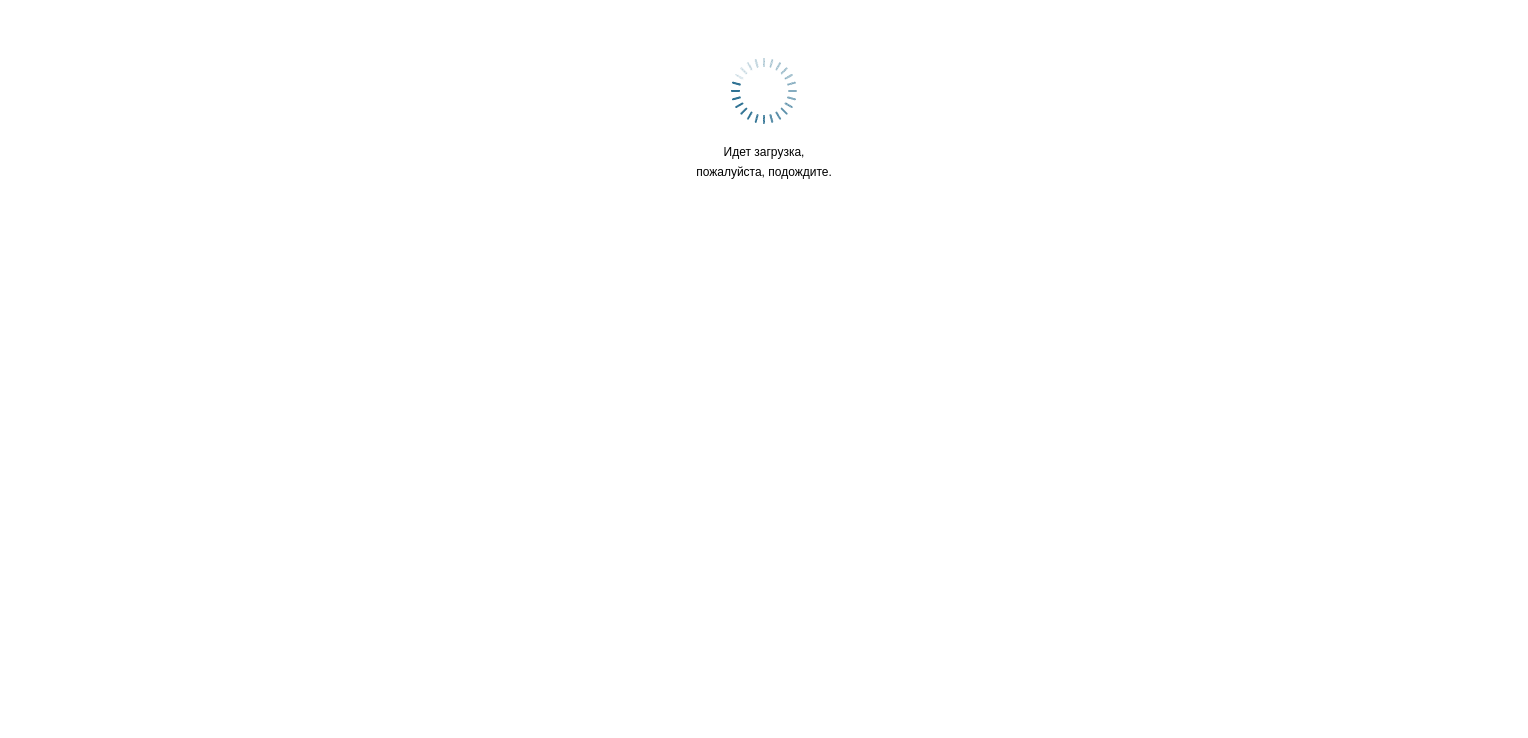 scroll, scrollTop: 0, scrollLeft: 0, axis: both 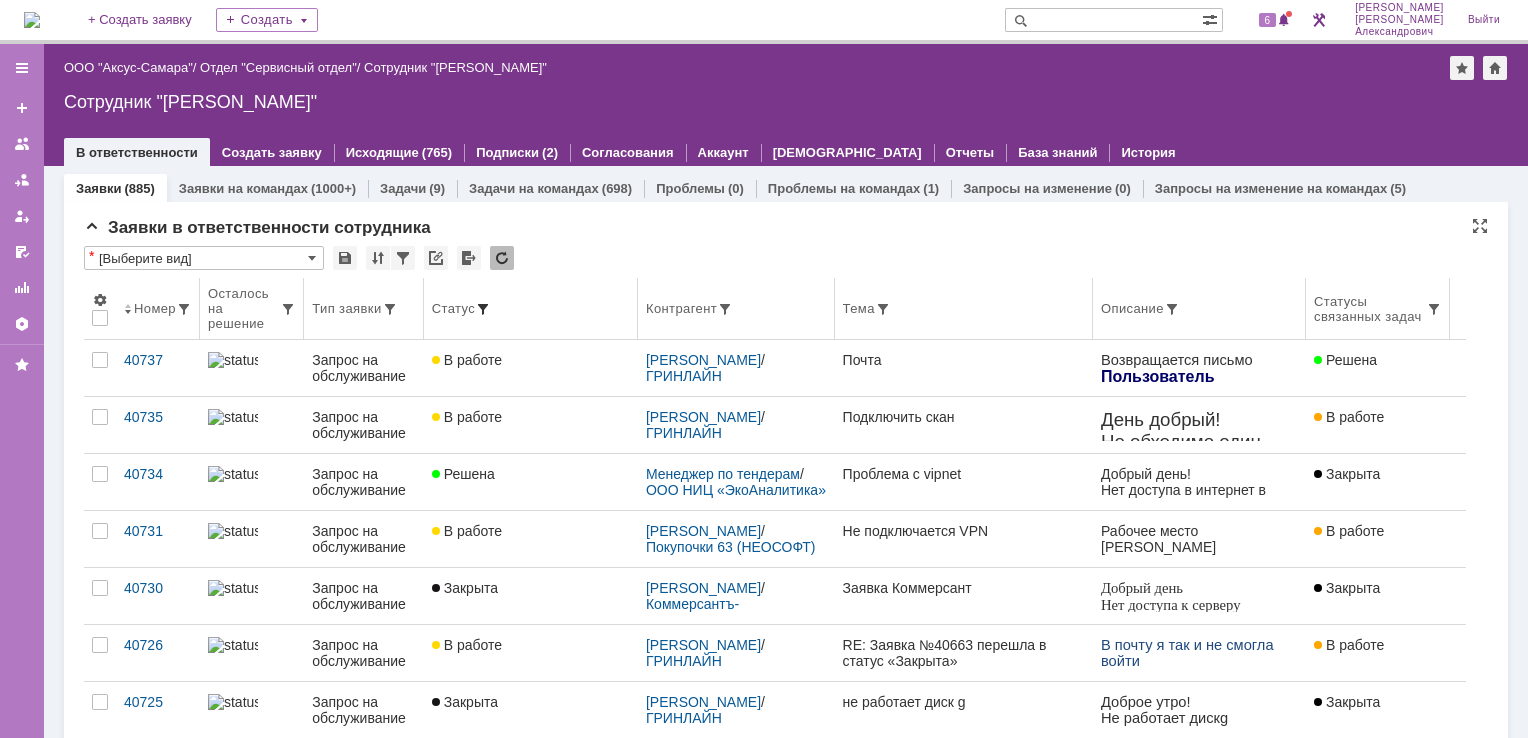 click at bounding box center (483, 309) 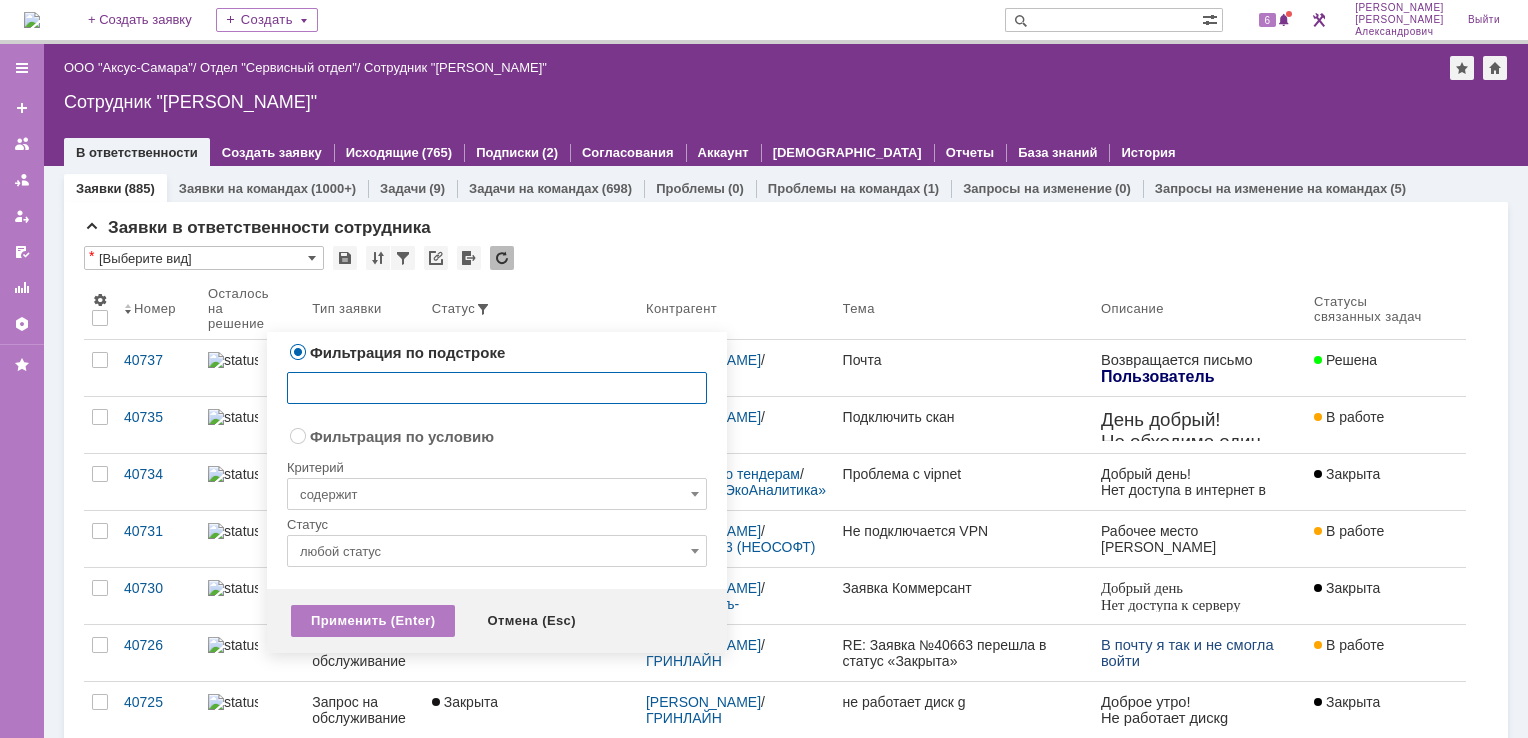 radio on "false" 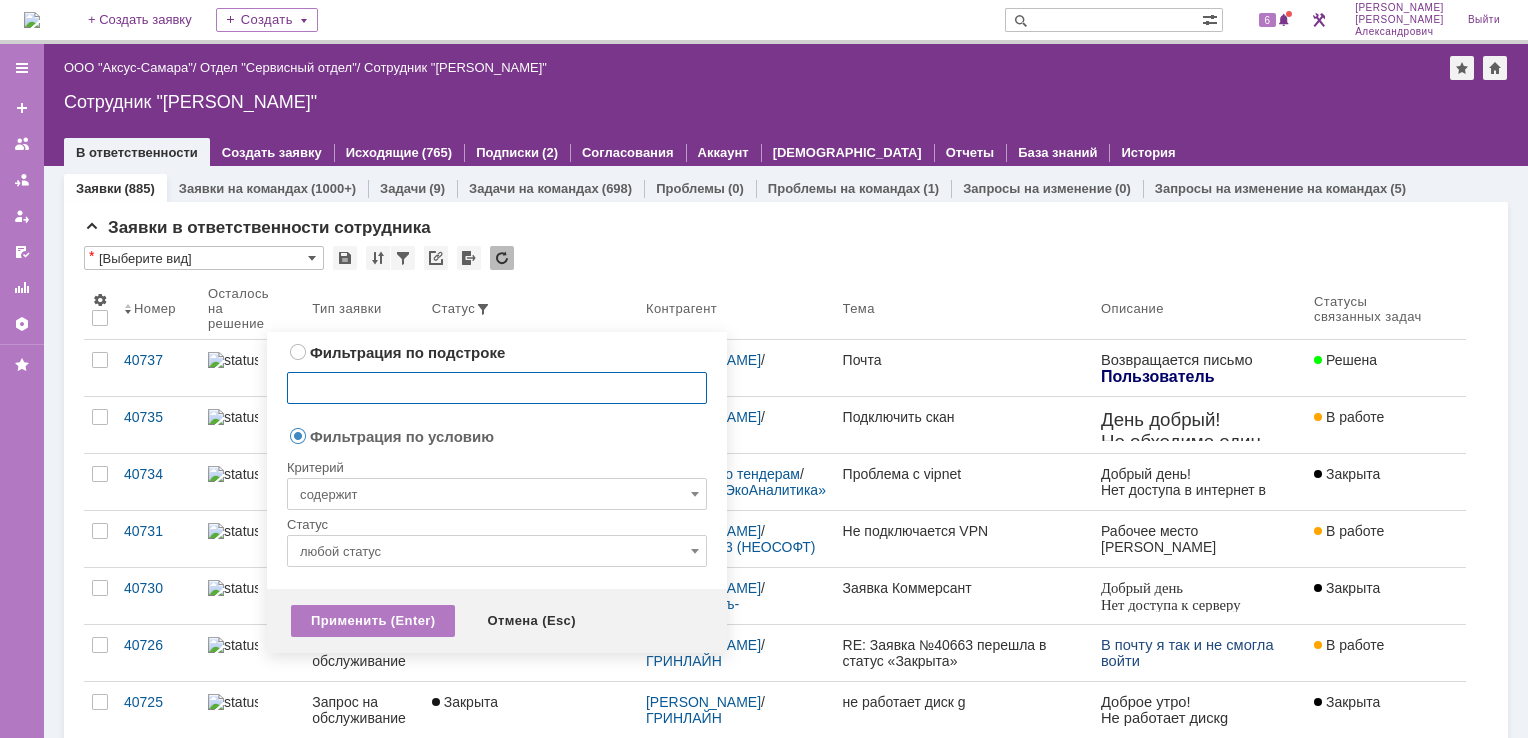 click on "содержит" at bounding box center [497, 494] 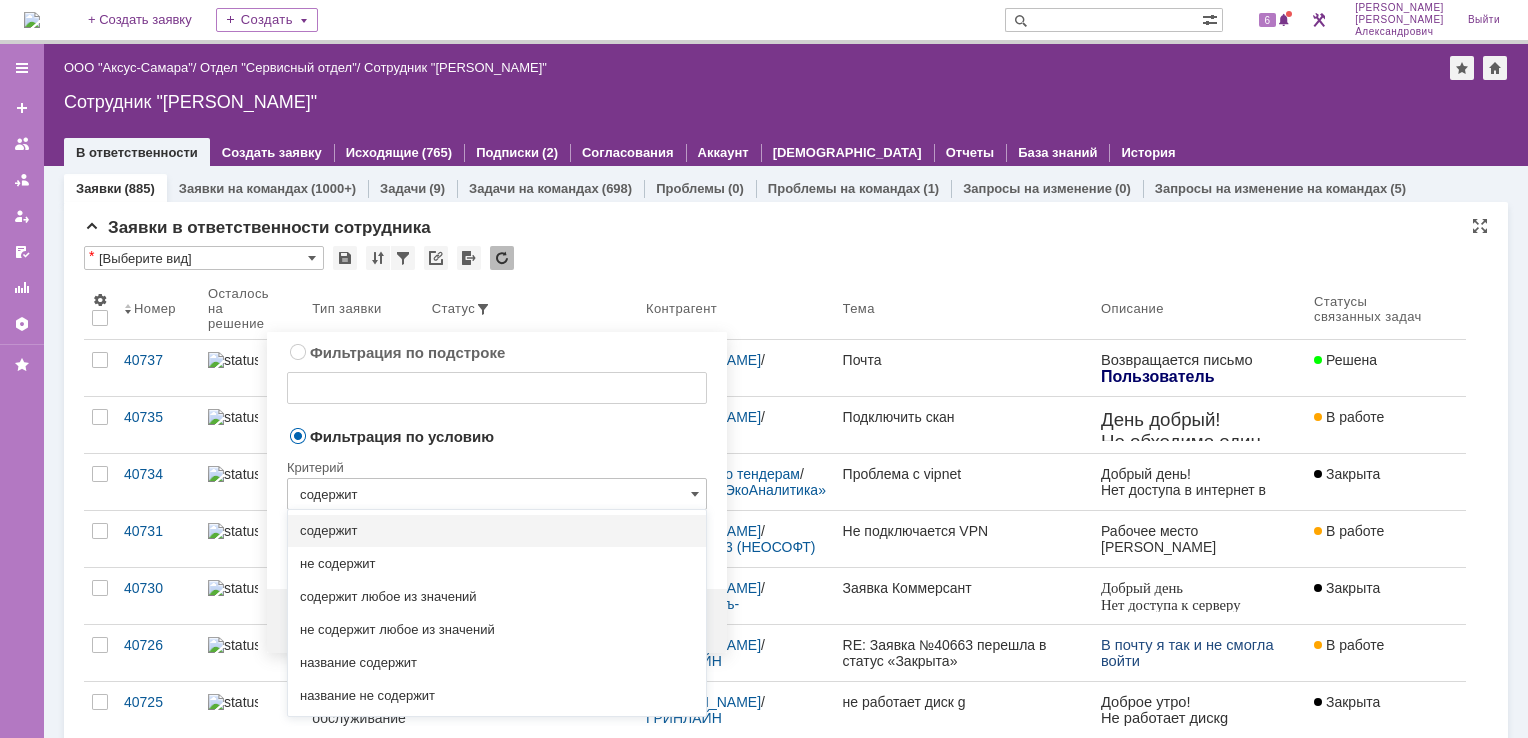 click on "* [Выберите вид]" at bounding box center [786, 259] 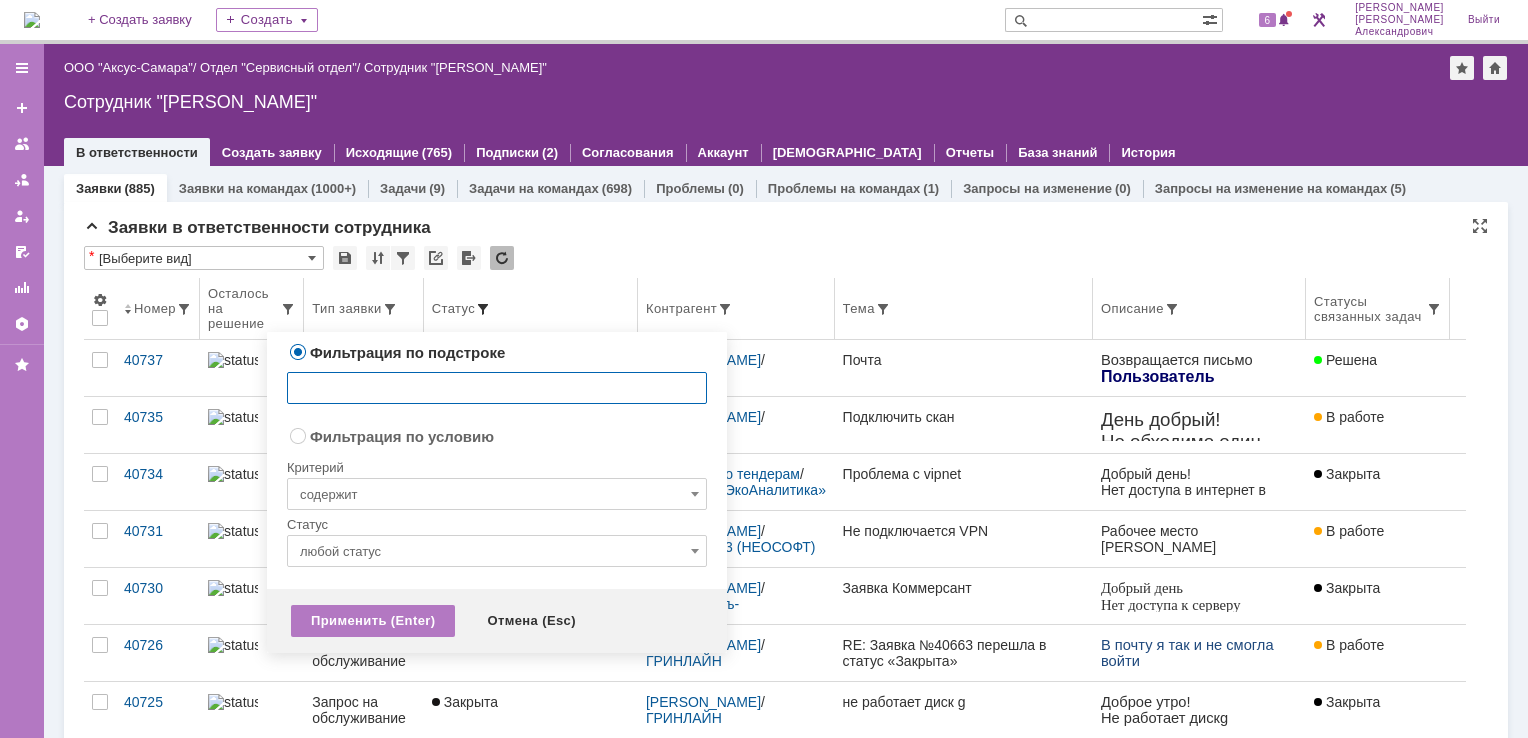click at bounding box center [483, 309] 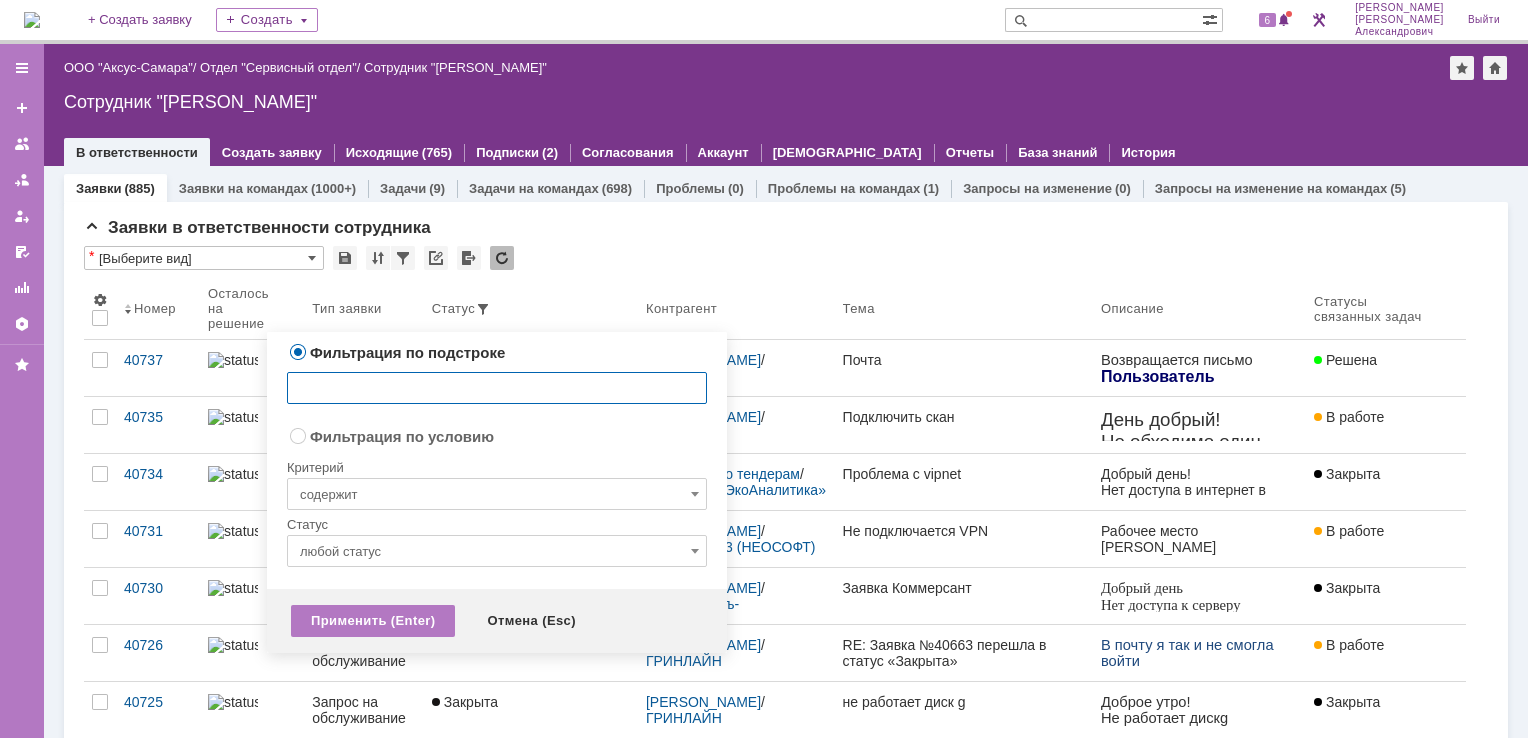 radio on "false" 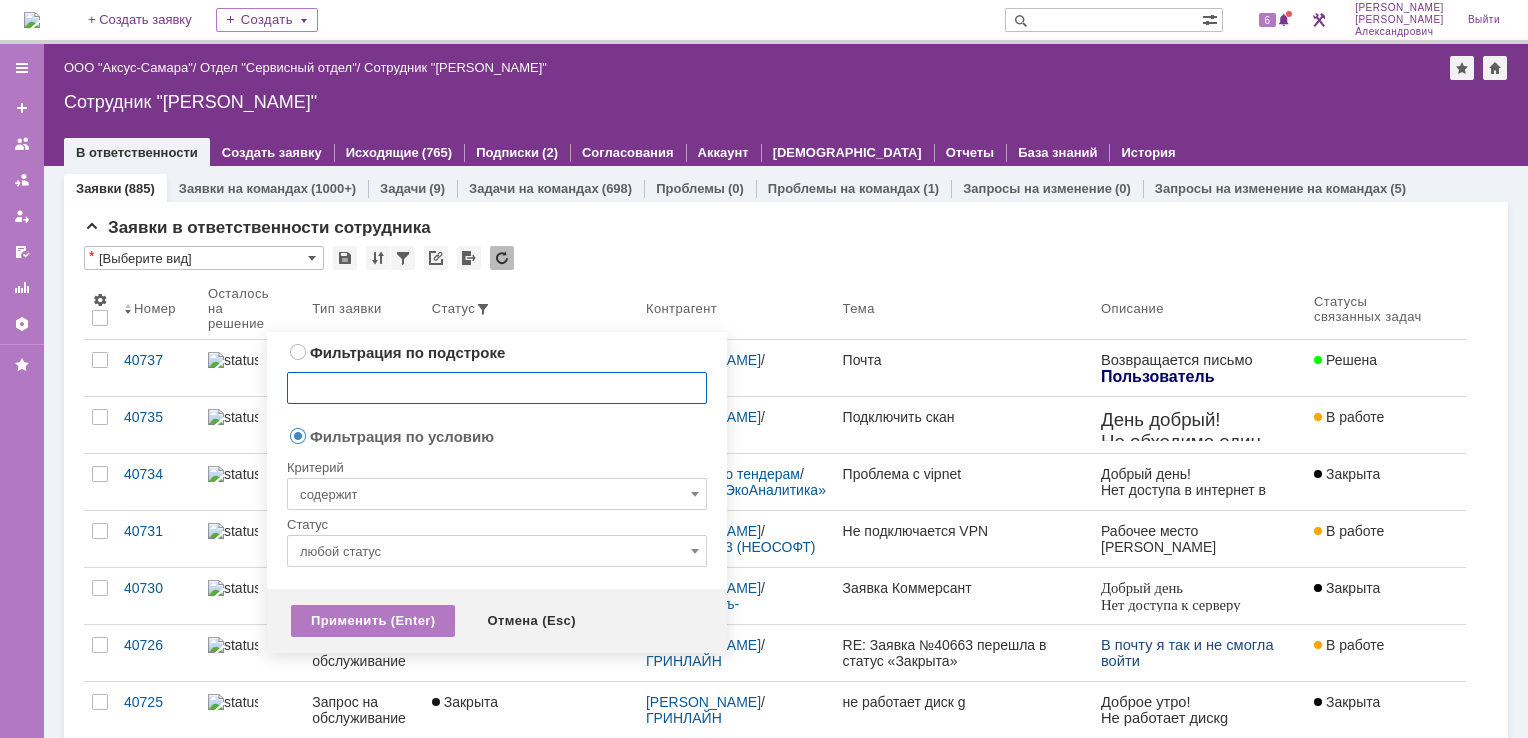 click on "содержит" at bounding box center (497, 494) 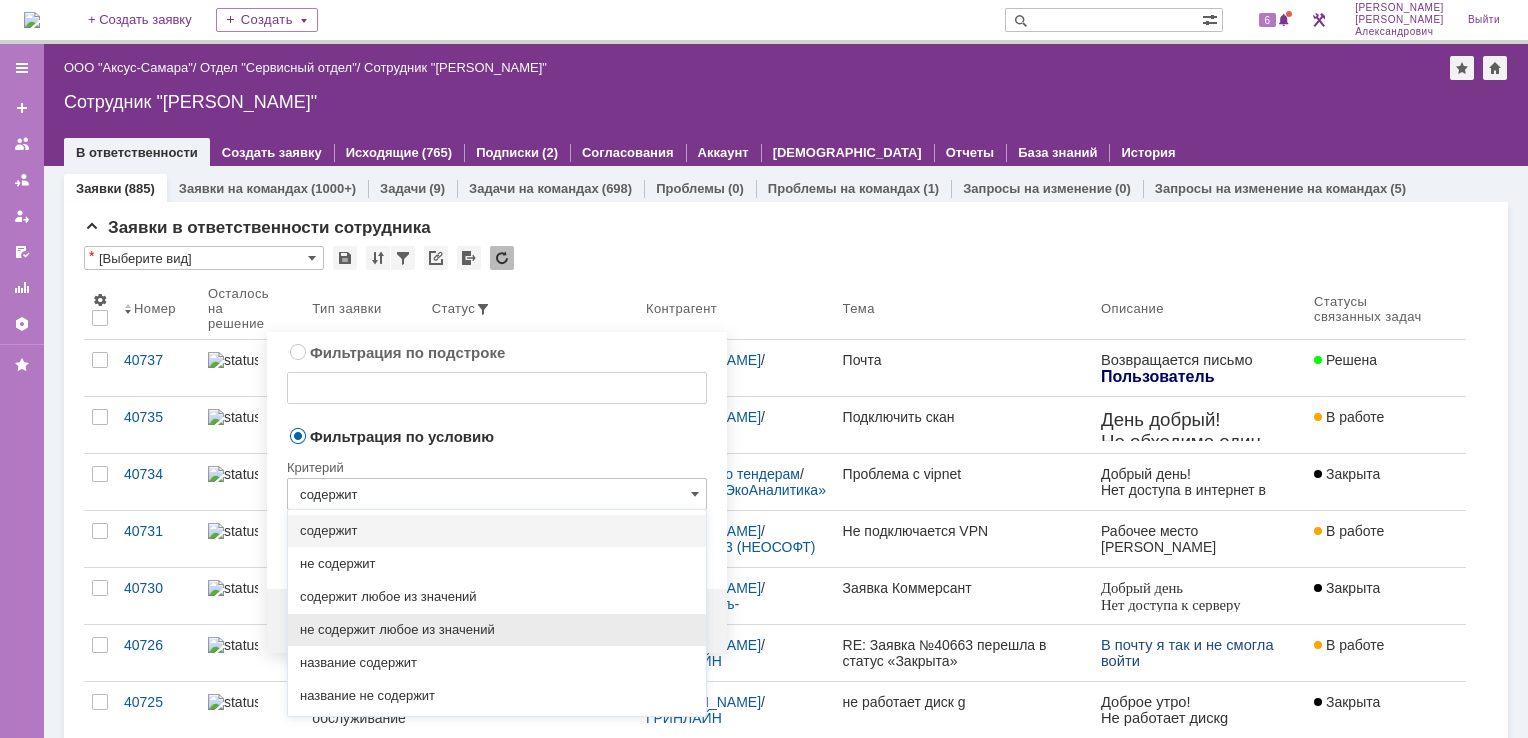 click on "не содержит любое из значений" at bounding box center [497, 630] 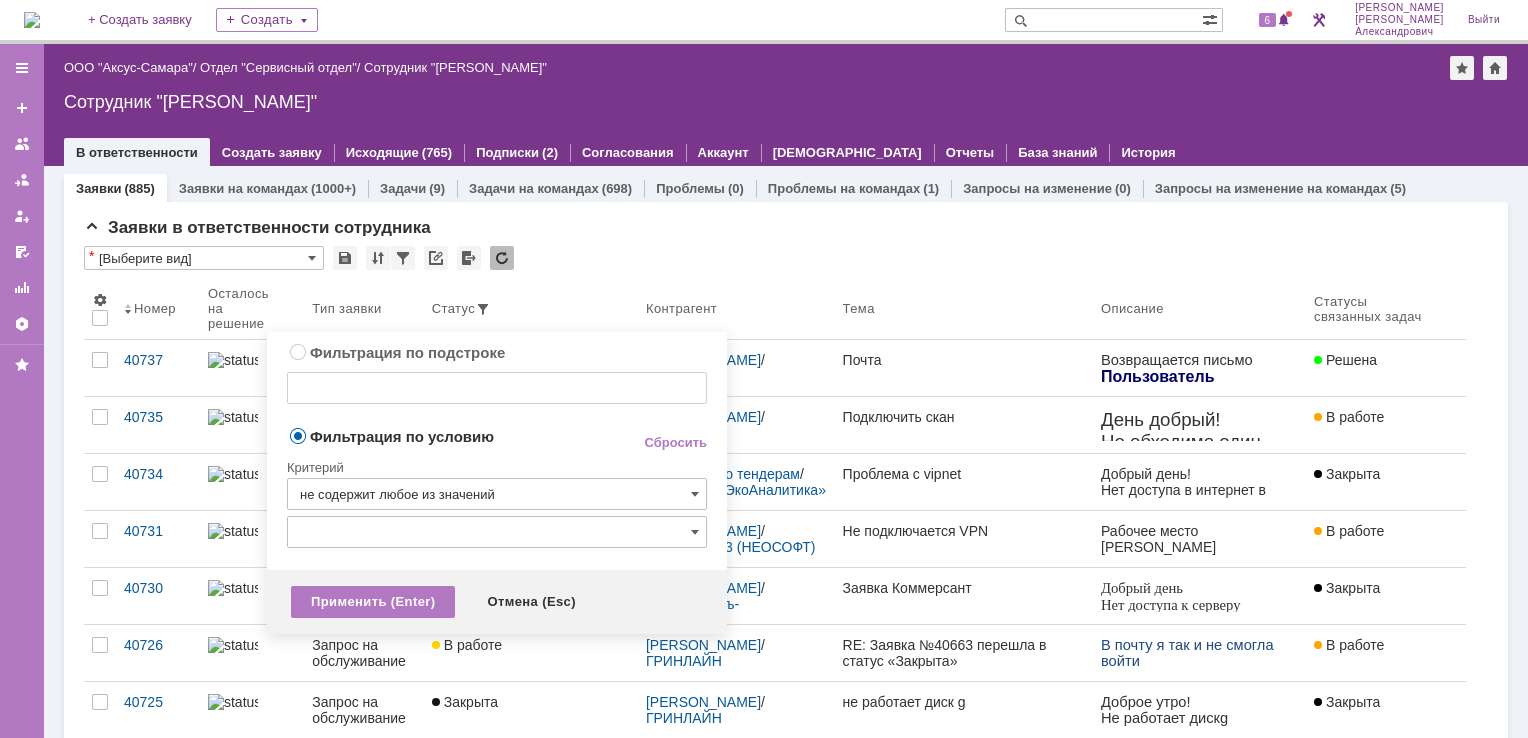 type on "не содержит любое из значений" 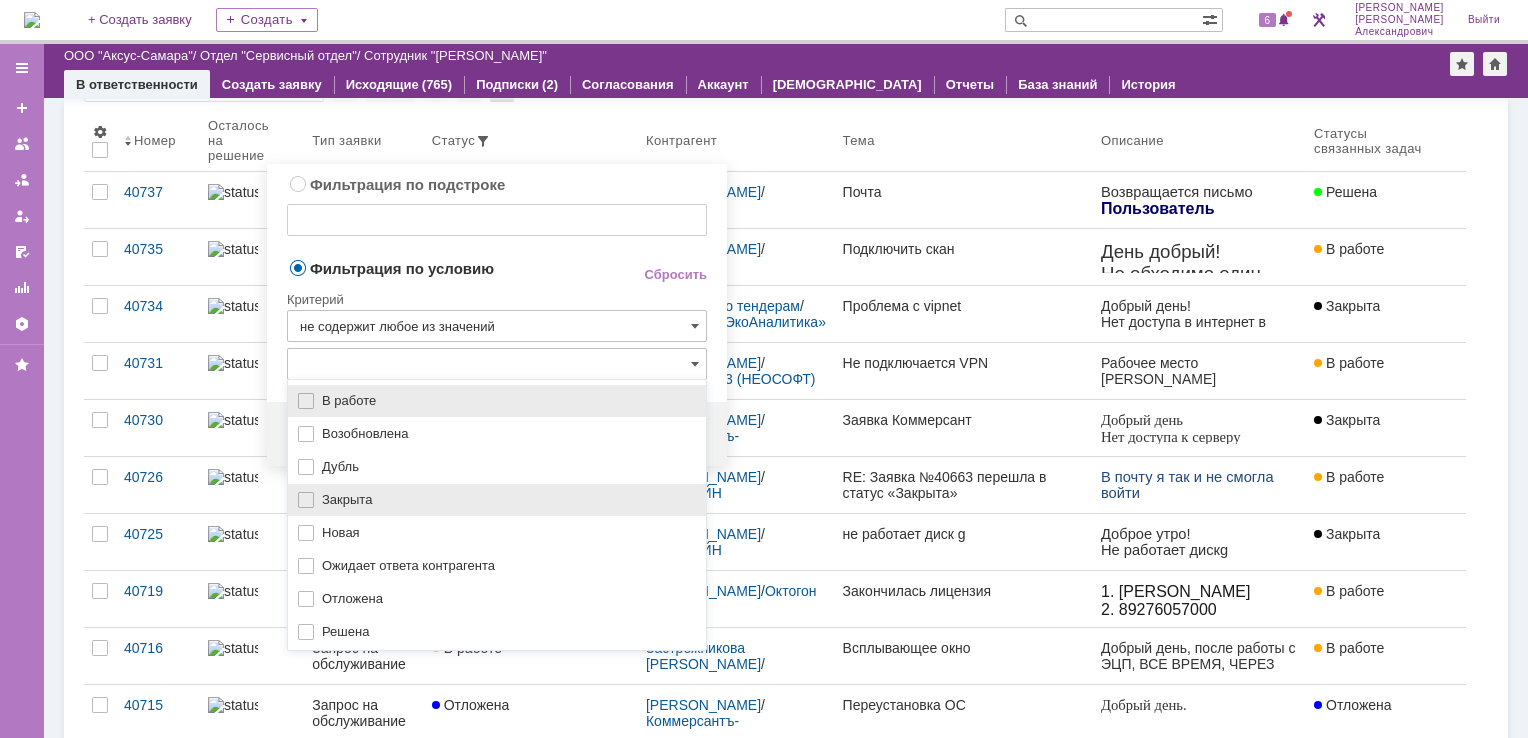 click on "Закрыта" at bounding box center [497, 500] 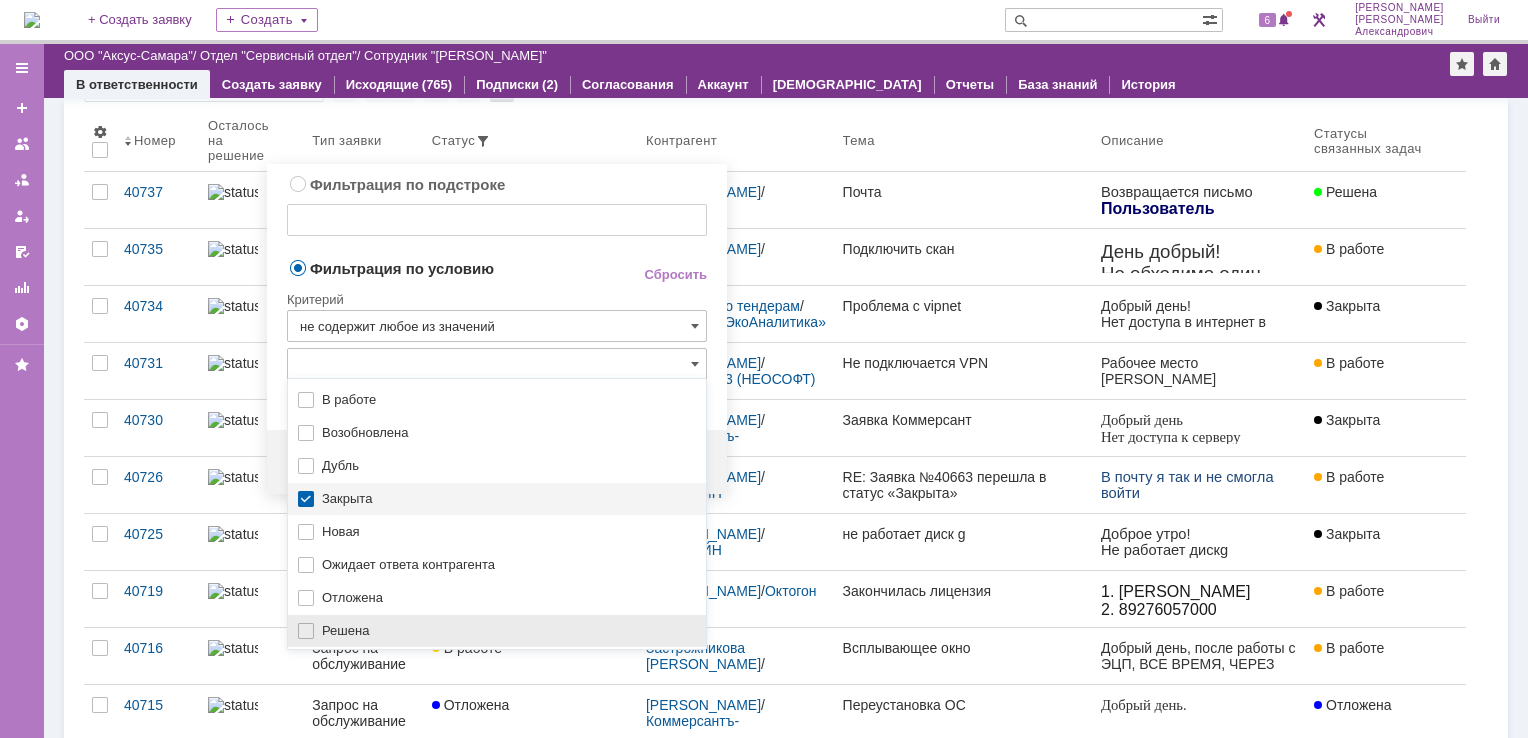 click on "Решена" at bounding box center (497, 631) 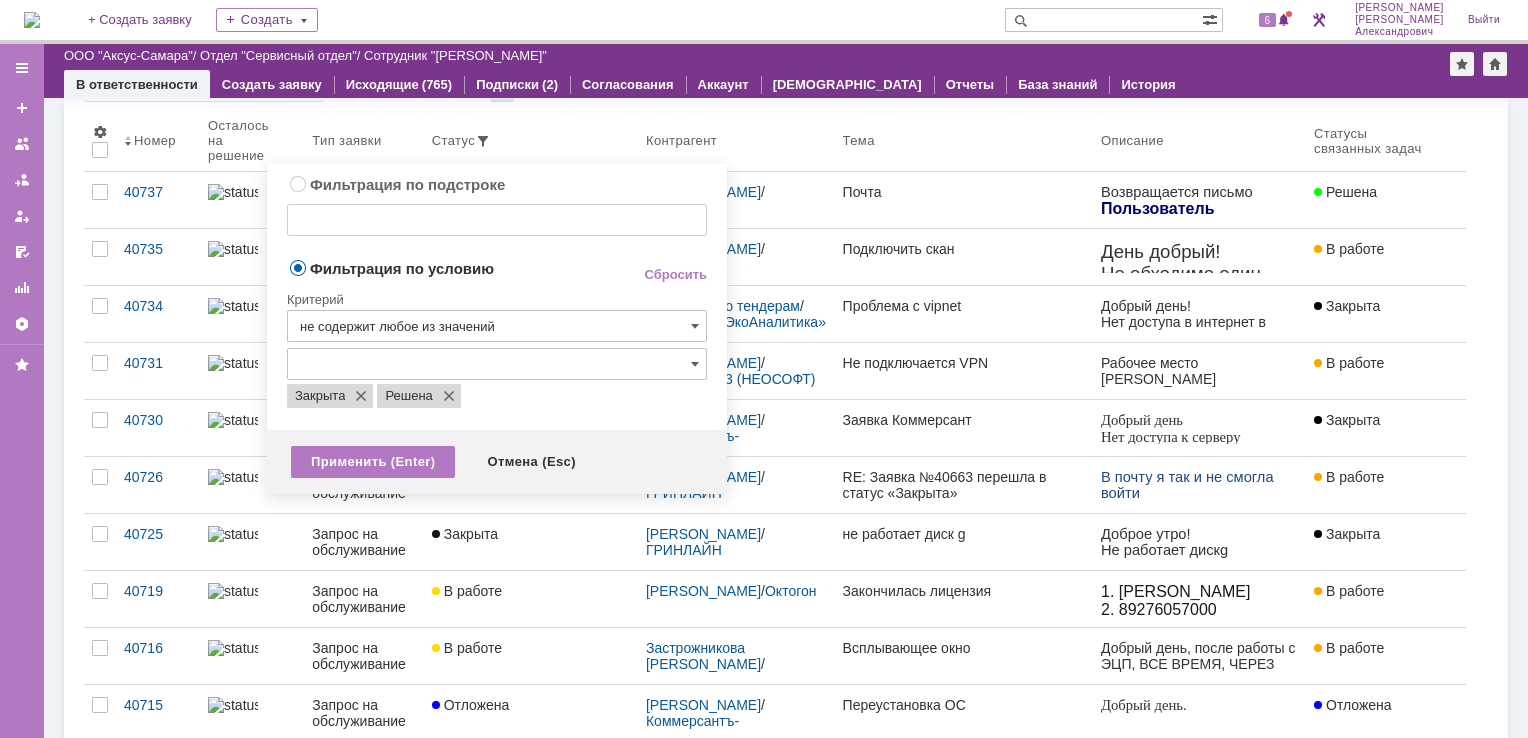 click on "Фильтрация по условию" at bounding box center (449, 267) 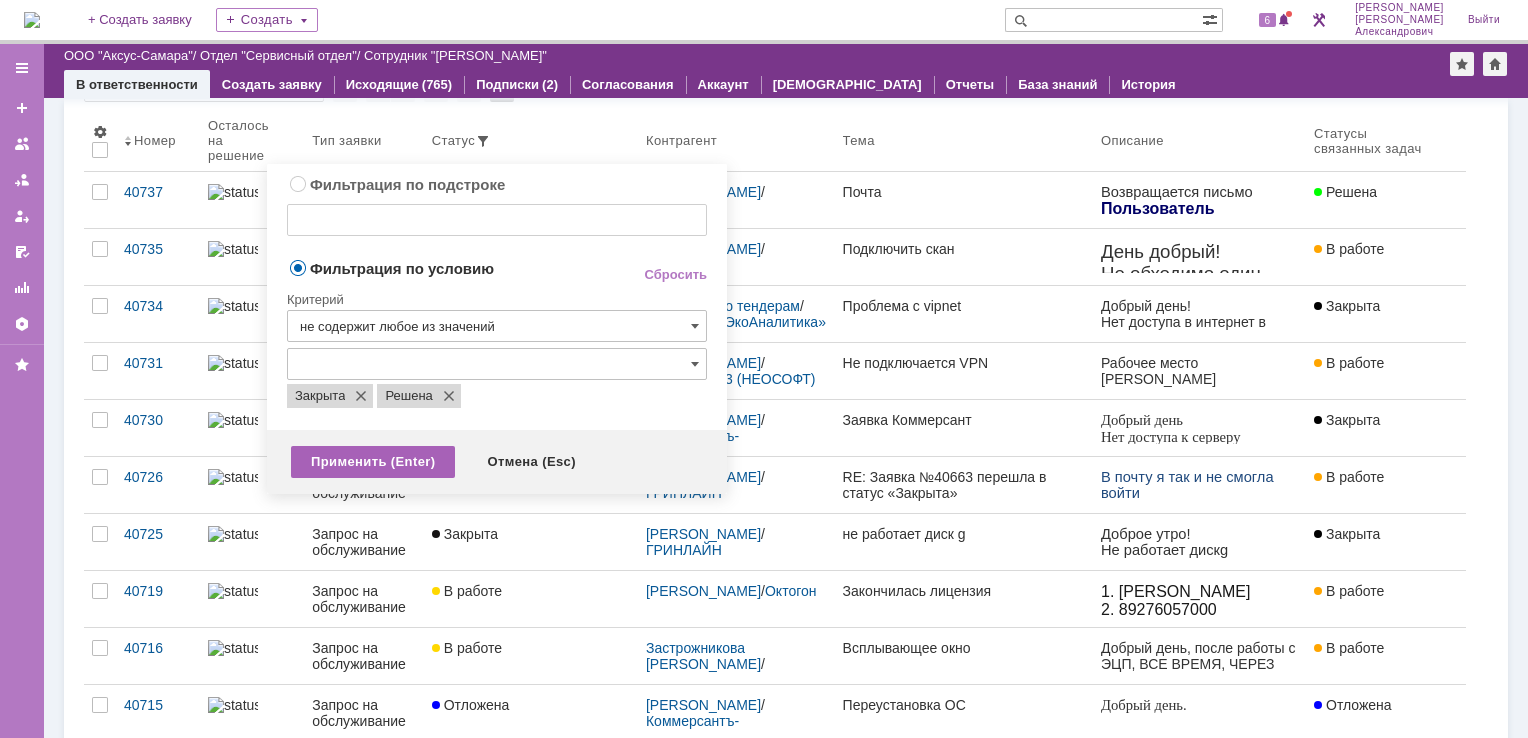 click on "Применить (Enter)" at bounding box center (373, 462) 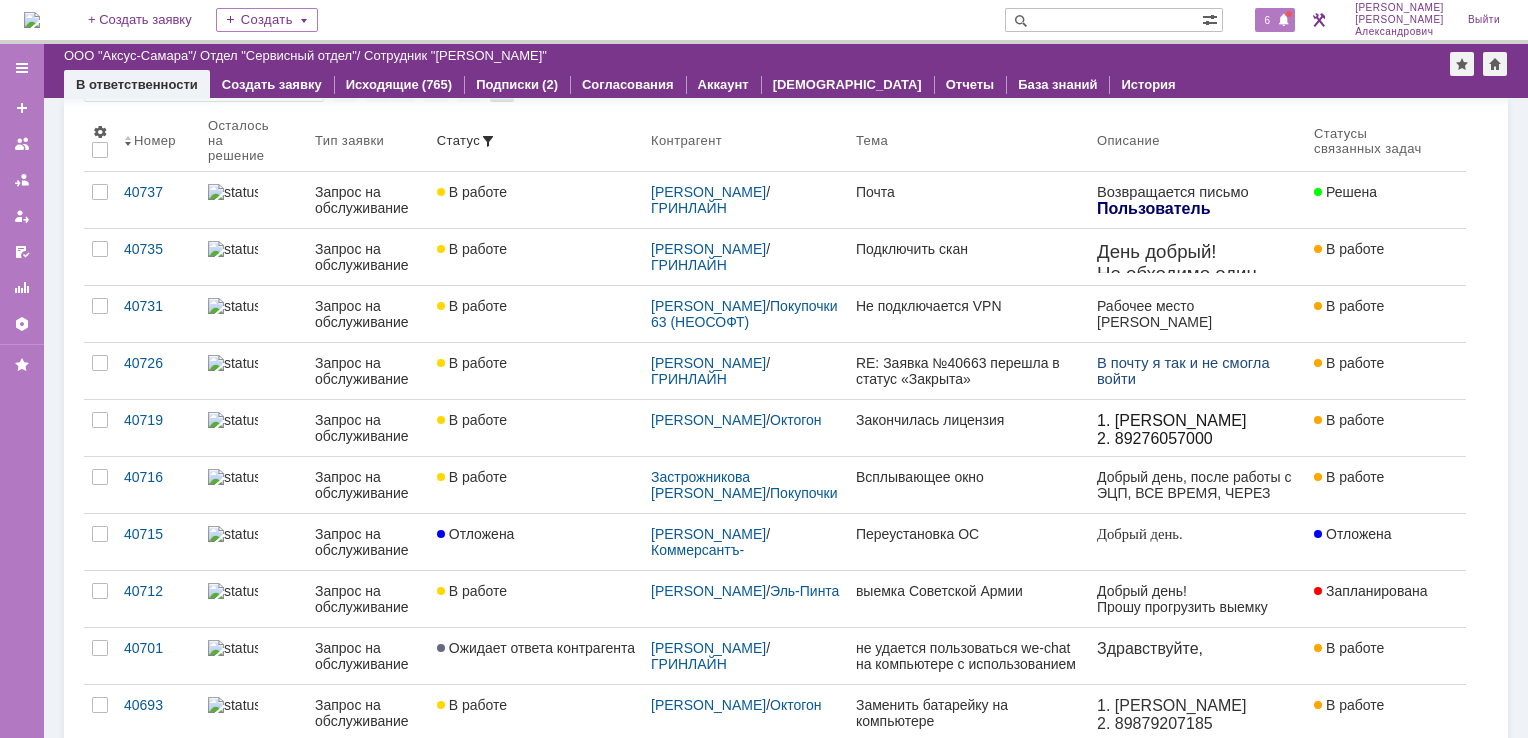 click at bounding box center (1284, 21) 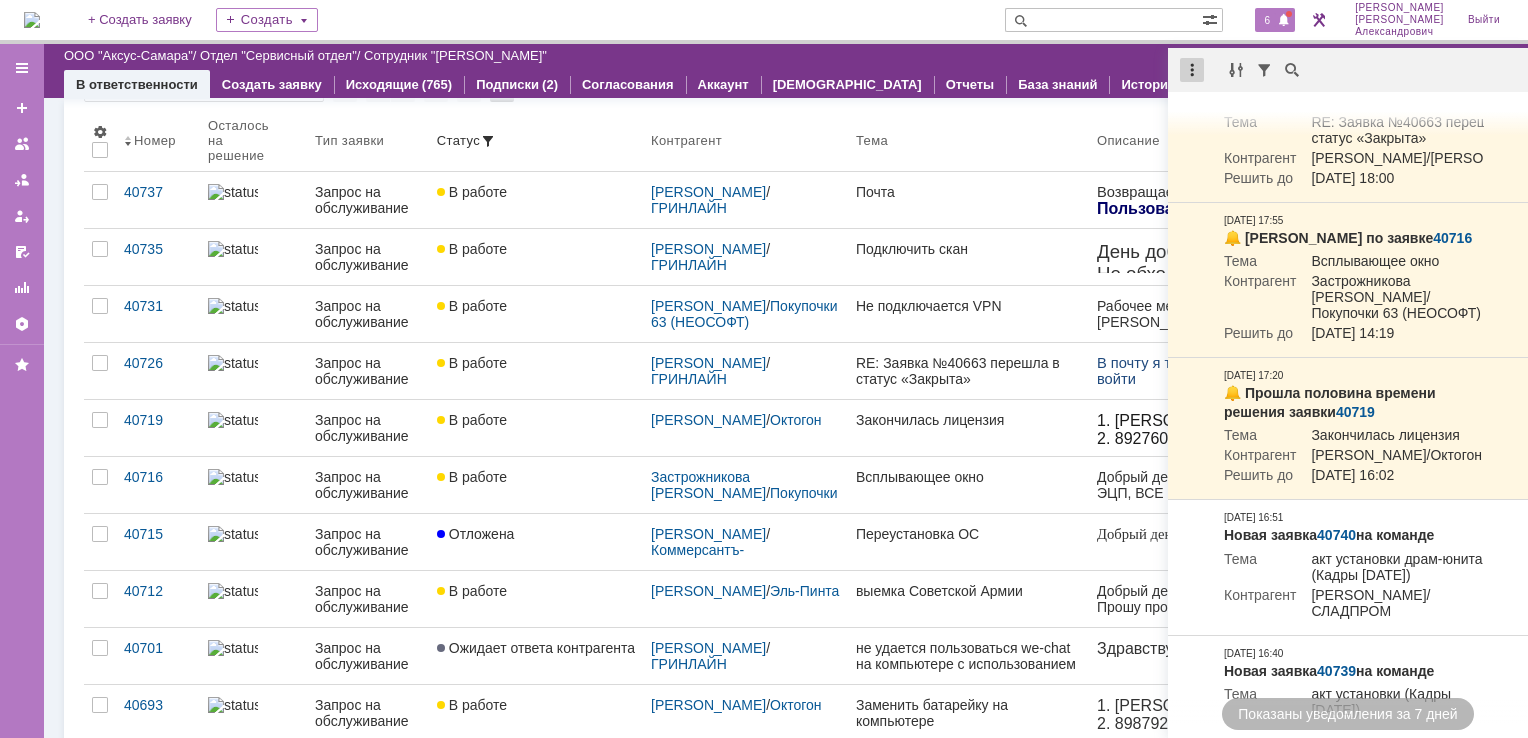click at bounding box center (1192, 70) 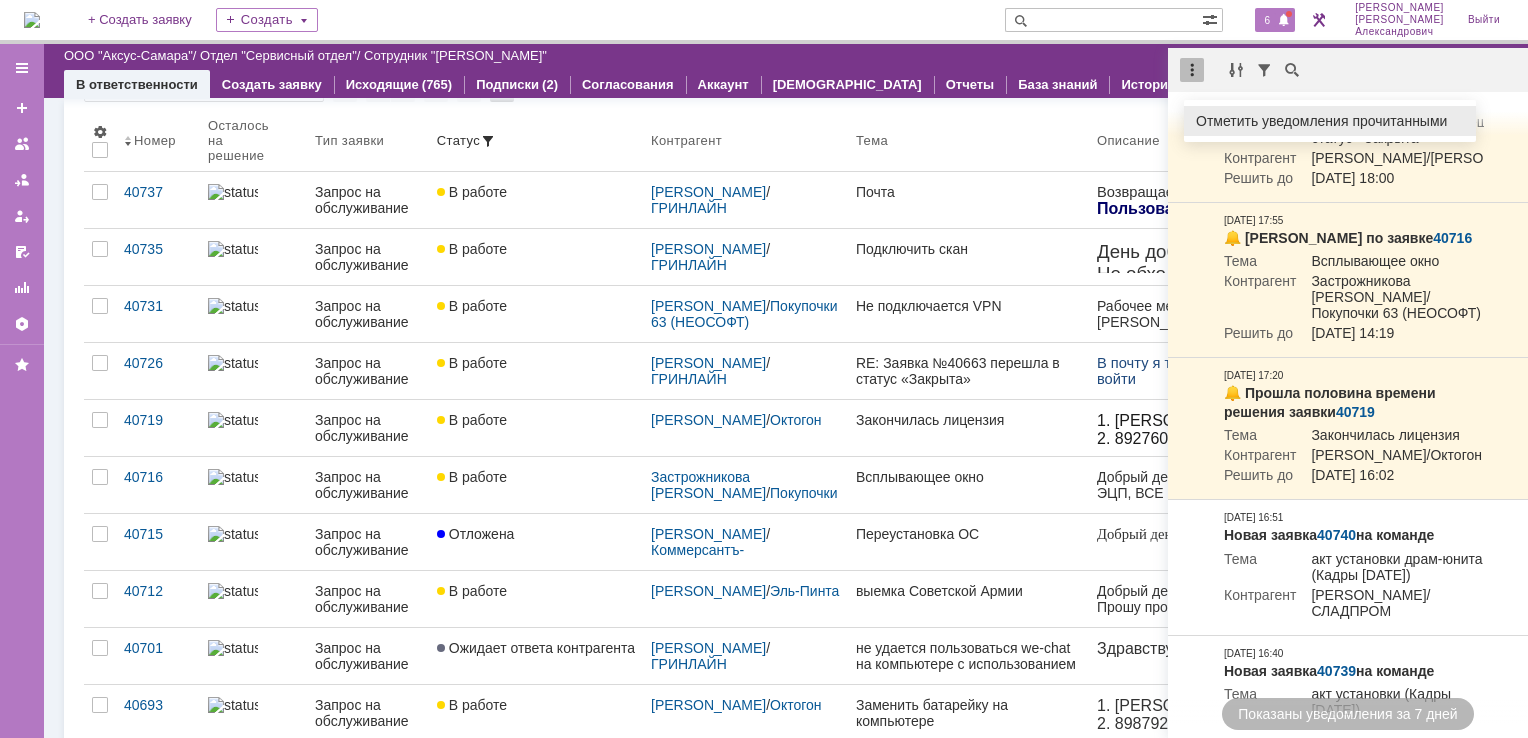 click on "Отметить уведомления прочитанными" at bounding box center [1330, 121] 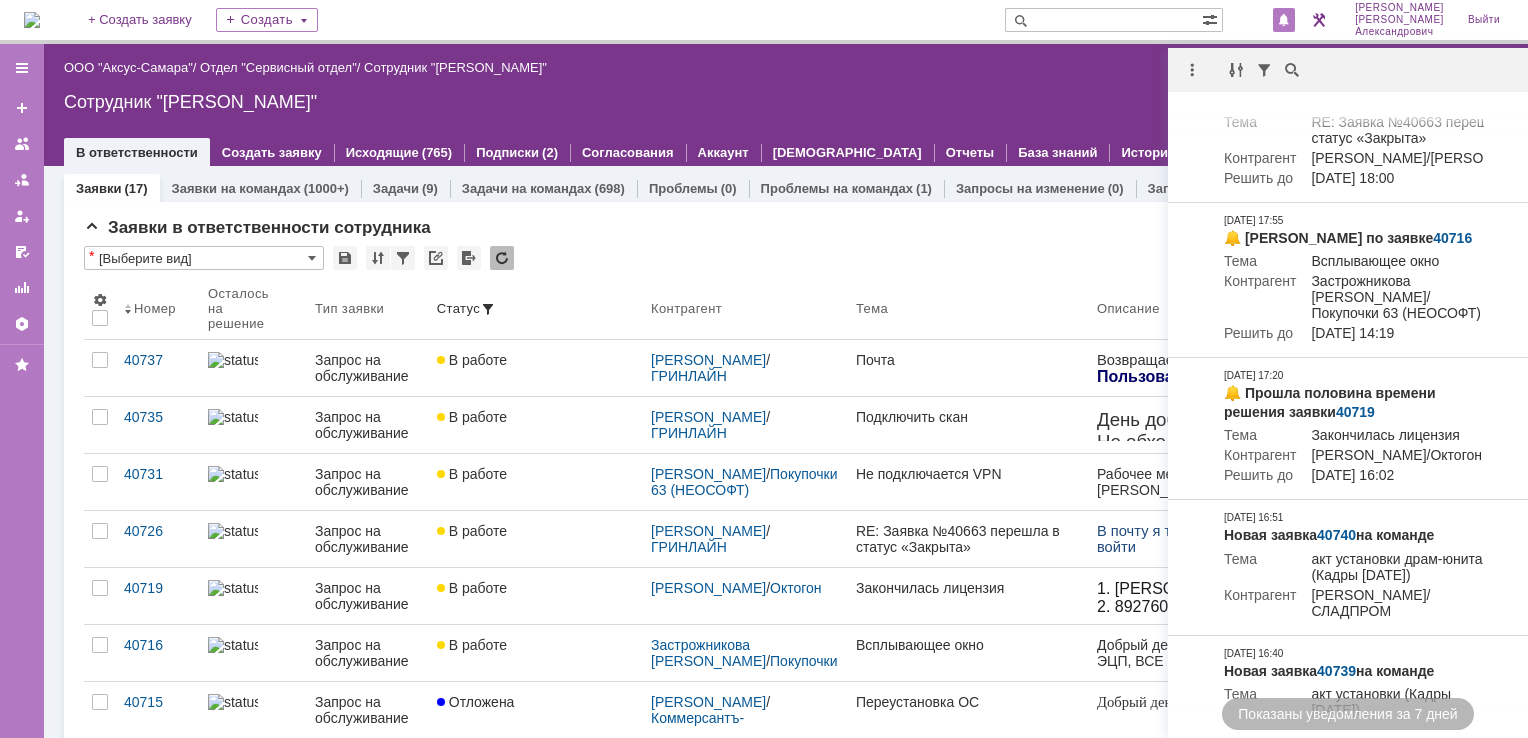 click on "Сотрудник "Галстьян Степан Александрович"" at bounding box center [786, 102] 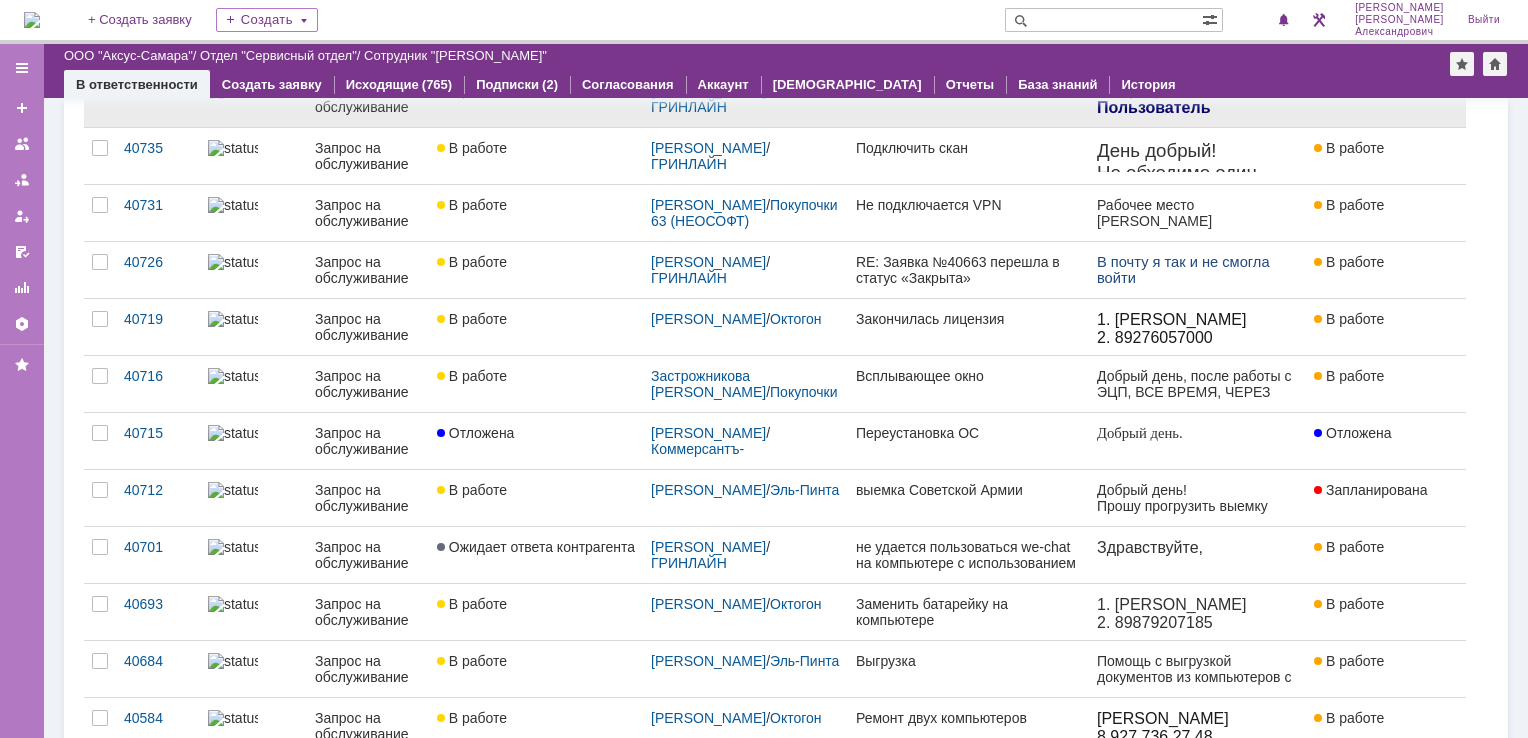 scroll, scrollTop: 200, scrollLeft: 0, axis: vertical 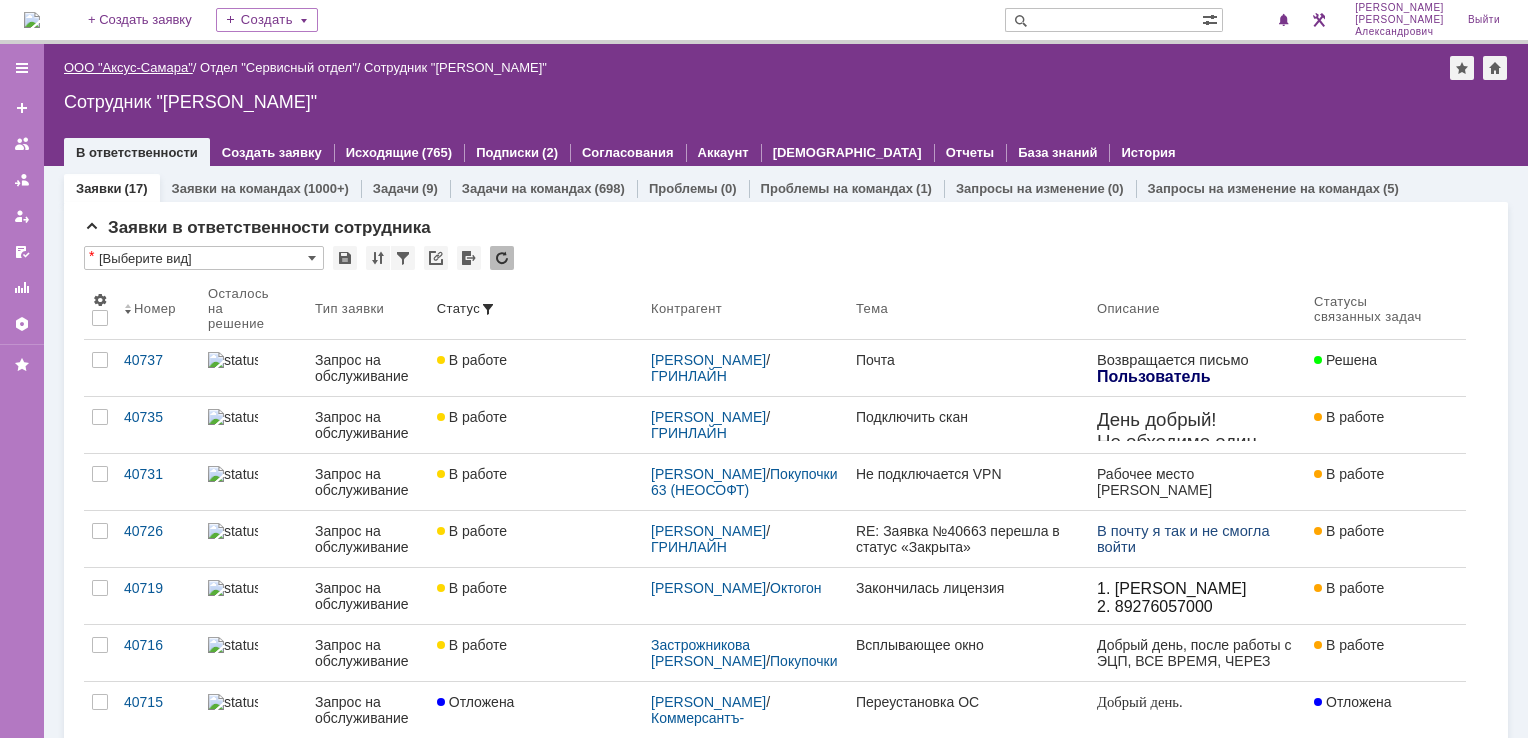 click on "ООО "Аксус-Самара"" at bounding box center (128, 67) 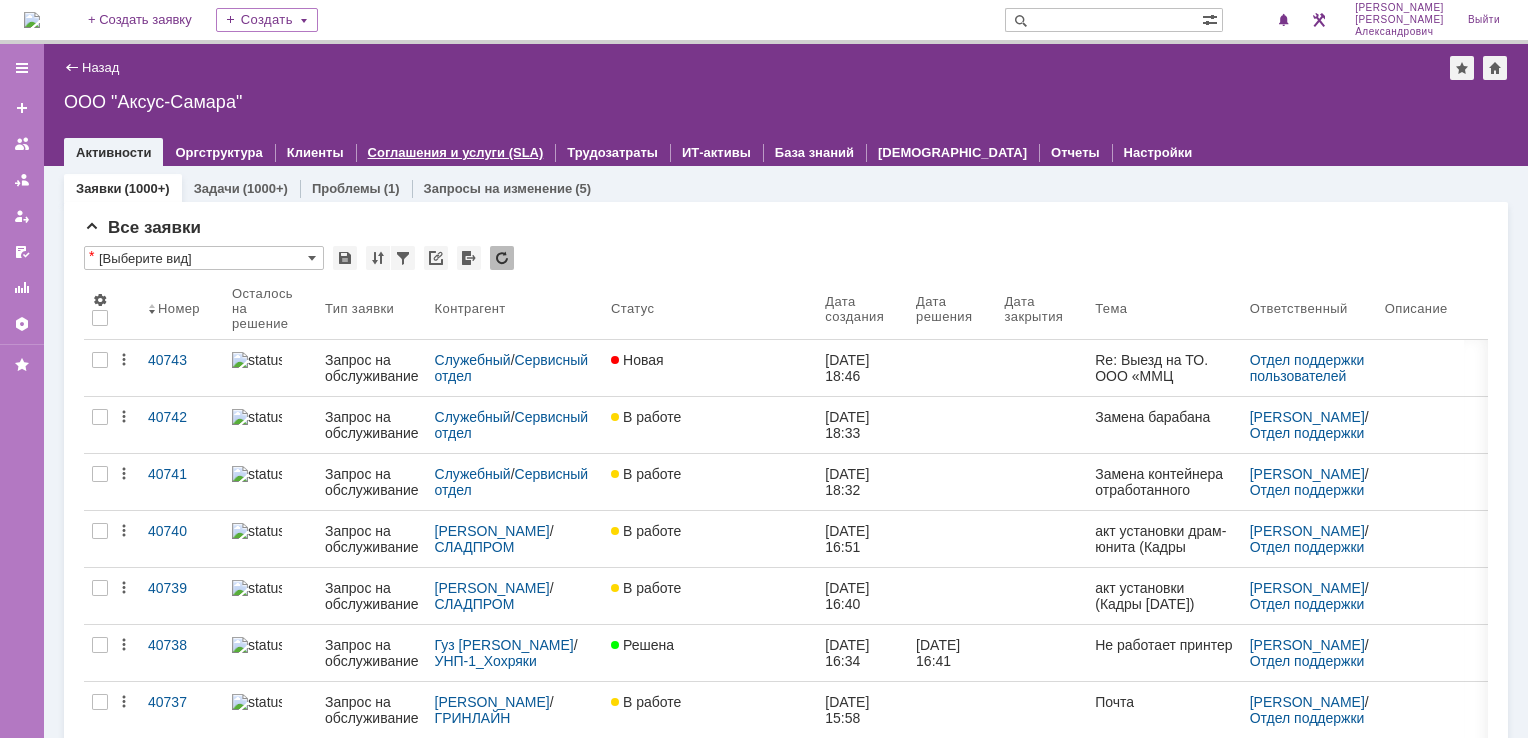 scroll, scrollTop: 0, scrollLeft: 0, axis: both 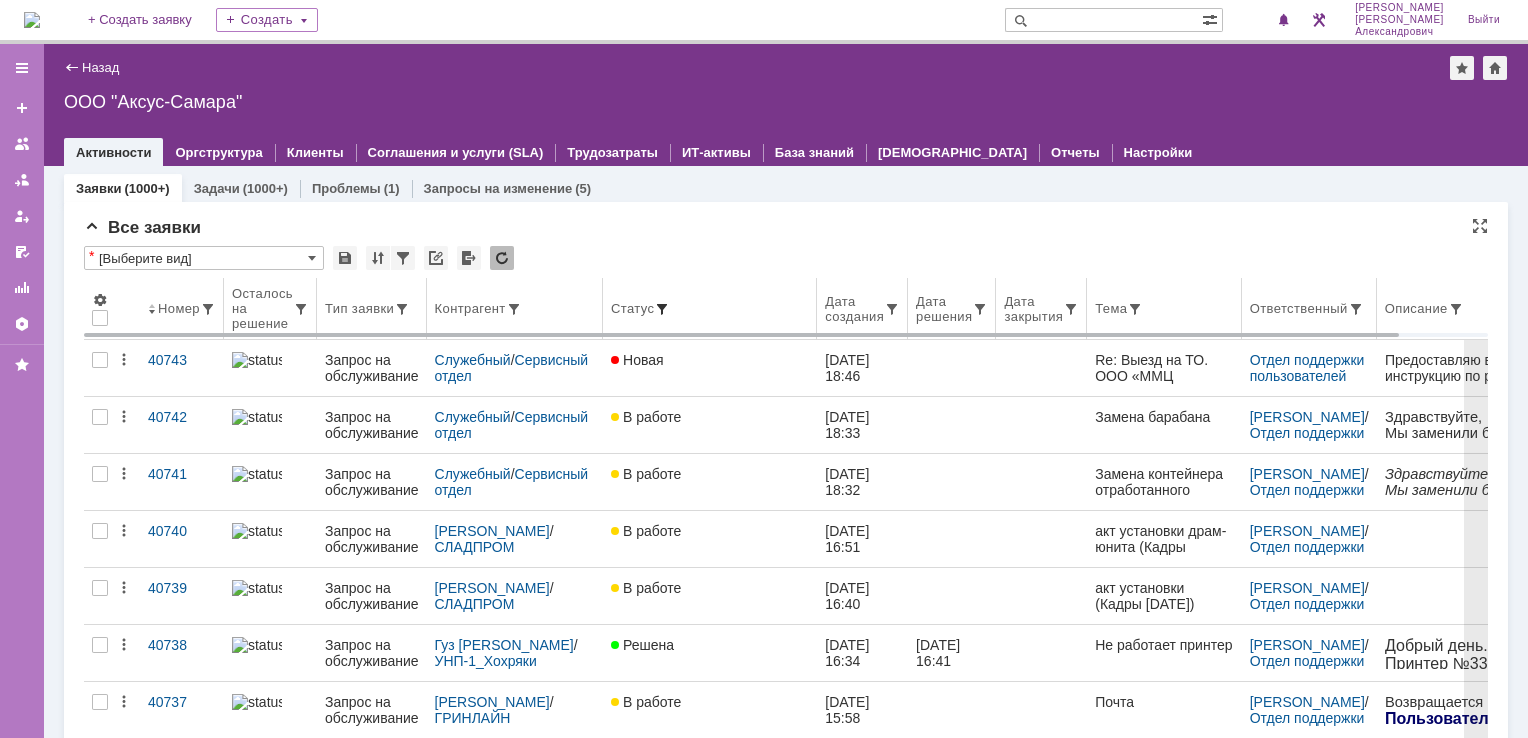 click at bounding box center (662, 309) 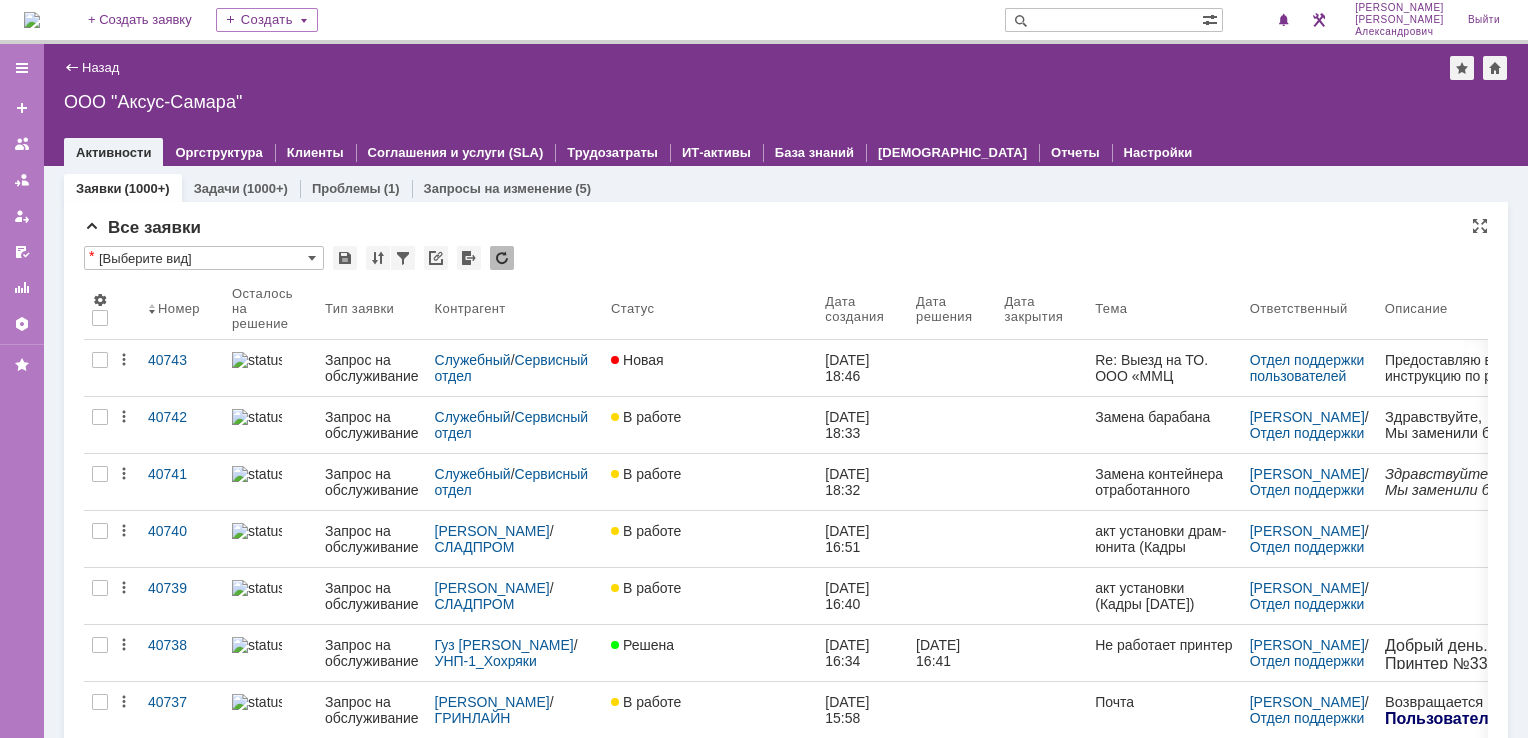 click on "Все заявки" at bounding box center (786, 228) 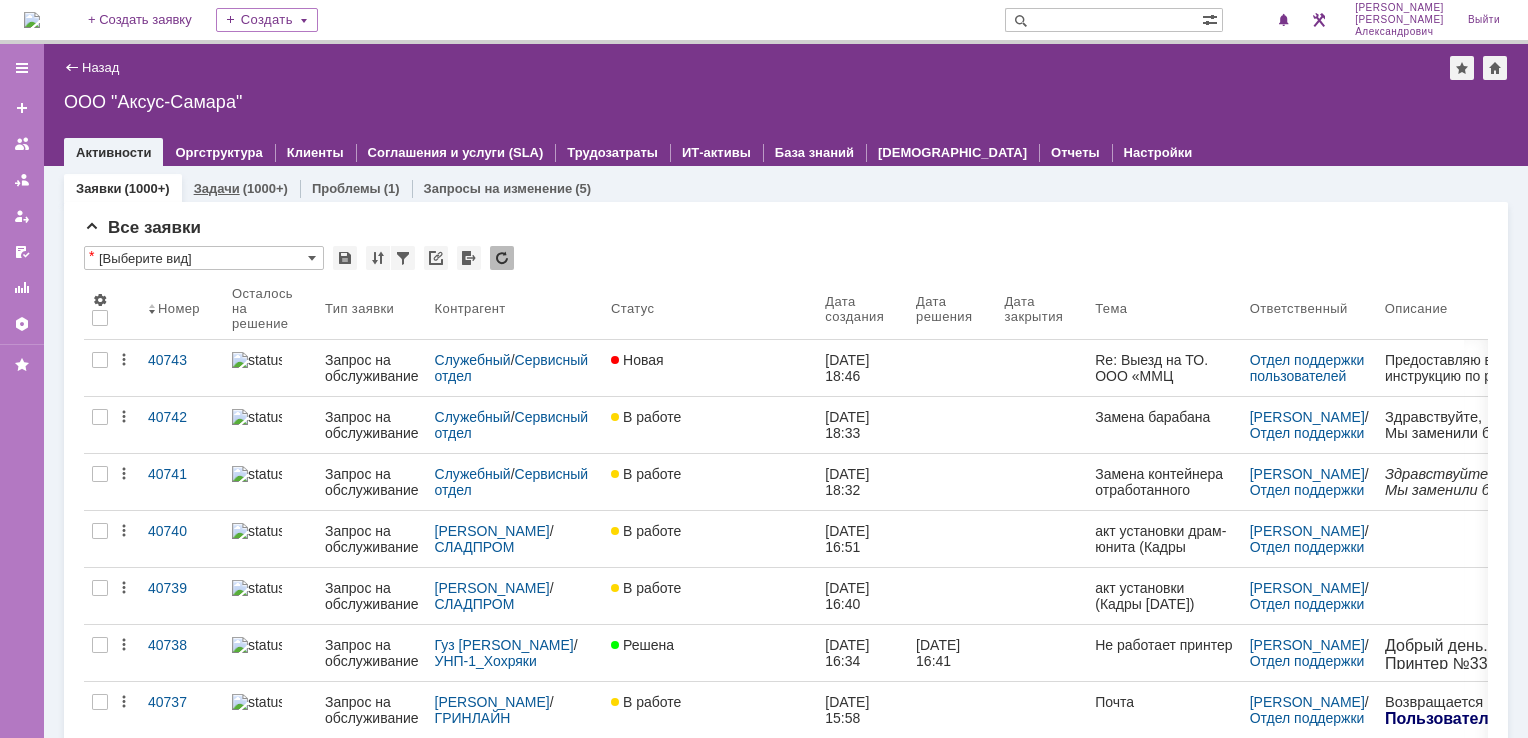 click on "(1000+)" at bounding box center (265, 188) 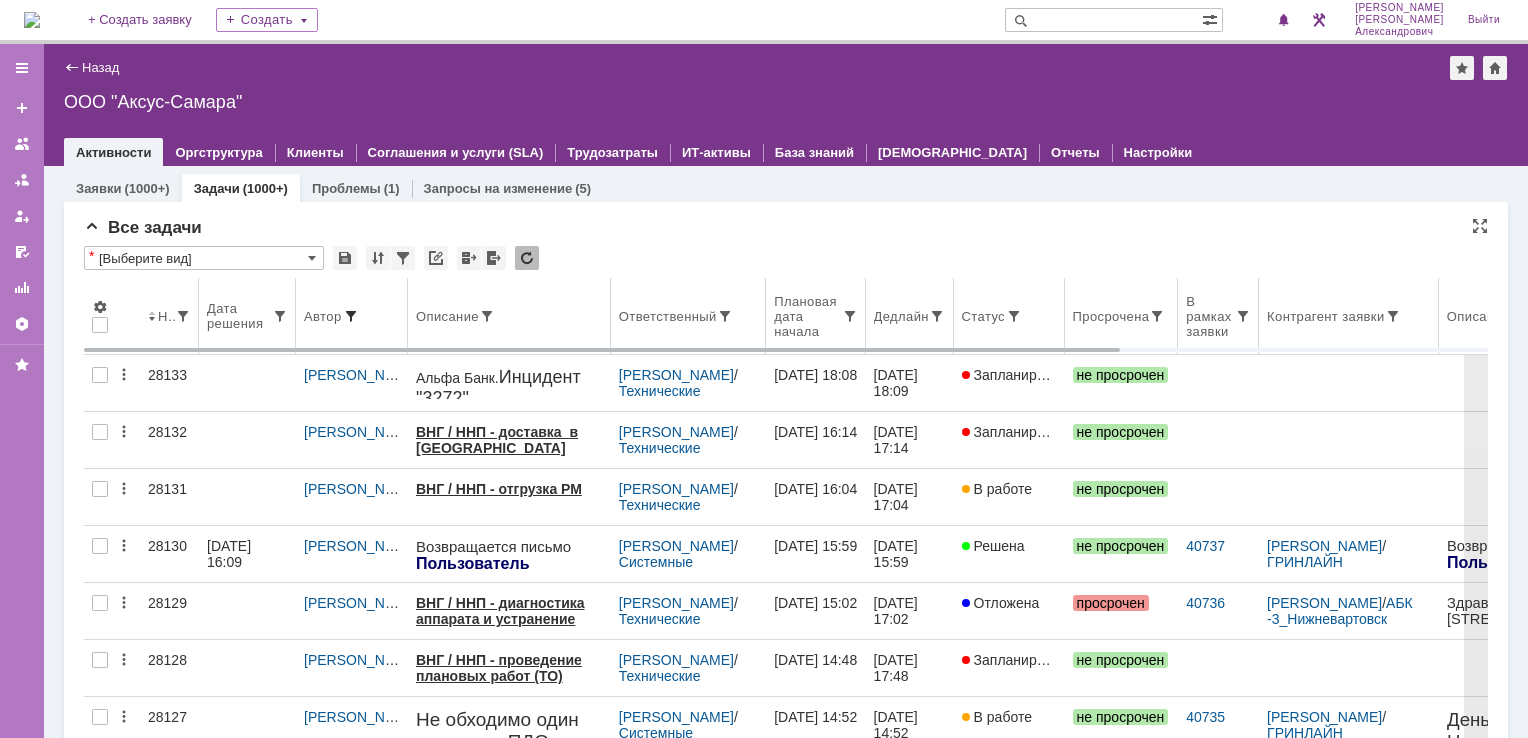 click at bounding box center (351, 316) 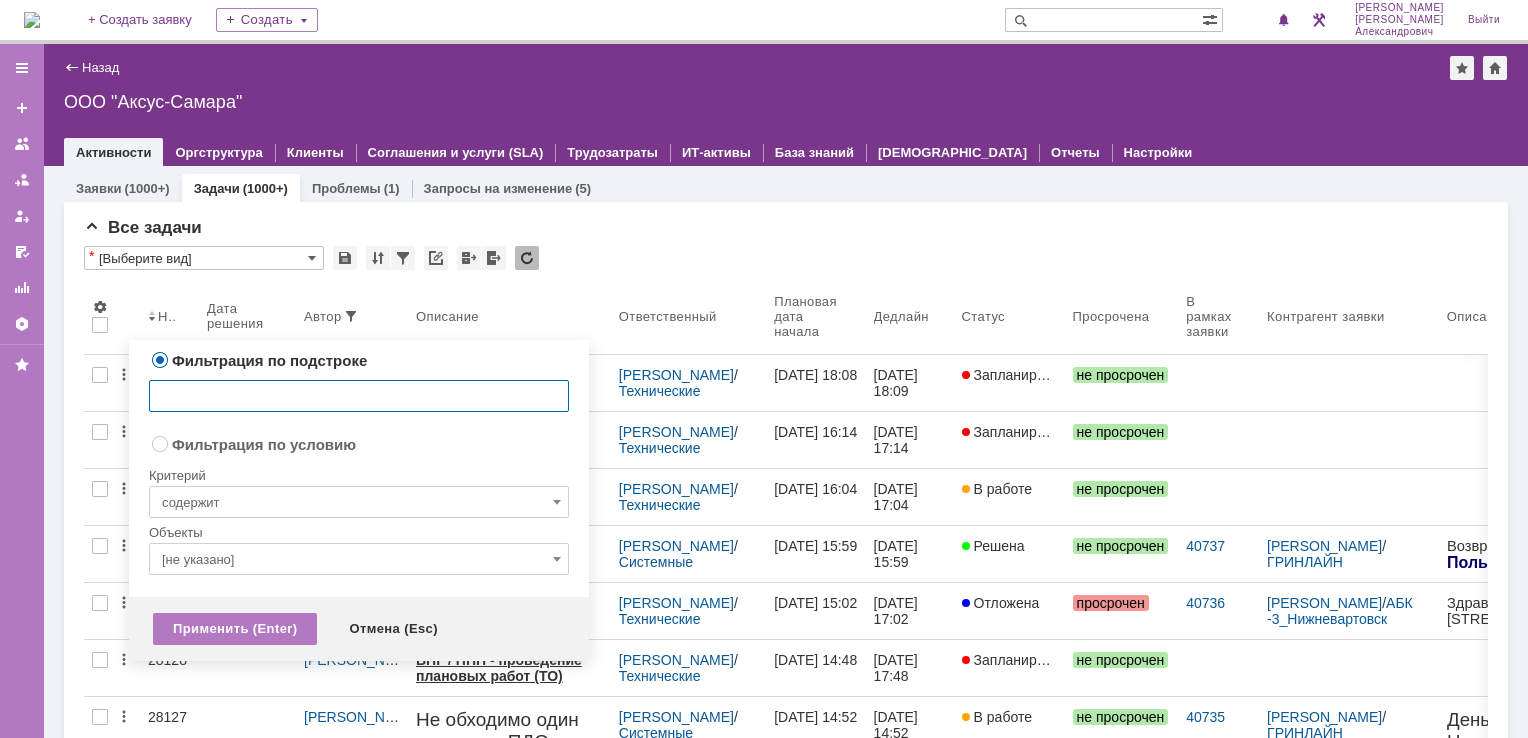 radio on "false" 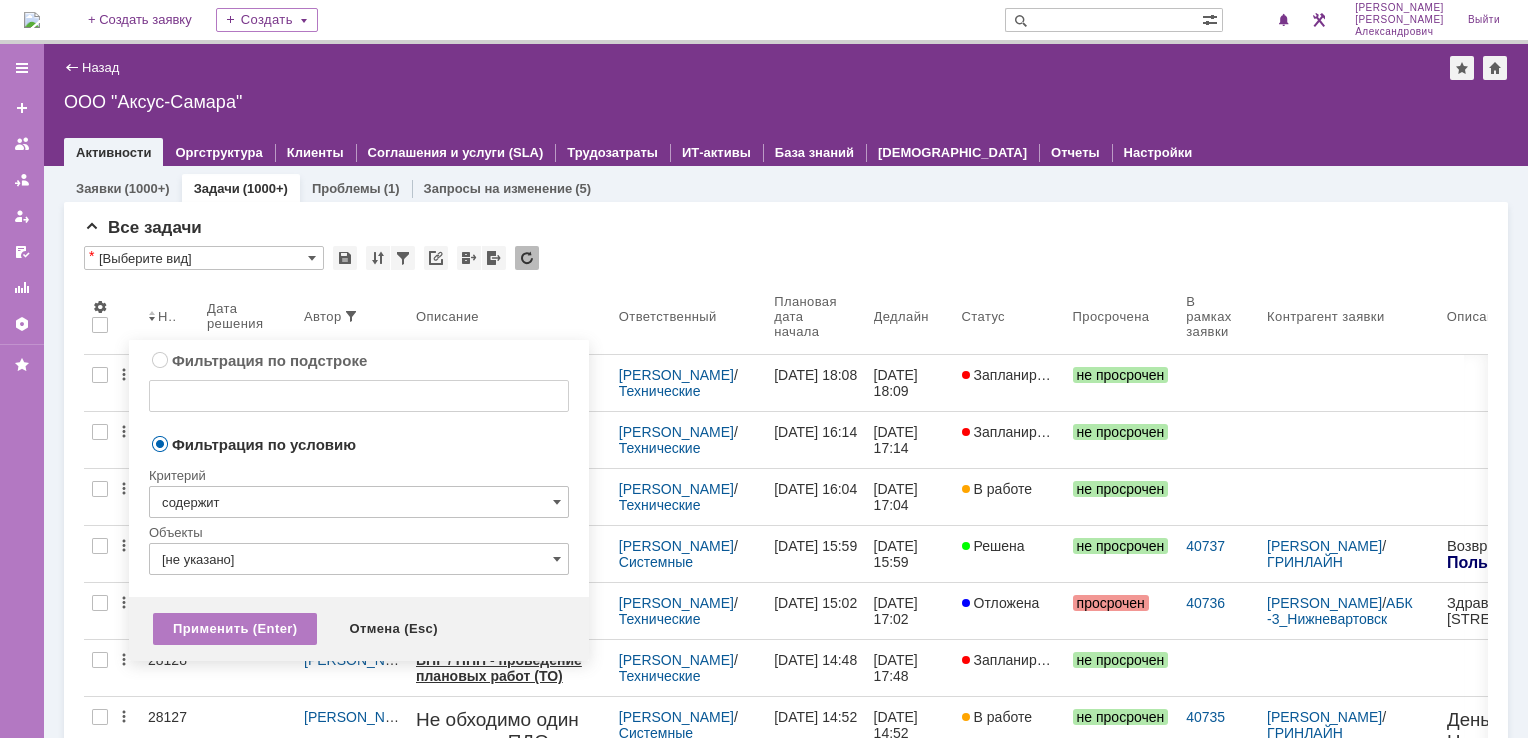 click on "содержит" at bounding box center (359, 502) 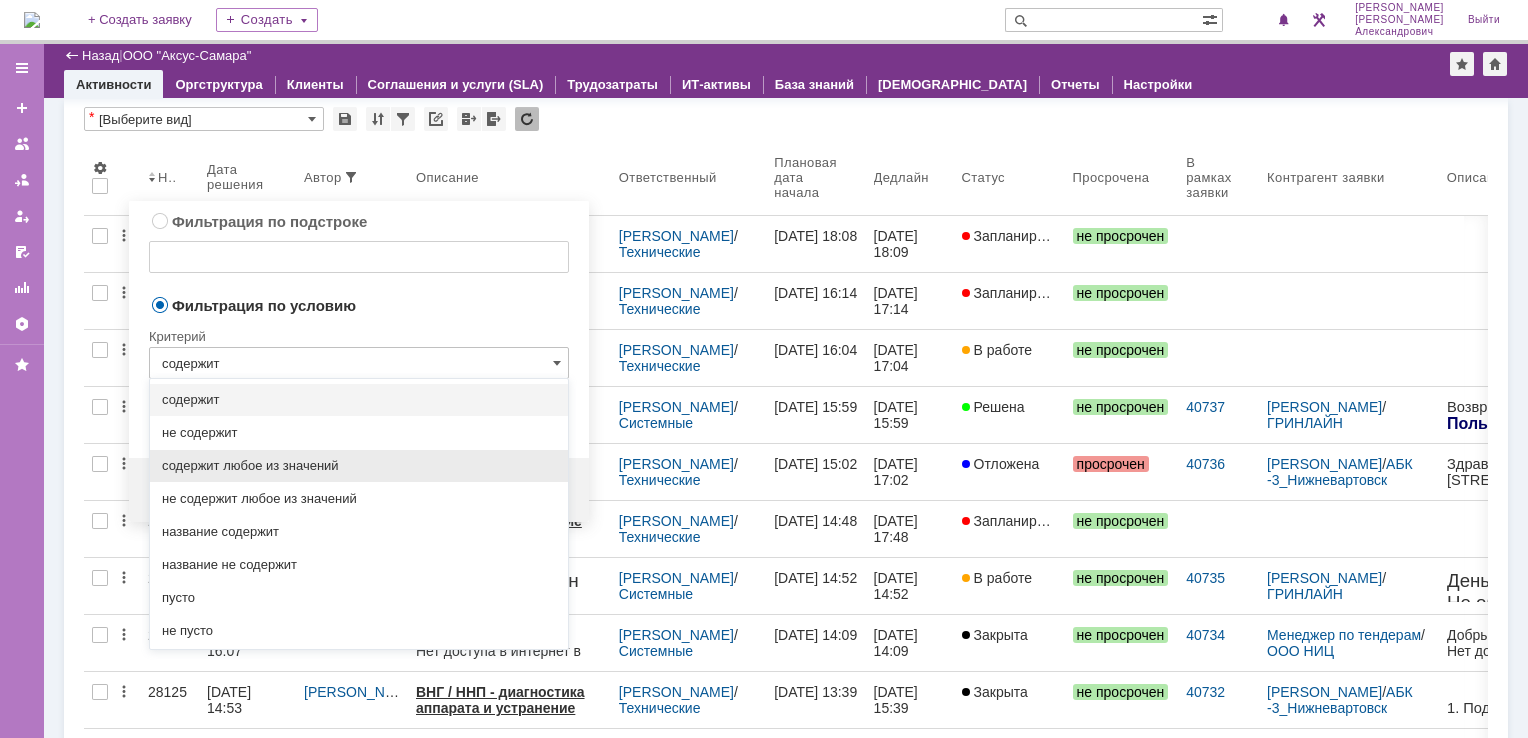 click on "содержит любое из значений" at bounding box center [359, 466] 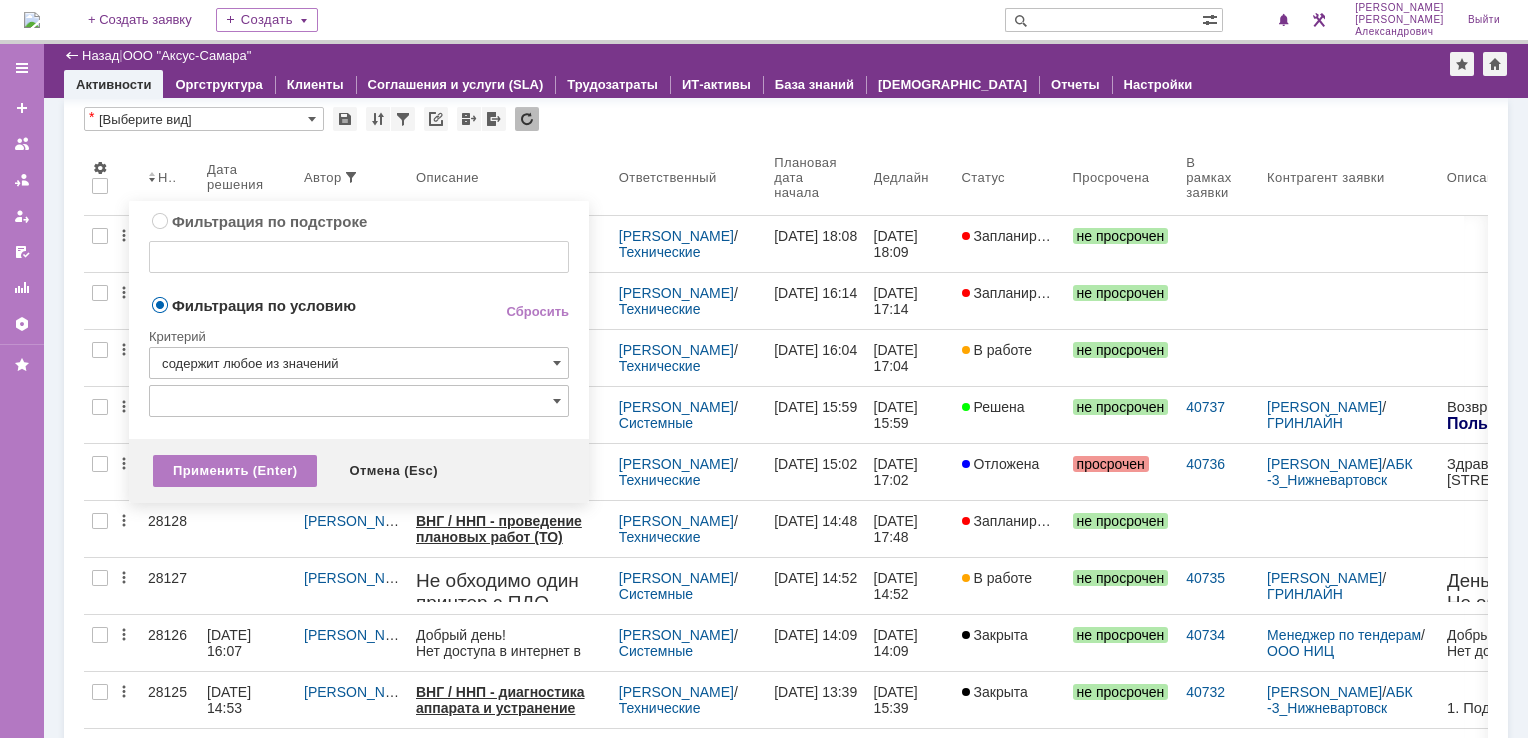 type on "содержит любое из значений" 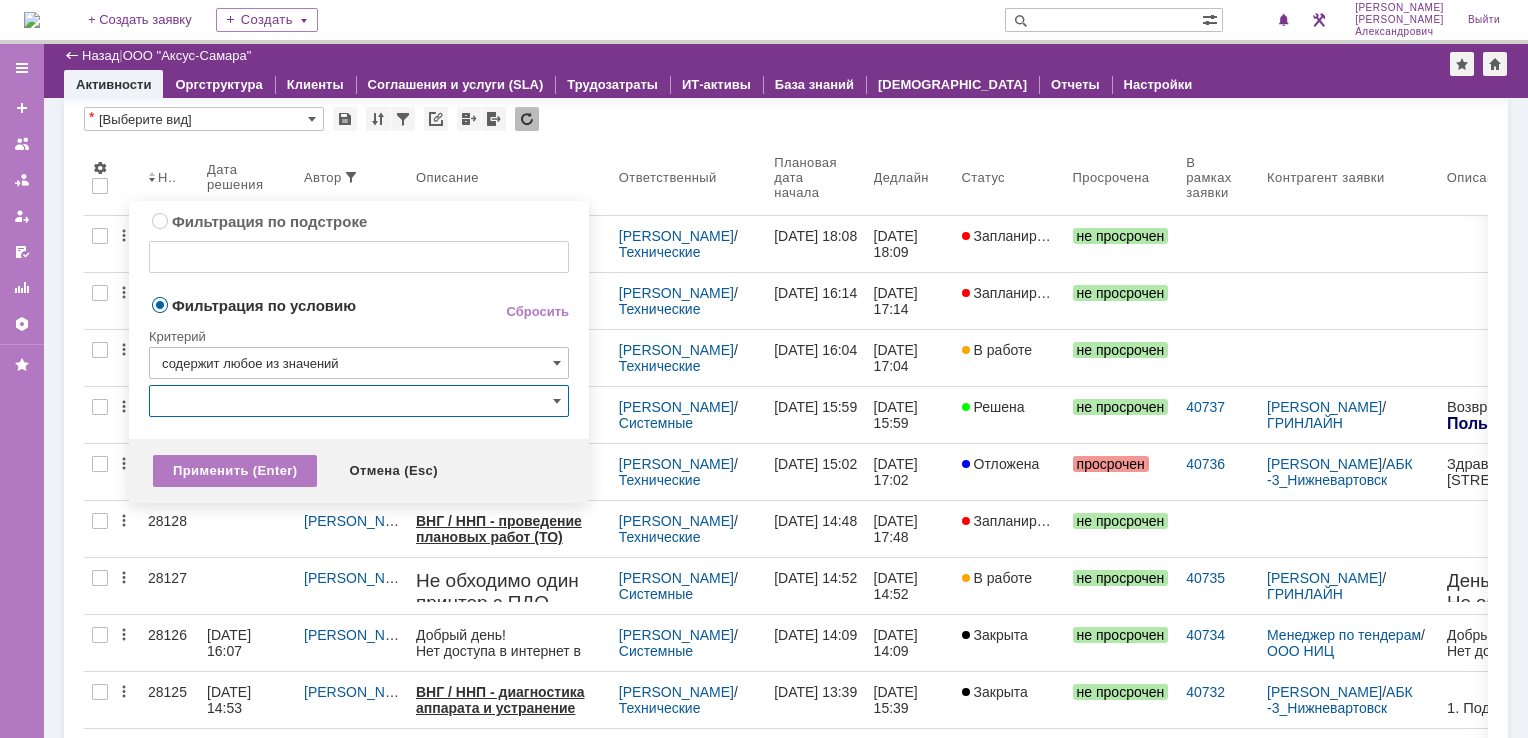 click at bounding box center (359, 401) 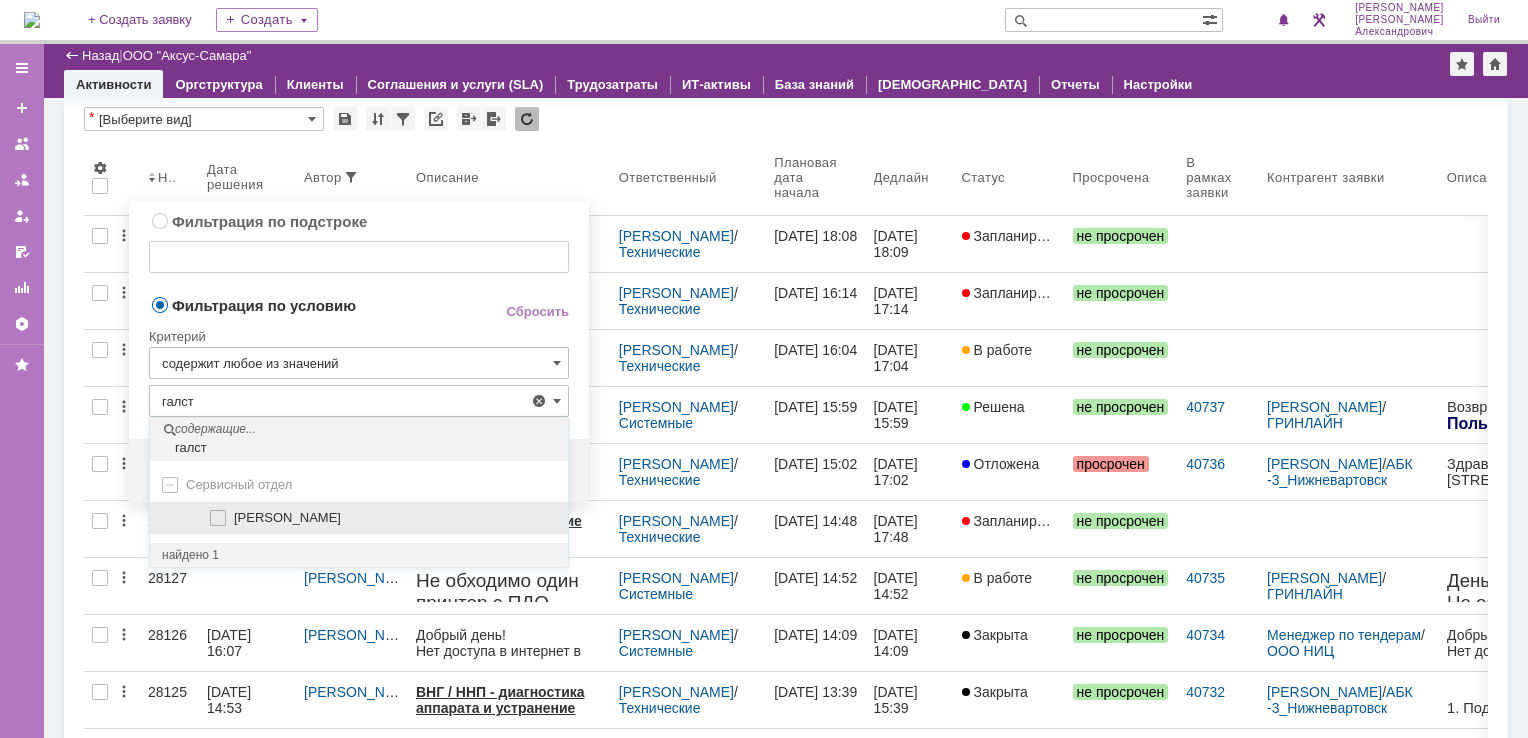 click at bounding box center [222, 515] 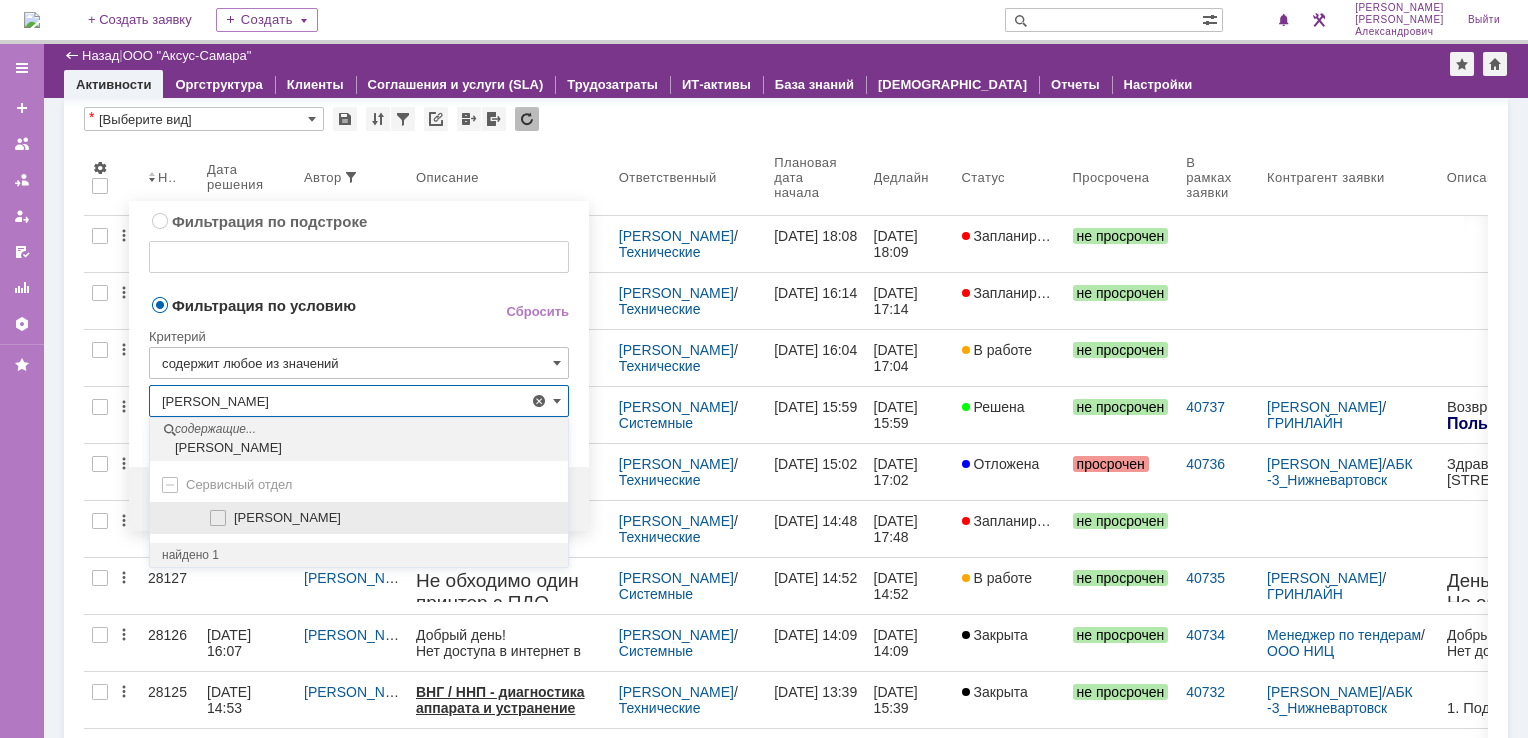 click at bounding box center (222, 515) 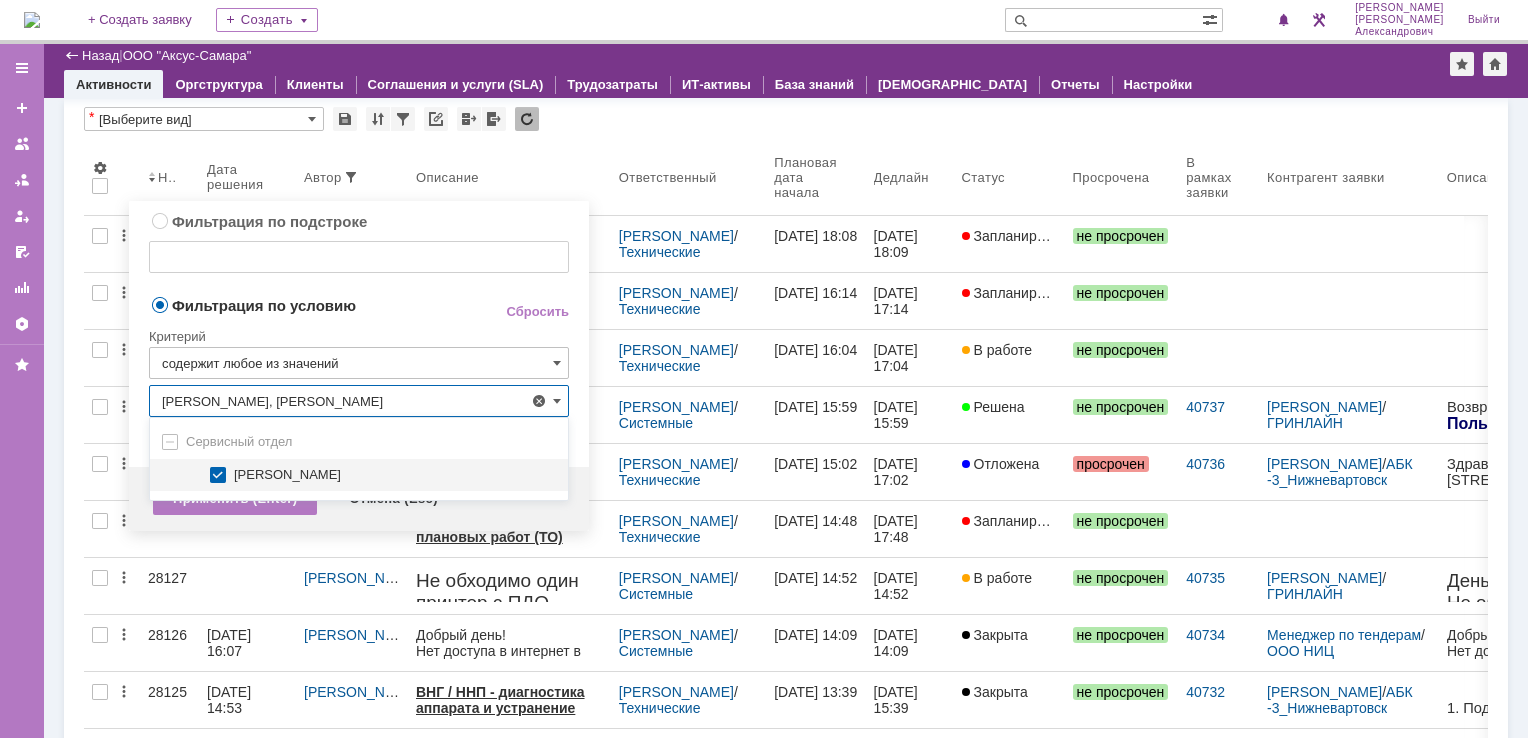 click on "Фильтрация по условию" at bounding box center (311, 304) 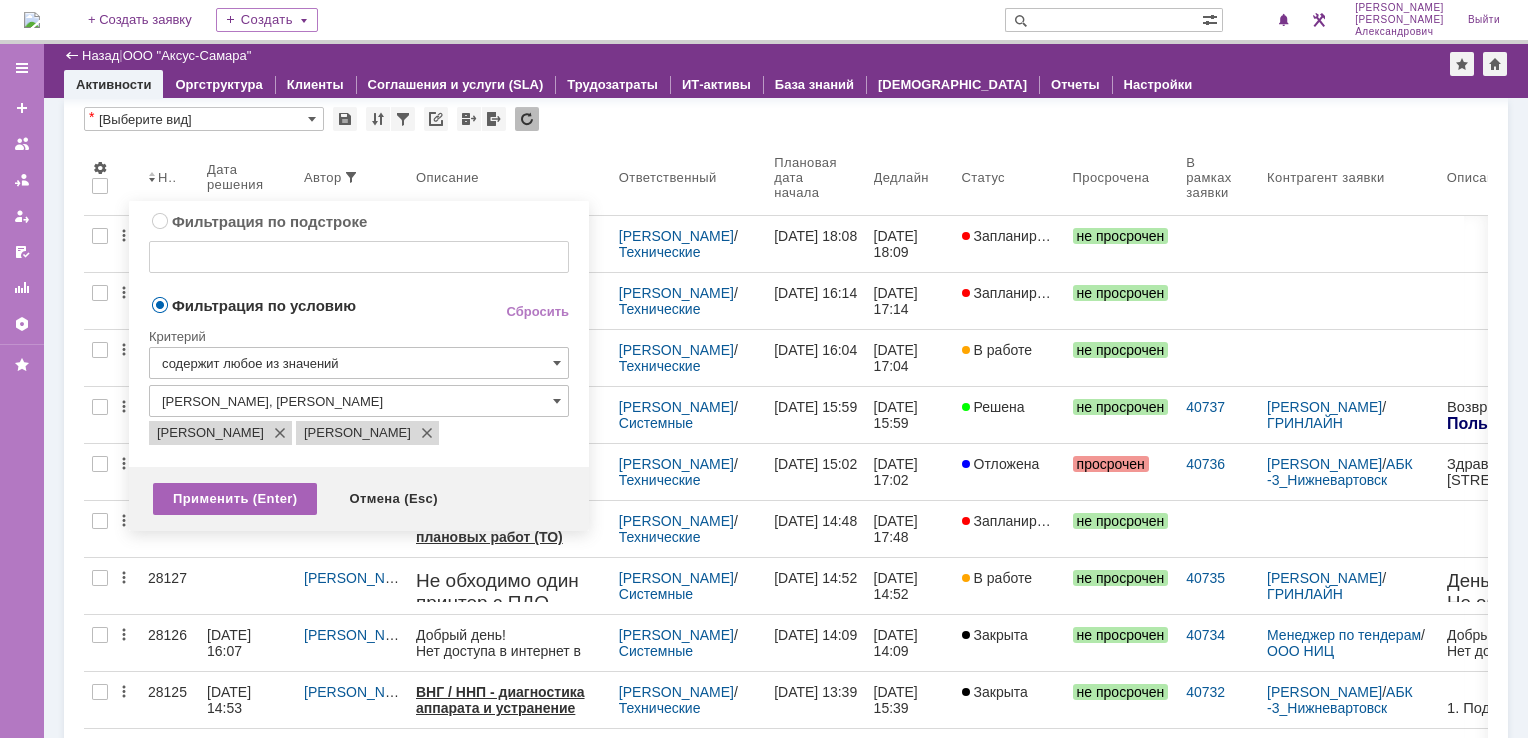 click on "Применить (Enter)" at bounding box center [235, 499] 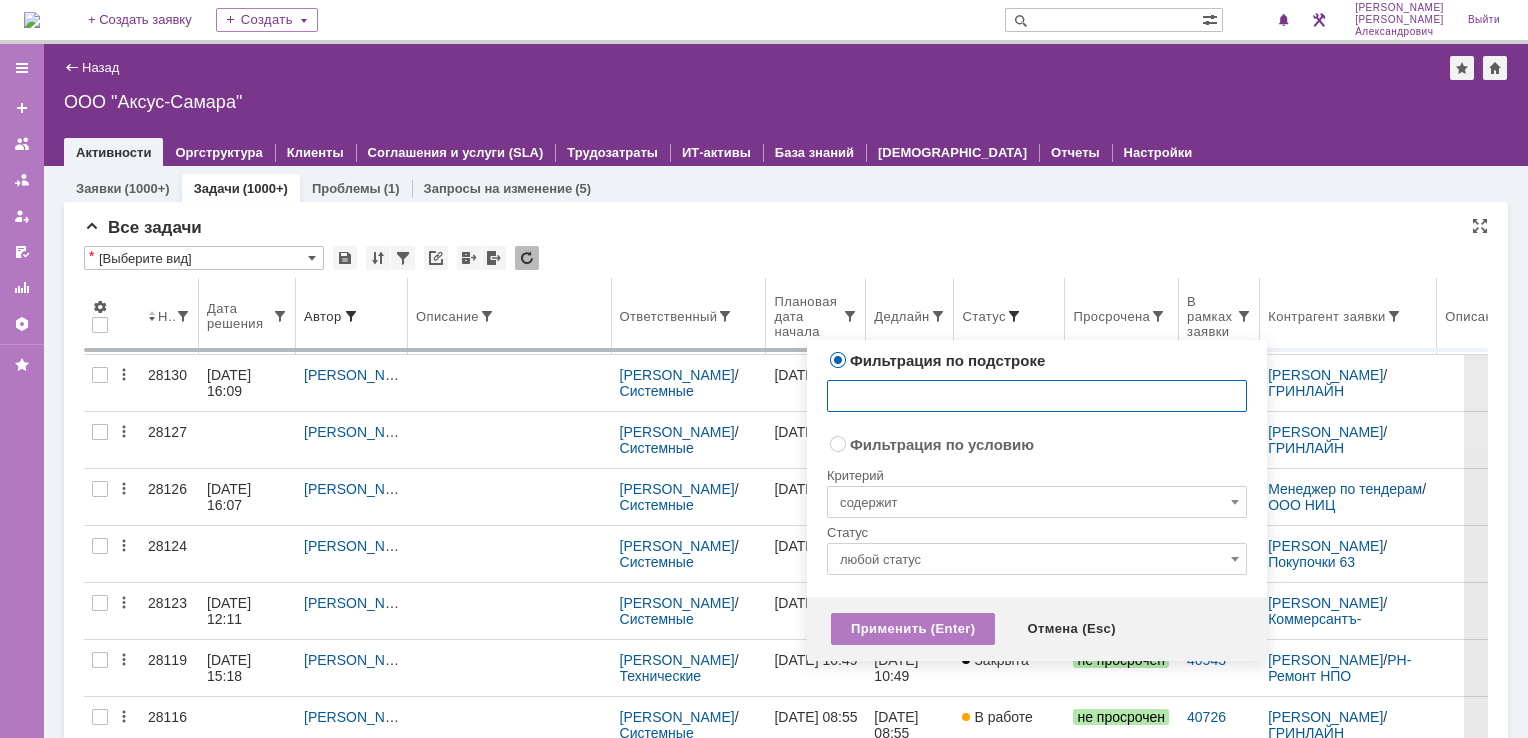 click at bounding box center [1014, 316] 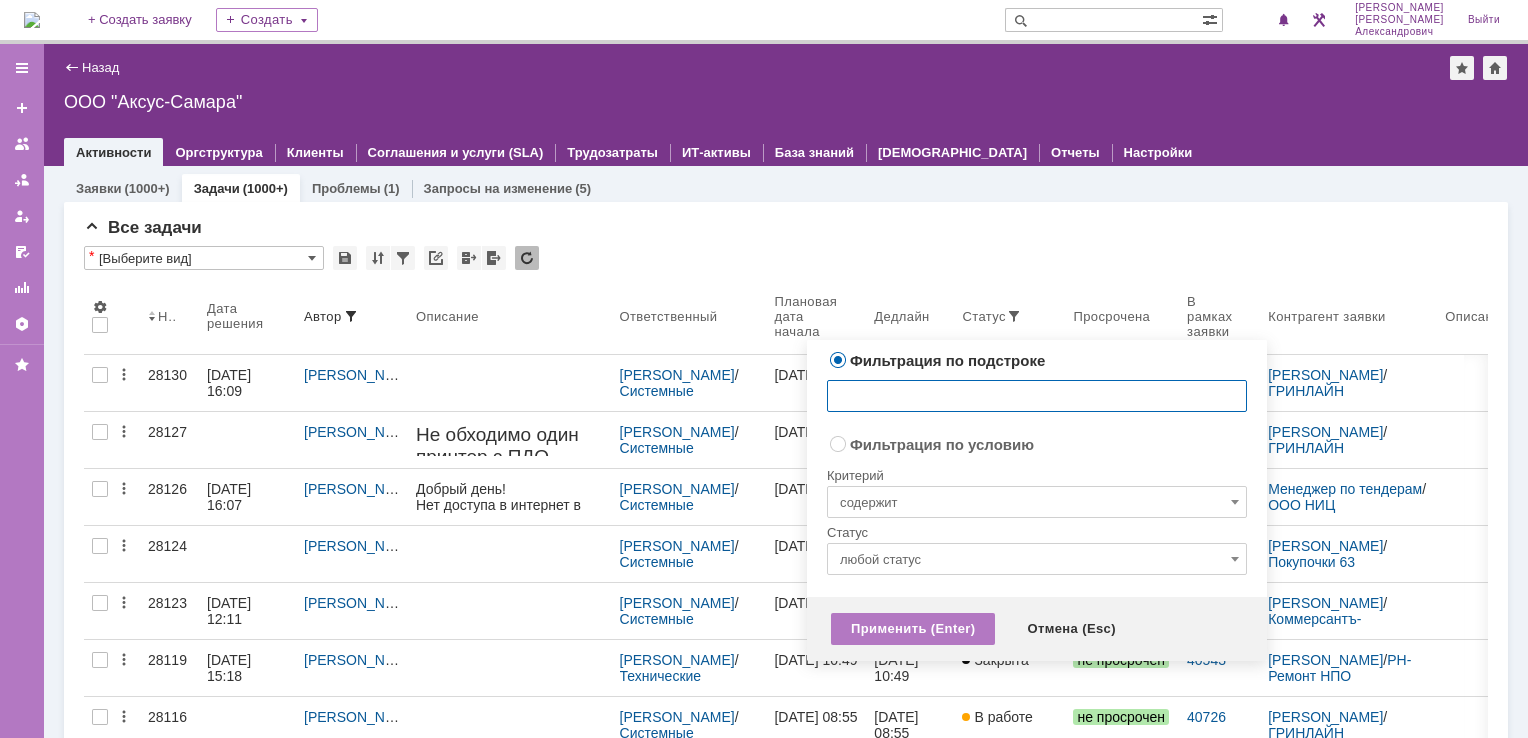 radio on "false" 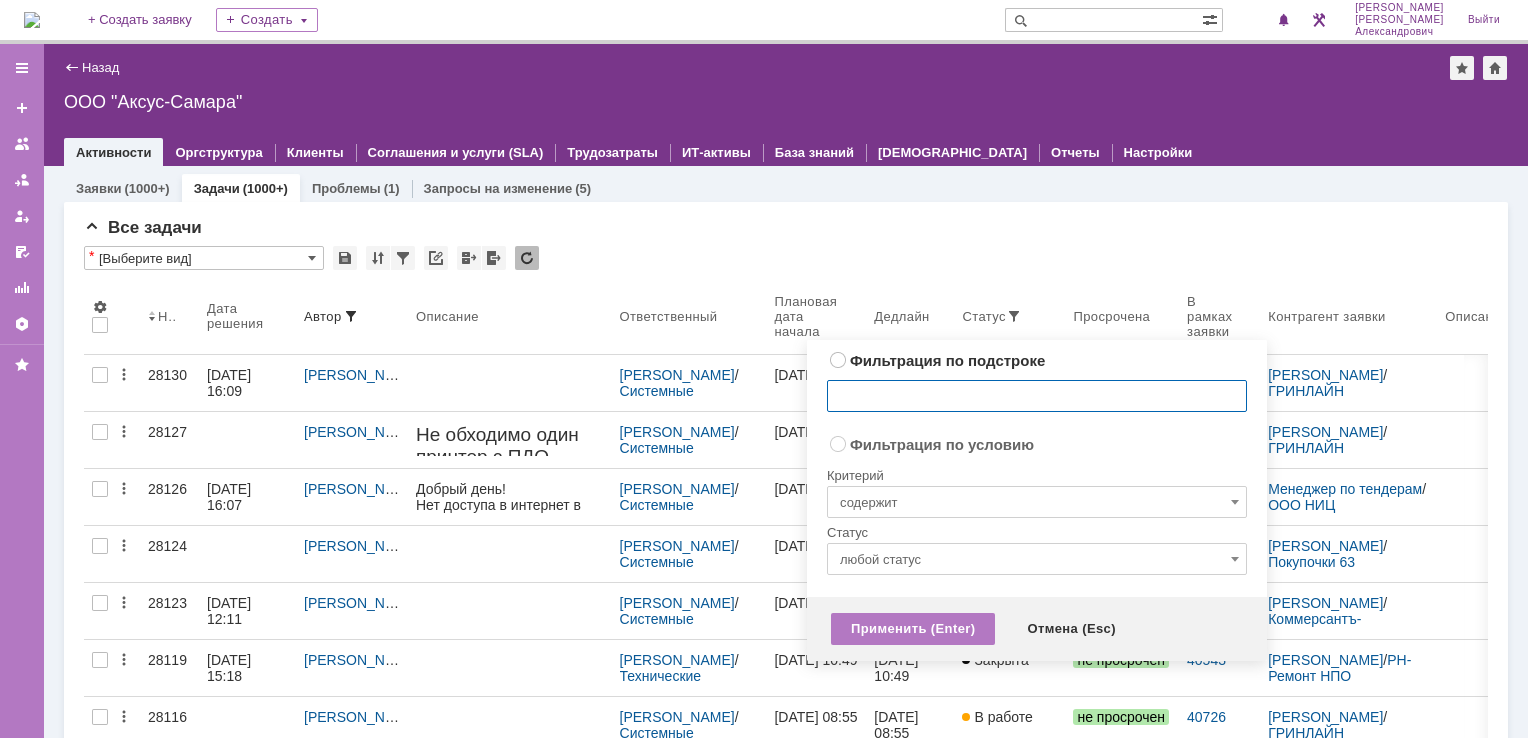 radio on "true" 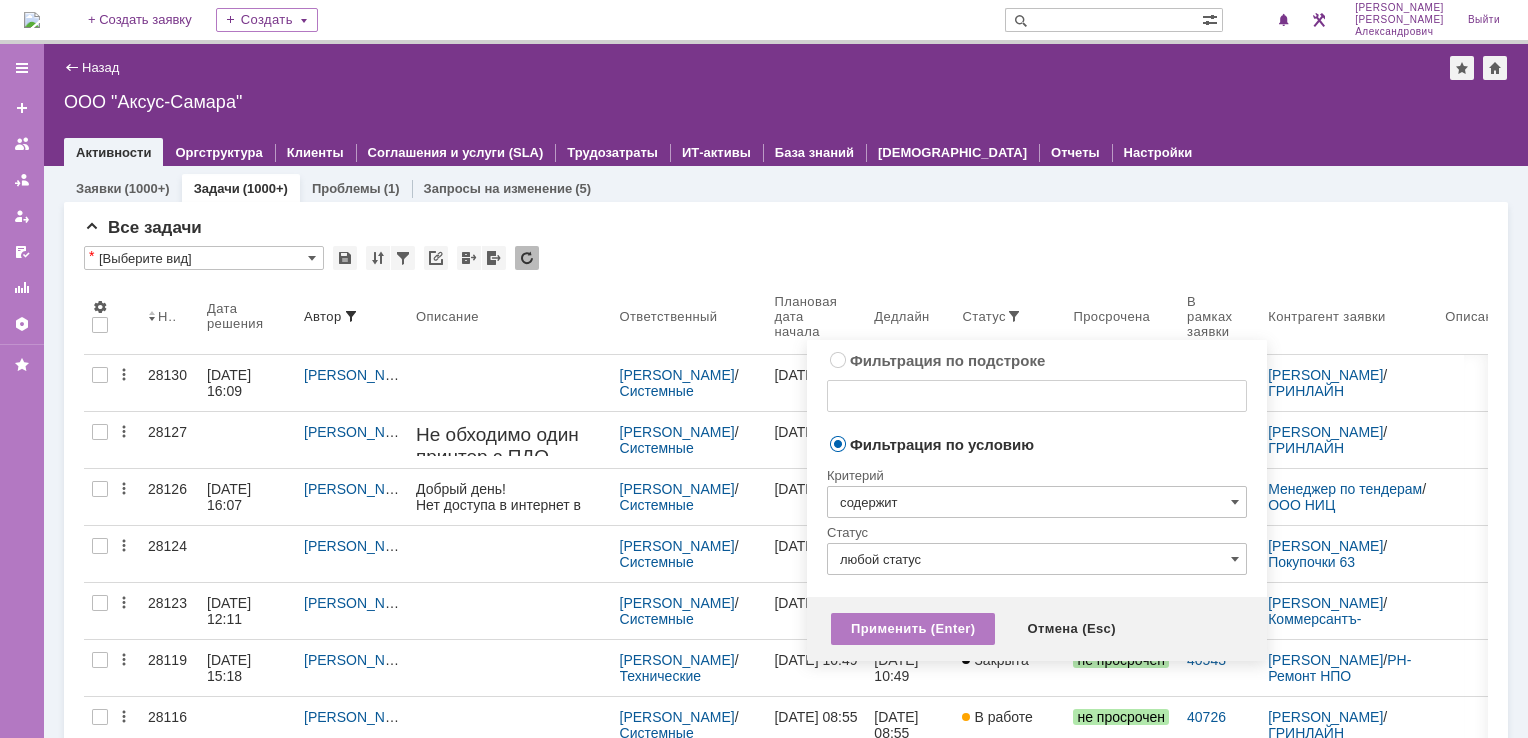 click on "содержит" at bounding box center (1037, 502) 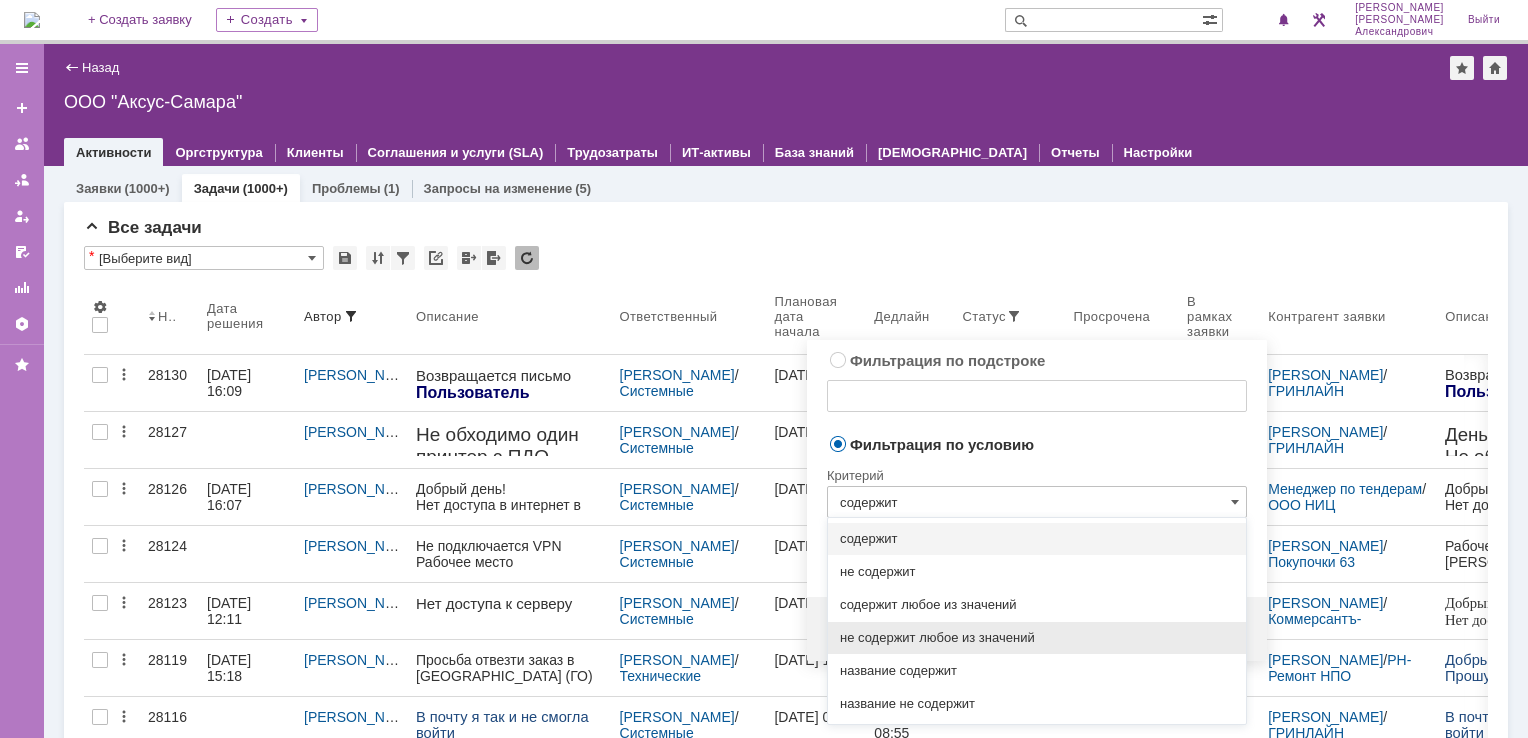 click on "не содержит любое из значений" at bounding box center (1037, 638) 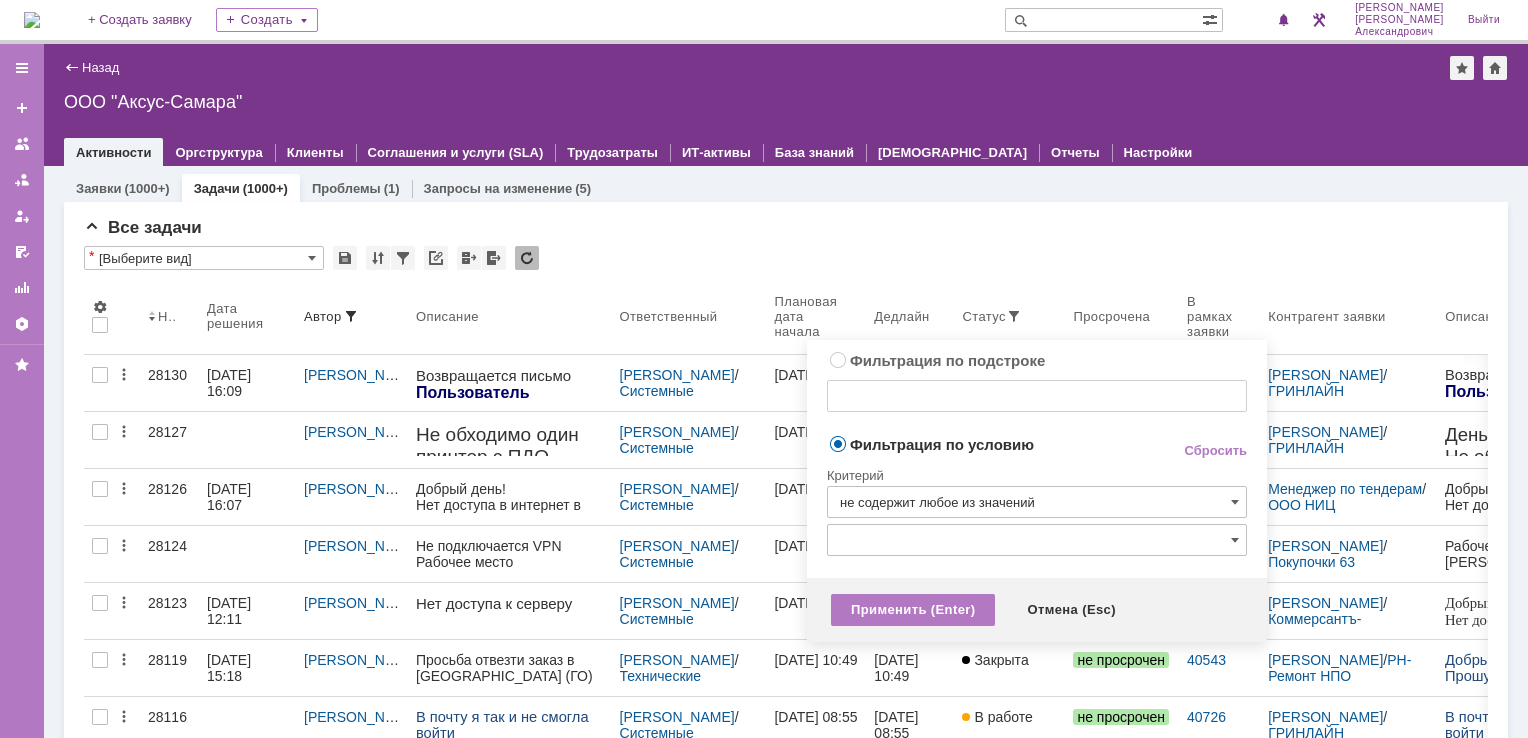 type on "не содержит любое из значений" 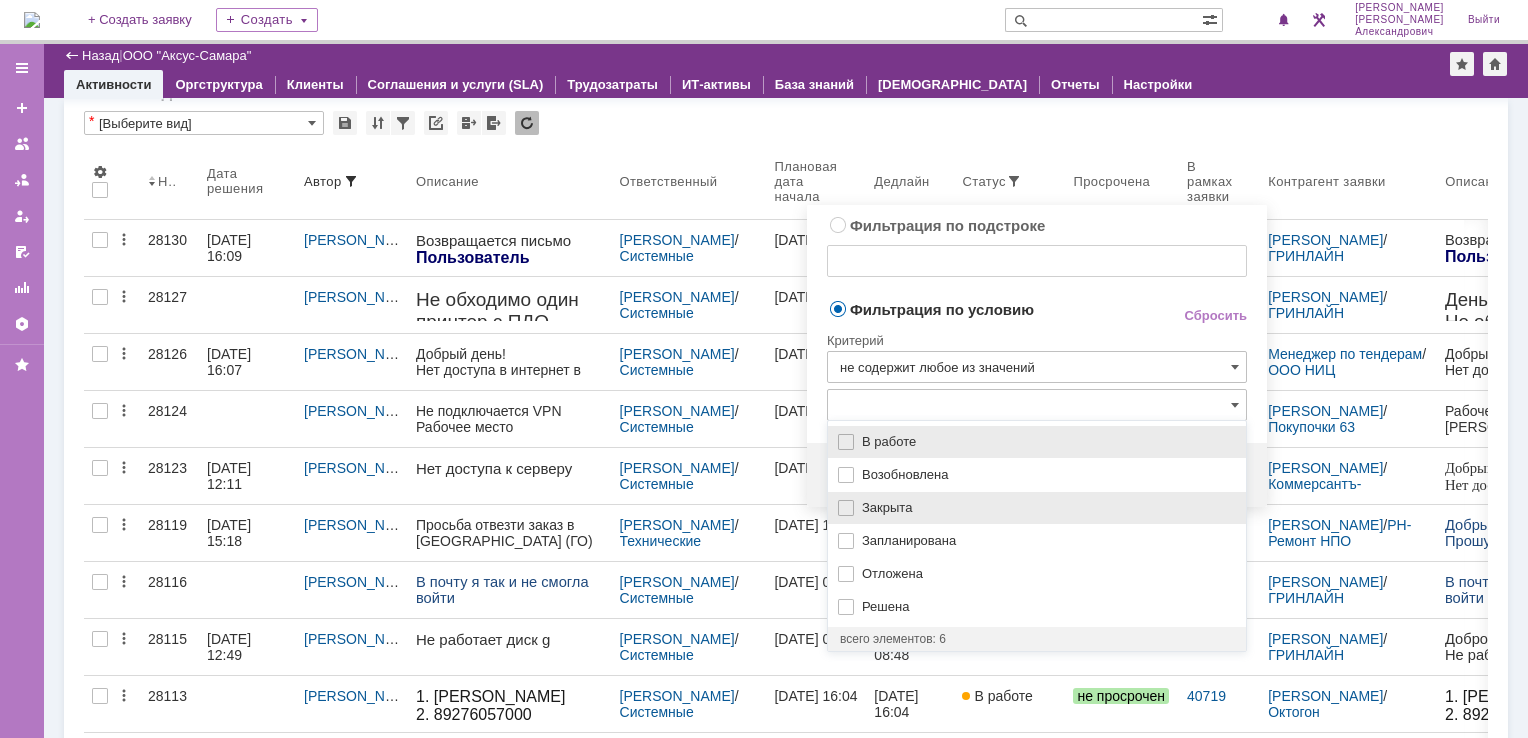 click on "Закрыта" at bounding box center [1048, 508] 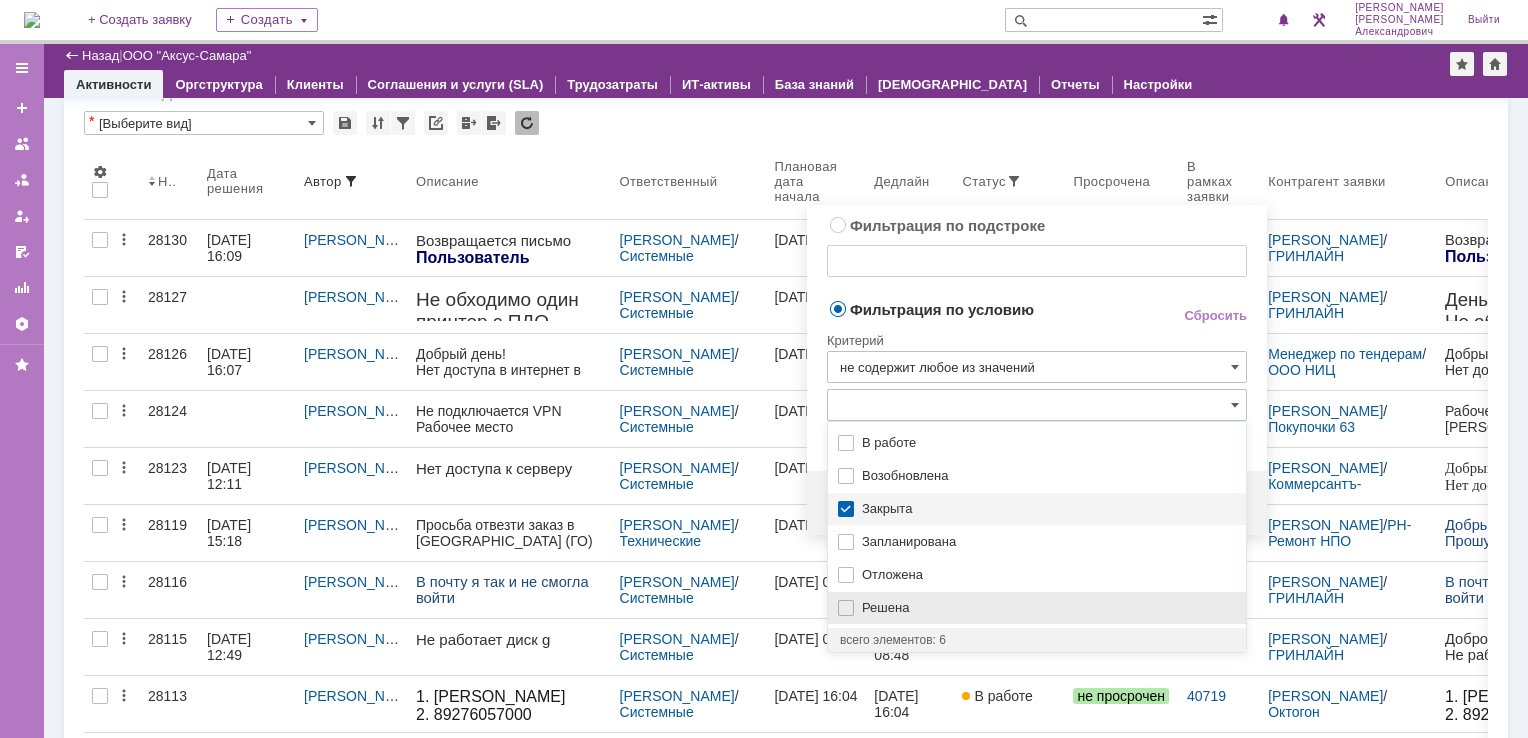 click on "Решена" at bounding box center [1048, 608] 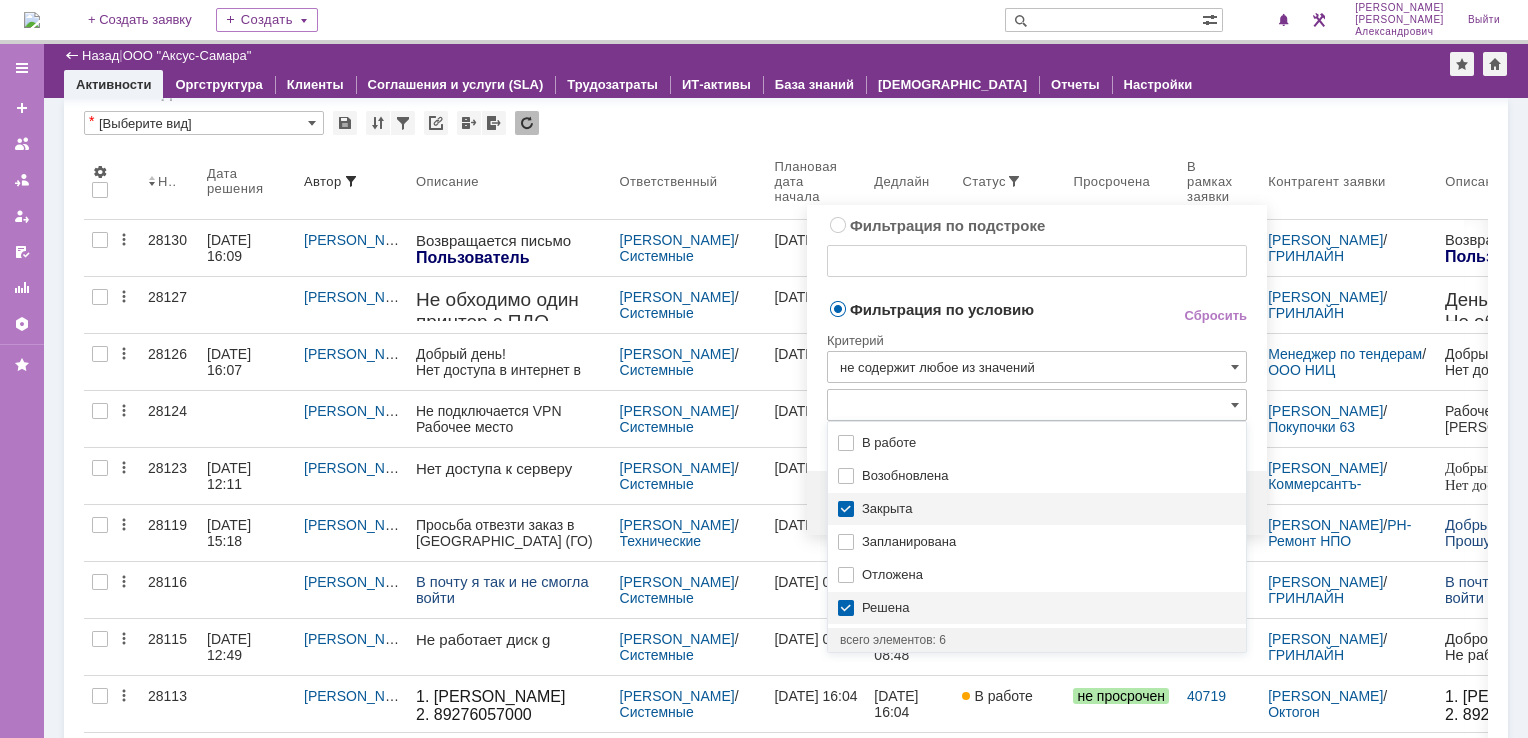 click on "Критерий" at bounding box center (1037, 337) 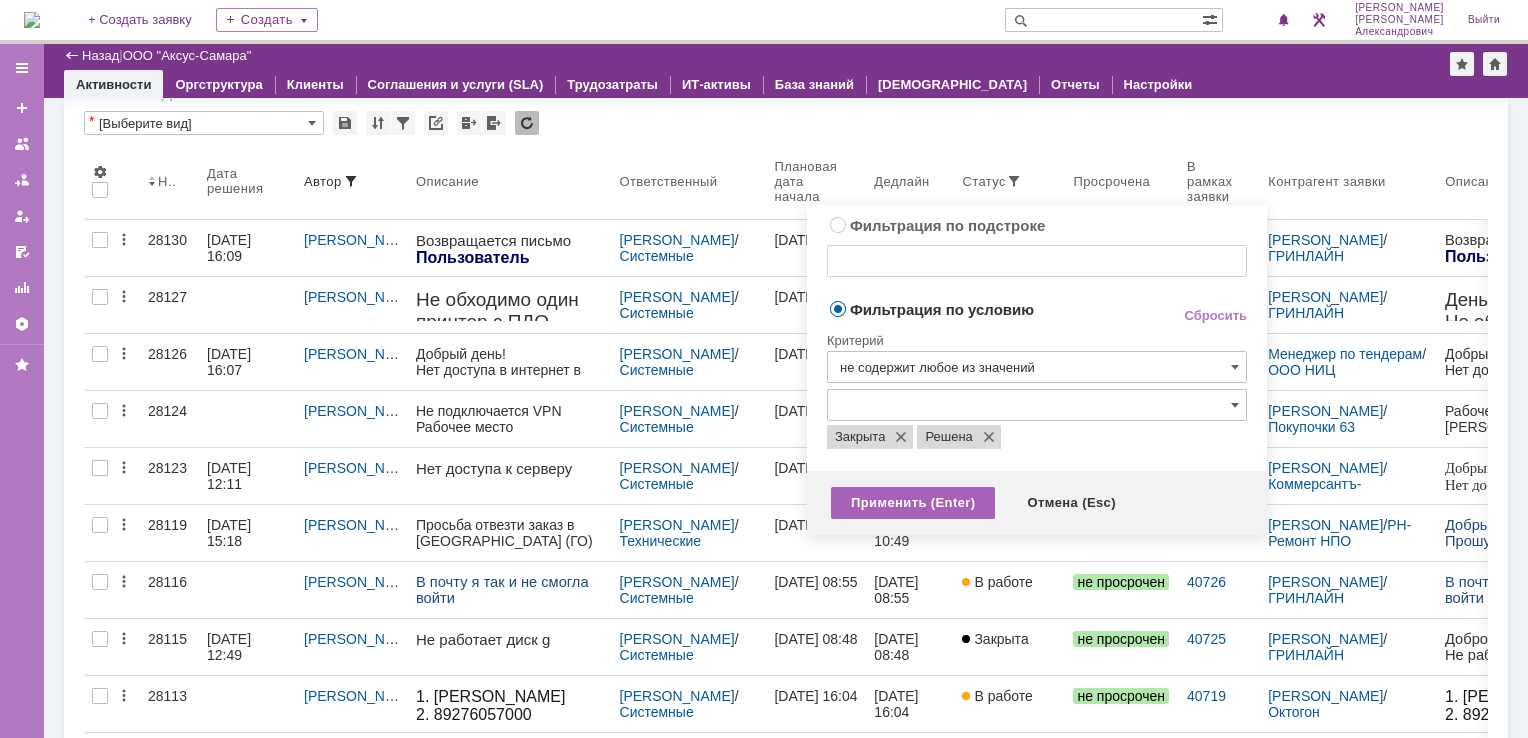 click on "Применить (Enter)" at bounding box center (913, 503) 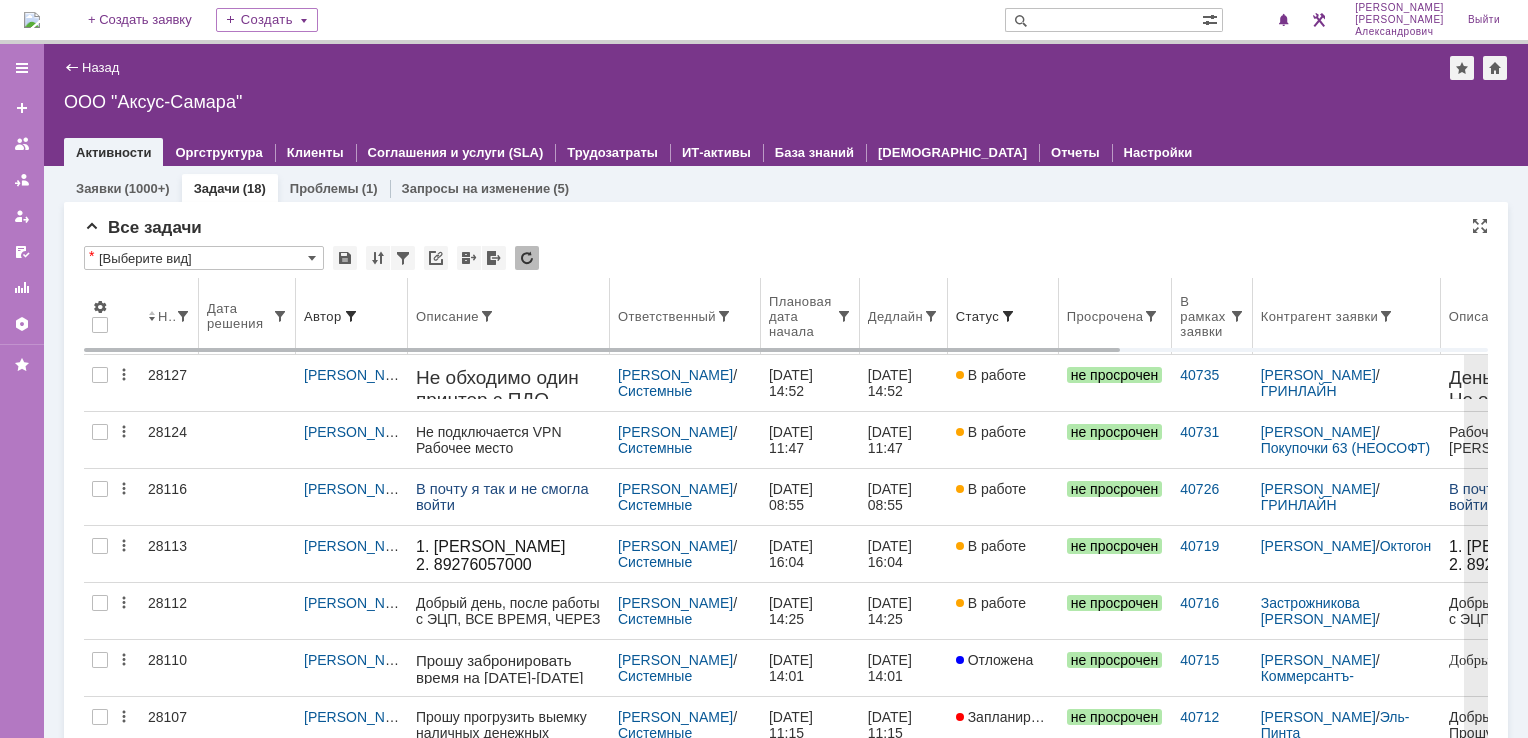 click on "Ответственный" at bounding box center [685, 316] 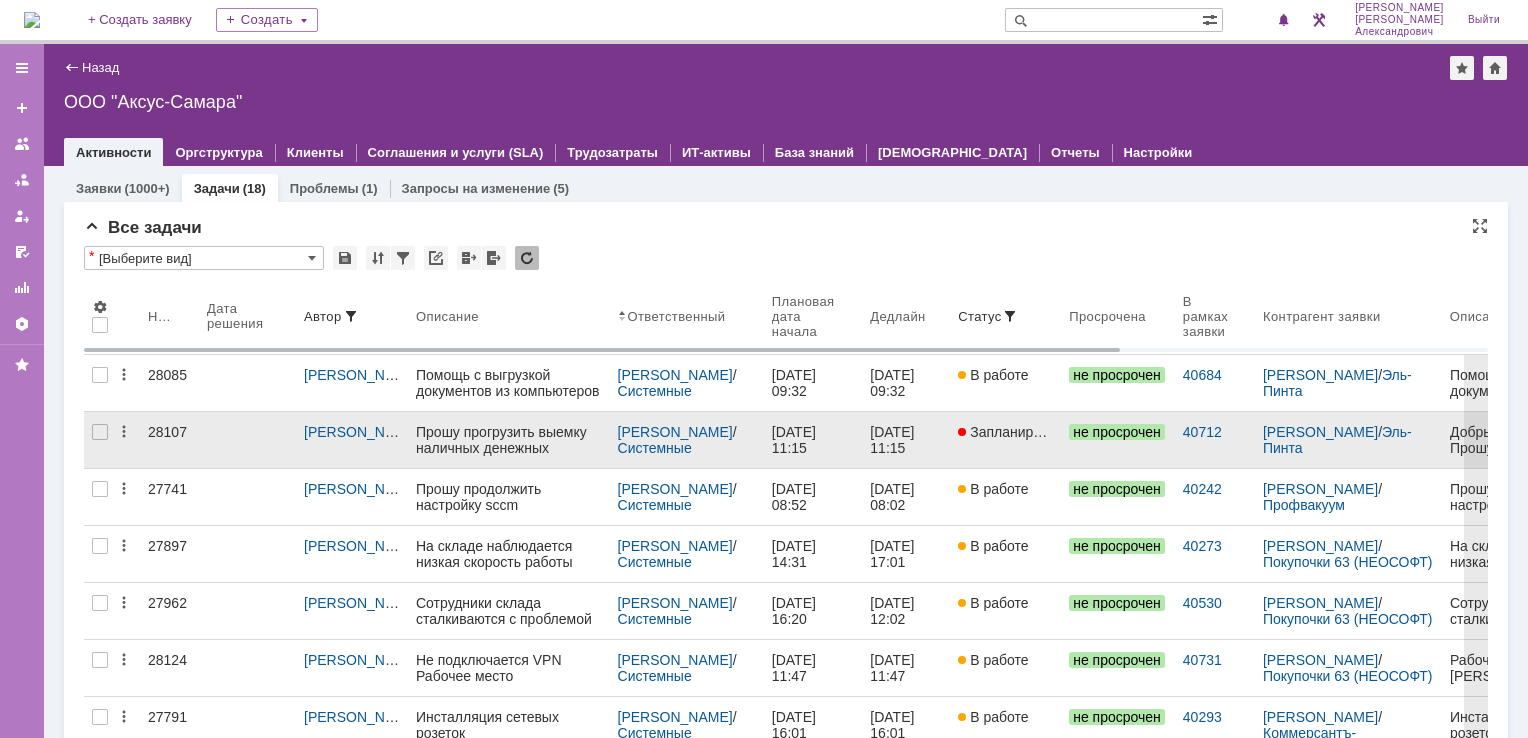 click on "10.07.2025 11:15" at bounding box center (906, 440) 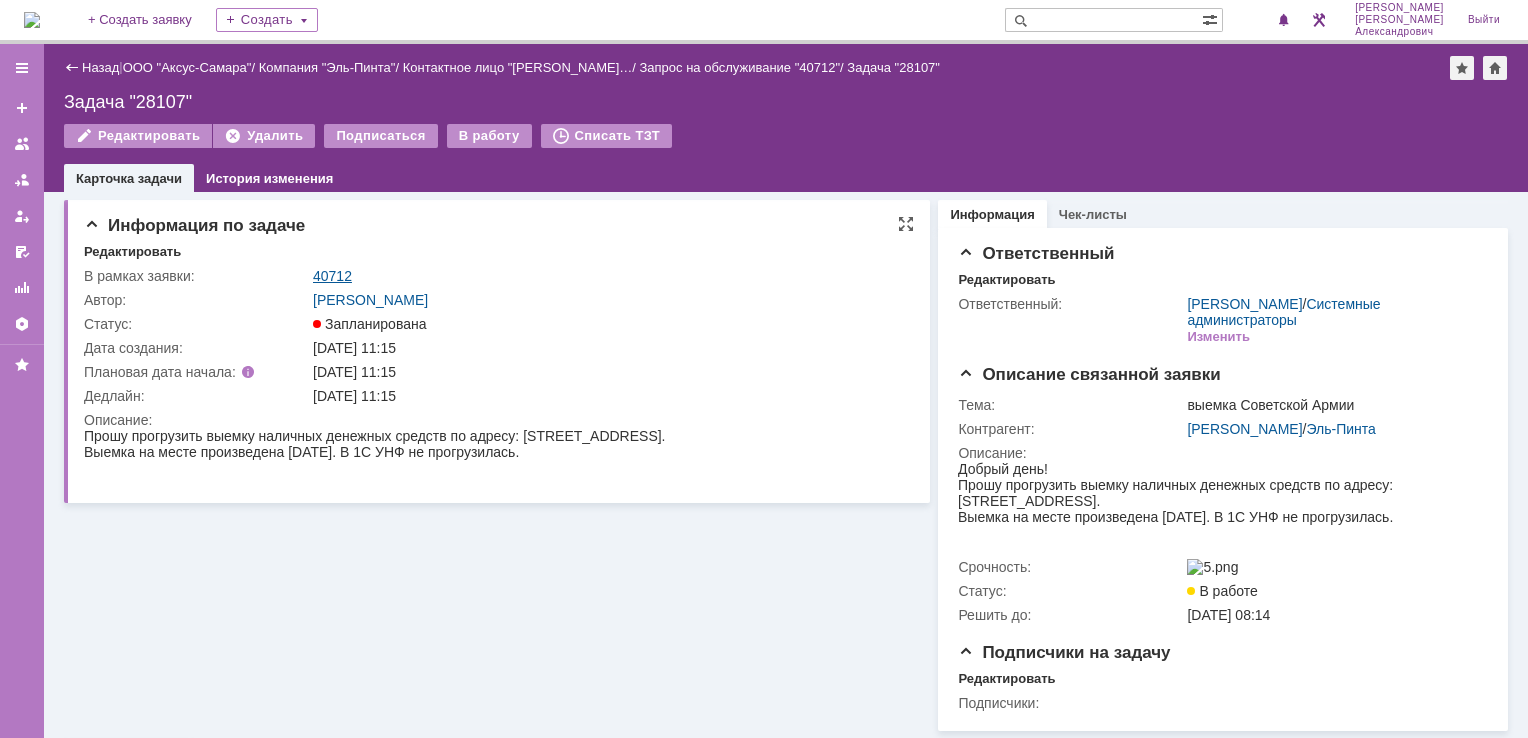 click on "40712" at bounding box center [332, 276] 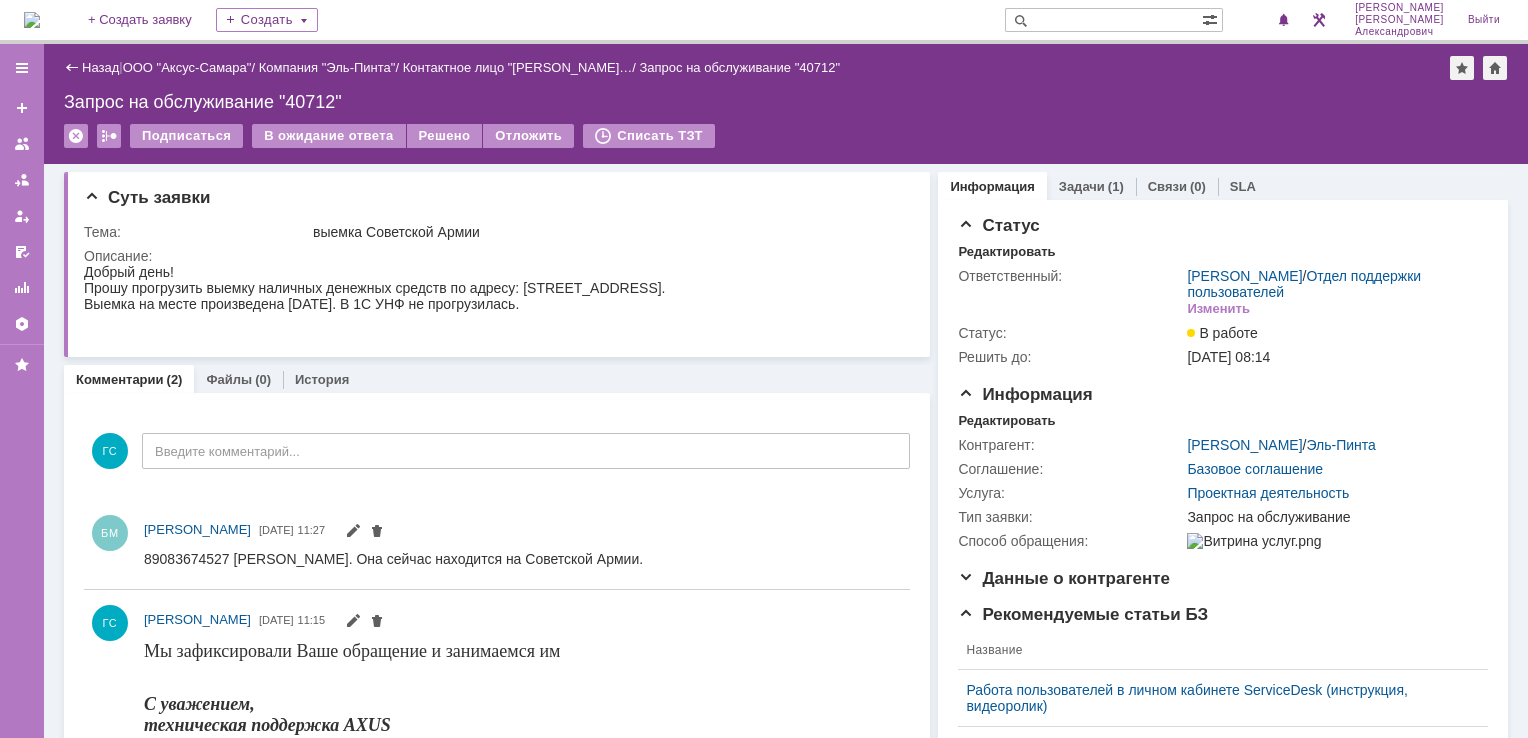 click on "Назад   |   ООО "Аксус-Самара"  /   Компания "Эль-Пинта"  /   Контактное лицо "Блохина Мария…  /   Запрос на обслуживание "40712"" at bounding box center (786, 68) 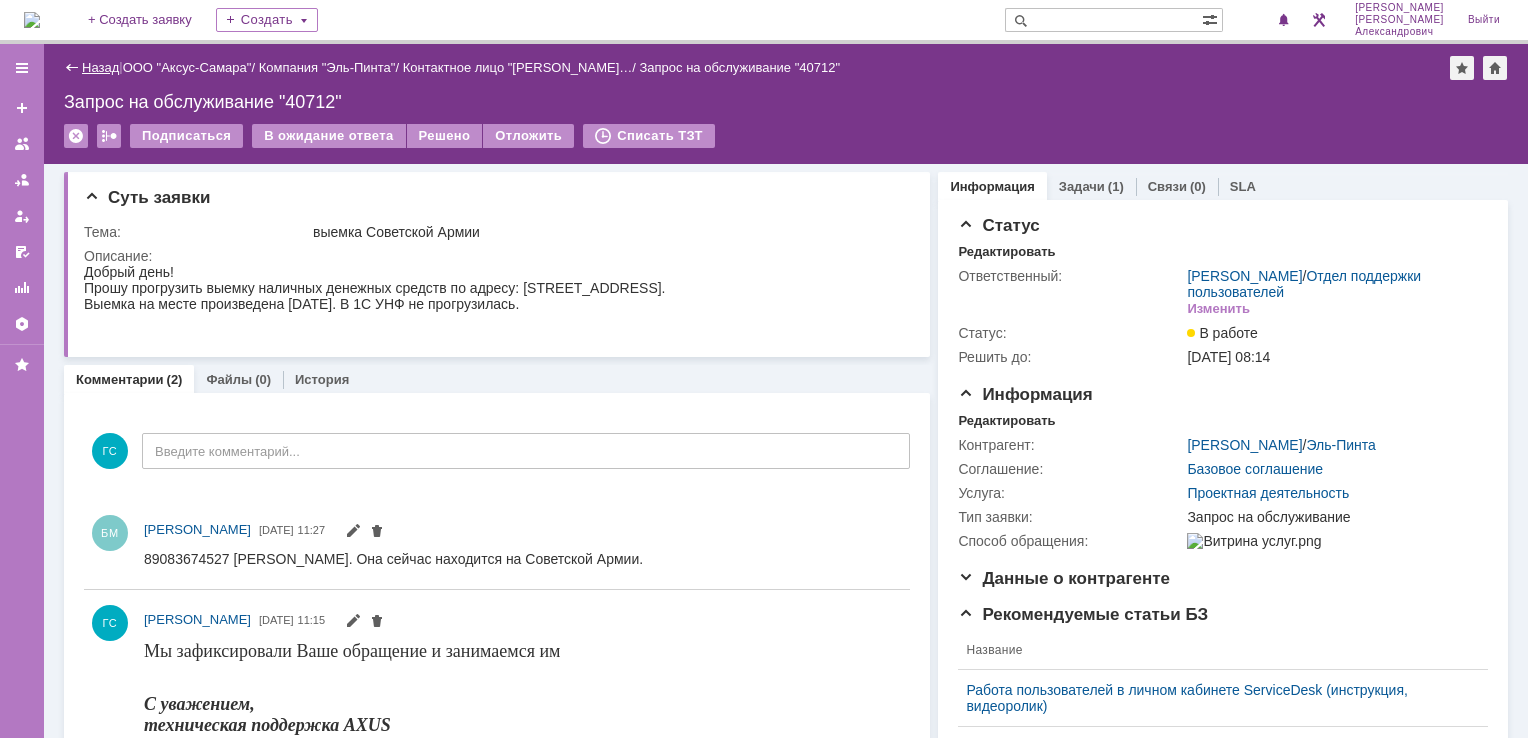 click on "Назад" at bounding box center (100, 67) 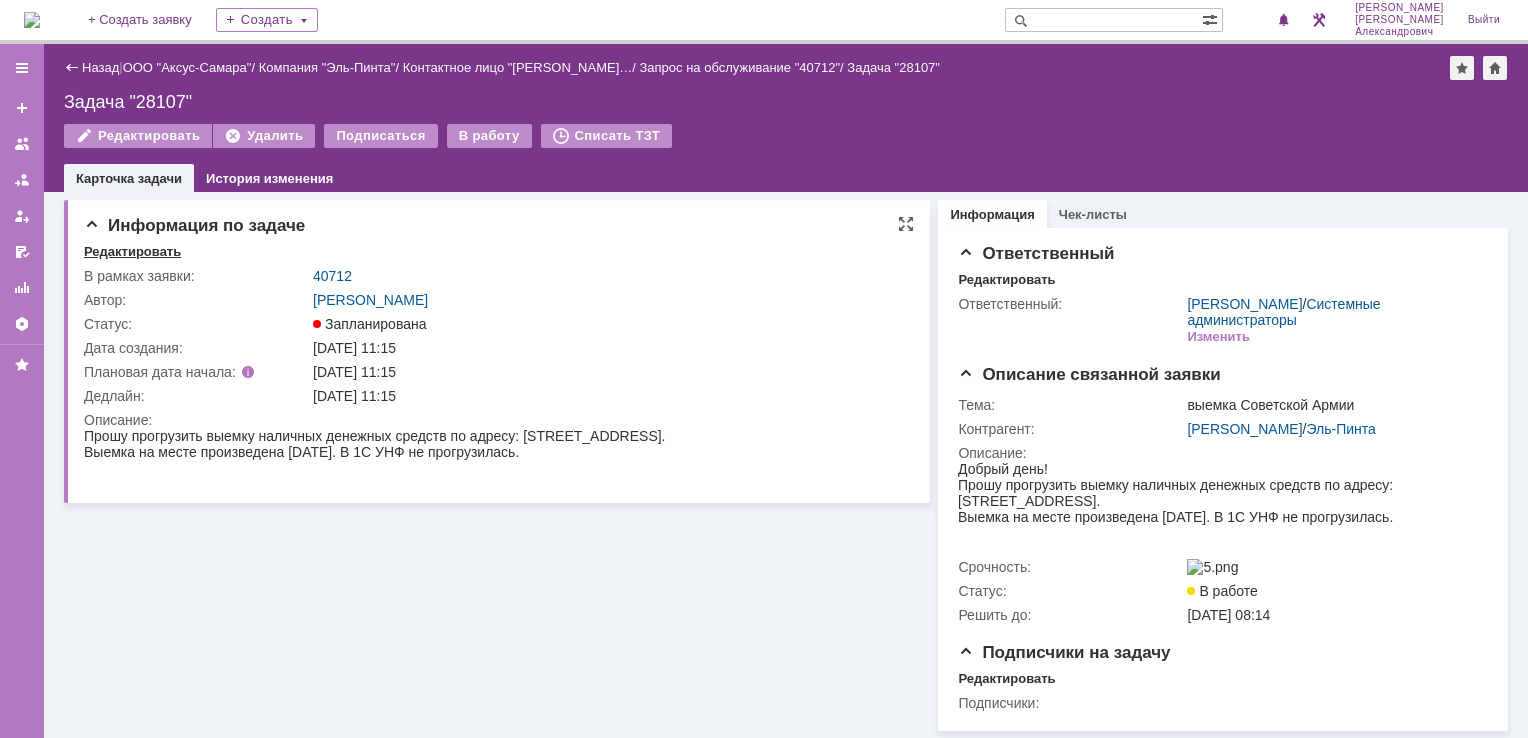 click on "Редактировать" at bounding box center [132, 252] 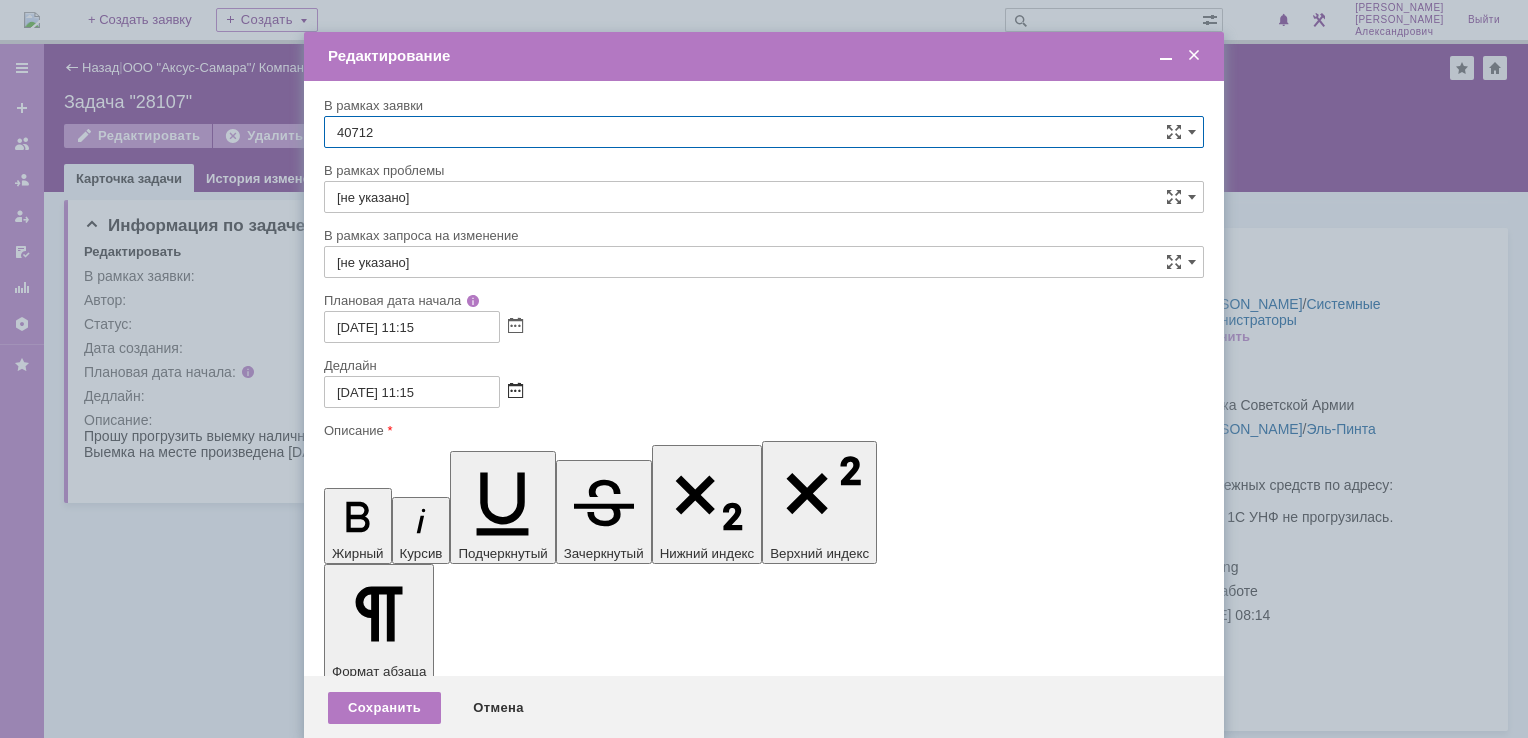 click at bounding box center (515, 392) 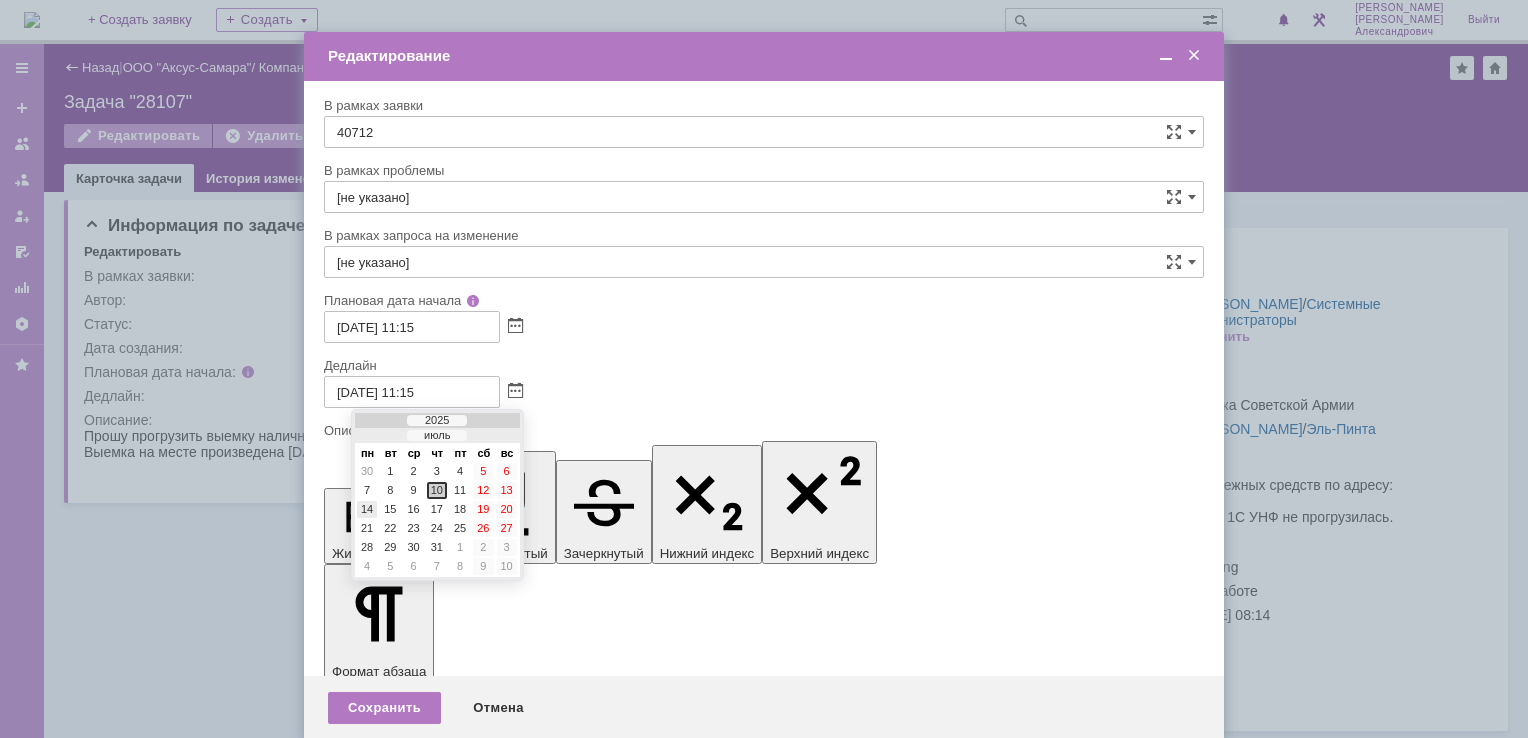 click on "14" at bounding box center [367, 509] 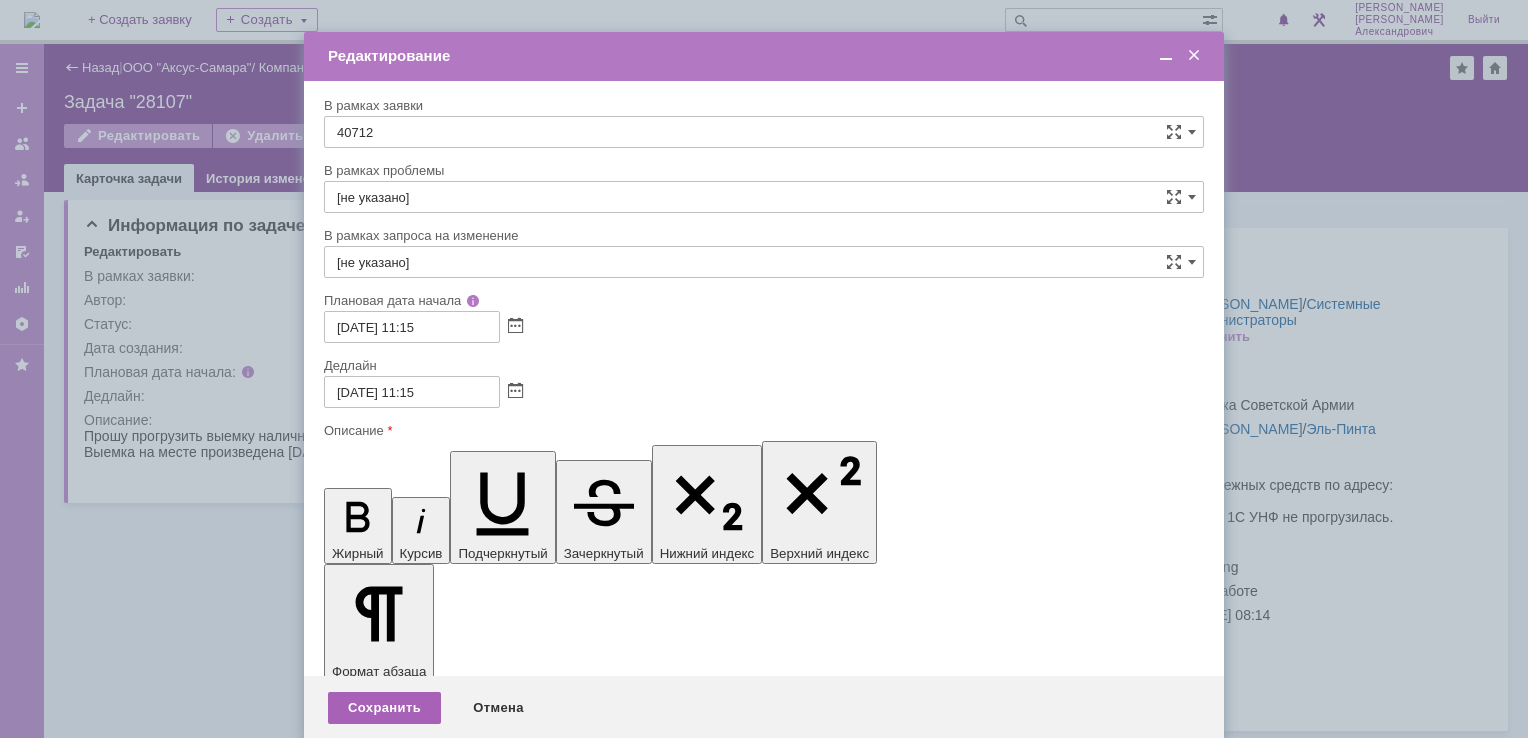 click on "Сохранить" at bounding box center (384, 708) 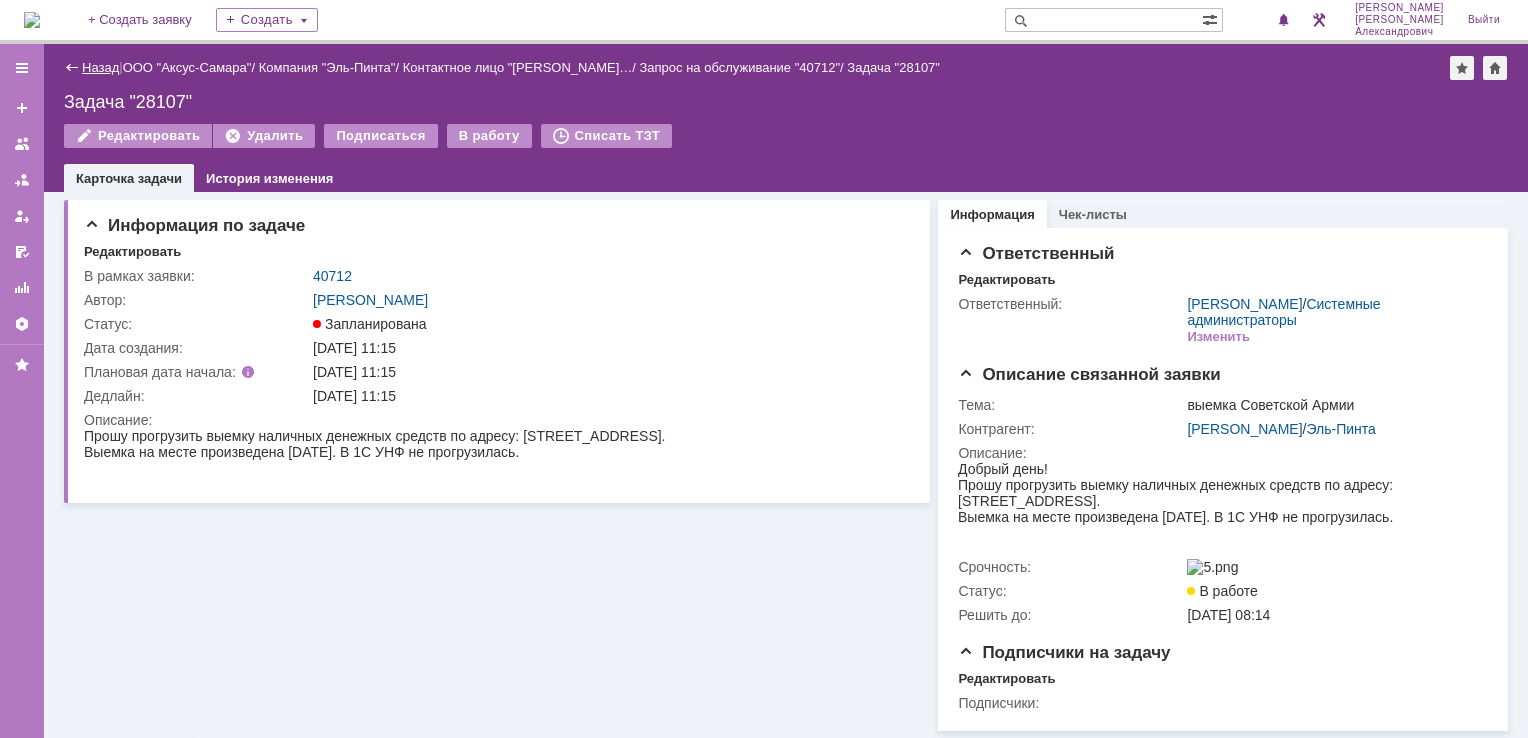 click on "Назад" at bounding box center [100, 67] 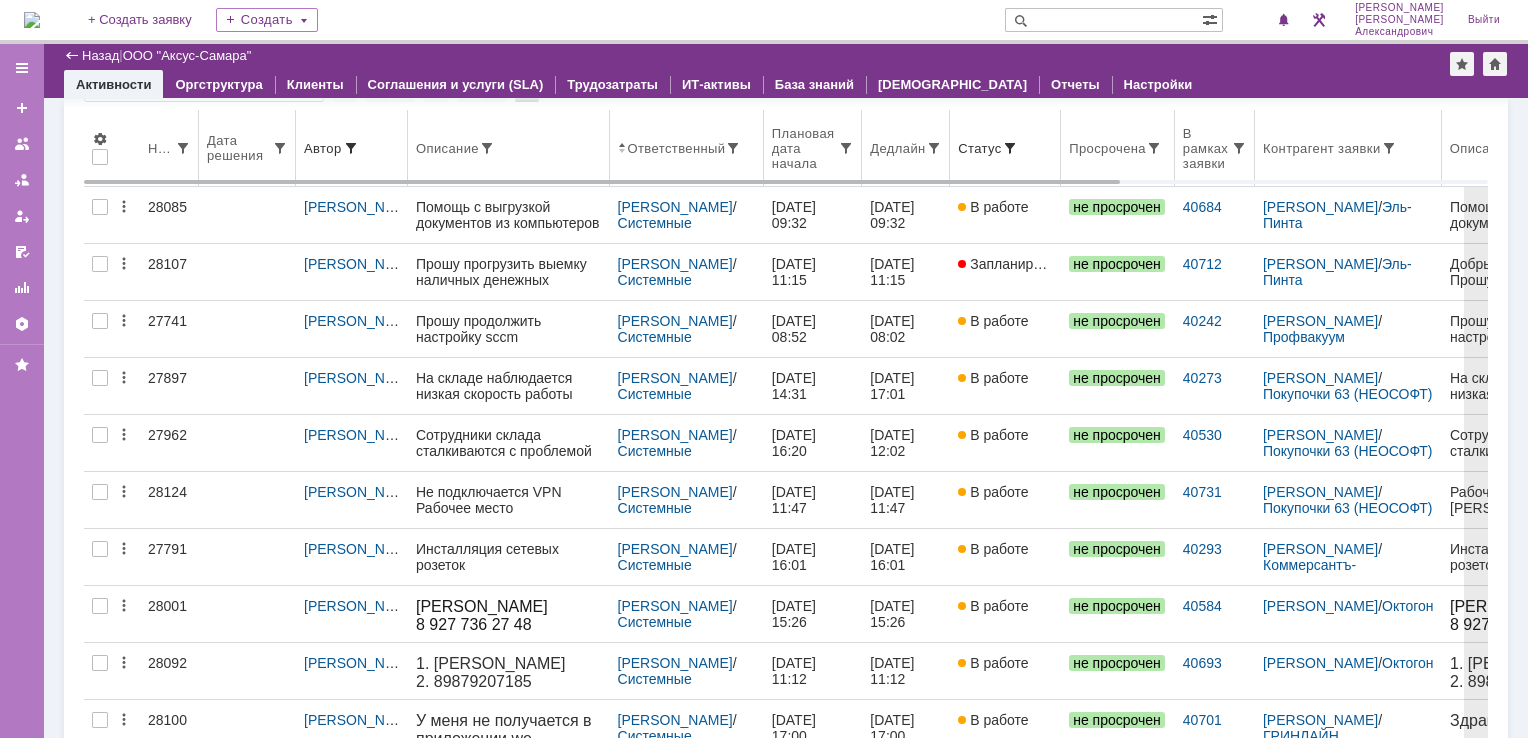 click on "Дедлайн" at bounding box center (906, 148) 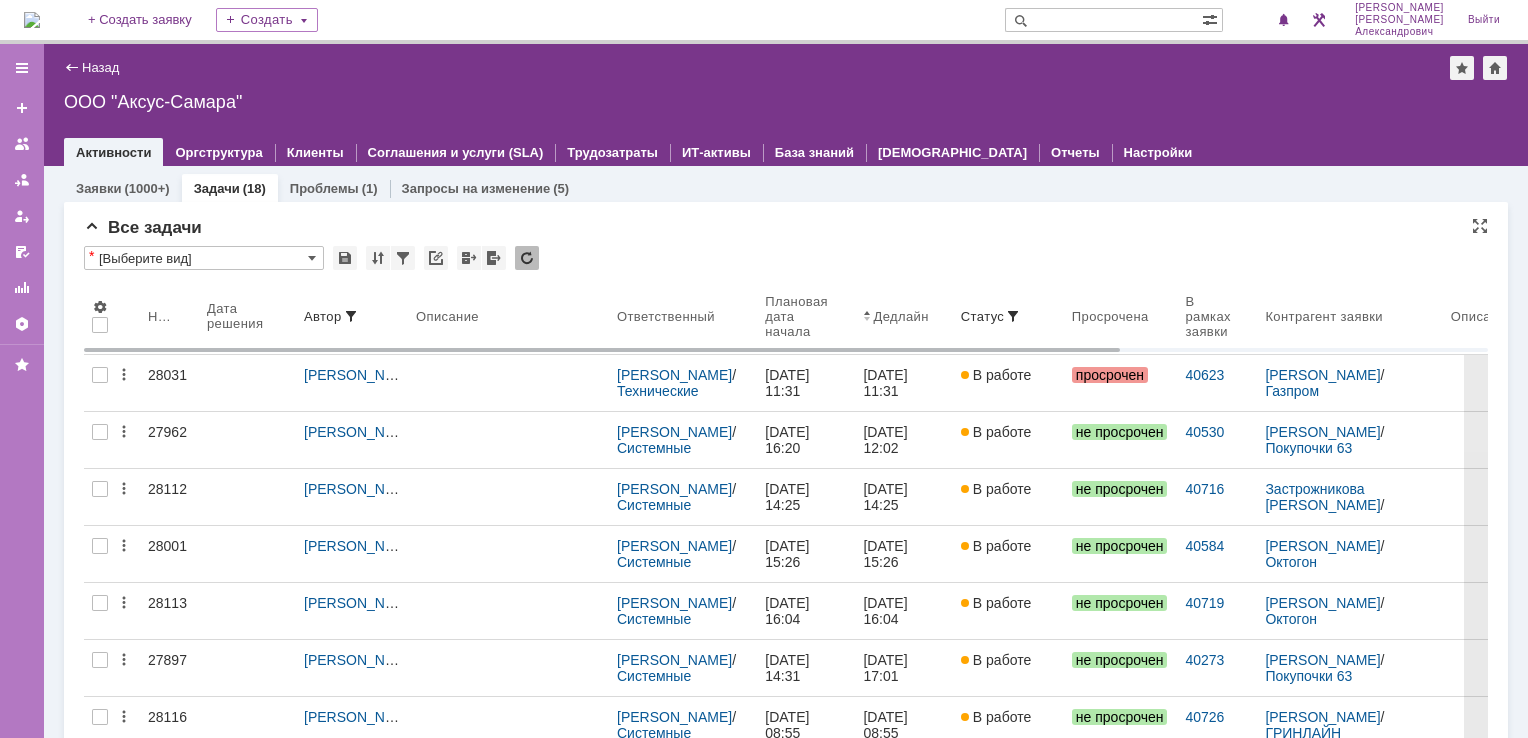 scroll, scrollTop: 0, scrollLeft: 0, axis: both 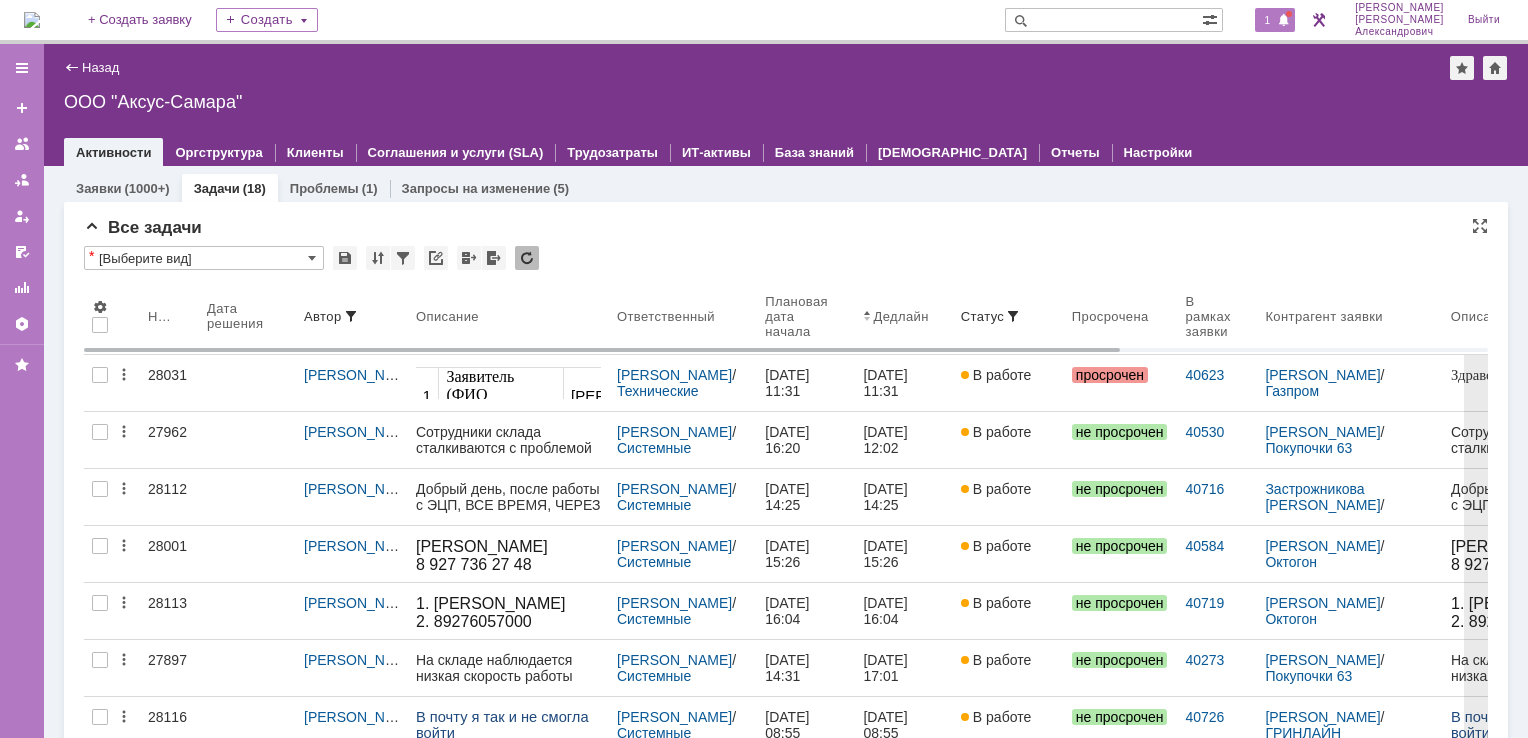 click at bounding box center [1284, 21] 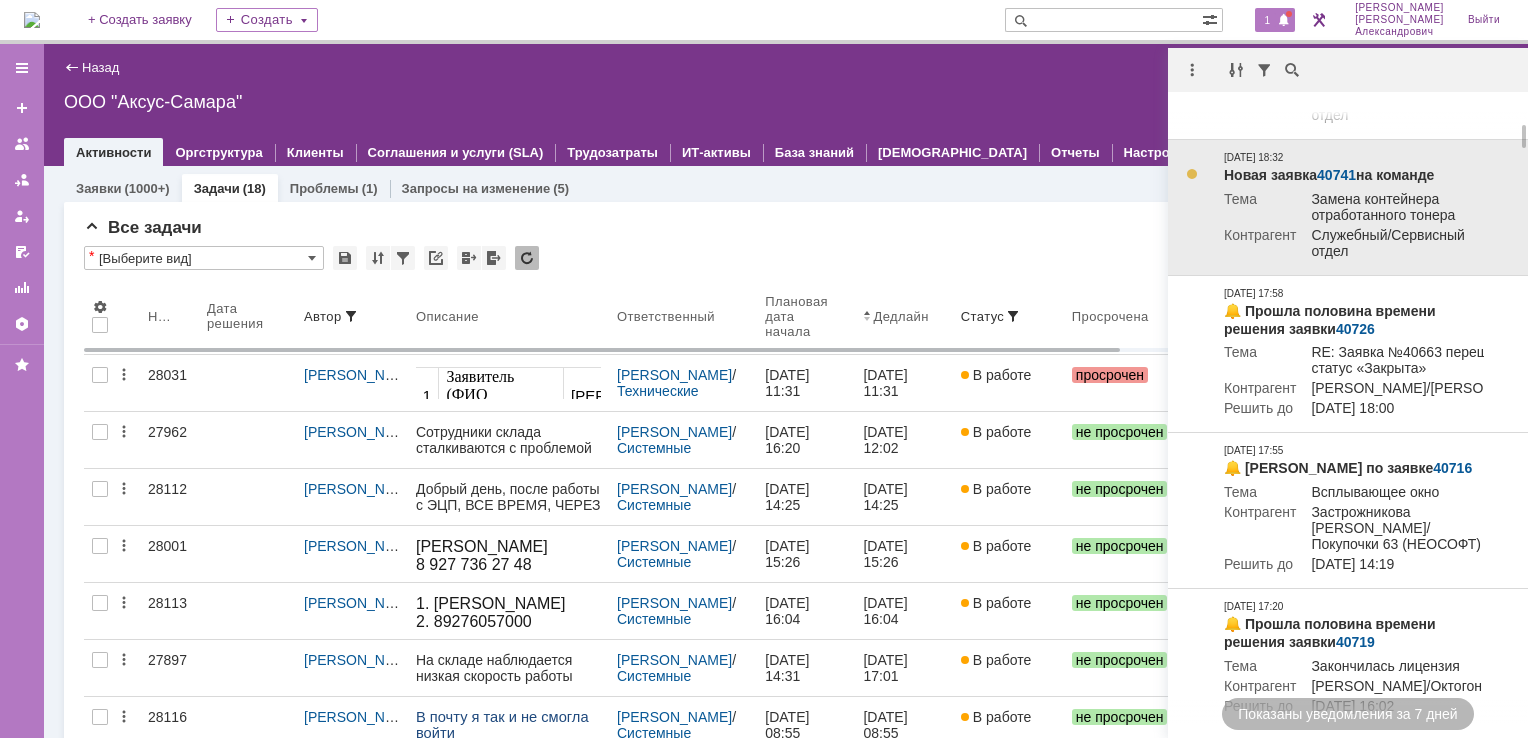 scroll, scrollTop: 0, scrollLeft: 0, axis: both 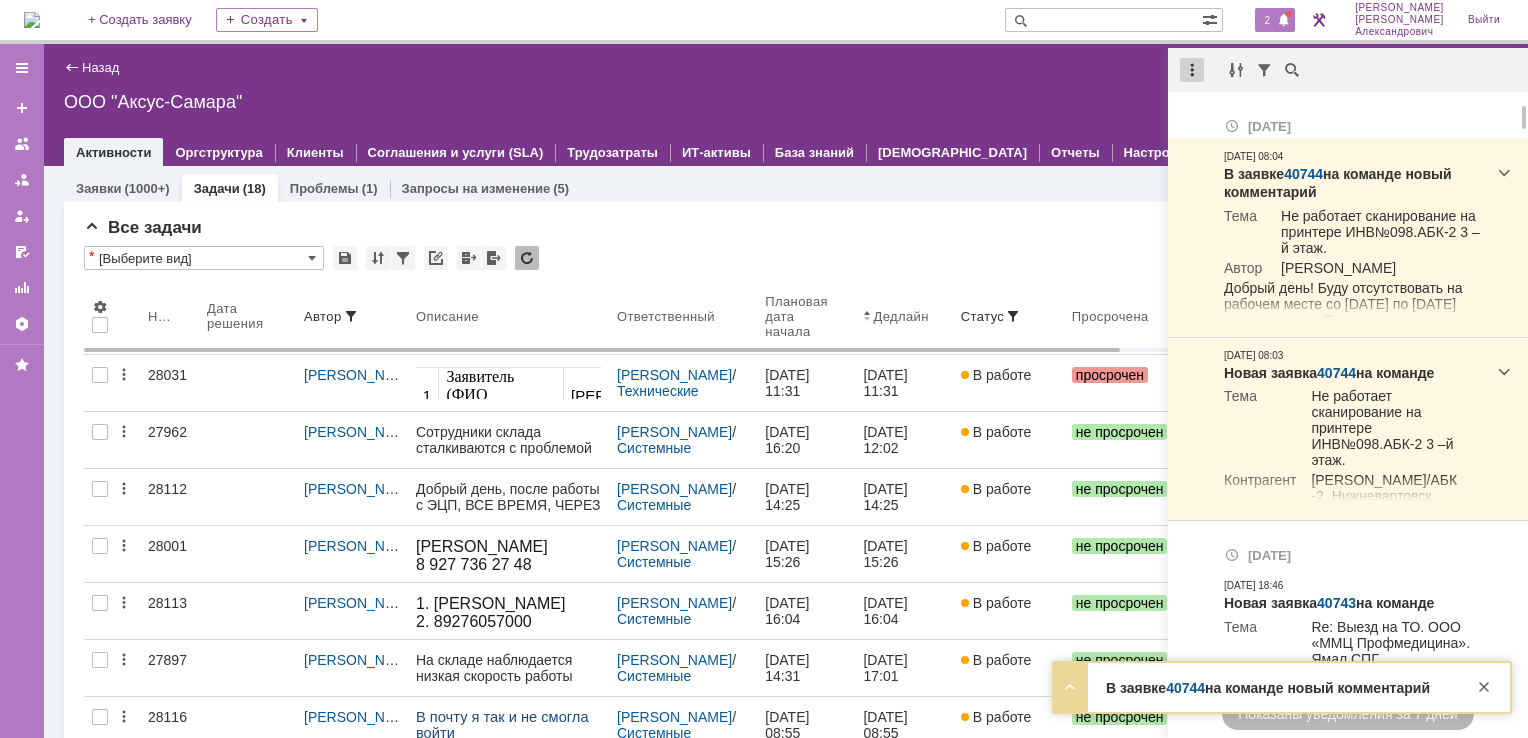 click at bounding box center [1192, 70] 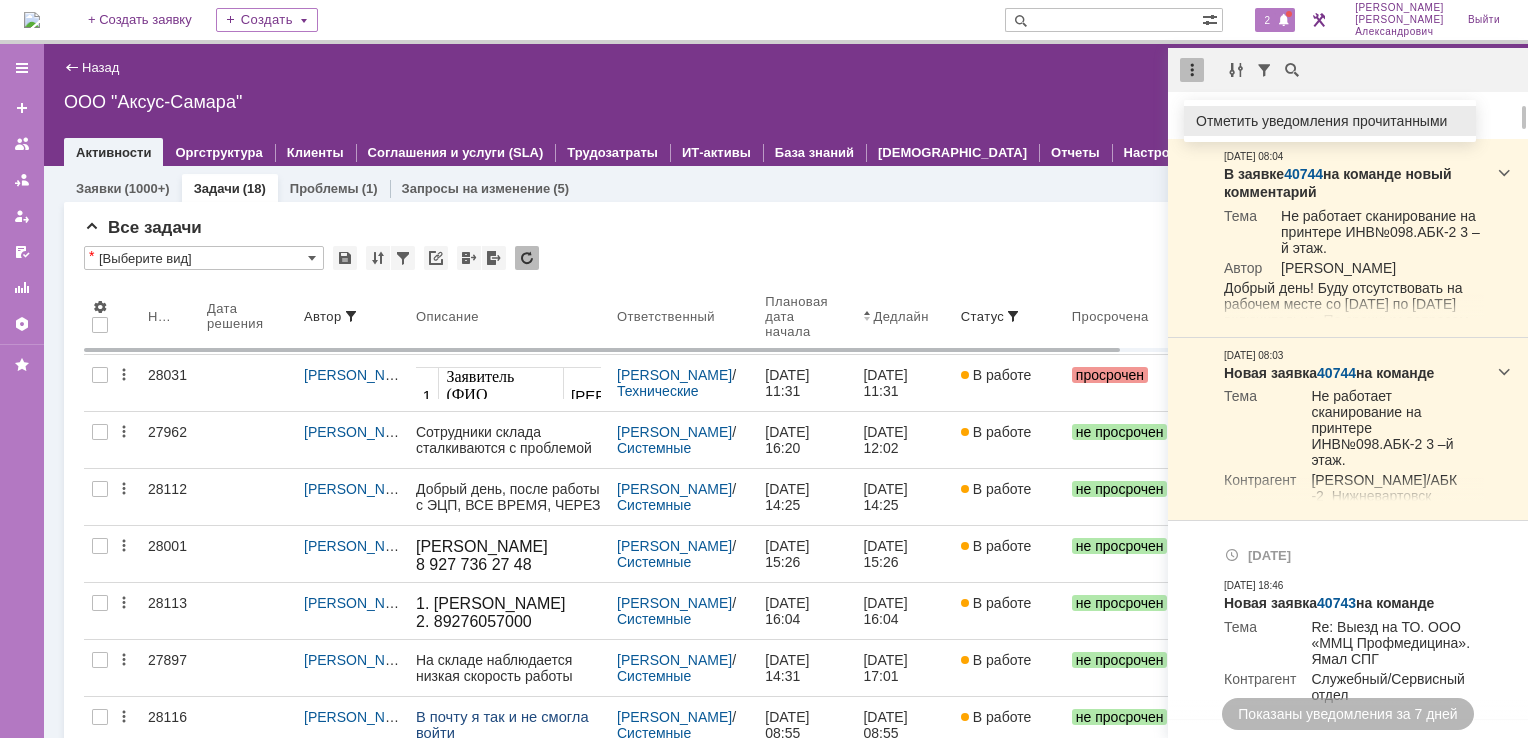 click on "Отметить уведомления прочитанными" at bounding box center (1330, 121) 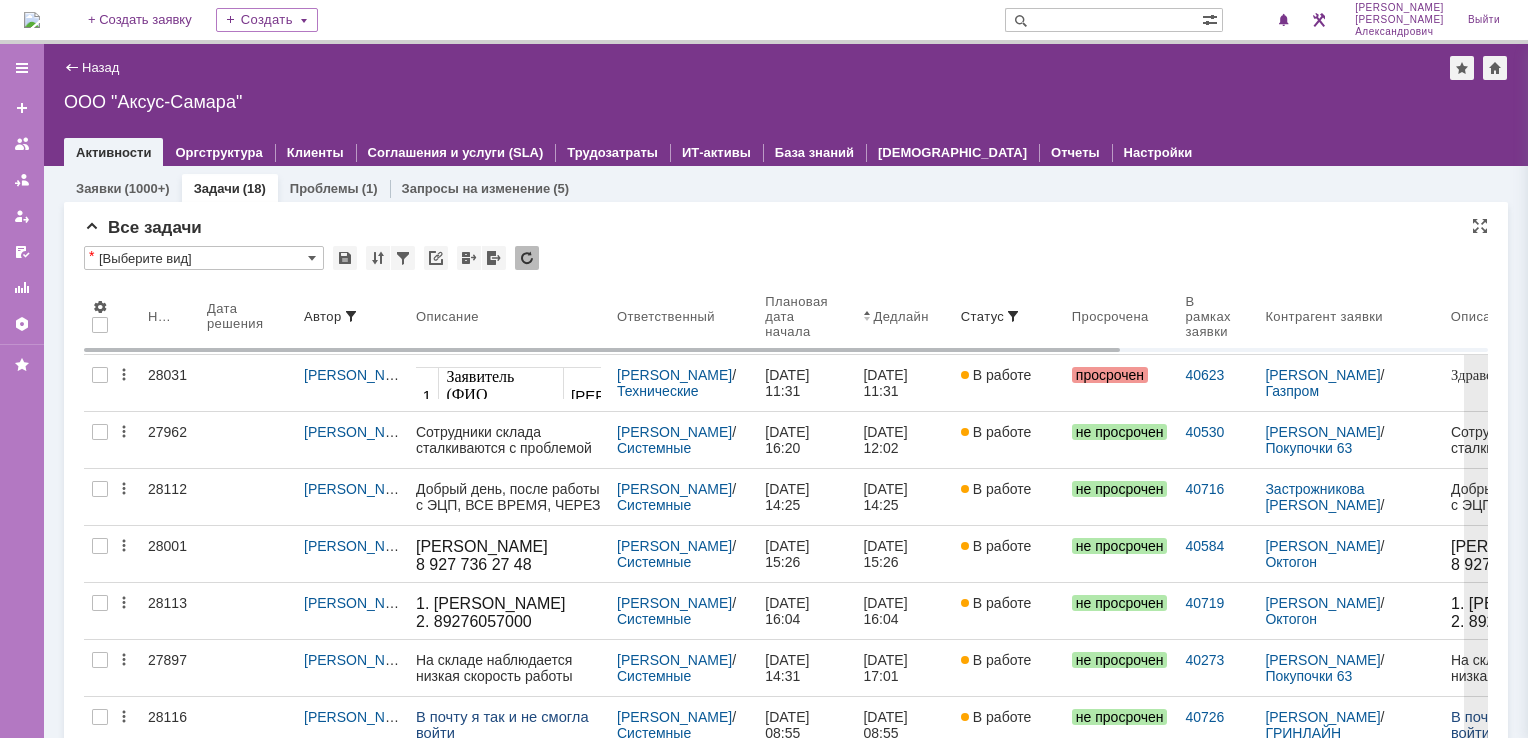click on "ООО "Аксус-Самара"" at bounding box center (786, 102) 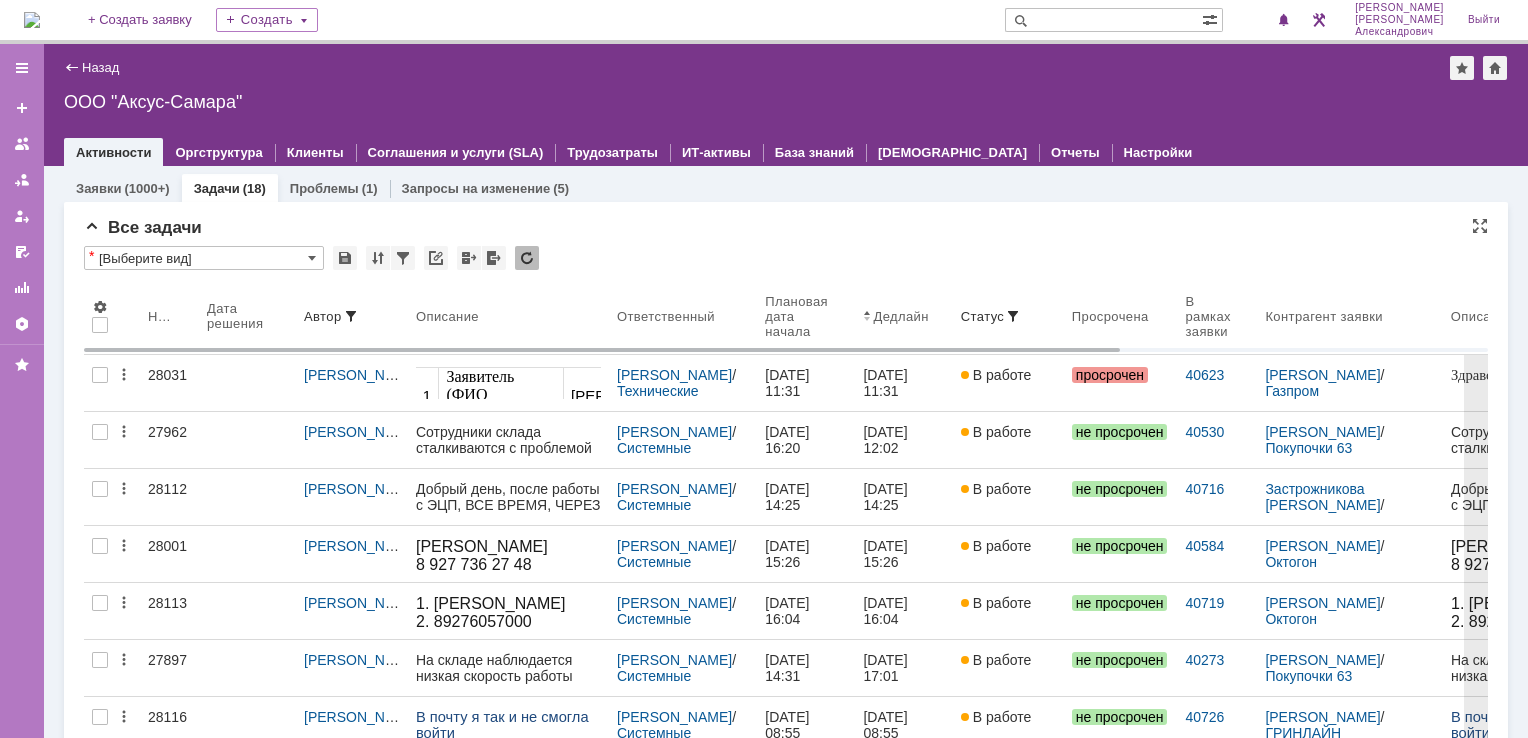 click at bounding box center [1265, 20] 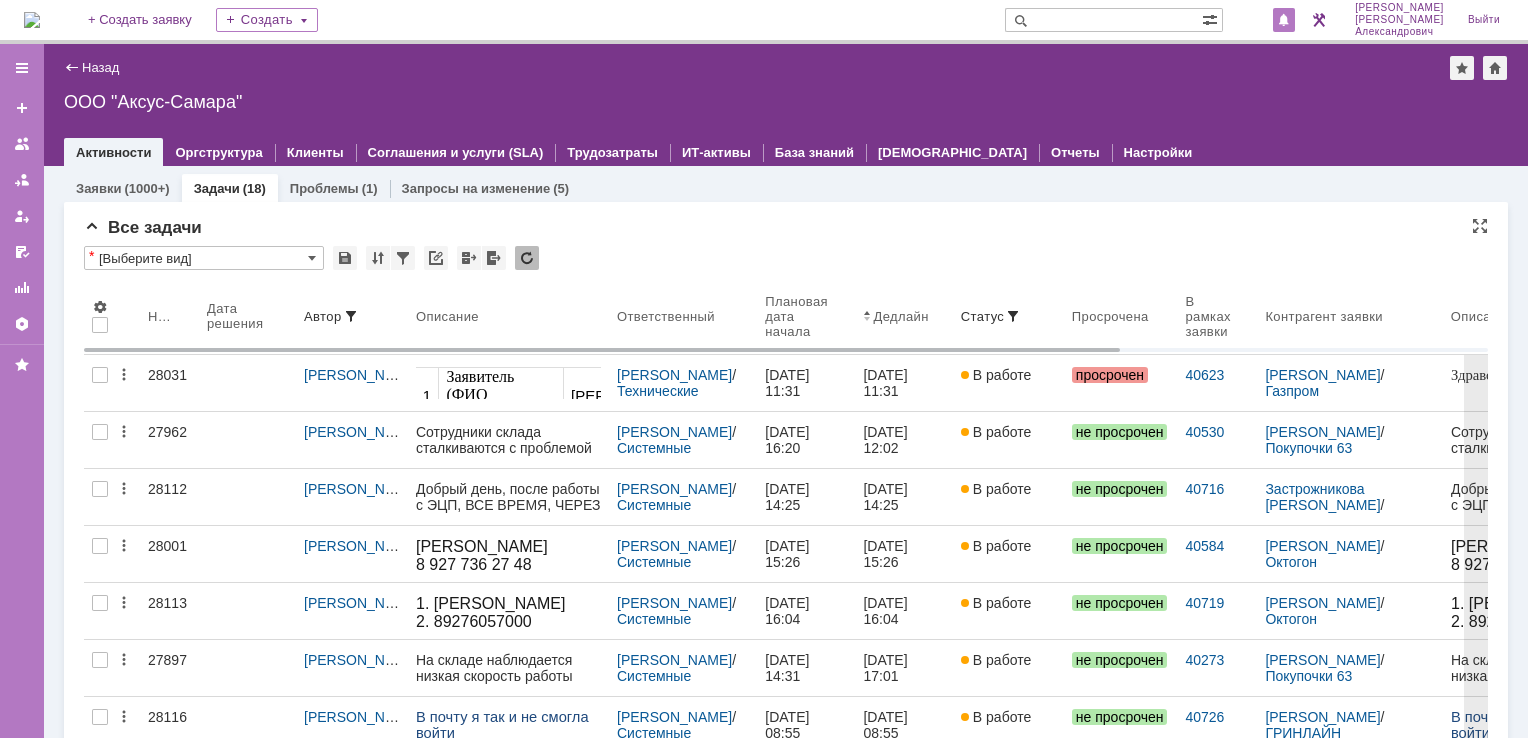 click at bounding box center (1284, 21) 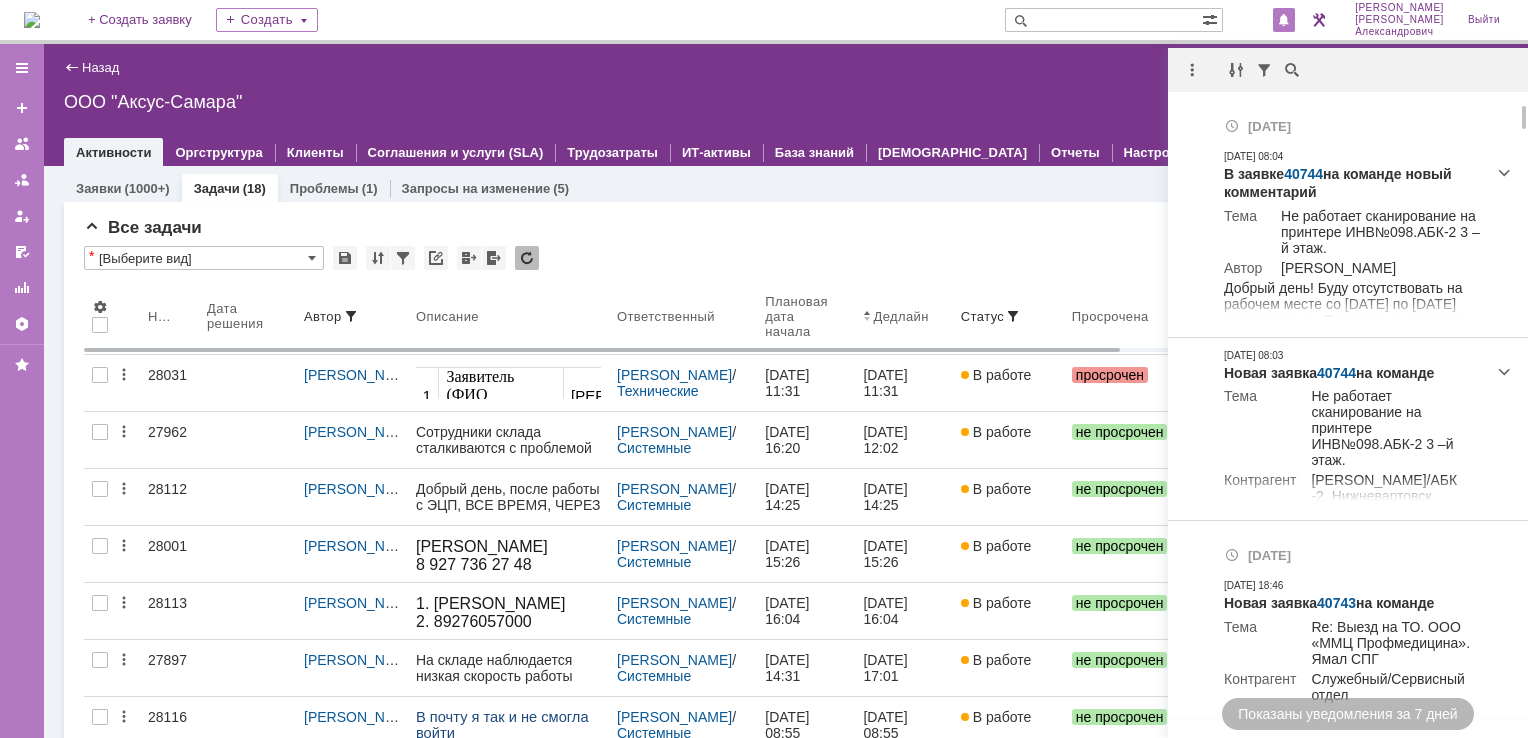 click on "ООО "Аксус-Самара"" at bounding box center (786, 102) 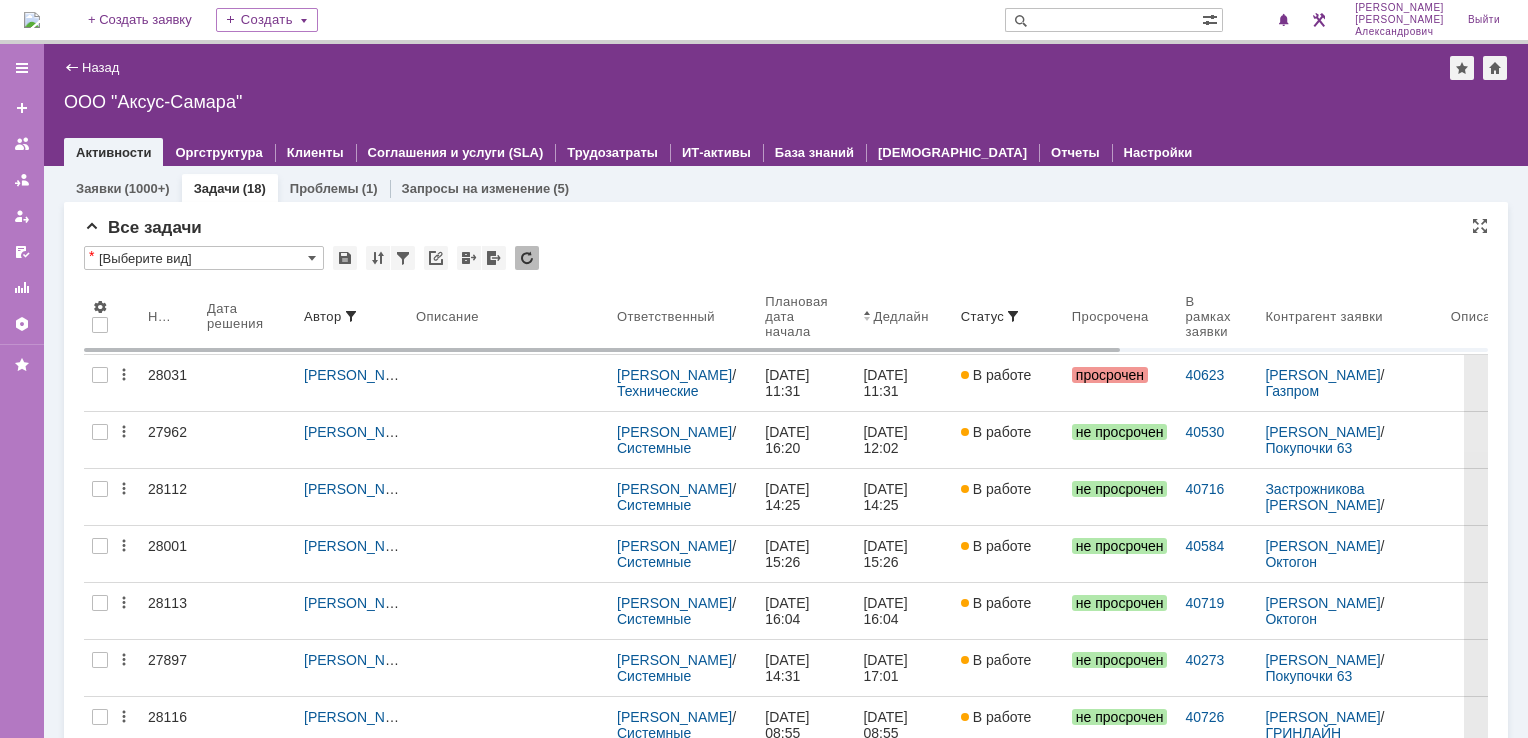 scroll, scrollTop: 0, scrollLeft: 0, axis: both 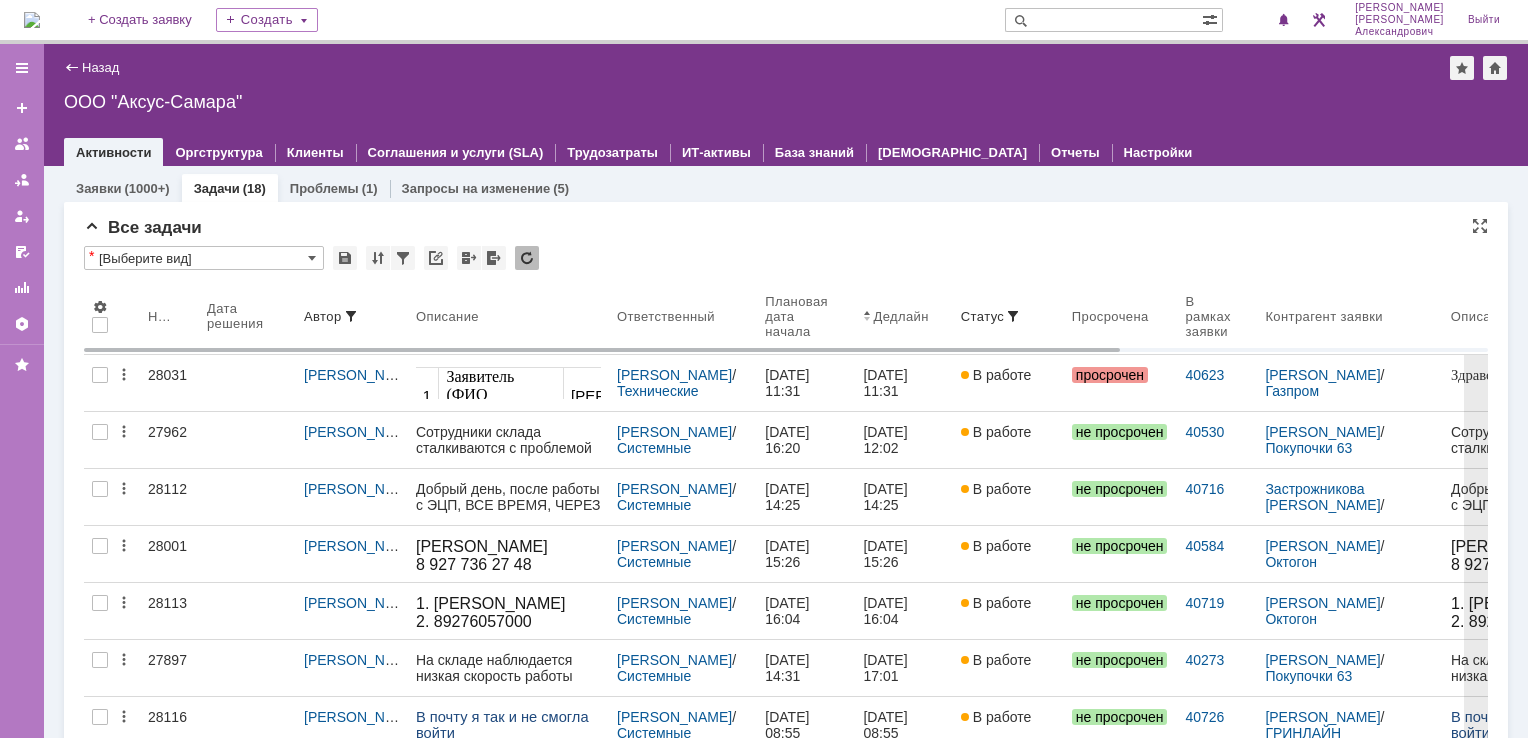 click at bounding box center [32, 20] 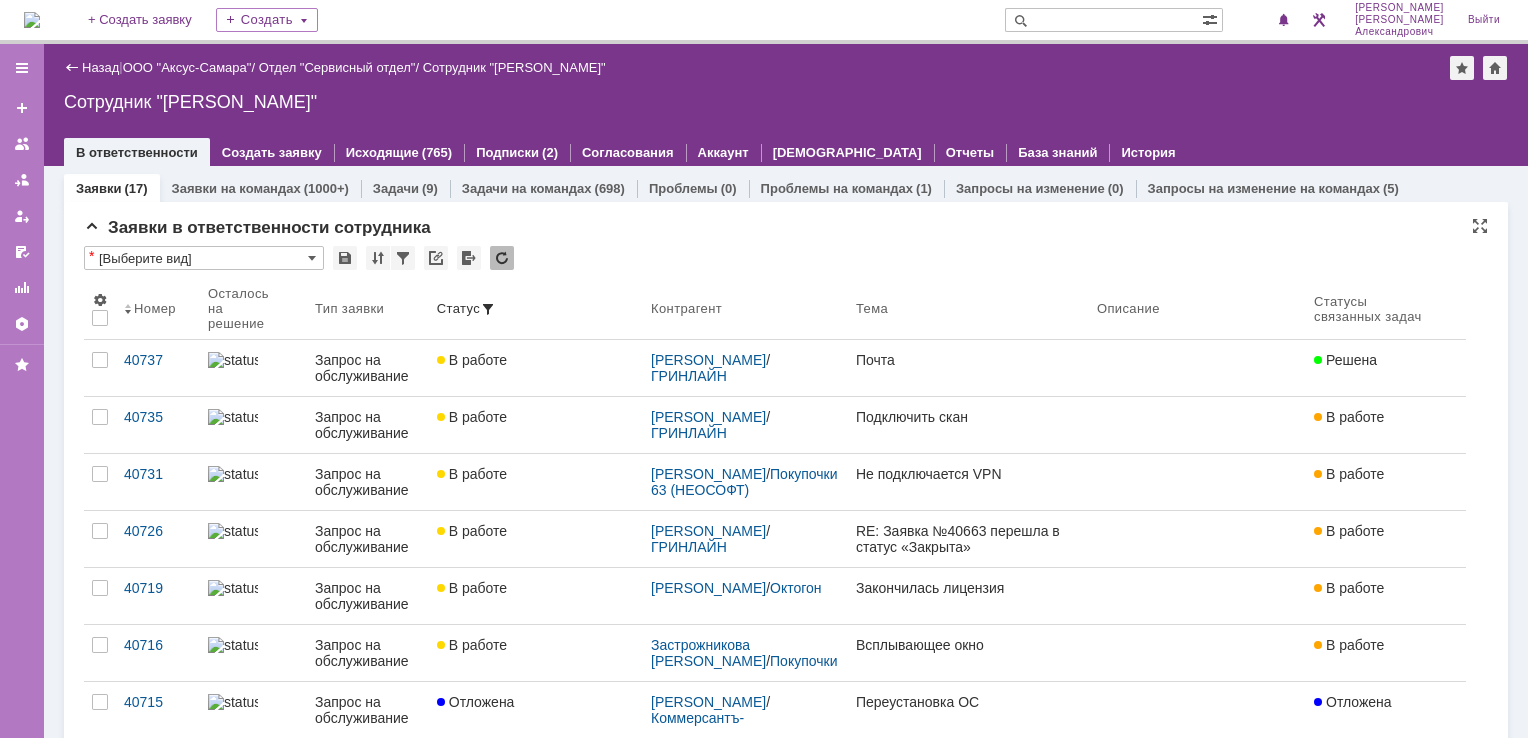 scroll, scrollTop: 0, scrollLeft: 0, axis: both 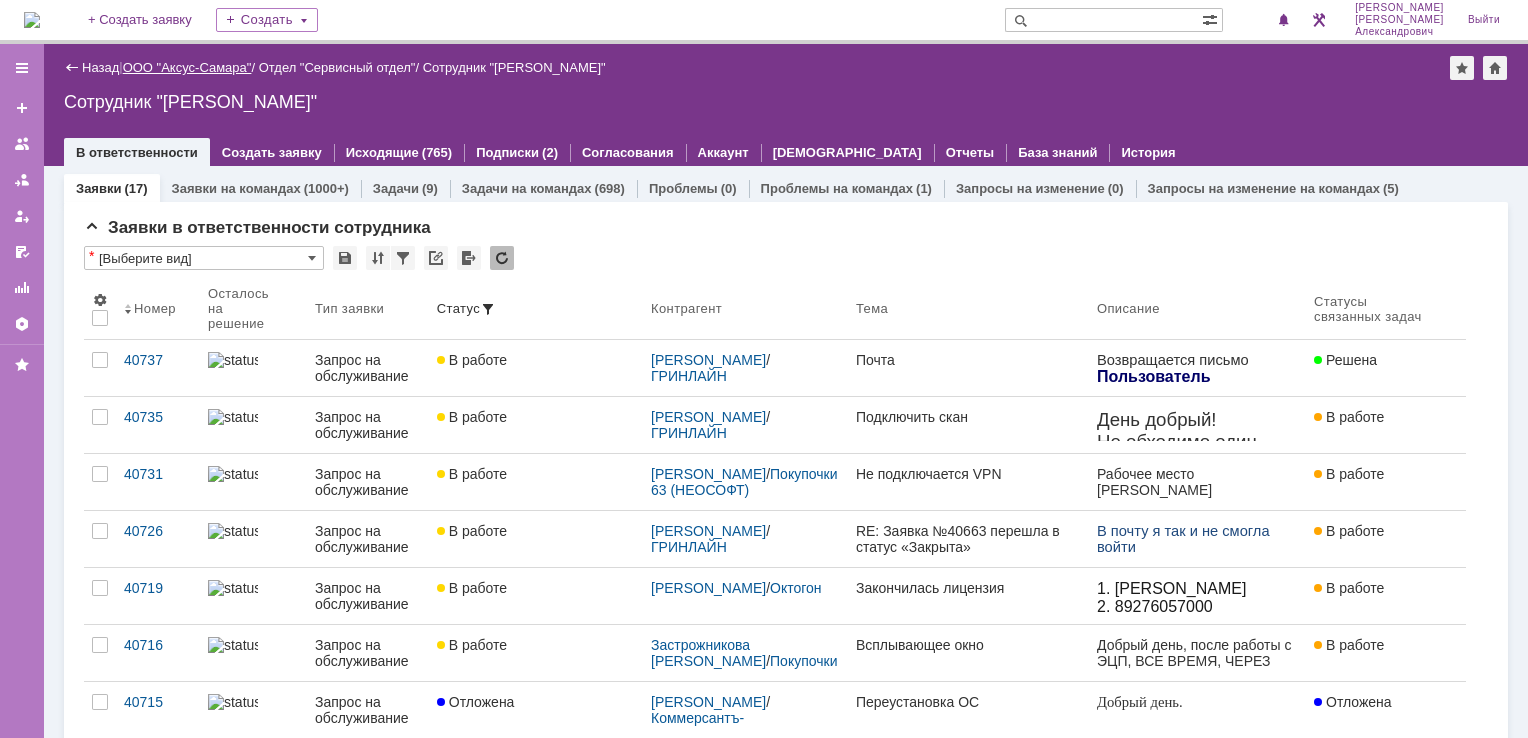 click on "ООО "Аксус-Самара"" at bounding box center [187, 67] 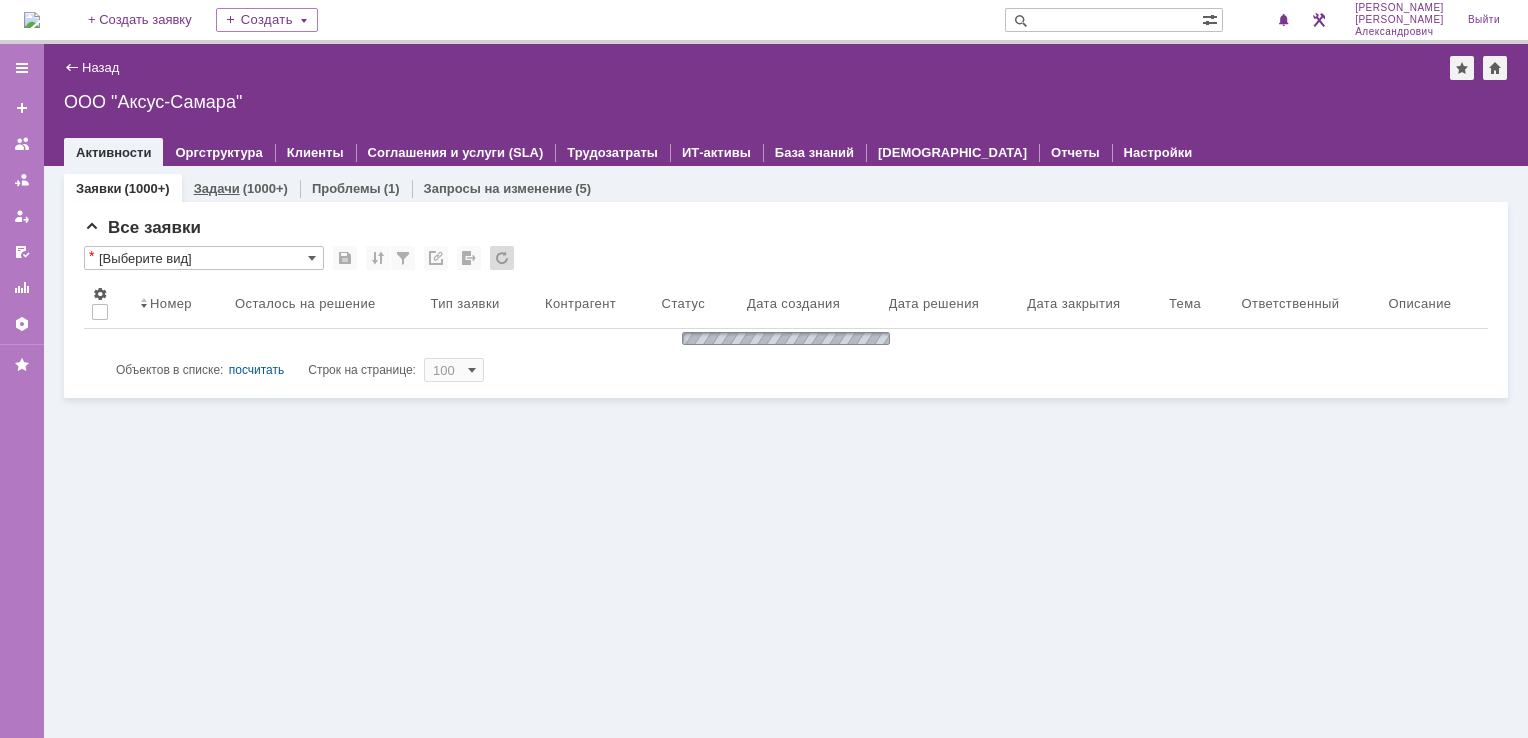 click on "Задачи (1000+)" at bounding box center [241, 188] 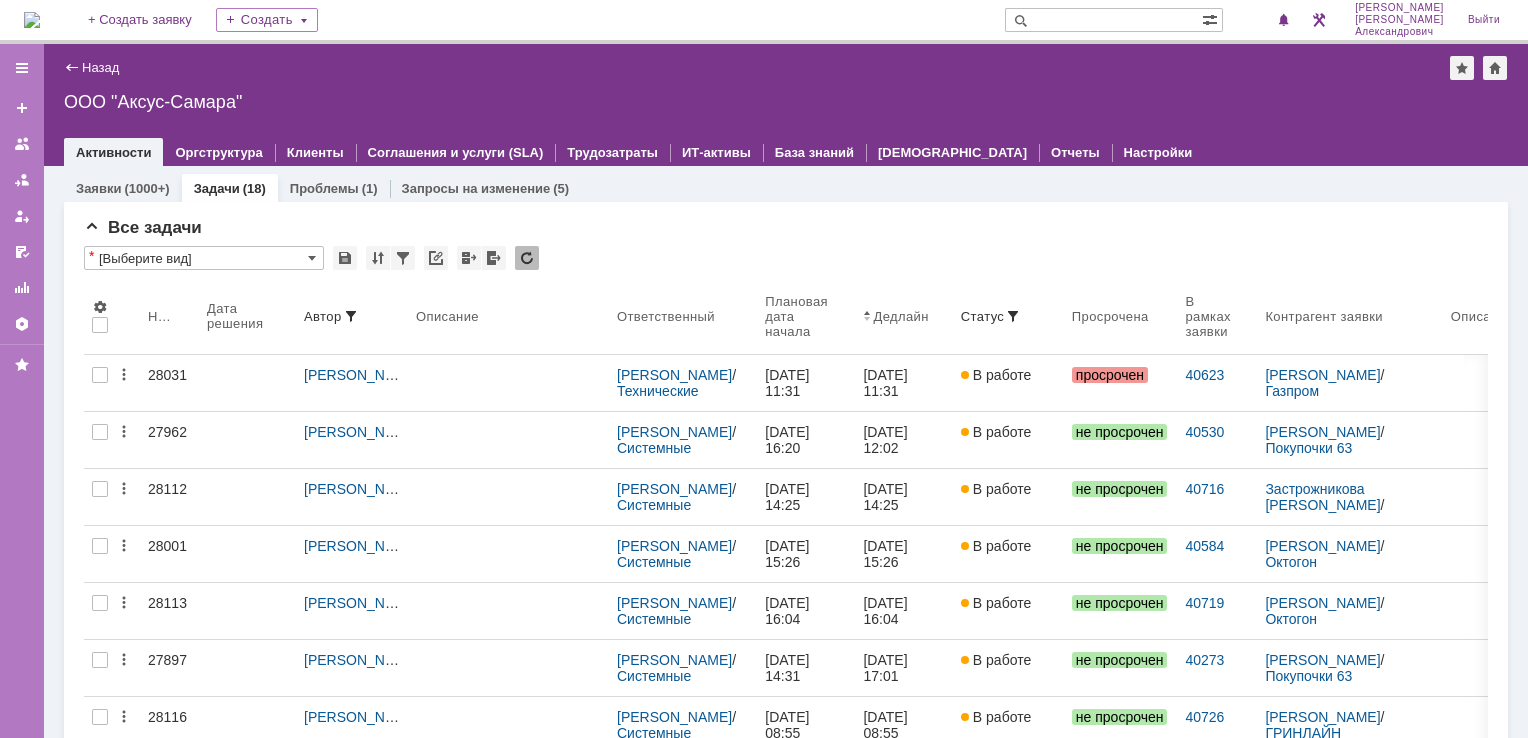 scroll, scrollTop: 0, scrollLeft: 0, axis: both 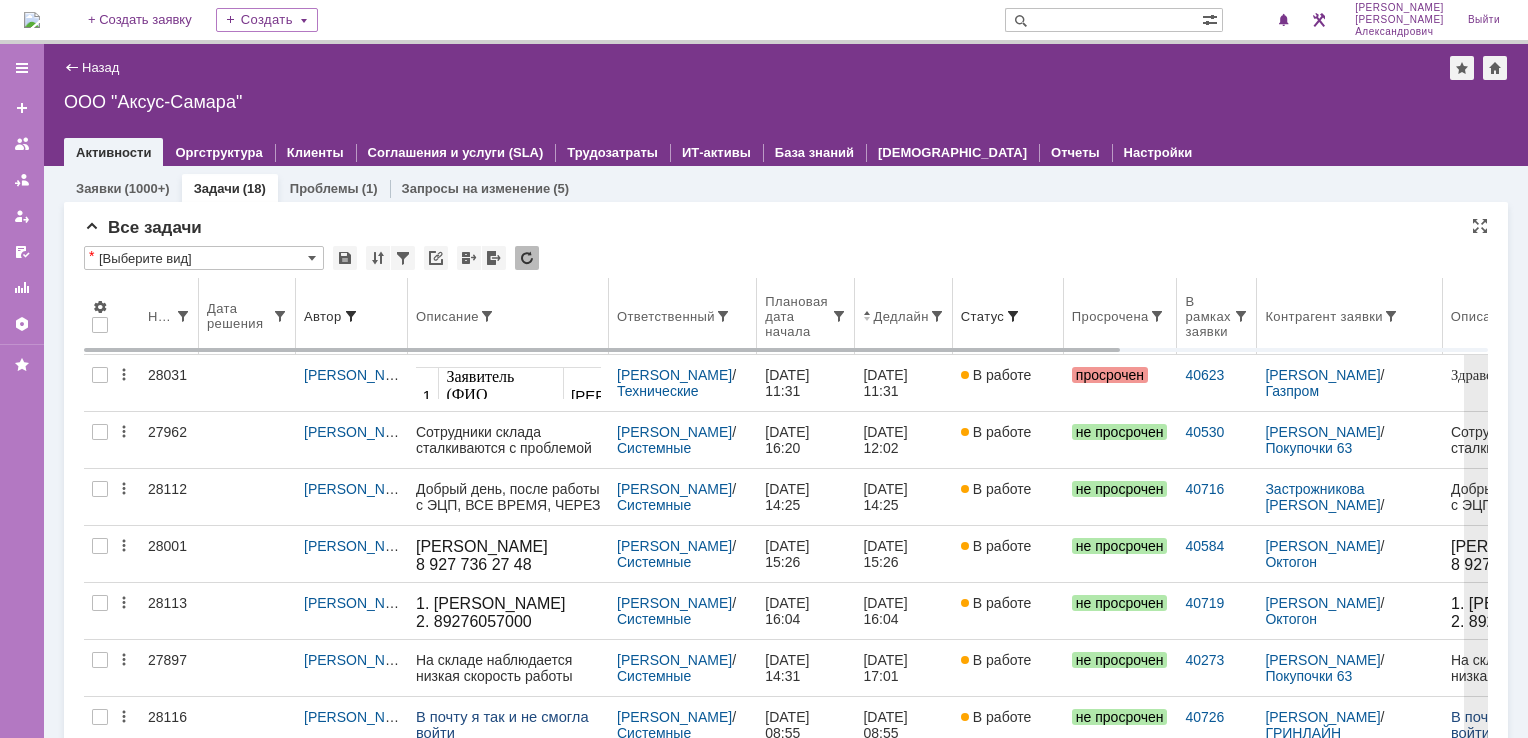 click on "Ответственный" at bounding box center [683, 316] 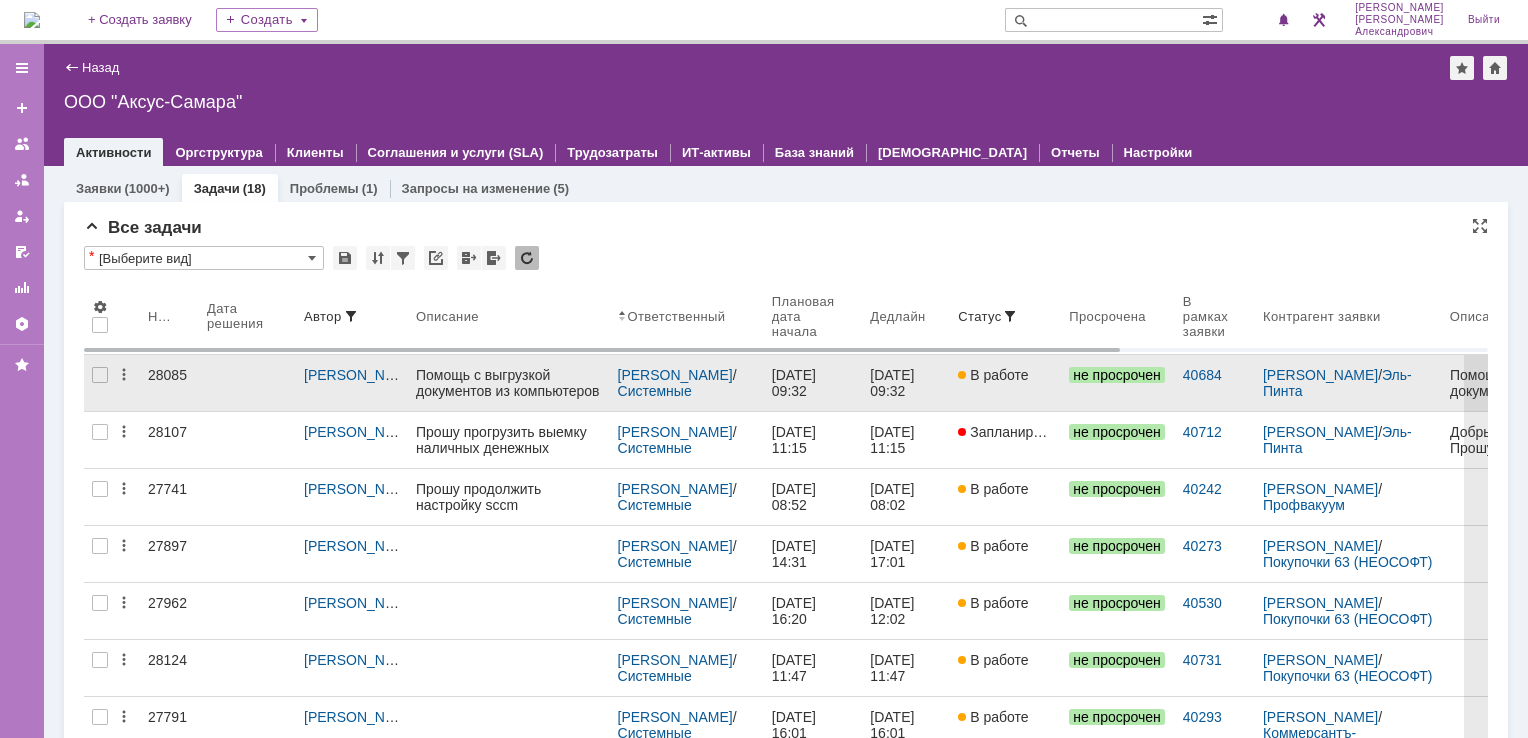 click on "В работе" at bounding box center (1005, 383) 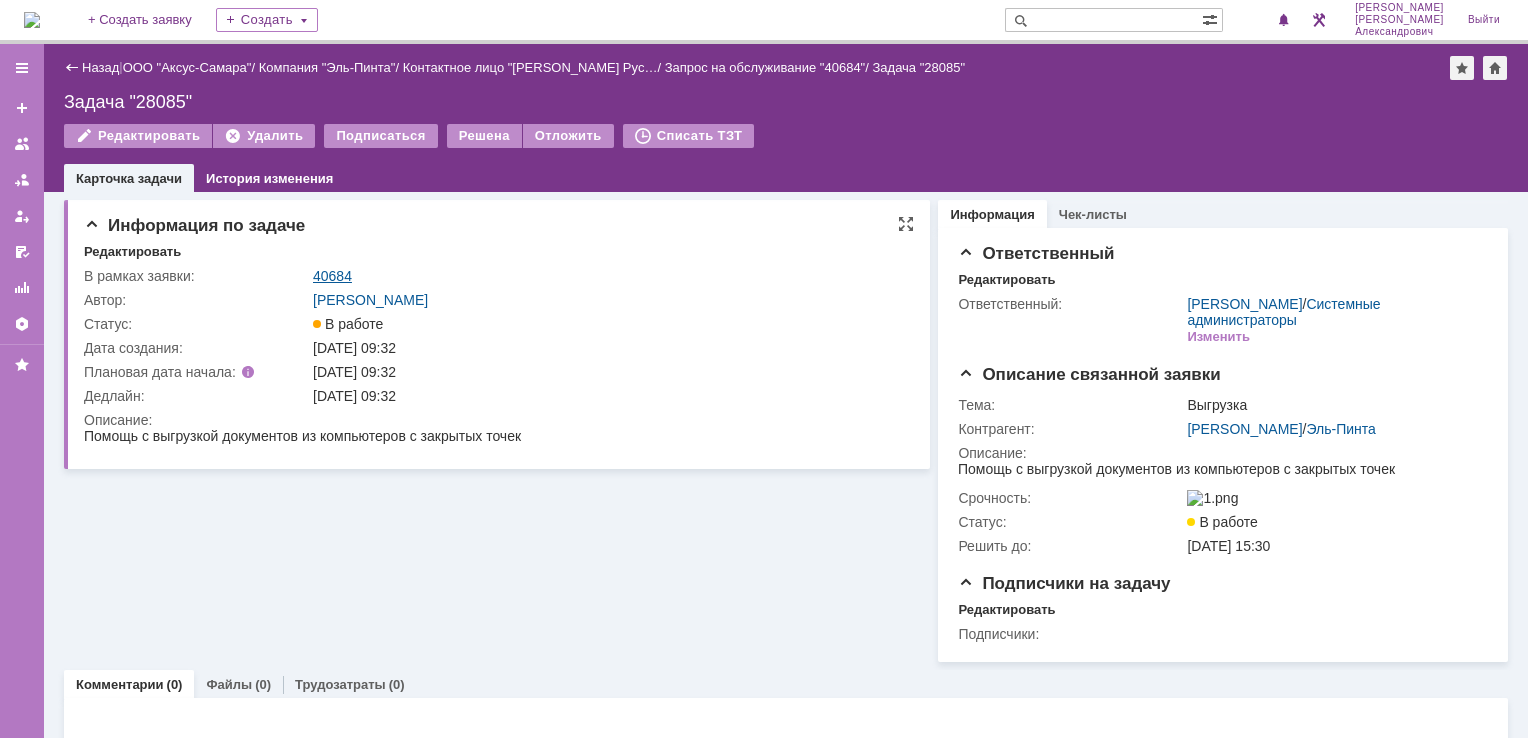 click on "40684" at bounding box center [332, 276] 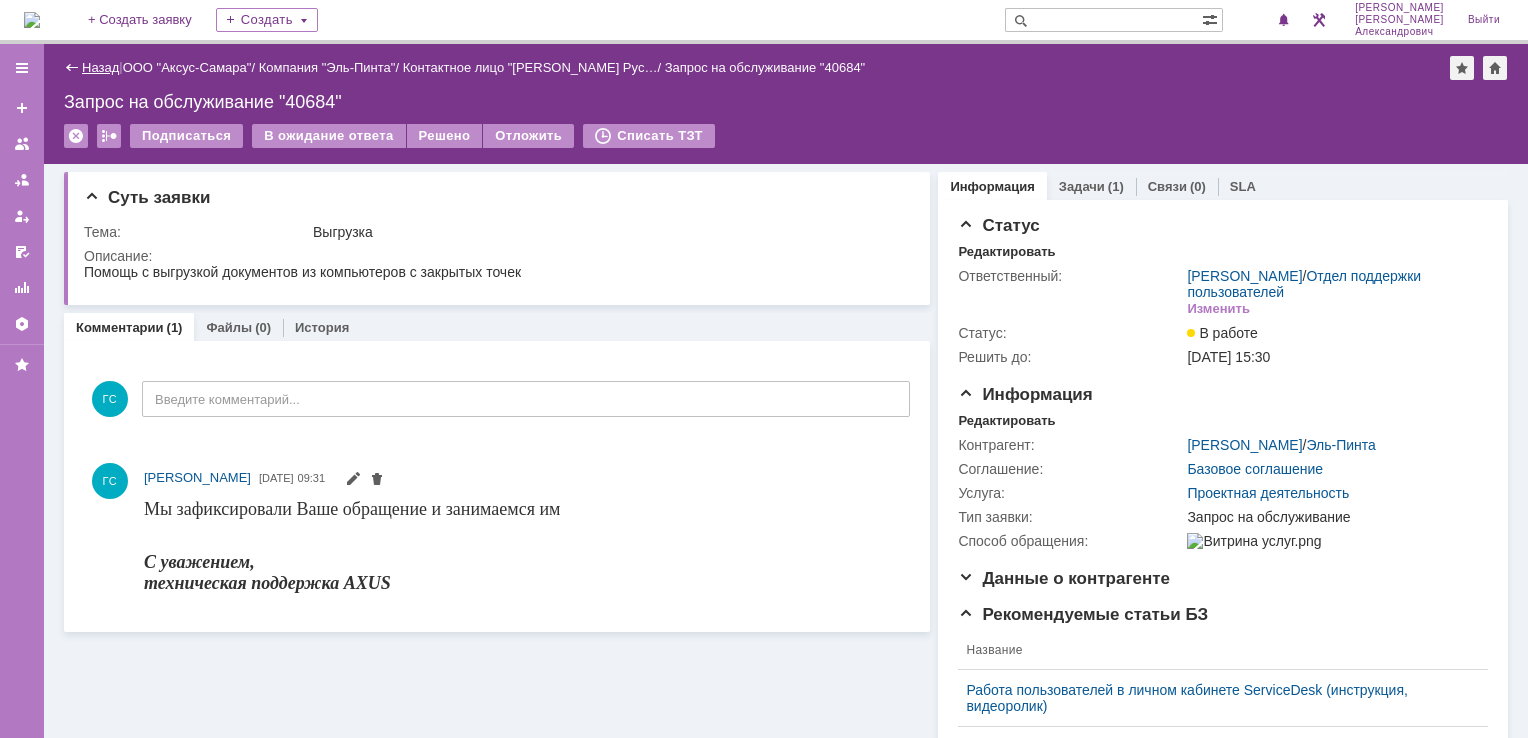 click on "Назад" at bounding box center (100, 67) 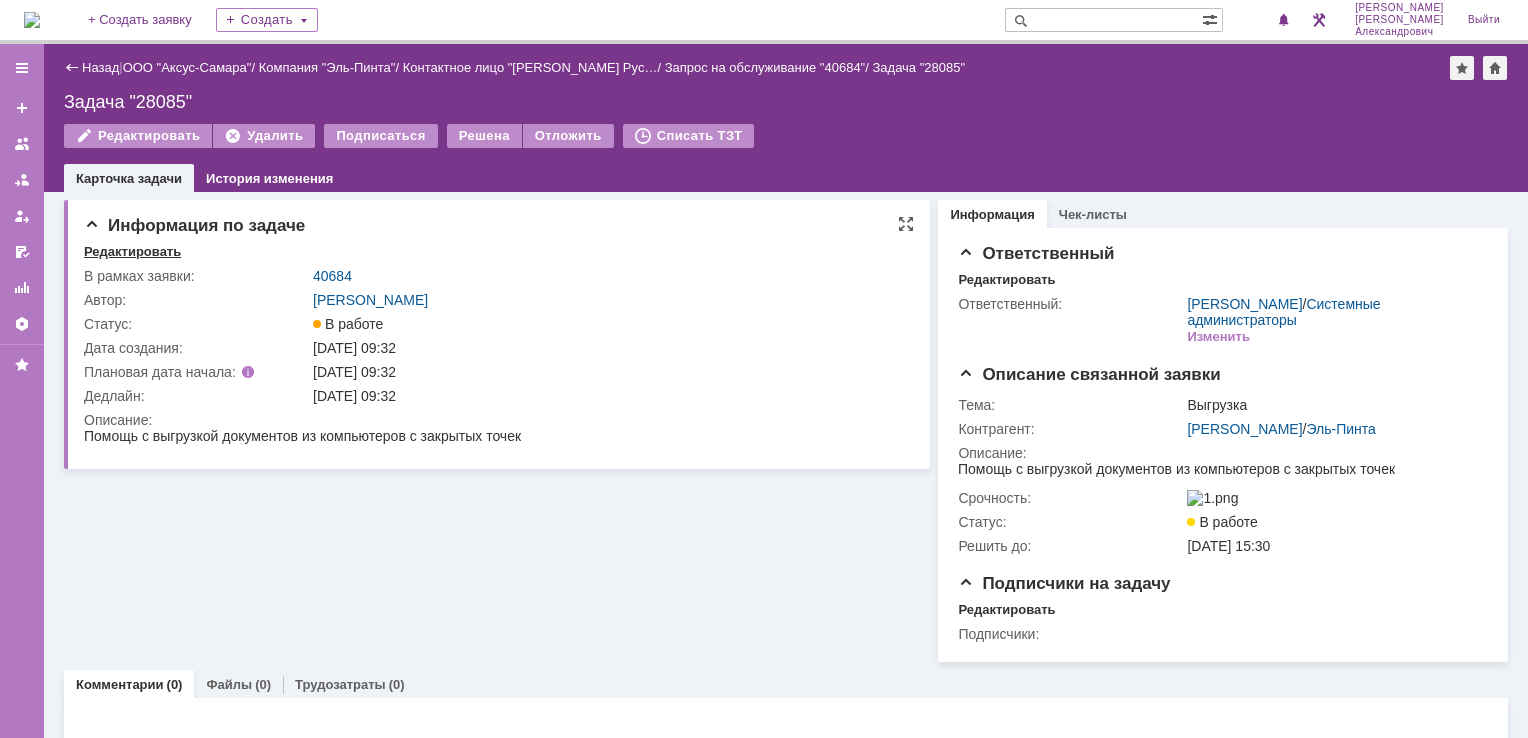 click on "Редактировать" at bounding box center [132, 252] 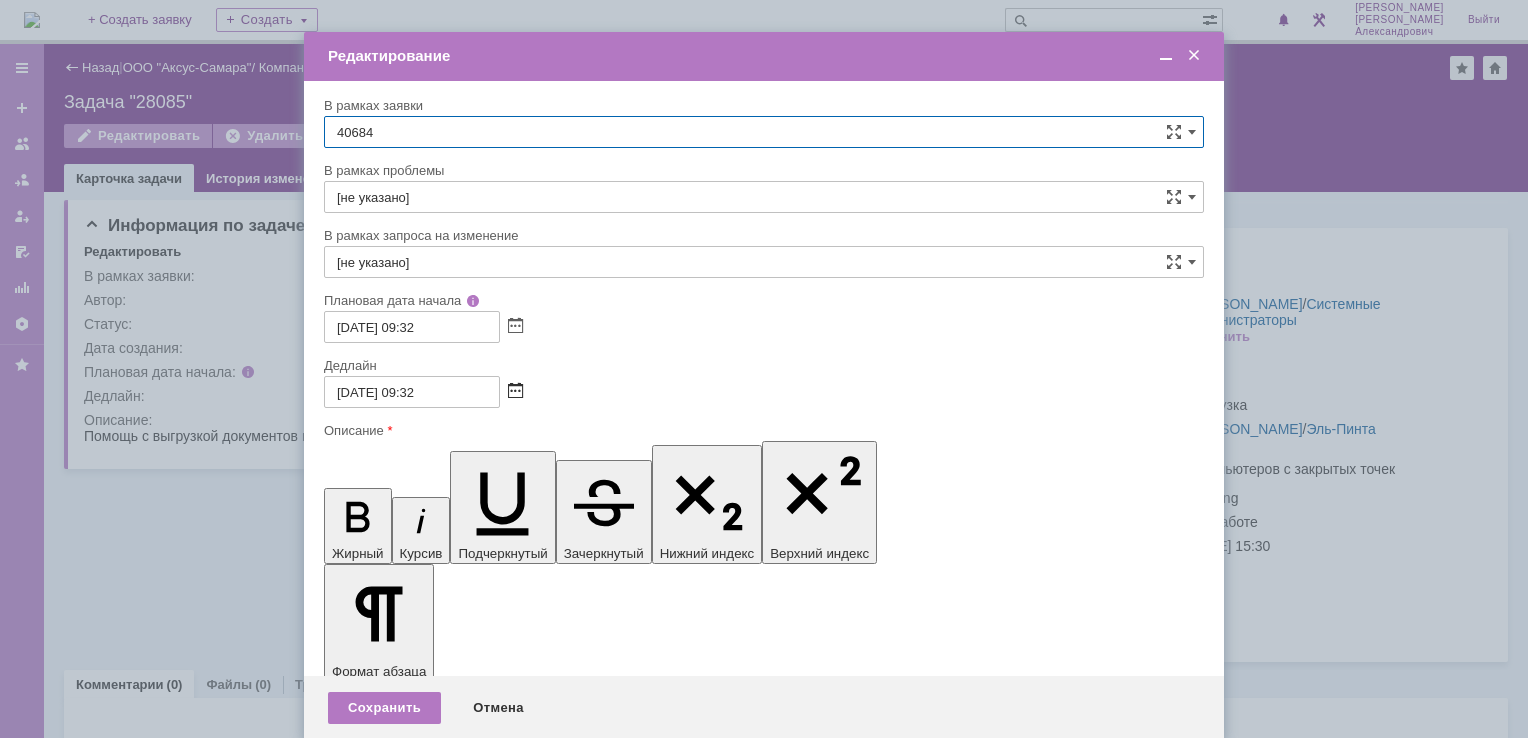 click at bounding box center (515, 392) 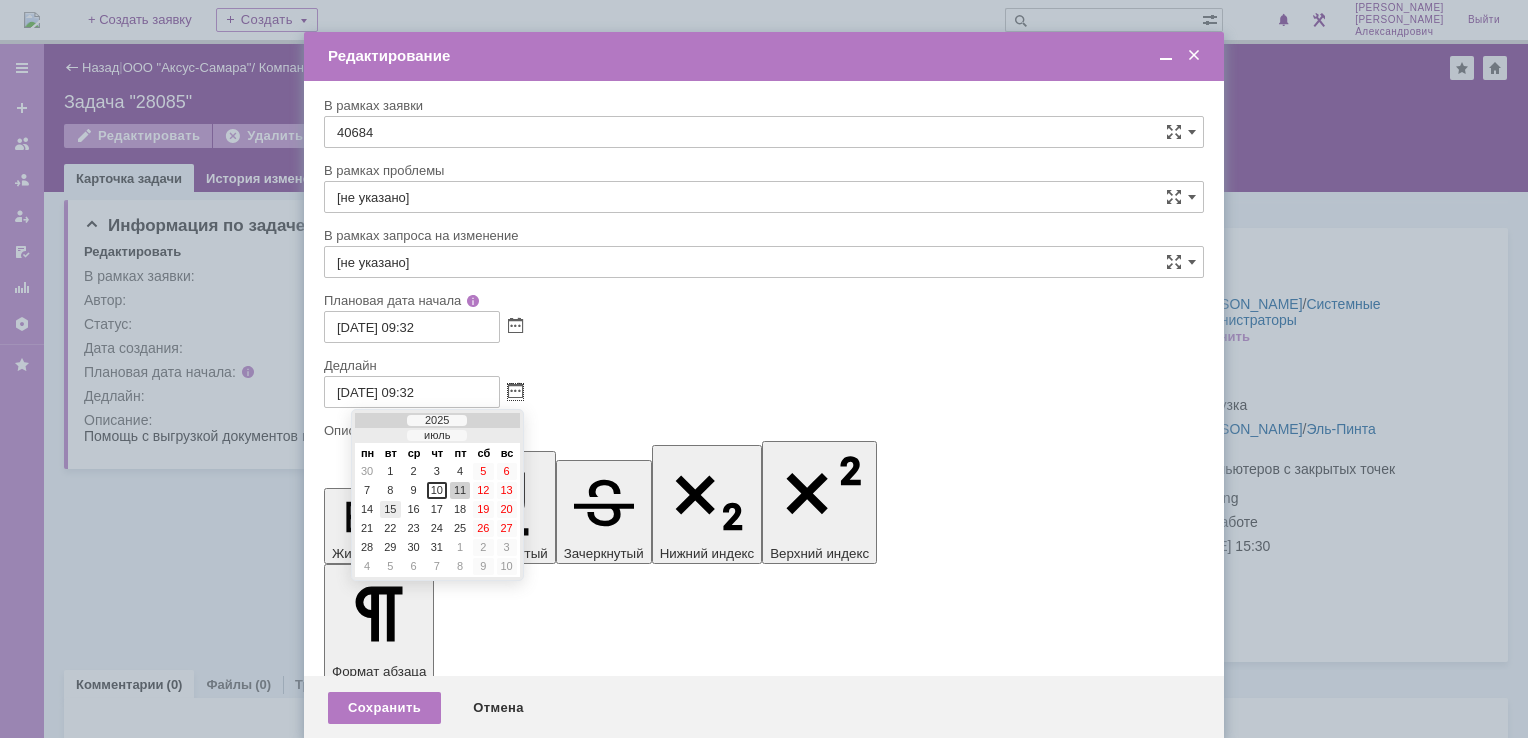 click on "15" at bounding box center [390, 509] 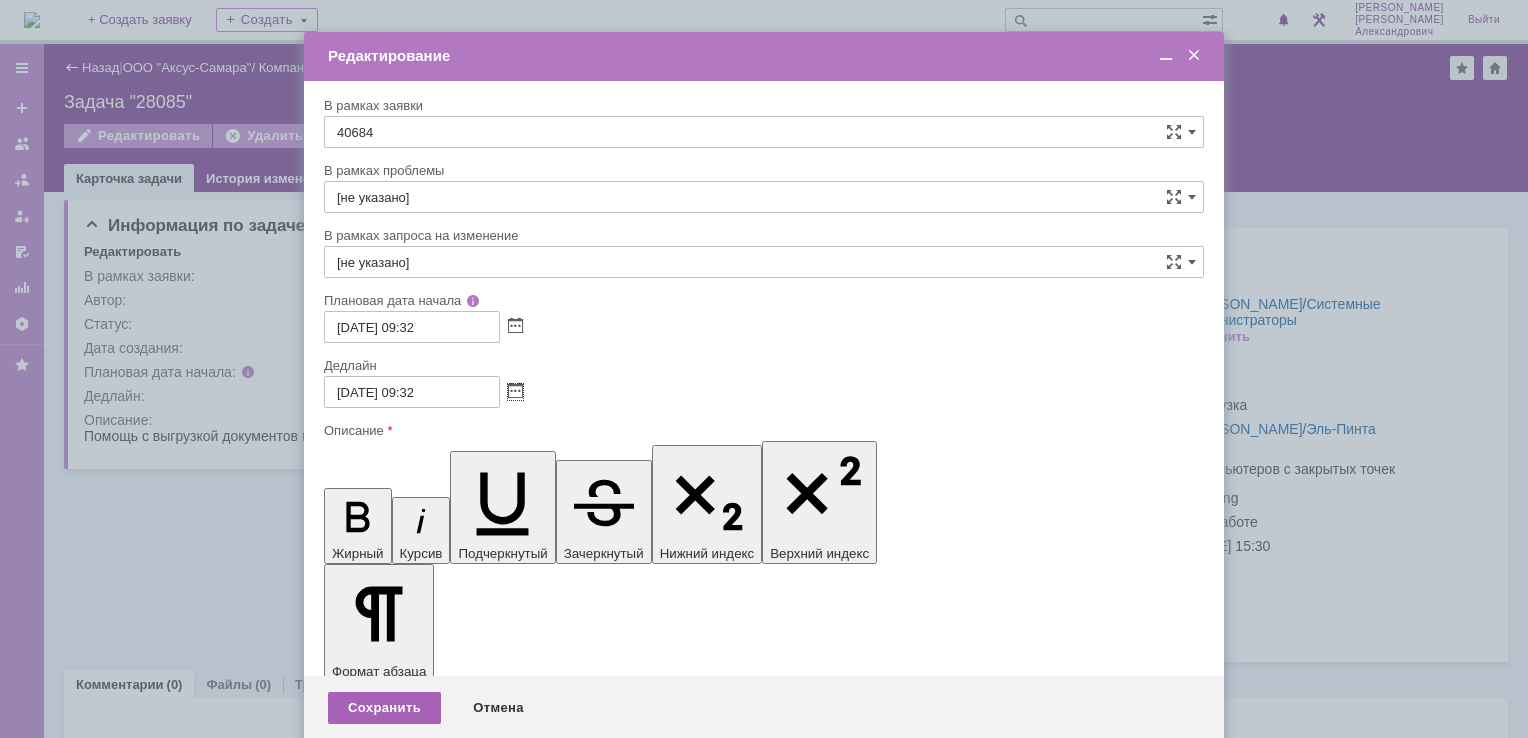 click on "Сохранить" at bounding box center (384, 708) 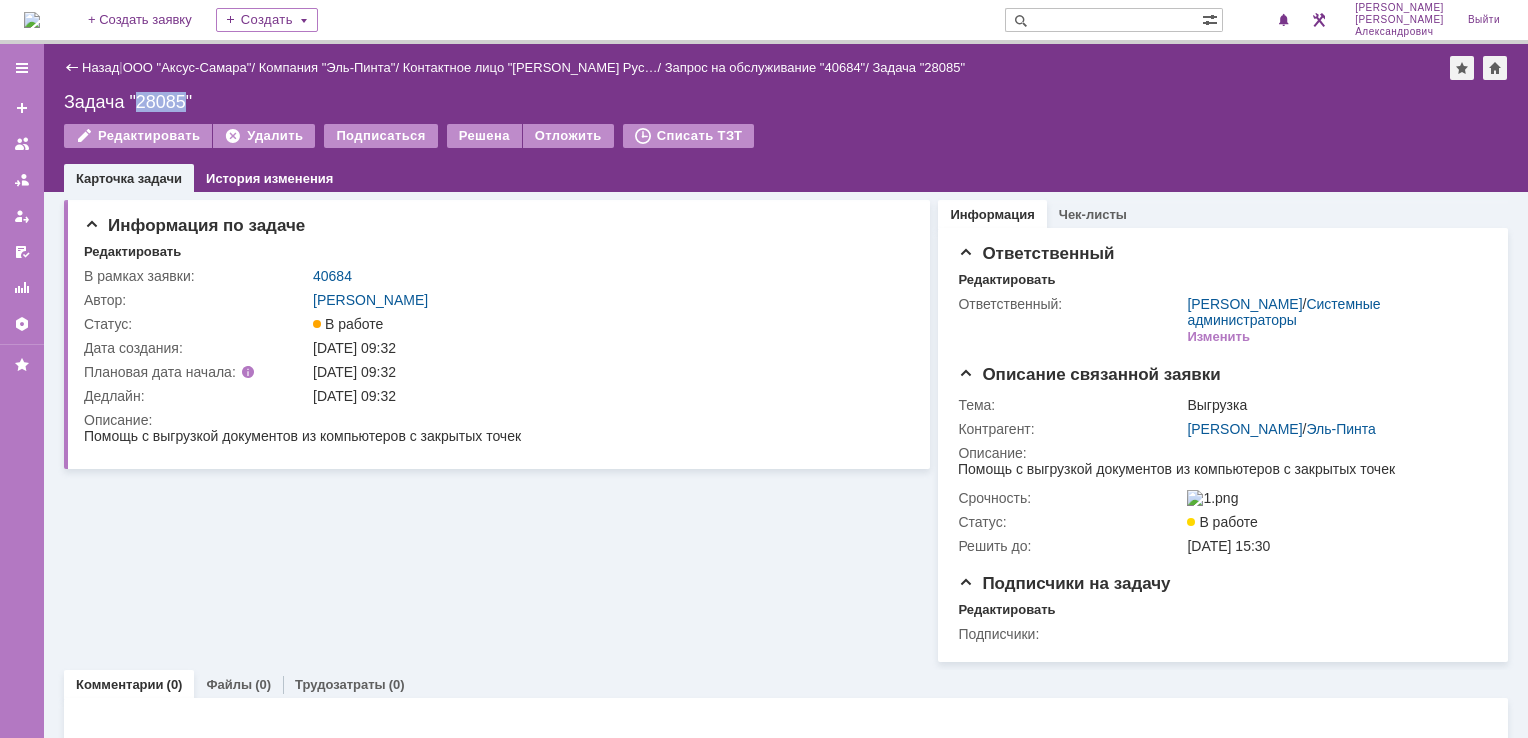 drag, startPoint x: 185, startPoint y: 103, endPoint x: 138, endPoint y: 101, distance: 47.042534 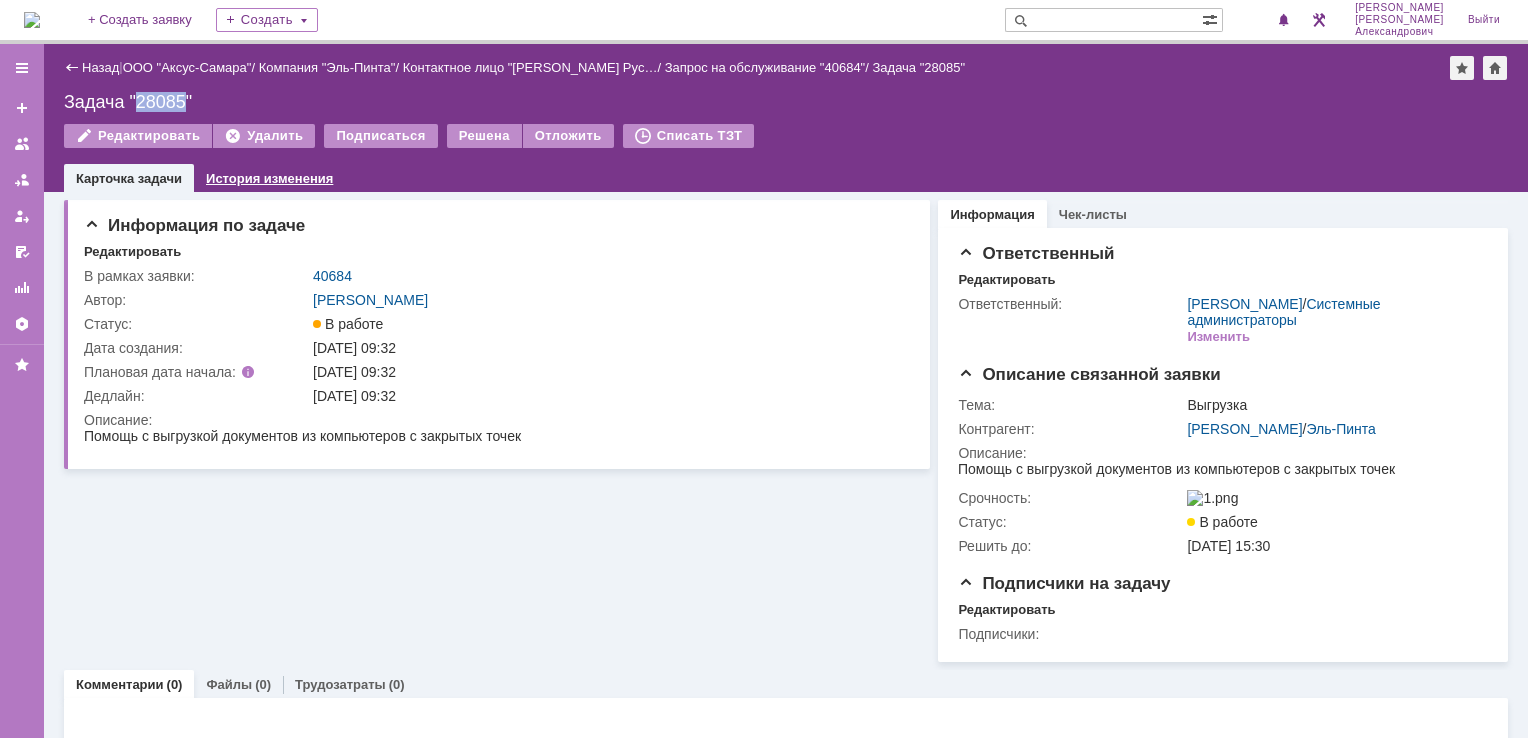 copy on "28085" 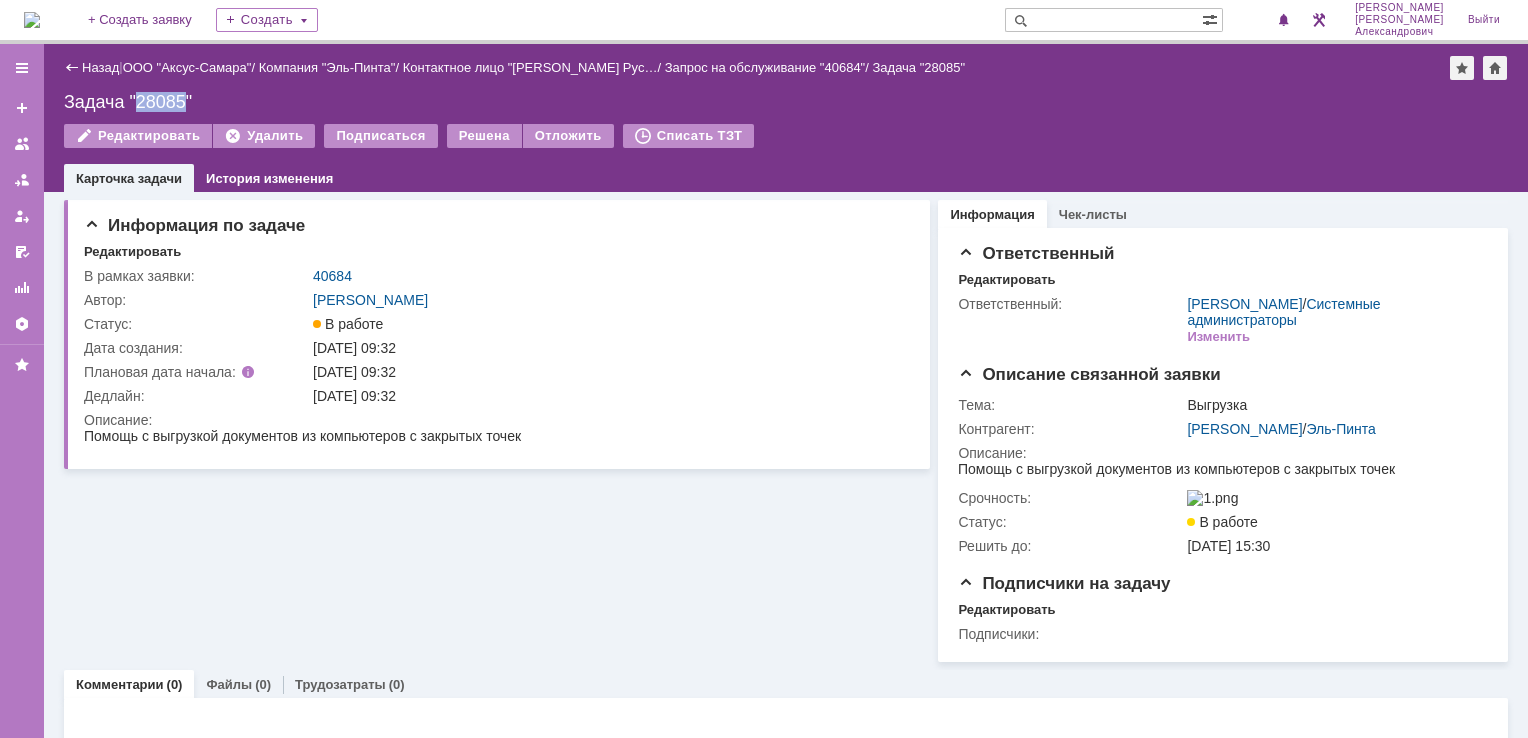 click at bounding box center (32, 20) 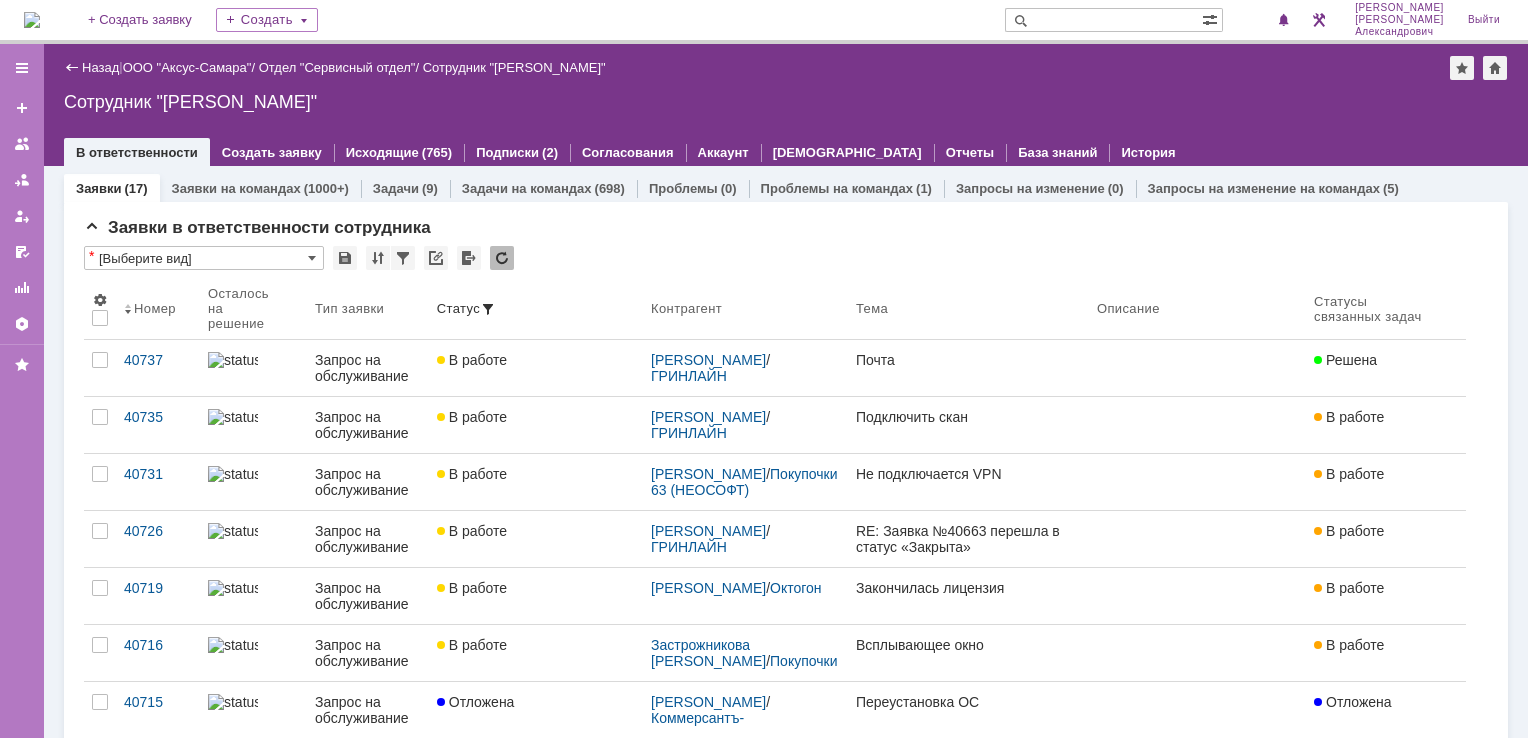 scroll, scrollTop: 0, scrollLeft: 0, axis: both 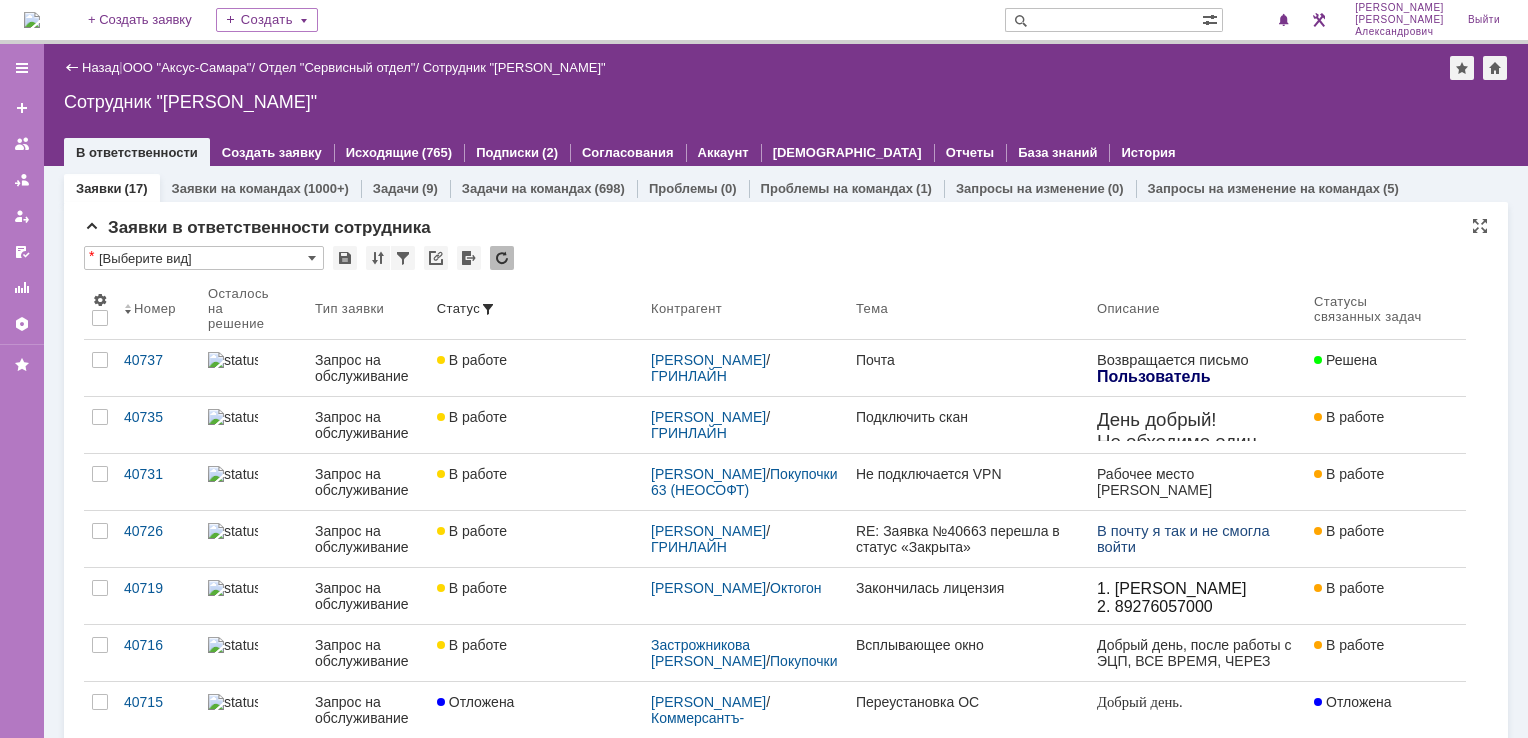 click at bounding box center [32, 20] 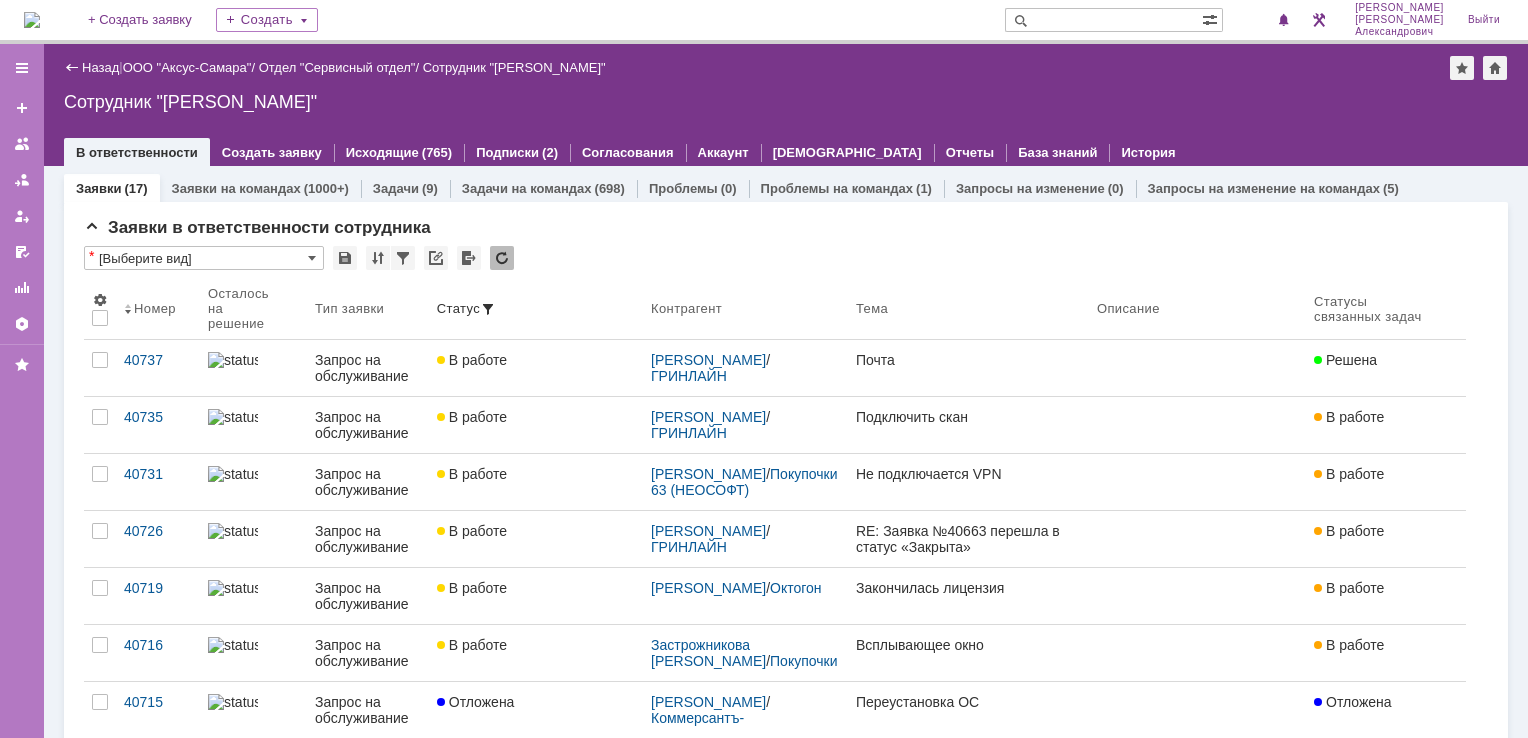 scroll, scrollTop: 0, scrollLeft: 0, axis: both 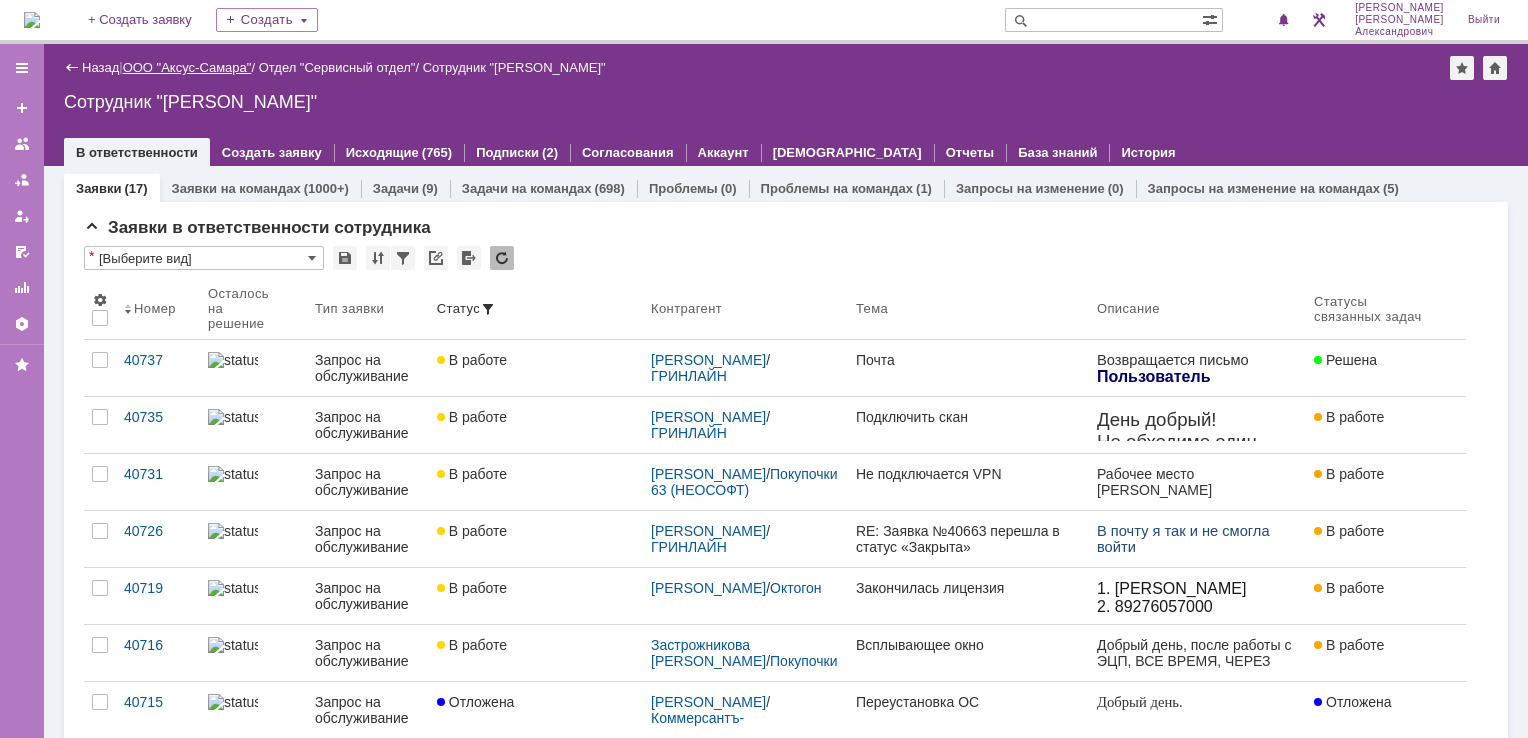 click on "ООО "Аксус-Самара"" at bounding box center [187, 67] 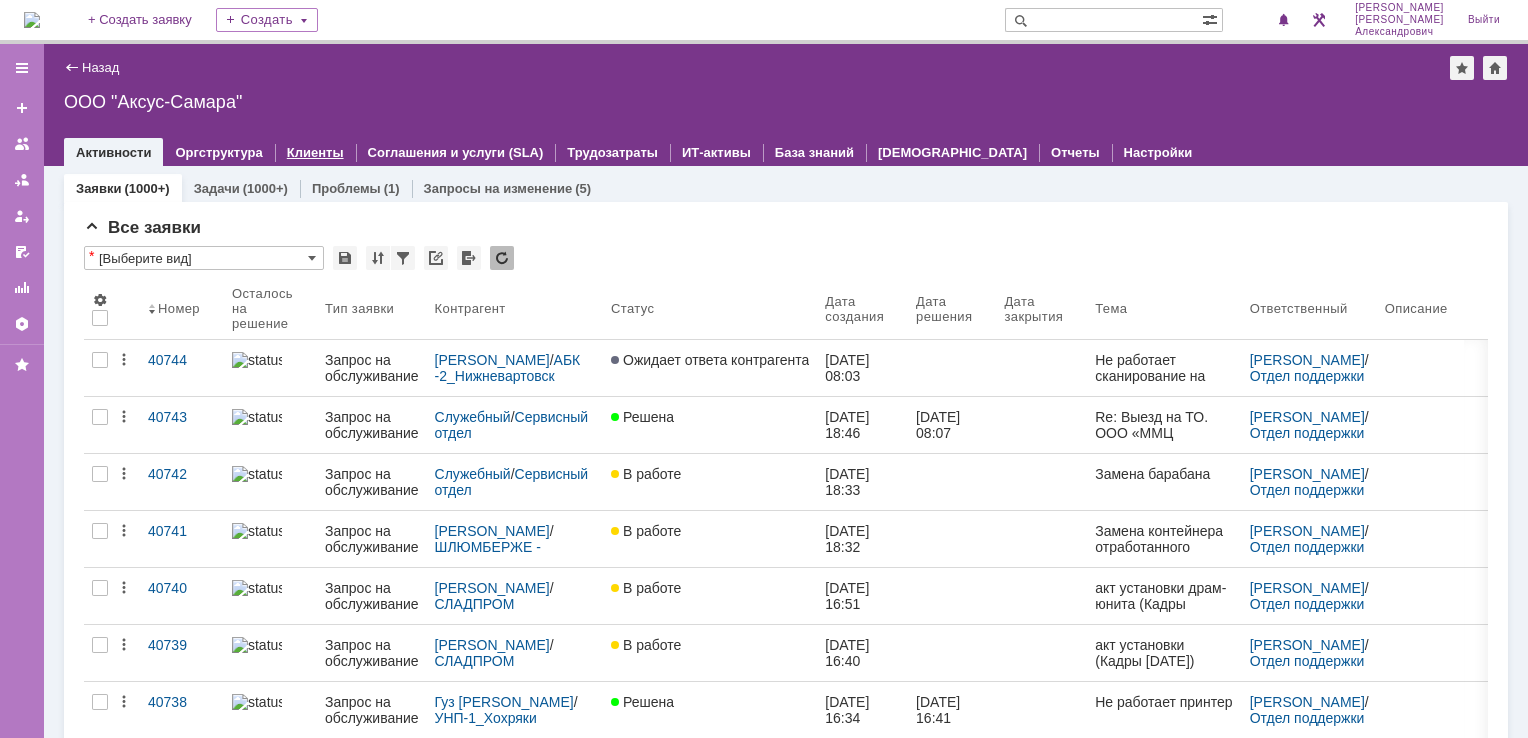 scroll, scrollTop: 0, scrollLeft: 0, axis: both 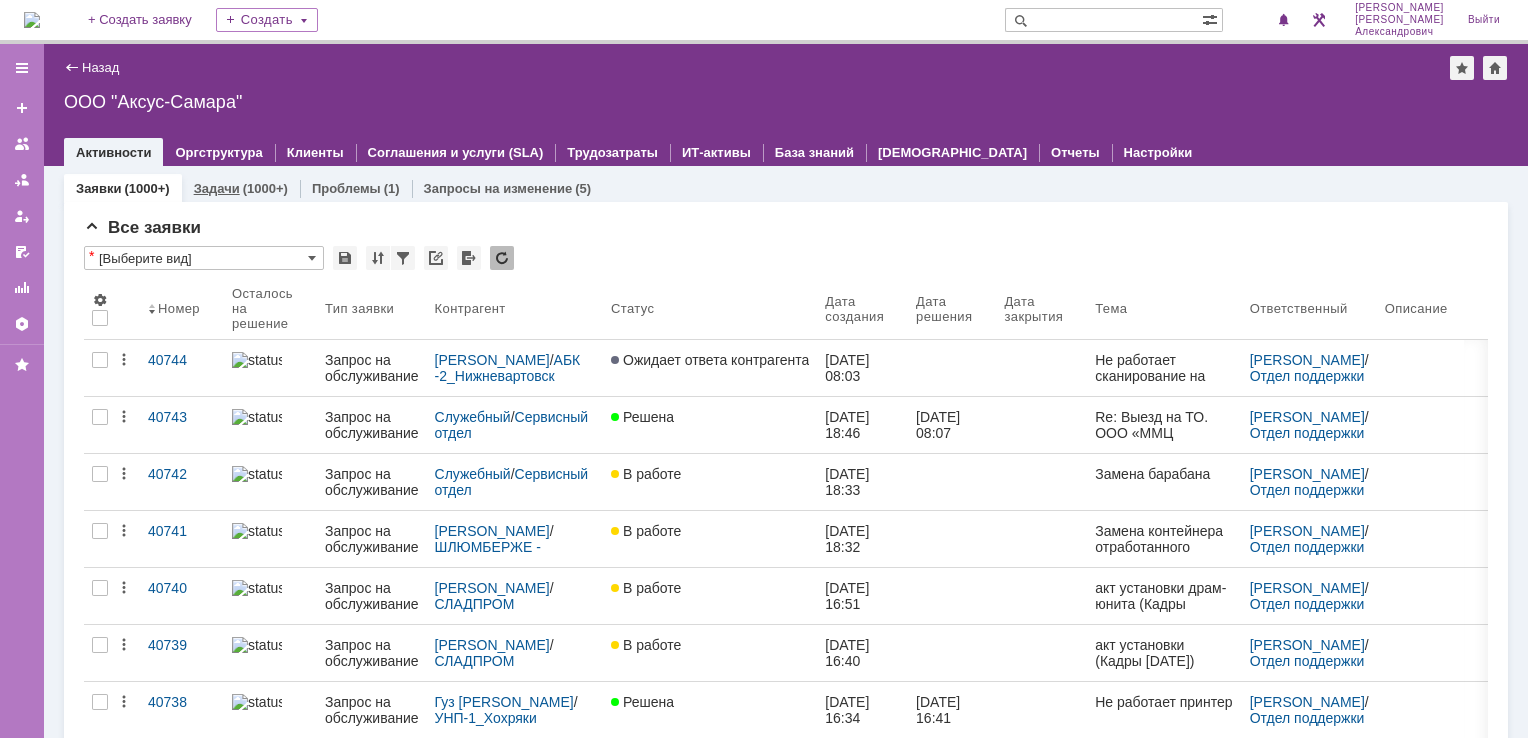 click on "Задачи (1000+)" at bounding box center [241, 188] 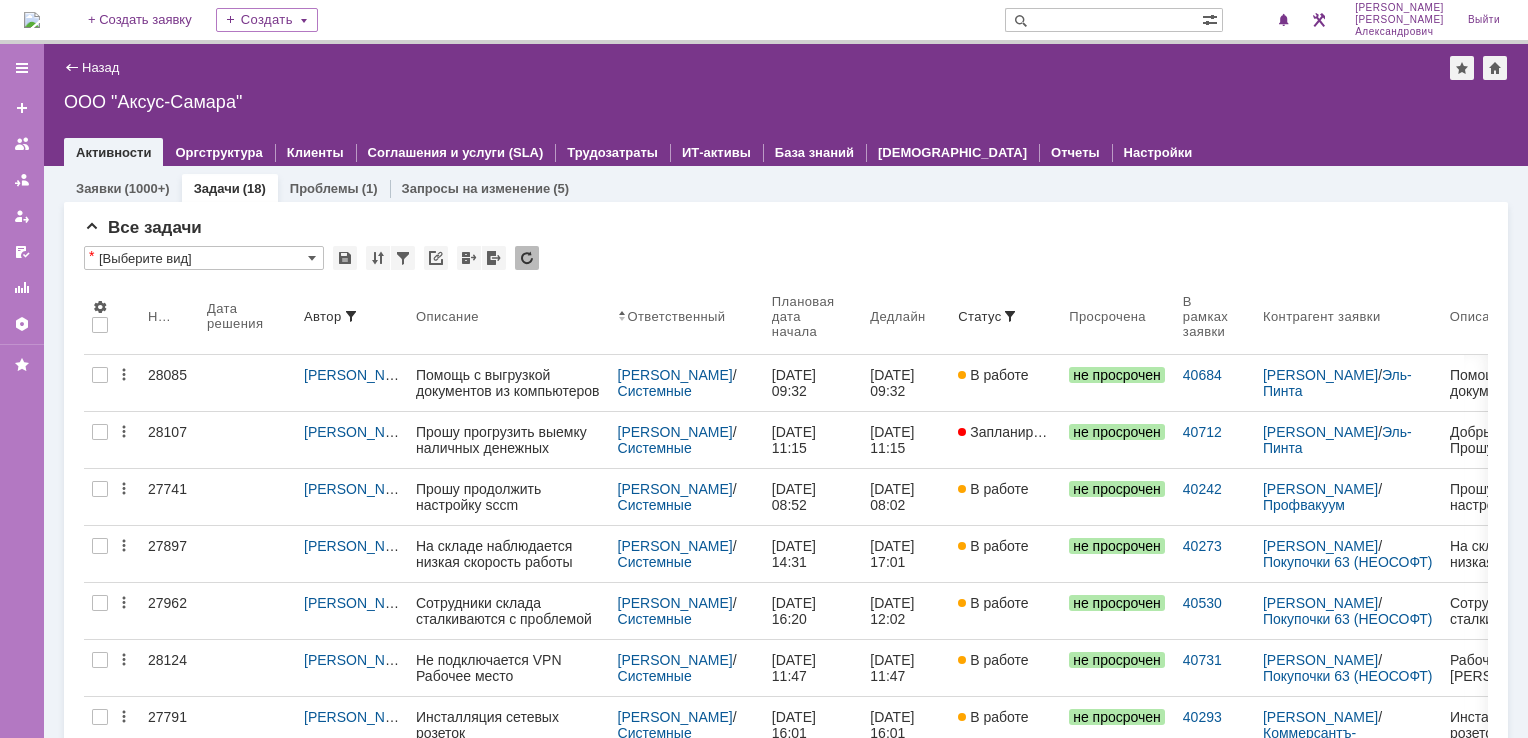 click on "Назад   |   ООО "Аксус-Самара"" at bounding box center (786, 68) 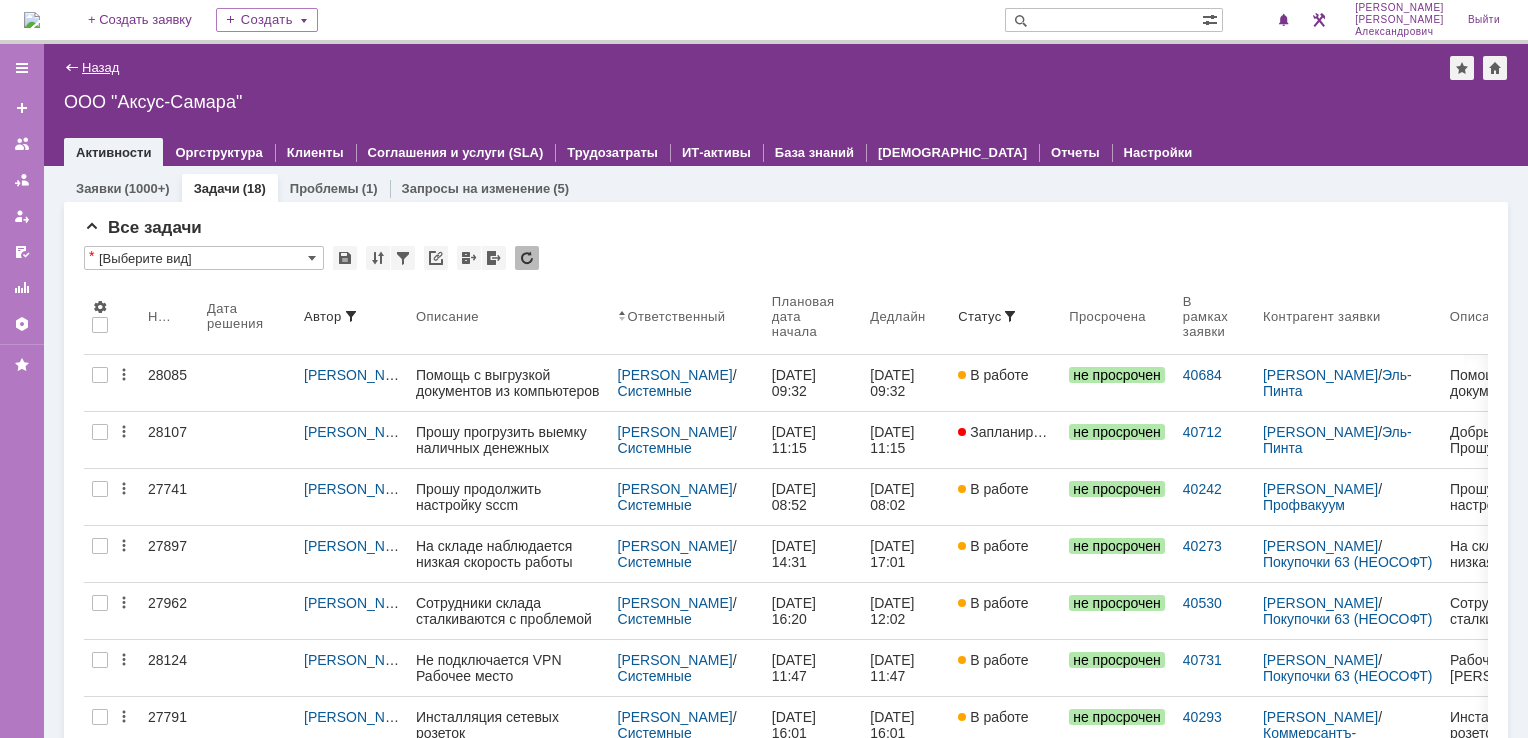 click on "Назад" at bounding box center (100, 67) 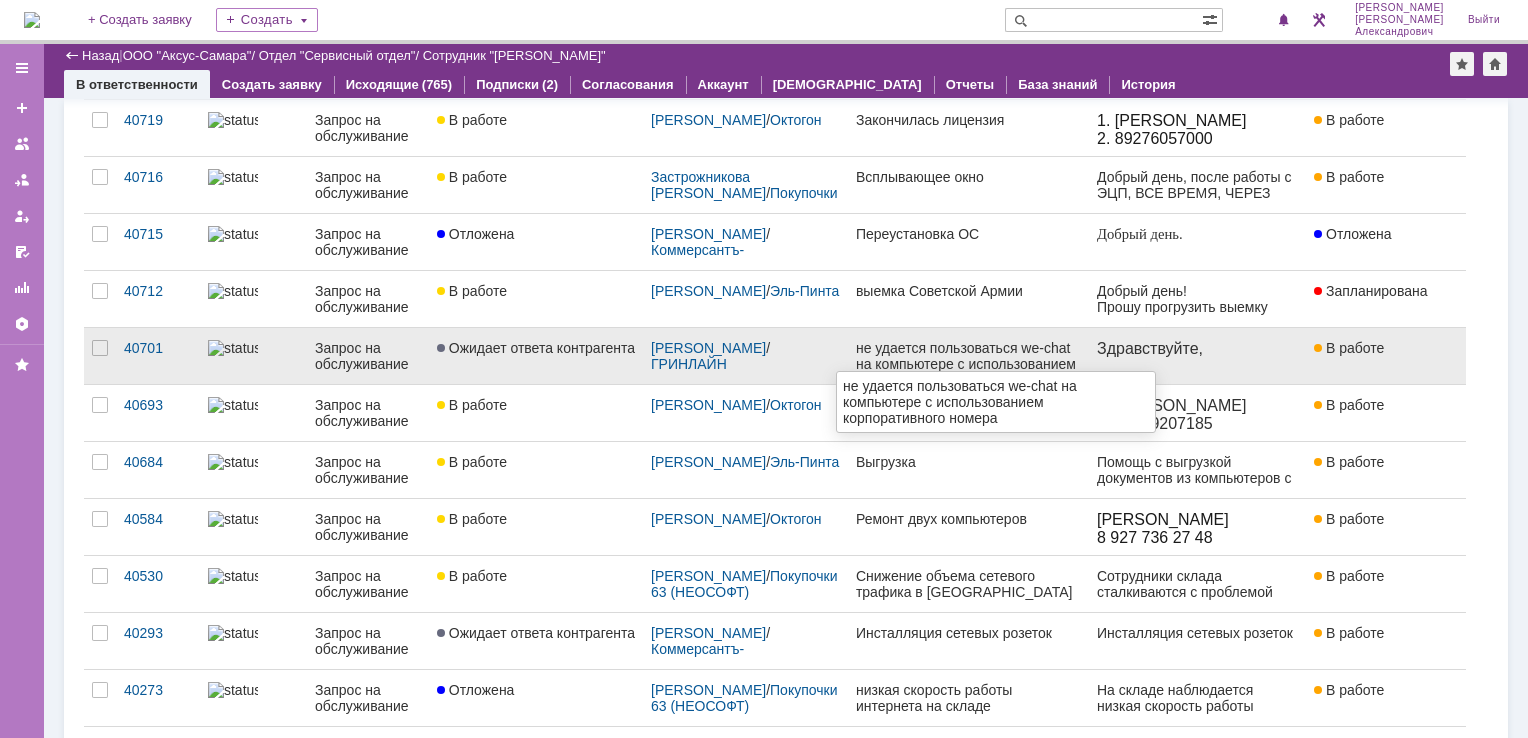 click on "не удается пользоваться we-chat на компьютере с использованием корпоративного номера" at bounding box center (968, 356) 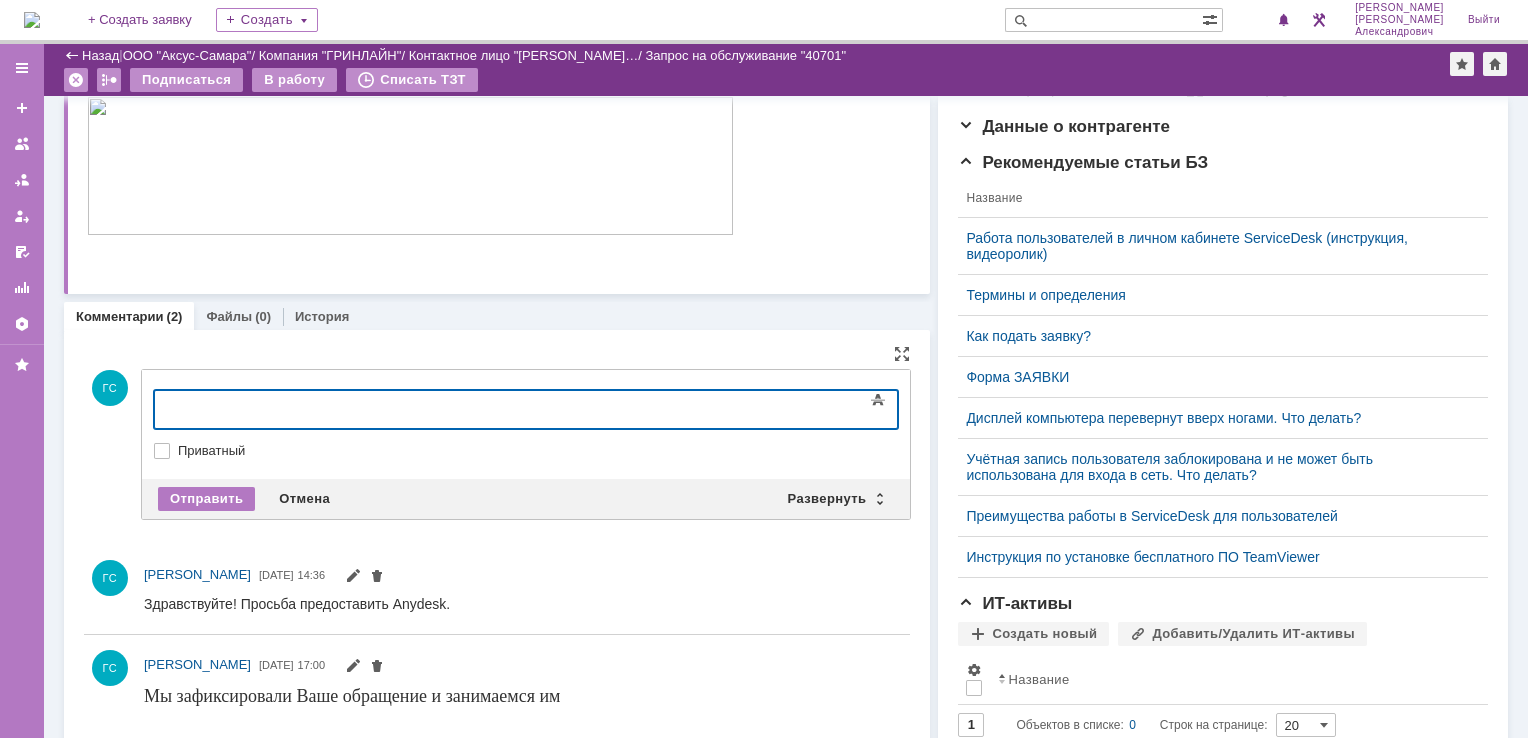 type 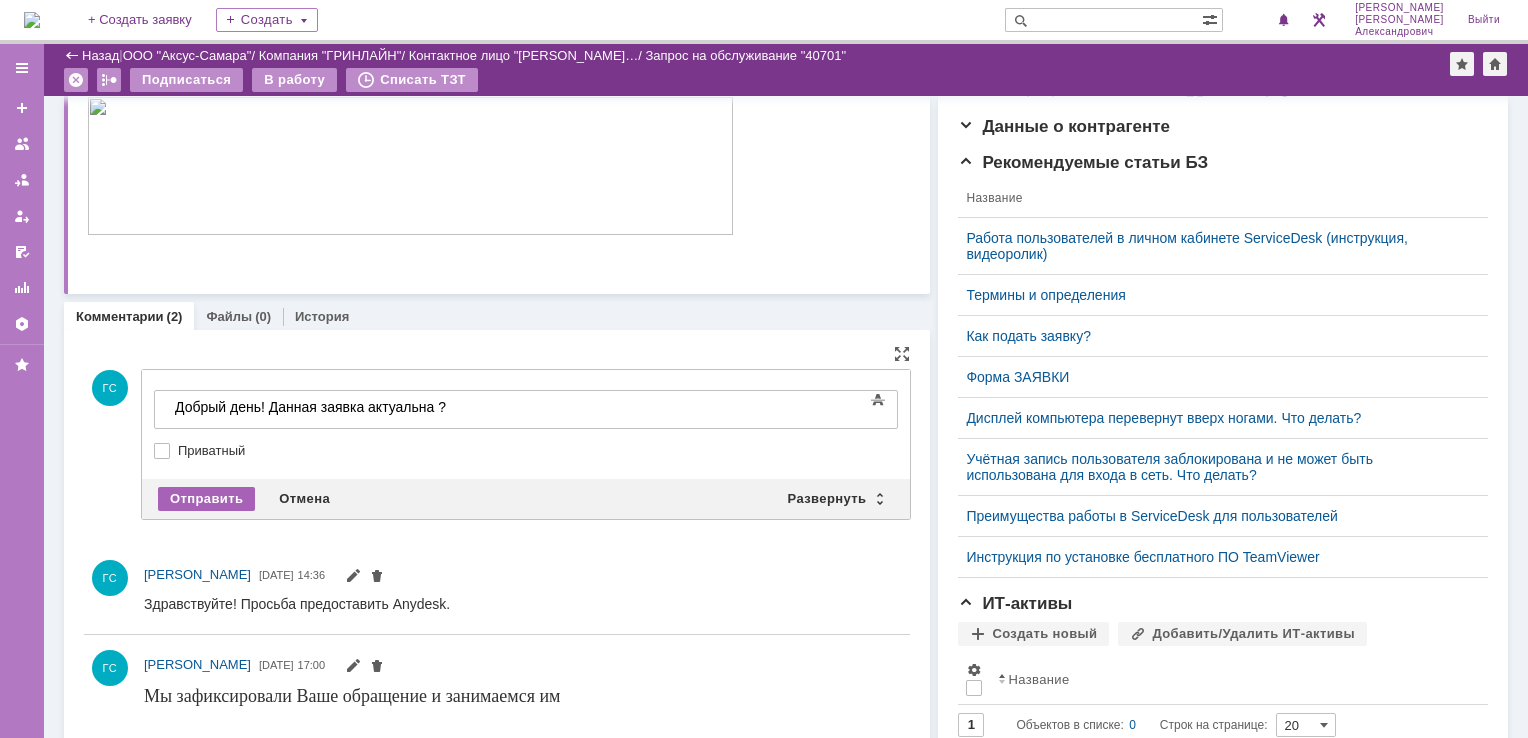 click on "Отправить" at bounding box center [206, 499] 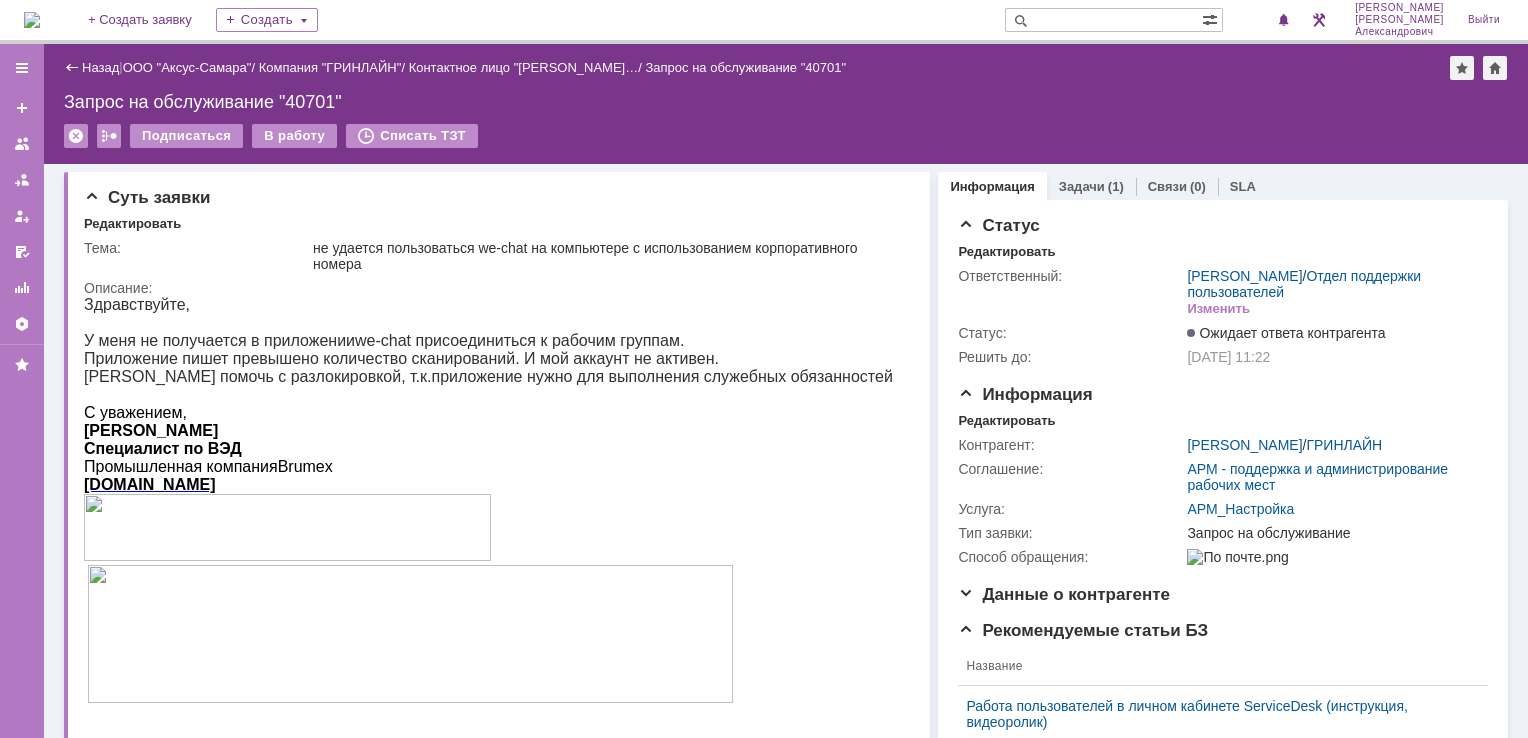 click at bounding box center (32, 20) 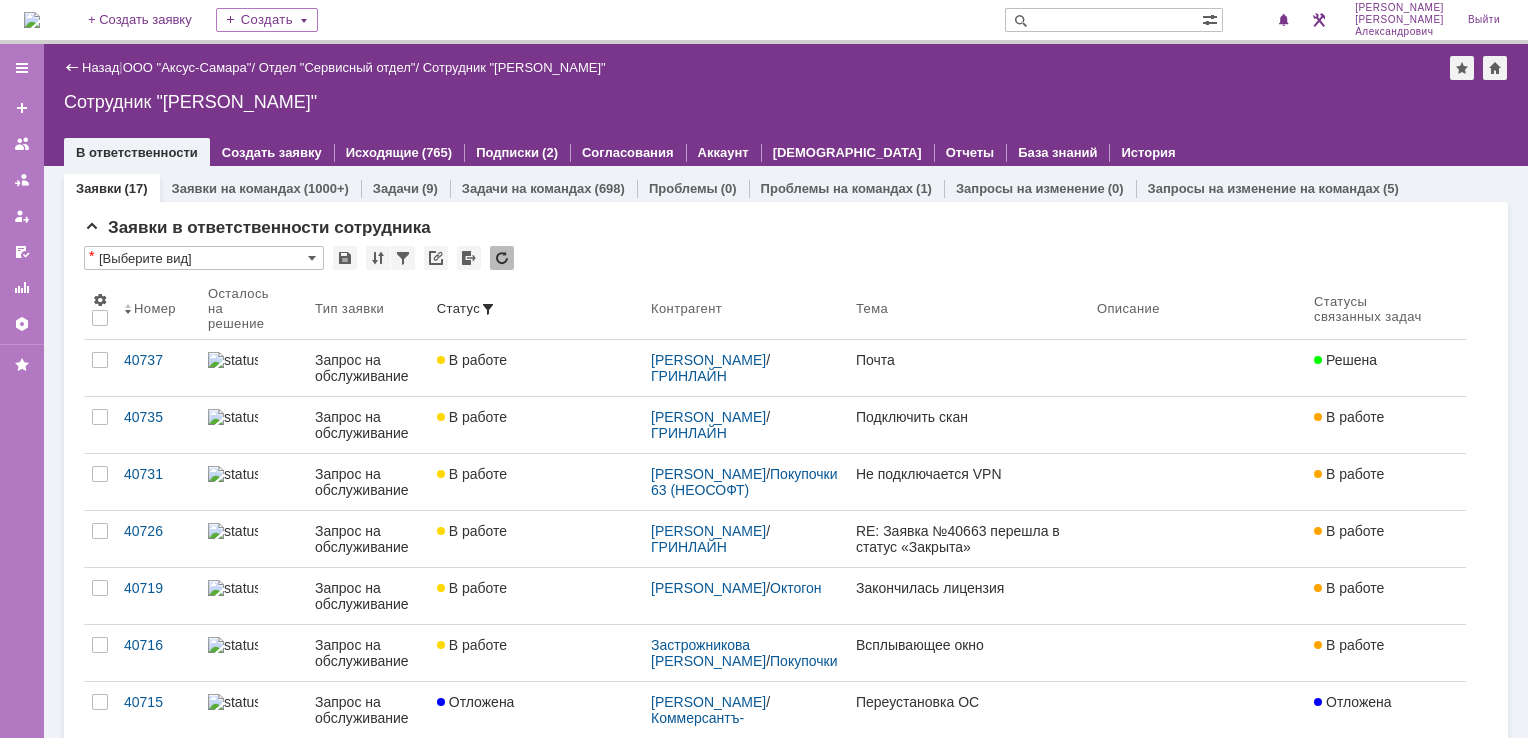 scroll, scrollTop: 0, scrollLeft: 0, axis: both 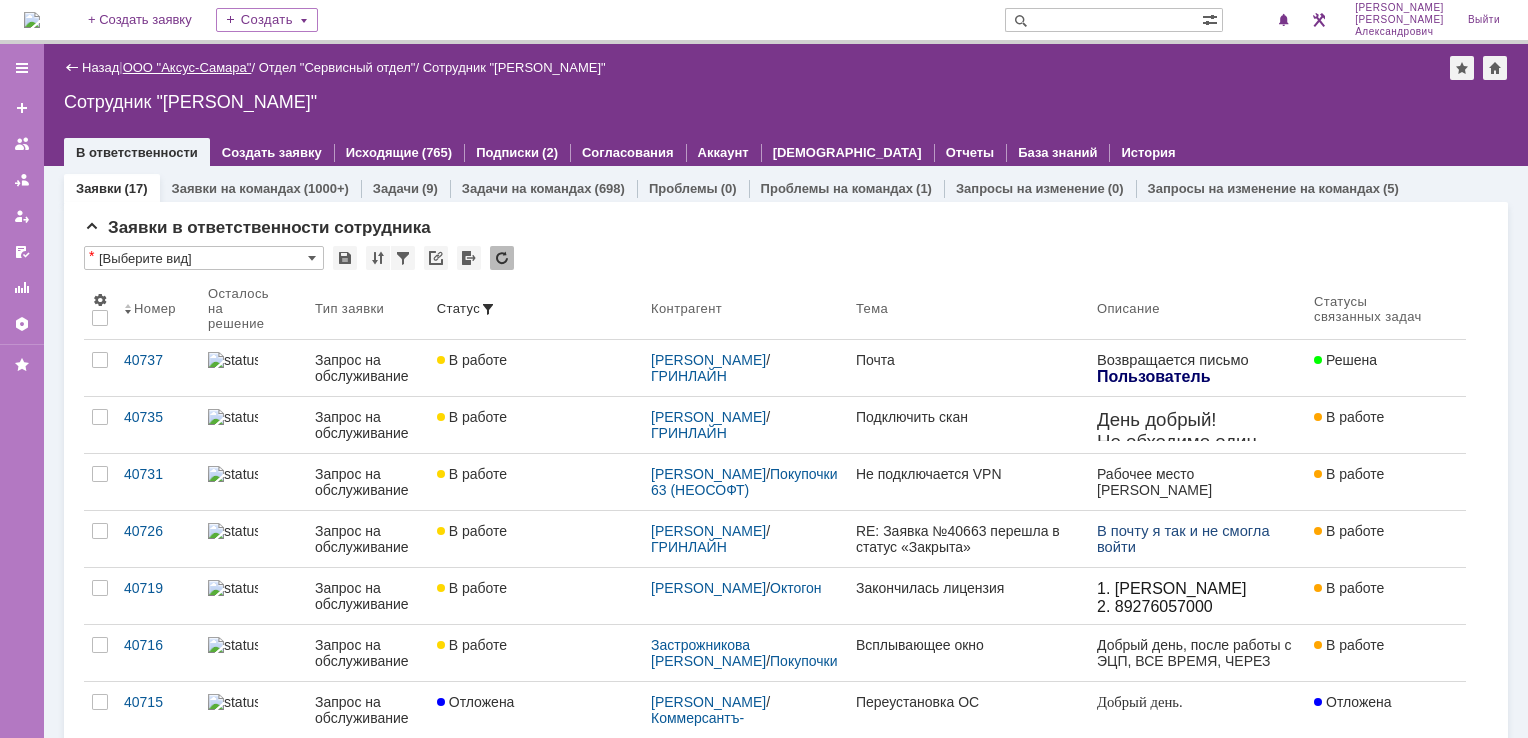 click on "ООО "Аксус-Самара"" at bounding box center (187, 67) 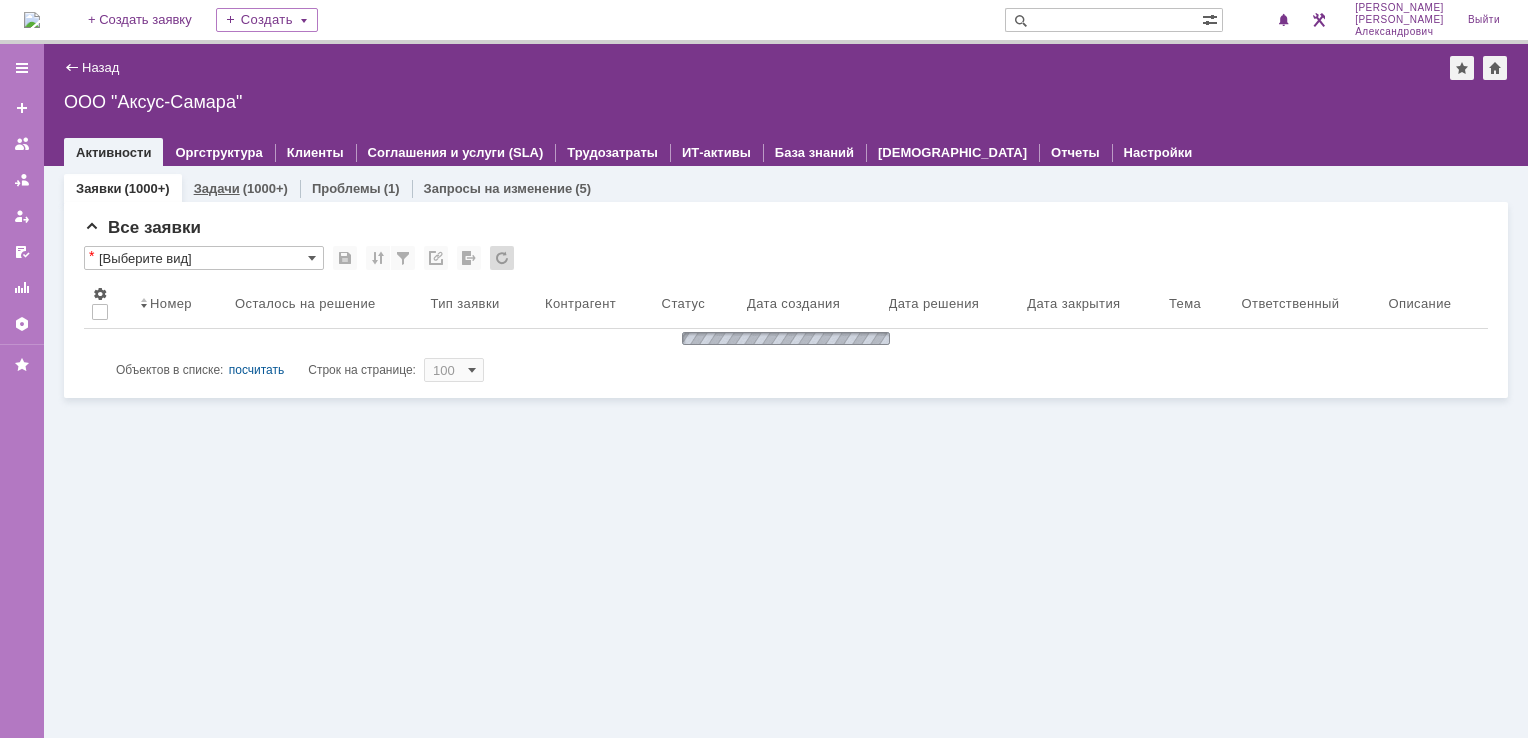 click on "Задачи" at bounding box center (217, 188) 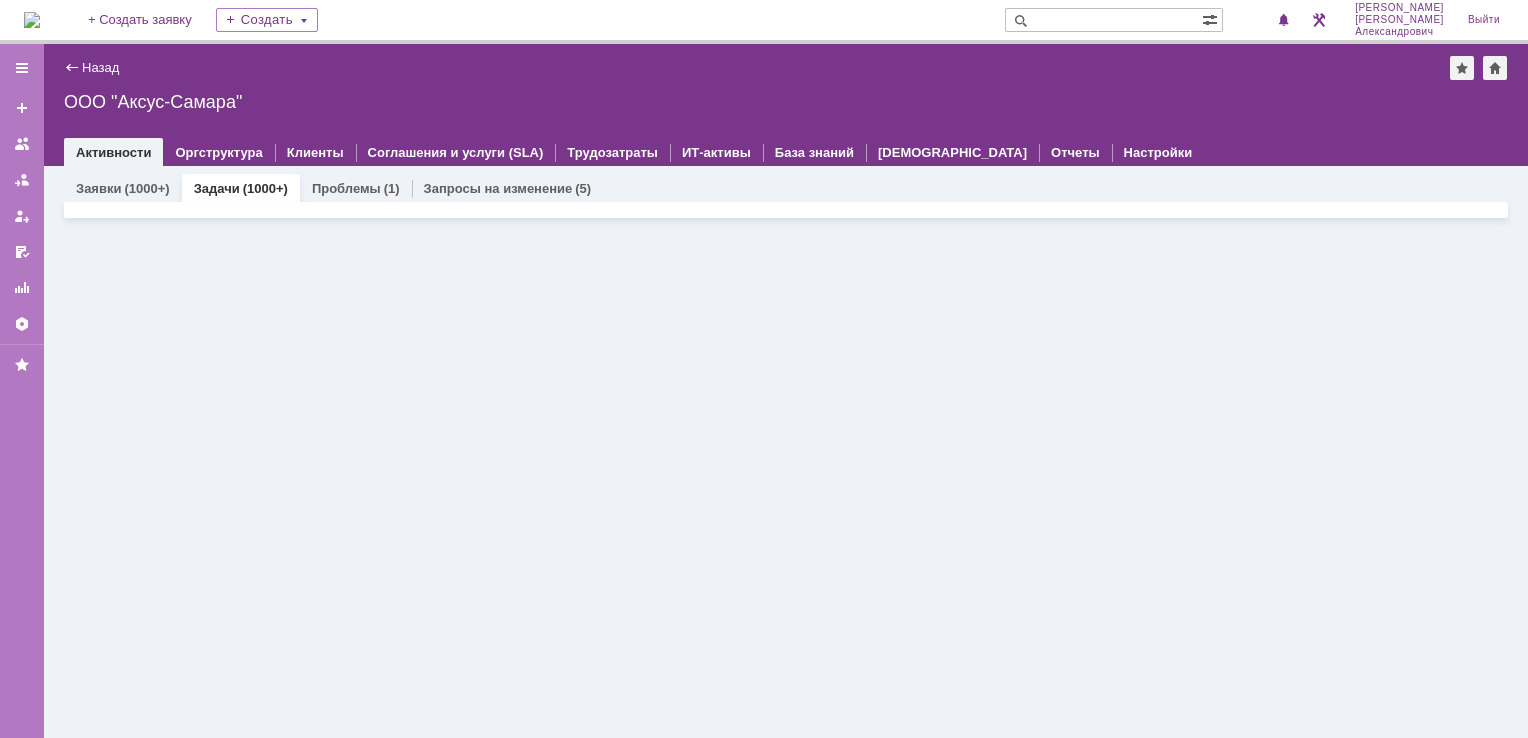 scroll, scrollTop: 0, scrollLeft: 0, axis: both 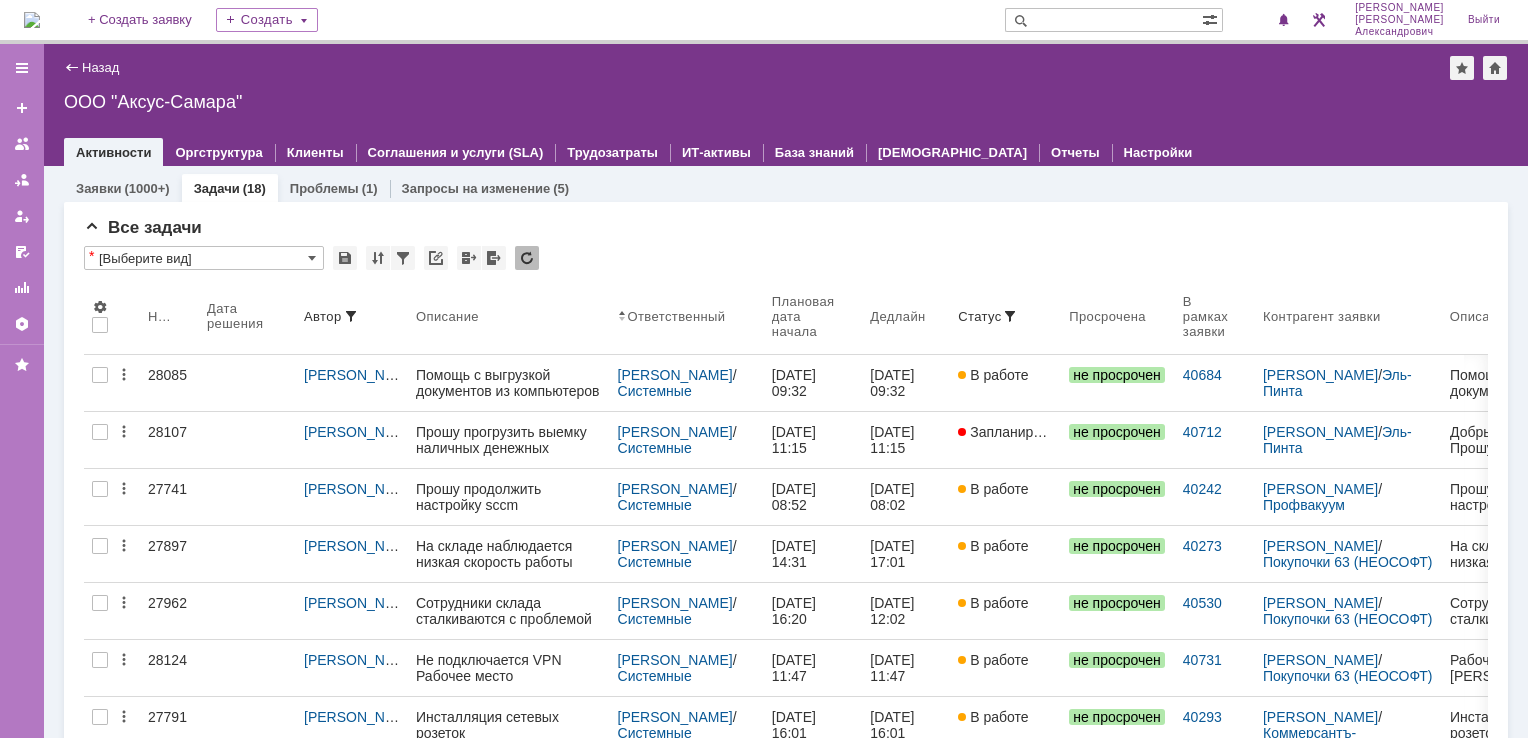 click at bounding box center [32, 20] 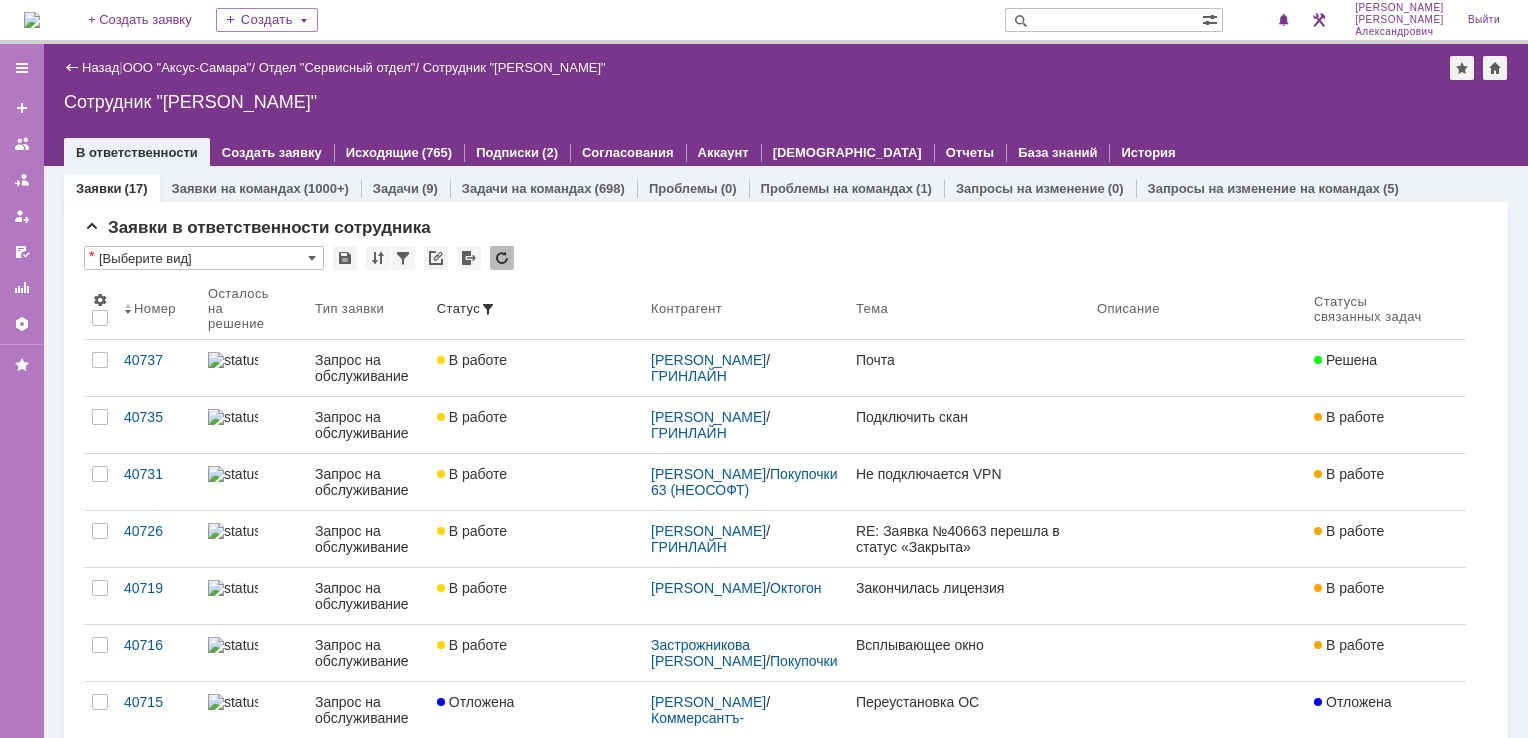 scroll, scrollTop: 0, scrollLeft: 0, axis: both 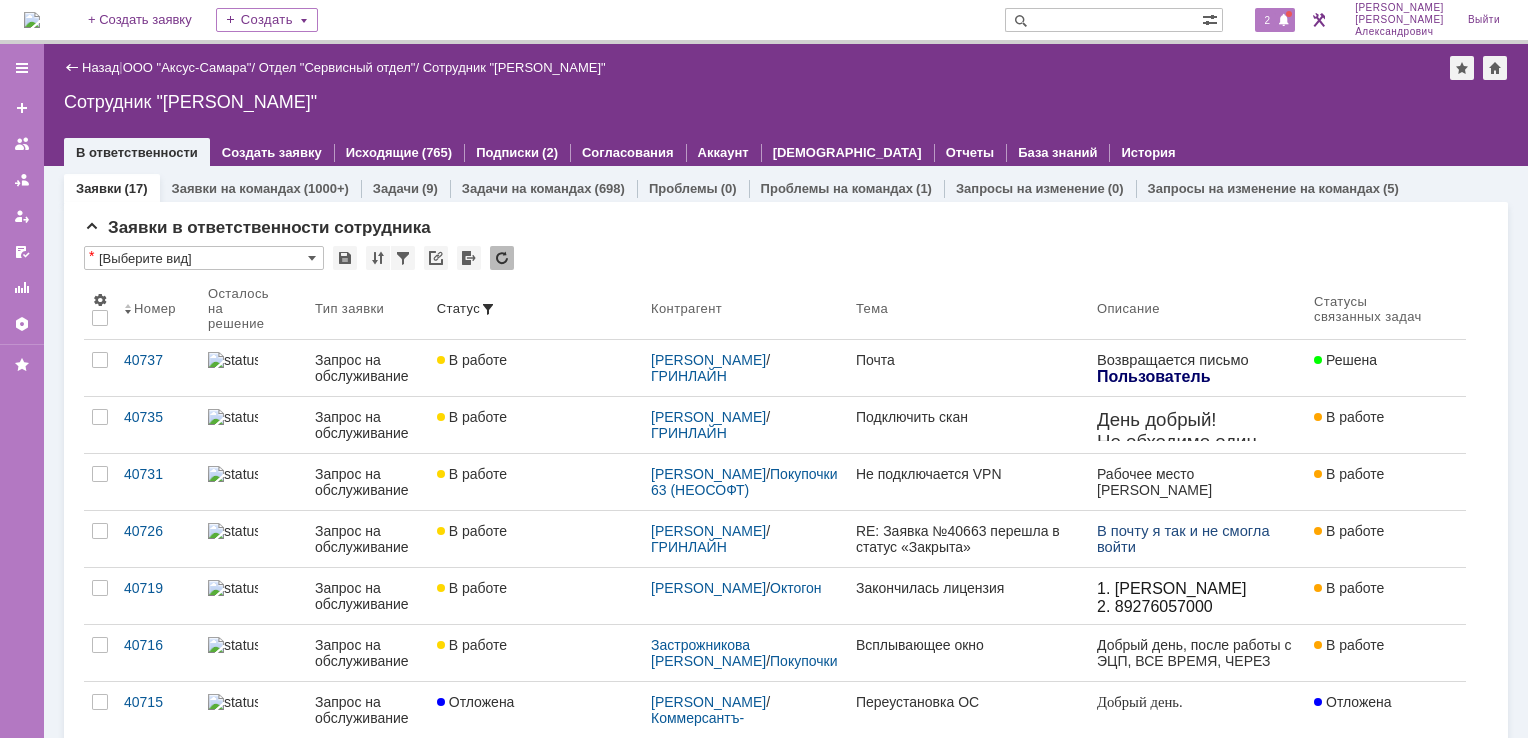 click on "2" at bounding box center (1275, 20) 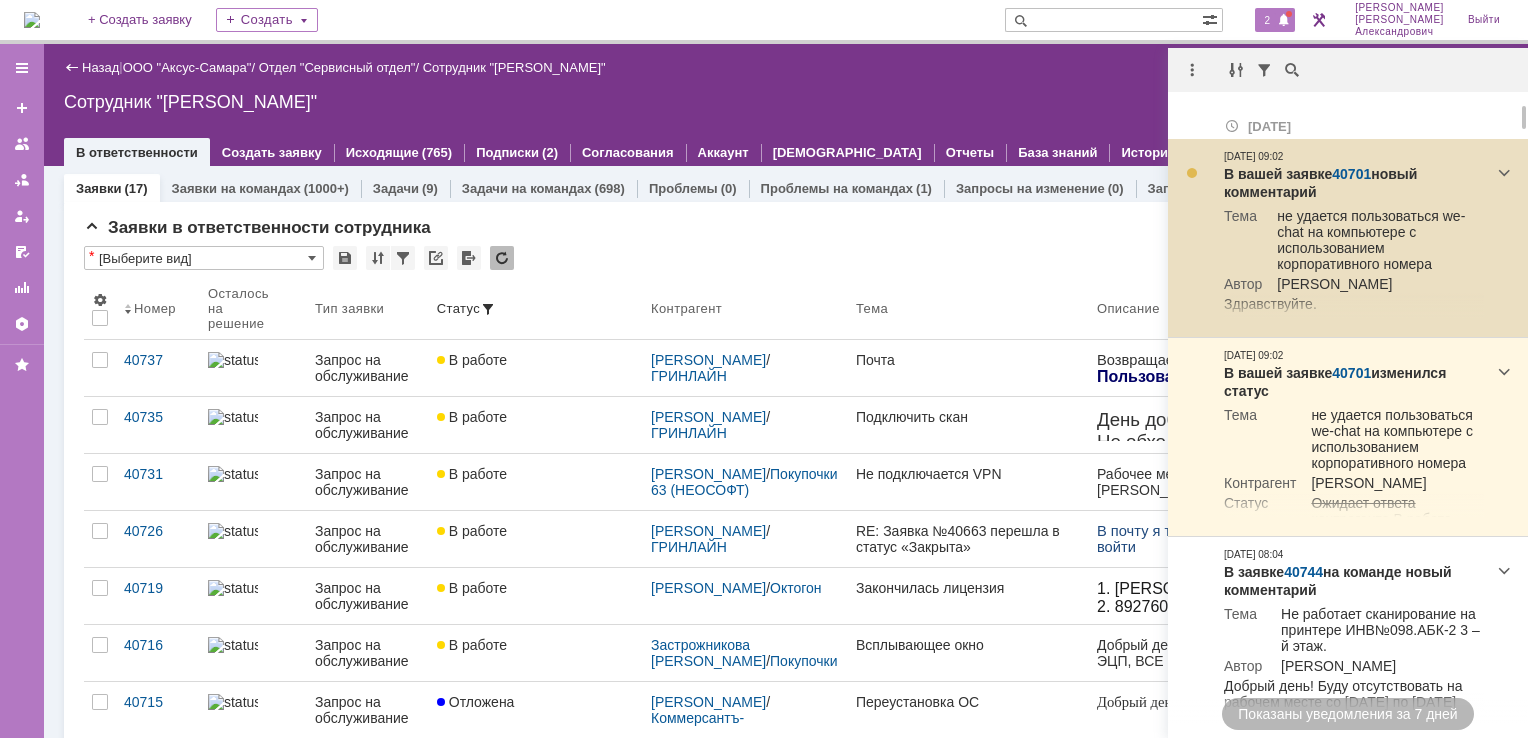 click on "40701" at bounding box center [1351, 174] 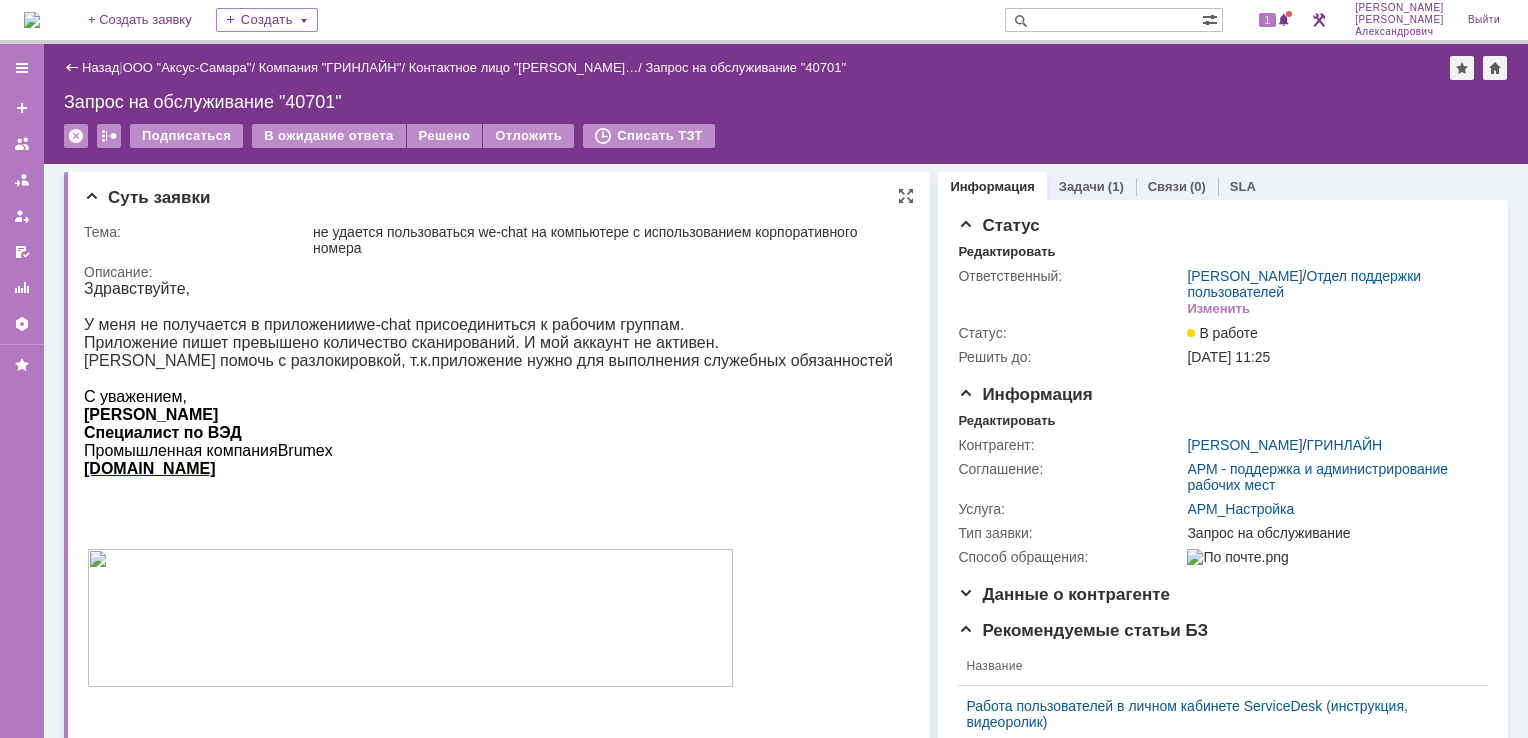 scroll, scrollTop: 0, scrollLeft: 0, axis: both 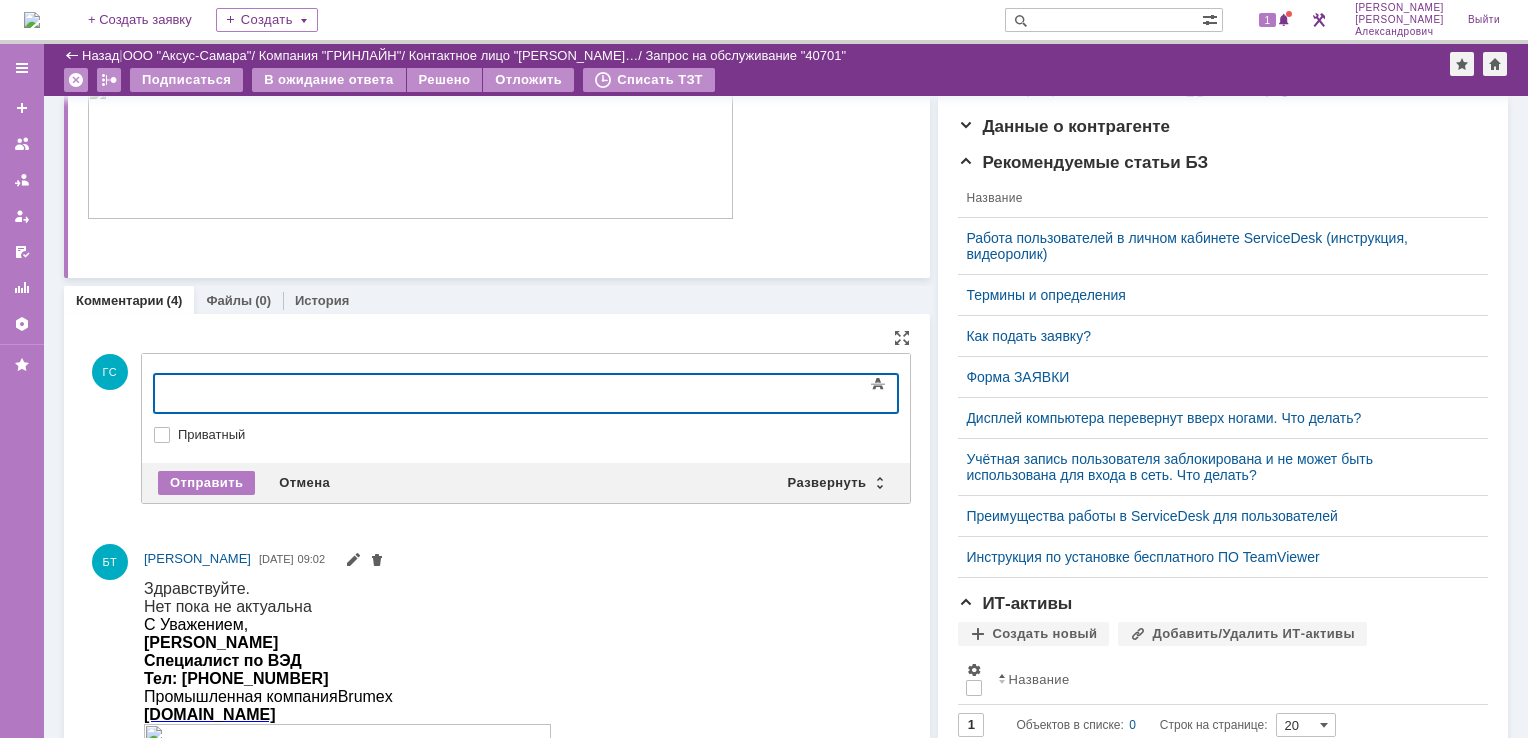 type 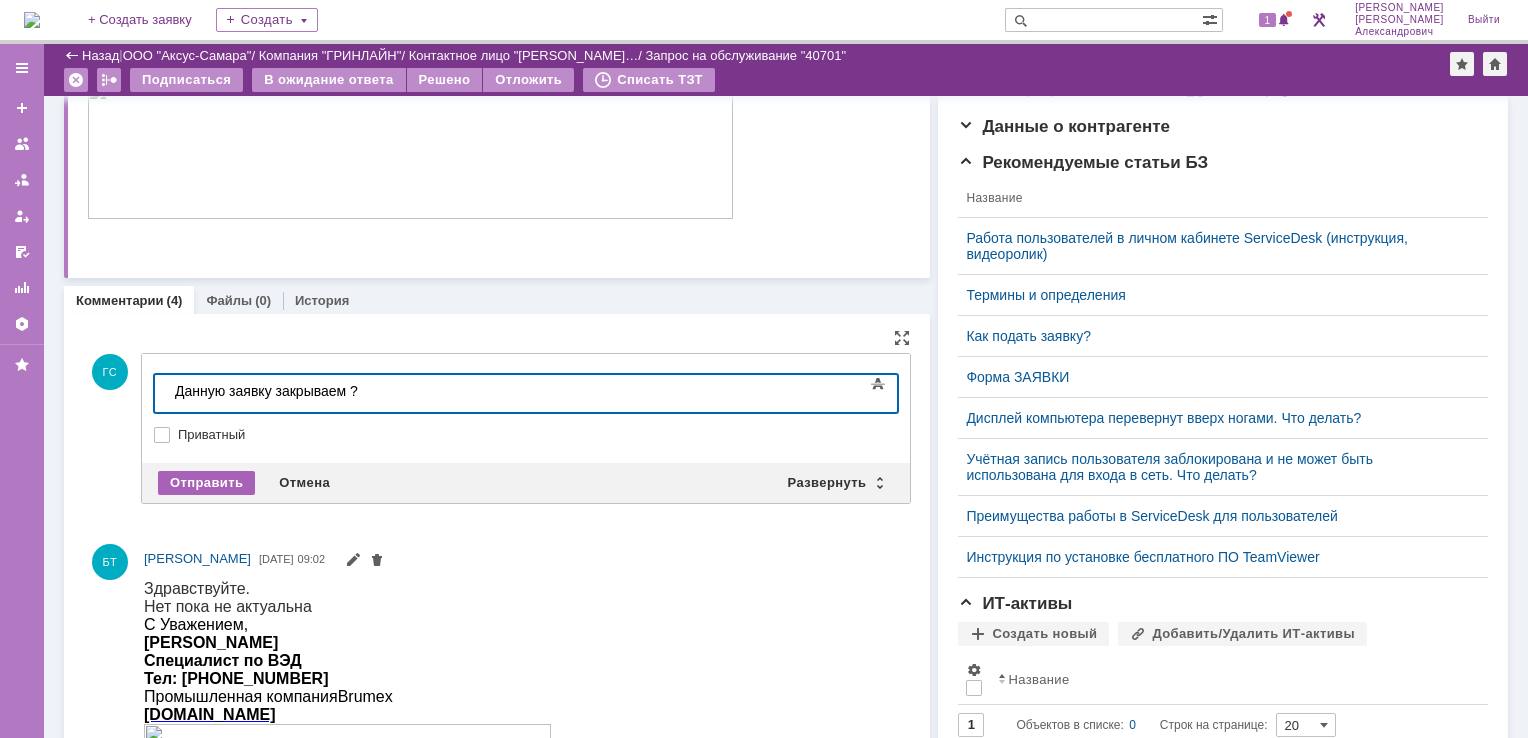 click on "Отправить" at bounding box center [206, 483] 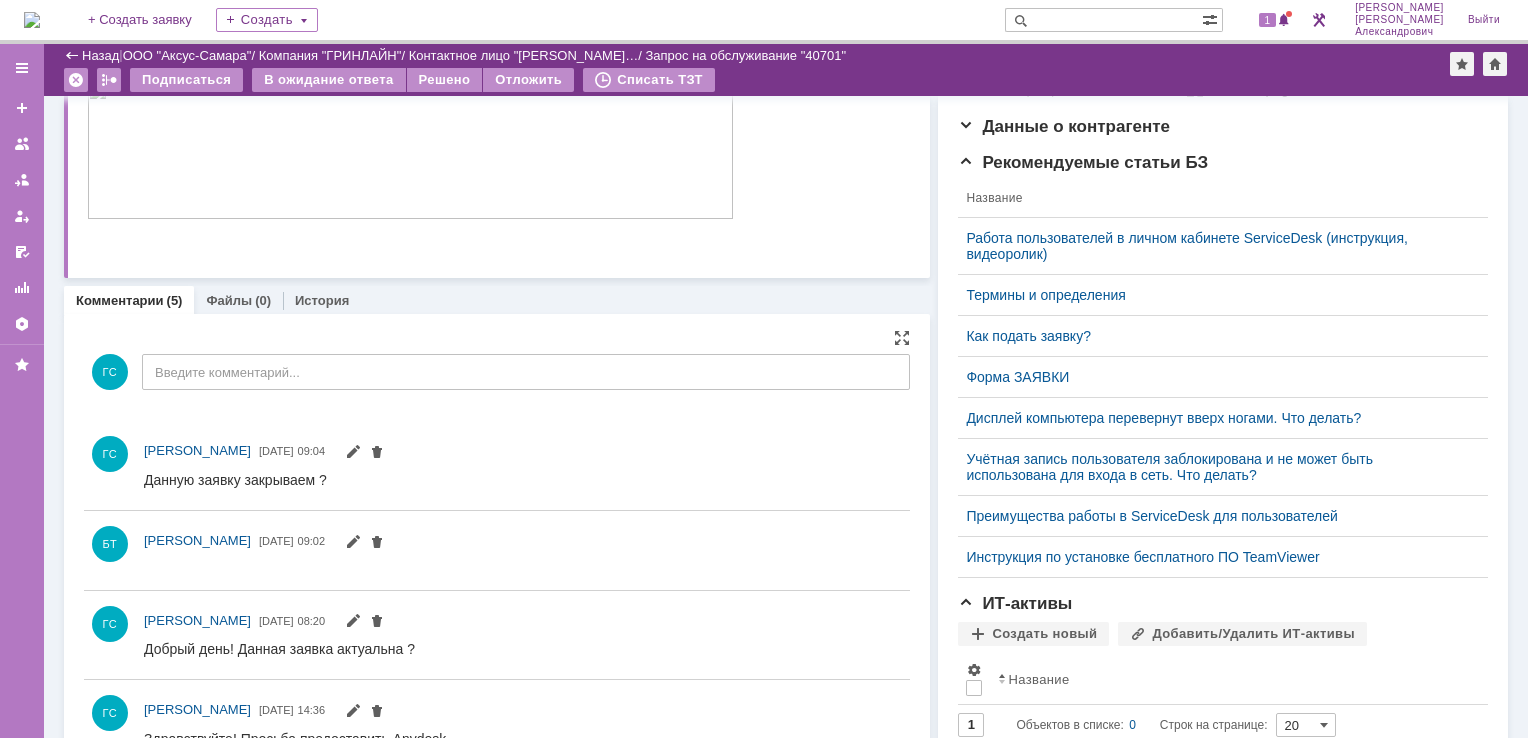 scroll, scrollTop: 0, scrollLeft: 0, axis: both 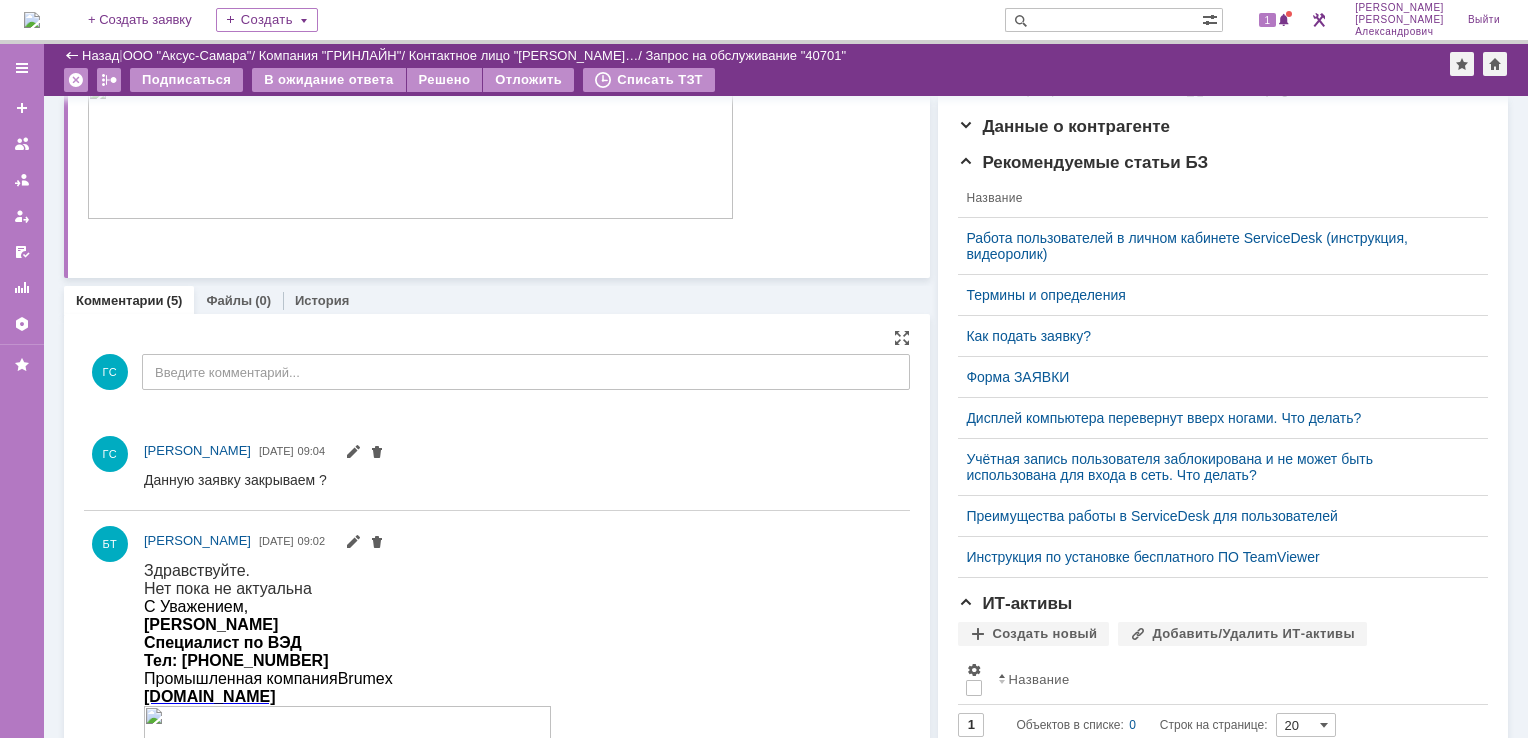 click on "В ожидание ответа" at bounding box center [329, 81] 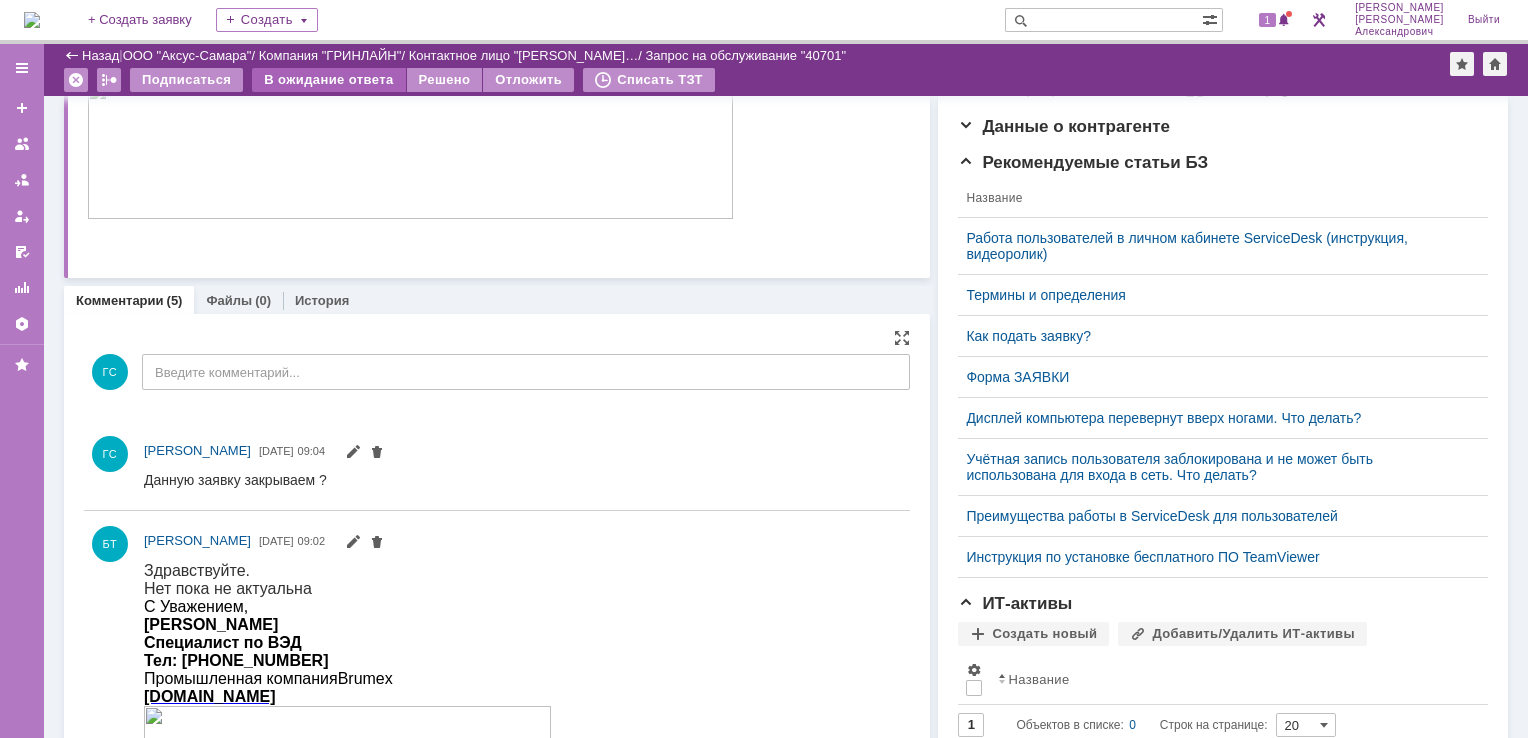 click on "В ожидание ответа" at bounding box center [328, 80] 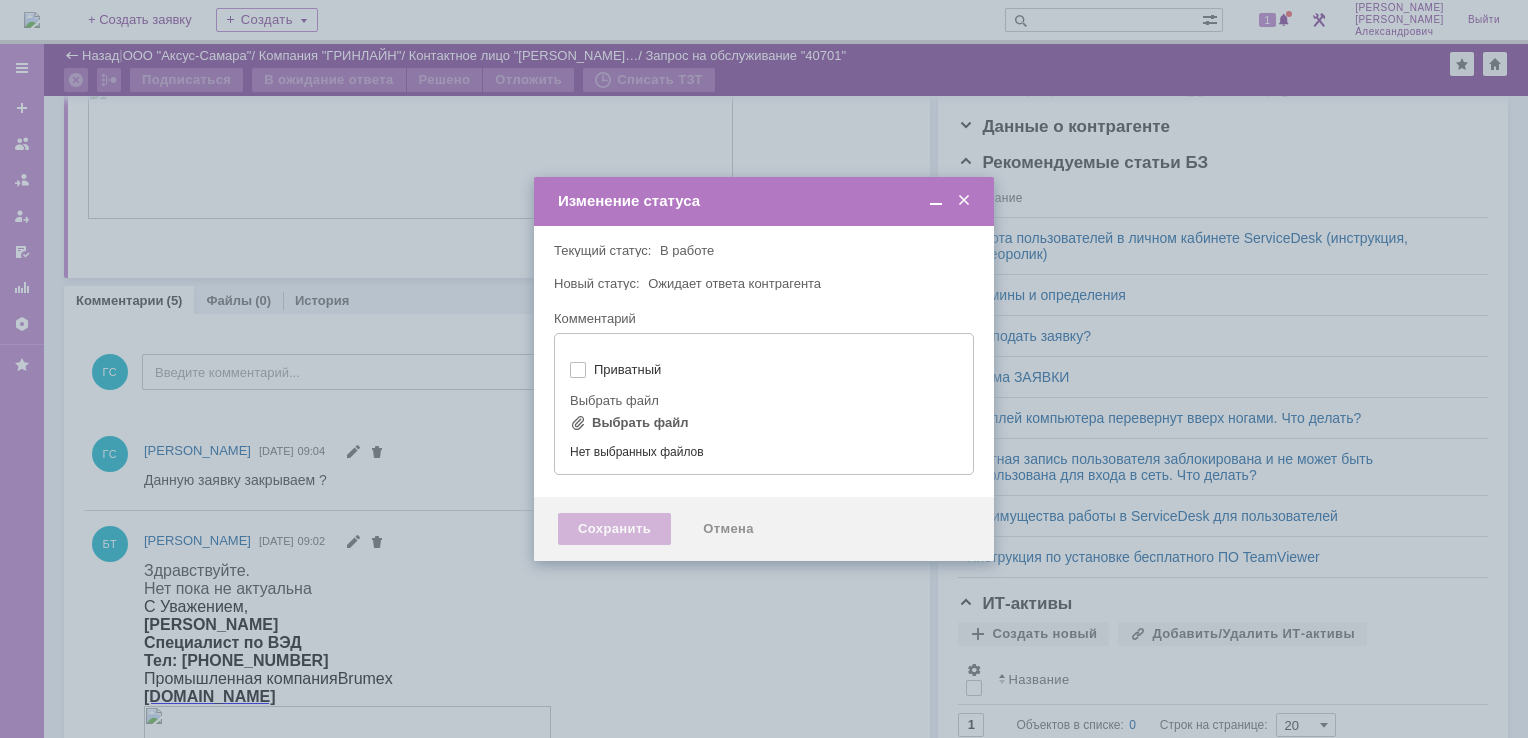 type on "[не указано]" 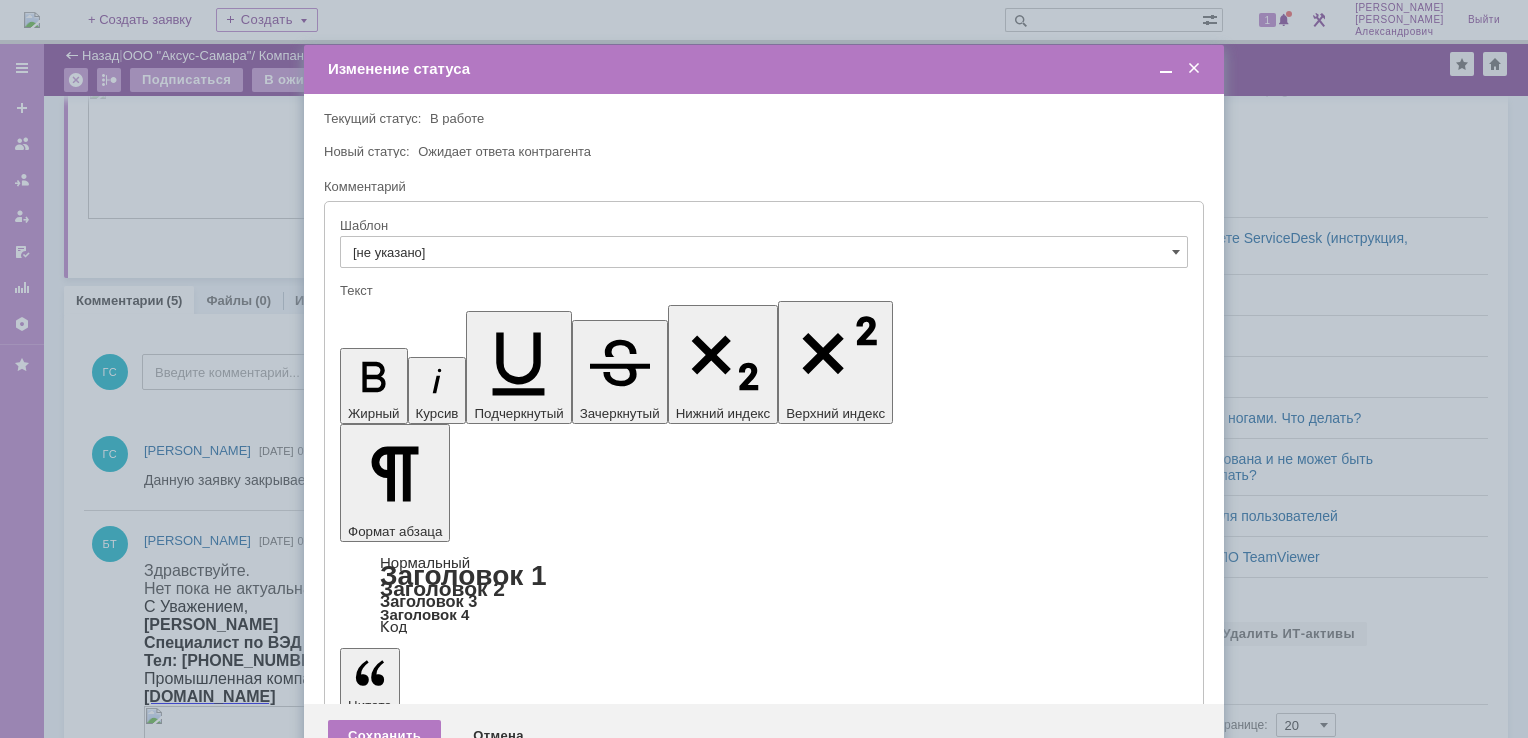 scroll, scrollTop: 0, scrollLeft: 0, axis: both 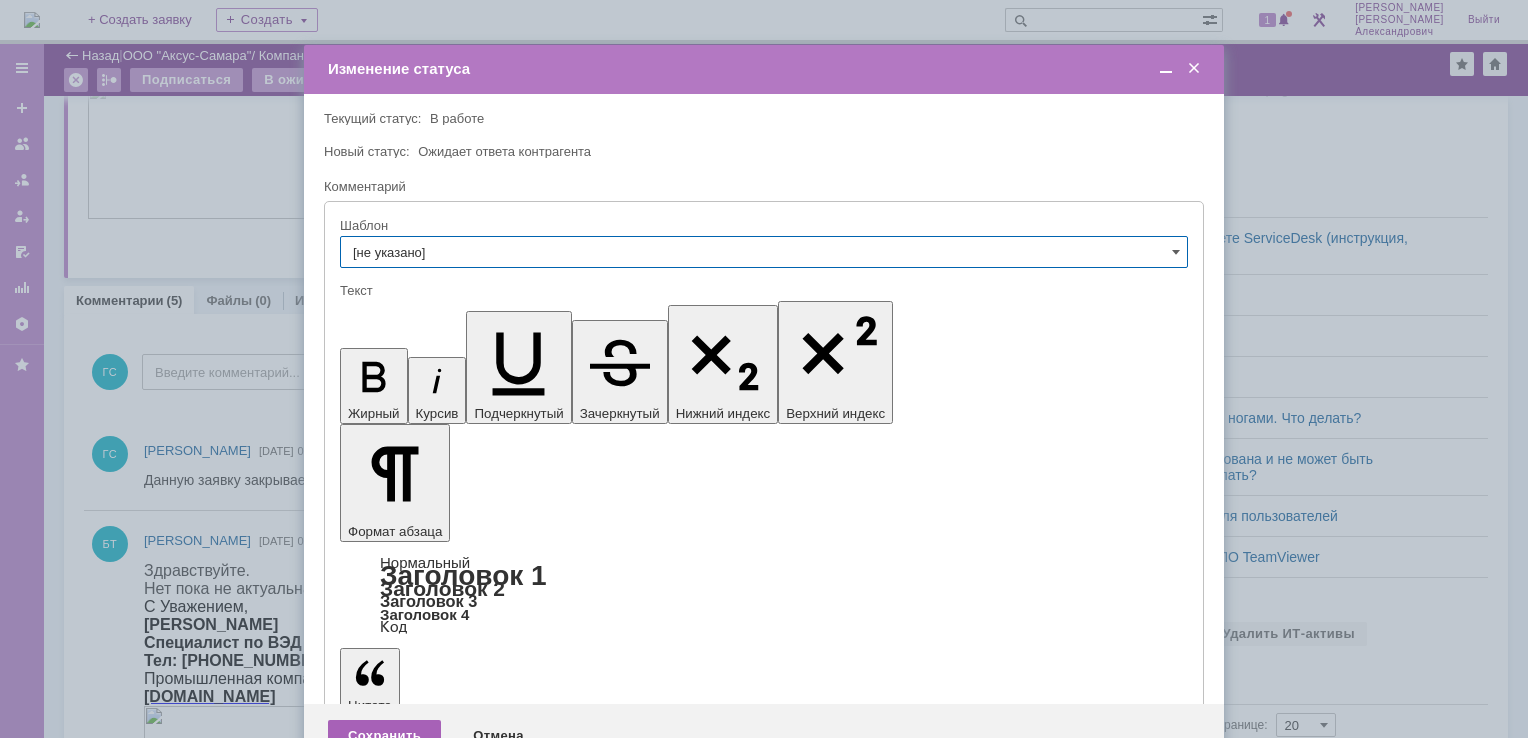 click on "Сохранить" at bounding box center [384, 736] 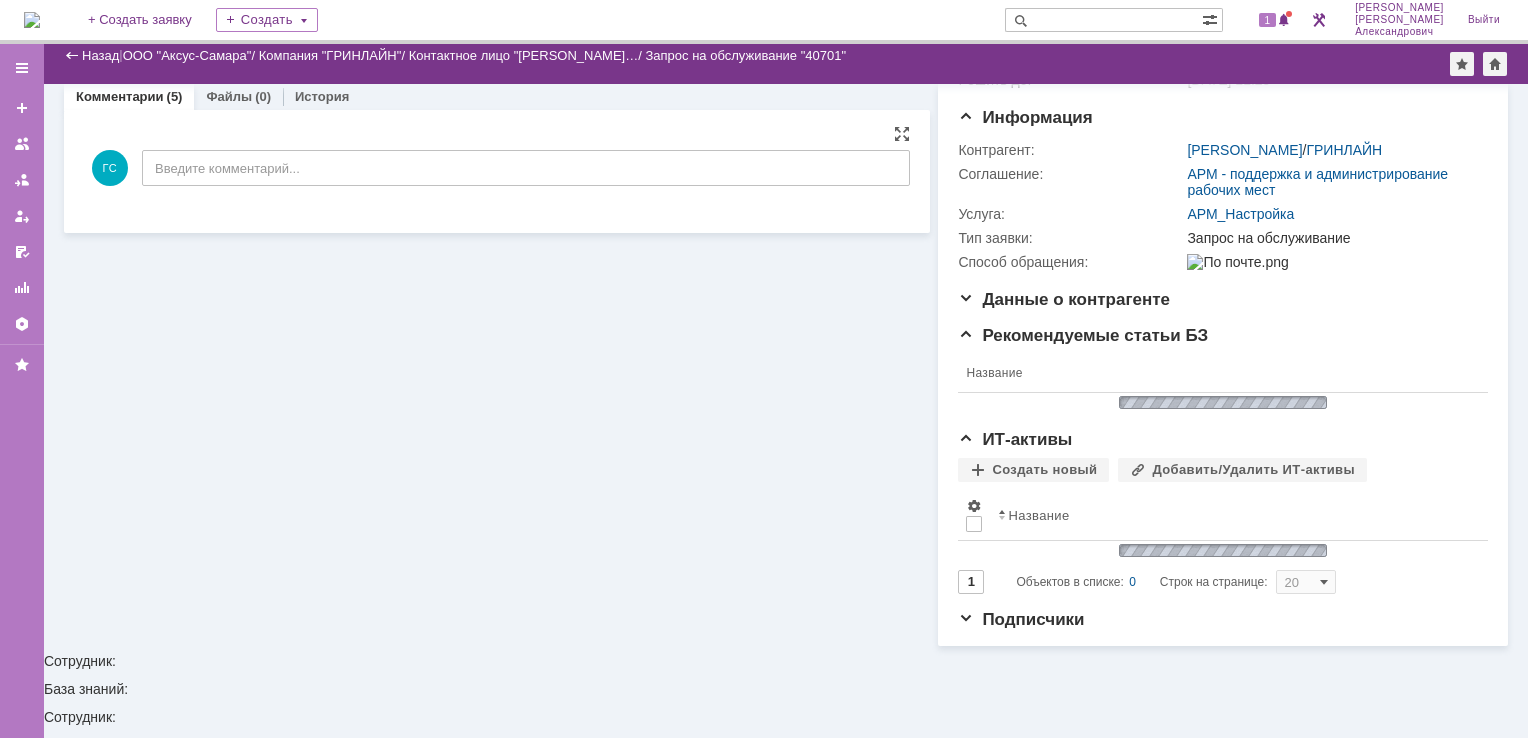 scroll, scrollTop: 156, scrollLeft: 0, axis: vertical 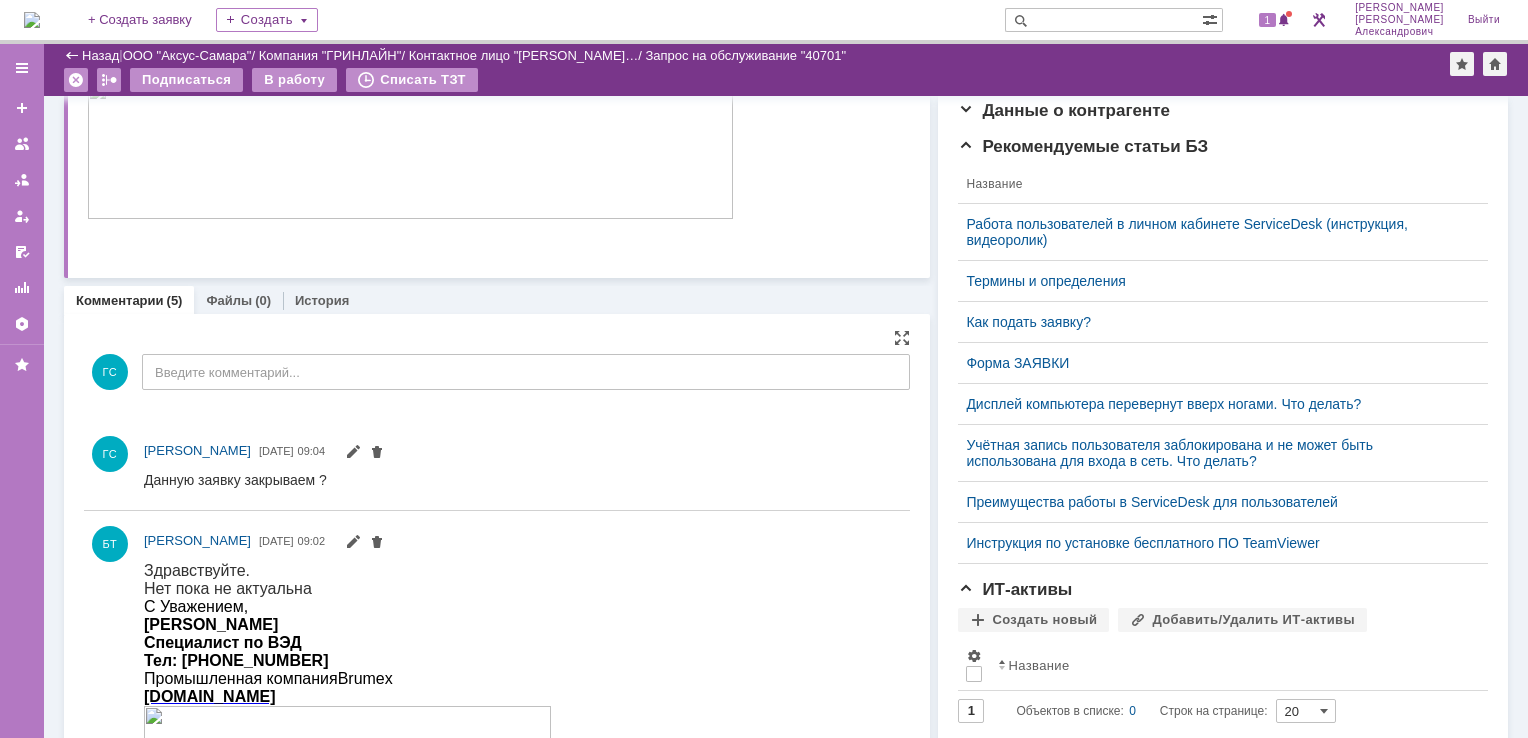 click at bounding box center (32, 20) 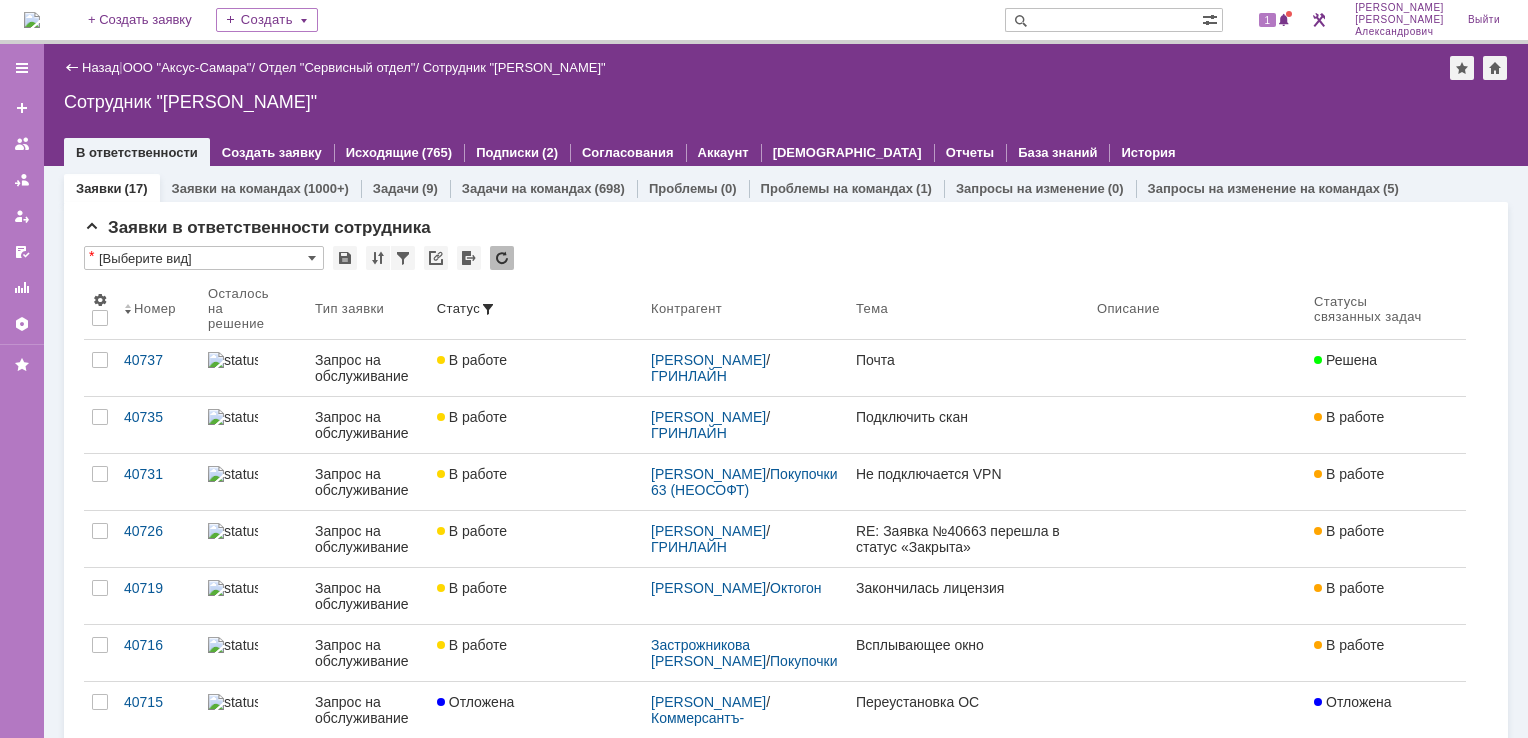 scroll, scrollTop: 0, scrollLeft: 0, axis: both 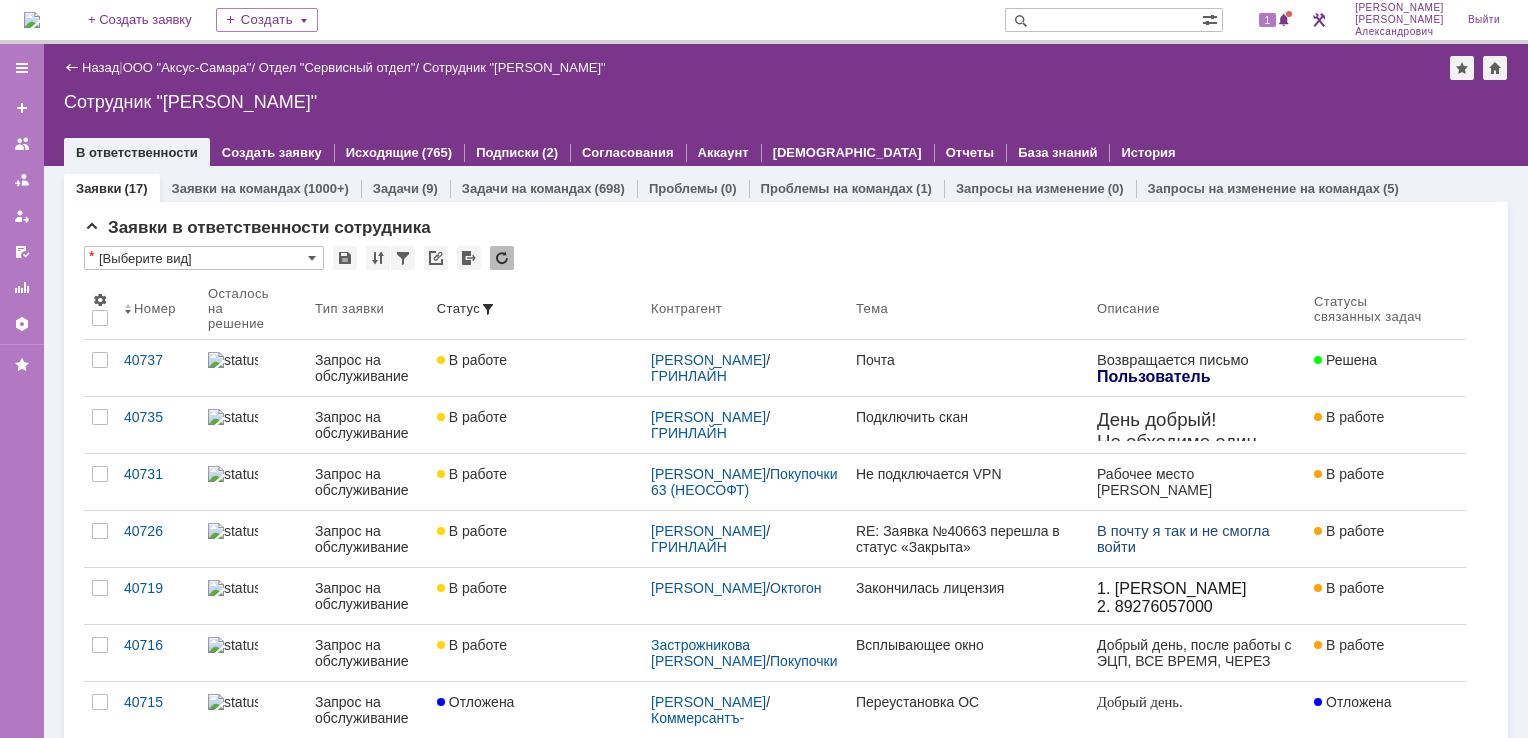 click at bounding box center [32, 20] 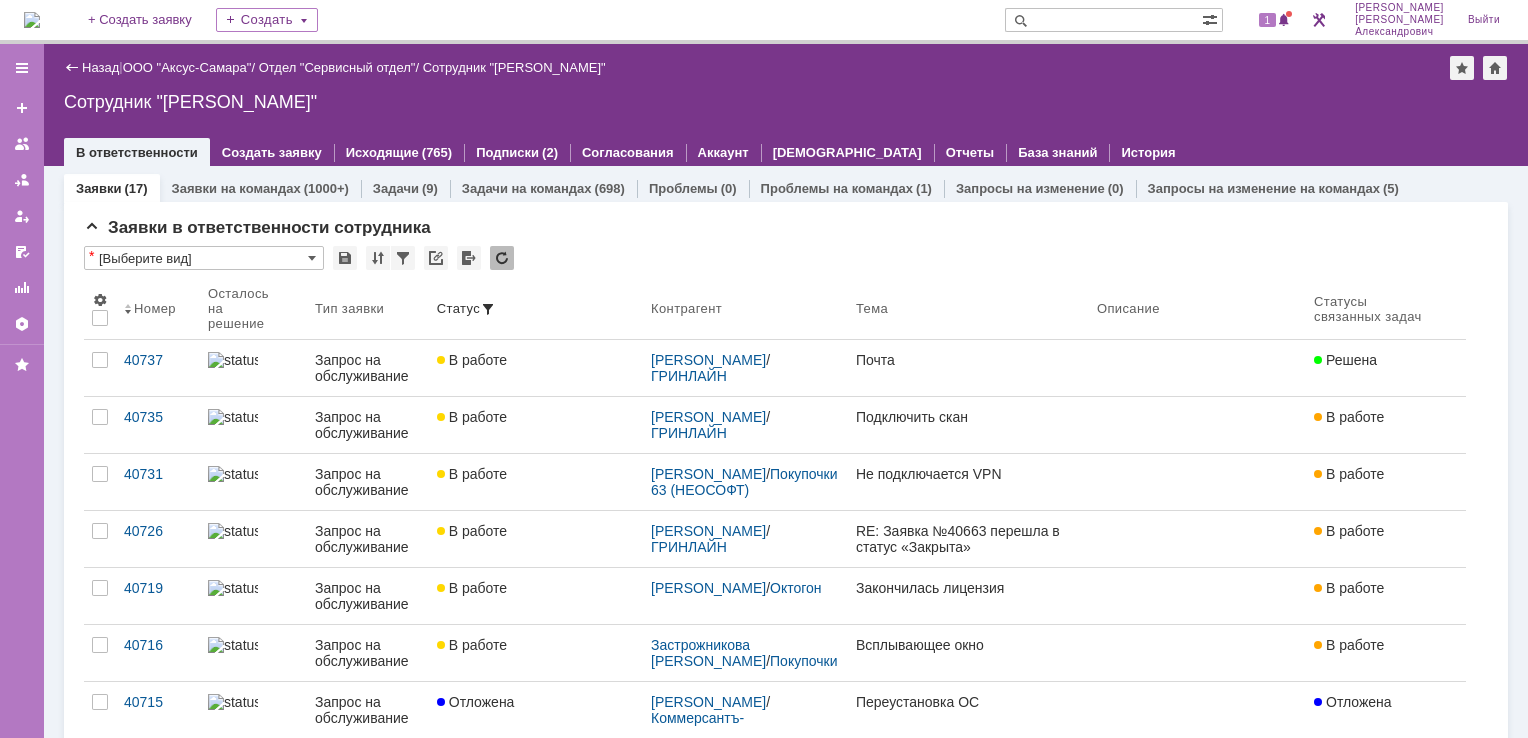 scroll, scrollTop: 0, scrollLeft: 0, axis: both 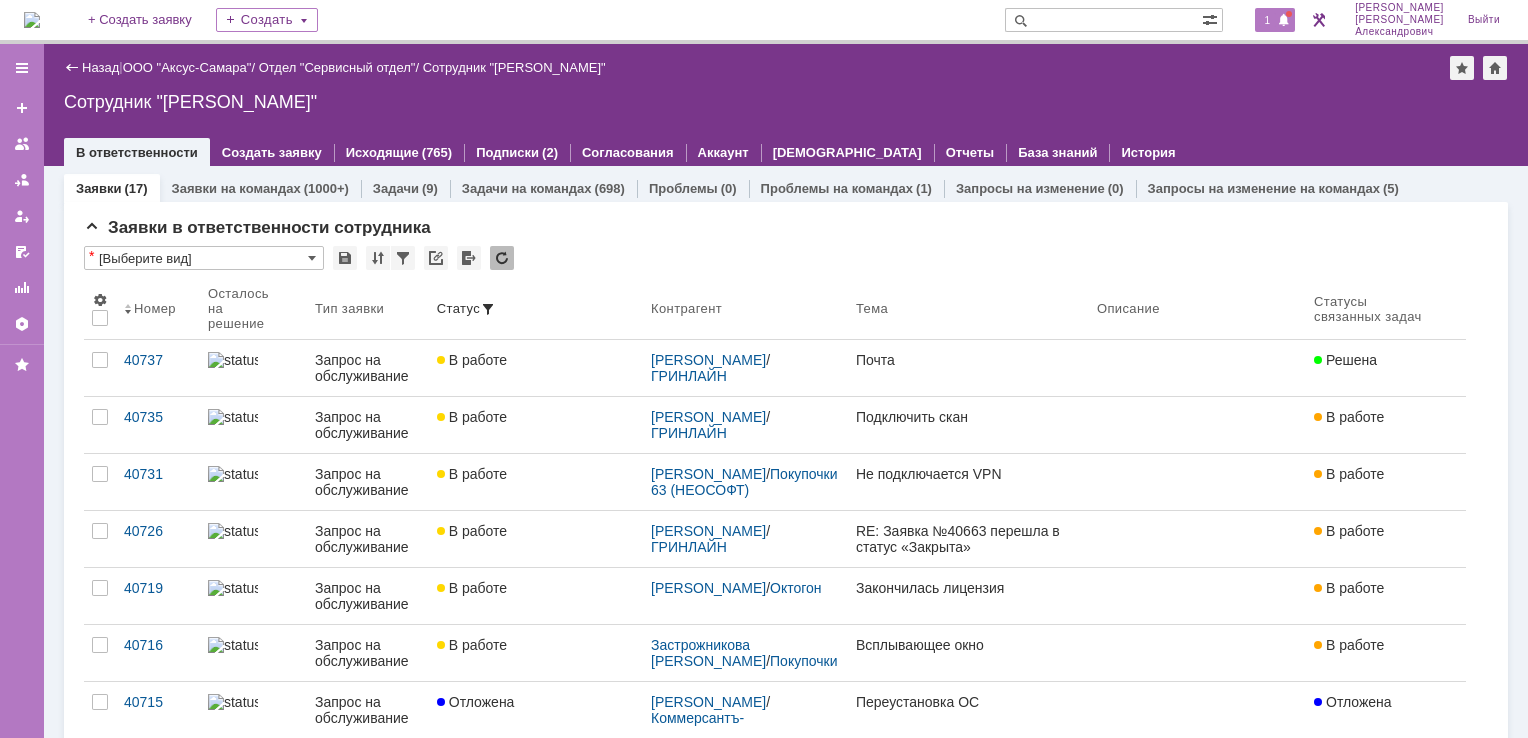 click at bounding box center [1284, 21] 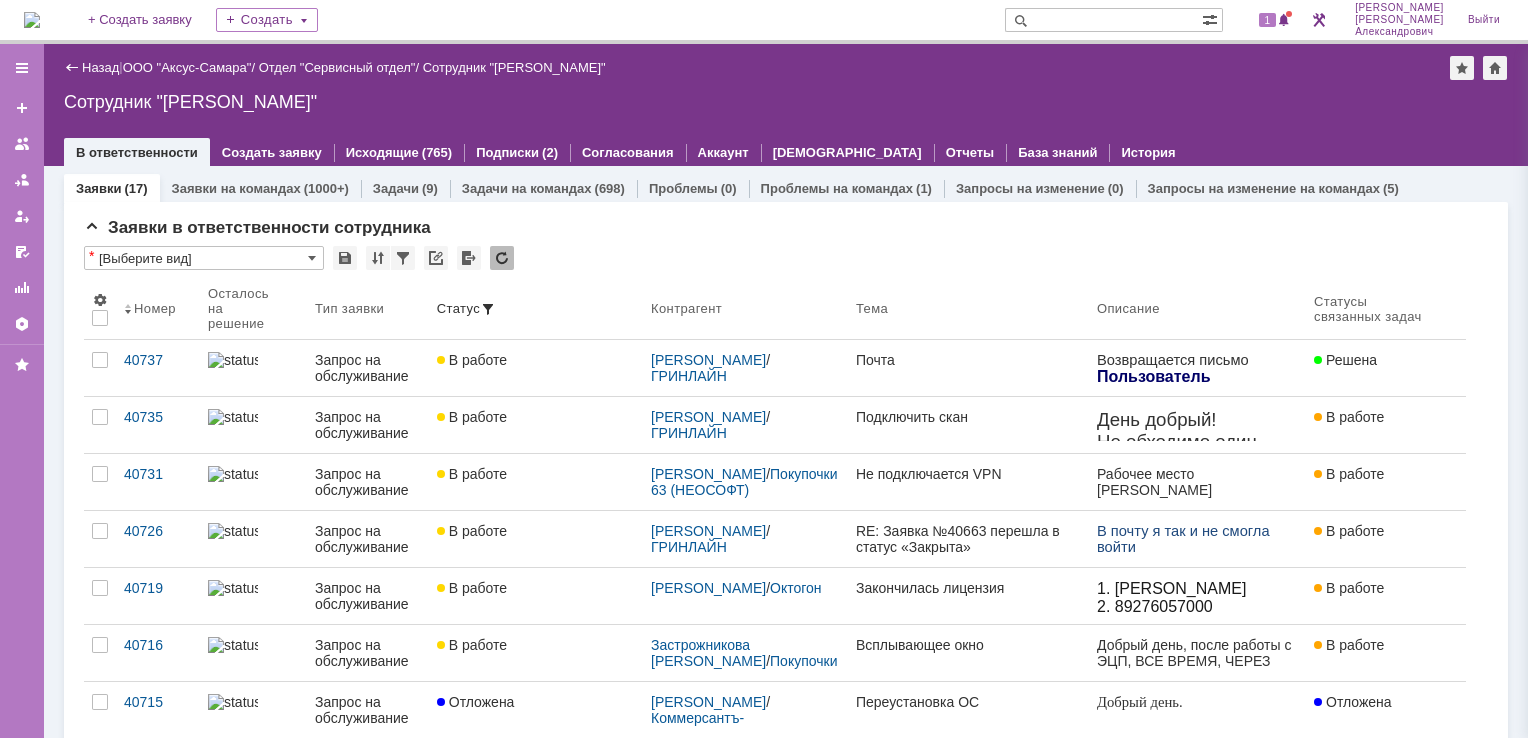 click on "Назад   |   ООО "Аксус-Самара"  /   Отдел "Сервисный отдел"  /   Сотрудник "Галстьян Степан Александрович"" at bounding box center [786, 68] 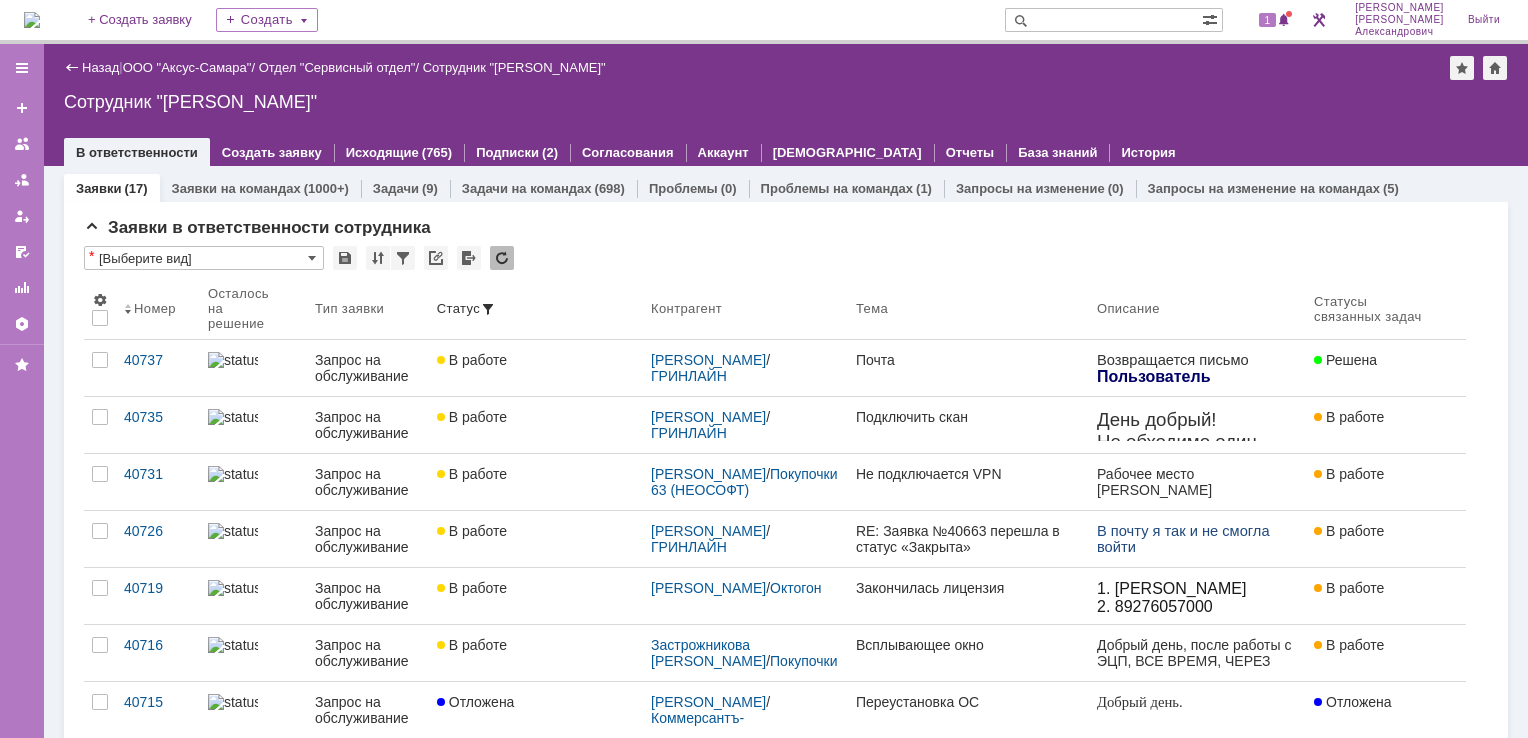 click at bounding box center (32, 20) 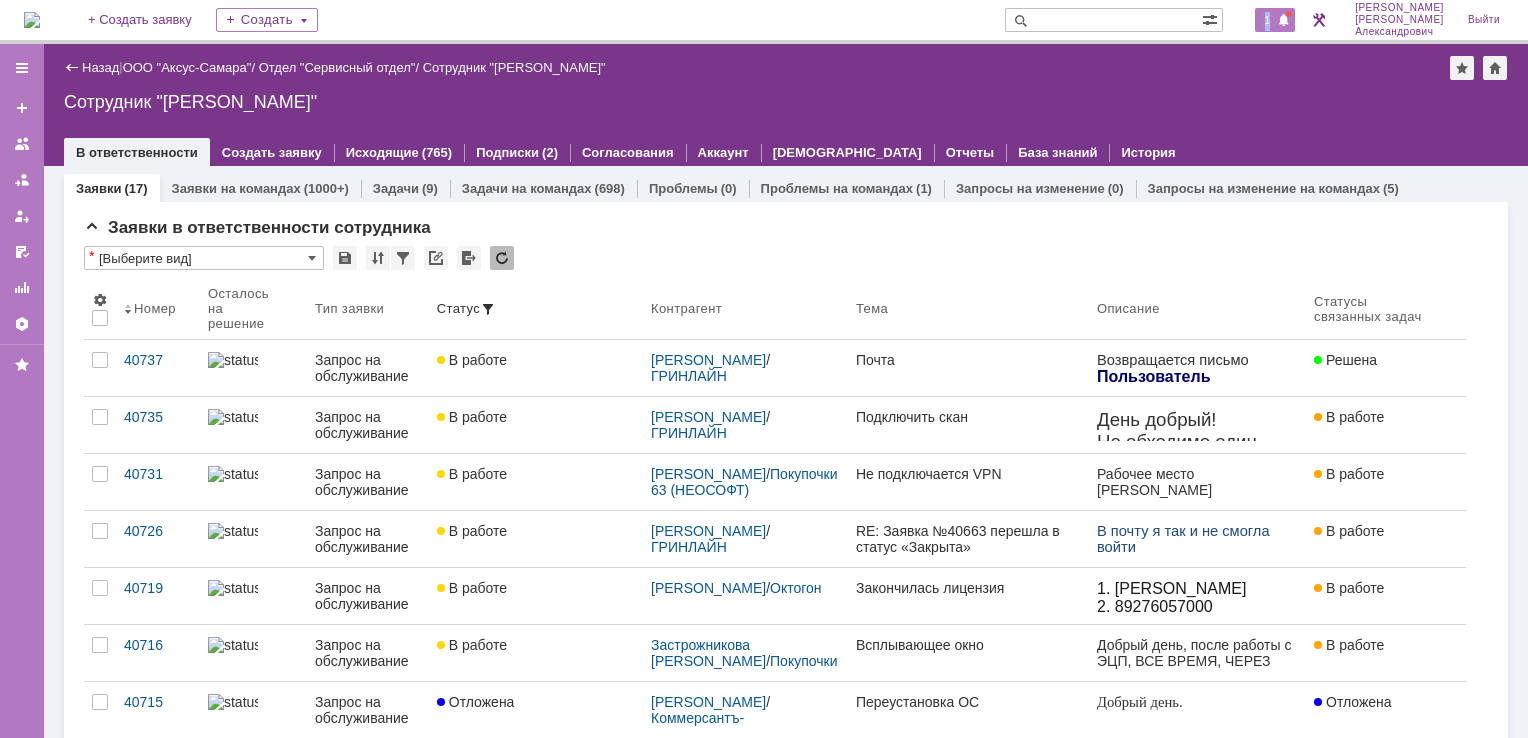 click on "1" at bounding box center [1268, 20] 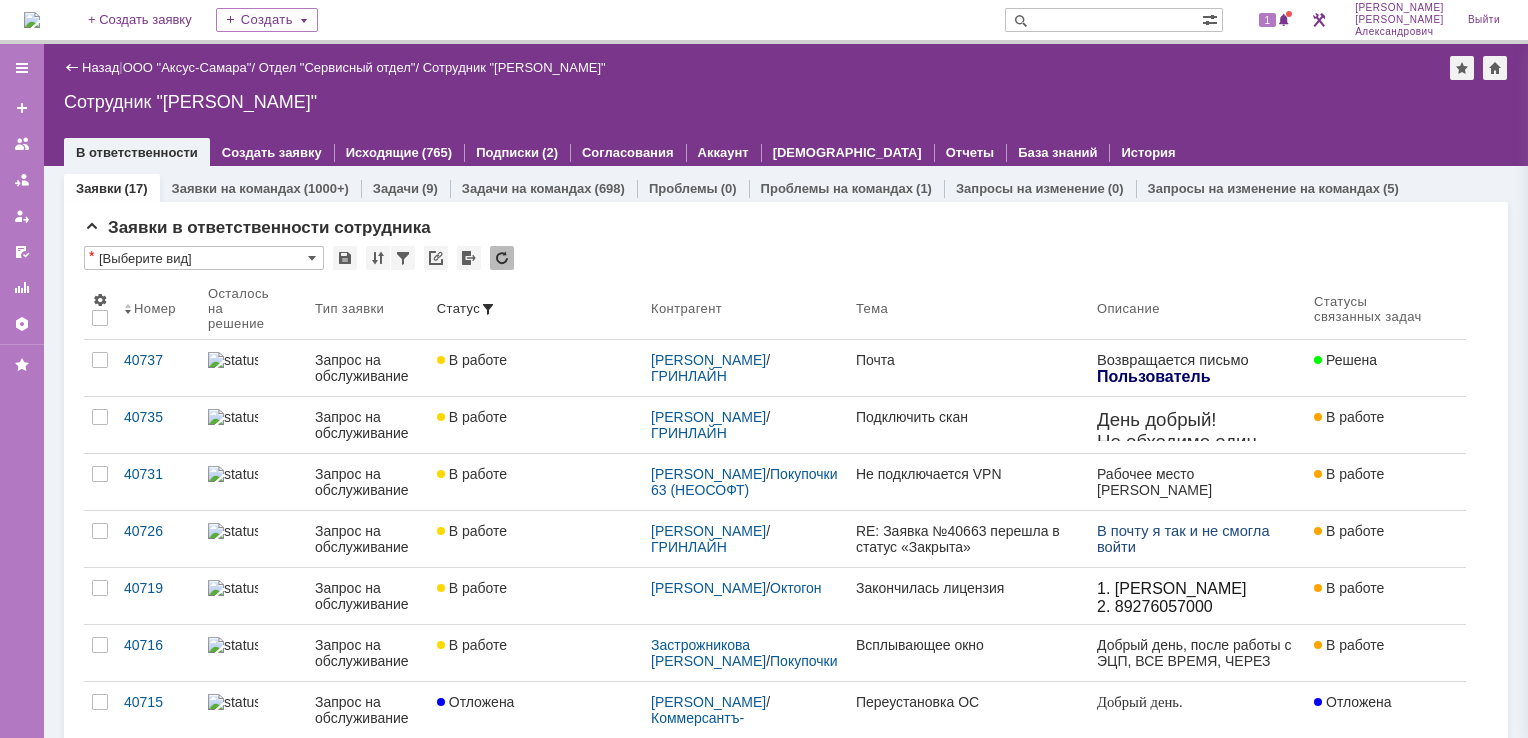 drag, startPoint x: 1275, startPoint y: 22, endPoint x: 1019, endPoint y: 96, distance: 266.48077 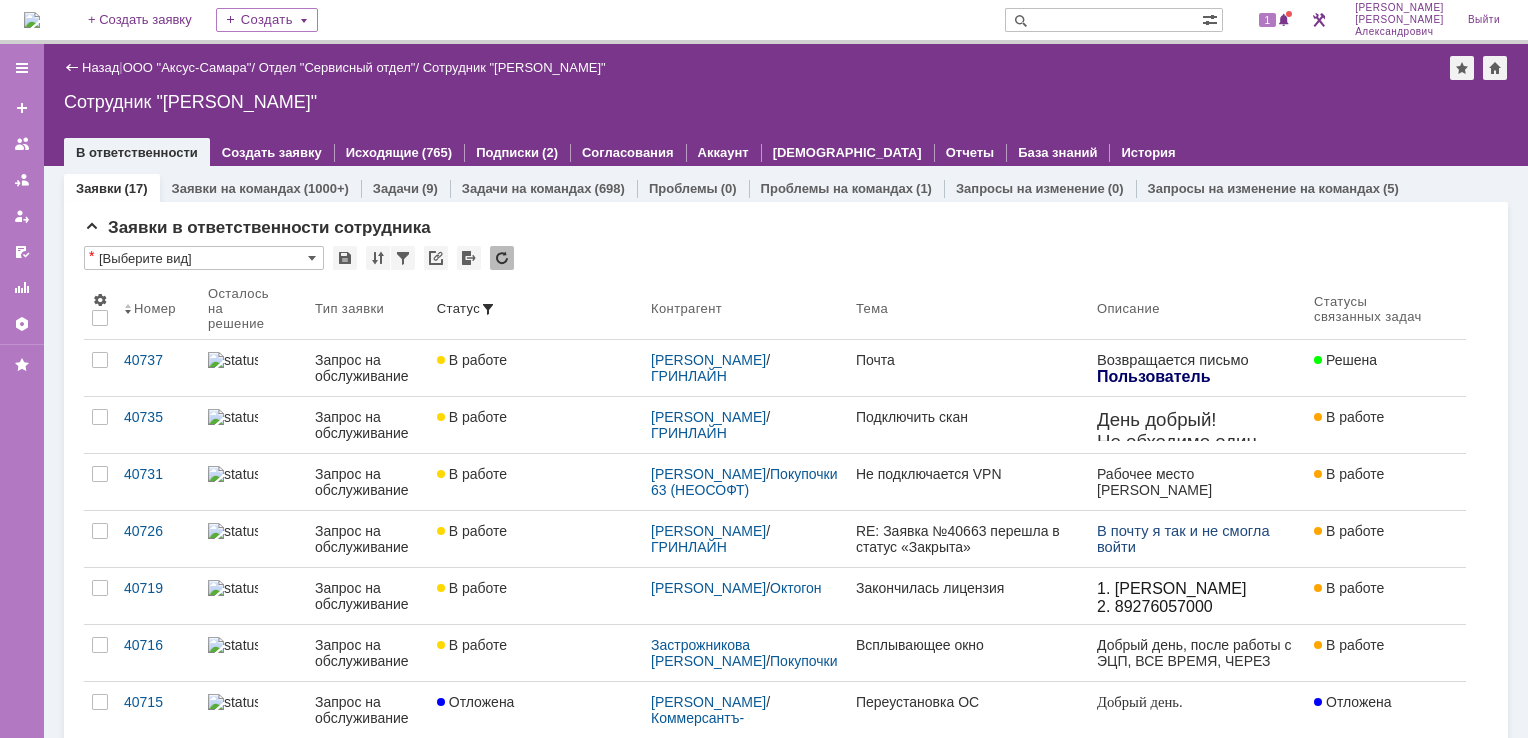 click at bounding box center [32, 20] 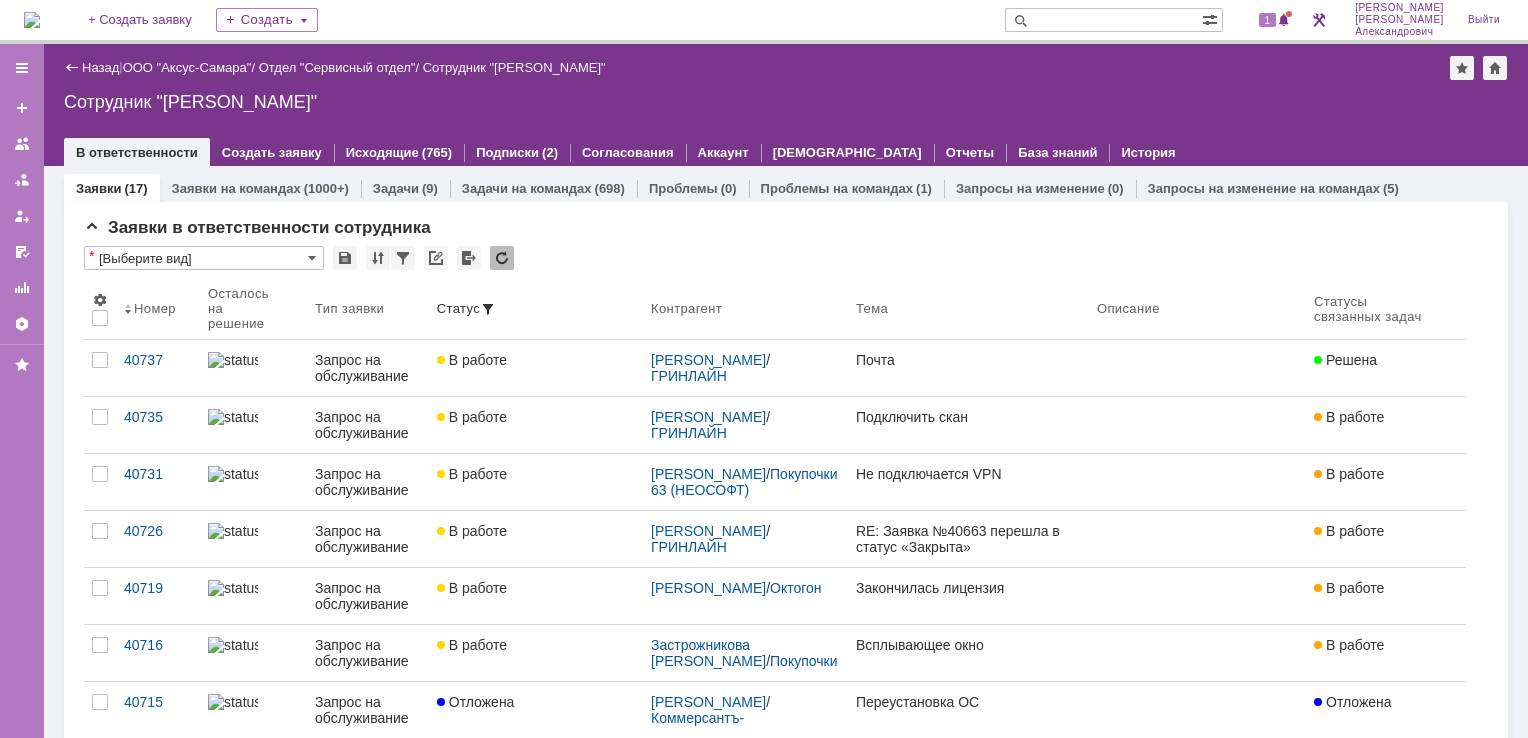 scroll, scrollTop: 0, scrollLeft: 0, axis: both 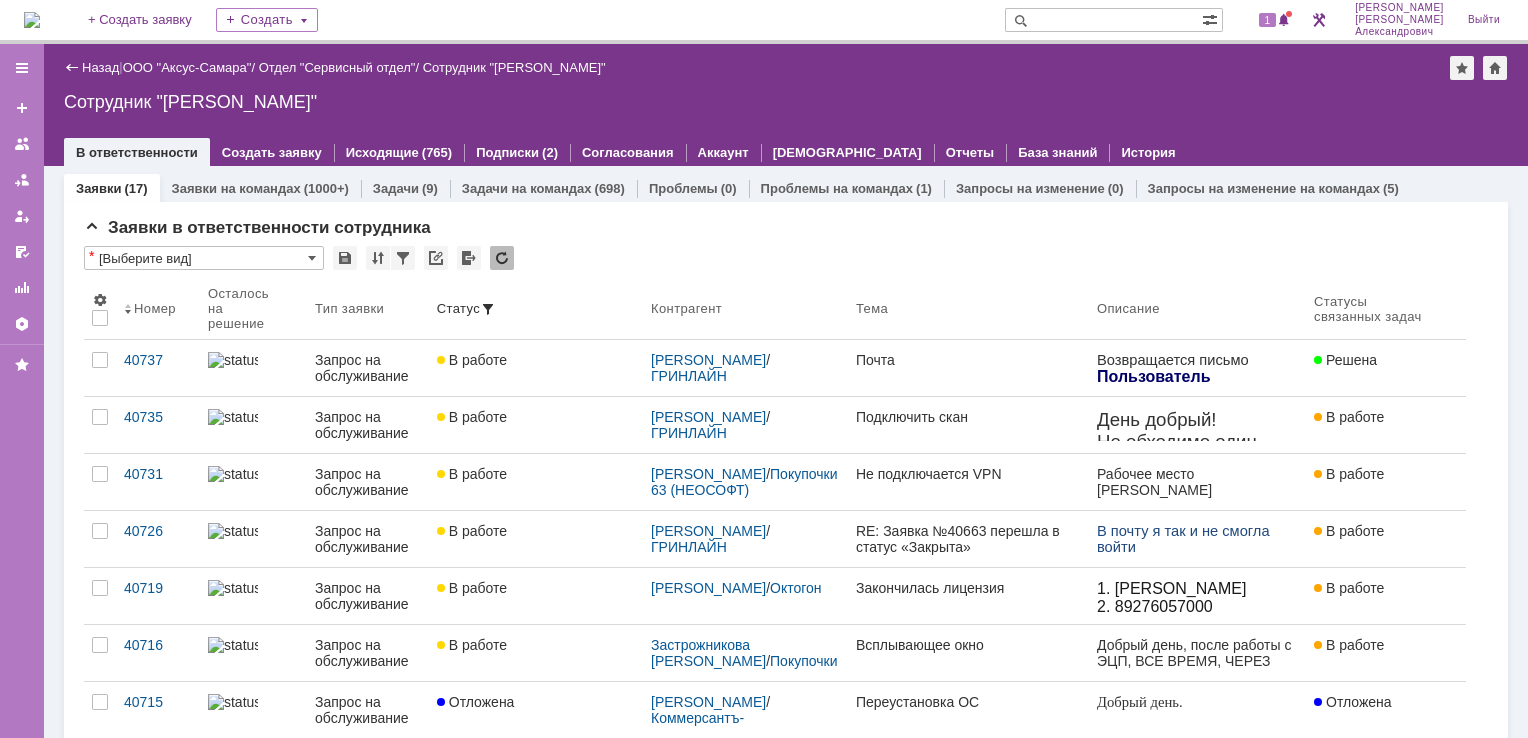 click at bounding box center (32, 20) 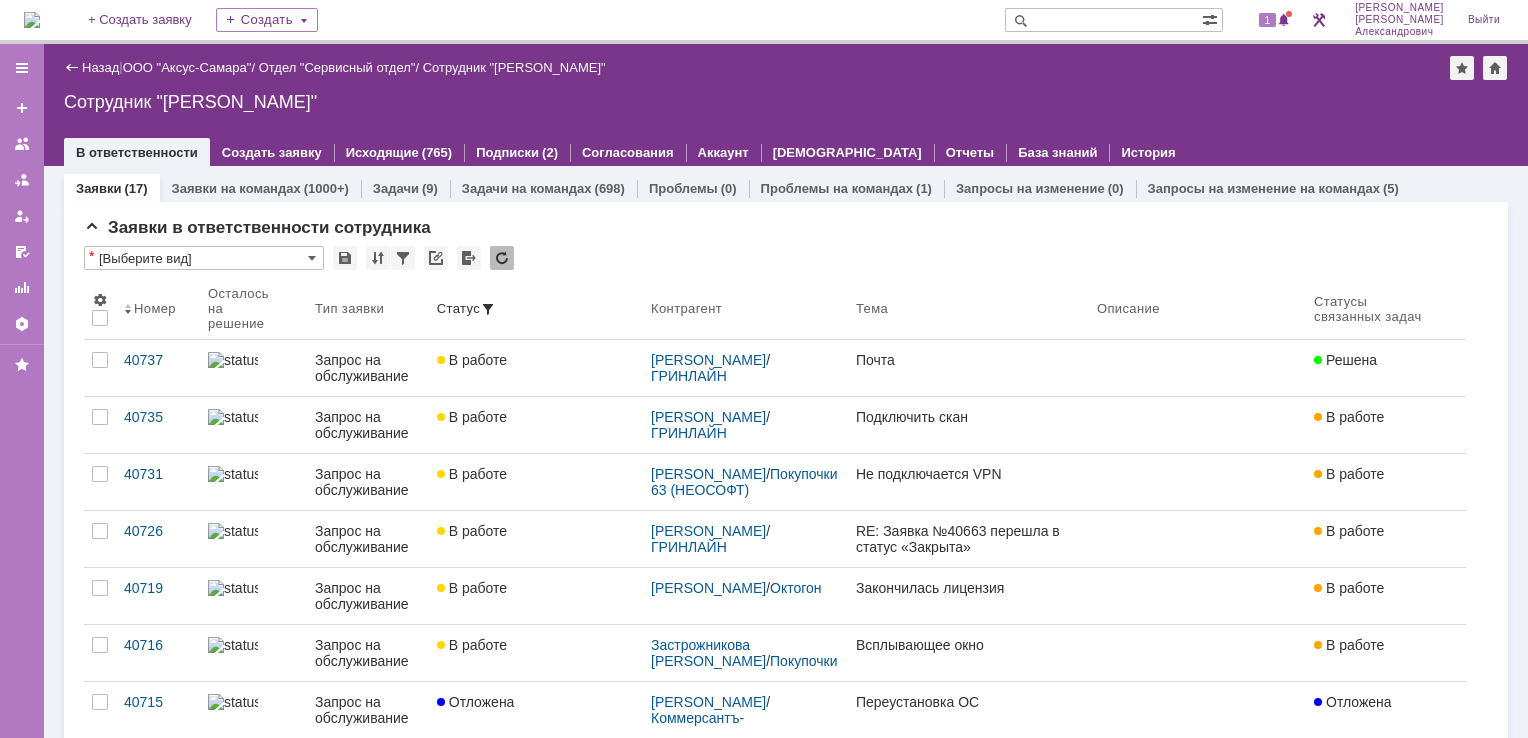 scroll, scrollTop: 0, scrollLeft: 0, axis: both 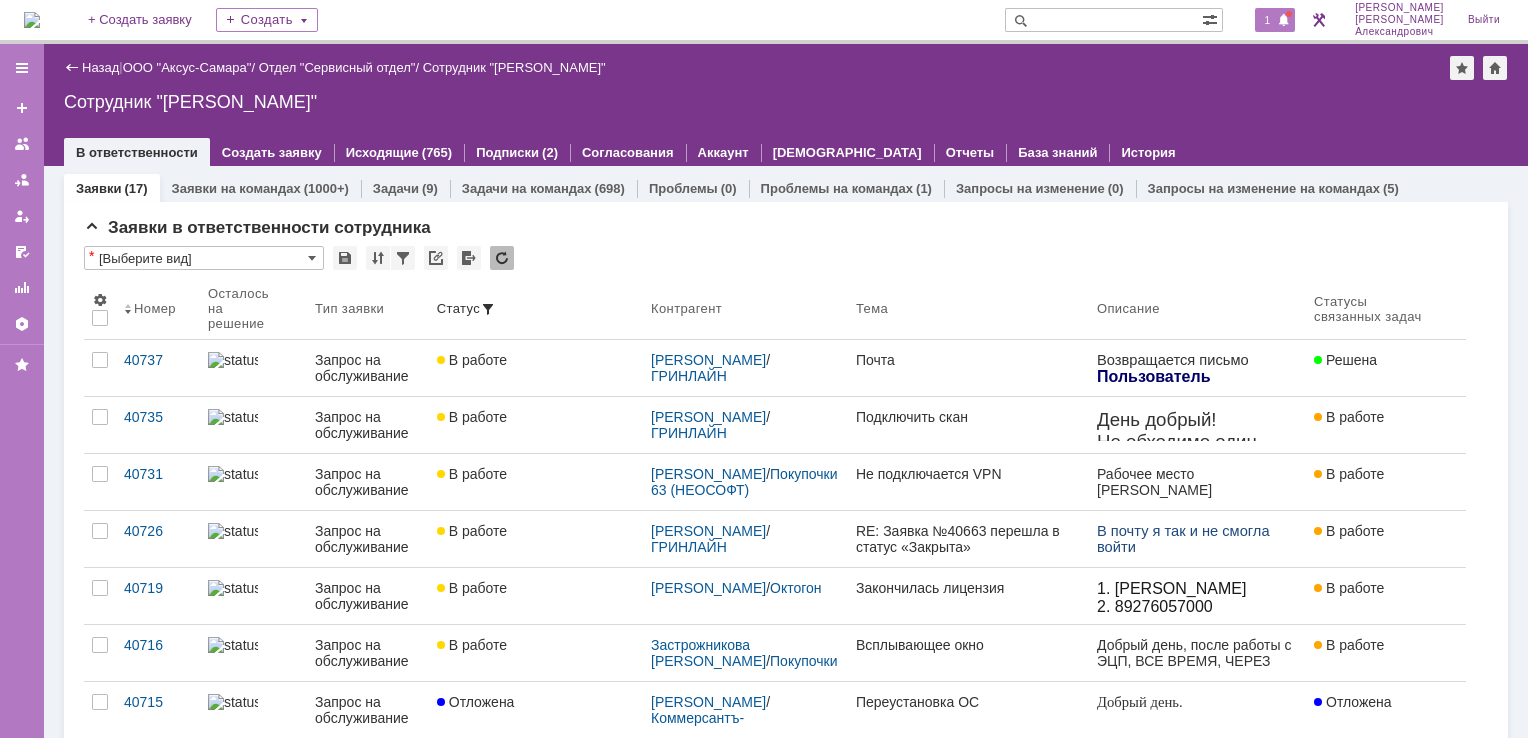 click on "1" at bounding box center [1268, 20] 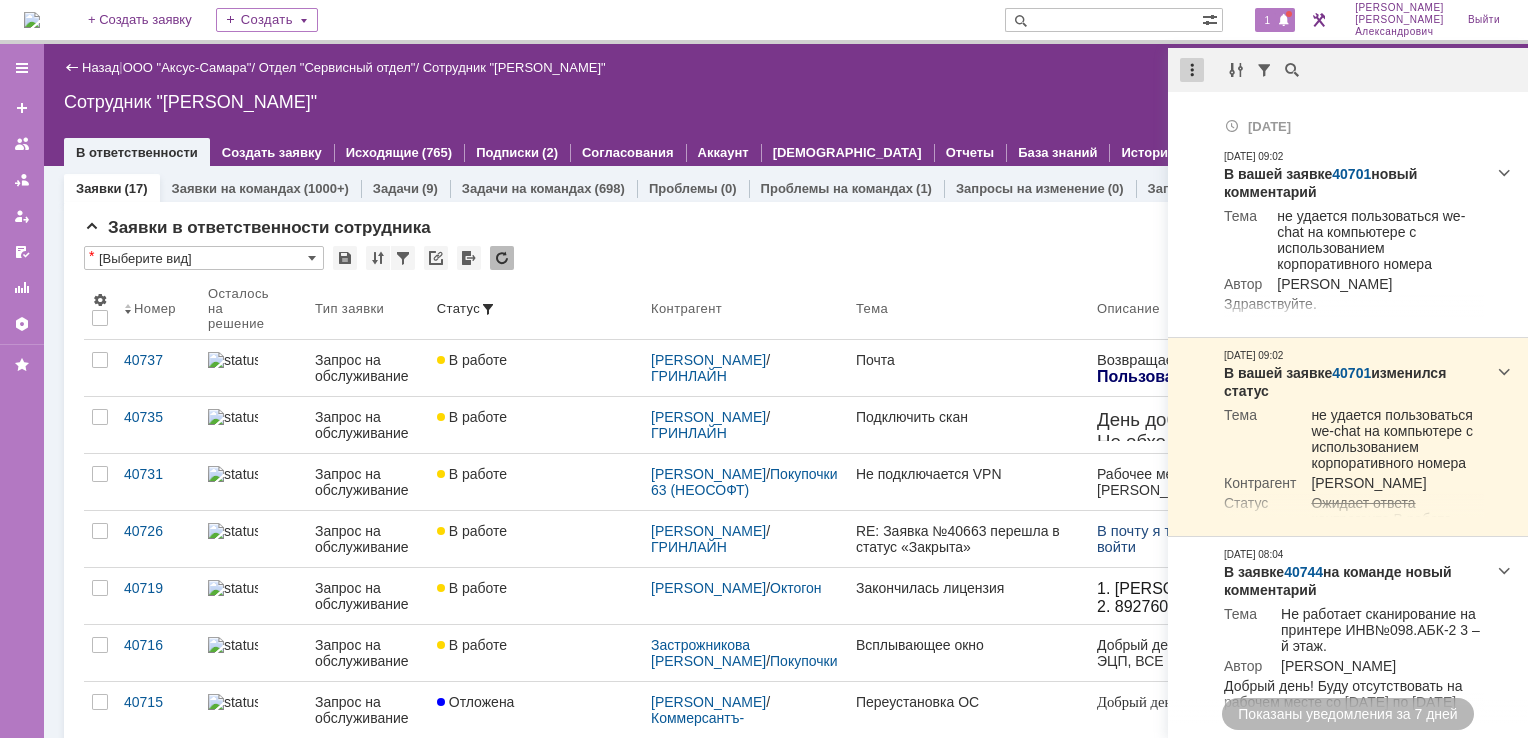 click at bounding box center (1192, 70) 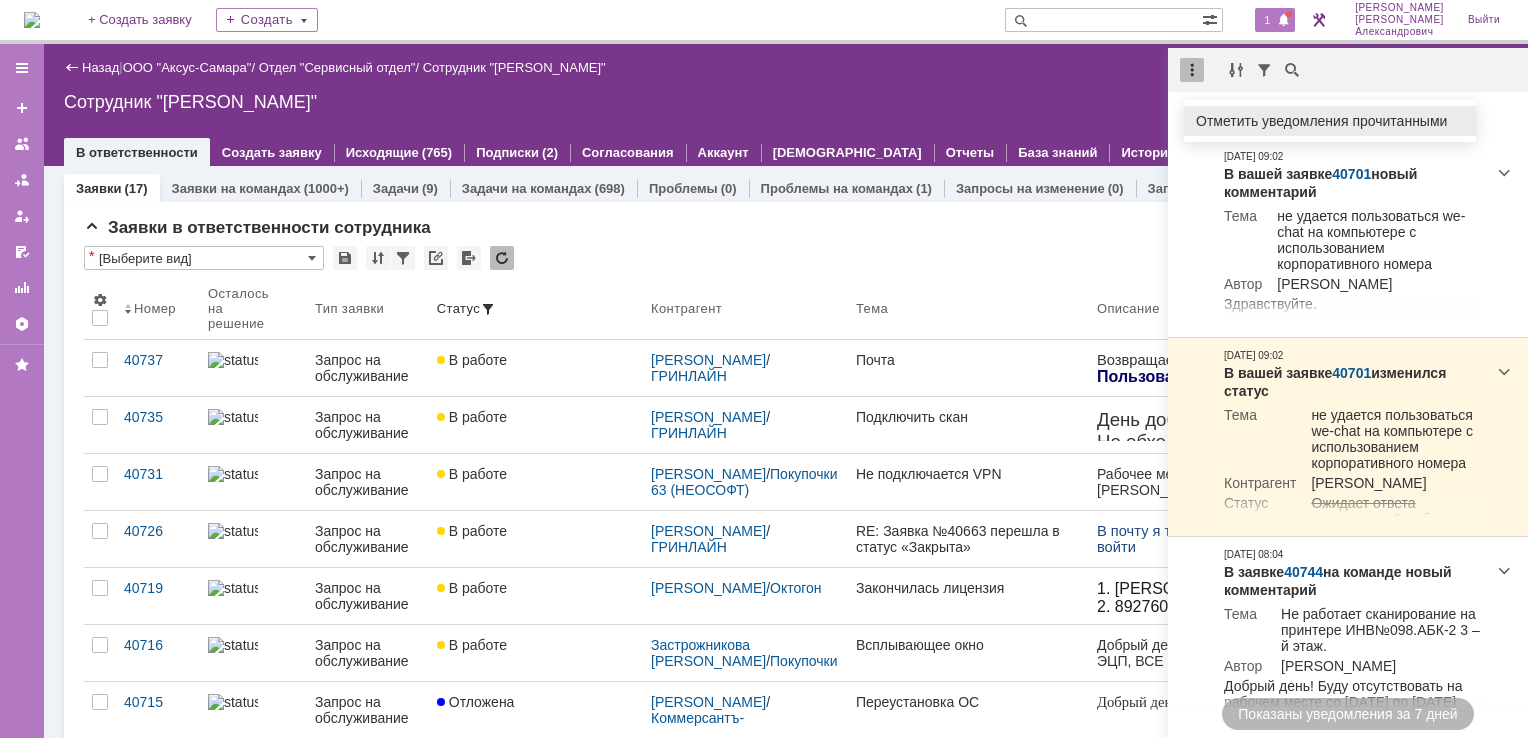 click on "Отметить уведомления прочитанными" at bounding box center (1330, 121) 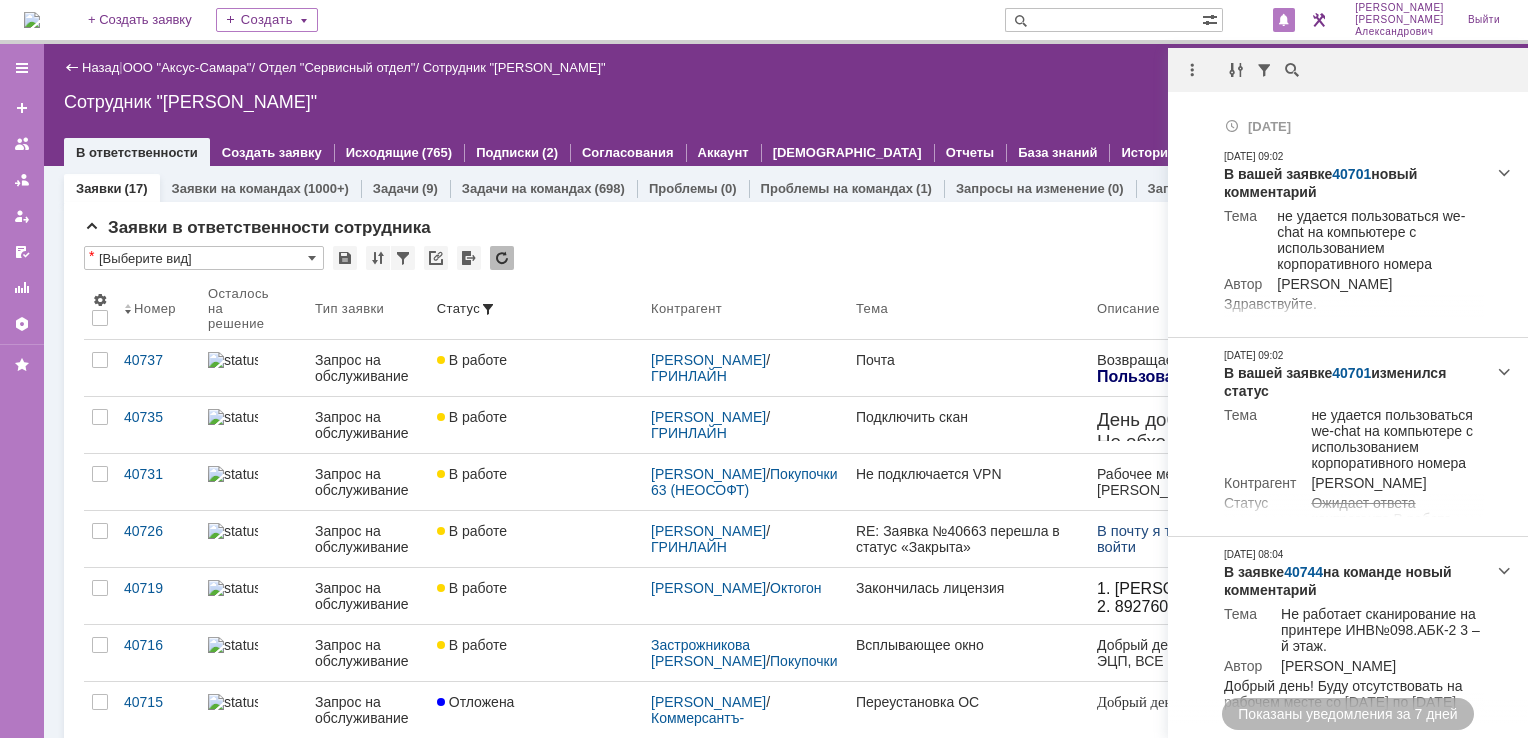 click on "Сотрудник "[PERSON_NAME]"" at bounding box center (786, 102) 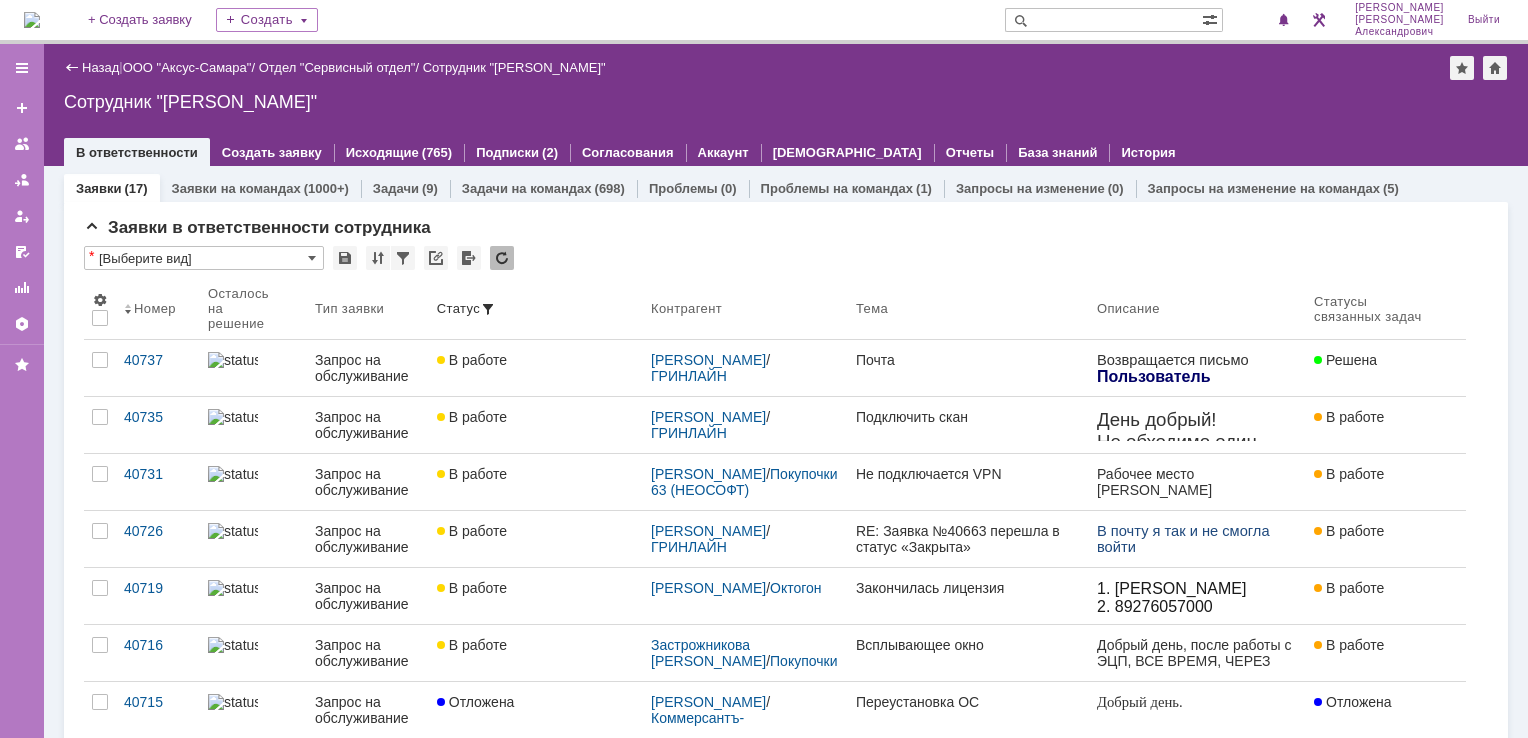 drag, startPoint x: 29, startPoint y: 18, endPoint x: 33, endPoint y: 38, distance: 20.396078 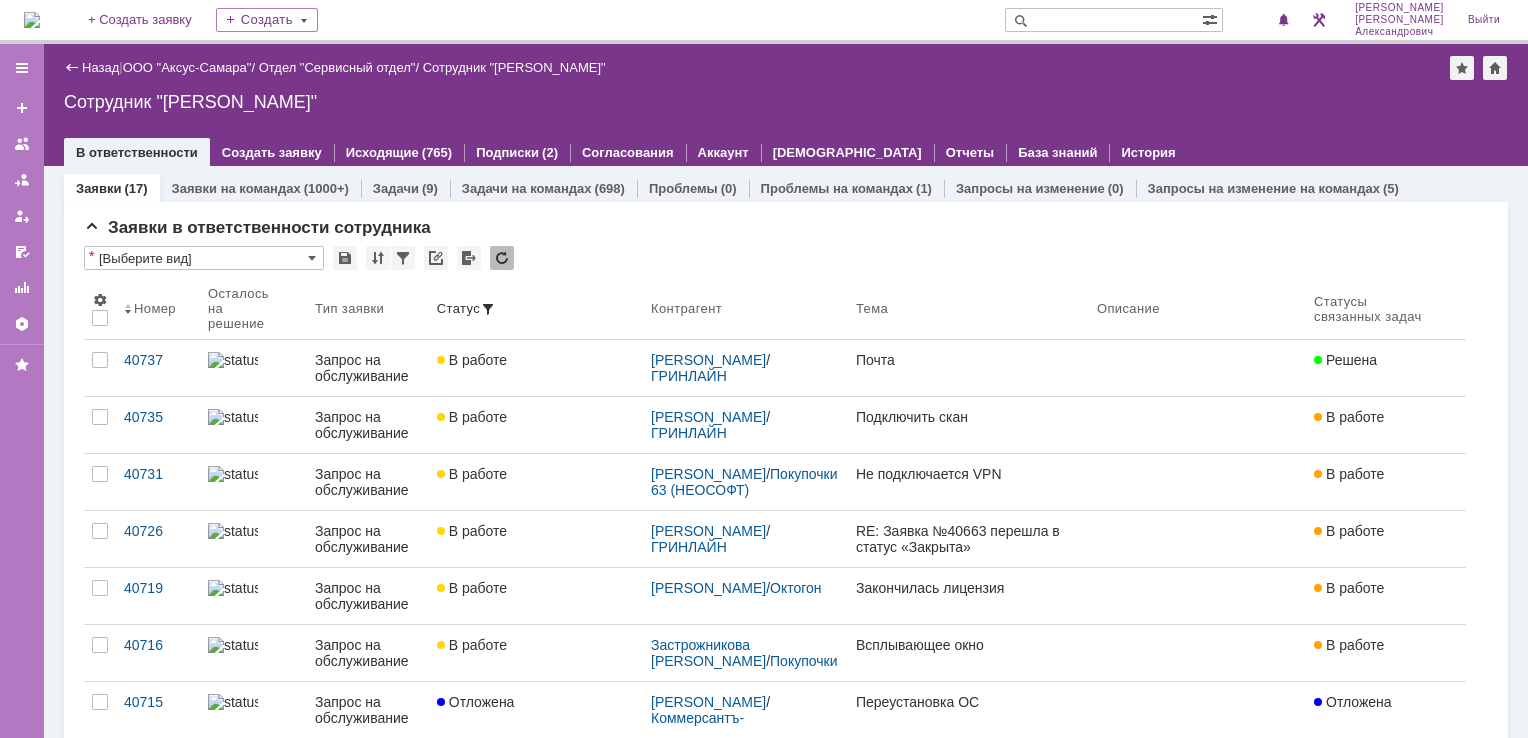 scroll, scrollTop: 0, scrollLeft: 0, axis: both 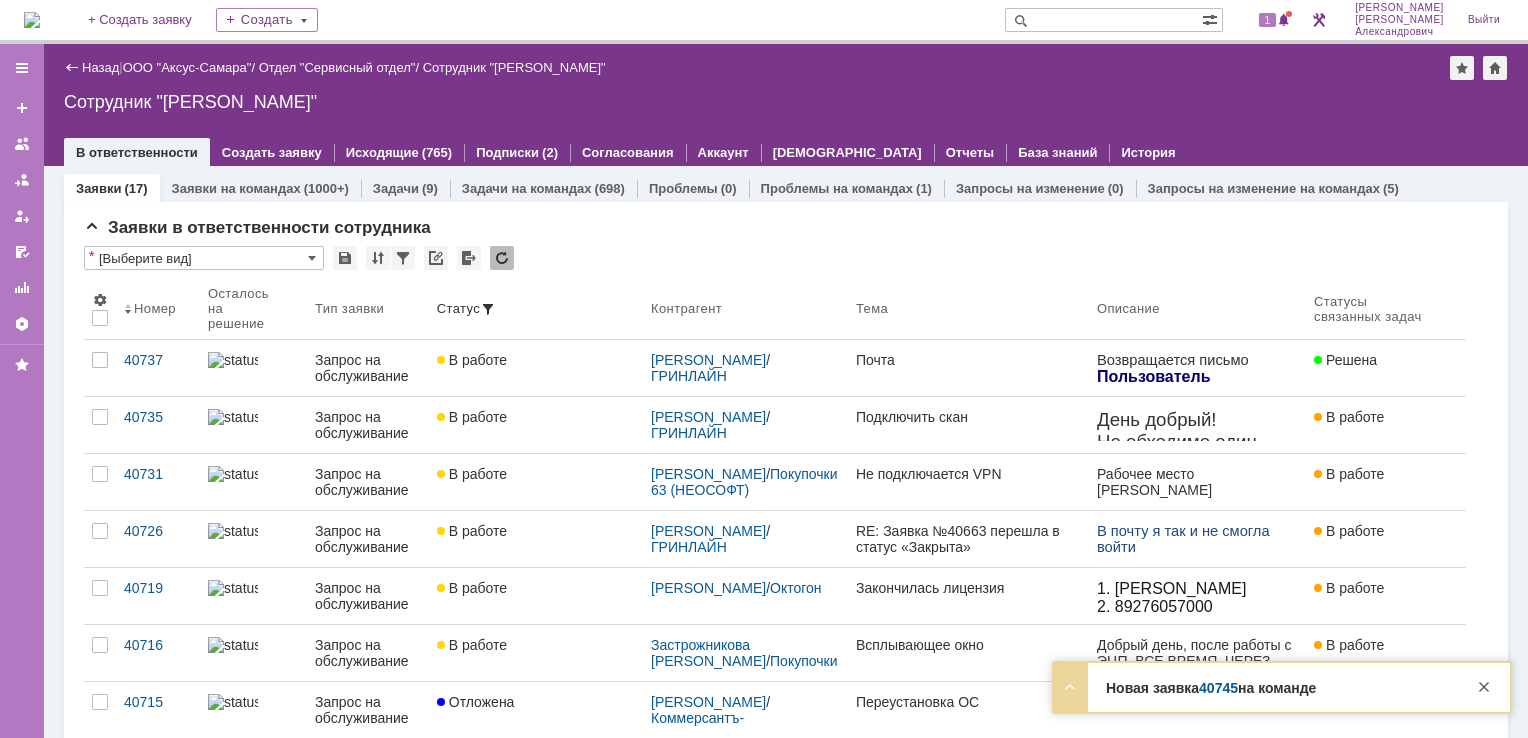 drag, startPoint x: 1270, startPoint y: 14, endPoint x: 1255, endPoint y: 6, distance: 17 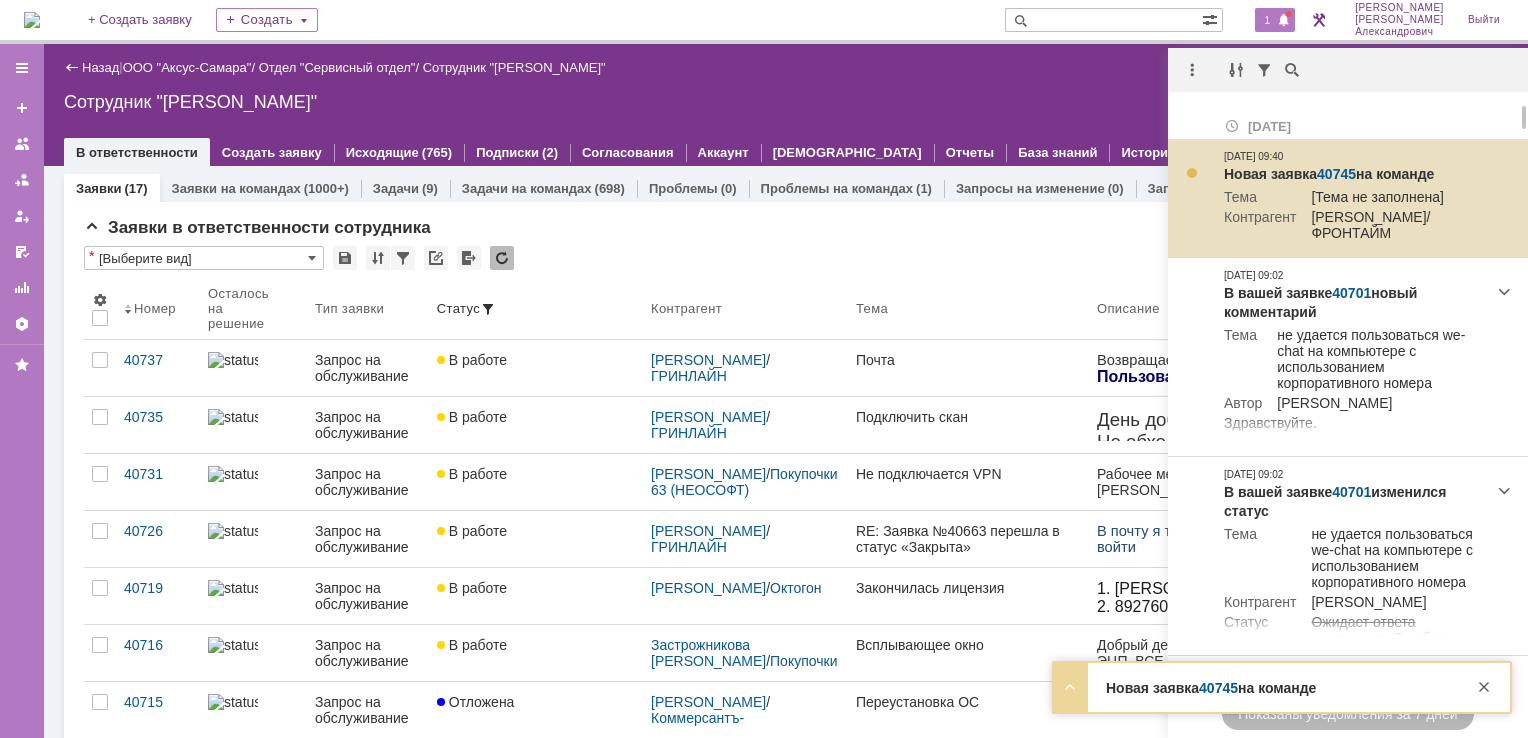 click on "40745" at bounding box center [1336, 174] 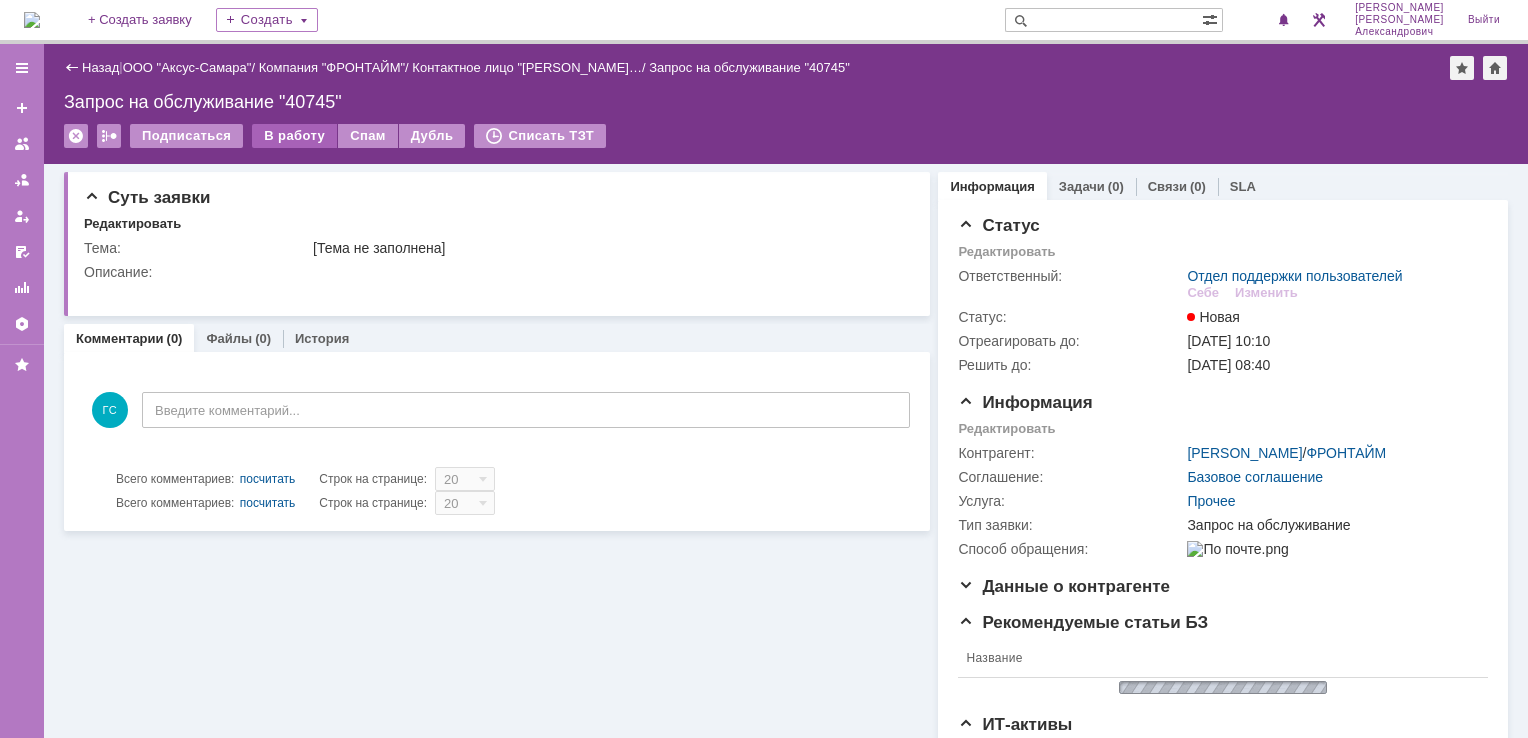 scroll, scrollTop: 0, scrollLeft: 0, axis: both 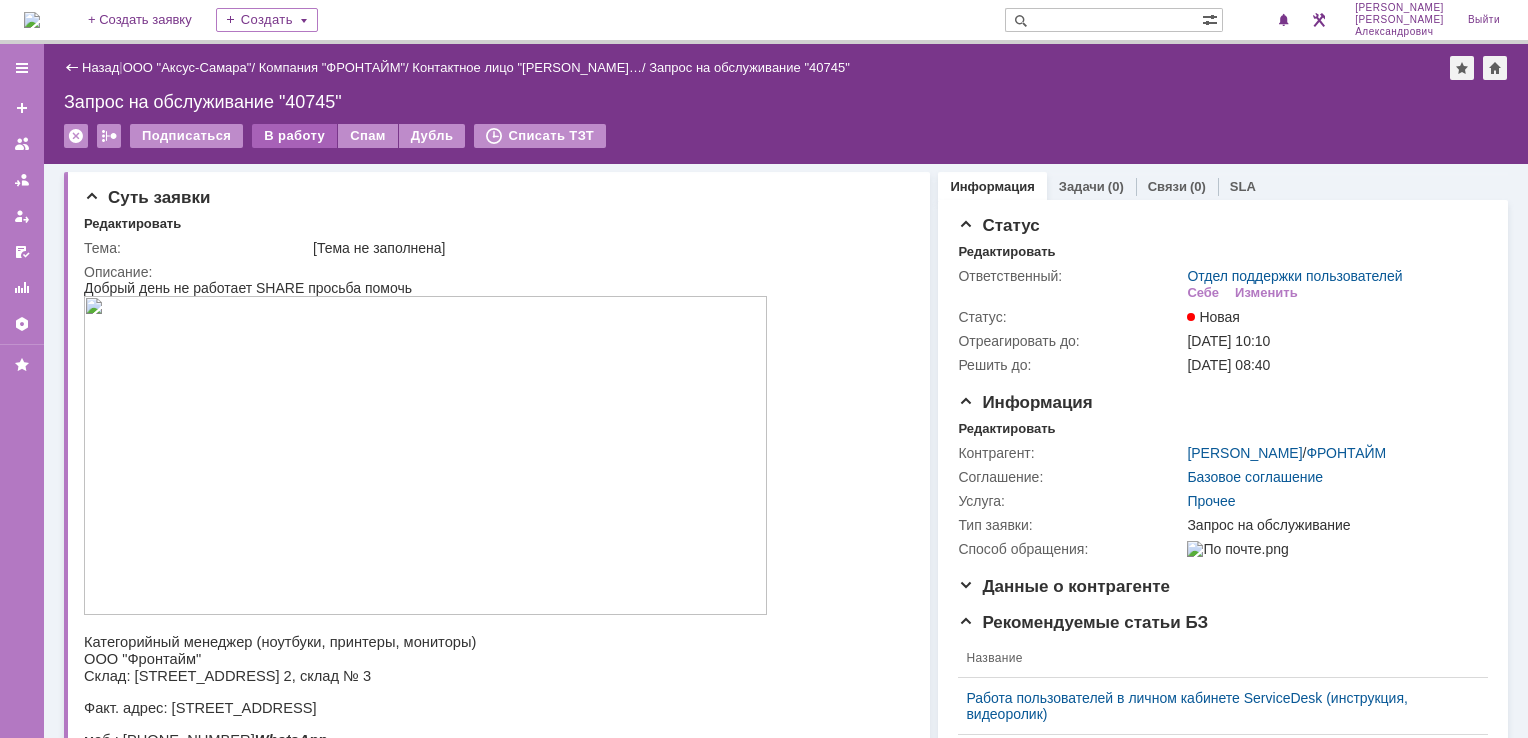click on "В работу" at bounding box center [294, 136] 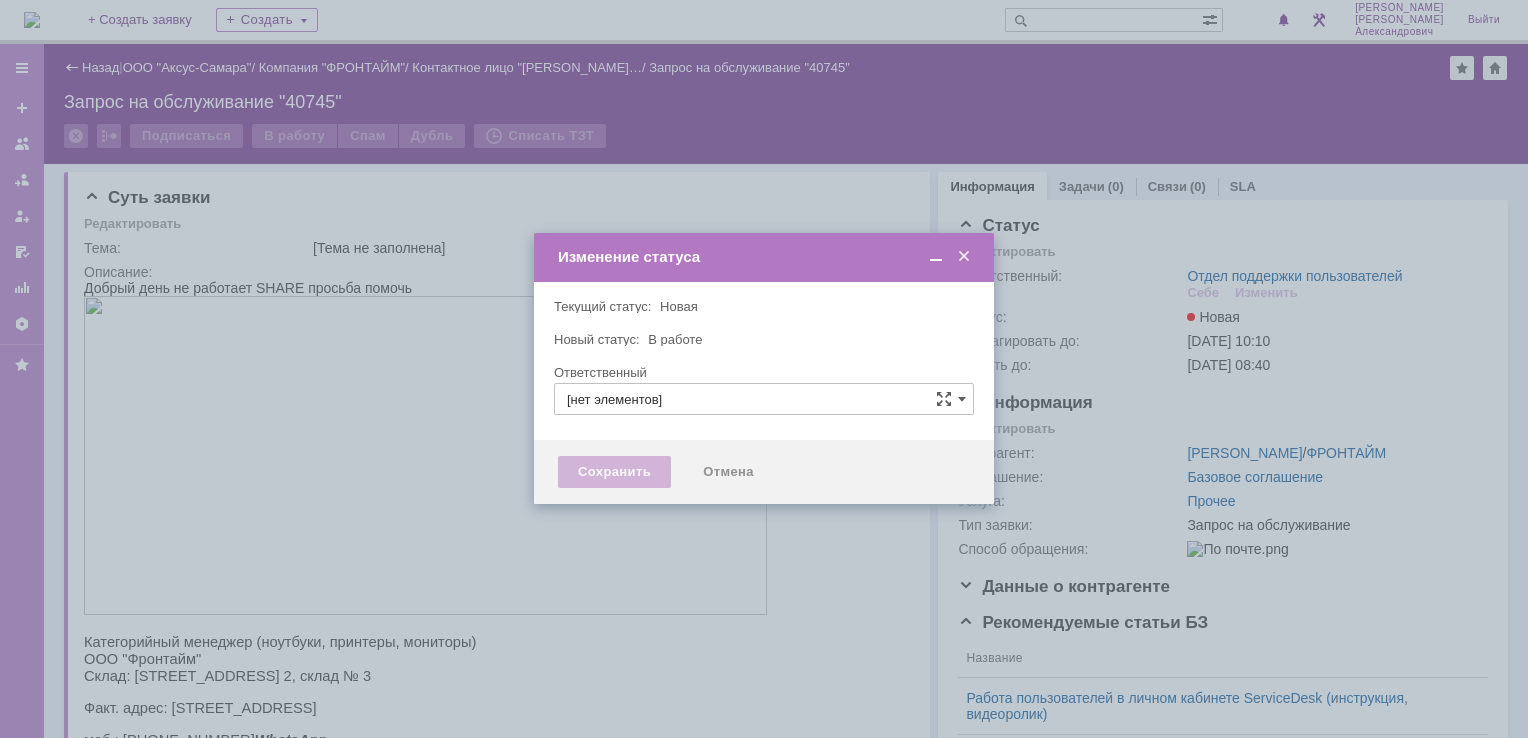 type on "Отдел поддержки пользователей" 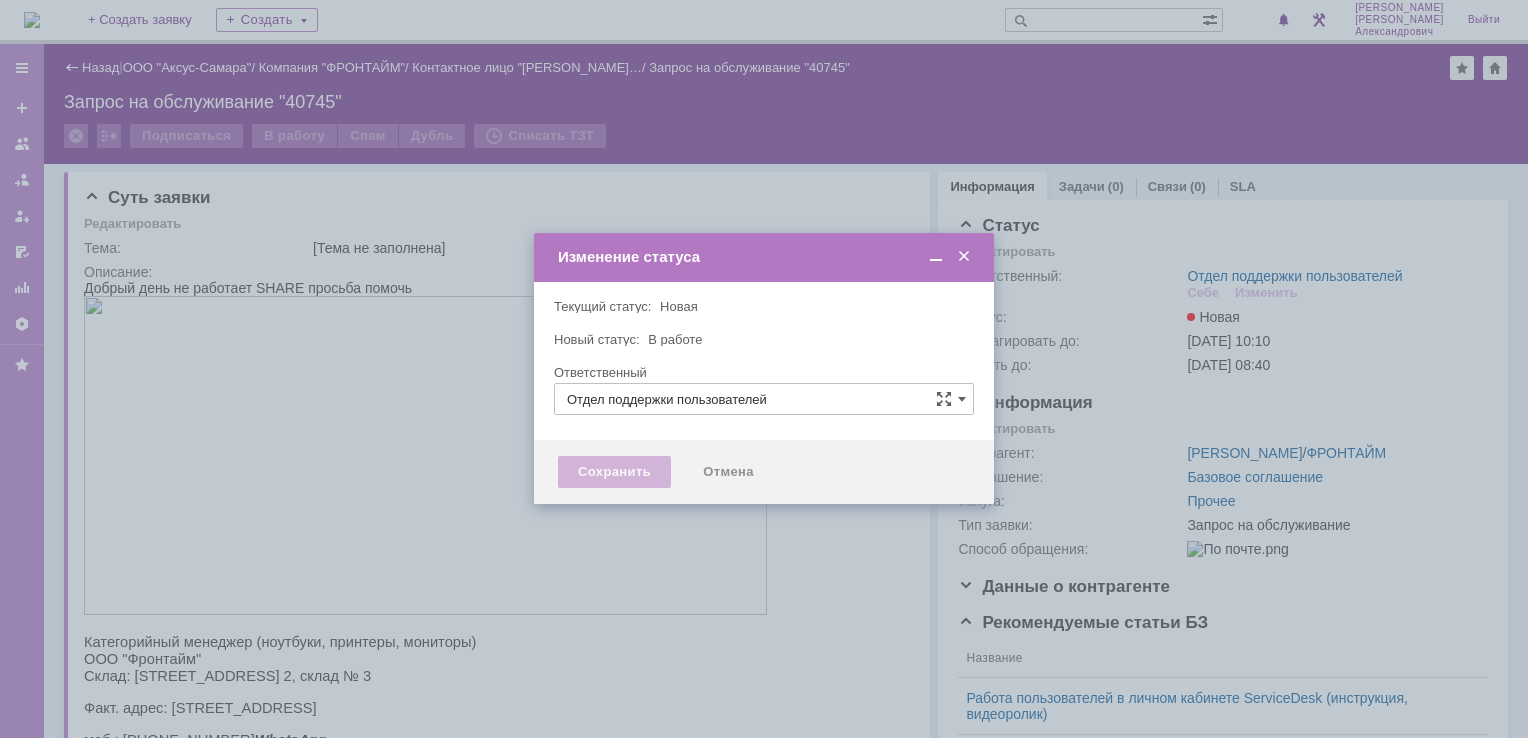 type 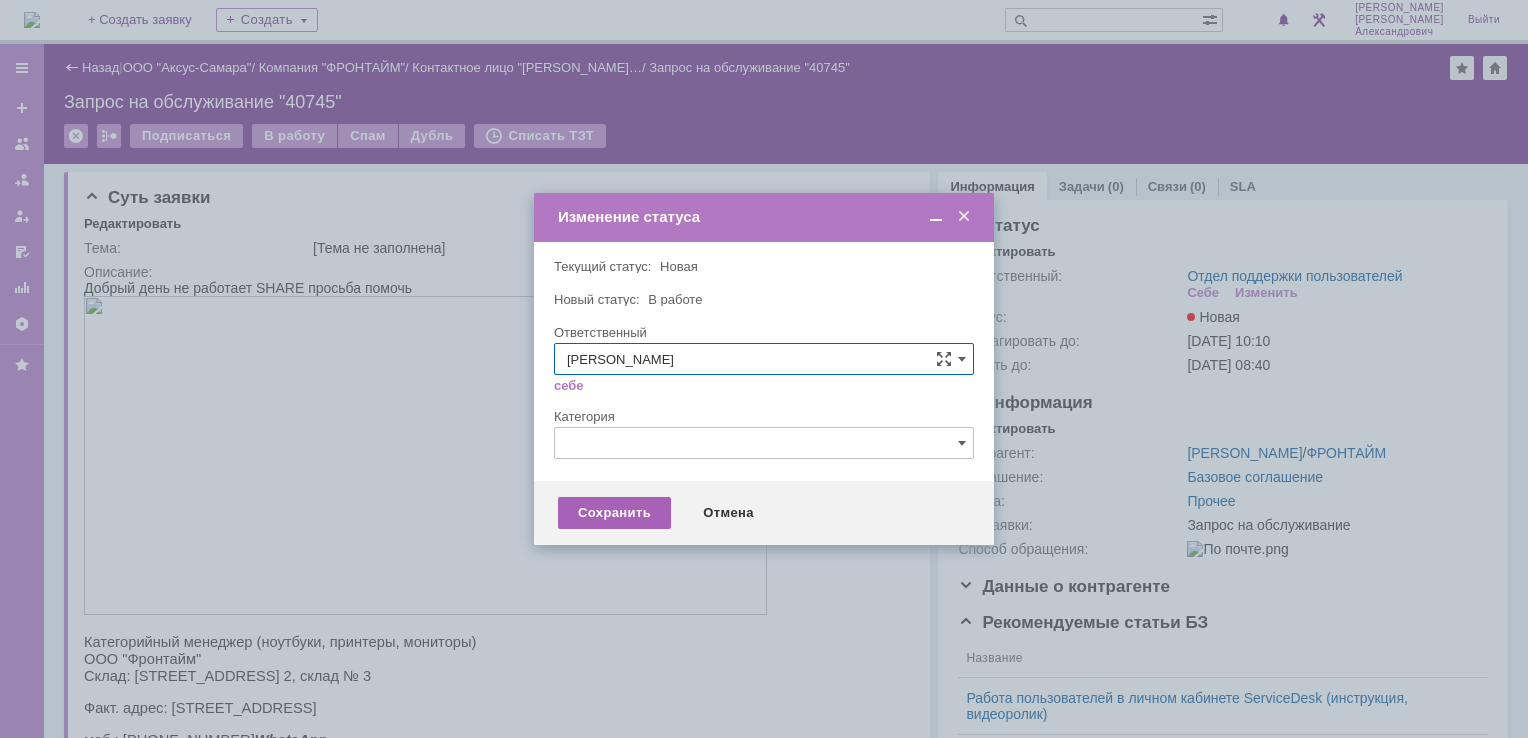 click on "Сохранить" at bounding box center (614, 513) 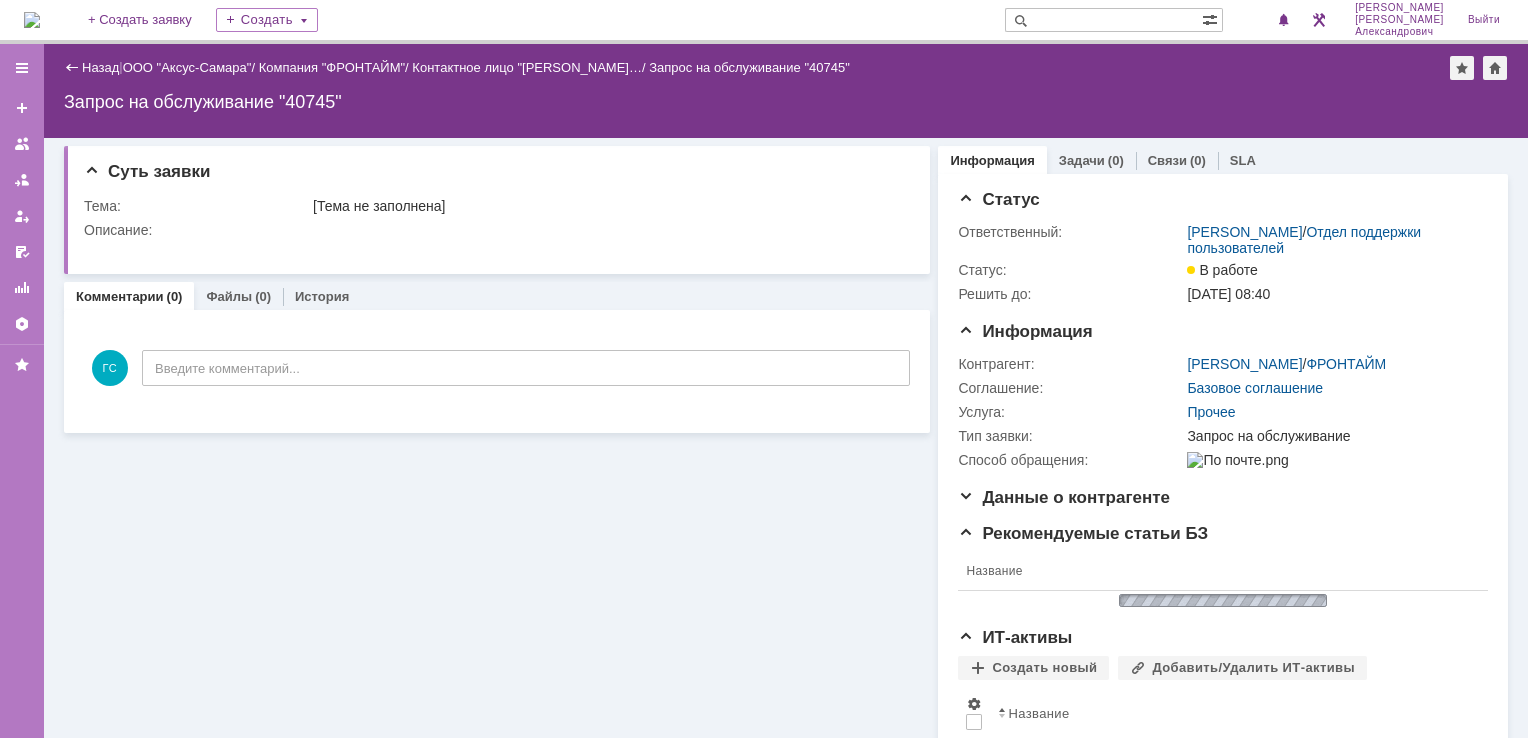 scroll, scrollTop: 0, scrollLeft: 0, axis: both 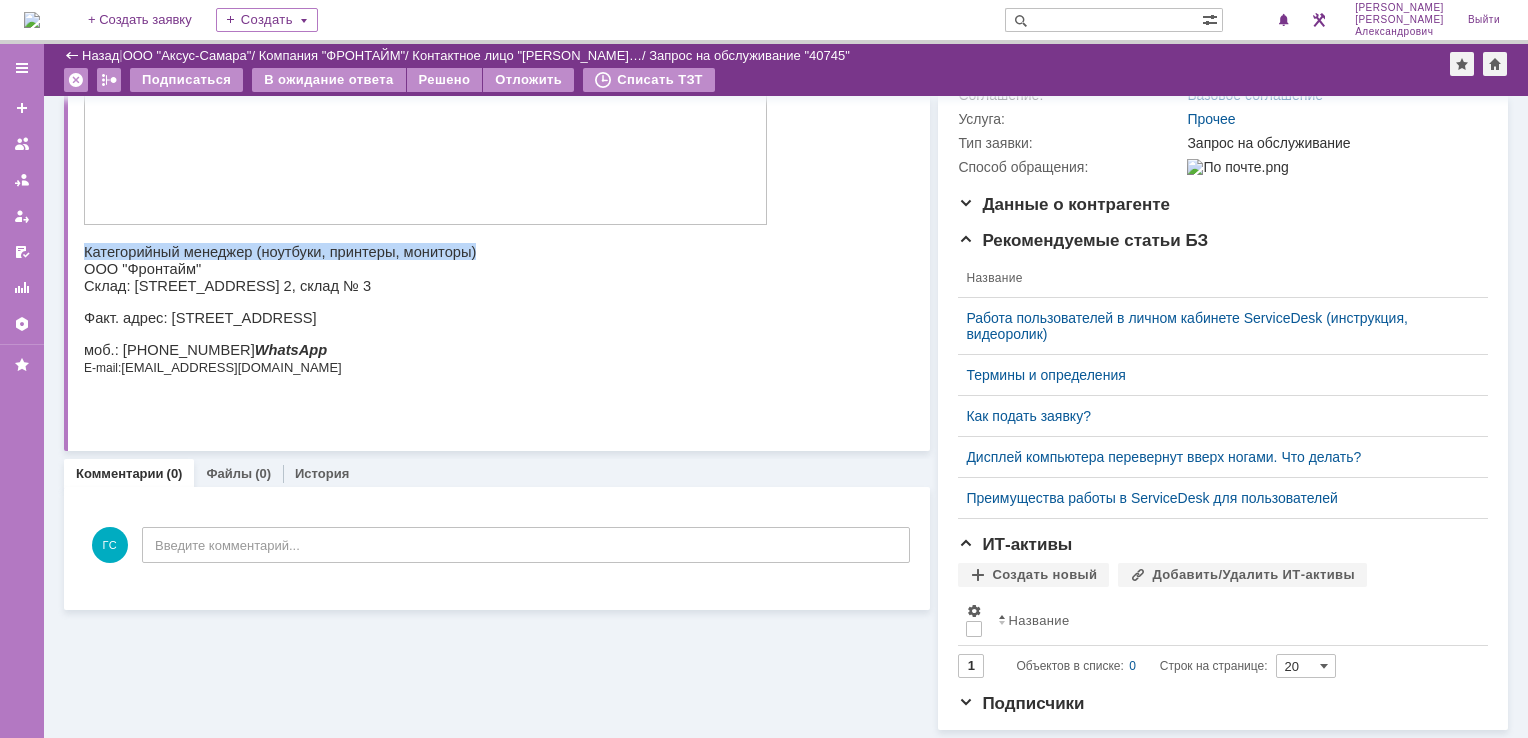 drag, startPoint x: 84, startPoint y: -103, endPoint x: 498, endPoint y: 261, distance: 551.264 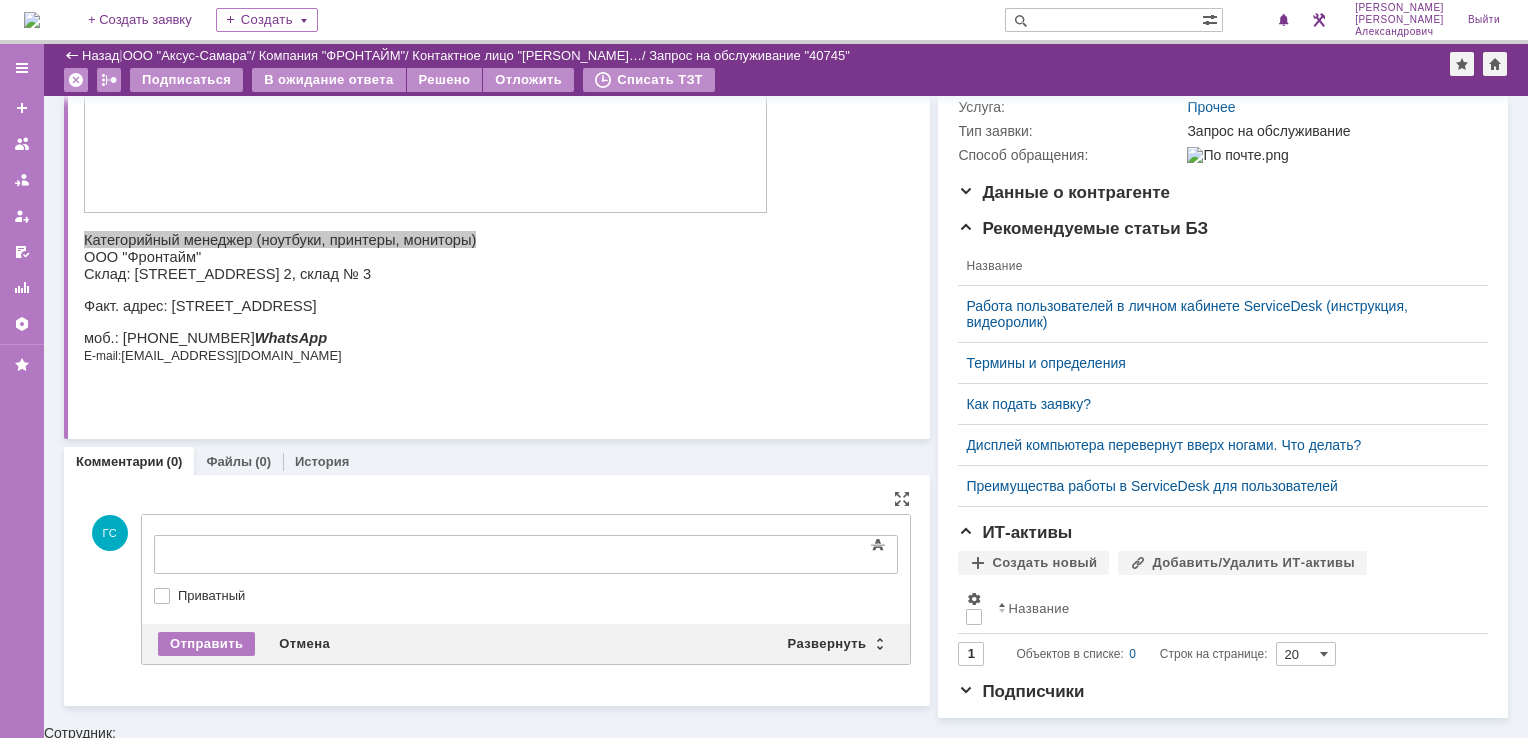 scroll, scrollTop: 0, scrollLeft: 0, axis: both 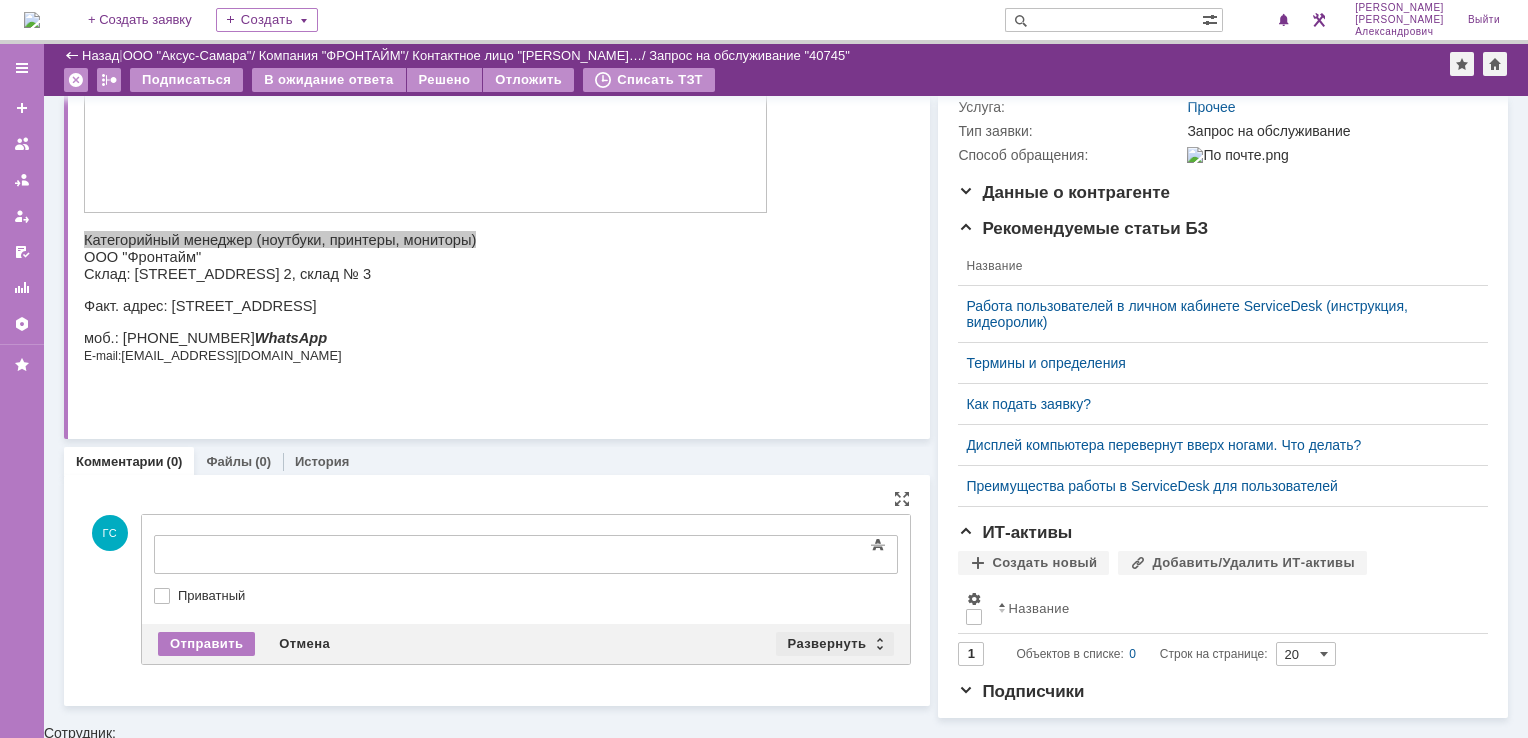 click on "Развернуть" at bounding box center (835, 644) 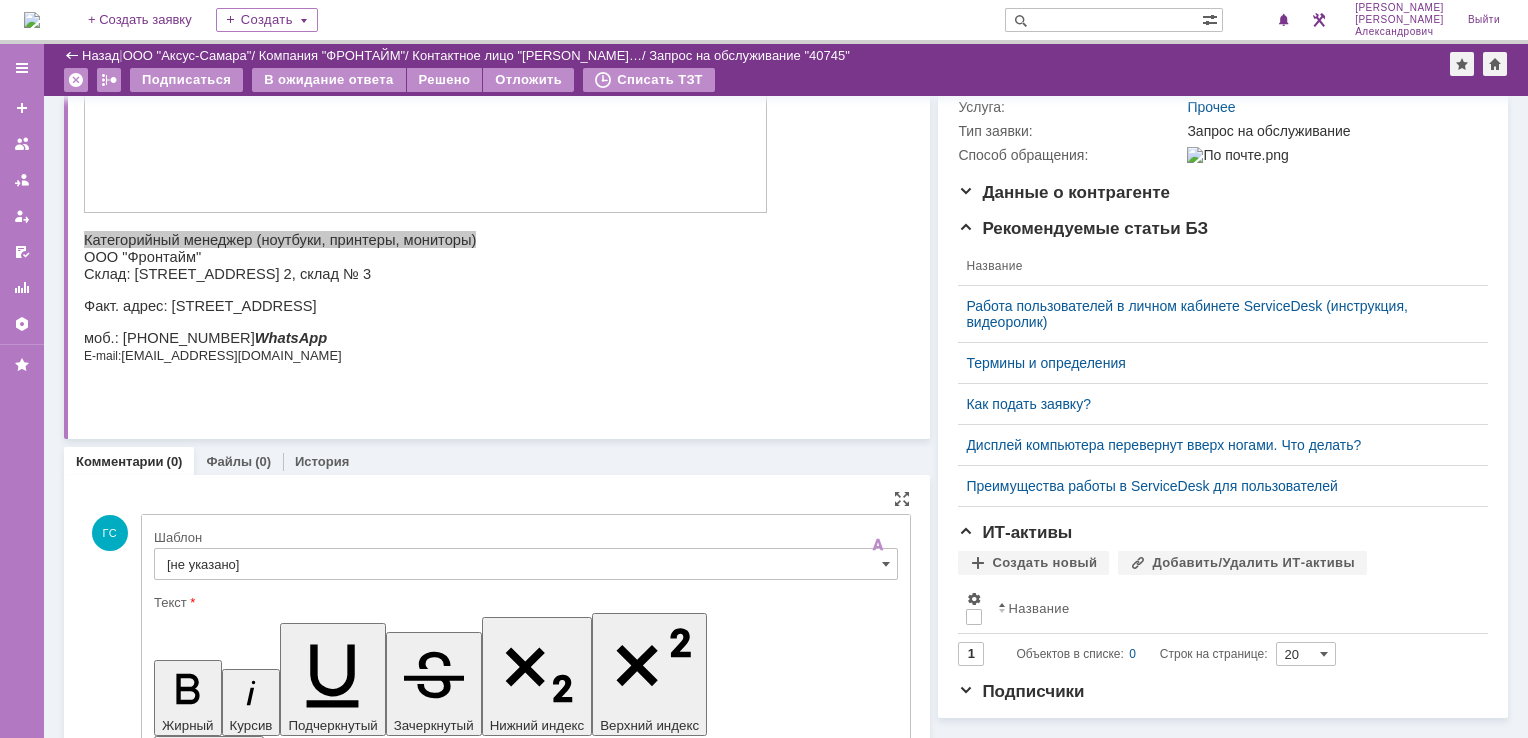 scroll, scrollTop: 0, scrollLeft: 0, axis: both 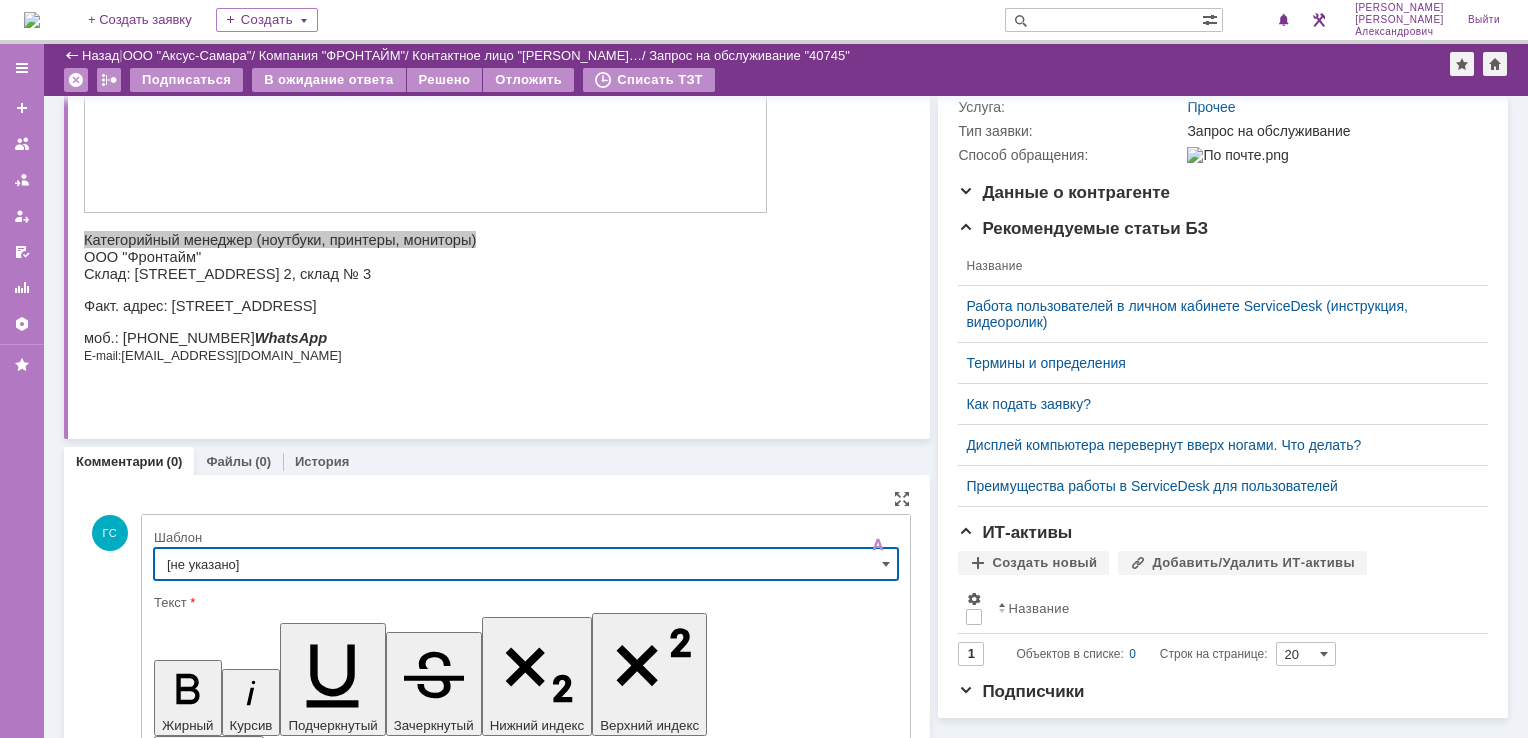 click on "[не указано]" at bounding box center [526, 564] 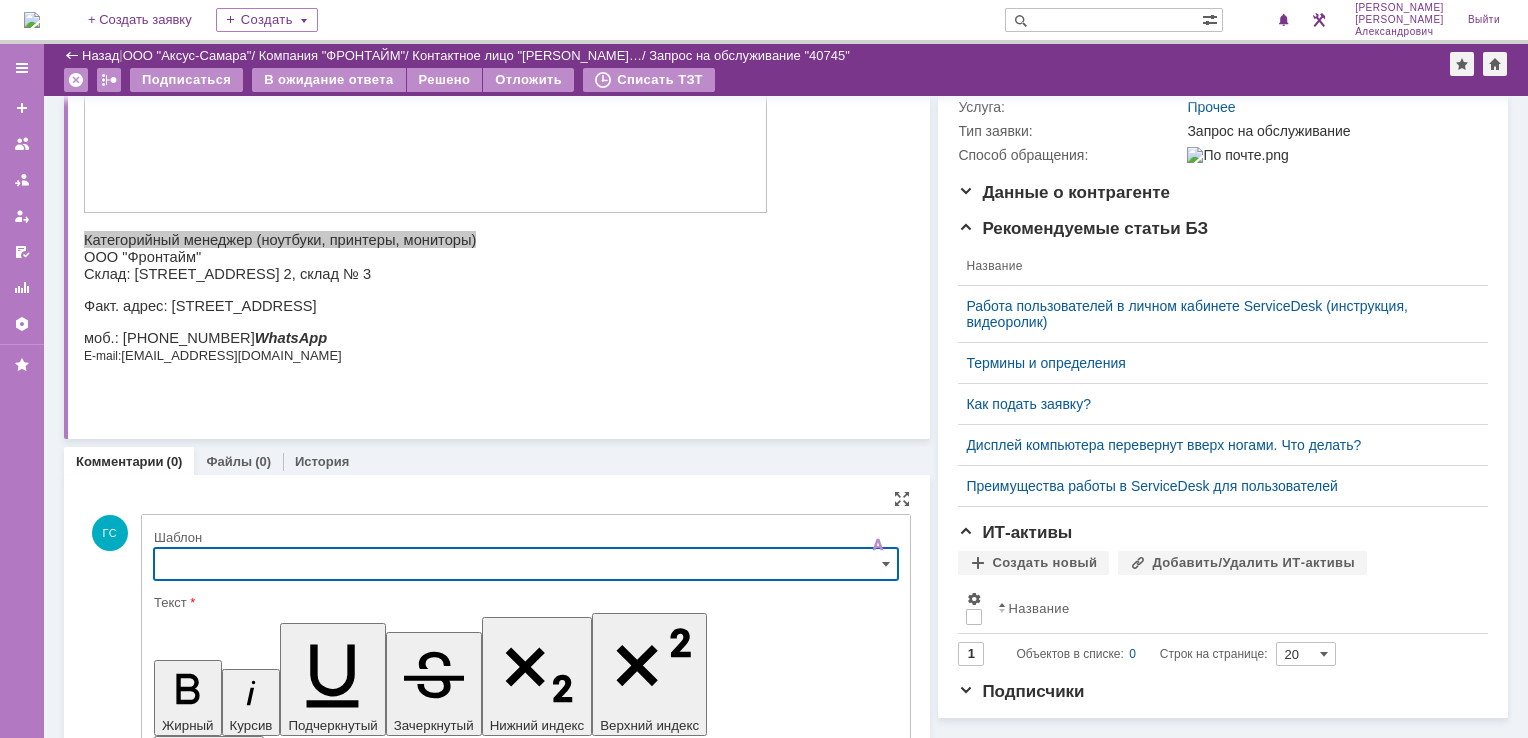 scroll, scrollTop: 448, scrollLeft: 0, axis: vertical 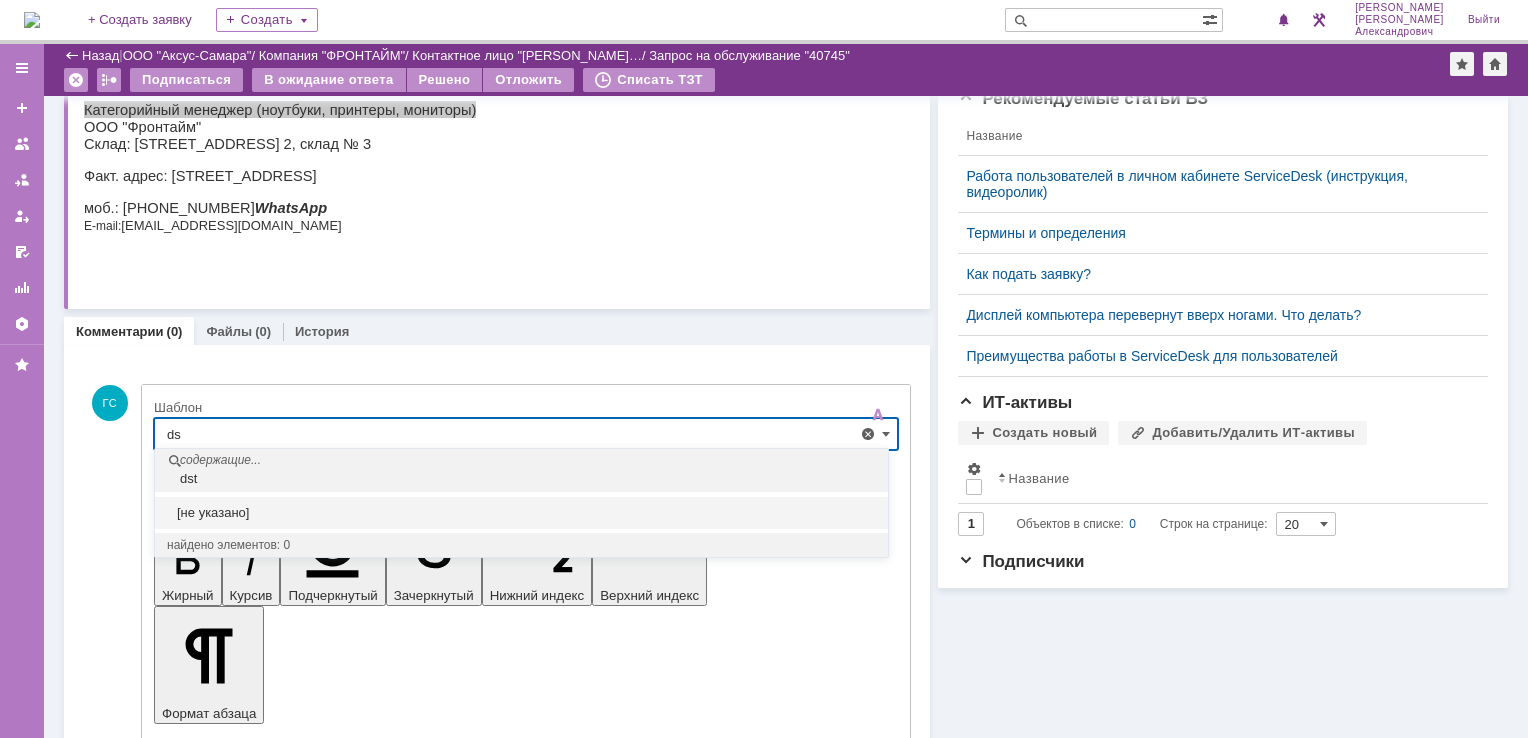 type on "d" 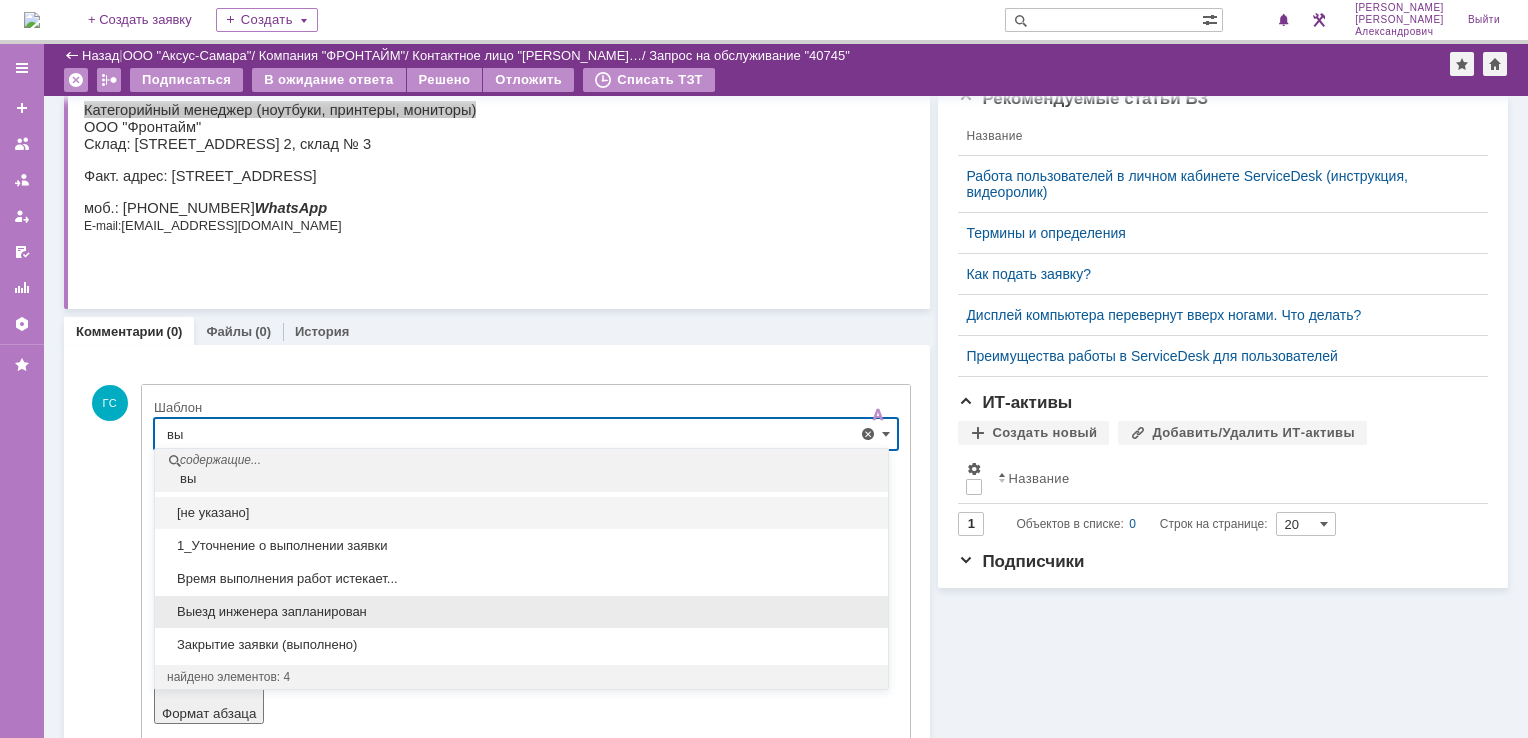 click on "Выезд инженера запланирован" at bounding box center (521, 612) 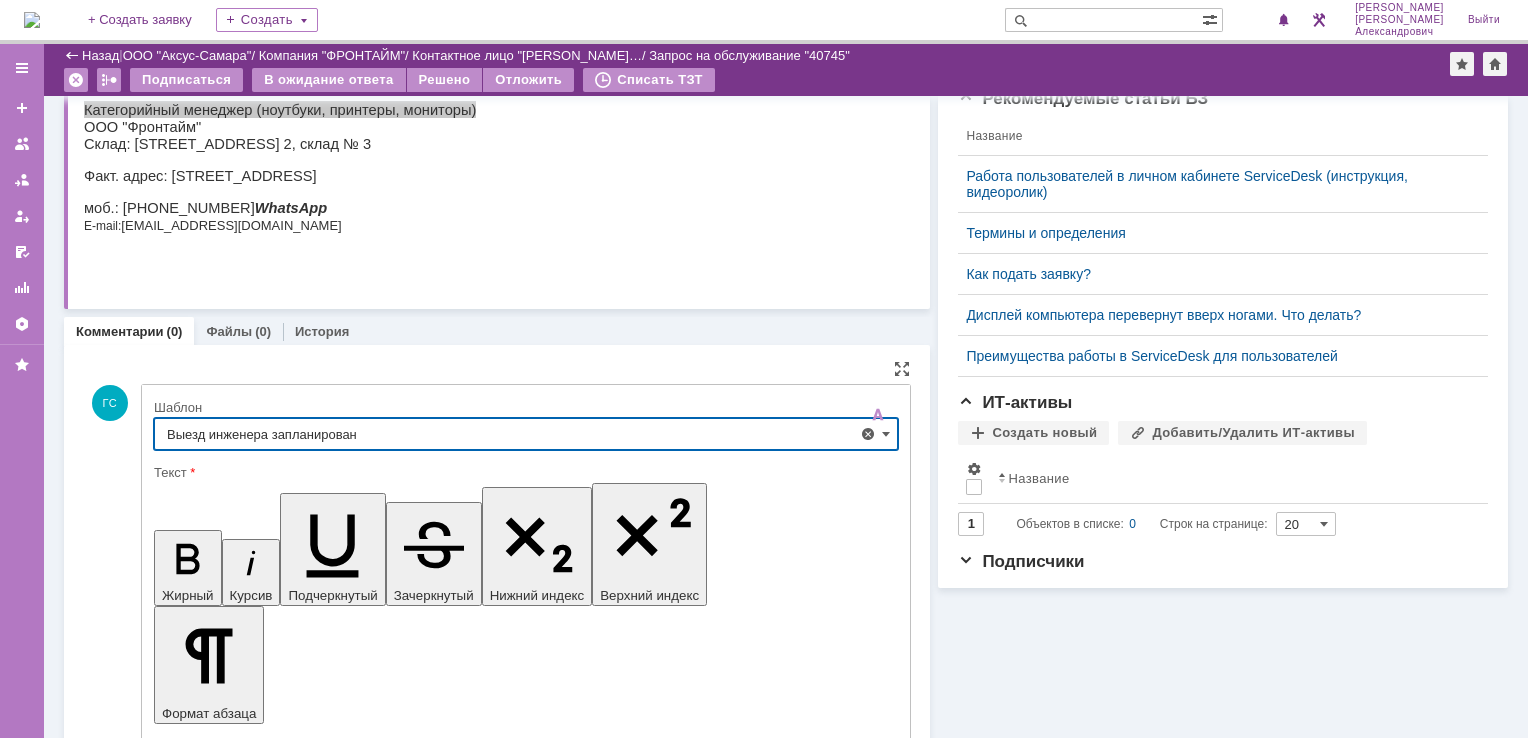 type on "Выезд инженера запланирован" 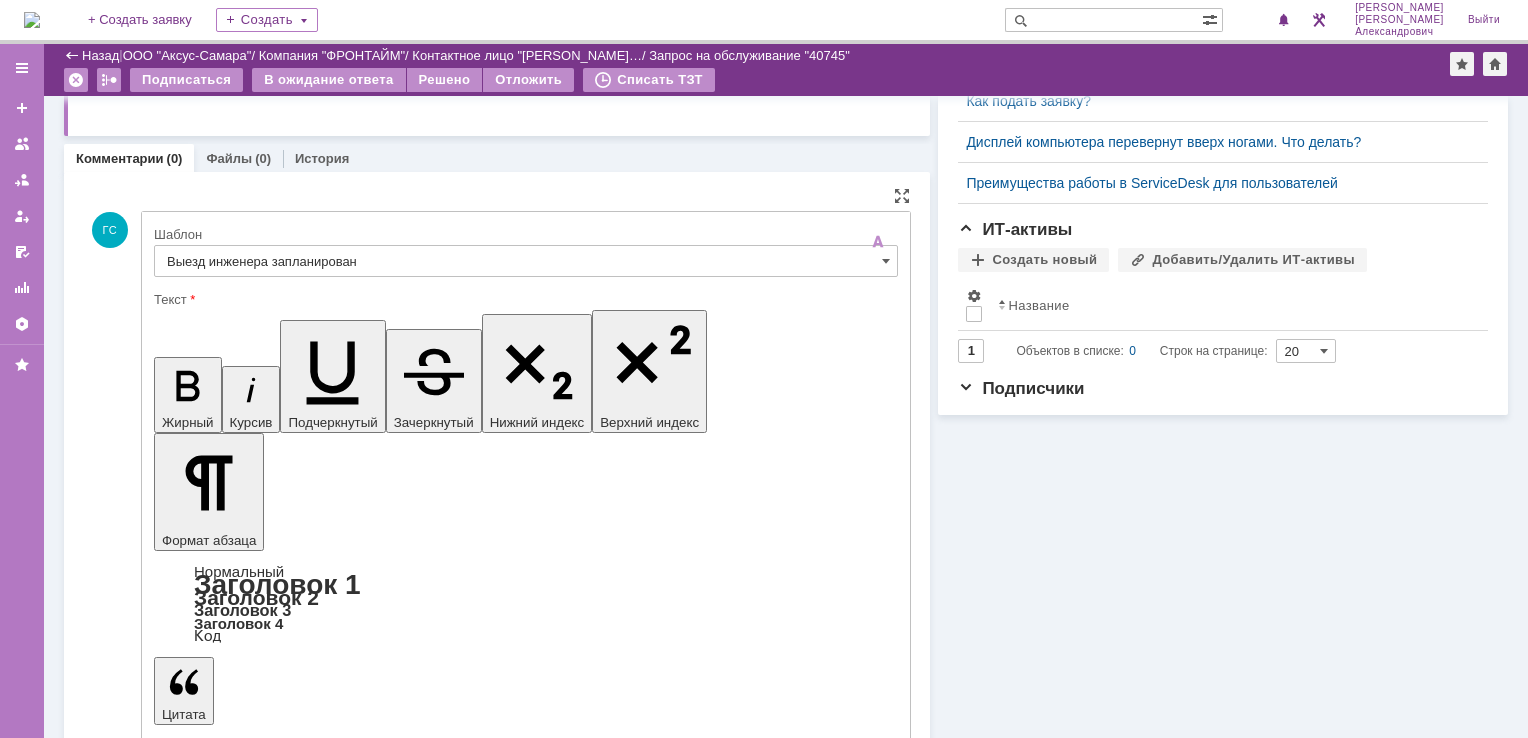 click on "Отправить" at bounding box center [206, 5411] 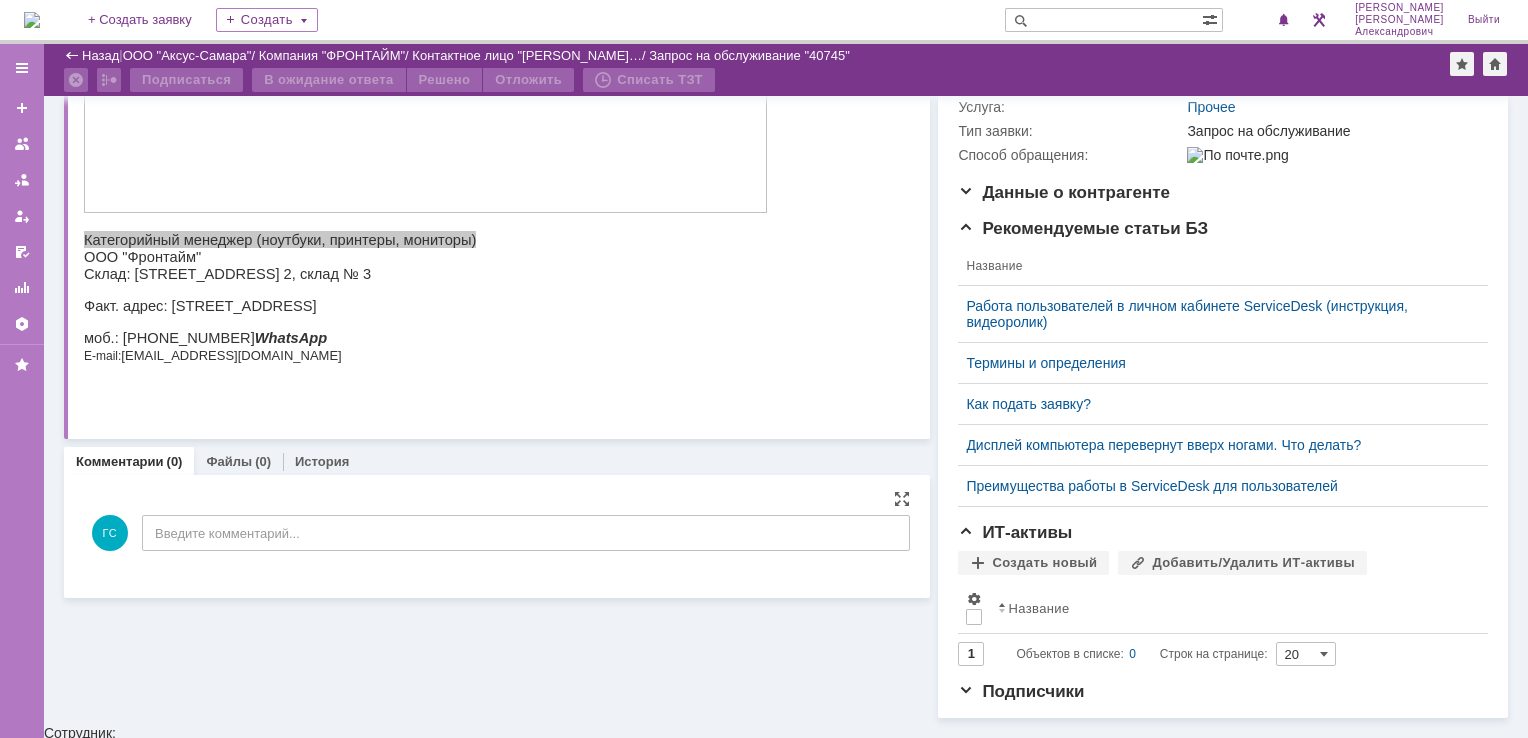 scroll, scrollTop: 353, scrollLeft: 0, axis: vertical 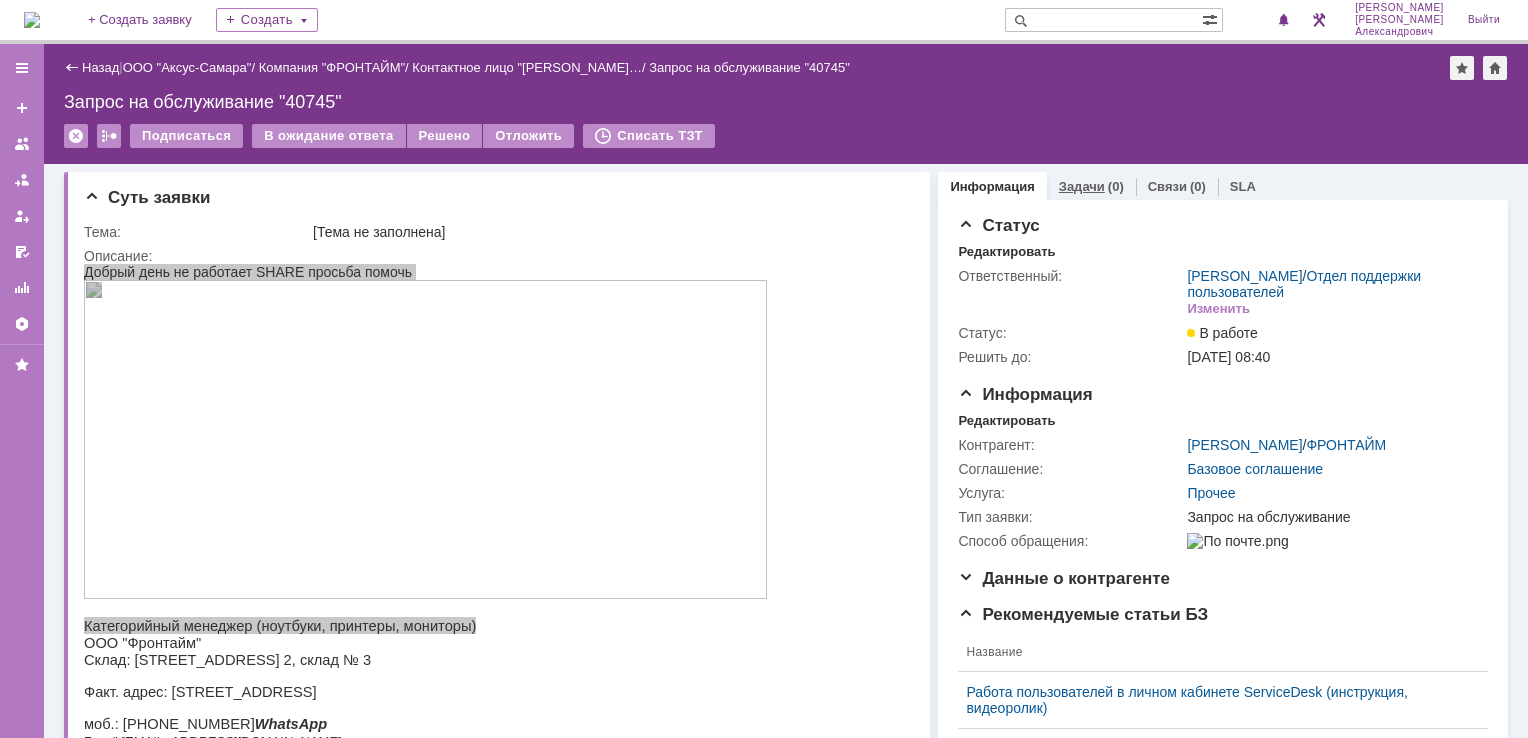 click on "Задачи" at bounding box center (1082, 186) 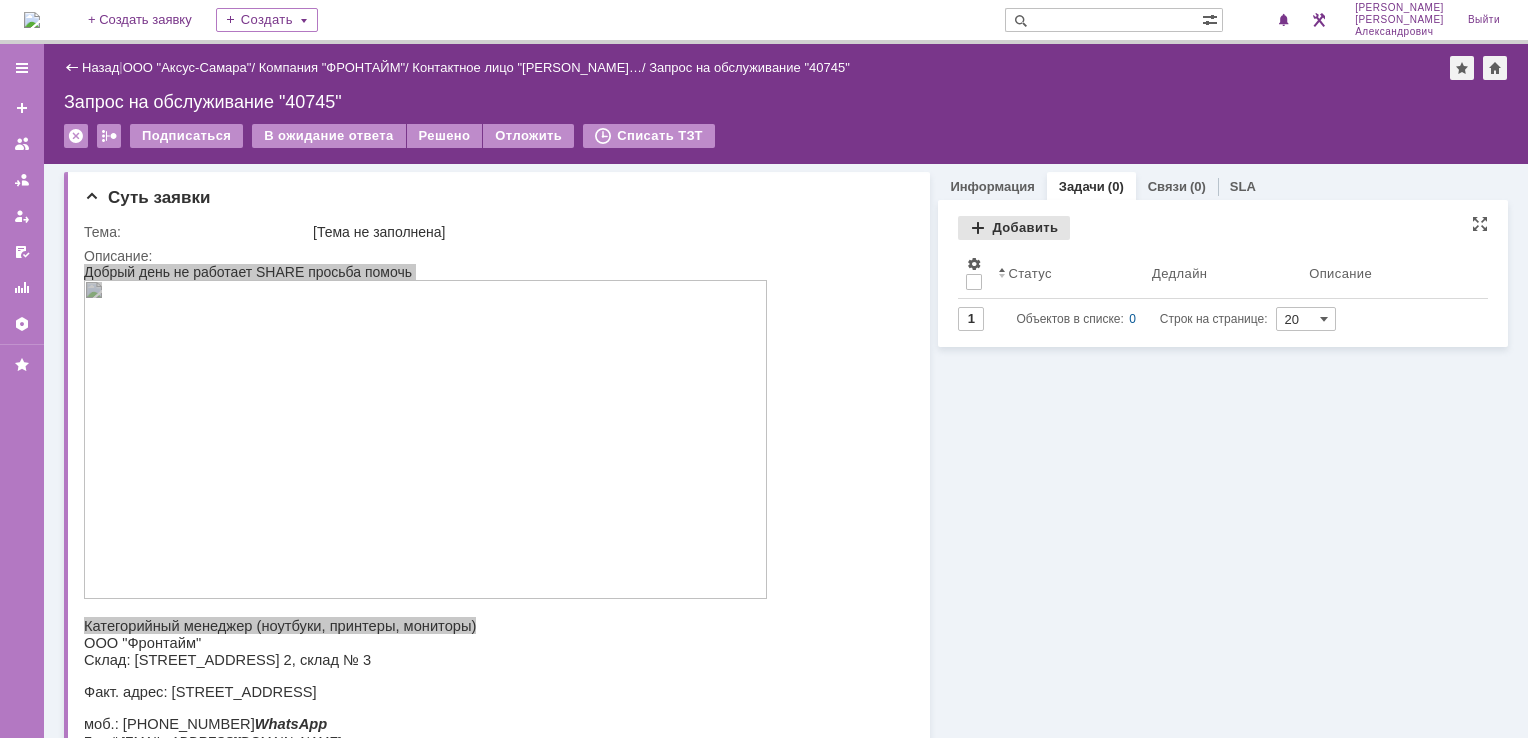 click on "Добавить" at bounding box center (1014, 228) 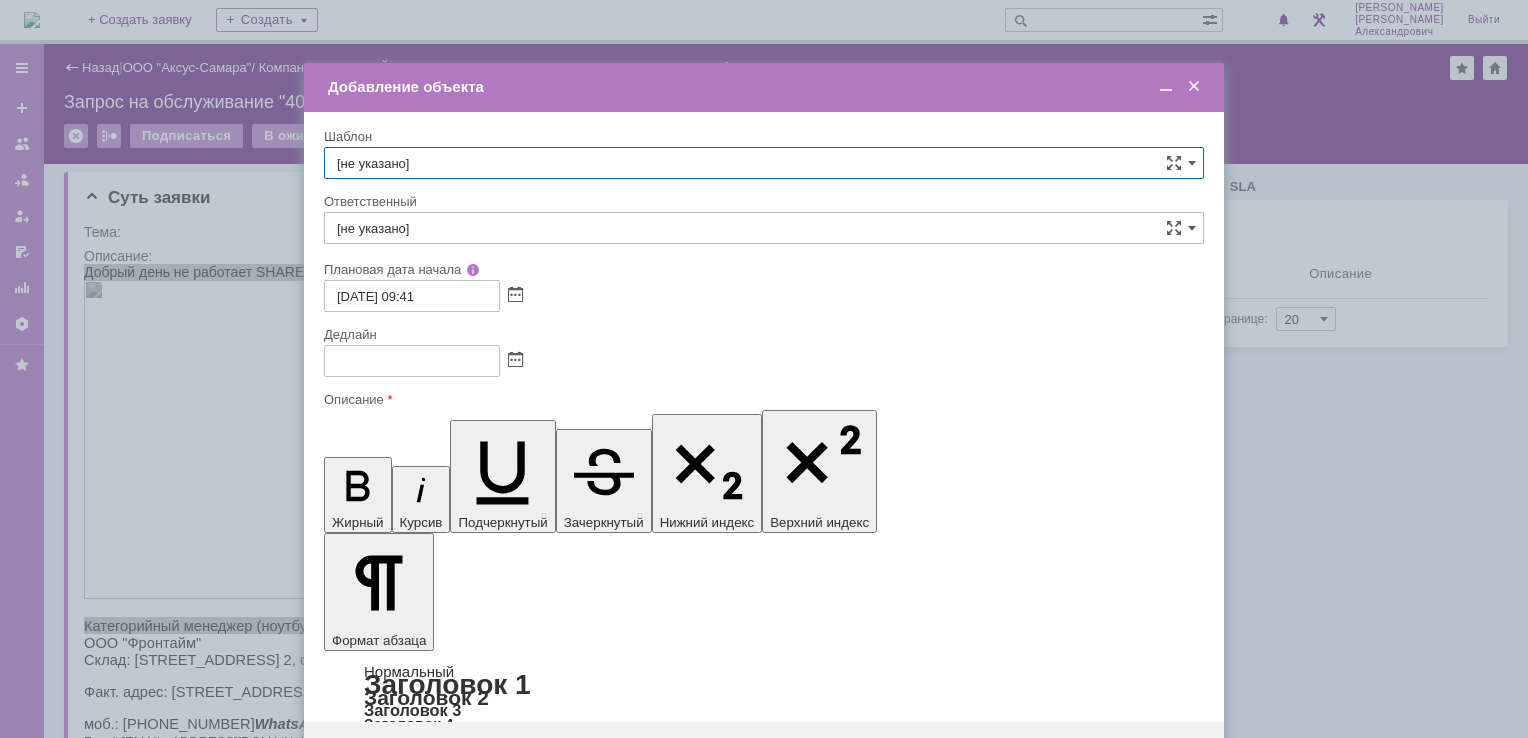 scroll, scrollTop: 0, scrollLeft: 0, axis: both 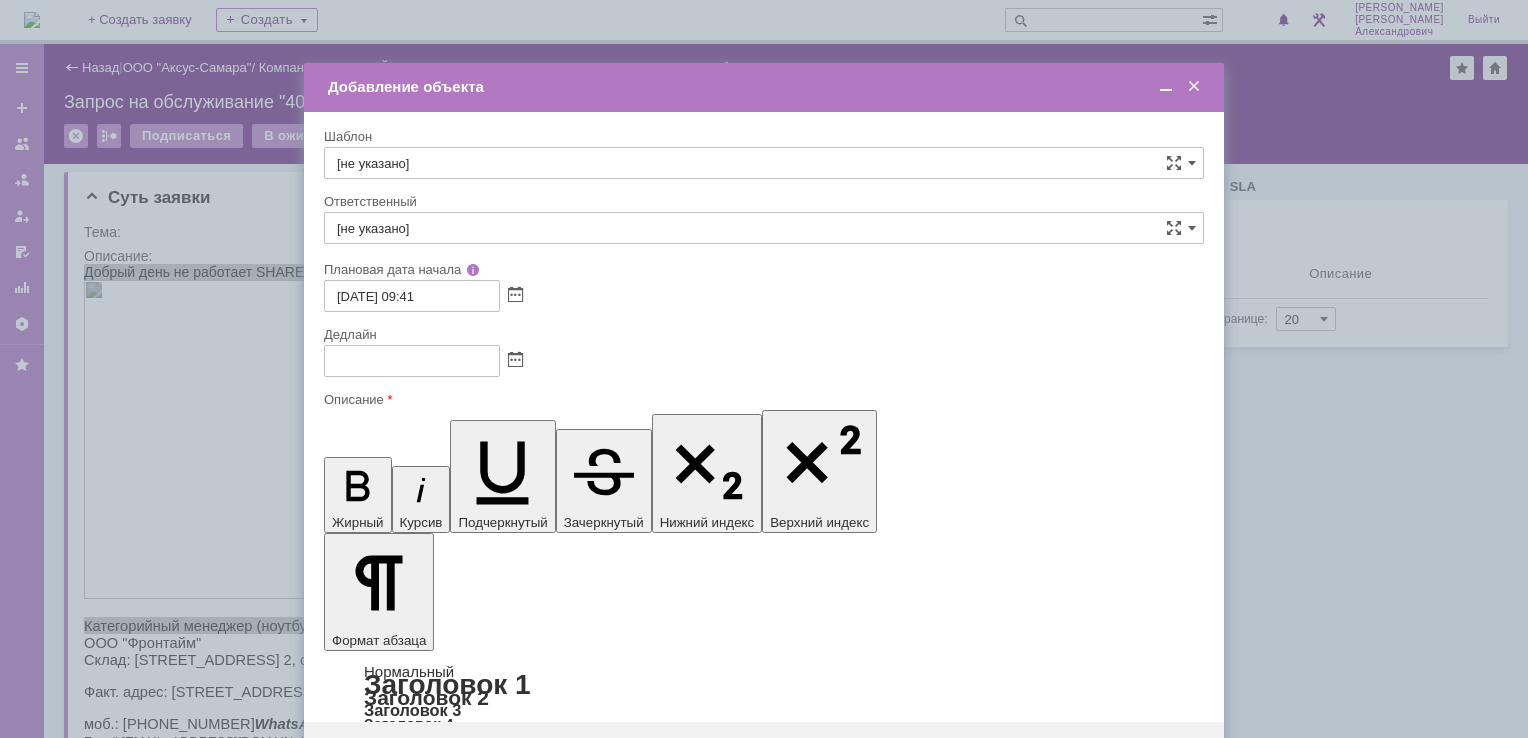 click at bounding box center [487, 5824] 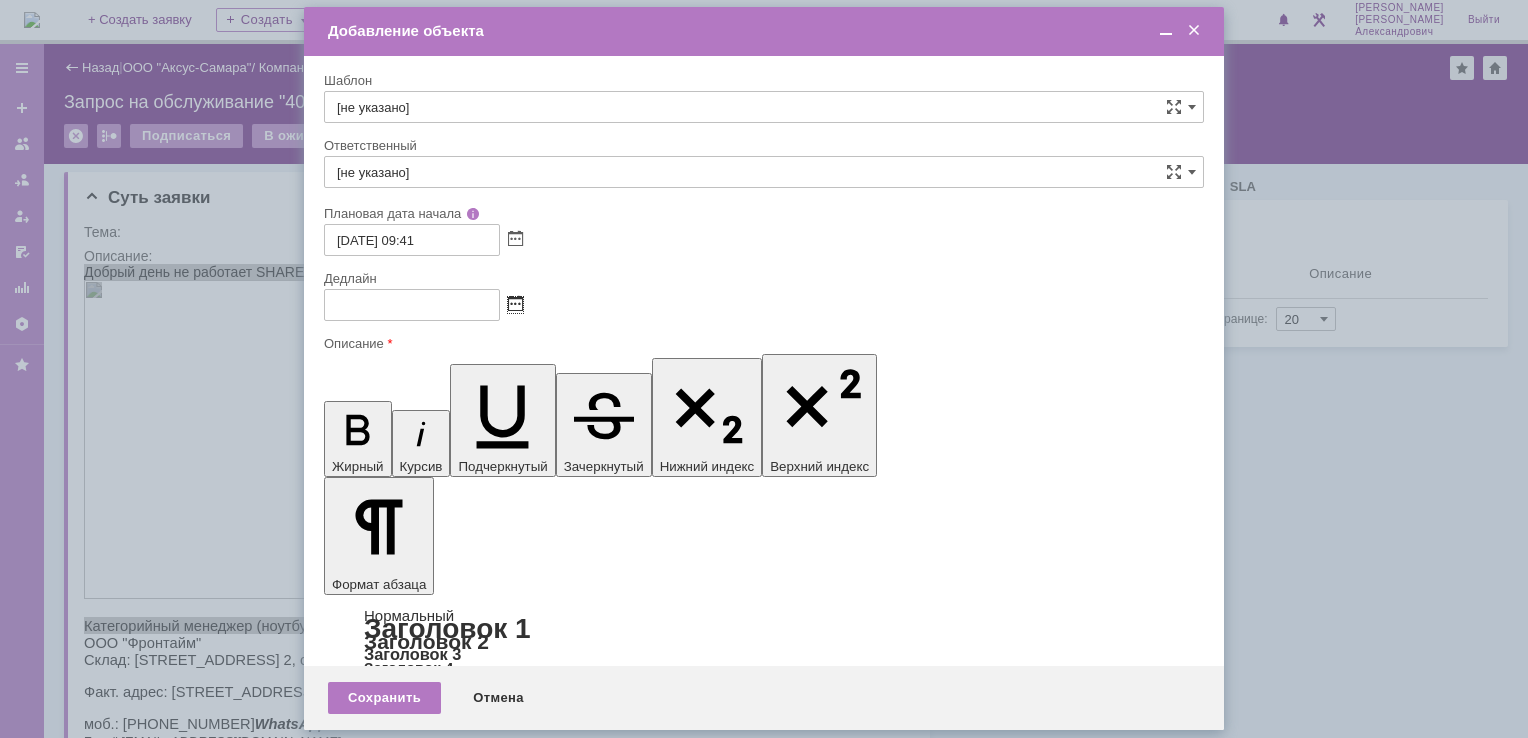 click at bounding box center [515, 305] 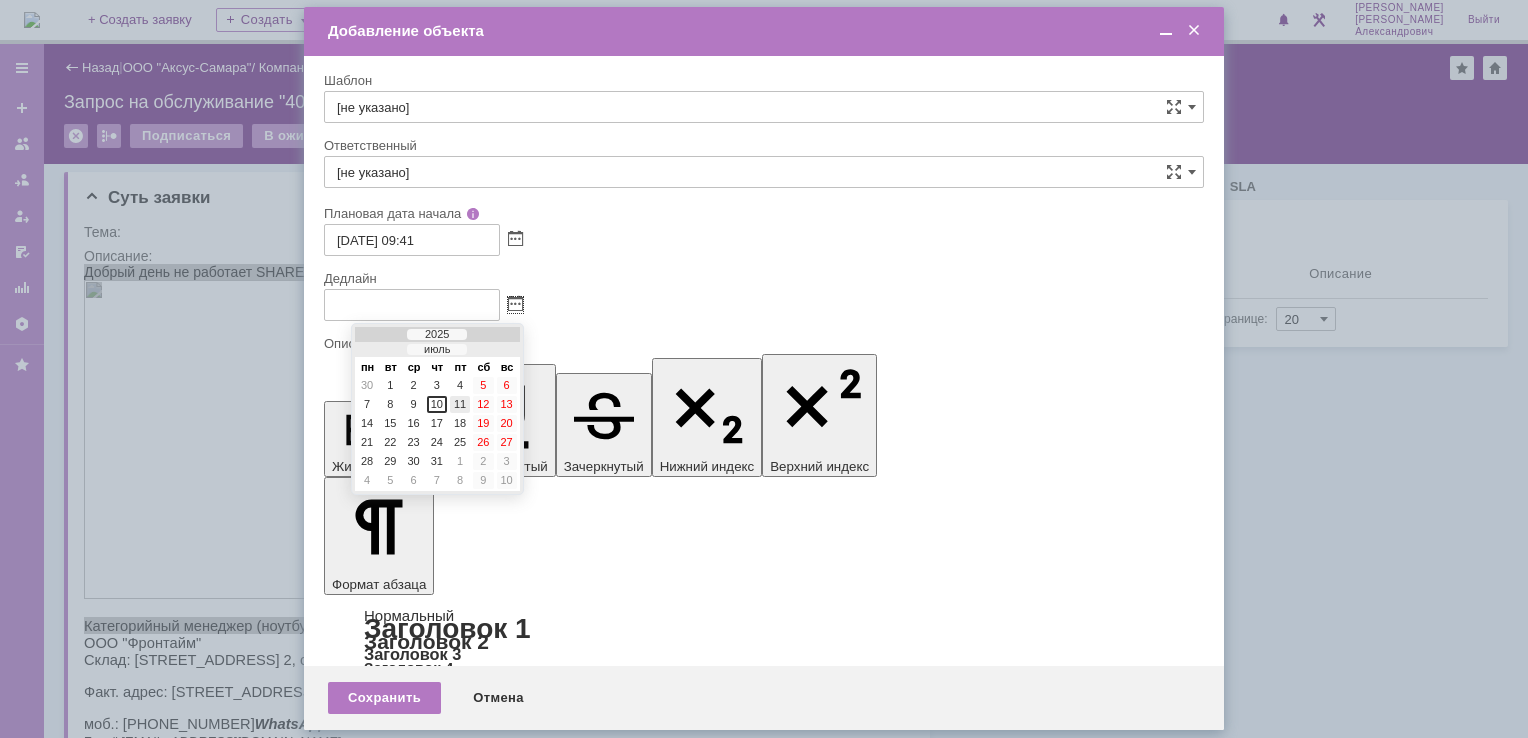 click on "11" at bounding box center (460, 404) 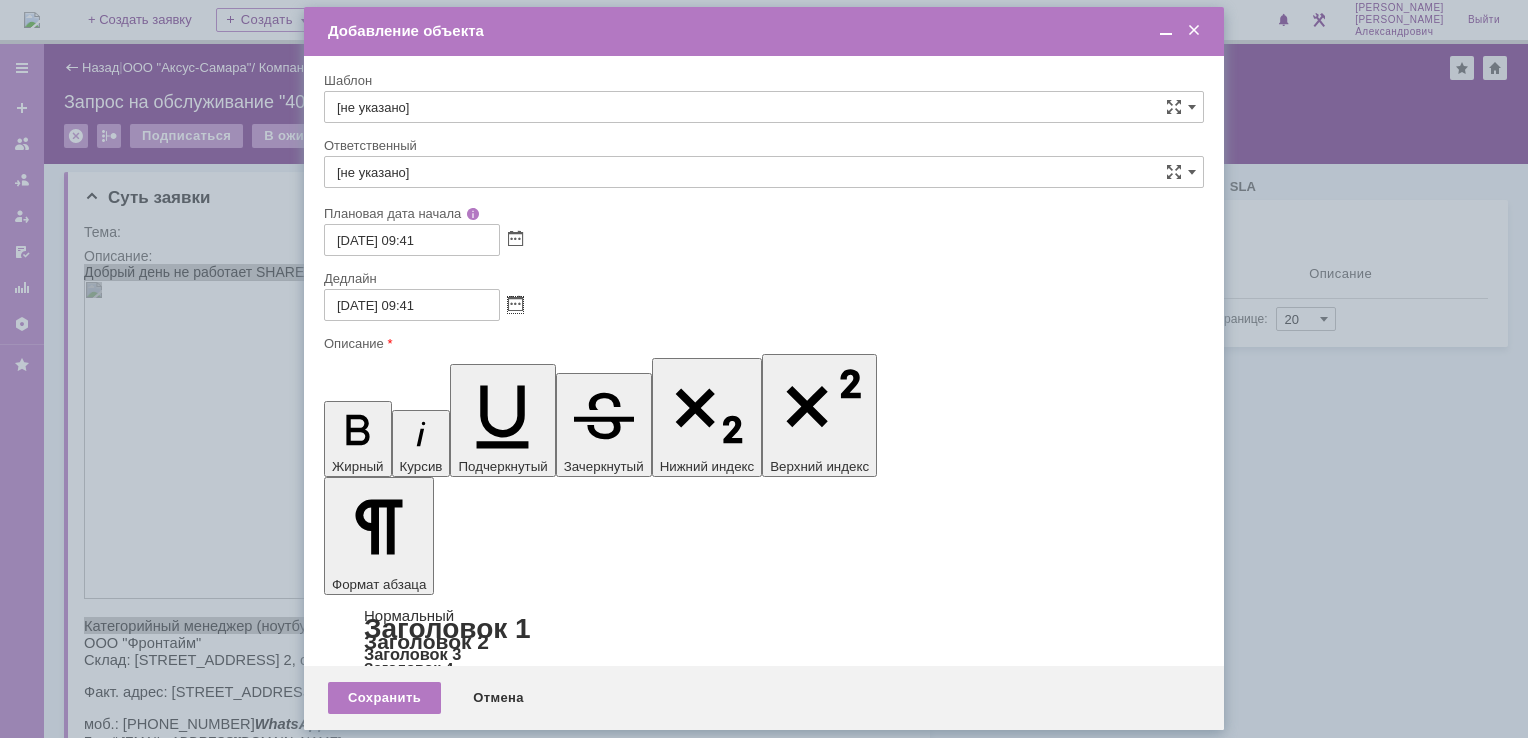 click on "[не указано]" at bounding box center (764, 172) 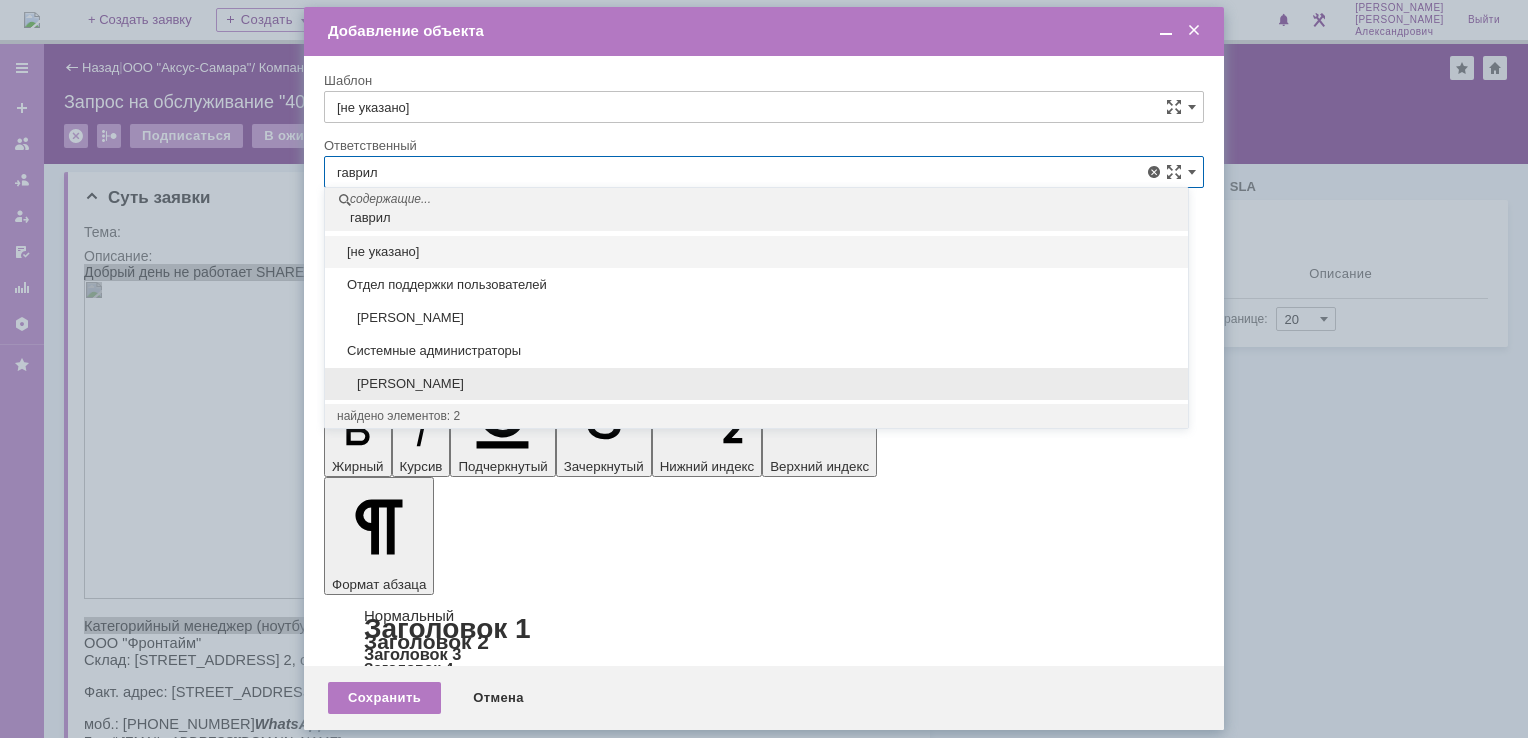 click on "[PERSON_NAME]" at bounding box center (756, 384) 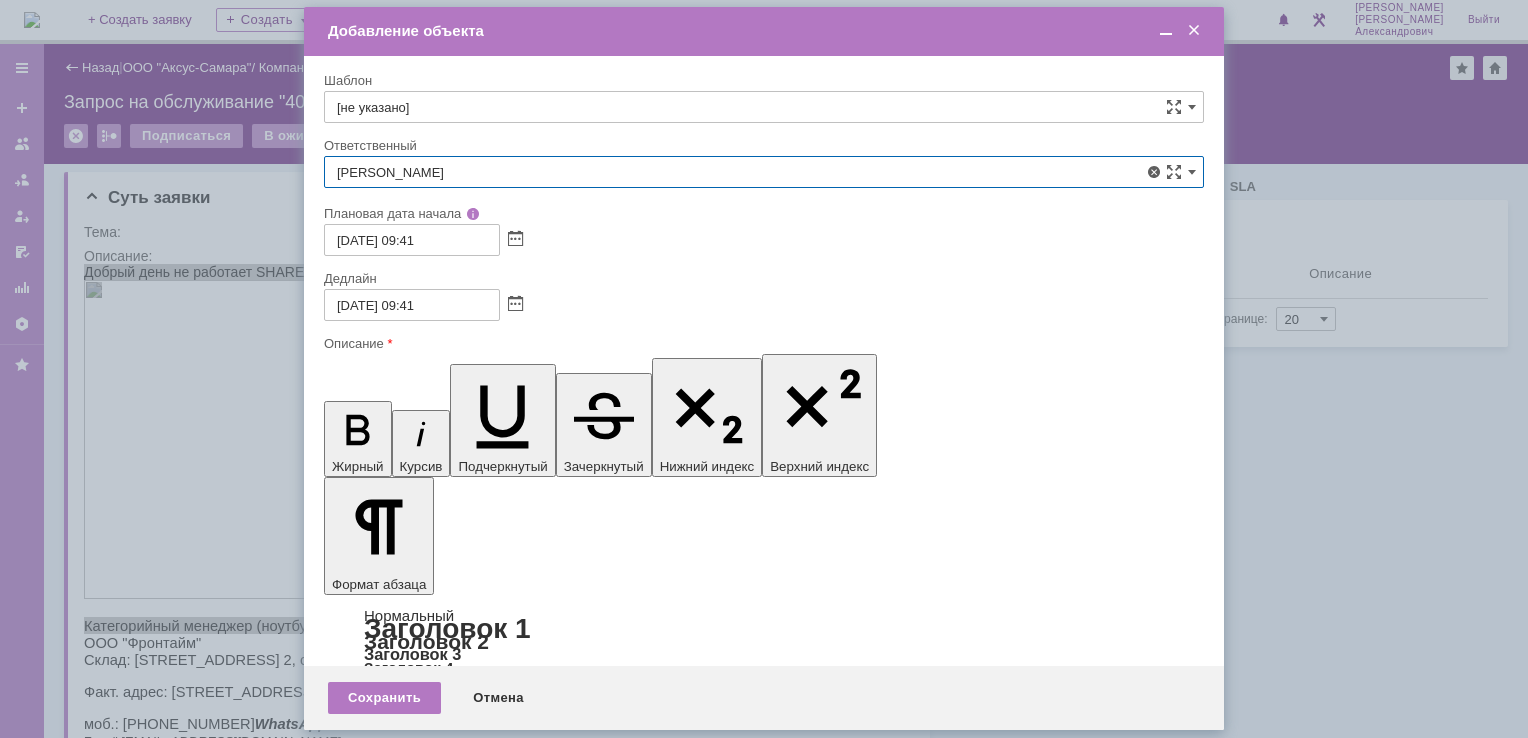 type on "[PERSON_NAME]" 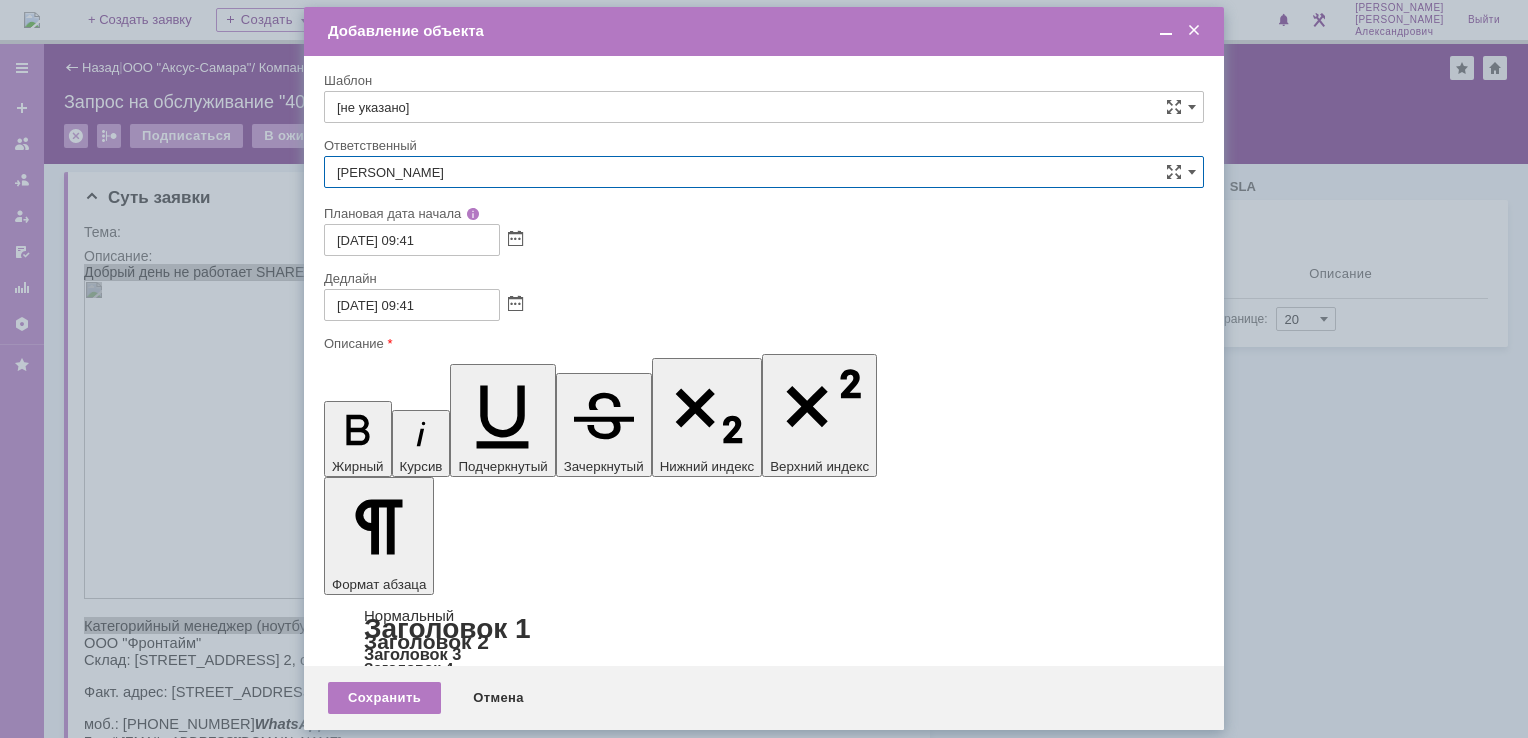 scroll, scrollTop: 104, scrollLeft: 0, axis: vertical 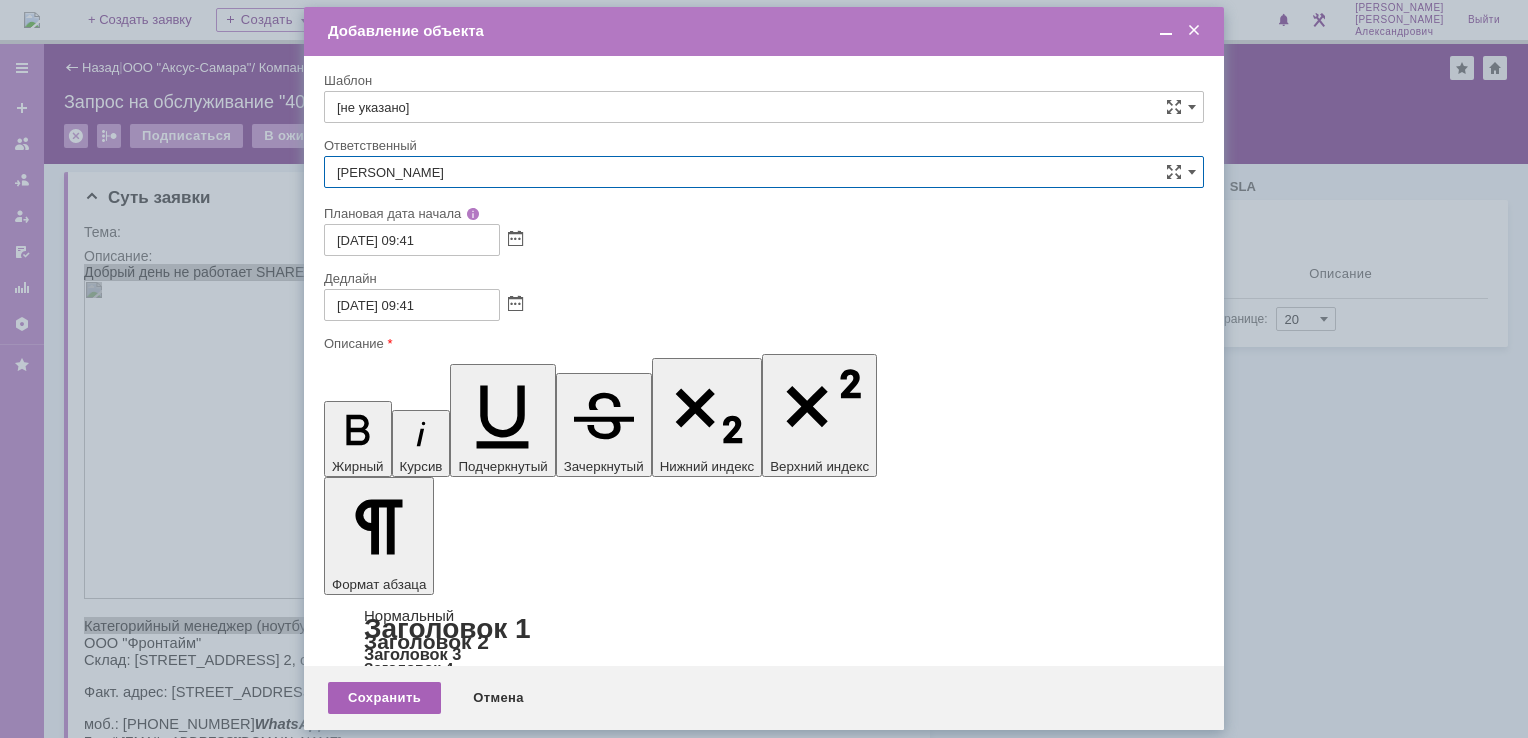 click on "Сохранить" at bounding box center [384, 698] 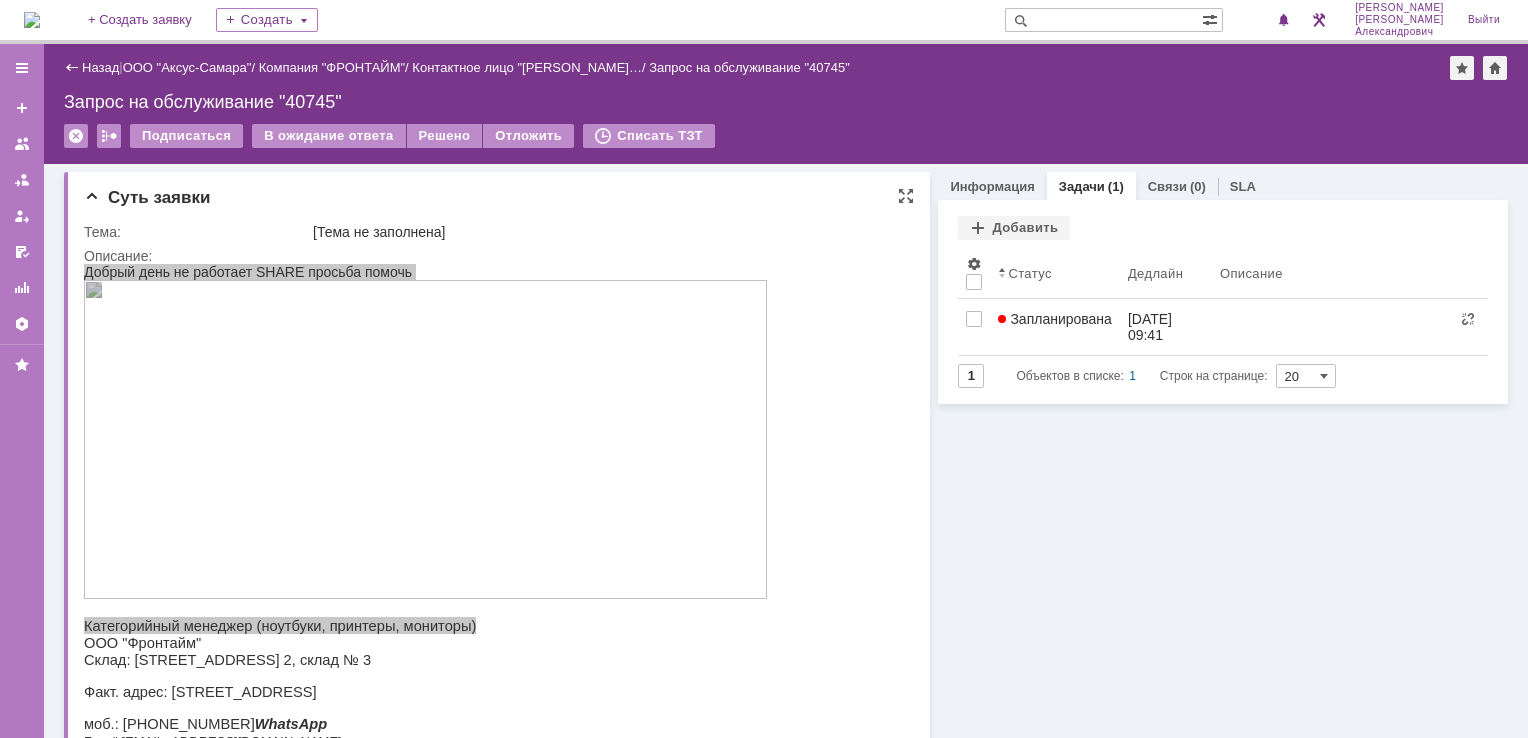 scroll, scrollTop: 0, scrollLeft: 0, axis: both 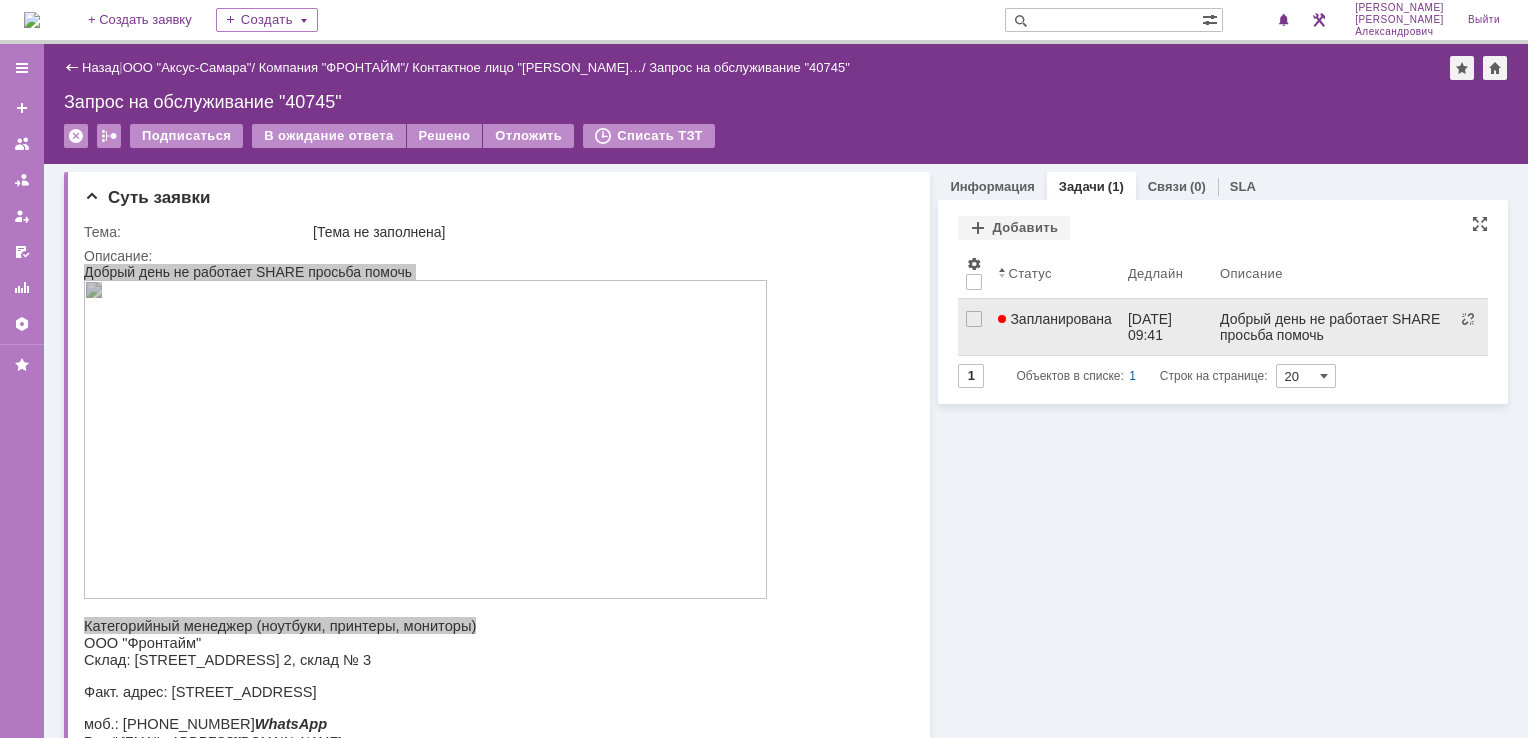 click on "Запланирована" at bounding box center (1055, 319) 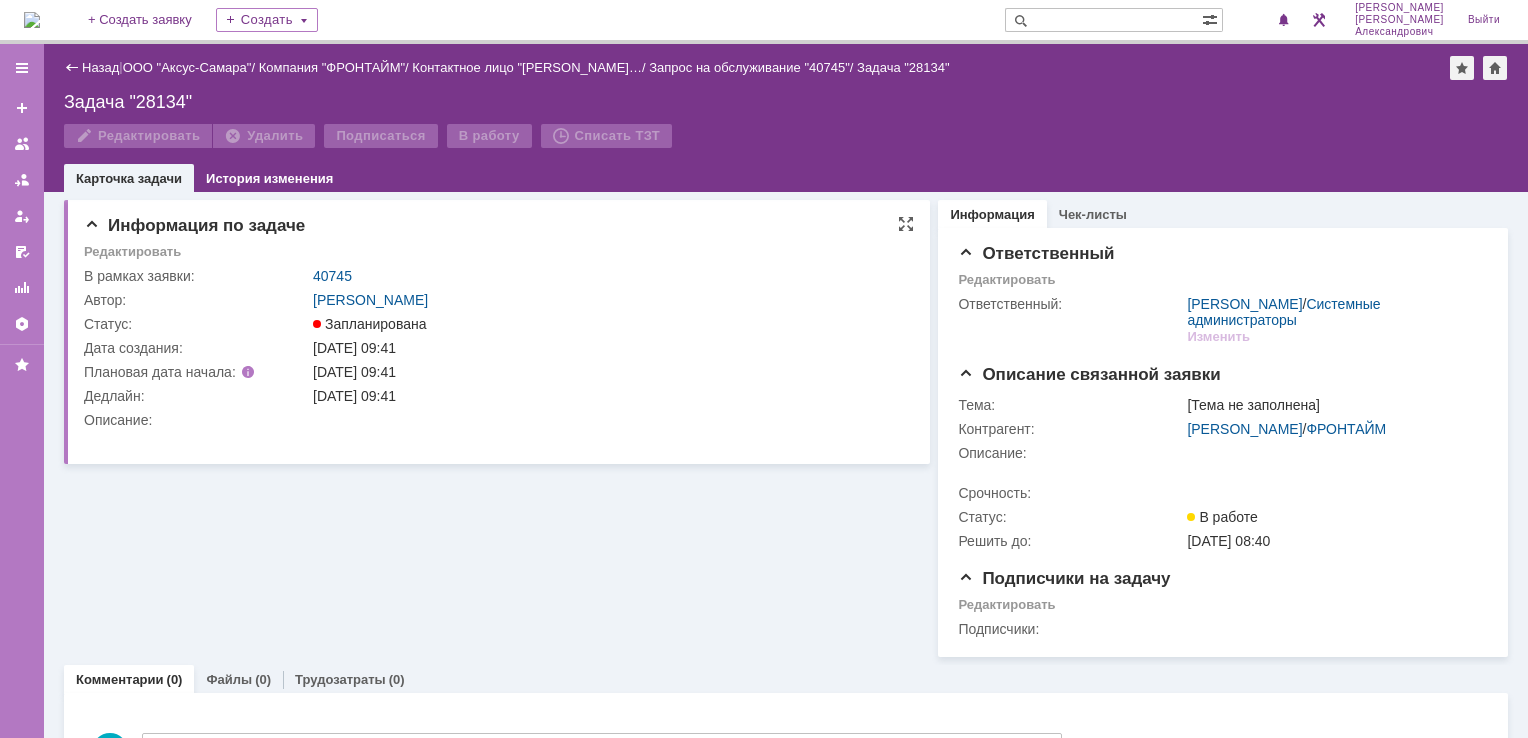 scroll, scrollTop: 0, scrollLeft: 0, axis: both 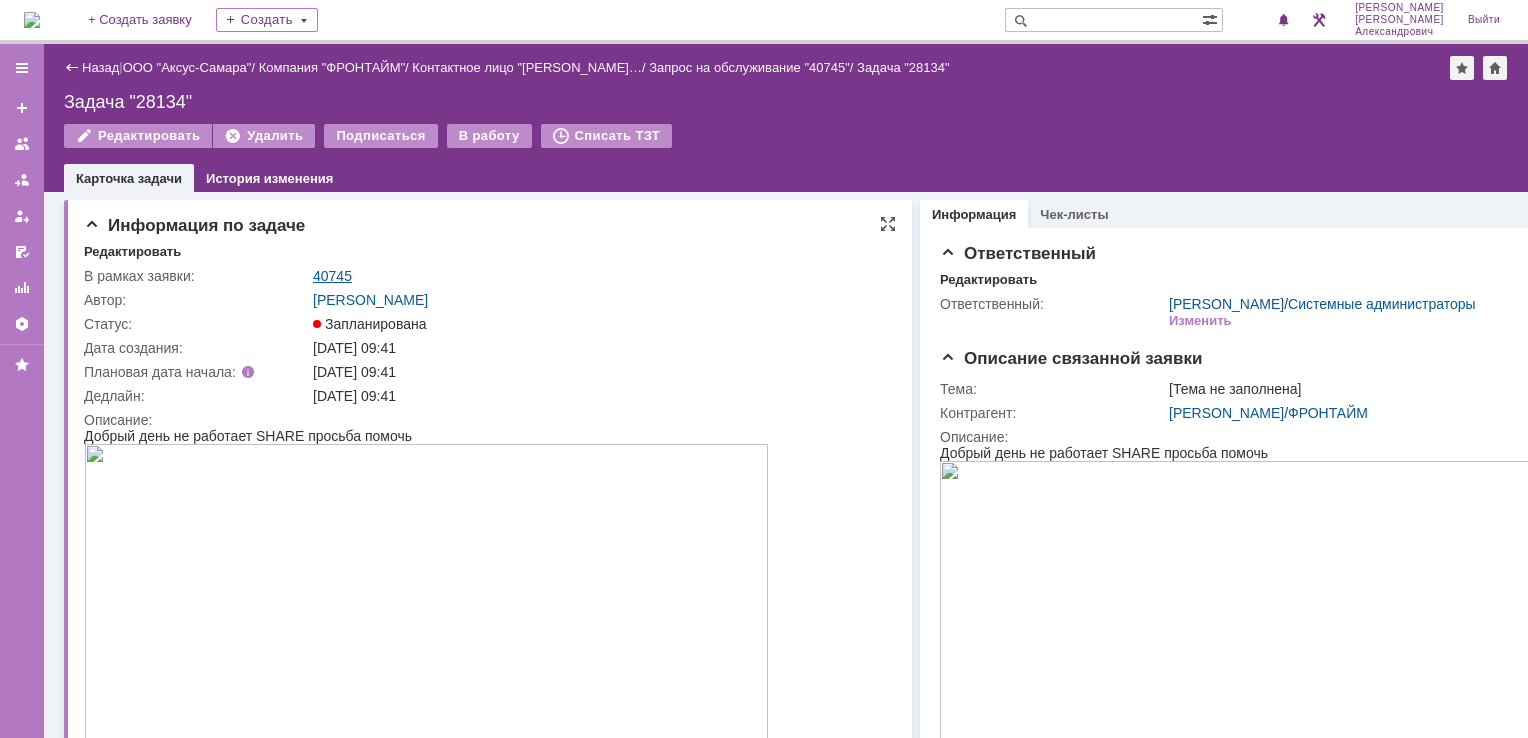click on "40745" at bounding box center [332, 276] 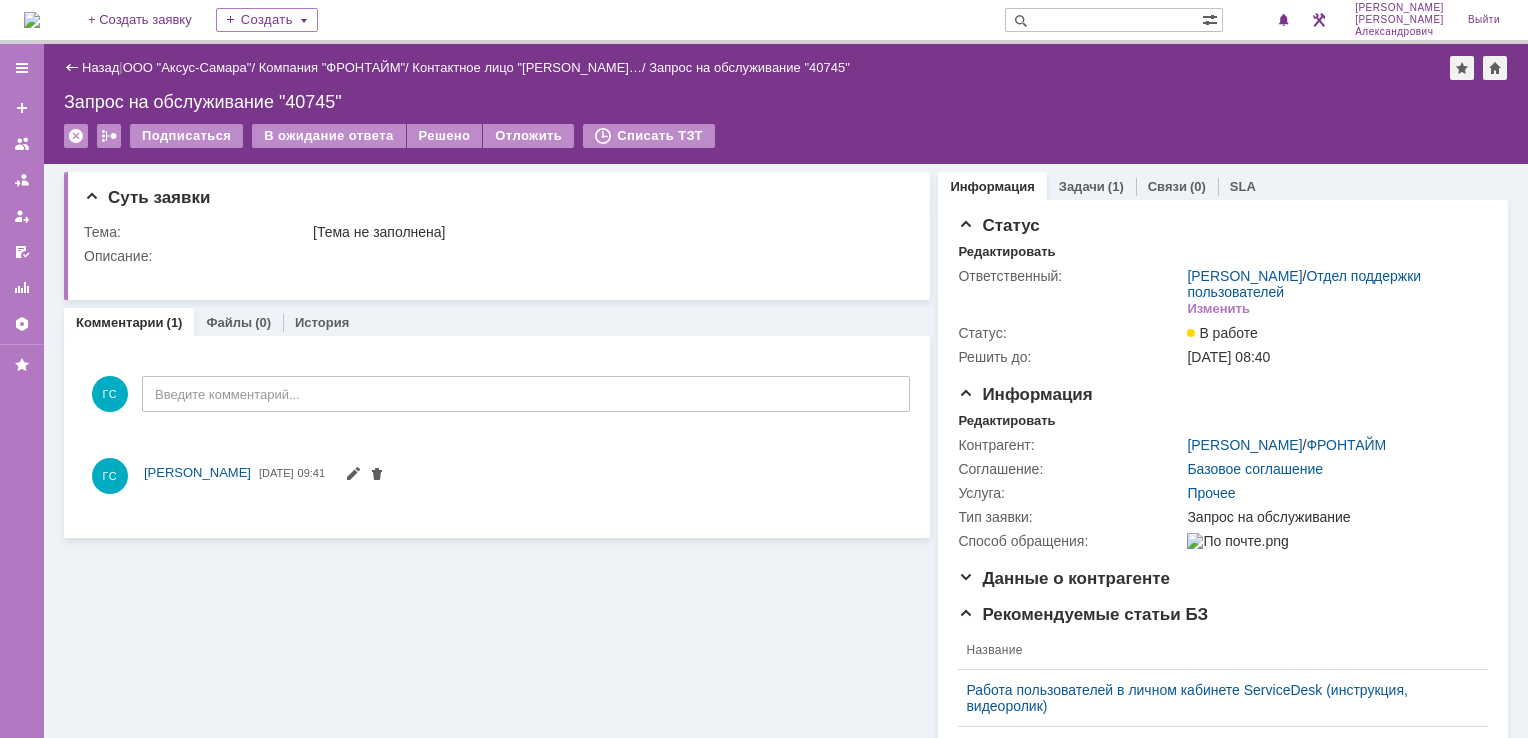 scroll, scrollTop: 0, scrollLeft: 0, axis: both 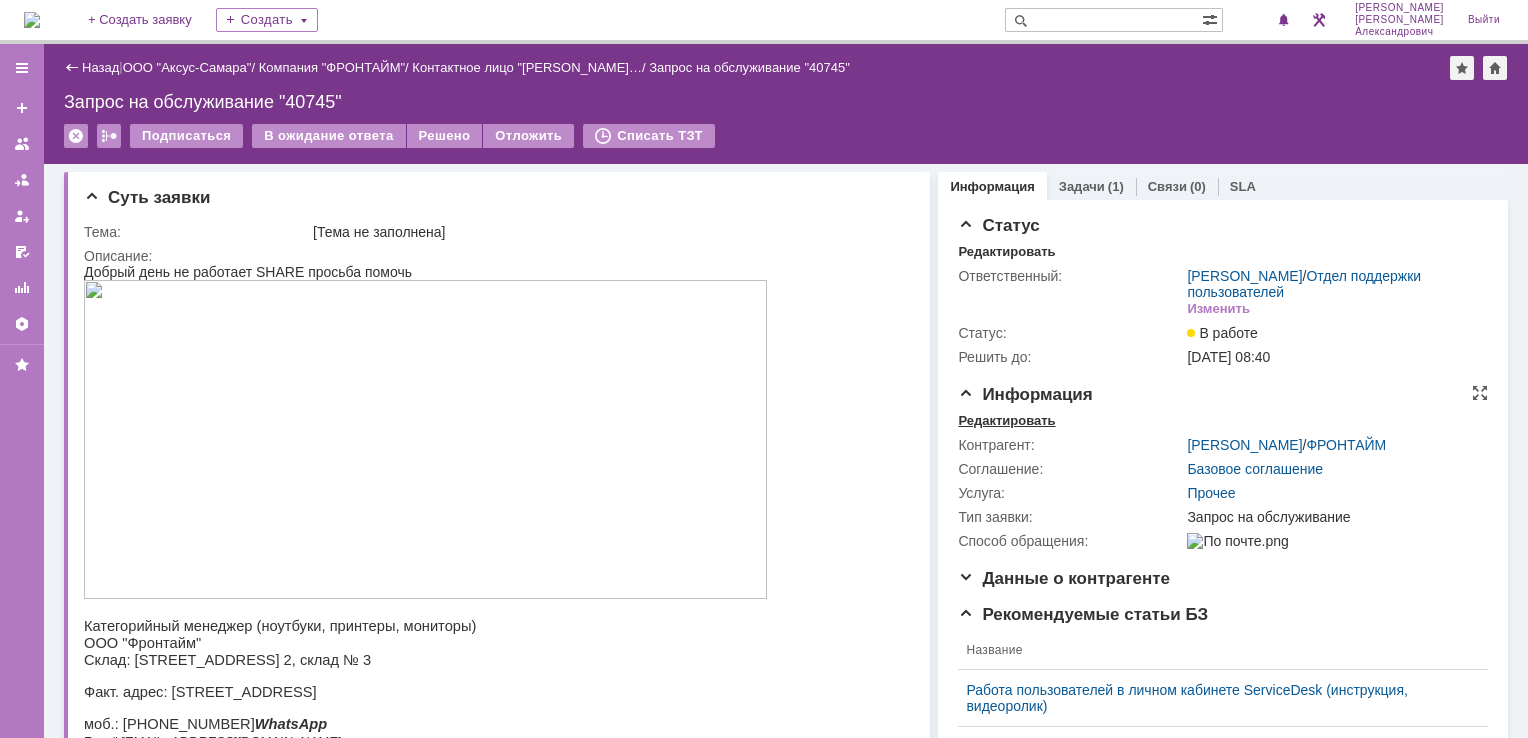 click on "Редактировать" at bounding box center (1006, 421) 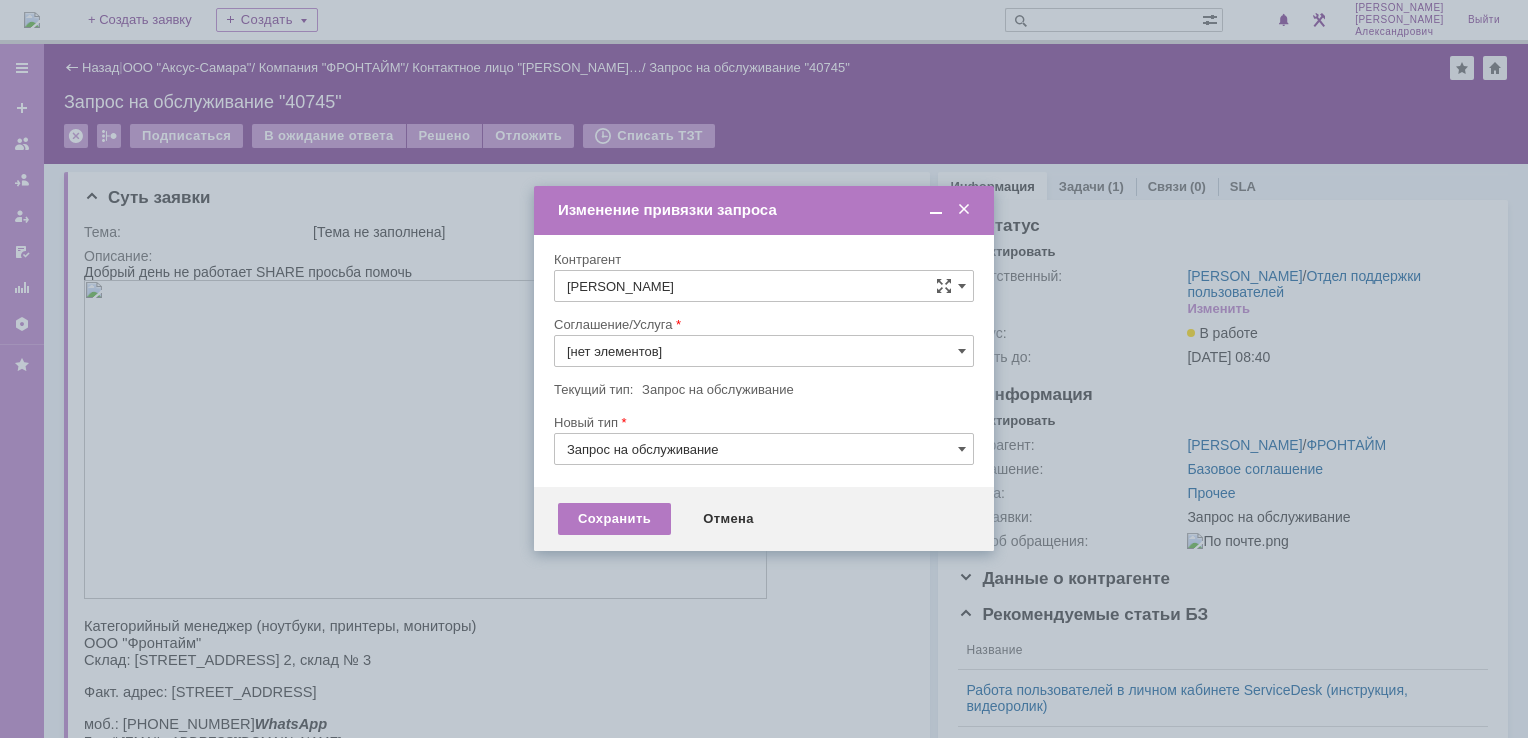 type on "Прочее" 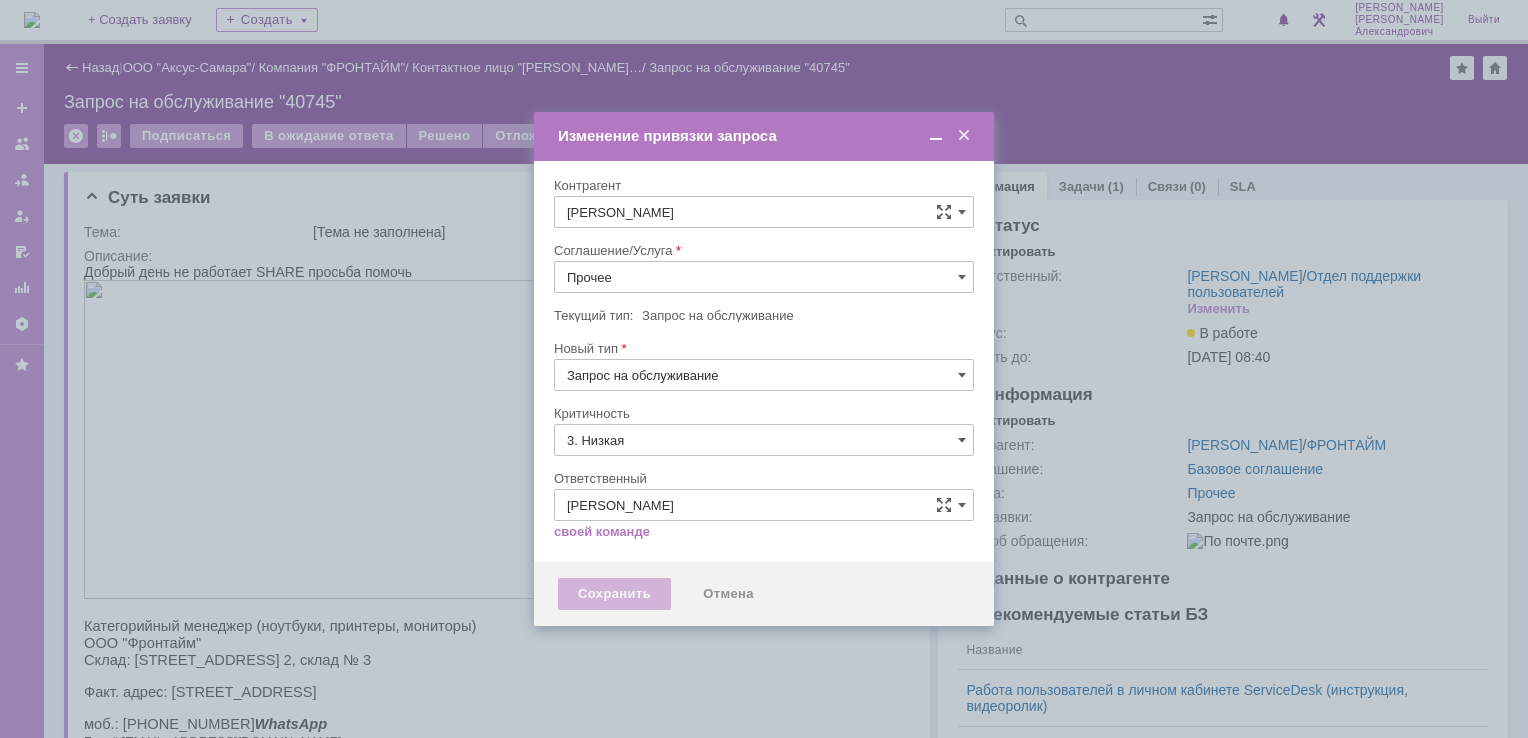 type on "[не указано]" 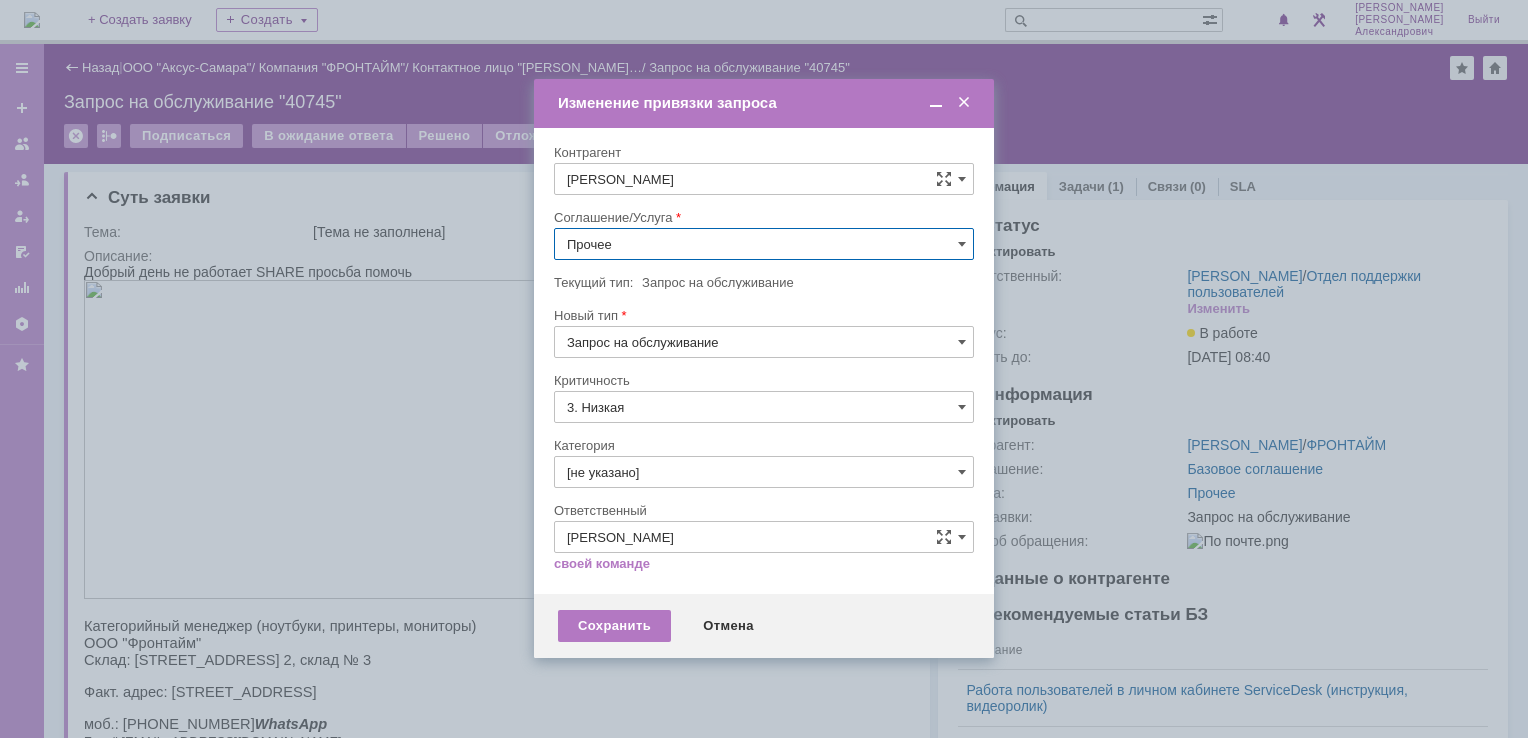 click on "Прочее" at bounding box center (764, 244) 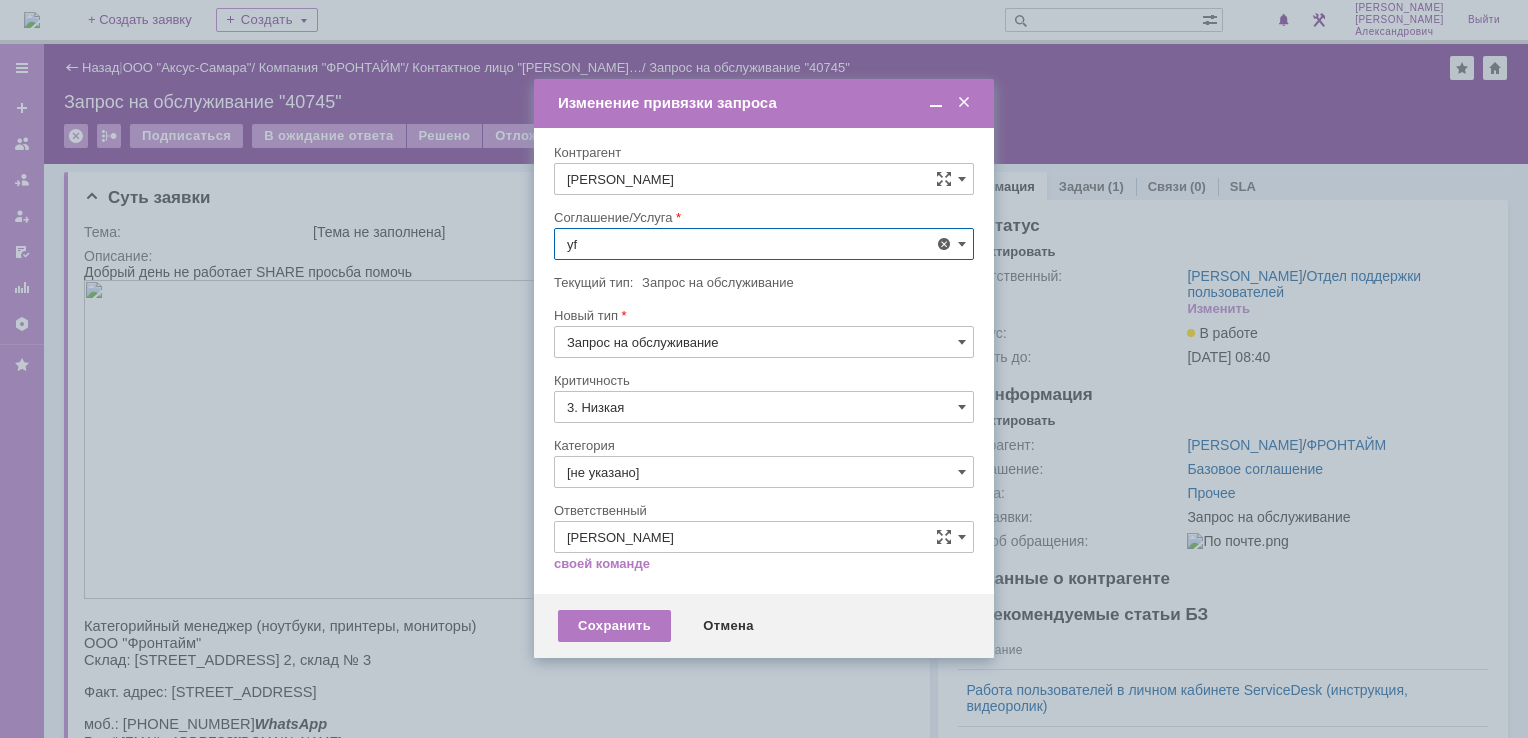 scroll, scrollTop: 0, scrollLeft: 0, axis: both 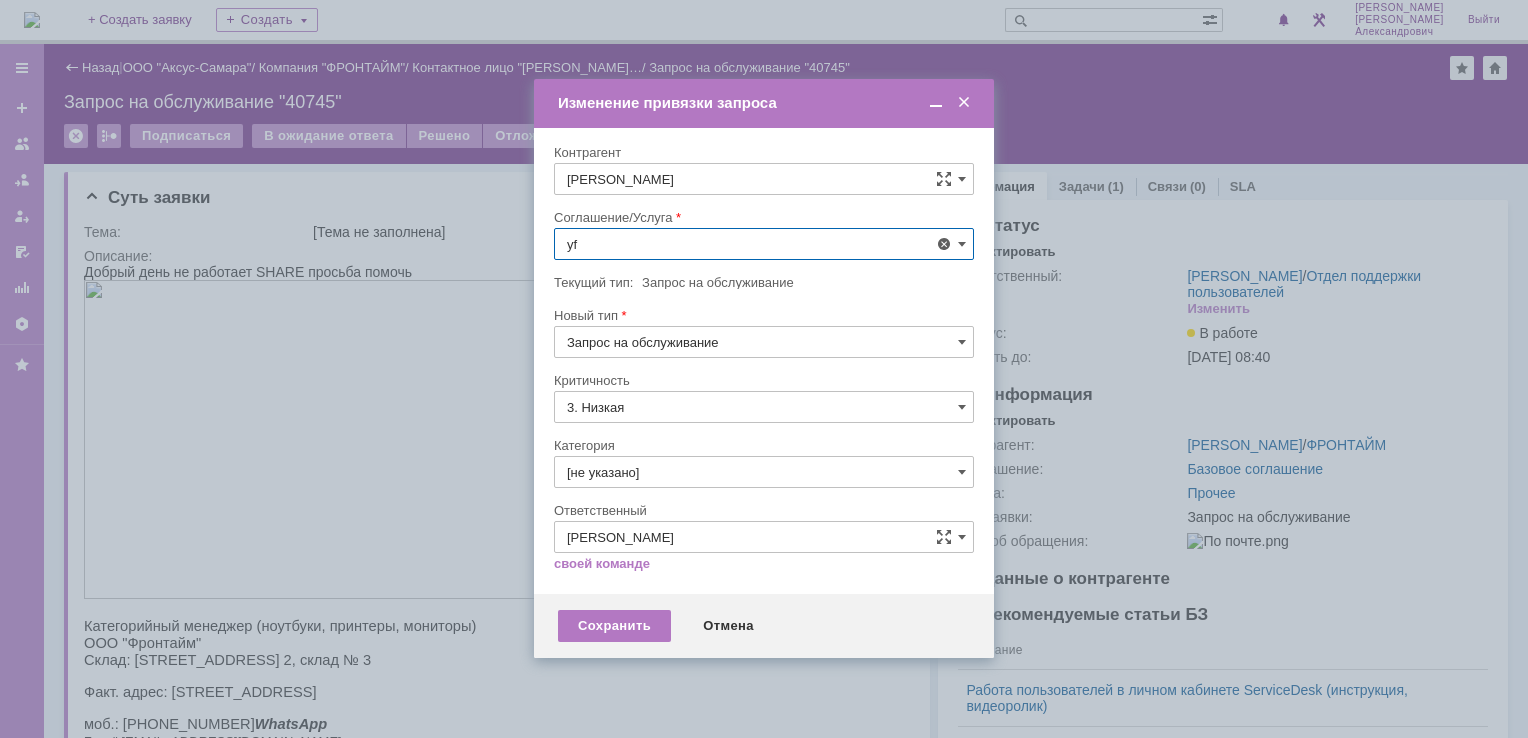 type on "y" 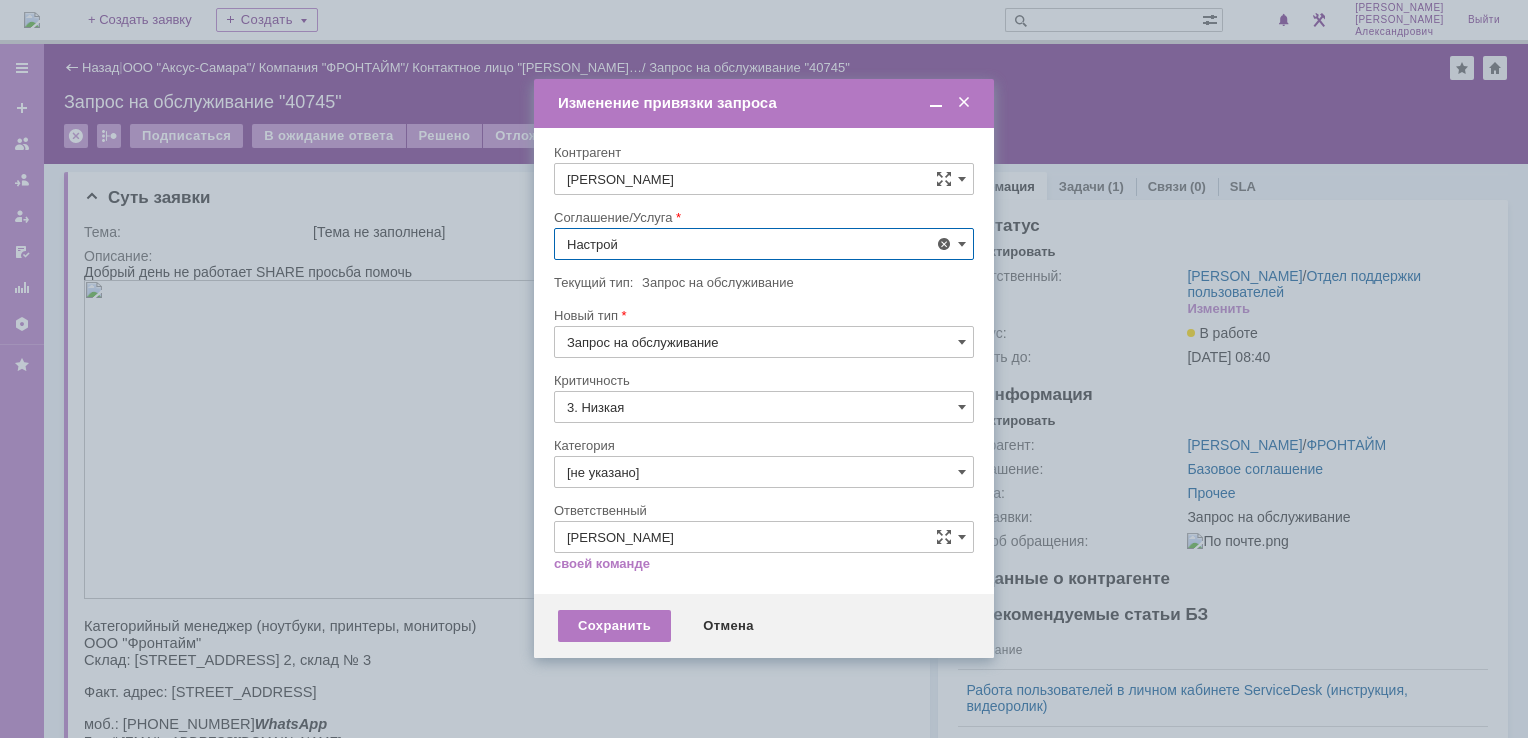 click on "АРМ_Настройка" at bounding box center [764, 439] 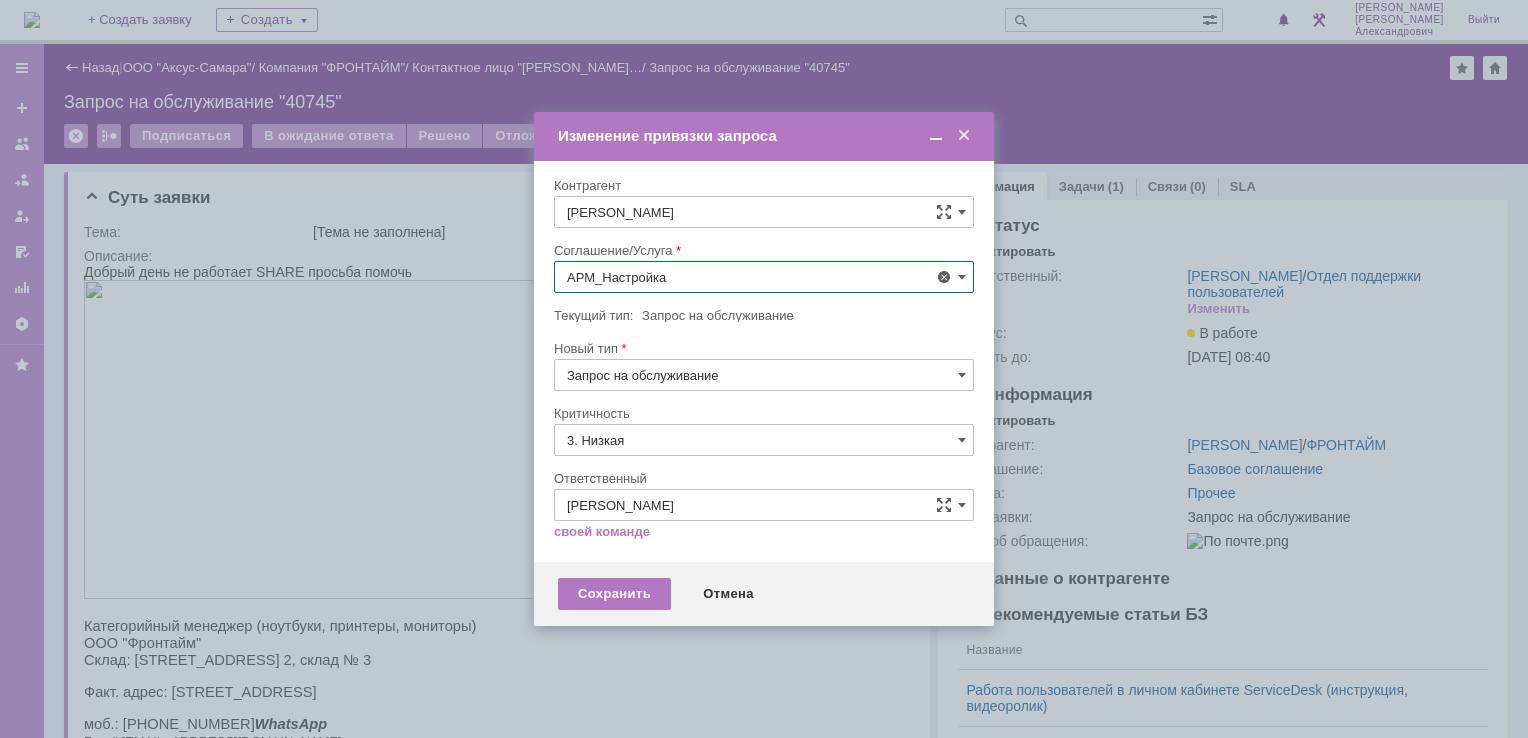 type on "АРМ_Настройка" 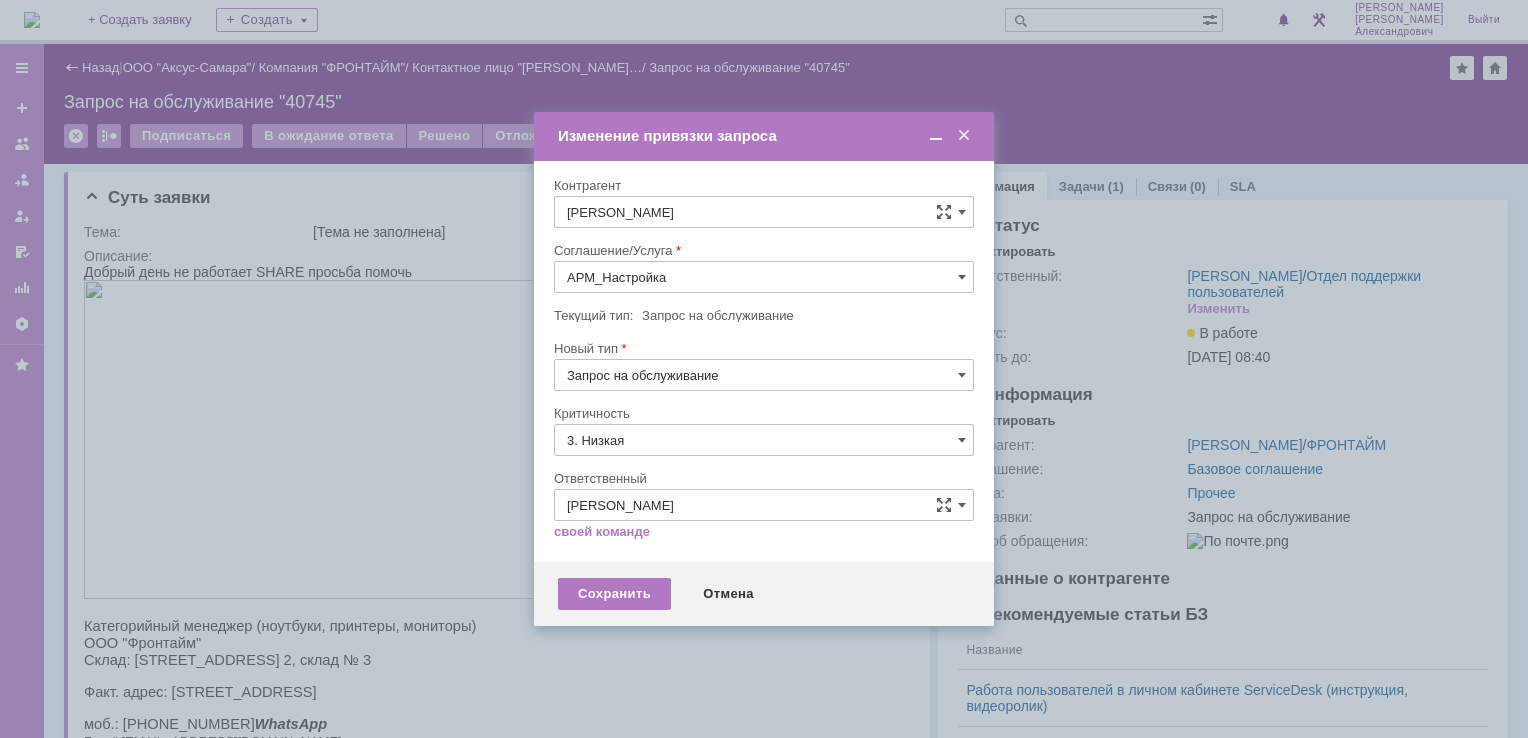 click on "[не указано]" at bounding box center (764, 477) 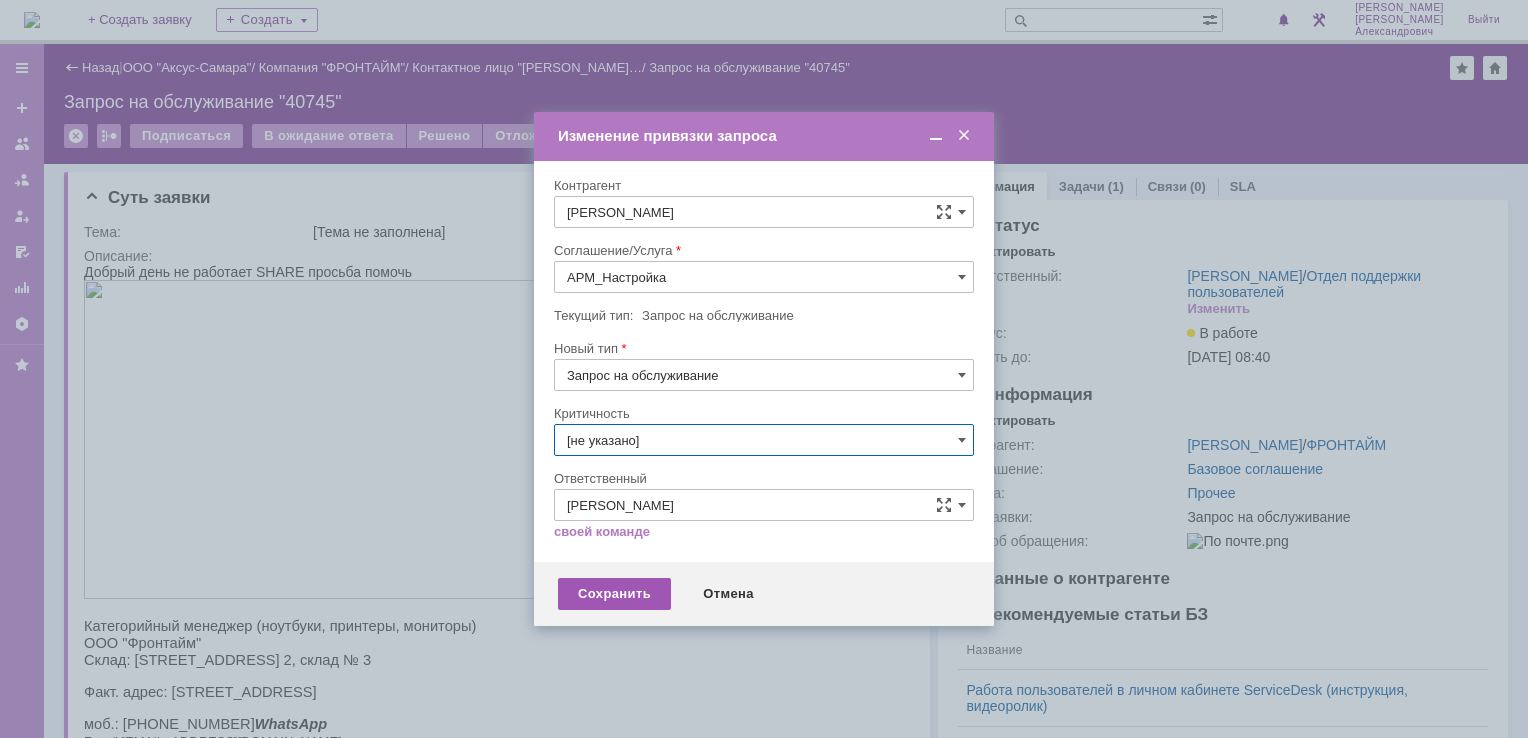 type on "[не указано]" 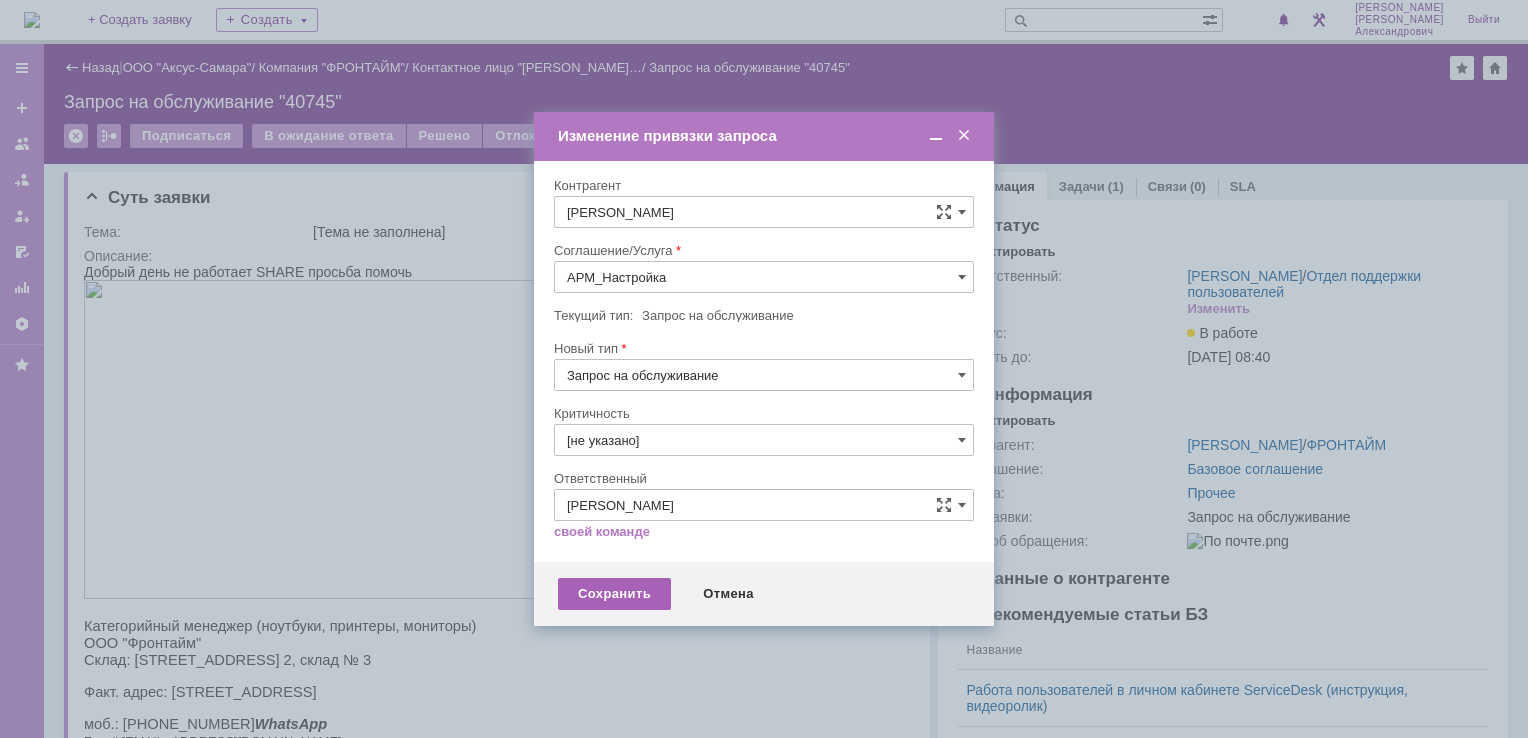 click on "Сохранить" at bounding box center (614, 594) 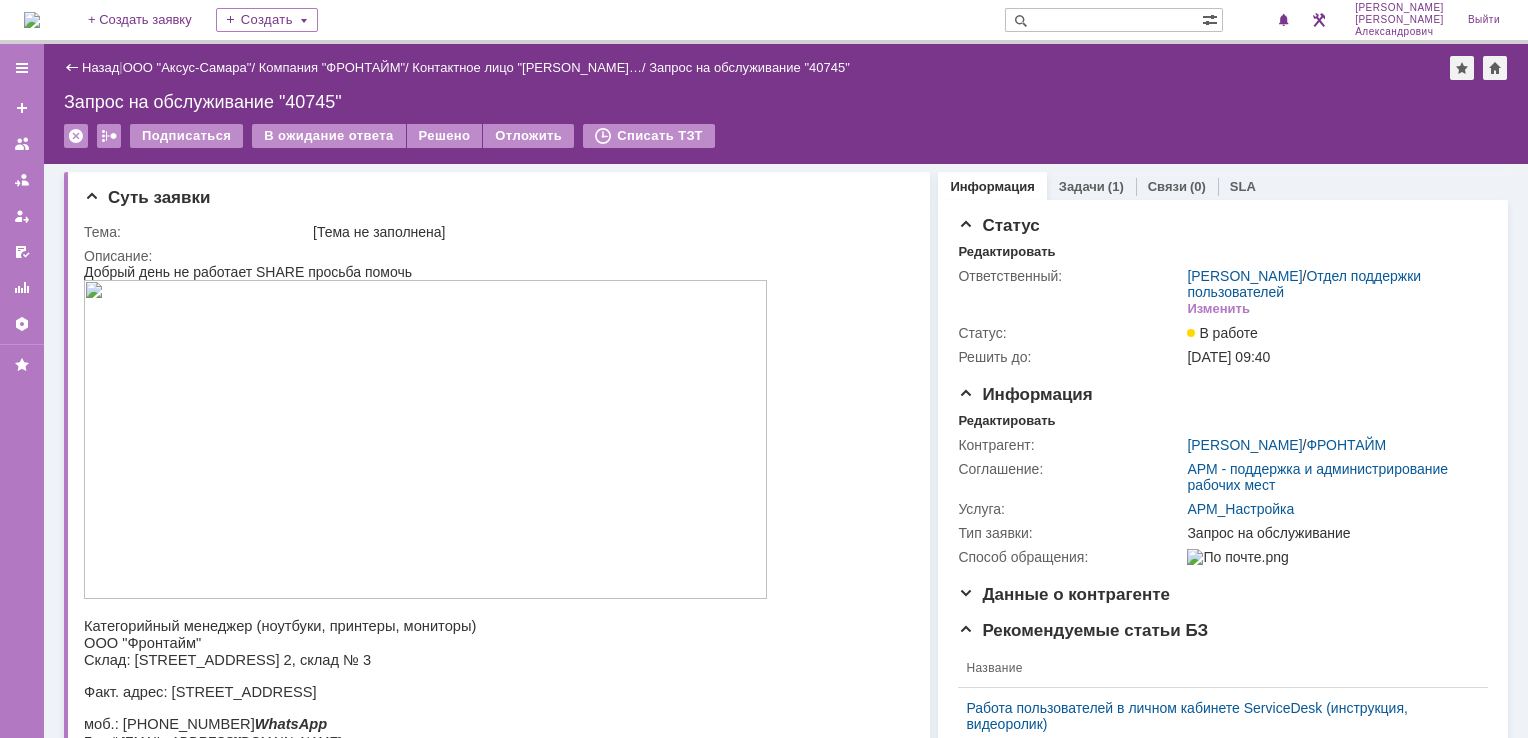 scroll, scrollTop: 0, scrollLeft: 0, axis: both 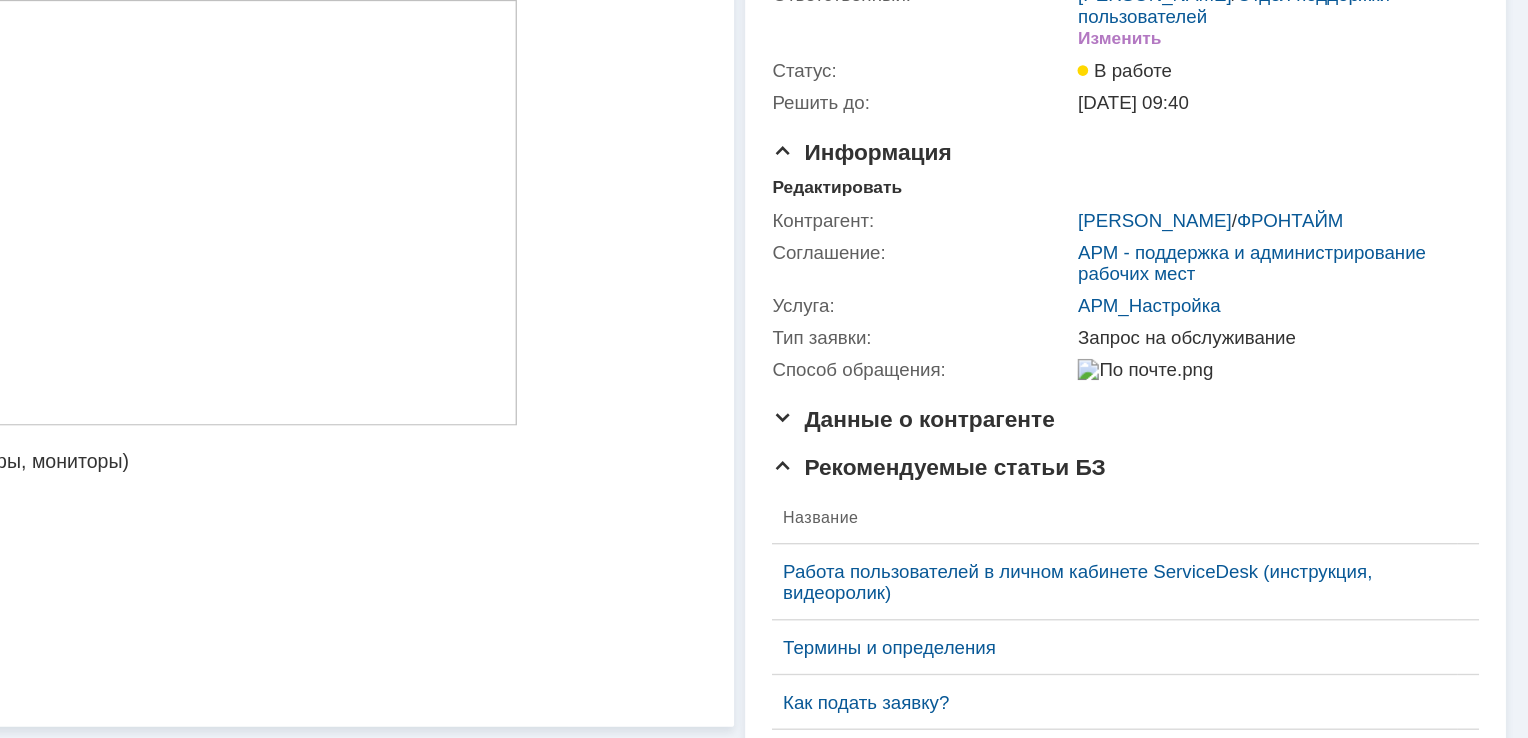 click on "Добрый день не работает SHARE просьба помочь  Категорийный менеджер (ноутбуки, принтеры, мониторы) ООО "Фронтайм"  Склад: 443022, г. Самара, ул. 22 Партсъезда, 7А, 7А, корп. 2, склад № 3 Факт. адрес: 443080, г. Самара, Аврора 63 моб.: 8-987-155-03-59  WhatsApp E-mail:  e.vasilieva@axus.name" at bounding box center [11, 245] 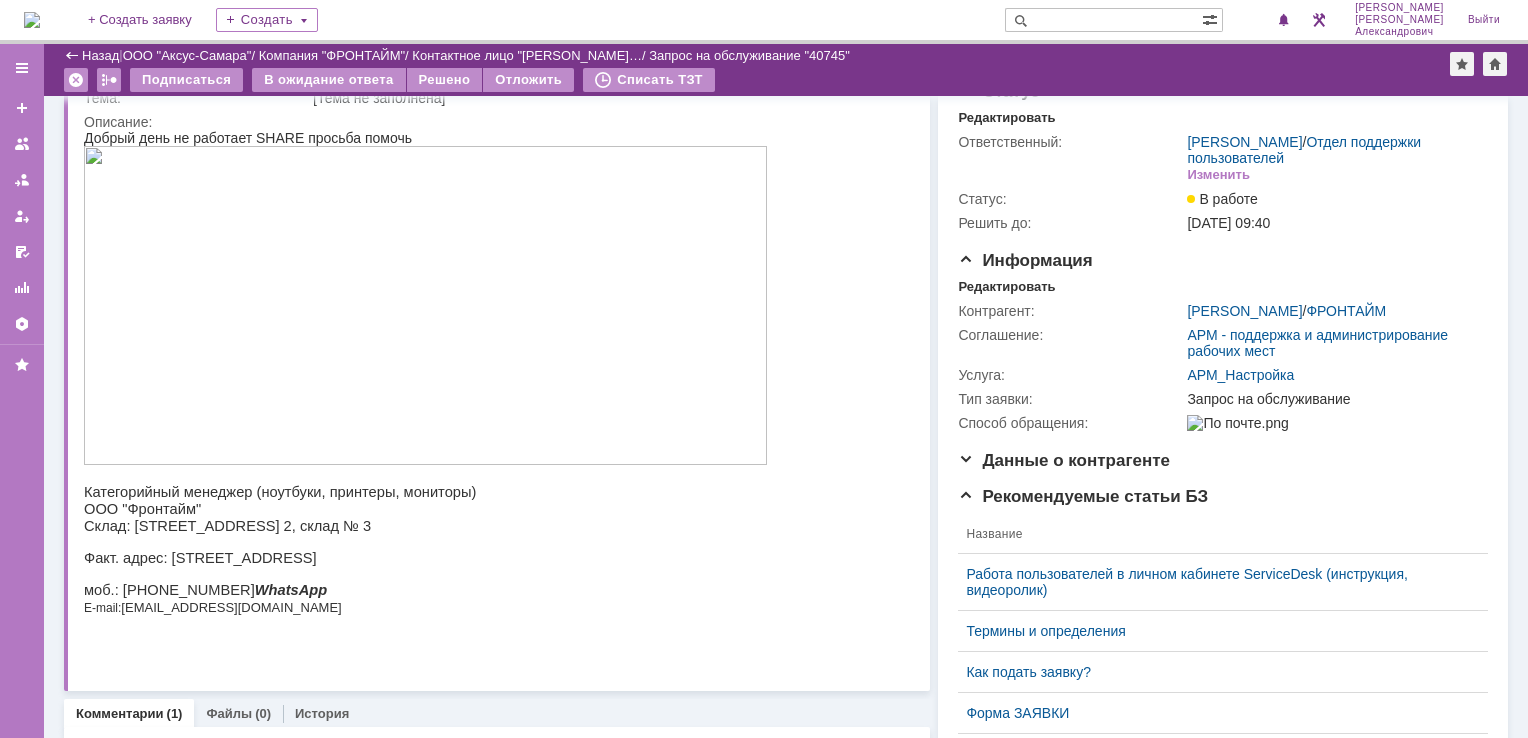 scroll, scrollTop: 0, scrollLeft: 0, axis: both 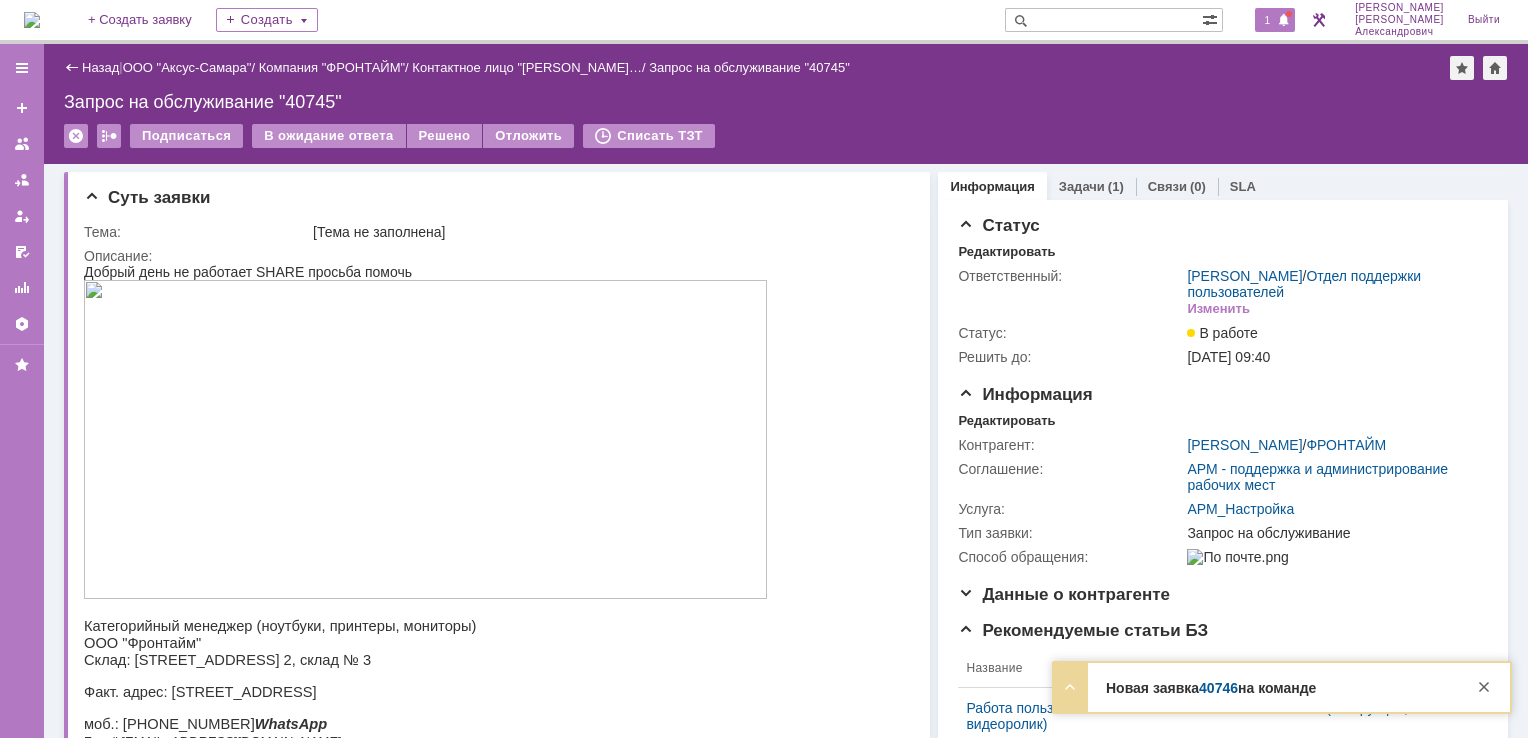 click on "1" at bounding box center (1268, 20) 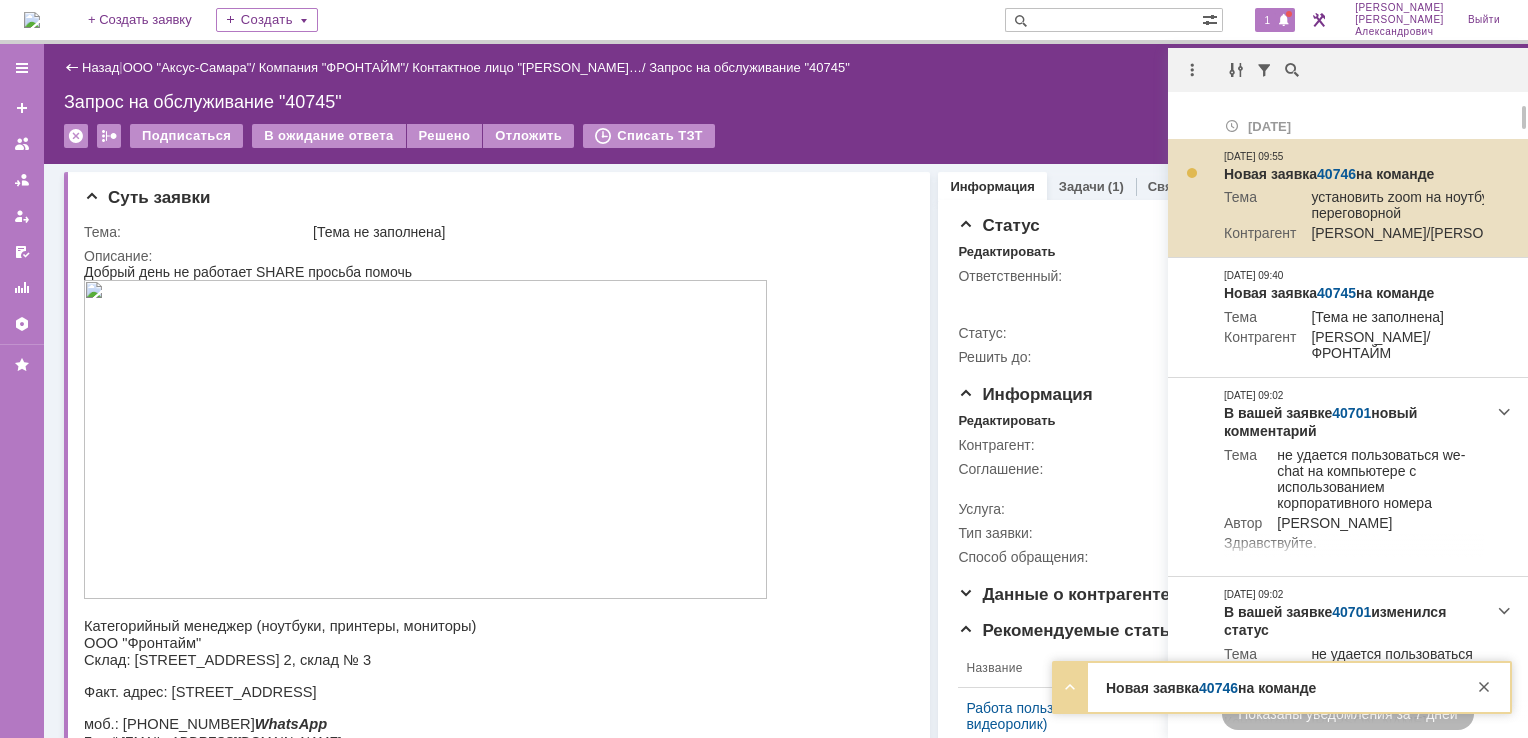 click on "40746" at bounding box center (1336, 174) 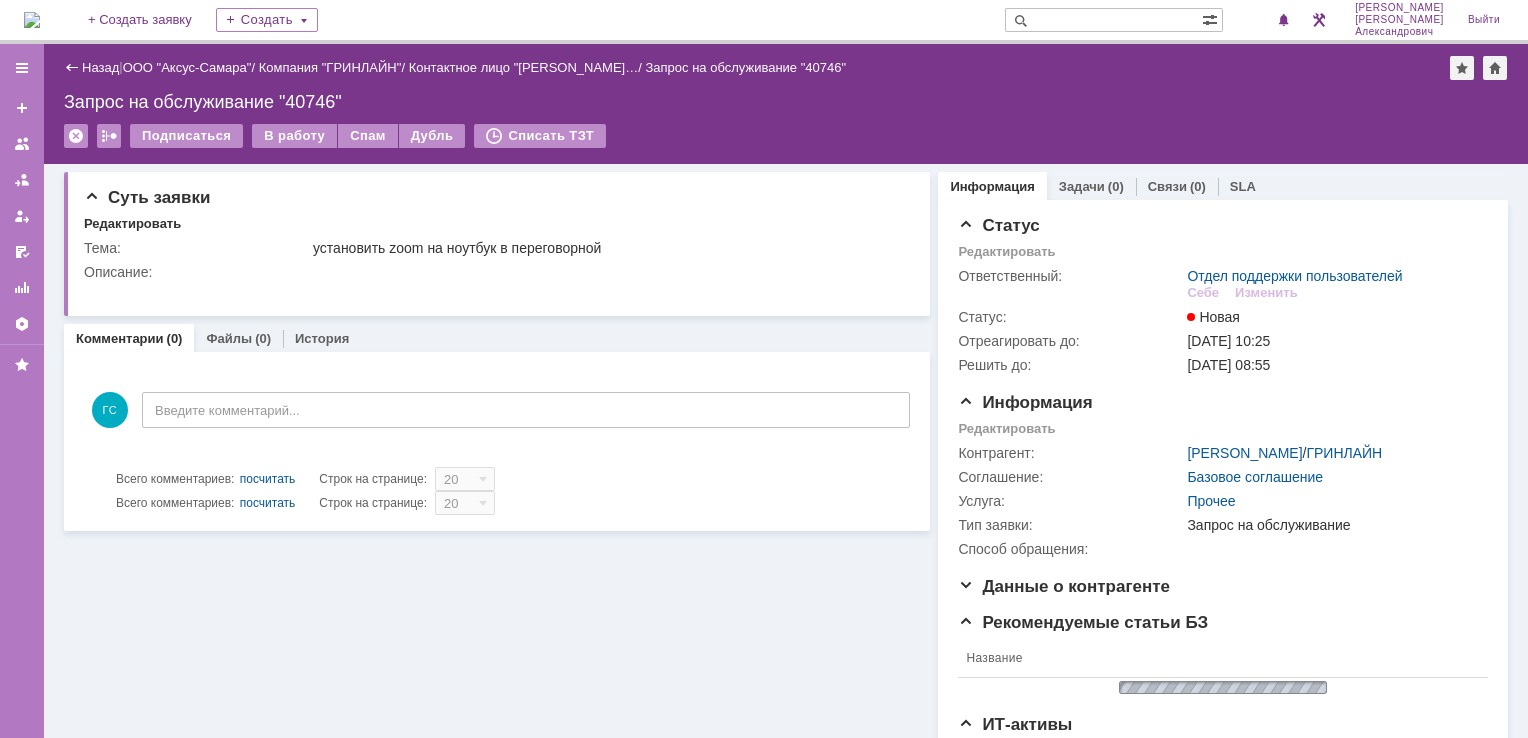scroll, scrollTop: 0, scrollLeft: 0, axis: both 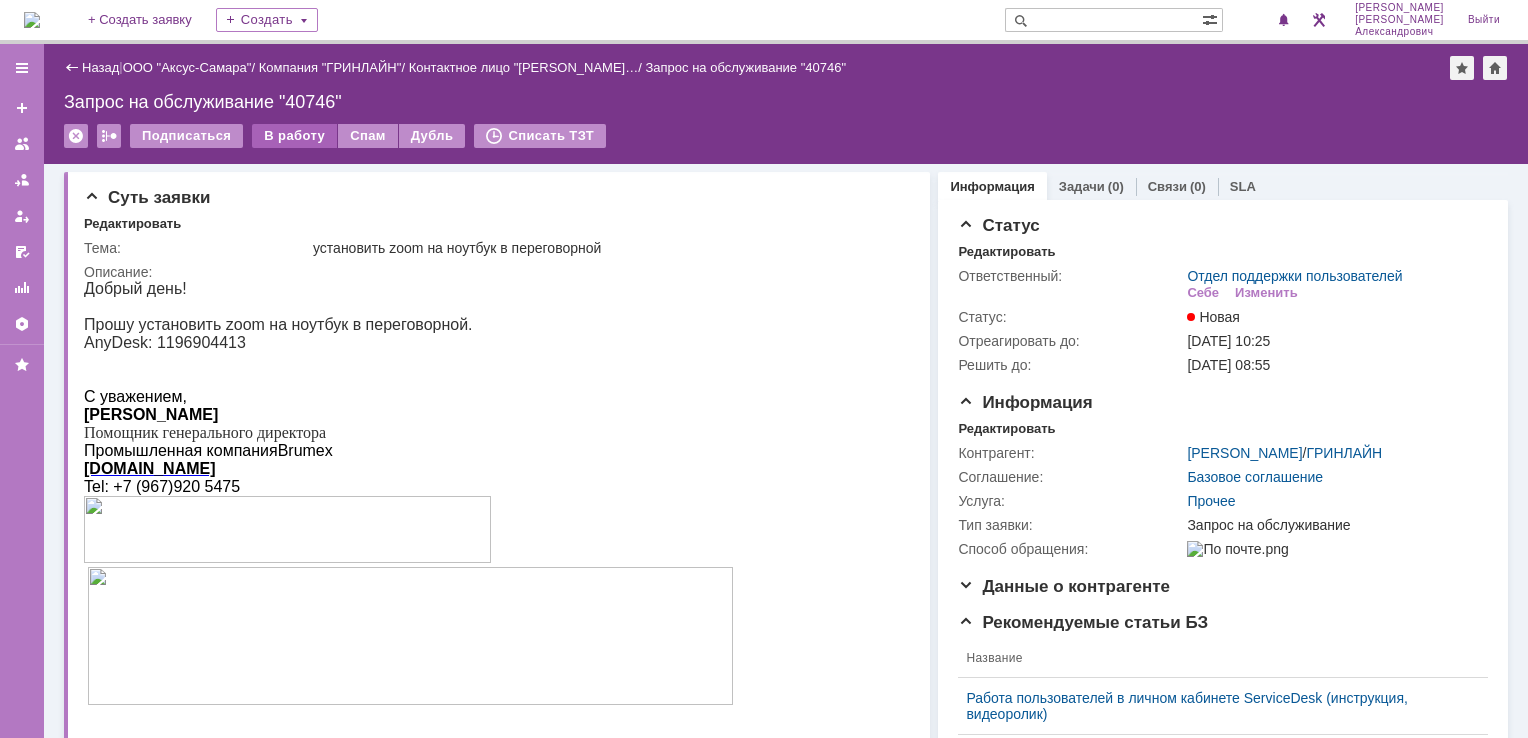 click on "В работу" at bounding box center (294, 136) 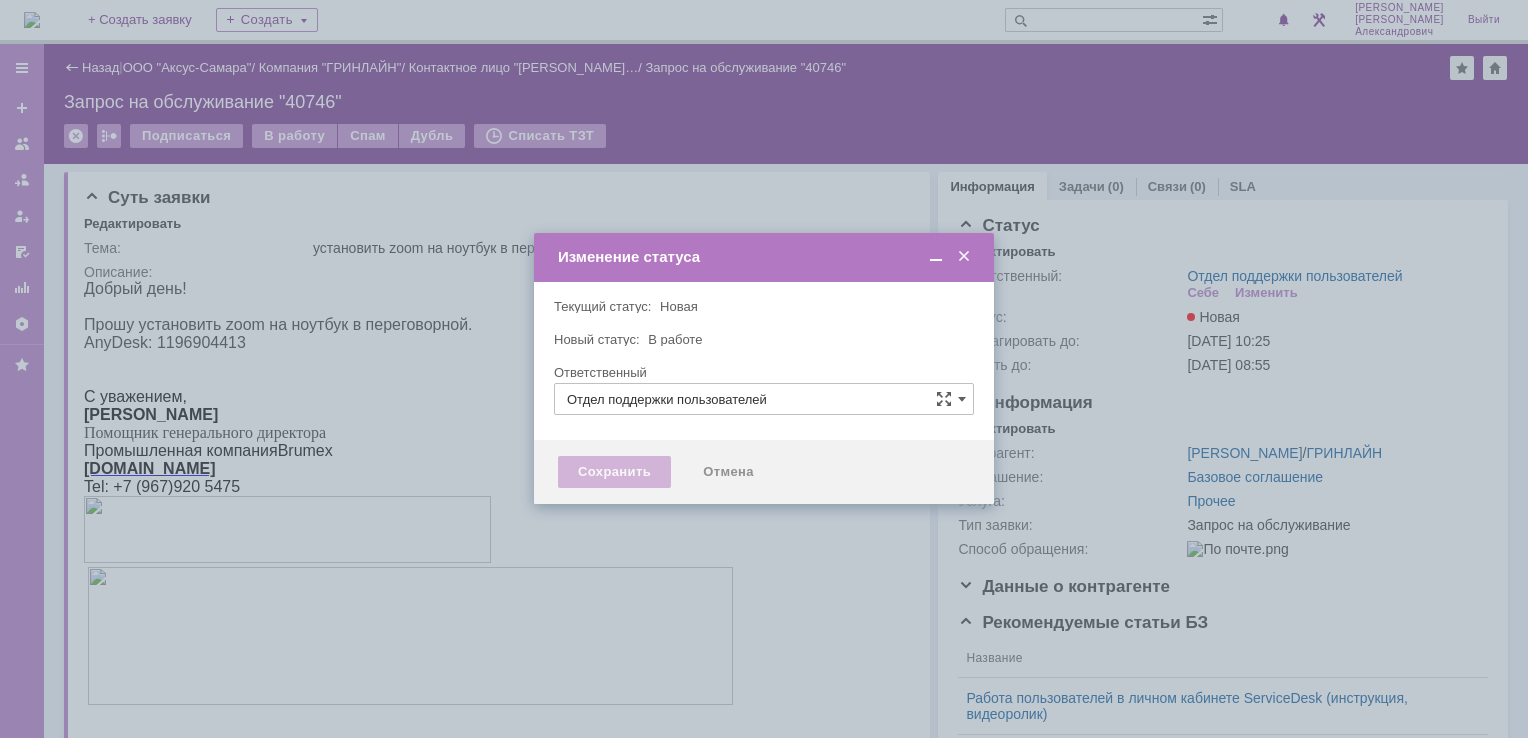 type on "[PERSON_NAME]" 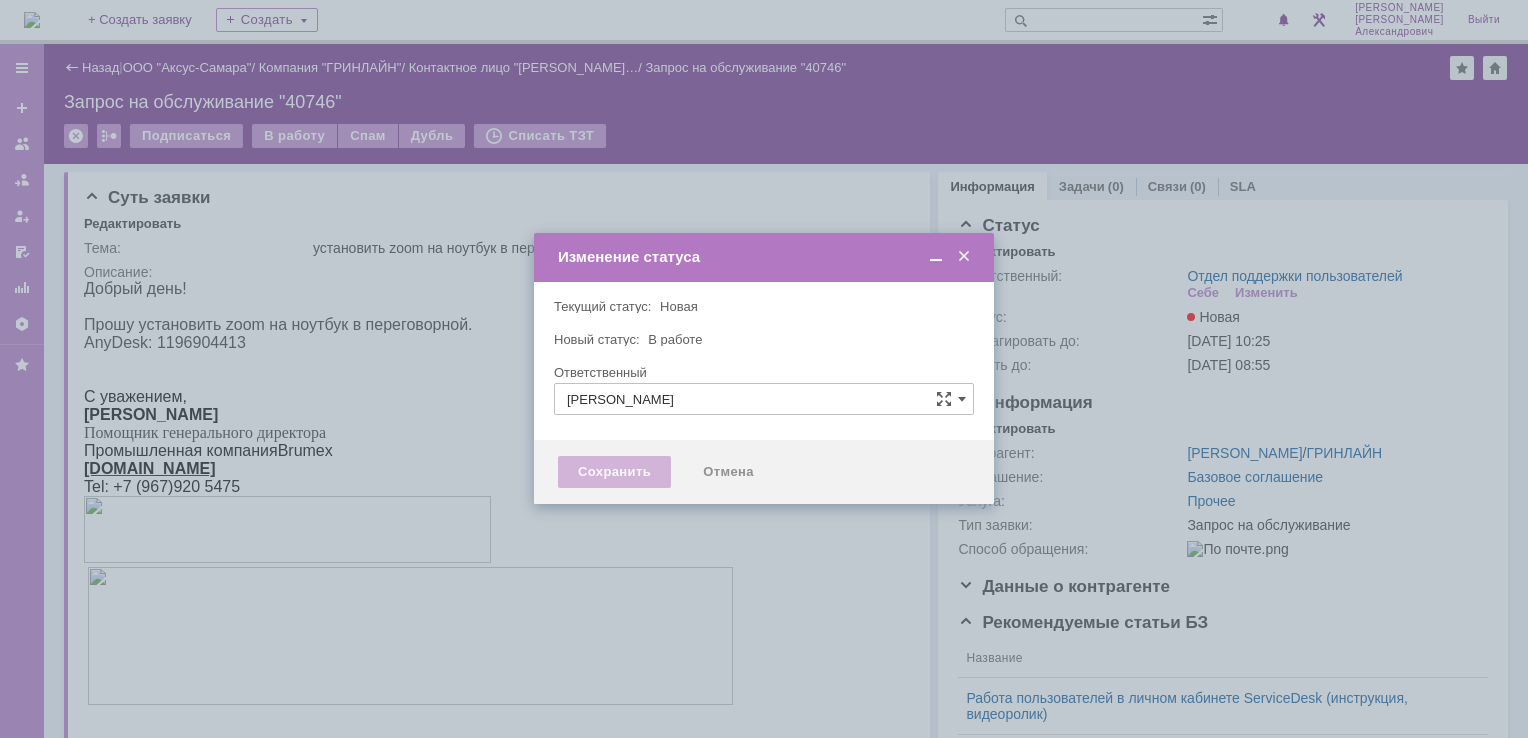type 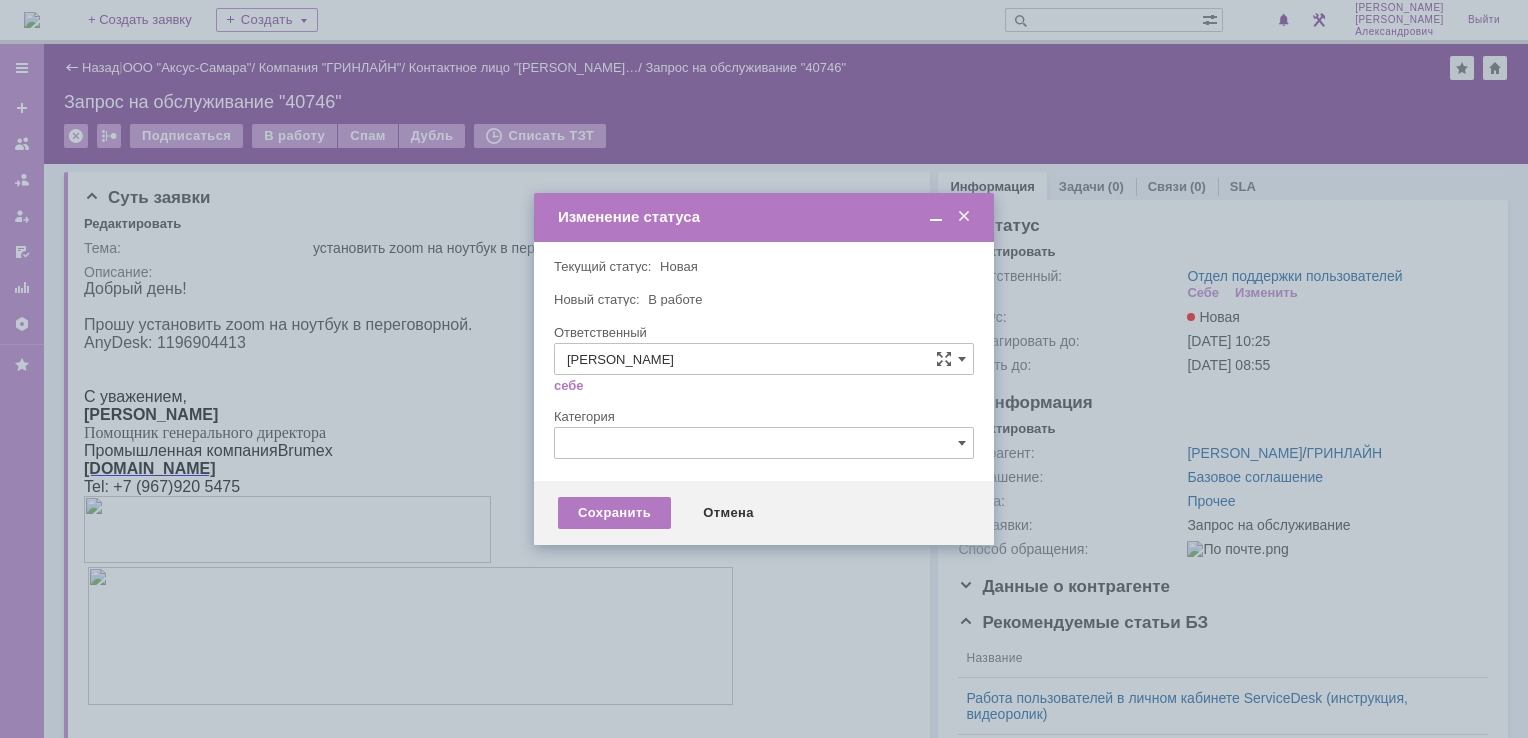 click on "Сохранить Отмена" at bounding box center [764, 513] 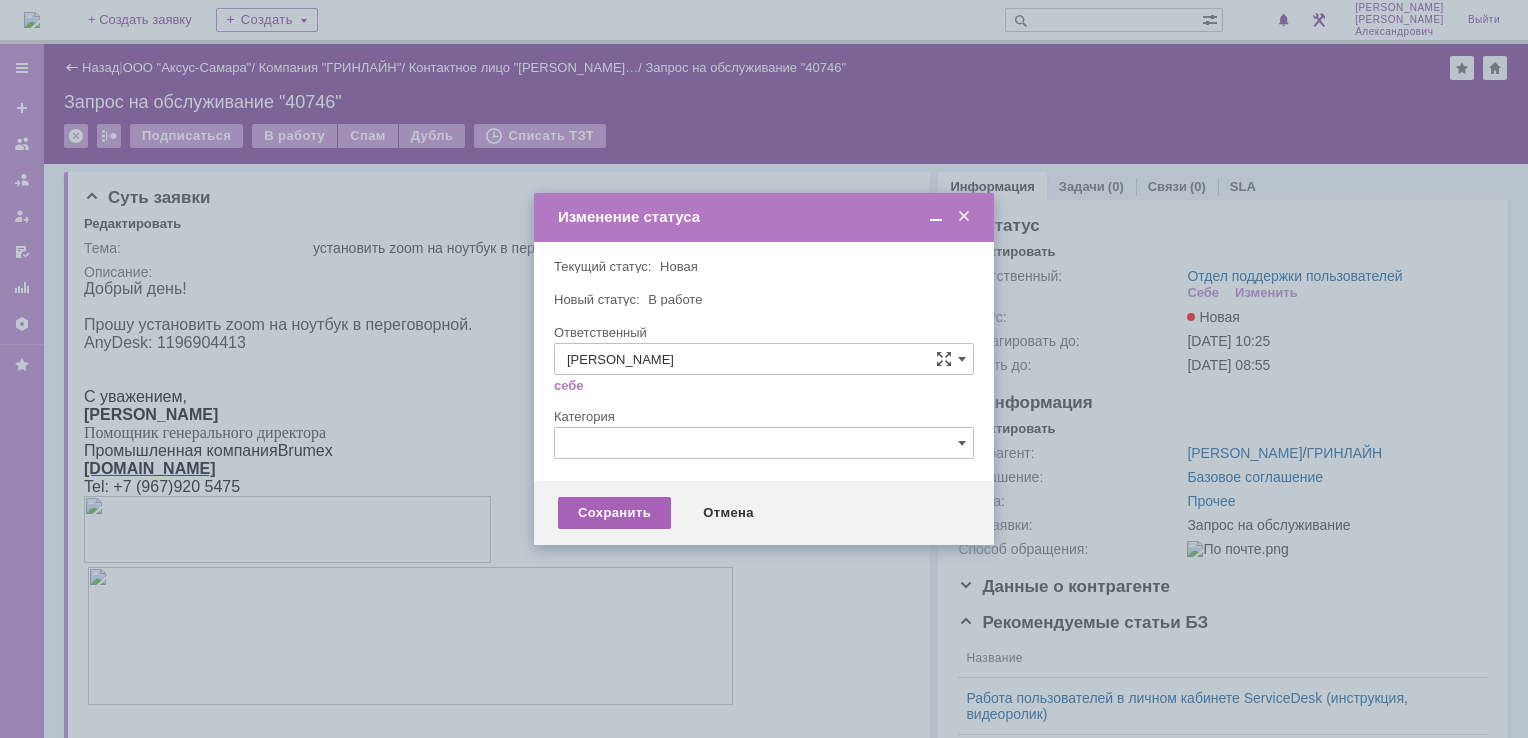 click on "Сохранить" at bounding box center (614, 513) 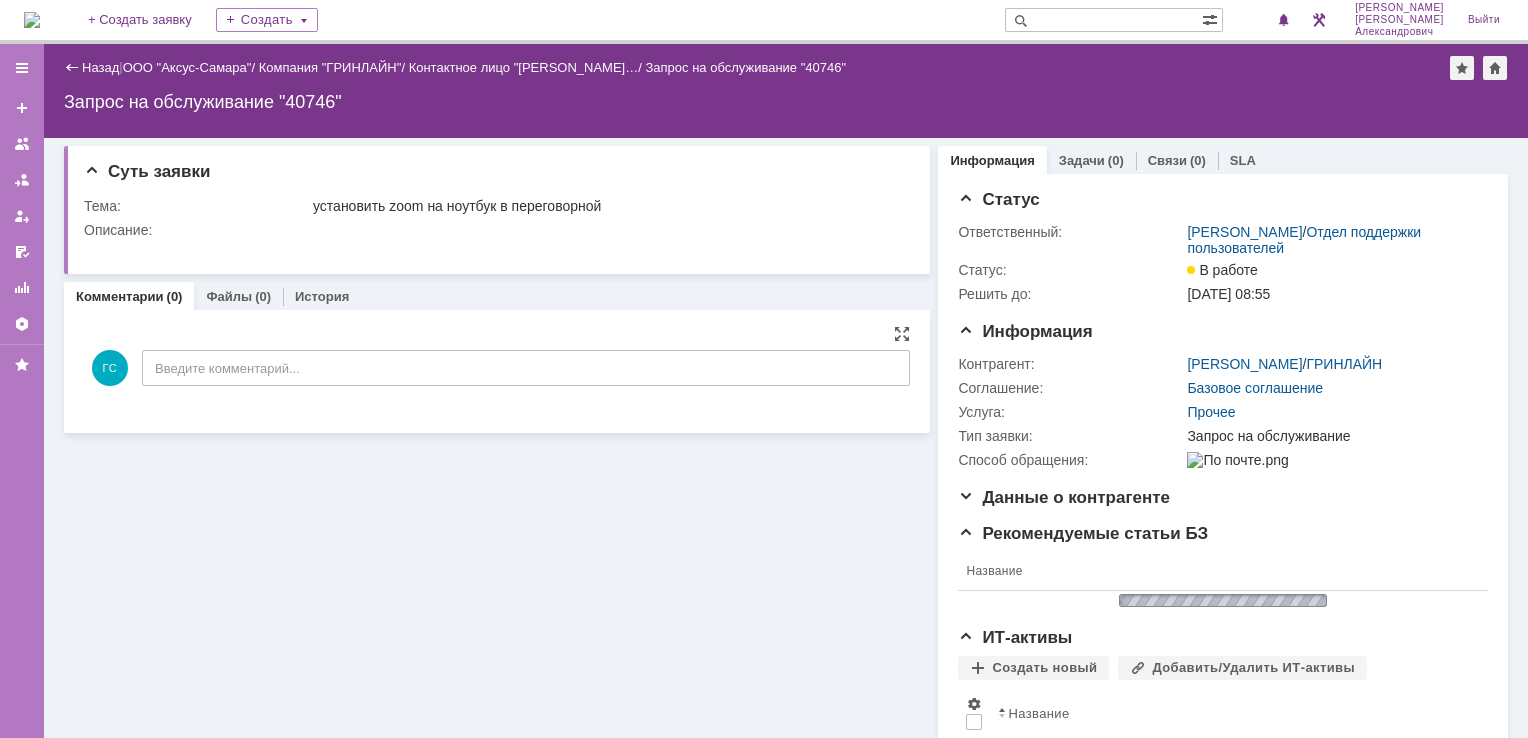 scroll, scrollTop: 0, scrollLeft: 0, axis: both 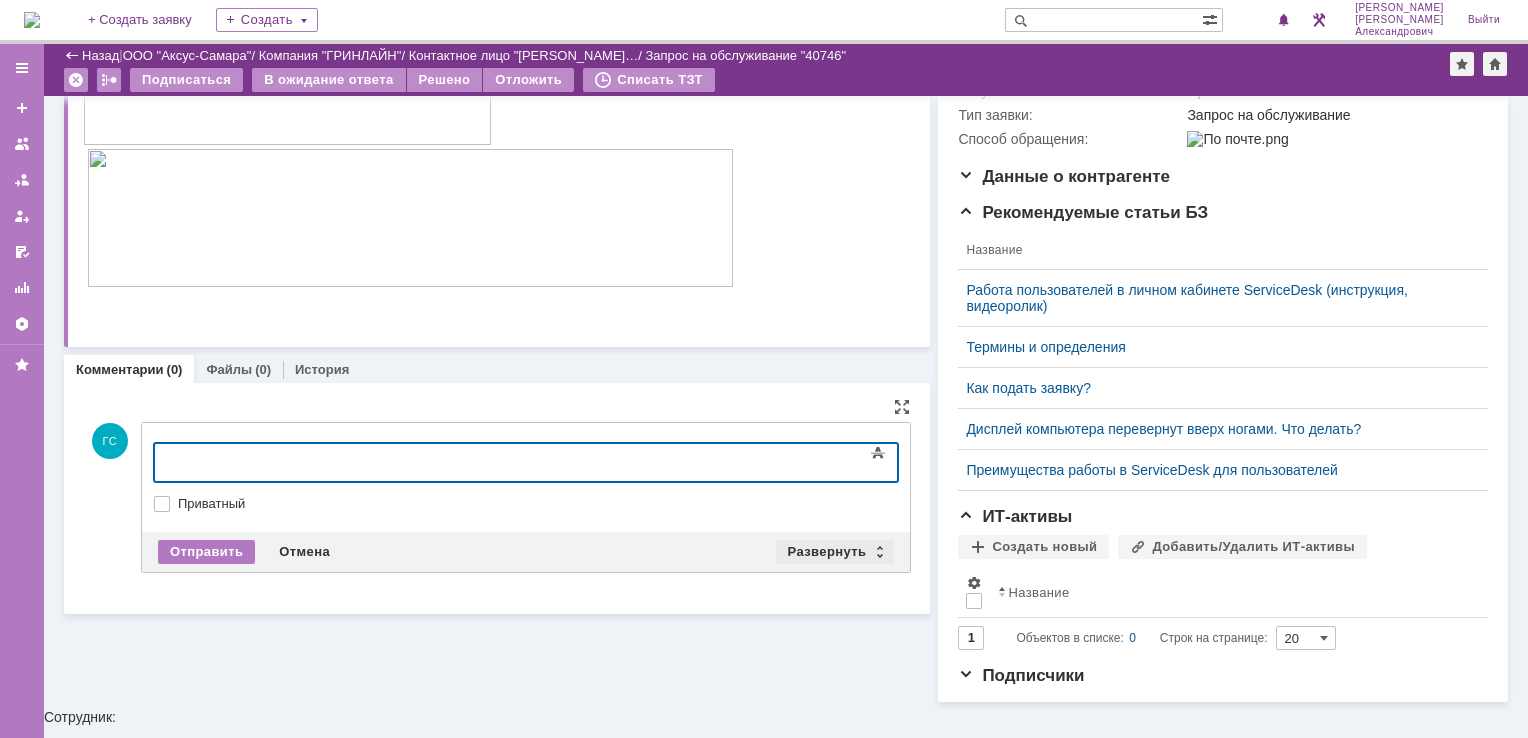 click on "Отправить Отмена Развернуть Свернуть" at bounding box center [526, 552] 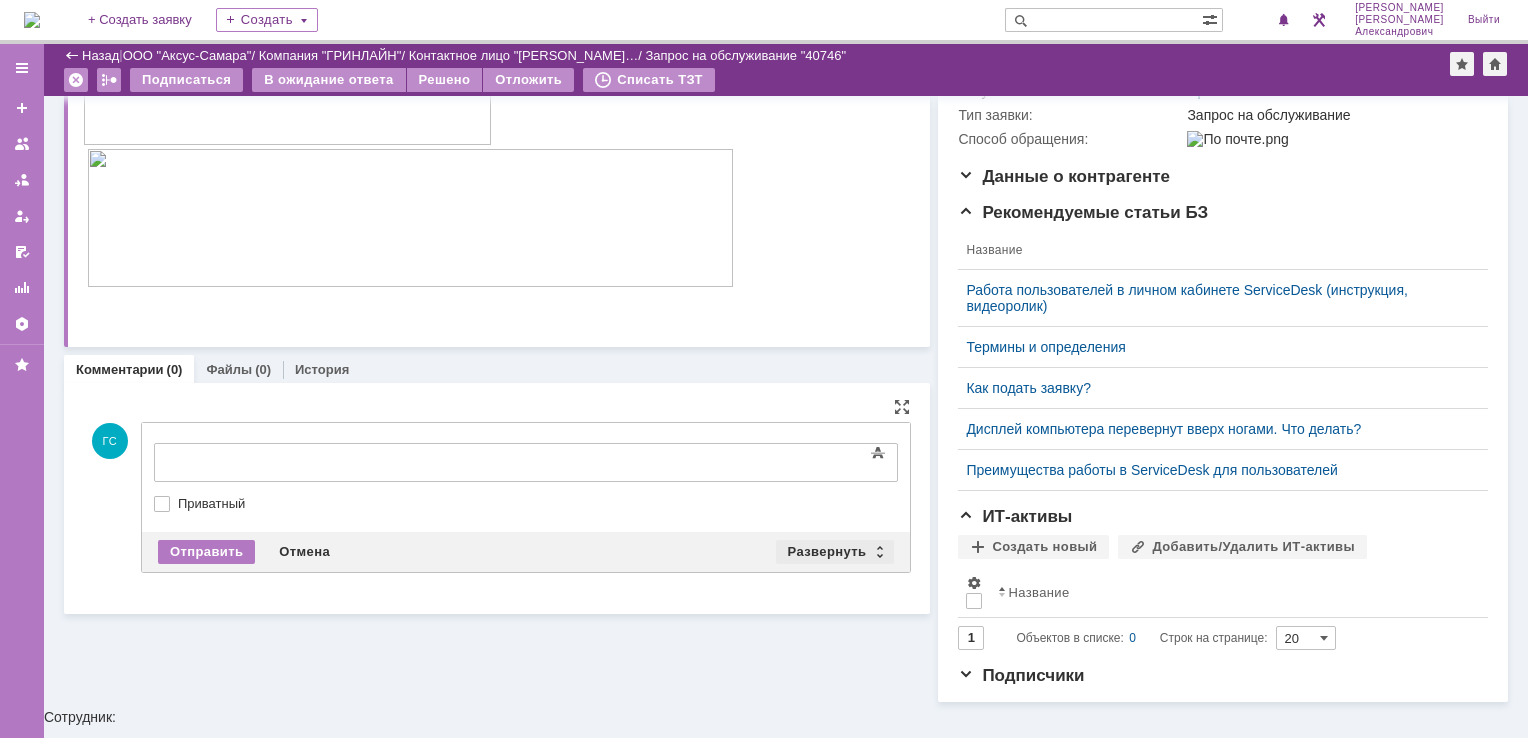 click on "Развернуть" at bounding box center [835, 552] 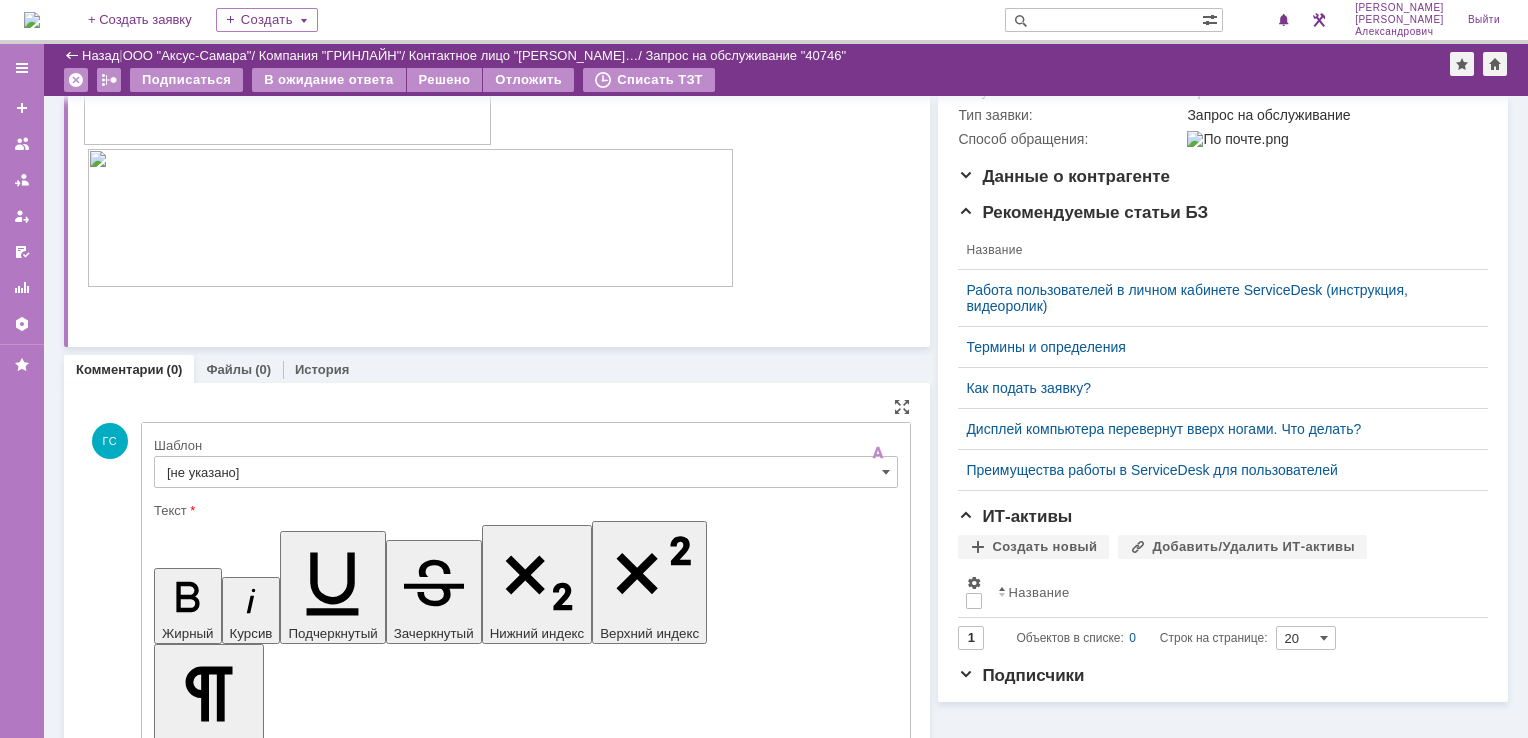 scroll, scrollTop: 0, scrollLeft: 0, axis: both 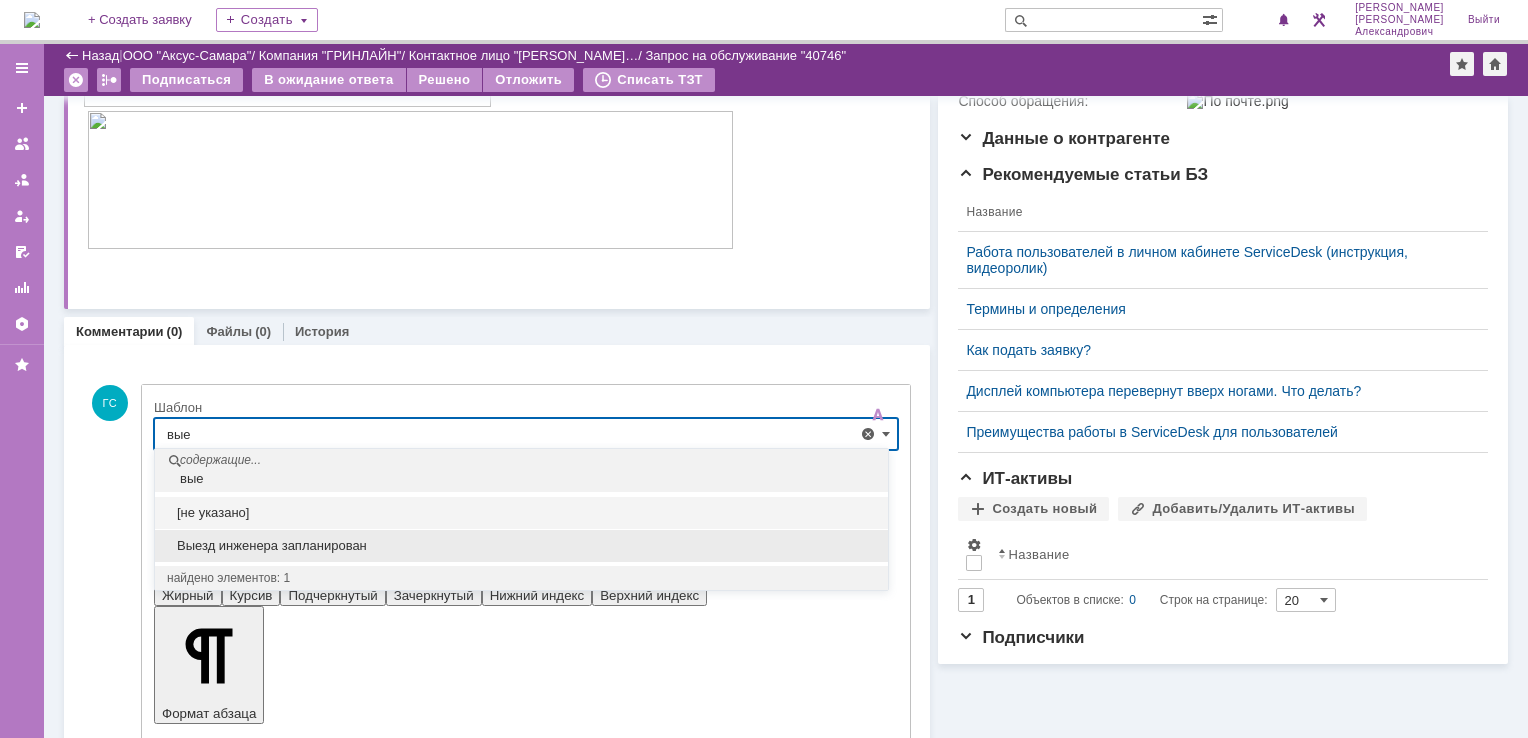 click on "Выезд инженера запланирован" at bounding box center (521, 546) 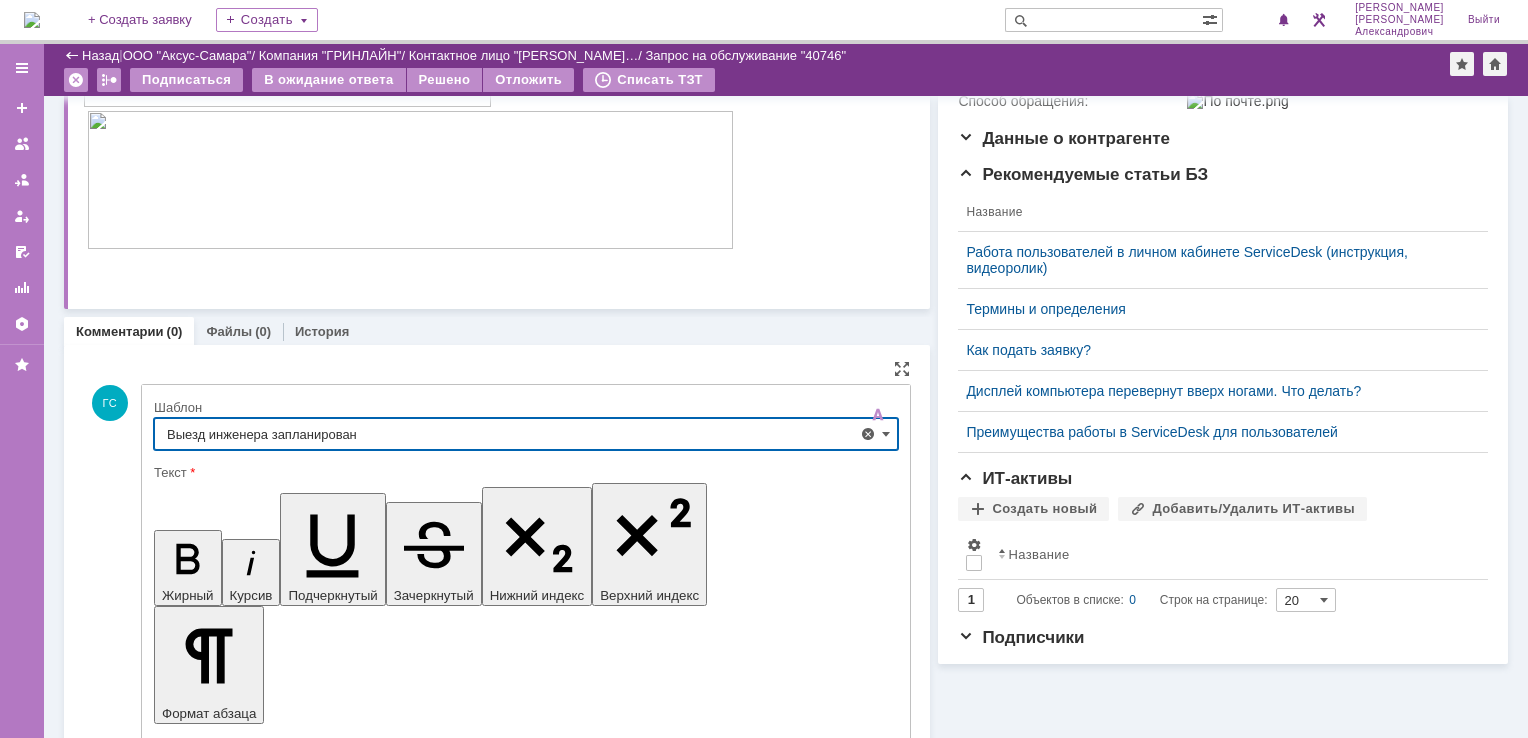 scroll, scrollTop: 545, scrollLeft: 0, axis: vertical 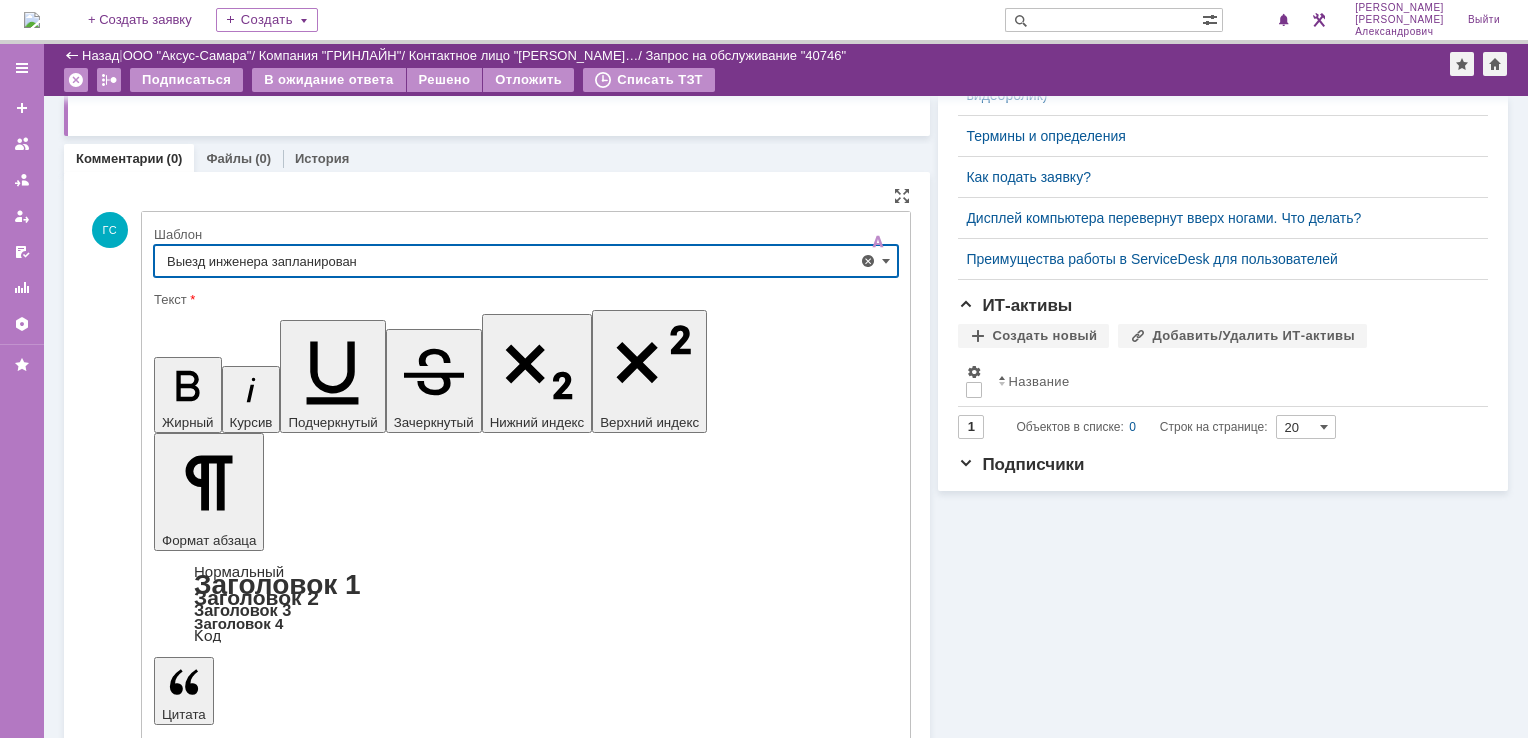type on "Выезд инженера запланирован" 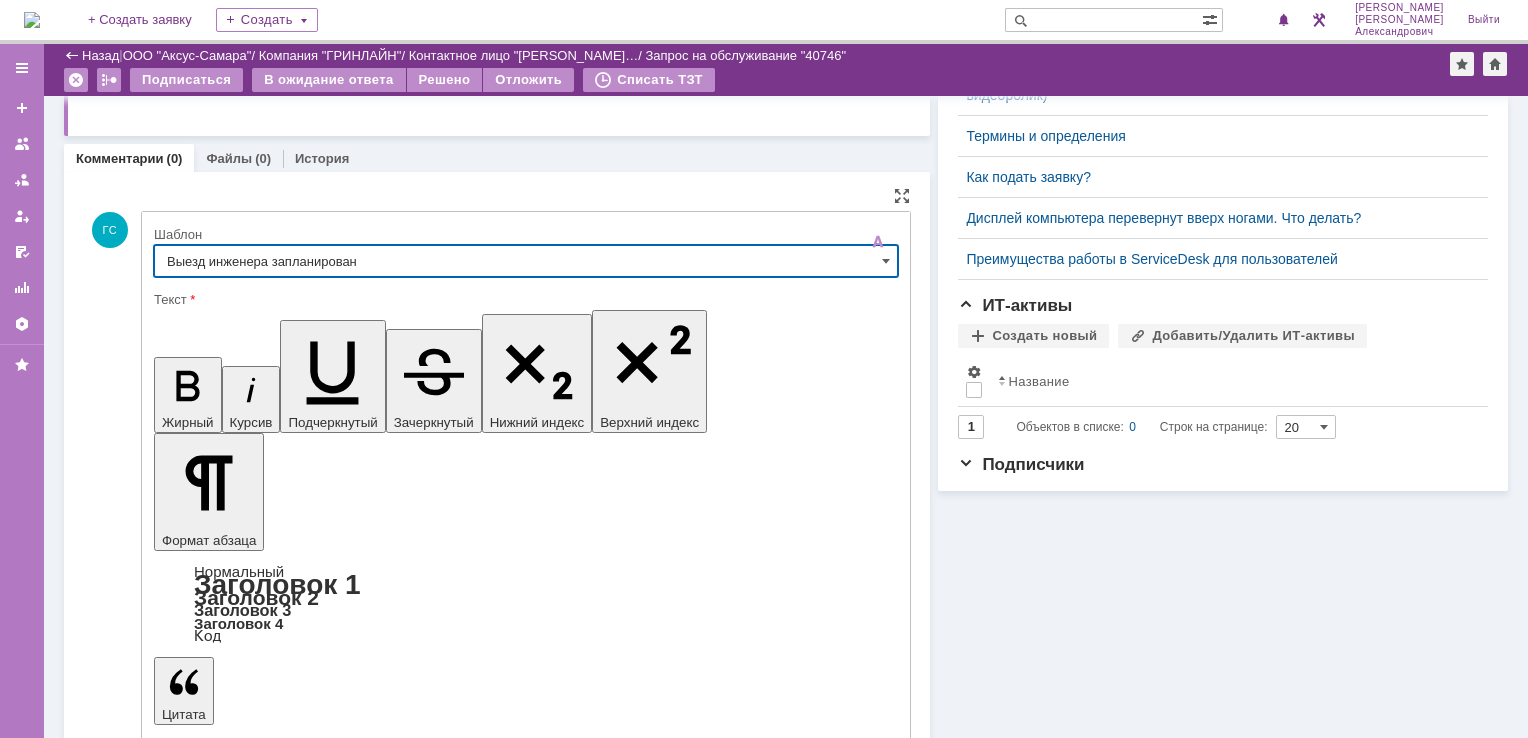 click on "Отправить" at bounding box center [206, 5411] 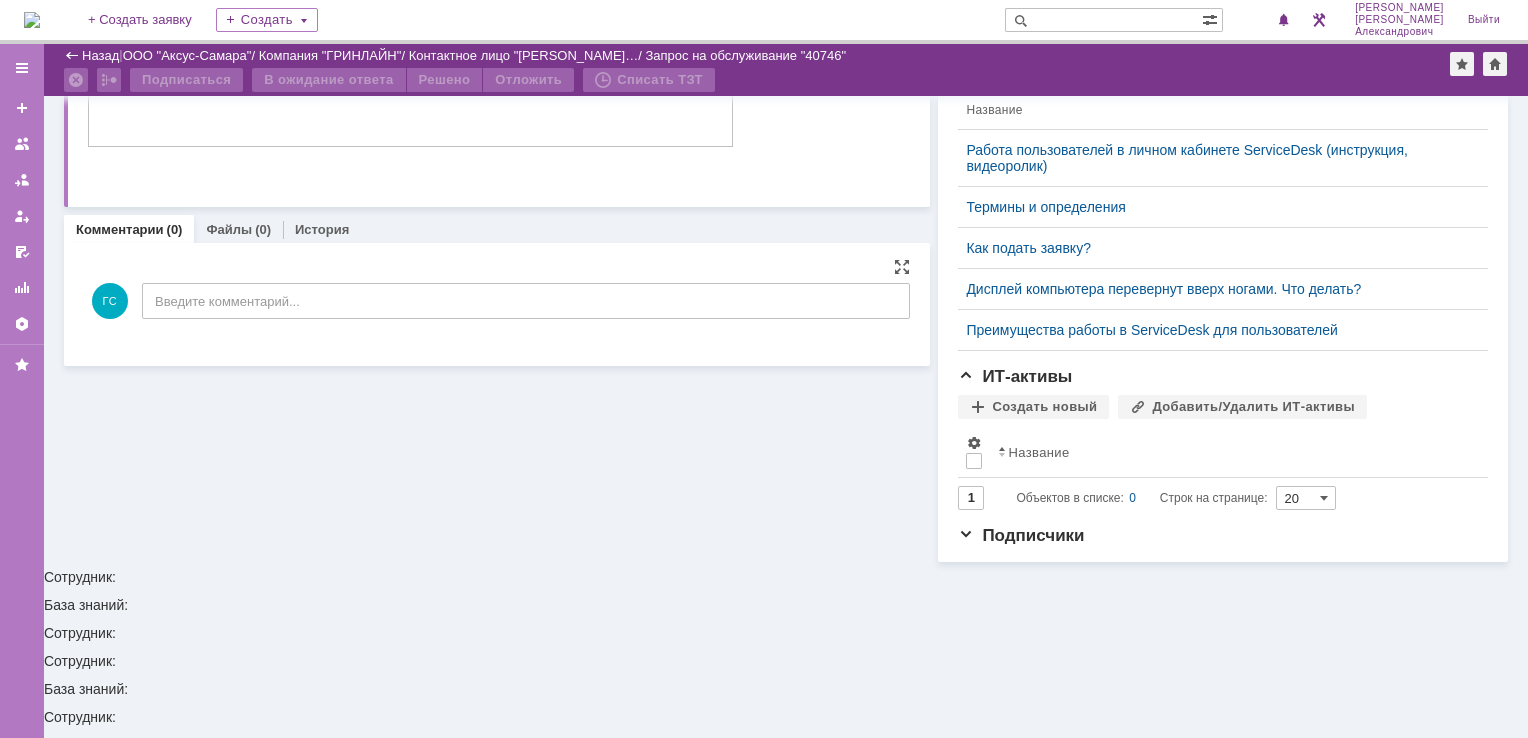 scroll, scrollTop: 334, scrollLeft: 0, axis: vertical 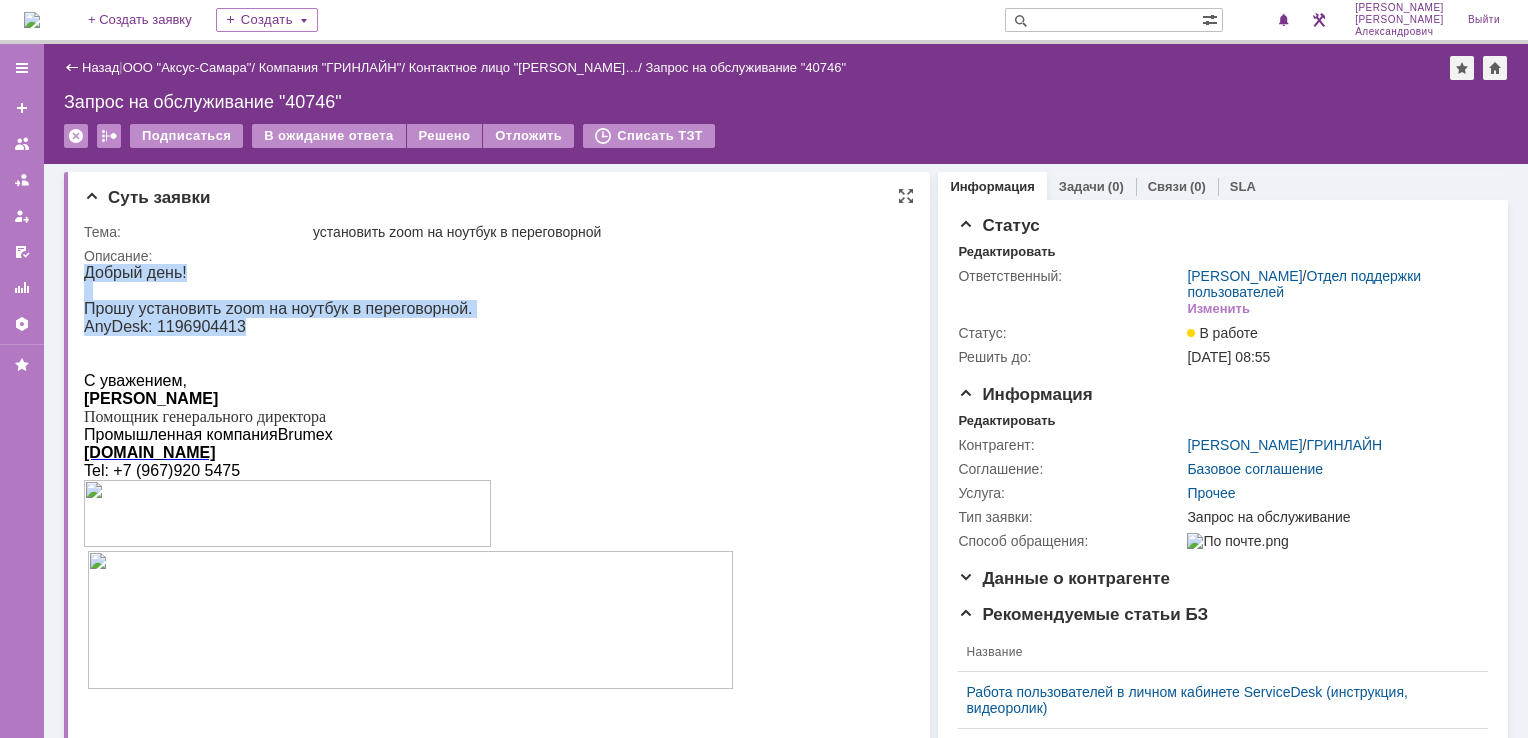 drag, startPoint x: 85, startPoint y: 276, endPoint x: 281, endPoint y: 339, distance: 205.87617 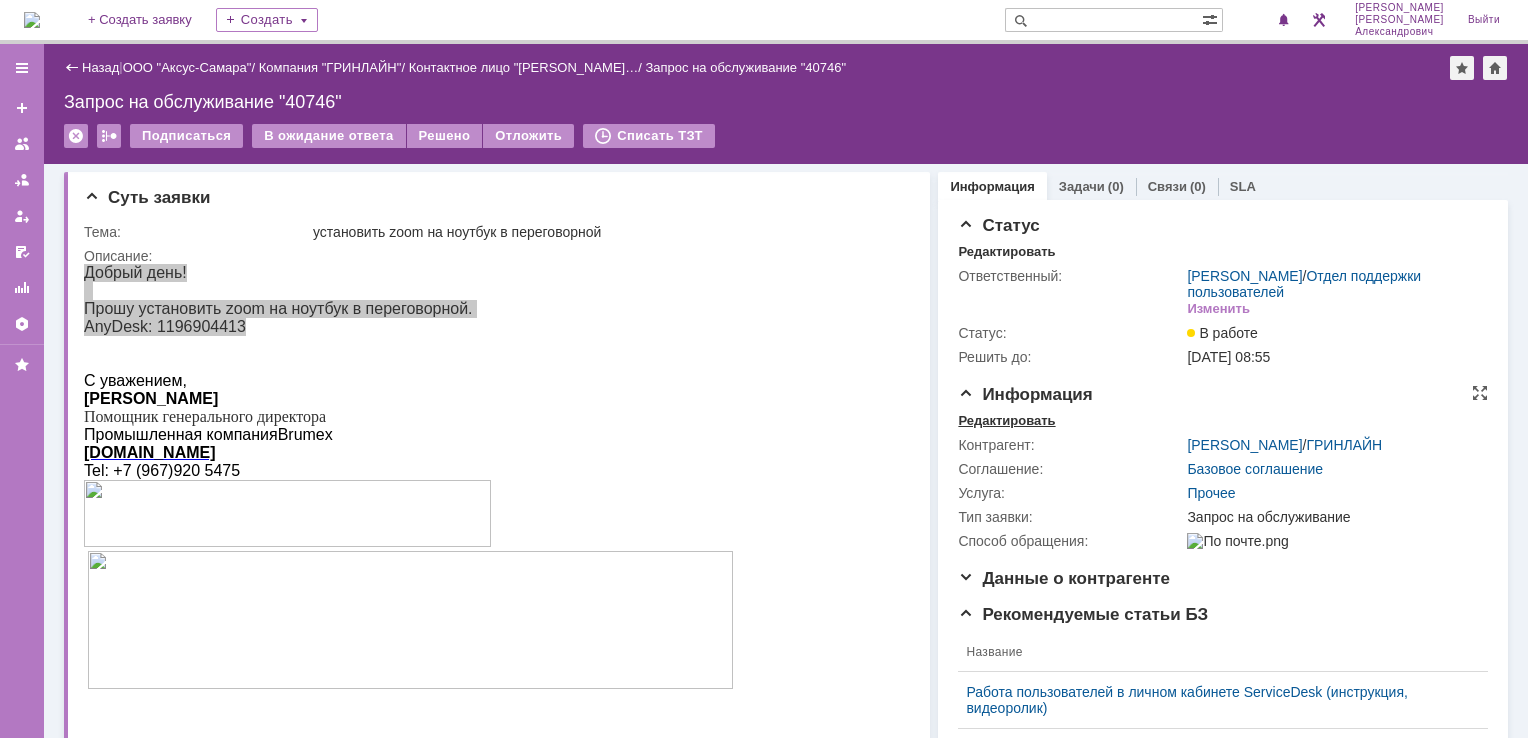 click on "Редактировать" at bounding box center (1006, 421) 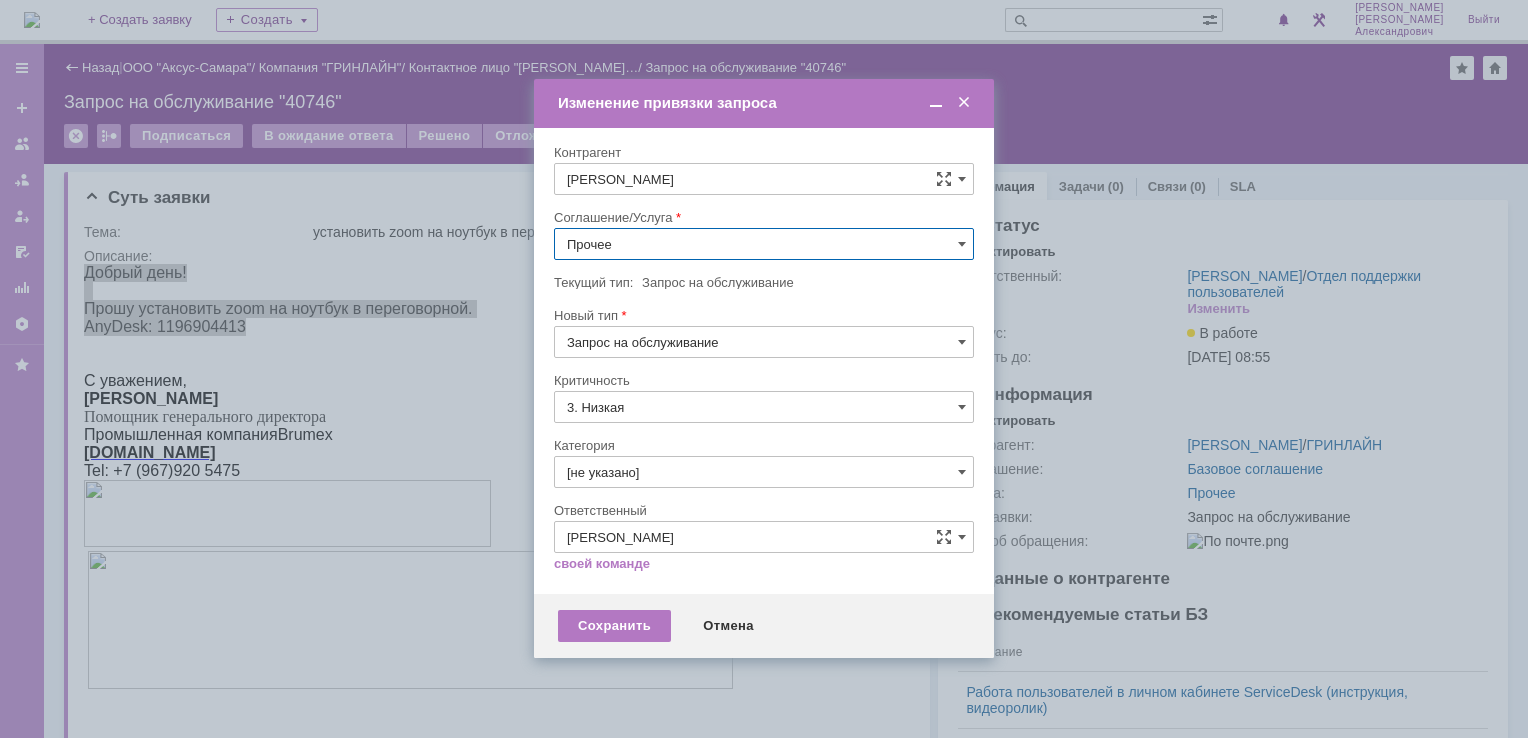 click on "Прочее" at bounding box center [764, 244] 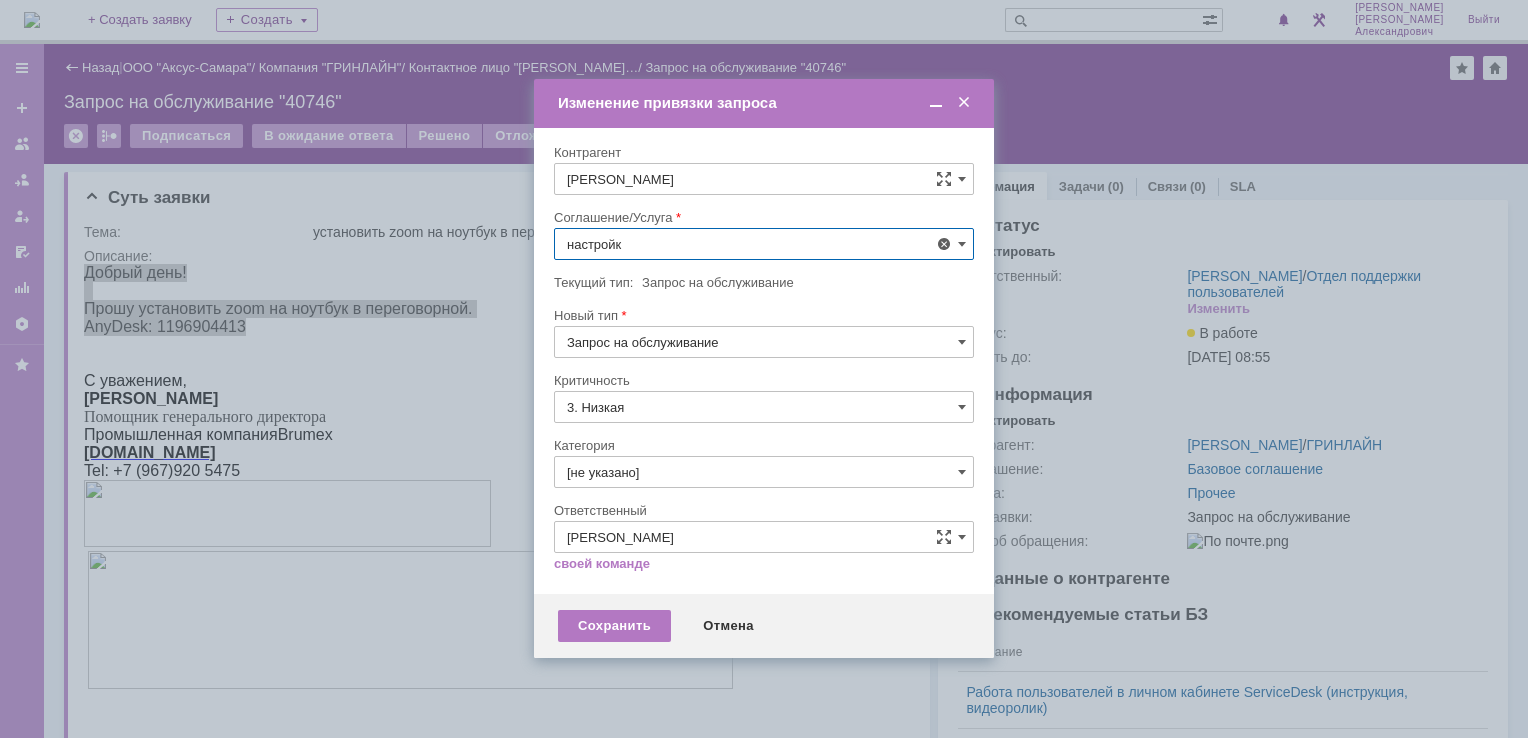 scroll, scrollTop: 130, scrollLeft: 0, axis: vertical 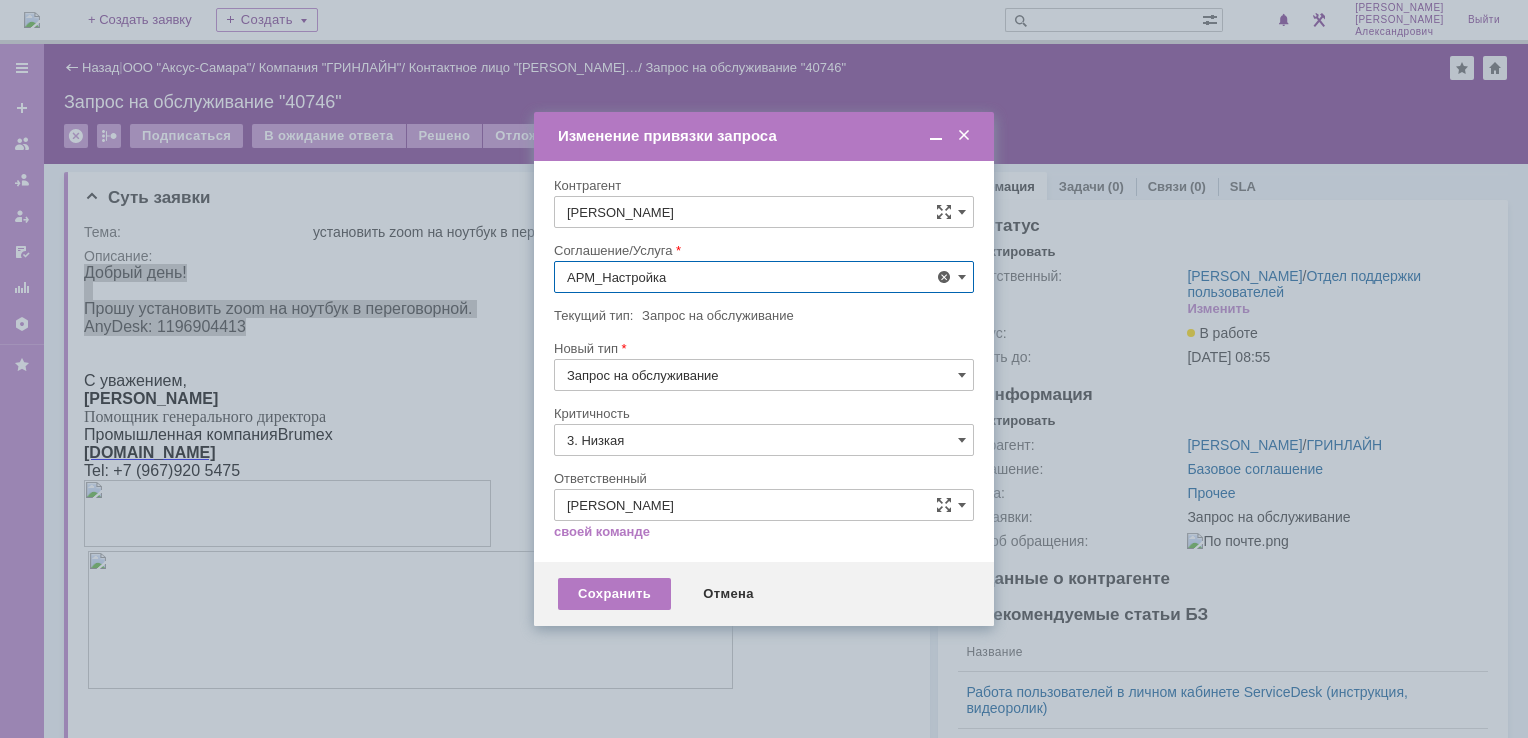 type on "АРМ_Настройка" 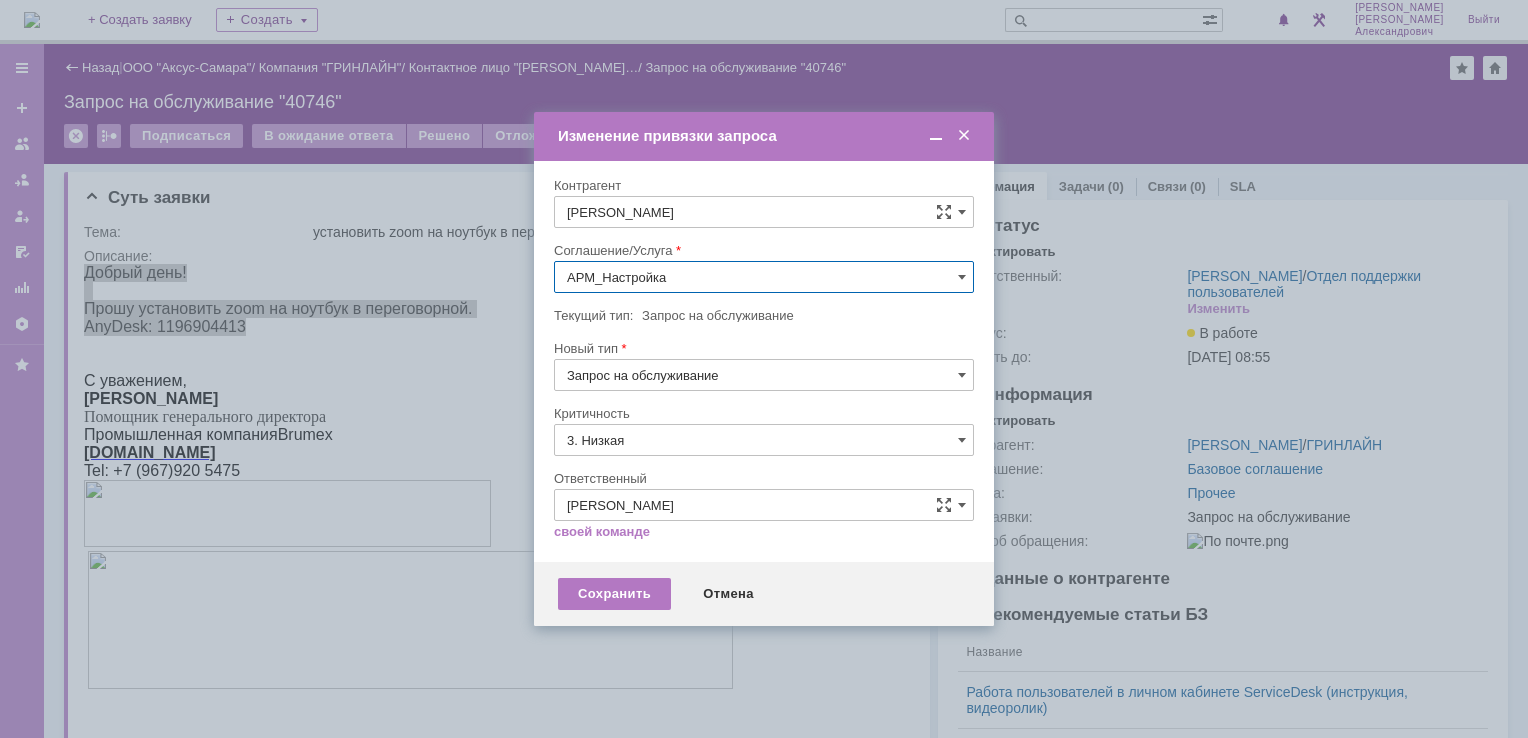 click on "3. Низкая" at bounding box center [764, 440] 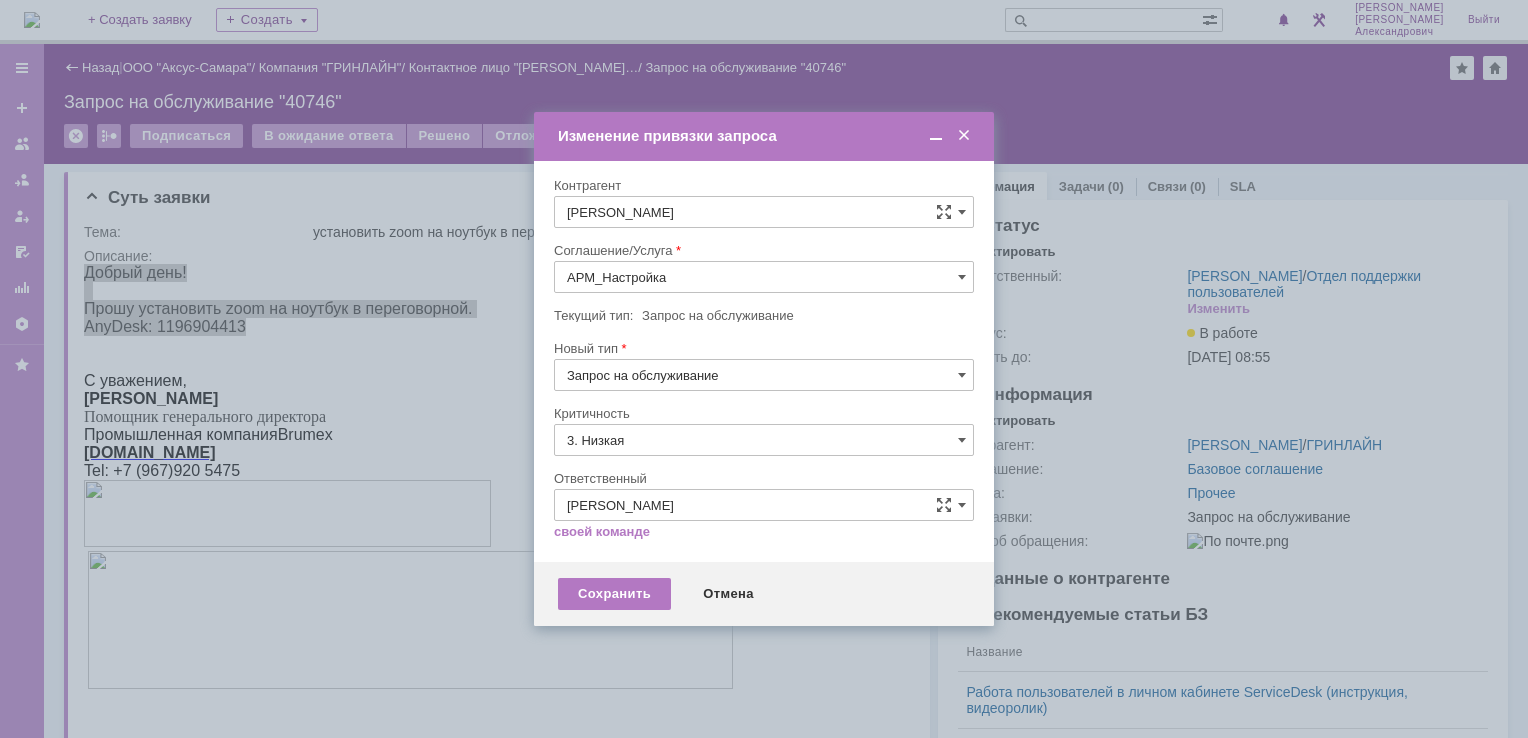 click on "[не указано]" at bounding box center [764, 477] 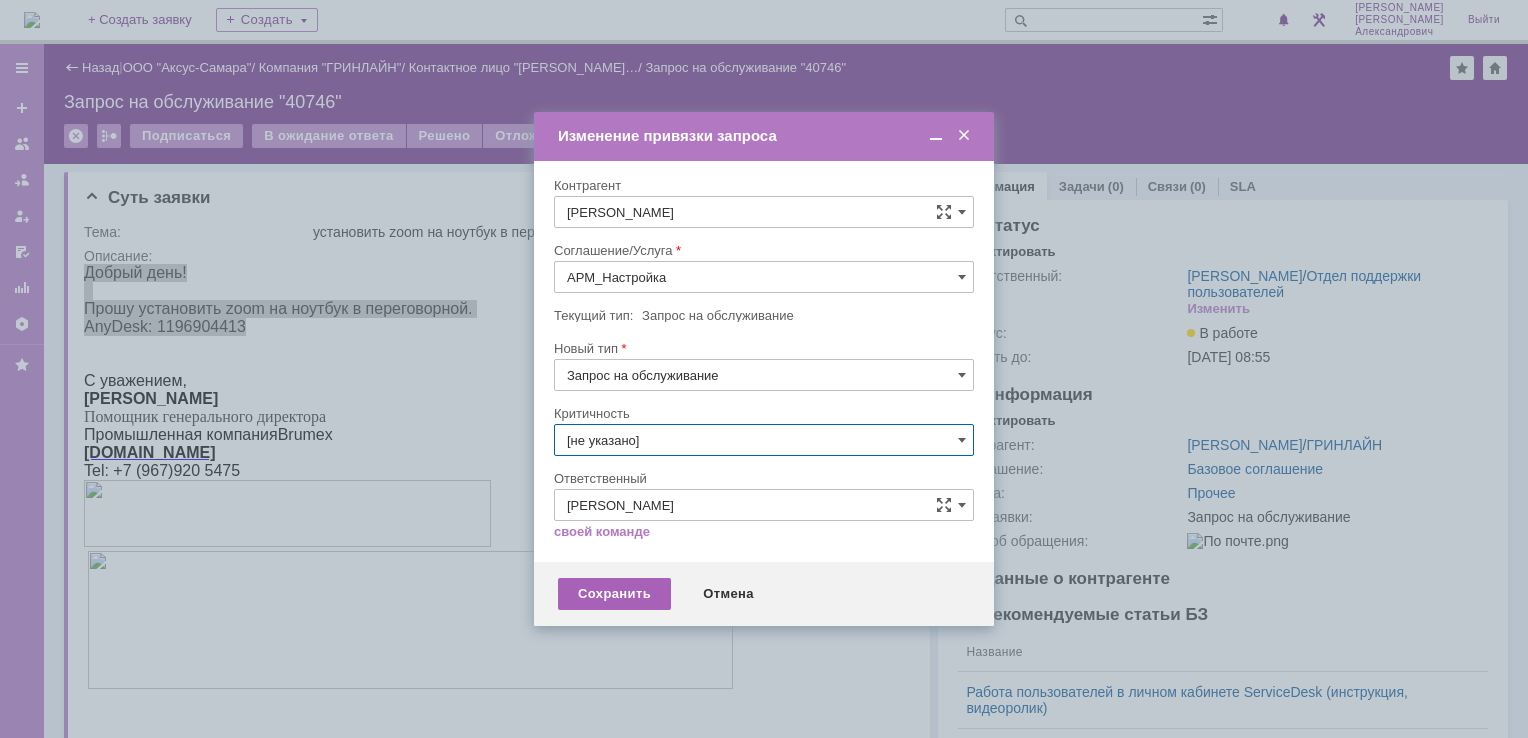 click on "Сохранить" at bounding box center (614, 594) 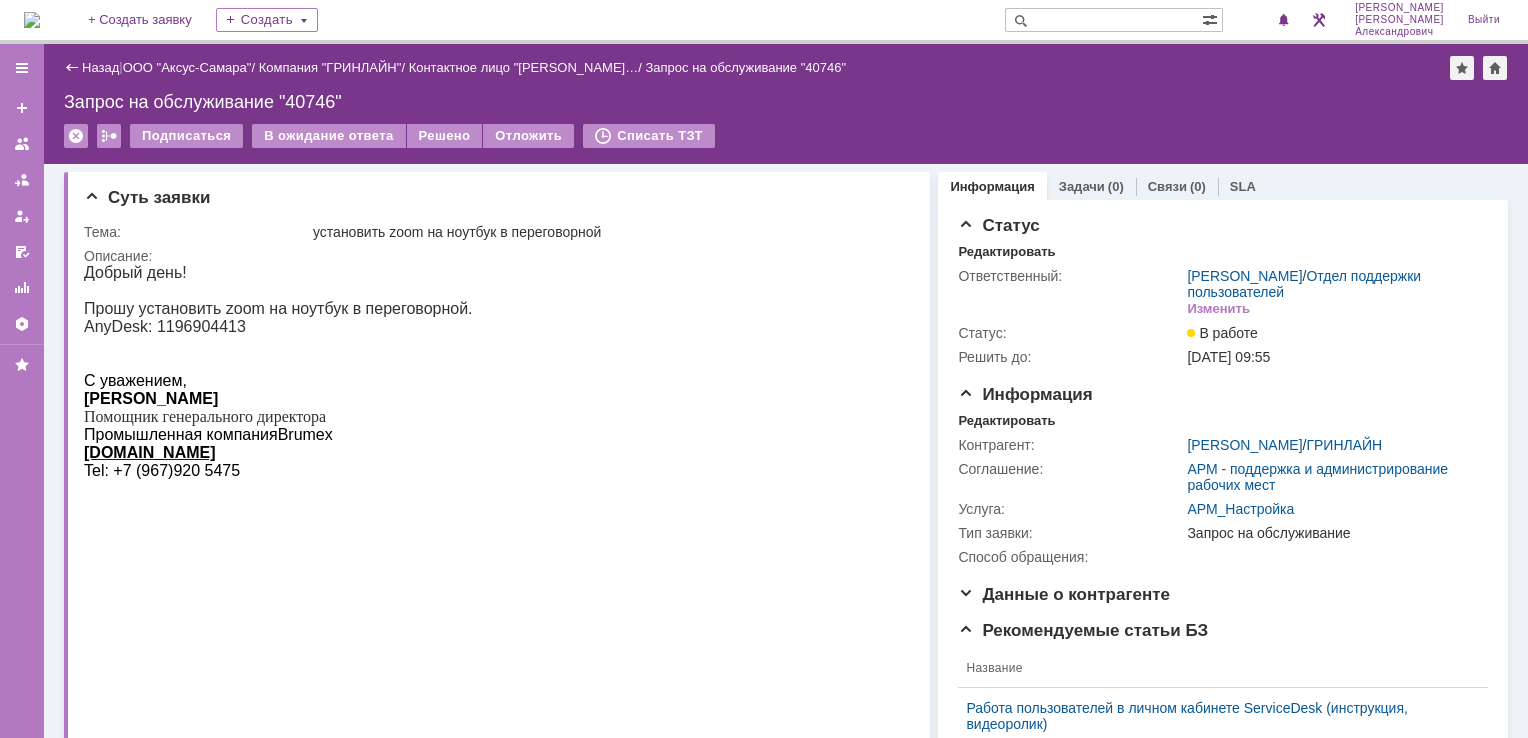 scroll, scrollTop: 0, scrollLeft: 0, axis: both 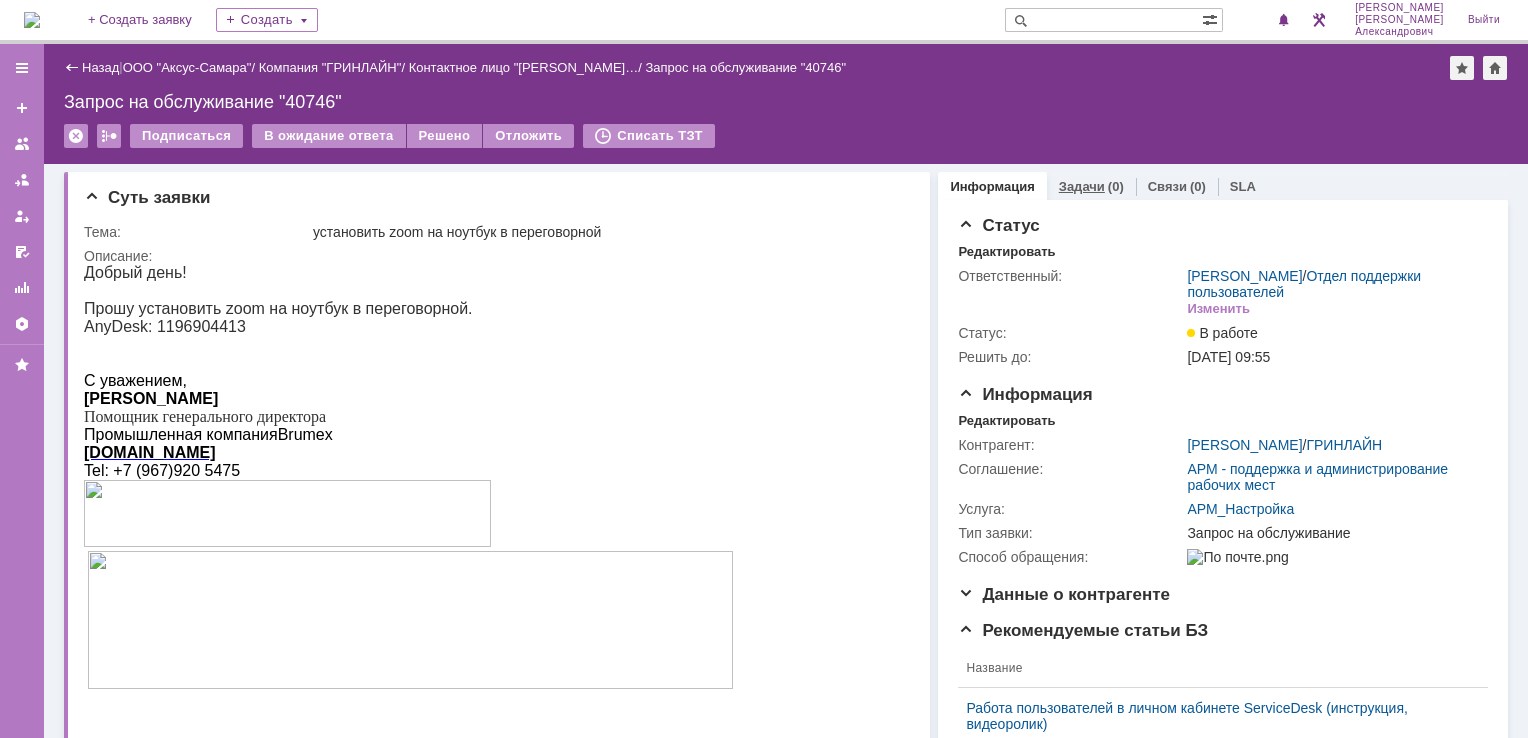 click on "(0)" at bounding box center [1116, 186] 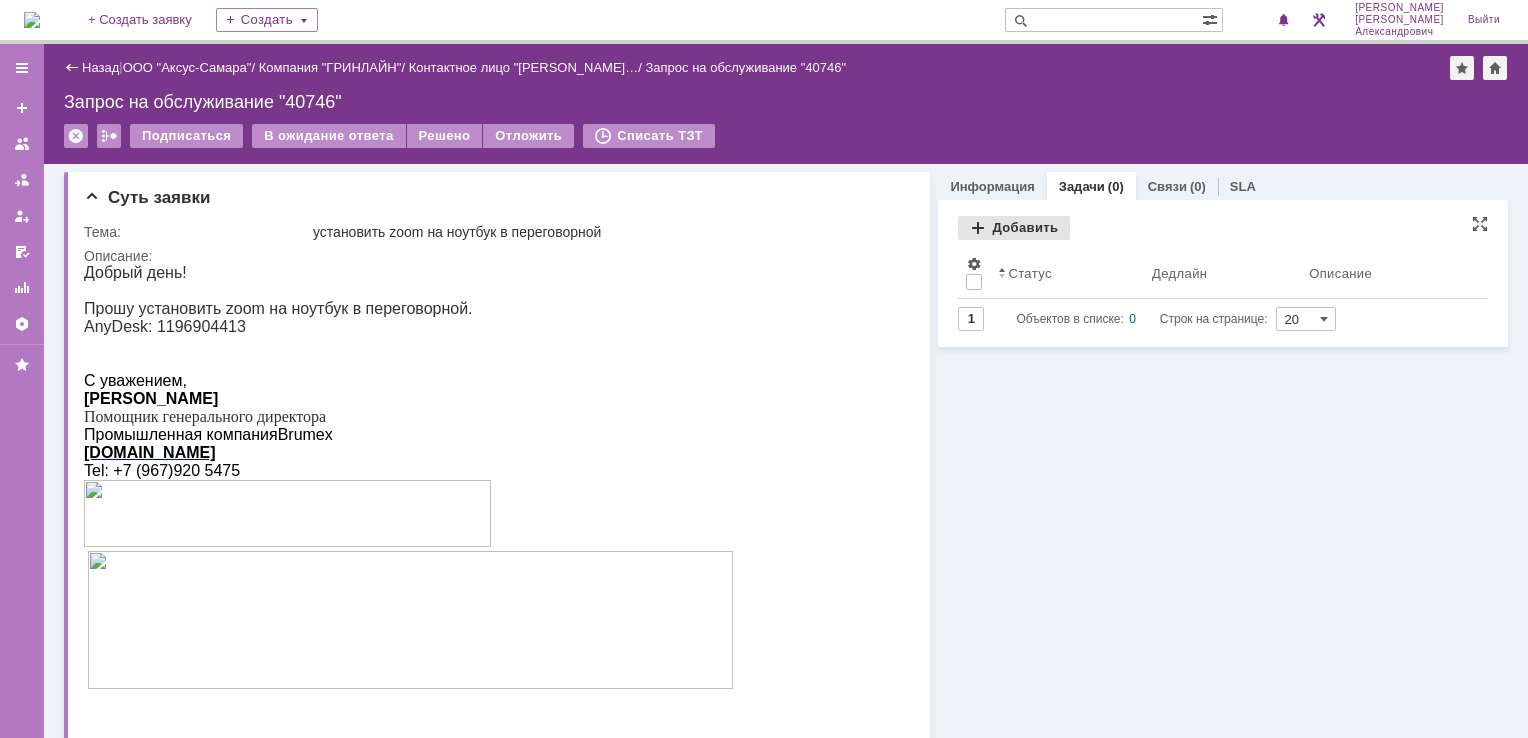 click on "Добавить" at bounding box center (1014, 228) 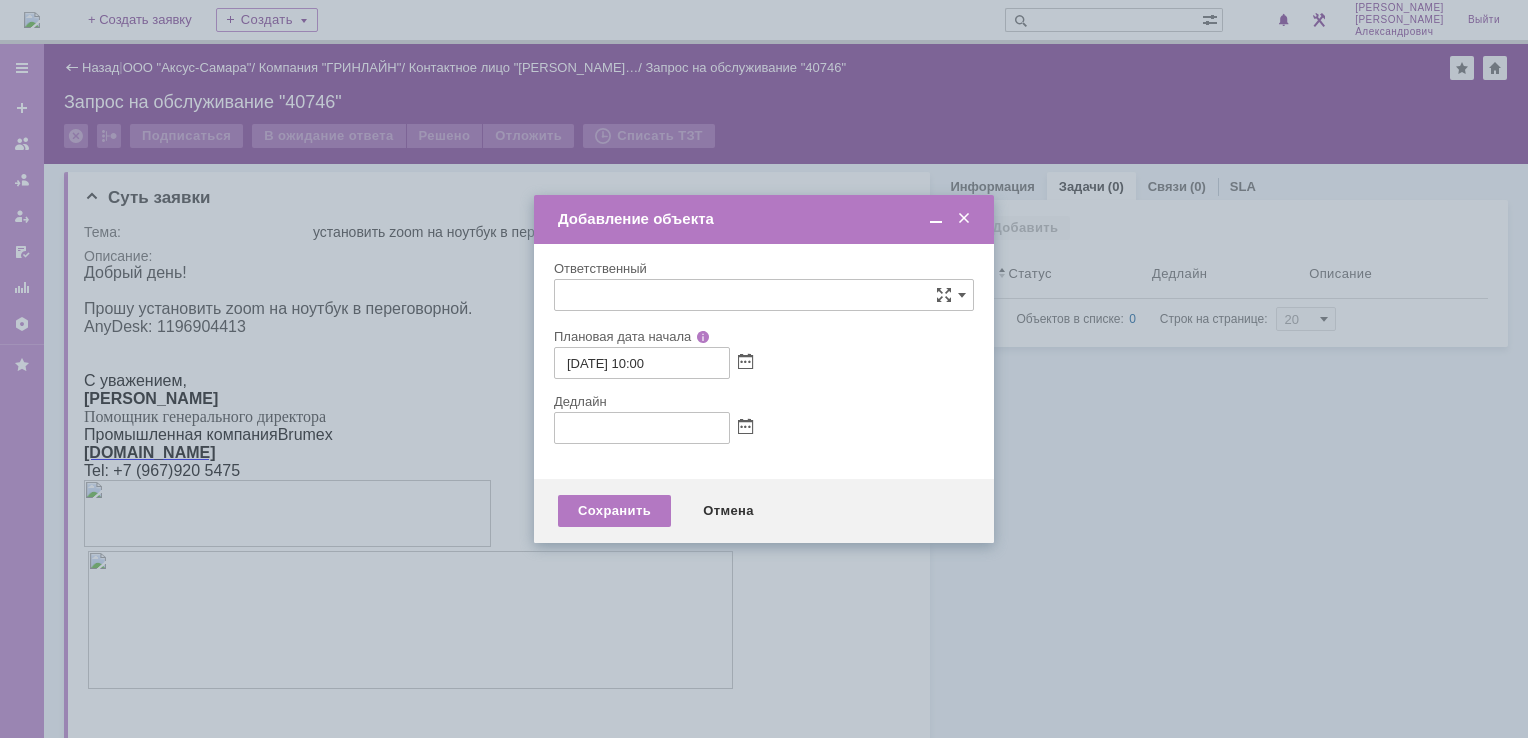 type on "[не указано]" 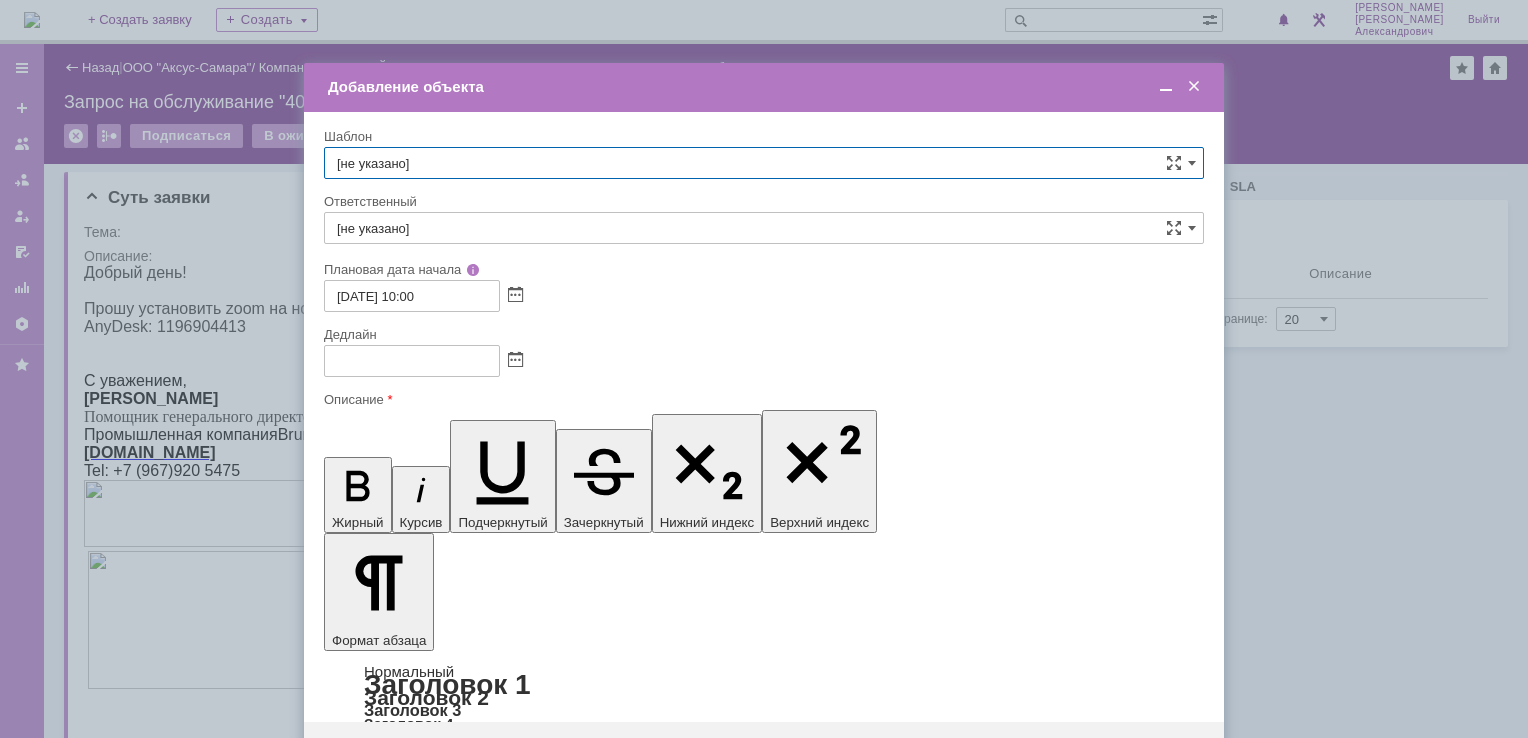 scroll, scrollTop: 0, scrollLeft: 0, axis: both 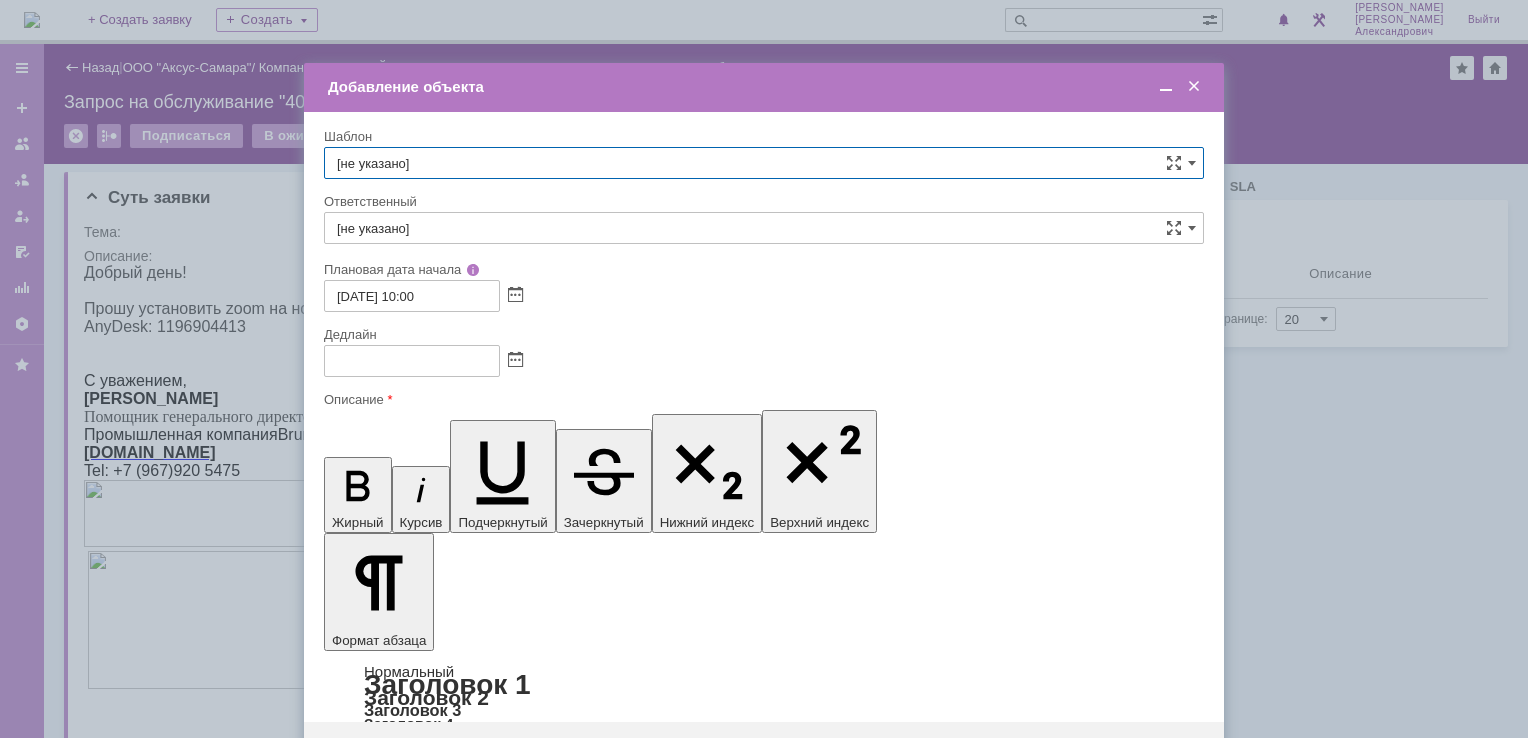 click at bounding box center (487, 5824) 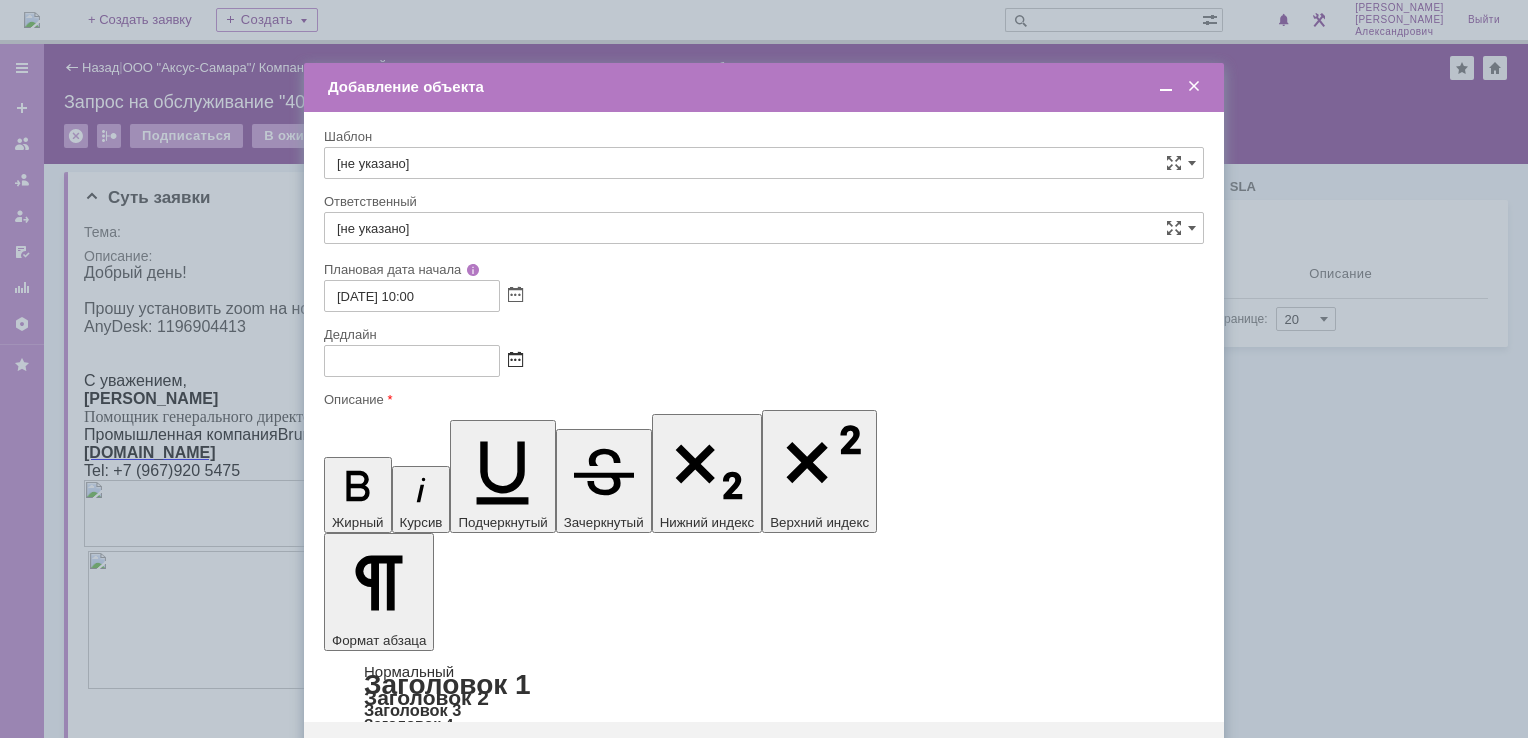 click at bounding box center [515, 361] 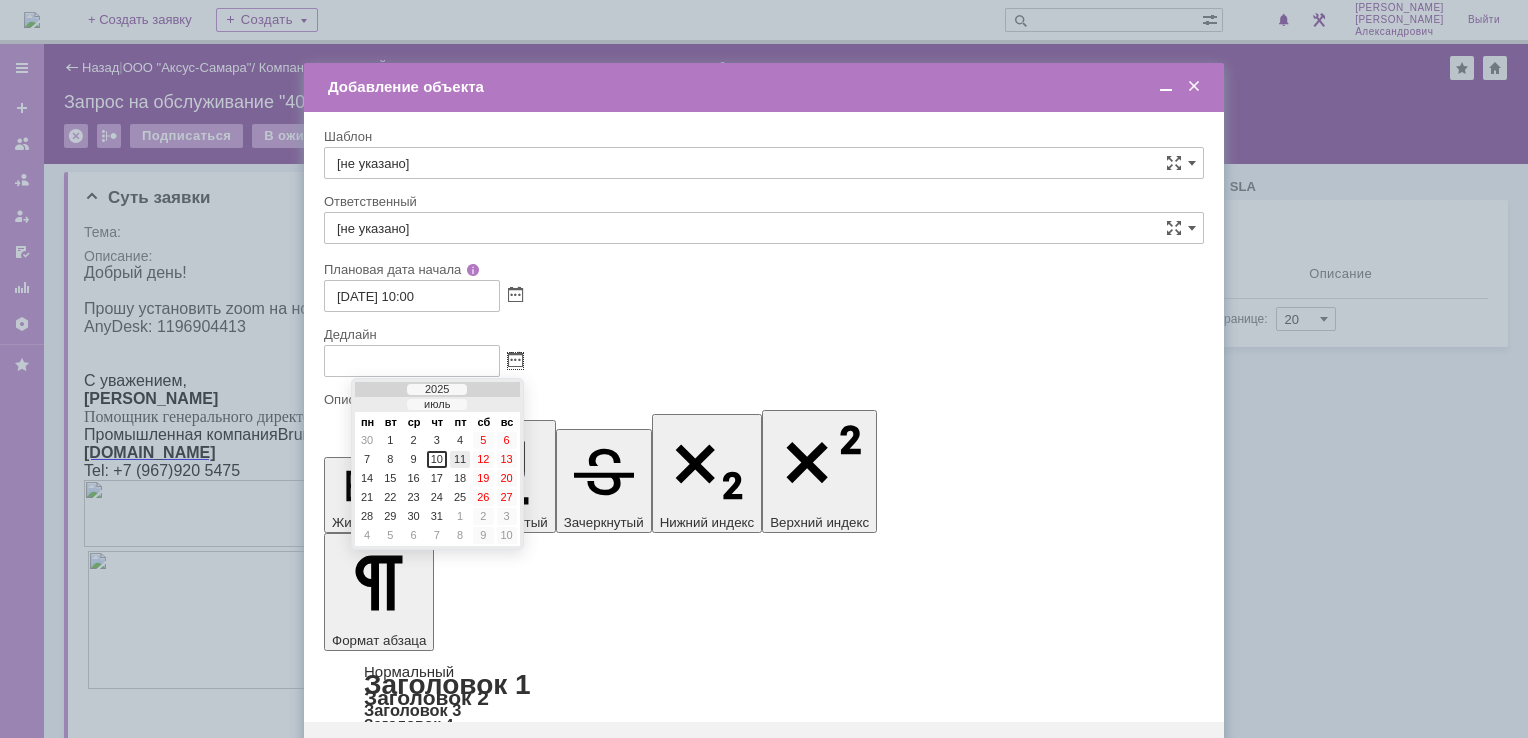 click on "11" at bounding box center [460, 459] 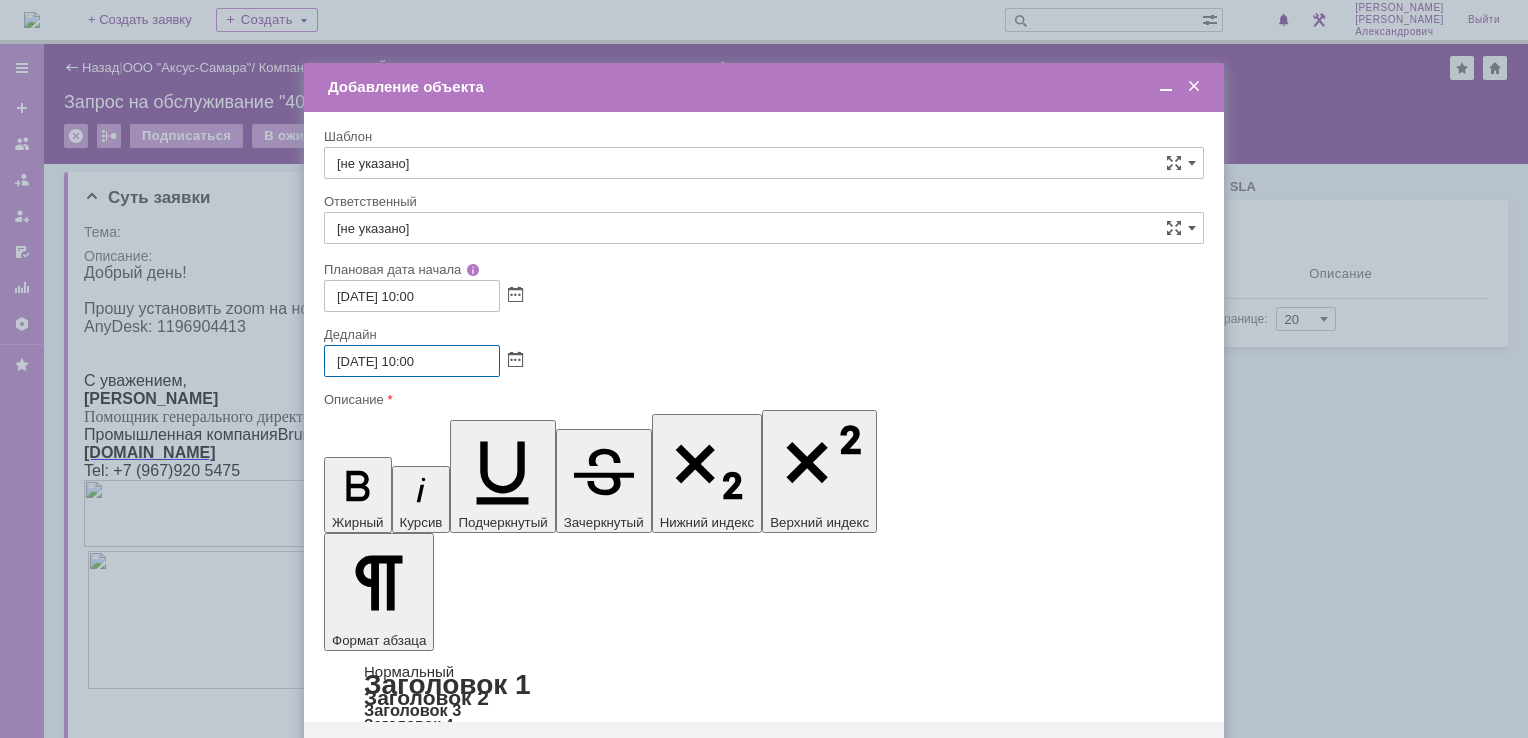 click on "11.07.2025 10:00" at bounding box center (412, 361) 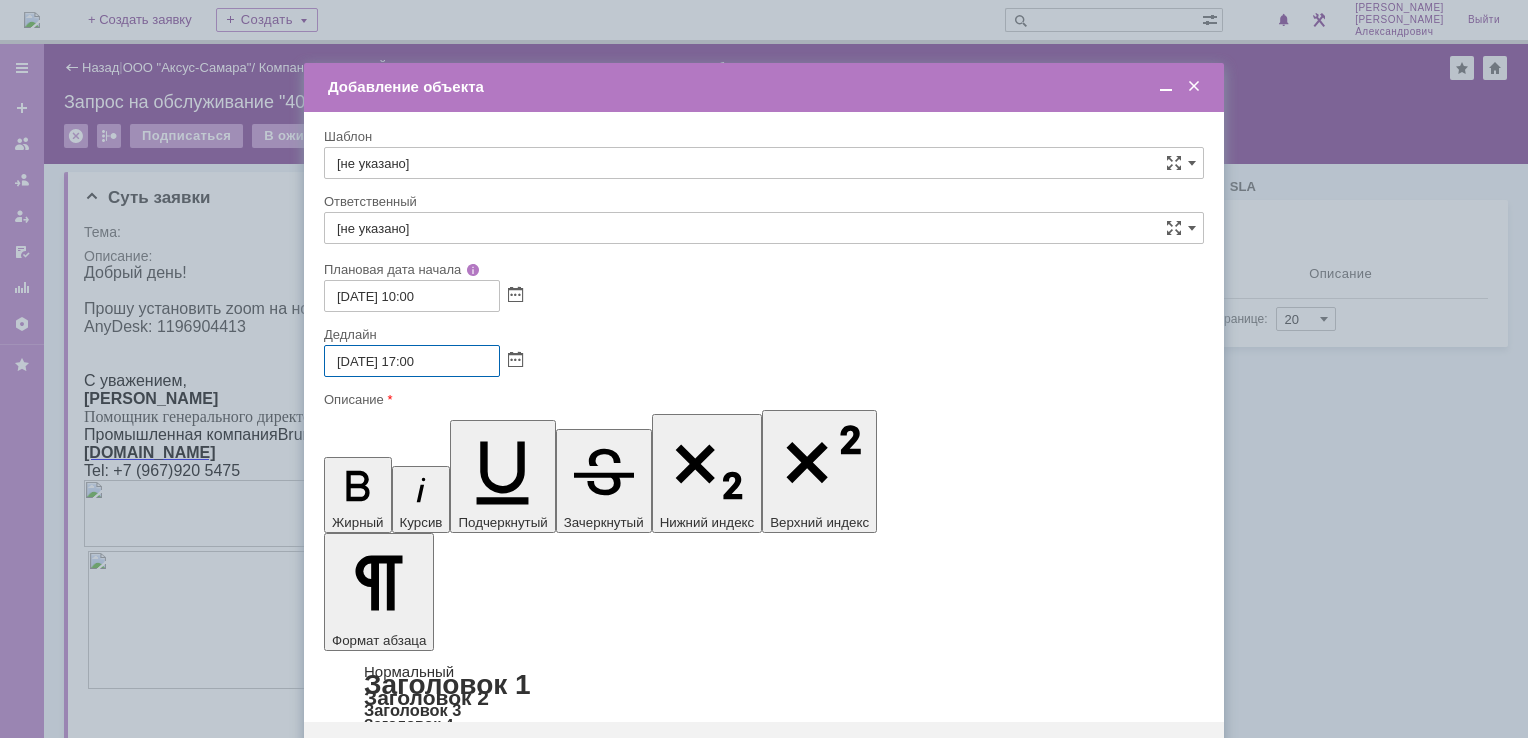 type on "[DATE] 17:00" 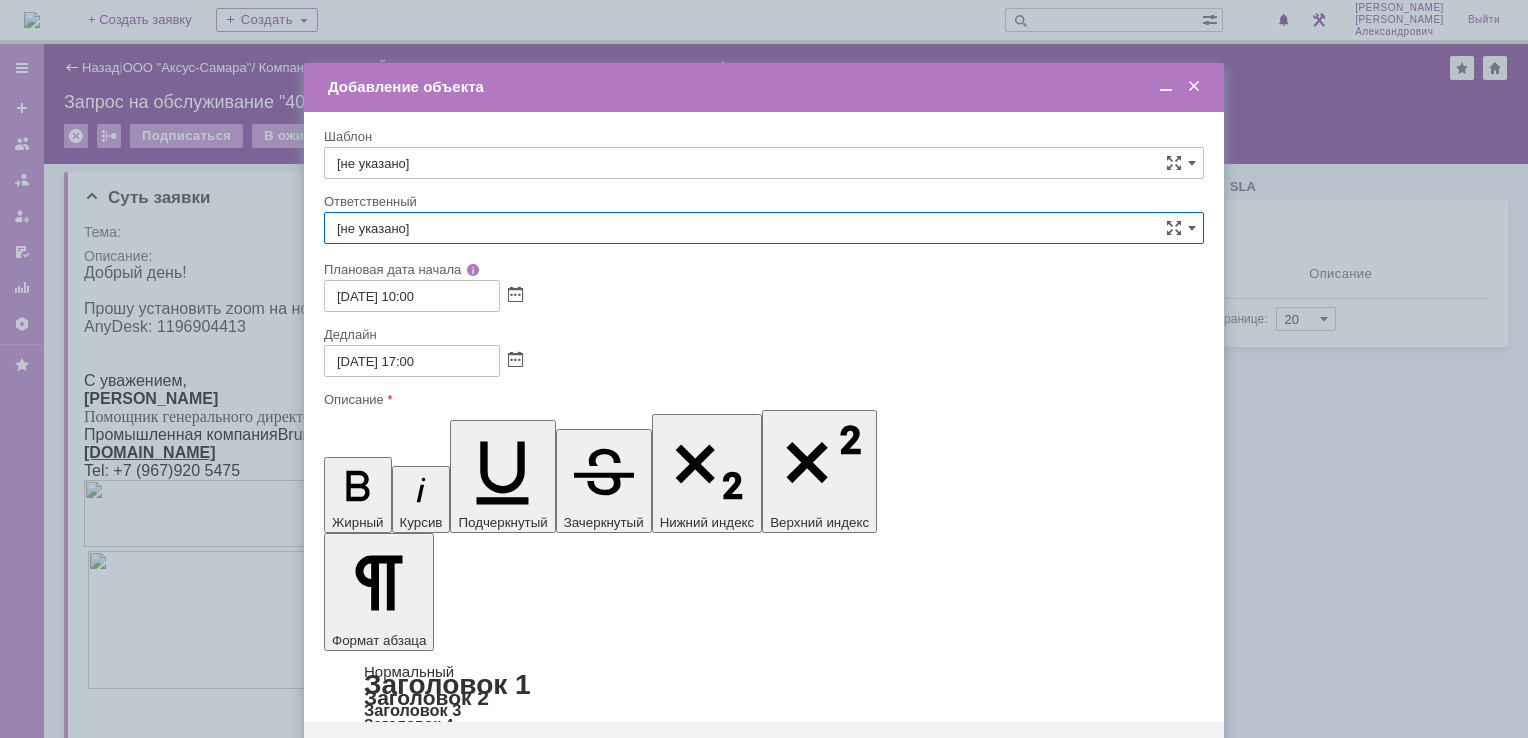 click on "[не указано]" at bounding box center [764, 228] 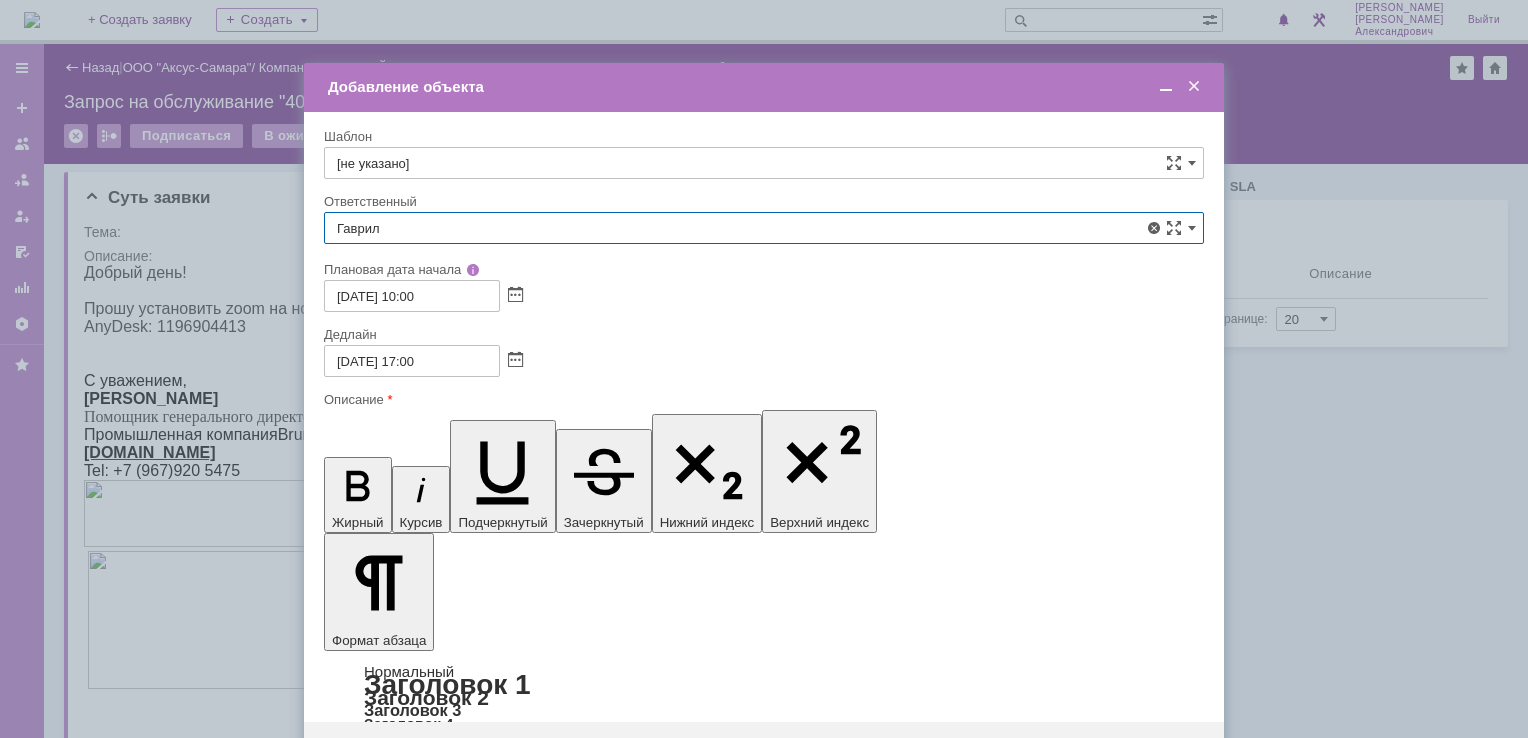 click on "[PERSON_NAME]" at bounding box center (764, 440) 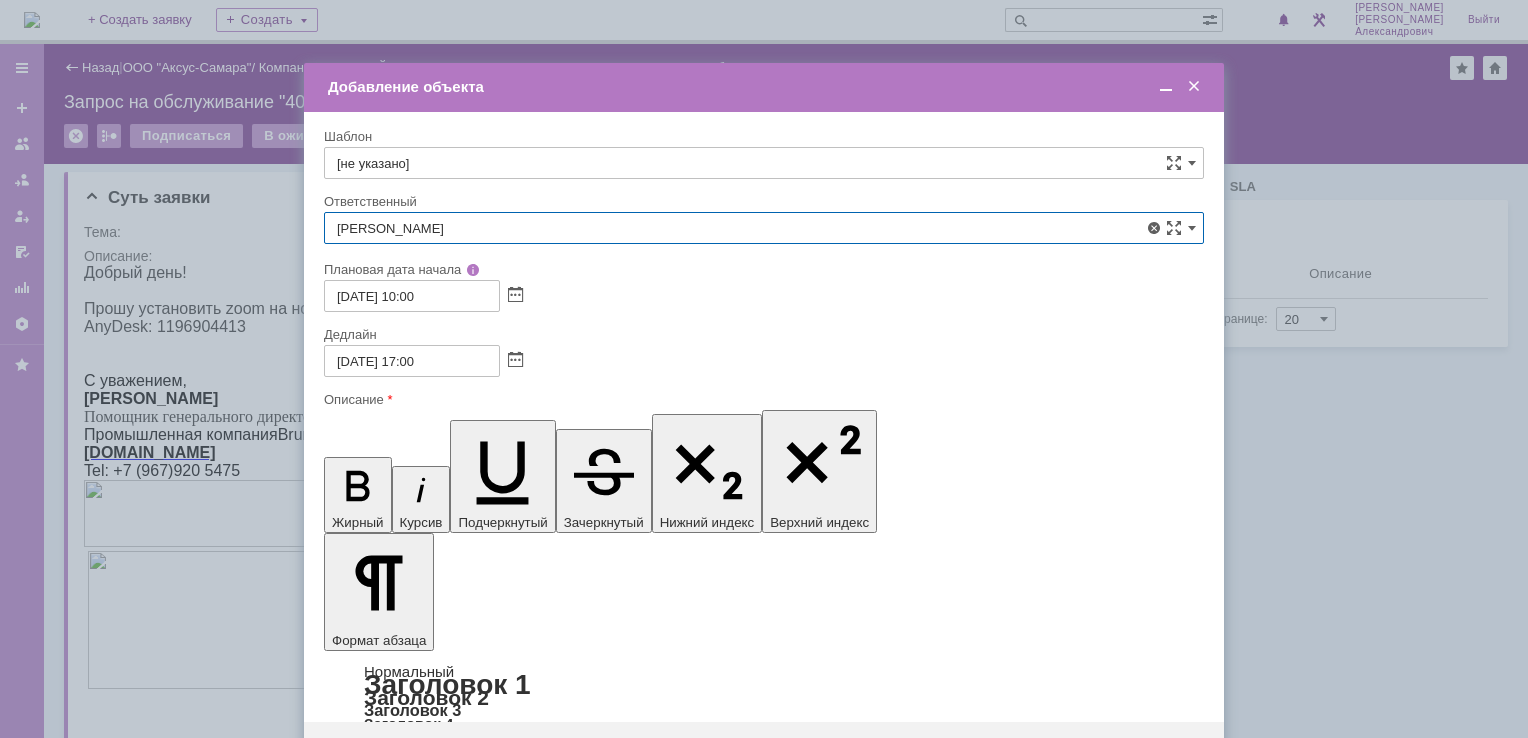 type on "[PERSON_NAME]" 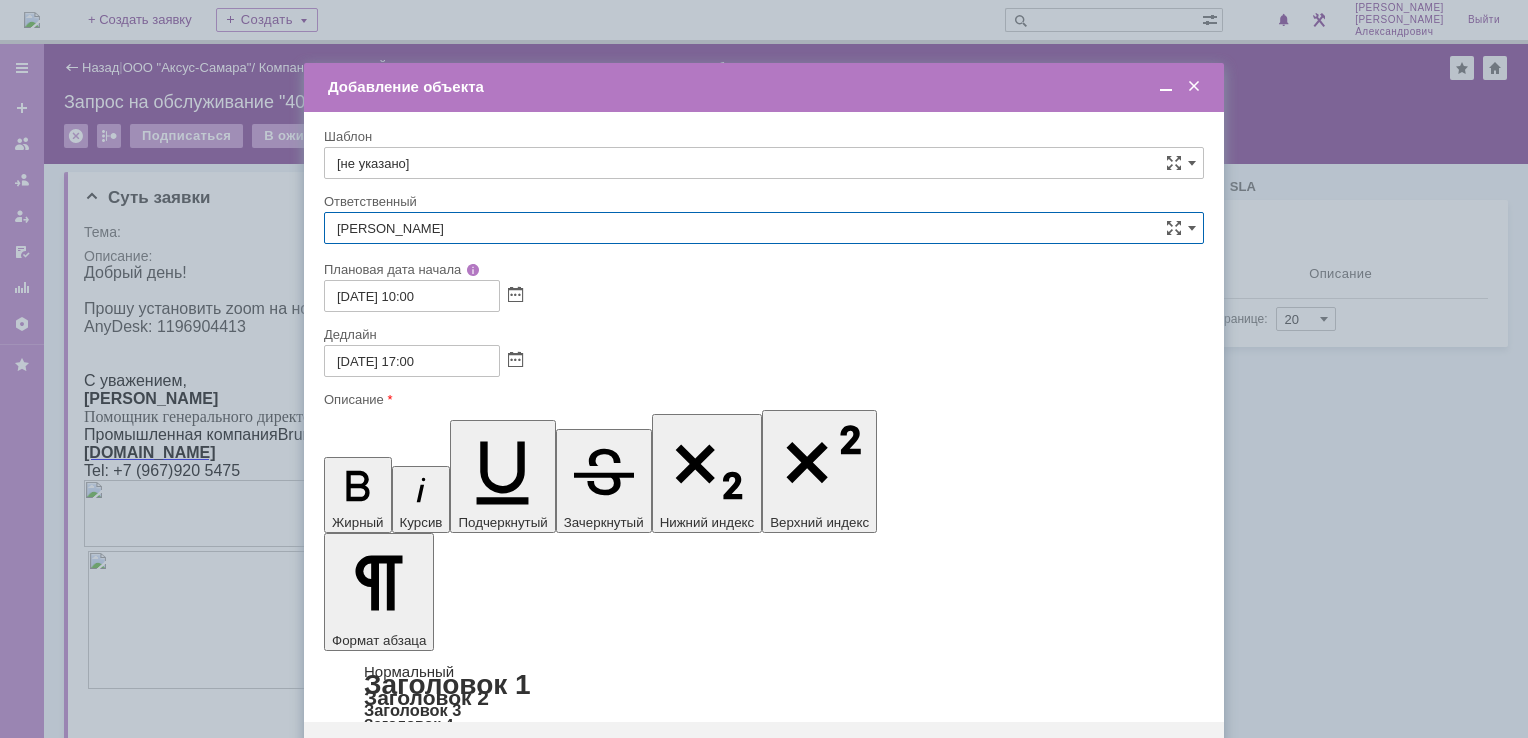 click on "Сохранить" at bounding box center [384, 754] 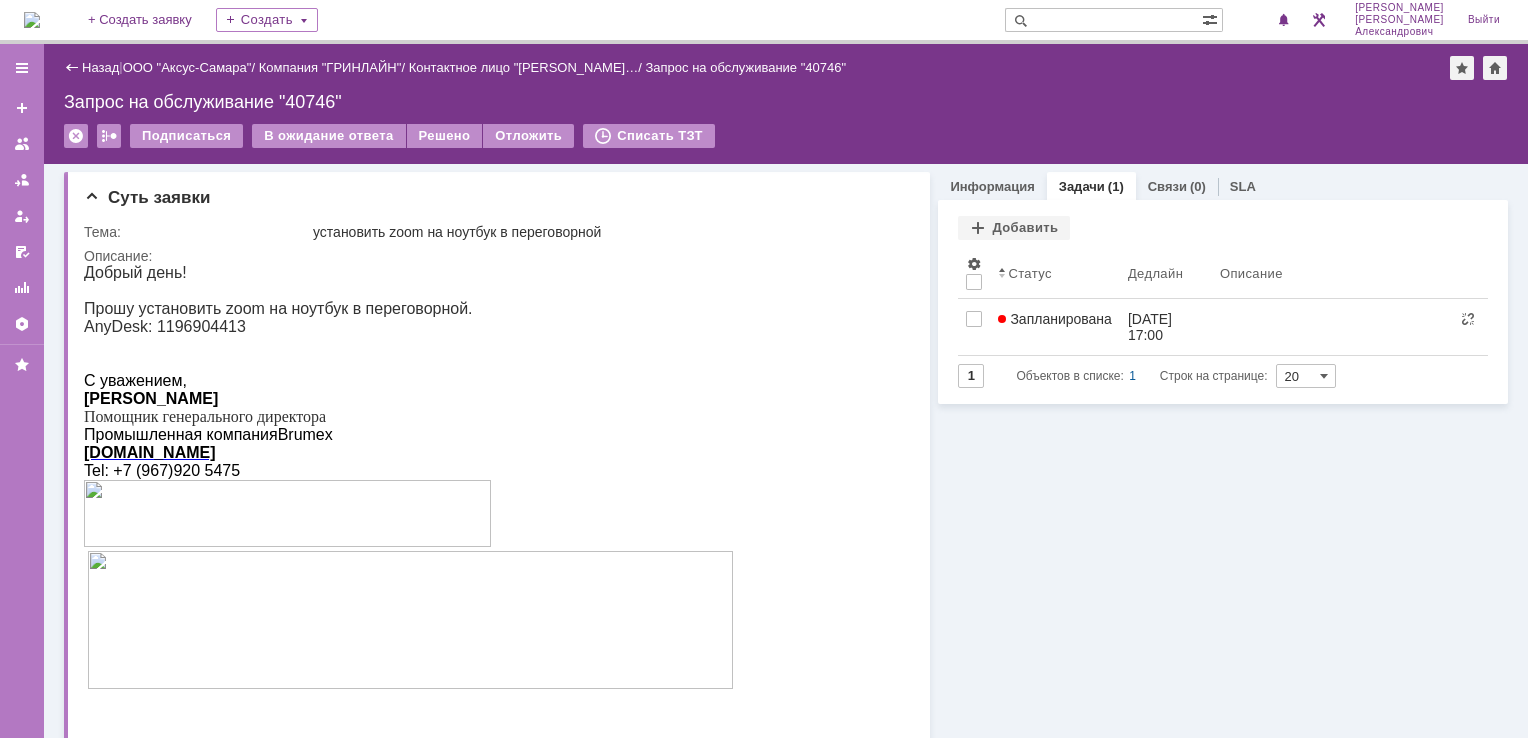 scroll, scrollTop: 0, scrollLeft: 0, axis: both 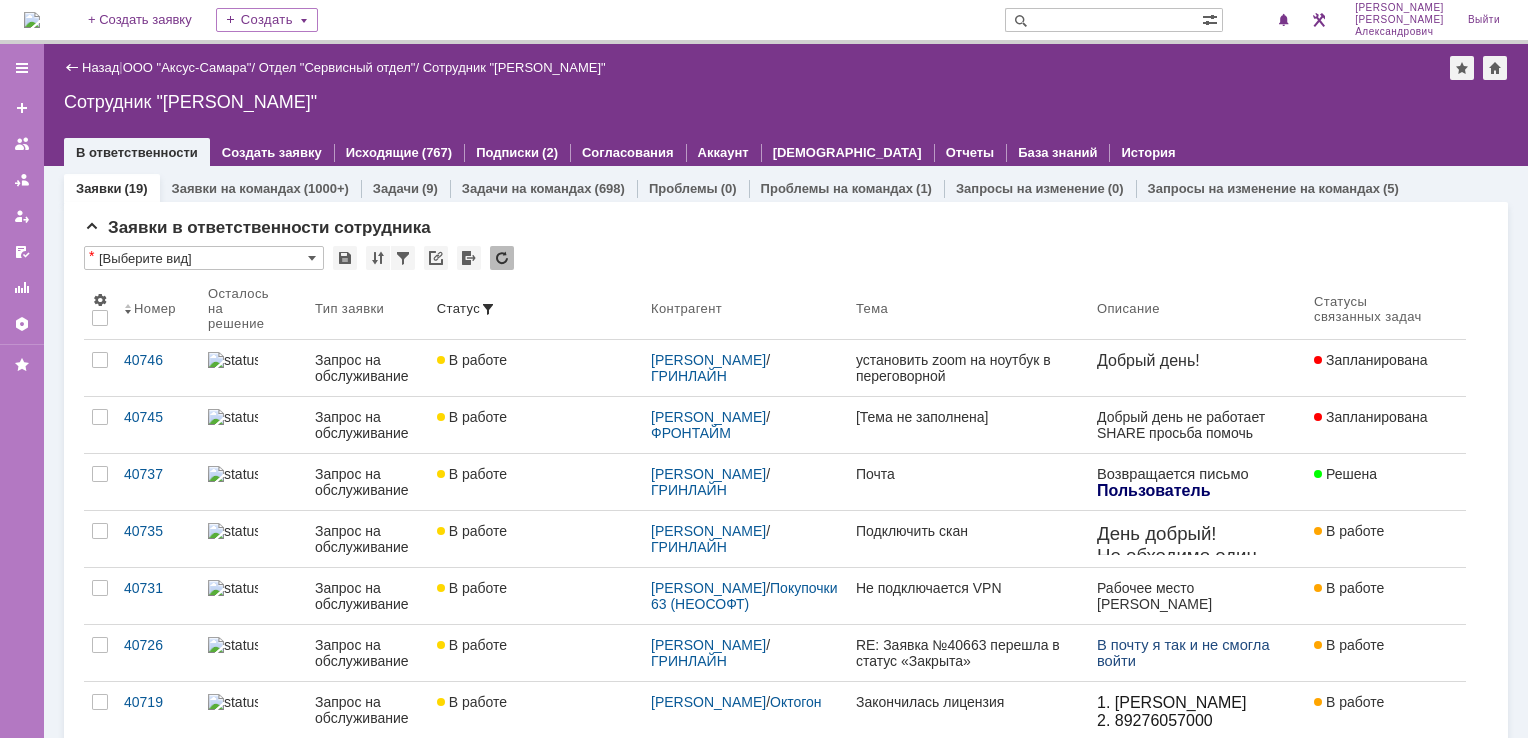 click at bounding box center [32, 20] 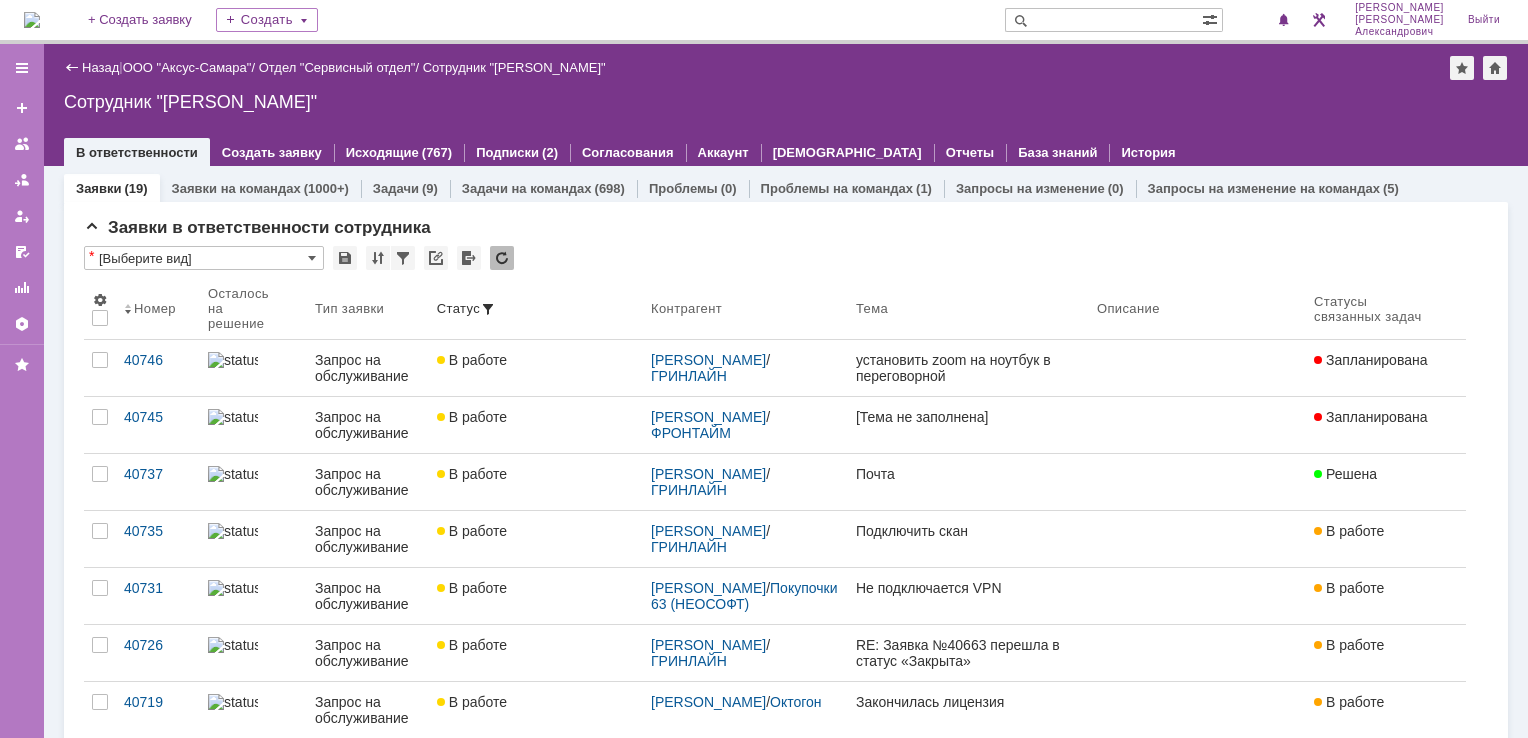scroll, scrollTop: 0, scrollLeft: 0, axis: both 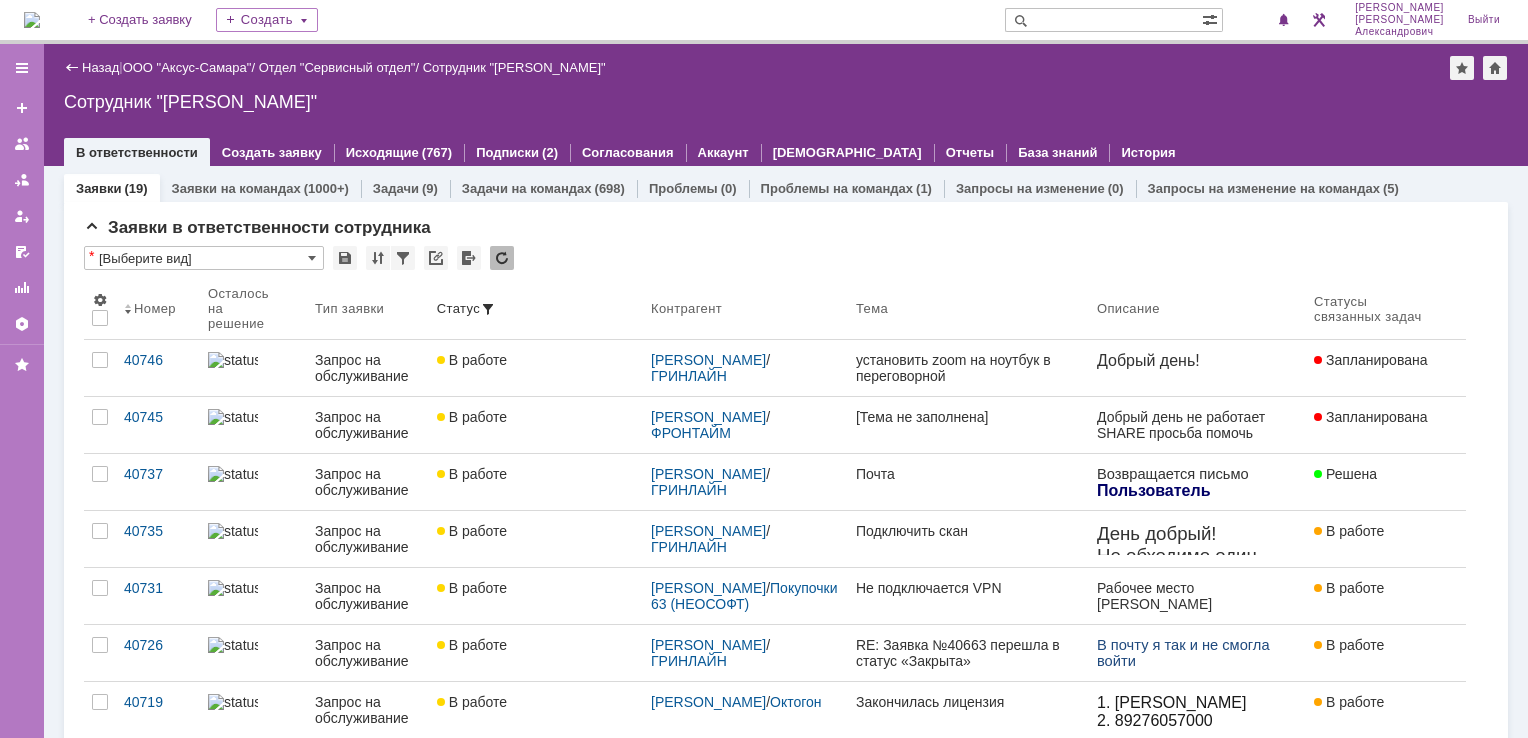 click at bounding box center [32, 20] 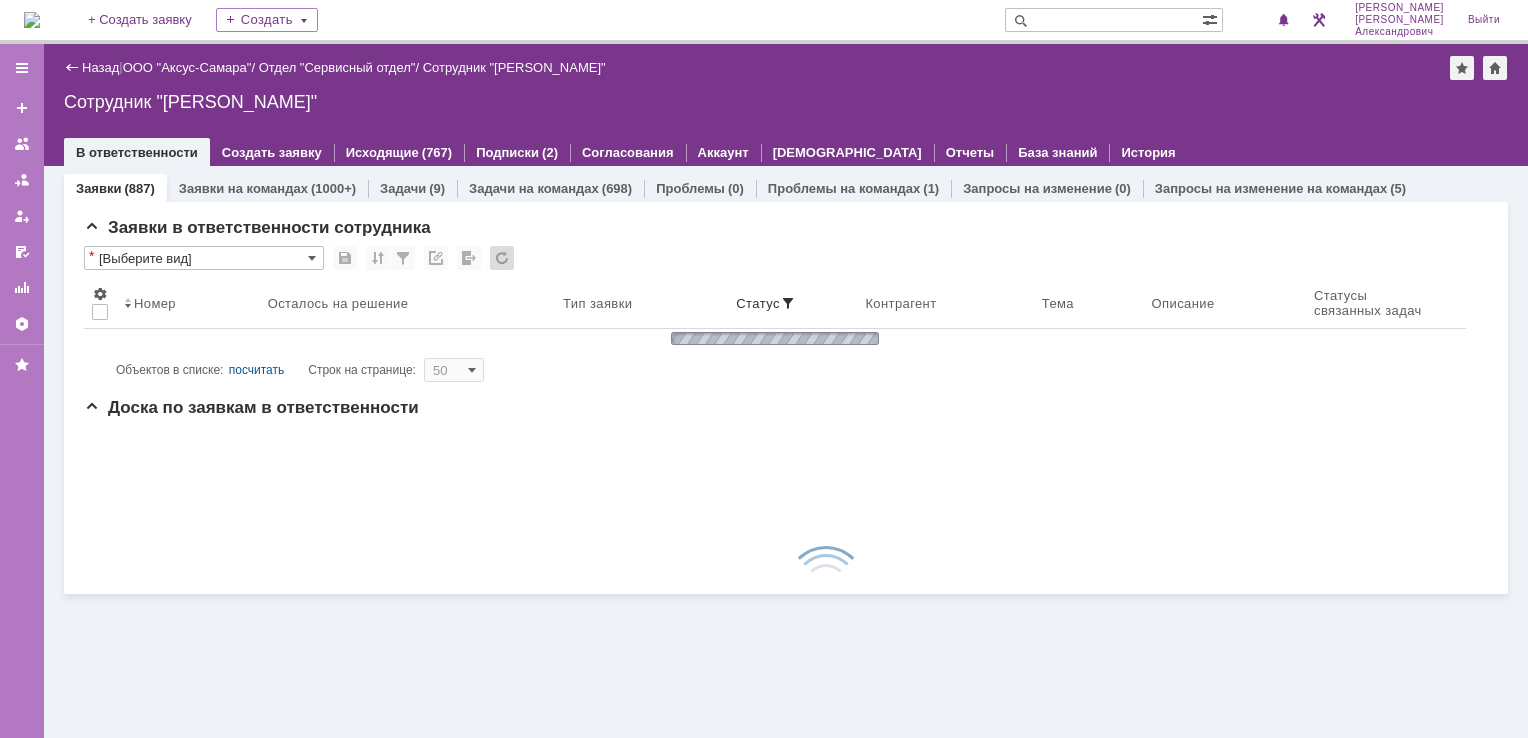 scroll, scrollTop: 0, scrollLeft: 0, axis: both 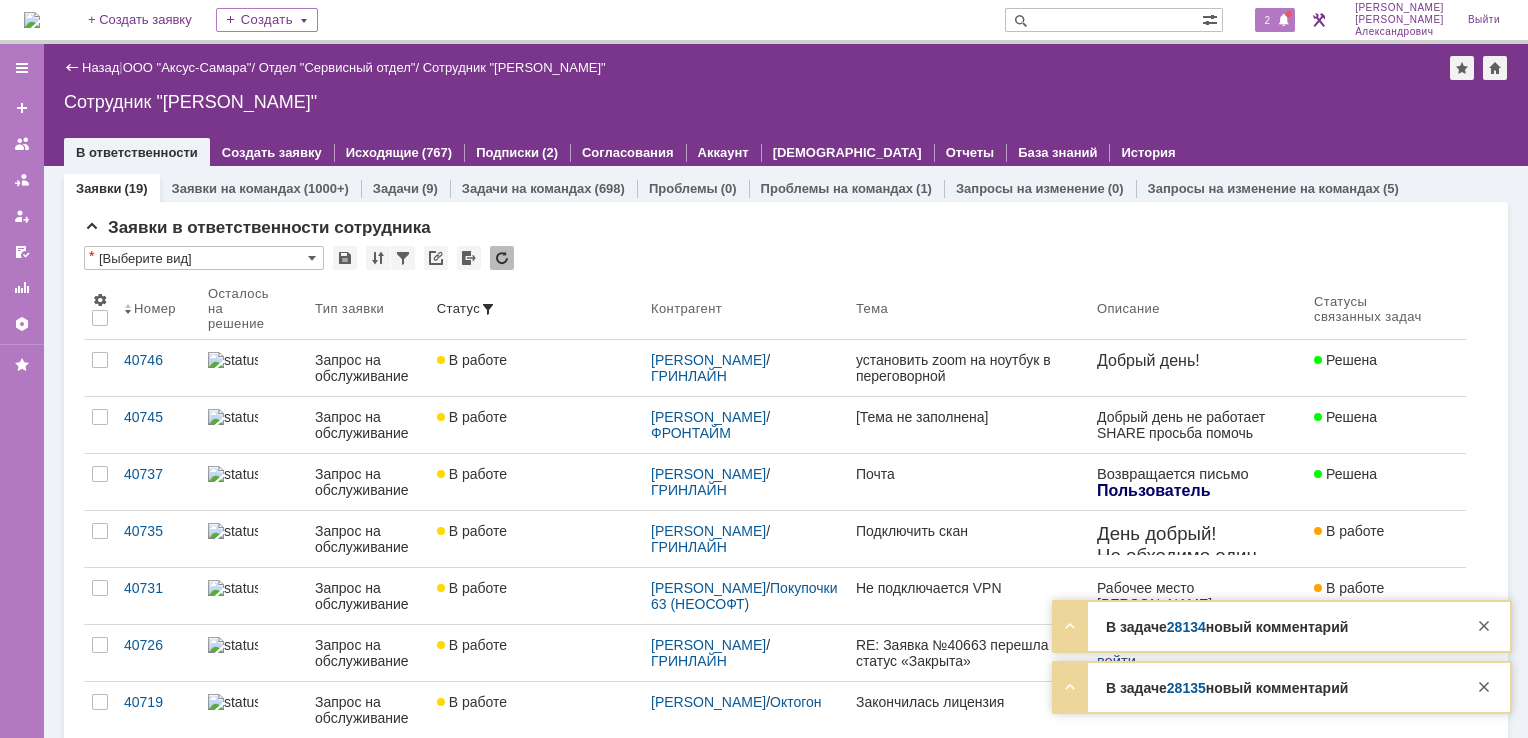 click at bounding box center (1284, 21) 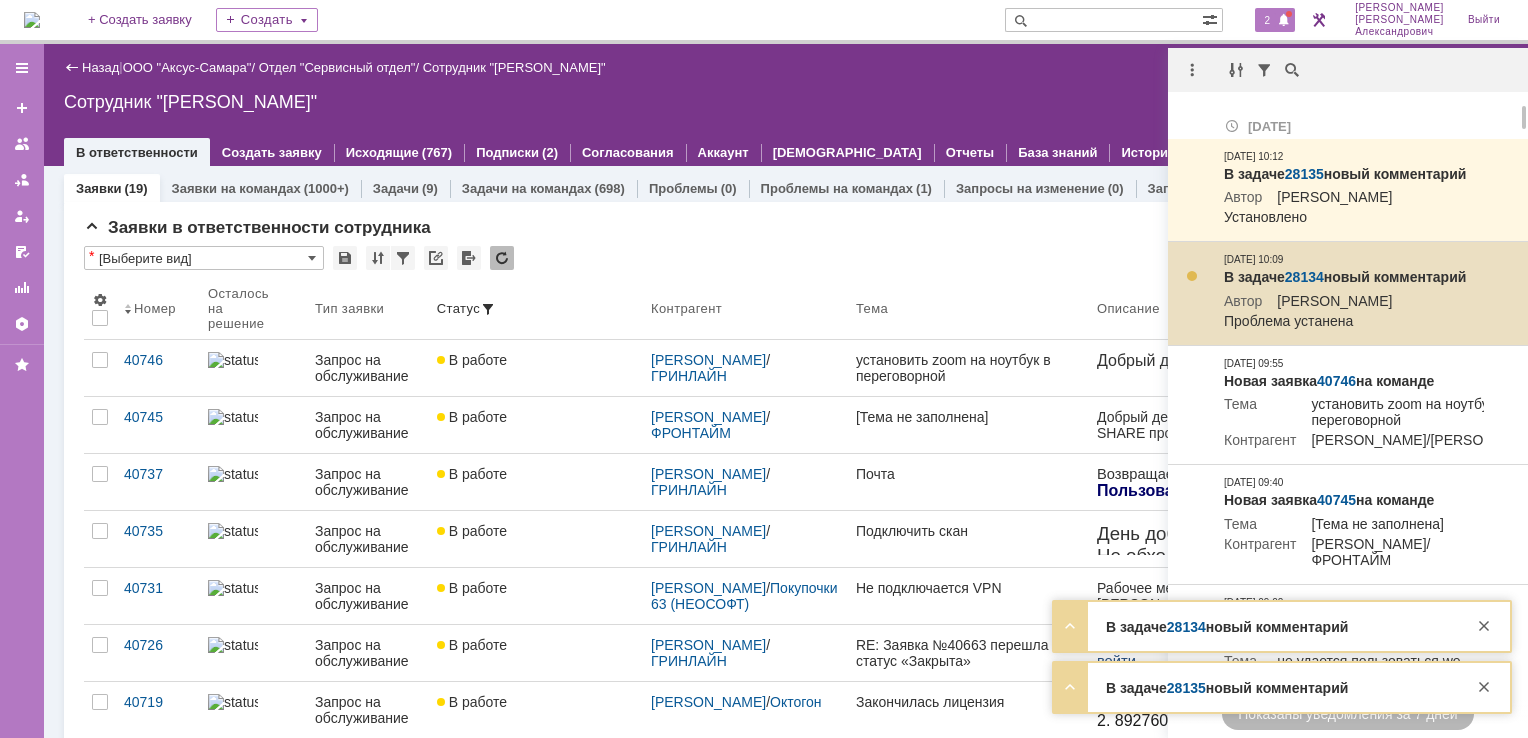 click on "28134" at bounding box center [1304, 277] 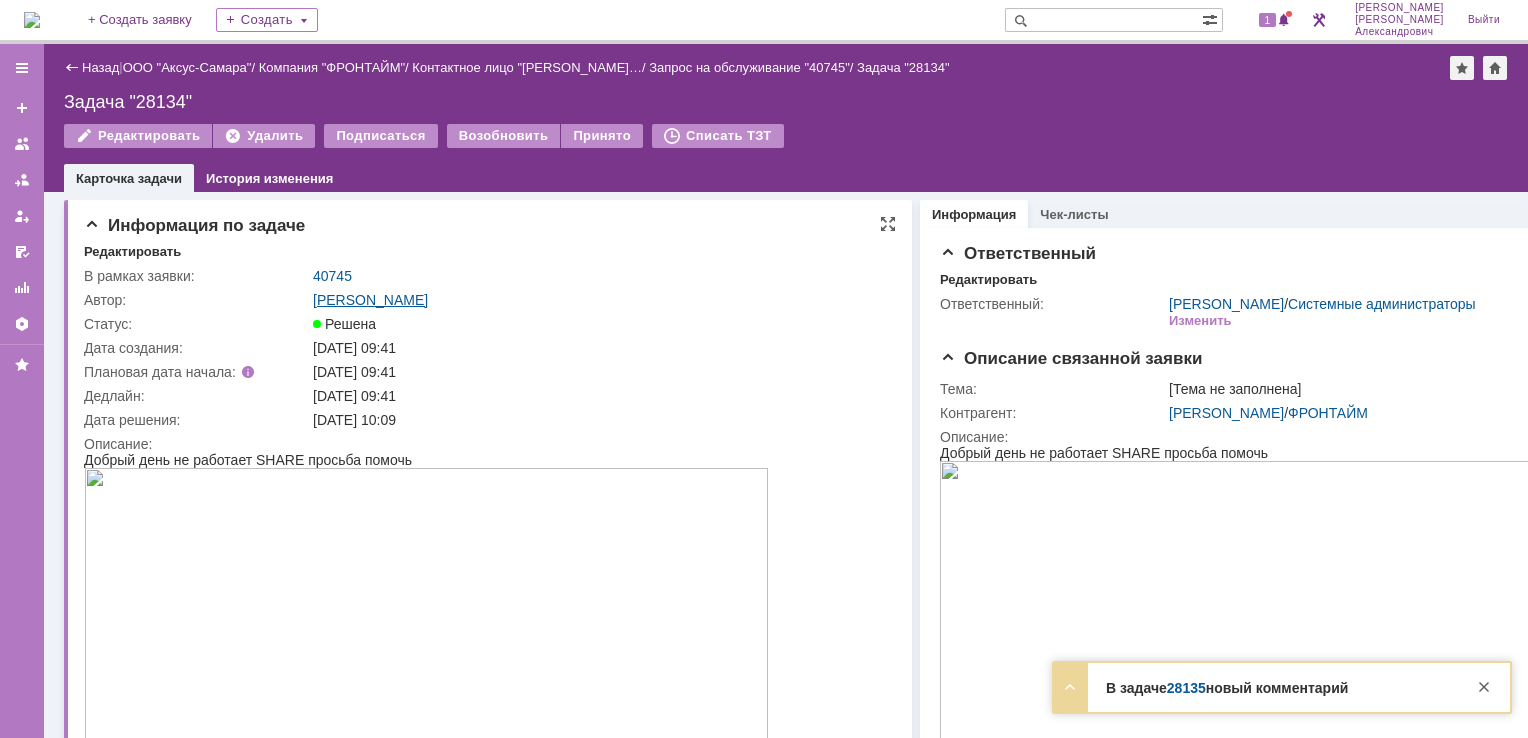 scroll, scrollTop: 0, scrollLeft: 0, axis: both 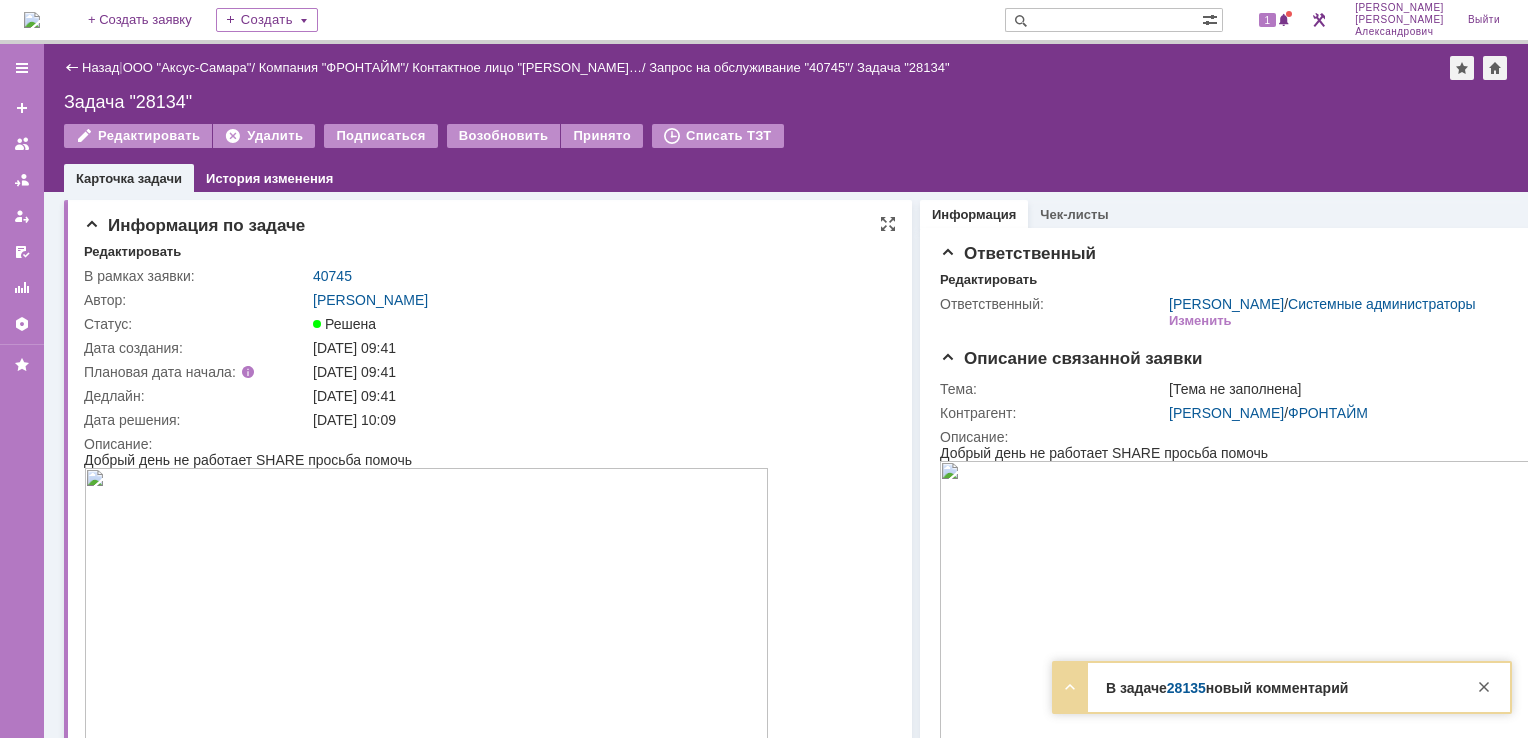 click on "40745" at bounding box center [602, 276] 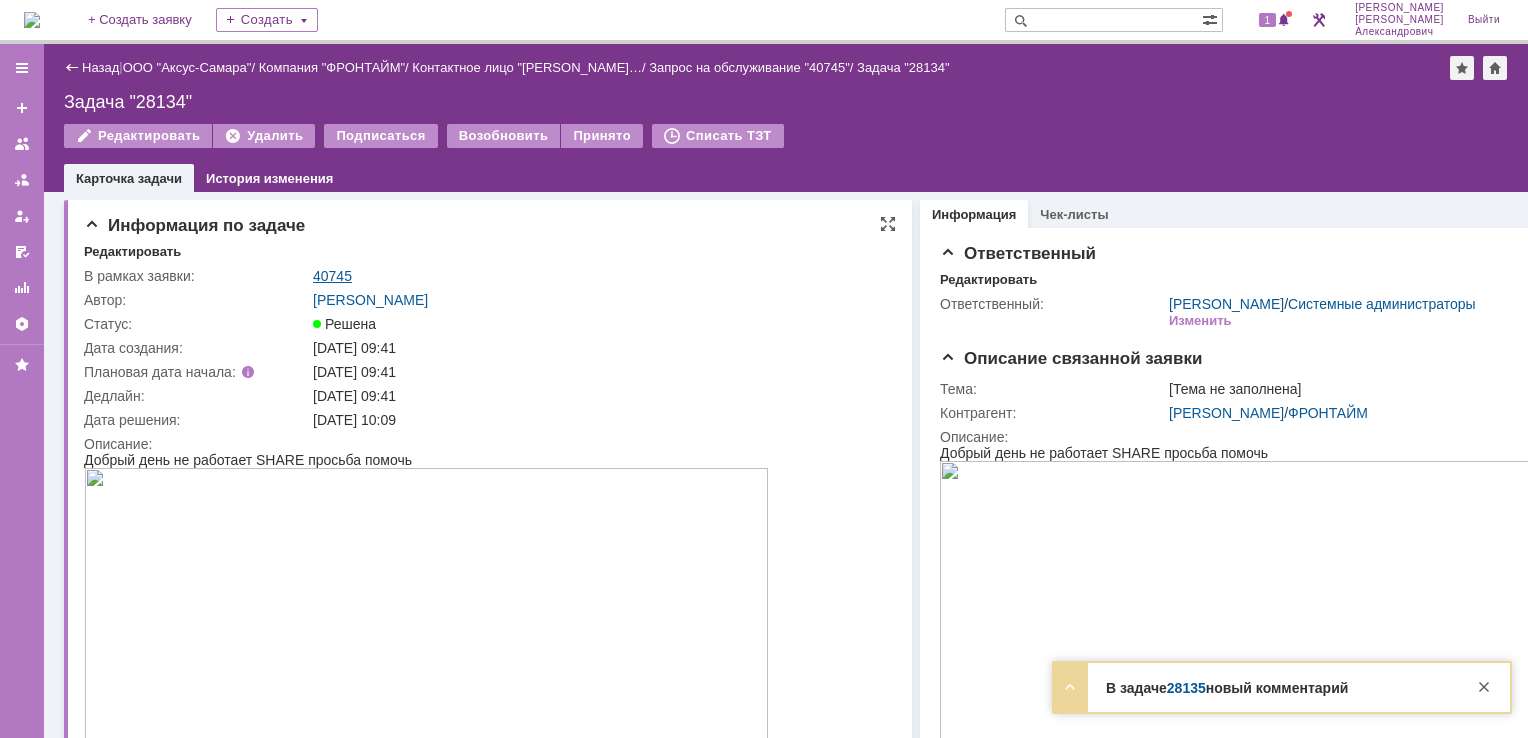 click on "40745" at bounding box center (332, 276) 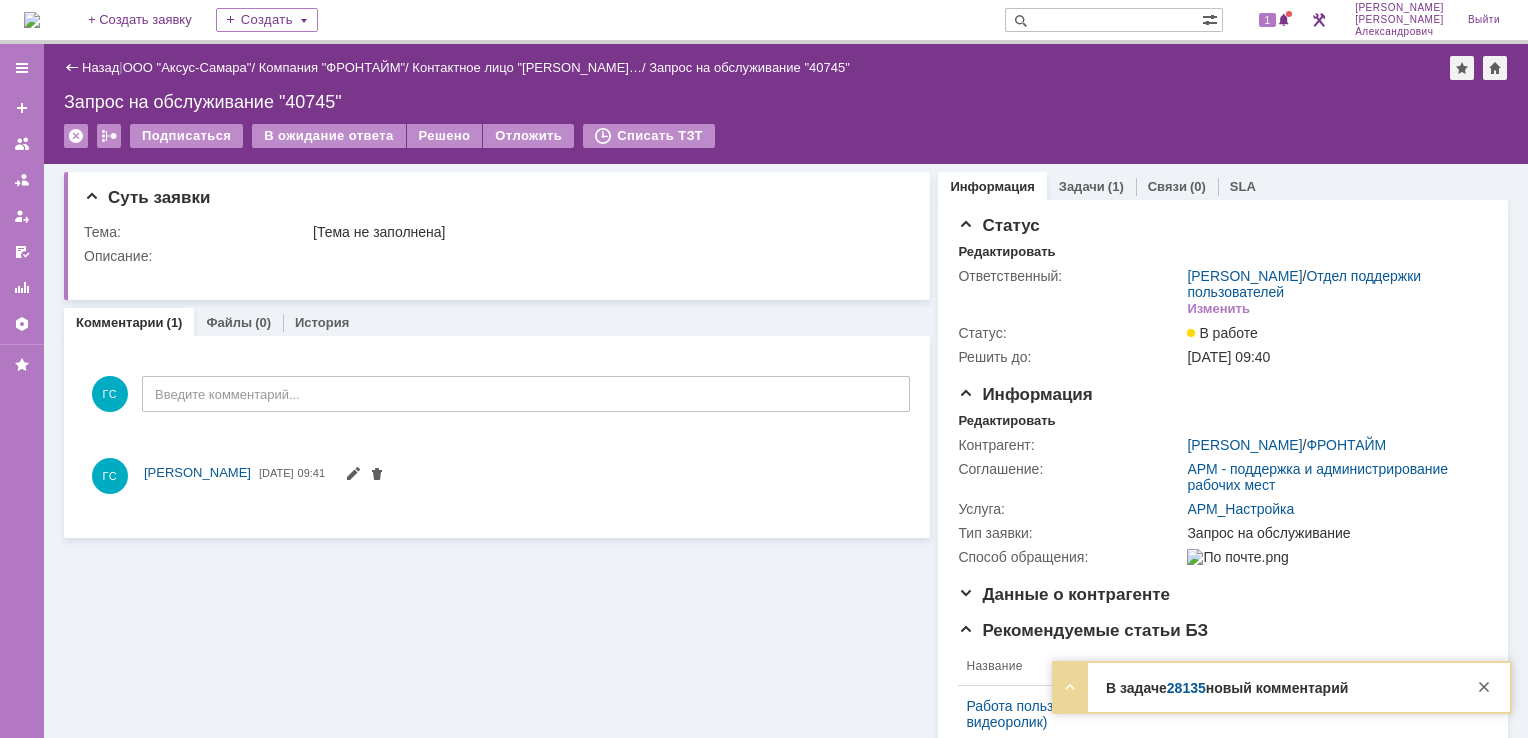 scroll, scrollTop: 0, scrollLeft: 0, axis: both 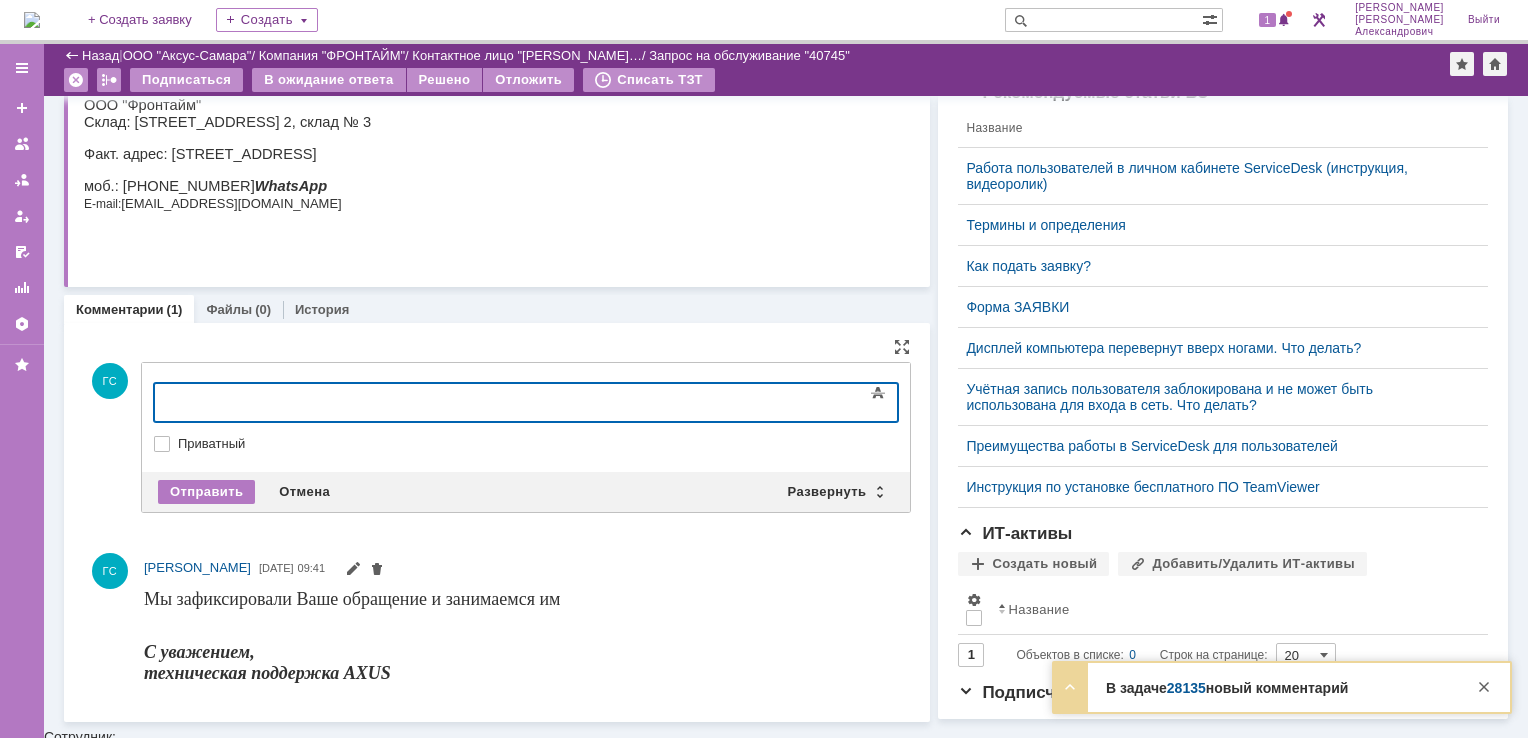 type 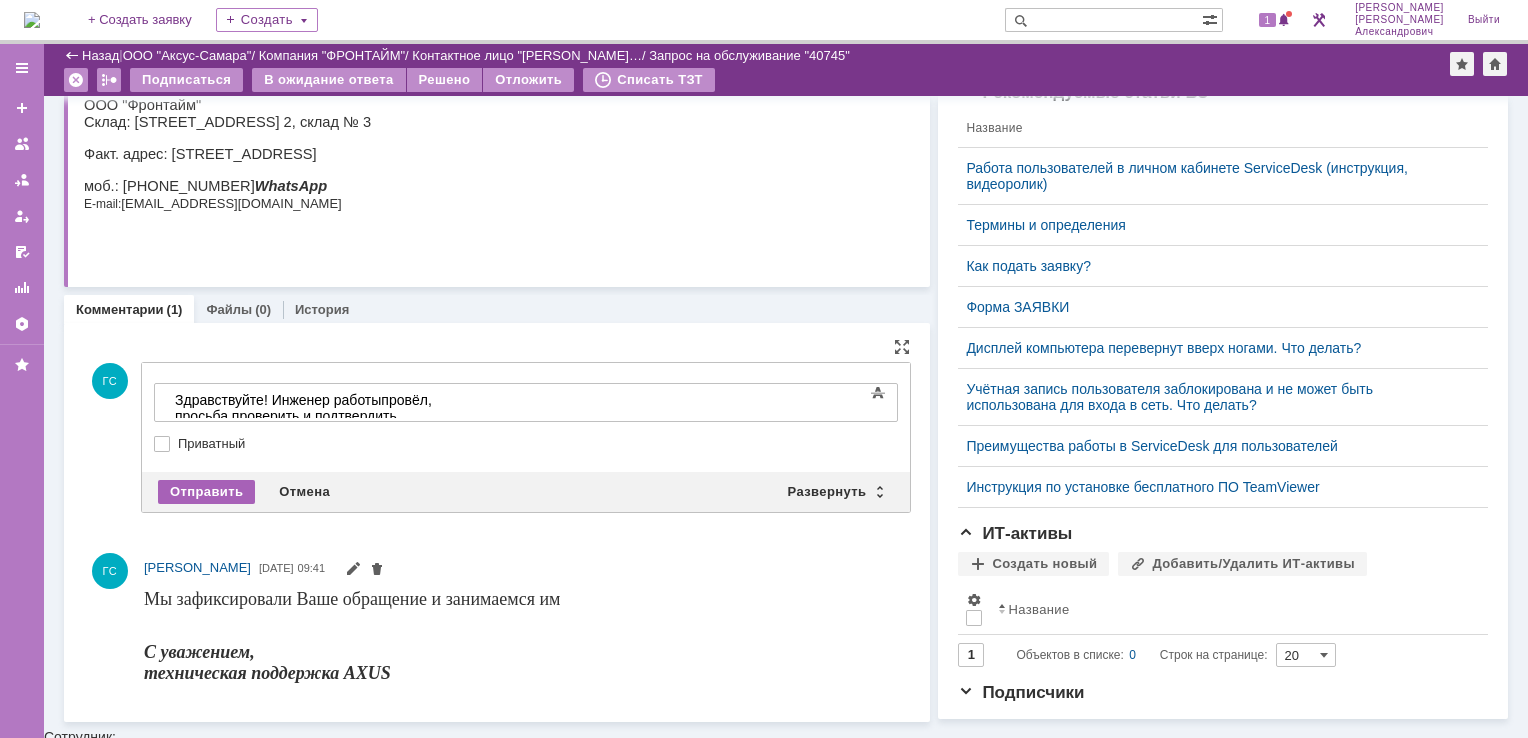 click on "Отправить" at bounding box center (206, 492) 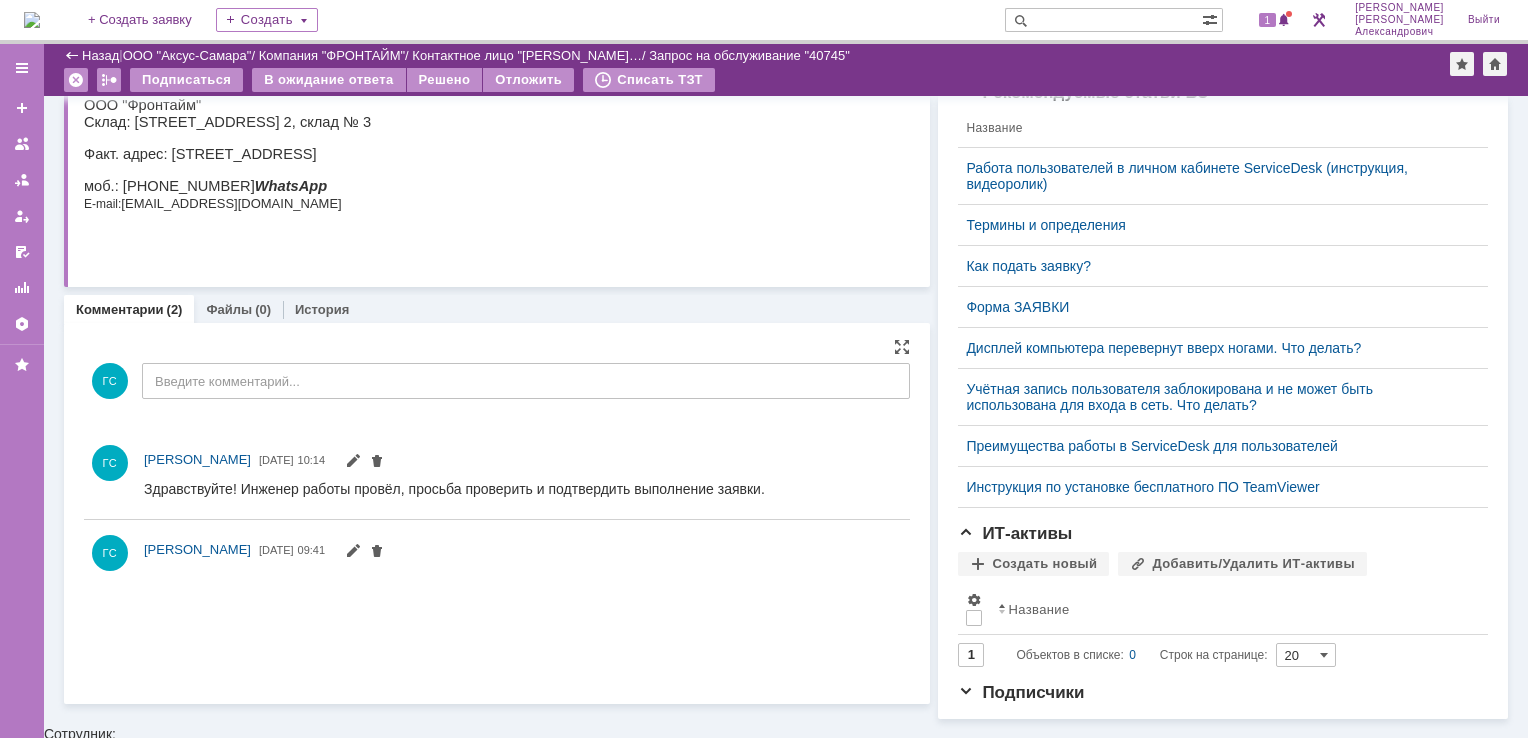 scroll, scrollTop: 0, scrollLeft: 0, axis: both 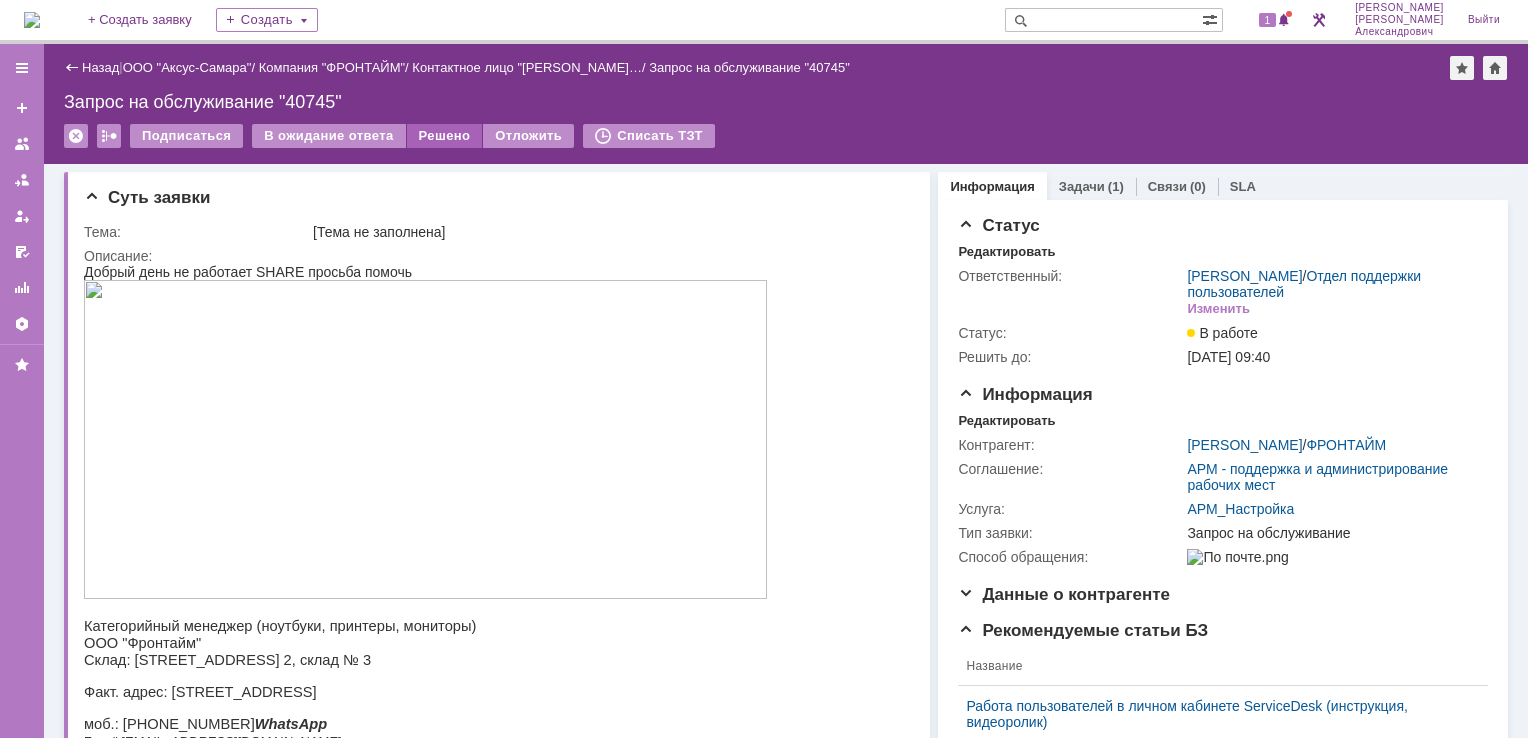click on "Решено" at bounding box center [445, 136] 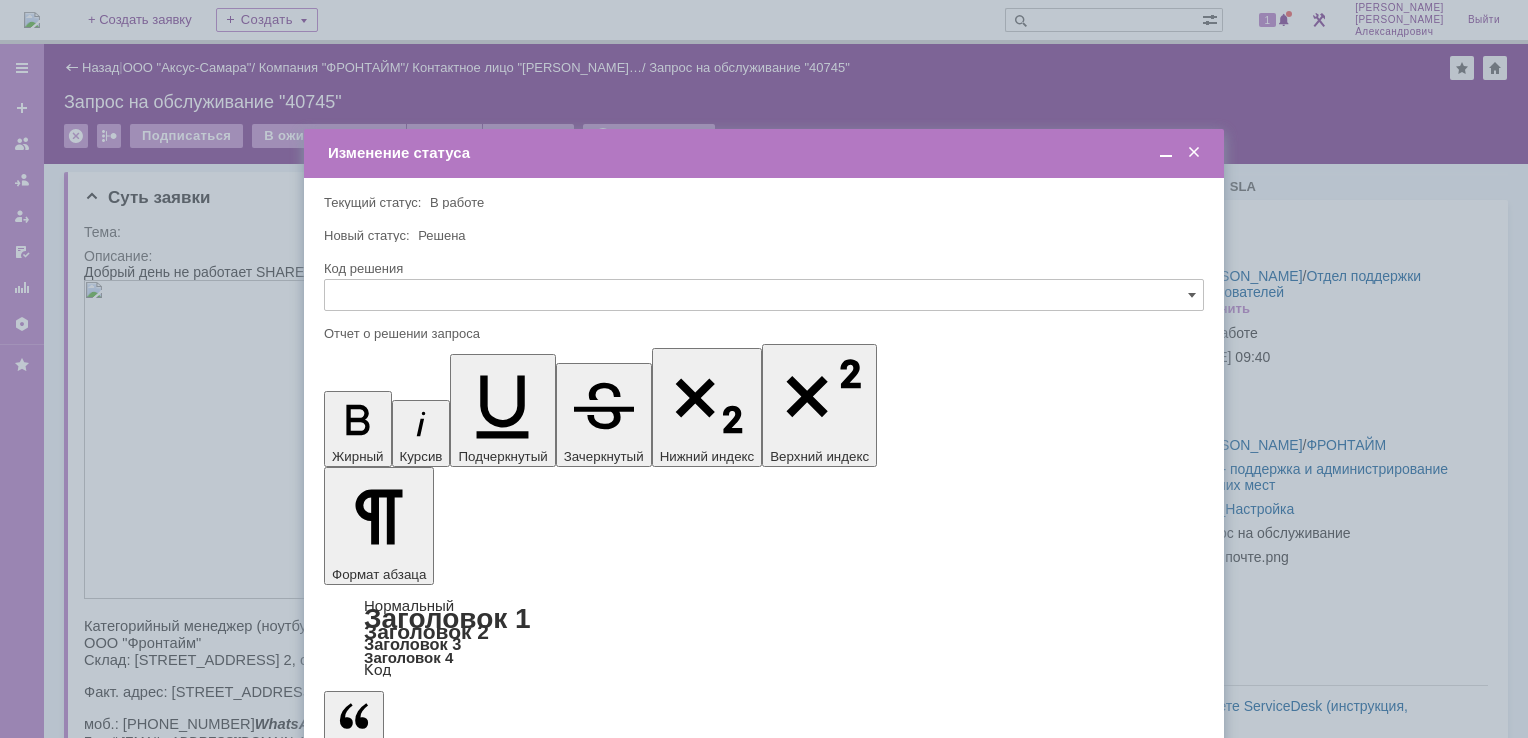 scroll, scrollTop: 0, scrollLeft: 0, axis: both 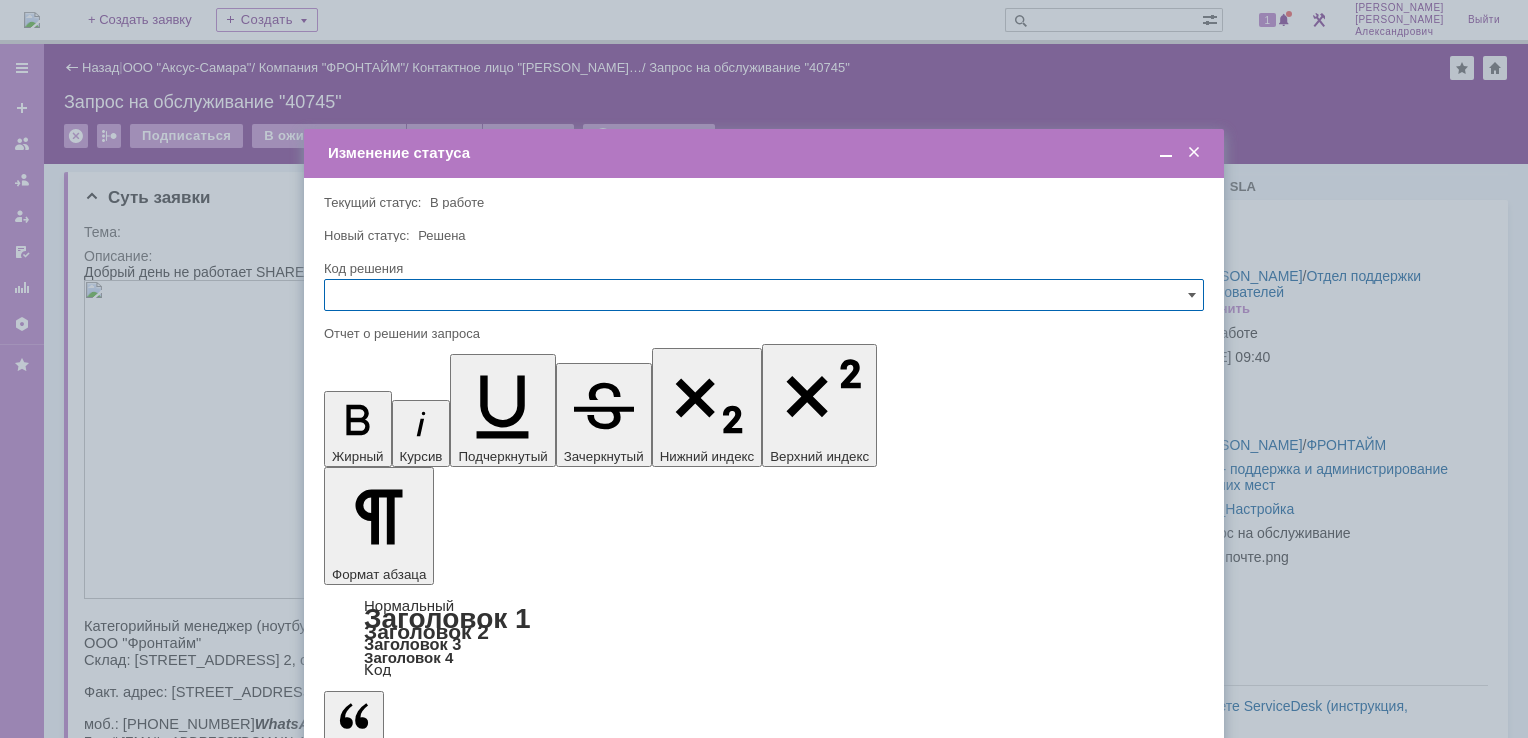 click on "Сохранить" at bounding box center [384, 820] 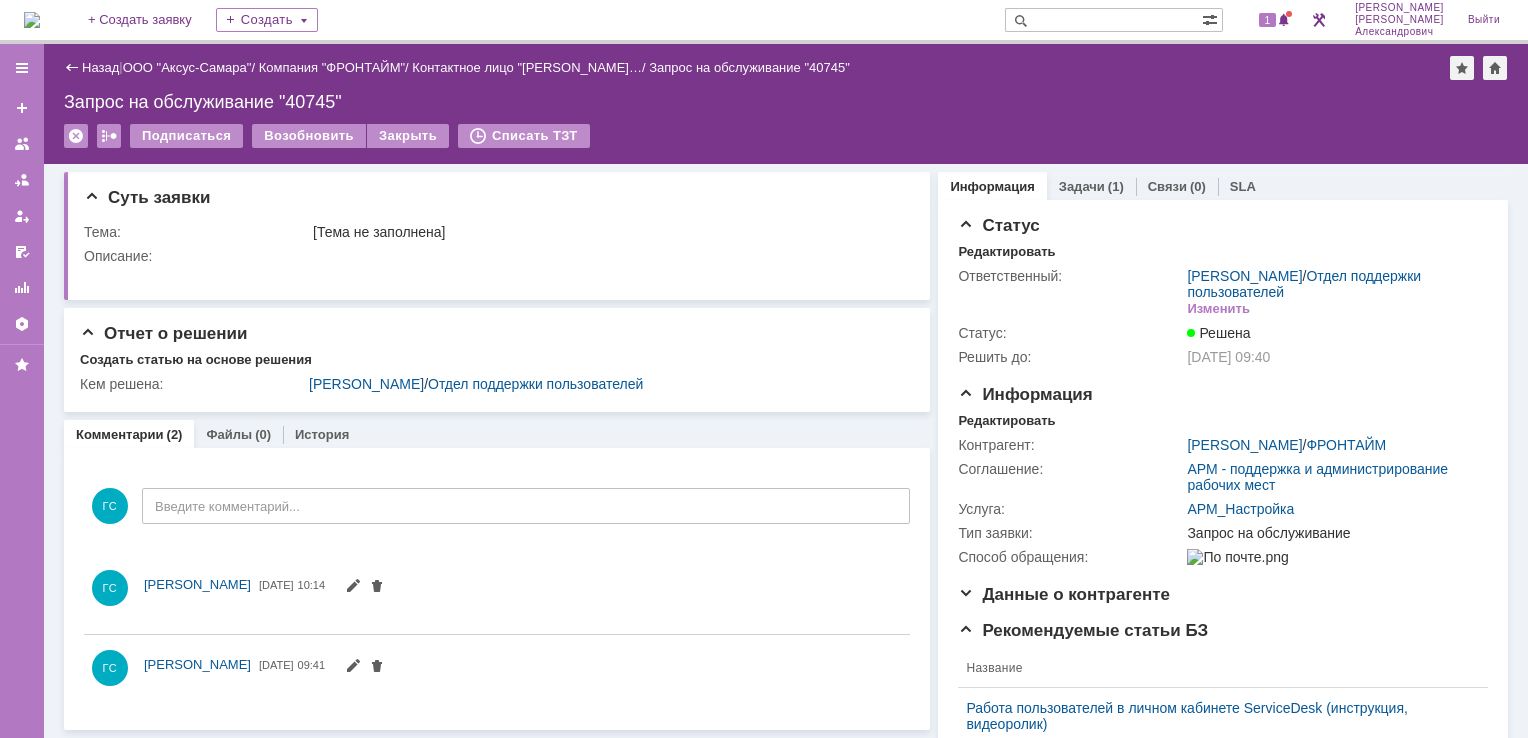 scroll, scrollTop: 0, scrollLeft: 0, axis: both 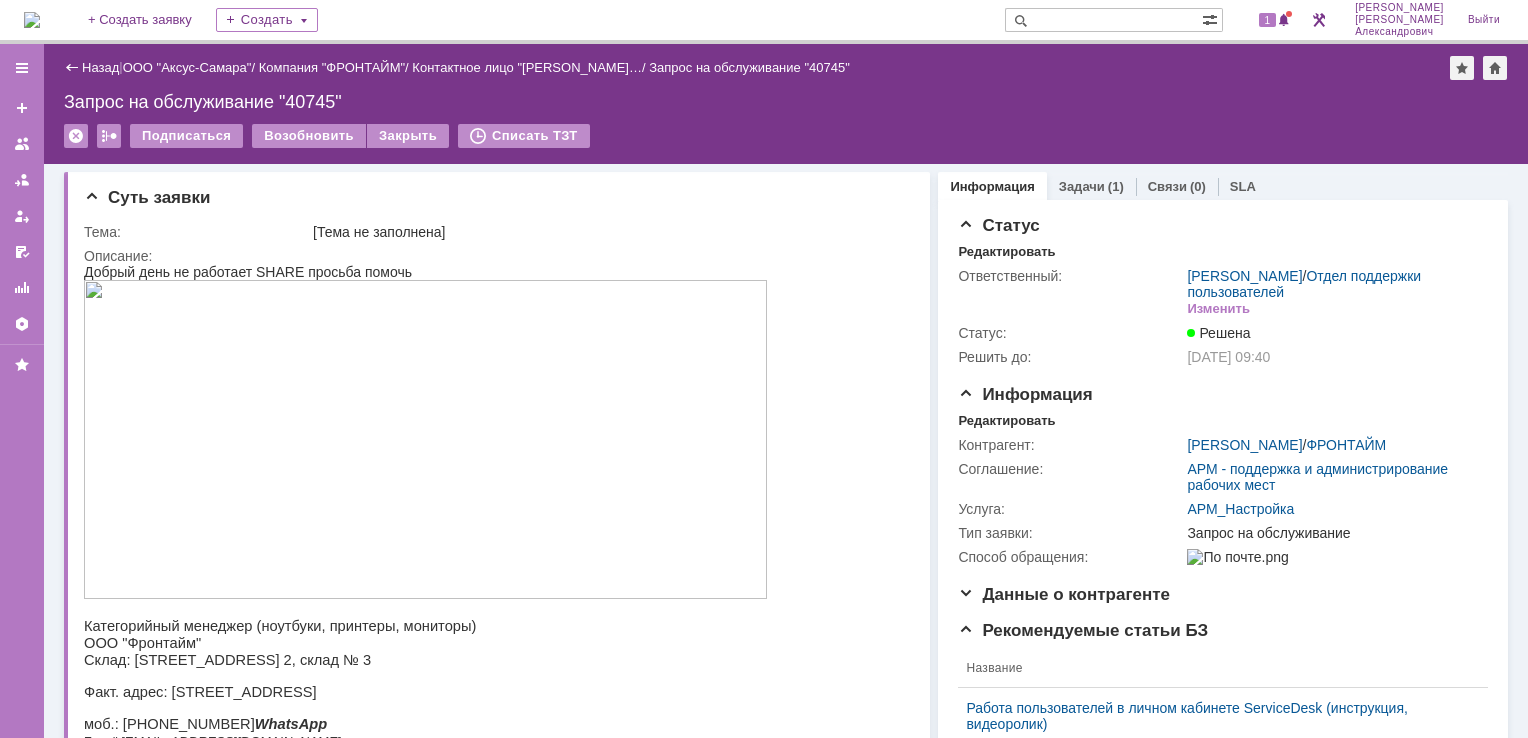 click at bounding box center (32, 20) 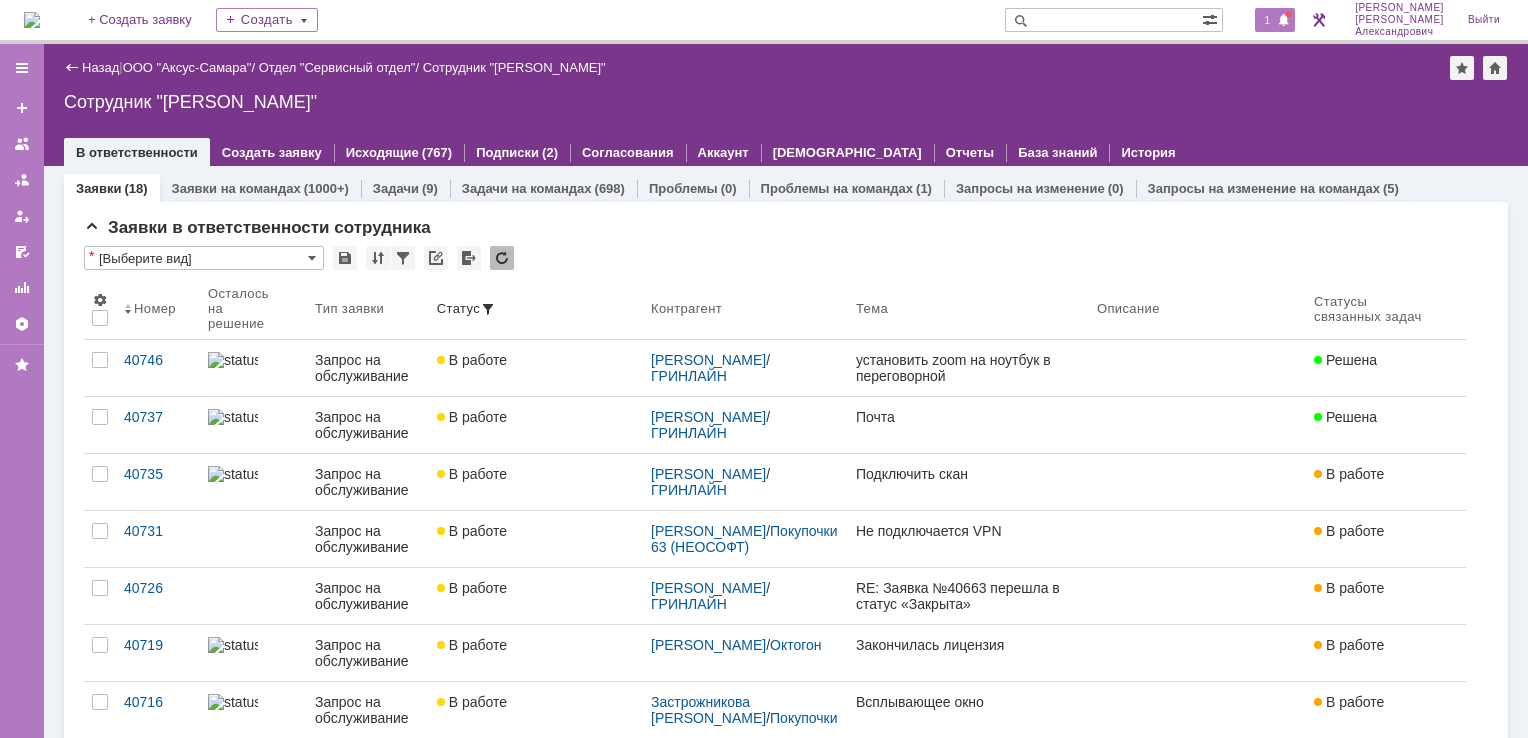 scroll, scrollTop: 0, scrollLeft: 0, axis: both 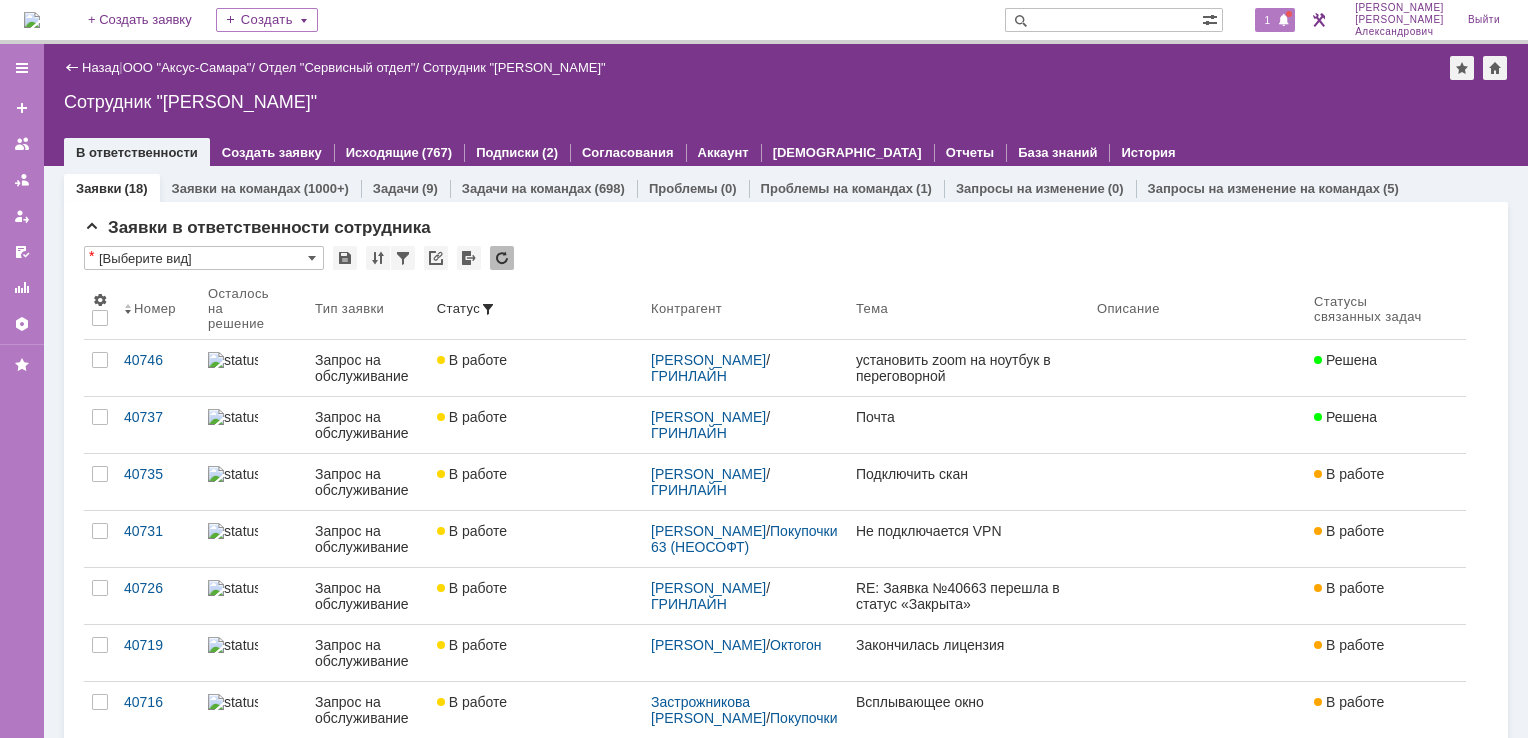 click on "1" at bounding box center (1268, 20) 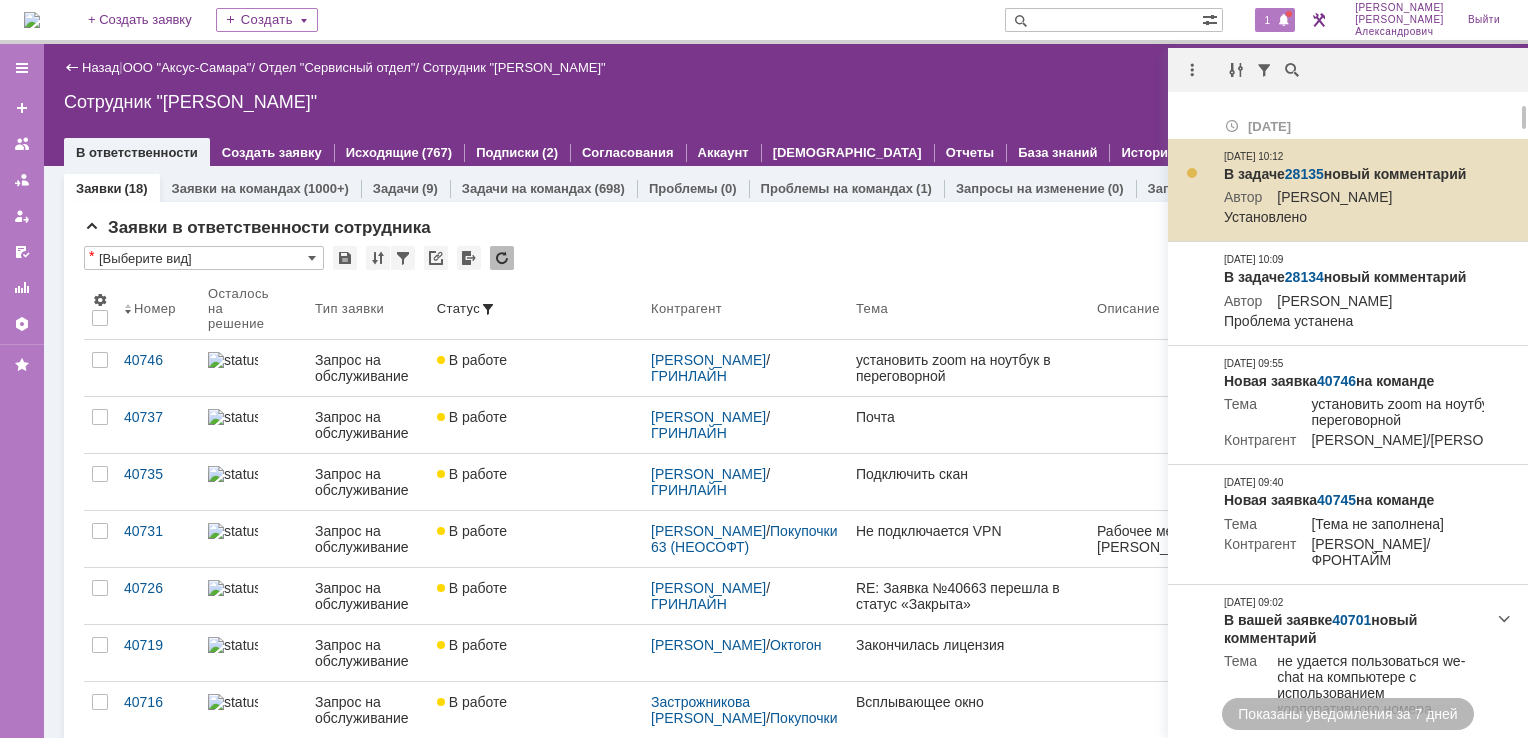 click on "28135" at bounding box center (1304, 174) 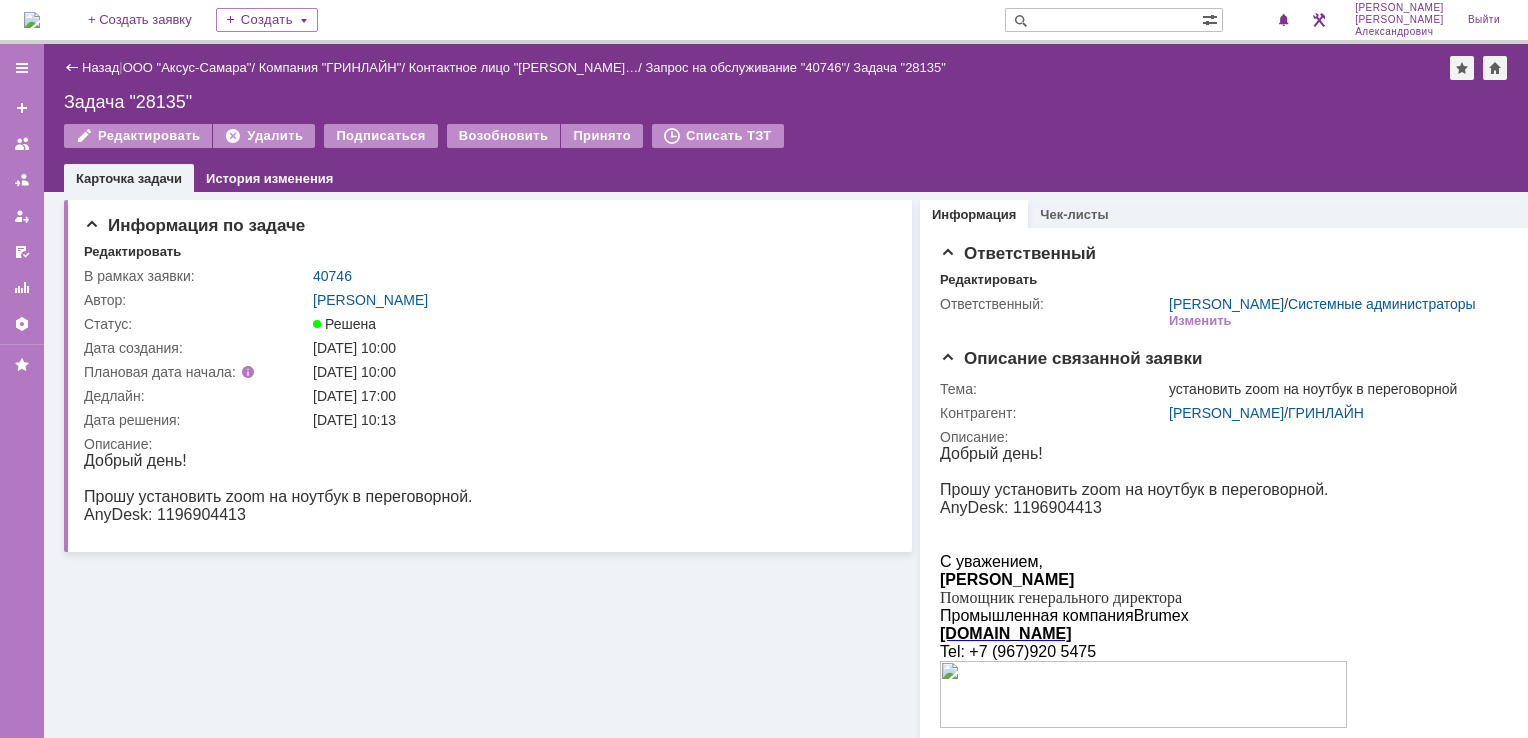 scroll, scrollTop: 0, scrollLeft: 0, axis: both 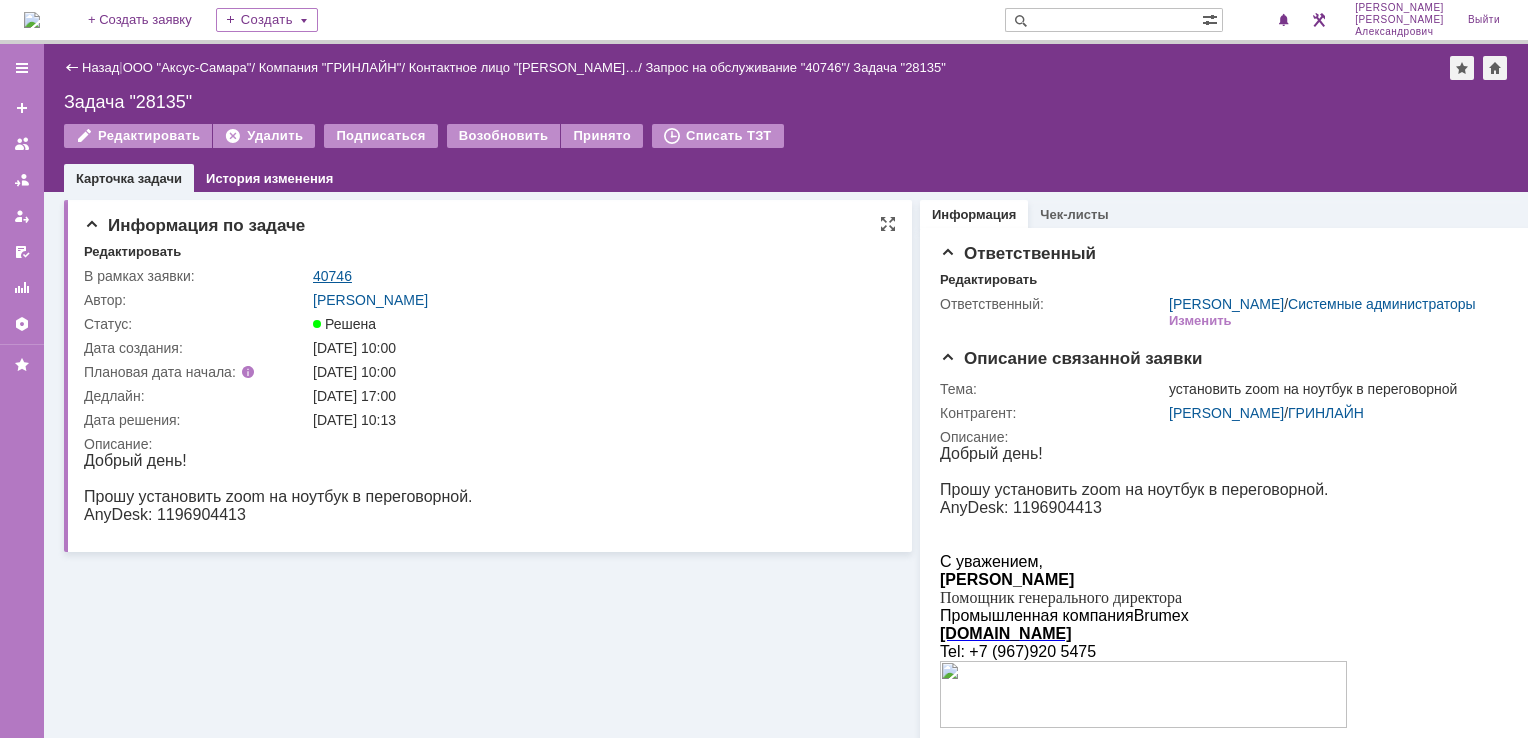click on "40746" at bounding box center (332, 276) 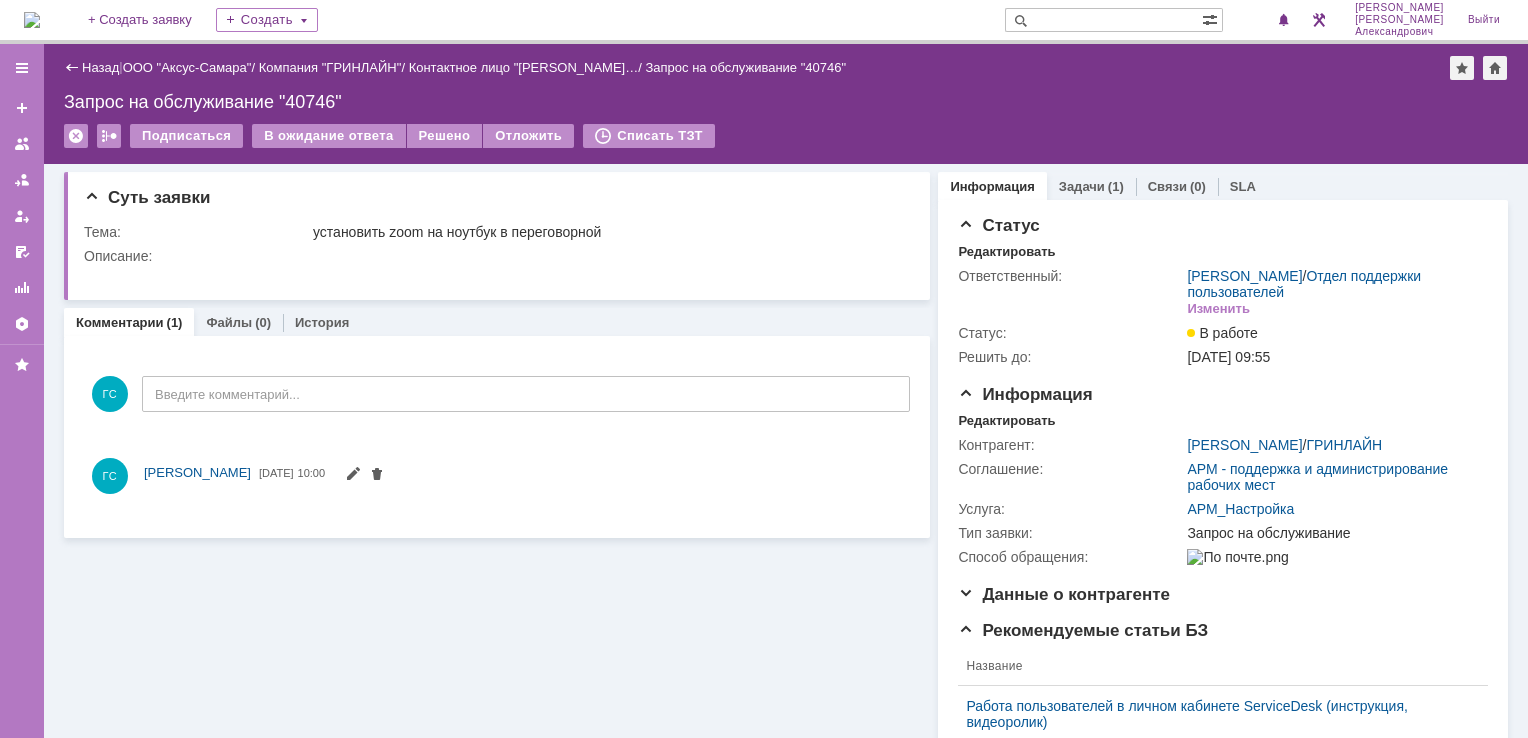 scroll, scrollTop: 0, scrollLeft: 0, axis: both 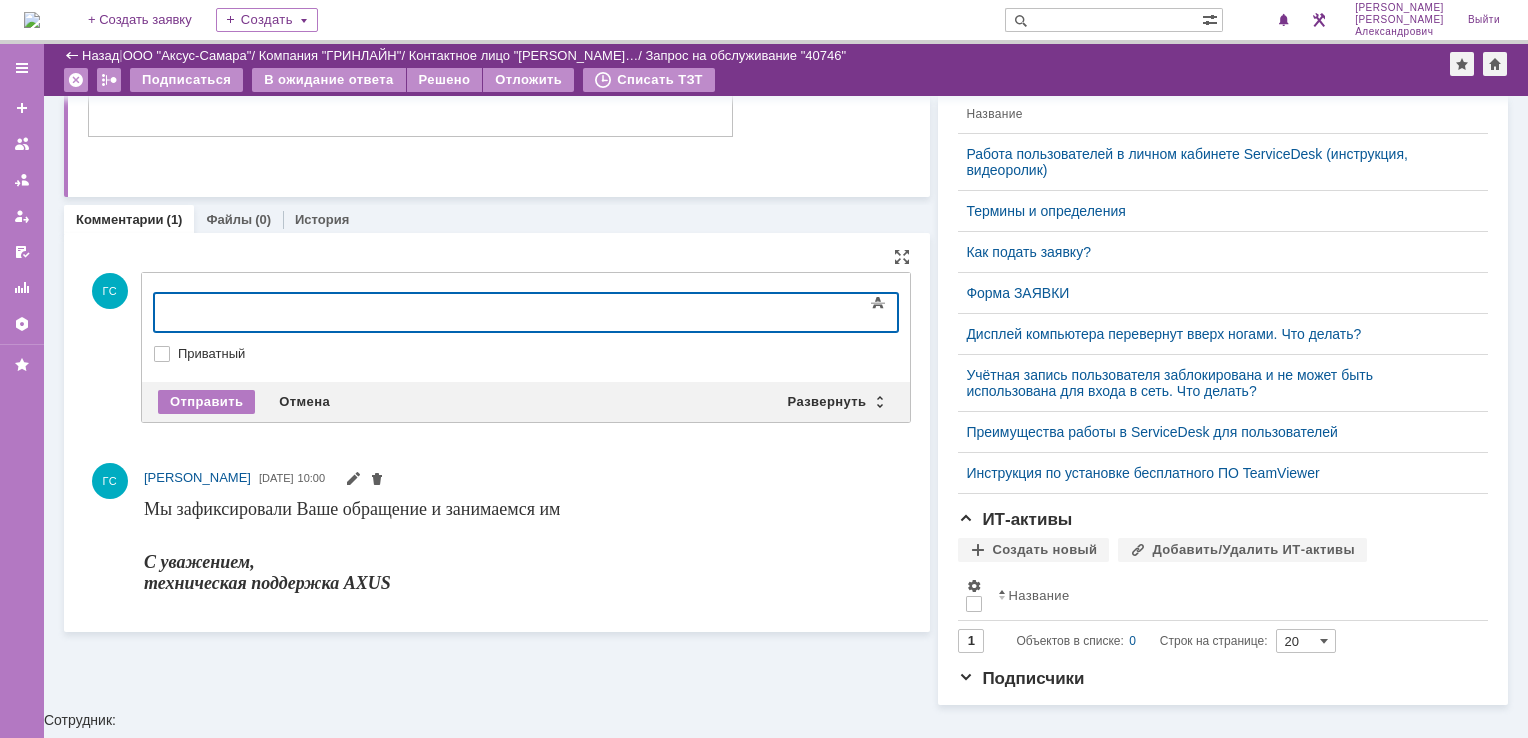 type 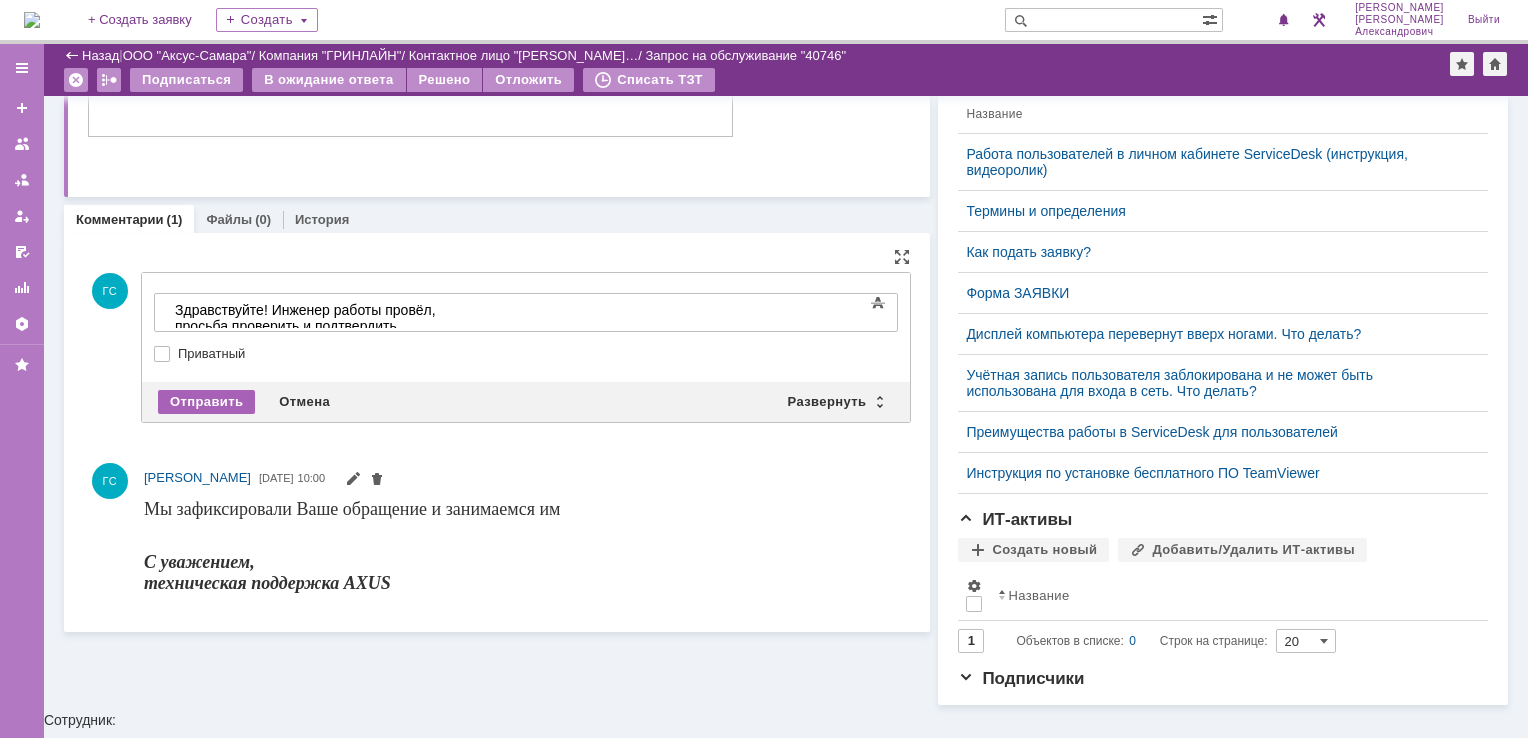 click on "Отправить" at bounding box center [206, 402] 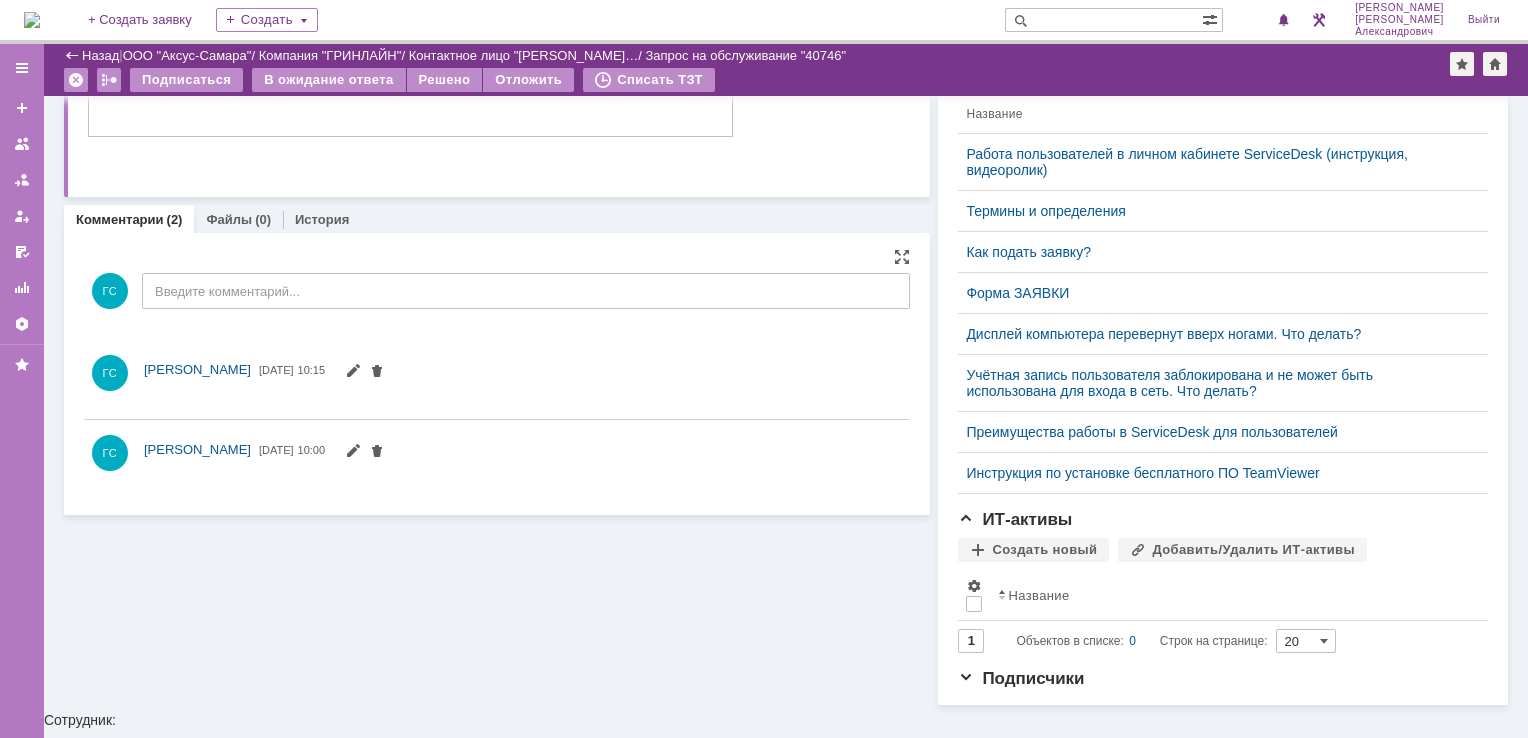 scroll, scrollTop: 0, scrollLeft: 0, axis: both 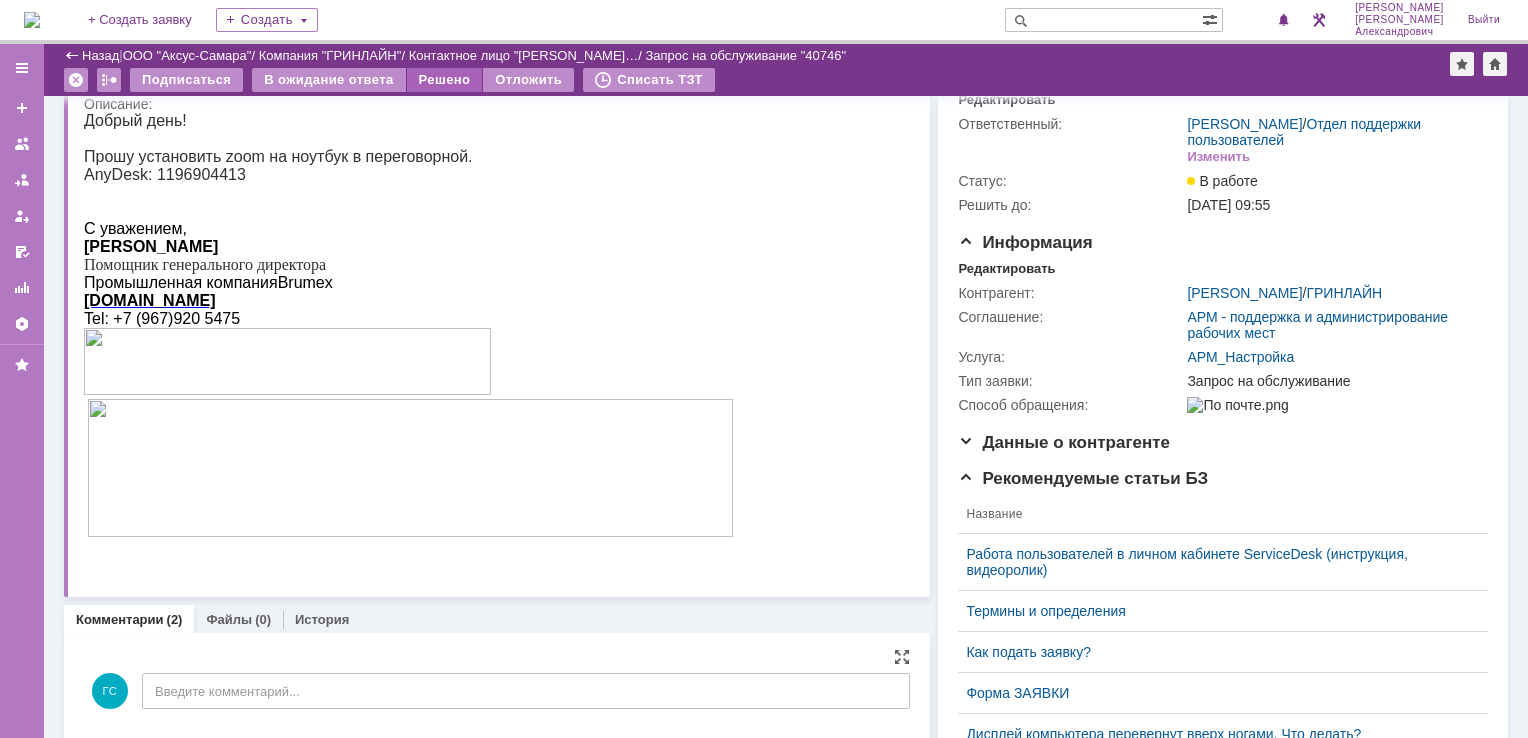 click on "Решено" at bounding box center (445, 80) 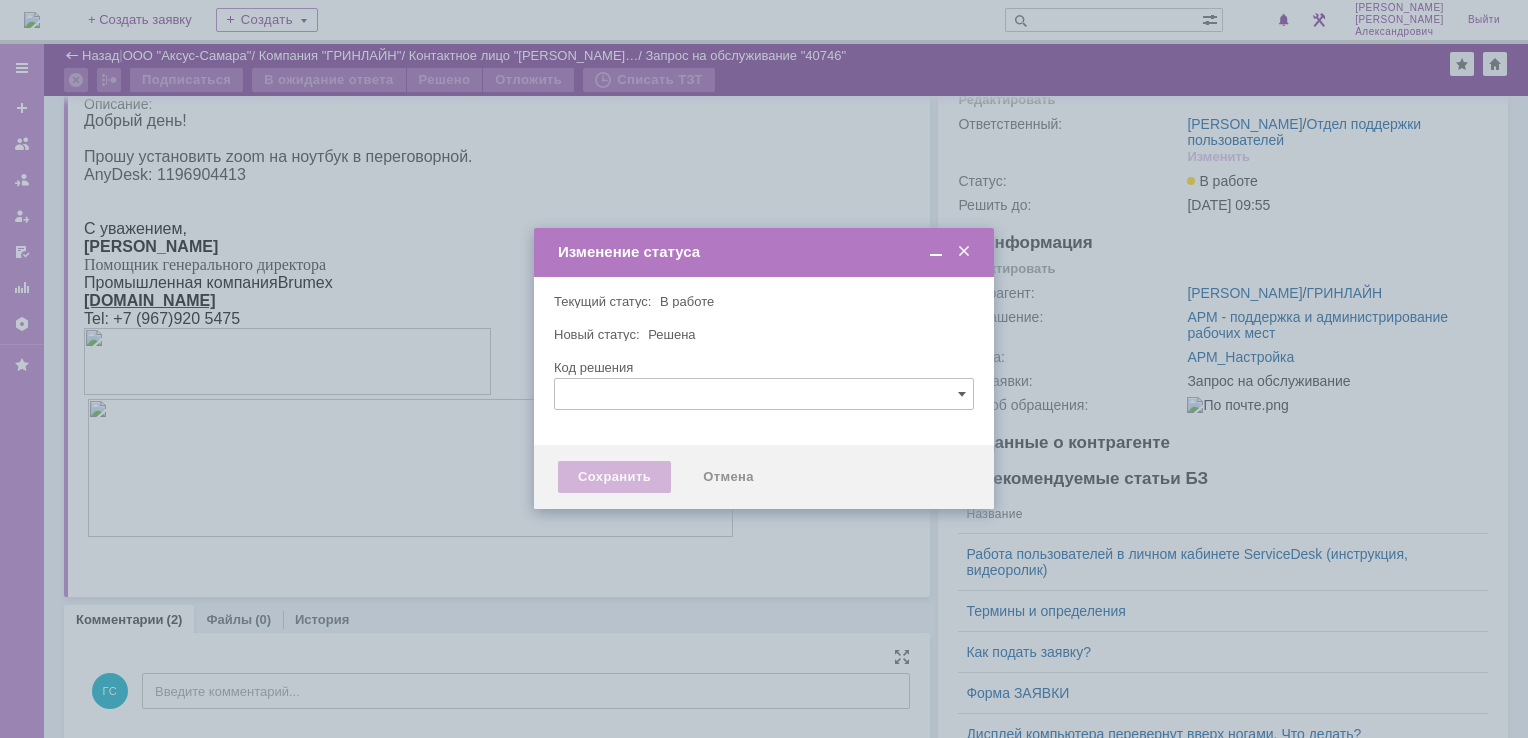 type 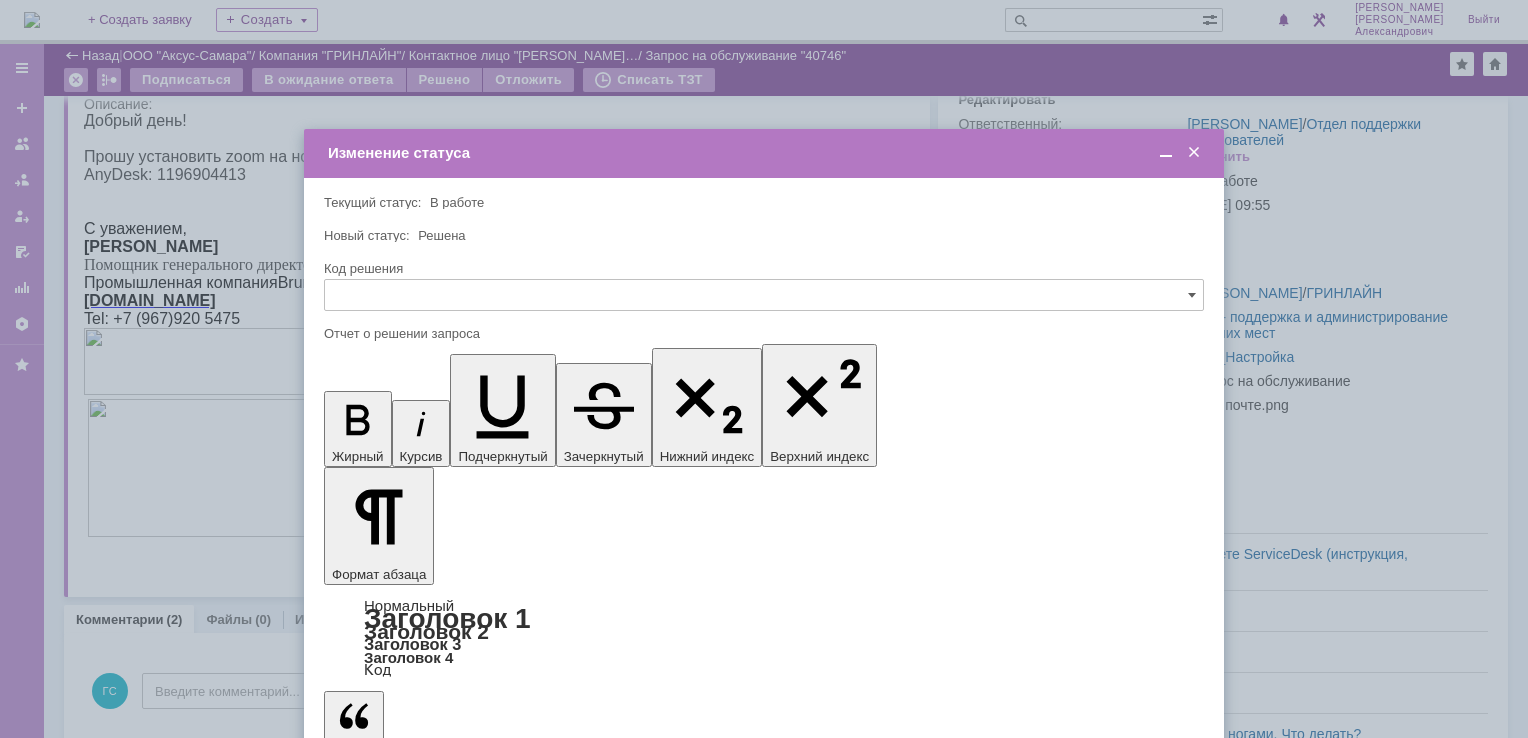 scroll, scrollTop: 0, scrollLeft: 0, axis: both 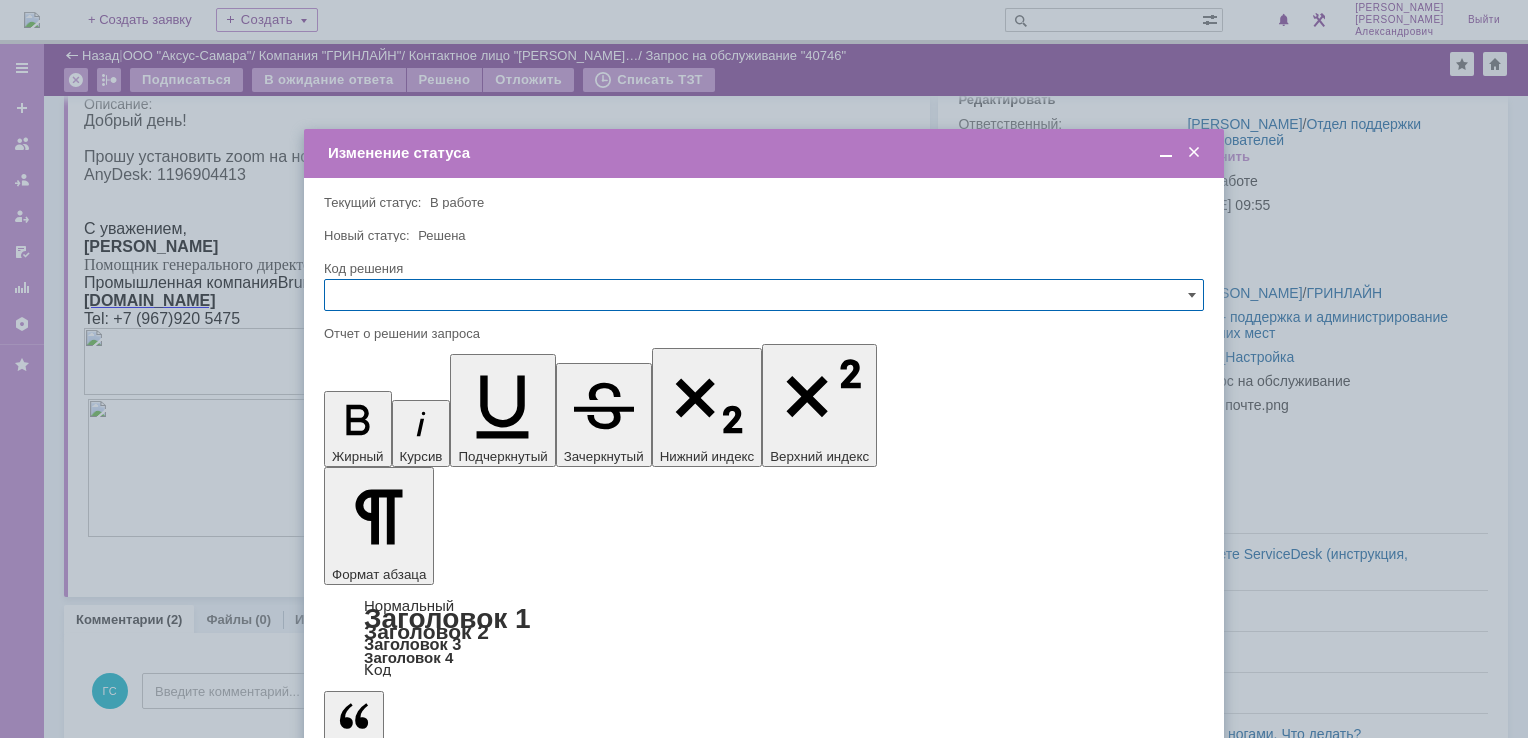 click on "Сохранить" at bounding box center (384, 820) 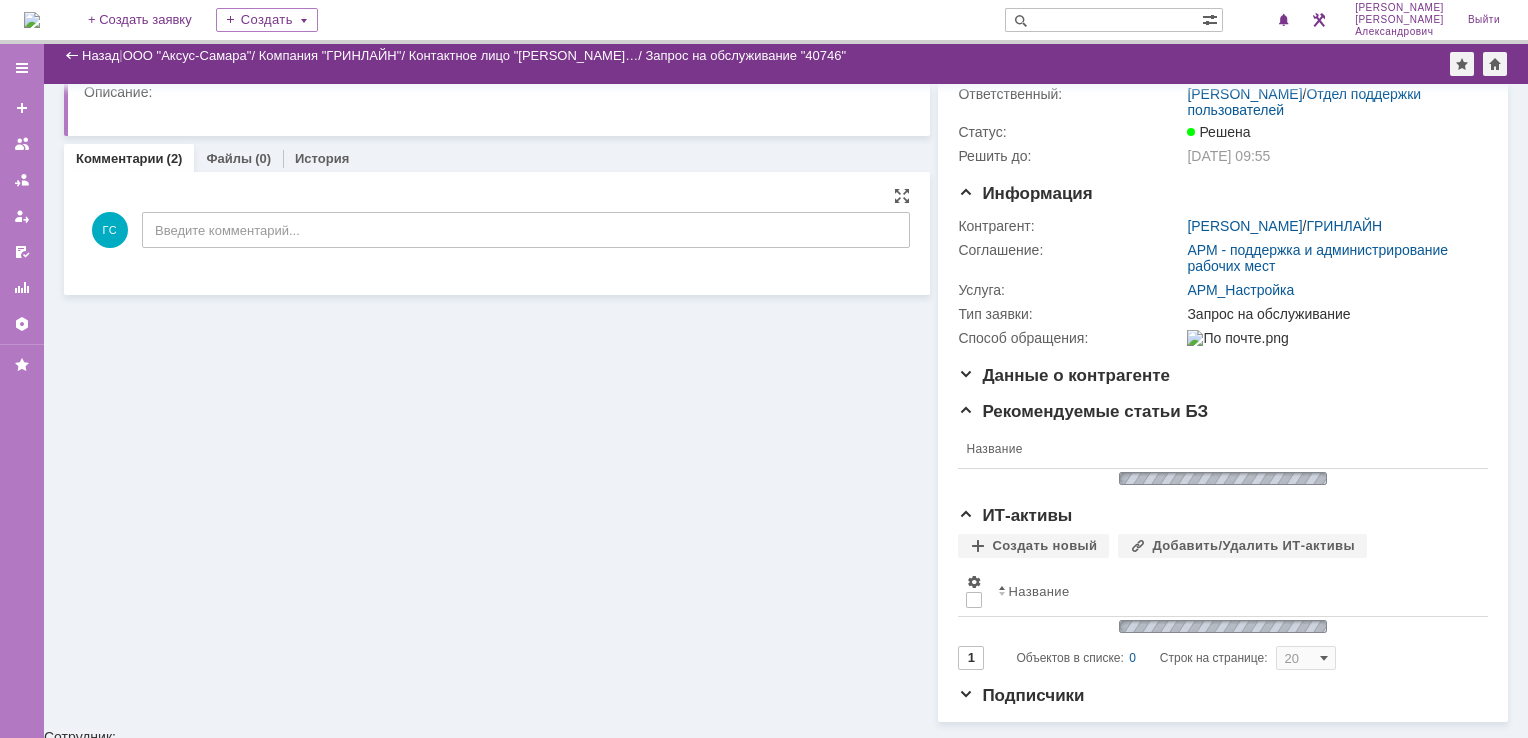 scroll, scrollTop: 0, scrollLeft: 0, axis: both 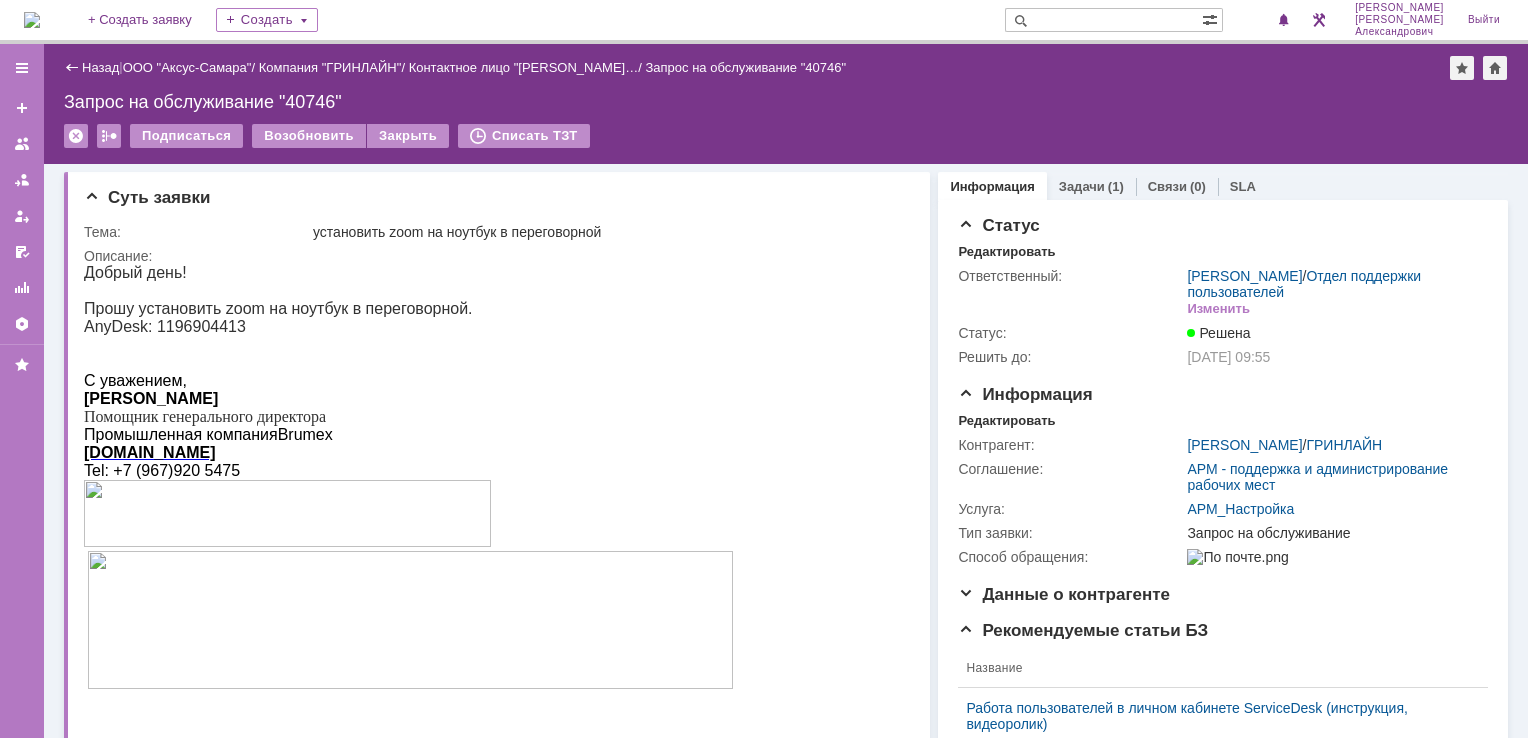click at bounding box center (32, 20) 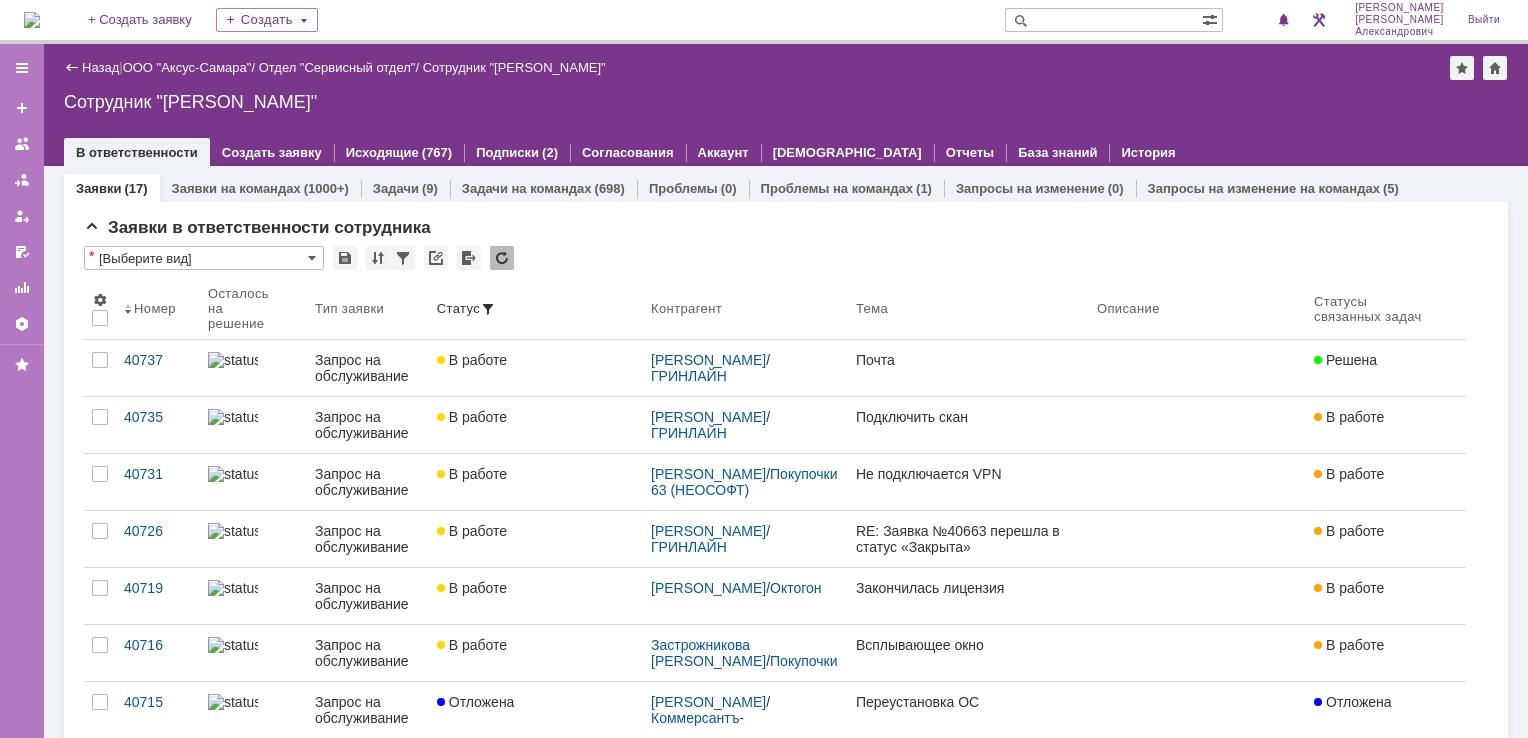 scroll, scrollTop: 0, scrollLeft: 0, axis: both 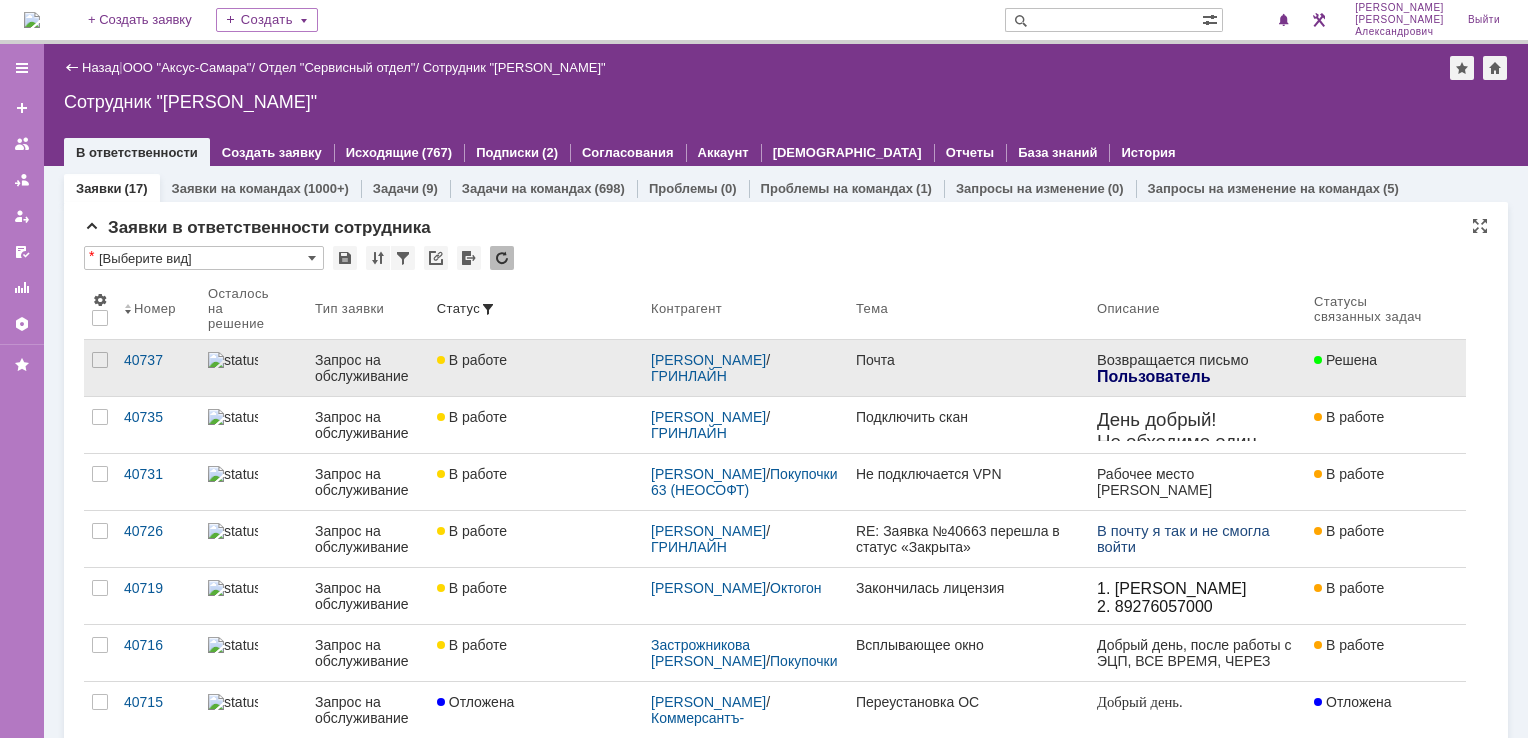 click on "Почта" at bounding box center [968, 368] 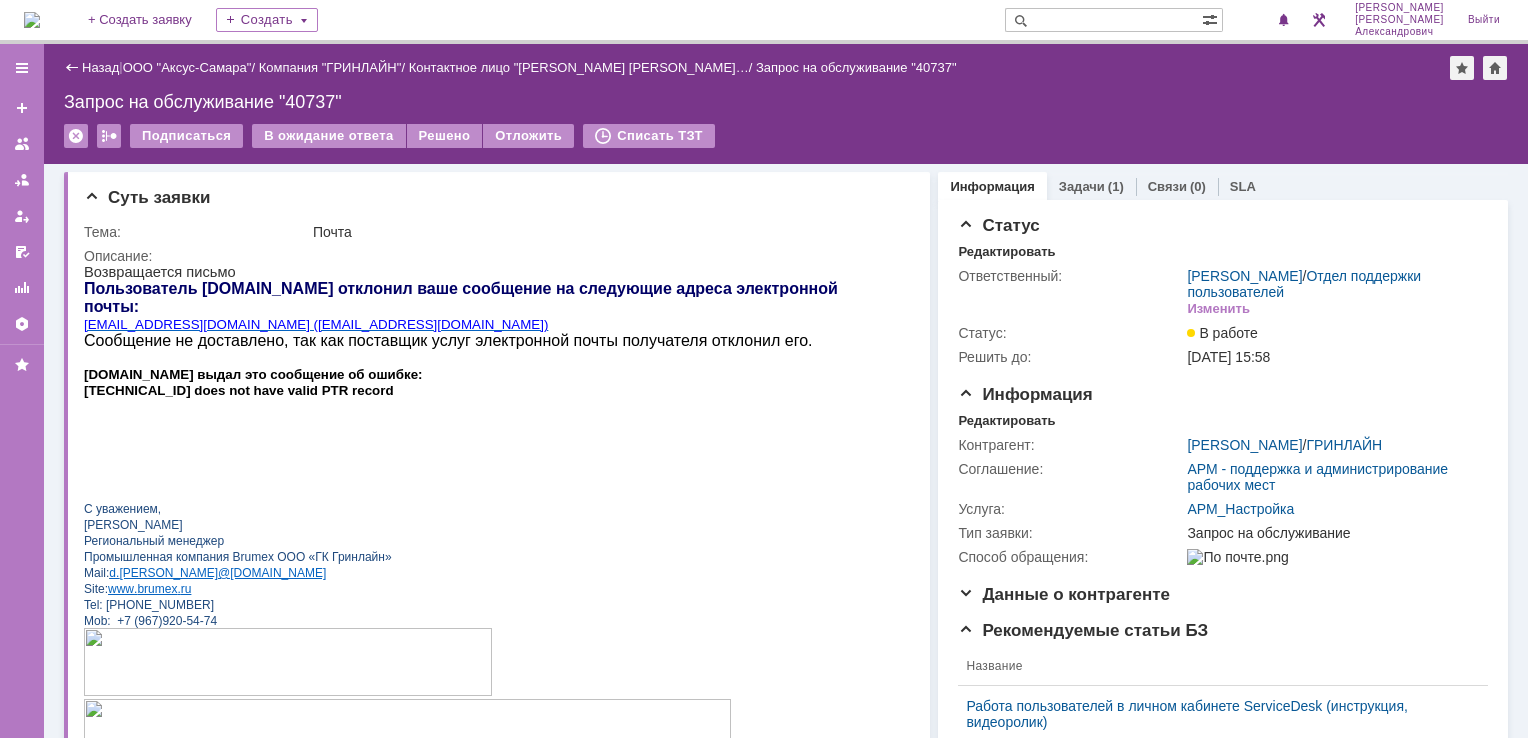 click on "Задачи (1)" at bounding box center (1091, 186) 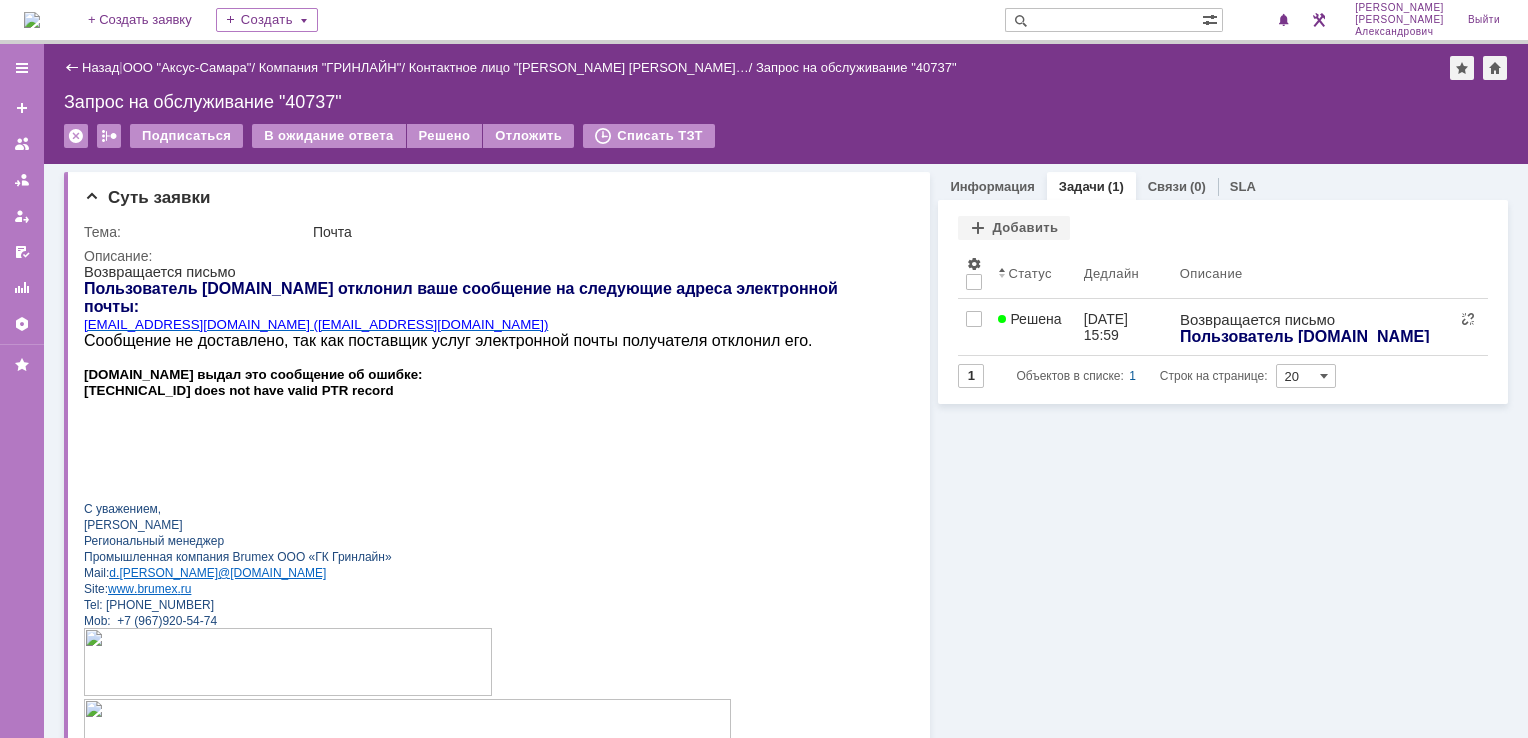 click at bounding box center (32, 20) 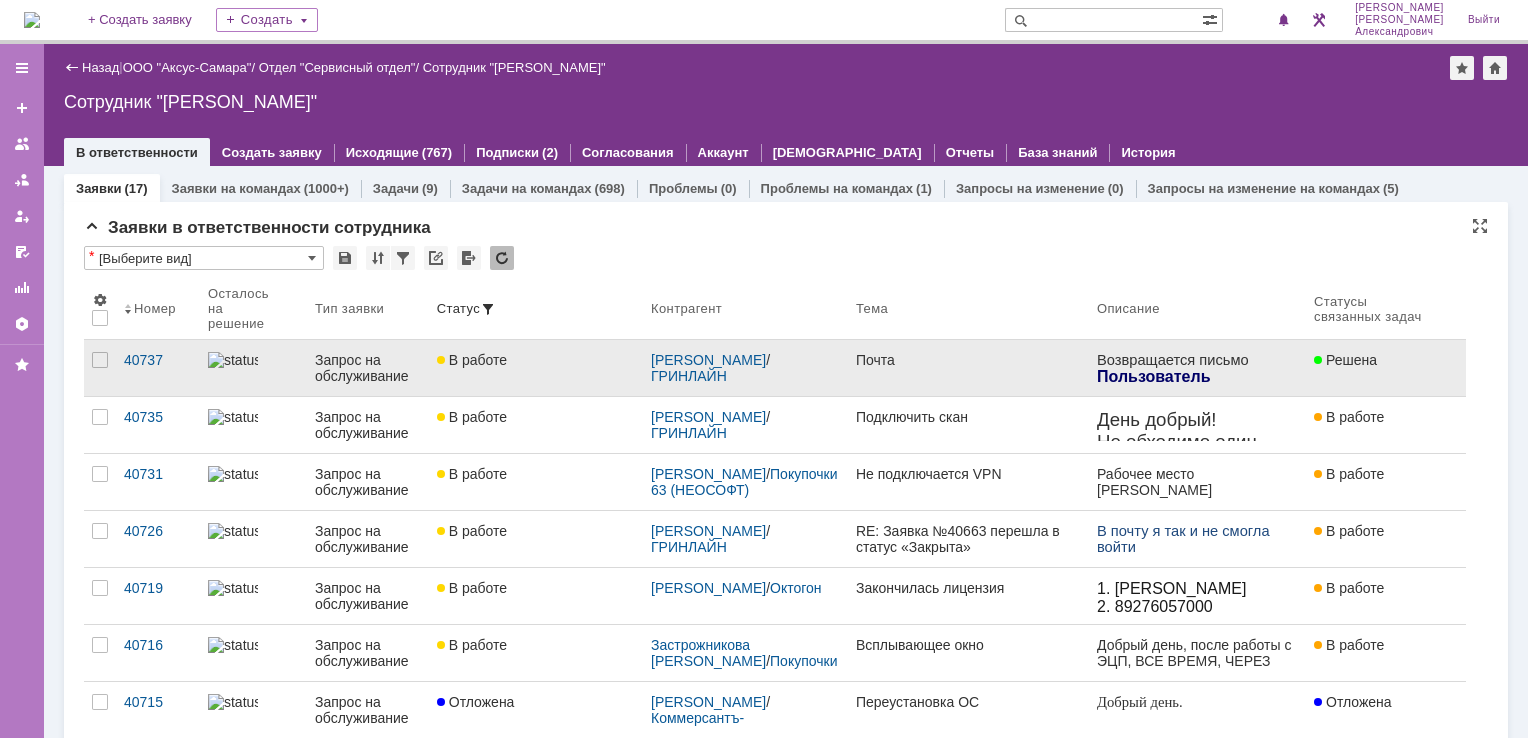 click on "Почта" at bounding box center [968, 368] 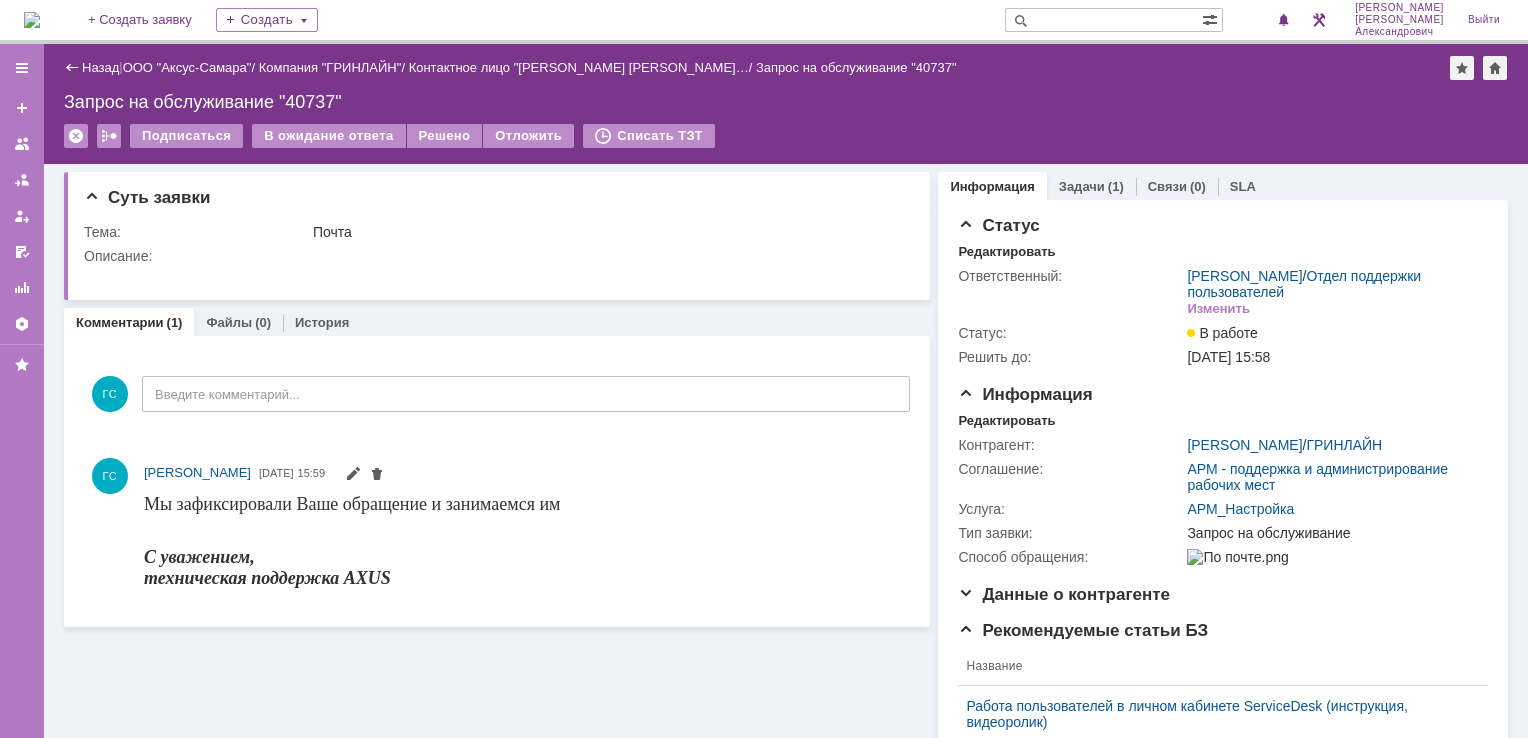 scroll, scrollTop: 0, scrollLeft: 0, axis: both 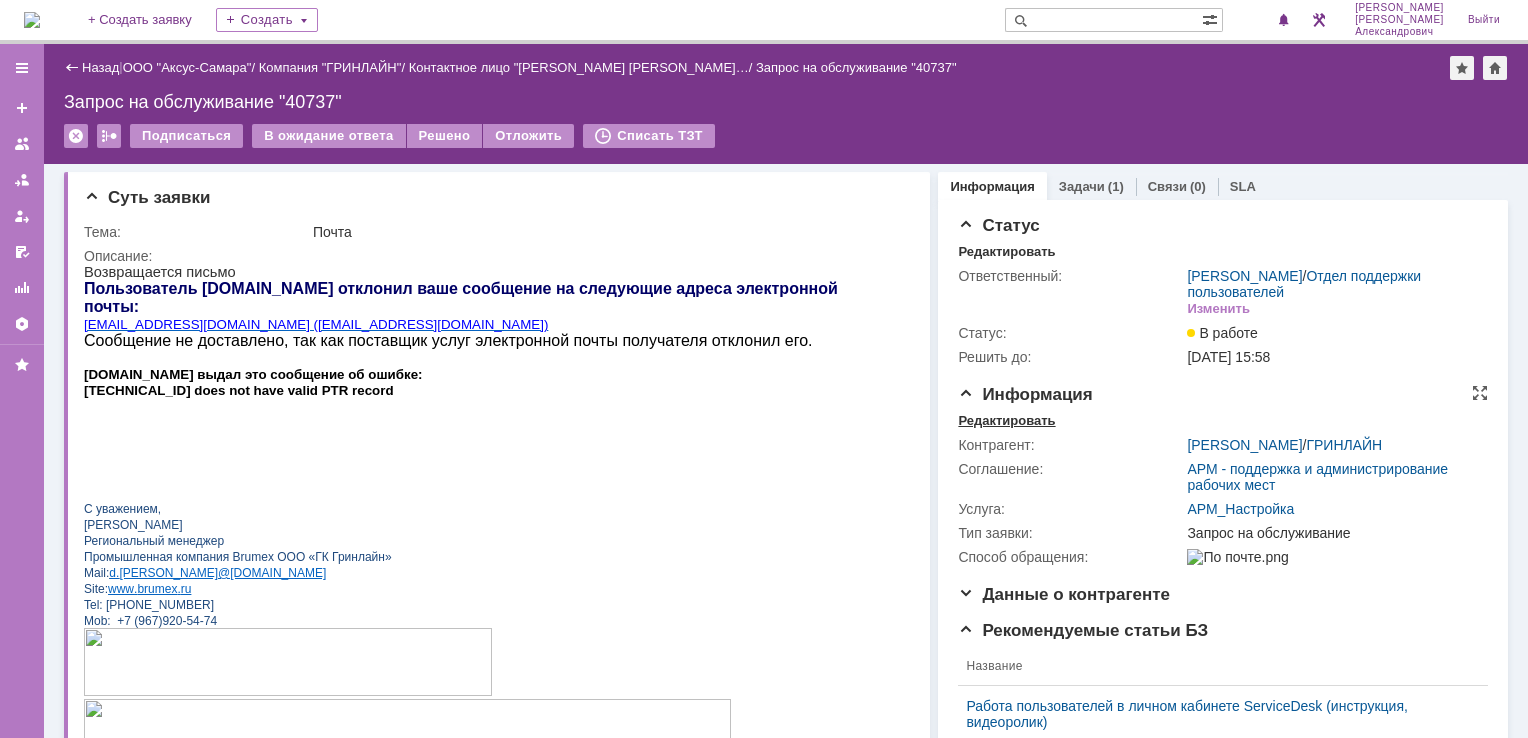 click on "Редактировать" at bounding box center (1006, 421) 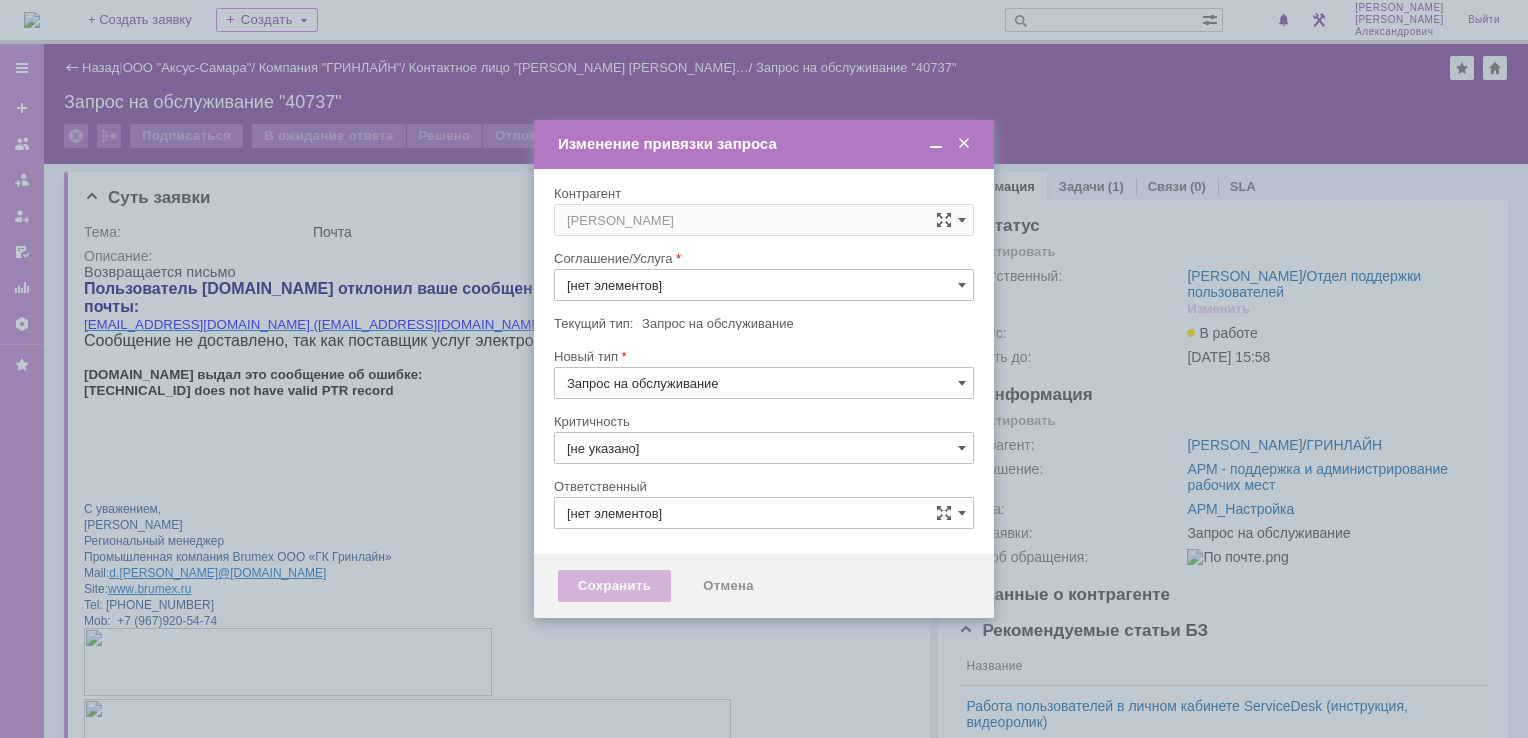 type on "АРМ_Настройка" 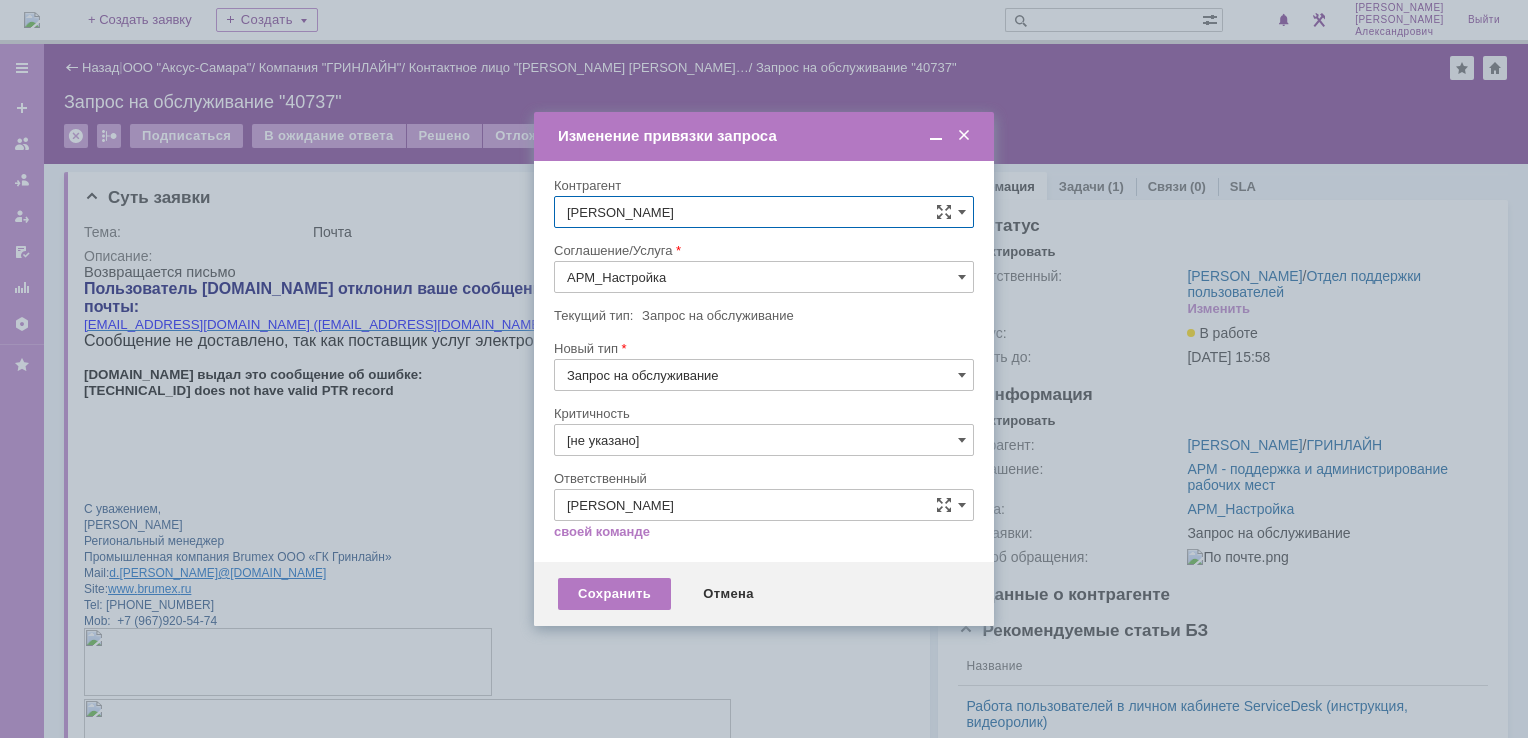 click on "АРМ_Настройка" at bounding box center (764, 277) 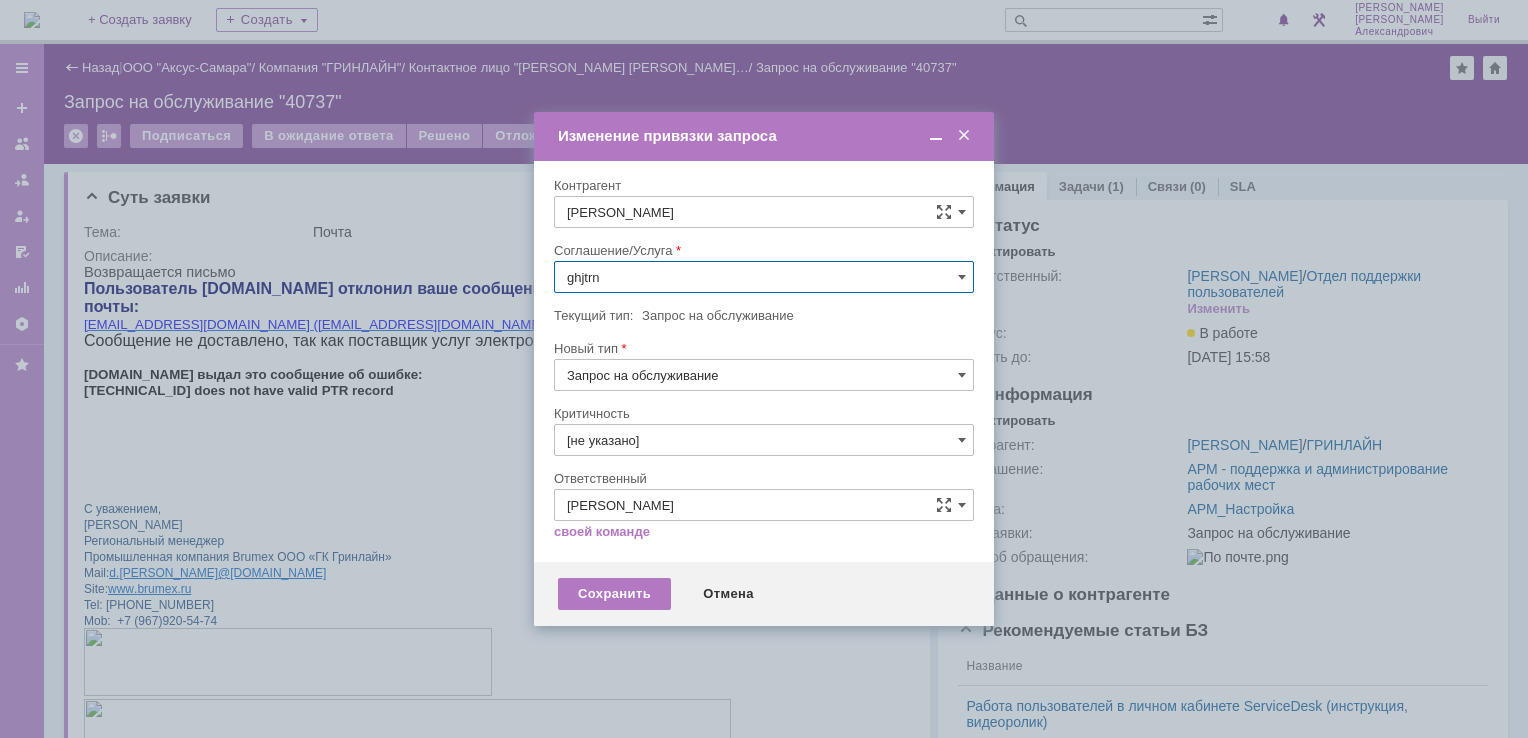 scroll, scrollTop: 0, scrollLeft: 0, axis: both 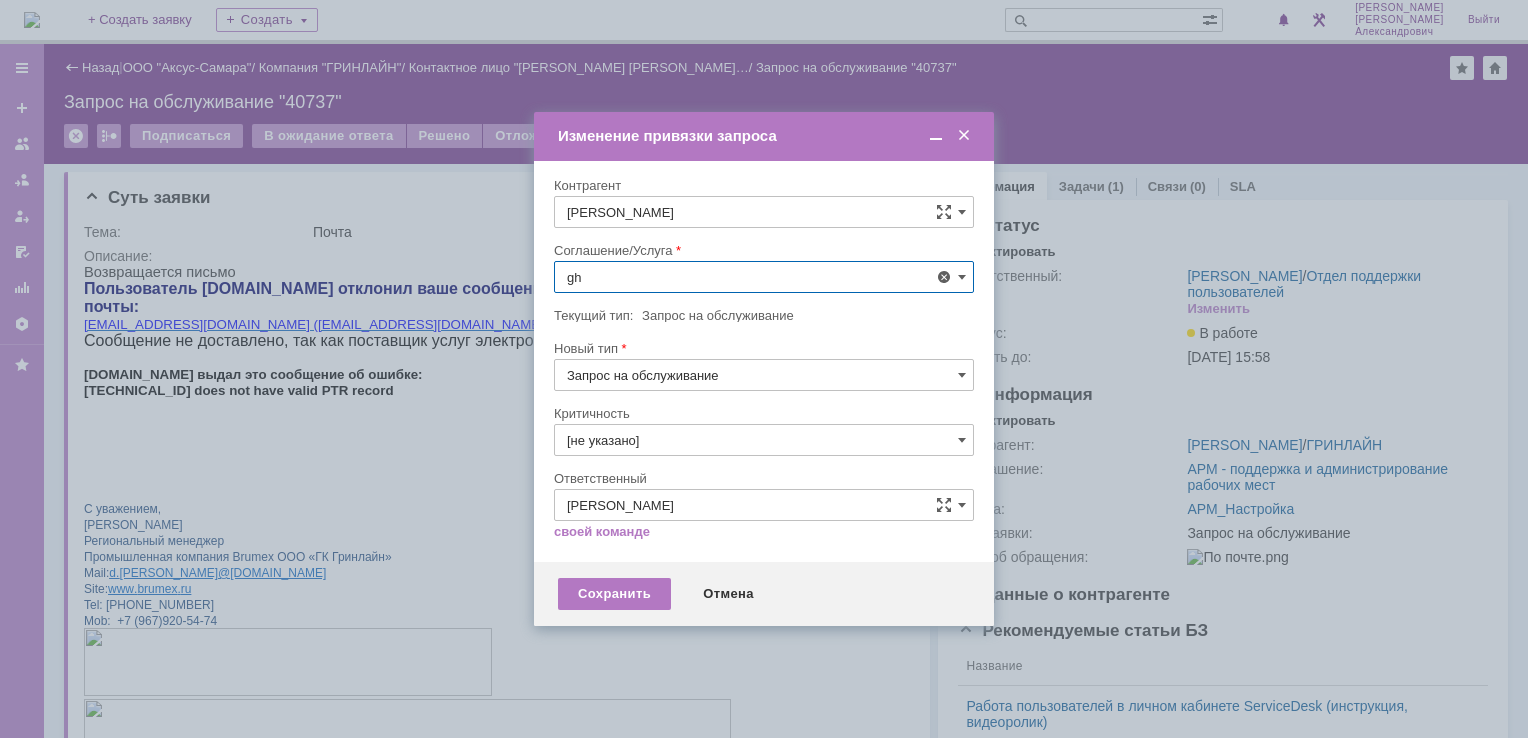 type on "g" 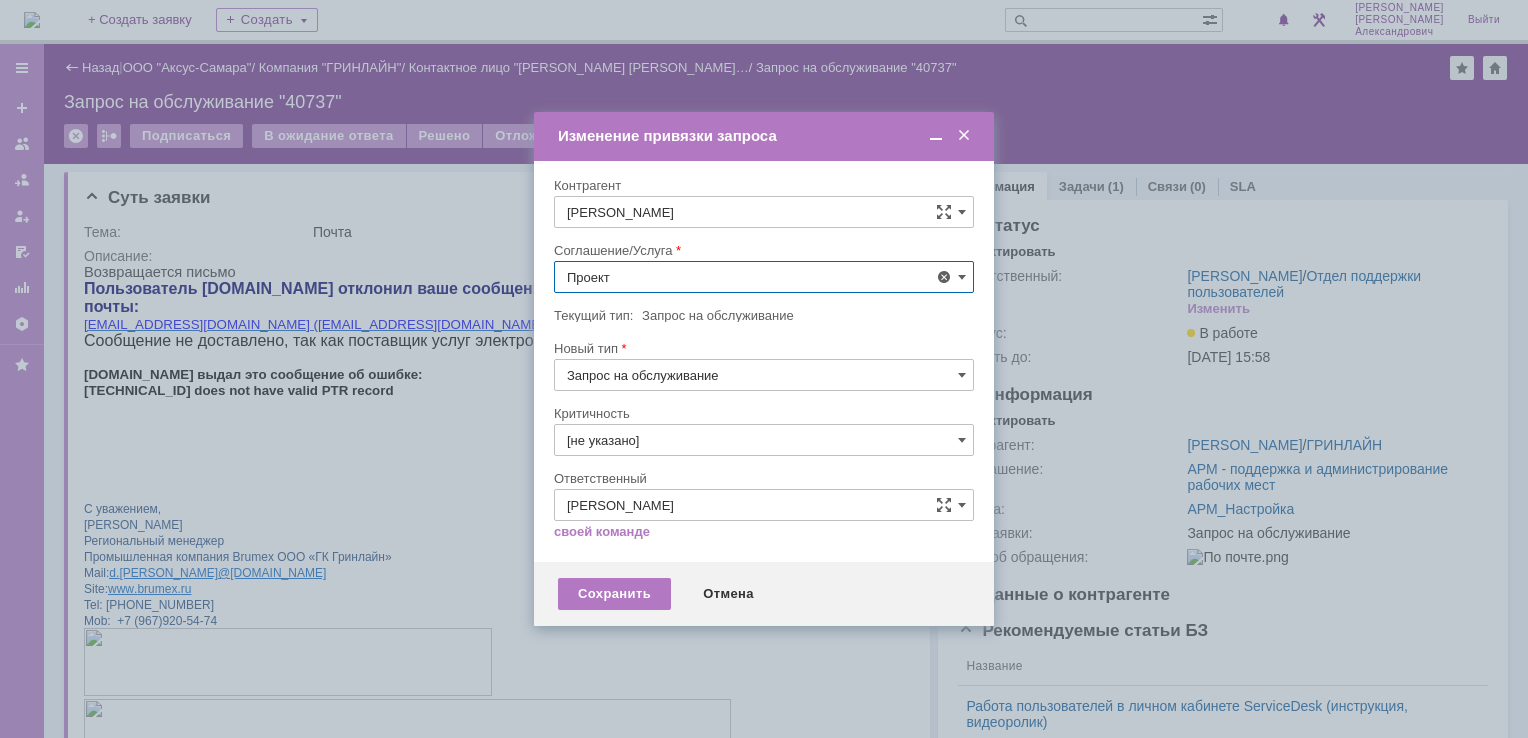 click on "Проектная деятельность" at bounding box center [764, 423] 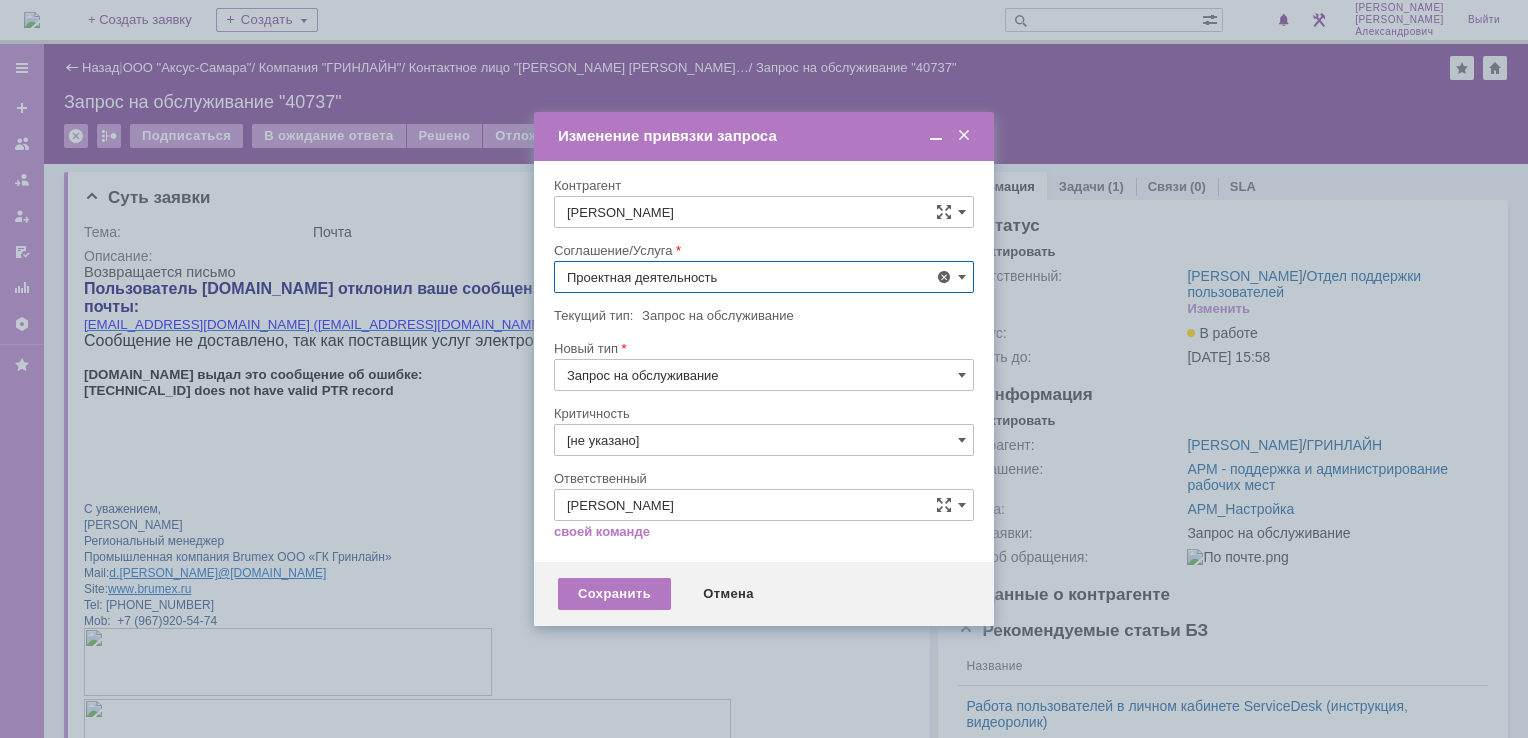 type on "Проектная деятельность" 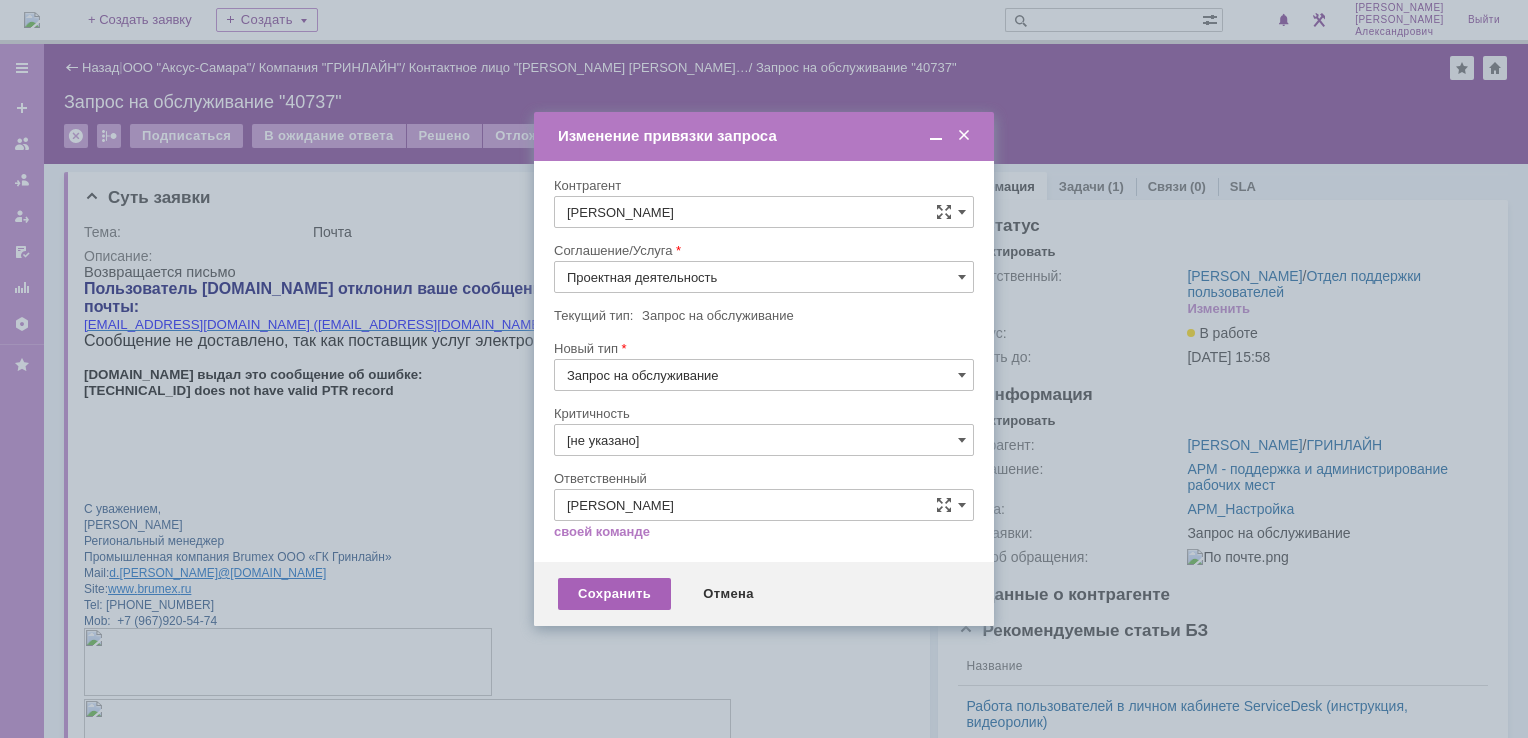 click on "Сохранить" at bounding box center (614, 594) 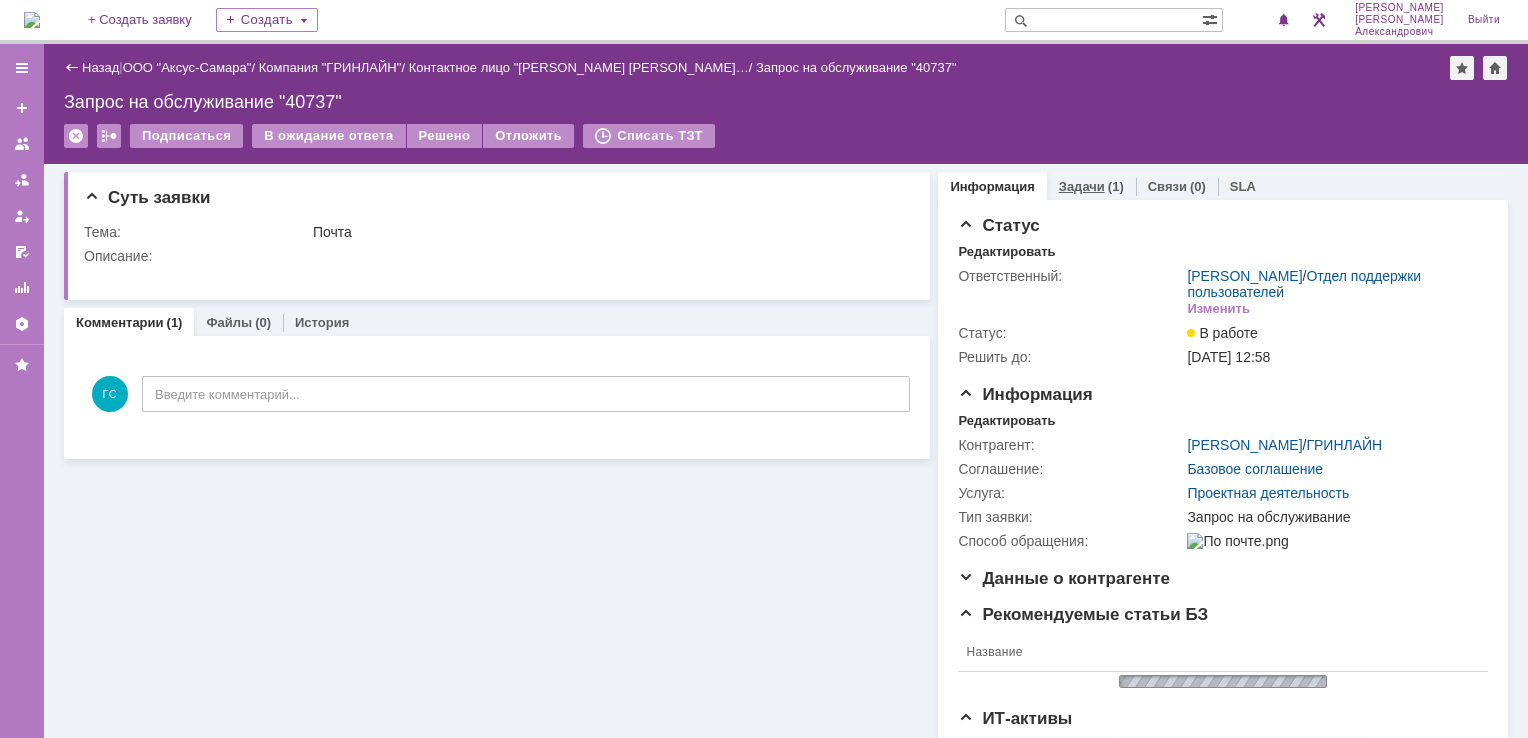 scroll, scrollTop: 0, scrollLeft: 0, axis: both 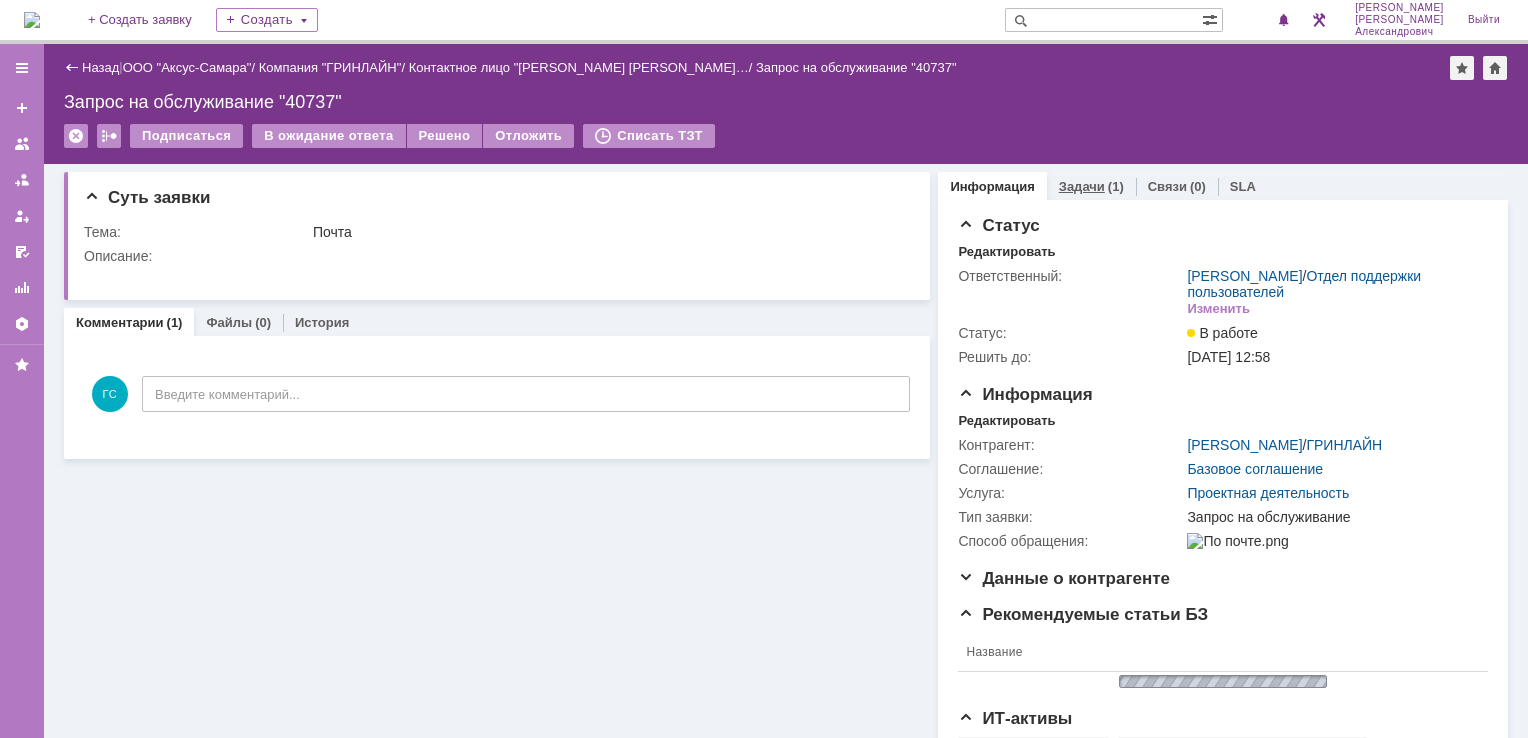 click on "Задачи (1)" at bounding box center (1091, 186) 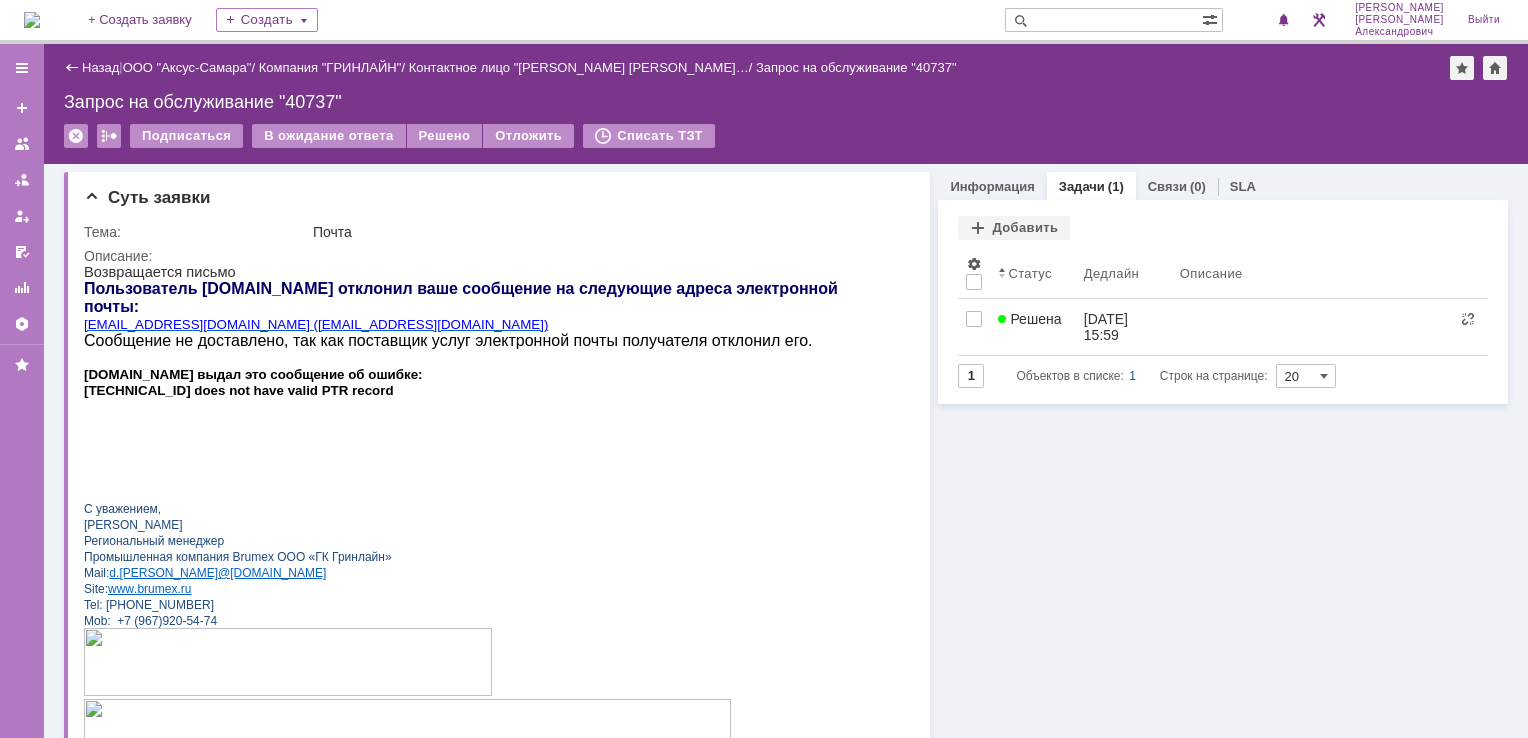 scroll, scrollTop: 0, scrollLeft: 0, axis: both 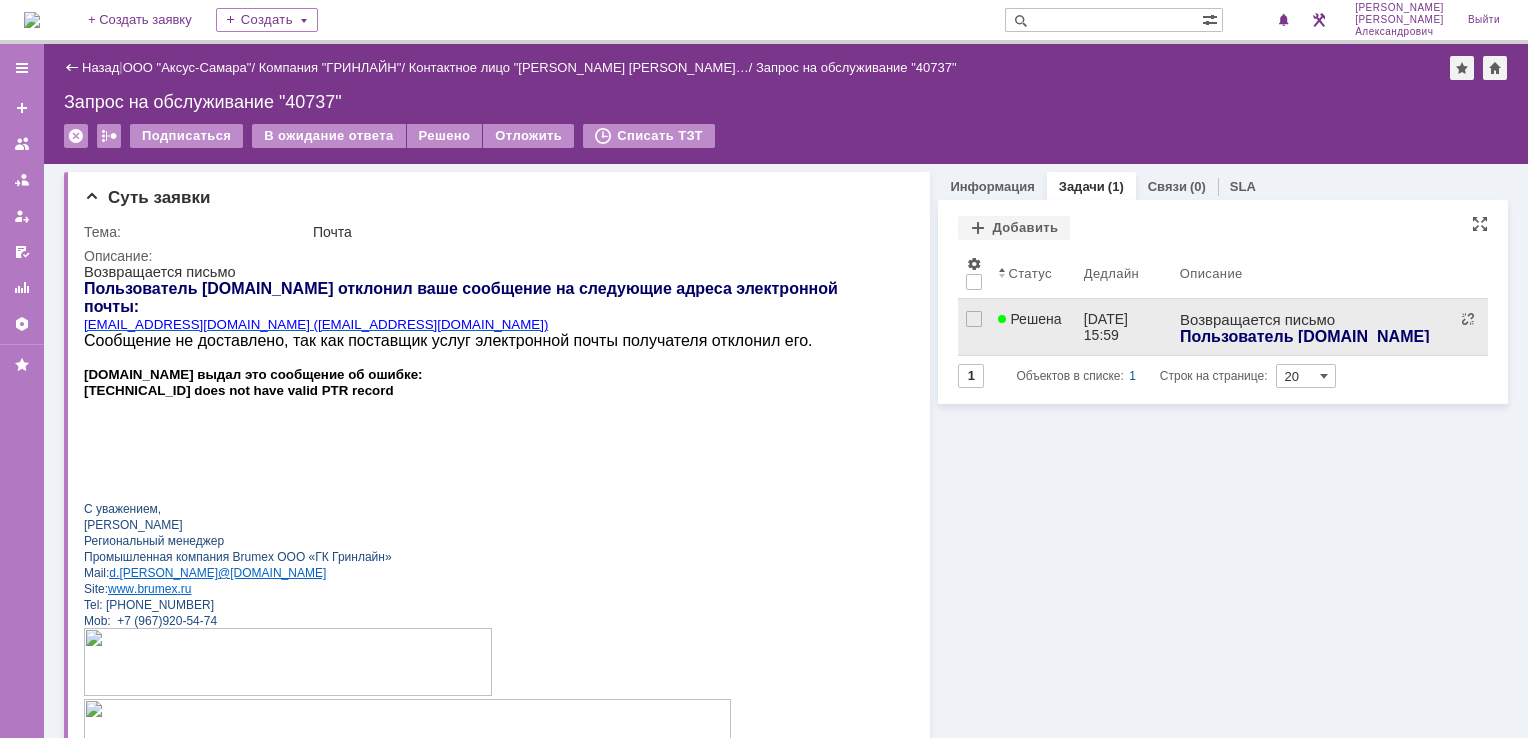 click on "11.07.2025 15:59" at bounding box center (1124, 327) 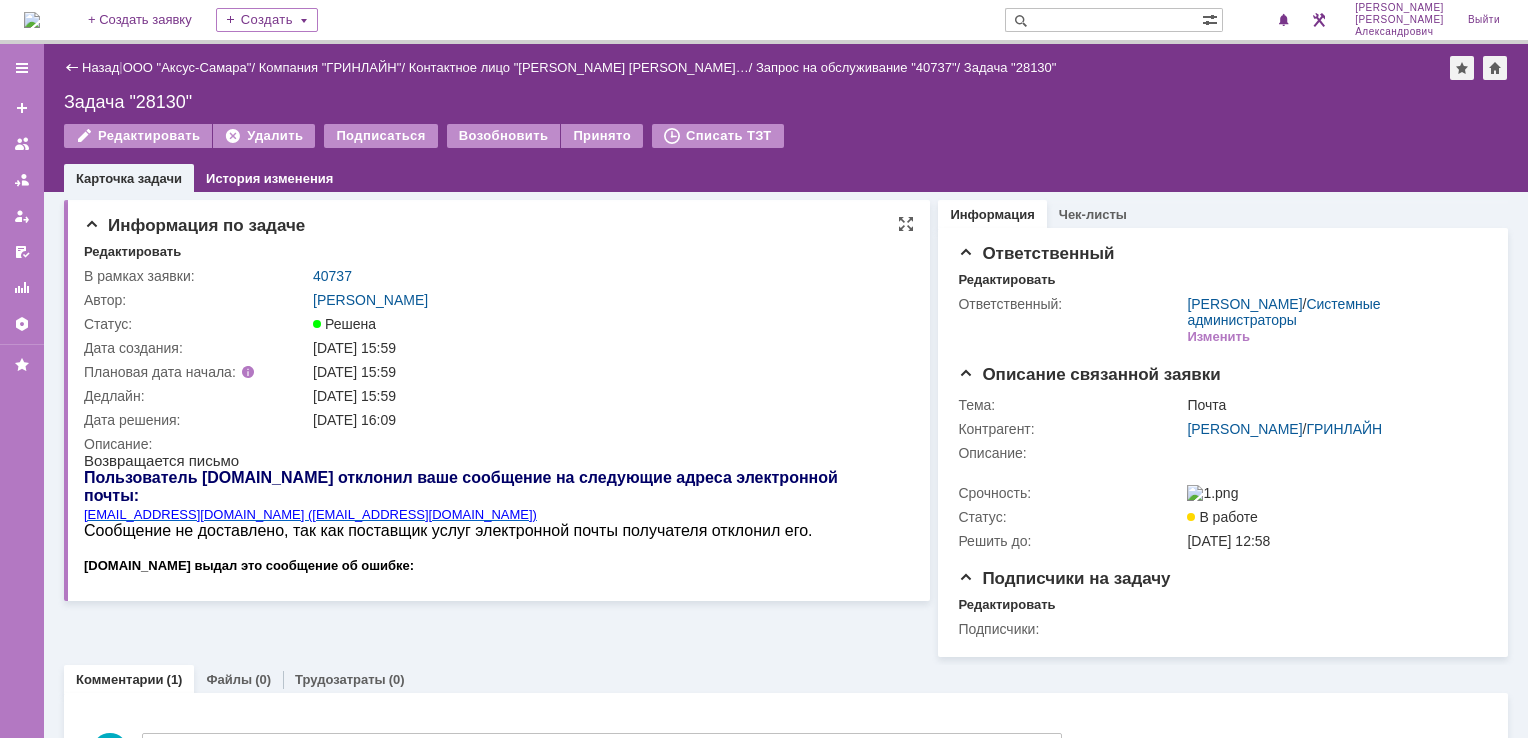 scroll, scrollTop: 0, scrollLeft: 0, axis: both 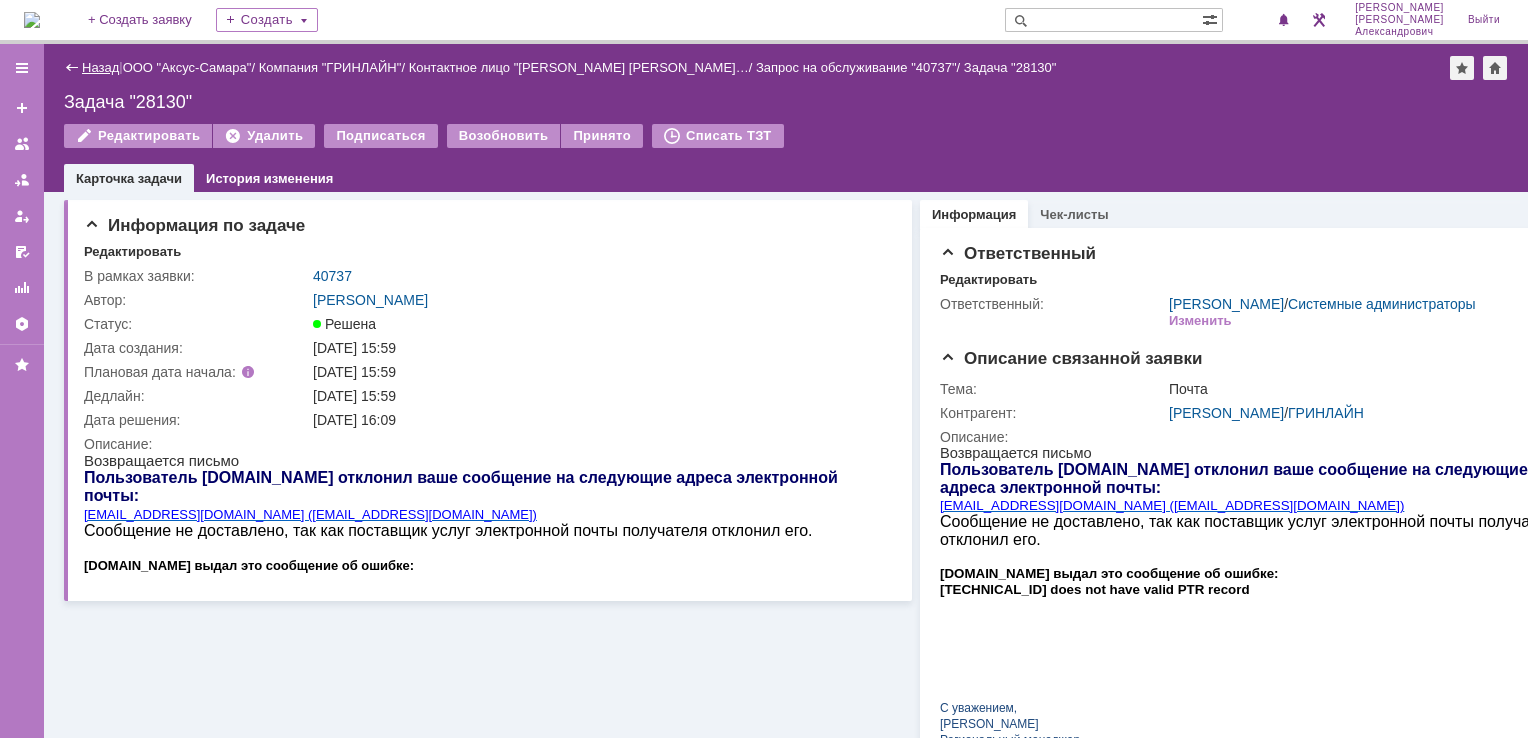 click on "Назад" at bounding box center (100, 67) 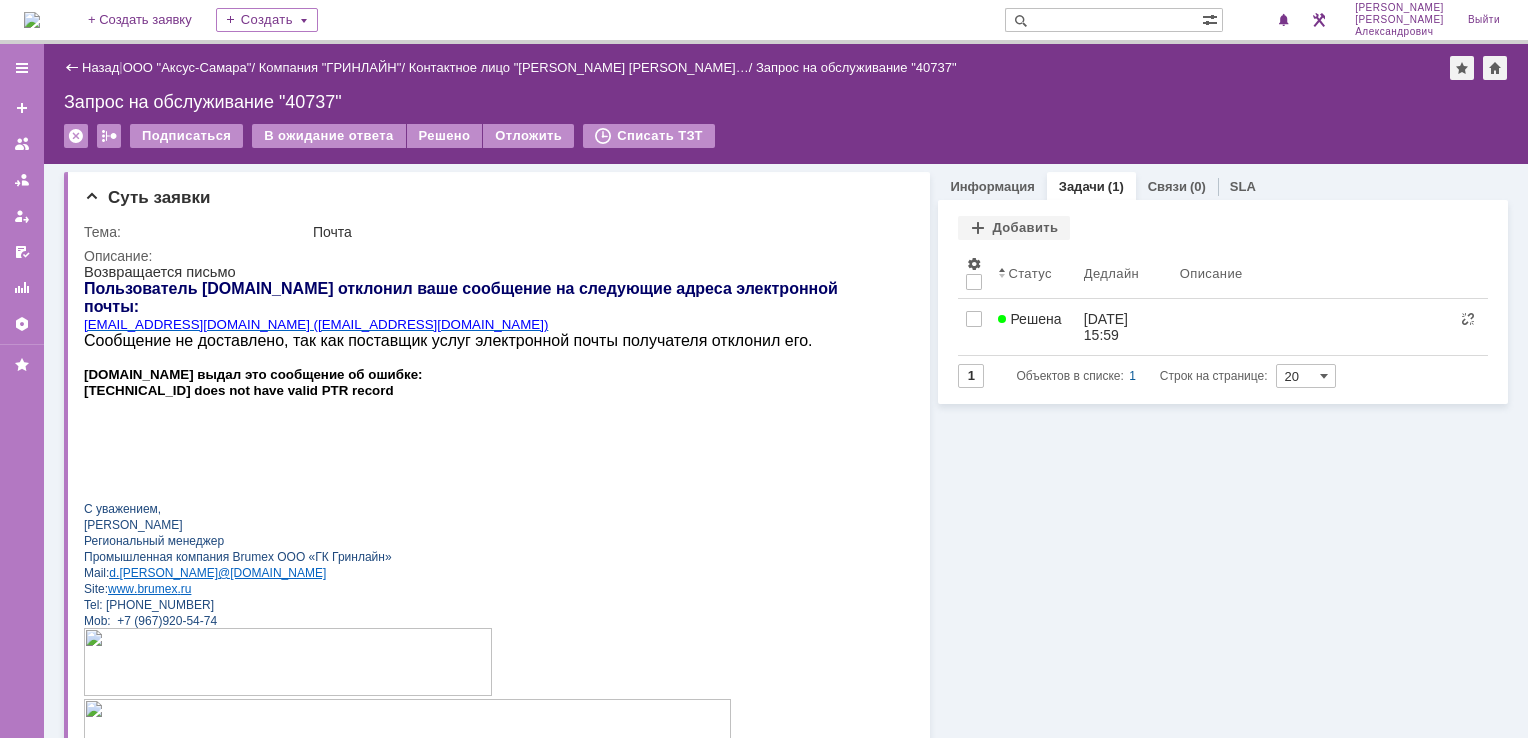scroll, scrollTop: 0, scrollLeft: 0, axis: both 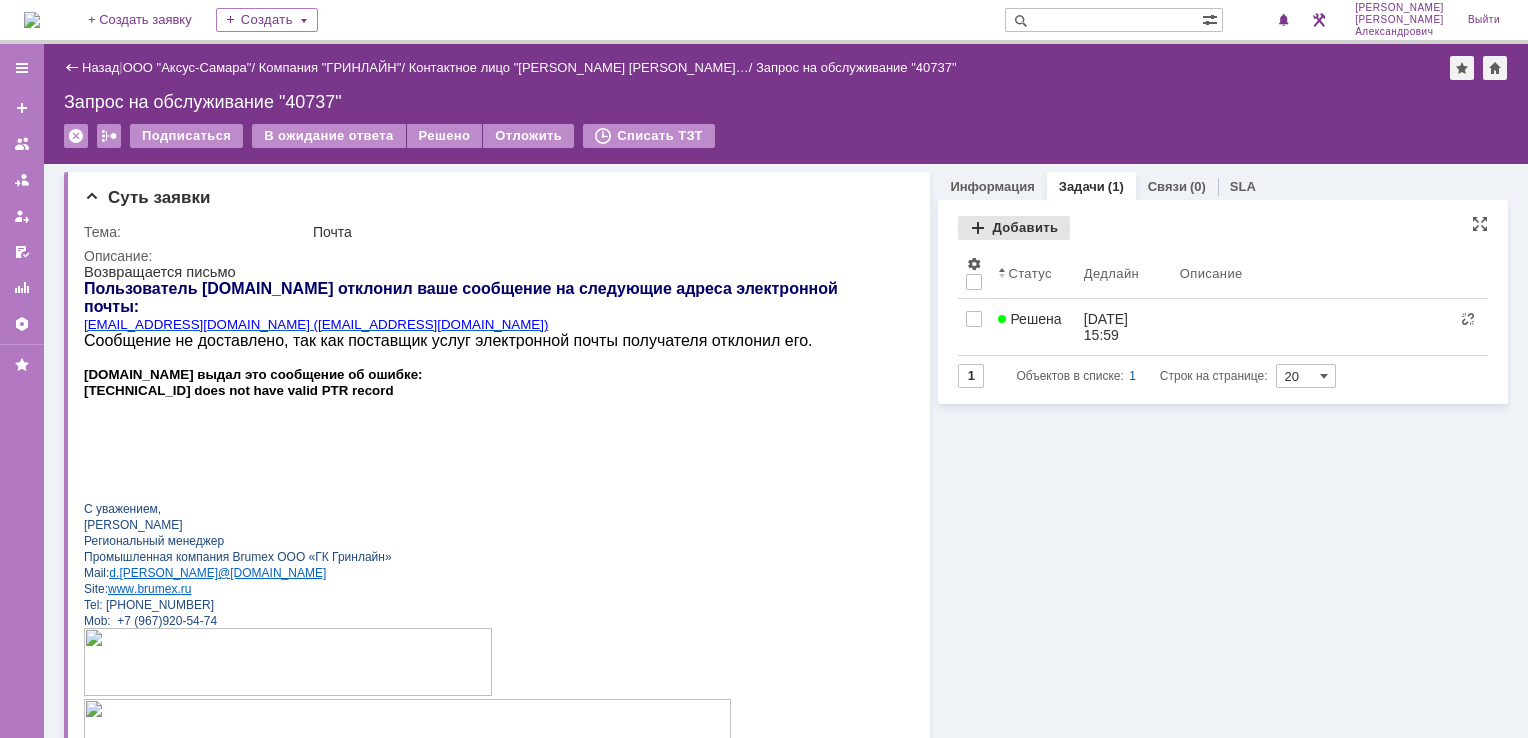 click on "Добавить" at bounding box center (1014, 228) 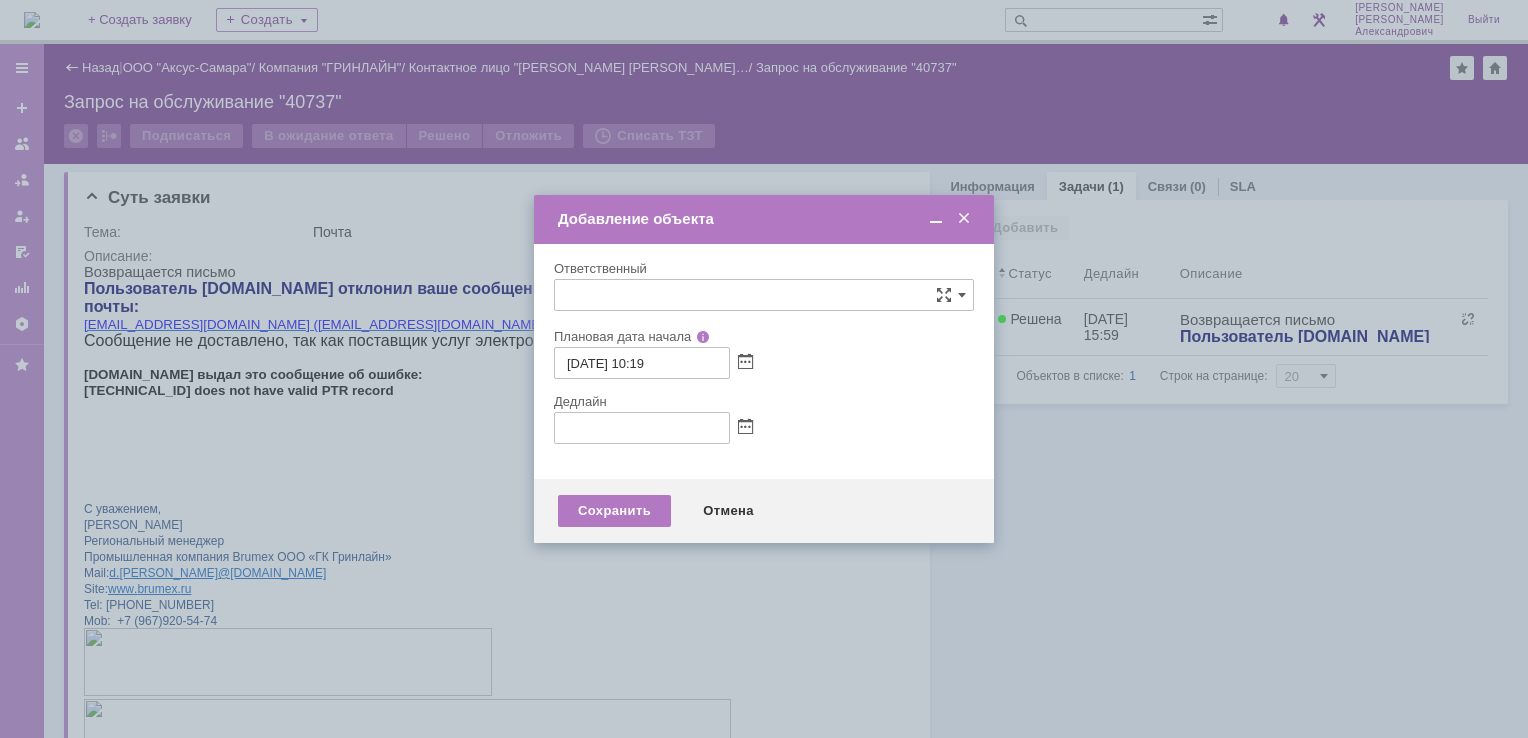 type on "[не указано]" 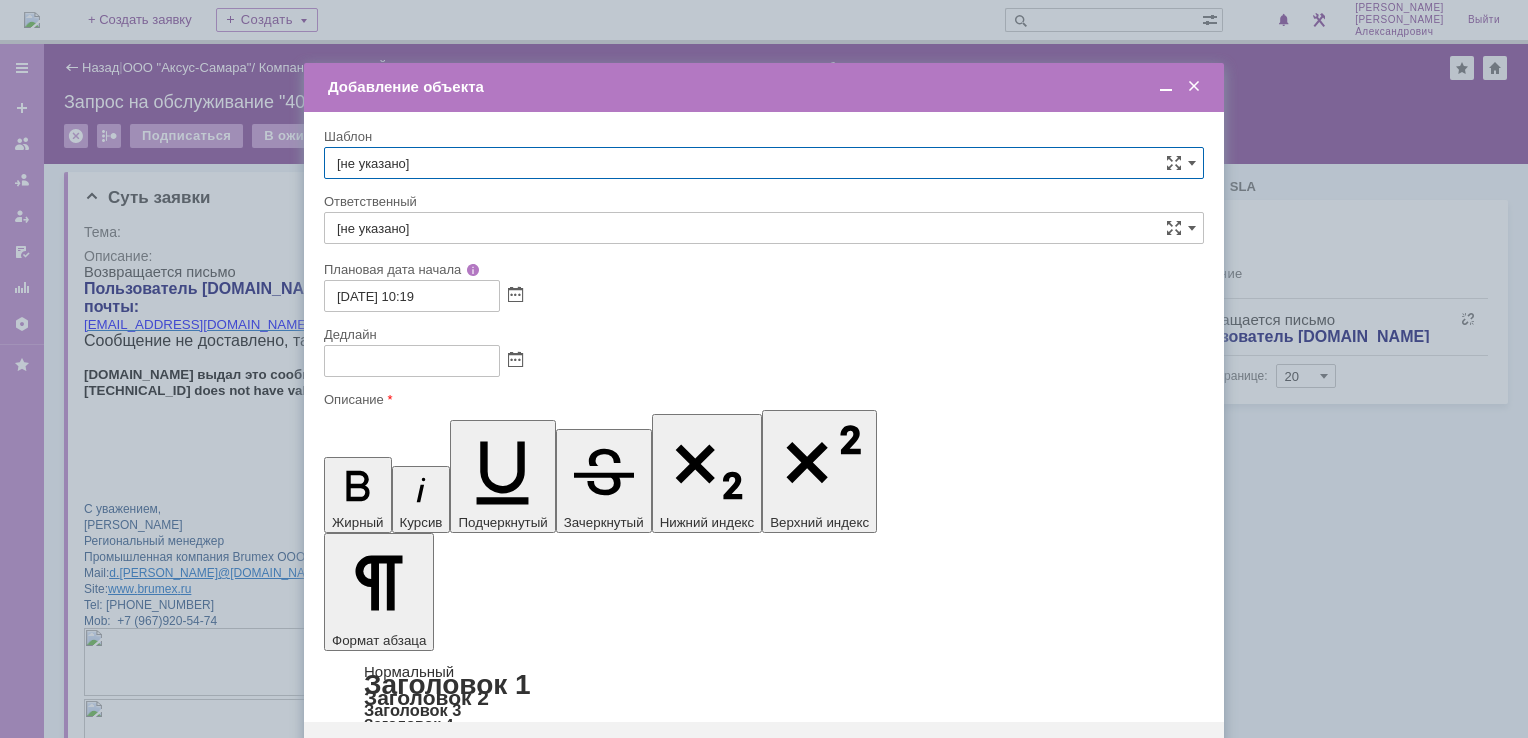 scroll, scrollTop: 0, scrollLeft: 0, axis: both 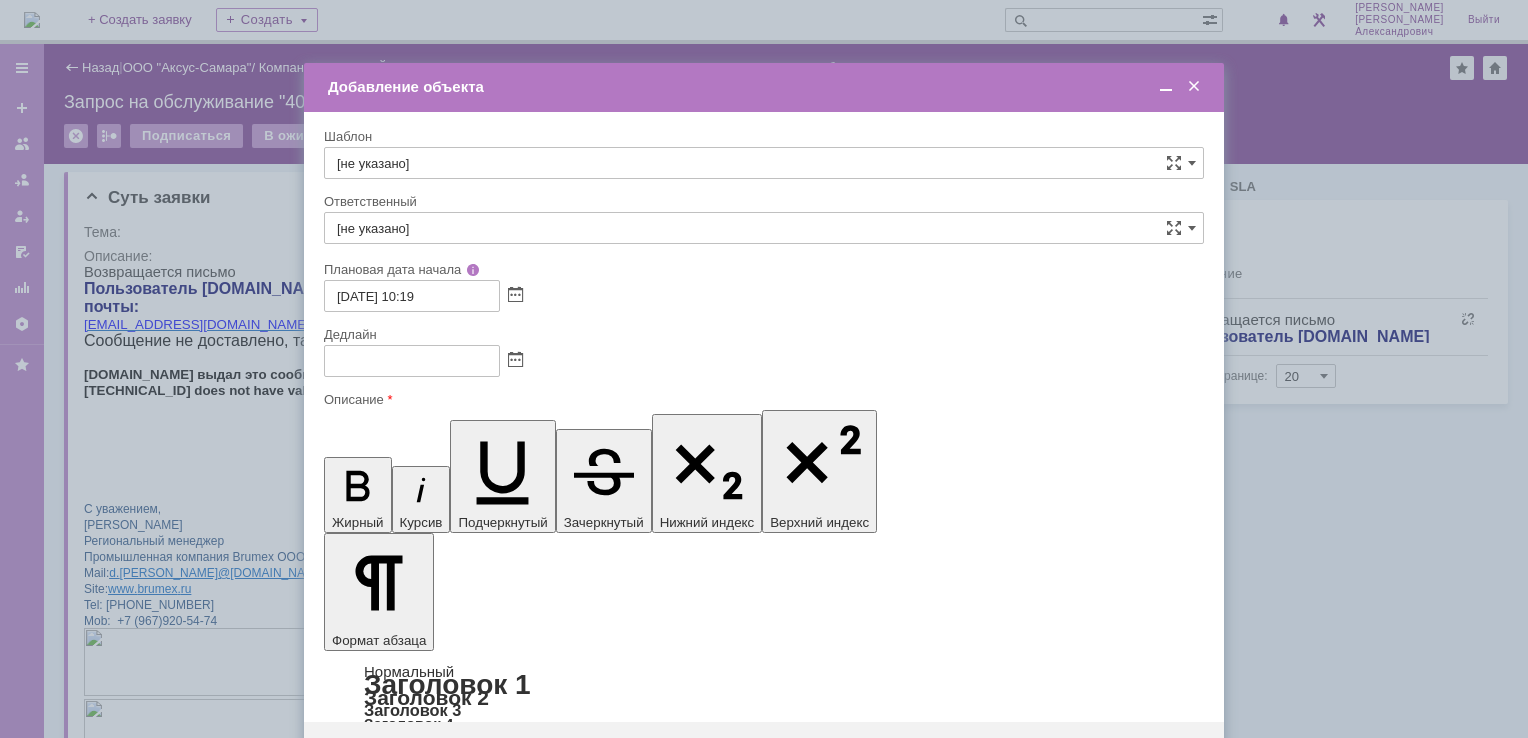 click on "[не указано]" at bounding box center (764, 228) 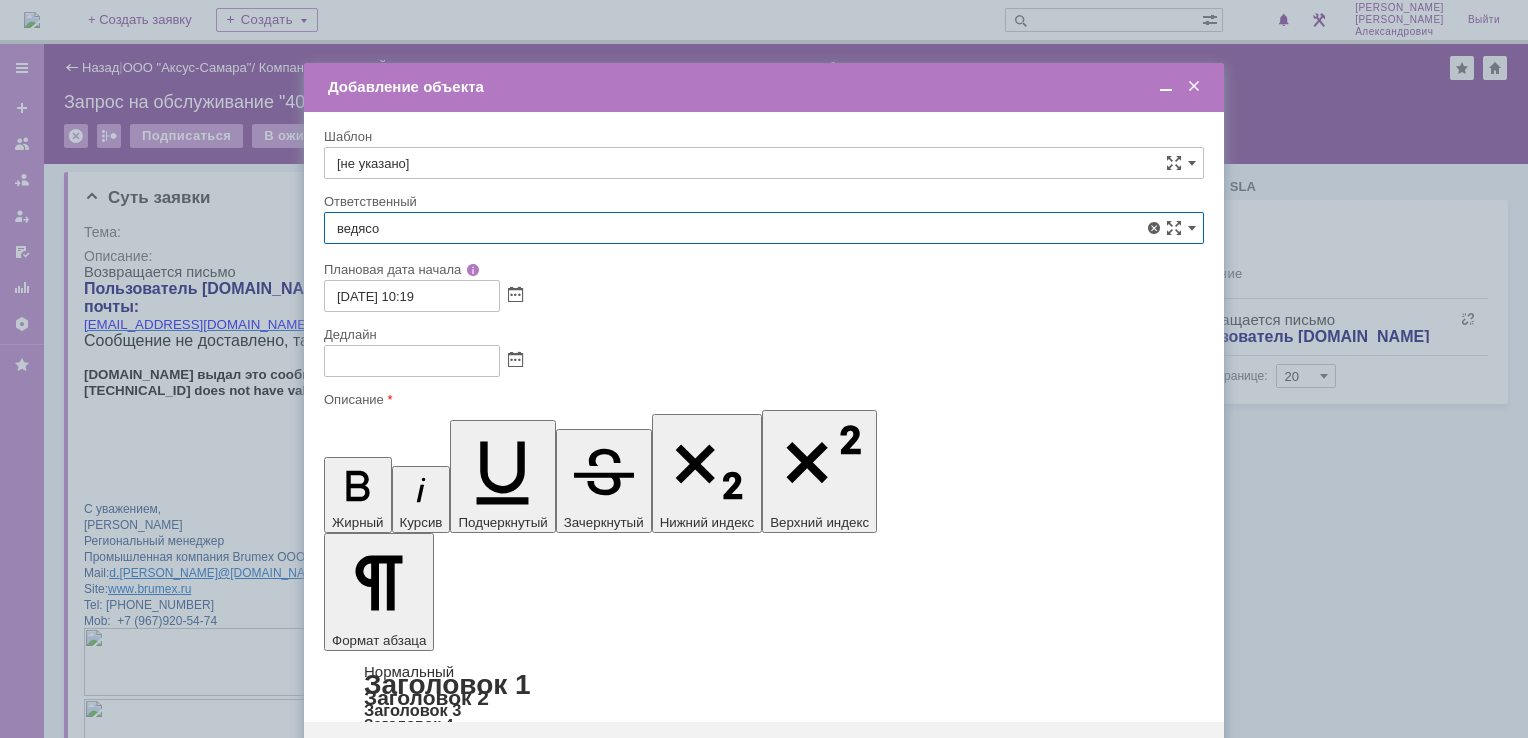 click on "Ведясов Сергей Владимирович" at bounding box center (764, 374) 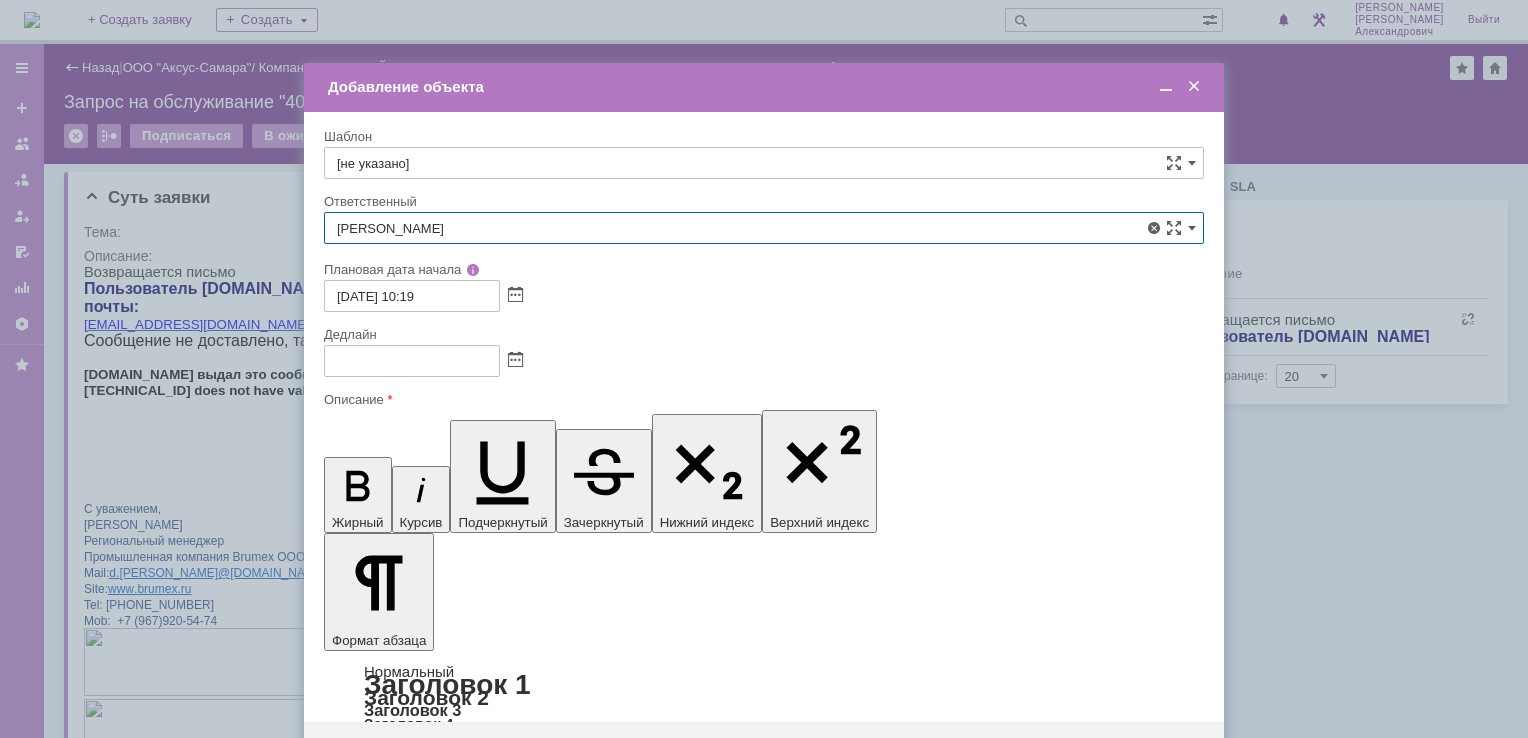 type on "Ведясов Сергей Владимирович" 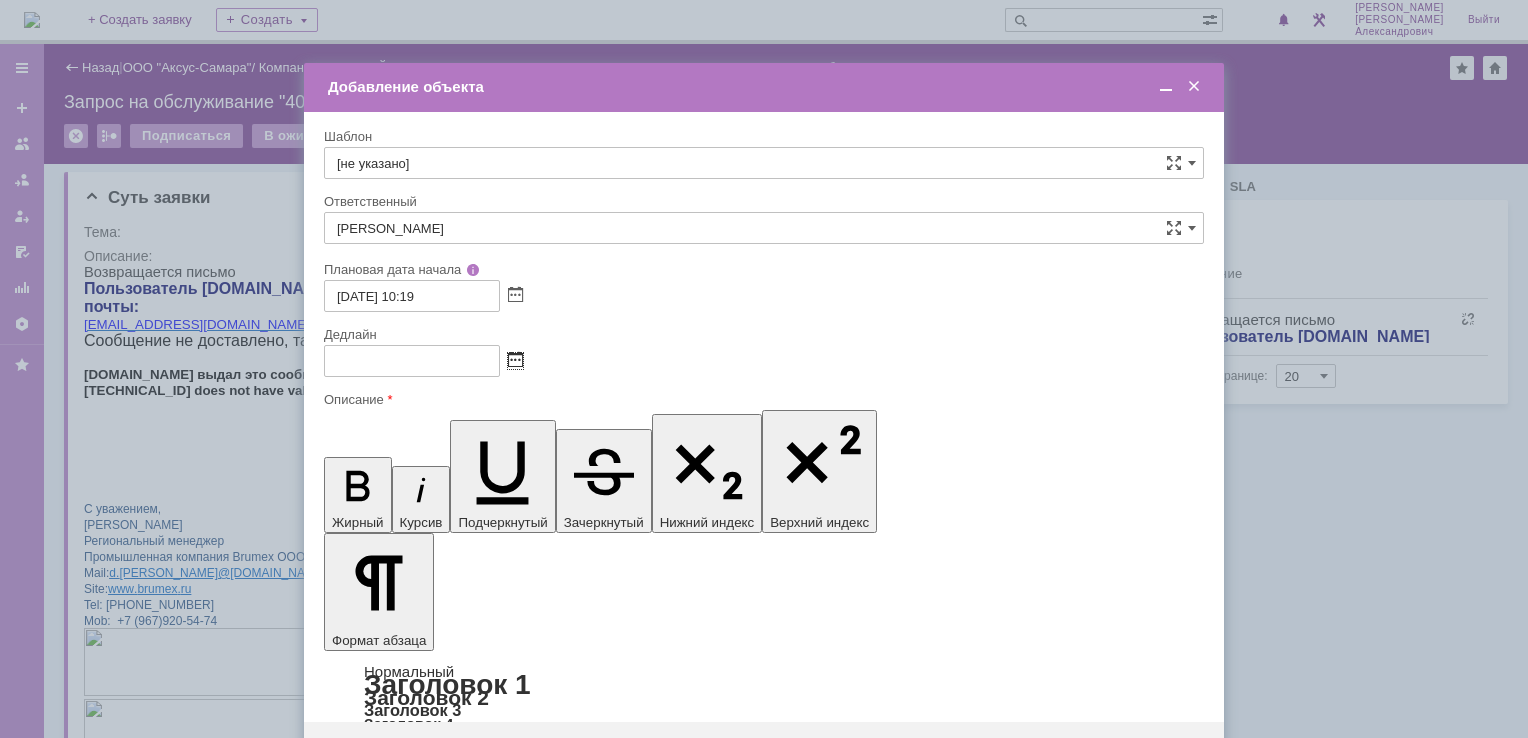 click at bounding box center (515, 361) 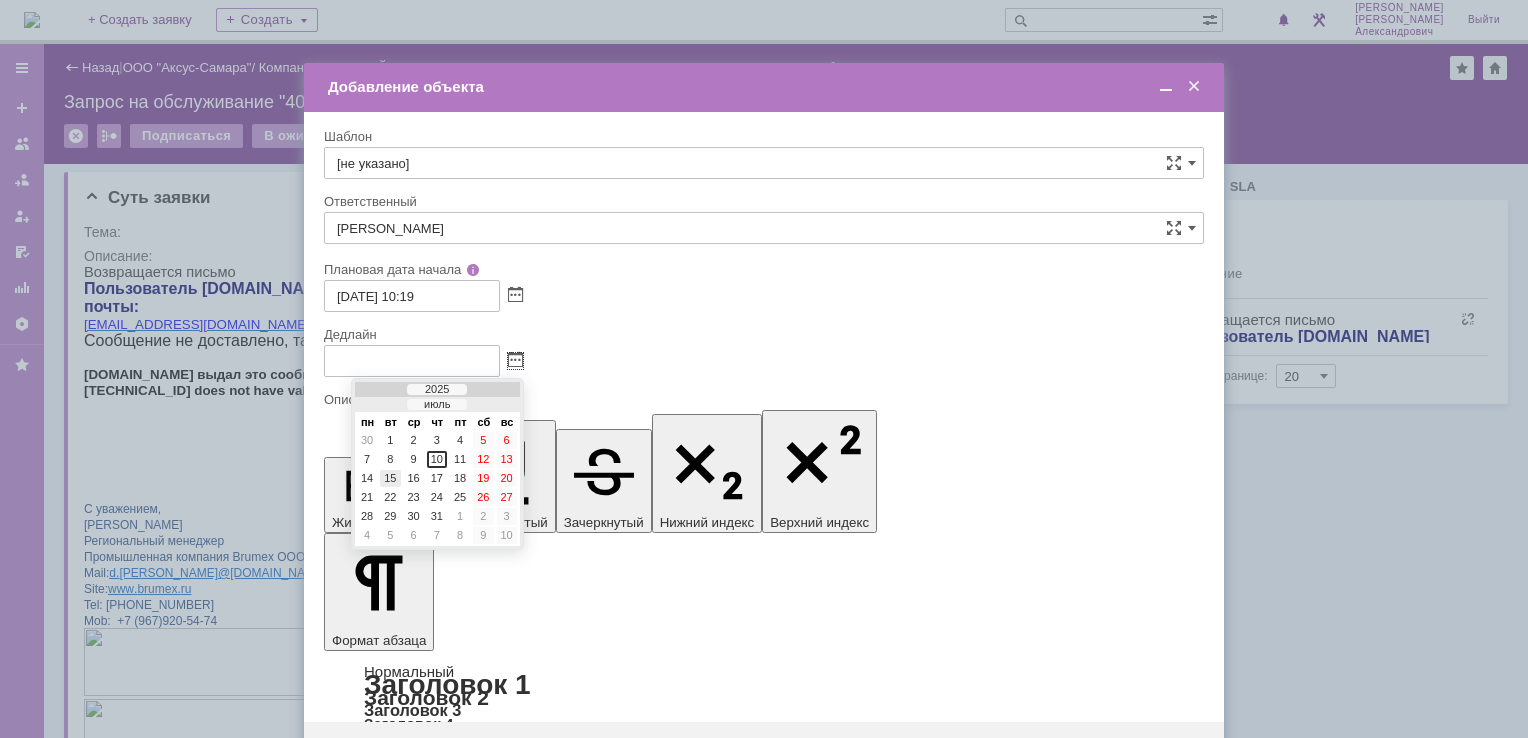 drag, startPoint x: 394, startPoint y: 478, endPoint x: 73, endPoint y: 38, distance: 544.6476 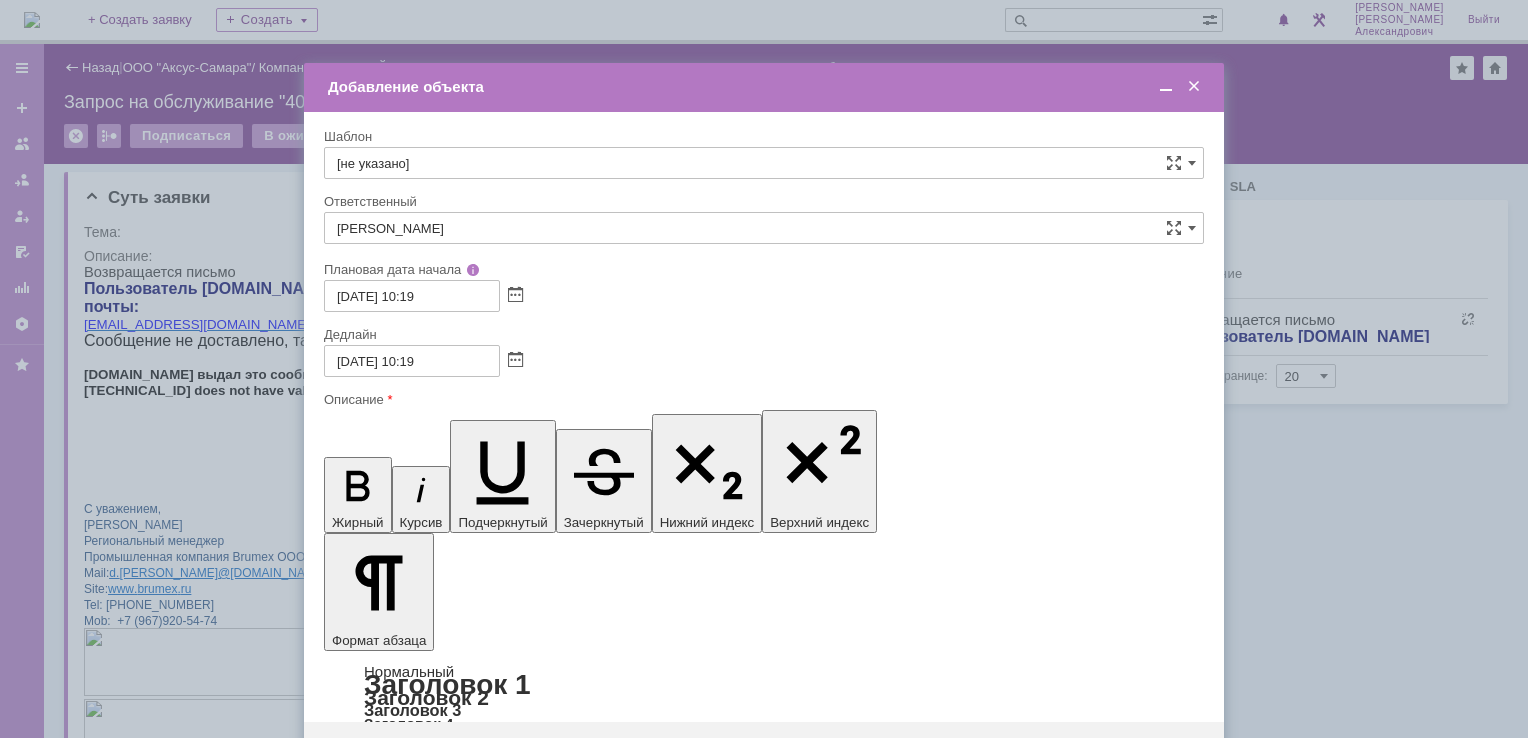 click on "Сохранить" at bounding box center [384, 754] 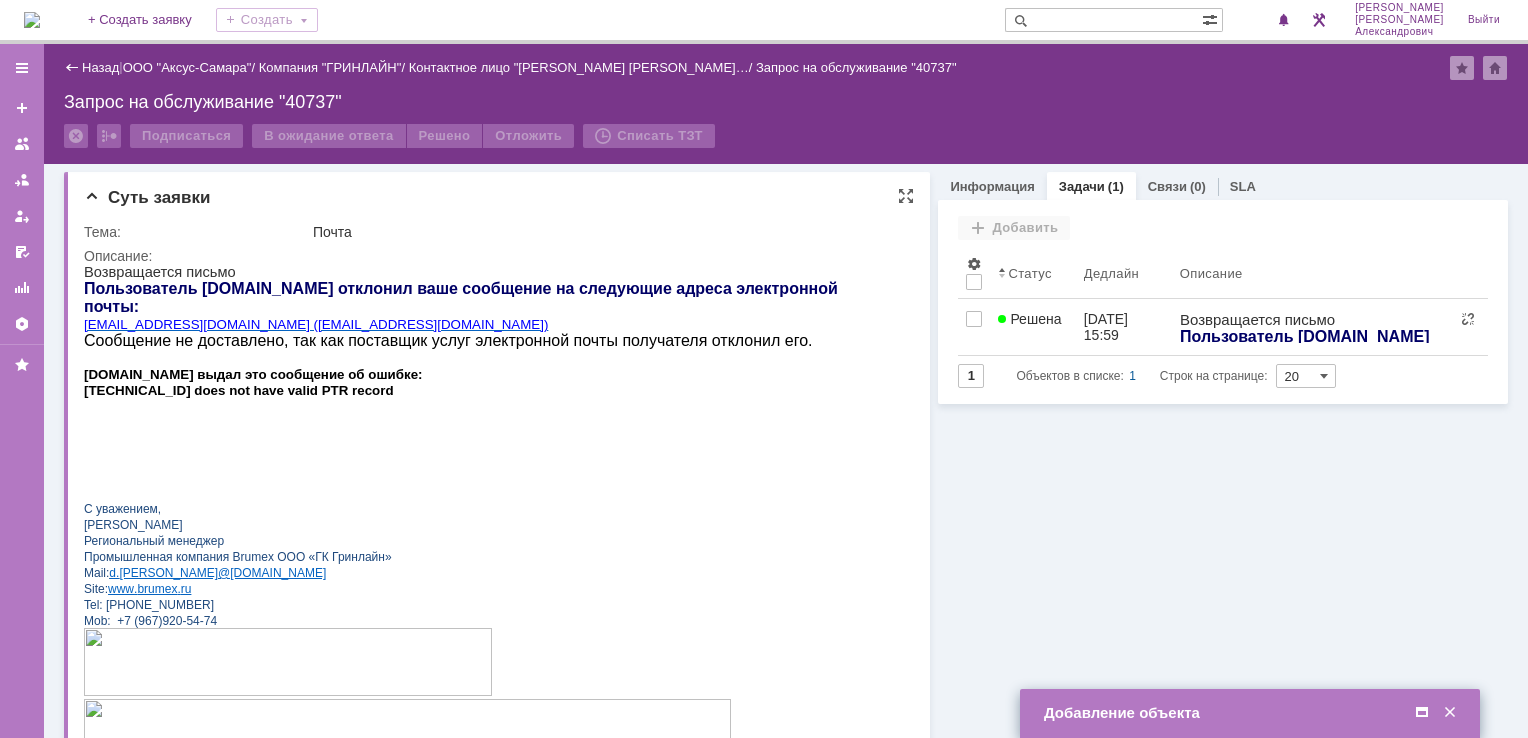 drag, startPoint x: 84, startPoint y: 290, endPoint x: 462, endPoint y: 526, distance: 445.62317 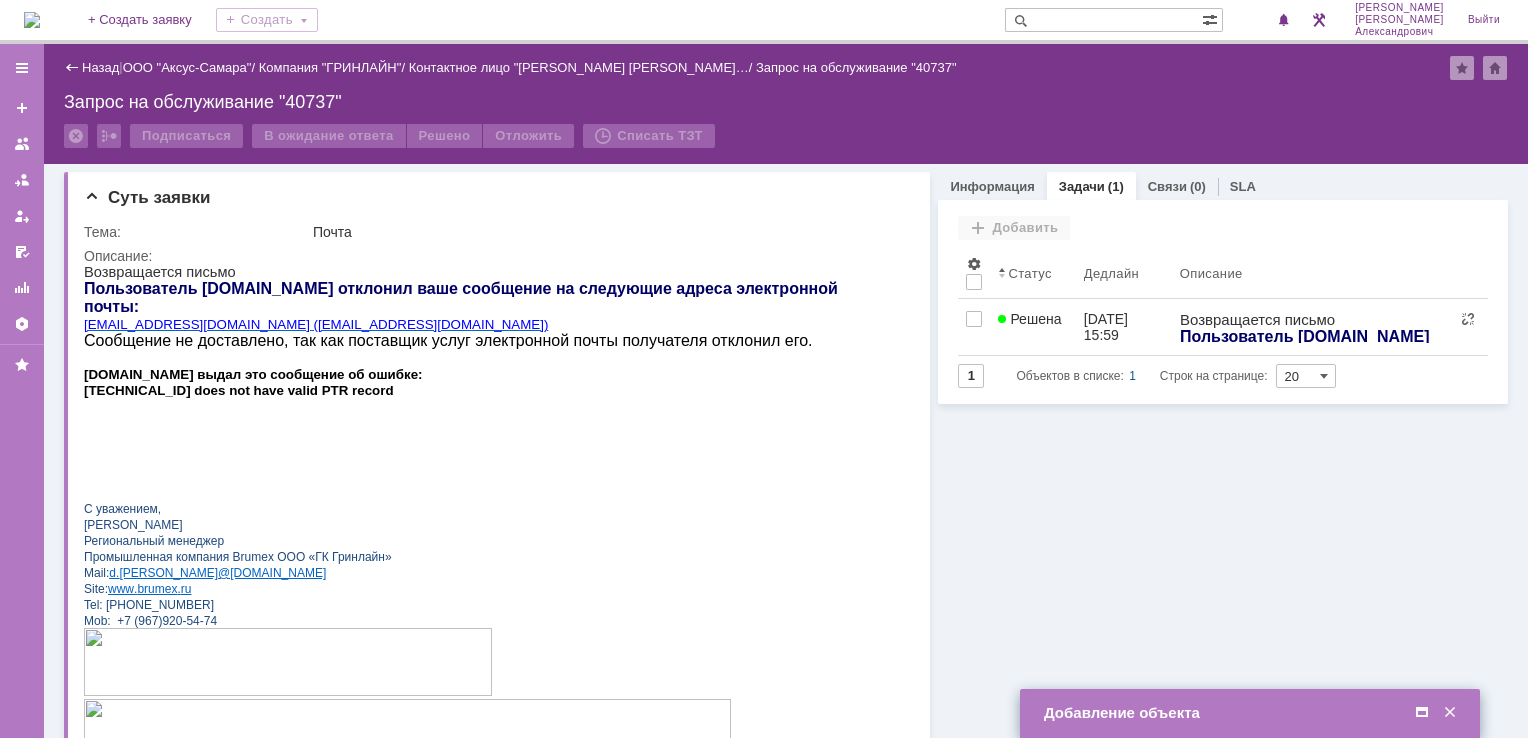 click at bounding box center (1422, 713) 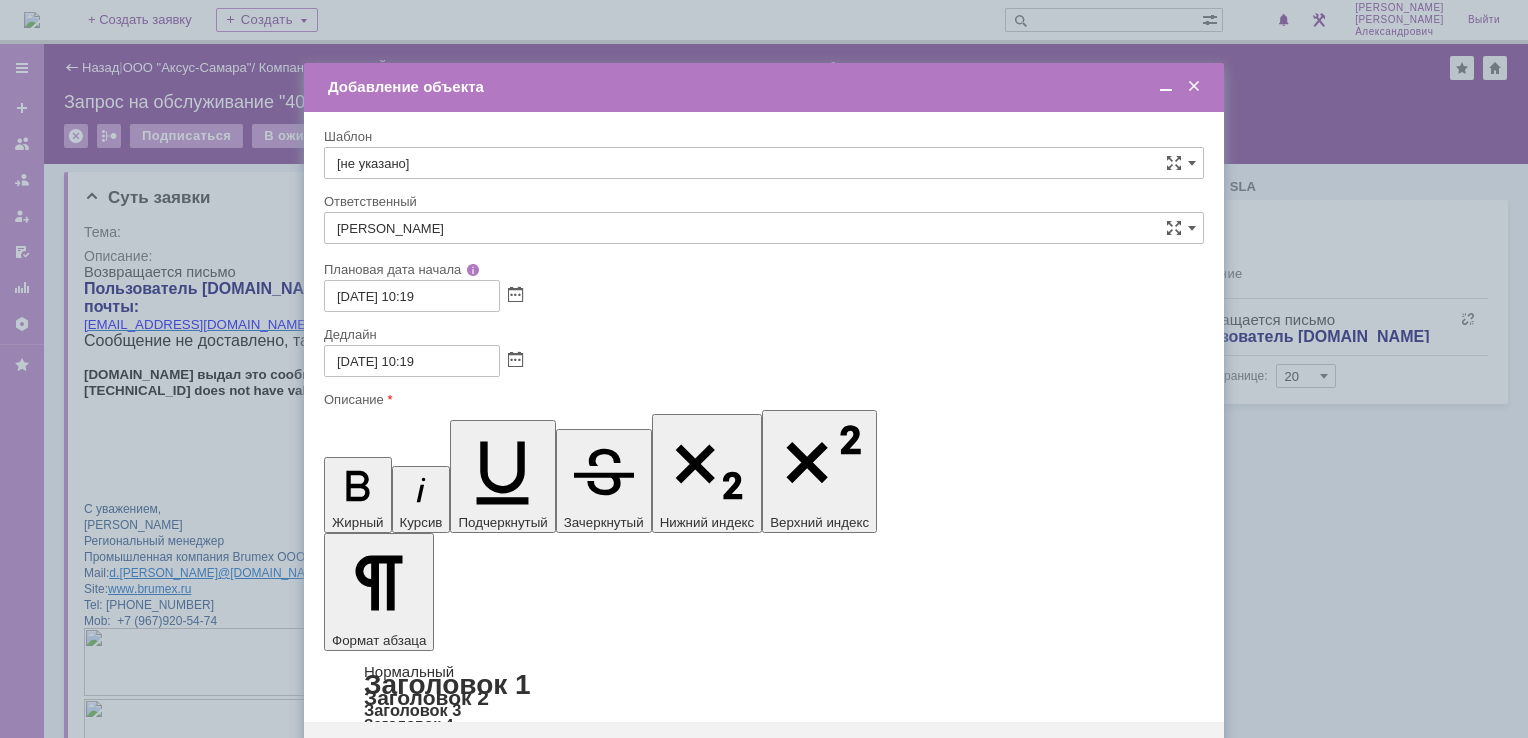 click at bounding box center (487, 5824) 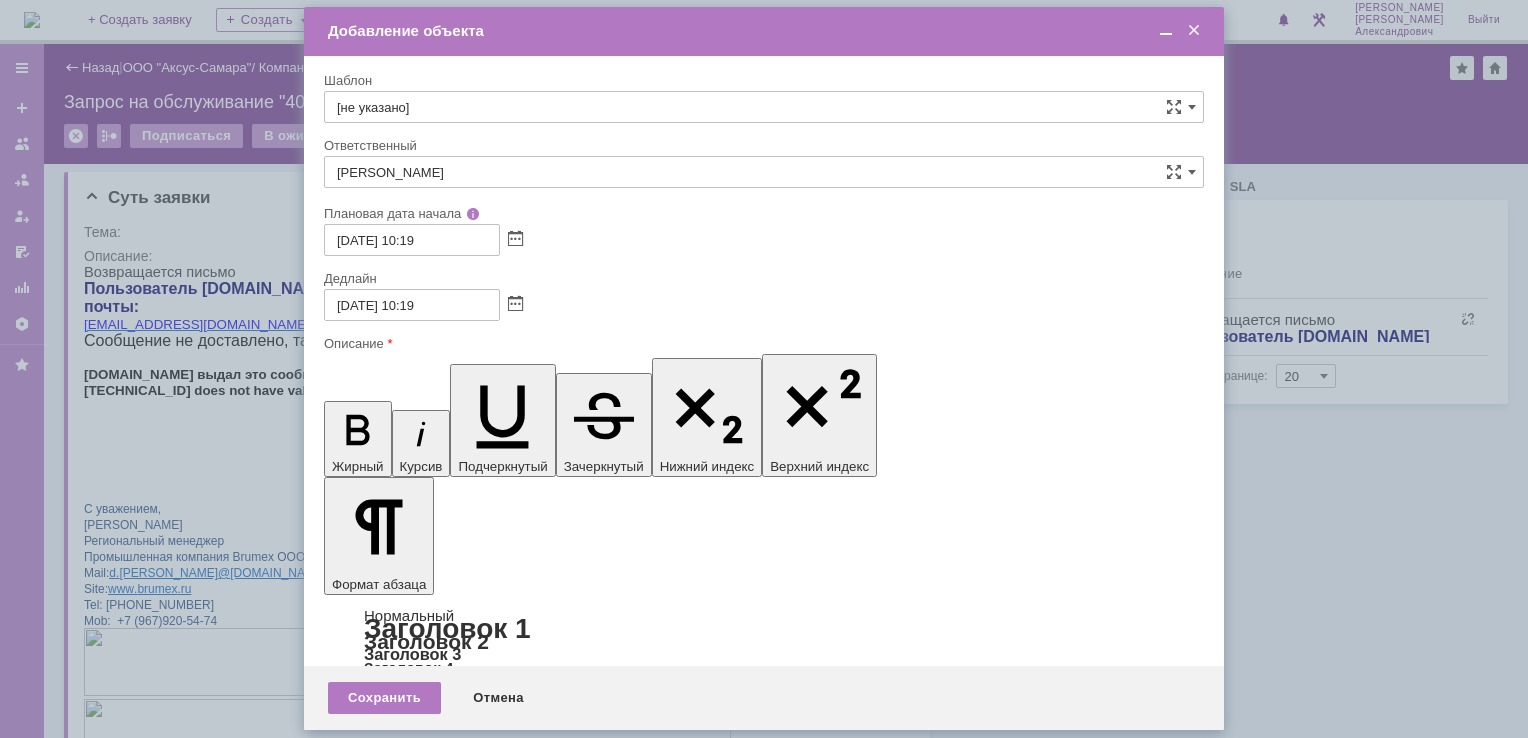 click on "Пользователь mail.tngtoys.ru отклонил ваше сообщение на следующие адреса электронной почты:" at bounding box center (474, 5738) 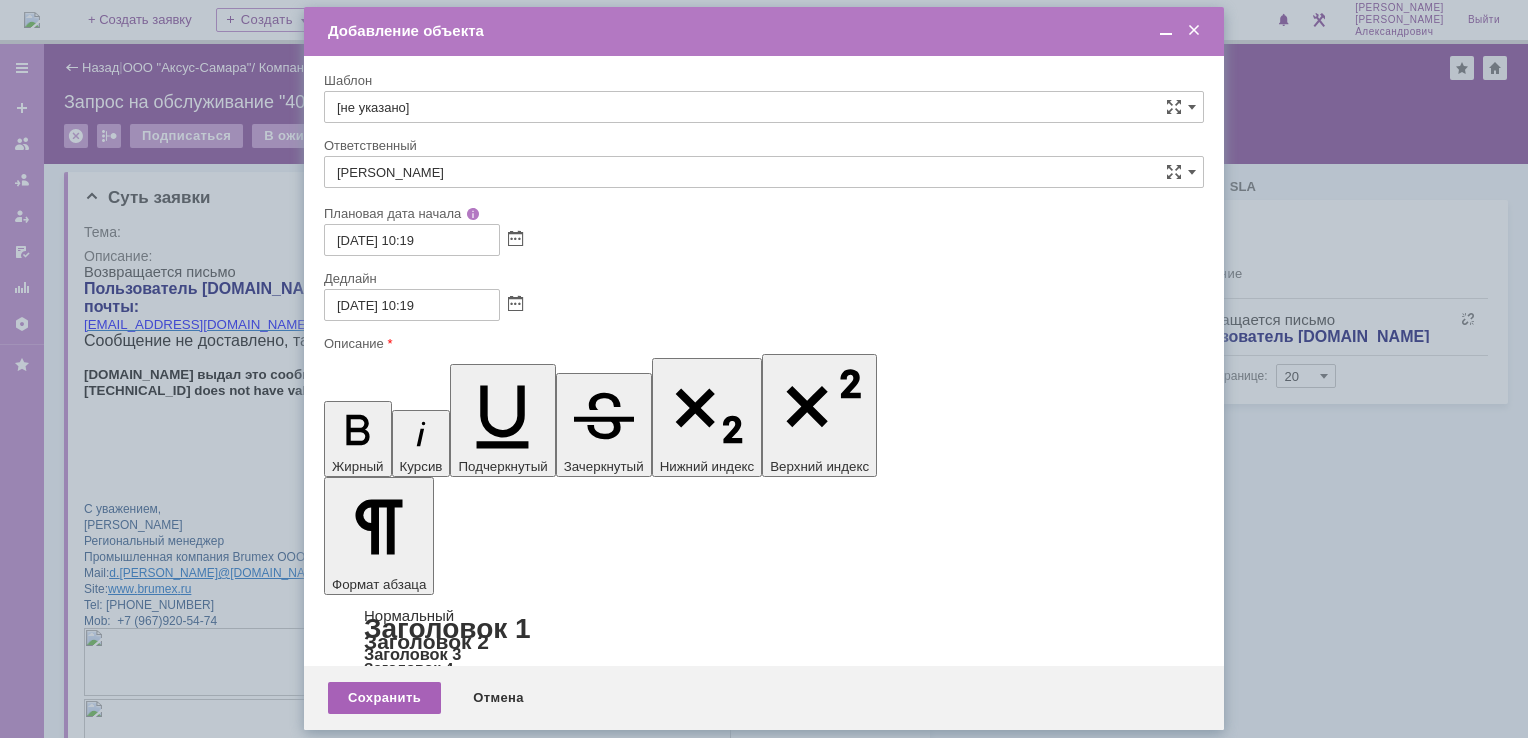 click on "Сохранить" at bounding box center [384, 698] 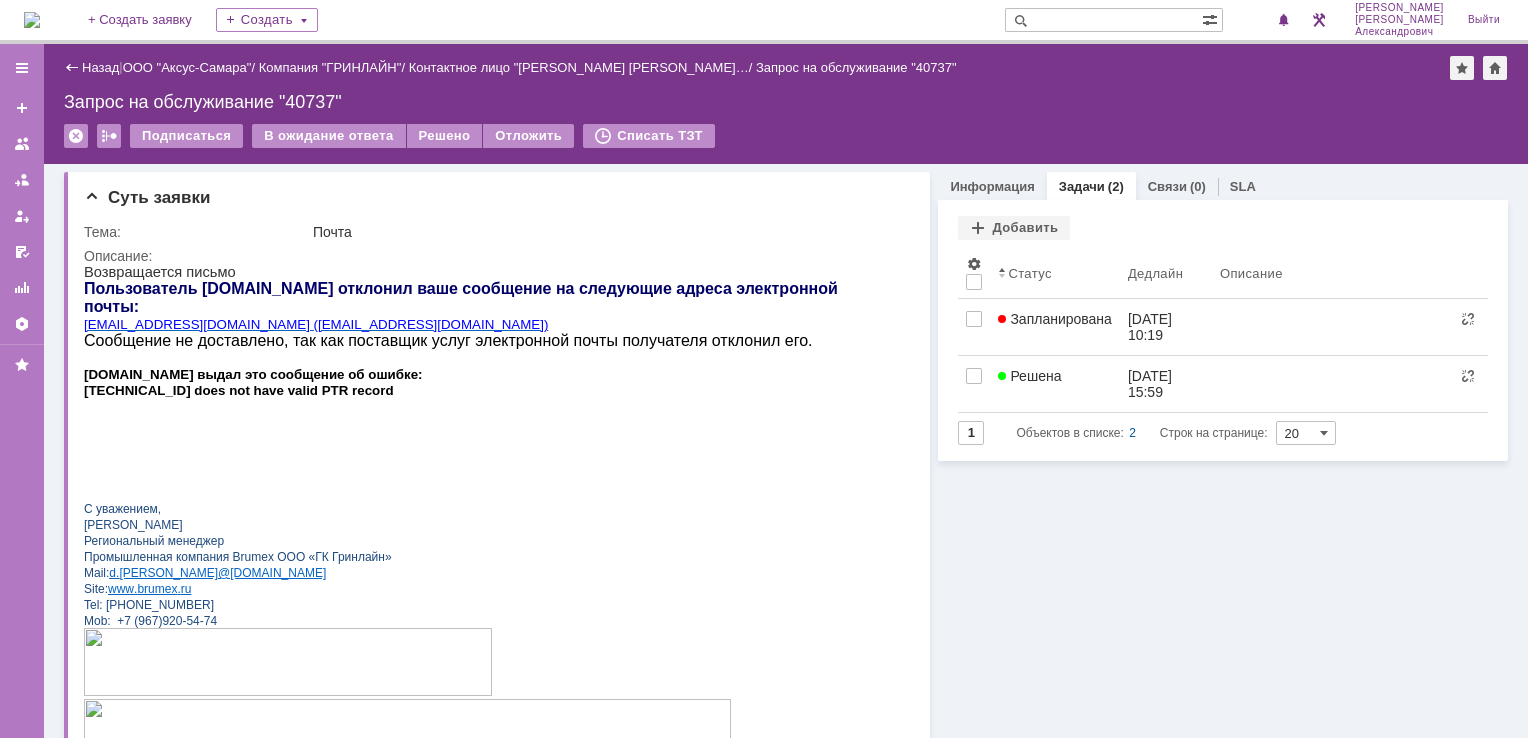 scroll, scrollTop: 0, scrollLeft: 0, axis: both 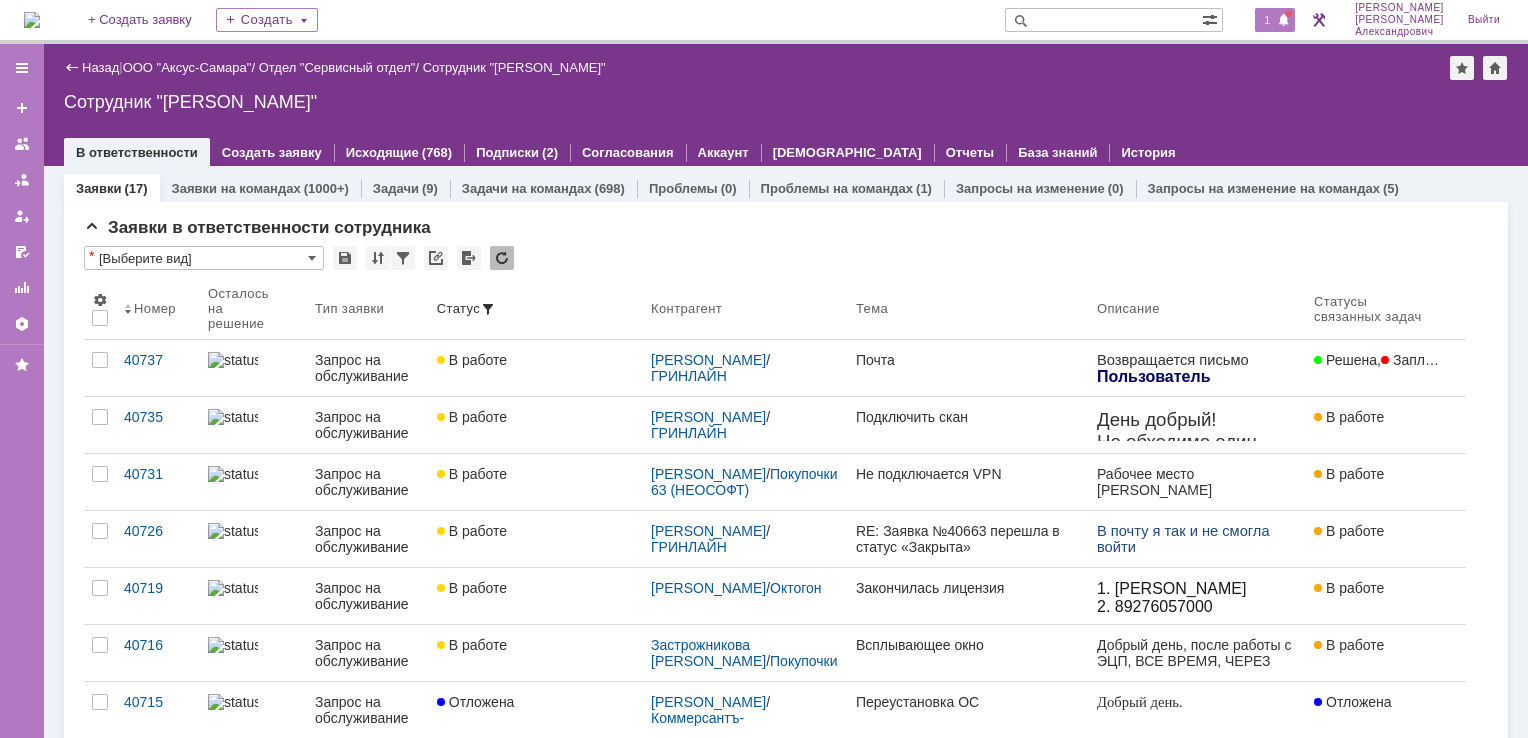 click on "1" at bounding box center (1268, 20) 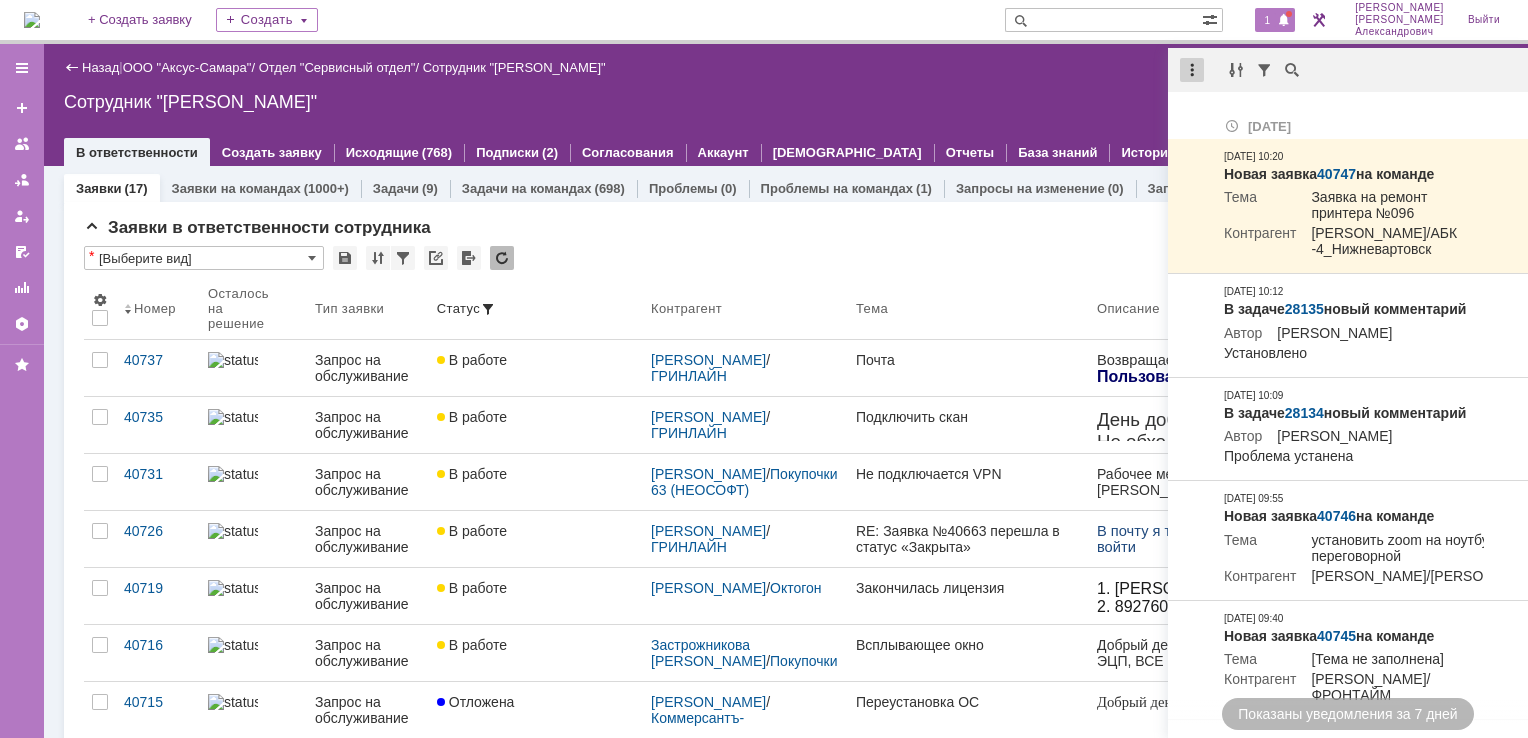 click at bounding box center [1192, 70] 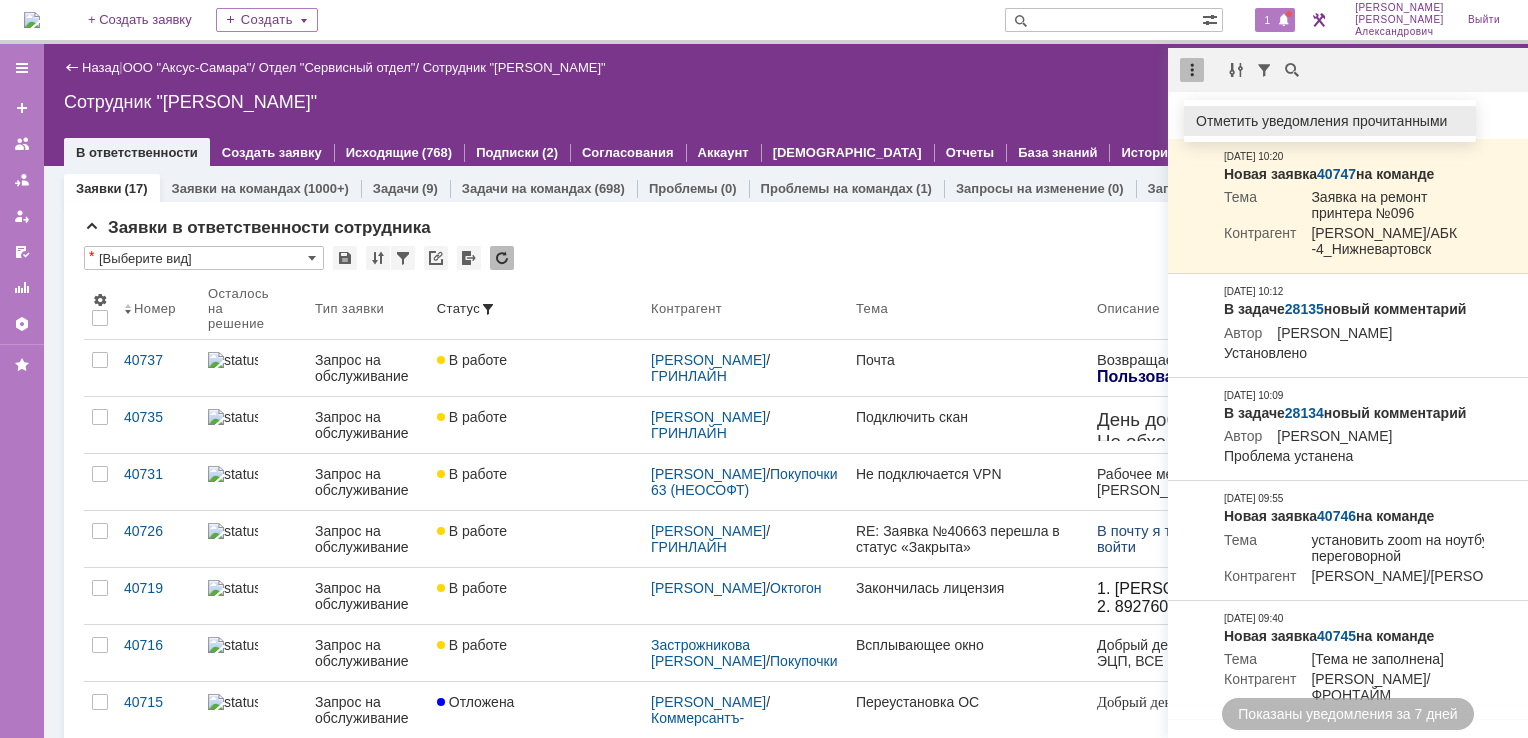 click on "Отметить уведомления прочитанными" at bounding box center (1330, 121) 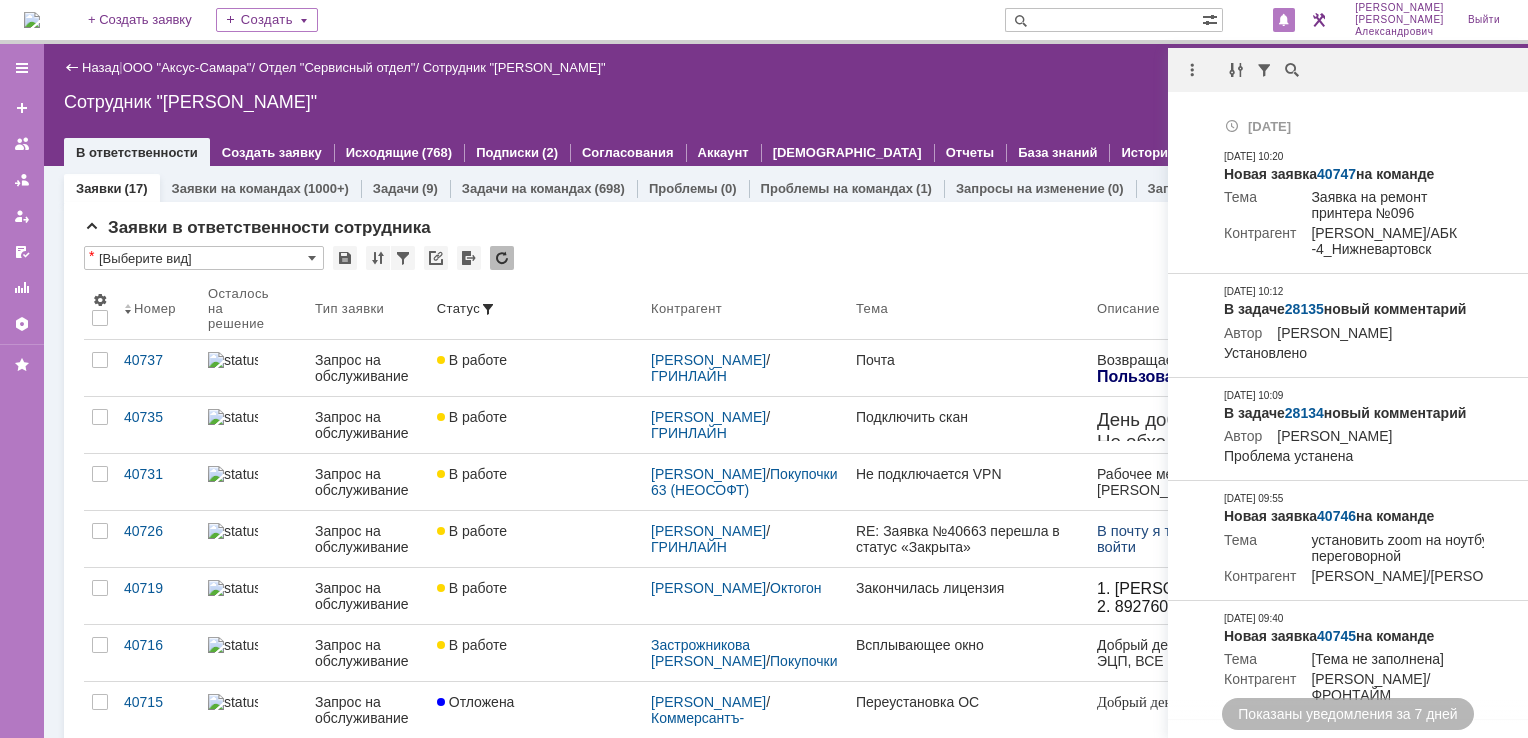 click on "Назад   |   ООО "Аксус-Самара"  /   Отдел "Сервисный отдел"  /   Сотрудник "Галстьян Степан Александрович"" at bounding box center [786, 68] 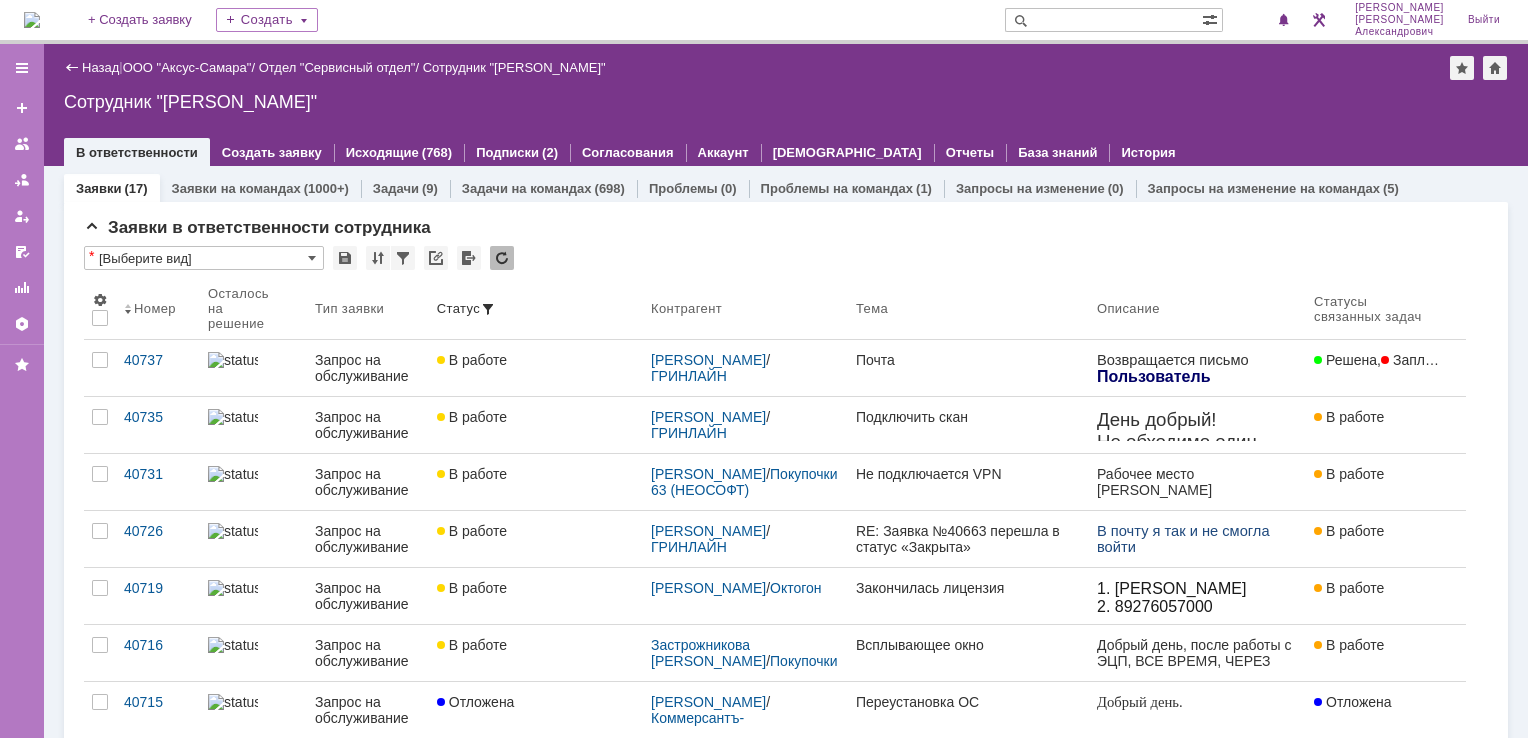click at bounding box center [32, 20] 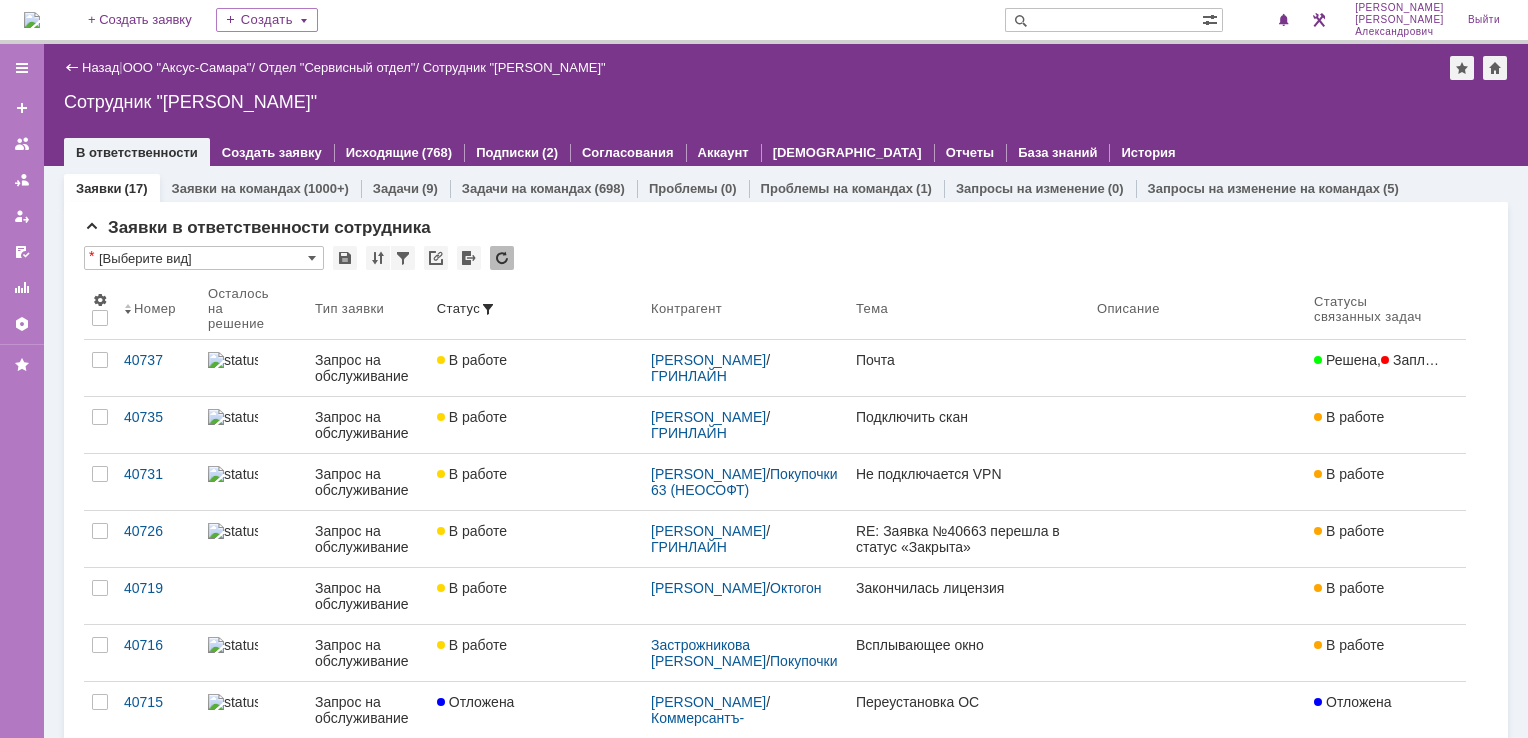 scroll, scrollTop: 0, scrollLeft: 0, axis: both 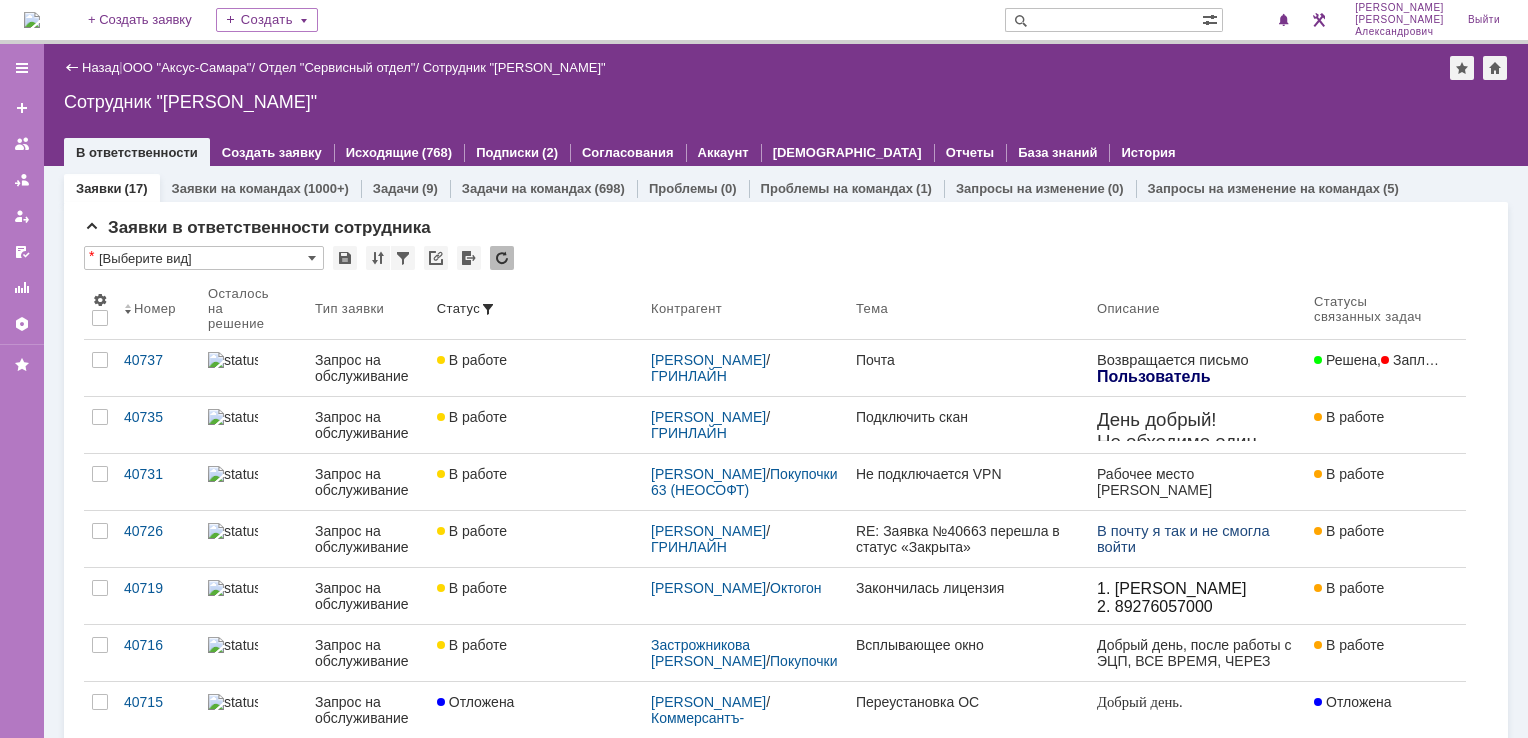 click at bounding box center (32, 20) 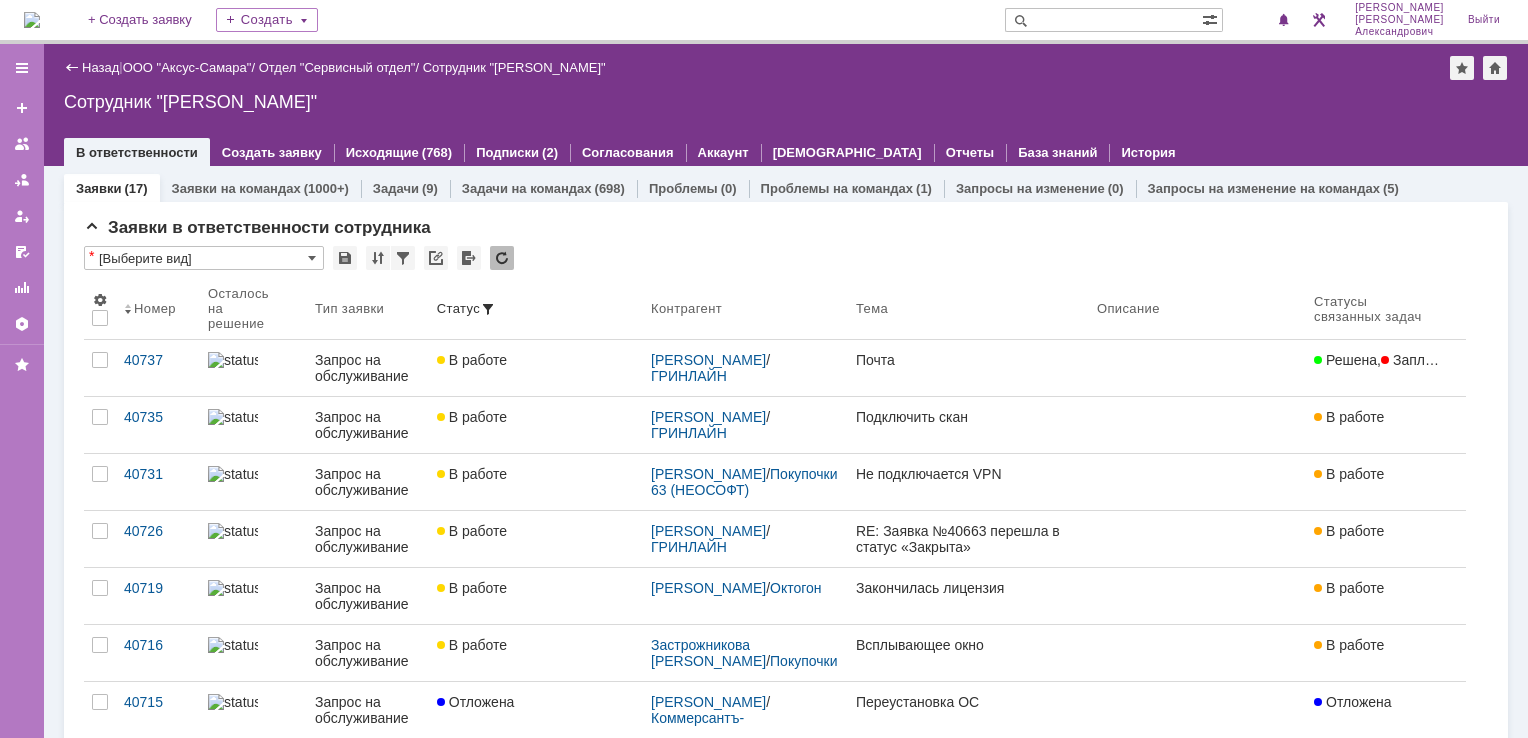 scroll, scrollTop: 0, scrollLeft: 0, axis: both 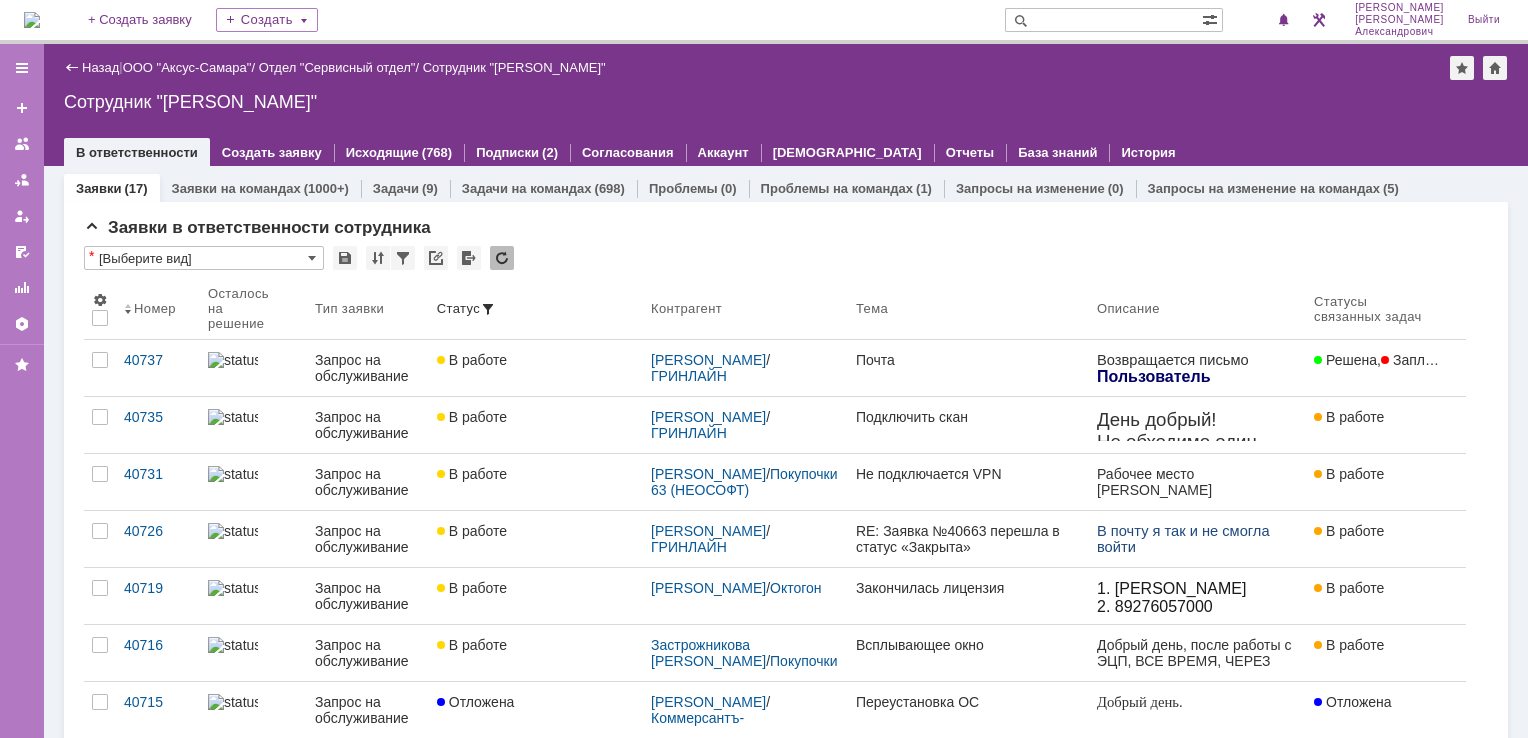 click at bounding box center (32, 20) 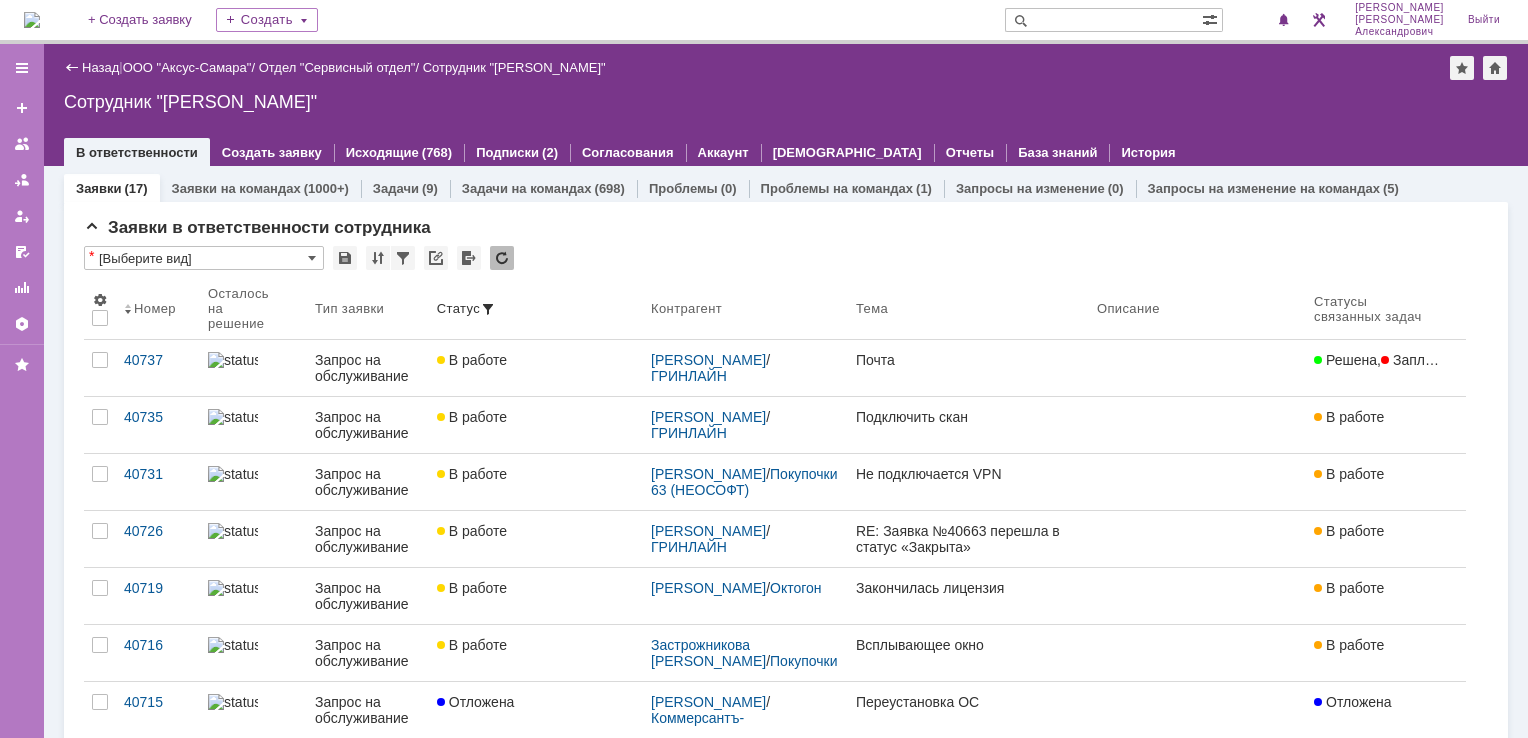 scroll, scrollTop: 0, scrollLeft: 0, axis: both 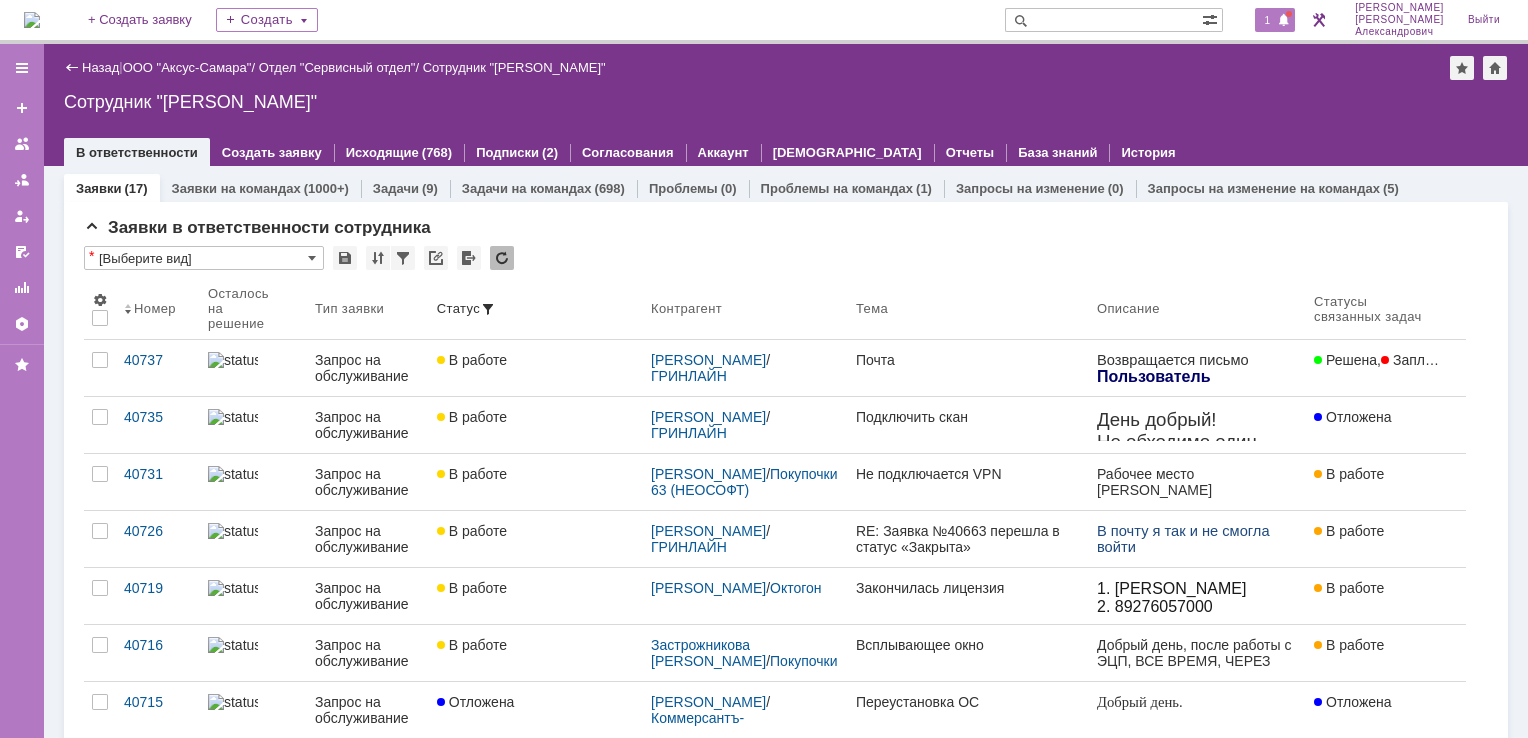 click at bounding box center (1284, 21) 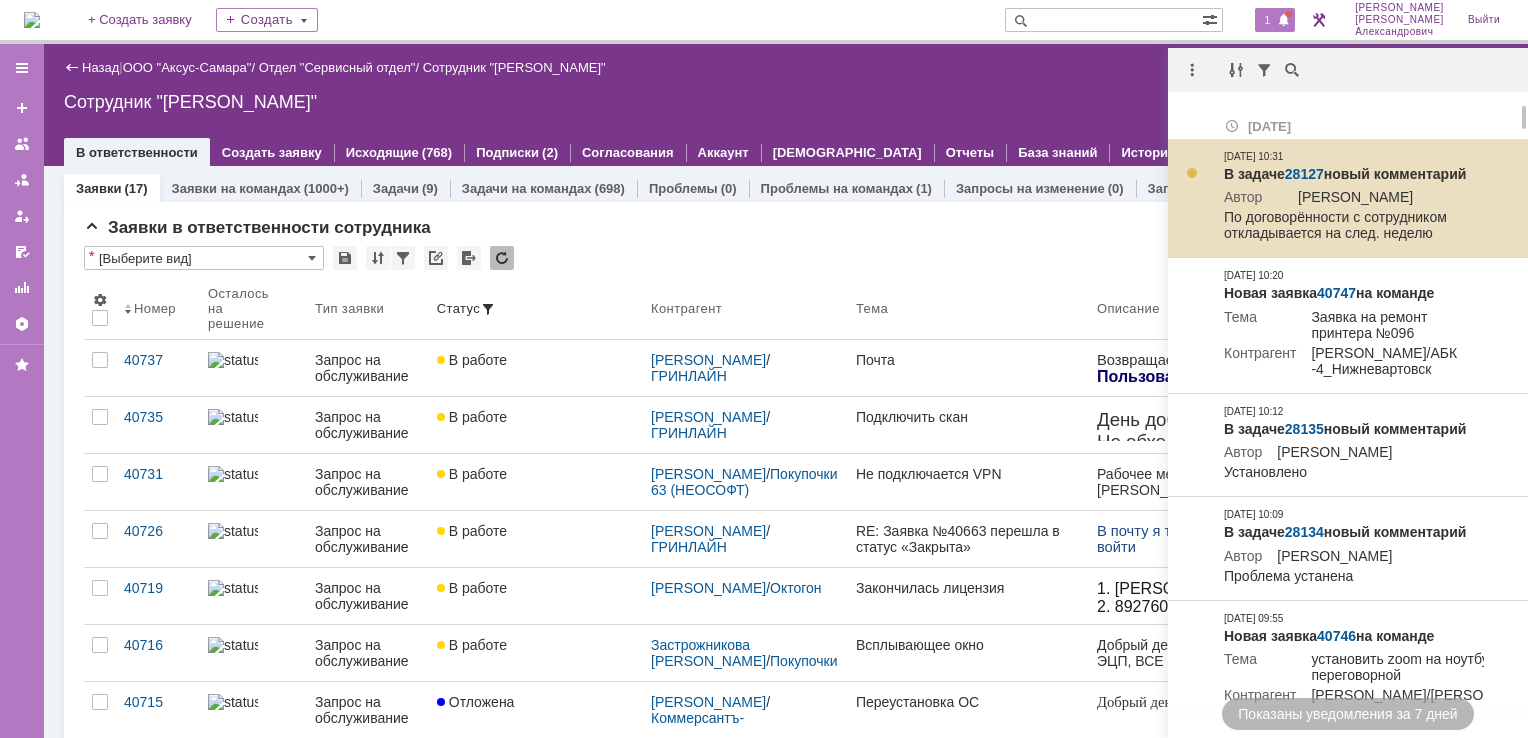 click on "28127" 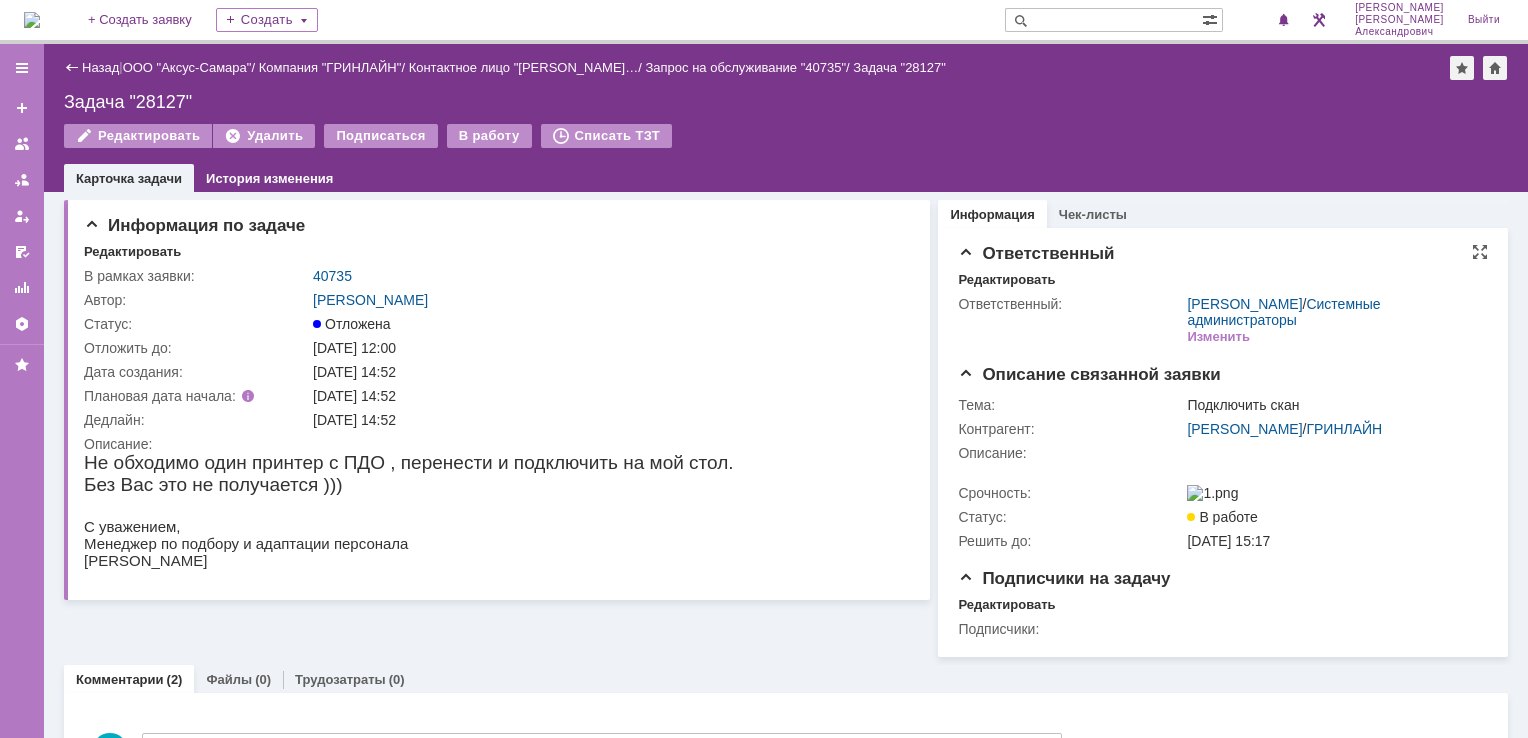 scroll, scrollTop: 0, scrollLeft: 0, axis: both 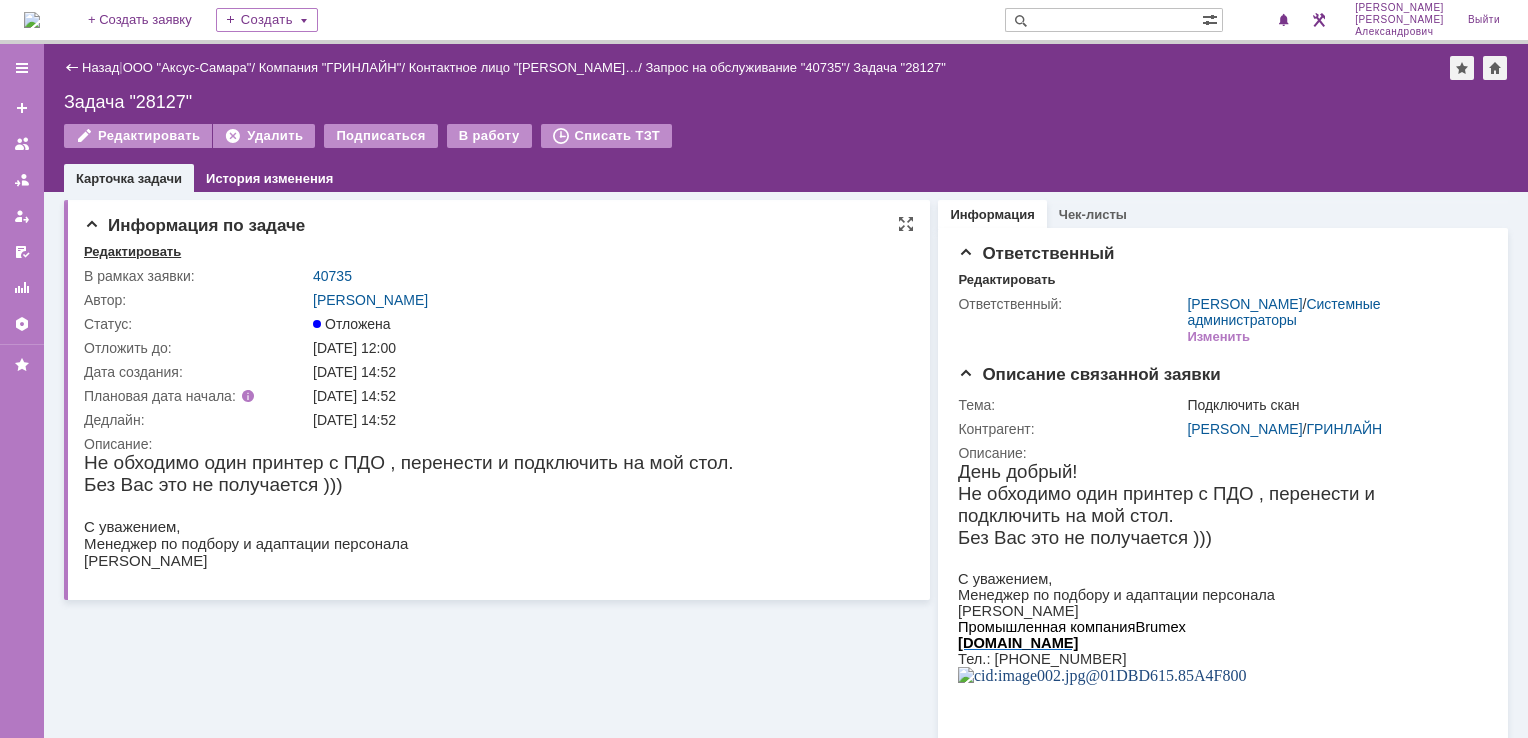 click on "Редактировать" at bounding box center (132, 252) 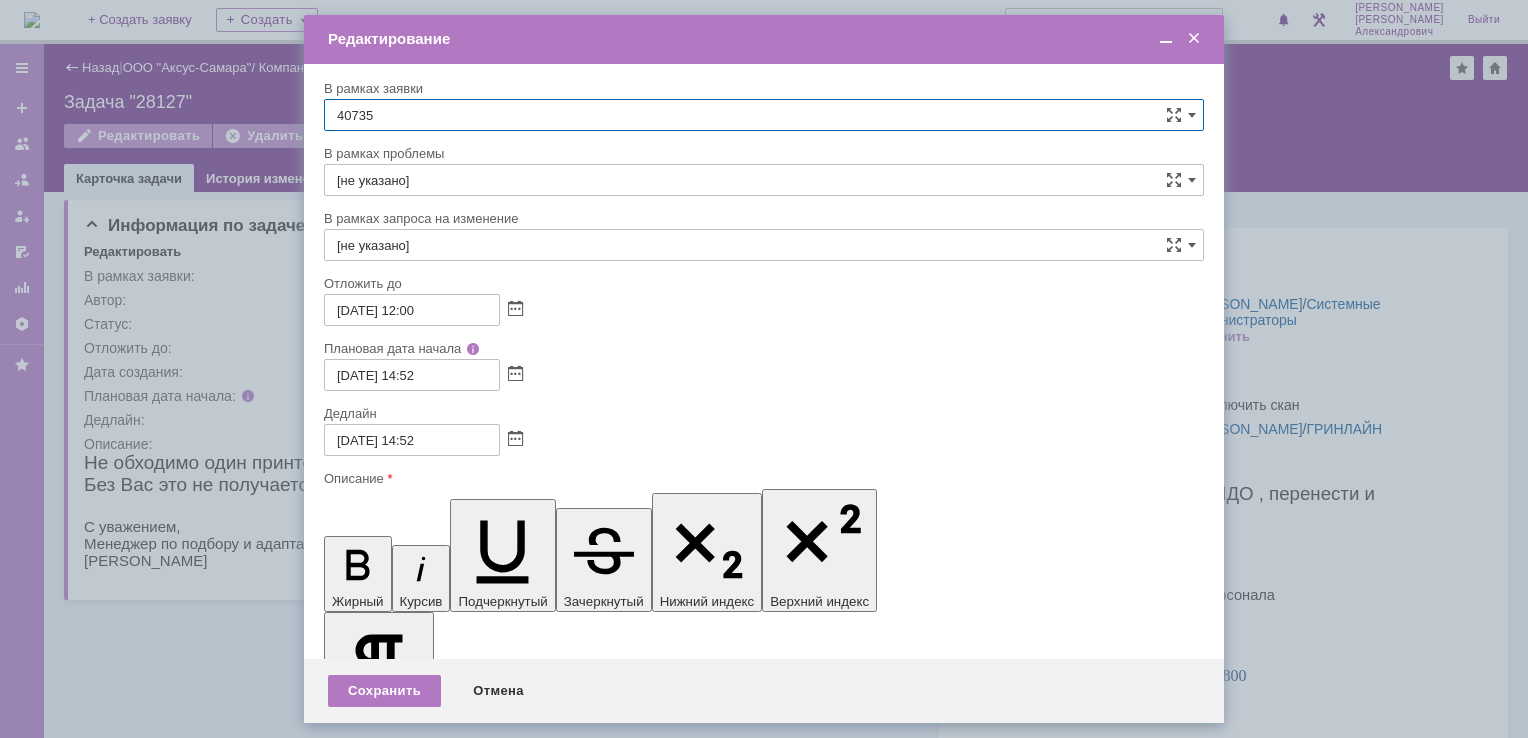 scroll, scrollTop: 0, scrollLeft: 0, axis: both 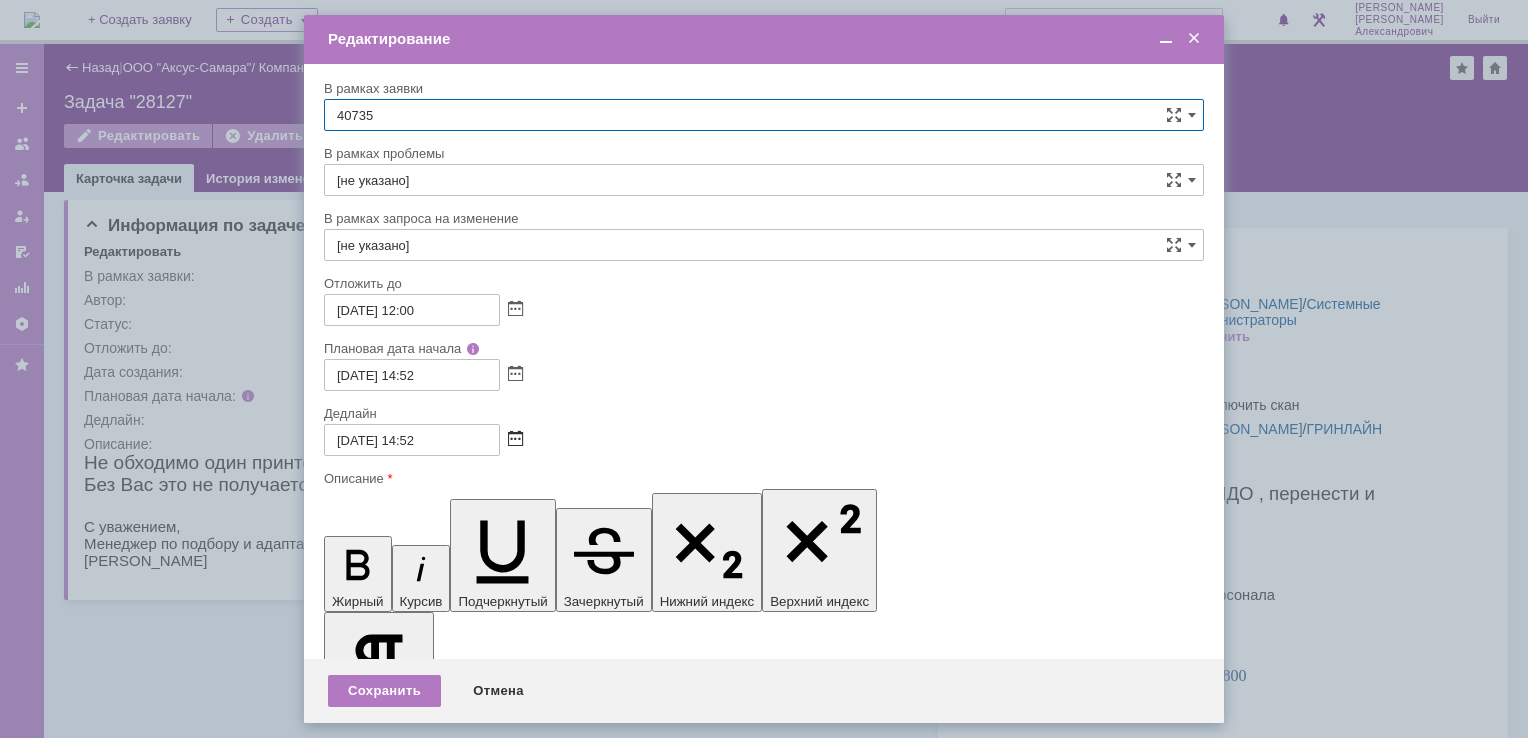 click at bounding box center [515, 440] 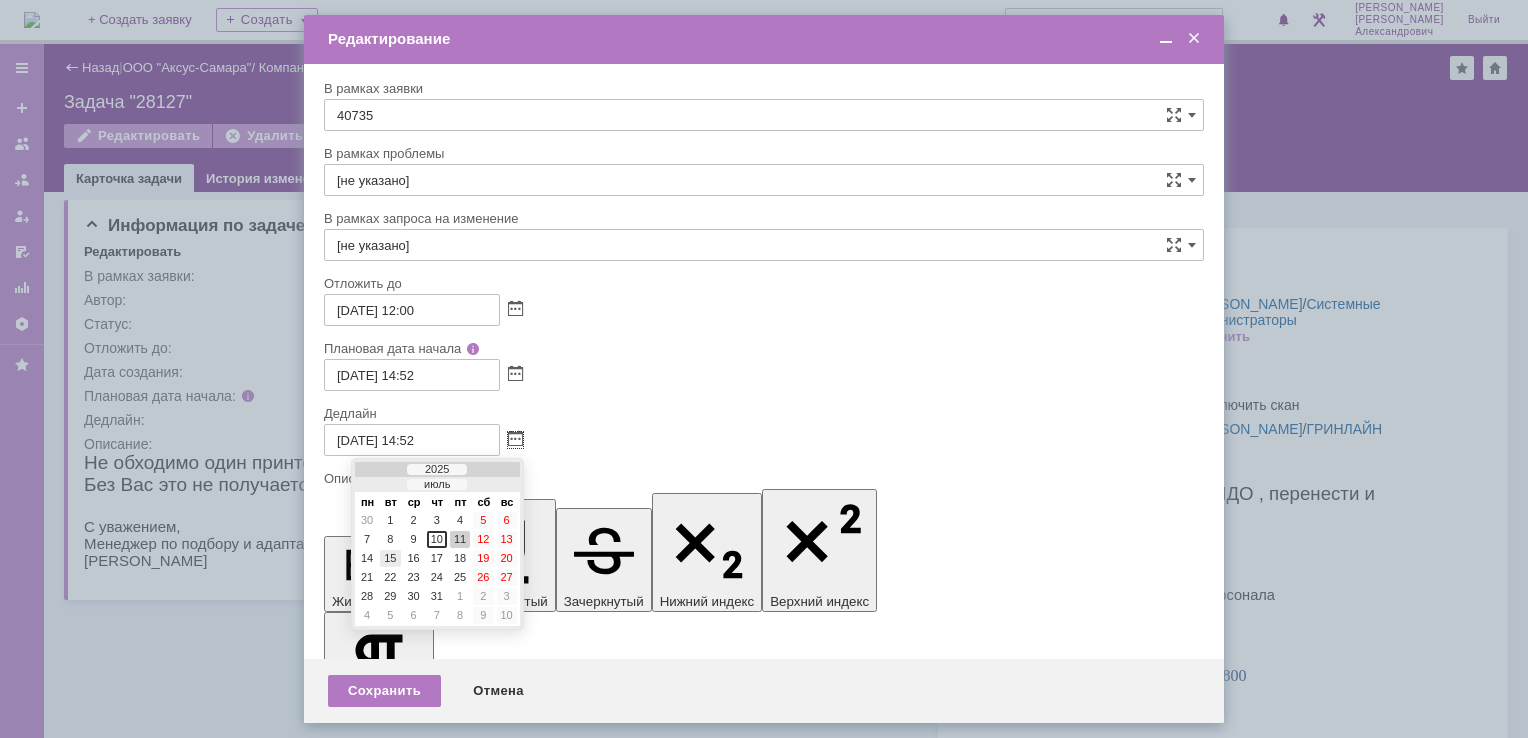 click on "15" at bounding box center [390, 558] 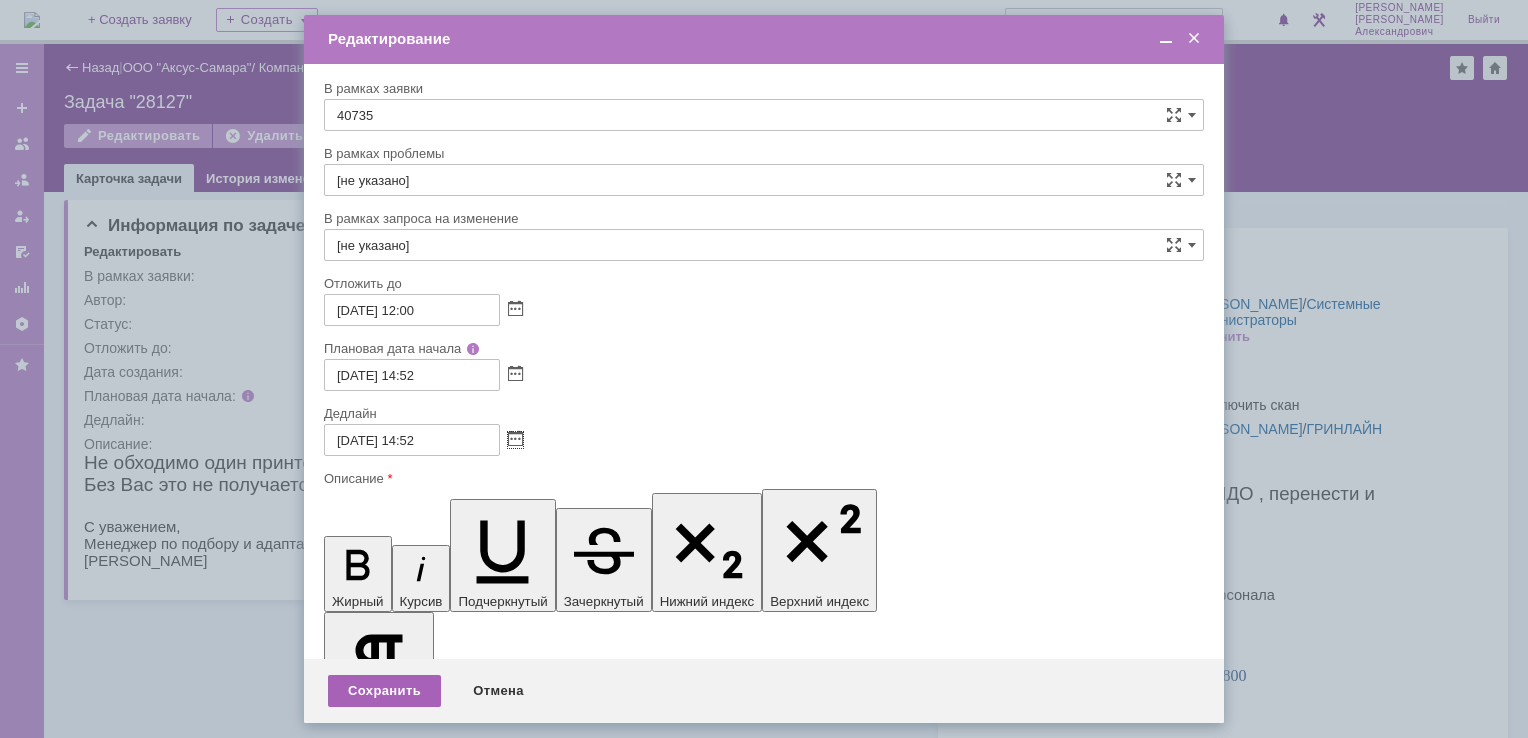 click on "Сохранить" at bounding box center (384, 691) 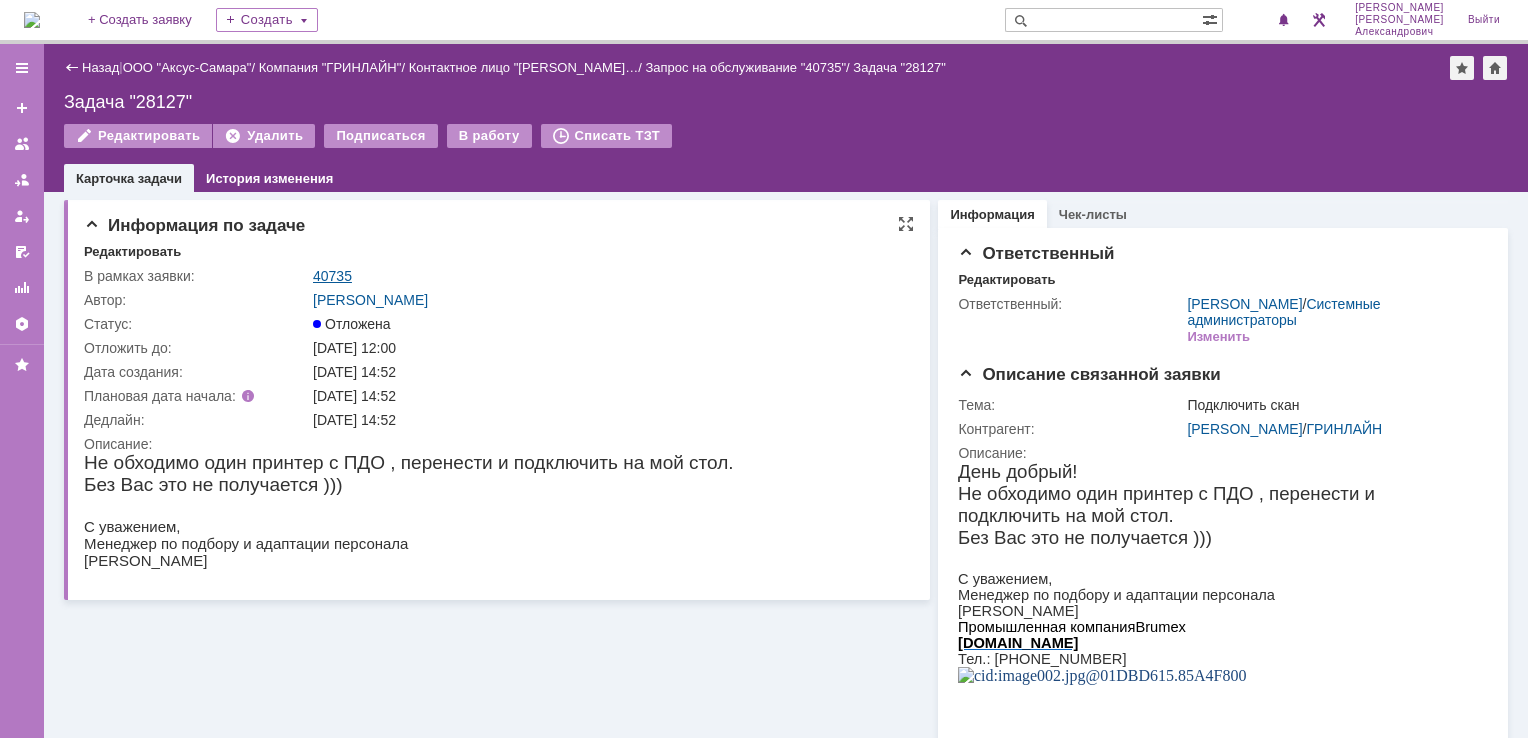 scroll, scrollTop: 0, scrollLeft: 0, axis: both 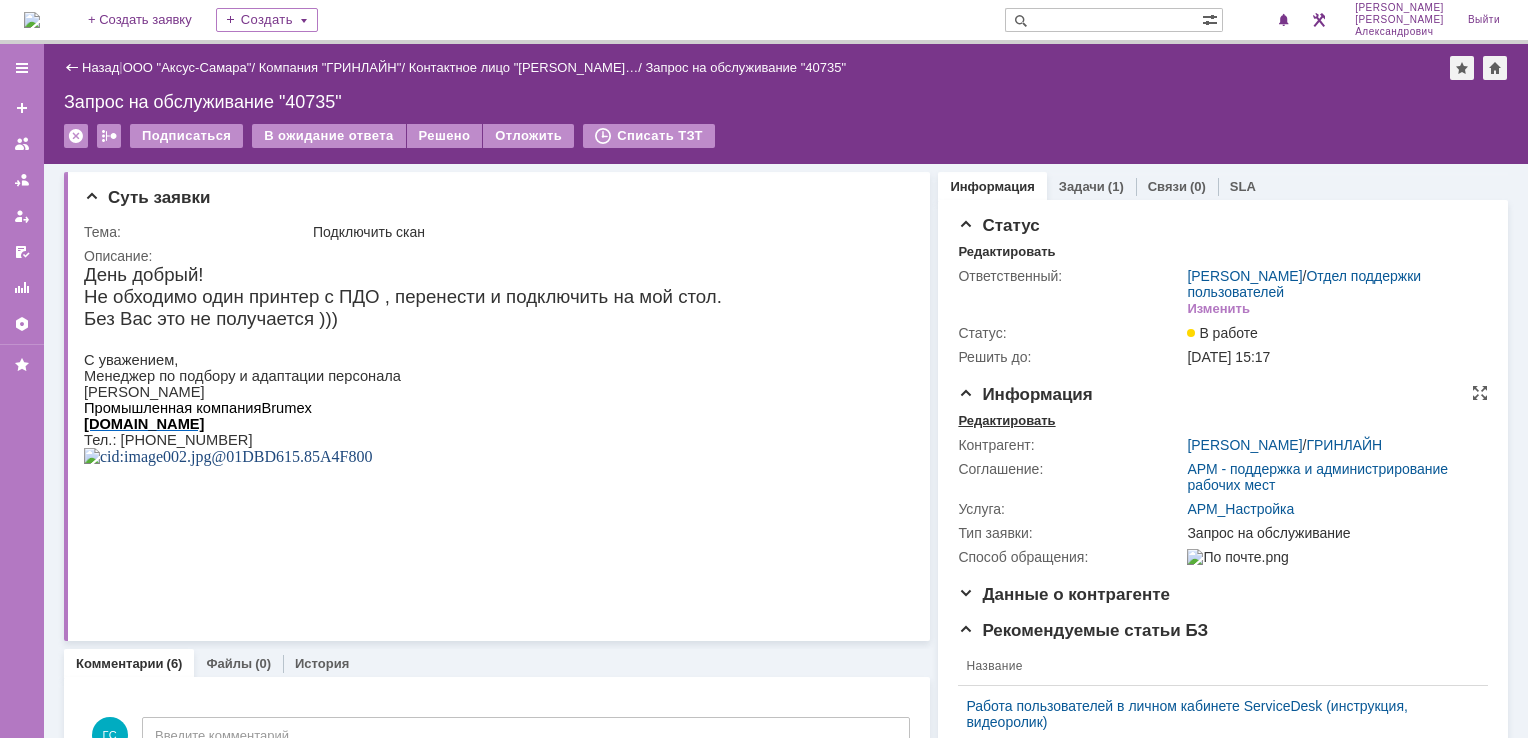 click on "Редактировать" at bounding box center [1006, 421] 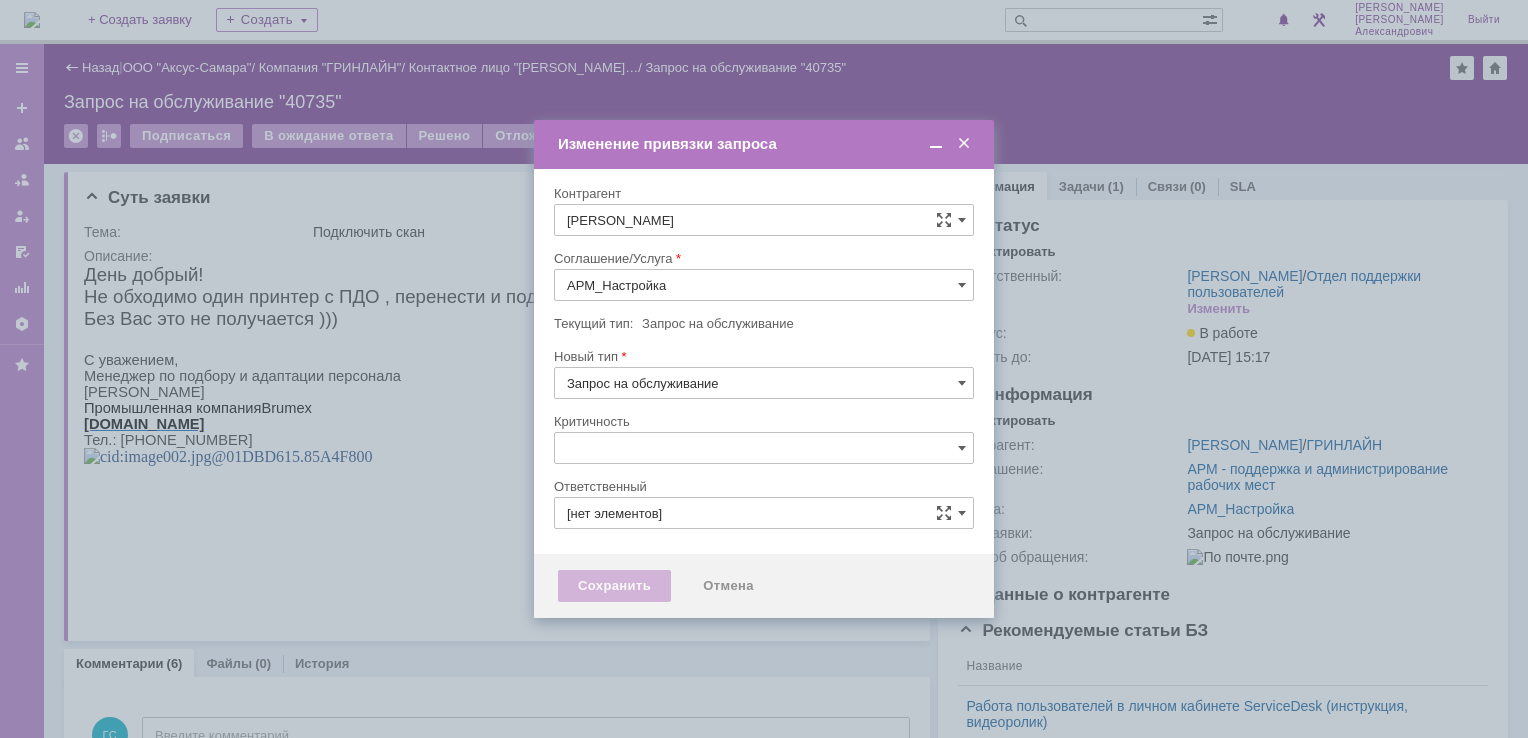 type on "[не указано]" 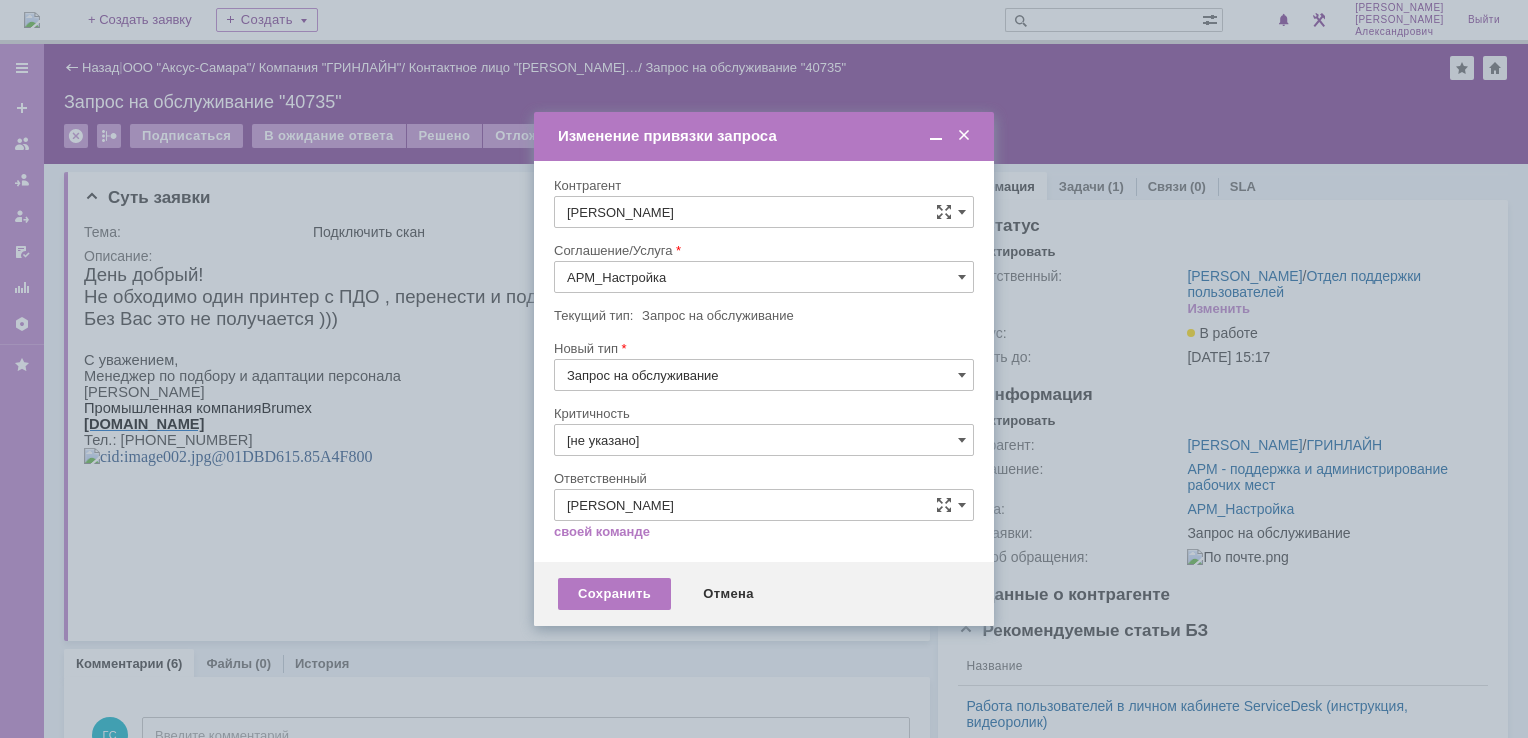click on "Соглашение/Услуга" at bounding box center [764, 186] 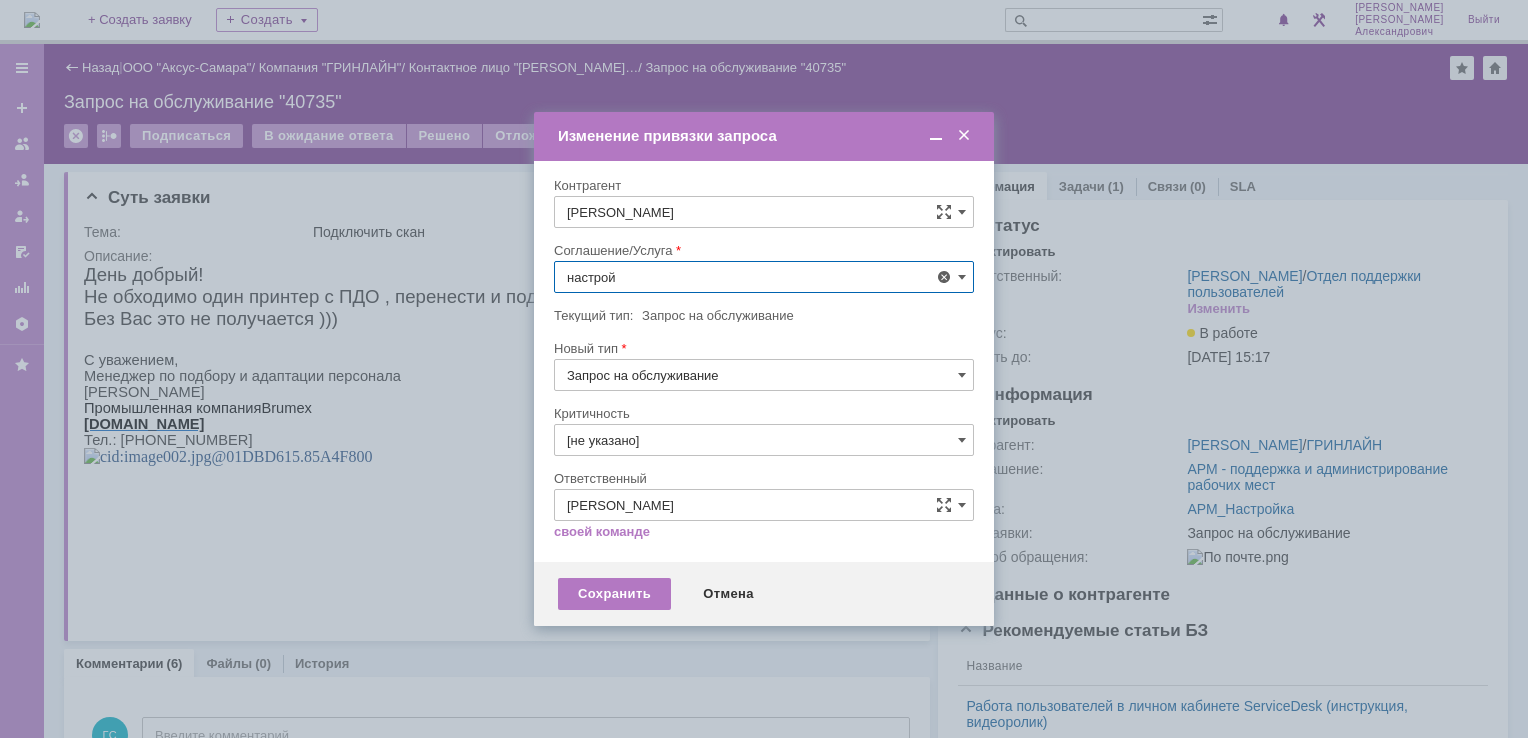 scroll, scrollTop: 130, scrollLeft: 0, axis: vertical 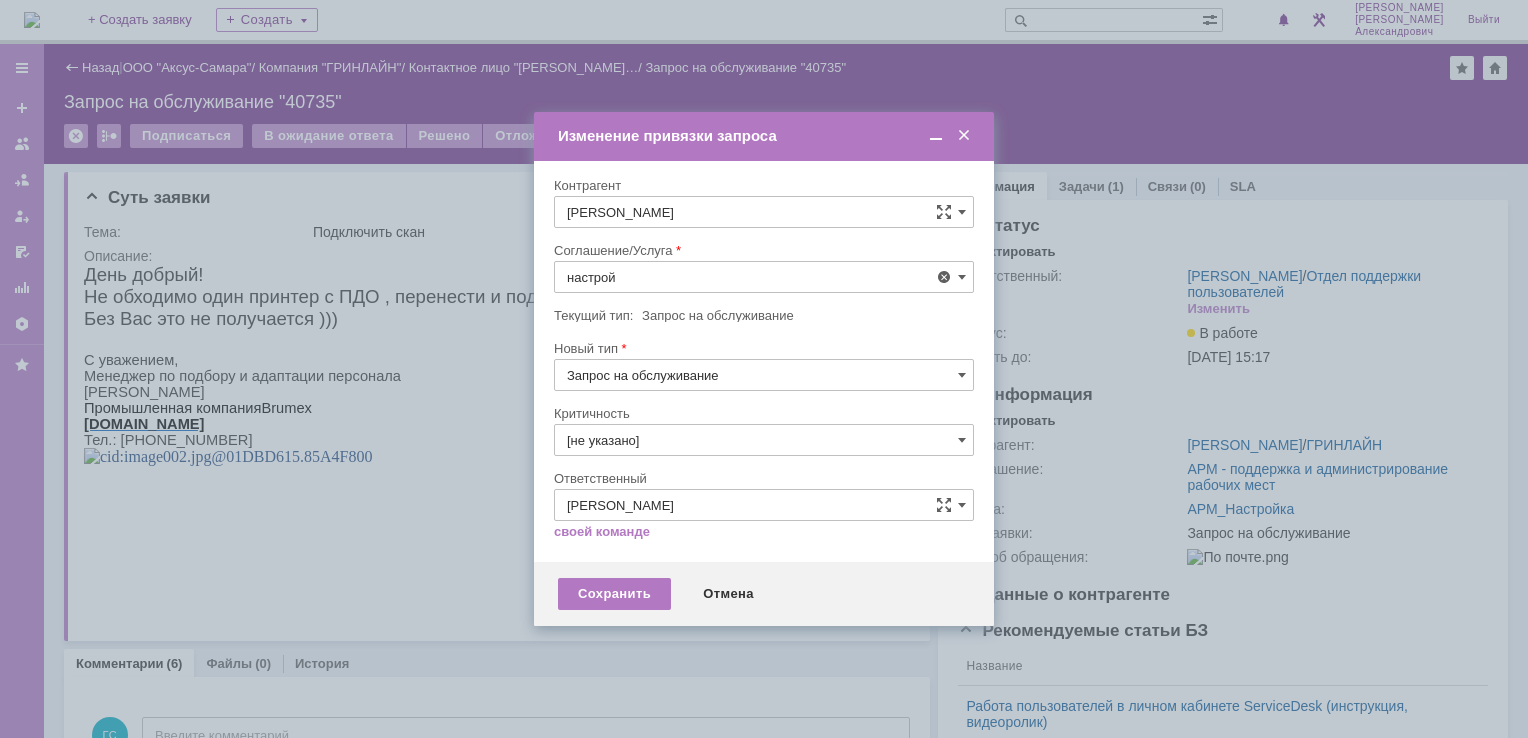 click on "АРМ_Настройка" at bounding box center [764, 519] 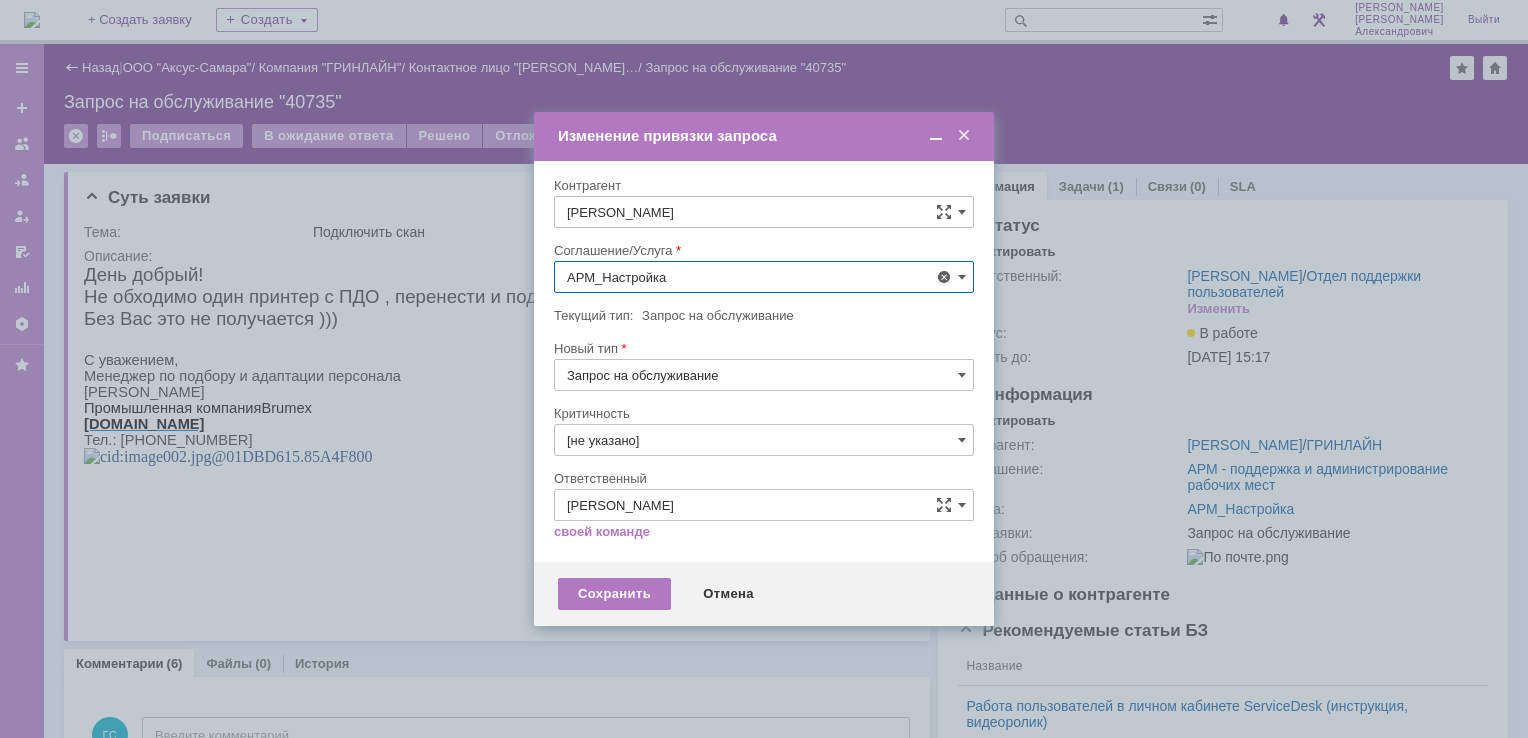 type on "АРМ_Настройка" 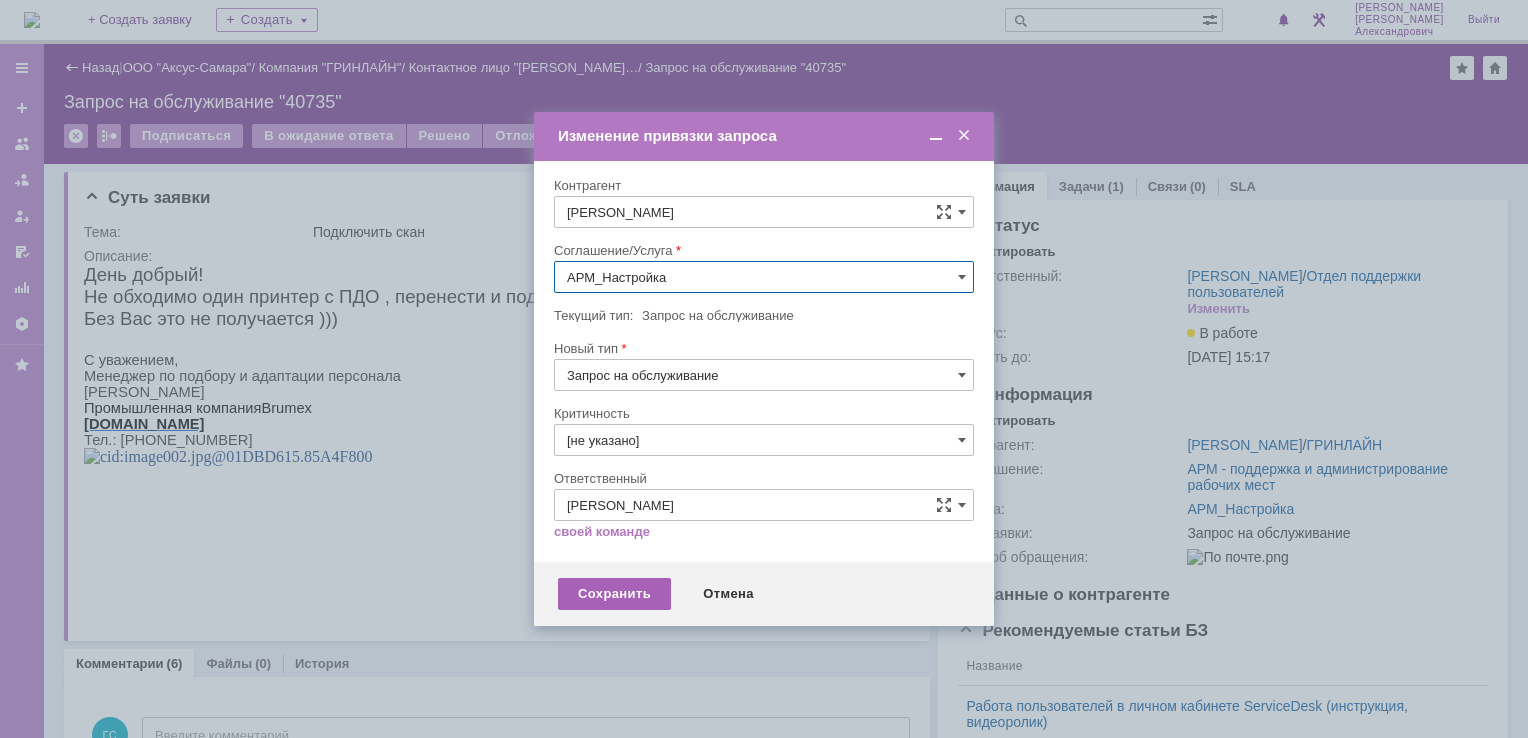 click on "Сохранить" at bounding box center [614, 594] 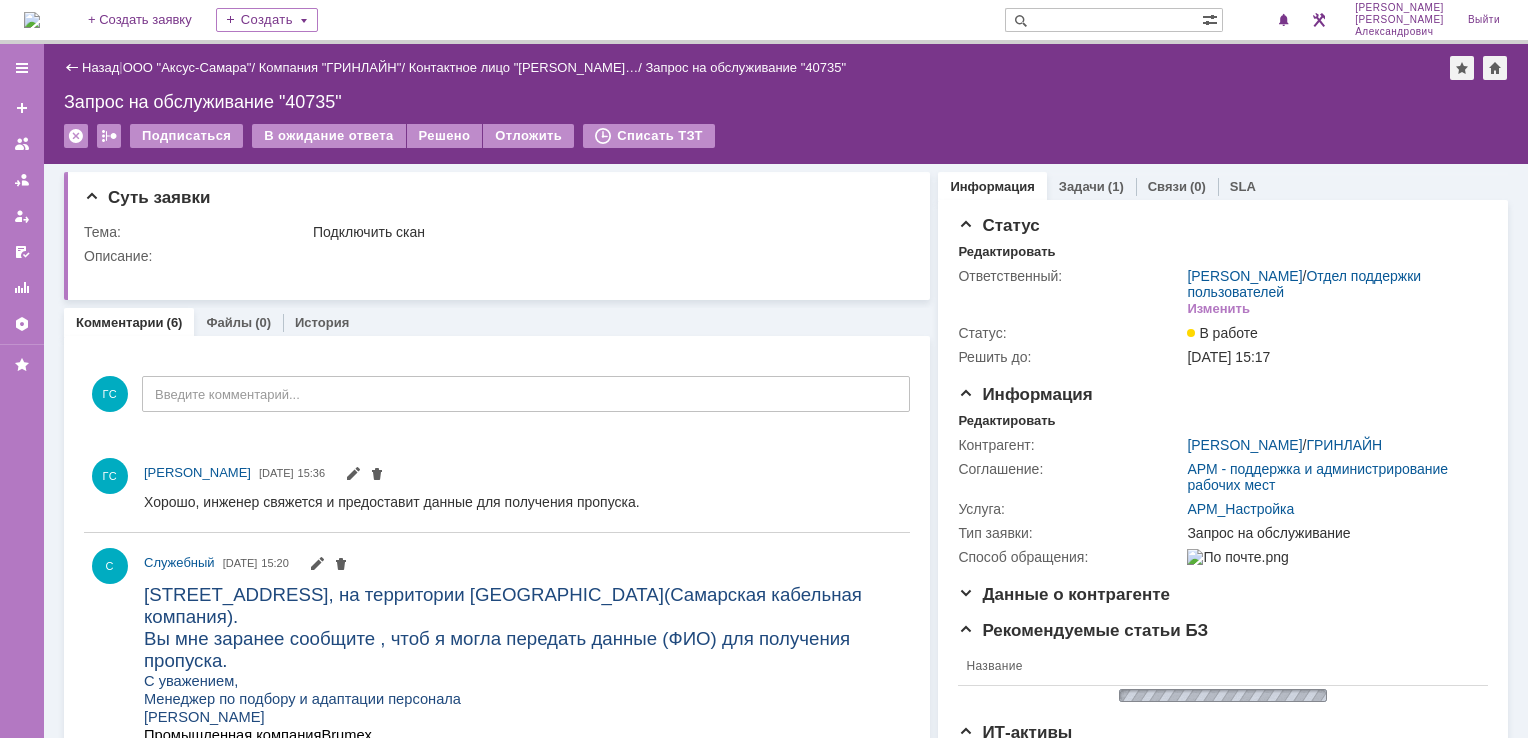 scroll, scrollTop: 0, scrollLeft: 0, axis: both 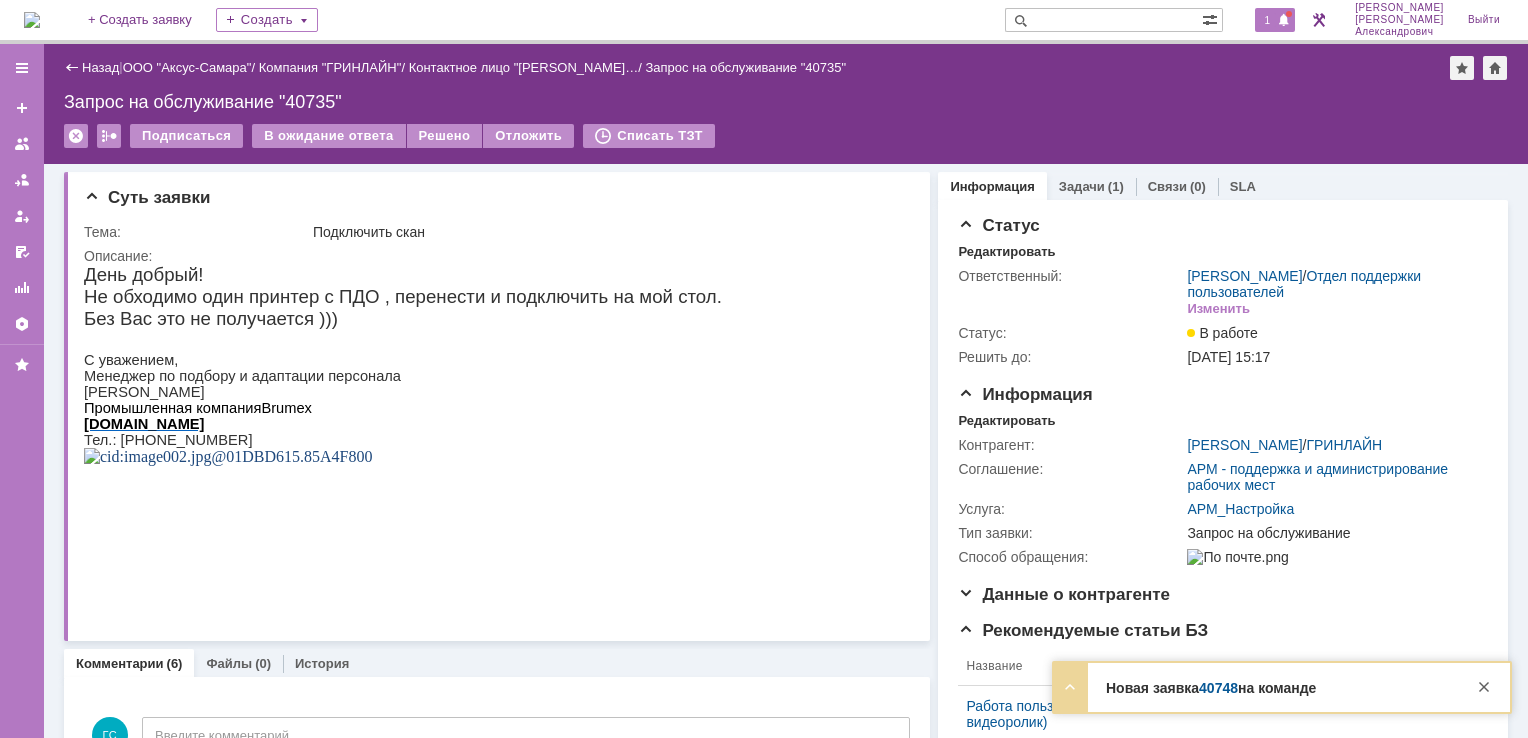 click on "1" at bounding box center [1268, 20] 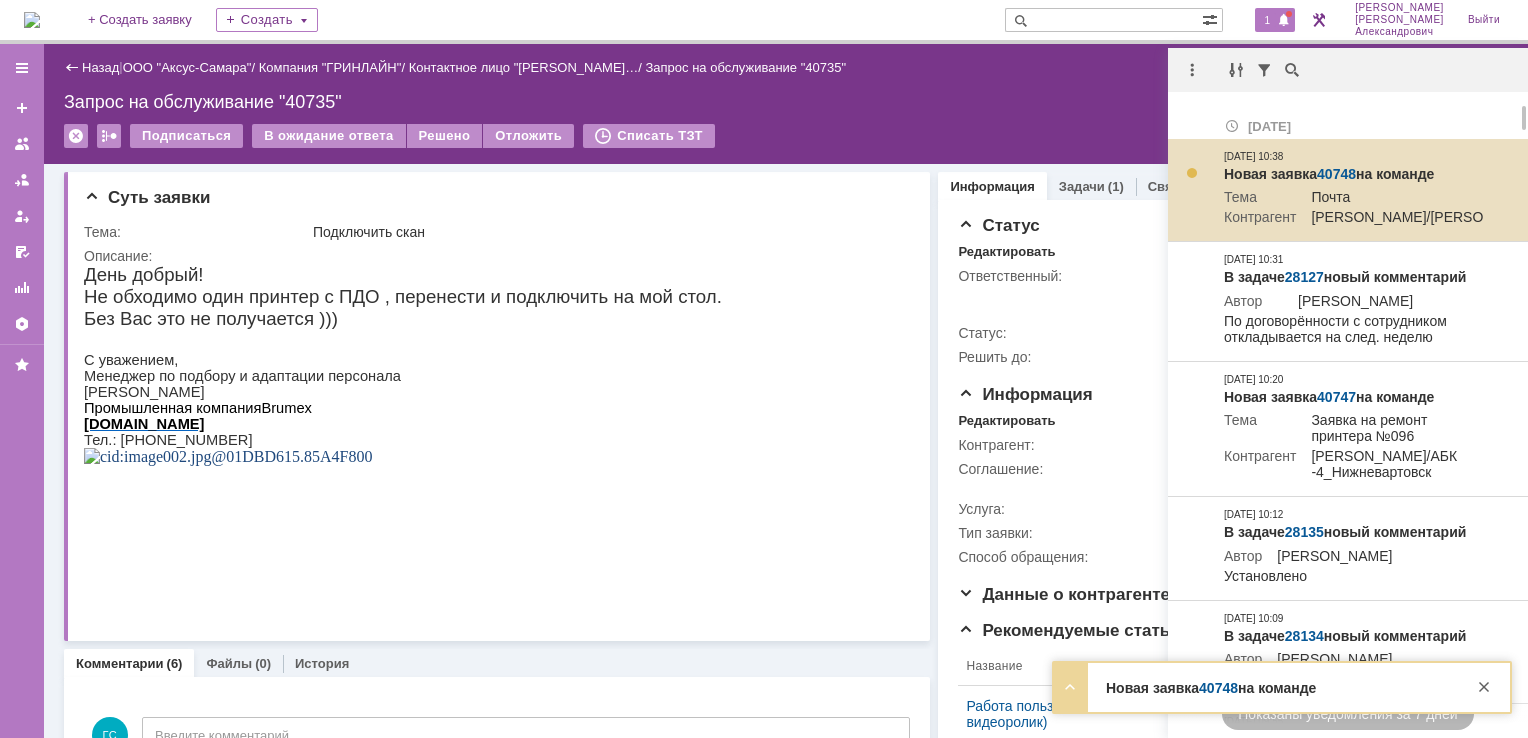click on "40748" at bounding box center [1336, 174] 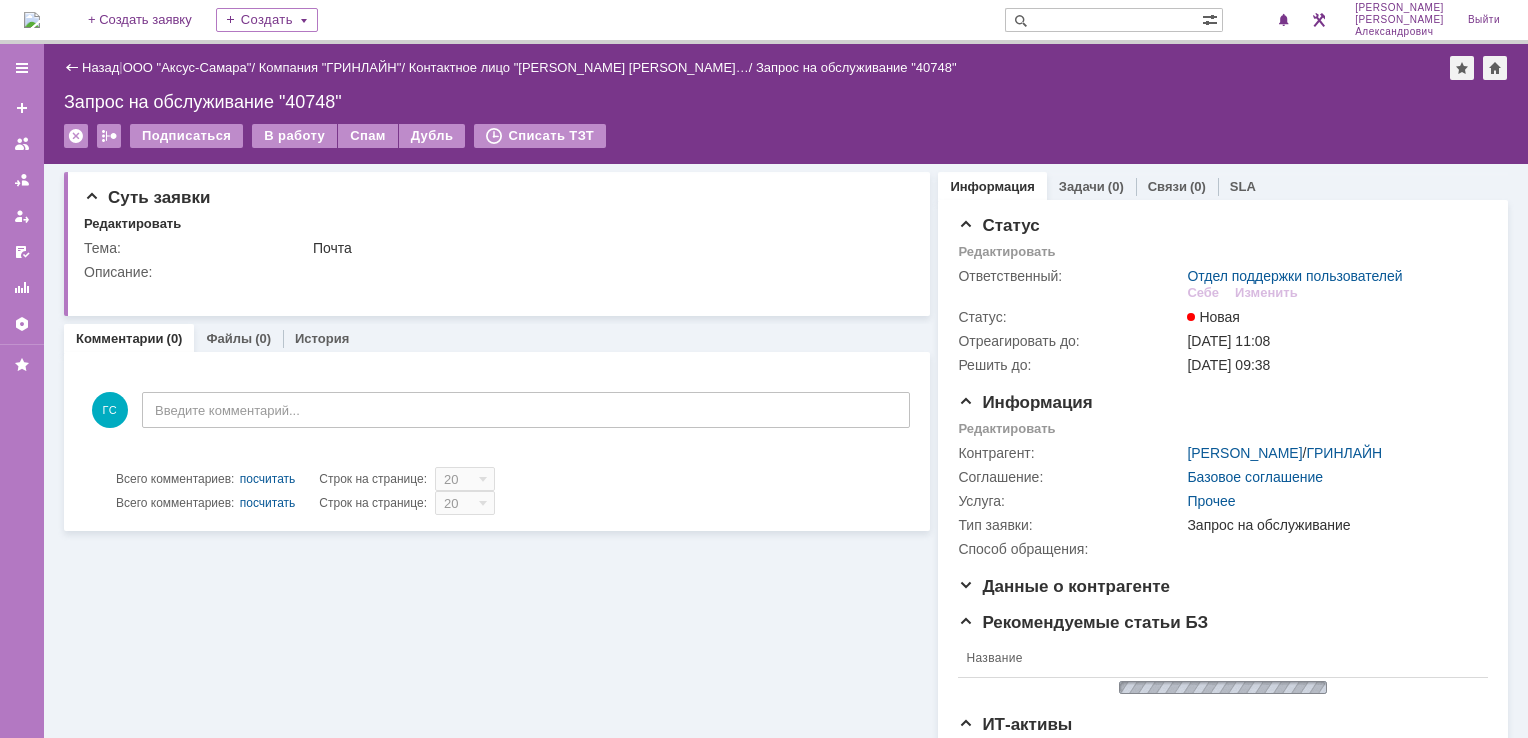 scroll, scrollTop: 0, scrollLeft: 0, axis: both 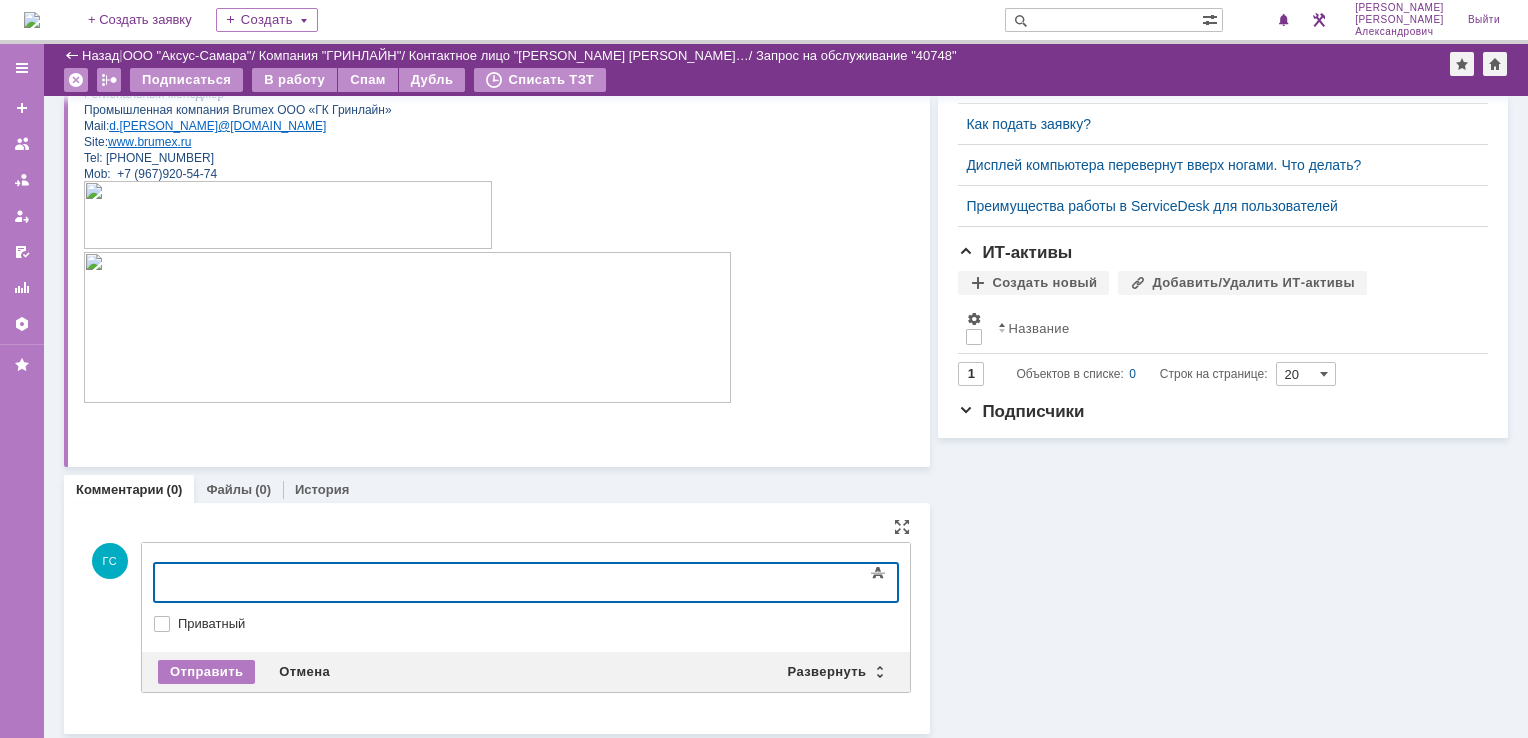 type 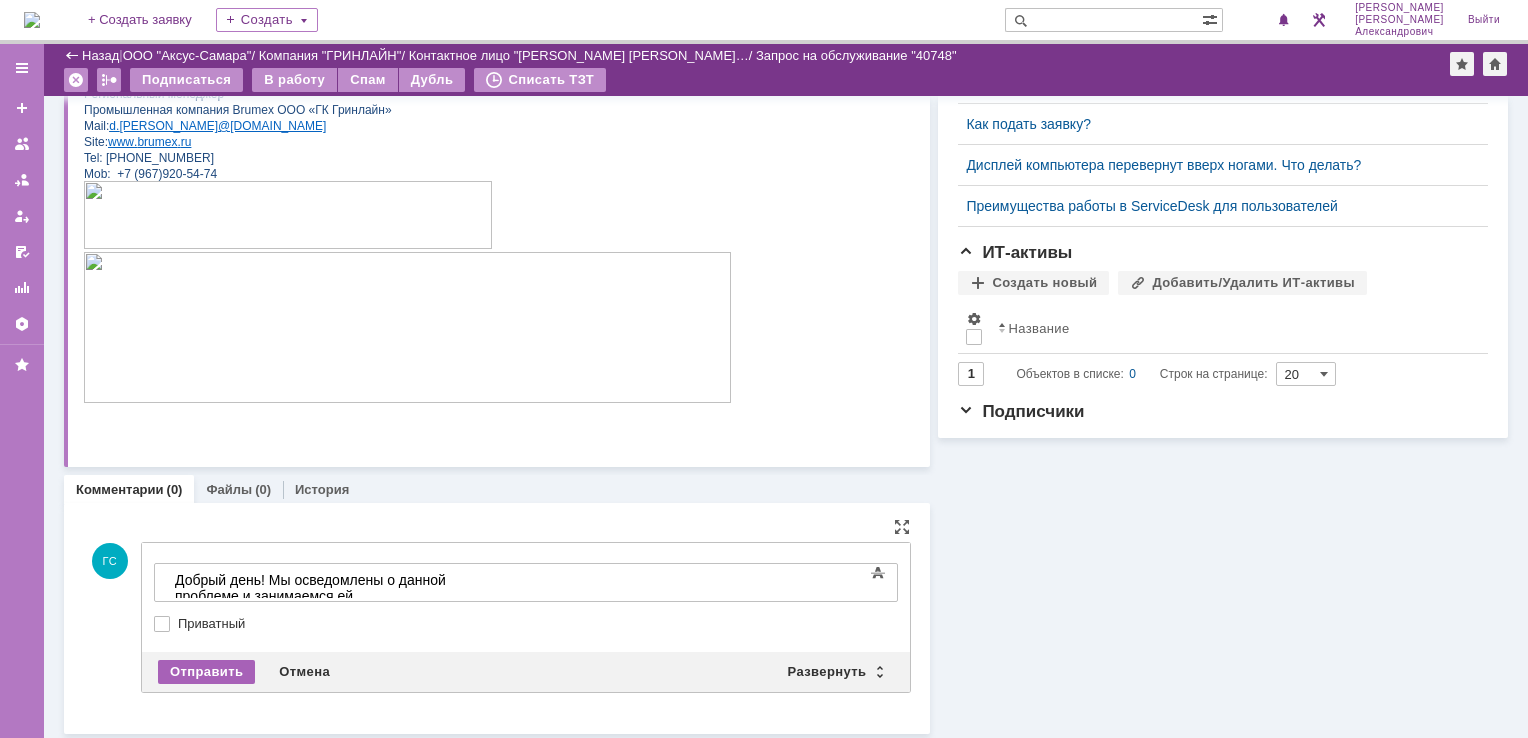 click on "Отправить" at bounding box center [206, 672] 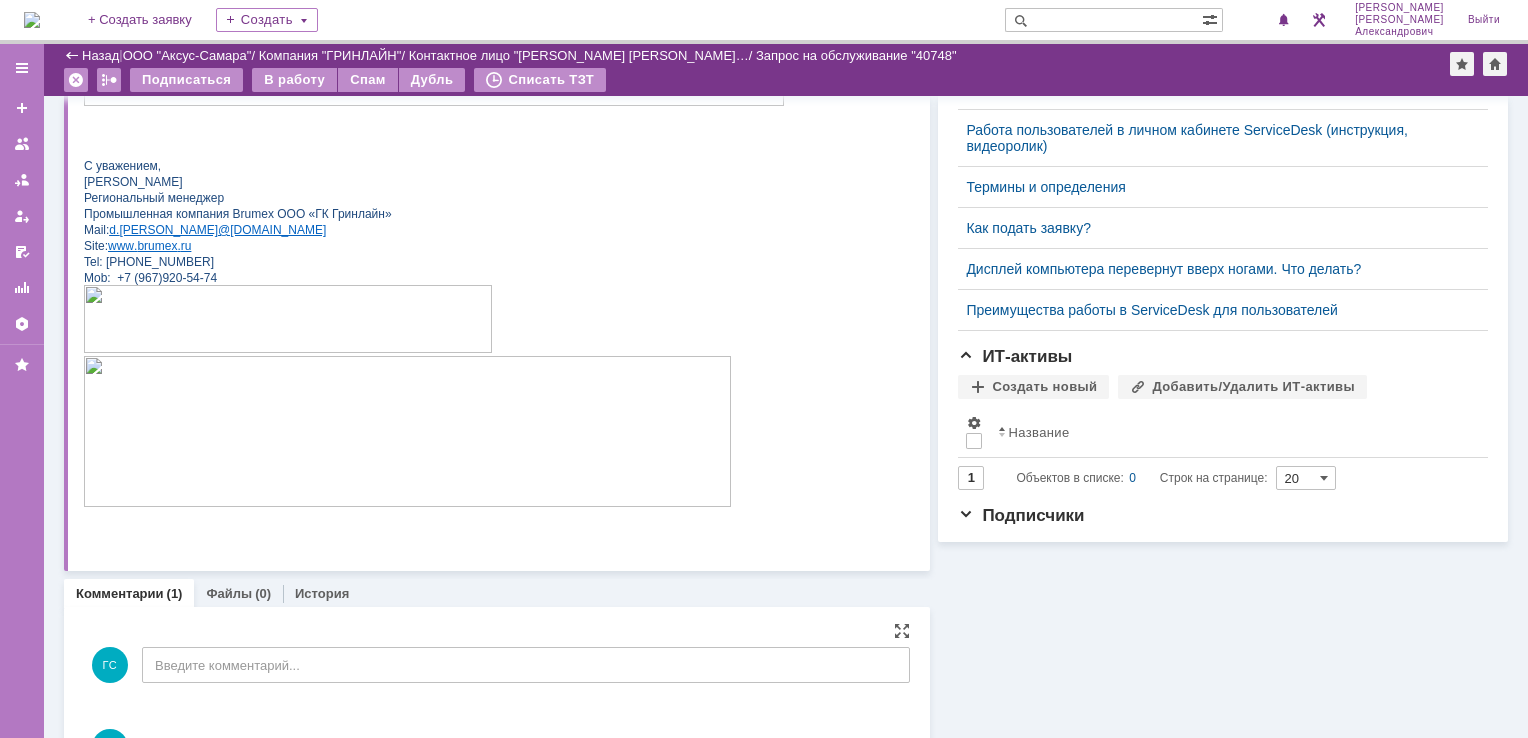 scroll, scrollTop: 430, scrollLeft: 0, axis: vertical 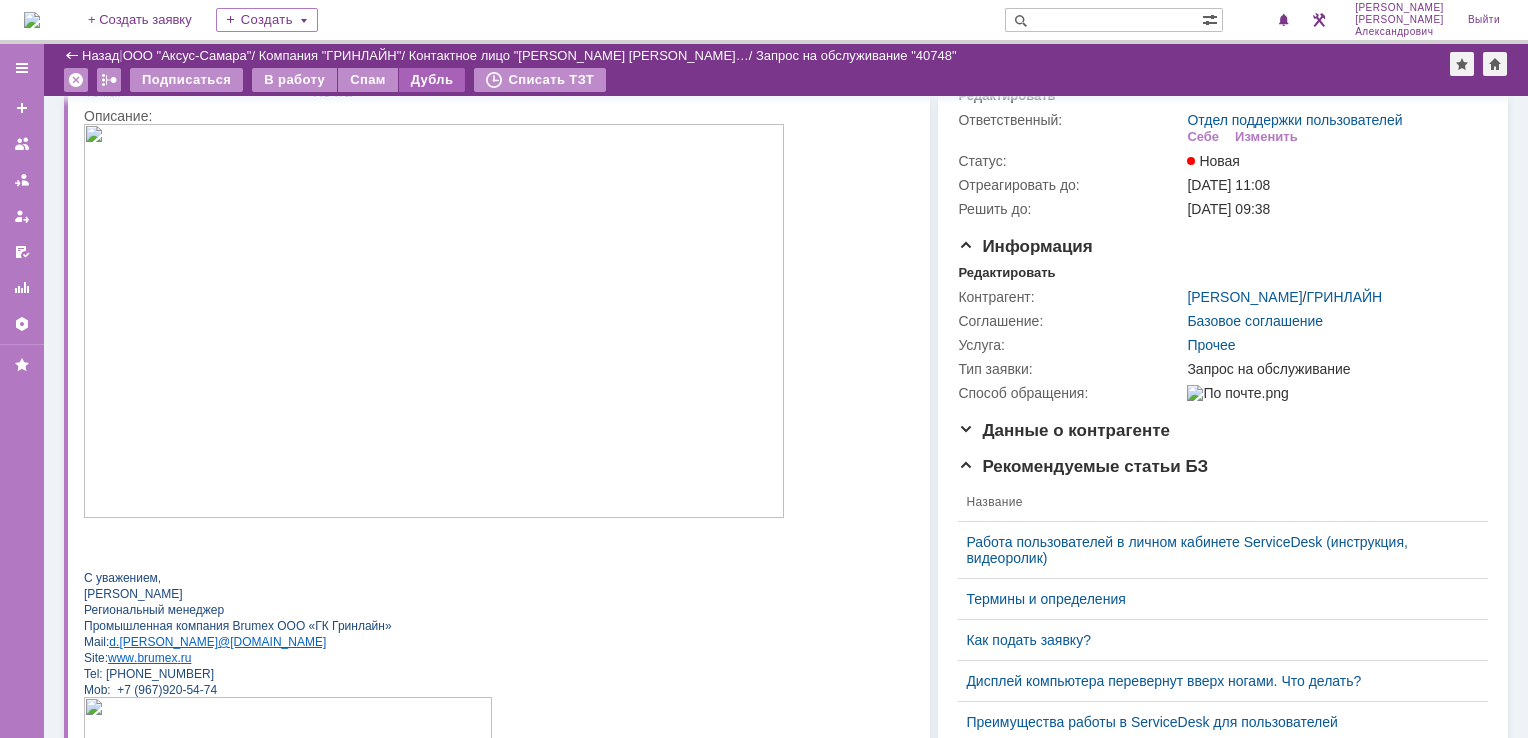 click on "Дубль" at bounding box center (432, 80) 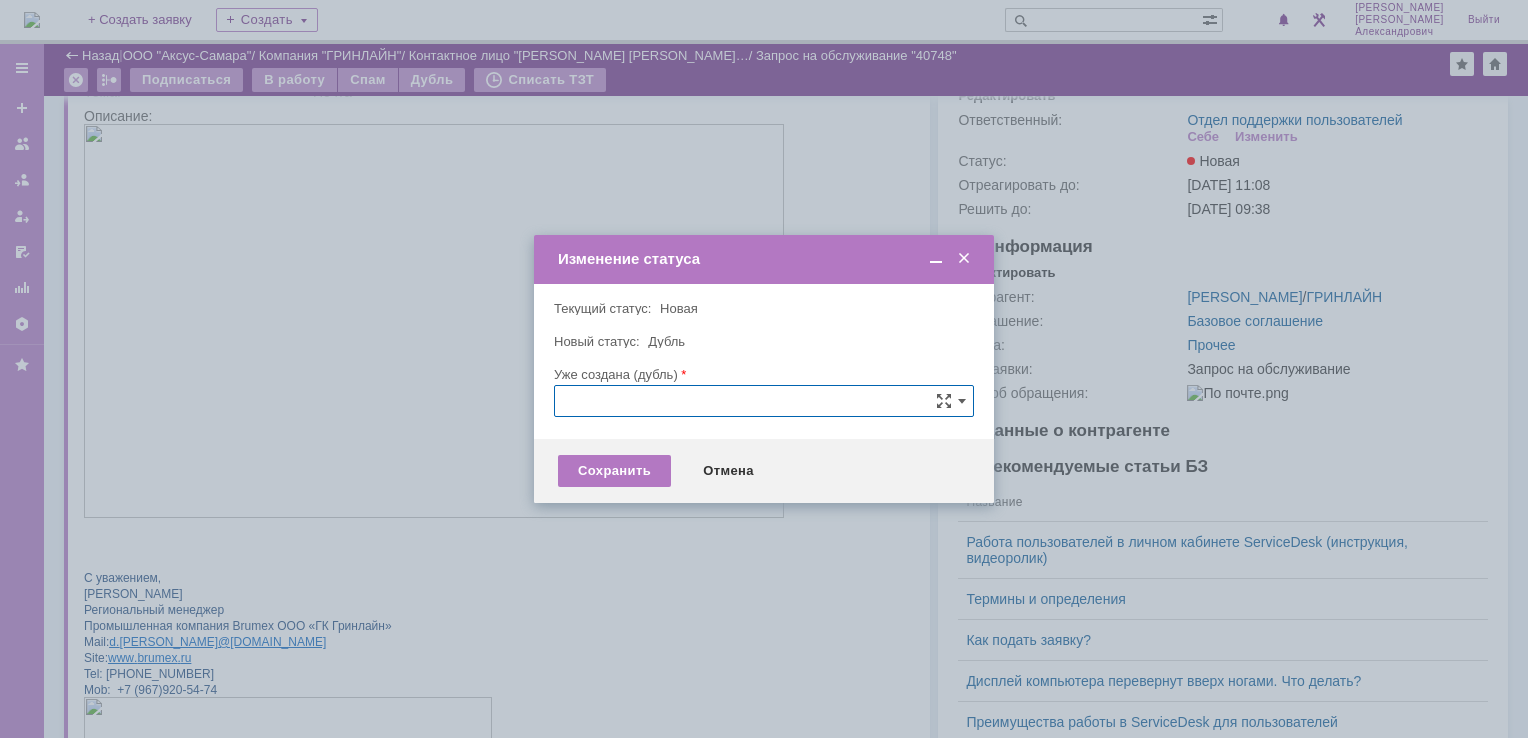 click at bounding box center (936, 259) 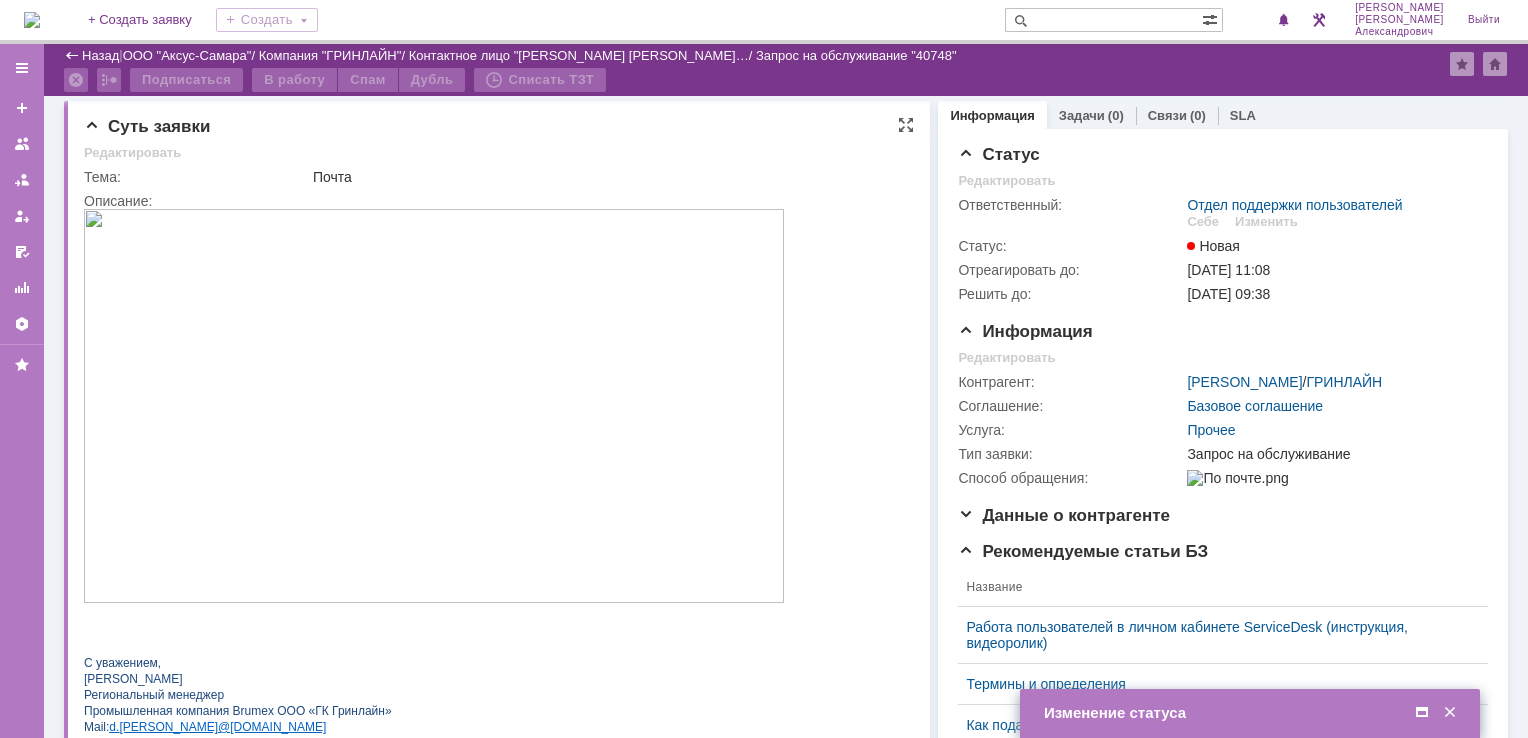 scroll, scrollTop: 0, scrollLeft: 0, axis: both 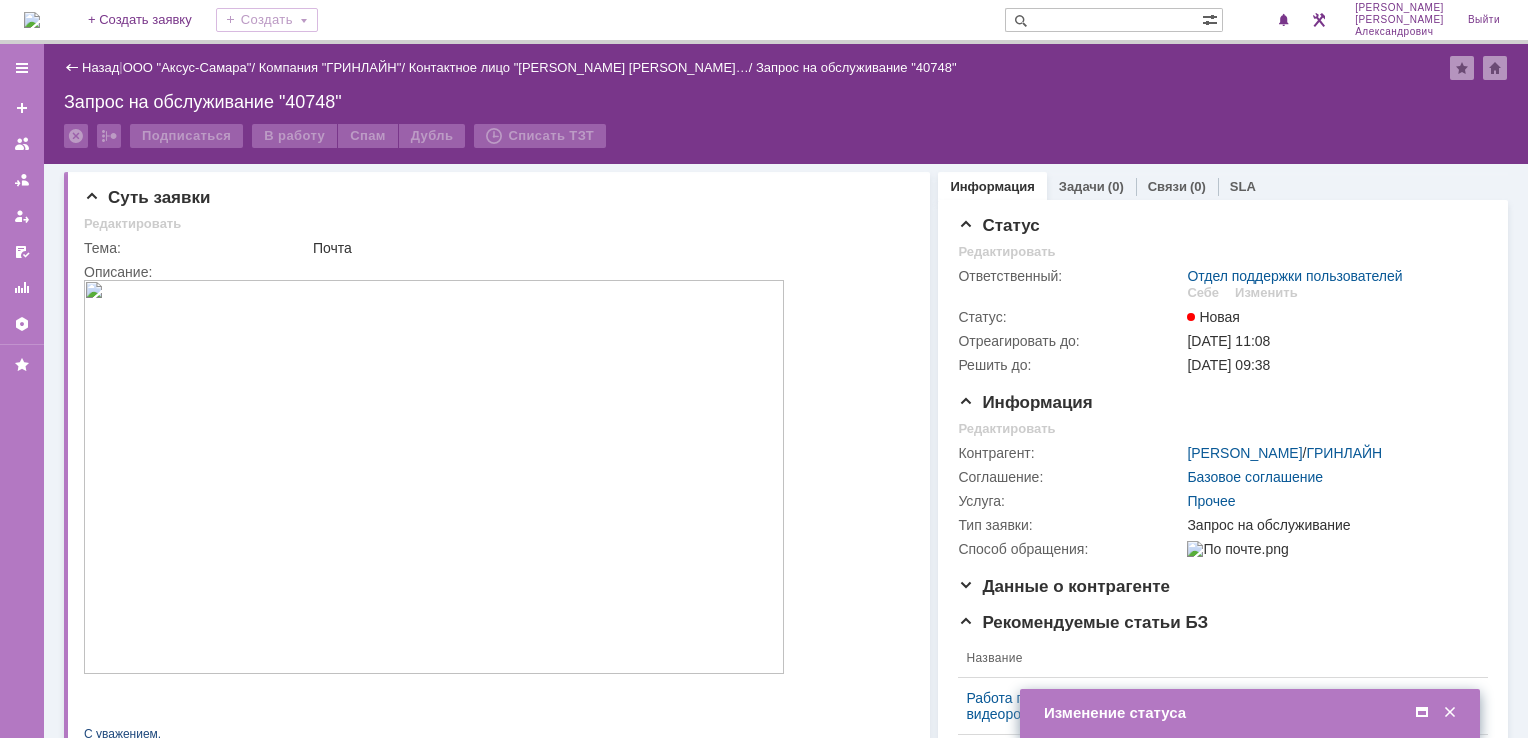 click at bounding box center [1422, 713] 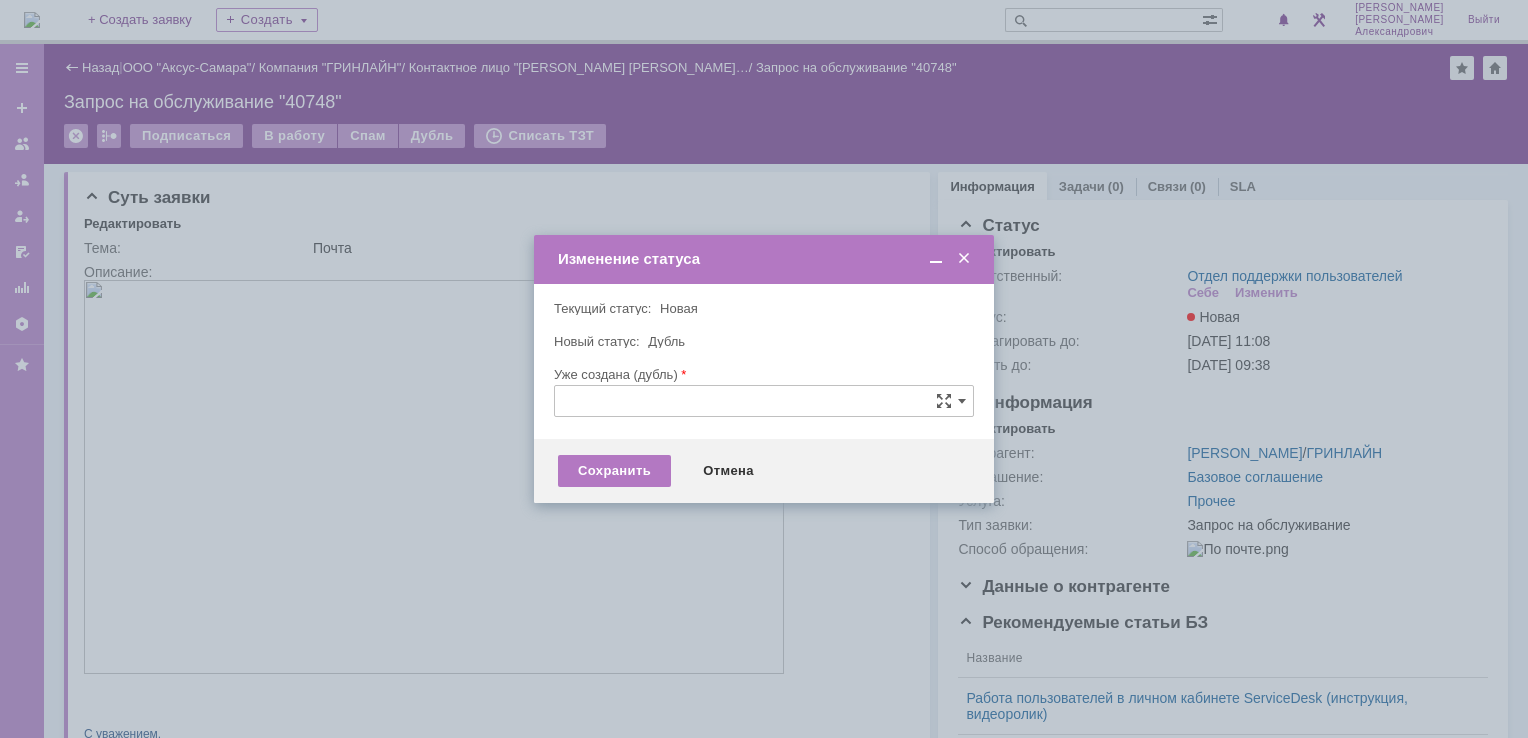 click at bounding box center [764, 401] 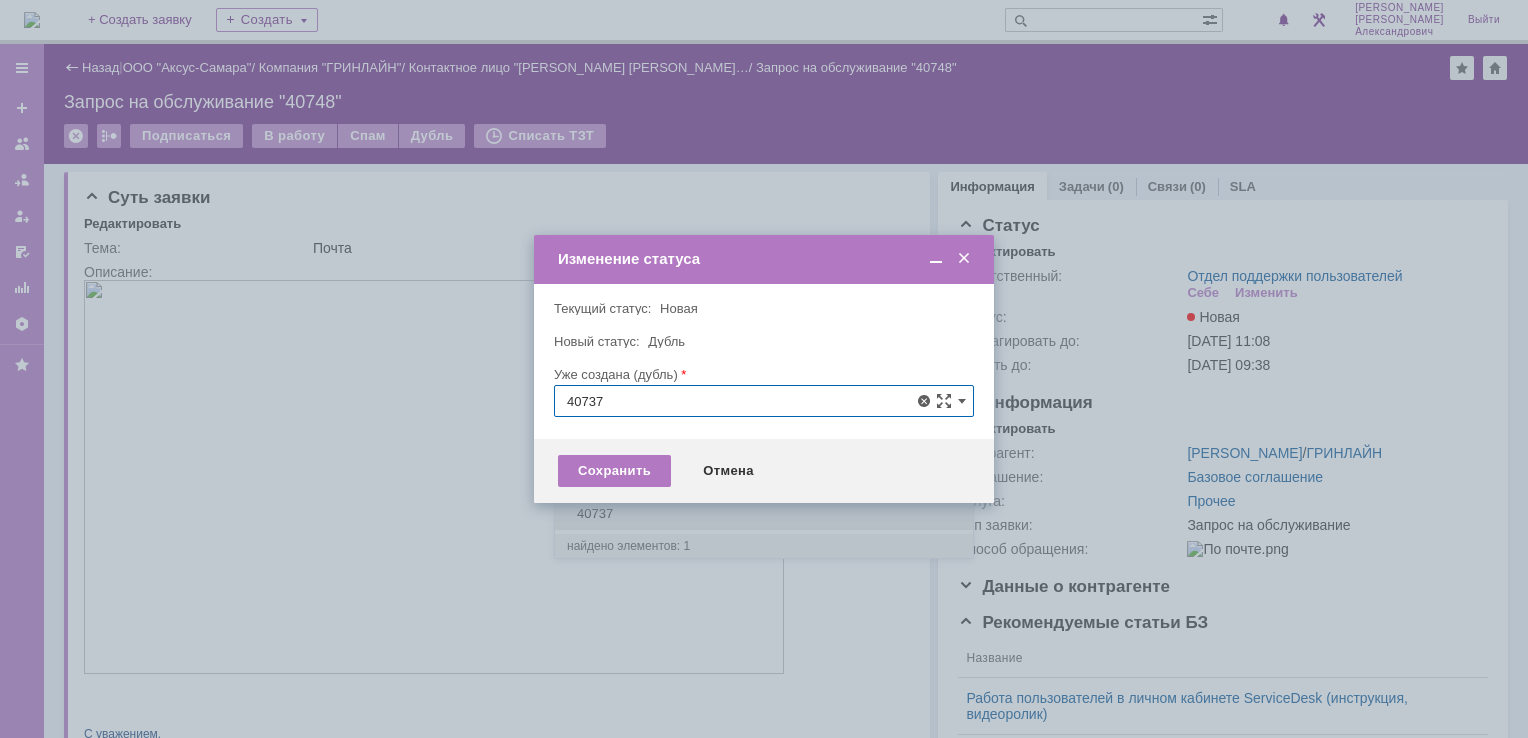 click on "40737" at bounding box center (764, 514) 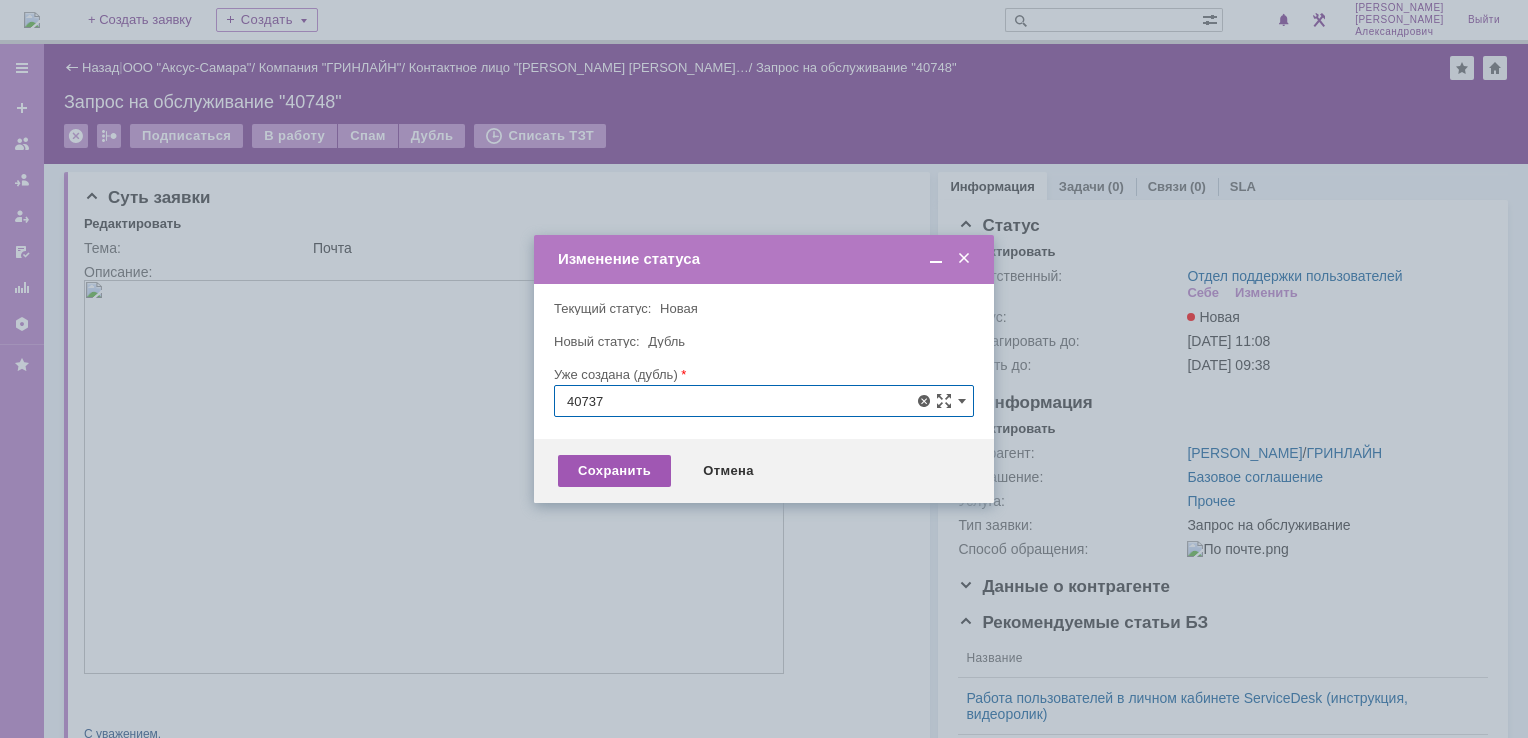 type on "40737" 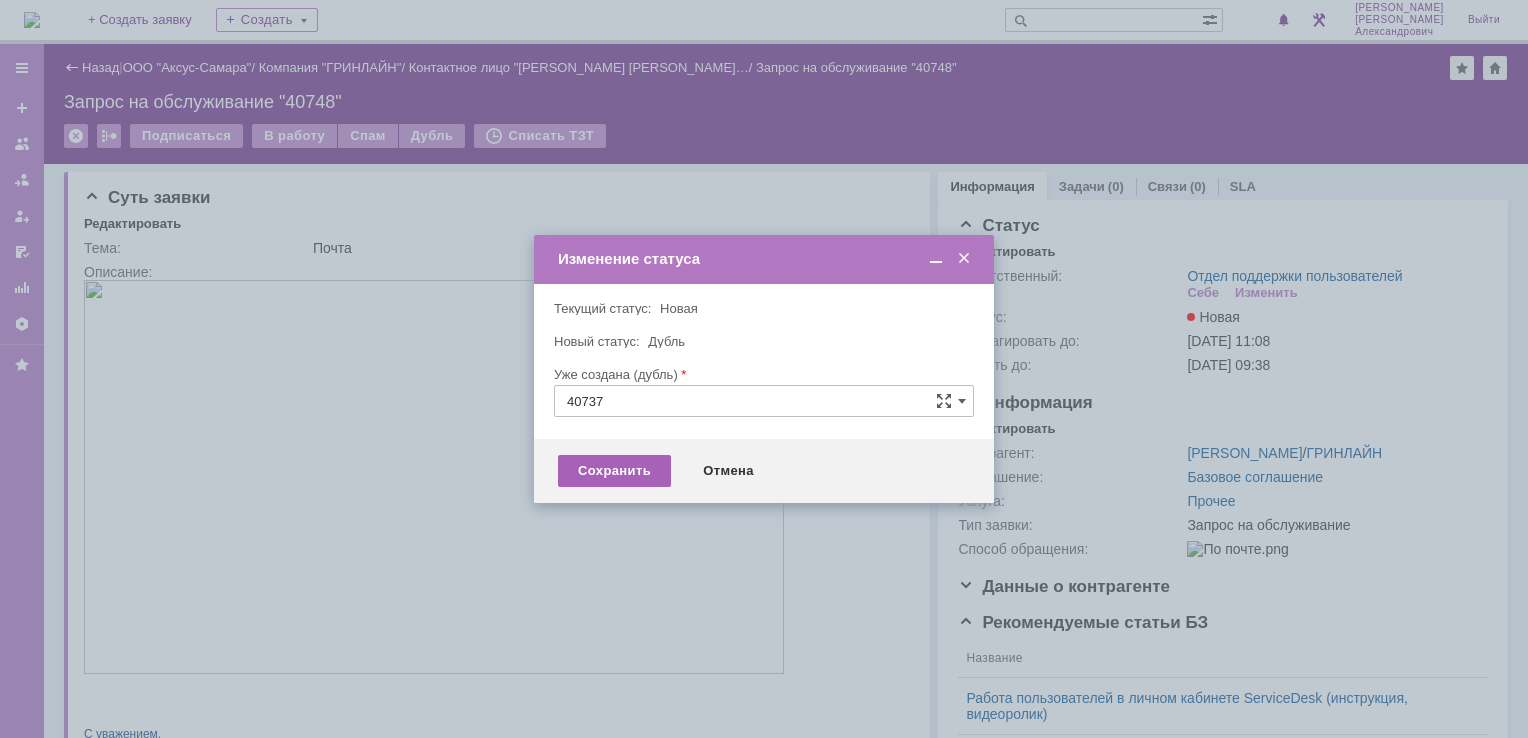 click on "Сохранить" at bounding box center (614, 471) 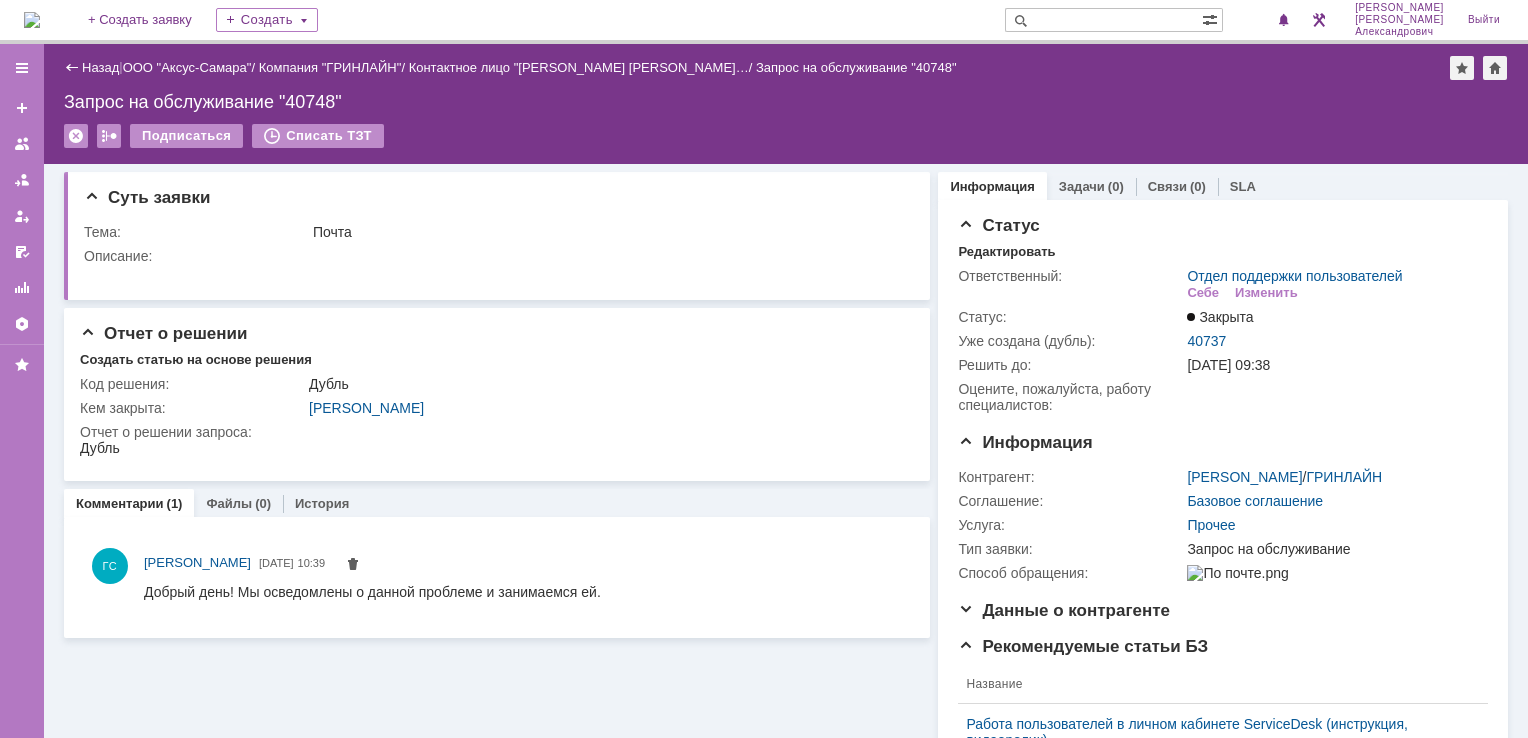 scroll, scrollTop: 0, scrollLeft: 0, axis: both 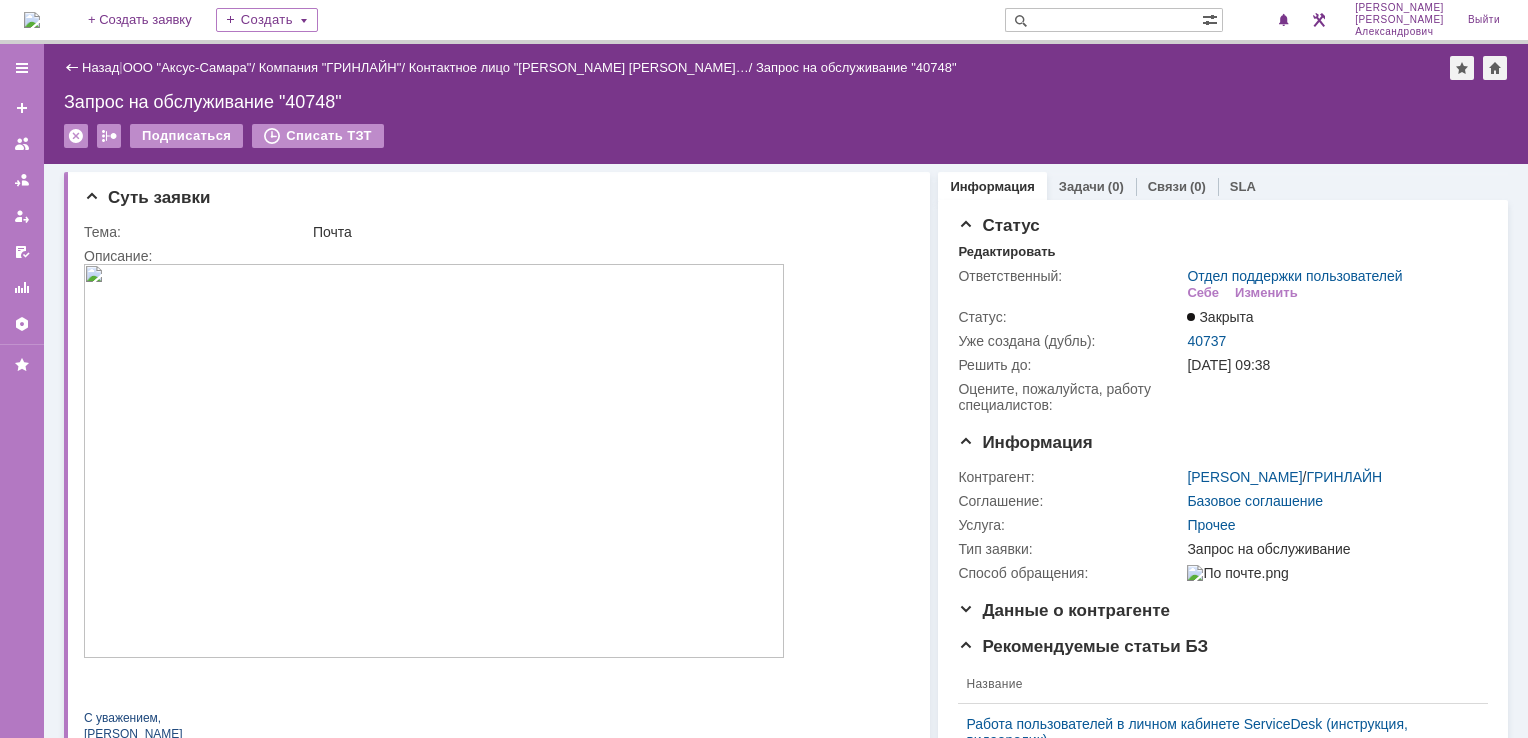 click at bounding box center (32, 20) 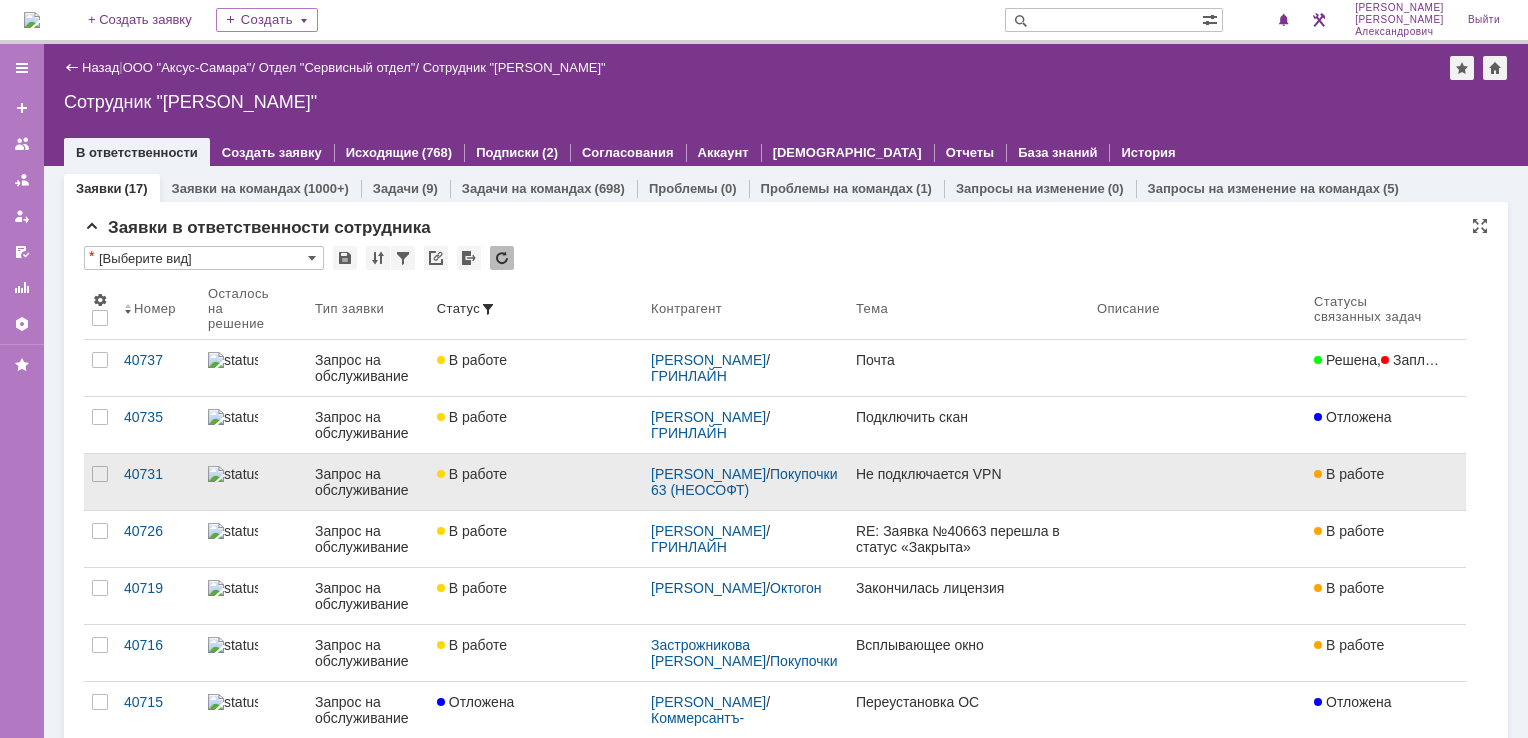 scroll, scrollTop: 0, scrollLeft: 0, axis: both 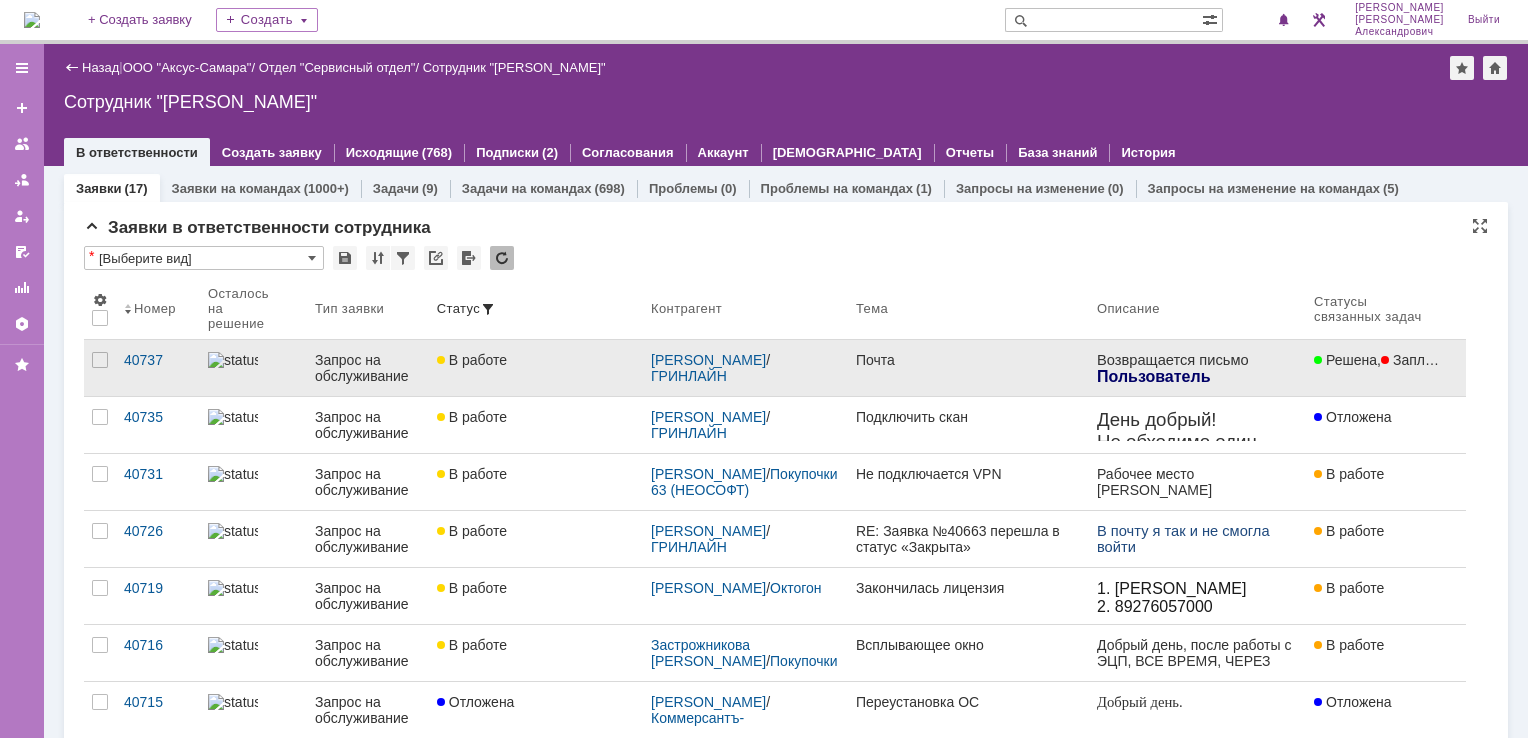 click on "Почта" at bounding box center (968, 368) 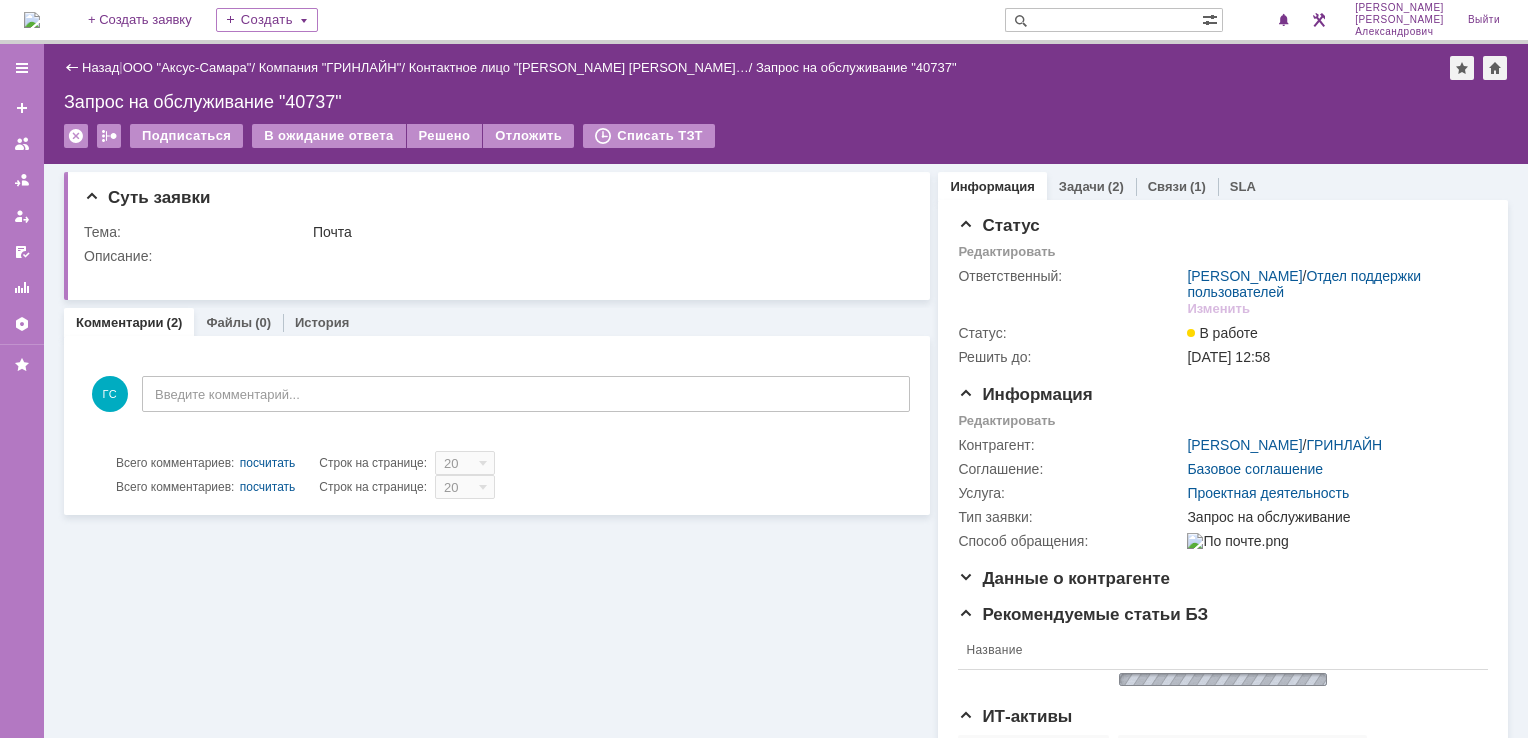 scroll, scrollTop: 0, scrollLeft: 0, axis: both 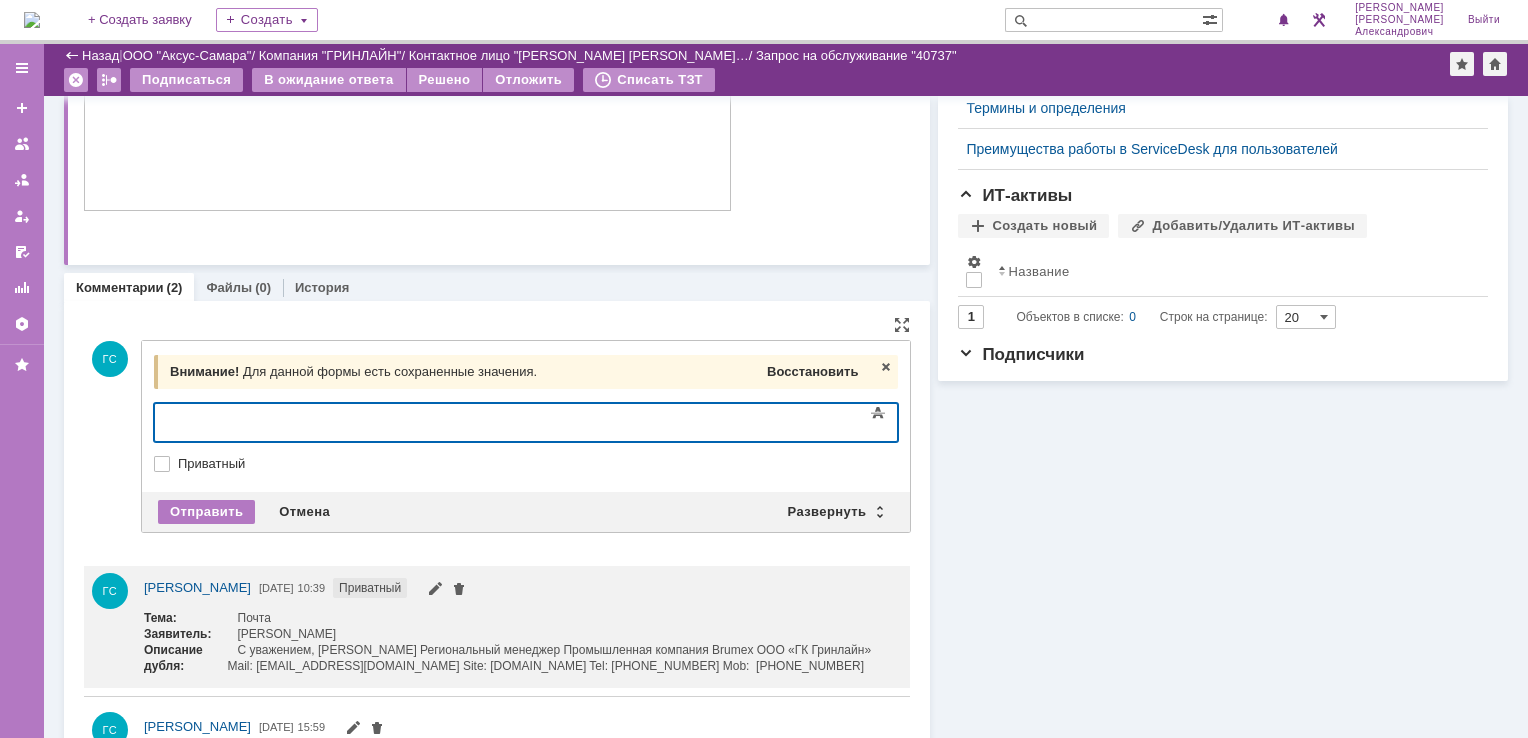 click on "Восстановить" at bounding box center [812, 371] 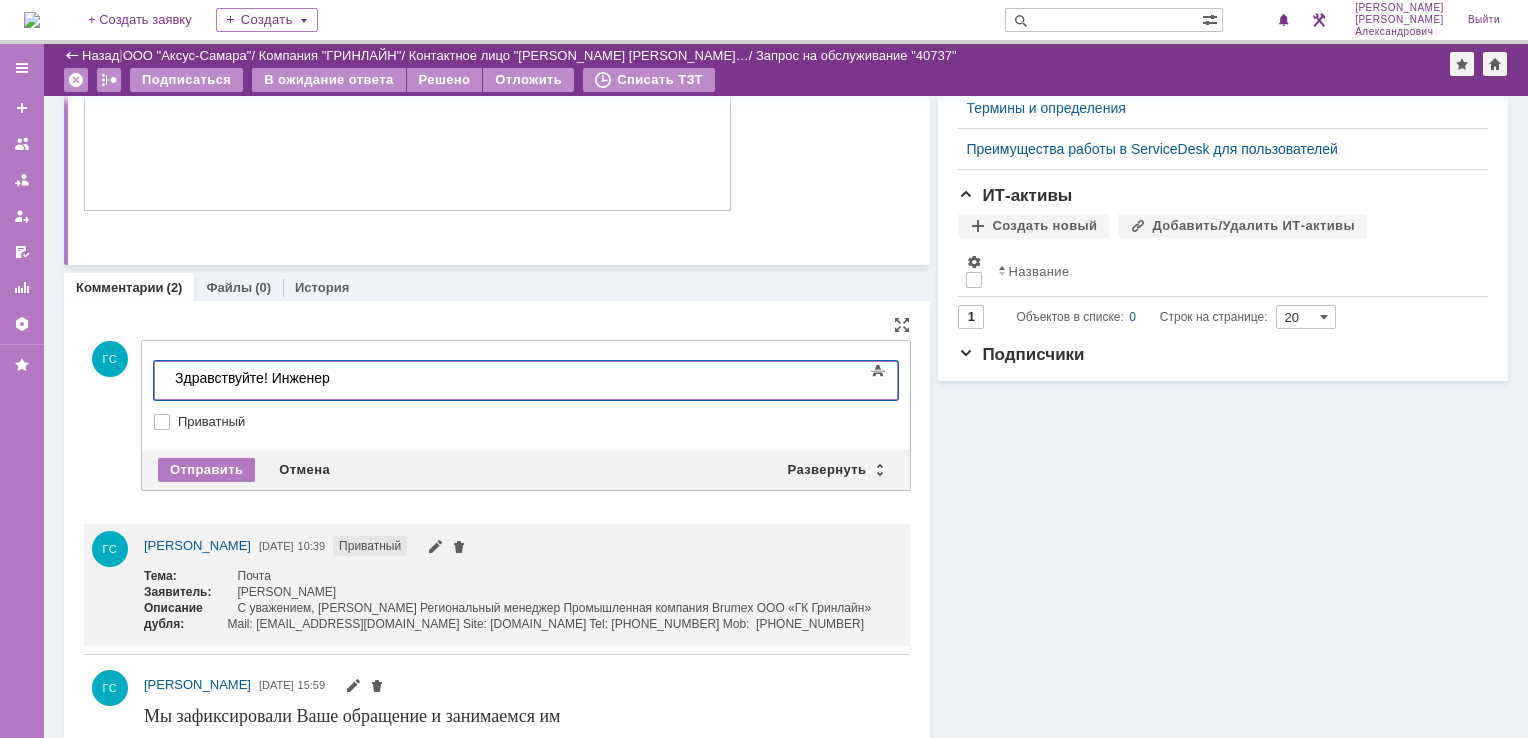 click on "Здравствуйте! Инженер" at bounding box center [317, 378] 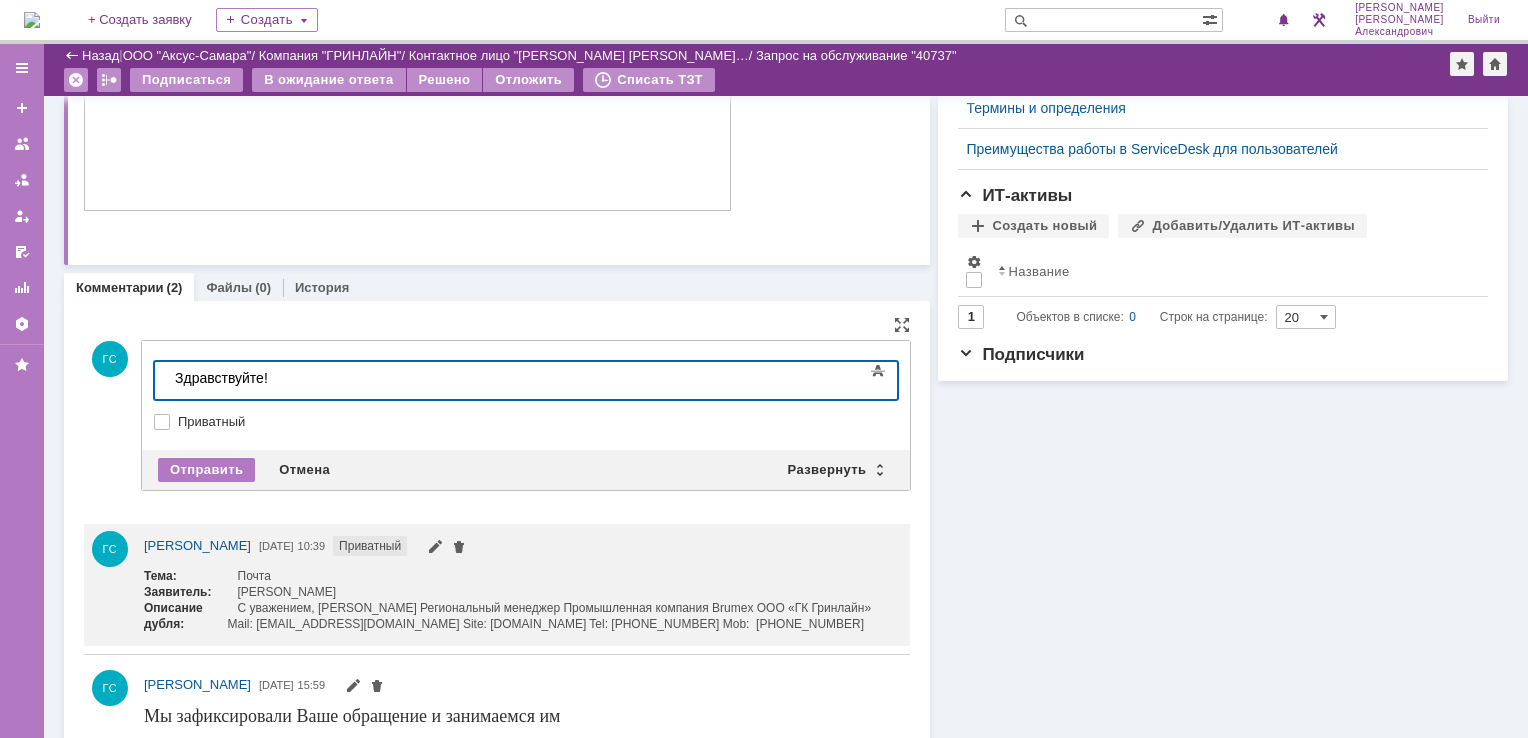 type 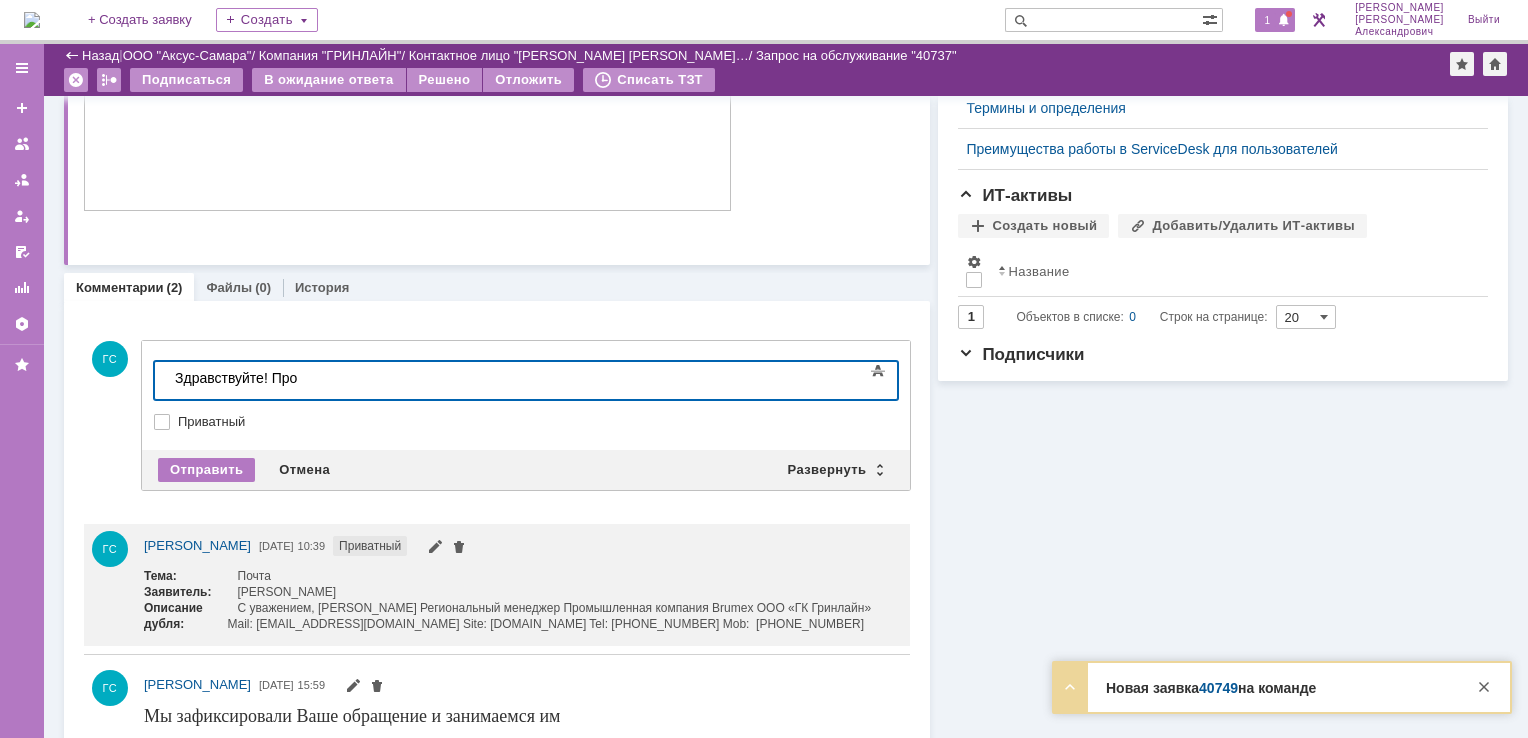click on "1" at bounding box center [1275, 20] 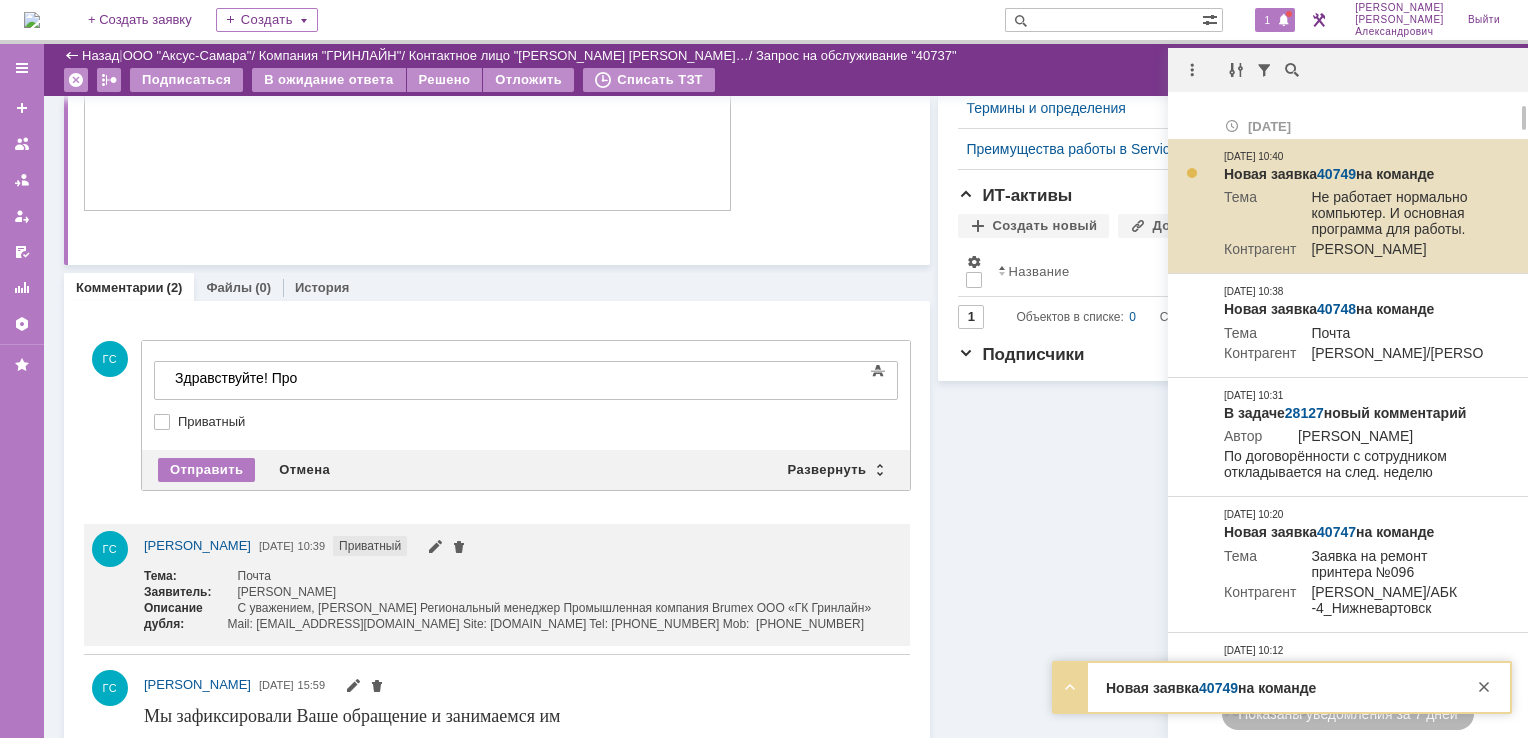 click on "40749" at bounding box center (1336, 174) 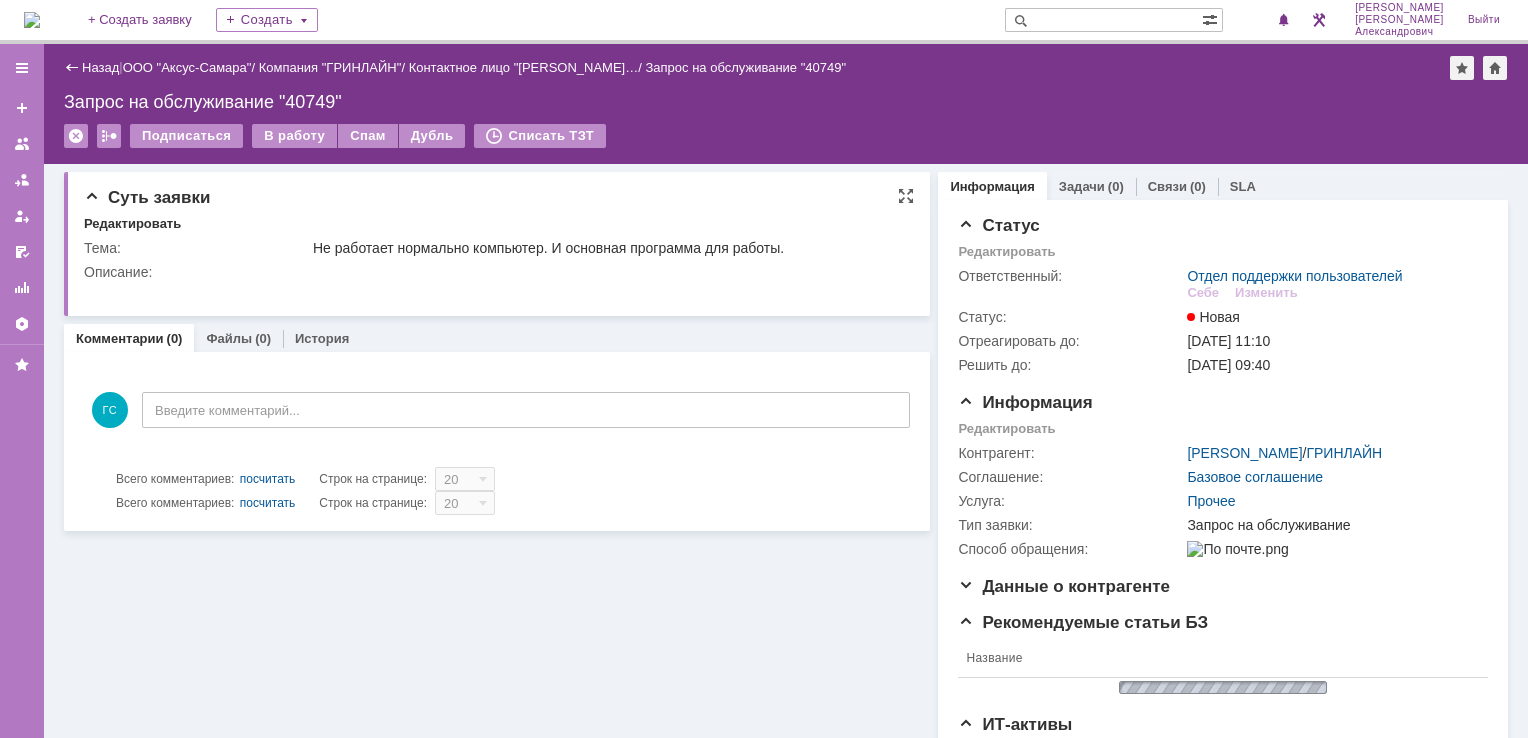 scroll, scrollTop: 0, scrollLeft: 0, axis: both 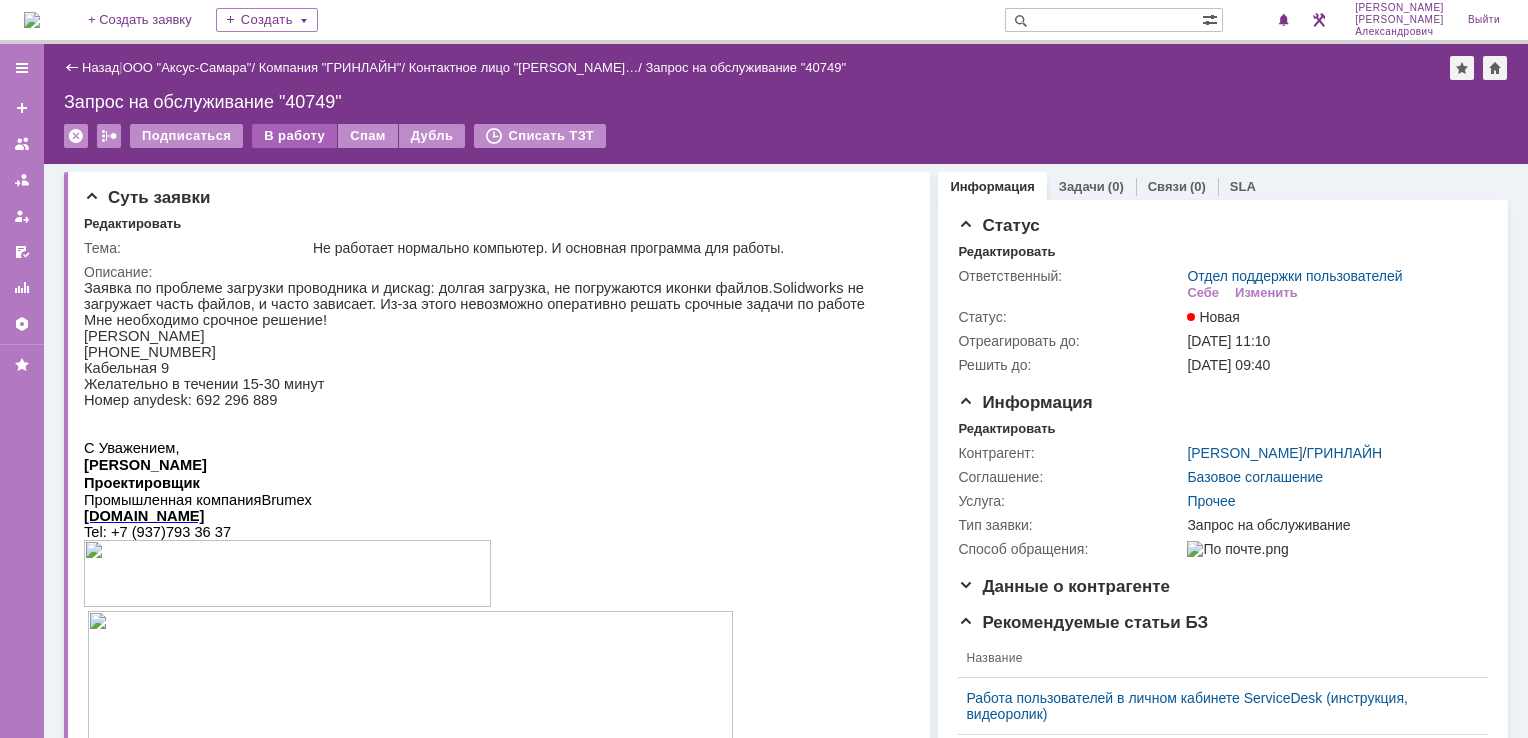 click on "В работу" at bounding box center (294, 136) 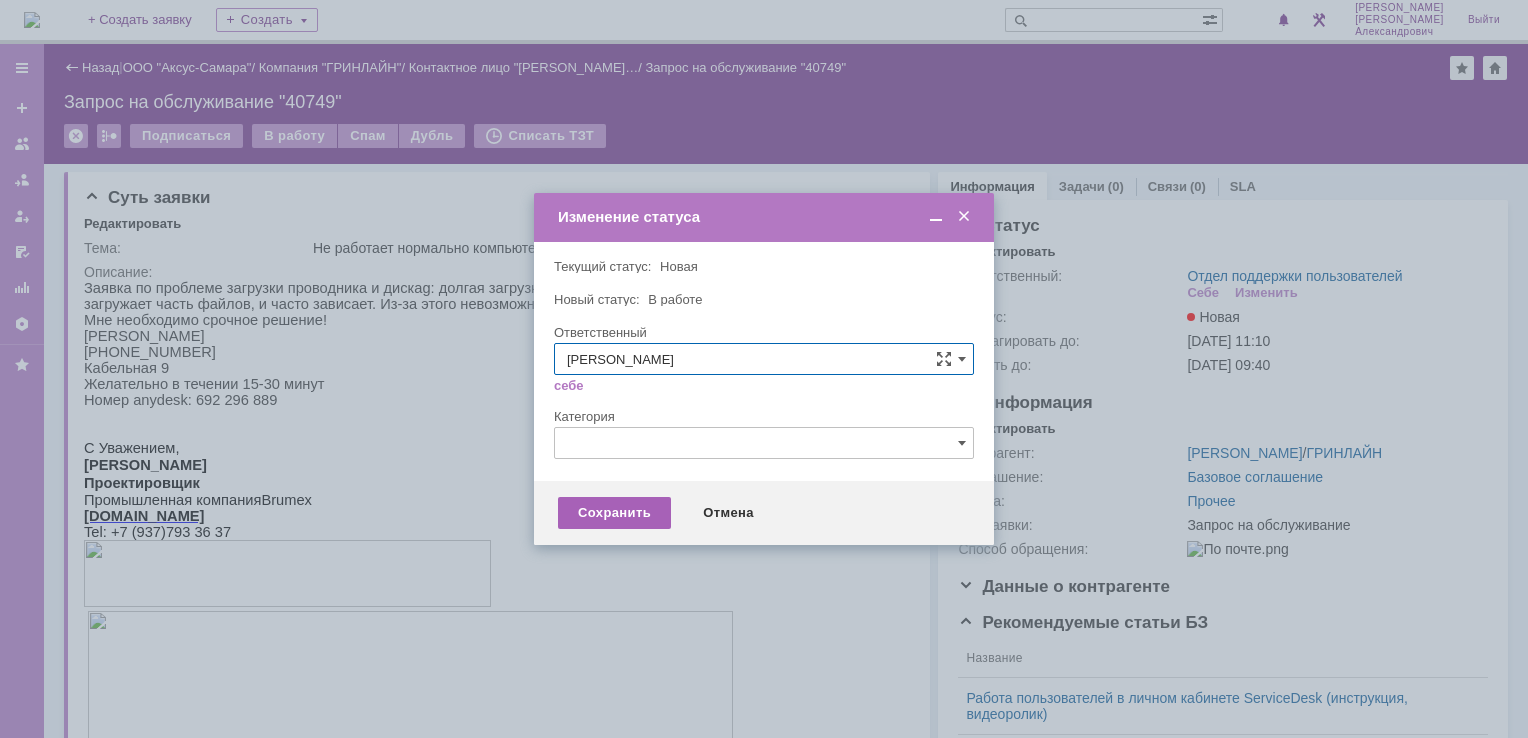 click on "Сохранить" at bounding box center [614, 513] 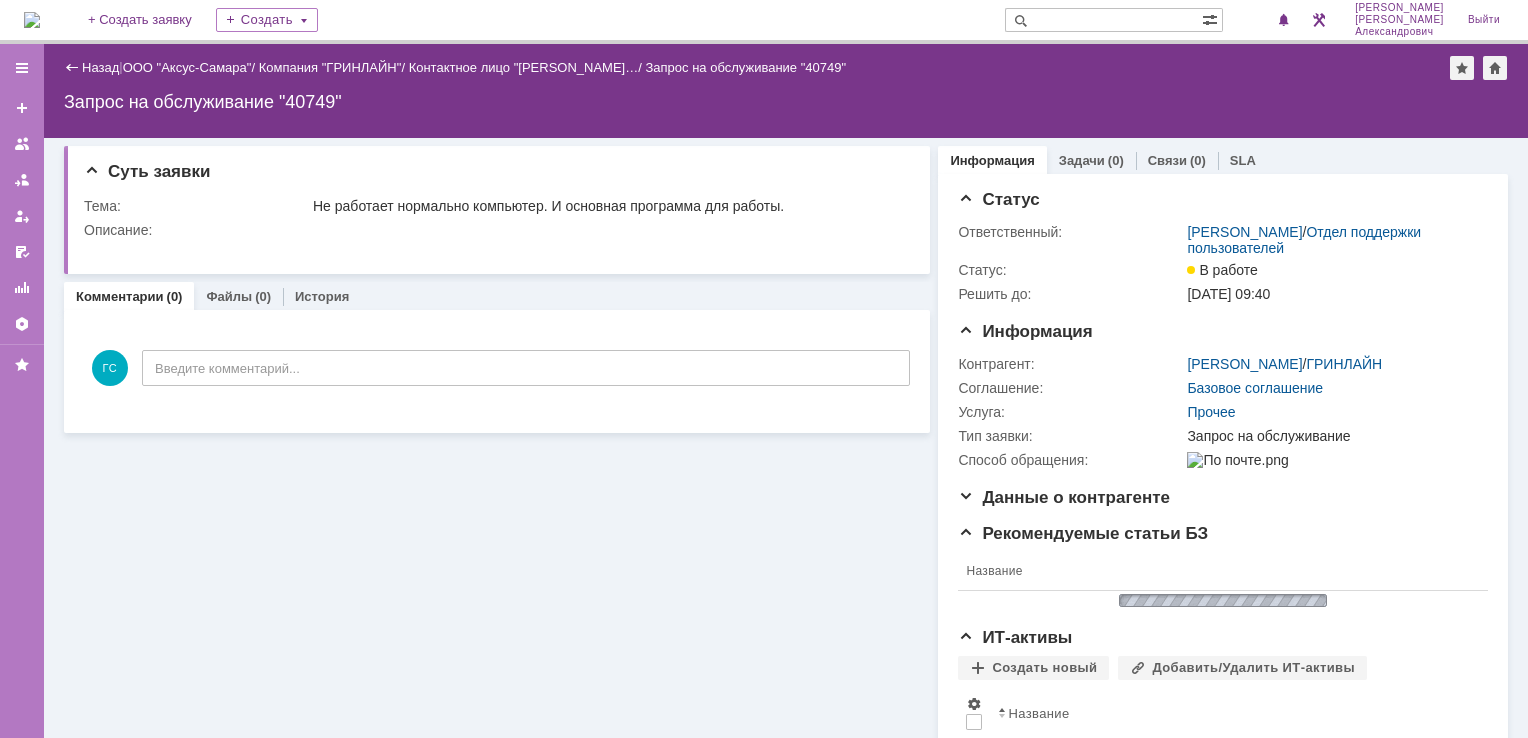 scroll, scrollTop: 0, scrollLeft: 0, axis: both 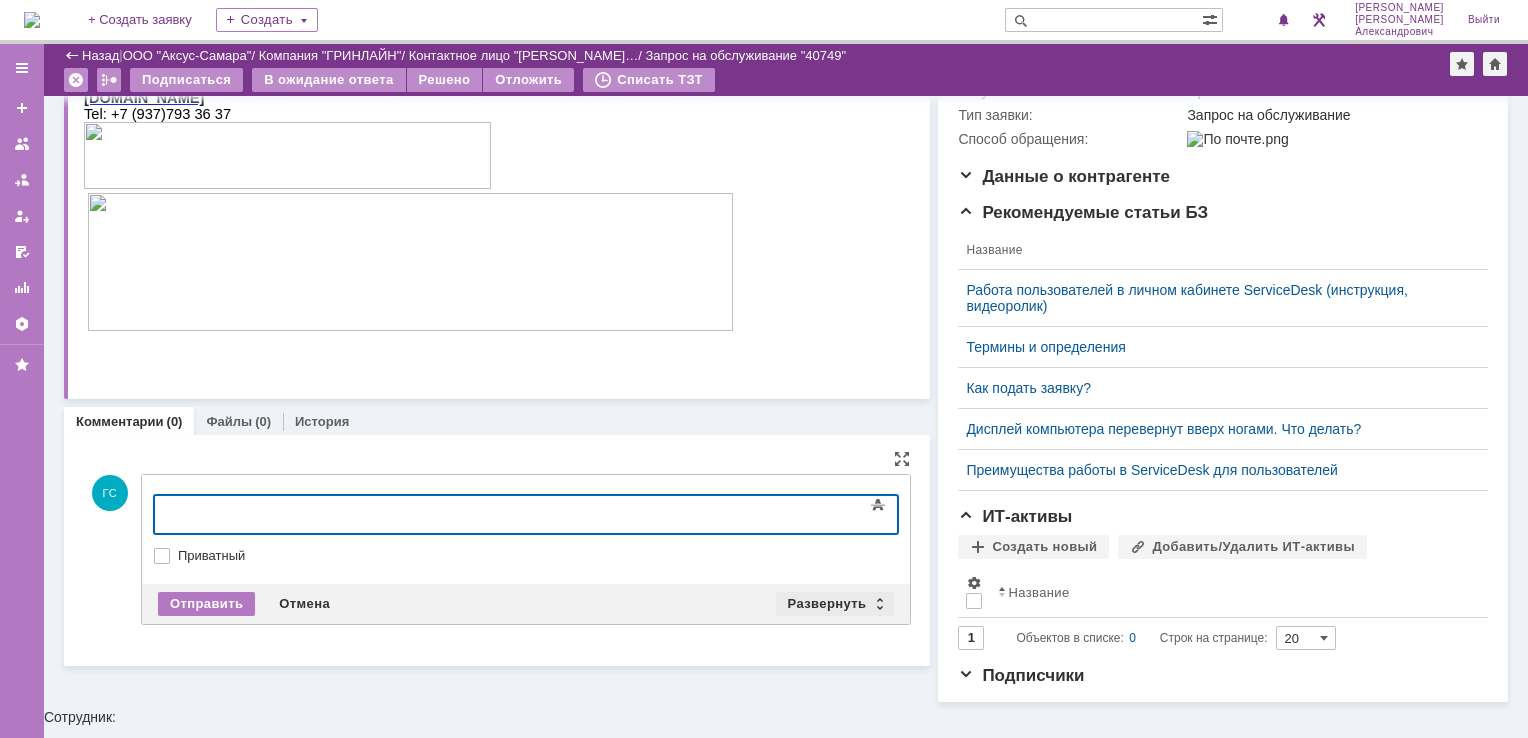 click on "Развернуть" at bounding box center (835, 604) 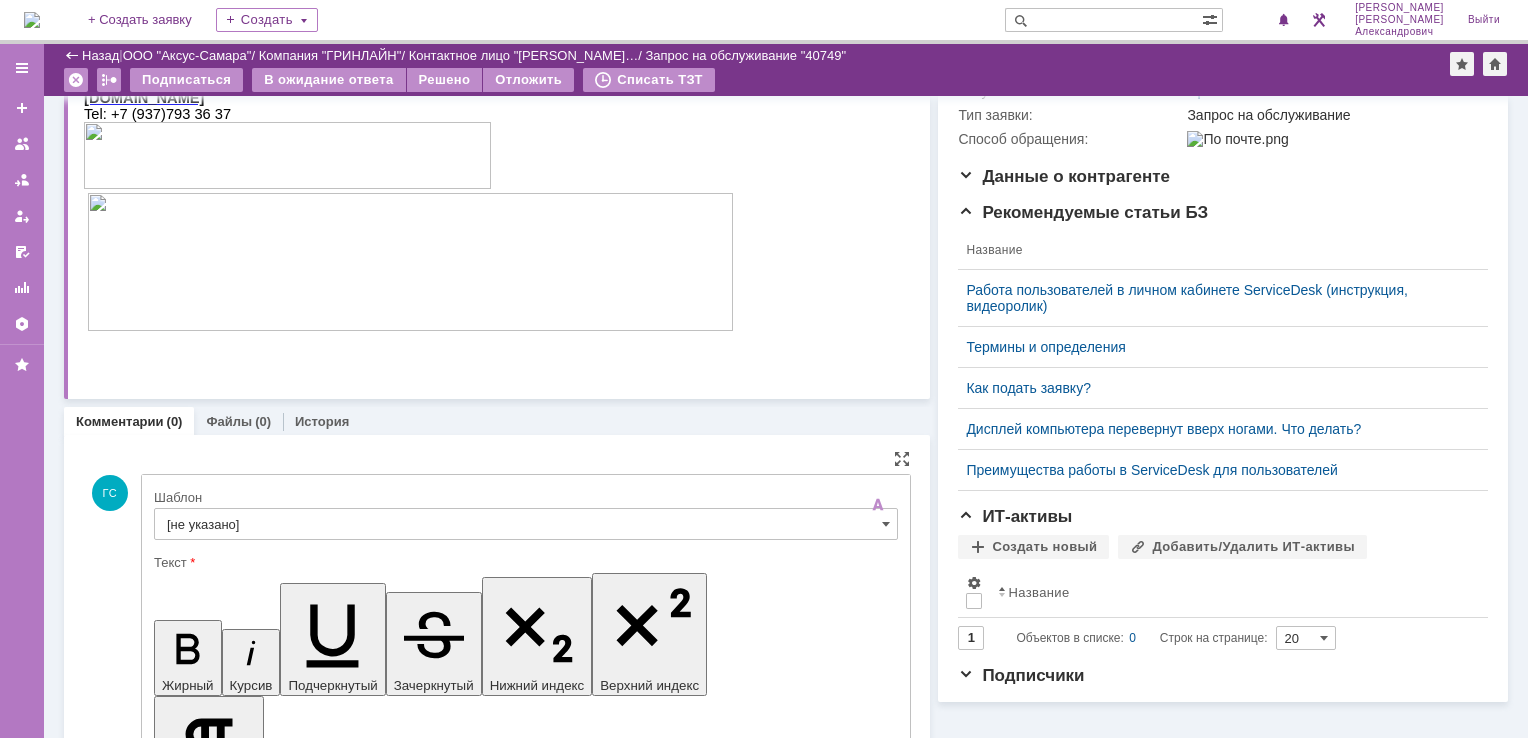 scroll, scrollTop: 0, scrollLeft: 0, axis: both 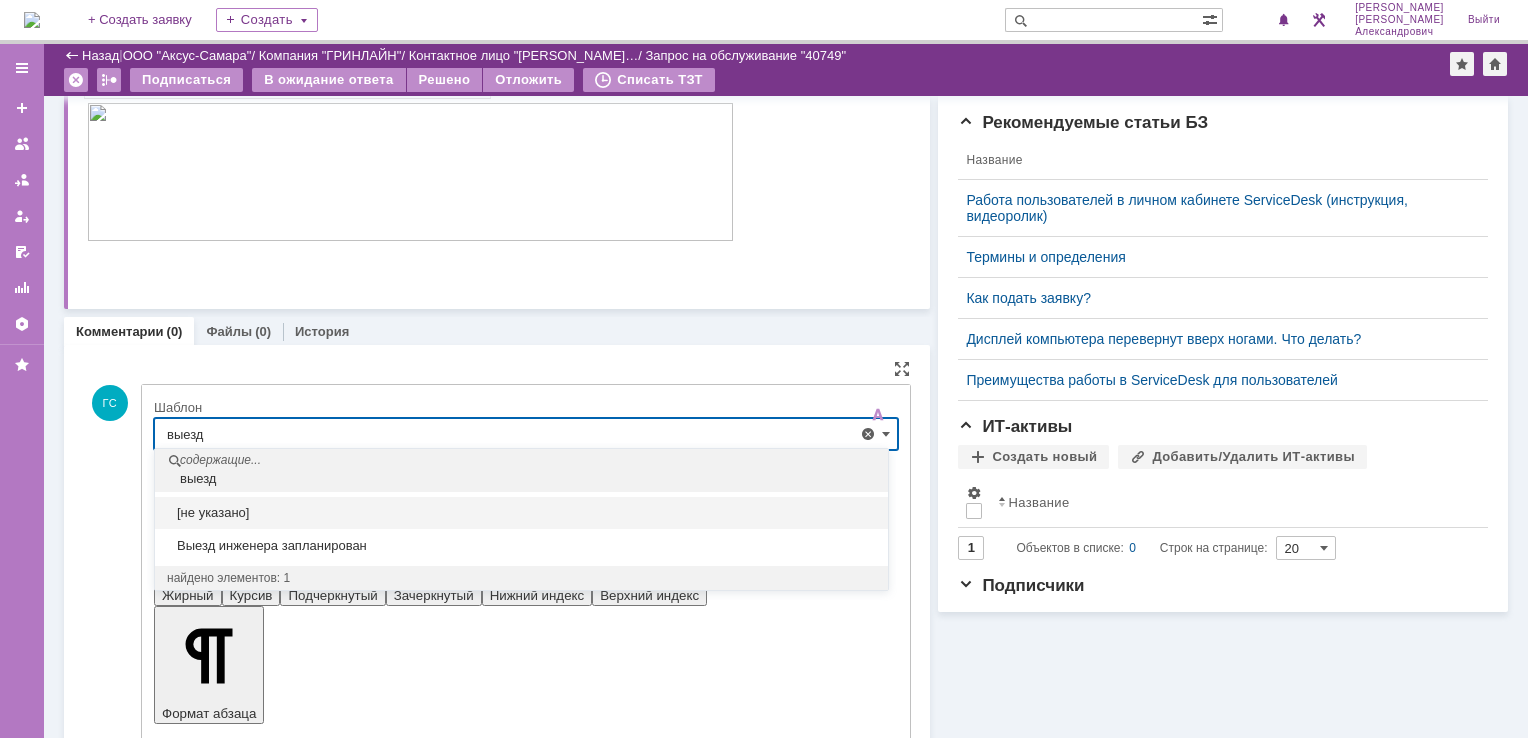 click on "Выезд инженера запланирован" at bounding box center (521, 546) 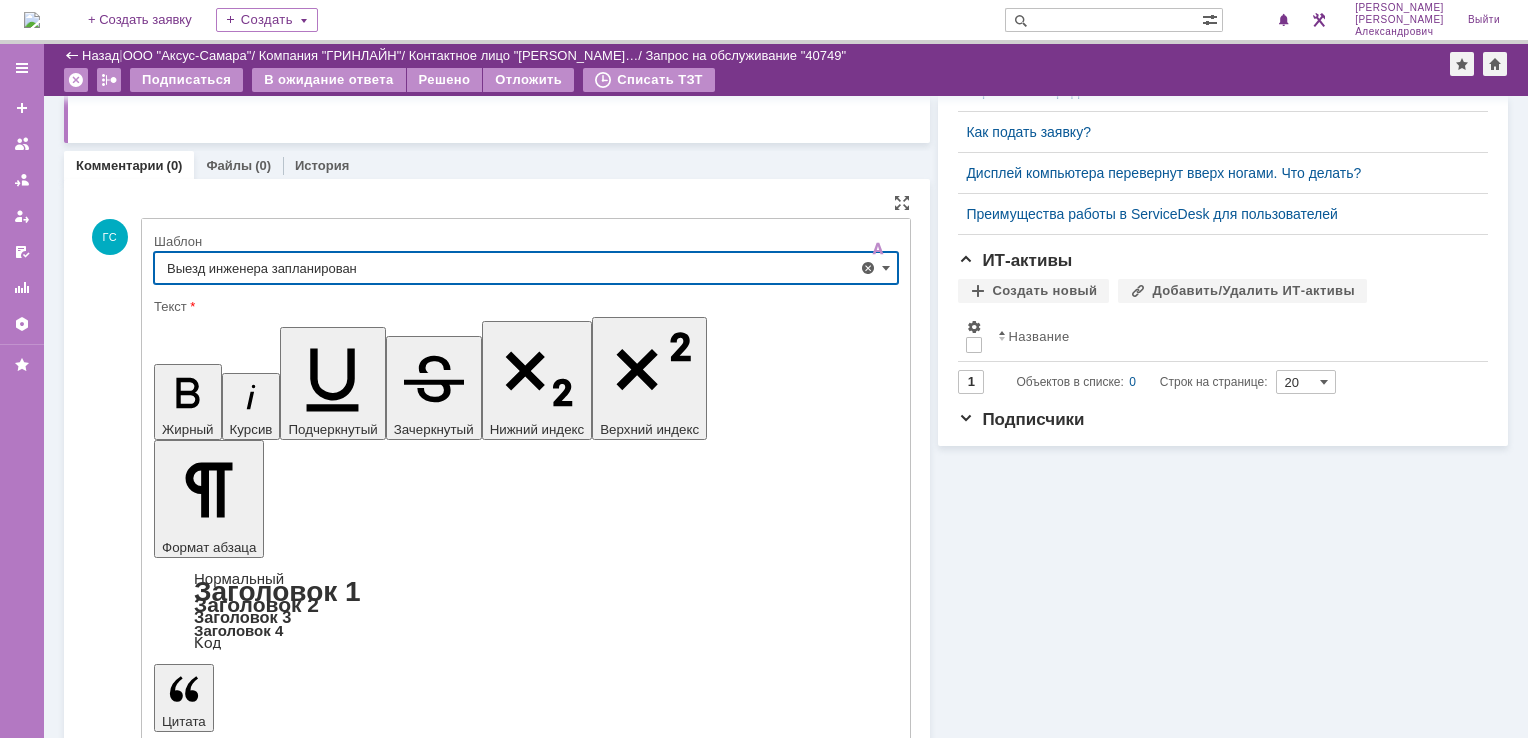 type on "Выезд инженера запланирован" 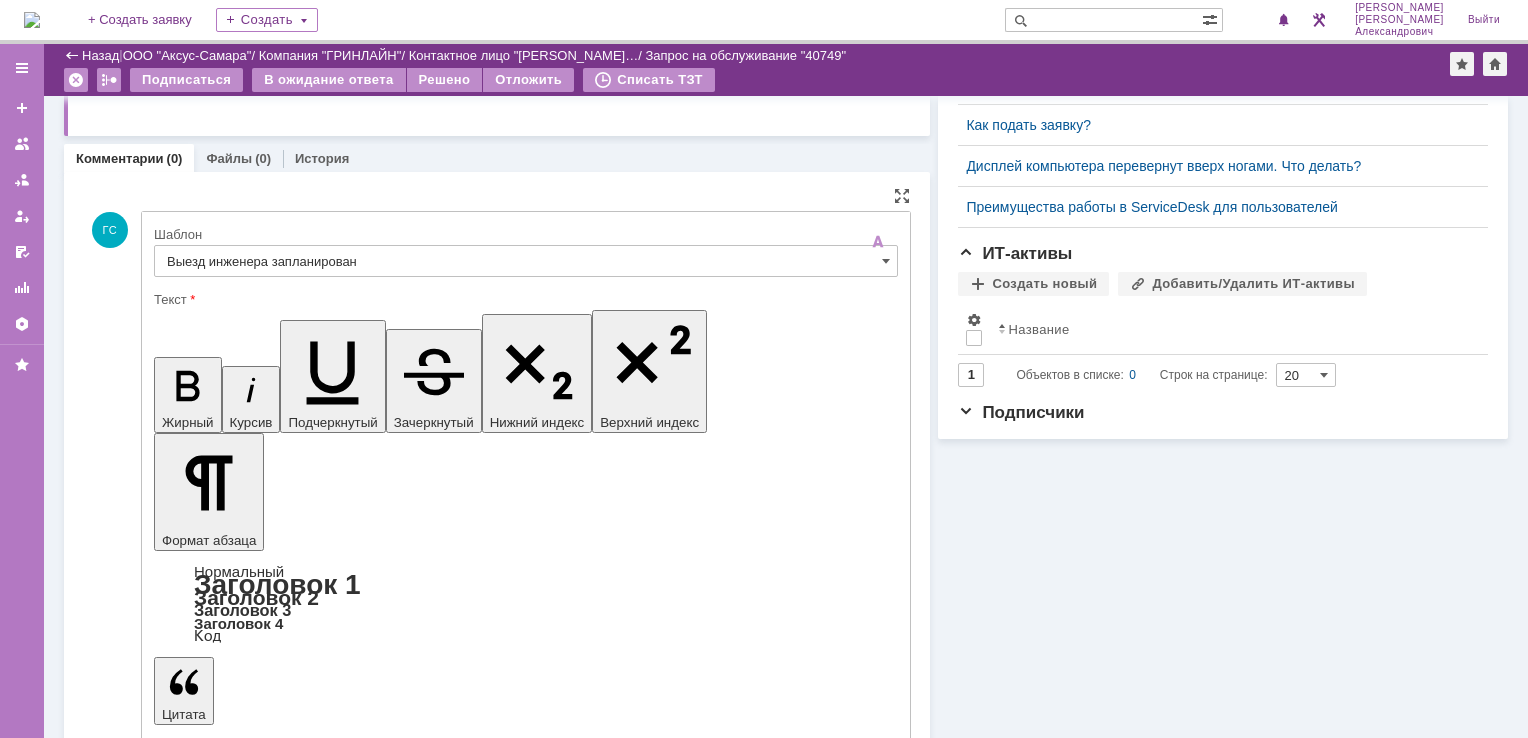click on "Отправить" at bounding box center [206, 5411] 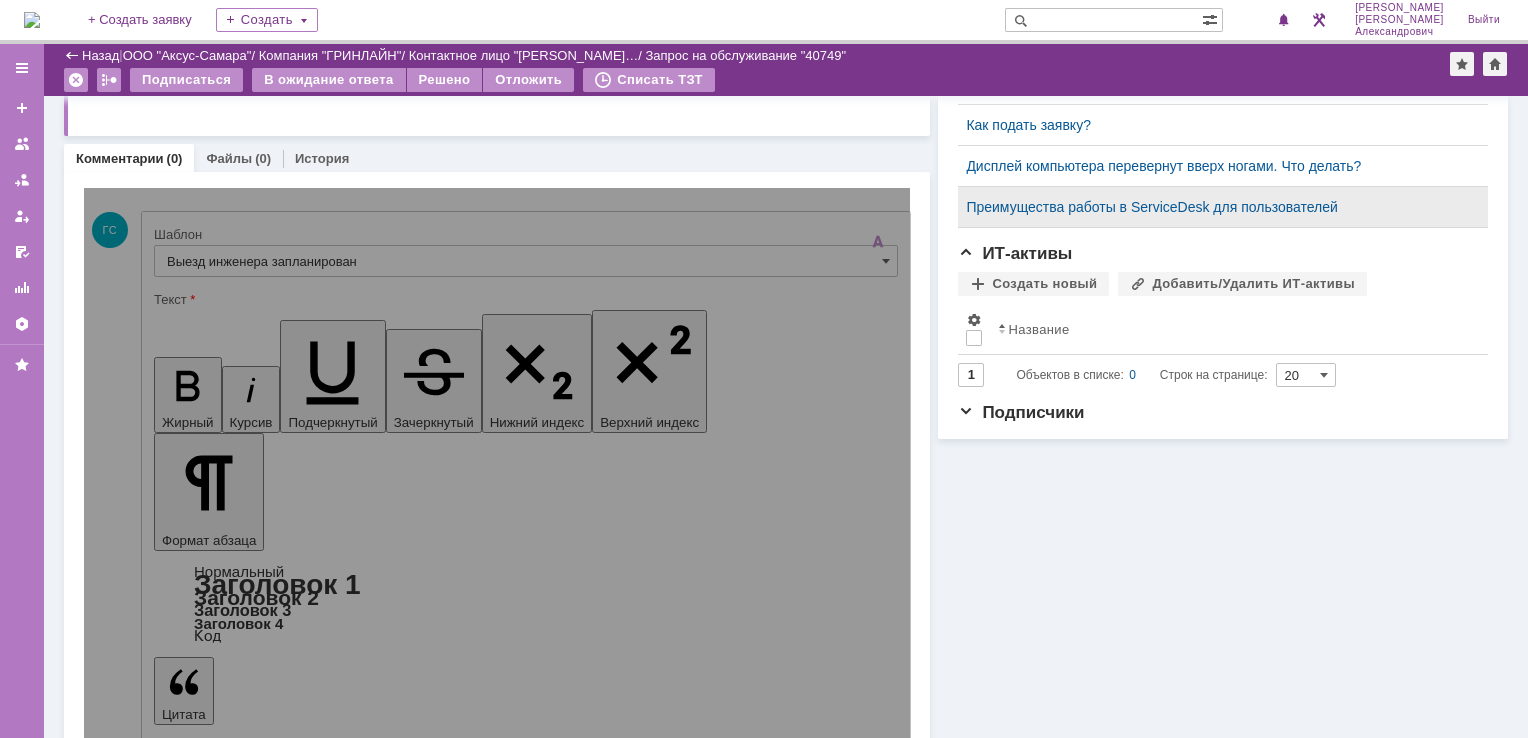scroll, scrollTop: 334, scrollLeft: 0, axis: vertical 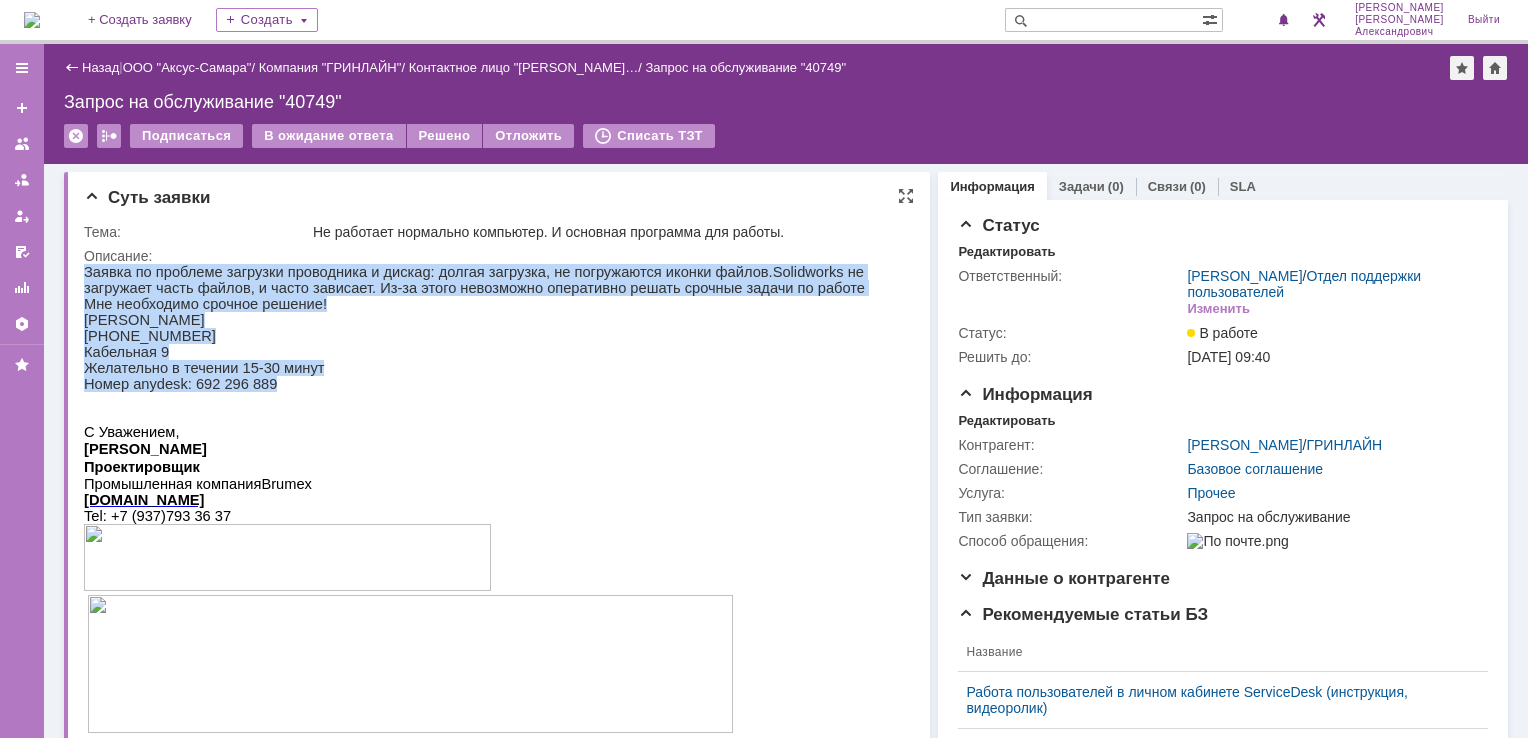drag, startPoint x: 85, startPoint y: 272, endPoint x: 380, endPoint y: 388, distance: 316.9874 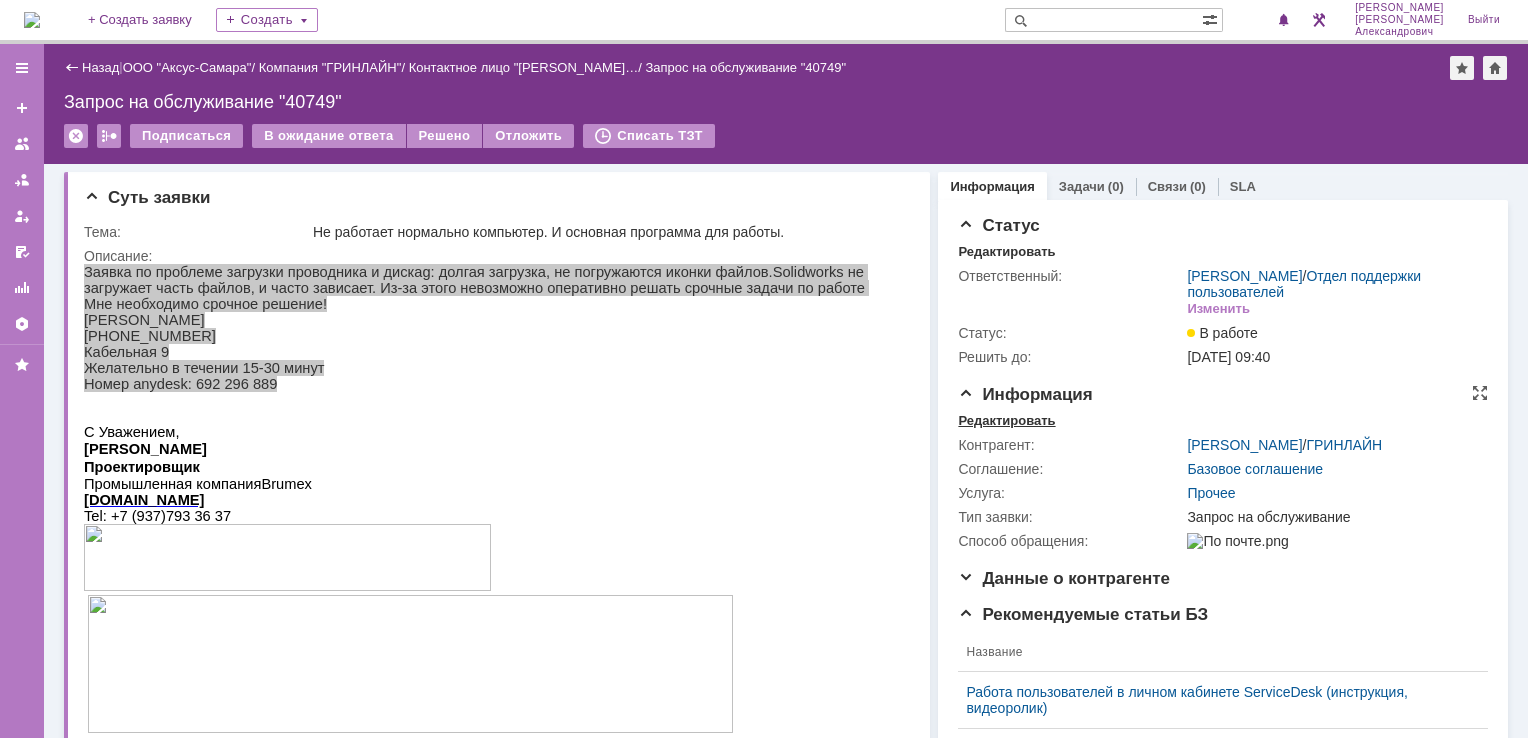 click on "Редактировать" at bounding box center [1006, 421] 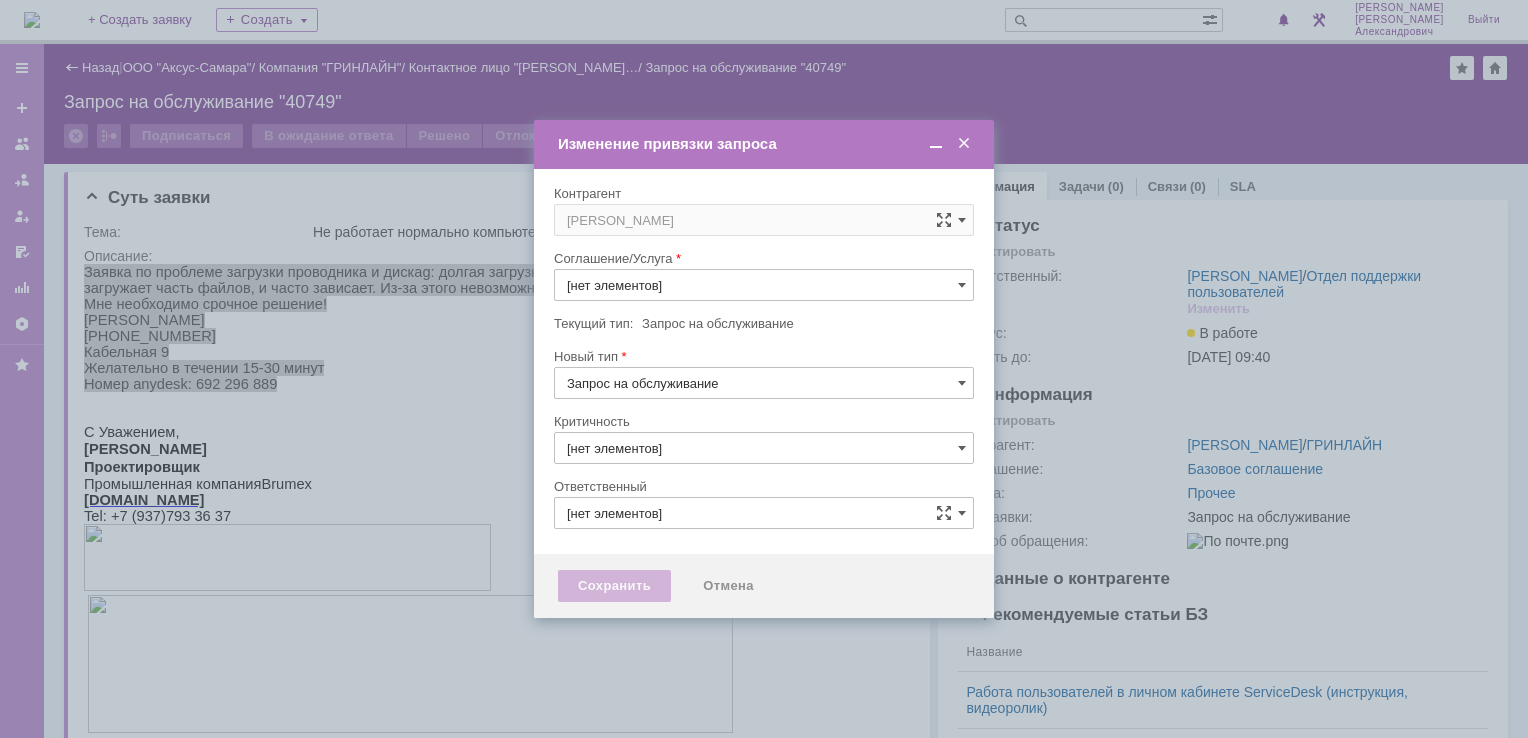 type on "3. Низкая" 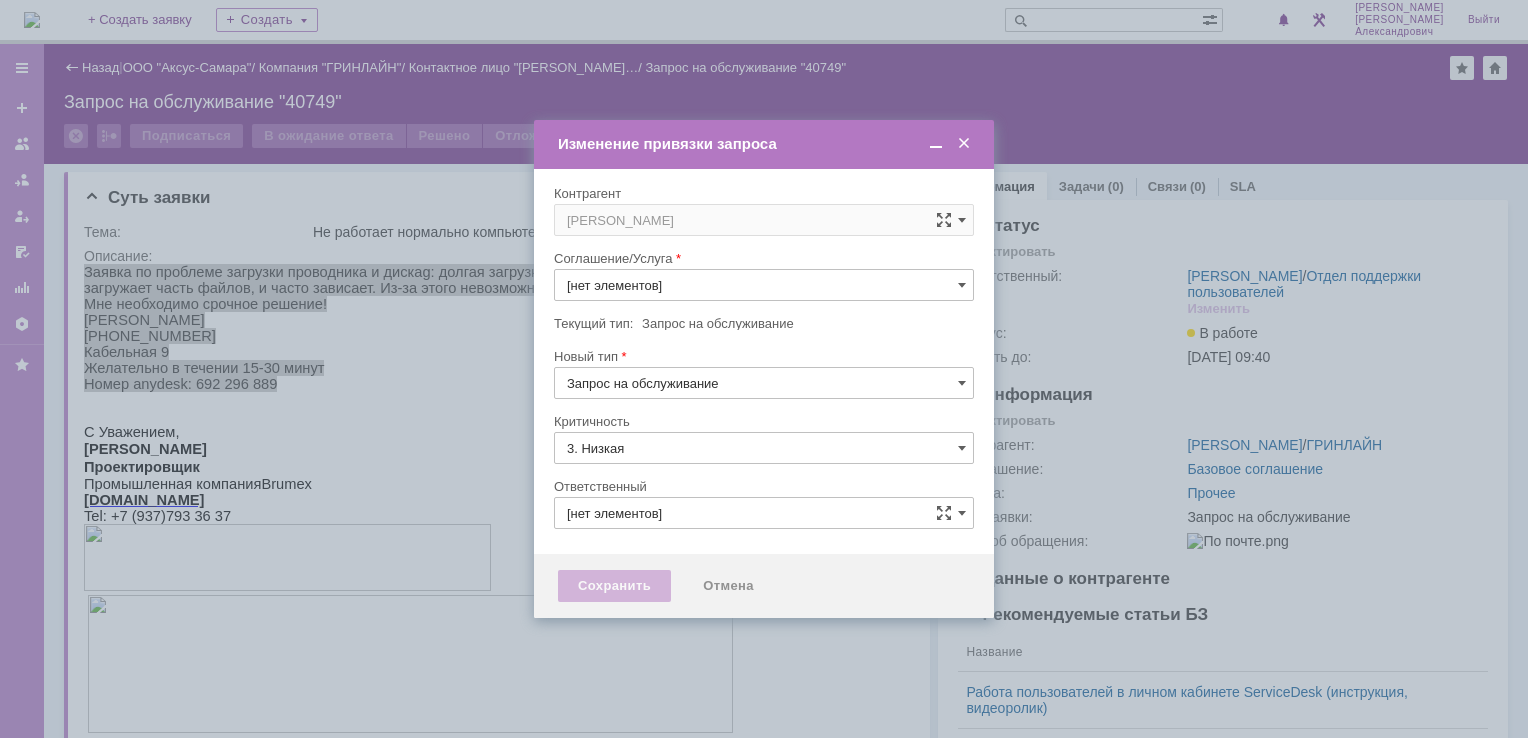 type on "Прочее" 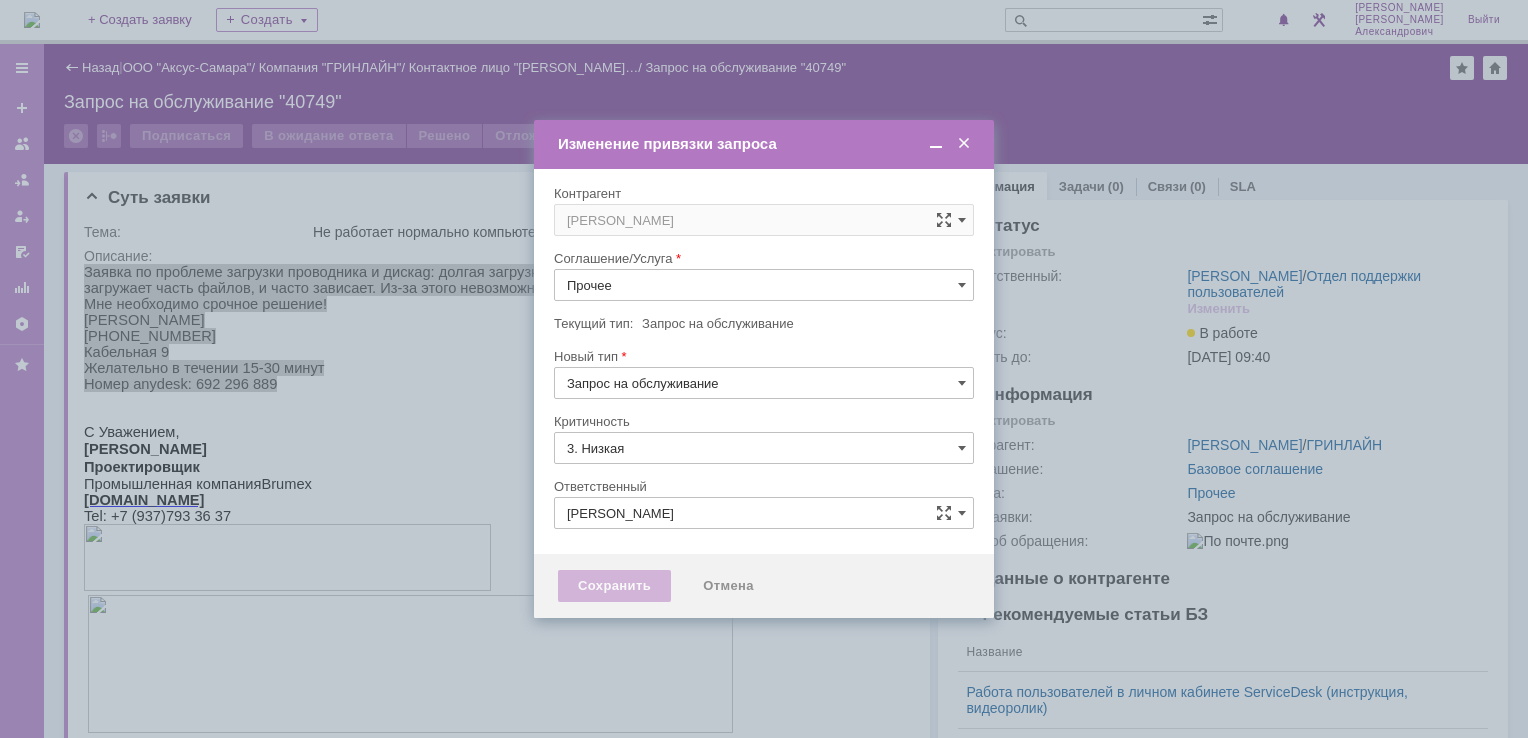 type on "[не указано]" 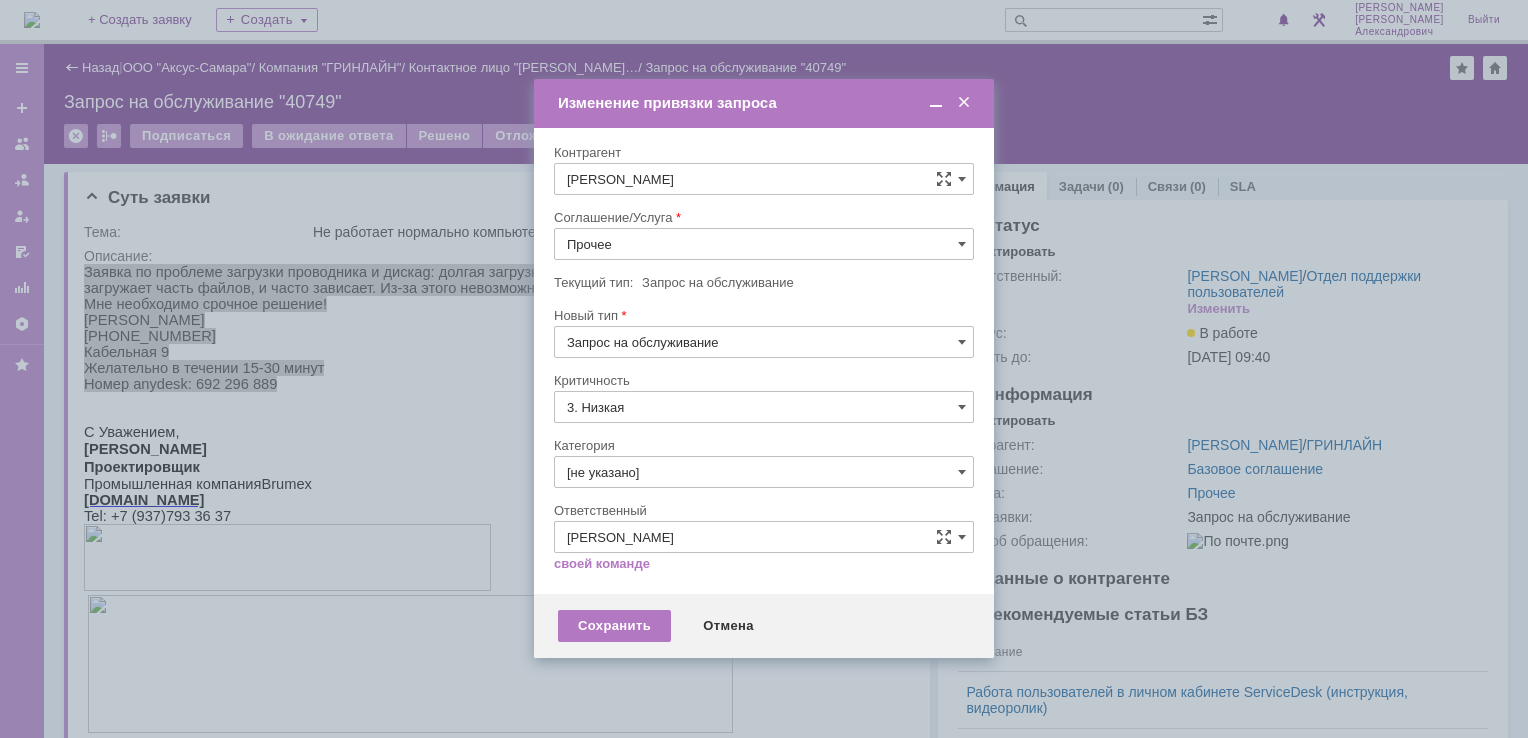 click on "Соглашение/Услуга" at bounding box center [762, 217] 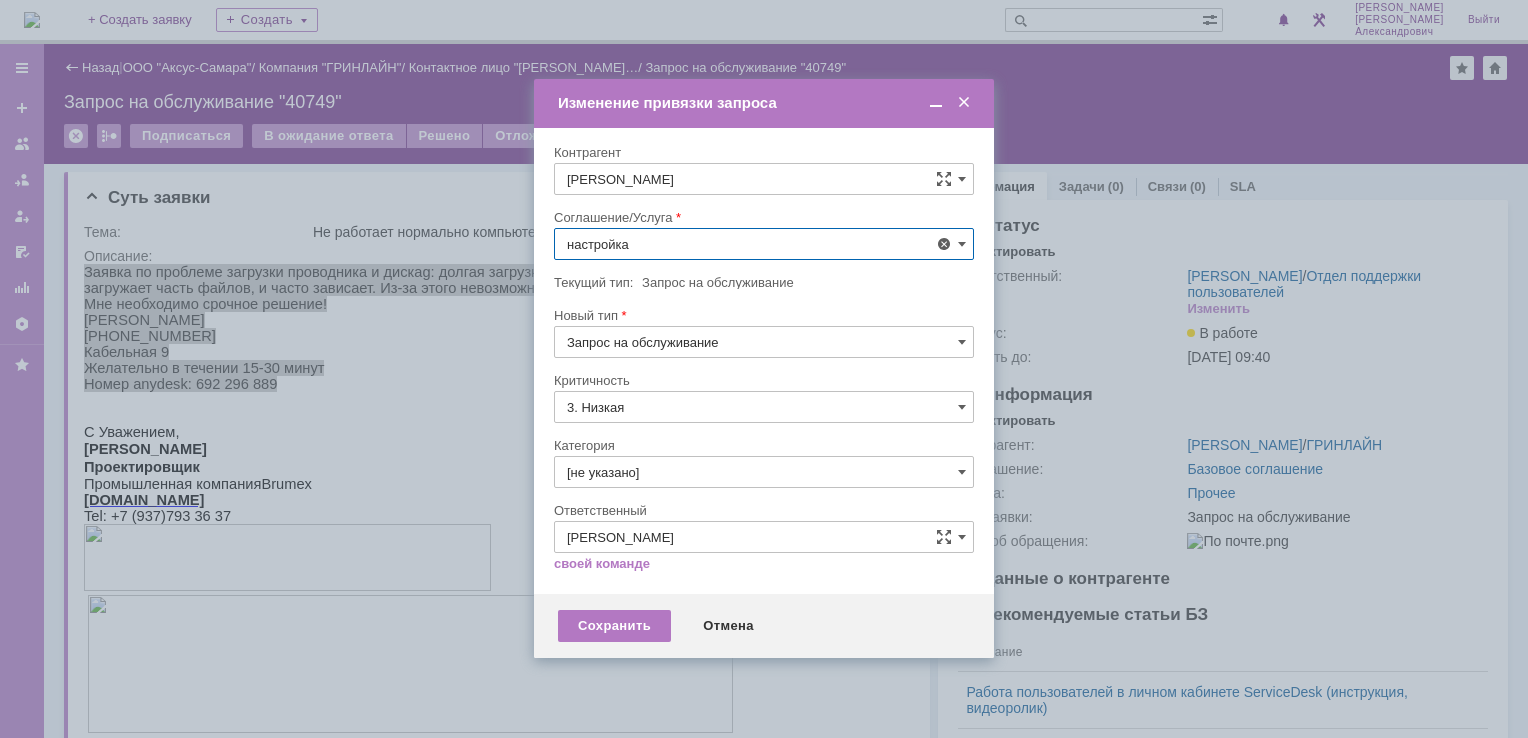 scroll, scrollTop: 130, scrollLeft: 0, axis: vertical 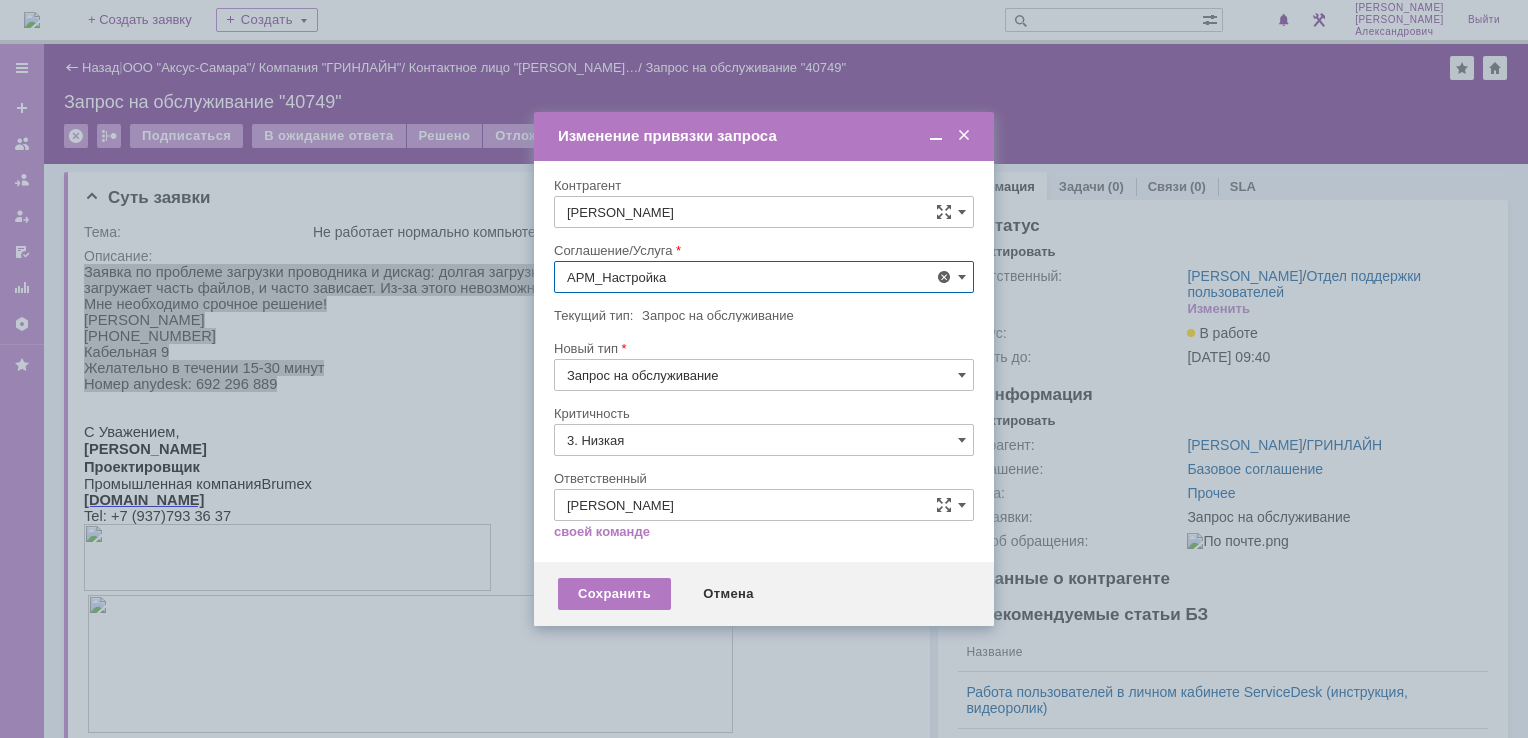 type on "АРМ_Настройка" 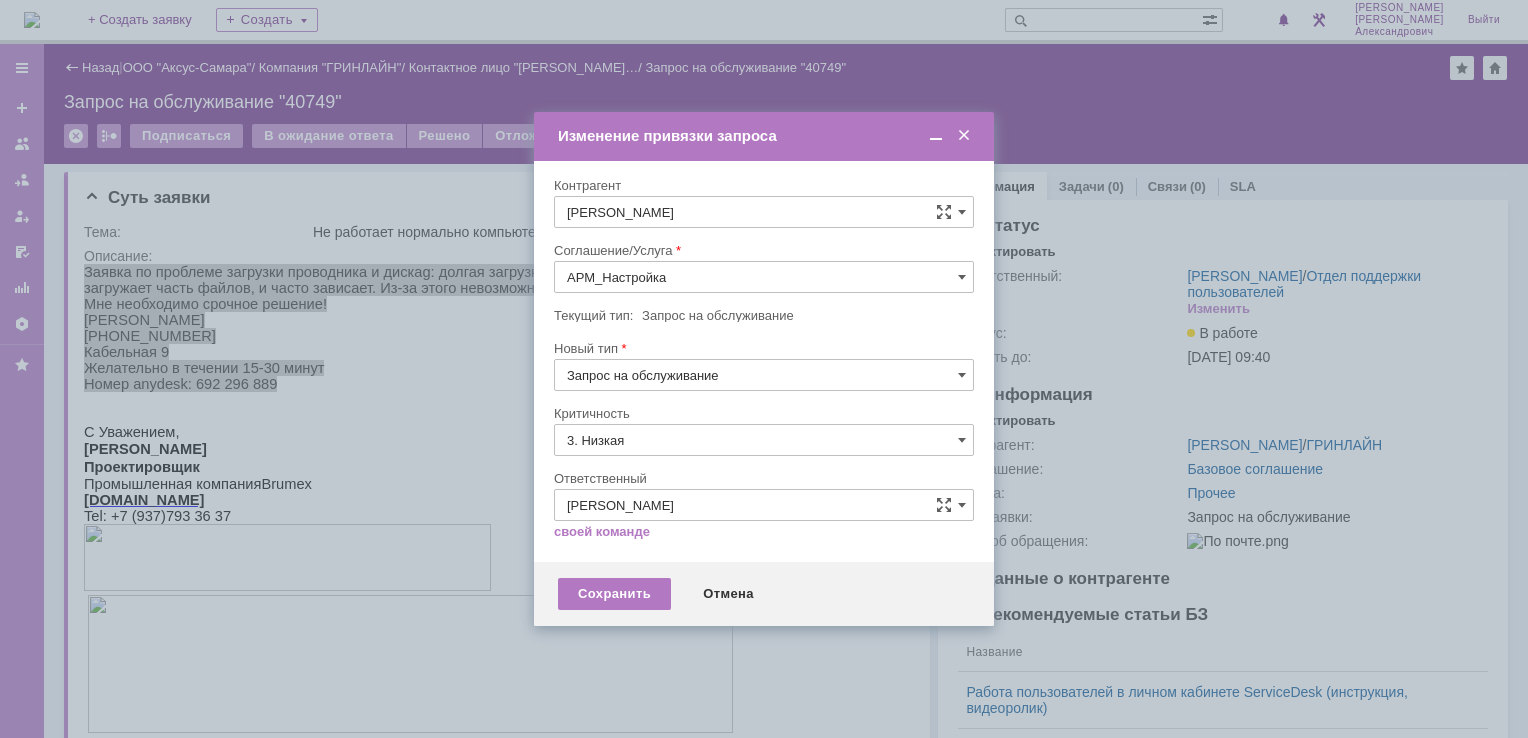 click on "[не указано]" at bounding box center [764, 477] 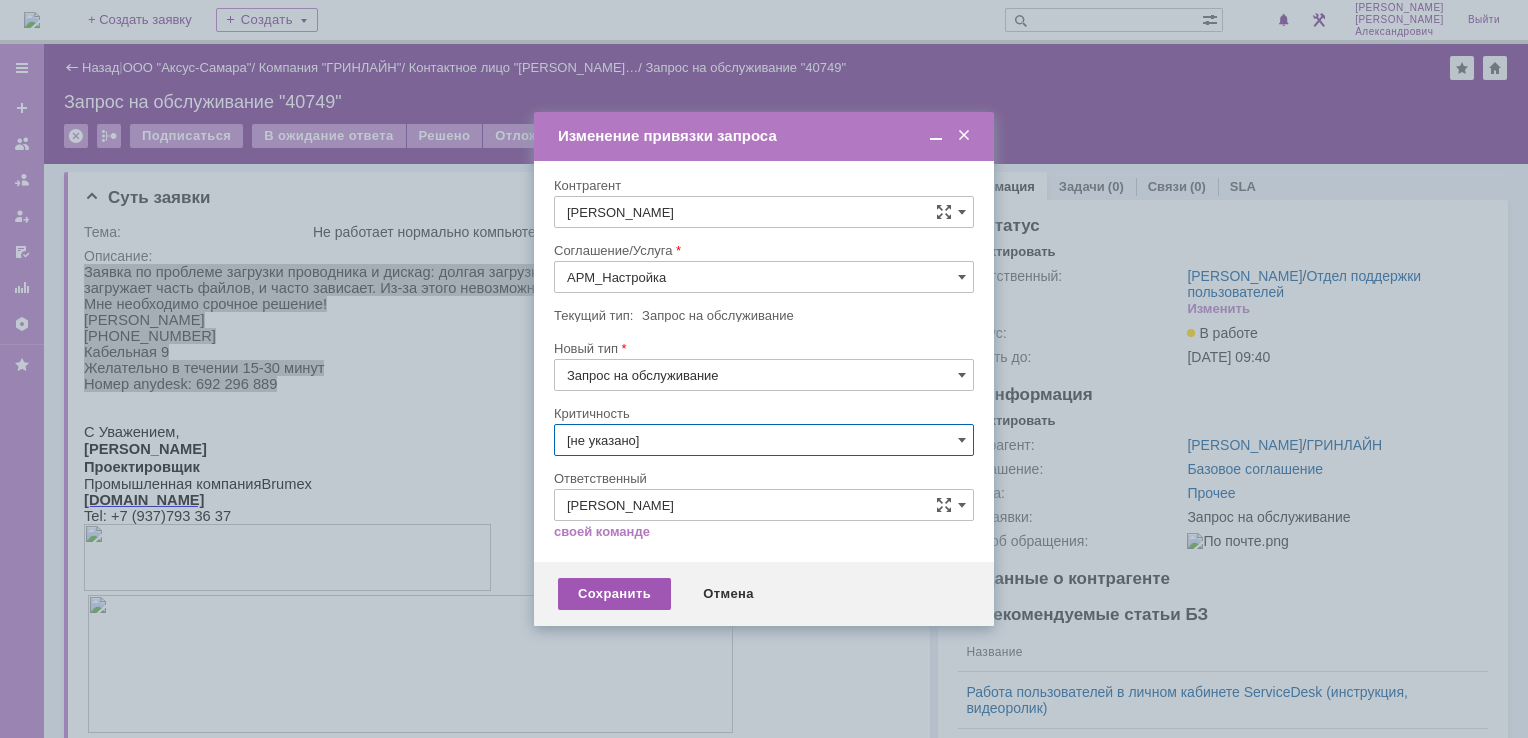 type on "[не указано]" 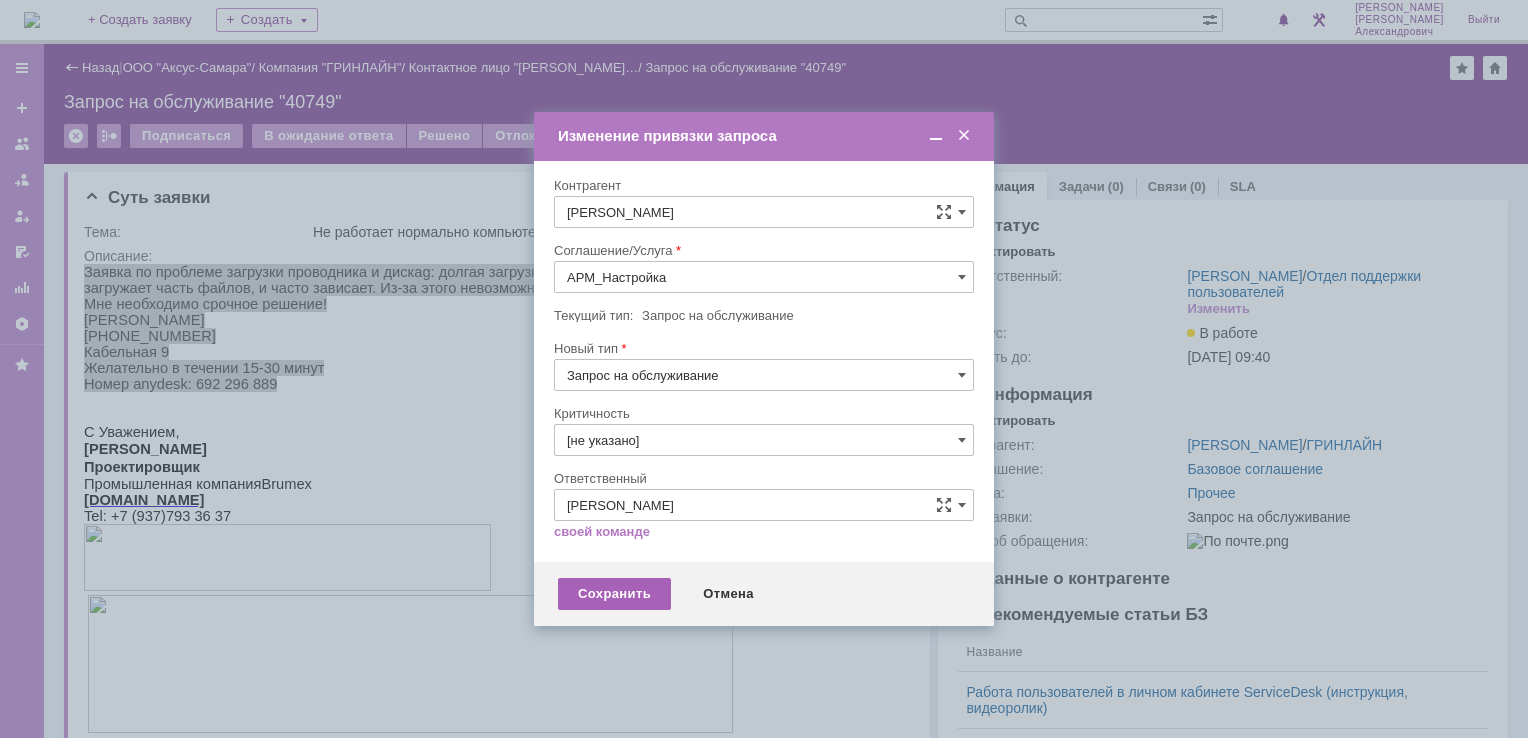 click on "Сохранить" at bounding box center [614, 594] 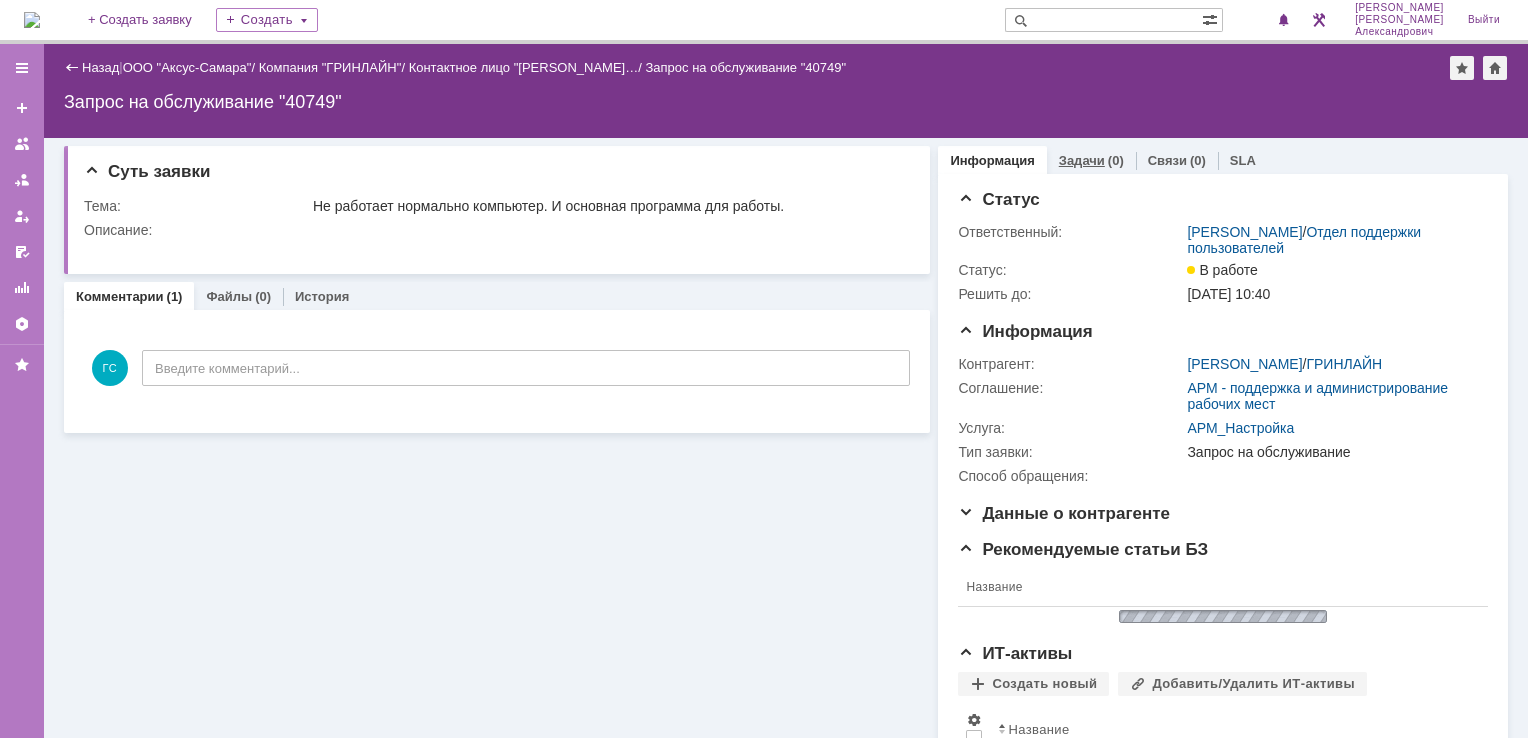 scroll, scrollTop: 0, scrollLeft: 0, axis: both 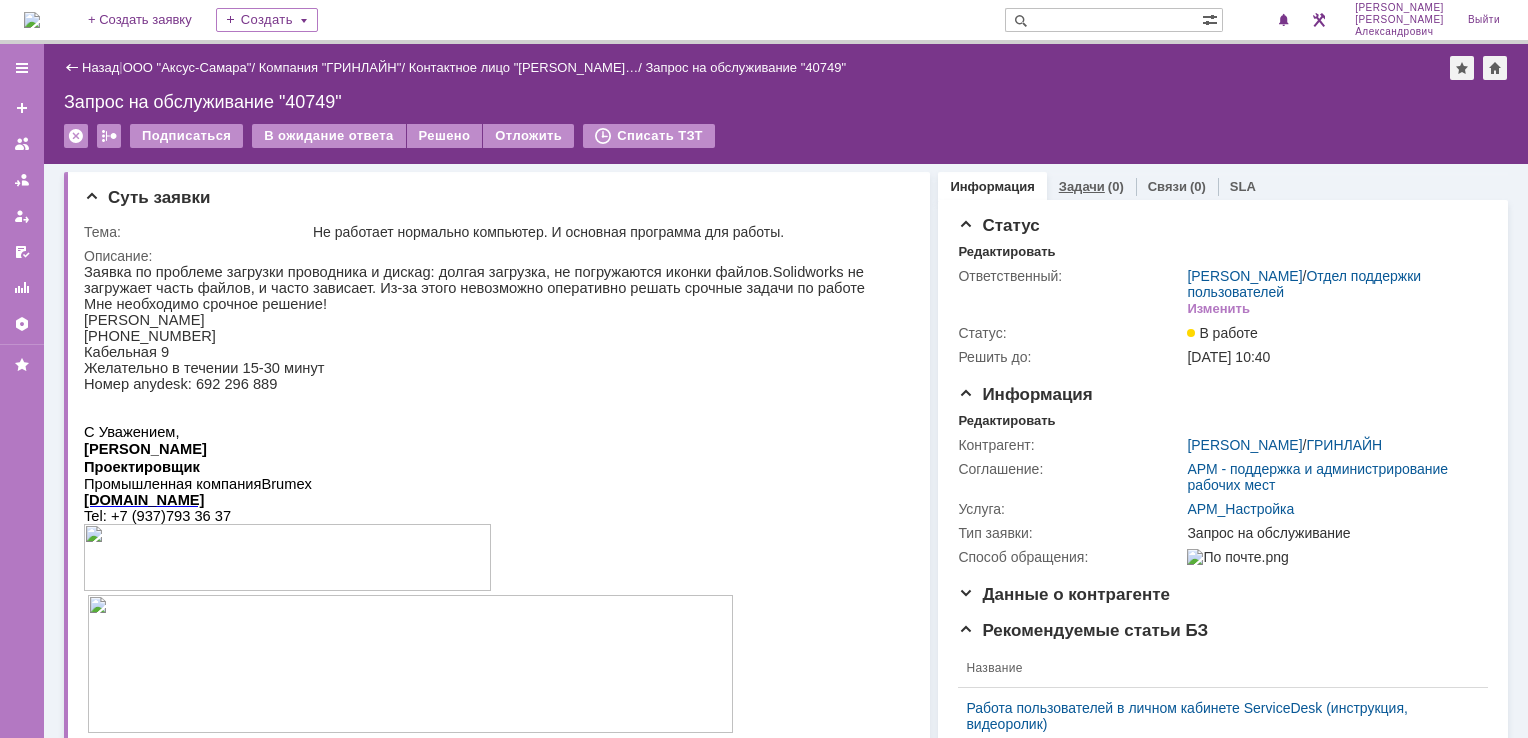 click on "Задачи (0)" at bounding box center [1091, 186] 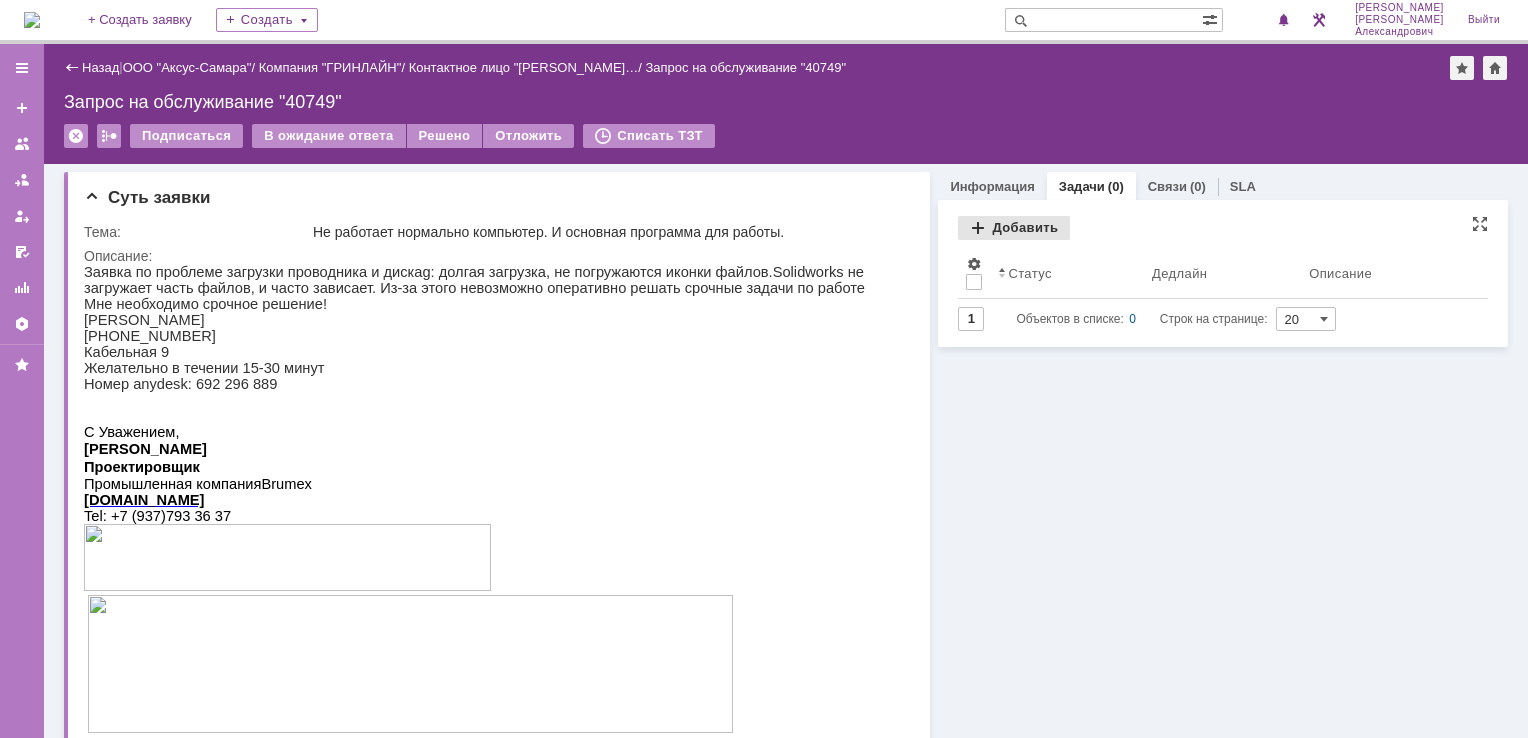 click on "Добавить" at bounding box center [1014, 228] 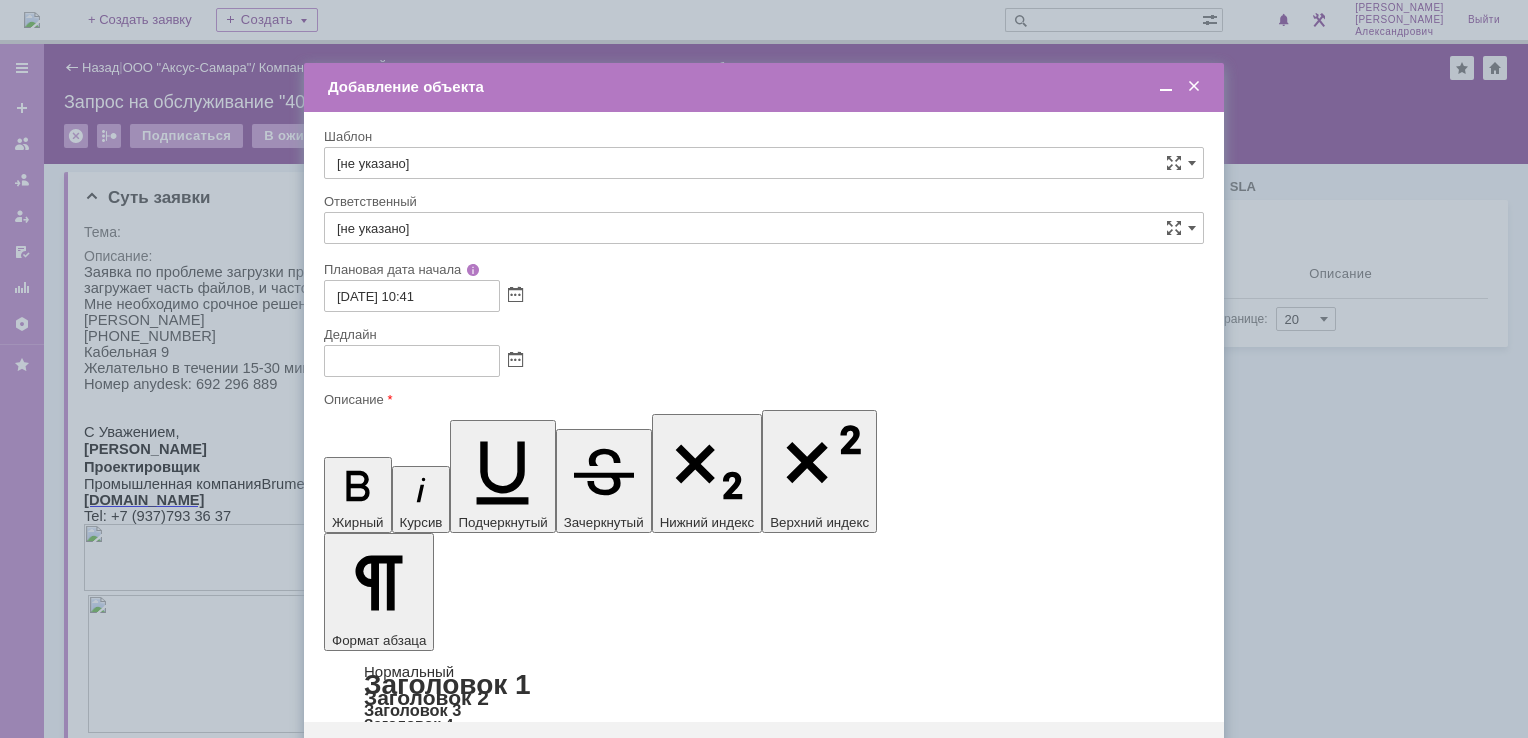 scroll, scrollTop: 0, scrollLeft: 0, axis: both 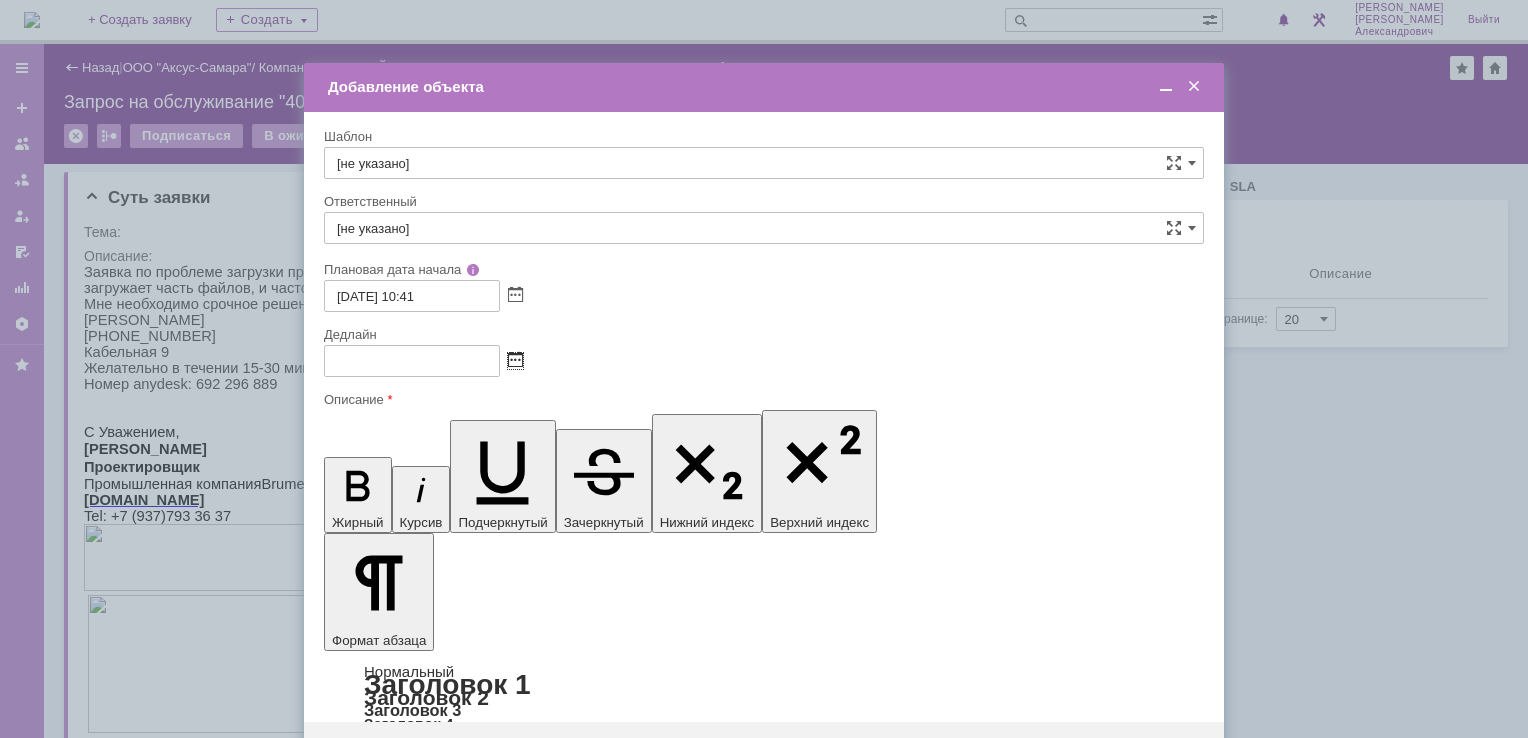 click at bounding box center [515, 361] 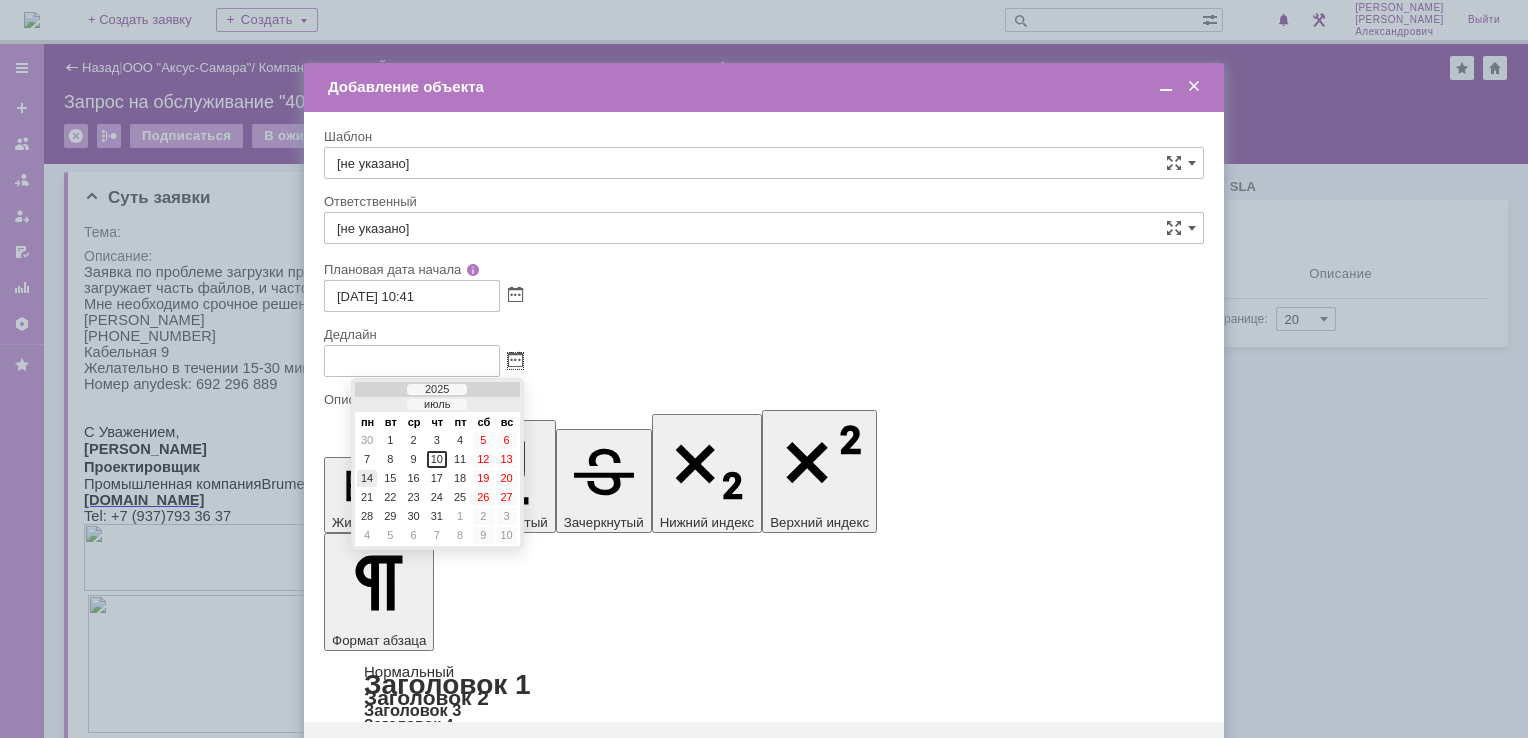 click on "14" at bounding box center [367, 478] 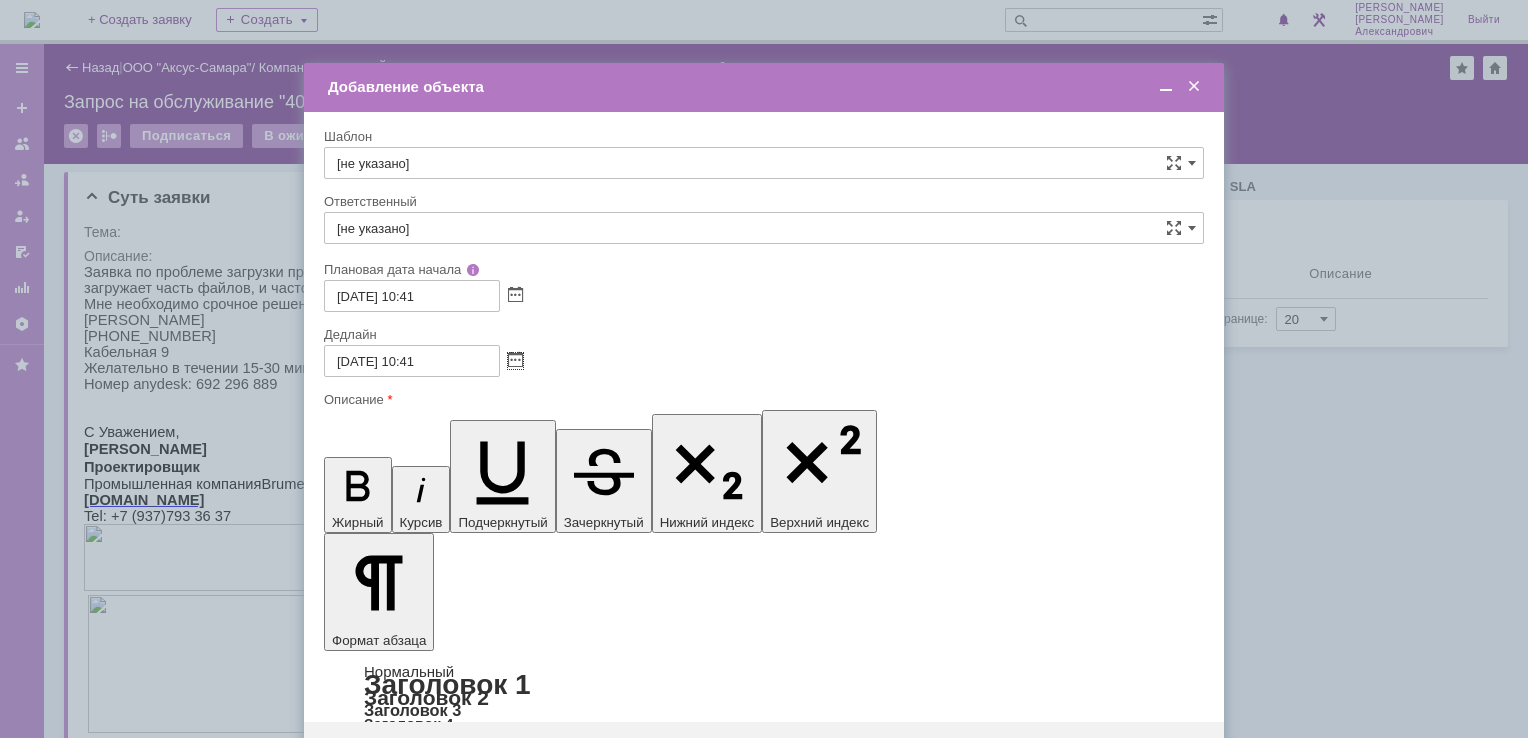 click on "[DATE] 10:41" at bounding box center [412, 361] 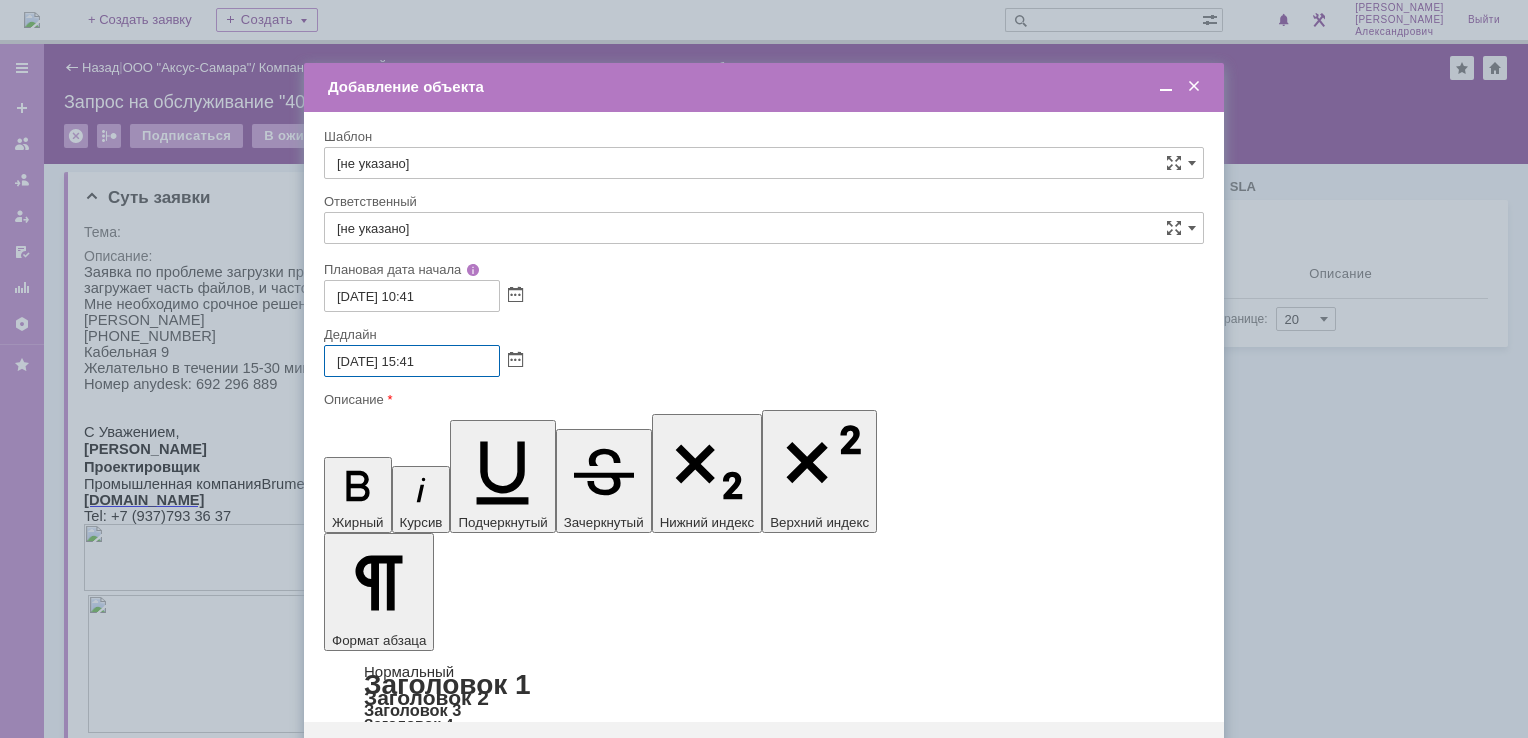 type on "[DATE] 15:41" 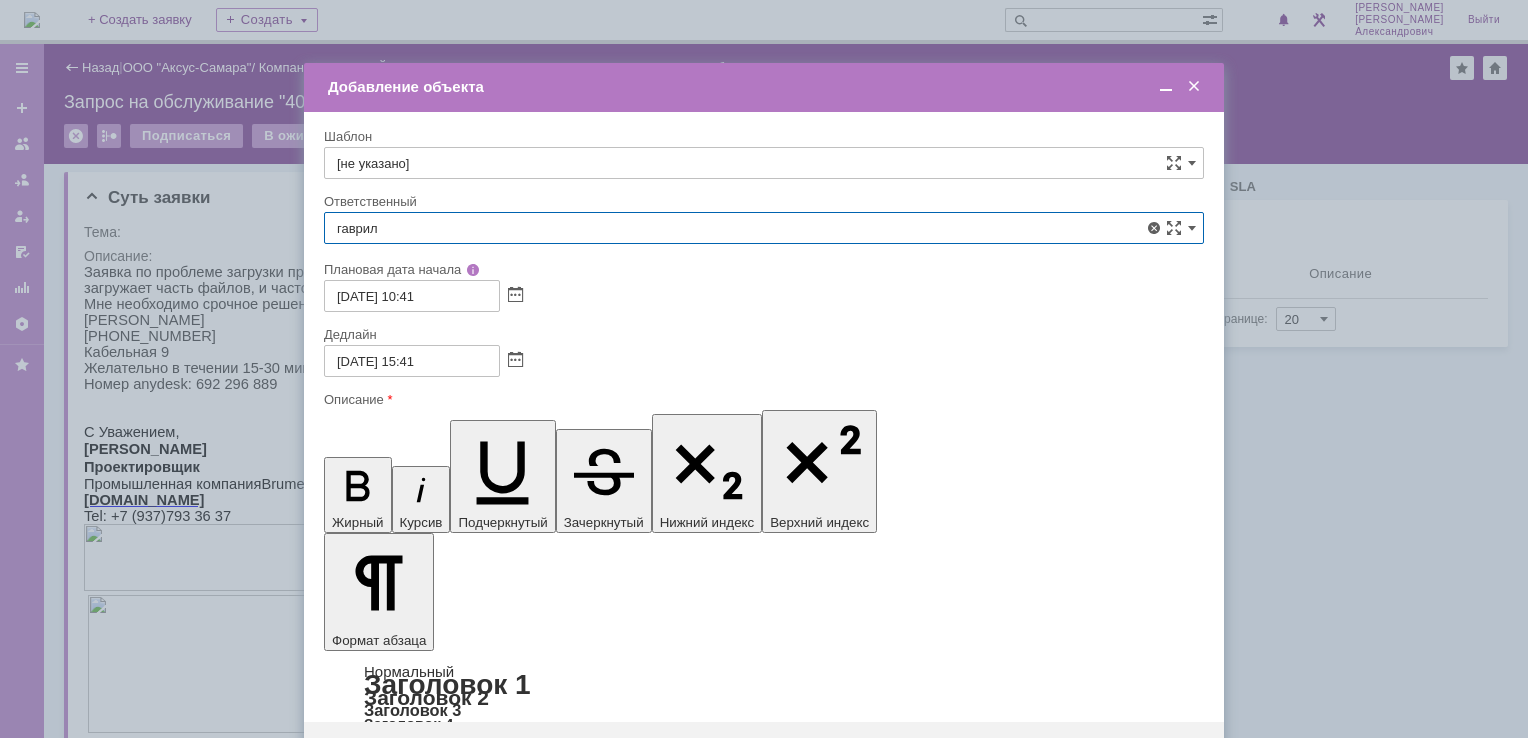 click on "[PERSON_NAME]" at bounding box center [764, 440] 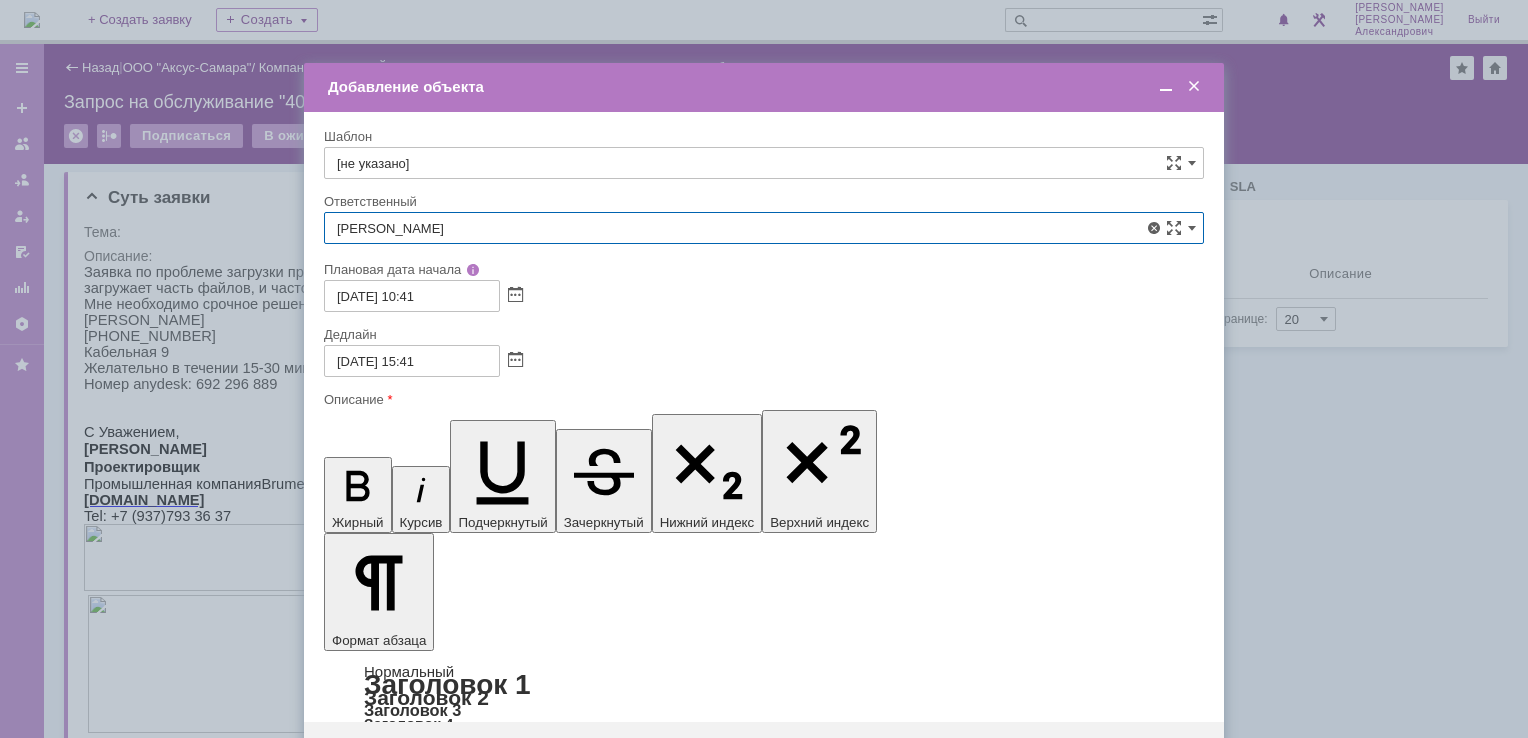 type on "[PERSON_NAME]" 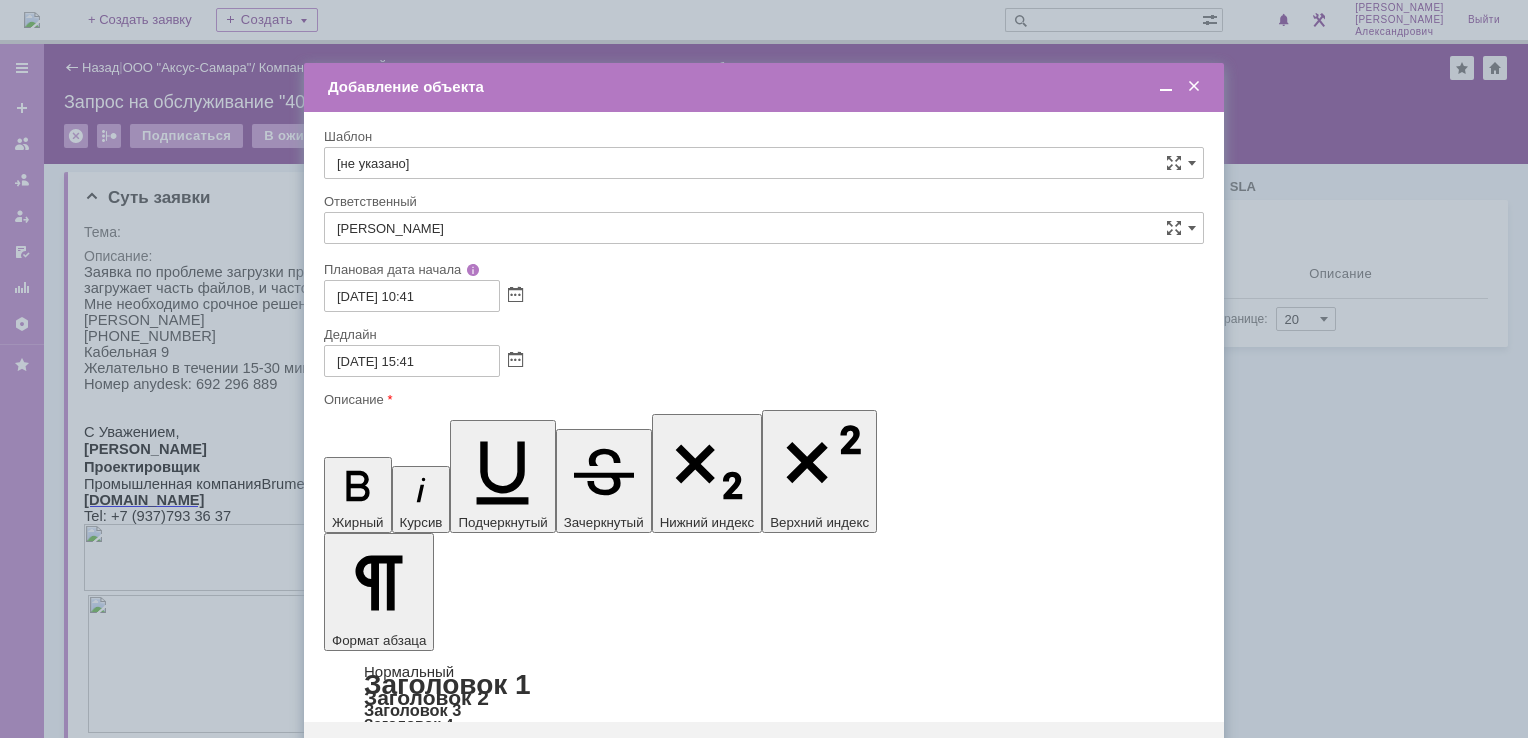 click on "Сохранить" at bounding box center (384, 754) 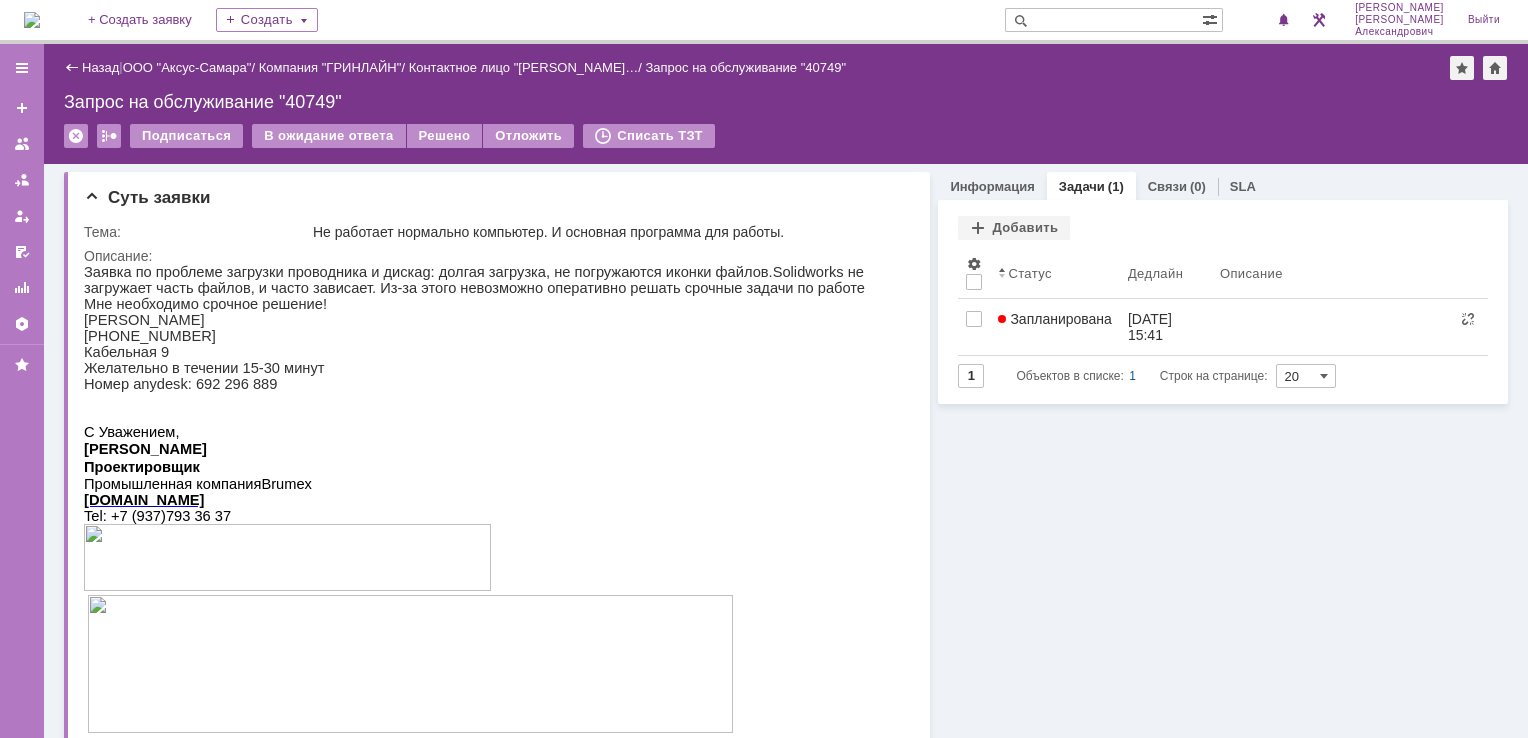 scroll, scrollTop: 0, scrollLeft: 0, axis: both 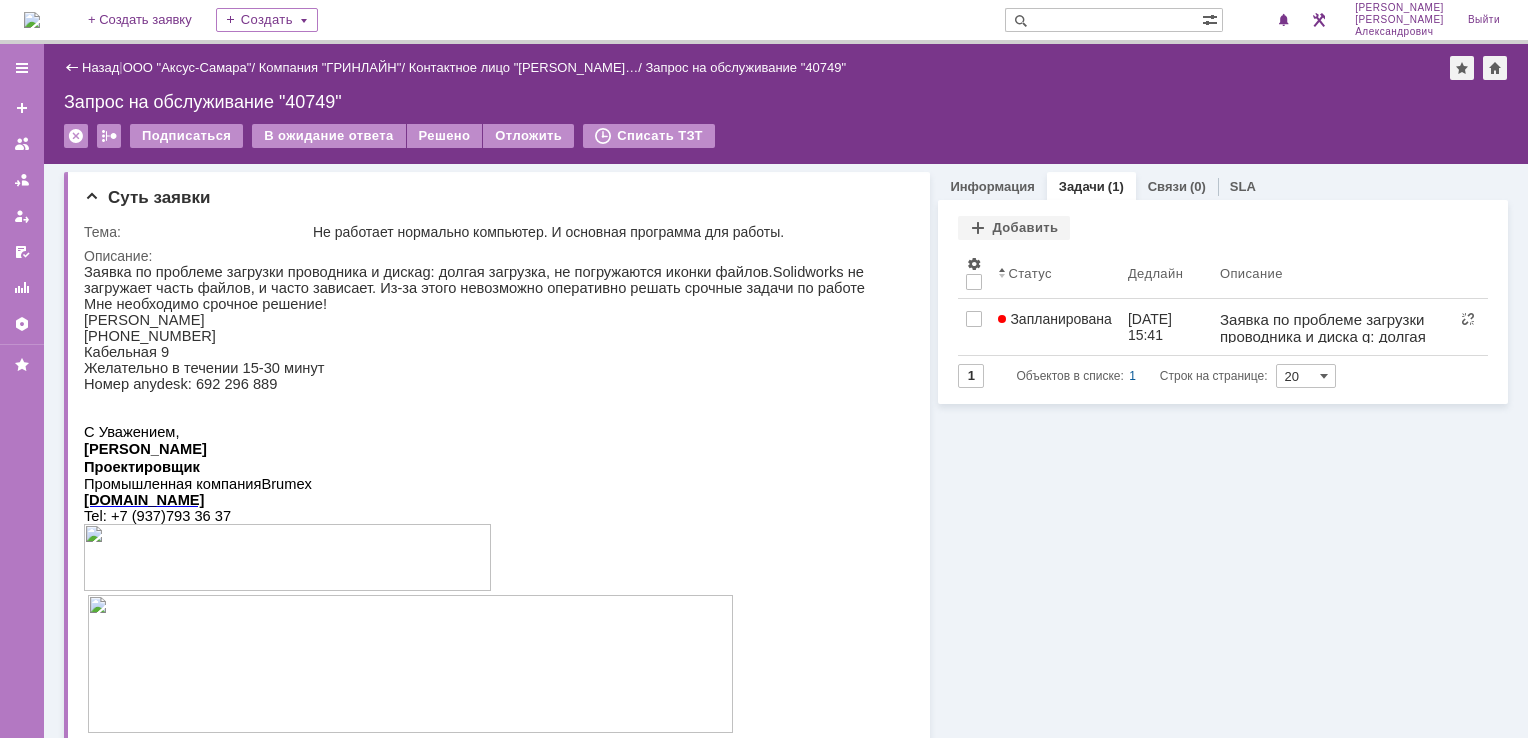 click at bounding box center (32, 20) 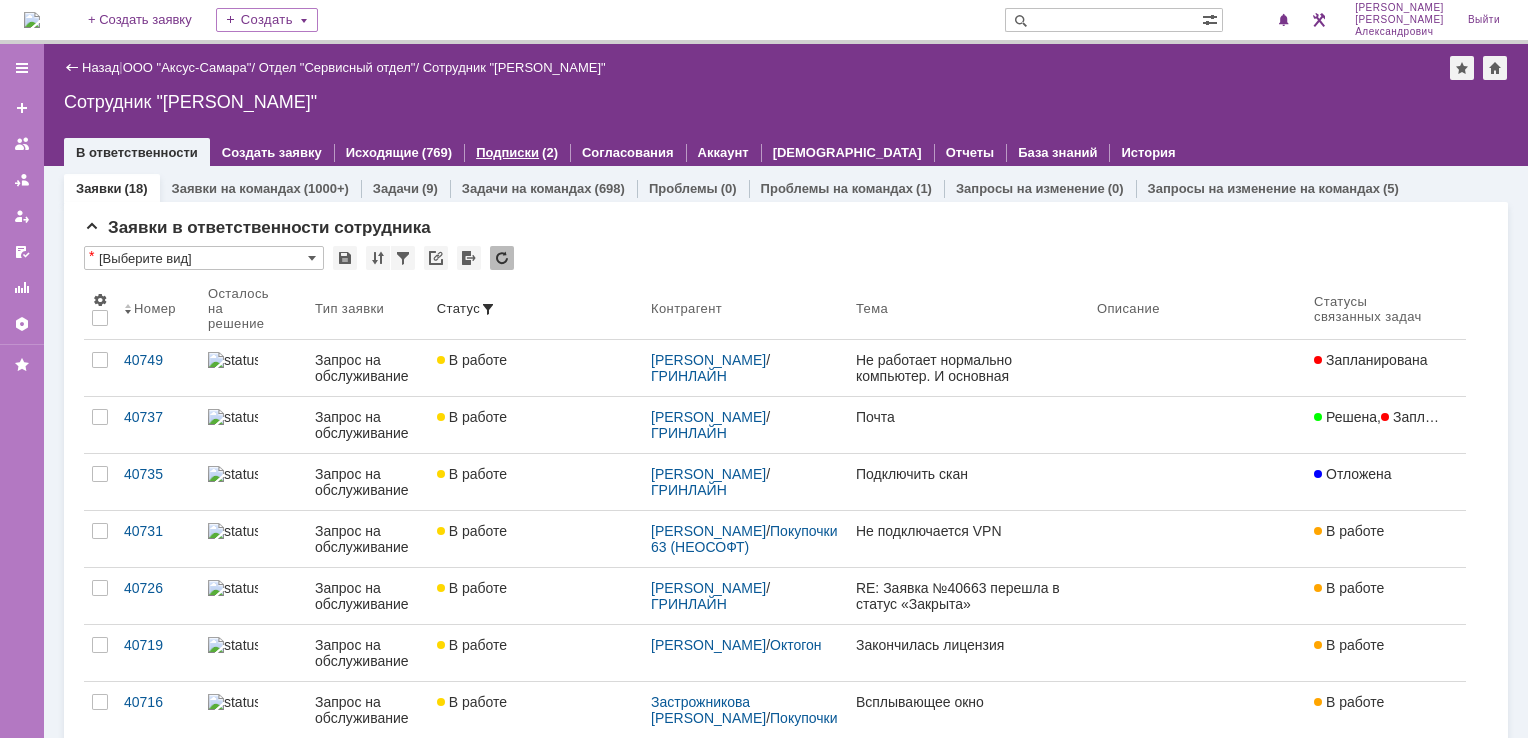 scroll, scrollTop: 0, scrollLeft: 0, axis: both 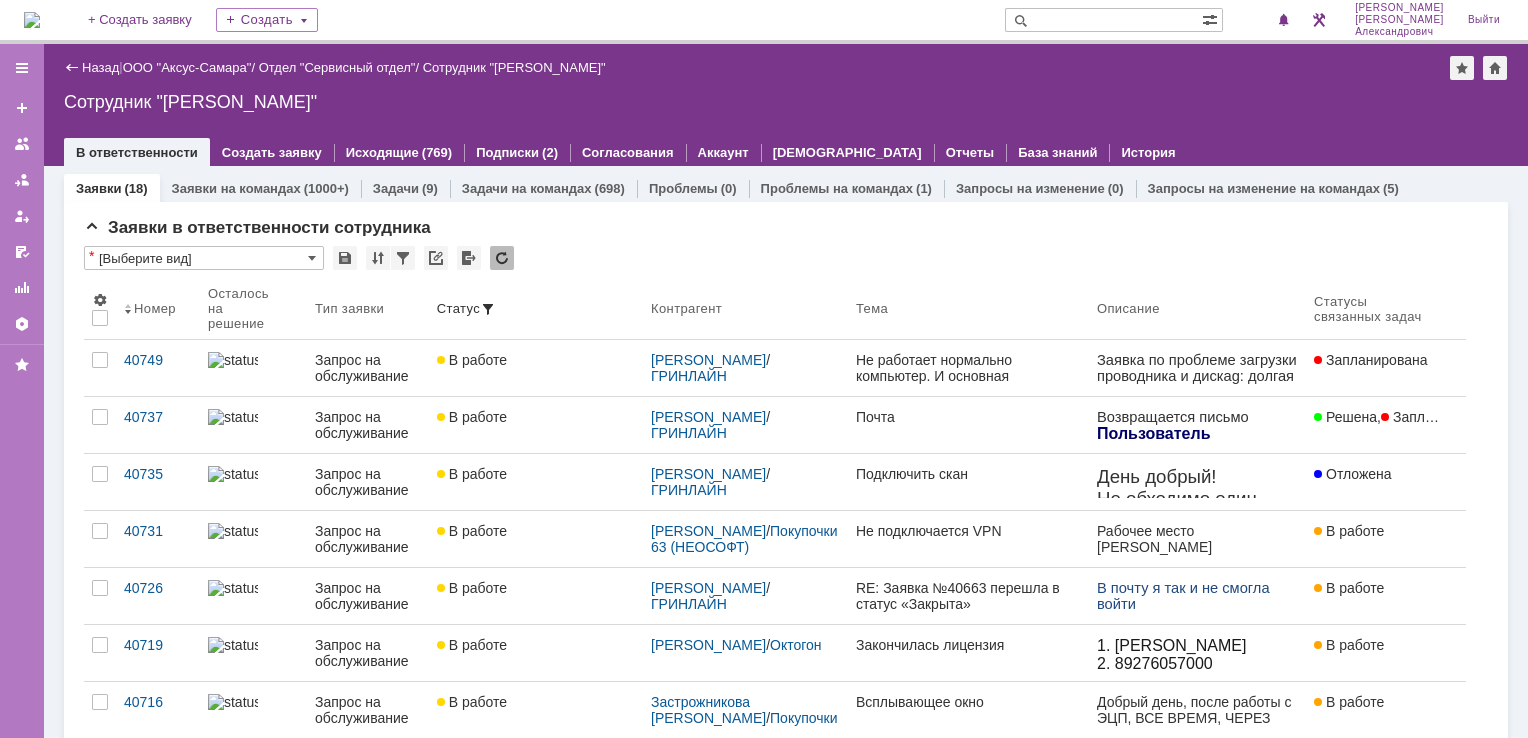 click at bounding box center [32, 20] 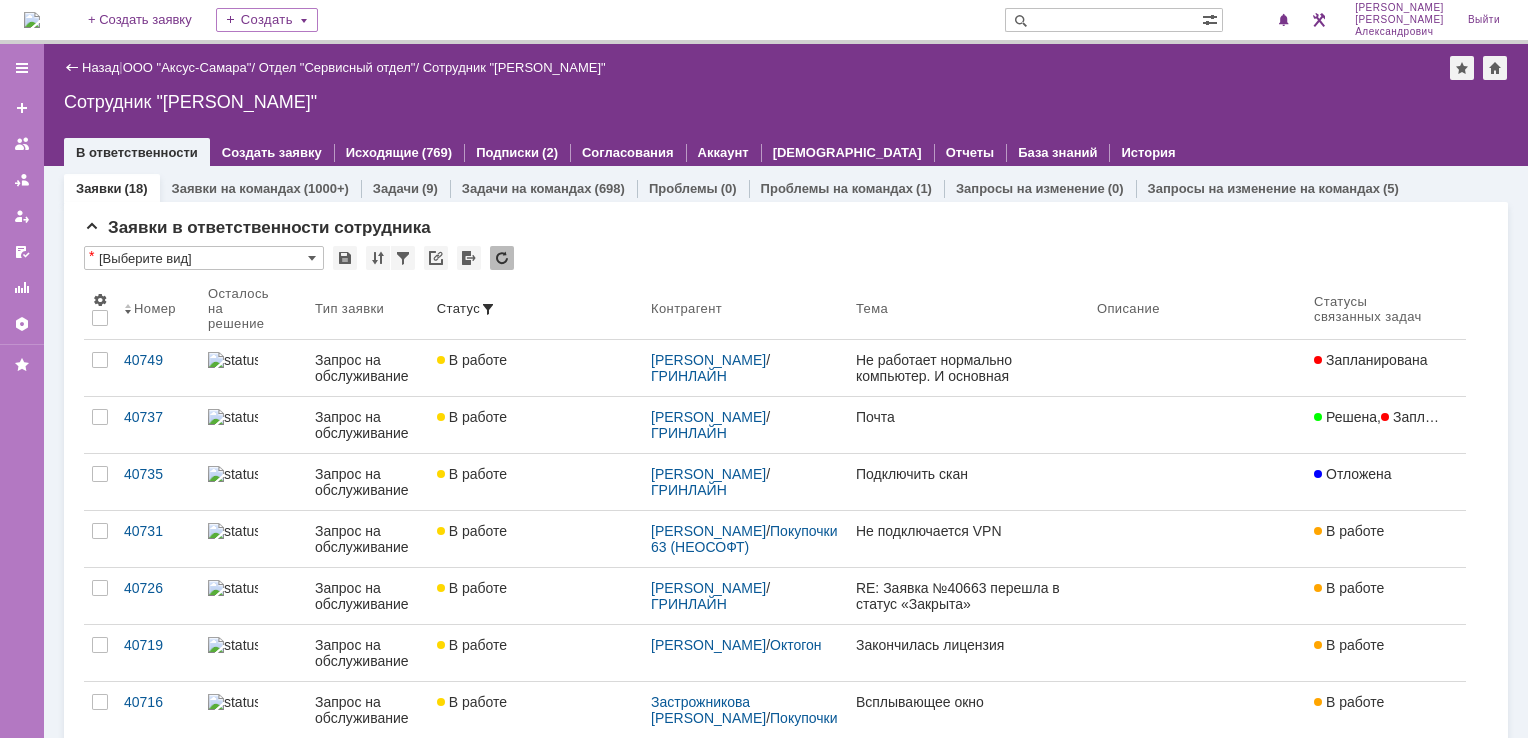 scroll, scrollTop: 0, scrollLeft: 0, axis: both 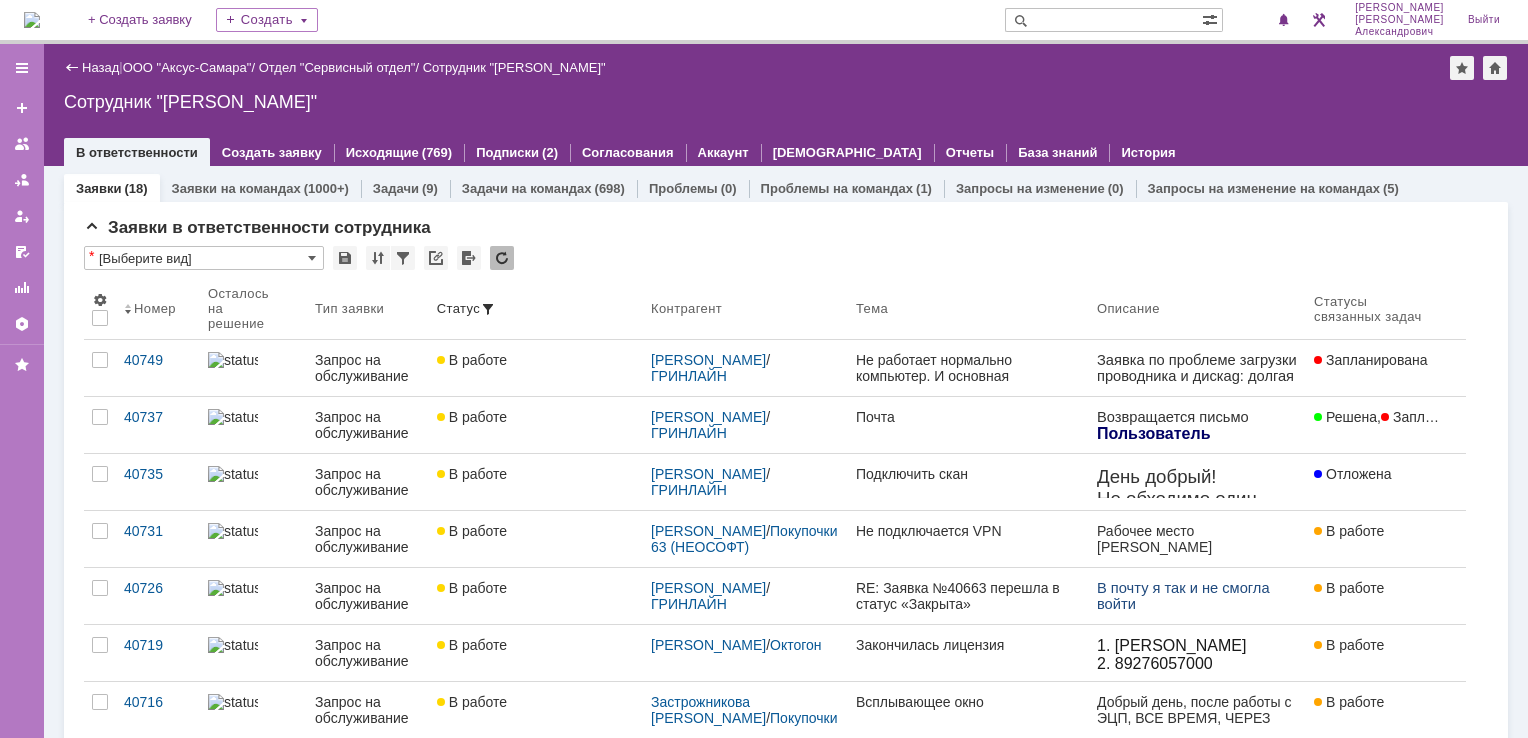 click at bounding box center [32, 20] 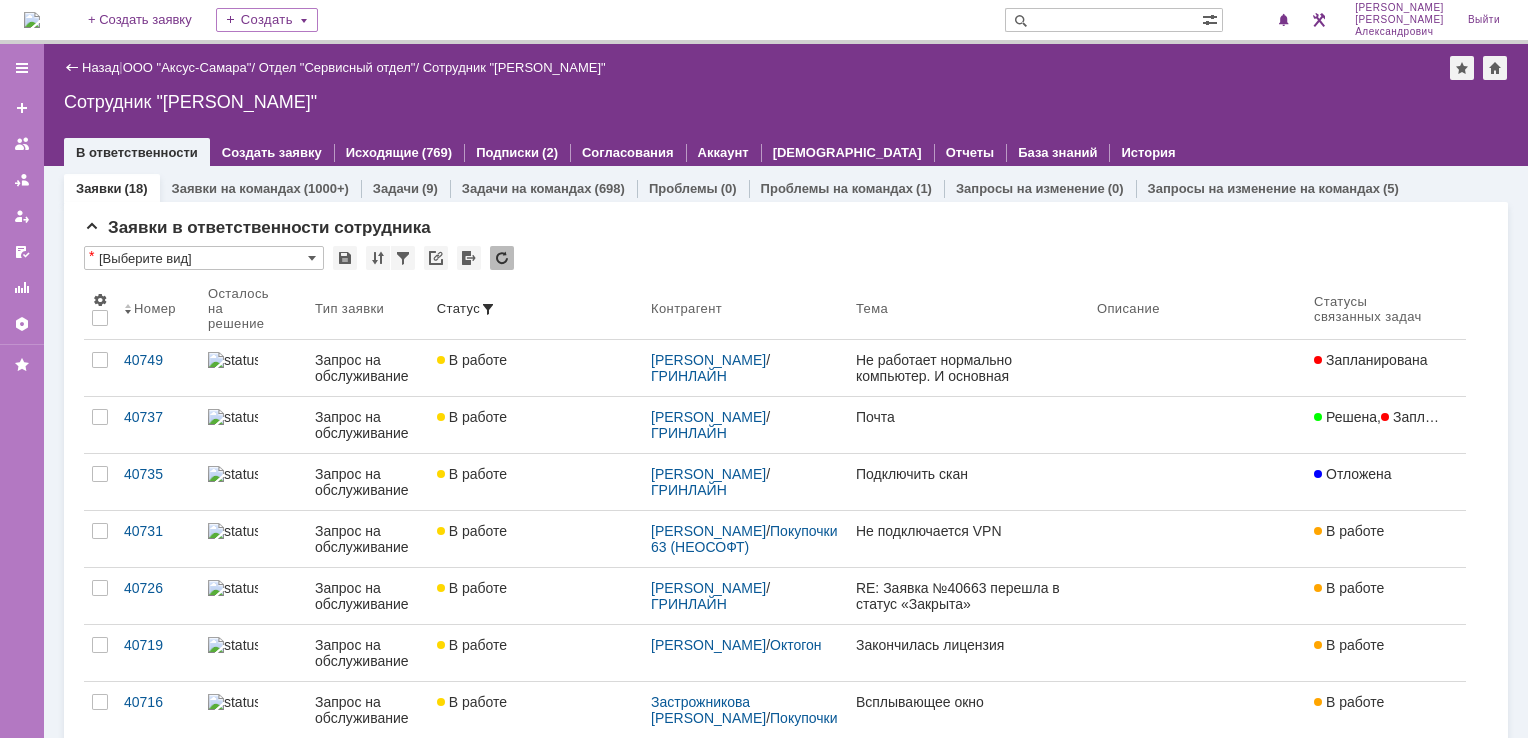 scroll, scrollTop: 0, scrollLeft: 0, axis: both 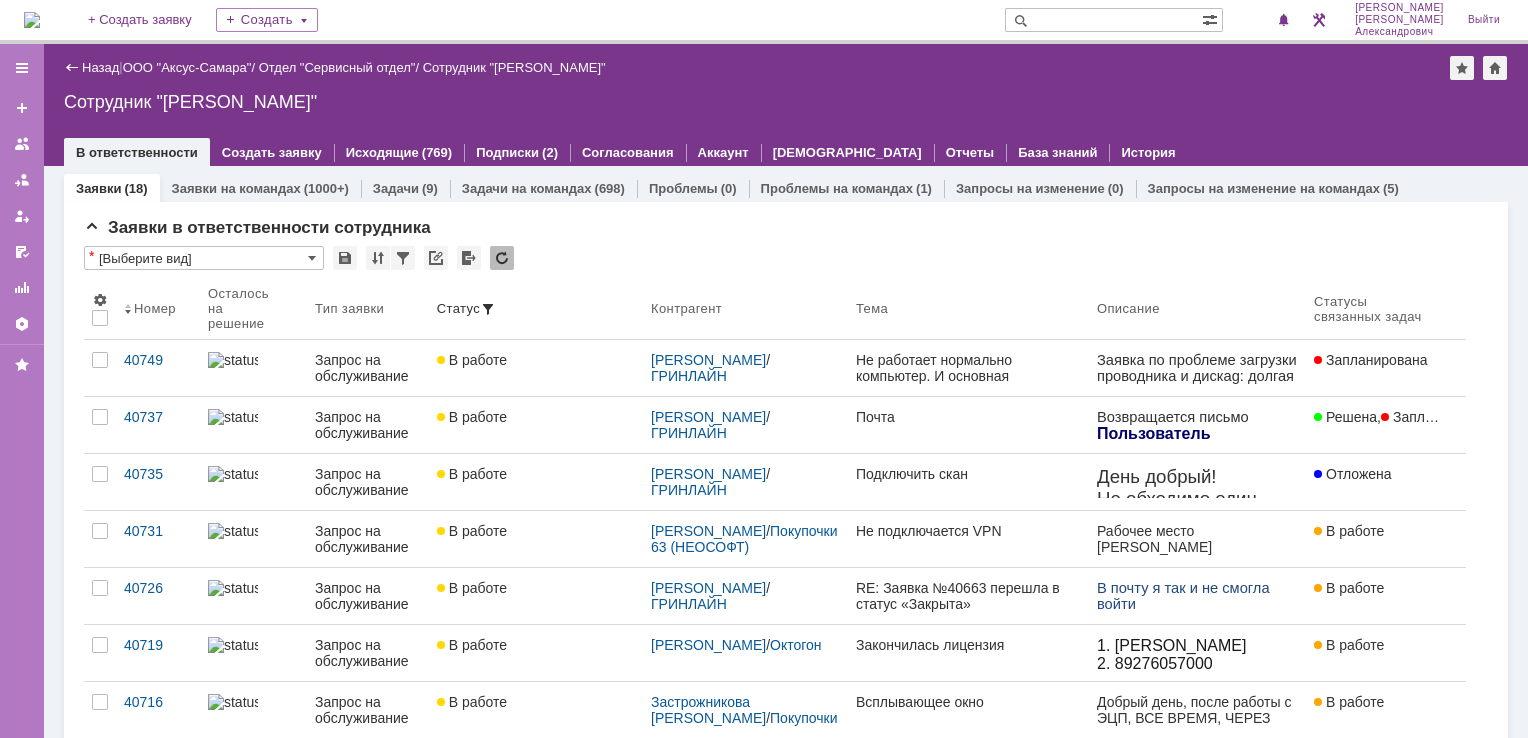 click at bounding box center [32, 20] 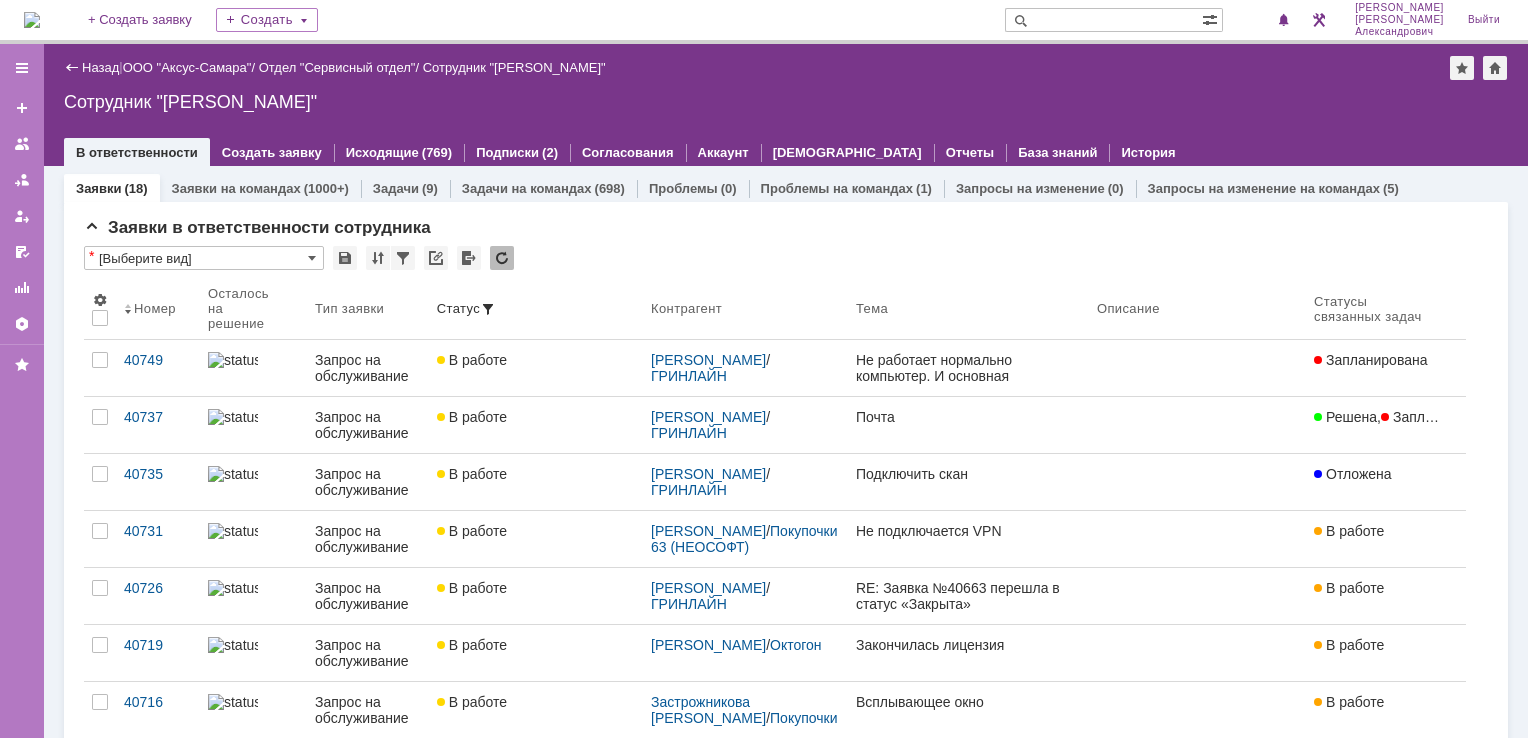 scroll, scrollTop: 0, scrollLeft: 0, axis: both 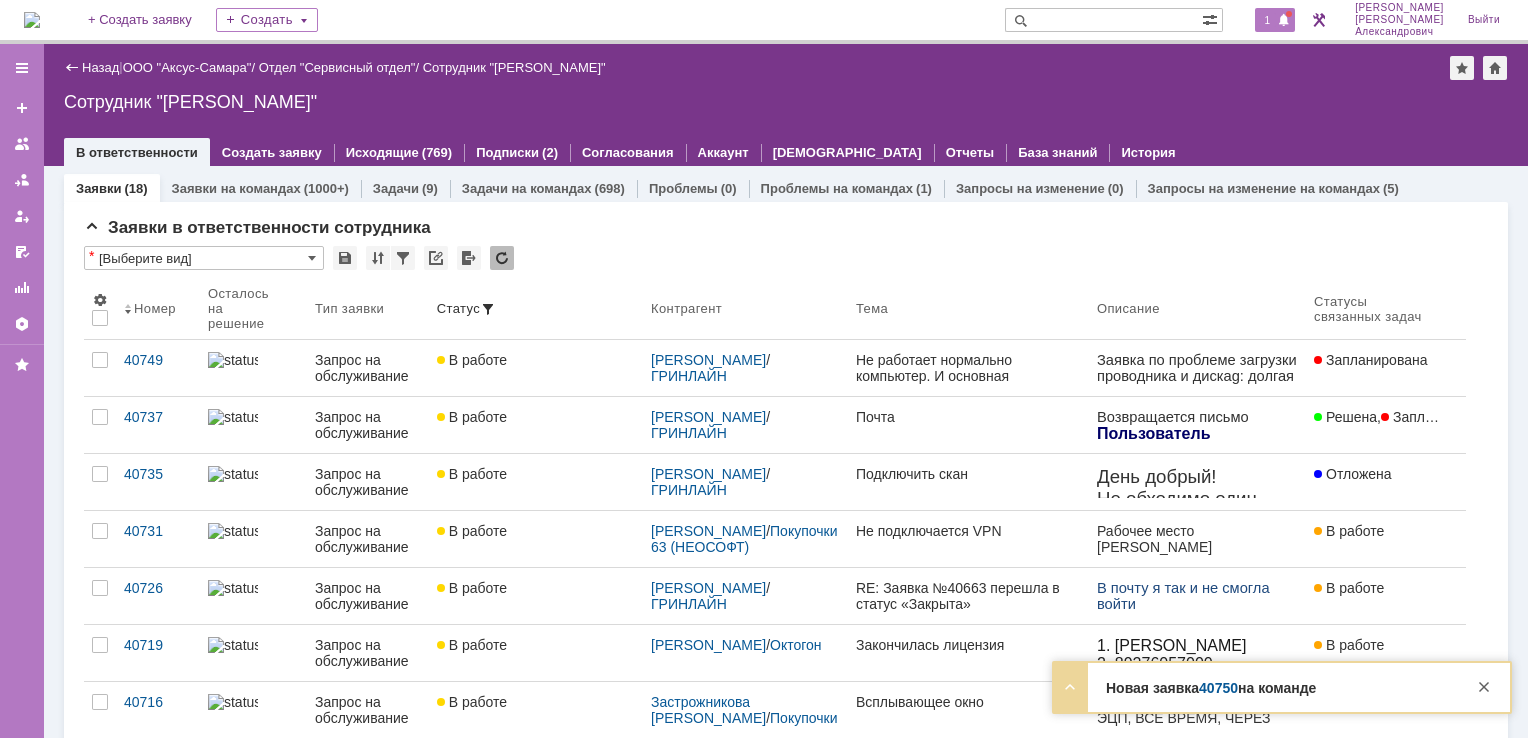 click on "1" at bounding box center (1268, 20) 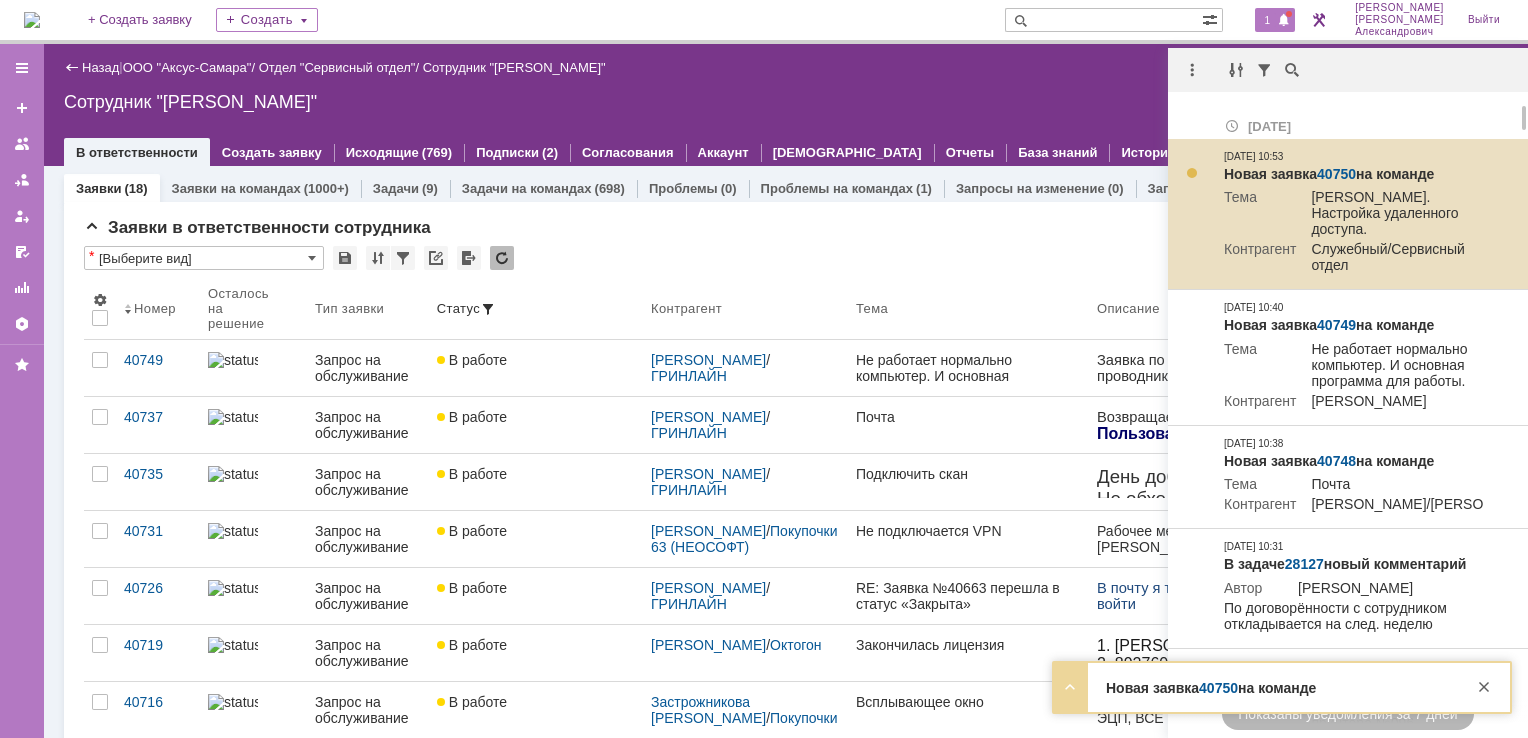 click on "40750" at bounding box center [1336, 174] 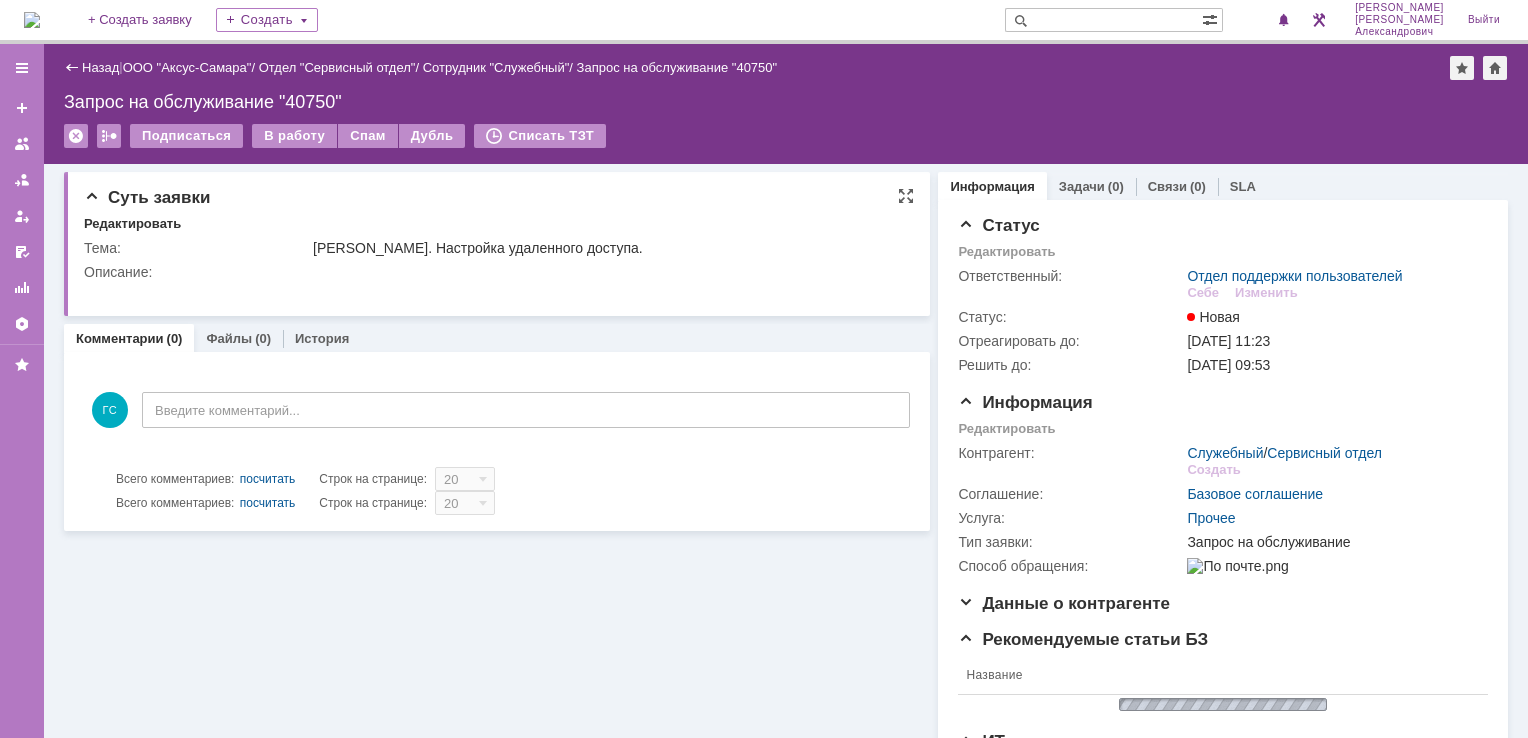 scroll, scrollTop: 0, scrollLeft: 0, axis: both 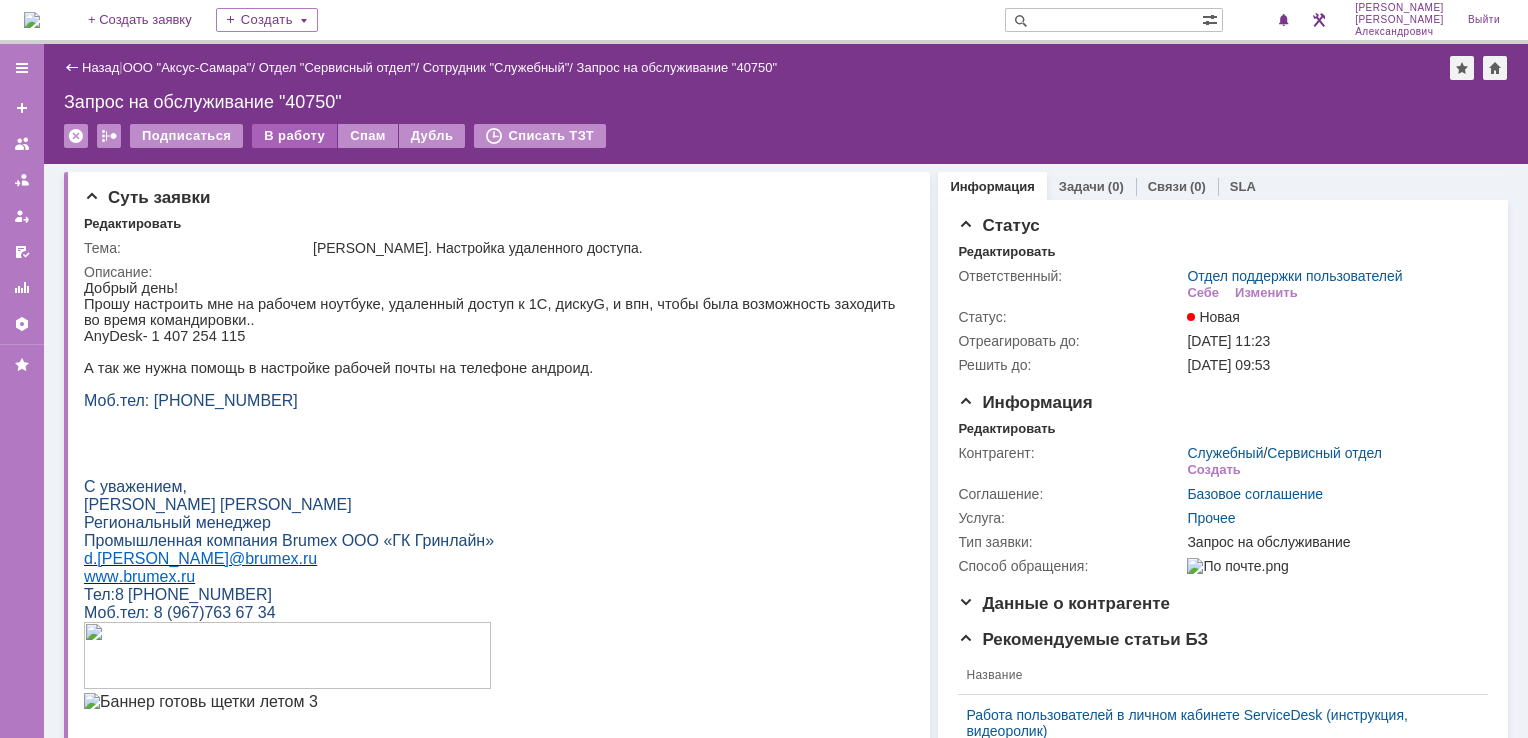 click on "В работу" at bounding box center (294, 136) 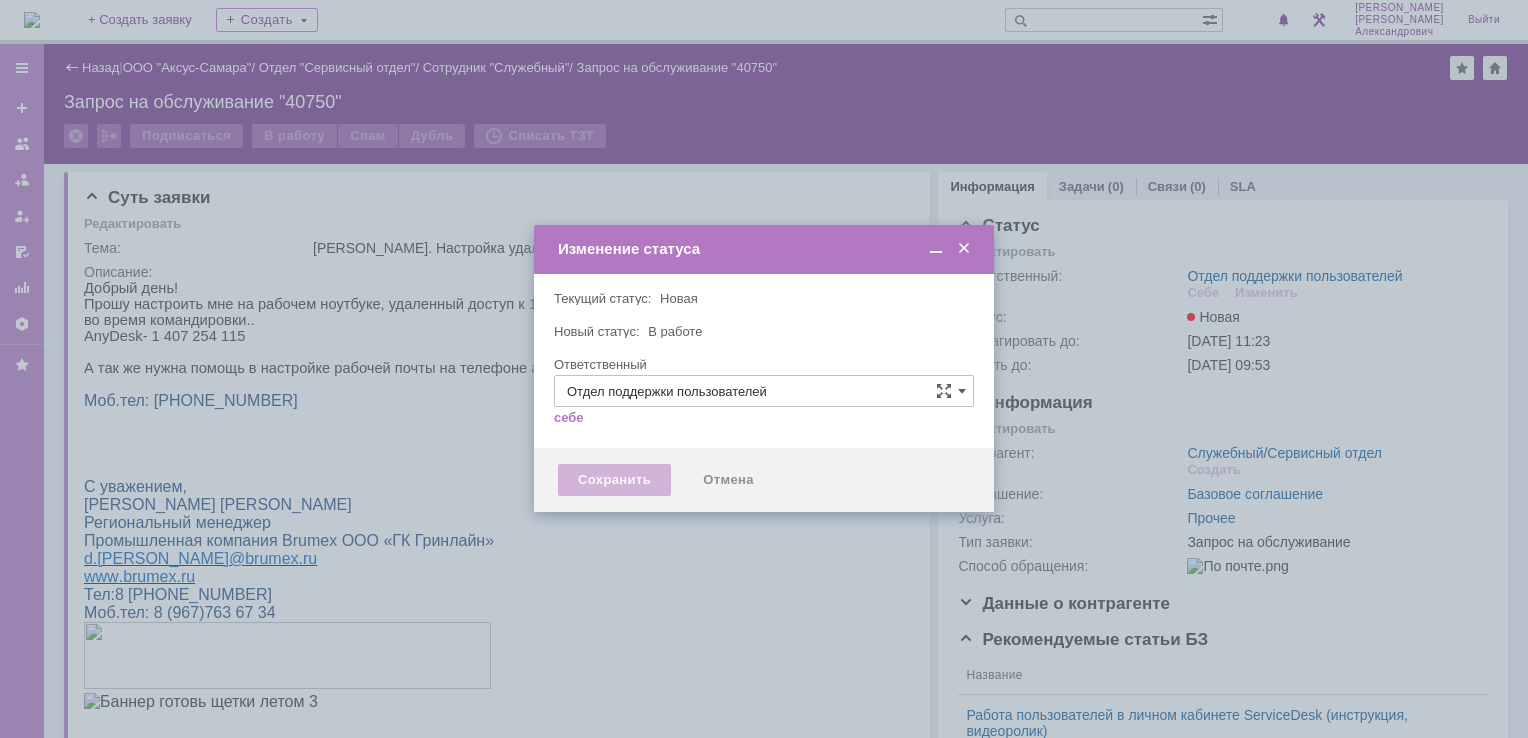 type on "[PERSON_NAME]" 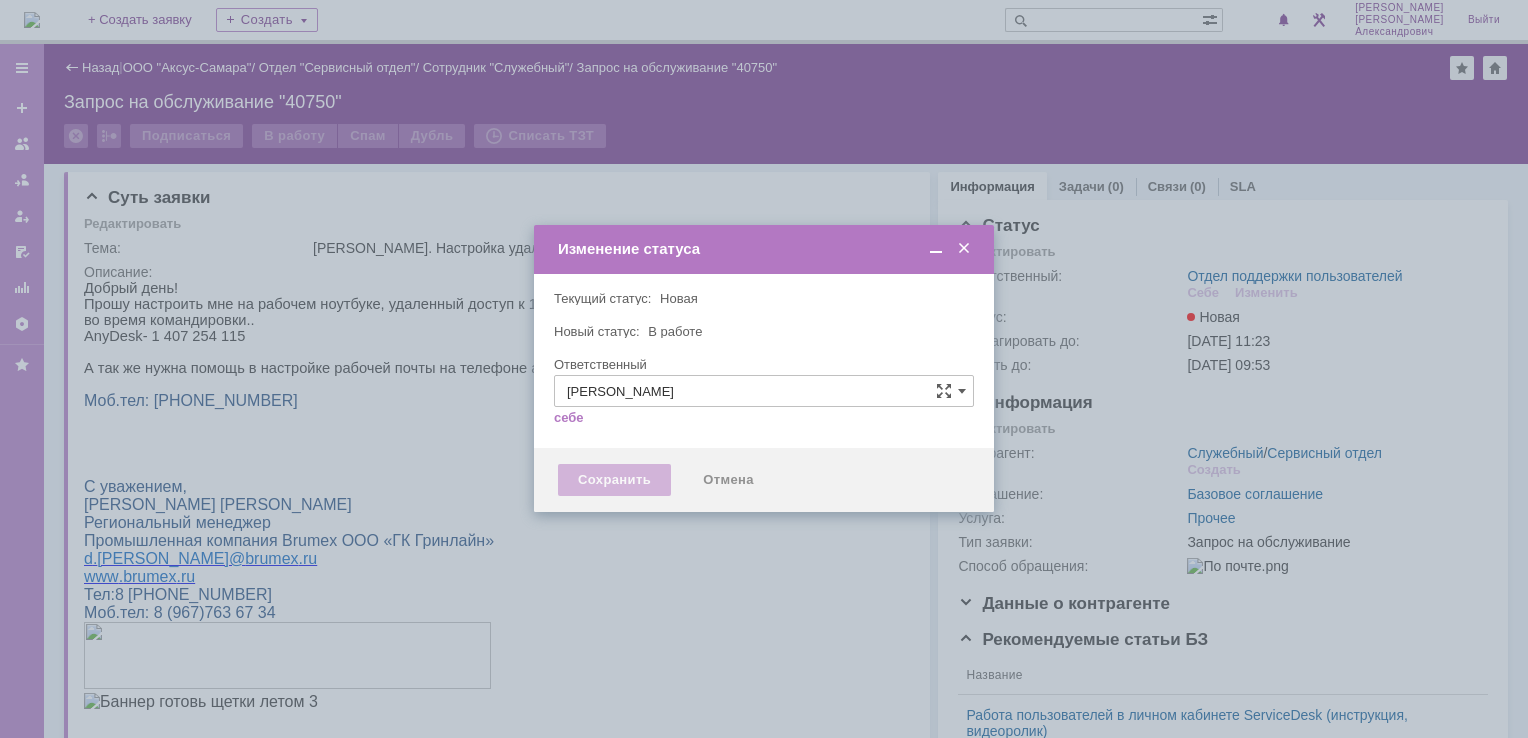 type 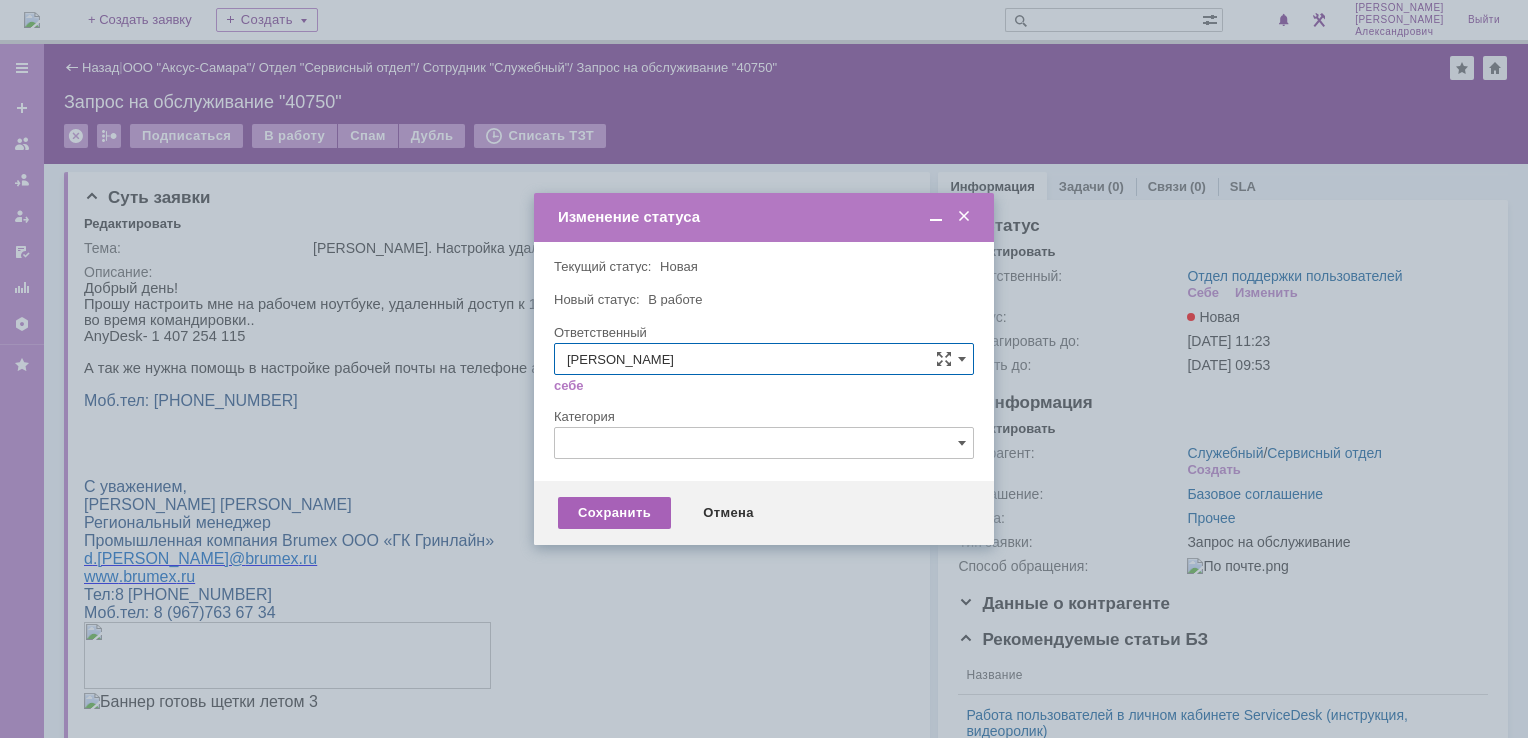 click on "Сохранить" at bounding box center [614, 513] 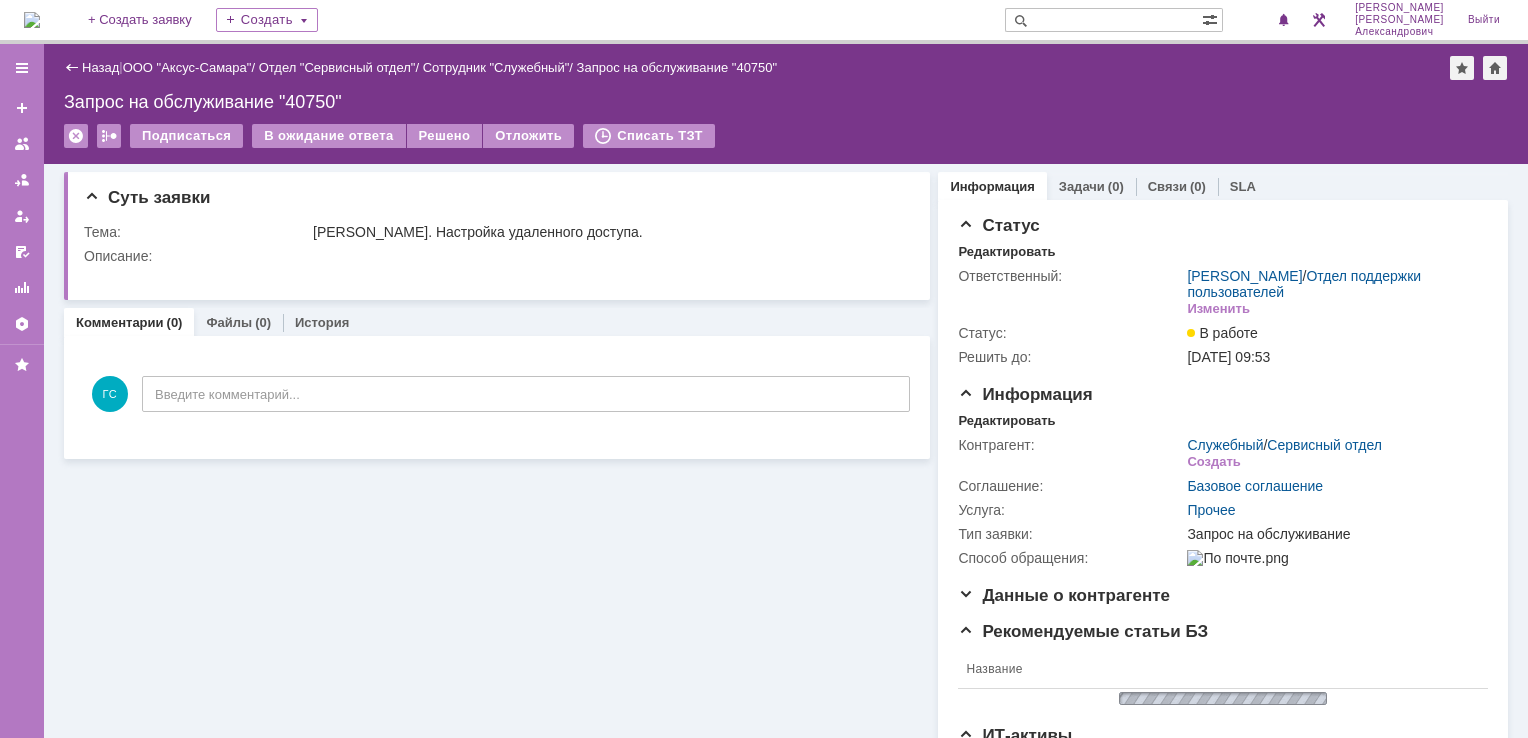 scroll, scrollTop: 0, scrollLeft: 0, axis: both 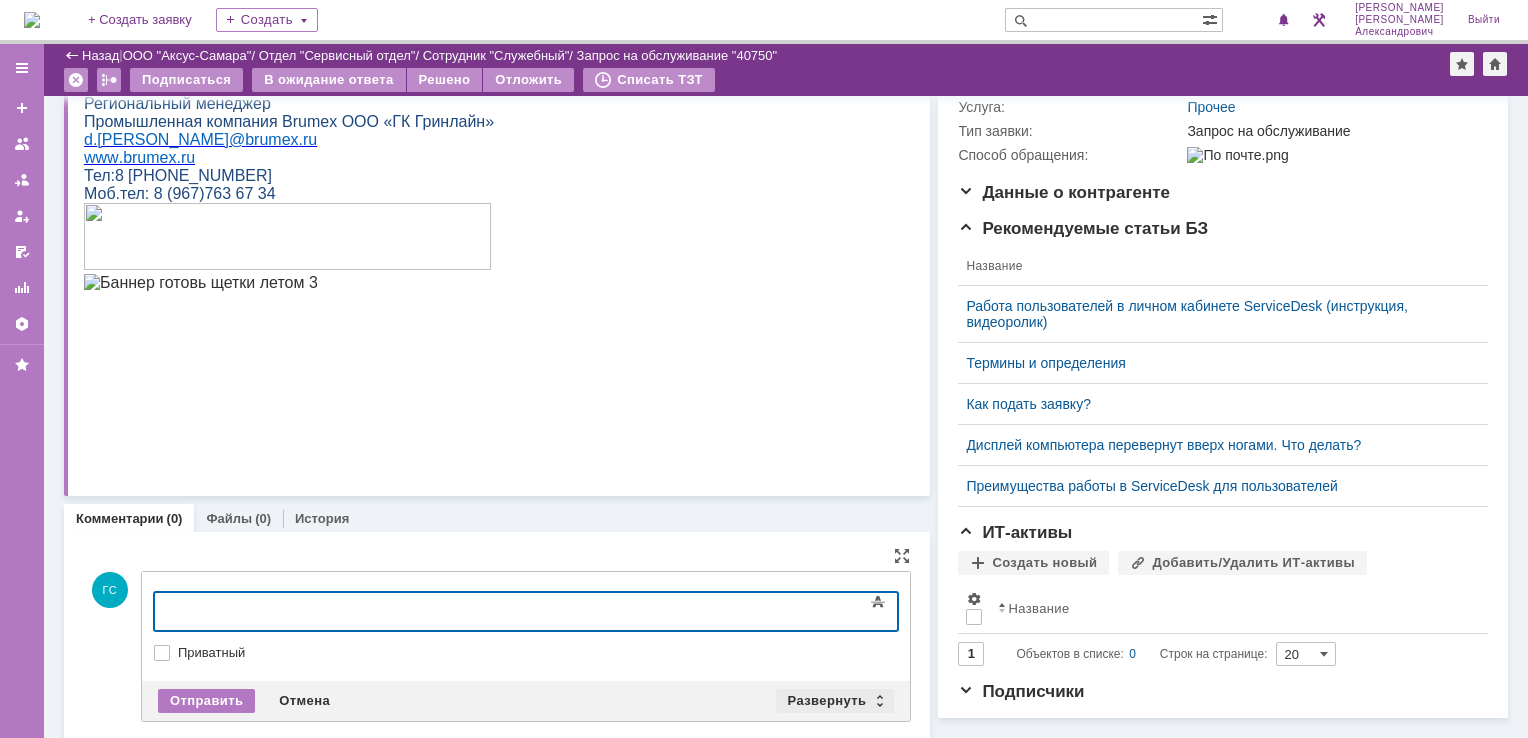 click on "Развернуть" at bounding box center [835, 701] 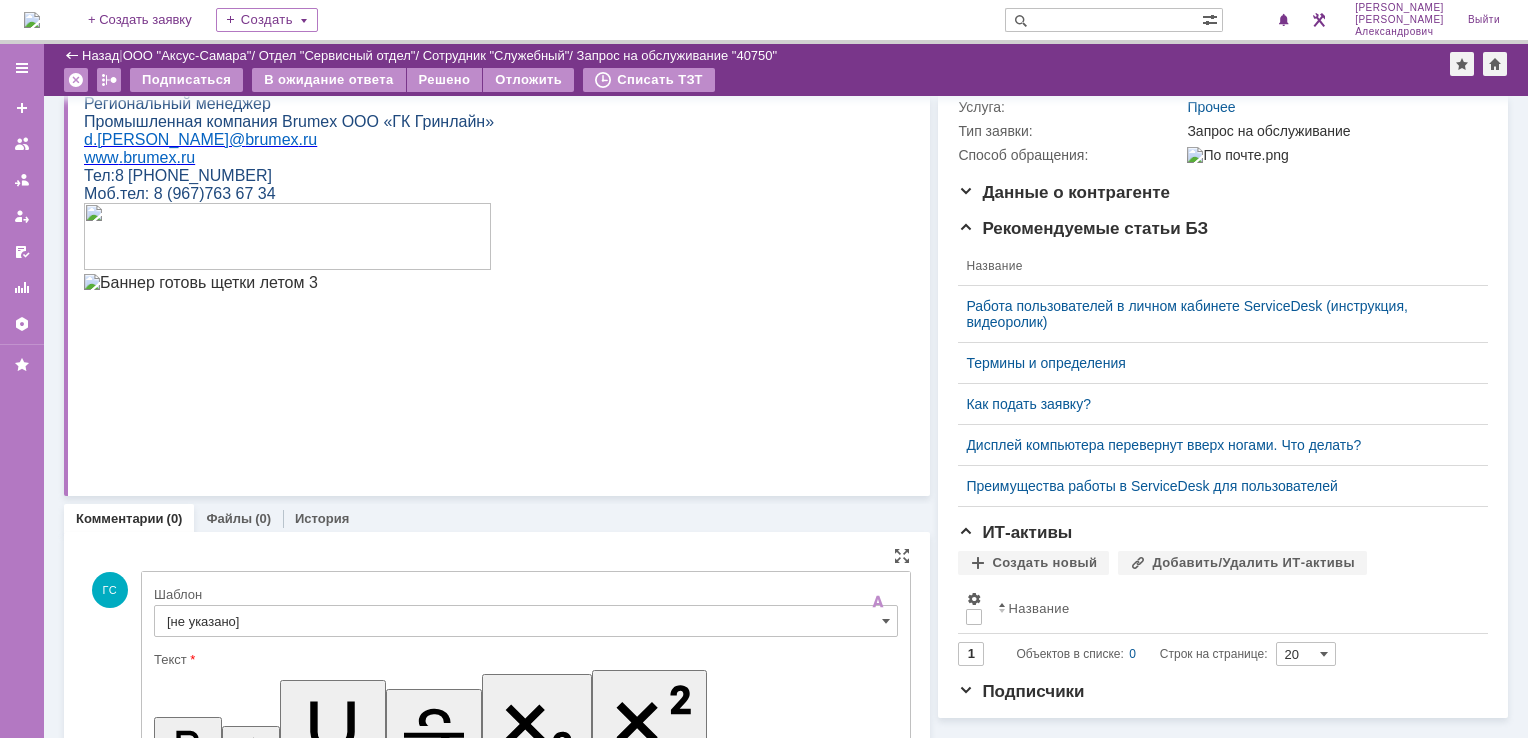 scroll, scrollTop: 0, scrollLeft: 0, axis: both 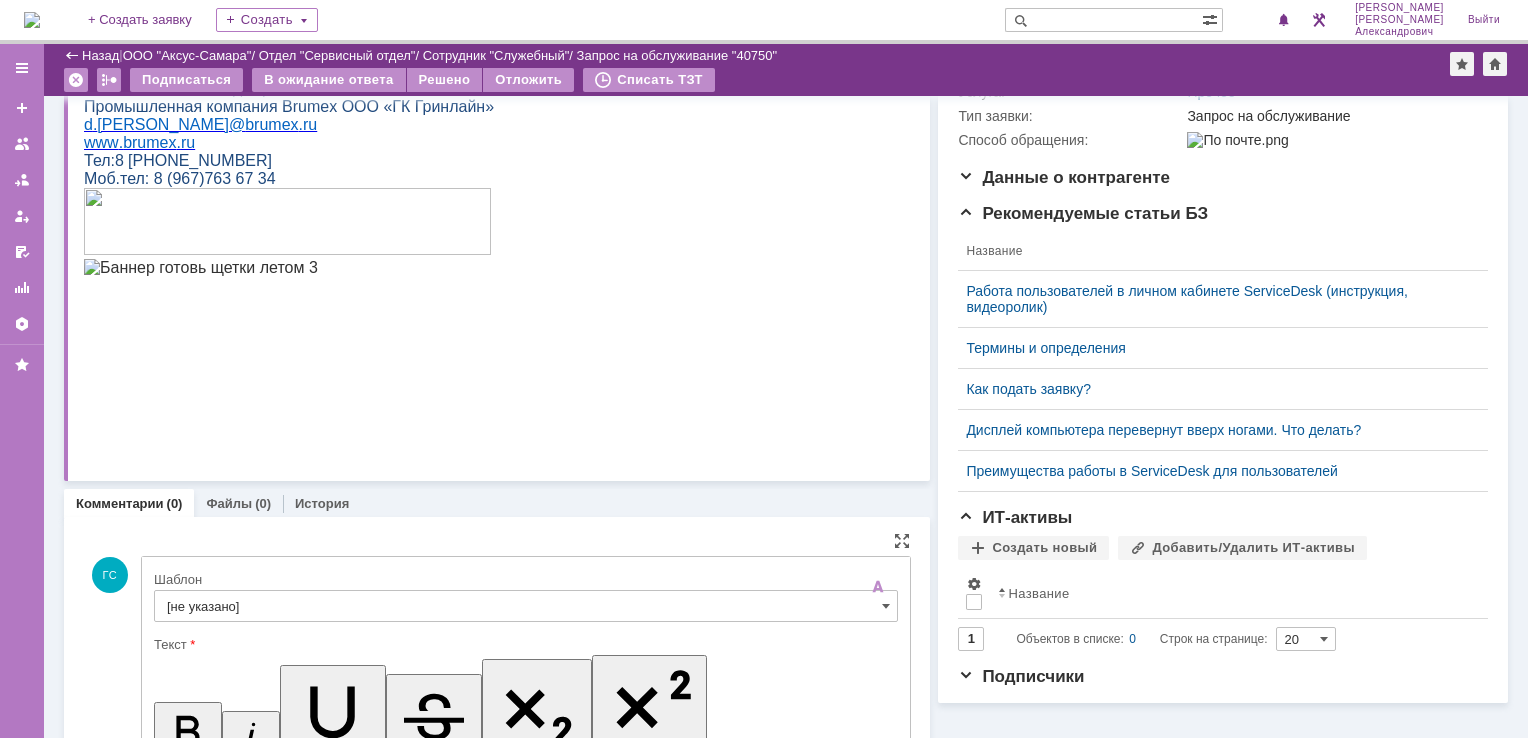 click on "[не указано]" at bounding box center (526, 606) 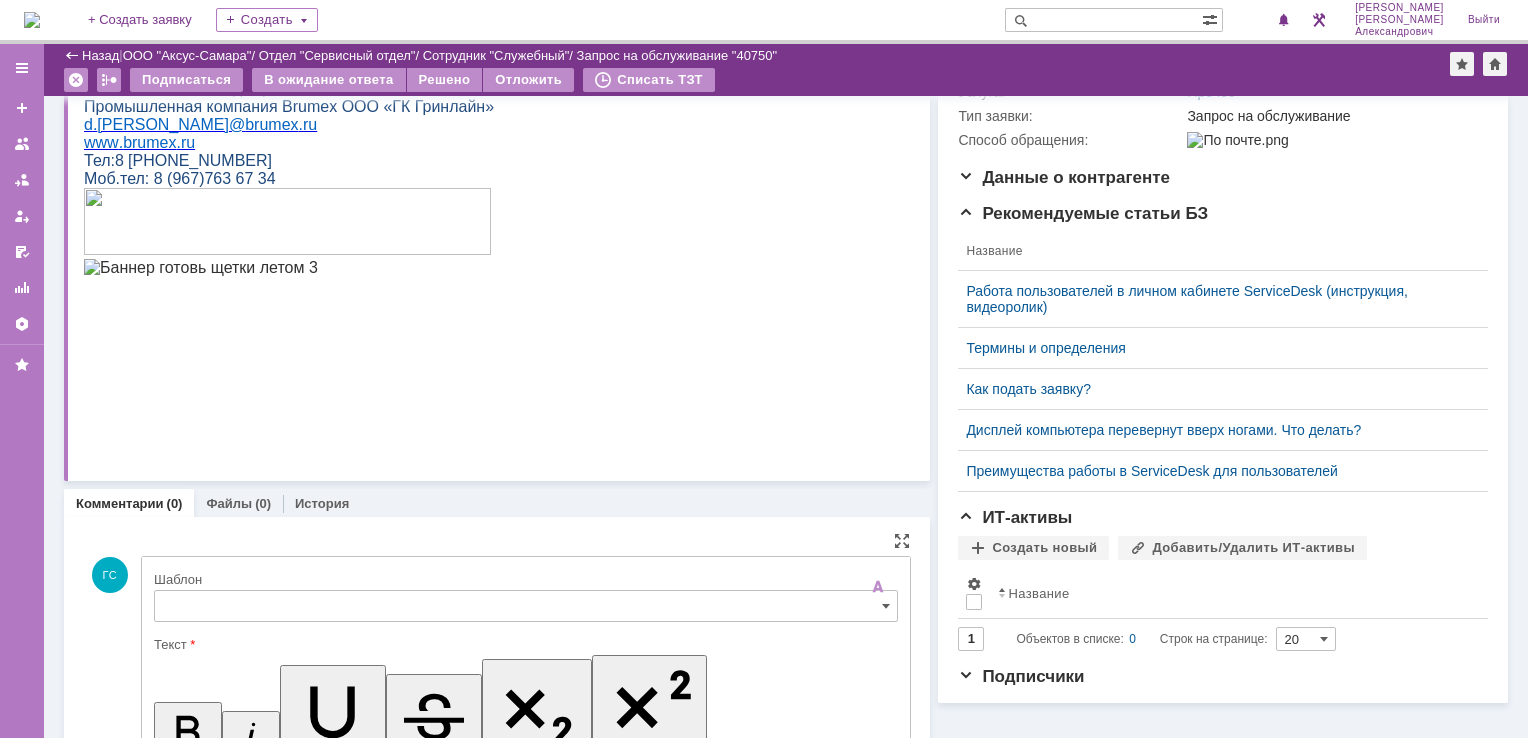 scroll, scrollTop: 523, scrollLeft: 0, axis: vertical 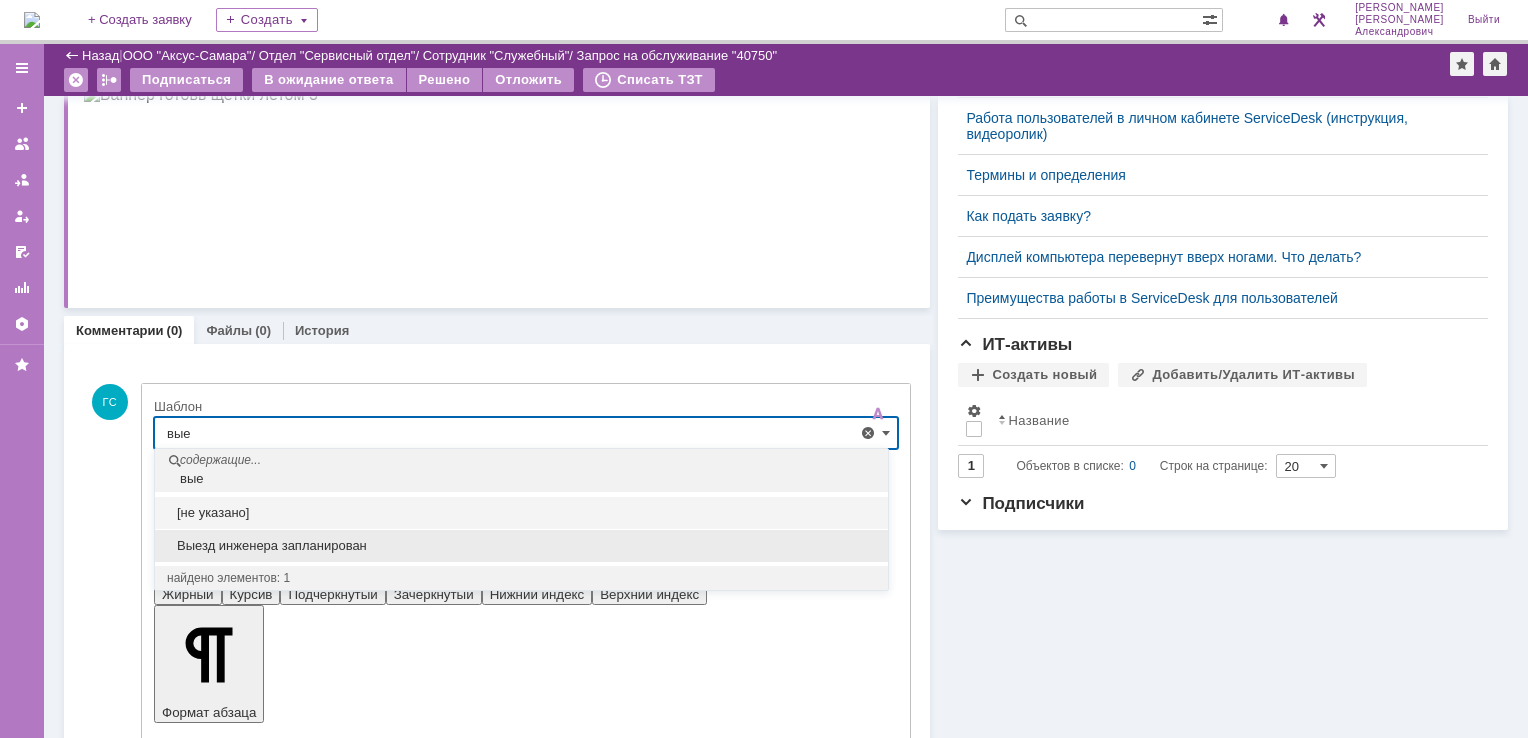 click on "Выезд инженера запланирован" at bounding box center [521, 546] 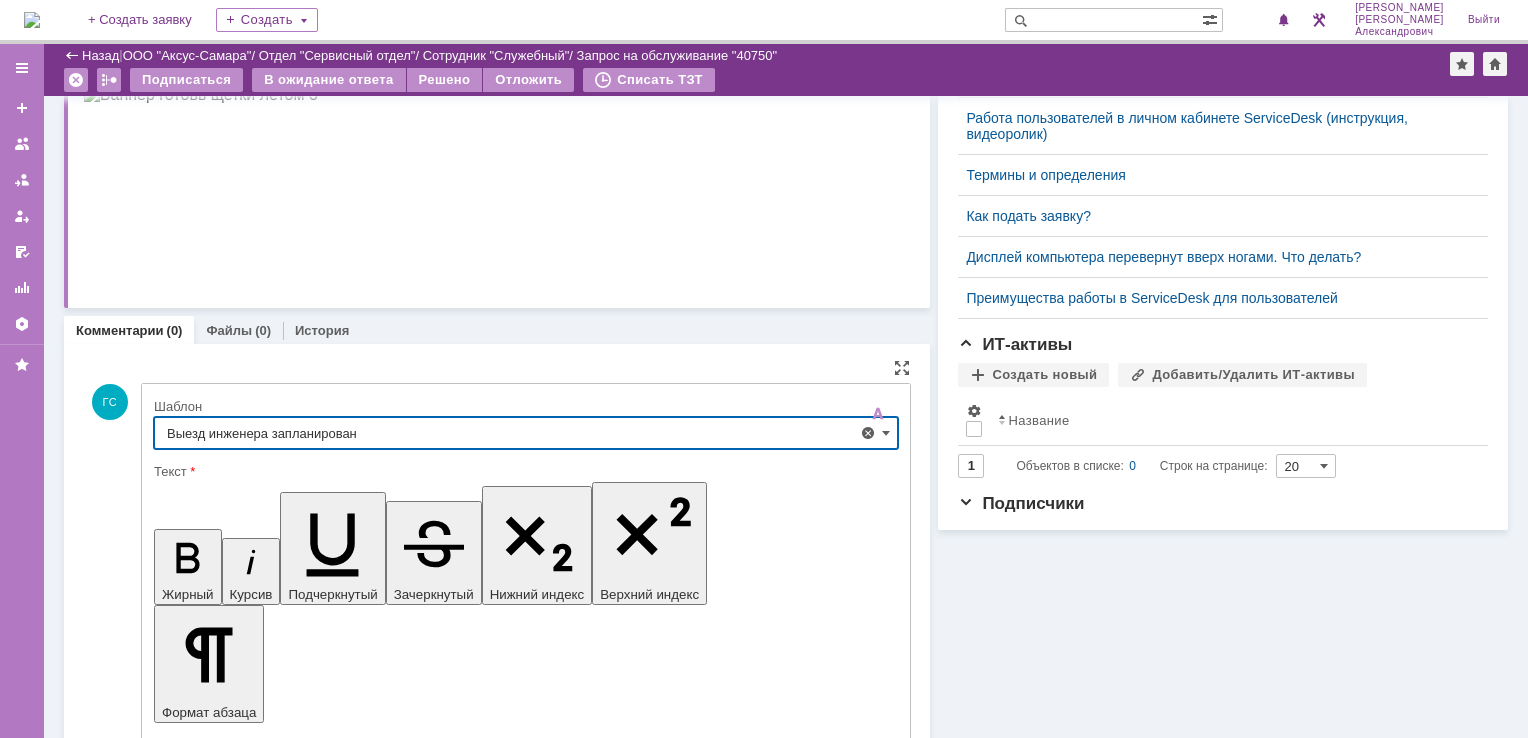 scroll, scrollTop: 695, scrollLeft: 0, axis: vertical 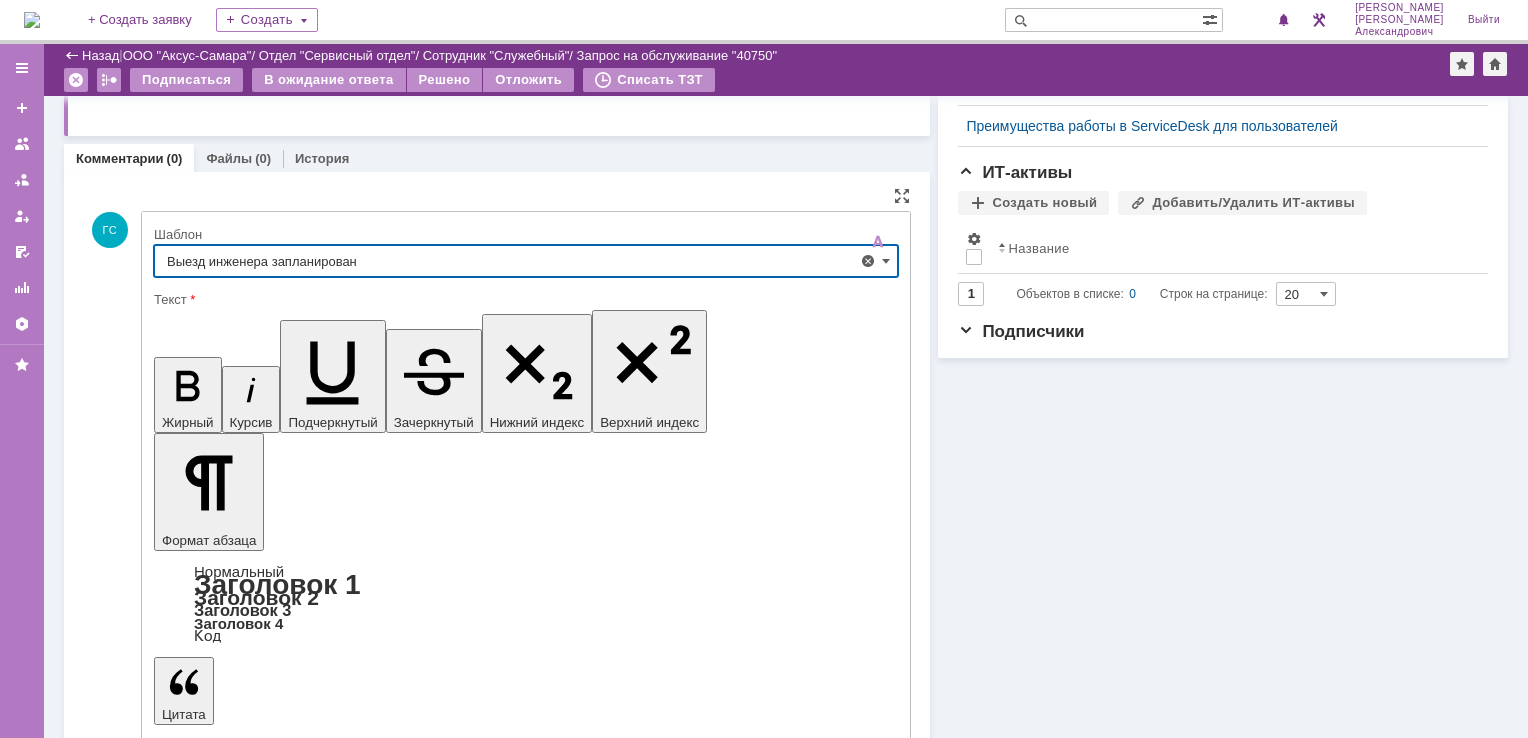 type on "Выезд инженера запланирован" 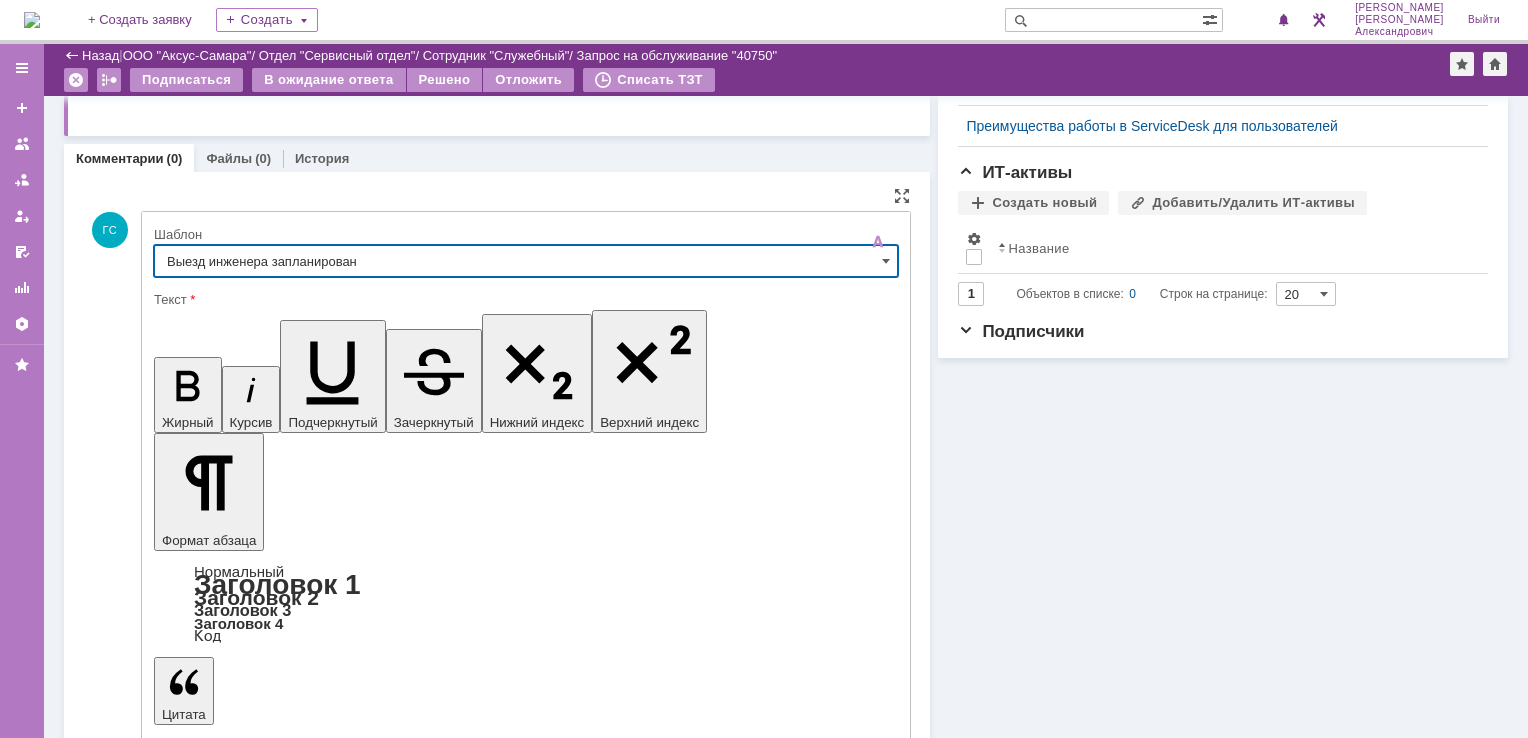 click on "Отправить" at bounding box center [206, 5411] 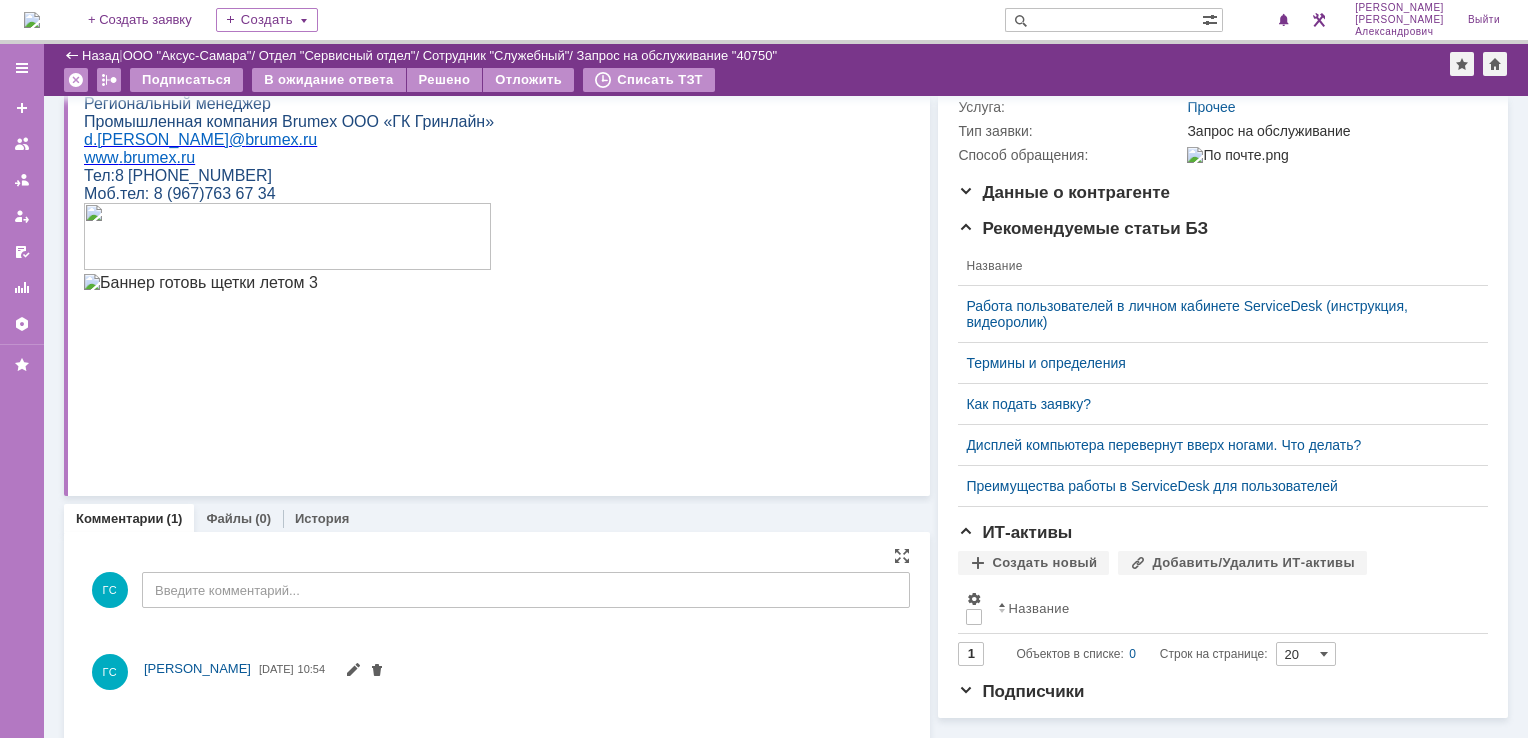 scroll, scrollTop: 119, scrollLeft: 0, axis: vertical 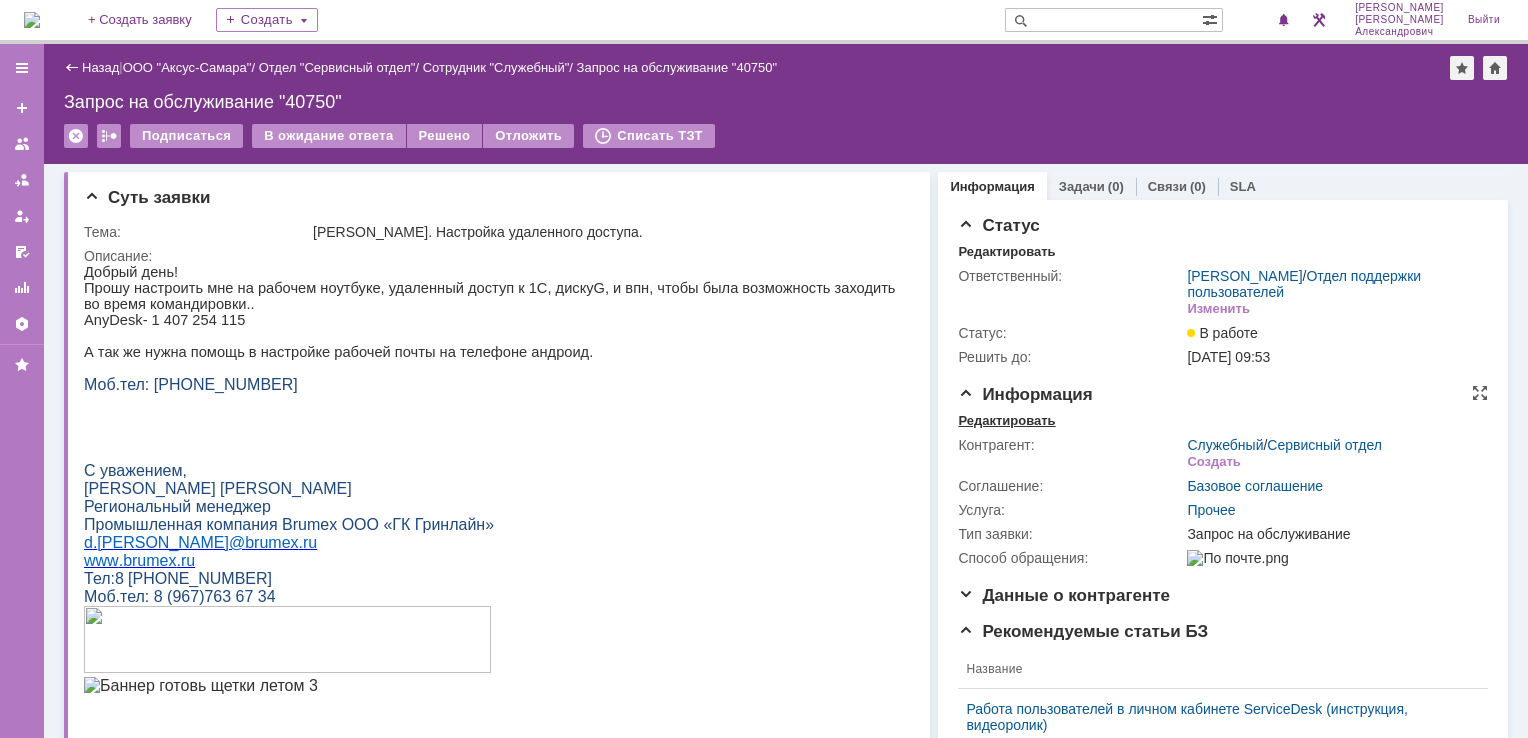 click on "Редактировать" at bounding box center [1006, 421] 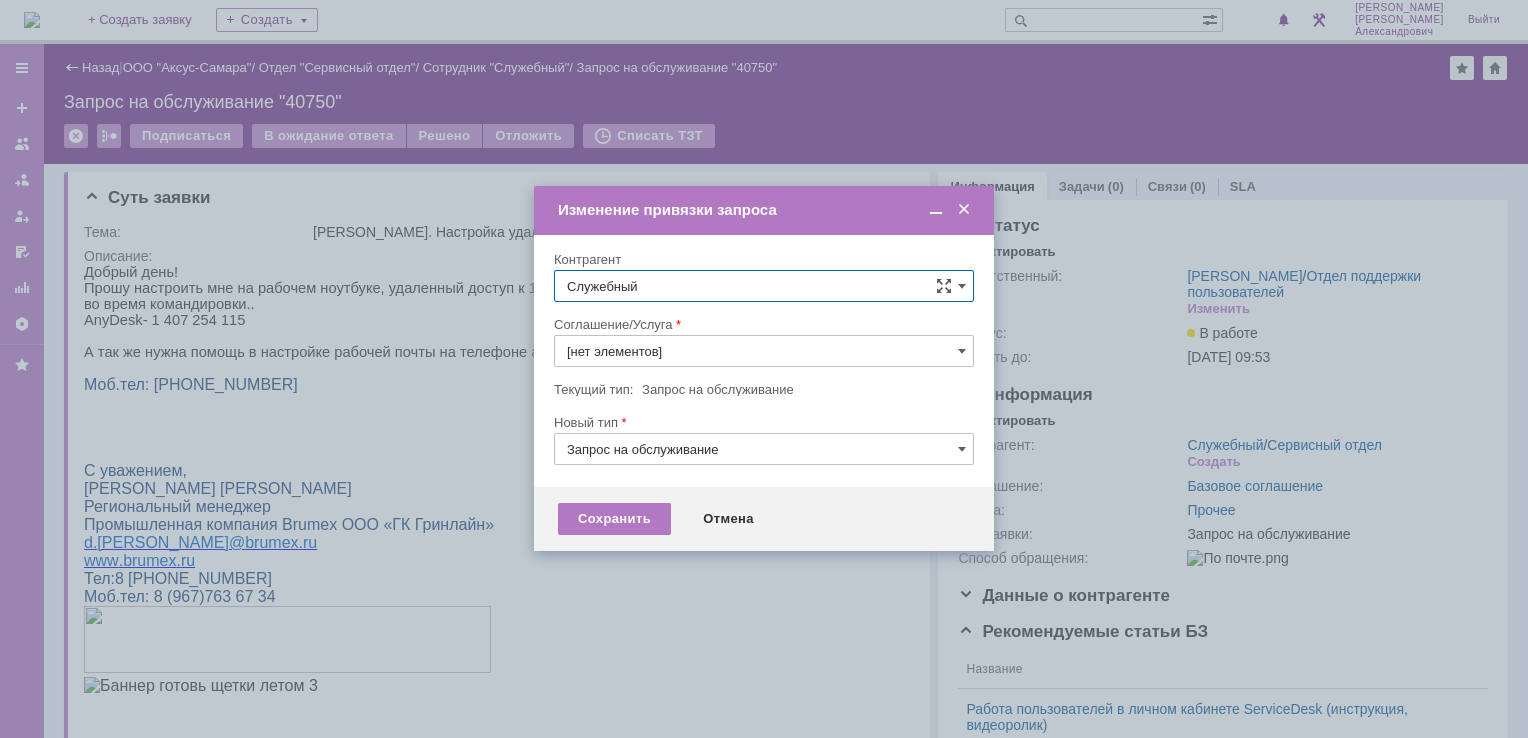 type on "Прочее" 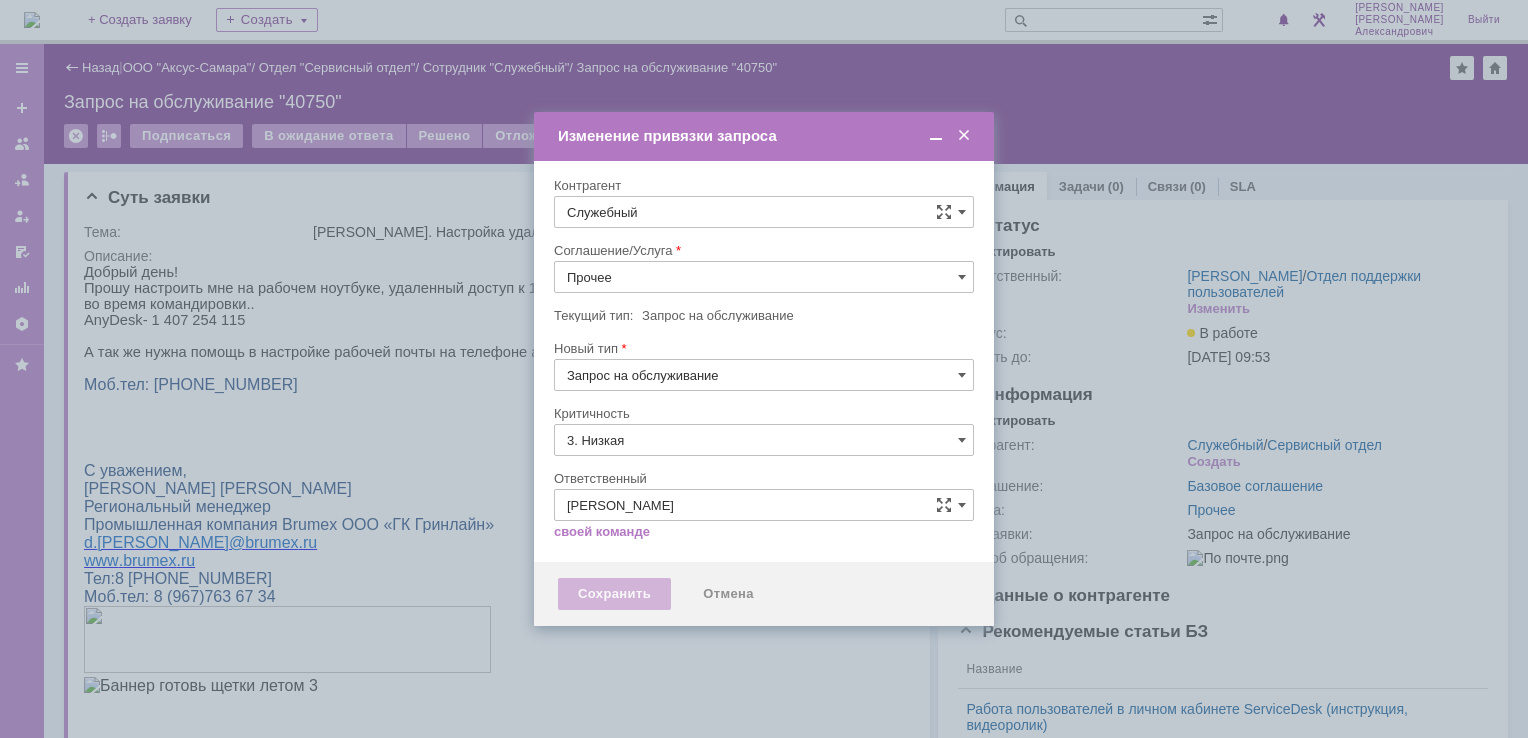 type on "[не указано]" 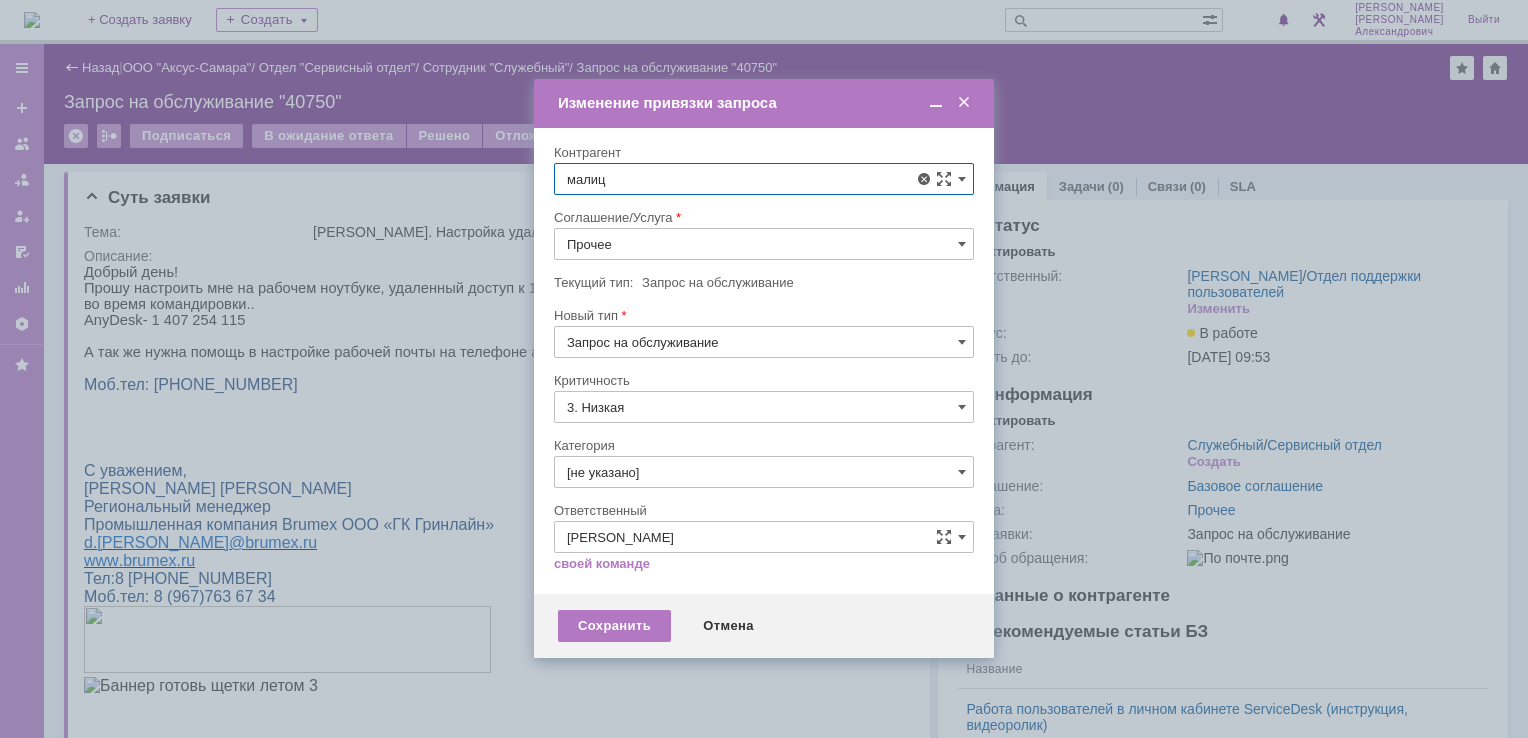 type on "малица" 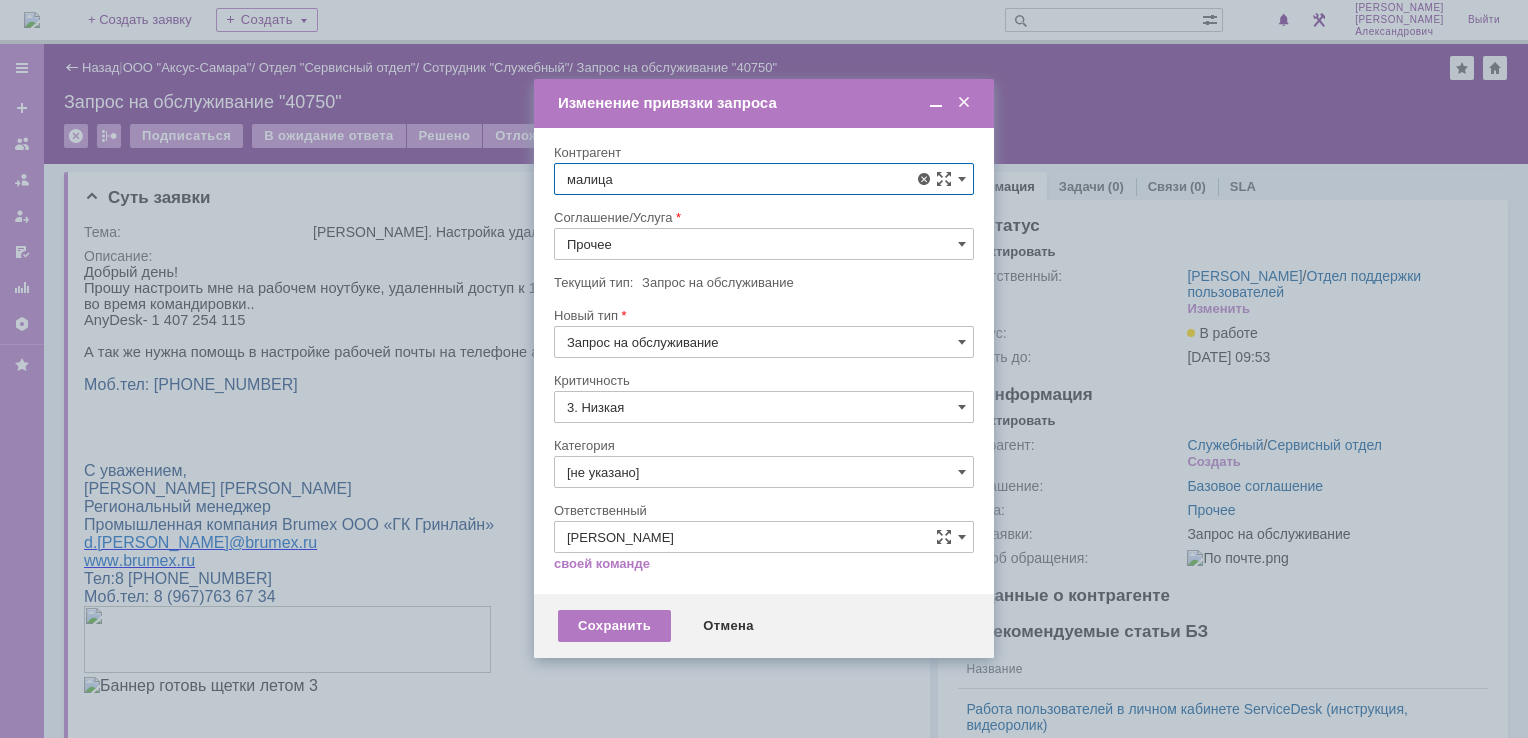 click at bounding box center (964, 103) 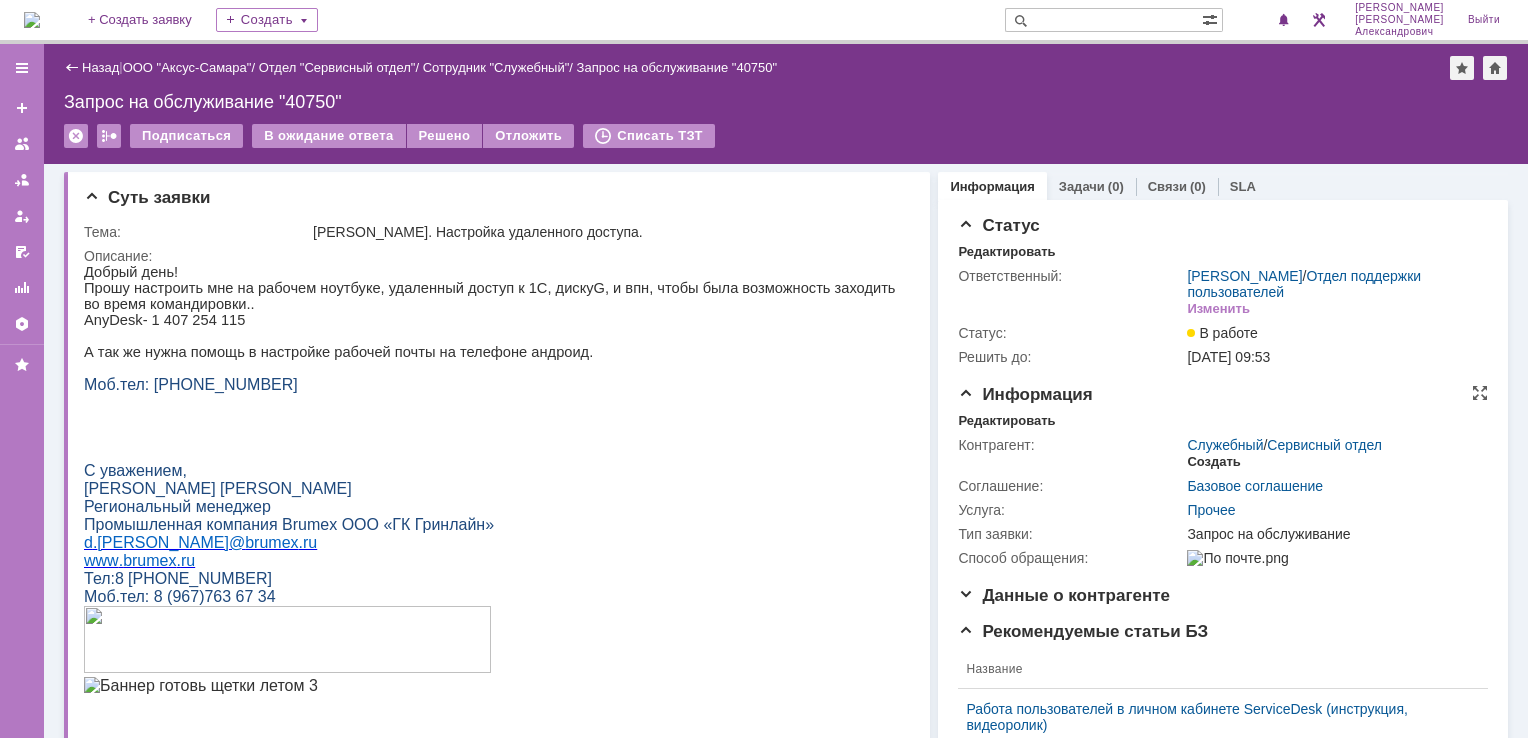 click on "Создать" at bounding box center (1213, 462) 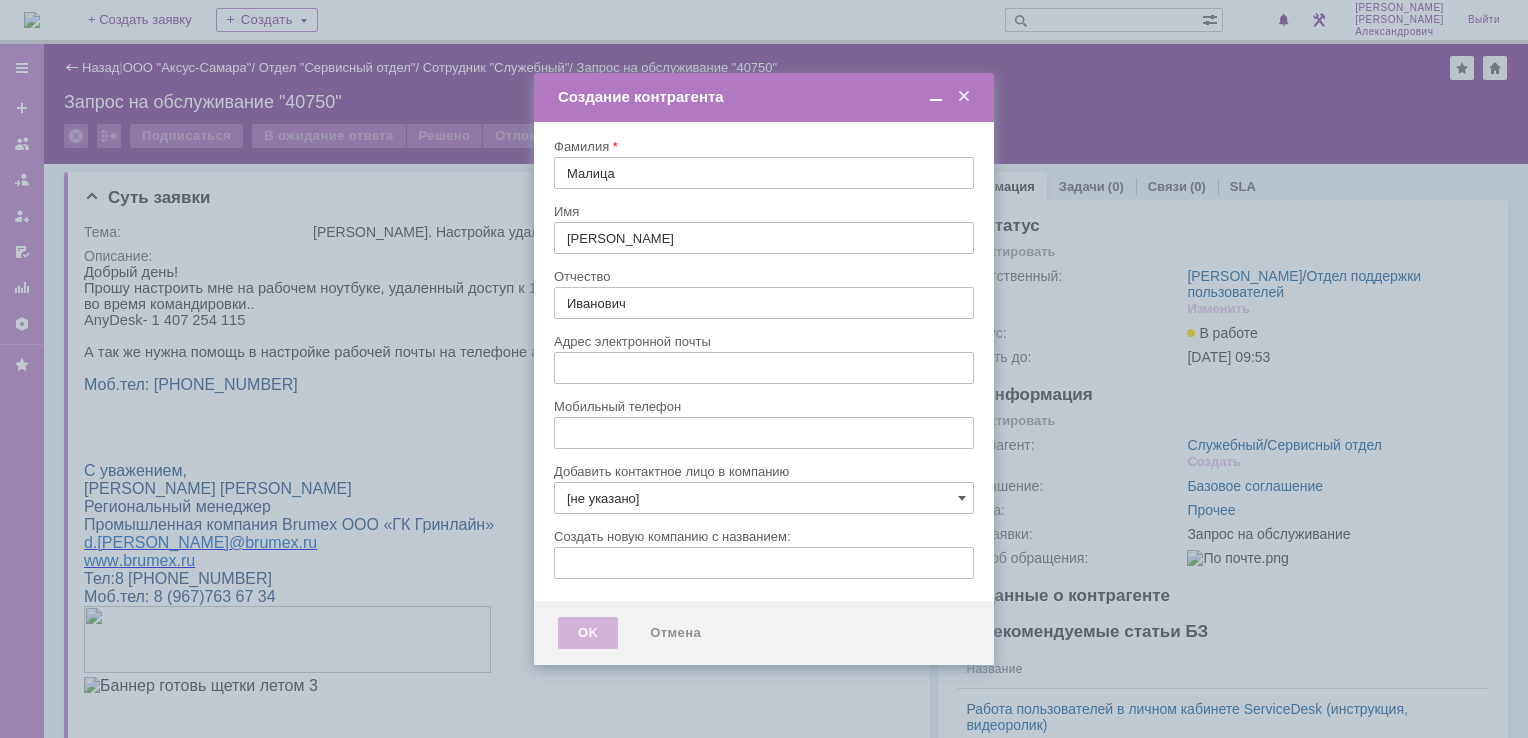 type on "d.malisa@brumex.ru" 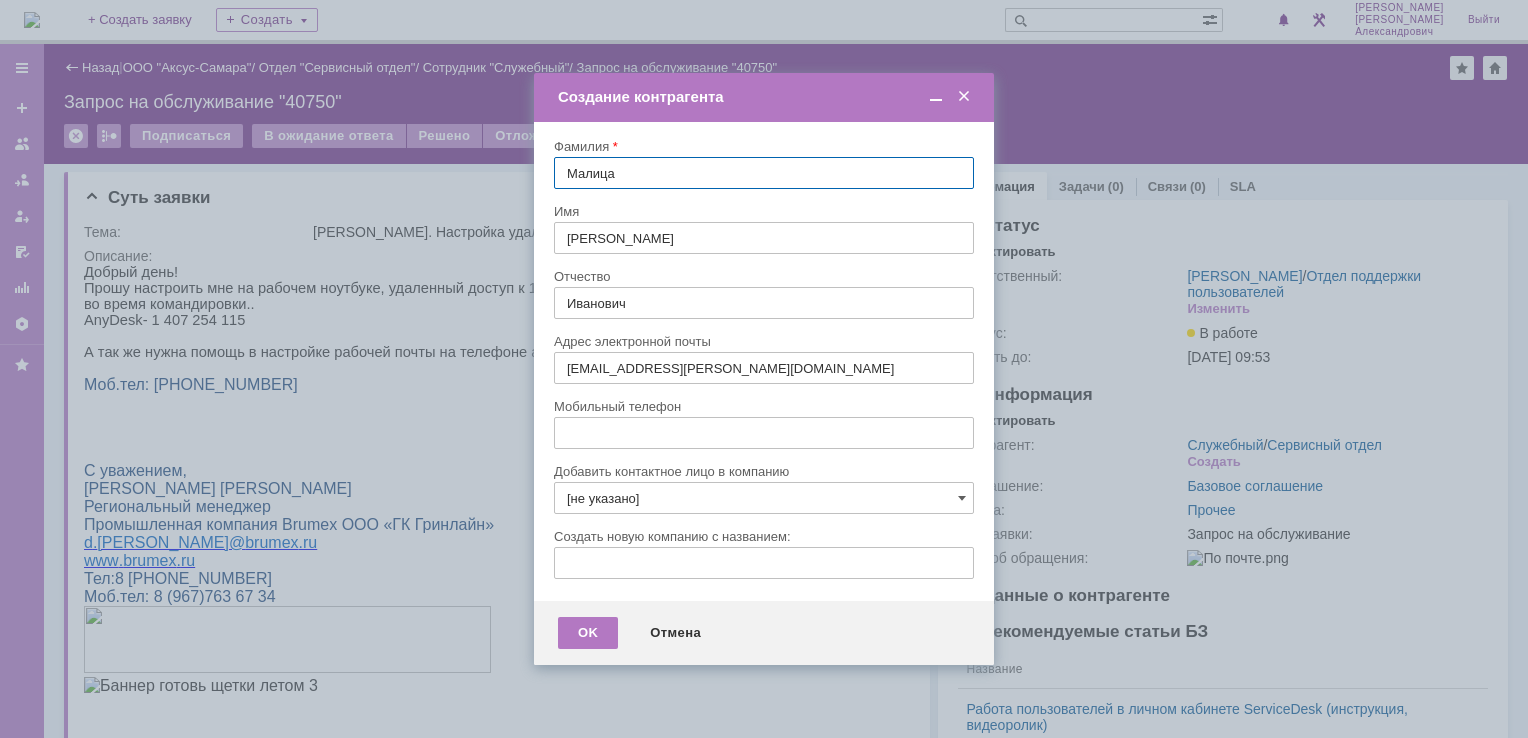 click on "[не указано]" at bounding box center (764, 498) 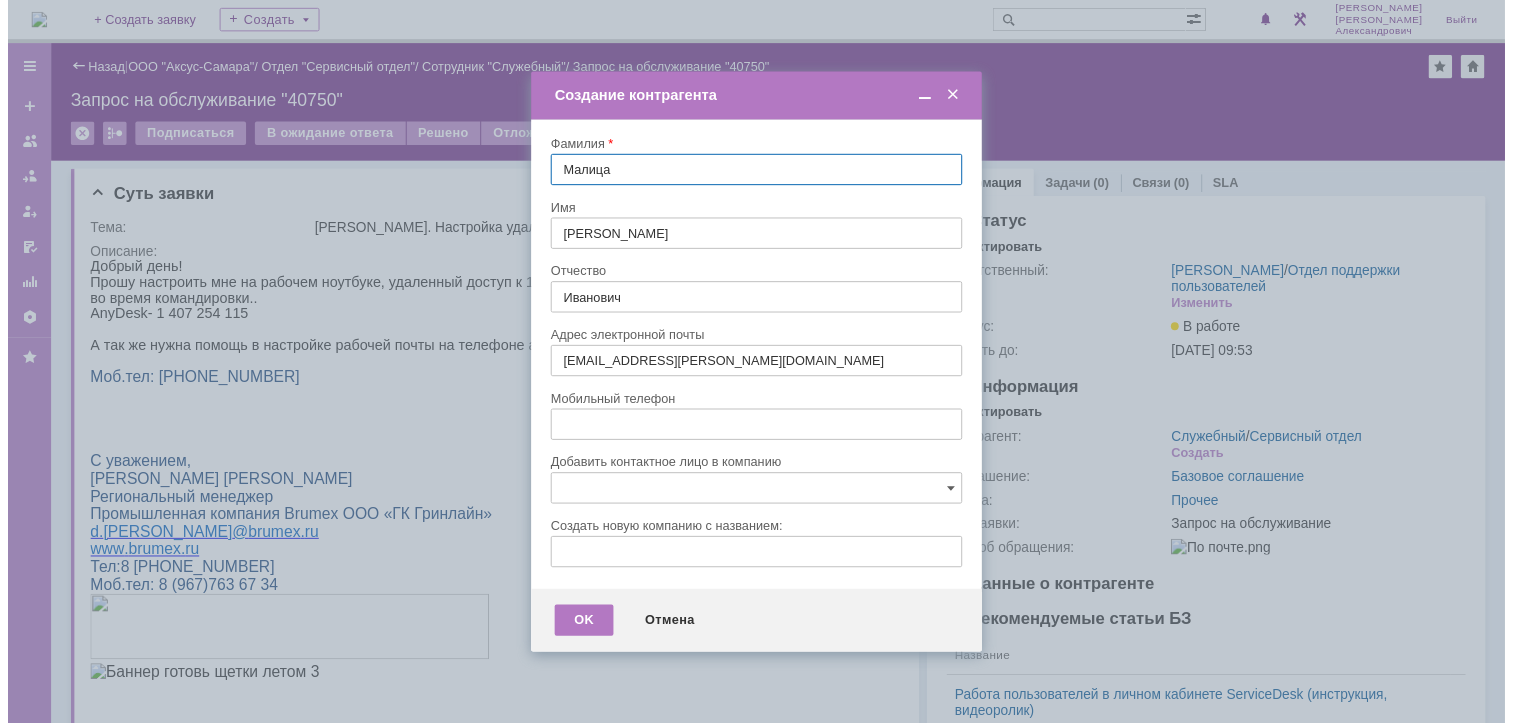 scroll, scrollTop: 59, scrollLeft: 0, axis: vertical 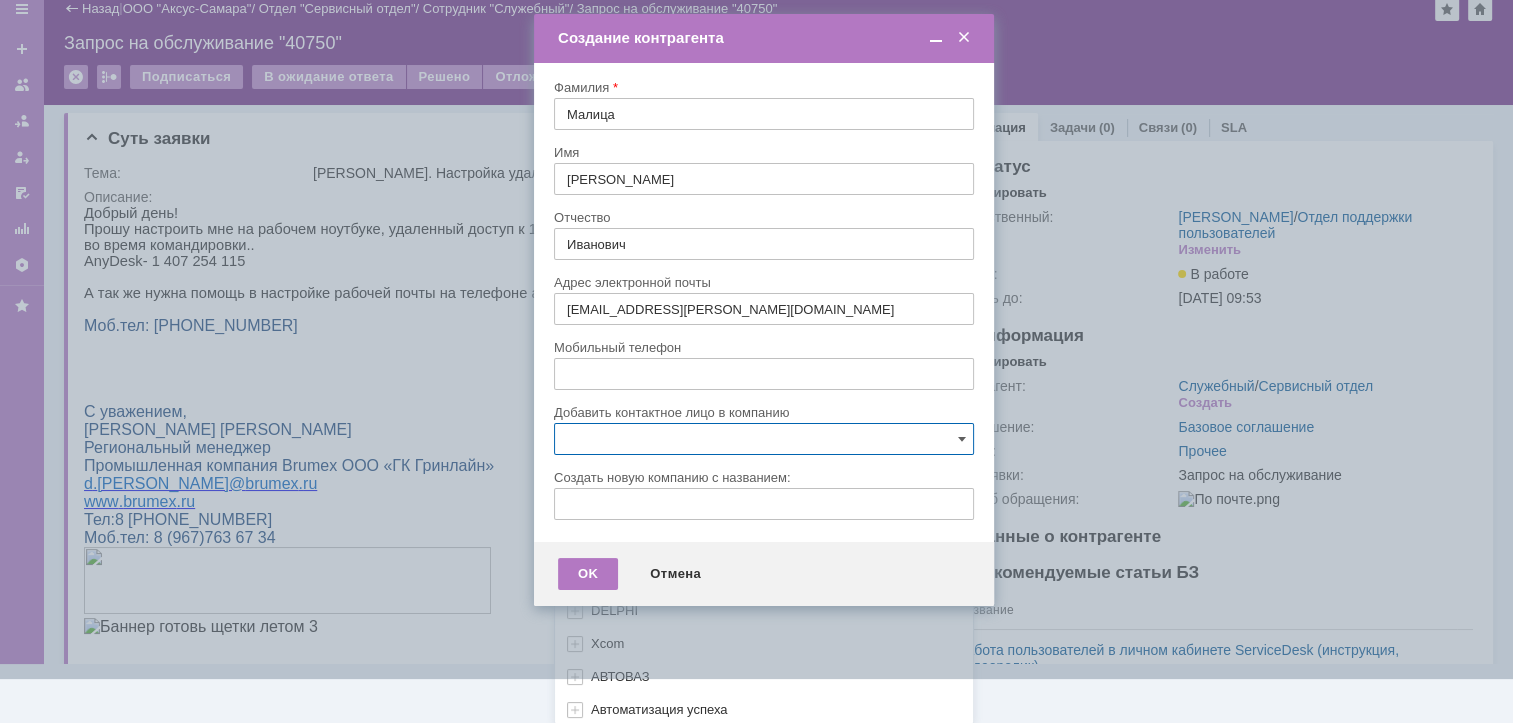 click at bounding box center (764, 439) 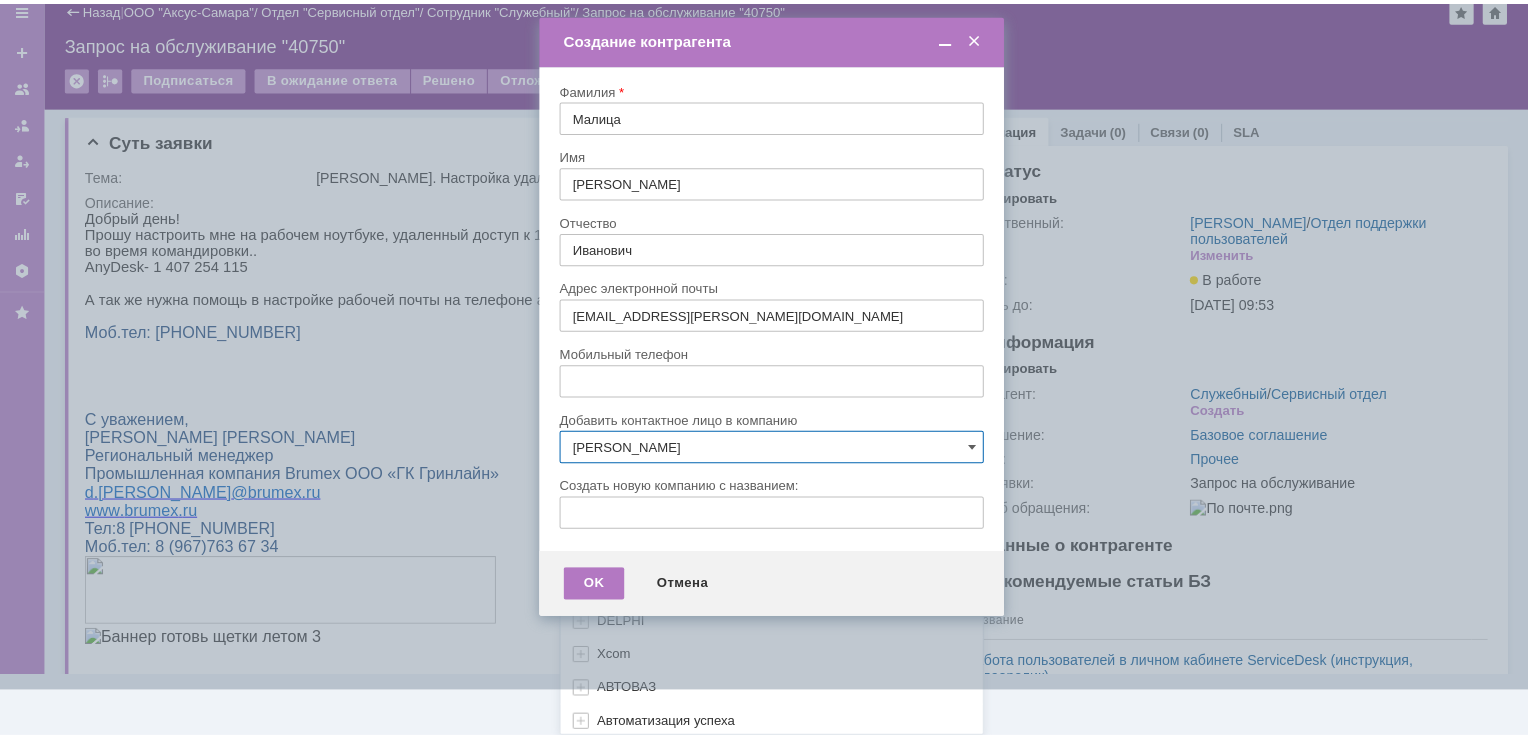 scroll, scrollTop: 0, scrollLeft: 0, axis: both 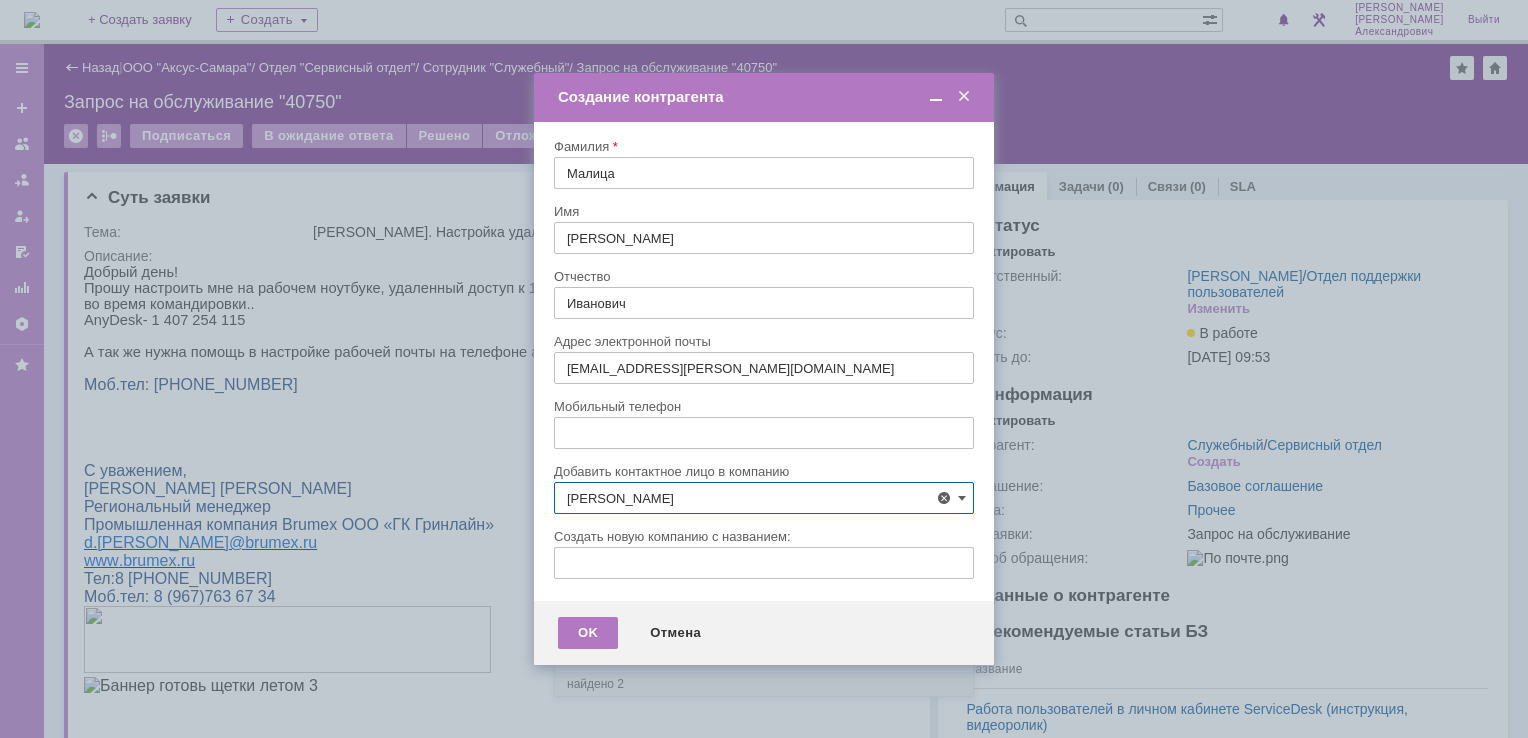 click on "ГРИНЛАЙН" at bounding box center [776, 647] 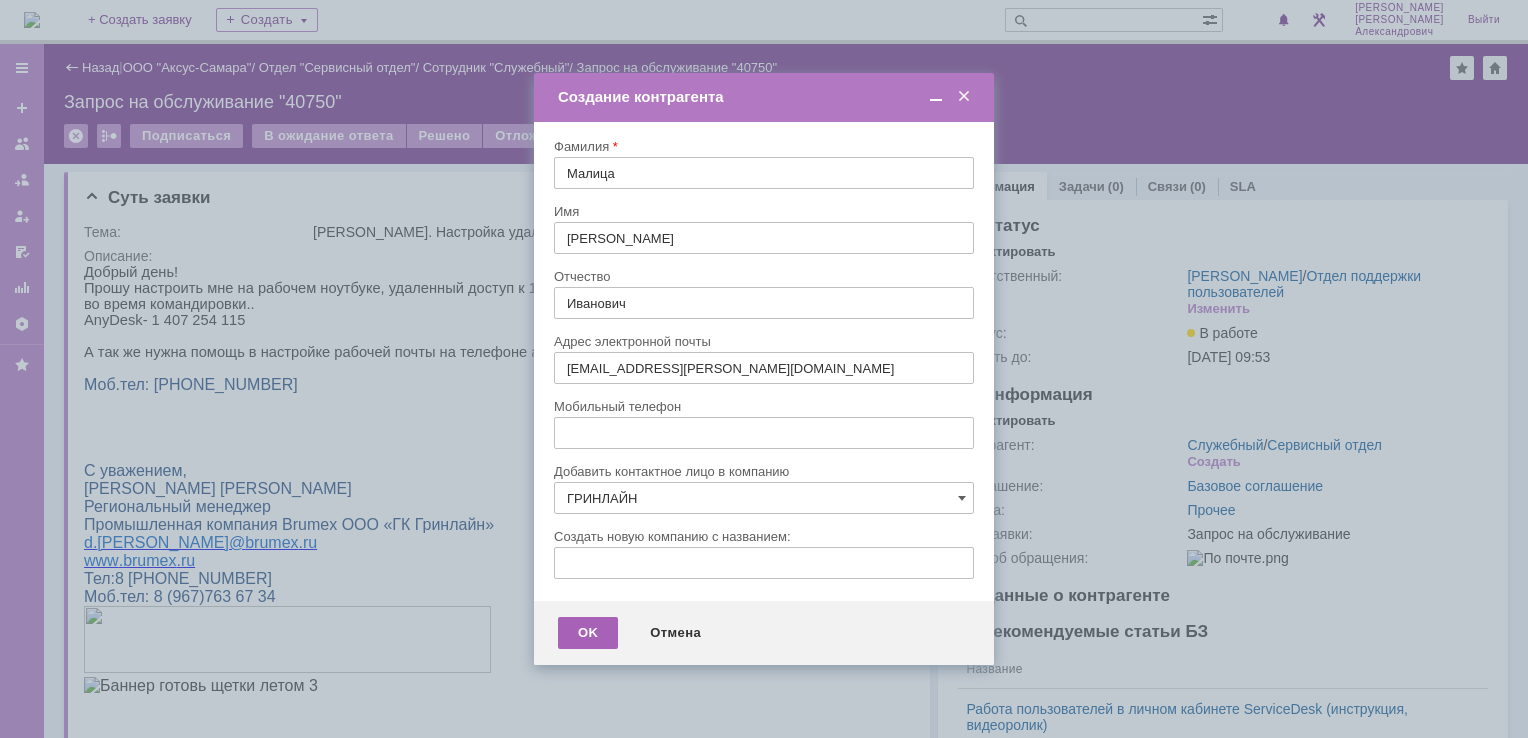 click on "OK" at bounding box center (588, 633) 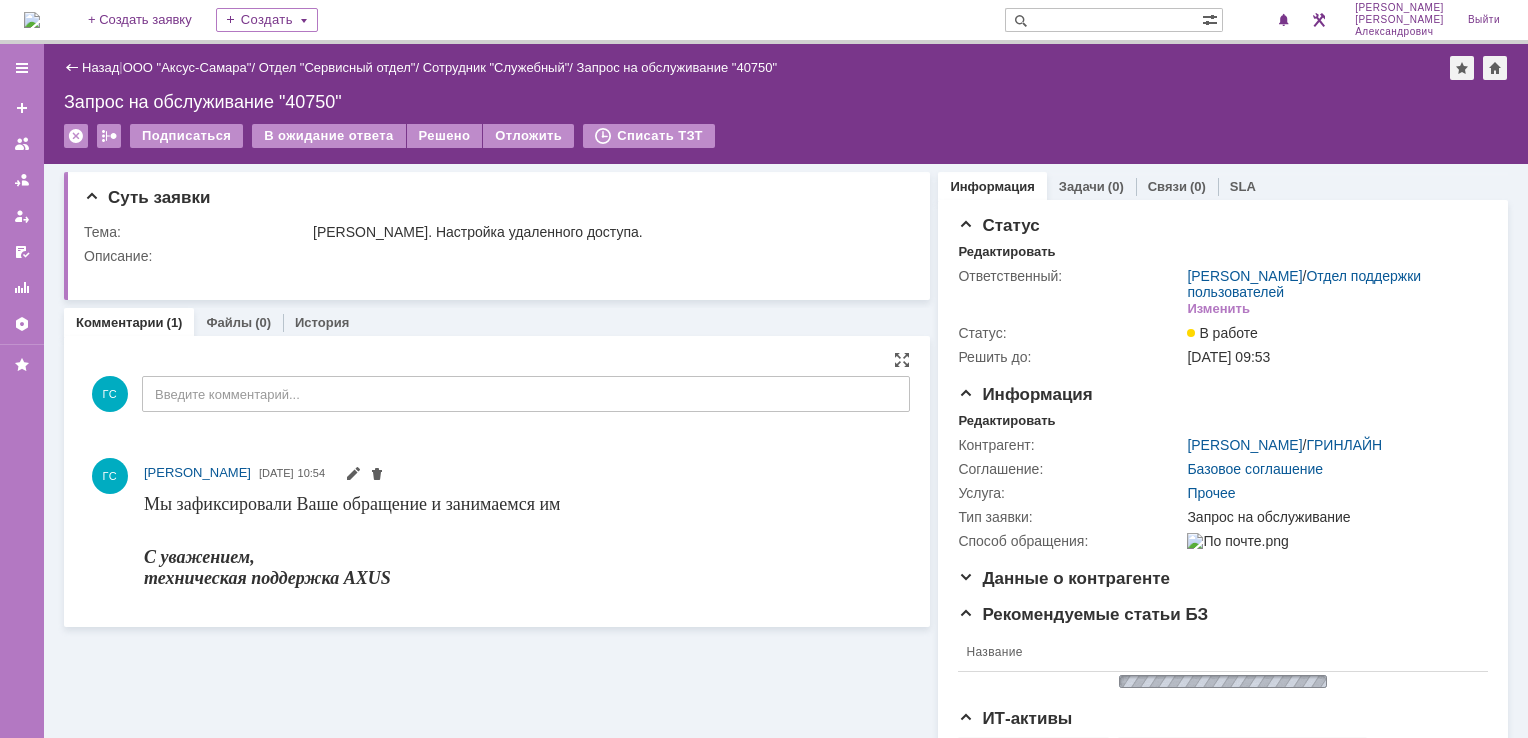 scroll, scrollTop: 0, scrollLeft: 0, axis: both 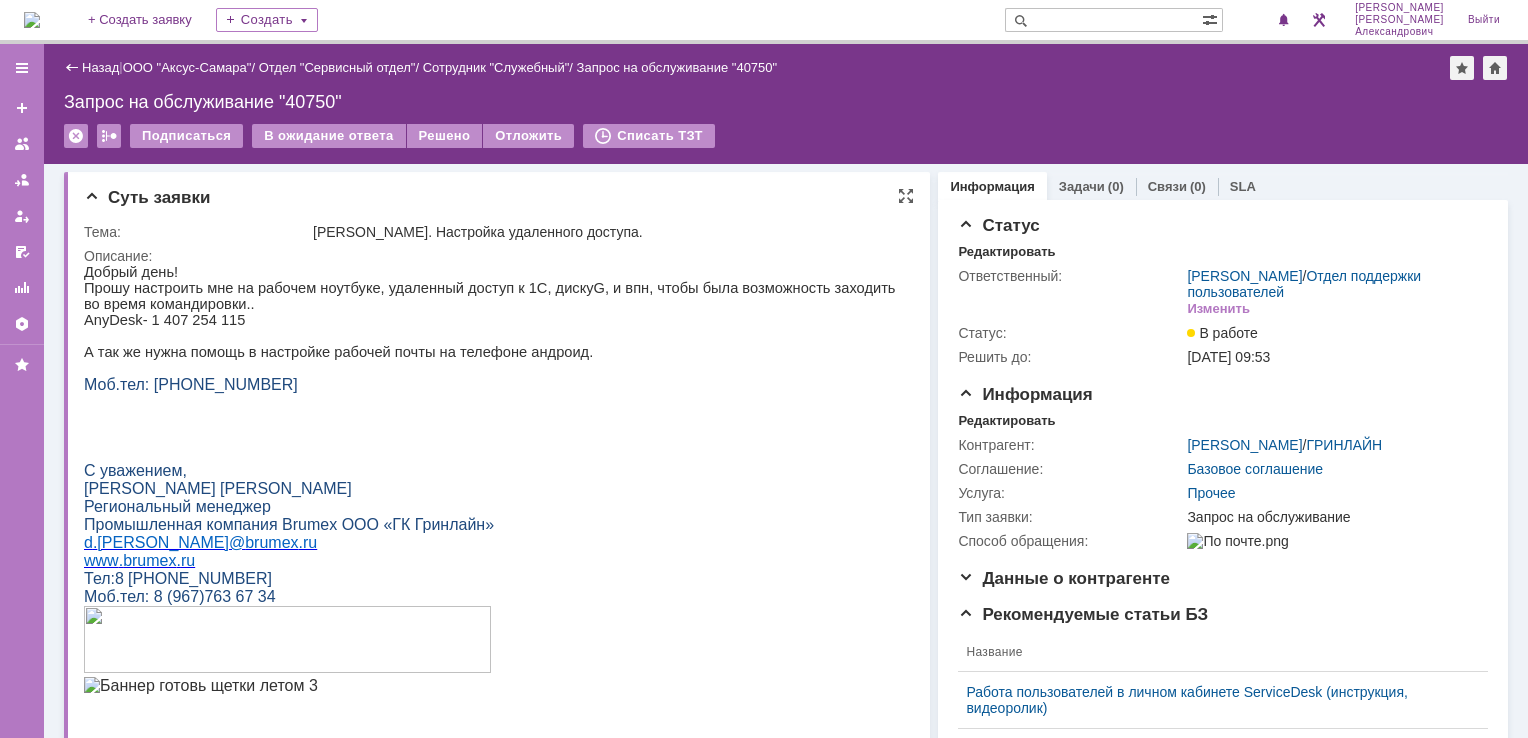drag, startPoint x: 88, startPoint y: 284, endPoint x: 417, endPoint y: 398, distance: 348.19104 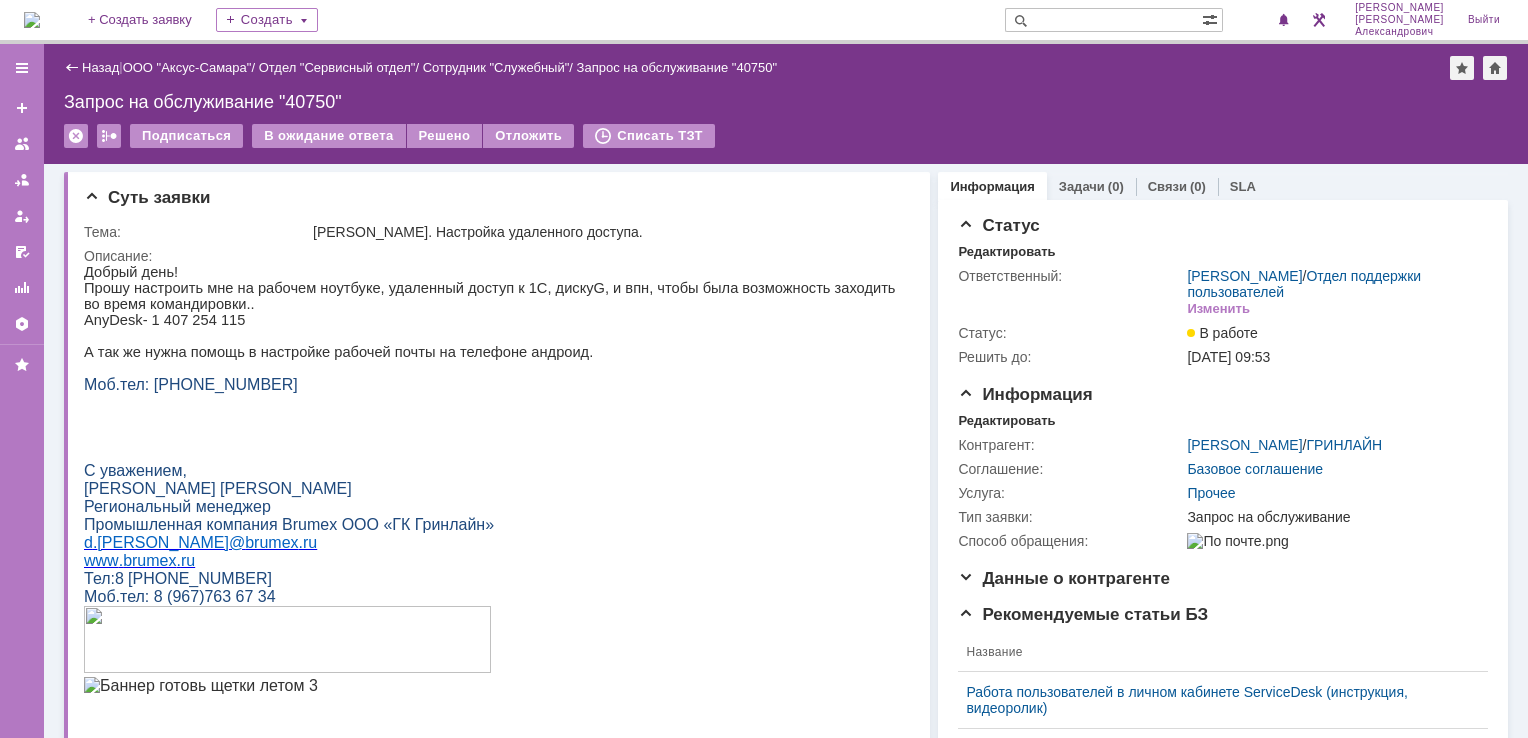 click on "Информация Задачи (0) Связи (0) SLA Статус Редактировать Ответственный: Галстьян Степан Александрович / Отдел поддержки пользователей Изменить Статус: В работе Решить до: 11.07.2025 09:53 Информация Редактировать Контрагент: Малица Дмитрий Иванович / ГРИНЛАЙН Соглашение: Базовое соглашение Услуга: Прочее Тип заявки: Запрос на обслуживание Способ обращения: Данные о контрагенте Редактировать Контактное лицо: Малица Дмитрий Иванович Контактный e-mail: d.malisa@brumex.ru Контактный телефон: Рекомендуемые статьи БЗ             Название Термины и определения Как подать заявку?" at bounding box center (1219, 695) 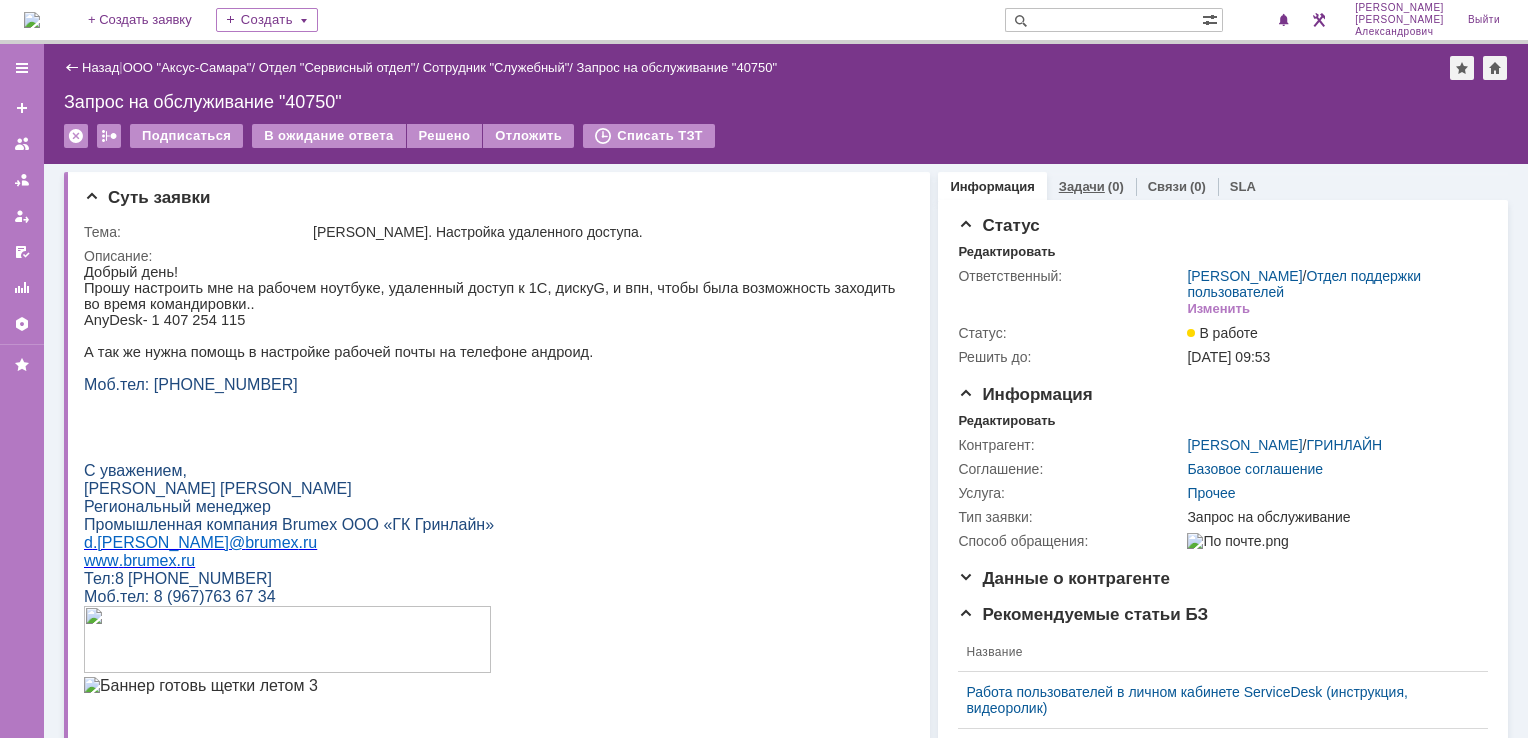 click on "Задачи" at bounding box center (1082, 186) 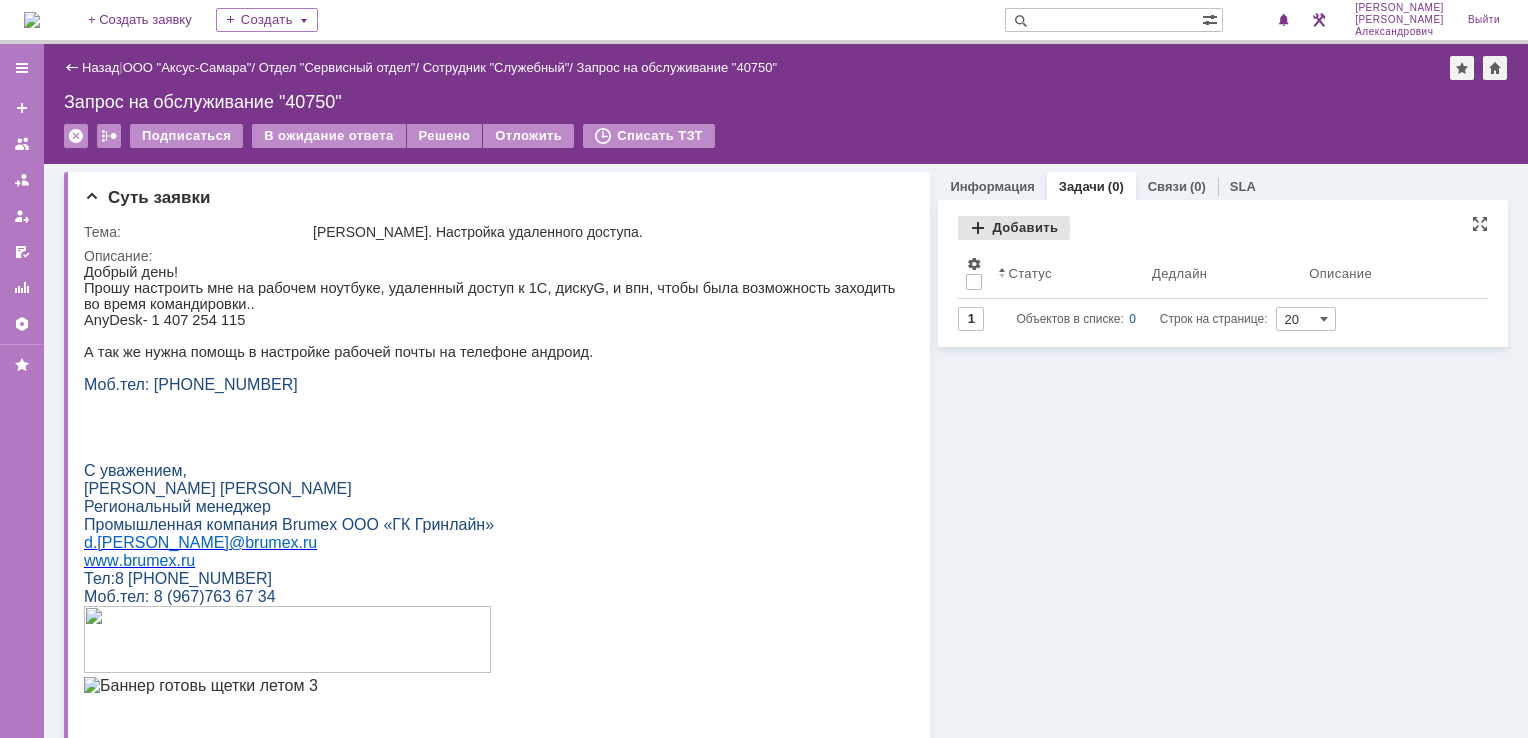 click on "Добавить" at bounding box center [1014, 228] 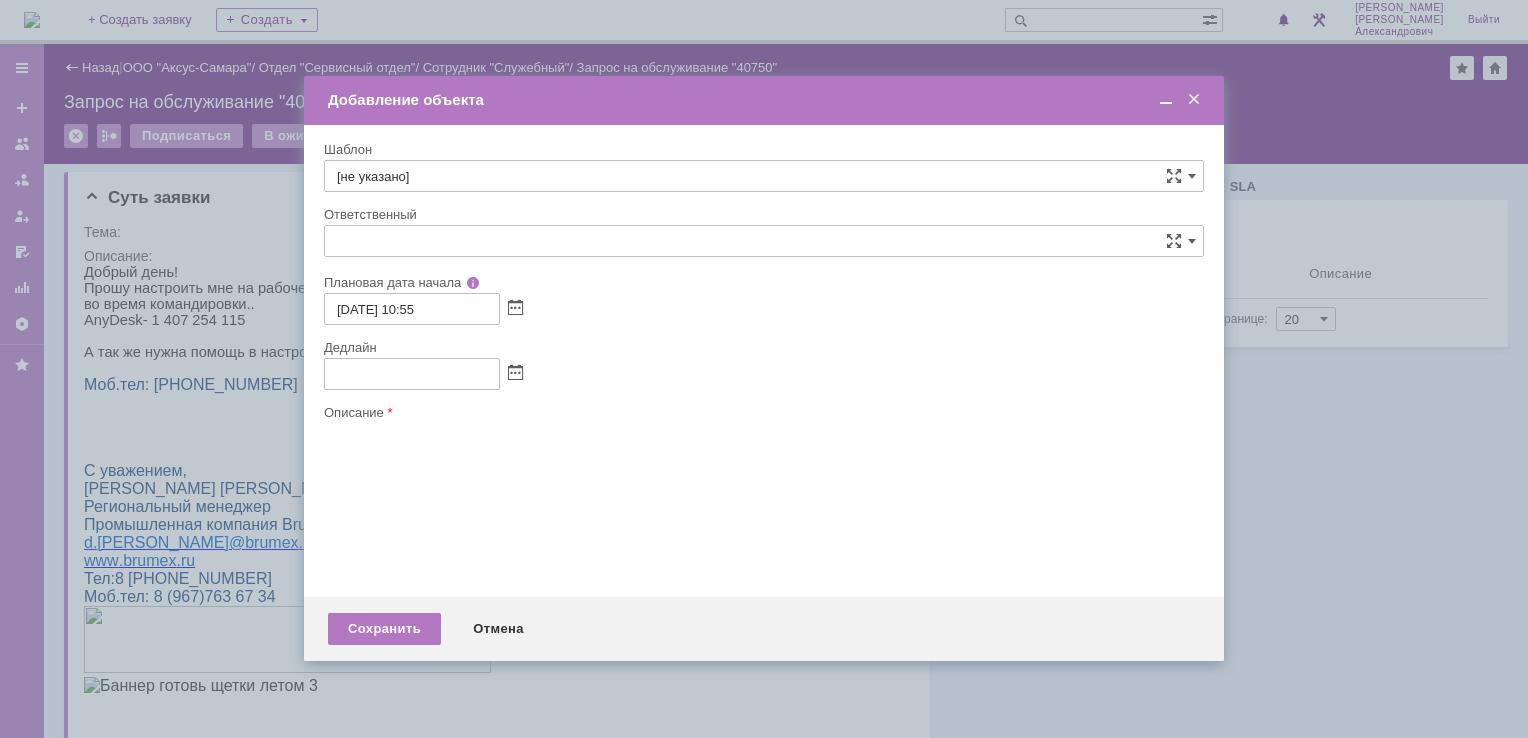 type on "[не указано]" 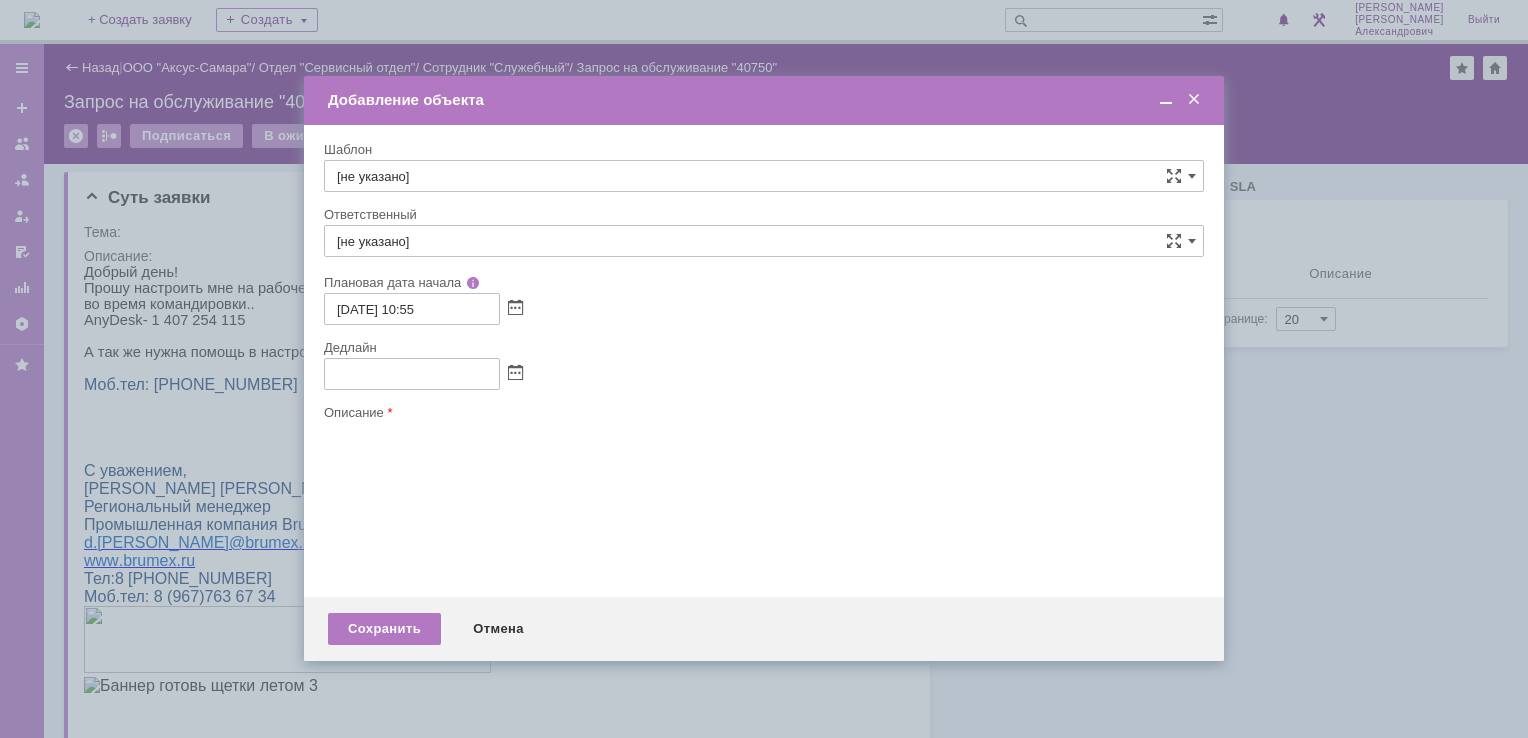 scroll, scrollTop: 0, scrollLeft: 0, axis: both 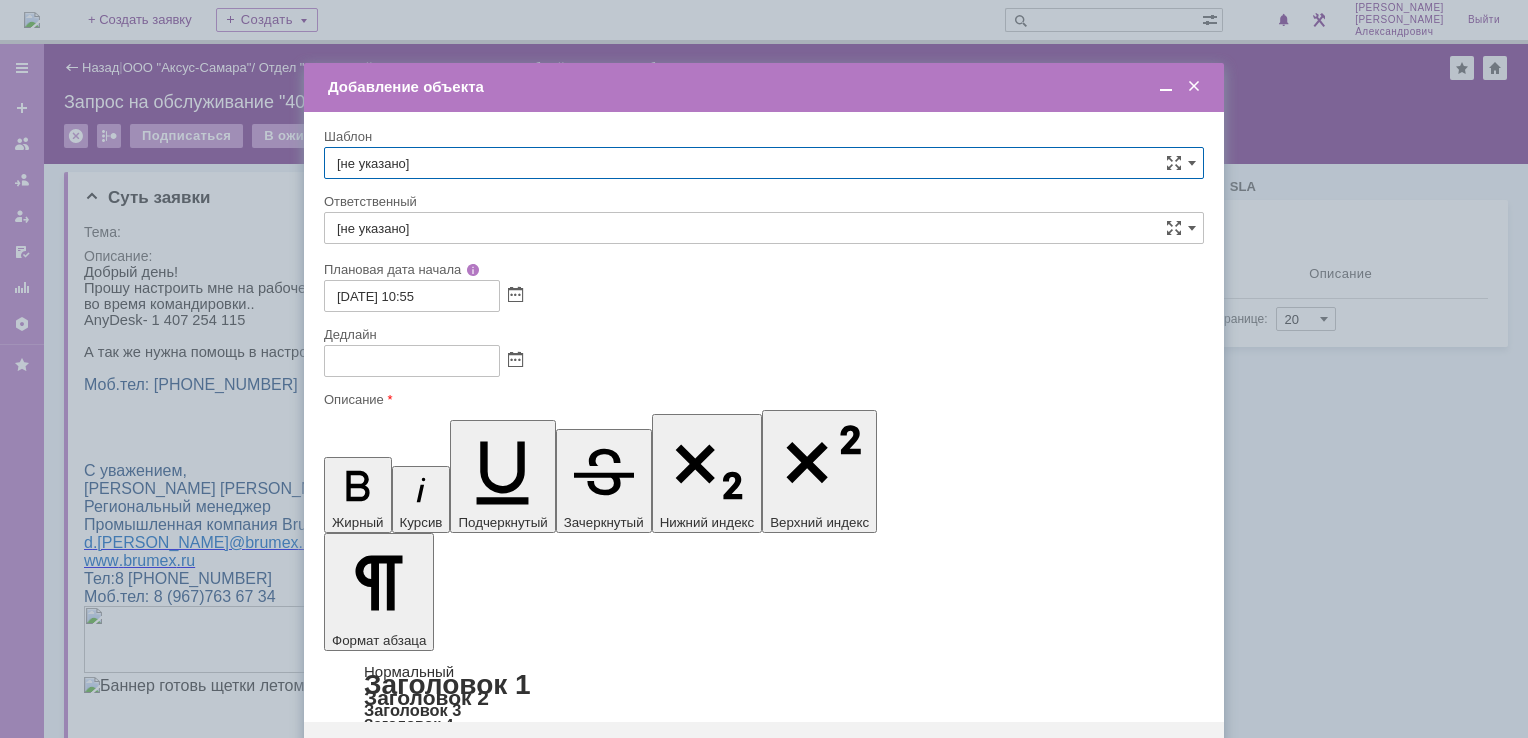 click at bounding box center (487, 5824) 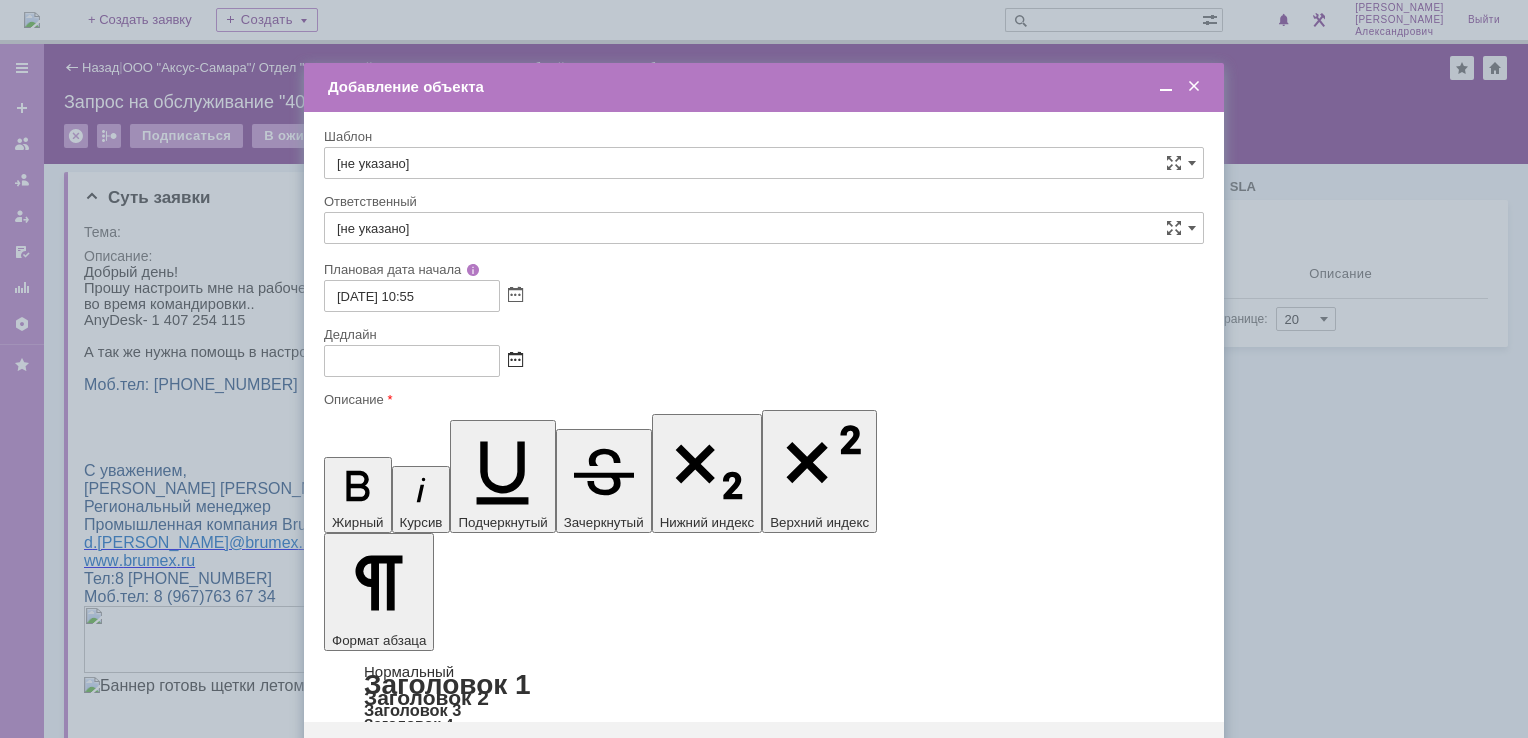 click at bounding box center [515, 361] 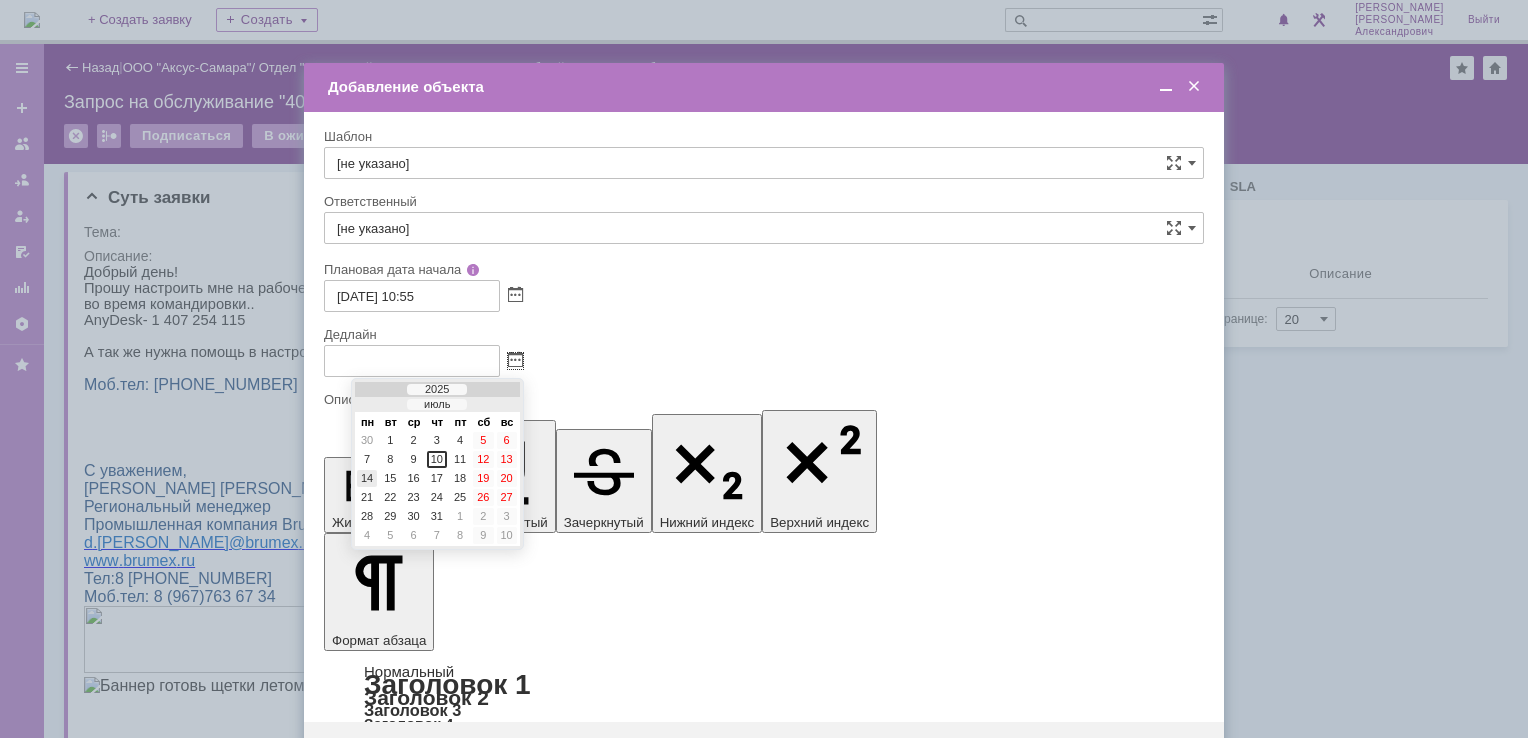 click on "14" at bounding box center [367, 478] 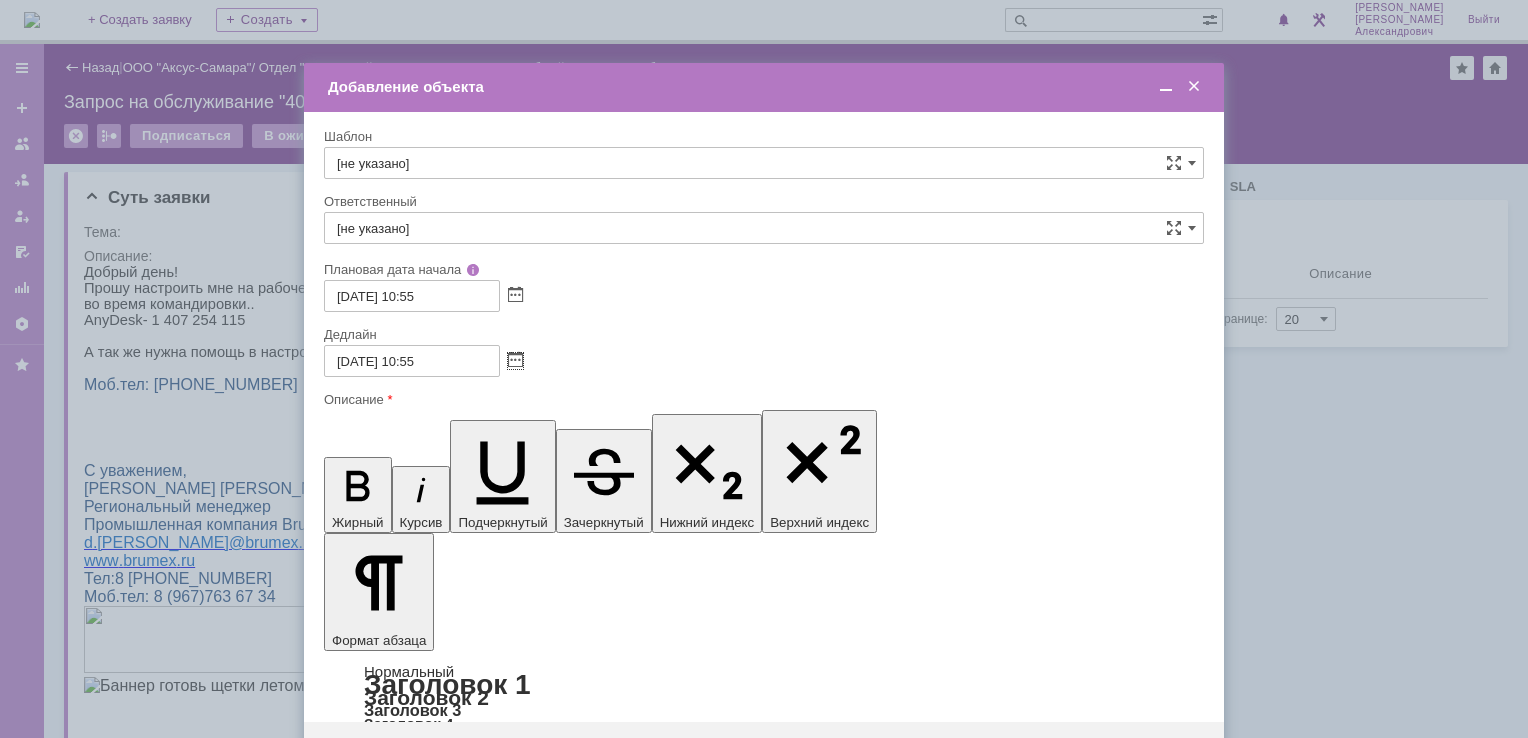click on "[не указано]" at bounding box center (764, 228) 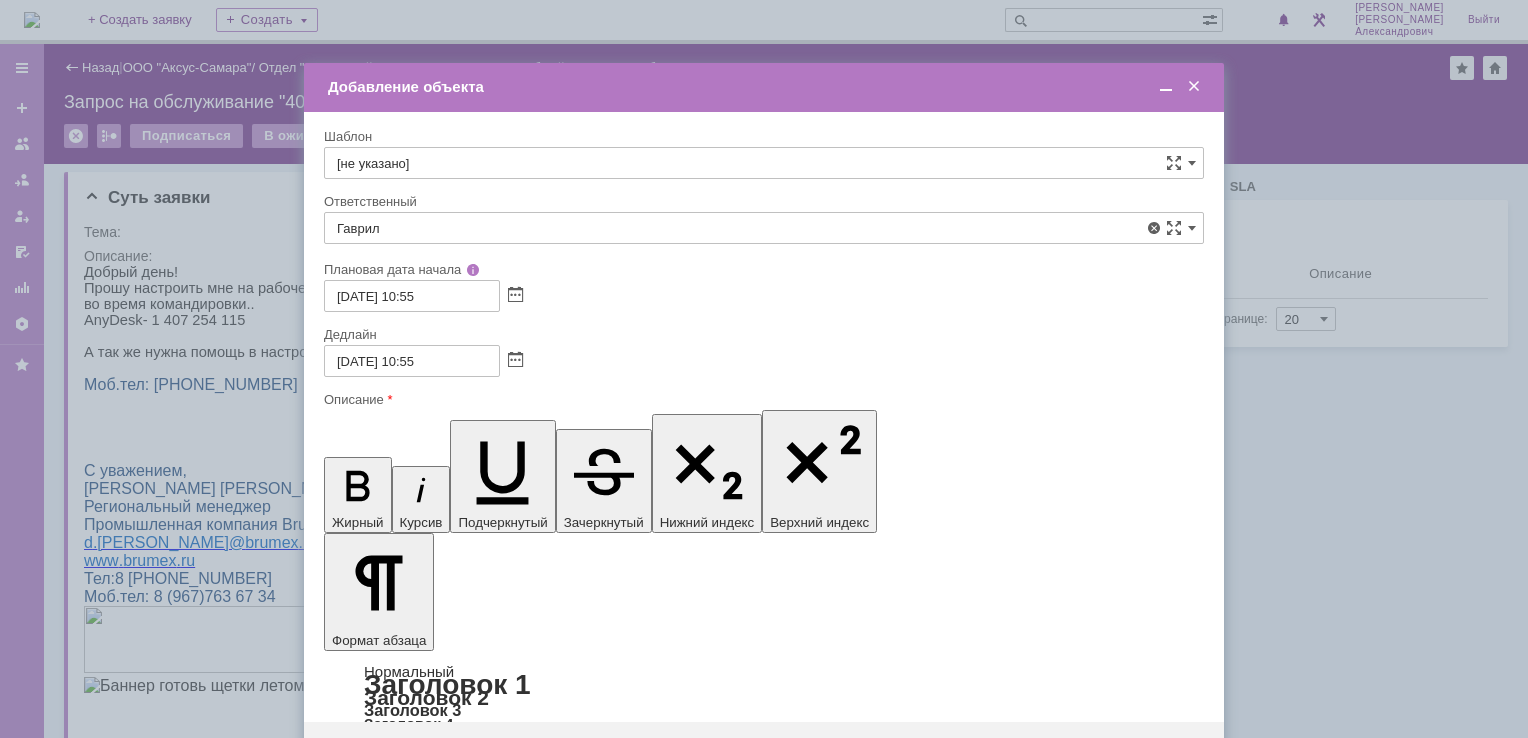 click on "[PERSON_NAME]" at bounding box center (764, 440) 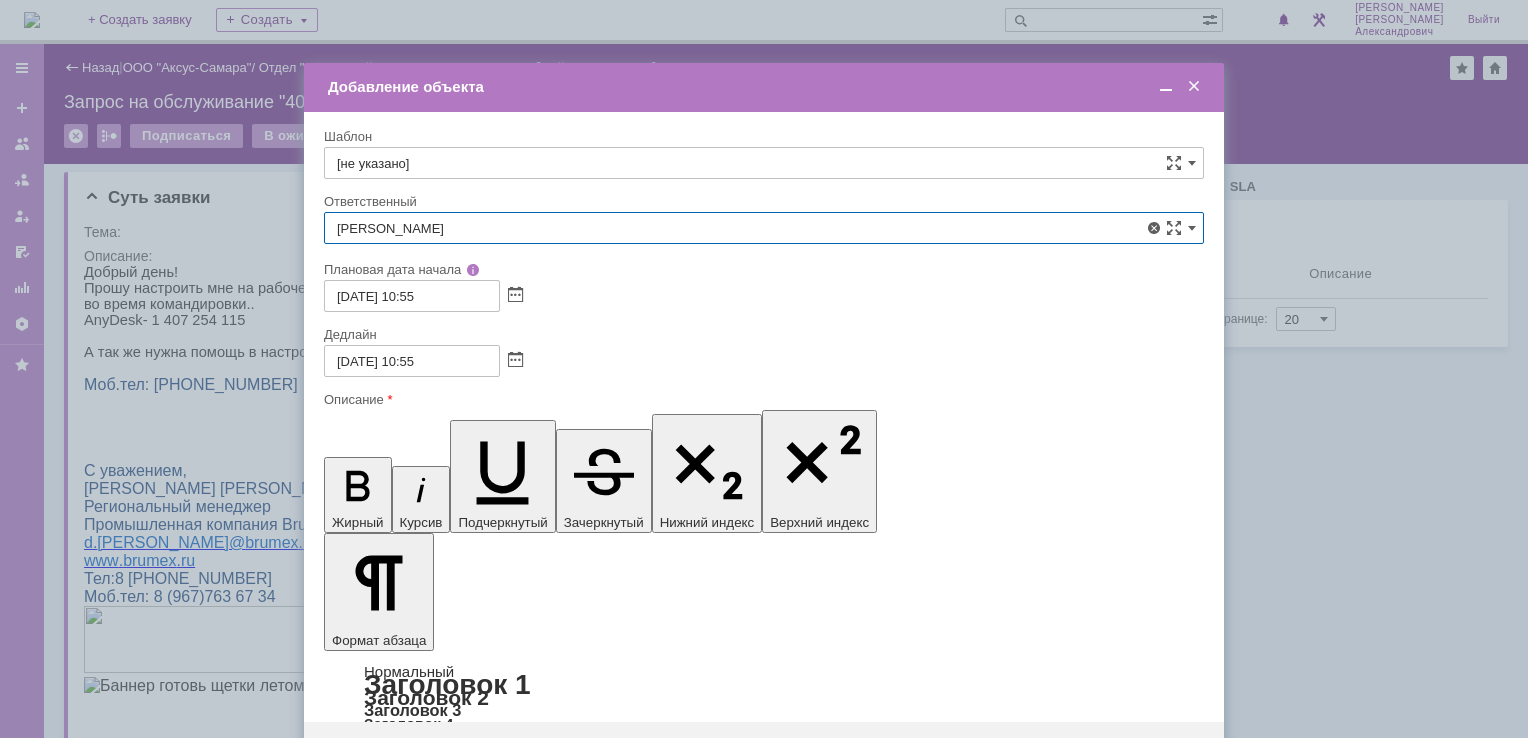 type on "[PERSON_NAME]" 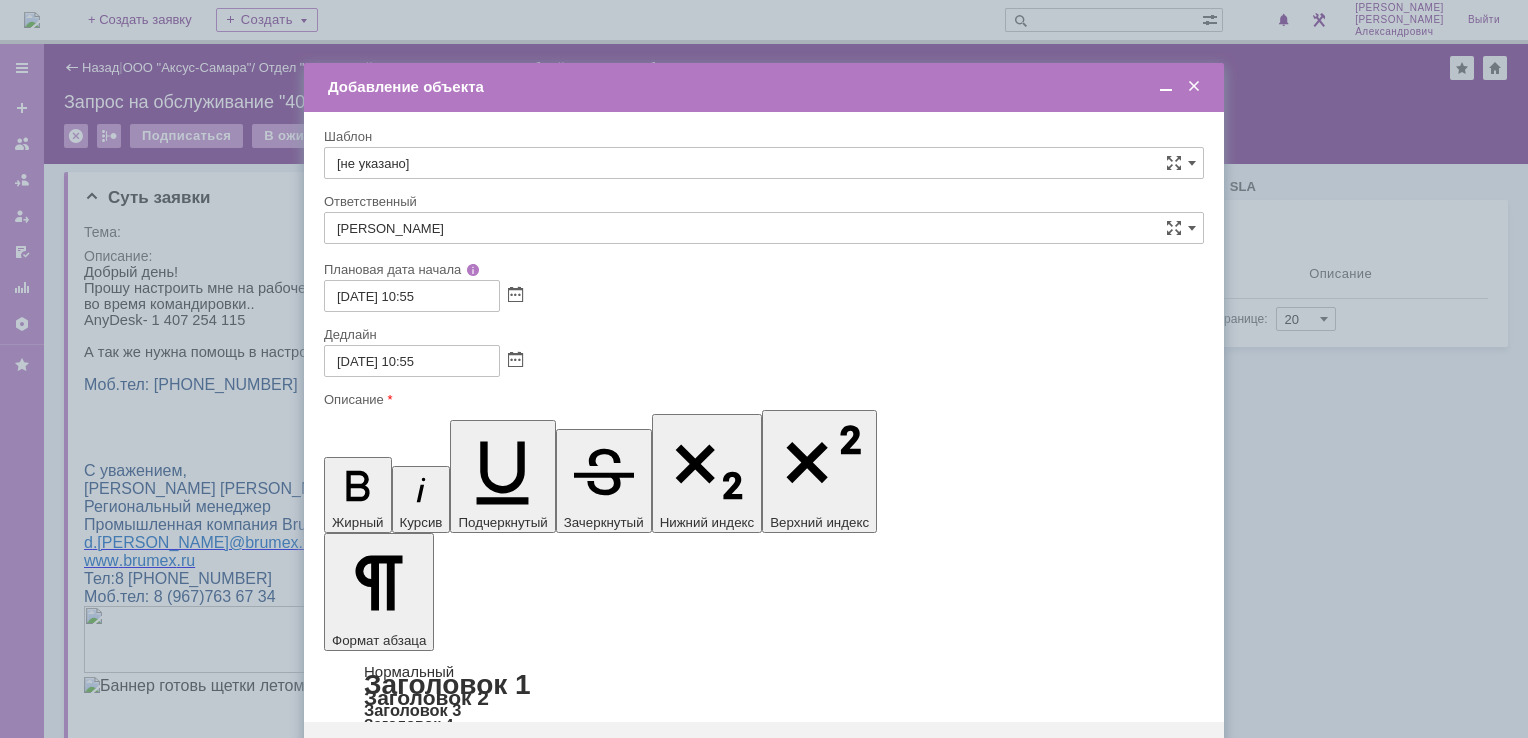 click on "Сохранить" at bounding box center [384, 754] 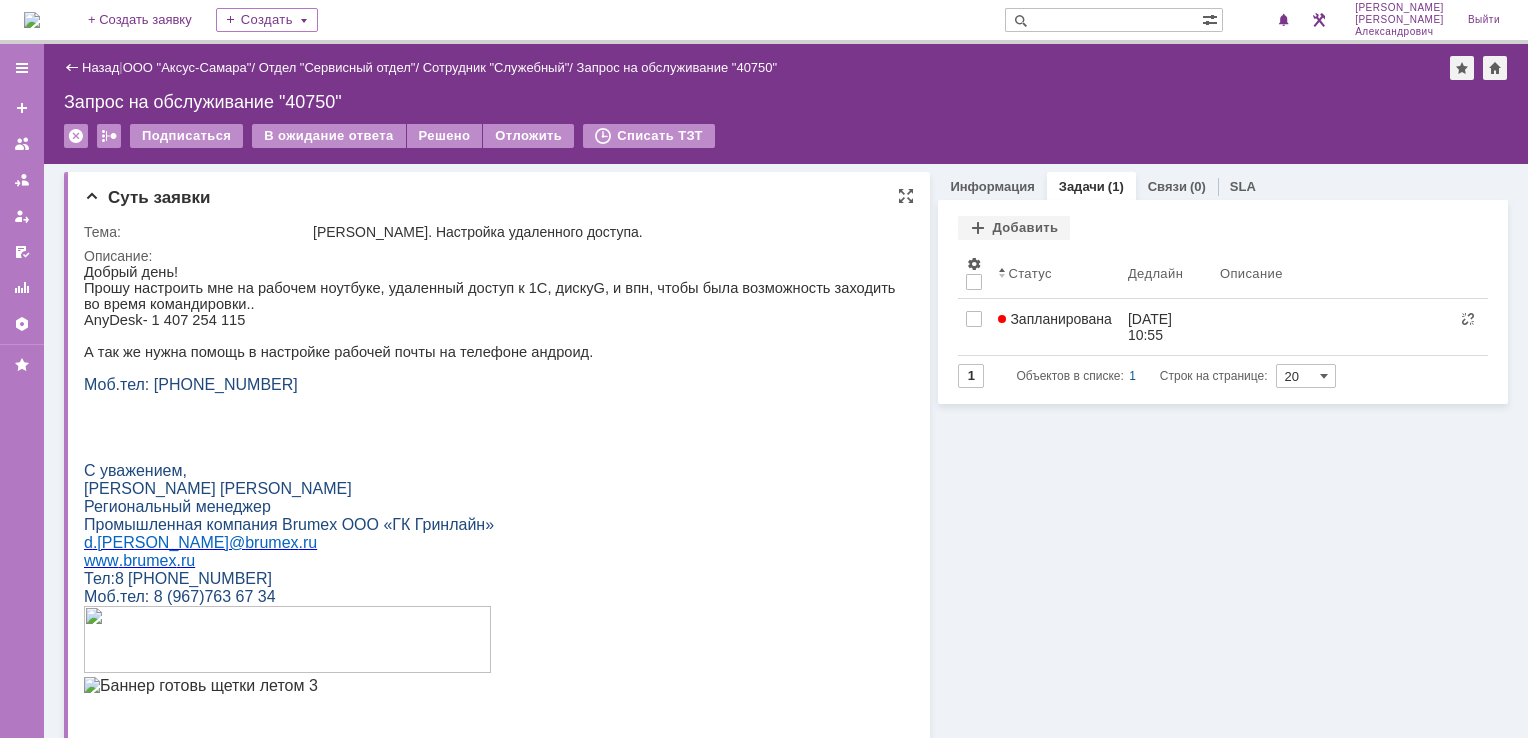 scroll, scrollTop: 0, scrollLeft: 0, axis: both 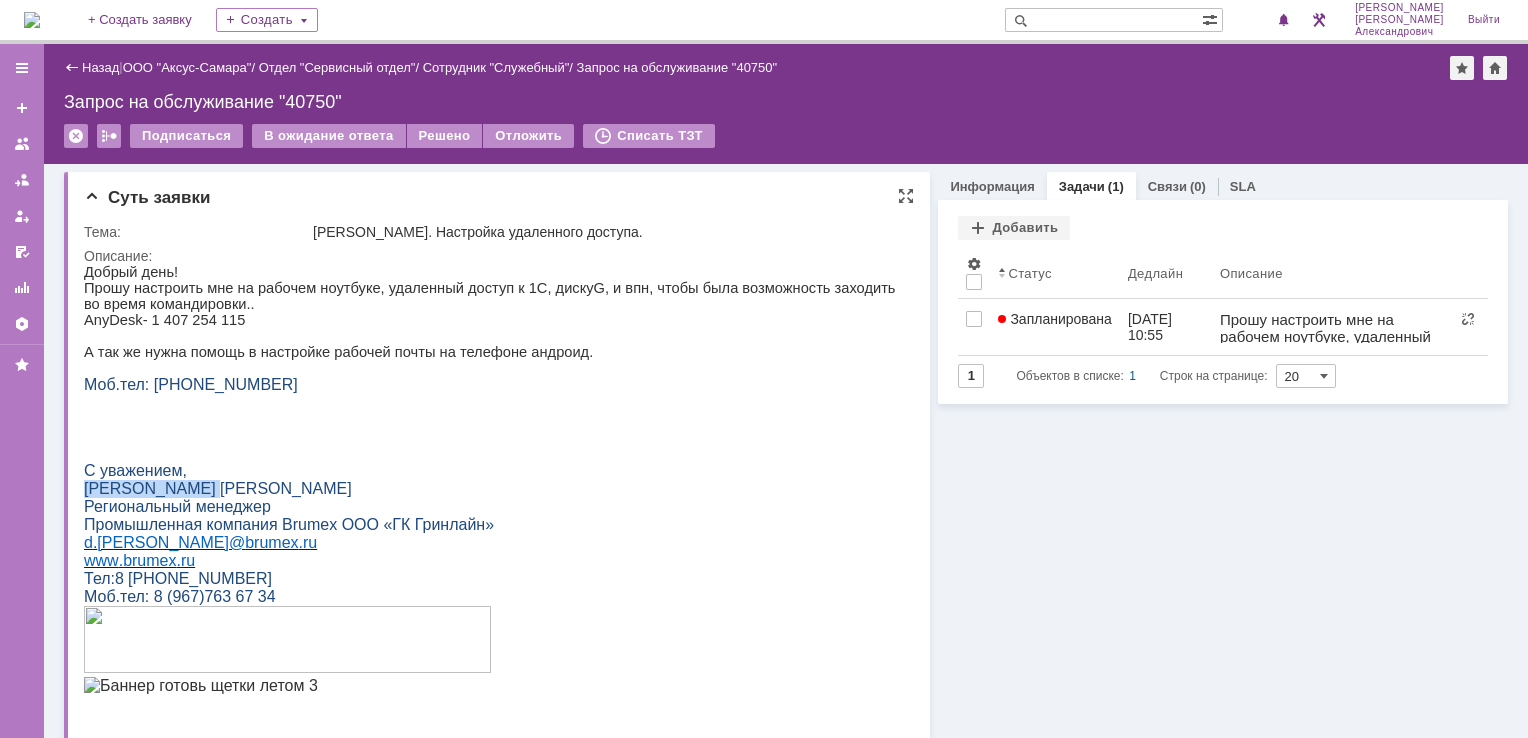 drag, startPoint x: 86, startPoint y: 508, endPoint x: 209, endPoint y: 512, distance: 123.065025 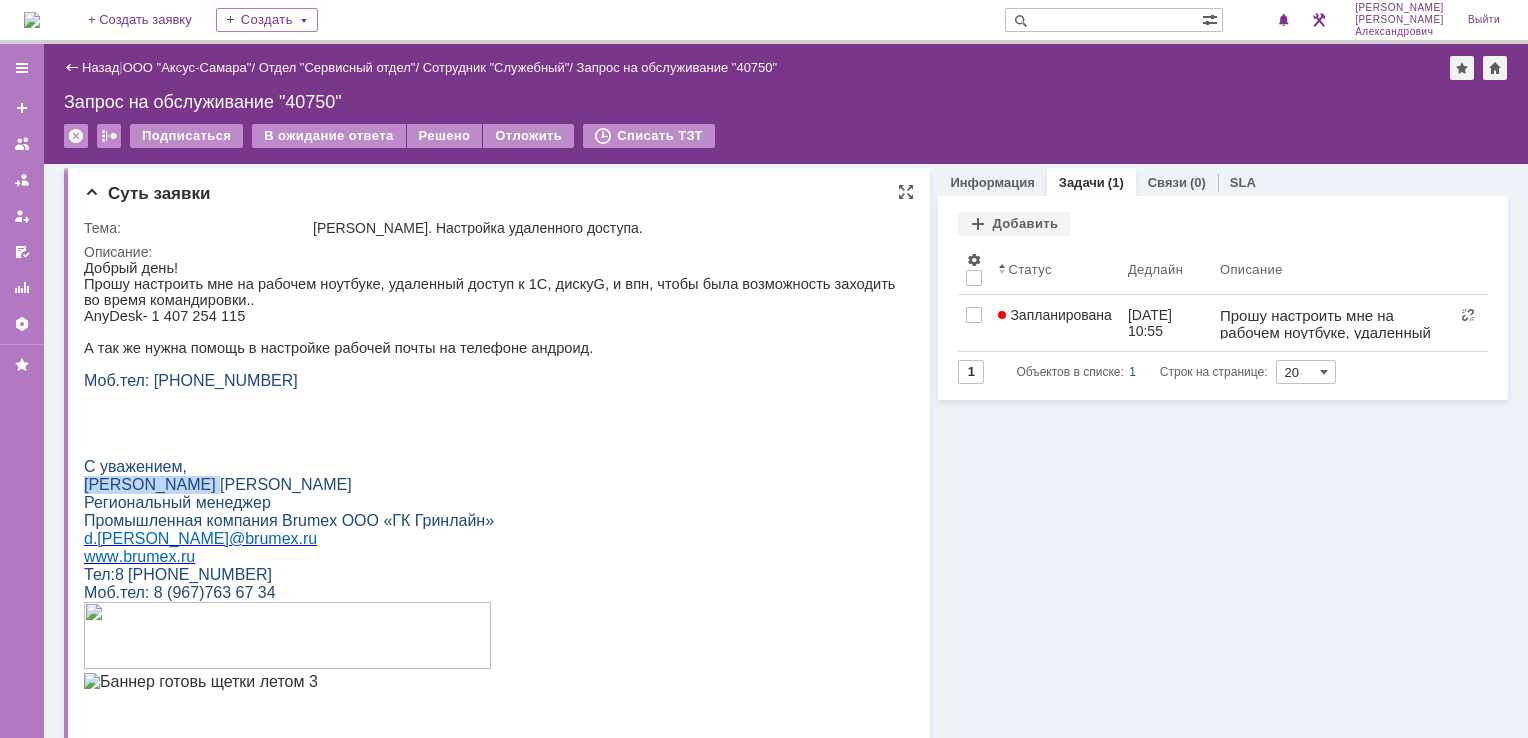 scroll, scrollTop: 0, scrollLeft: 0, axis: both 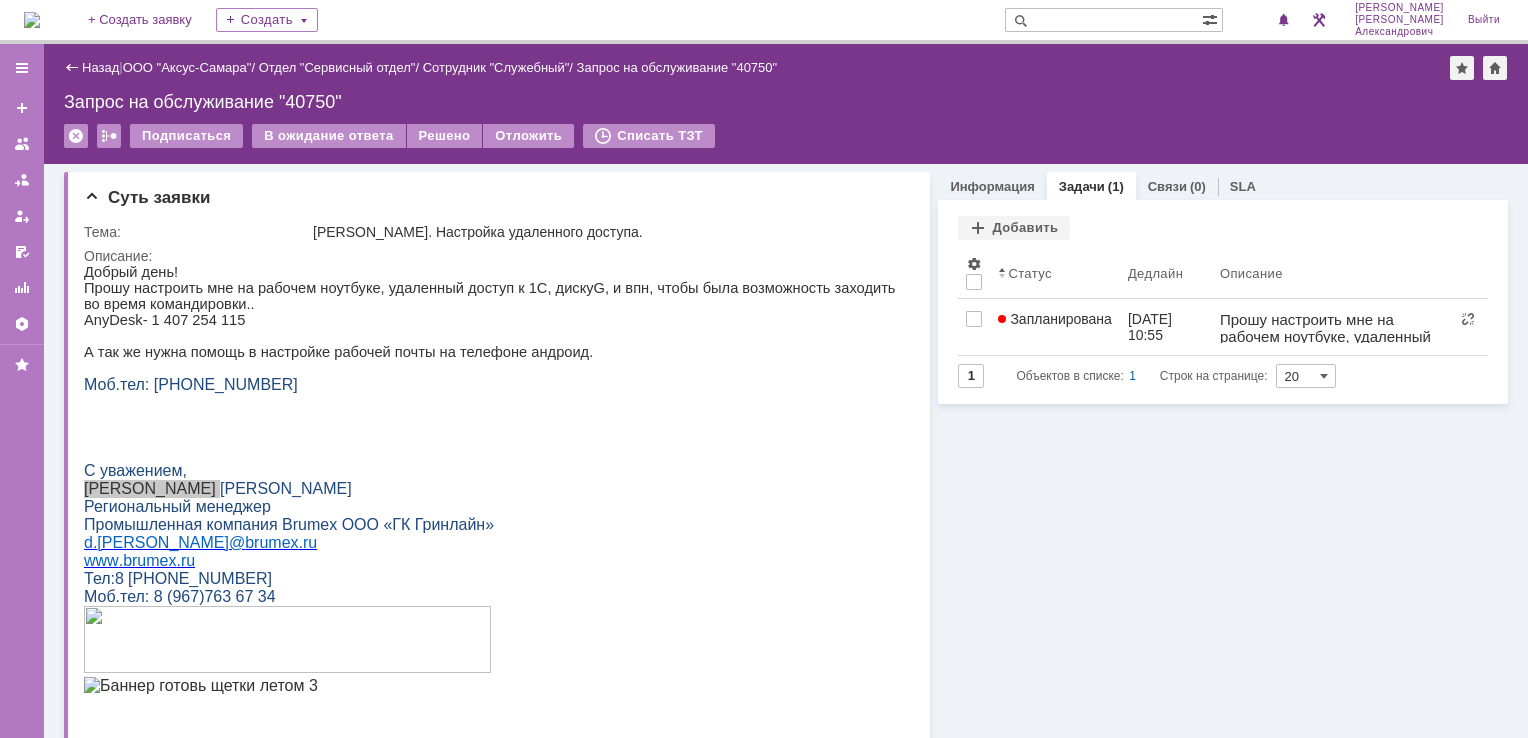 click at bounding box center (32, 20) 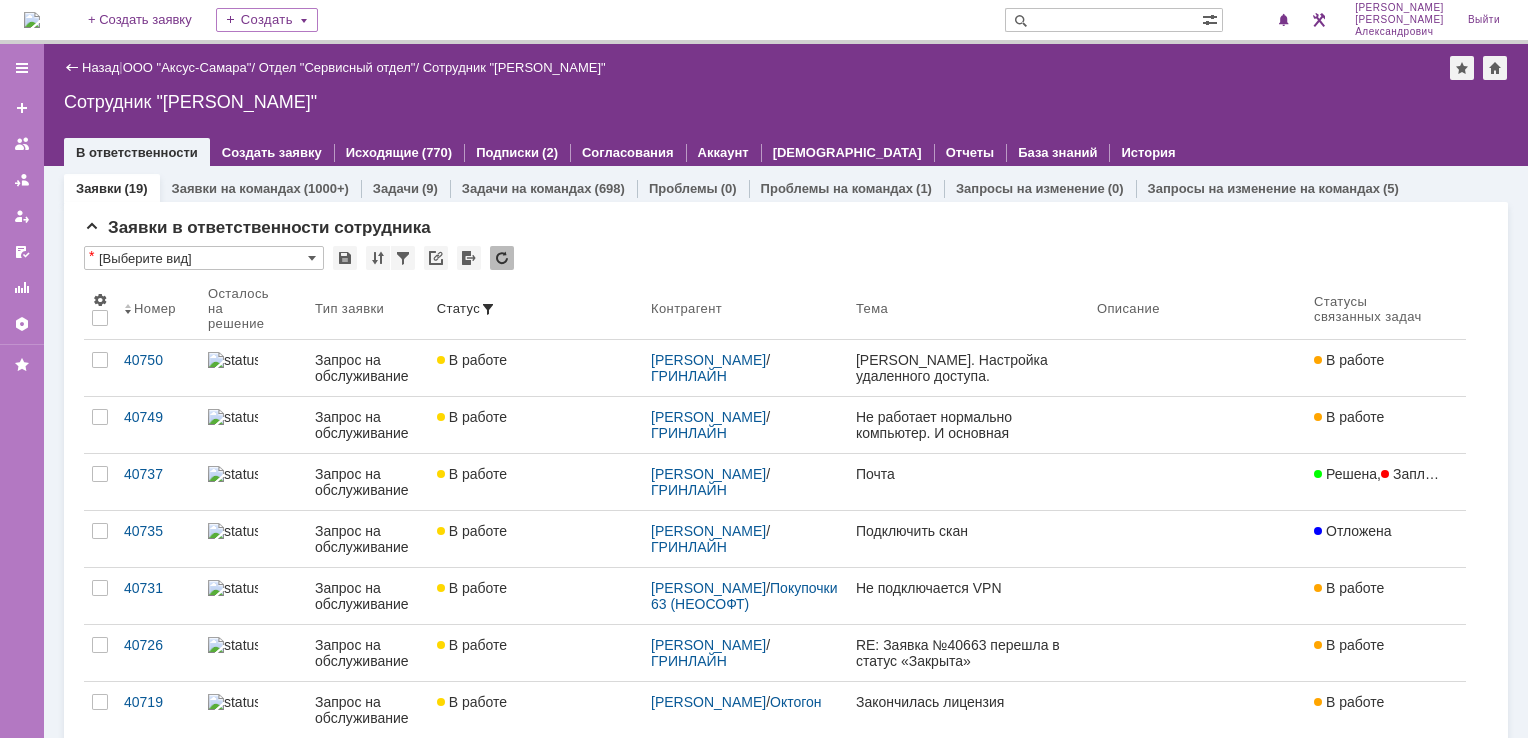 scroll, scrollTop: 0, scrollLeft: 0, axis: both 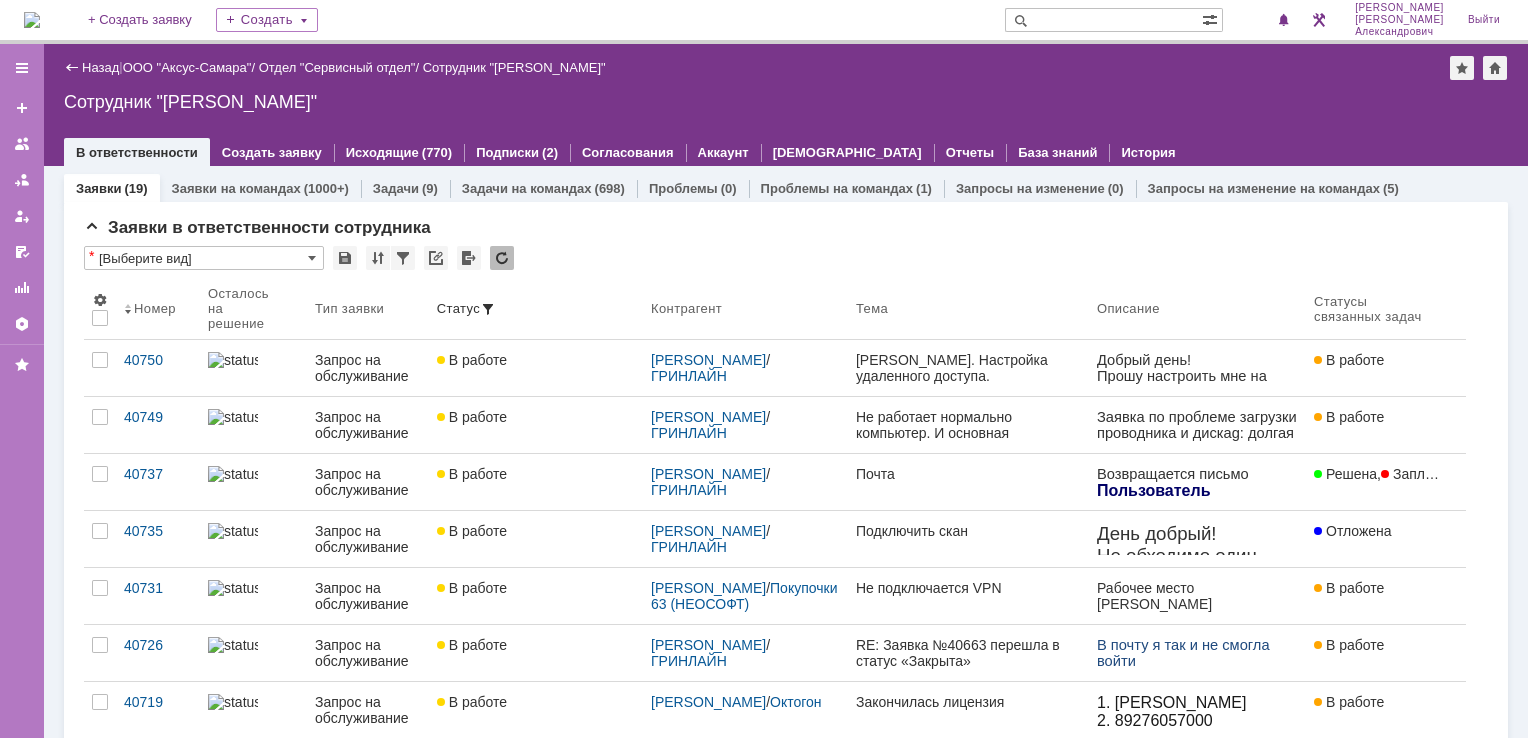click at bounding box center [32, 20] 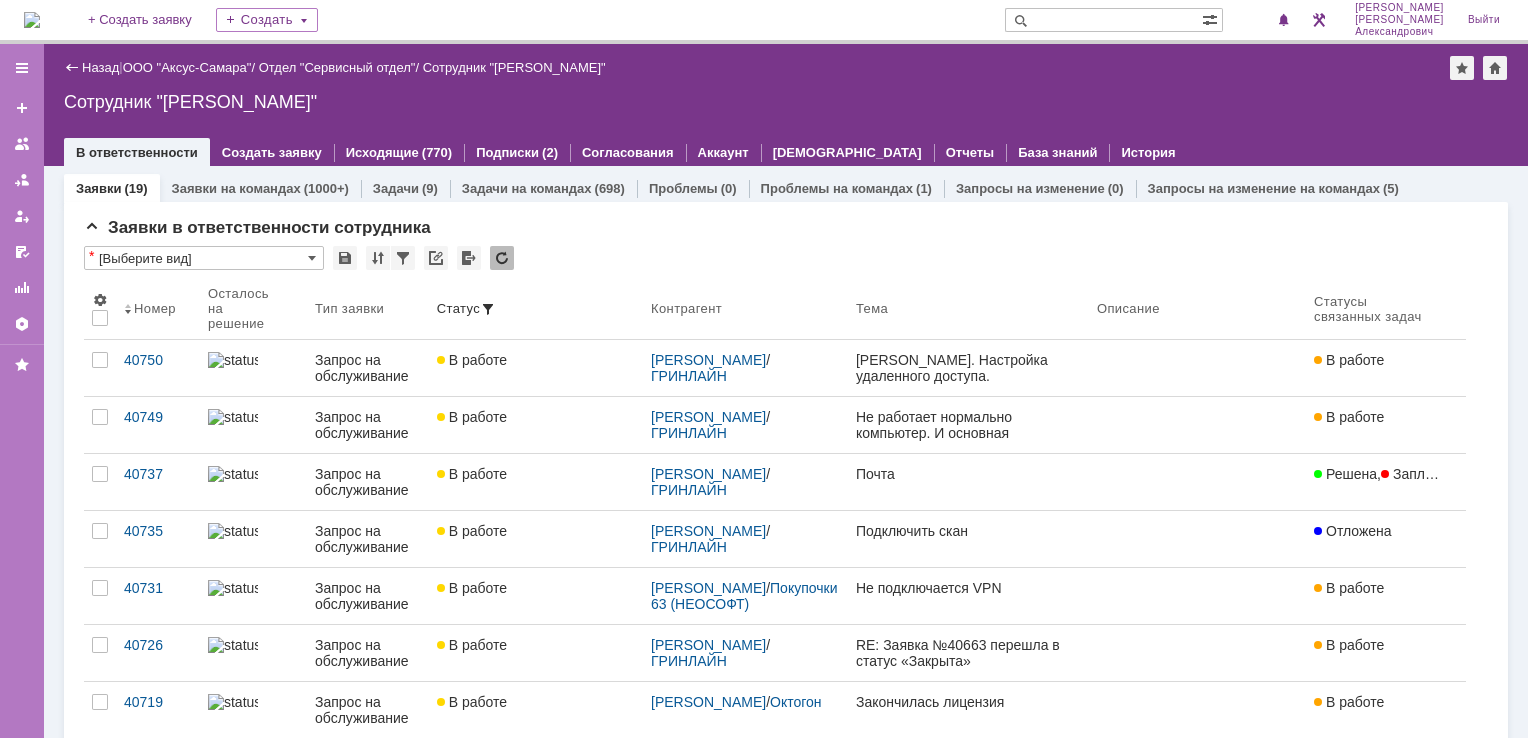scroll, scrollTop: 0, scrollLeft: 0, axis: both 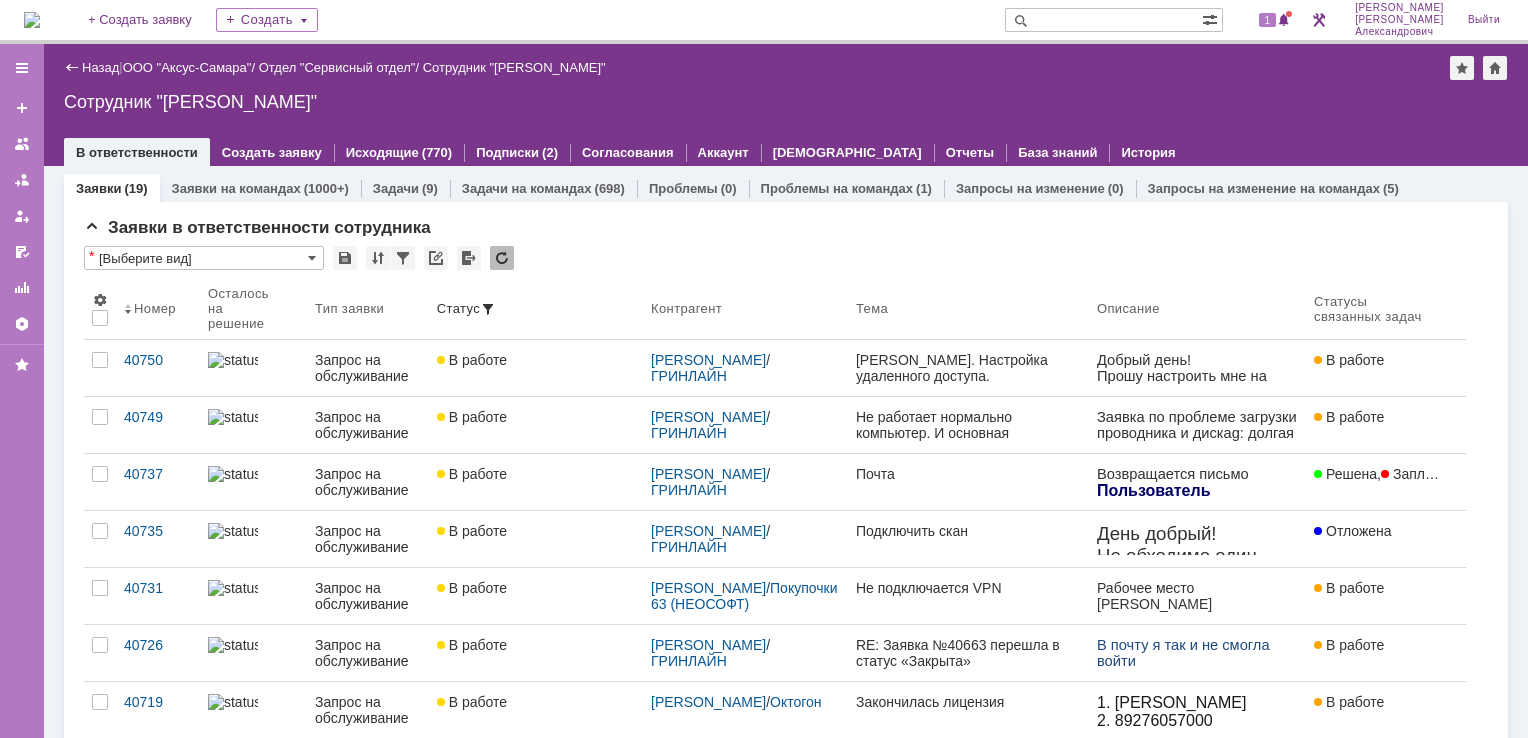 click on "1" at bounding box center (1265, 20) 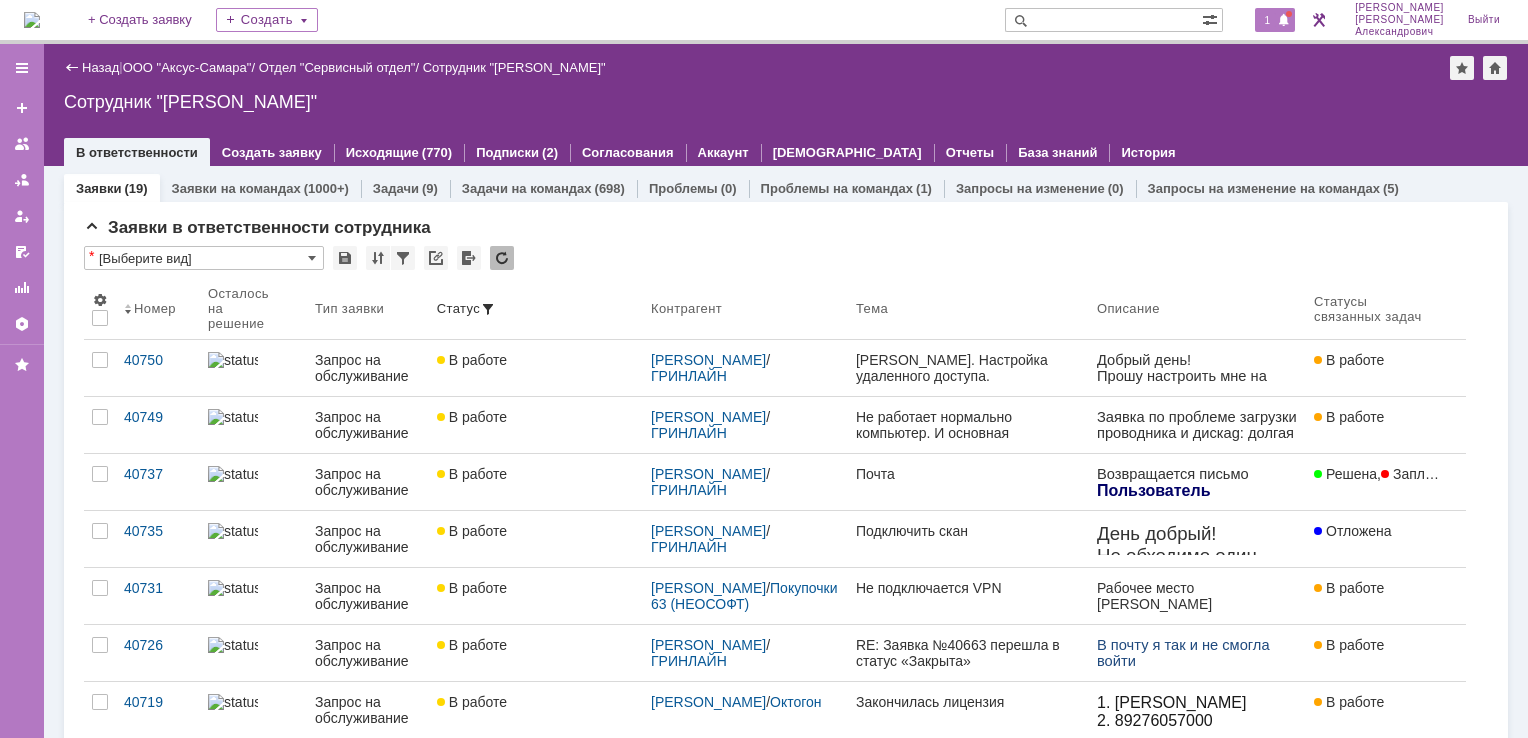 click on "1" at bounding box center [1268, 20] 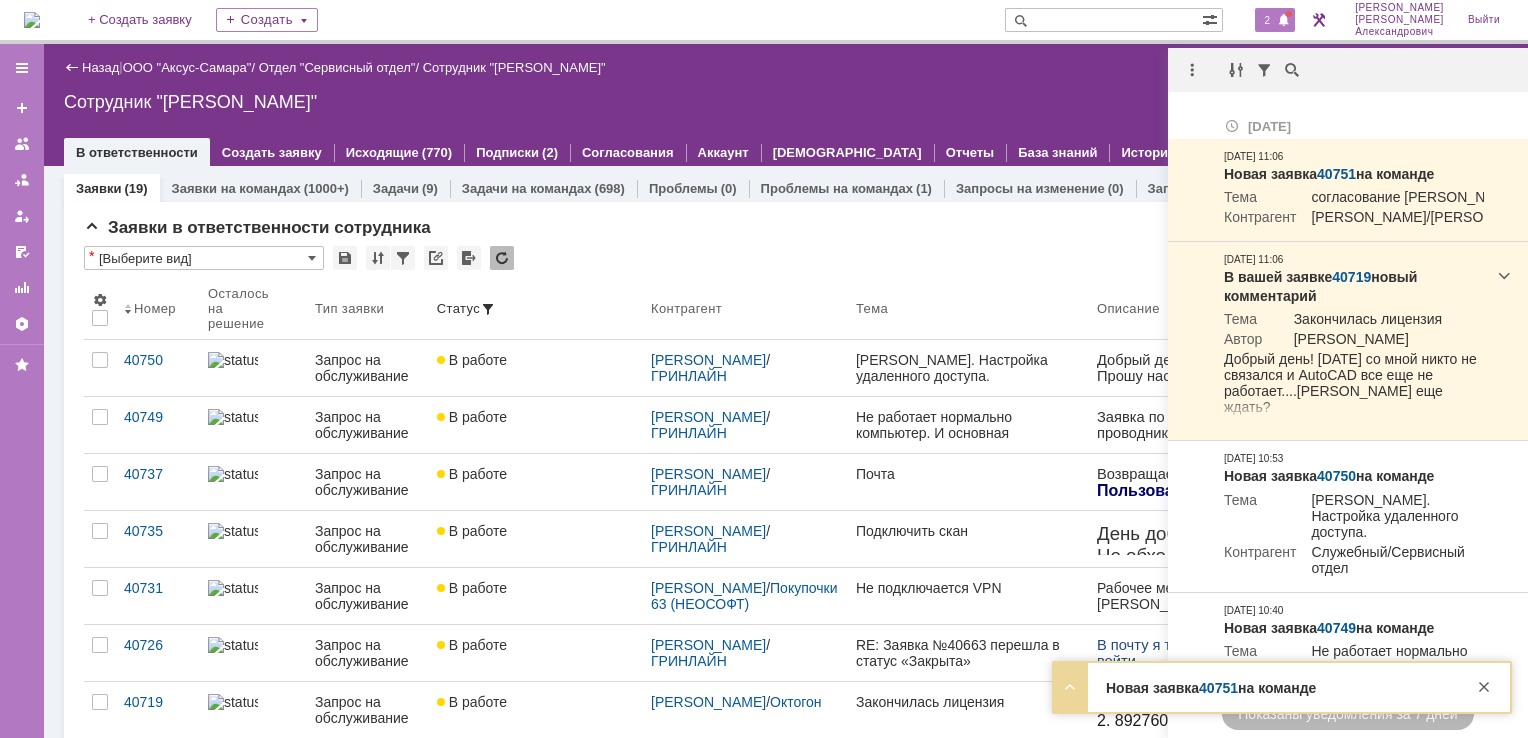 click on "40751" at bounding box center (1336, 174) 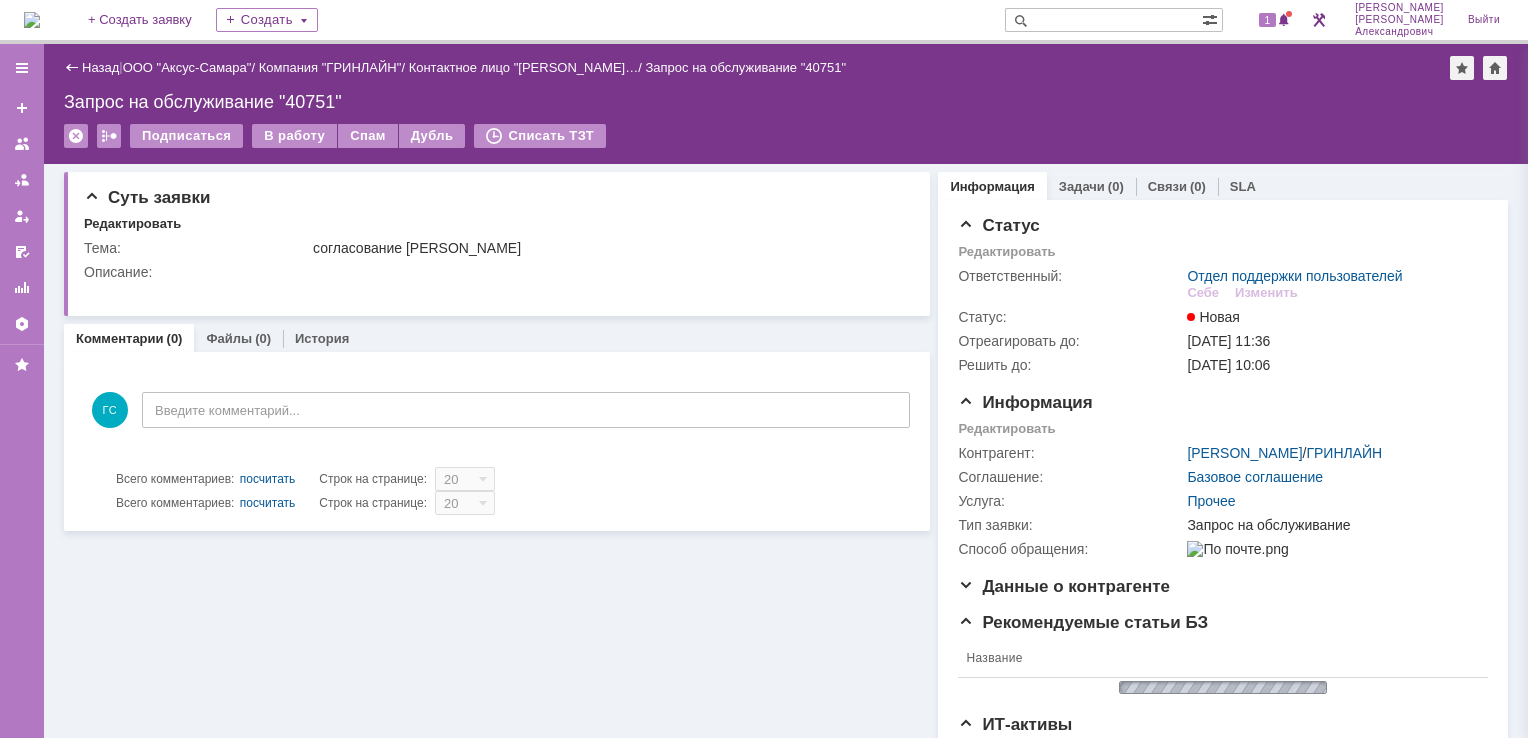 scroll, scrollTop: 0, scrollLeft: 0, axis: both 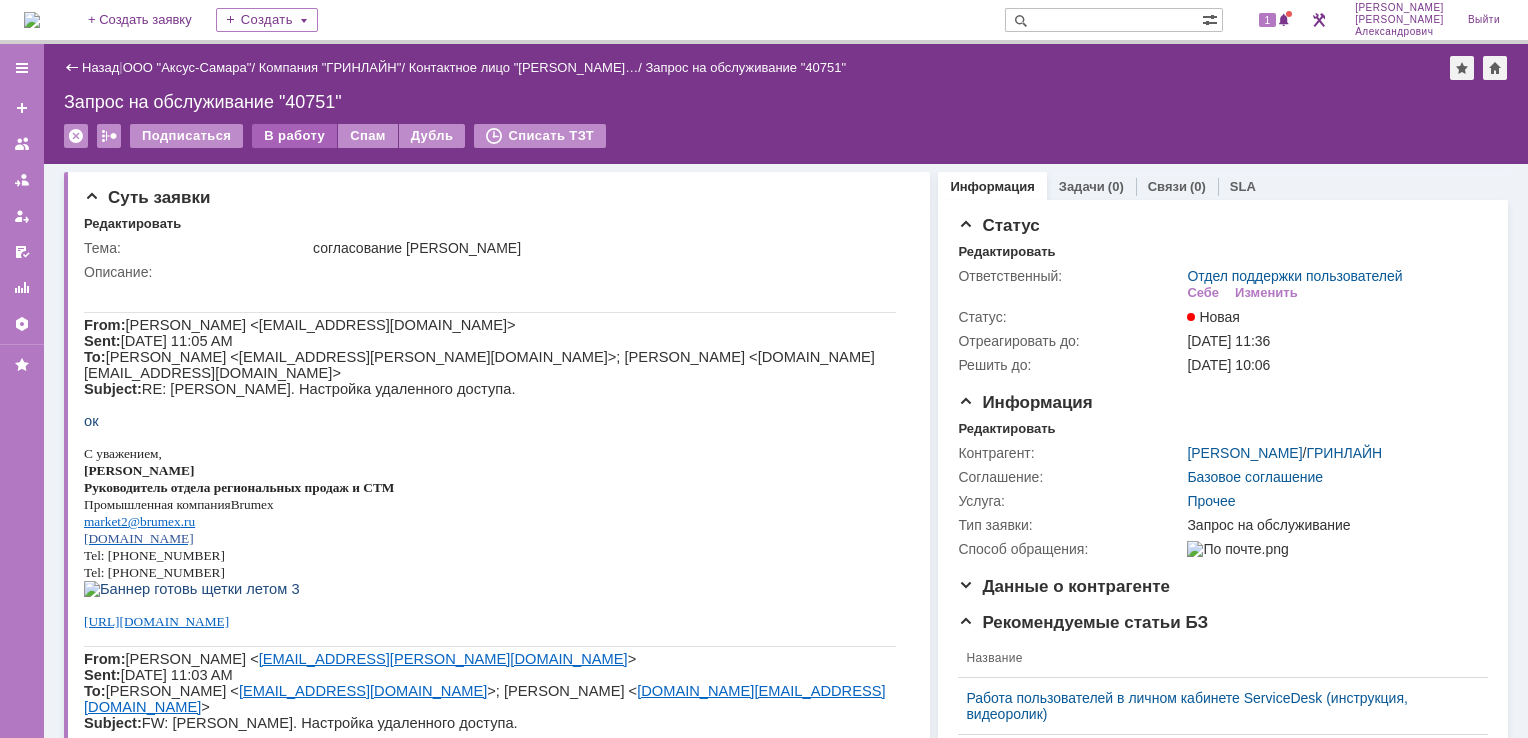 click on "В работу" at bounding box center (294, 136) 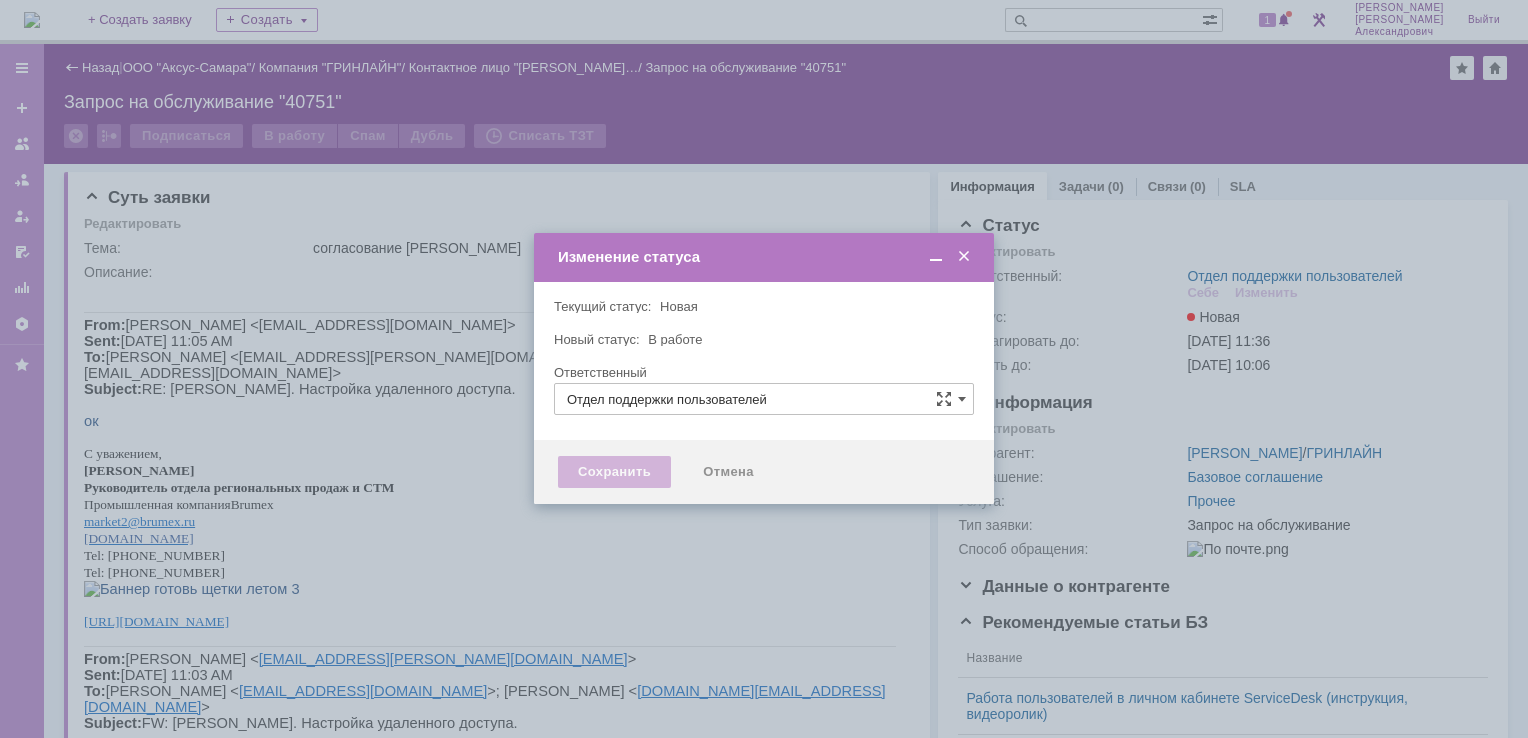 type on "[PERSON_NAME]" 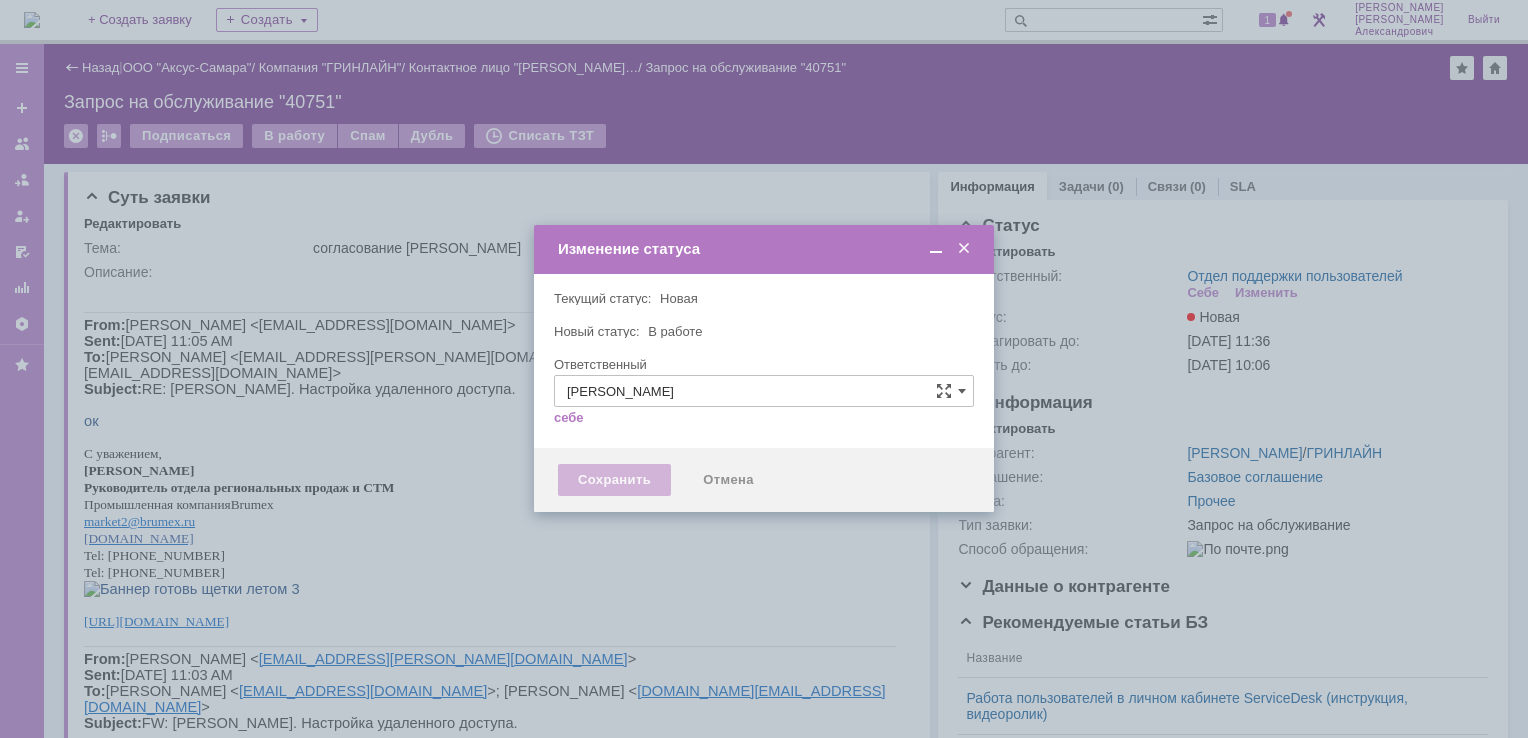 type 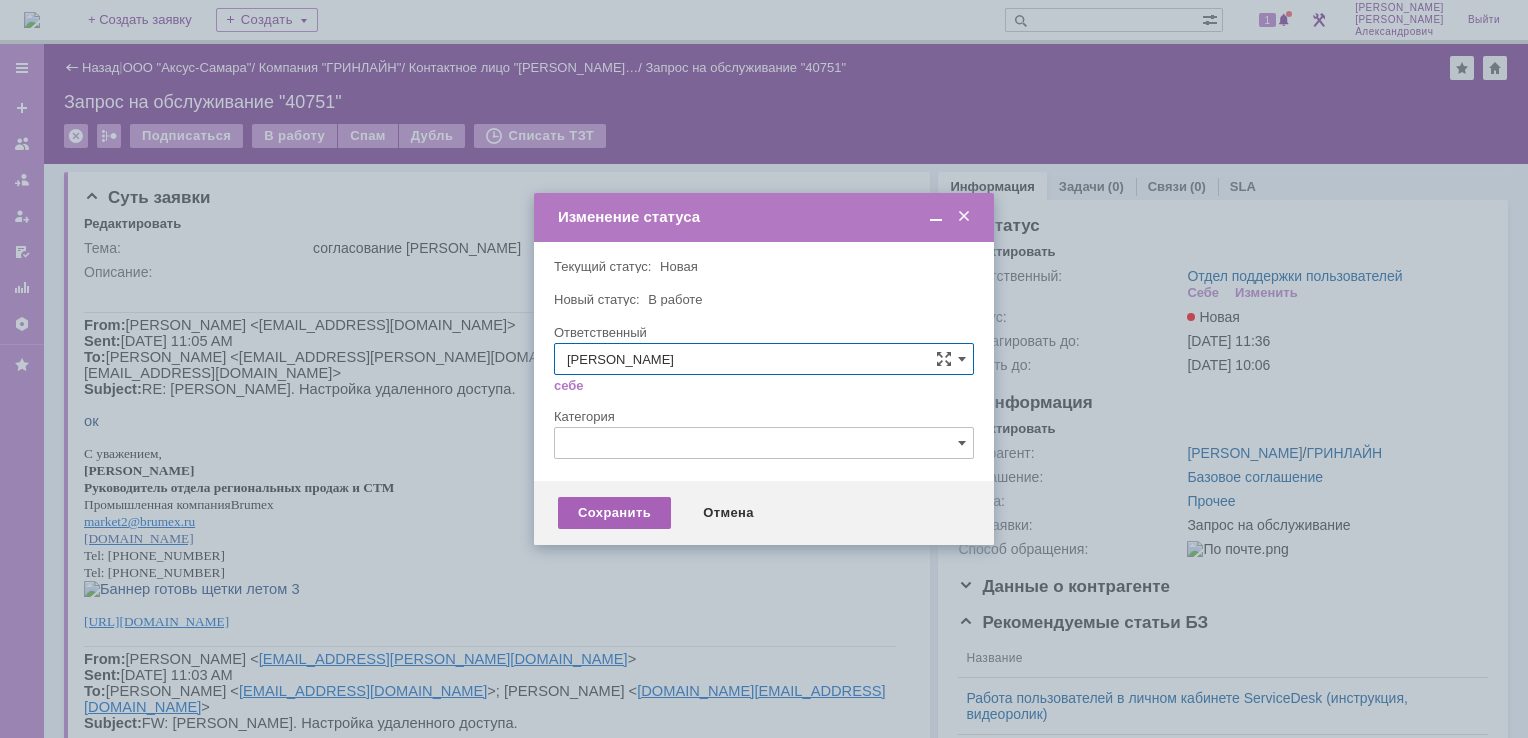 click on "Сохранить" at bounding box center [614, 513] 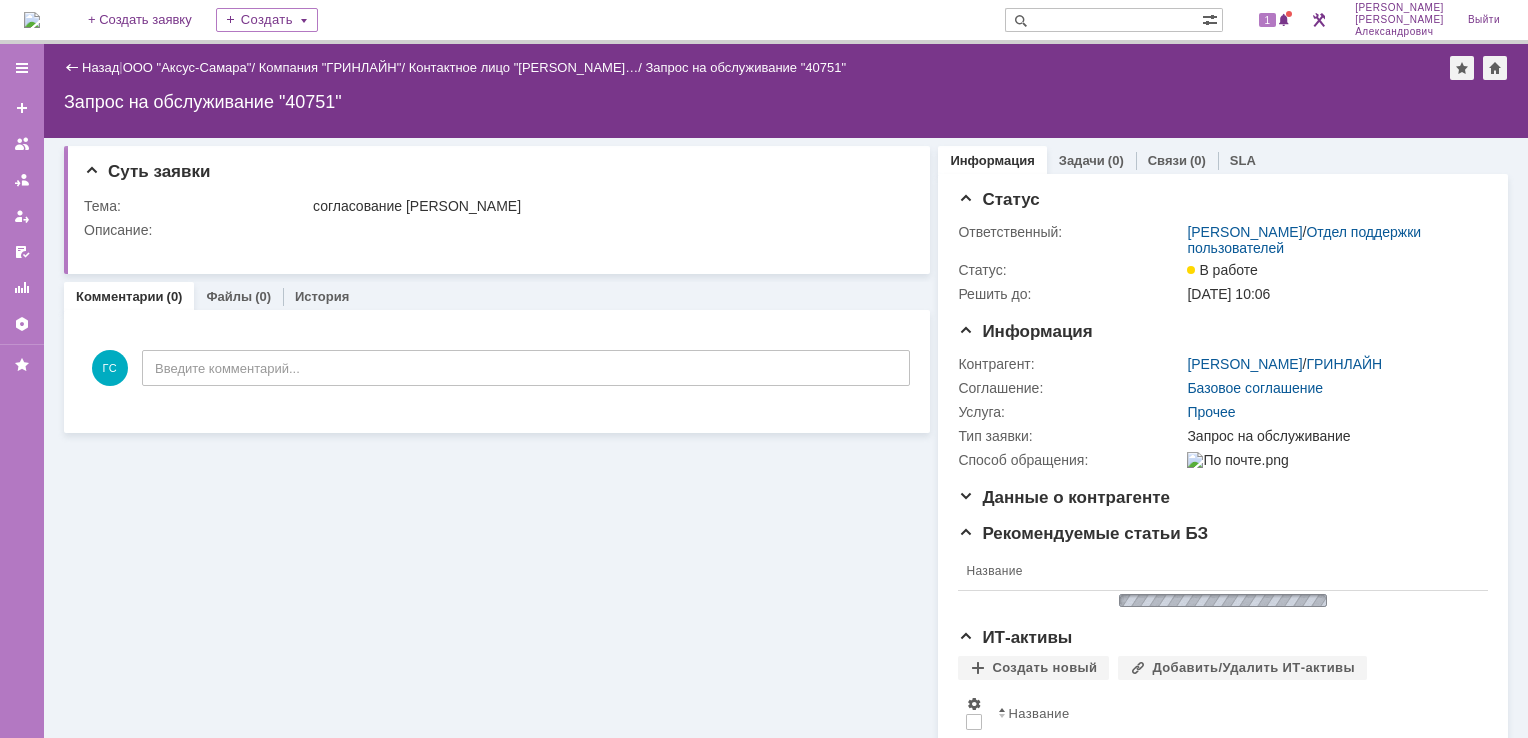 scroll, scrollTop: 0, scrollLeft: 0, axis: both 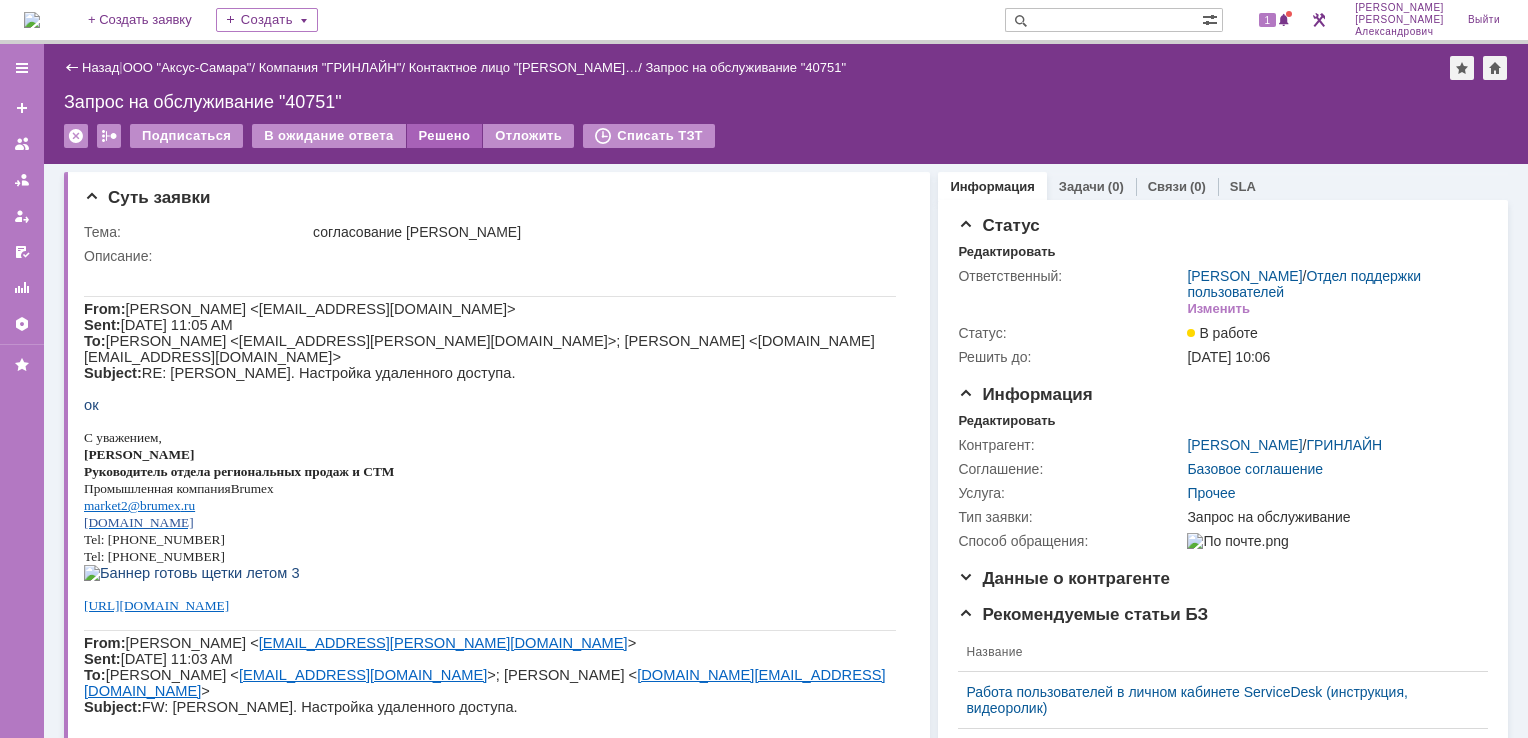 click on "Решено" at bounding box center (445, 136) 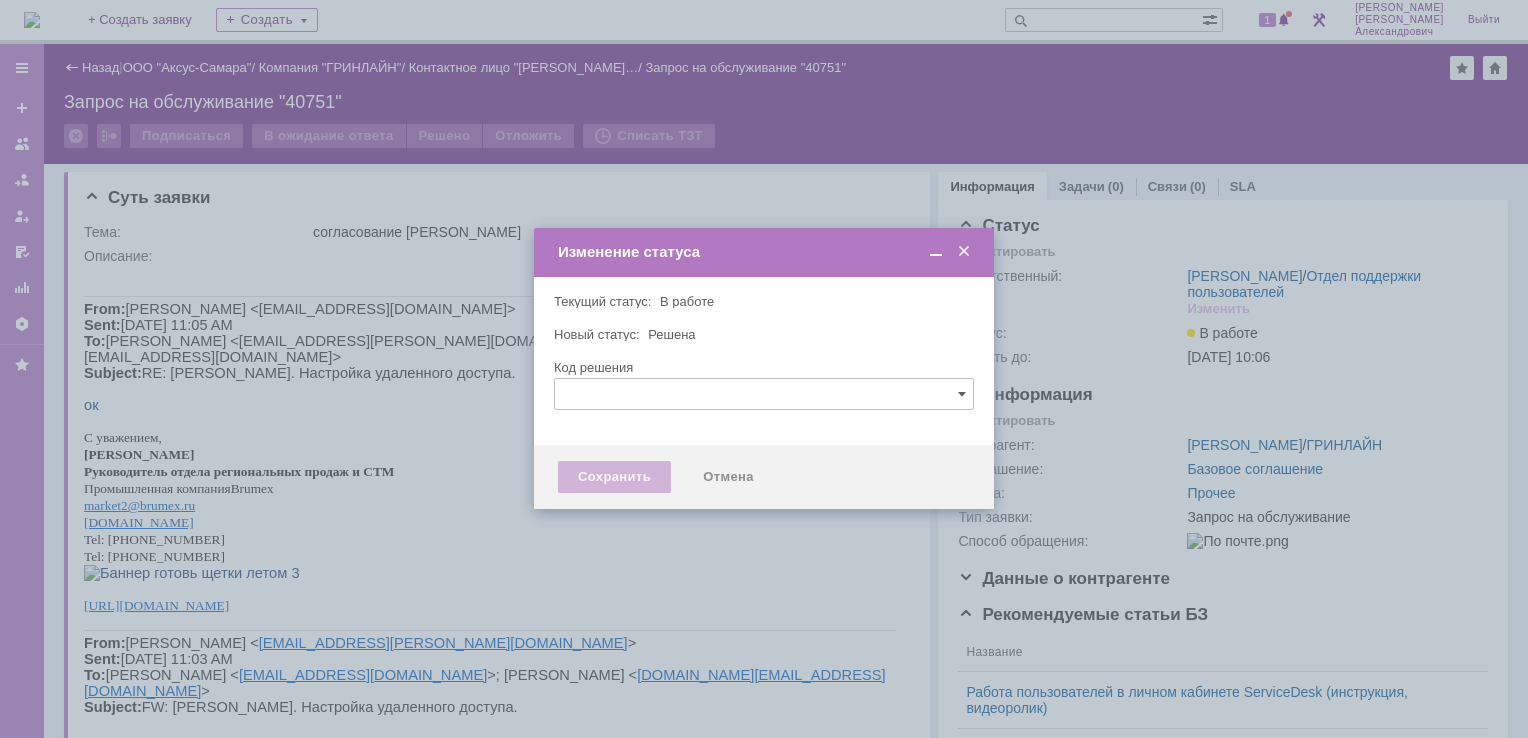 type 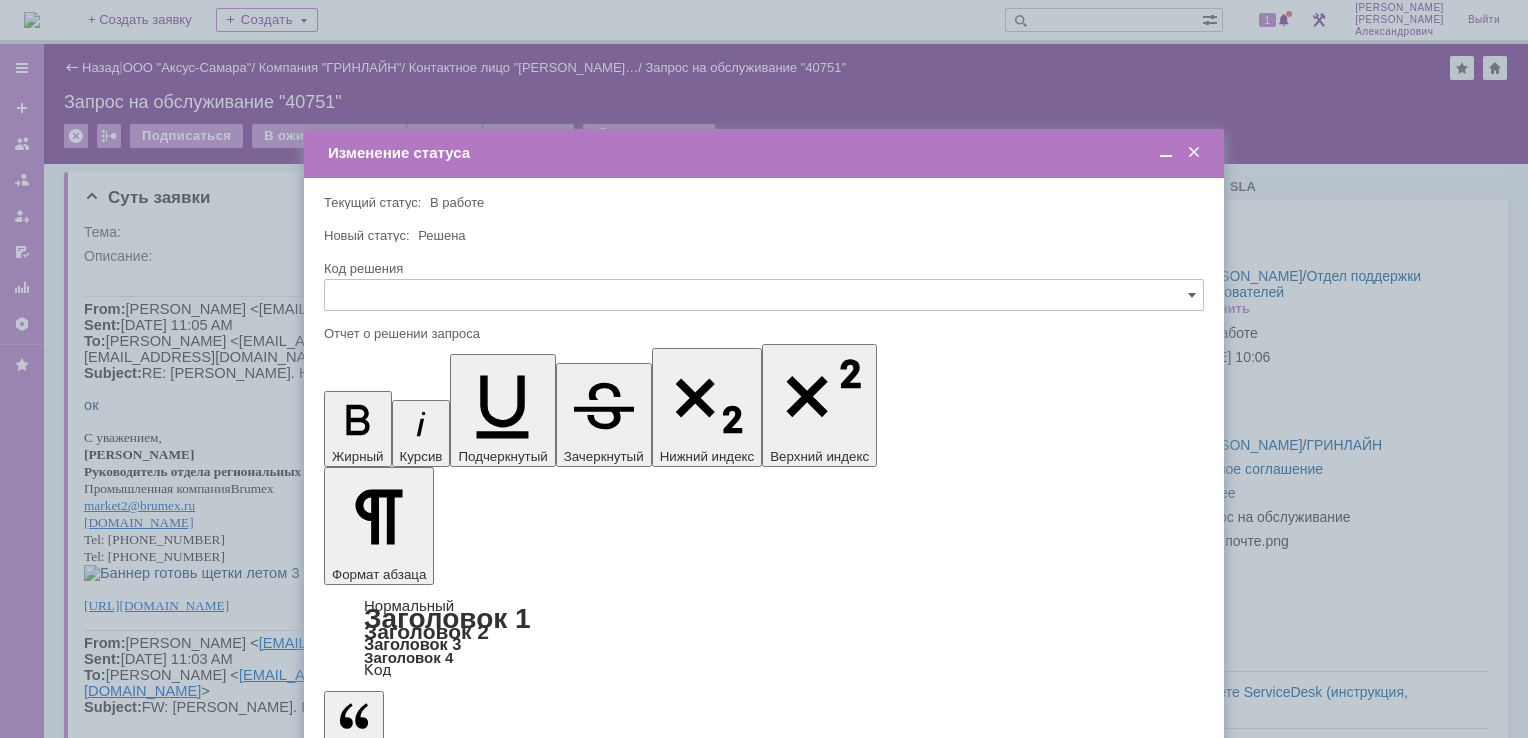 scroll, scrollTop: 0, scrollLeft: 0, axis: both 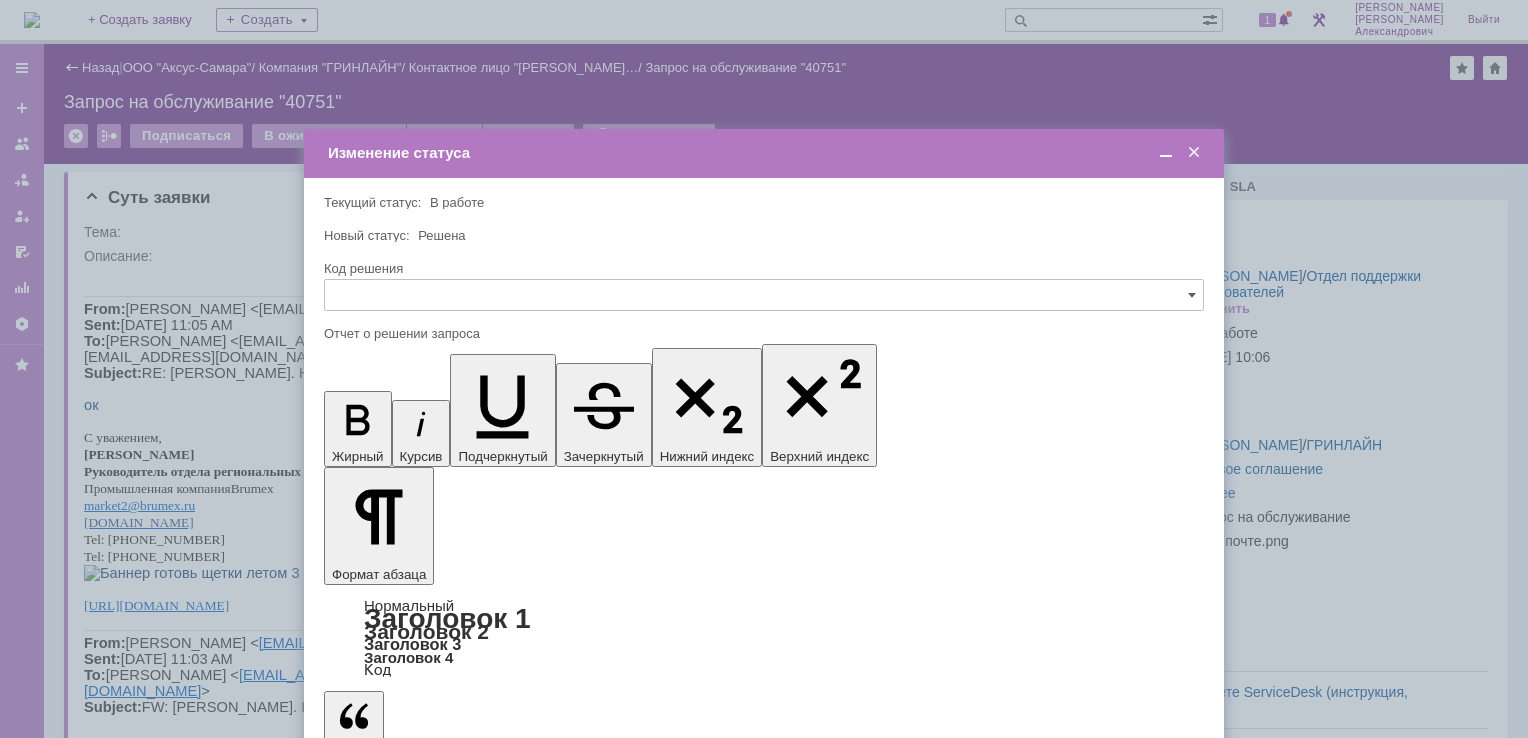 click on "Сохранить" at bounding box center [384, 820] 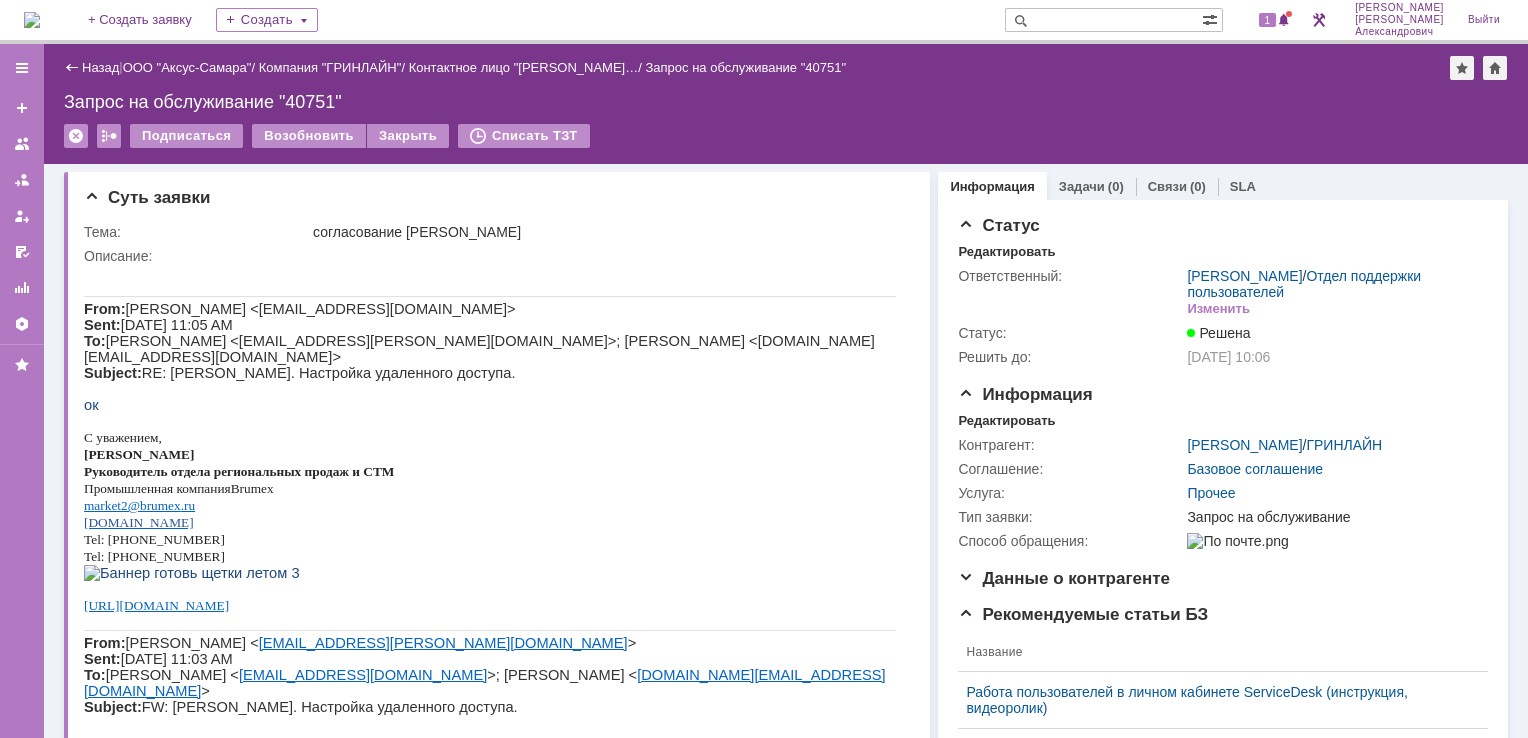scroll, scrollTop: 0, scrollLeft: 0, axis: both 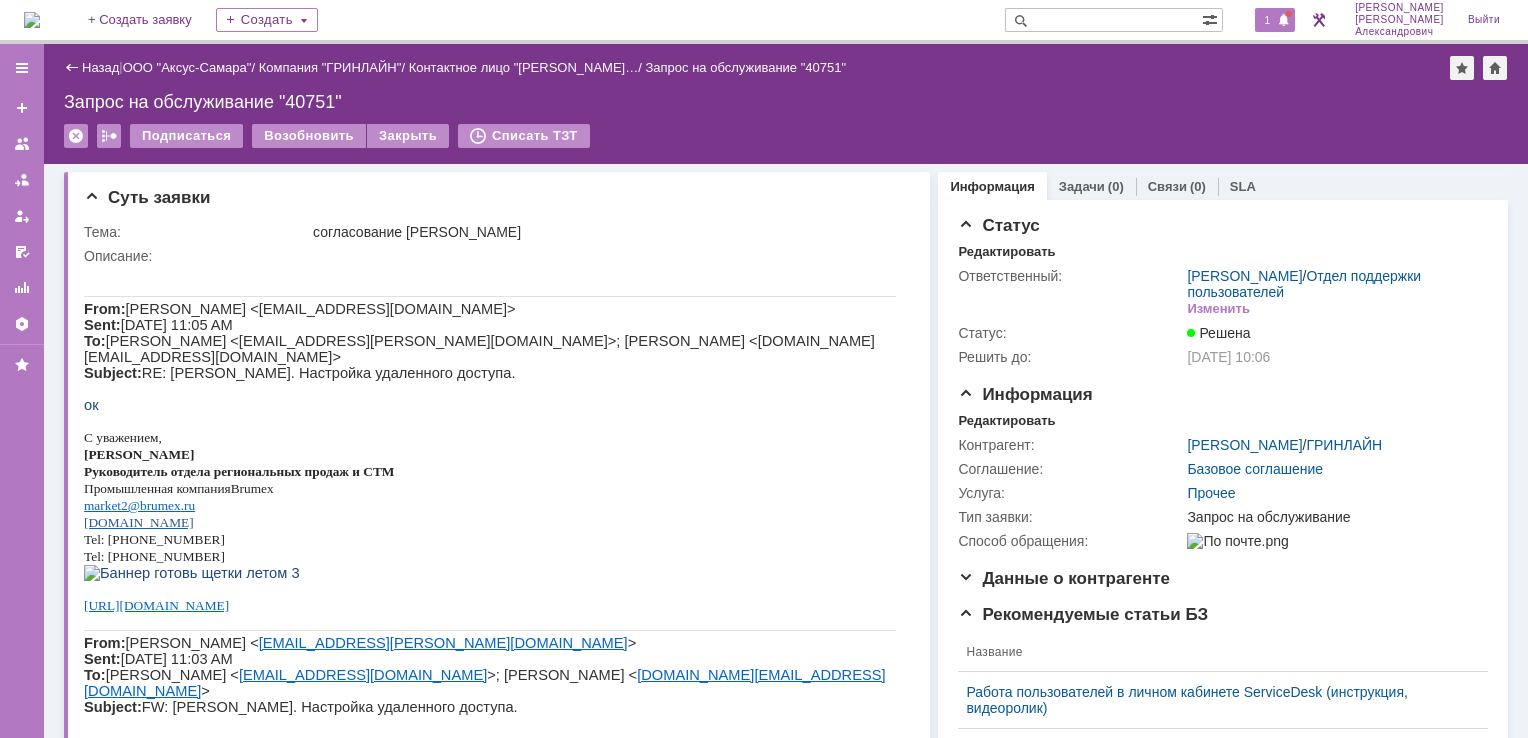 click on "1" at bounding box center [1268, 20] 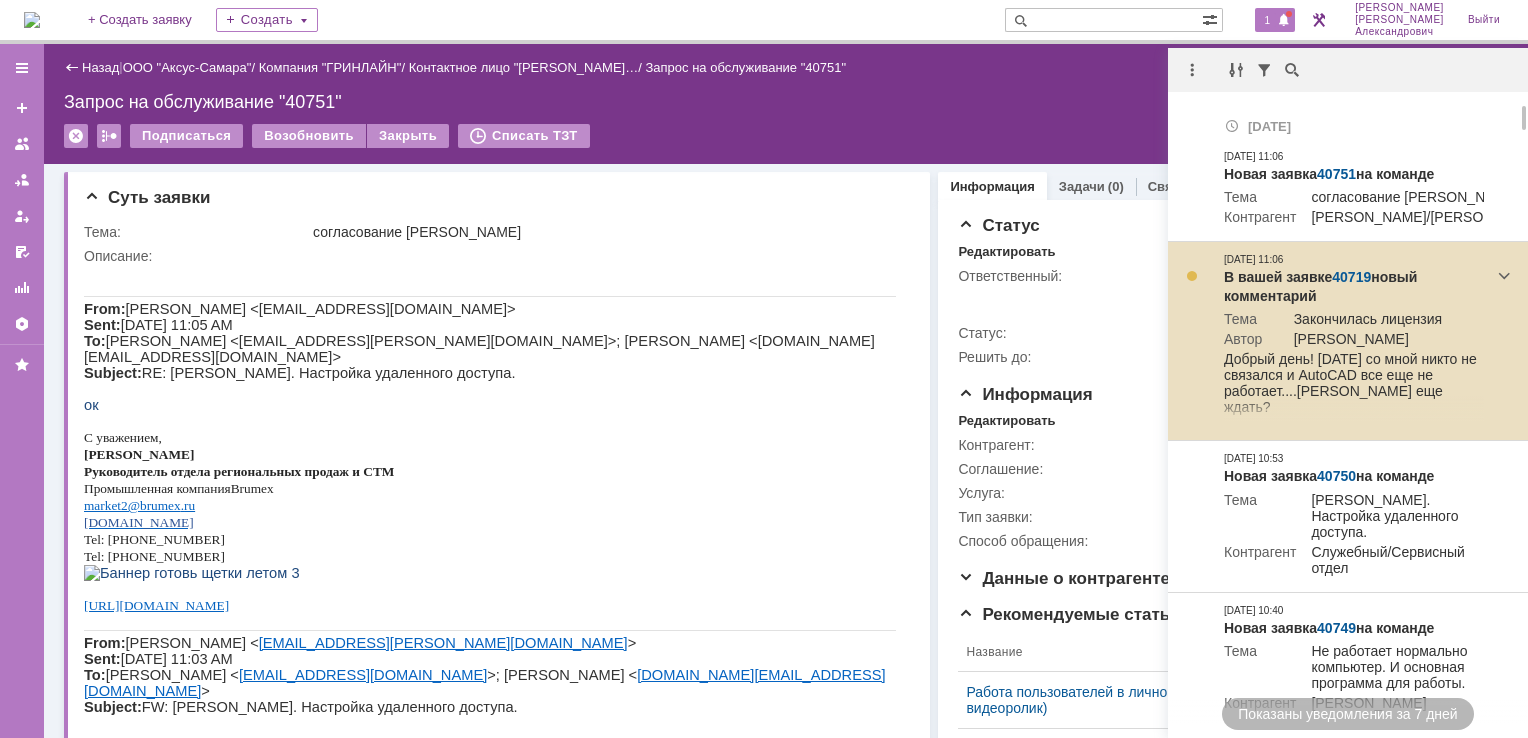 click on "40719" at bounding box center (1351, 277) 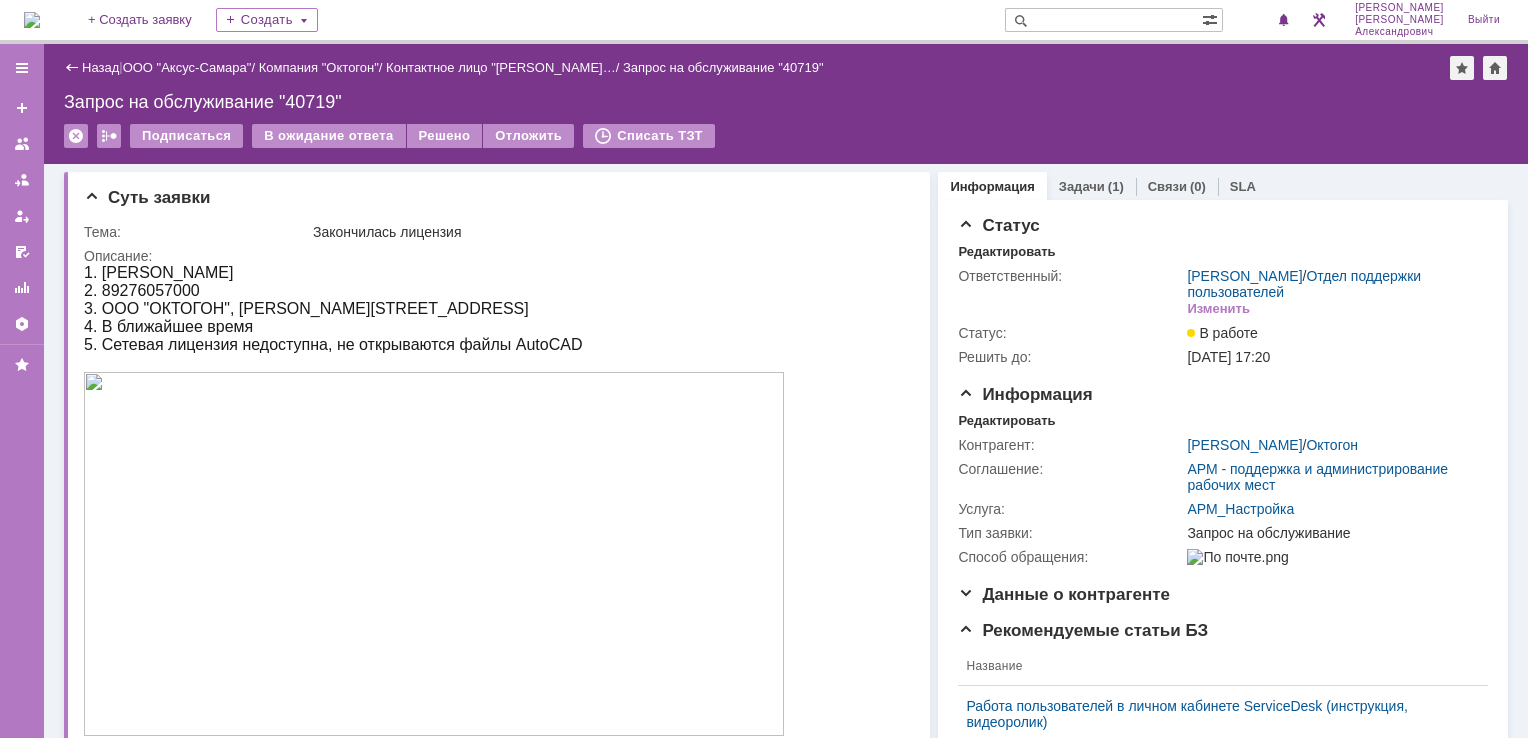 scroll, scrollTop: 0, scrollLeft: 0, axis: both 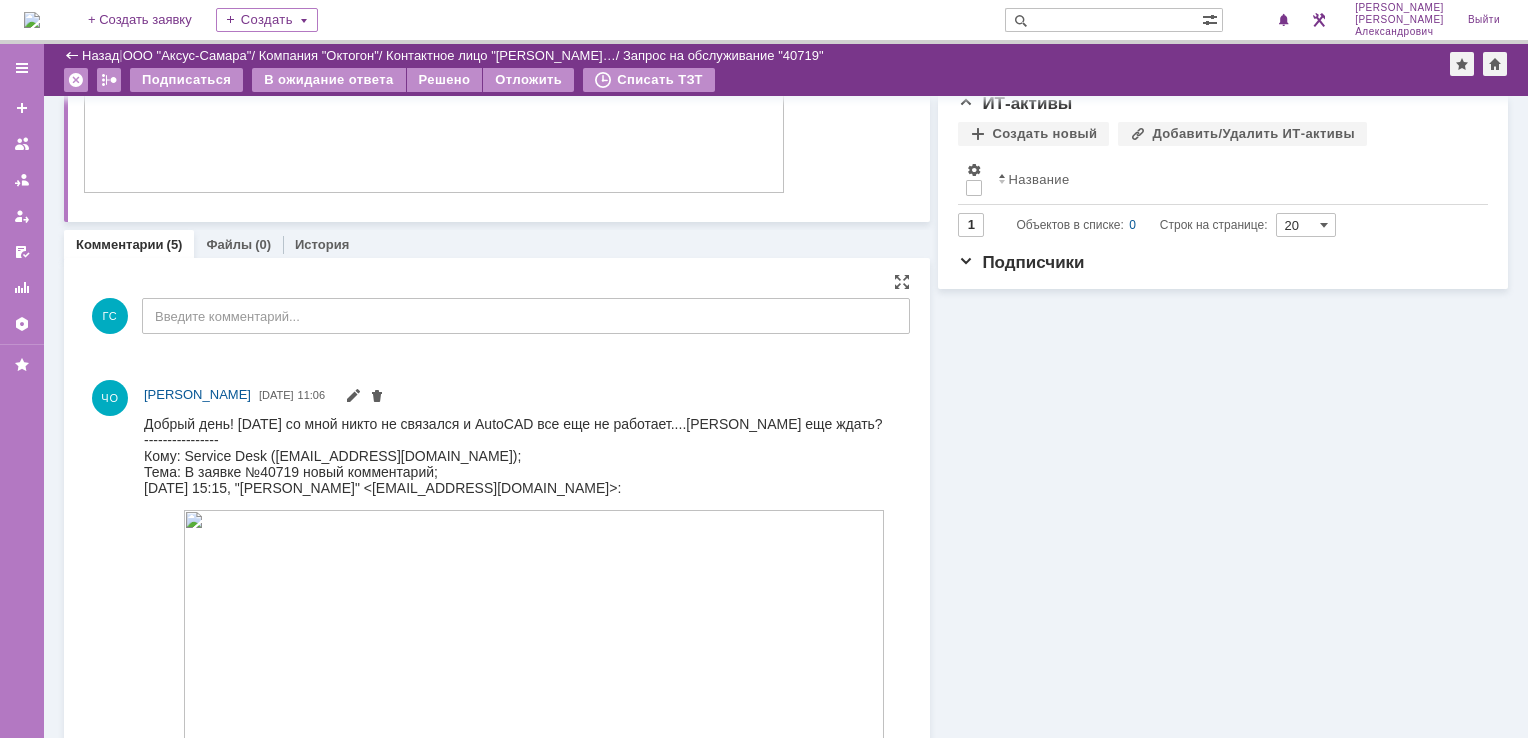 click on "ГС Введите комментарий..." at bounding box center (497, 318) 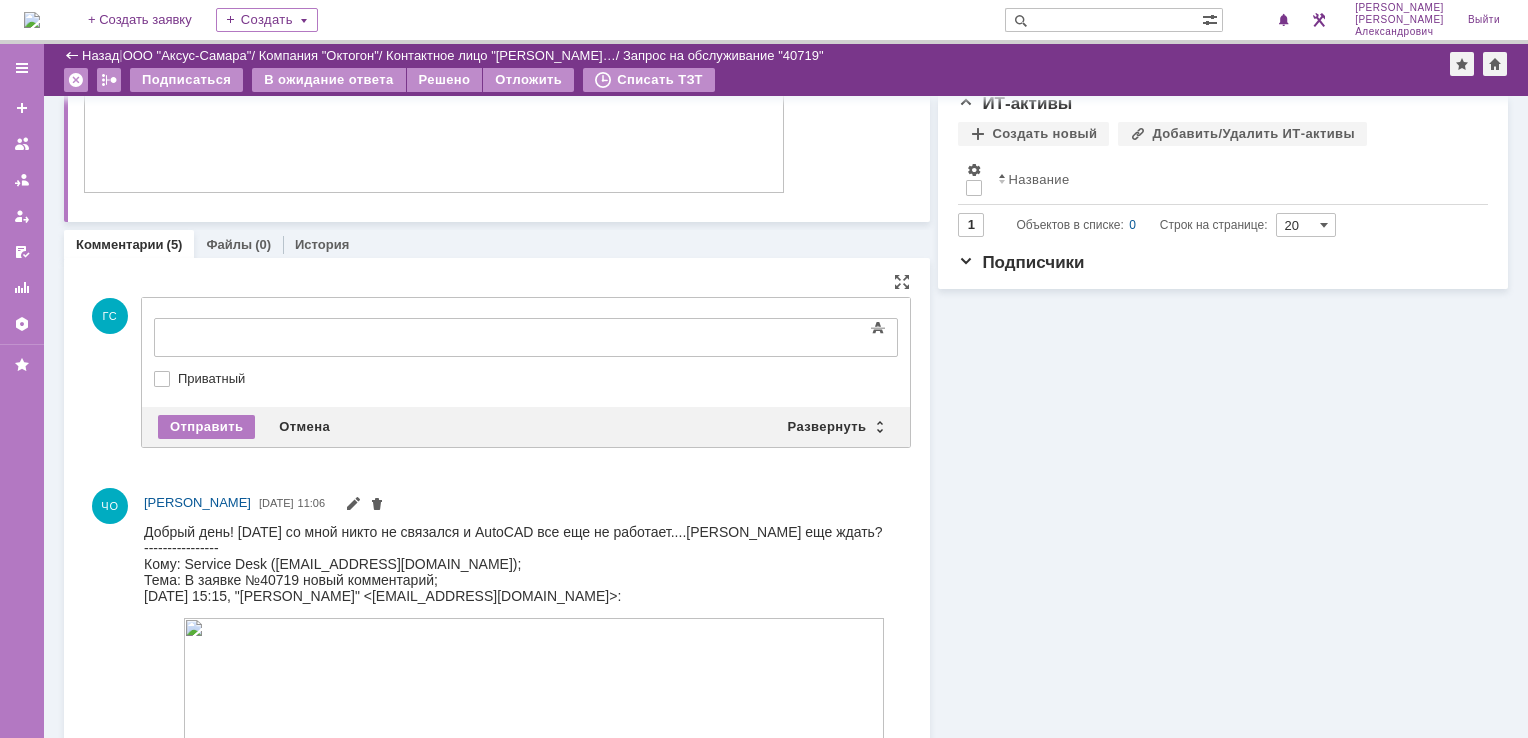 scroll, scrollTop: 0, scrollLeft: 0, axis: both 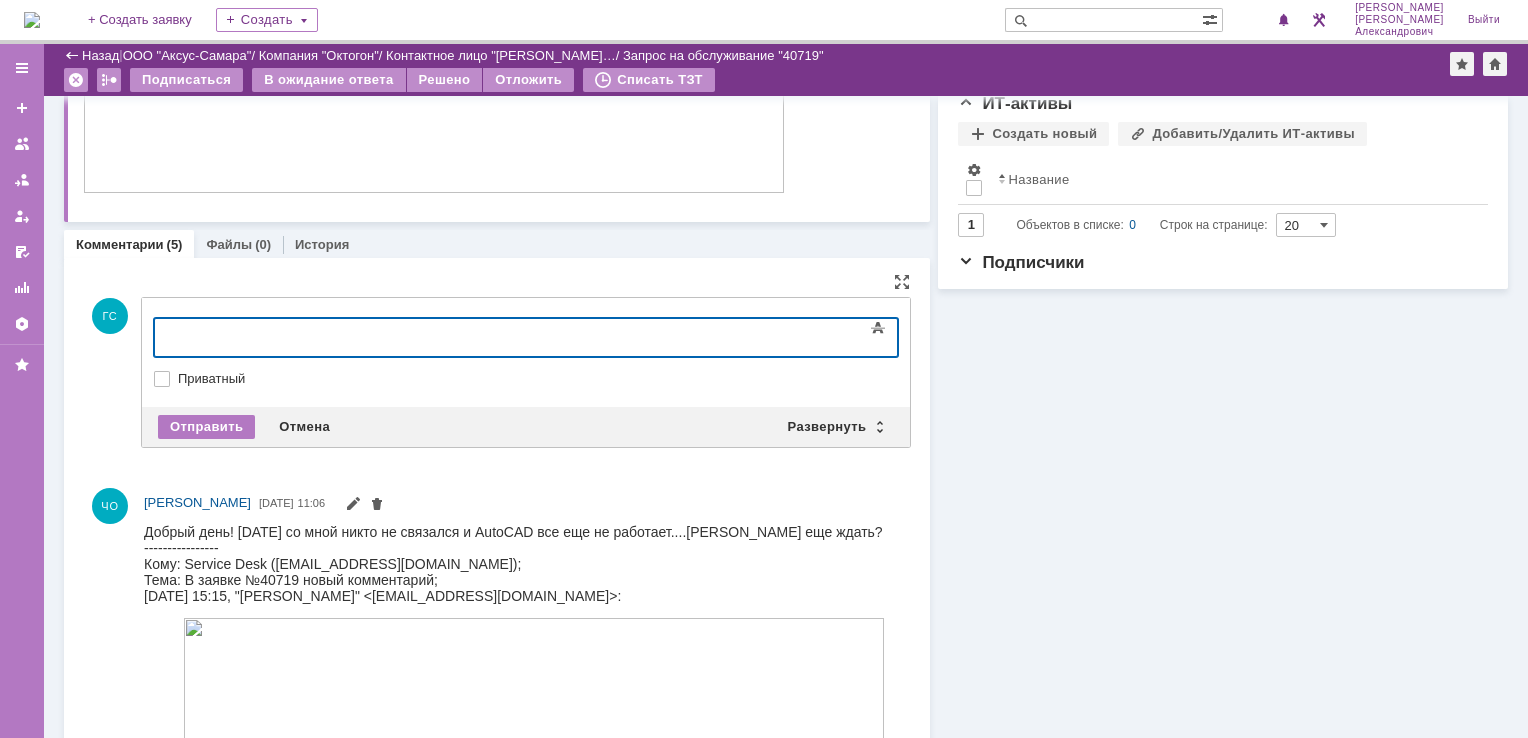 type 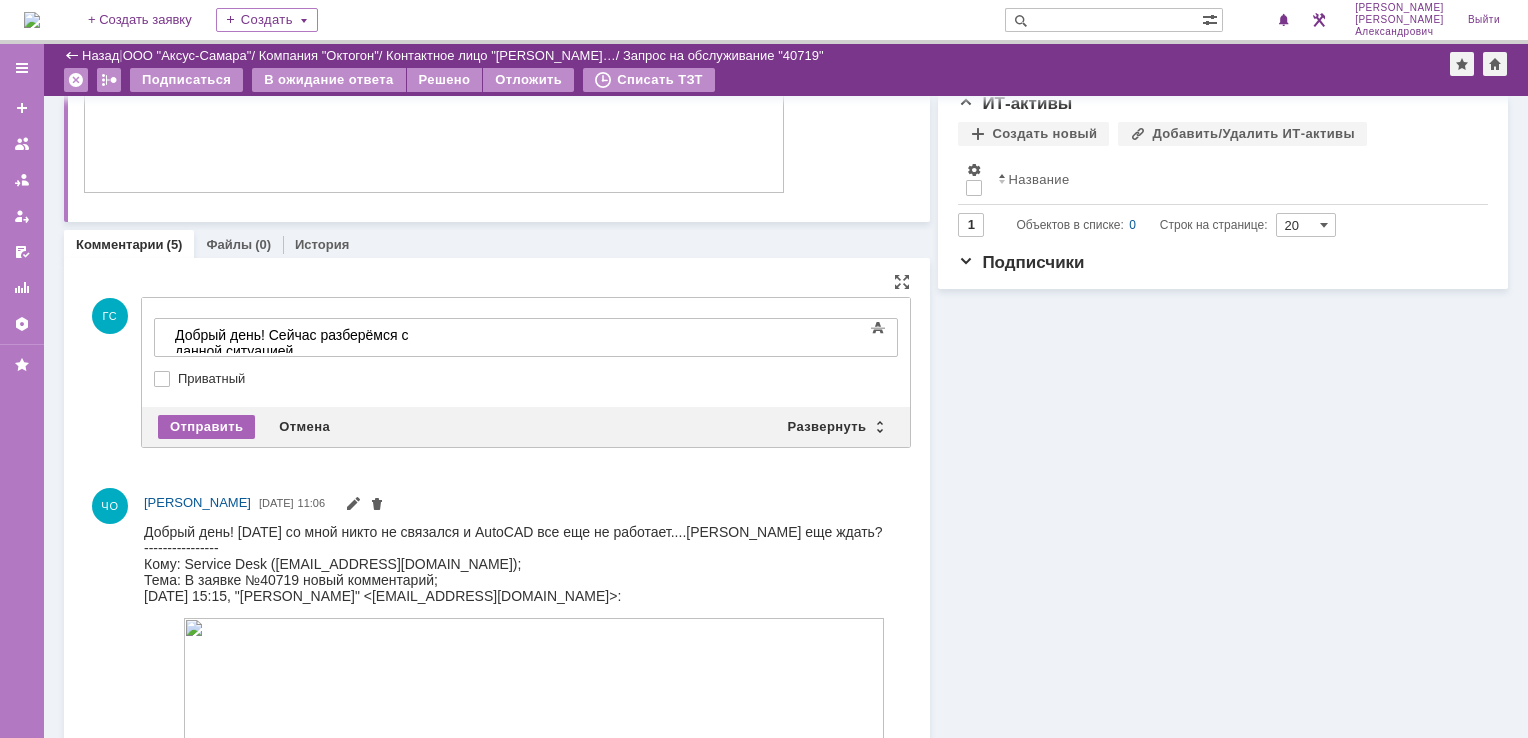 click on "Отправить" at bounding box center [206, 427] 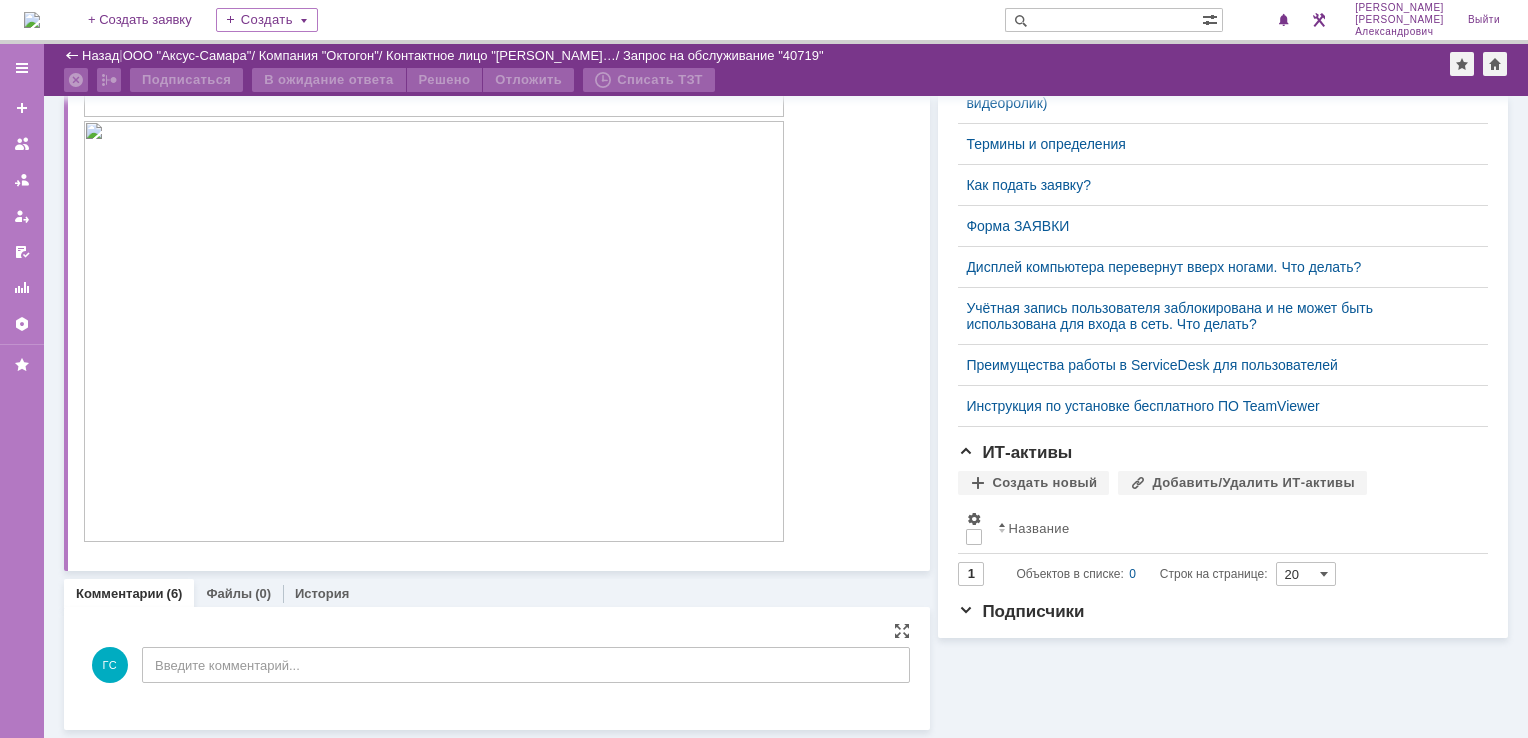 scroll, scrollTop: 900, scrollLeft: 0, axis: vertical 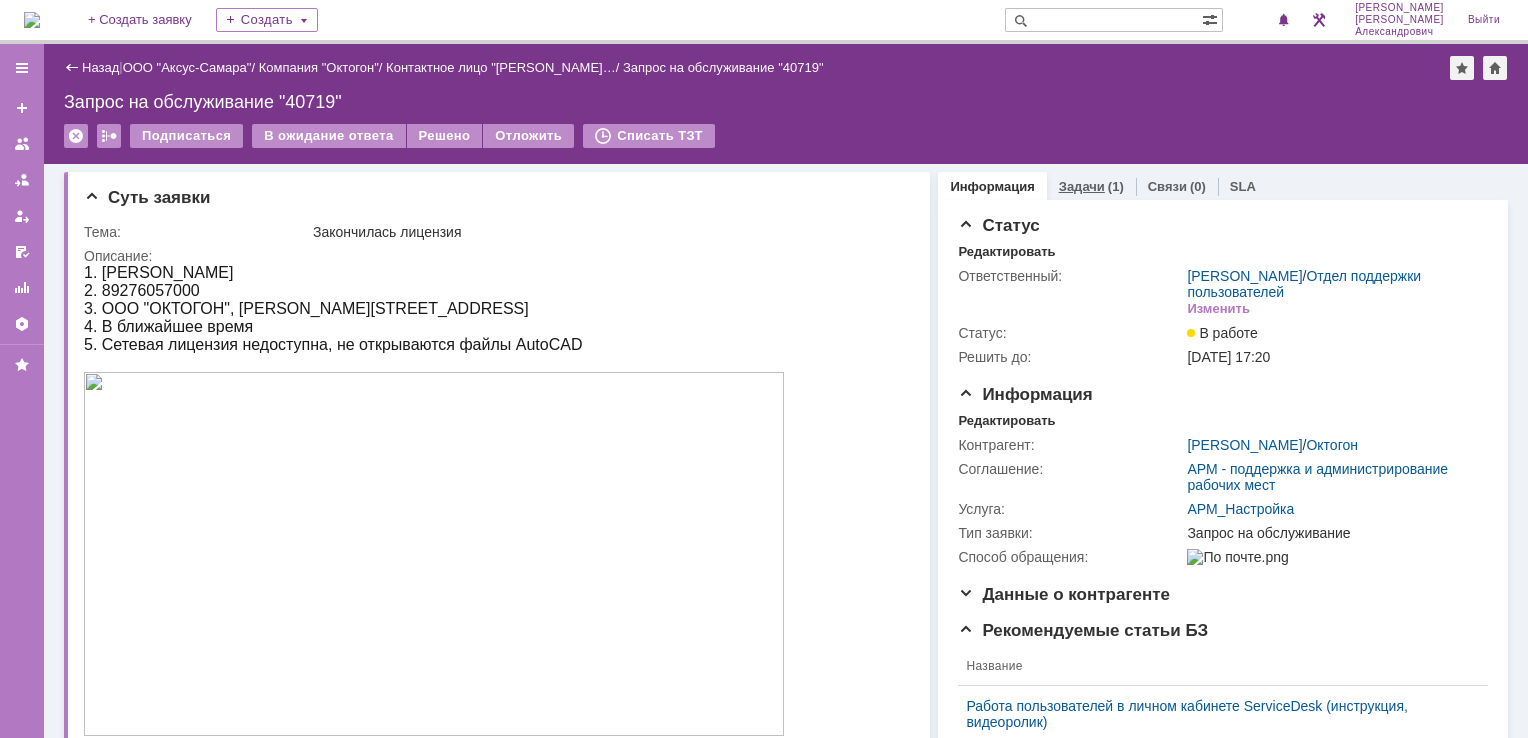 click on "Задачи" at bounding box center [1082, 186] 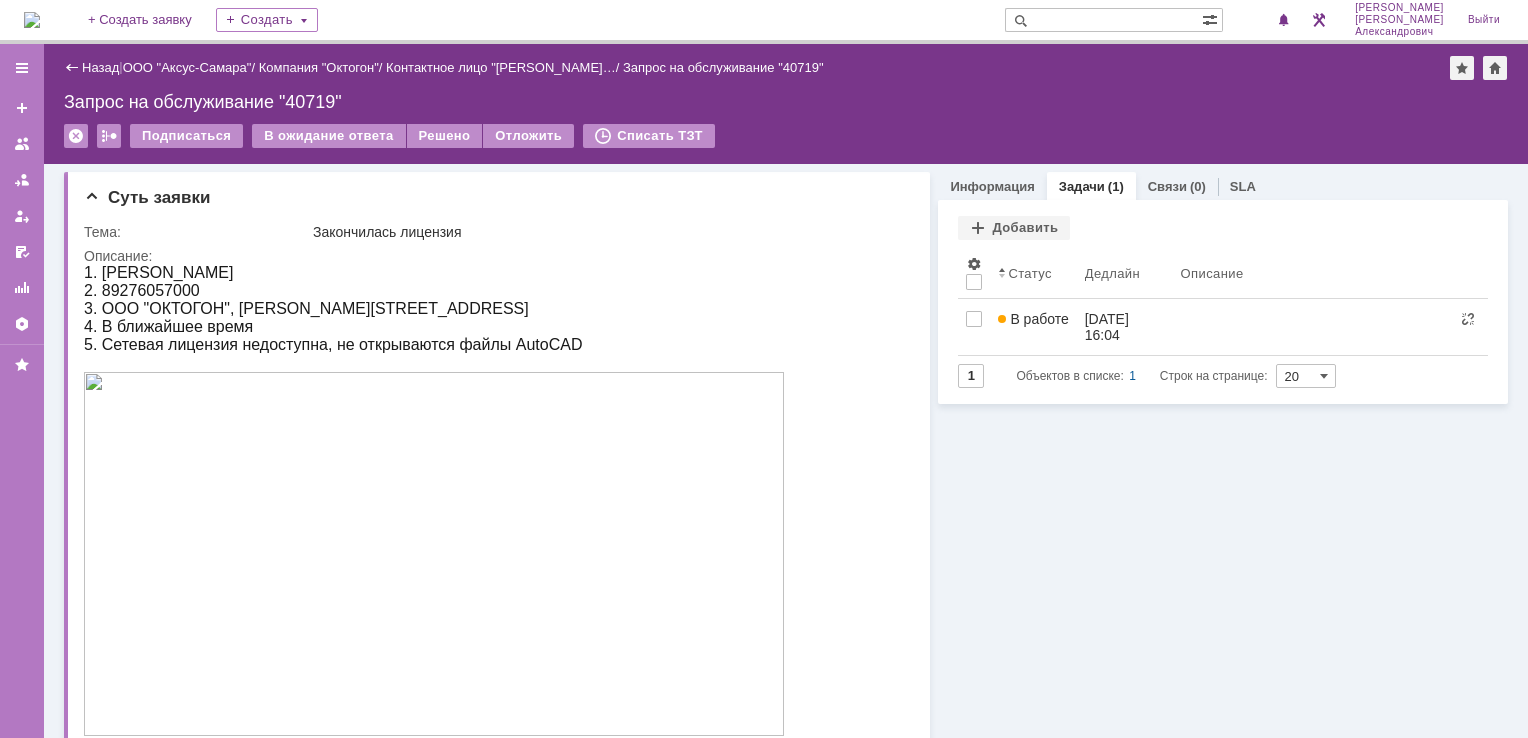 scroll, scrollTop: 0, scrollLeft: 0, axis: both 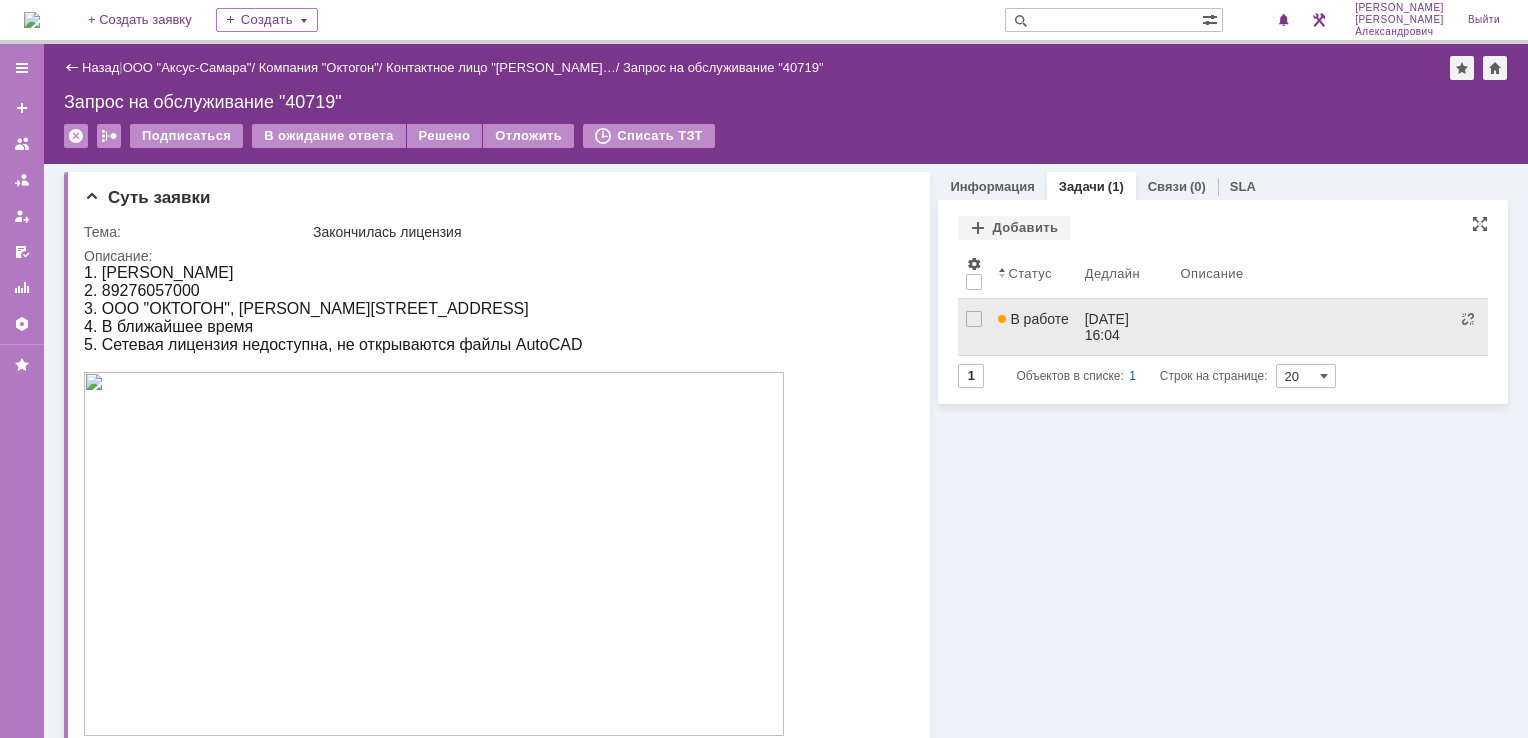 click on "[DATE] 16:04" at bounding box center (1125, 327) 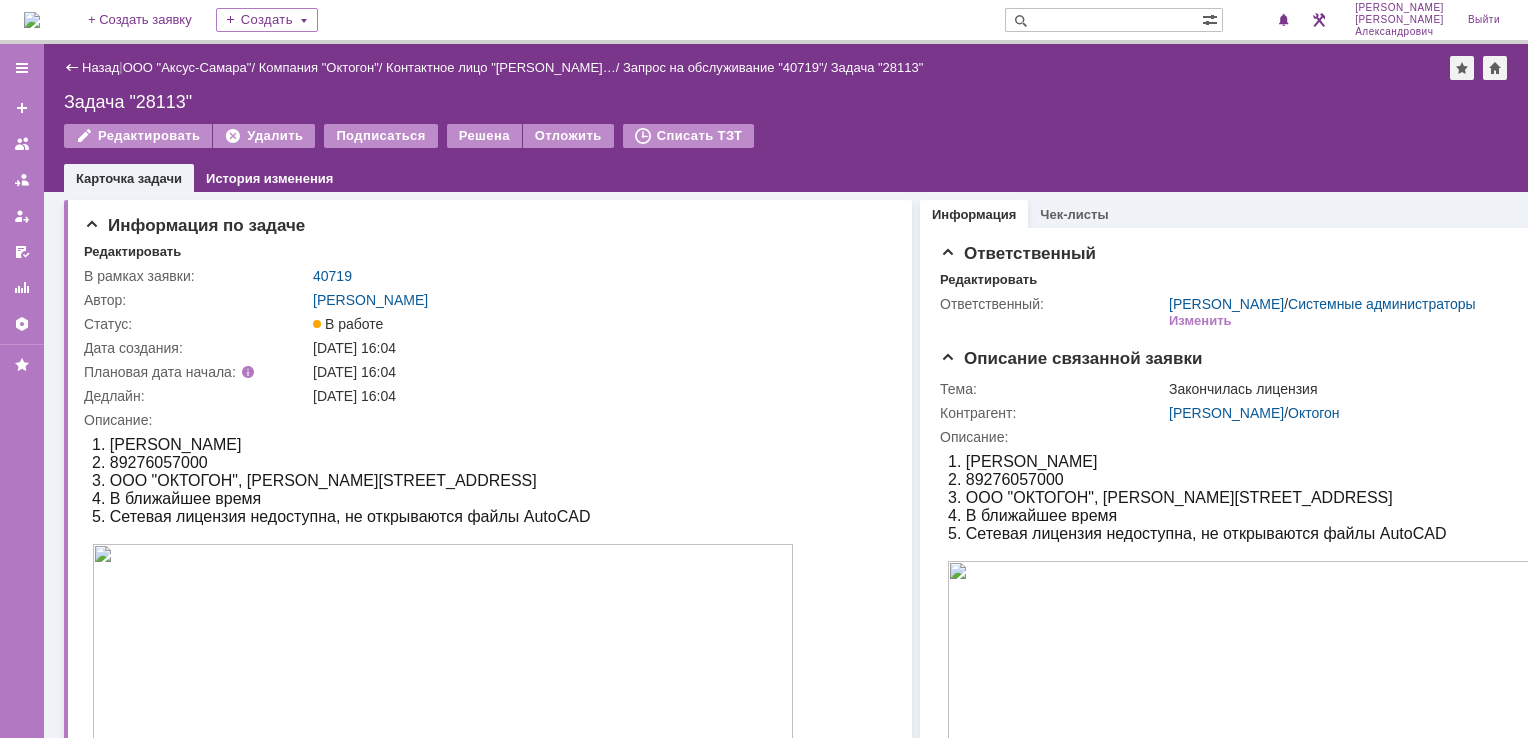 scroll, scrollTop: 0, scrollLeft: 0, axis: both 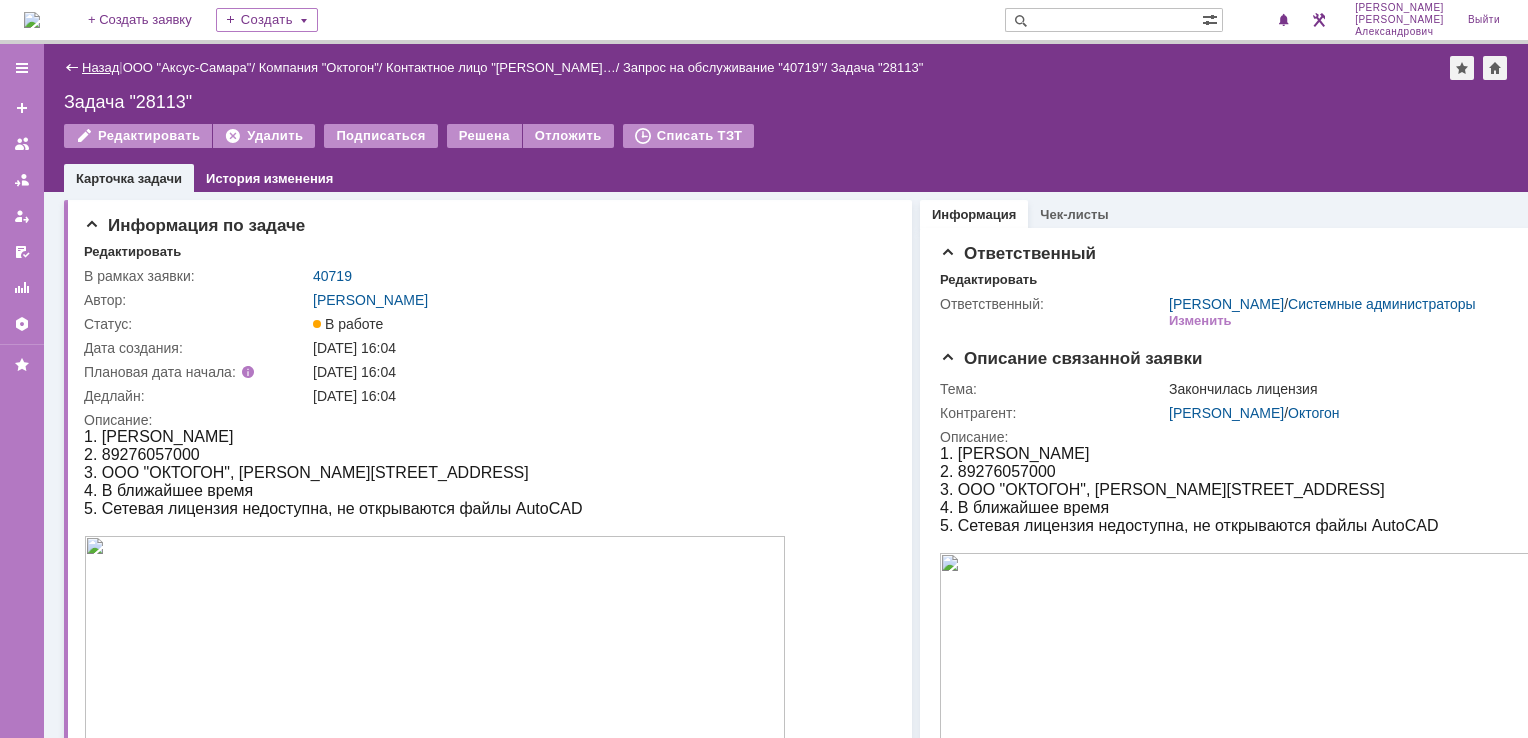 click on "Назад" at bounding box center [100, 67] 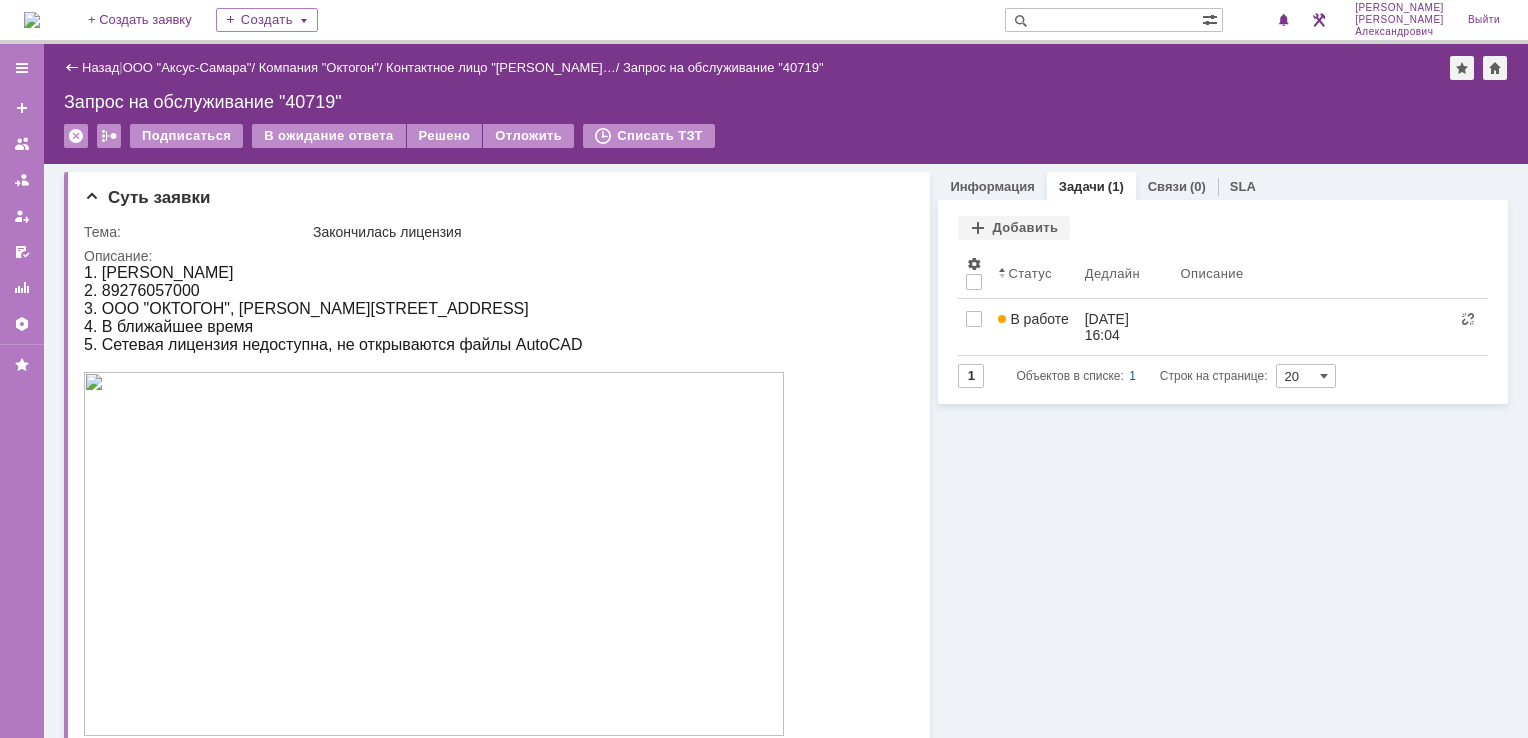 scroll, scrollTop: 0, scrollLeft: 0, axis: both 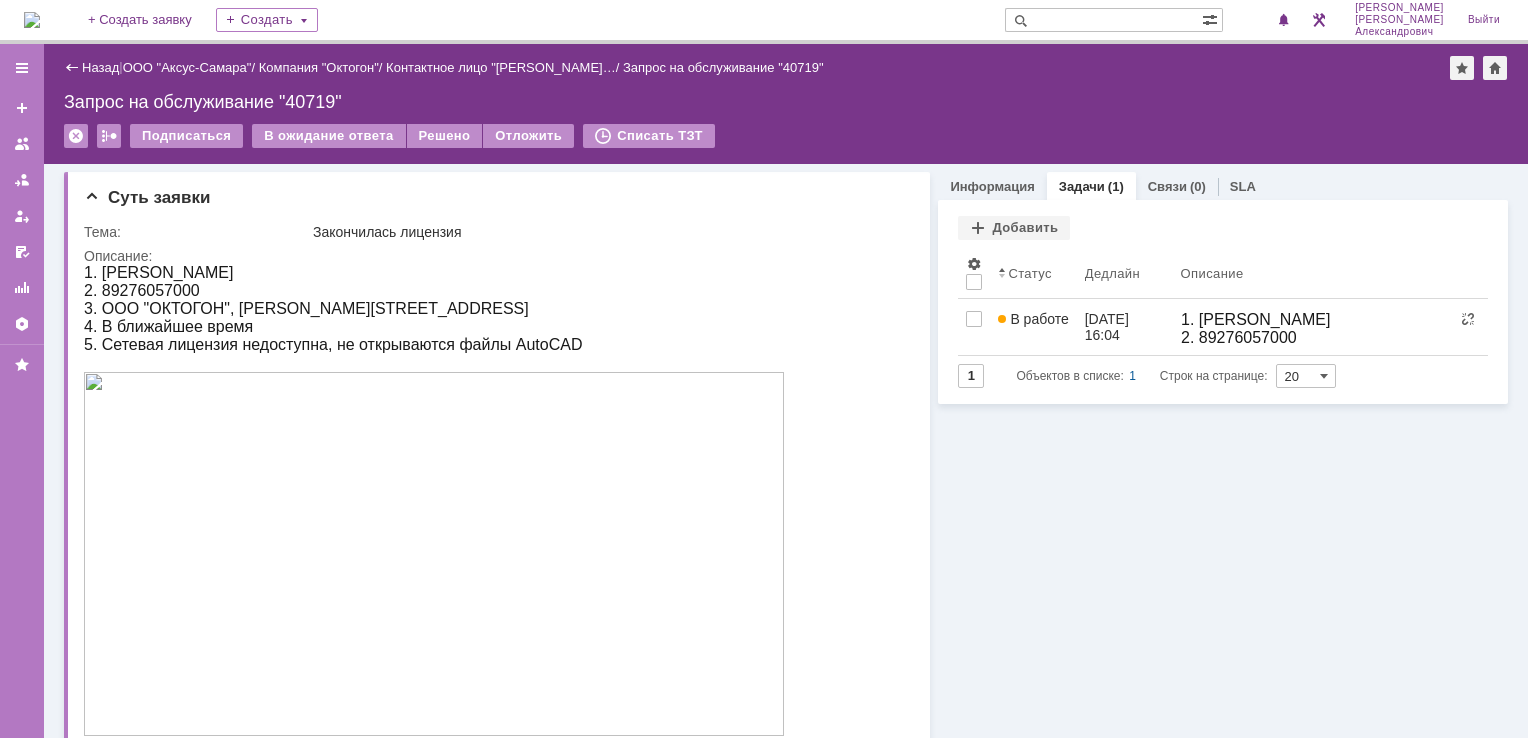 click at bounding box center [32, 20] 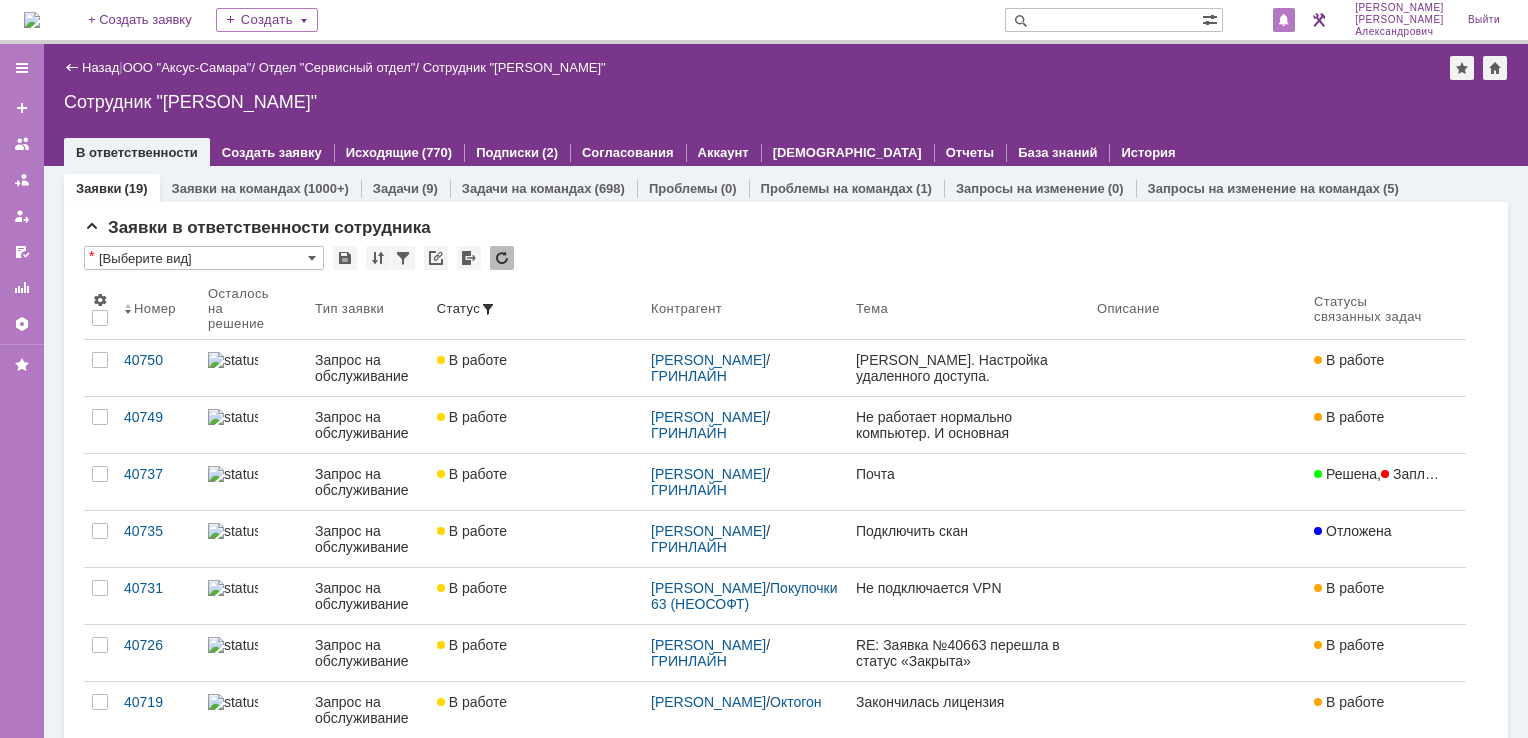 scroll, scrollTop: 0, scrollLeft: 0, axis: both 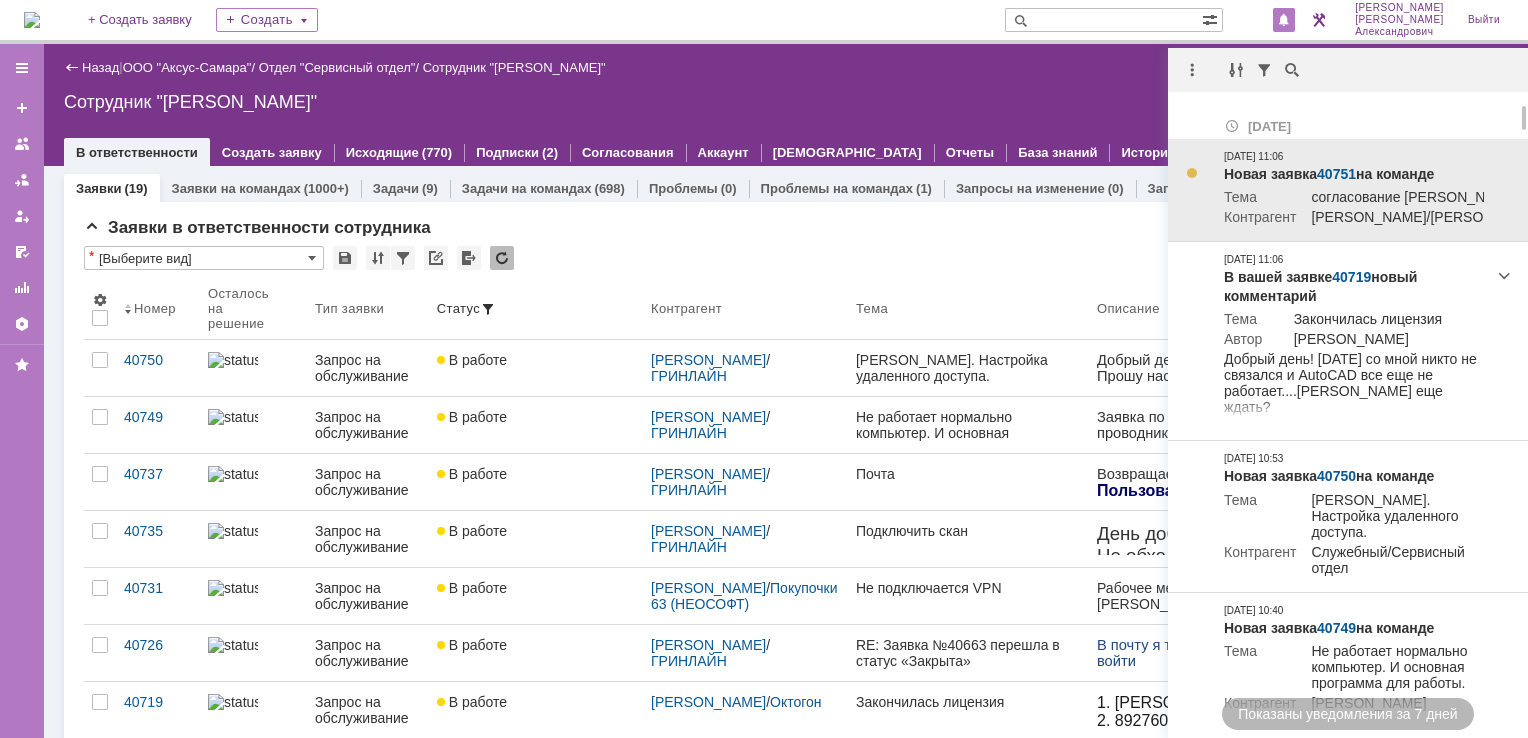 click on "40751" at bounding box center [1336, 174] 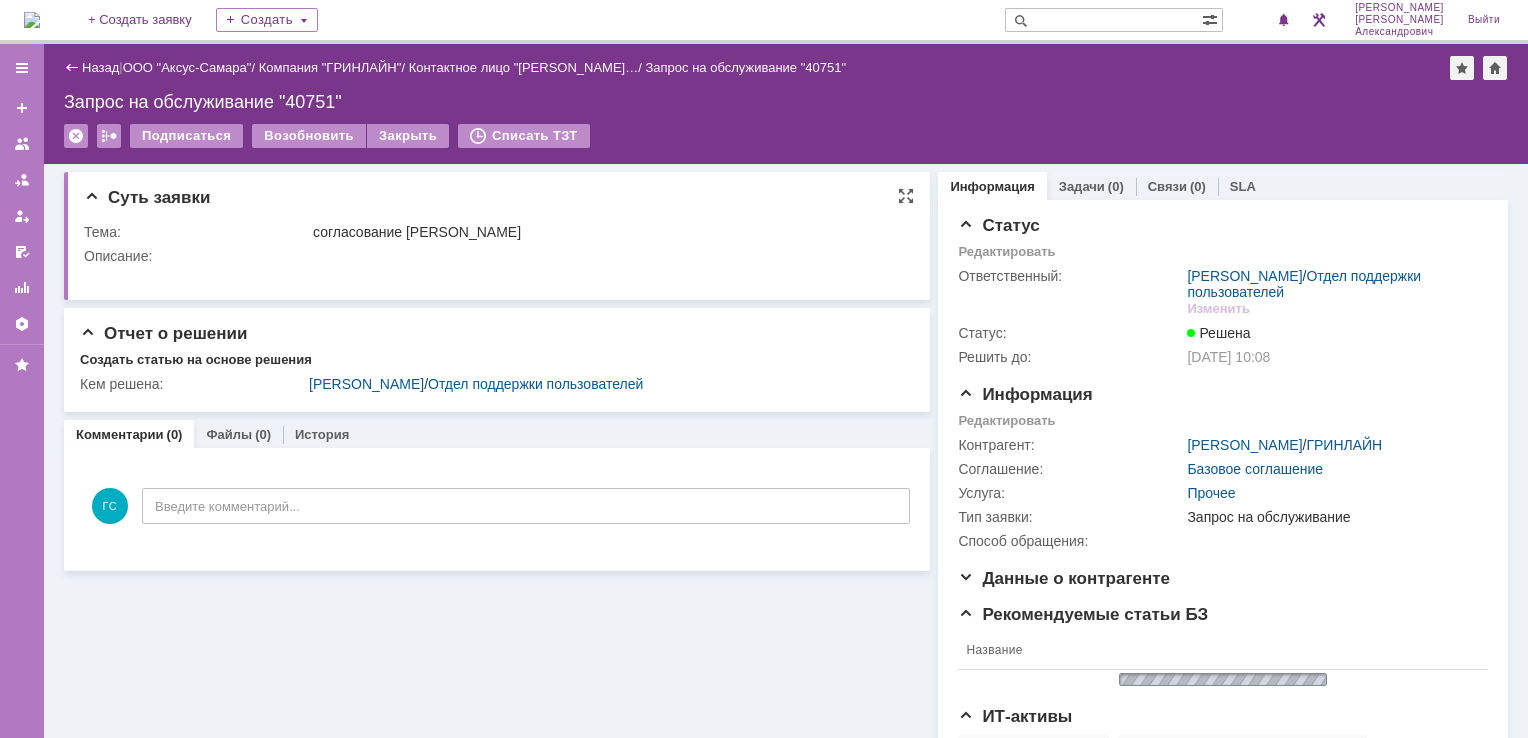 scroll, scrollTop: 0, scrollLeft: 0, axis: both 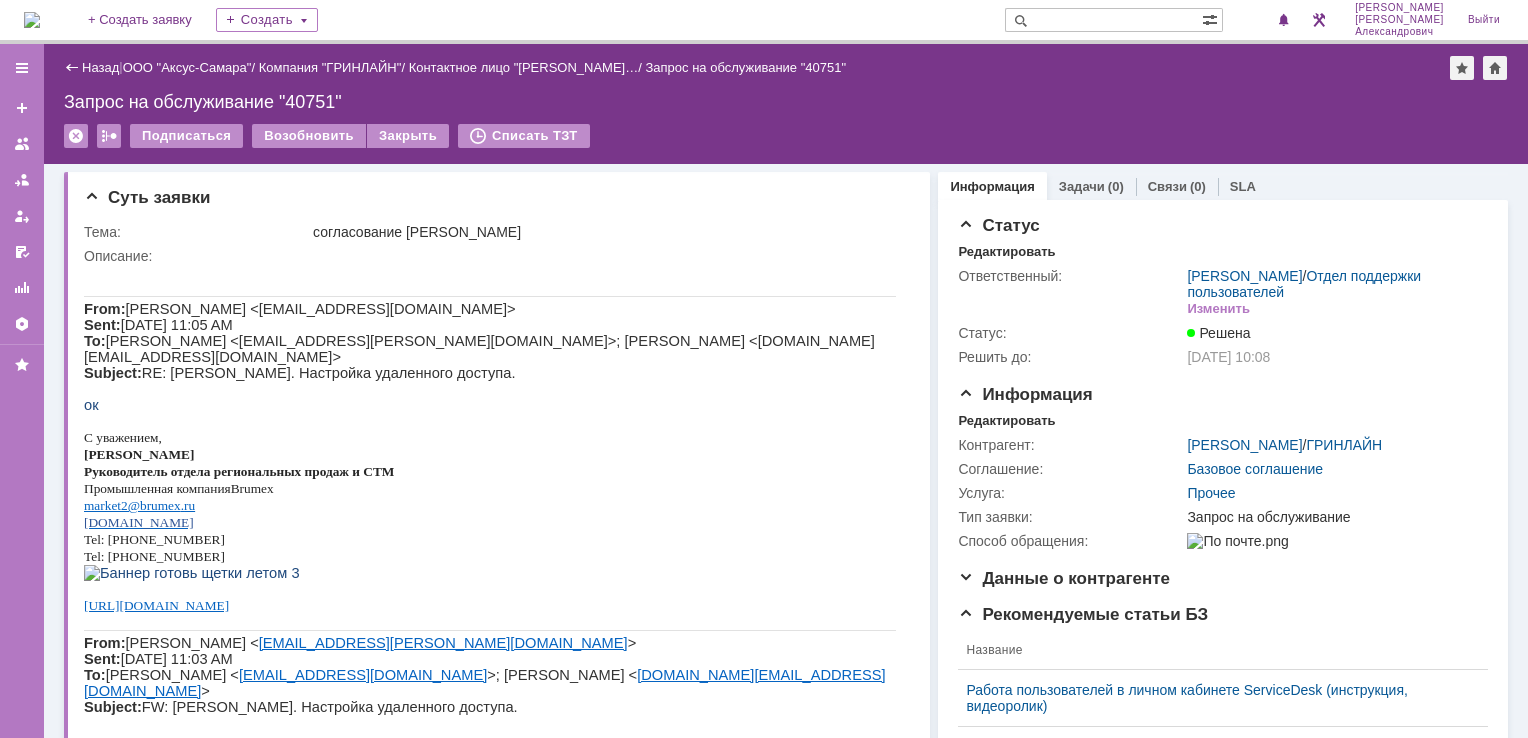 click at bounding box center (32, 20) 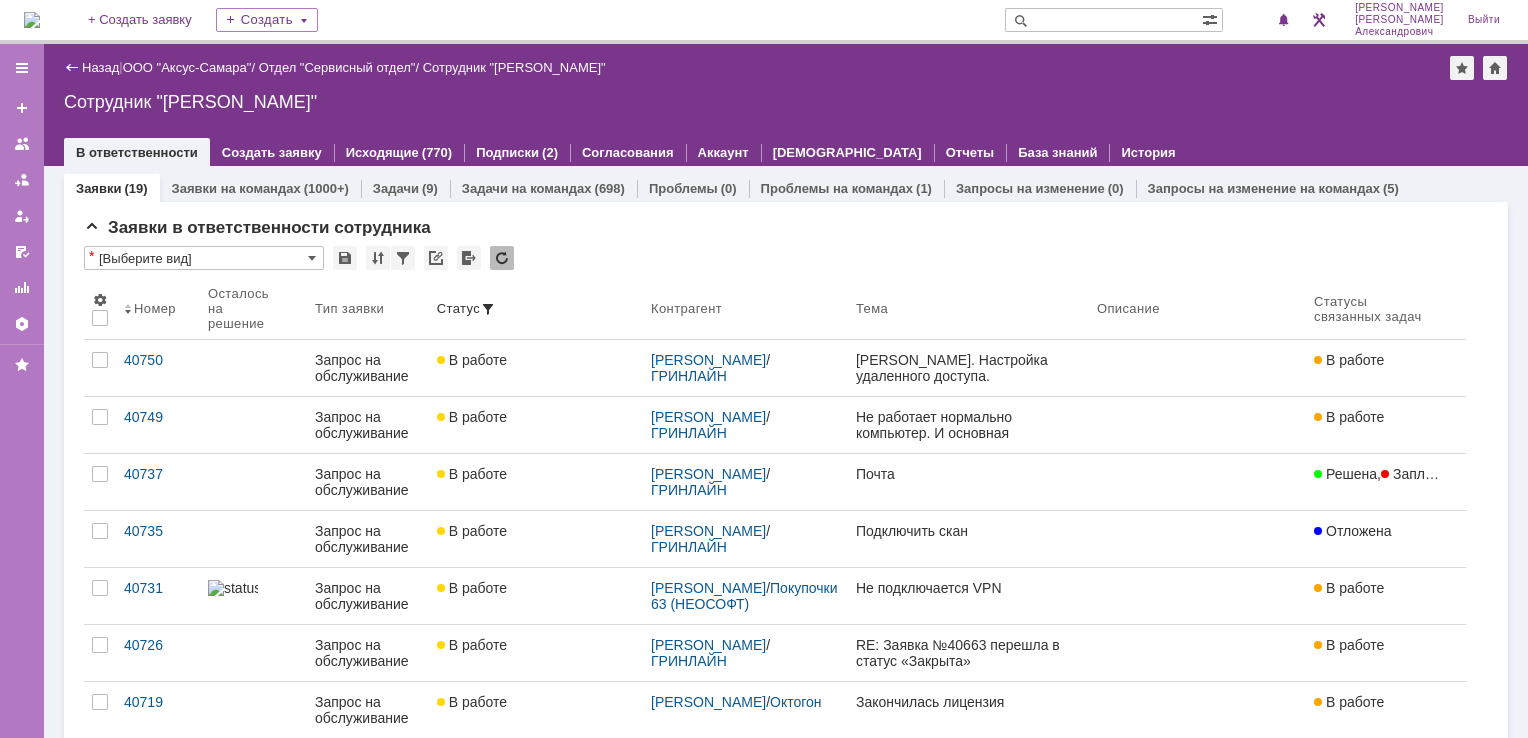 scroll, scrollTop: 0, scrollLeft: 0, axis: both 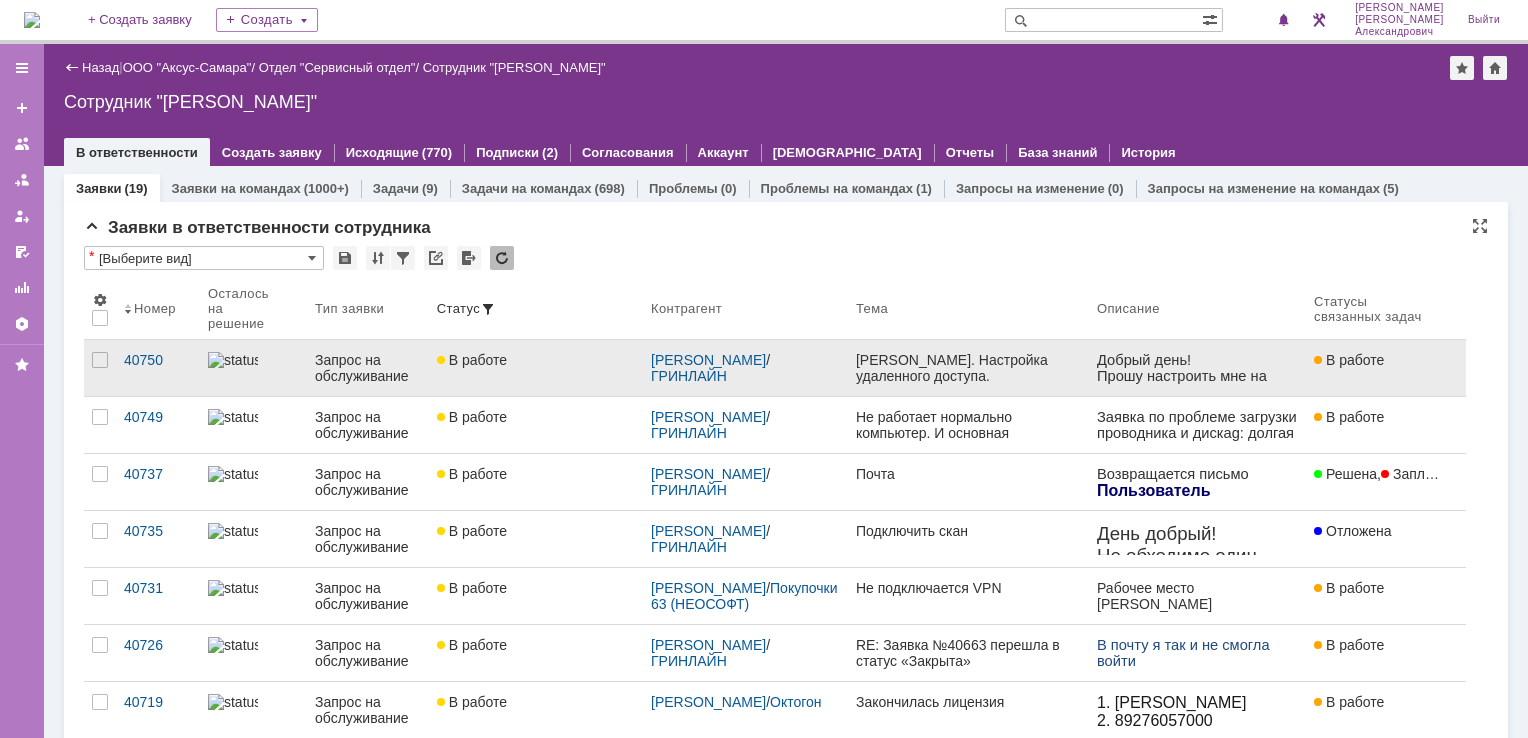 click on "[PERSON_NAME]. Настройка удаленного доступа." at bounding box center (968, 368) 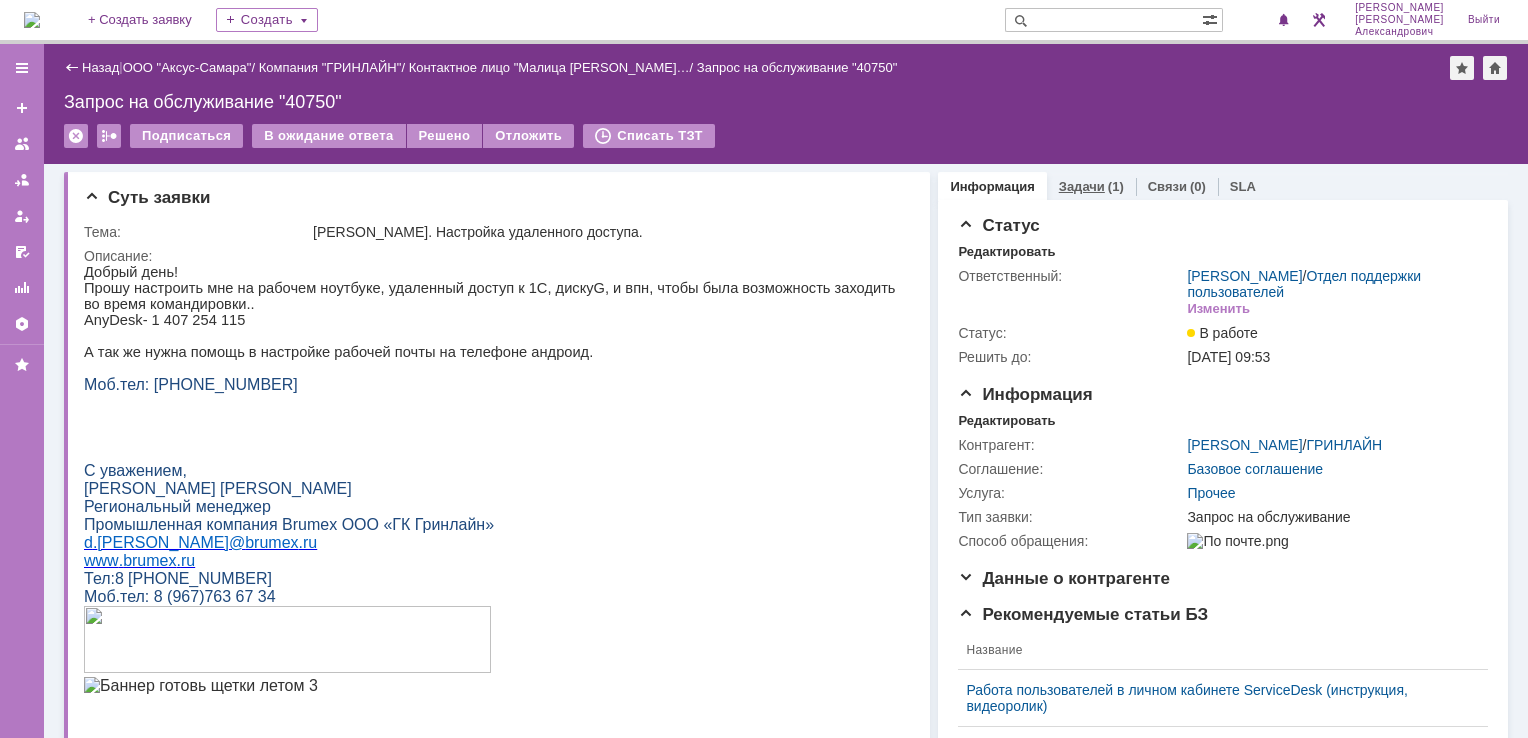 click on "Задачи" at bounding box center [1082, 186] 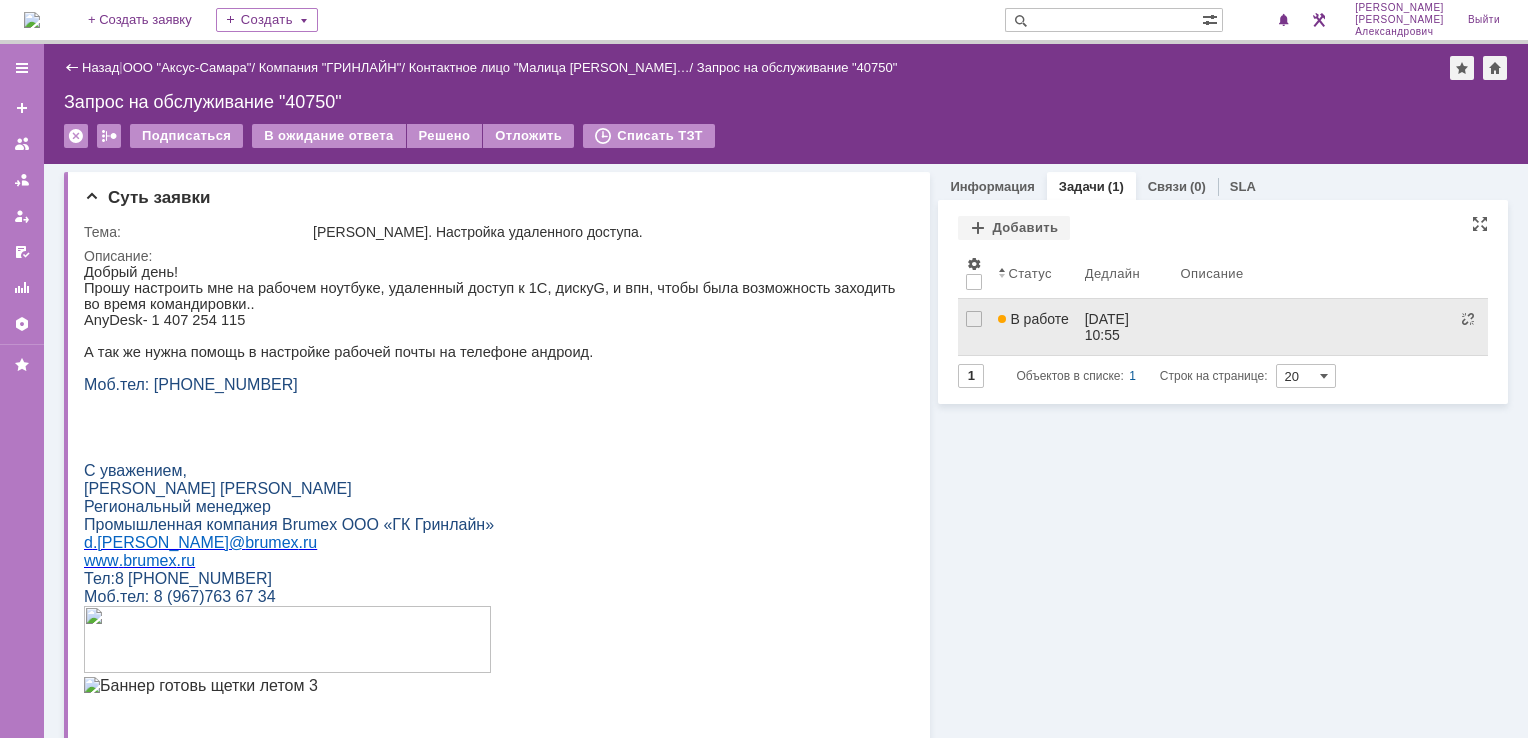 click on "В работе" at bounding box center [1033, 327] 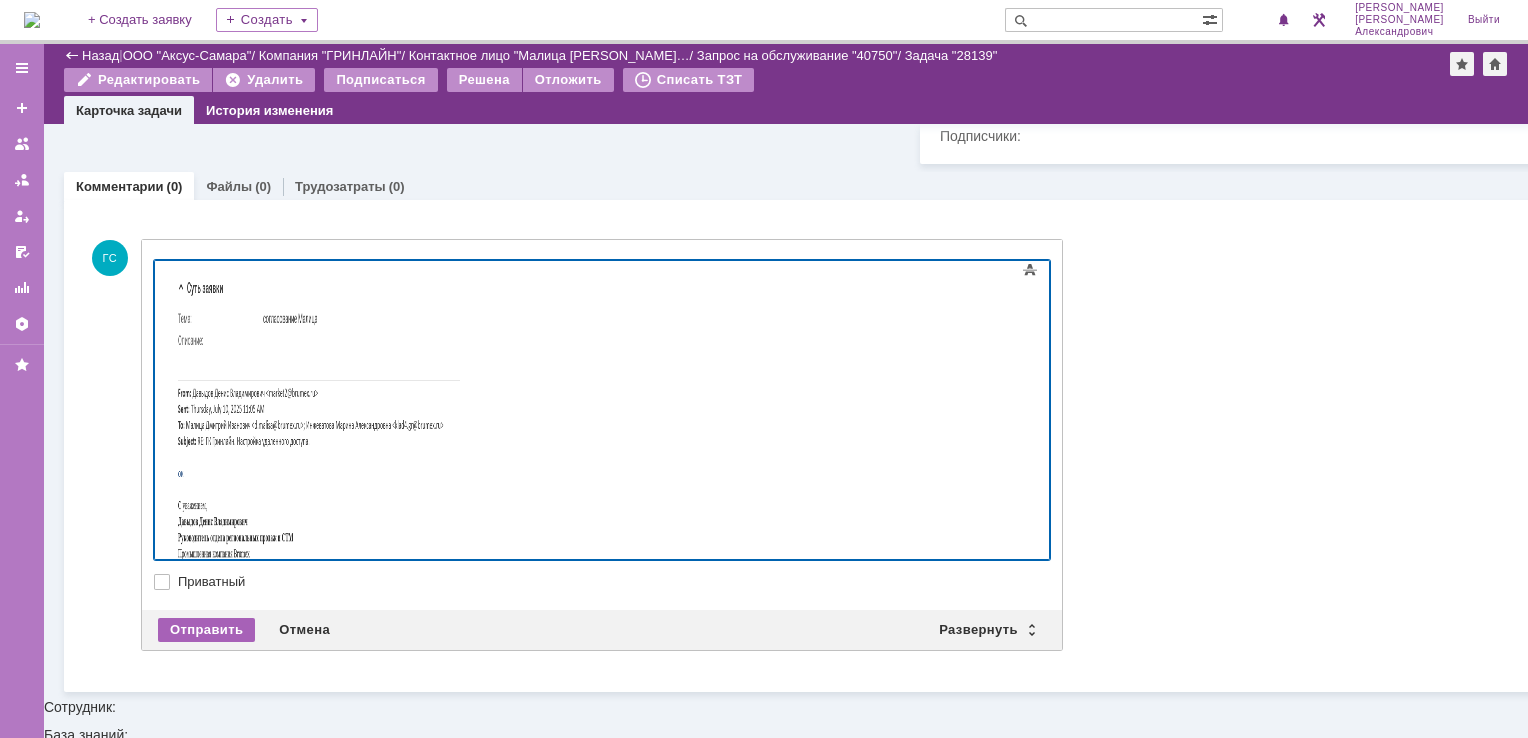 click on "Отправить" at bounding box center (206, 630) 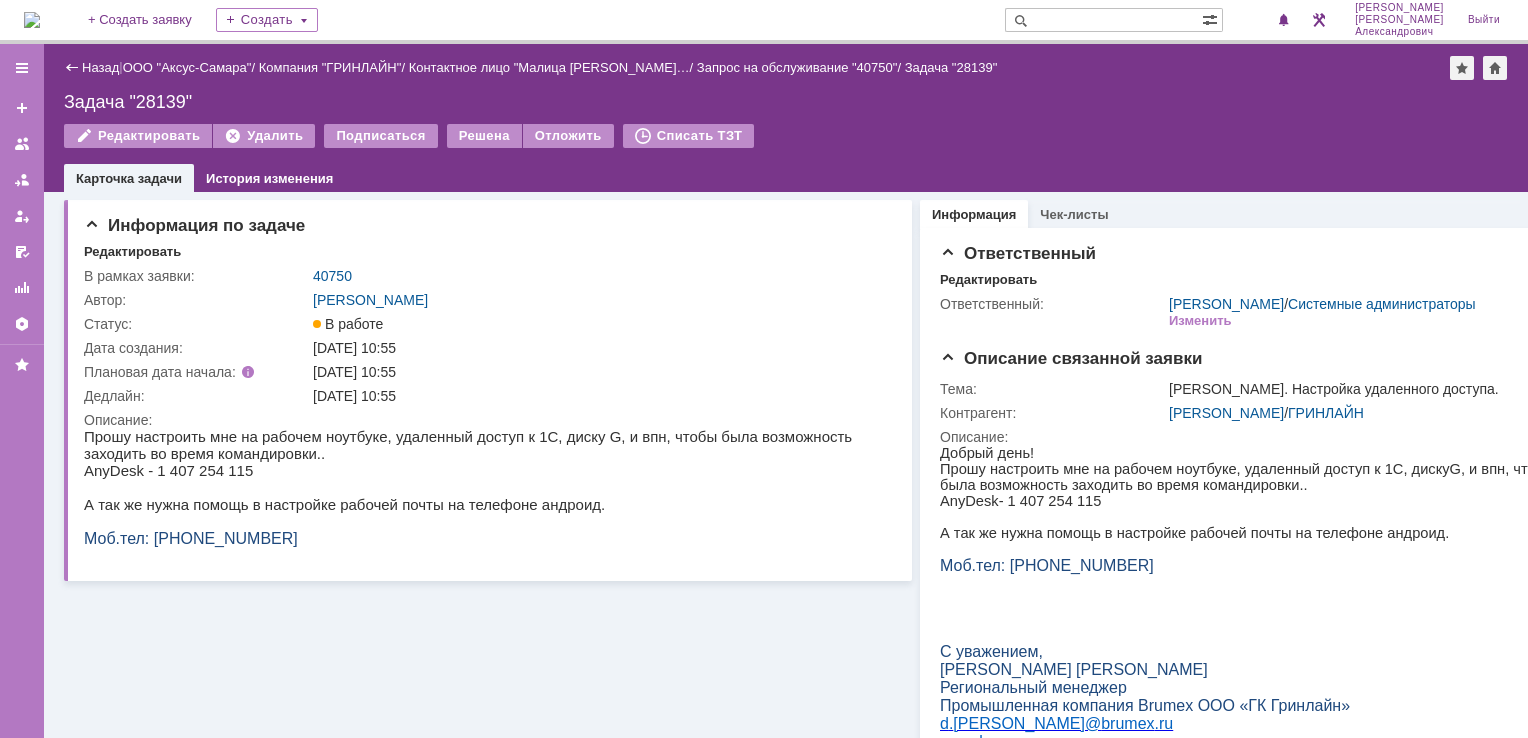 click at bounding box center (32, 20) 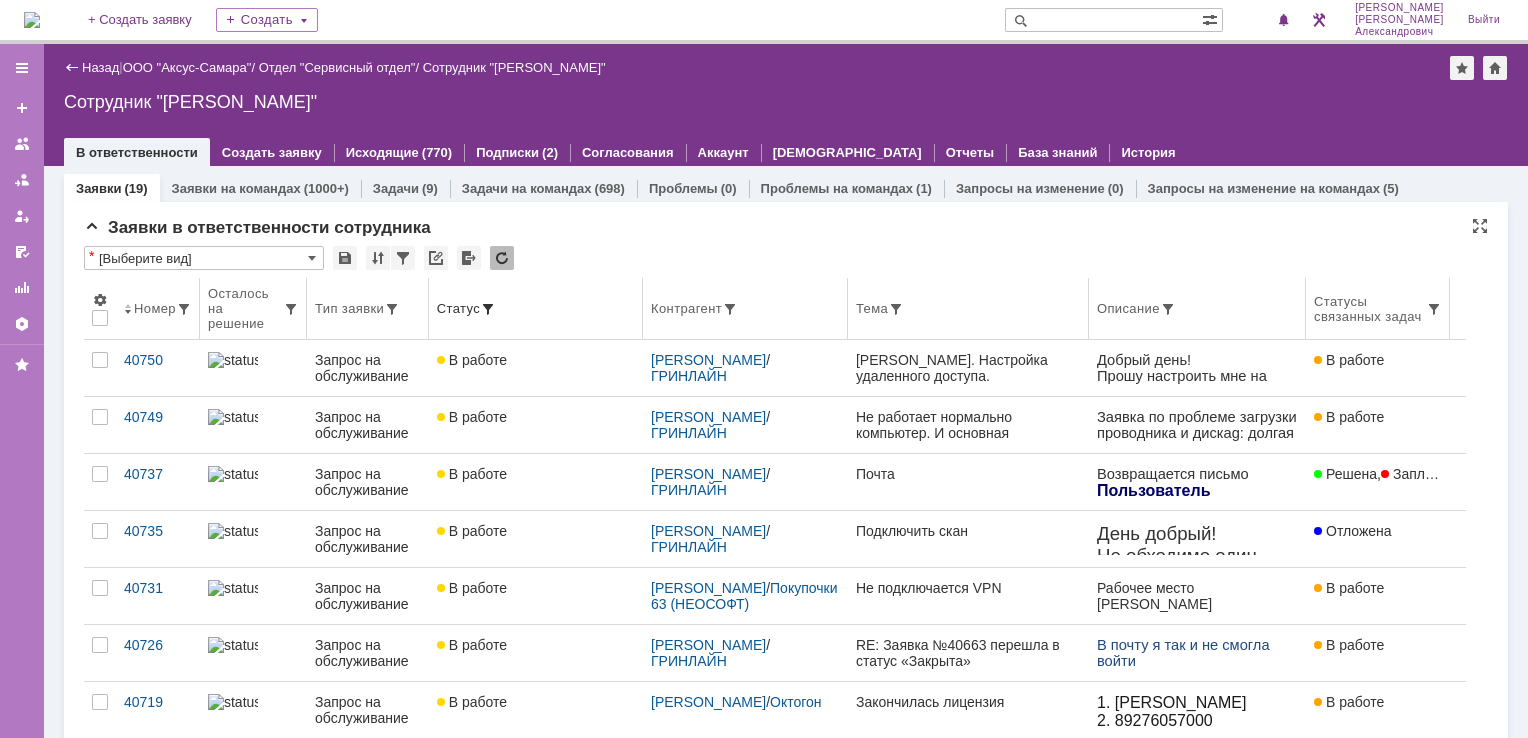click on "Осталось на решение" at bounding box center [245, 308] 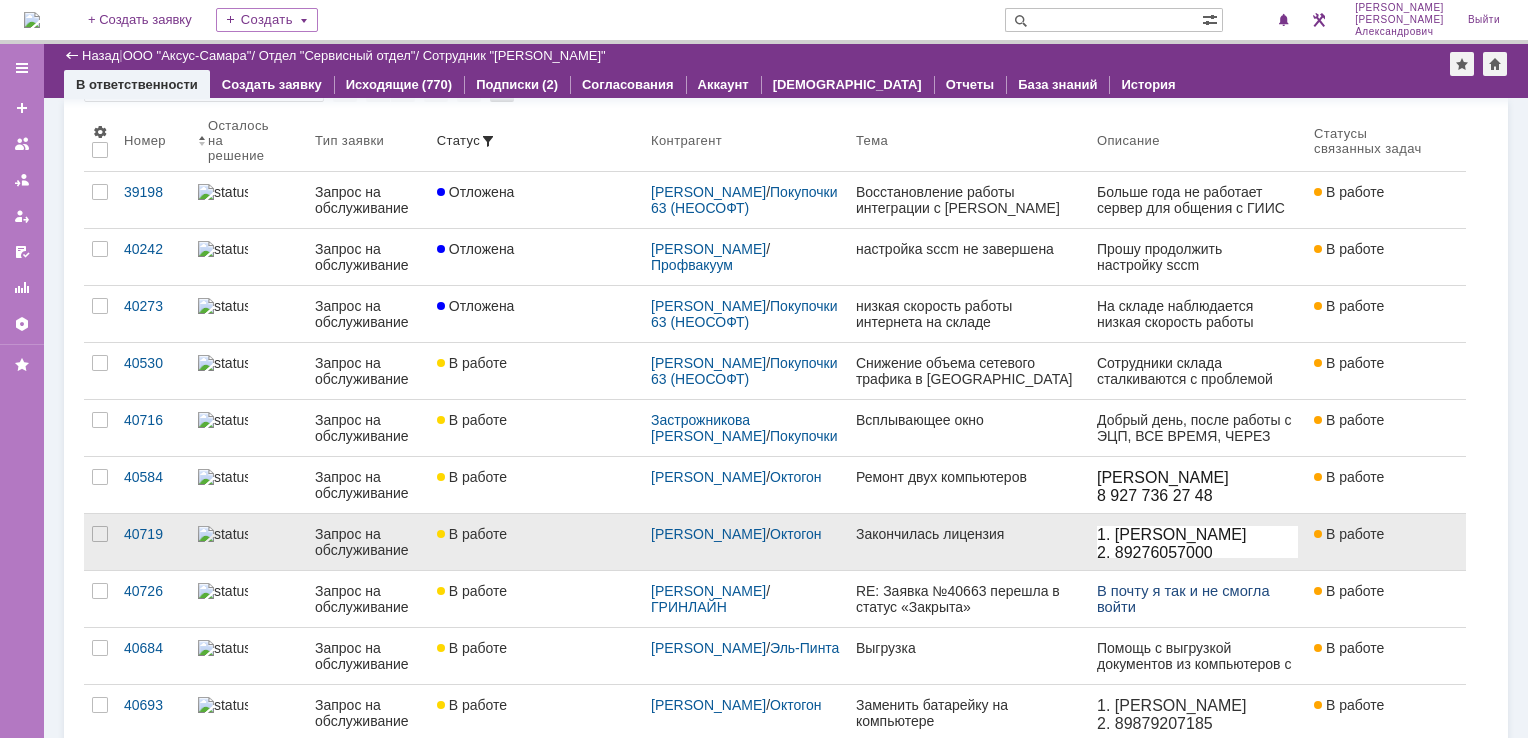 click on "В работе" at bounding box center (536, 542) 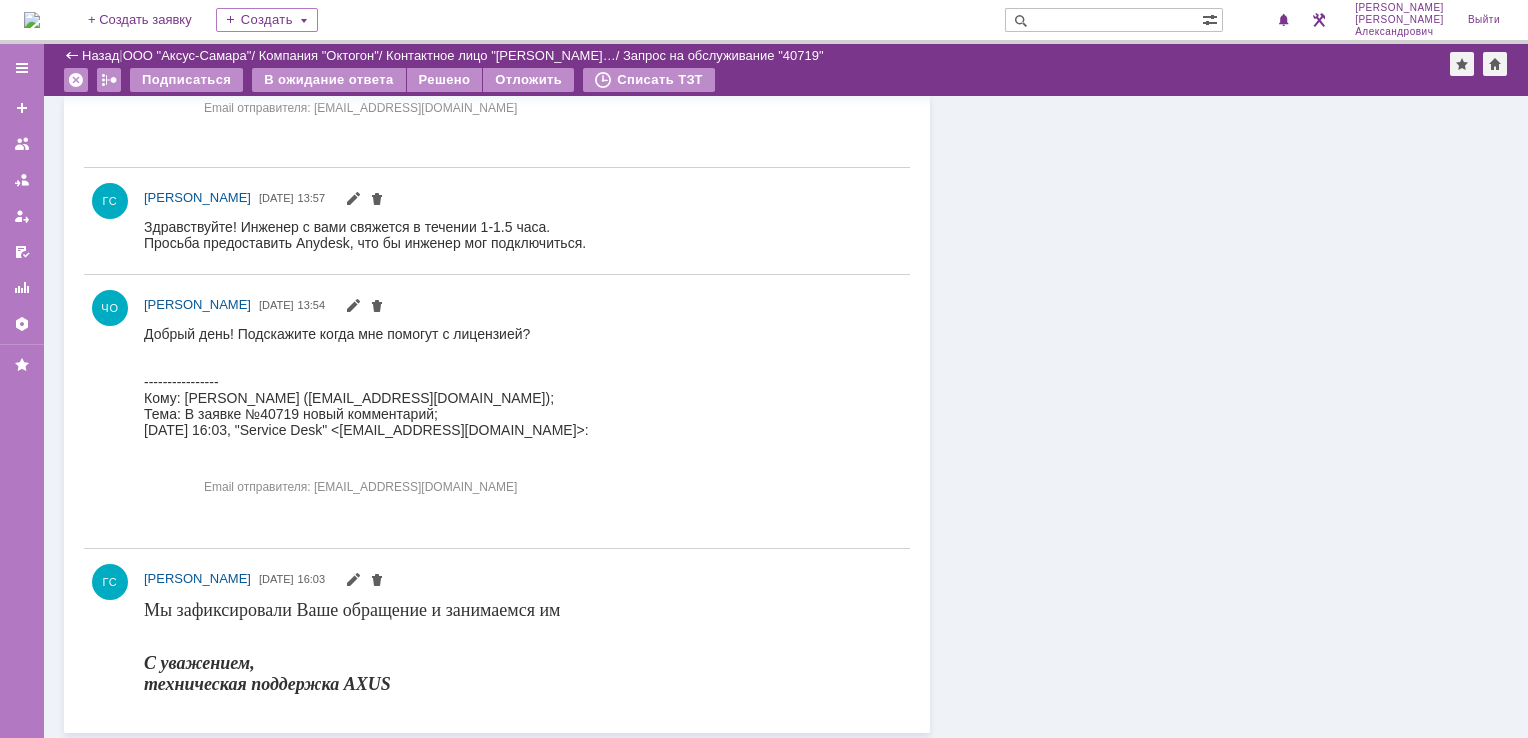 click at bounding box center [32, 20] 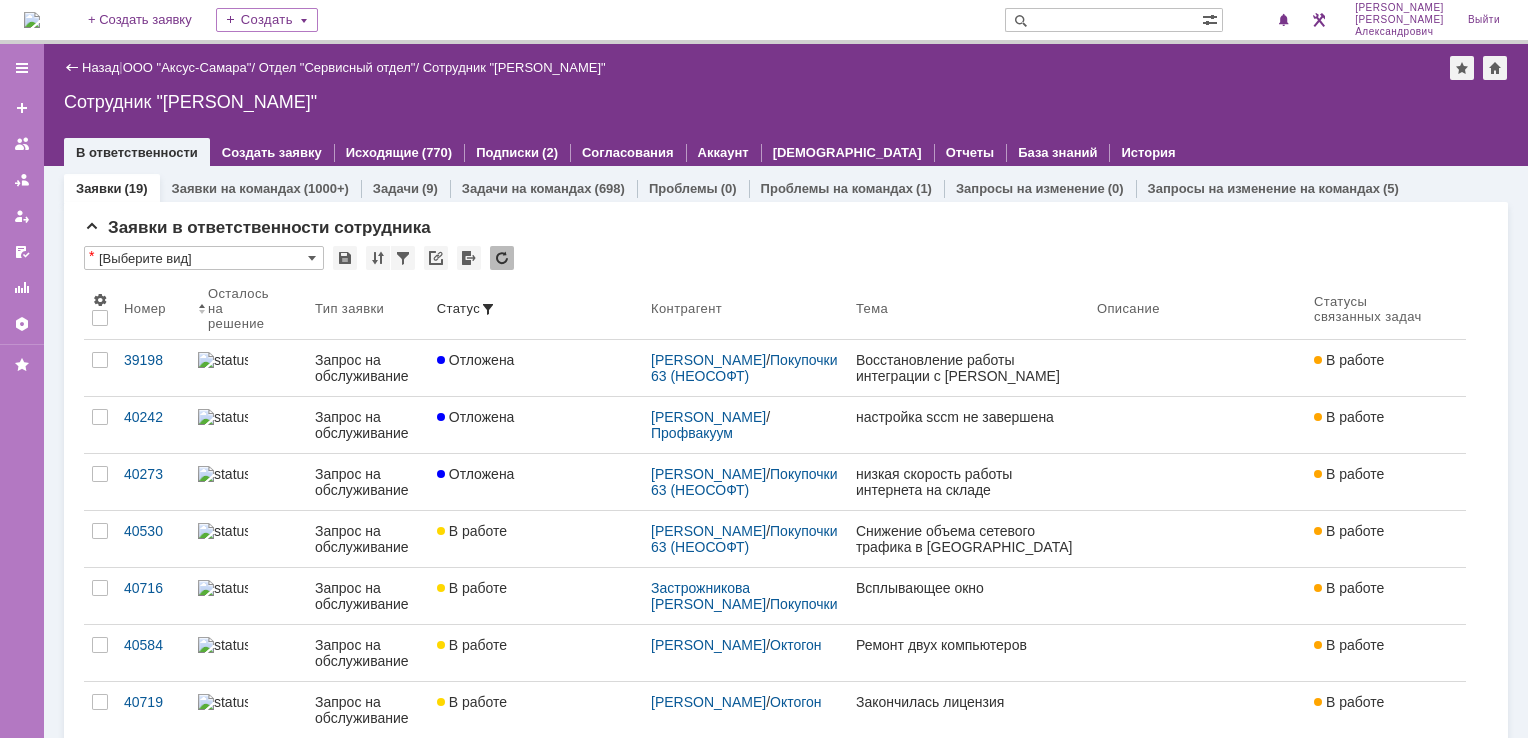 scroll, scrollTop: 0, scrollLeft: 0, axis: both 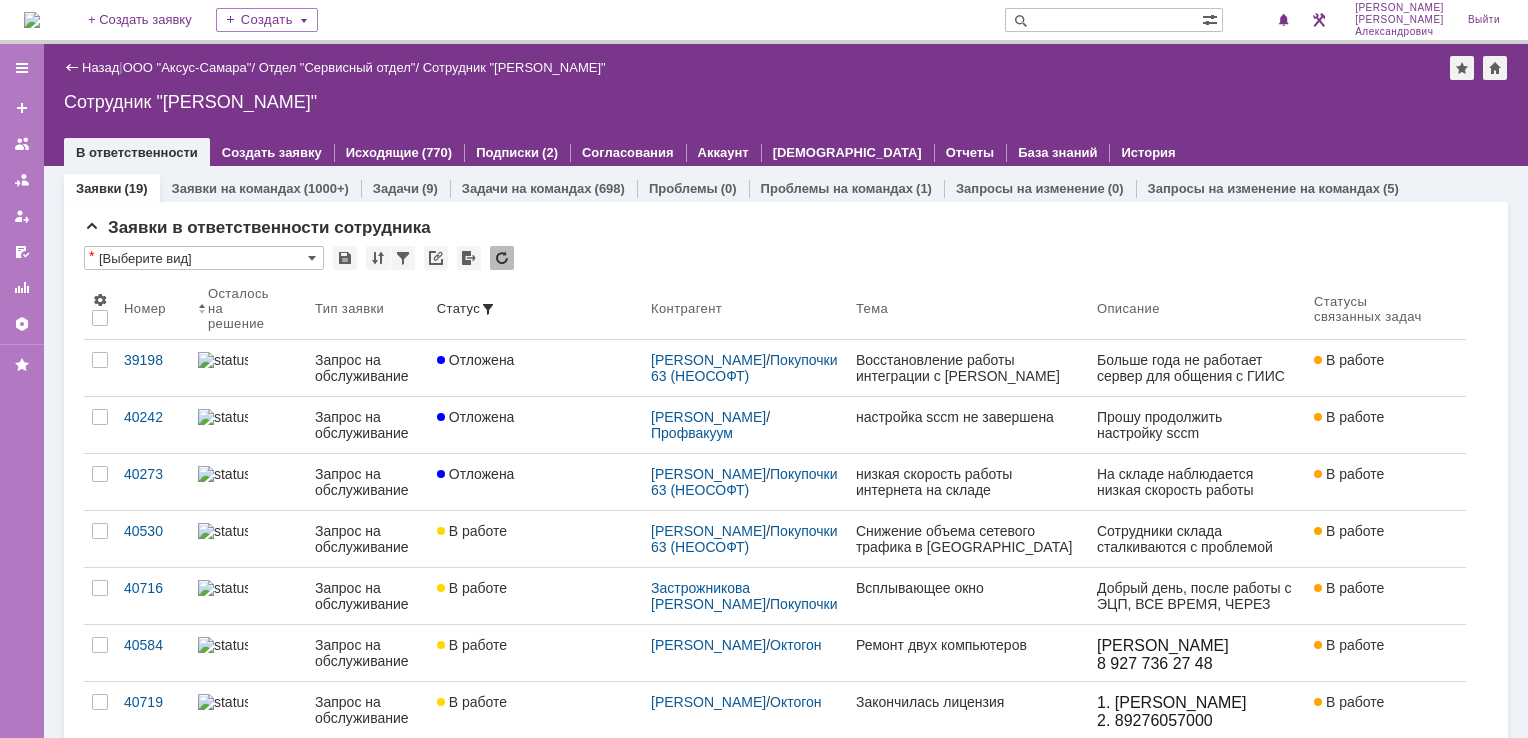 click at bounding box center (32, 20) 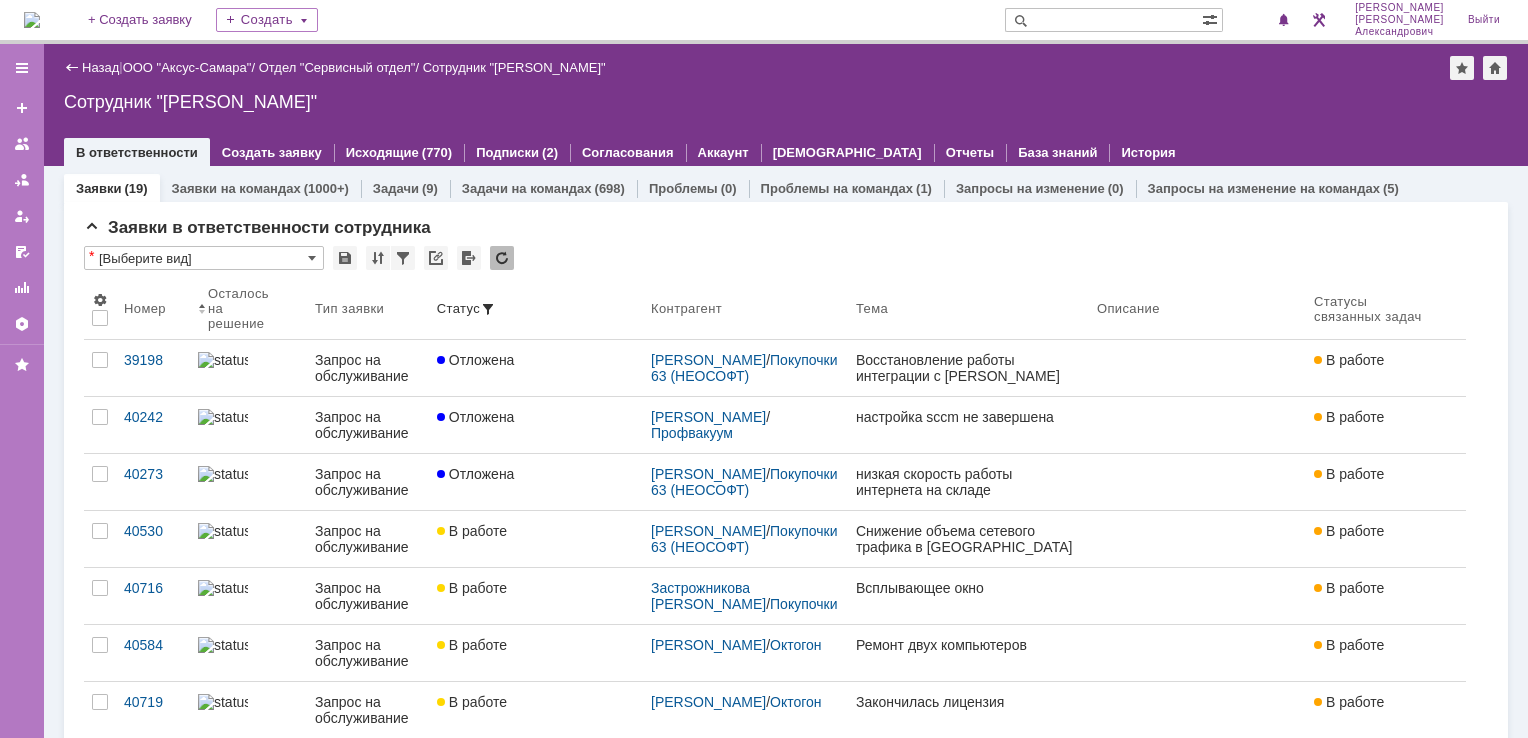 scroll, scrollTop: 0, scrollLeft: 0, axis: both 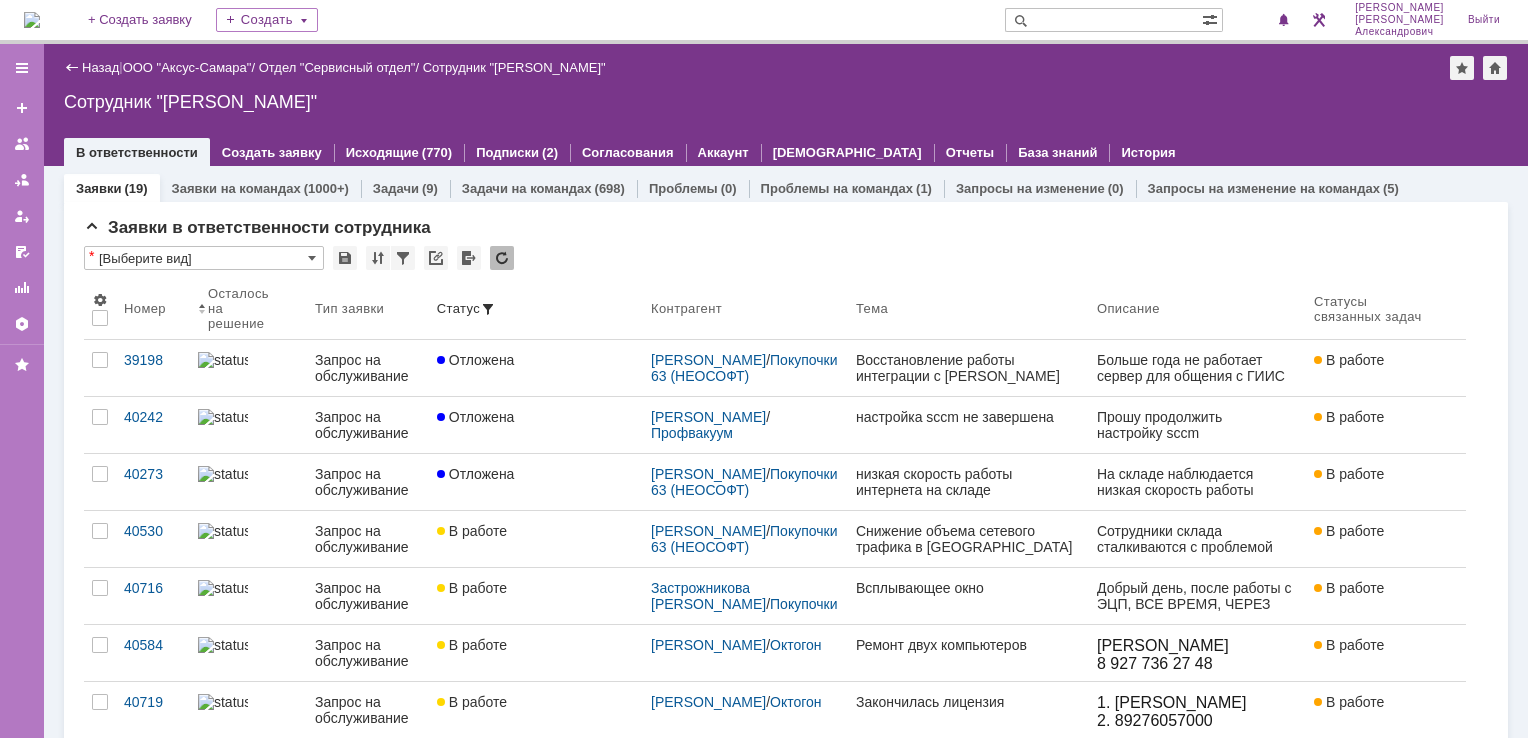click at bounding box center (32, 20) 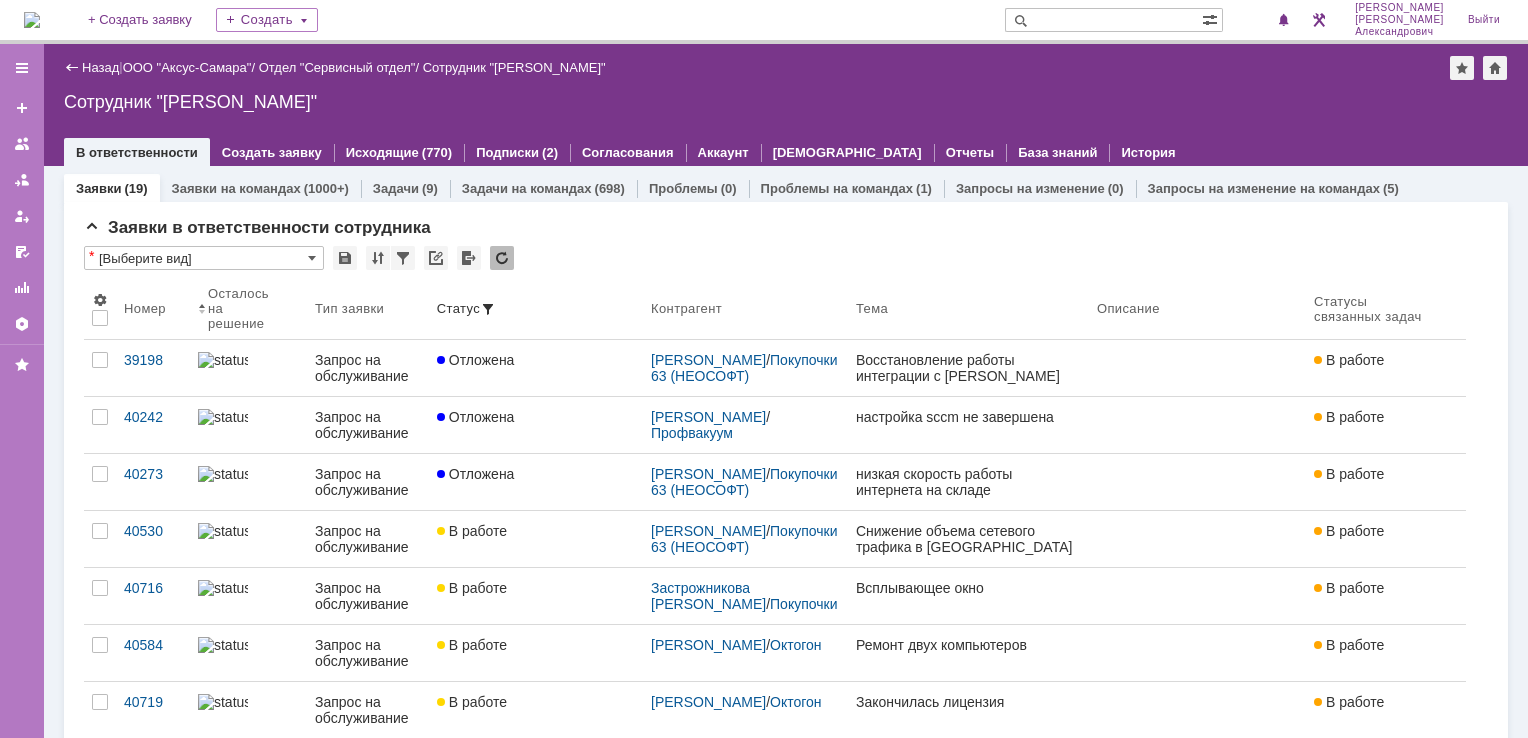 scroll, scrollTop: 0, scrollLeft: 0, axis: both 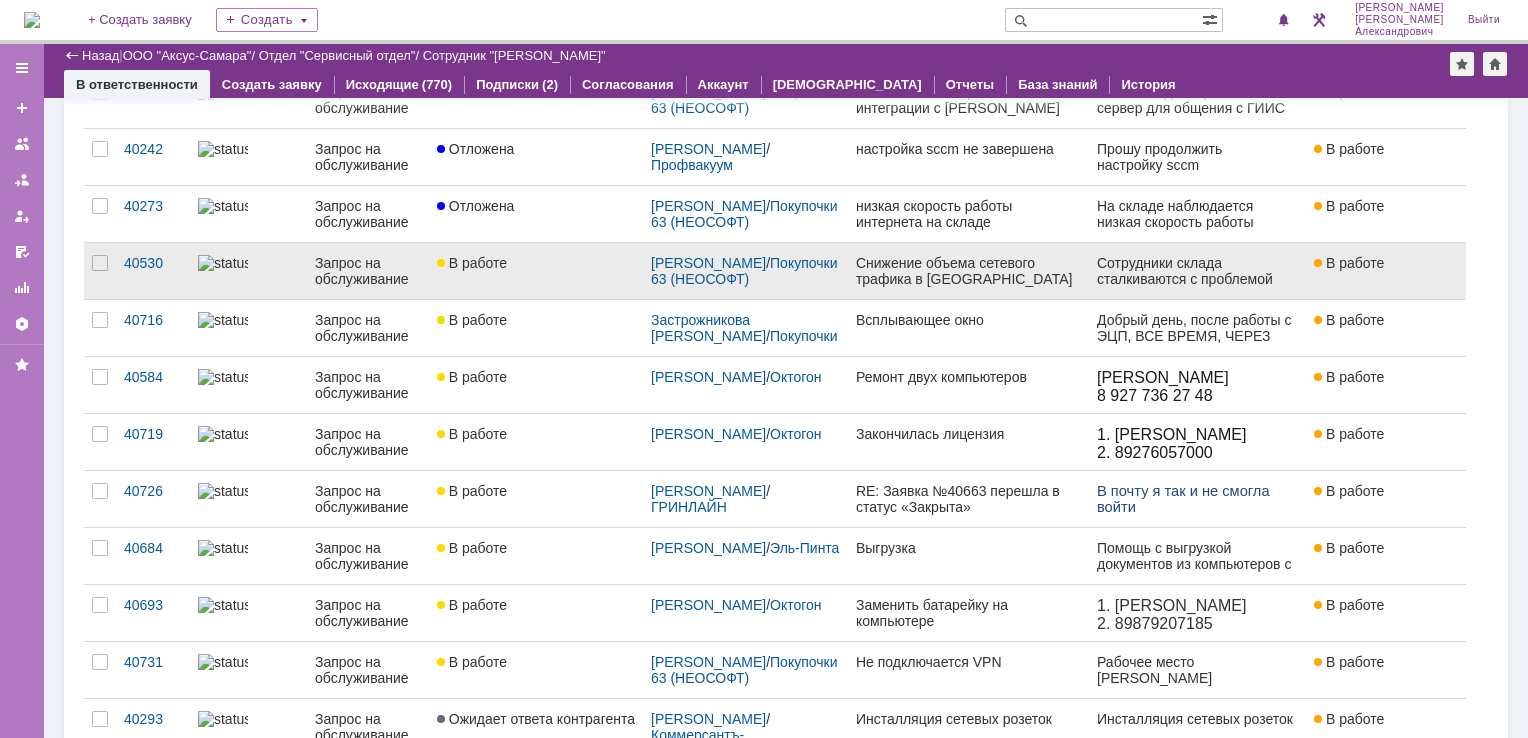 click on "В работе" at bounding box center [536, 271] 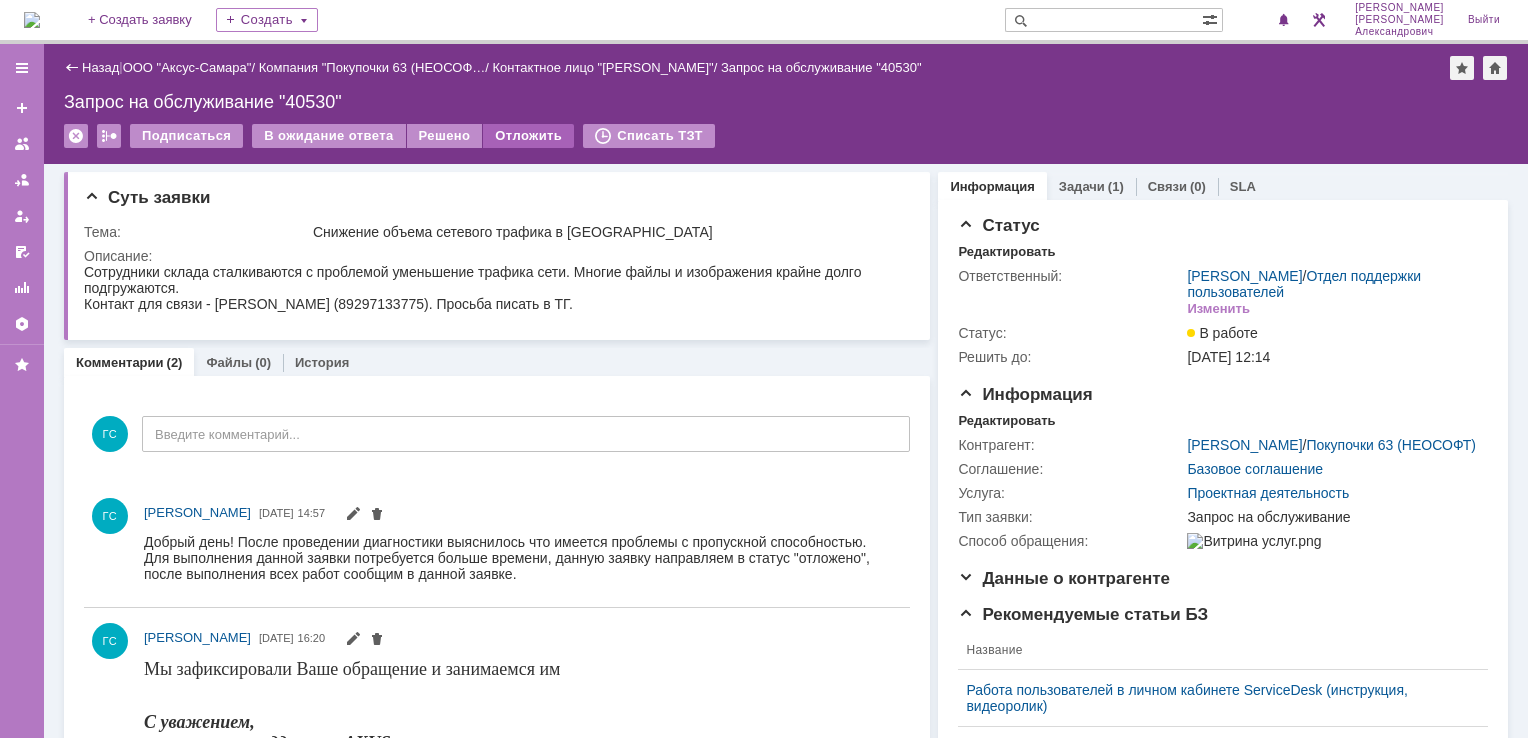 click on "Отложить" at bounding box center (528, 136) 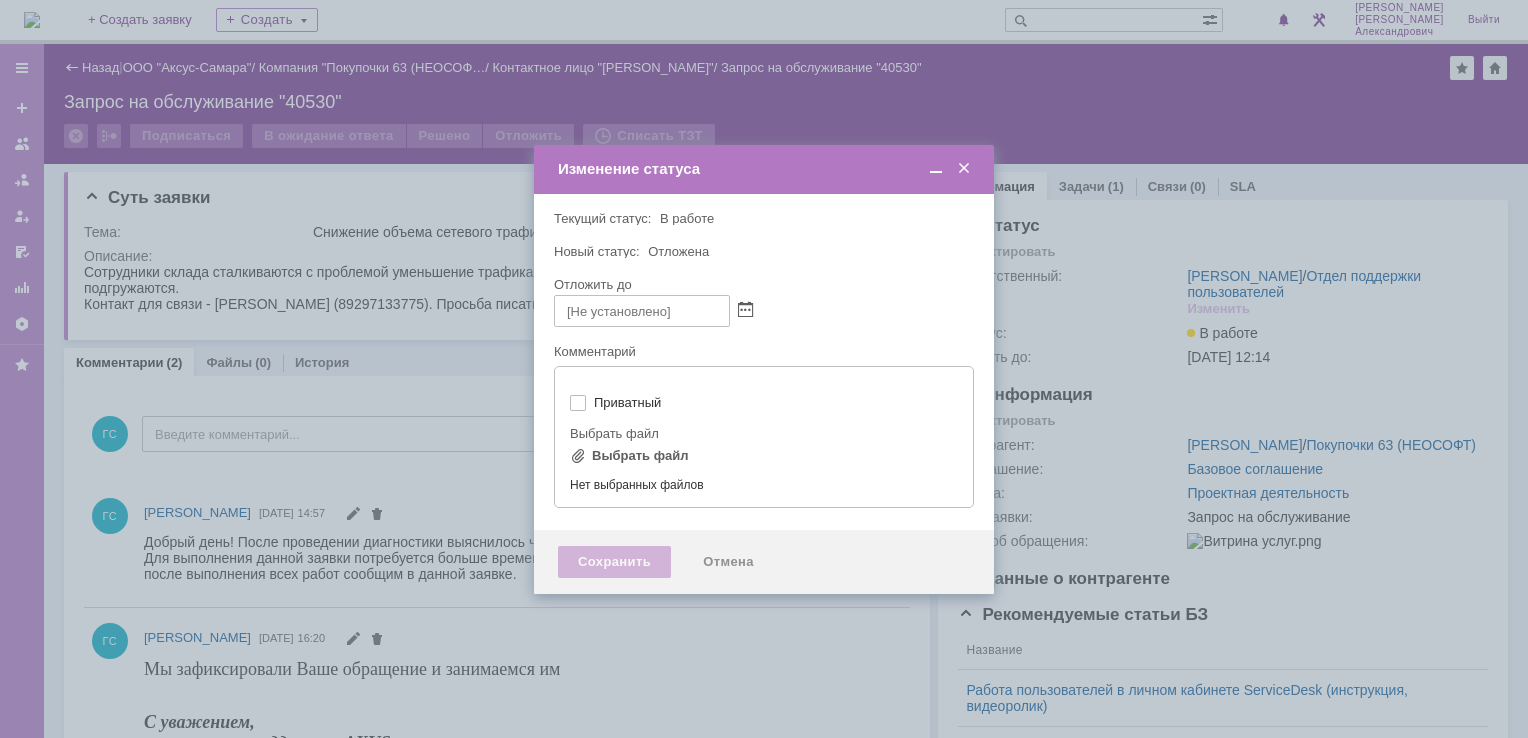 type on "[не указано]" 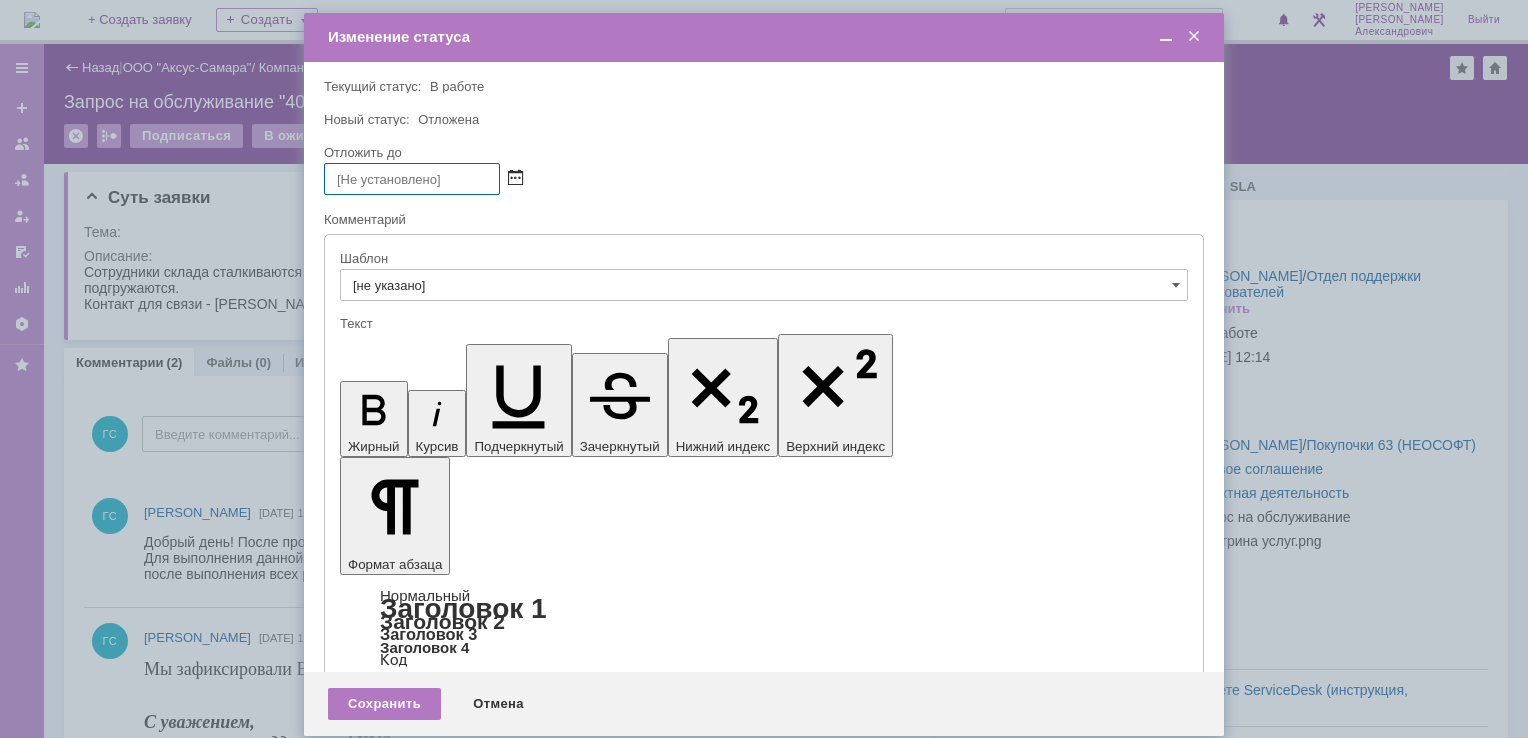 click at bounding box center [515, 179] 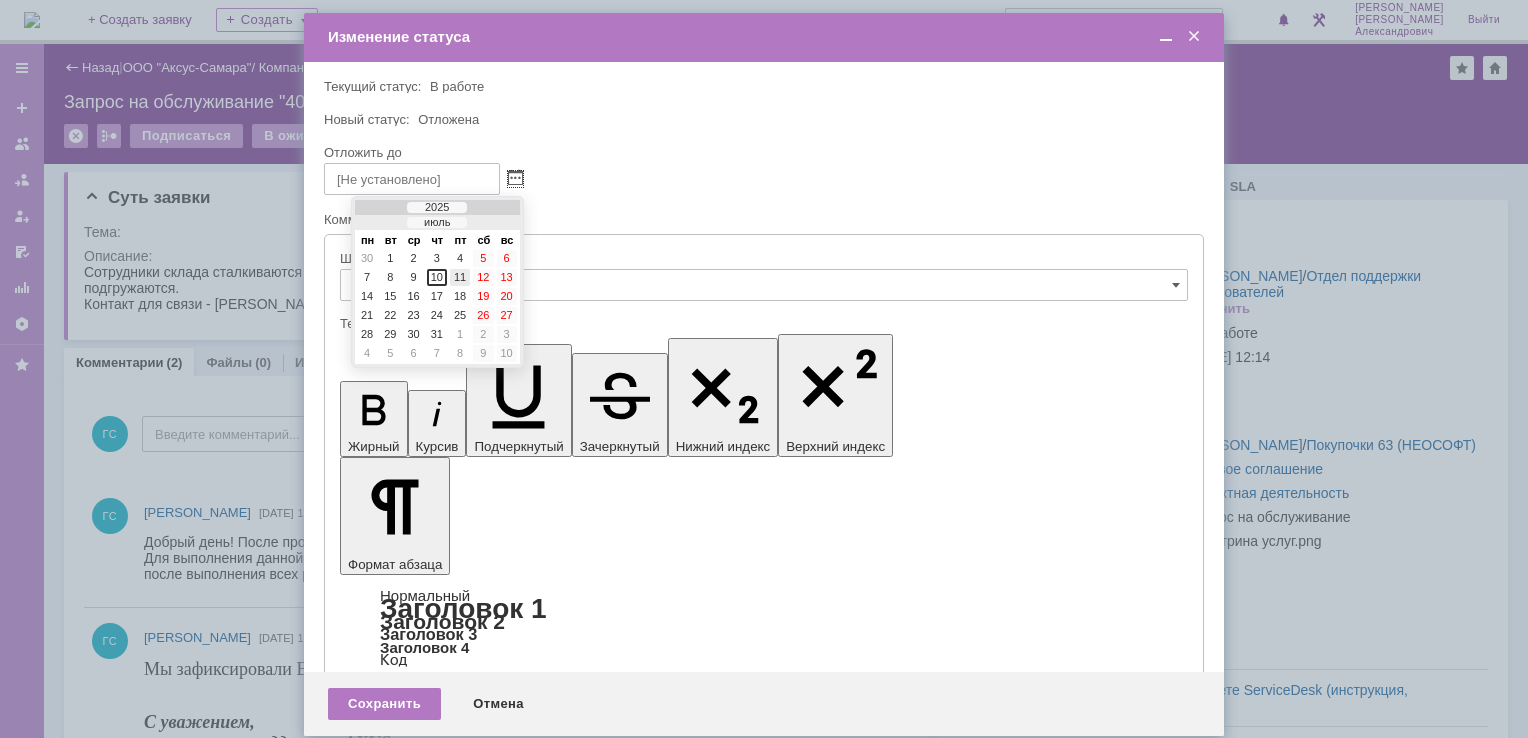 click on "11" at bounding box center [460, 277] 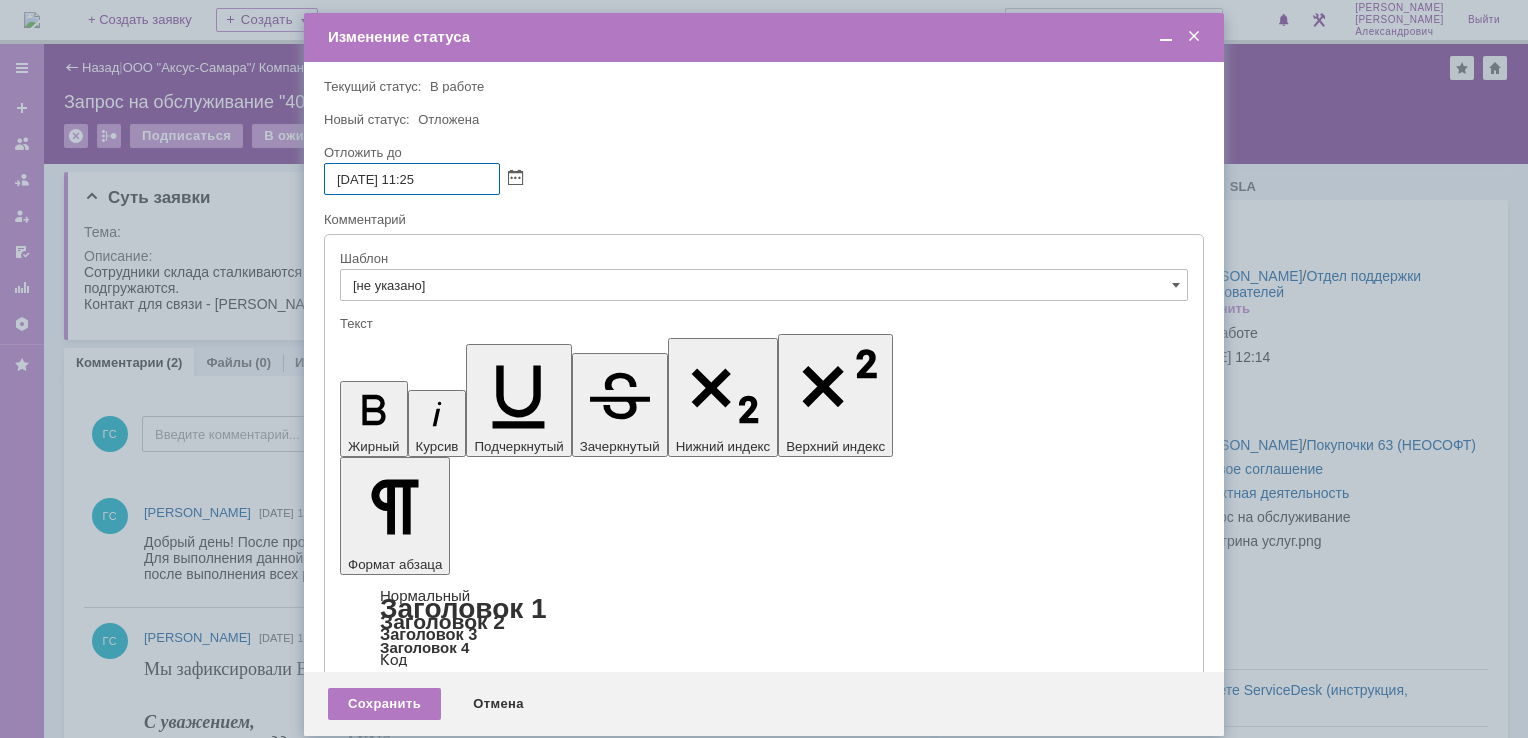 drag, startPoint x: 420, startPoint y: 179, endPoint x: 427, endPoint y: 221, distance: 42.579338 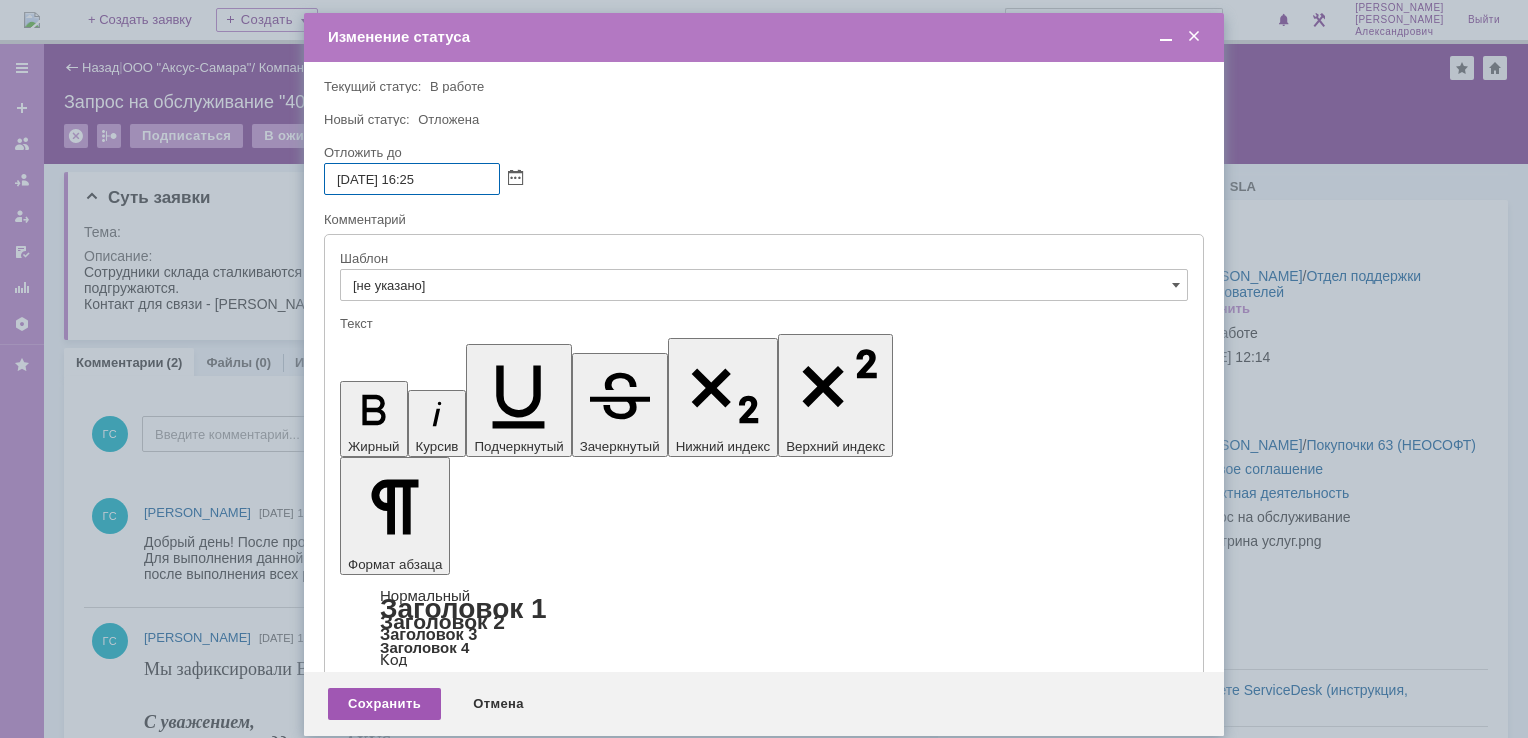 type on "11.07.2025 16:25" 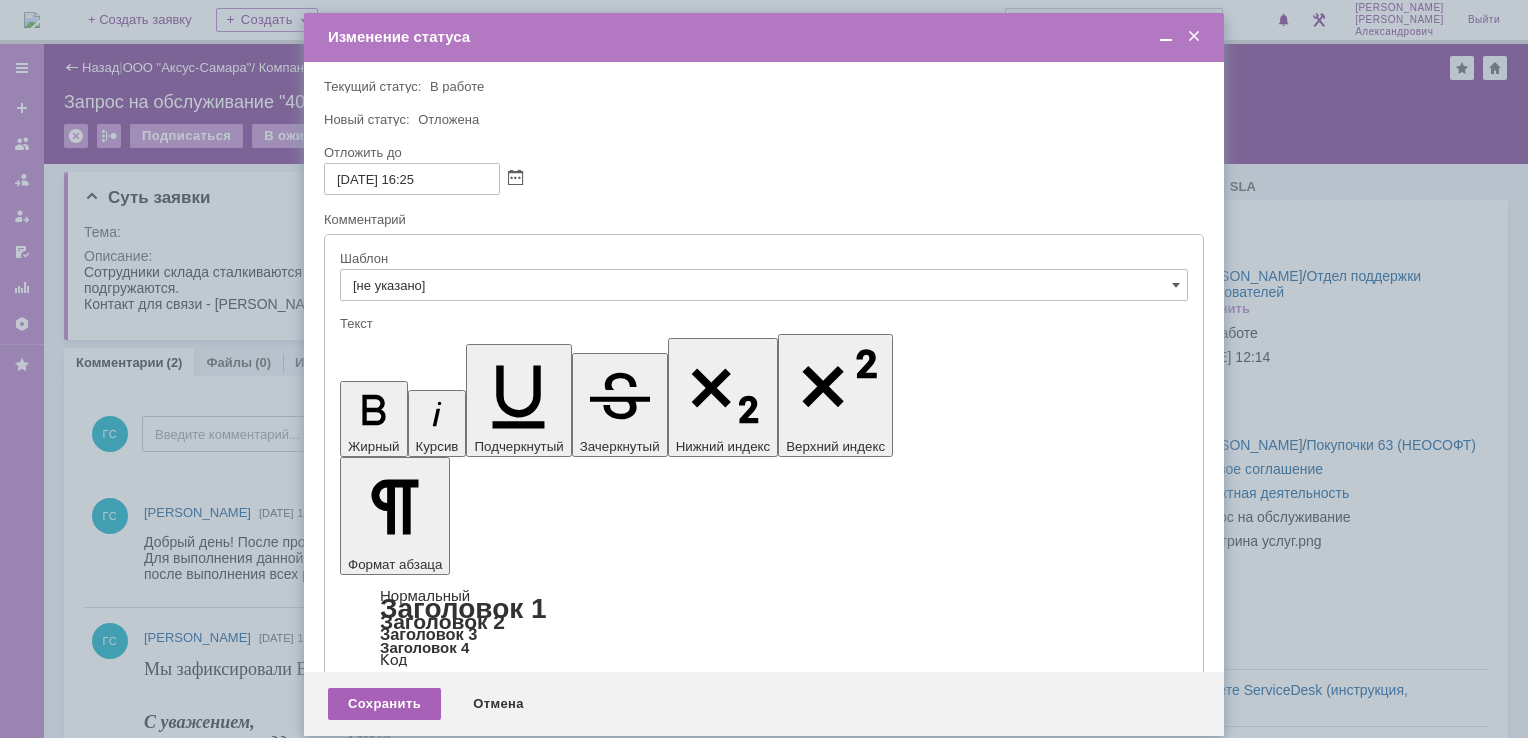 click on "Сохранить" at bounding box center (384, 704) 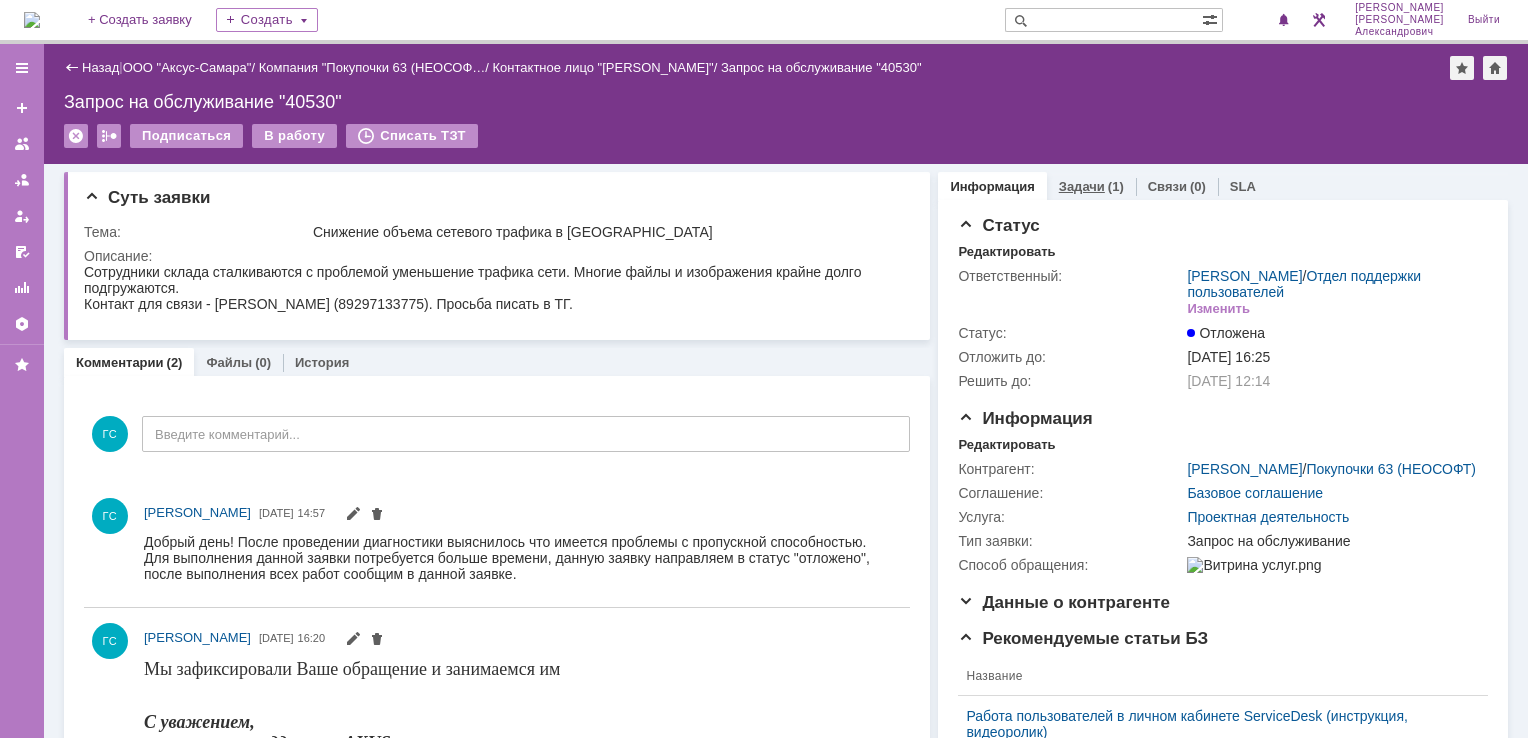 click on "Задачи" at bounding box center (1082, 186) 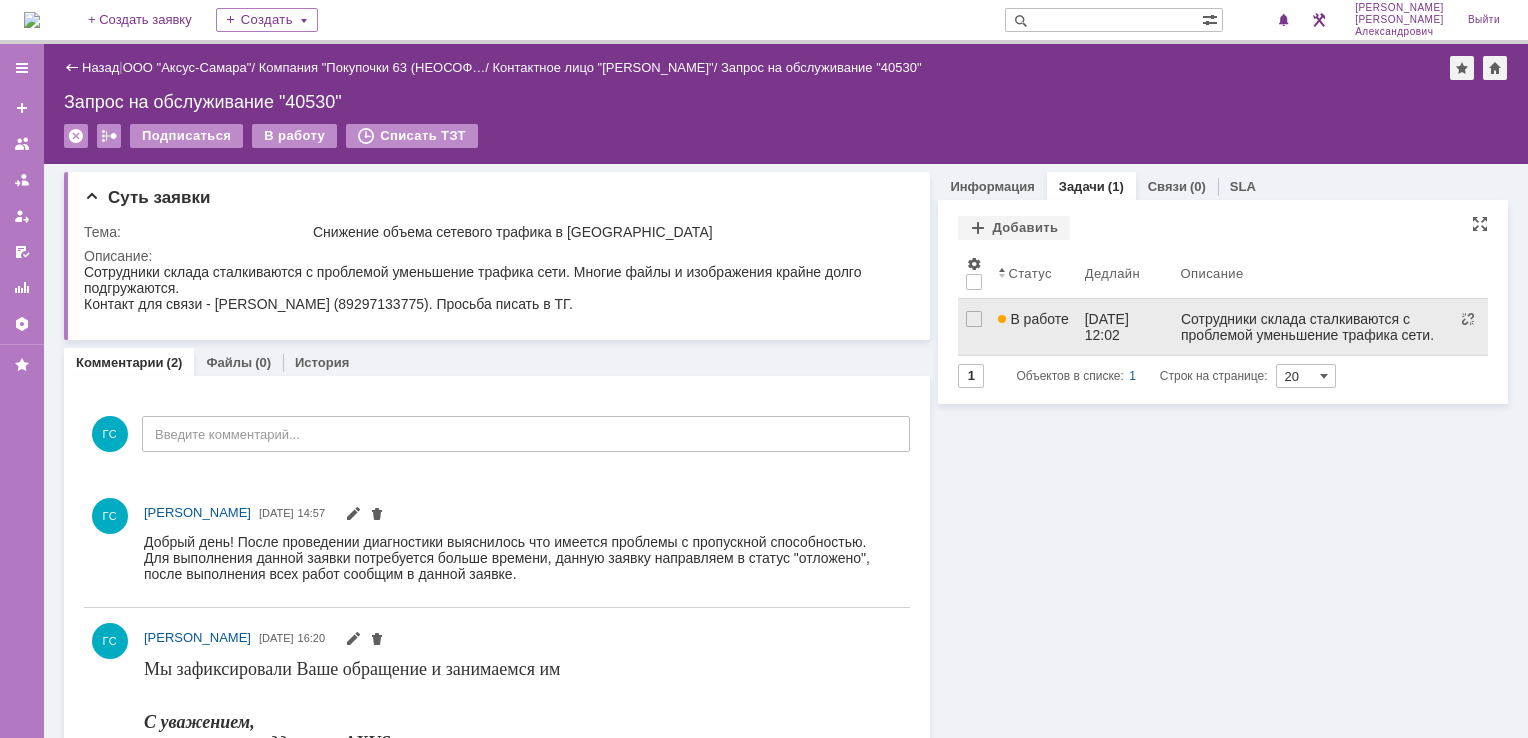 click on "В работе" at bounding box center [1033, 327] 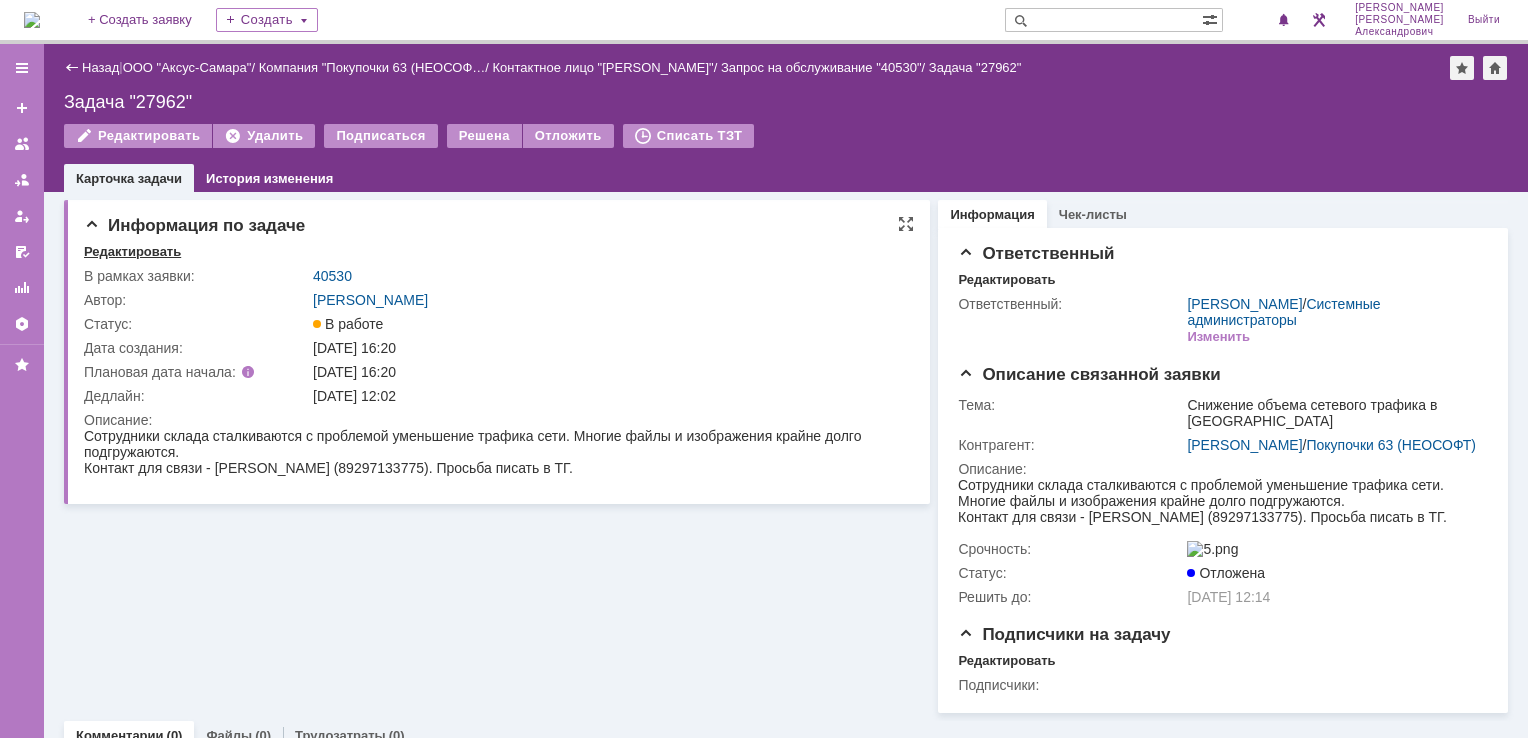 click on "Редактировать" at bounding box center (132, 252) 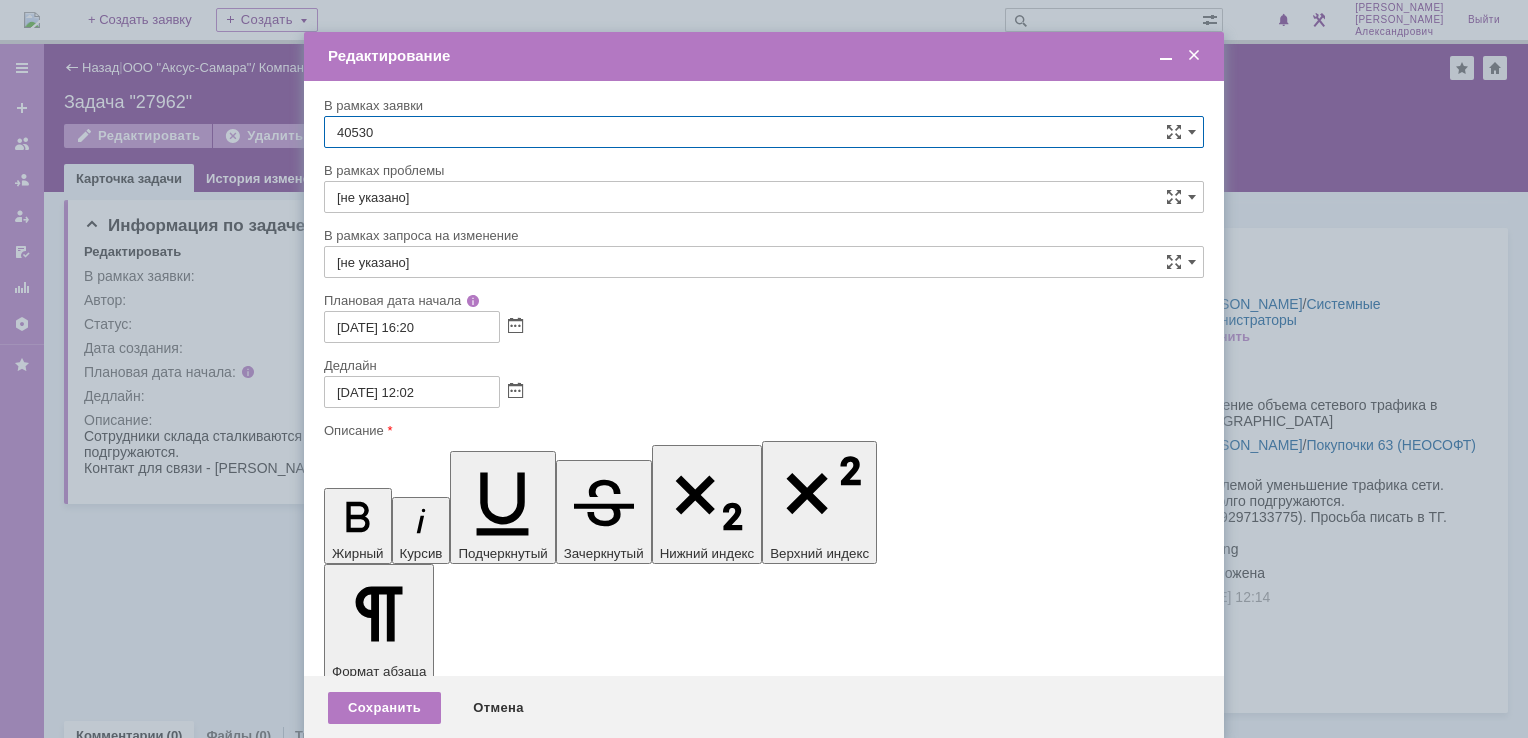 click on "10.07.2025 12:02" at bounding box center [412, 392] 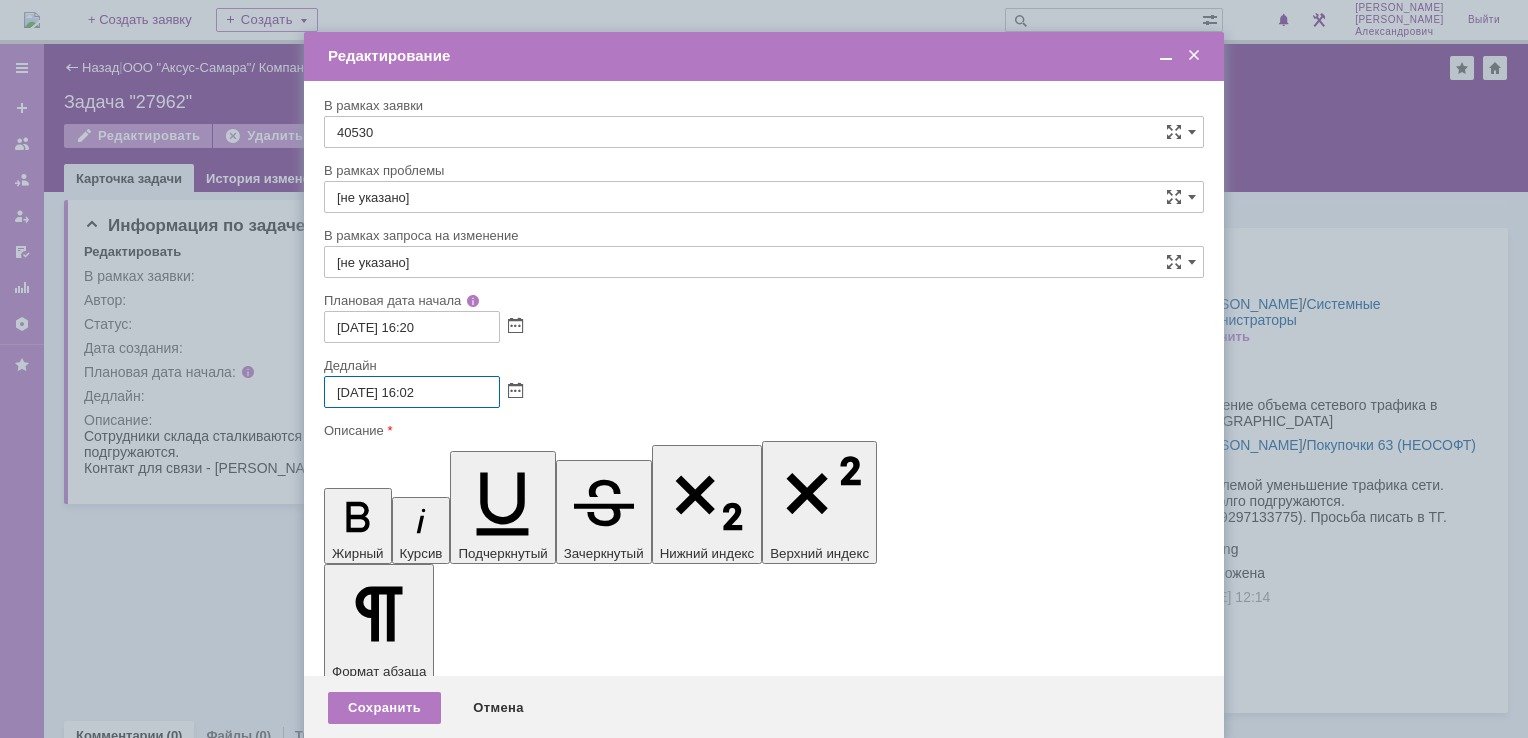 click on "[DATE] 16:02" at bounding box center (764, 392) 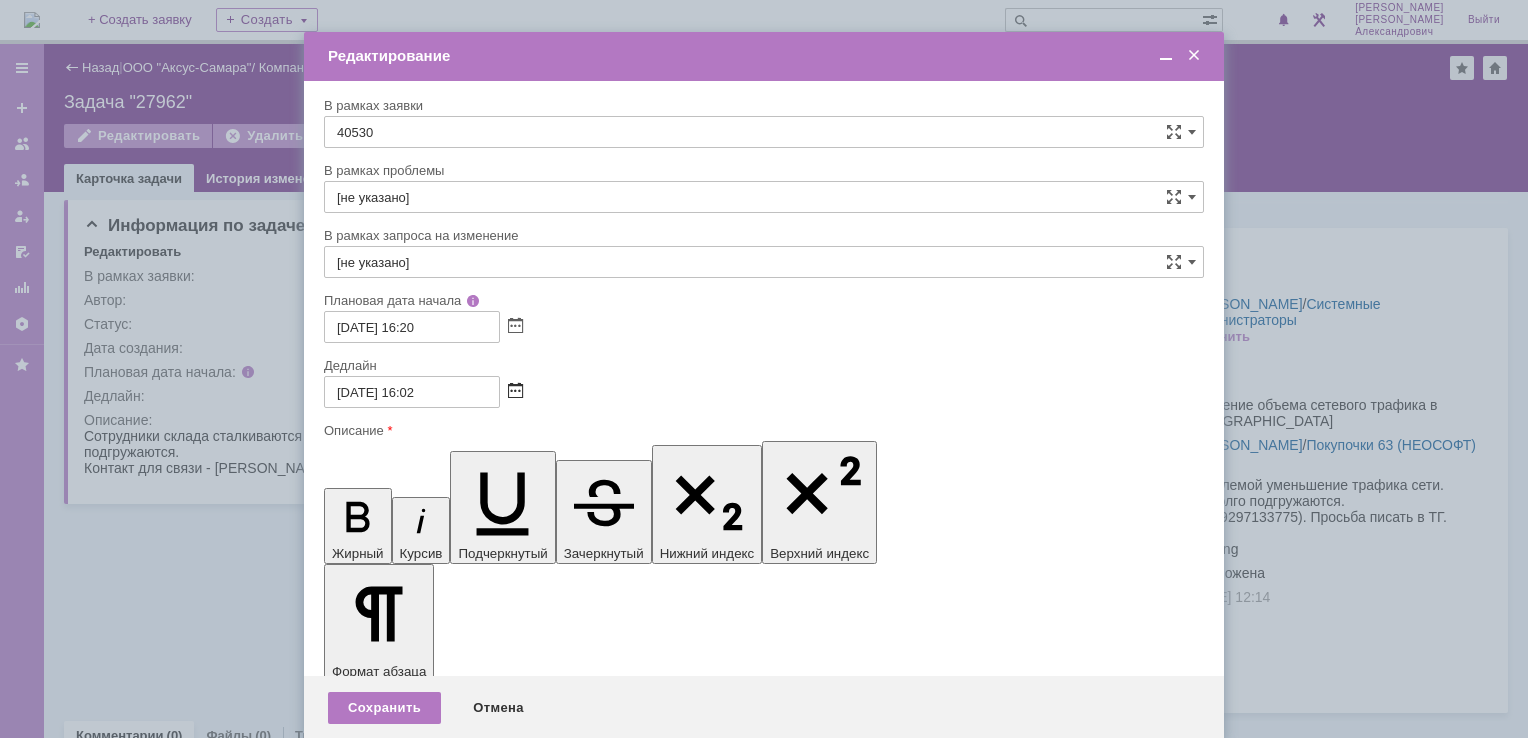 click at bounding box center [515, 392] 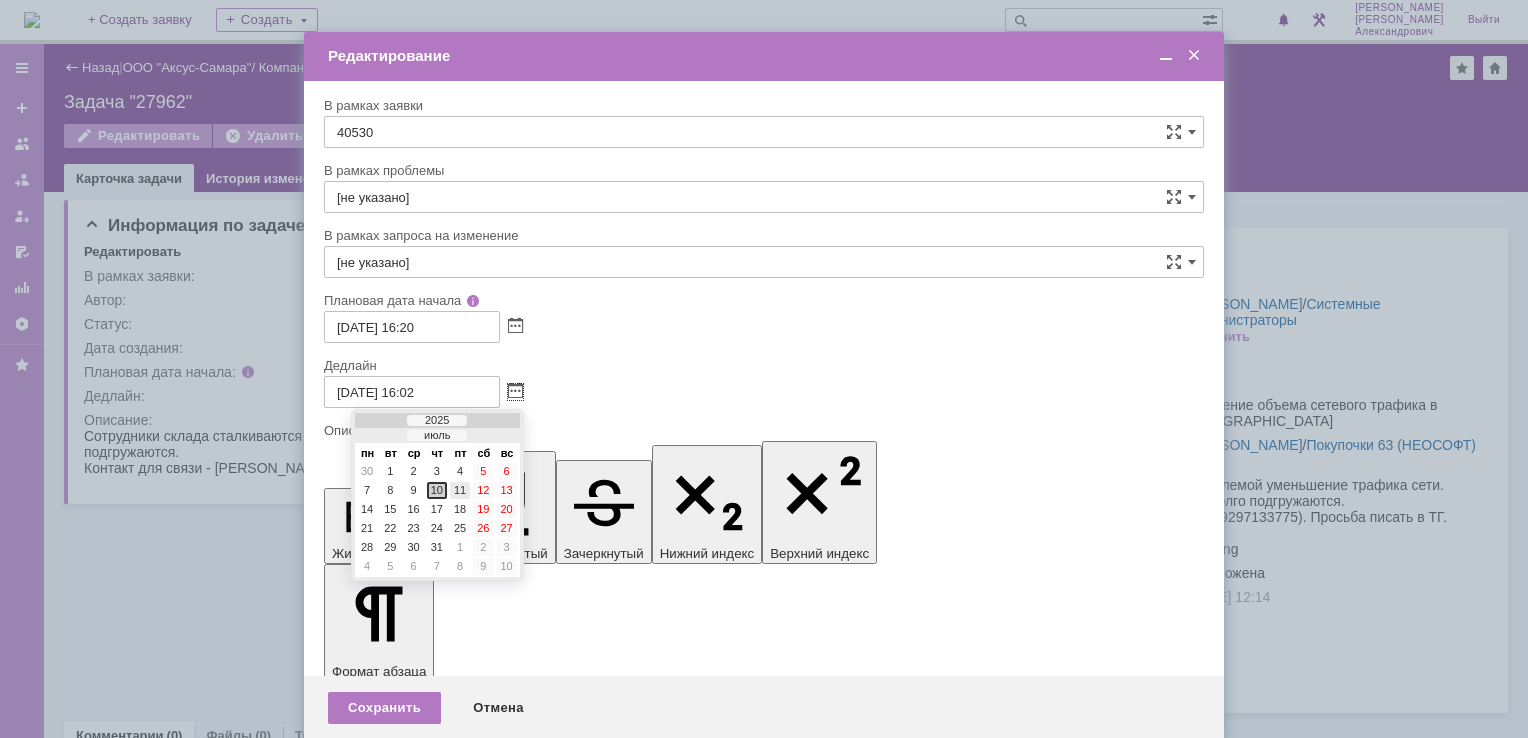 click on "11" at bounding box center (460, 490) 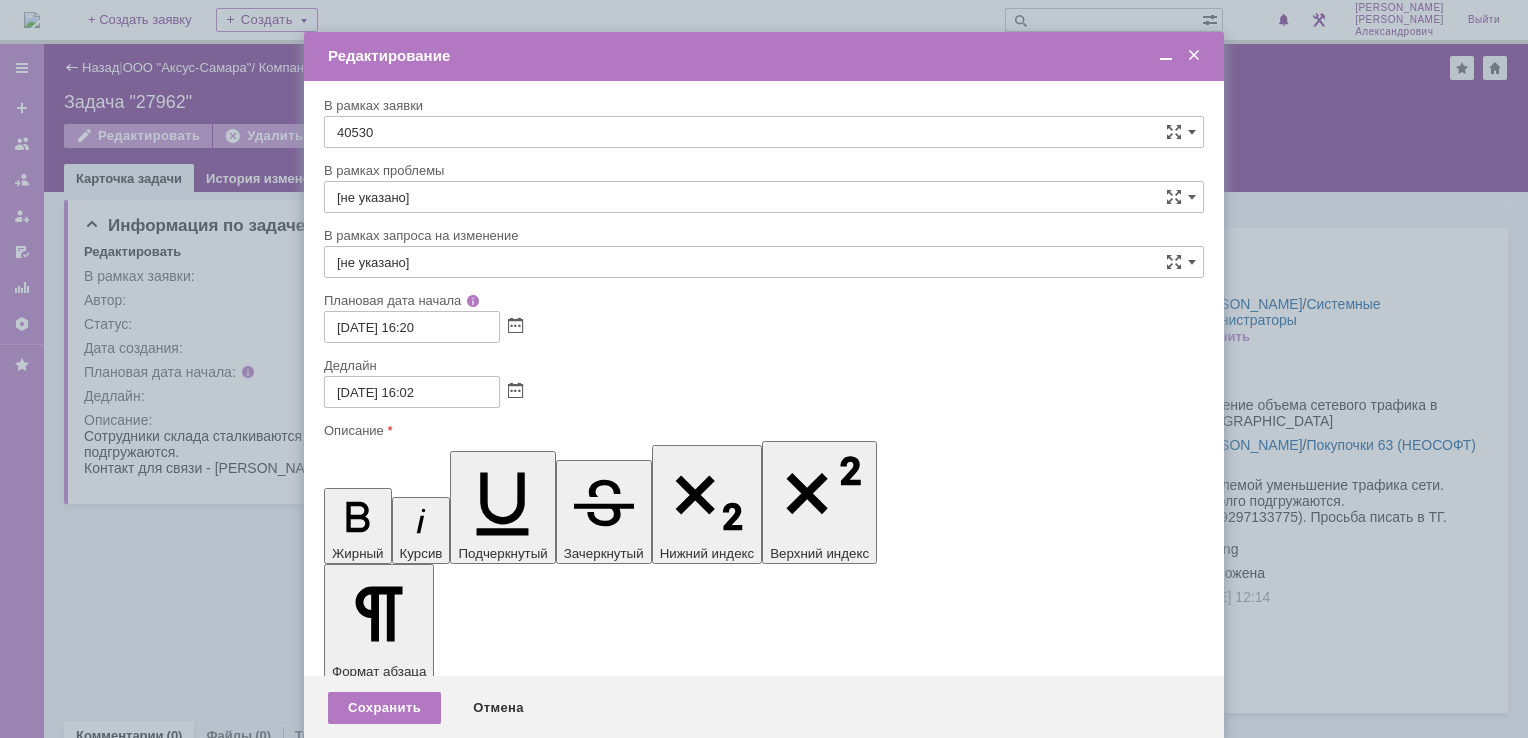 click on "Сохранить Отмена" at bounding box center [764, 708] 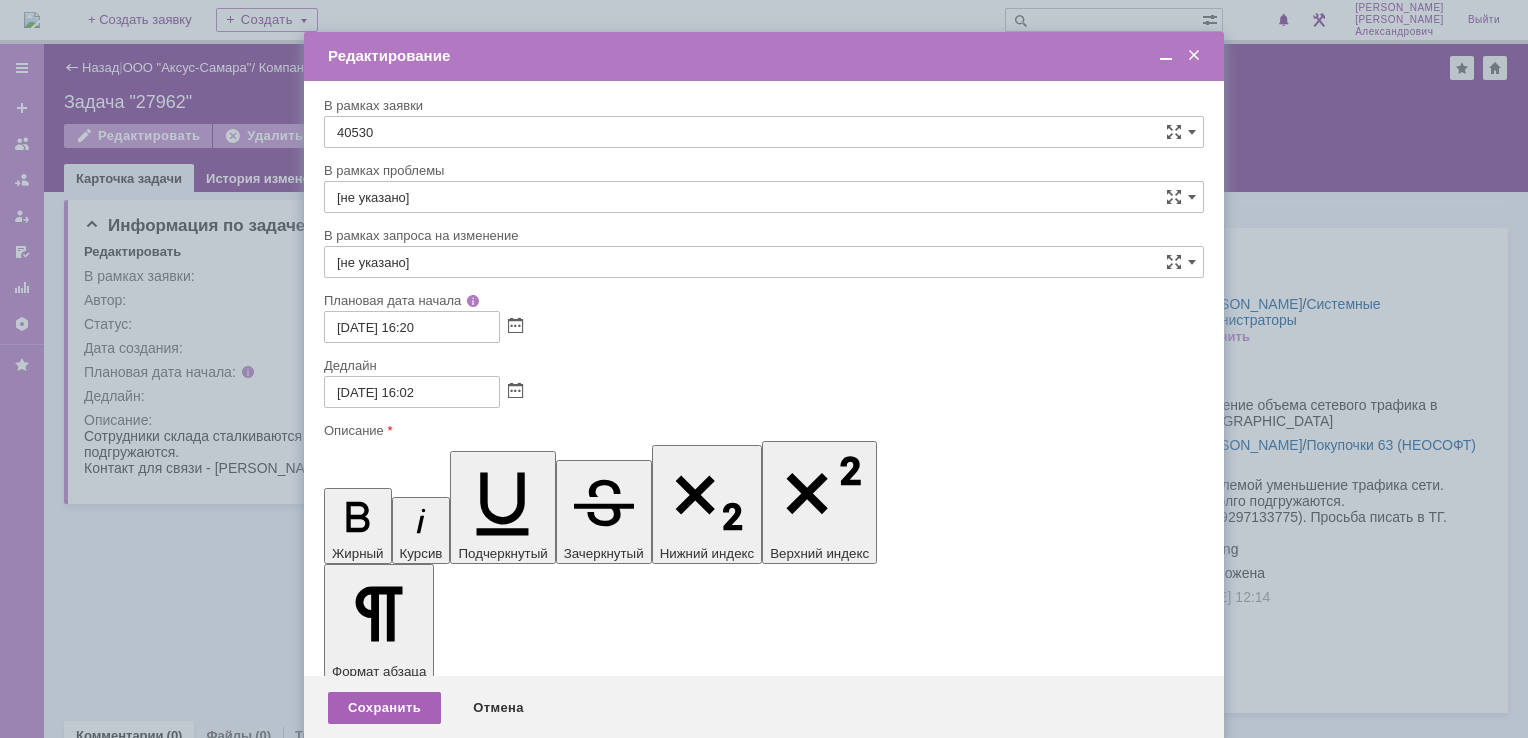 click on "Сохранить" at bounding box center (384, 708) 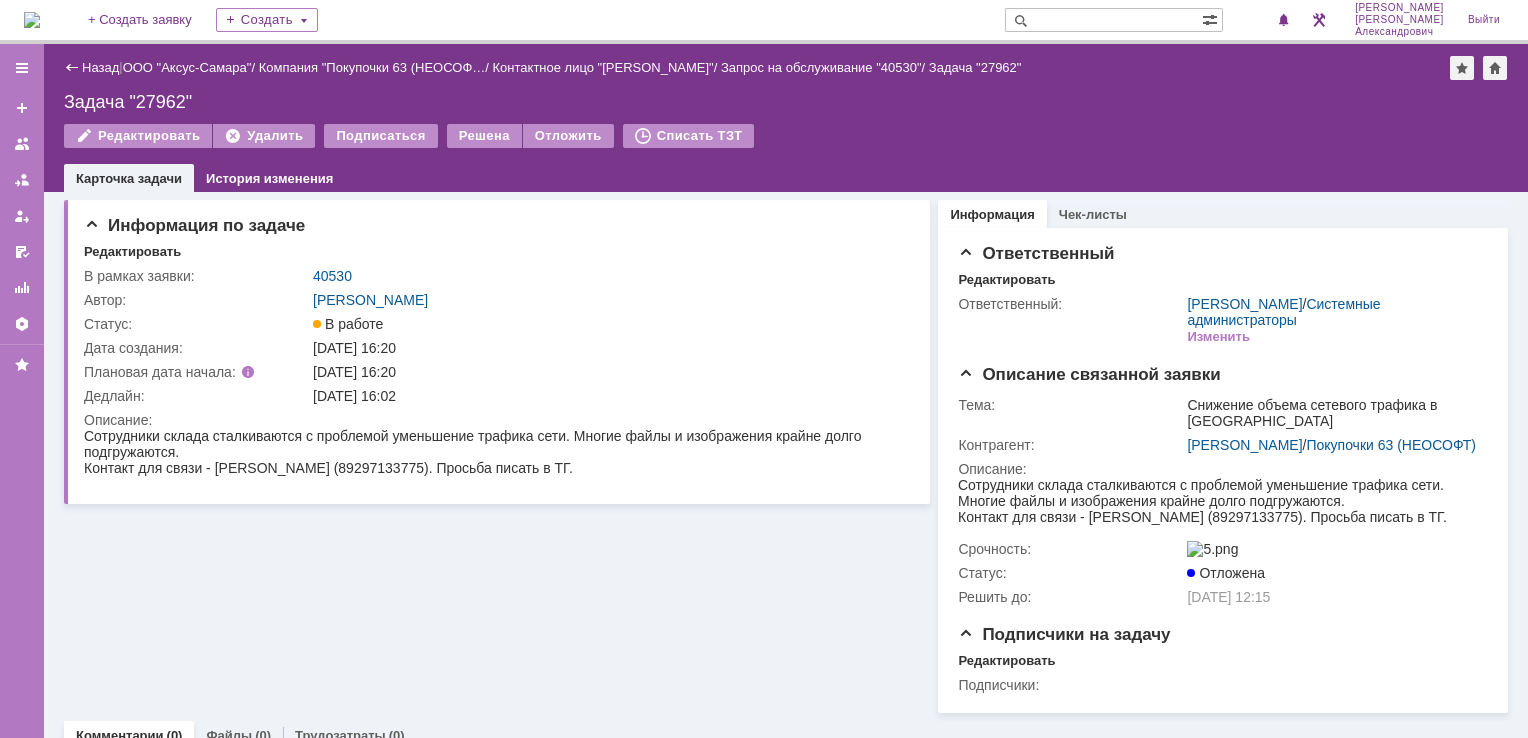 click at bounding box center [32, 20] 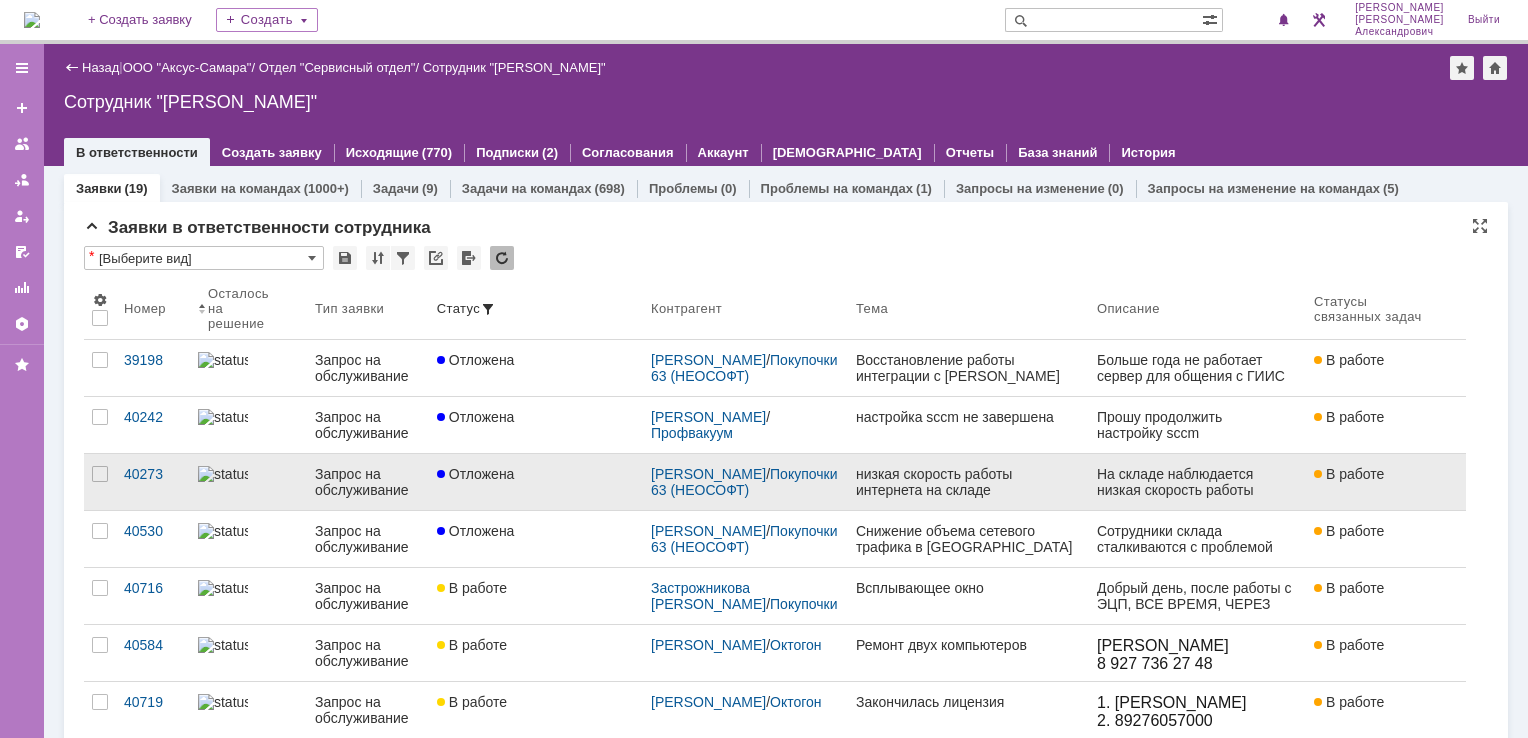 click on "Отложена" at bounding box center (536, 482) 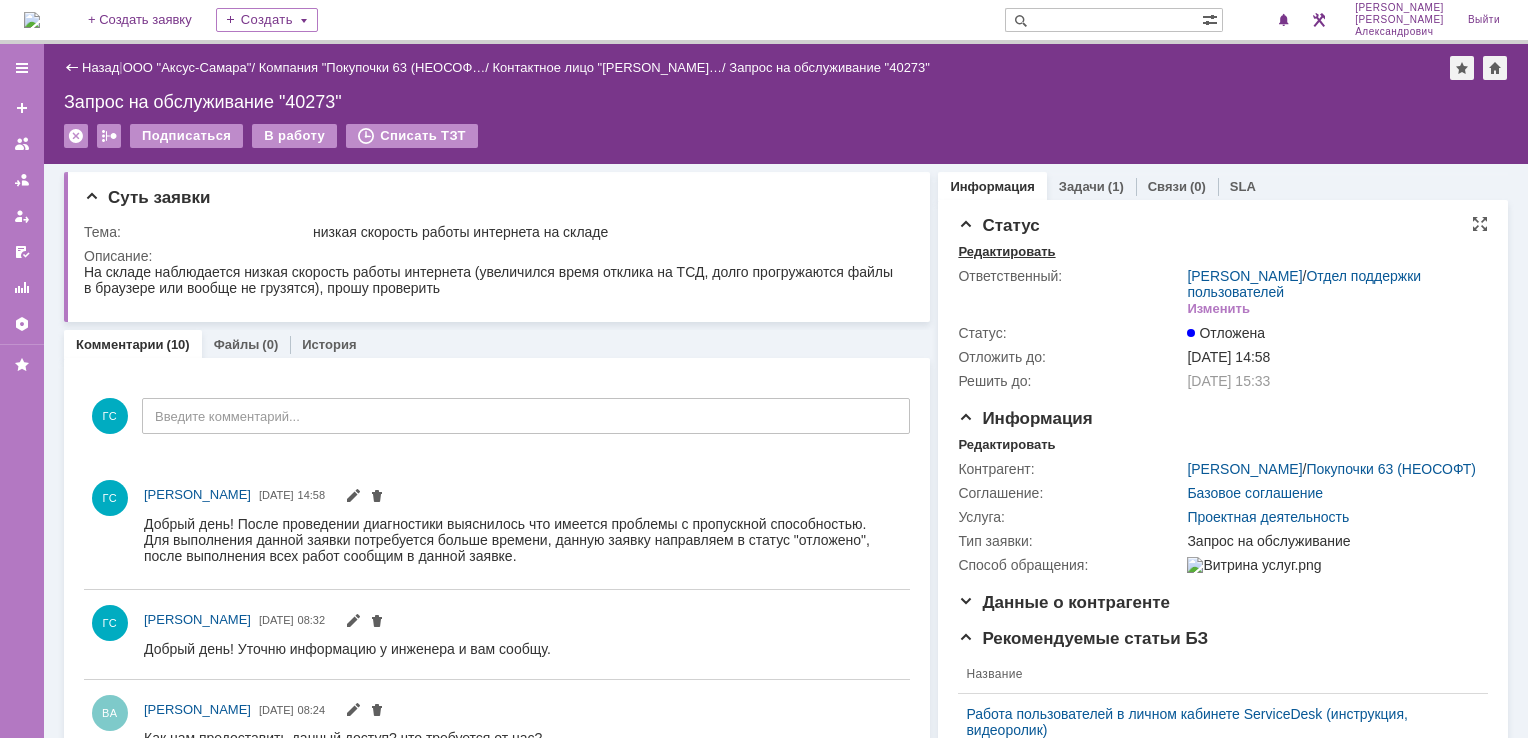 click on "Редактировать" at bounding box center (1006, 252) 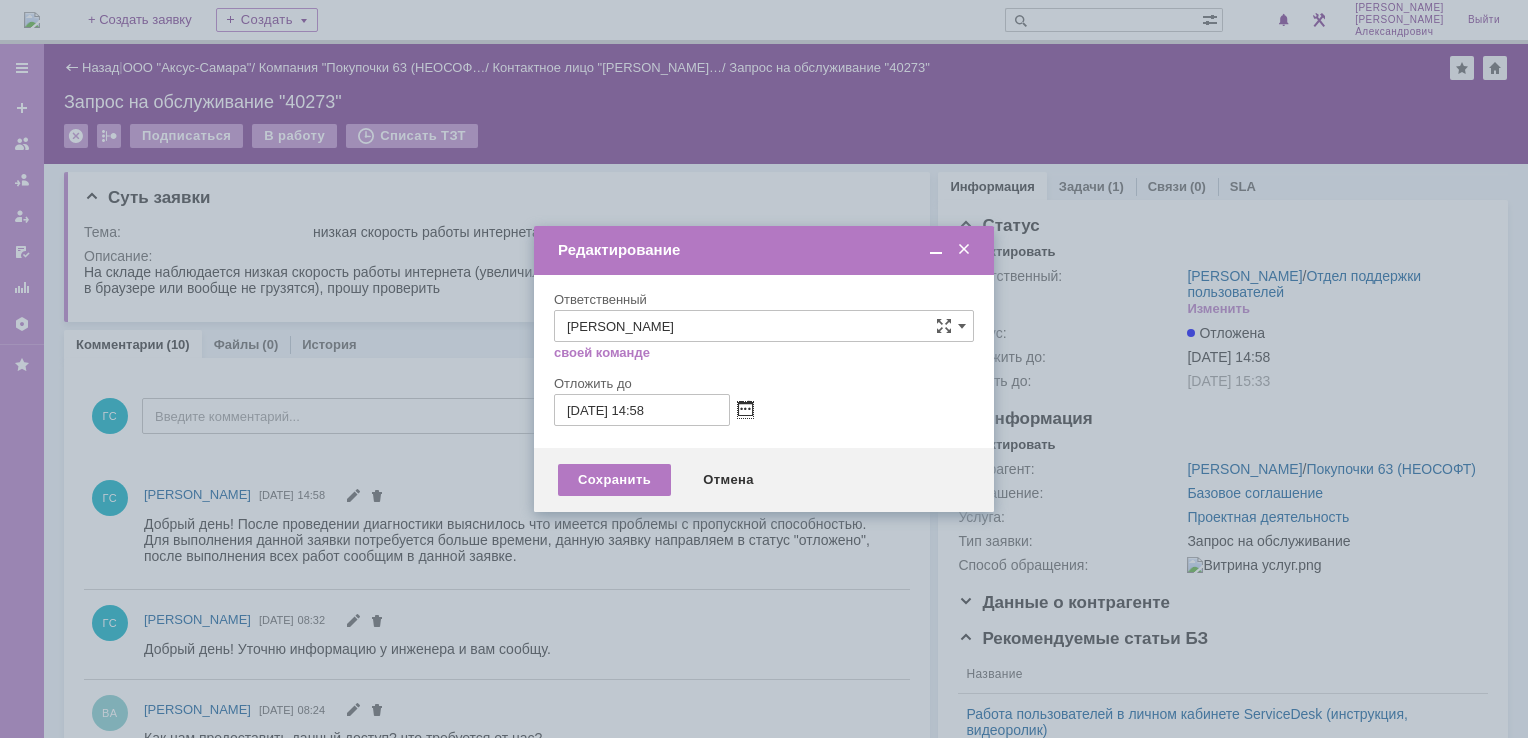click at bounding box center [745, 410] 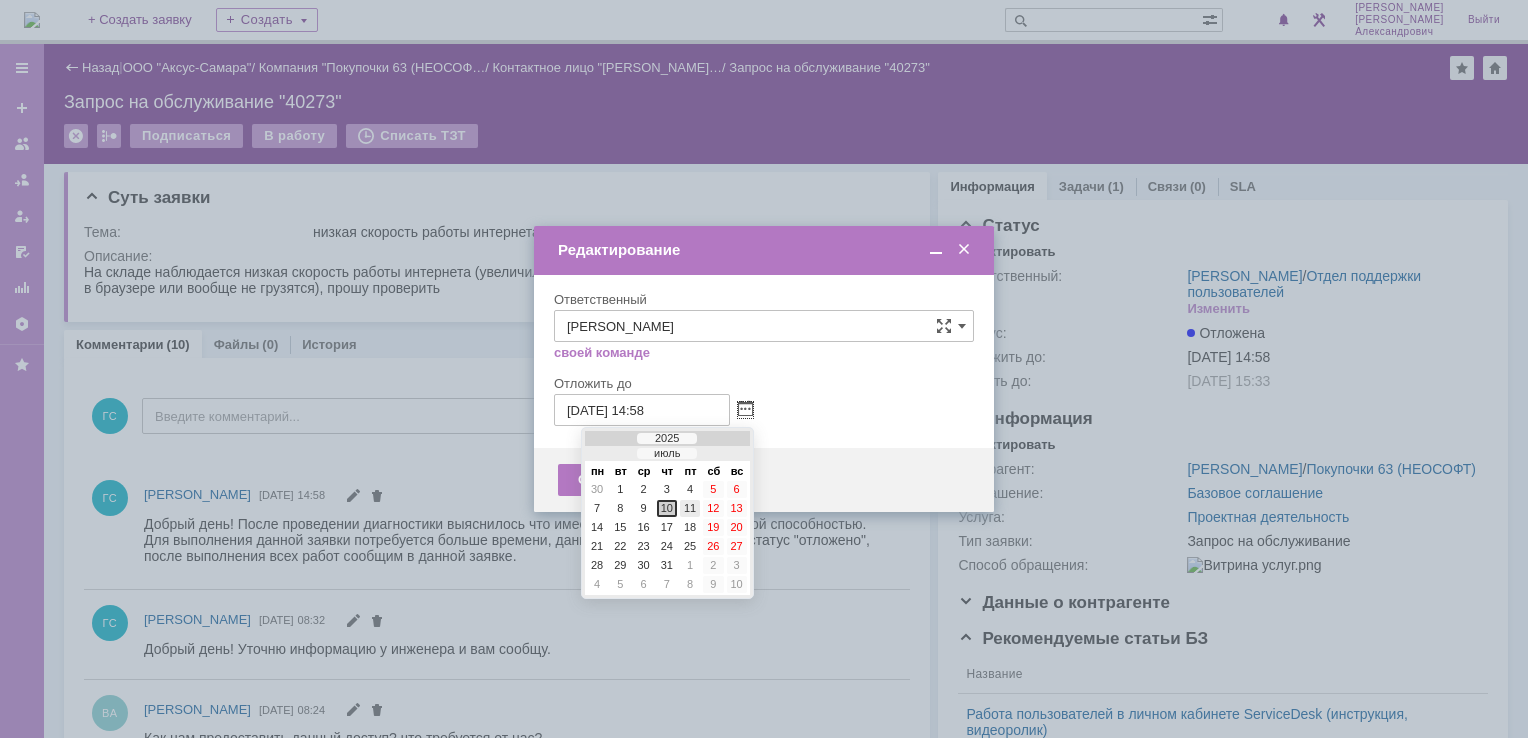 click on "11" at bounding box center [690, 508] 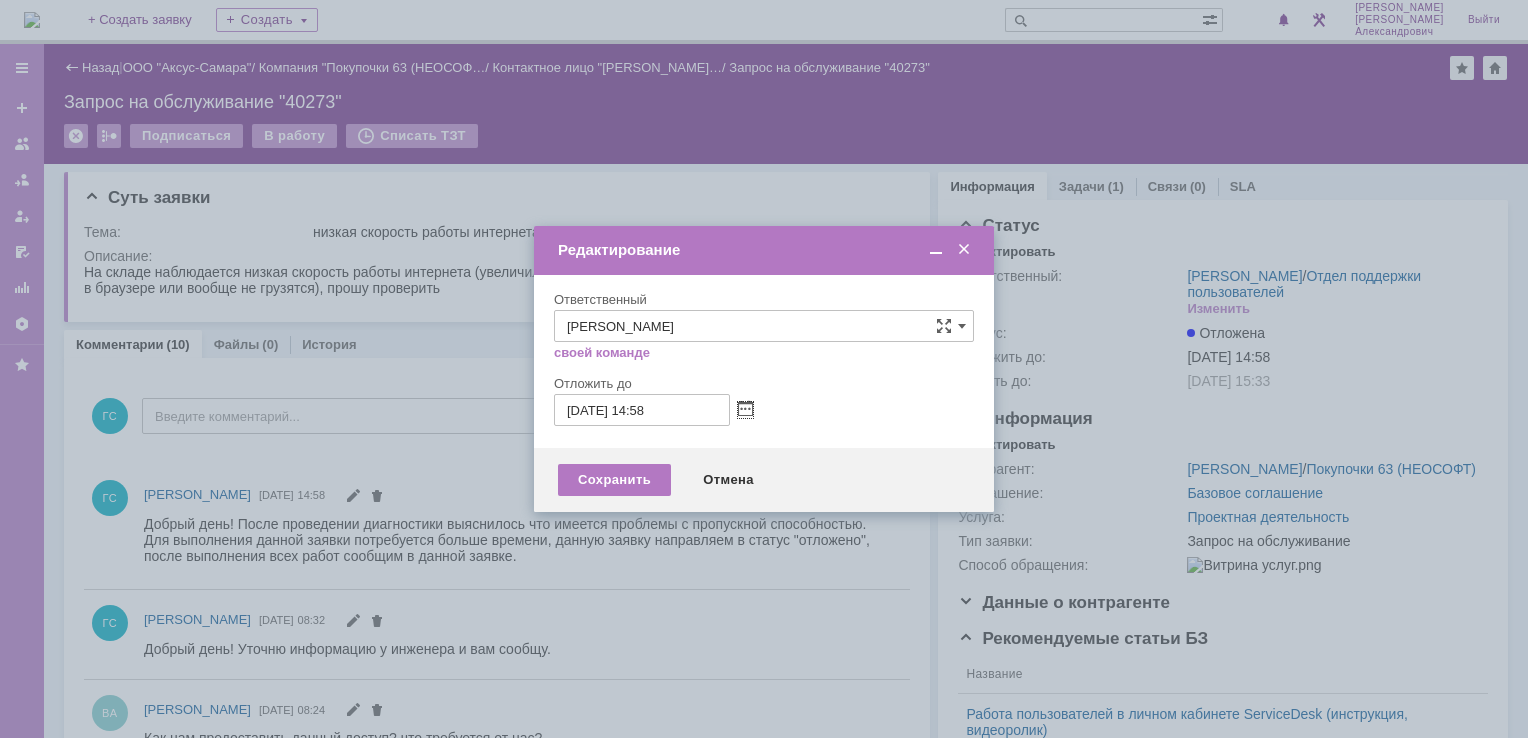 click on "11.07.2025 14:58" at bounding box center [642, 410] 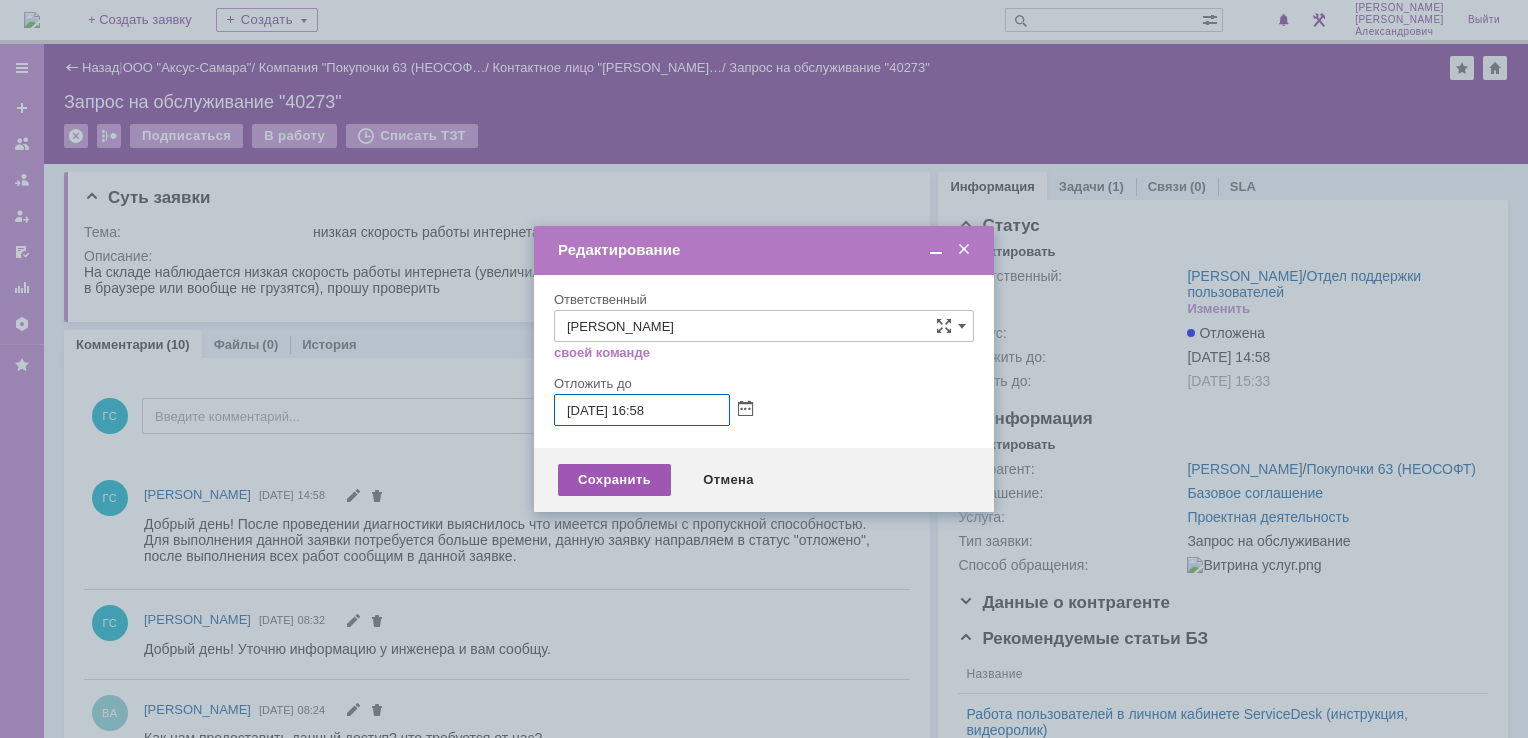 type on "11.07.2025 16:58" 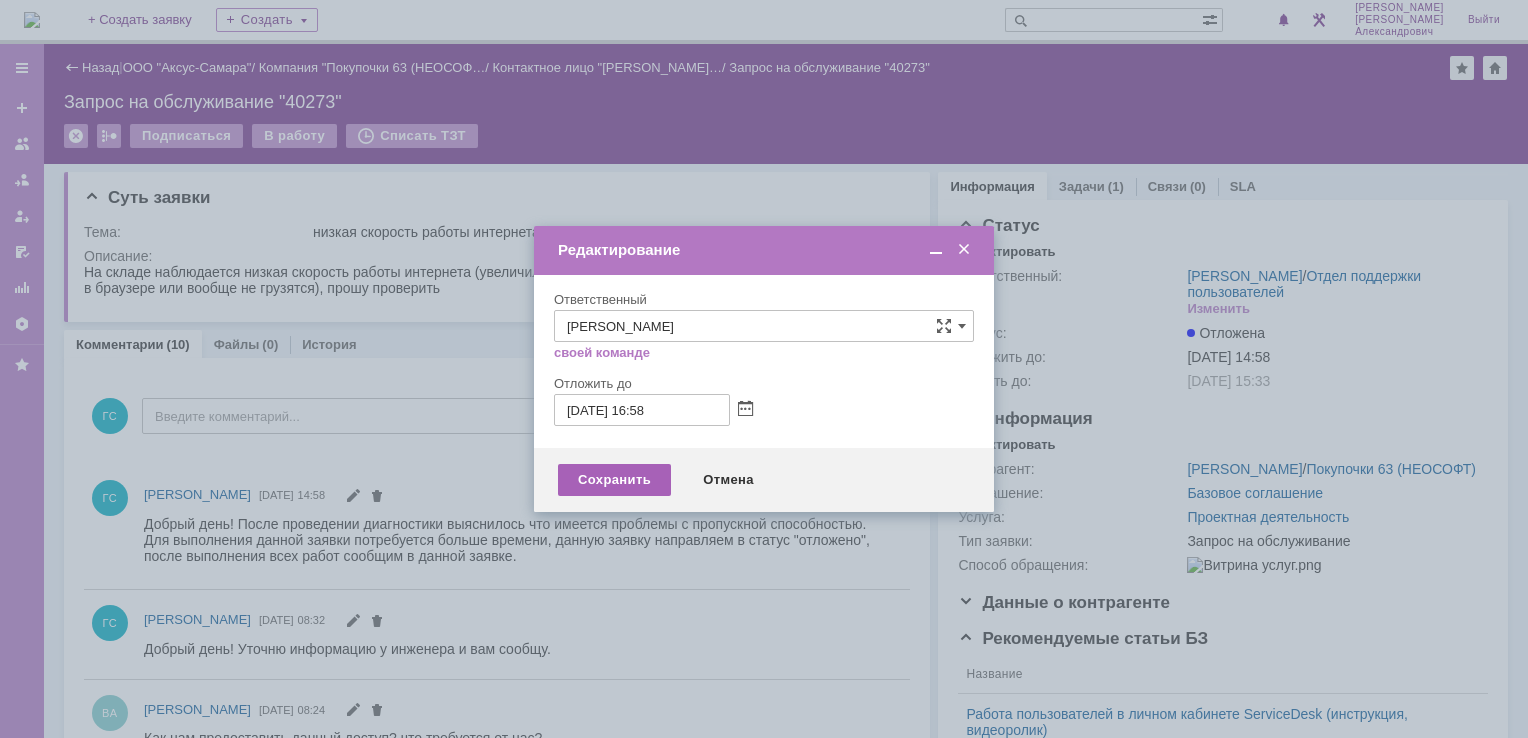click on "Сохранить" at bounding box center (614, 480) 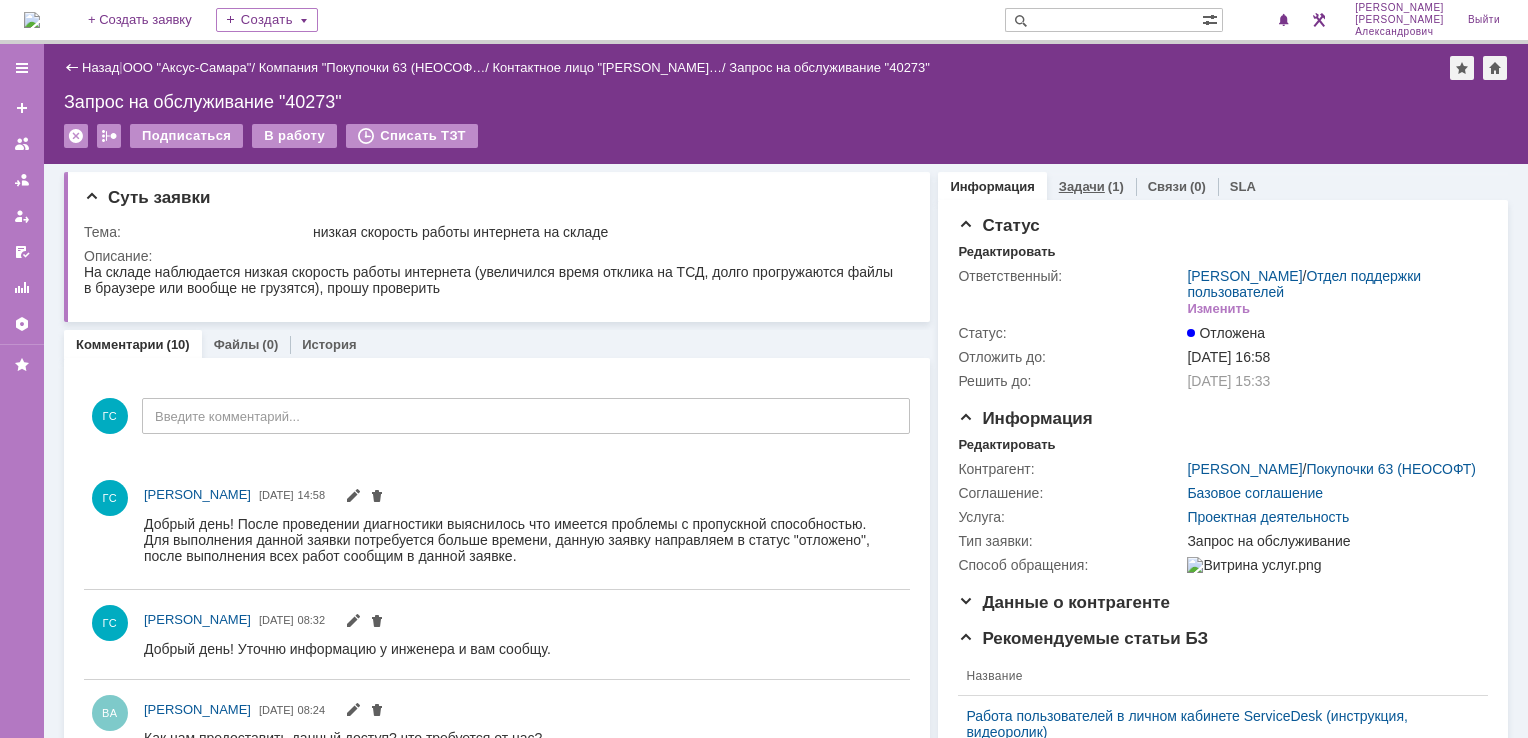 click on "Задачи" at bounding box center (1082, 186) 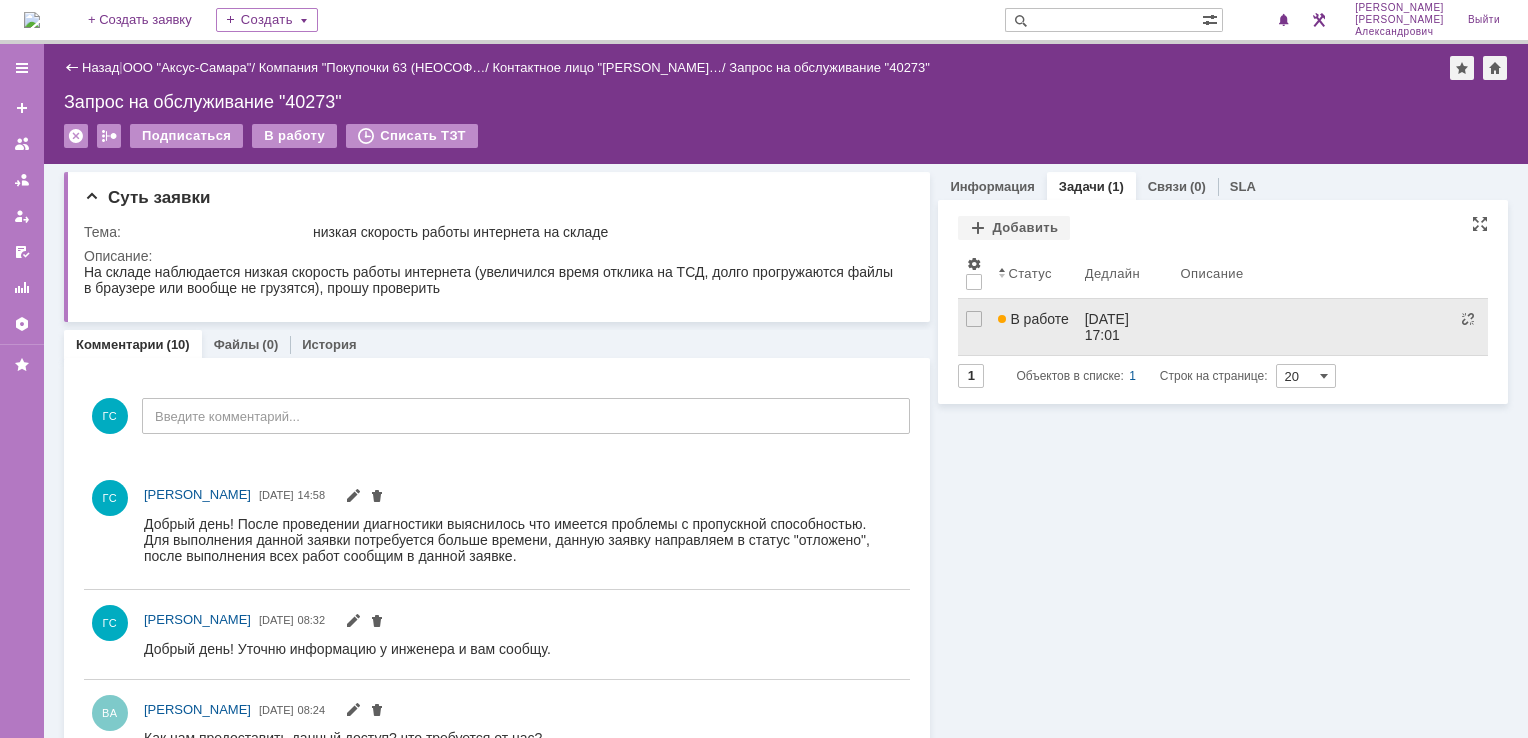 click on "В работе" at bounding box center (1033, 327) 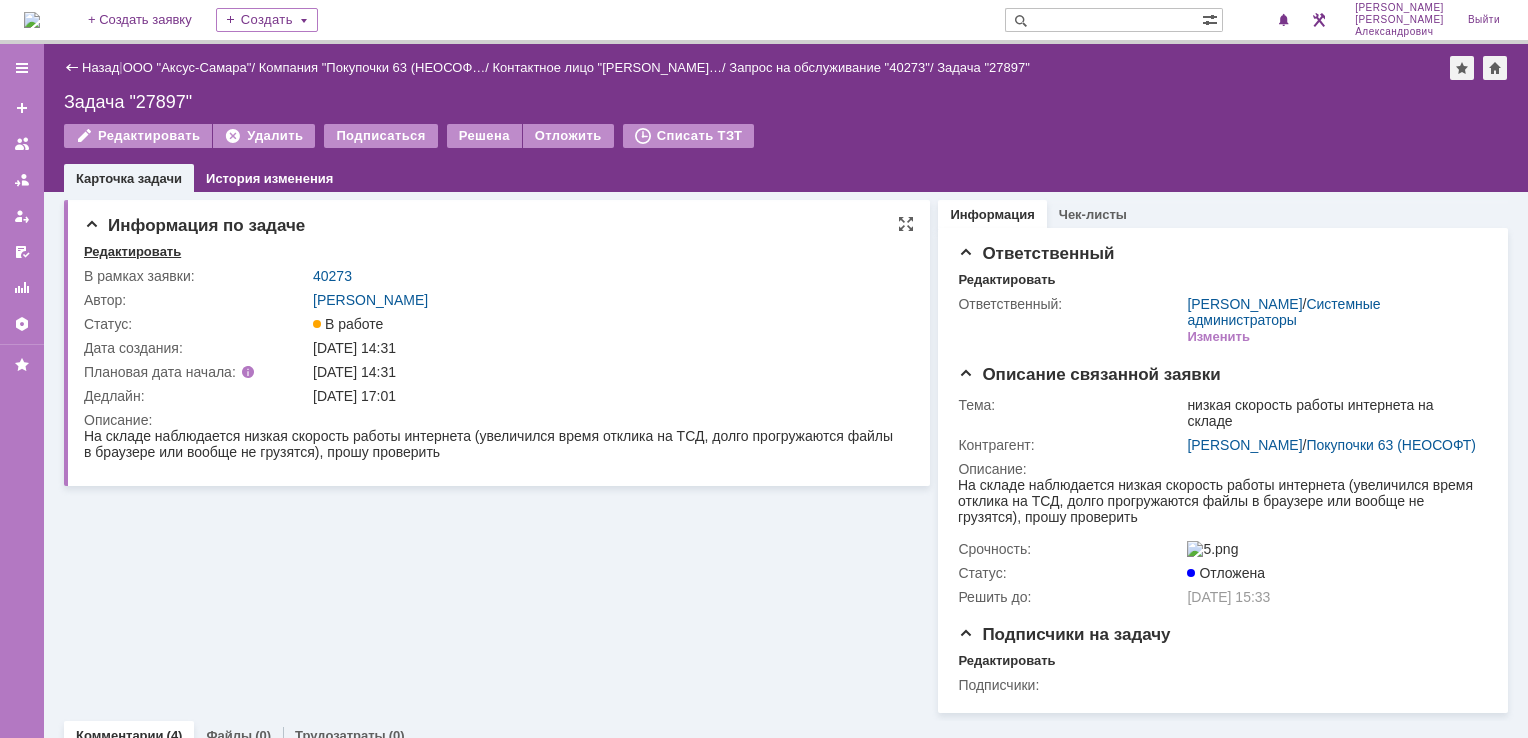 click on "Редактировать" at bounding box center (132, 252) 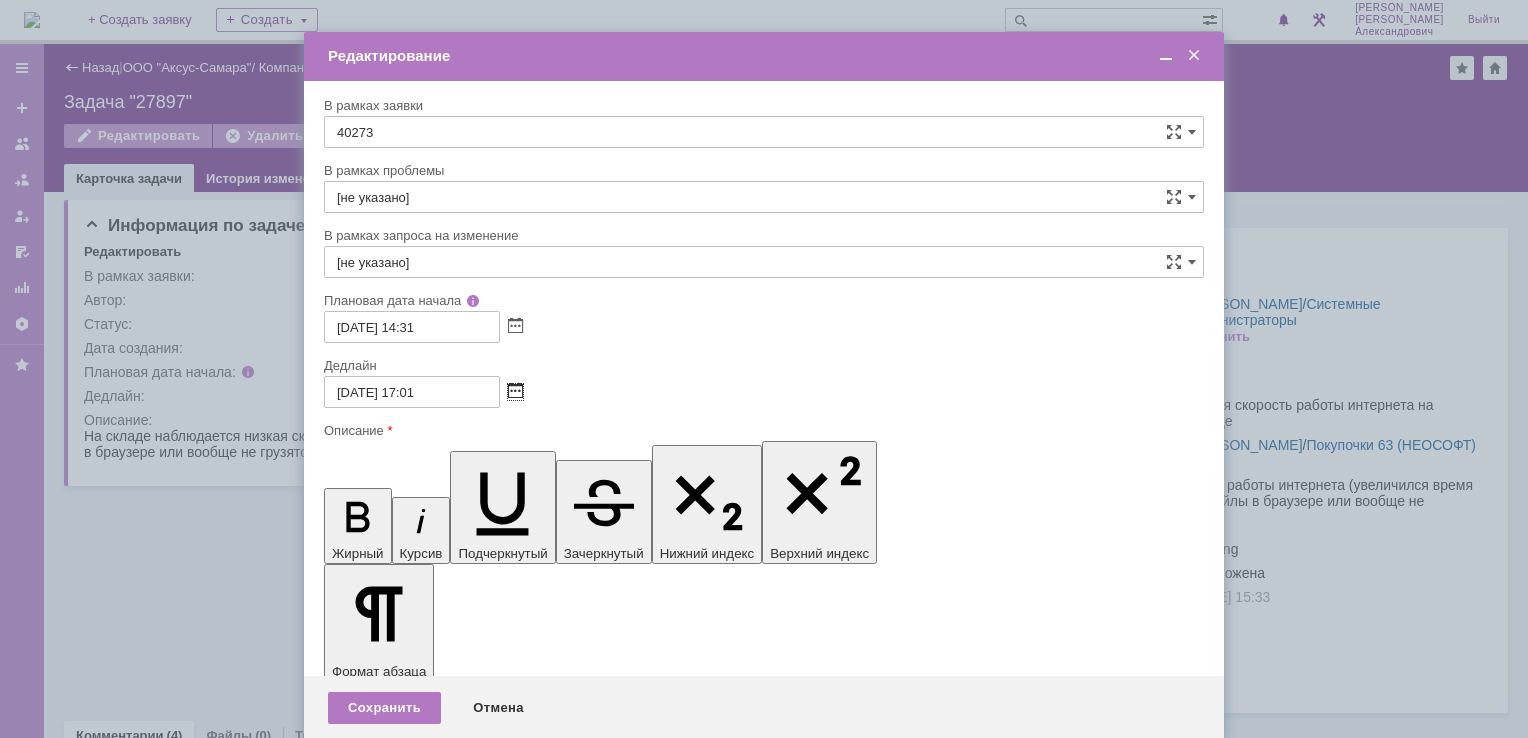 click at bounding box center (515, 392) 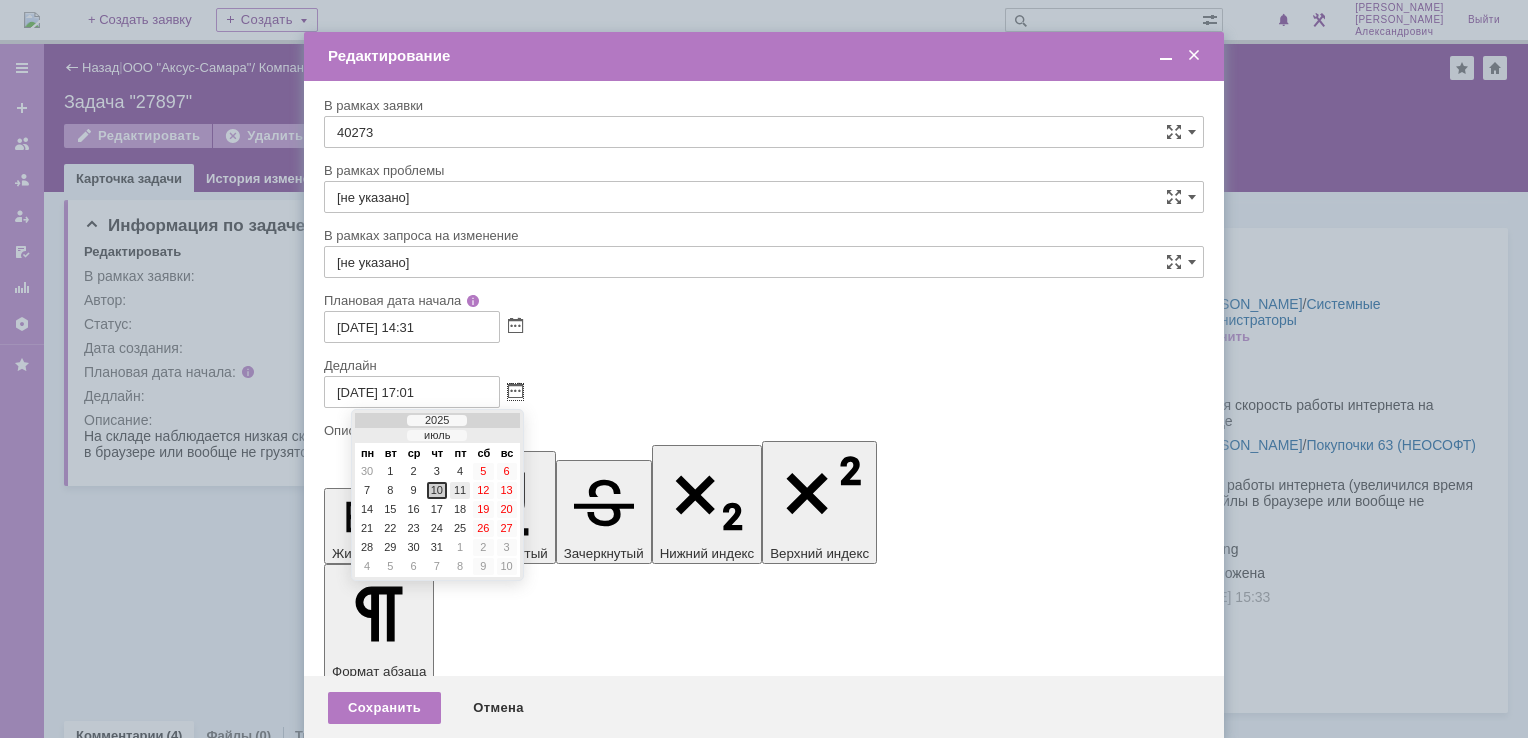 drag, startPoint x: 460, startPoint y: 490, endPoint x: 136, endPoint y: 0, distance: 587.4317 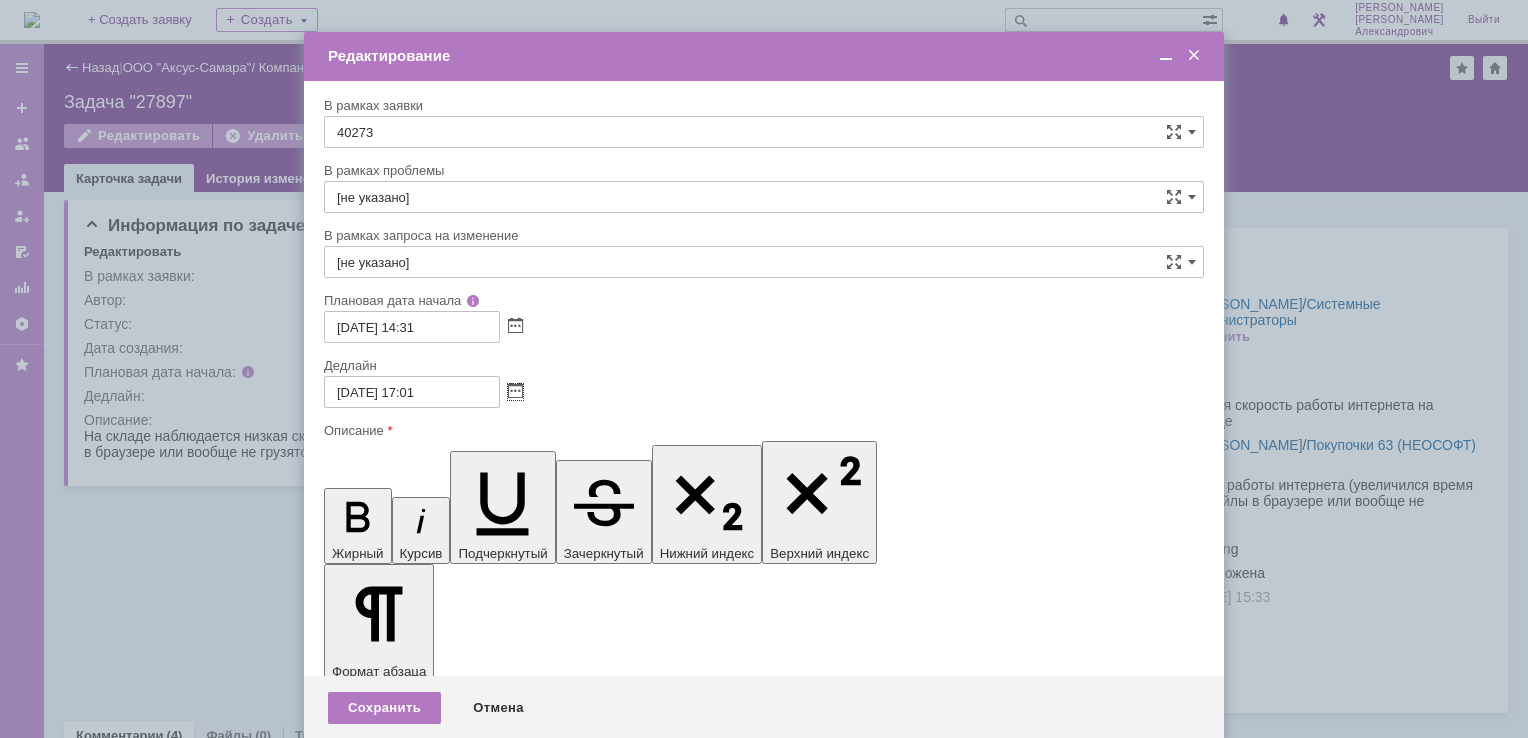 click on "11.07.2025 17:01" at bounding box center [412, 392] 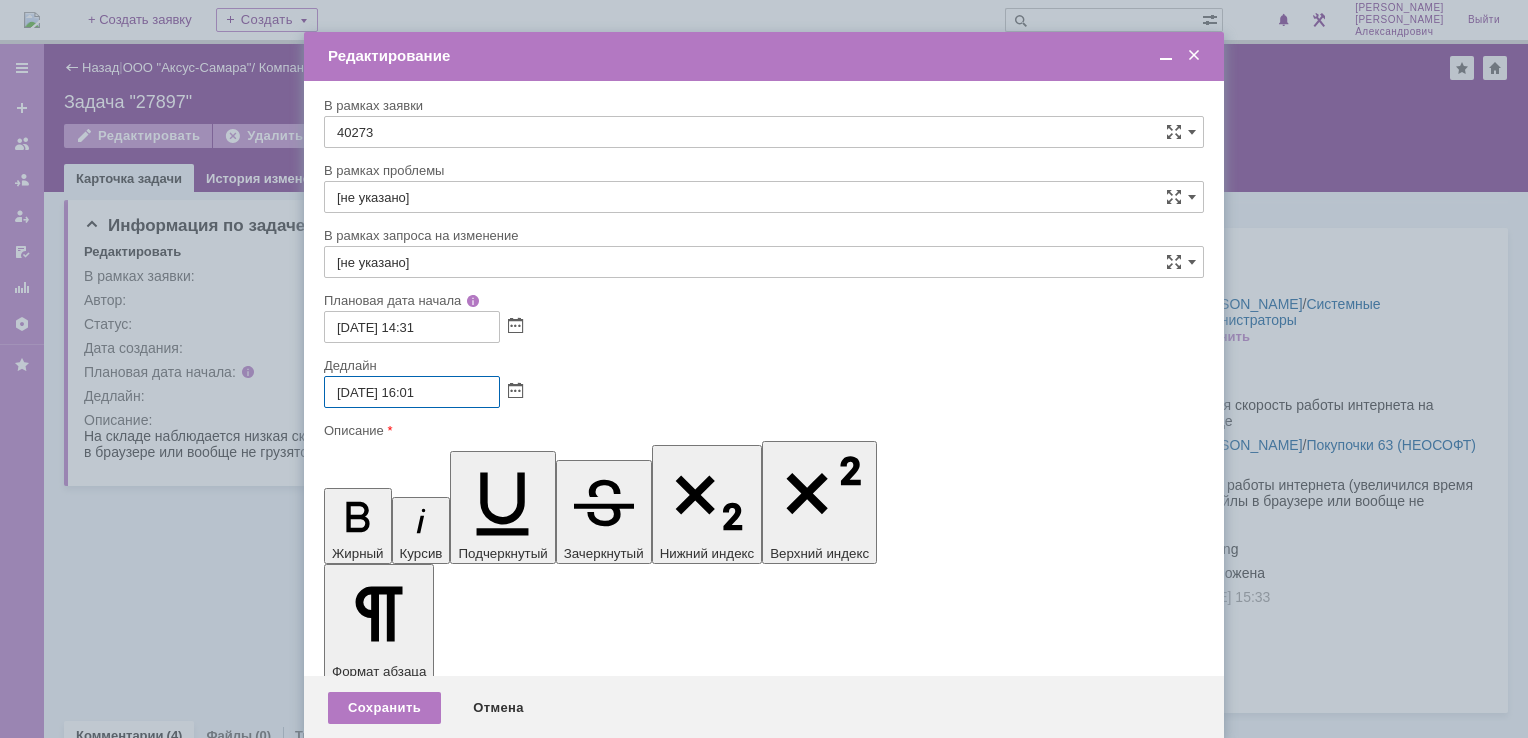 click on "11.07.2025 16:01" at bounding box center (412, 392) 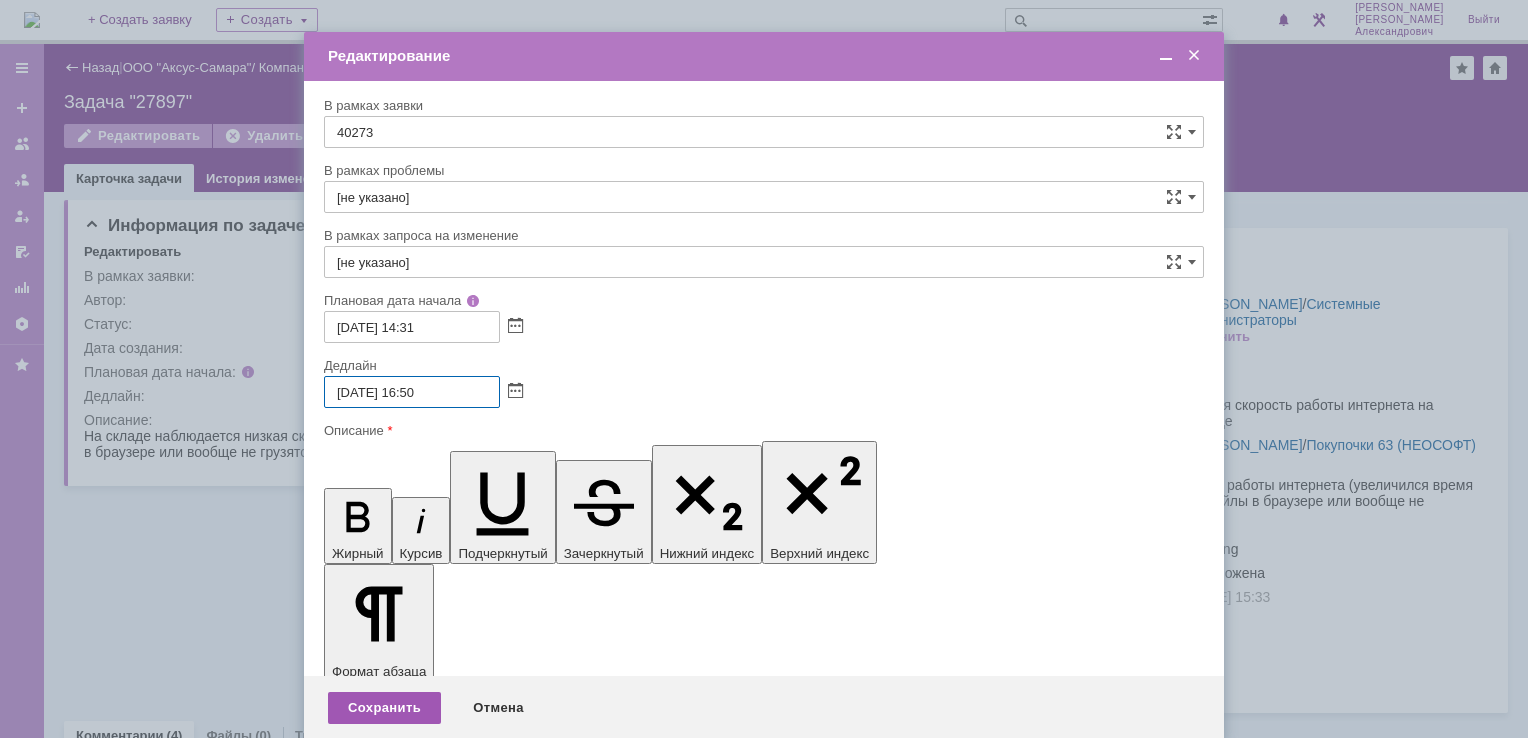 type on "11.07.2025 16:50" 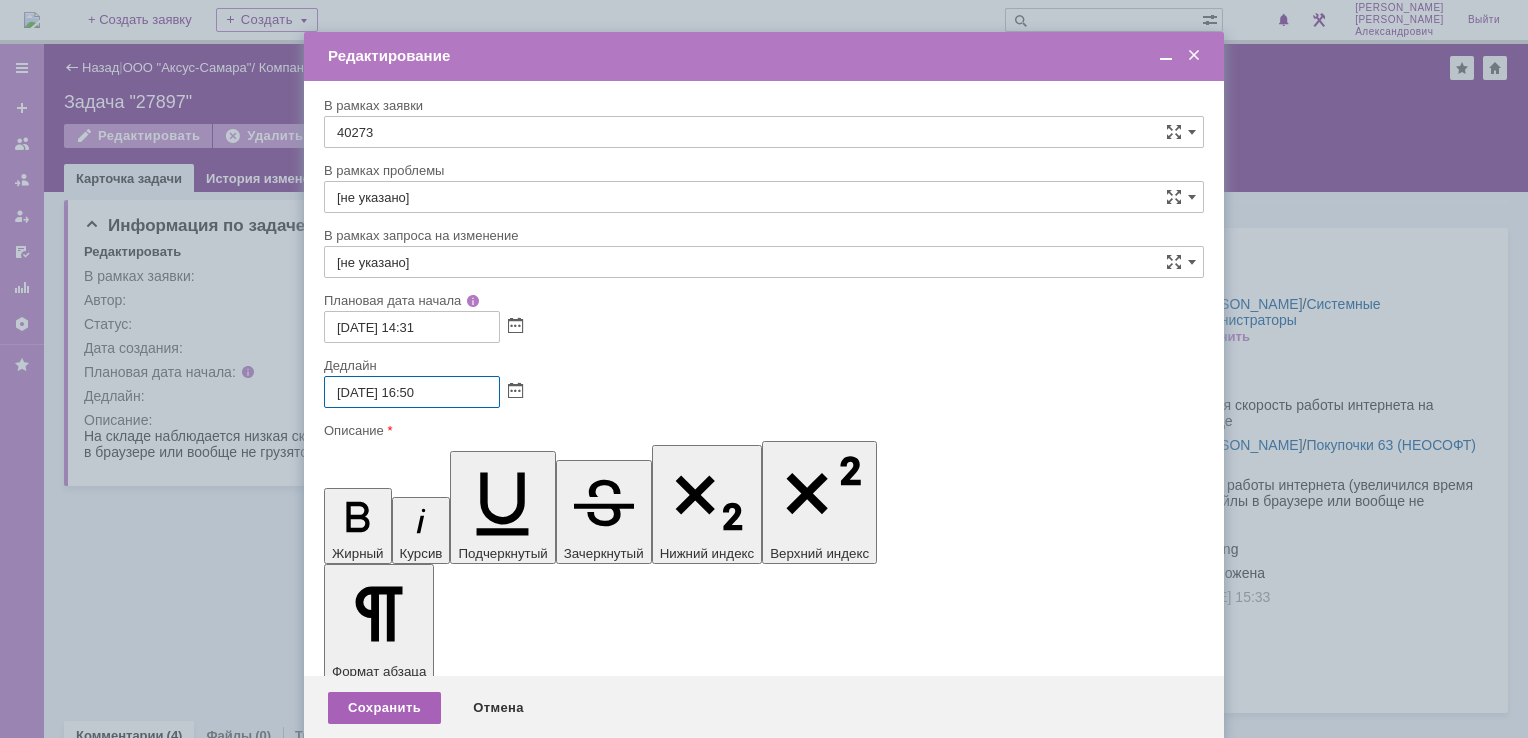 click on "Сохранить" at bounding box center (384, 708) 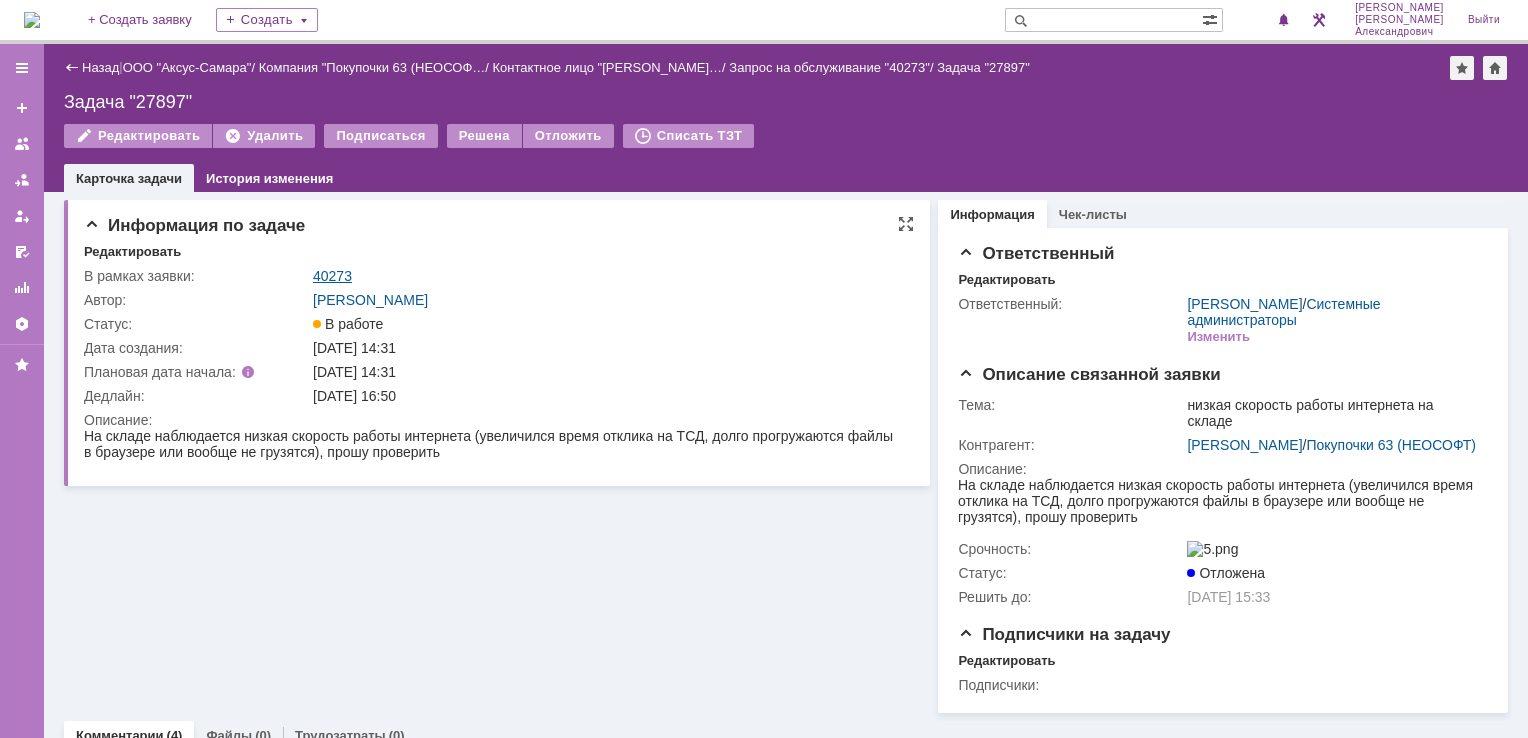 click on "40273" at bounding box center [332, 276] 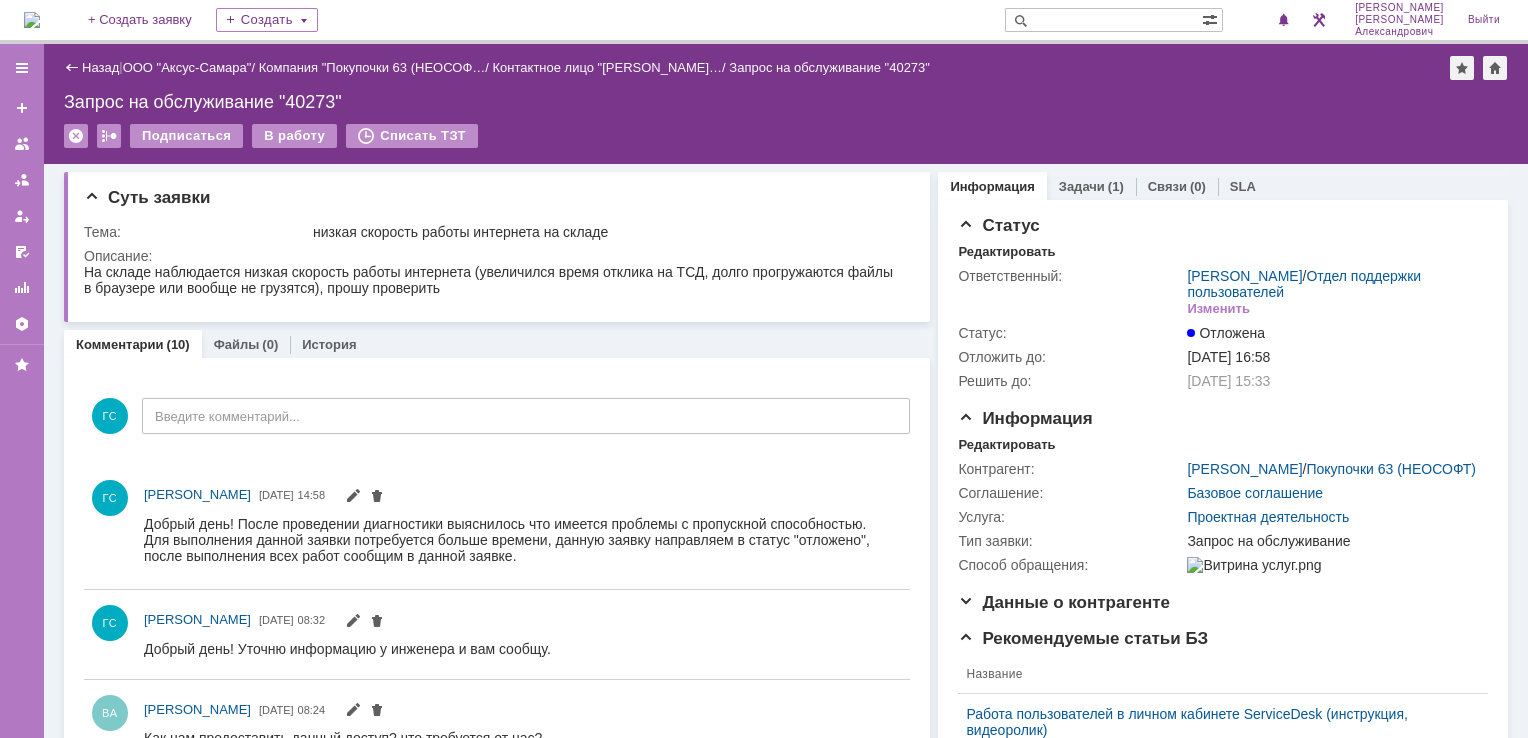 click at bounding box center (32, 20) 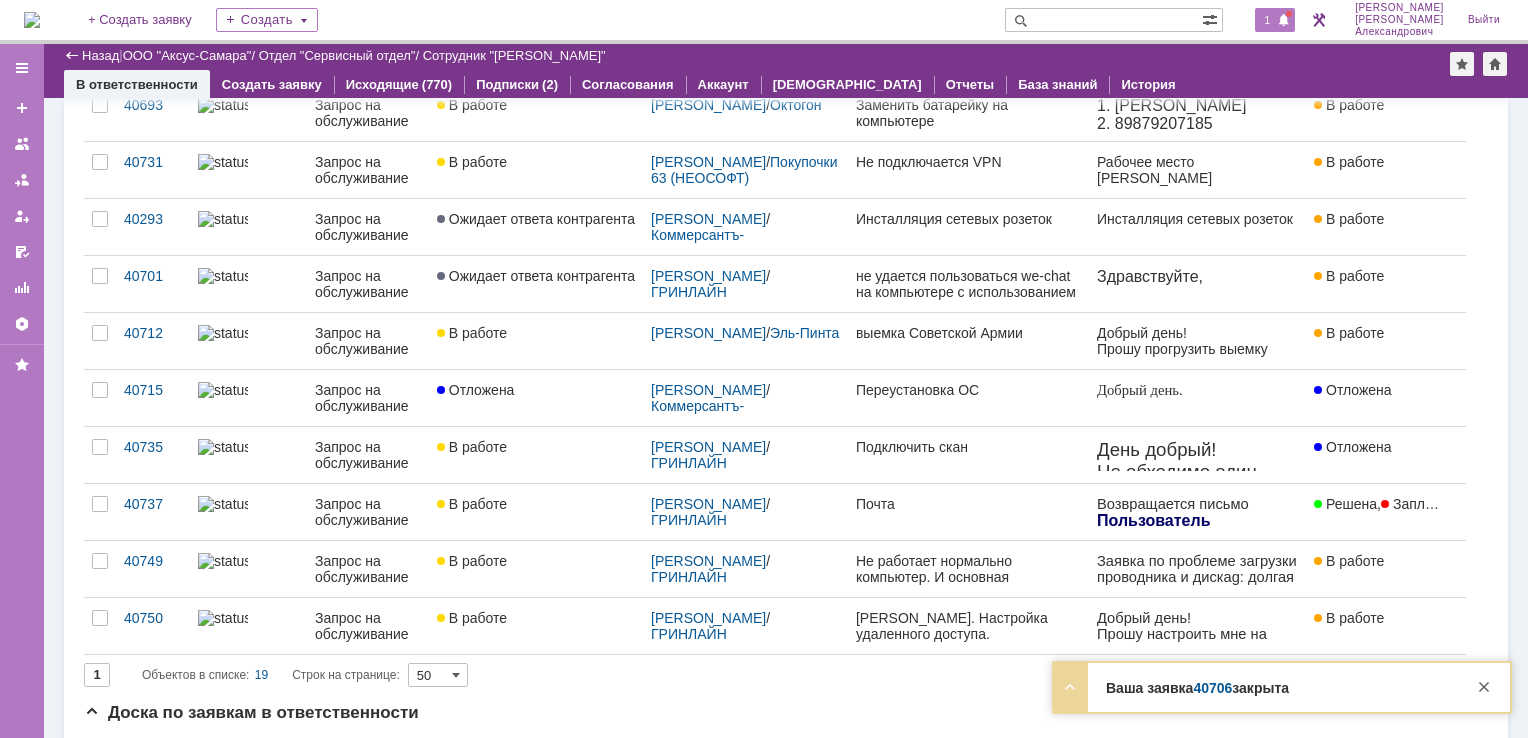 click on "1" at bounding box center (1275, 20) 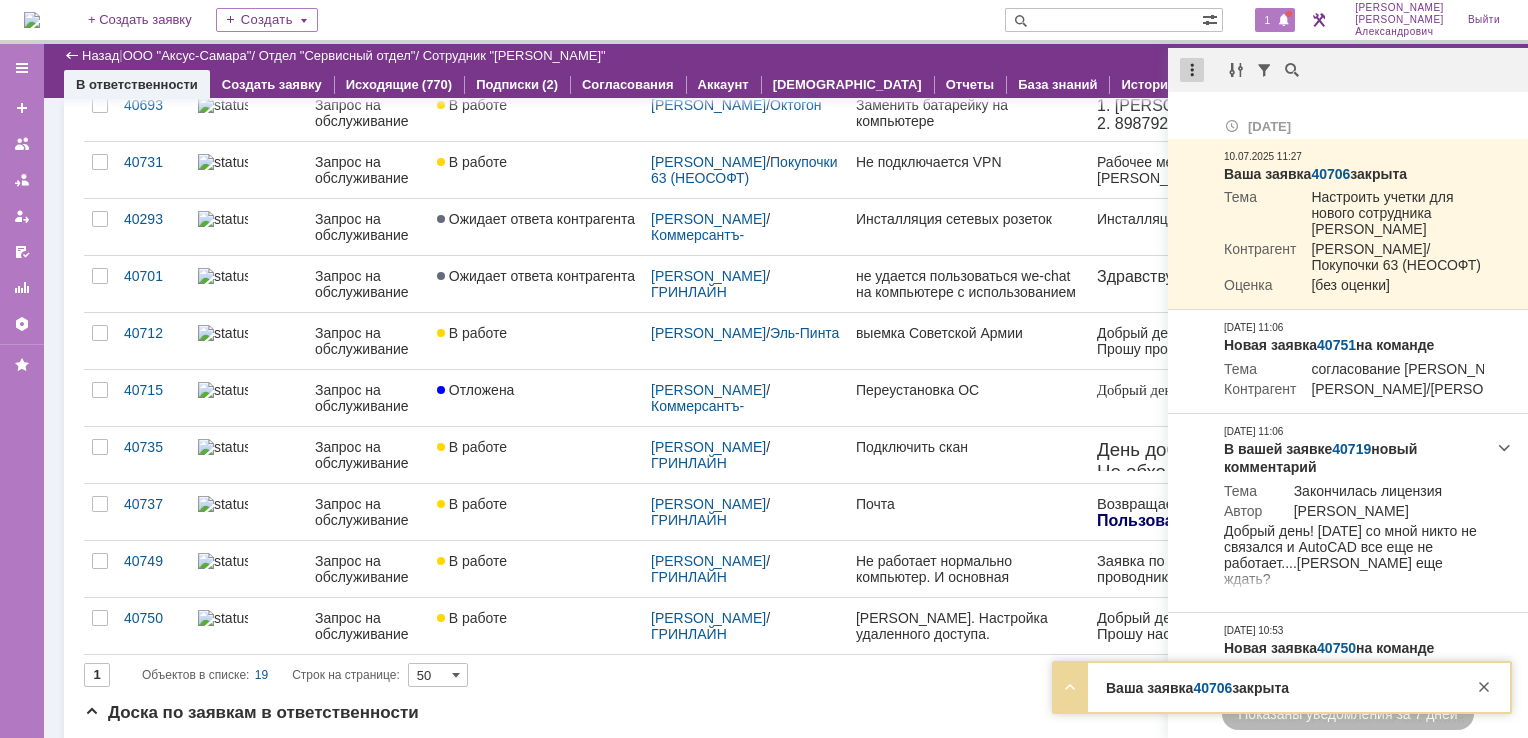 click at bounding box center (1192, 70) 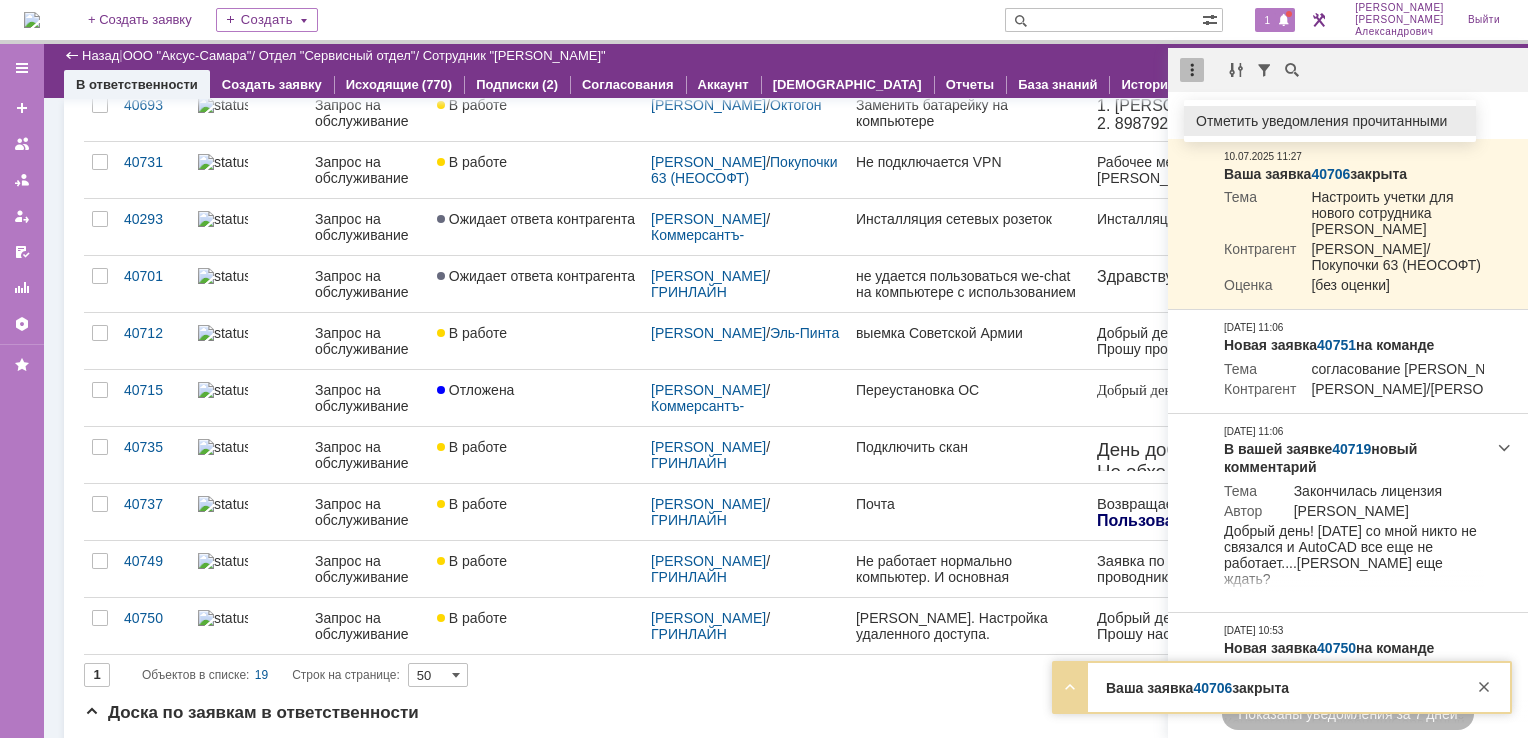 click on "Отметить уведомления прочитанными" at bounding box center [1330, 121] 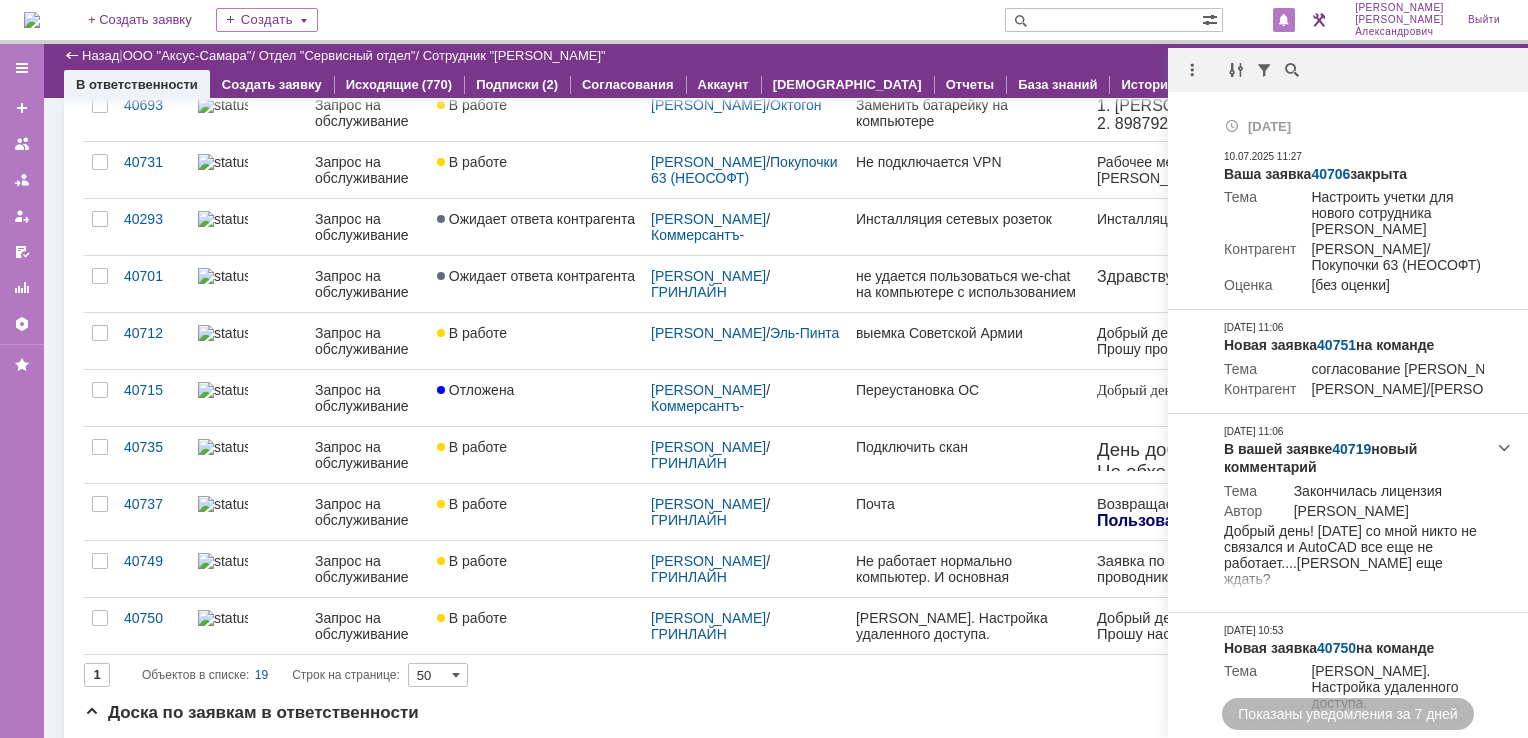 click on "В ответственности Создать заявку Исходящие (770) Подписки (2) Согласования Аккаунт Дашборды Отчеты База знаний История" at bounding box center [786, 84] 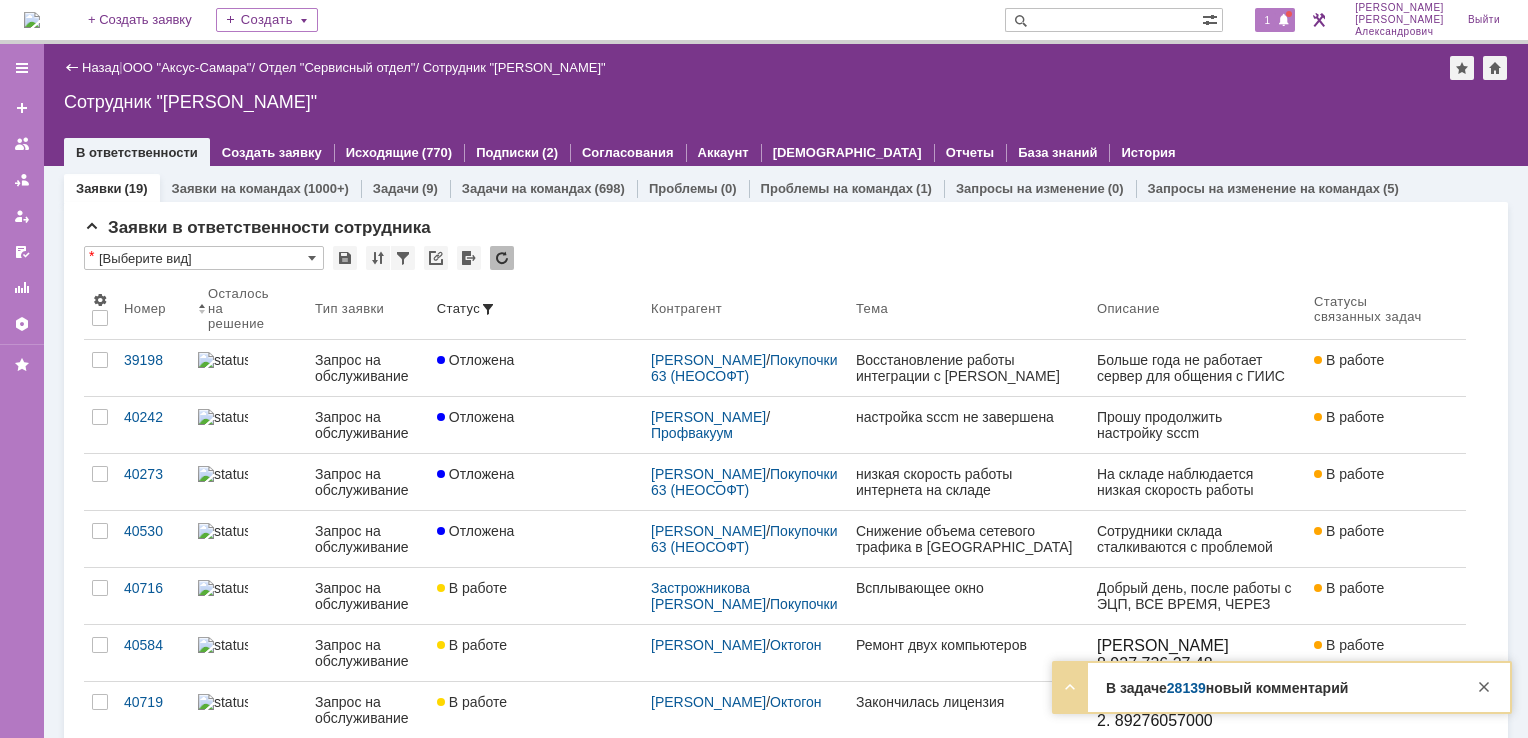 click on "1" at bounding box center [1268, 20] 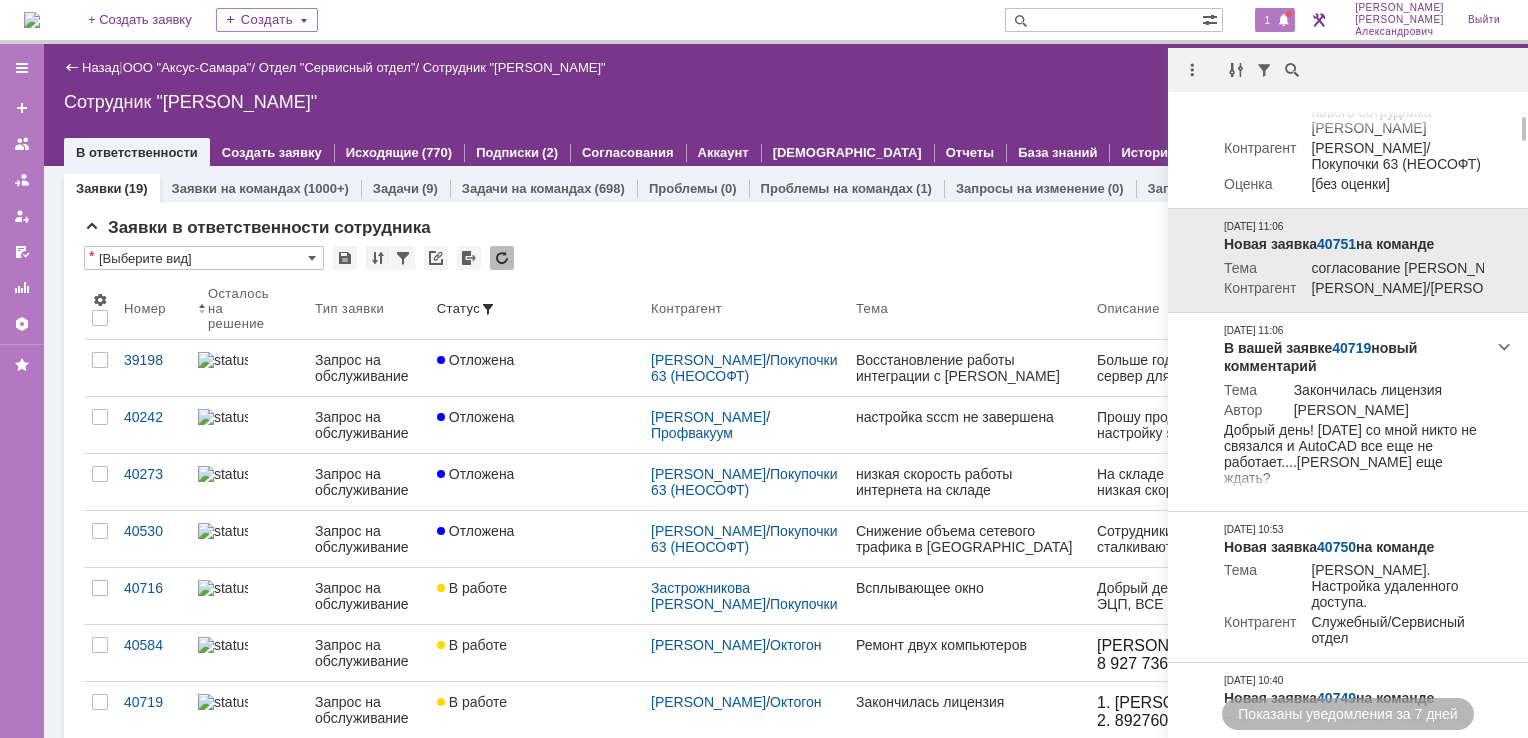scroll, scrollTop: 0, scrollLeft: 0, axis: both 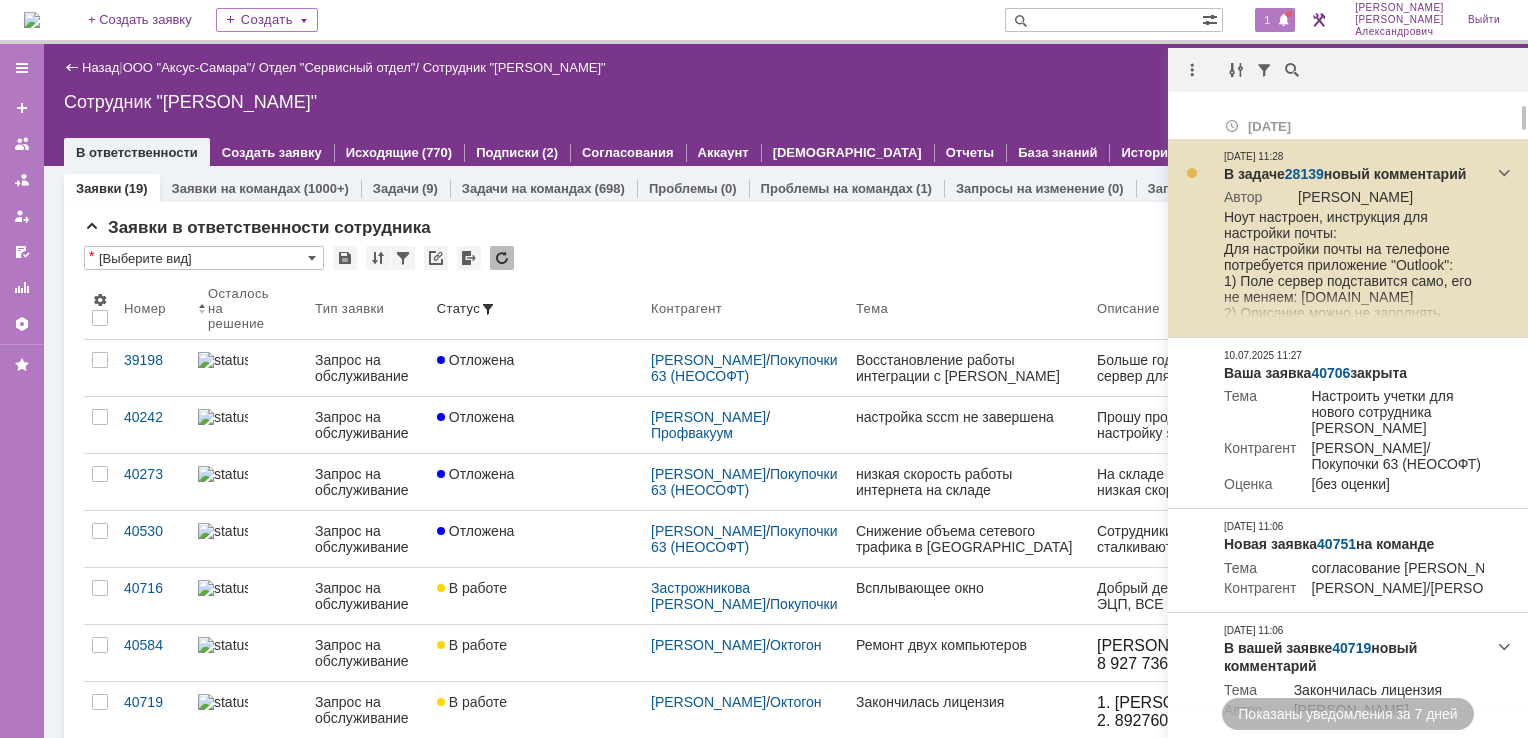 click on "28139" at bounding box center [1304, 174] 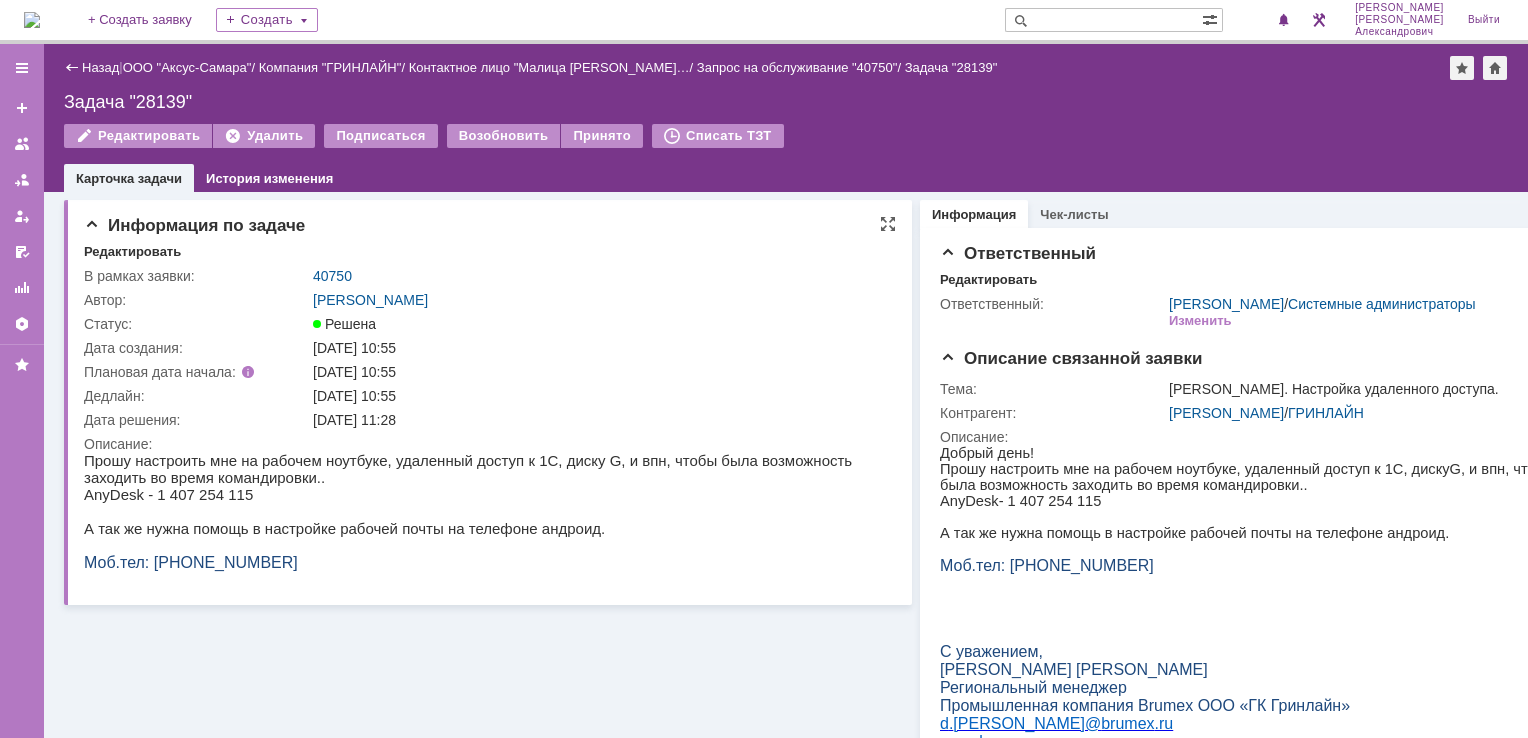 scroll, scrollTop: 0, scrollLeft: 0, axis: both 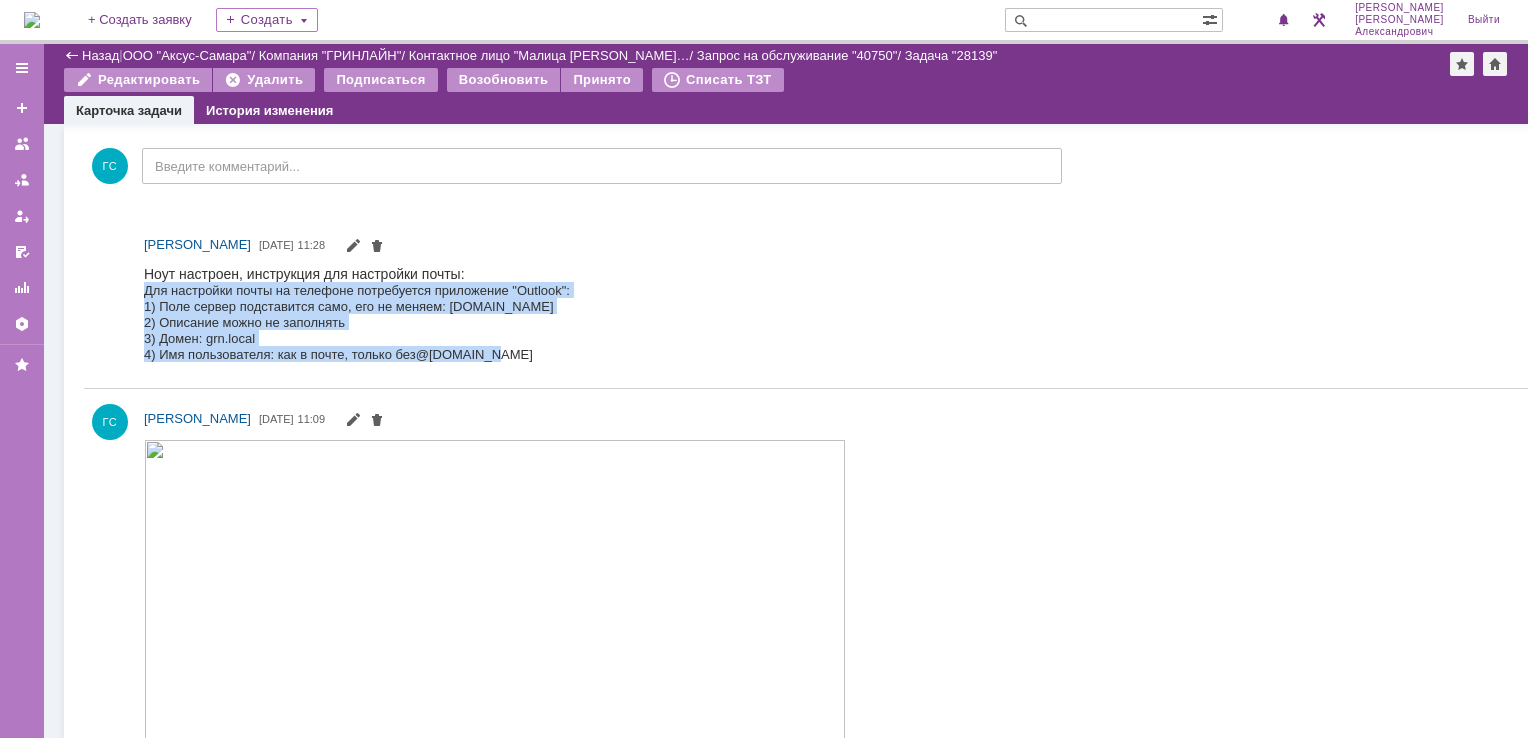 drag, startPoint x: 144, startPoint y: 291, endPoint x: 506, endPoint y: 356, distance: 367.78934 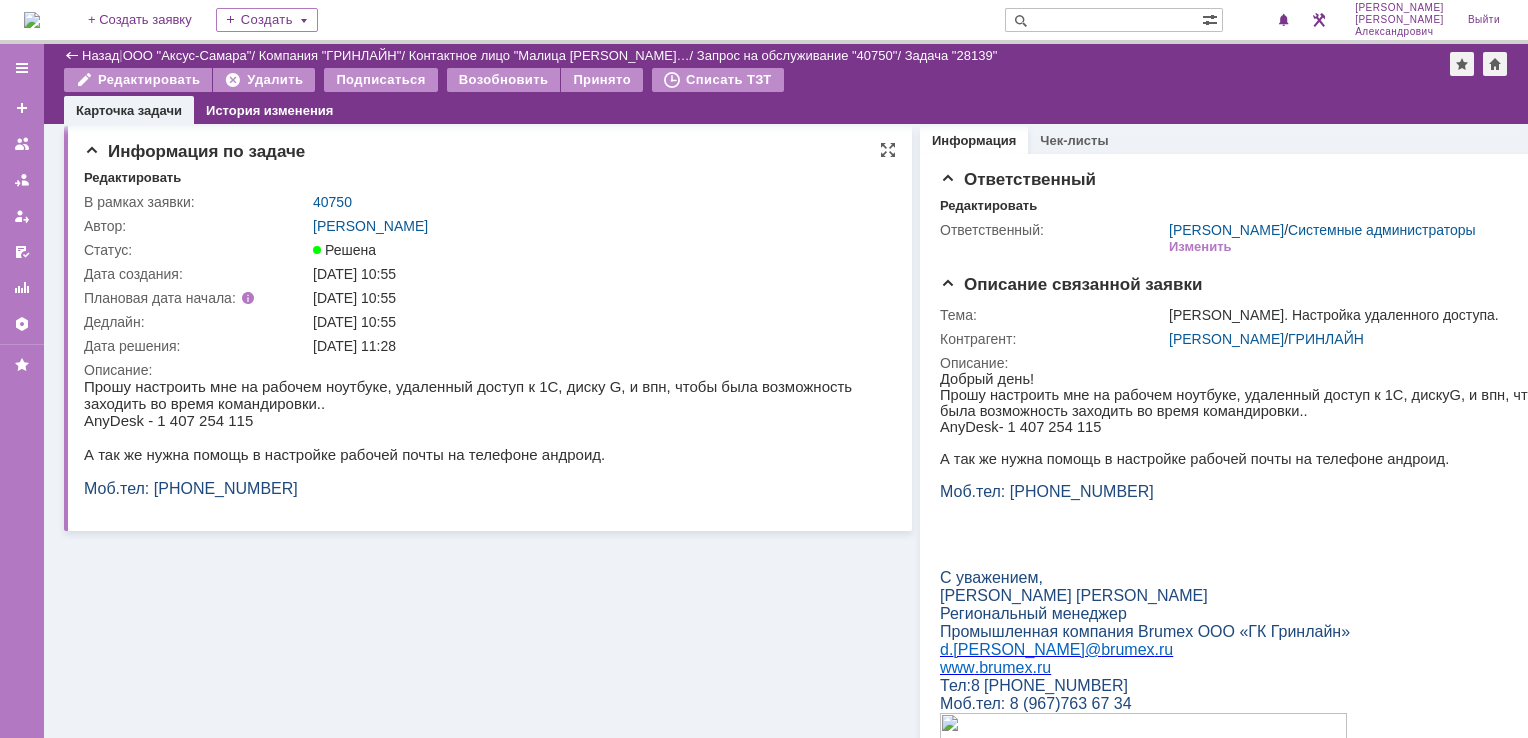 scroll, scrollTop: 0, scrollLeft: 0, axis: both 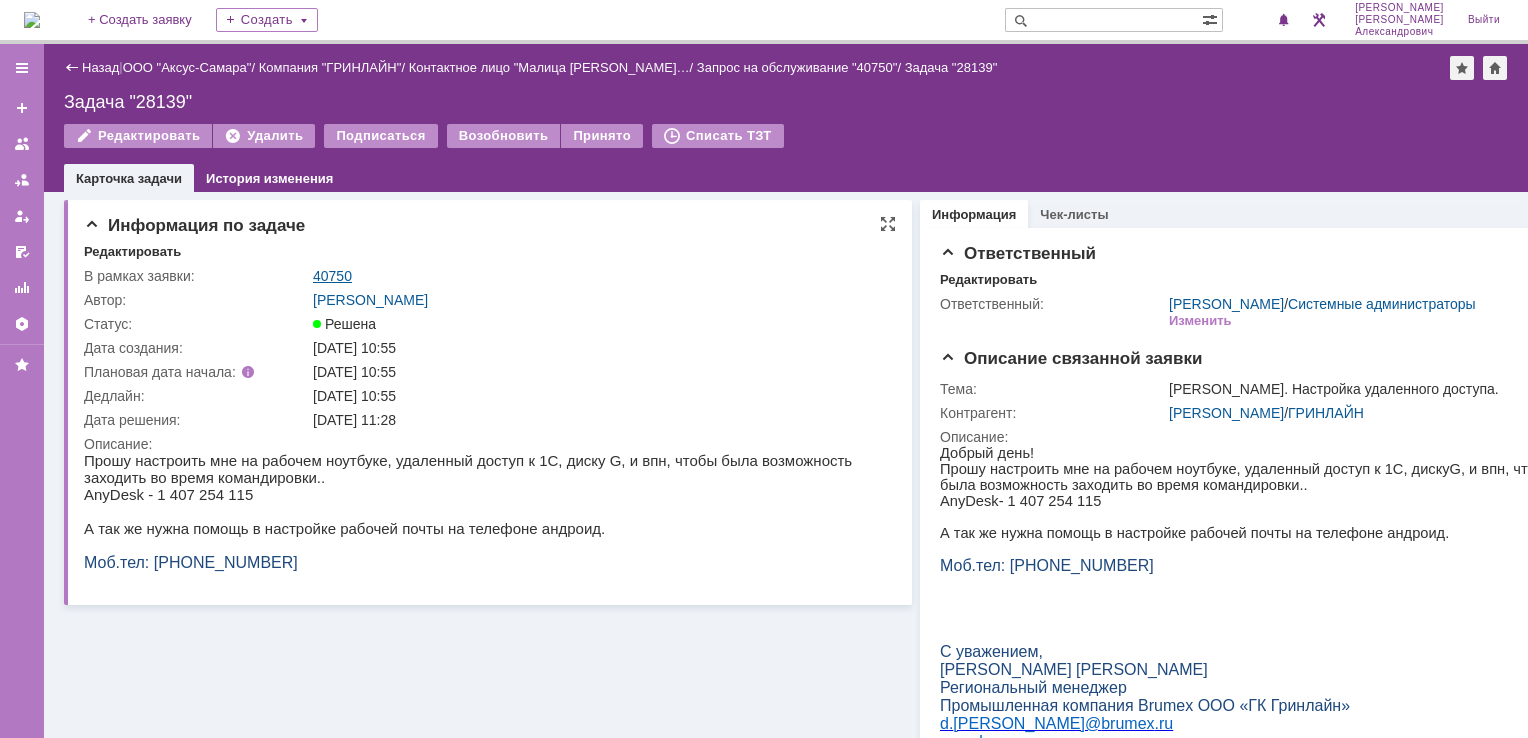 click on "40750" at bounding box center (332, 276) 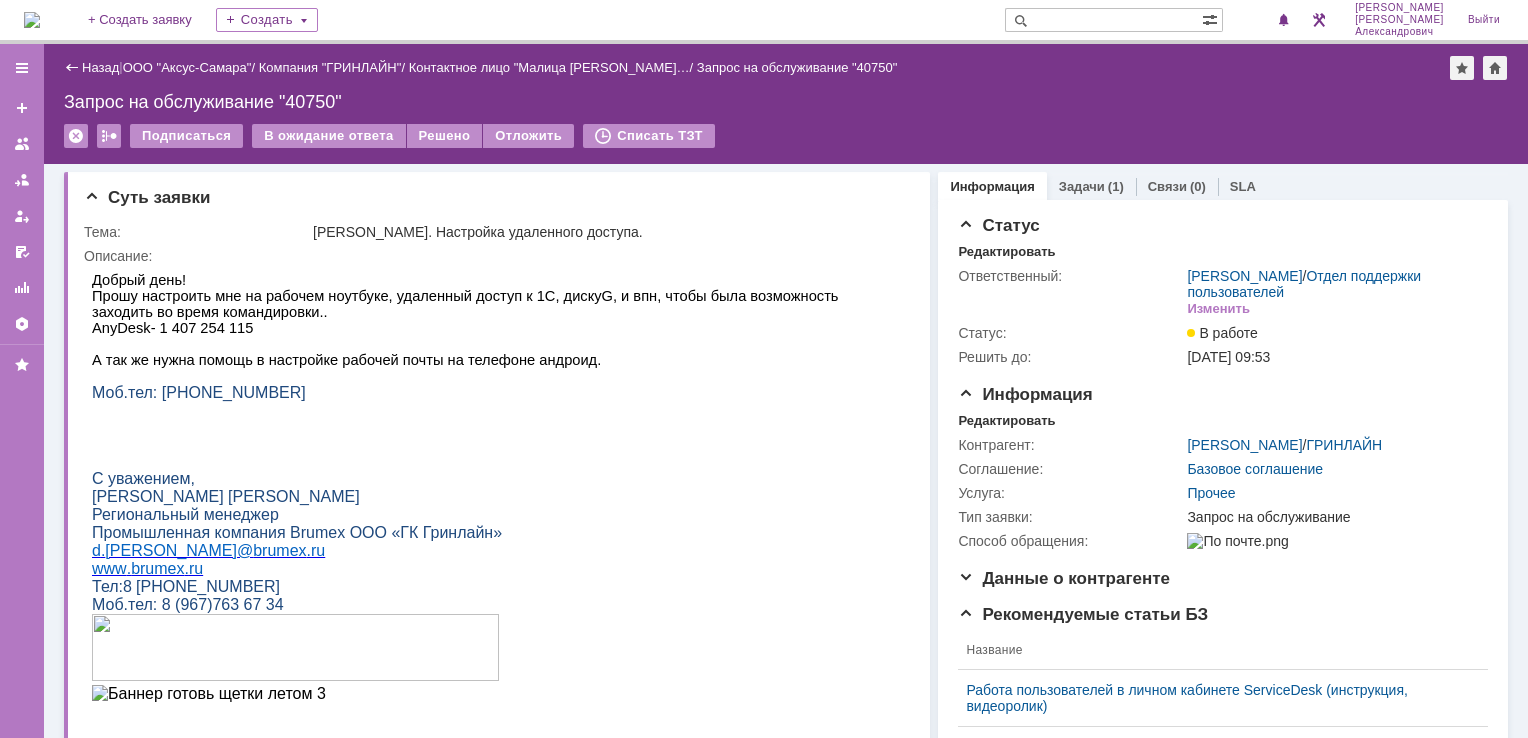 scroll, scrollTop: 0, scrollLeft: 0, axis: both 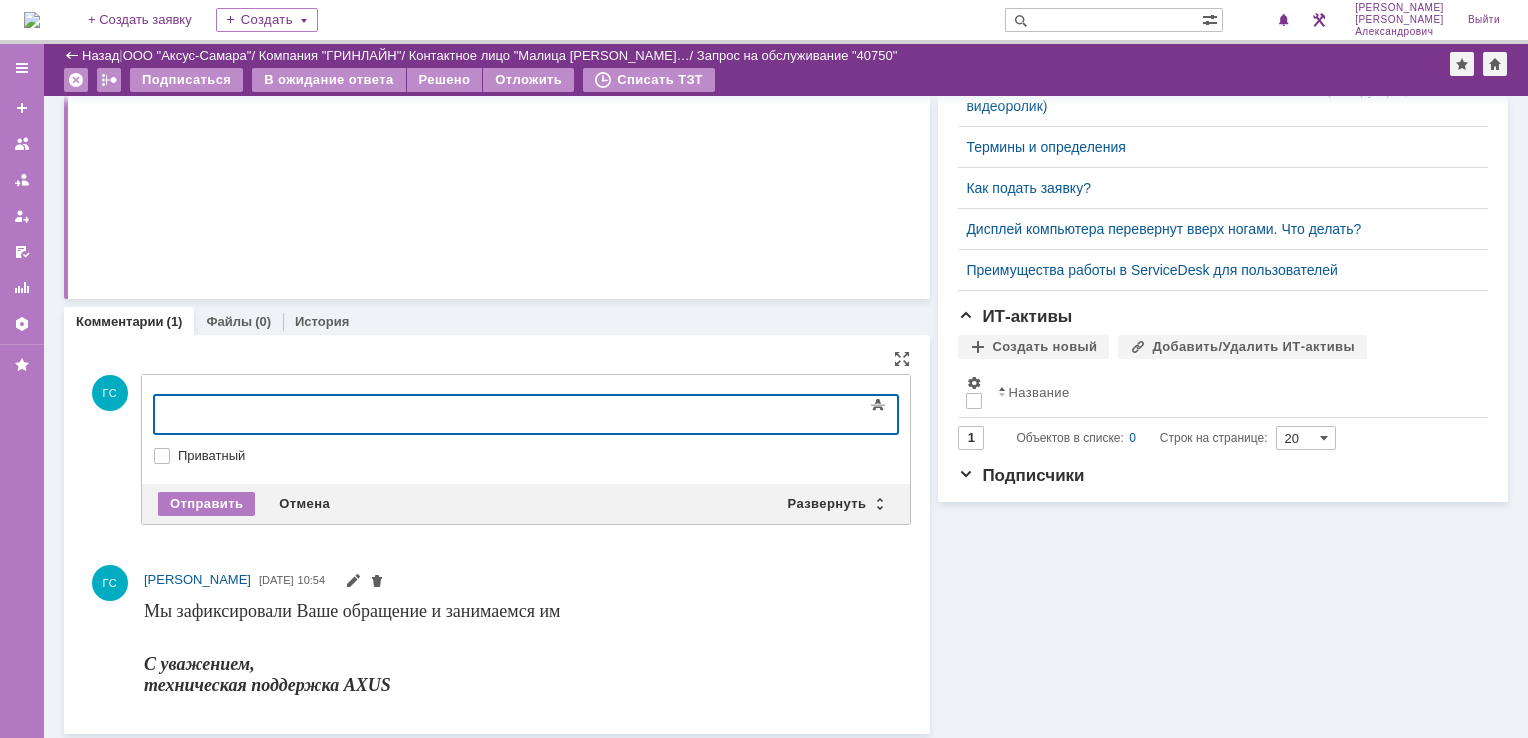 type 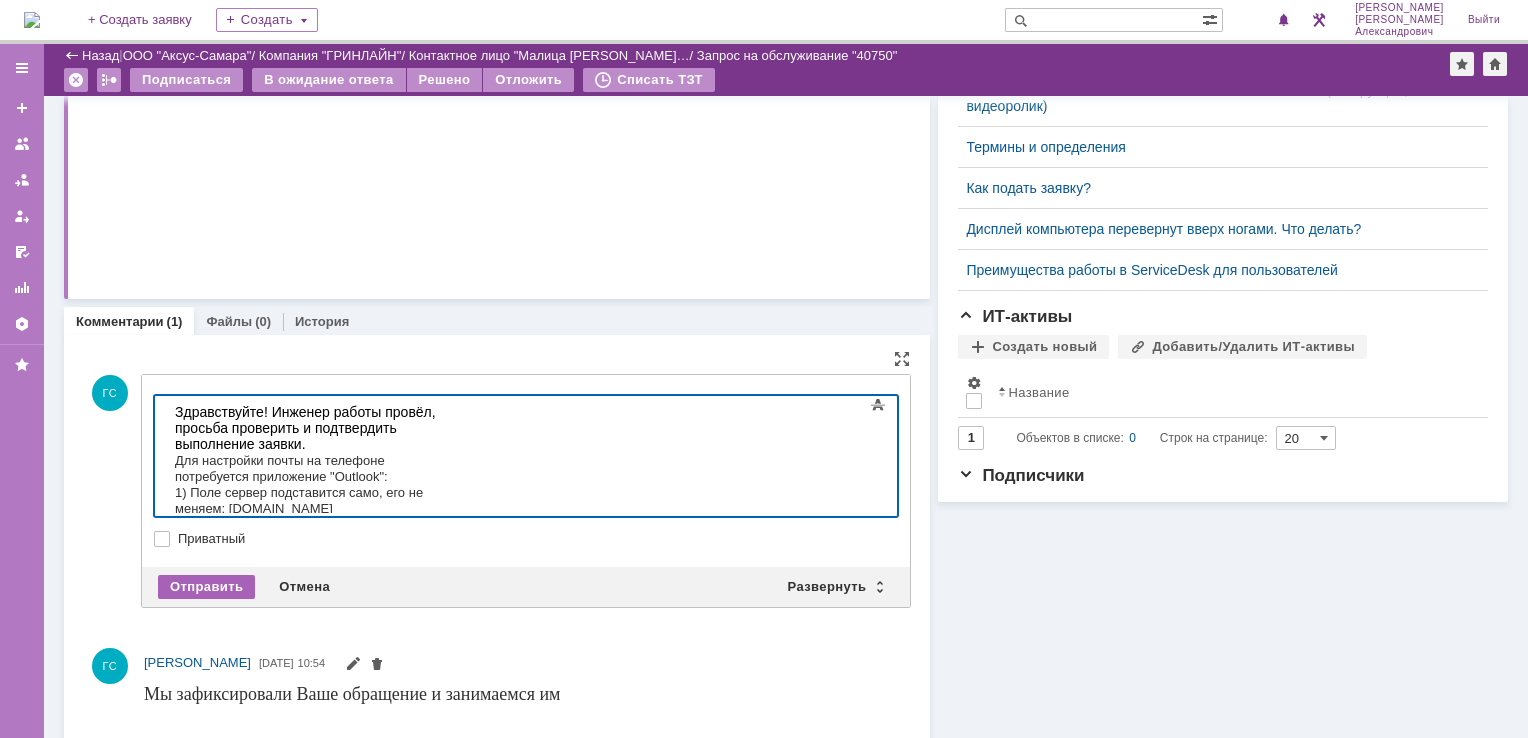 click on "Отправить" at bounding box center (206, 587) 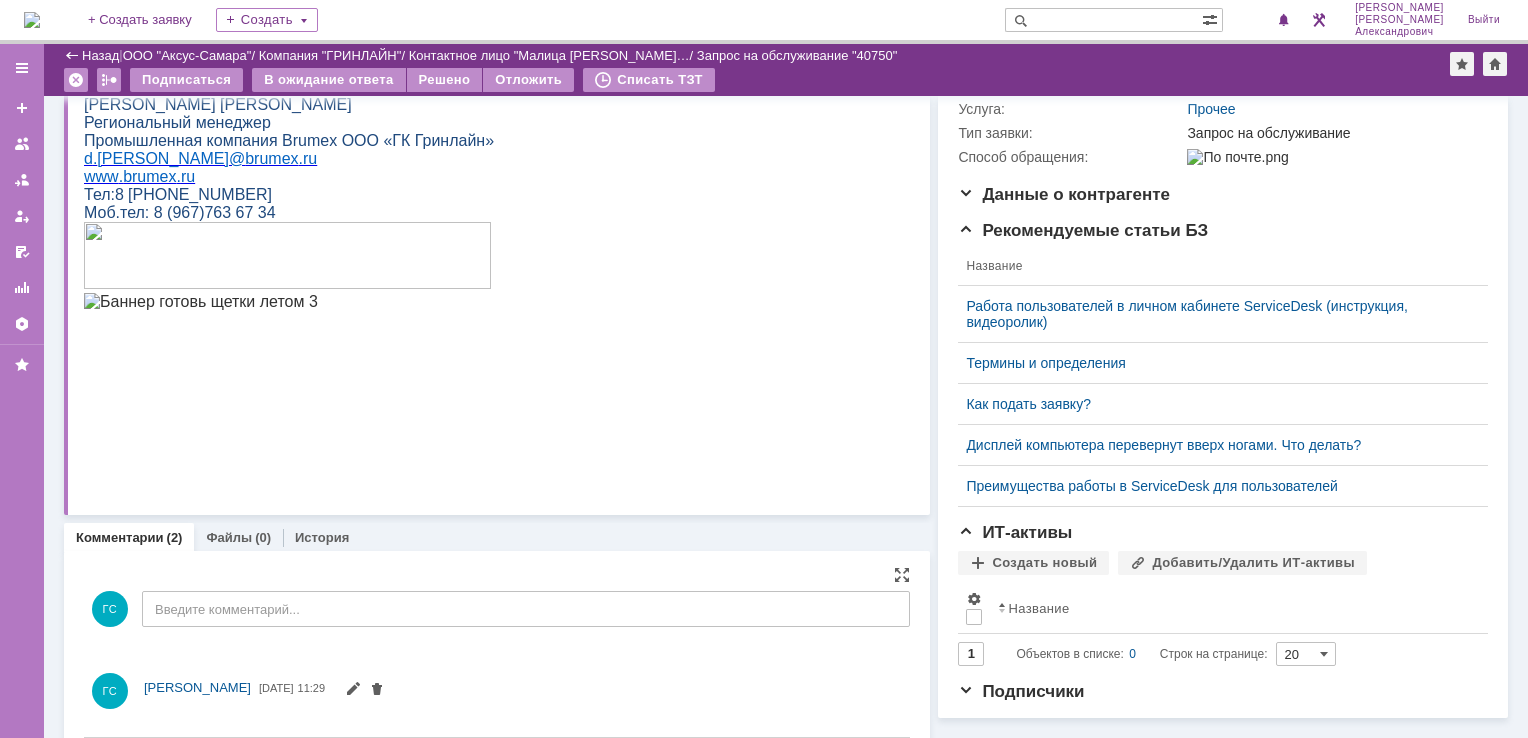 scroll, scrollTop: 532, scrollLeft: 0, axis: vertical 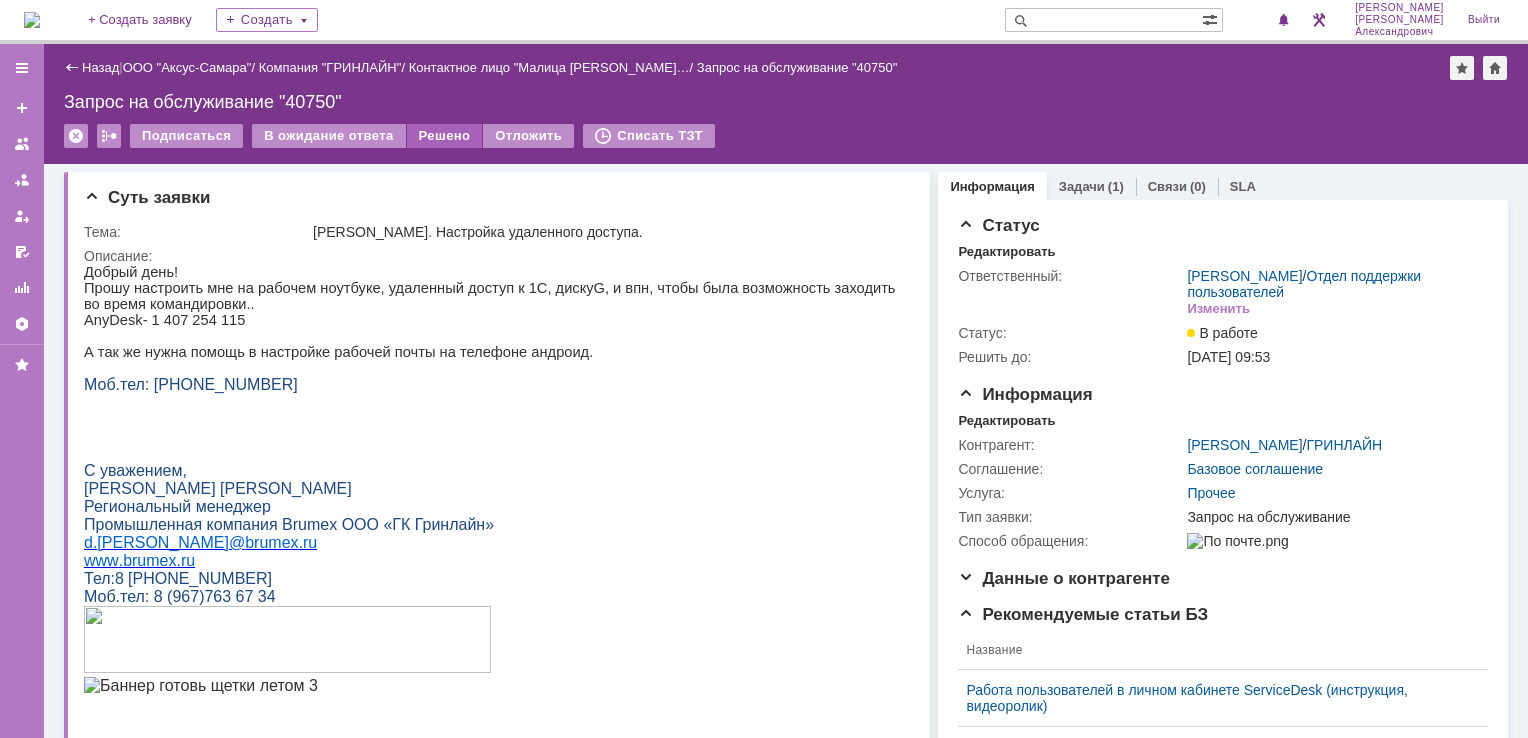 click on "Решено" at bounding box center (445, 136) 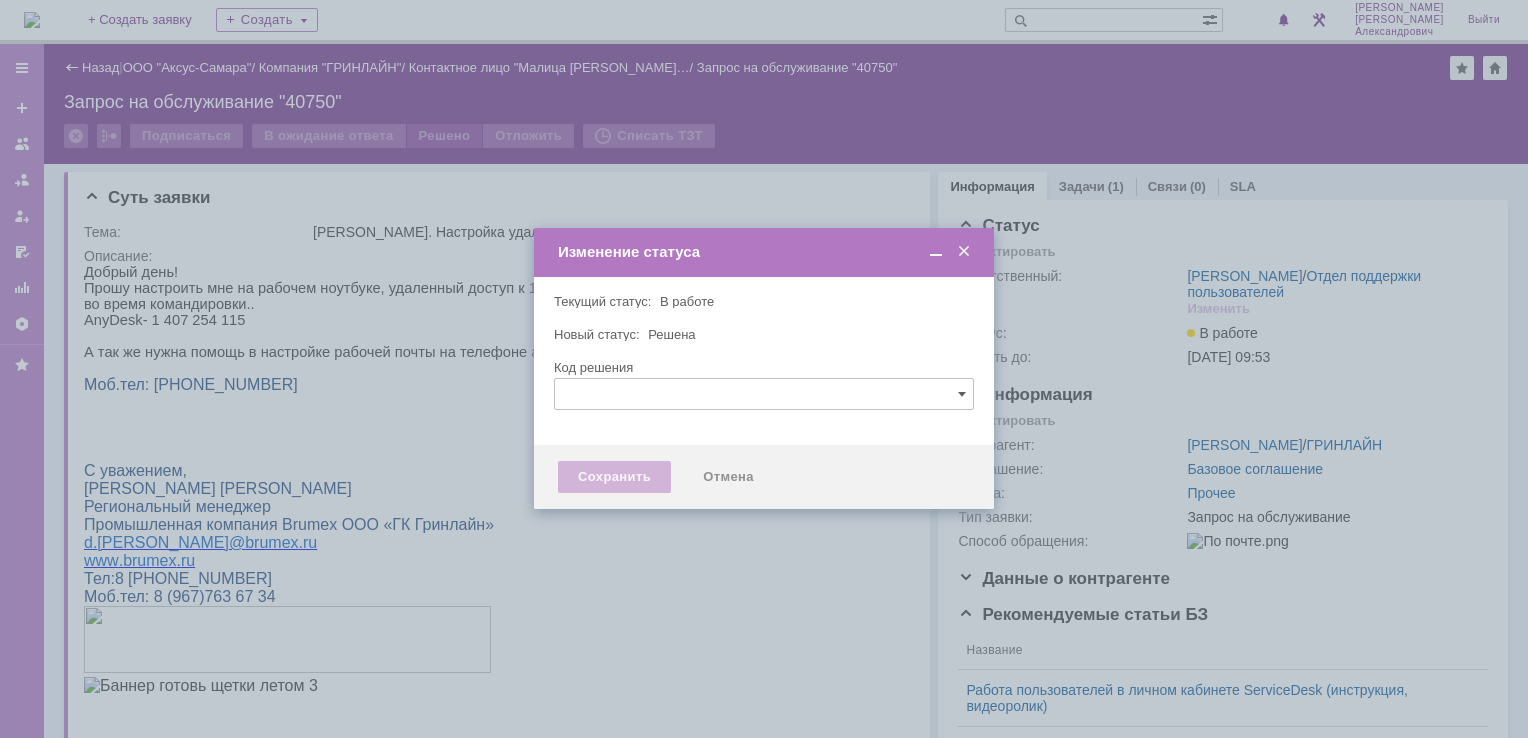 type 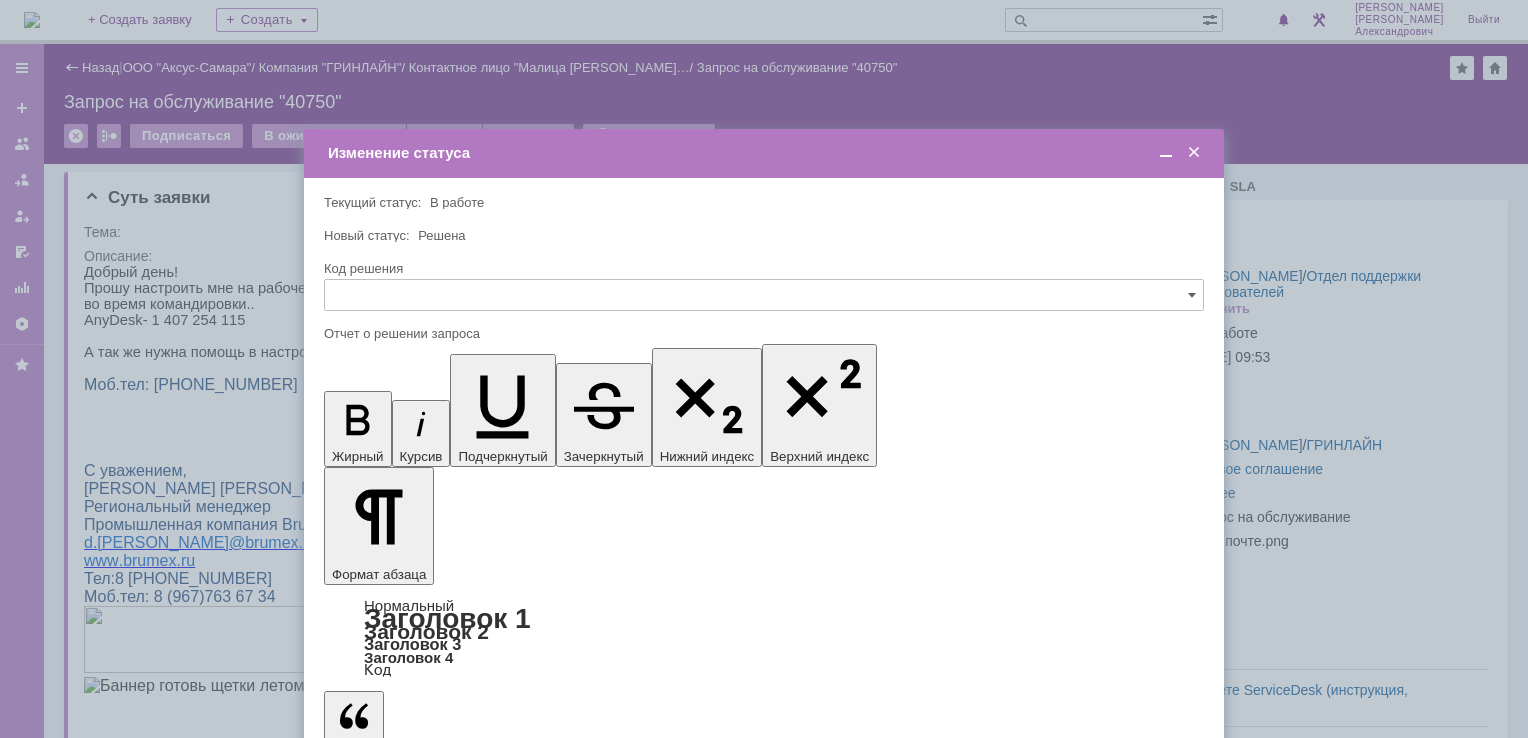 scroll, scrollTop: 0, scrollLeft: 0, axis: both 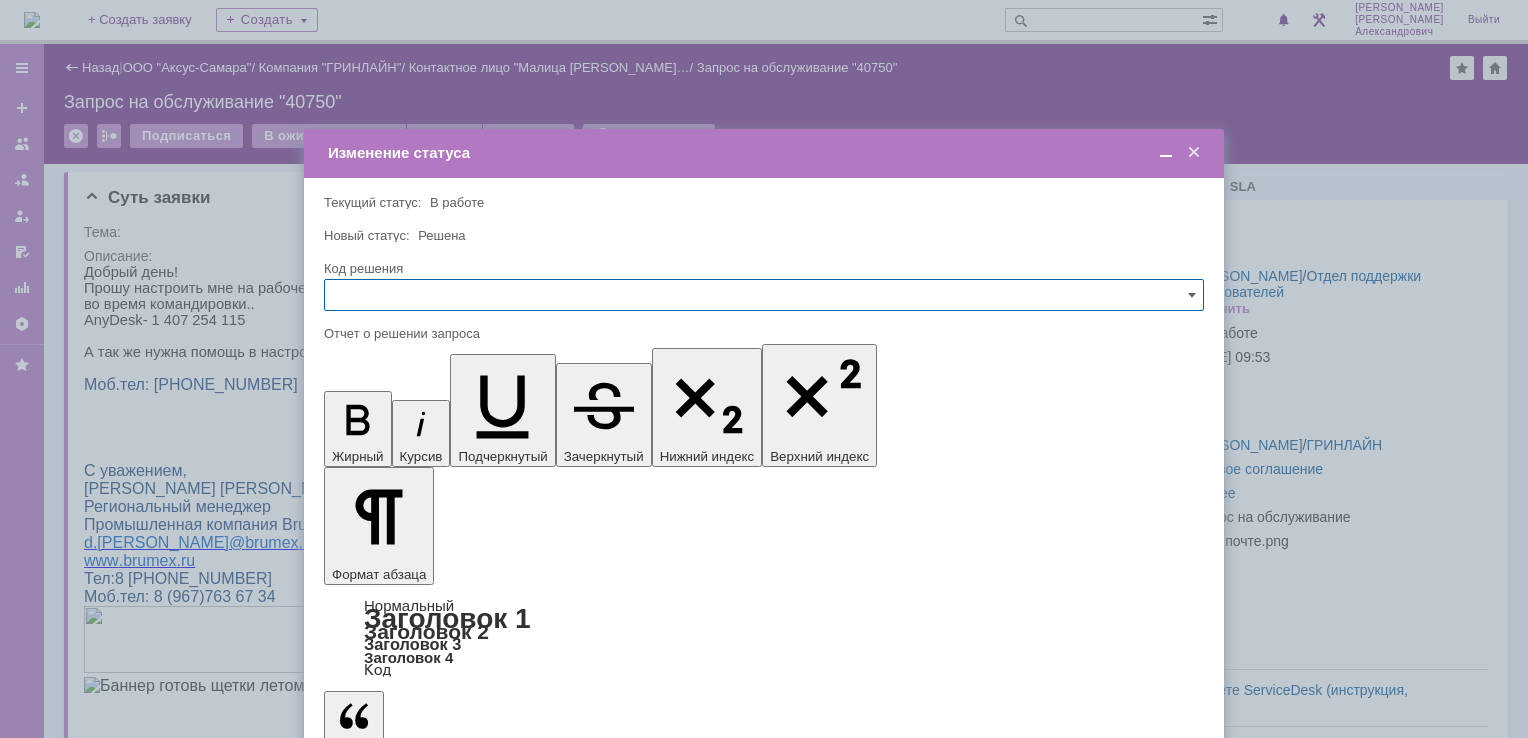 click at bounding box center (1194, 153) 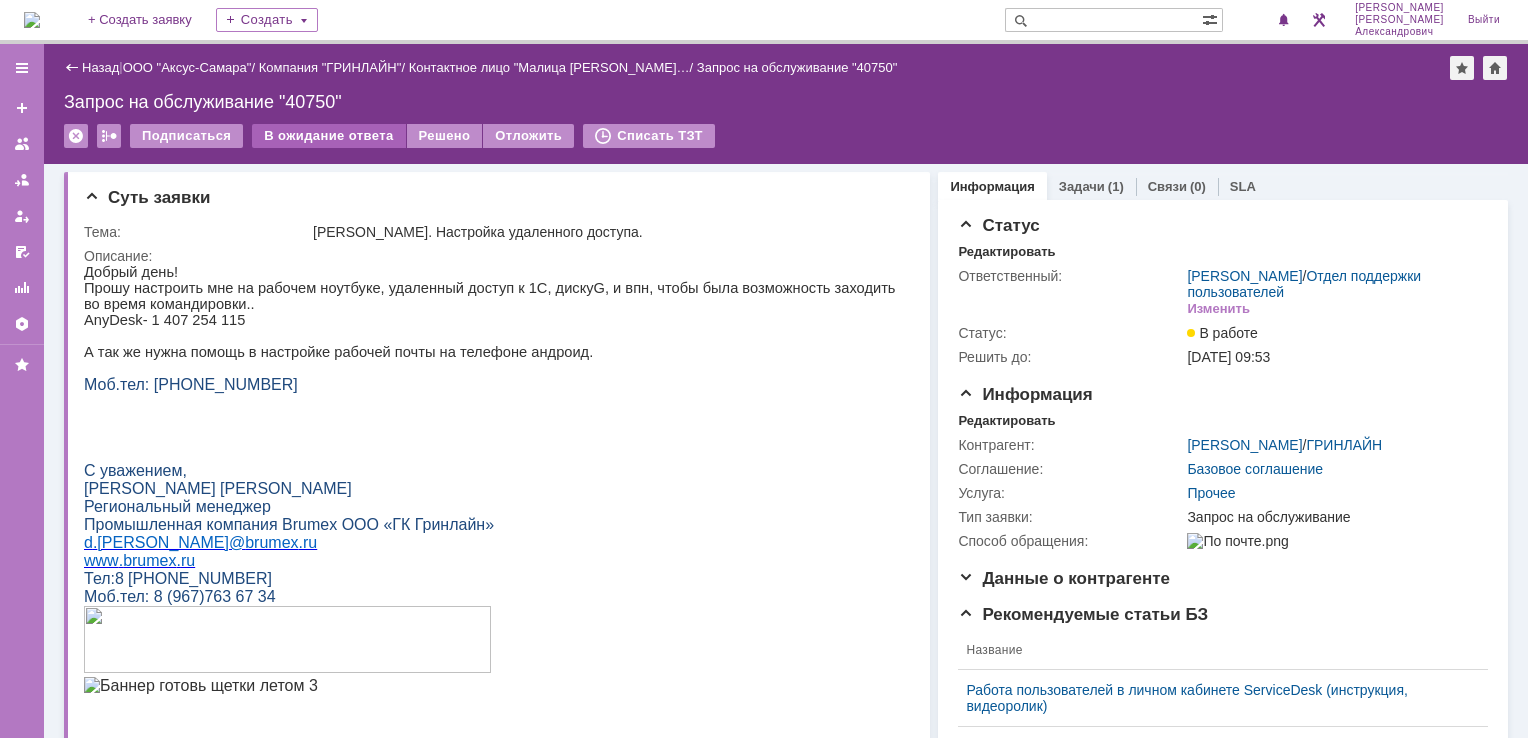 click on "В ожидание ответа" at bounding box center (328, 136) 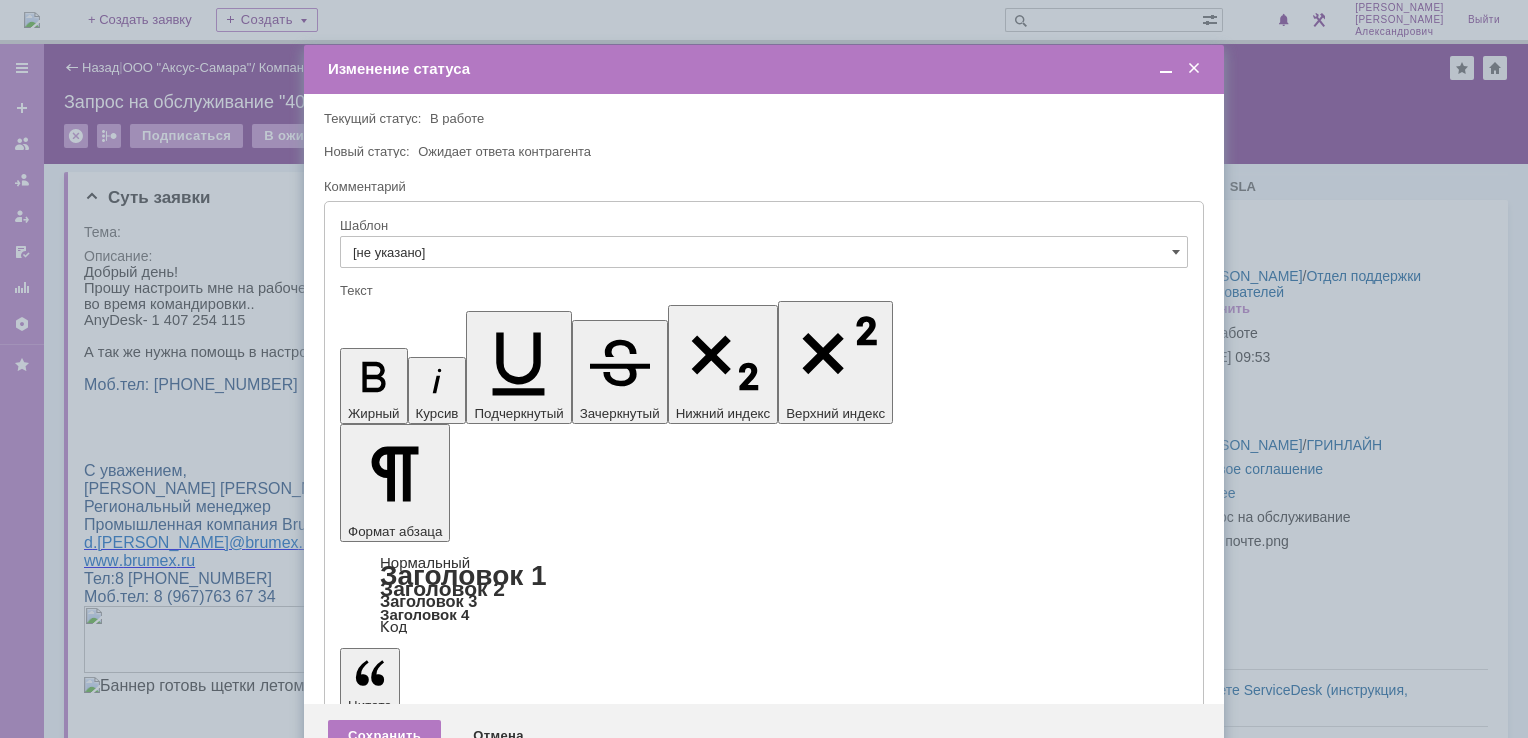 scroll, scrollTop: 0, scrollLeft: 0, axis: both 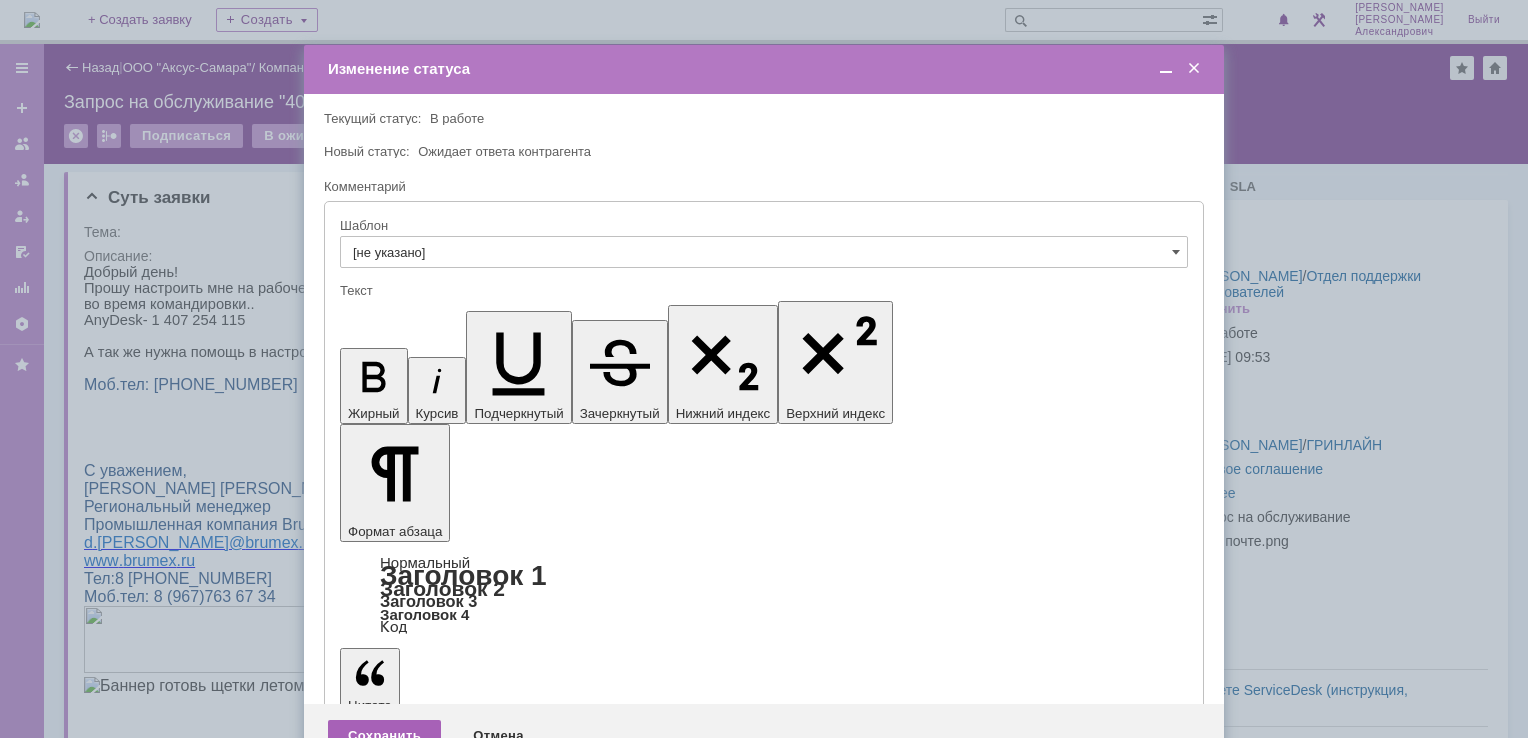 click on "Сохранить" at bounding box center (384, 736) 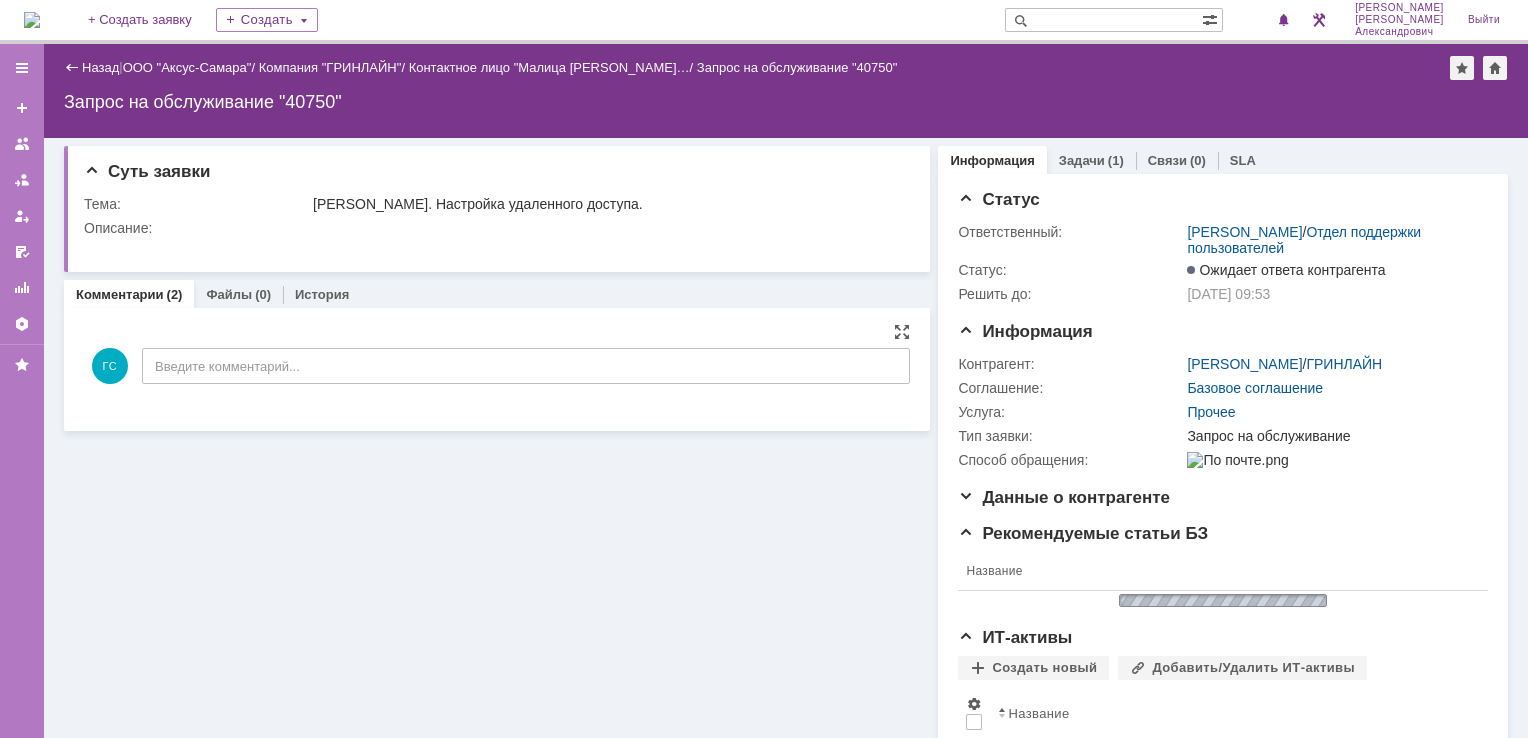 scroll, scrollTop: 0, scrollLeft: 0, axis: both 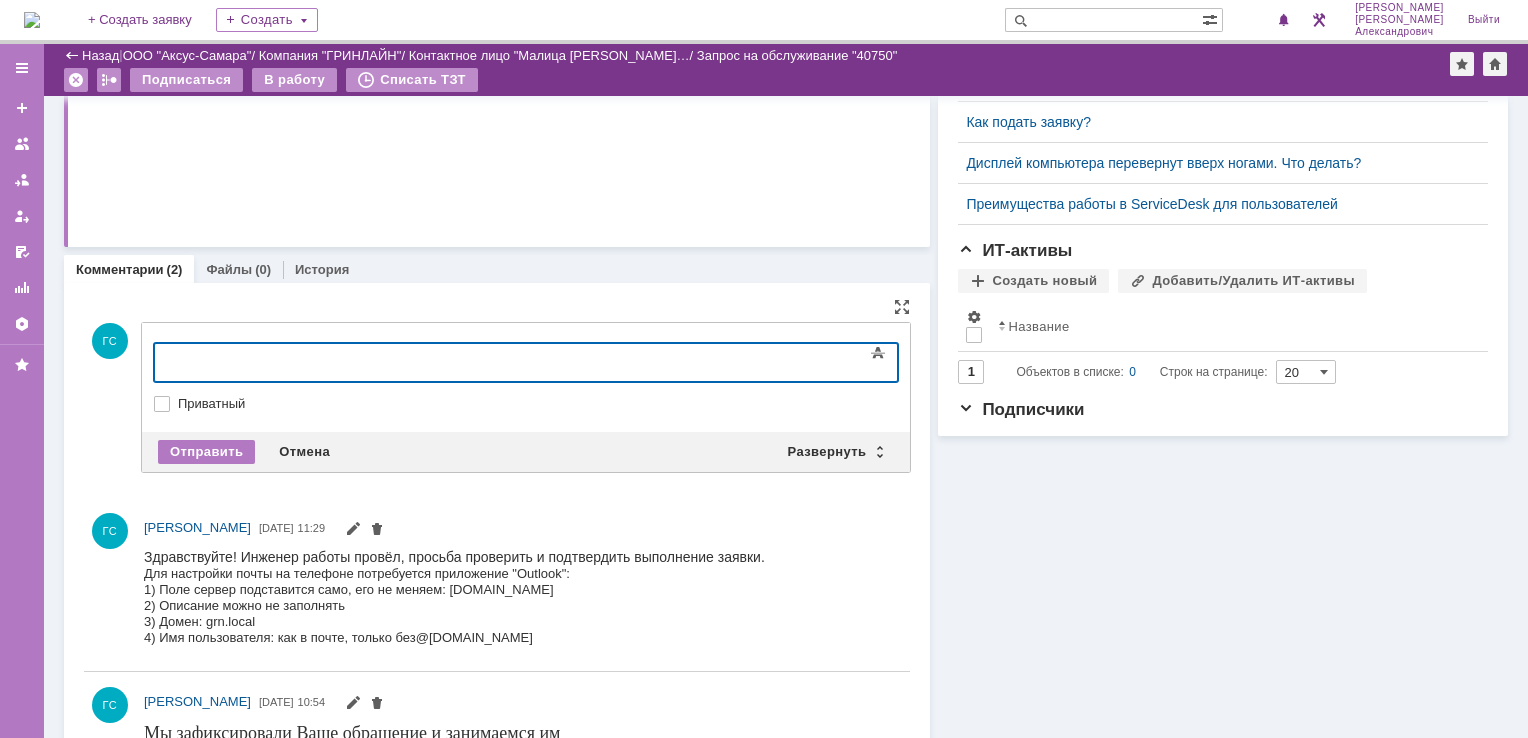 type 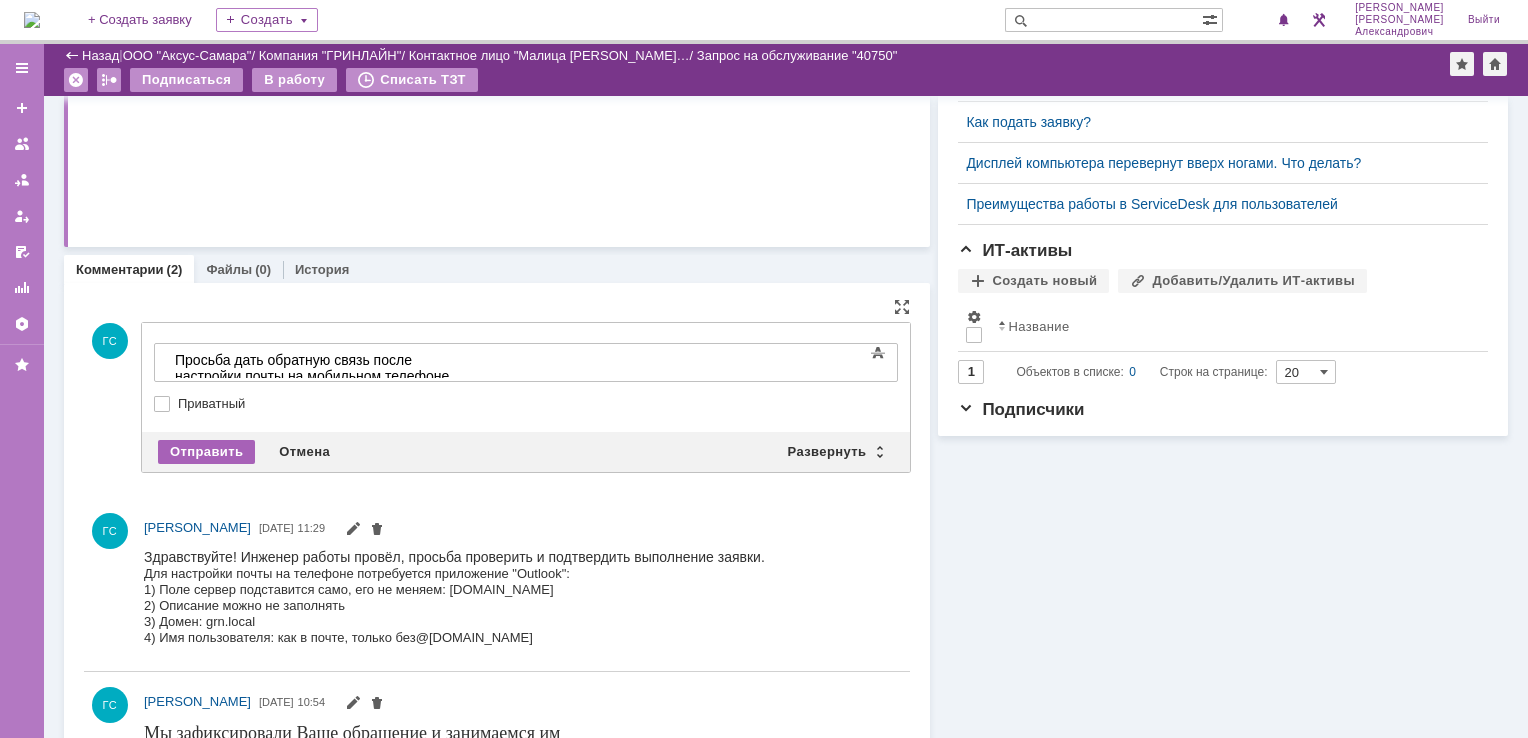 click on "Отправить" at bounding box center (206, 452) 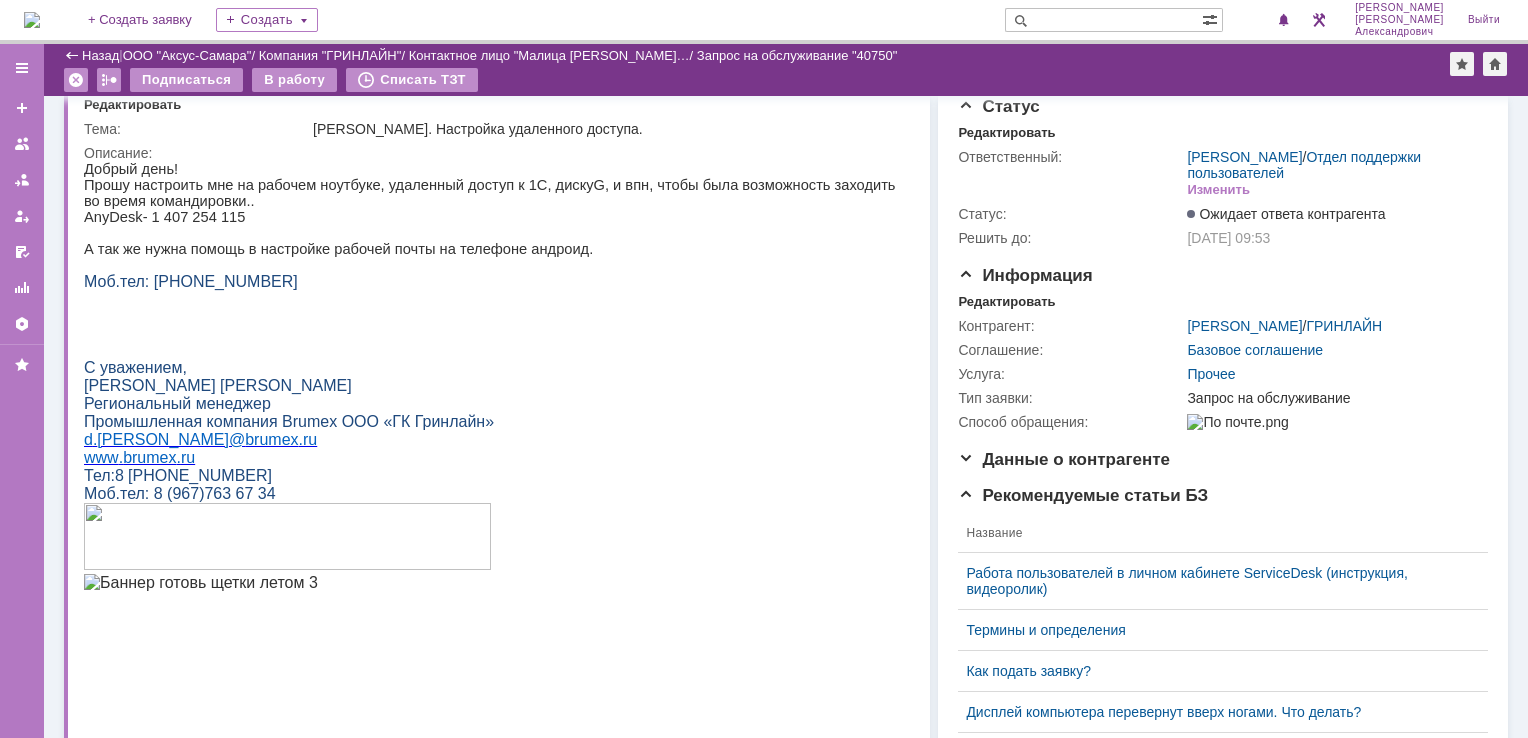 scroll, scrollTop: 0, scrollLeft: 0, axis: both 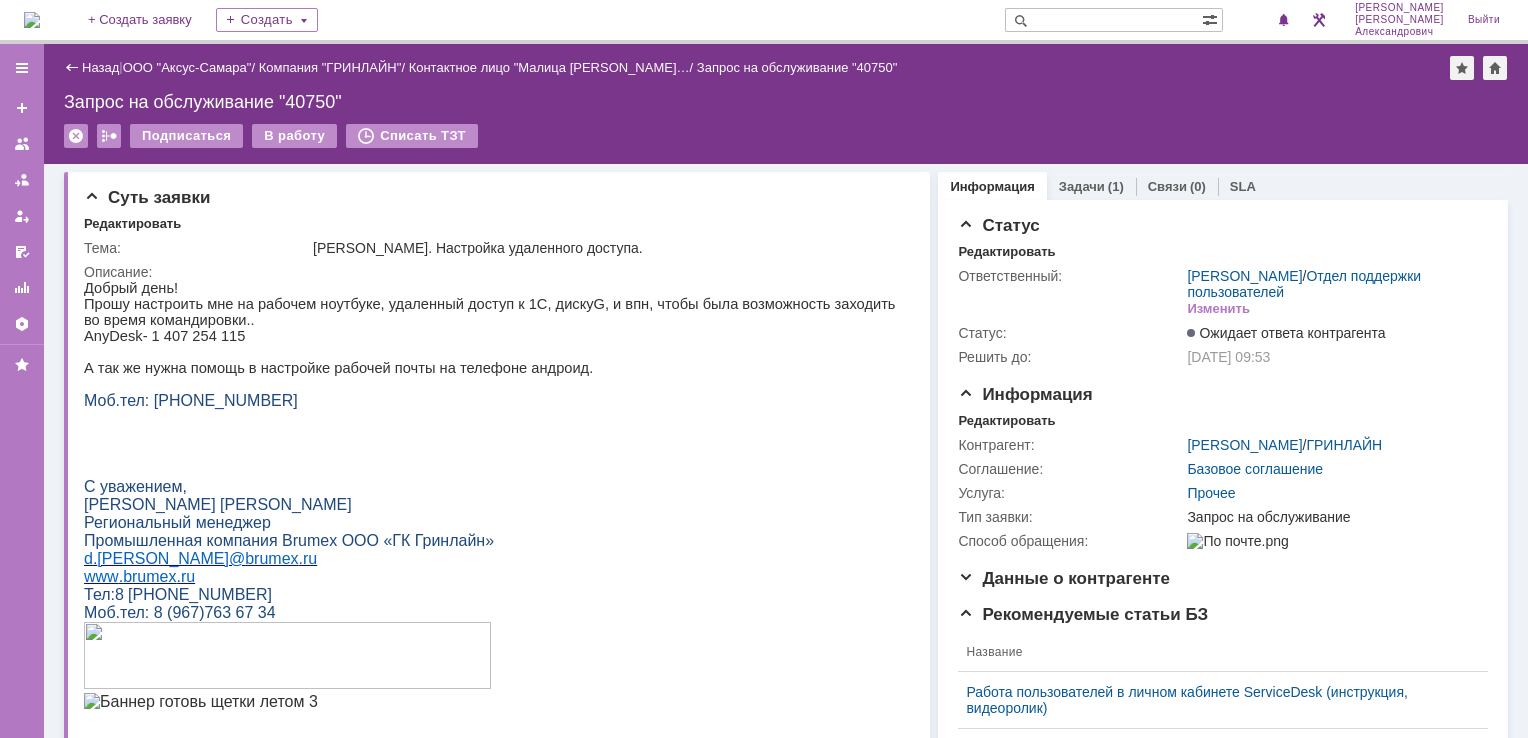 click at bounding box center [32, 20] 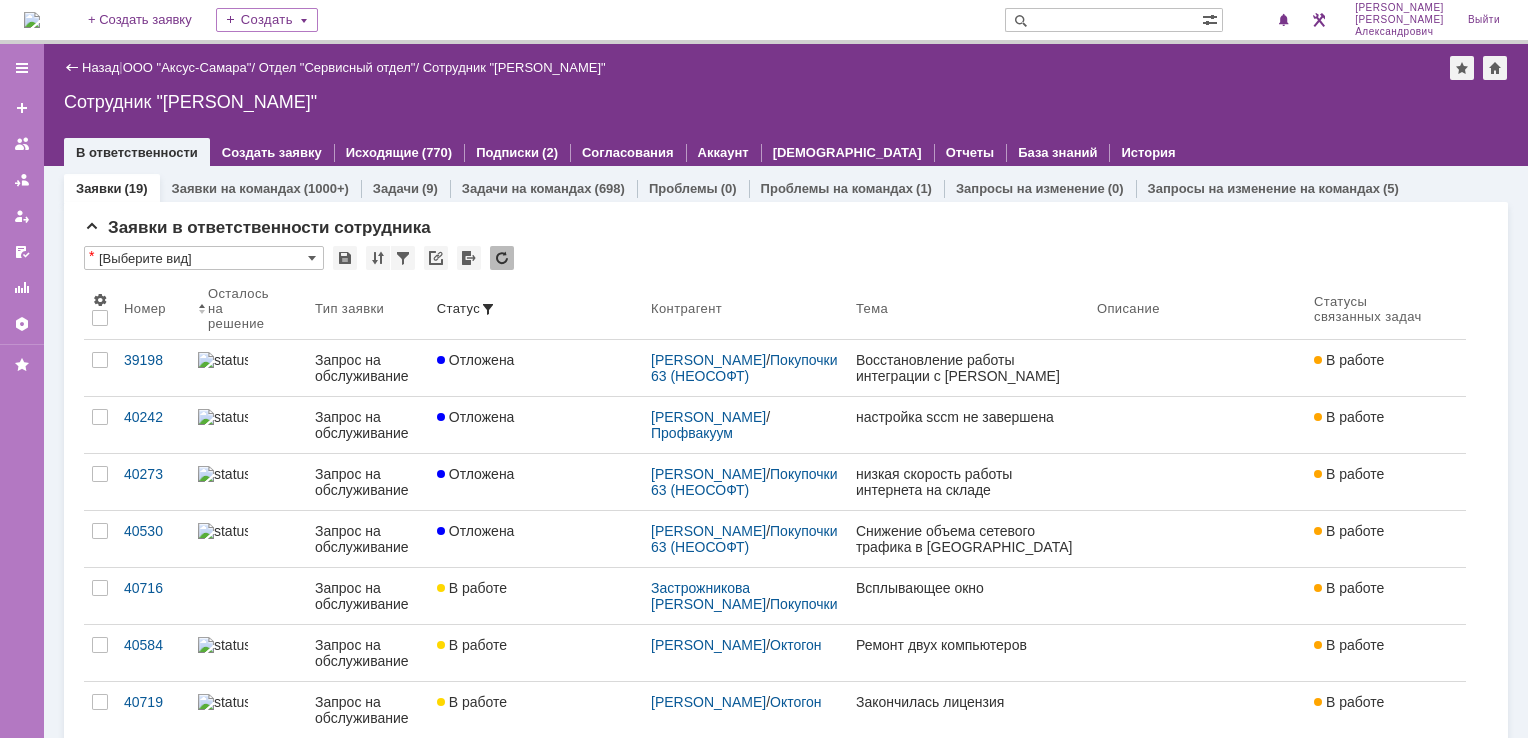 scroll, scrollTop: 0, scrollLeft: 0, axis: both 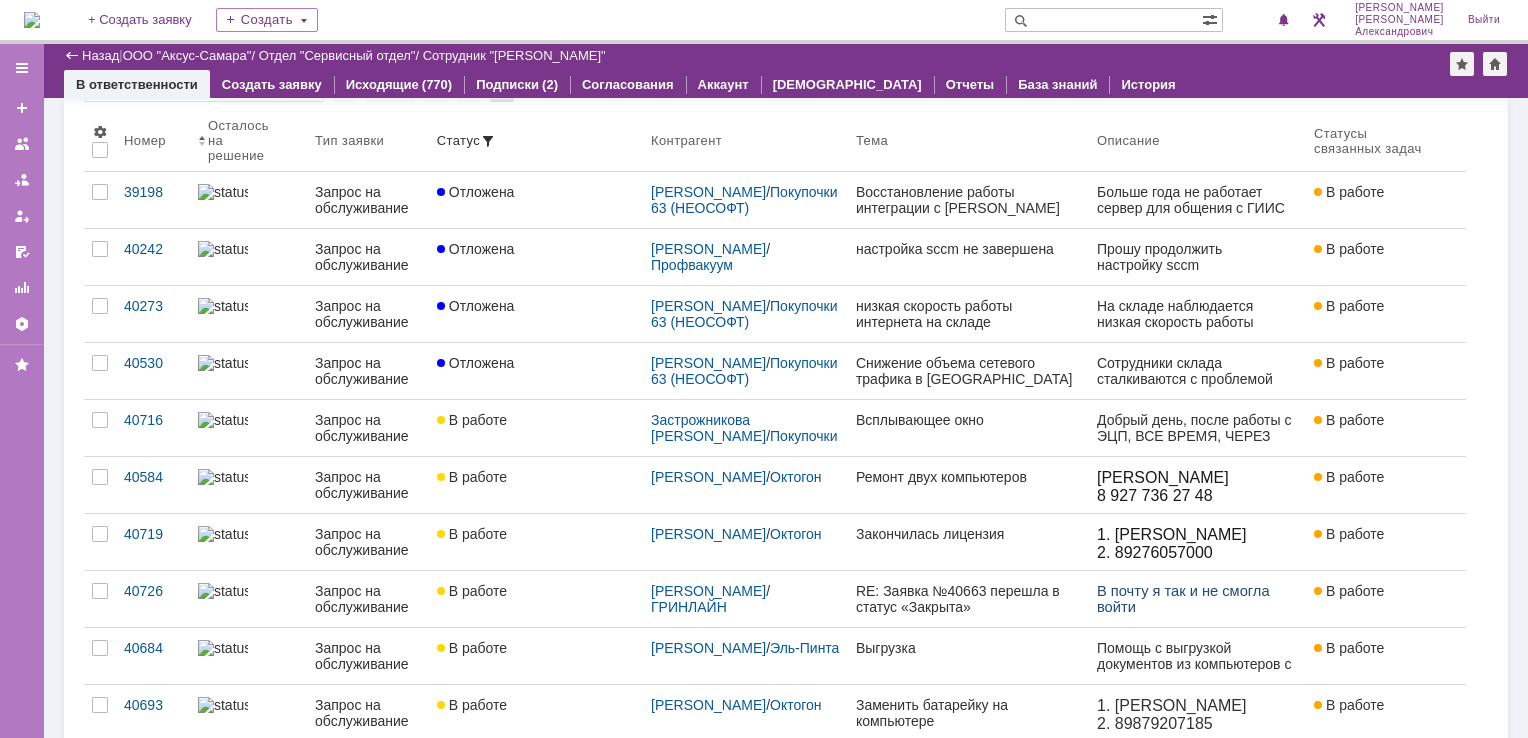 click at bounding box center [32, 20] 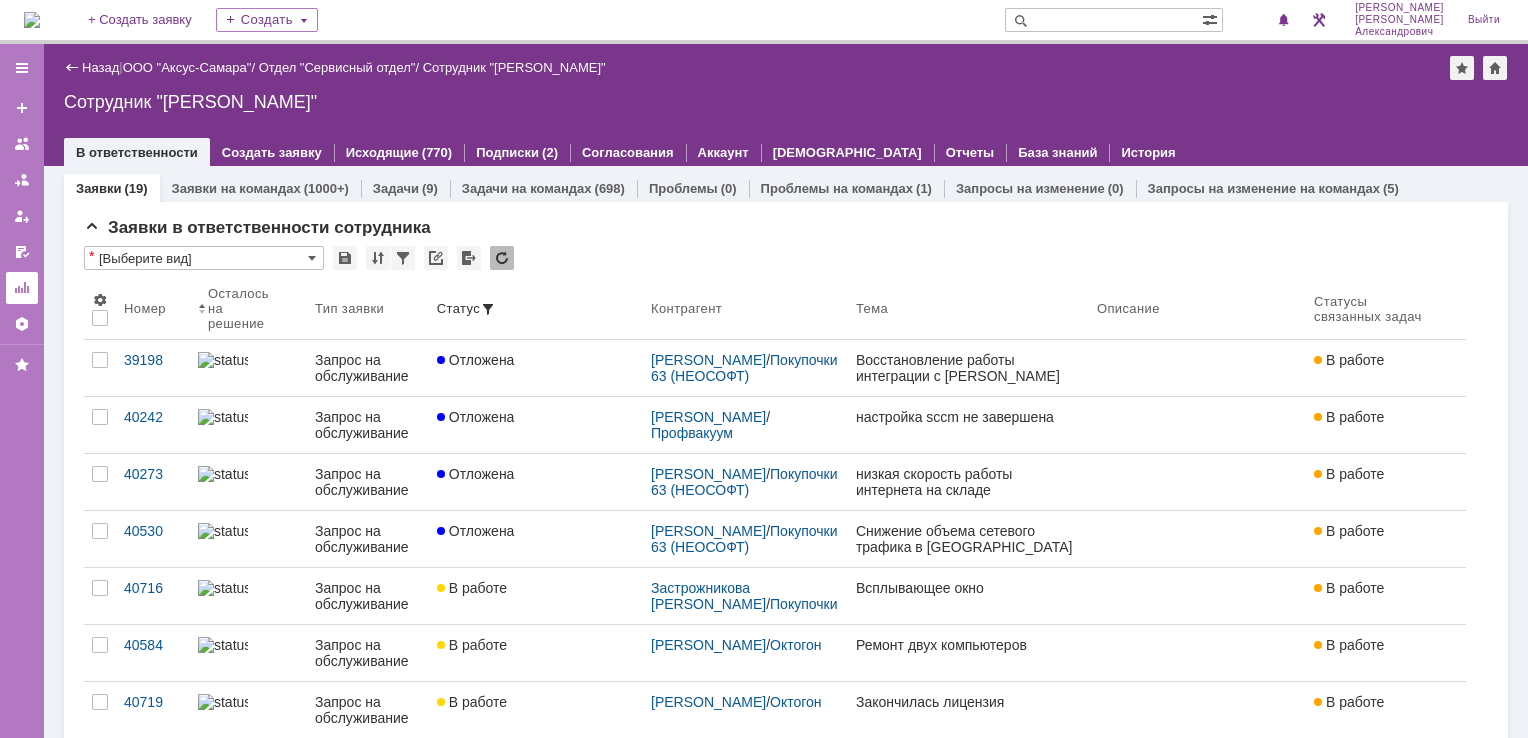 scroll, scrollTop: 0, scrollLeft: 0, axis: both 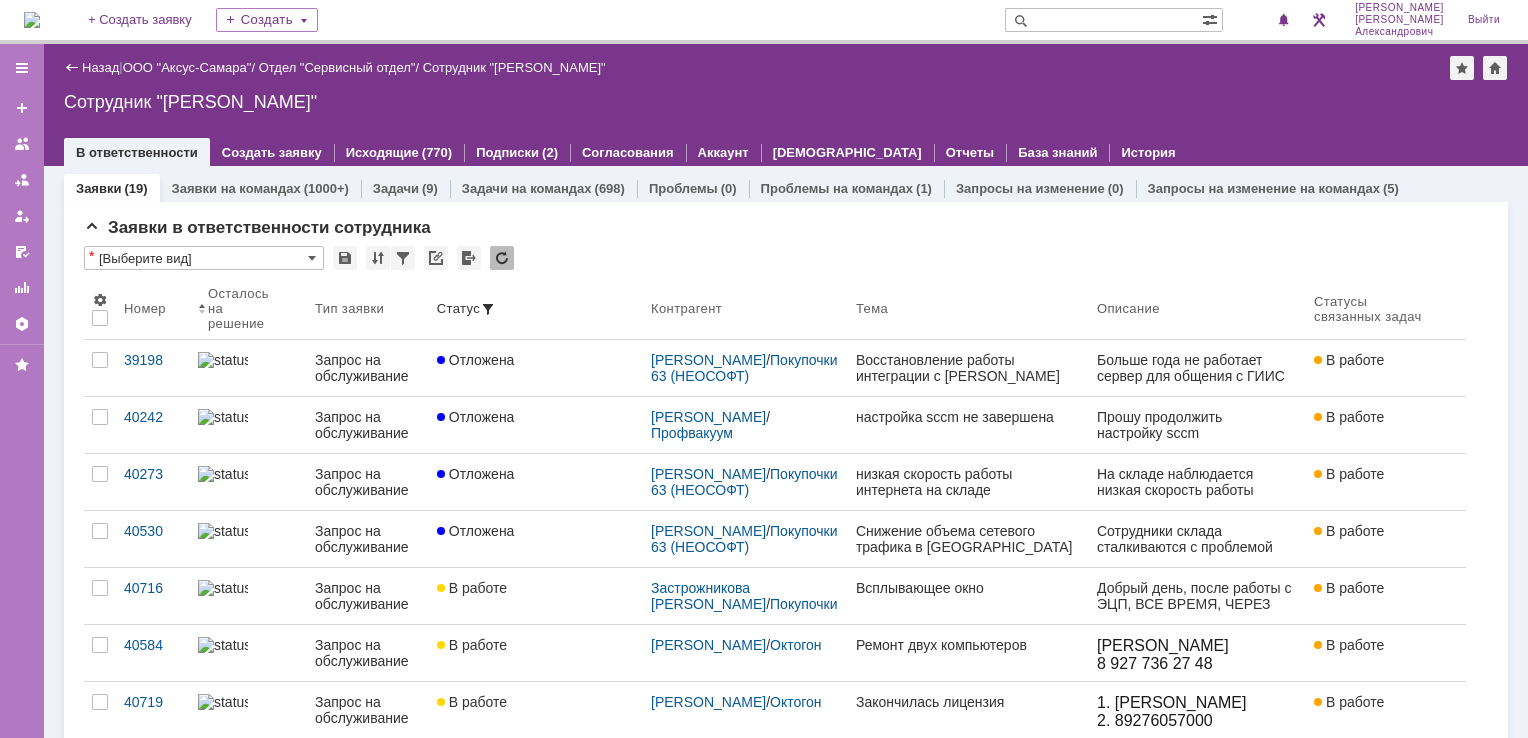 click at bounding box center [32, 20] 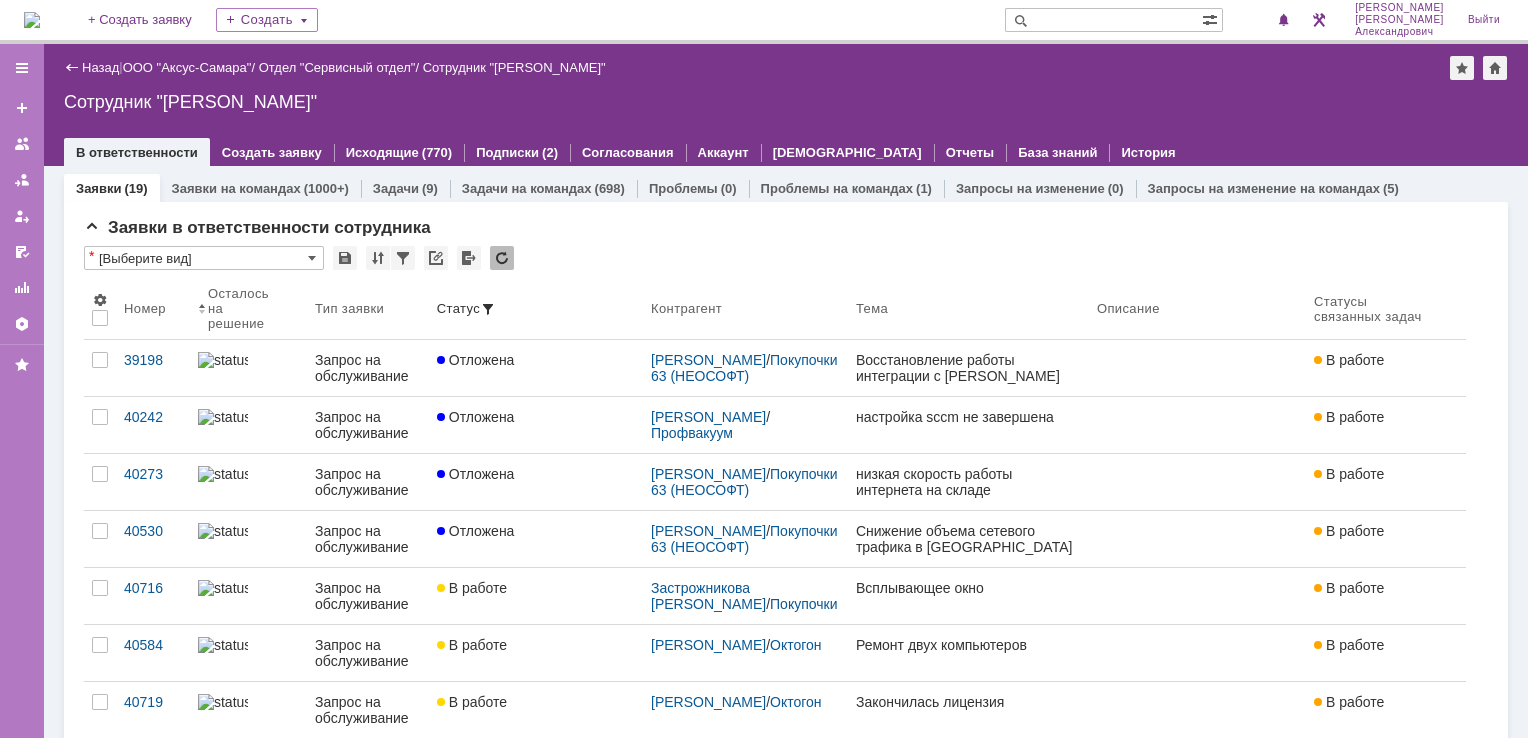 scroll, scrollTop: 0, scrollLeft: 0, axis: both 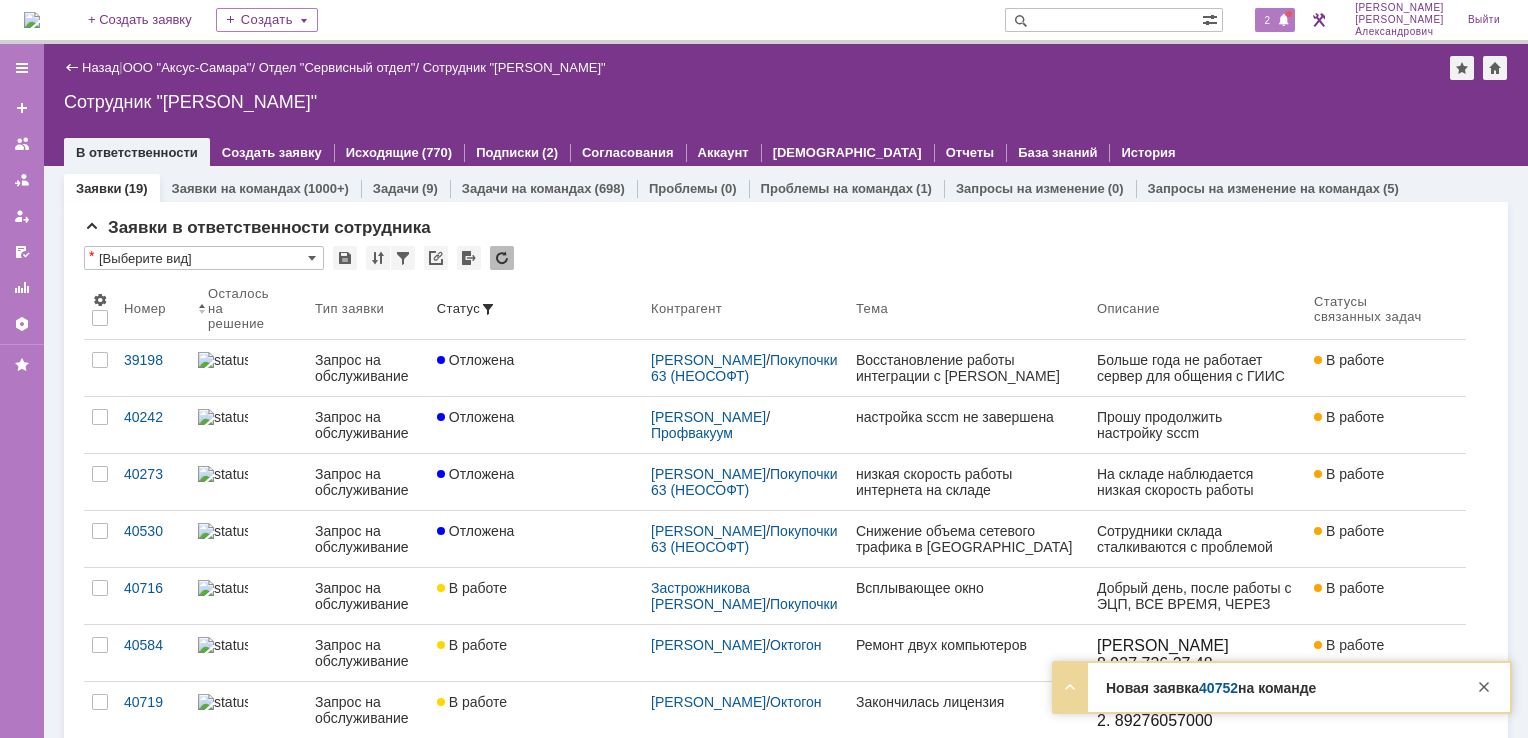 click on "2" at bounding box center (1275, 20) 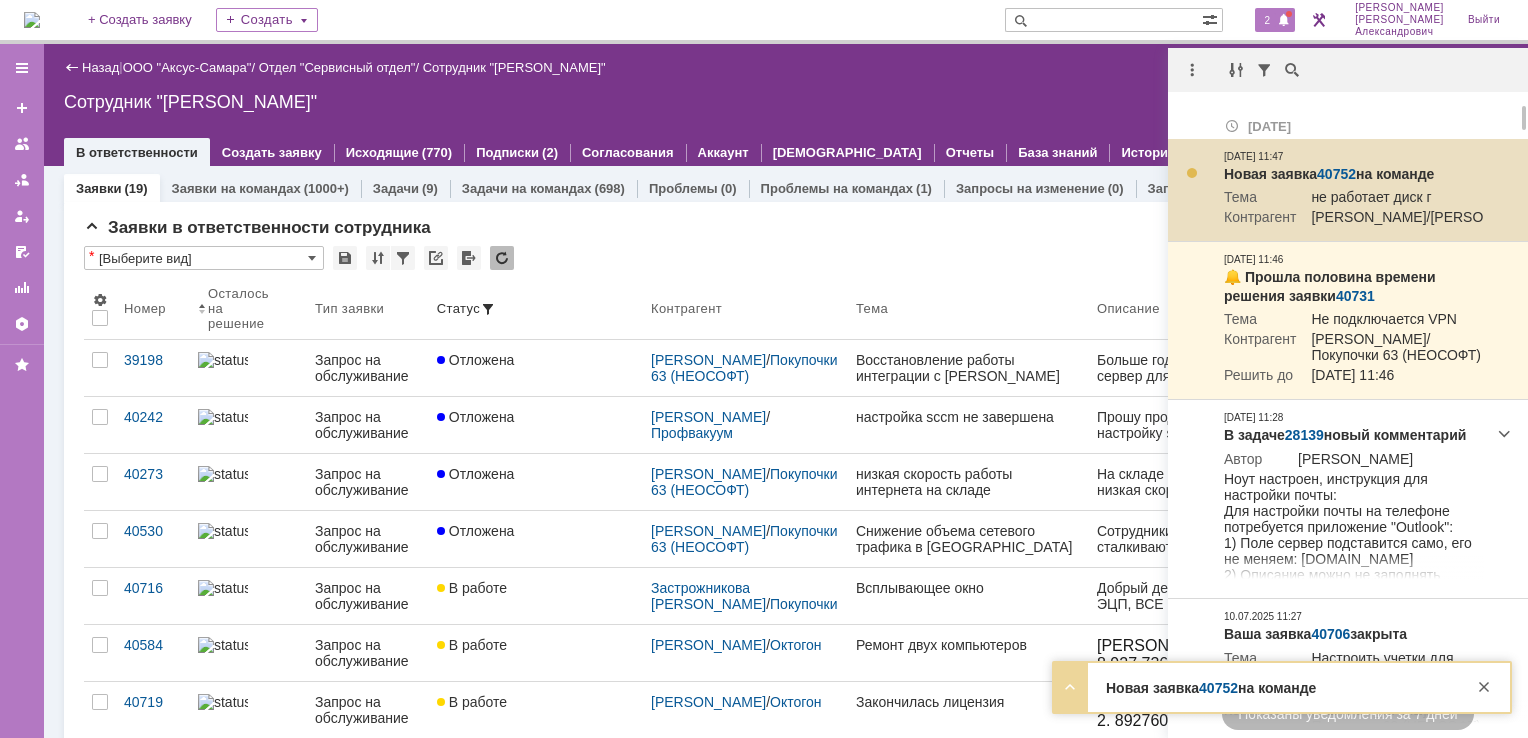 click on "40752" at bounding box center (1336, 174) 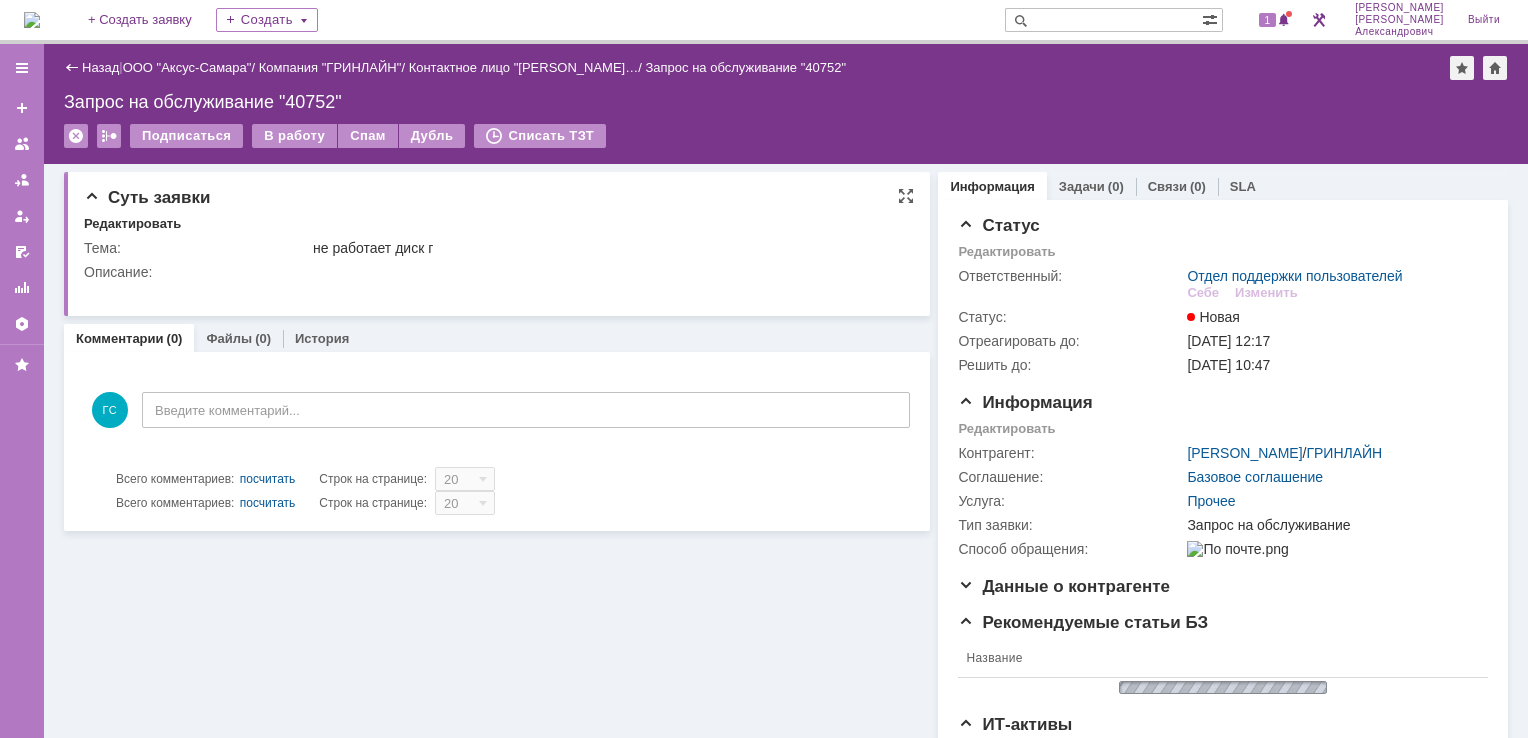 scroll, scrollTop: 0, scrollLeft: 0, axis: both 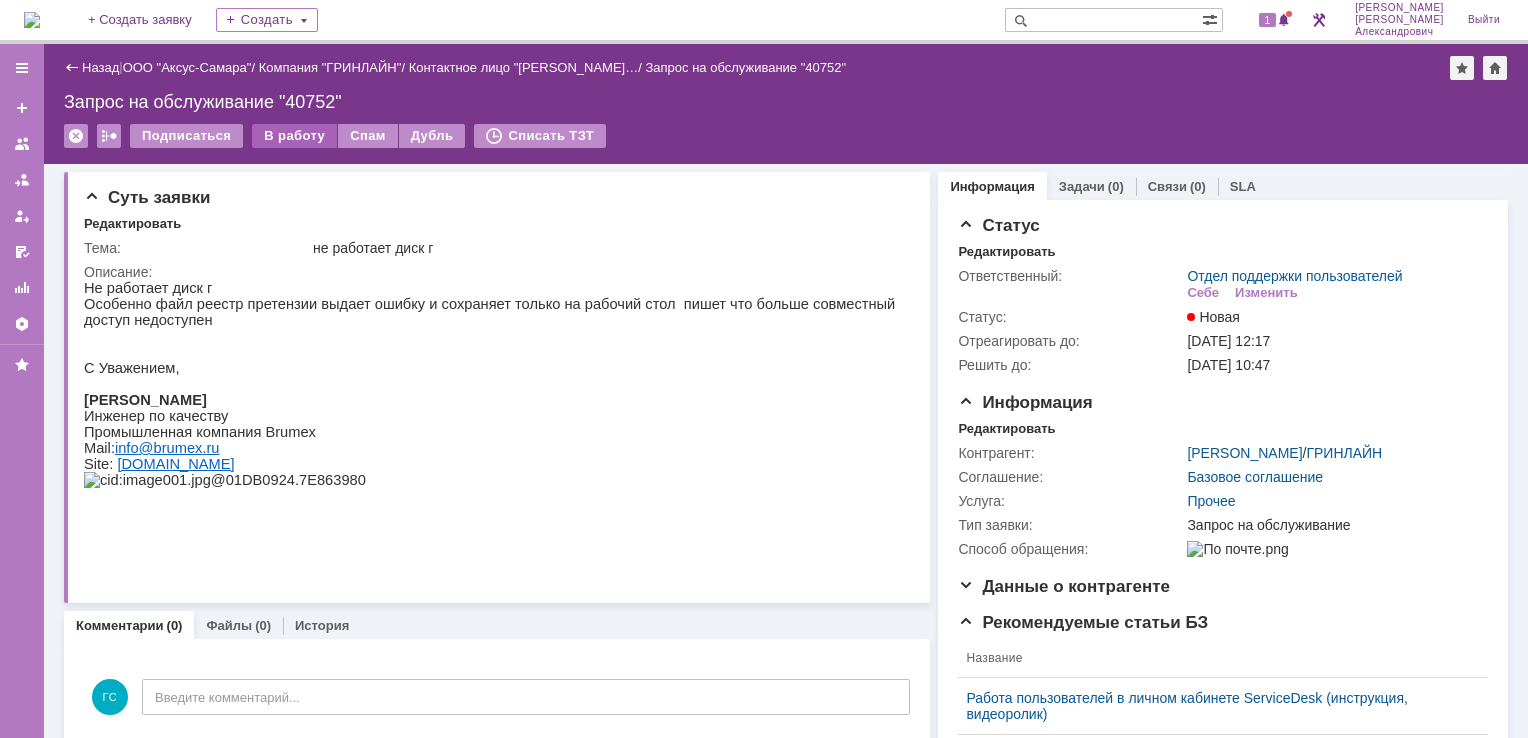 click on "В работу" at bounding box center [294, 136] 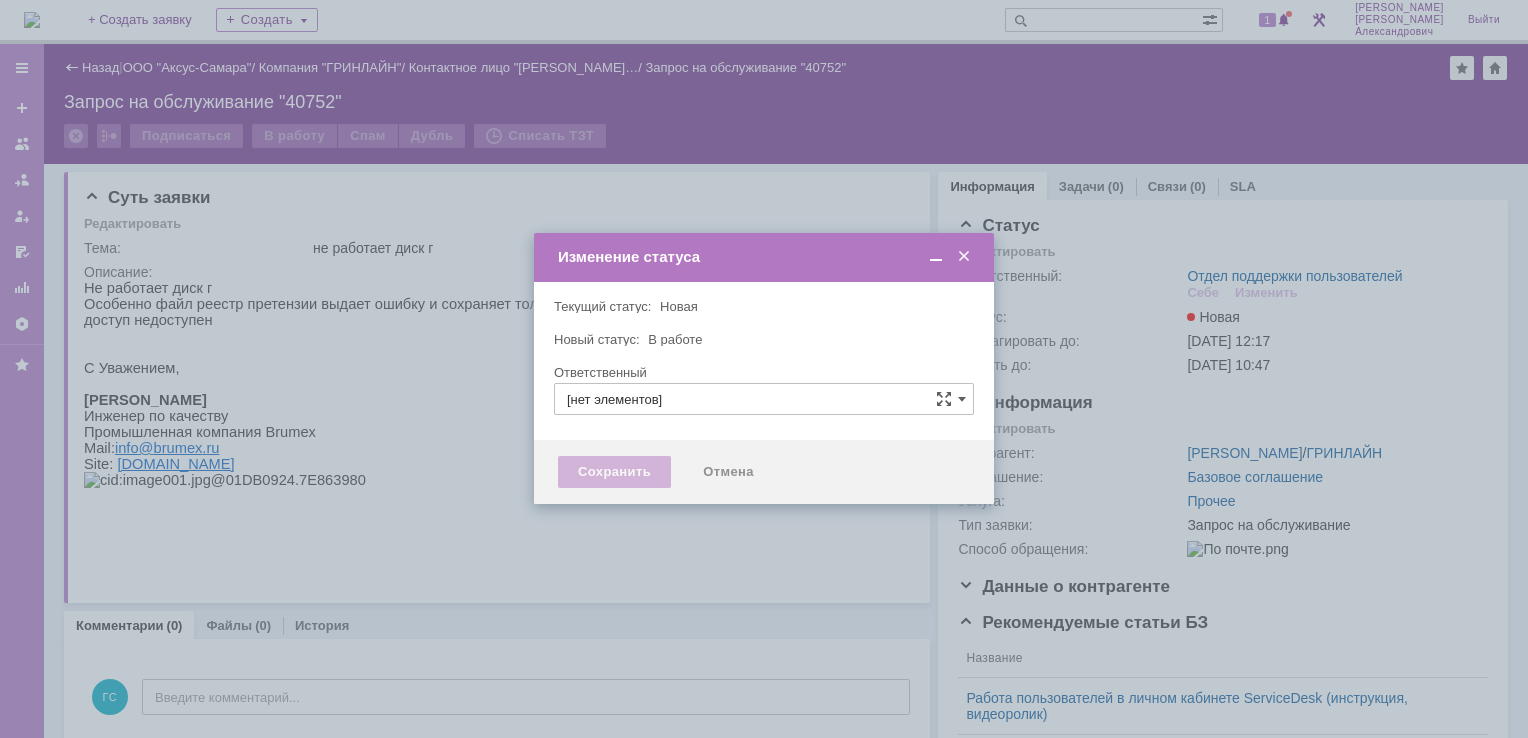 type on "Отдел поддержки пользователей" 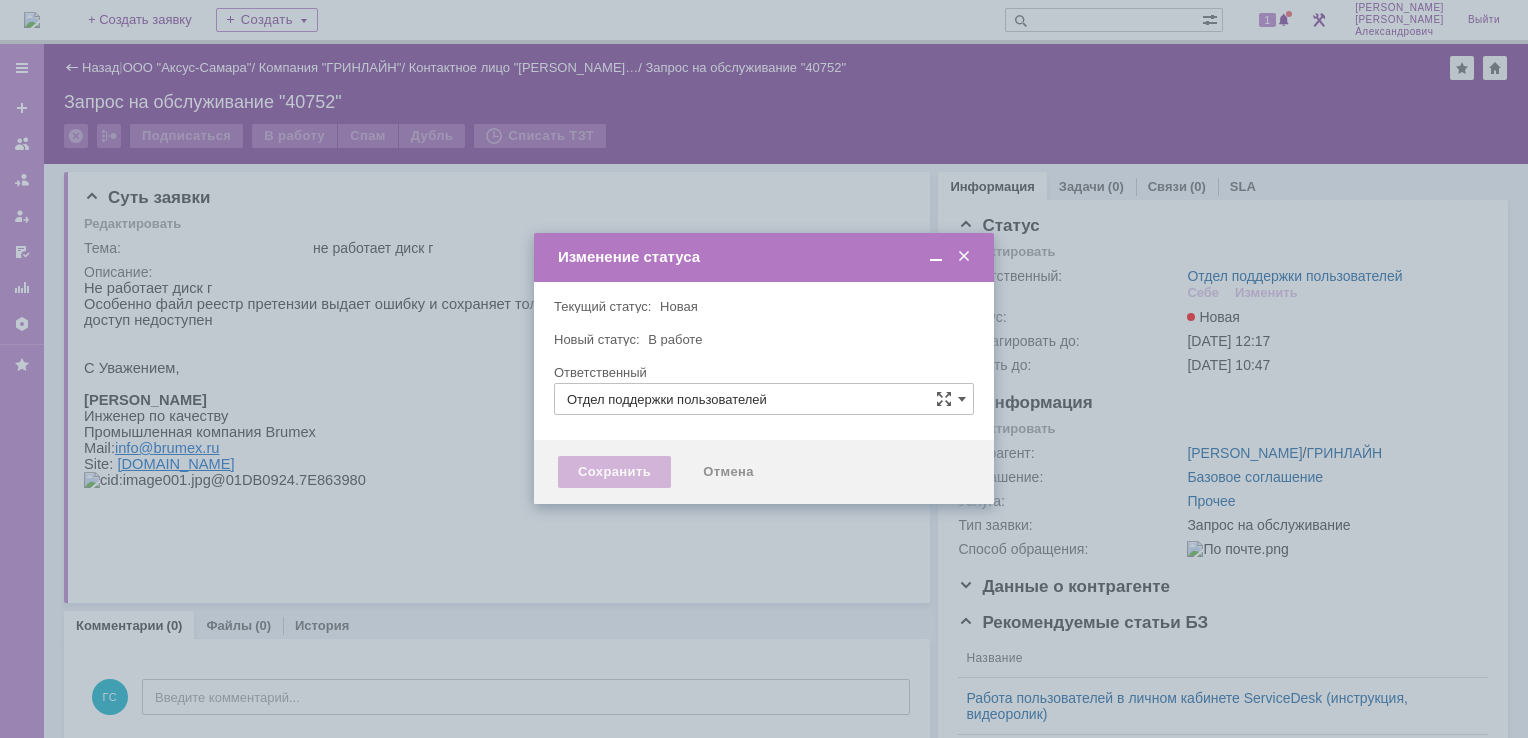 type 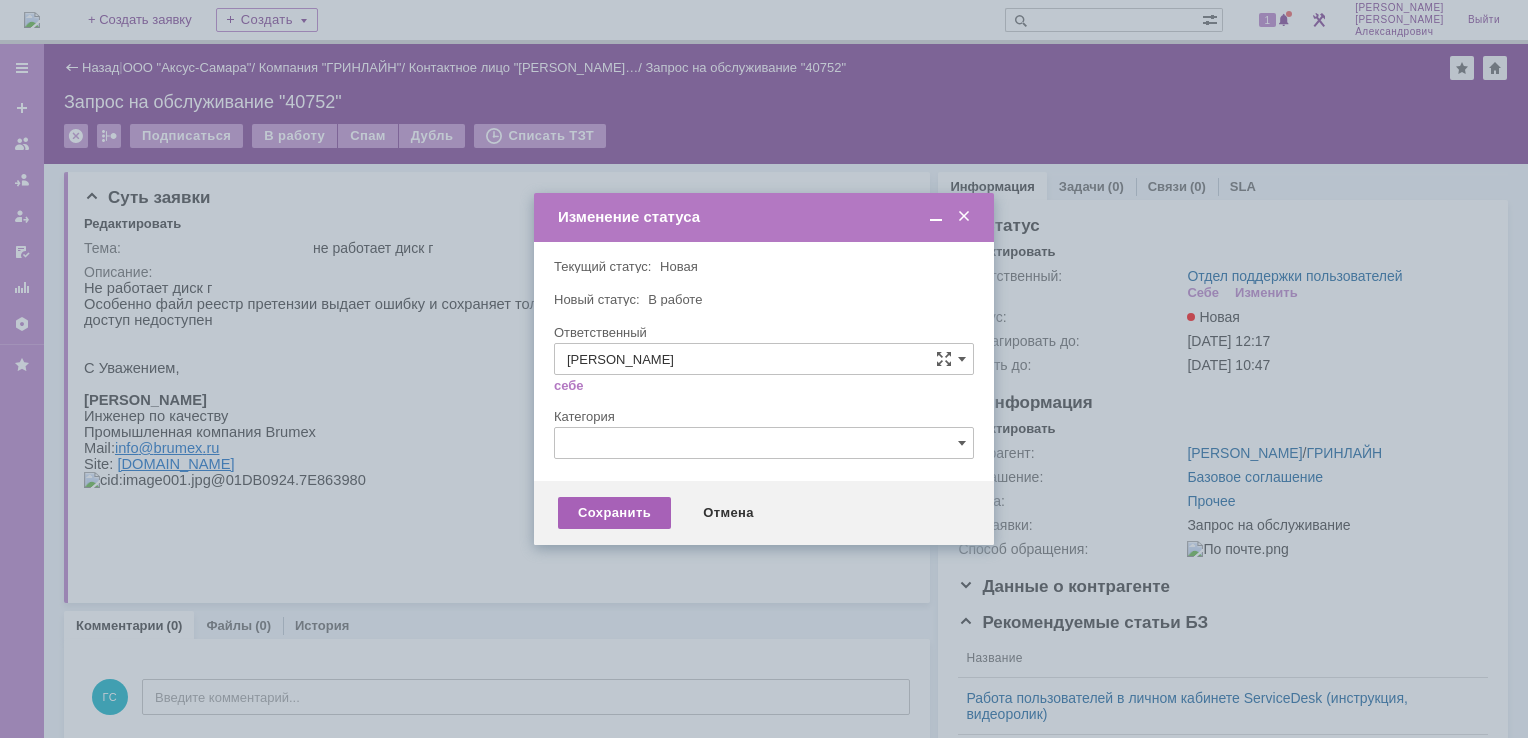 click on "Сохранить" at bounding box center [614, 513] 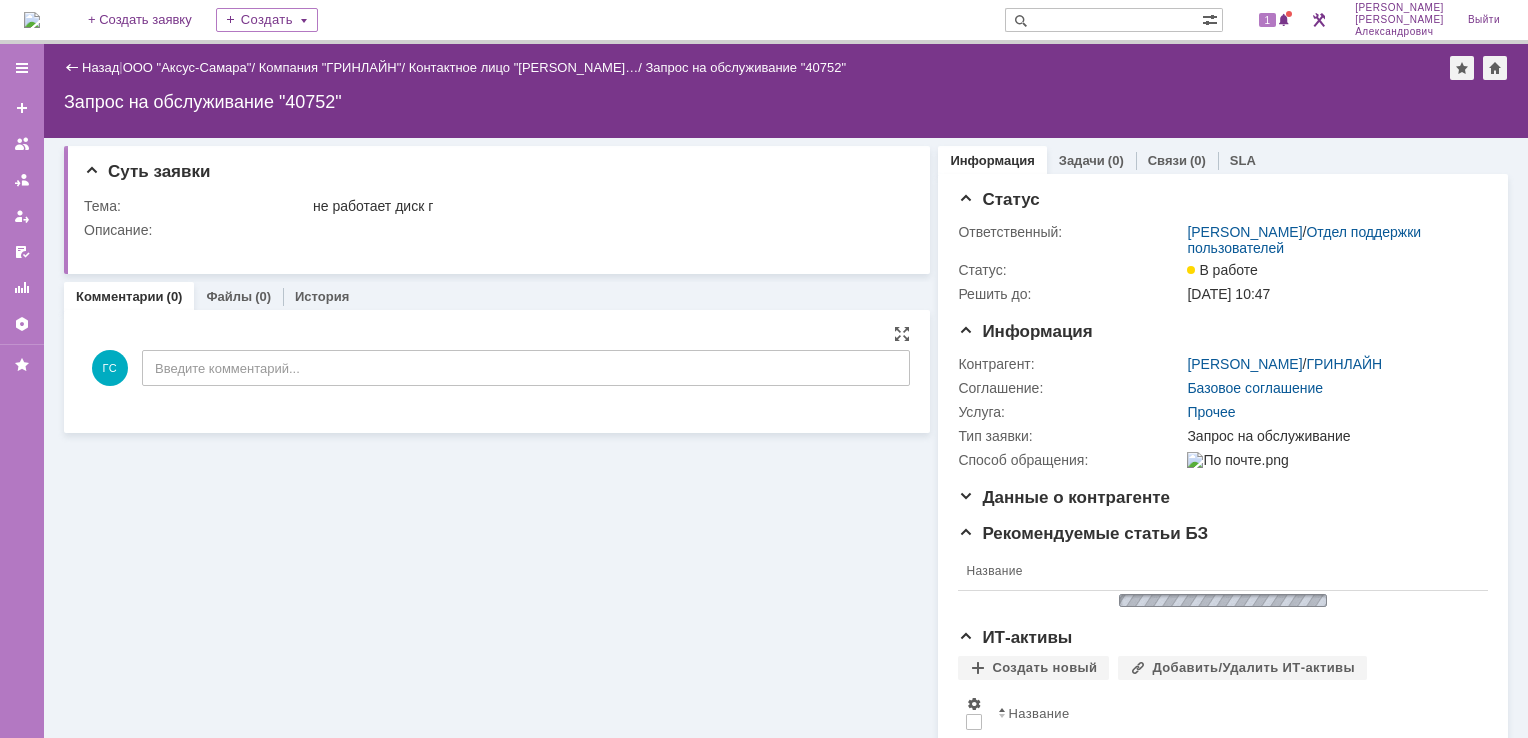 scroll, scrollTop: 0, scrollLeft: 0, axis: both 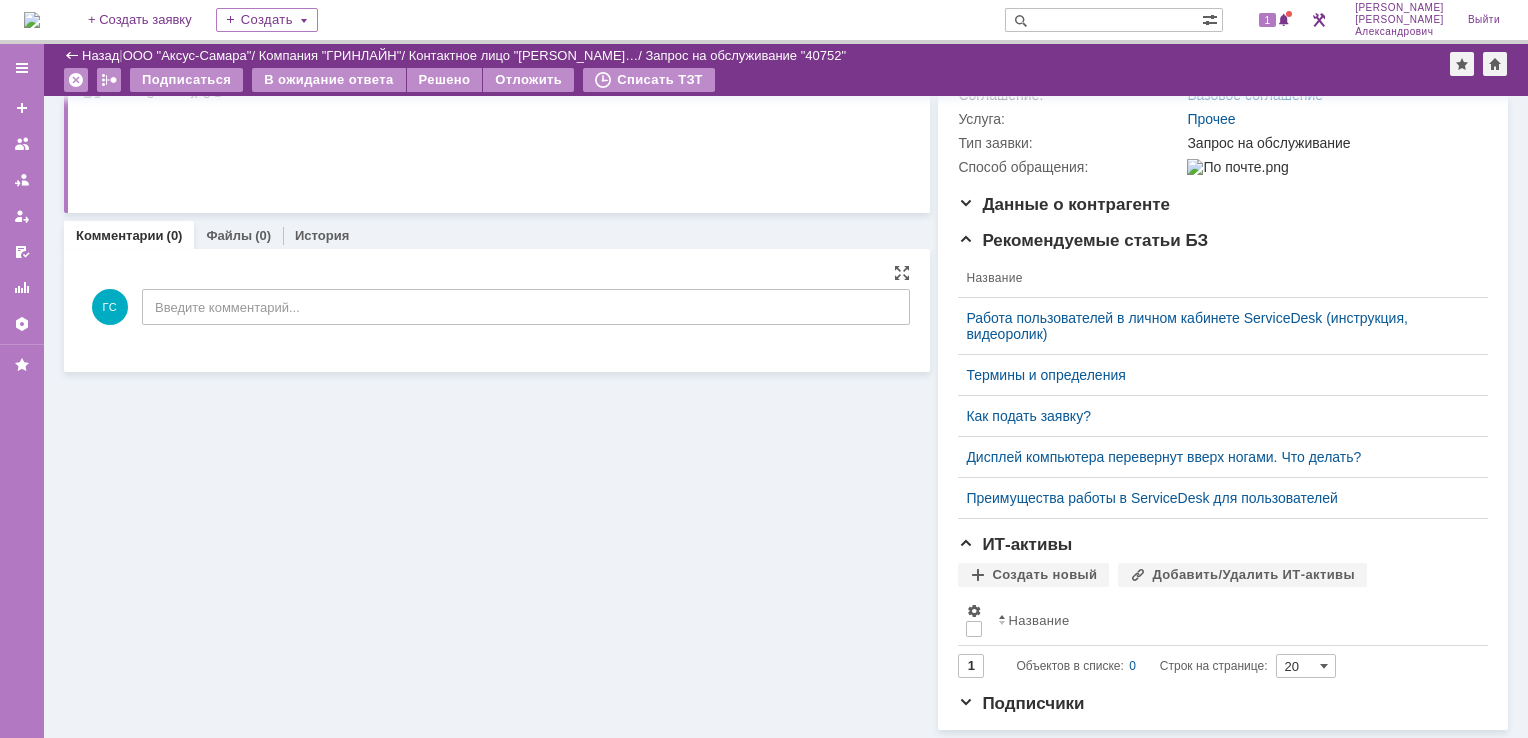 click on "ГС Введите комментарий..." at bounding box center [497, 309] 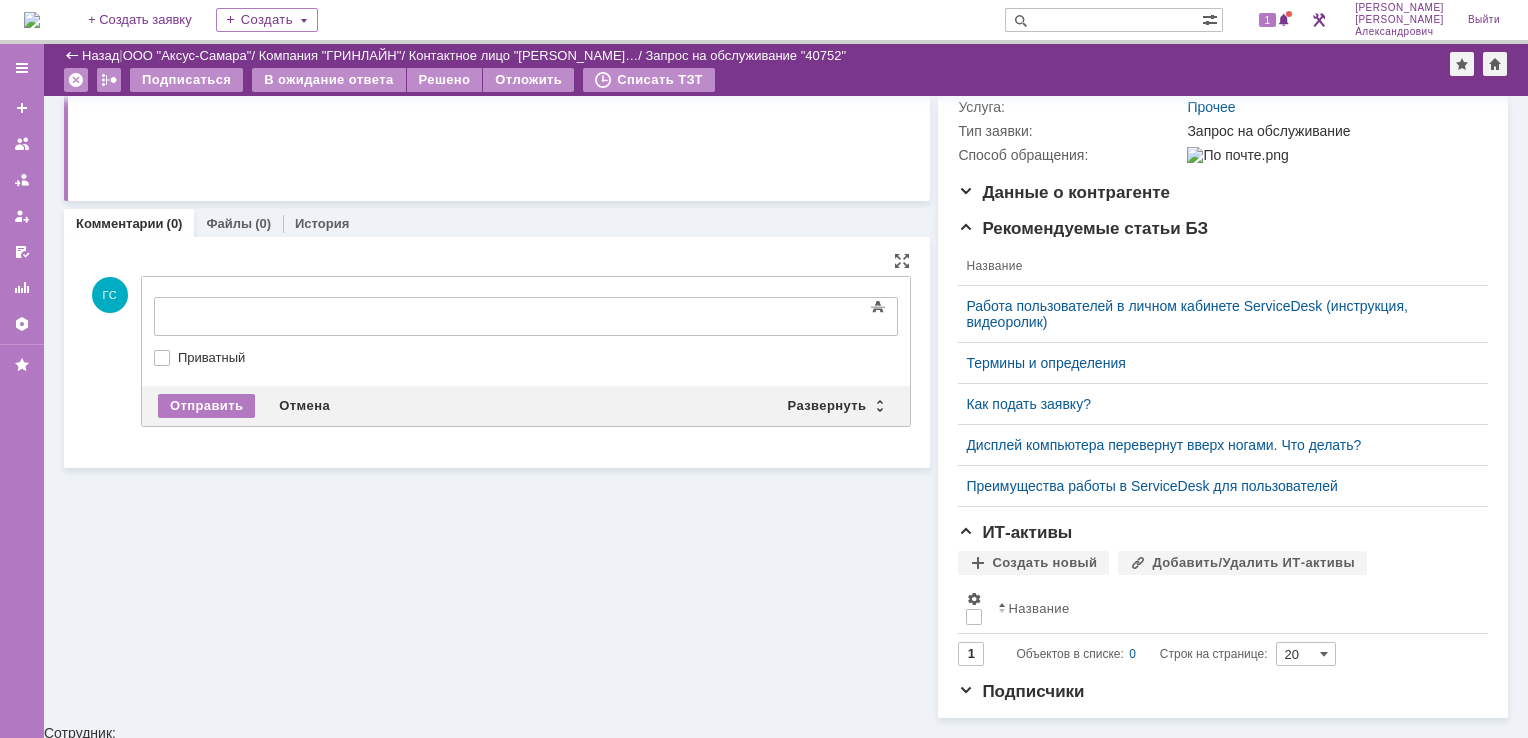 scroll, scrollTop: 0, scrollLeft: 0, axis: both 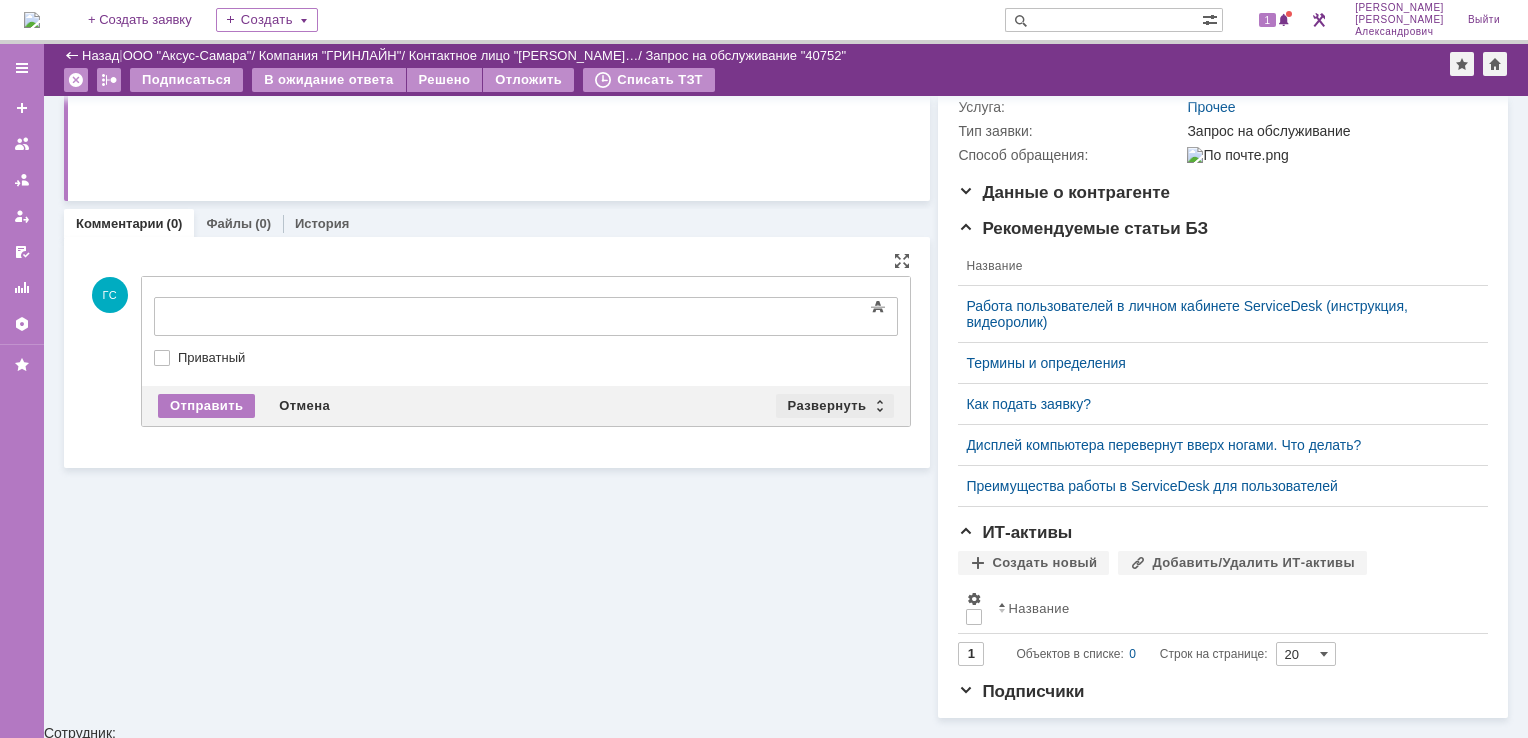 click on "Развернуть" at bounding box center [835, 406] 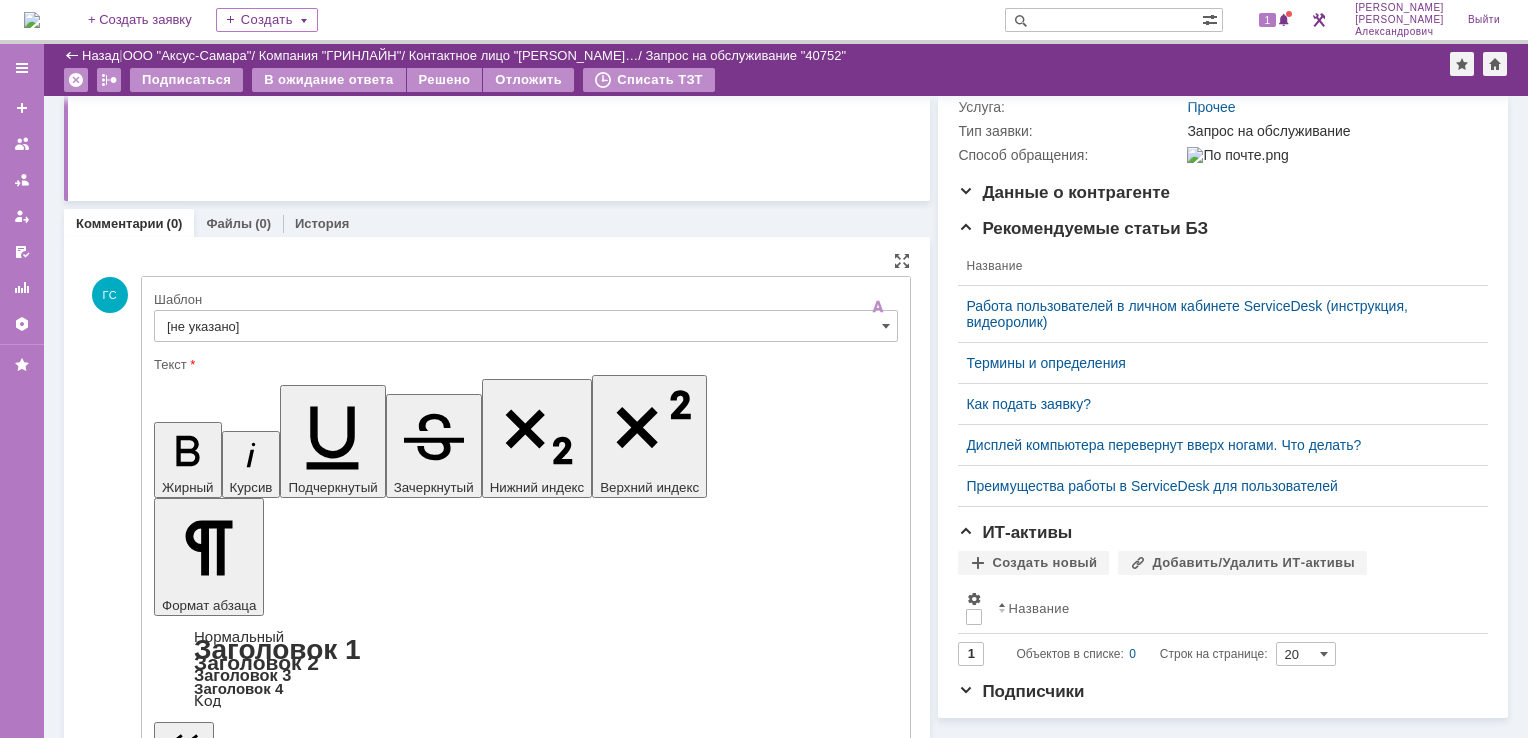 scroll, scrollTop: 0, scrollLeft: 0, axis: both 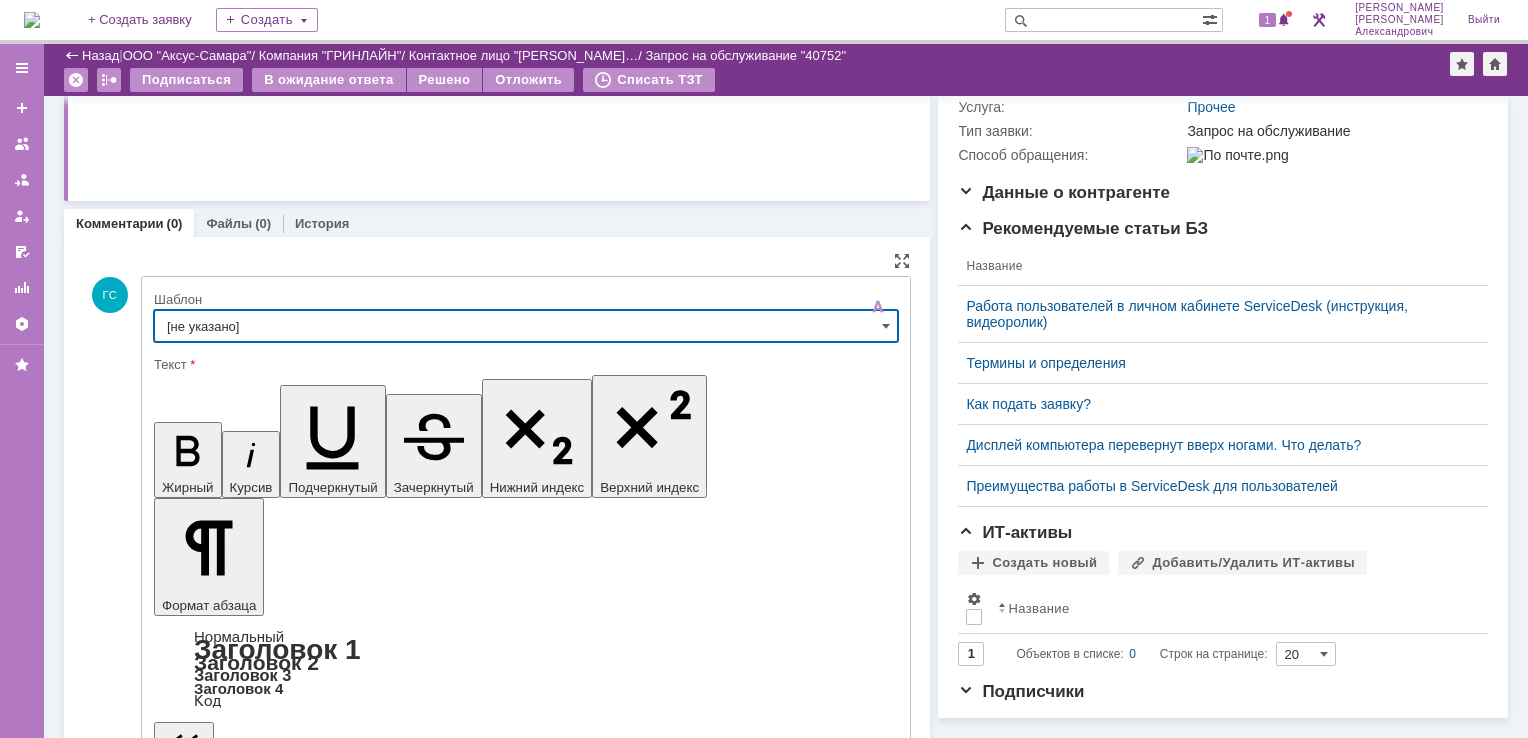 click on "[не указано]" at bounding box center (526, 326) 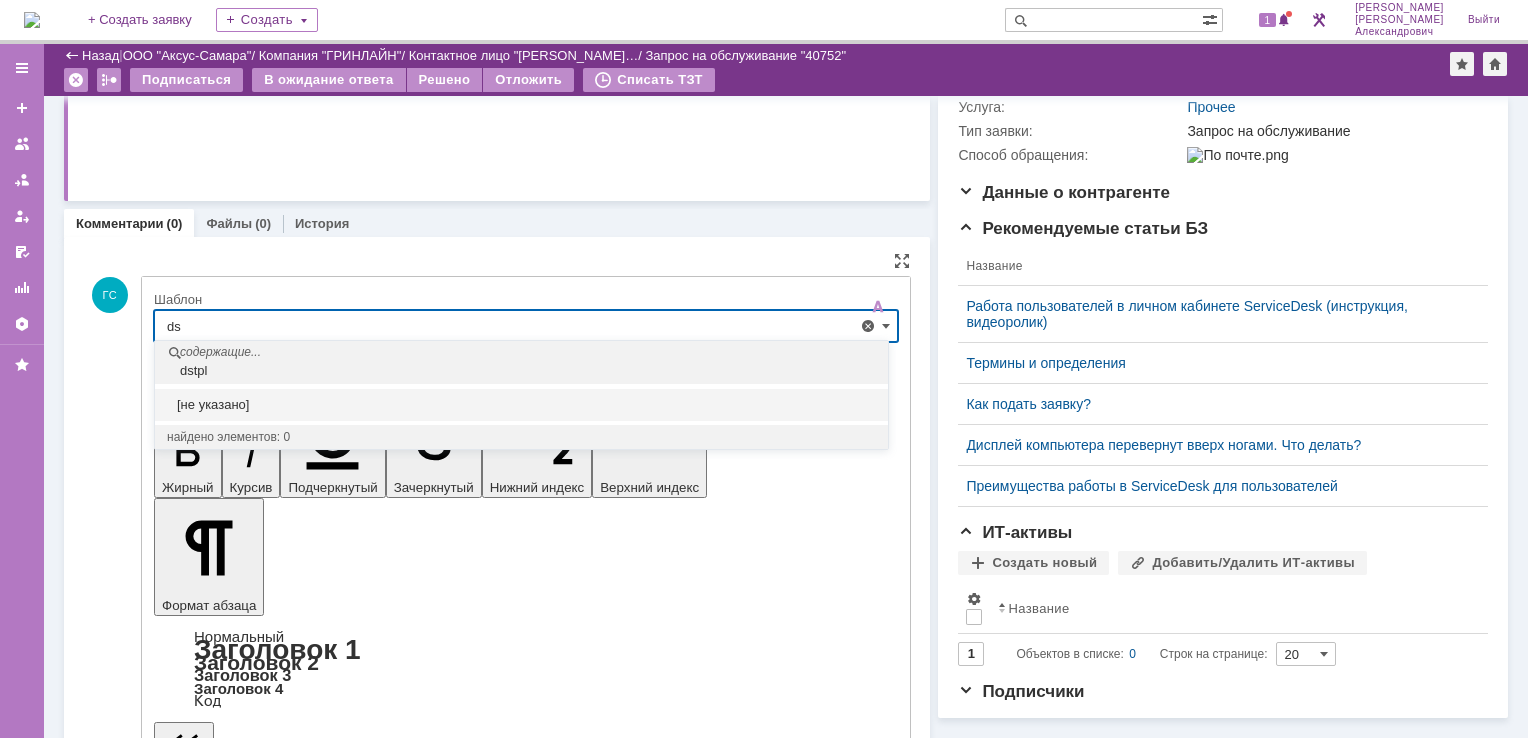 type on "d" 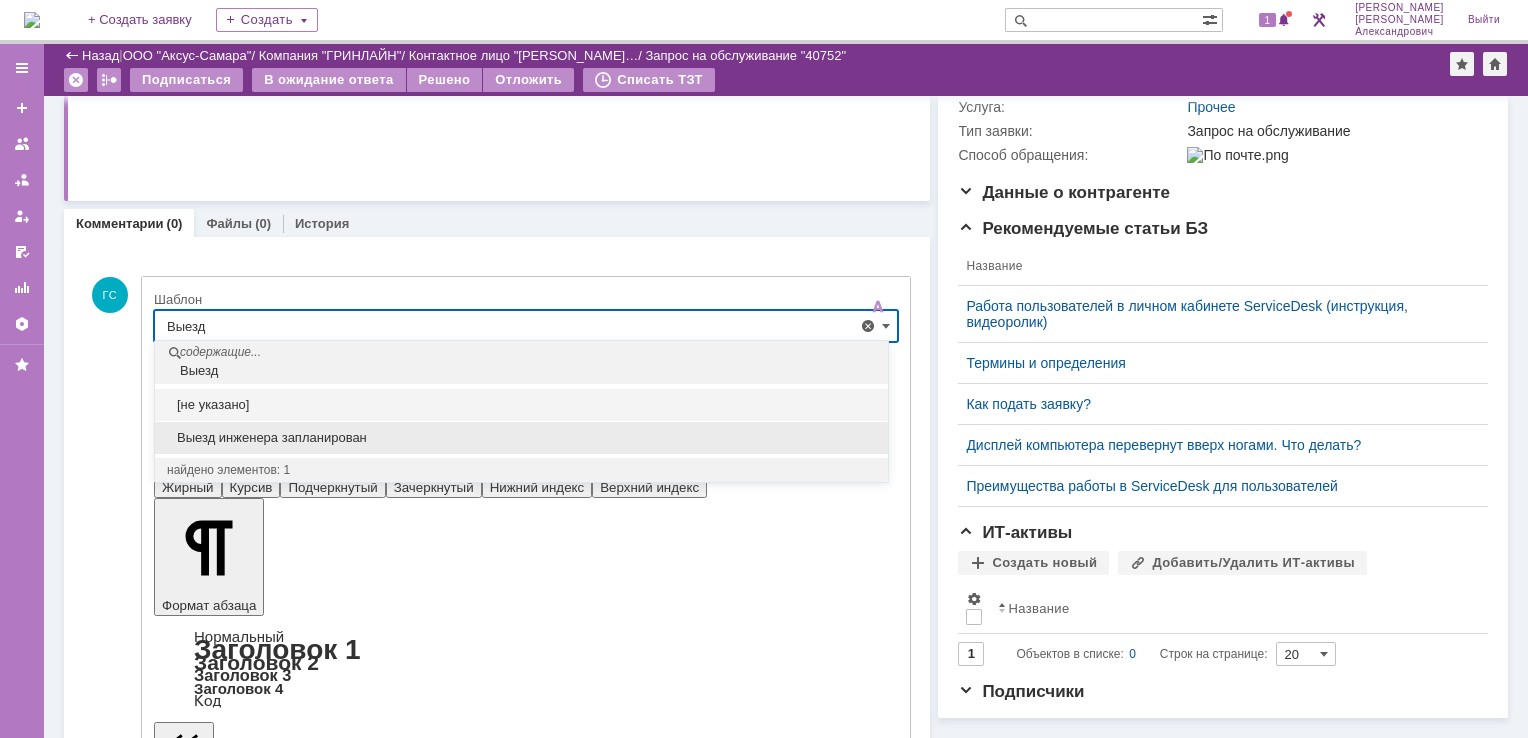 click on "Выезд инженера запланирован" at bounding box center (521, 438) 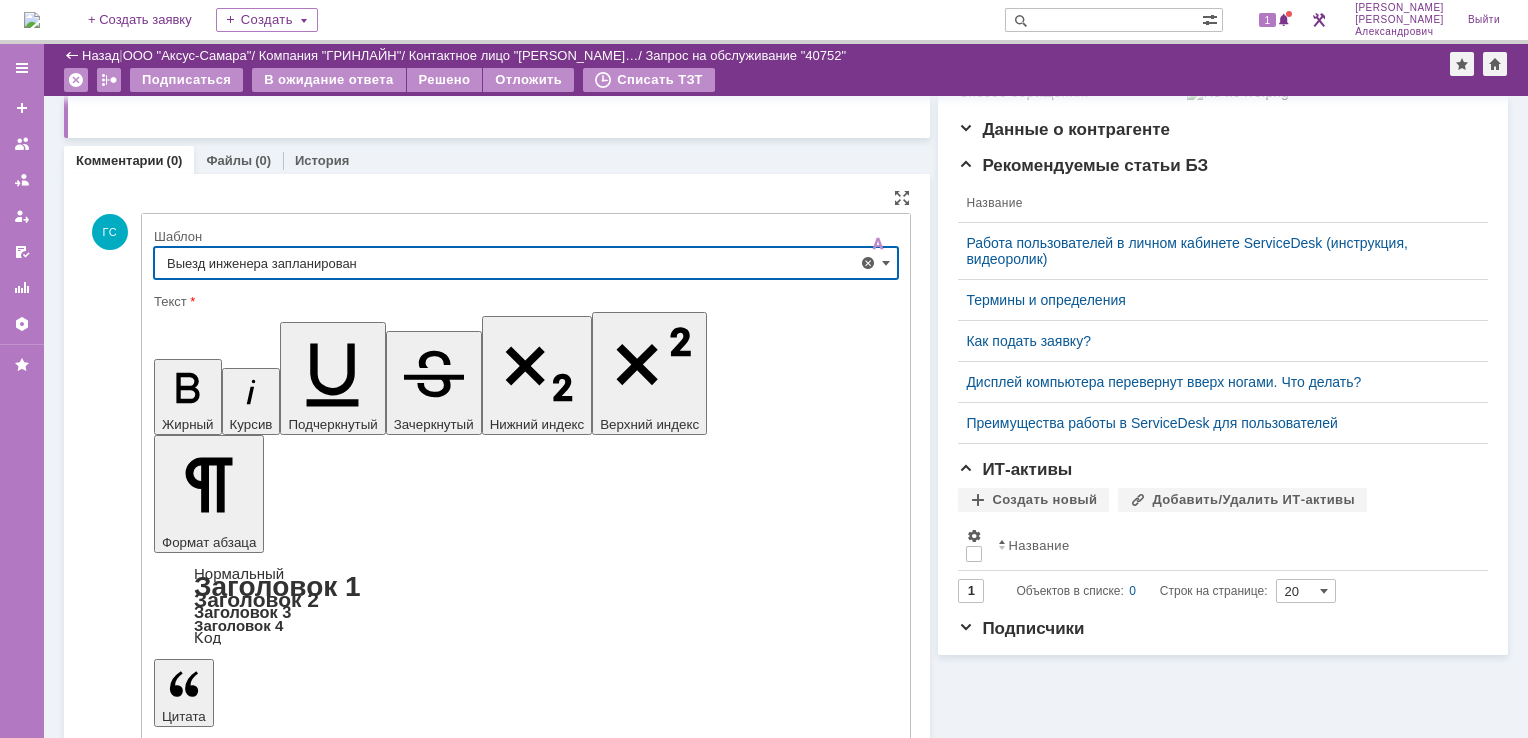type on "Выезд инженера запланирован" 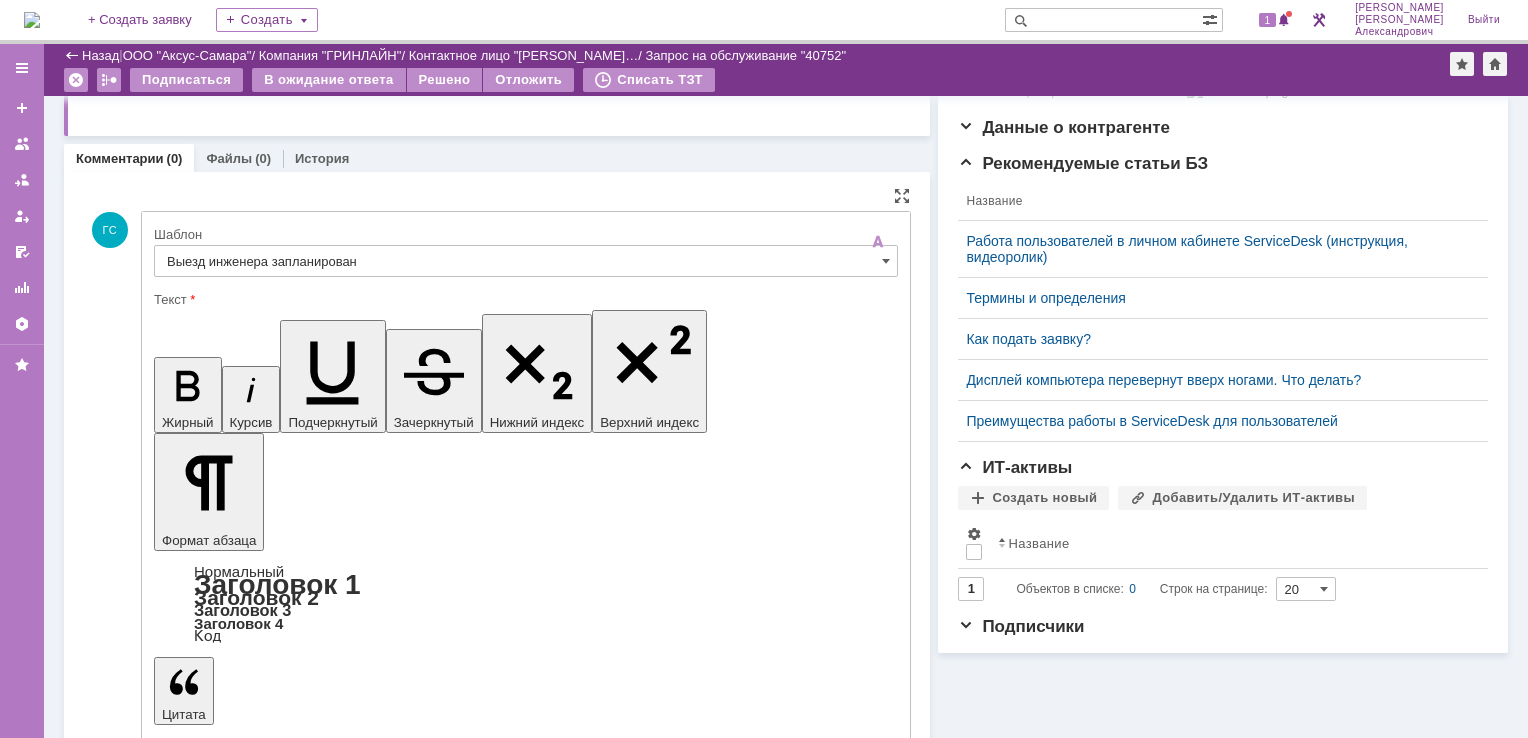 click on "Отправить" at bounding box center [206, 5411] 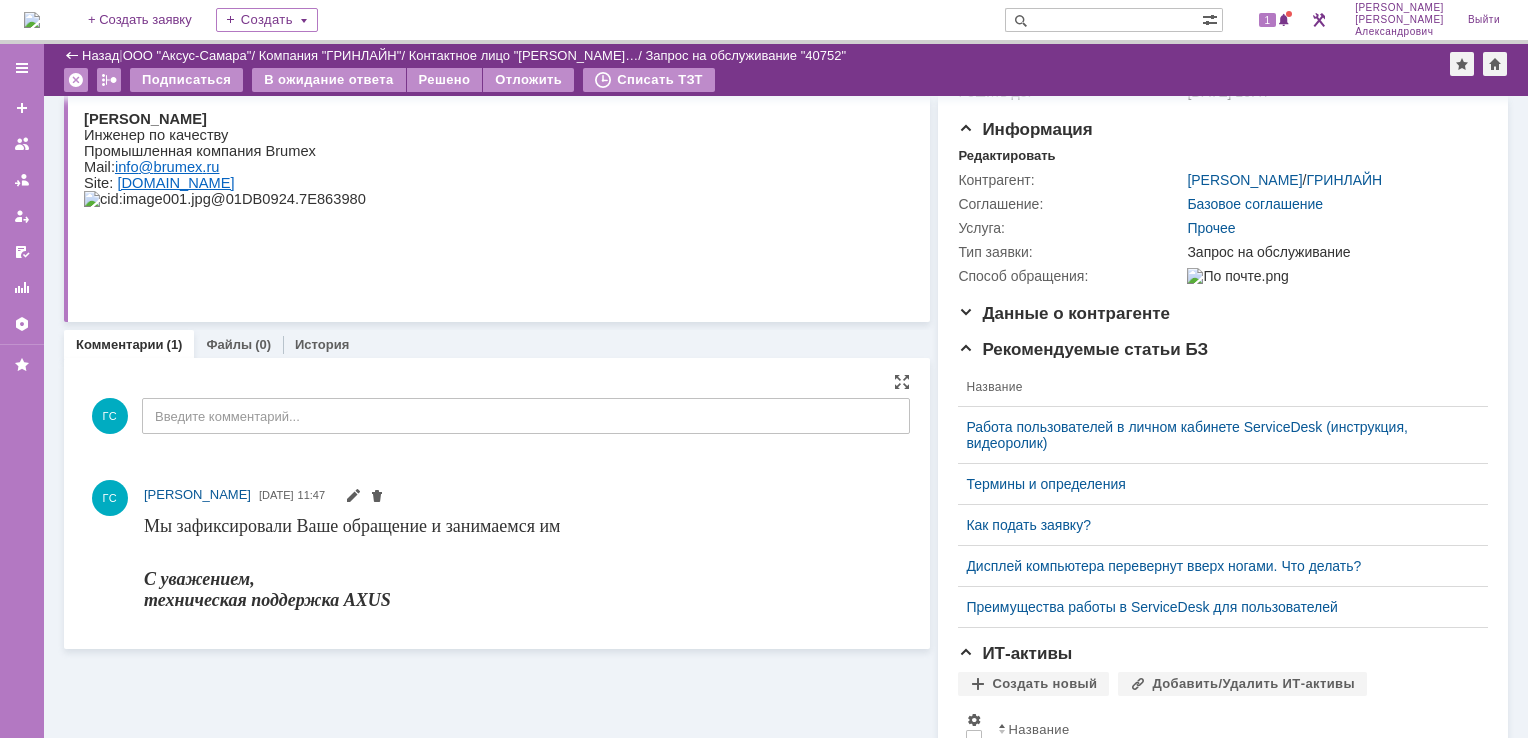 scroll, scrollTop: 0, scrollLeft: 0, axis: both 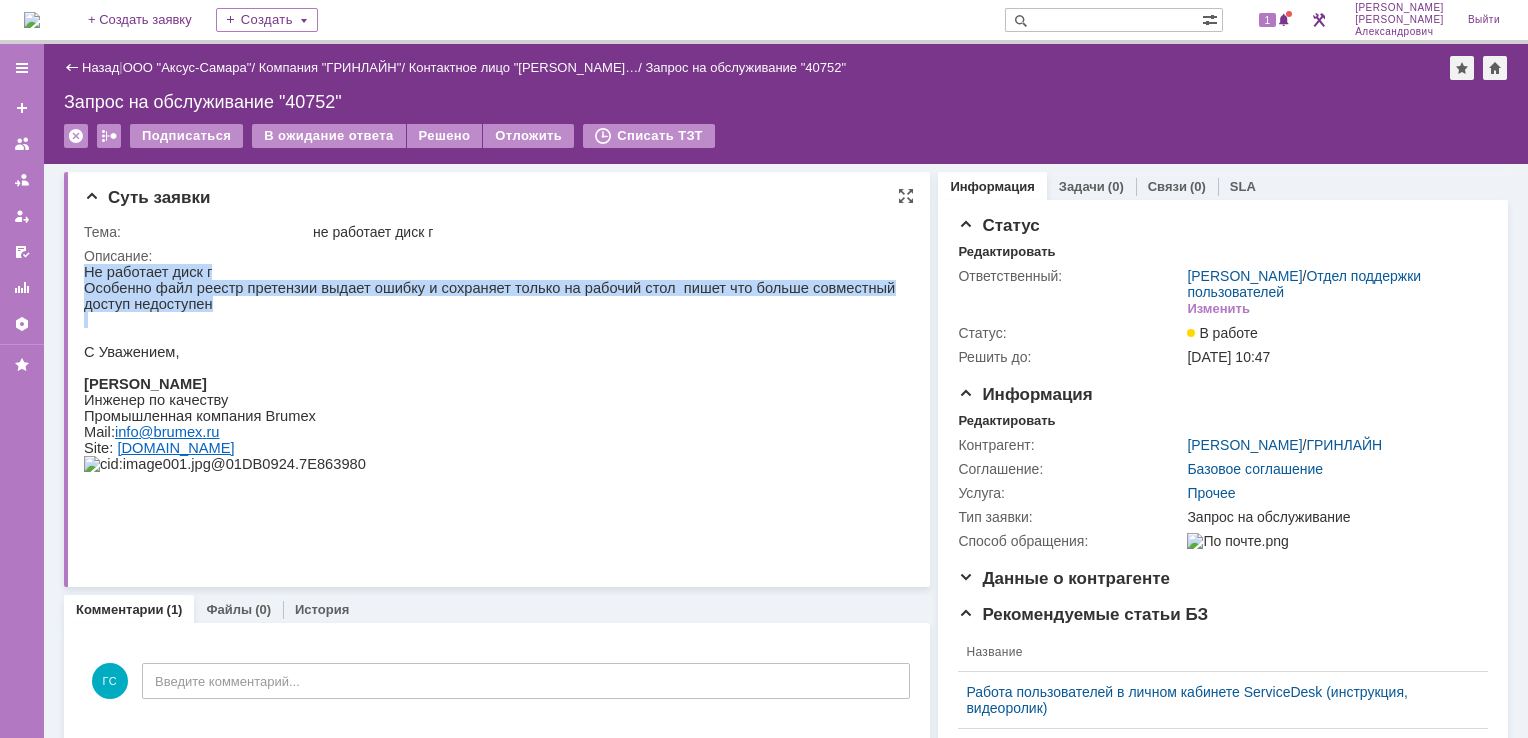 drag, startPoint x: 85, startPoint y: 275, endPoint x: 282, endPoint y: 325, distance: 203.24615 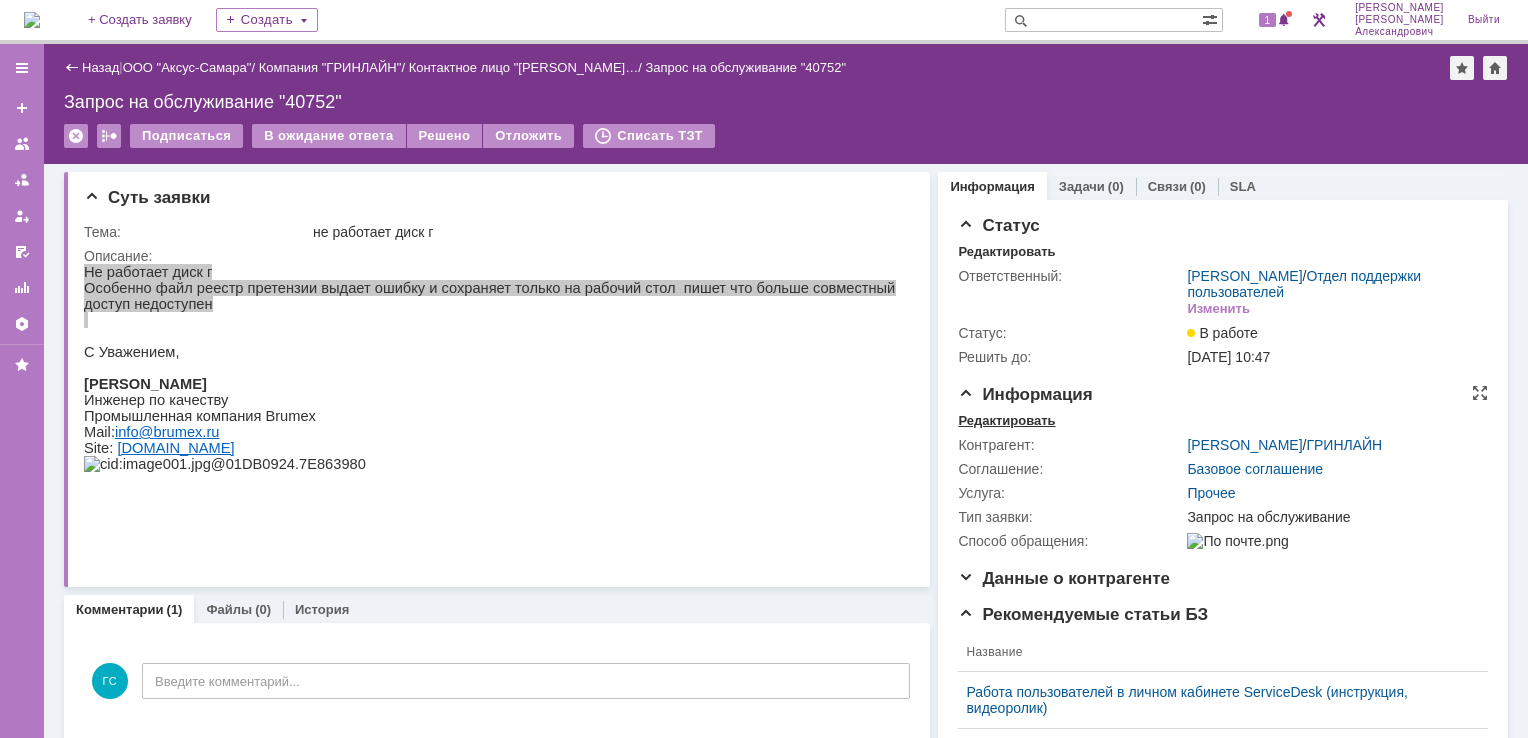 click on "Редактировать" at bounding box center (1006, 421) 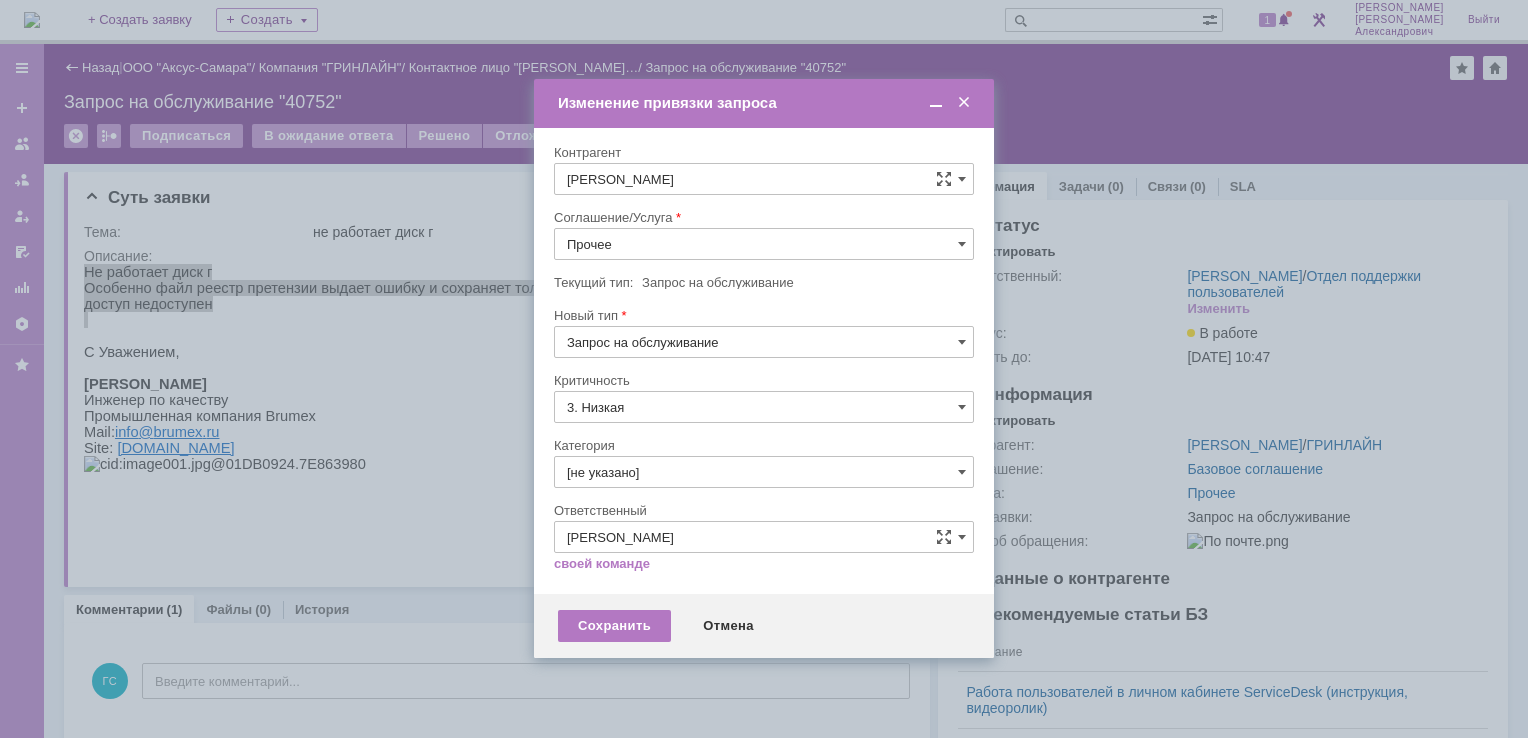 click on "Прочее" at bounding box center (764, 244) 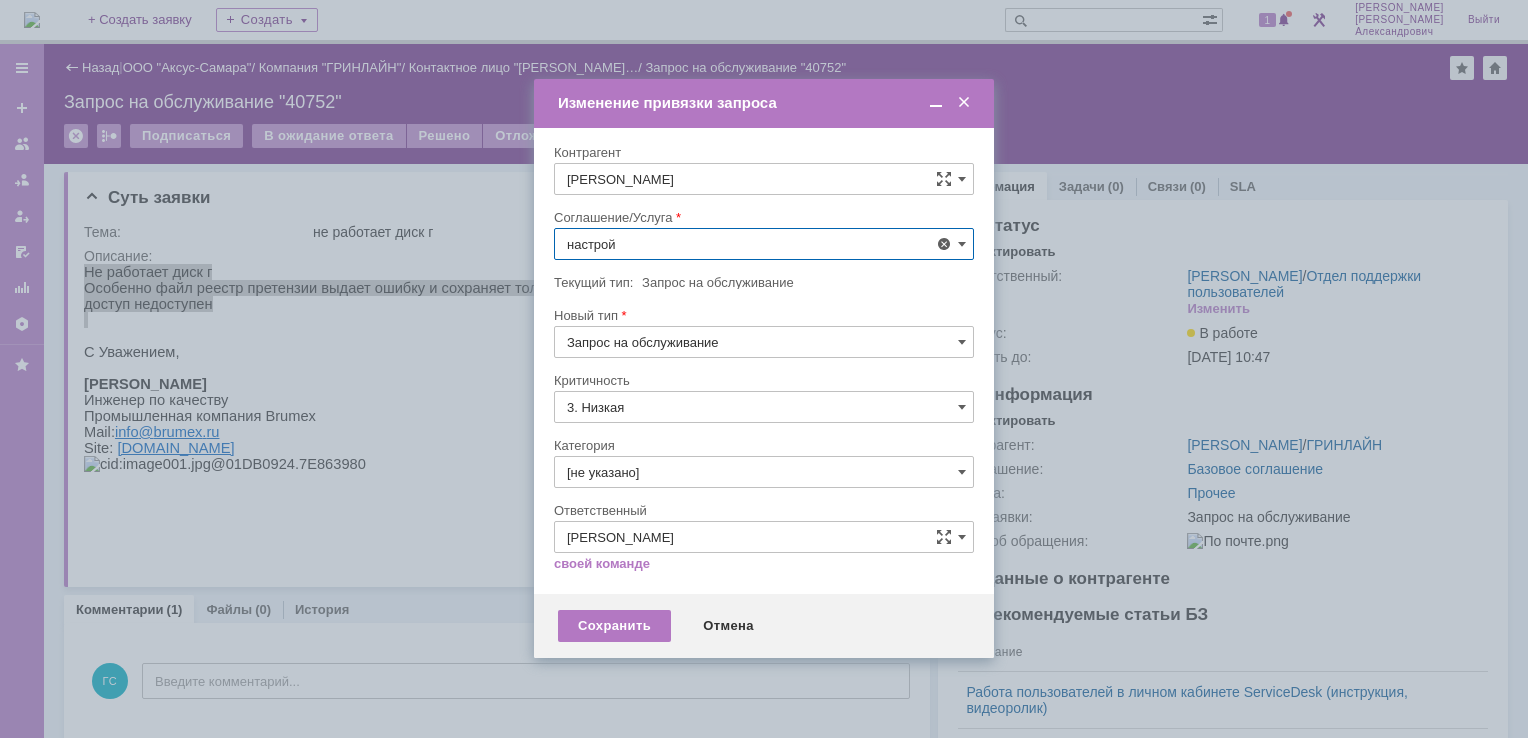 scroll, scrollTop: 130, scrollLeft: 0, axis: vertical 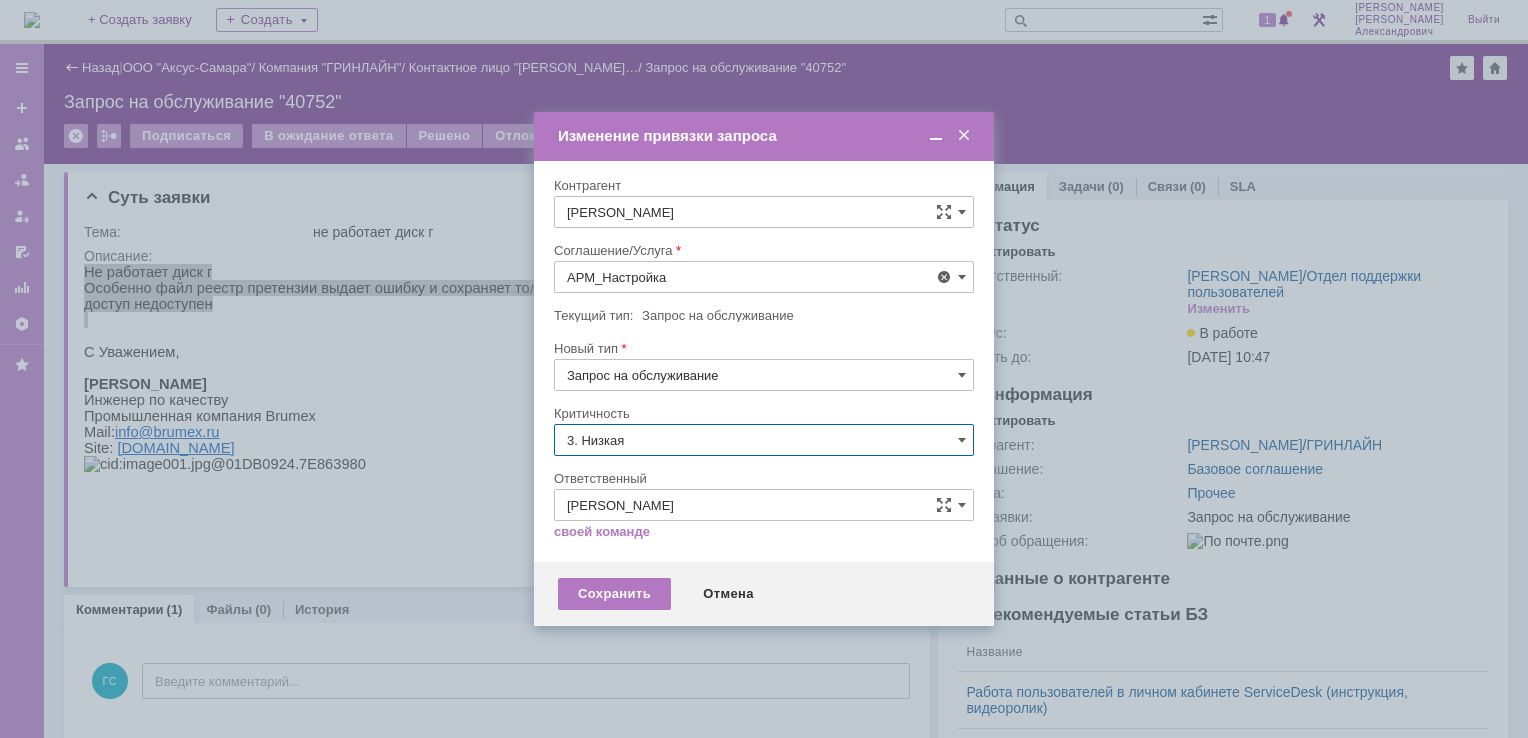 click on "3. Низкая" at bounding box center [764, 440] 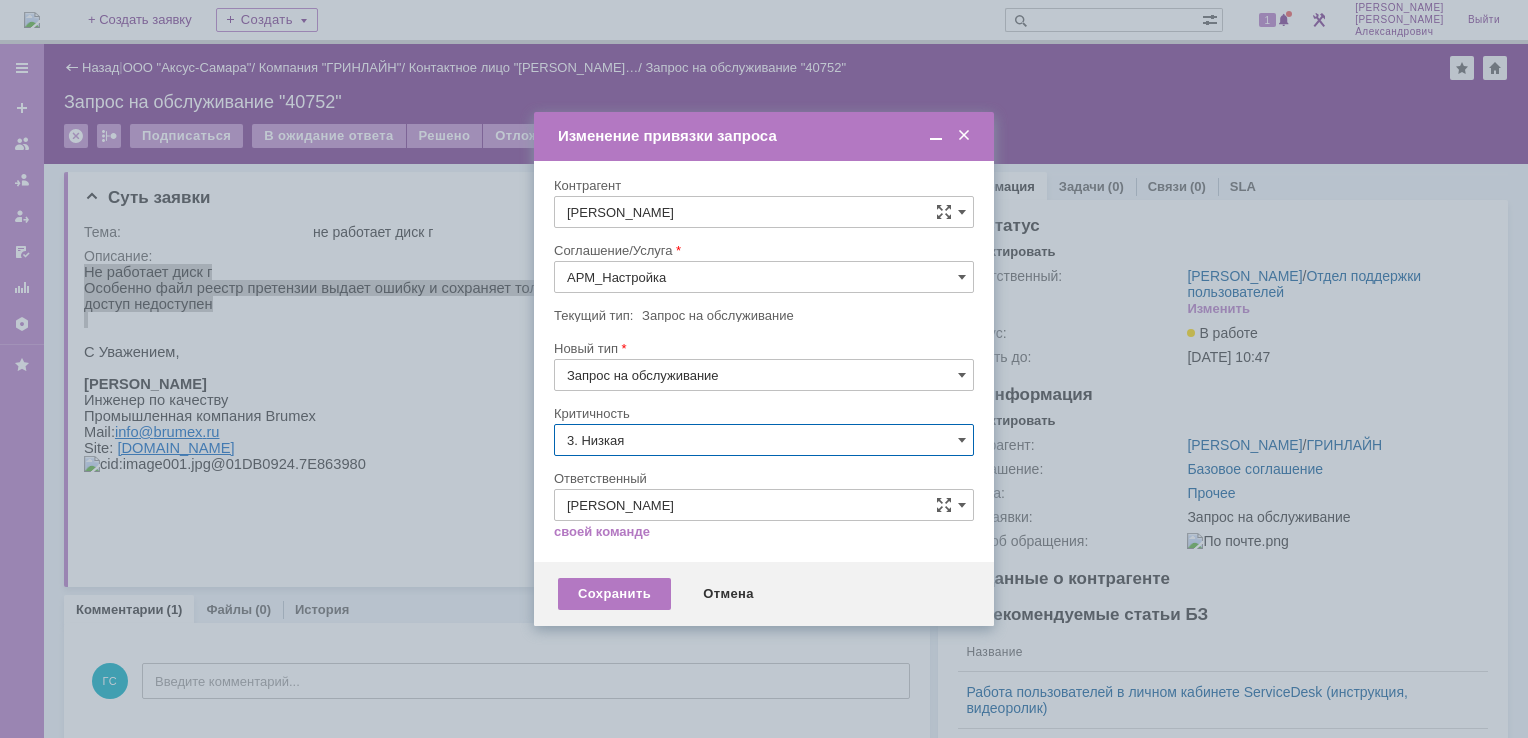 click on "[не указано]" at bounding box center (764, 477) 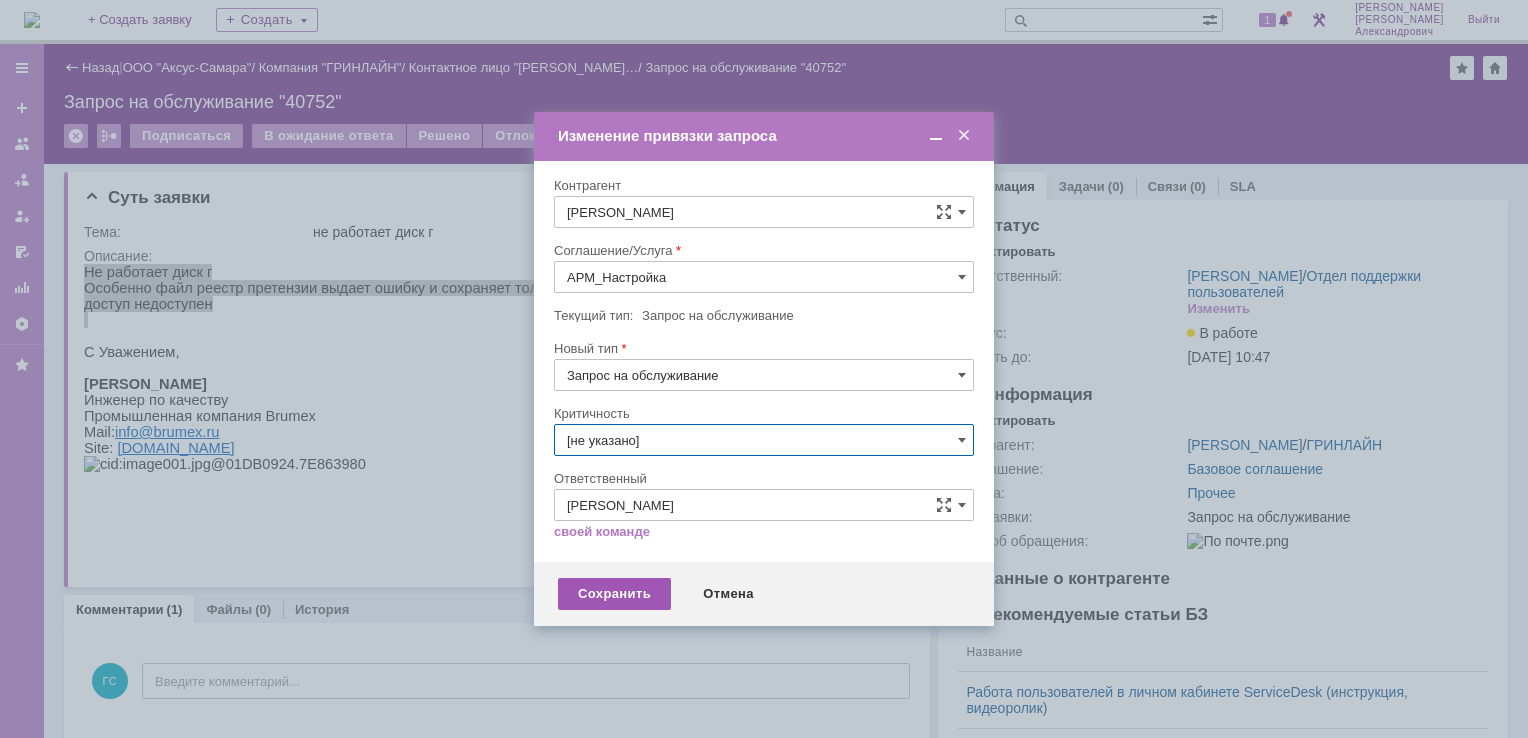 type on "[не указано]" 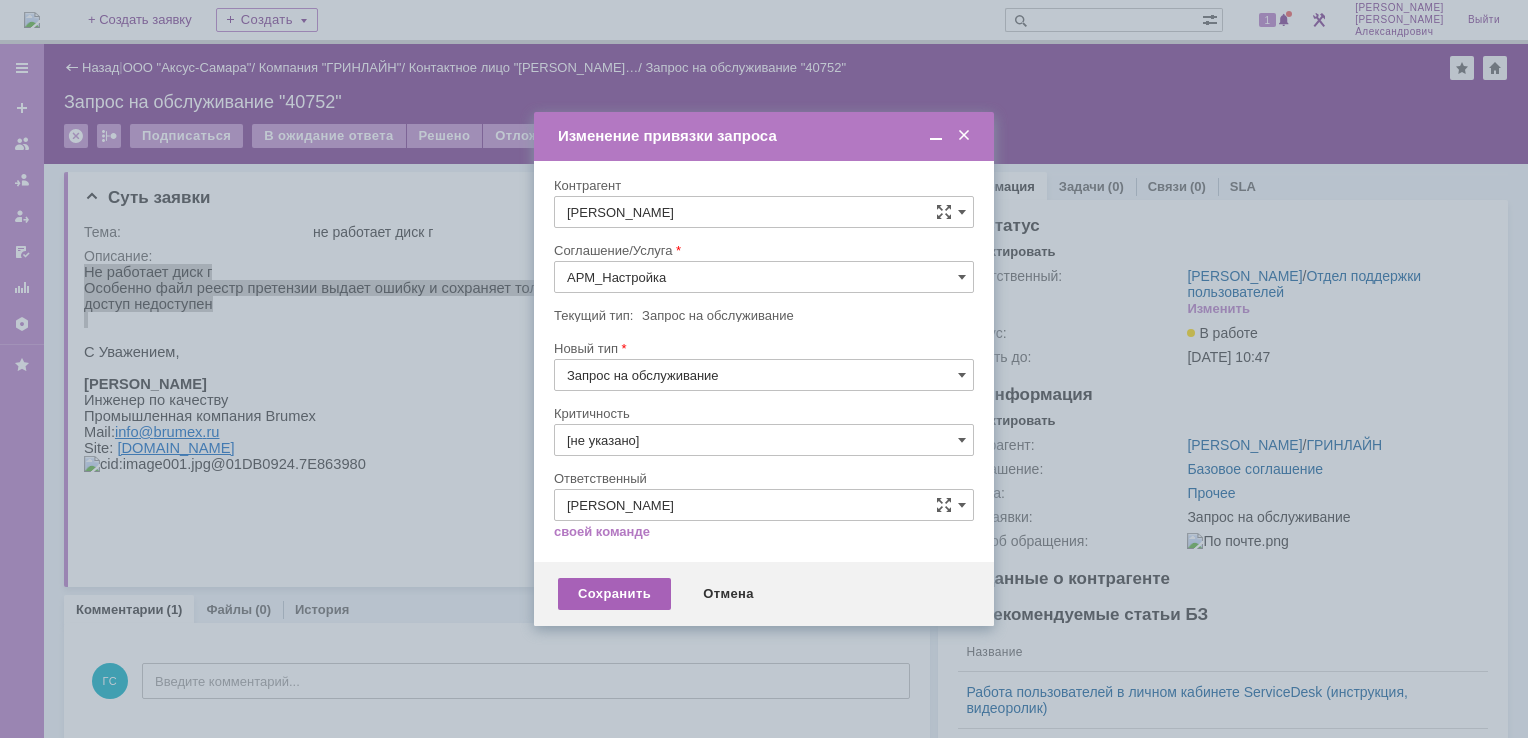 click on "Сохранить" at bounding box center [614, 594] 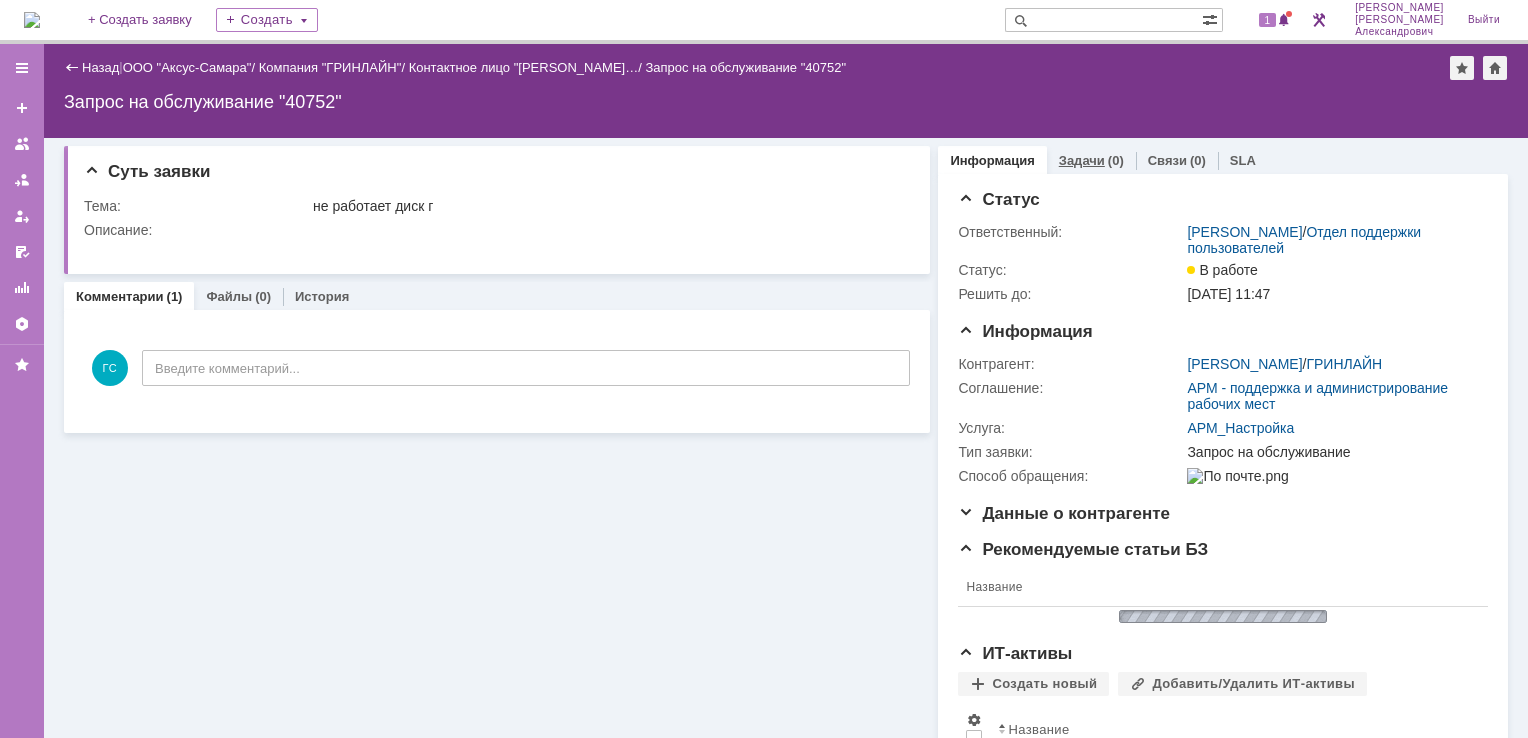 scroll, scrollTop: 0, scrollLeft: 0, axis: both 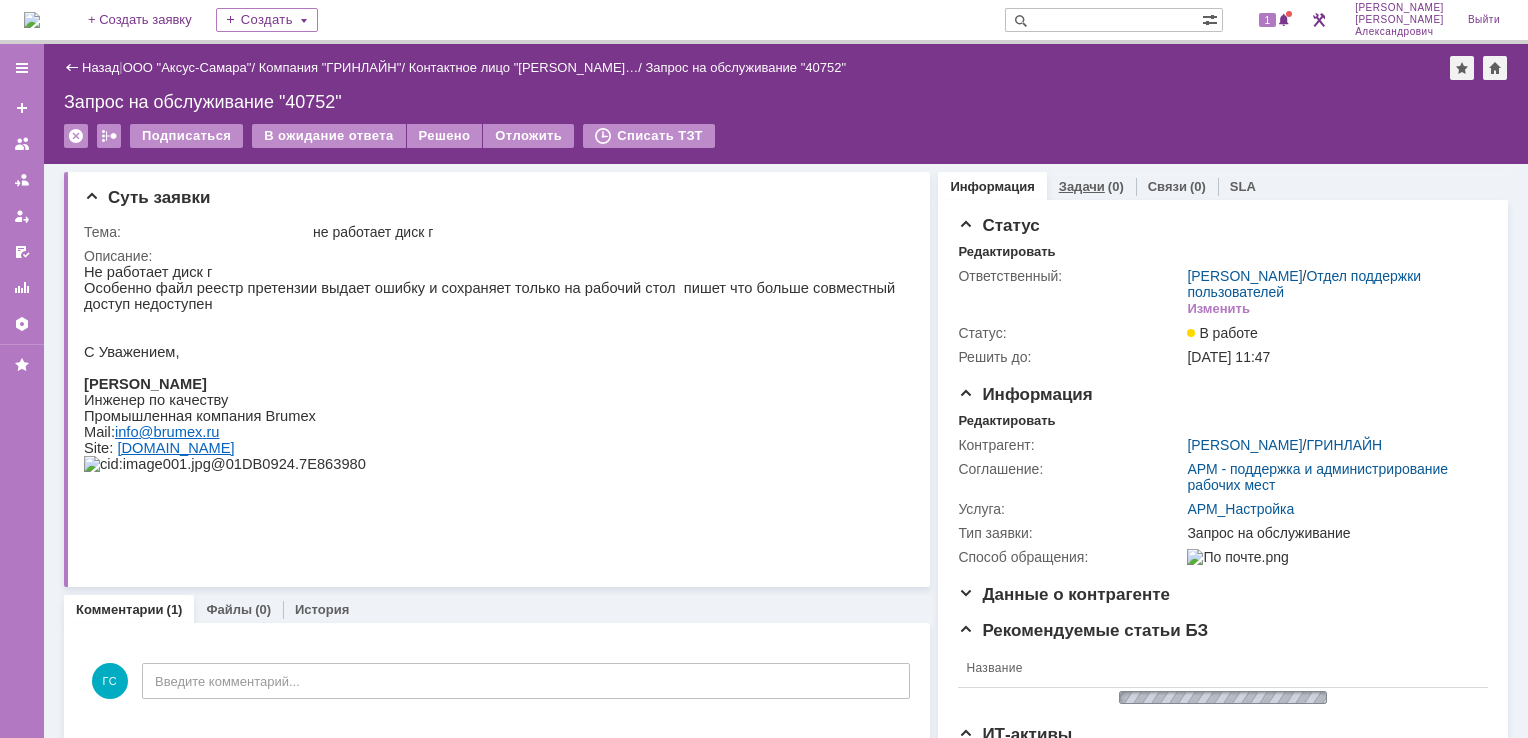 click on "Задачи" at bounding box center (1082, 186) 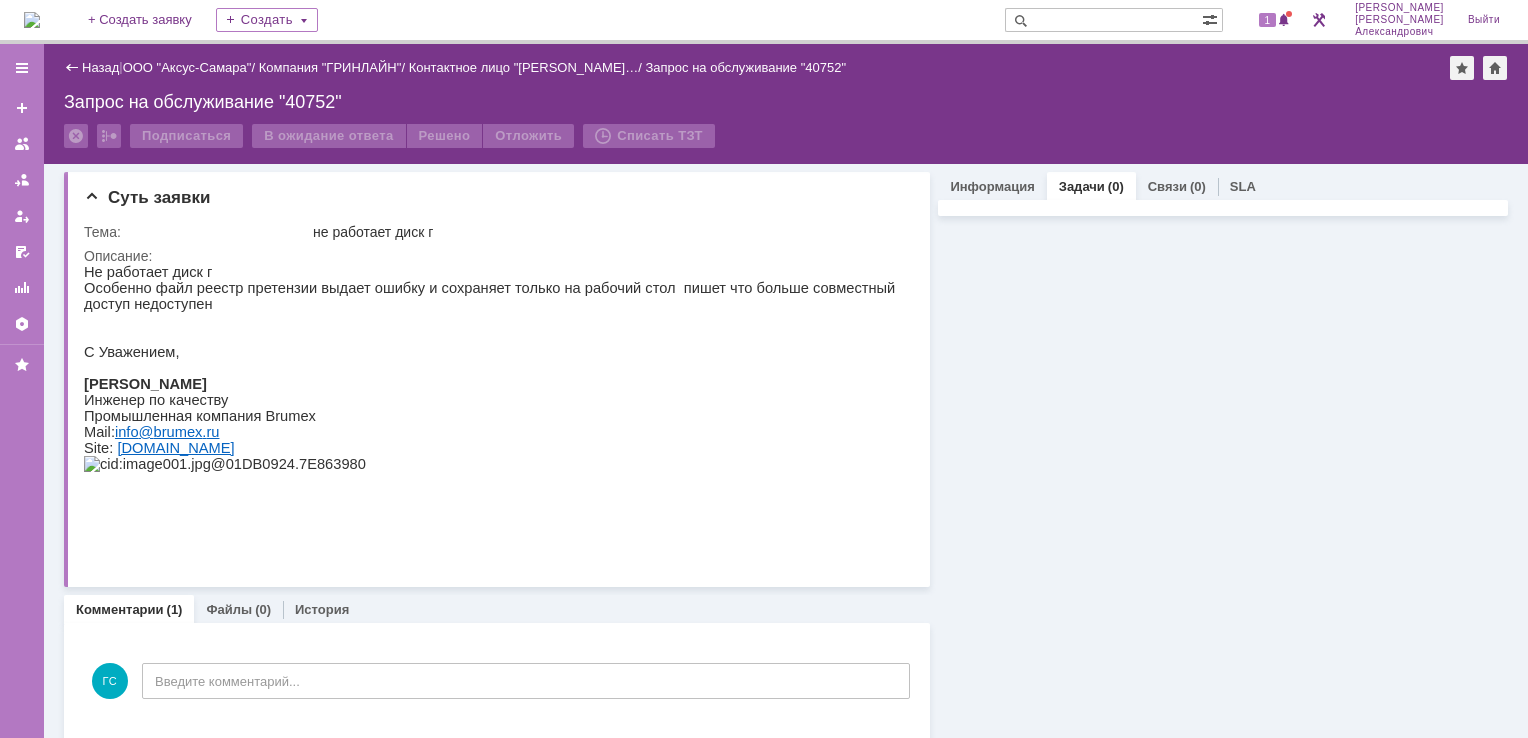 scroll, scrollTop: 0, scrollLeft: 0, axis: both 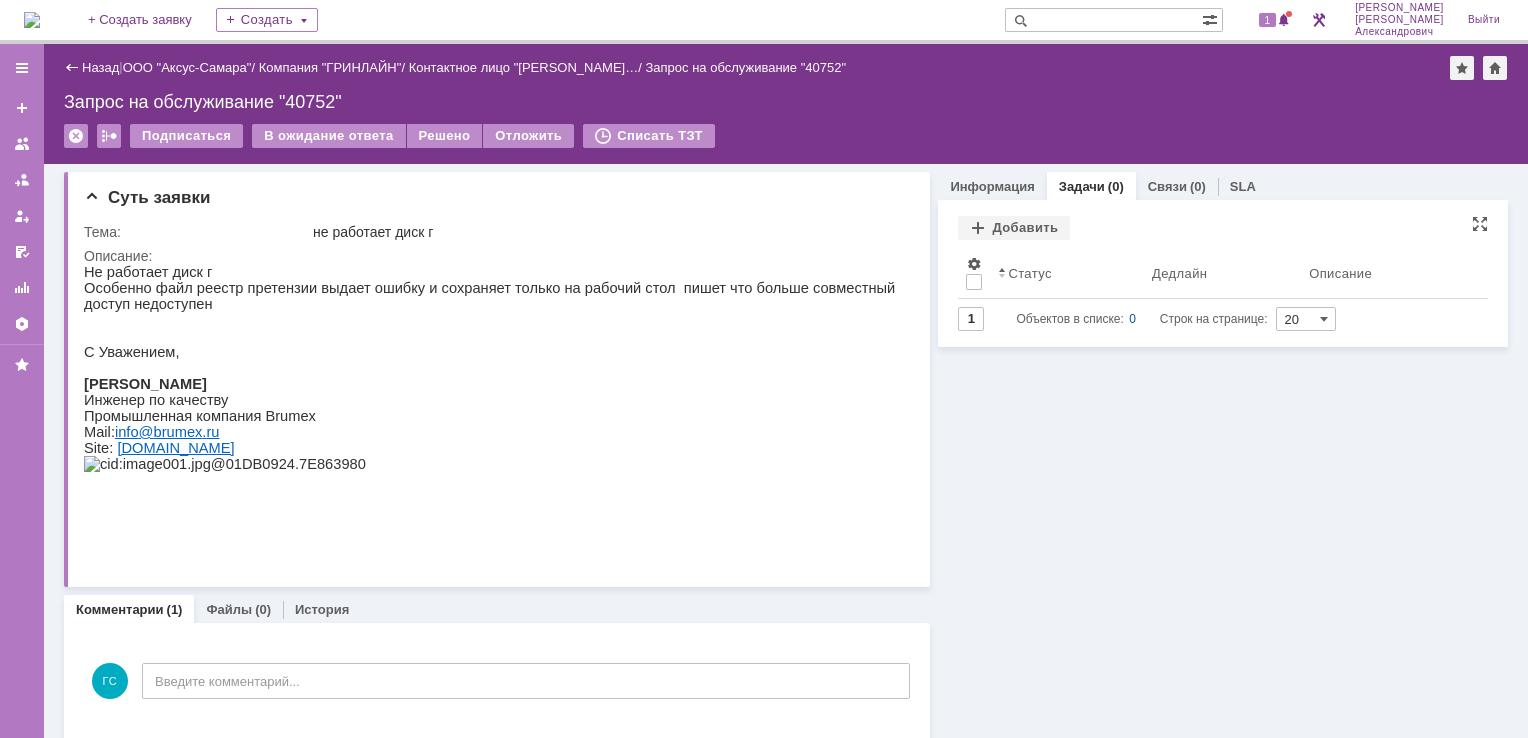 click on "Добавить" at bounding box center (1014, 229) 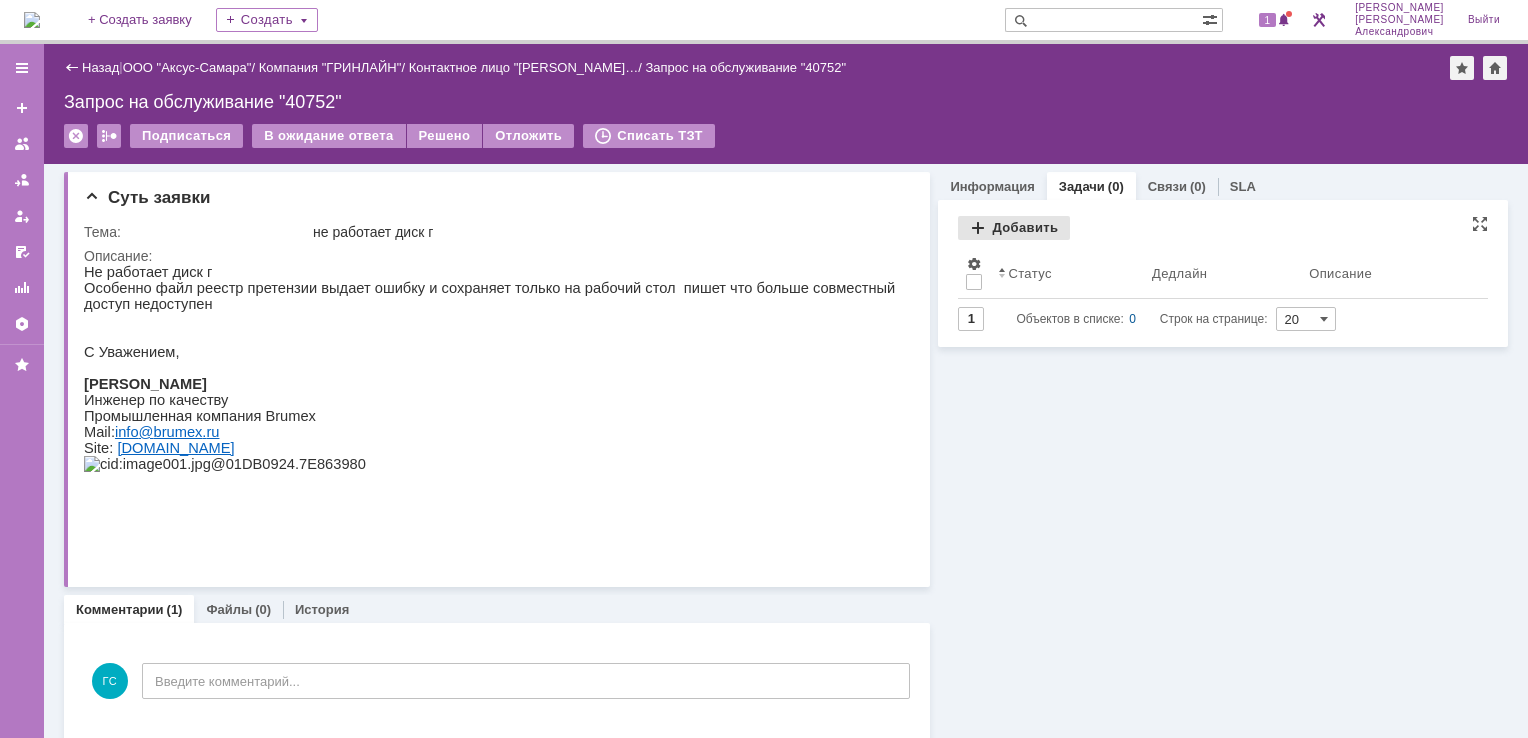 click on "Добавить" at bounding box center [1014, 228] 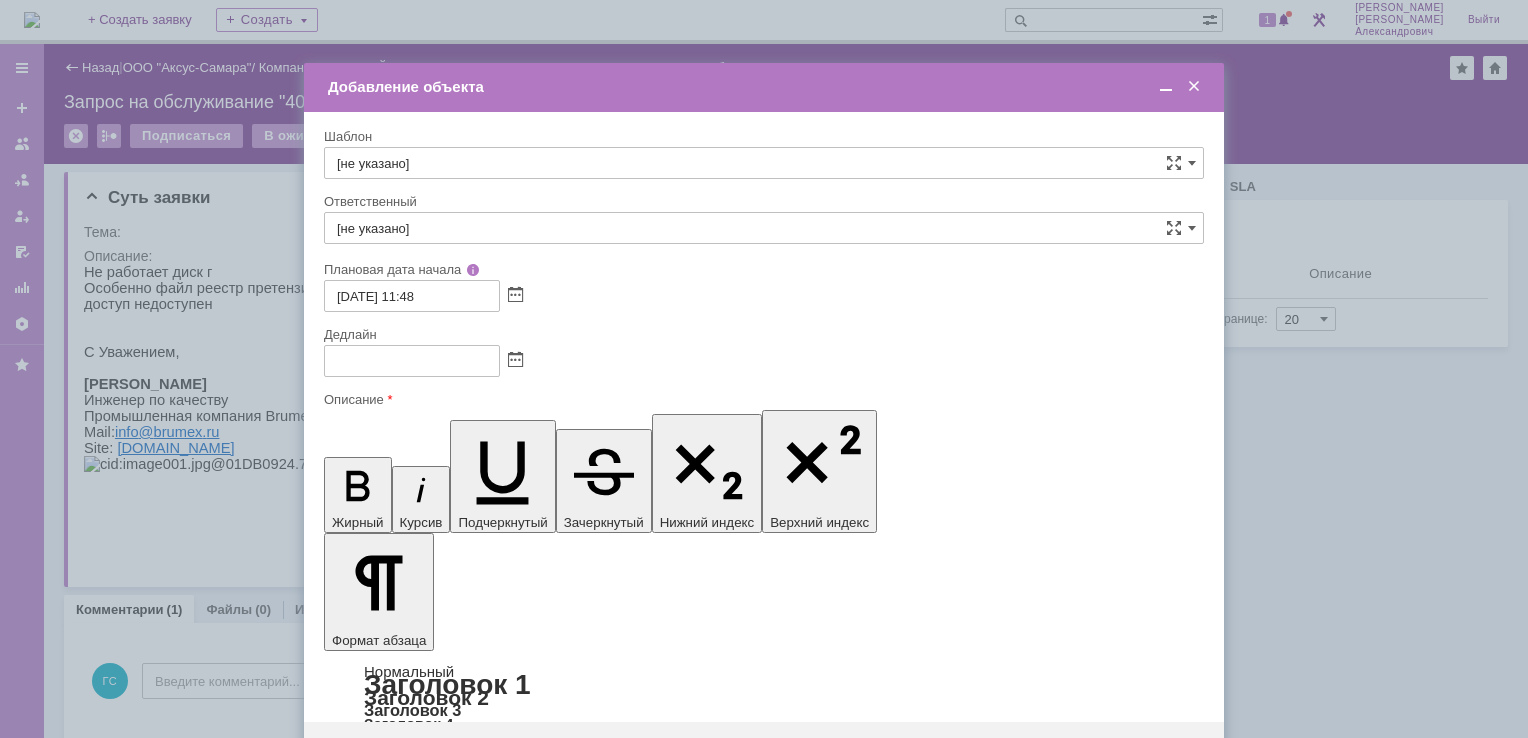 scroll, scrollTop: 0, scrollLeft: 0, axis: both 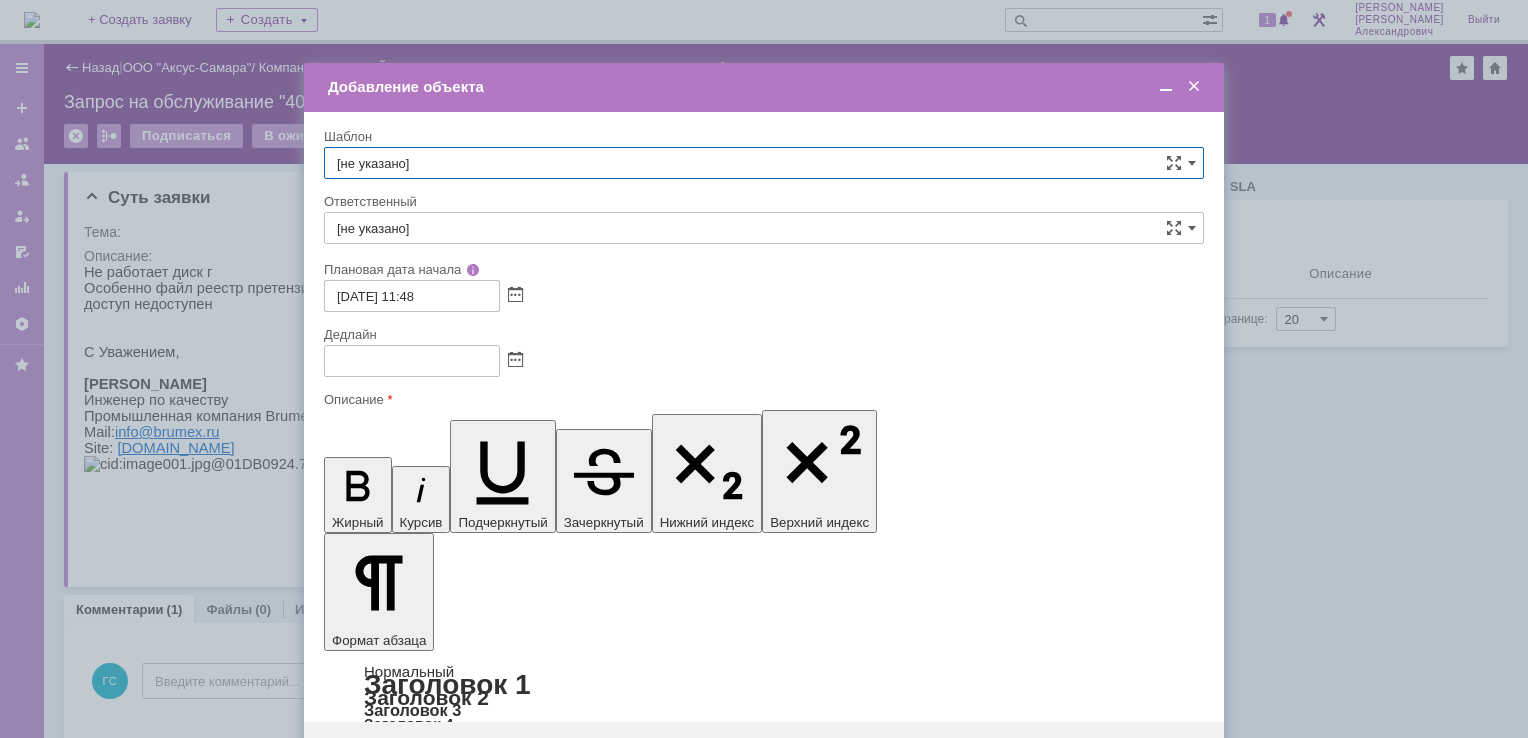click at bounding box center (487, 5824) 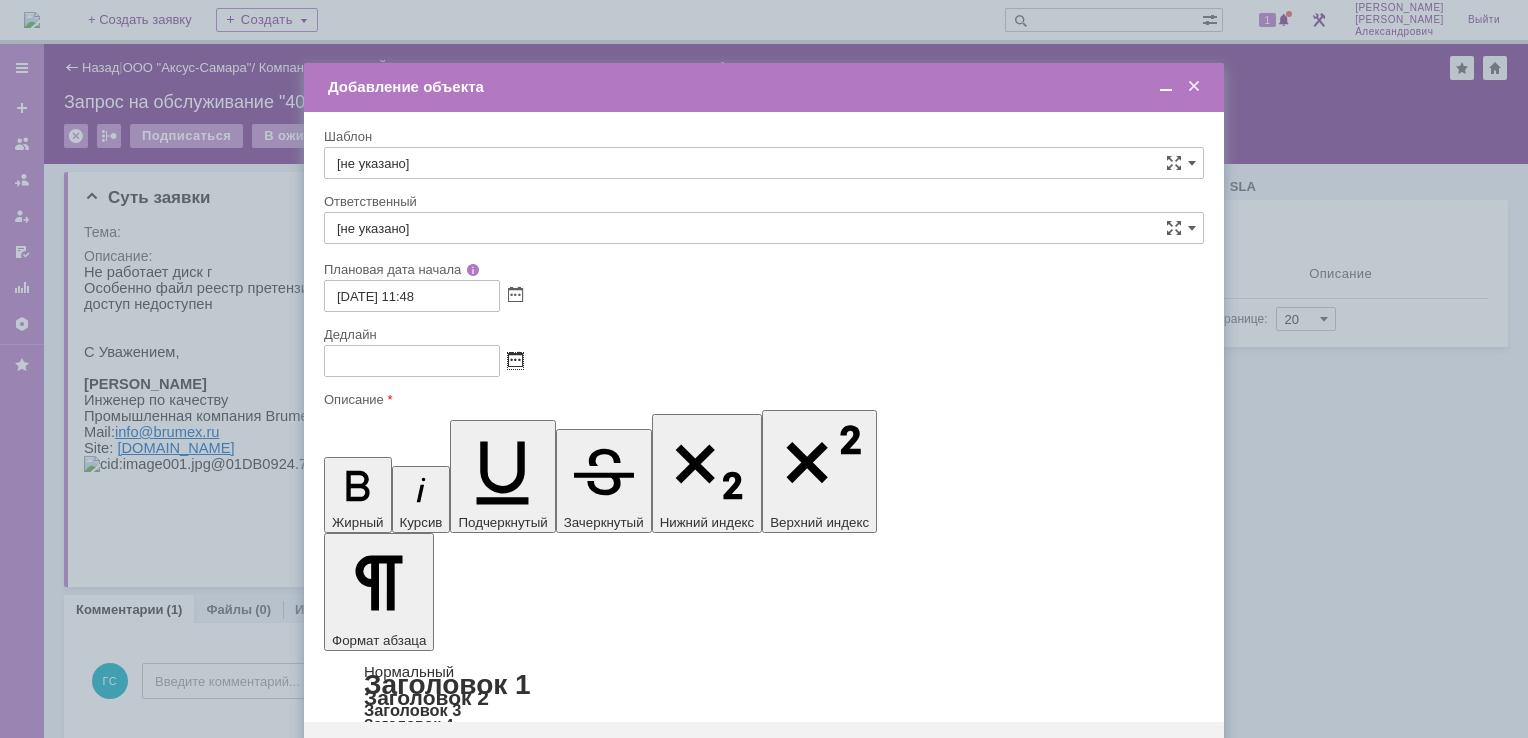 click at bounding box center (515, 361) 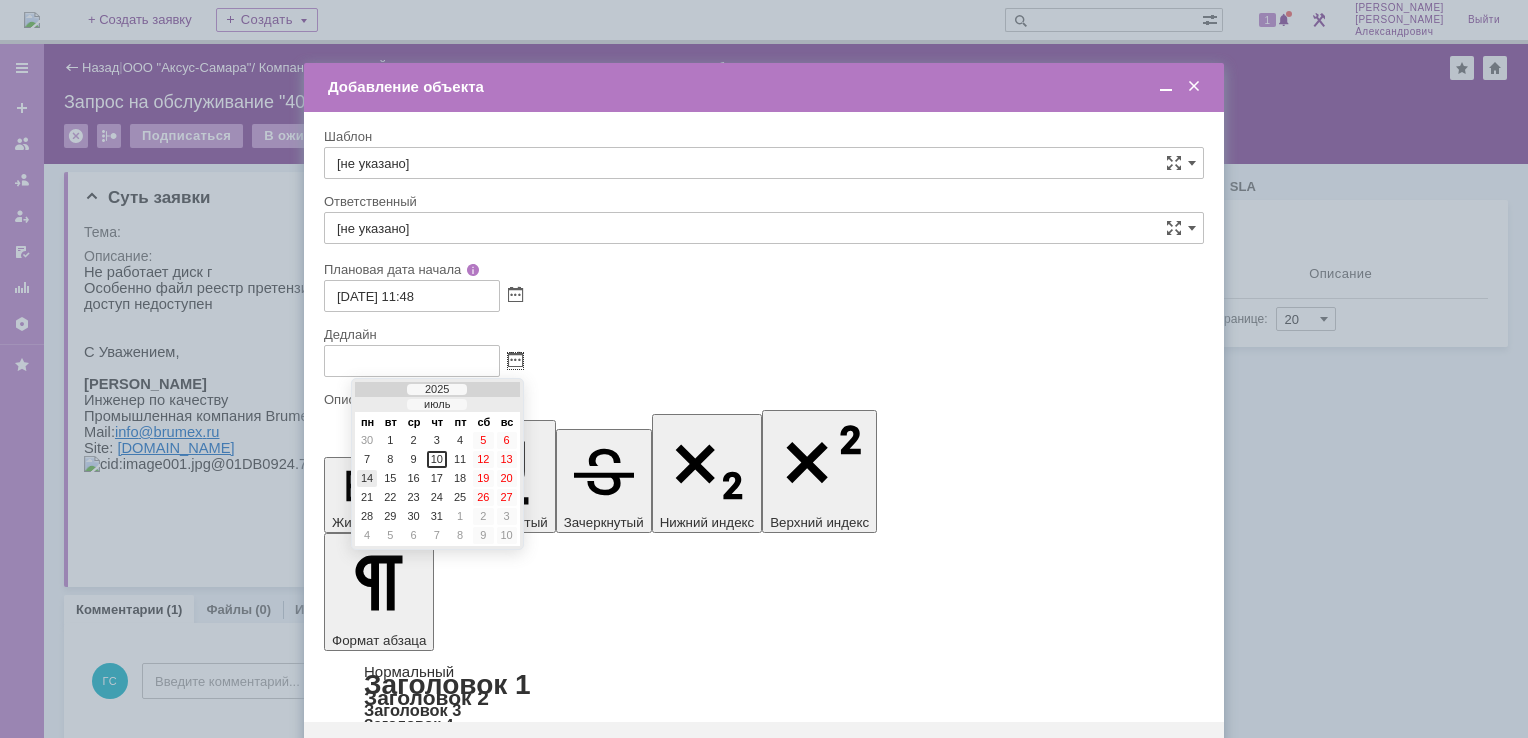 click on "14" at bounding box center (367, 478) 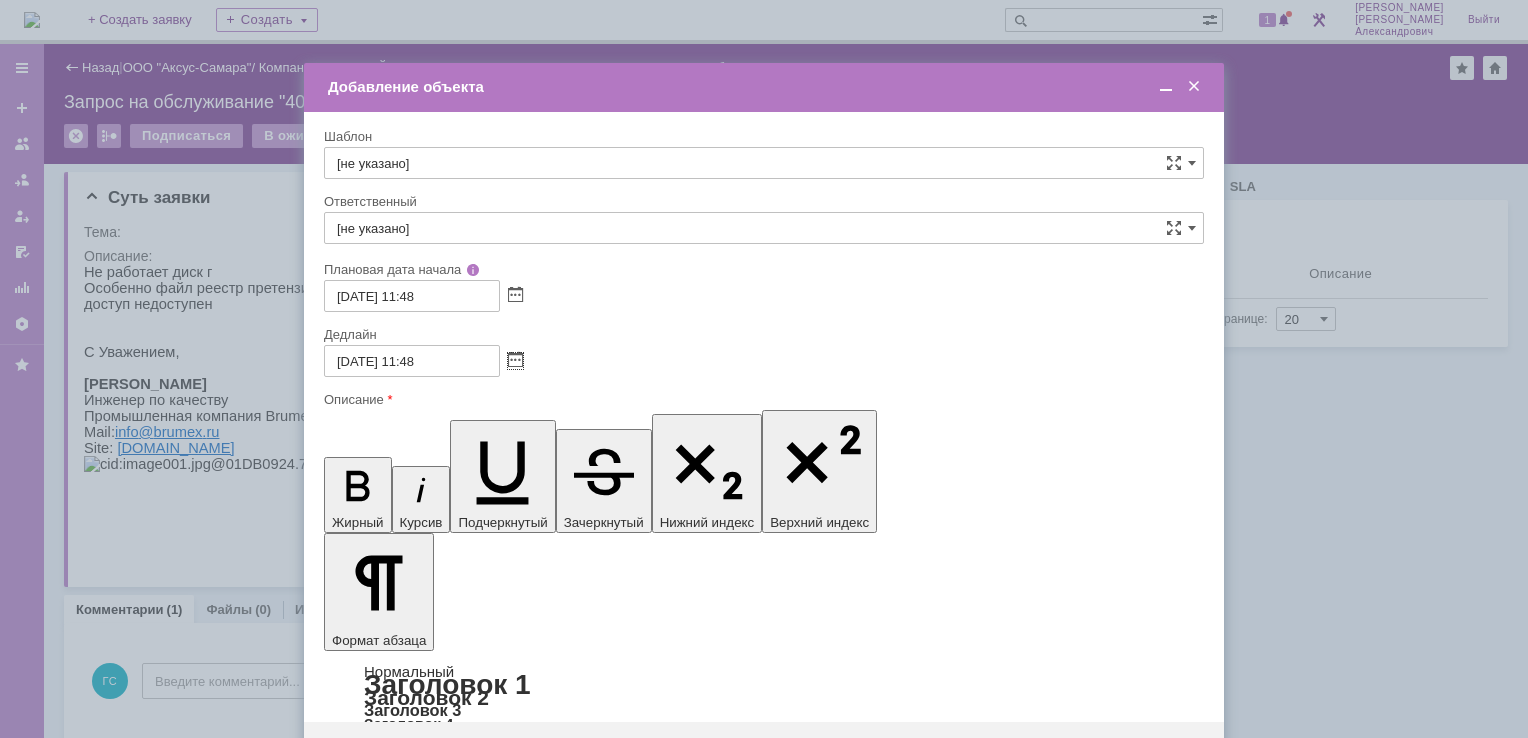 click on "[не указано]" at bounding box center [764, 228] 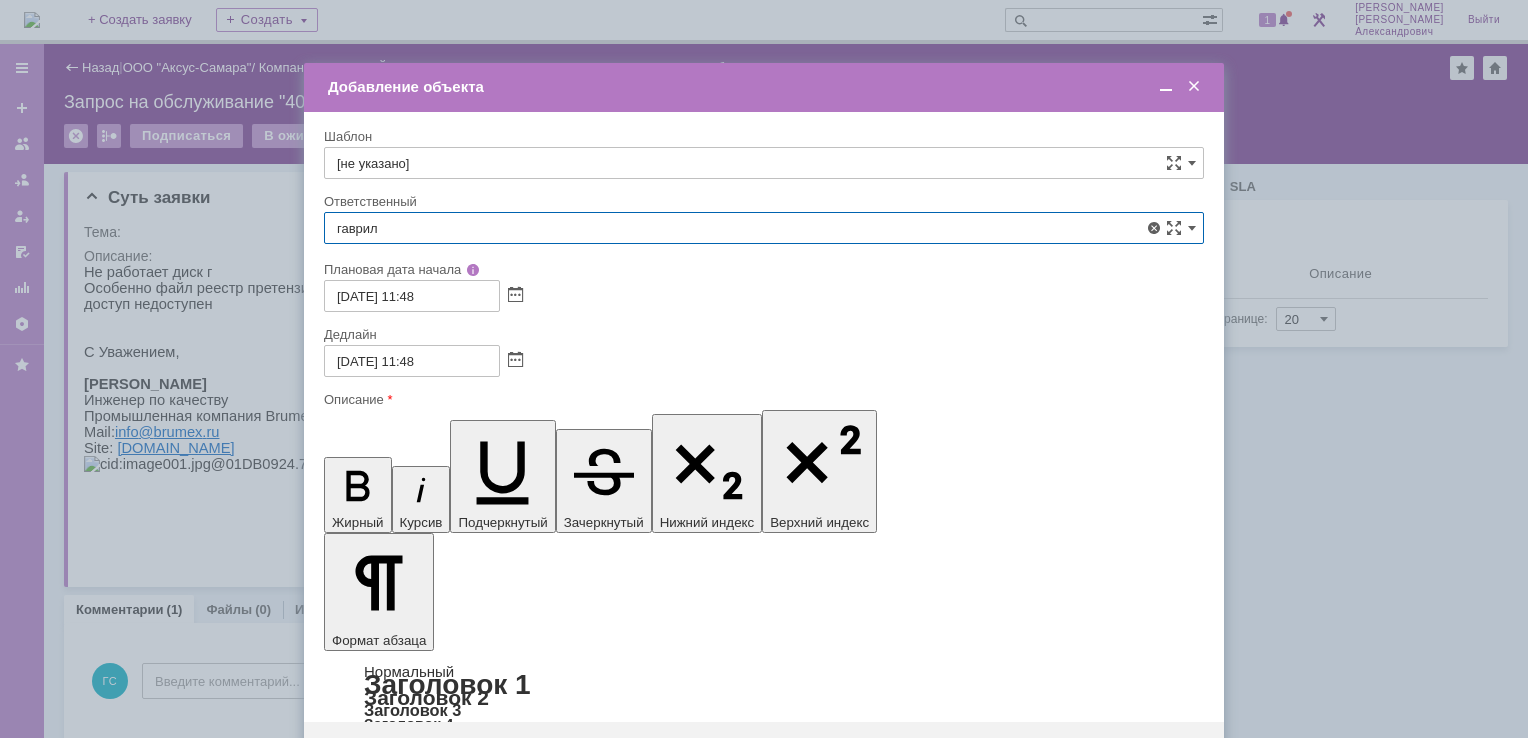 click on "[PERSON_NAME]" at bounding box center [764, 440] 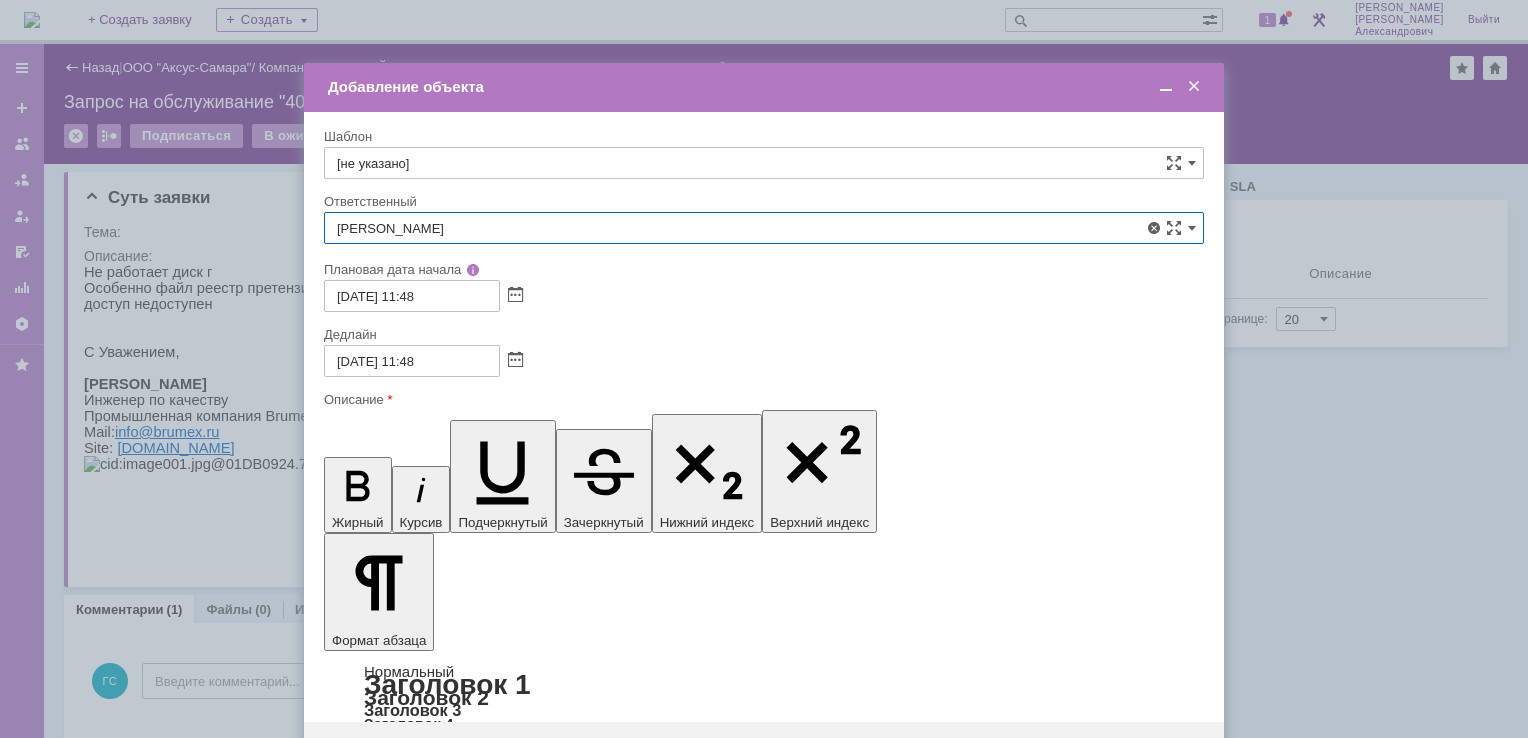 type on "[PERSON_NAME]" 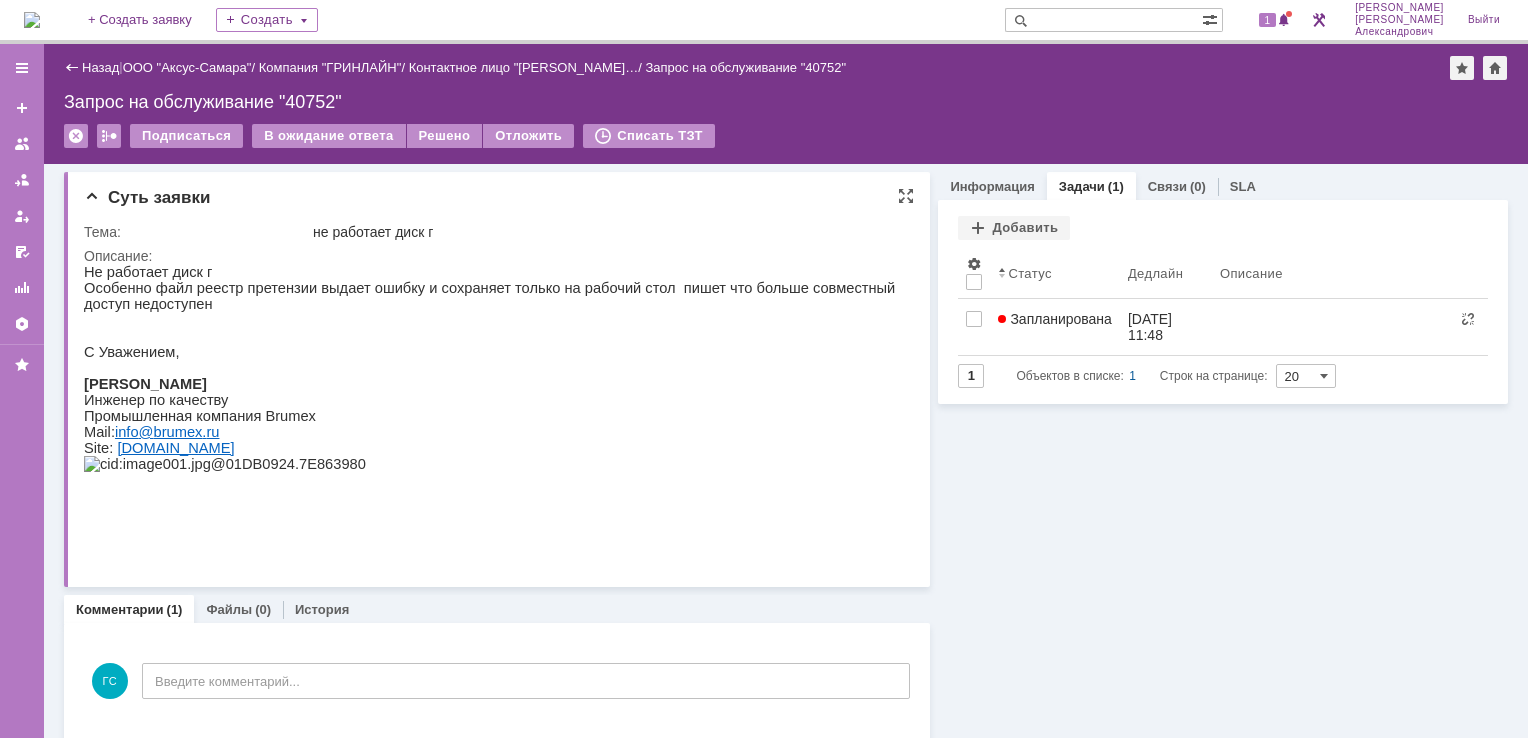 scroll, scrollTop: 0, scrollLeft: 0, axis: both 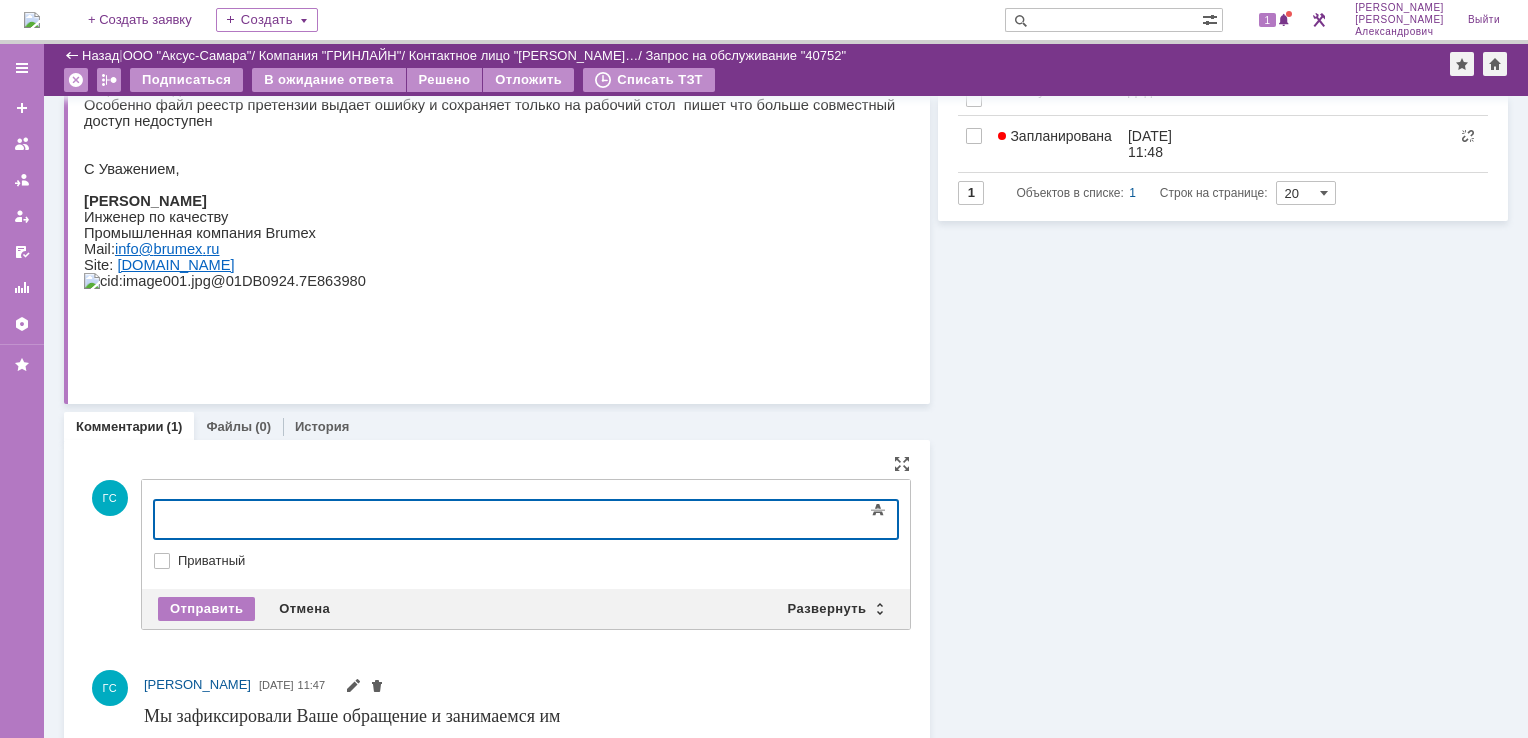 type 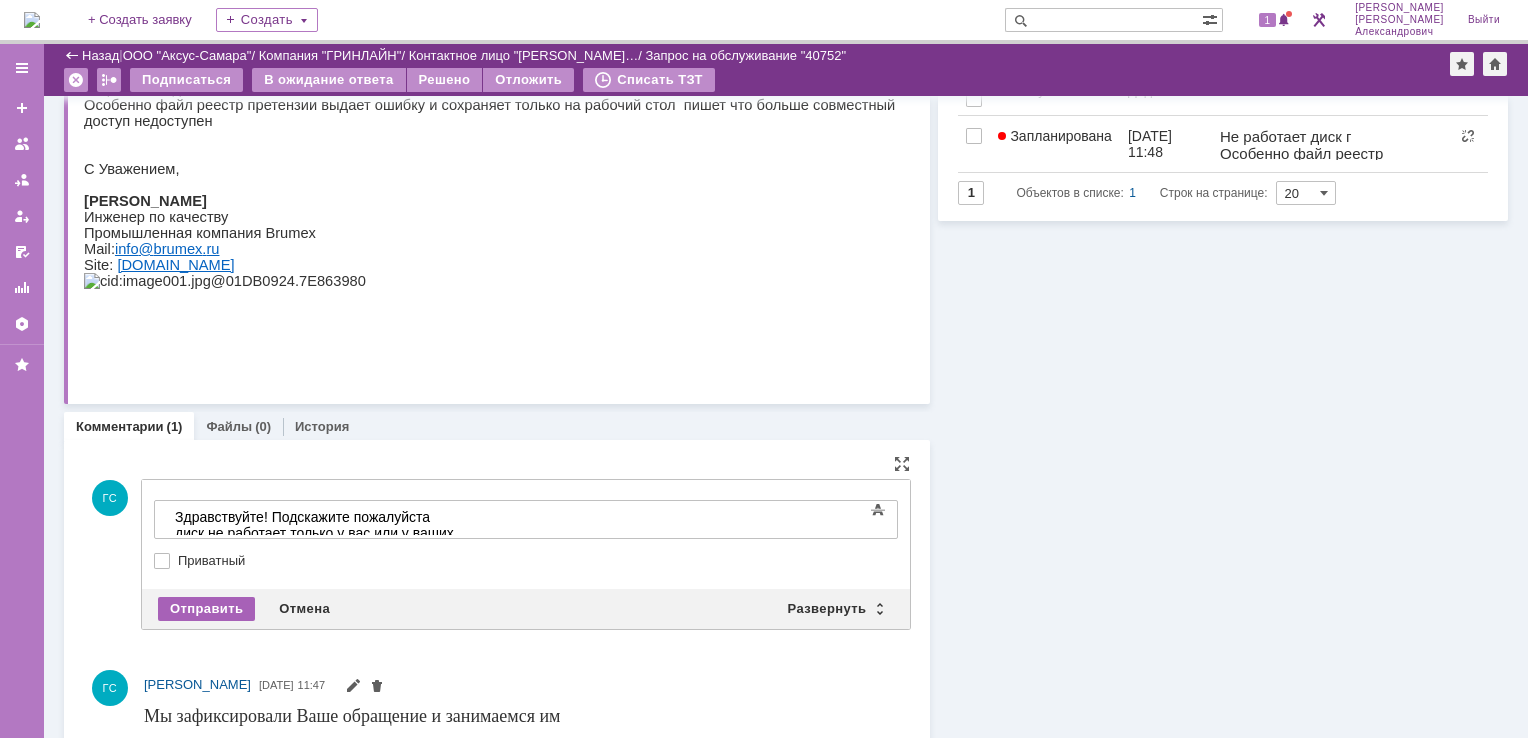 click on "Отправить" at bounding box center (206, 609) 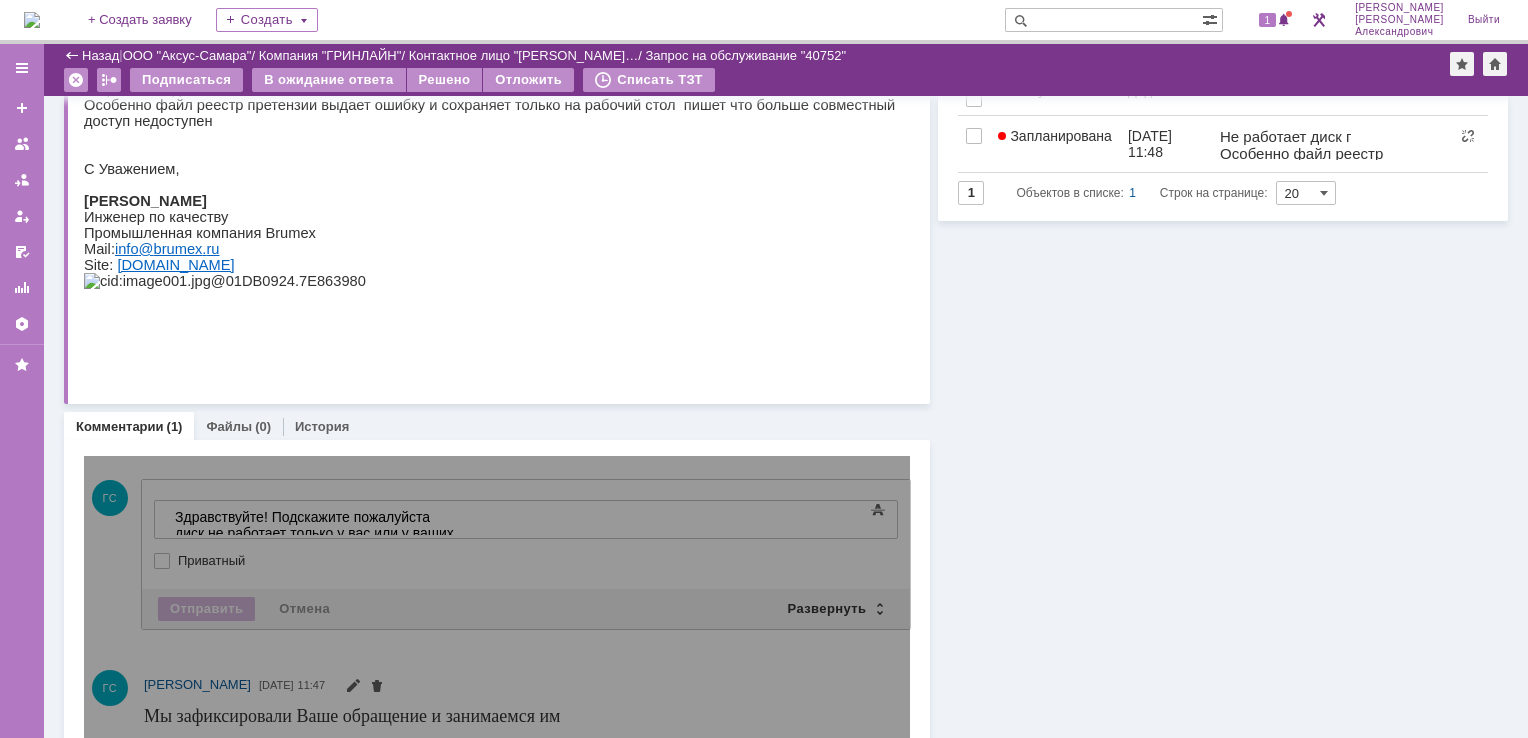 scroll, scrollTop: 0, scrollLeft: 0, axis: both 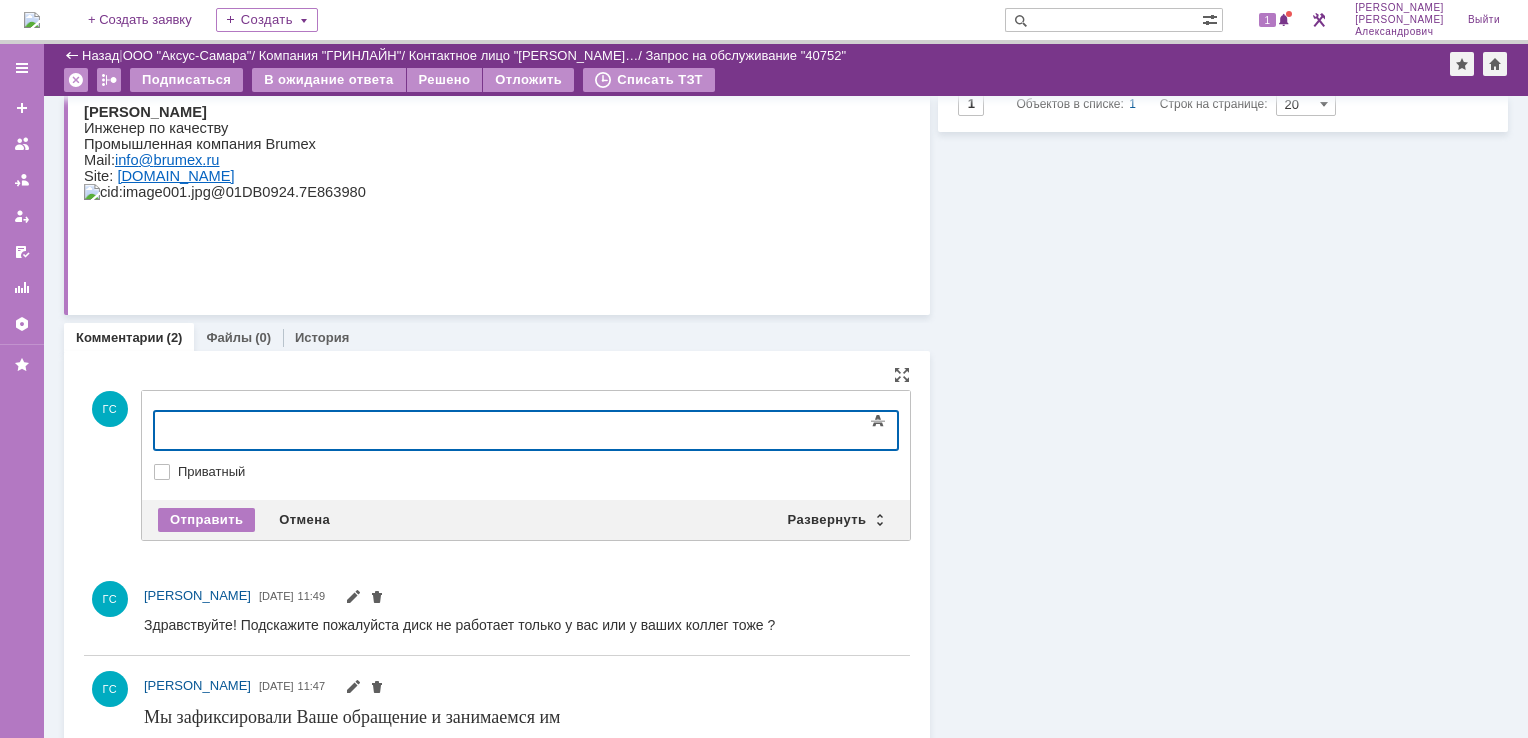 type 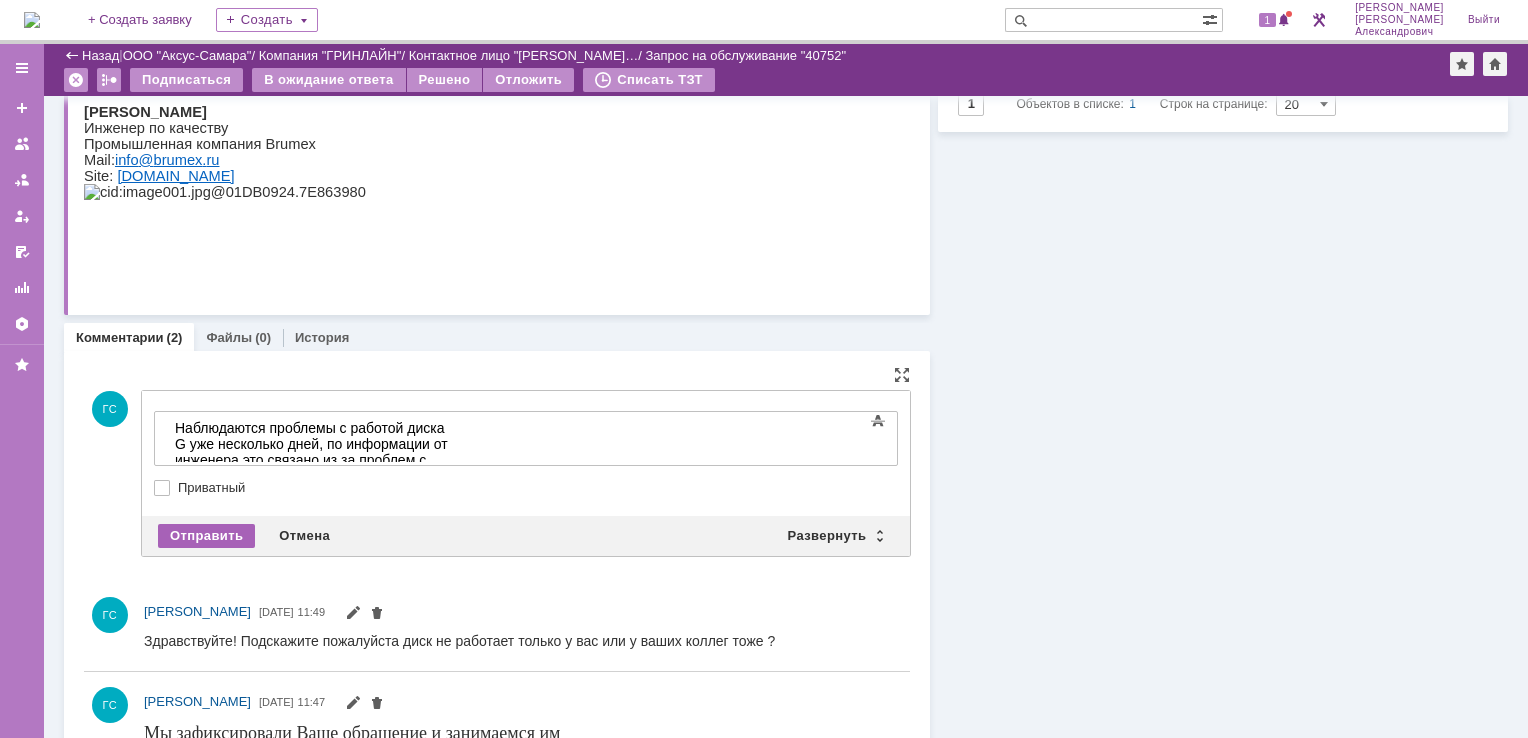 click on "Отправить" at bounding box center (206, 536) 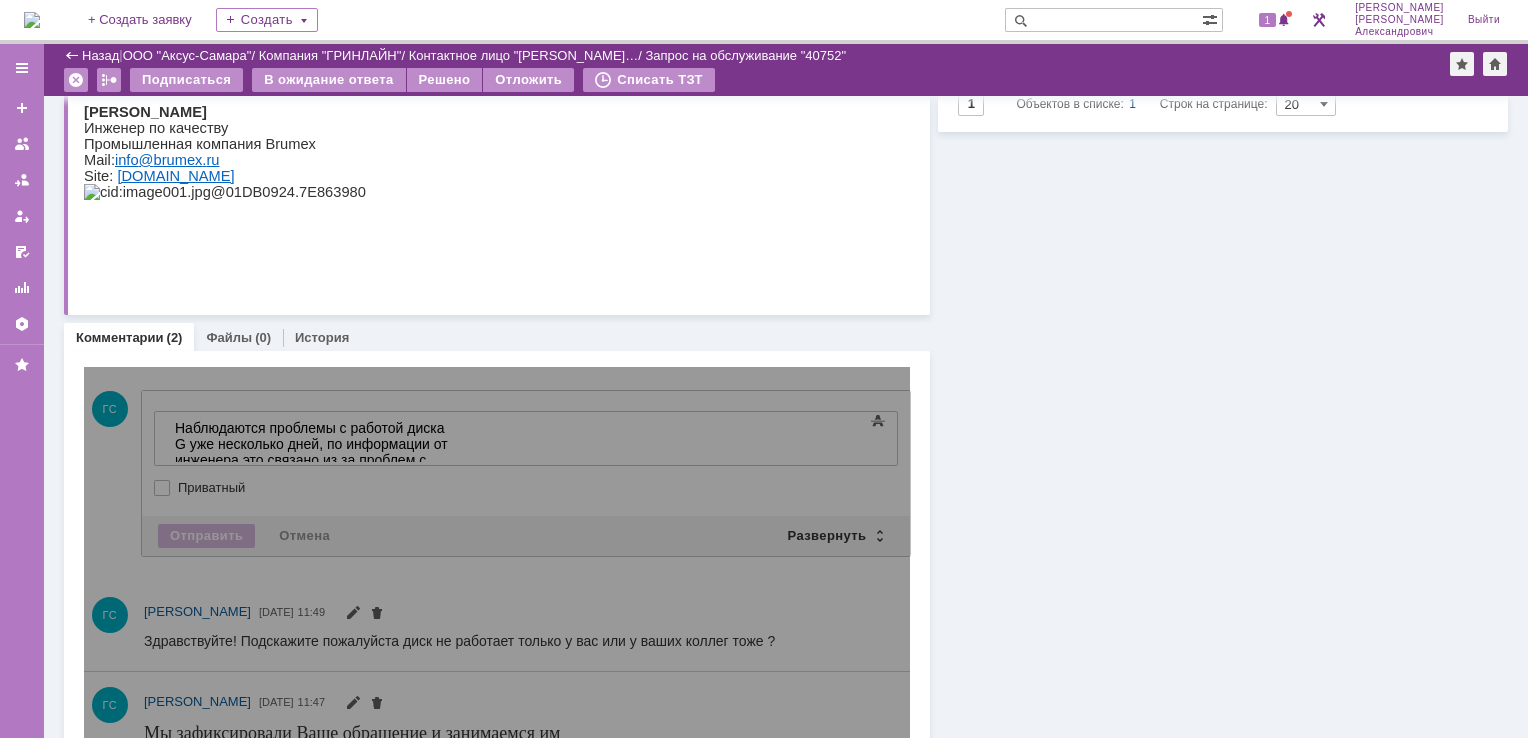 scroll, scrollTop: 0, scrollLeft: 0, axis: both 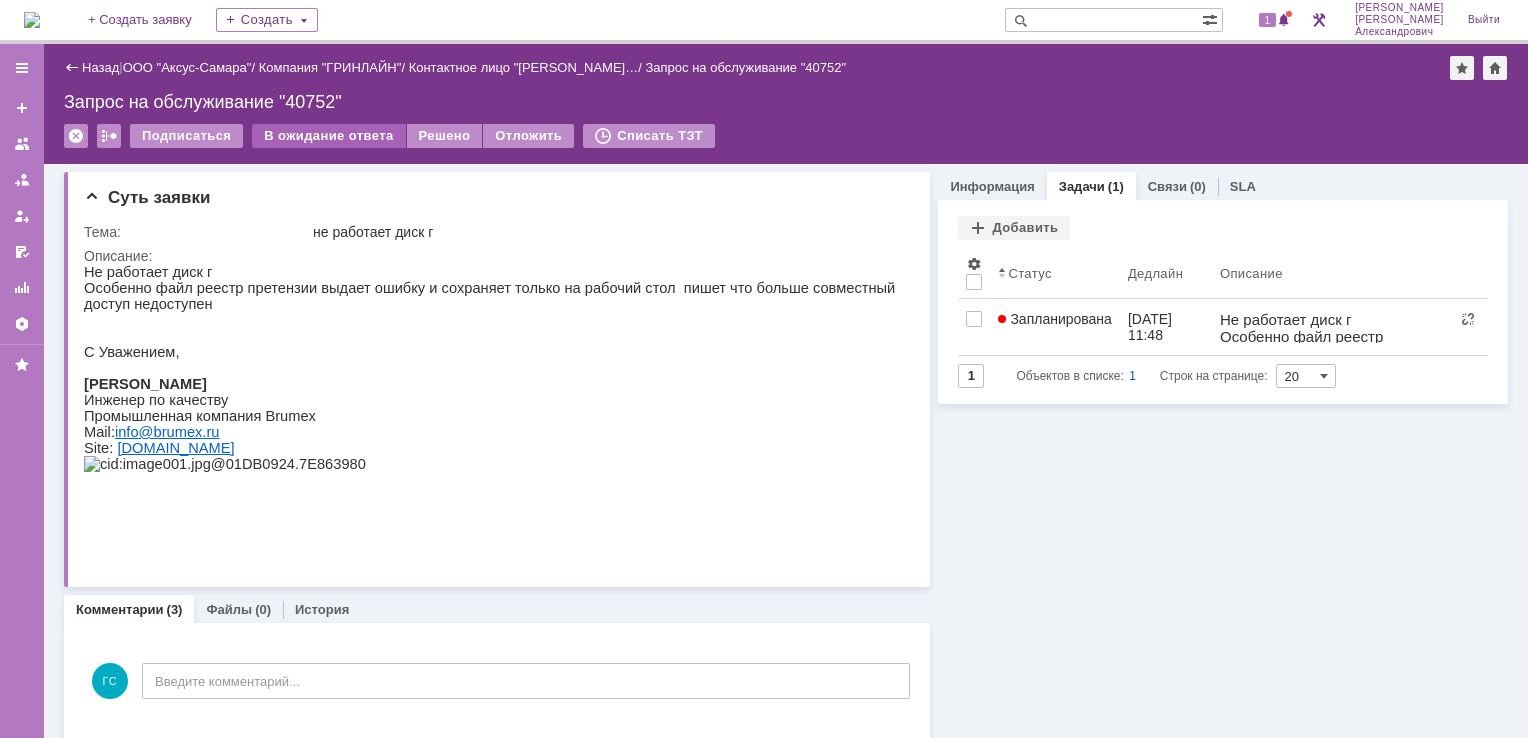 click on "В ожидание ответа" at bounding box center [328, 136] 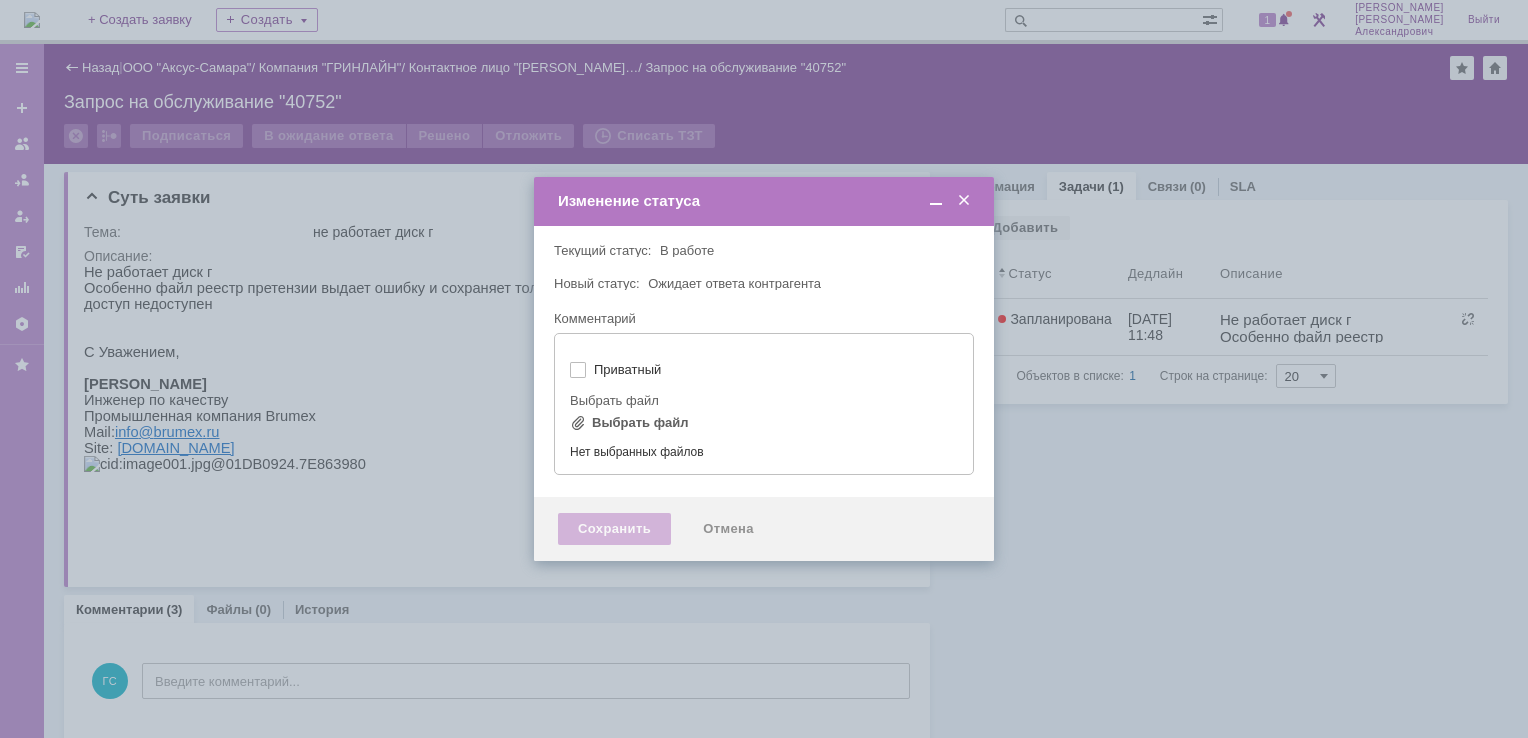 type on "[не указано]" 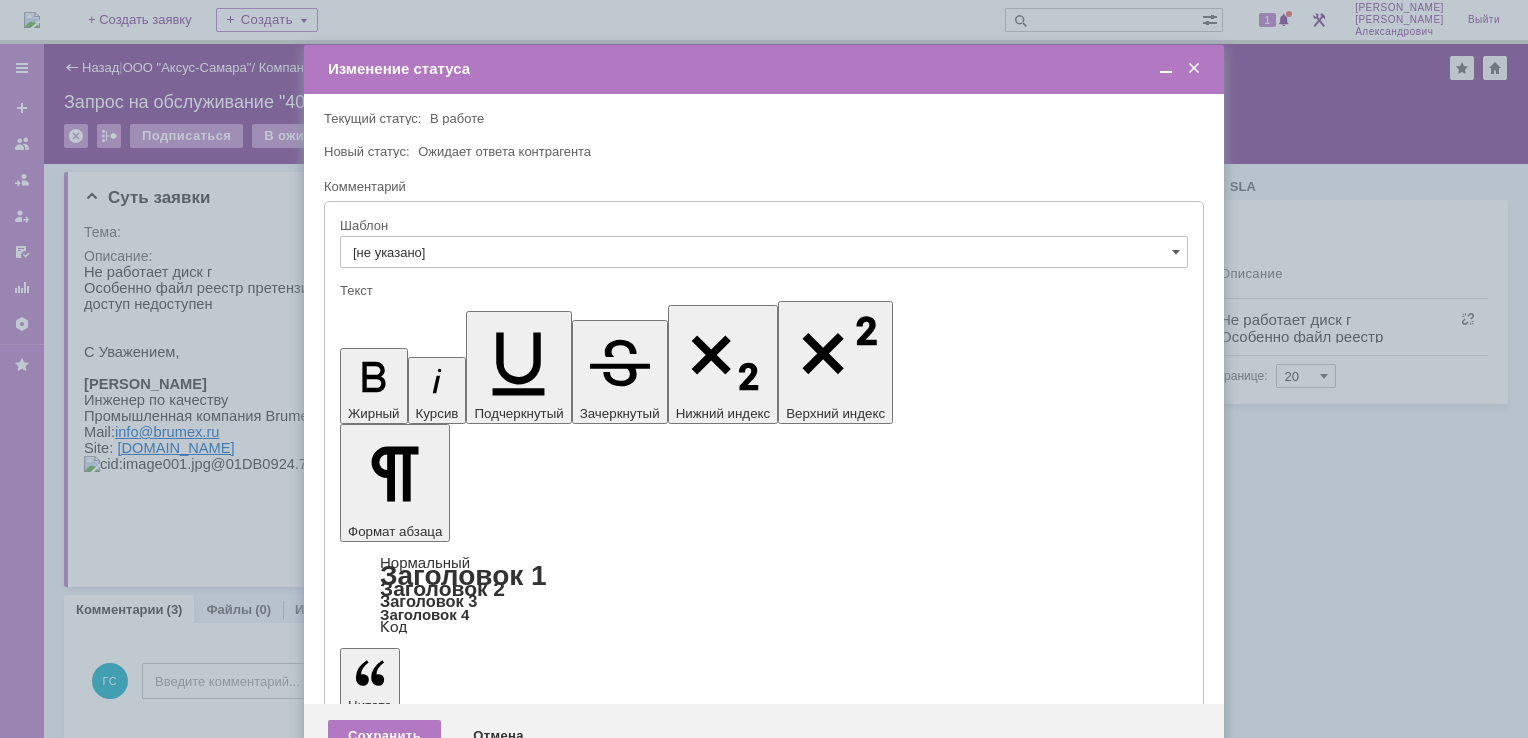 scroll, scrollTop: 0, scrollLeft: 0, axis: both 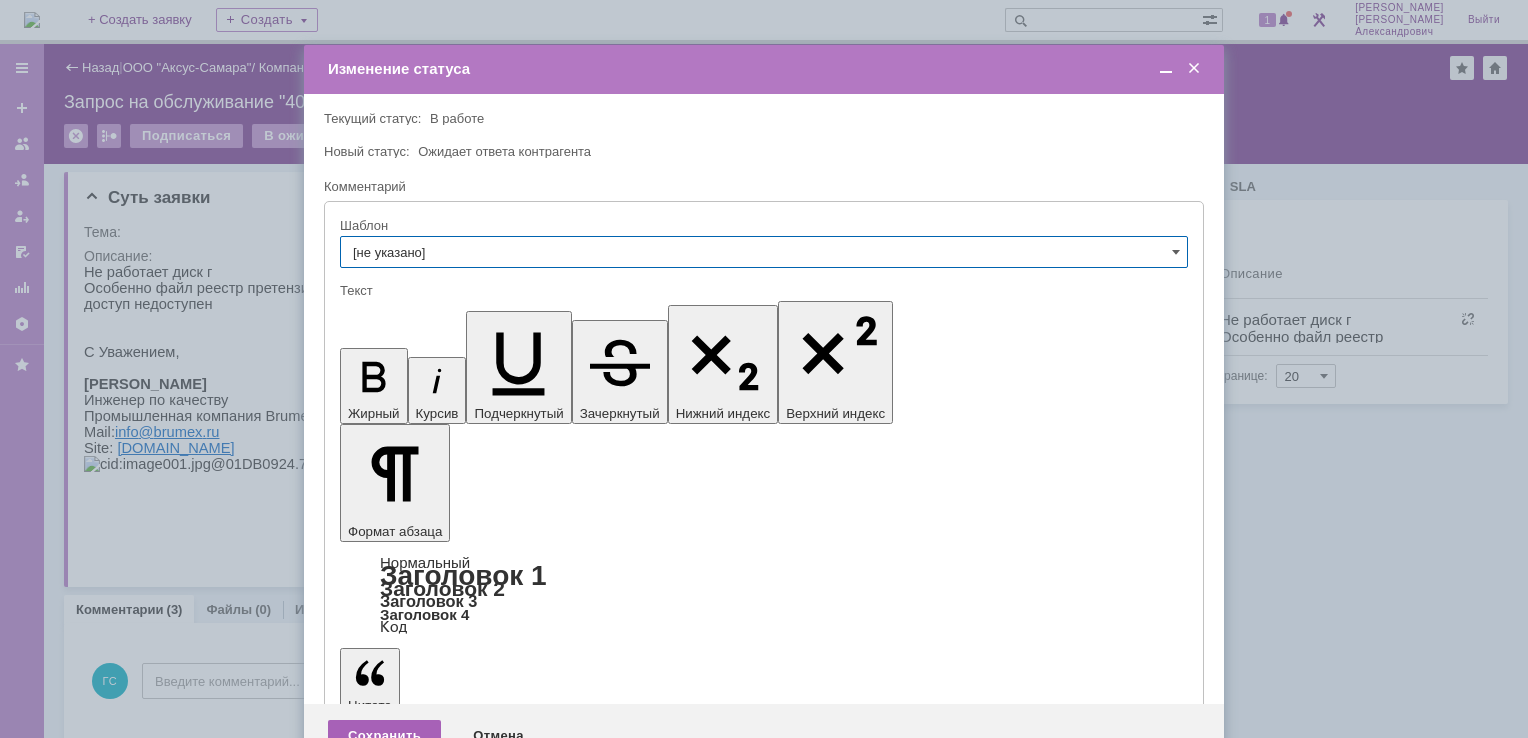 click on "Сохранить" at bounding box center [384, 736] 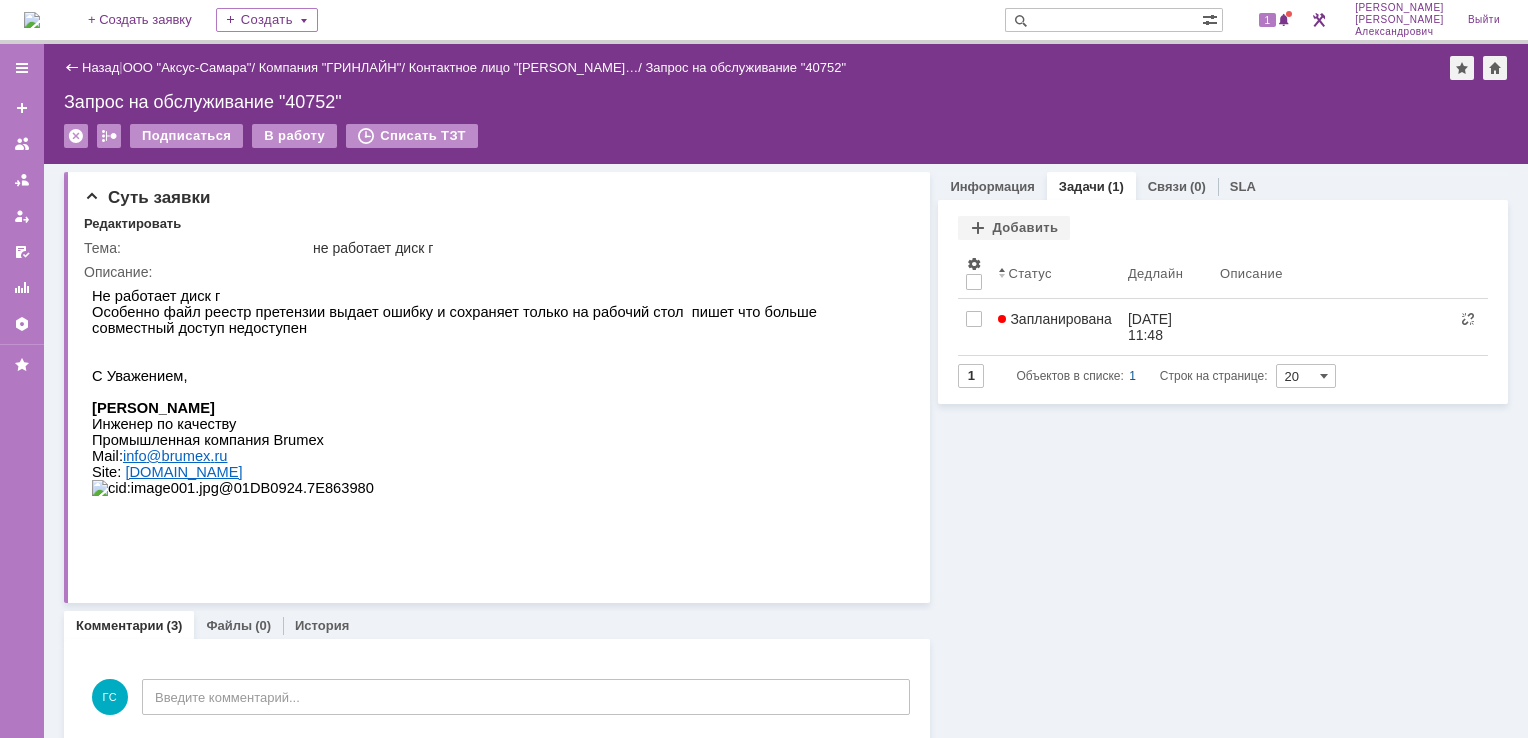 scroll, scrollTop: 0, scrollLeft: 0, axis: both 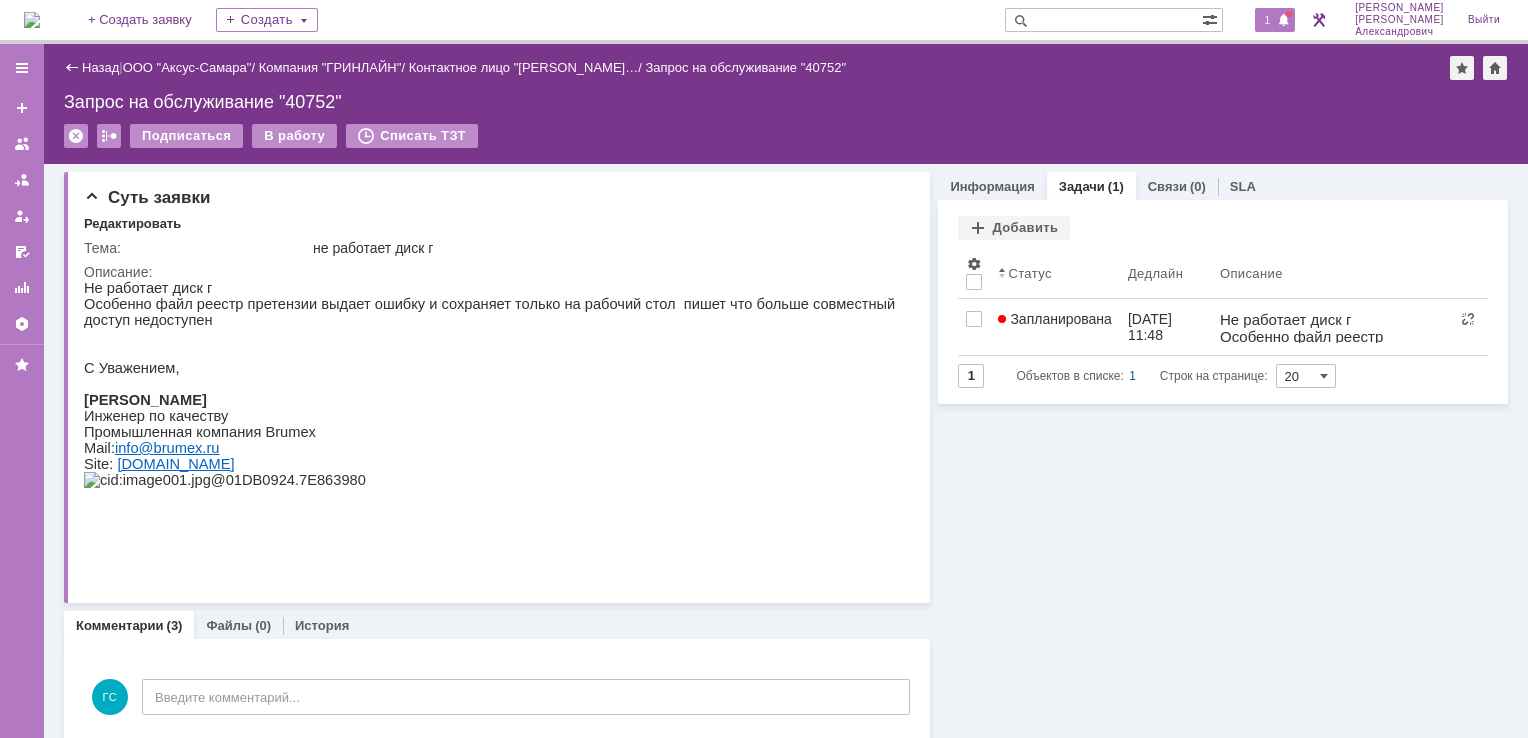 click on "1" at bounding box center (1275, 20) 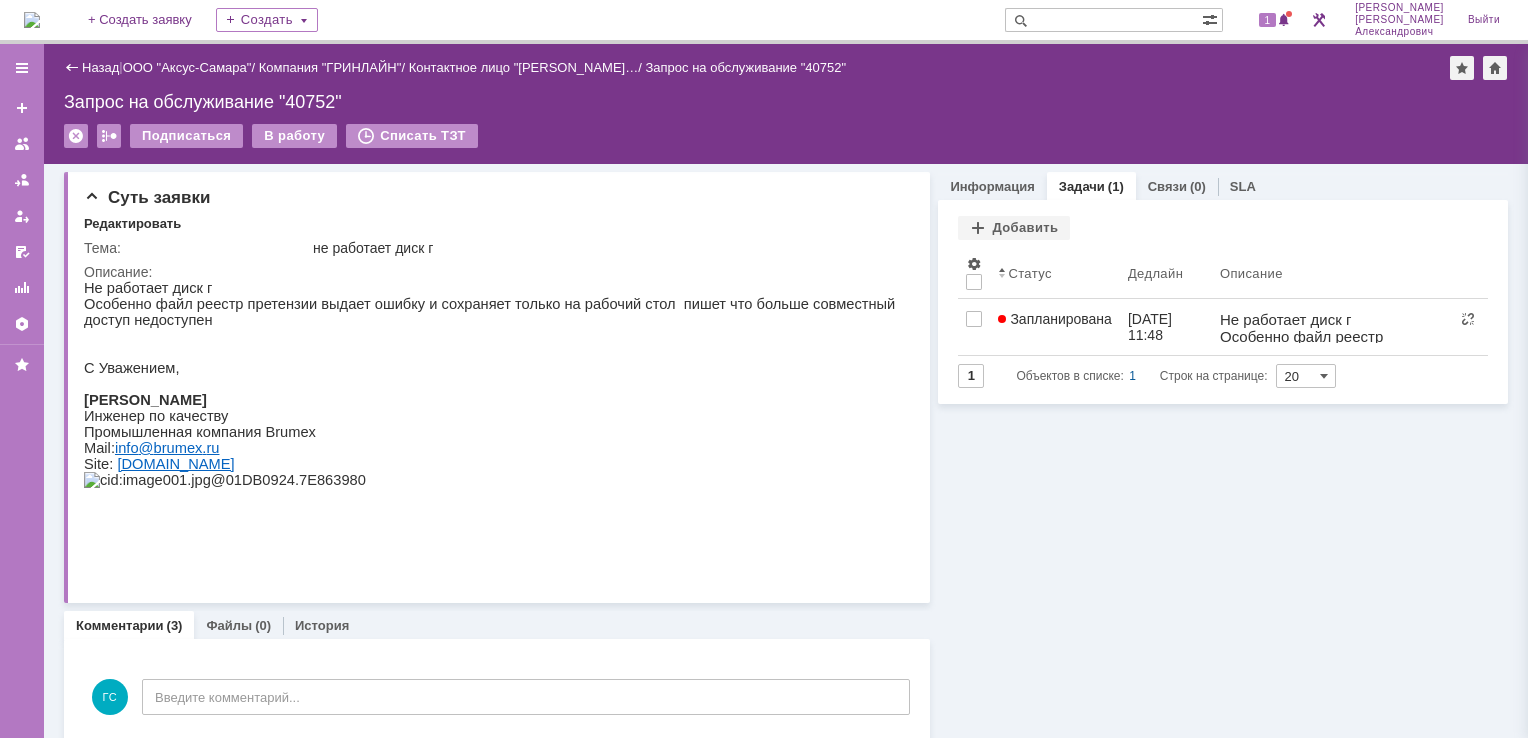 click on "Назад   |   ООО "Аксус-Самара"  /   Компания "ГРИНЛАЙН"  /   Контактное лицо "Хабирова Диан…  /   Запрос на обслуживание "40752"" at bounding box center [786, 68] 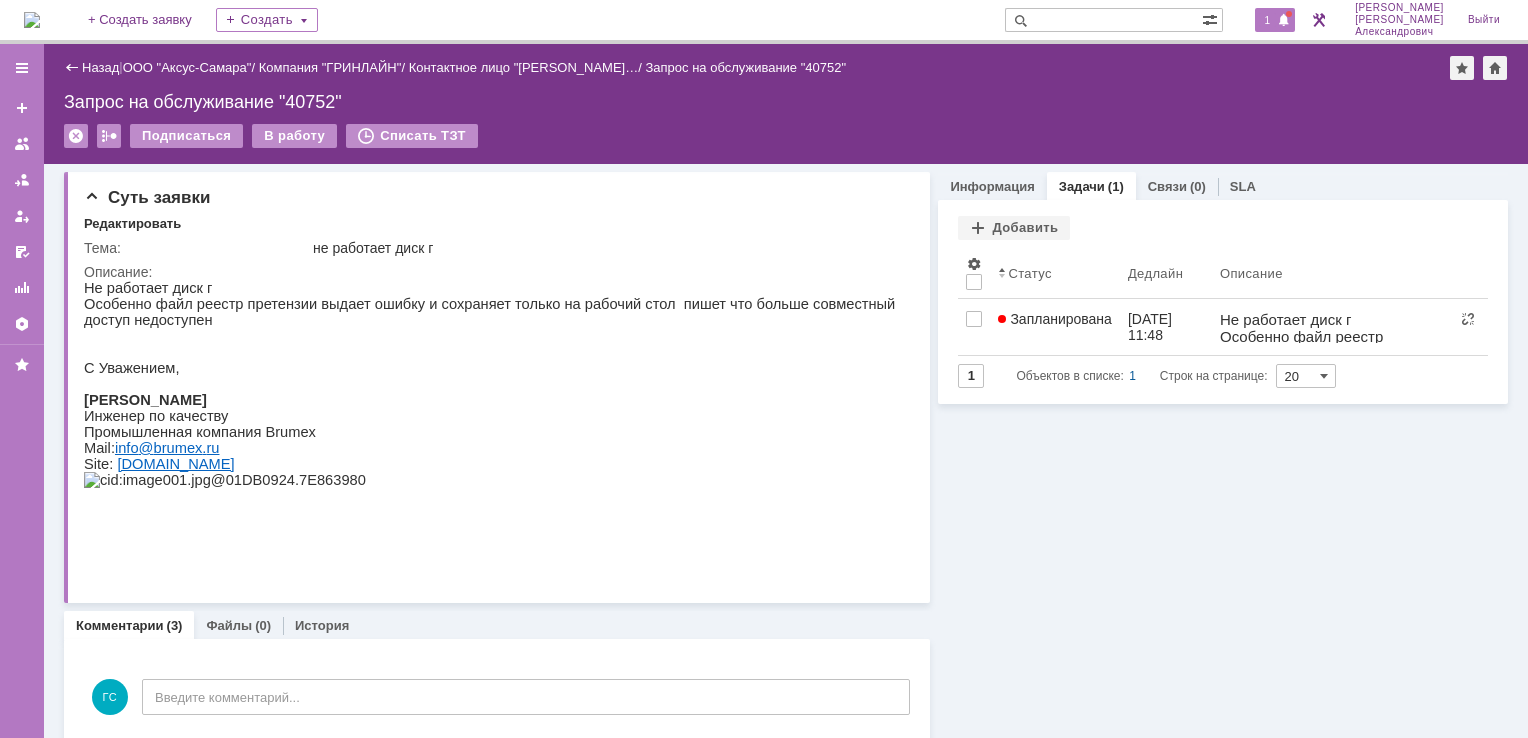 click on "1" at bounding box center (1268, 20) 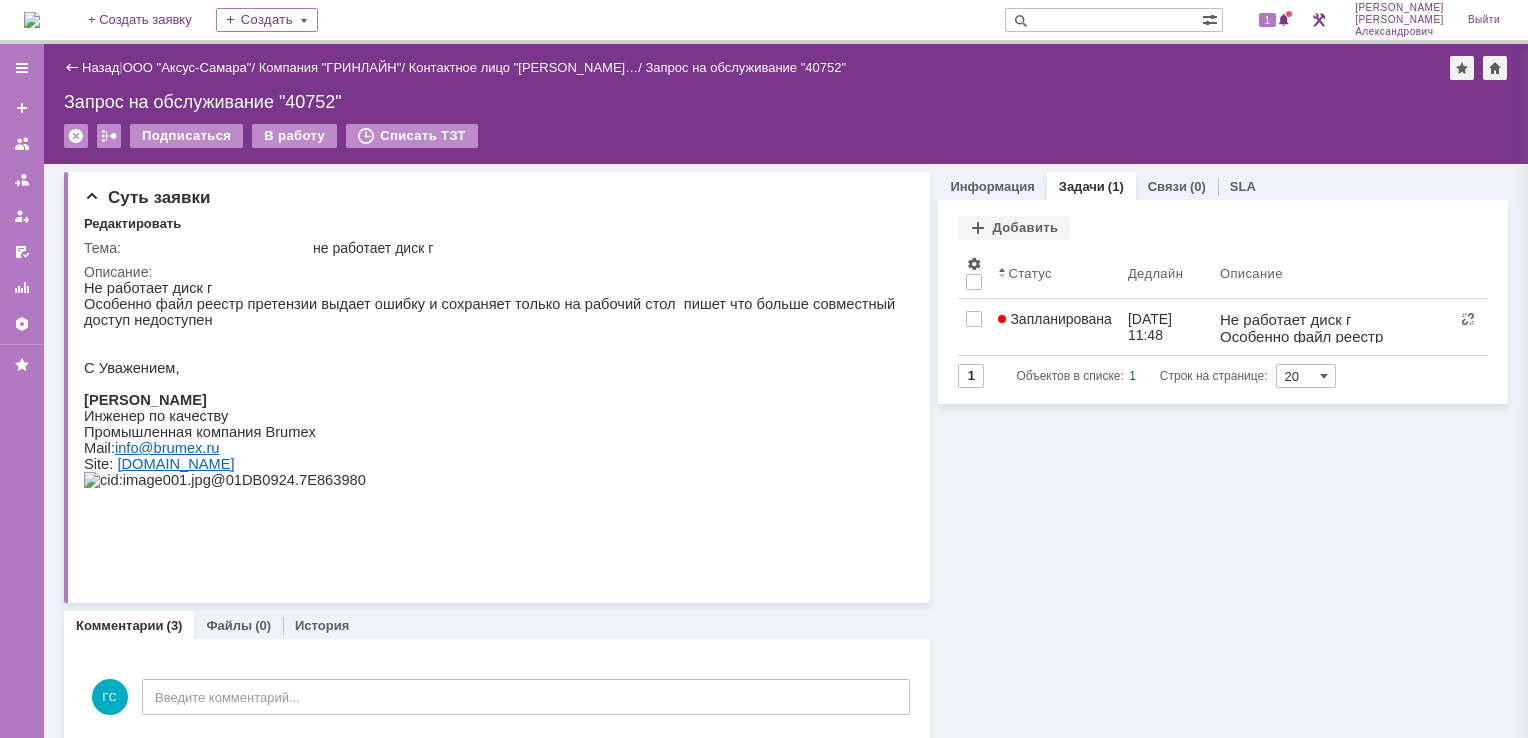 click at bounding box center [32, 20] 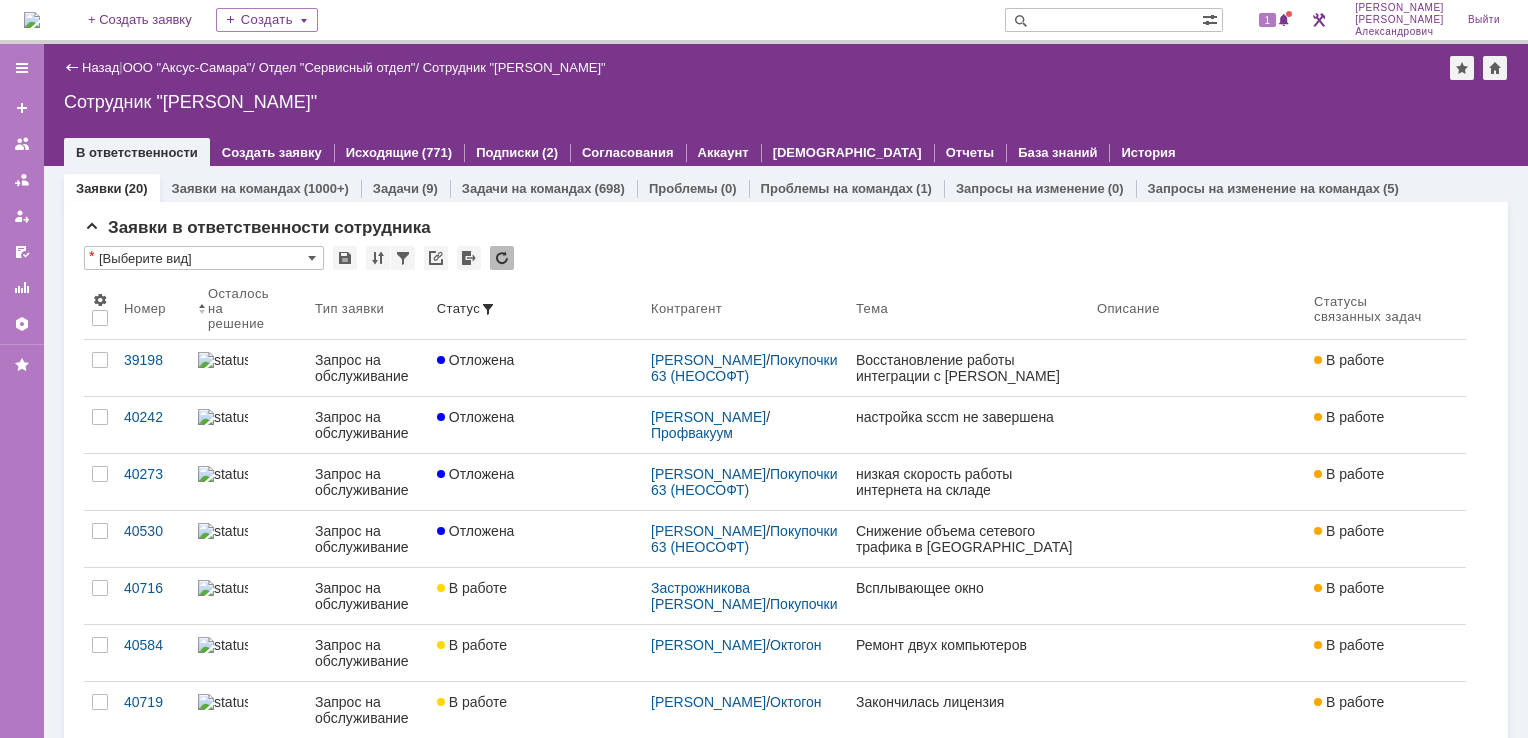 scroll, scrollTop: 0, scrollLeft: 0, axis: both 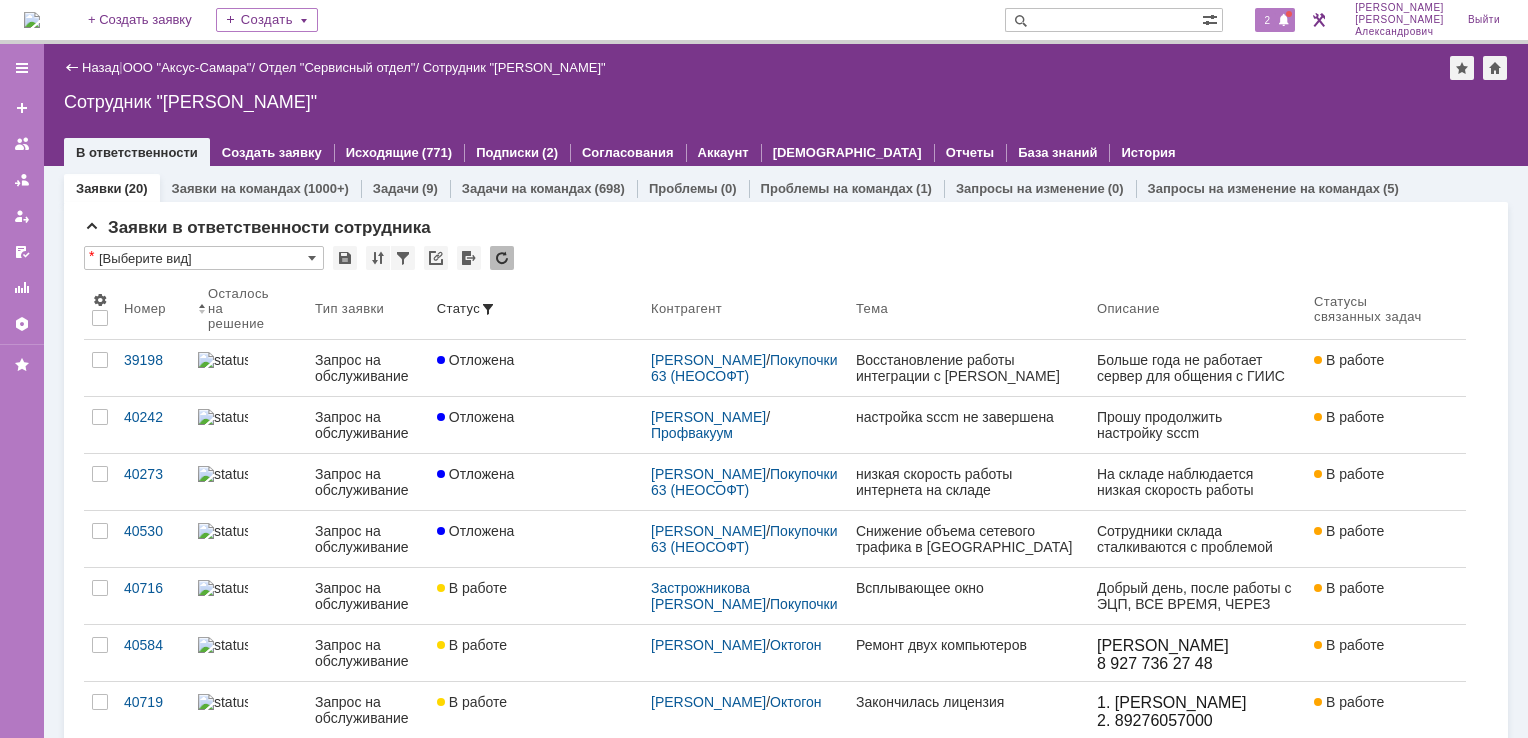click on "2" at bounding box center (1268, 20) 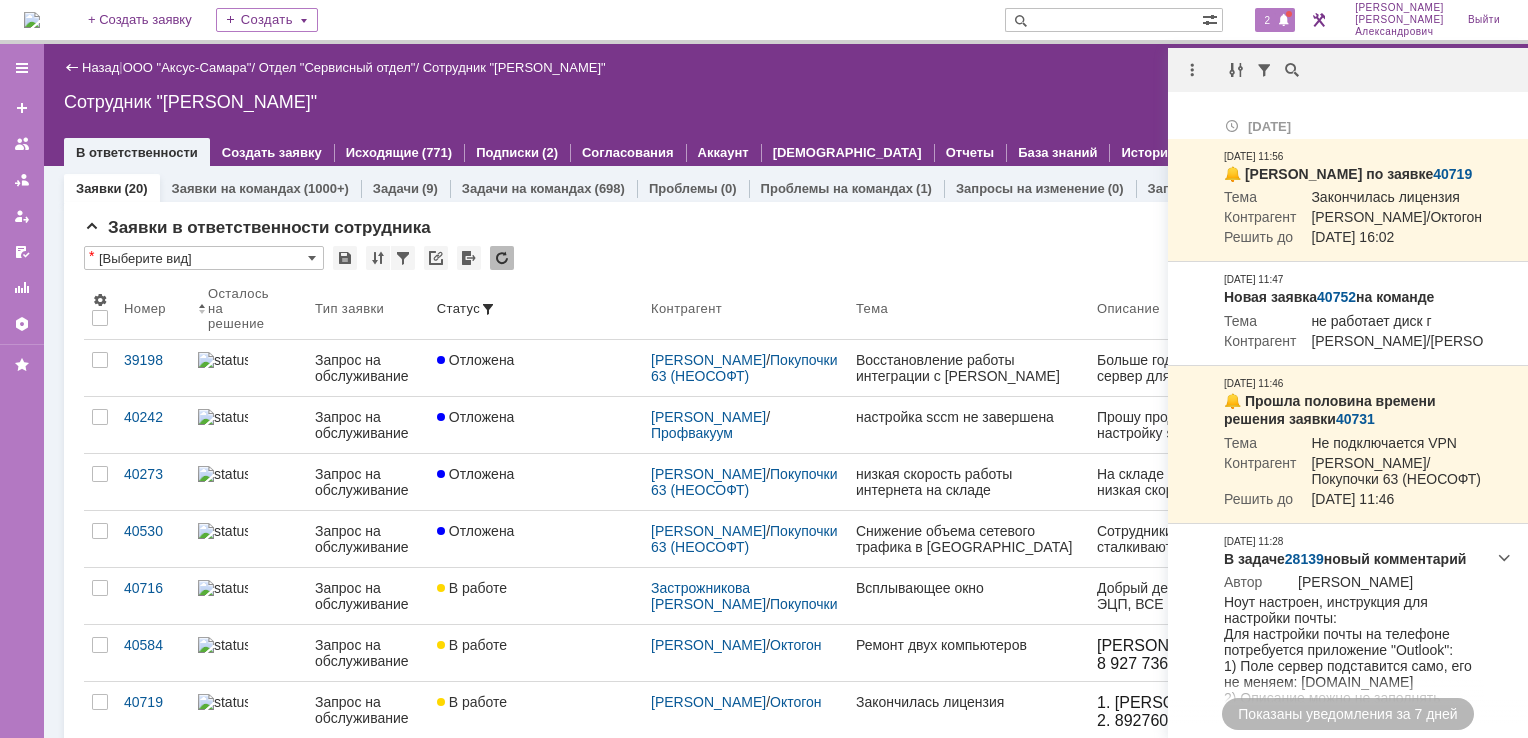click on "Назад   |   ООО "Аксус-Самара"  /   Отдел "Сервисный отдел"  /   Сотрудник "Галстьян Степан Александрович" Сотрудник "Галстьян Степан Александрович" employee$43271409 В ответственности Создать заявку Исходящие (771) Подписки (2) Согласования Аккаунт Дашборды Отчеты База знаний История" at bounding box center [786, 105] 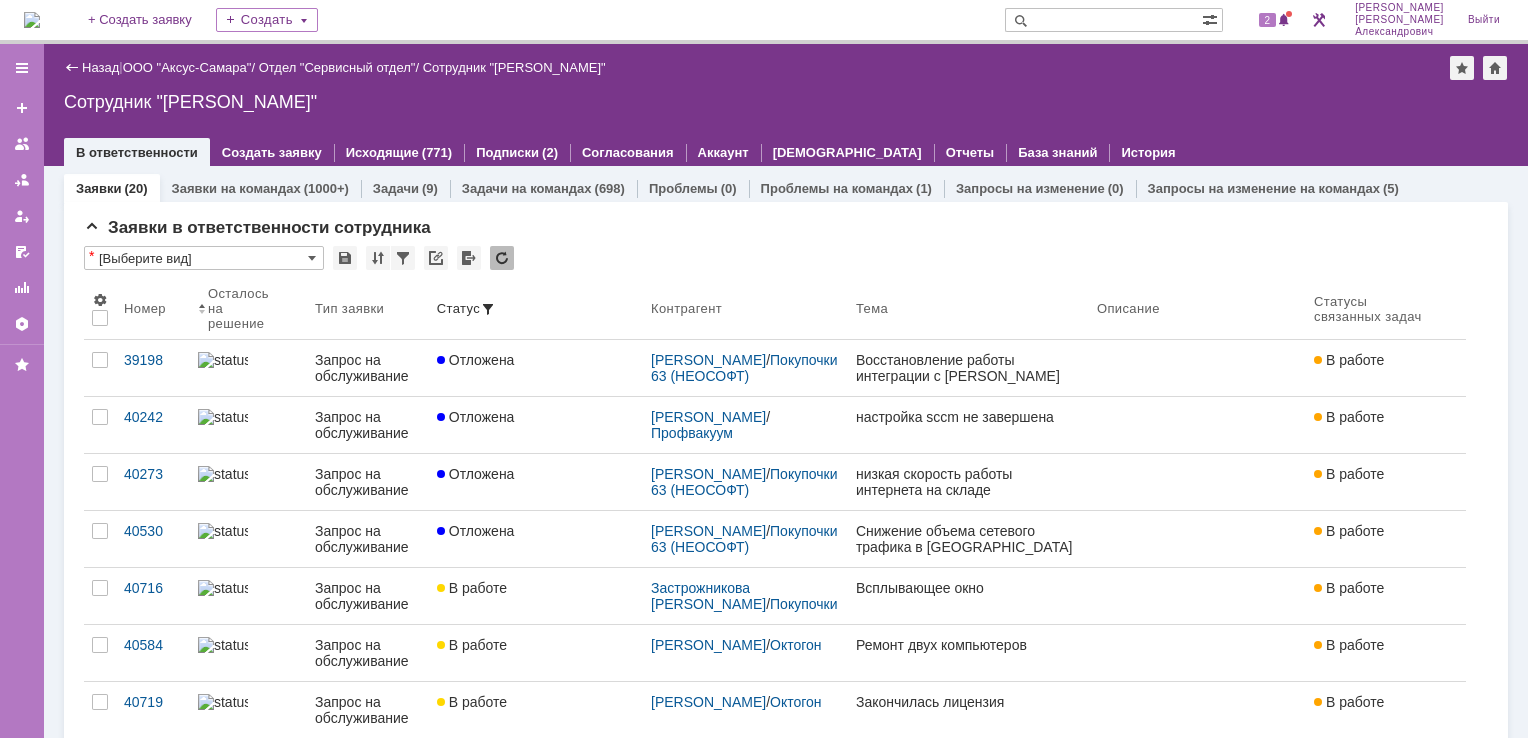 scroll, scrollTop: 0, scrollLeft: 0, axis: both 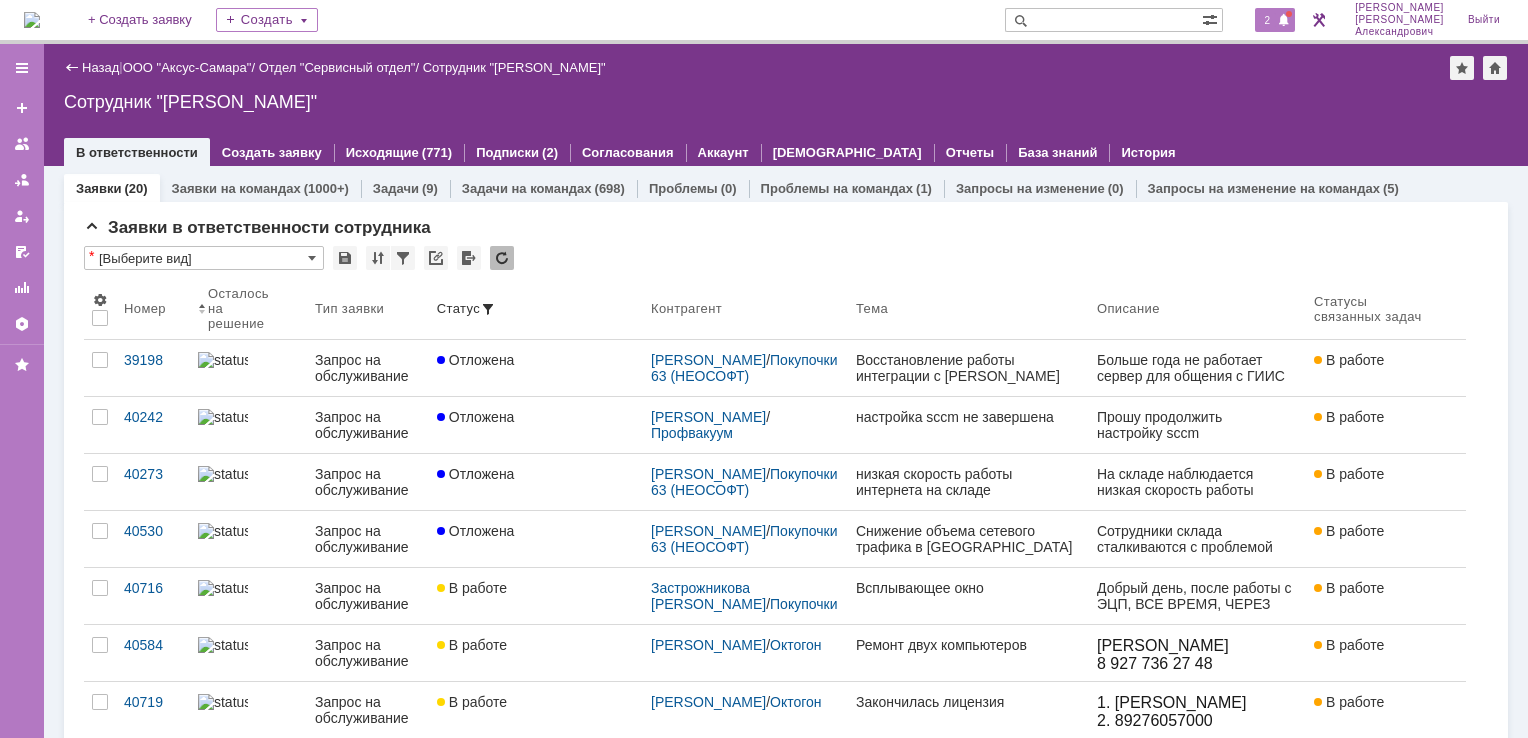 click at bounding box center (1284, 21) 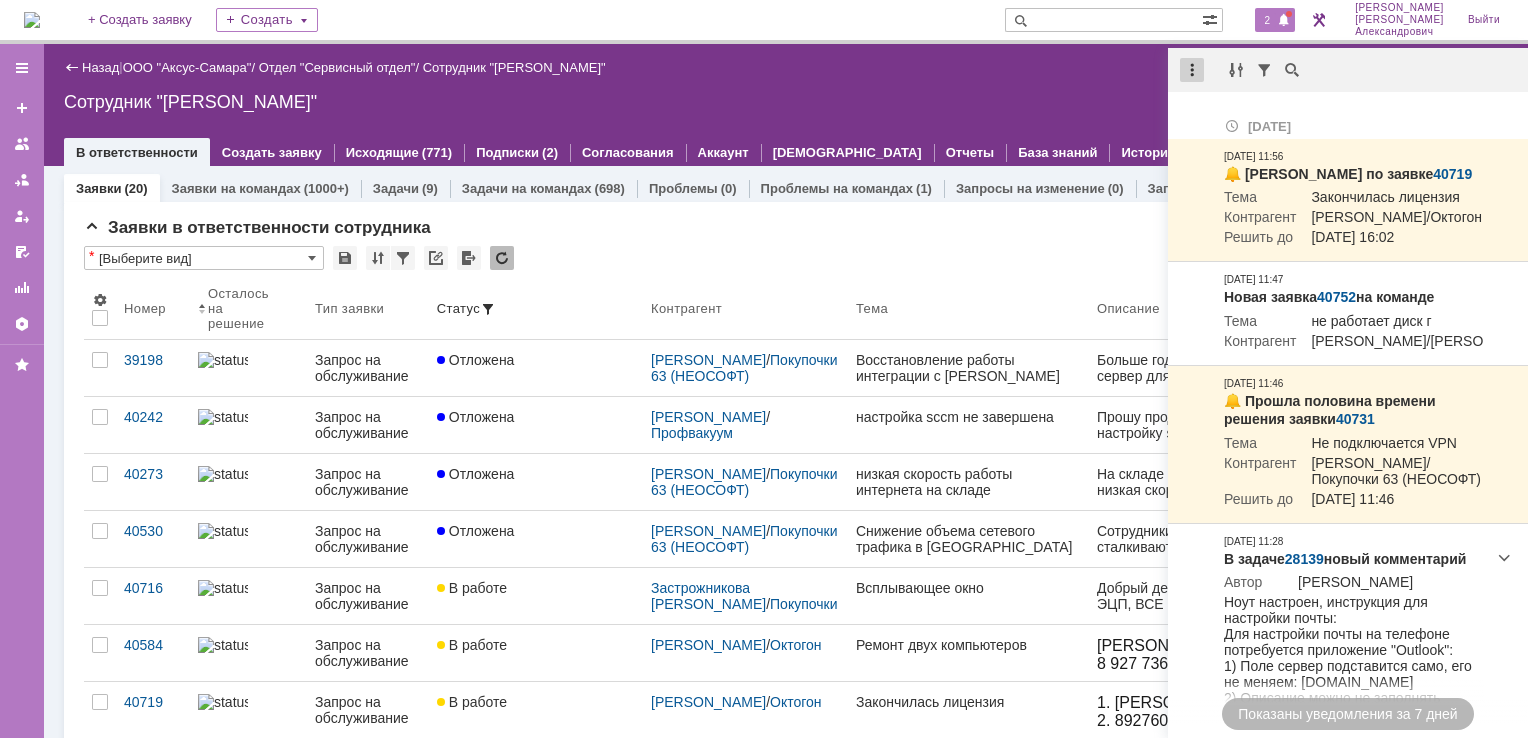 click at bounding box center (1192, 70) 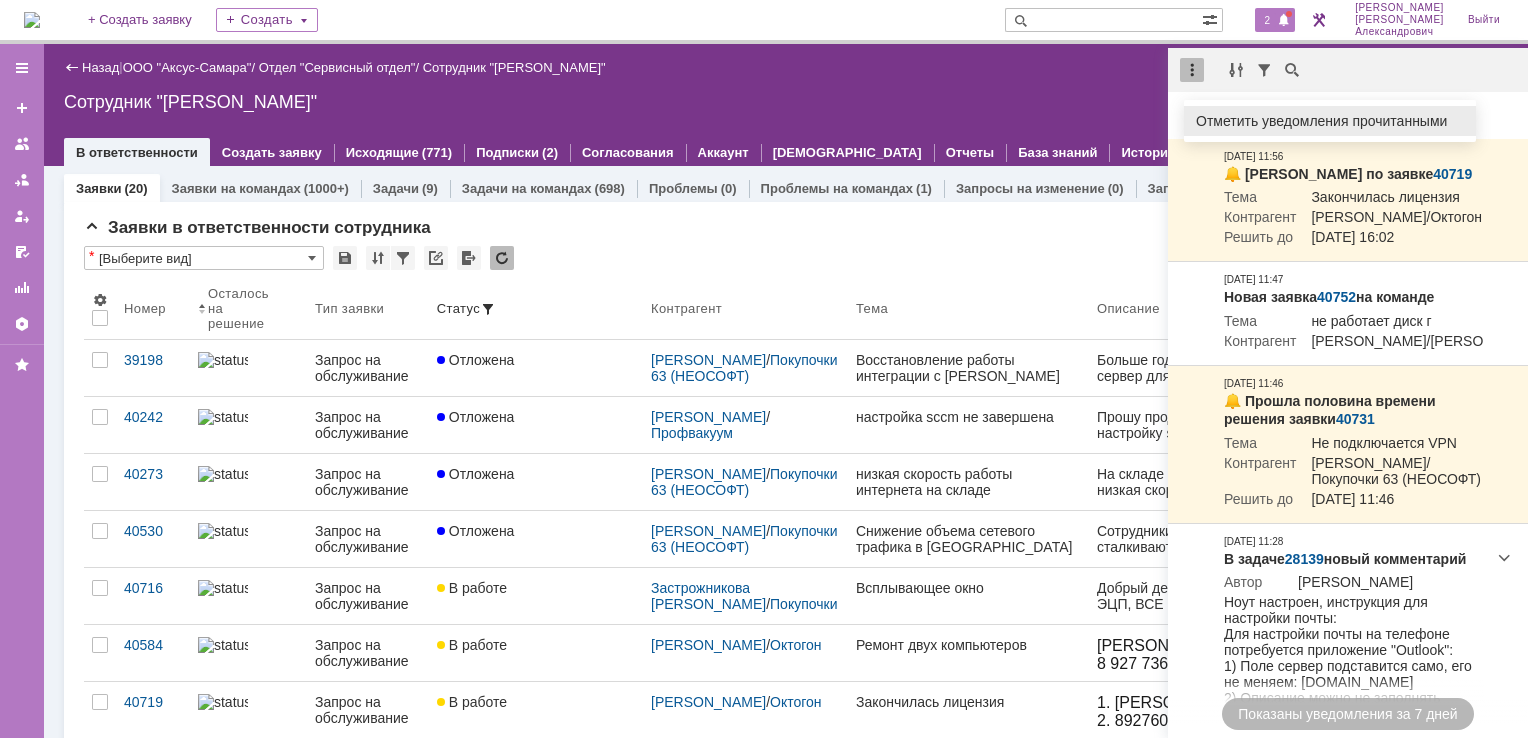 click on "Отметить уведомления прочитанными" at bounding box center [1330, 121] 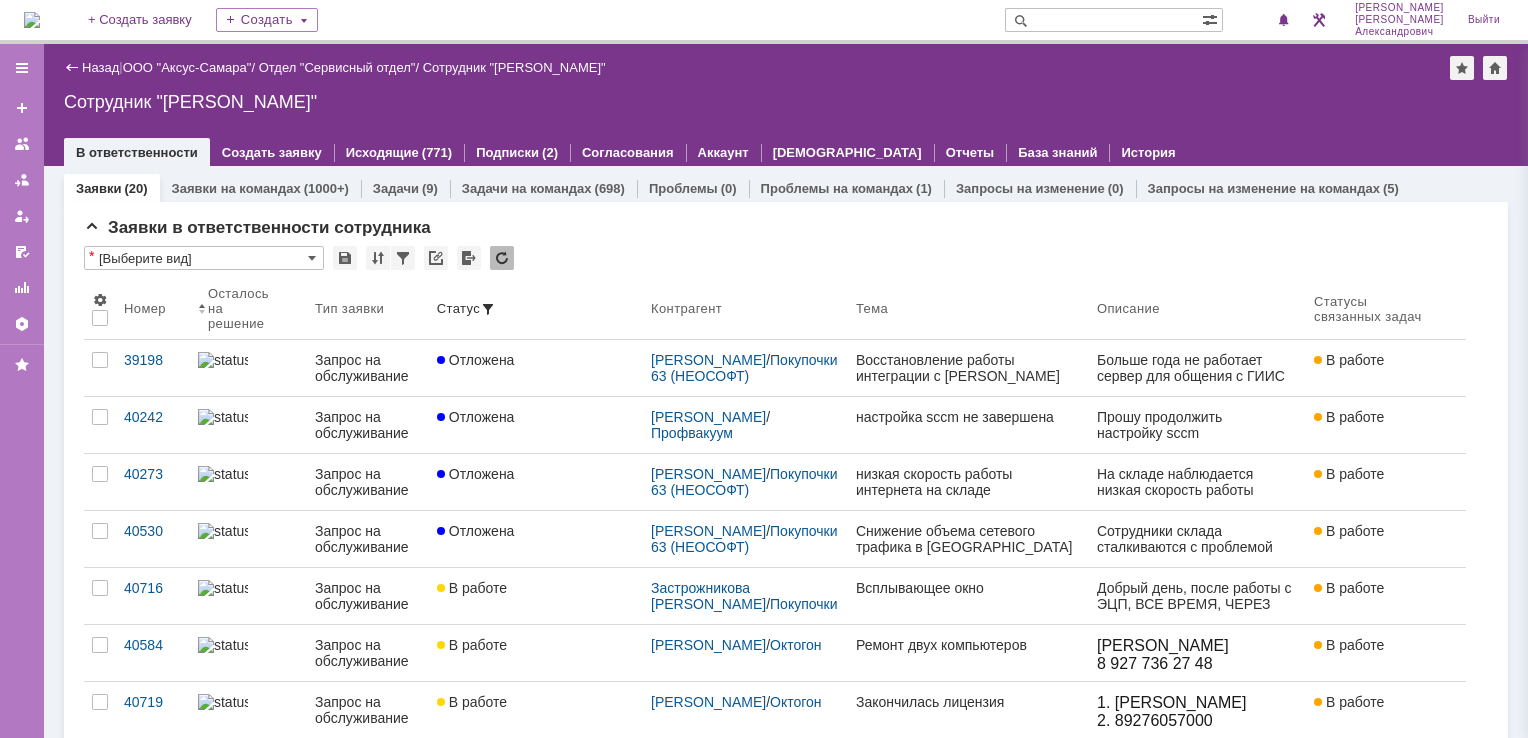 click on "Сотрудник "[PERSON_NAME]"" at bounding box center (786, 102) 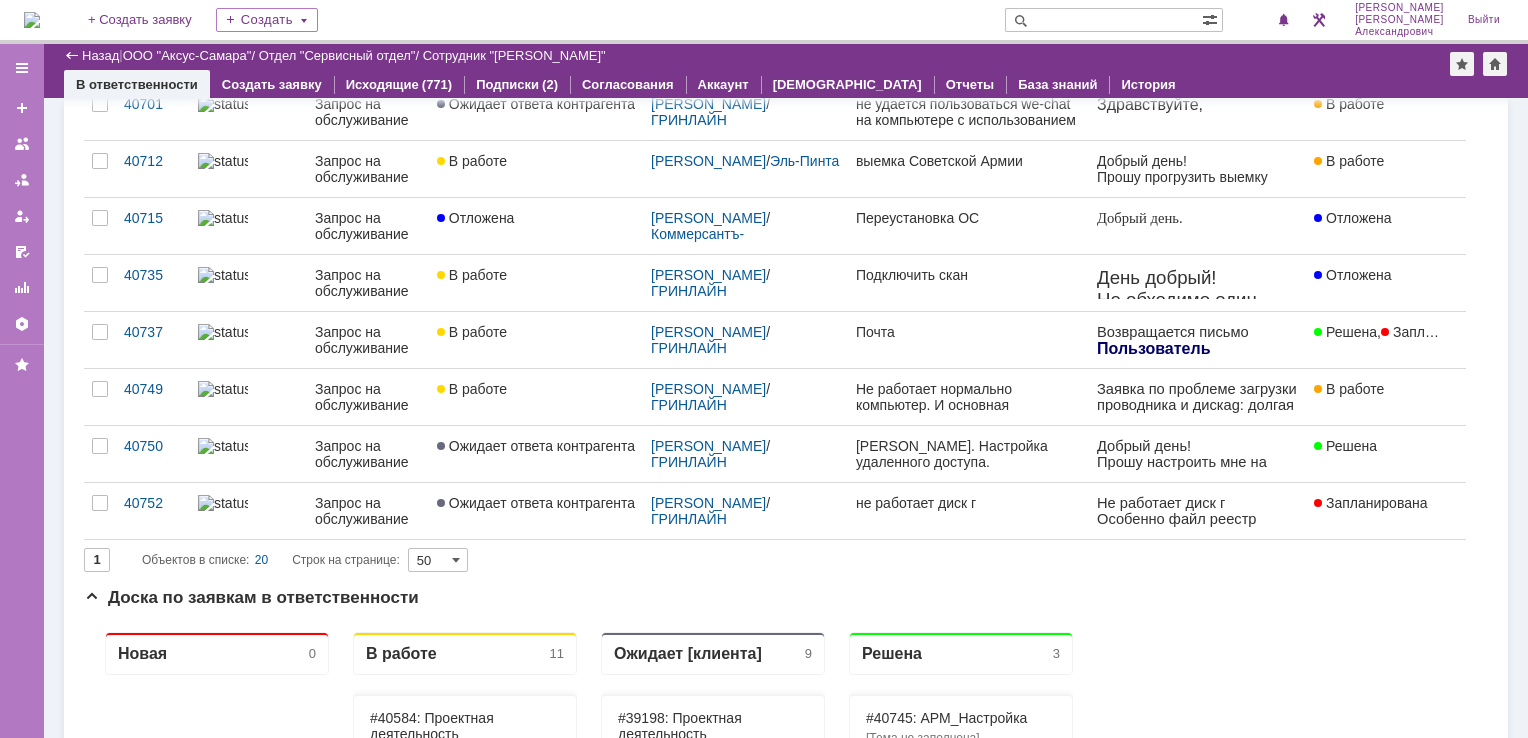 scroll, scrollTop: 900, scrollLeft: 0, axis: vertical 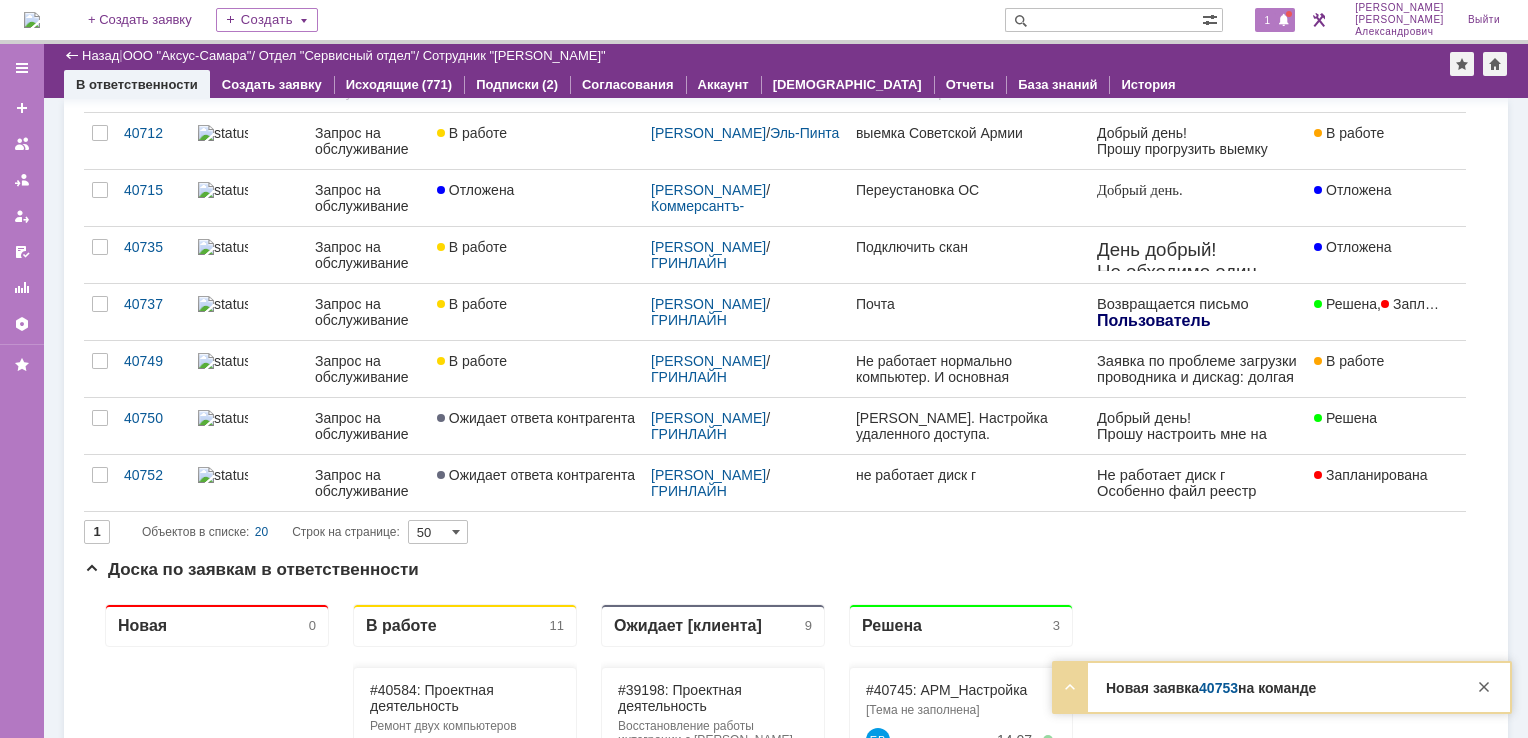 click on "1" at bounding box center [1275, 20] 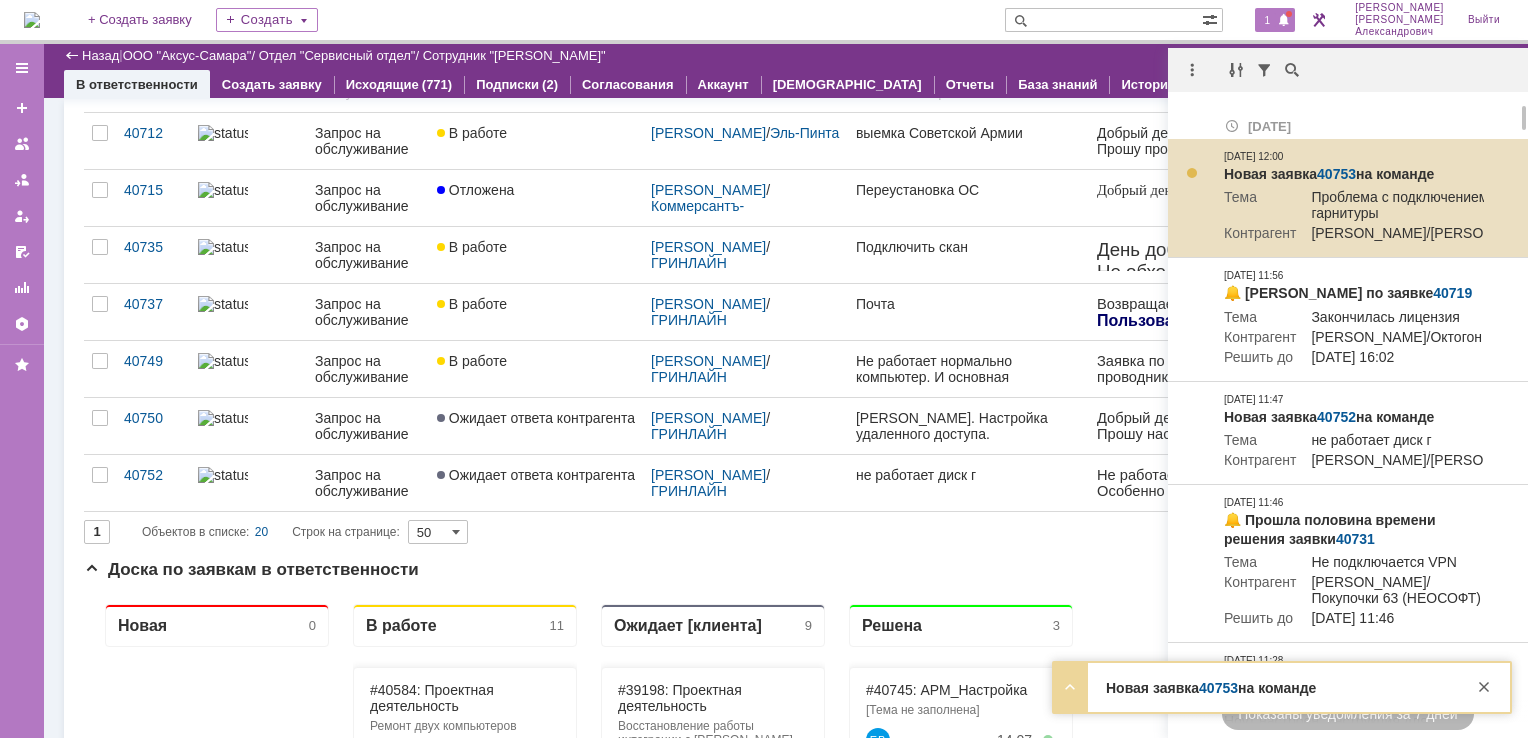 click on "40753" at bounding box center [1336, 174] 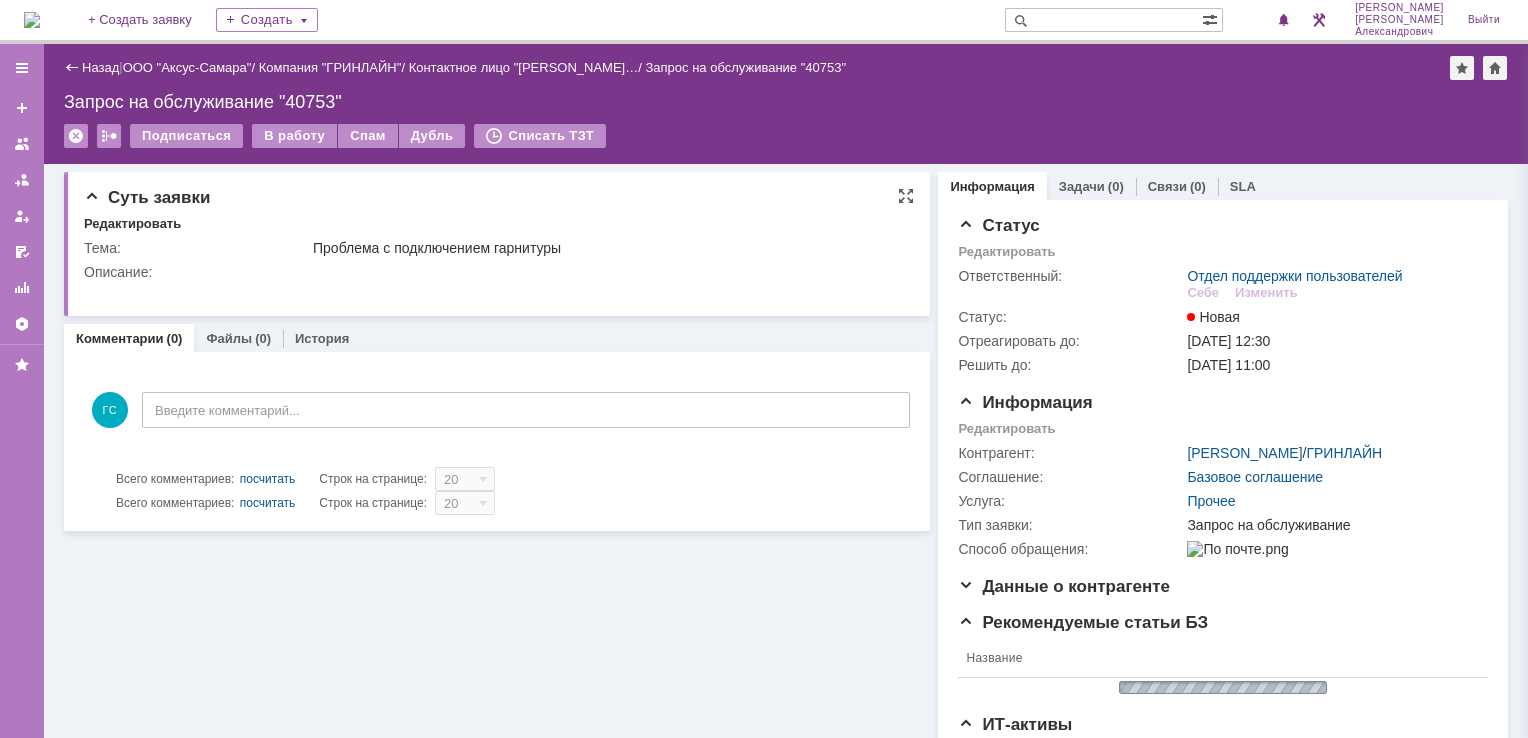 scroll, scrollTop: 0, scrollLeft: 0, axis: both 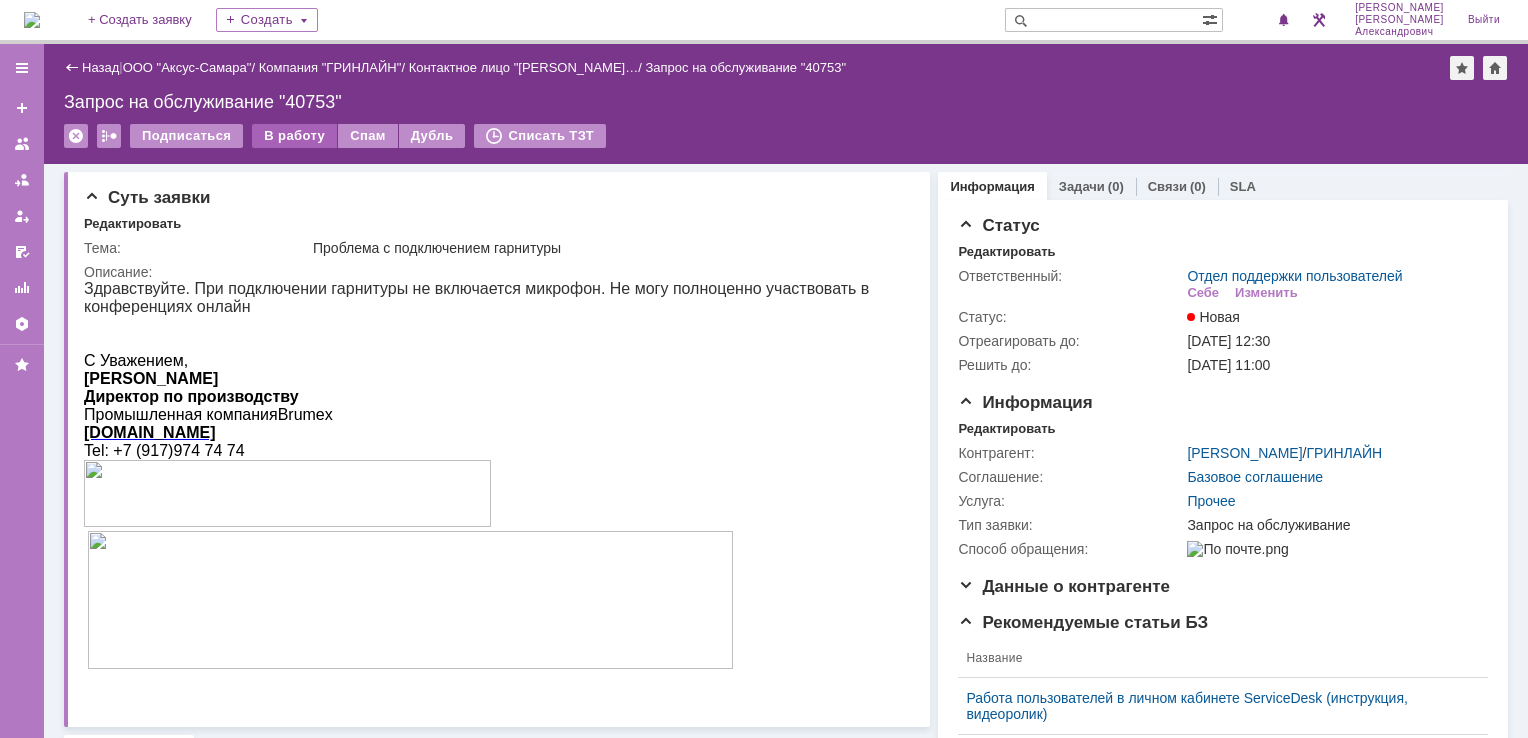 click on "В работу" at bounding box center (294, 136) 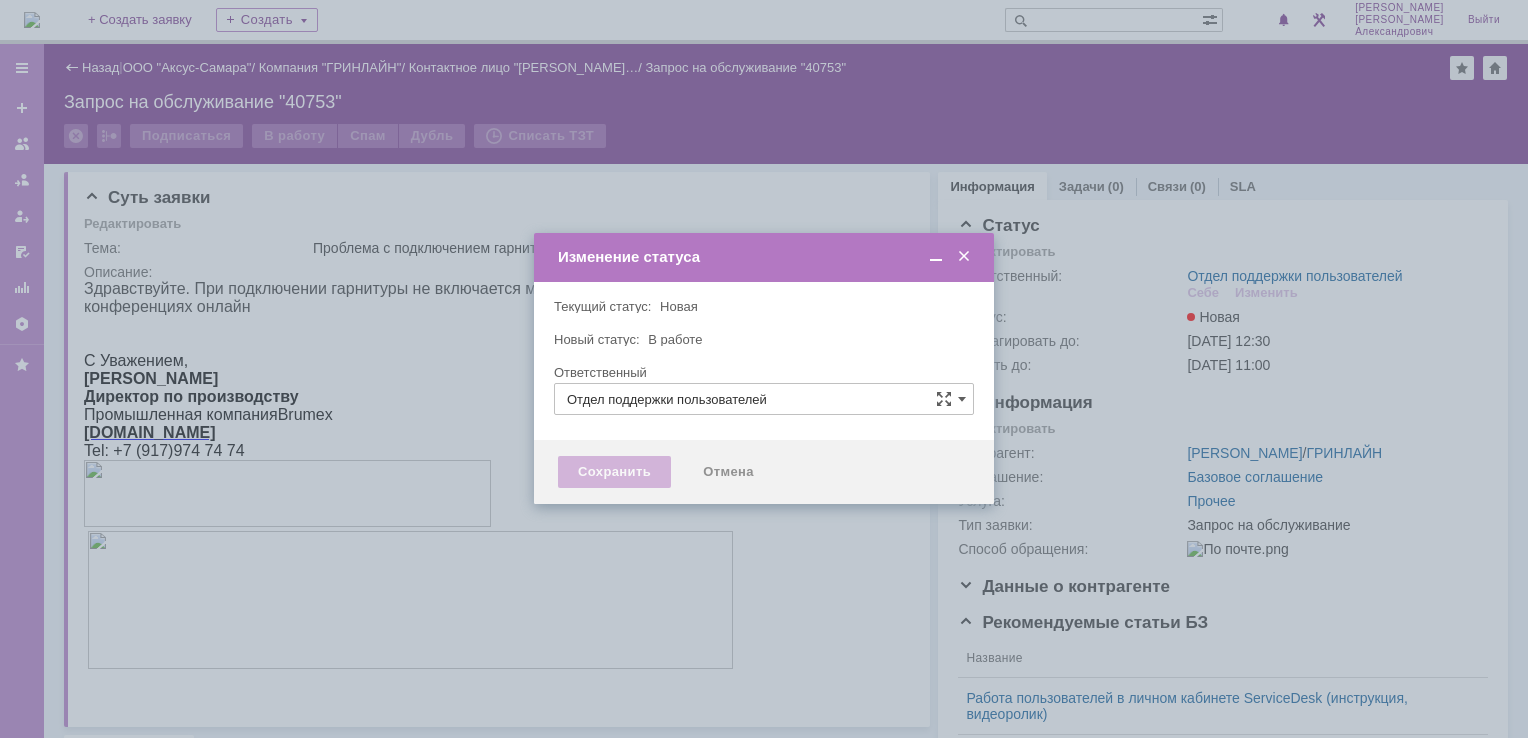 type on "[PERSON_NAME]" 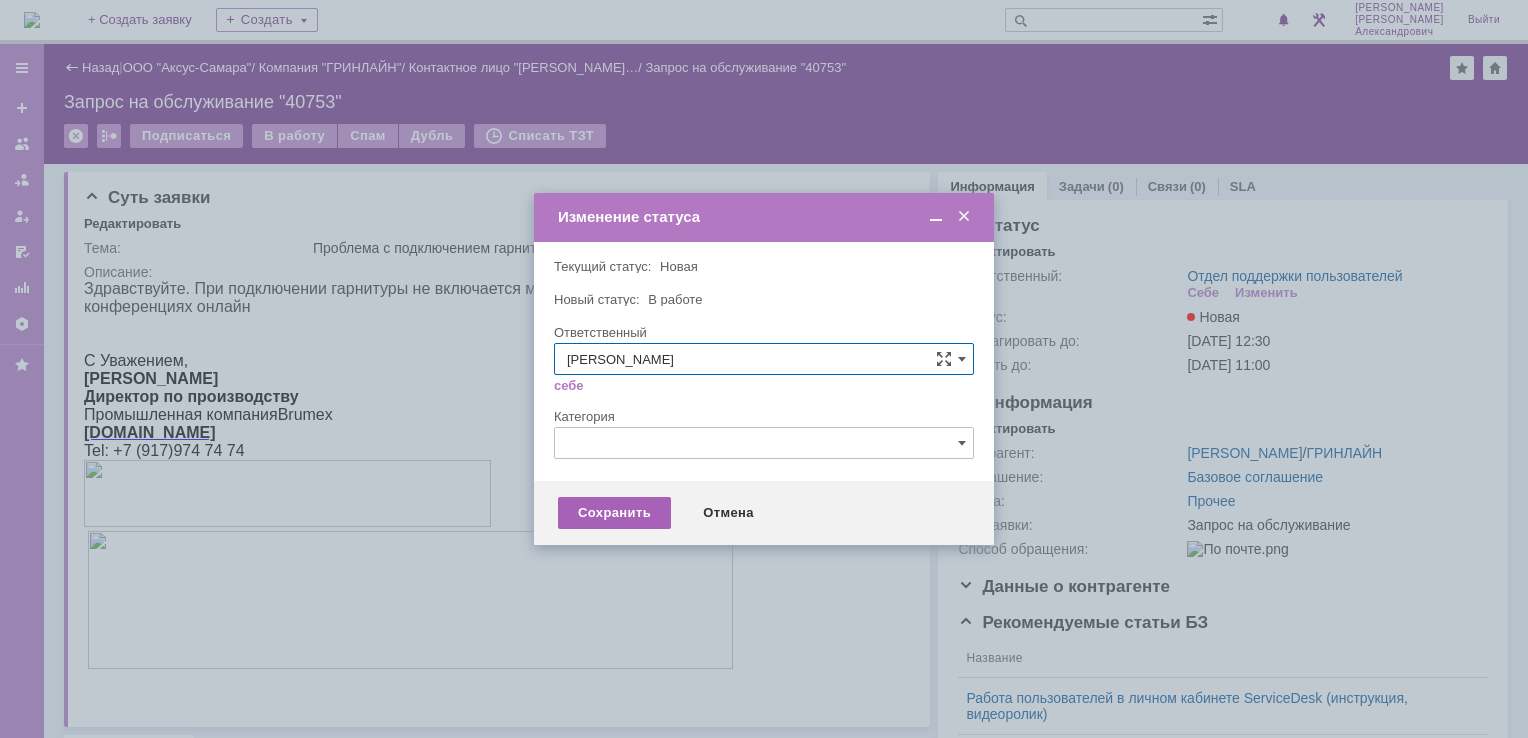 click on "Сохранить" at bounding box center [614, 513] 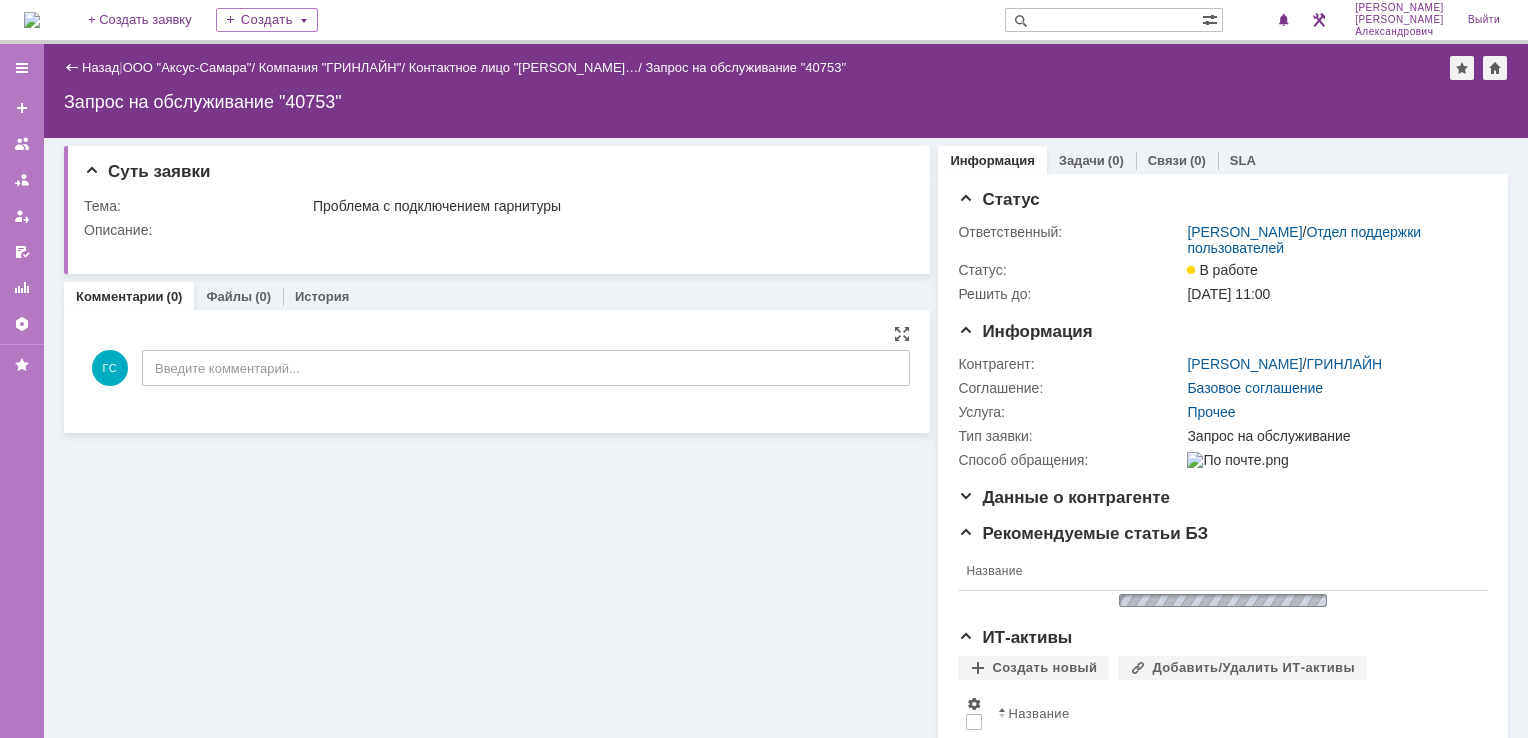 scroll, scrollTop: 0, scrollLeft: 0, axis: both 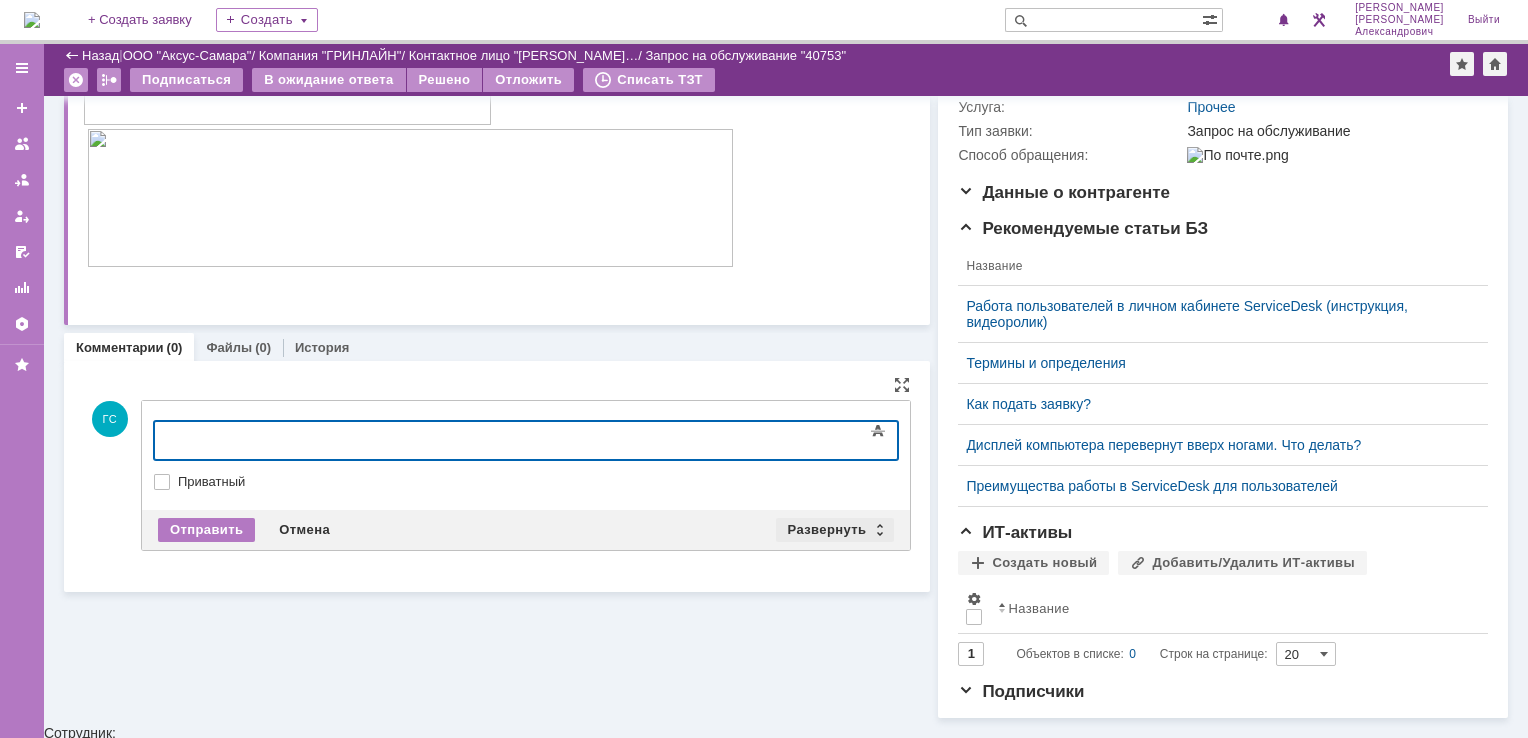 click on "Развернуть" at bounding box center (835, 530) 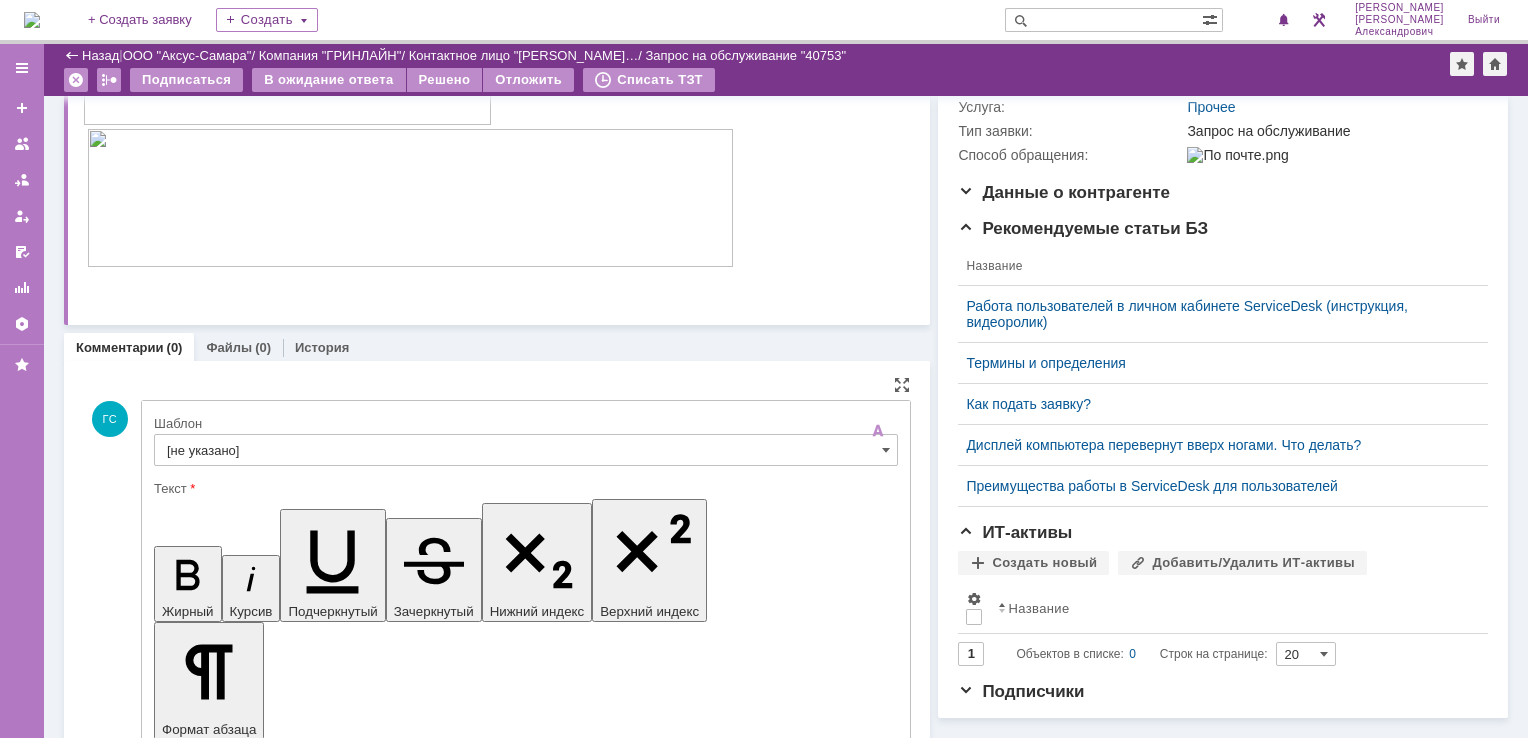 scroll, scrollTop: 0, scrollLeft: 0, axis: both 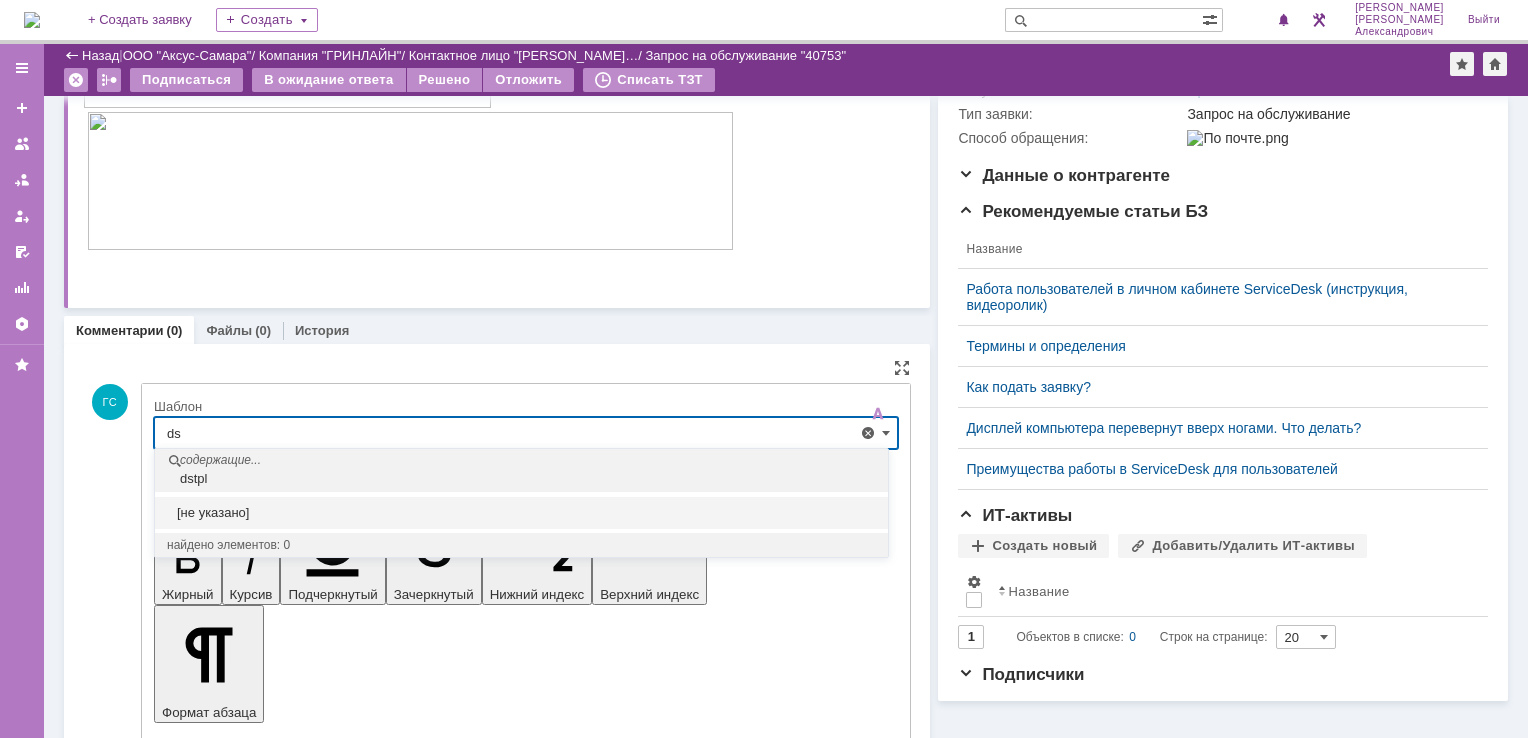type on "d" 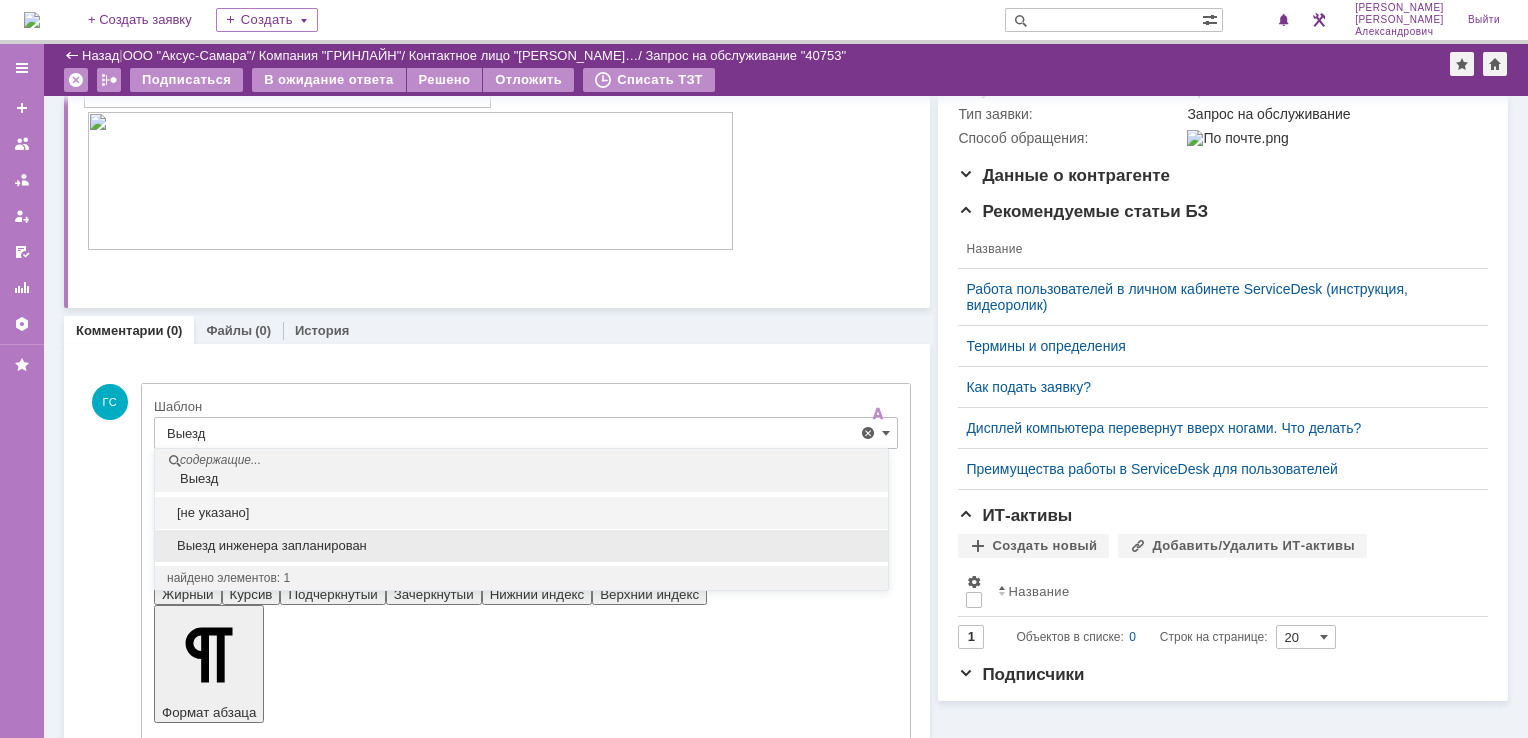 click on "Выезд инженера запланирован" at bounding box center (521, 545) 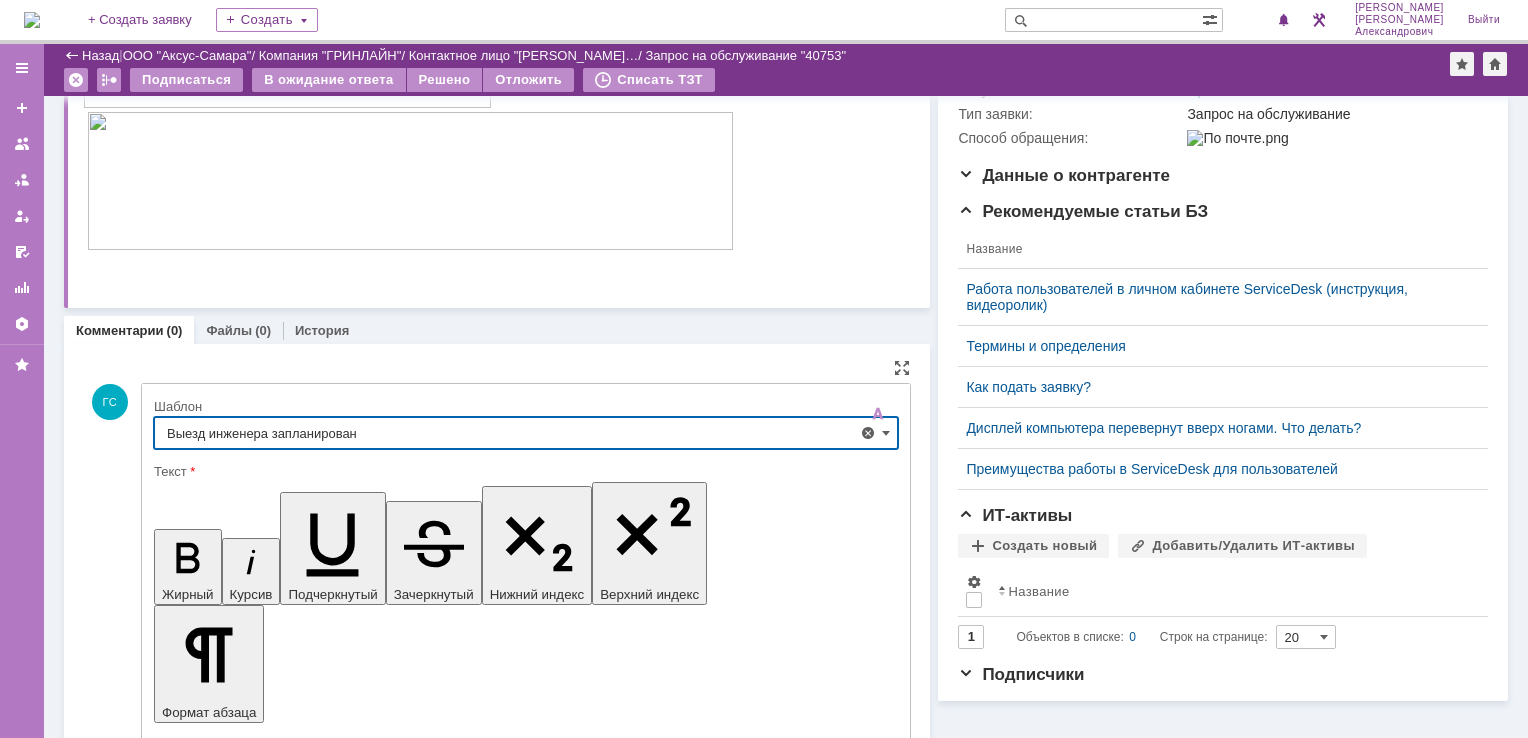 type on "Выезд инженера запланирован" 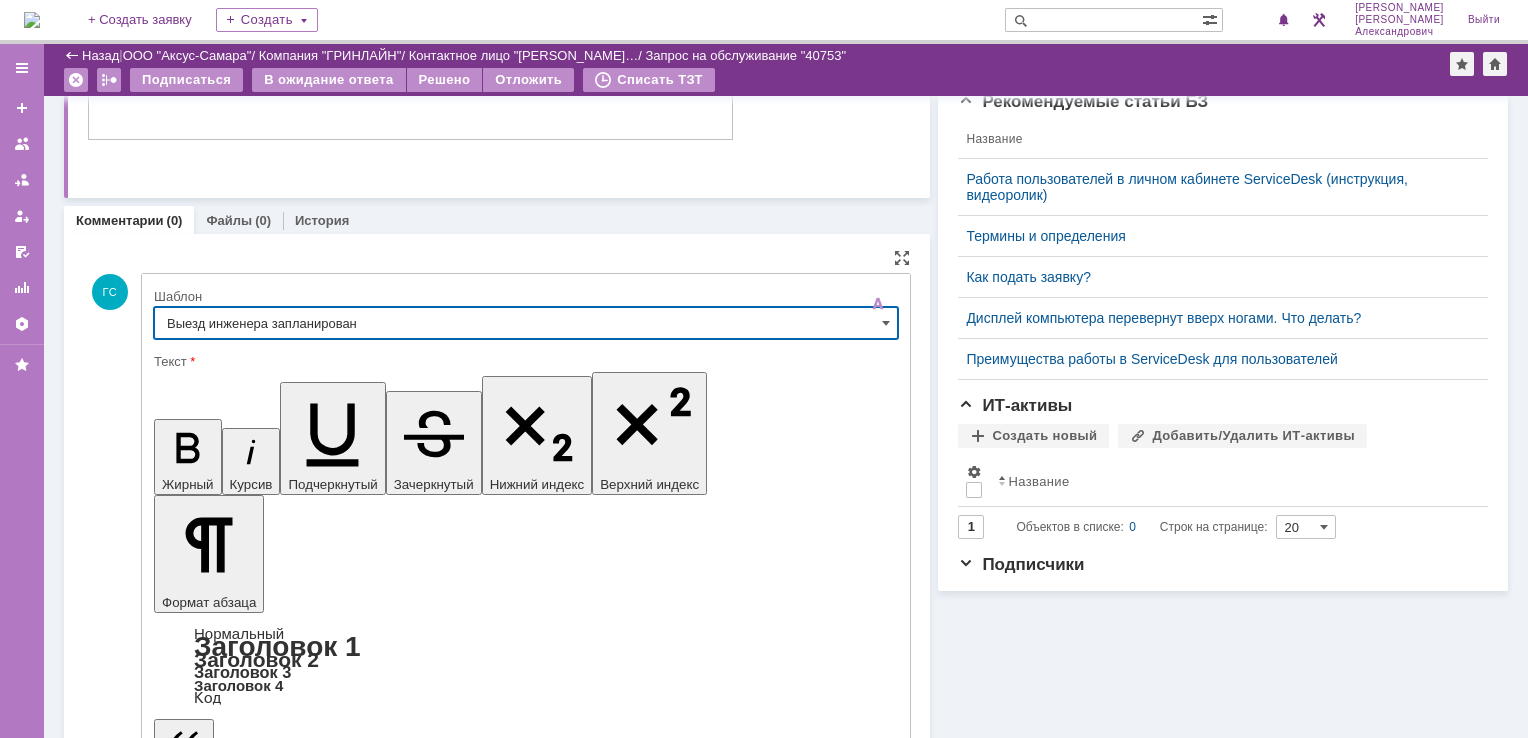 scroll, scrollTop: 507, scrollLeft: 0, axis: vertical 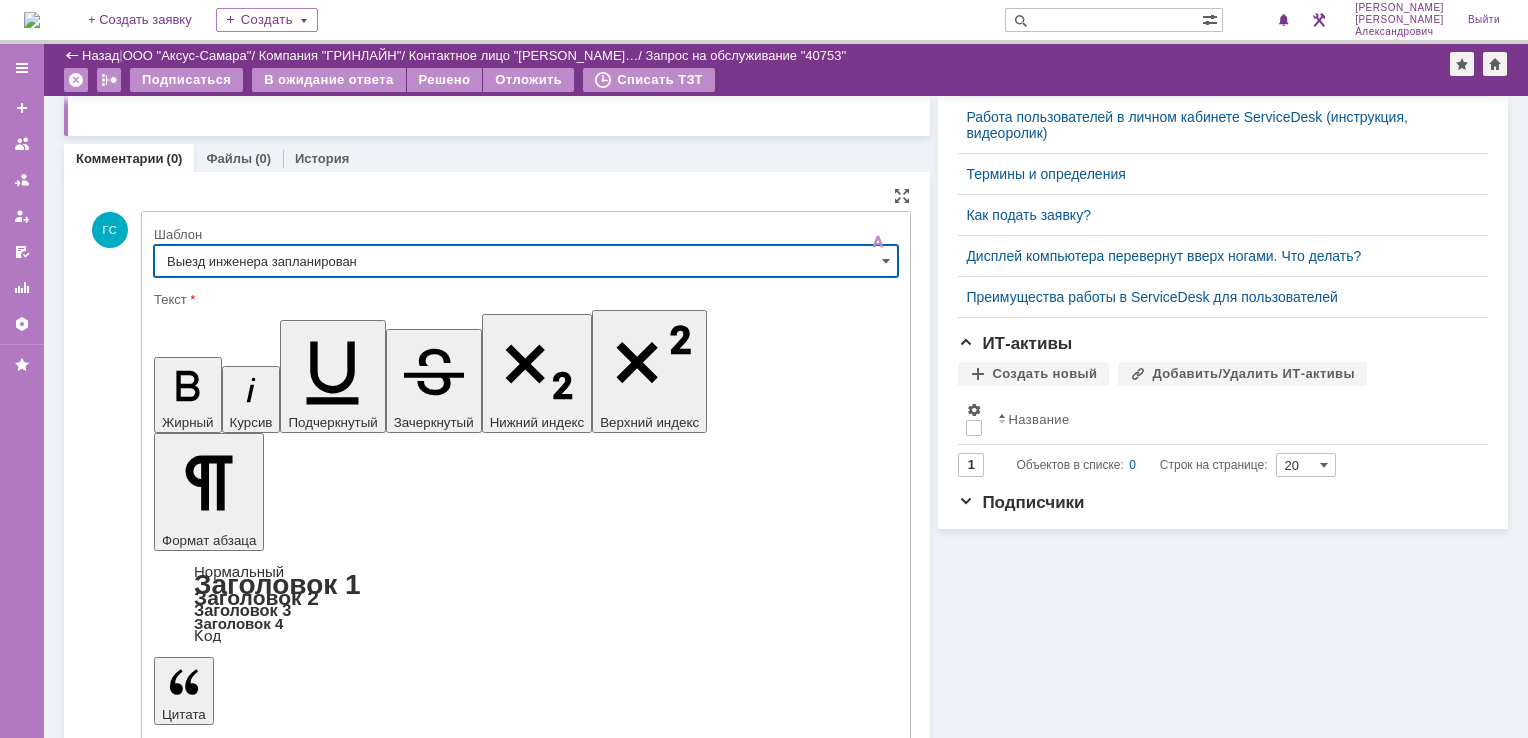 click on "Отправить" at bounding box center (206, 5411) 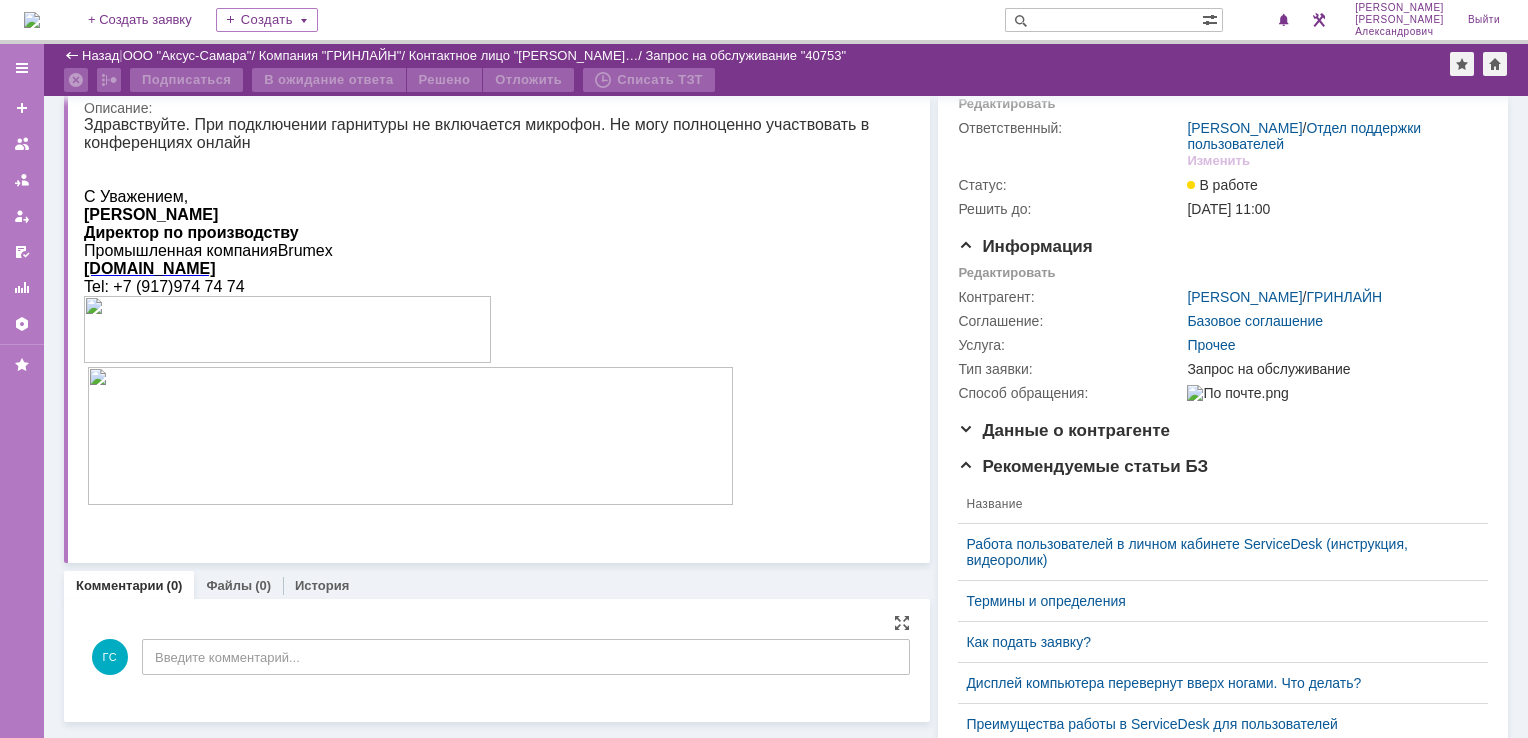scroll, scrollTop: 18, scrollLeft: 0, axis: vertical 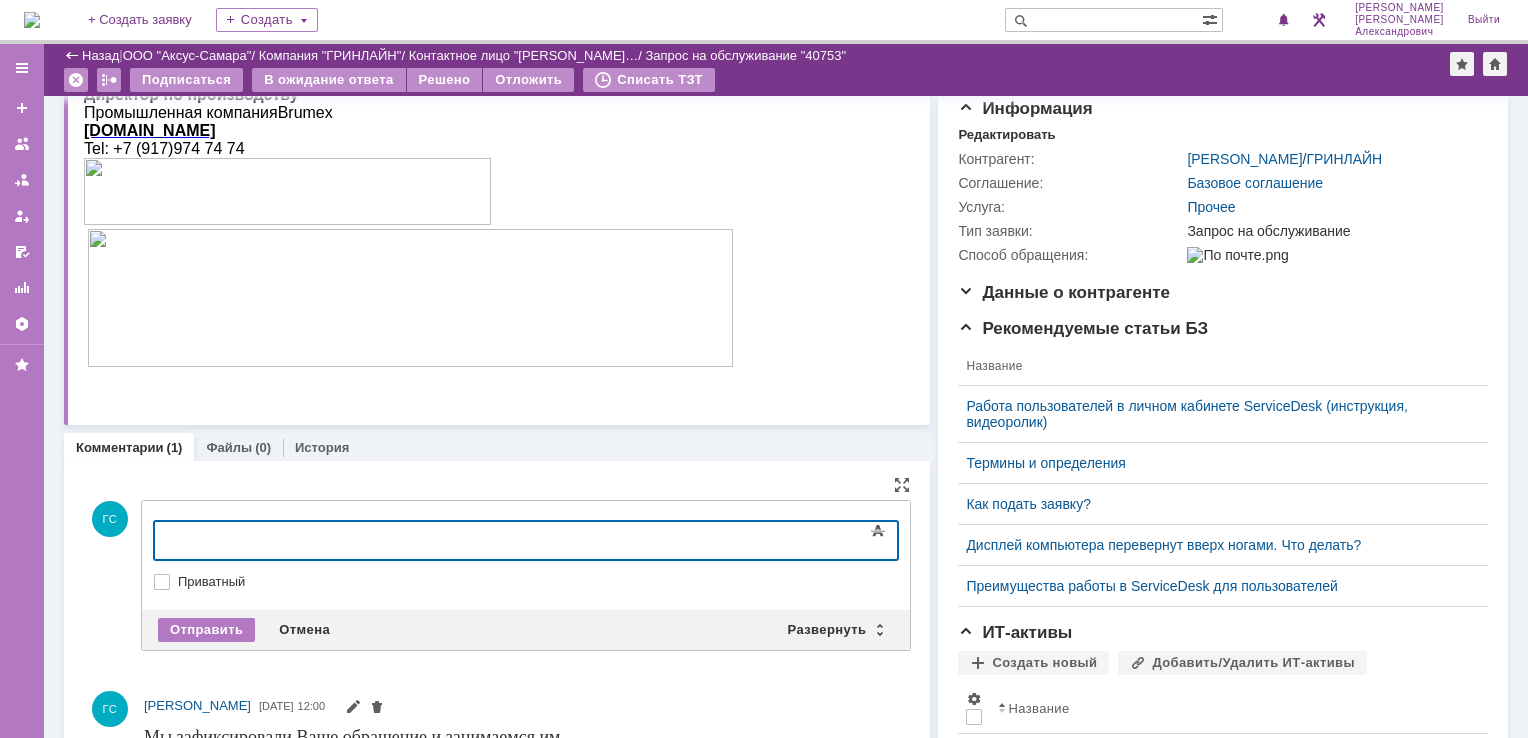 type 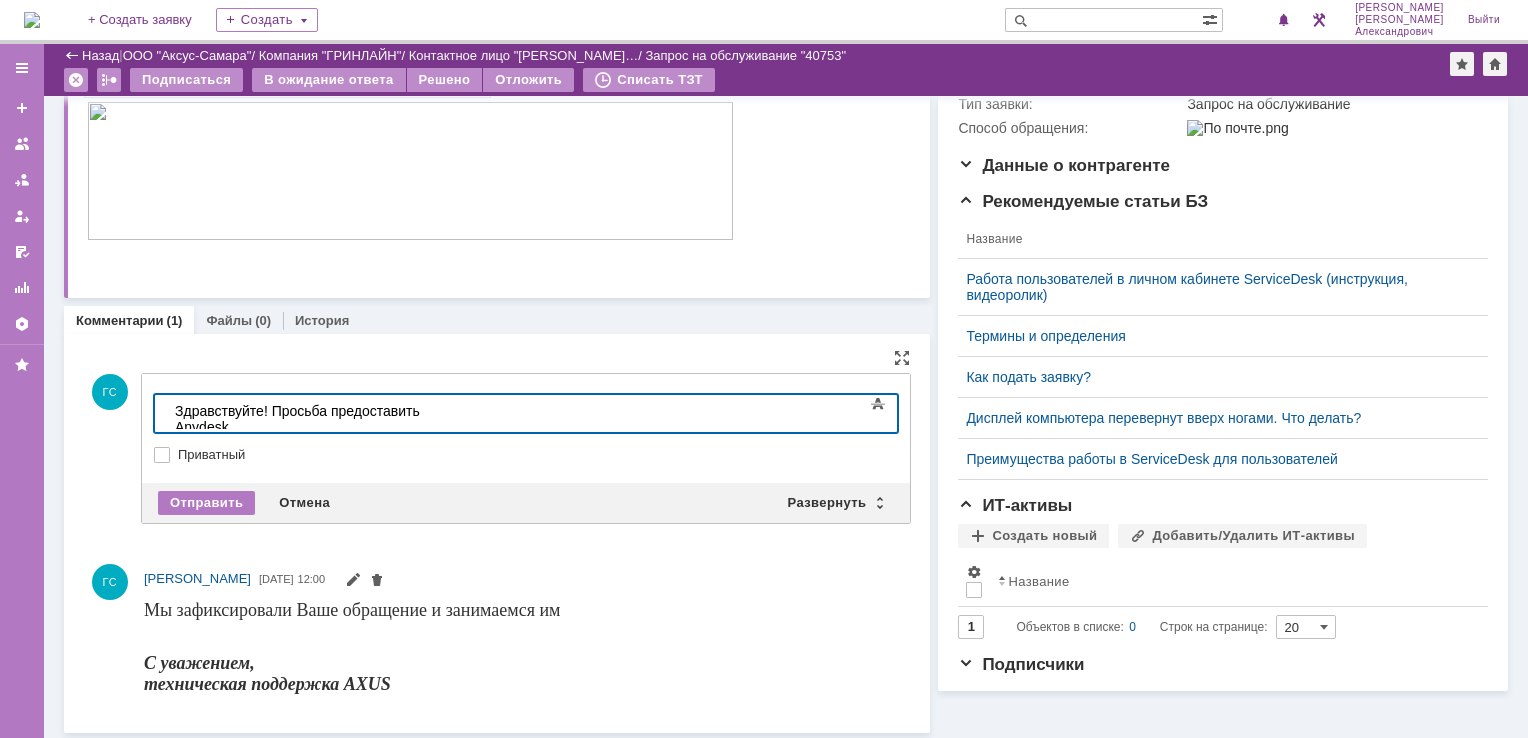 scroll, scrollTop: 344, scrollLeft: 0, axis: vertical 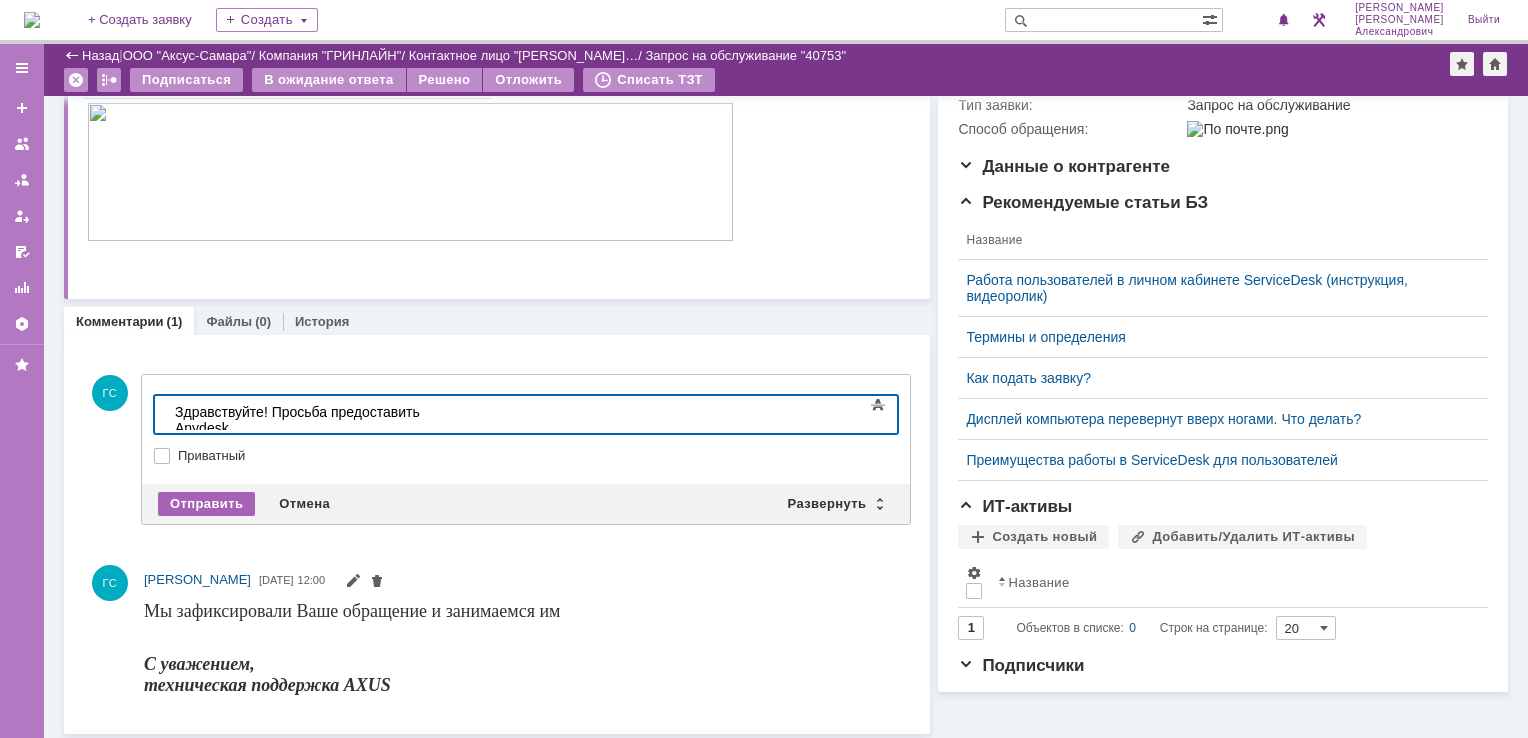 click on "Отправить" at bounding box center [206, 504] 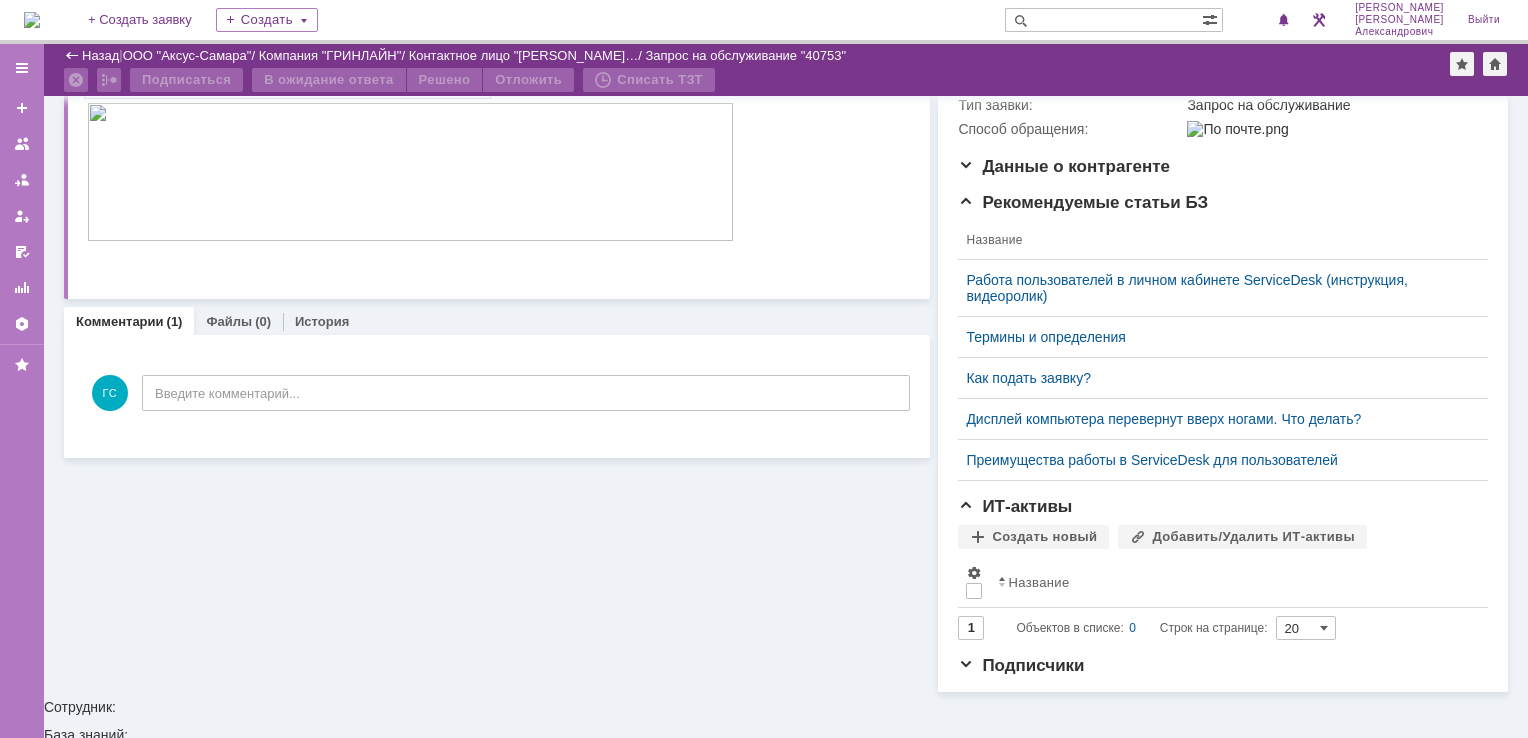 scroll, scrollTop: 318, scrollLeft: 0, axis: vertical 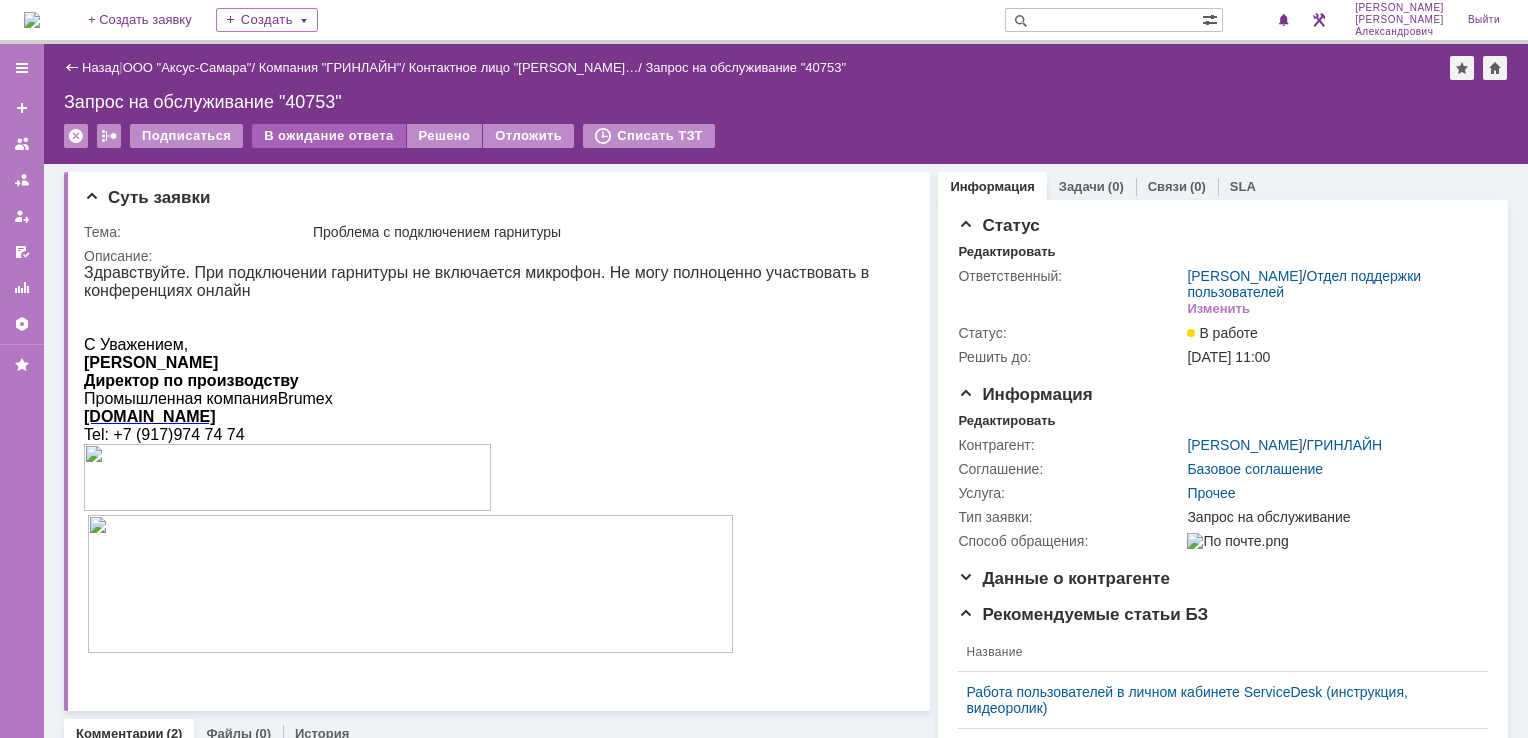 click on "В ожидание ответа" at bounding box center (328, 136) 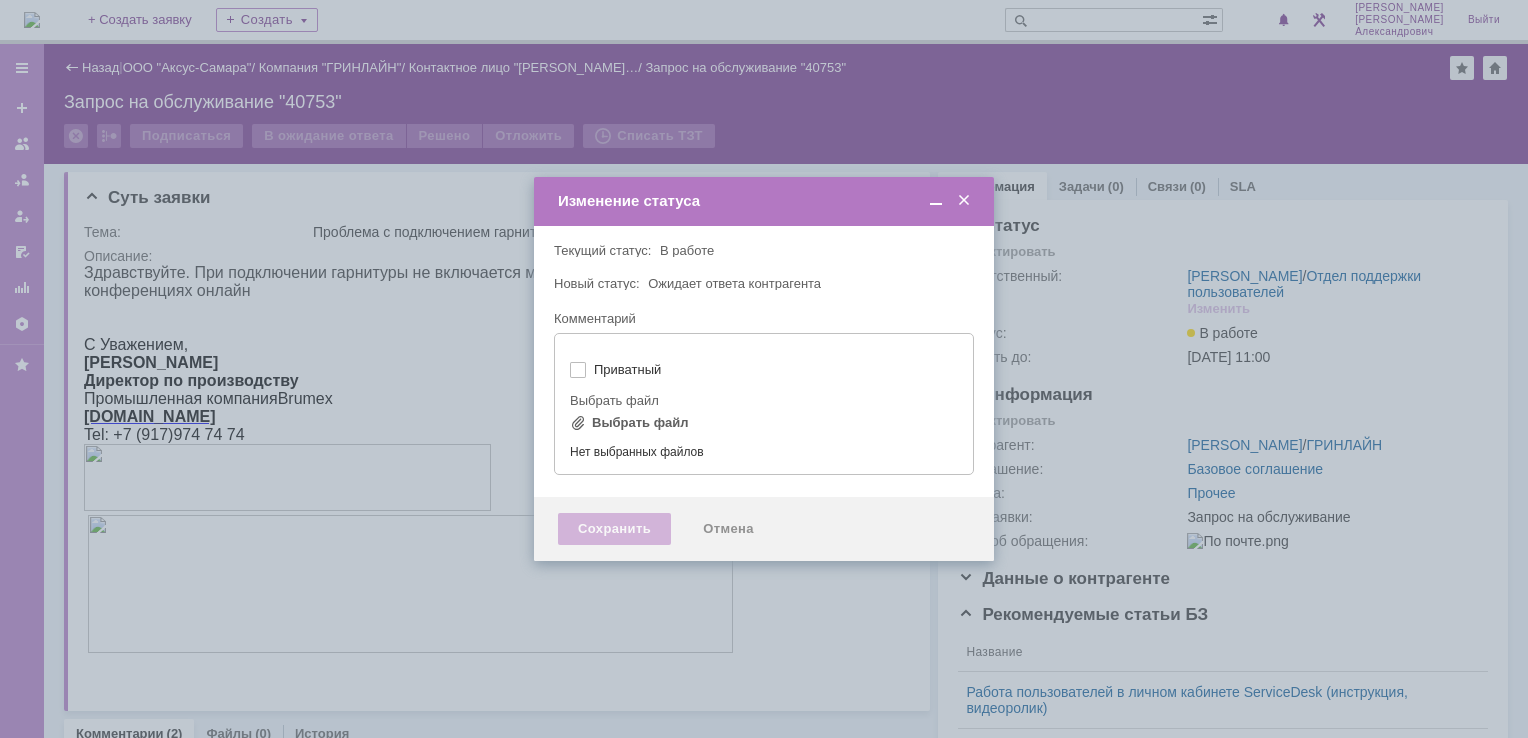 type on "[не указано]" 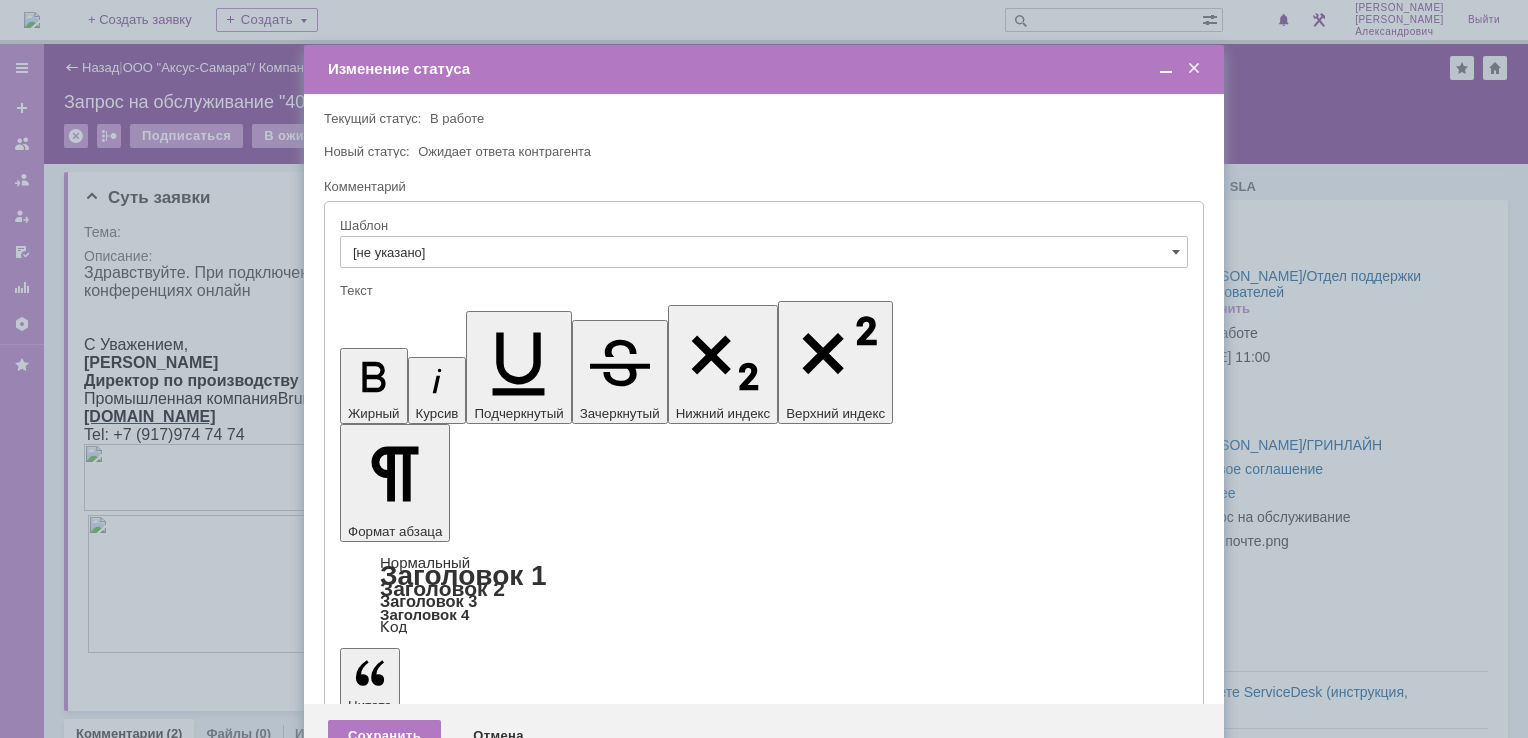 scroll, scrollTop: 0, scrollLeft: 0, axis: both 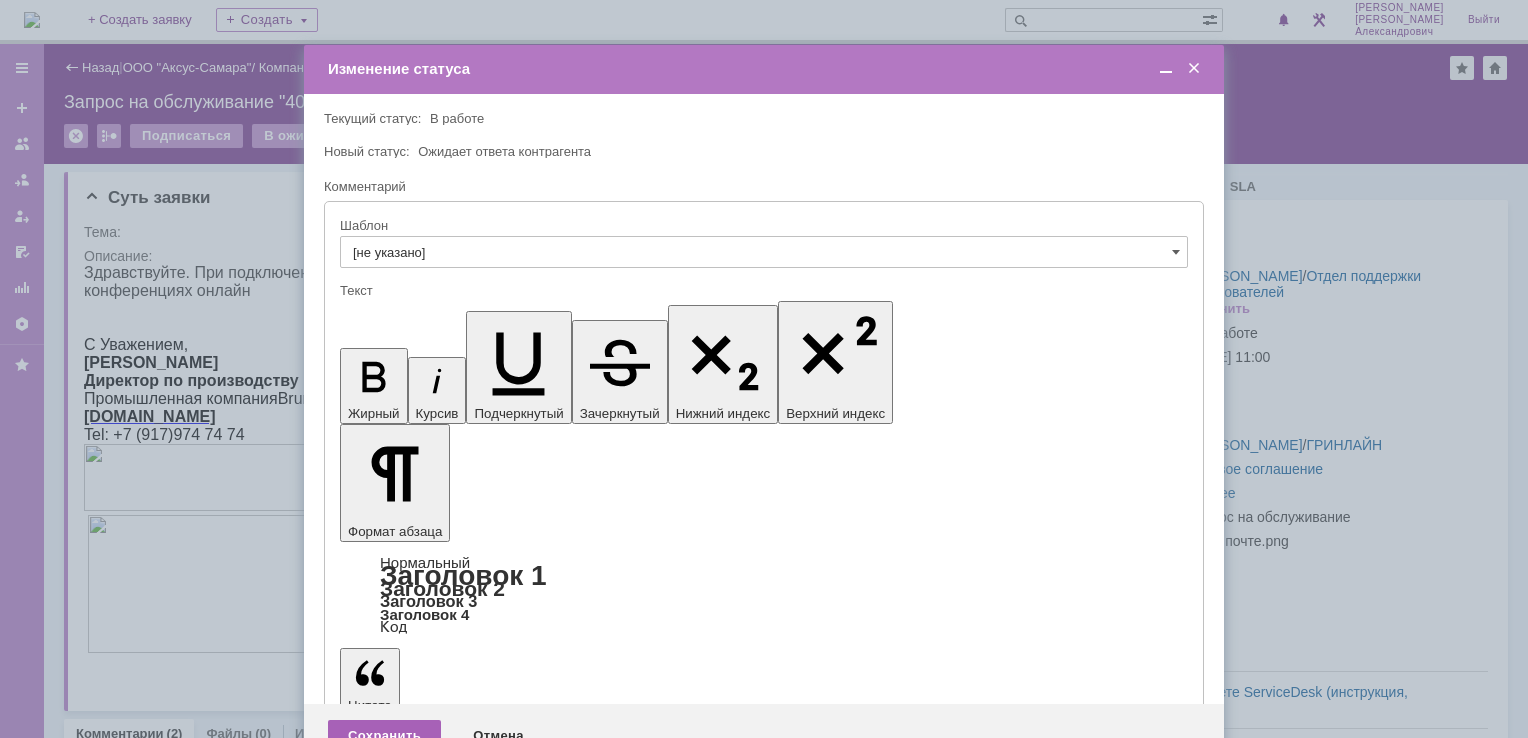 click on "Сохранить" at bounding box center [384, 736] 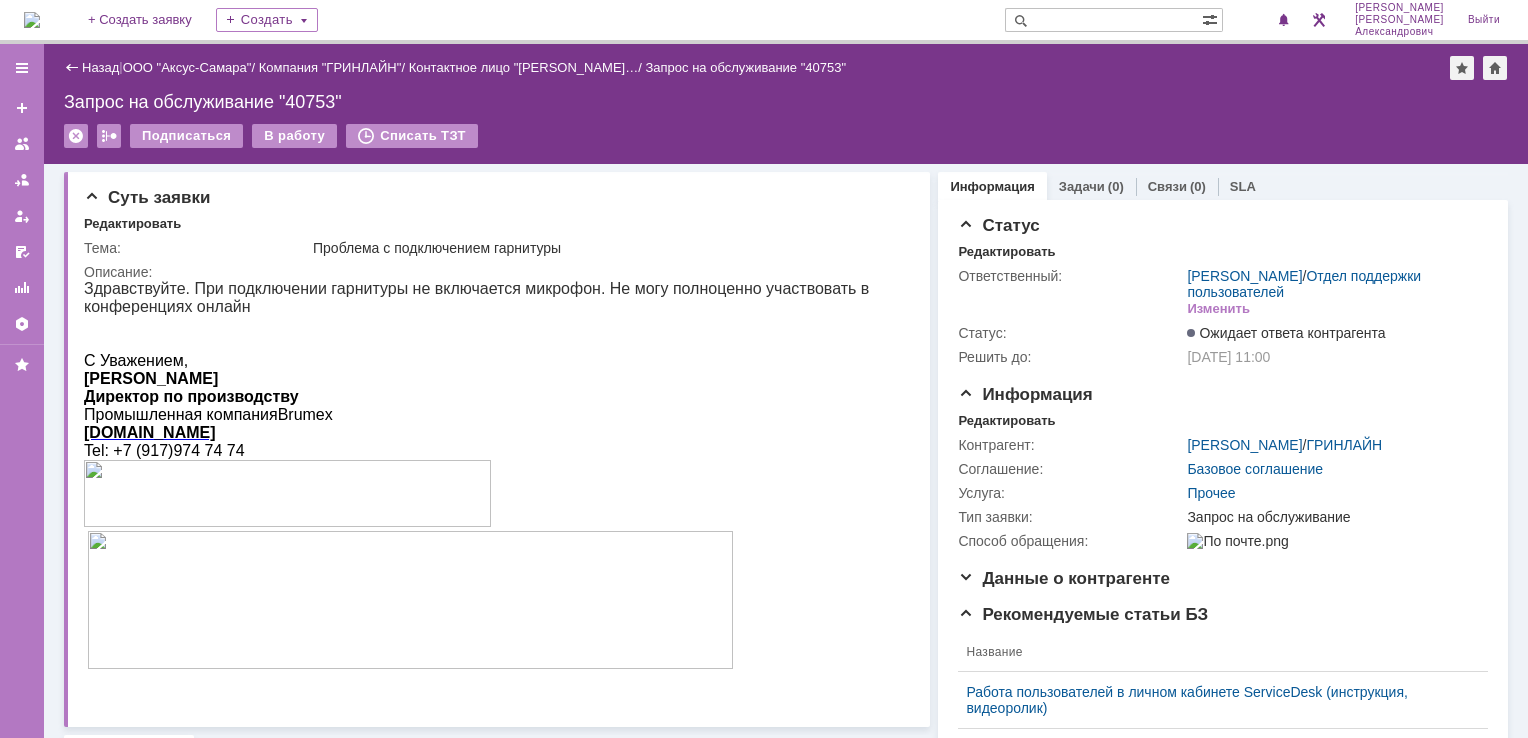 scroll, scrollTop: 0, scrollLeft: 0, axis: both 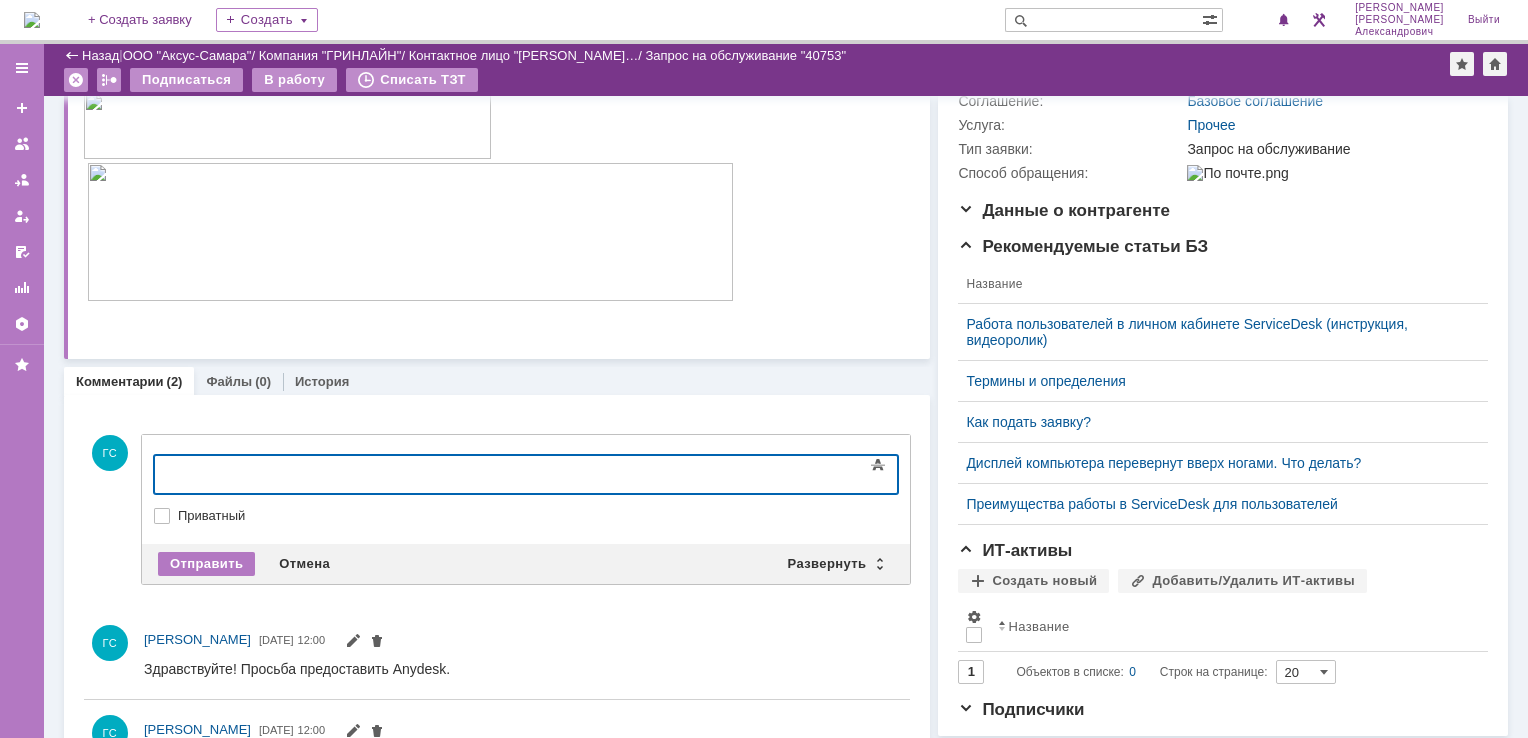 type 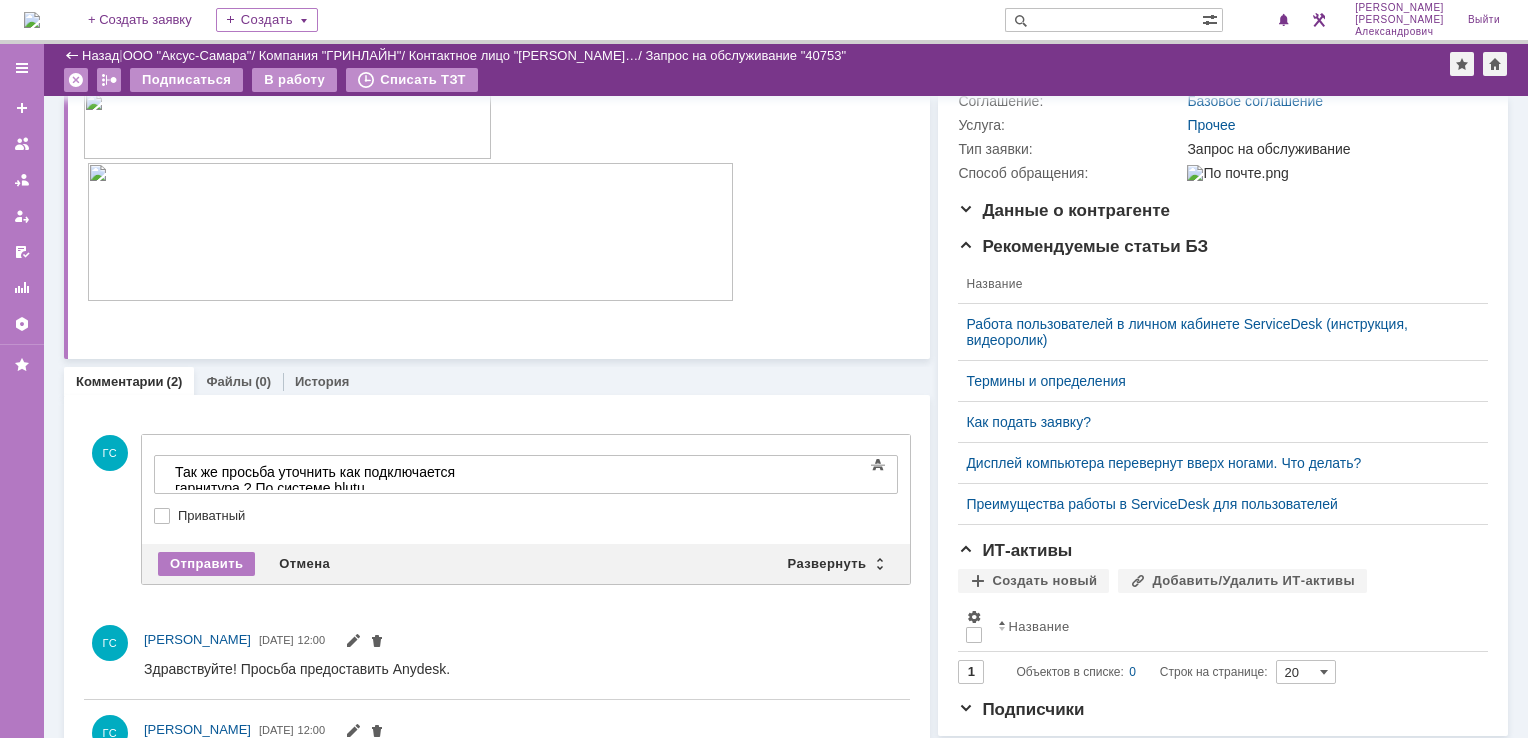 click at bounding box center (1332, 173) 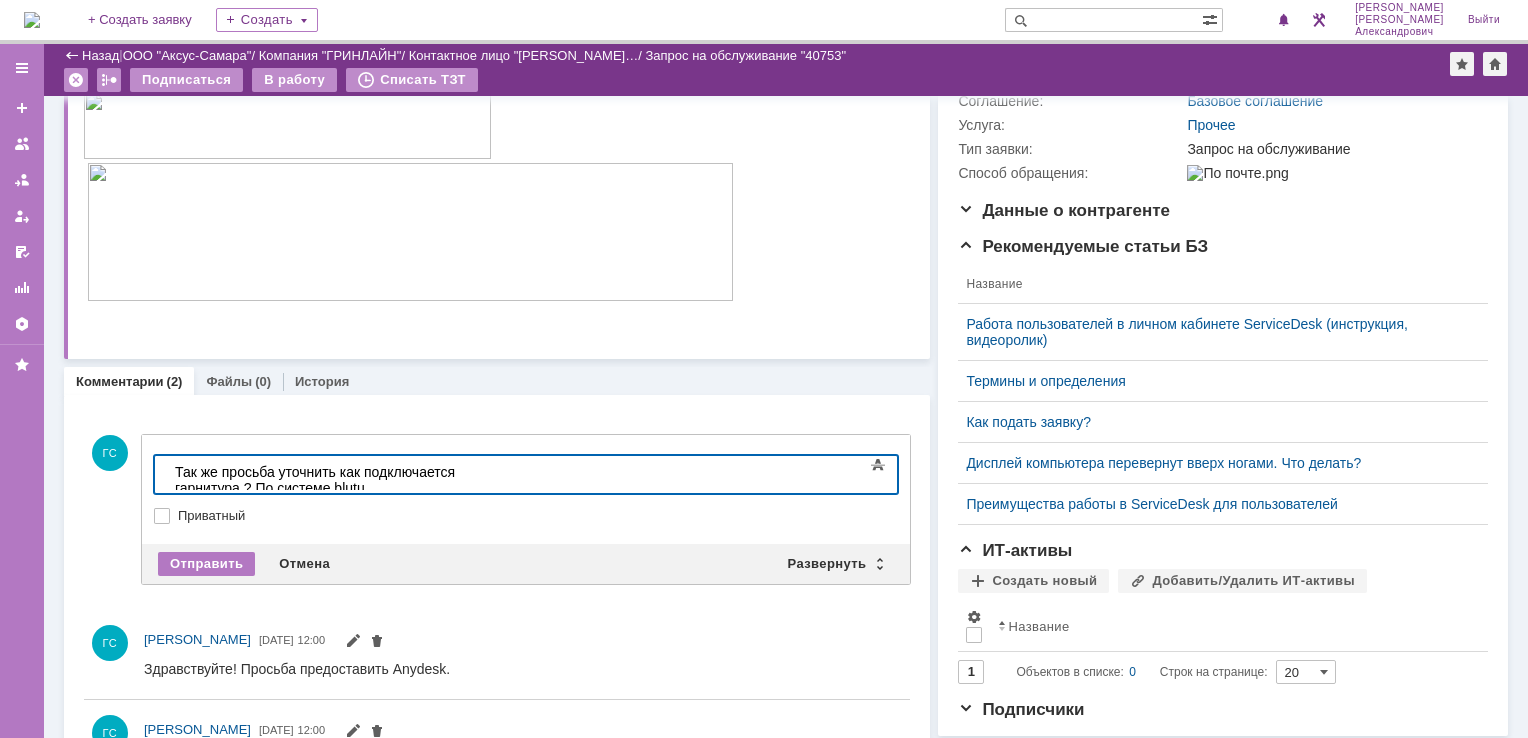 click on "Так же просьба уточнить как подключается гарнитура ? По системе blutu" at bounding box center [317, 480] 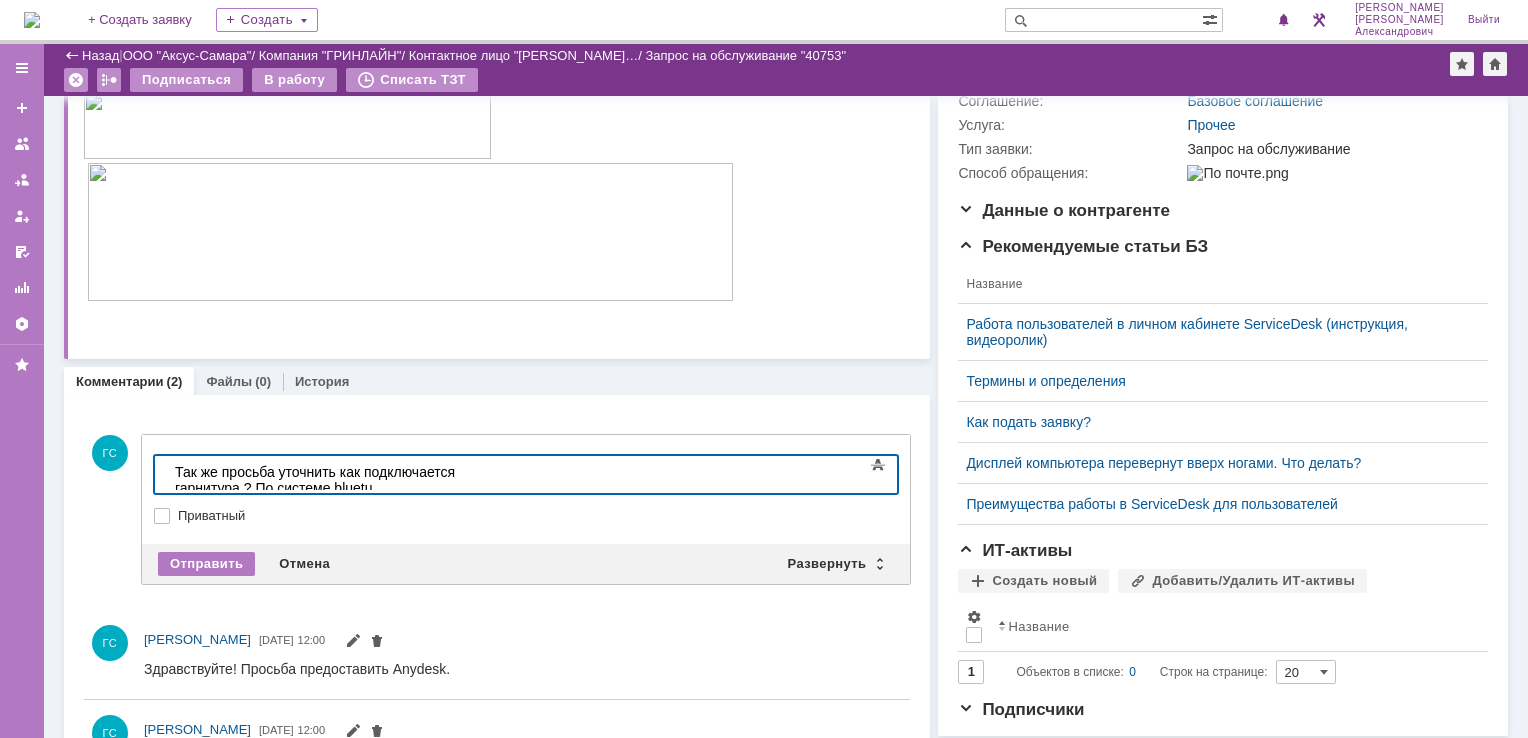 click on "Так же просьба уточнить как подключается гарнитура ? По системе bluetu" at bounding box center (317, 480) 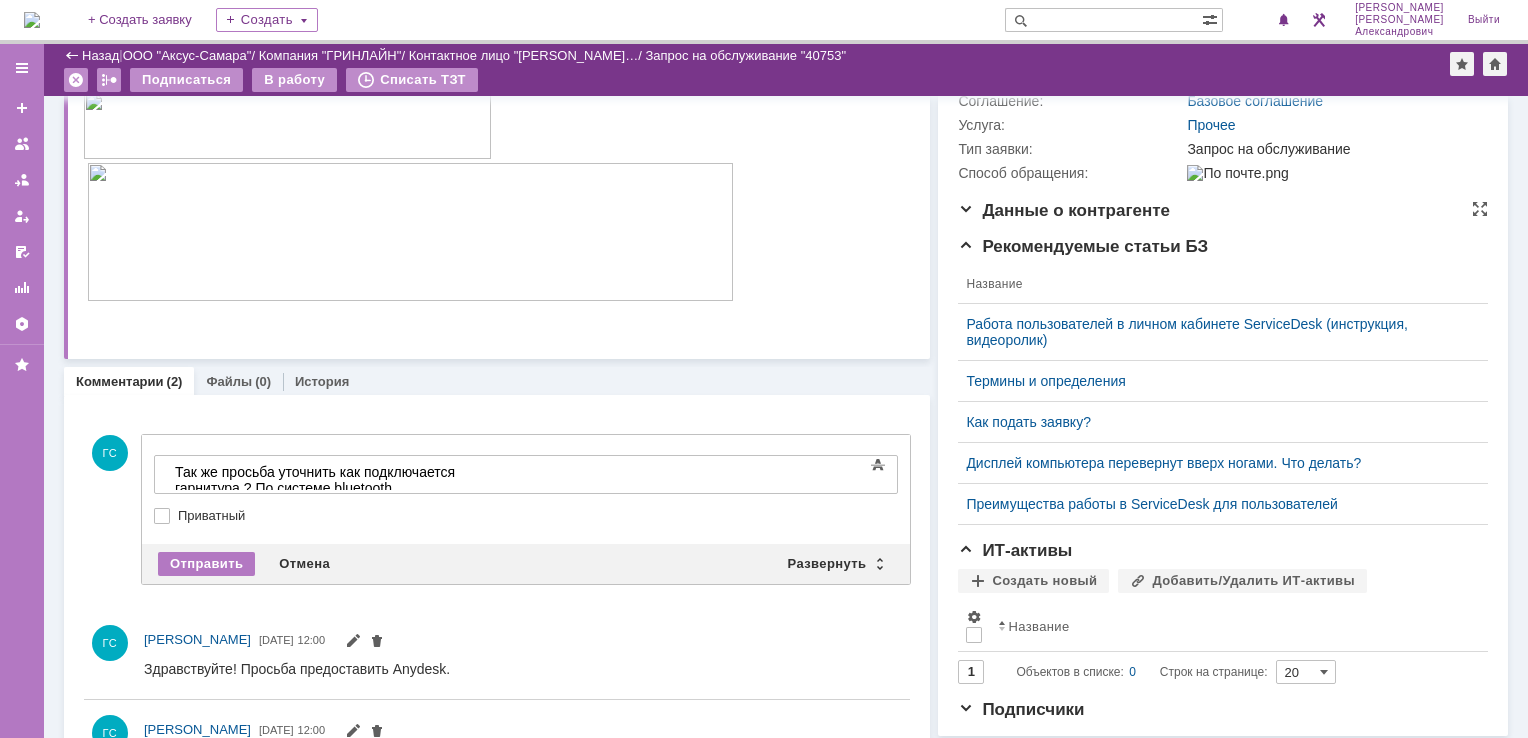 click on "Данные о контрагенте" at bounding box center [1223, 211] 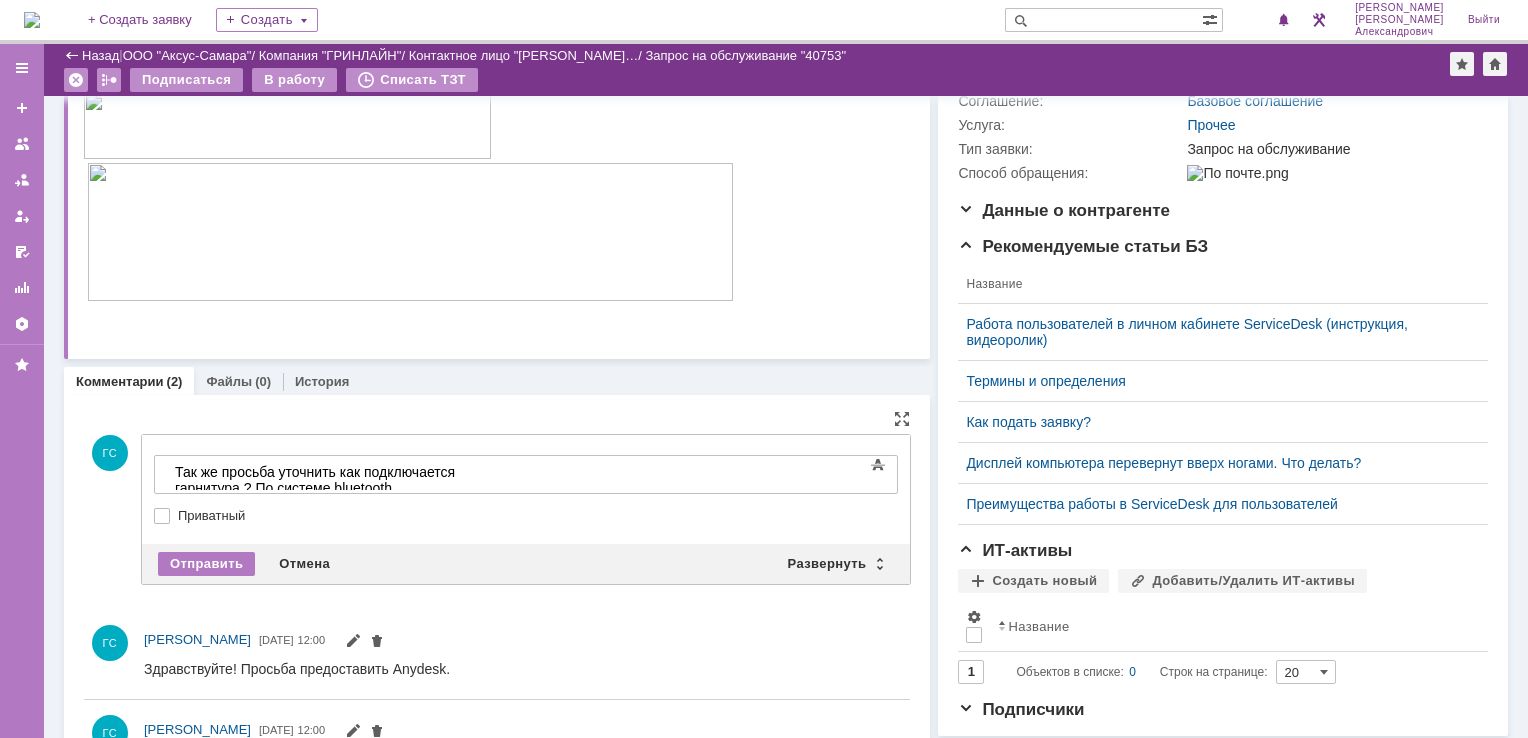 click on "Так же просьба уточнить как подключается гарнитура ? По системе bluetooth" at bounding box center [317, 480] 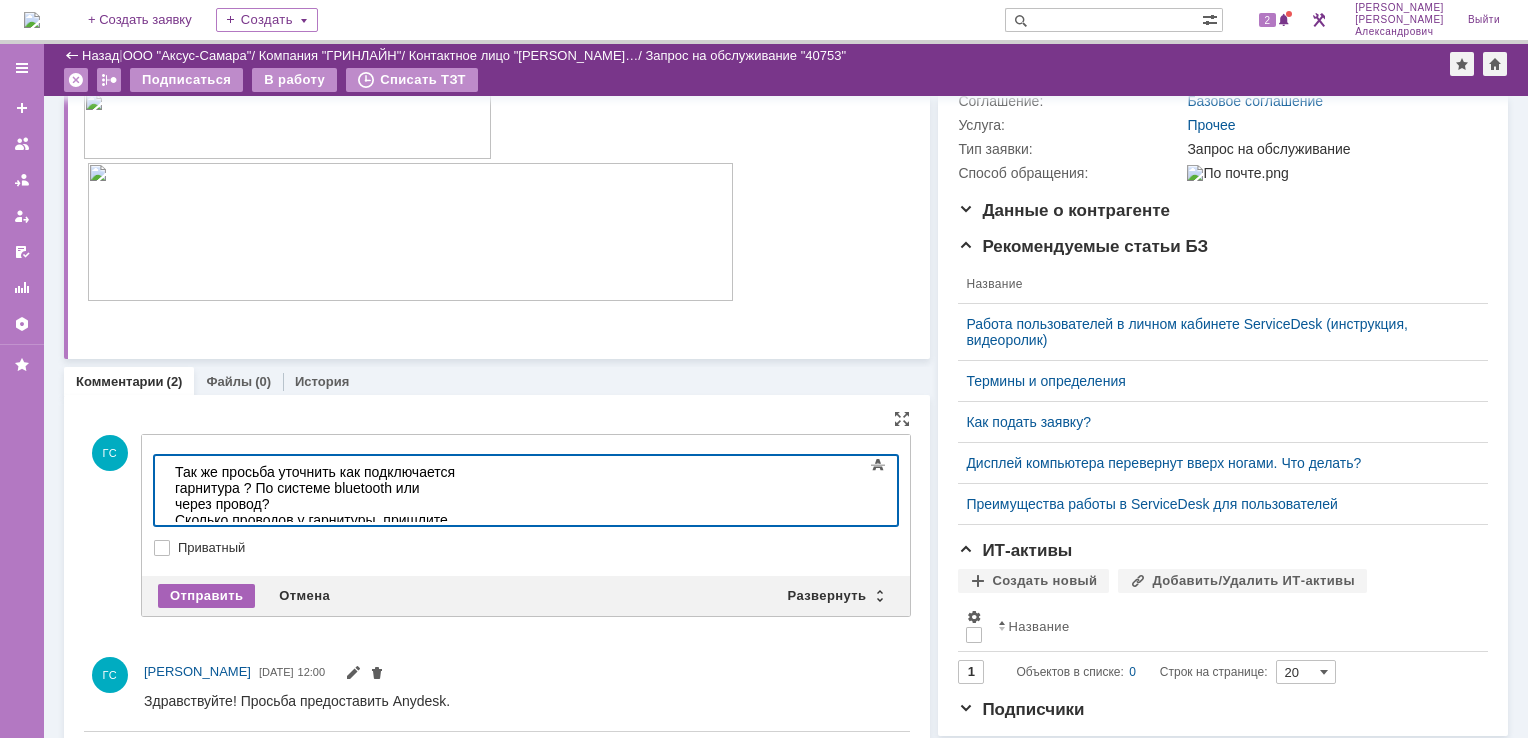 click on "Отправить" at bounding box center (206, 596) 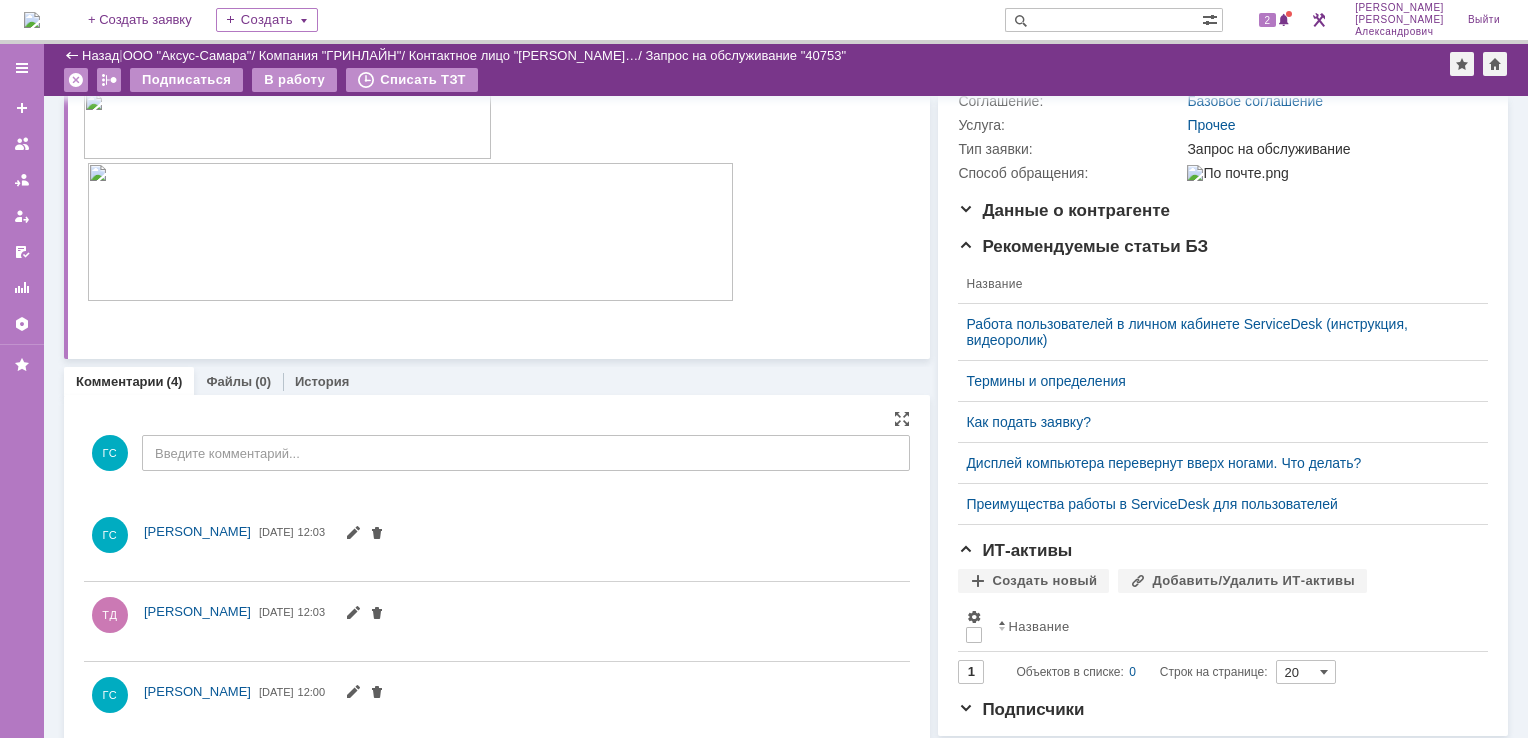 scroll, scrollTop: 0, scrollLeft: 0, axis: both 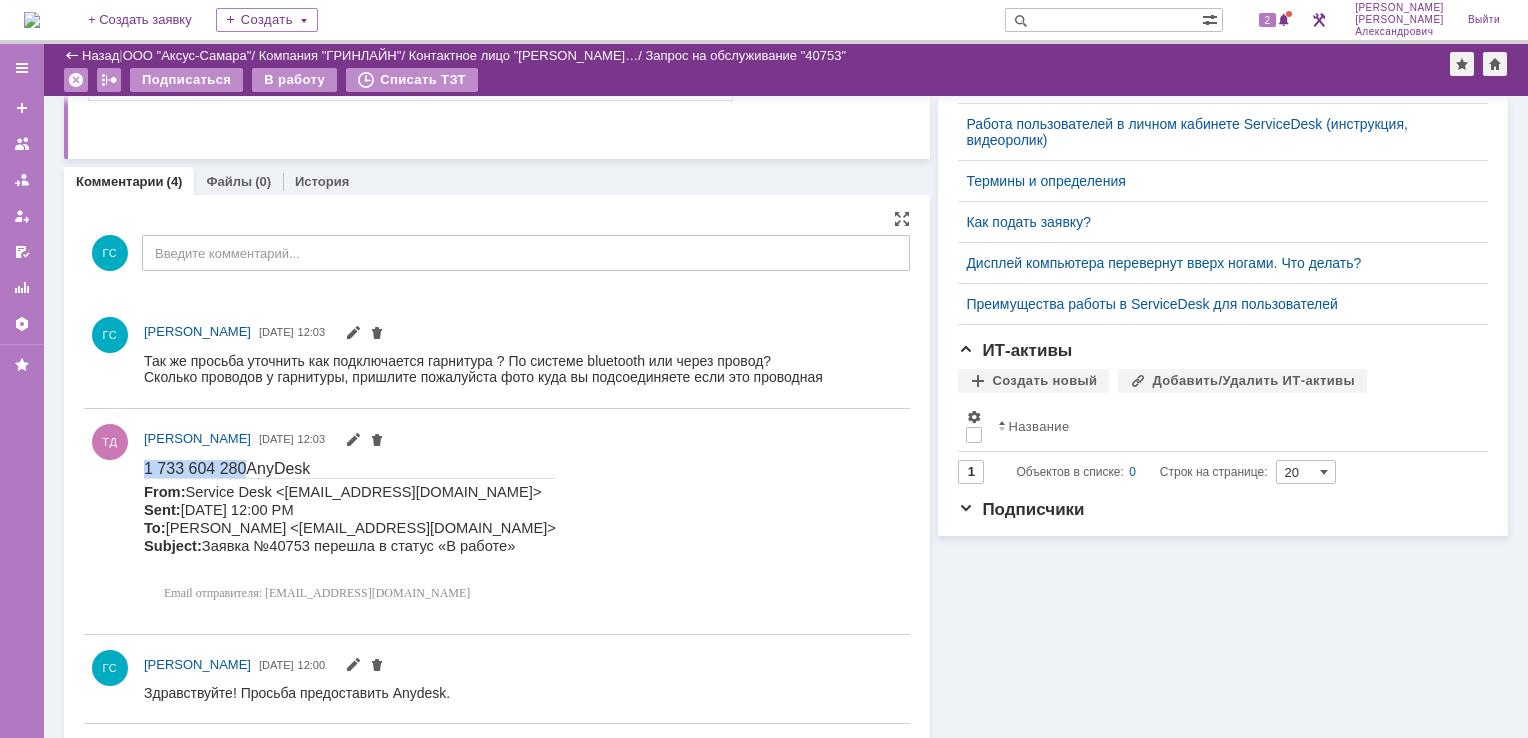 drag, startPoint x: 146, startPoint y: 461, endPoint x: 246, endPoint y: 461, distance: 100 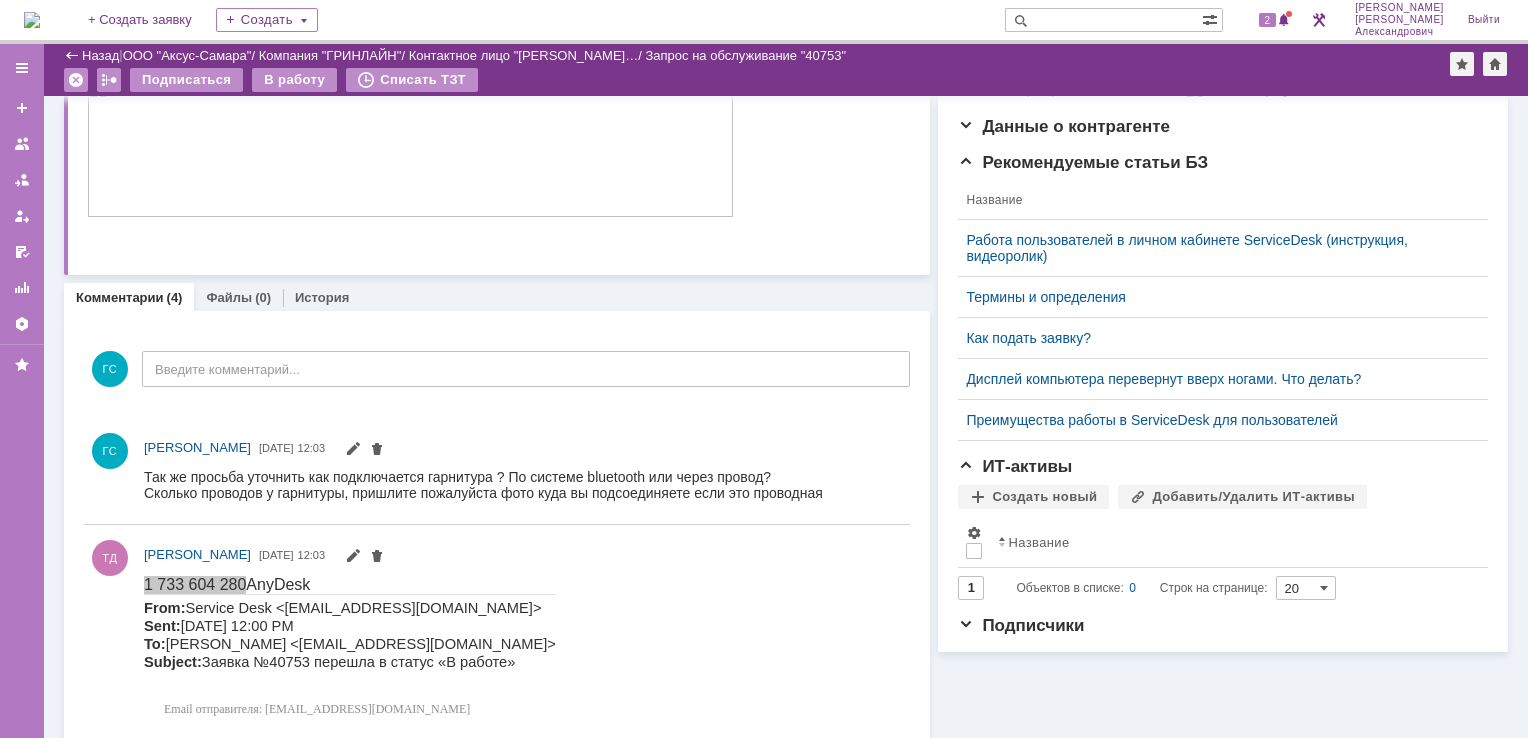 scroll, scrollTop: 0, scrollLeft: 0, axis: both 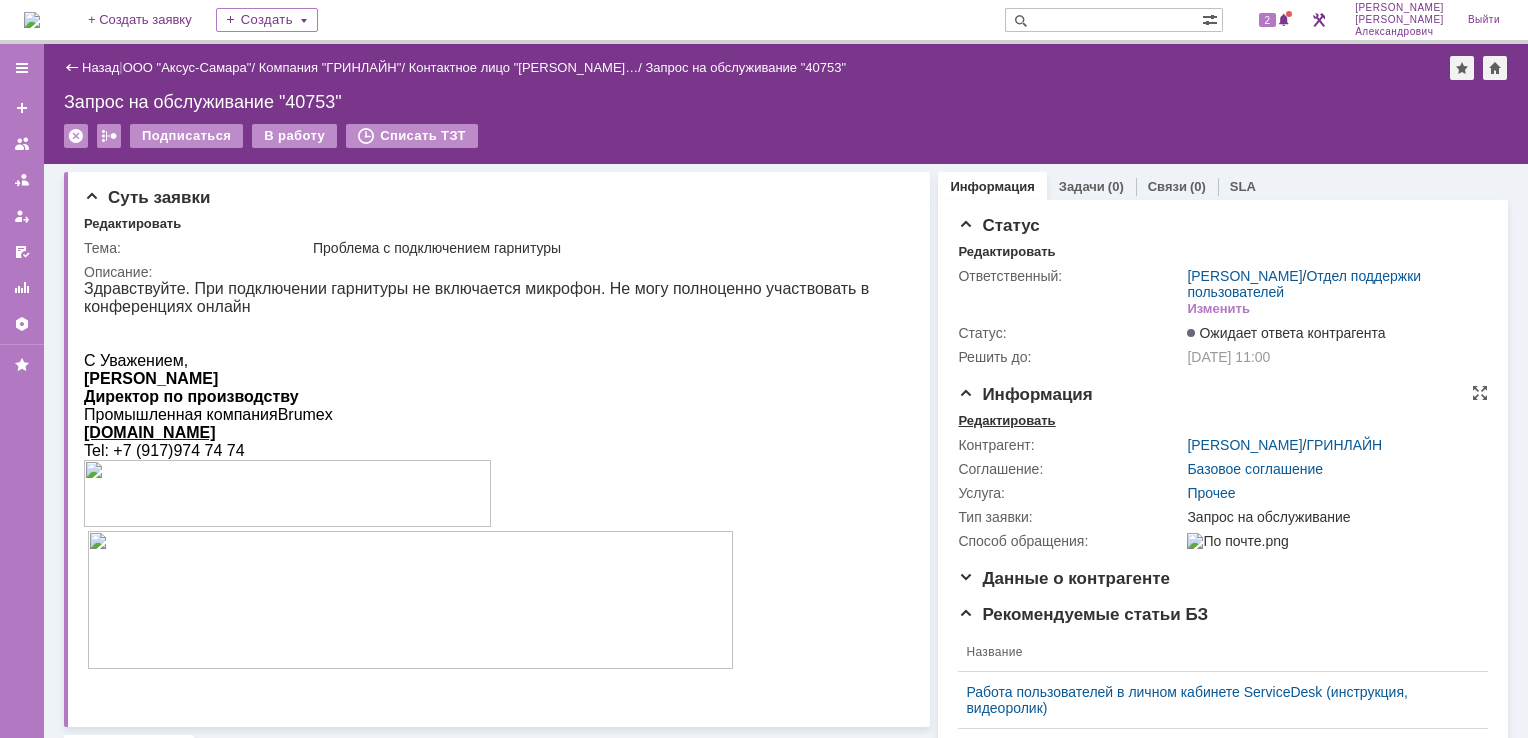 click on "Редактировать" at bounding box center (1006, 421) 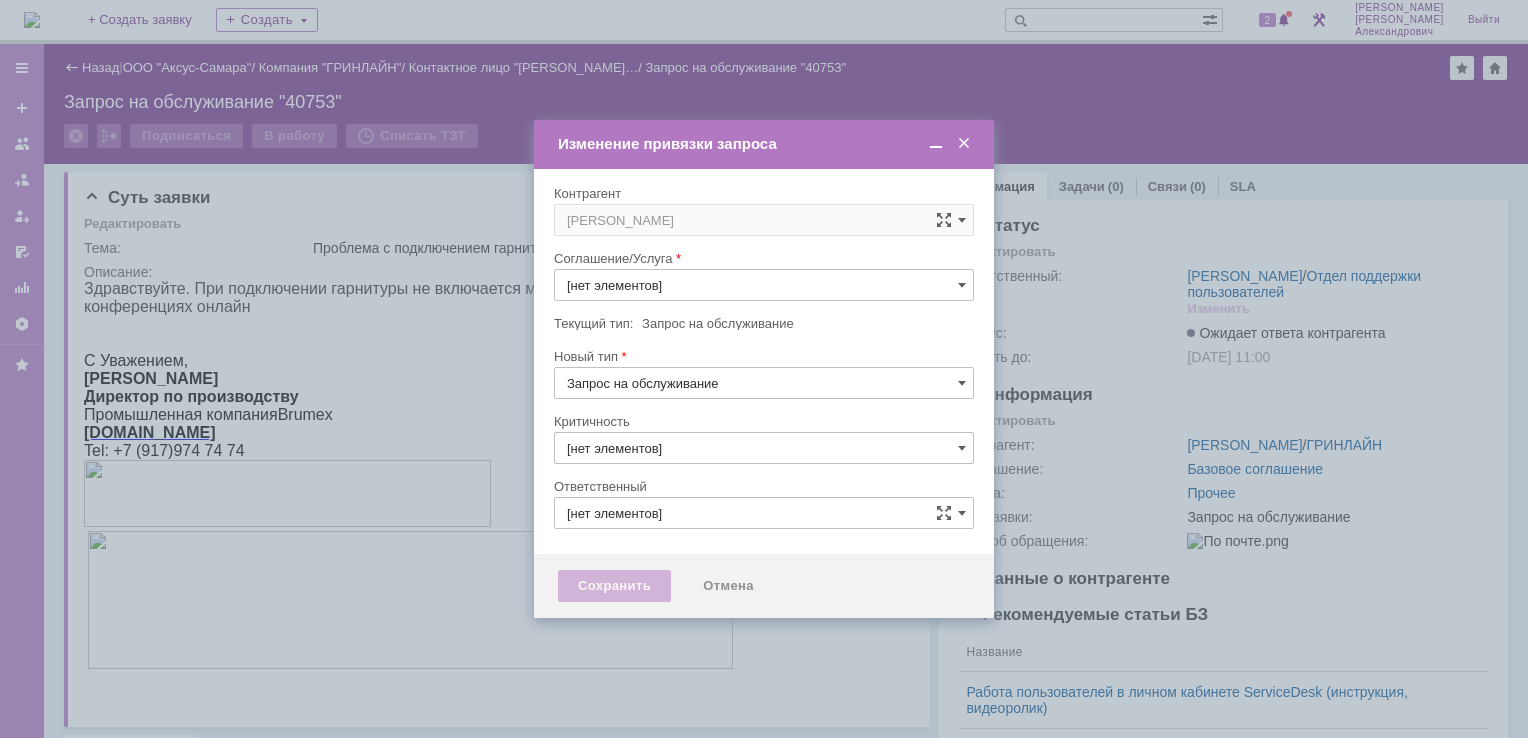 type on "Прочее" 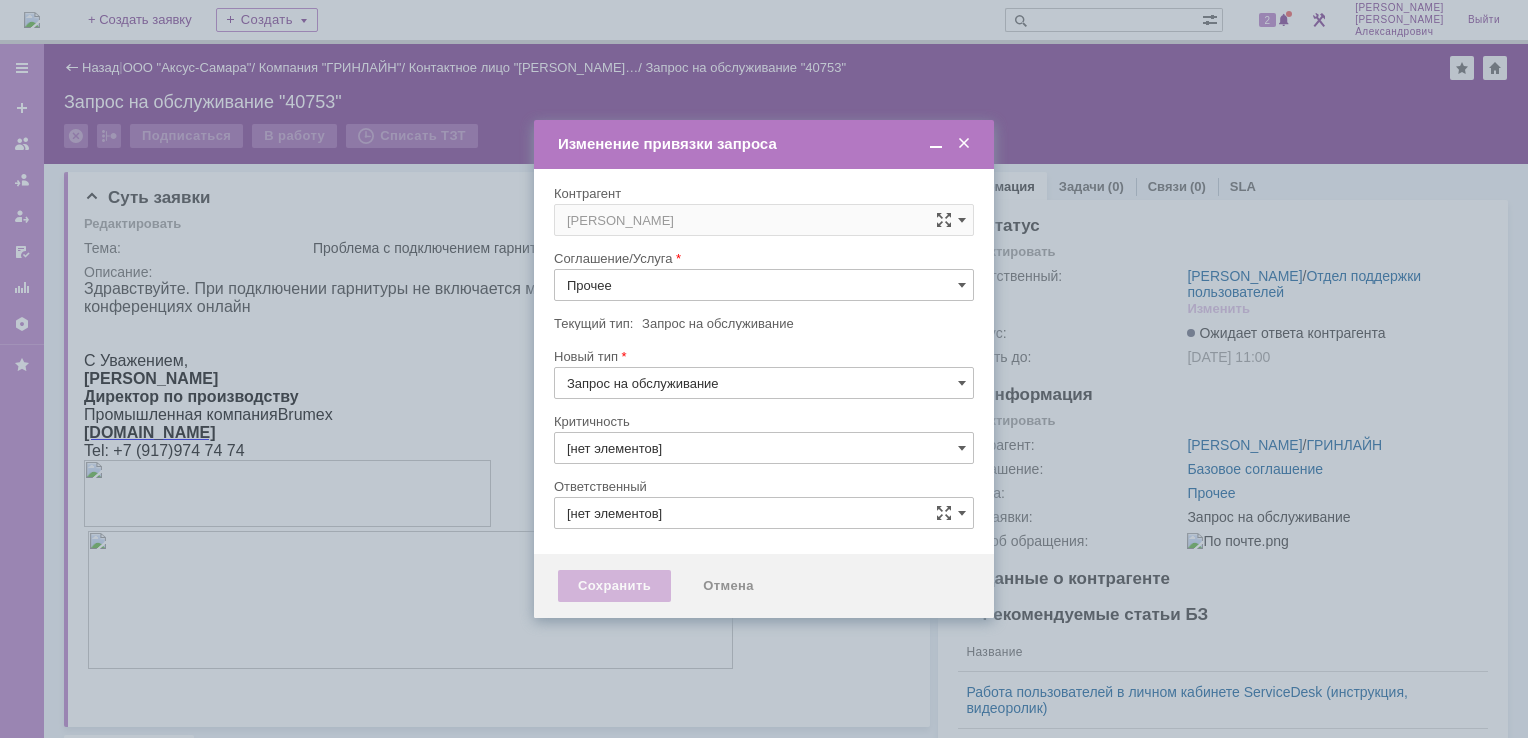 type on "3. Низкая" 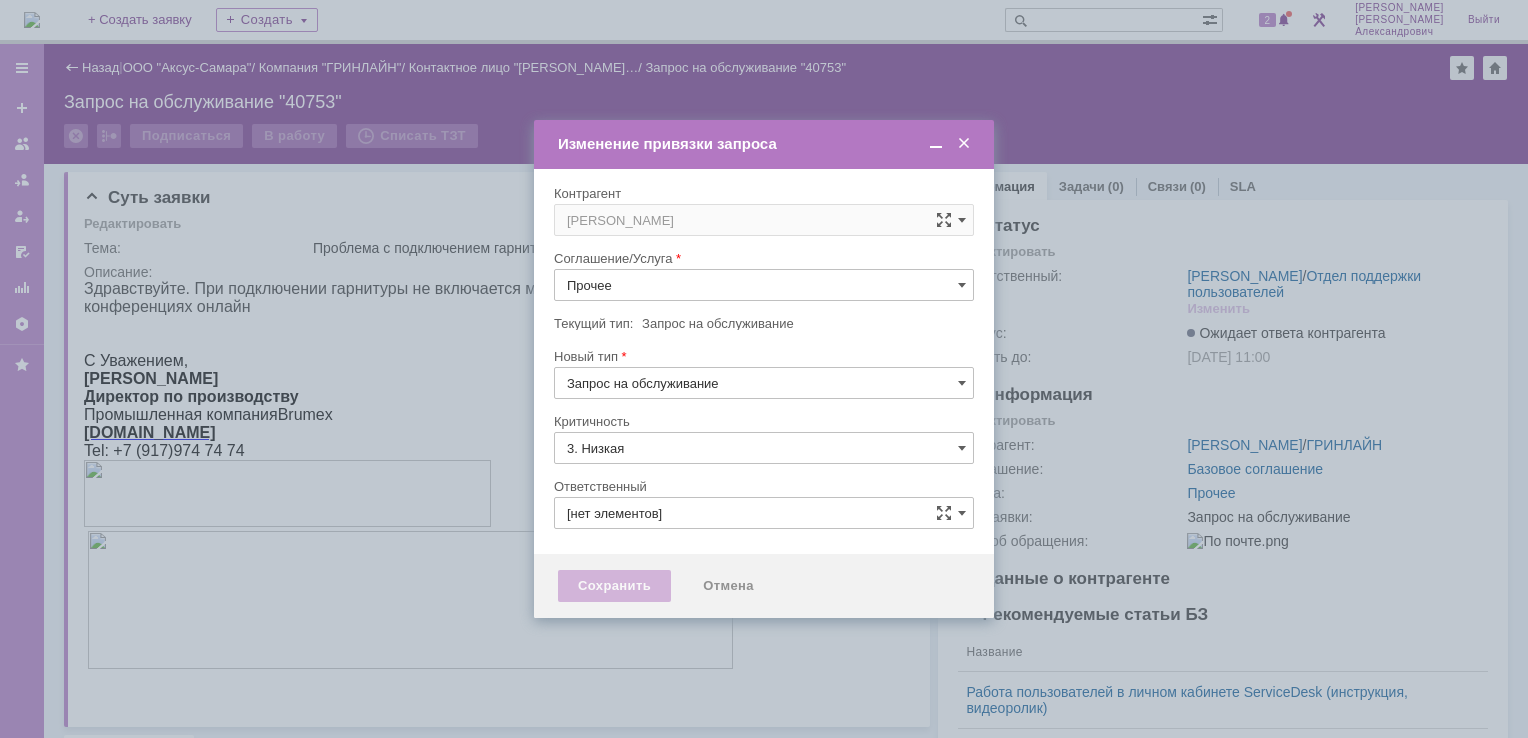 type on "[PERSON_NAME]" 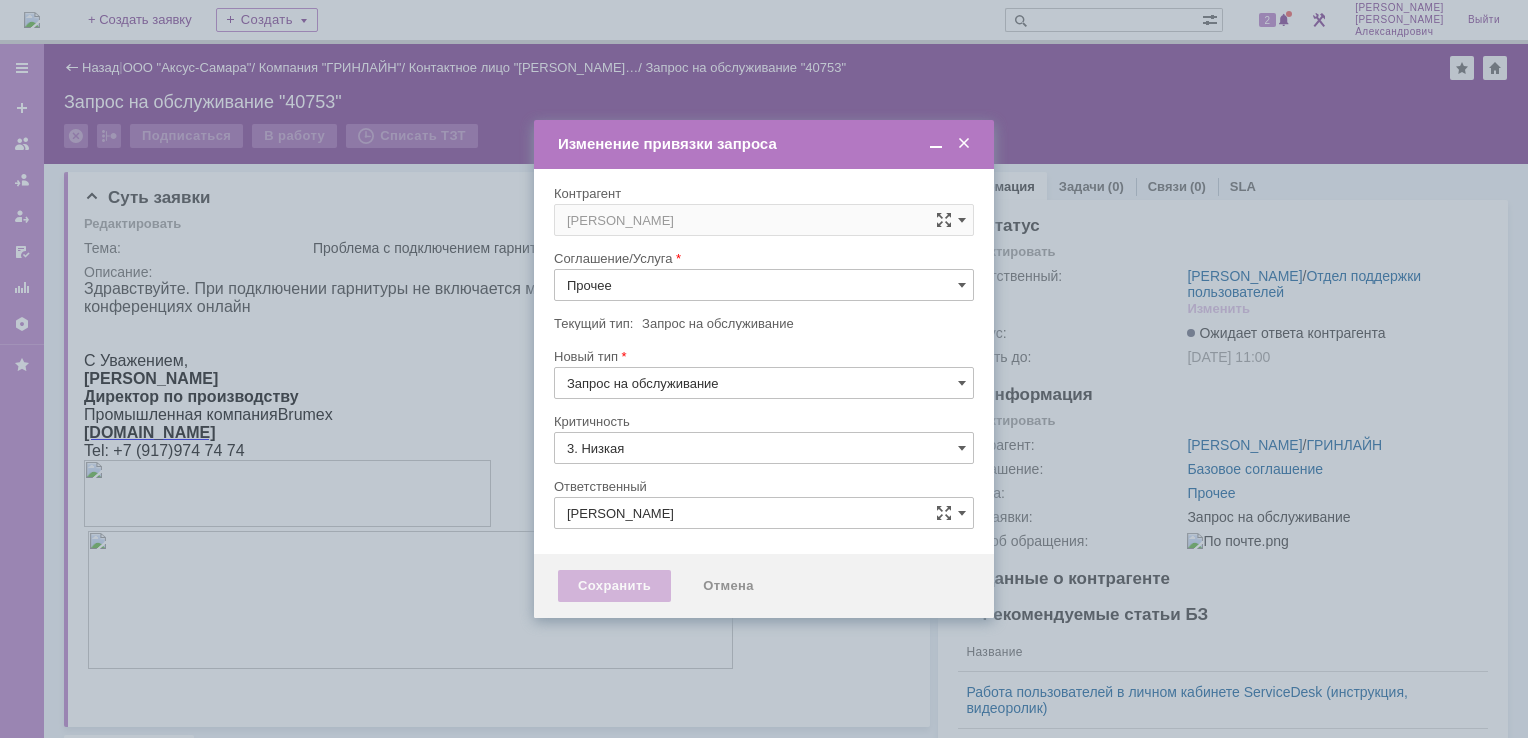 type on "[не указано]" 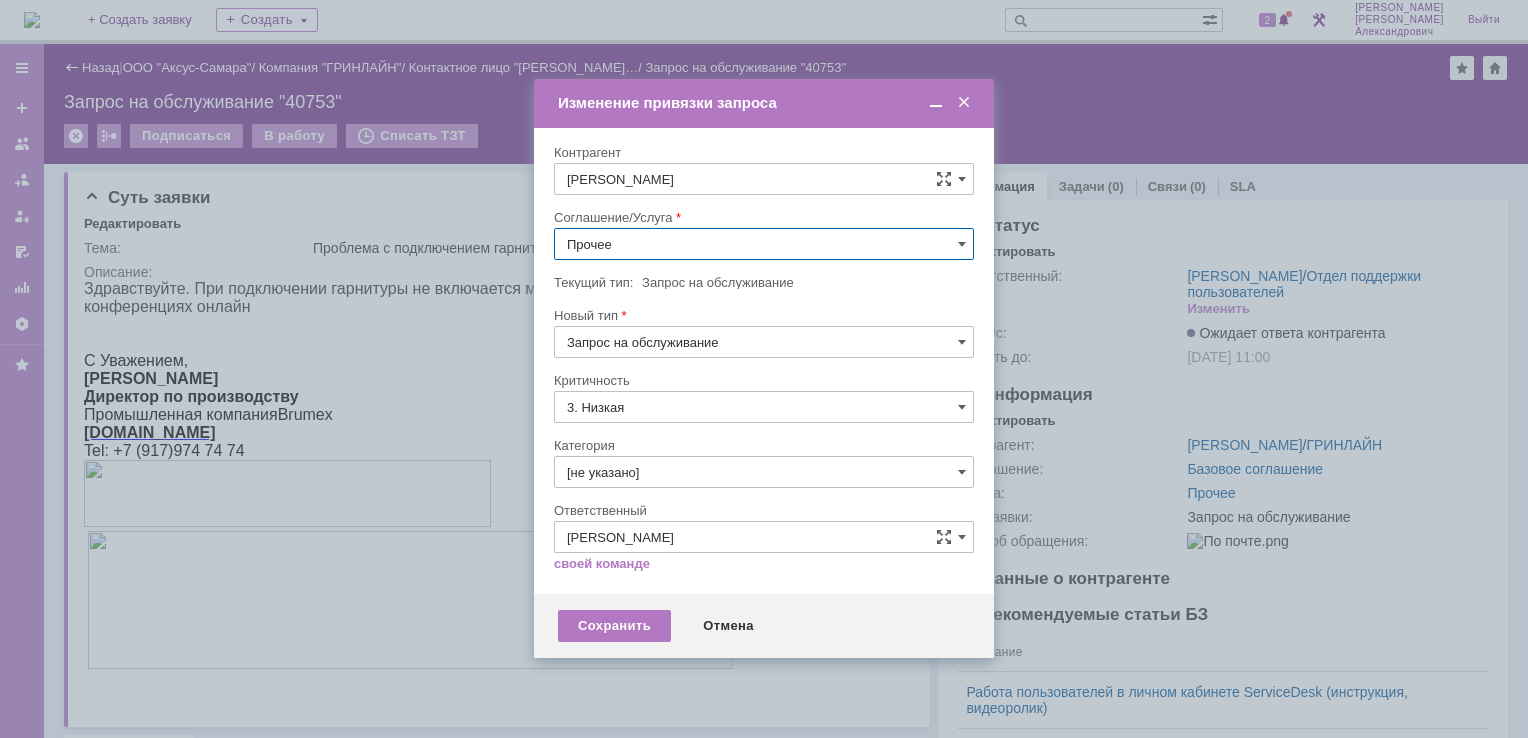 click on "Прочее" at bounding box center [764, 244] 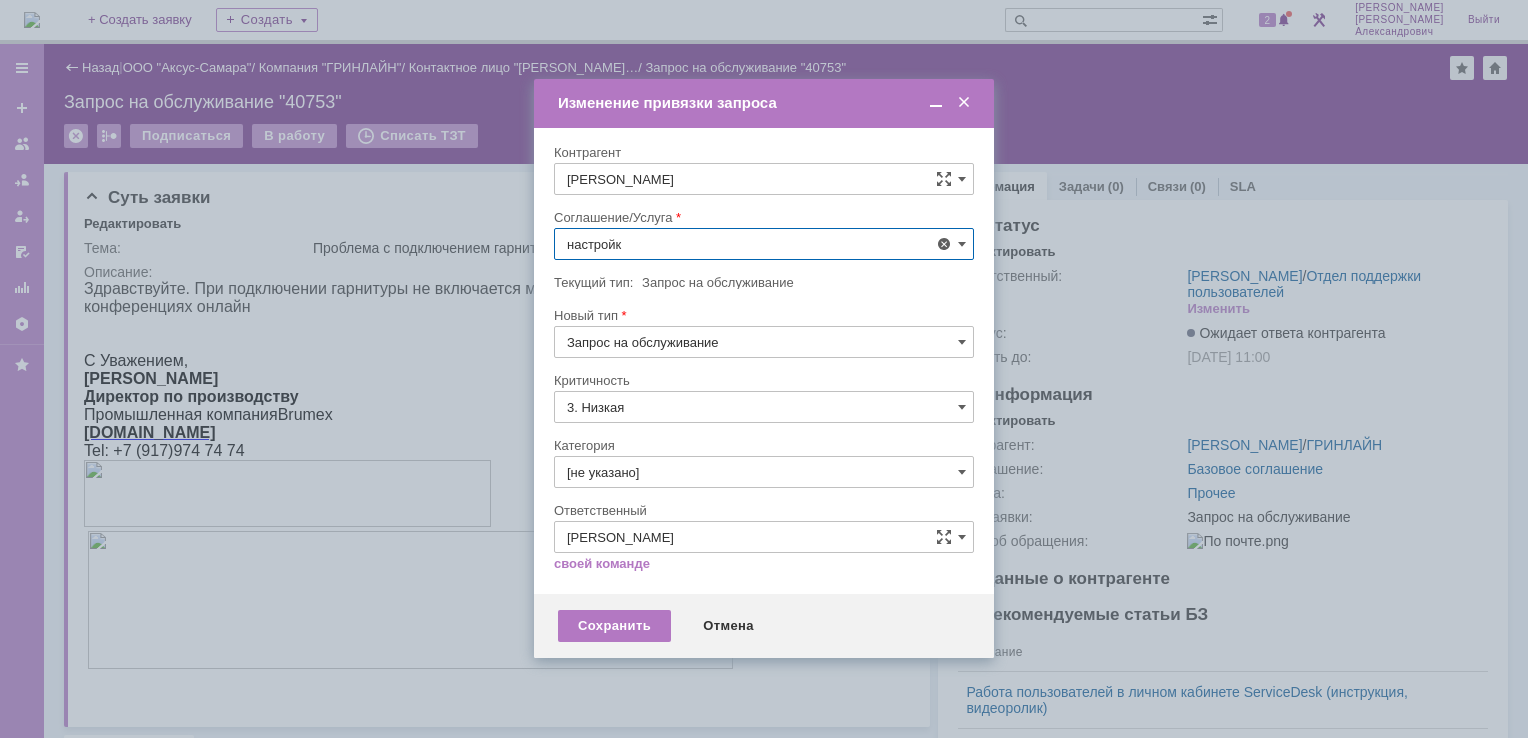 scroll, scrollTop: 130, scrollLeft: 0, axis: vertical 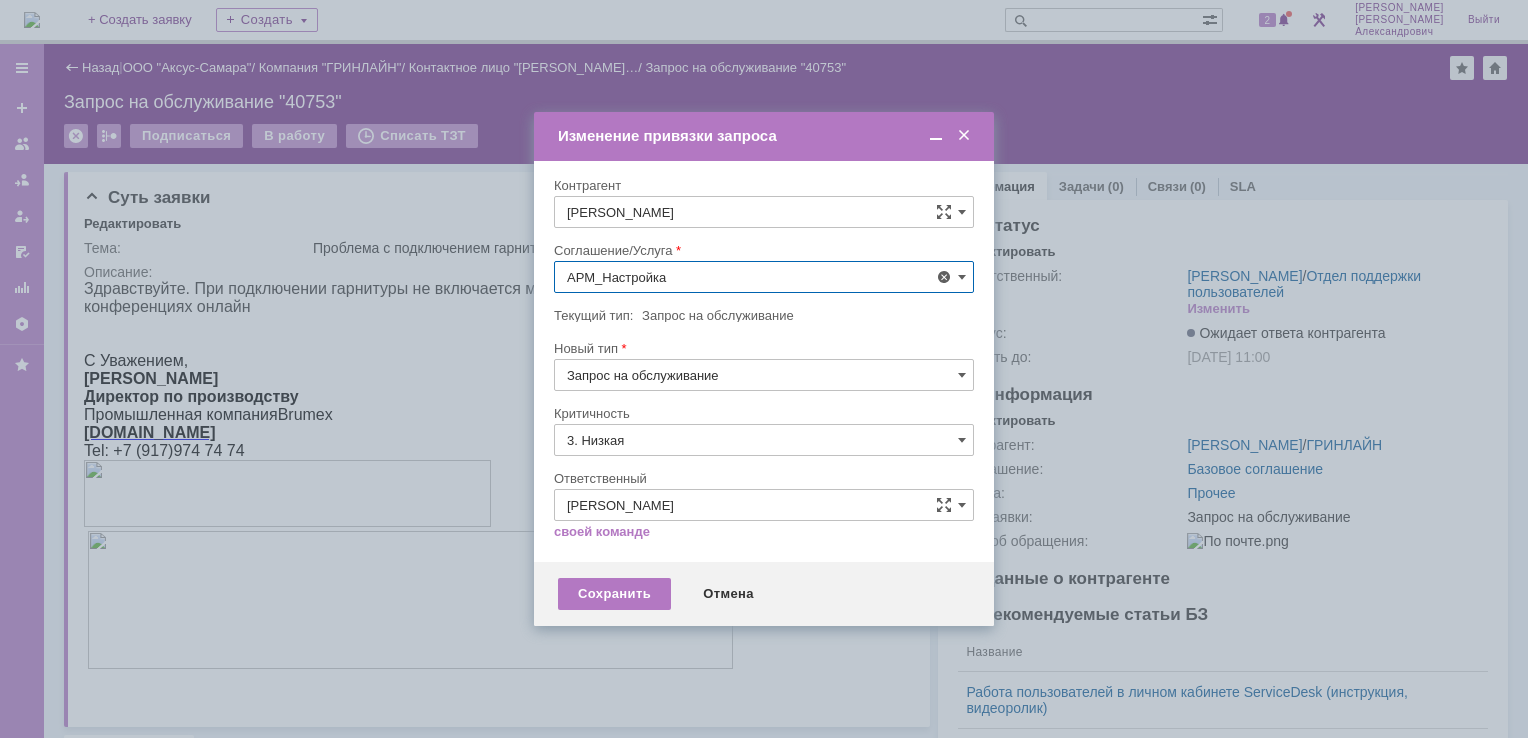 type on "АРМ_Настройка" 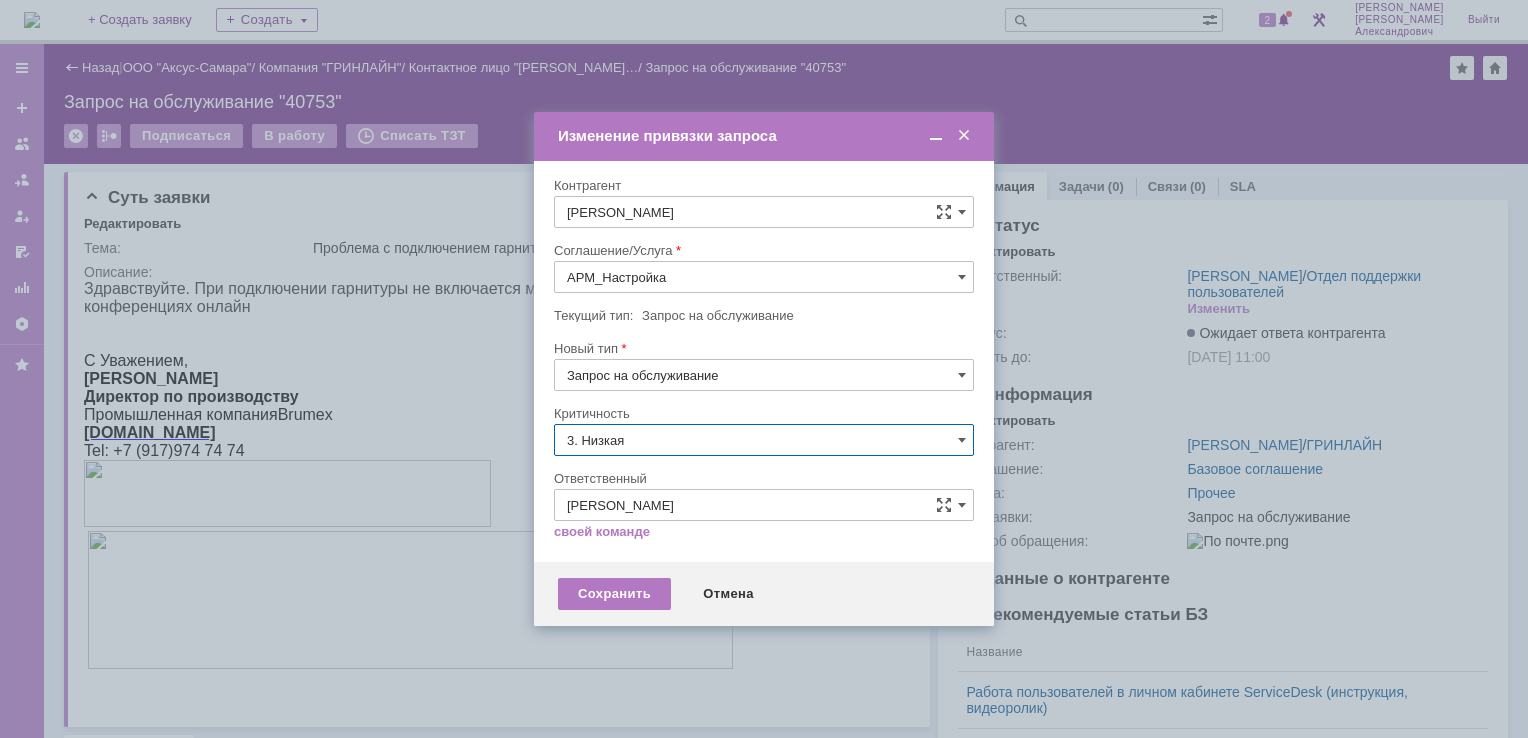 click on "3. Низкая" at bounding box center (764, 440) 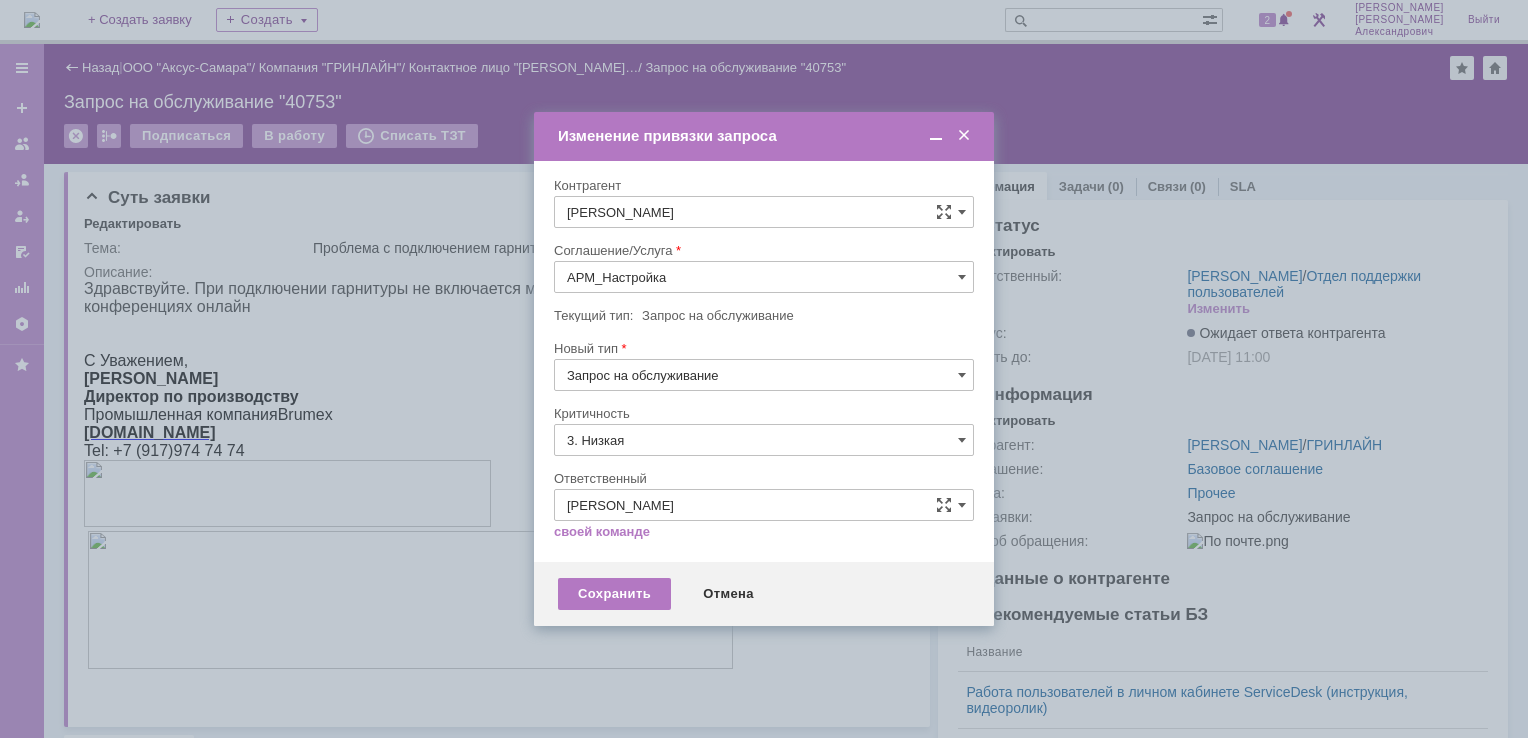 click on "[не указано]" at bounding box center [764, 477] 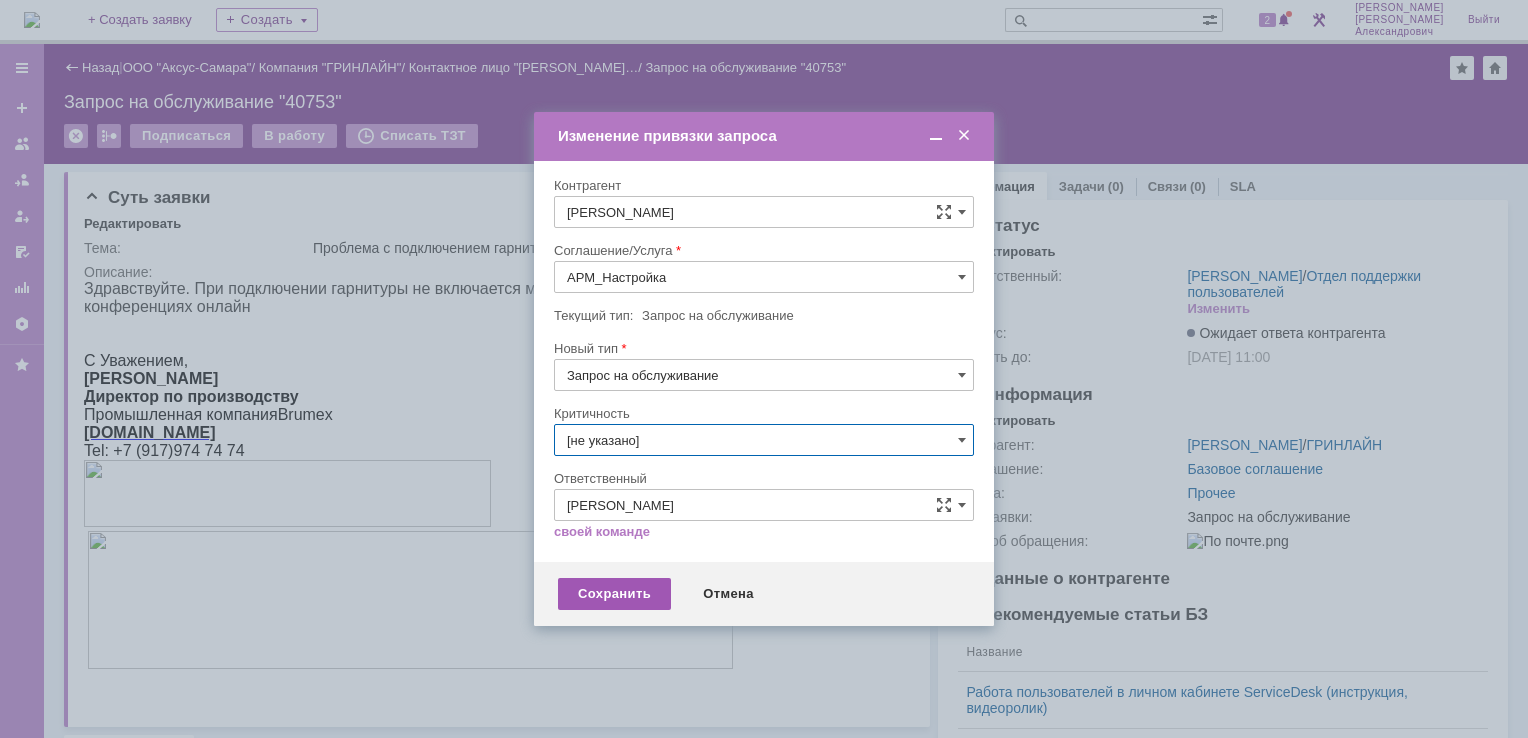 type on "[не указано]" 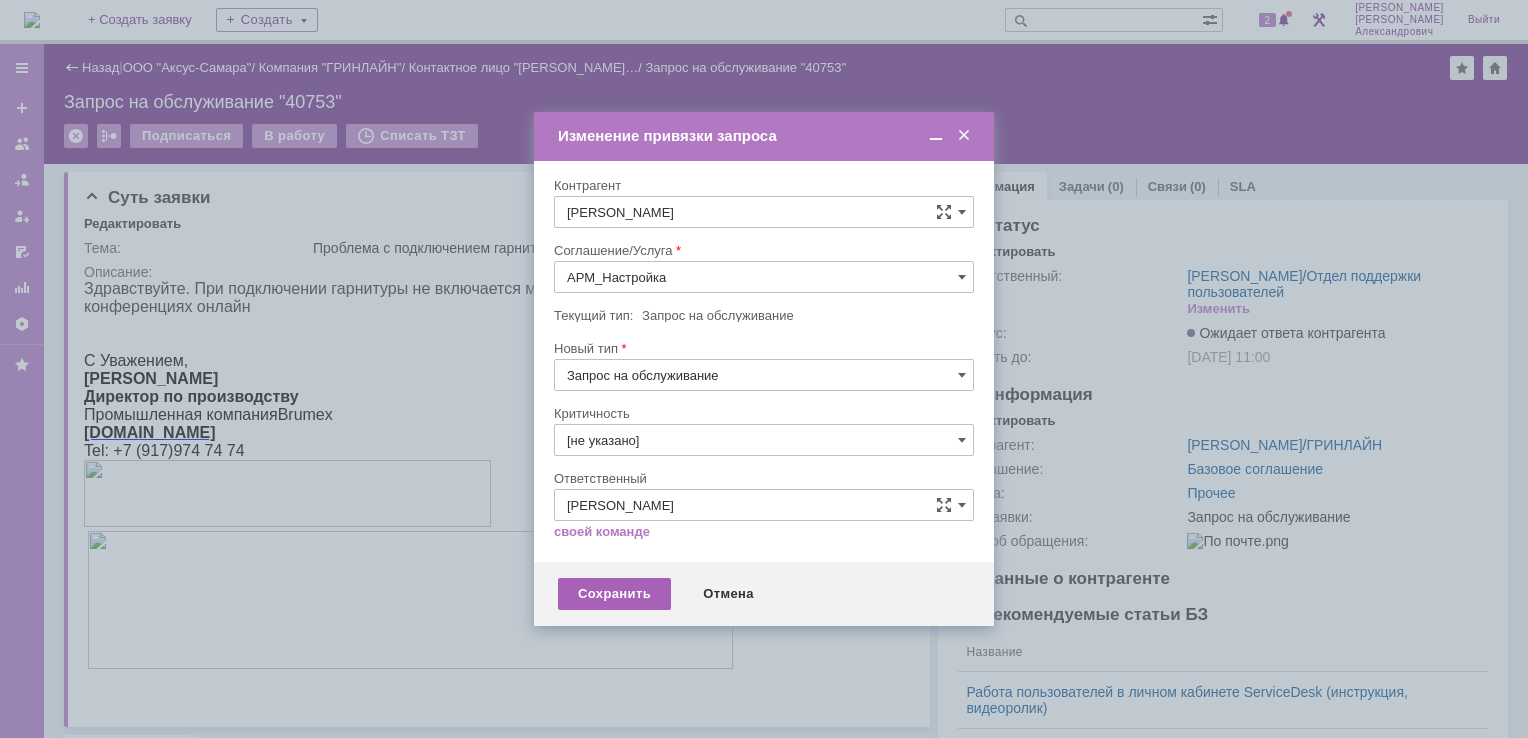 click on "Сохранить" at bounding box center (614, 594) 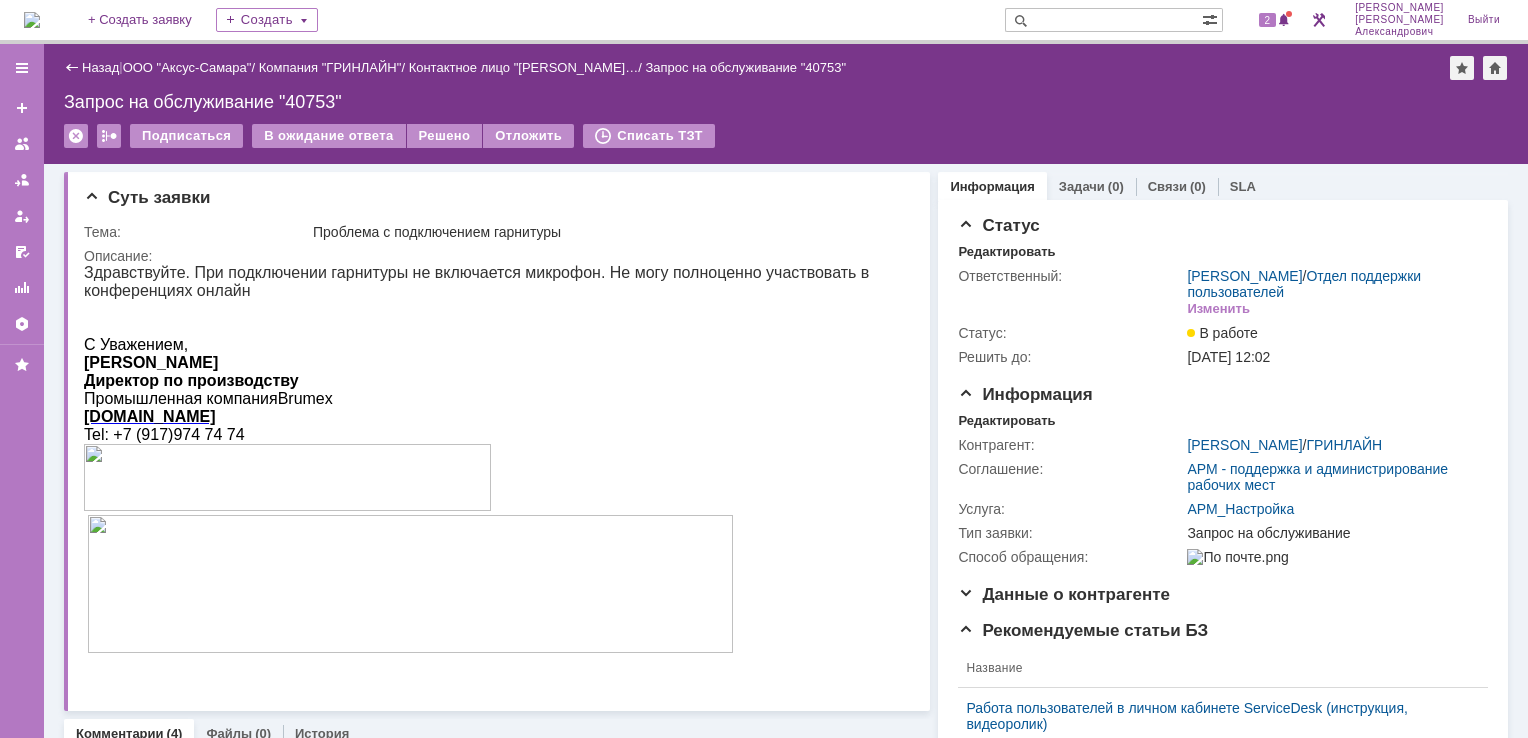 scroll, scrollTop: 0, scrollLeft: 0, axis: both 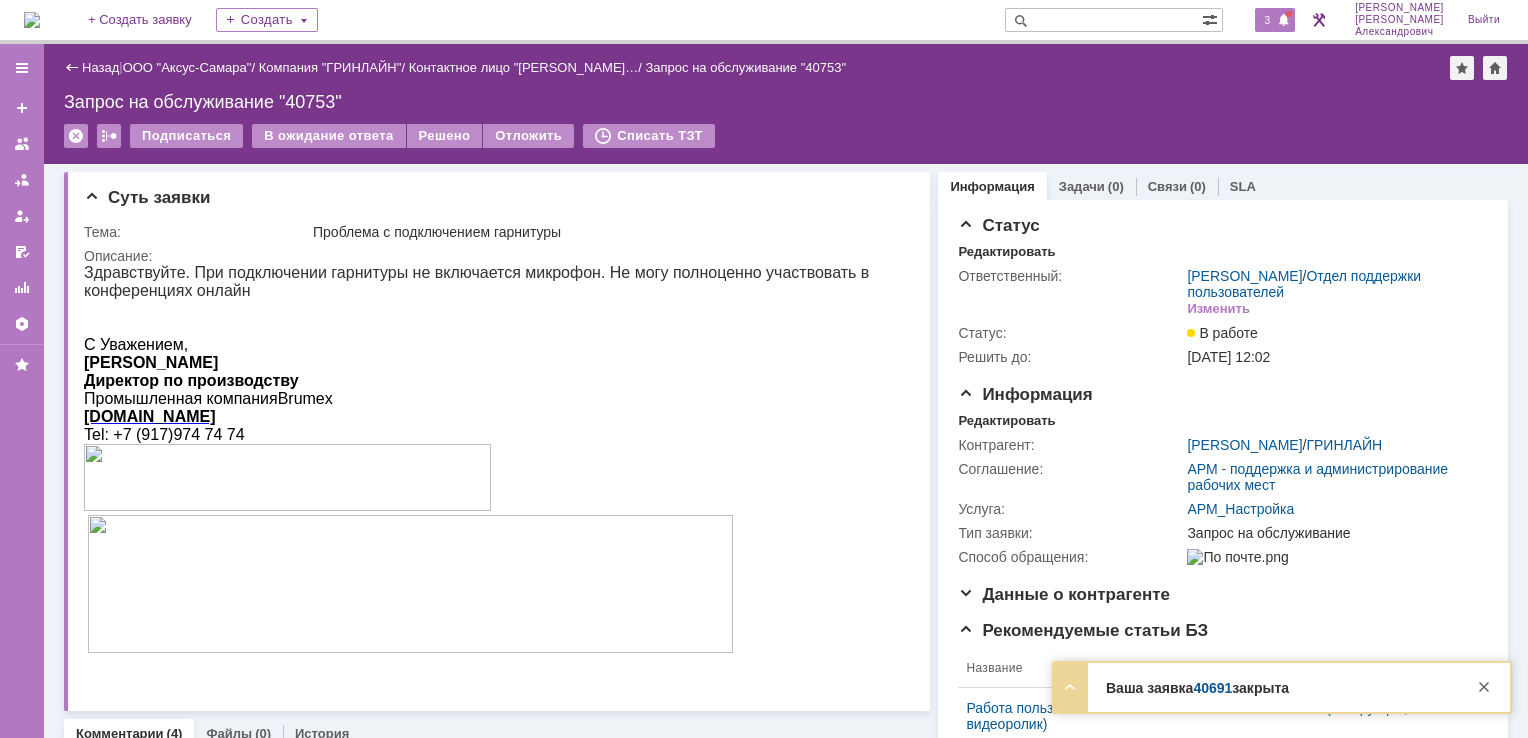 click on "3" at bounding box center (1268, 20) 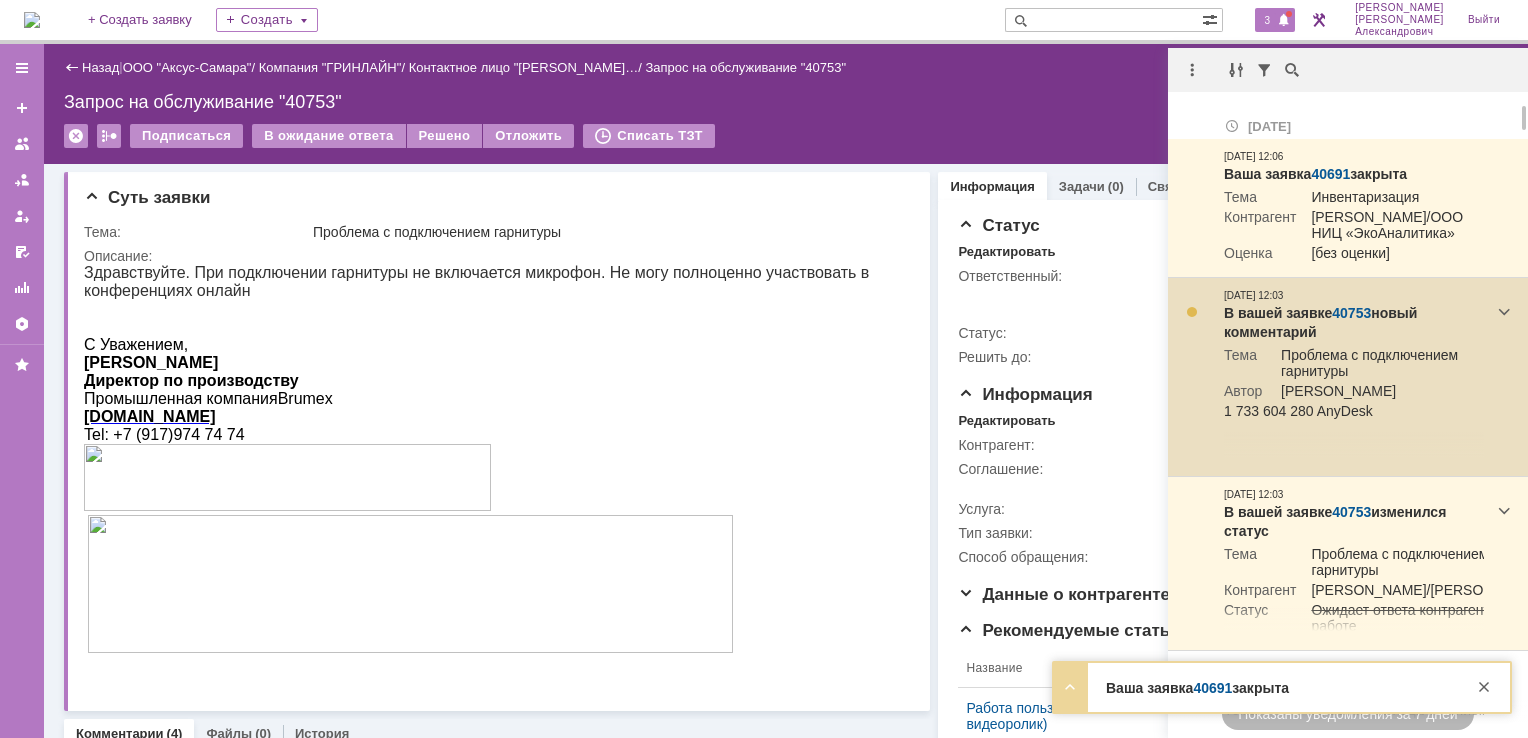 scroll, scrollTop: 100, scrollLeft: 0, axis: vertical 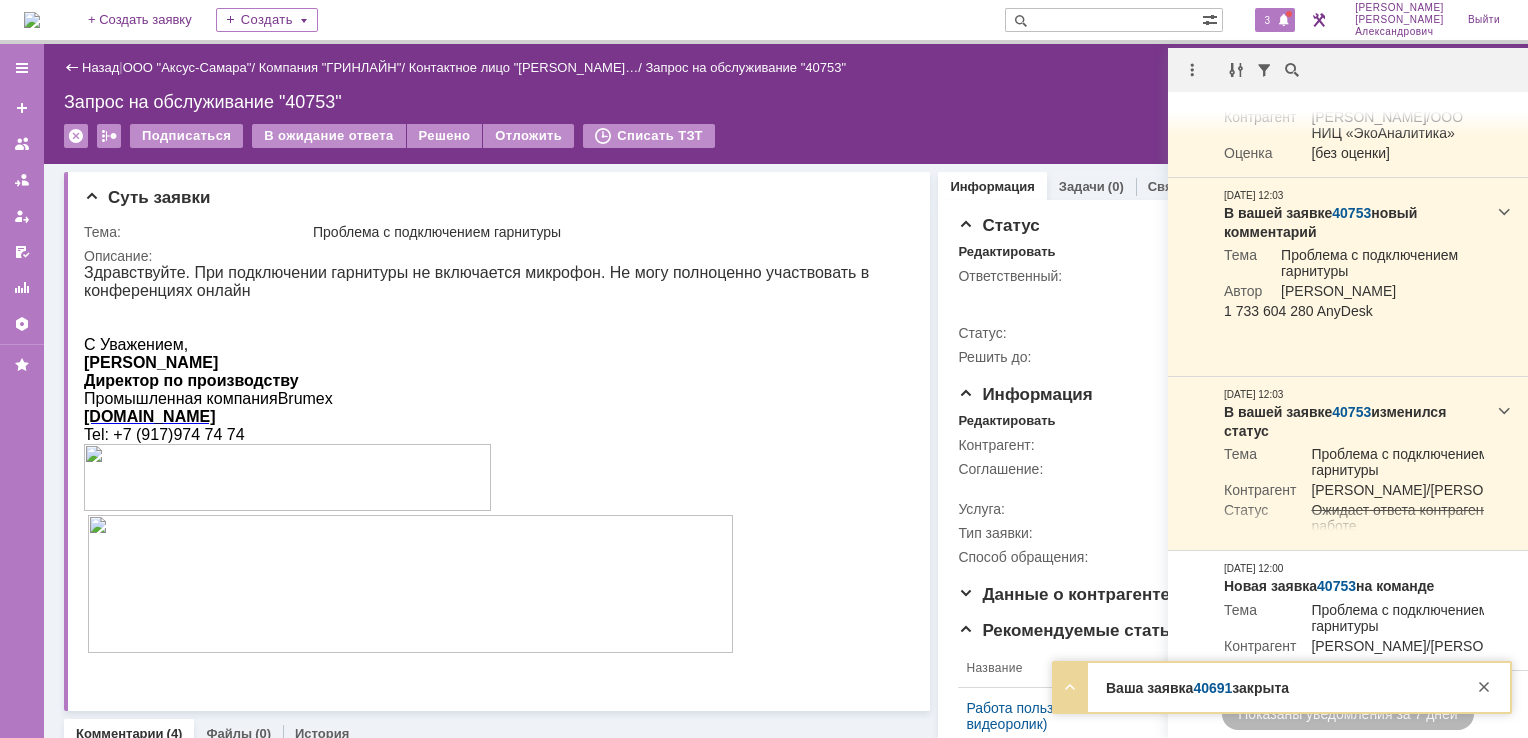 click on "Назад   |   ООО "Аксус-Самара"  /   Компания "ГРИНЛАЙН"  /   Контактное лицо "[PERSON_NAME]…  /   Запрос на обслуживание "40753" Запрос на обслуживание "40753"
Подписаться В ожидание ответа Решено Отложить Списать ТЗТ serviceCall$45436184 Карточка заявки" at bounding box center (786, 104) 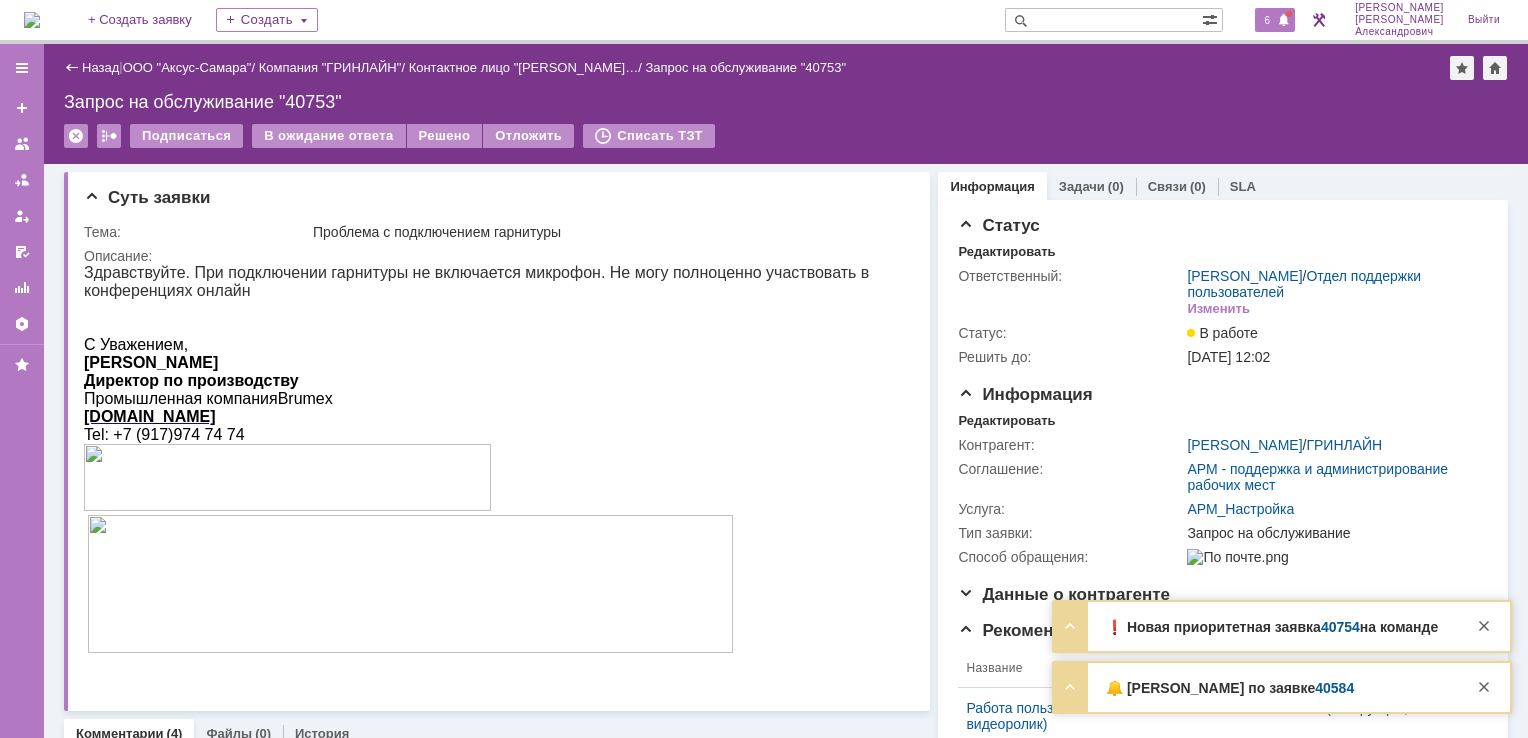 click at bounding box center (1284, 21) 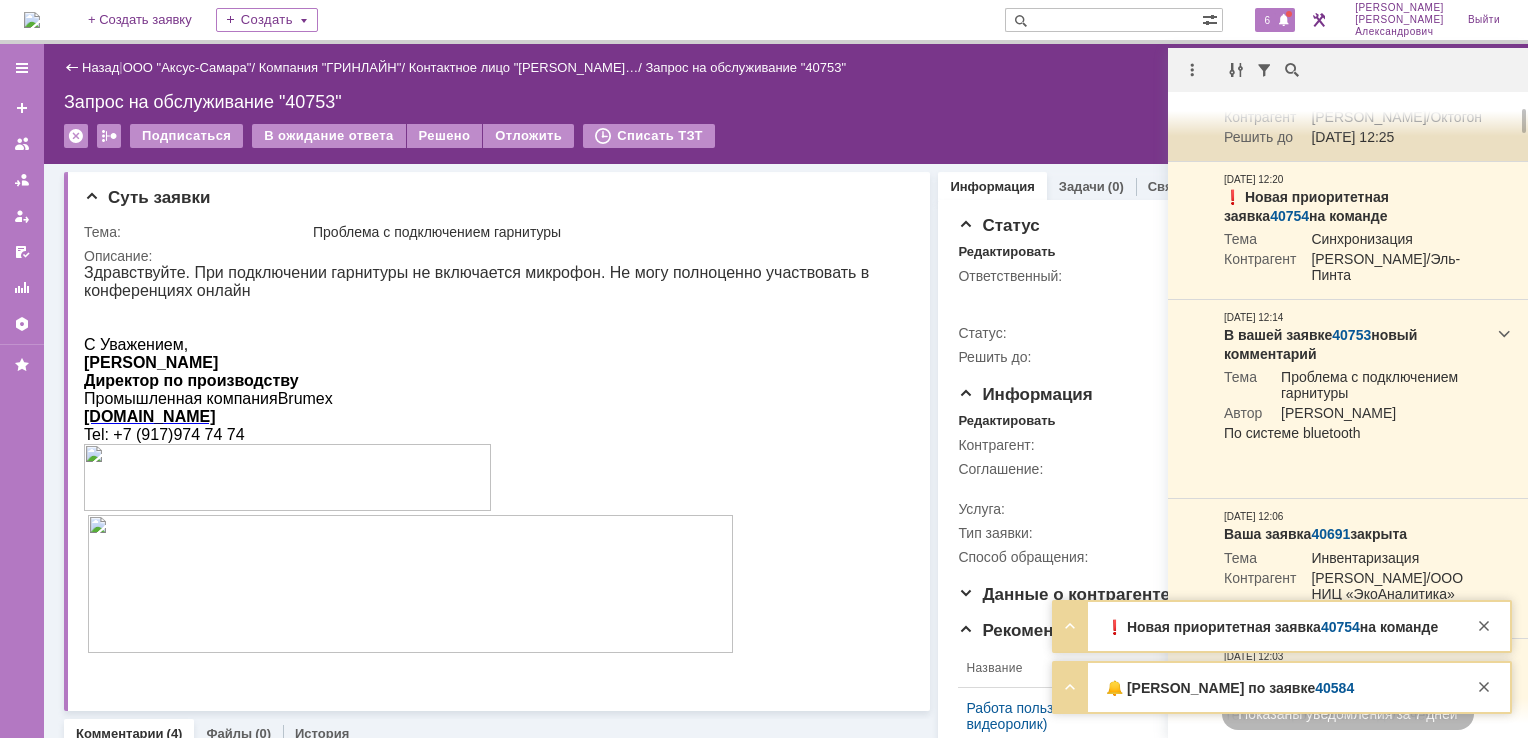 scroll, scrollTop: 0, scrollLeft: 0, axis: both 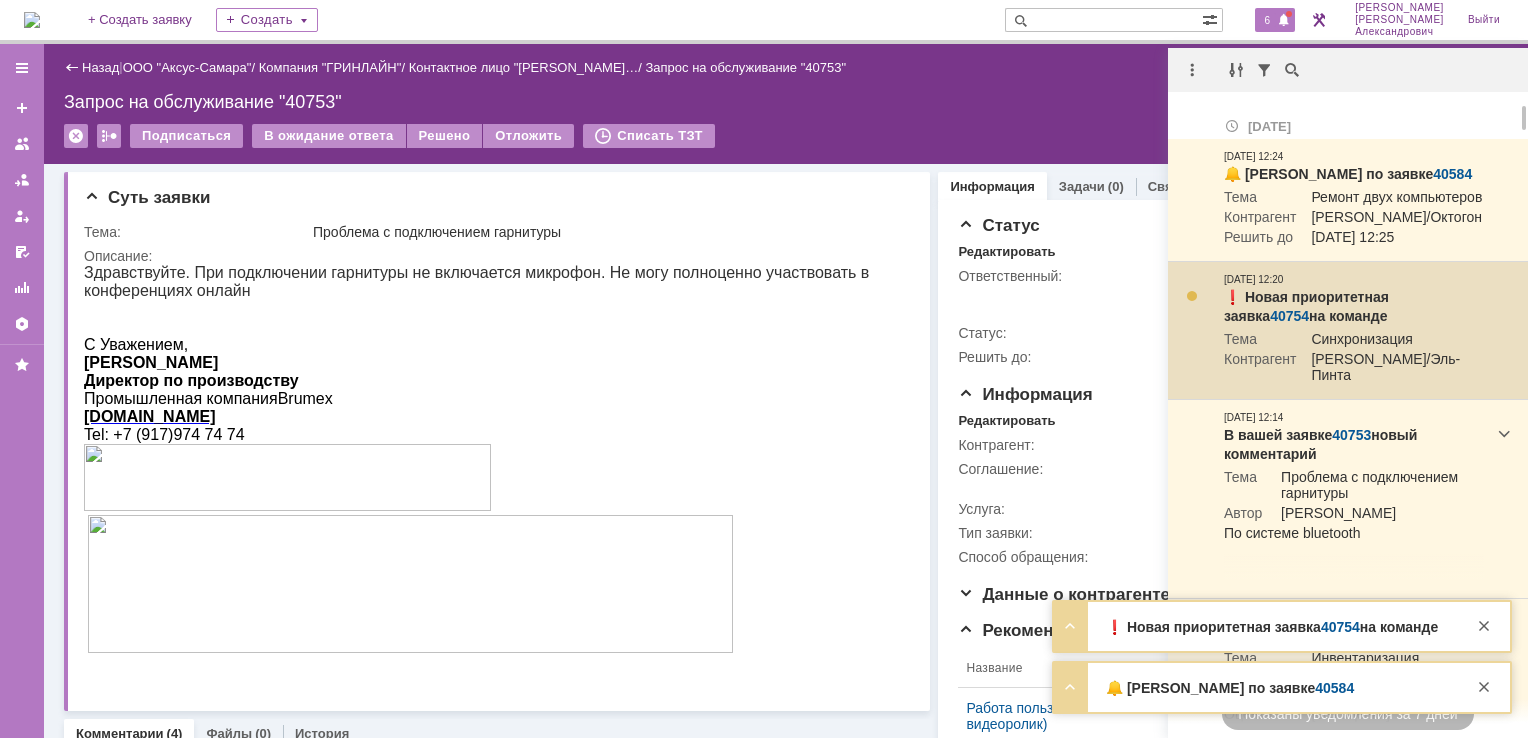 click on "40754" at bounding box center (1289, 316) 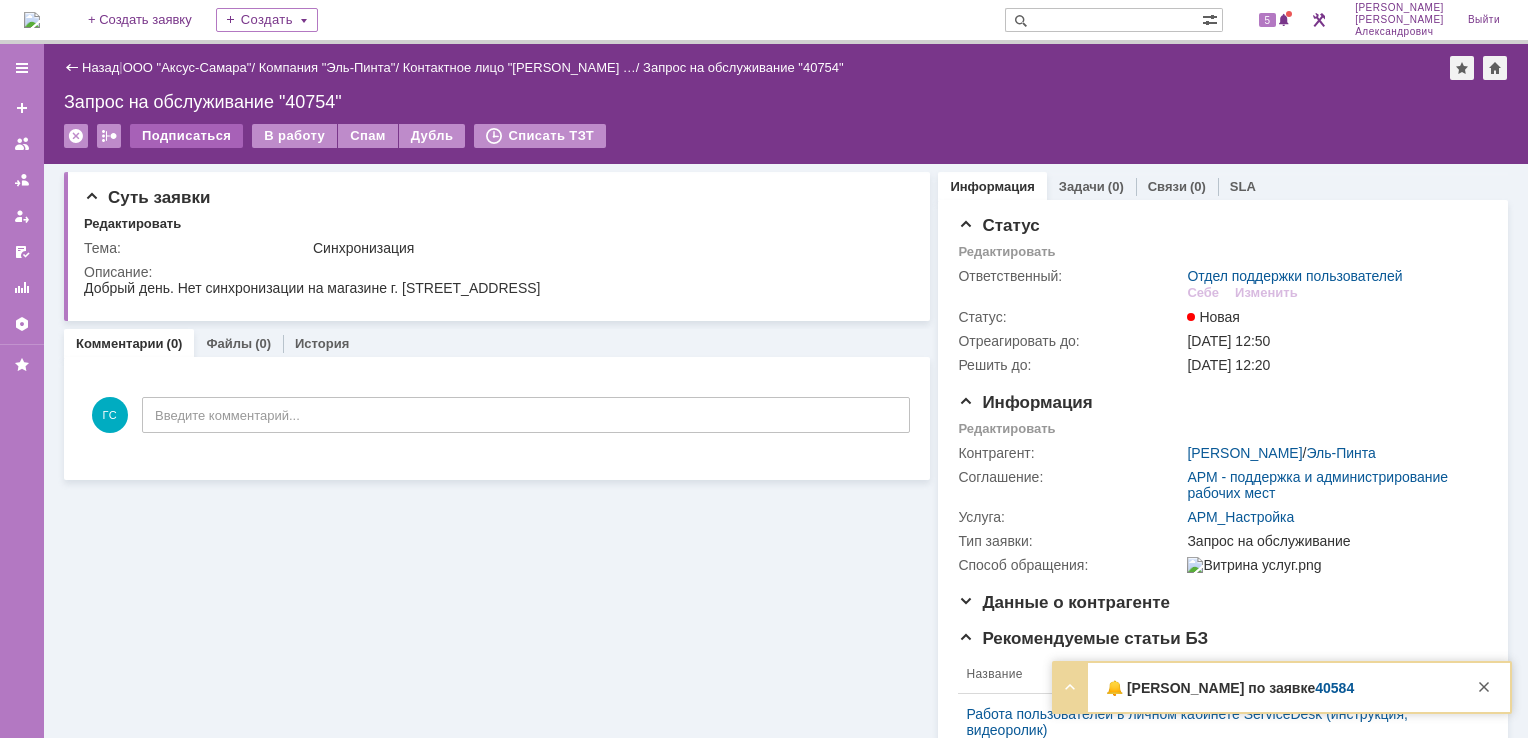 scroll, scrollTop: 0, scrollLeft: 0, axis: both 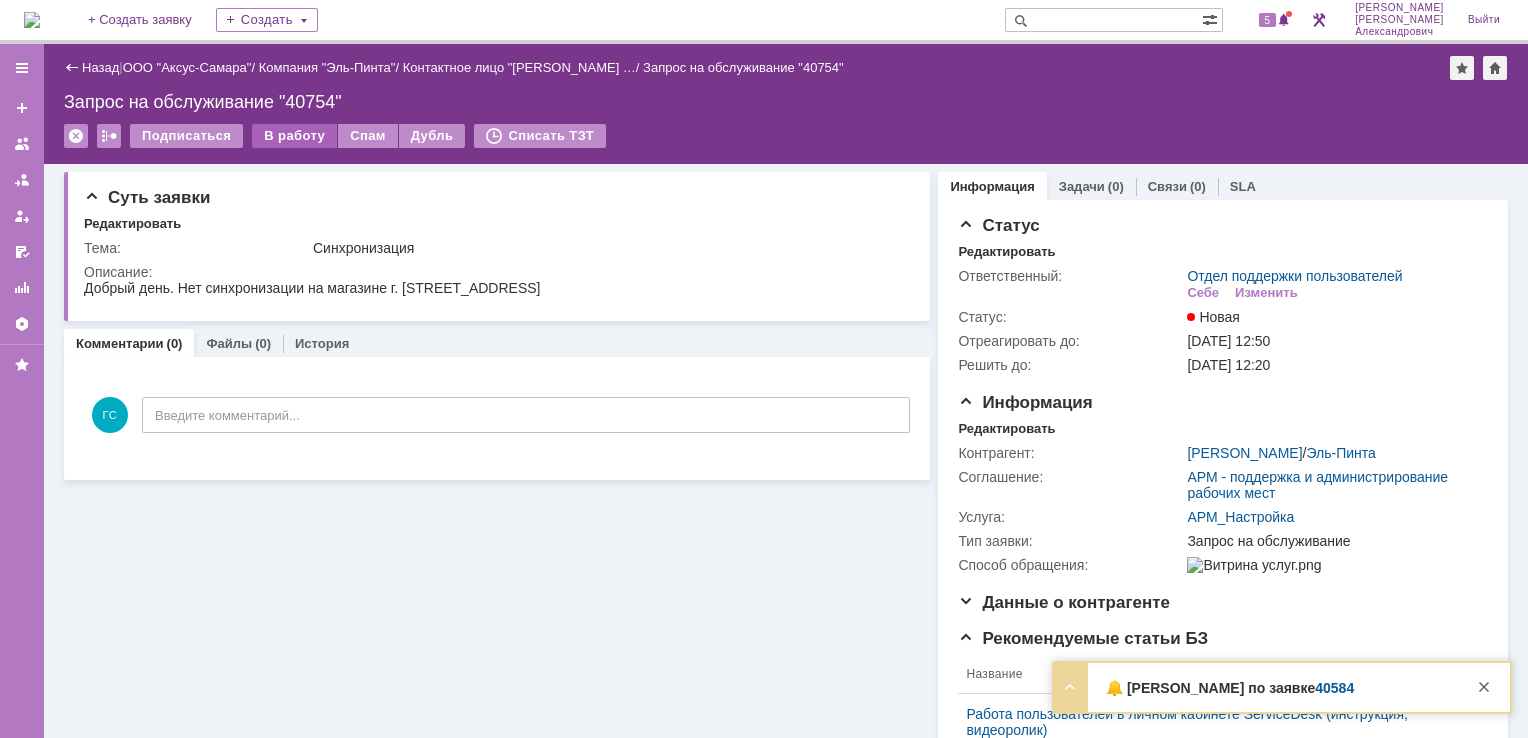 click on "В работу" at bounding box center [294, 136] 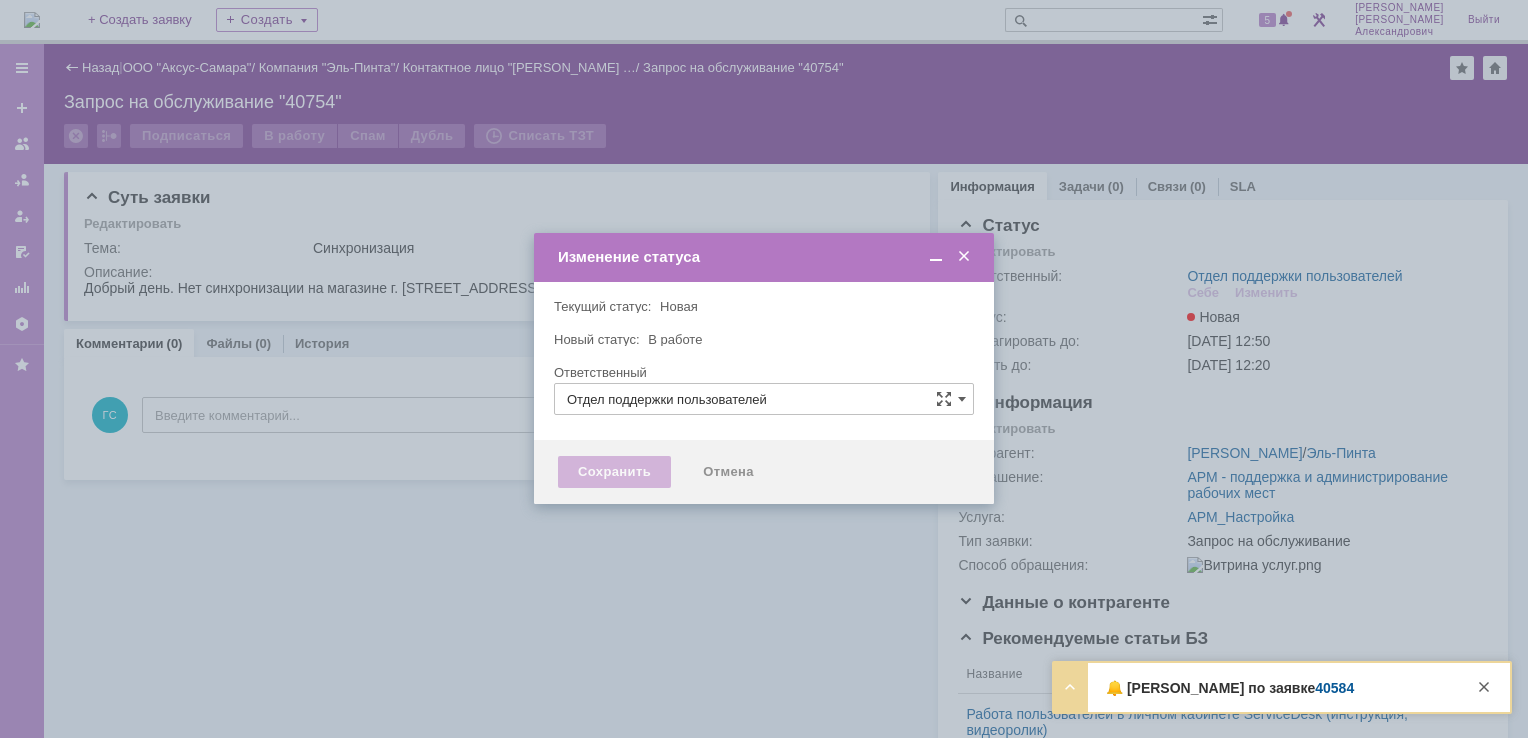 type on "[PERSON_NAME]" 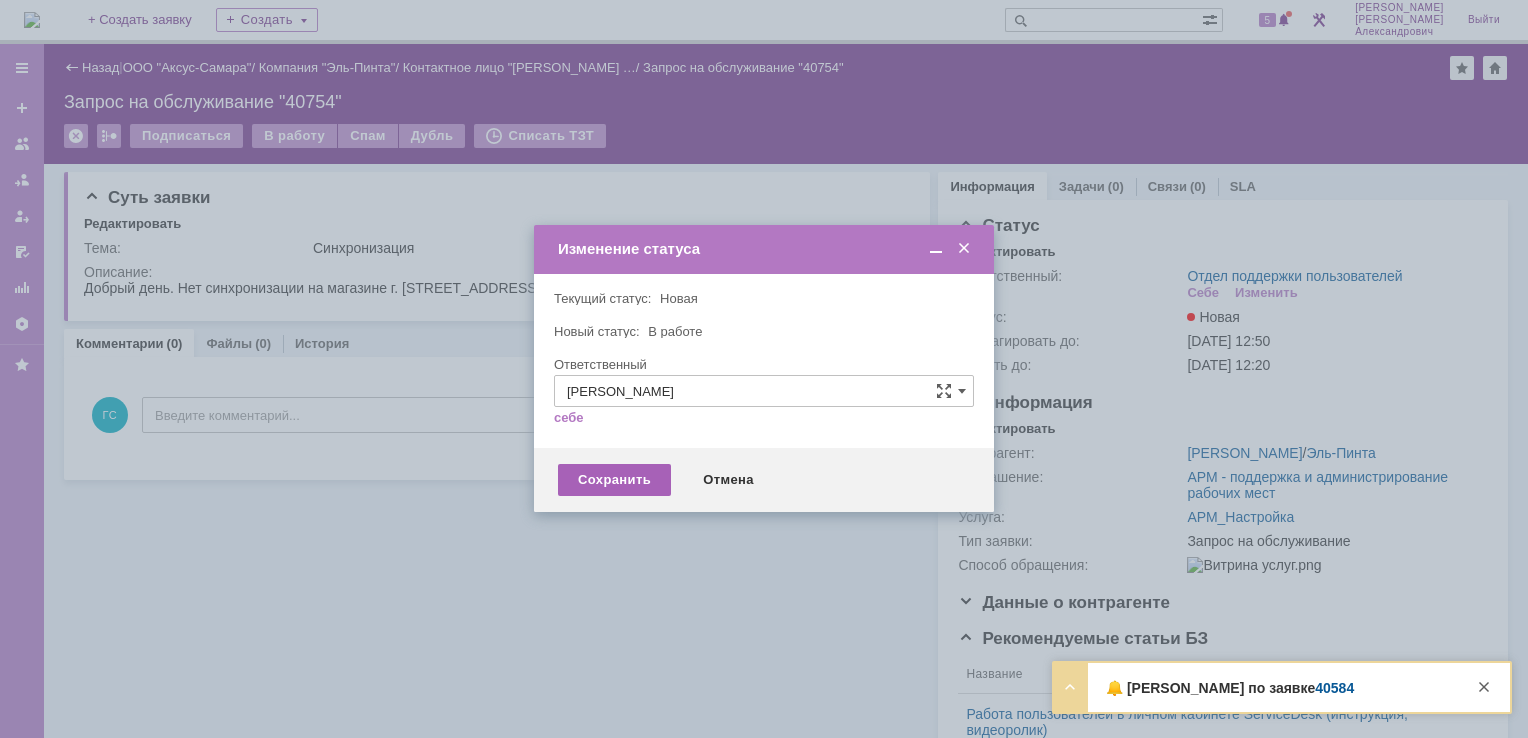 click on "Сохранить" at bounding box center [614, 480] 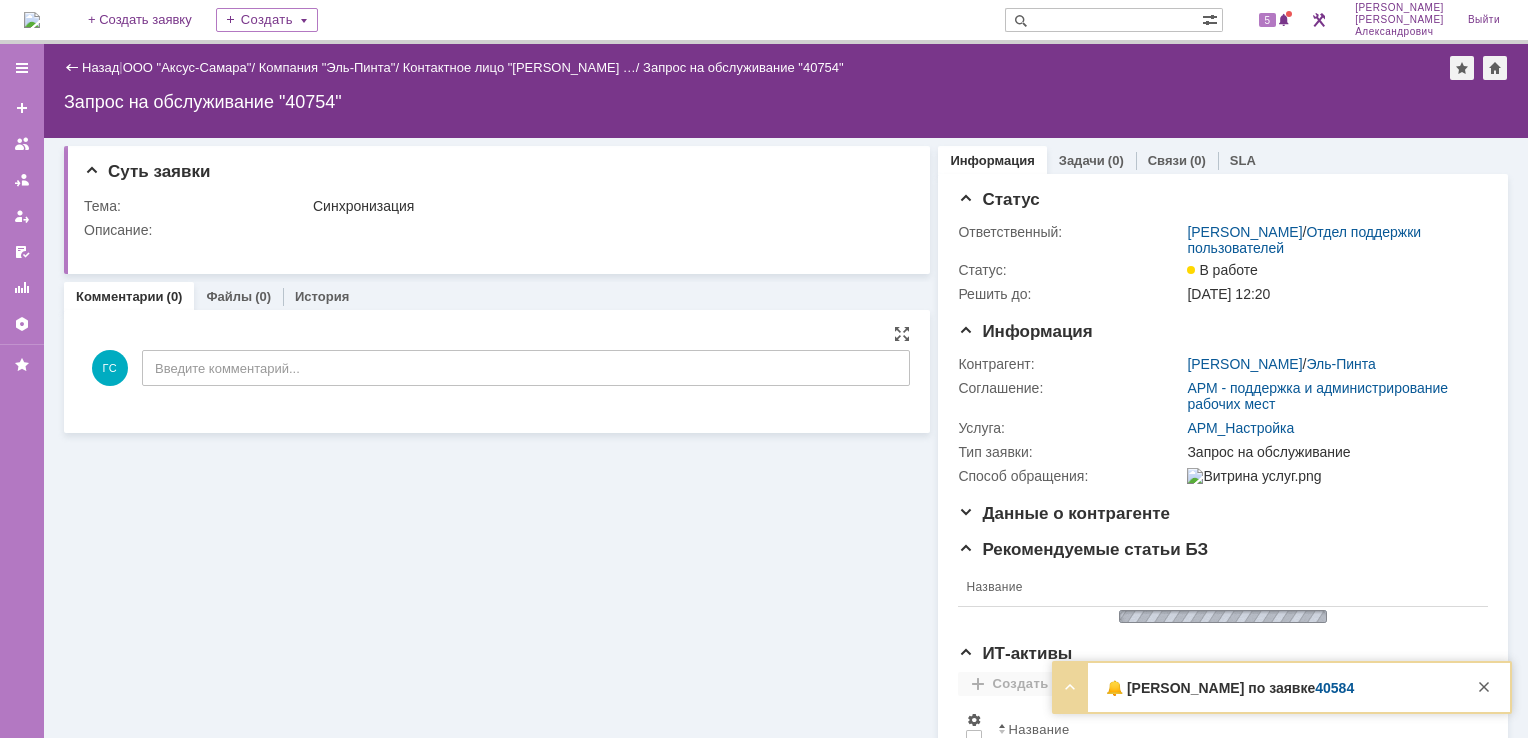 scroll, scrollTop: 0, scrollLeft: 0, axis: both 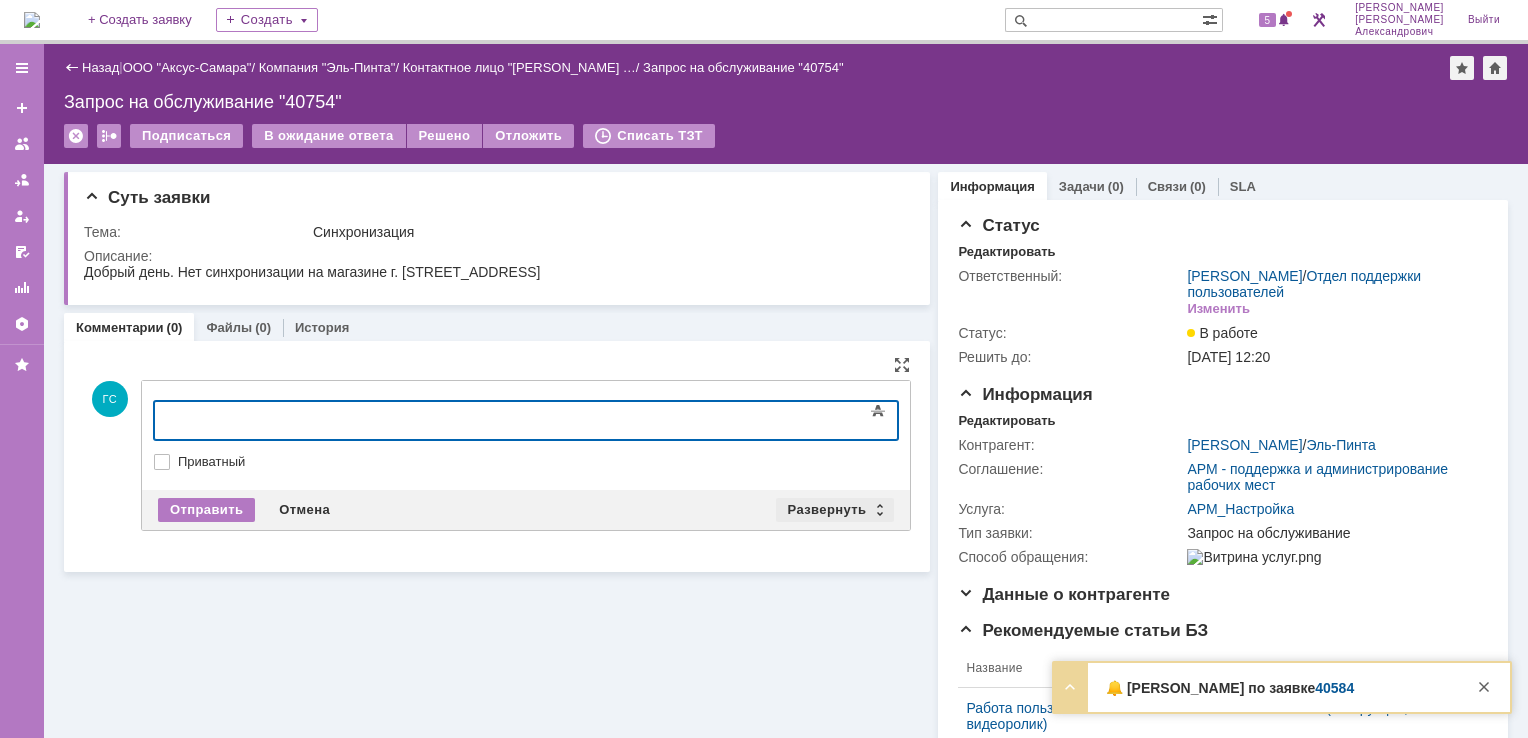 click on "Развернуть" at bounding box center (835, 510) 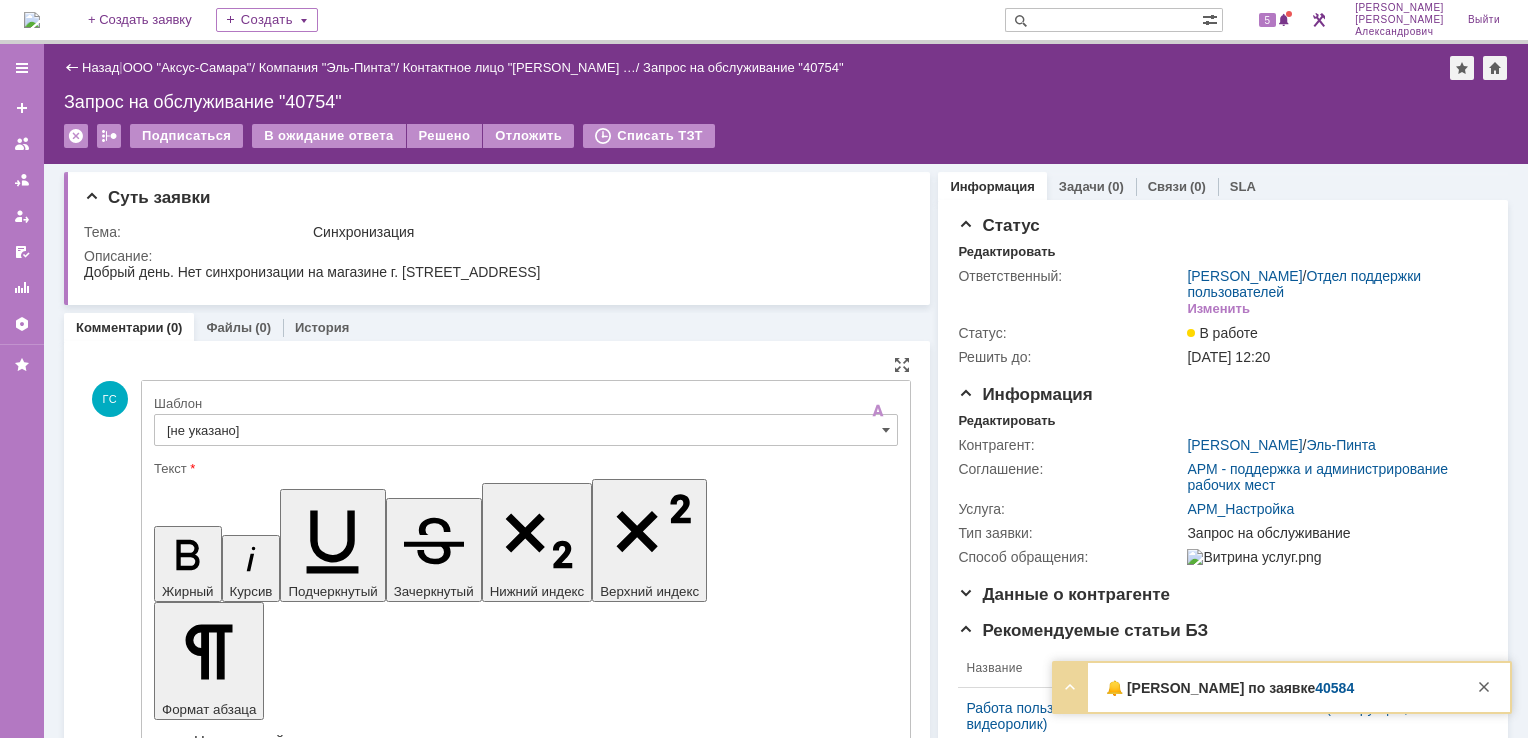 scroll, scrollTop: 0, scrollLeft: 0, axis: both 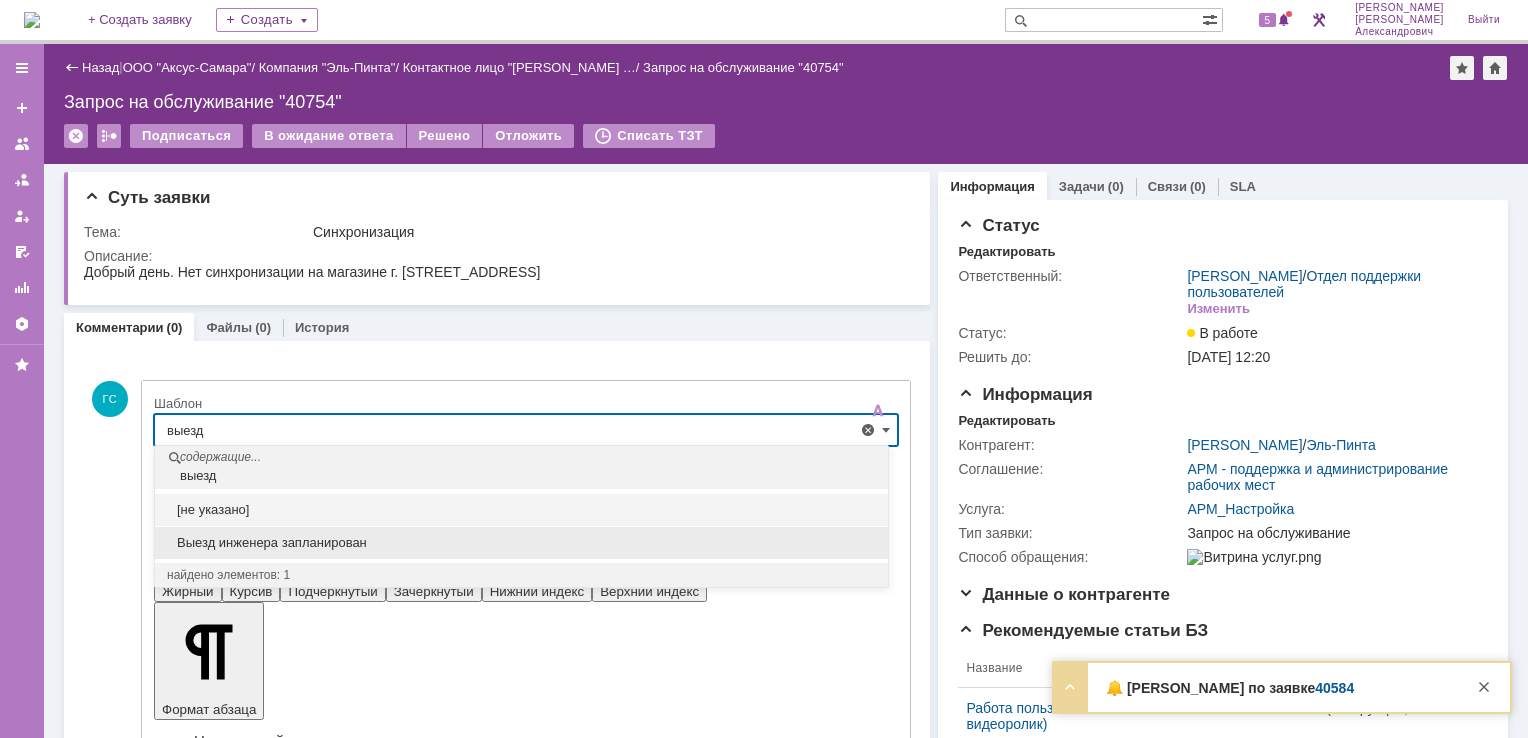 click on "Выезд инженера запланирован" at bounding box center (521, 543) 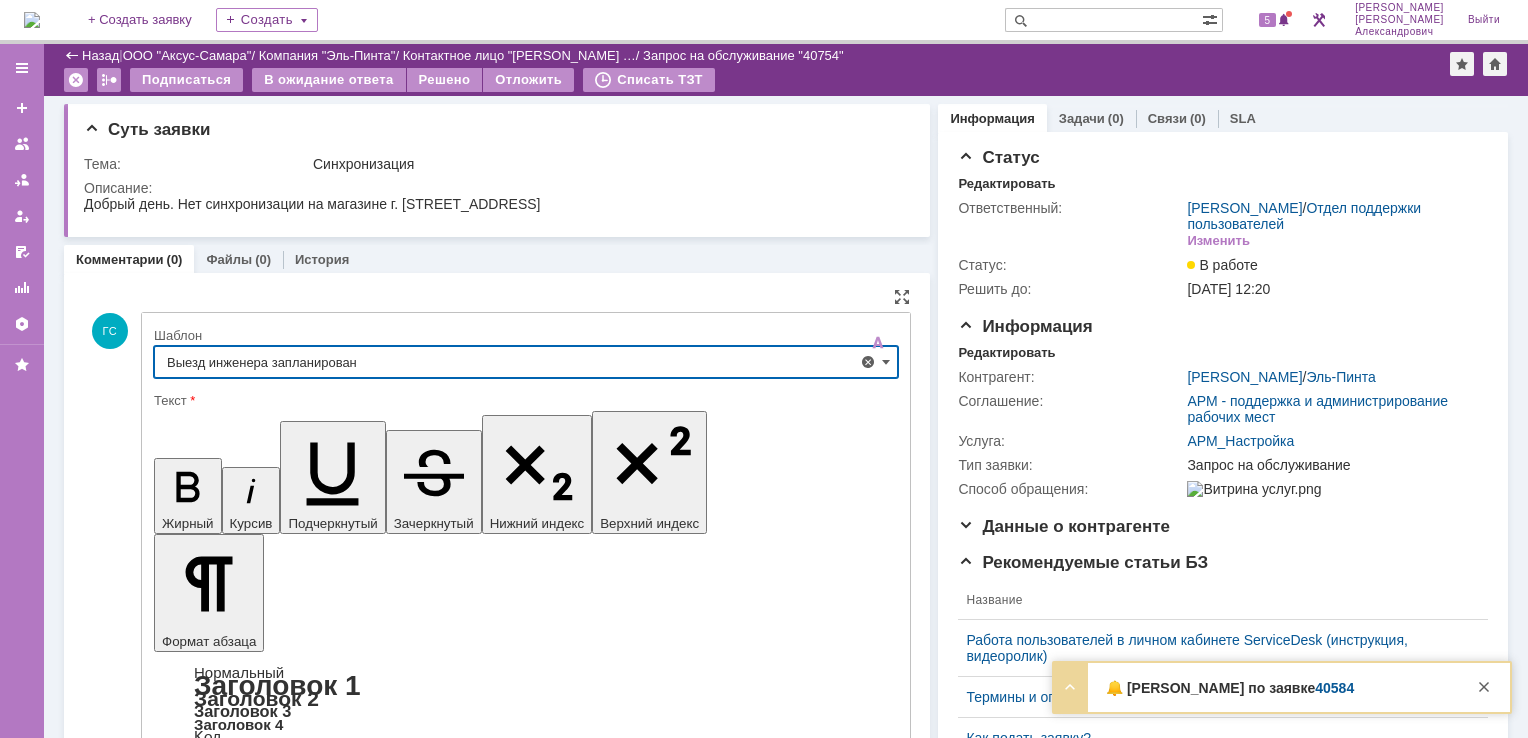 scroll, scrollTop: 300, scrollLeft: 0, axis: vertical 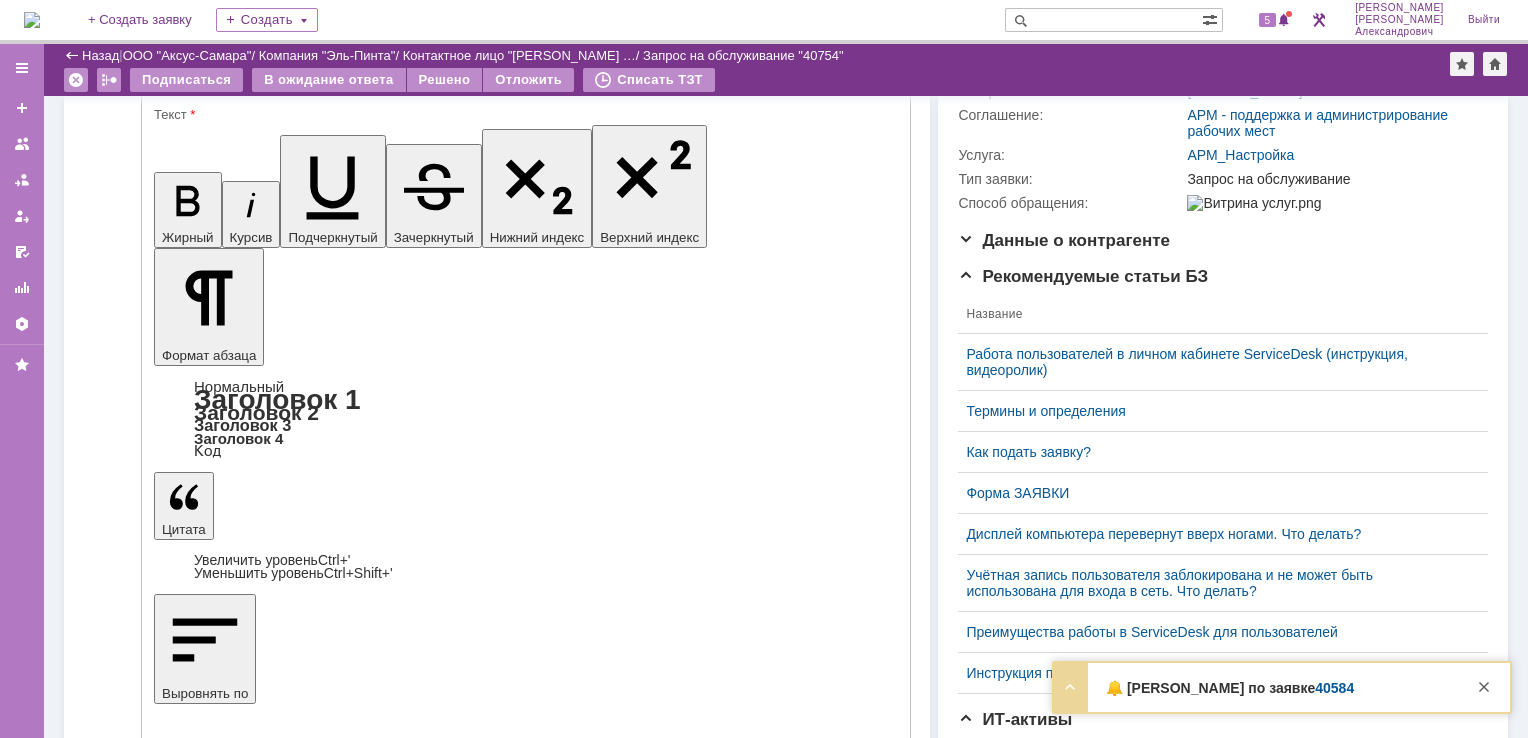 type on "Выезд инженера запланирован" 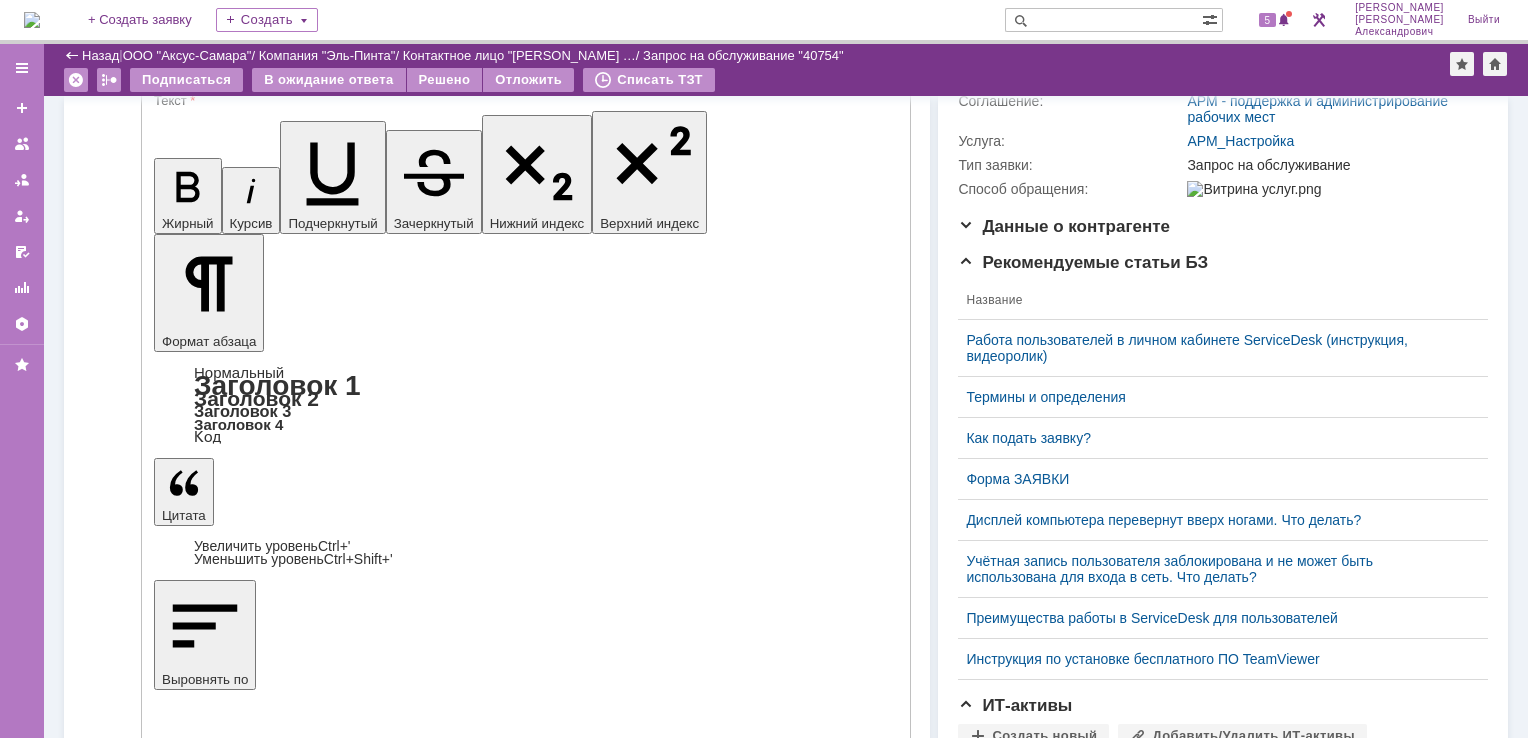 click on "Отправить" at bounding box center (206, 5212) 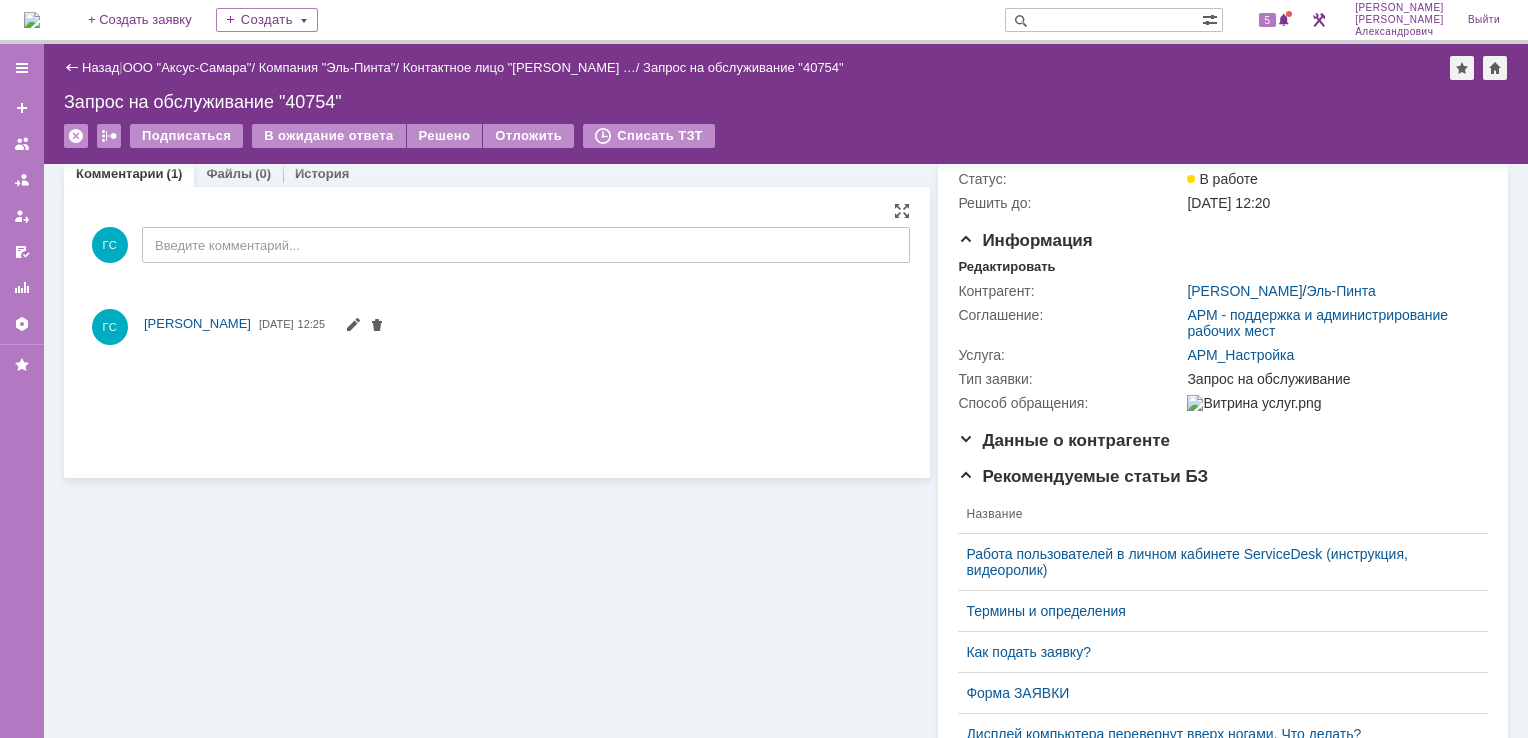 scroll, scrollTop: 0, scrollLeft: 0, axis: both 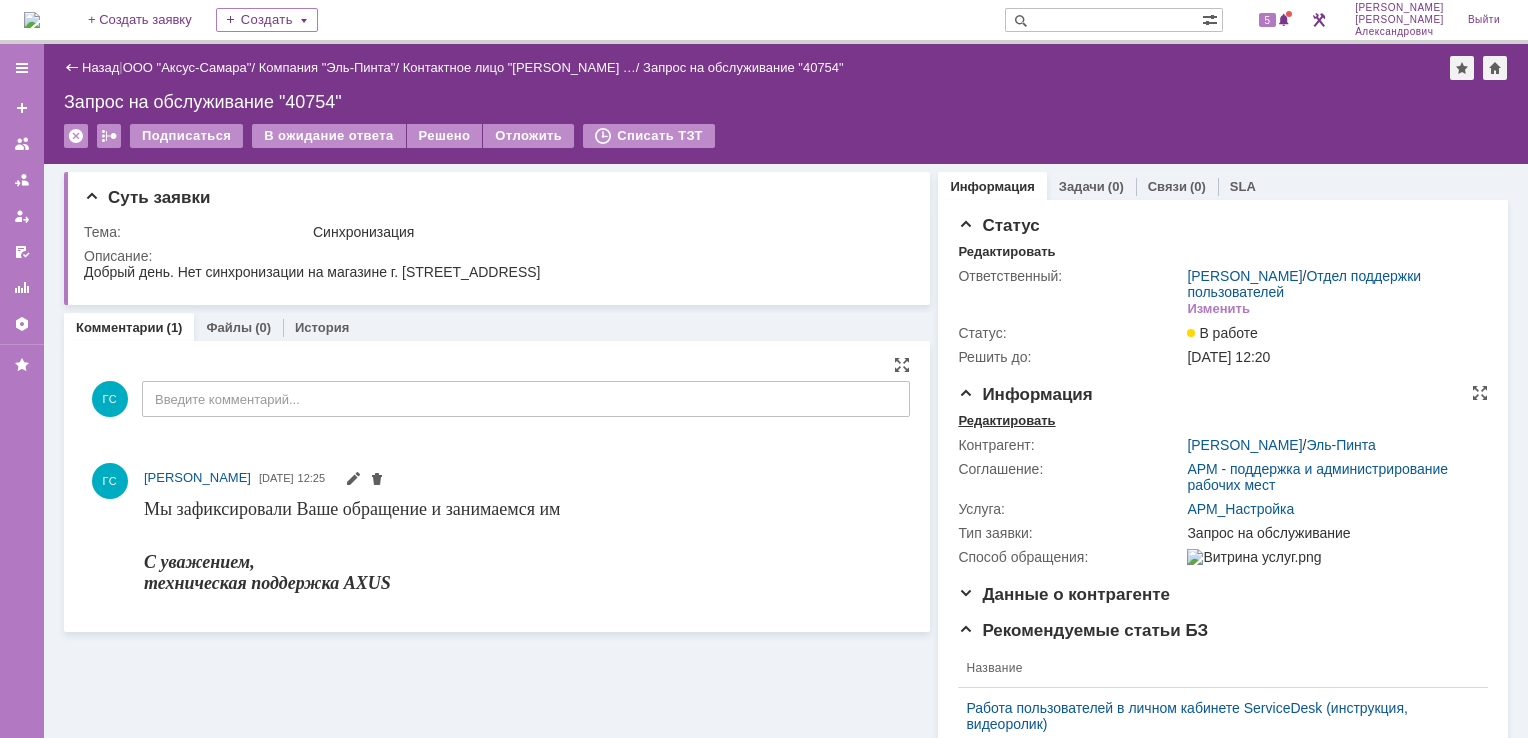 click on "Редактировать" at bounding box center [1006, 421] 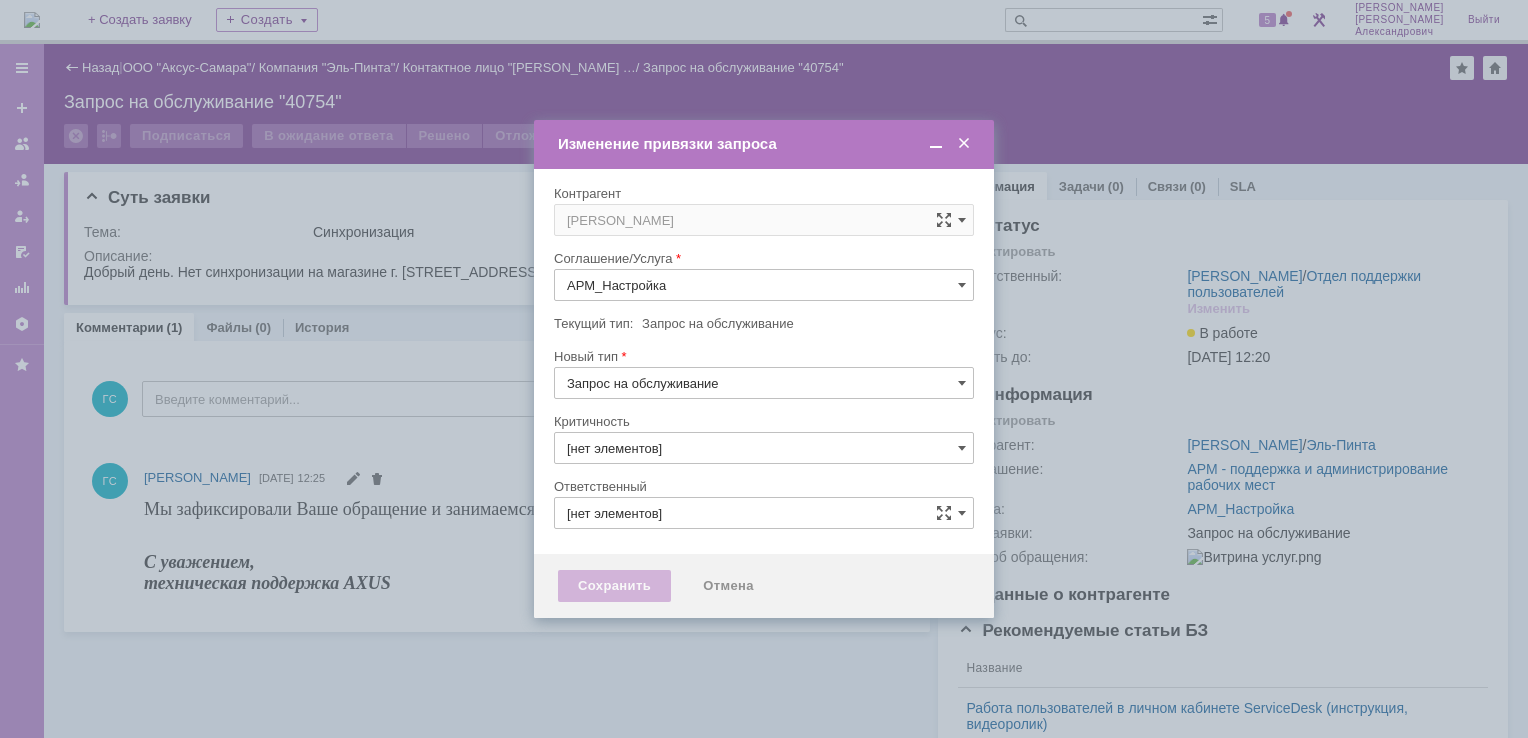 type on "[PERSON_NAME]" 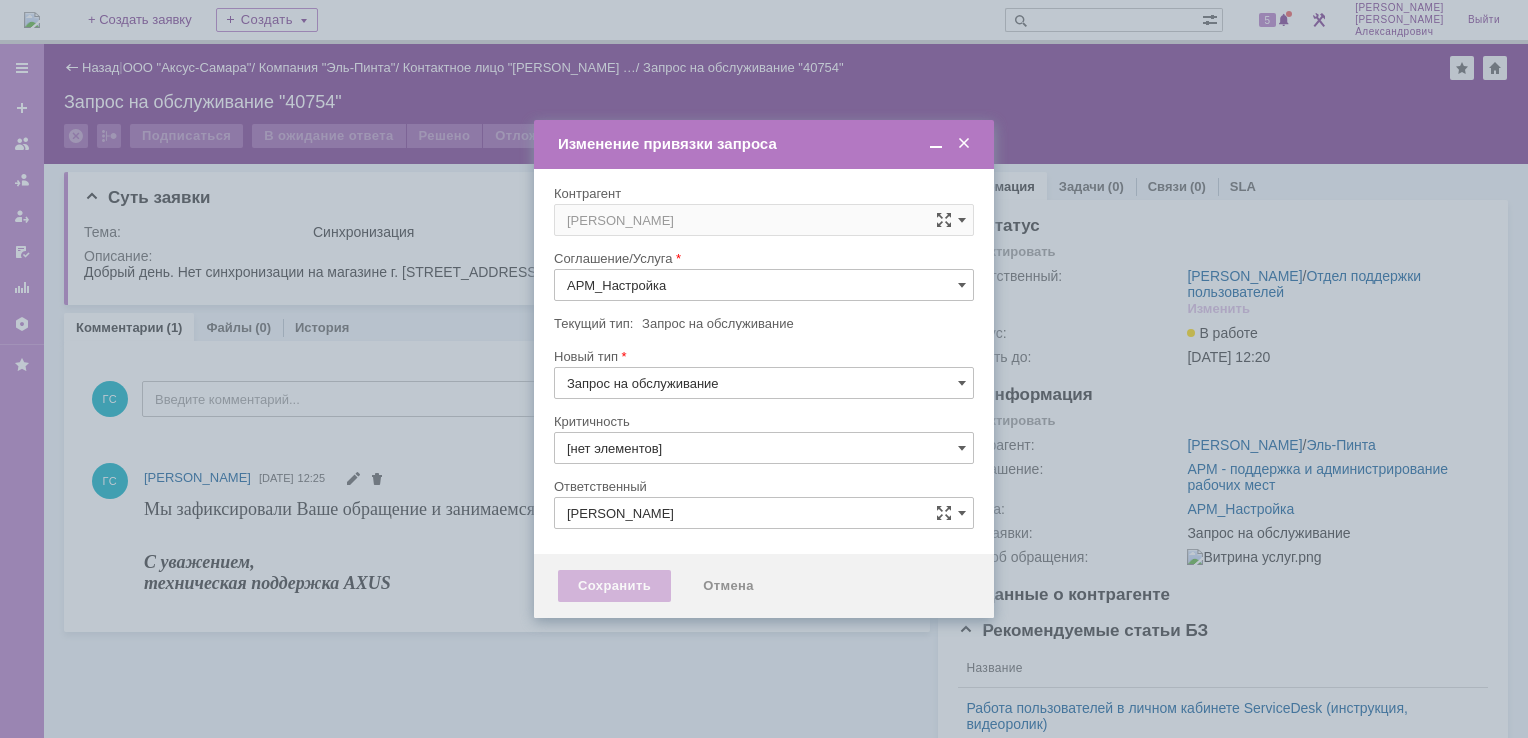 type on "3. Низкая" 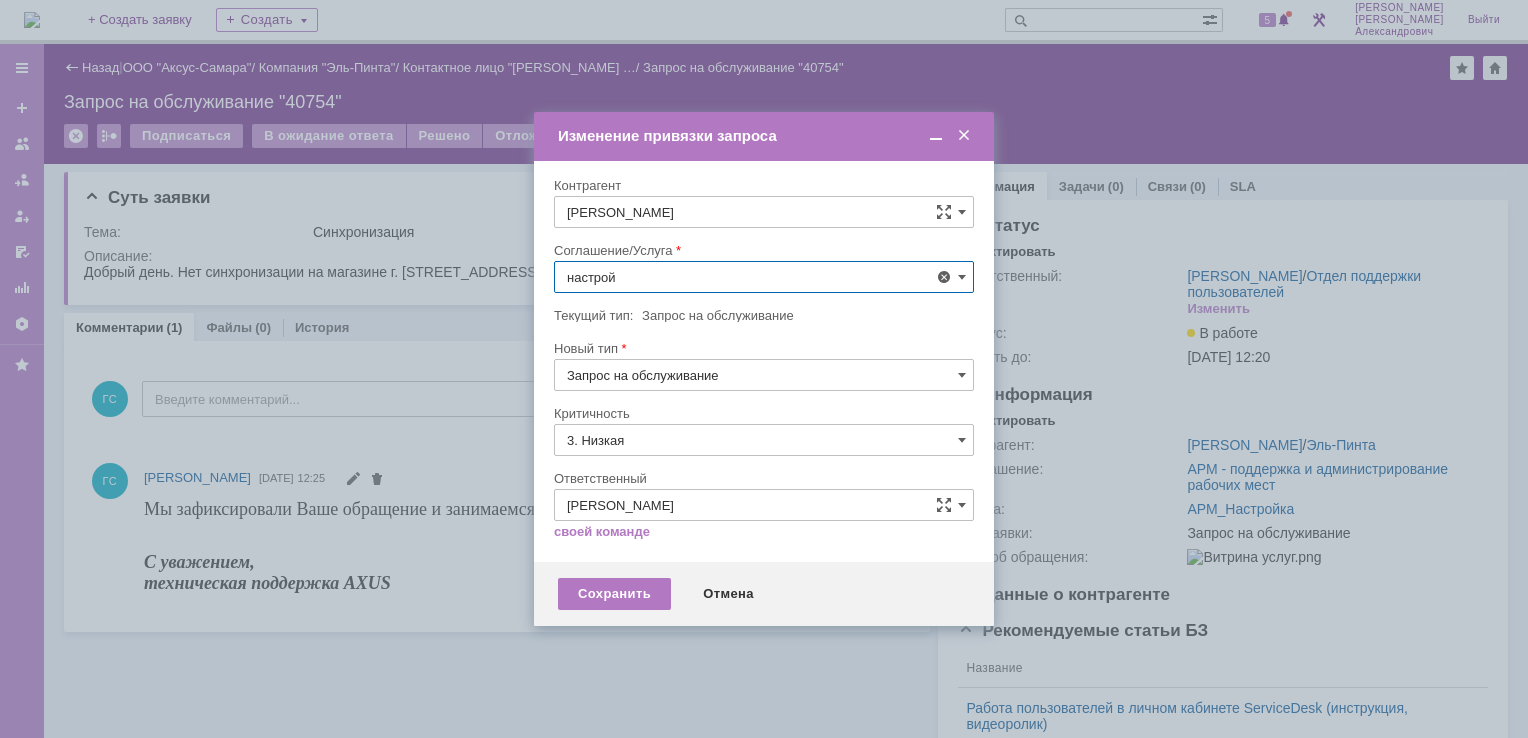 scroll, scrollTop: 130, scrollLeft: 0, axis: vertical 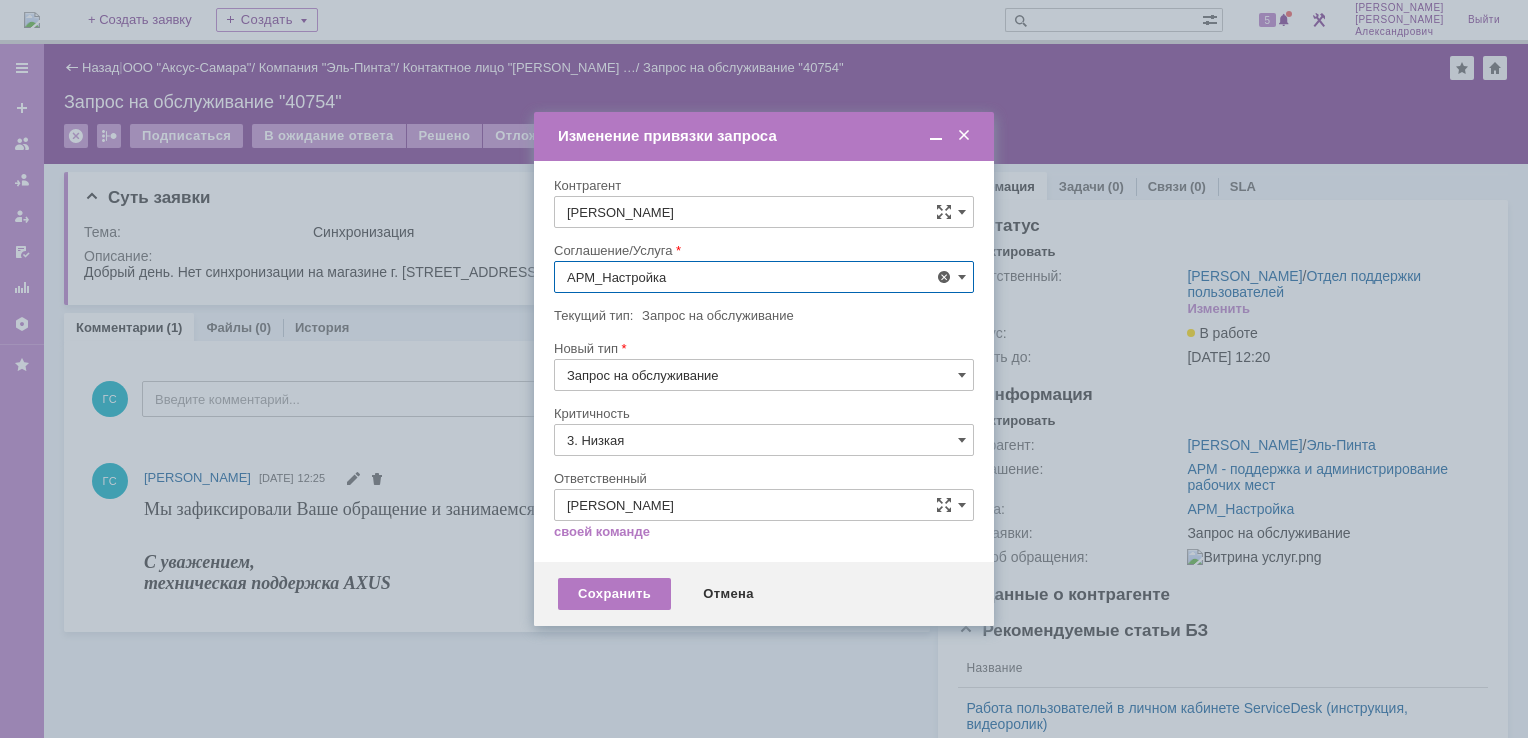 type on "АРМ_Настройка" 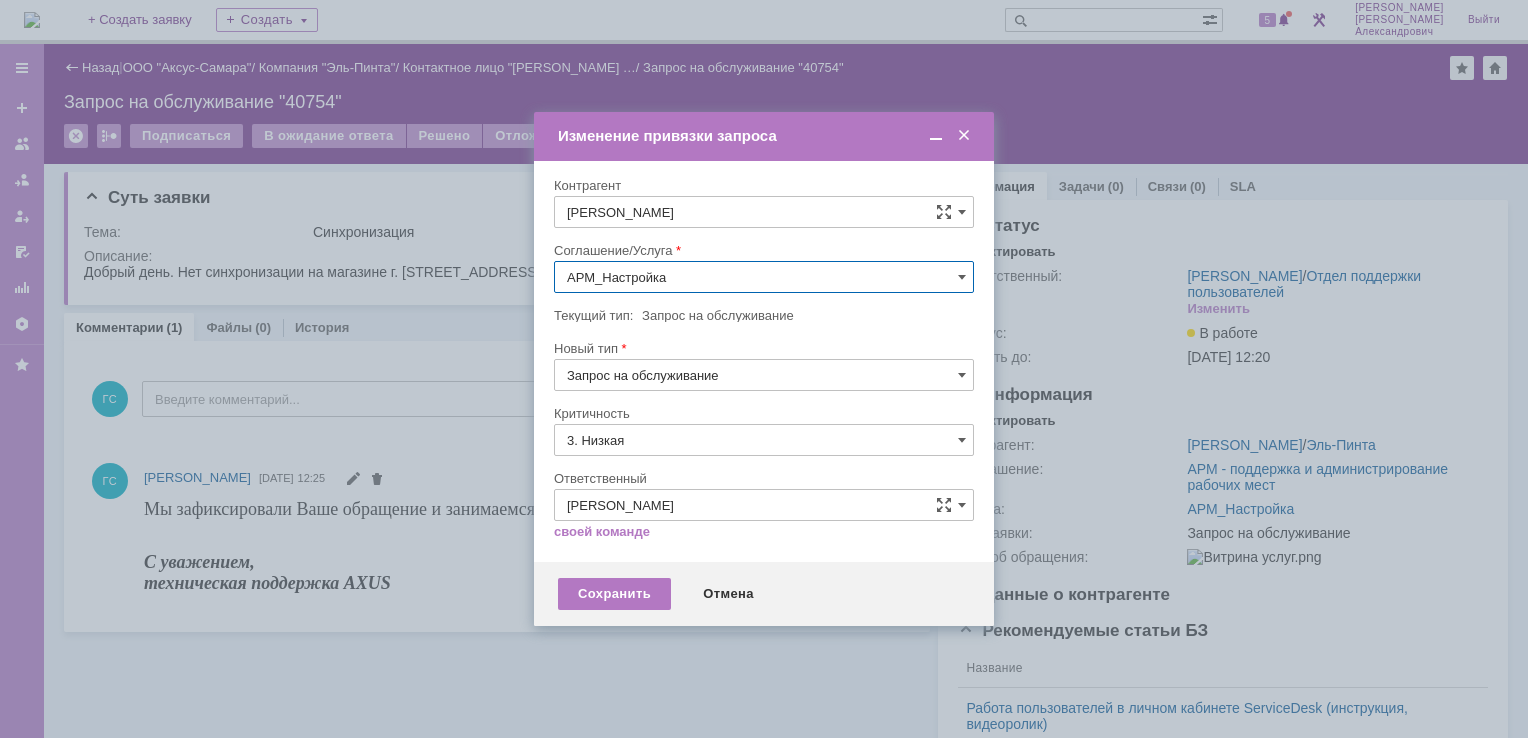 click on "3. Низкая" at bounding box center [764, 440] 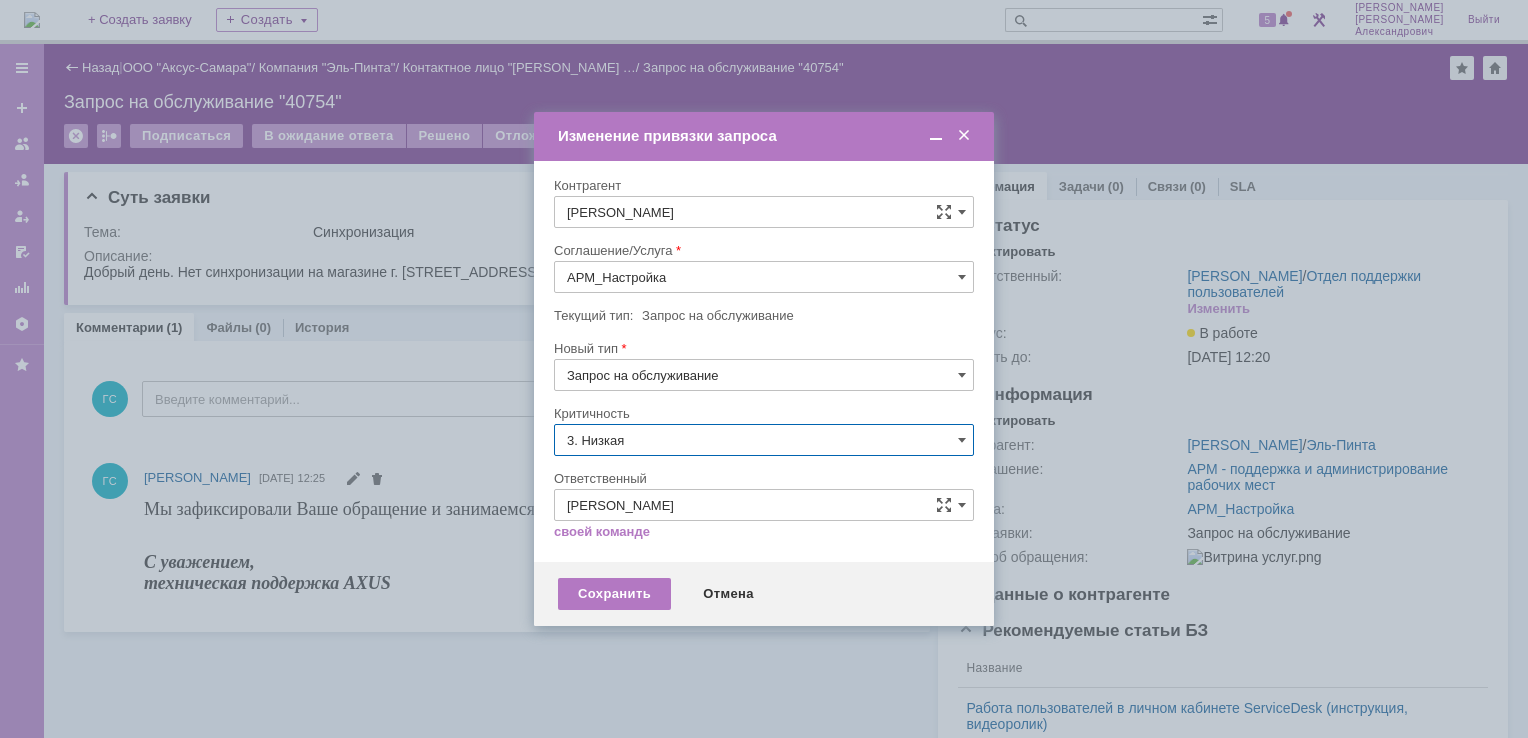 click on "[не указано]" at bounding box center (764, 477) 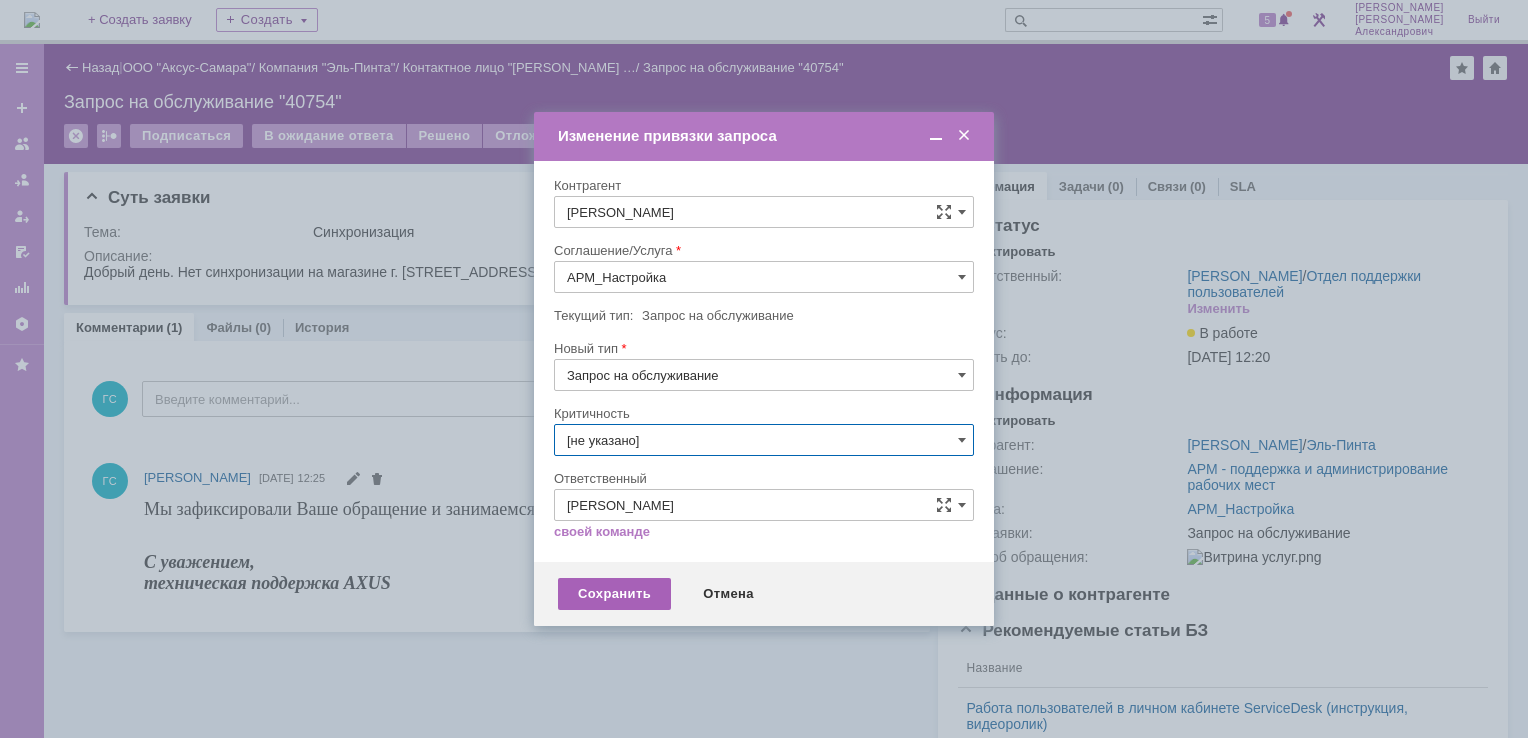 click on "Сохранить" at bounding box center [614, 594] 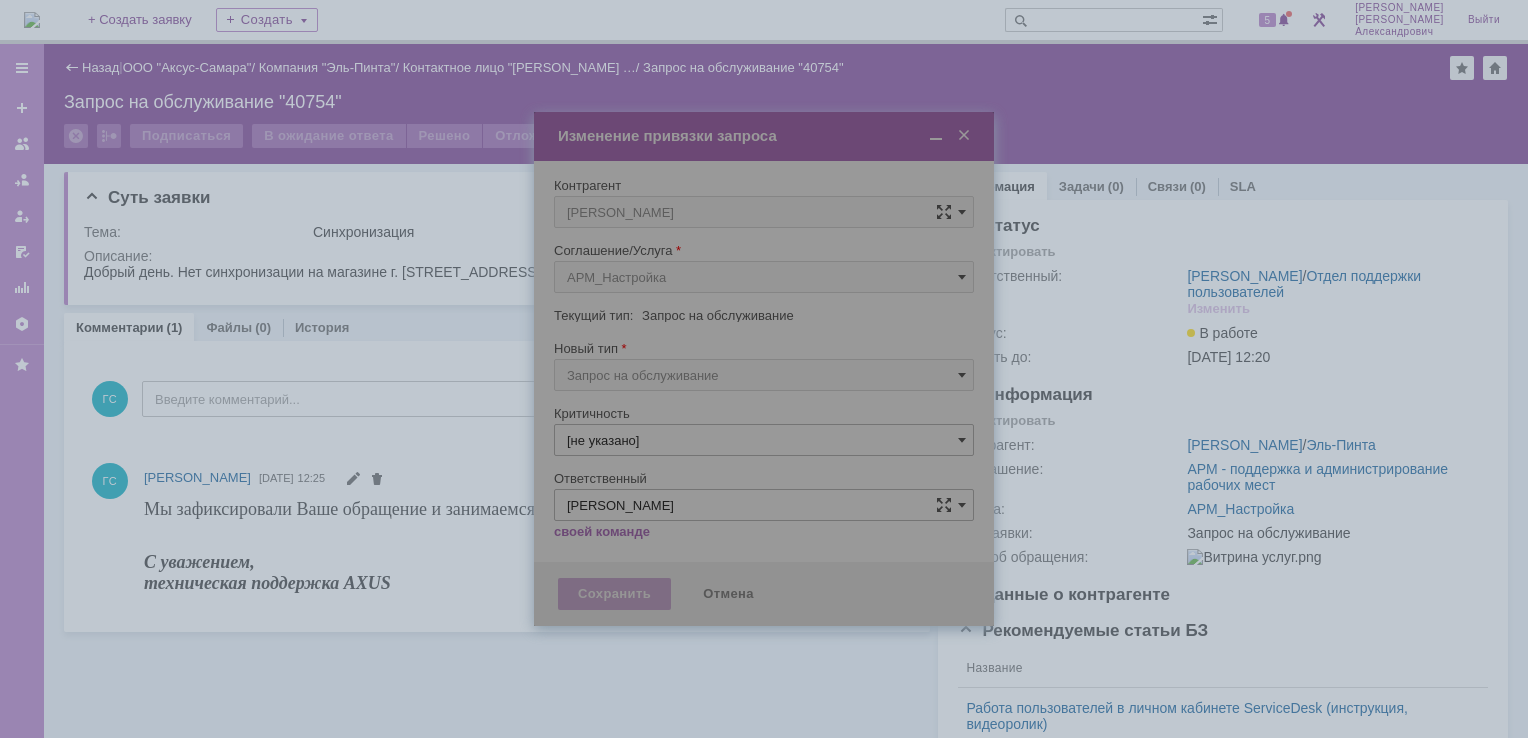 type on "[не указано]" 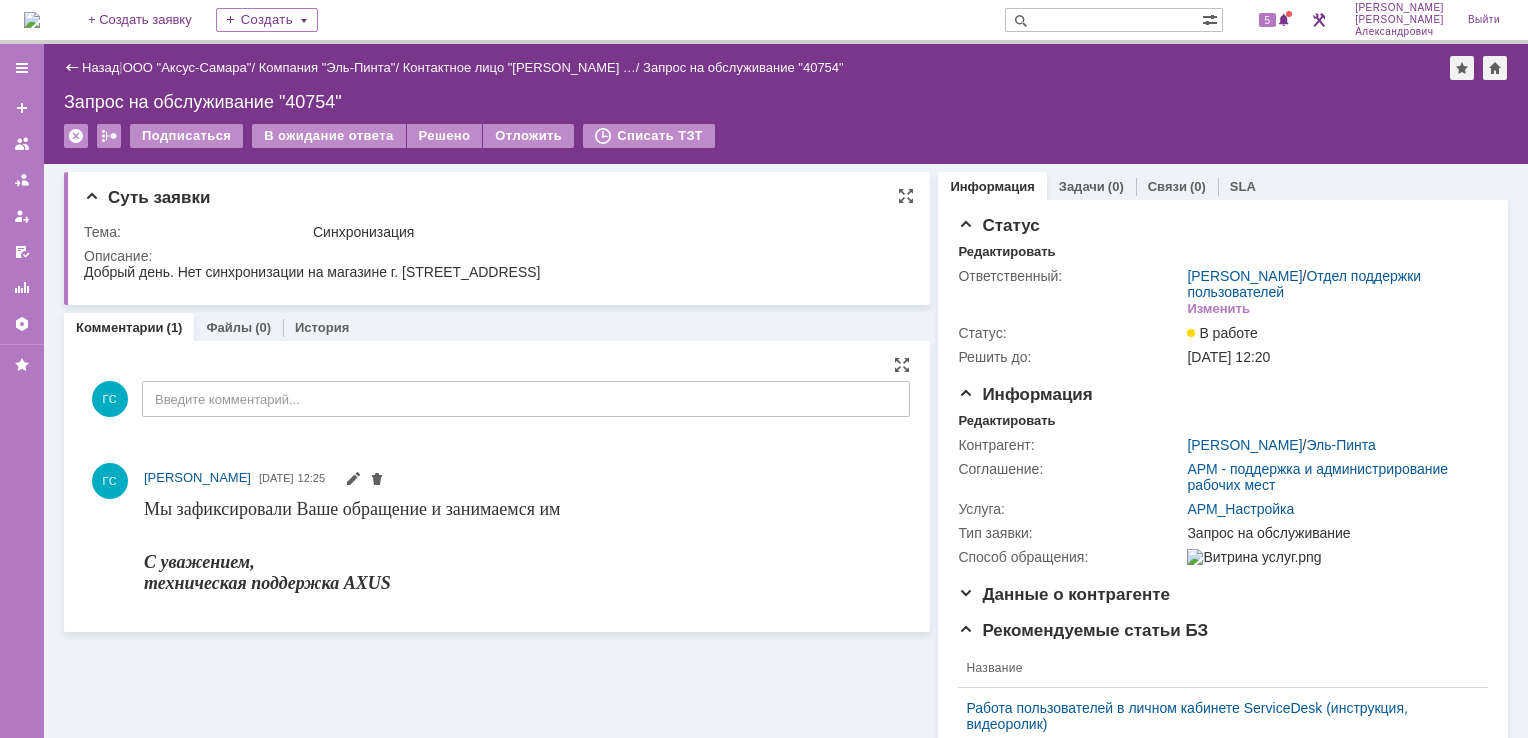 scroll, scrollTop: 0, scrollLeft: 0, axis: both 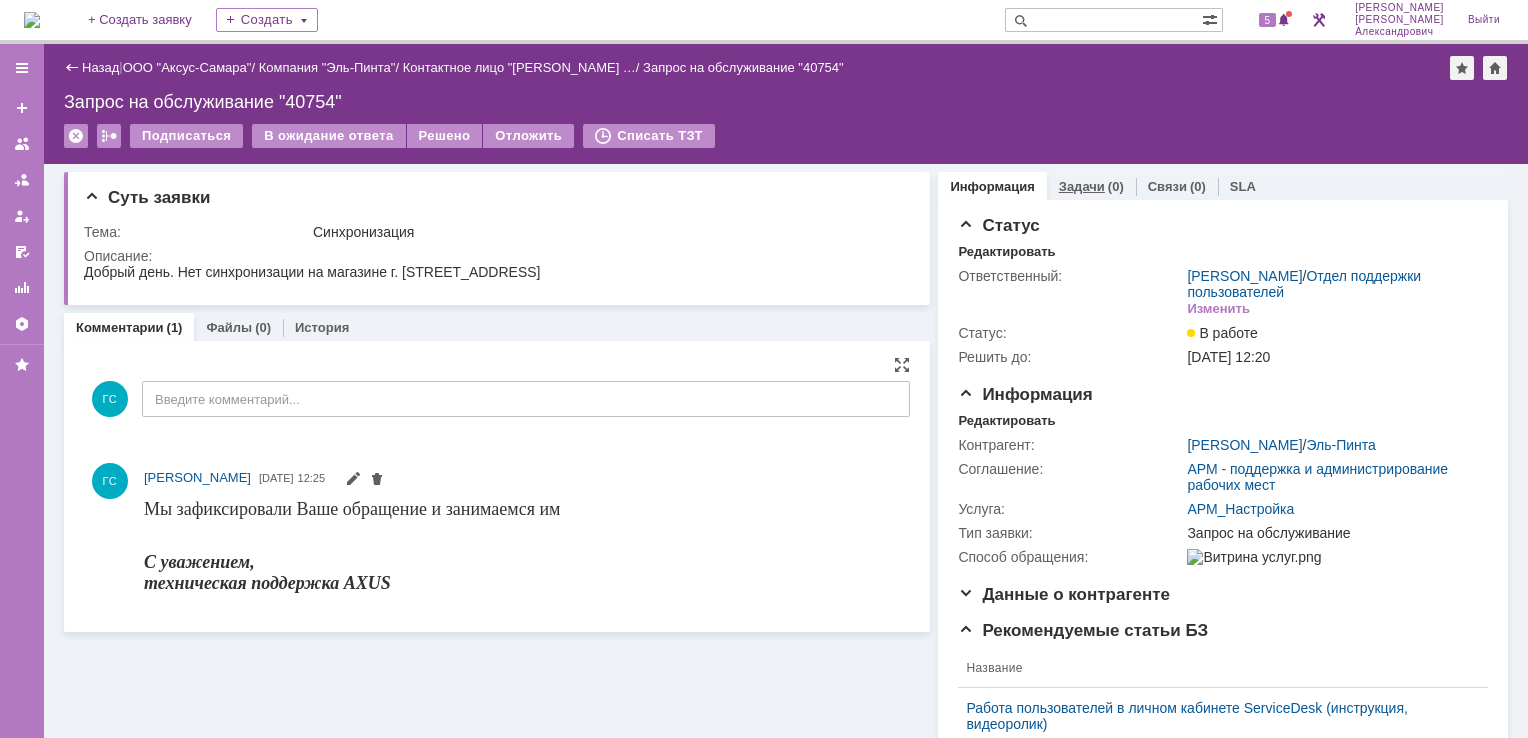 click on "Задачи" at bounding box center (1082, 186) 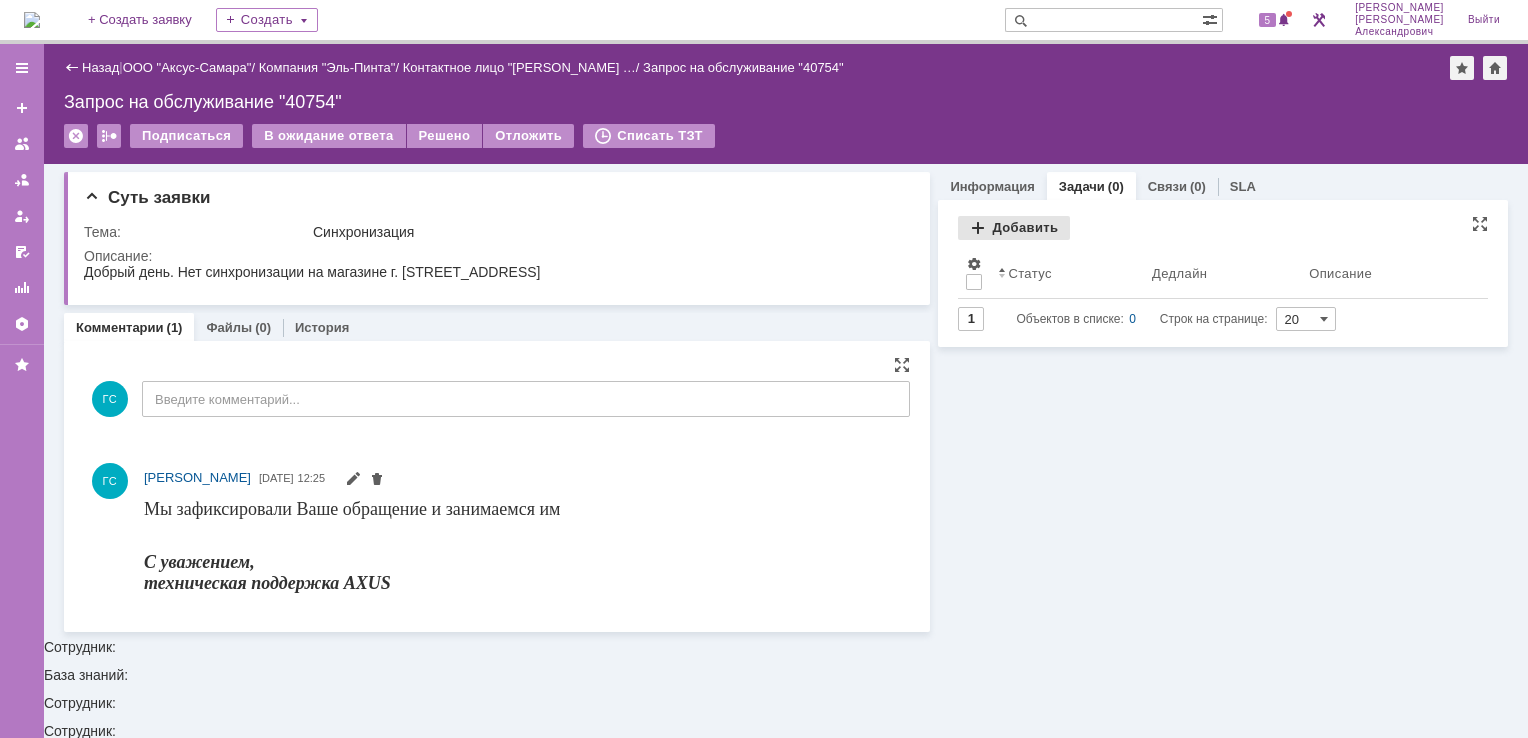 click on "Добавить" at bounding box center [1014, 228] 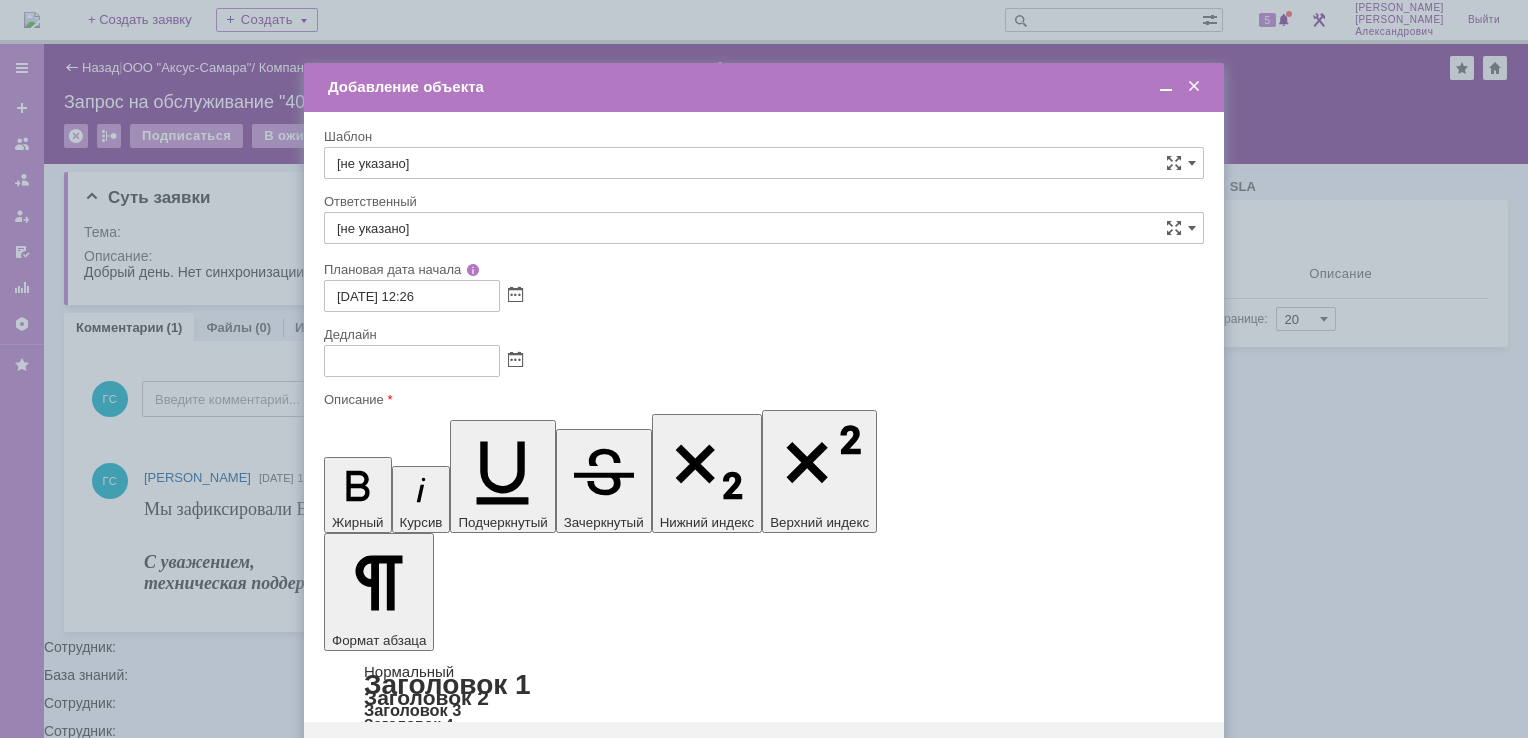 scroll, scrollTop: 0, scrollLeft: 0, axis: both 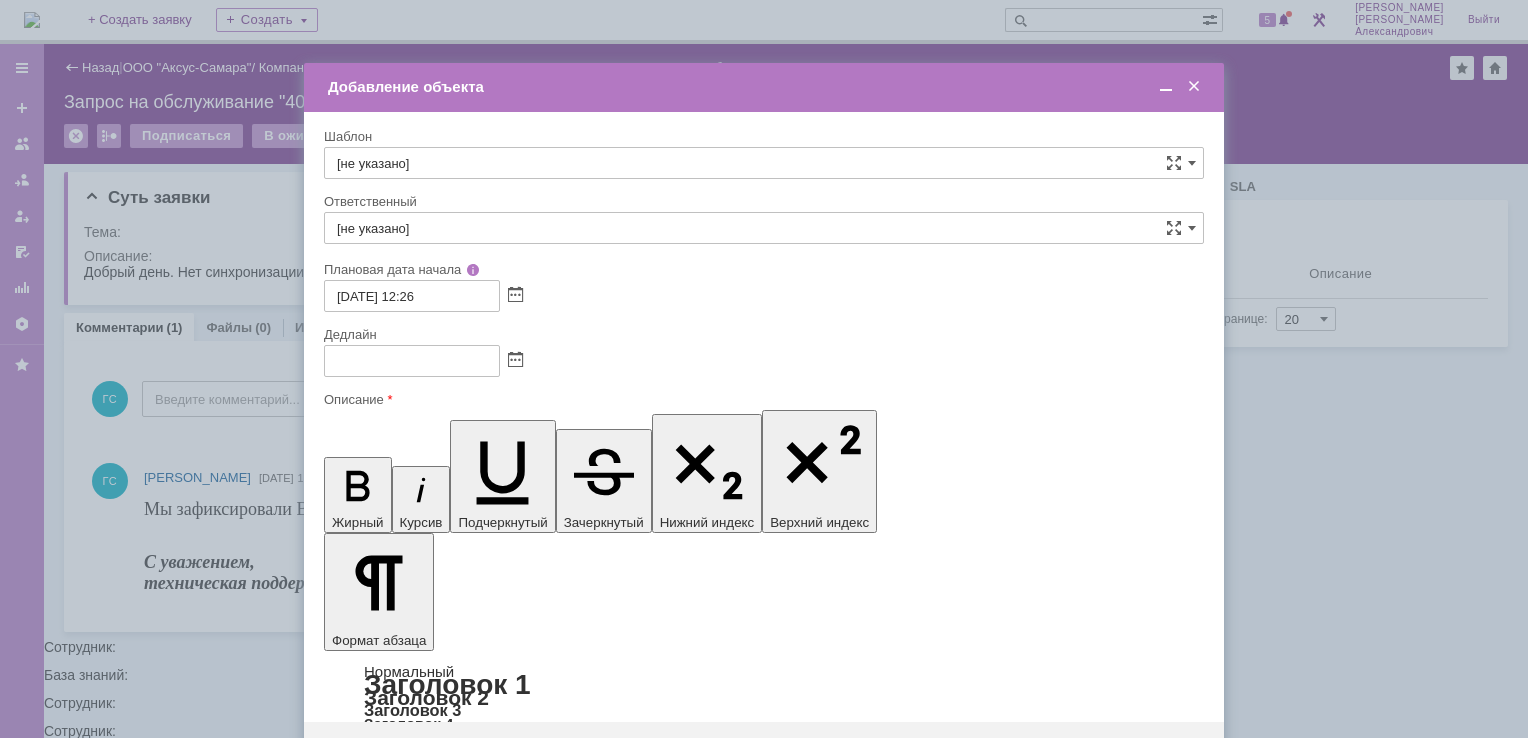 click at bounding box center (487, 5824) 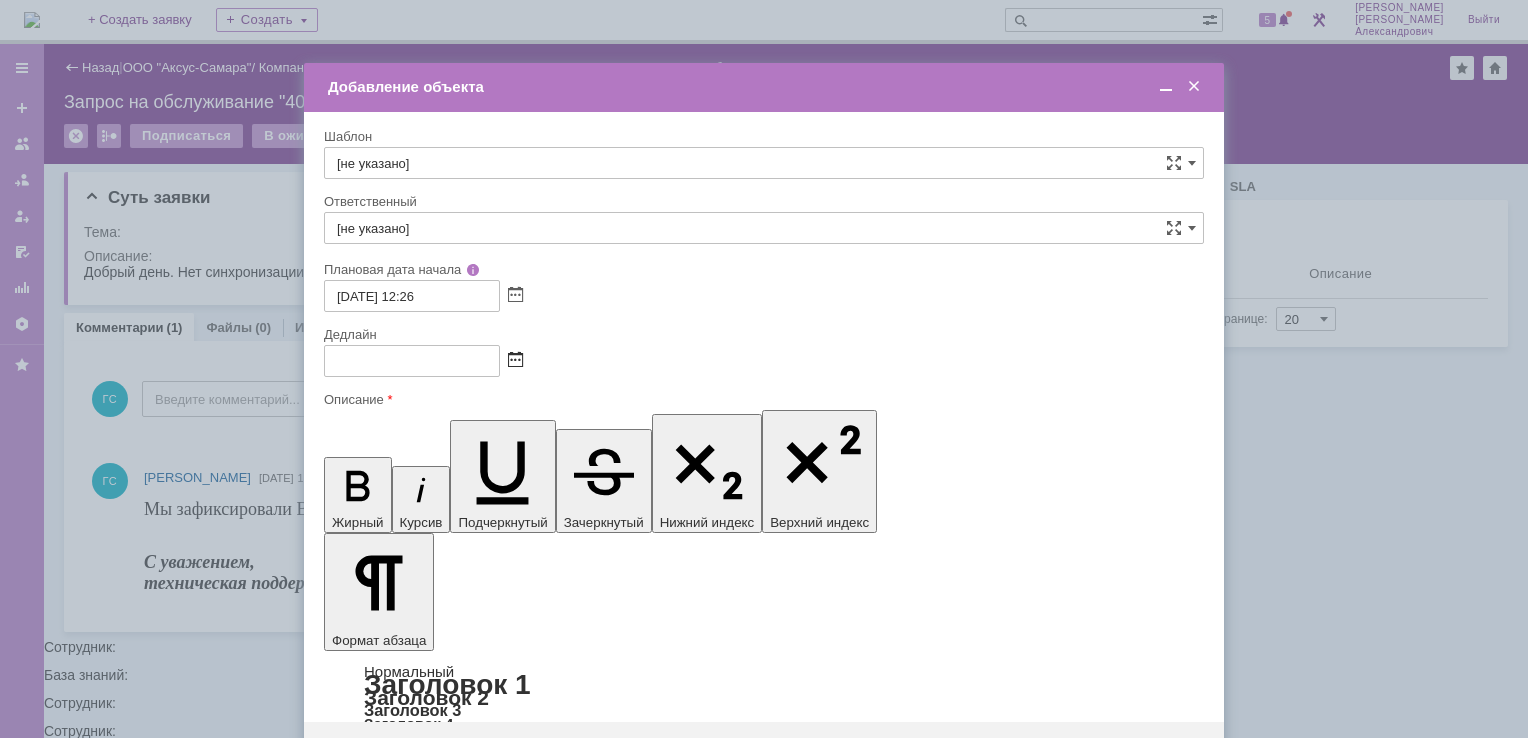 click at bounding box center [515, 361] 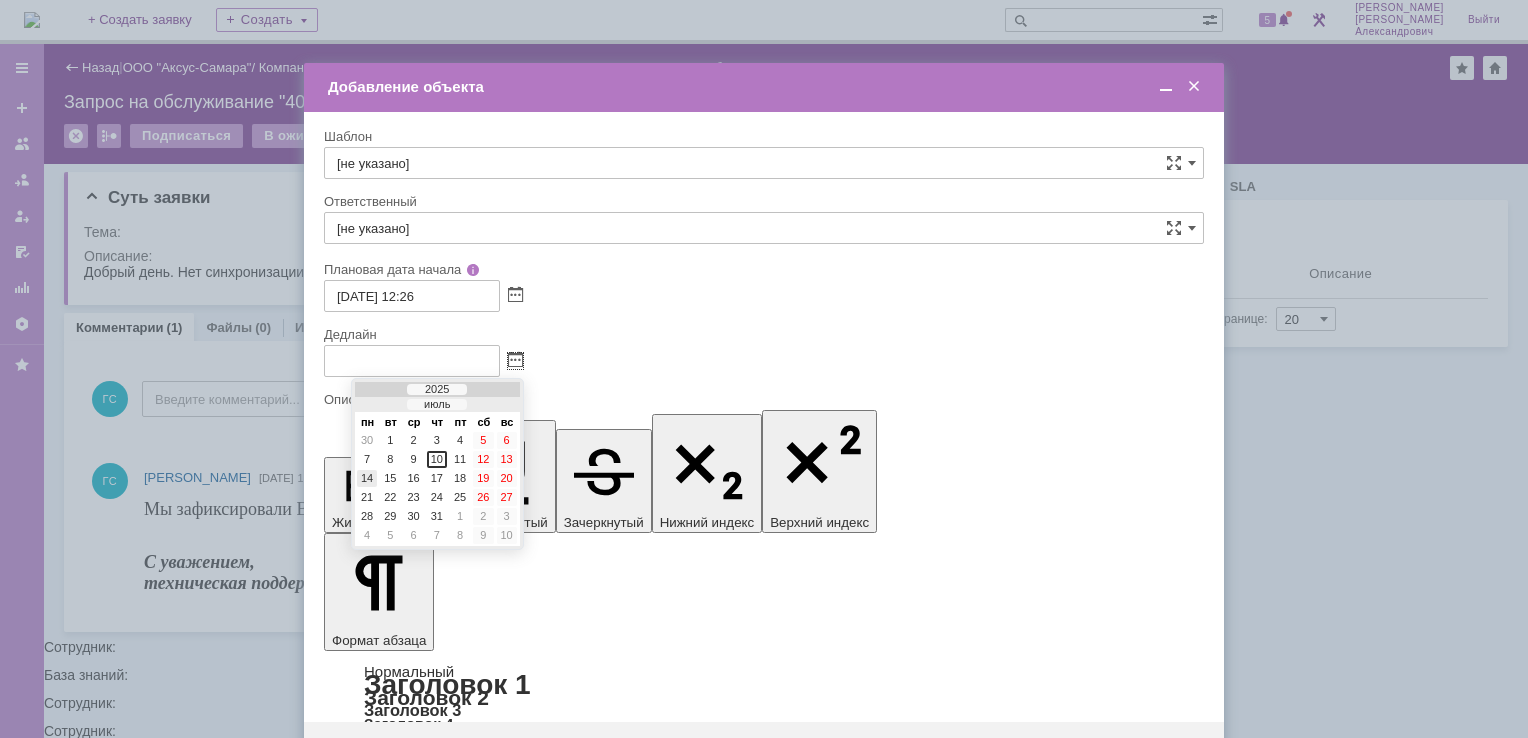 click on "14" at bounding box center [367, 478] 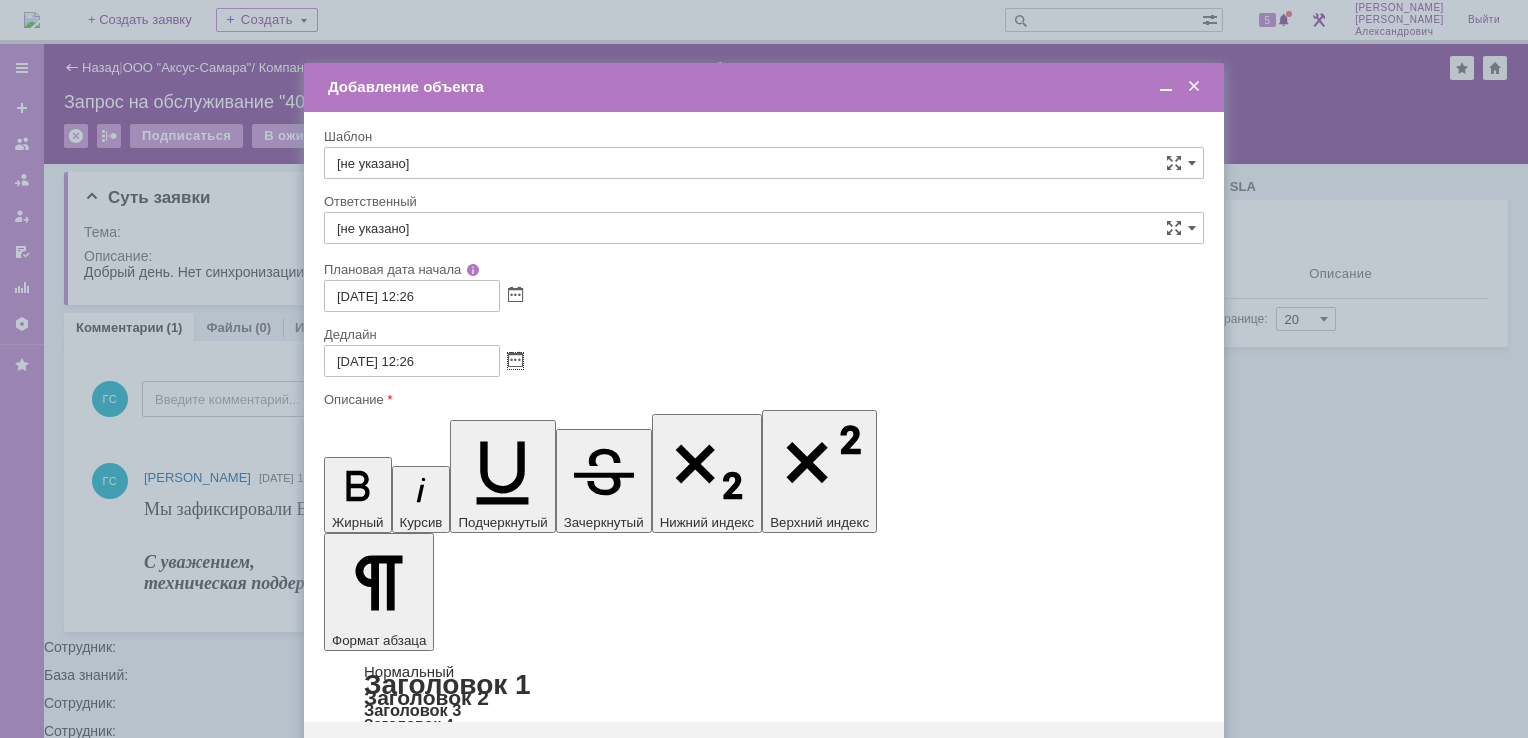 click on "[не указано]" at bounding box center [764, 228] 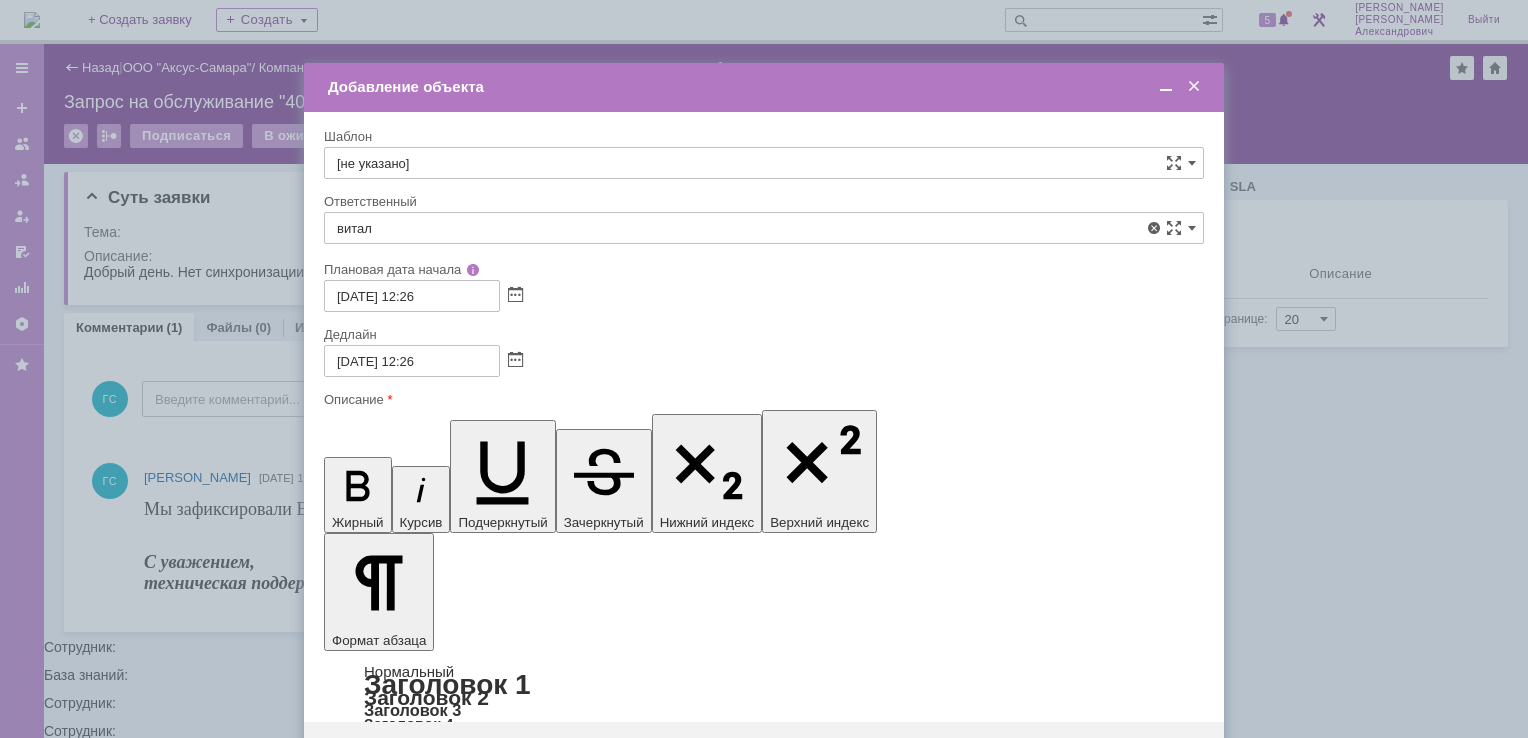 click on "Бирзниекс Виталий Вячаславович" at bounding box center (764, 374) 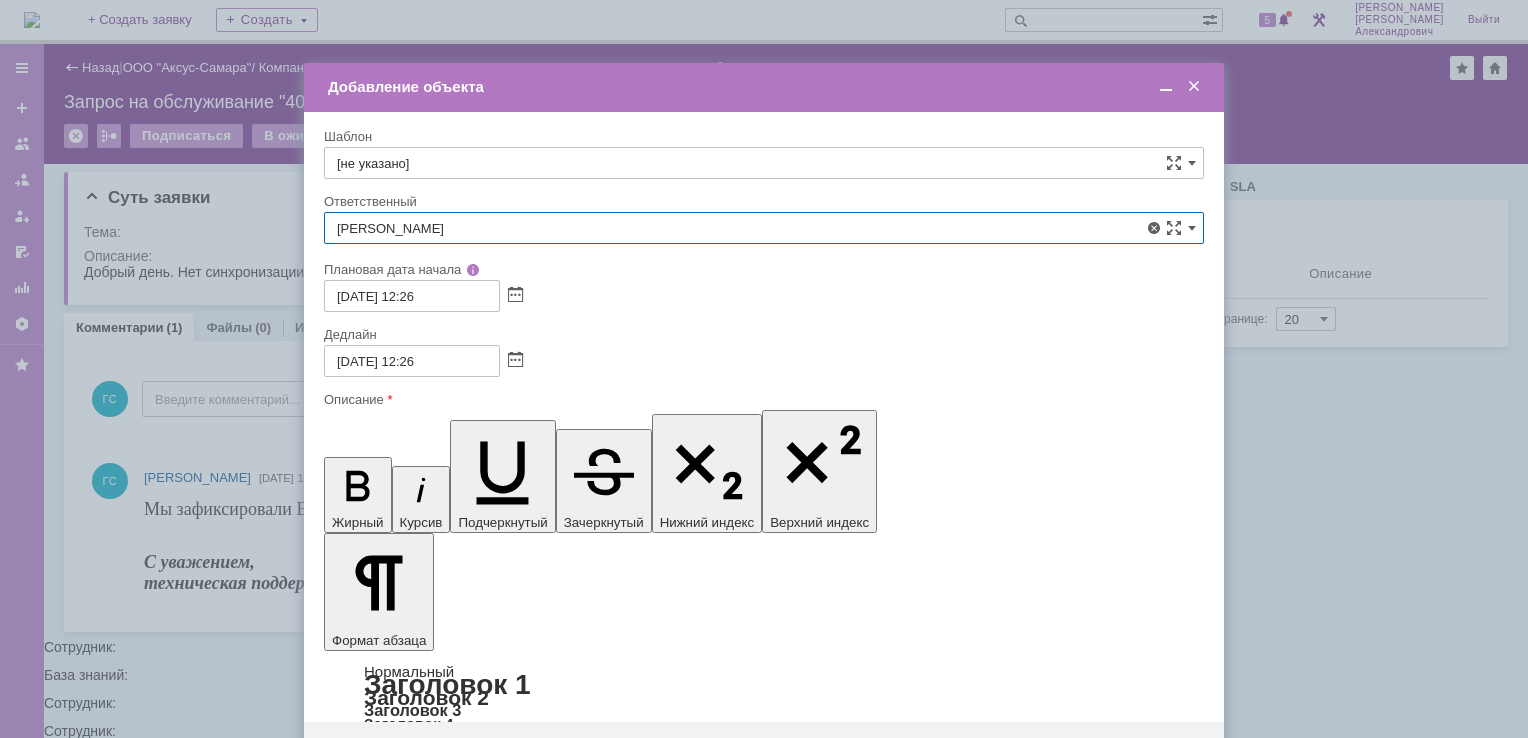 type on "Бирзниекс Виталий Вячаславович" 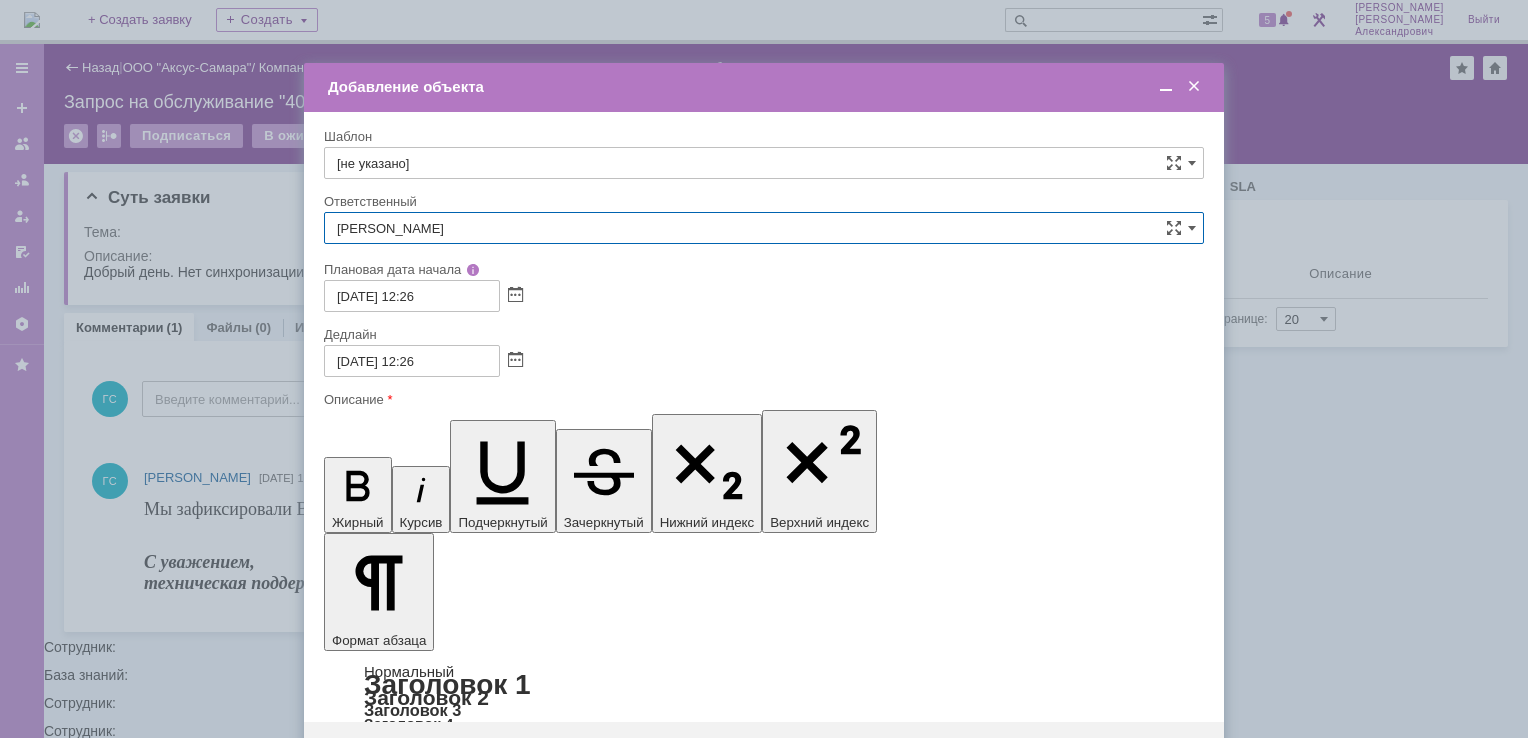 click on "Сохранить" at bounding box center [384, 754] 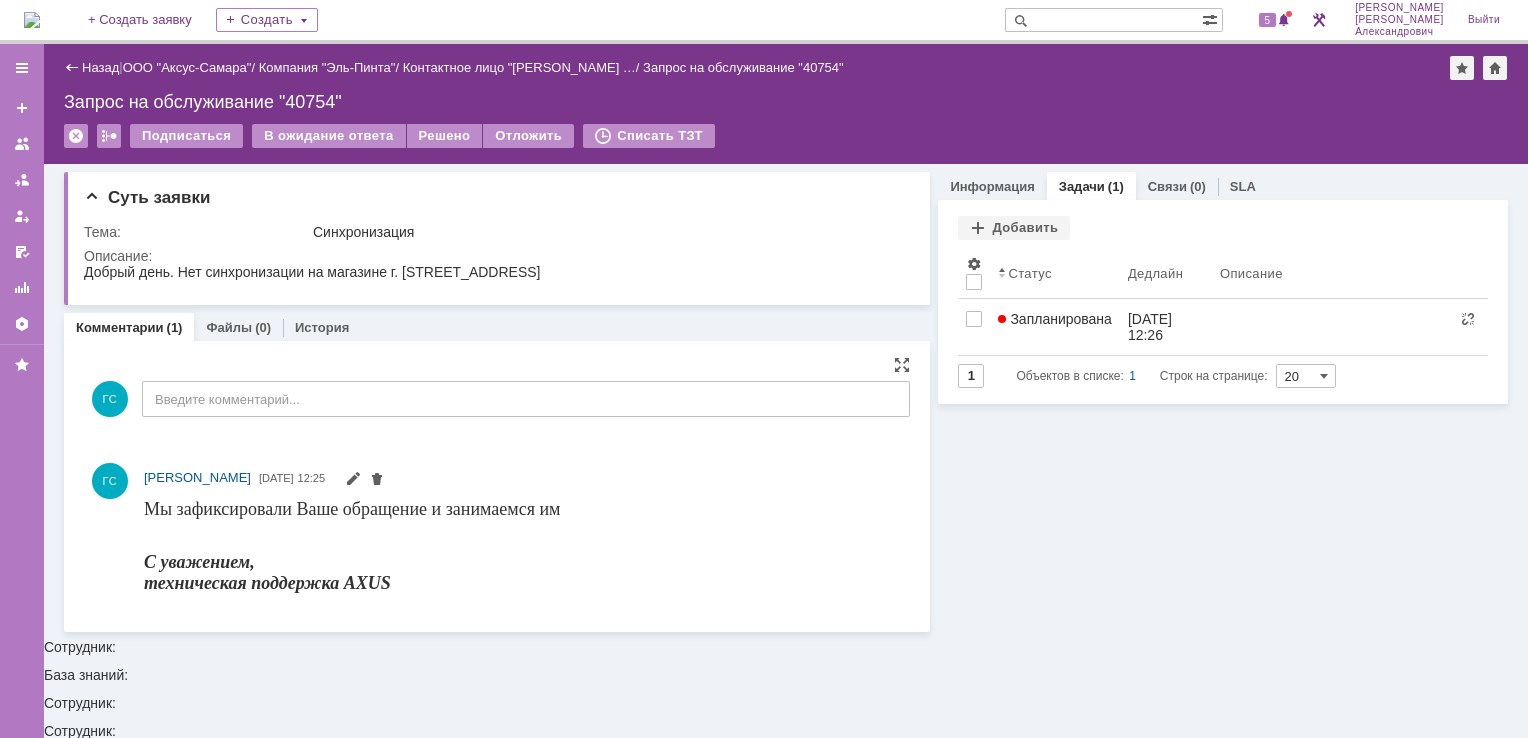 scroll, scrollTop: 0, scrollLeft: 0, axis: both 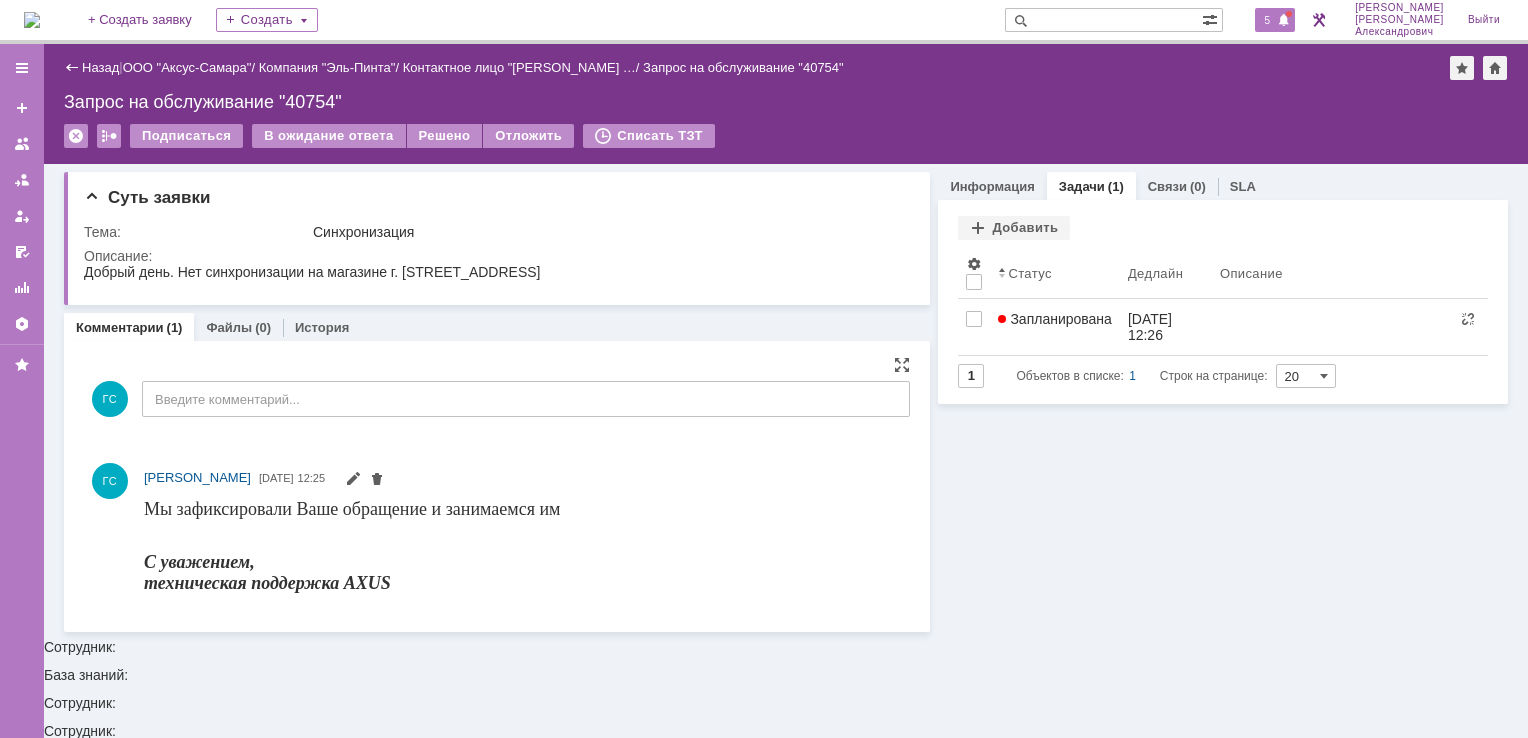 click on "5" at bounding box center (1275, 20) 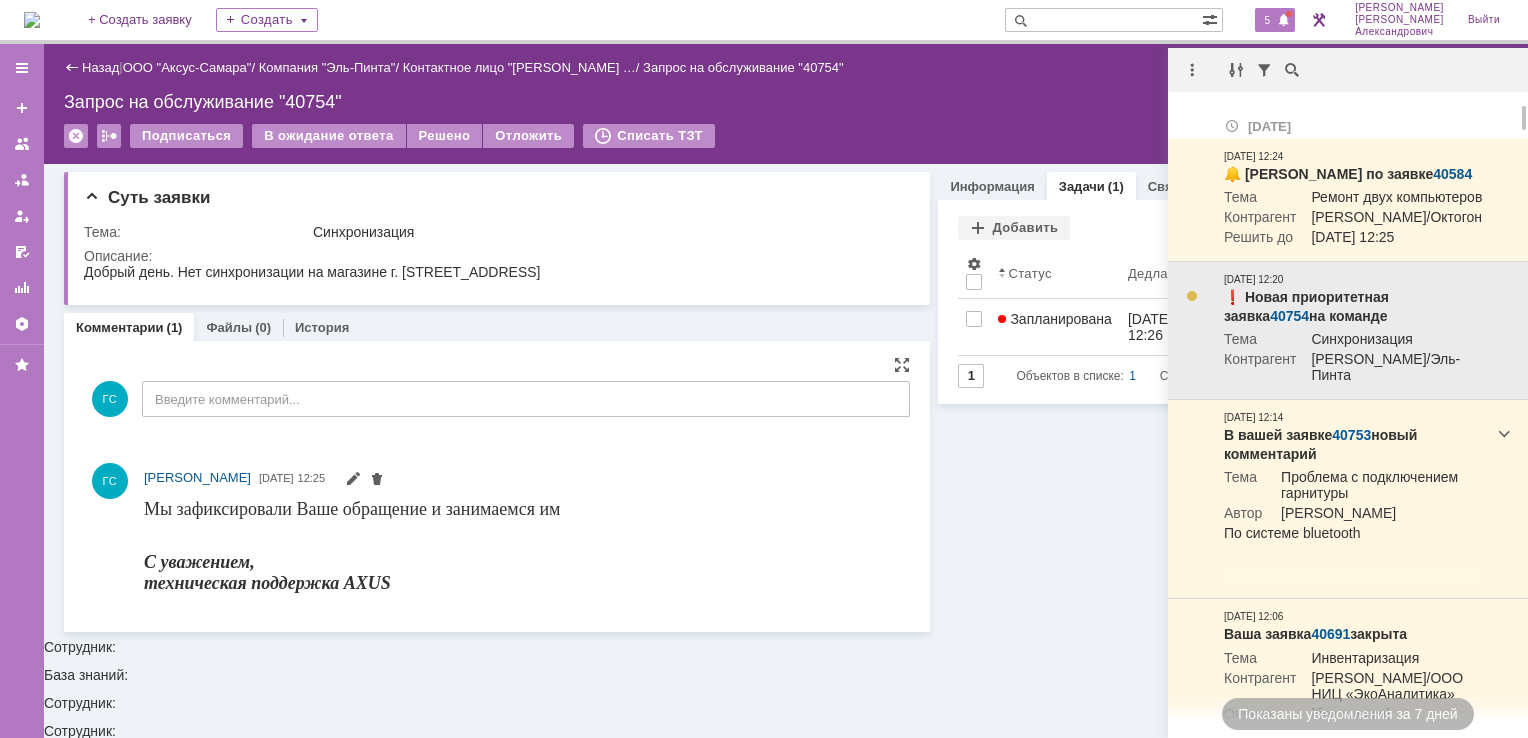 scroll, scrollTop: 200, scrollLeft: 0, axis: vertical 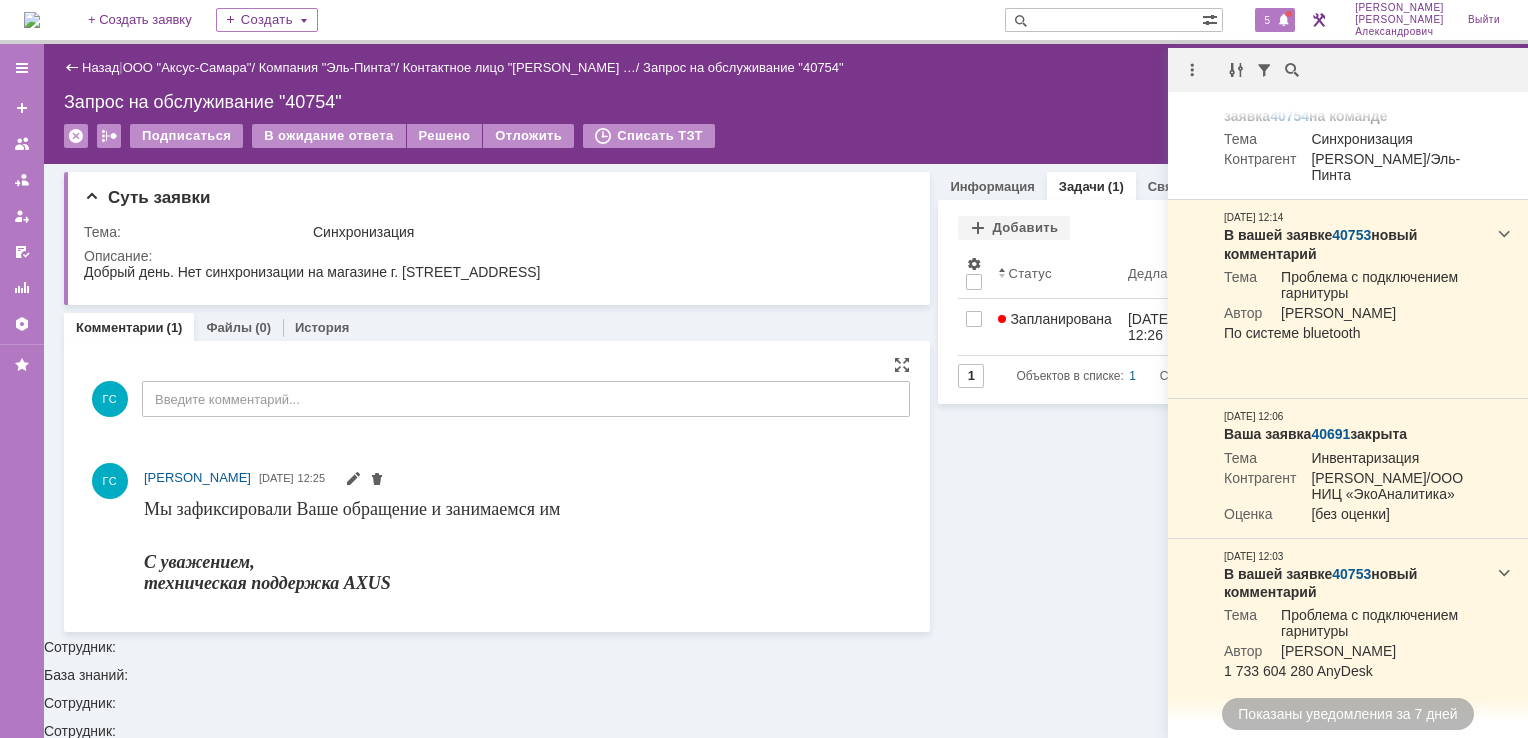 click on "Информация Задачи (1) Связи (0) SLA Статус Редактировать Ответственный: Галстьян Степан Александрович / Отдел поддержки пользователей Изменить Статус: В работе Решить до: 14.07.2025 12:20 Информация Редактировать Контрагент: Морев Михаил Сергеевич / Эль-Пинта Соглашение: АРМ - поддержка и администрирование рабочих мест Услуга: АРМ_Настройка Тип заявки: Запрос на обслуживание Способ обращения: Данные о контрагенте Редактировать Контактное лицо: Морев Михаил Сергеевич Контактный e-mail: morevms73@yandex.ru Контактный телефон: 89297930173 Рекомендуемые статьи БЗ             Название" at bounding box center [1219, 398] 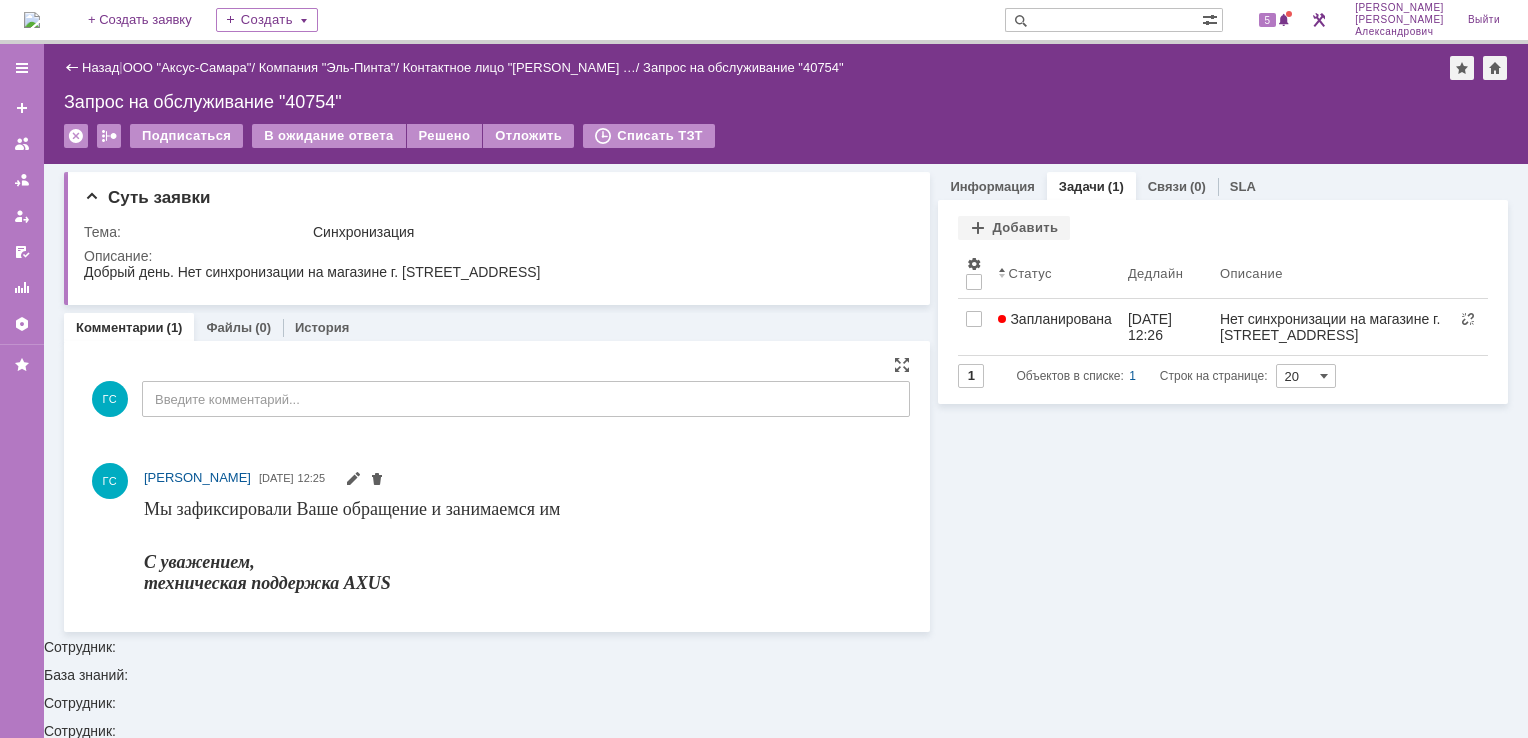 click at bounding box center (32, 20) 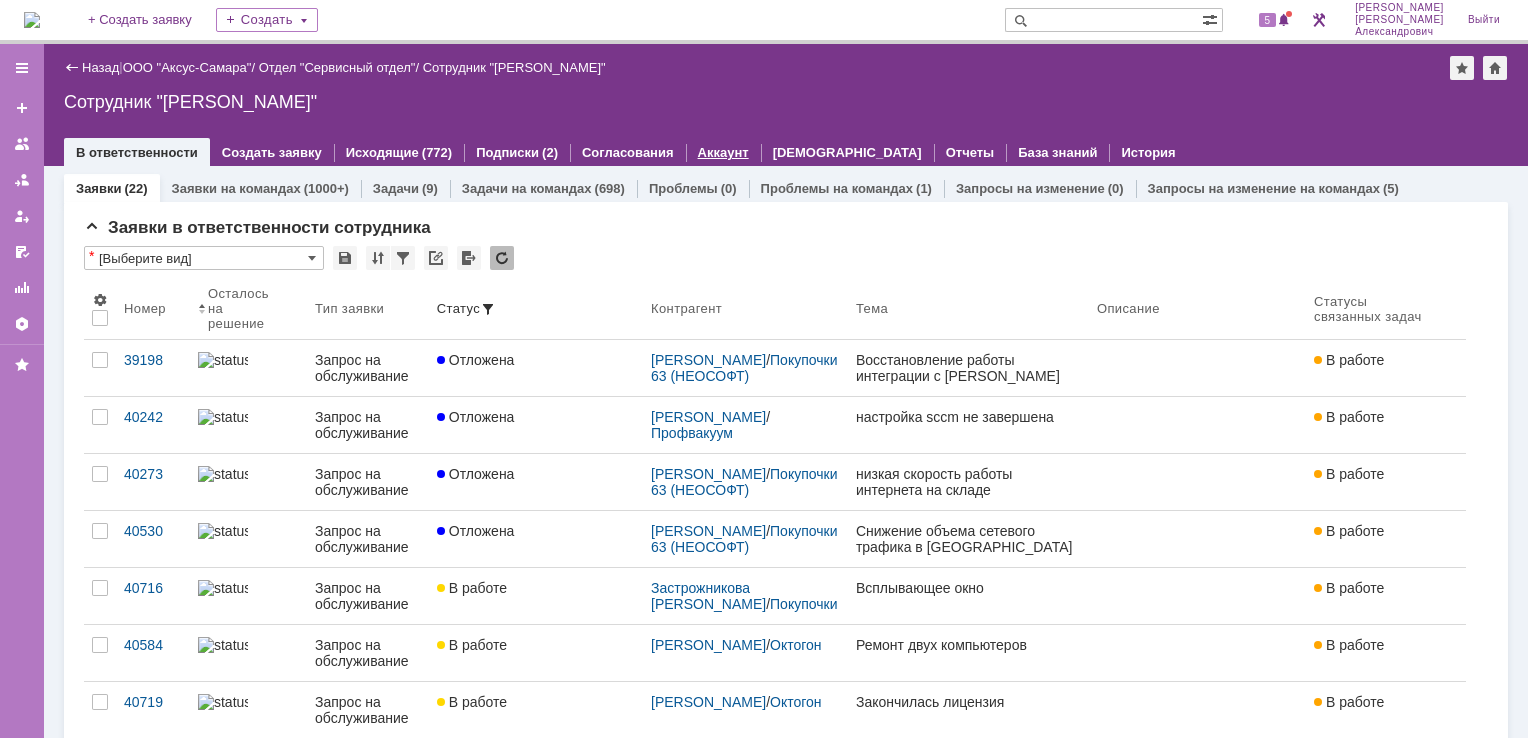 scroll, scrollTop: 0, scrollLeft: 0, axis: both 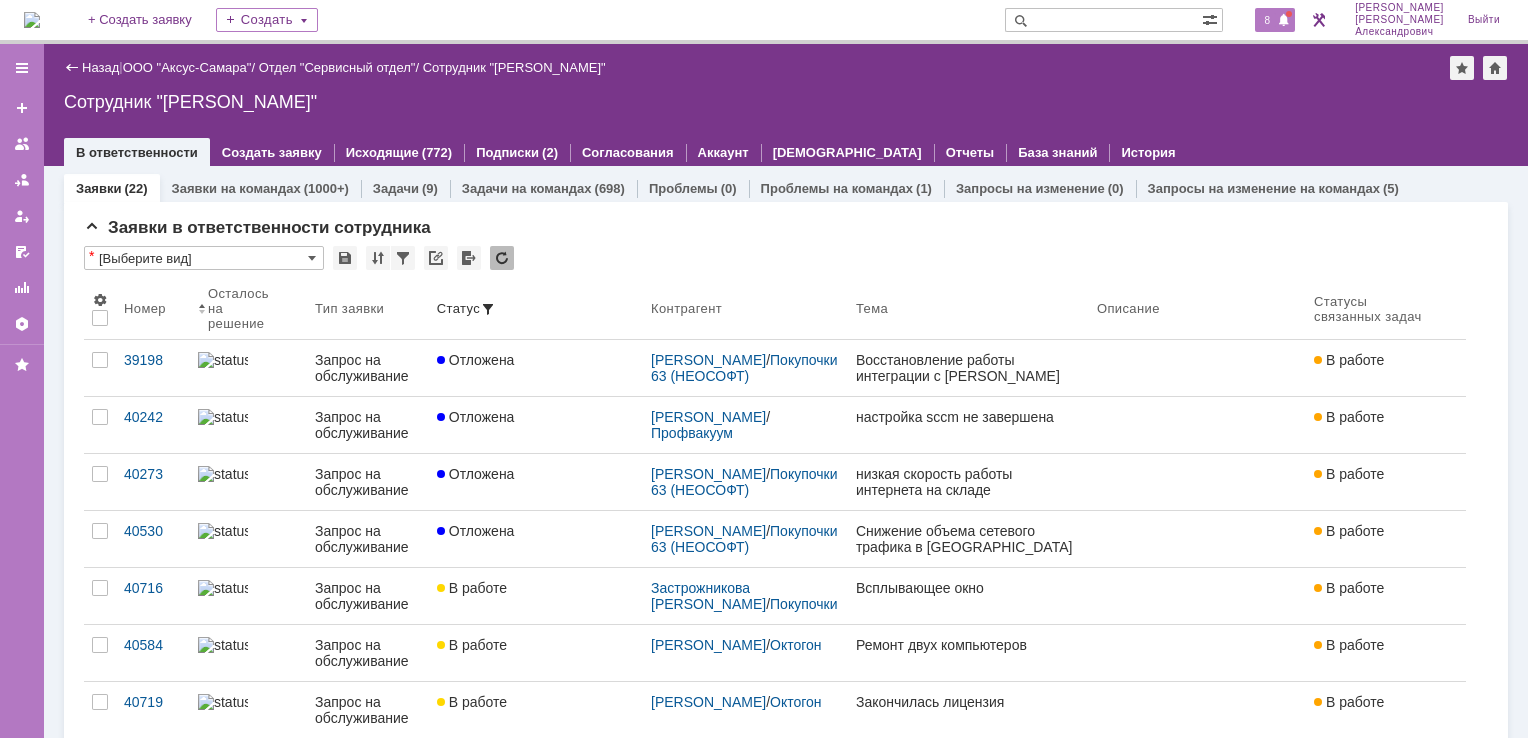 click on "8" at bounding box center [1268, 20] 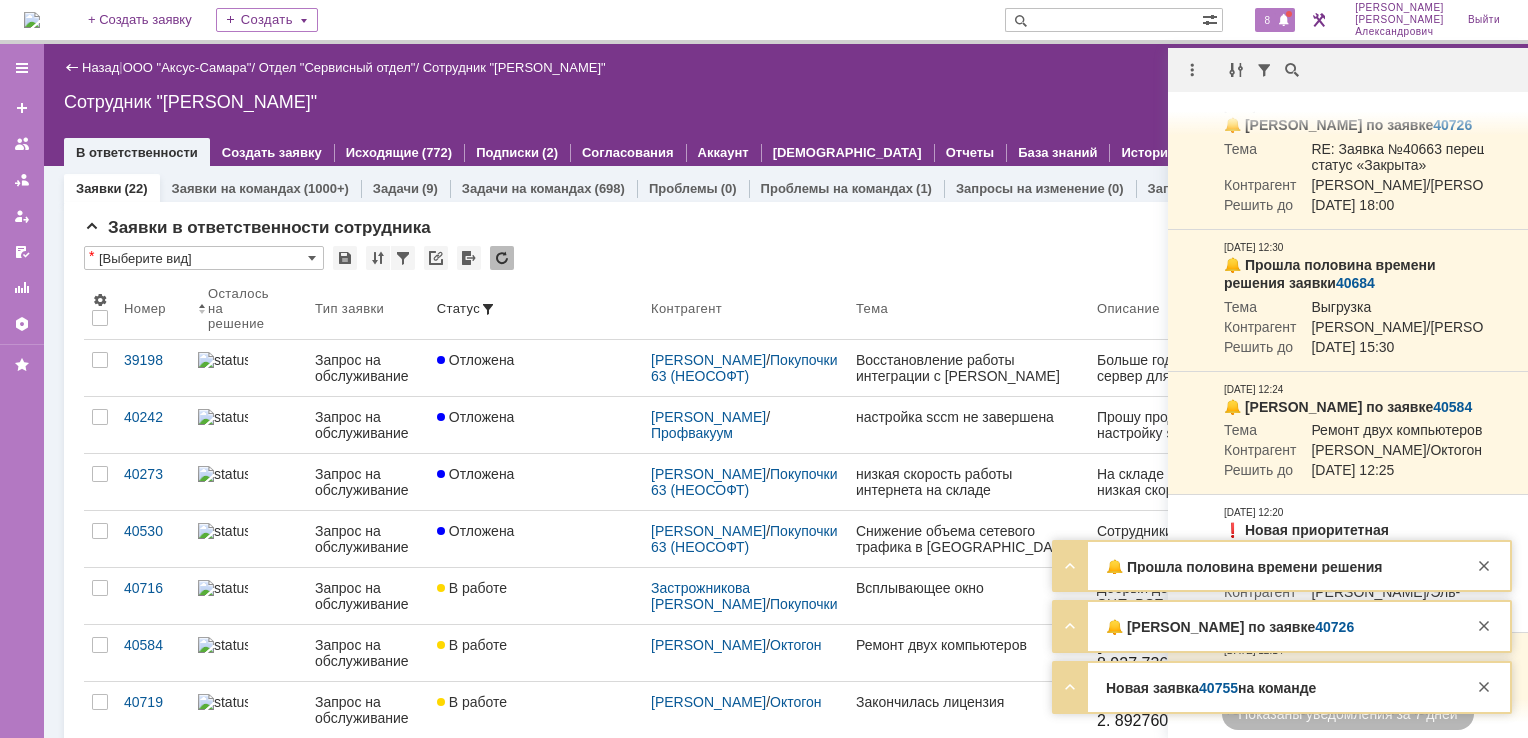 scroll, scrollTop: 0, scrollLeft: 0, axis: both 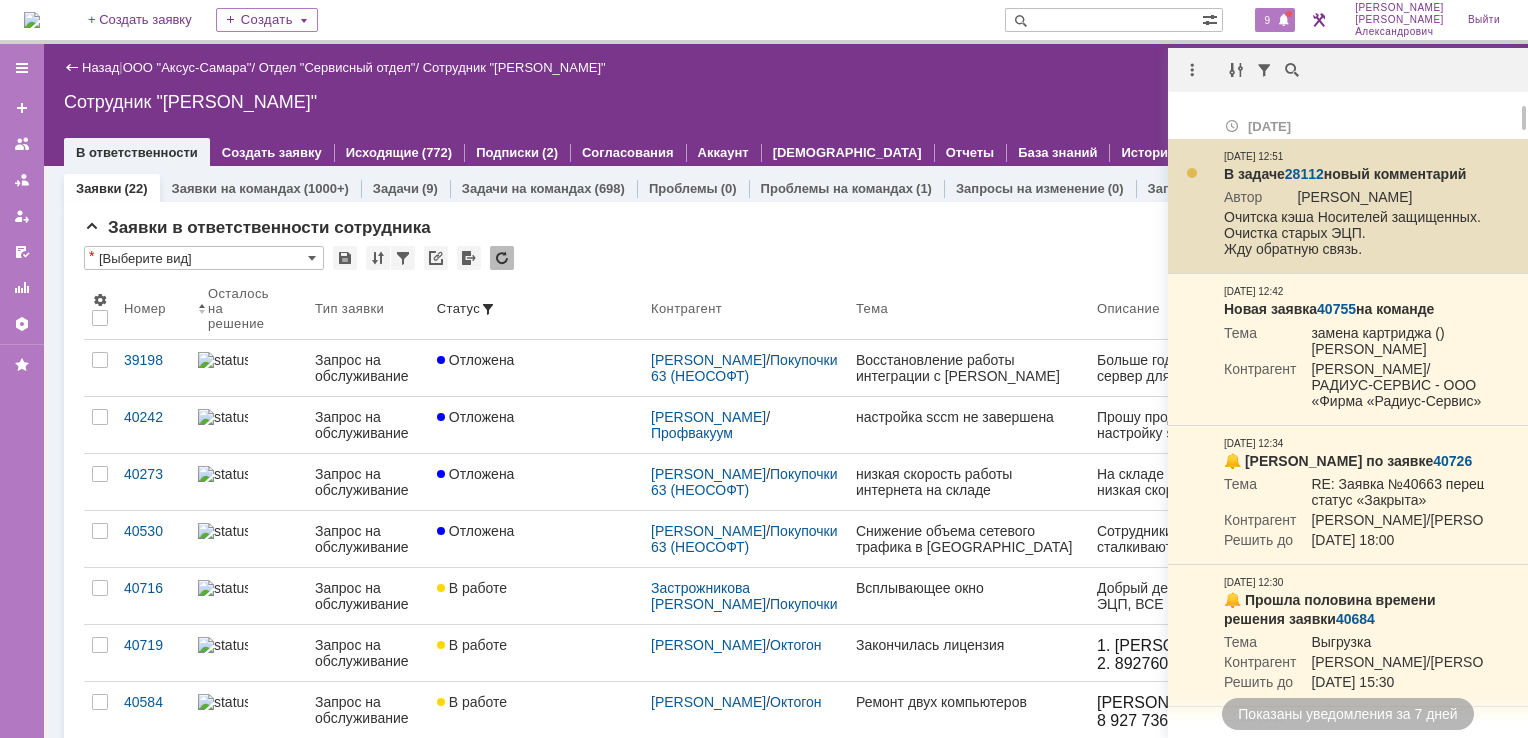 click on "28112" at bounding box center (1304, 174) 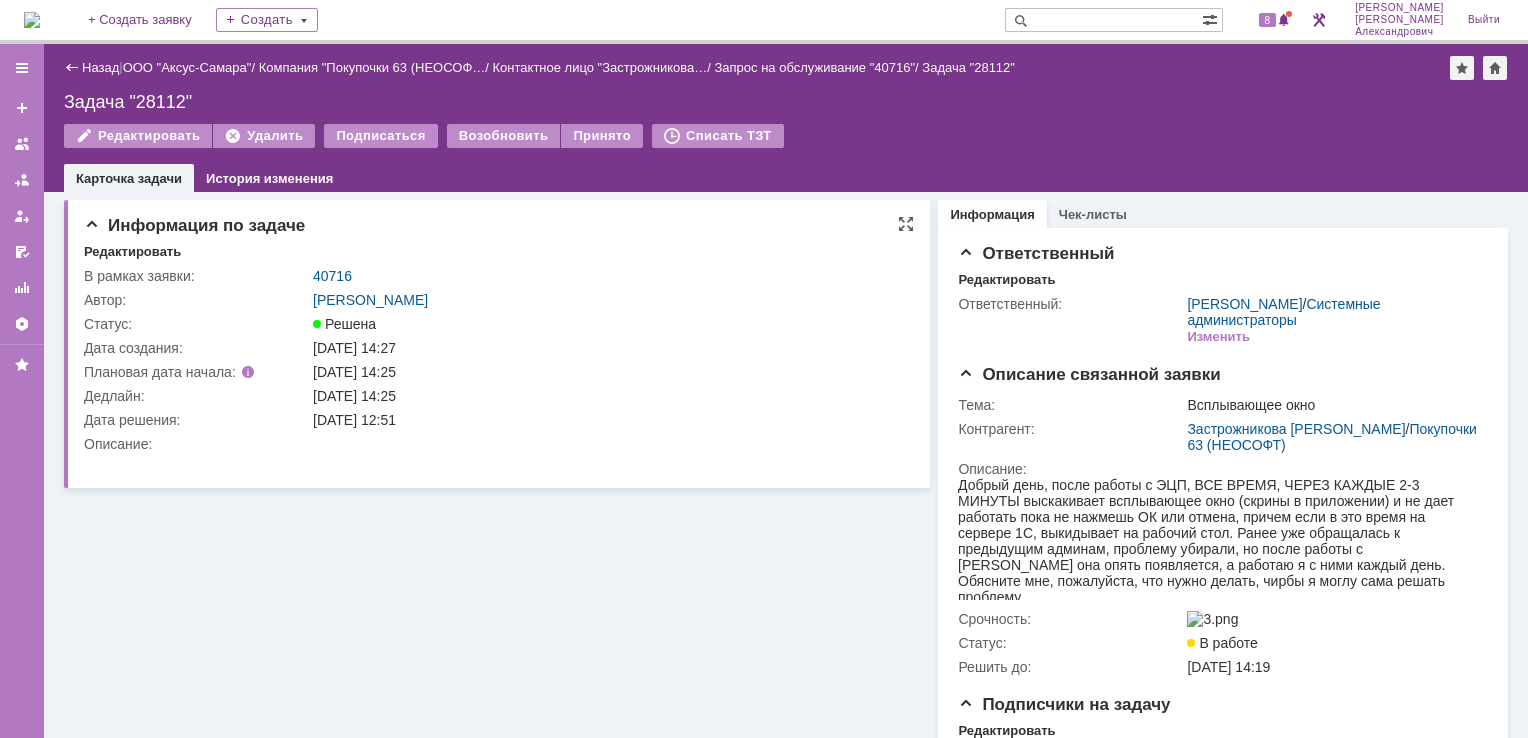 scroll, scrollTop: 0, scrollLeft: 0, axis: both 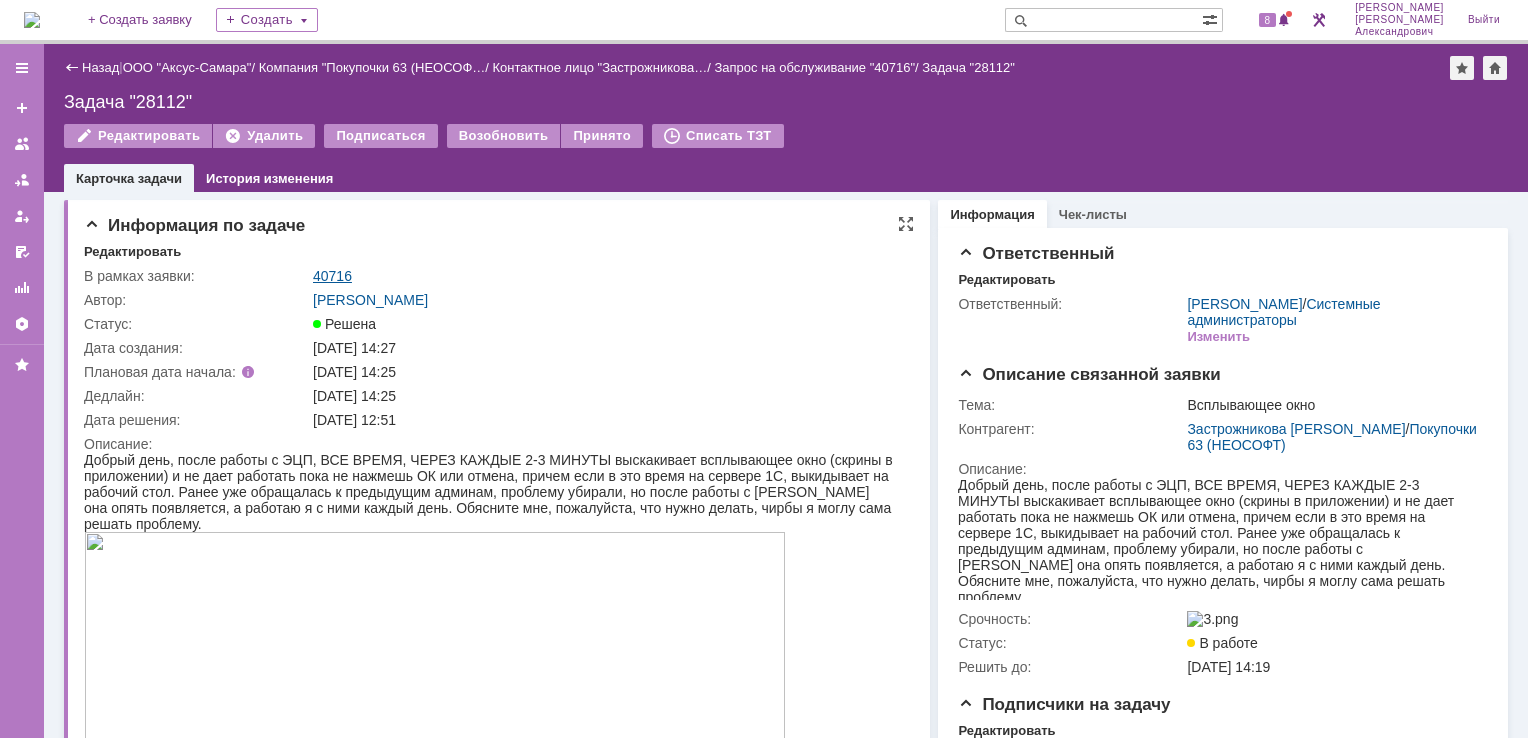 click on "40716" at bounding box center (332, 276) 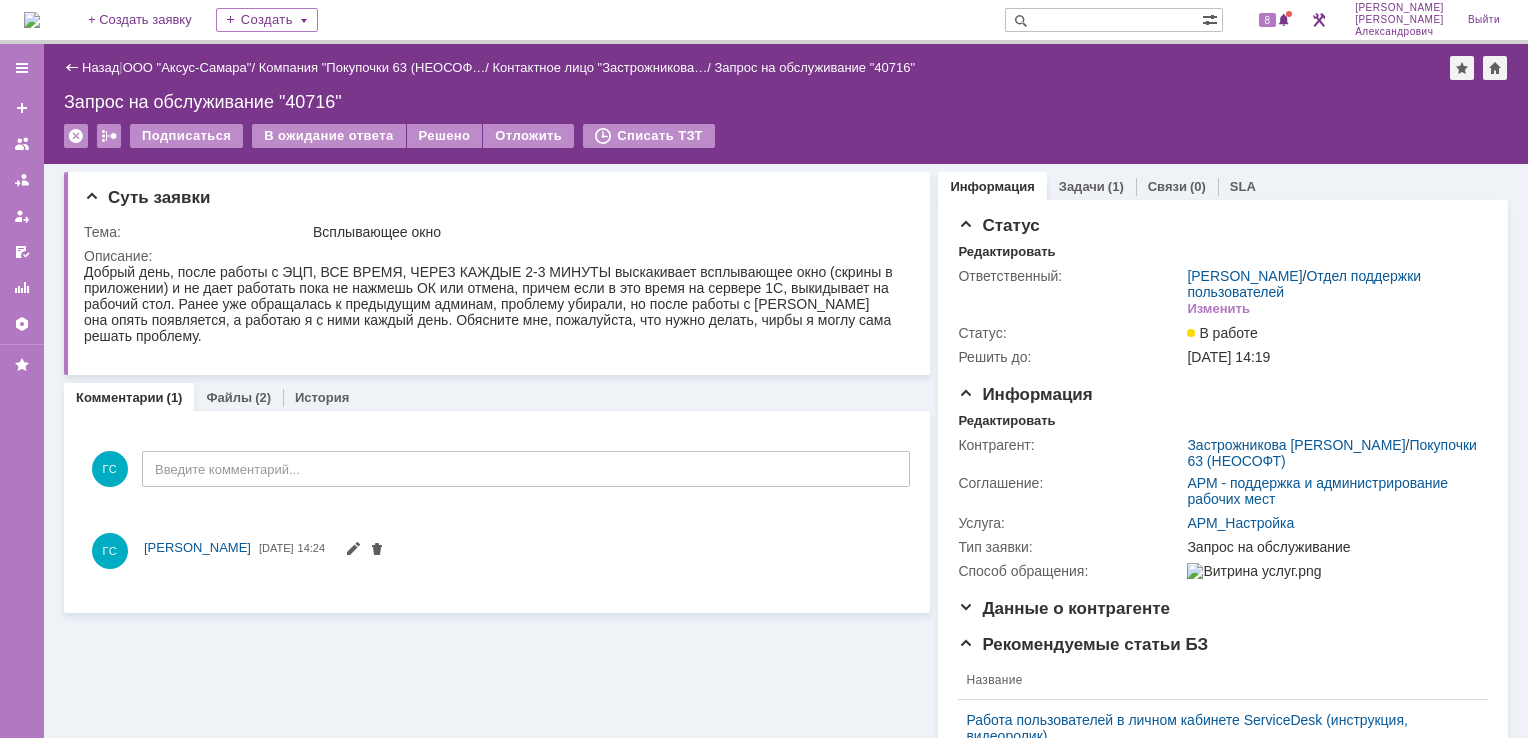 scroll, scrollTop: 0, scrollLeft: 0, axis: both 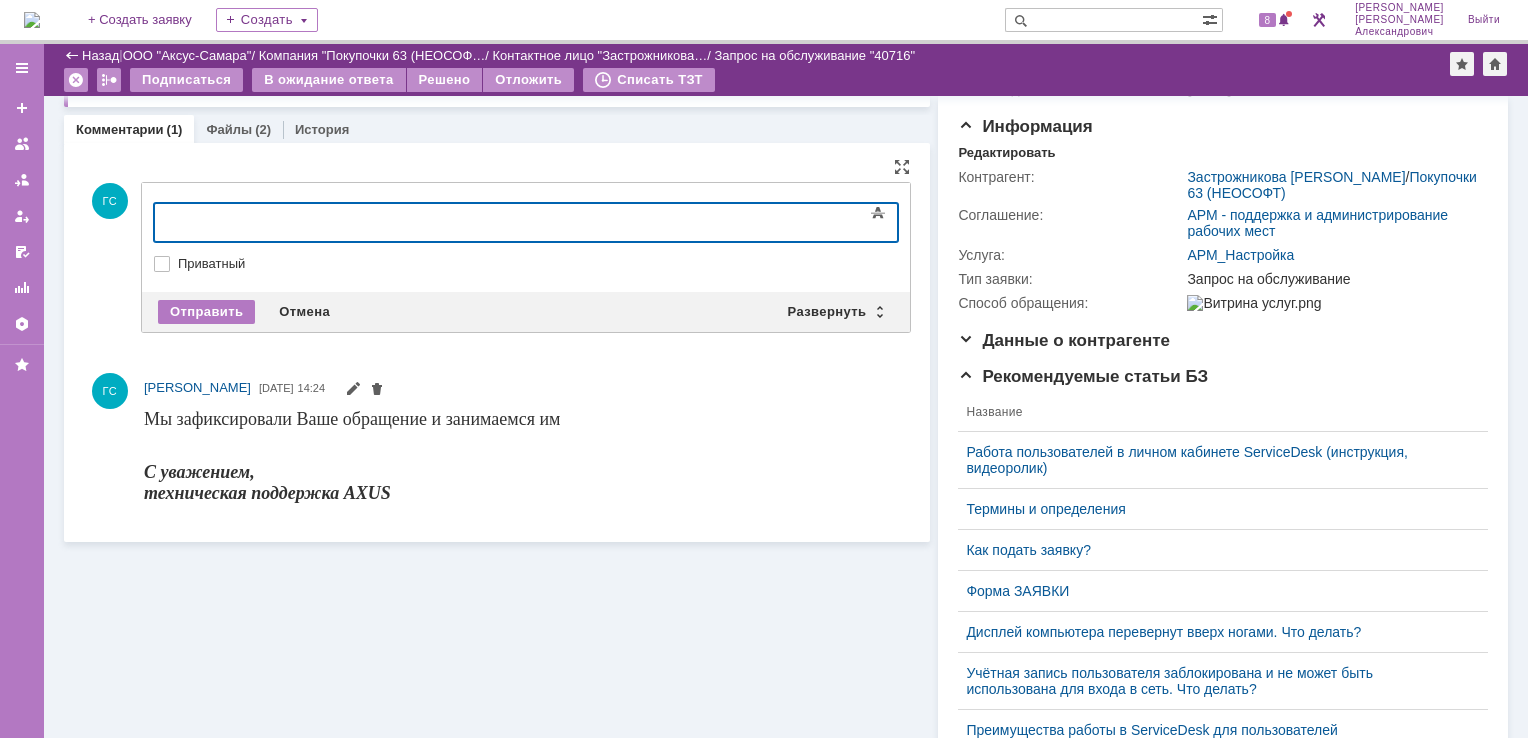 type 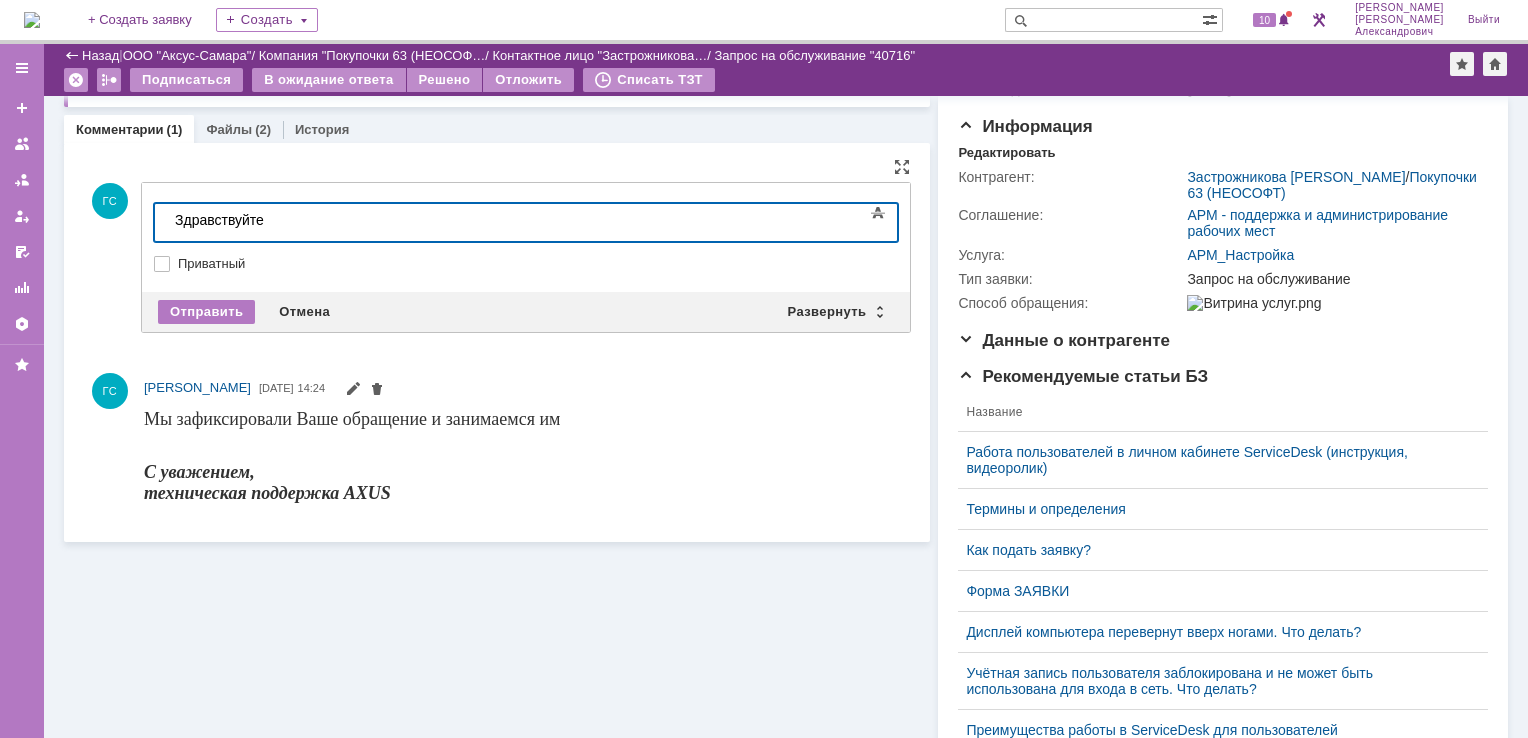 click on "​Здравствуйте" at bounding box center (317, 220) 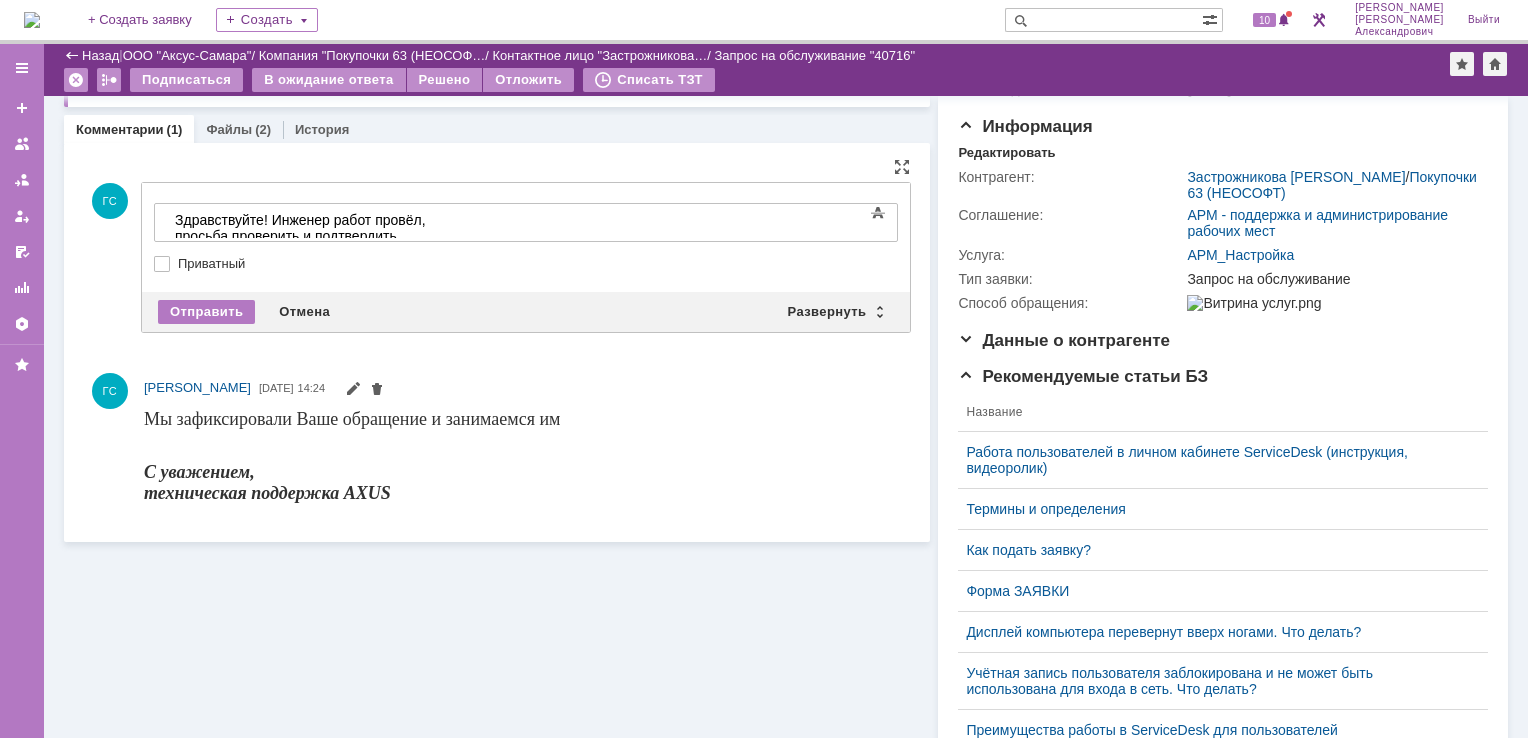 click on "​Здравствуйте! Инженер работ провёл, просьба проверить и подтвердить" at bounding box center [317, 228] 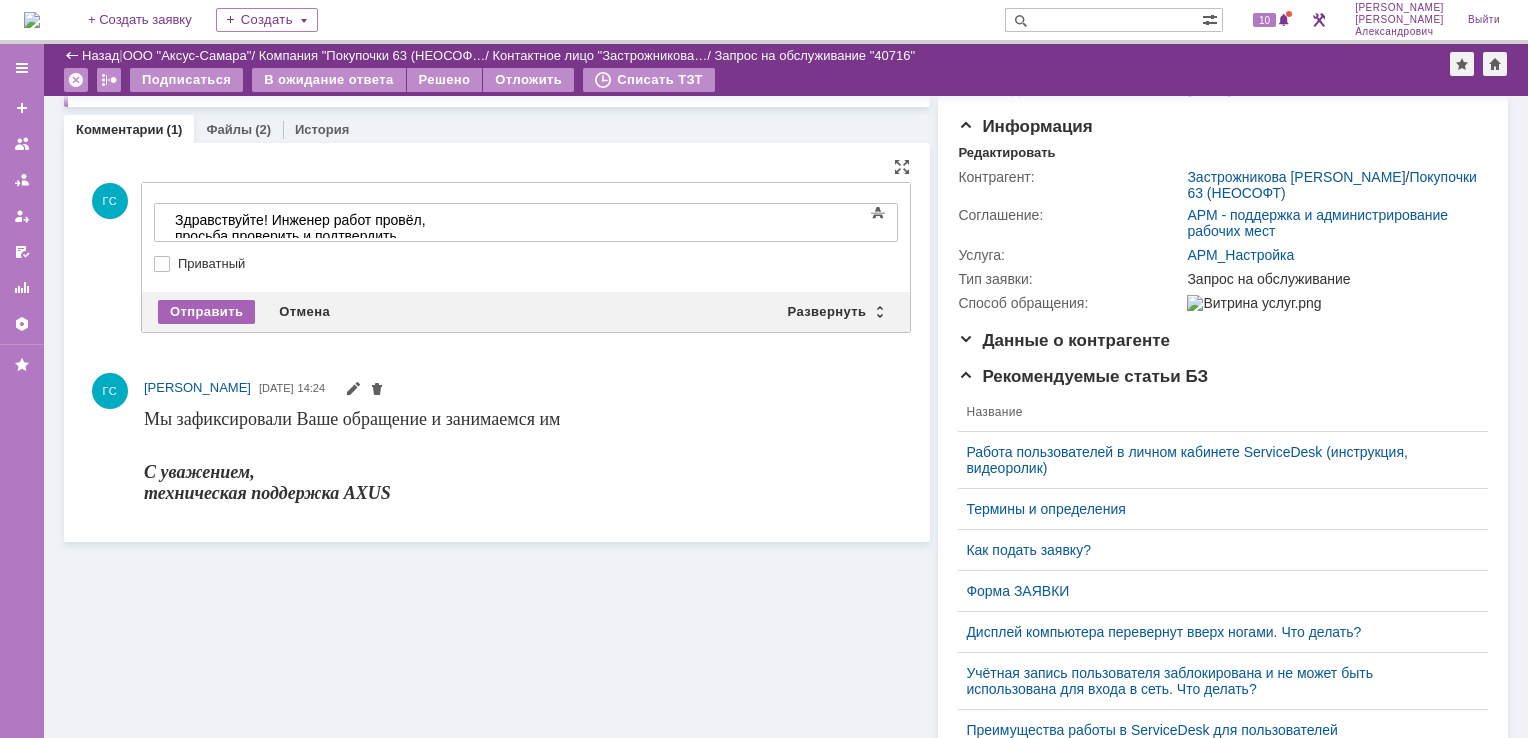 click on "Отправить" at bounding box center (206, 312) 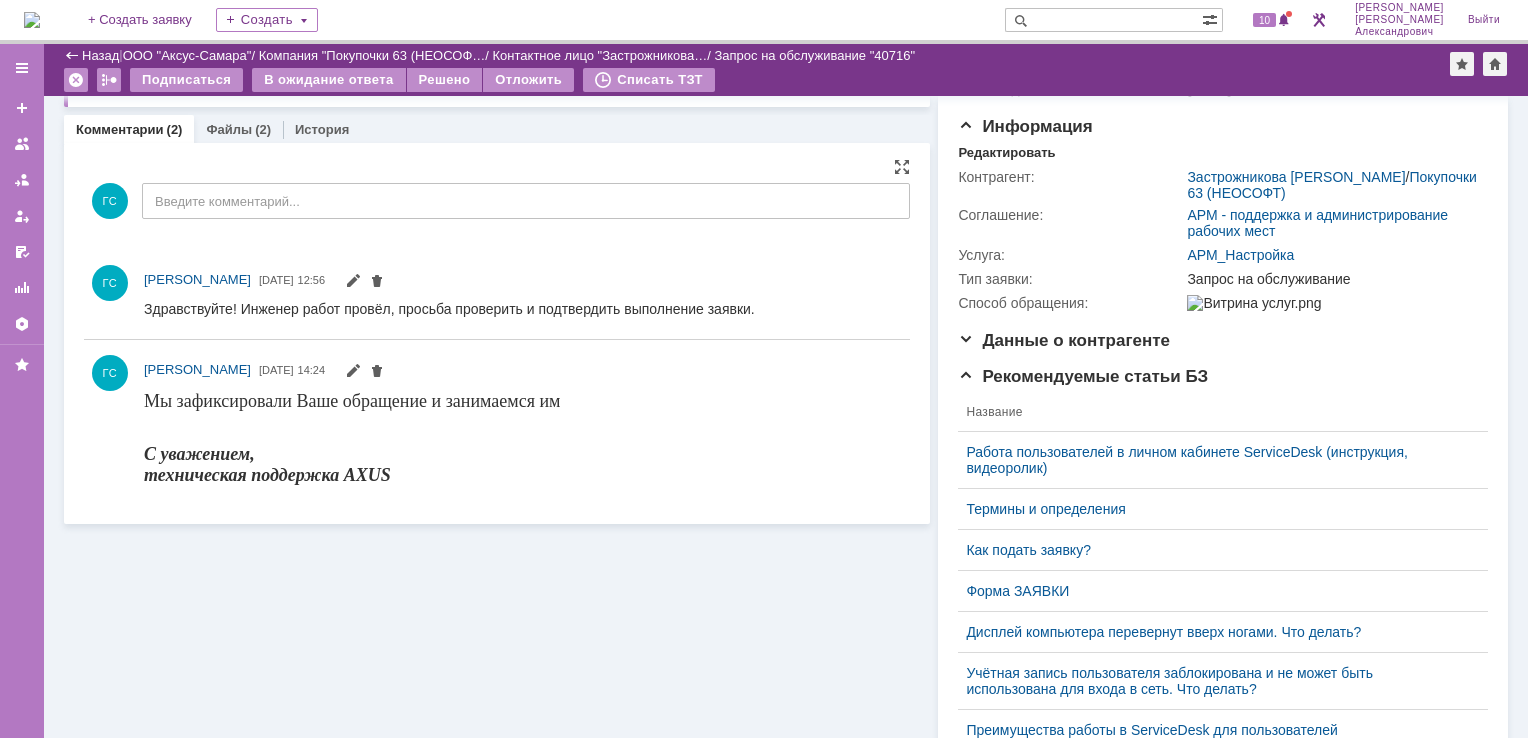 scroll, scrollTop: 0, scrollLeft: 0, axis: both 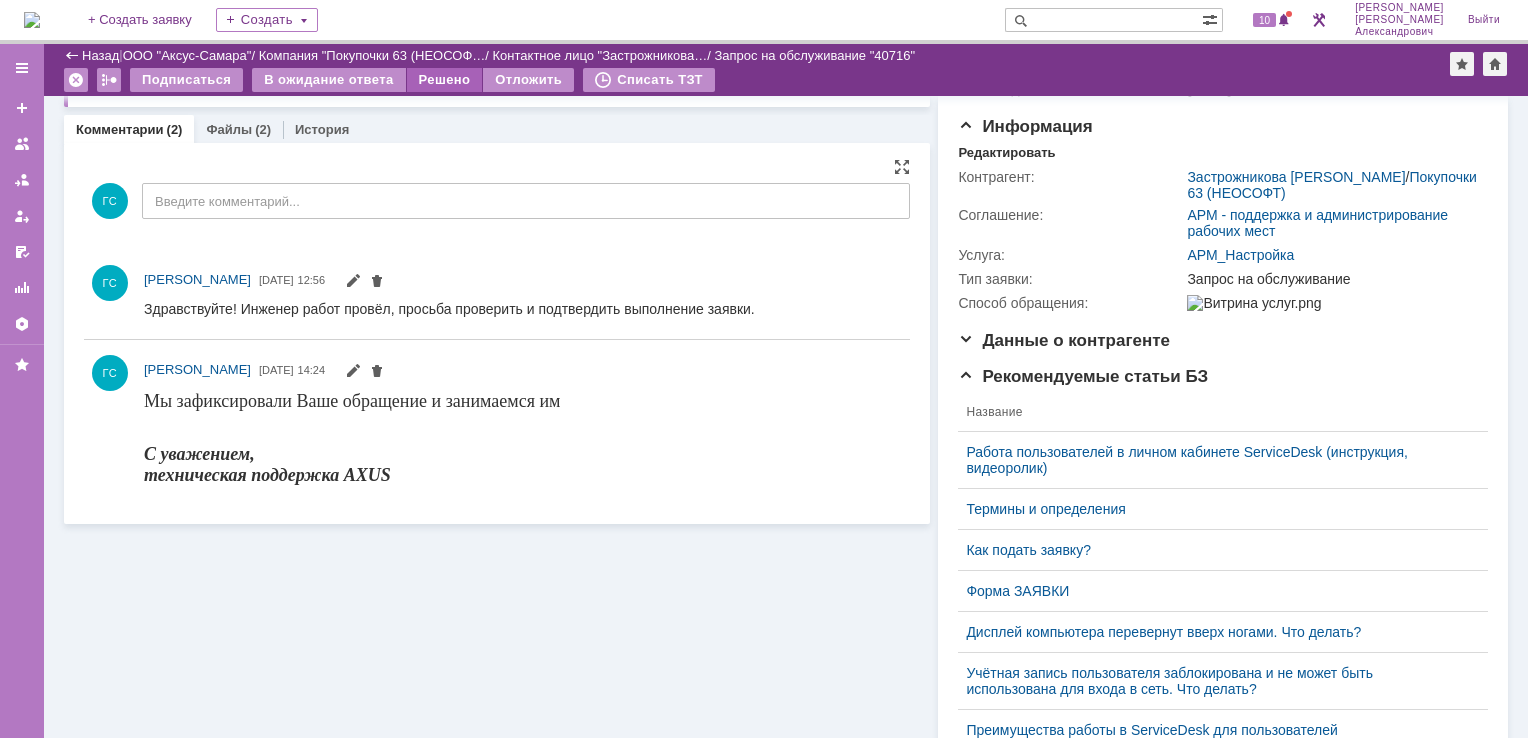 click on "Решено" at bounding box center [445, 80] 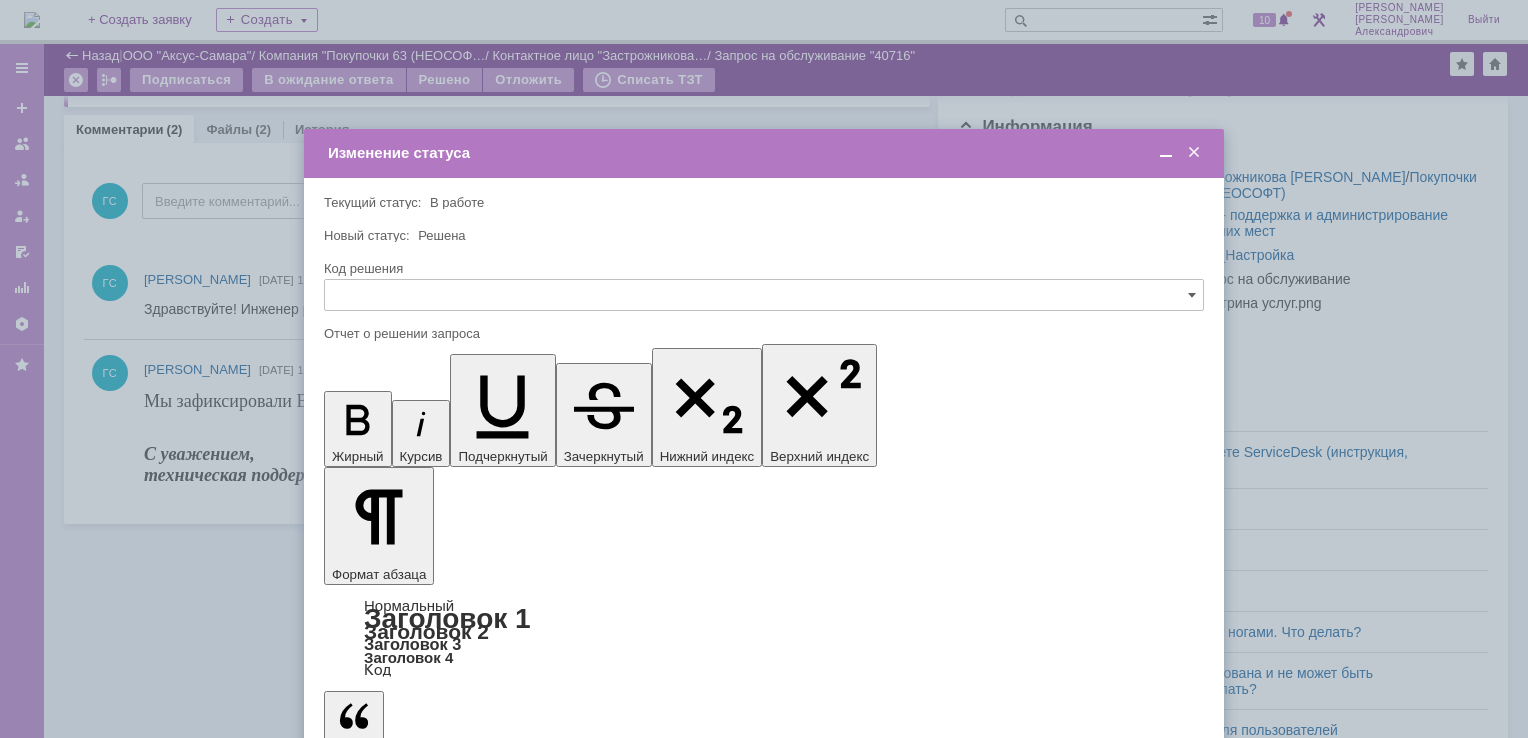 scroll, scrollTop: 0, scrollLeft: 0, axis: both 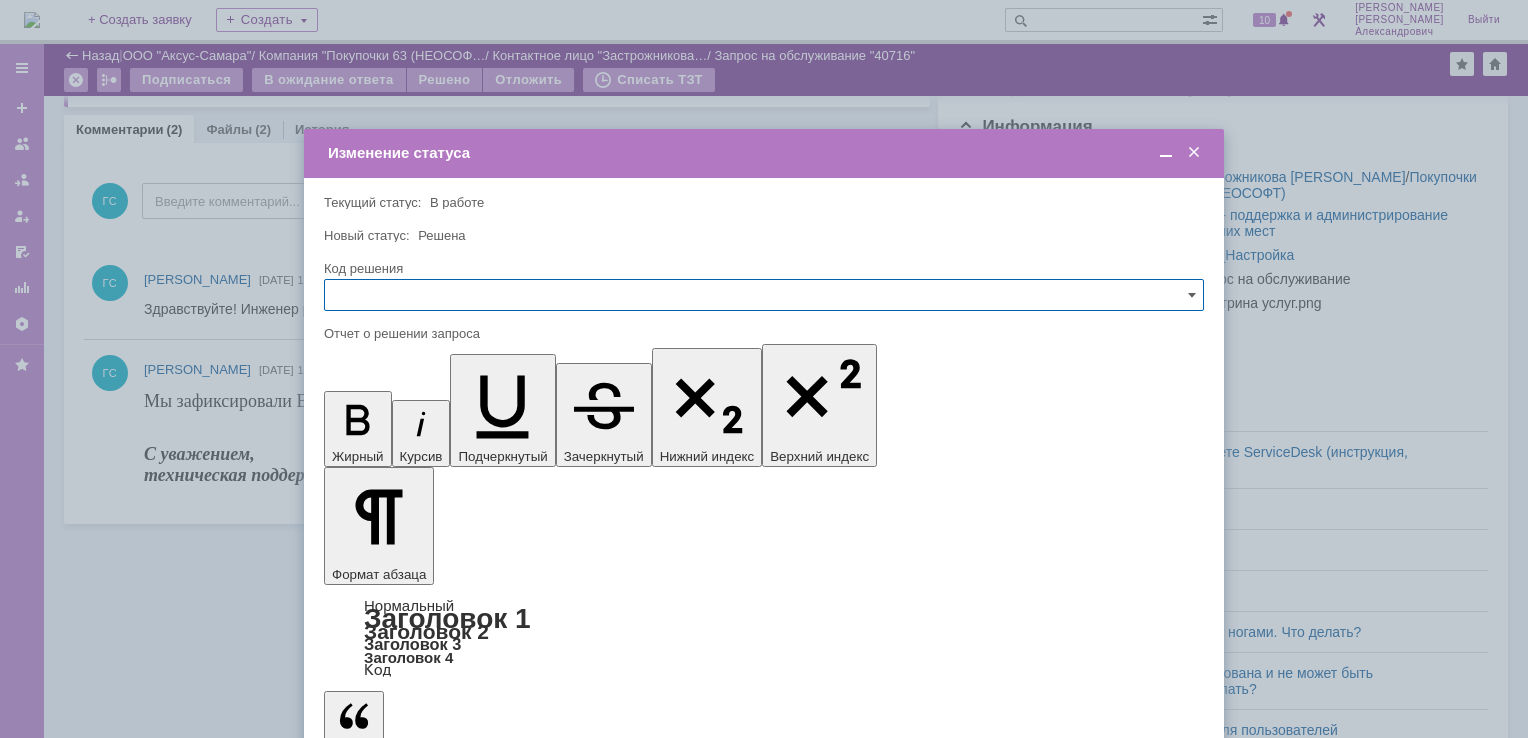 click on "Сохранить" at bounding box center (384, 820) 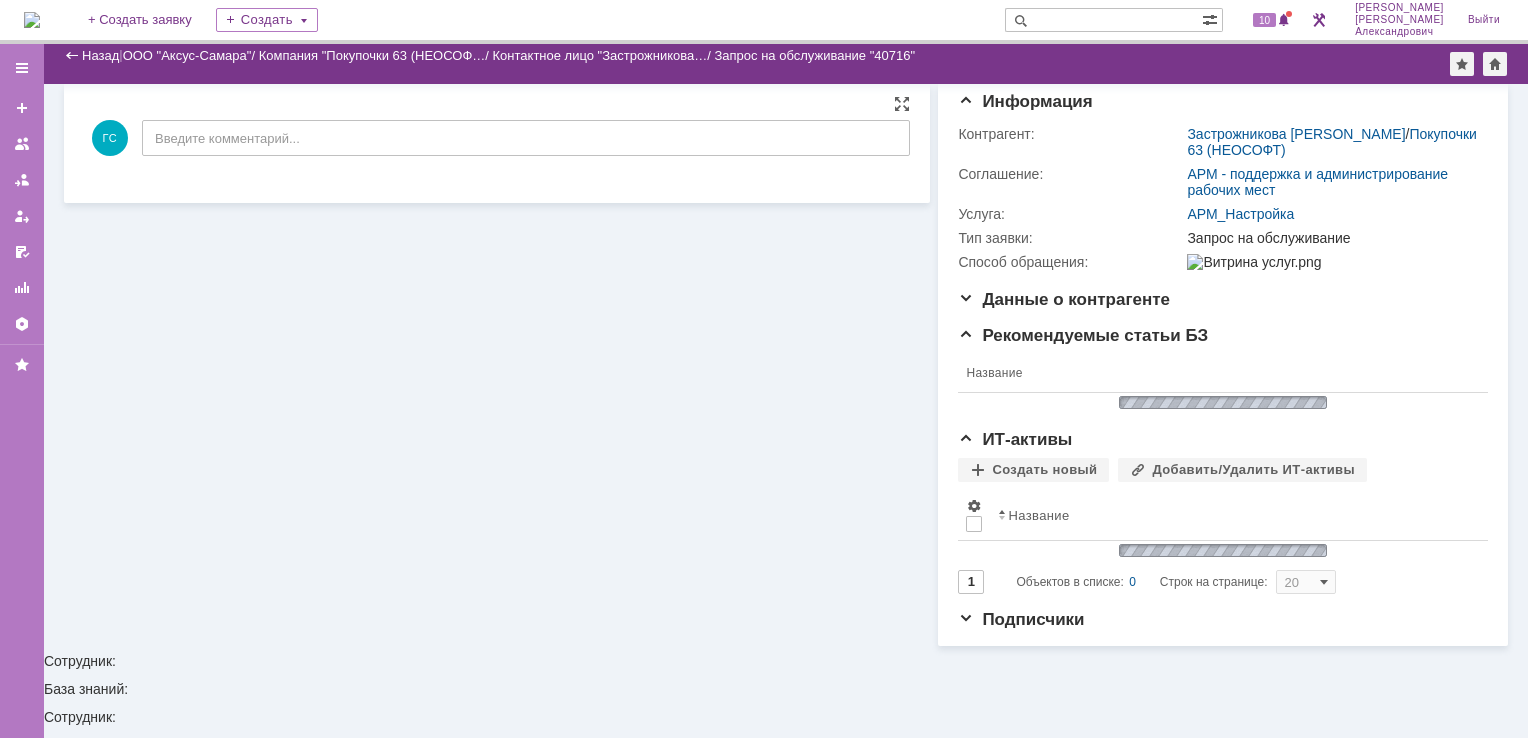 scroll, scrollTop: 172, scrollLeft: 0, axis: vertical 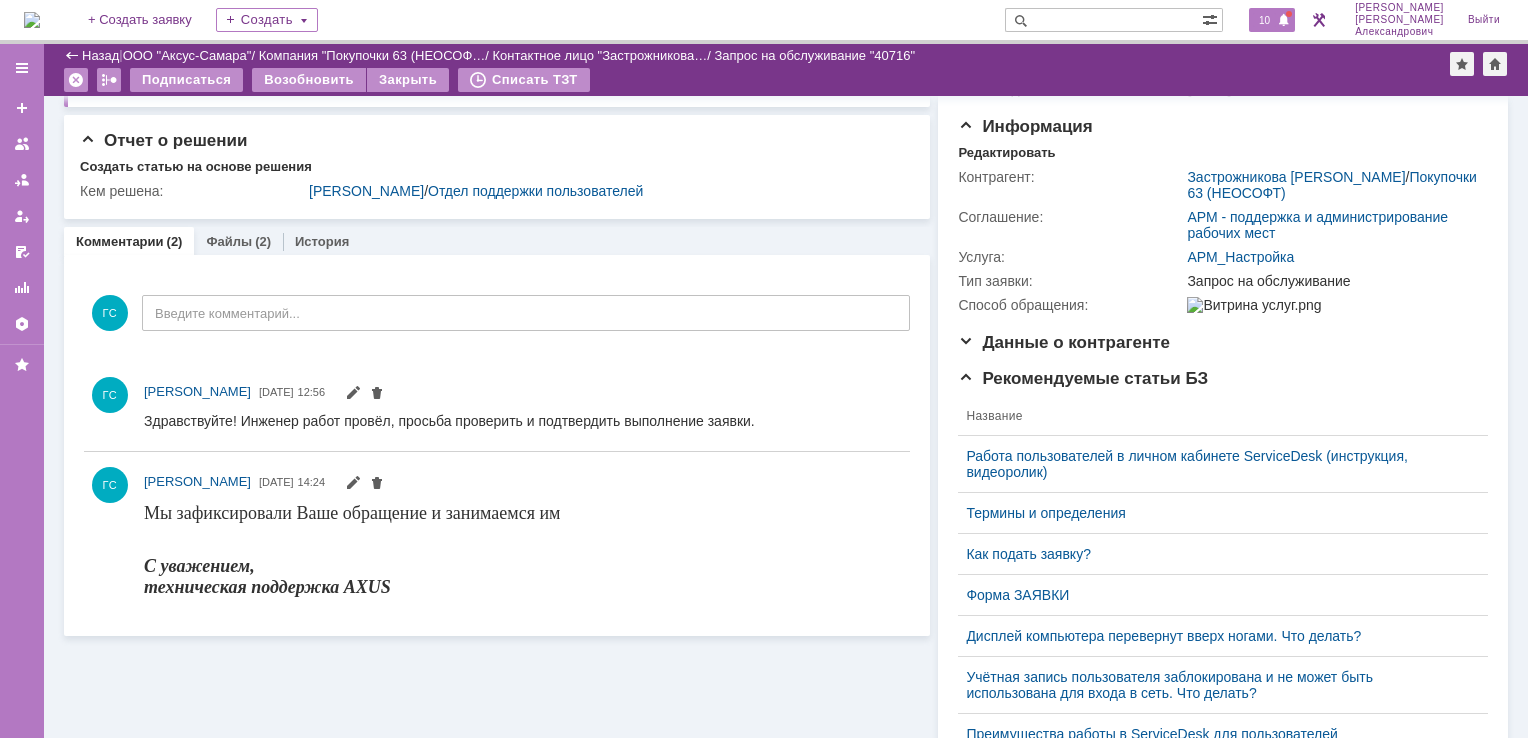 click on "10" at bounding box center [1264, 20] 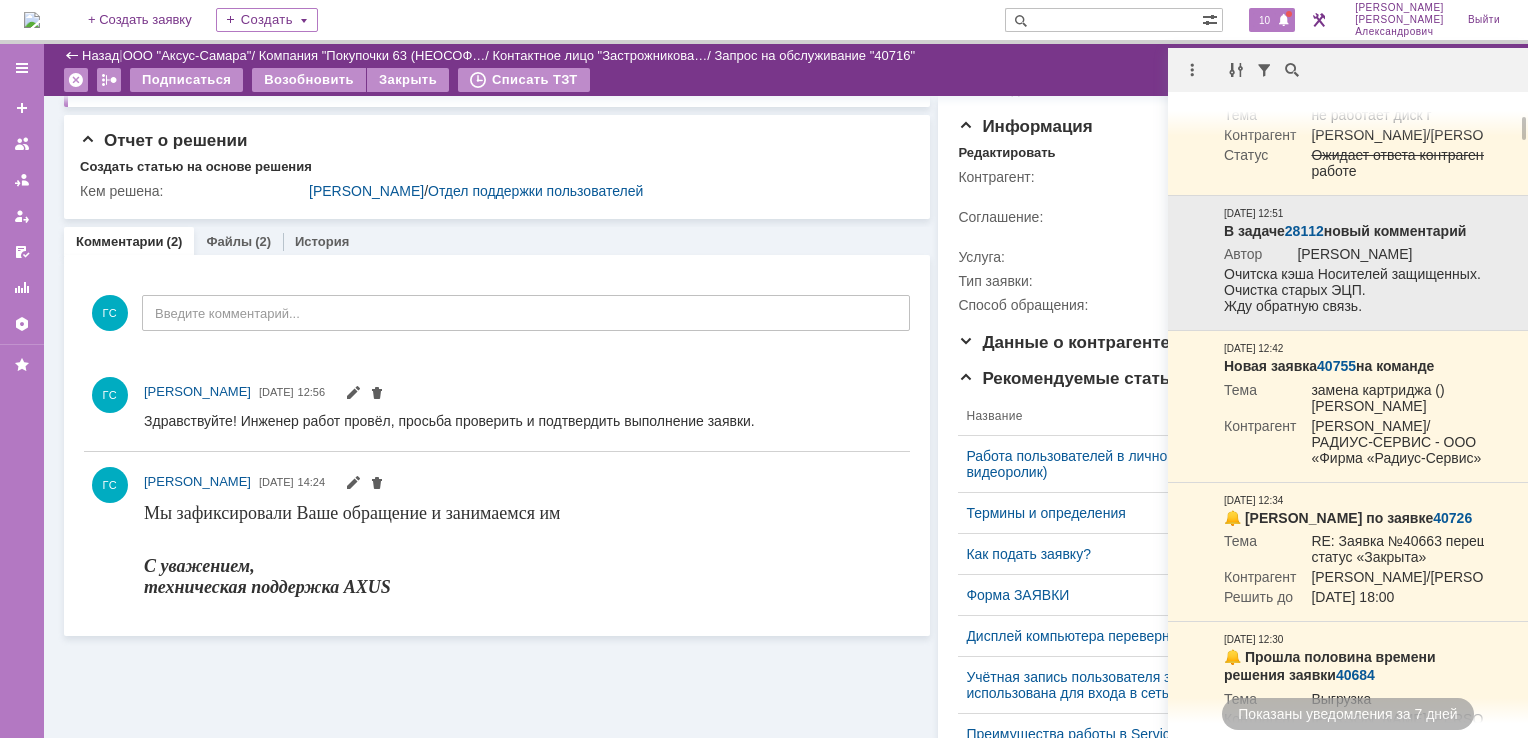 scroll, scrollTop: 0, scrollLeft: 0, axis: both 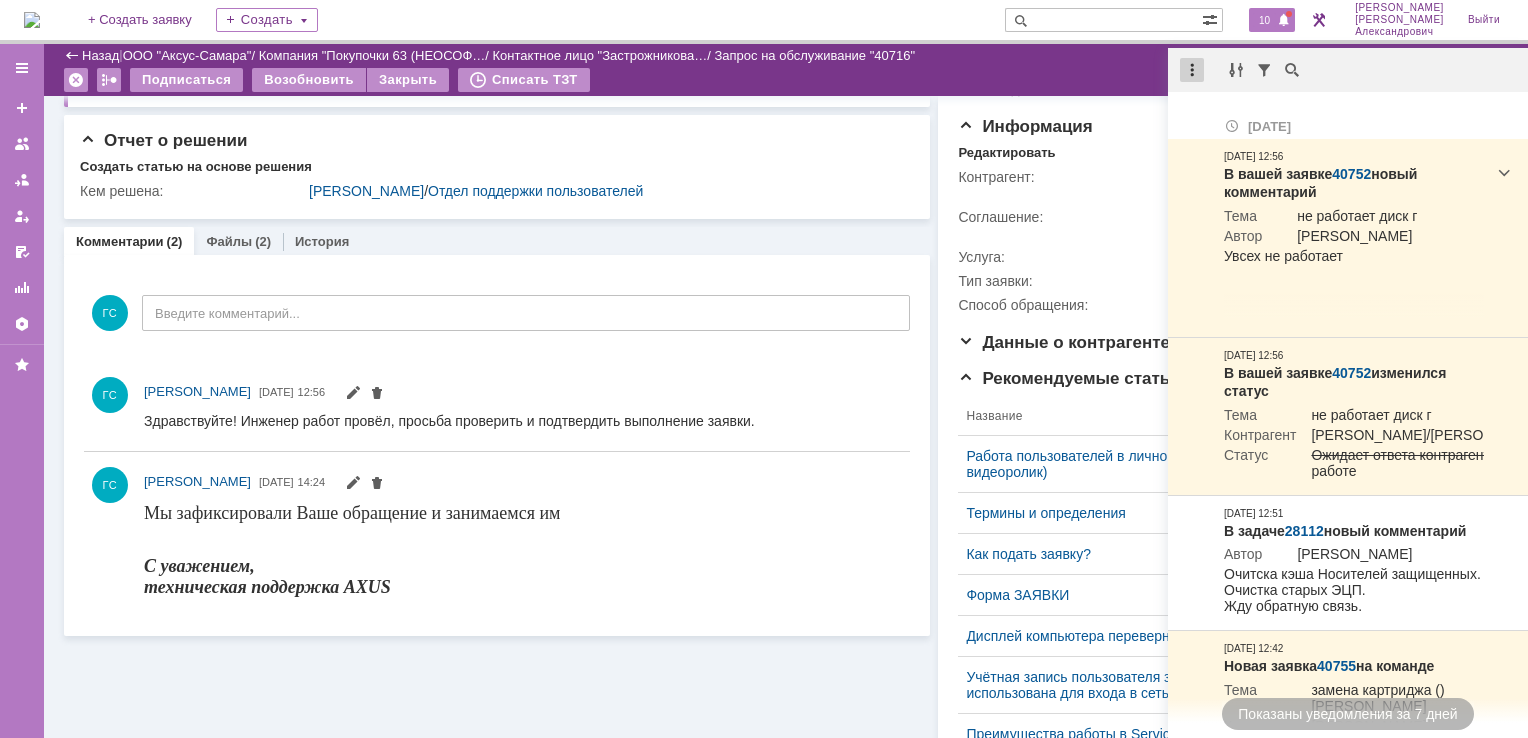 click at bounding box center (1192, 70) 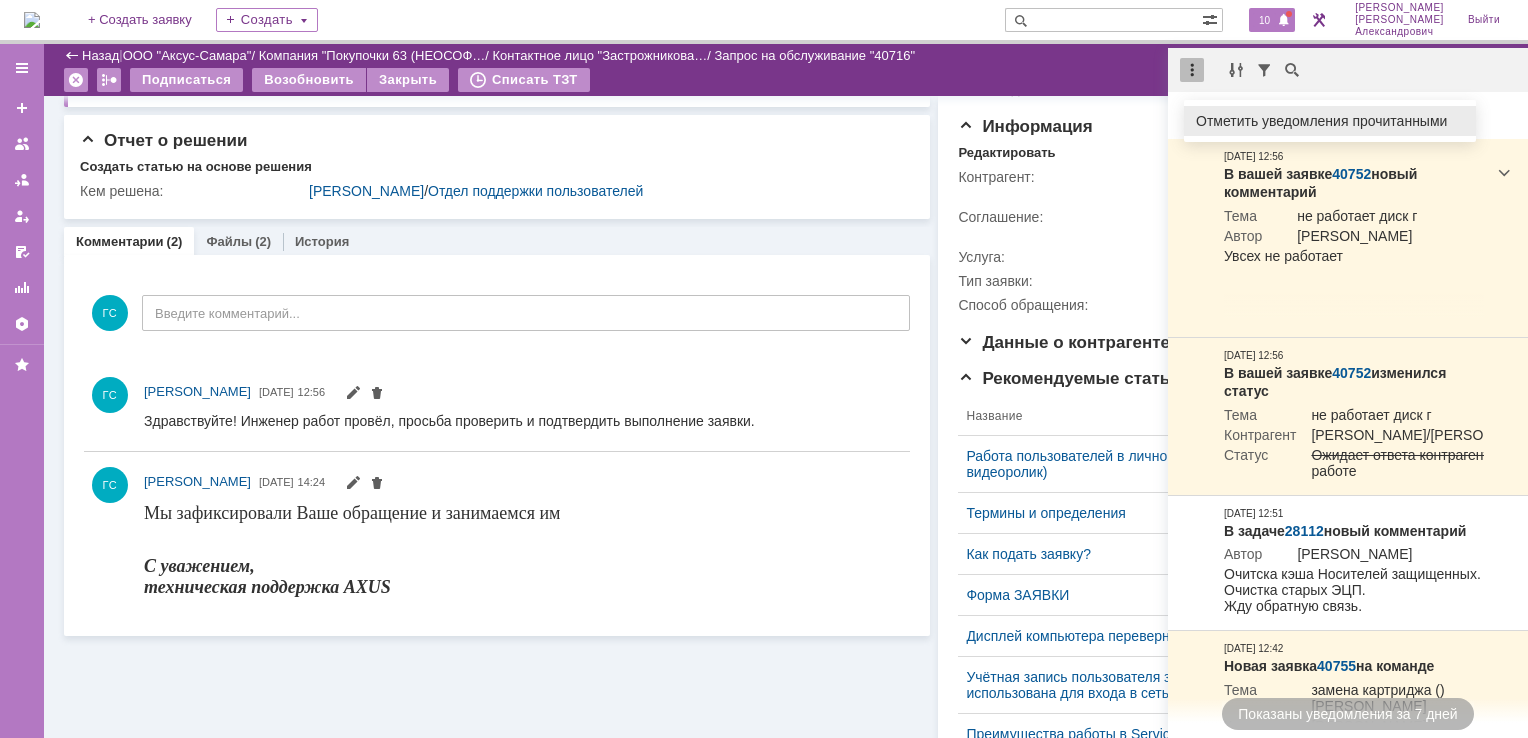 click on "Отметить уведомления прочитанными" at bounding box center [1330, 121] 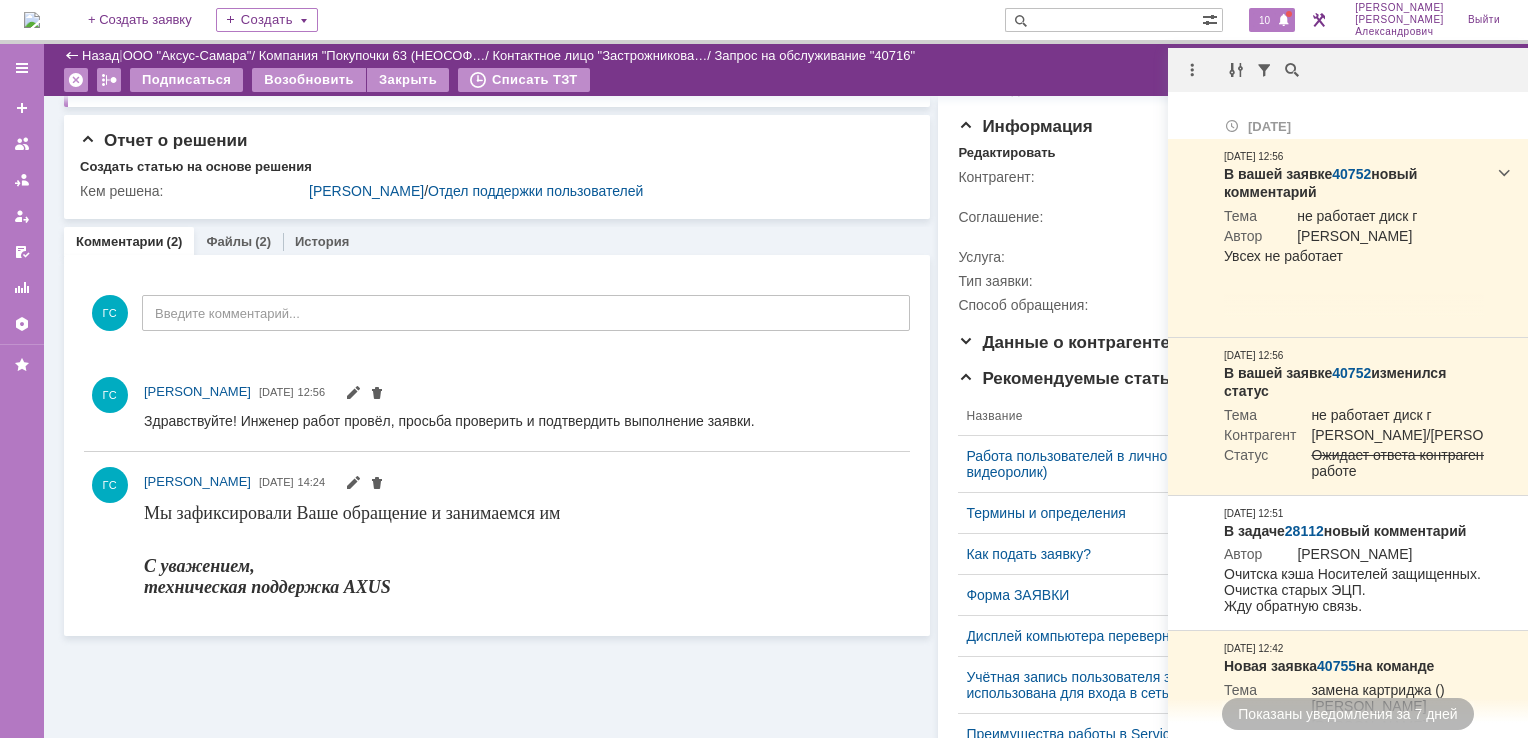 click on "Назад   |   ООО "Аксус-Самара"  /   Компания "Покупочки 63 (НЕОСОФ…  /   Контактное лицо "Застрожникова…  /   Запрос на обслуживание "40716"" at bounding box center (786, 56) 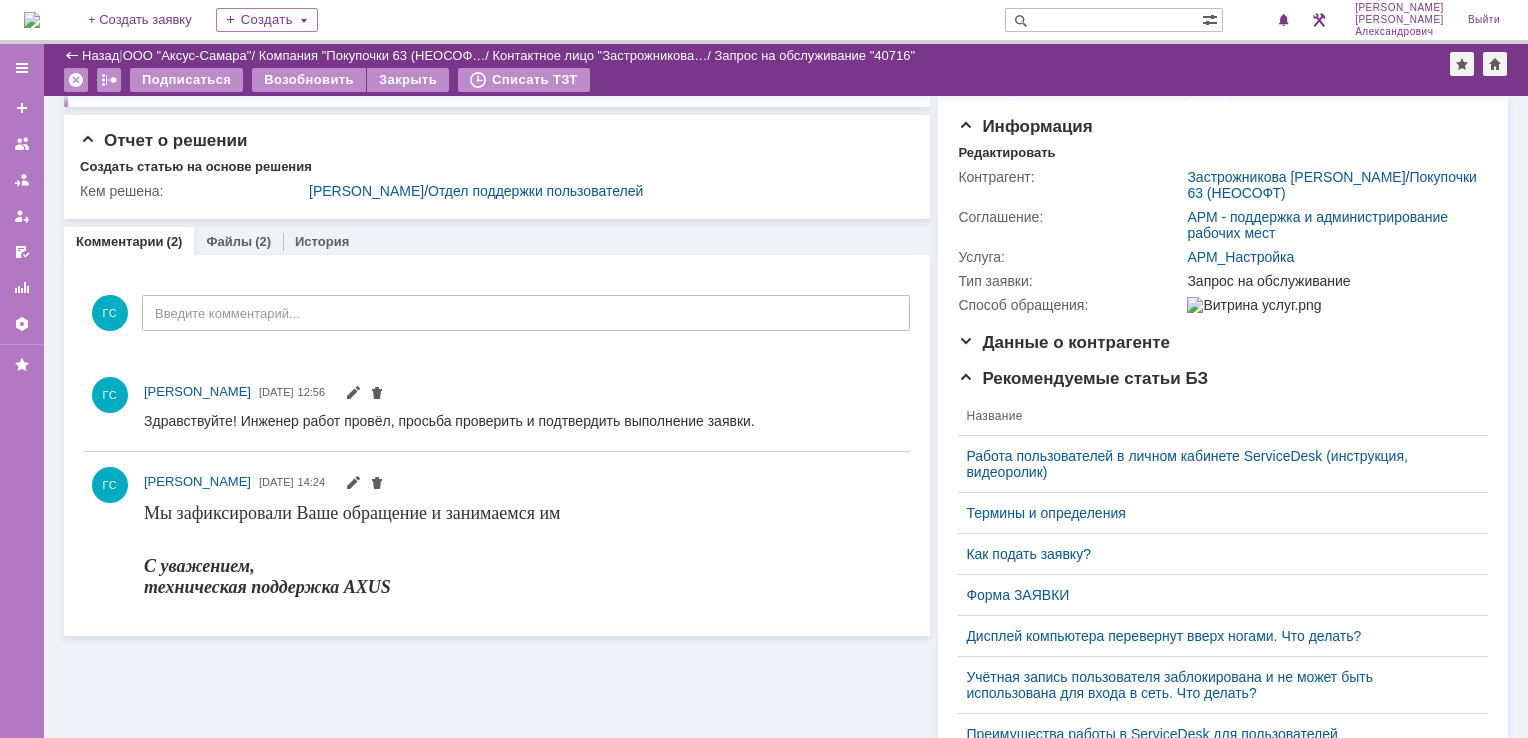 click at bounding box center (32, 20) 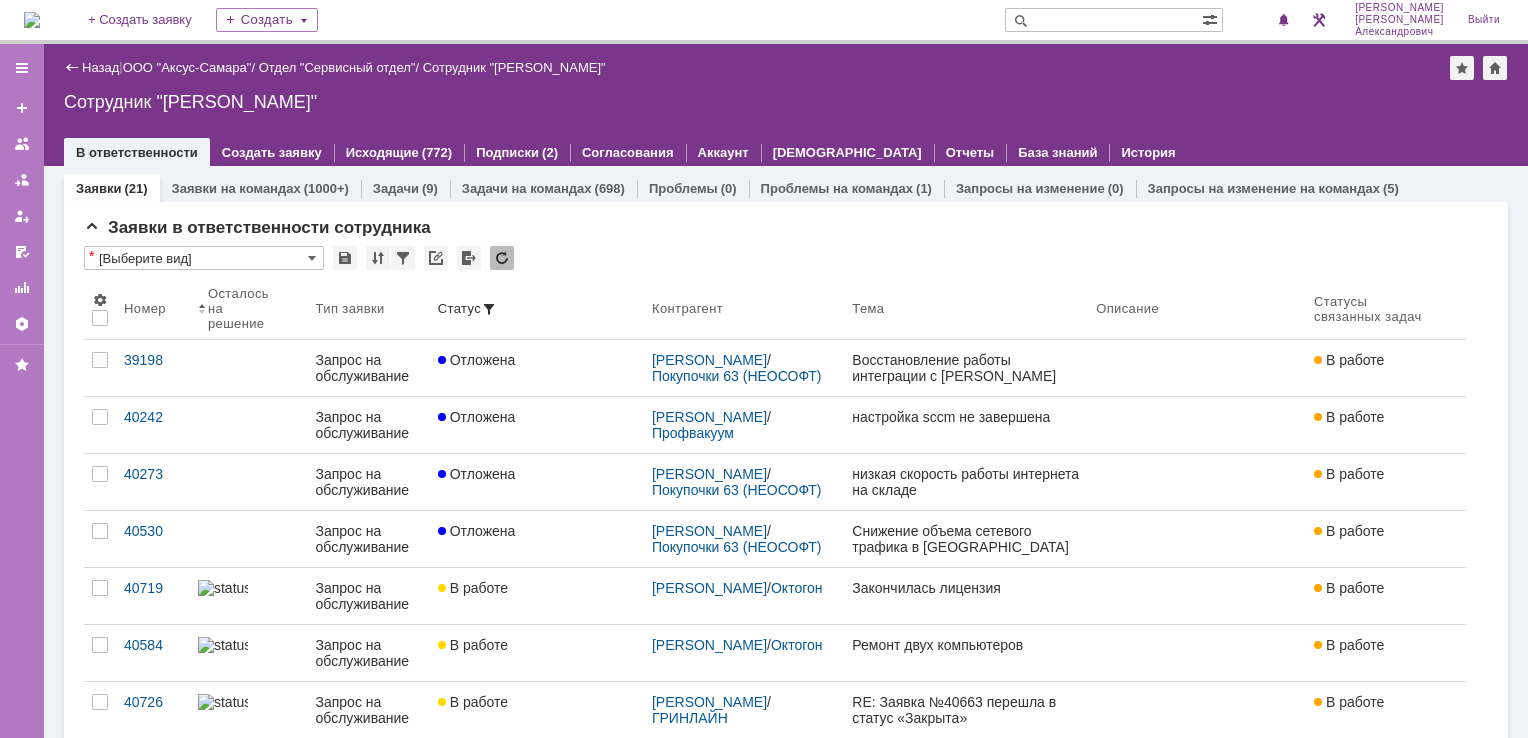 scroll, scrollTop: 0, scrollLeft: 0, axis: both 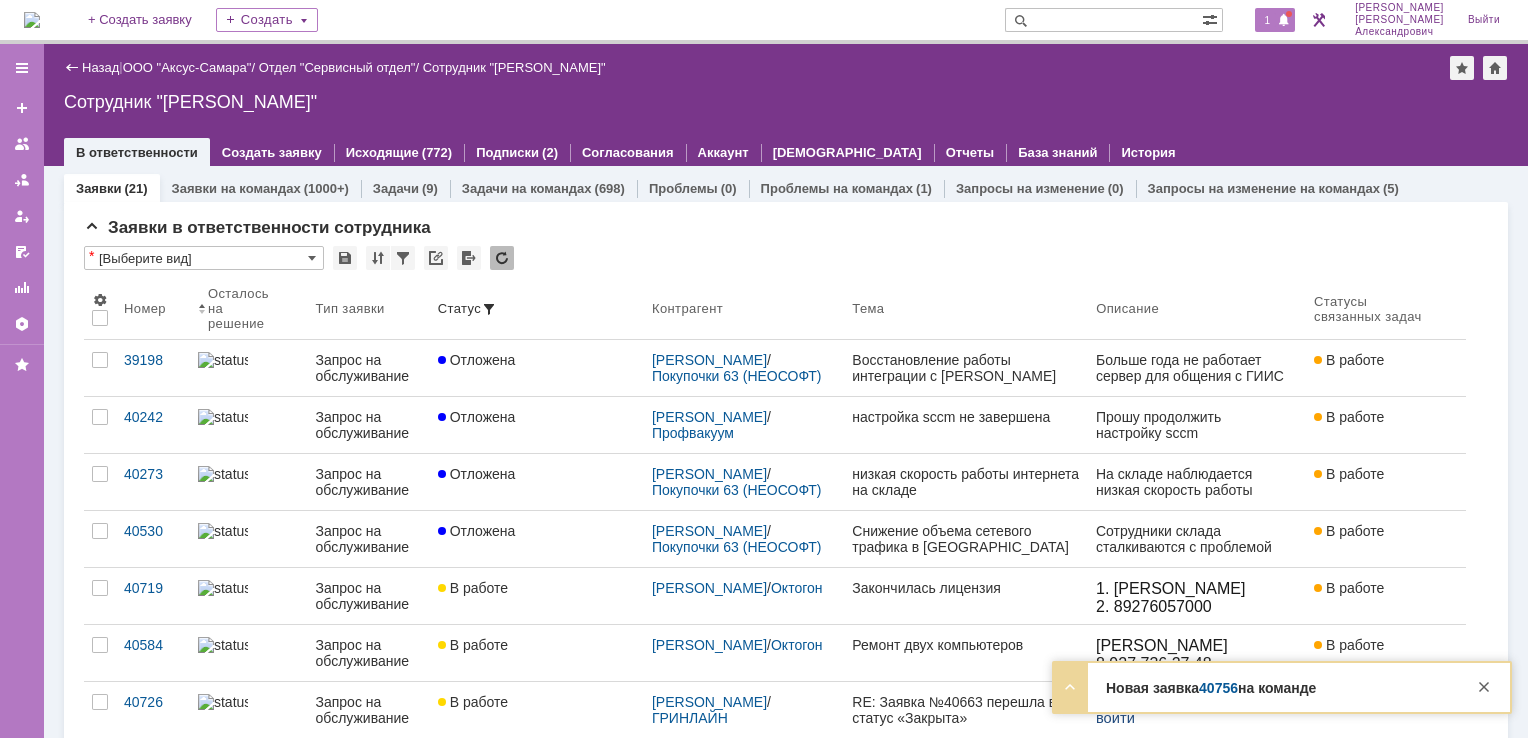 click at bounding box center (1284, 21) 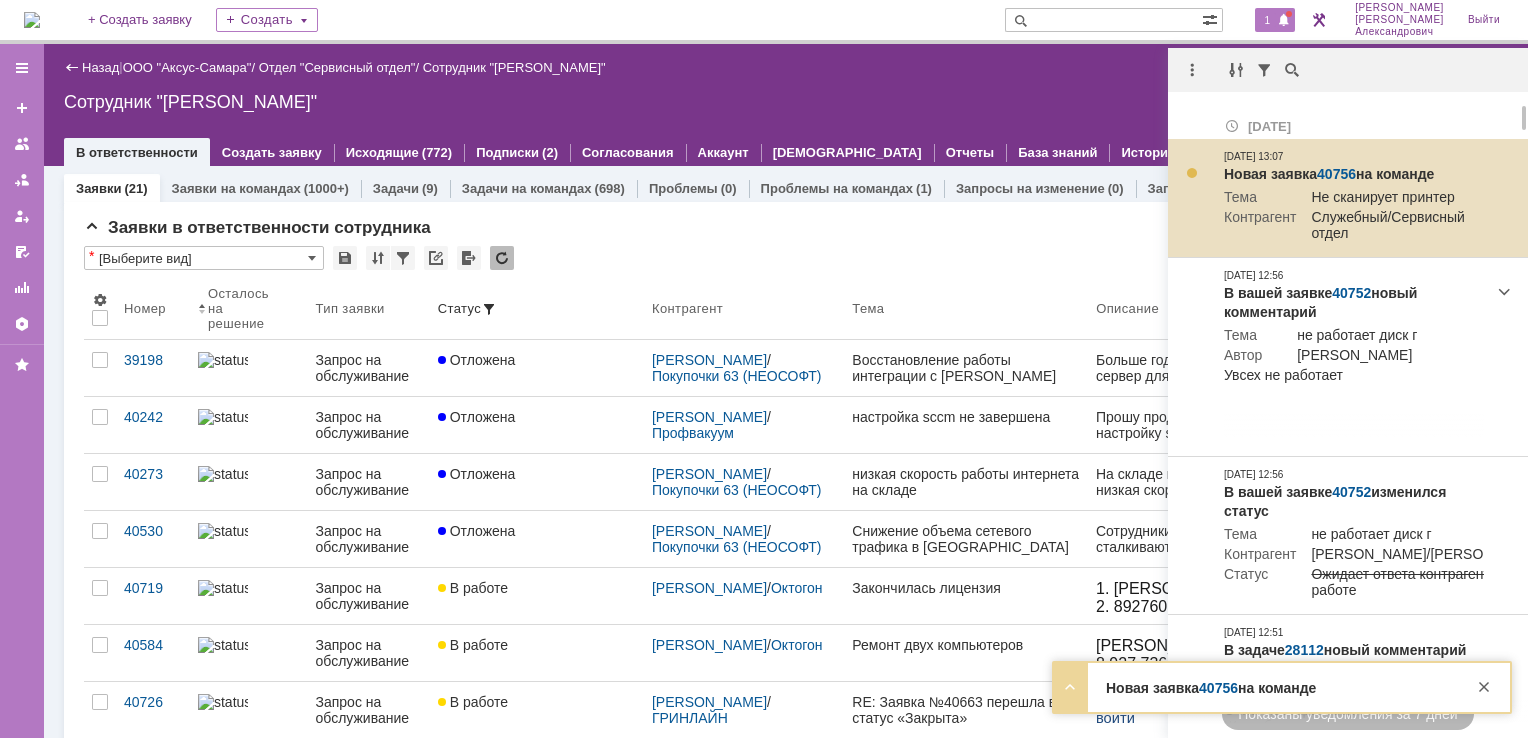 click on "40756" at bounding box center (1336, 174) 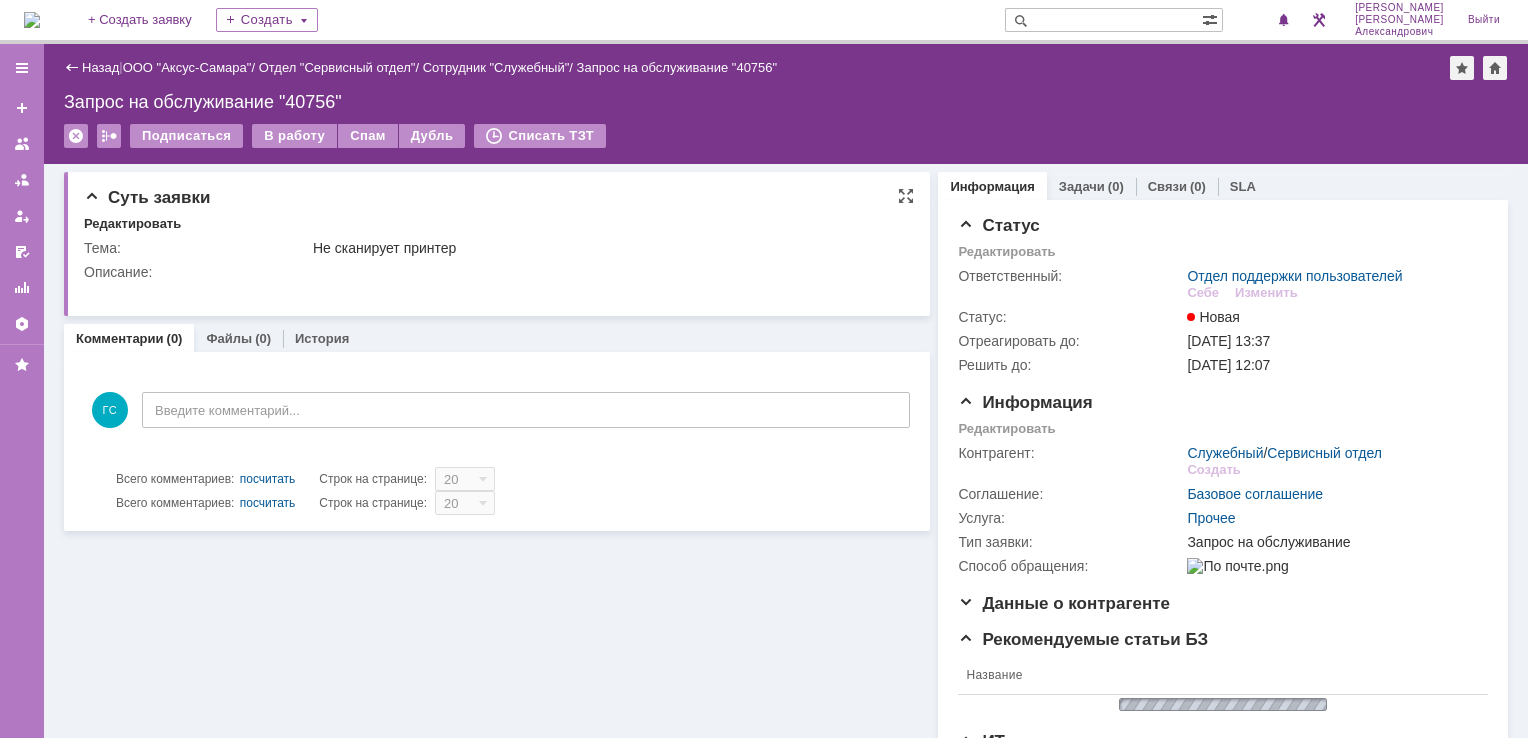 scroll, scrollTop: 0, scrollLeft: 0, axis: both 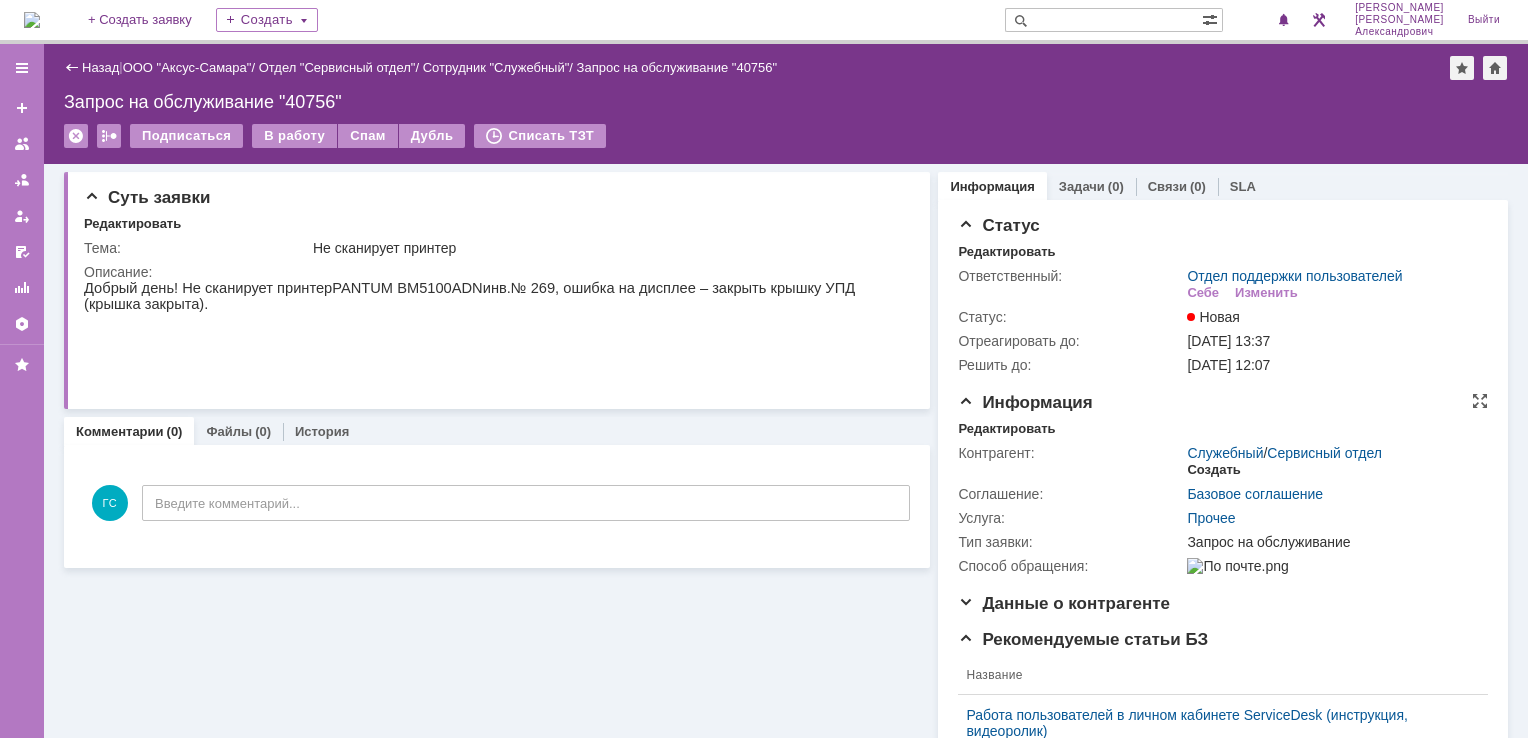 click on "Создать" at bounding box center (1213, 470) 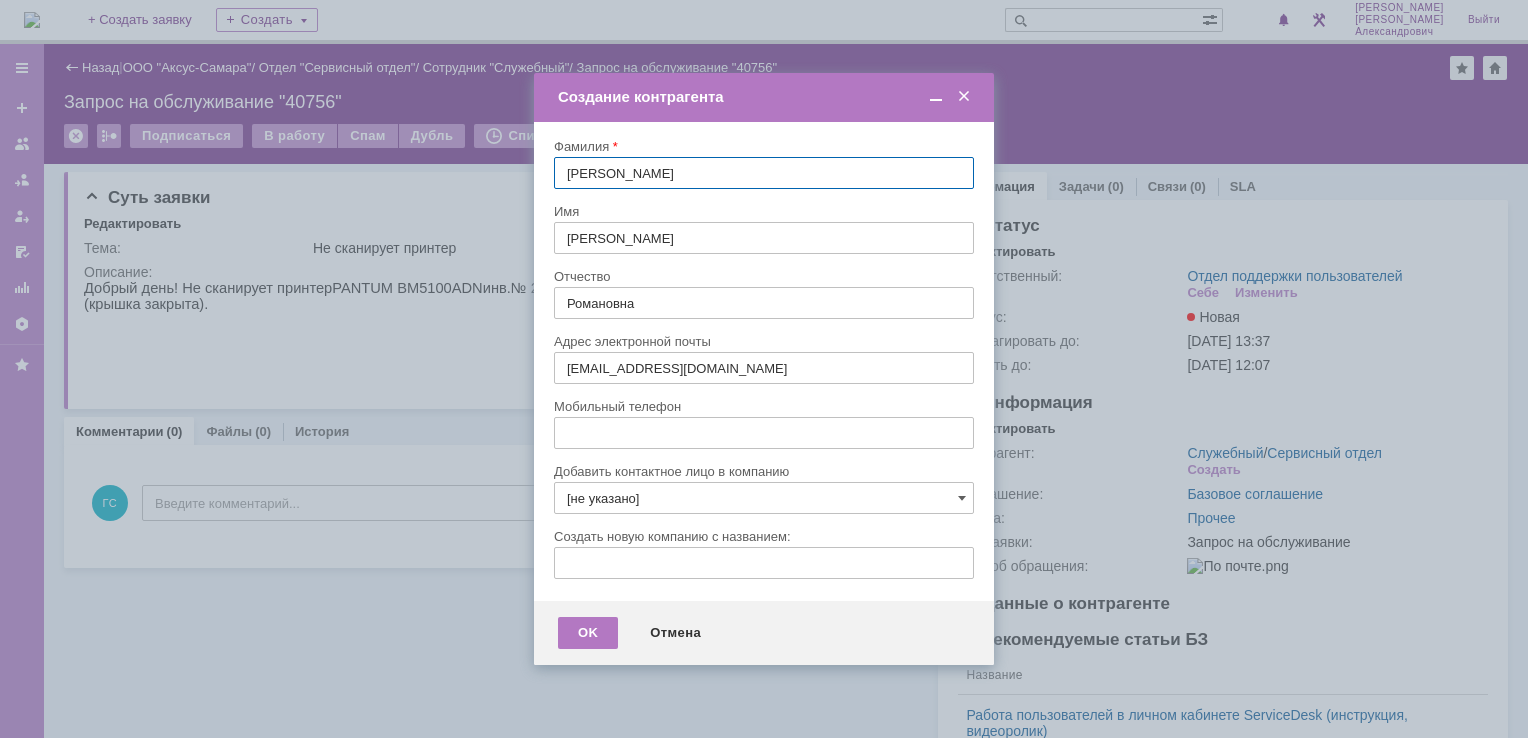 click at bounding box center (964, 97) 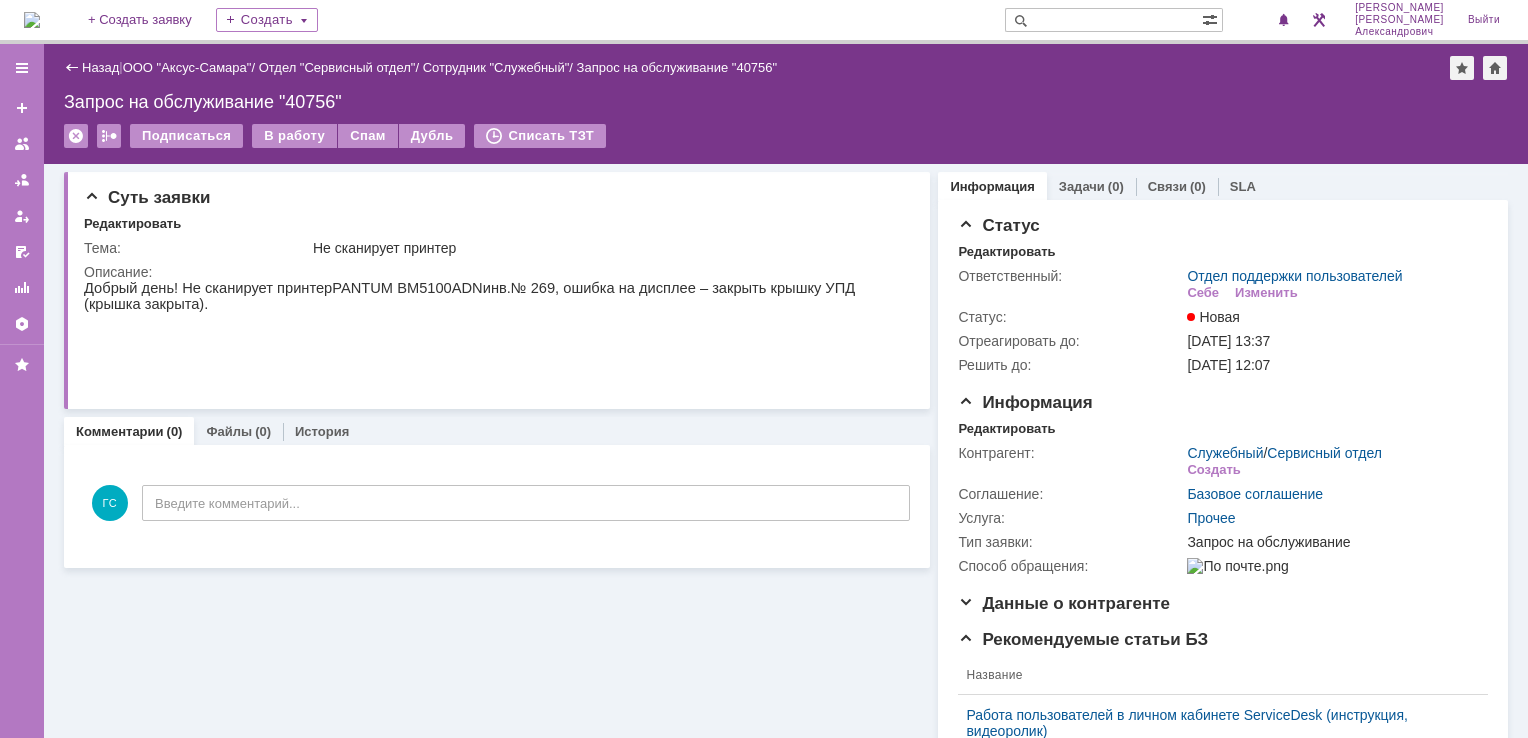 click at bounding box center [32, 20] 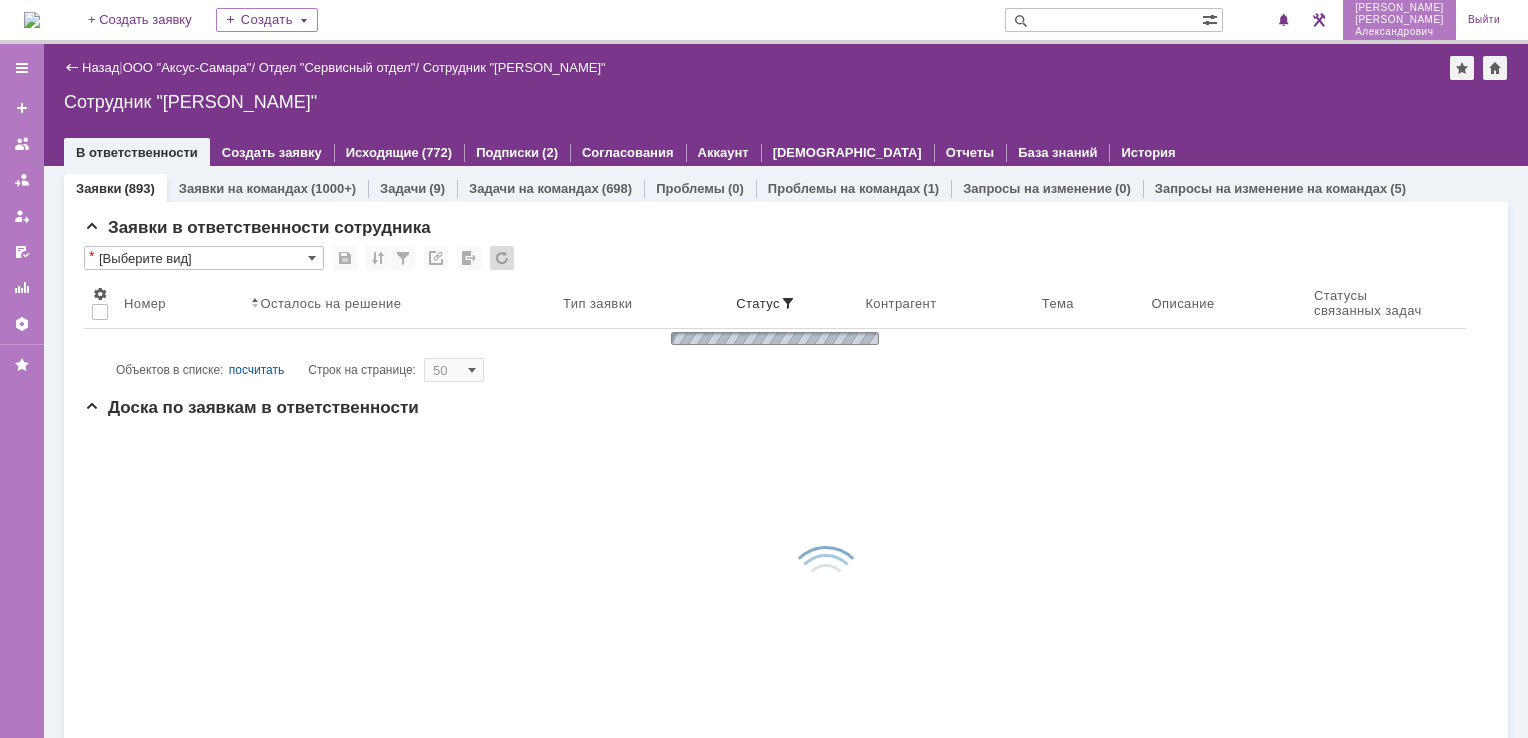 scroll, scrollTop: 0, scrollLeft: 0, axis: both 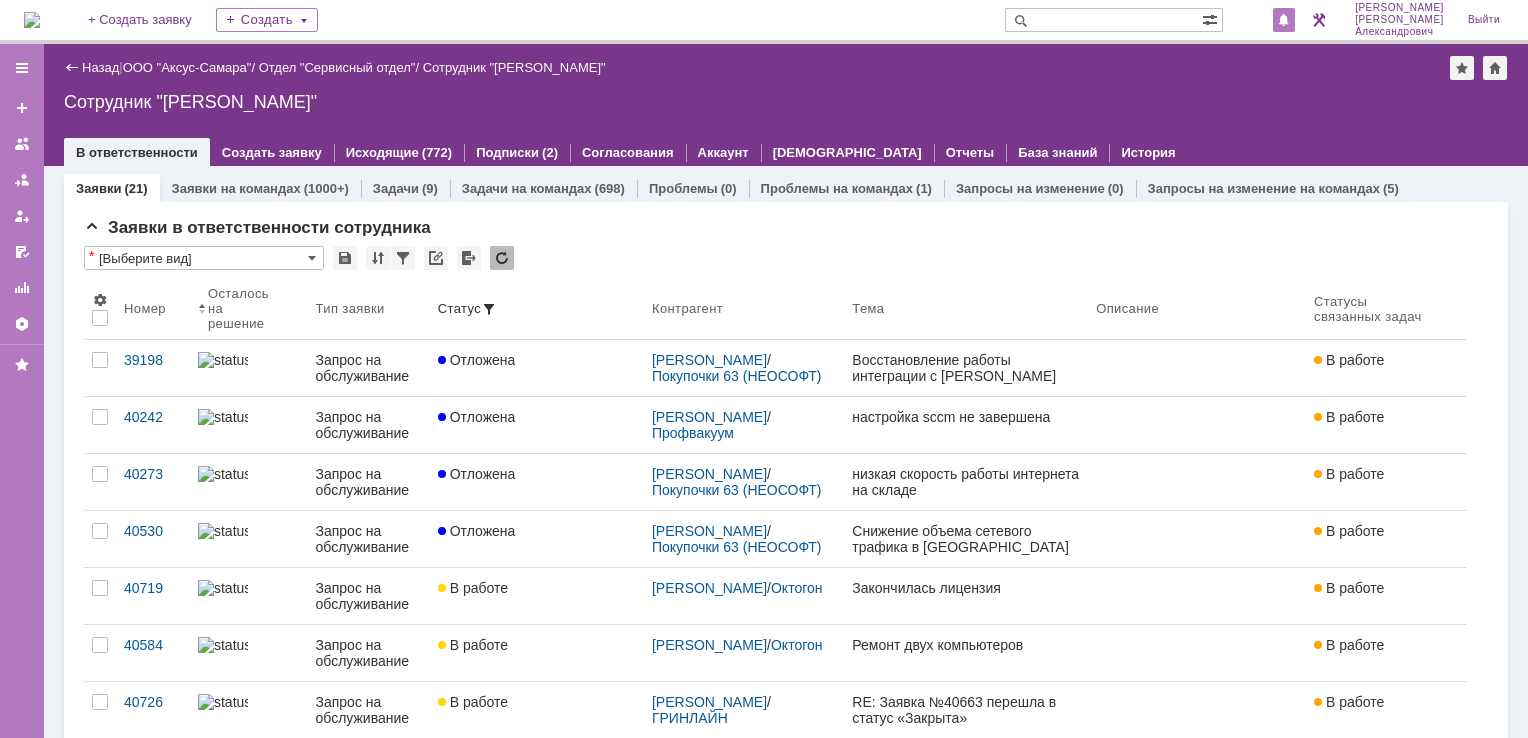 click at bounding box center [1284, 21] 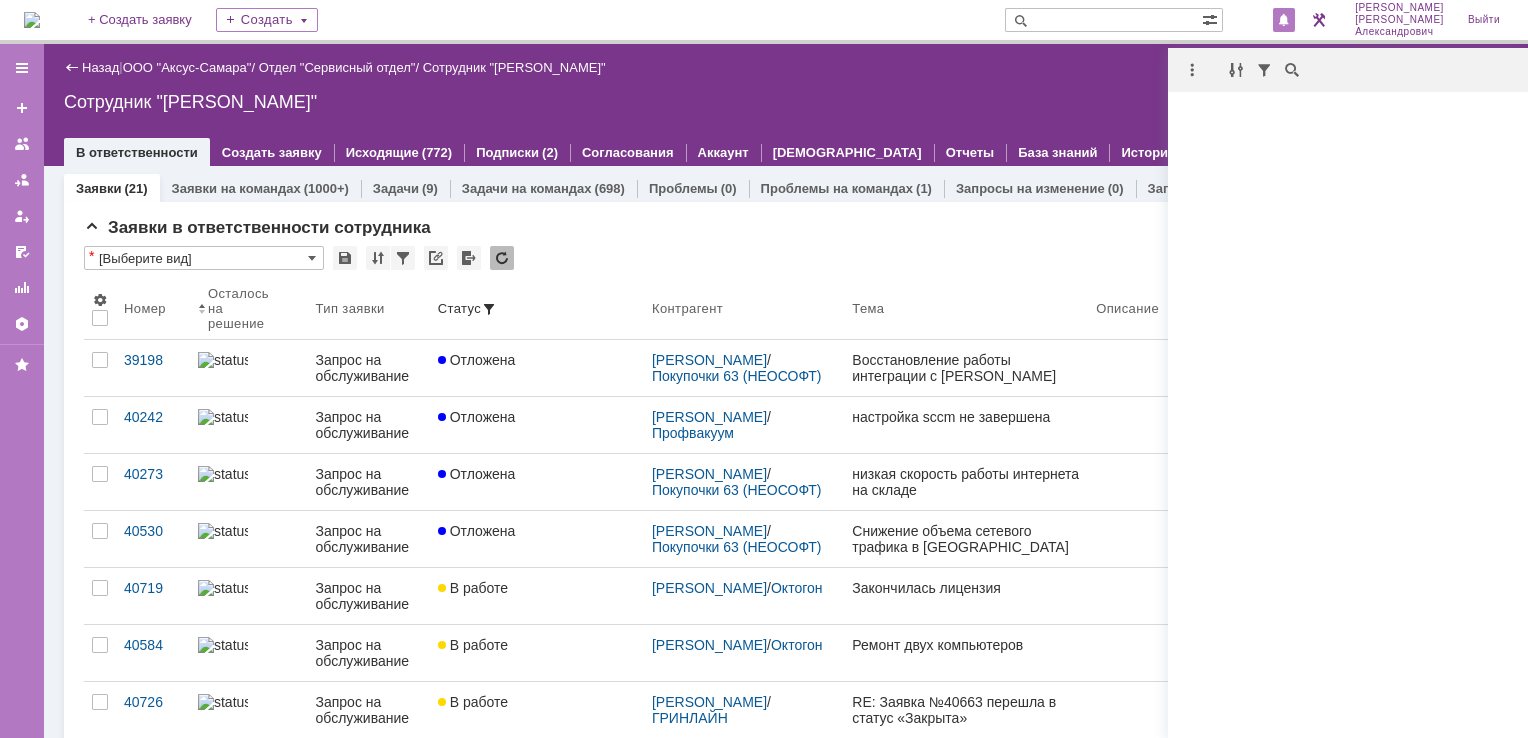 scroll, scrollTop: 0, scrollLeft: 0, axis: both 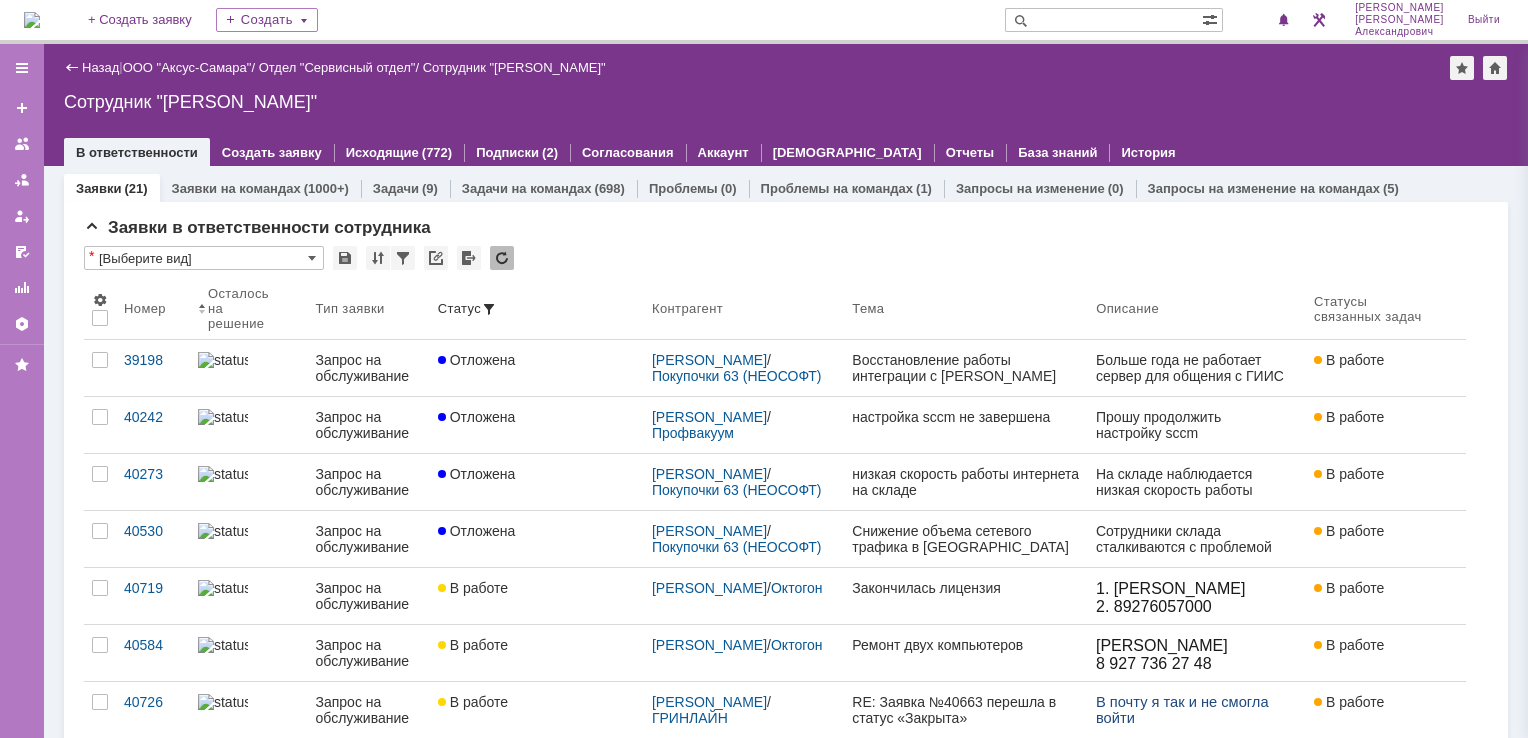 click on "Сотрудник "[PERSON_NAME]"" at bounding box center [786, 102] 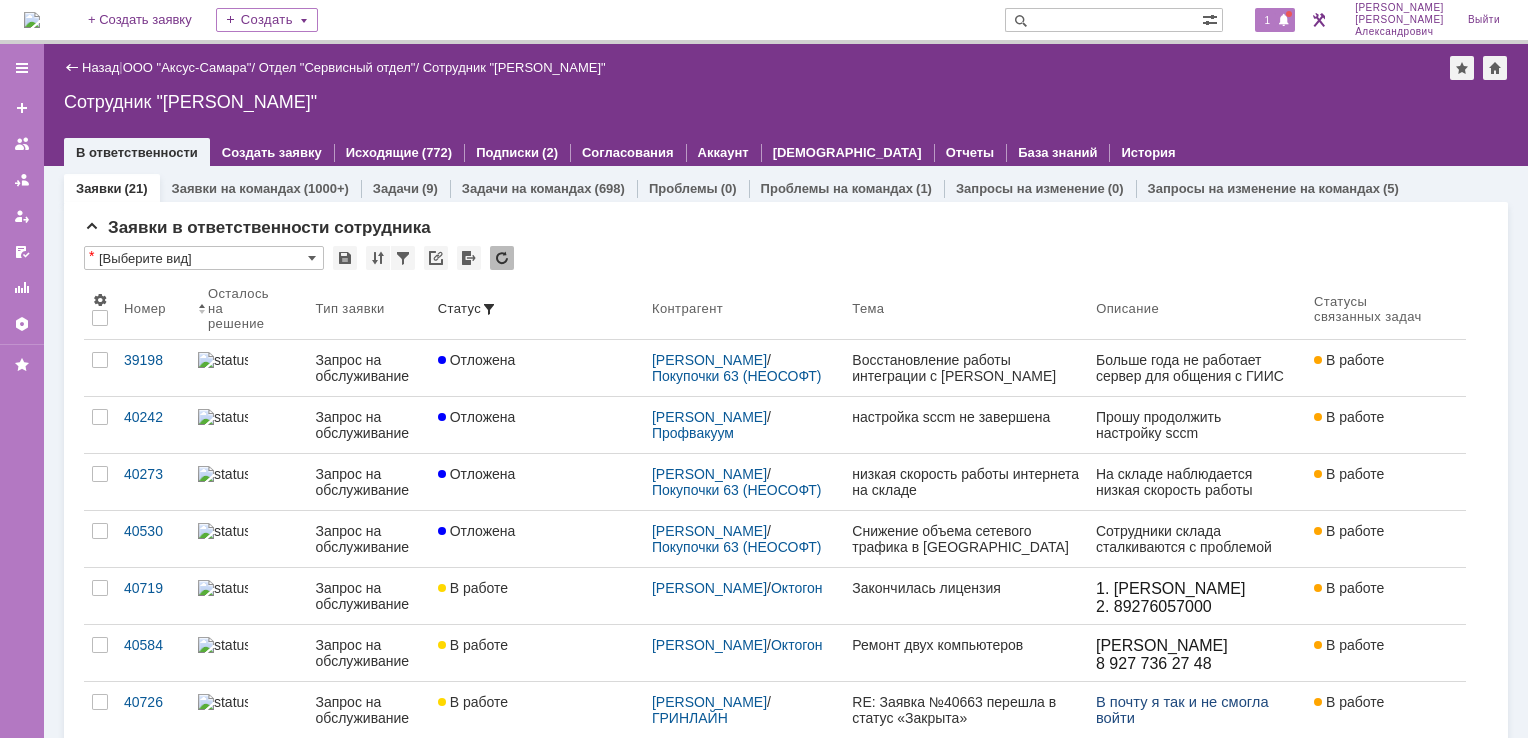 click at bounding box center [1284, 21] 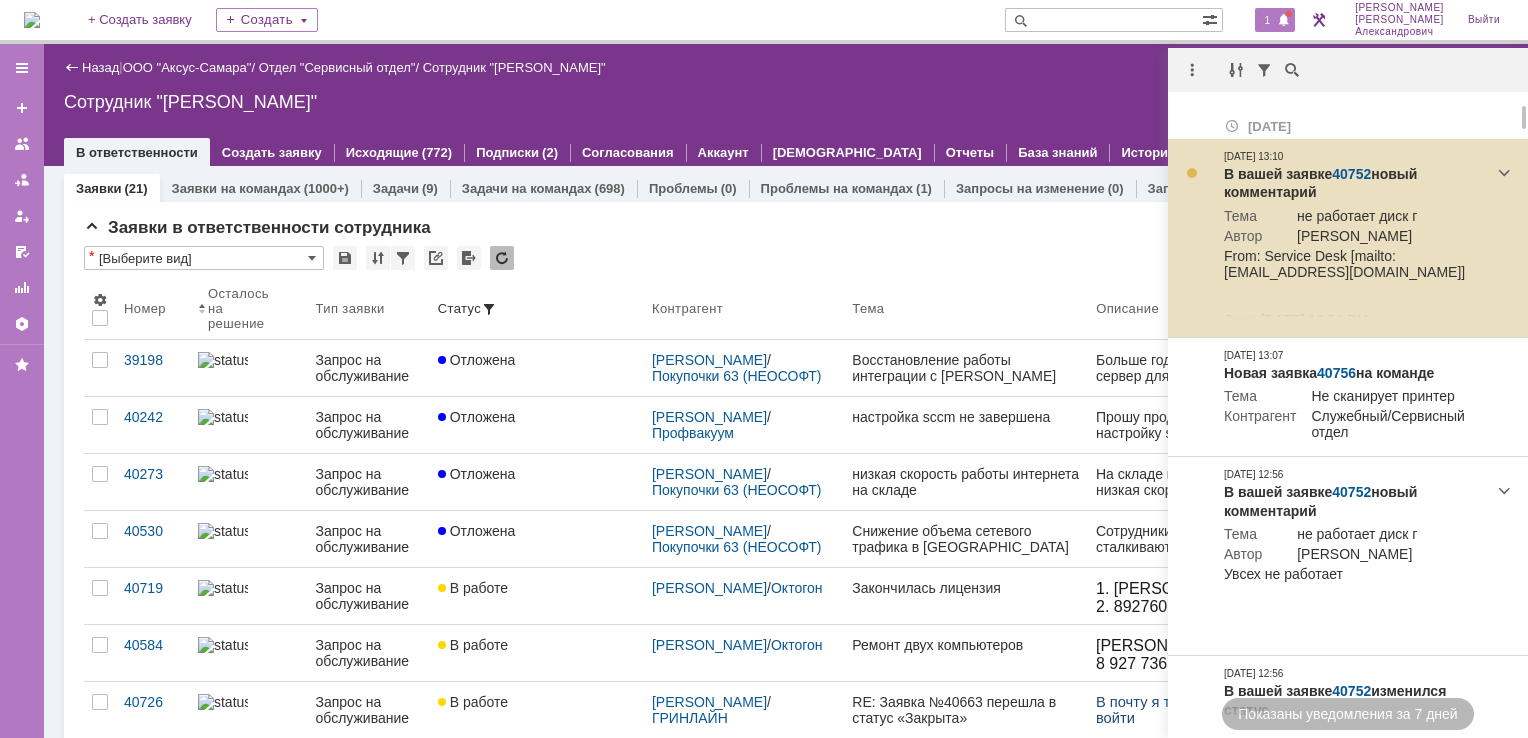 click on "40752" at bounding box center (1351, 174) 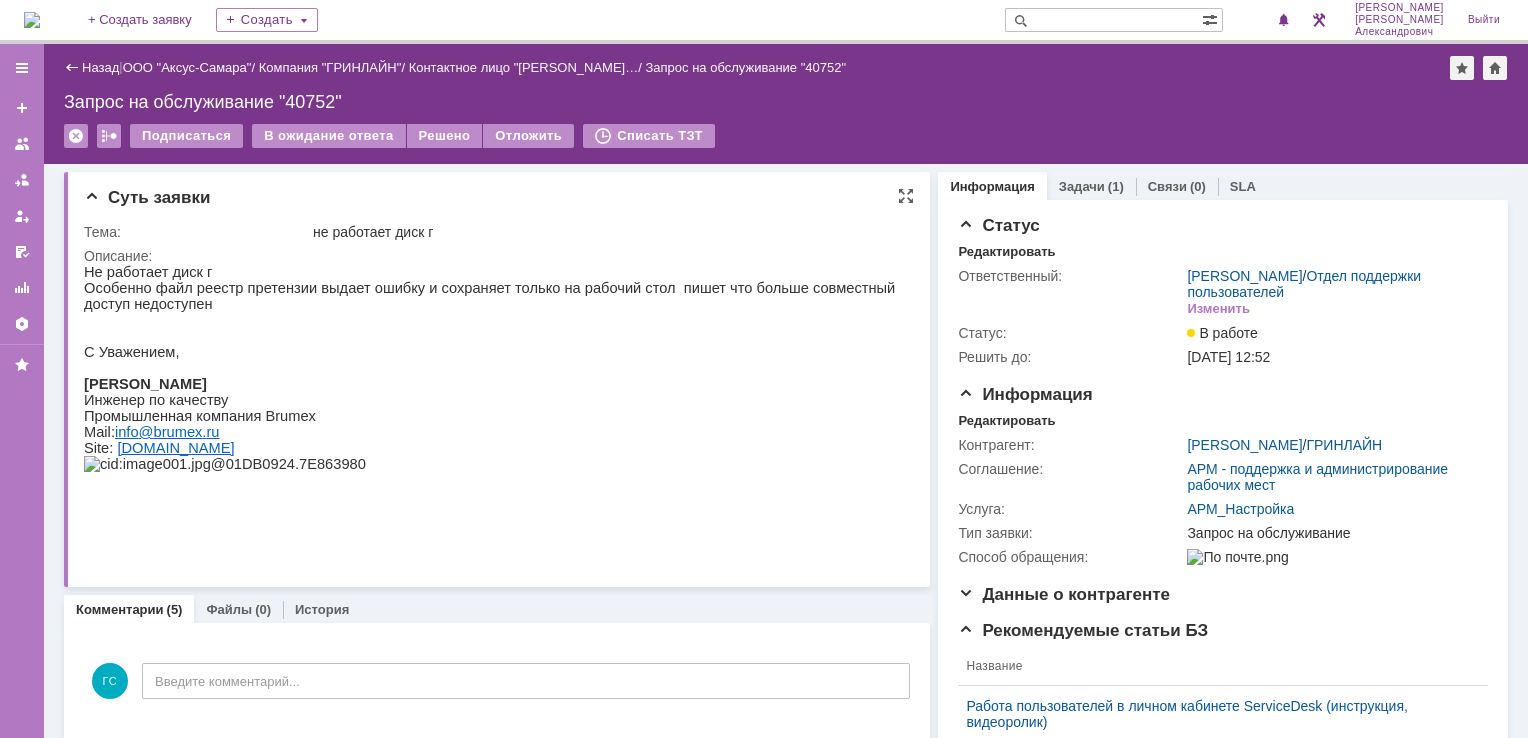 scroll, scrollTop: 0, scrollLeft: 0, axis: both 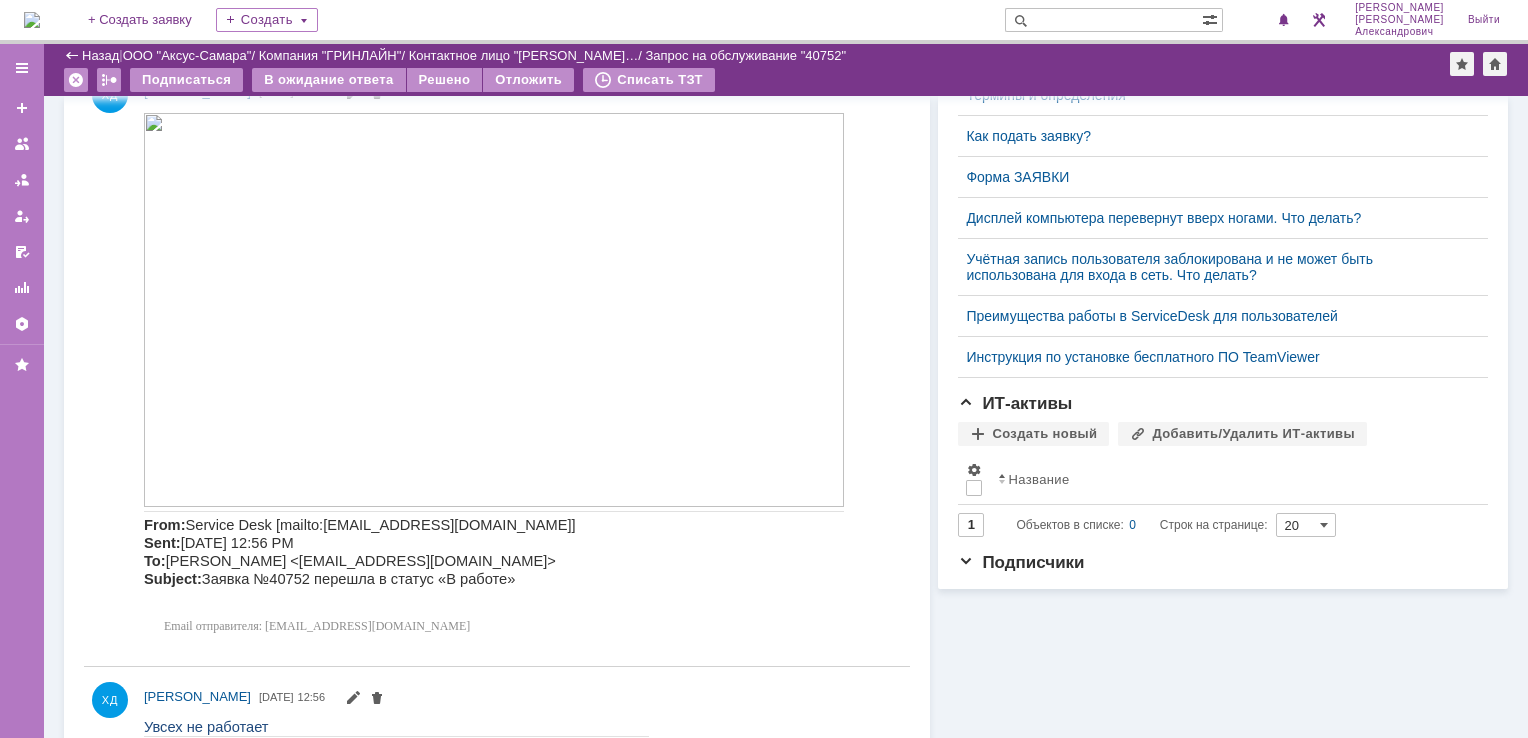 click at bounding box center [494, 309] 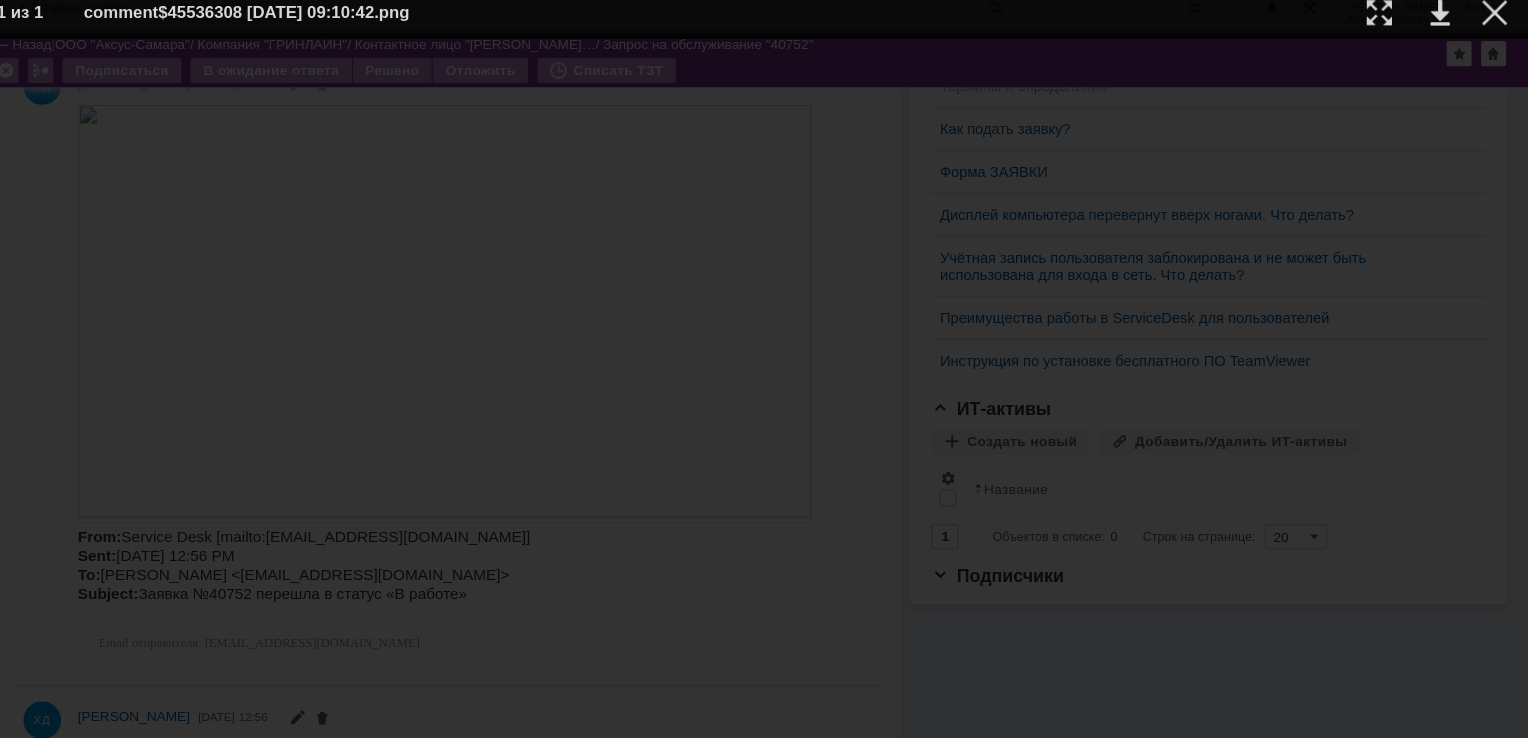 scroll, scrollTop: 0, scrollLeft: 0, axis: both 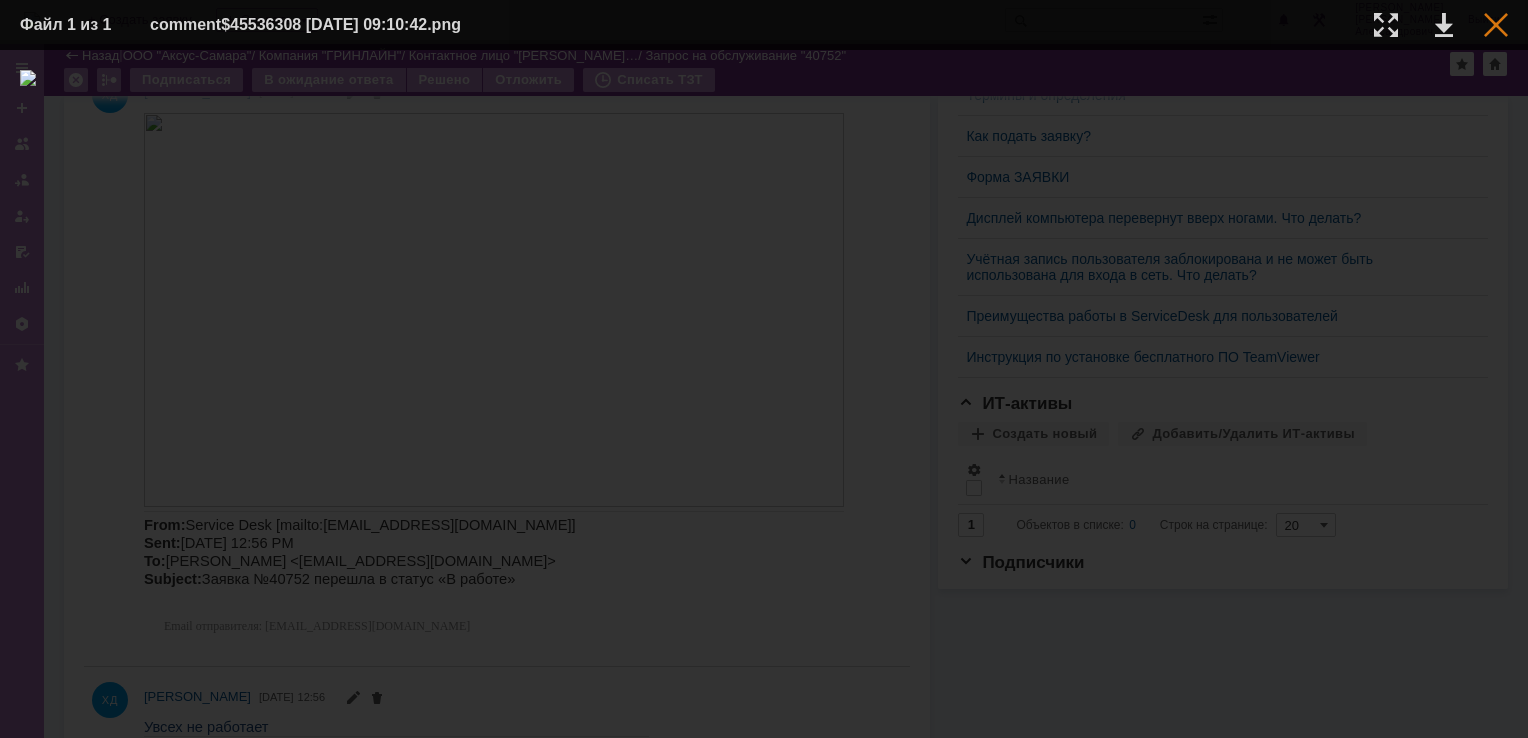 click at bounding box center (1496, 25) 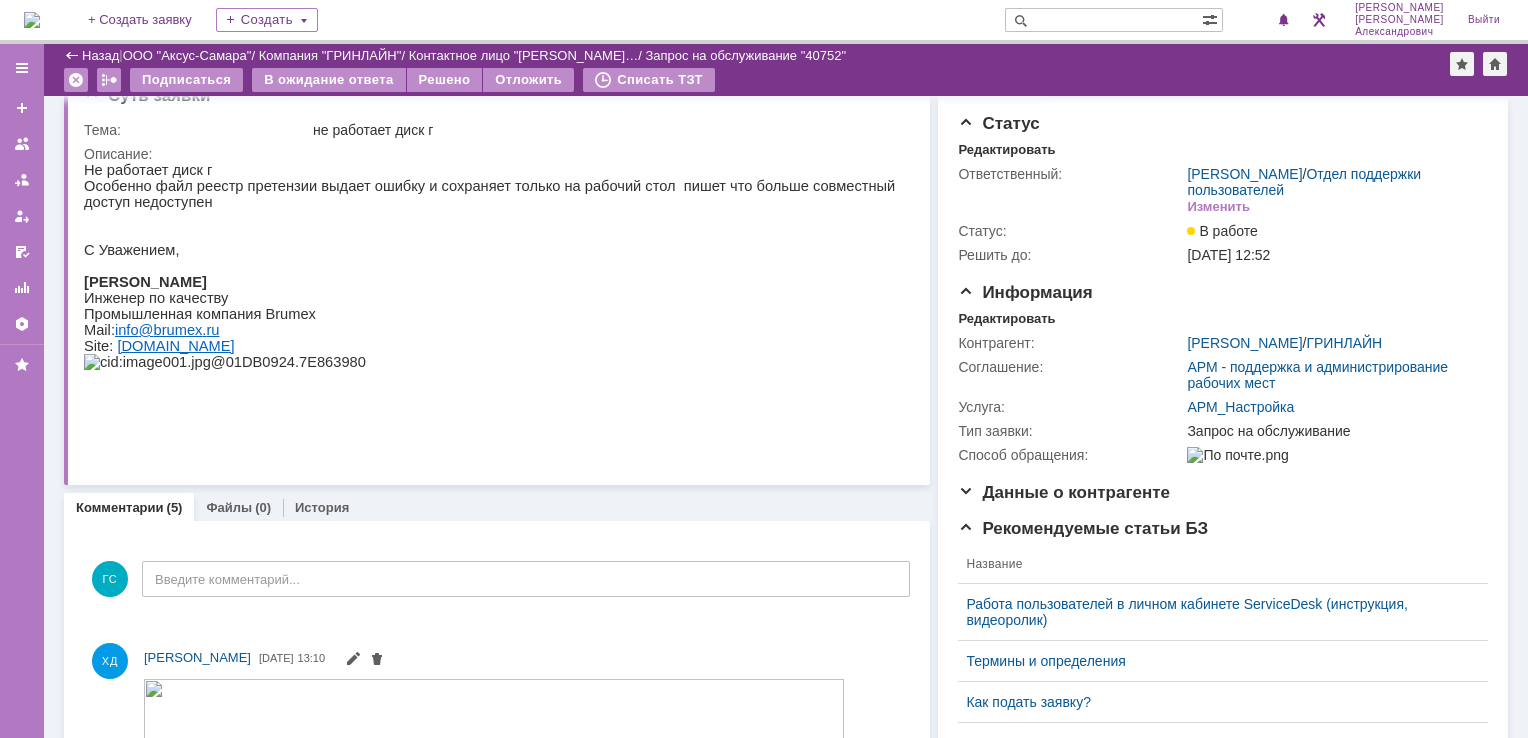 scroll, scrollTop: 0, scrollLeft: 0, axis: both 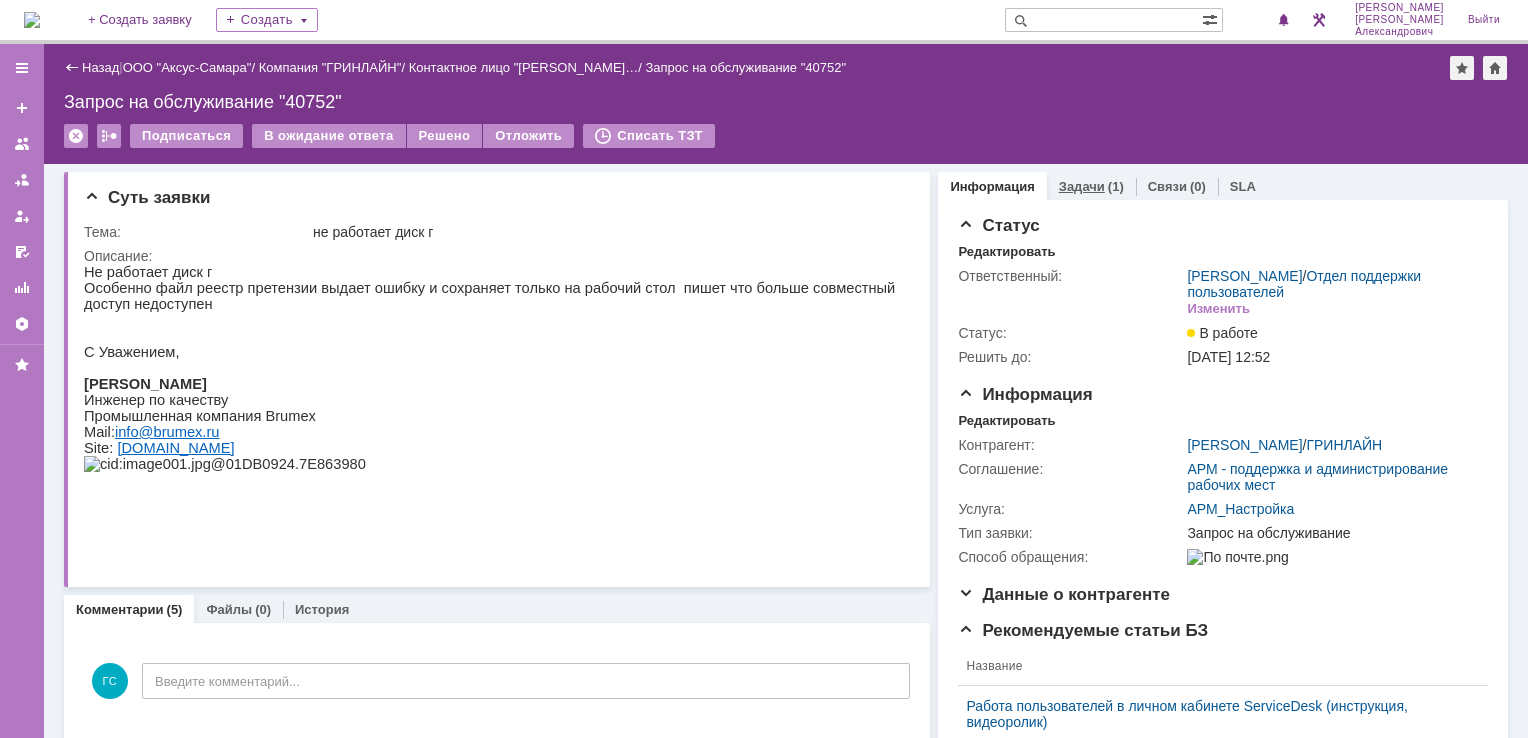 click on "Задачи (1)" at bounding box center (1091, 186) 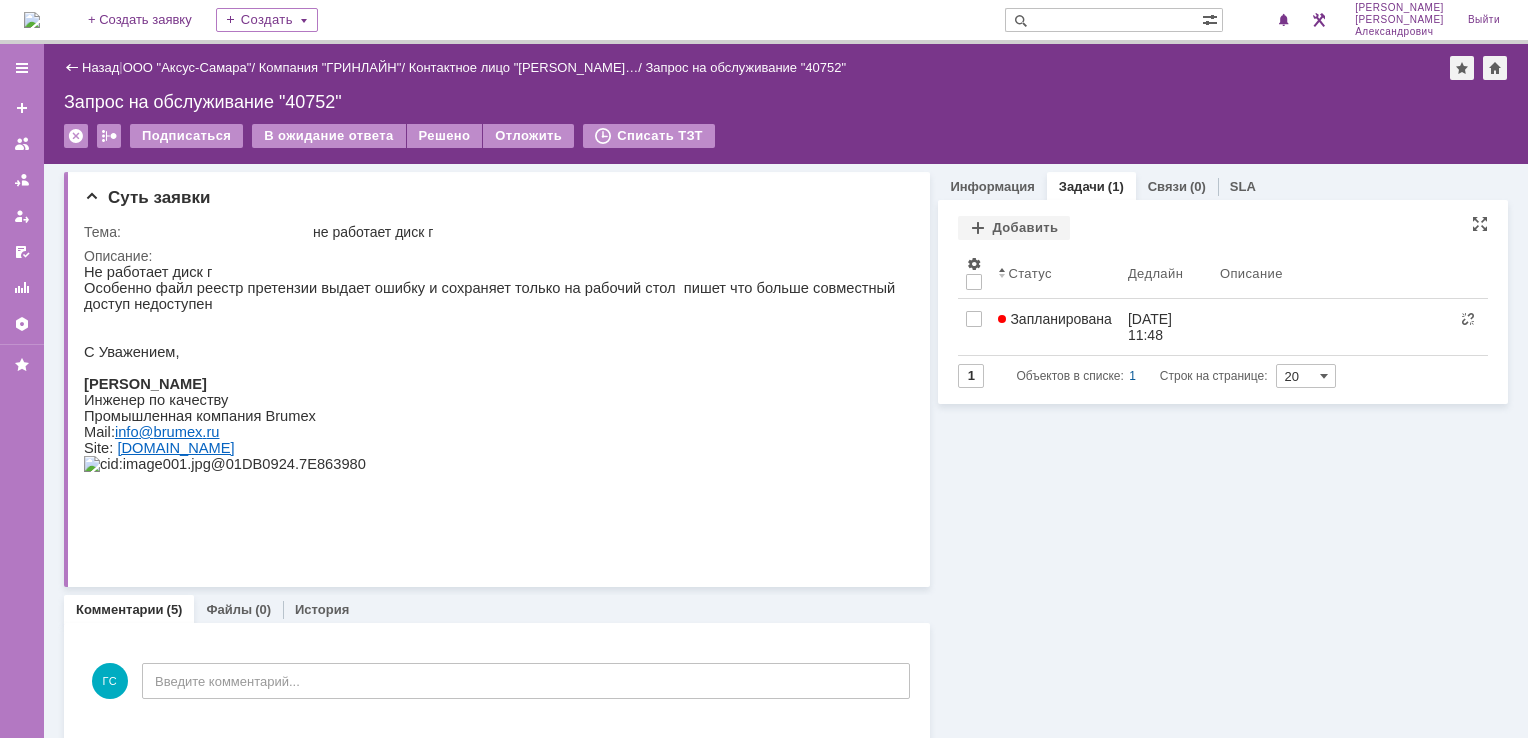 scroll, scrollTop: 0, scrollLeft: 0, axis: both 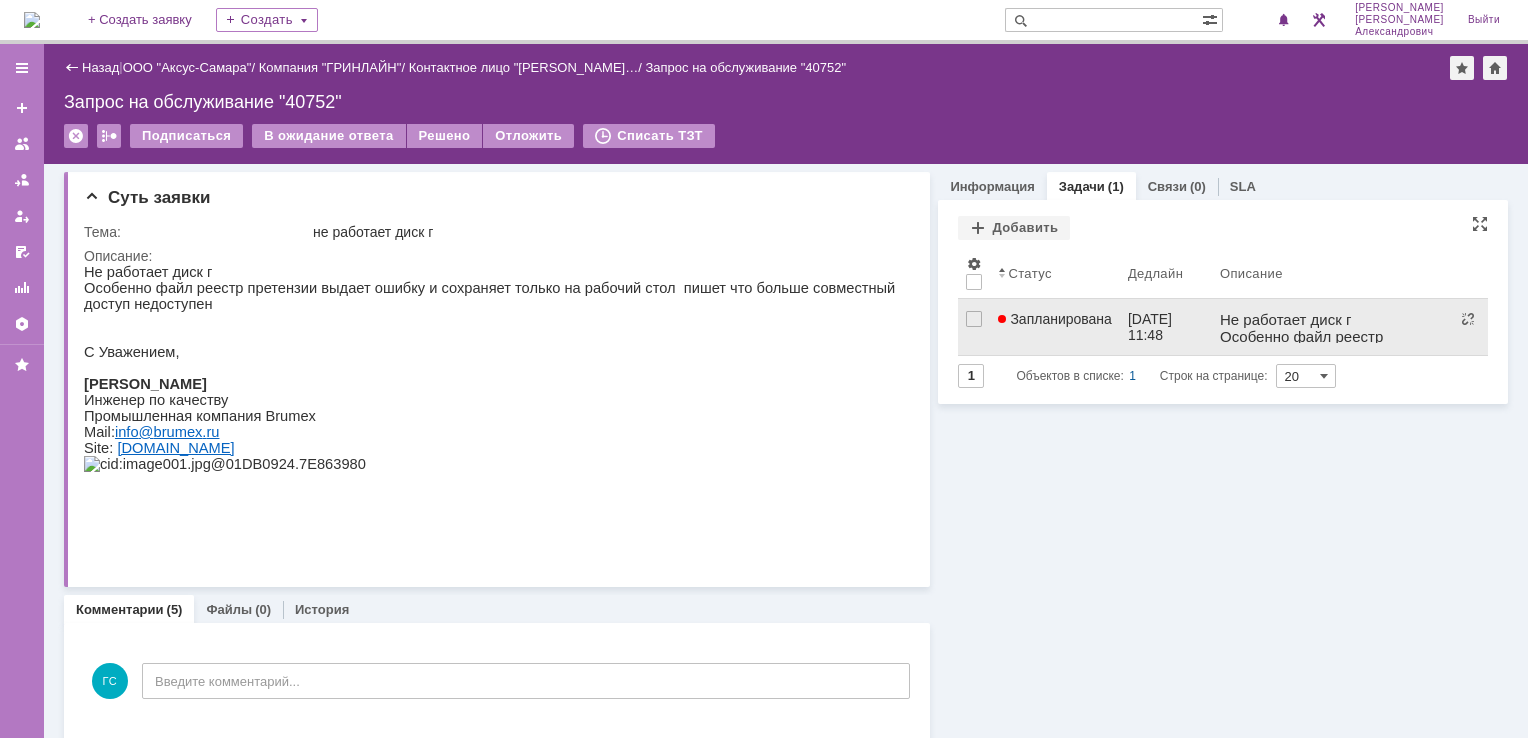 click on "Запланирована" at bounding box center (1055, 327) 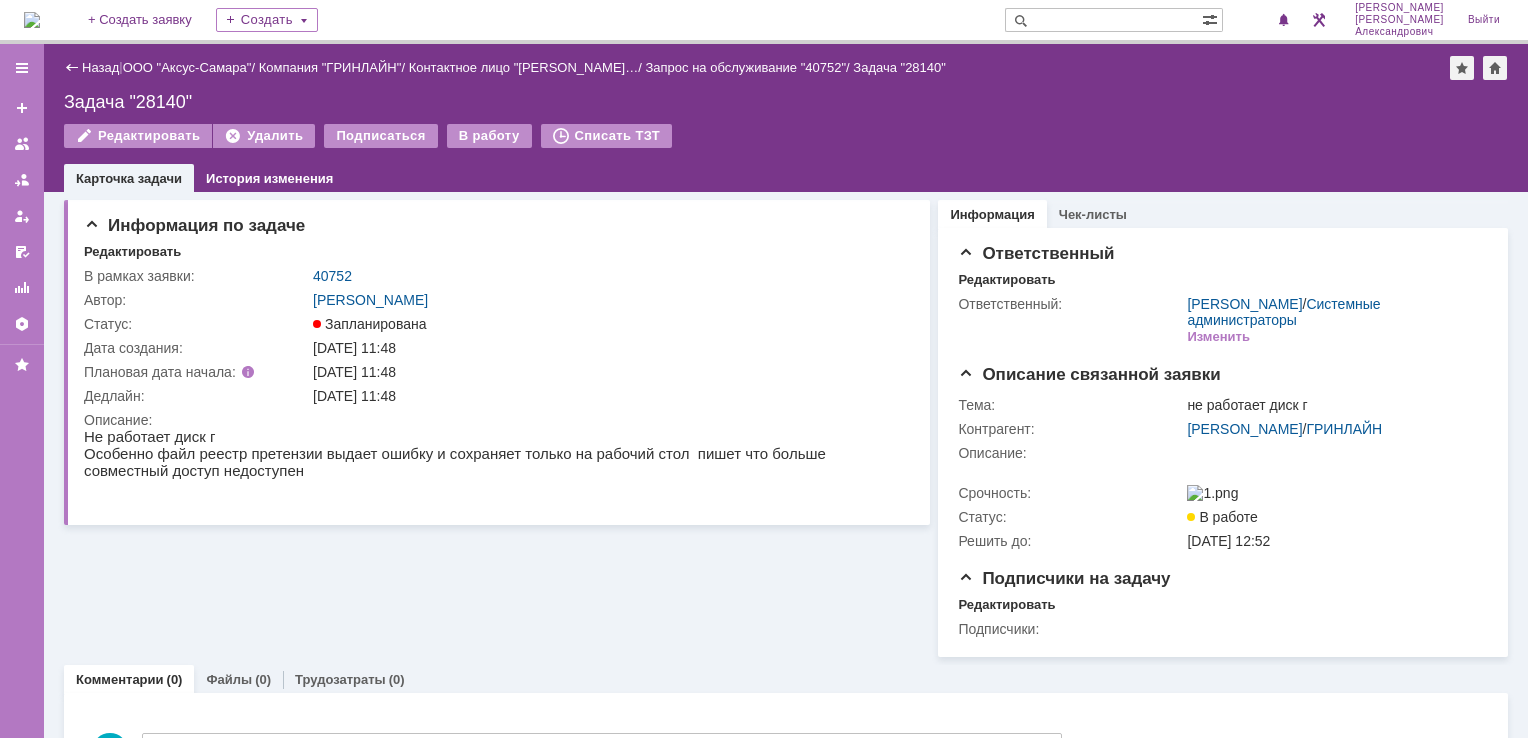 scroll, scrollTop: 0, scrollLeft: 0, axis: both 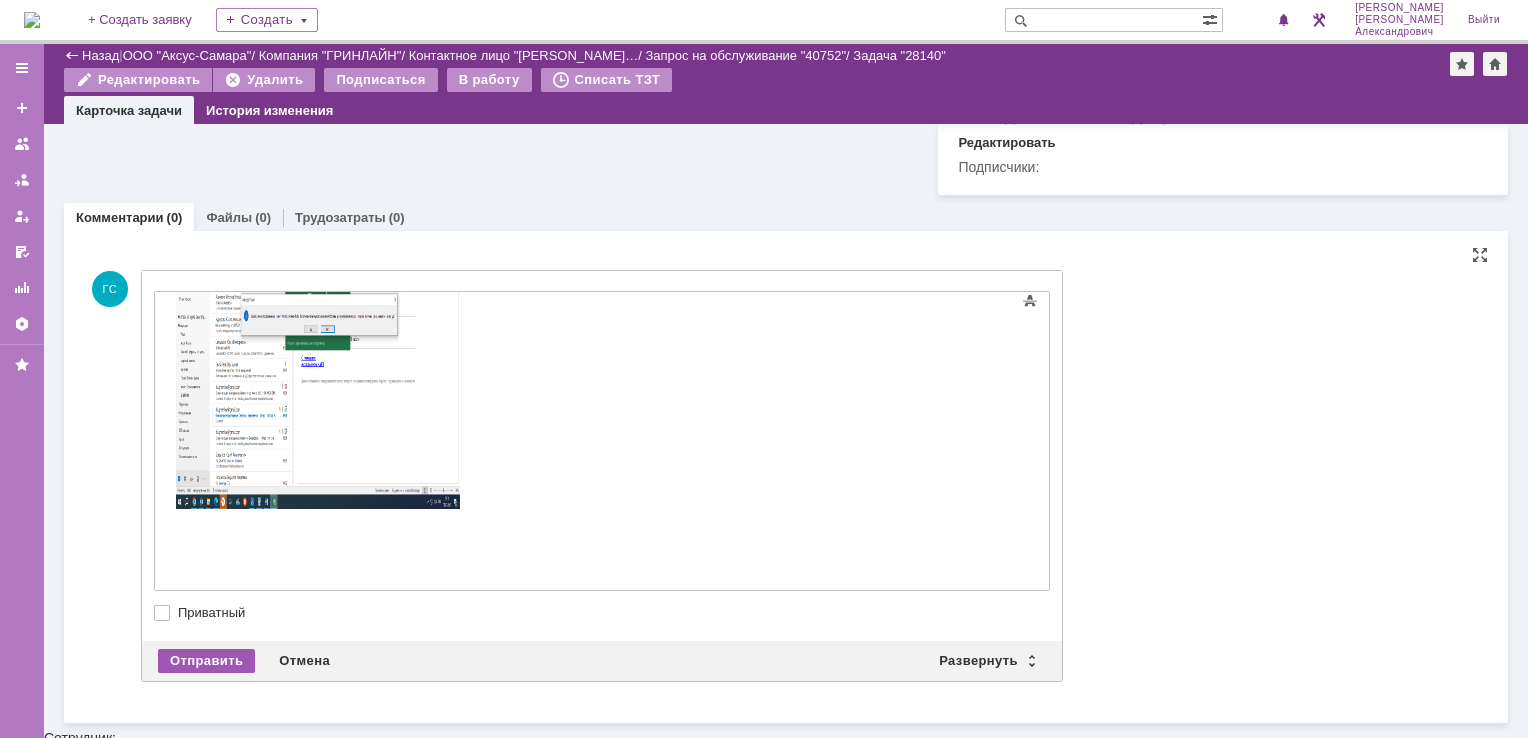click on "Отправить" at bounding box center [206, 661] 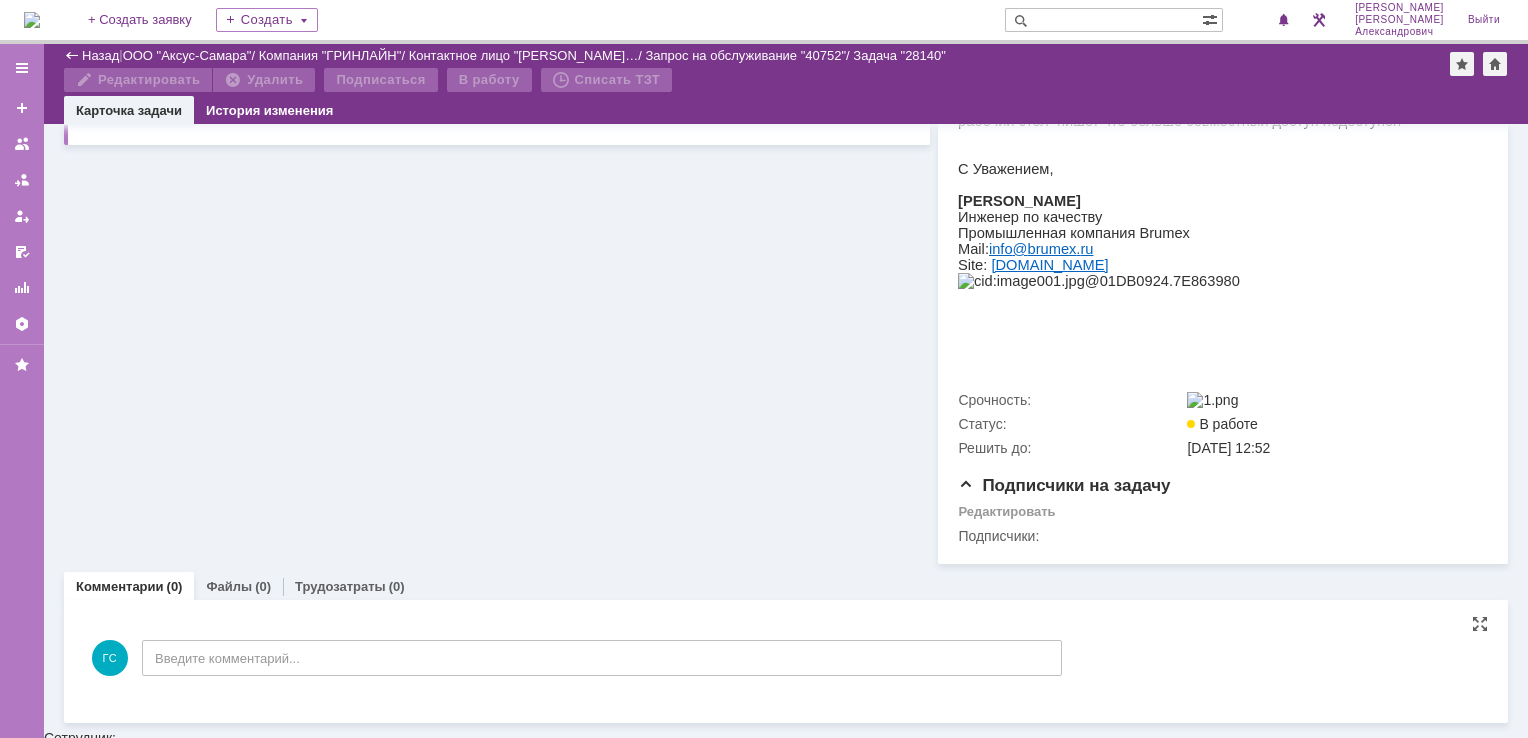 scroll, scrollTop: 391, scrollLeft: 0, axis: vertical 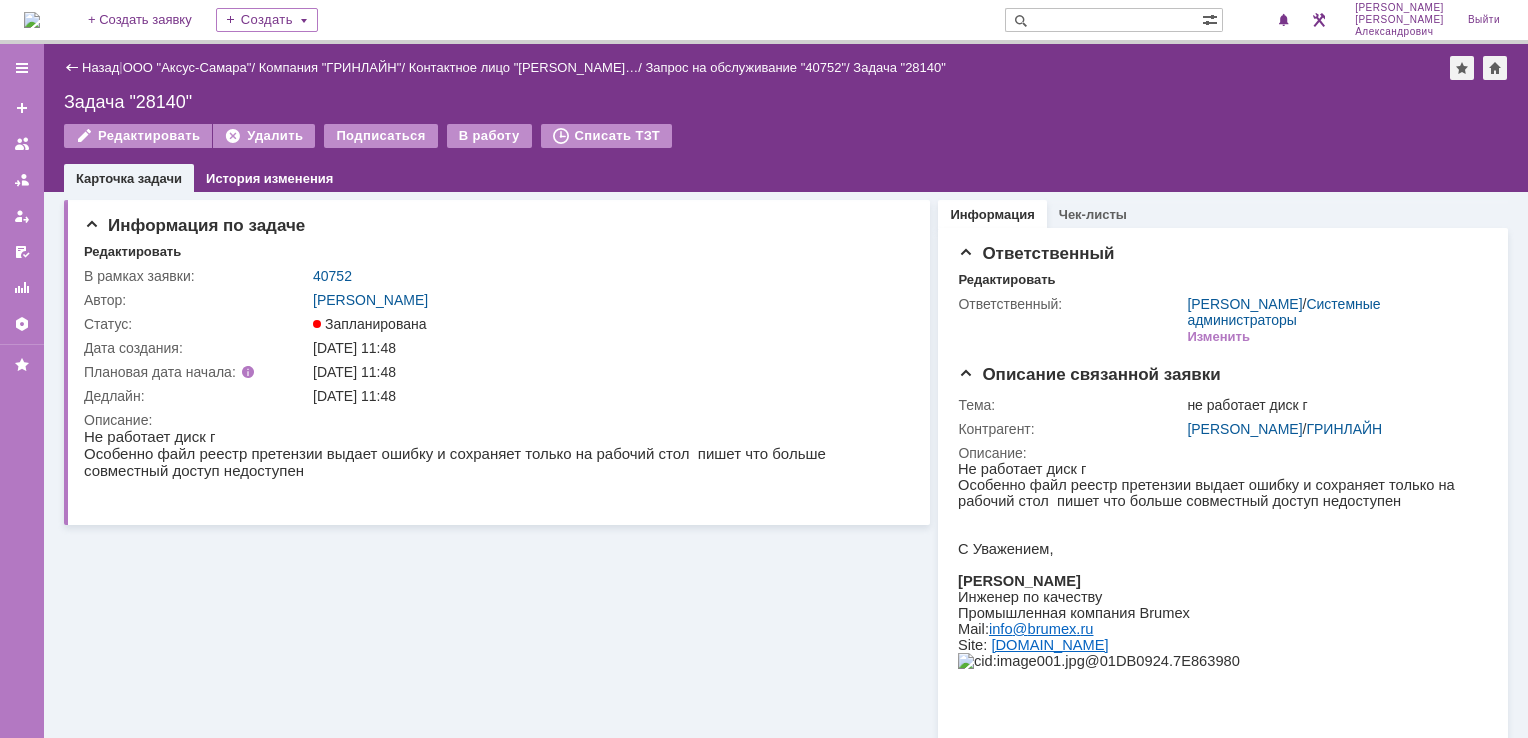 click at bounding box center [32, 20] 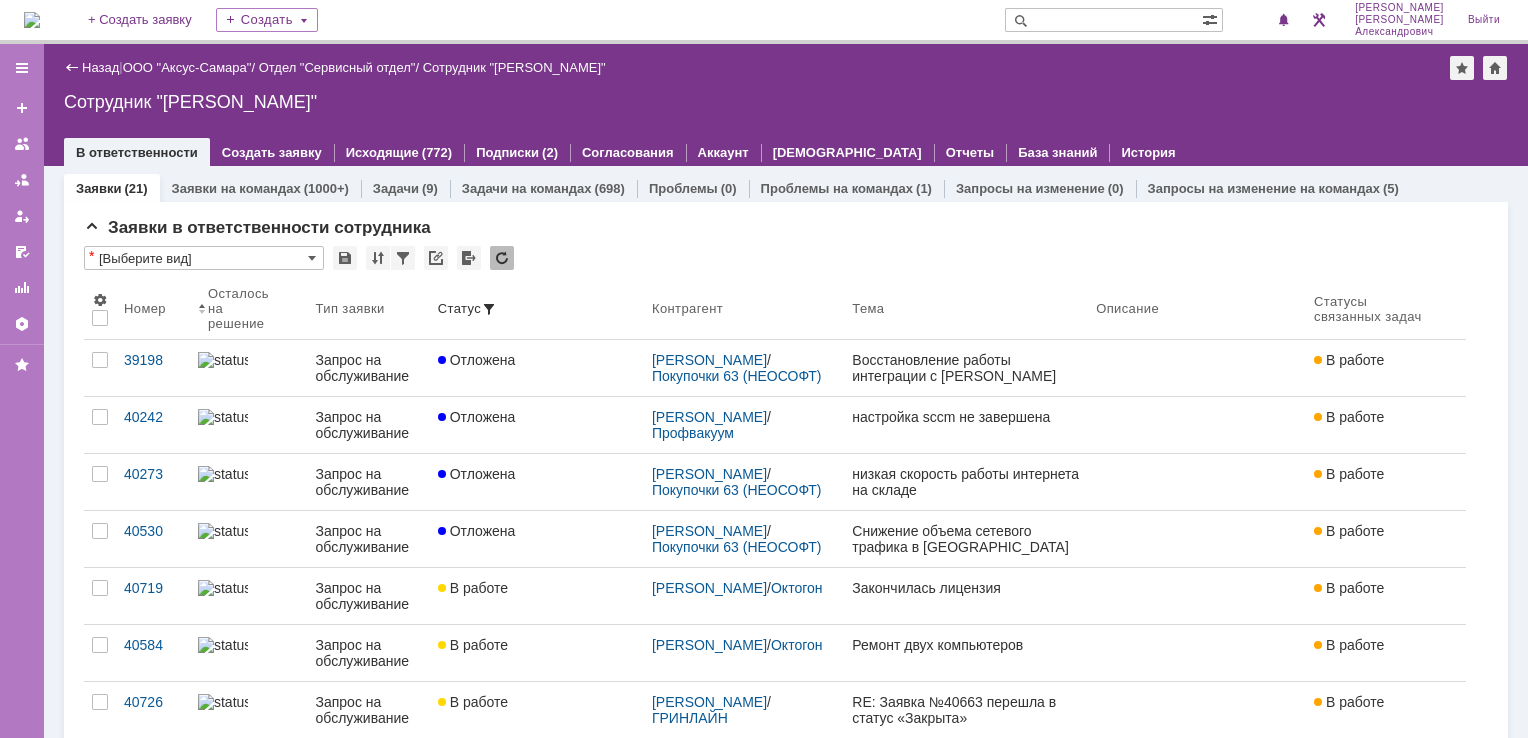 scroll, scrollTop: 0, scrollLeft: 0, axis: both 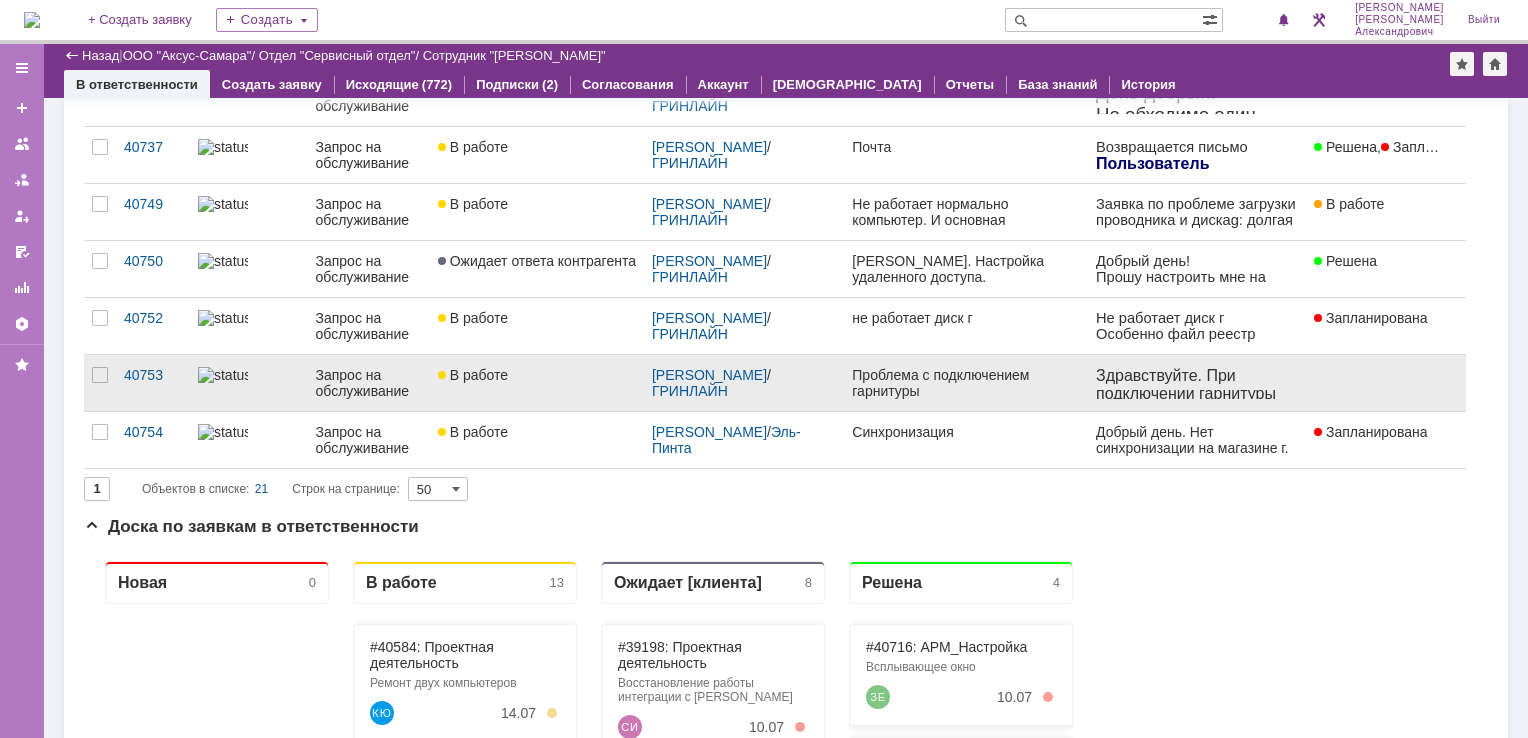 click on "Проблема с подключением гарнитуры" at bounding box center (966, 383) 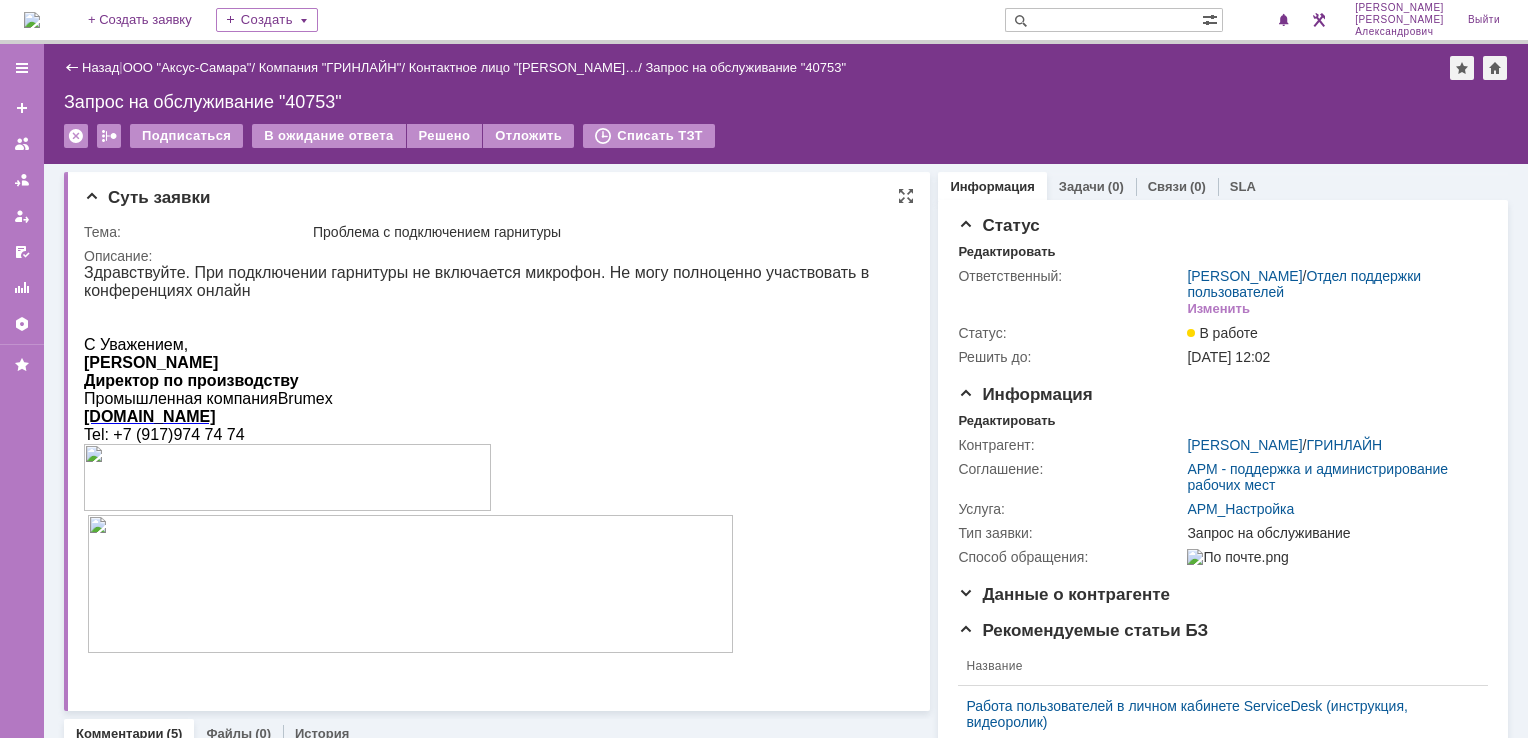 scroll, scrollTop: 0, scrollLeft: 0, axis: both 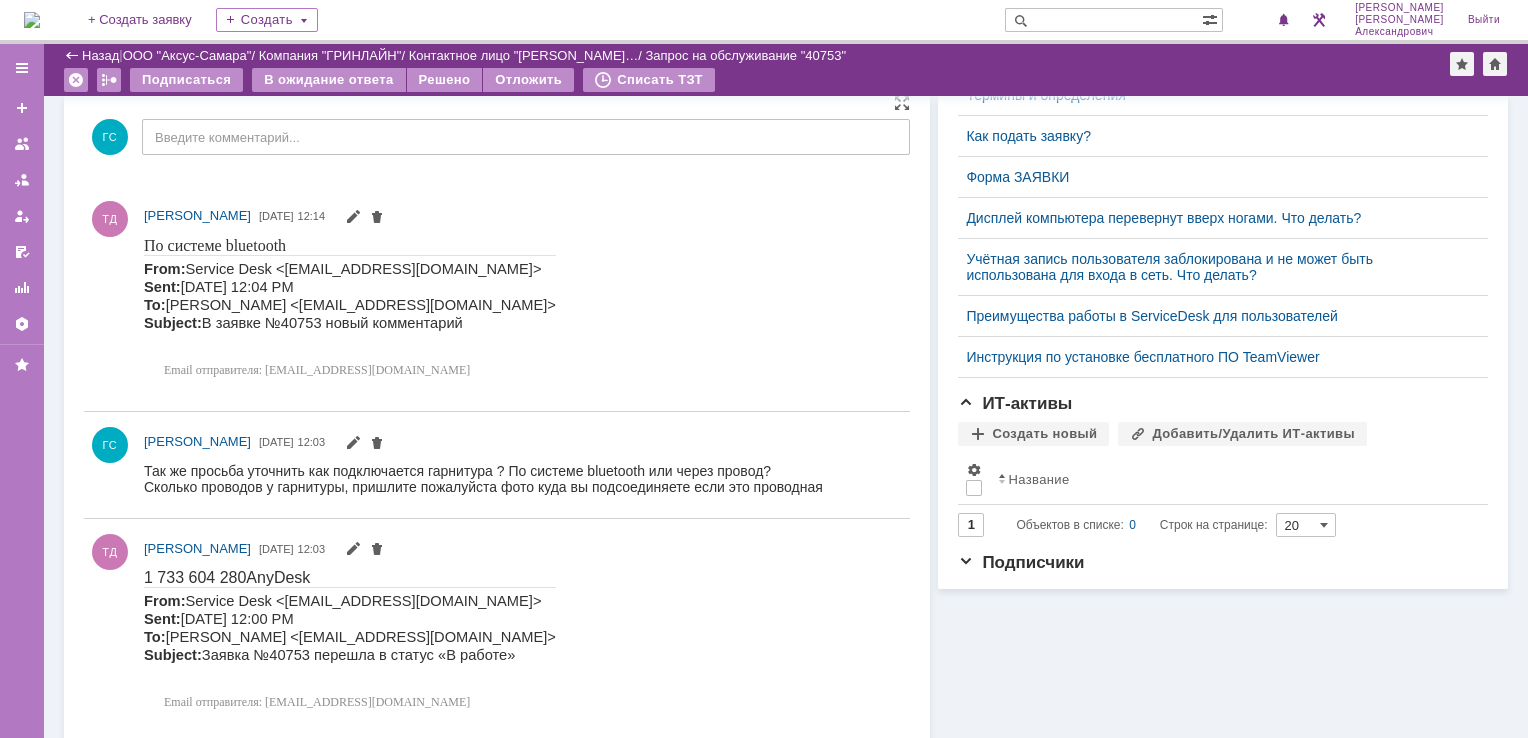 drag, startPoint x: 146, startPoint y: 576, endPoint x: 252, endPoint y: 576, distance: 106 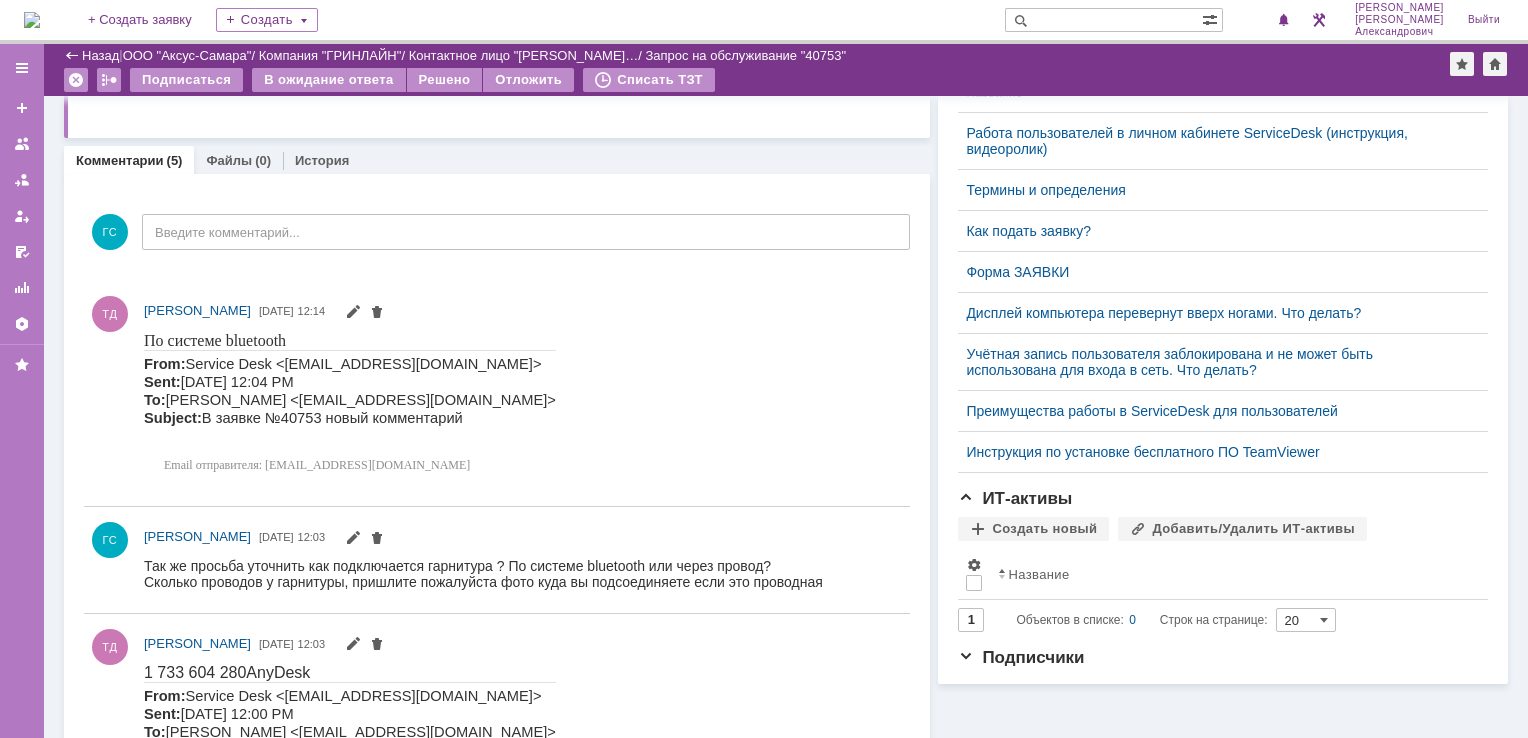 scroll, scrollTop: 0, scrollLeft: 0, axis: both 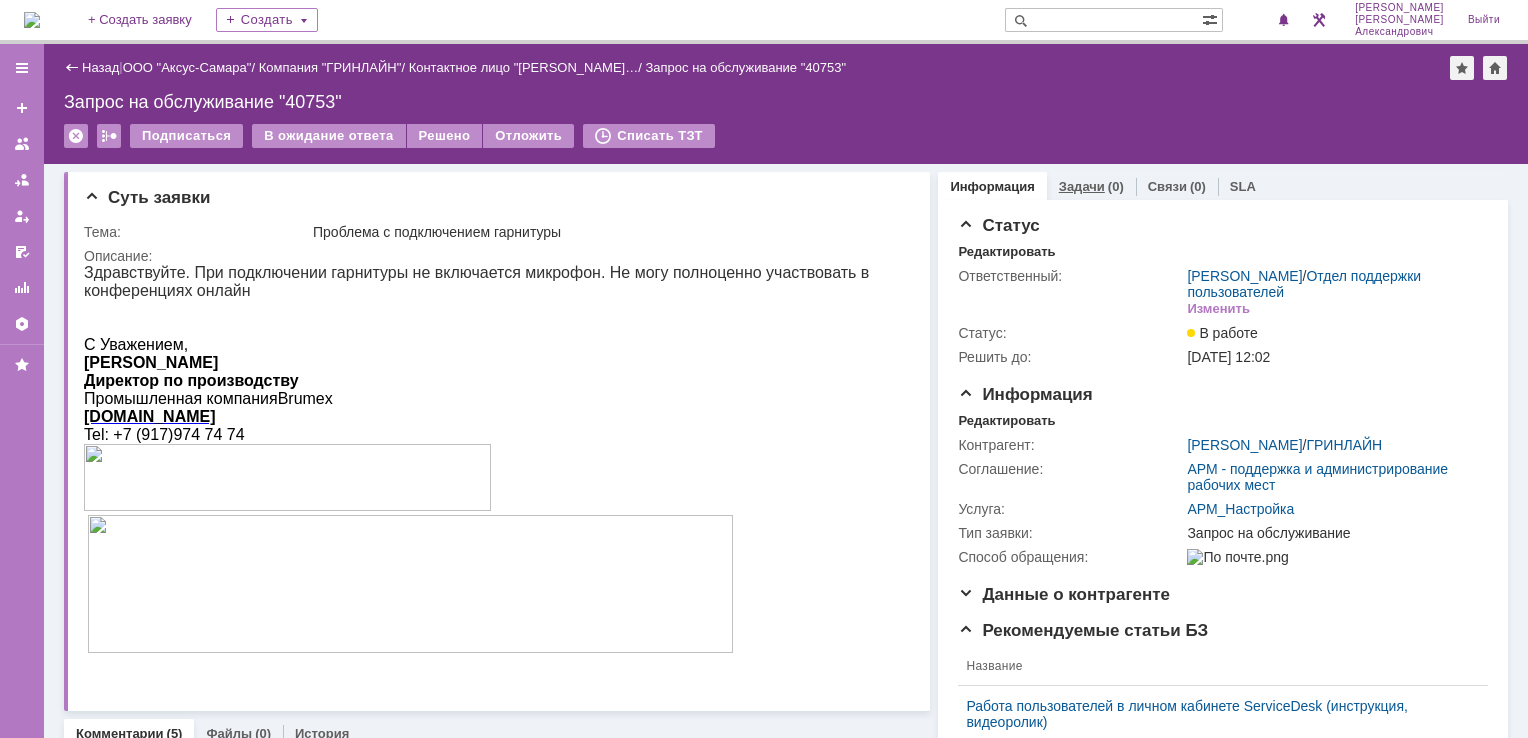 click on "Задачи (0)" at bounding box center (1091, 186) 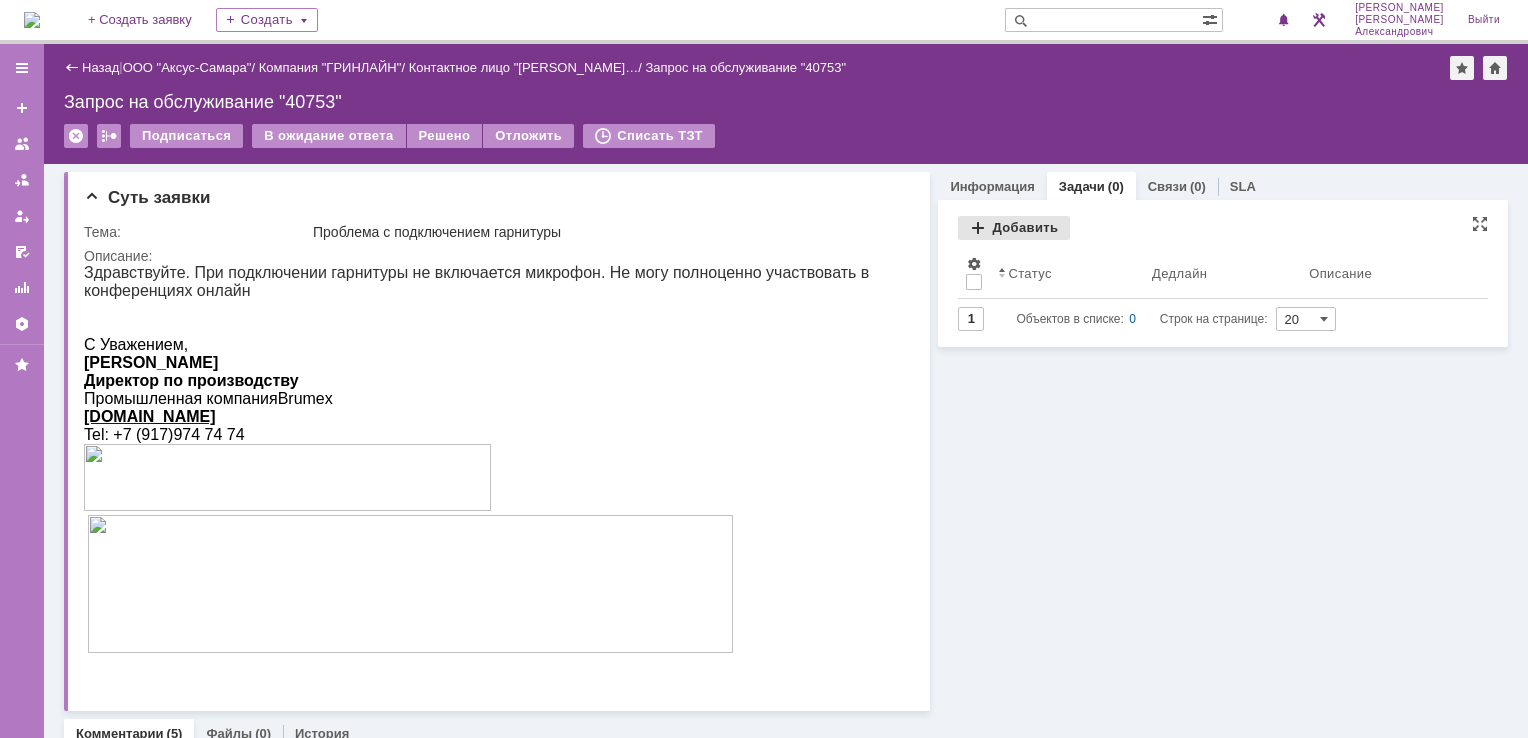 click on "Добавить" at bounding box center [1014, 228] 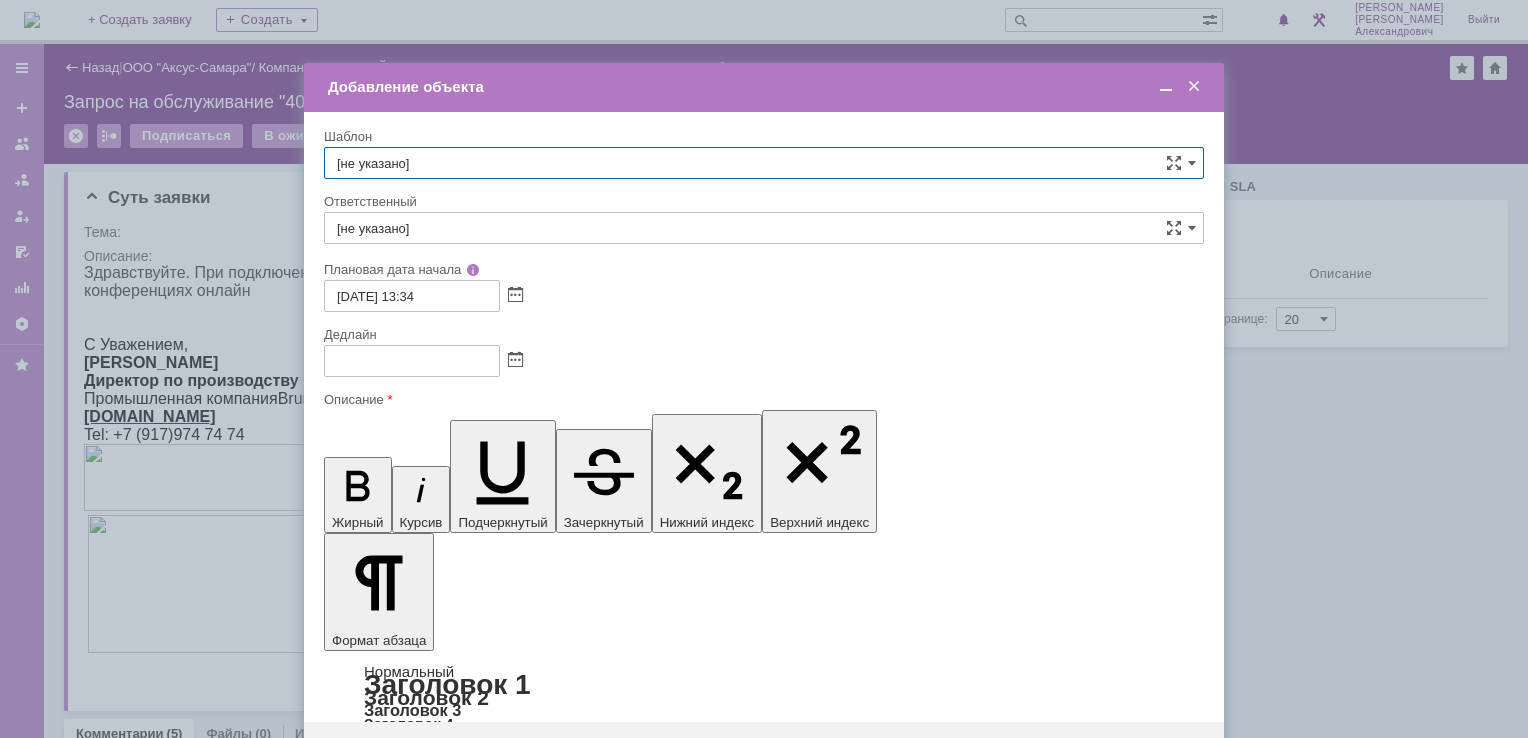 scroll, scrollTop: 0, scrollLeft: 0, axis: both 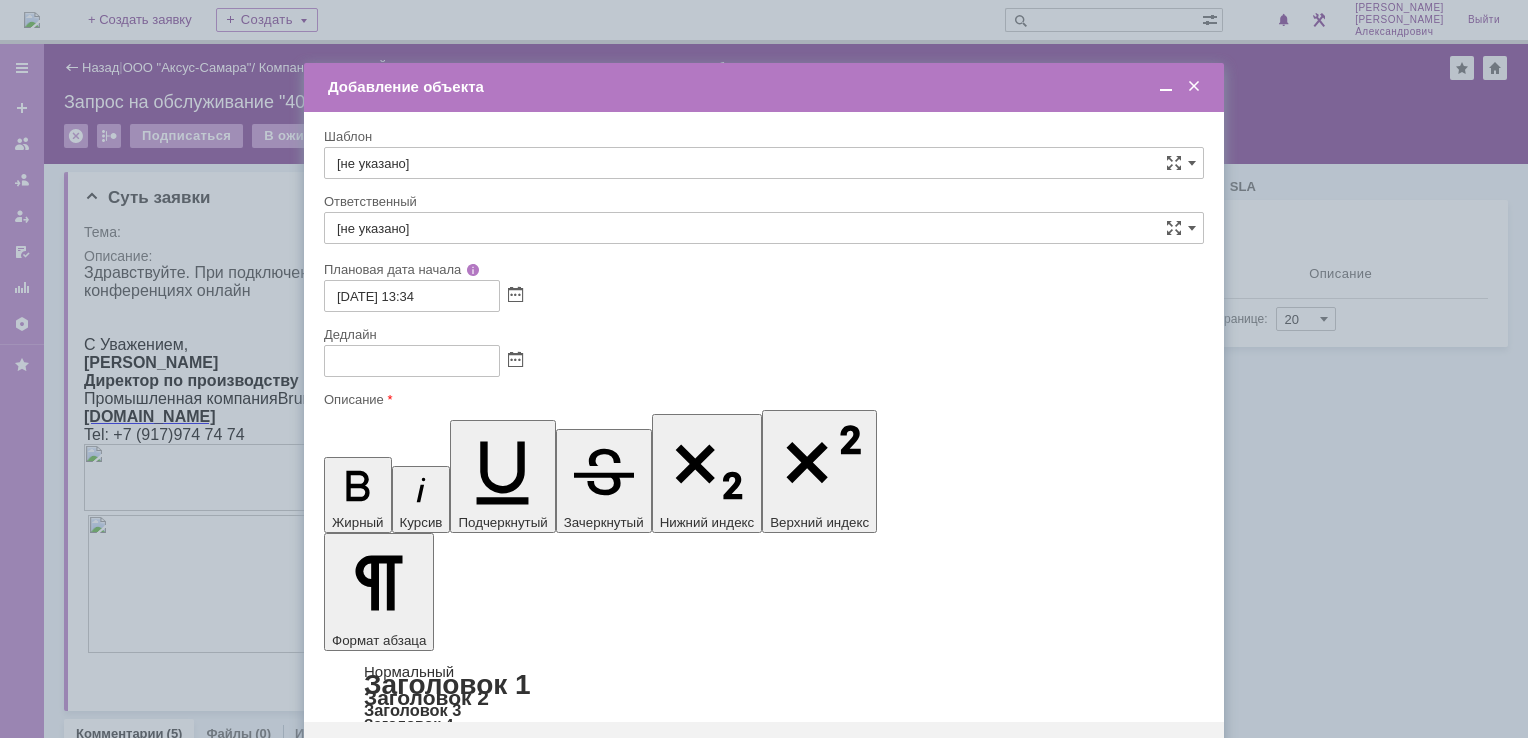 click at bounding box center [487, 5824] 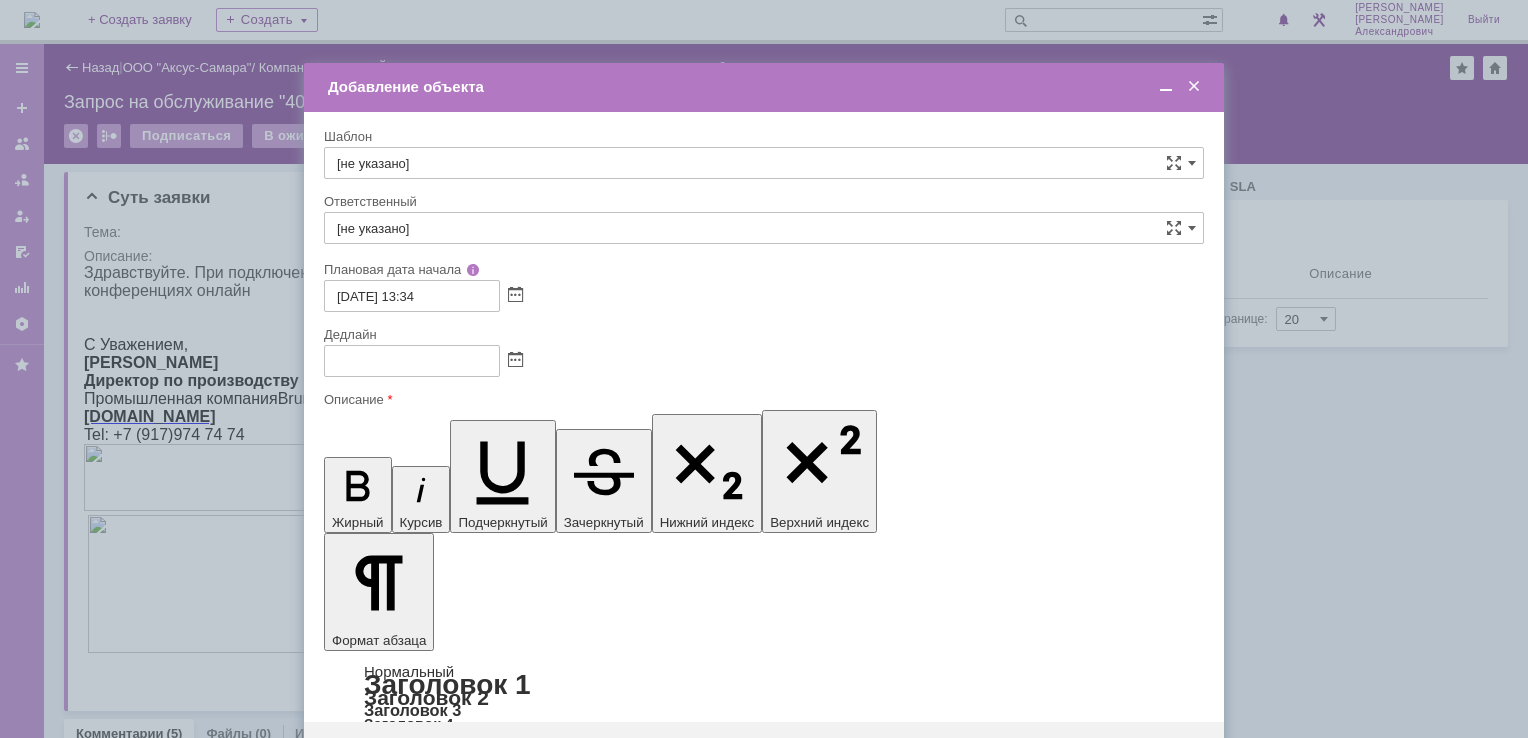 click at bounding box center (1166, 87) 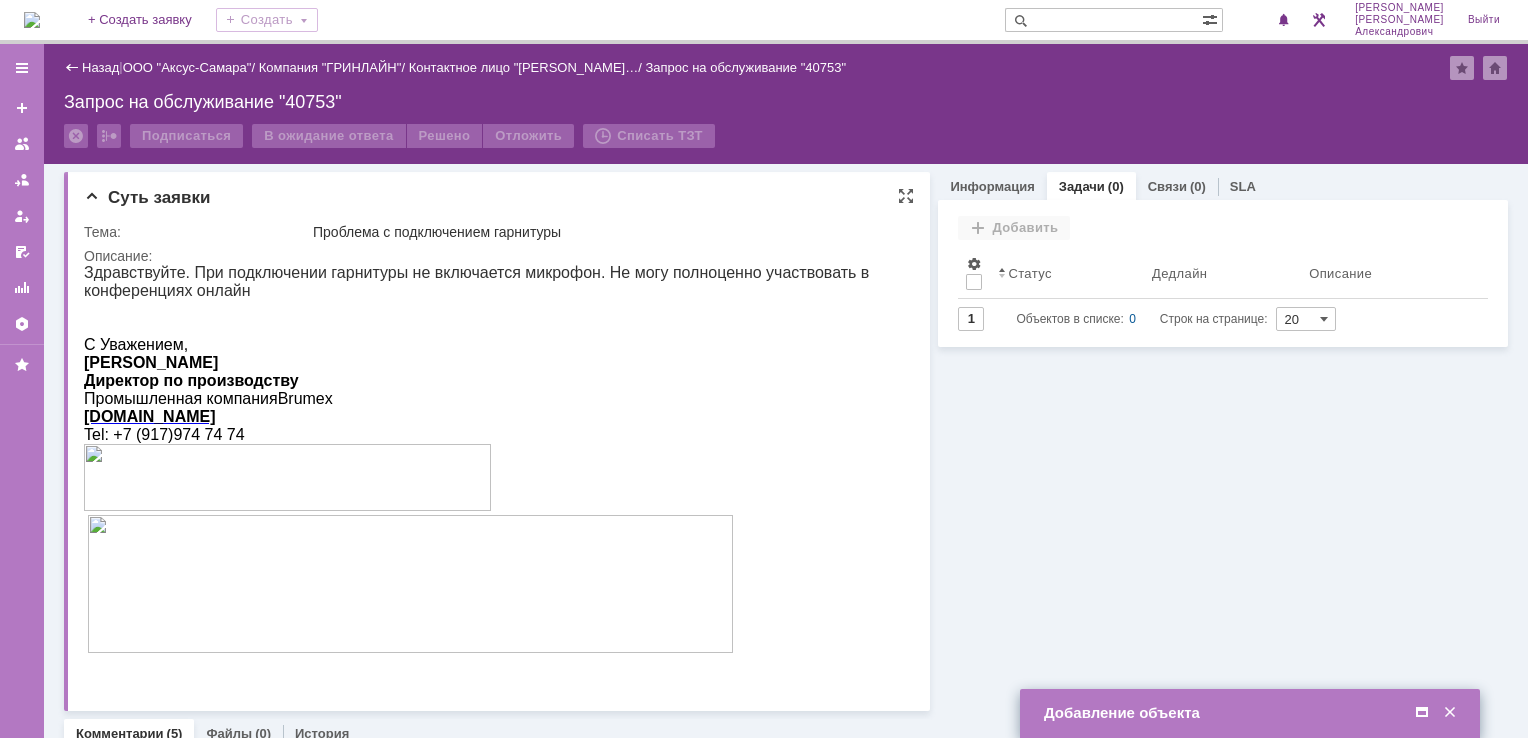 drag, startPoint x: 183, startPoint y: 270, endPoint x: 384, endPoint y: 376, distance: 227.23776 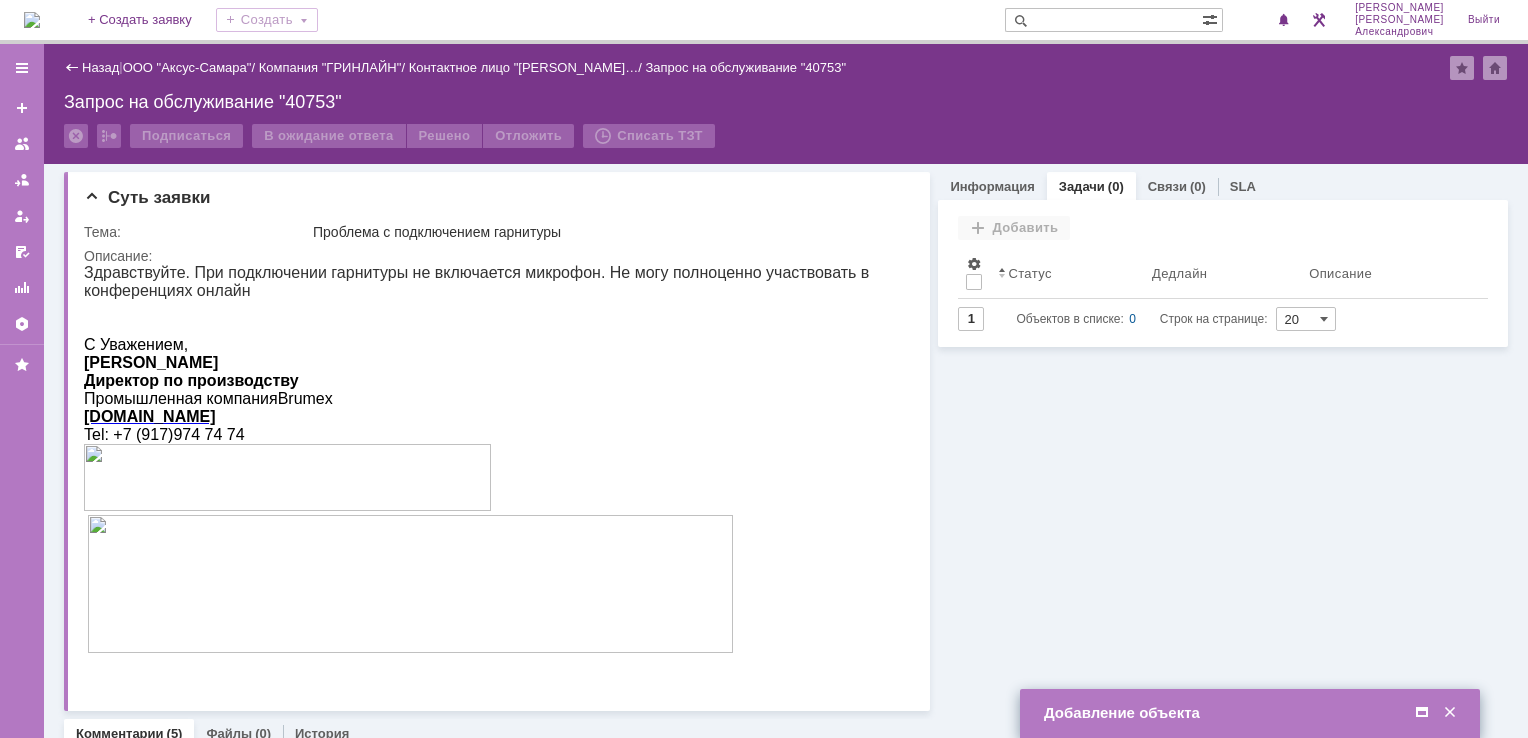 click at bounding box center (1450, 713) 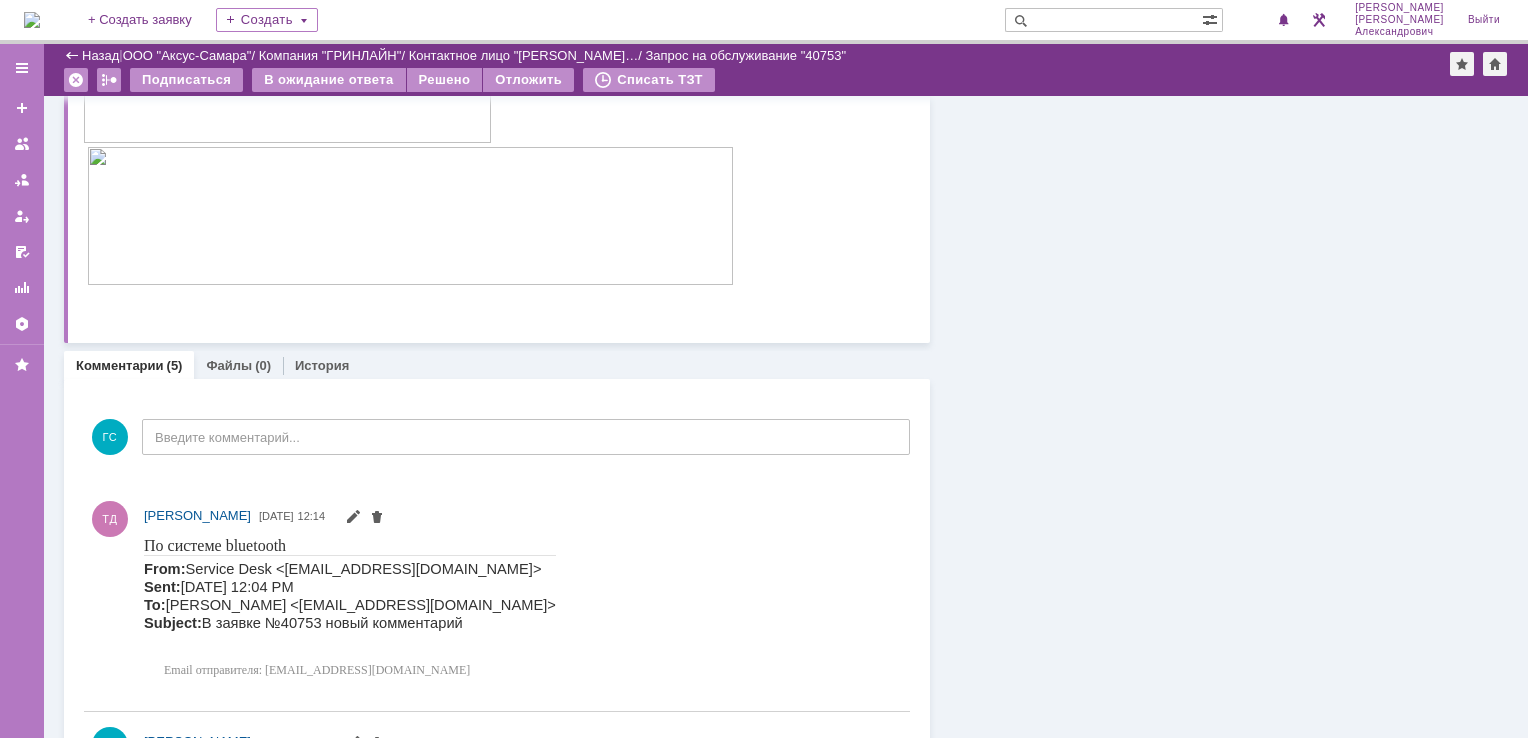 scroll, scrollTop: 0, scrollLeft: 0, axis: both 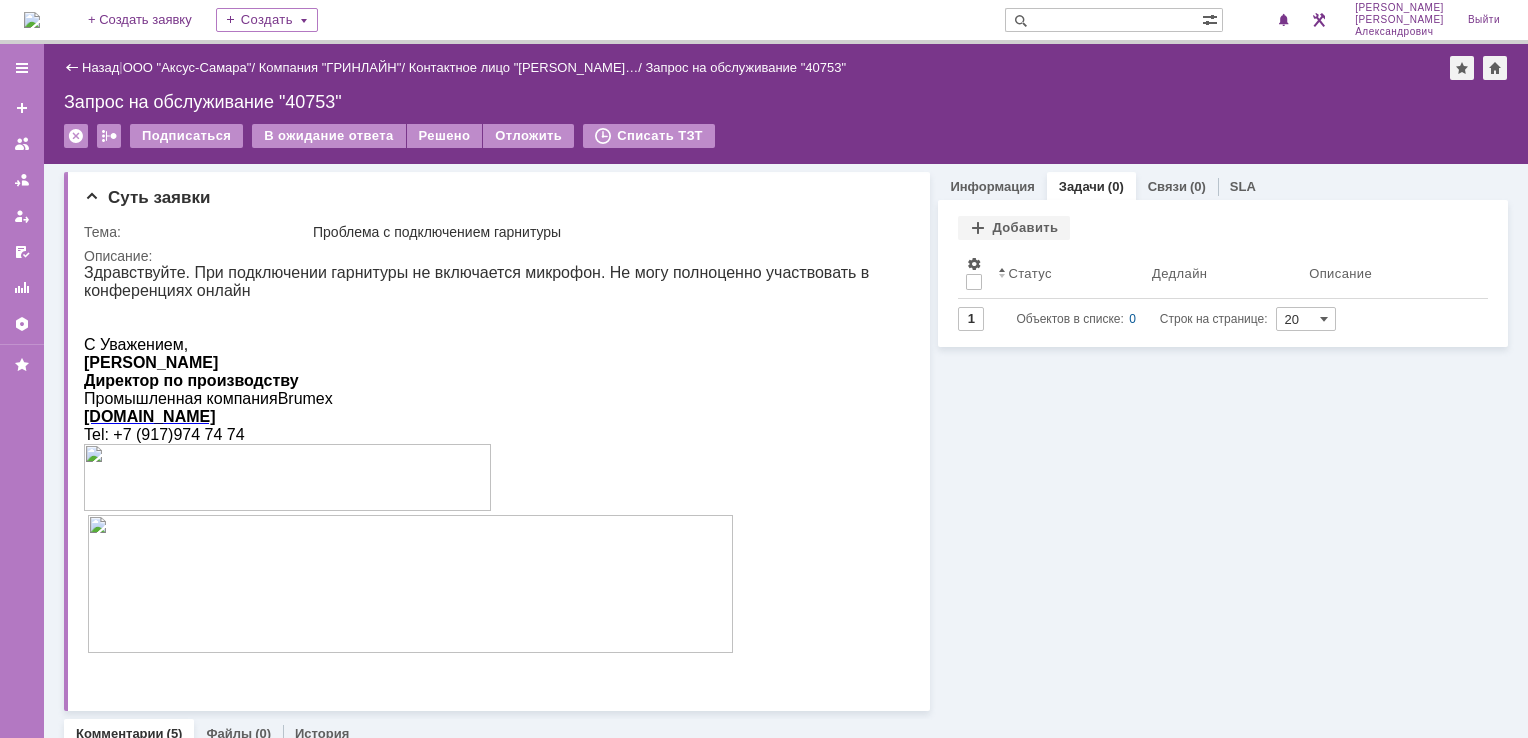 click at bounding box center (32, 20) 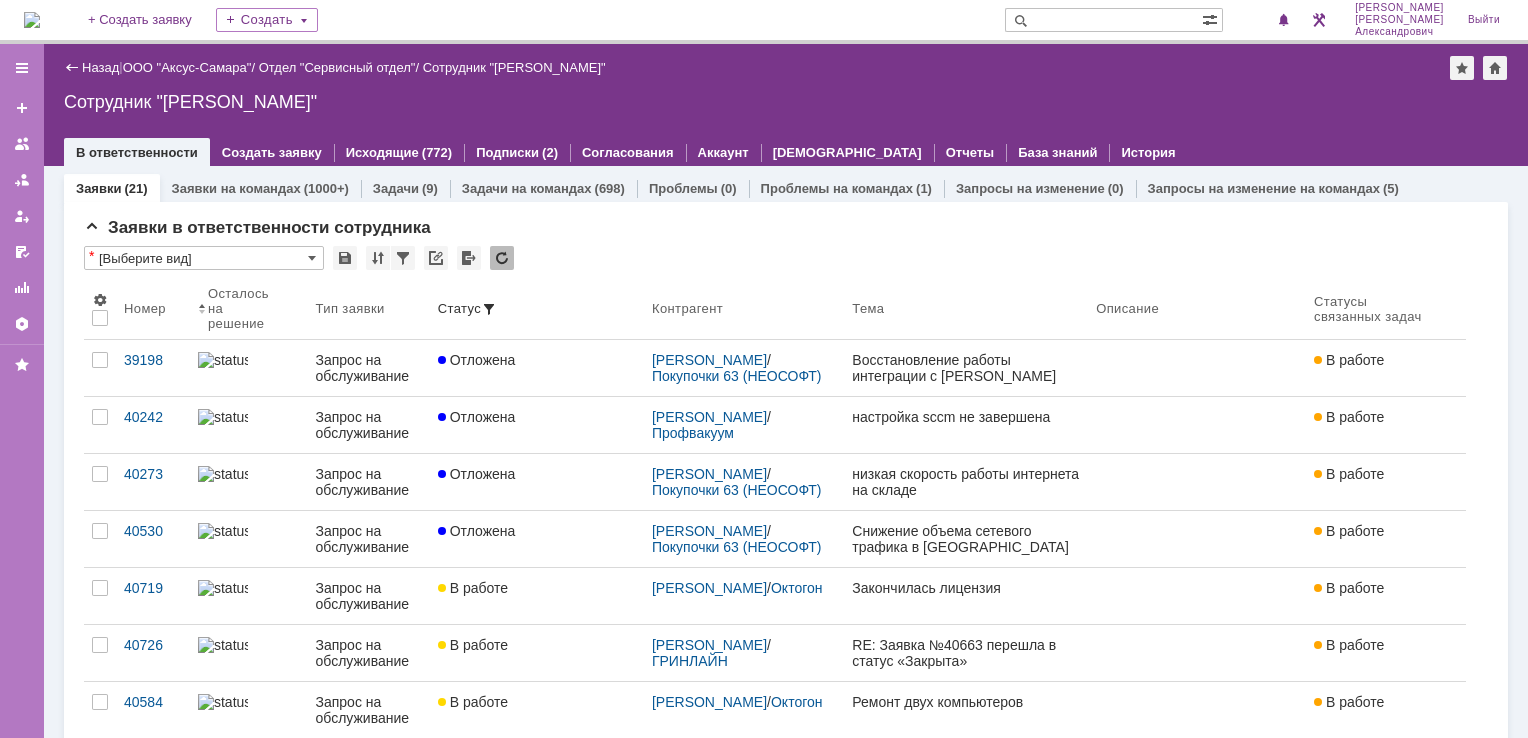scroll, scrollTop: 0, scrollLeft: 0, axis: both 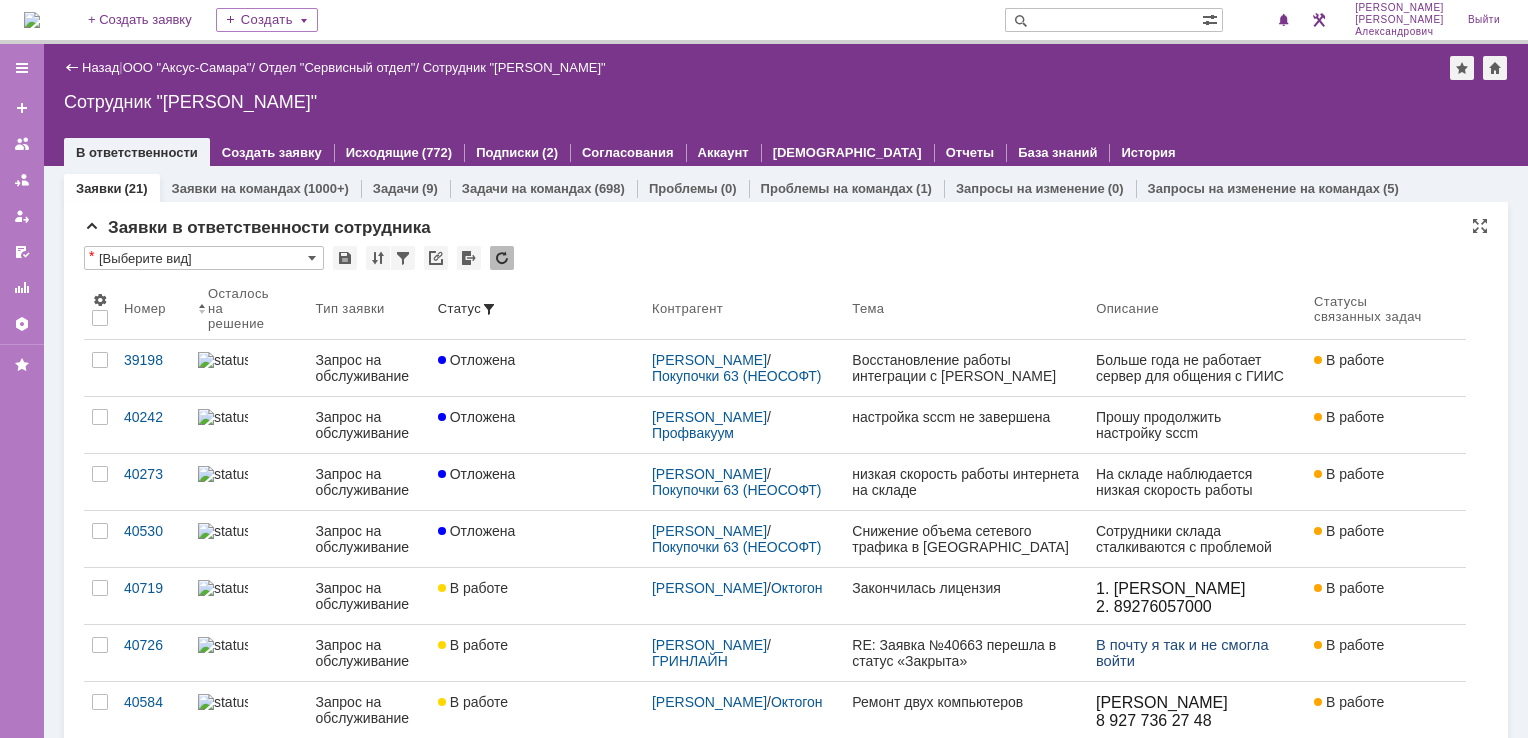 click at bounding box center [32, 20] 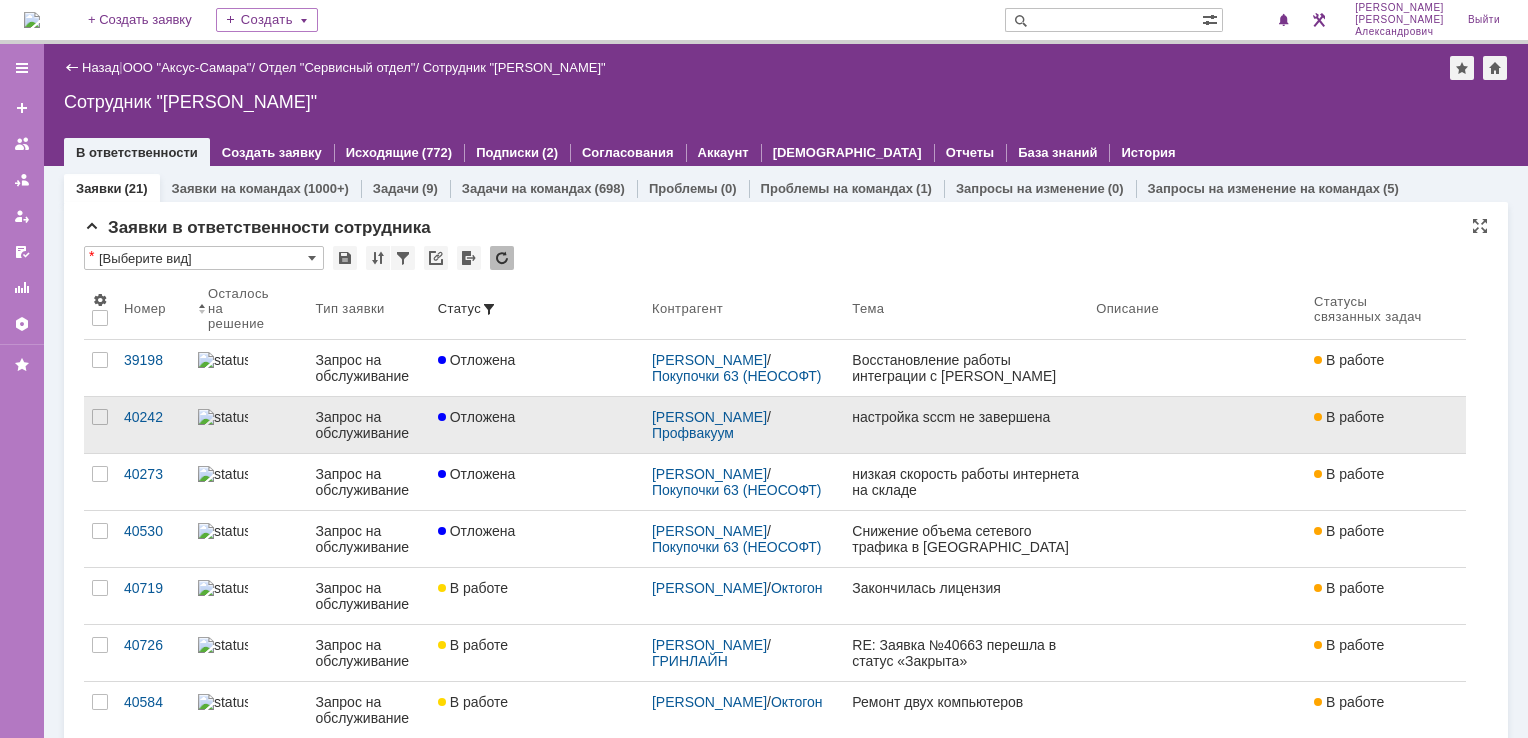 scroll, scrollTop: 0, scrollLeft: 0, axis: both 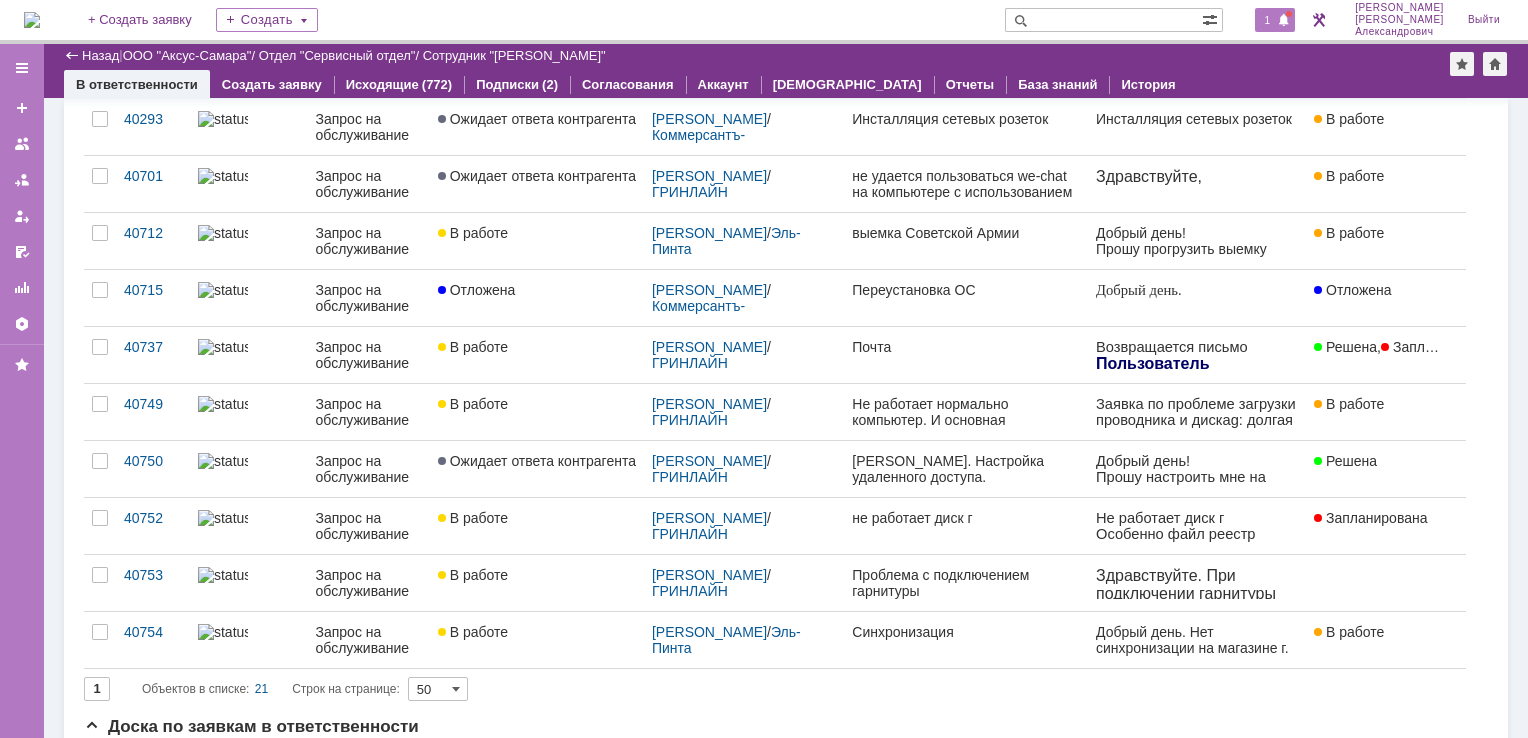 click on "1" at bounding box center [1275, 20] 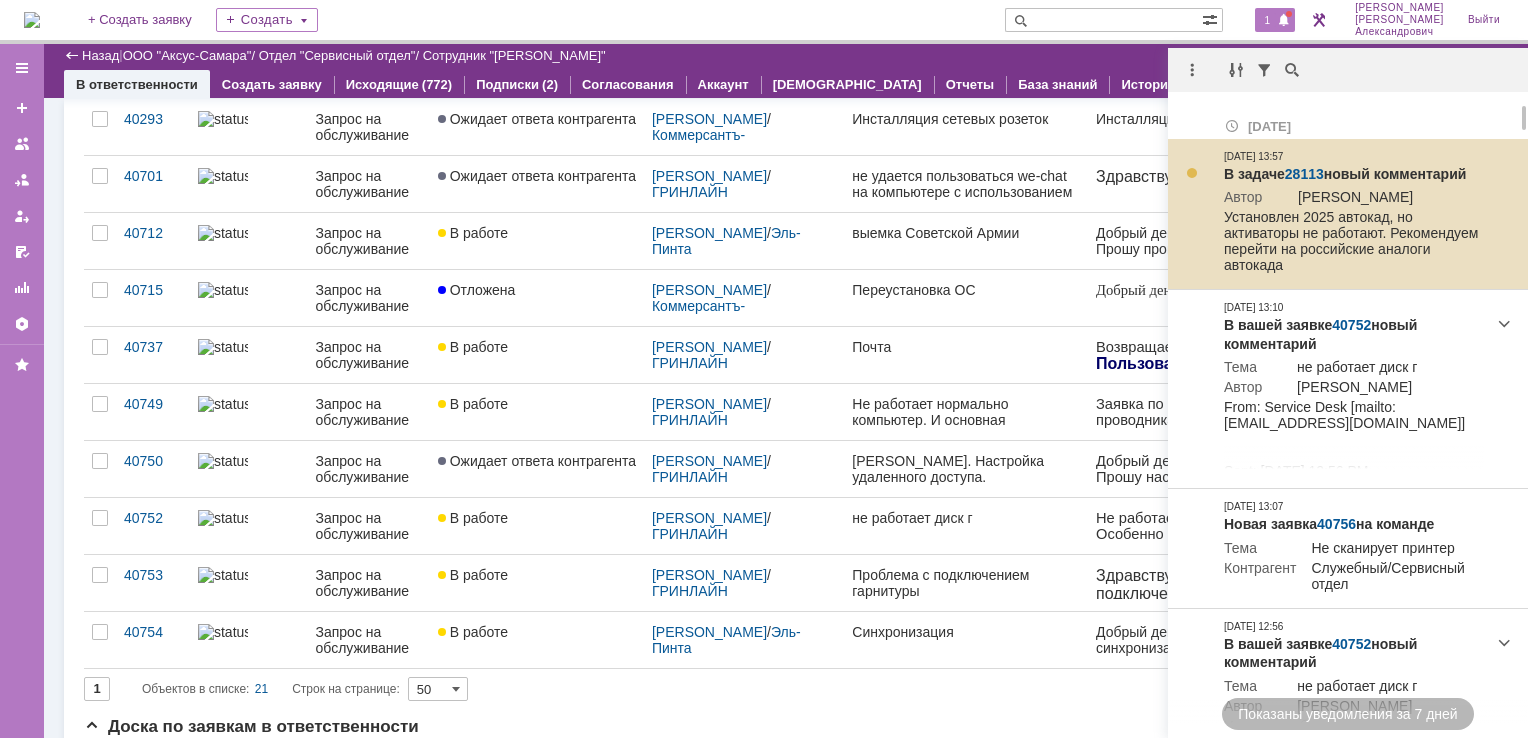 click on "28113" at bounding box center (1304, 174) 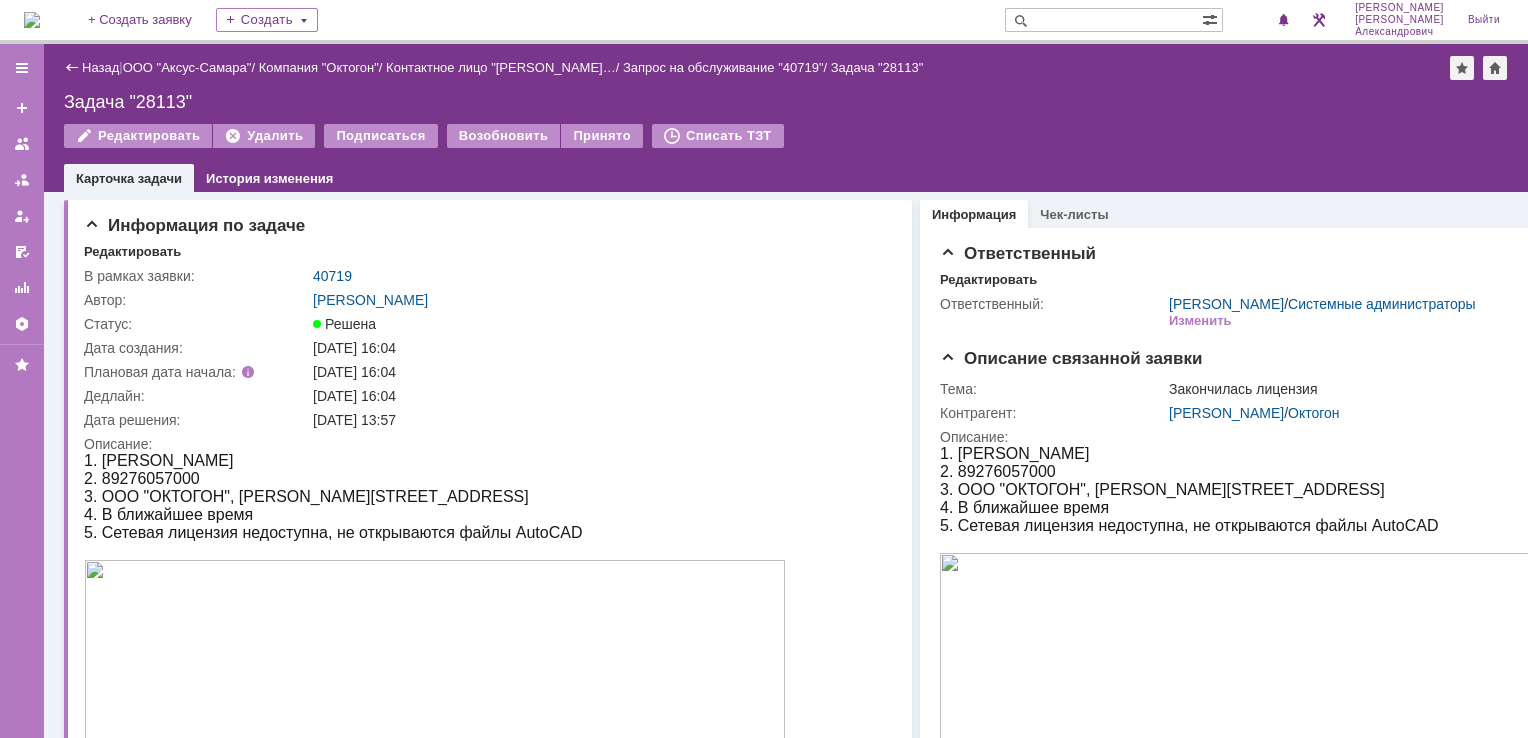 scroll, scrollTop: 0, scrollLeft: 0, axis: both 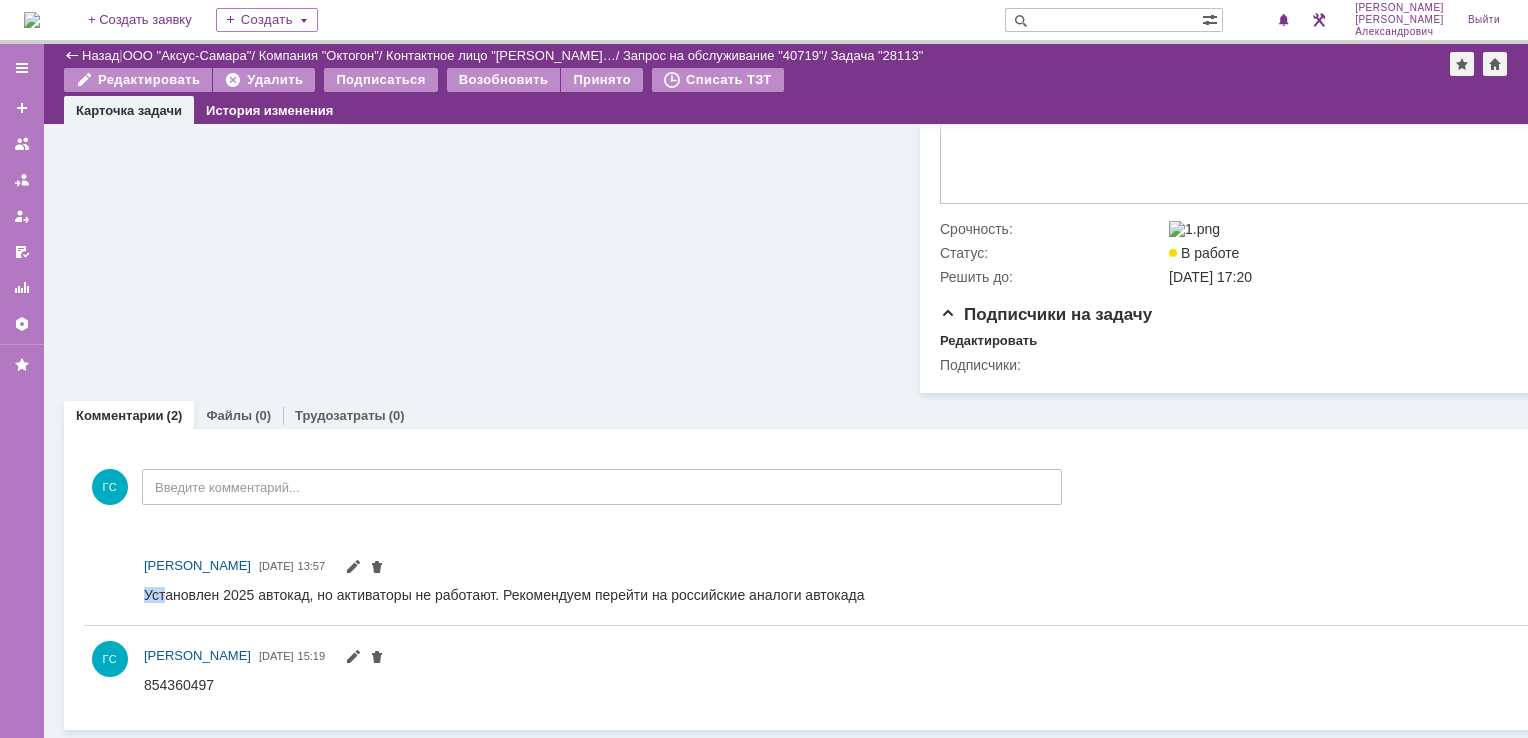 drag, startPoint x: 147, startPoint y: 592, endPoint x: 163, endPoint y: 598, distance: 17.088007 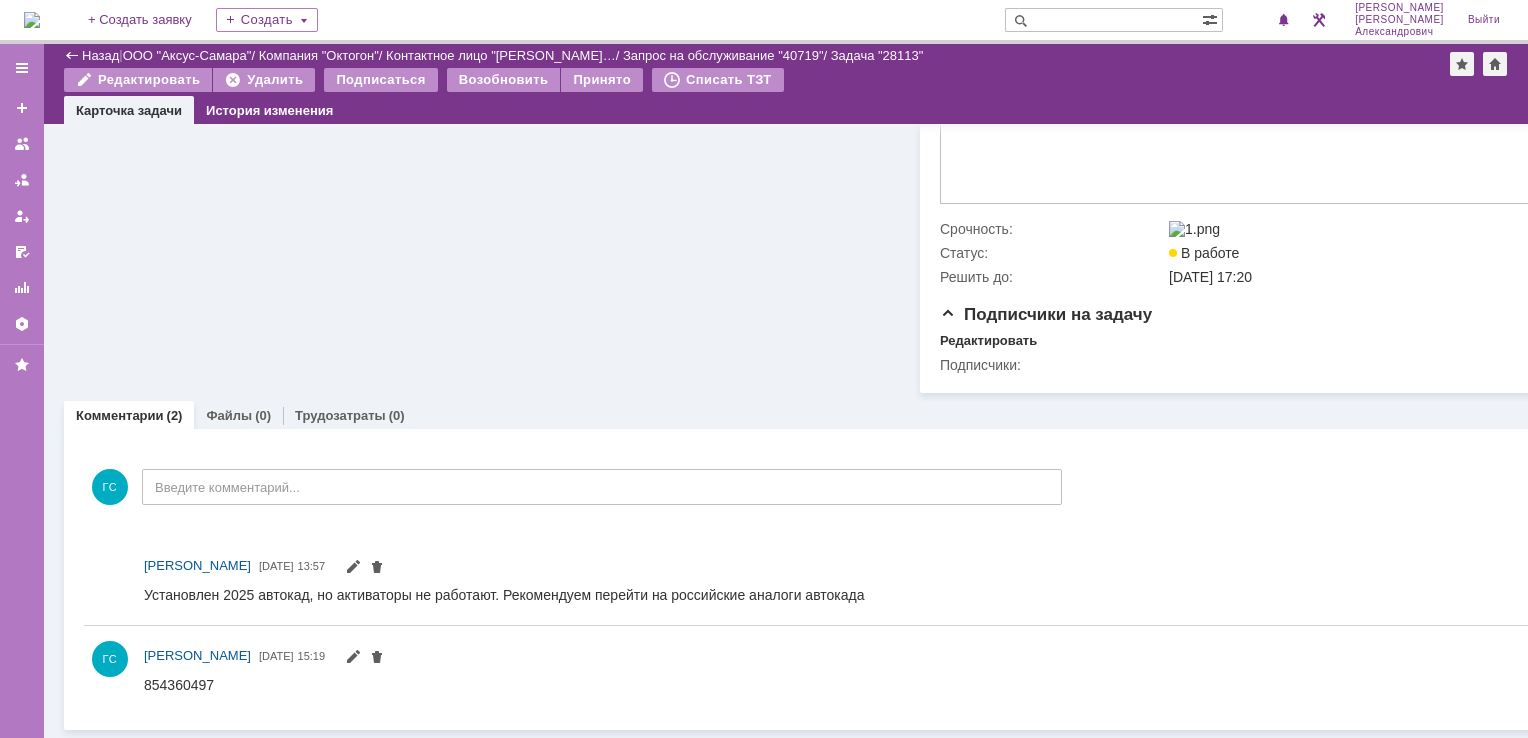 drag, startPoint x: 163, startPoint y: 598, endPoint x: 339, endPoint y: 593, distance: 176.07101 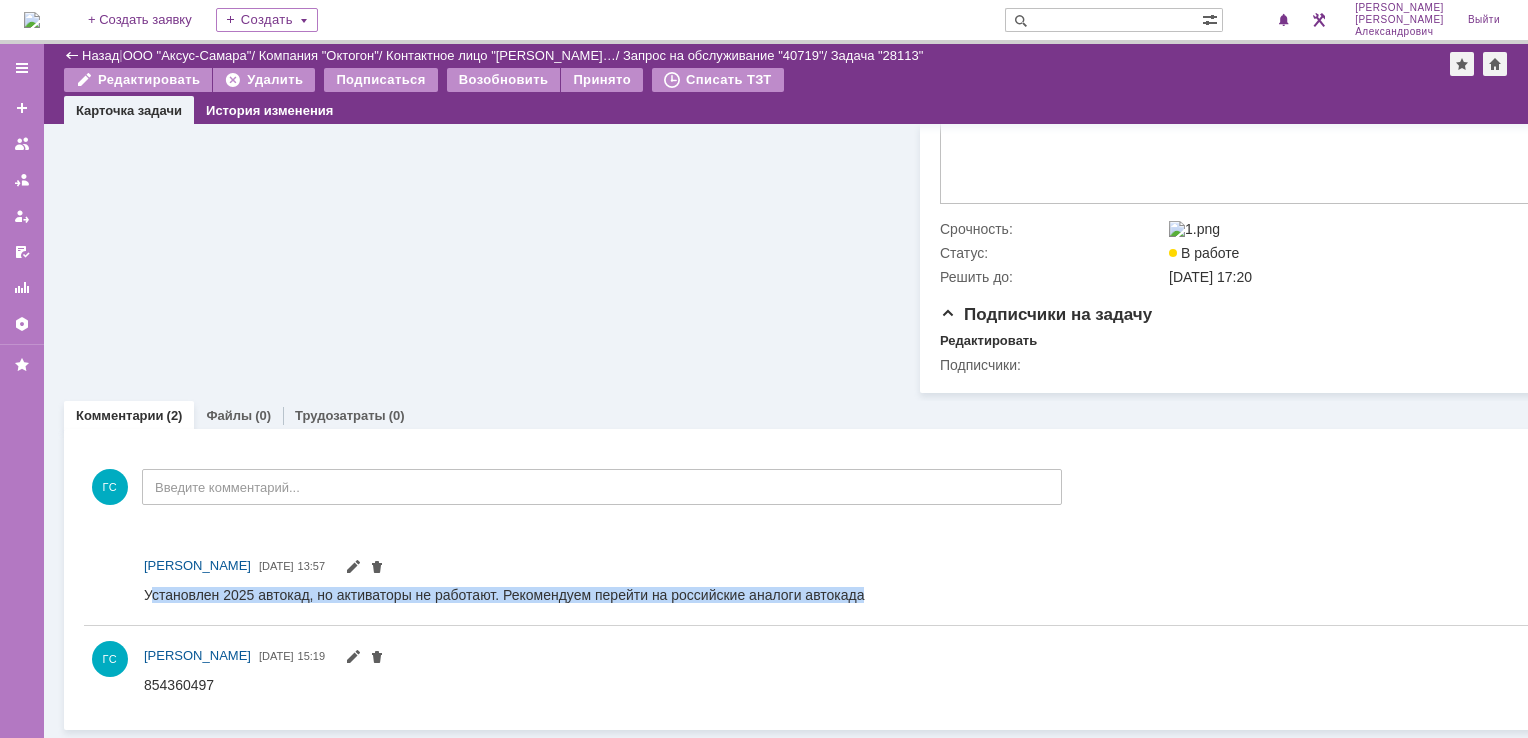 drag, startPoint x: 149, startPoint y: 592, endPoint x: 512, endPoint y: 613, distance: 363.60693 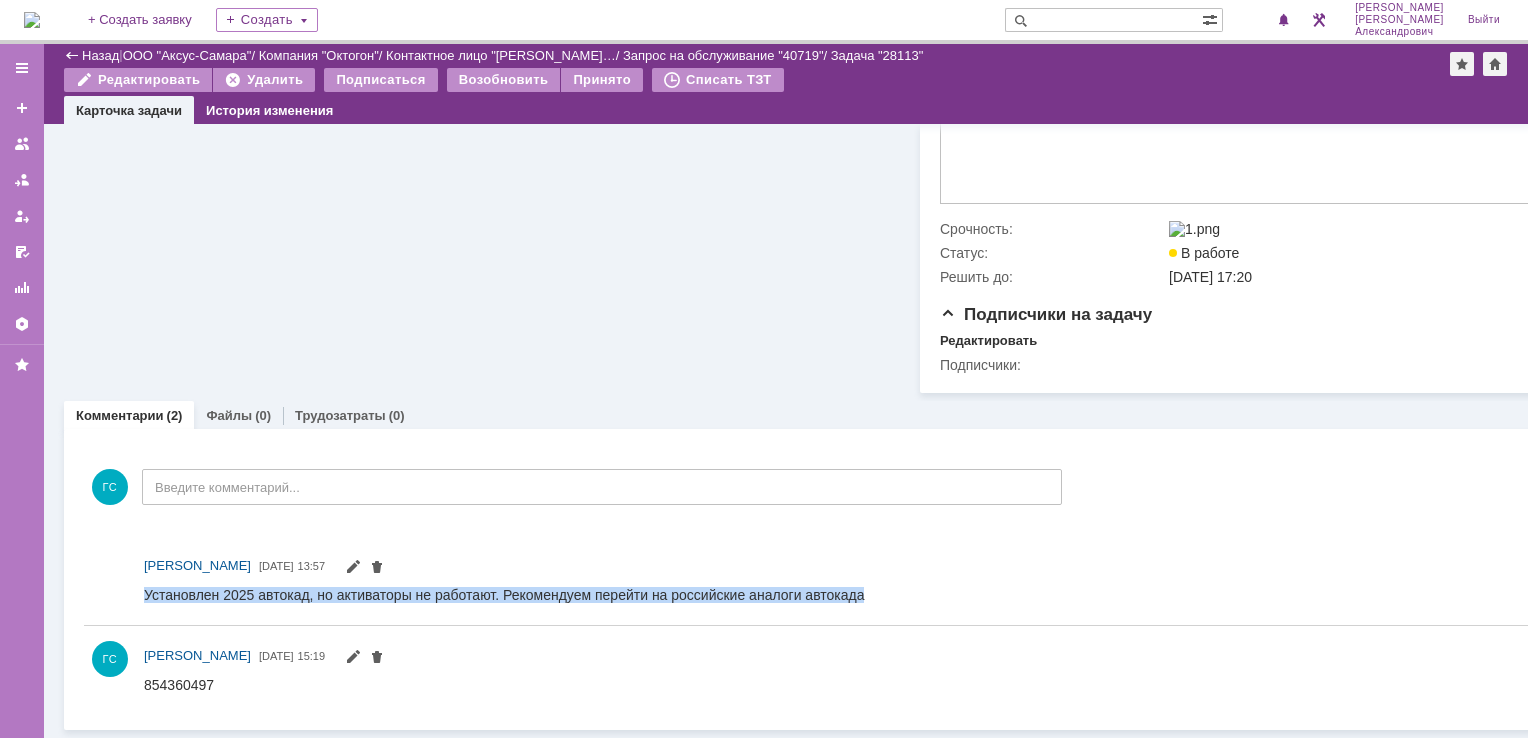 drag, startPoint x: 144, startPoint y: 594, endPoint x: 718, endPoint y: 616, distance: 574.42145 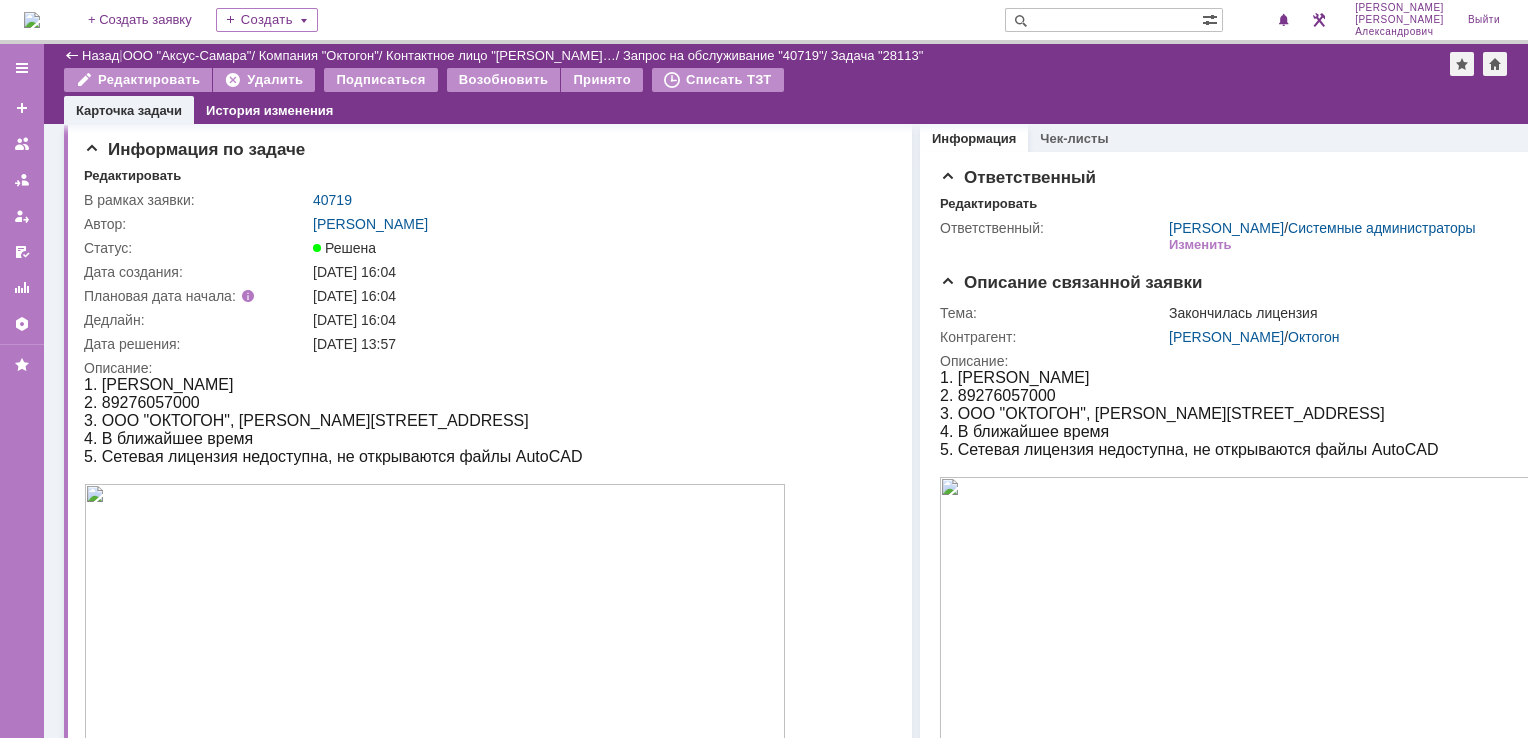 scroll, scrollTop: 0, scrollLeft: 0, axis: both 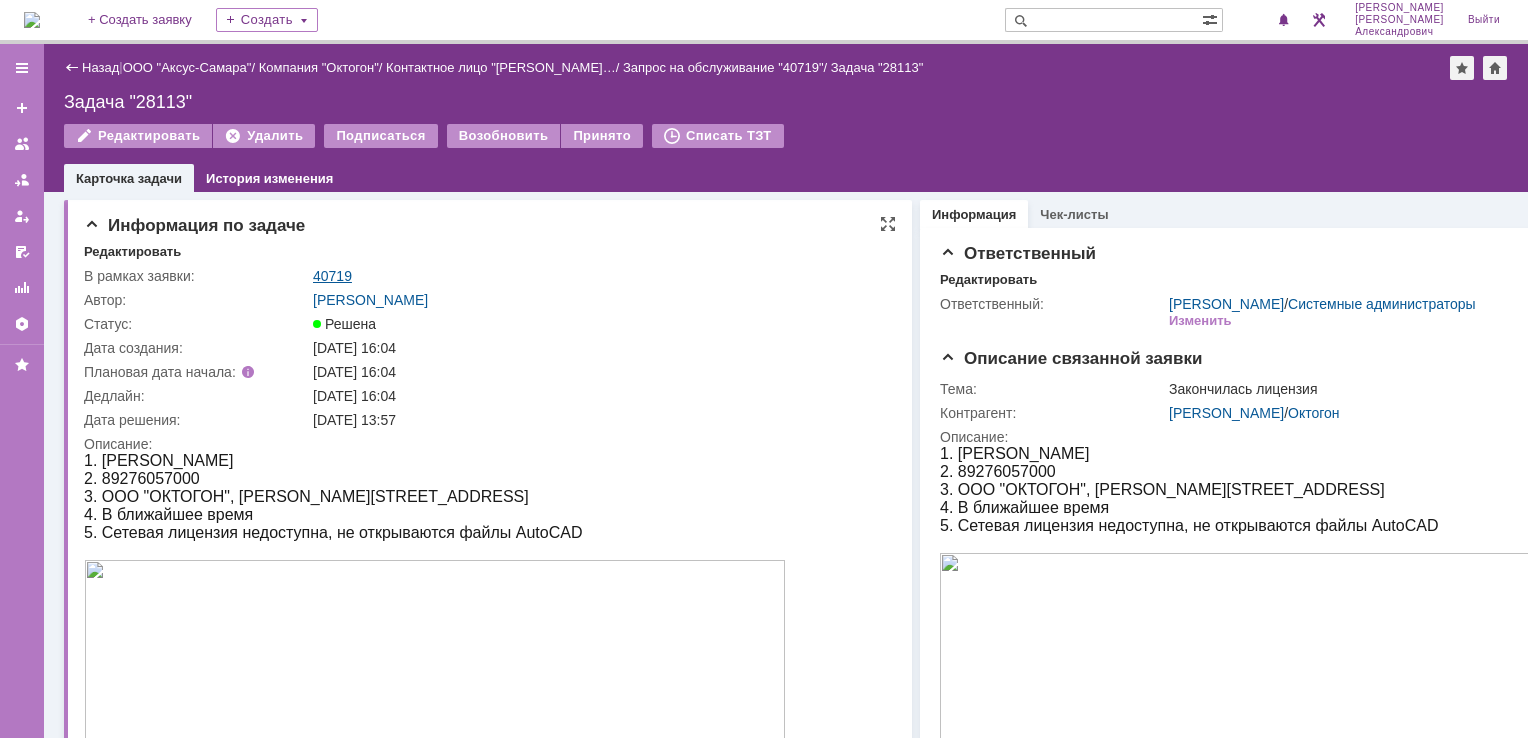 click on "40719" at bounding box center (332, 276) 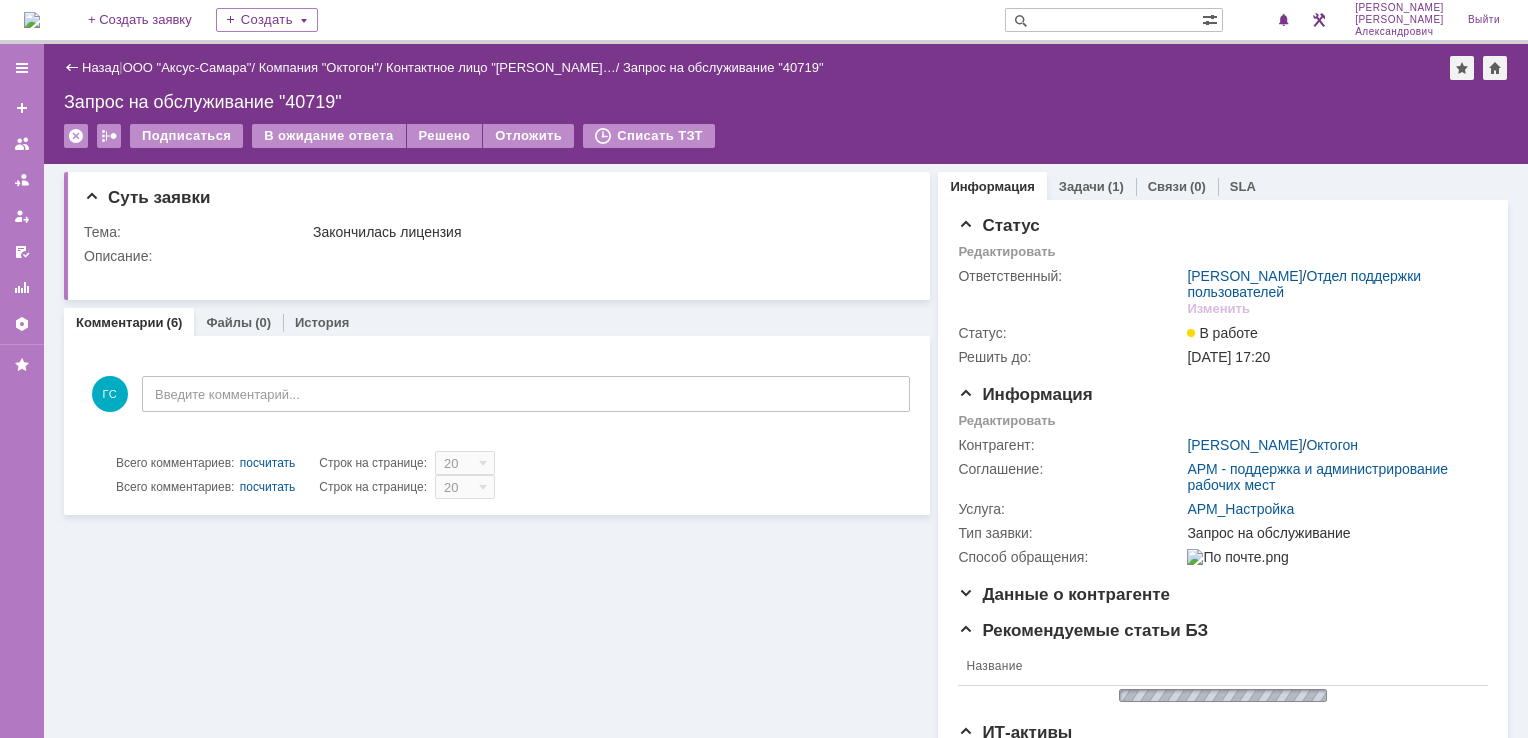 scroll, scrollTop: 0, scrollLeft: 0, axis: both 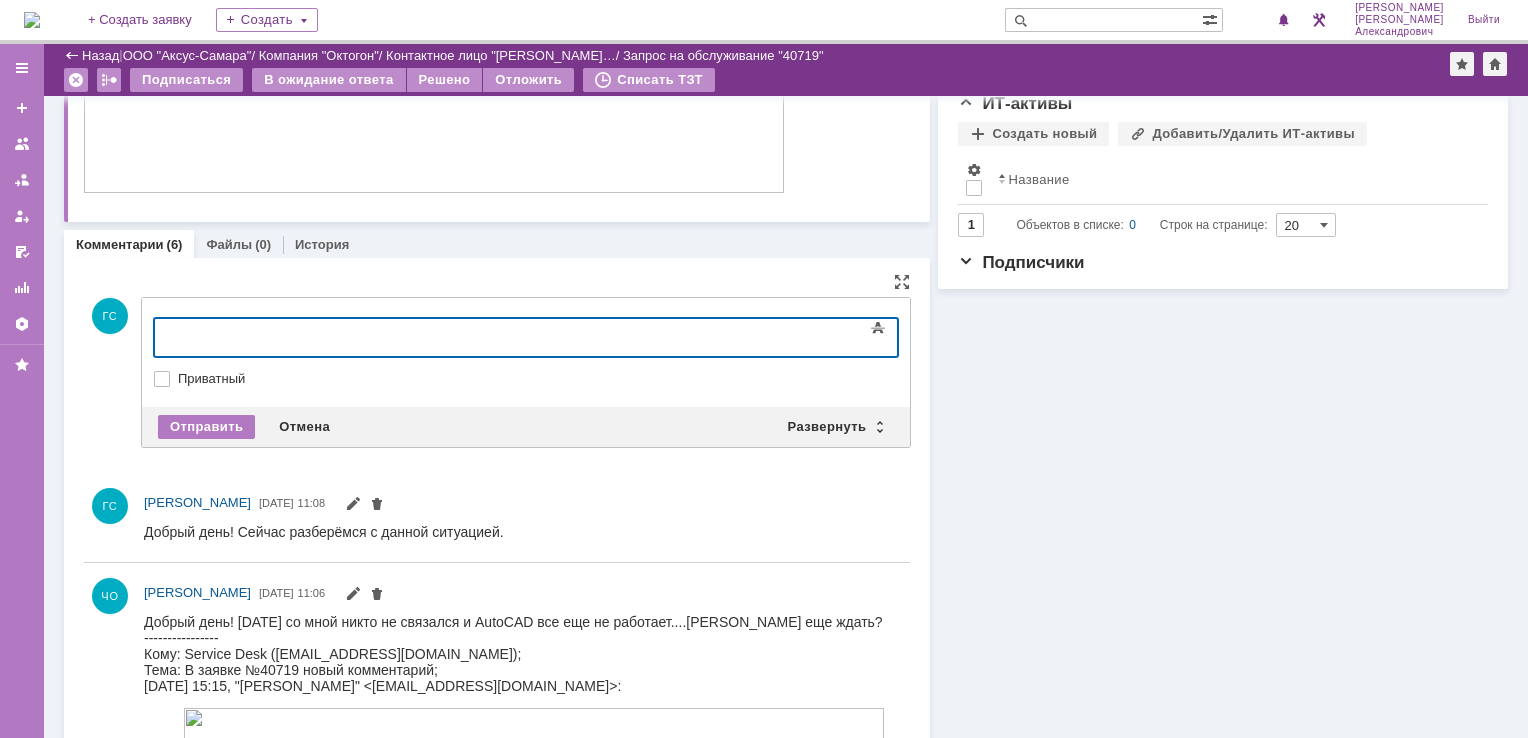 type 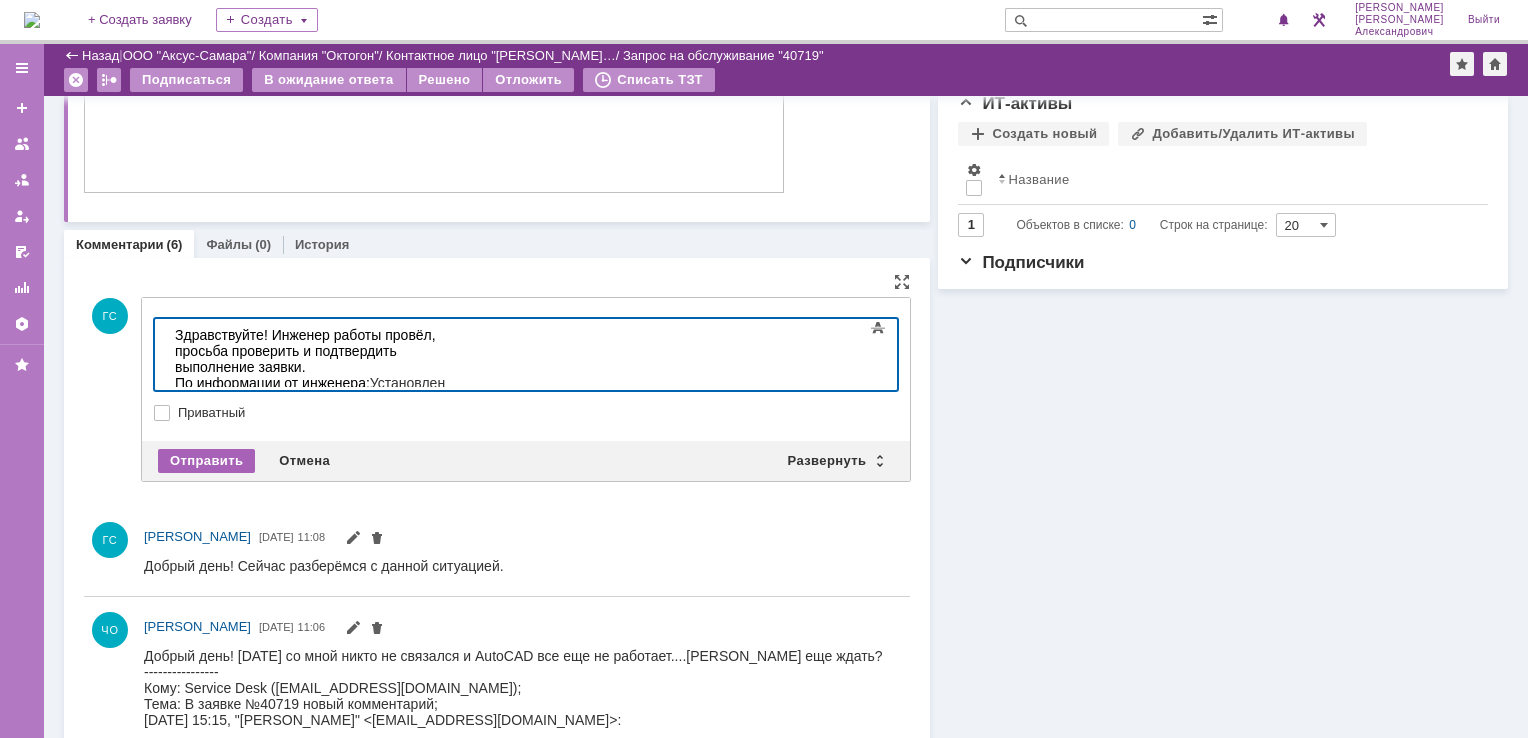 click on "Отправить" at bounding box center (206, 461) 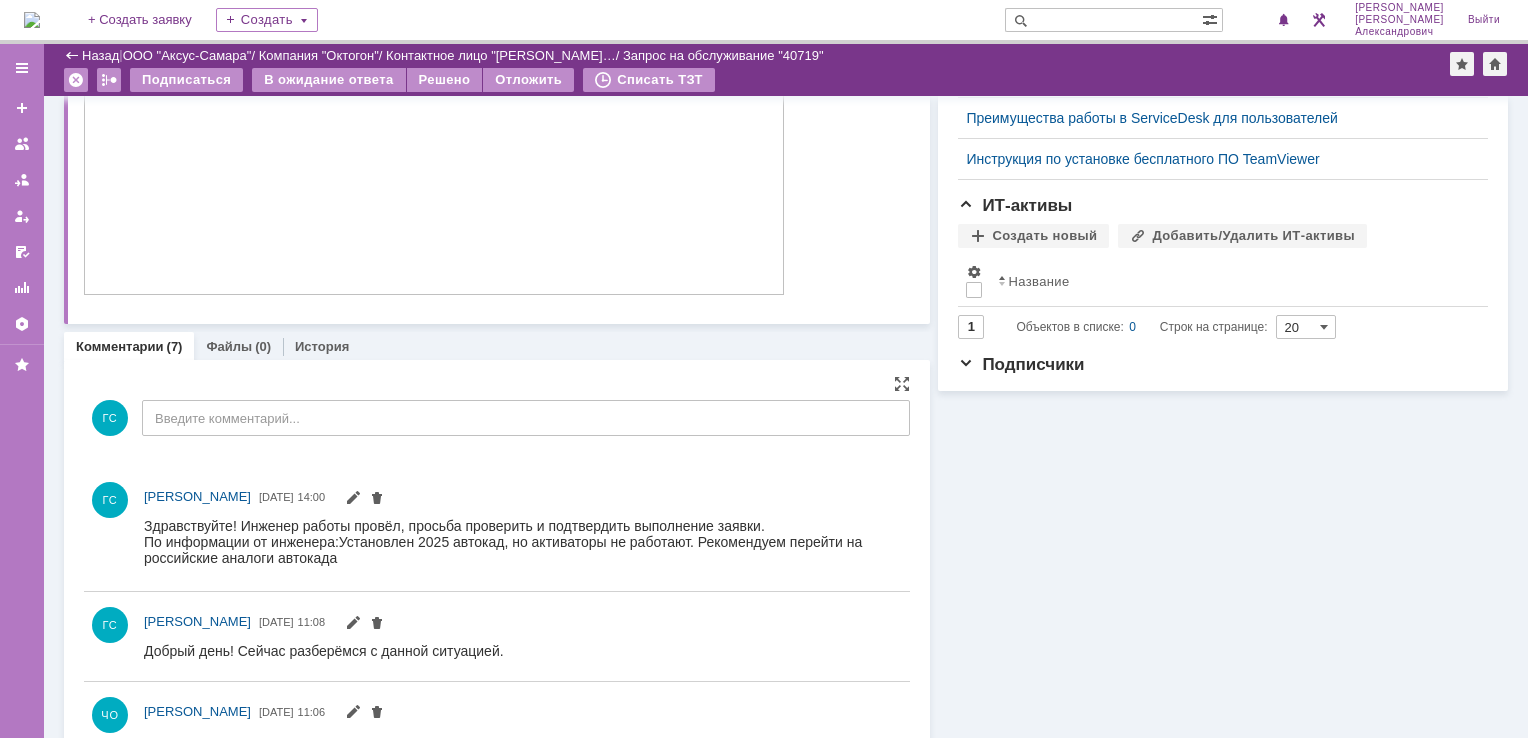 scroll, scrollTop: 588, scrollLeft: 0, axis: vertical 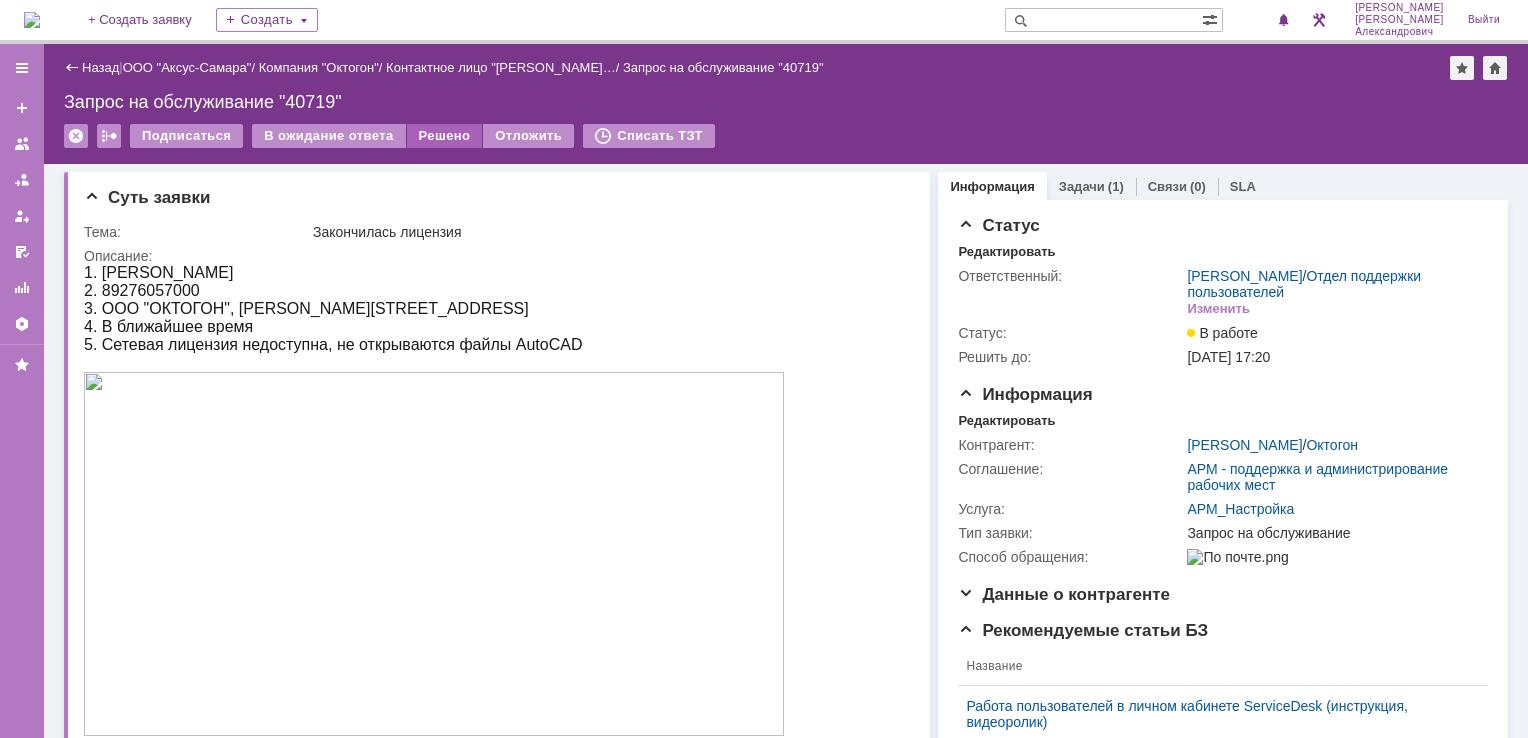 click on "Решено" at bounding box center [445, 136] 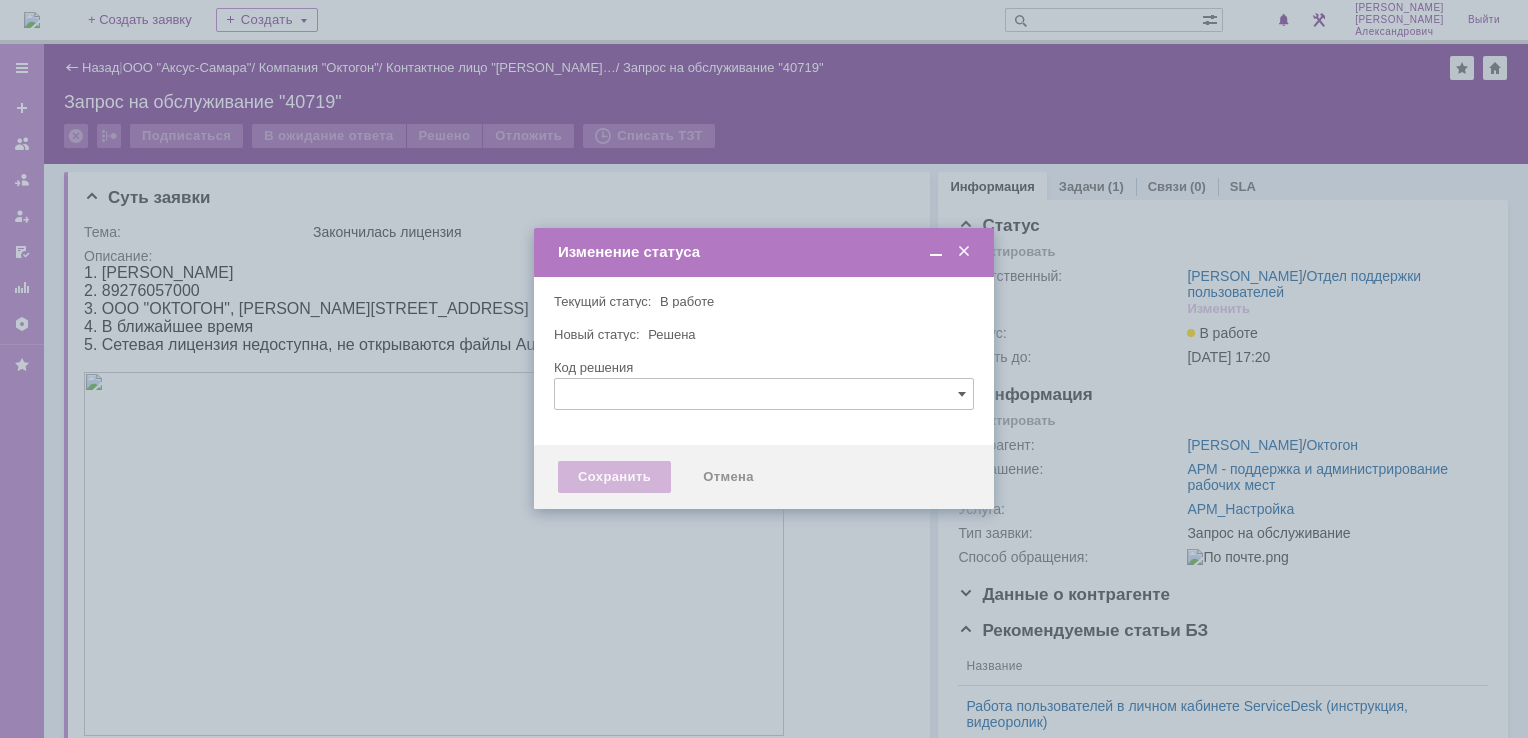 type 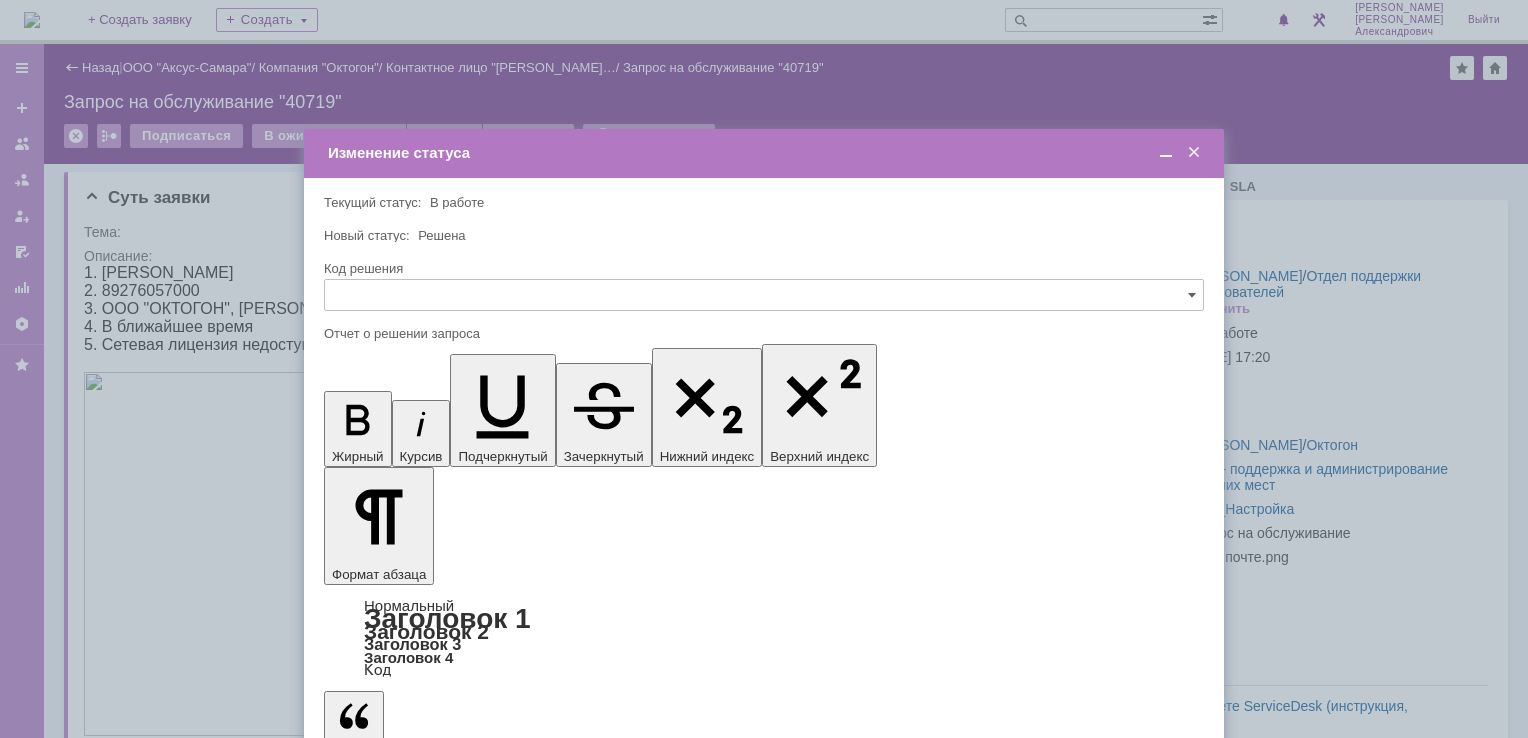 scroll, scrollTop: 0, scrollLeft: 0, axis: both 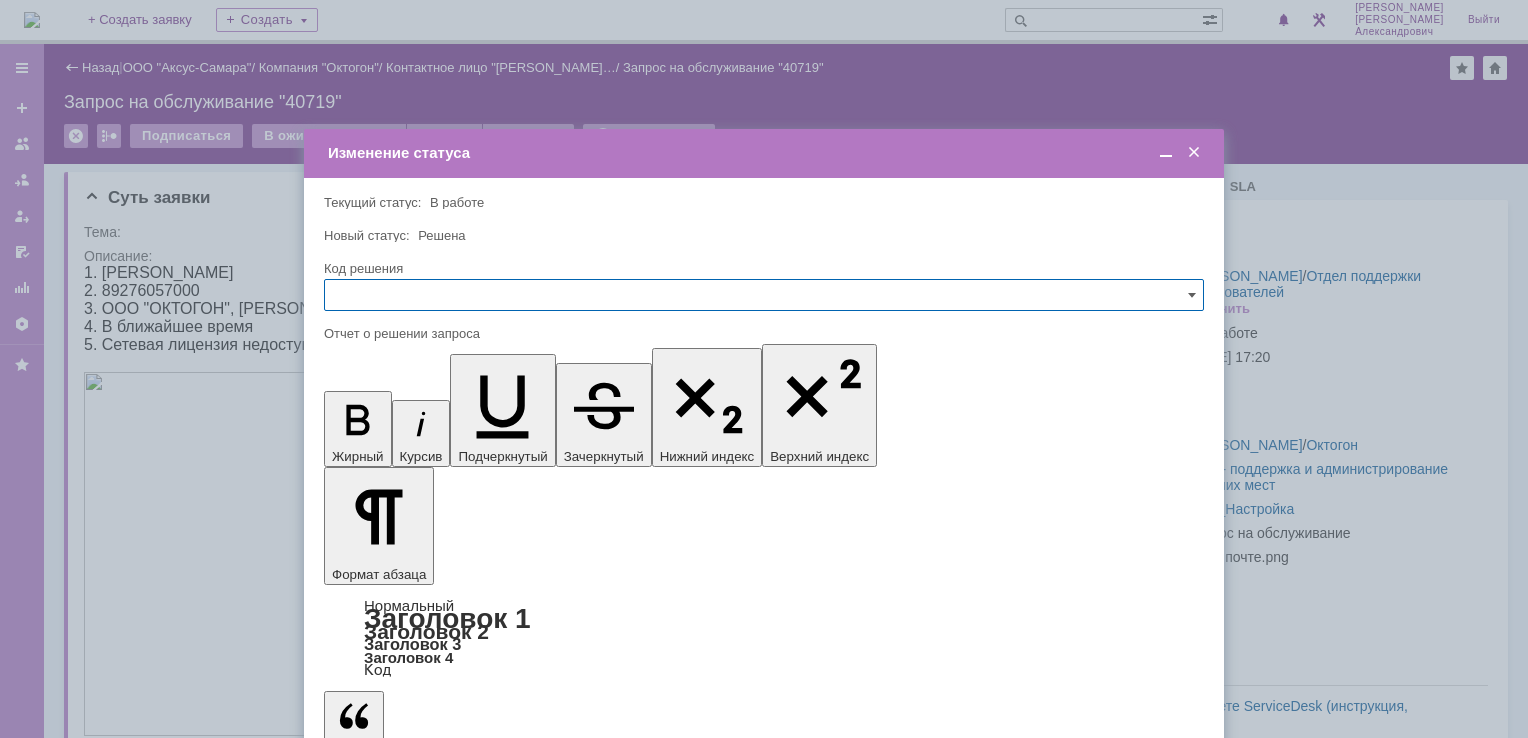 click on "Сохранить" at bounding box center [384, 820] 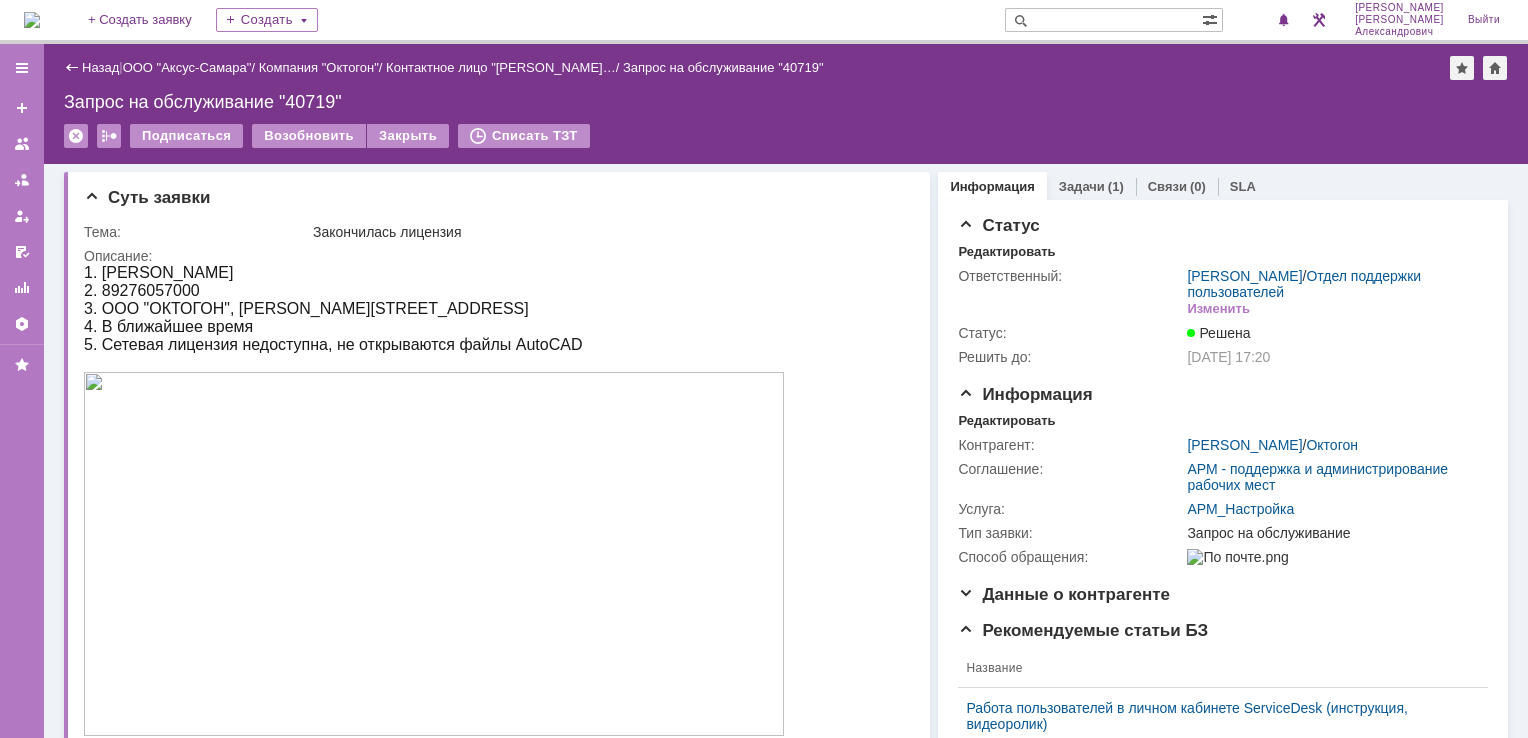 scroll, scrollTop: 0, scrollLeft: 0, axis: both 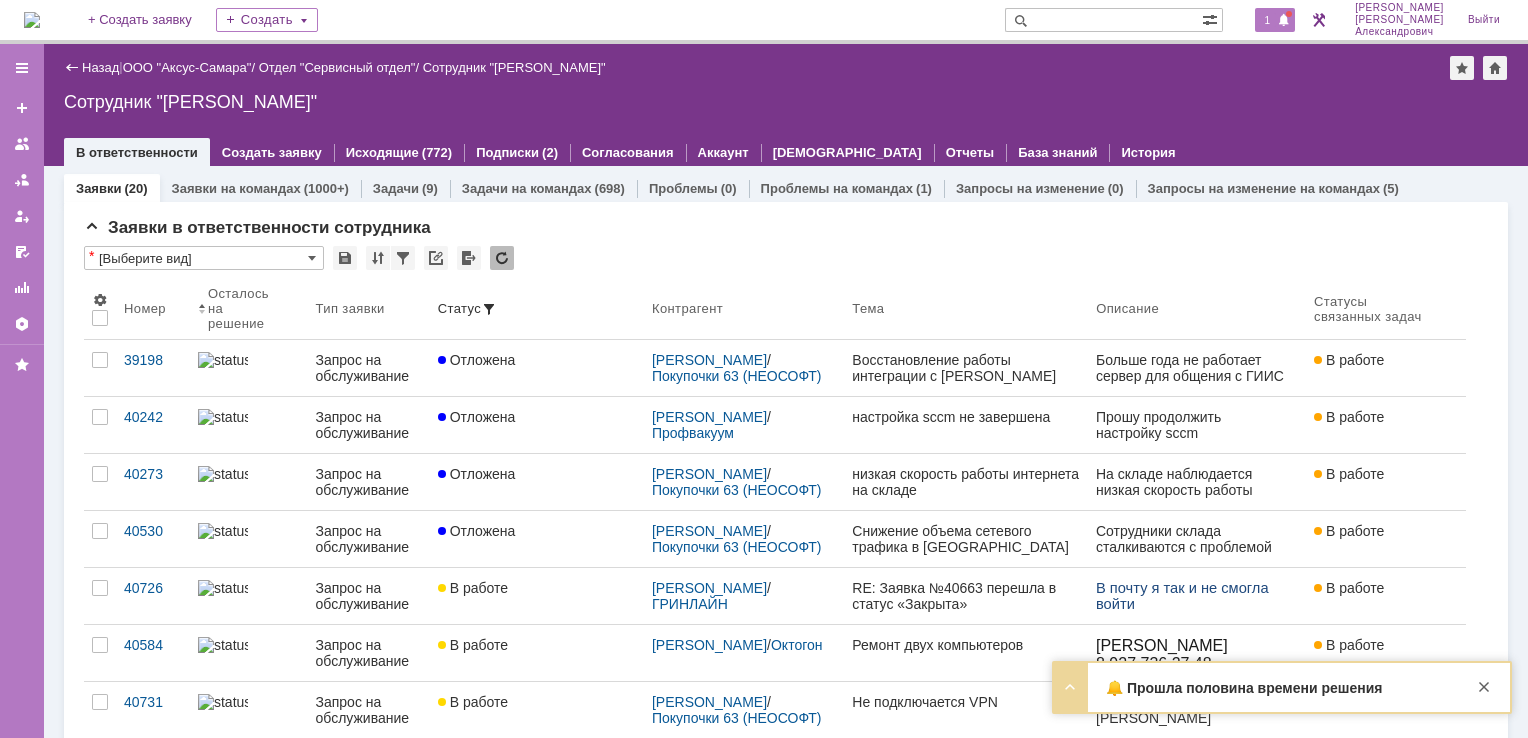 click on "1" at bounding box center (1268, 20) 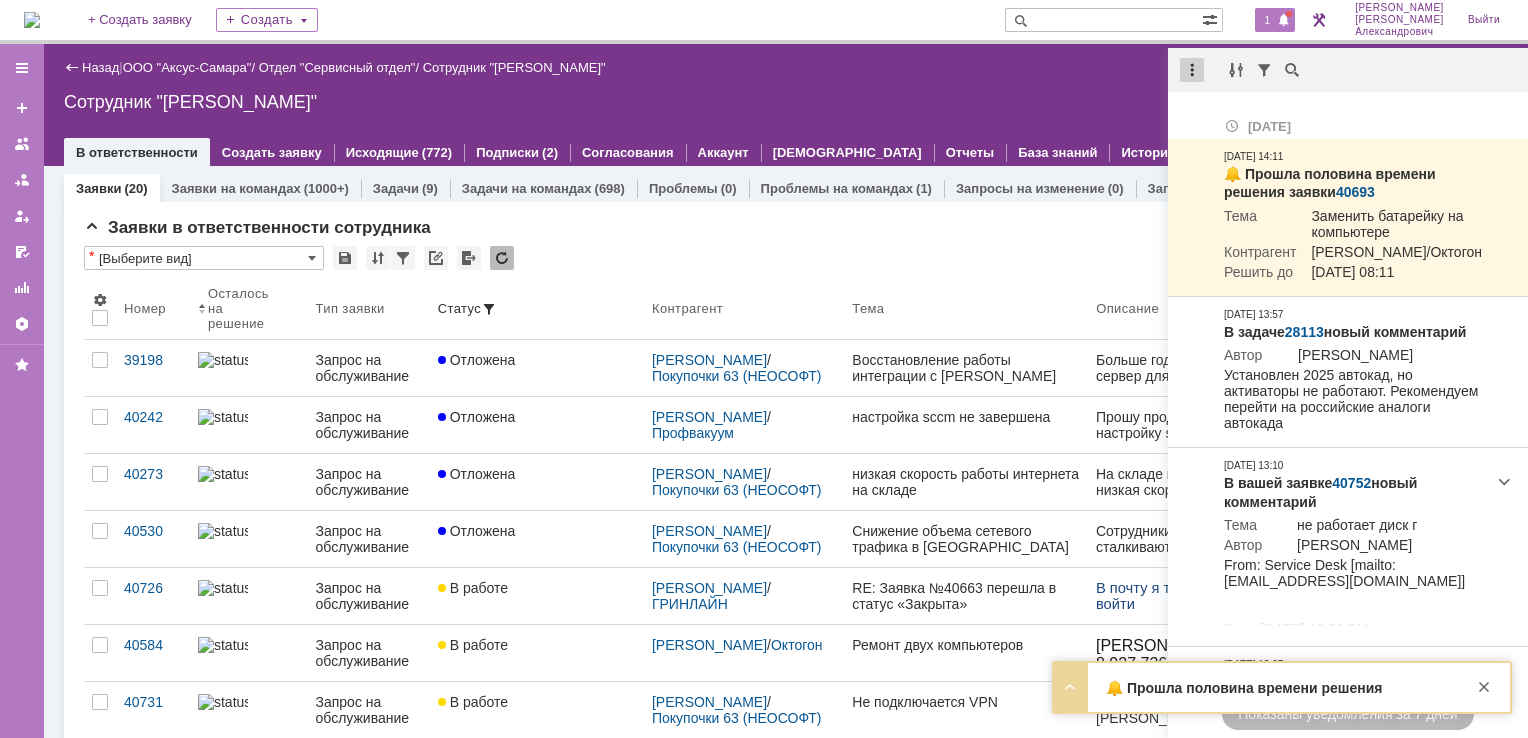 click at bounding box center (1192, 70) 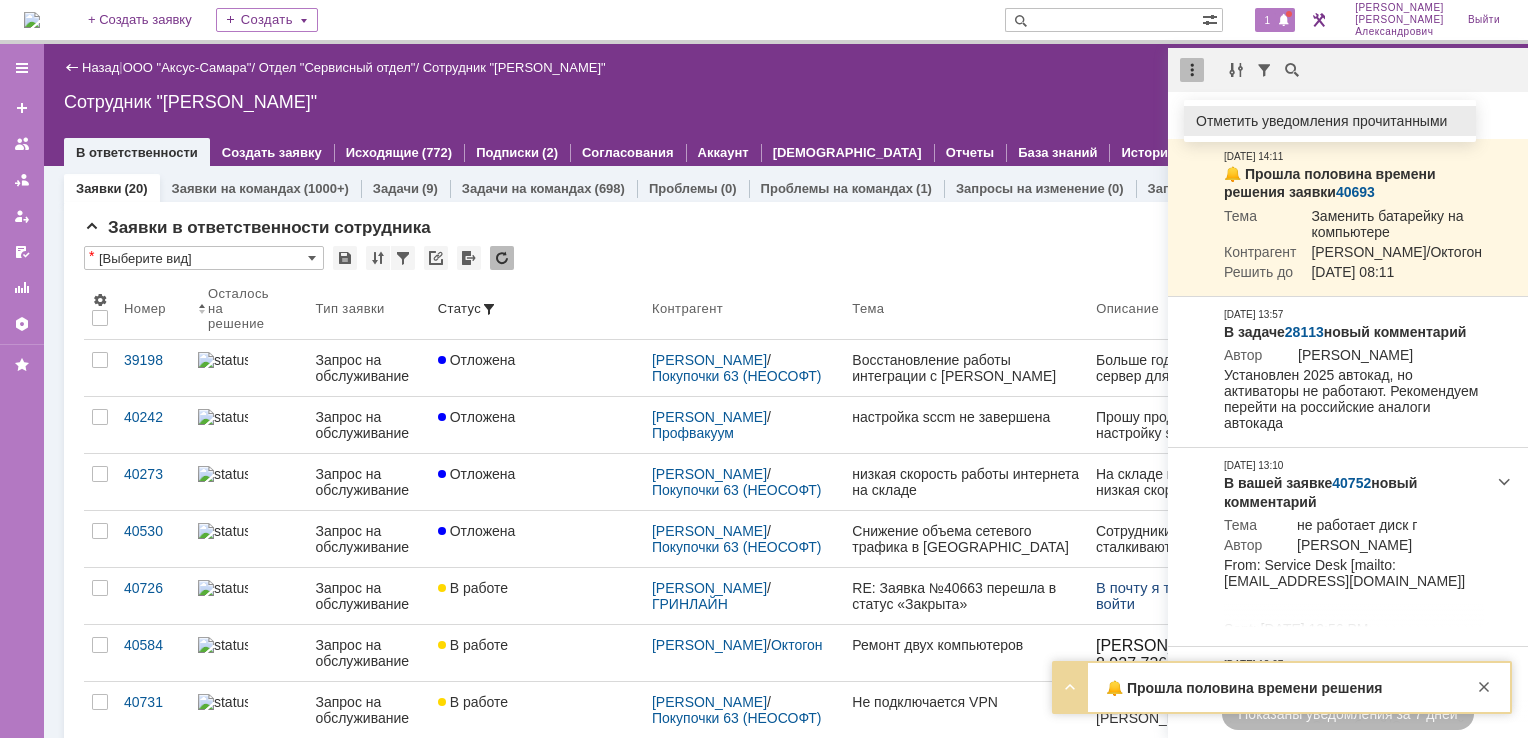 click on "Отметить уведомления прочитанными" at bounding box center (1330, 121) 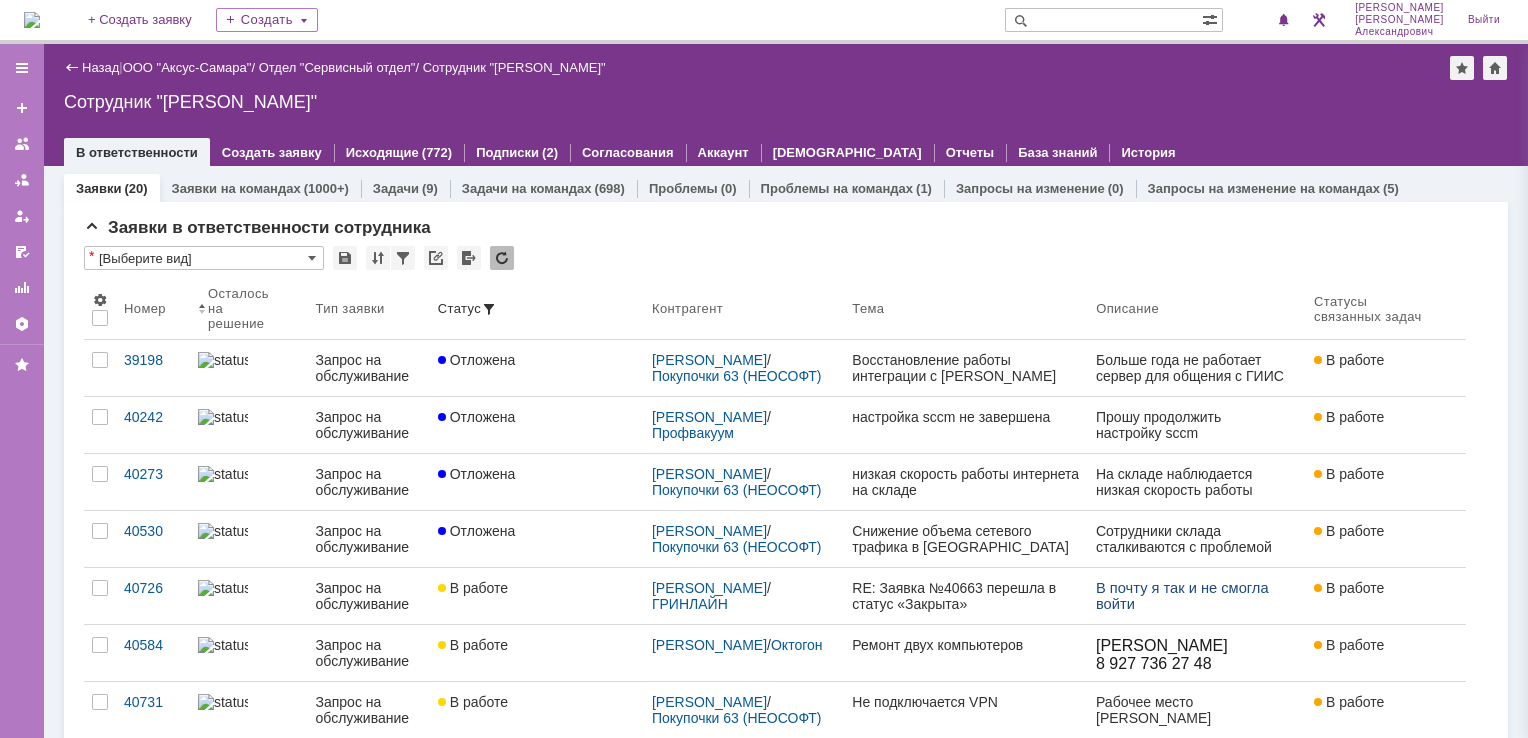 click on "Назад   |   ООО "Аксус-Самара"  /   Отдел "Сервисный отдел"  /   Сотрудник "Галстьян Степан Александрович" Сотрудник "Галстьян Степан Александрович" employee$43271409 В ответственности Создать заявку Исходящие (772) Подписки (2) Согласования Аккаунт Дашборды Отчеты База знаний История" at bounding box center (786, 105) 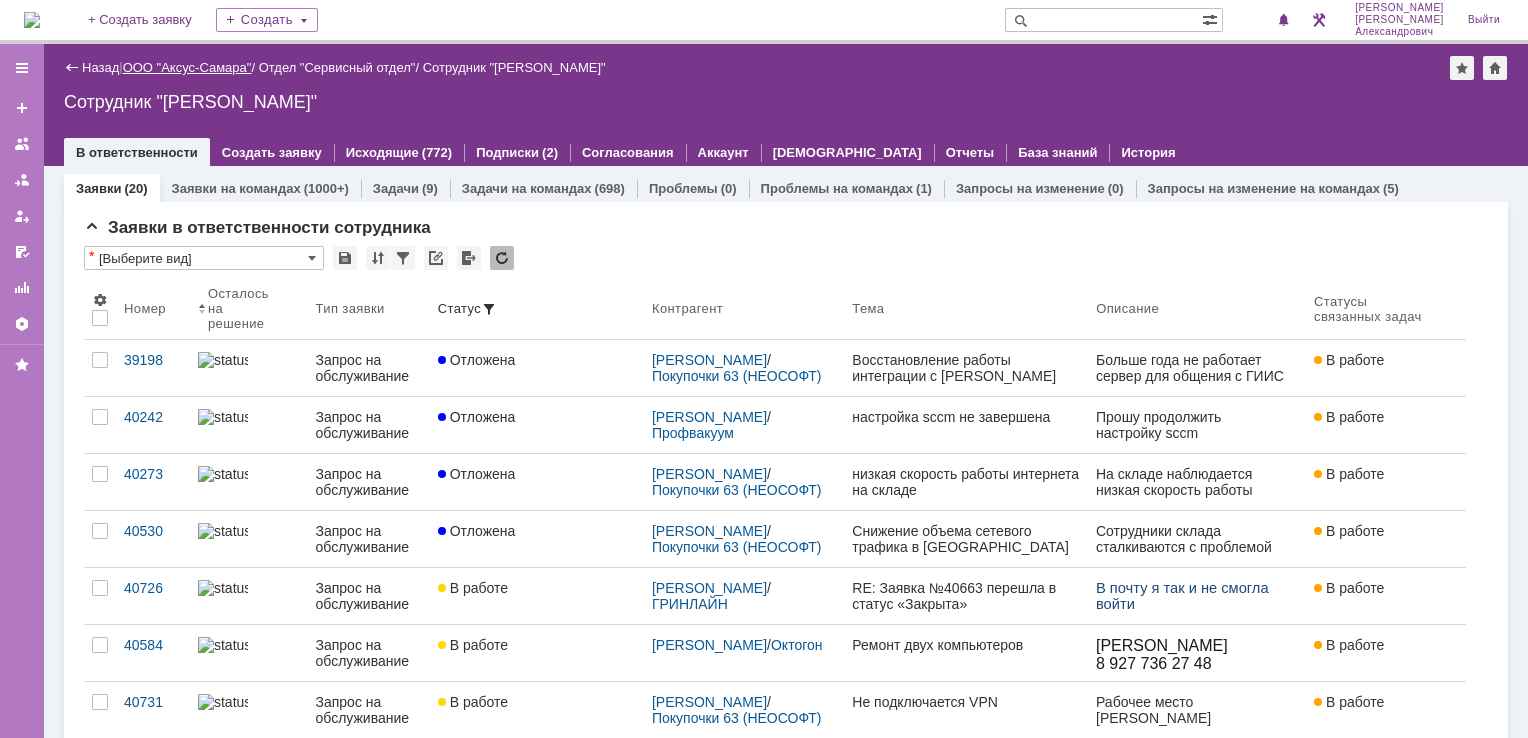 click on "ООО "Аксус-Самара"" at bounding box center [187, 67] 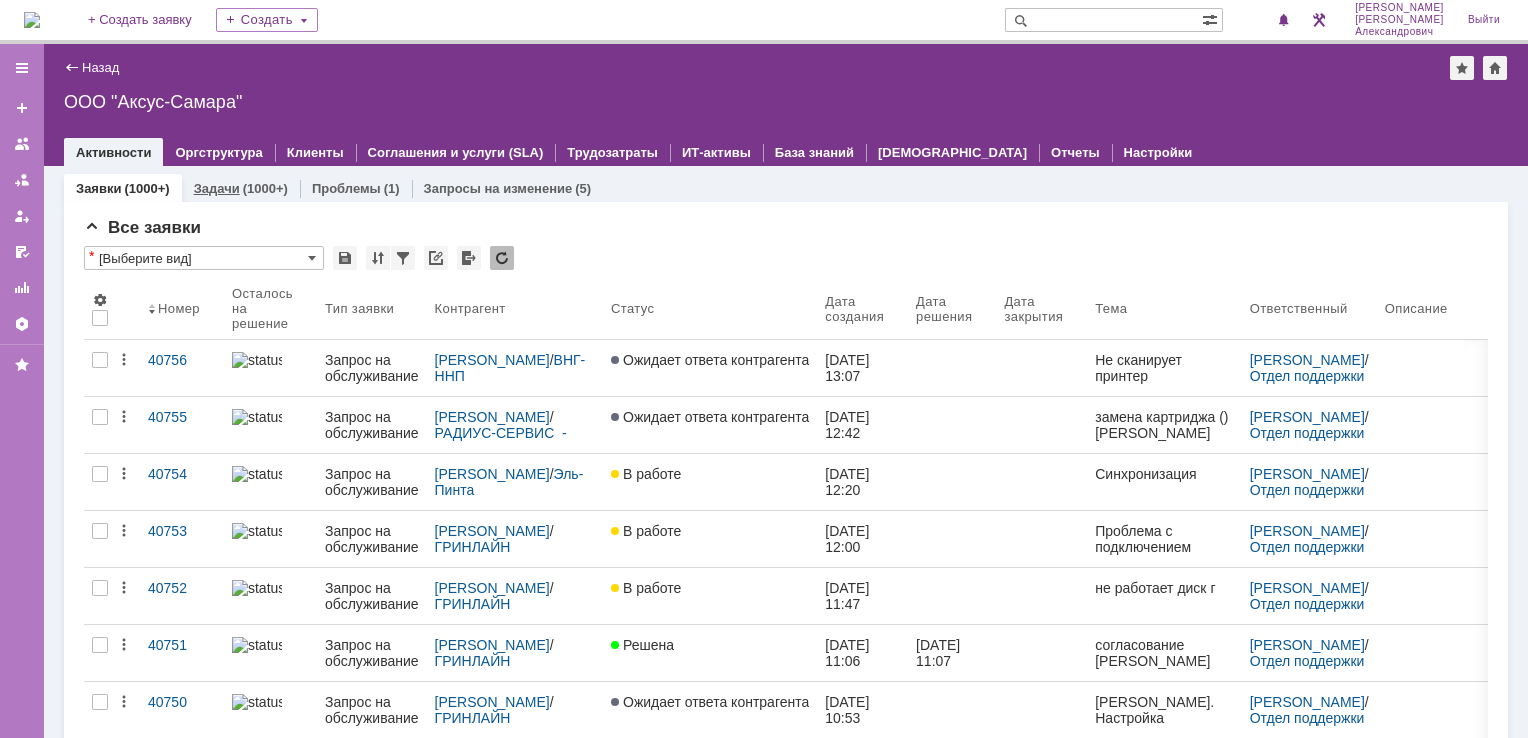 click on "Задачи (1000+)" at bounding box center (241, 188) 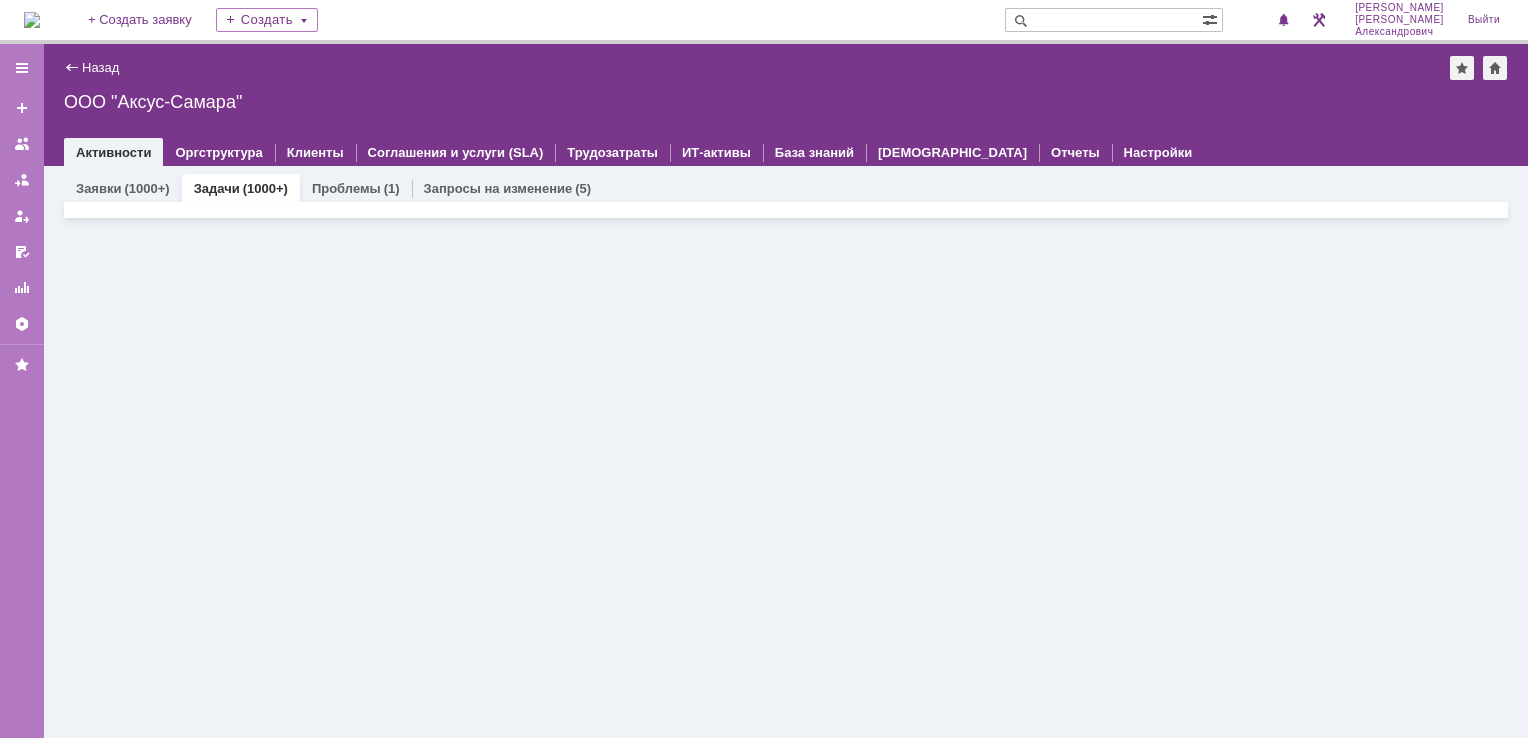 scroll, scrollTop: 0, scrollLeft: 0, axis: both 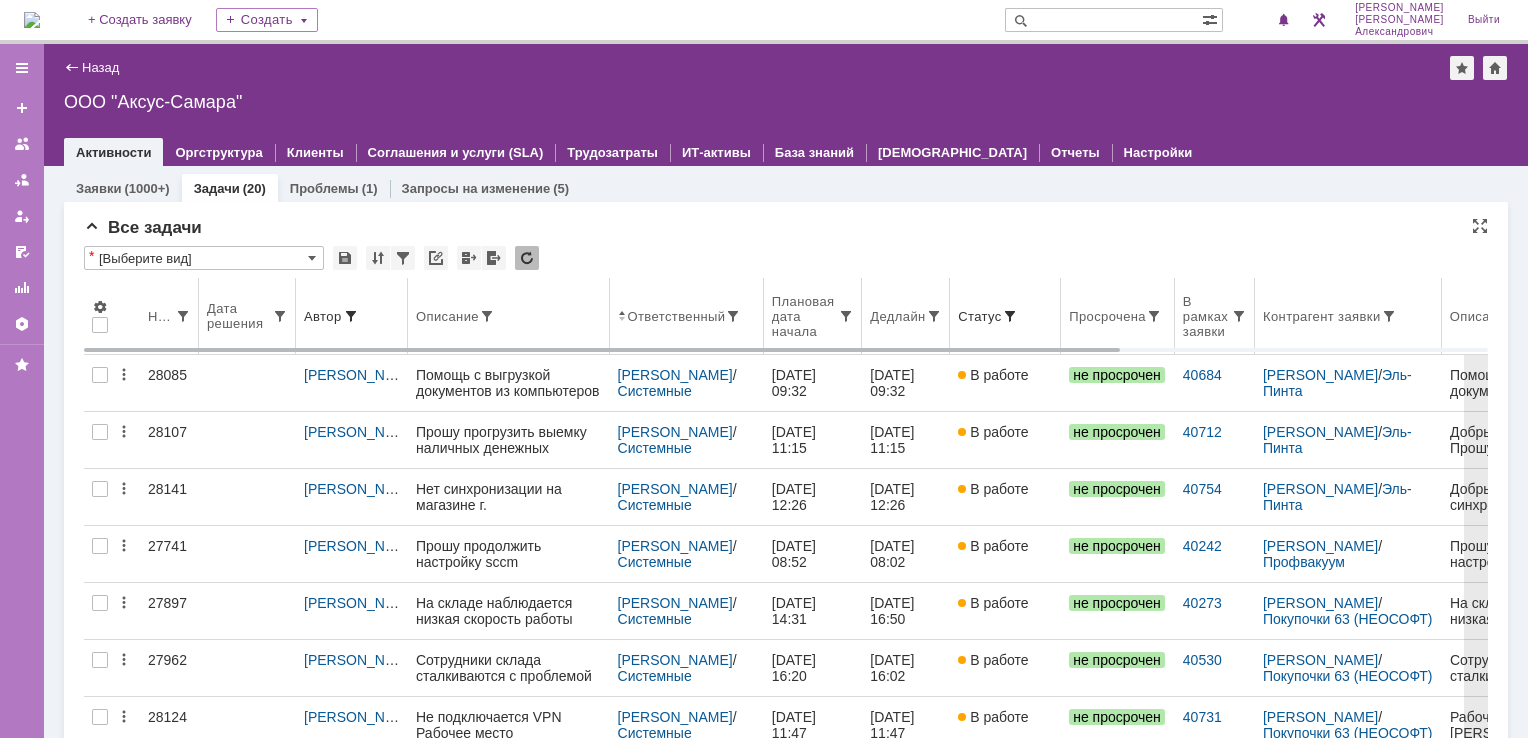 click on "Дедлайн" at bounding box center (906, 316) 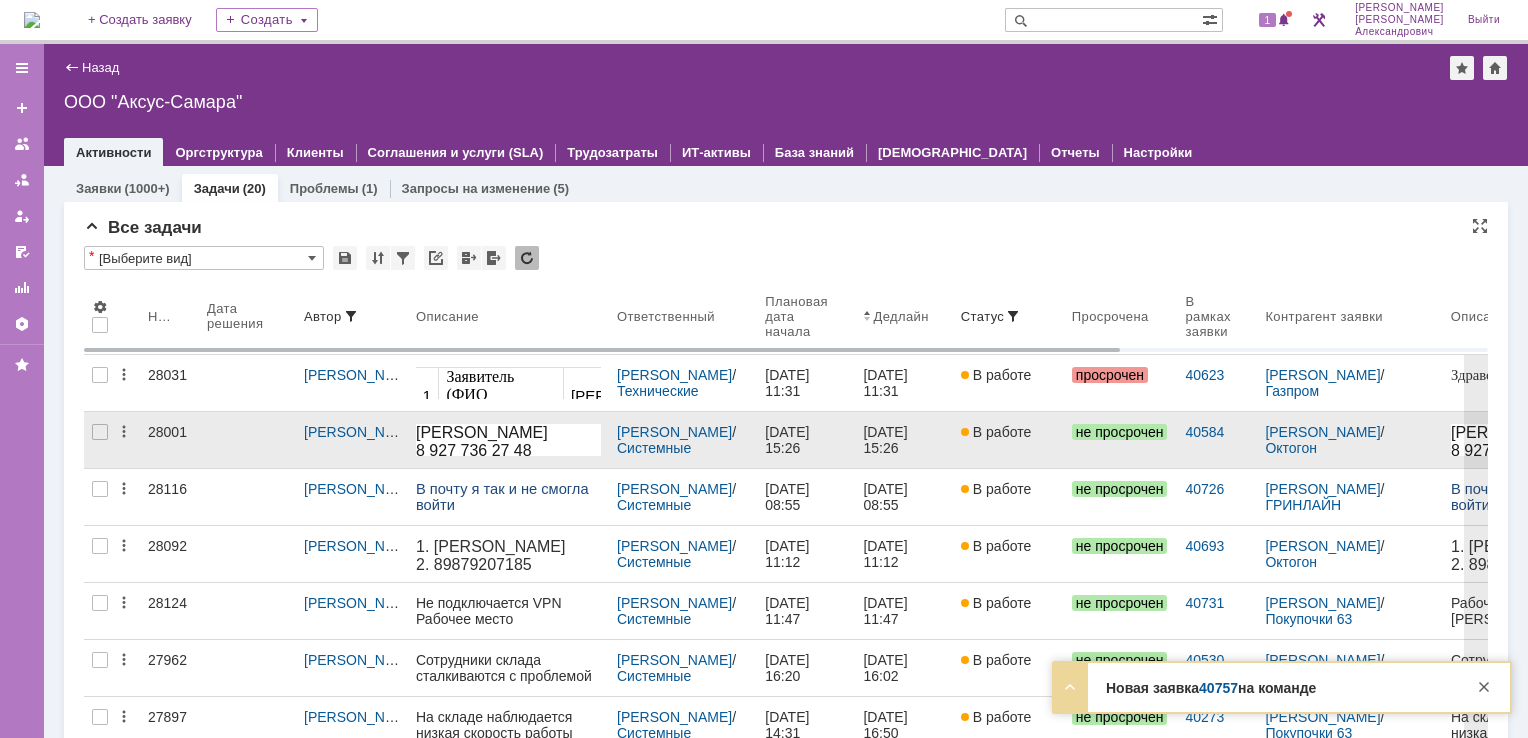 click at bounding box center [967, 432] 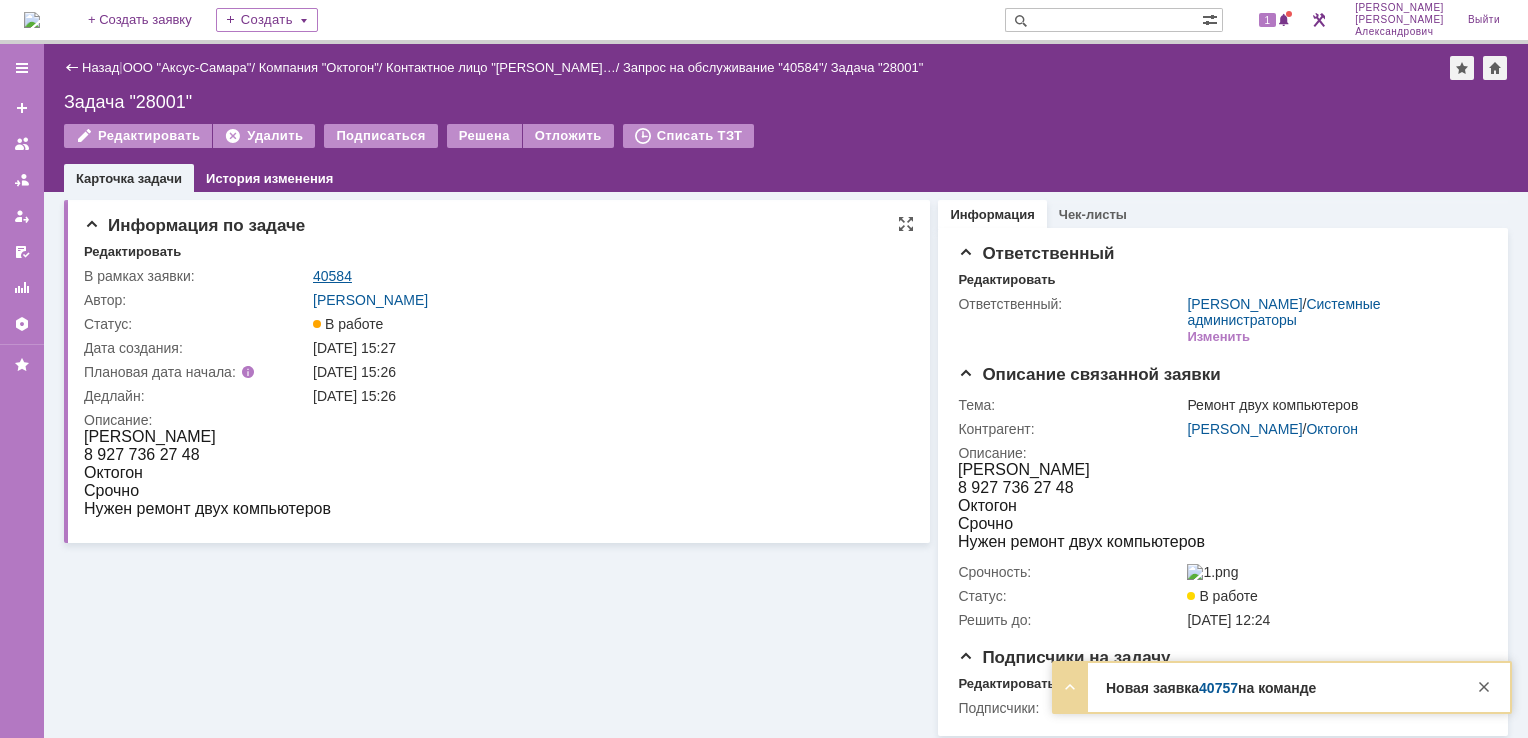 click on "40584" at bounding box center (332, 276) 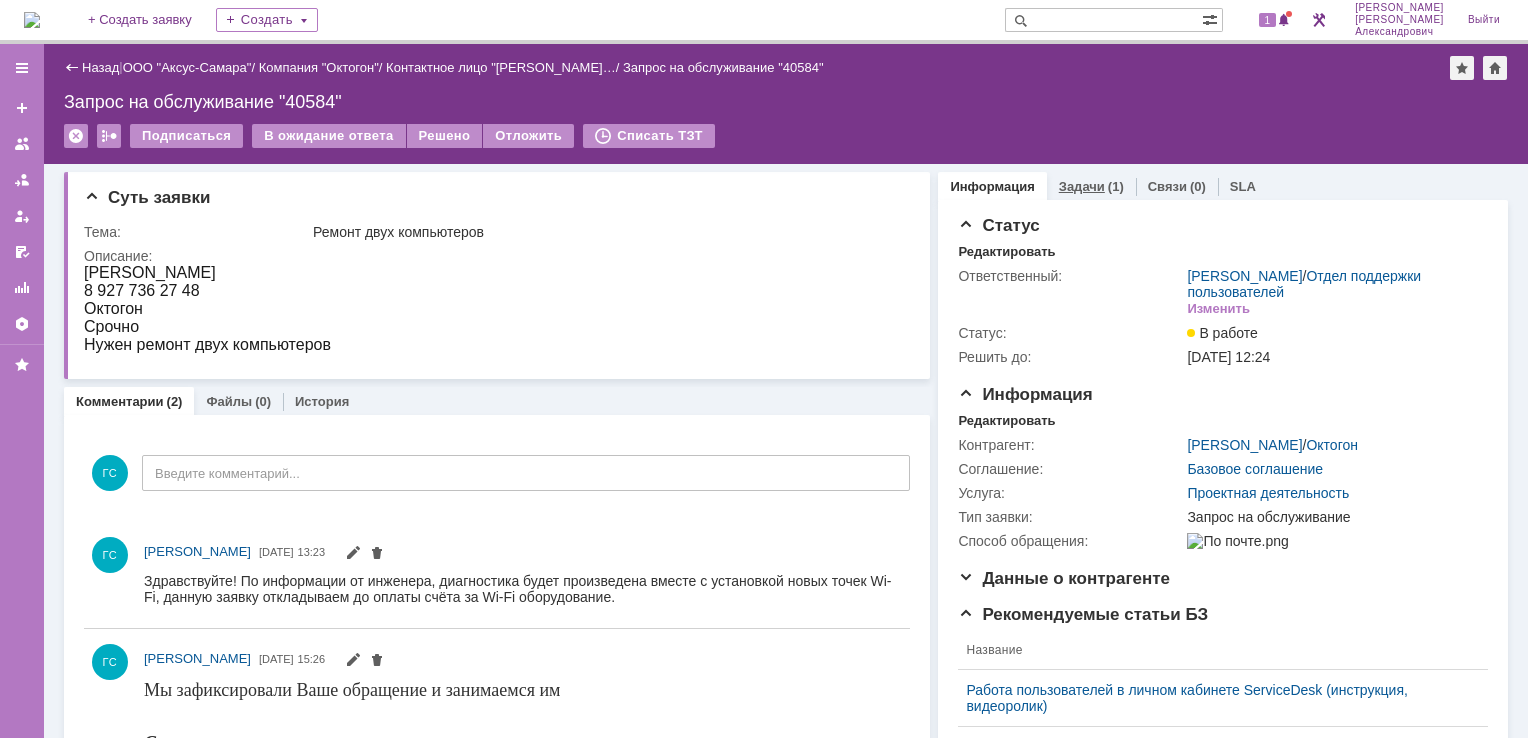 click on "Задачи" at bounding box center [1082, 186] 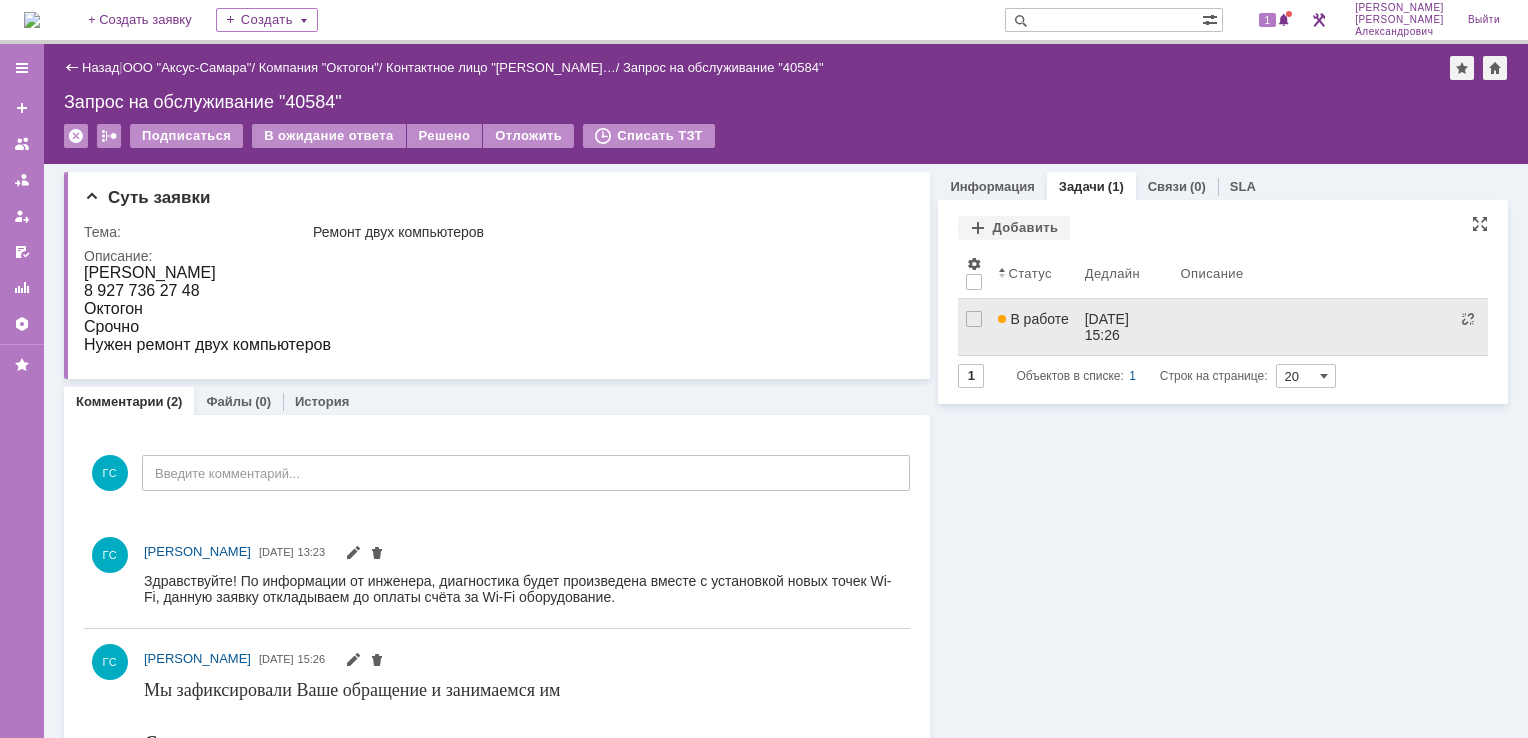 click on "В работе" at bounding box center (1033, 327) 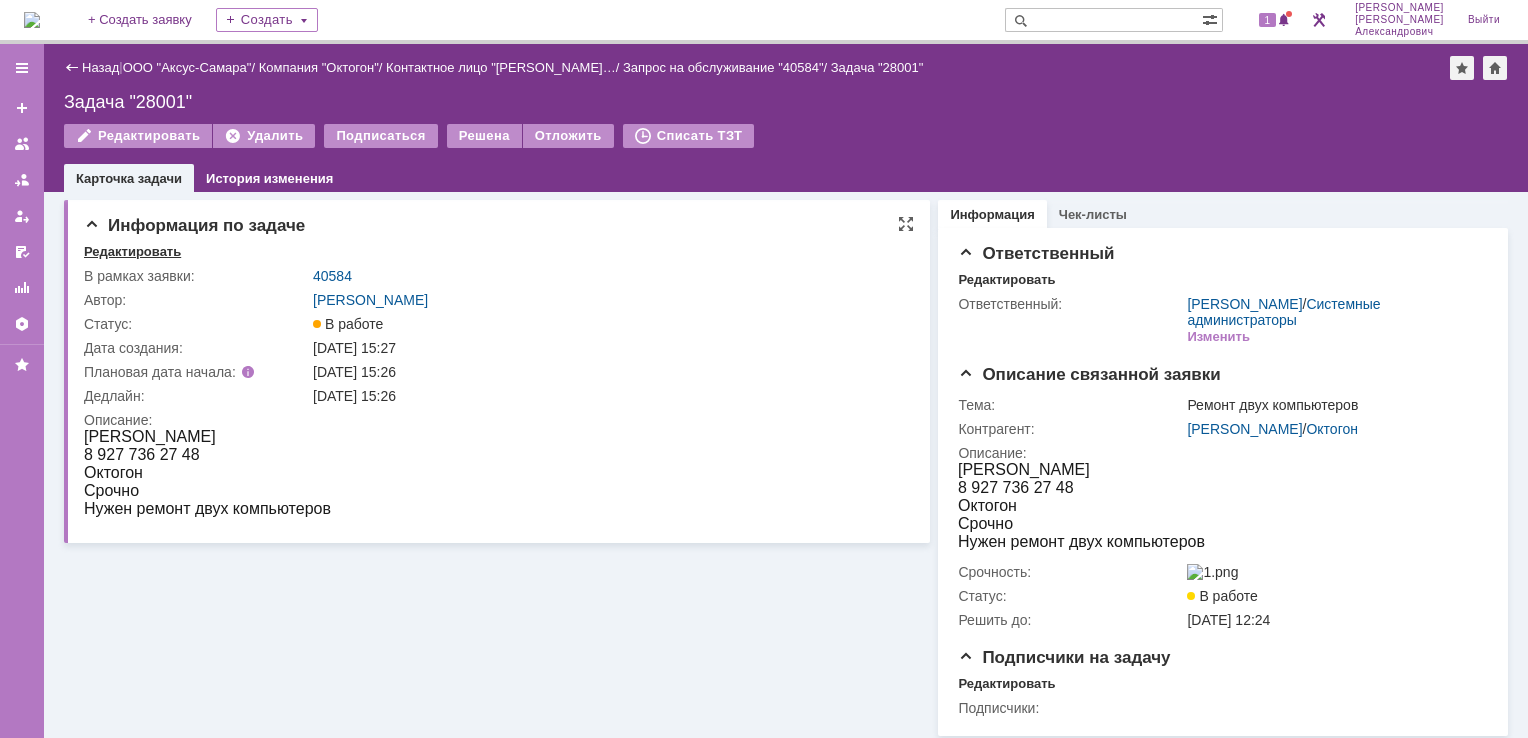 click on "Редактировать" at bounding box center (132, 252) 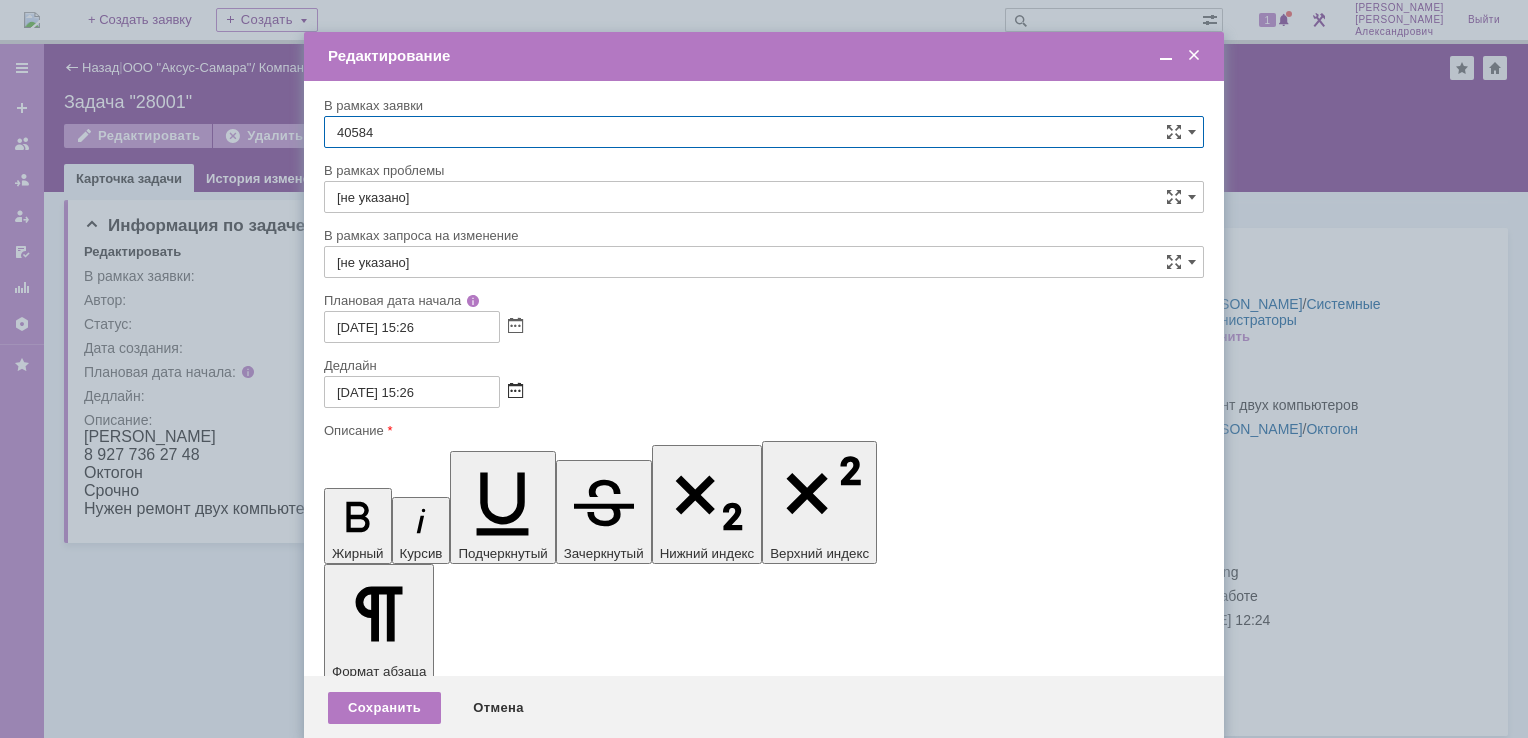 click at bounding box center (515, 392) 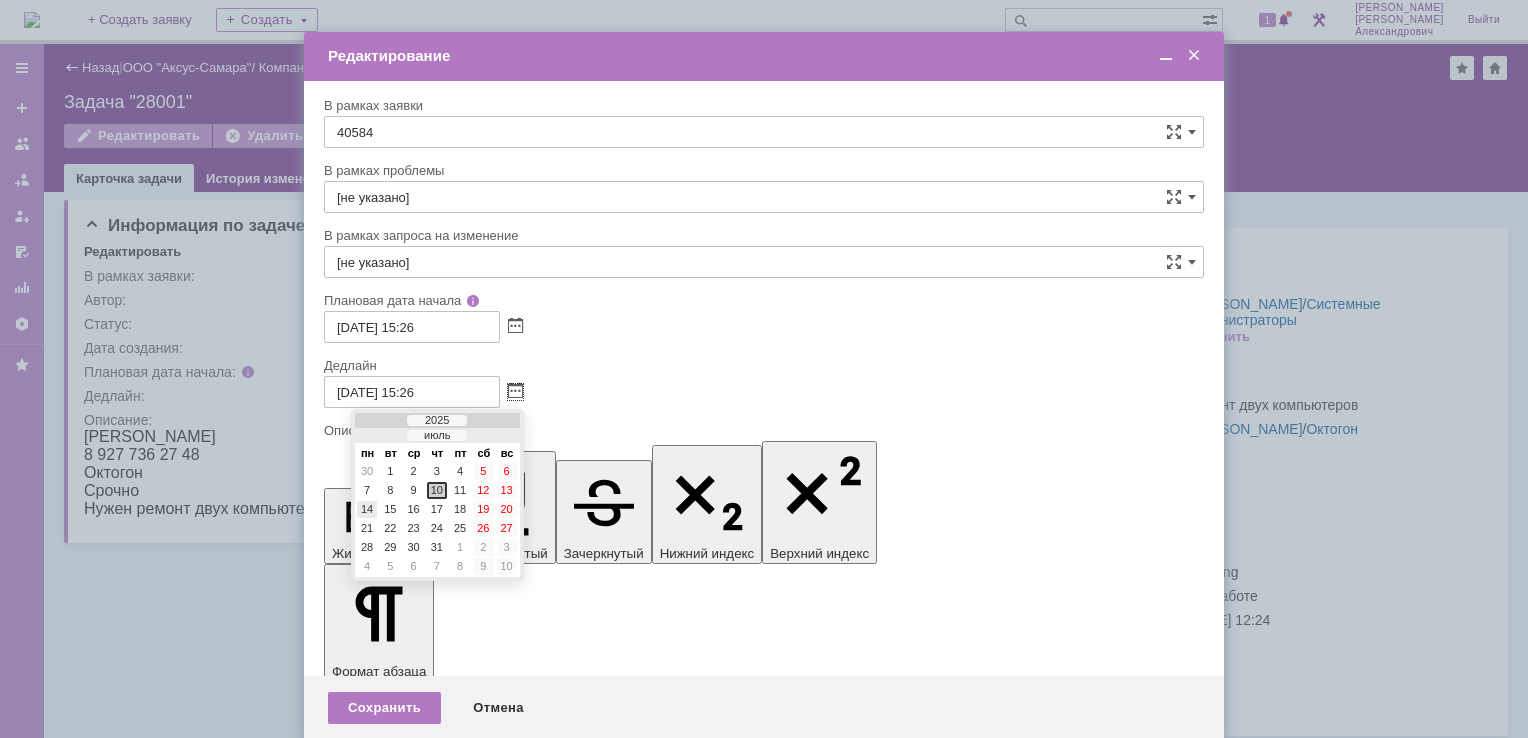click on "14" at bounding box center (367, 509) 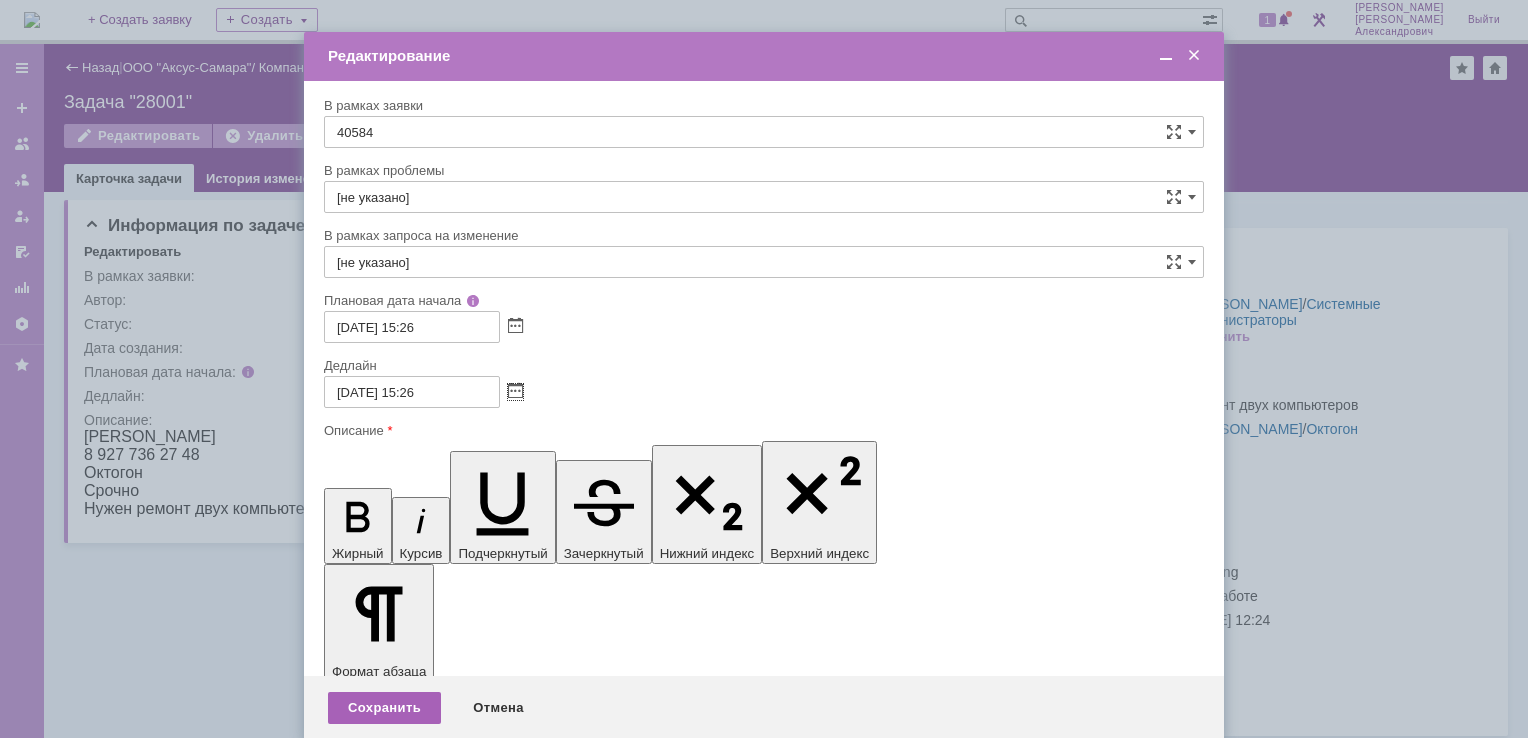 click on "Сохранить" at bounding box center [384, 708] 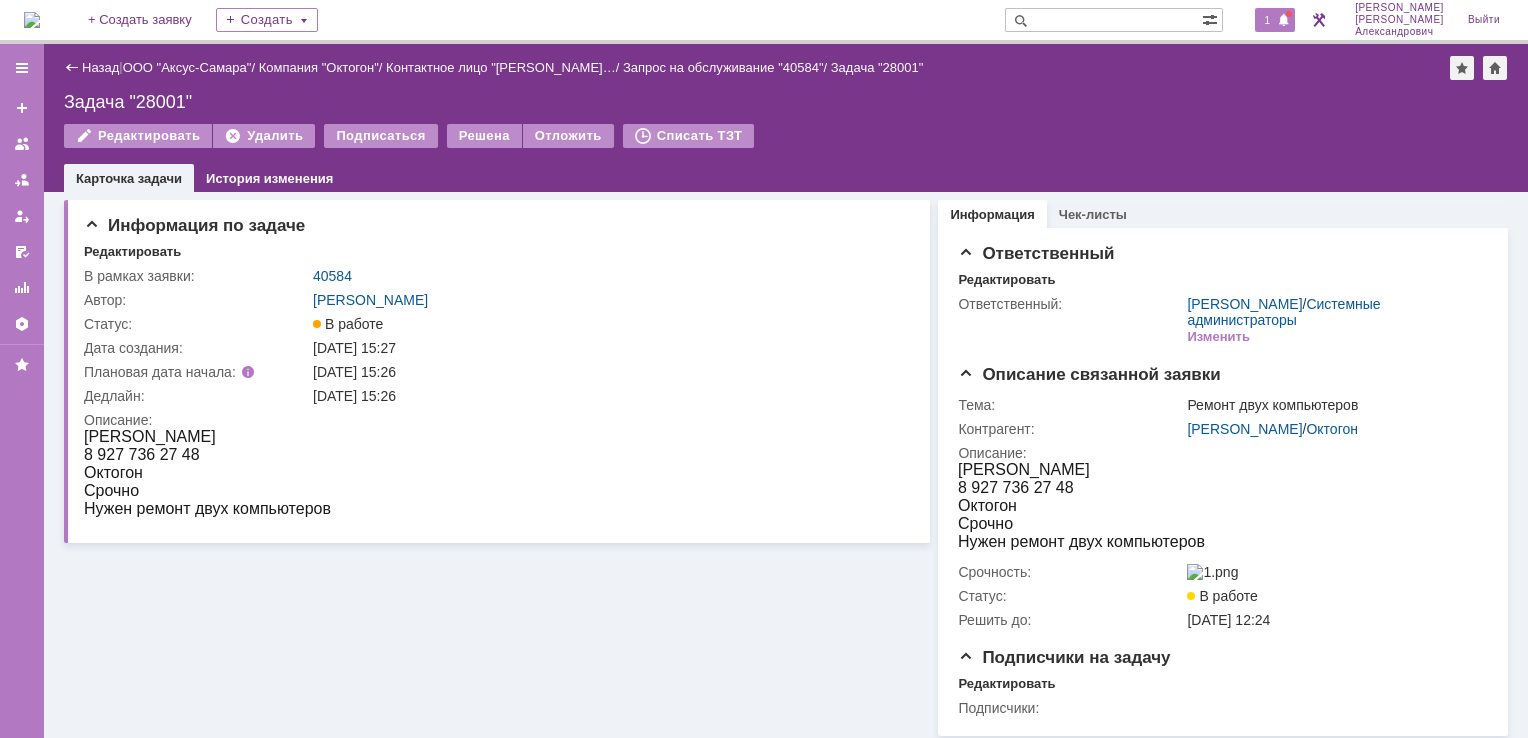 click on "1" at bounding box center (1268, 20) 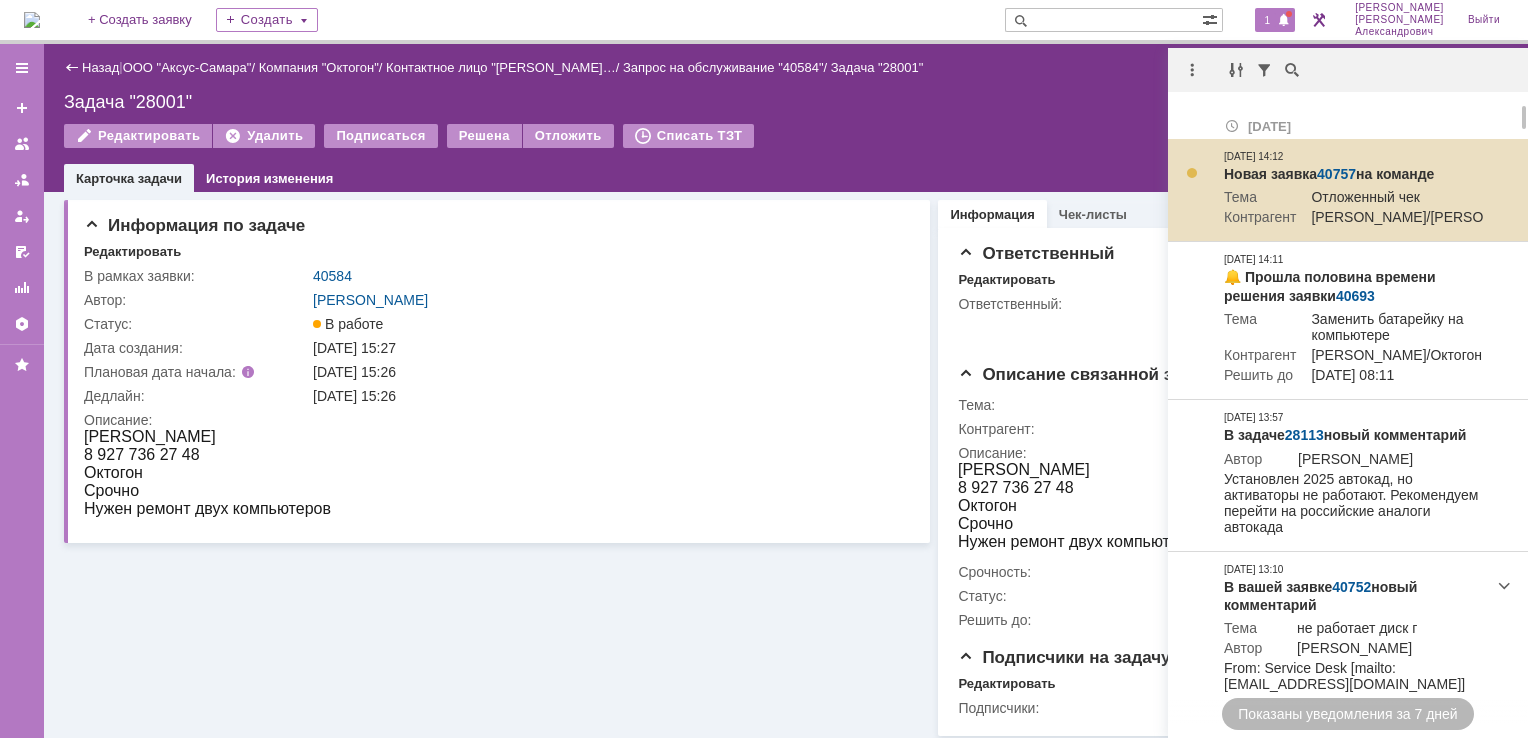 click on "40757" at bounding box center (1336, 174) 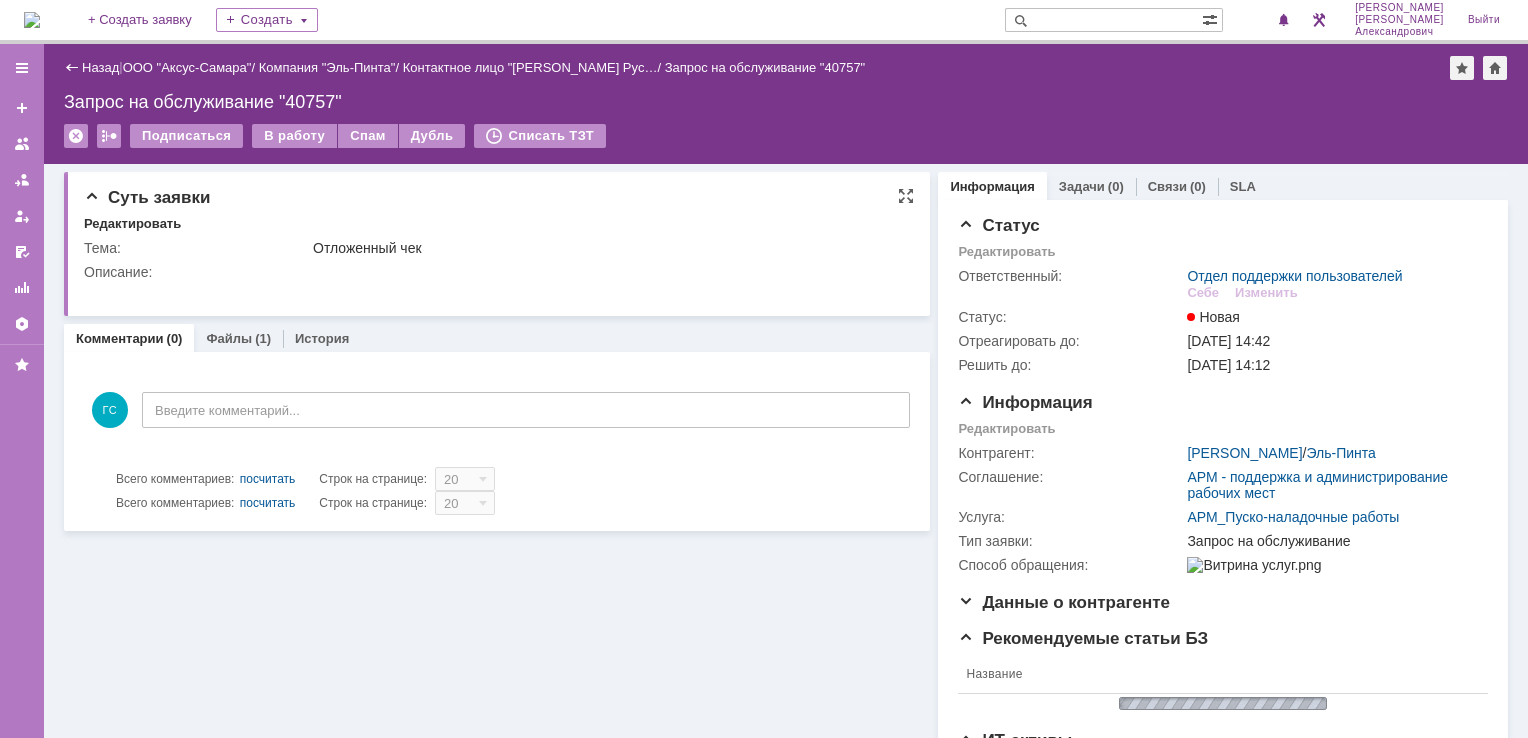 scroll, scrollTop: 0, scrollLeft: 0, axis: both 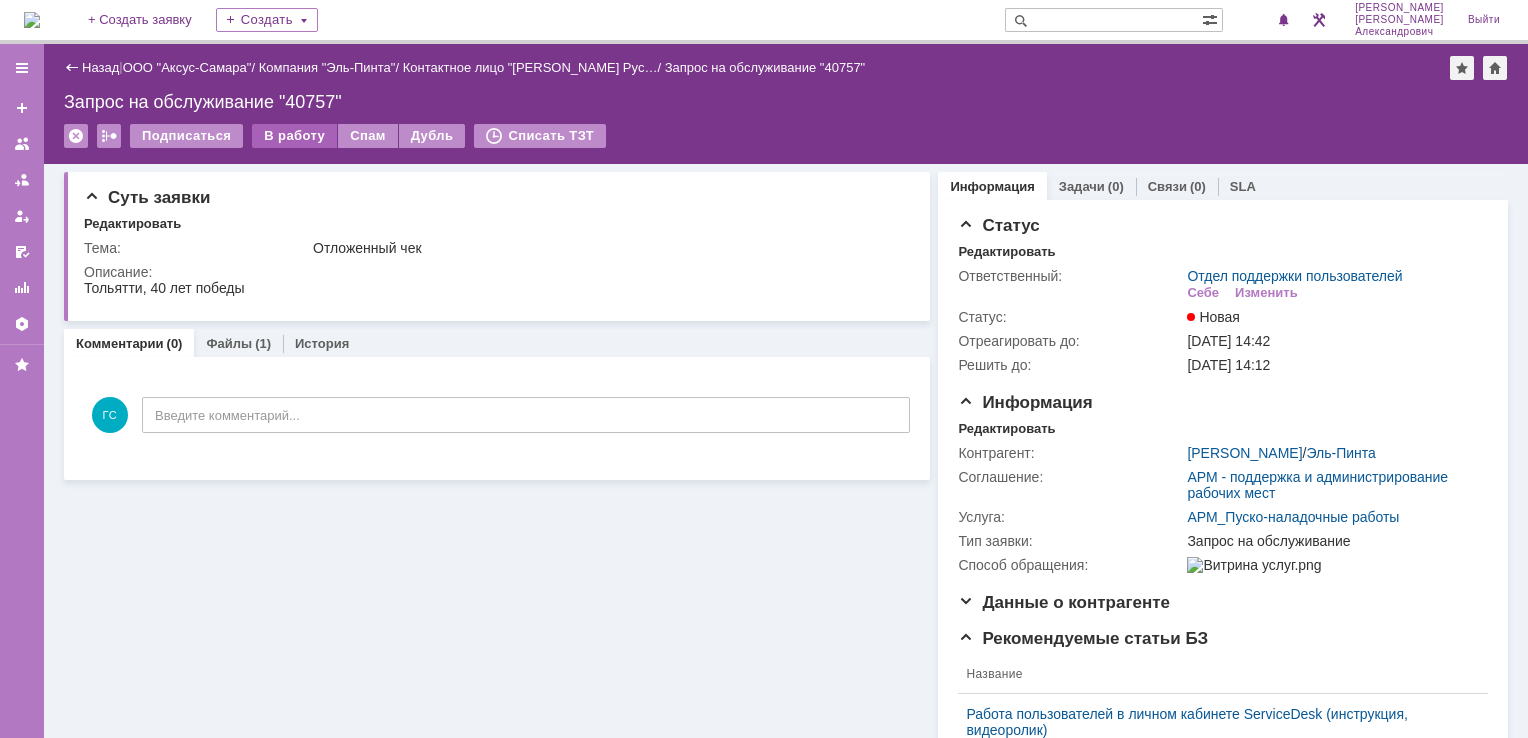 click on "В работу" at bounding box center (294, 136) 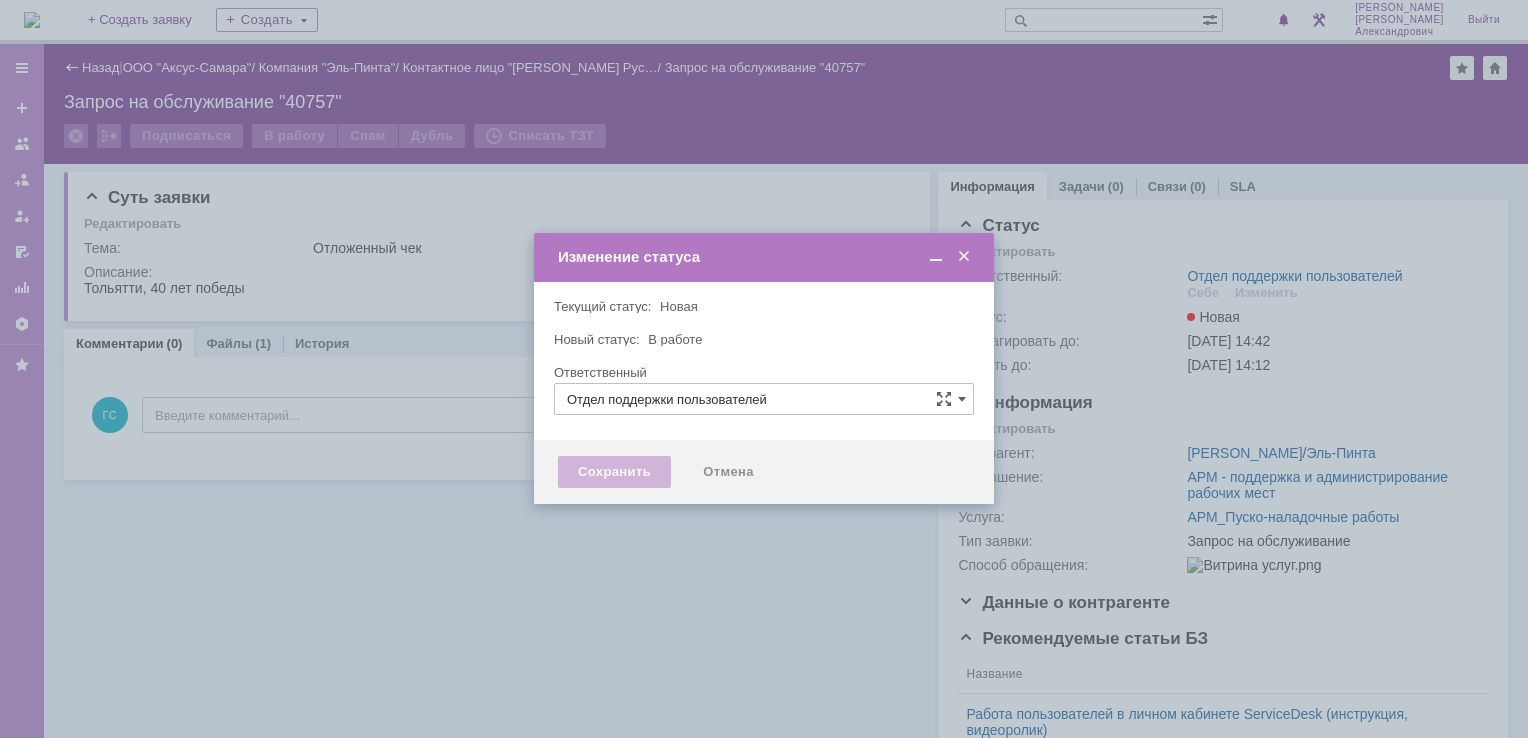 type on "[PERSON_NAME]" 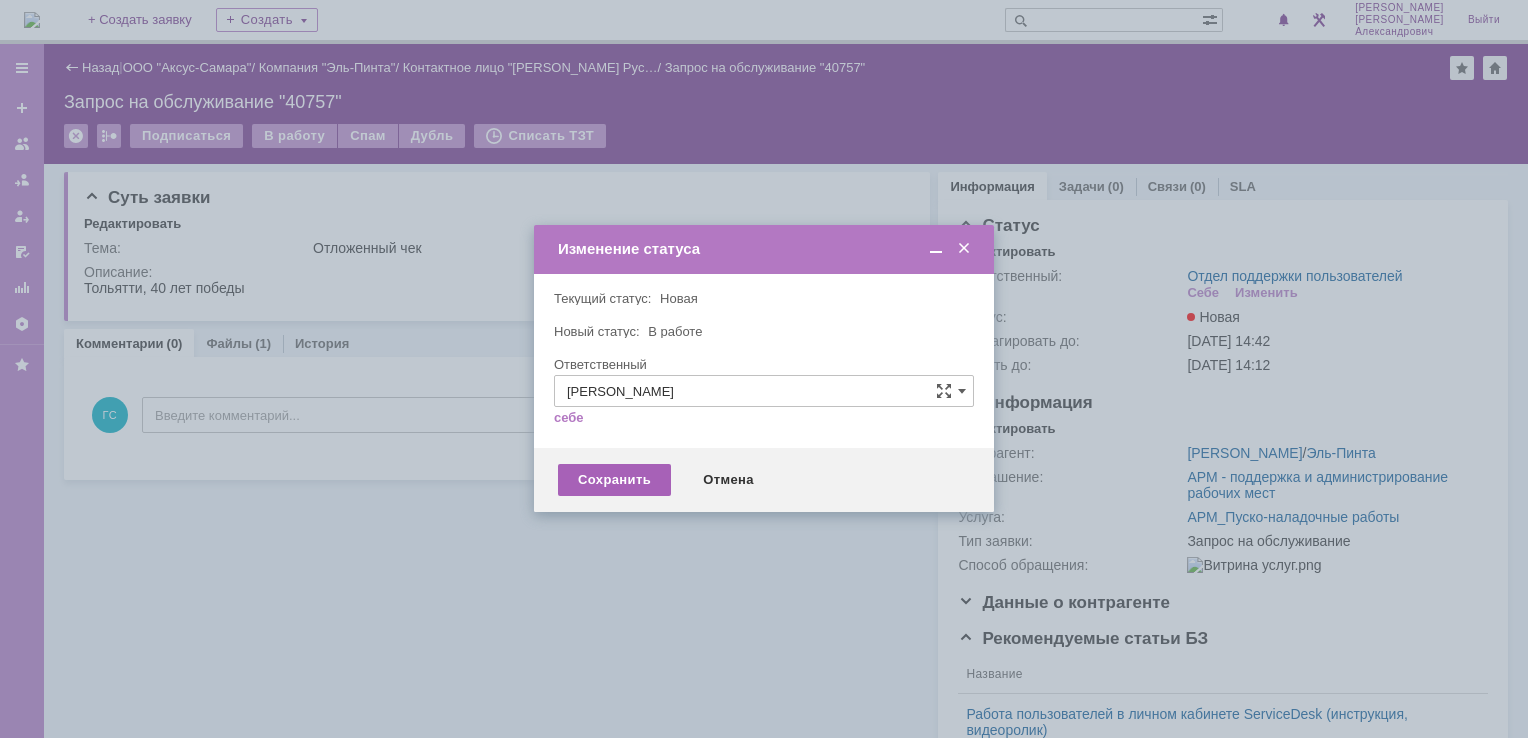 click on "Сохранить" at bounding box center [614, 480] 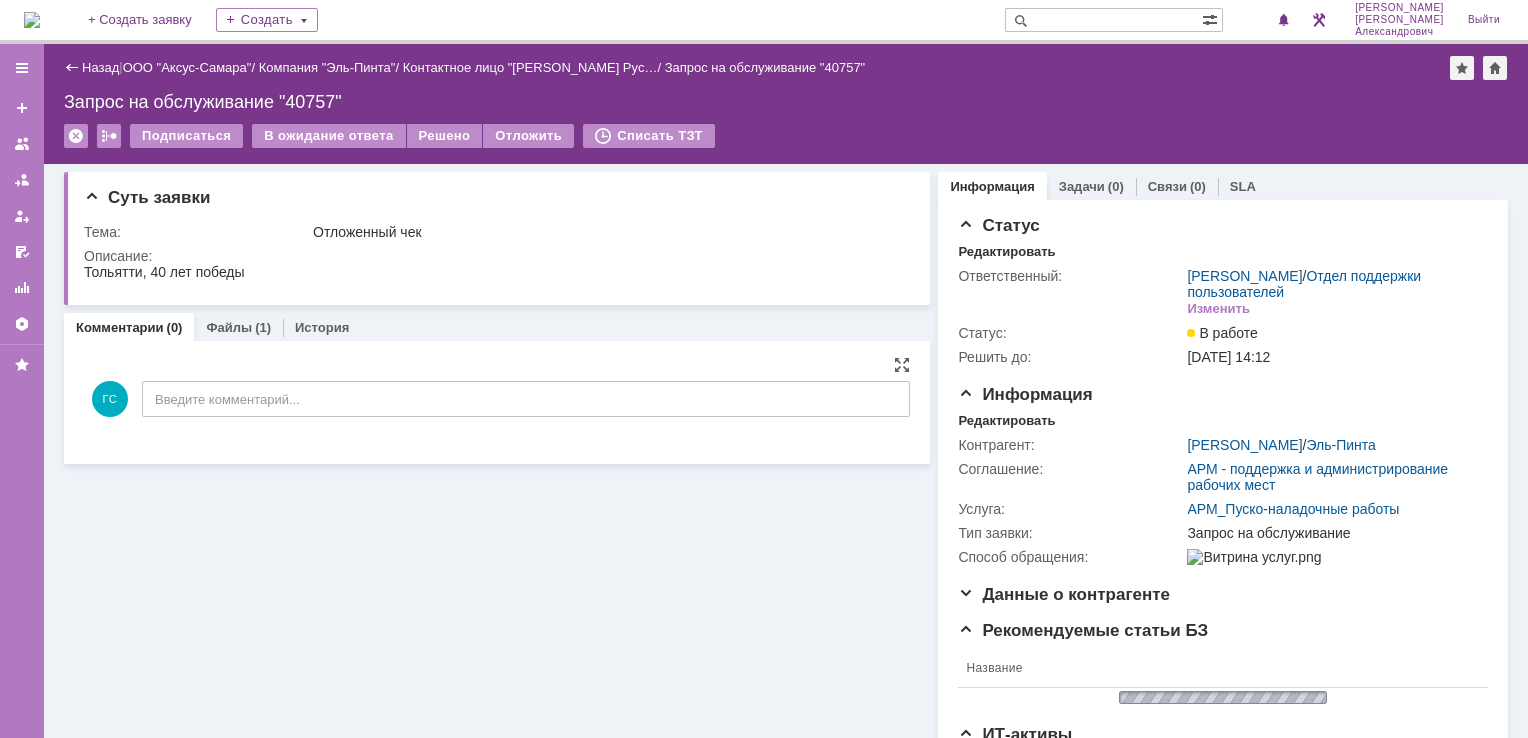 scroll, scrollTop: 0, scrollLeft: 0, axis: both 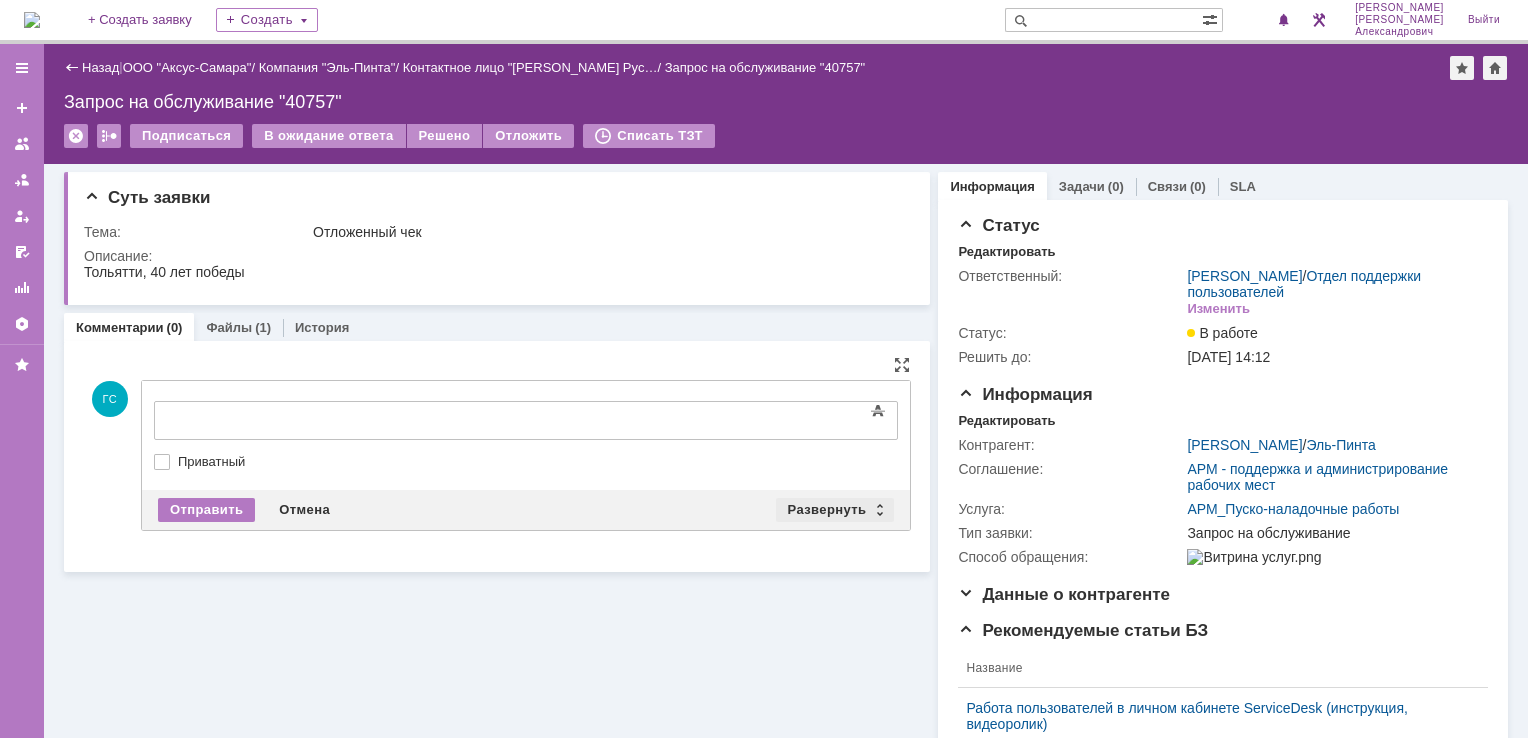 click on "Развернуть" at bounding box center (835, 510) 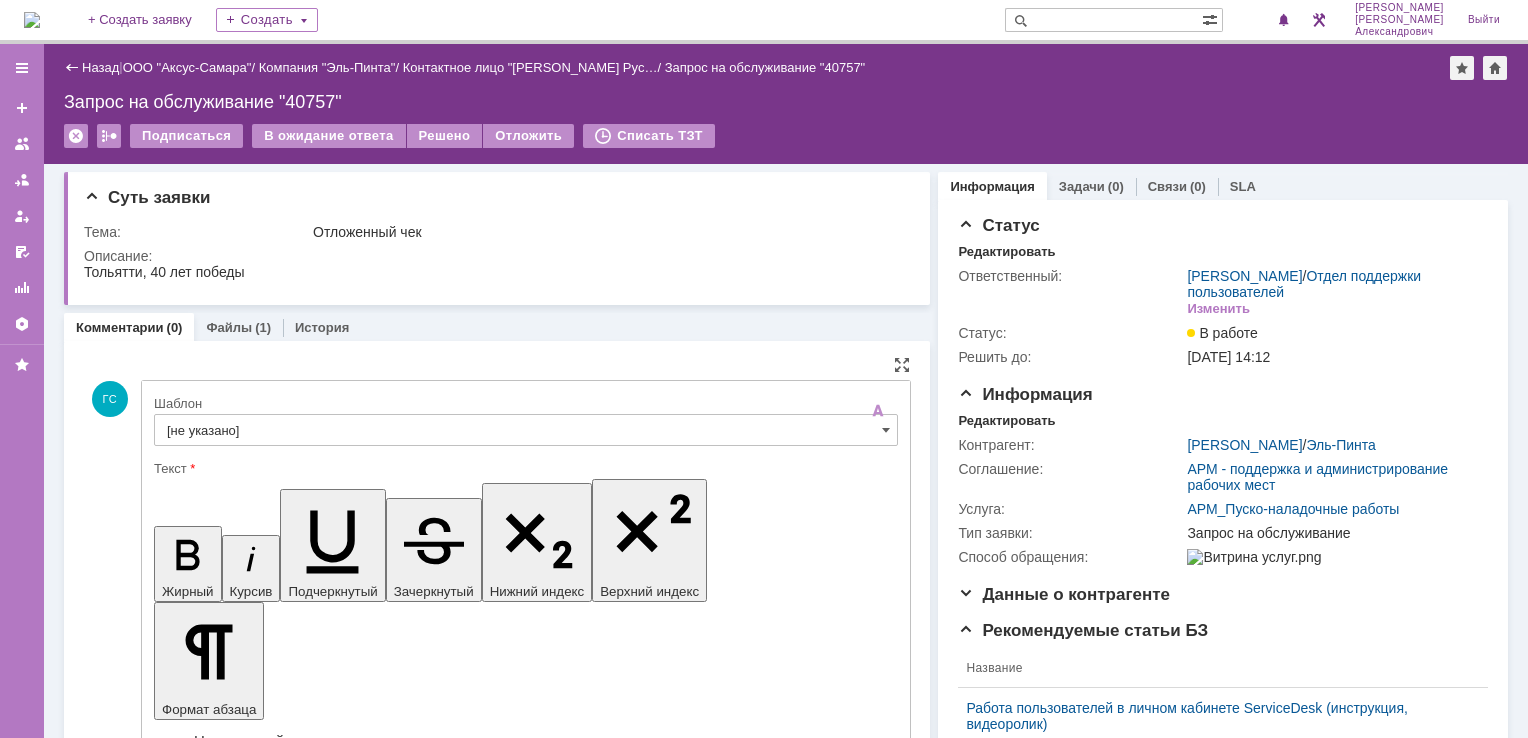 scroll, scrollTop: 0, scrollLeft: 0, axis: both 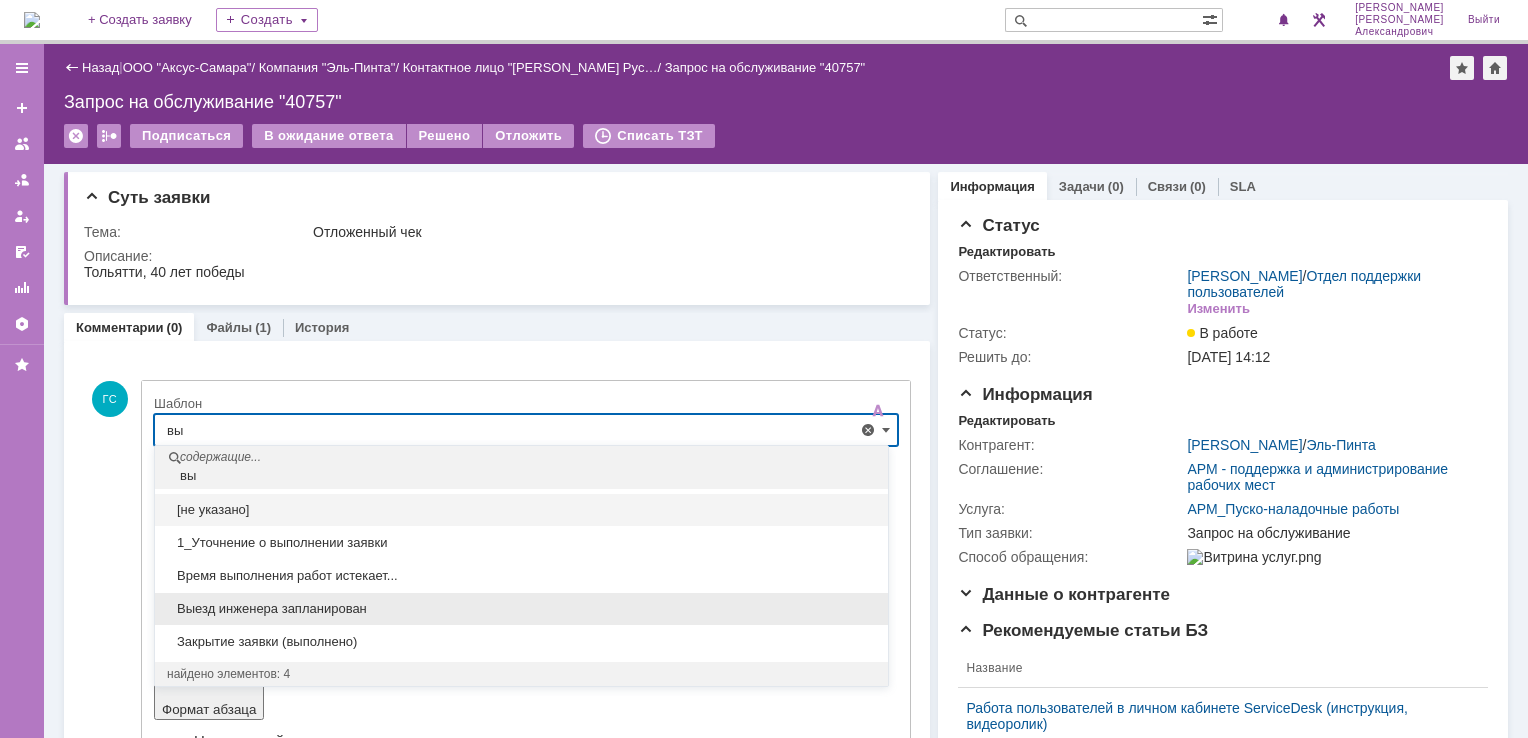 click on "Выезд инженера запланирован" at bounding box center [521, 609] 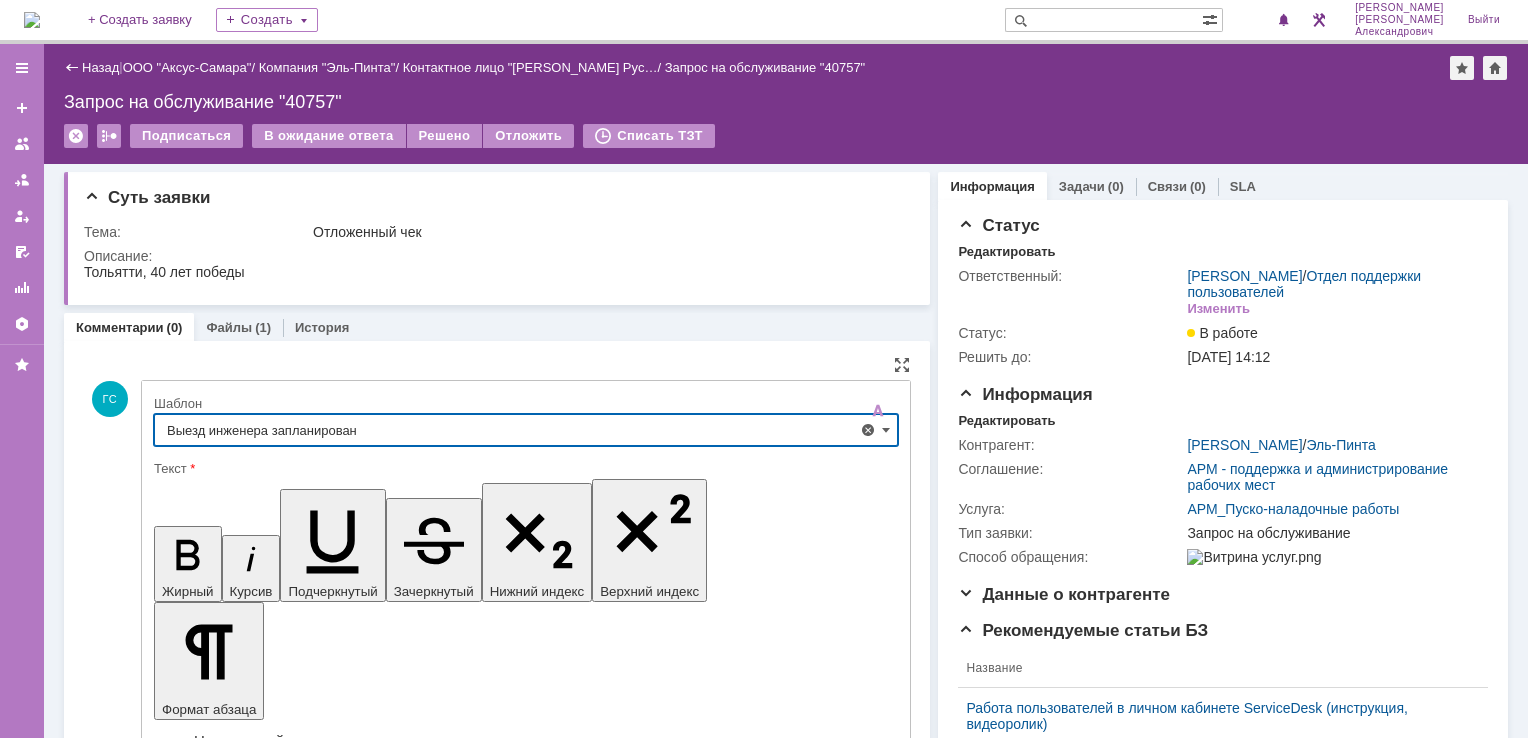 type on "Выезд инженера запланирован" 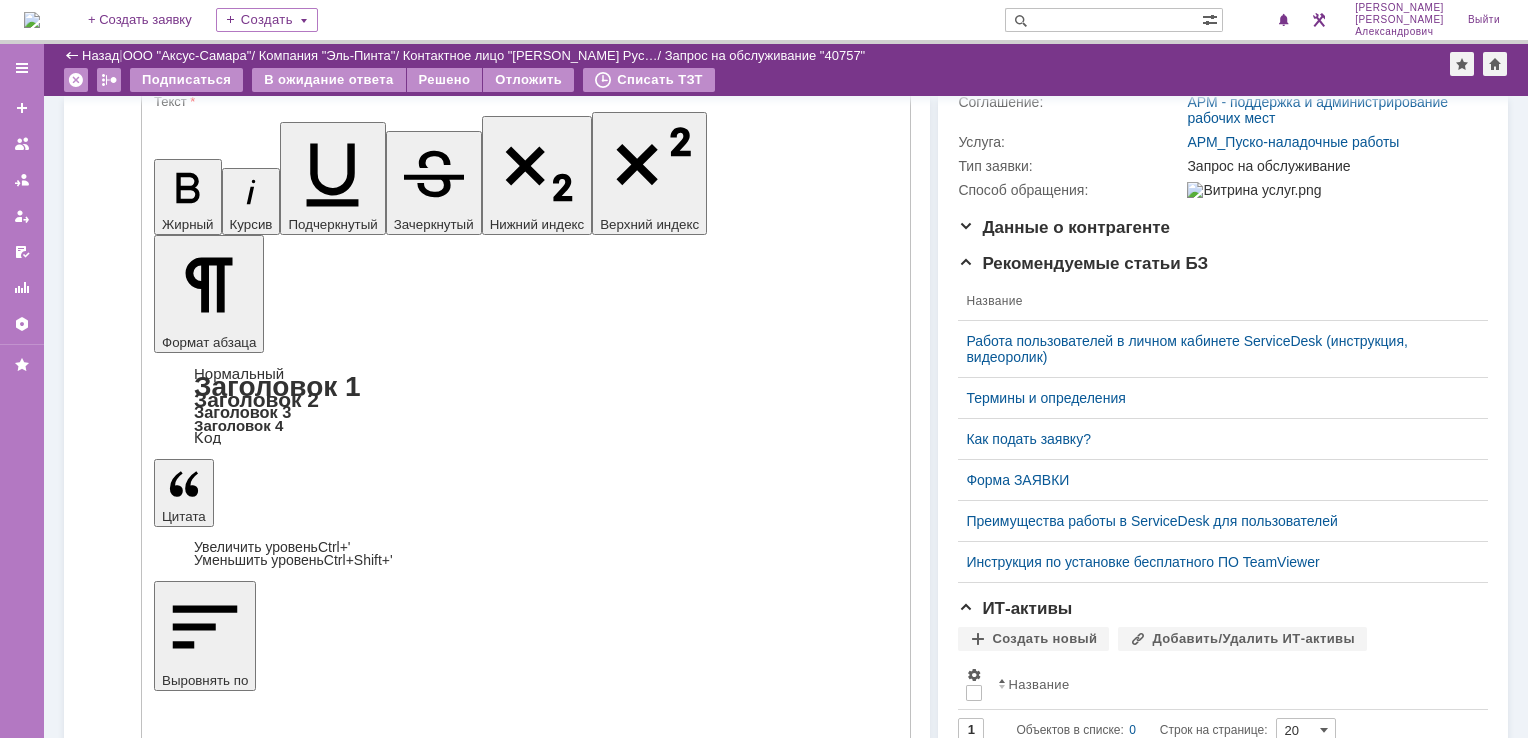 scroll, scrollTop: 300, scrollLeft: 0, axis: vertical 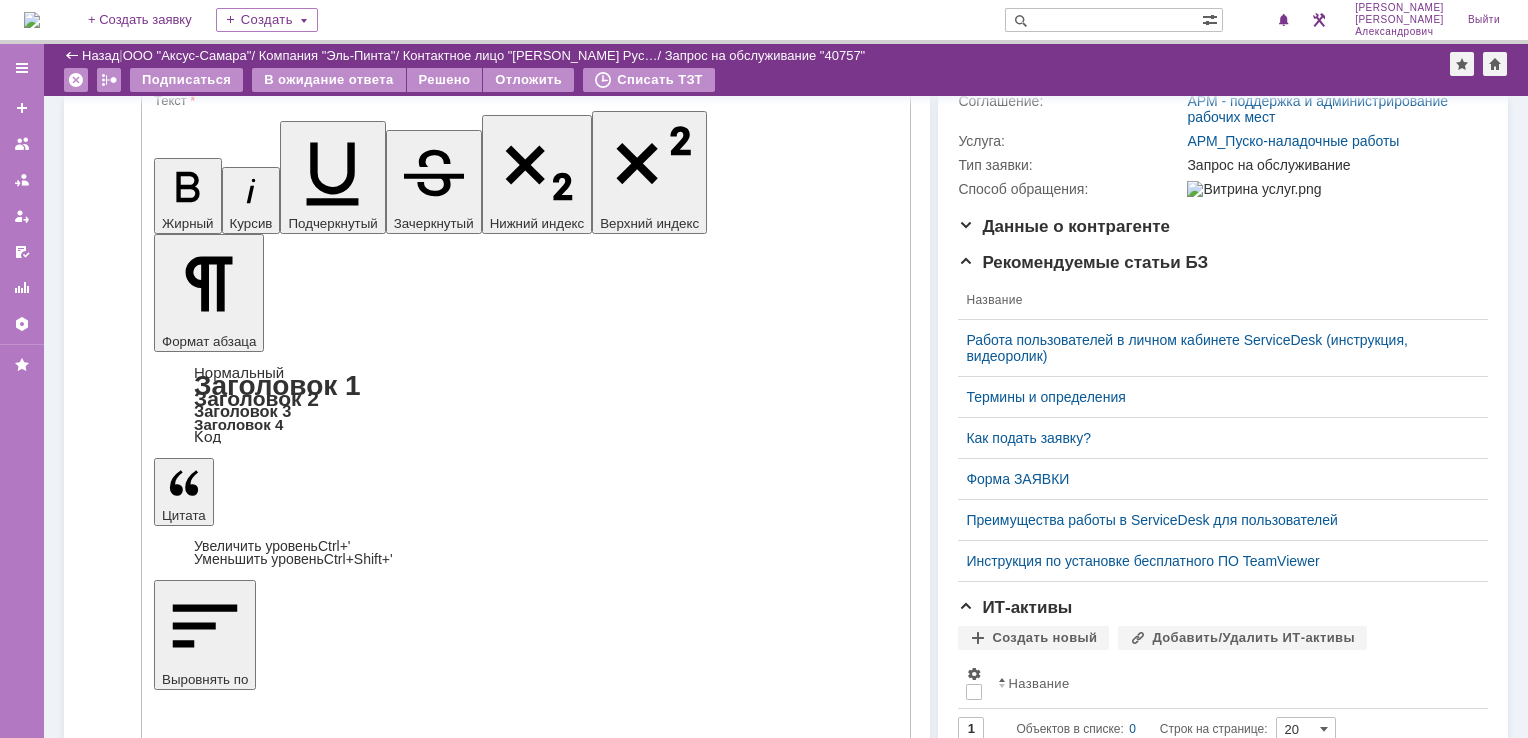 click on "Отправить" at bounding box center (206, 5212) 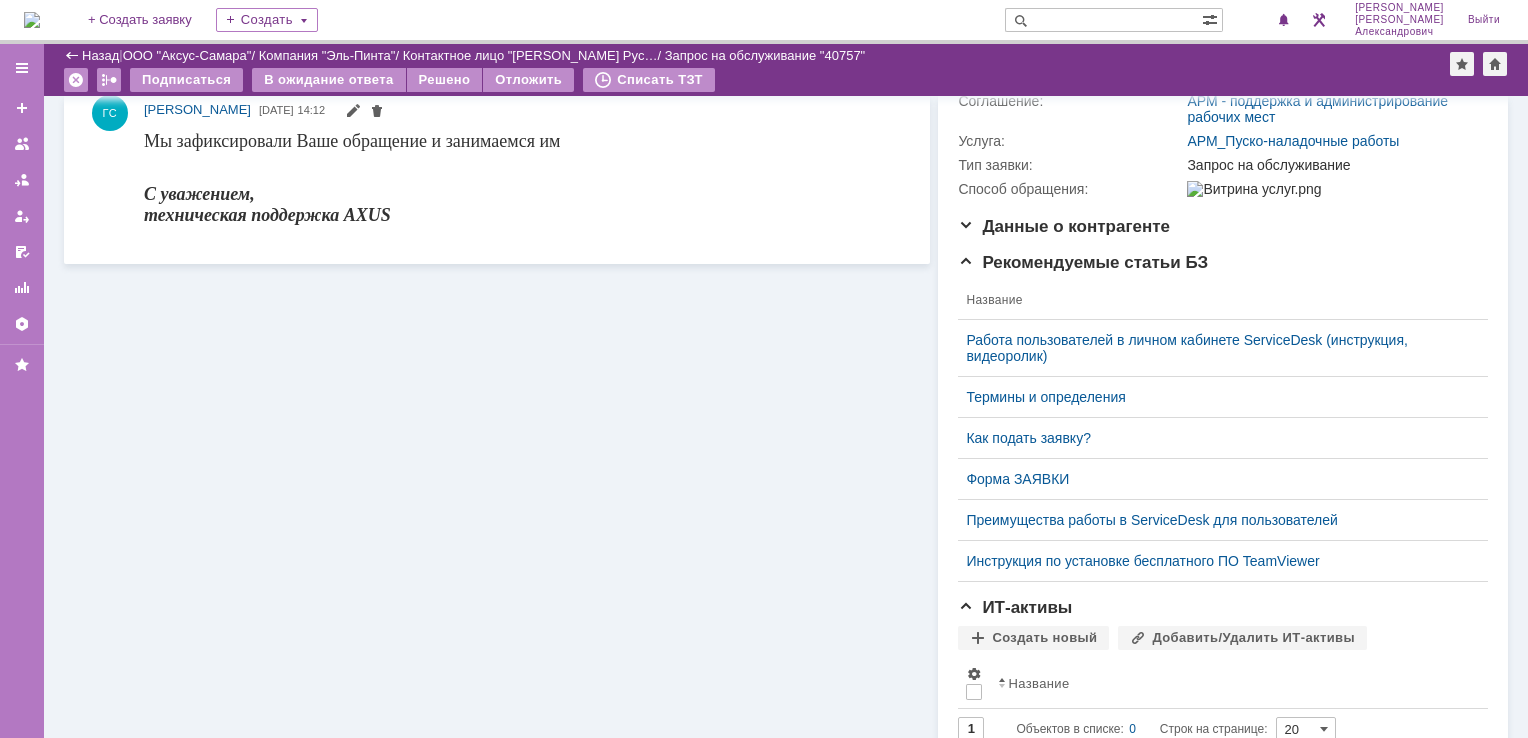 scroll, scrollTop: 0, scrollLeft: 0, axis: both 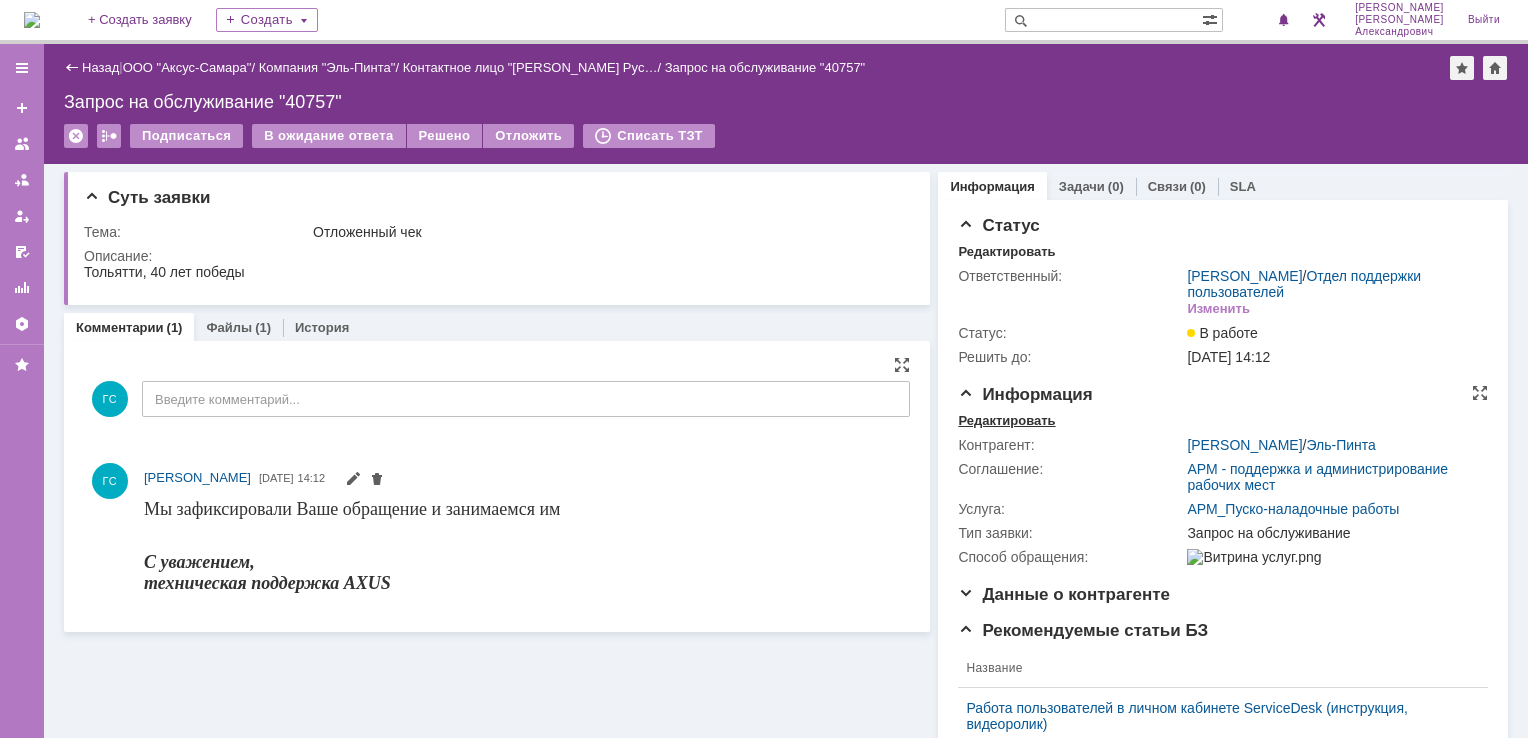 click on "Редактировать" at bounding box center (1006, 421) 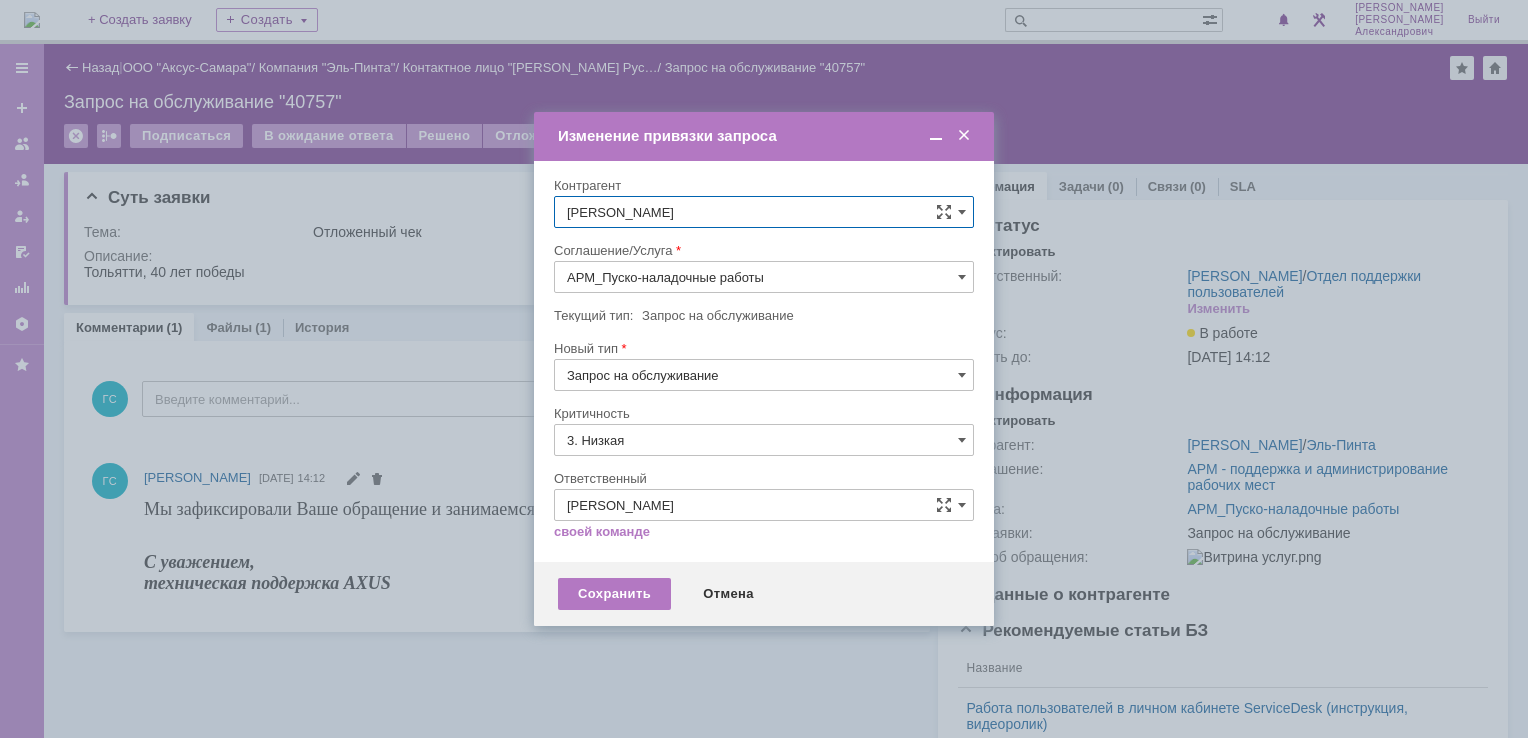 click on "АРМ_Пуско-наладочные работы" at bounding box center (764, 277) 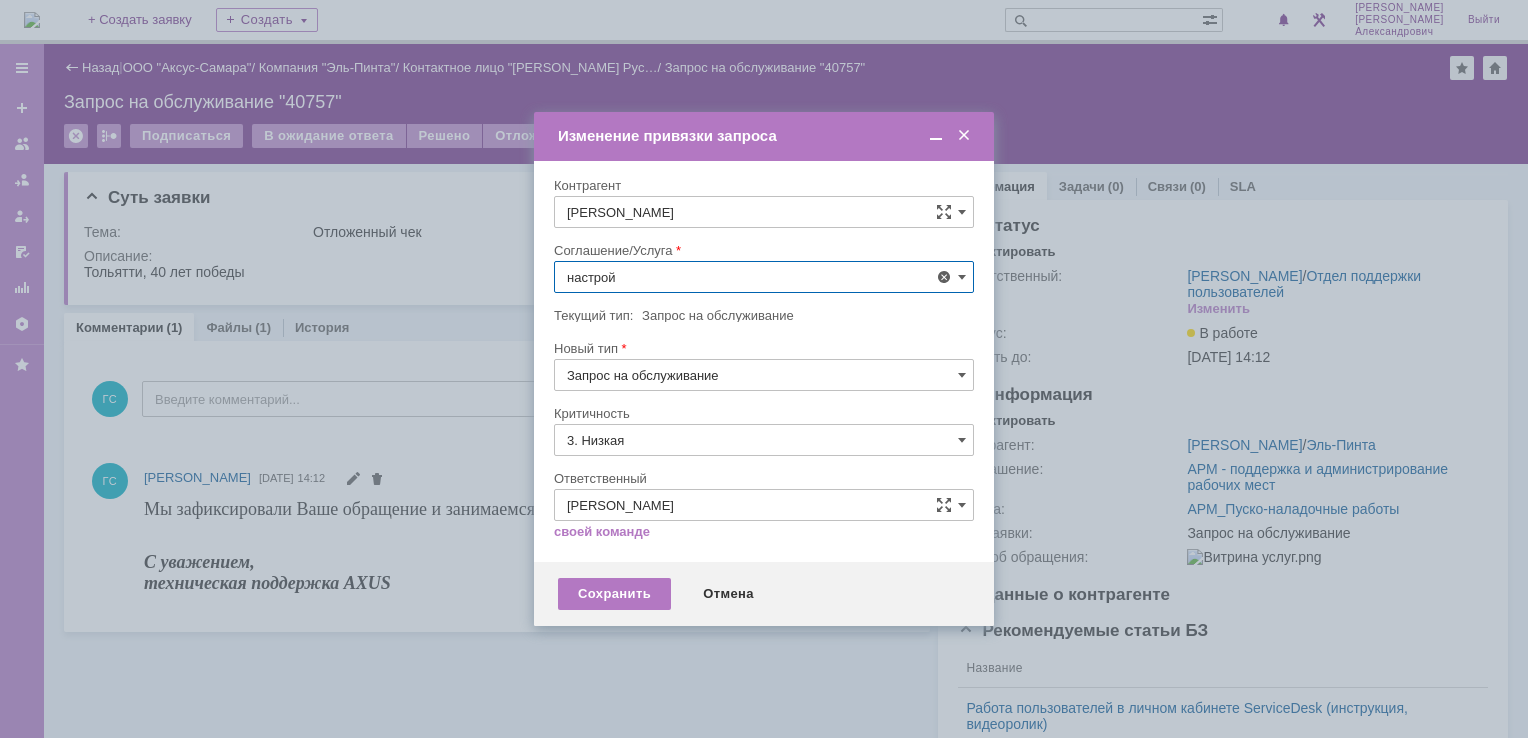 scroll, scrollTop: 130, scrollLeft: 0, axis: vertical 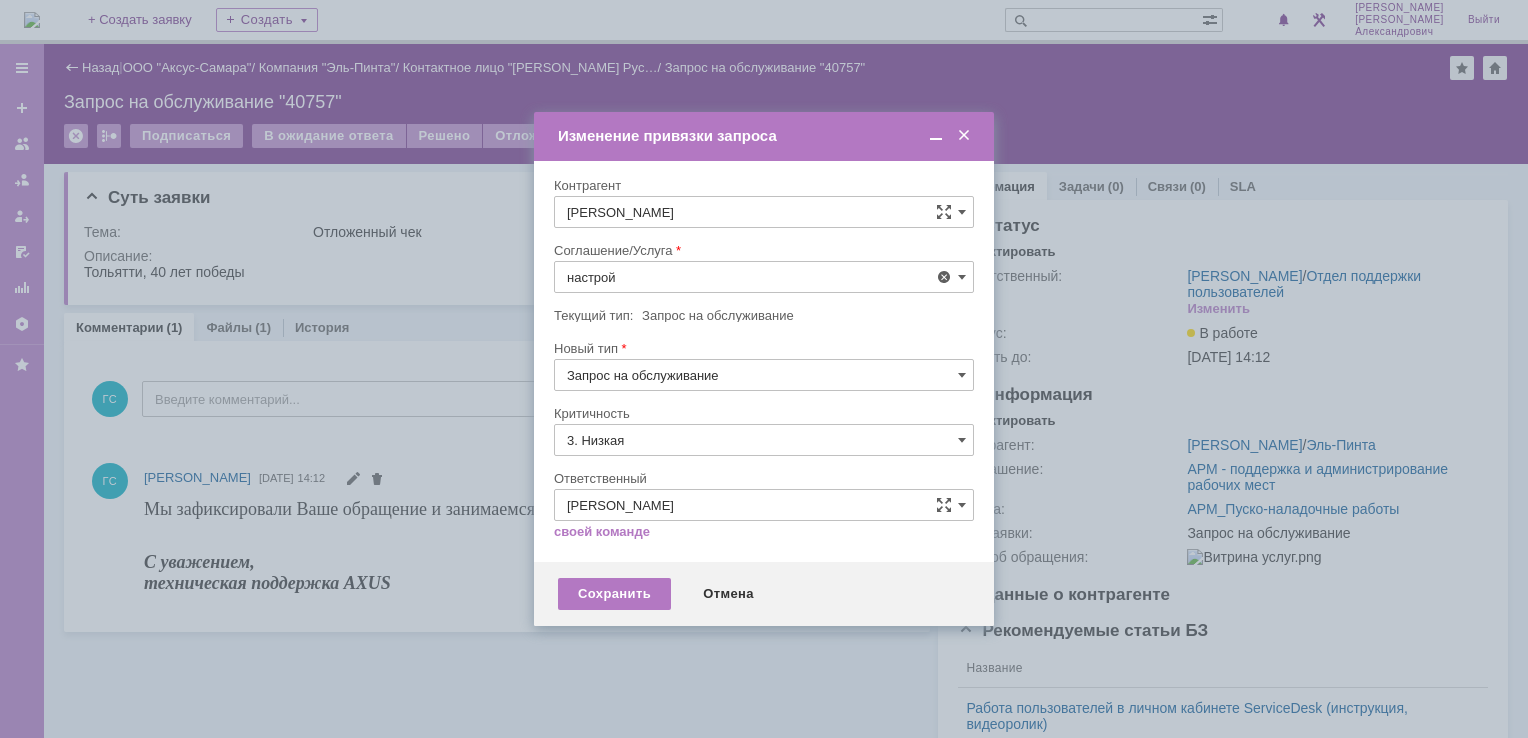 click on "АРМ_Настройка" at bounding box center (764, 519) 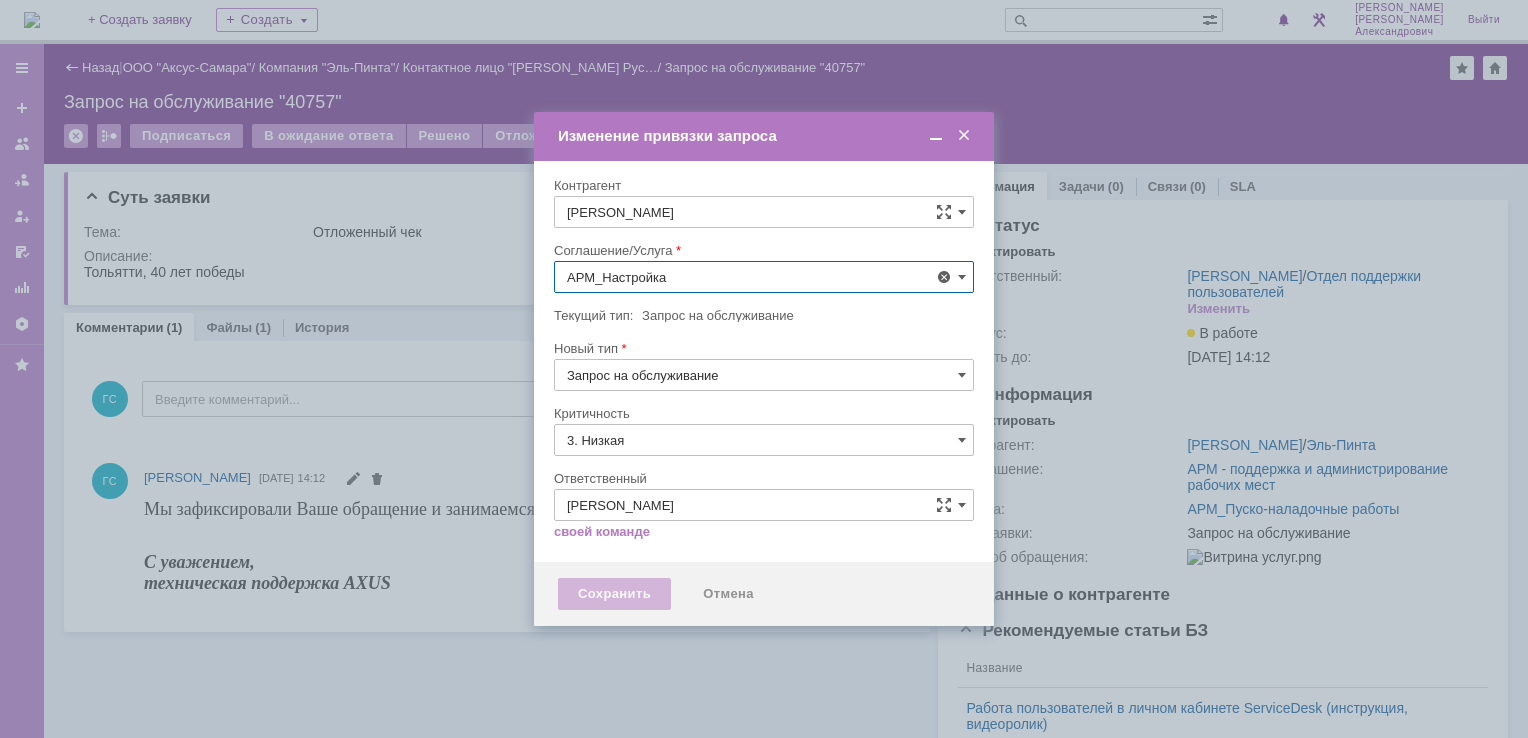 type on "АРМ_Настройка" 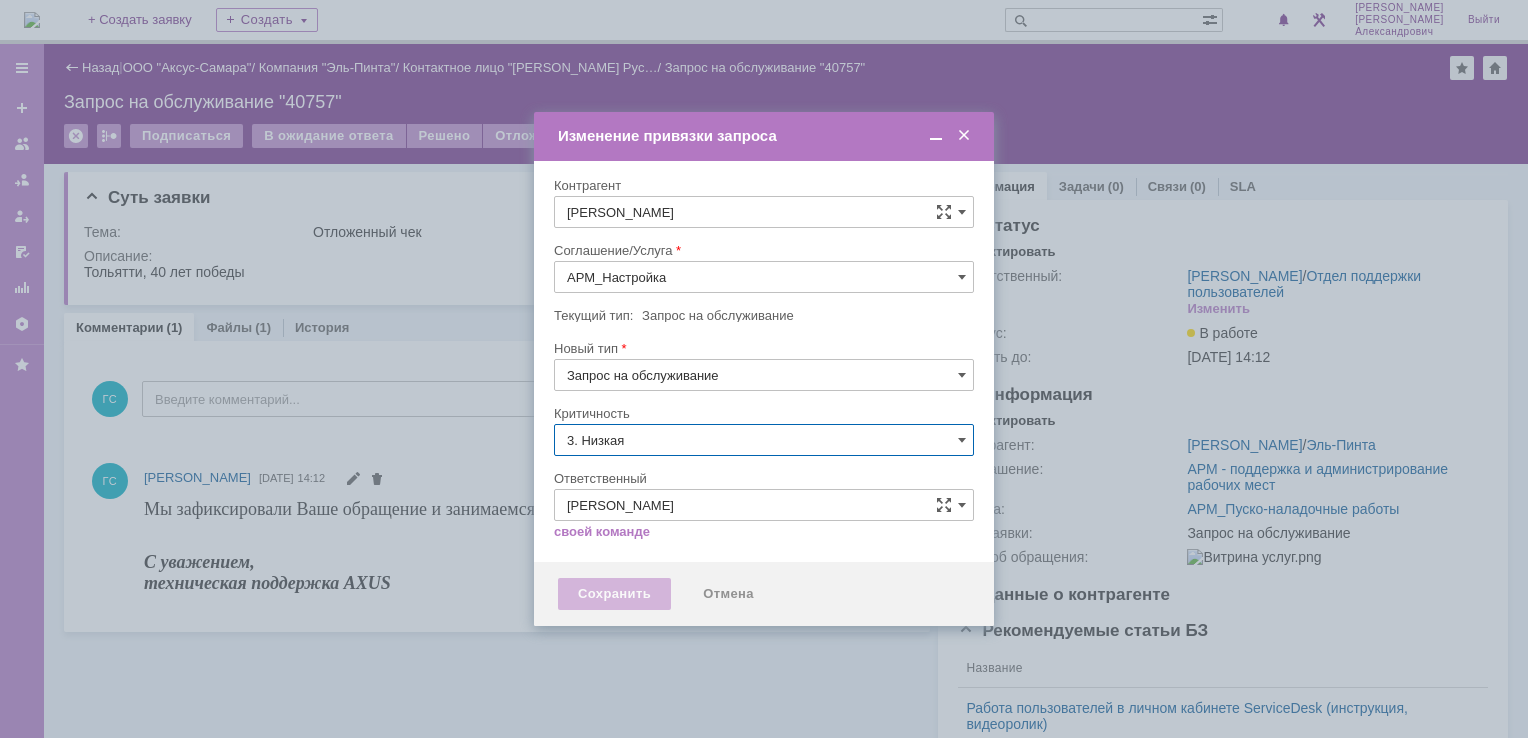 click on "3. Низкая" at bounding box center (764, 440) 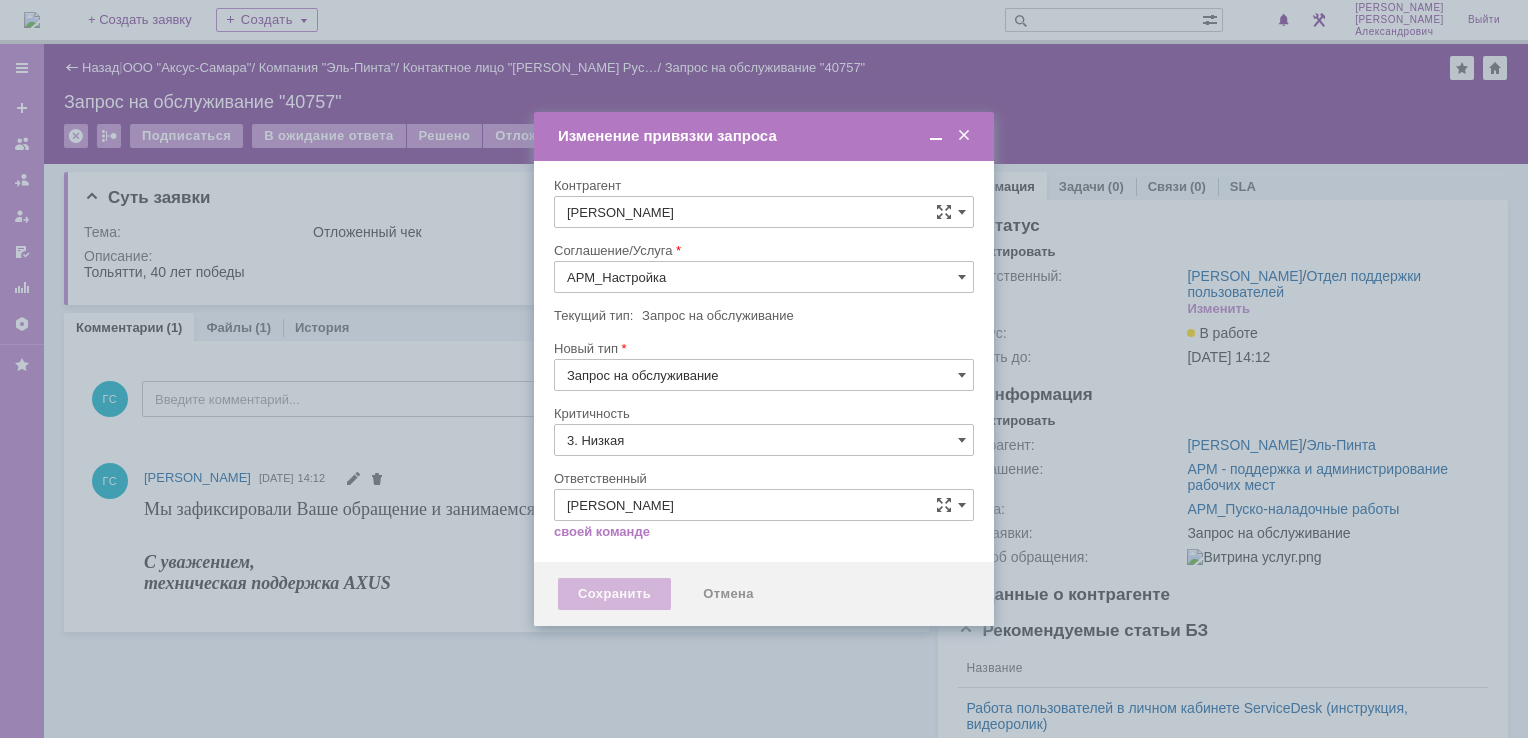 click on "[не указано]" at bounding box center [764, 477] 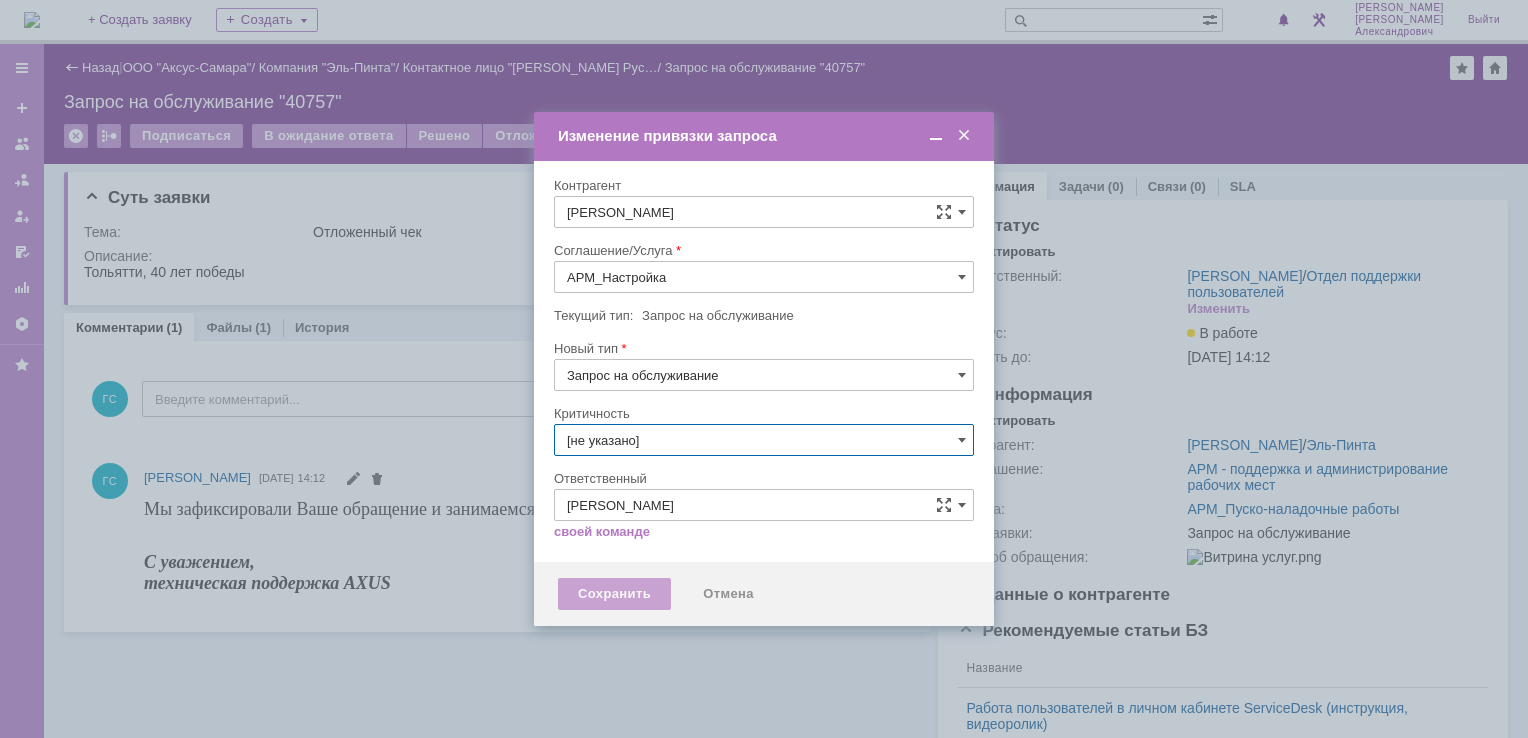 type on "[не указано]" 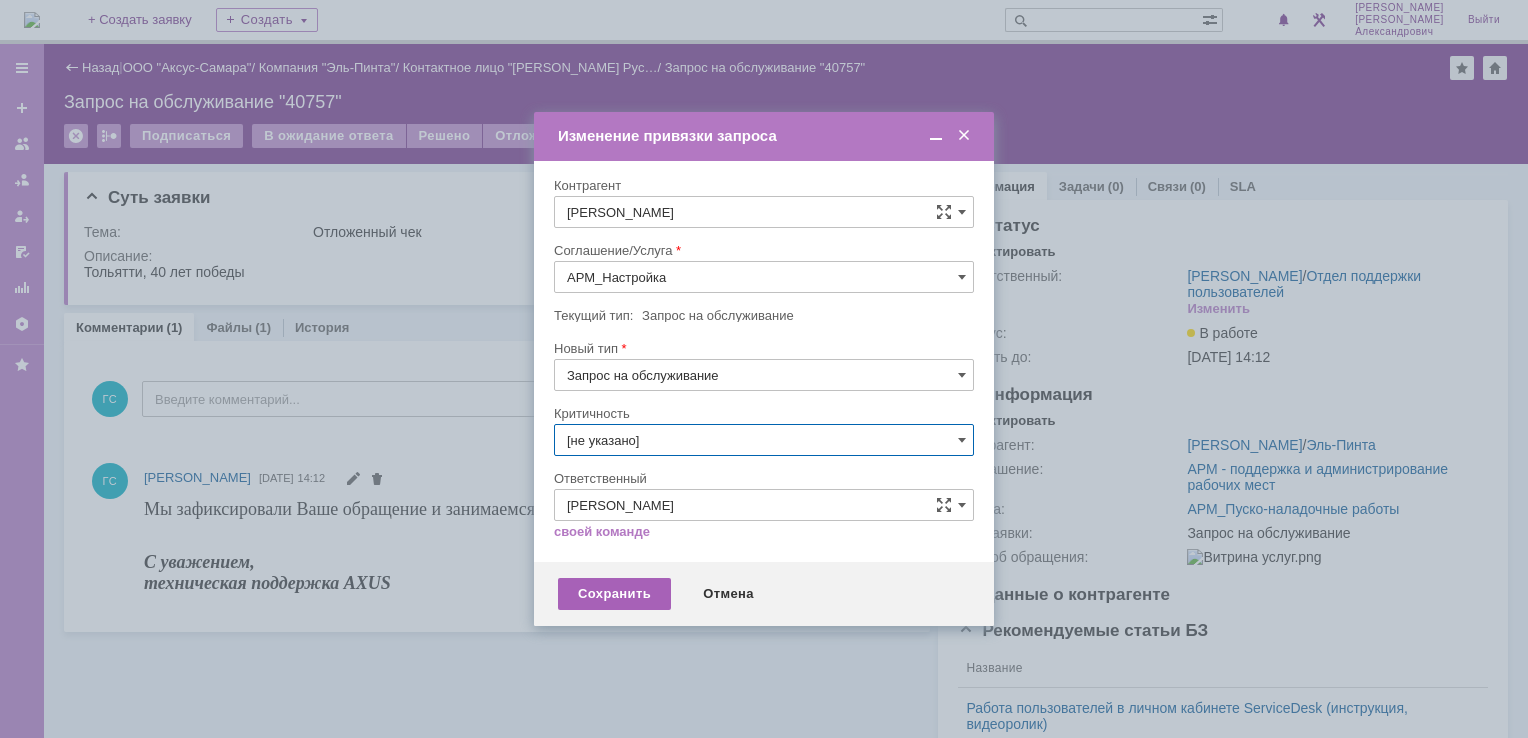 click on "Сохранить" at bounding box center (614, 594) 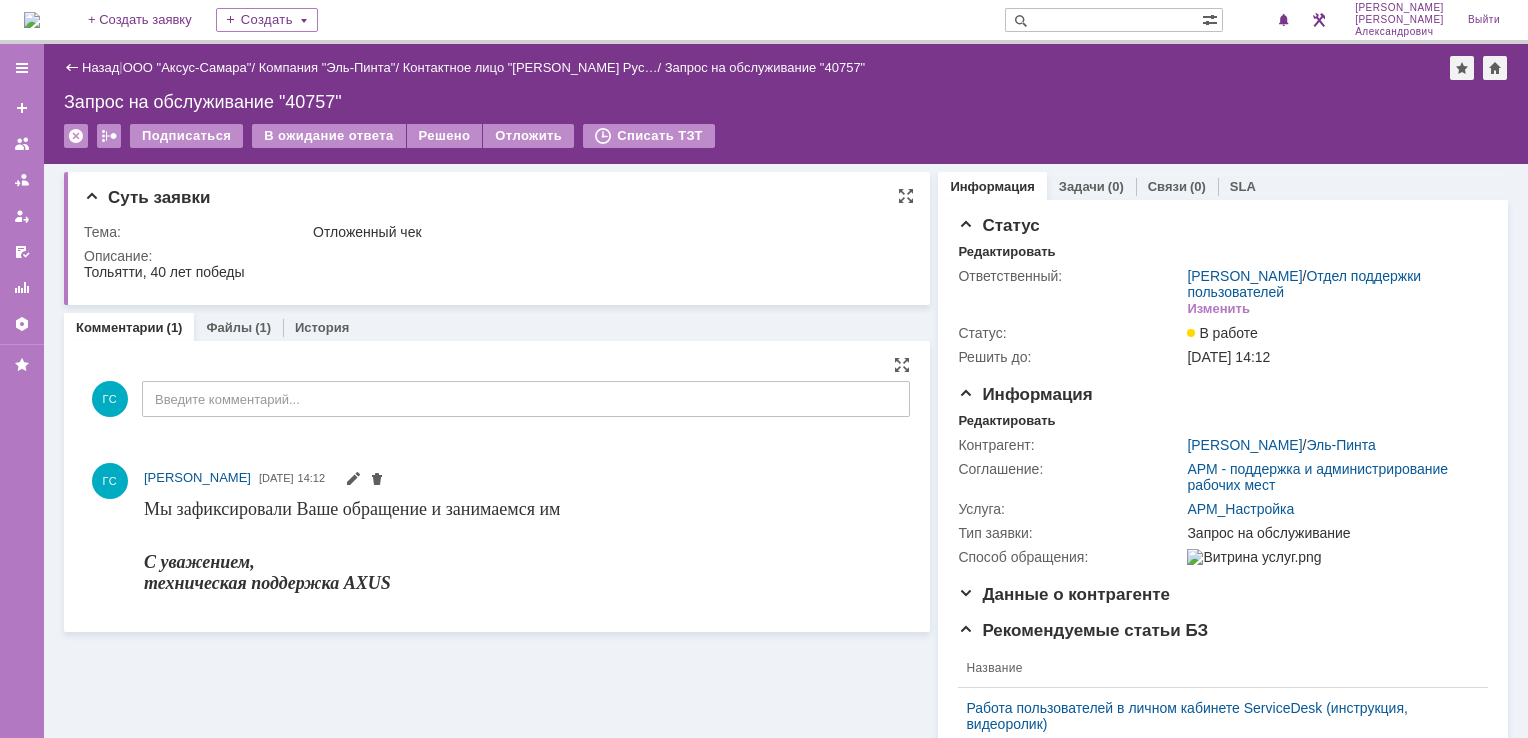 scroll, scrollTop: 0, scrollLeft: 0, axis: both 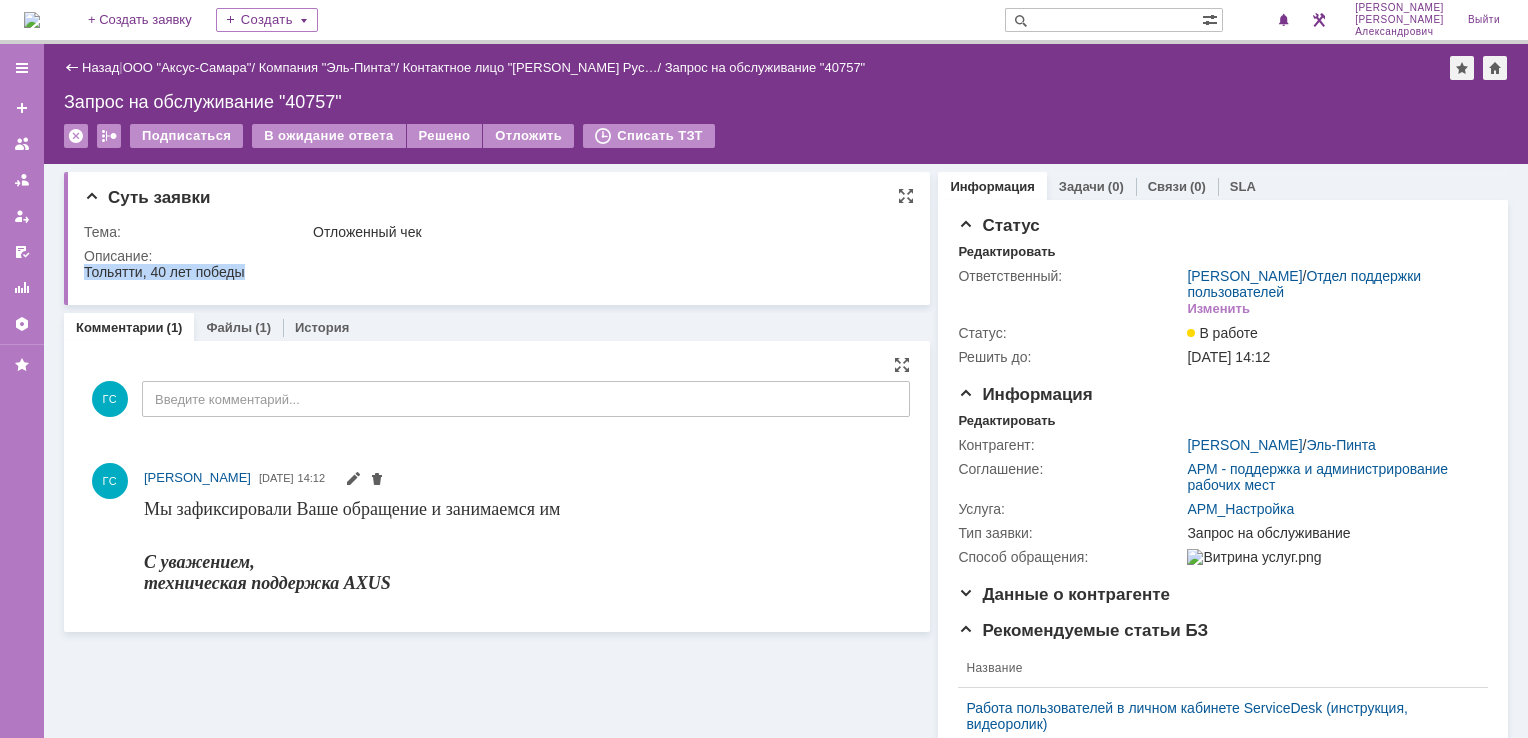 drag, startPoint x: 86, startPoint y: 270, endPoint x: 292, endPoint y: 272, distance: 206.0097 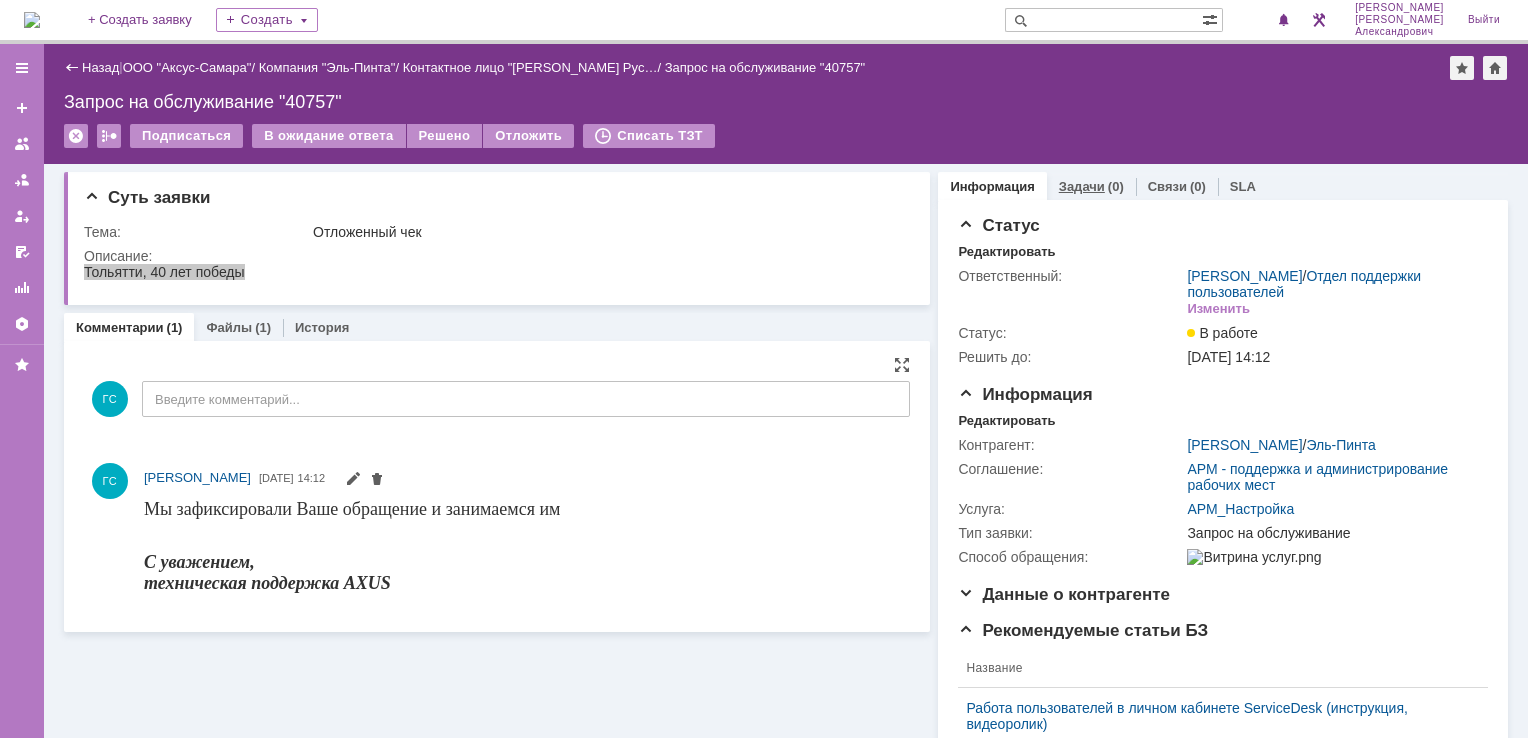 click on "Задачи (0)" at bounding box center (1091, 186) 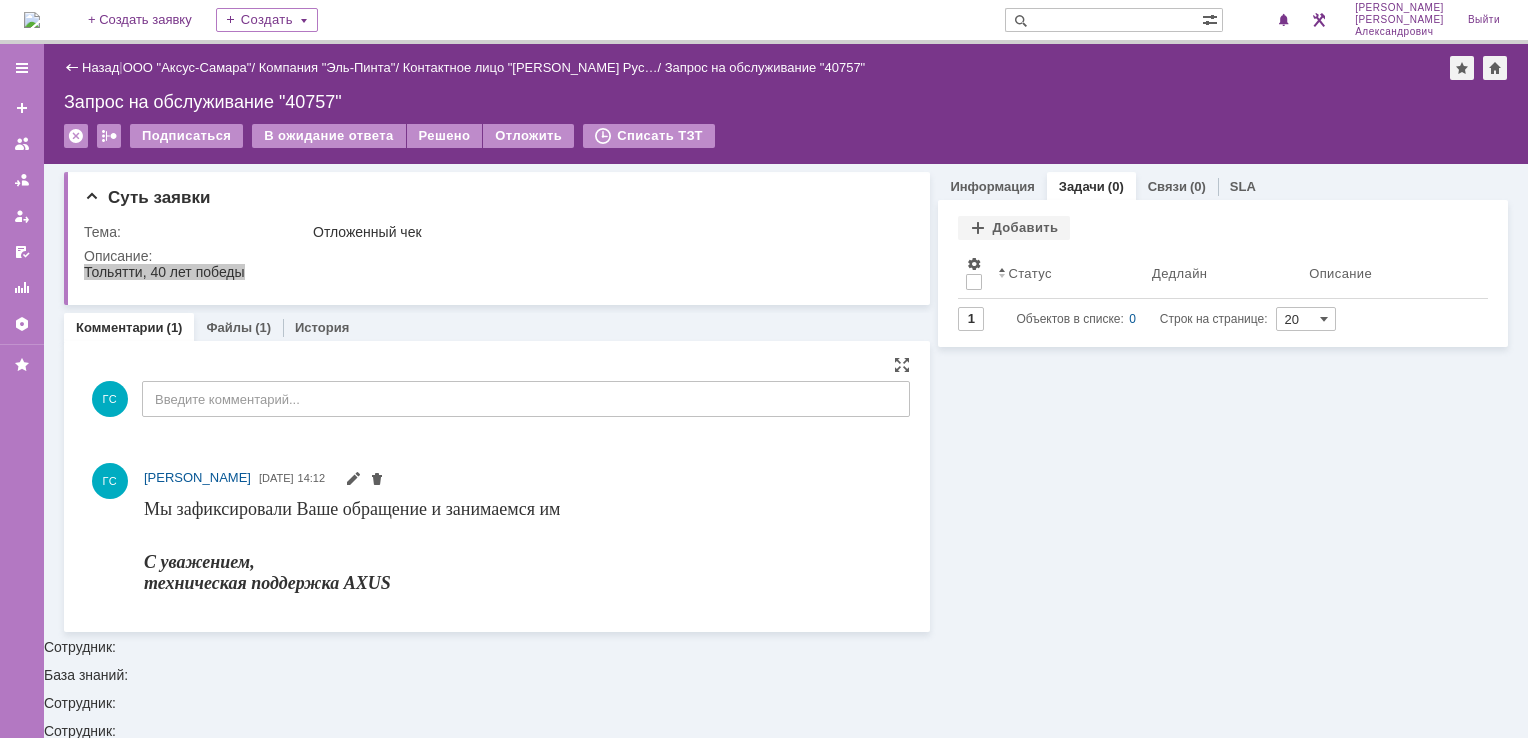click on "Задачи
Добавить Результаты поиска:                   Изменить Сбросить Сортировать по: Статус 1       Объектов в списке:    0  Строк на странице:        20       Статус Дедлайн Описание 1       Объектов в списке:    0  Строк на странице:        20" at bounding box center (1223, 273) 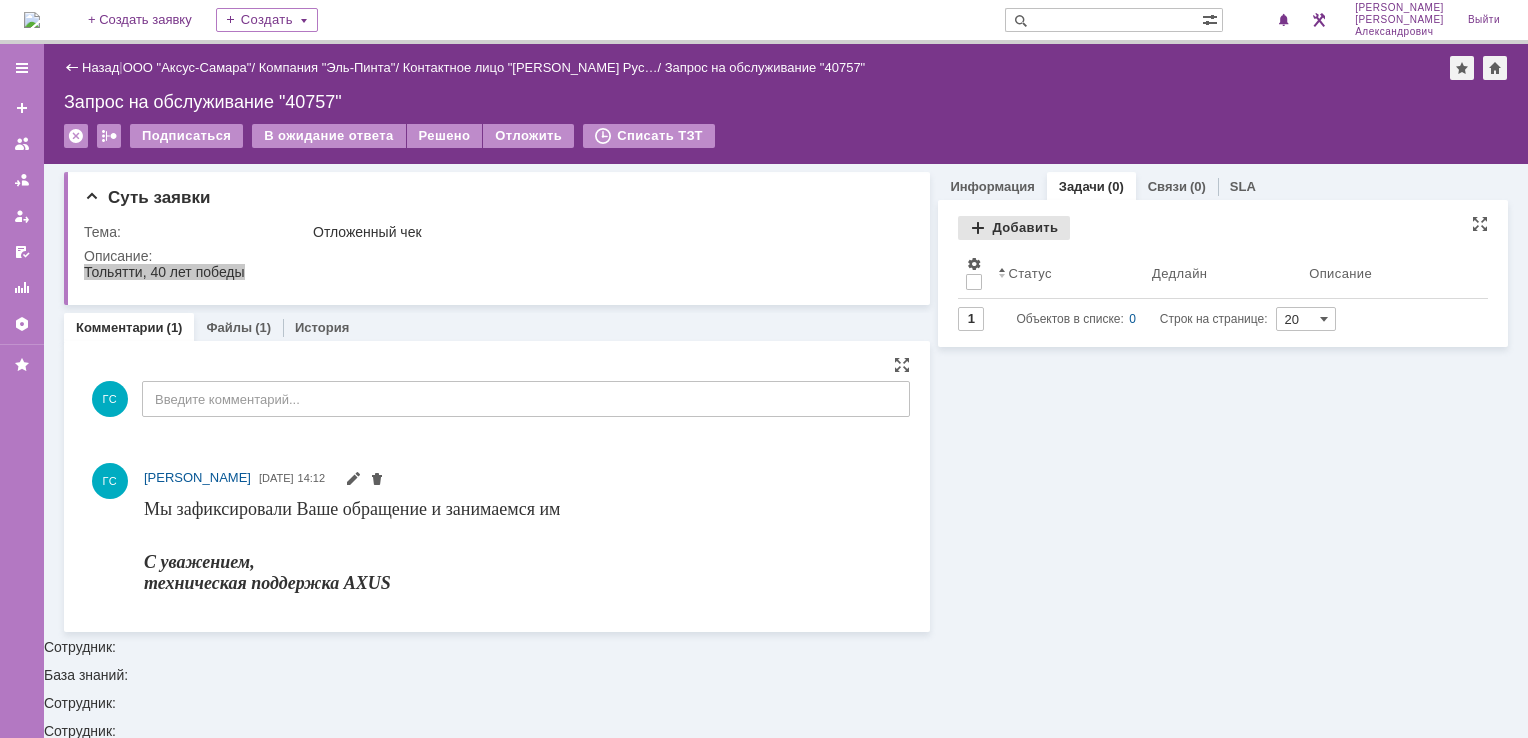 click on "Добавить" at bounding box center [1014, 228] 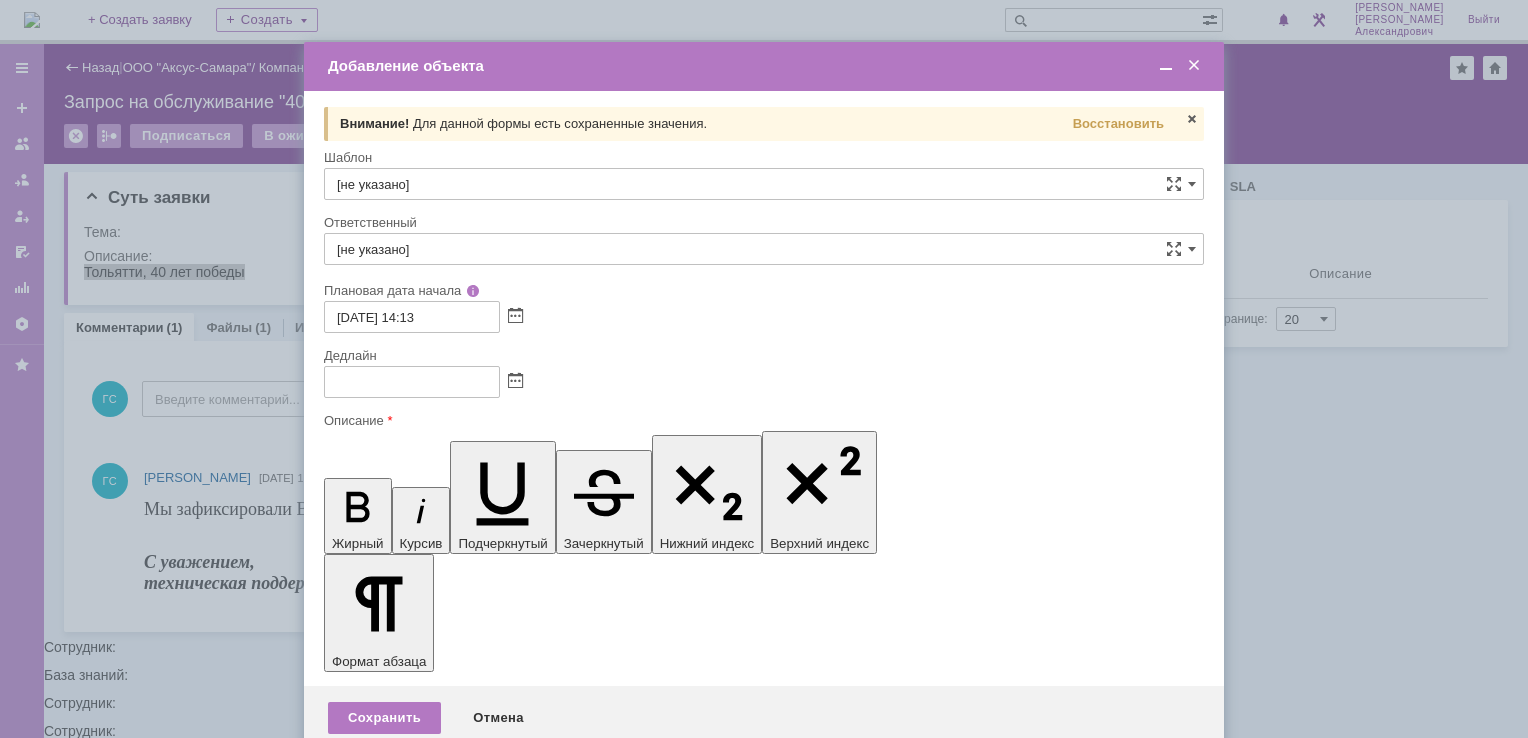 scroll, scrollTop: 0, scrollLeft: 0, axis: both 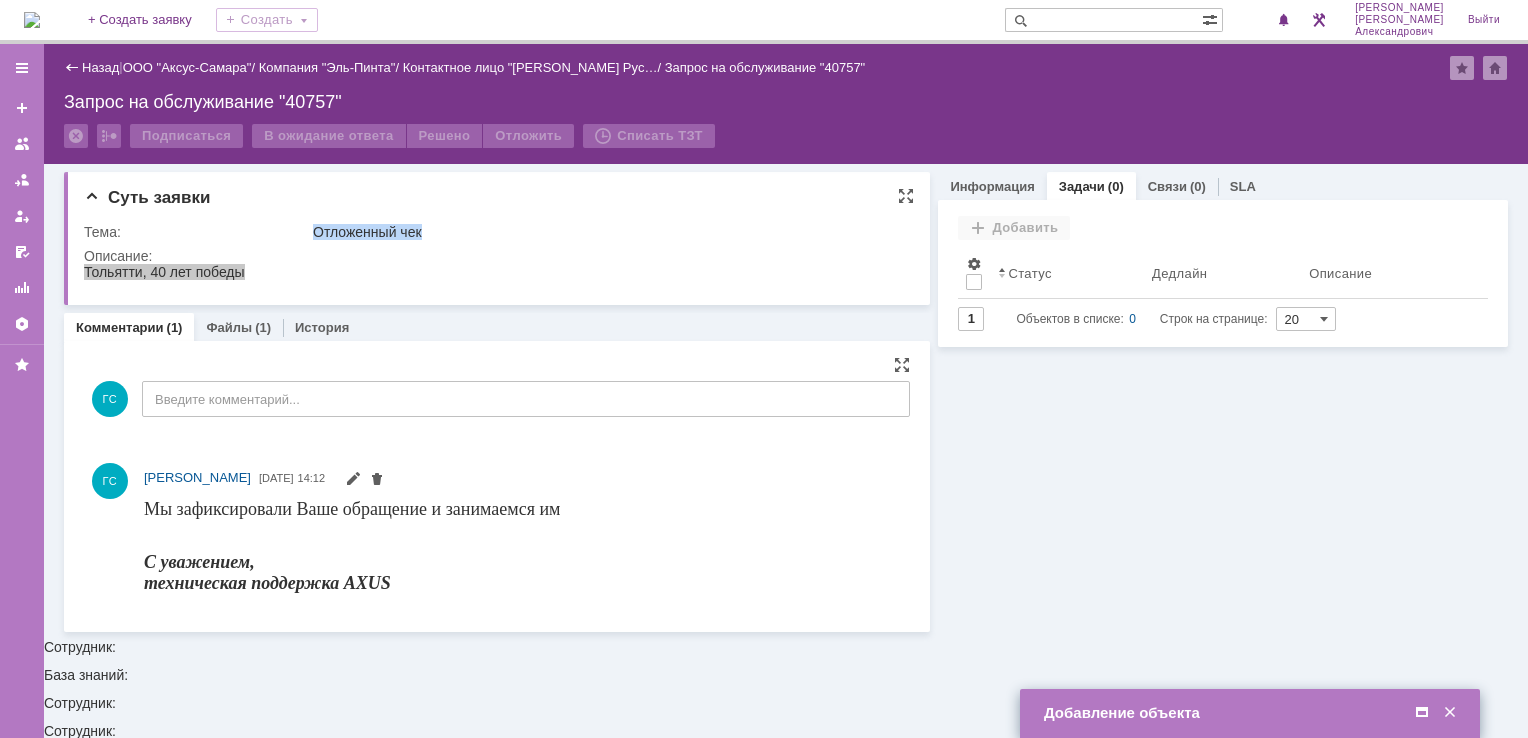 drag, startPoint x: 315, startPoint y: 229, endPoint x: 466, endPoint y: 229, distance: 151 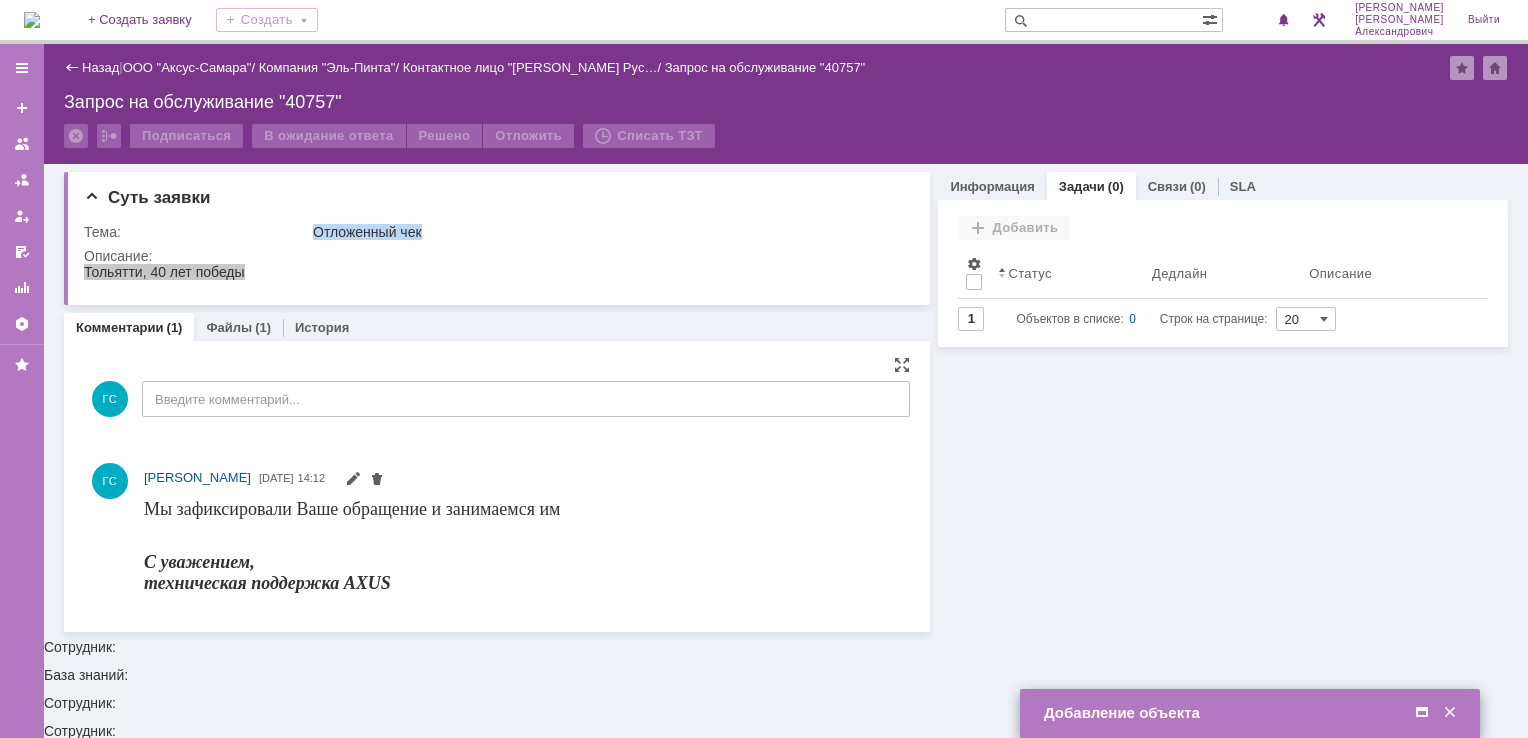 click at bounding box center (1422, 713) 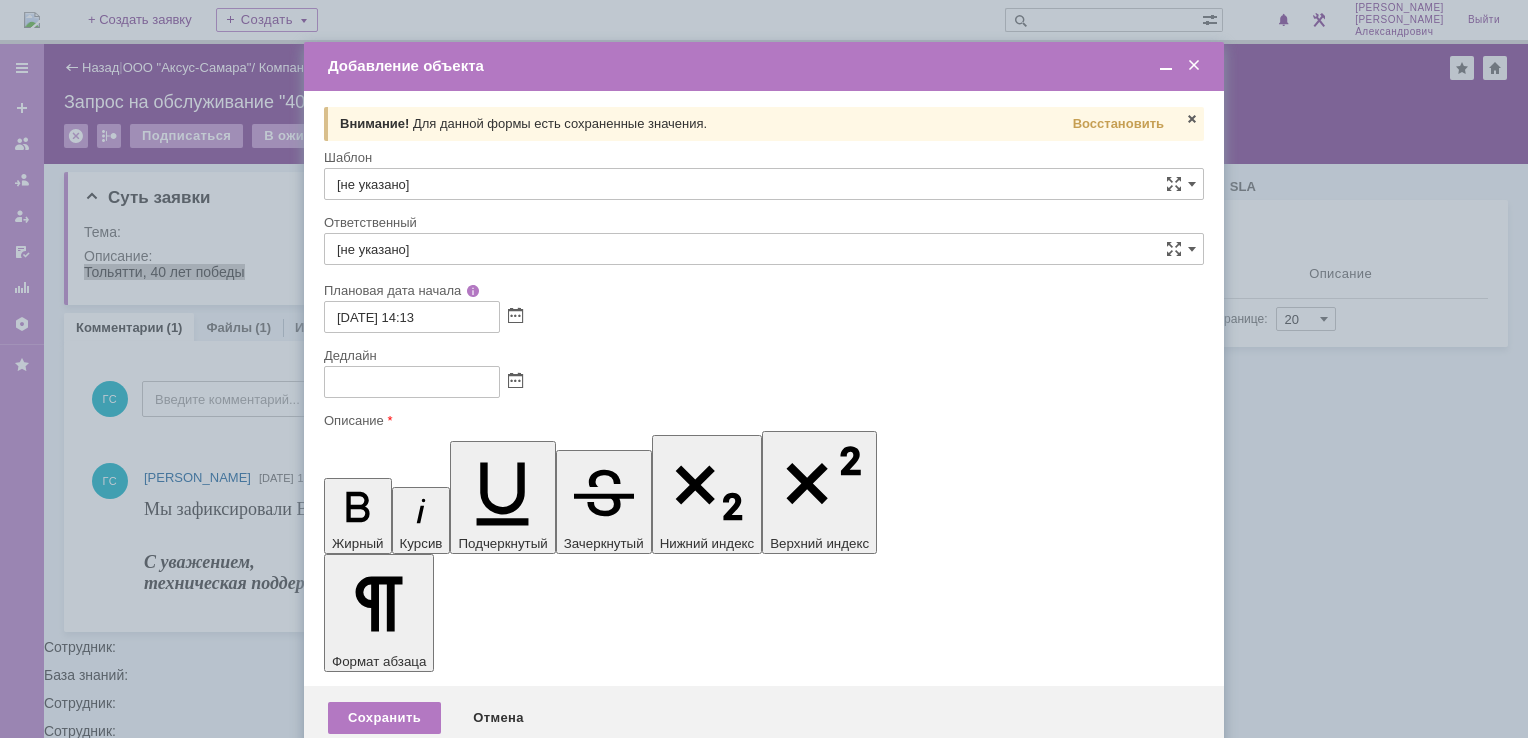 click on "Тольятти, 40 лет победы" at bounding box center [425, 5788] 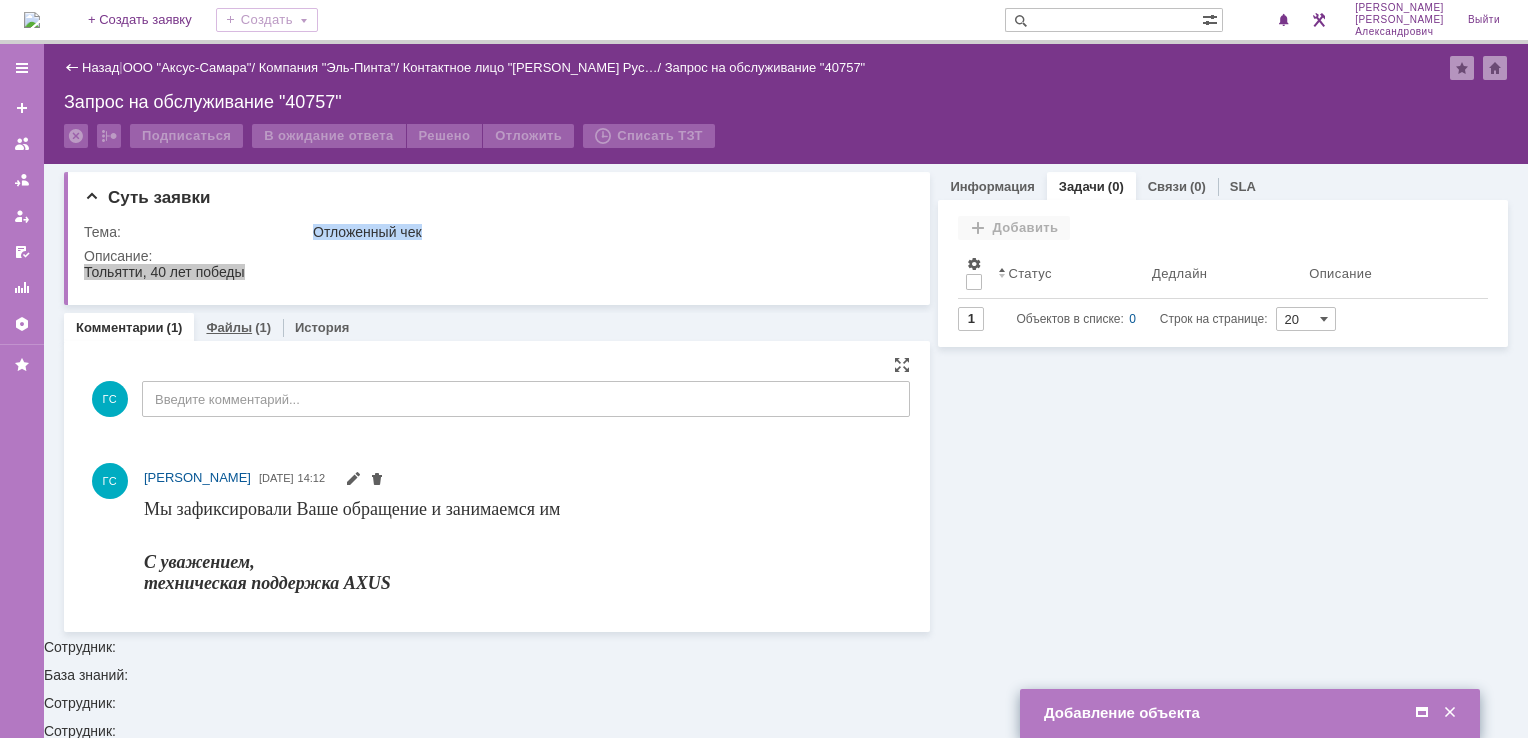 click on "Файлы" at bounding box center (229, 327) 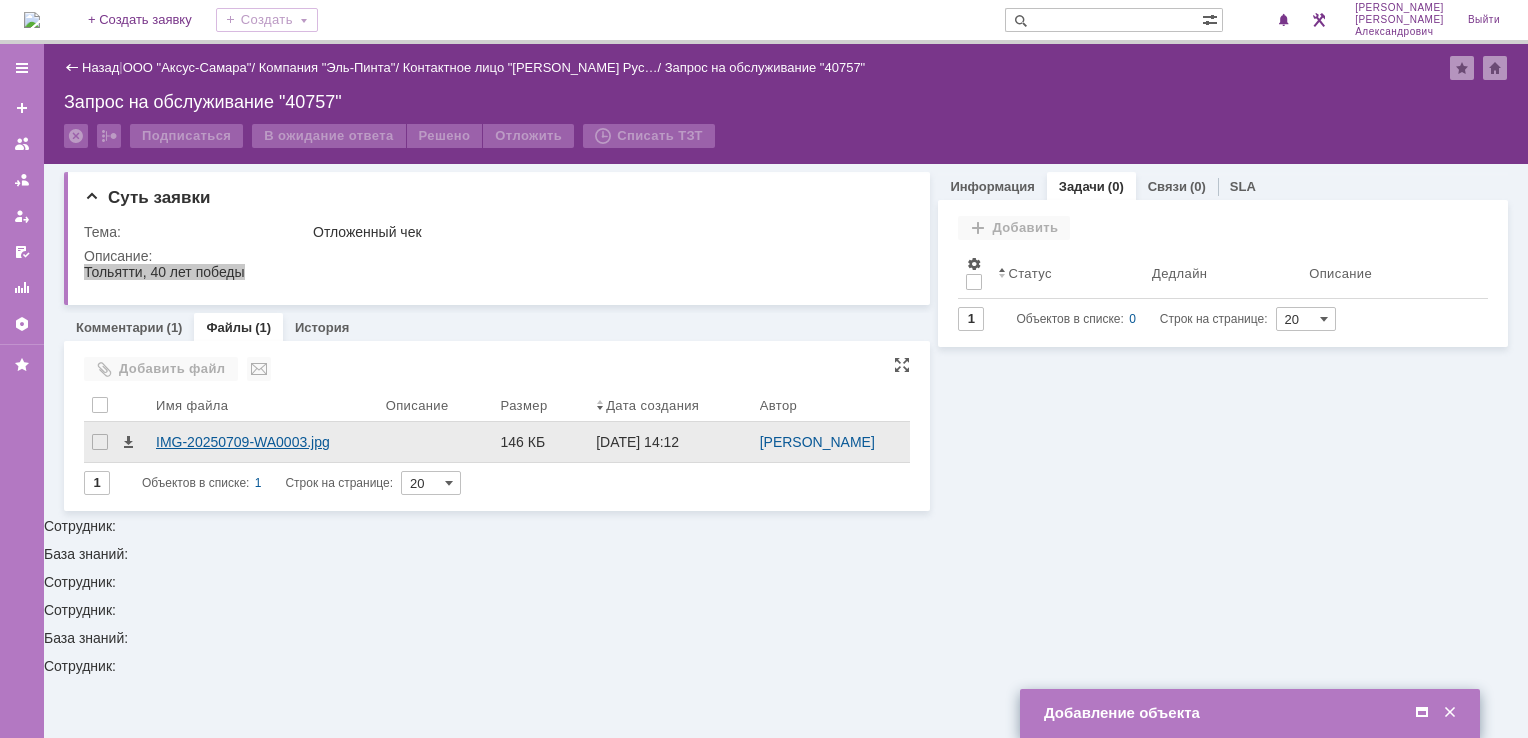 click on "IMG-20250709-WA0003.jpg" at bounding box center (263, 442) 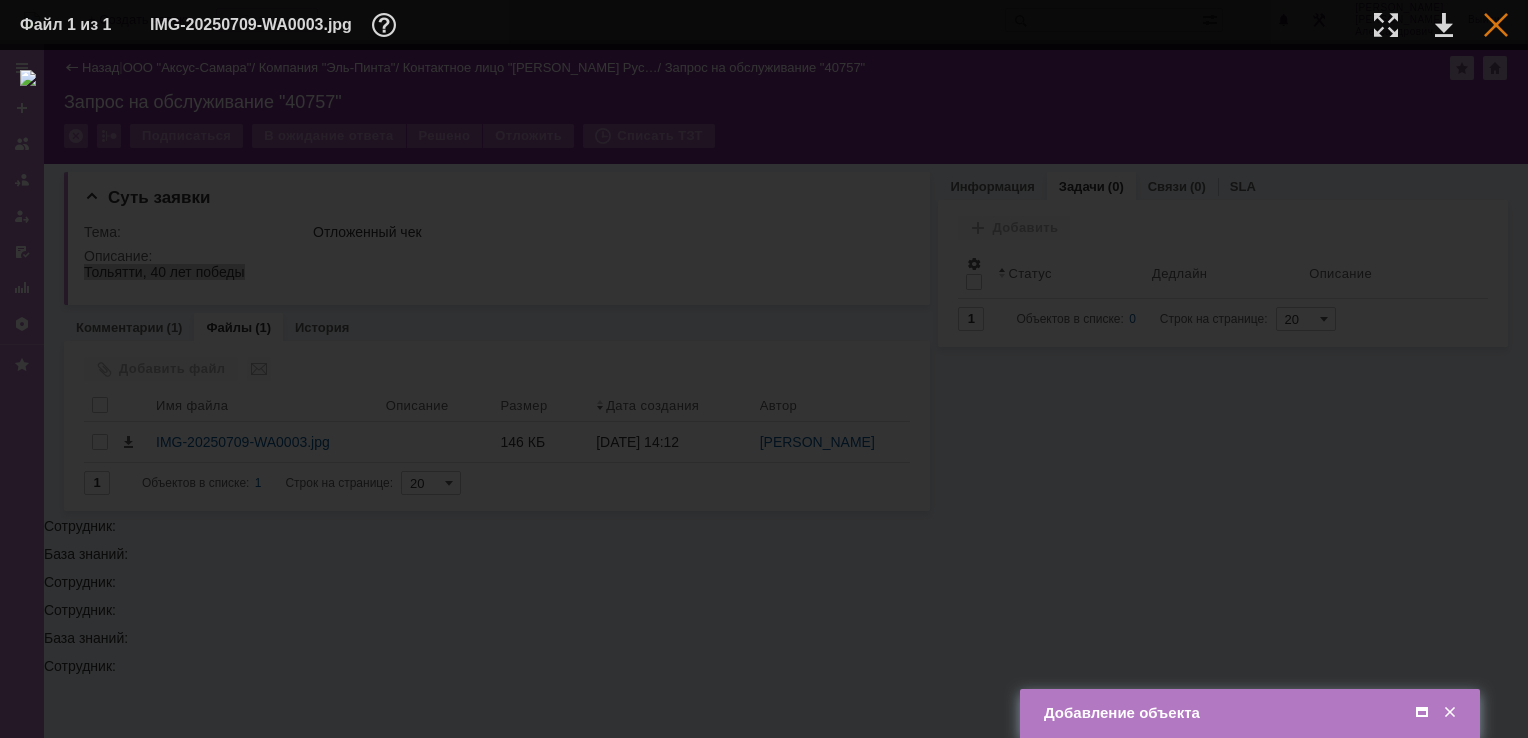 click at bounding box center (1496, 25) 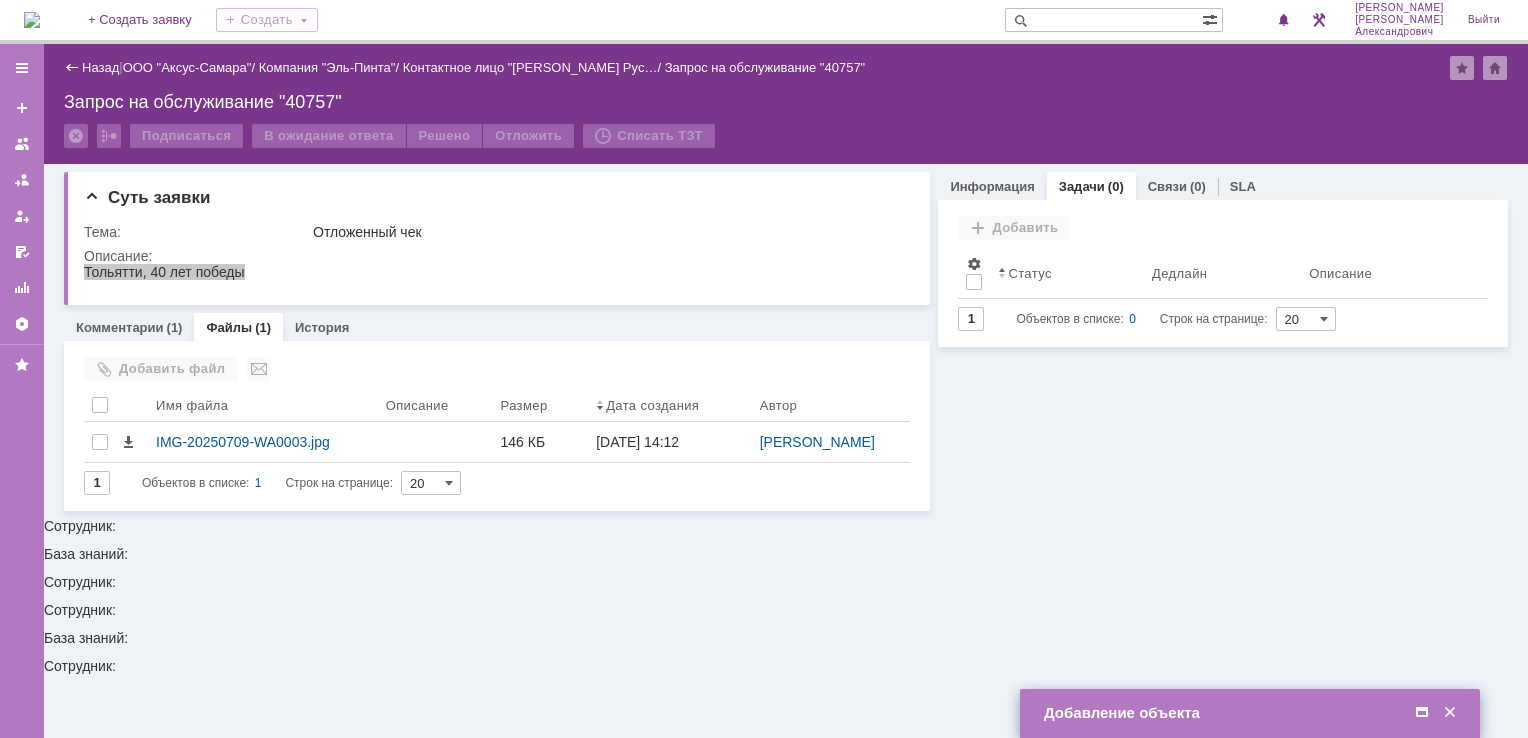 click at bounding box center [1422, 713] 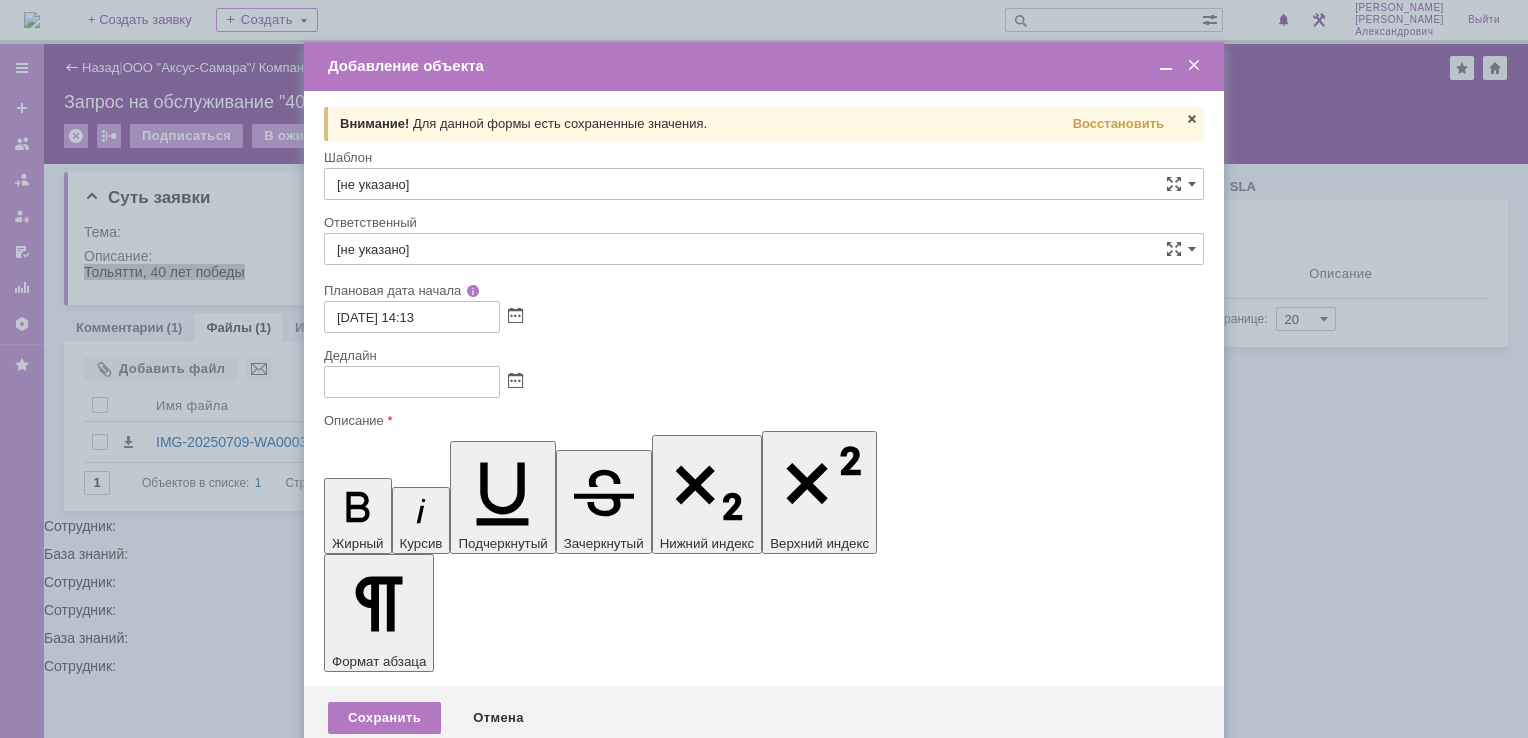 click on "Отложенный чек [PERSON_NAME], 40 лет победы" at bounding box center (487, 5845) 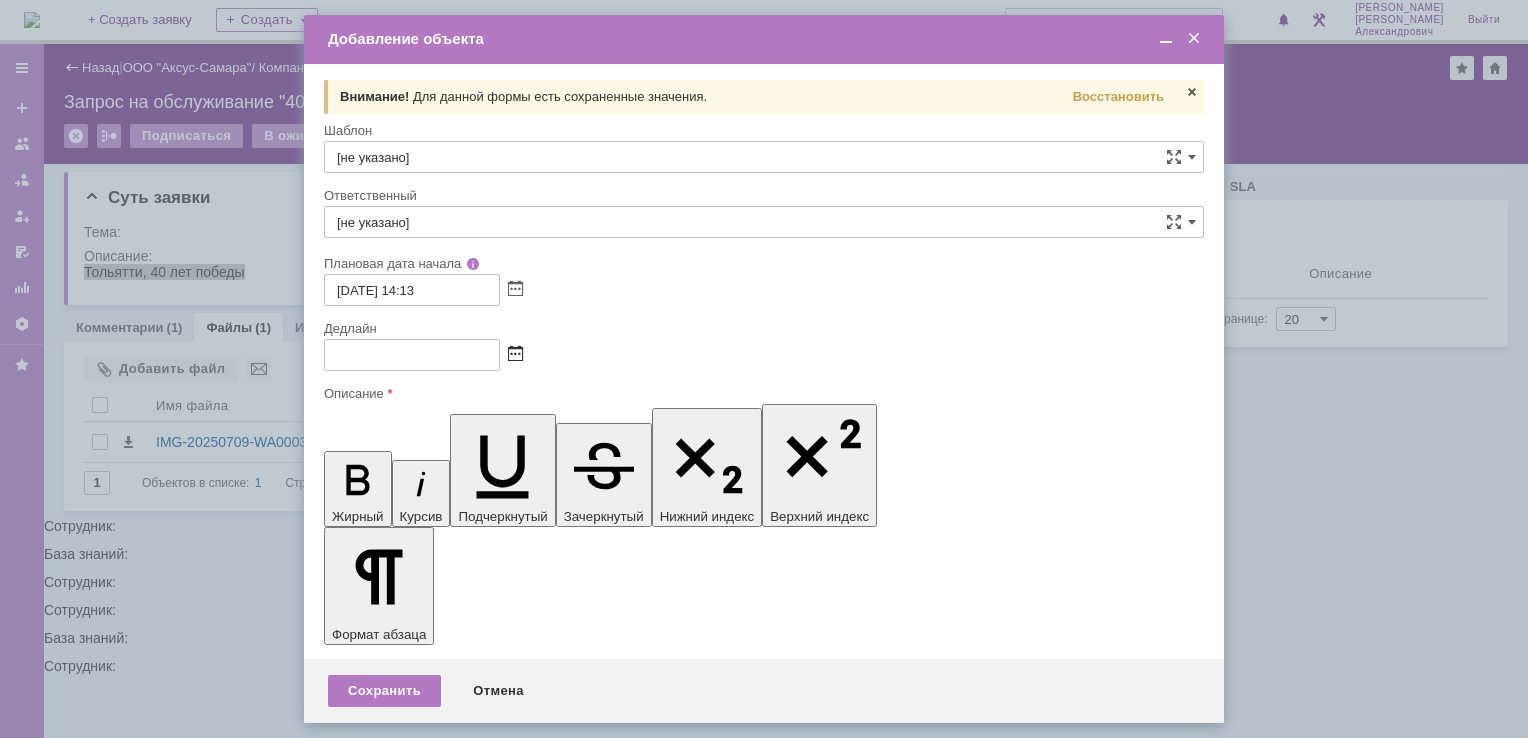 click at bounding box center (515, 355) 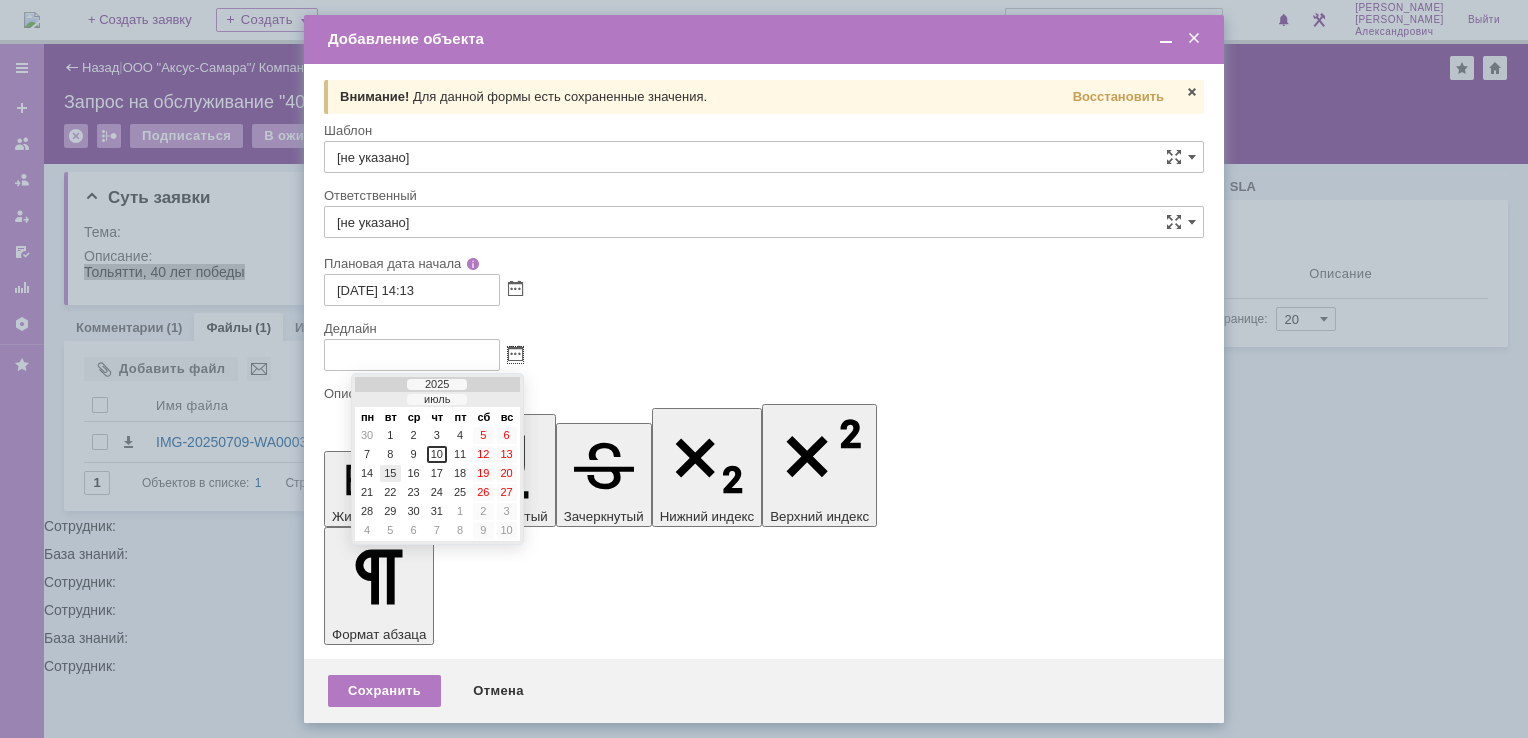click on "15" at bounding box center [390, 473] 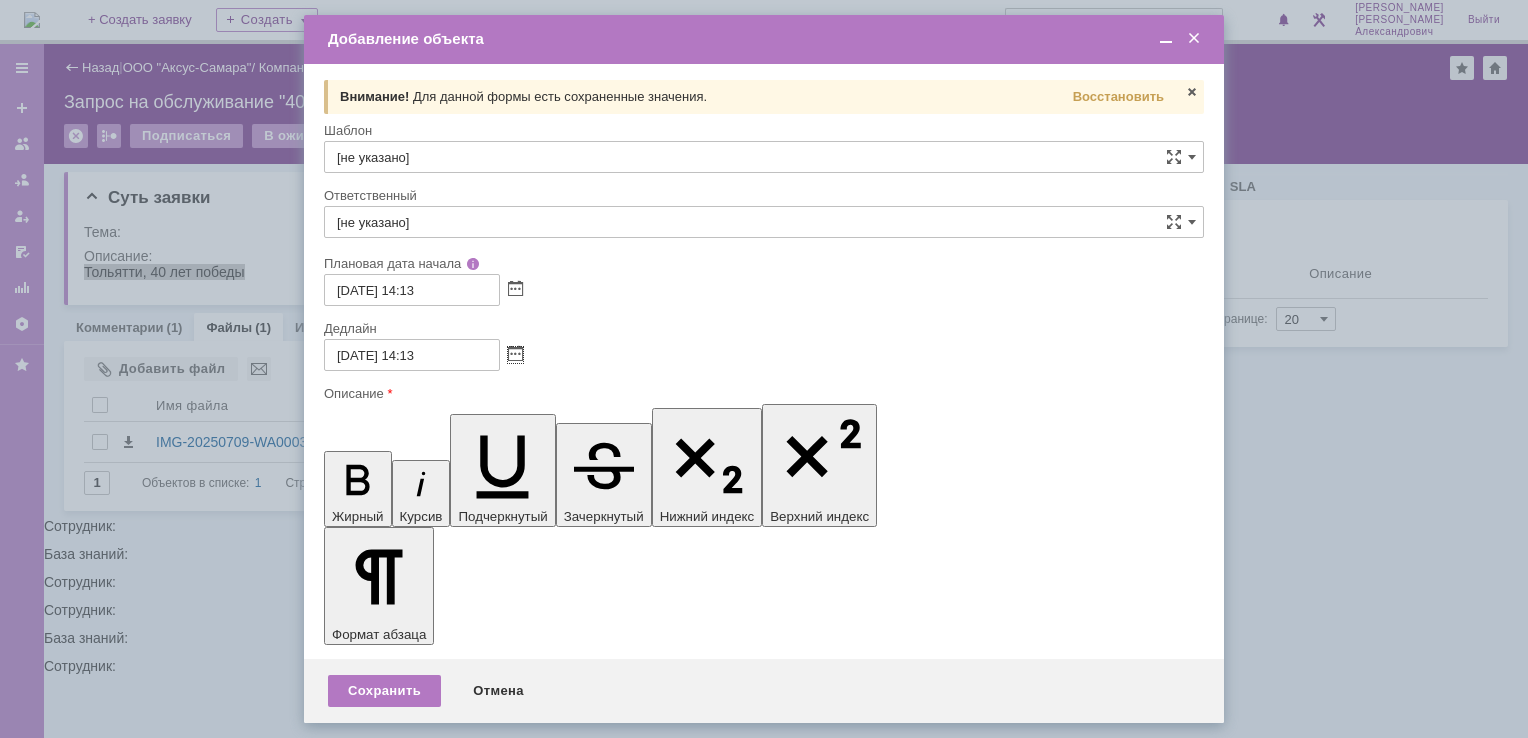 click on "[не указано]" at bounding box center [764, 222] 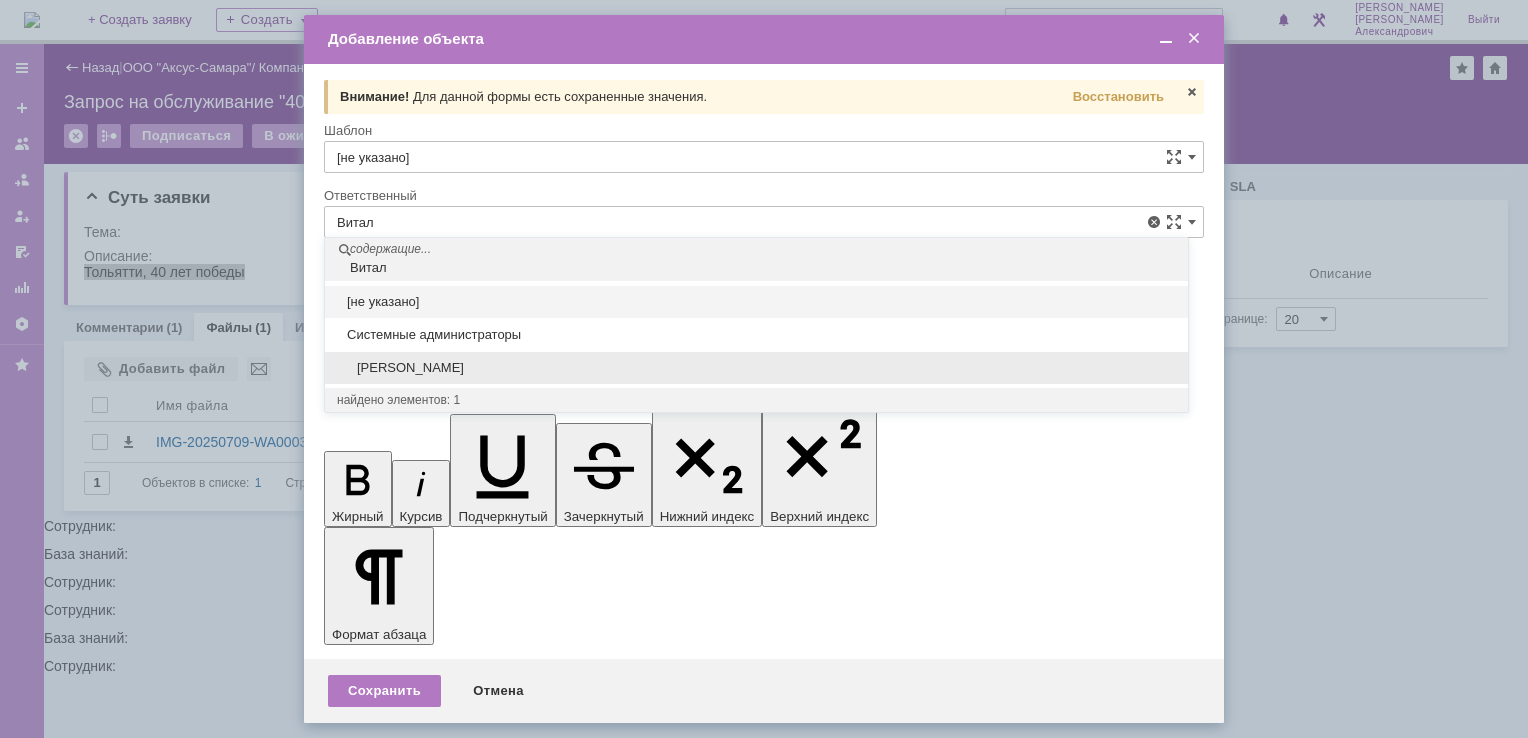 click on "Бирзниекс Виталий Вячаславович" at bounding box center [756, 368] 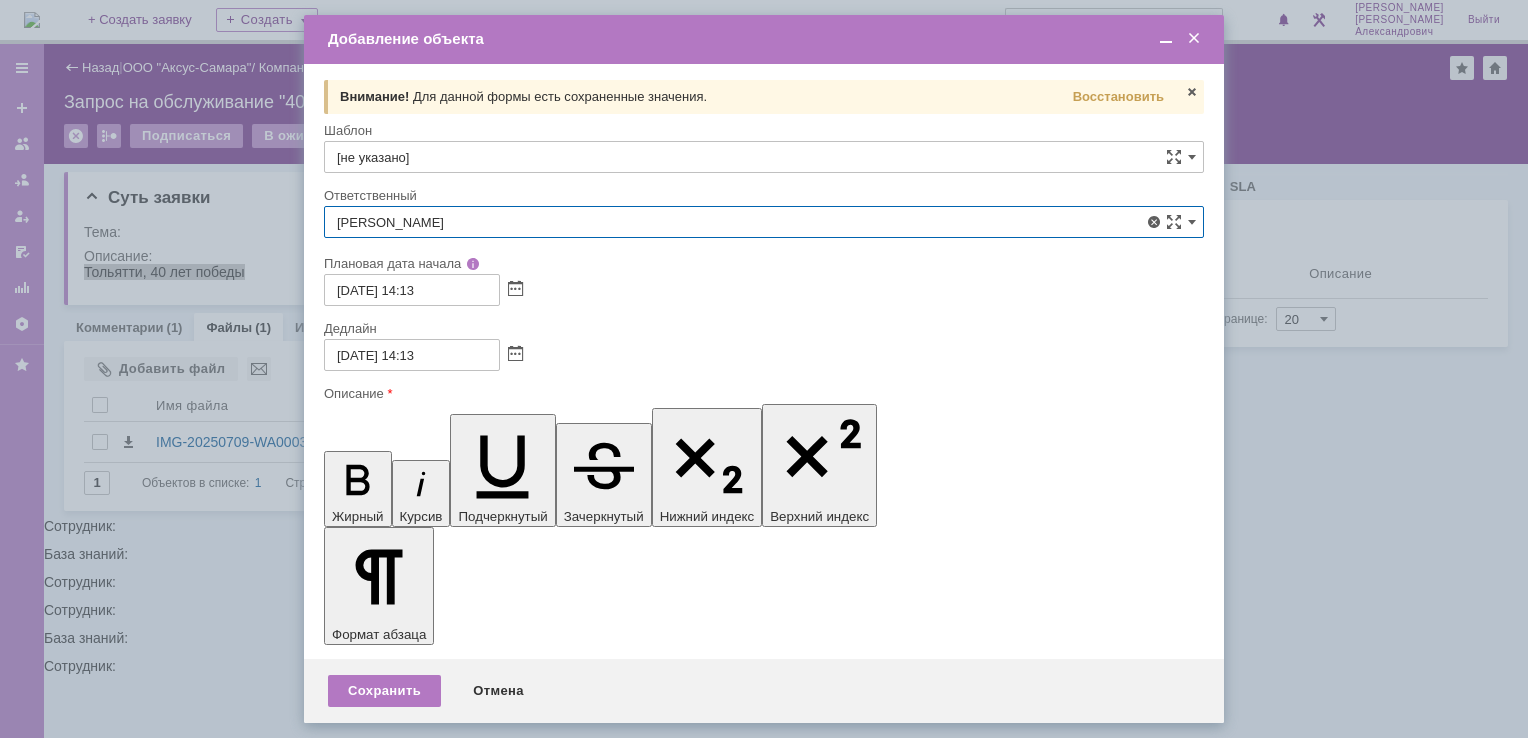 type on "Бирзниекс Виталий Вячаславович" 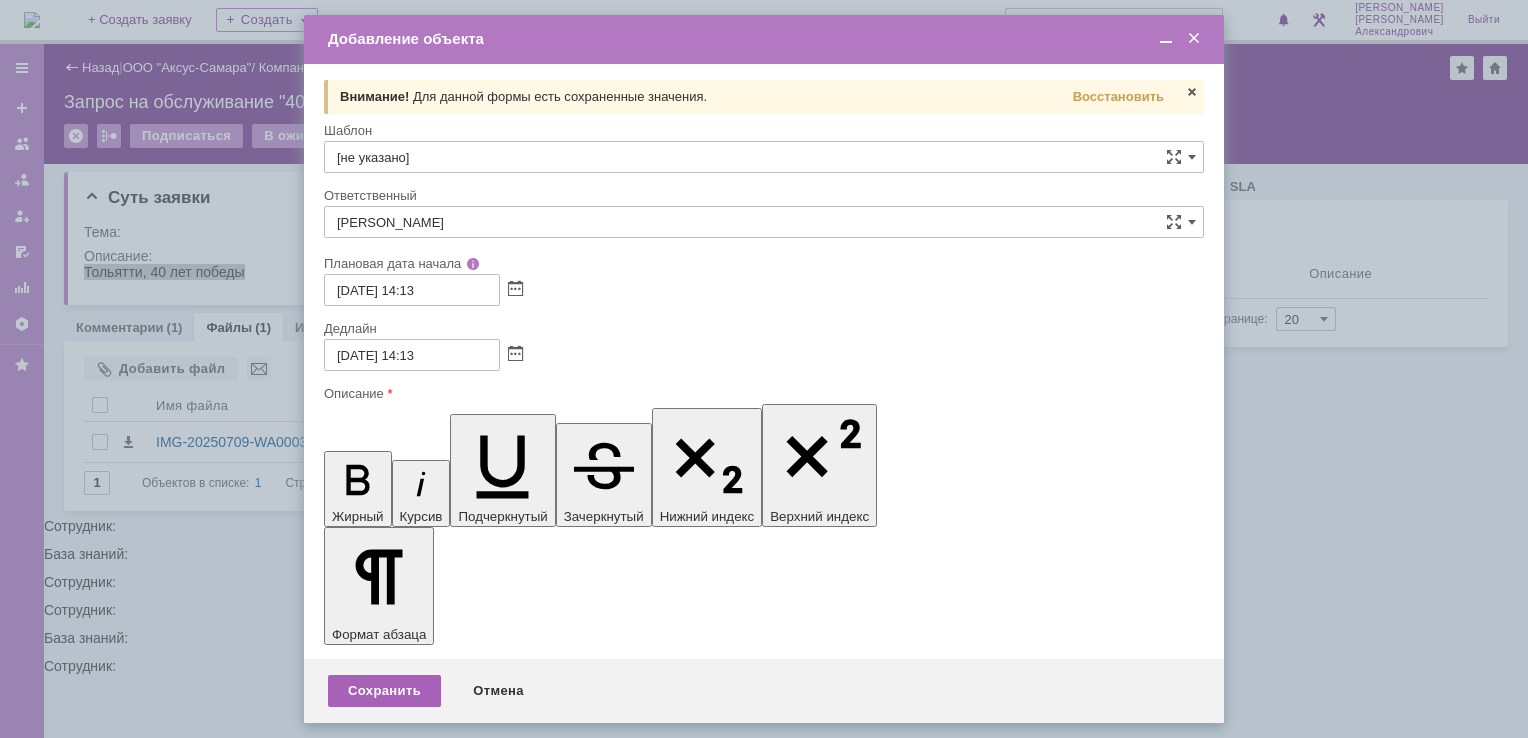 click on "Сохранить" at bounding box center [384, 691] 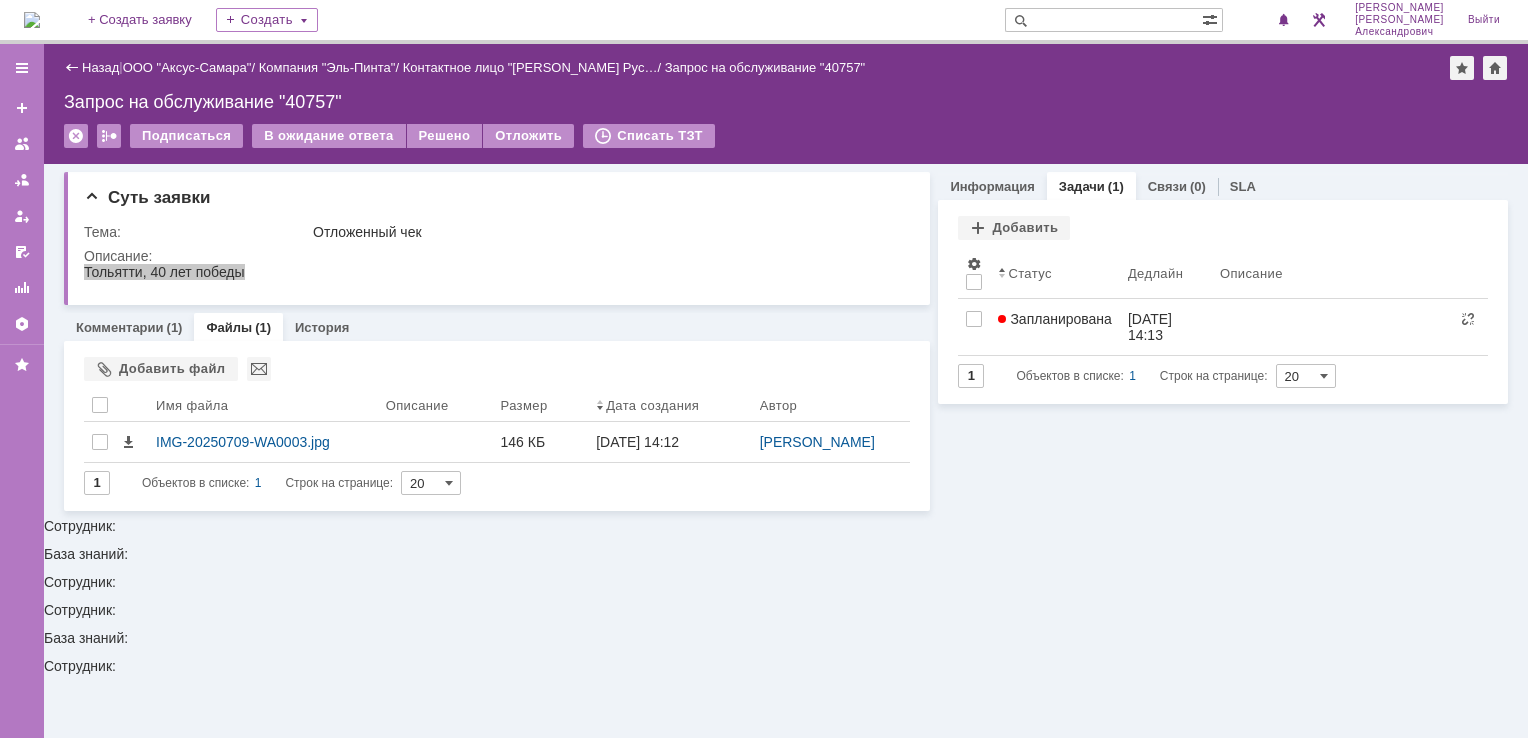 scroll, scrollTop: 0, scrollLeft: 0, axis: both 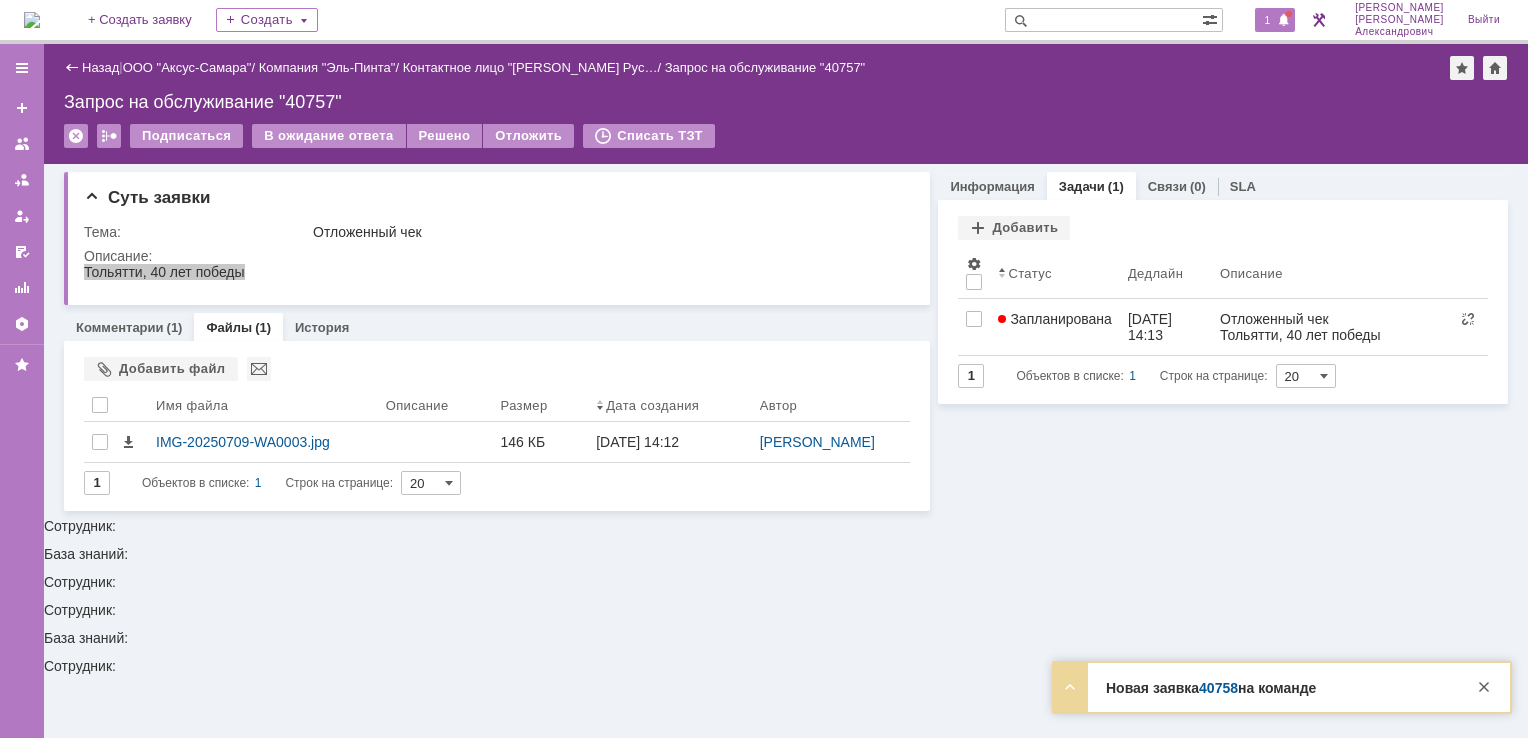 click on "1" at bounding box center [1268, 20] 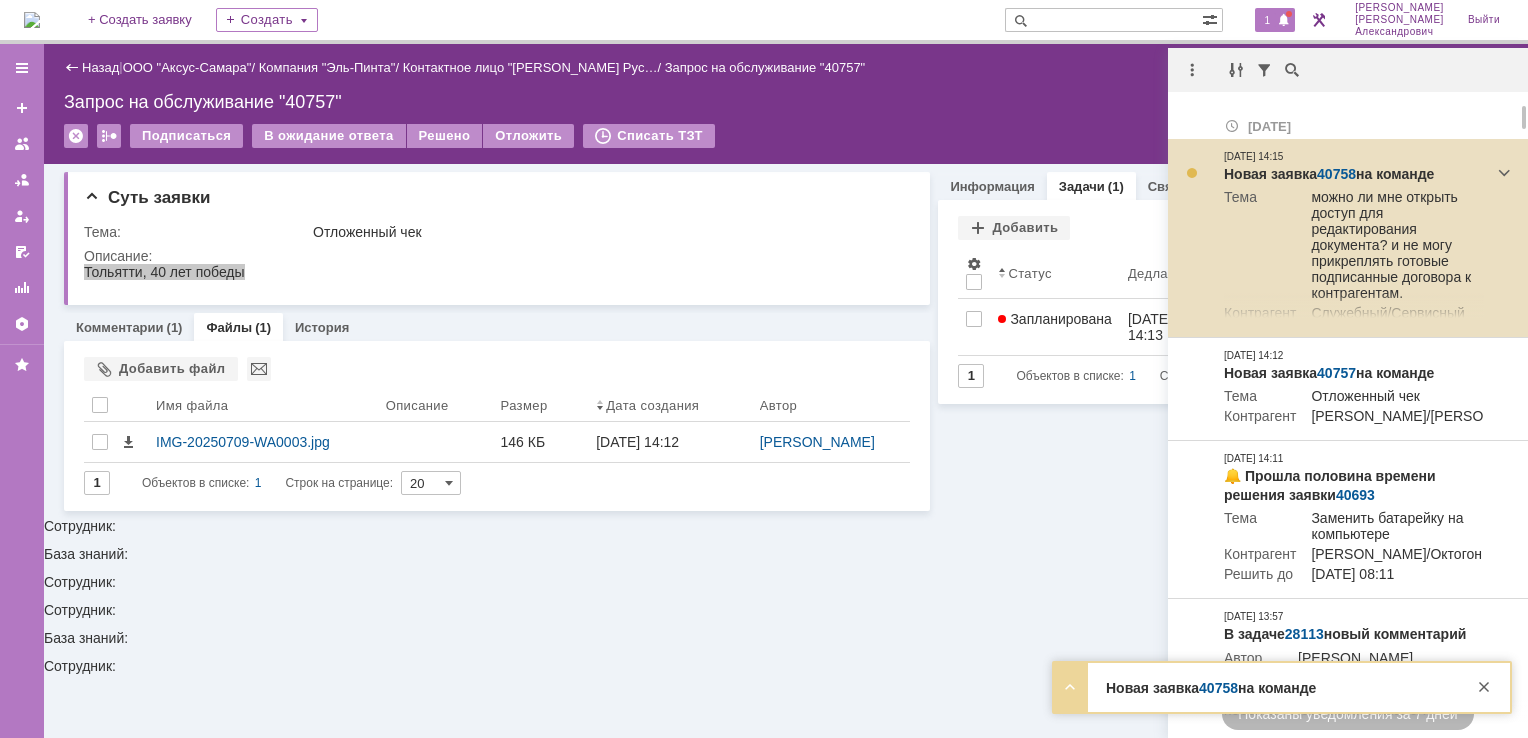 click on "40758" at bounding box center [1336, 174] 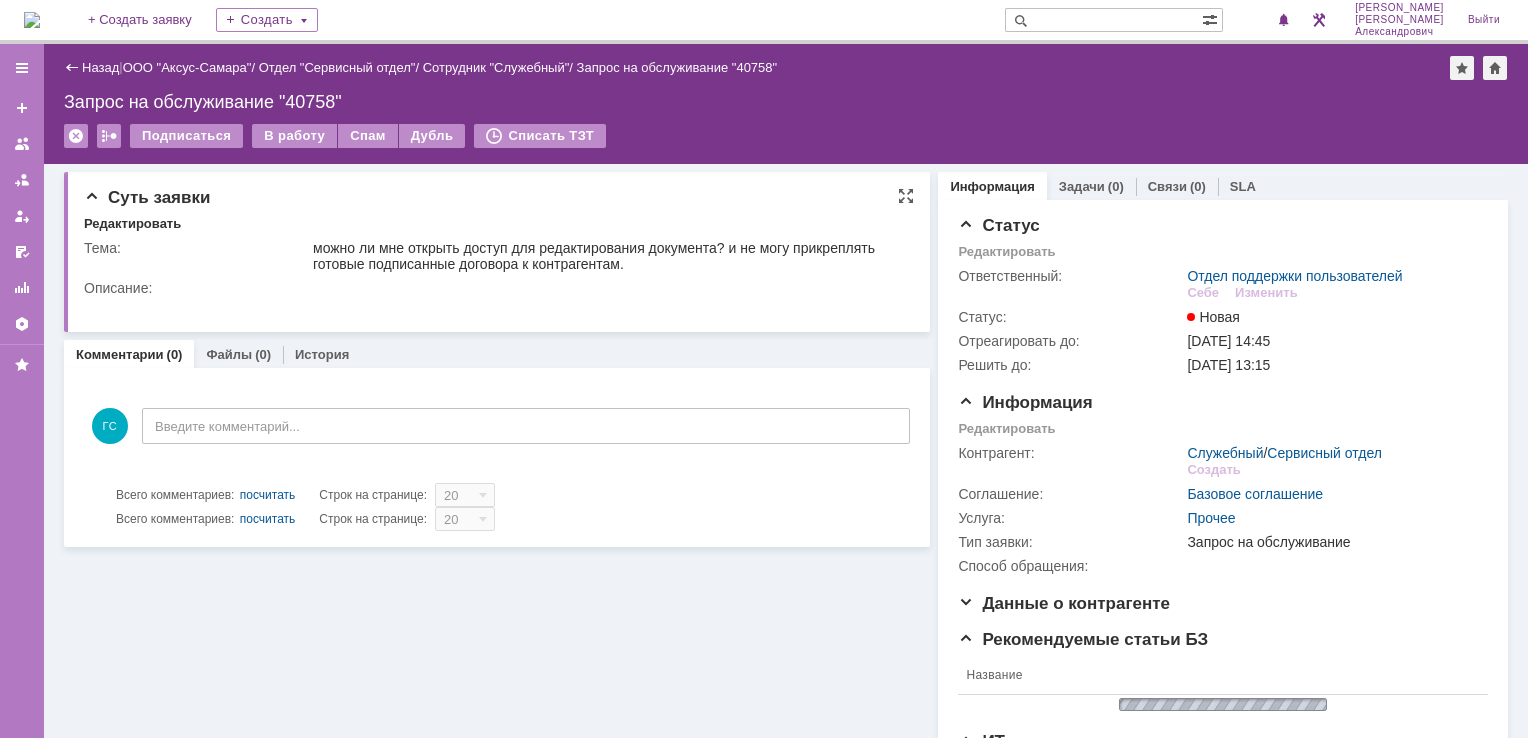 scroll, scrollTop: 0, scrollLeft: 0, axis: both 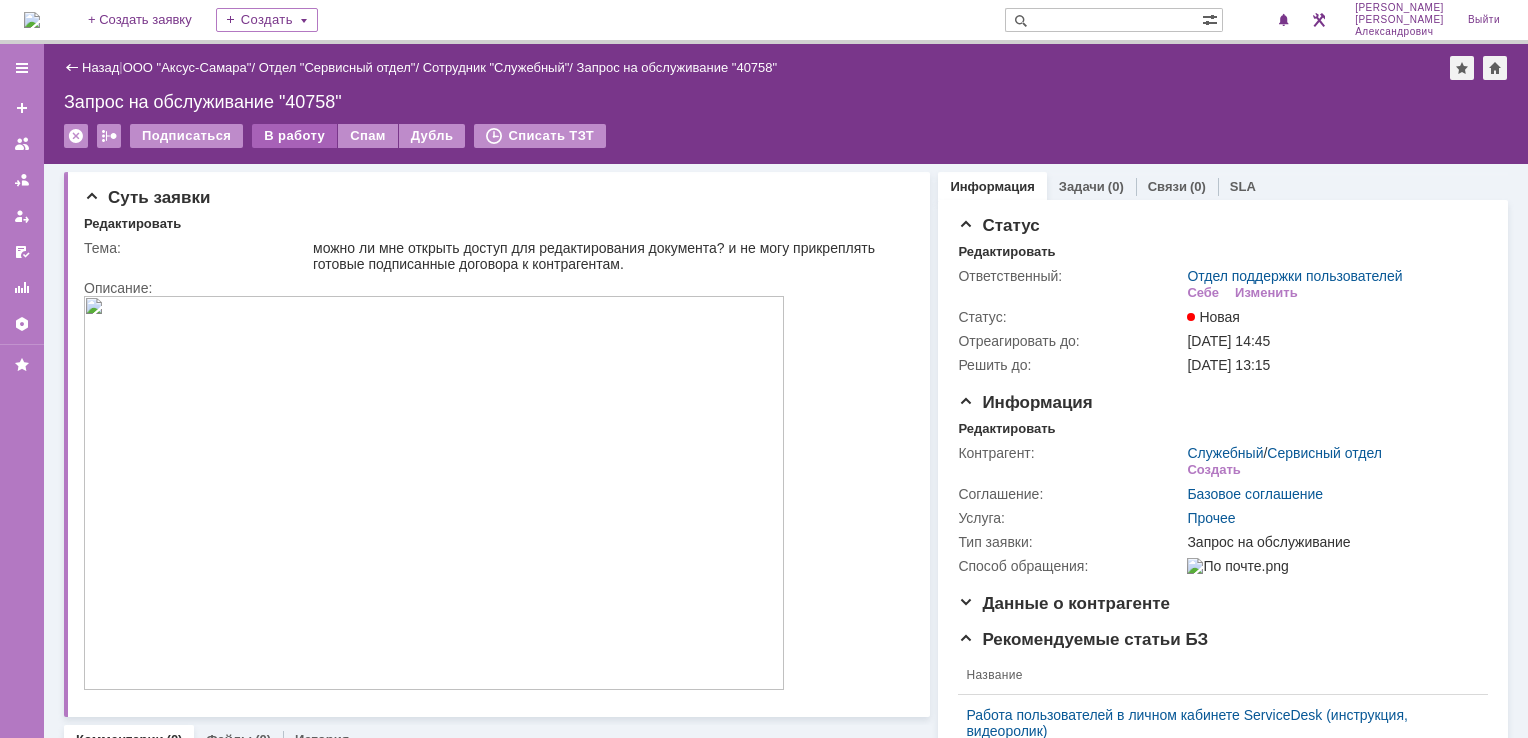 click on "В работу" at bounding box center [294, 136] 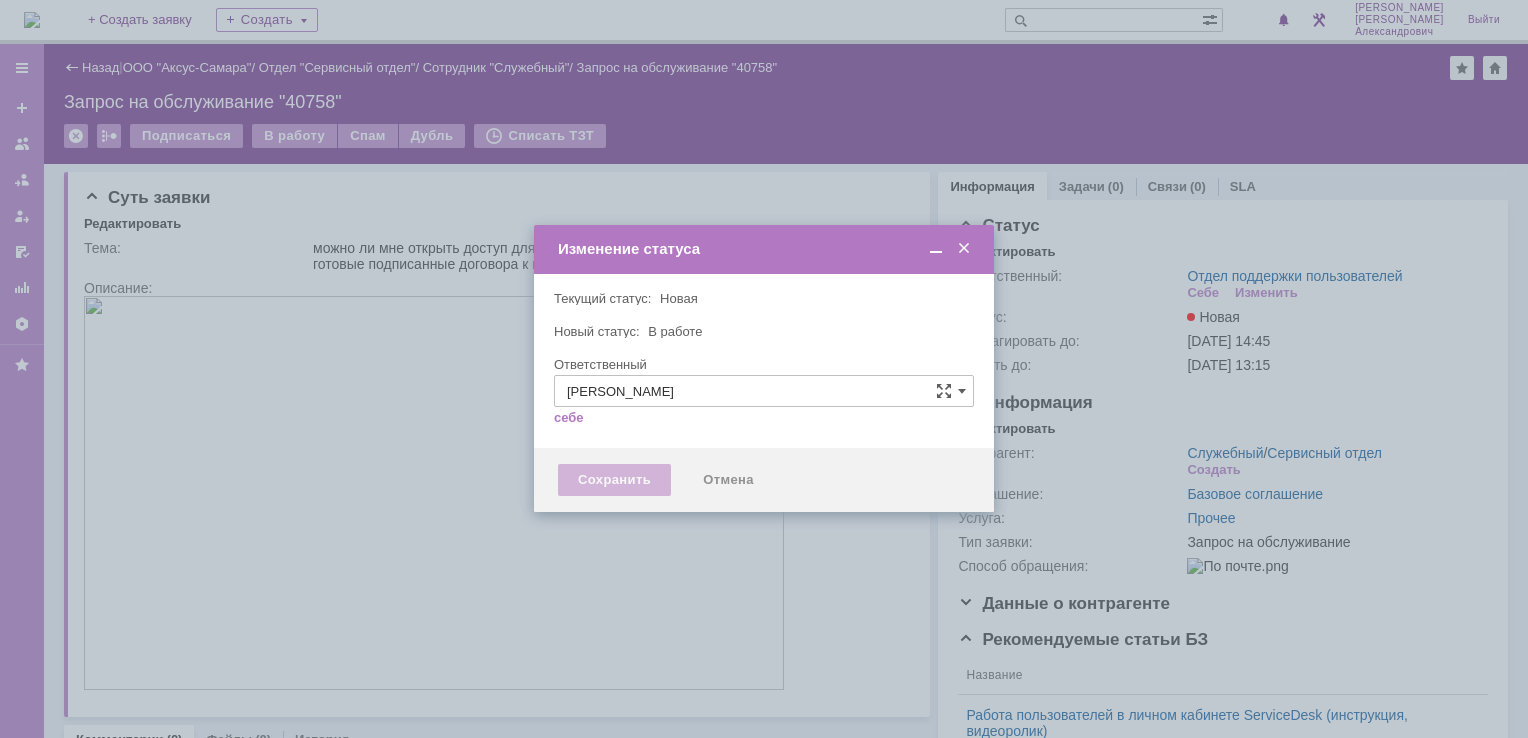 type 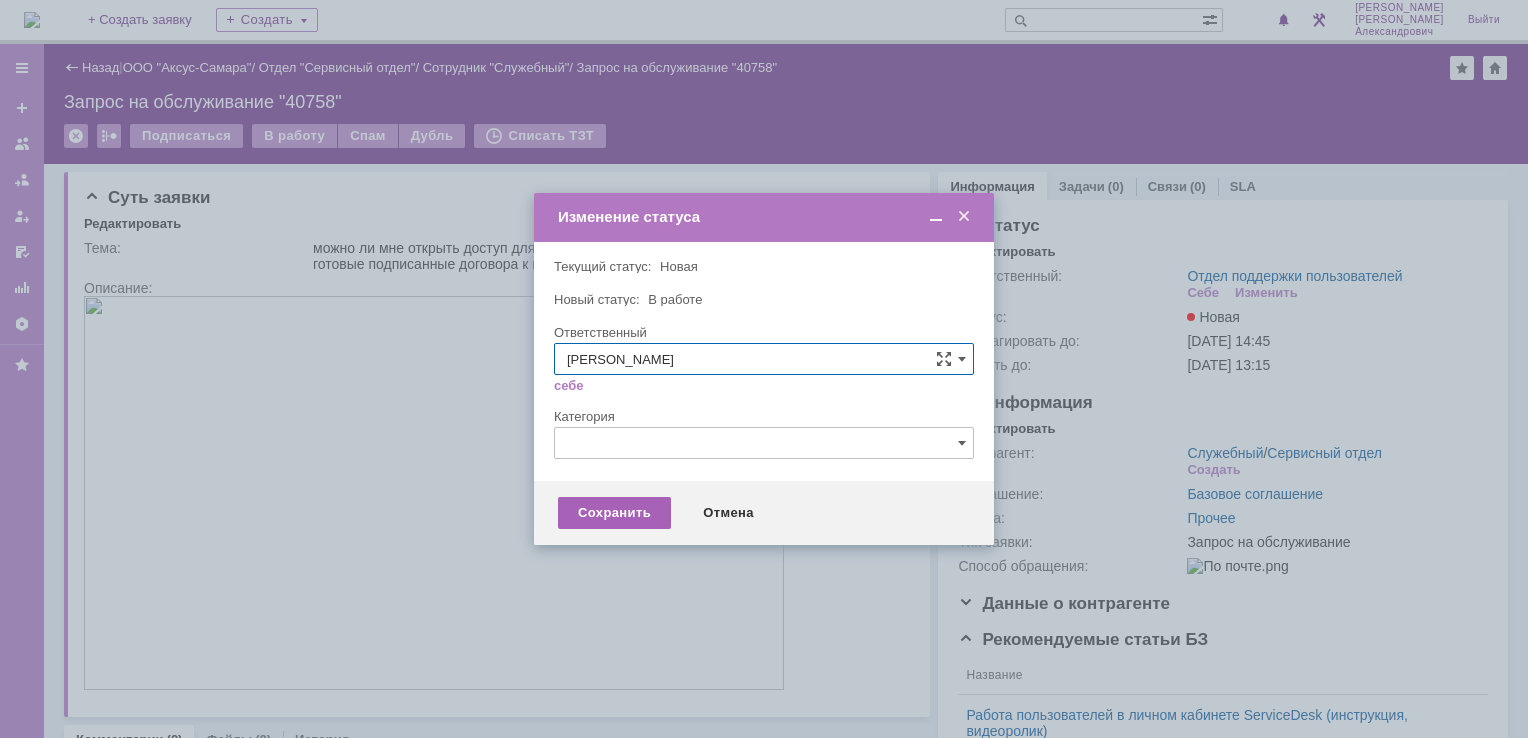 click on "Сохранить" at bounding box center (614, 513) 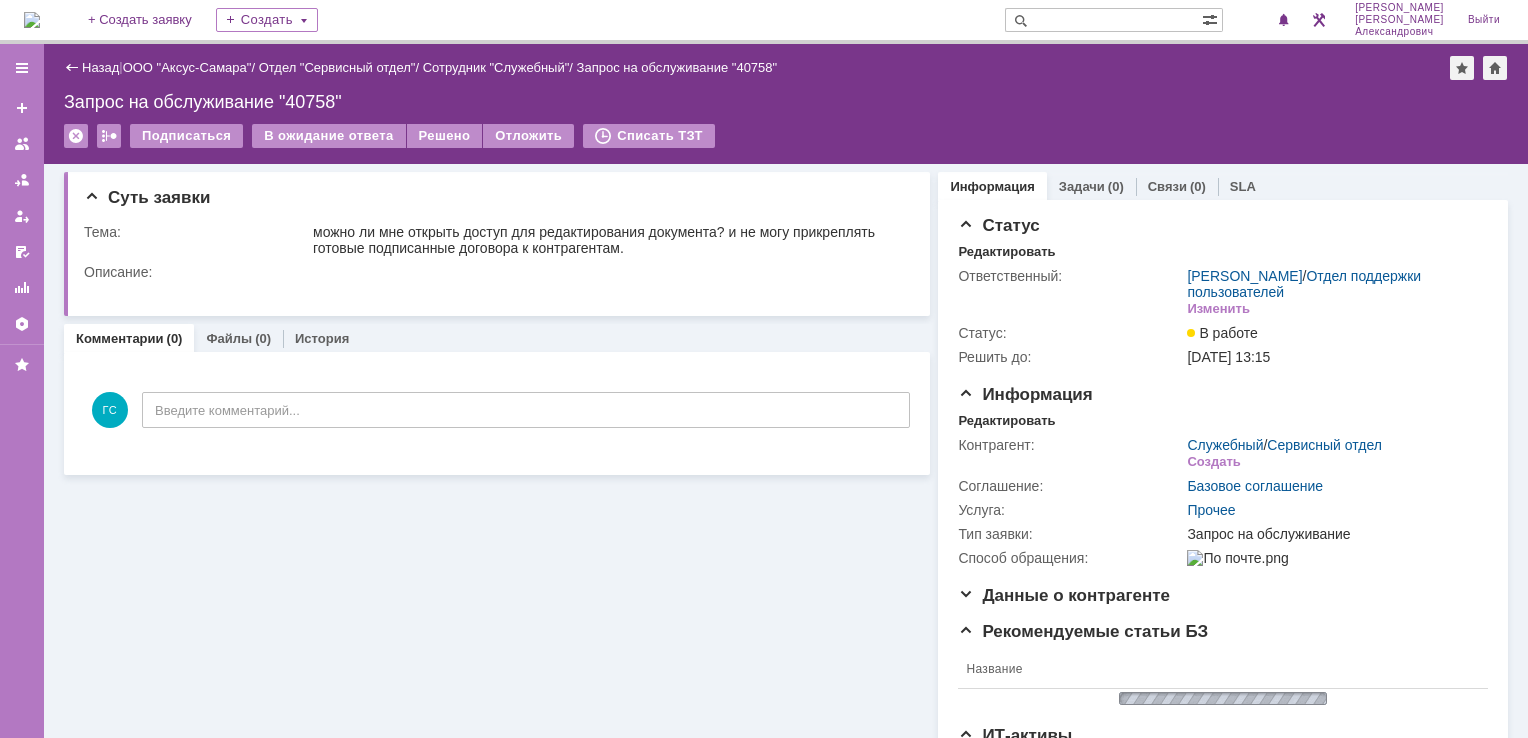 scroll, scrollTop: 0, scrollLeft: 0, axis: both 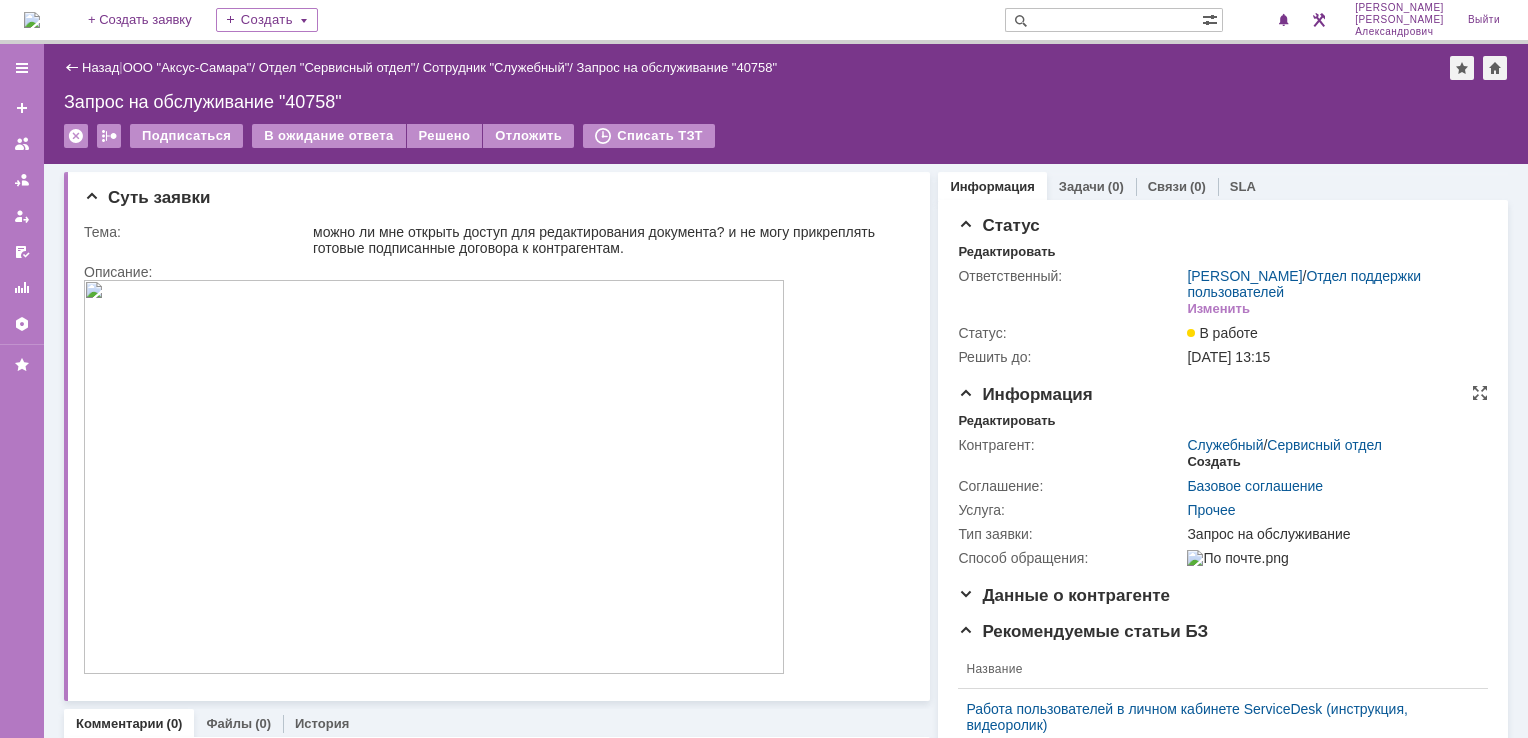 click on "Создать" at bounding box center (1213, 462) 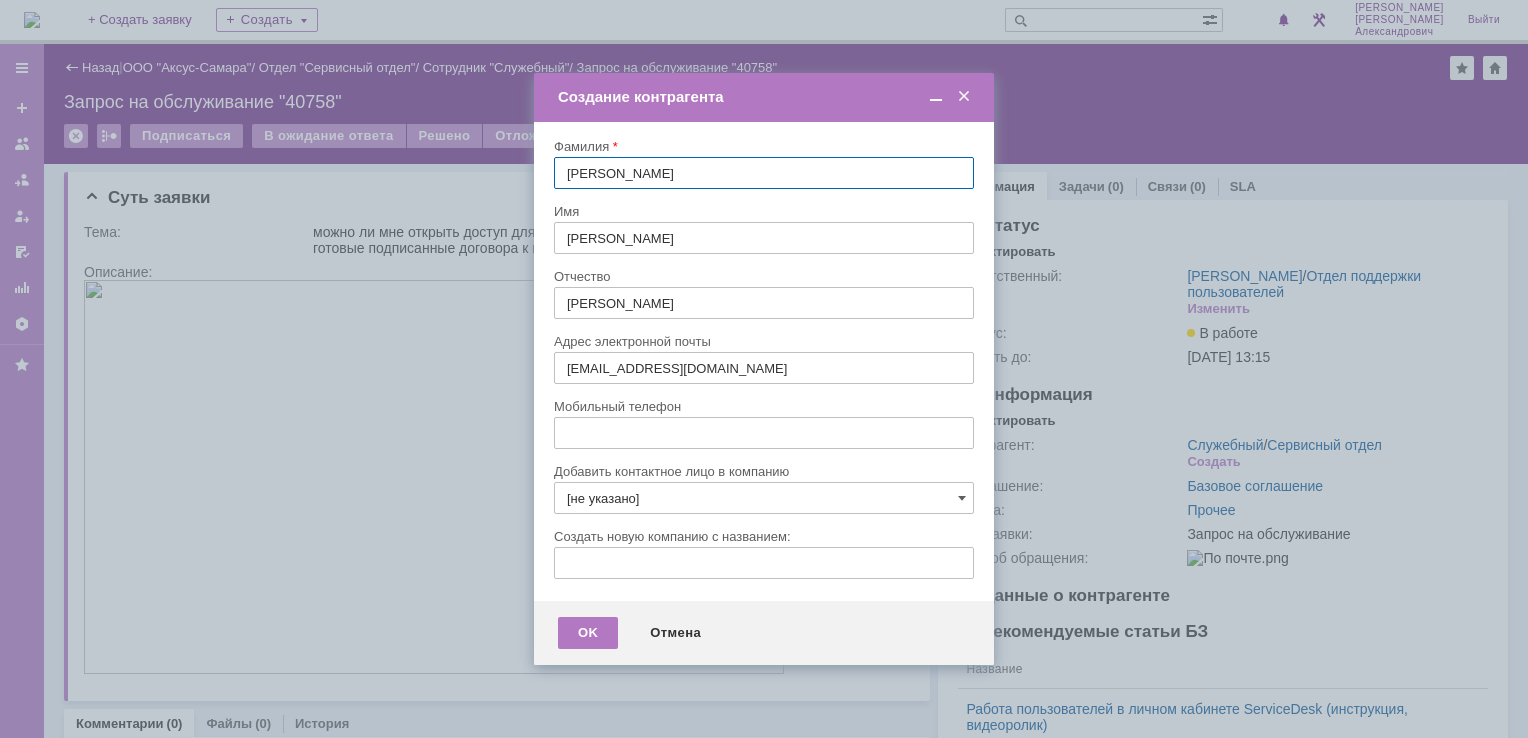 click at bounding box center (964, 97) 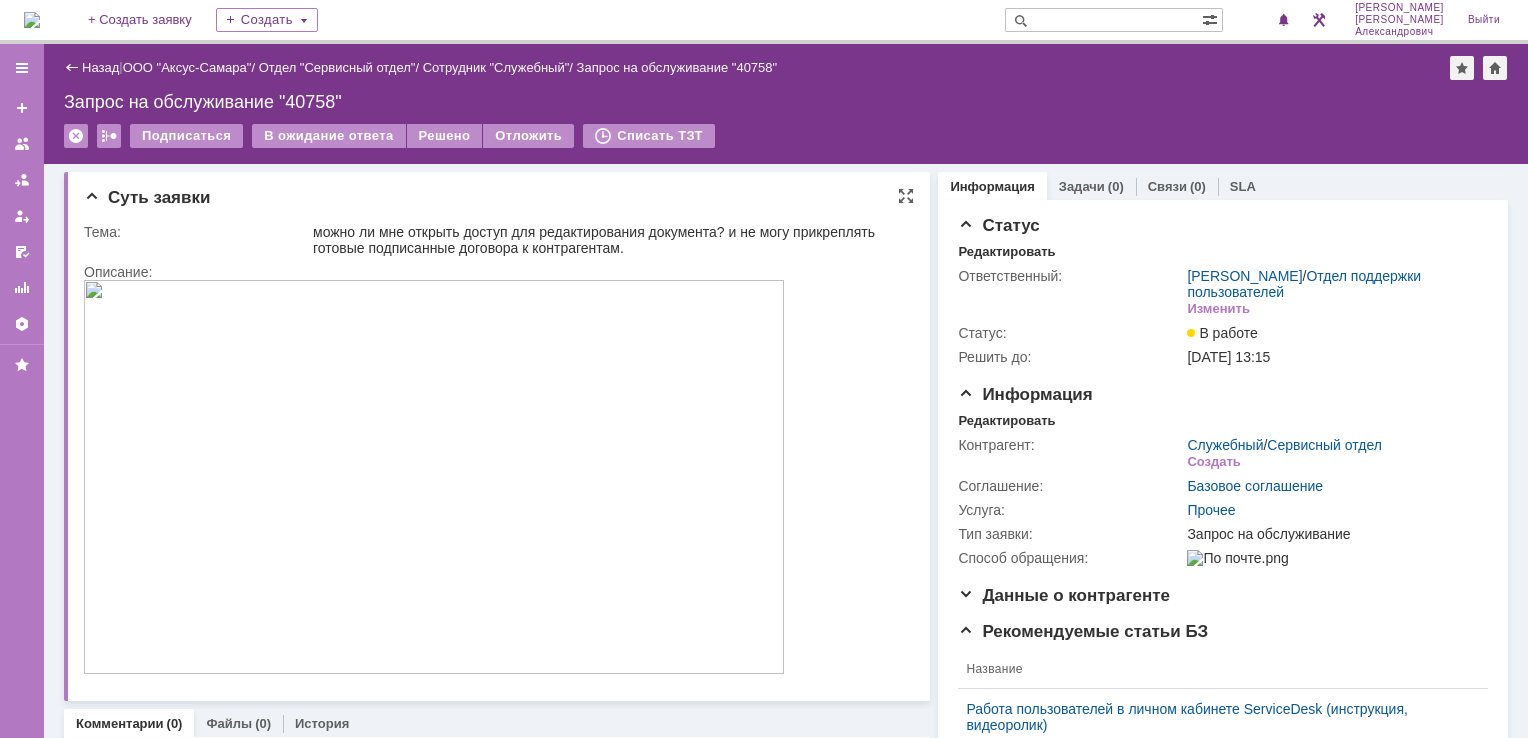click at bounding box center (434, 477) 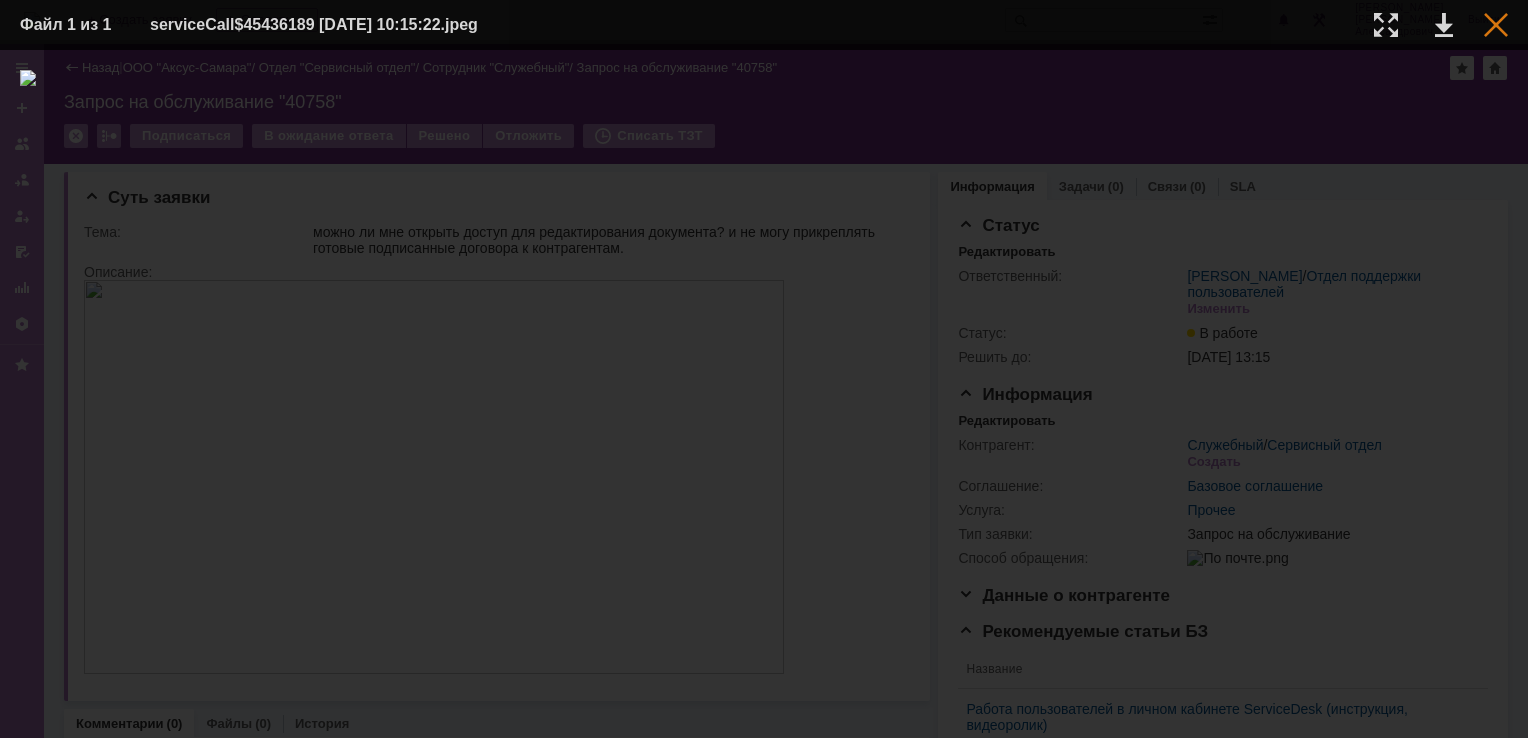 click at bounding box center [1496, 25] 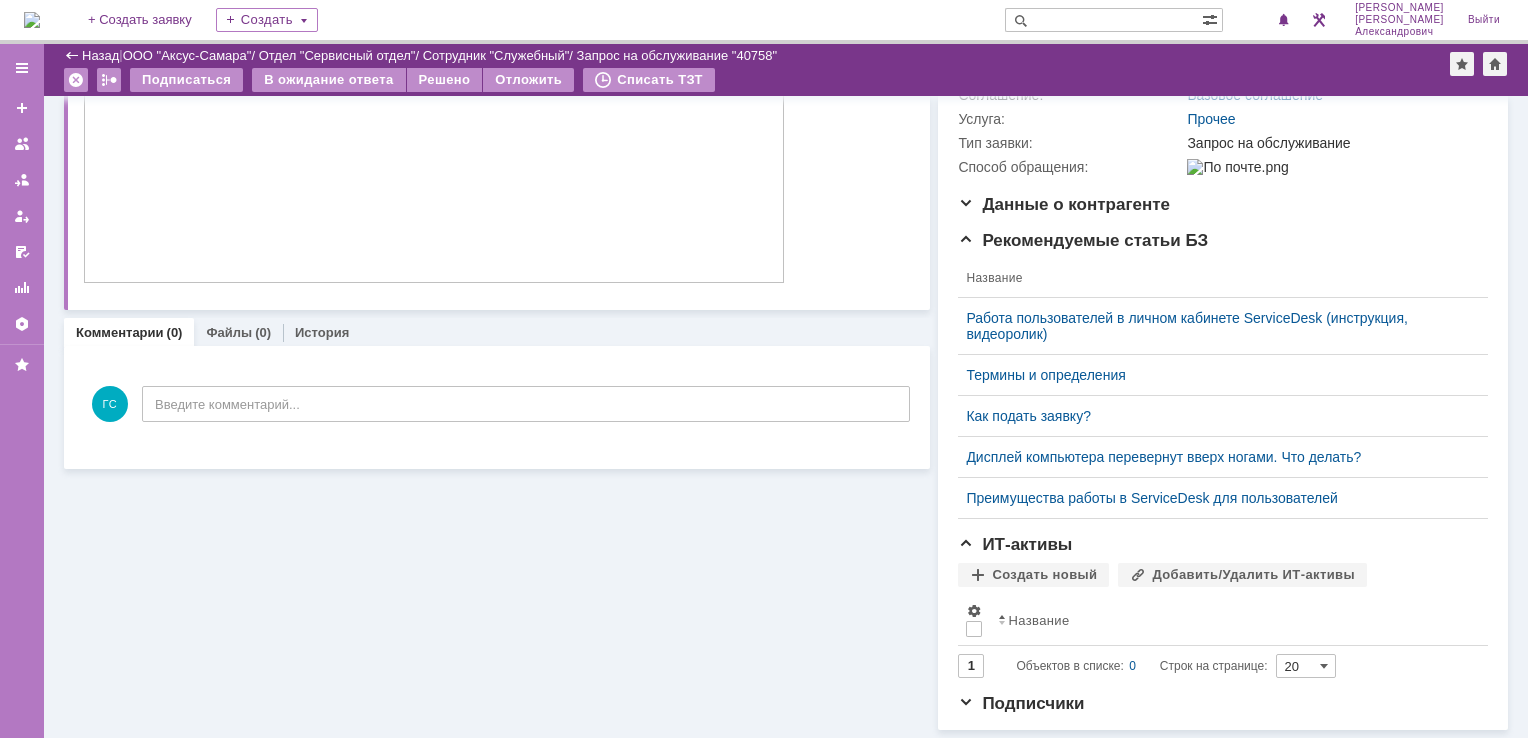 scroll, scrollTop: 335, scrollLeft: 0, axis: vertical 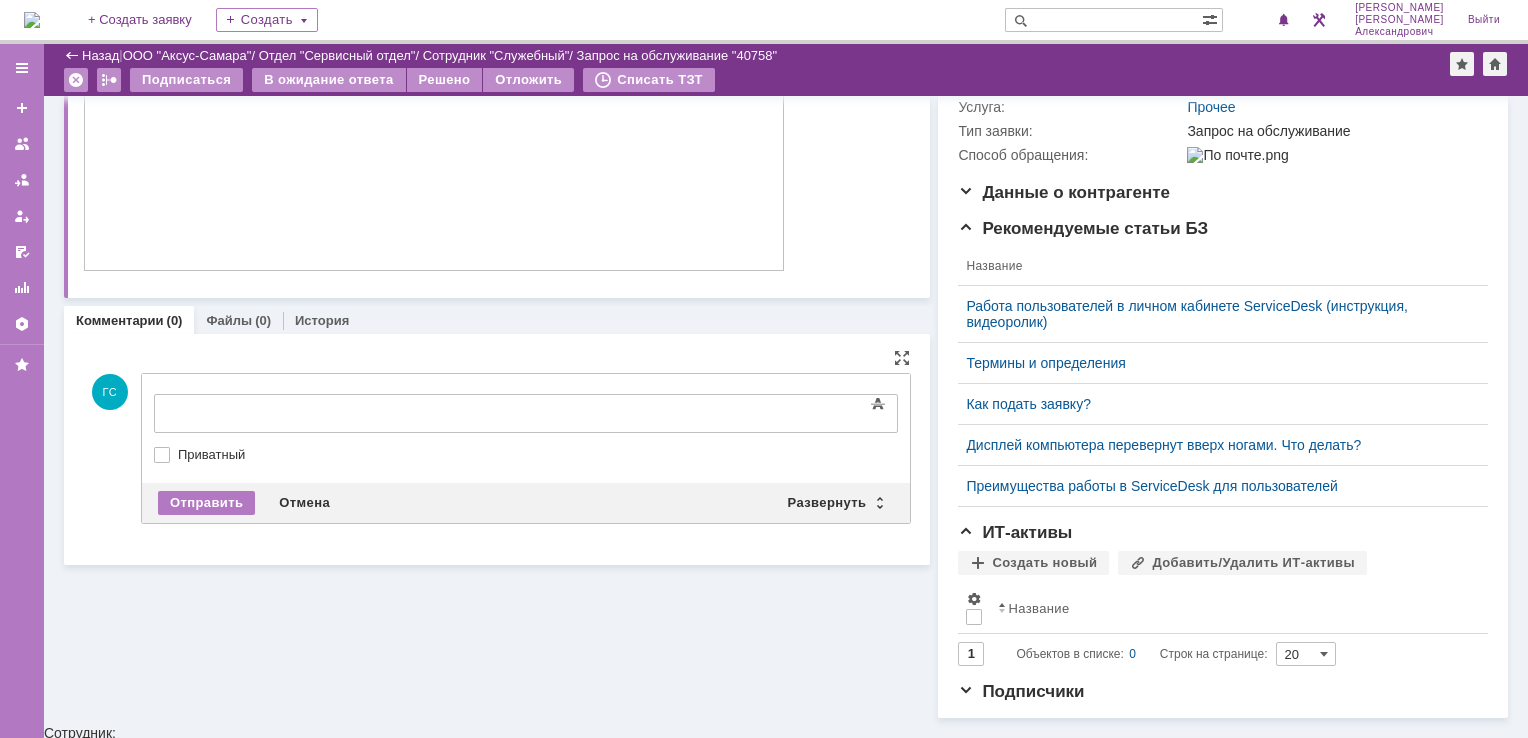 drag, startPoint x: 477, startPoint y: 392, endPoint x: 340, endPoint y: 8, distance: 407.707 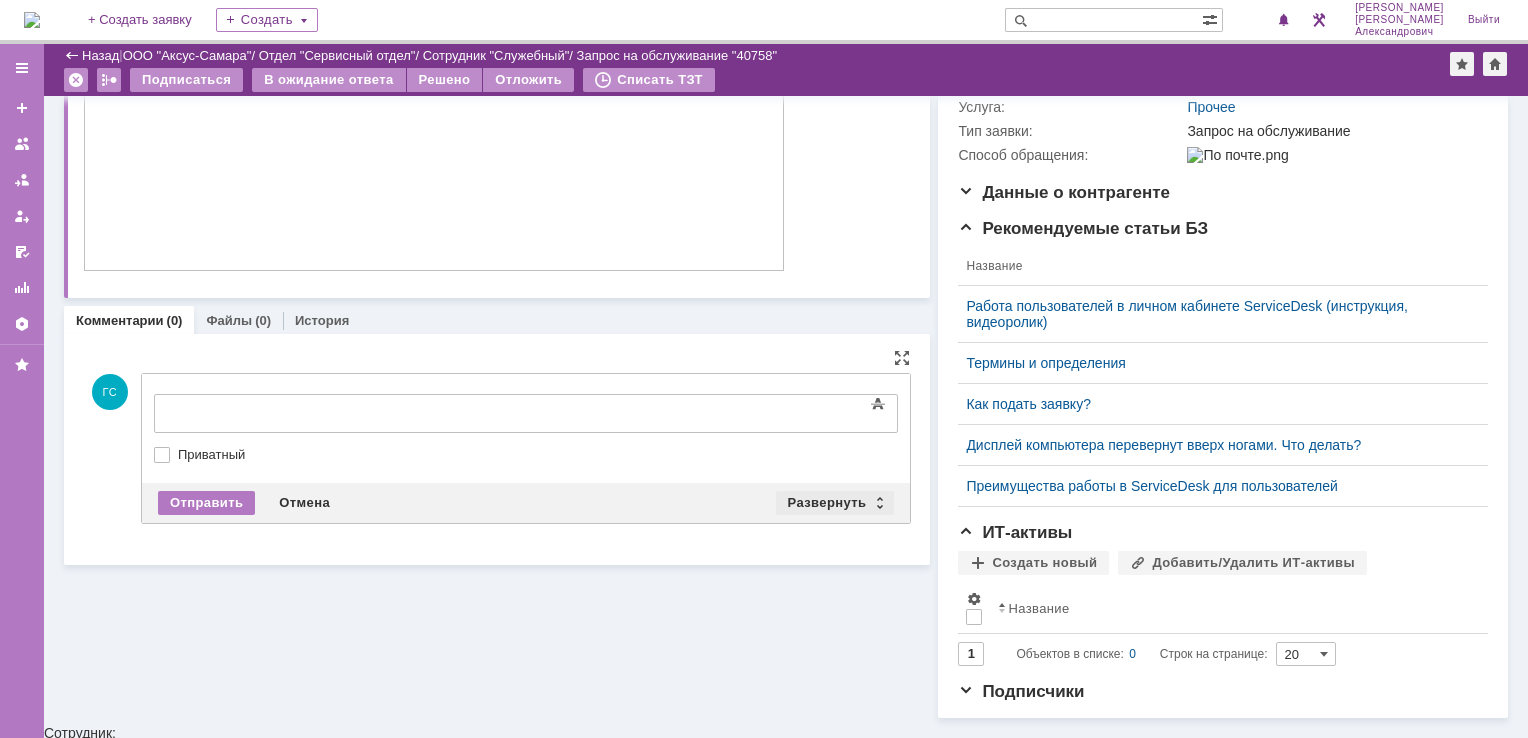 click on "Развернуть" at bounding box center [835, 503] 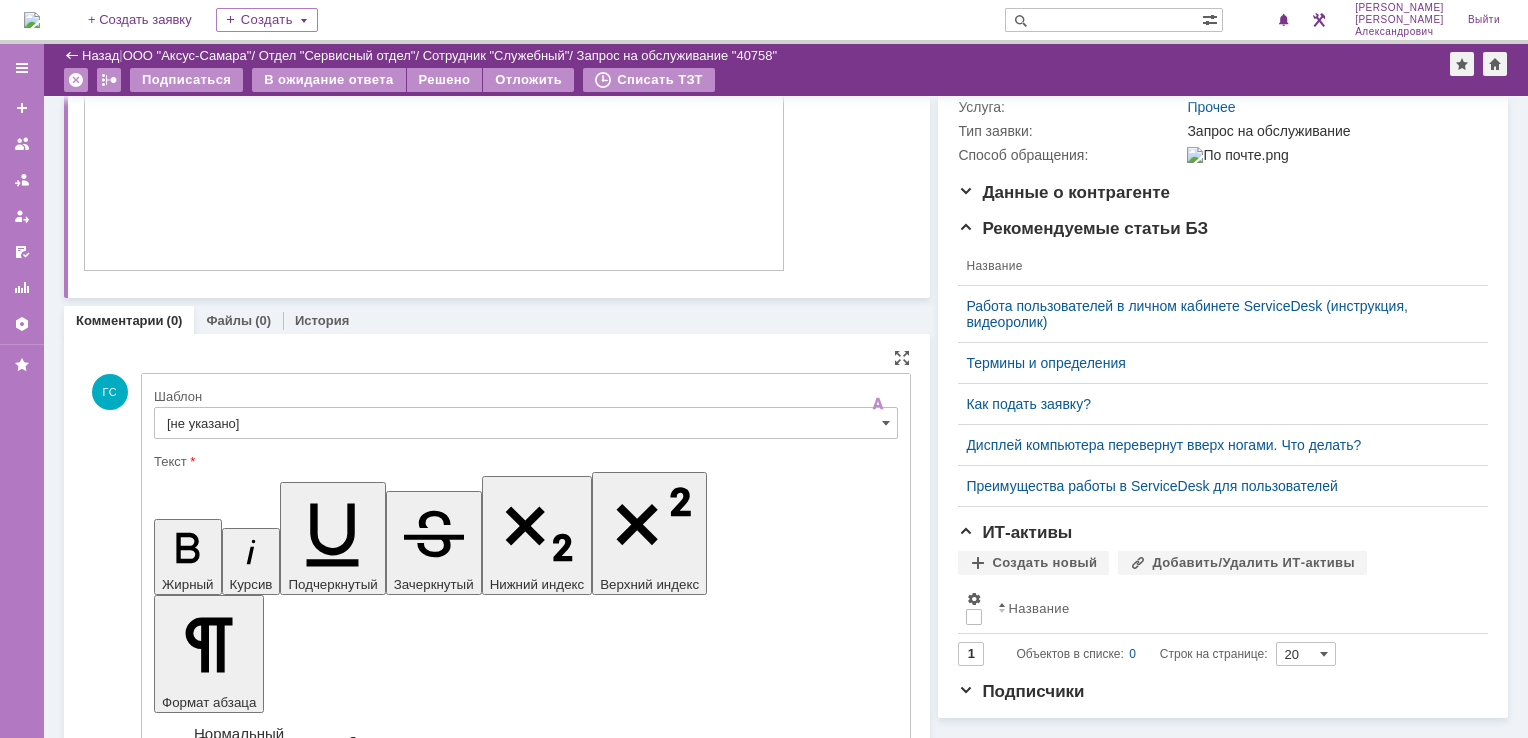 scroll, scrollTop: 0, scrollLeft: 0, axis: both 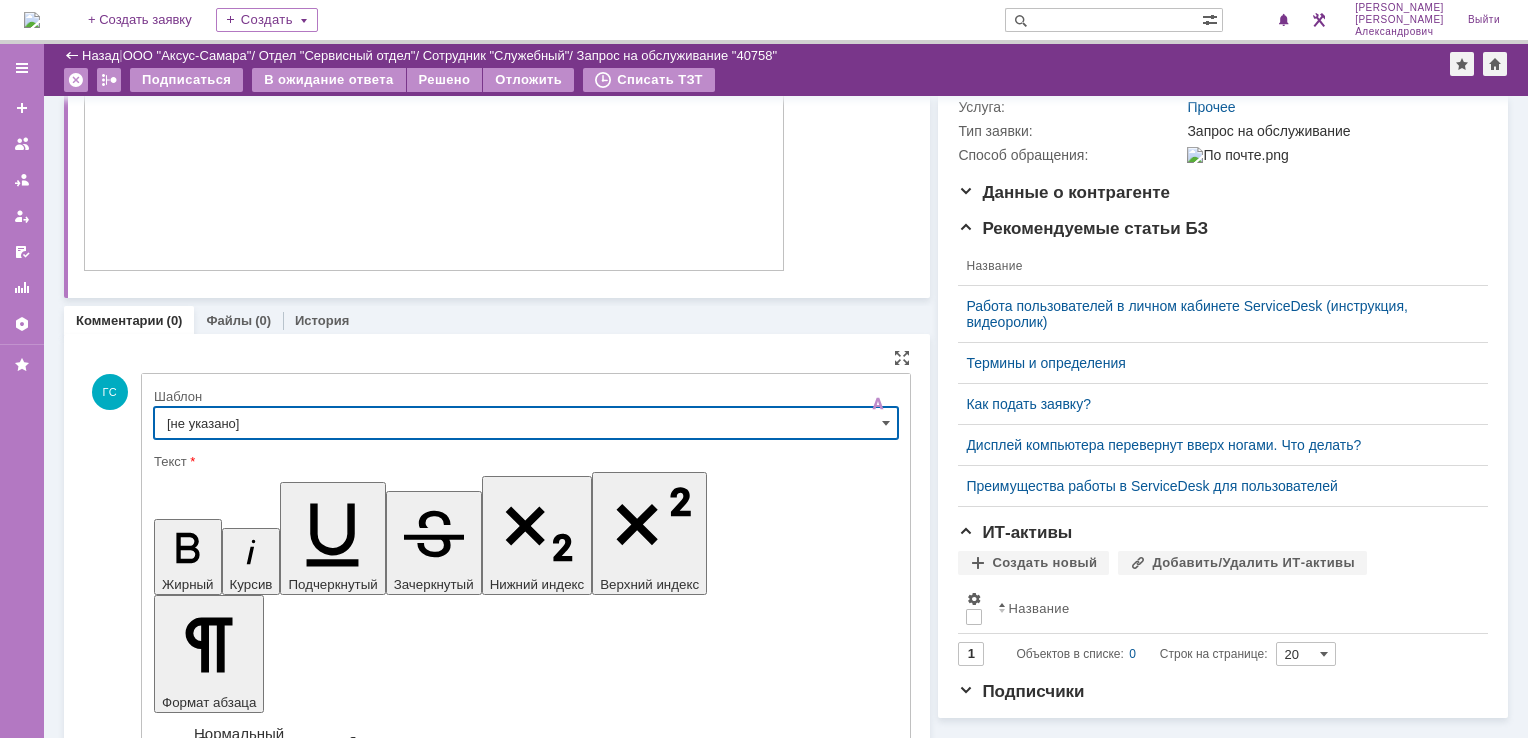 click on "[не указано]" at bounding box center [526, 423] 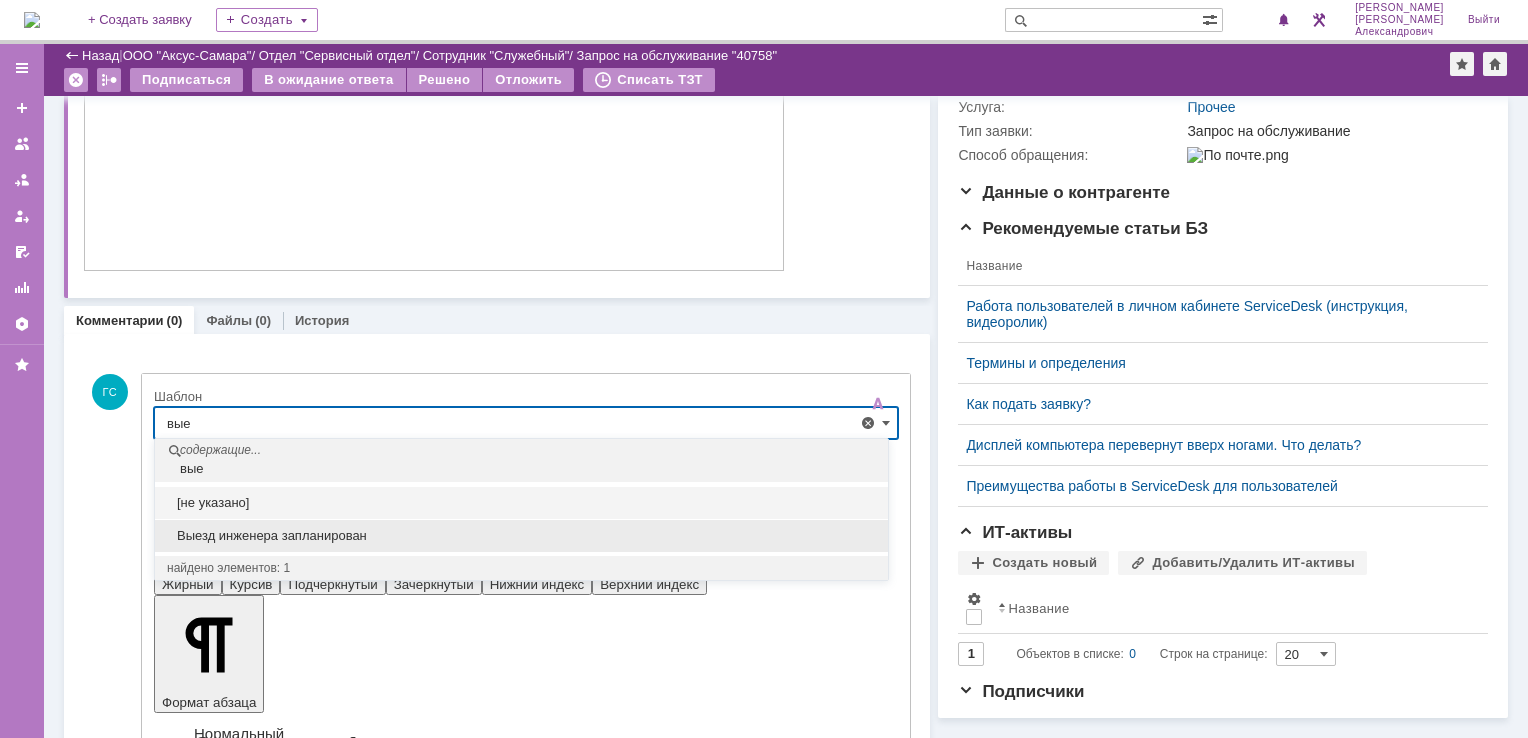 click on "Выезд инженера запланирован" at bounding box center (521, 536) 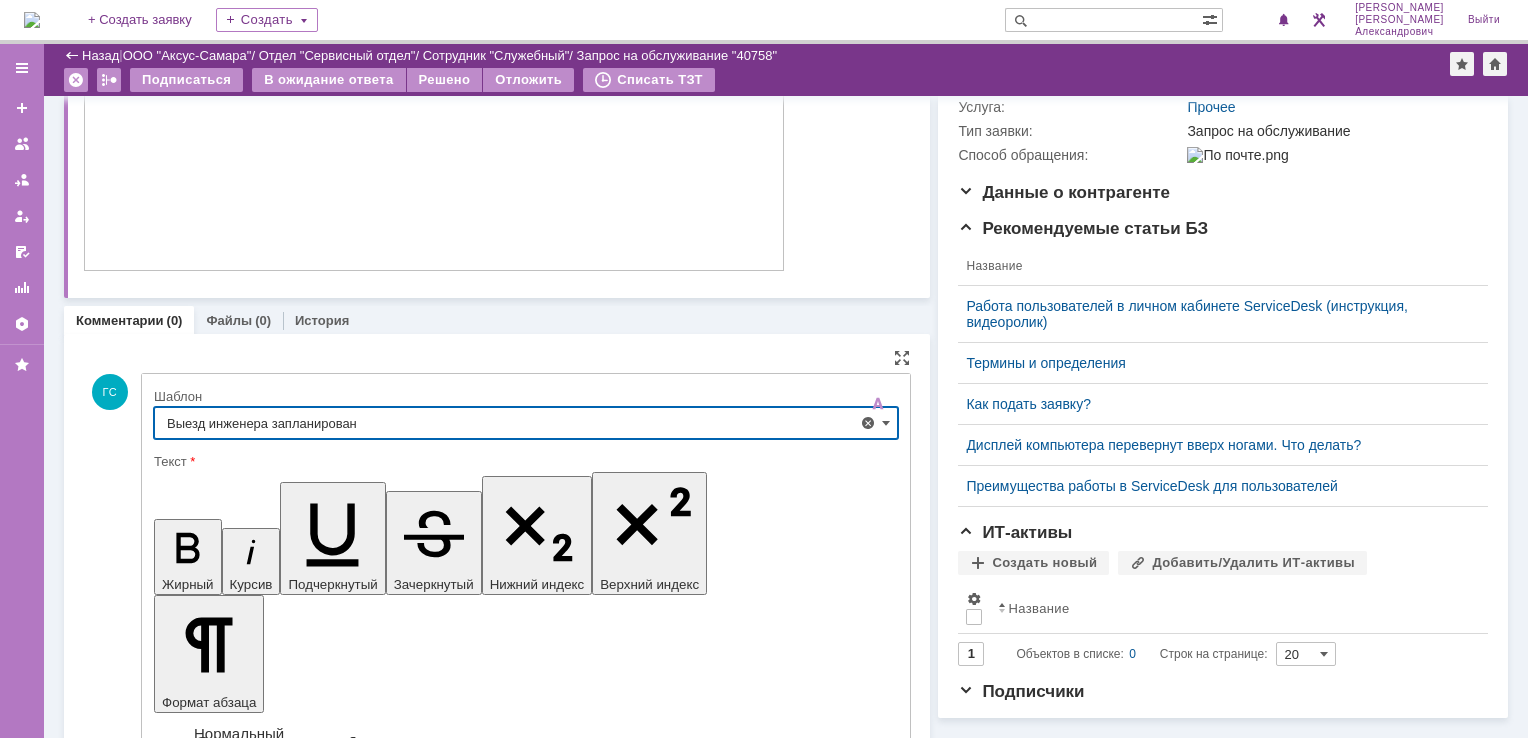 type on "Выезд инженера запланирован" 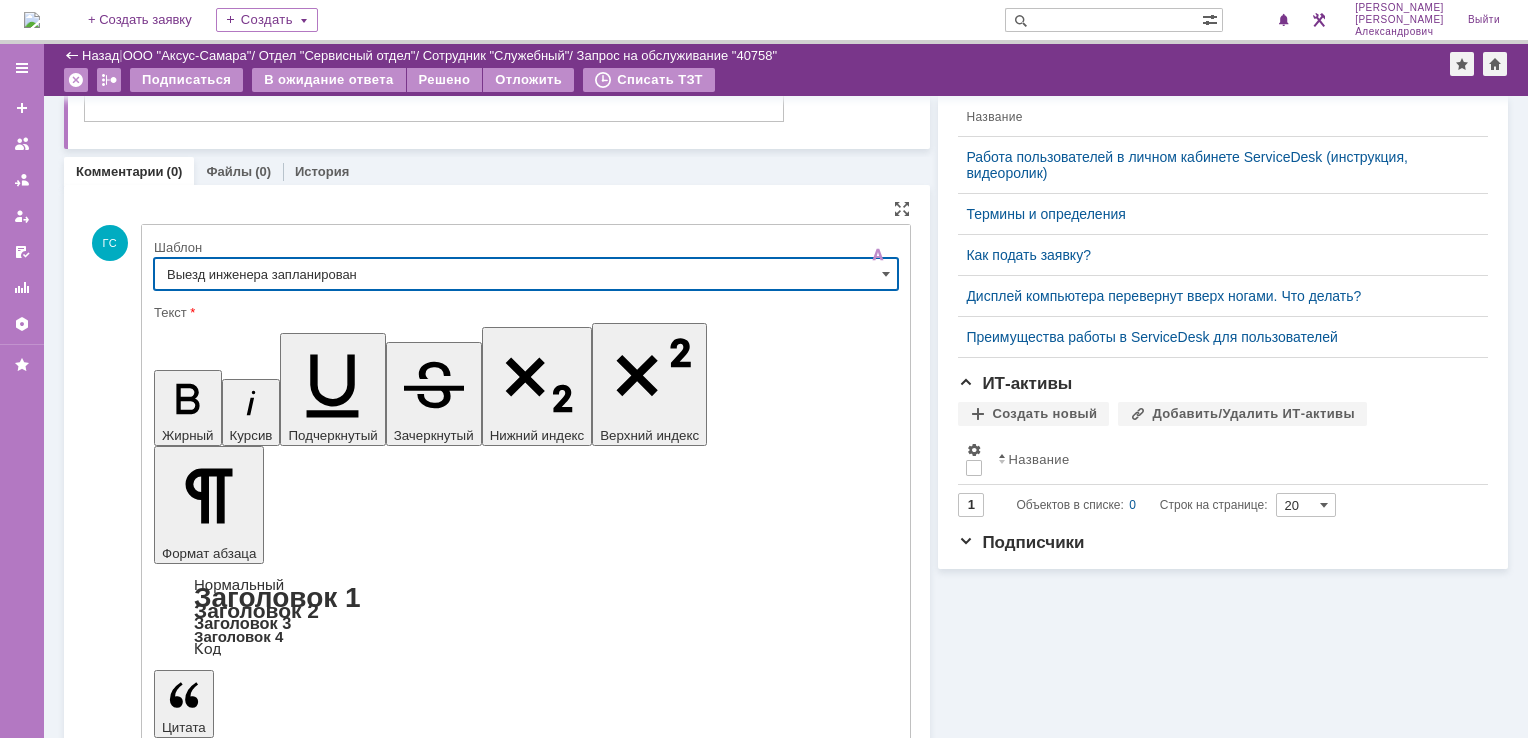 scroll, scrollTop: 497, scrollLeft: 0, axis: vertical 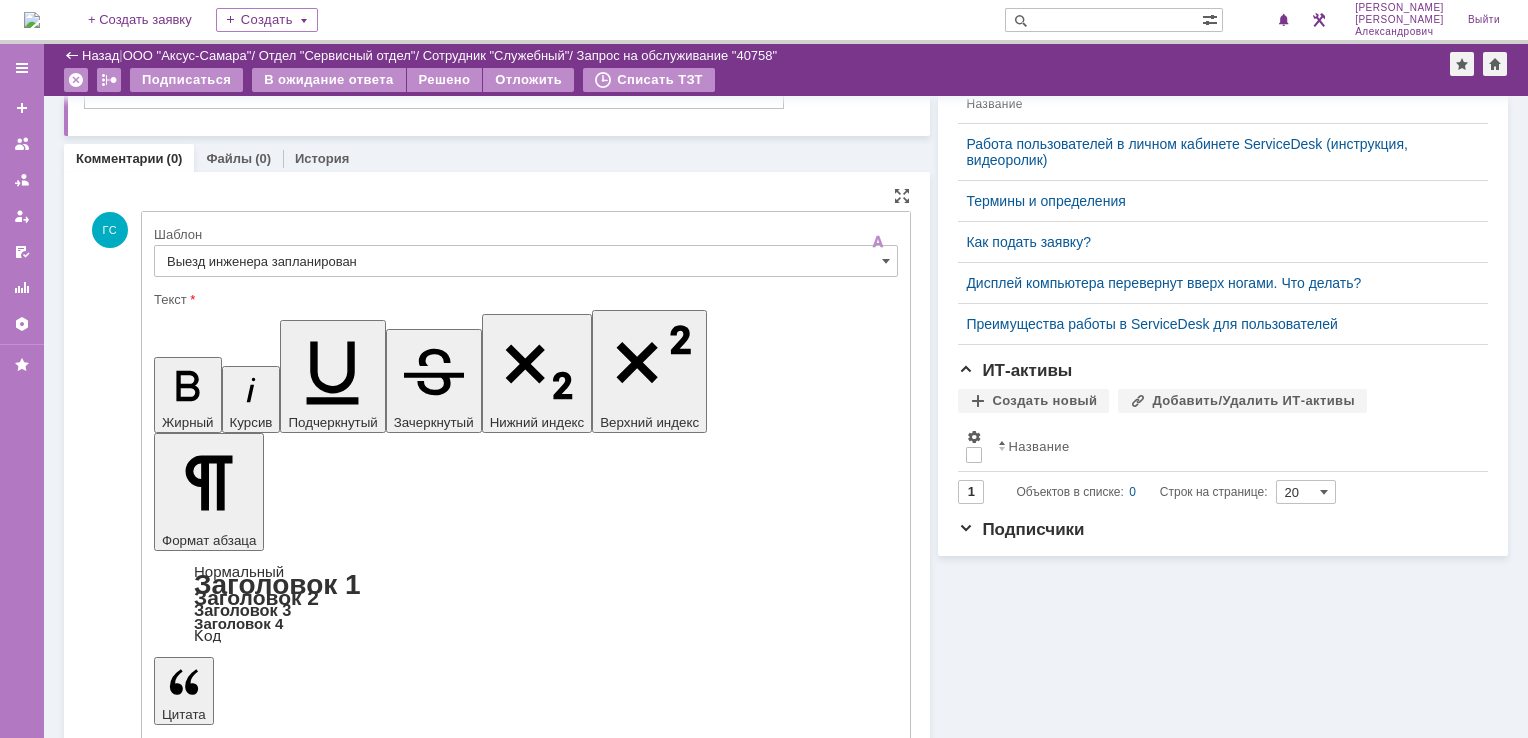click on "Отправить" at bounding box center [206, 5411] 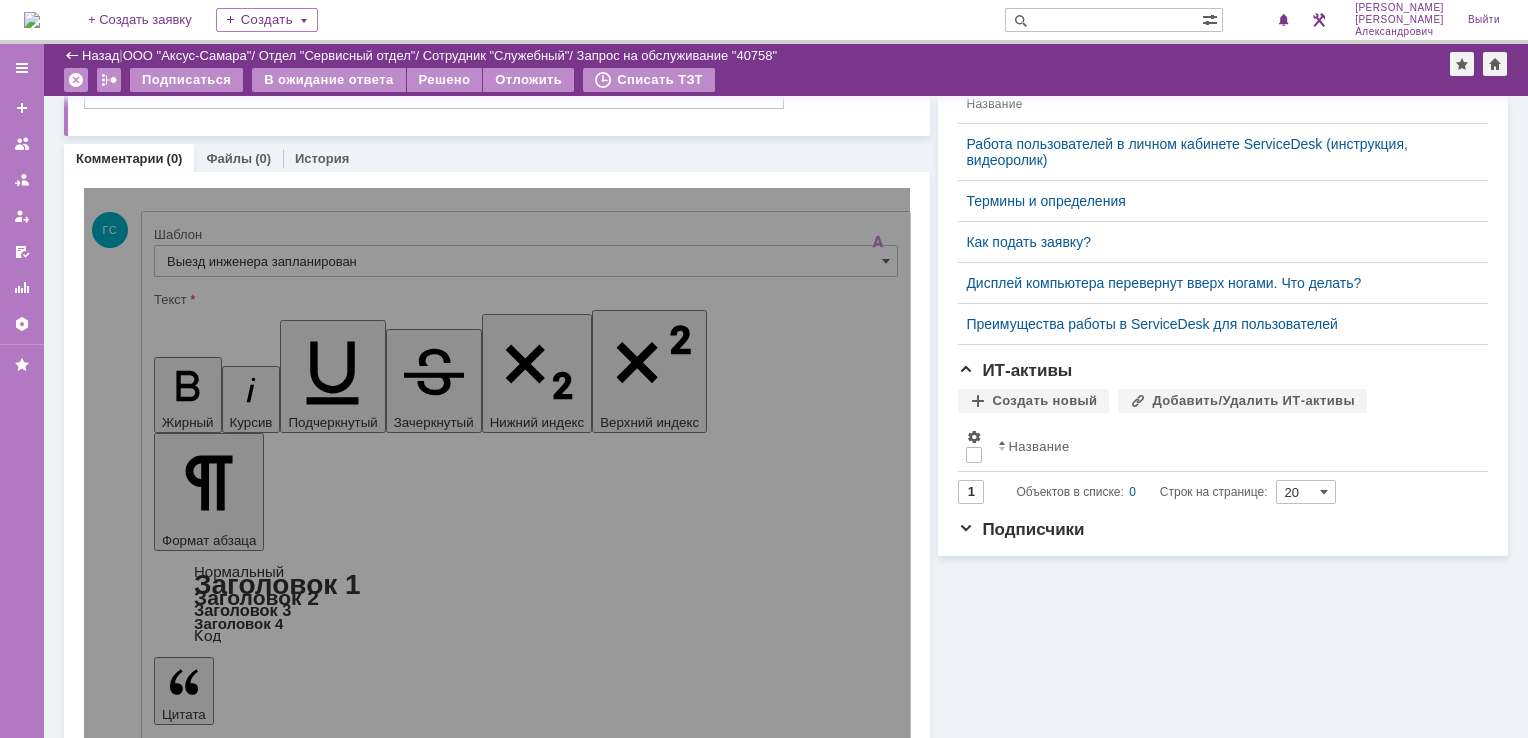 scroll, scrollTop: 335, scrollLeft: 0, axis: vertical 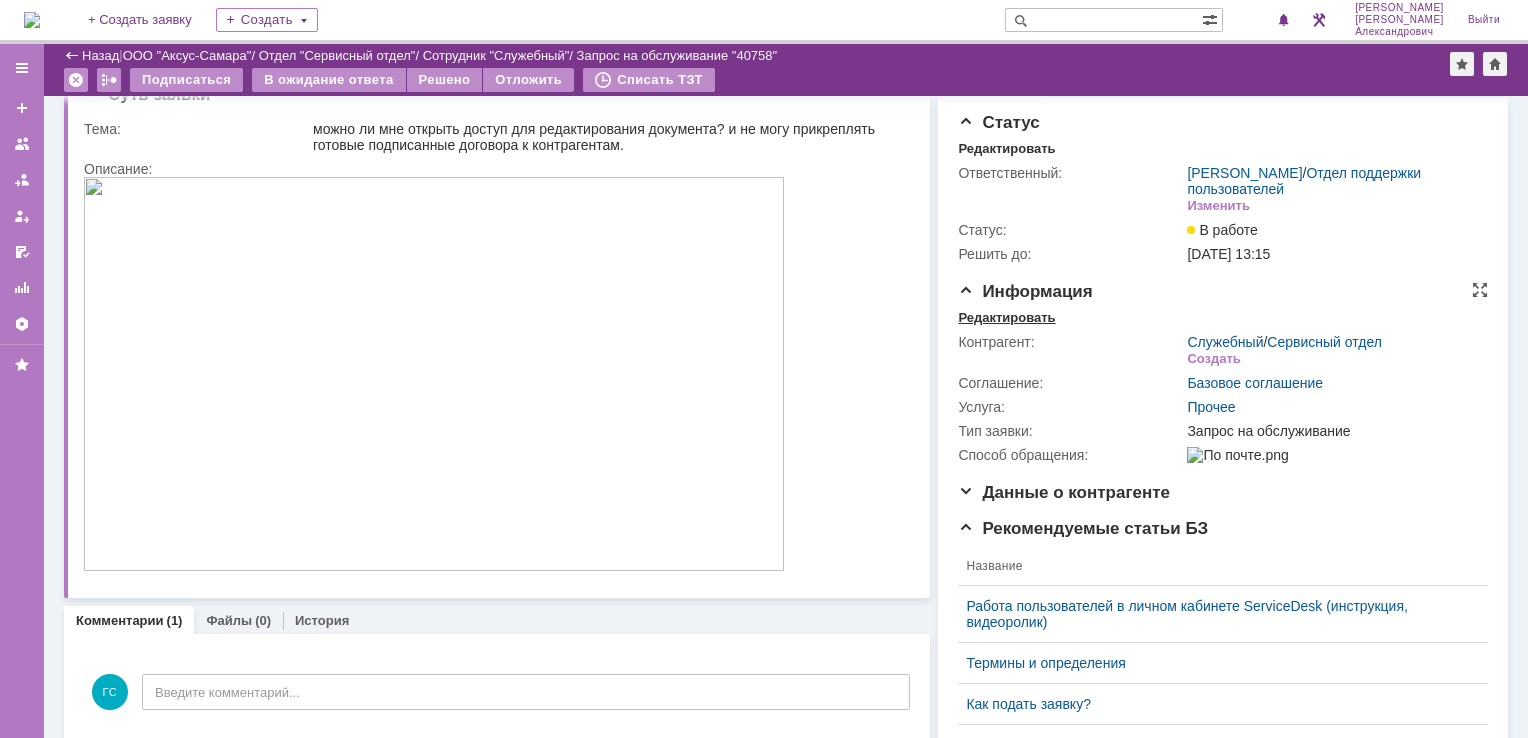 click on "Редактировать" at bounding box center (1006, 318) 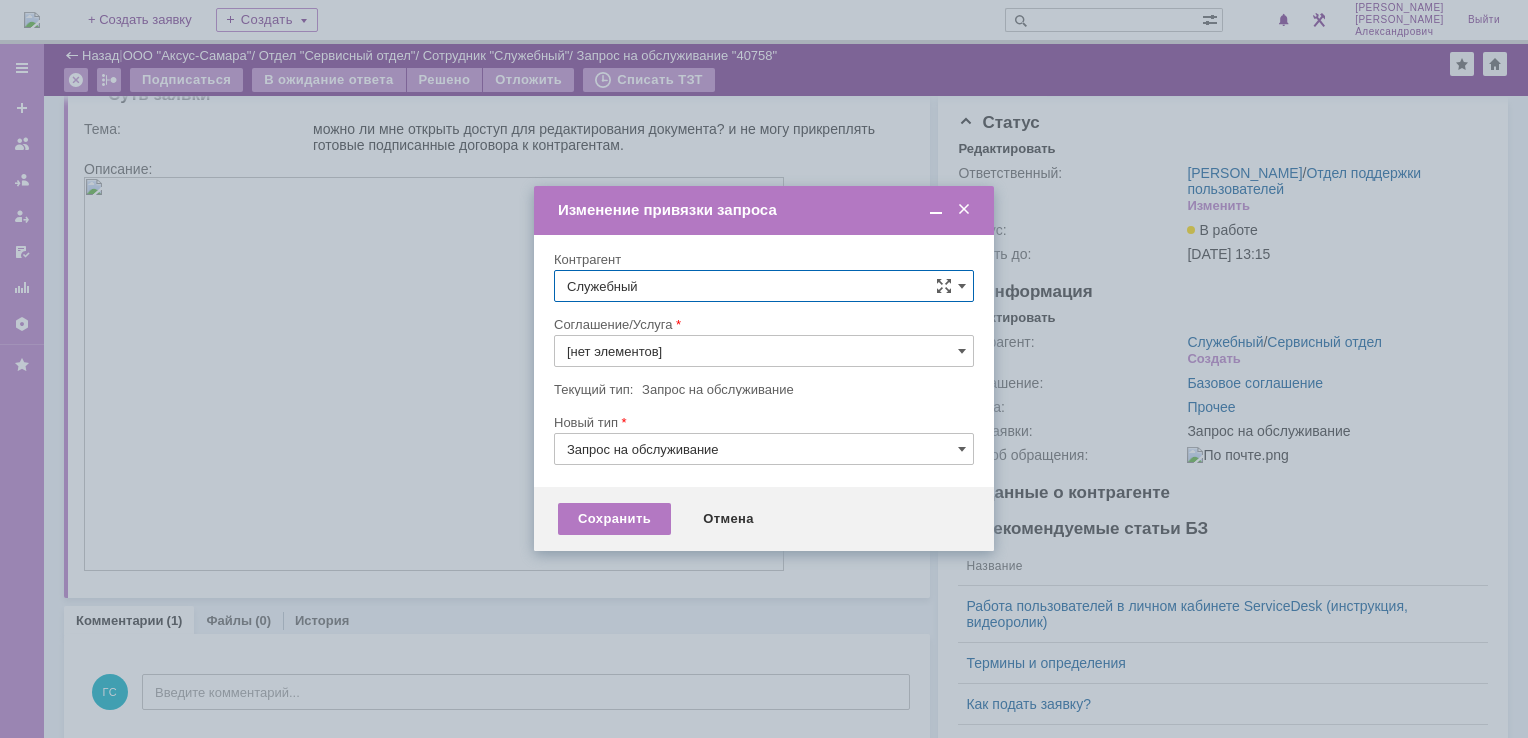 type on "Прочее" 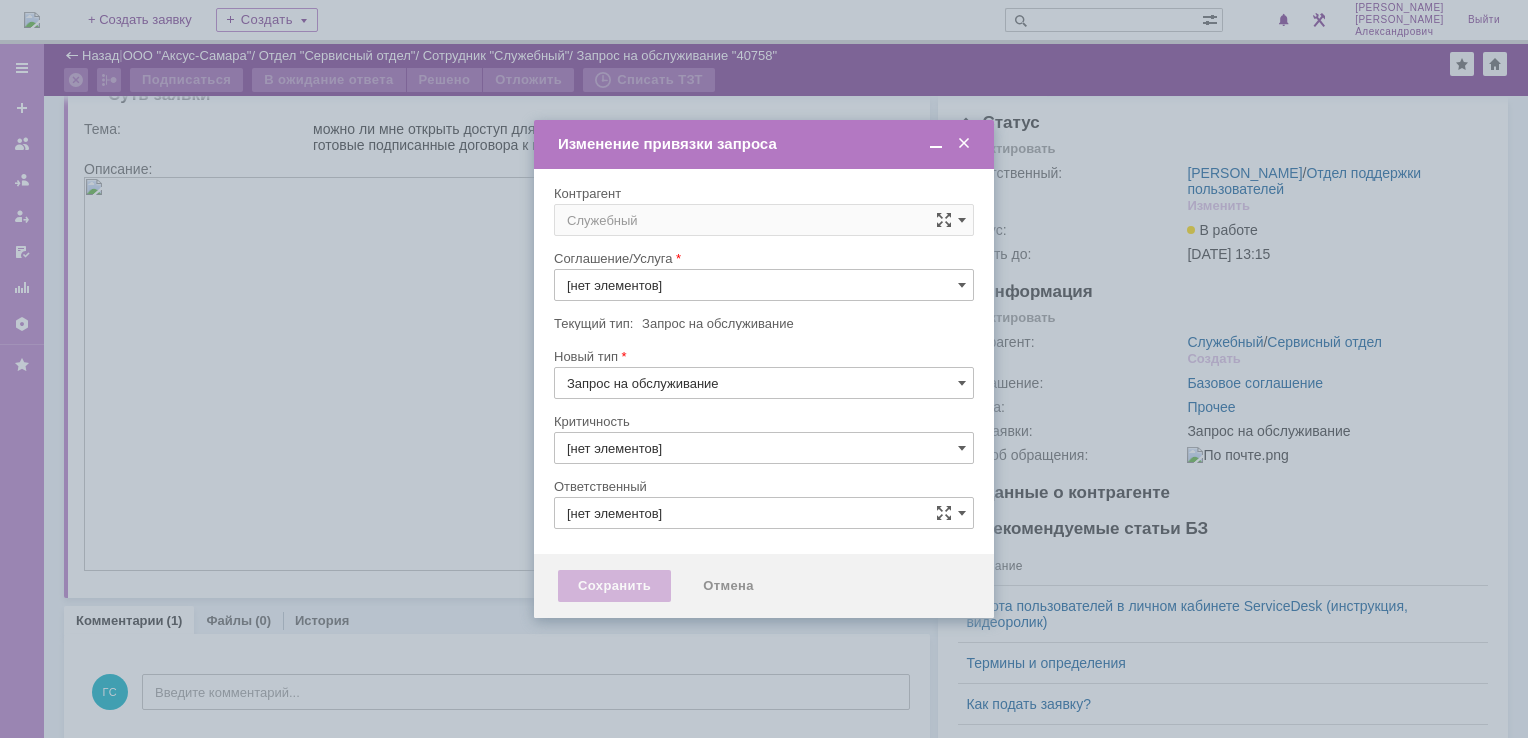 type on "3. Низкая" 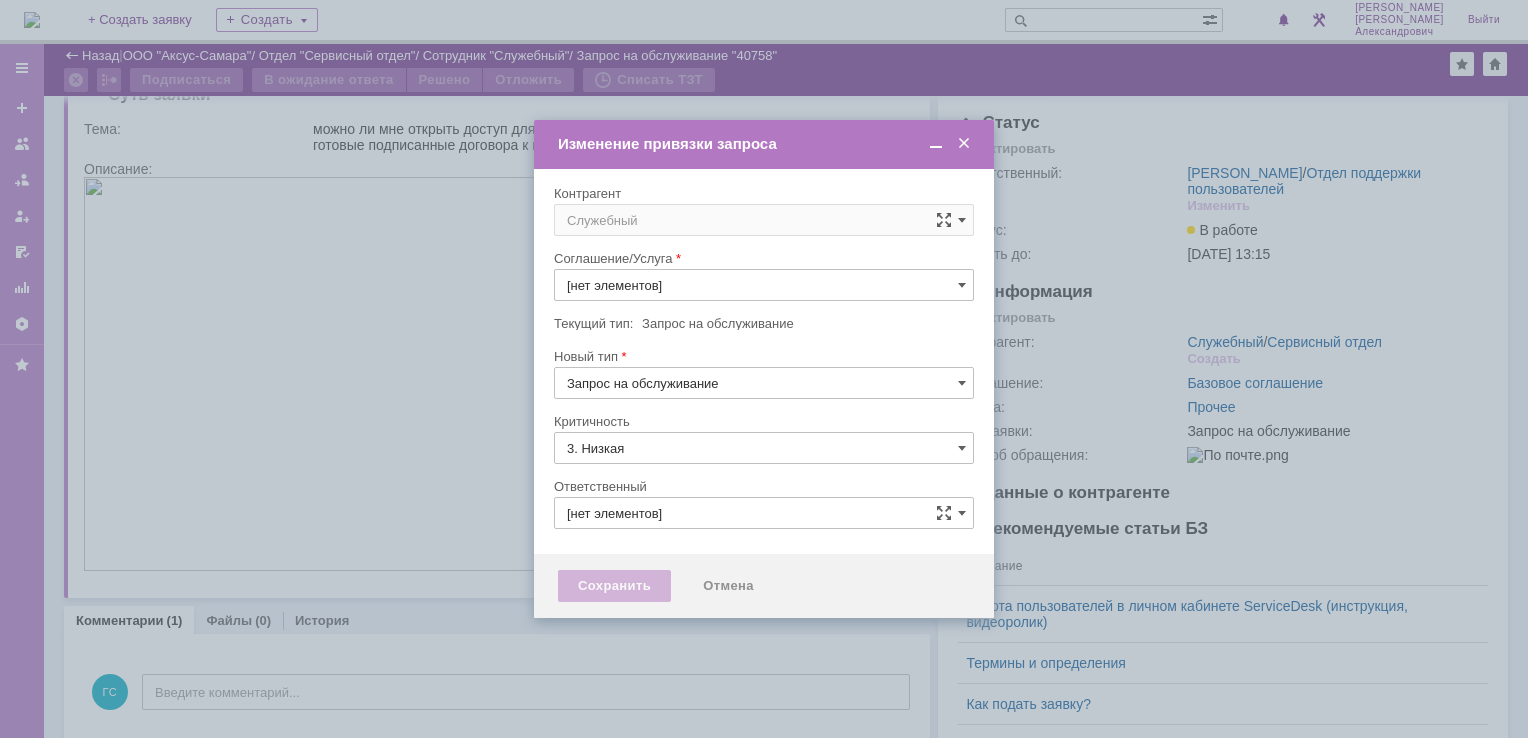 type on "Прочее" 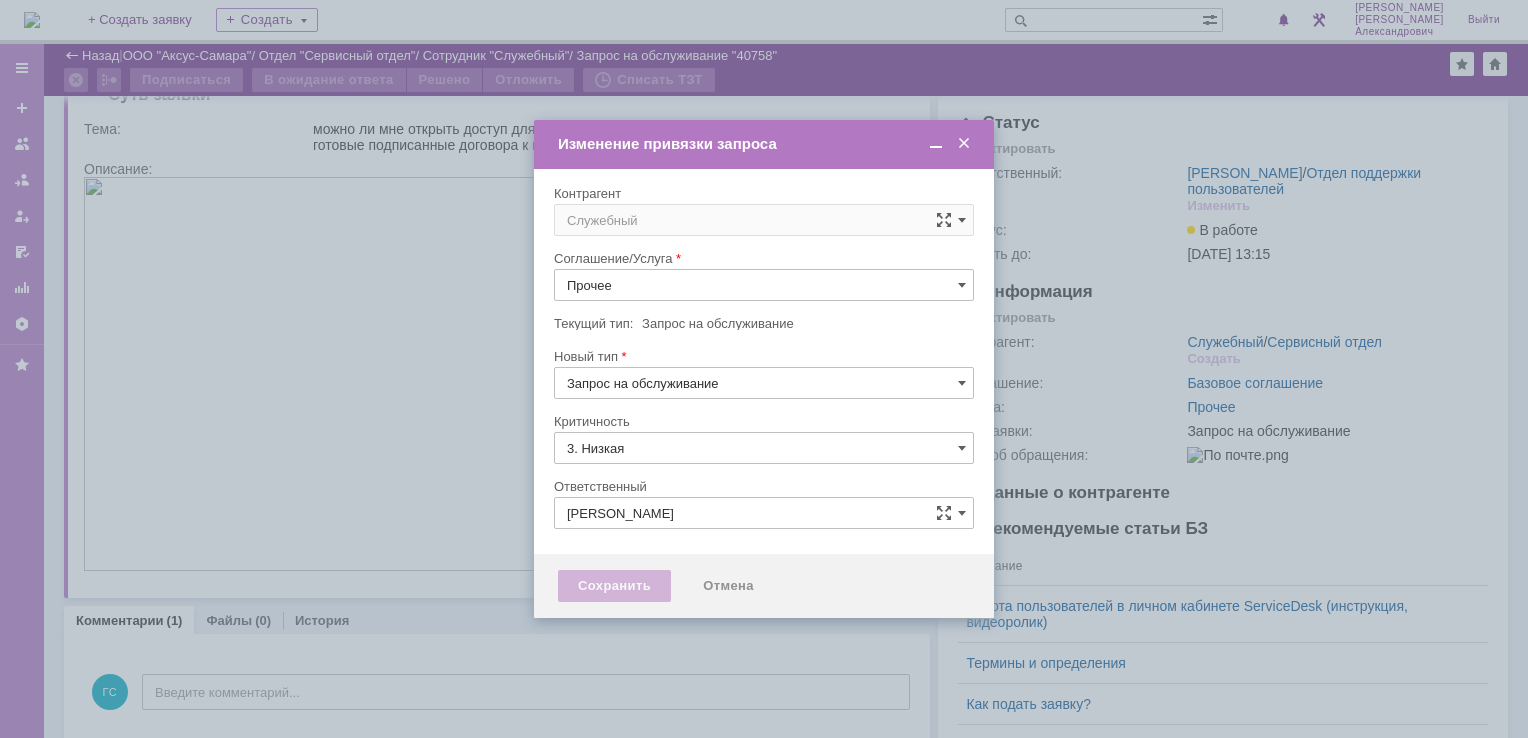 type on "[не указано]" 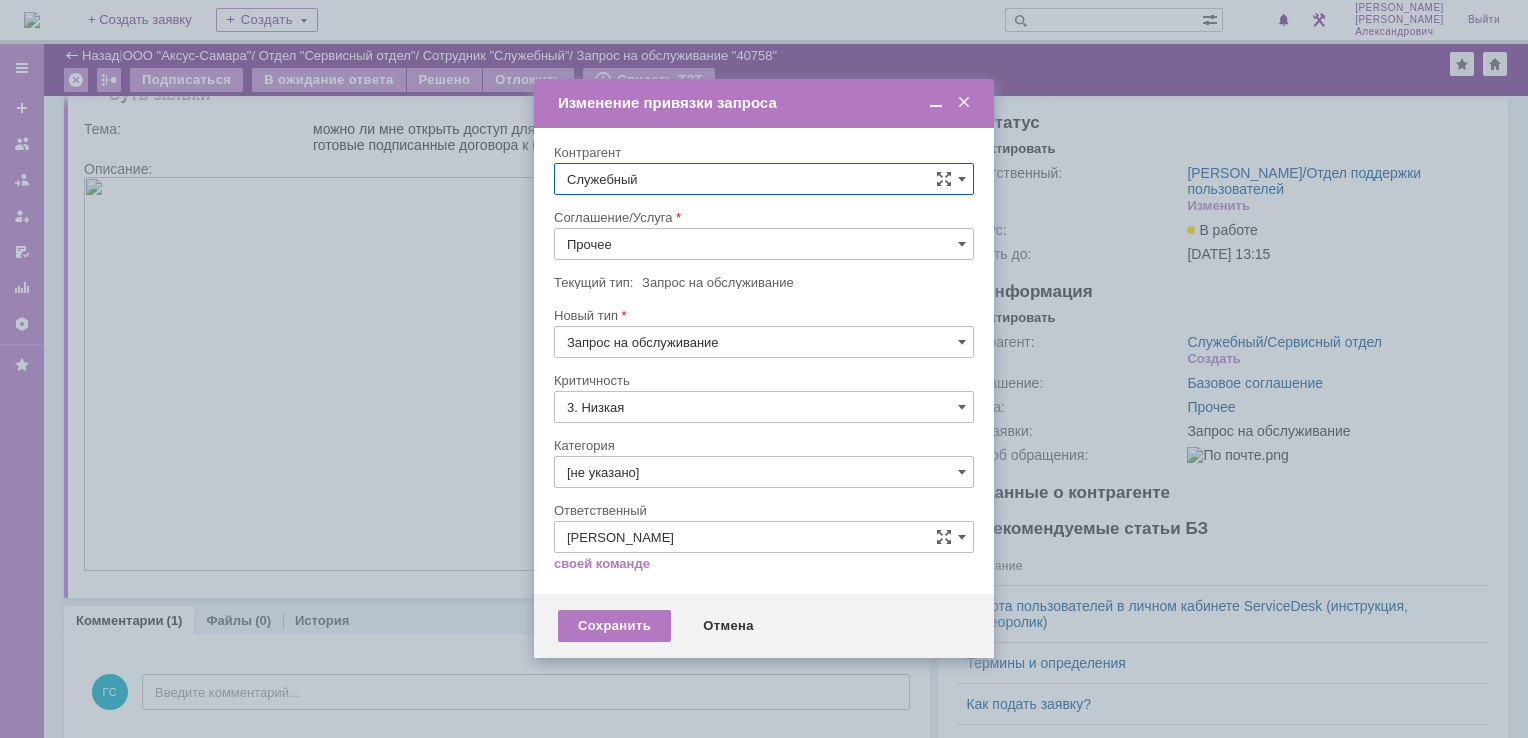 click on "Прочее" at bounding box center [764, 244] 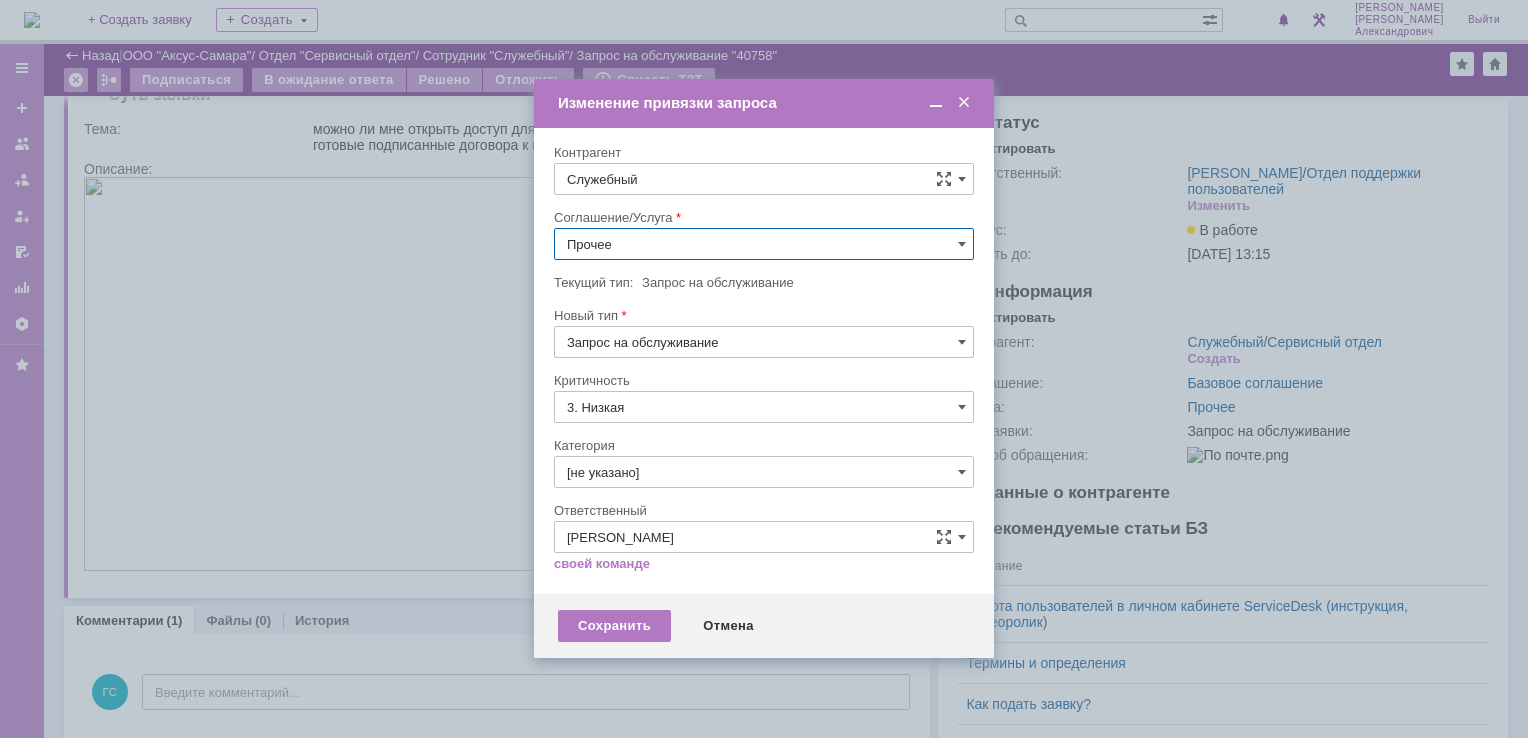 click on "Служебный" at bounding box center (764, 179) 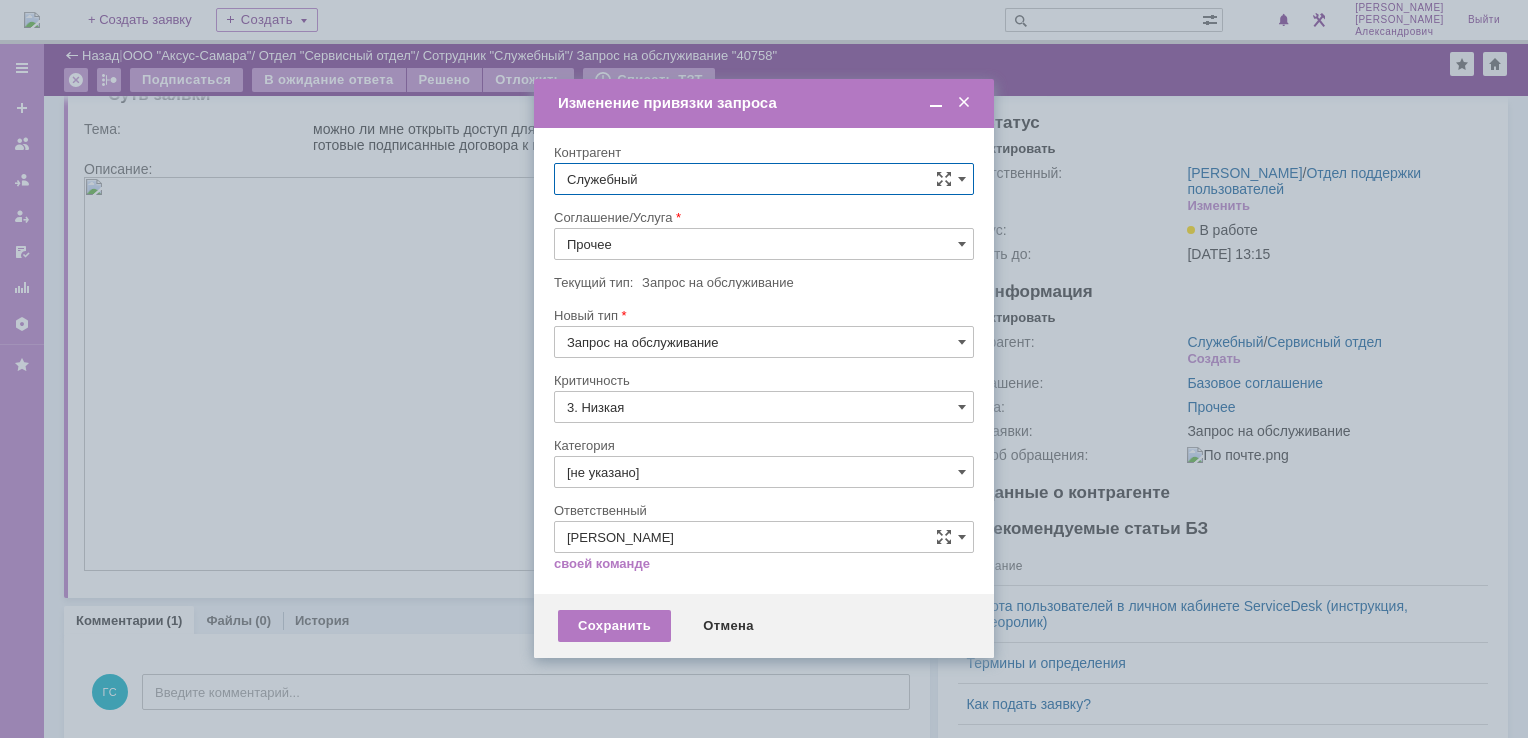type on "Прочее" 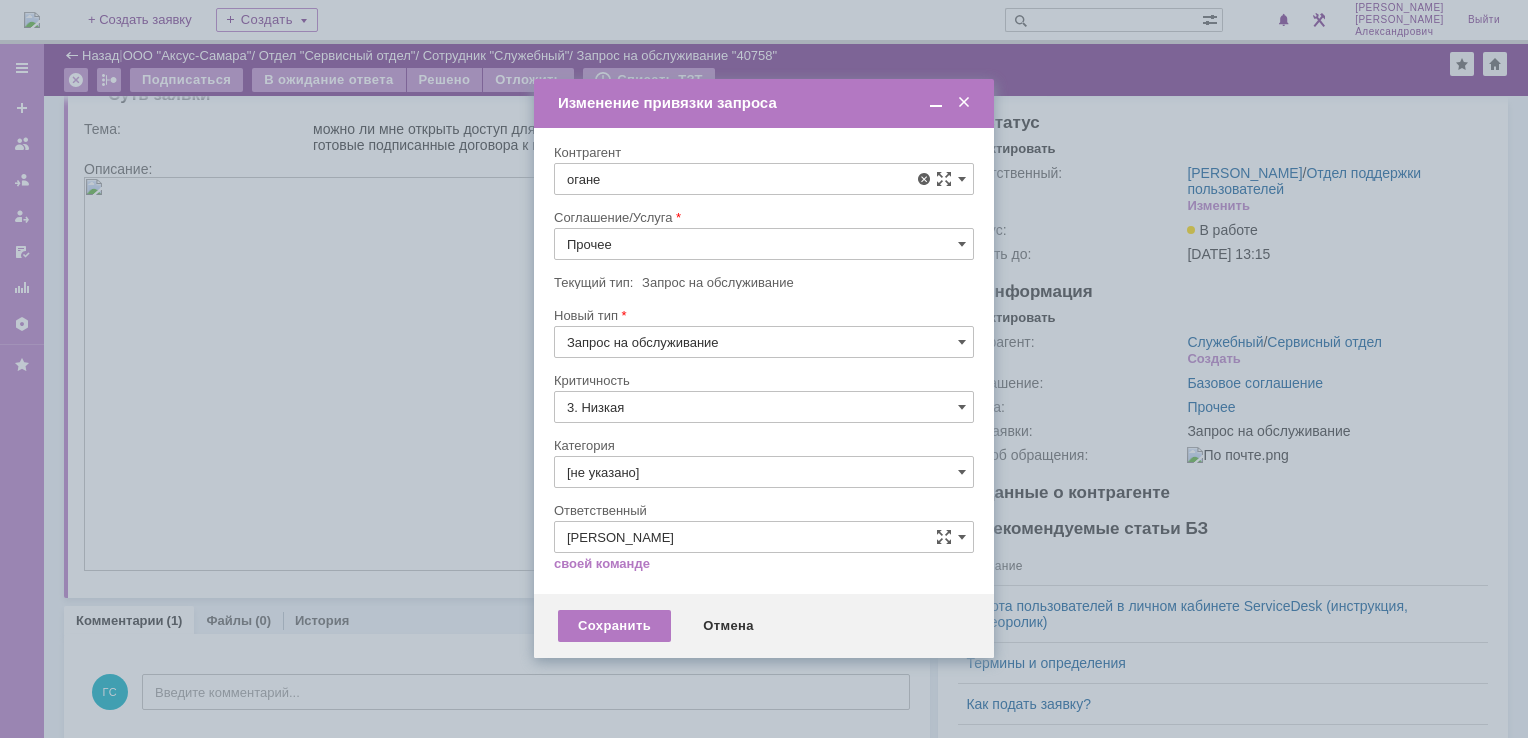 click on "[PERSON_NAME]" at bounding box center (668, 327) 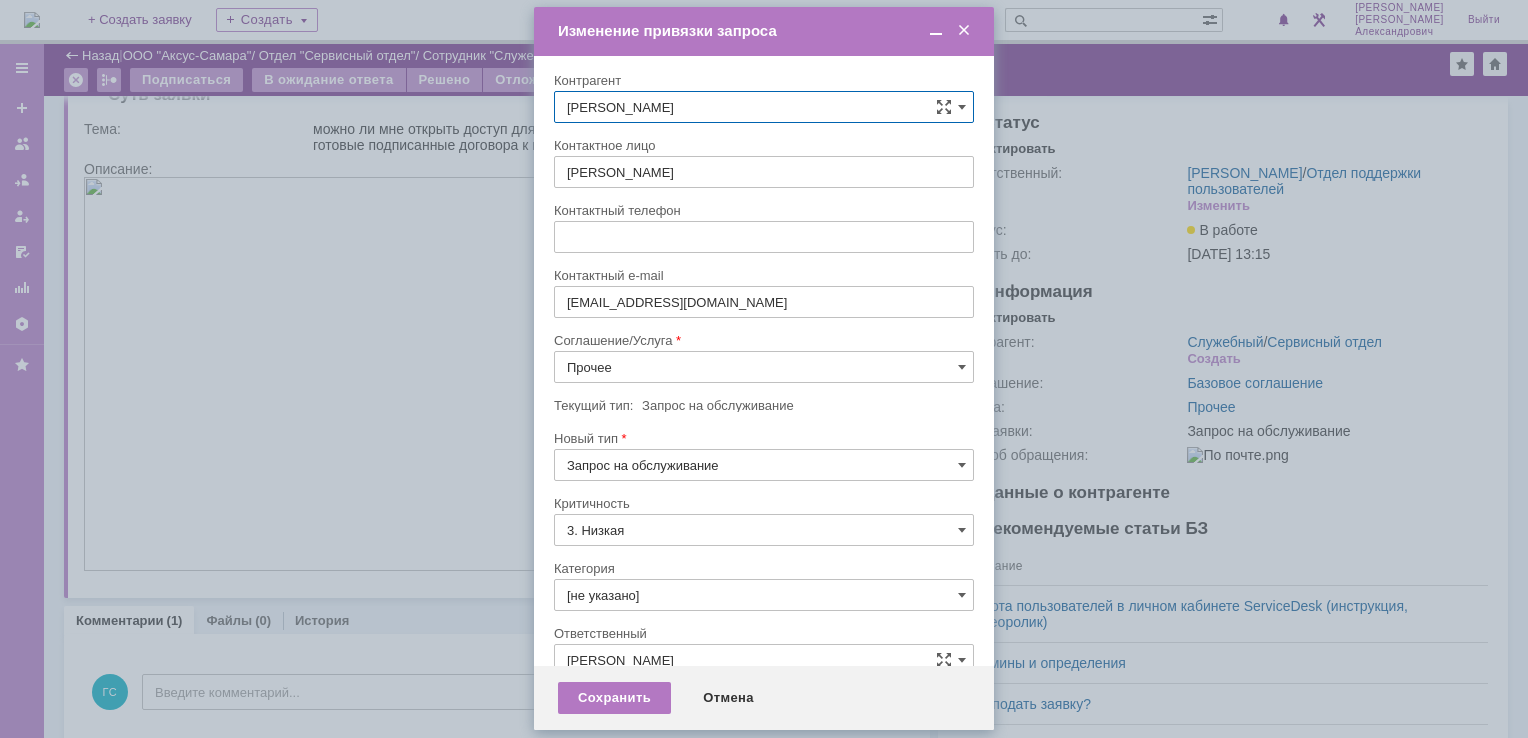 click on "Прочее" at bounding box center [764, 367] 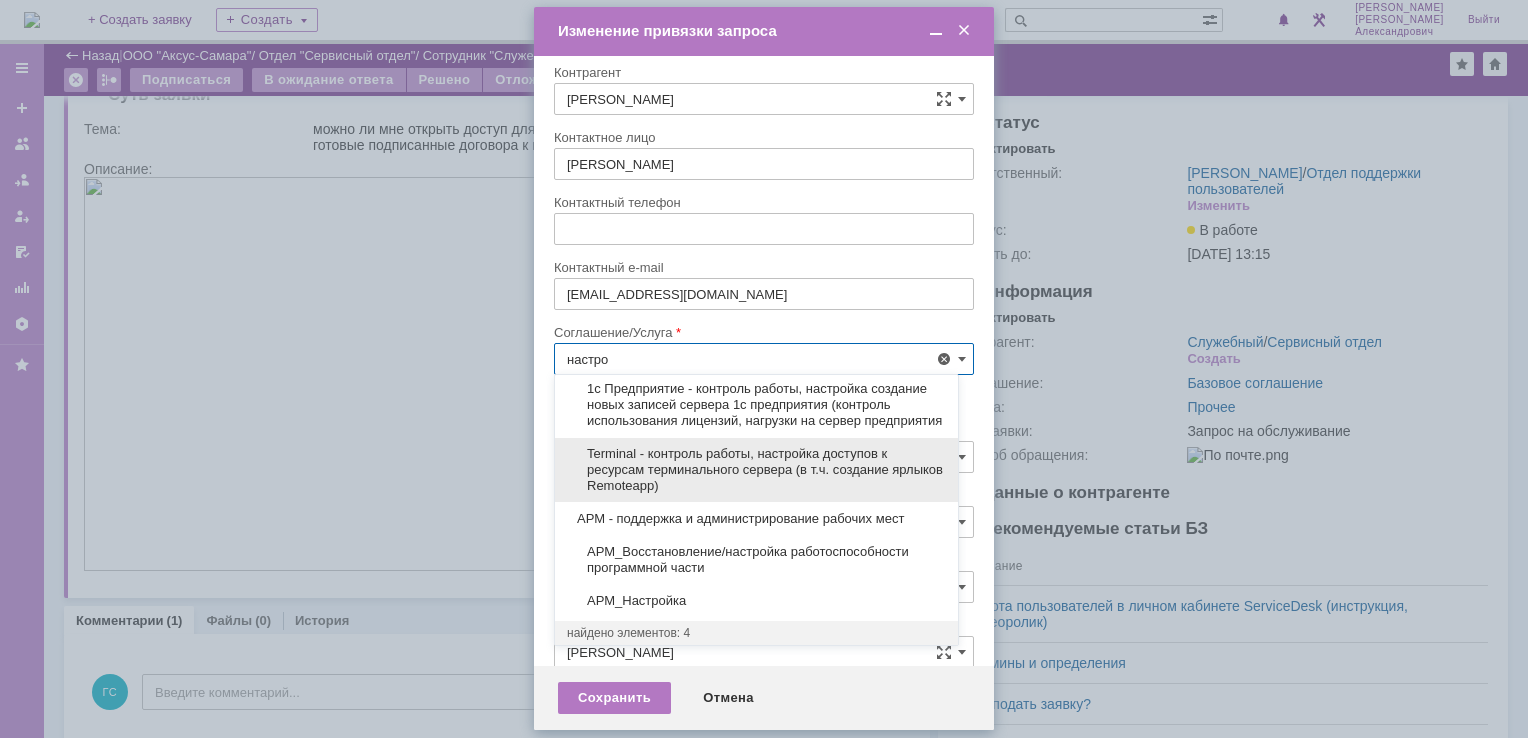scroll, scrollTop: 130, scrollLeft: 0, axis: vertical 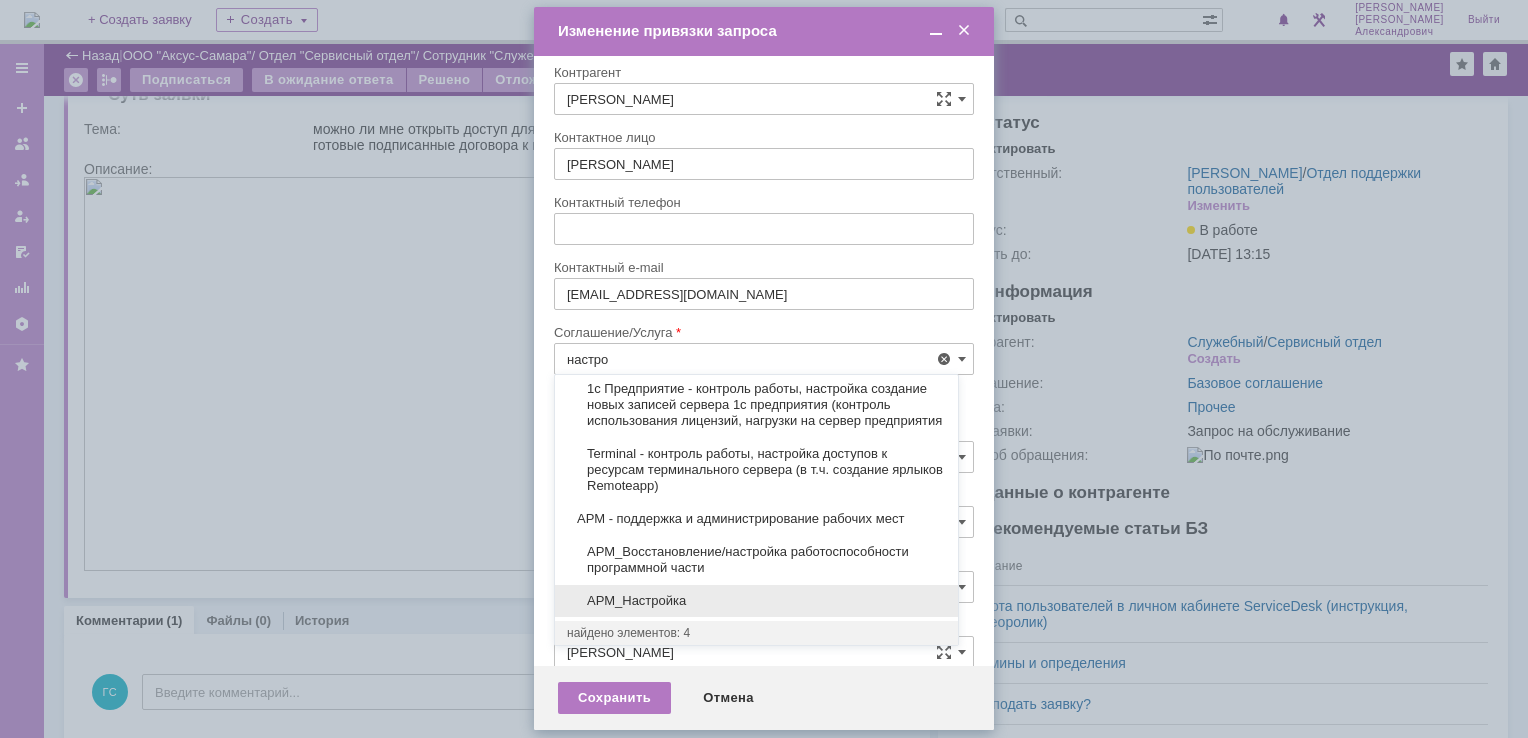 click on "АРМ_Настройка" at bounding box center [756, 601] 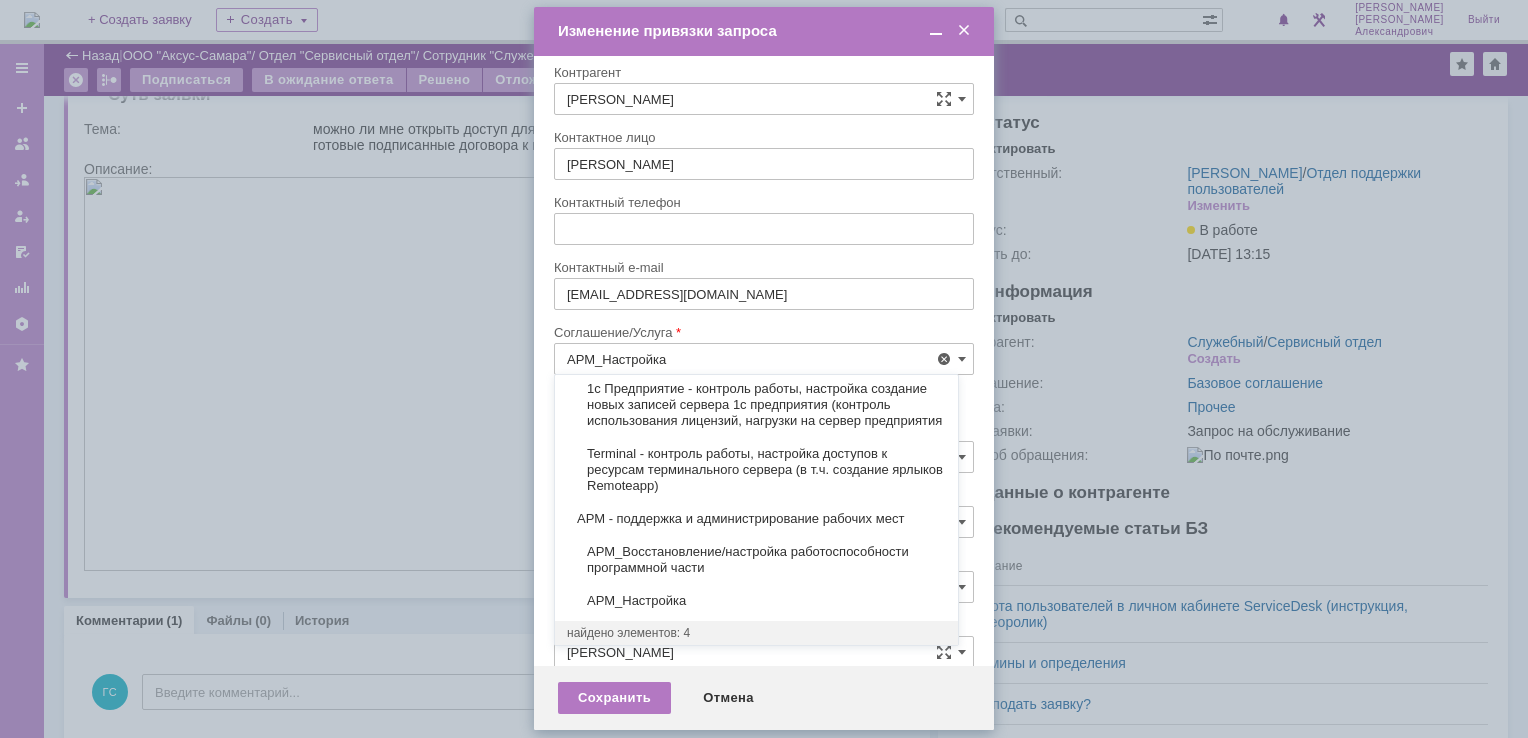 scroll, scrollTop: 0, scrollLeft: 0, axis: both 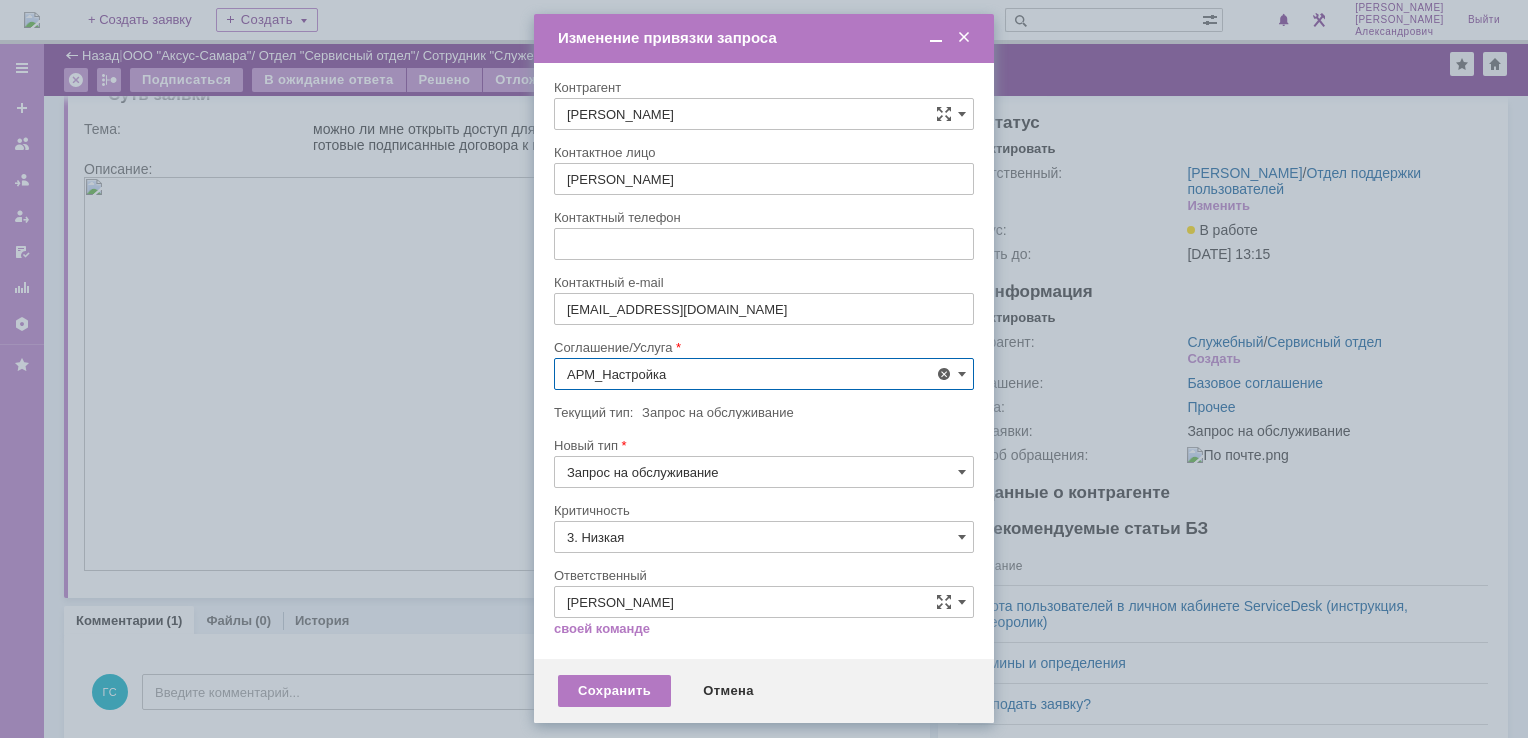 type on "АРМ_Настройка" 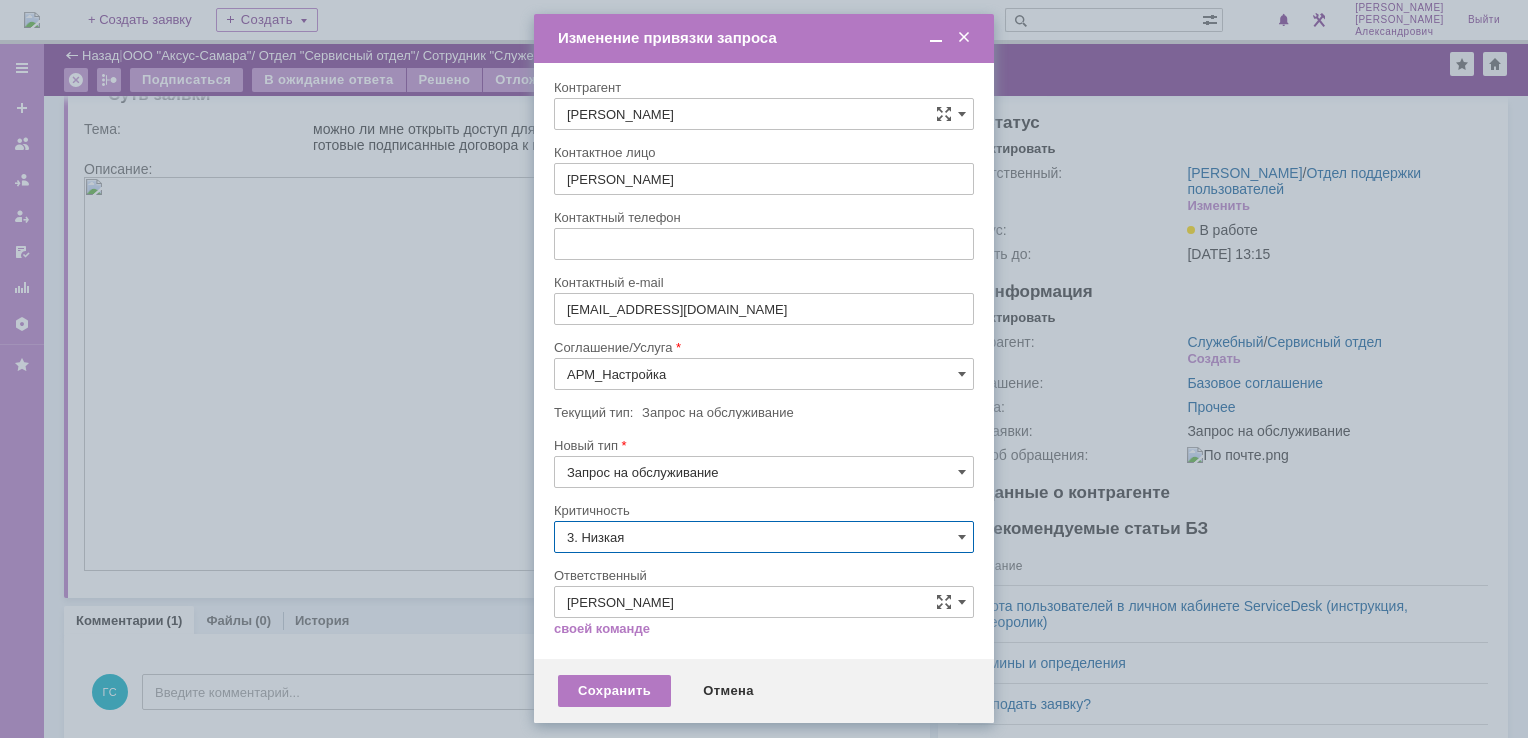 click on "3. Низкая" at bounding box center [764, 537] 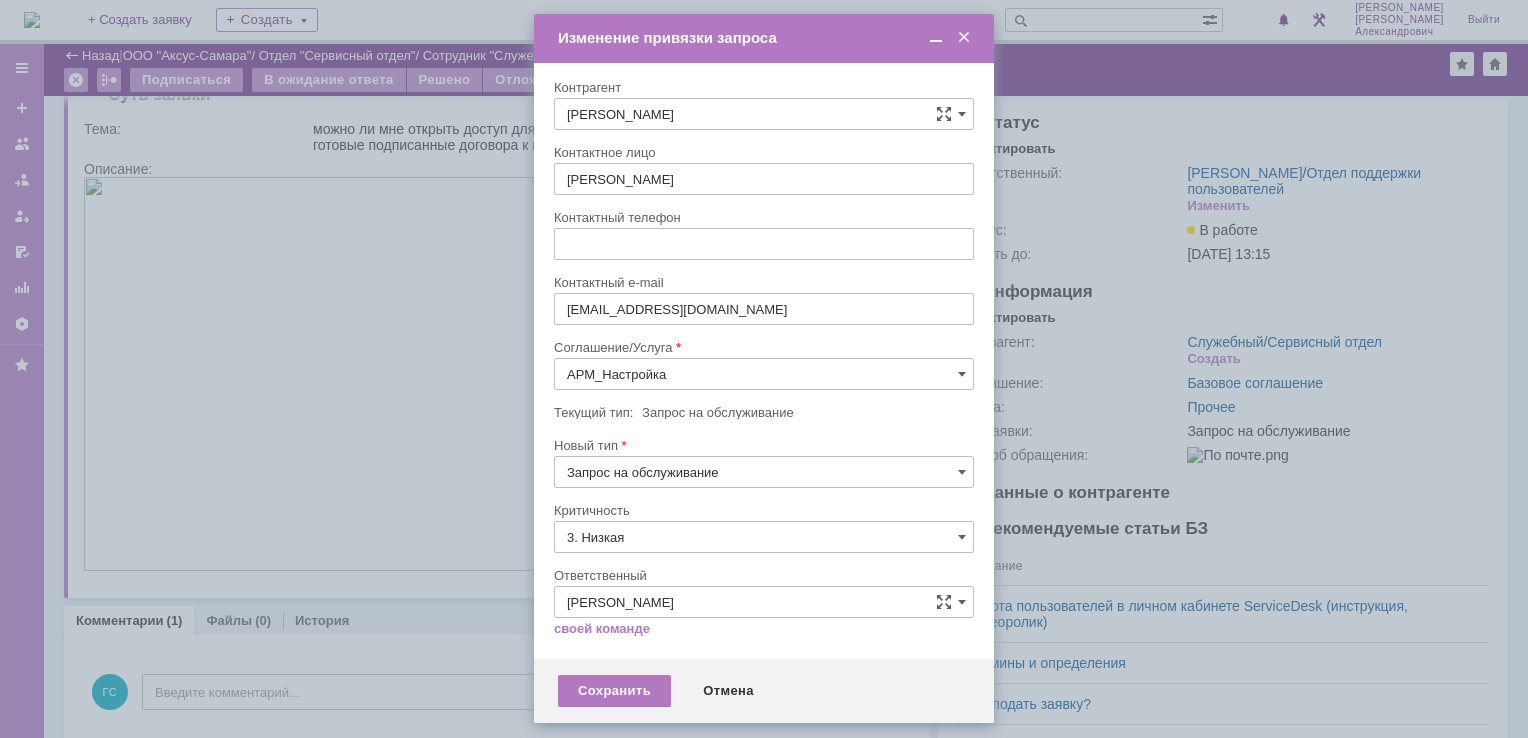 click on "[не указано]" at bounding box center (764, 574) 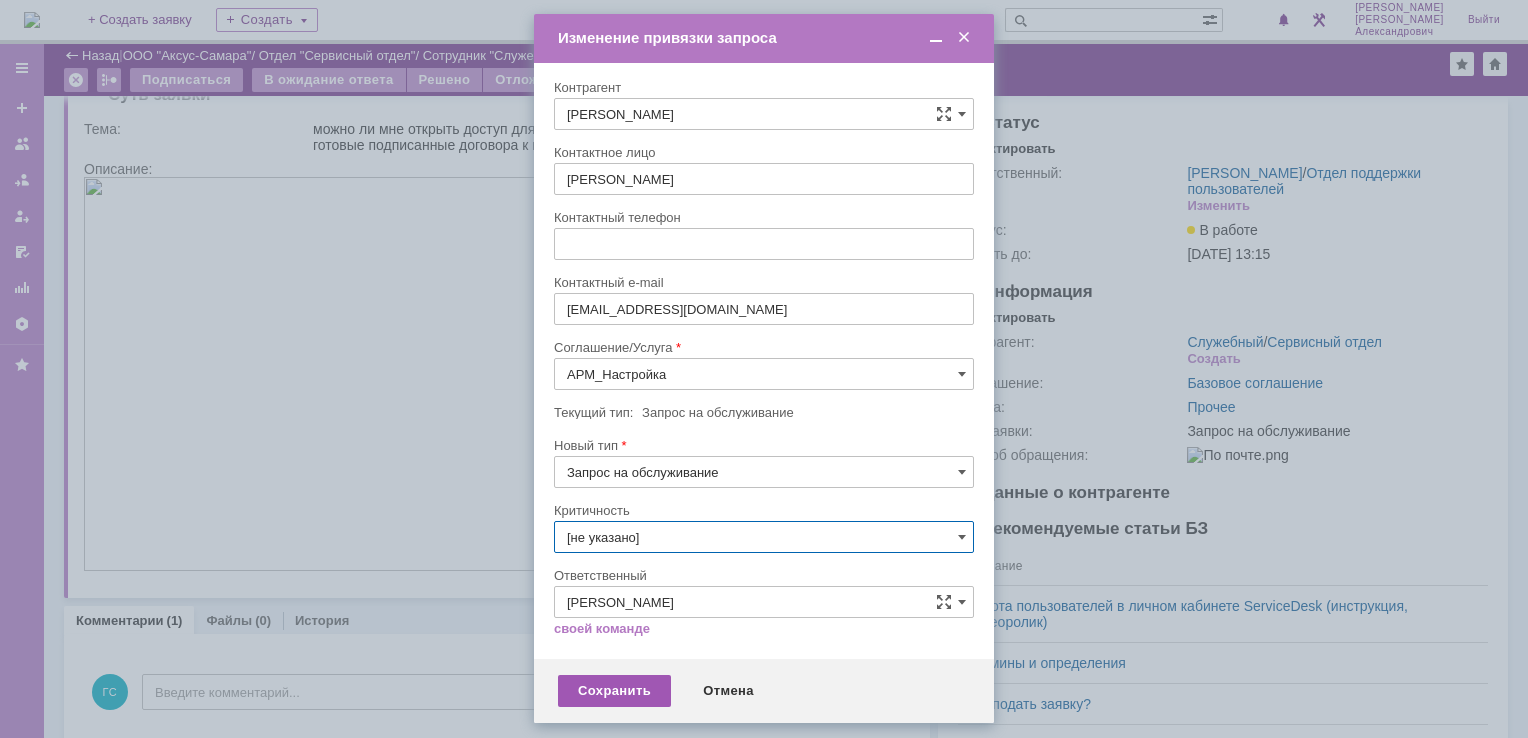 type on "[не указано]" 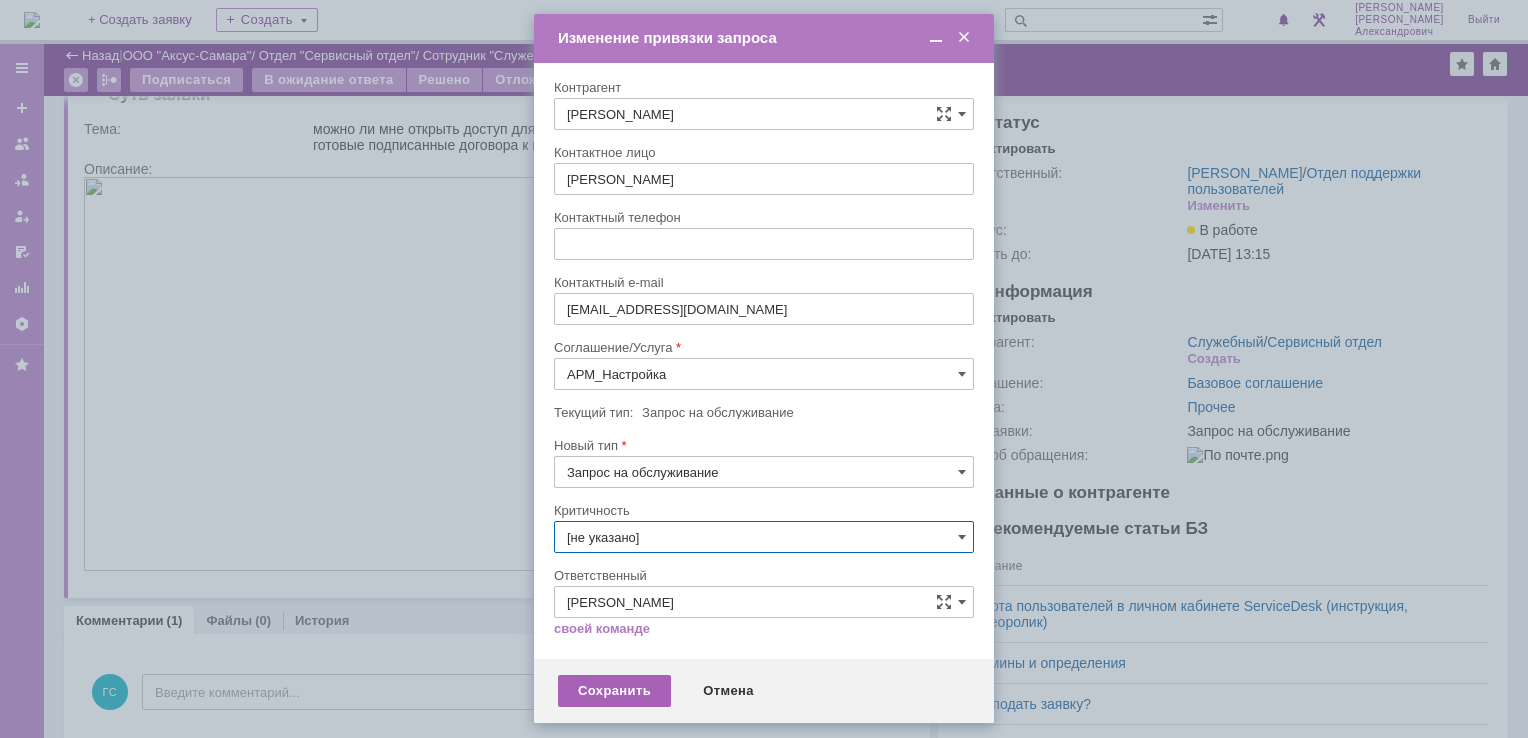 click on "Сохранить" at bounding box center (614, 691) 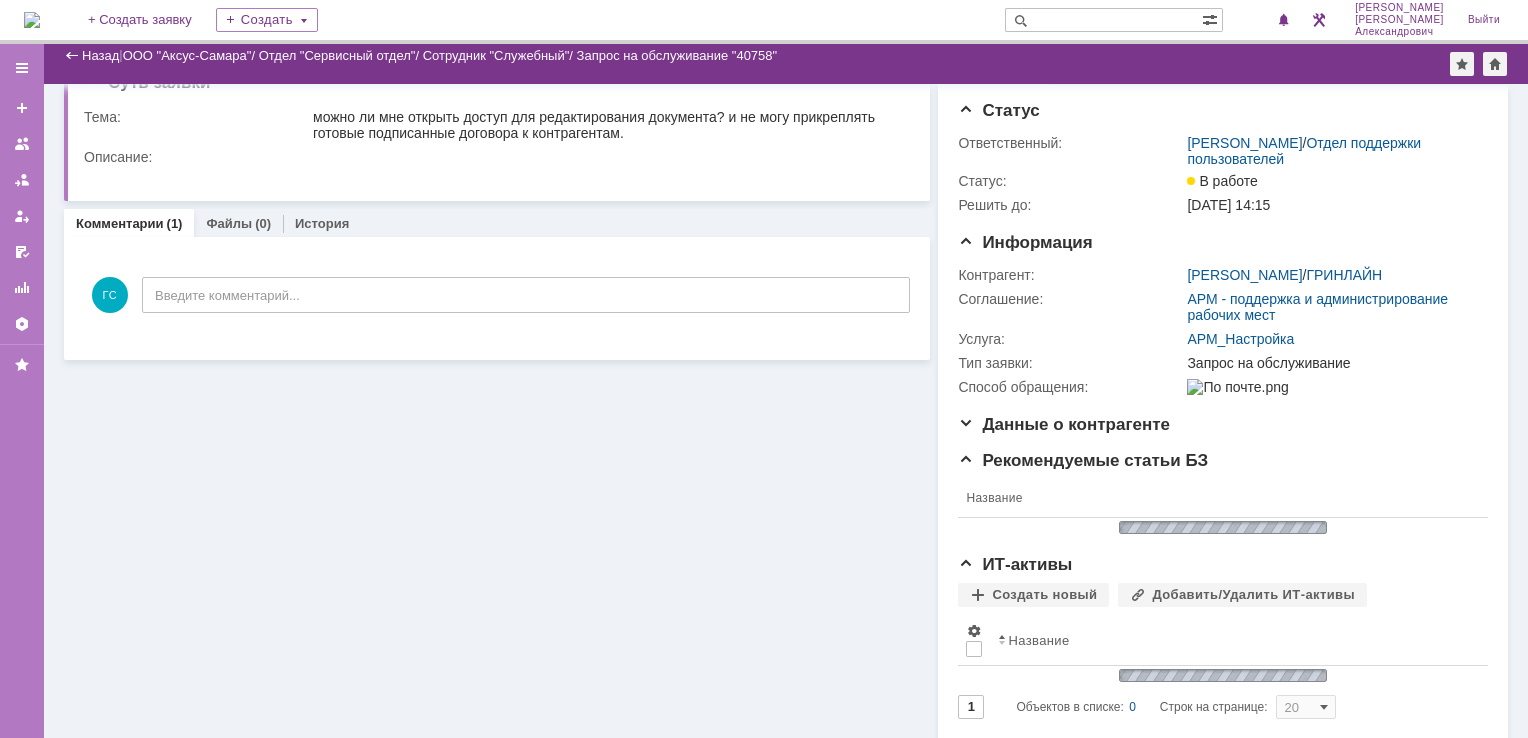 scroll, scrollTop: 0, scrollLeft: 0, axis: both 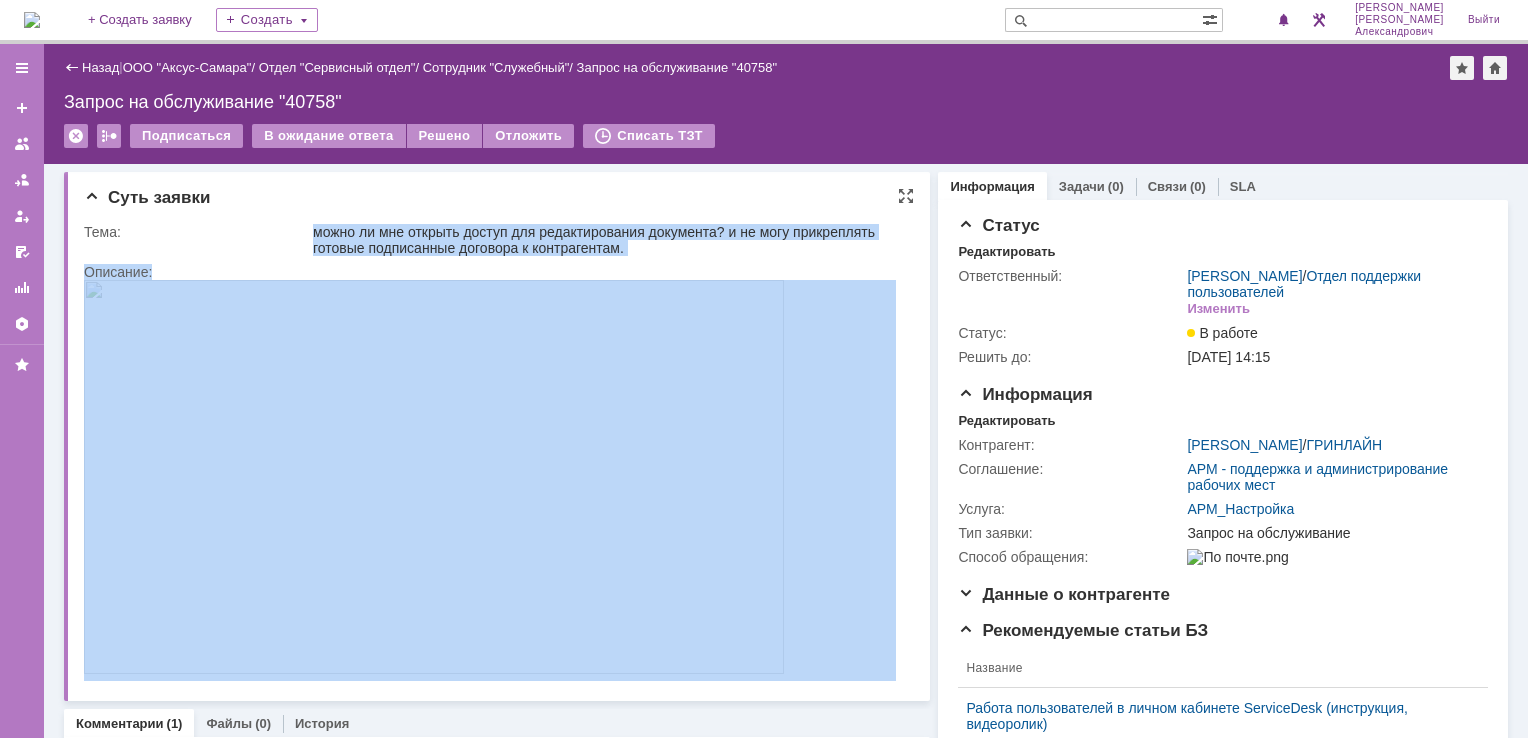 drag, startPoint x: 400, startPoint y: 511, endPoint x: 564, endPoint y: 354, distance: 227.03523 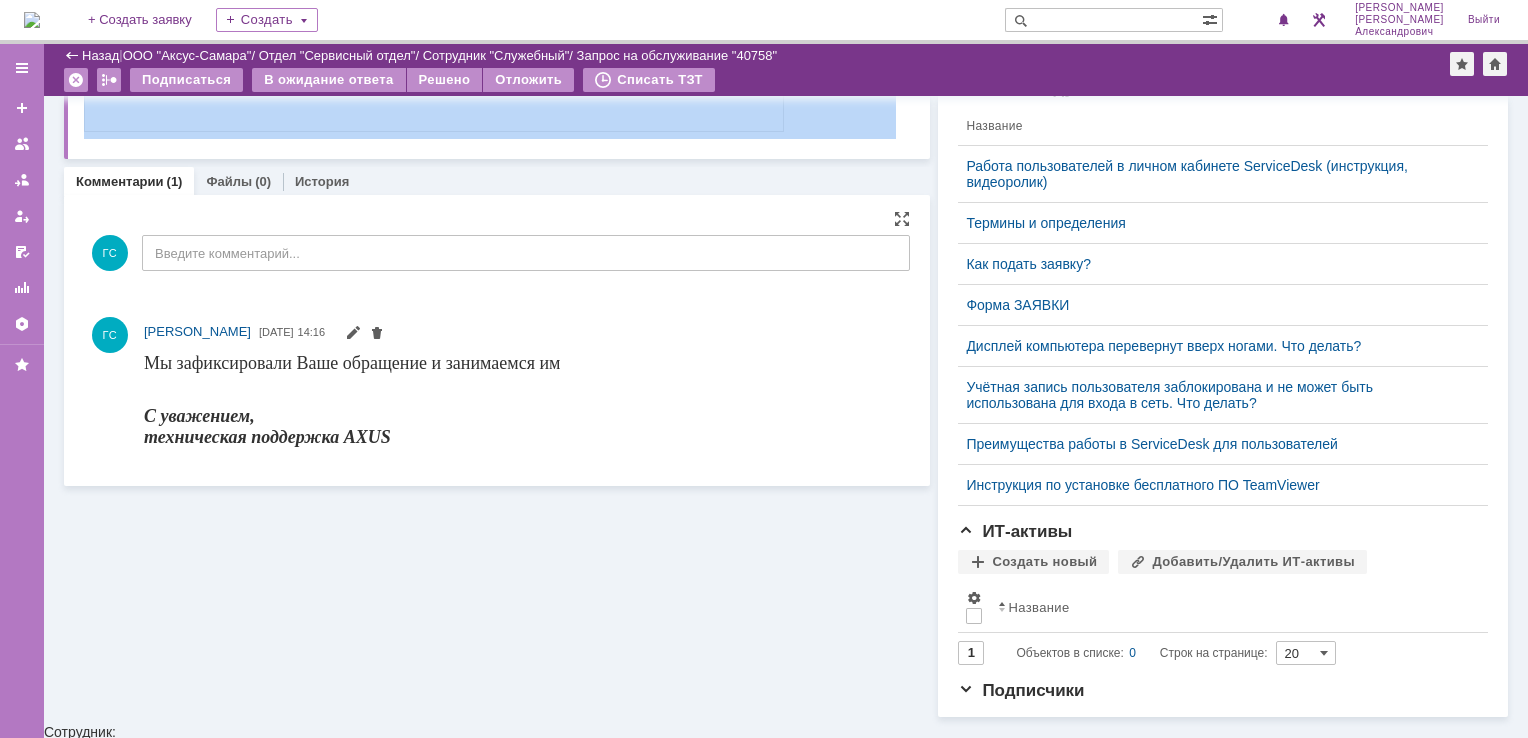 scroll, scrollTop: 472, scrollLeft: 0, axis: vertical 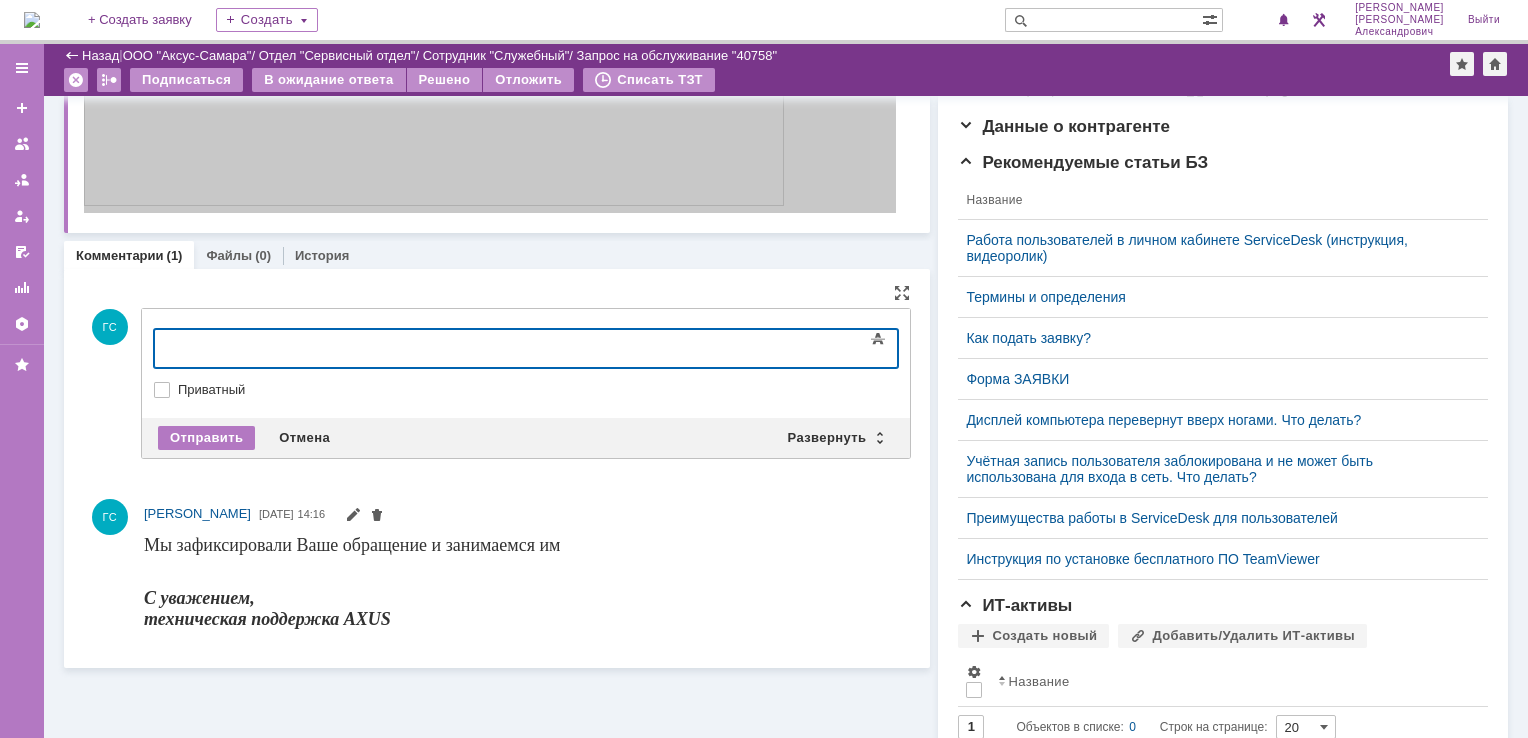 type 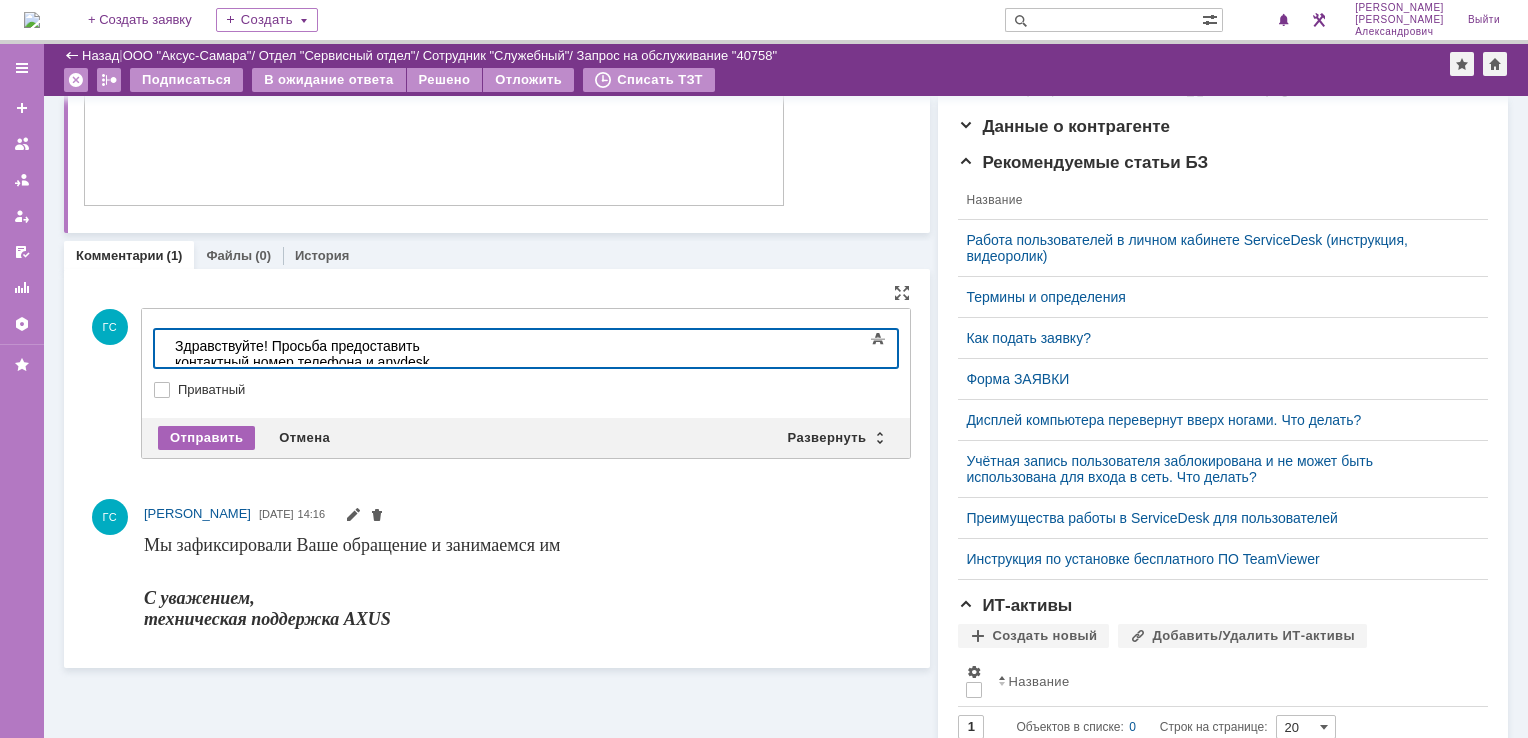 click on "Отправить" at bounding box center [206, 438] 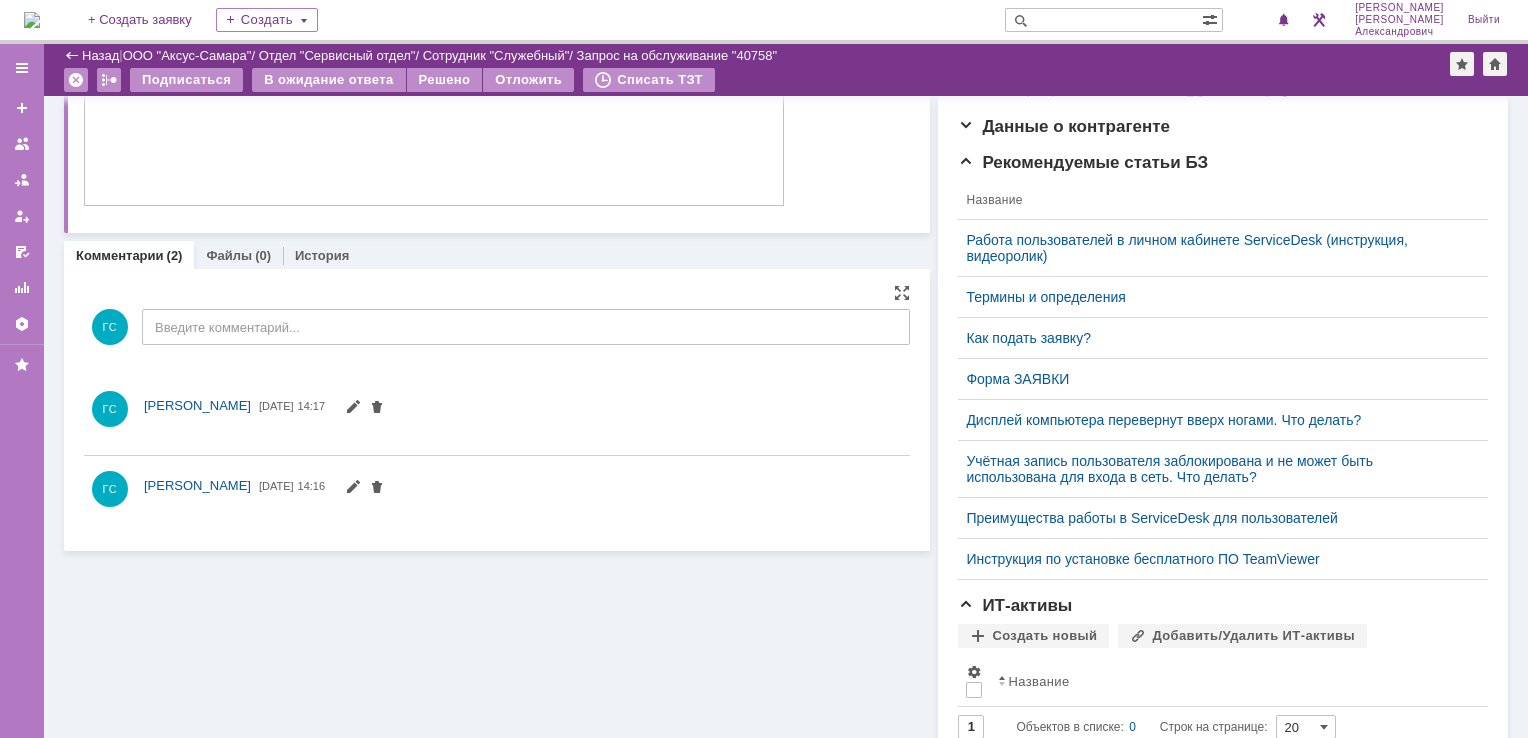 scroll, scrollTop: 0, scrollLeft: 0, axis: both 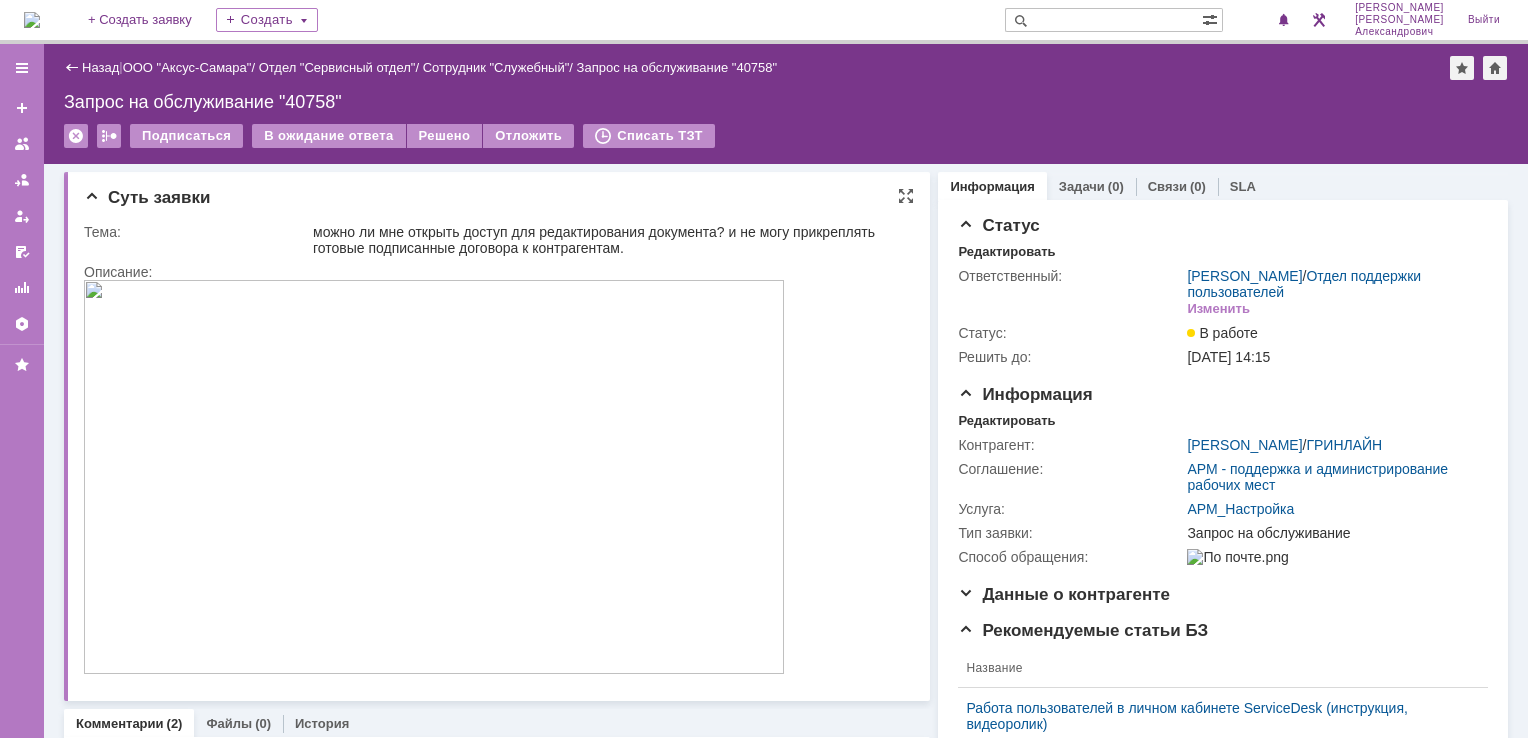 drag, startPoint x: 408, startPoint y: 498, endPoint x: 408, endPoint y: 330, distance: 168 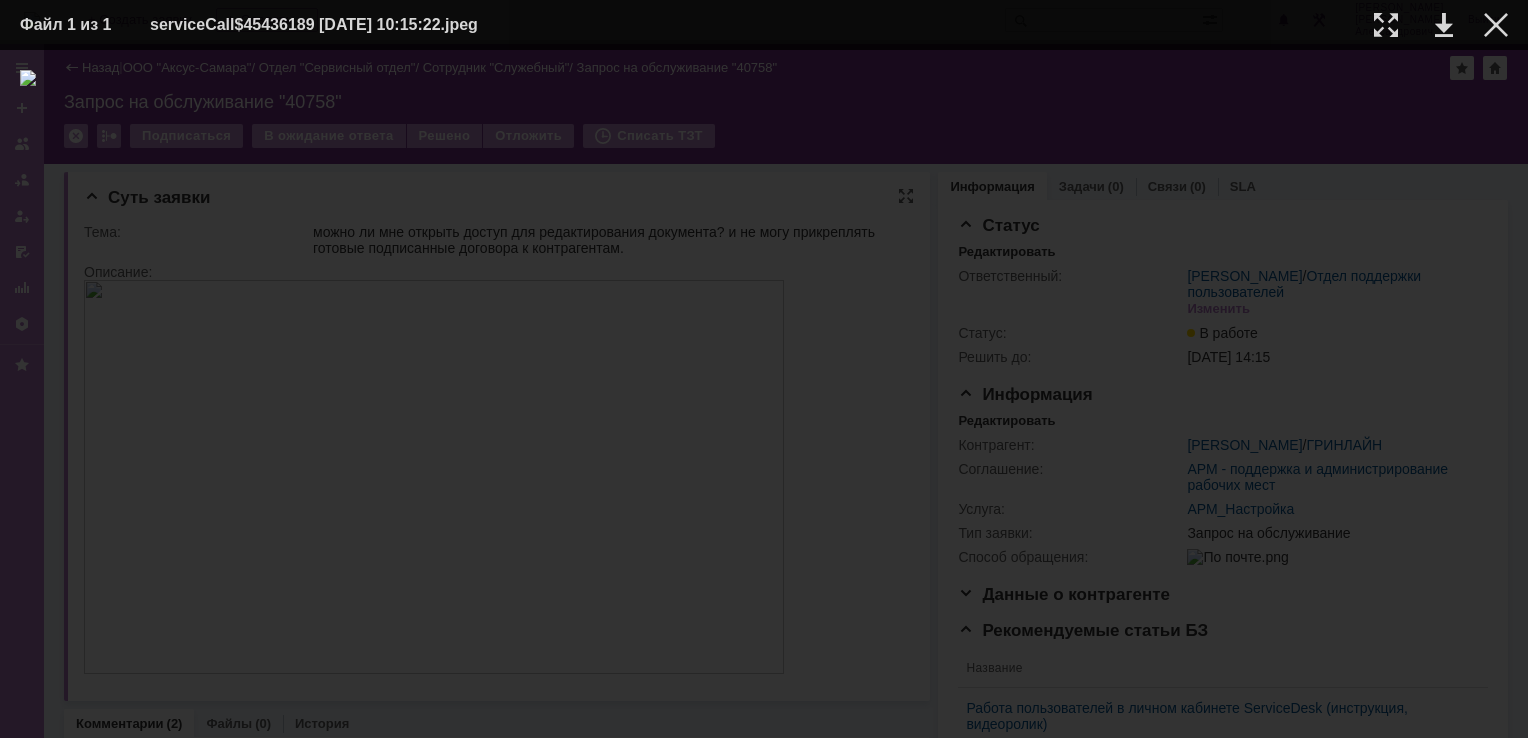 click at bounding box center (764, 394) 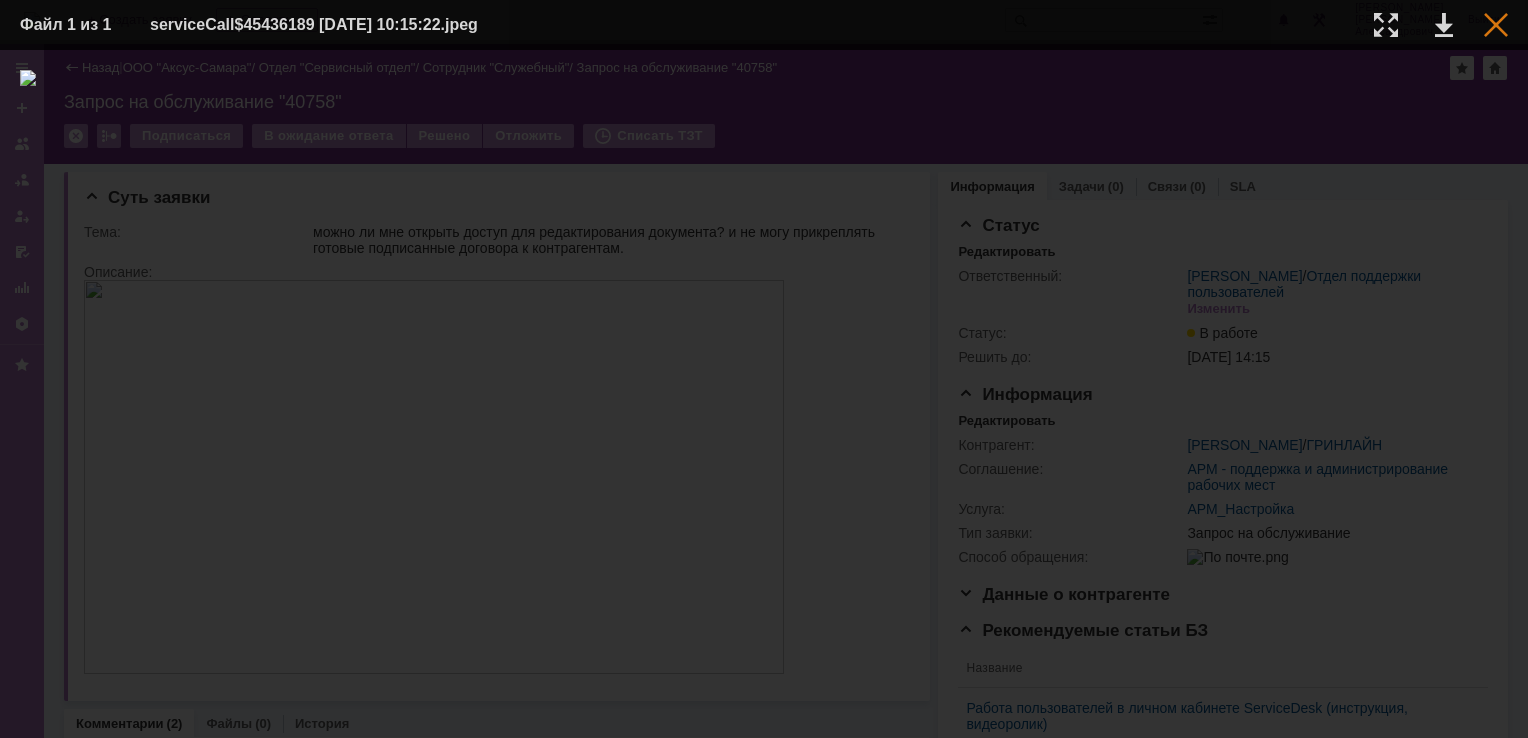 click at bounding box center [1496, 25] 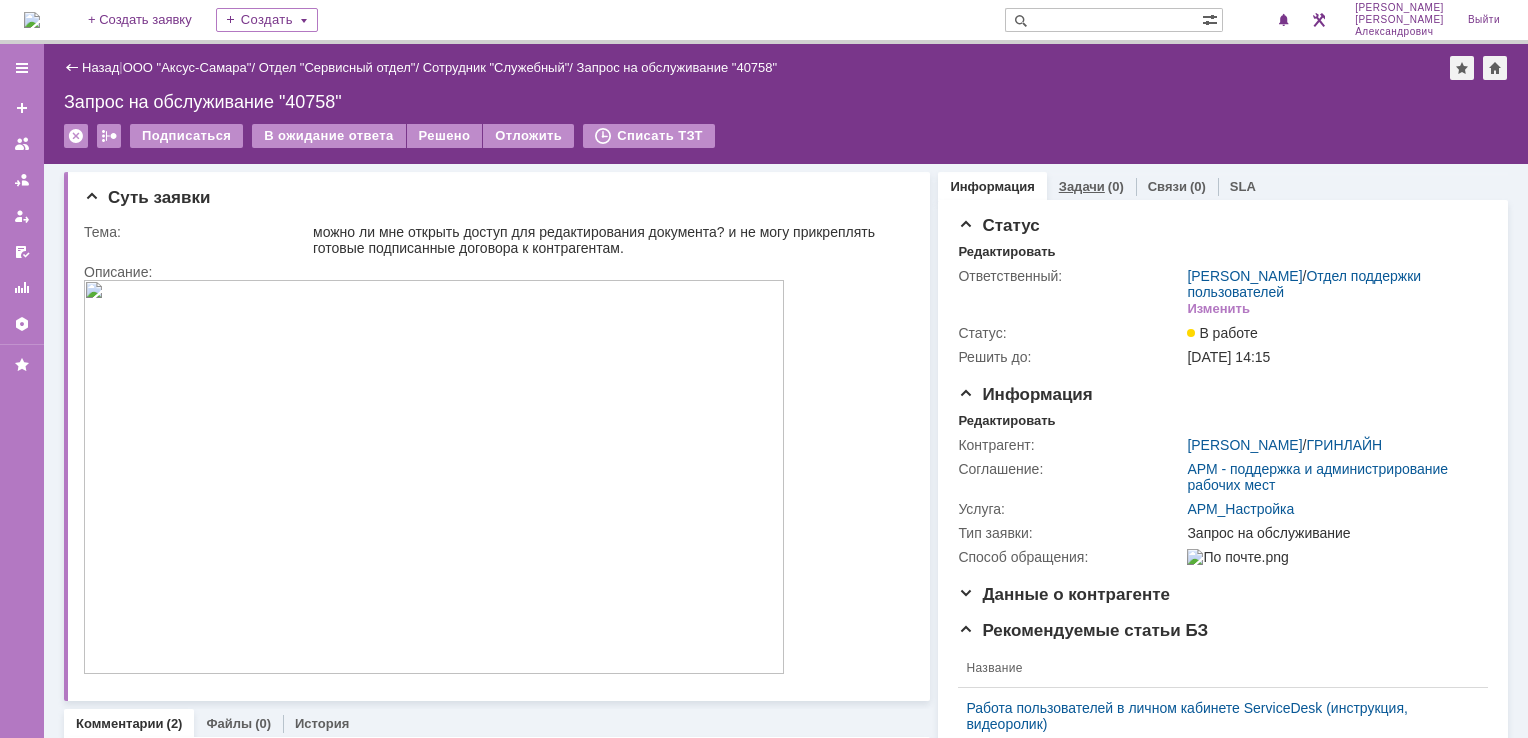 click on "Задачи" at bounding box center (1082, 186) 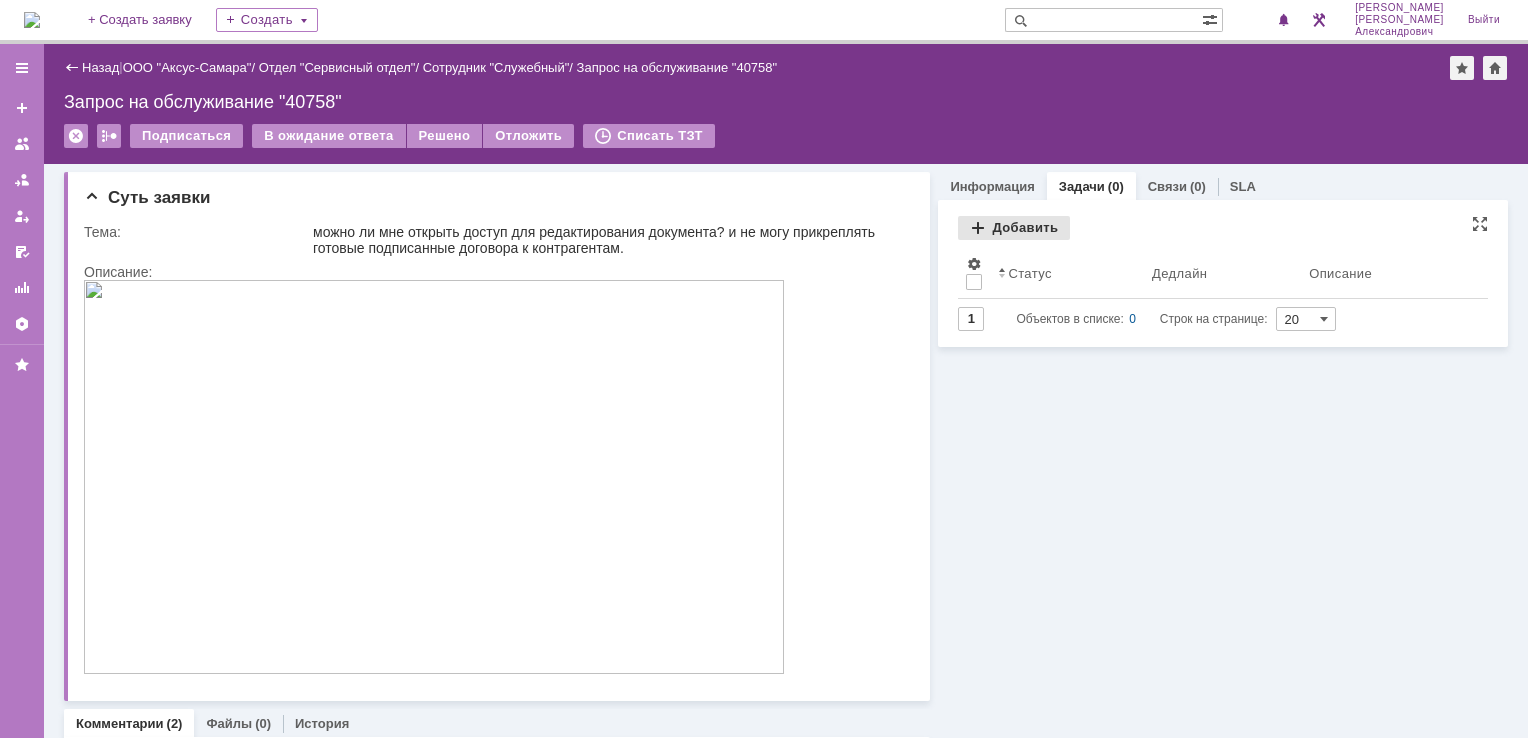 click on "Добавить" at bounding box center [1014, 228] 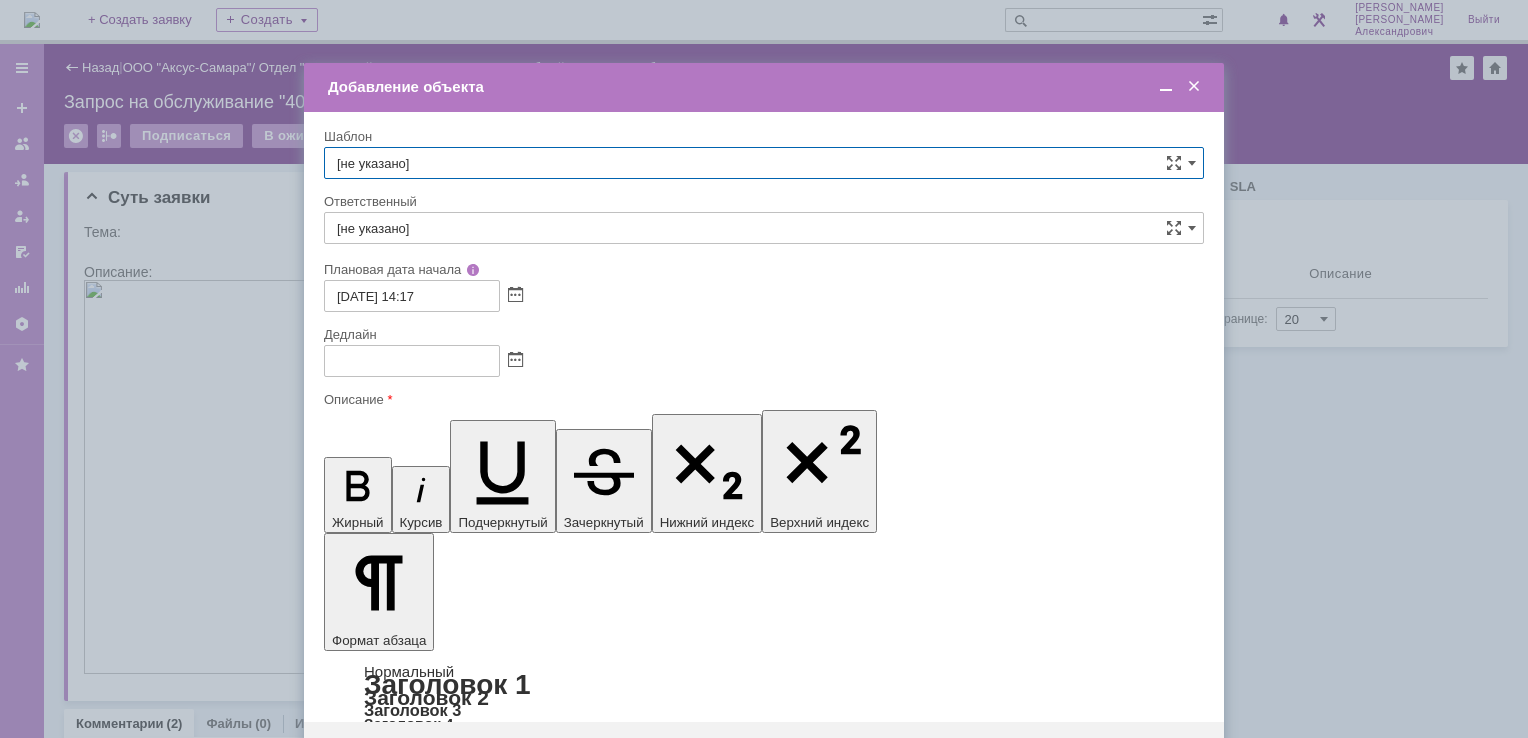 scroll, scrollTop: 0, scrollLeft: 0, axis: both 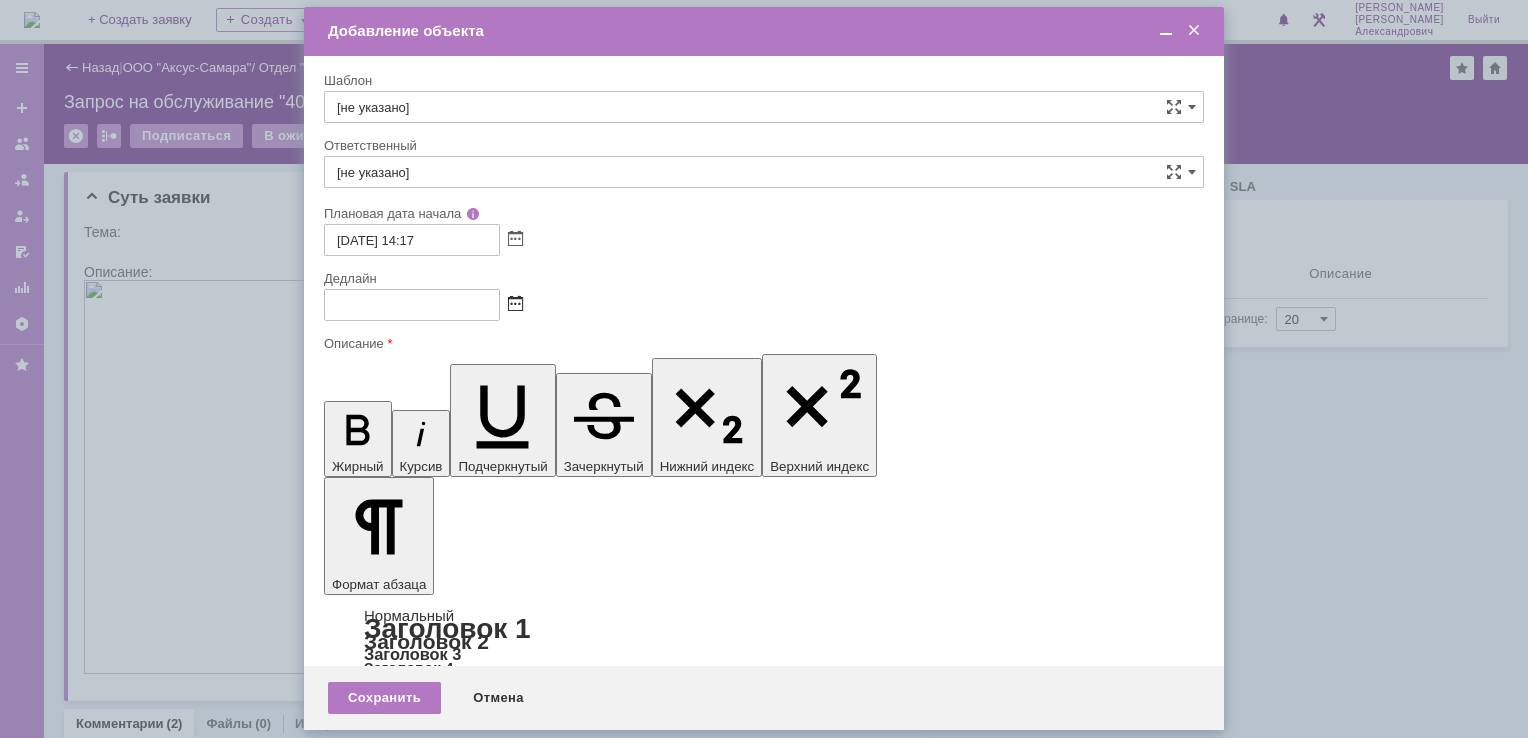 click at bounding box center (515, 305) 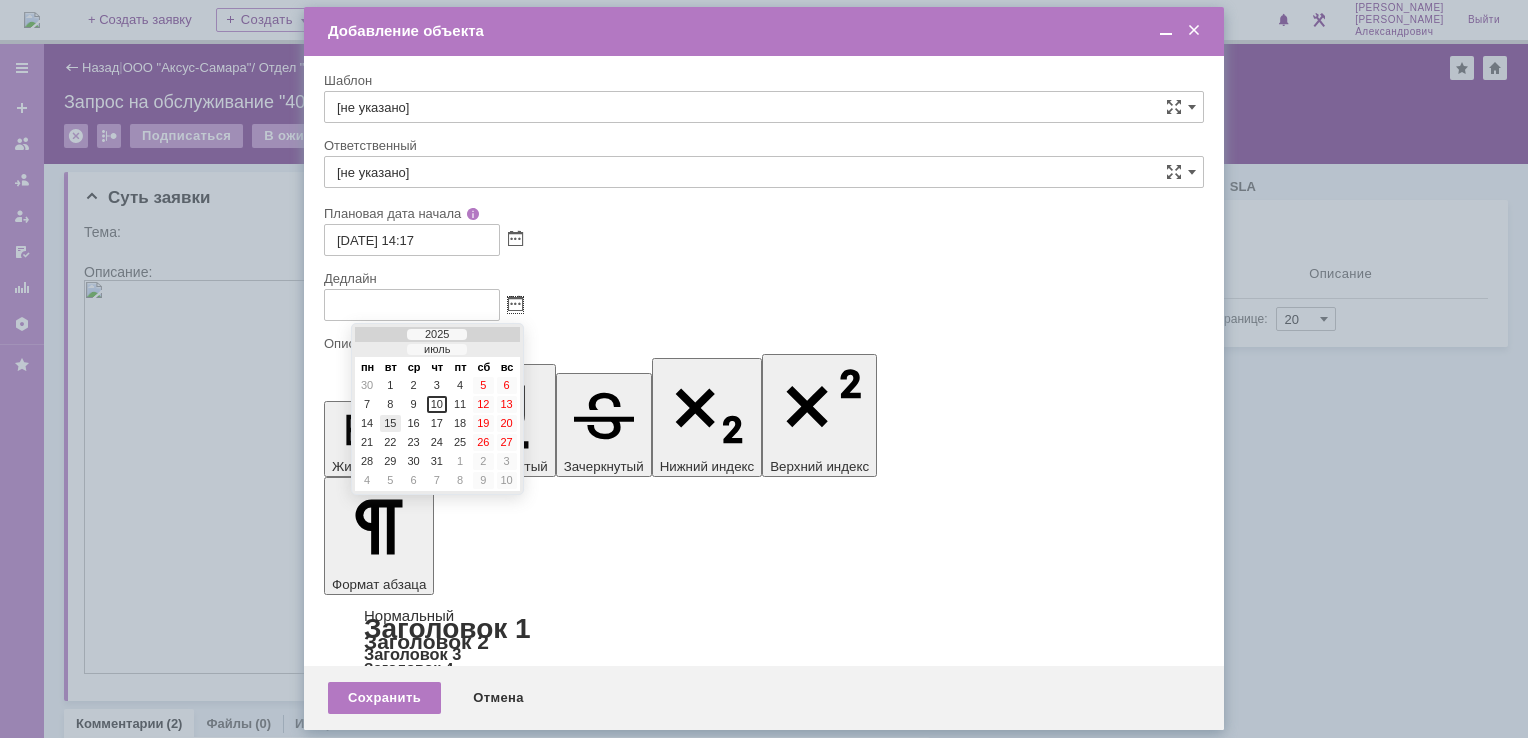 click on "15" at bounding box center (390, 423) 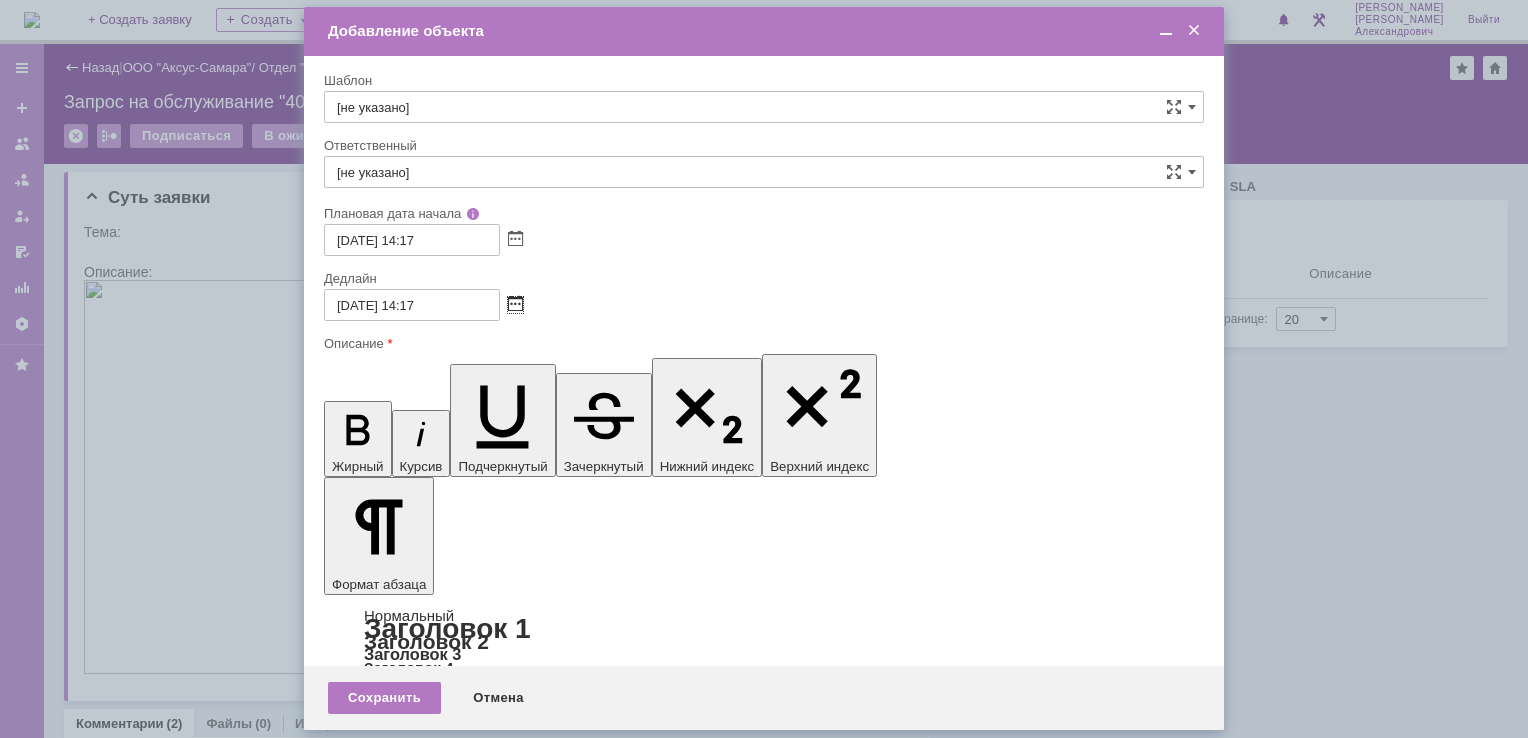 click at bounding box center [515, 305] 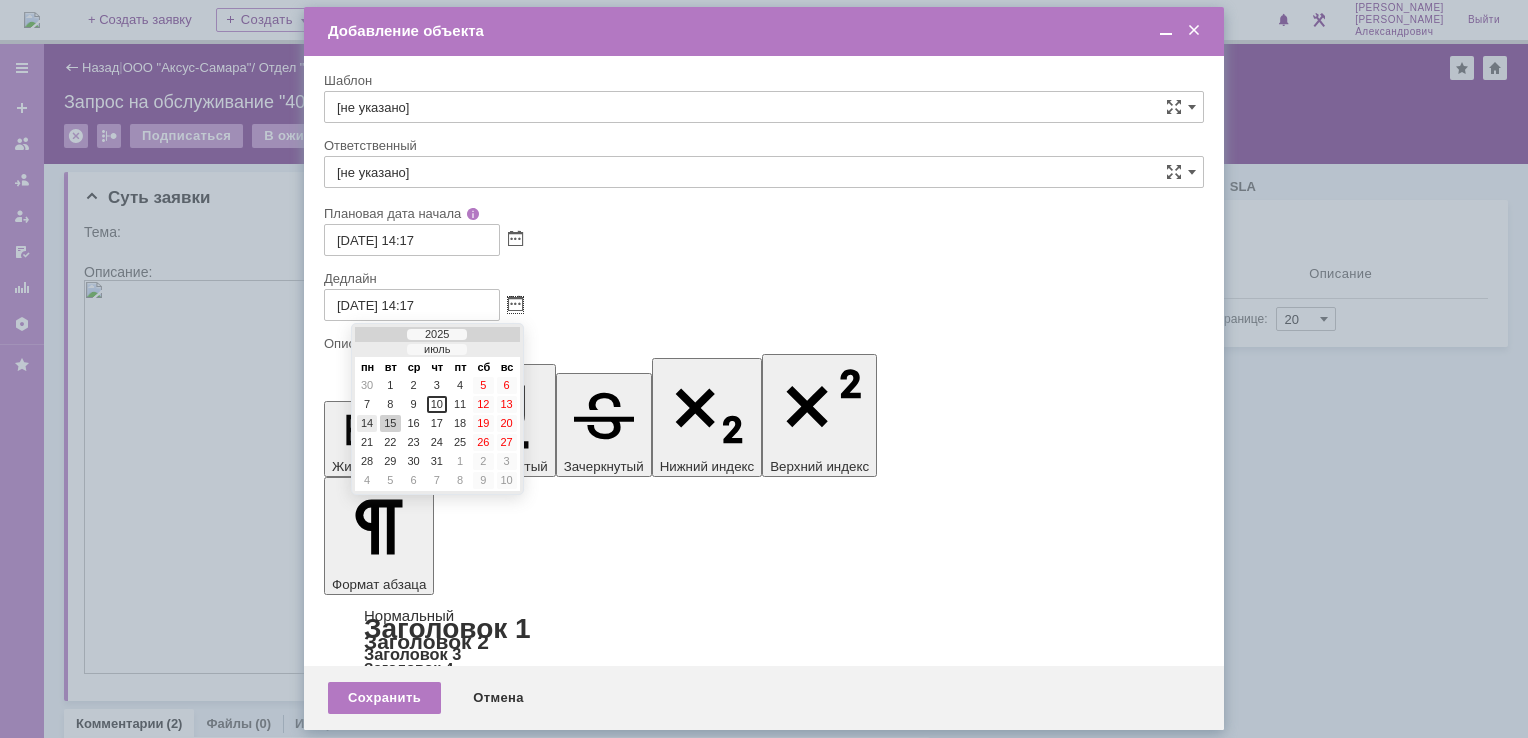 click on "14" at bounding box center [367, 423] 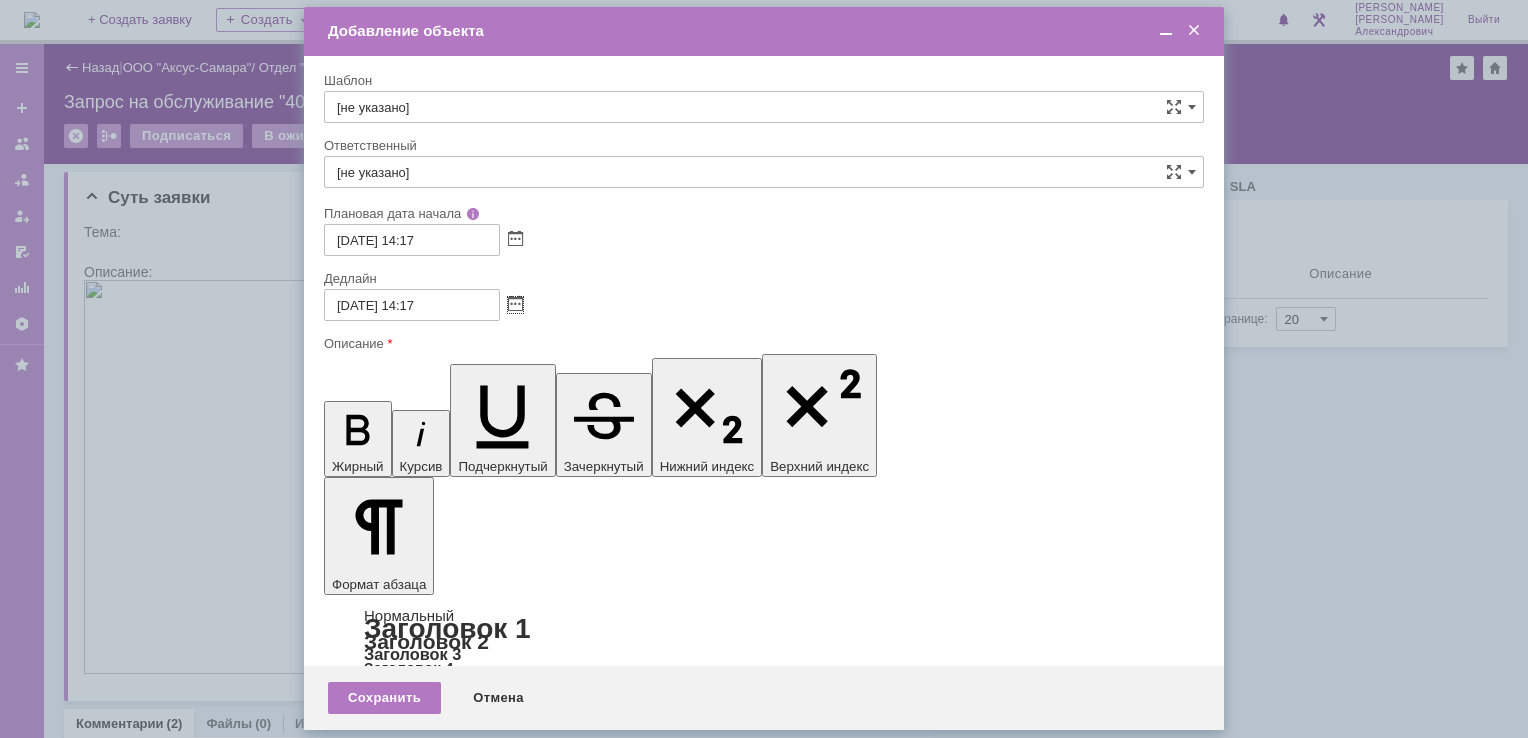 click on "[не указано]" at bounding box center (764, 172) 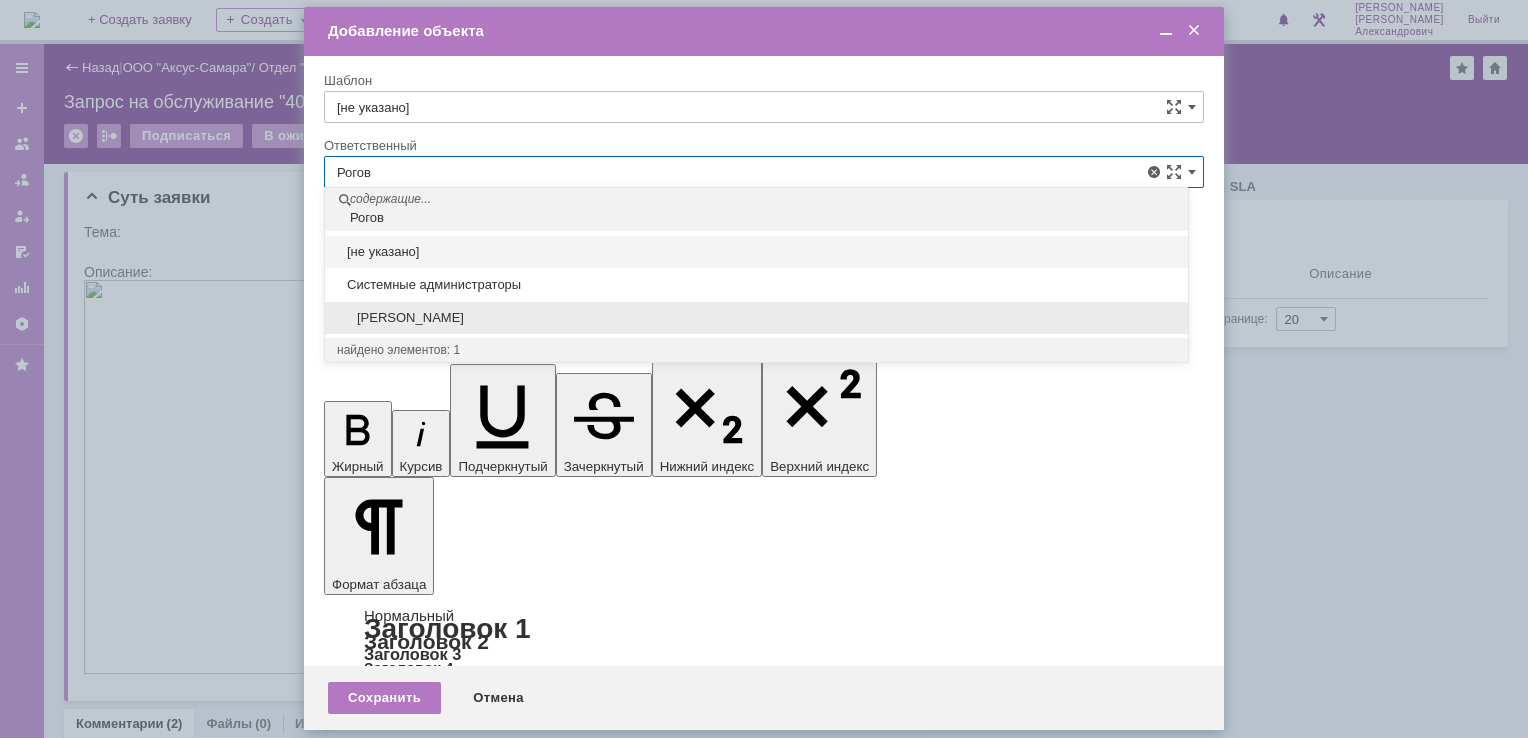 click on "[PERSON_NAME]" at bounding box center (756, 318) 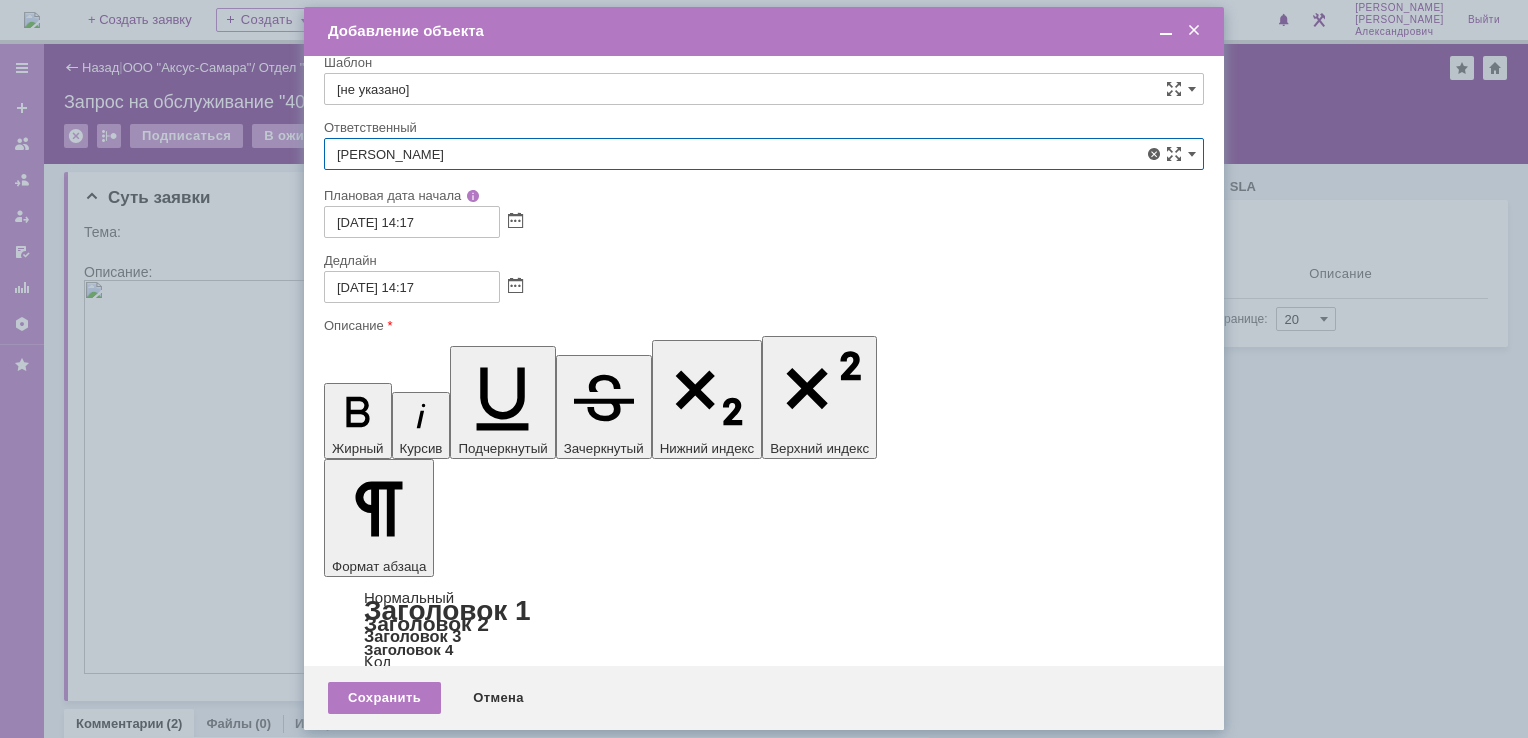 scroll, scrollTop: 40, scrollLeft: 0, axis: vertical 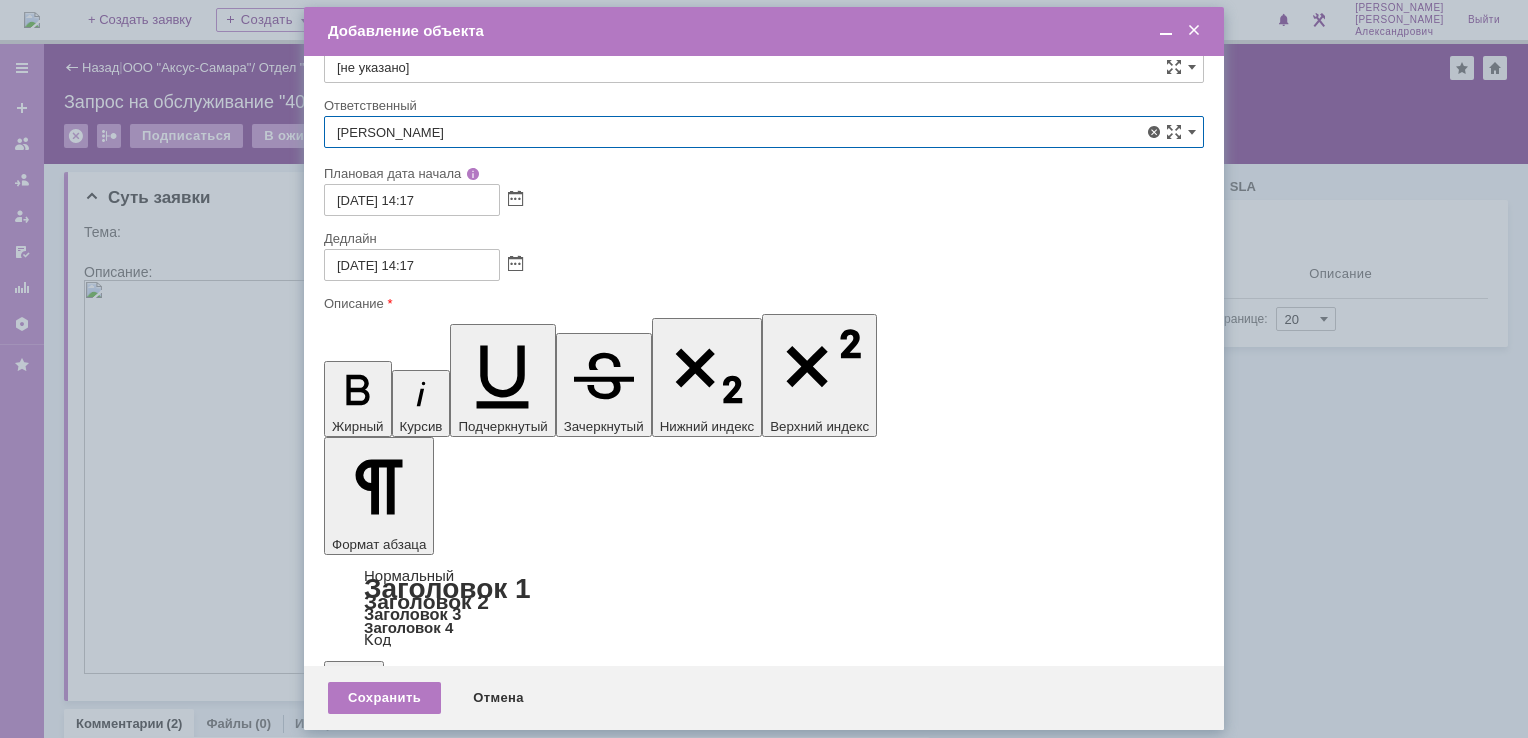type on "[PERSON_NAME]" 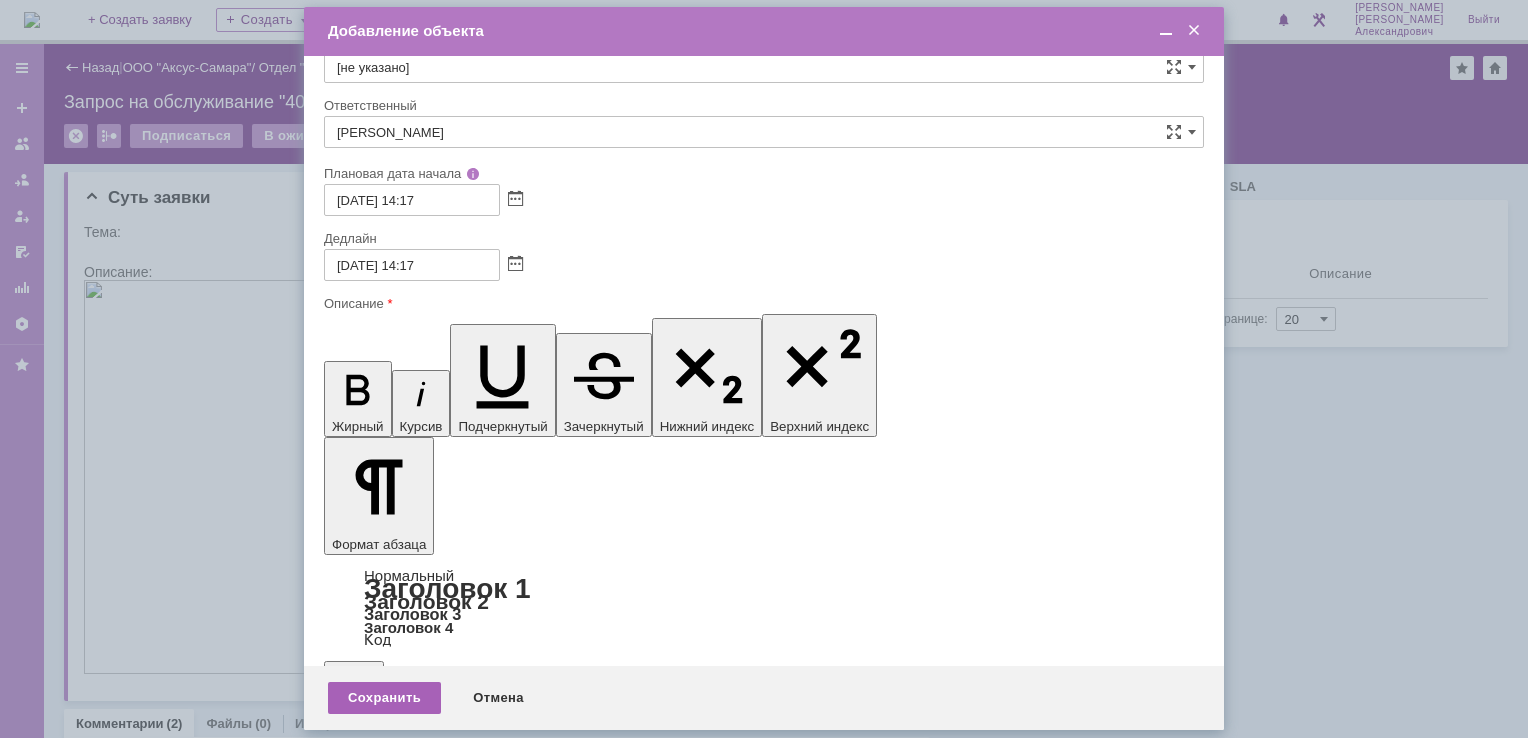 click on "Сохранить" at bounding box center (384, 698) 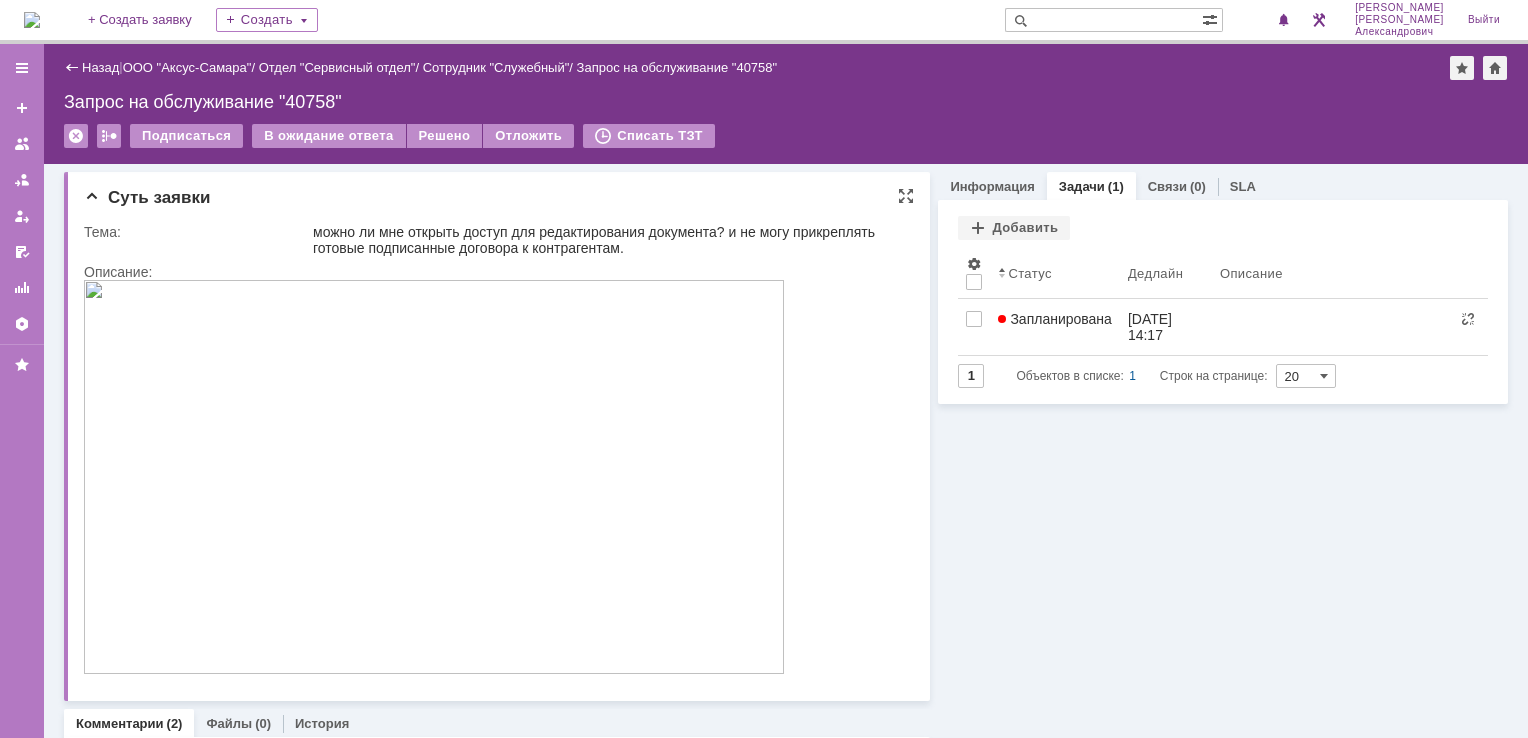 scroll, scrollTop: 0, scrollLeft: 0, axis: both 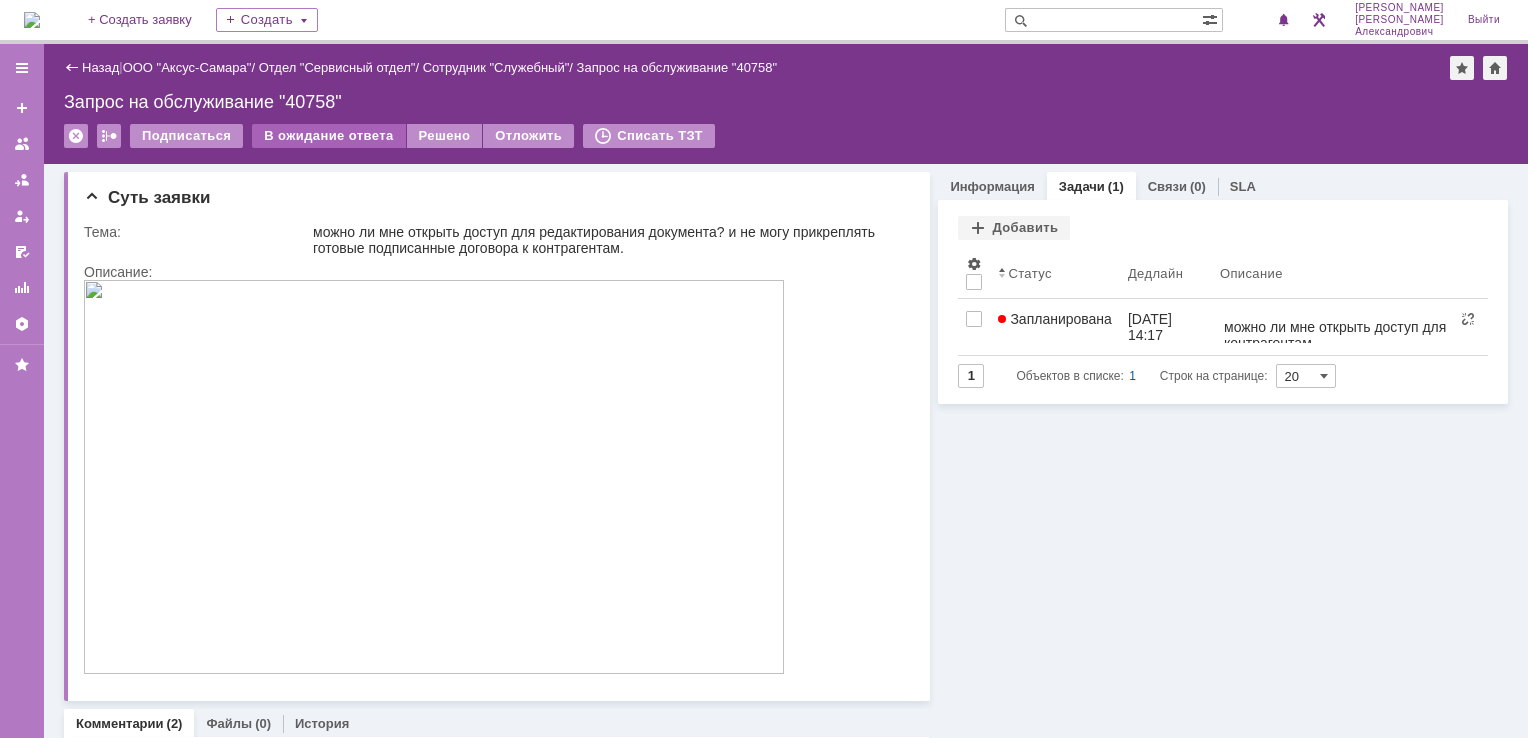 click on "В ожидание ответа" at bounding box center [328, 136] 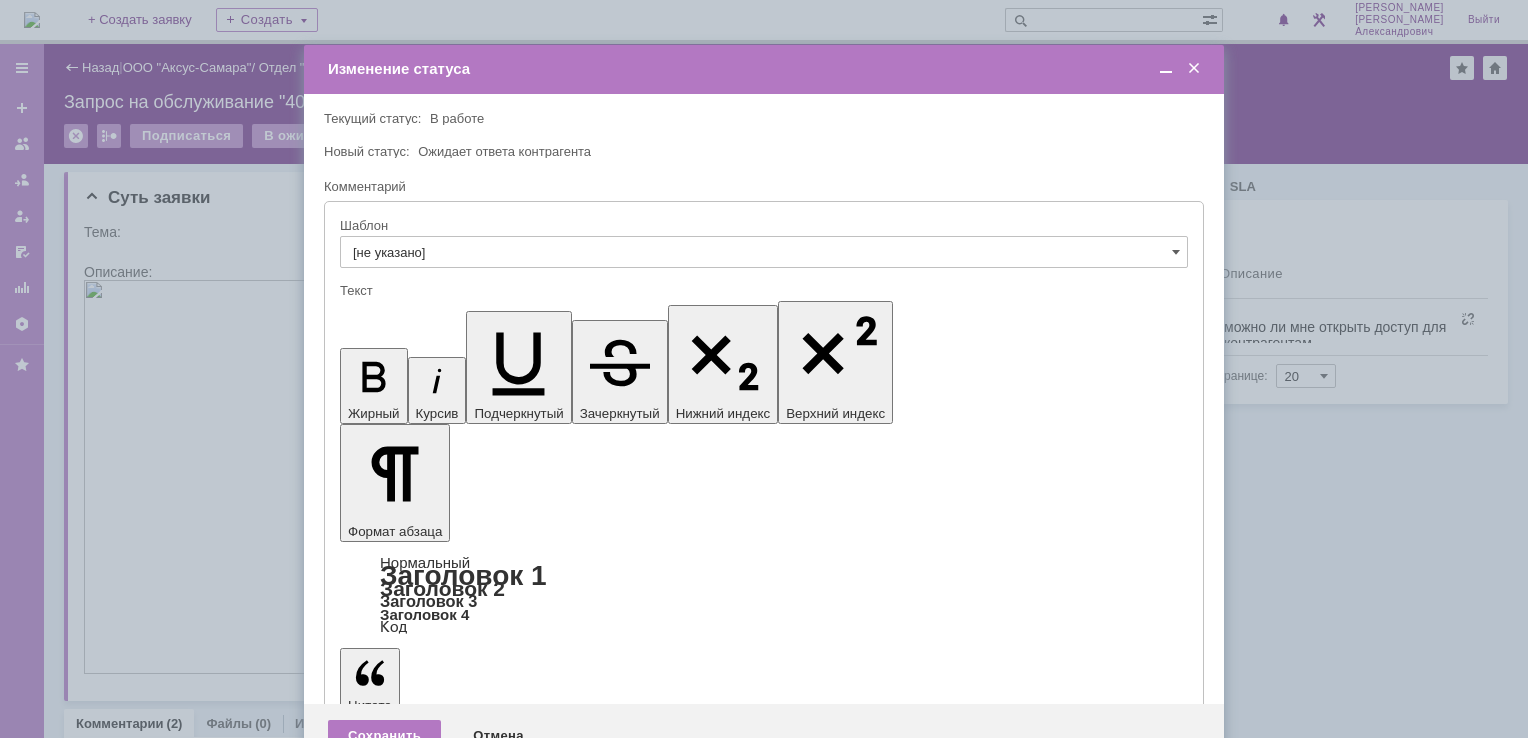 scroll, scrollTop: 0, scrollLeft: 0, axis: both 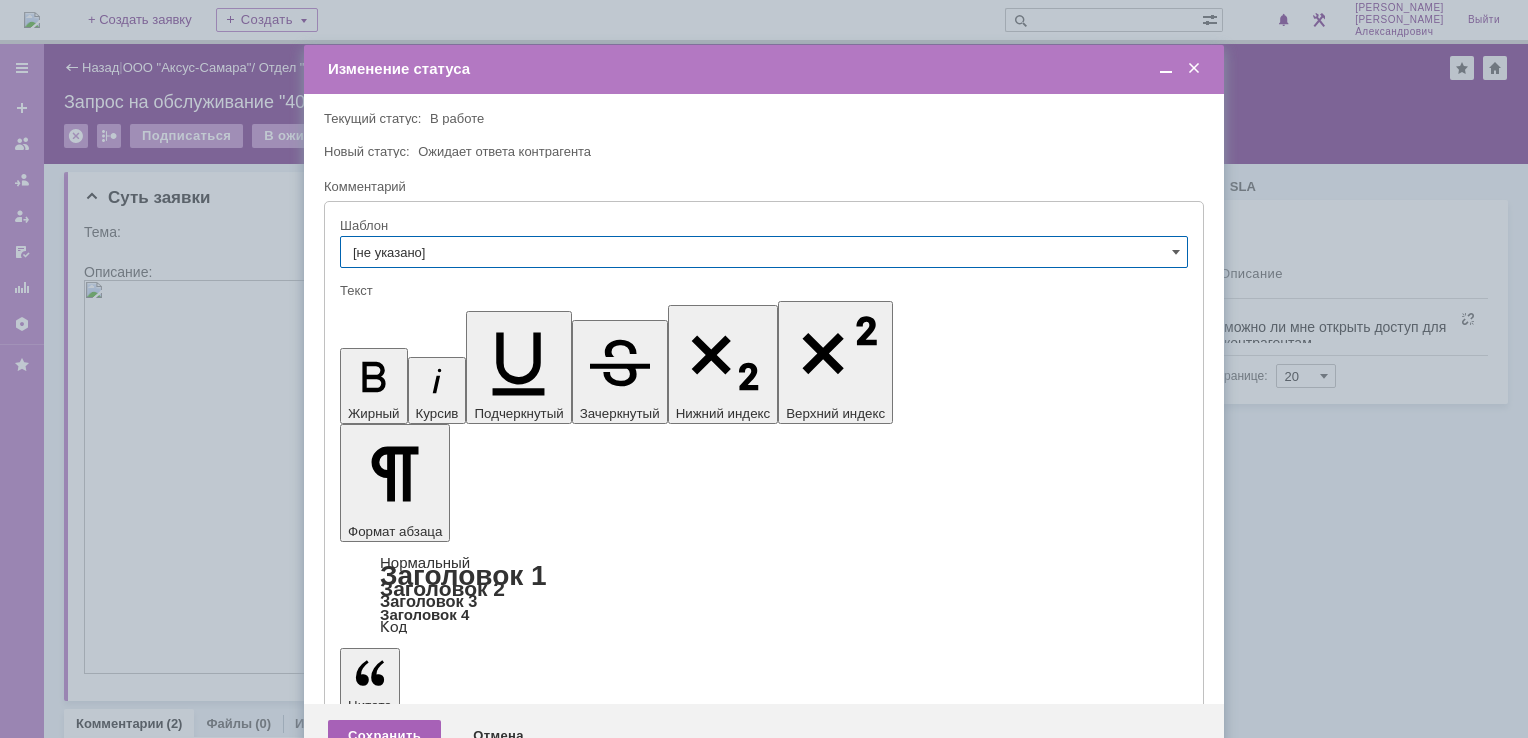 click on "Сохранить" at bounding box center [384, 736] 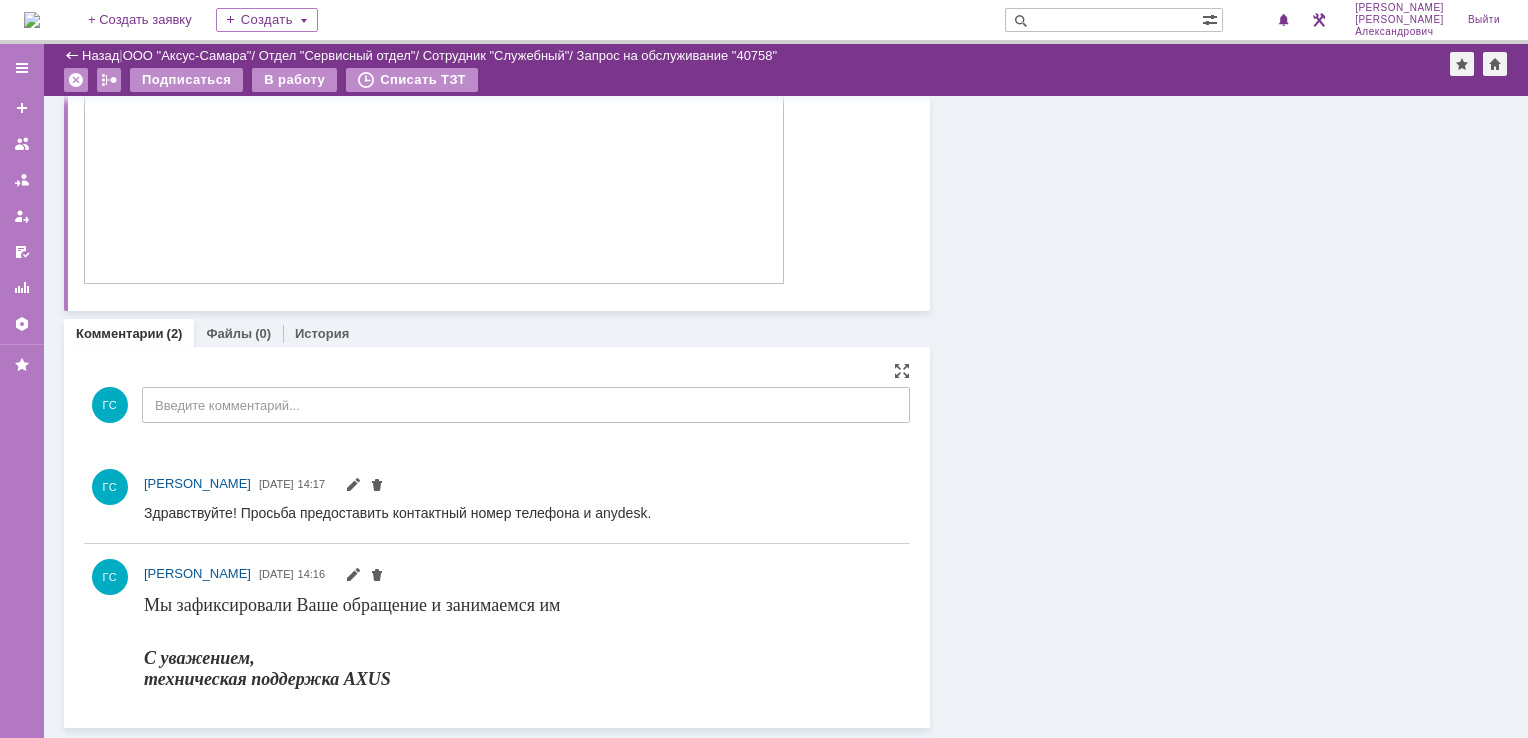 scroll, scrollTop: 0, scrollLeft: 0, axis: both 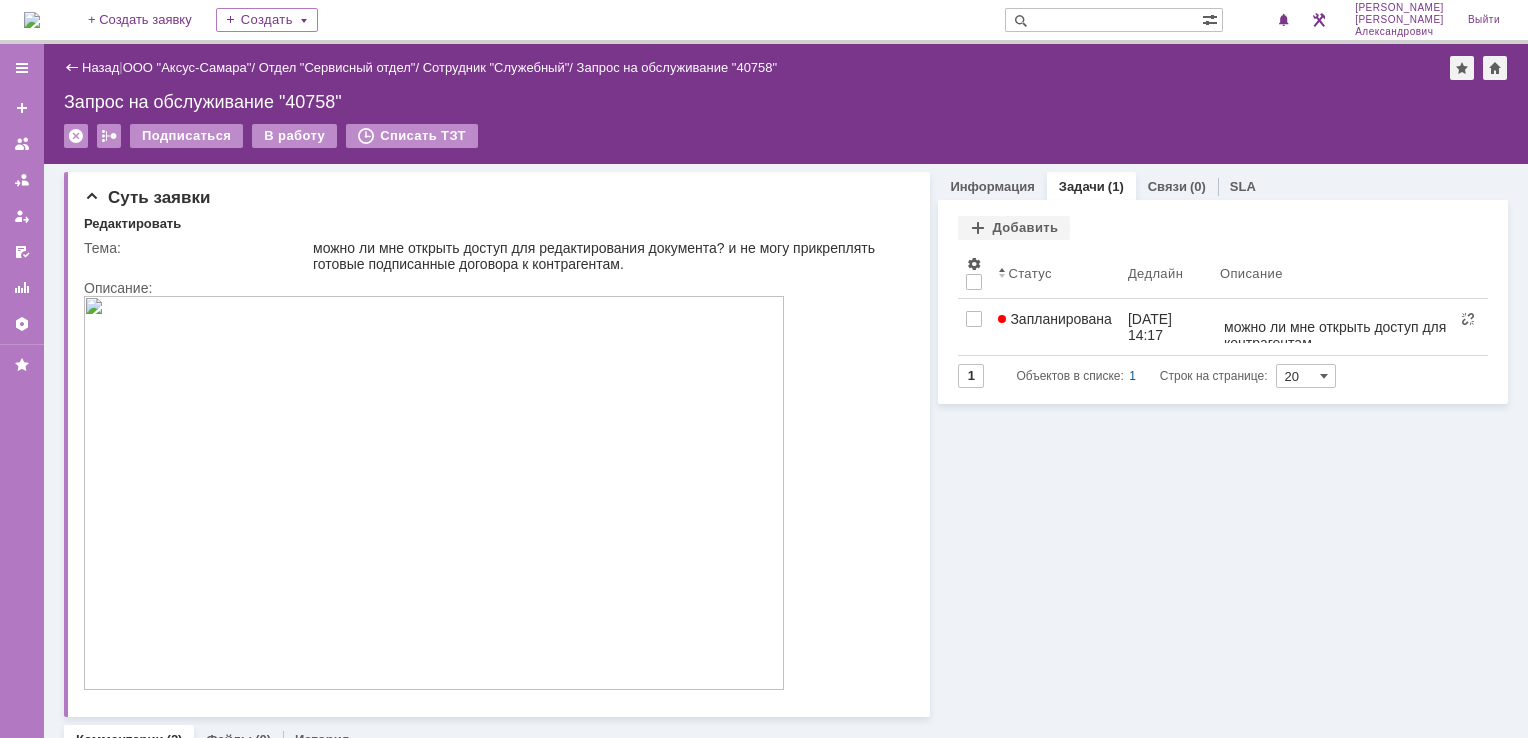 click at bounding box center [434, 493] 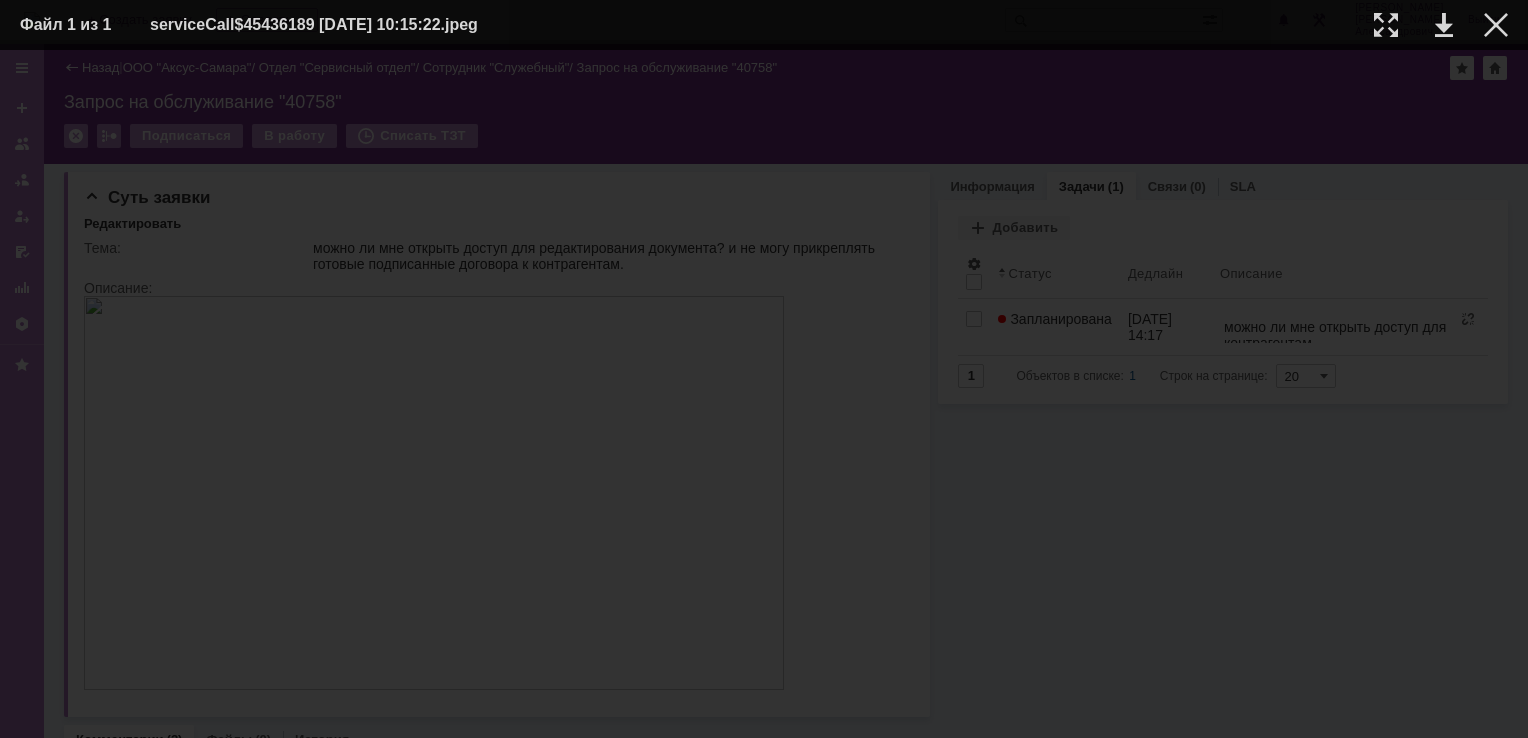 click at bounding box center [1480, 25] 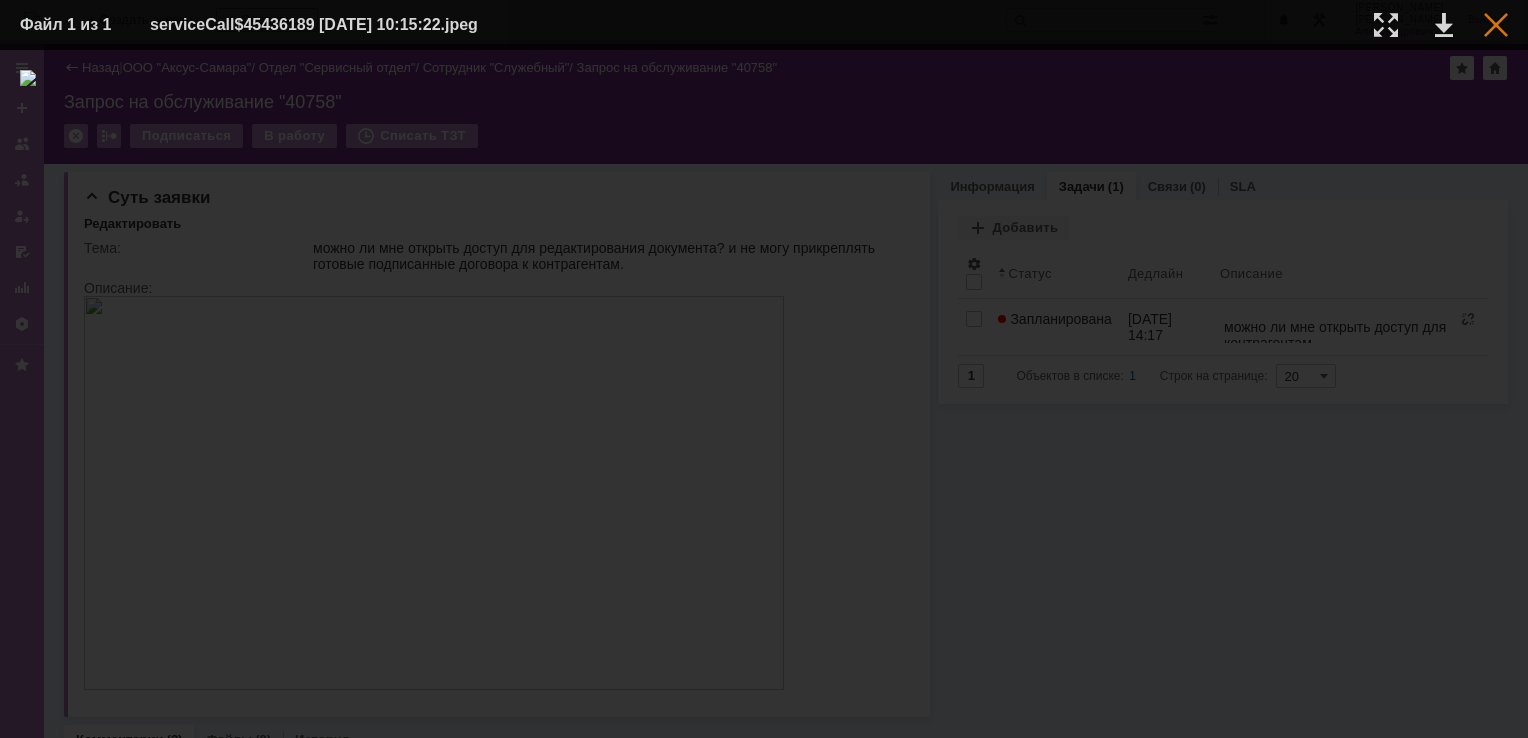click at bounding box center (1496, 25) 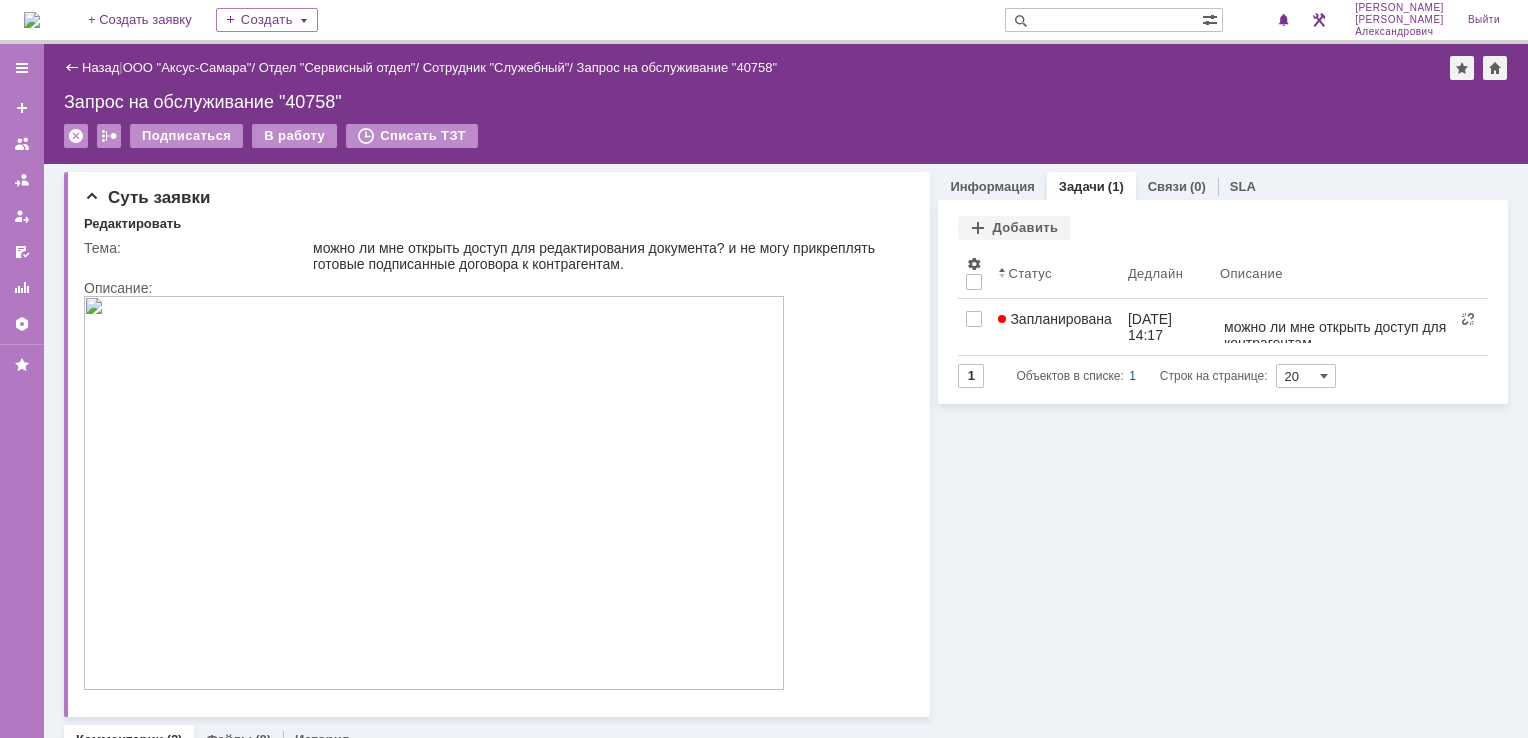 click at bounding box center (32, 20) 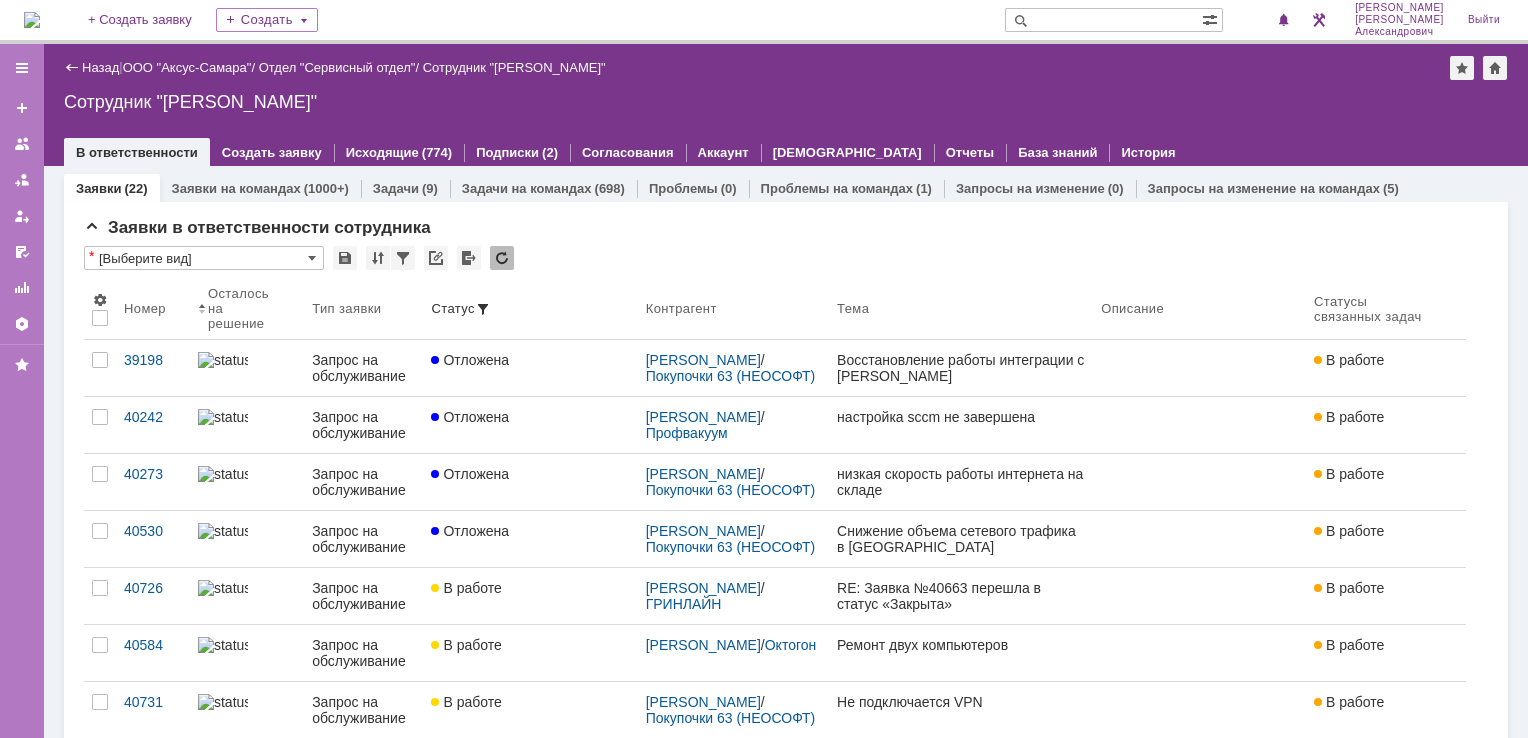 scroll, scrollTop: 0, scrollLeft: 0, axis: both 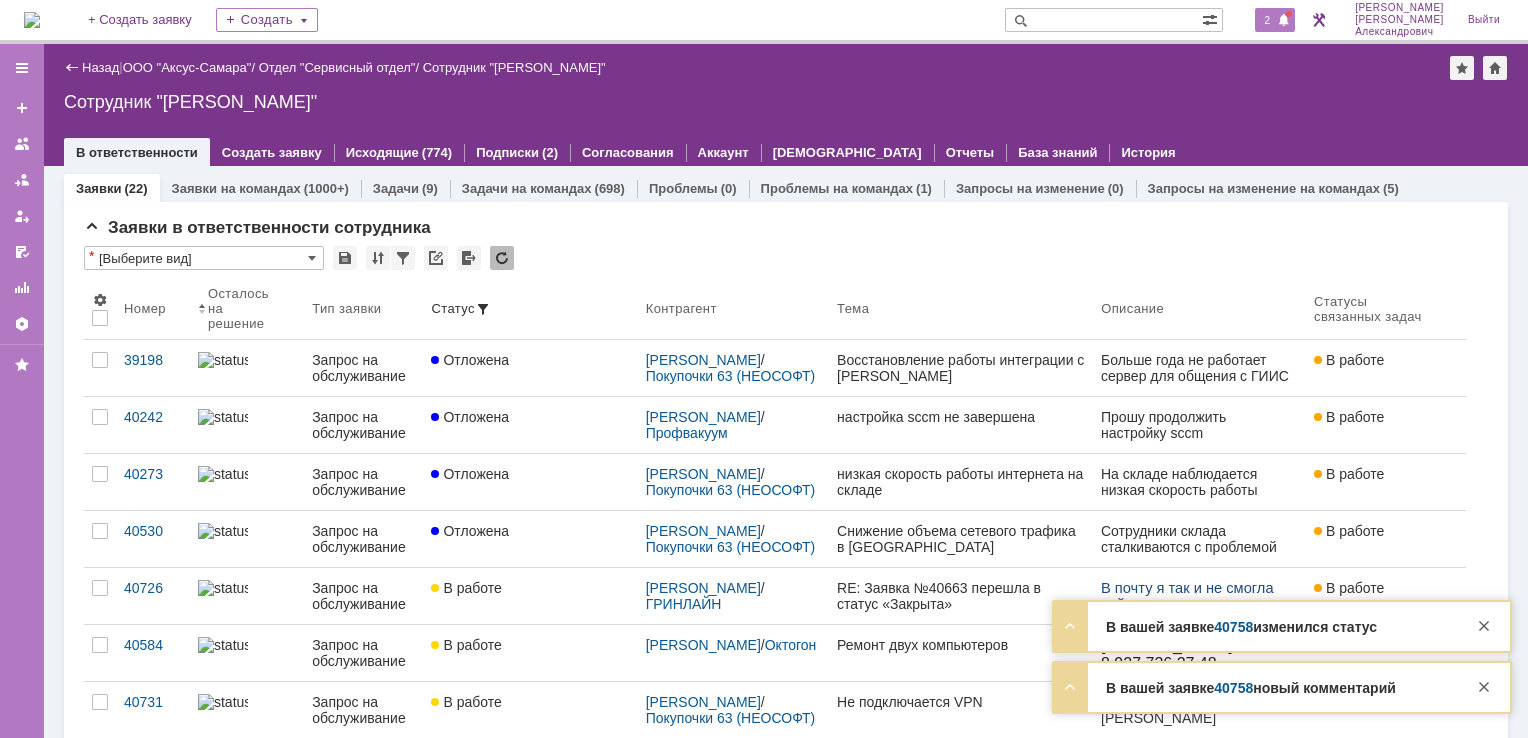 click at bounding box center (1284, 21) 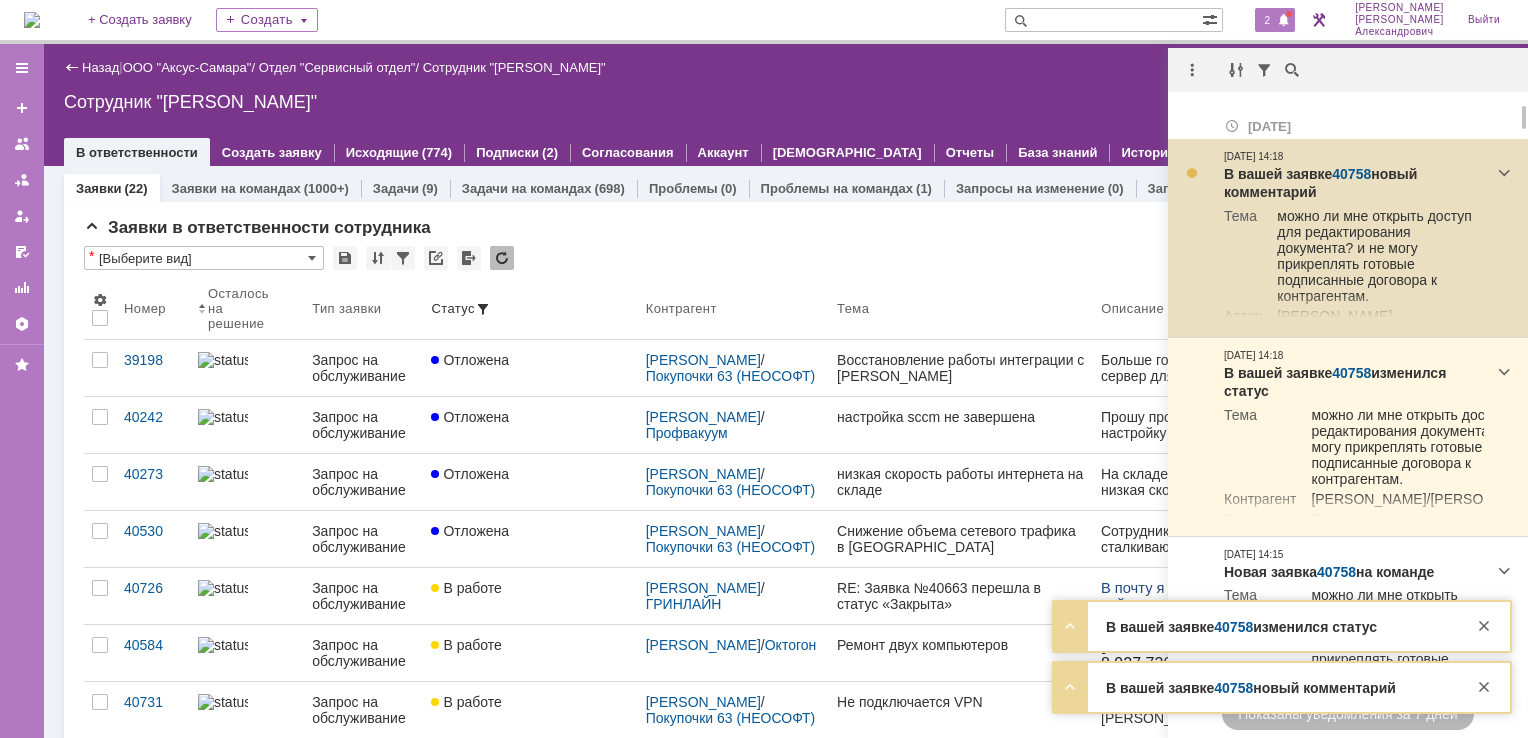 click on "40758" at bounding box center (1351, 174) 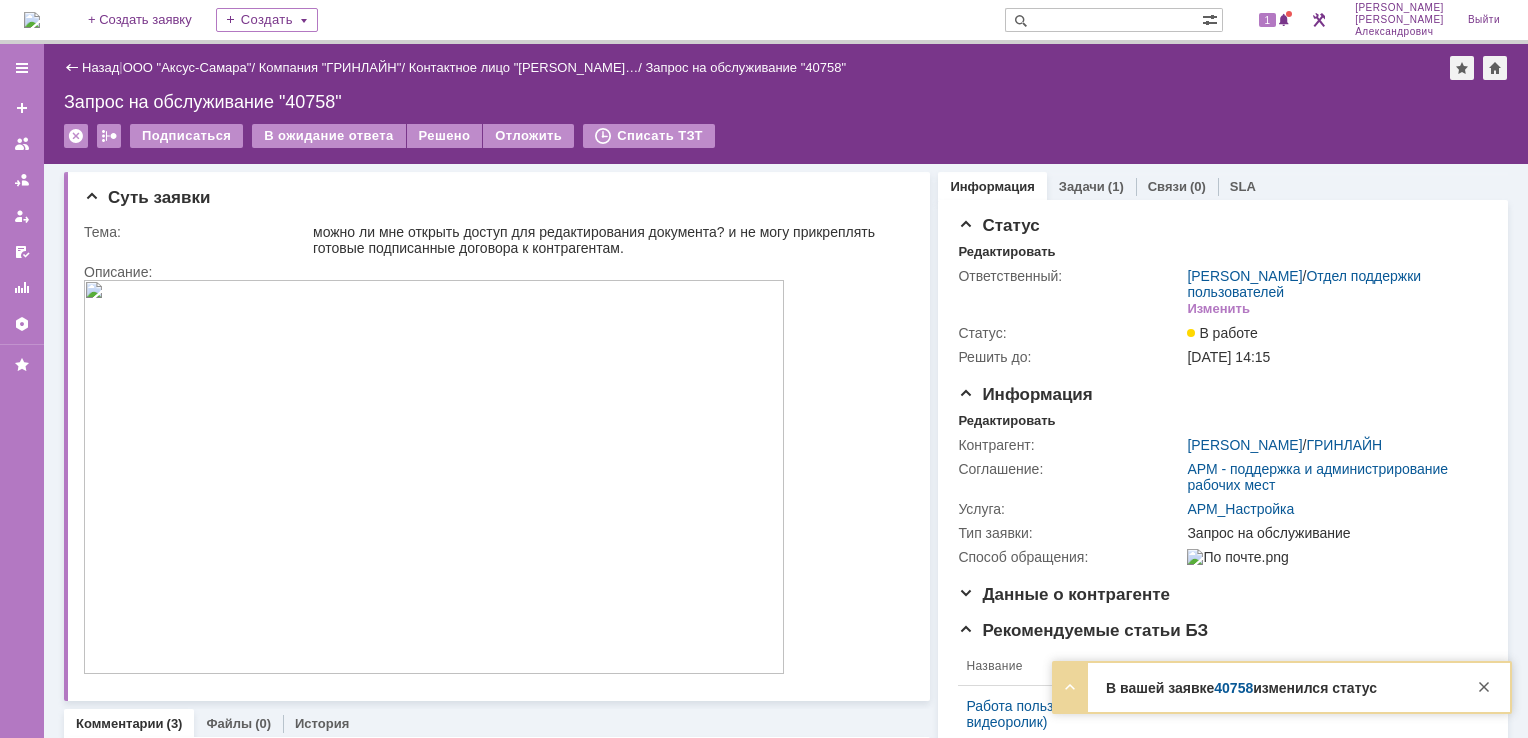 scroll, scrollTop: 0, scrollLeft: 0, axis: both 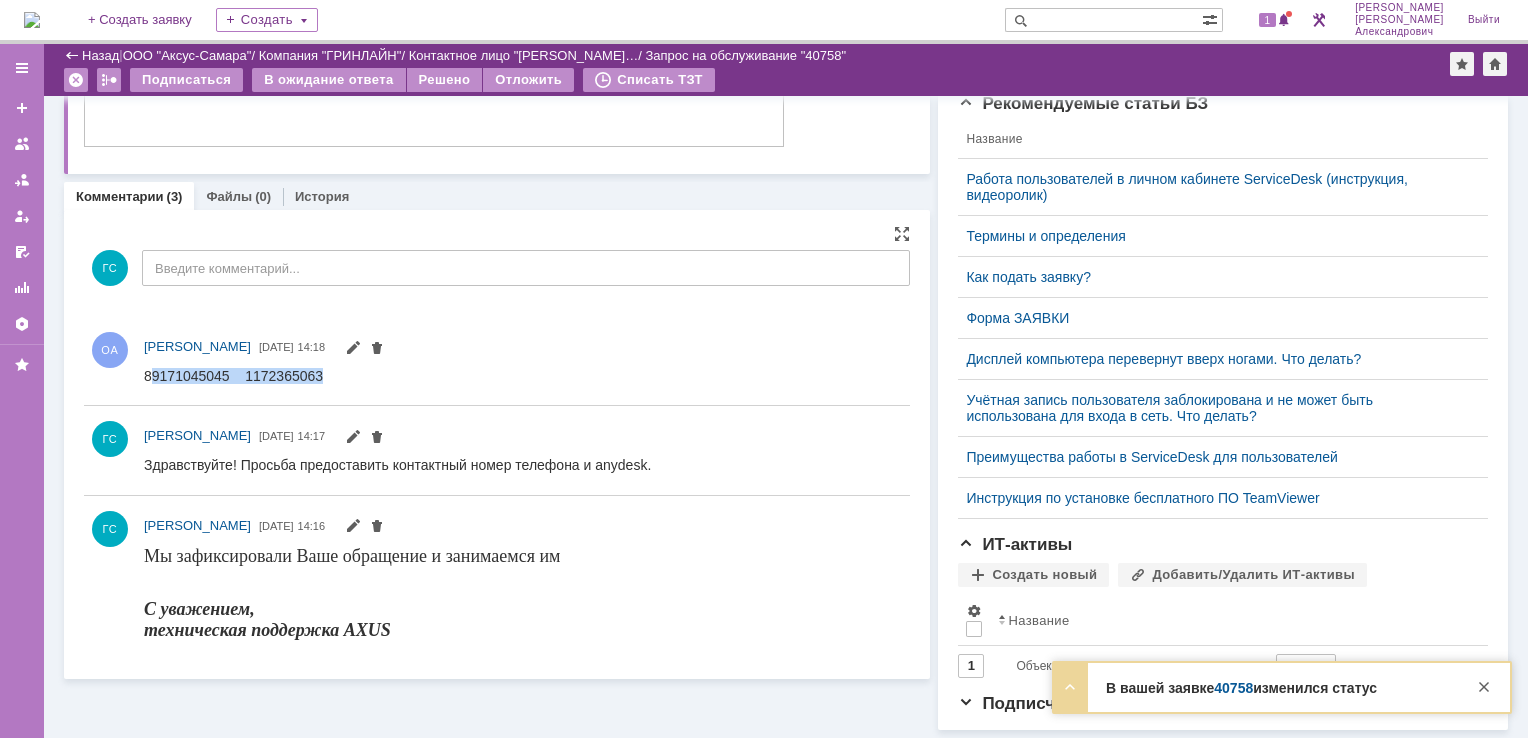drag, startPoint x: 148, startPoint y: 374, endPoint x: 582, endPoint y: 745, distance: 570.9615 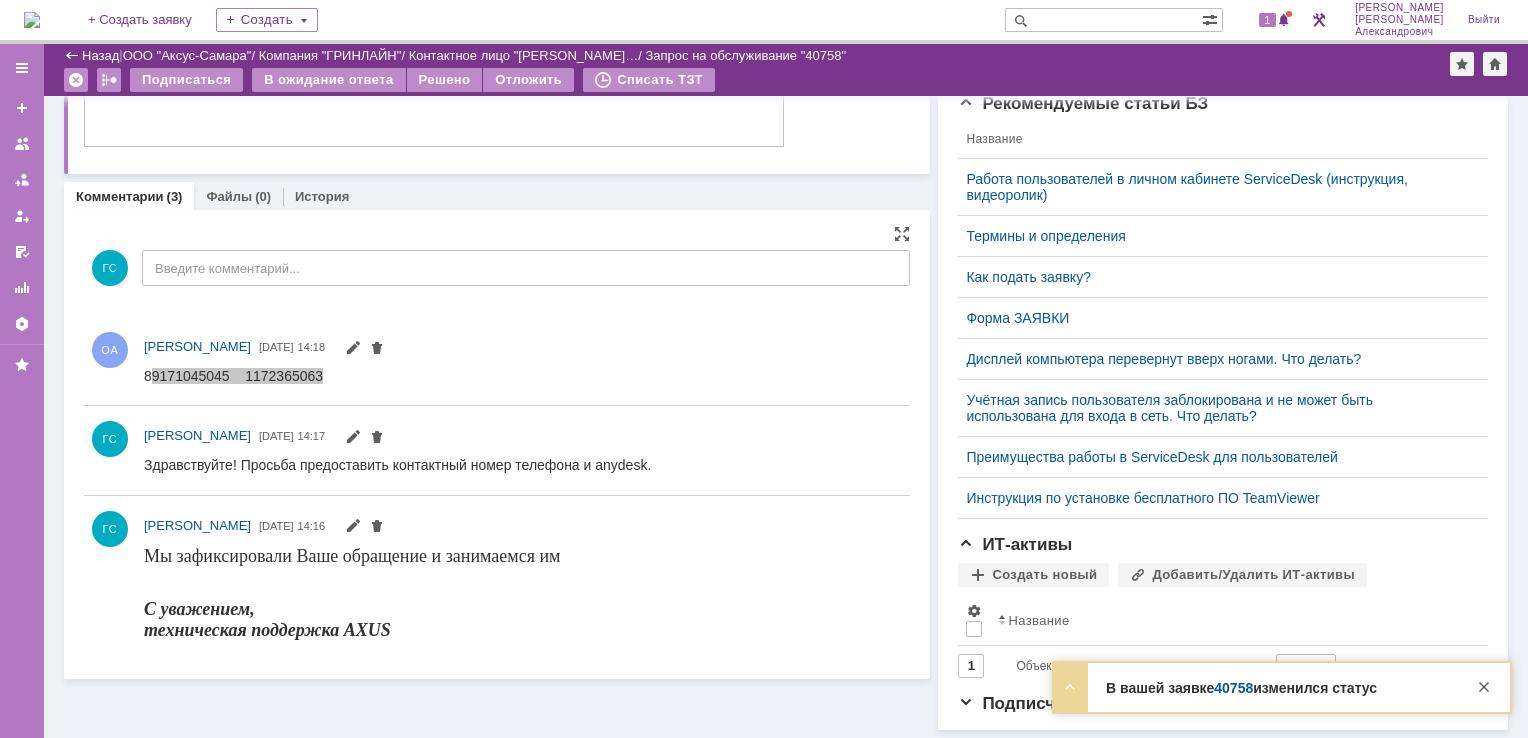 click on "ОА [PERSON_NAME] [DATE] 14:18" at bounding box center [497, 361] 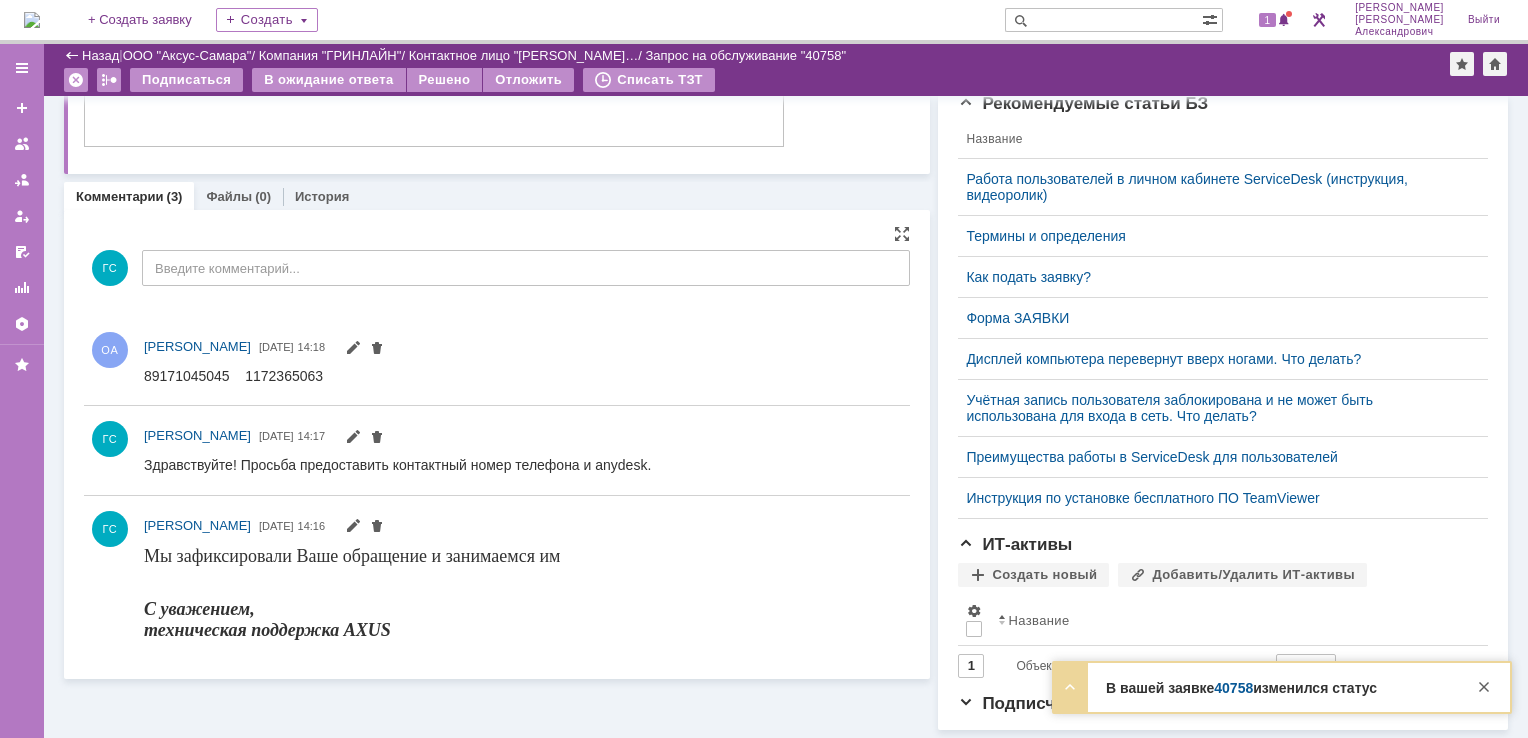 click on "89171045045    1172365063" at bounding box center [233, 375] 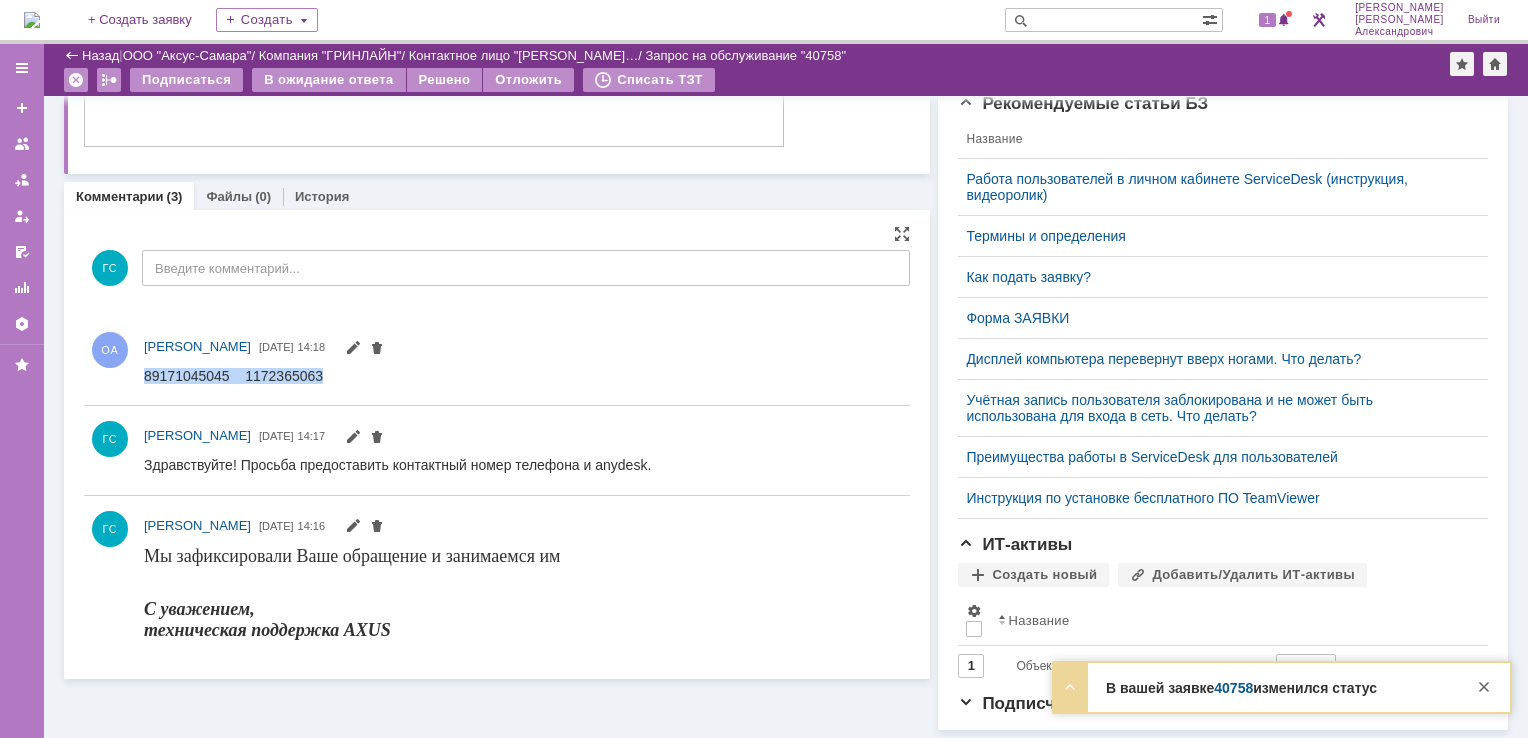 drag, startPoint x: 147, startPoint y: 375, endPoint x: 340, endPoint y: 376, distance: 193.0026 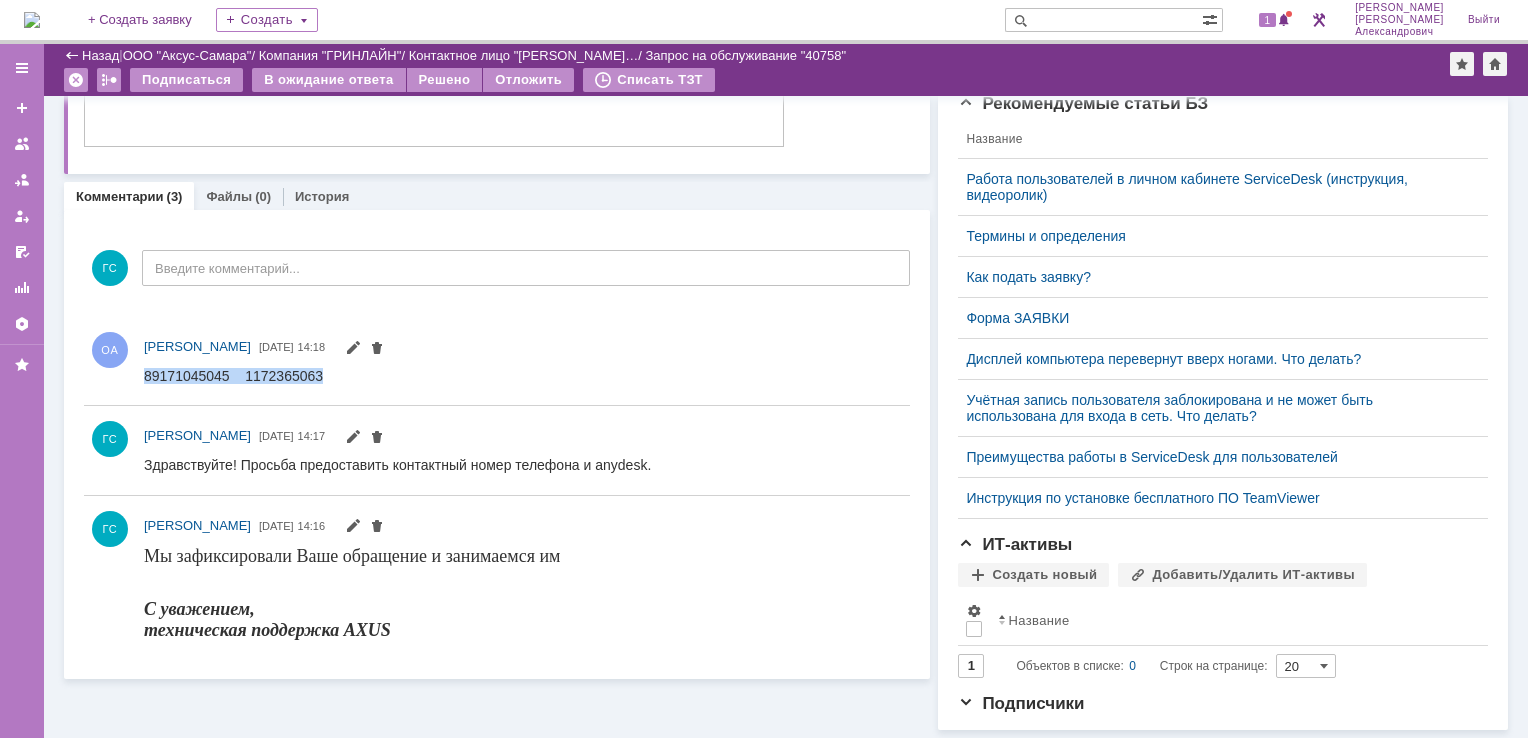 scroll, scrollTop: 0, scrollLeft: 0, axis: both 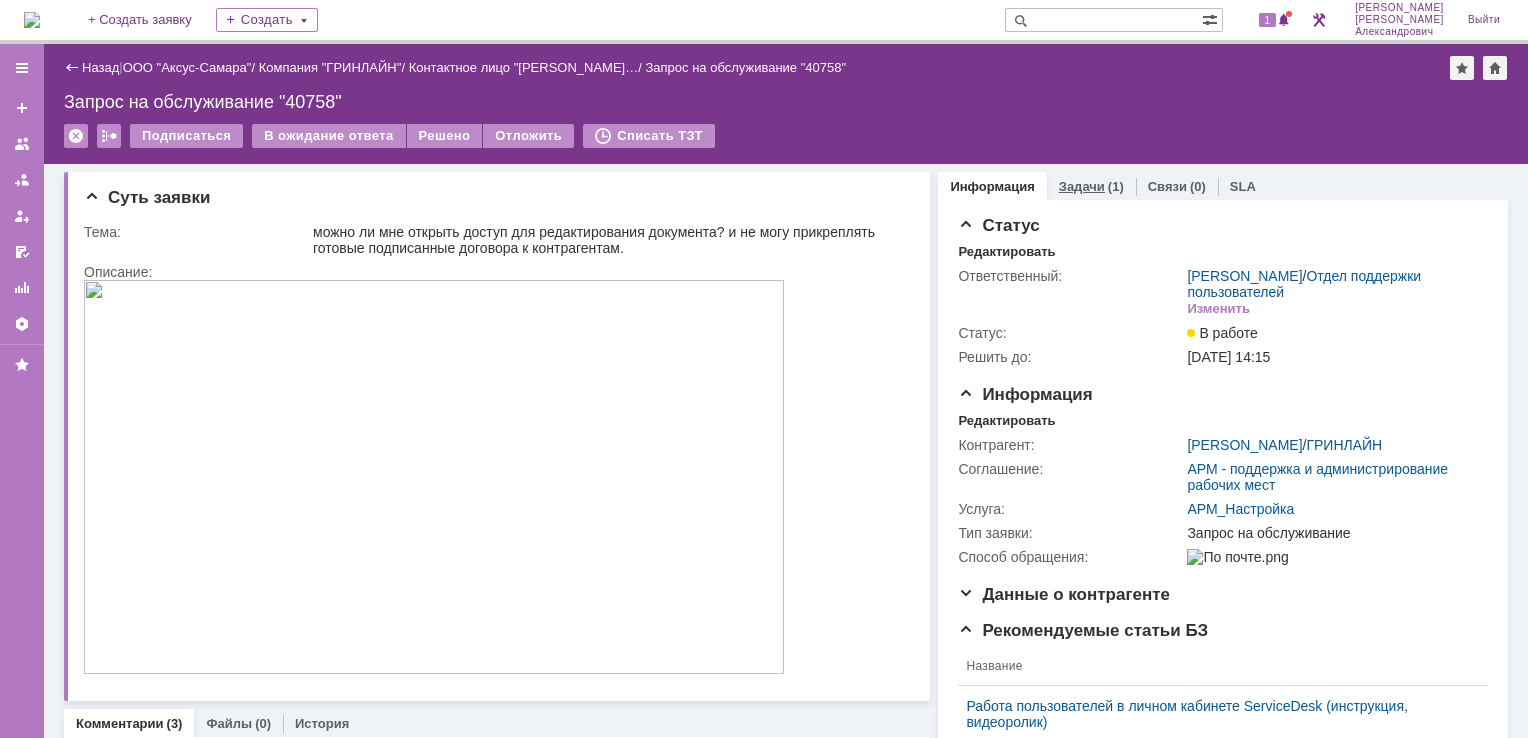 click on "Задачи (1)" at bounding box center (1091, 186) 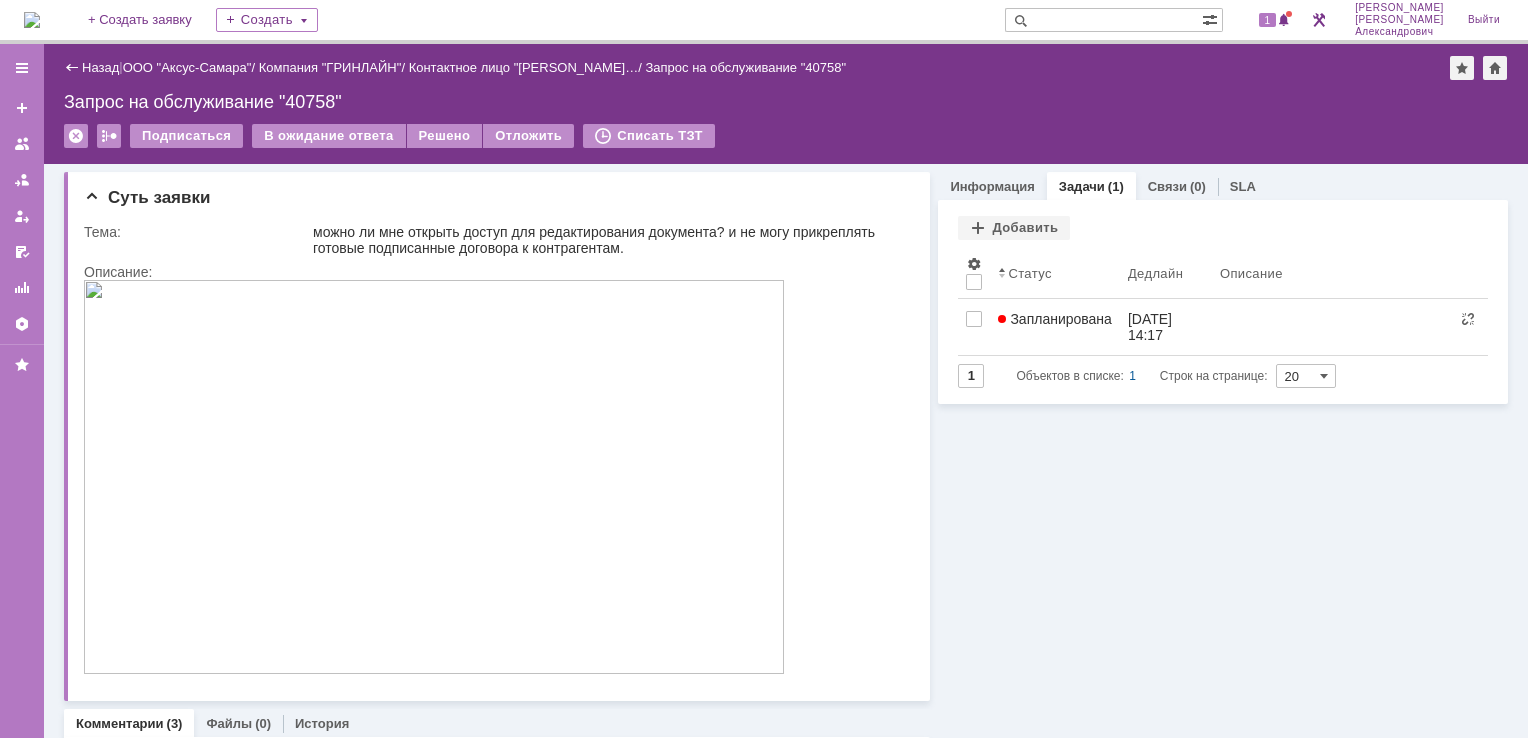 scroll, scrollTop: 0, scrollLeft: 0, axis: both 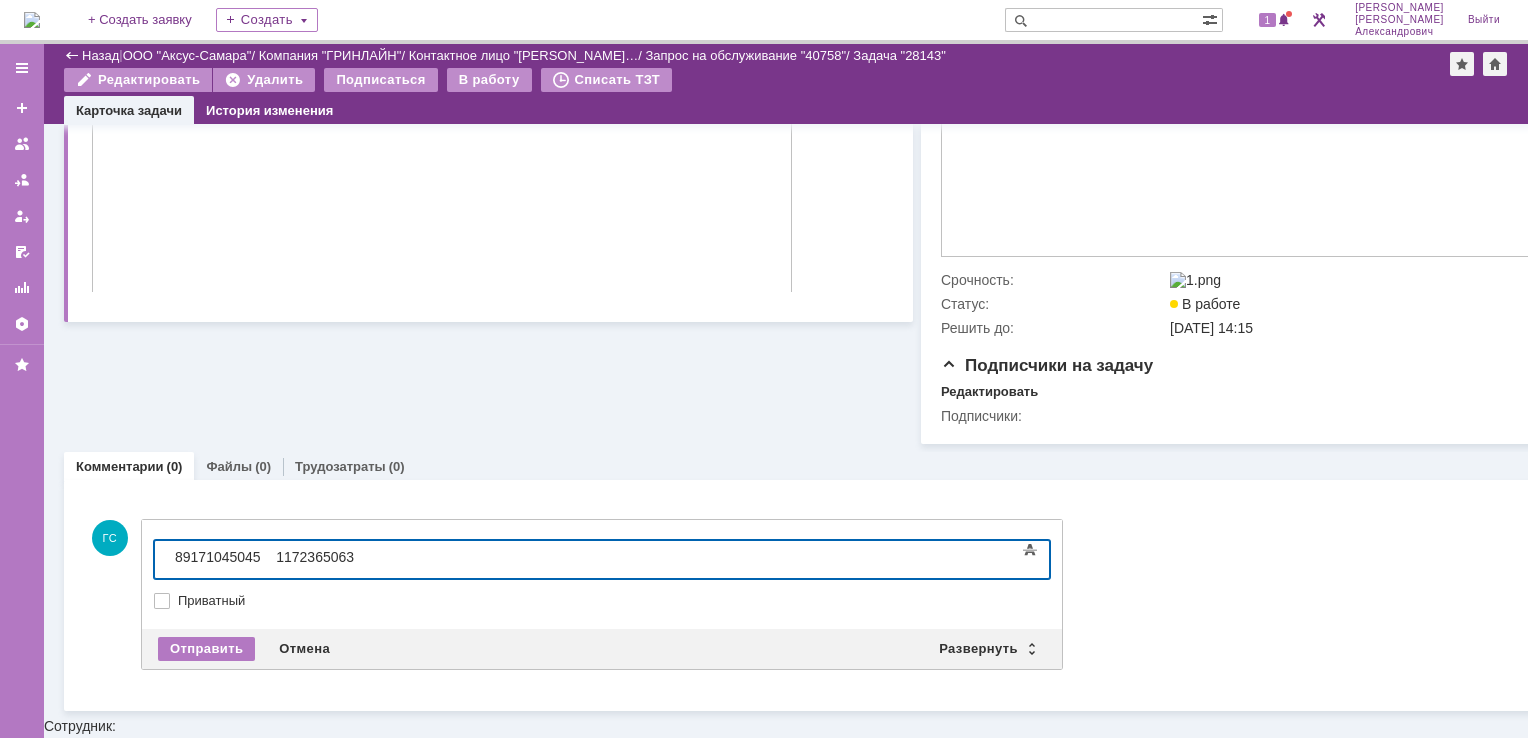click on "89171045045    1172365063" at bounding box center [264, 557] 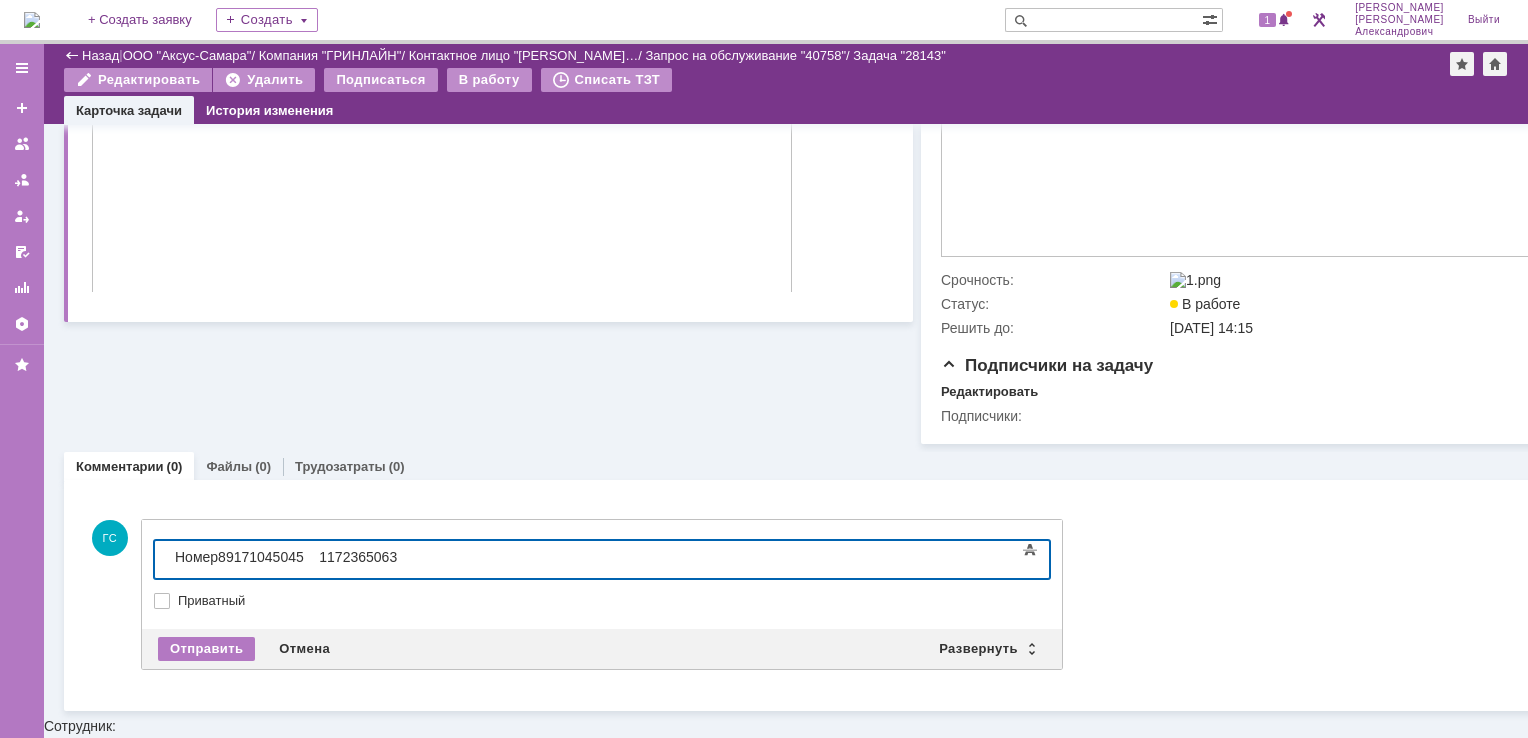 drag, startPoint x: 321, startPoint y: 553, endPoint x: 559, endPoint y: 1172, distance: 663.178 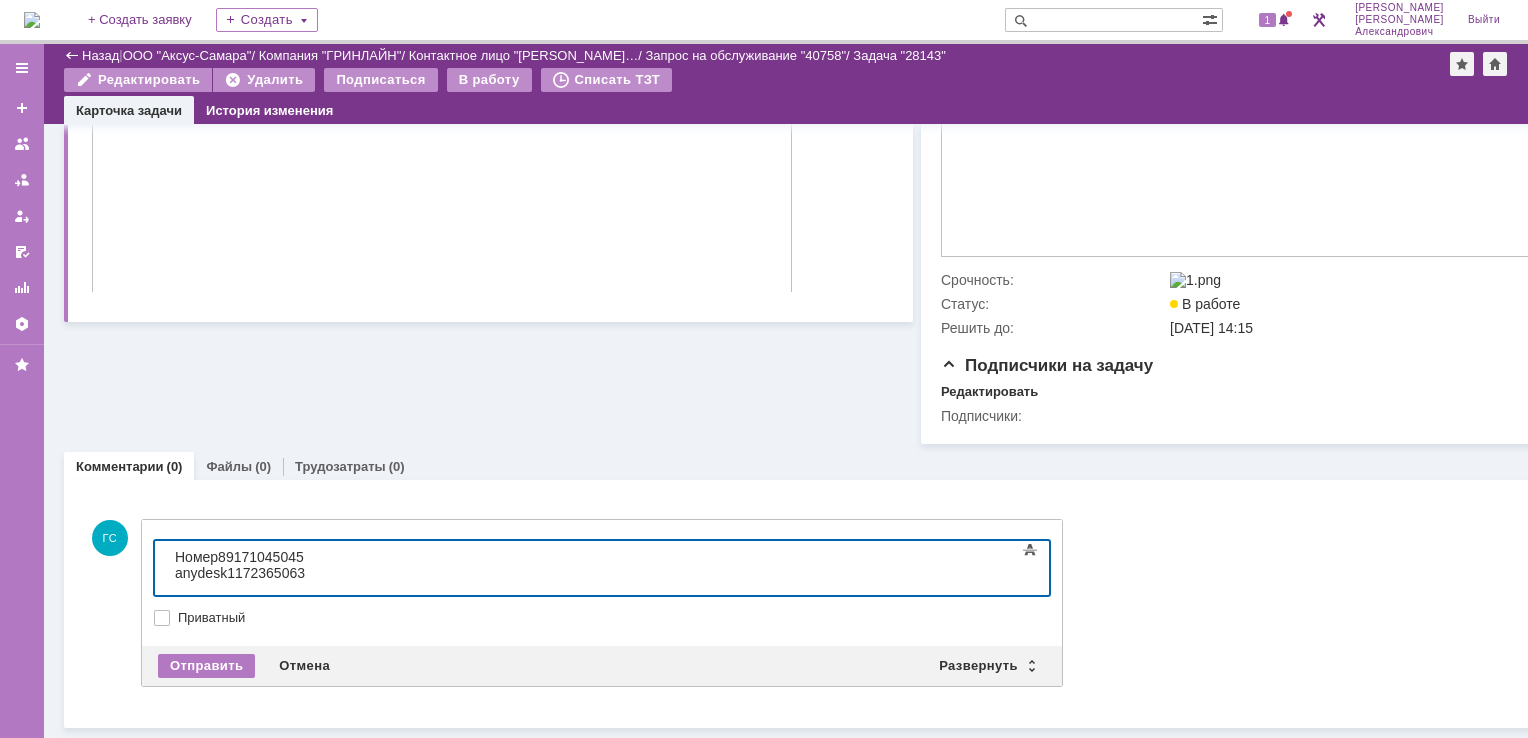 click on "Номер89171045045" at bounding box center [239, 557] 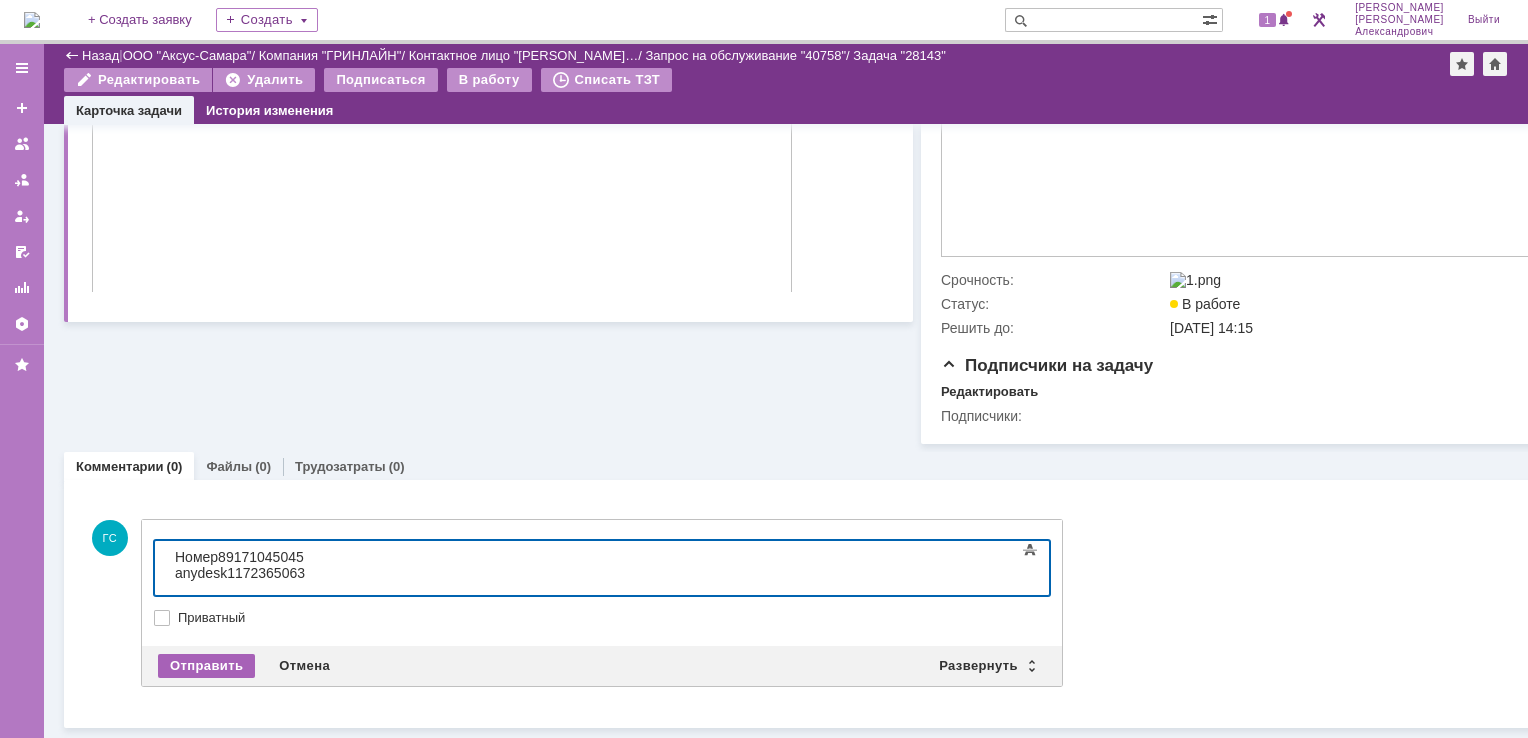 click on "Отправить" at bounding box center (206, 666) 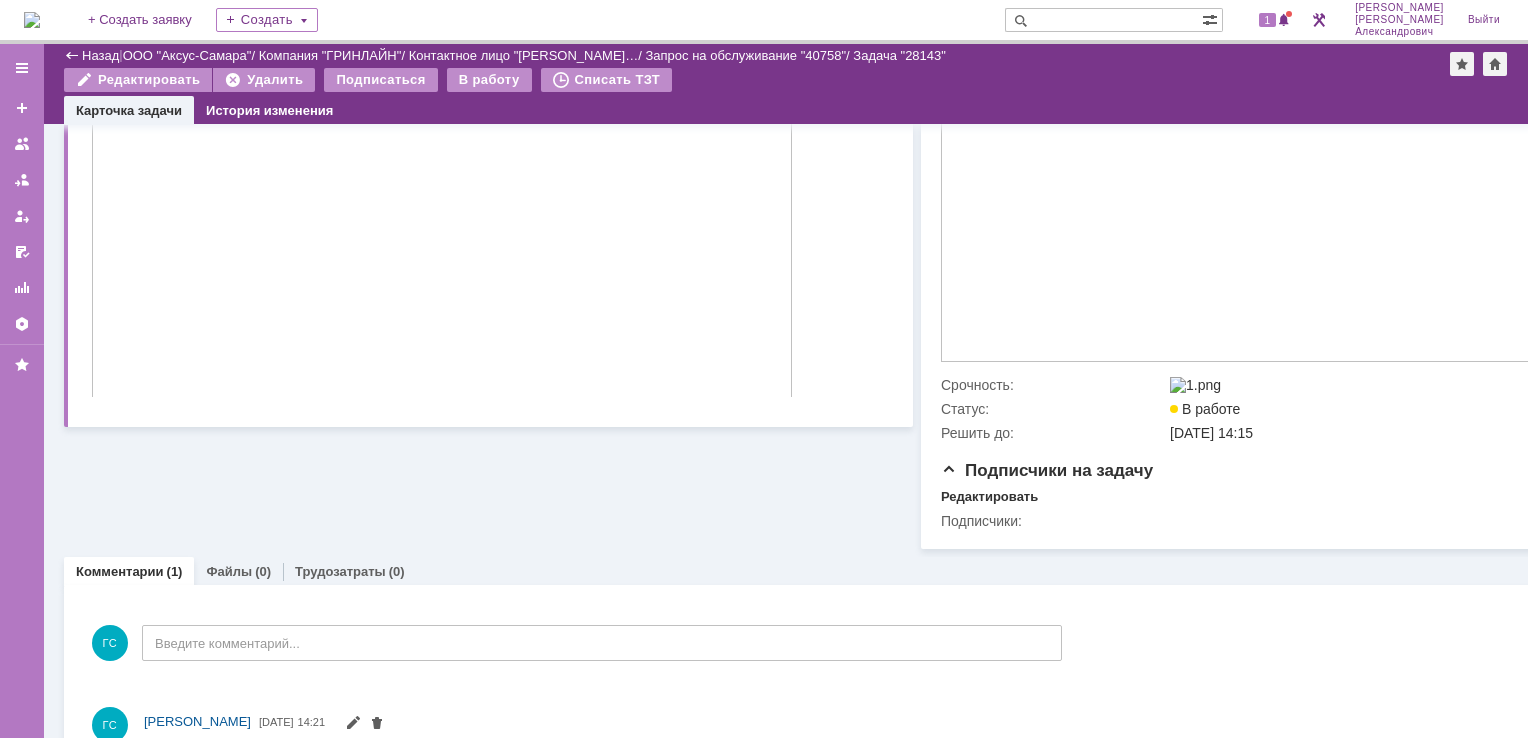 scroll, scrollTop: 530, scrollLeft: 0, axis: vertical 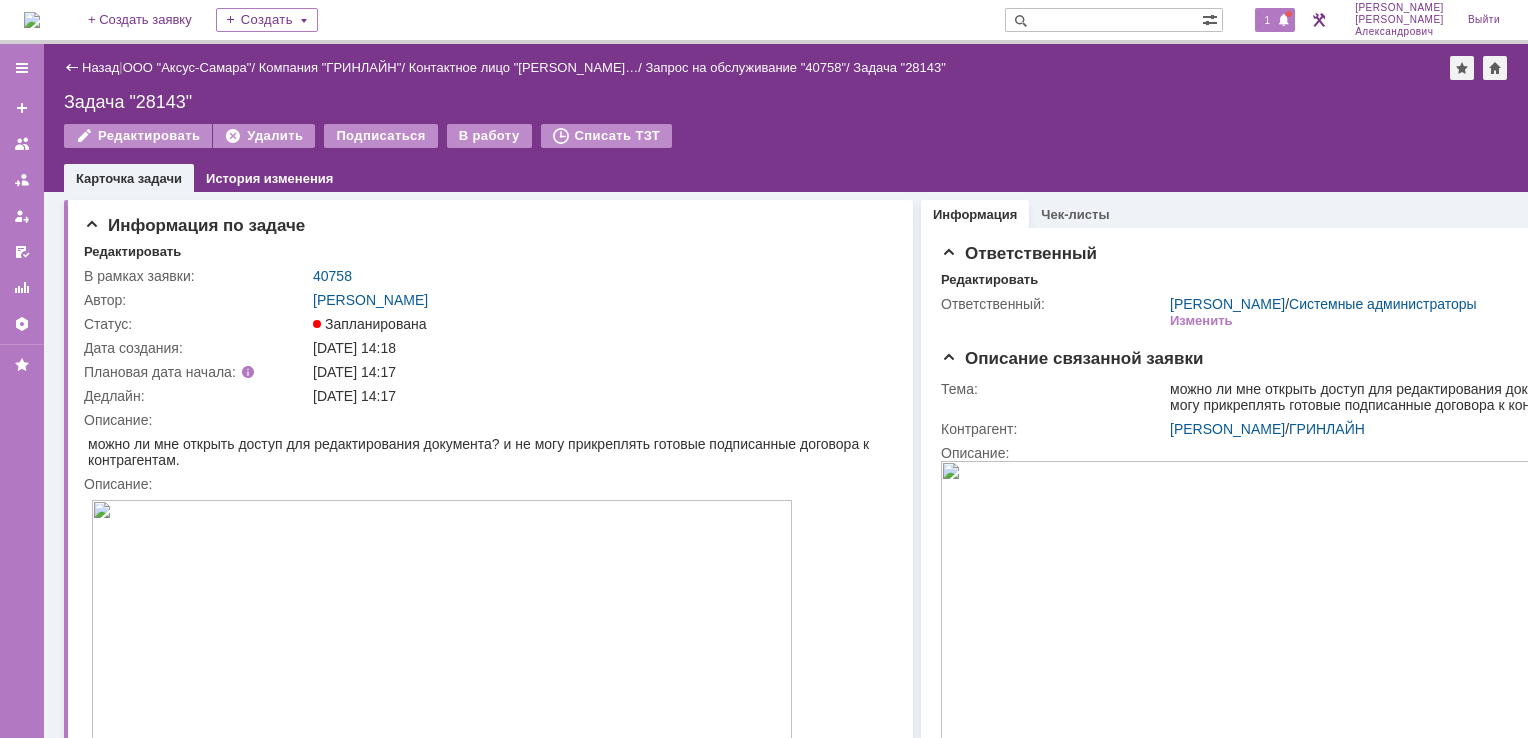 click on "1" at bounding box center [1268, 20] 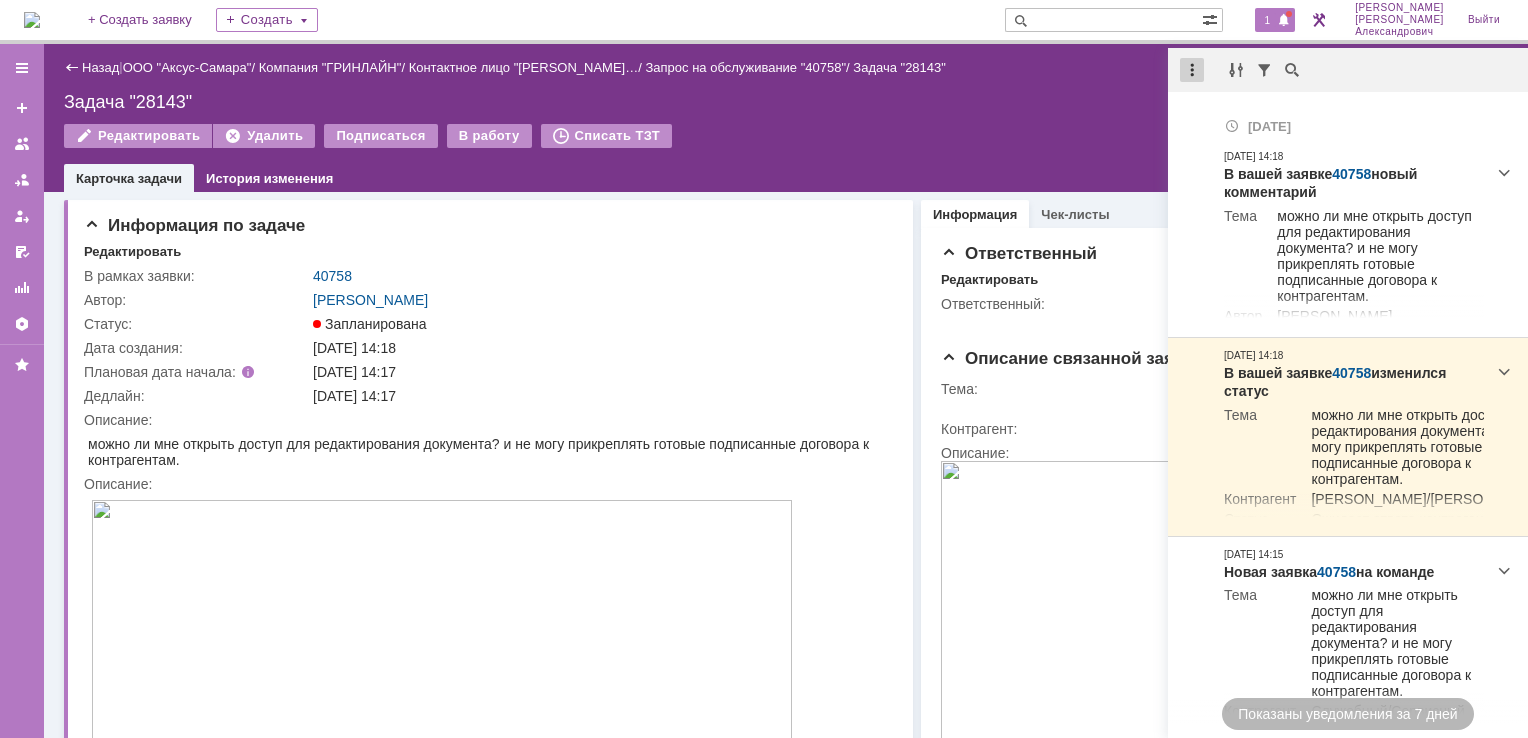 click at bounding box center (1192, 70) 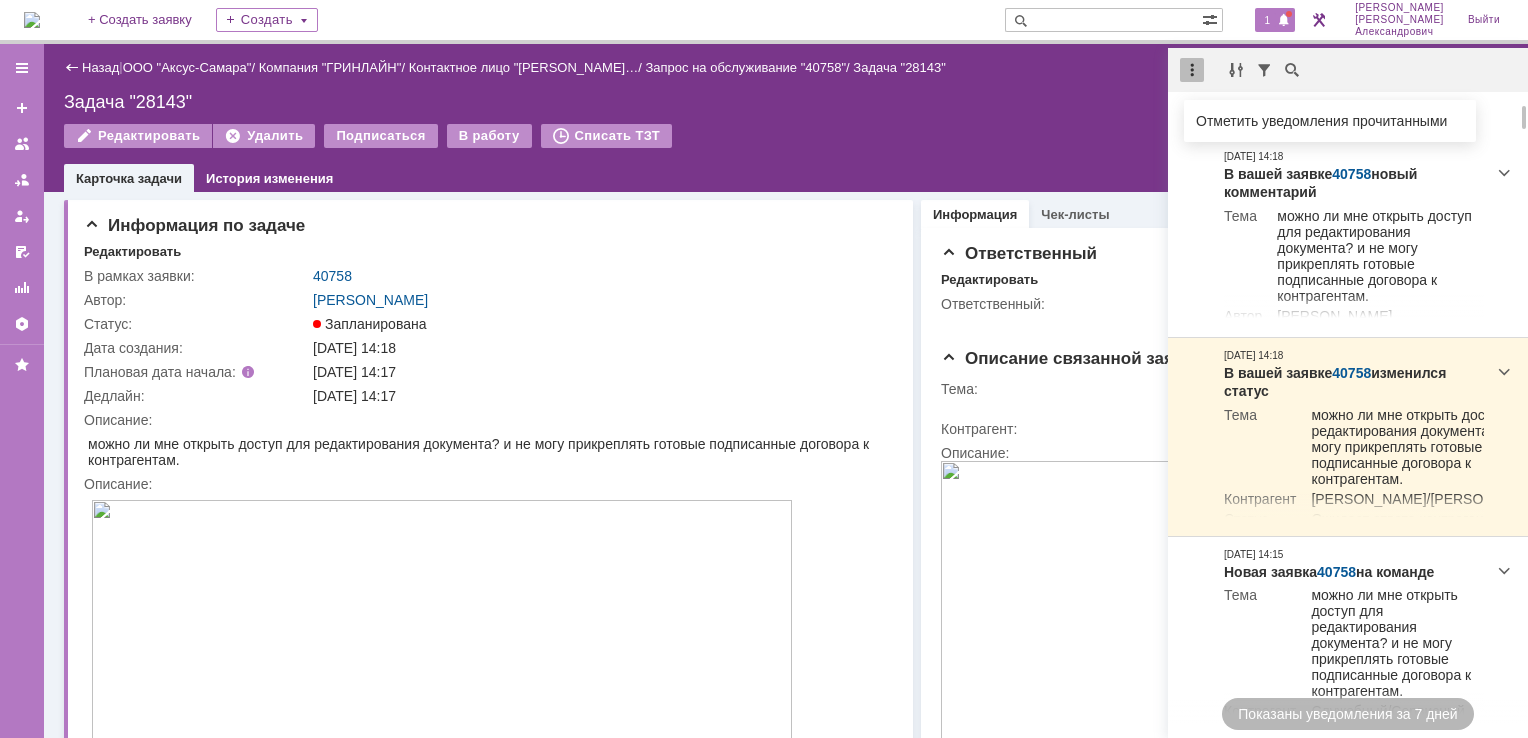 click on "Отметить уведомления прочитанными" at bounding box center [1330, 121] 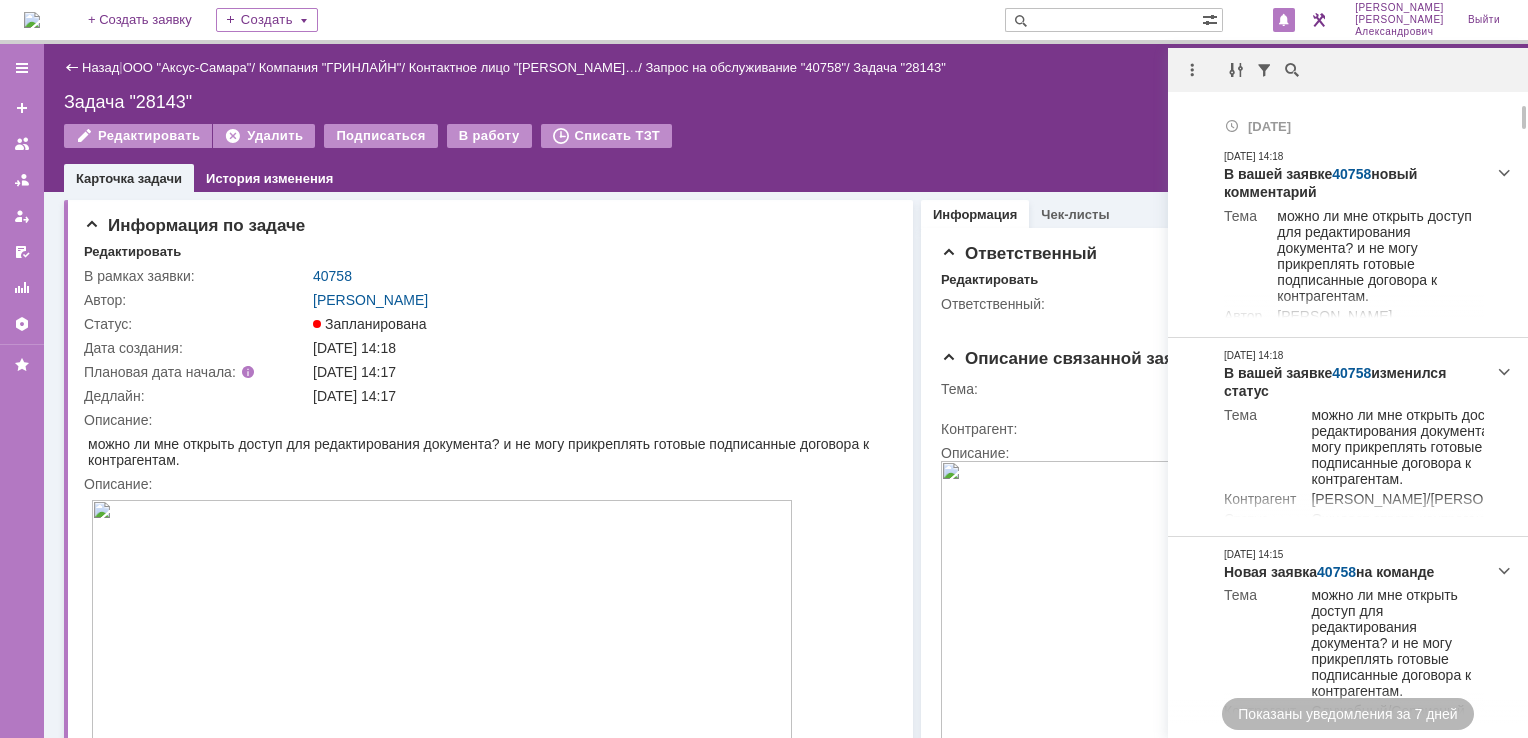 click on "Редактировать
Удалить Подписаться В работу Списать ТЗТ" at bounding box center [786, 145] 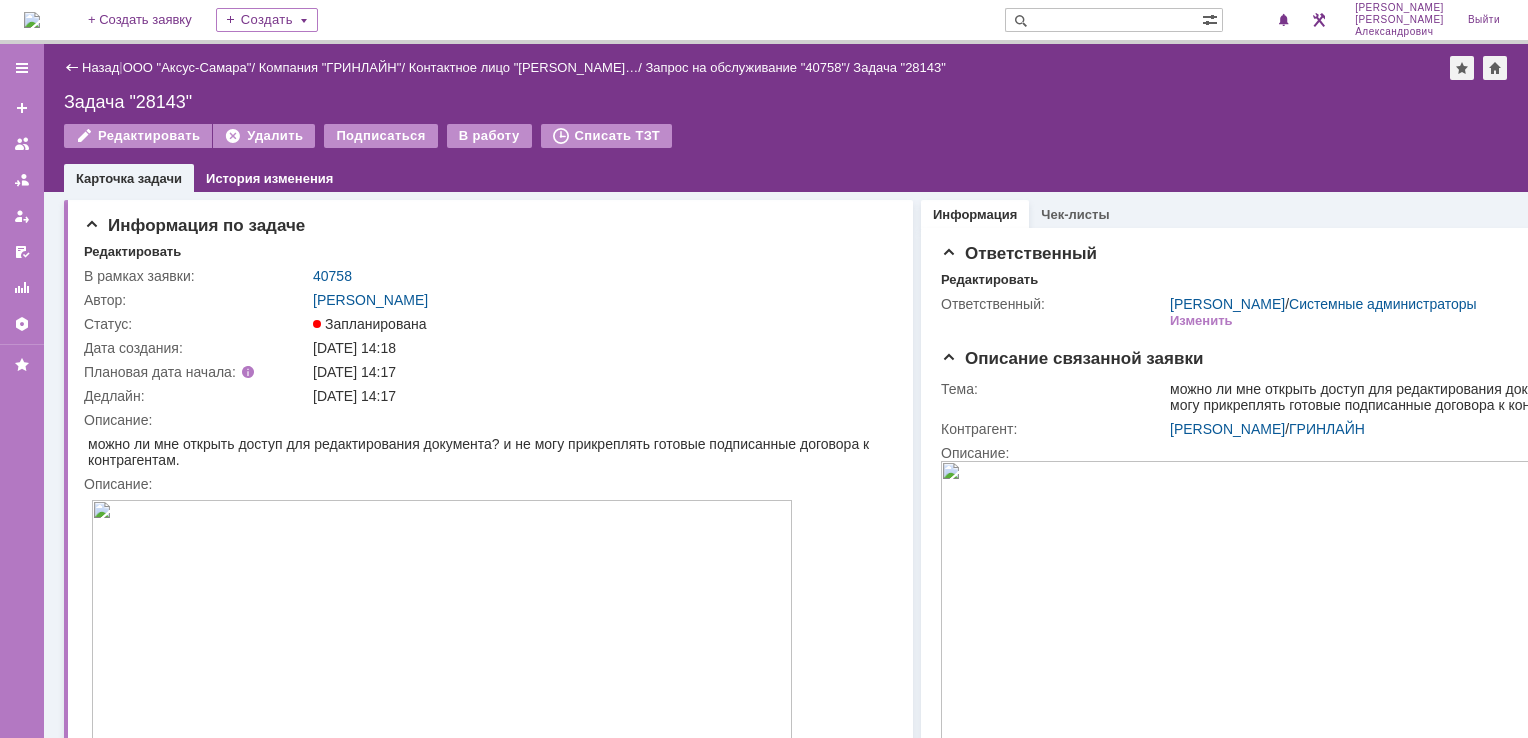 click at bounding box center [32, 20] 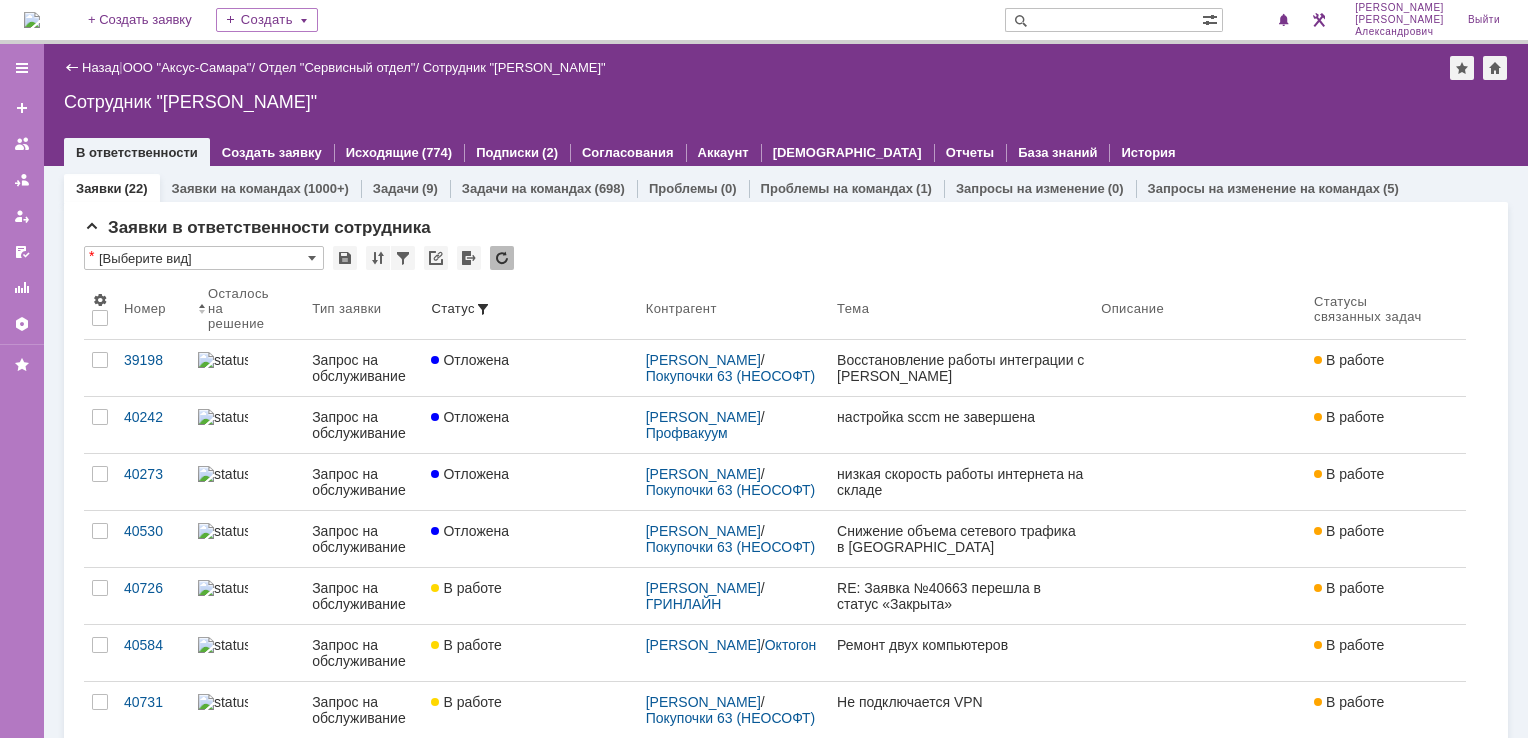 scroll, scrollTop: 0, scrollLeft: 0, axis: both 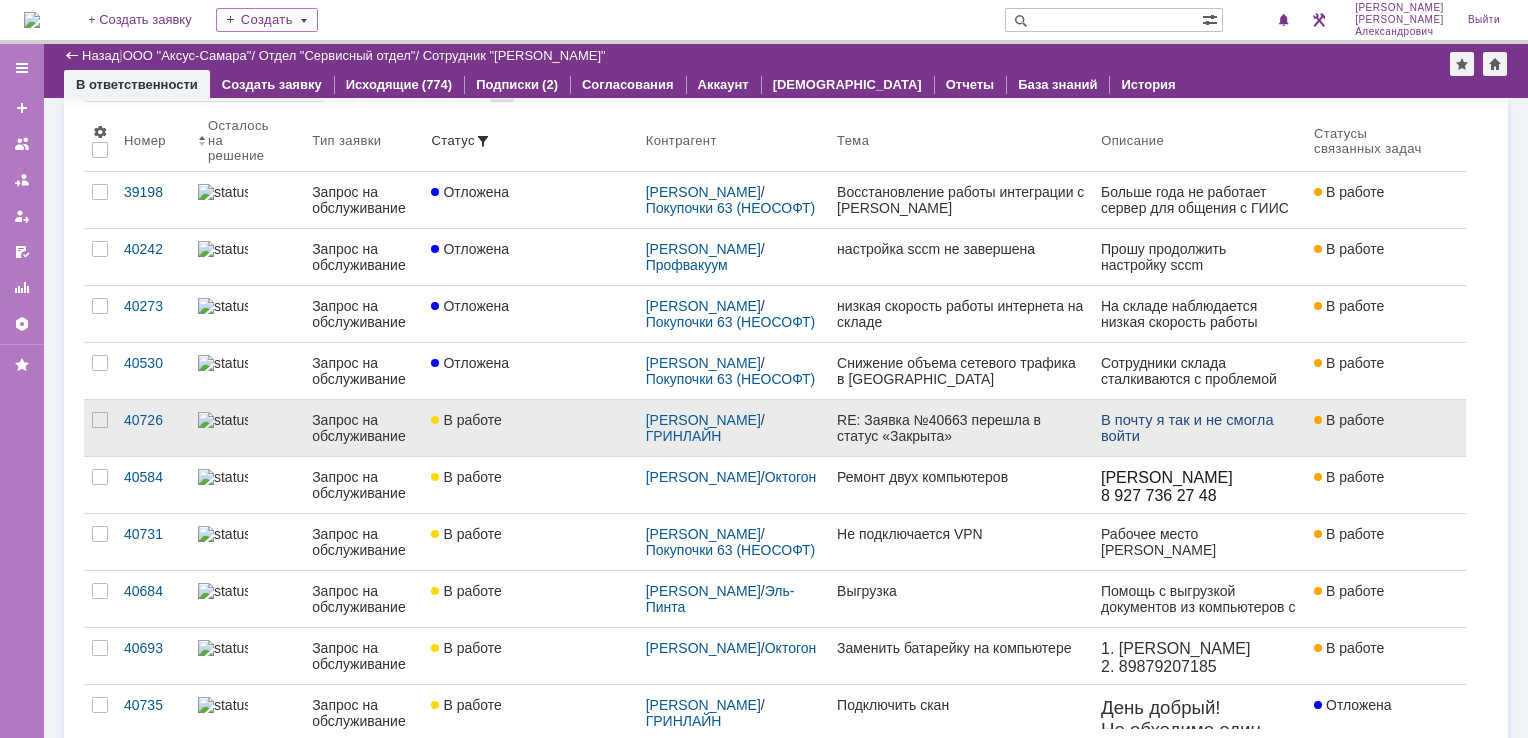 click on "В работе" at bounding box center [530, 420] 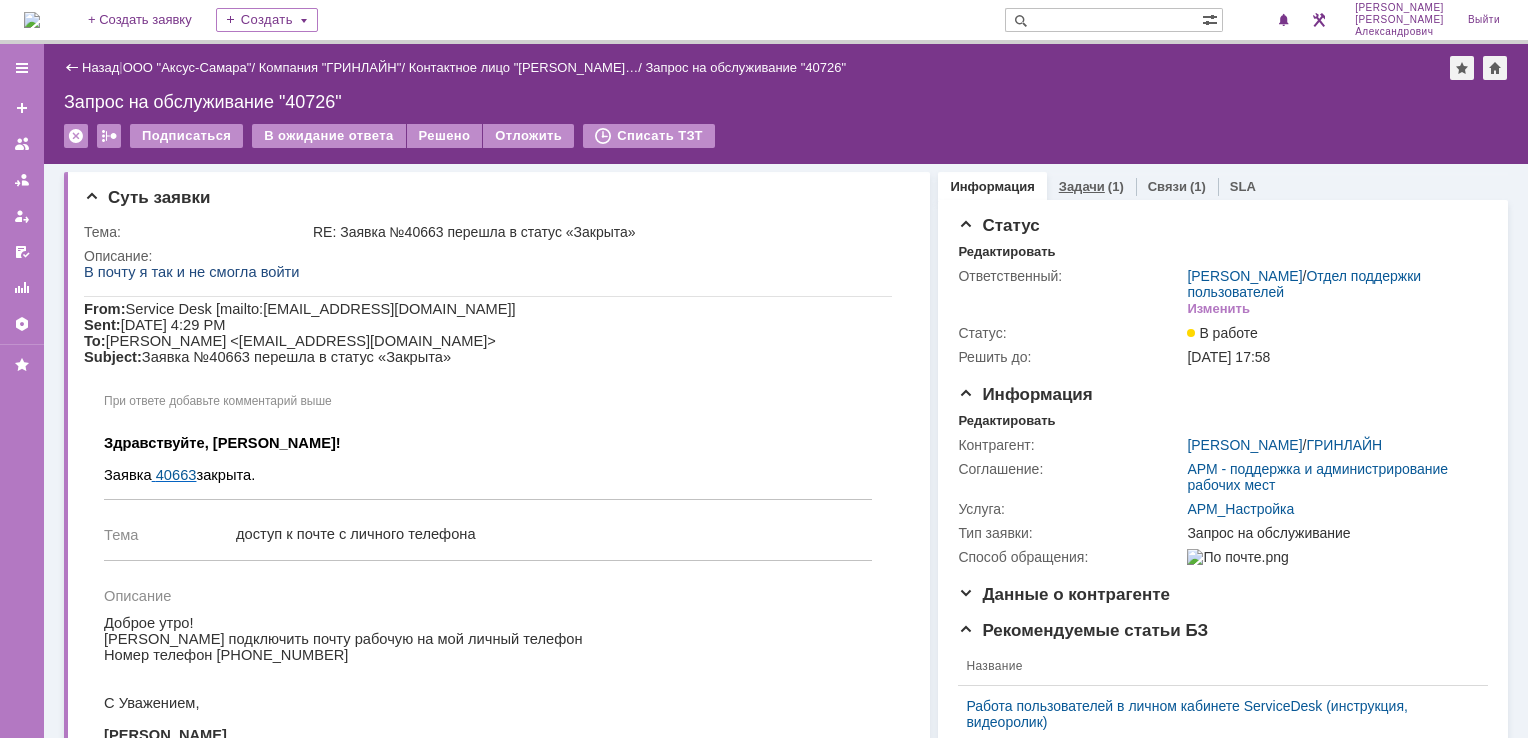 click on "Задачи" at bounding box center (1082, 186) 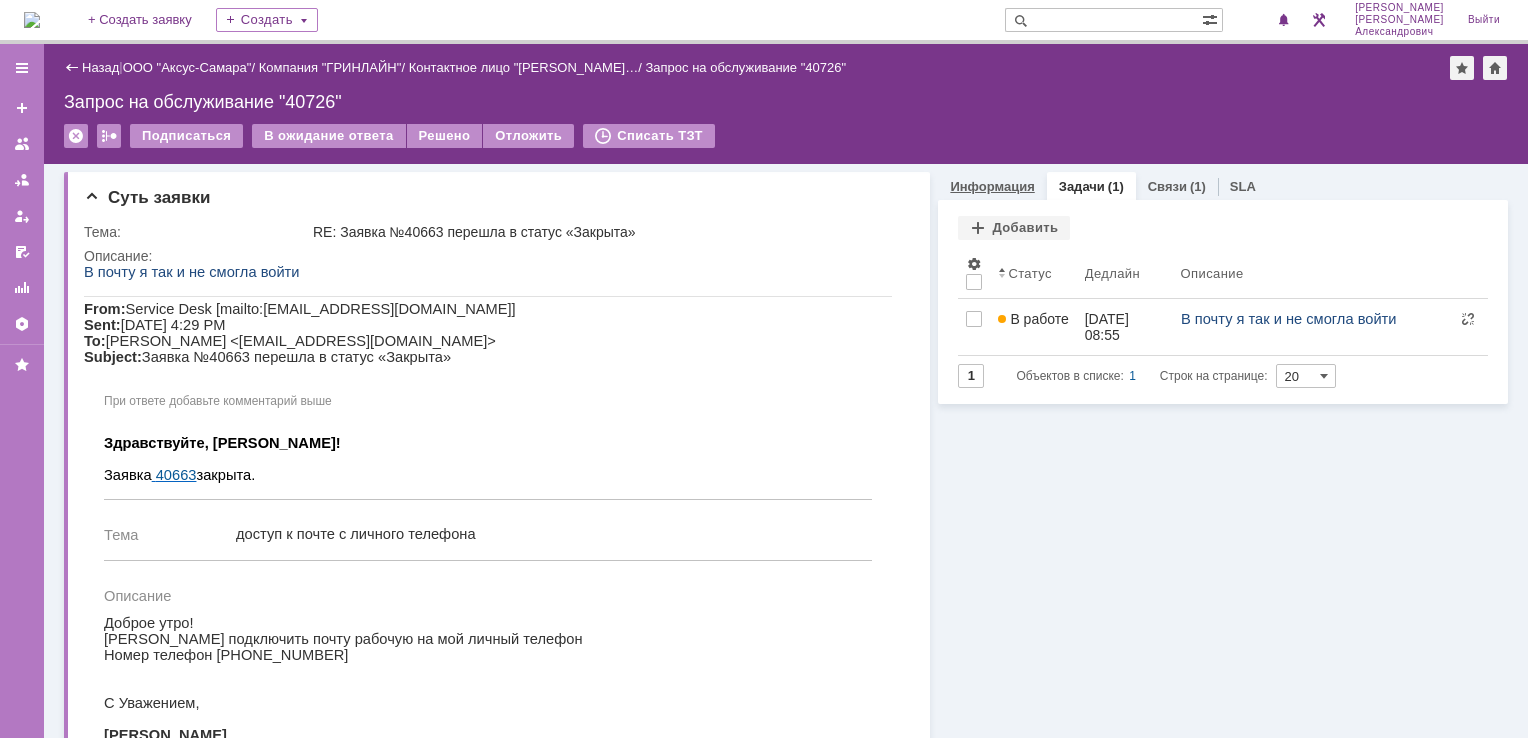 click on "Информация" at bounding box center [992, 186] 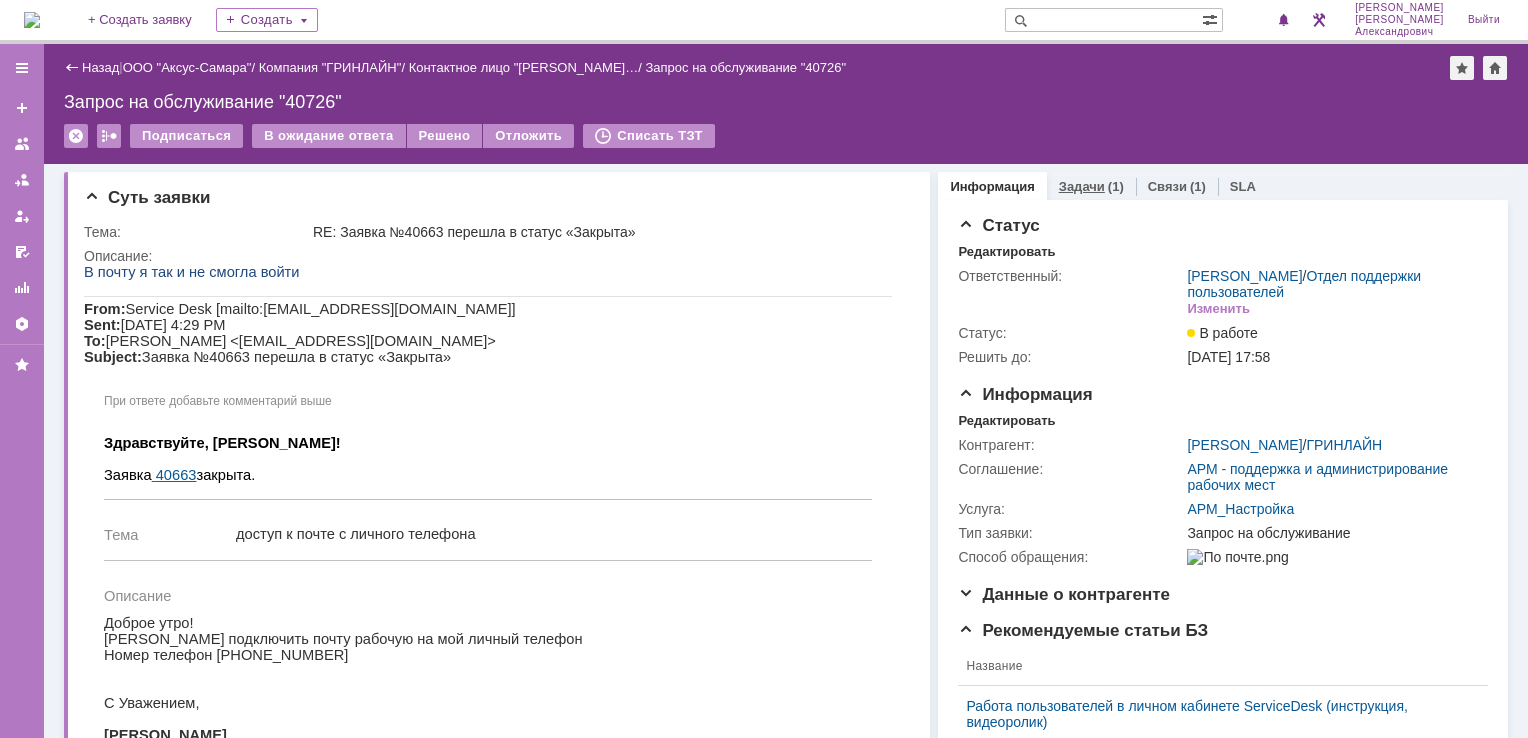 click on "Задачи" at bounding box center (1082, 186) 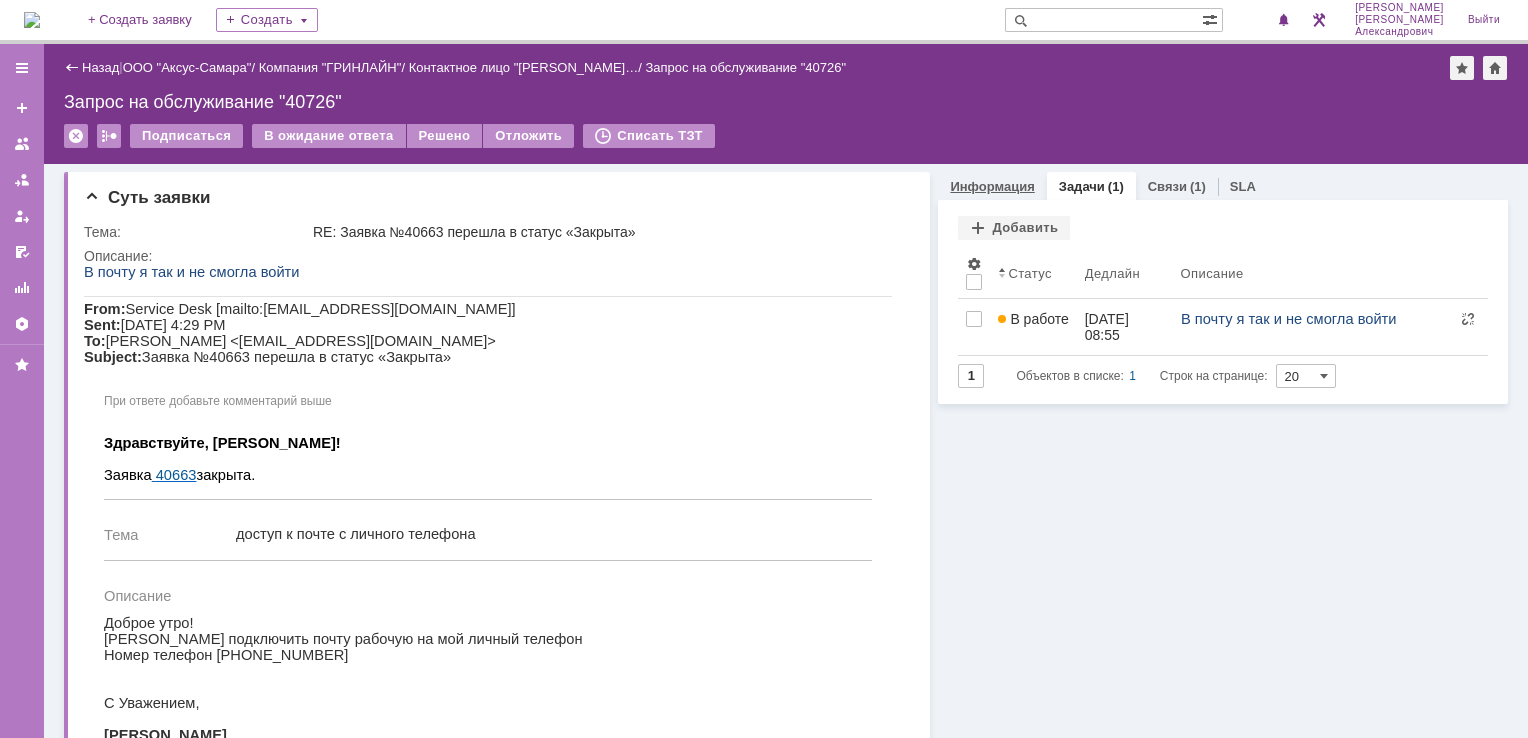 click on "Информация" at bounding box center [992, 186] 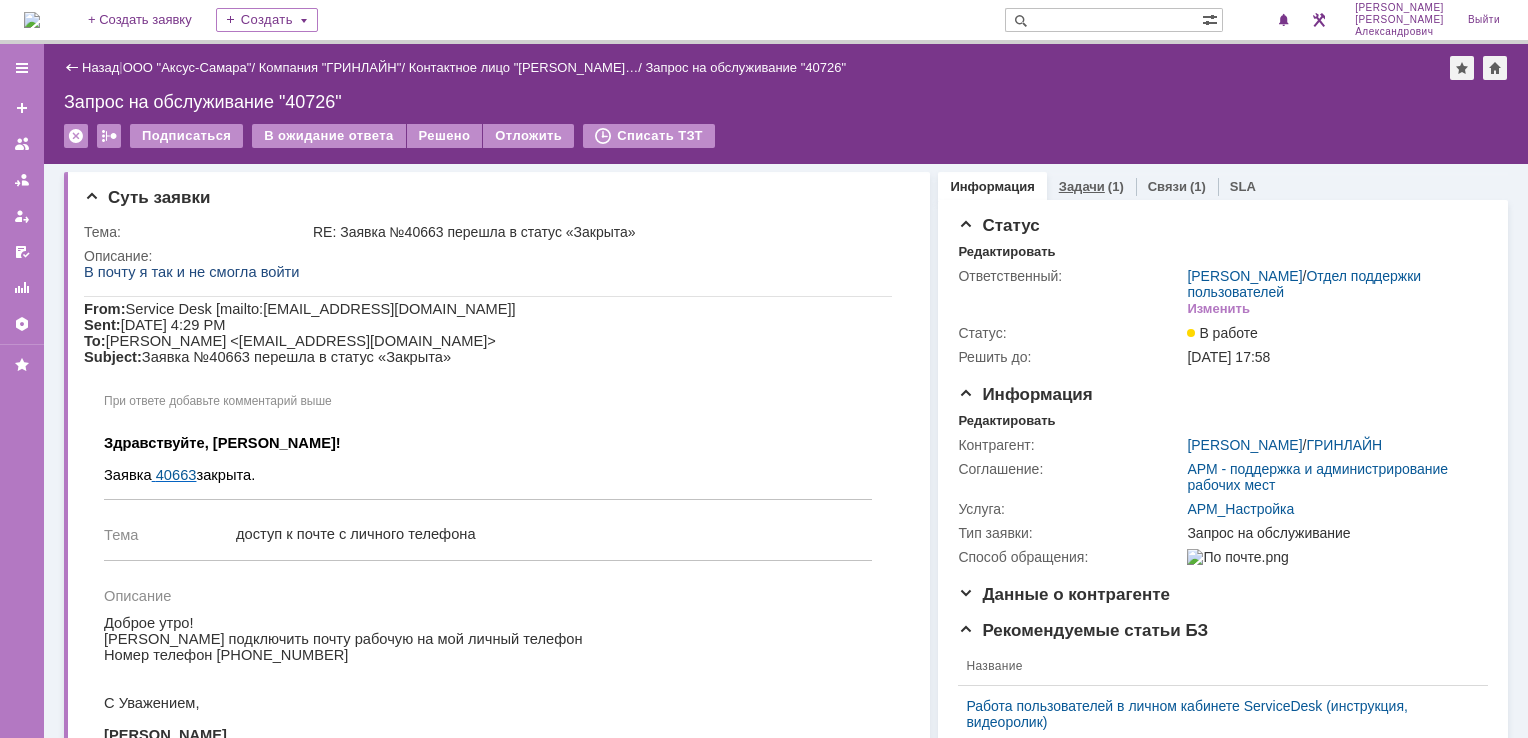 click on "Задачи" at bounding box center (1082, 186) 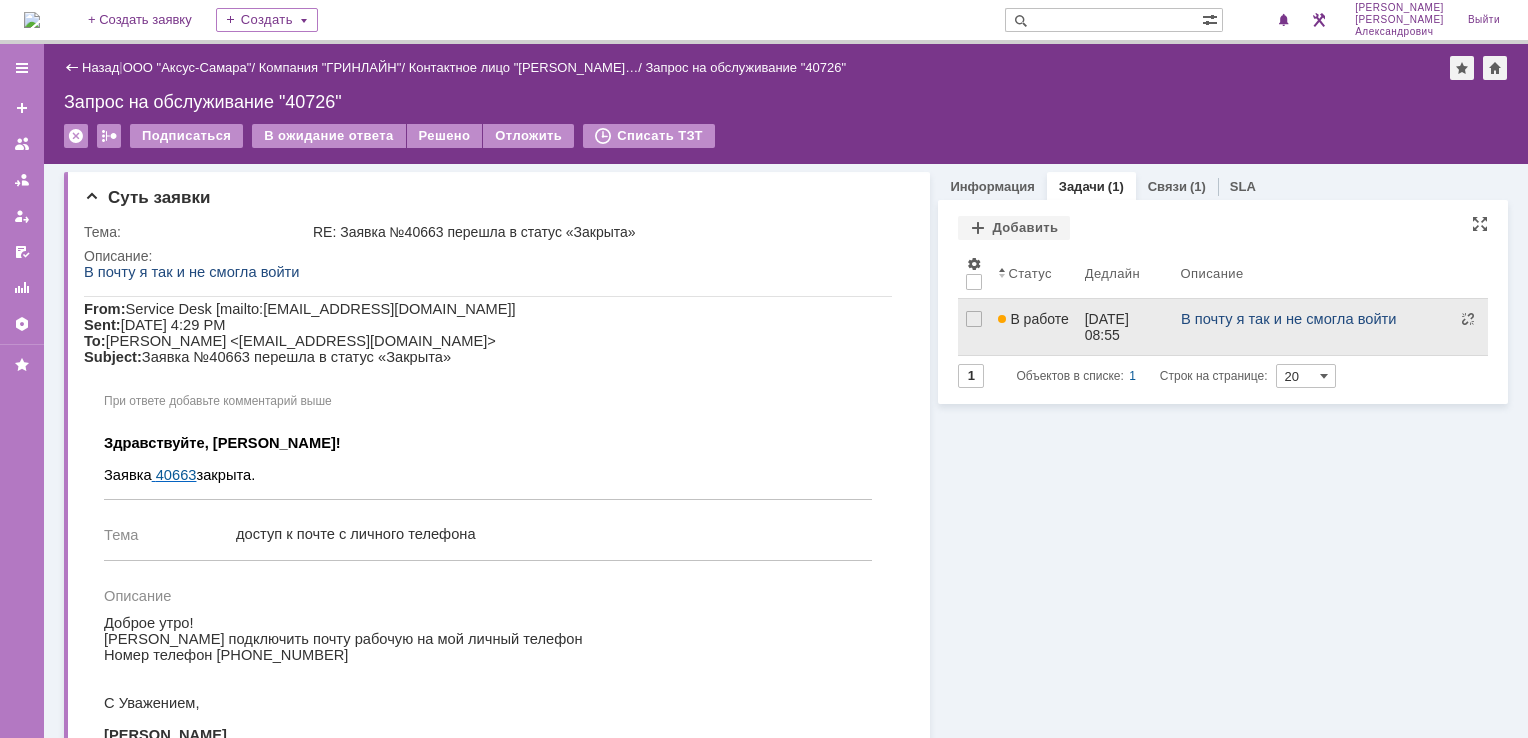 click on "[DATE] 08:55" at bounding box center [1125, 327] 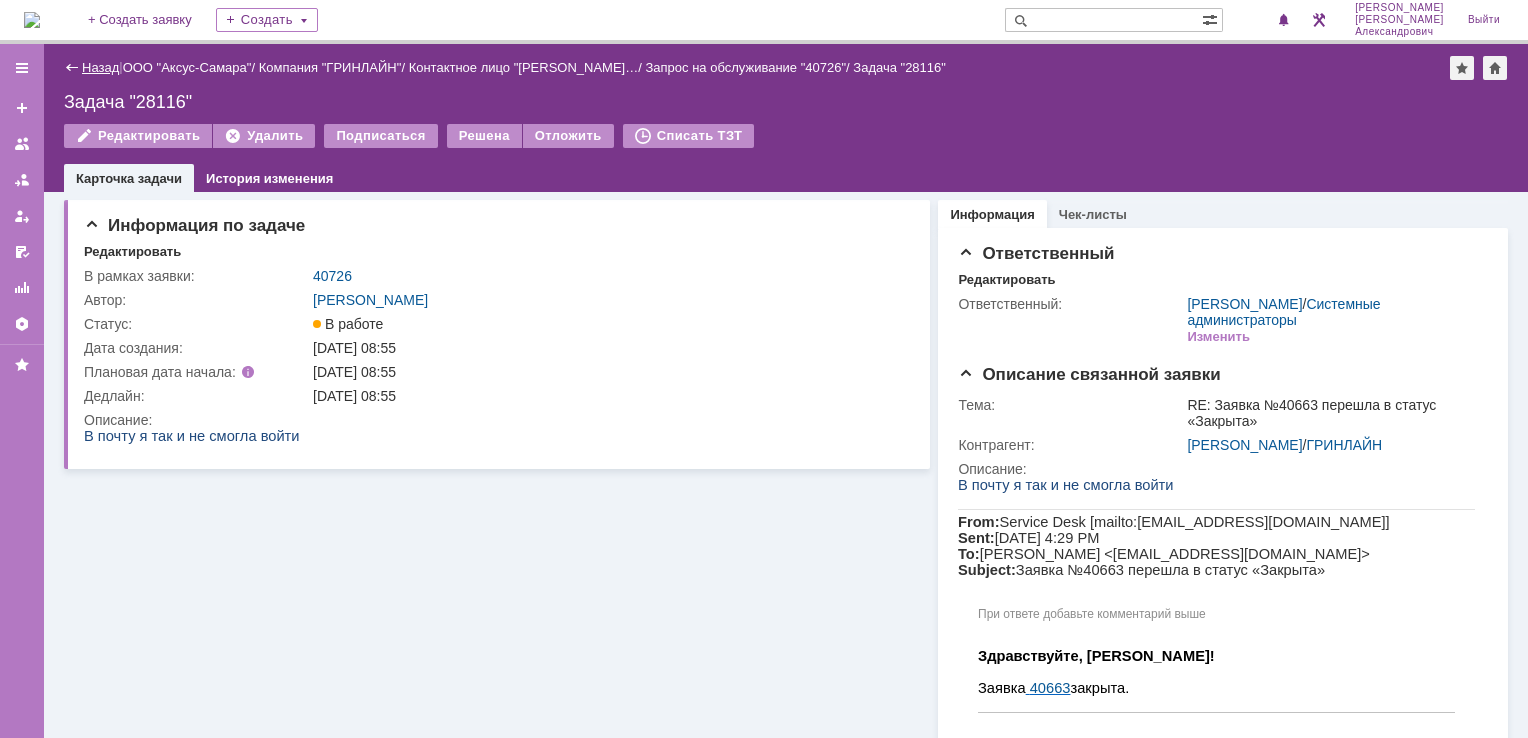click on "Назад" at bounding box center [100, 67] 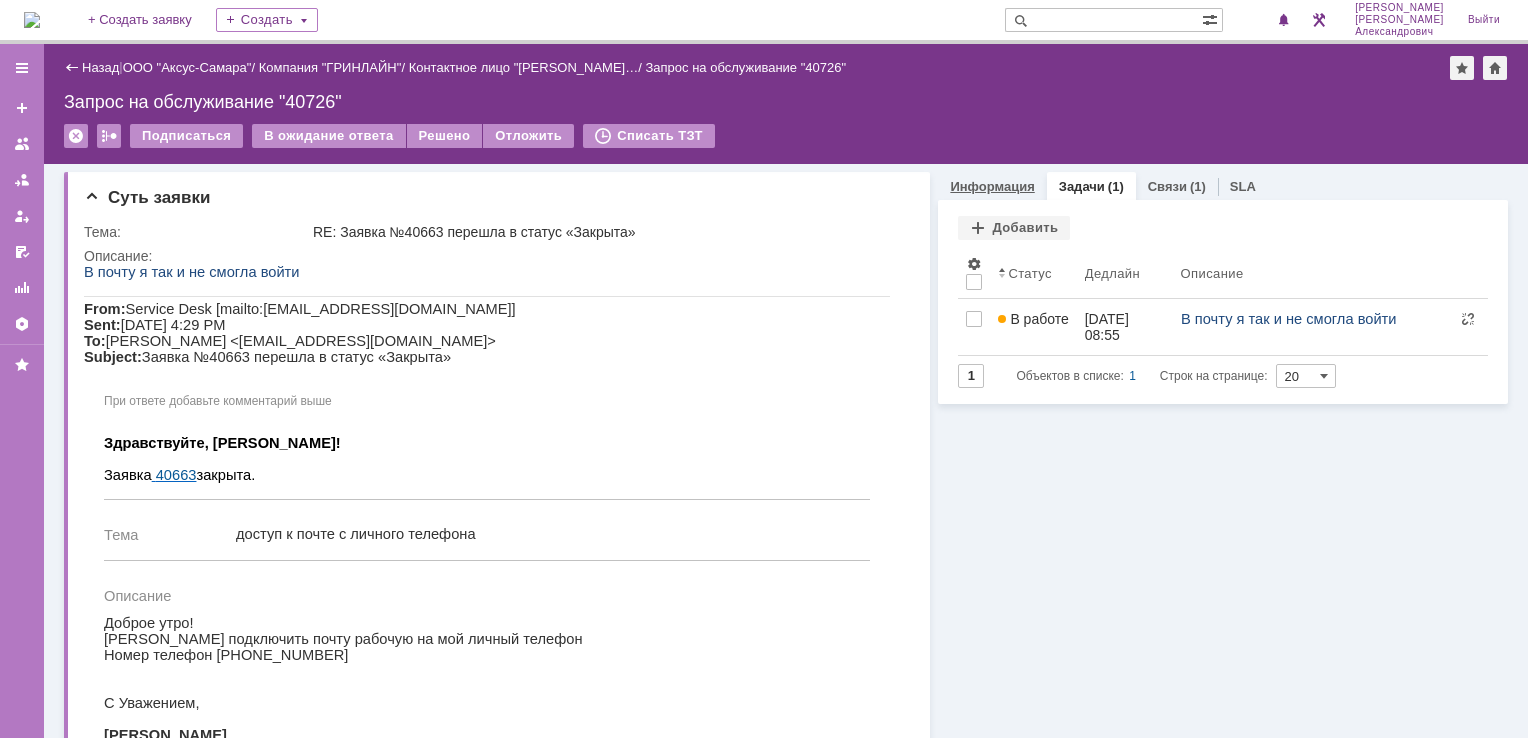 click on "Информация" at bounding box center [992, 186] 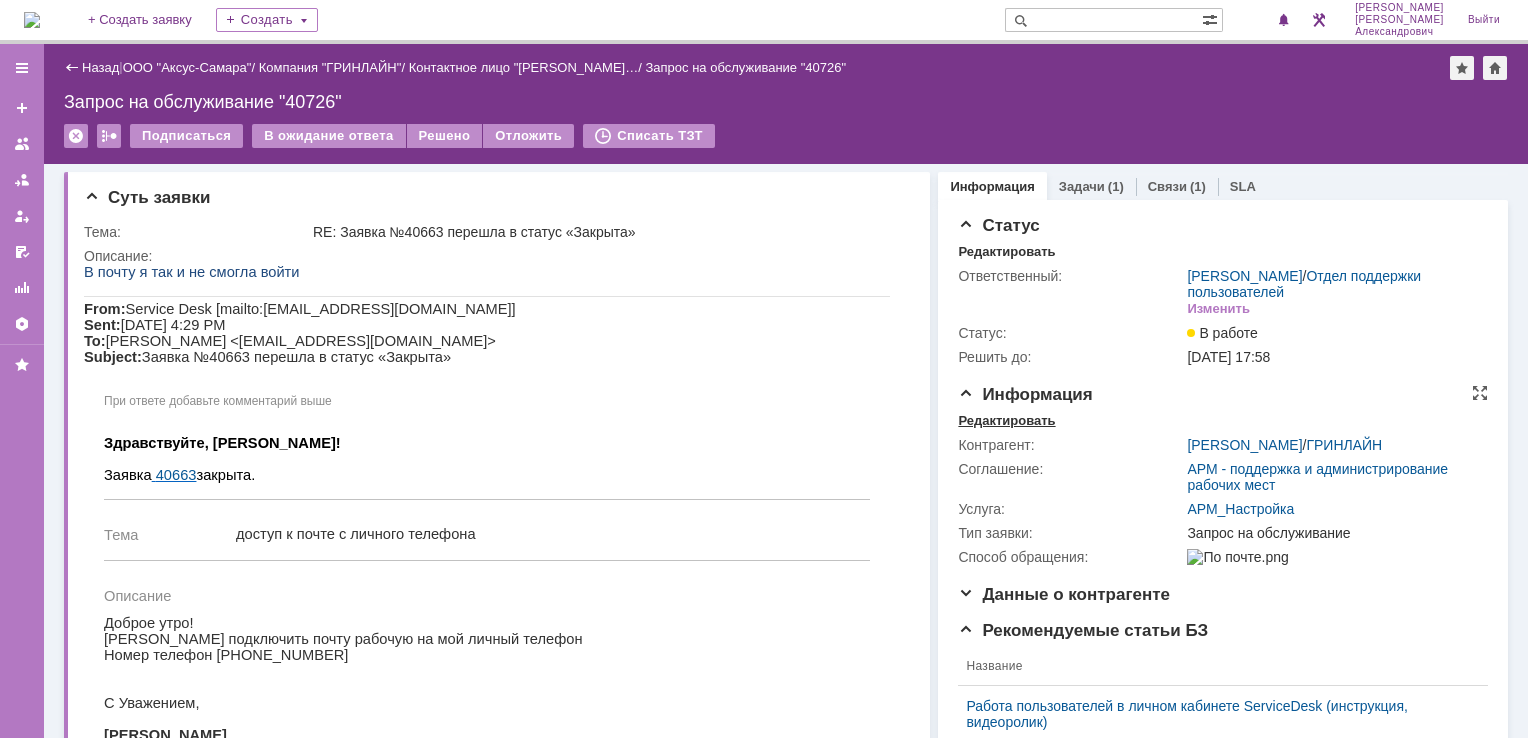 click on "Редактировать" at bounding box center (1006, 421) 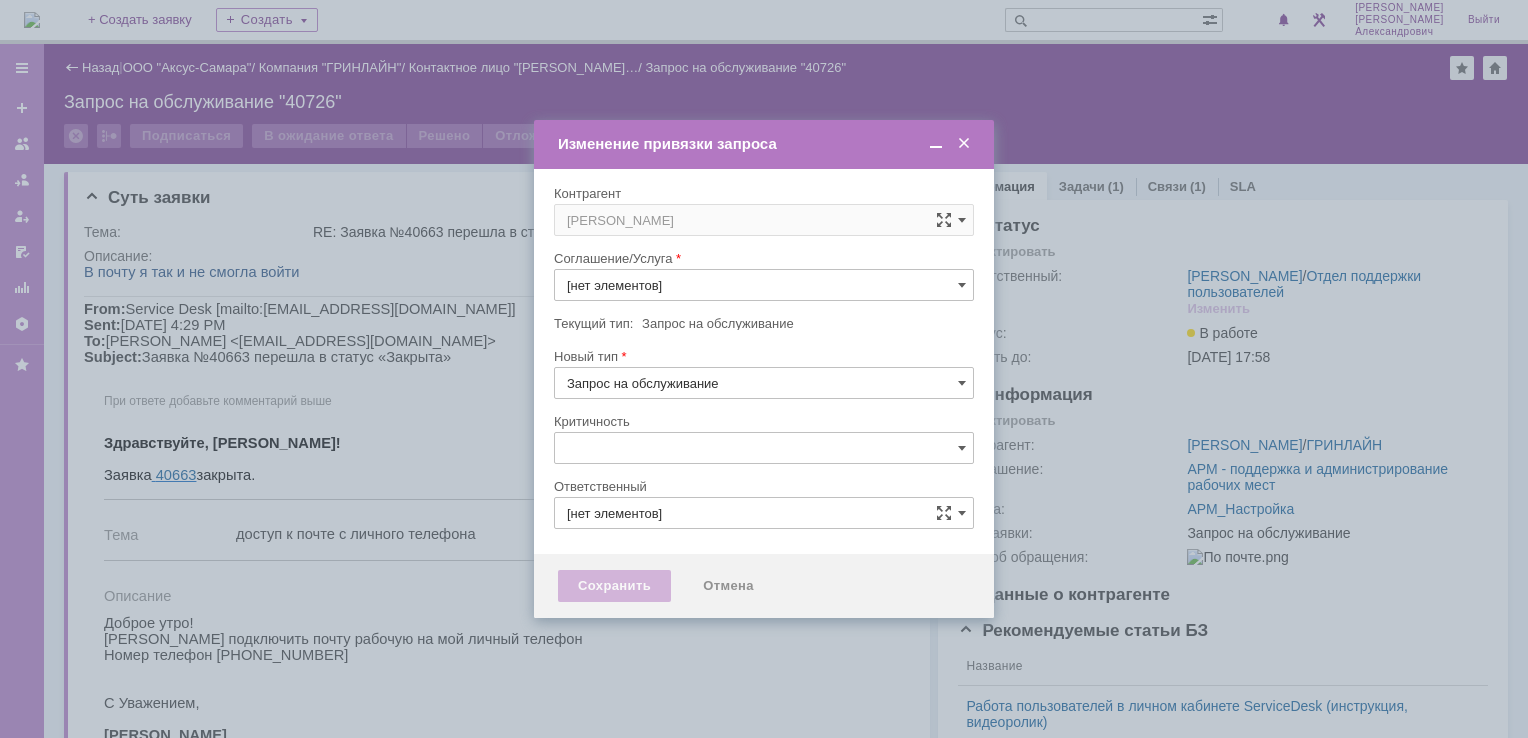 type on "[не указано]" 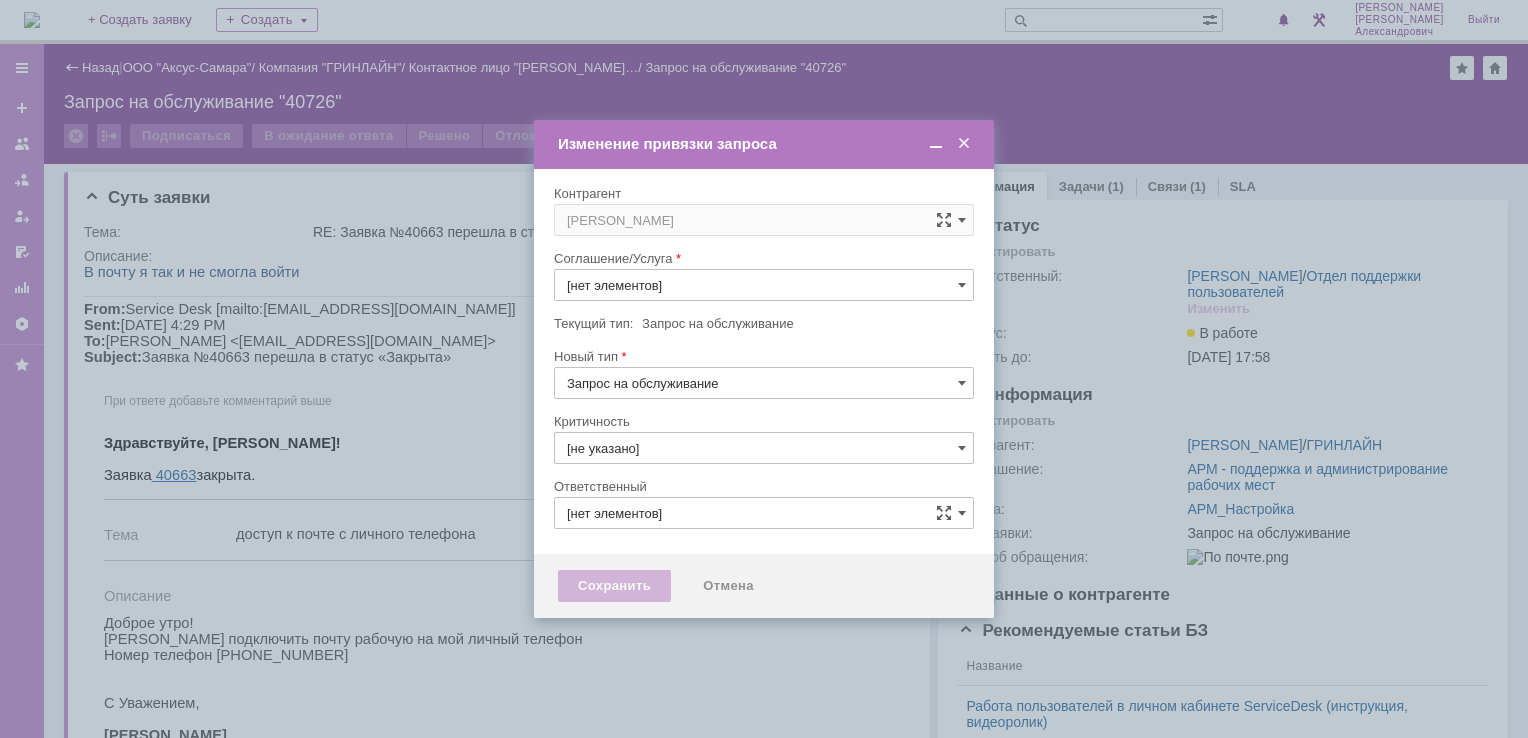 type on "АРМ_Настройка" 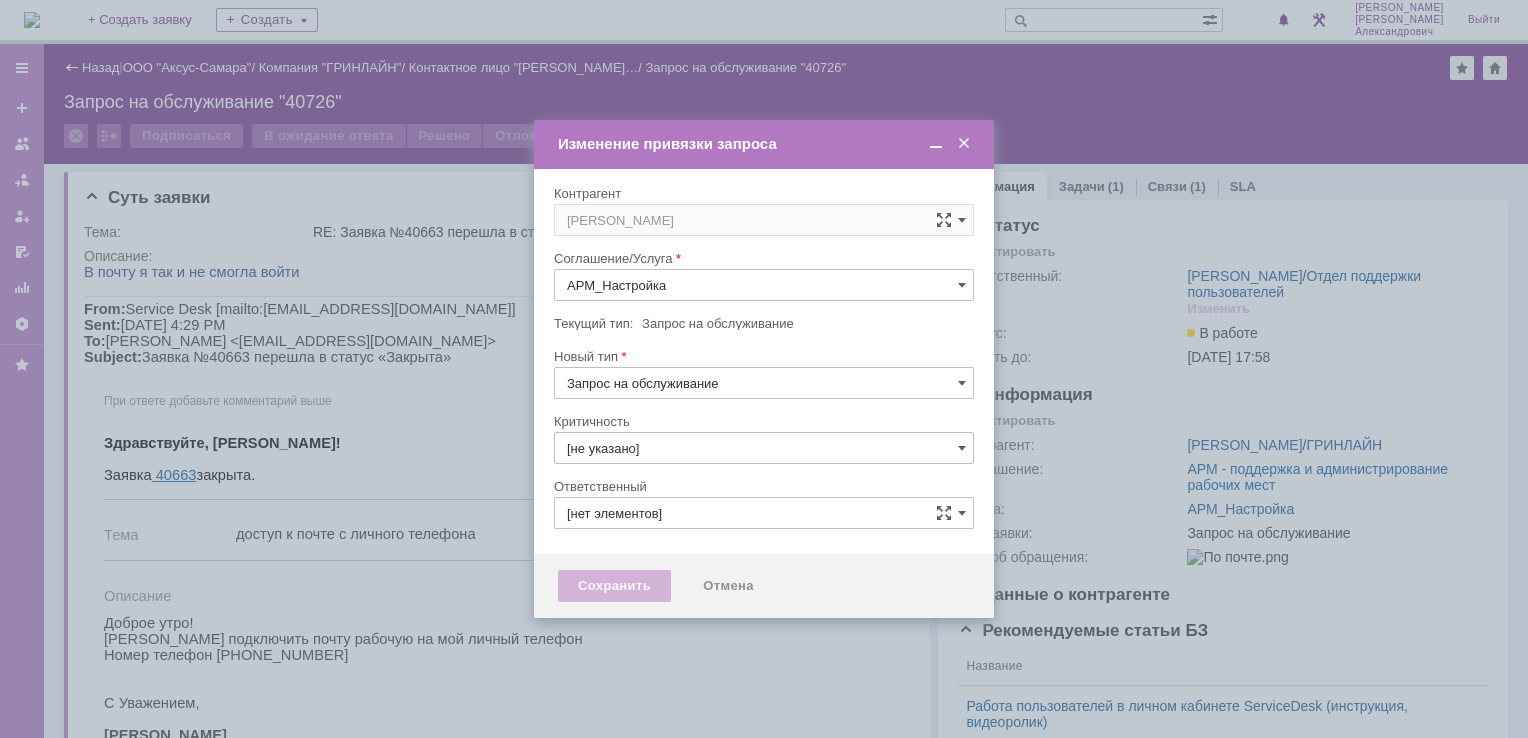 type on "[PERSON_NAME]" 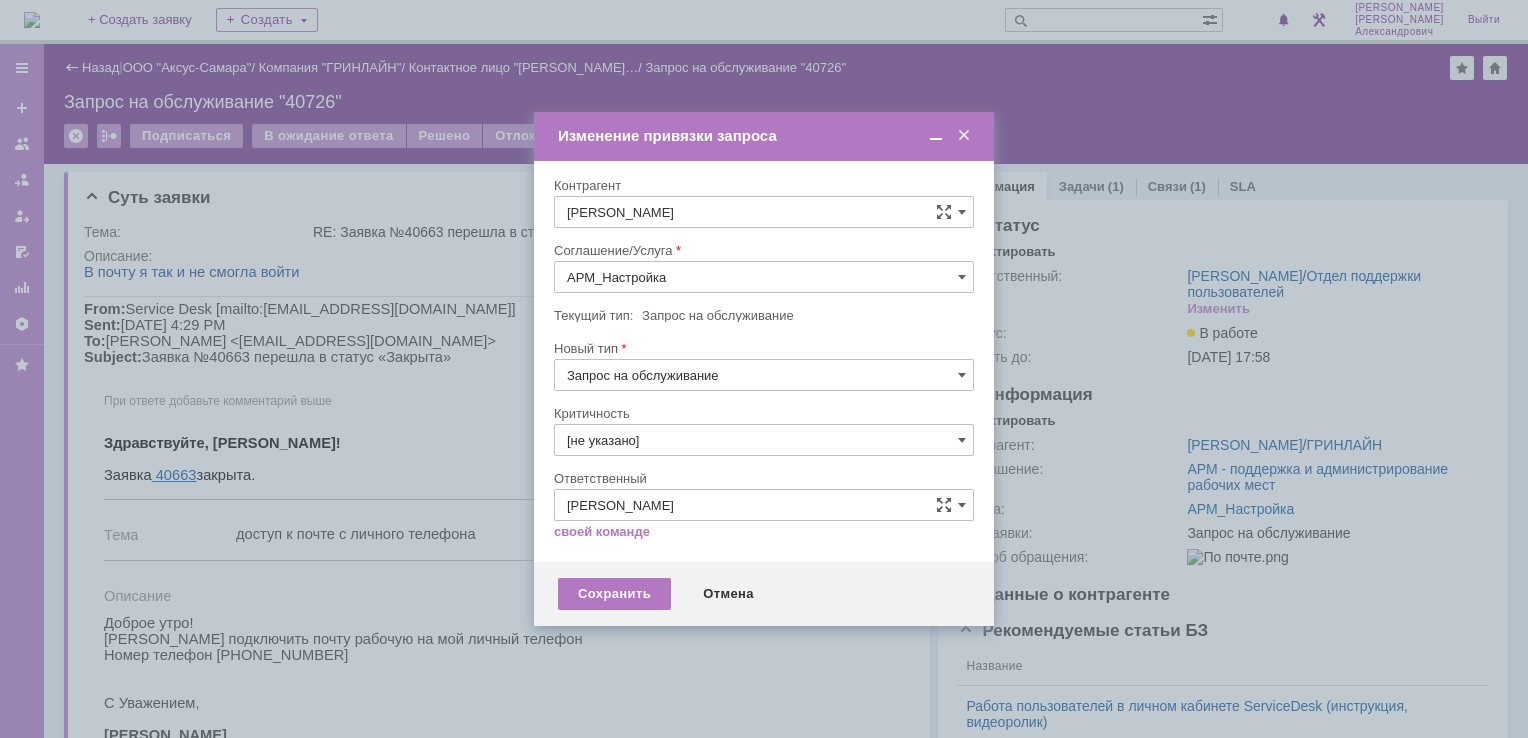 click on "АРМ_Настройка" at bounding box center [764, 277] 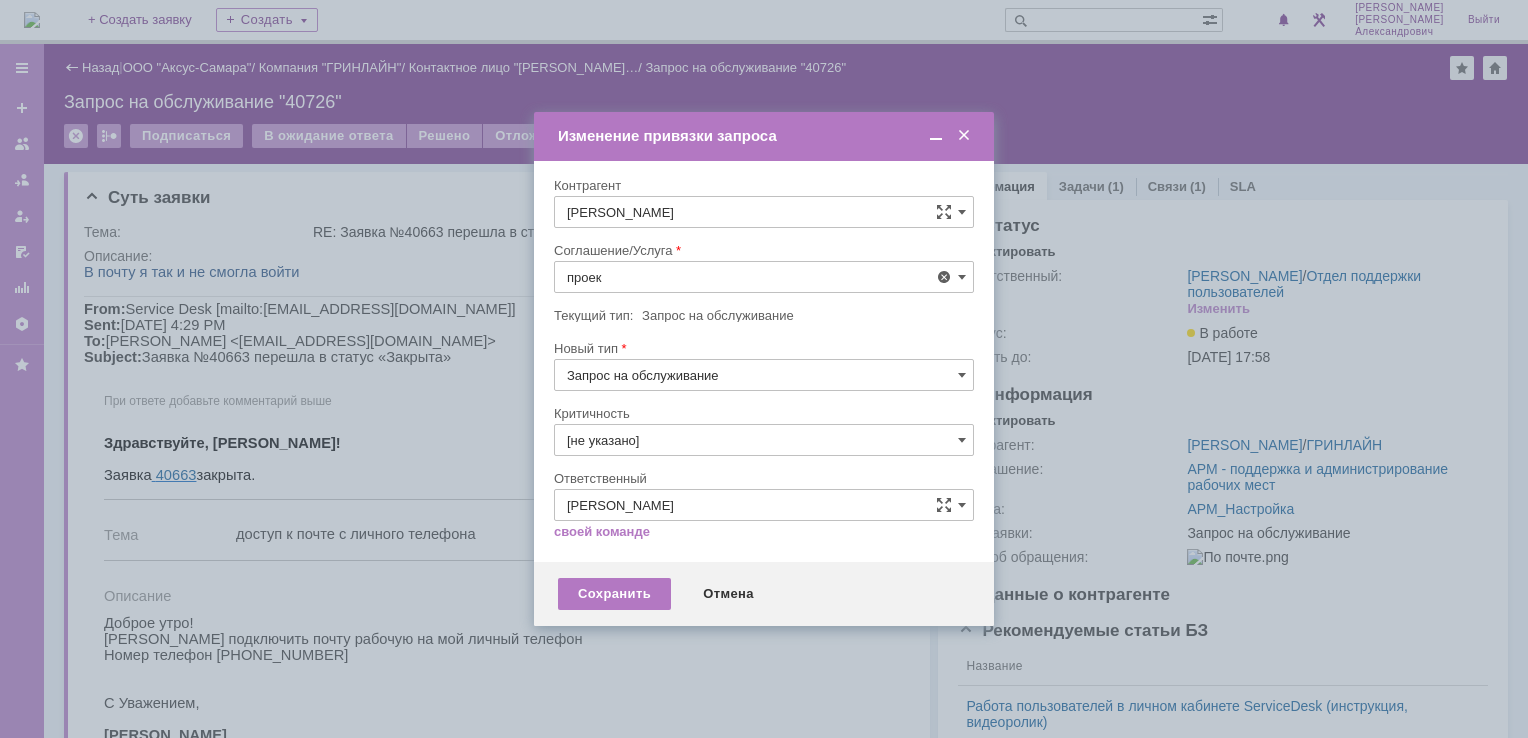 click on "Проектная деятельность" at bounding box center [764, 423] 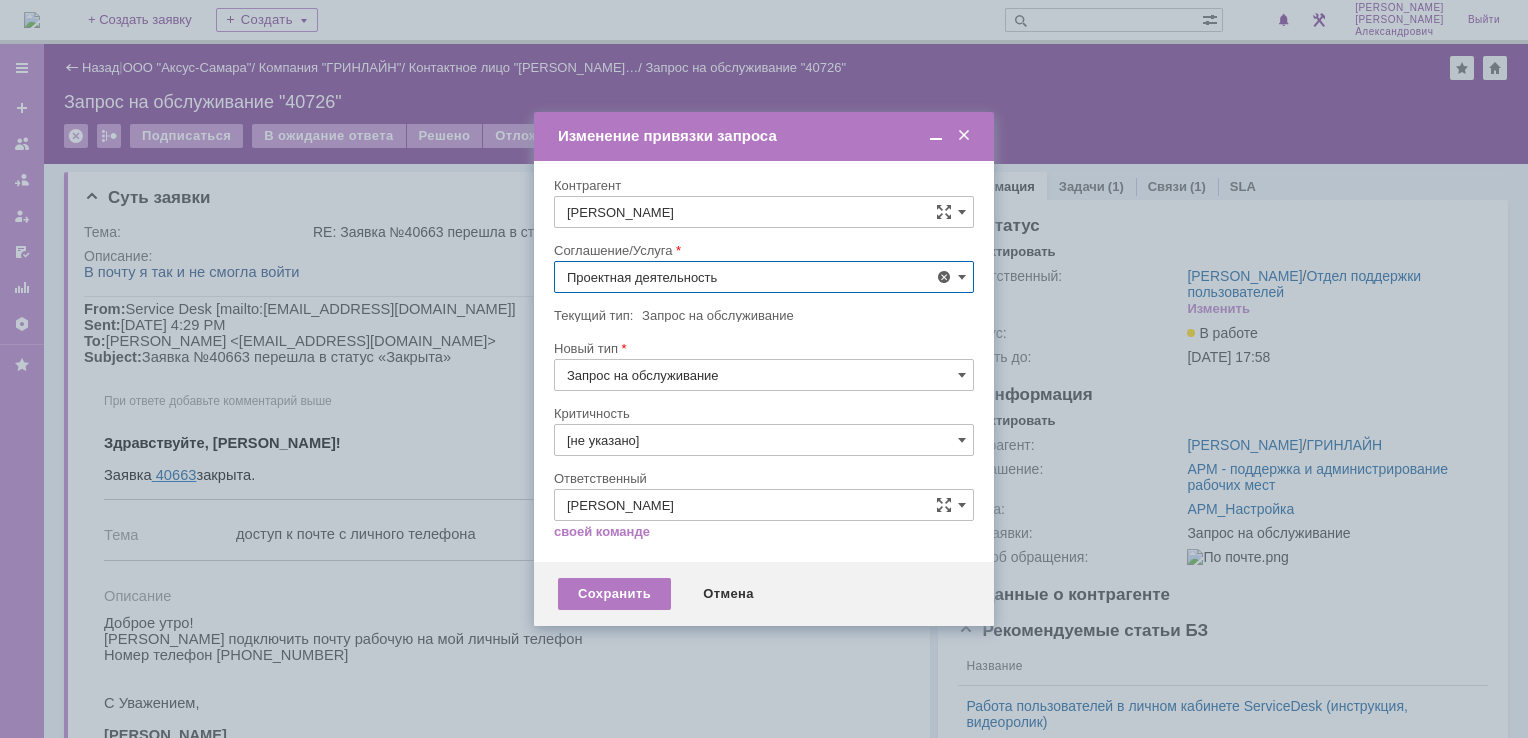 type on "Проектная деятельность" 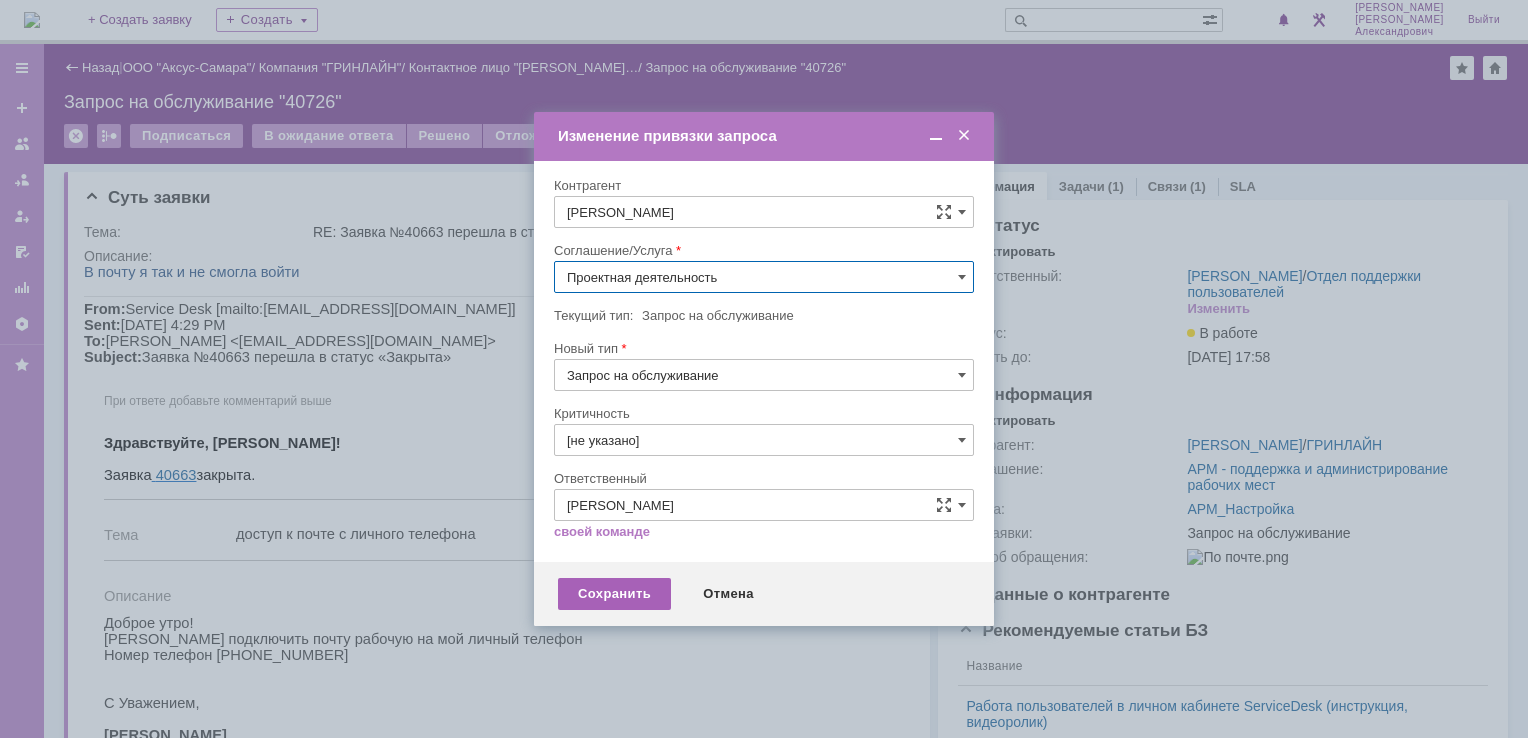 click on "Сохранить" at bounding box center [614, 594] 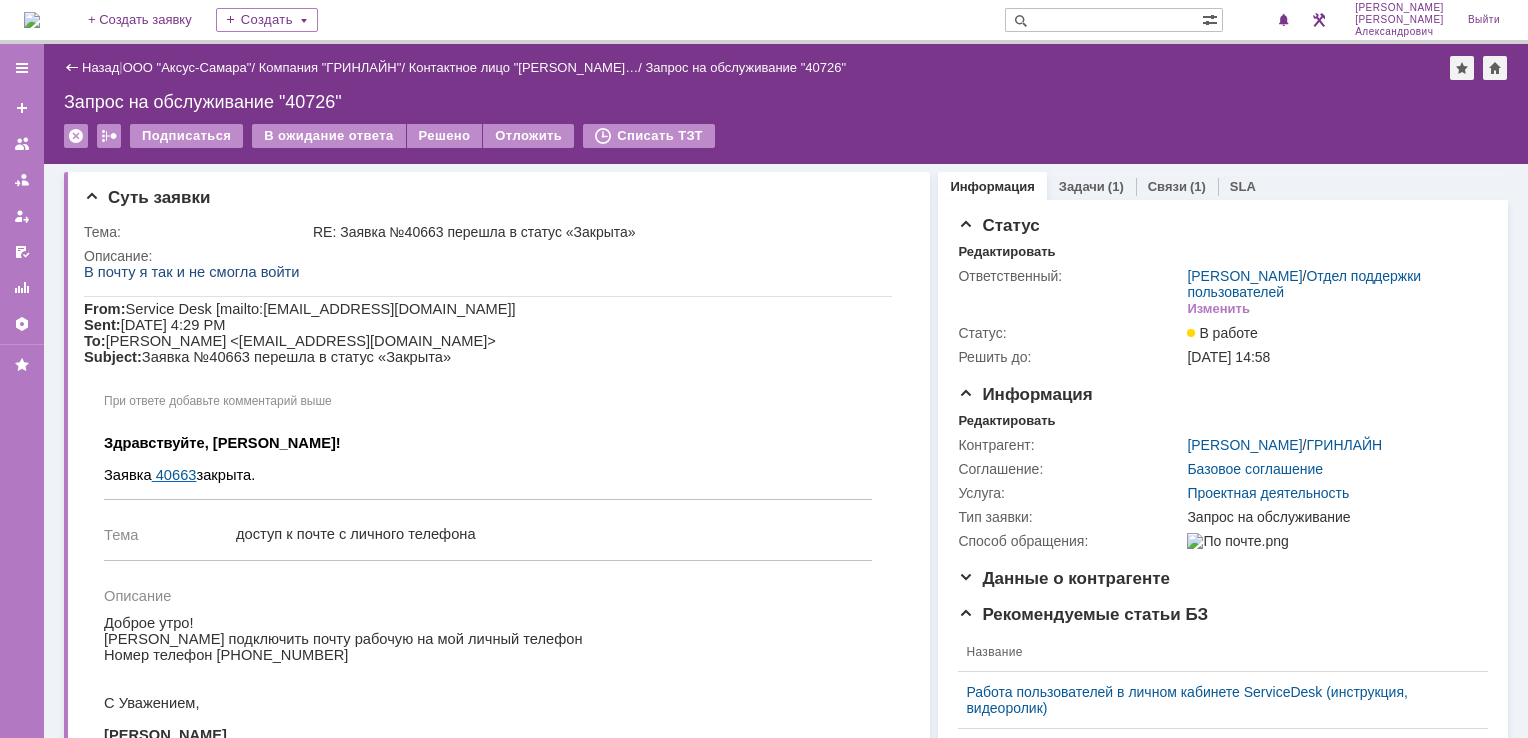 click at bounding box center (32, 20) 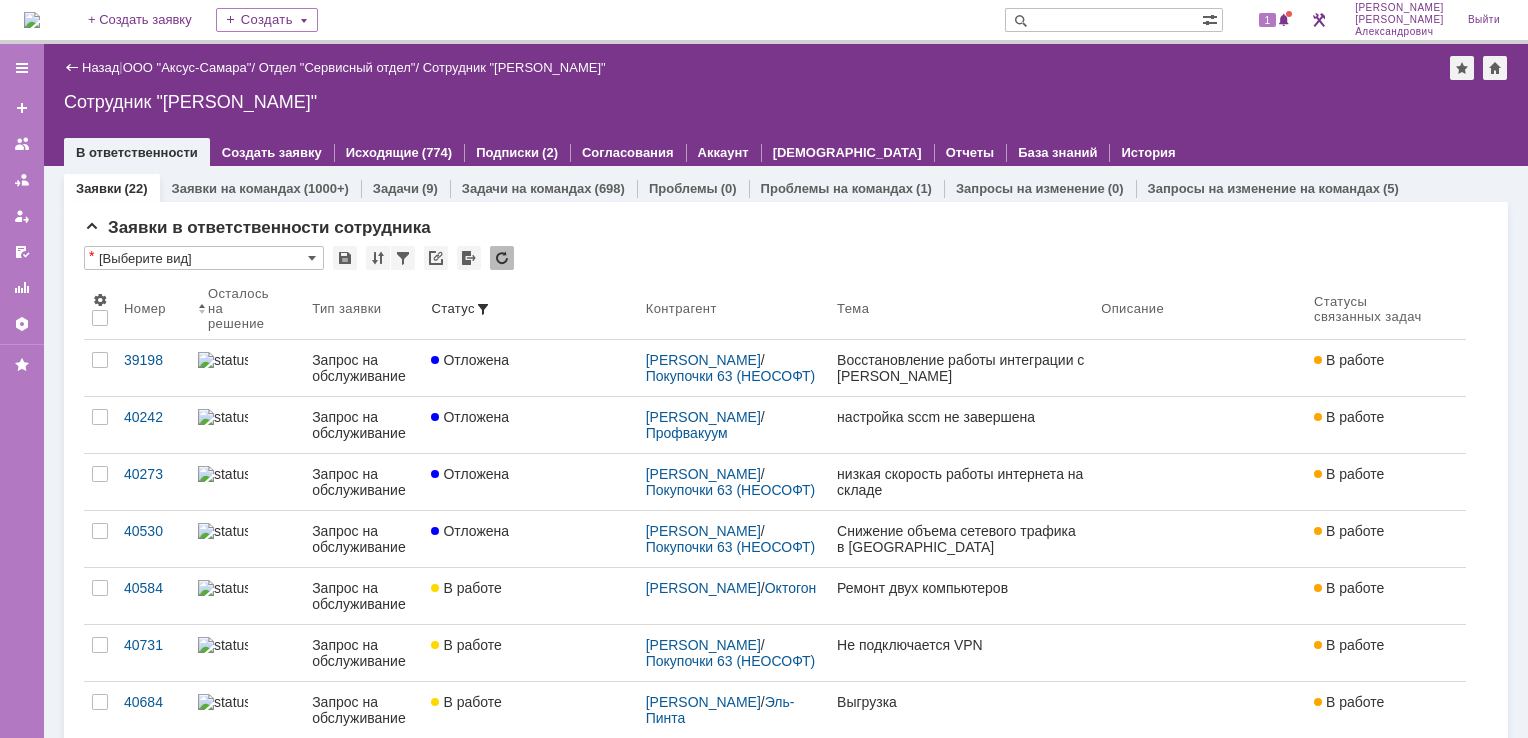 scroll, scrollTop: 0, scrollLeft: 0, axis: both 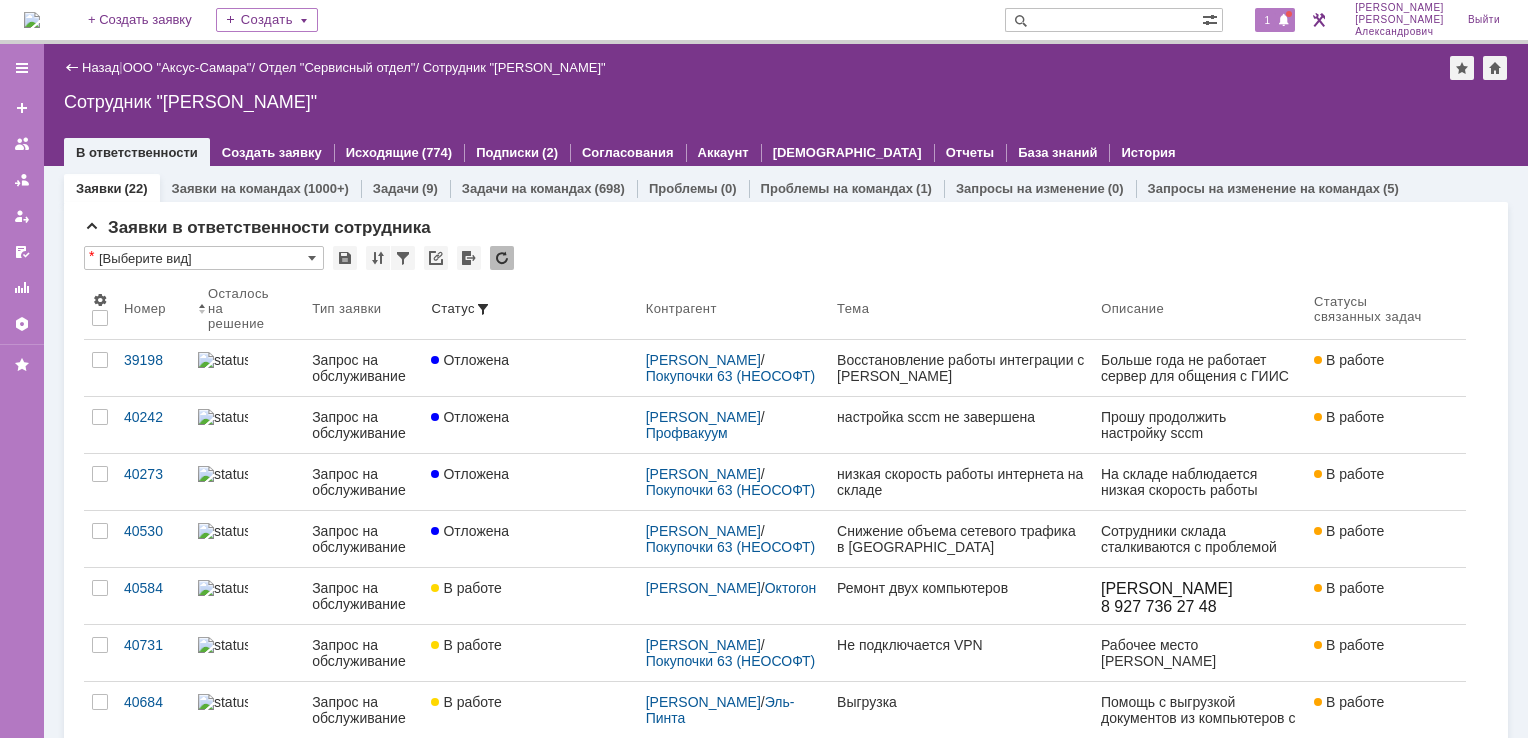 click on "1" at bounding box center [1268, 20] 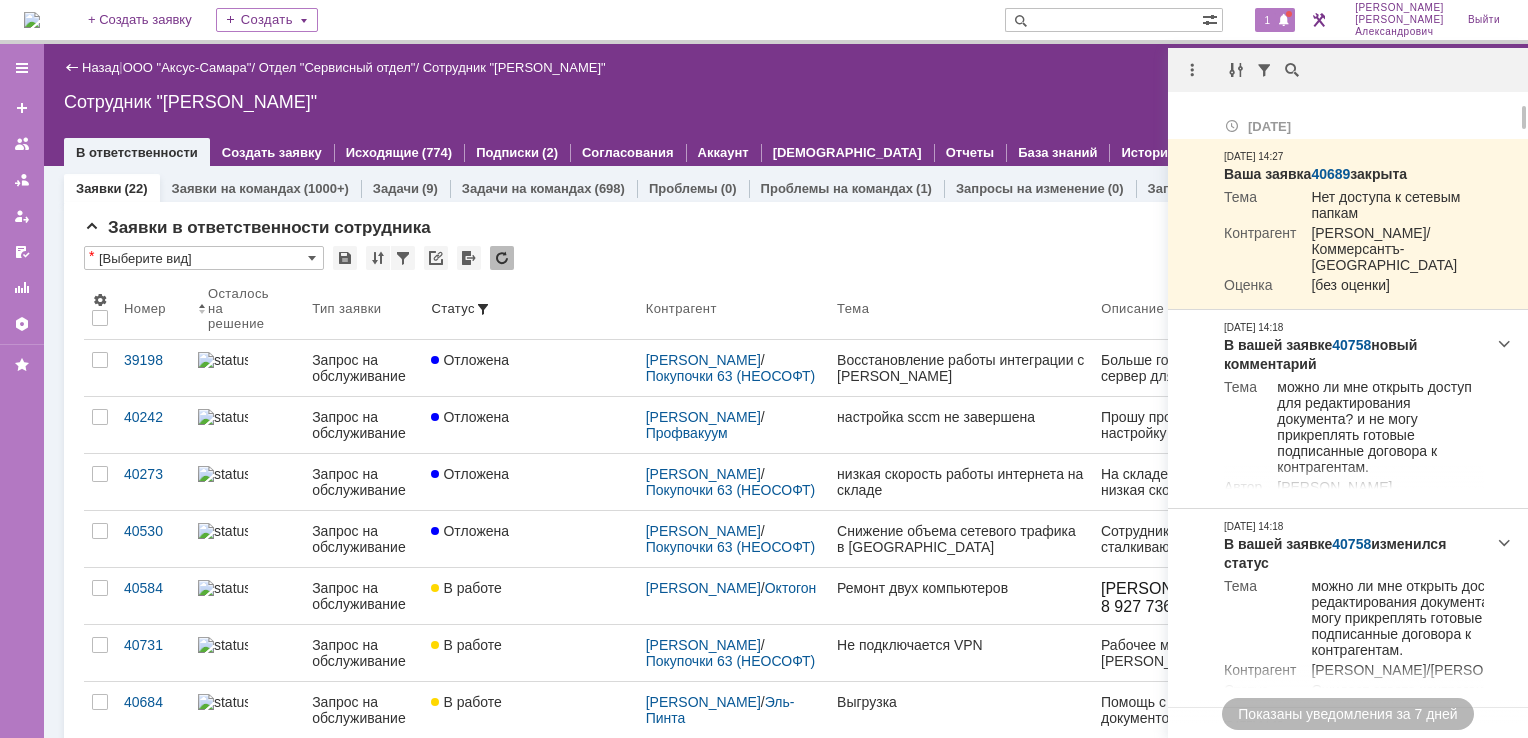drag, startPoint x: 1184, startPoint y: 70, endPoint x: 1214, endPoint y: 94, distance: 38.418747 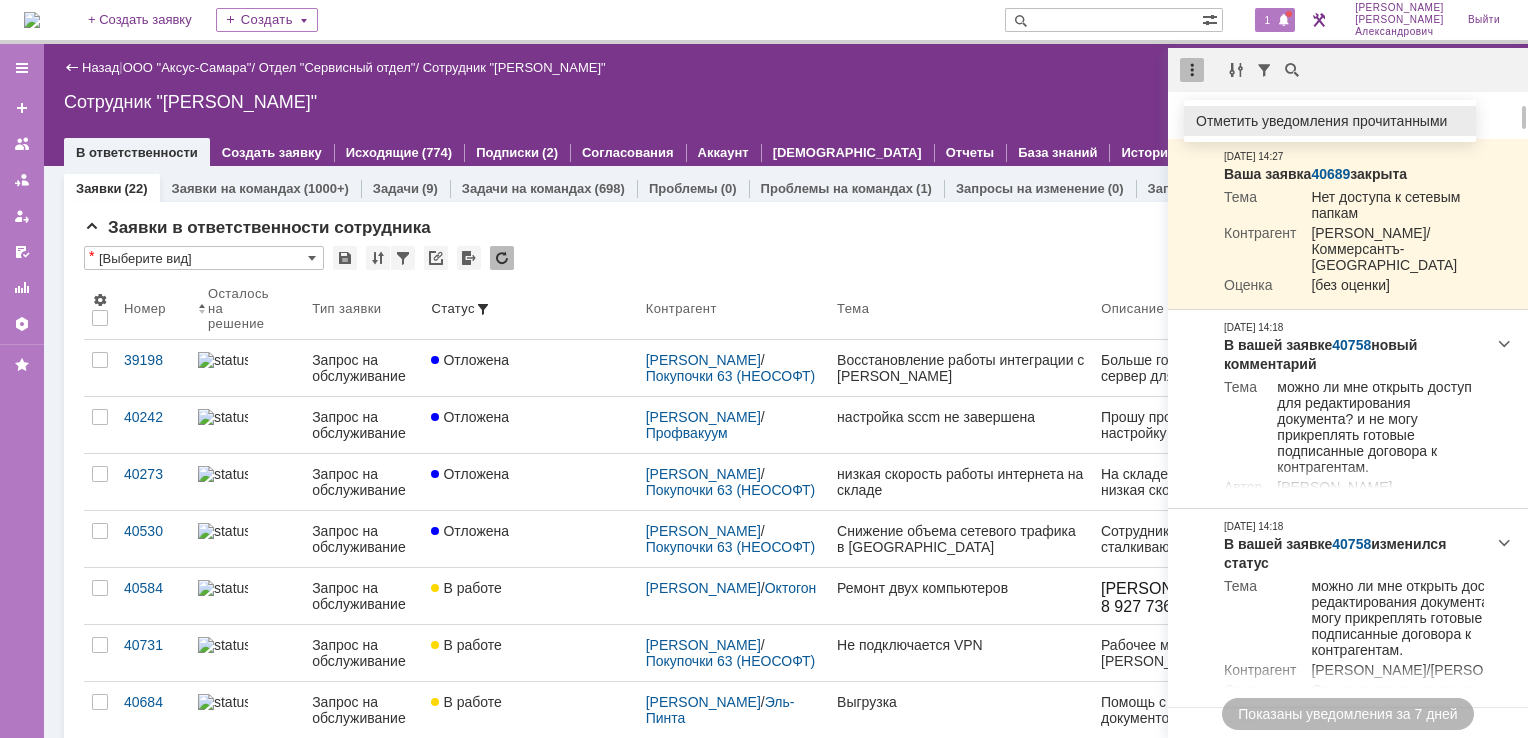 click on "Отметить уведомления прочитанными" at bounding box center (1330, 121) 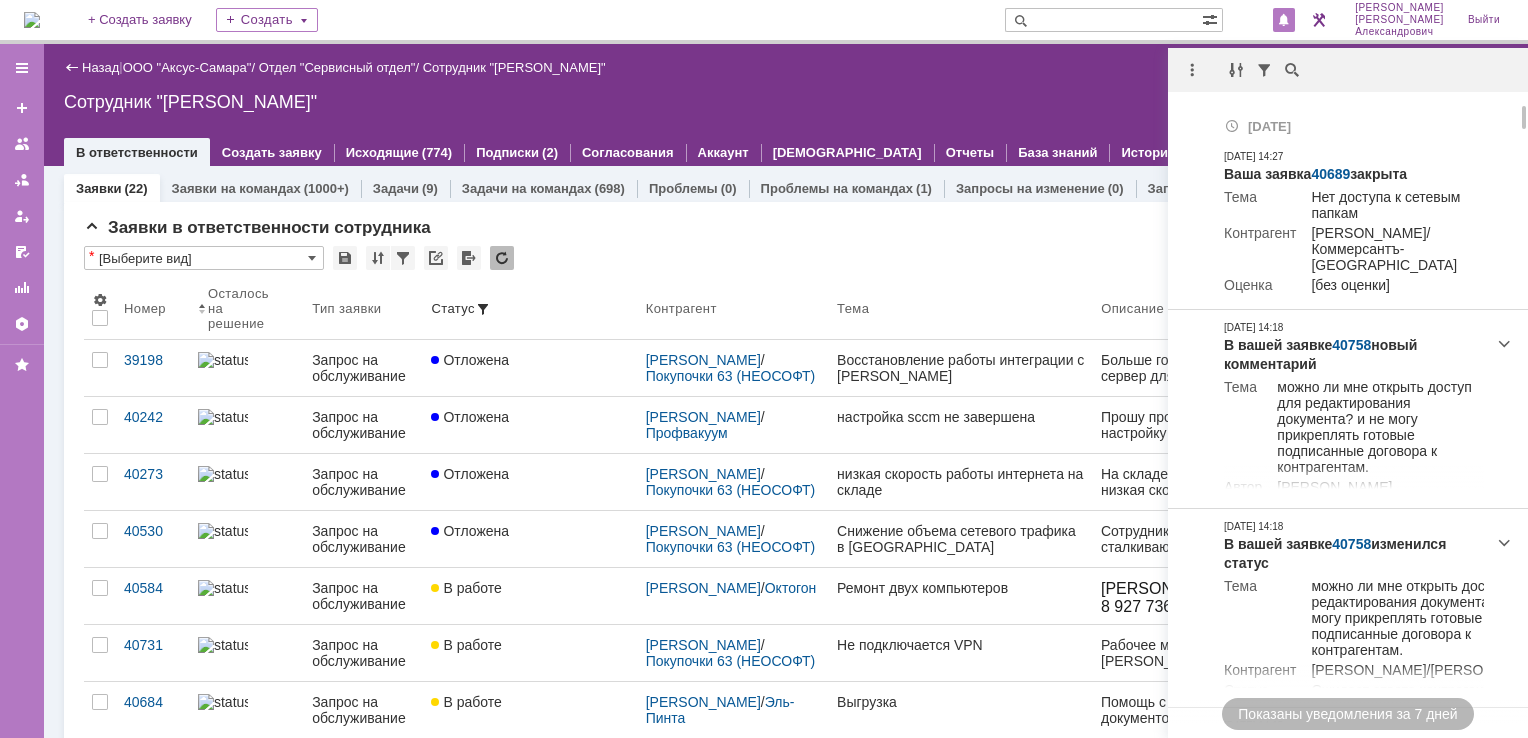 click on "Назад   |   ООО "Аксус-Самара"  /   Отдел "Сервисный отдел"  /   Сотрудник "[PERSON_NAME]" Сотрудник "[PERSON_NAME]" employee$43271409 В ответственности Создать заявку Исходящие (774) Подписки (2) Согласования Аккаунт Дашборды Отчеты База знаний История" at bounding box center (786, 105) 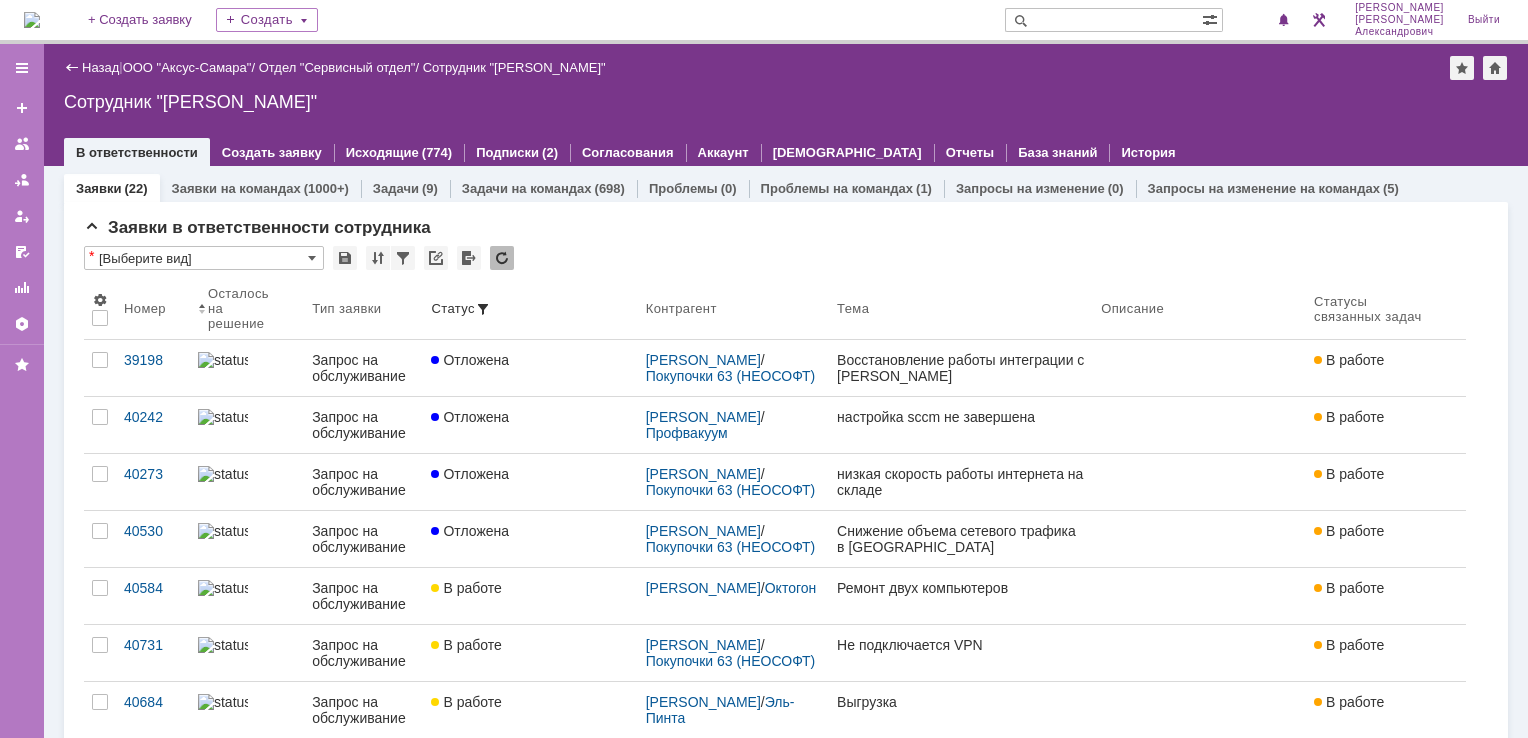 scroll, scrollTop: 0, scrollLeft: 0, axis: both 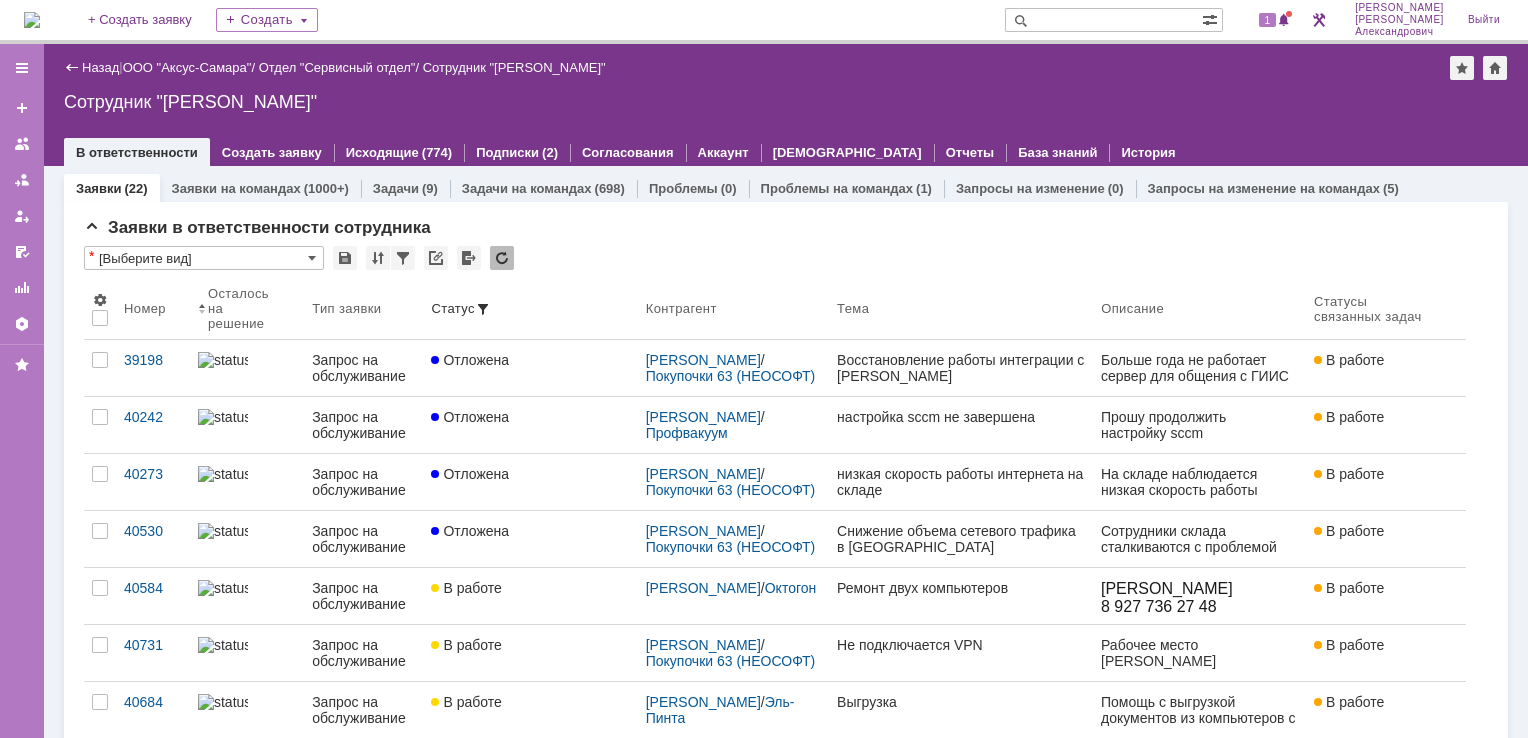 click on "1" at bounding box center (1265, 20) 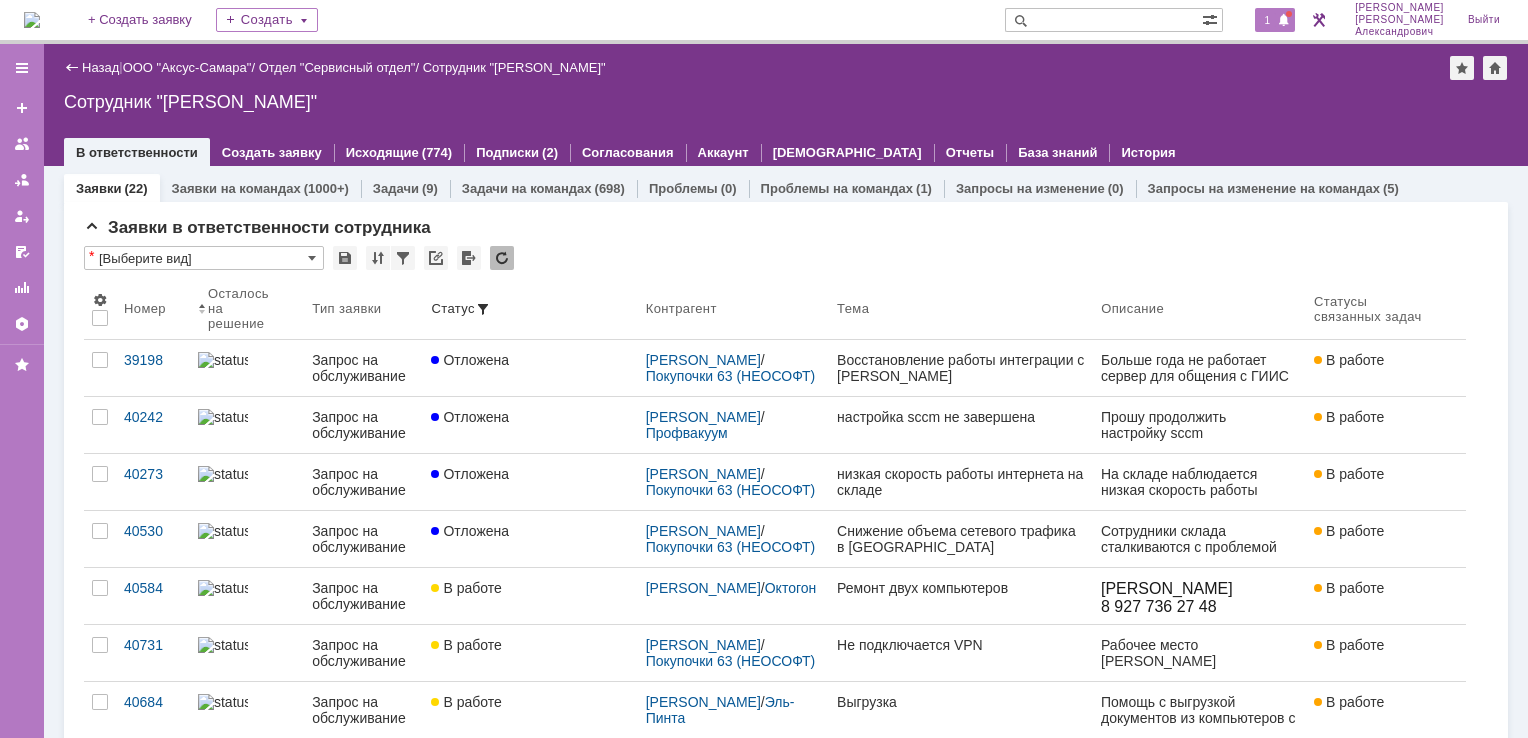 click on "1" at bounding box center (1275, 20) 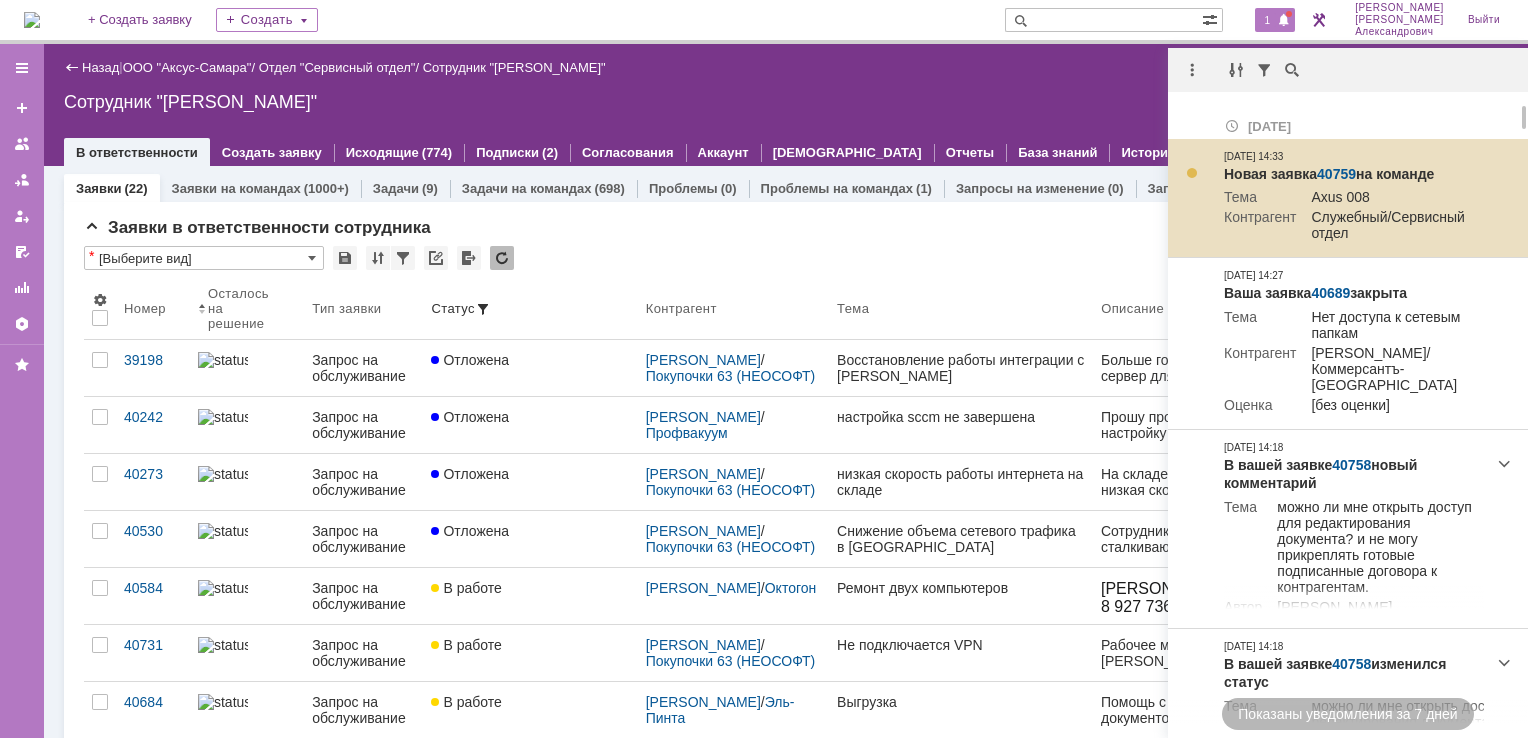 click on "40759" at bounding box center [1336, 174] 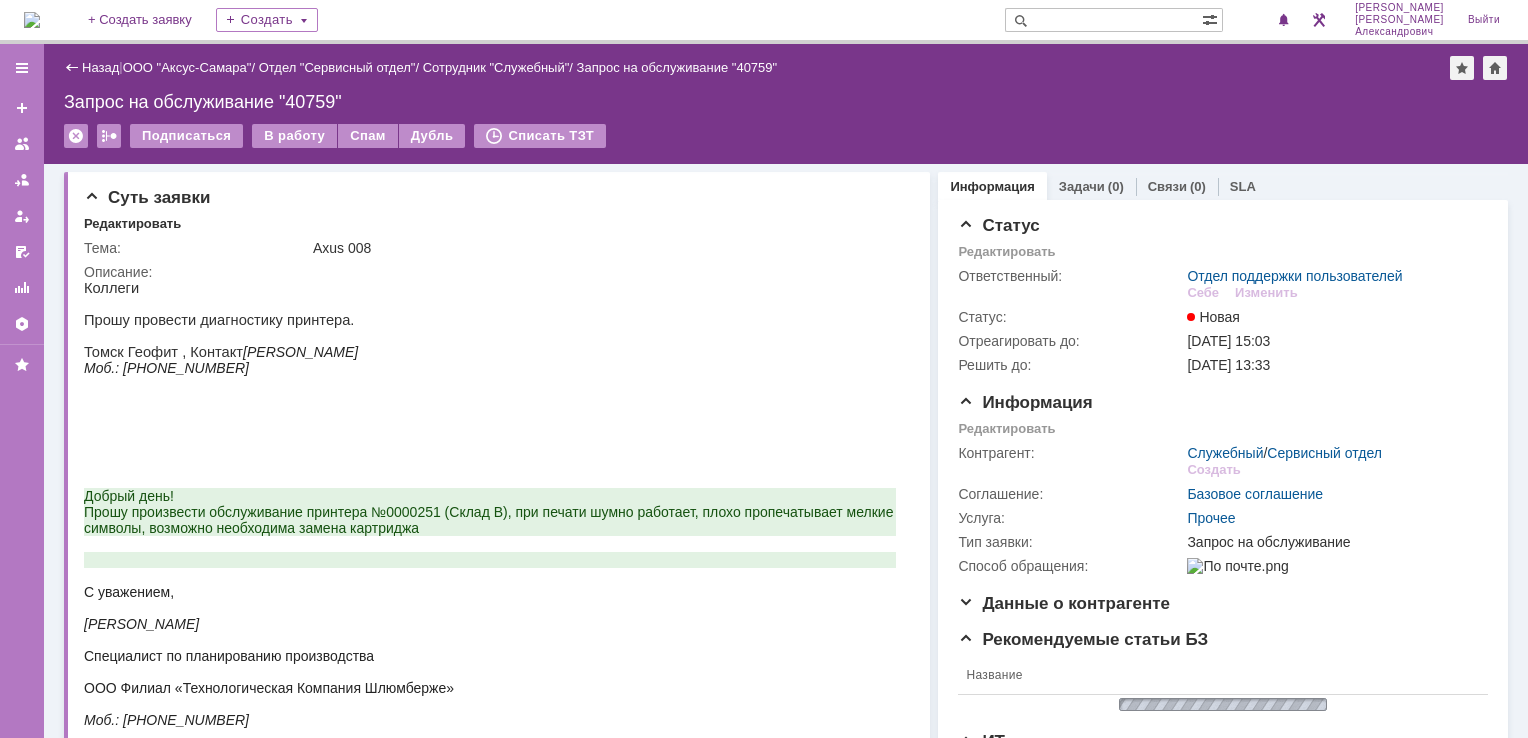 scroll, scrollTop: 0, scrollLeft: 0, axis: both 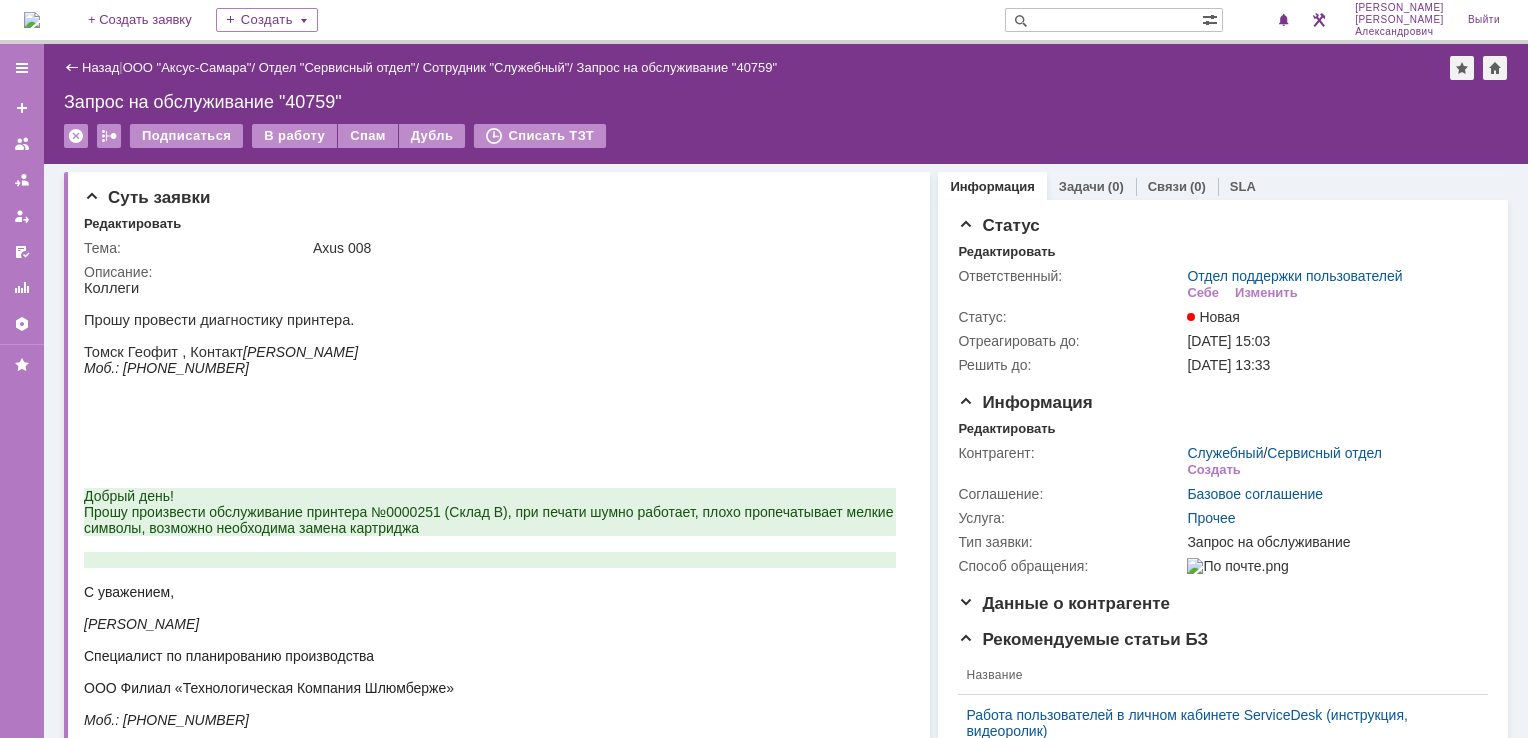 click at bounding box center [32, 20] 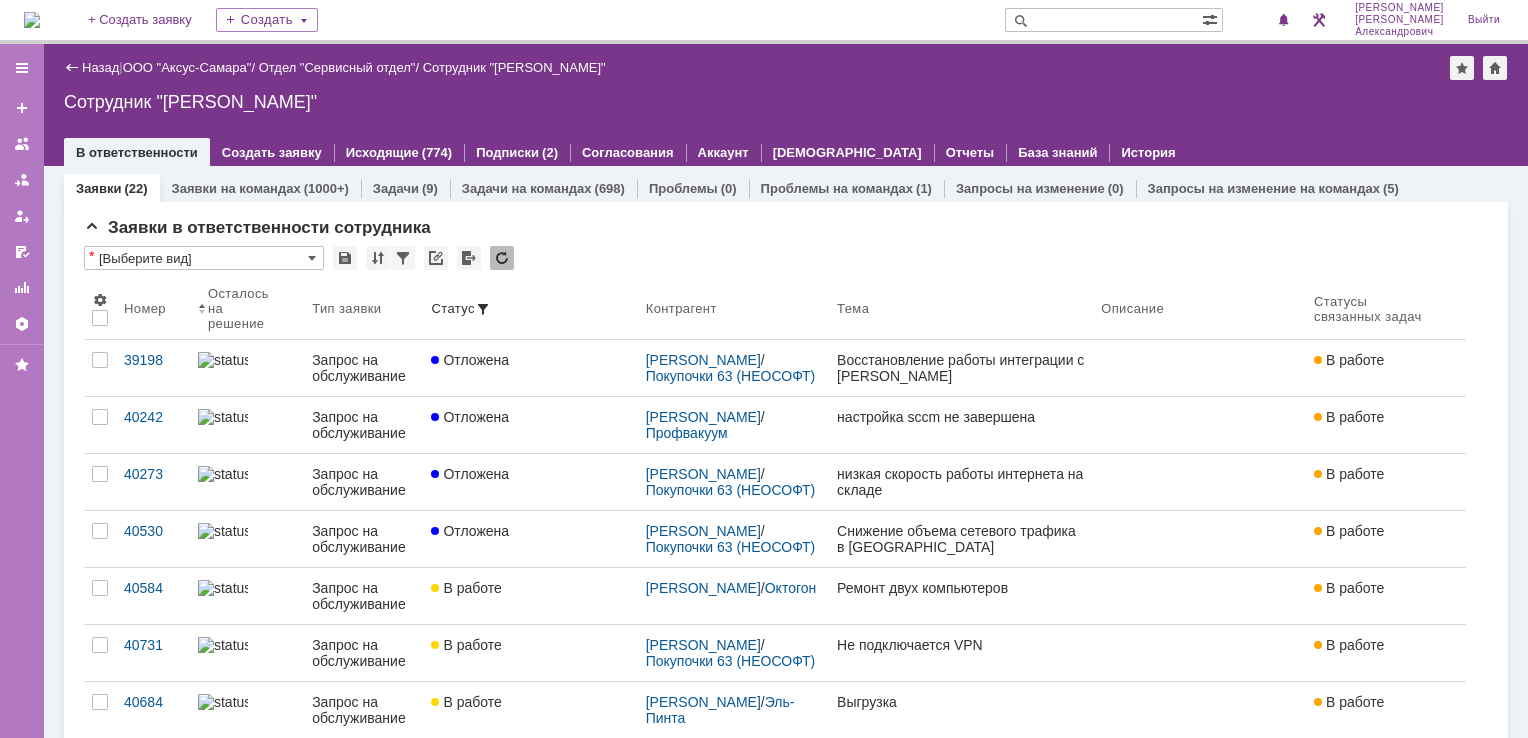 scroll, scrollTop: 0, scrollLeft: 0, axis: both 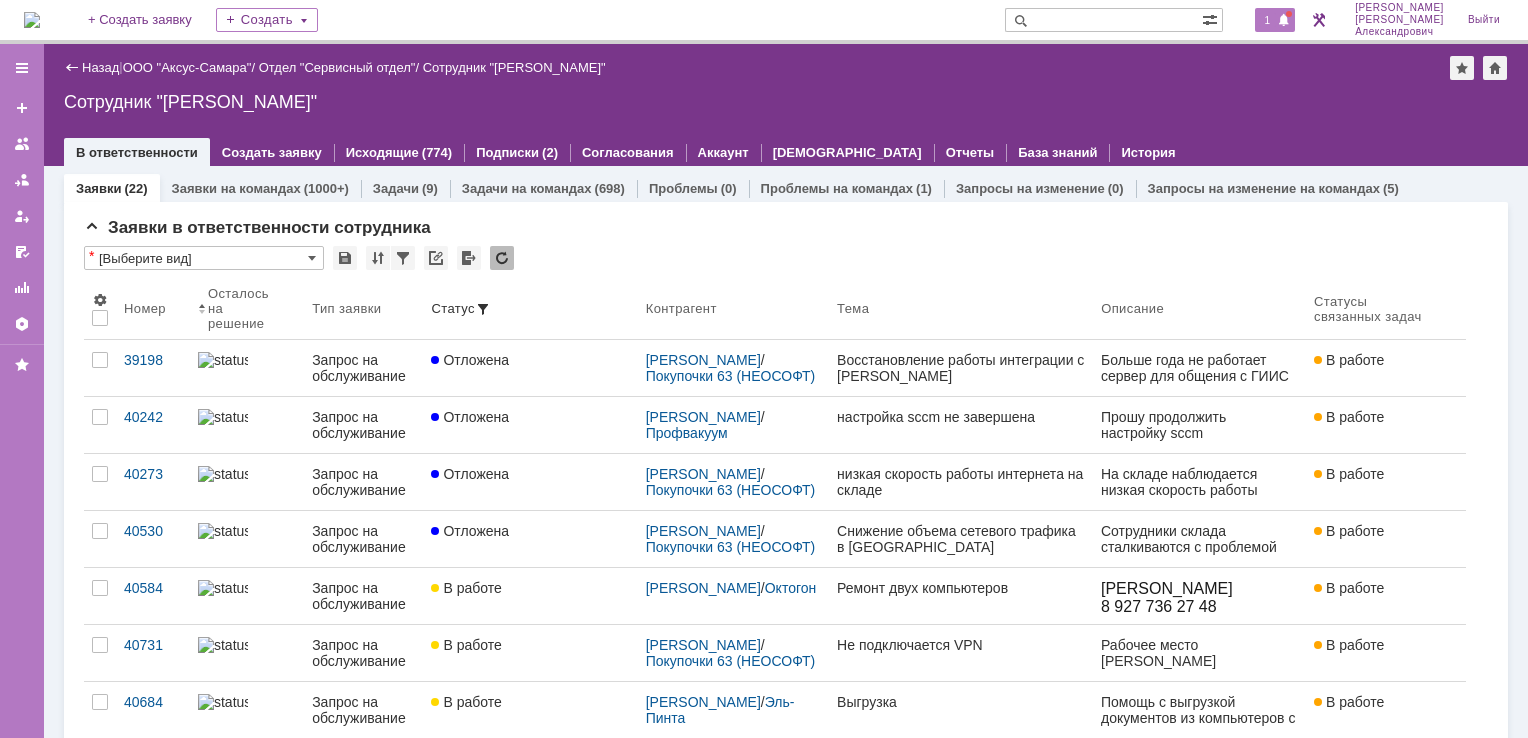 click on "1" at bounding box center [1275, 20] 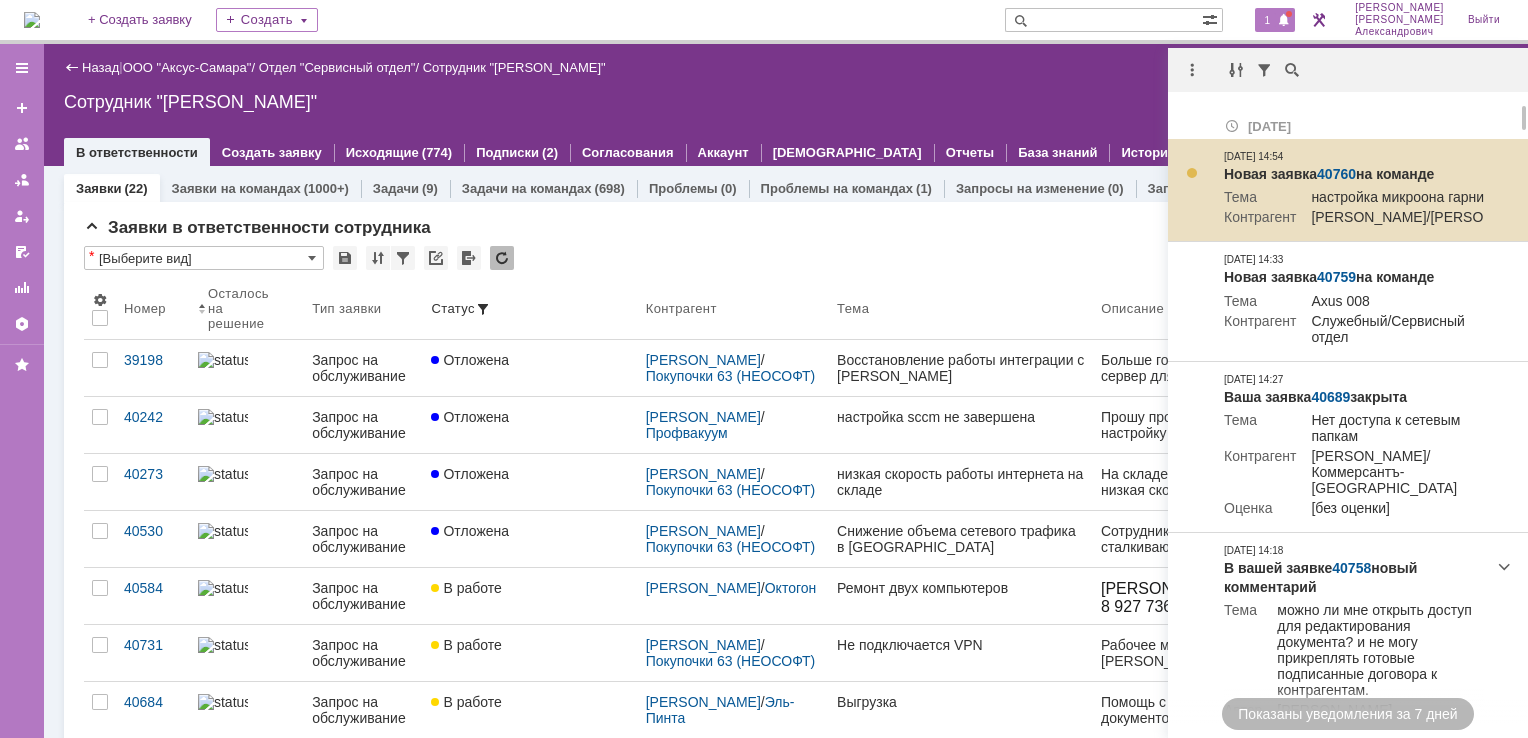click on "40760" at bounding box center [1336, 174] 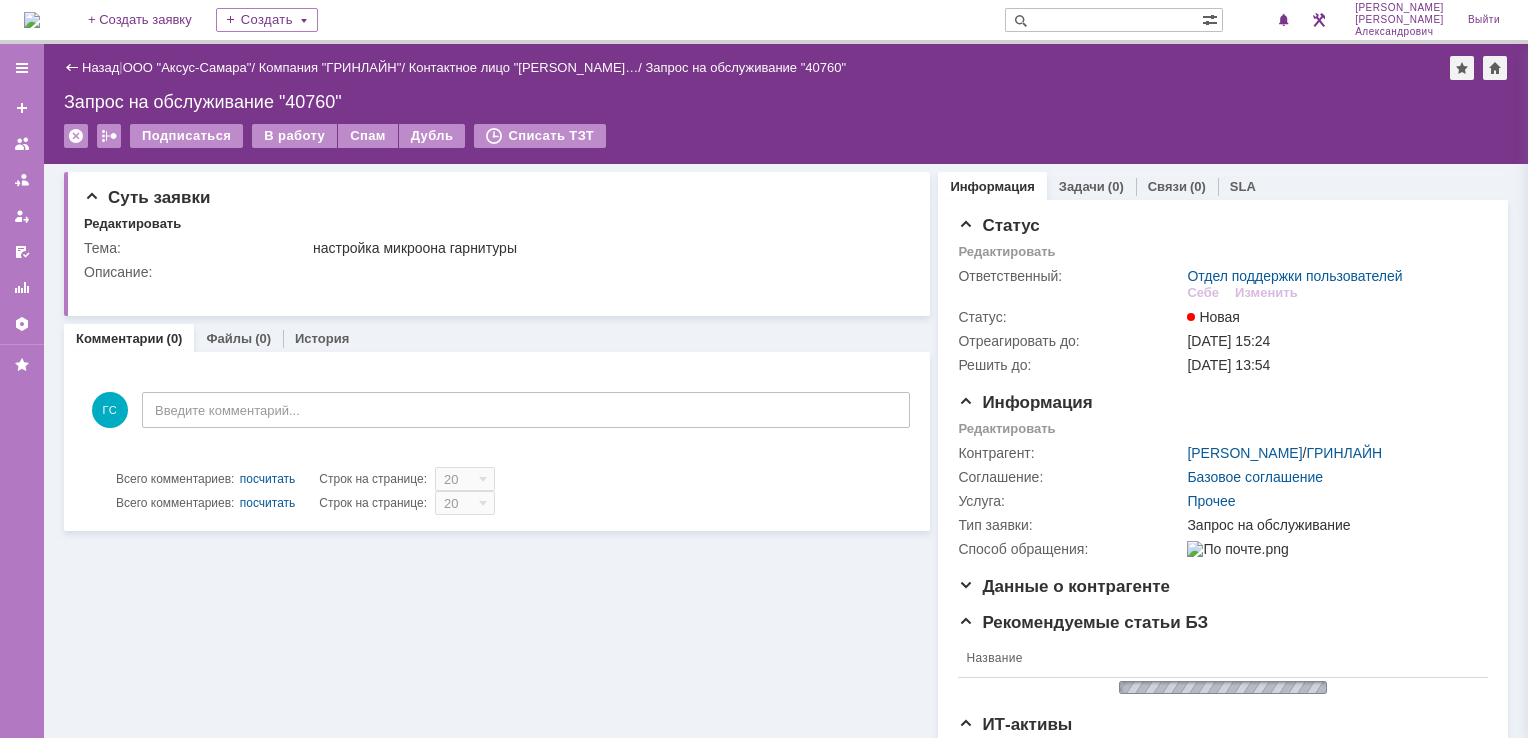 scroll, scrollTop: 0, scrollLeft: 0, axis: both 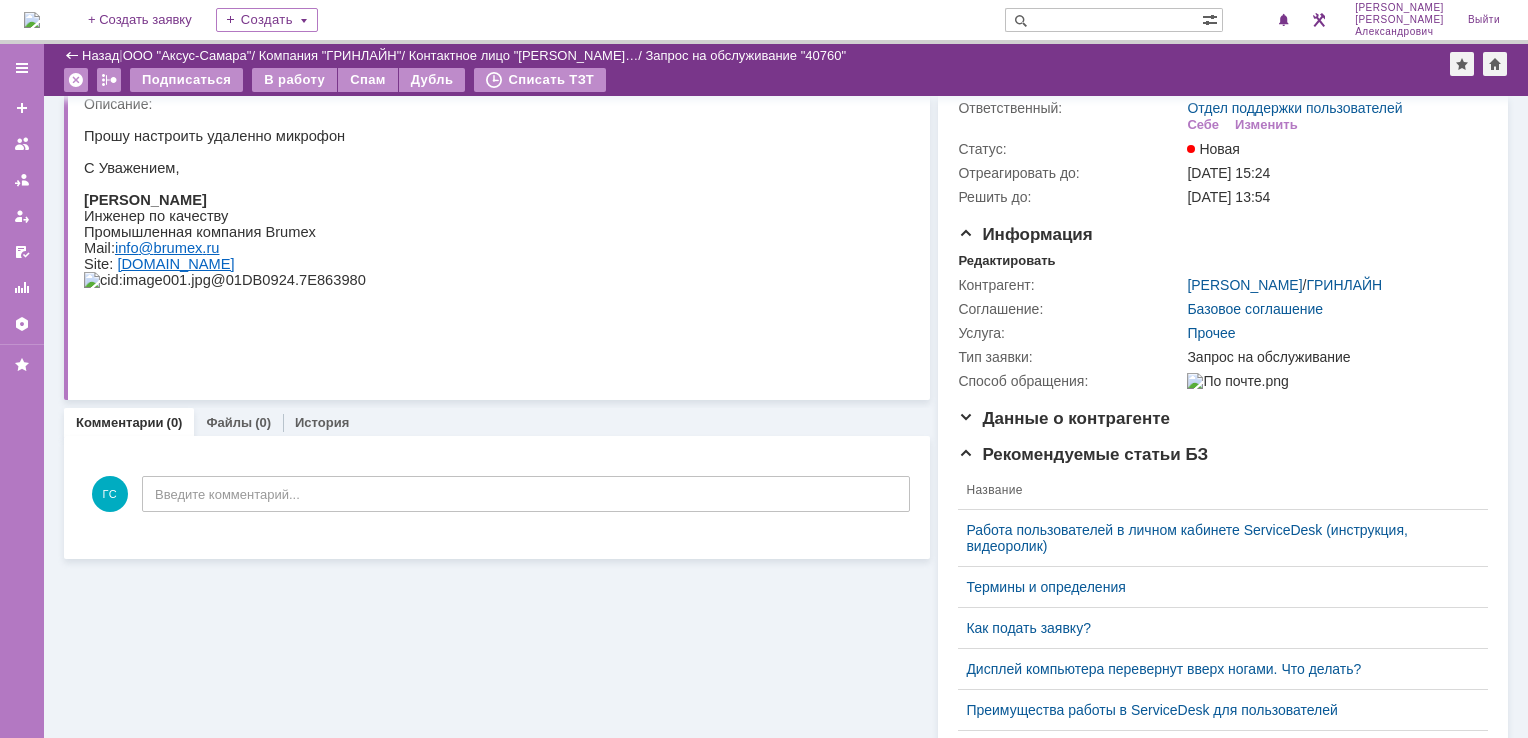 click on "Назад   |   ООО "Аксус-Самара"  /   Компания "ГРИНЛАЙН"  /   Контактное лицо "[PERSON_NAME]…  /   Запрос на обслуживание "40760"" at bounding box center (786, 56) 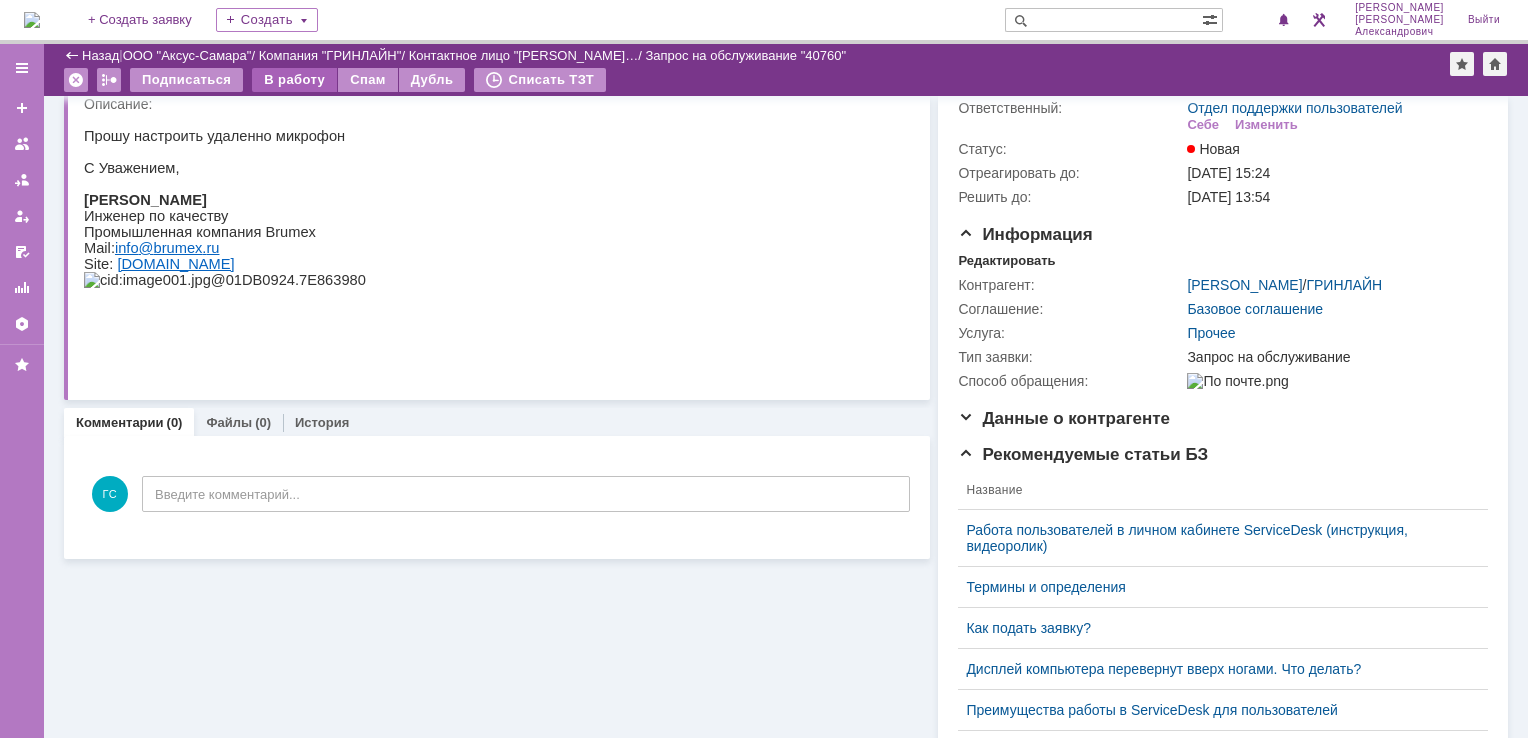 click on "В работу" at bounding box center (294, 80) 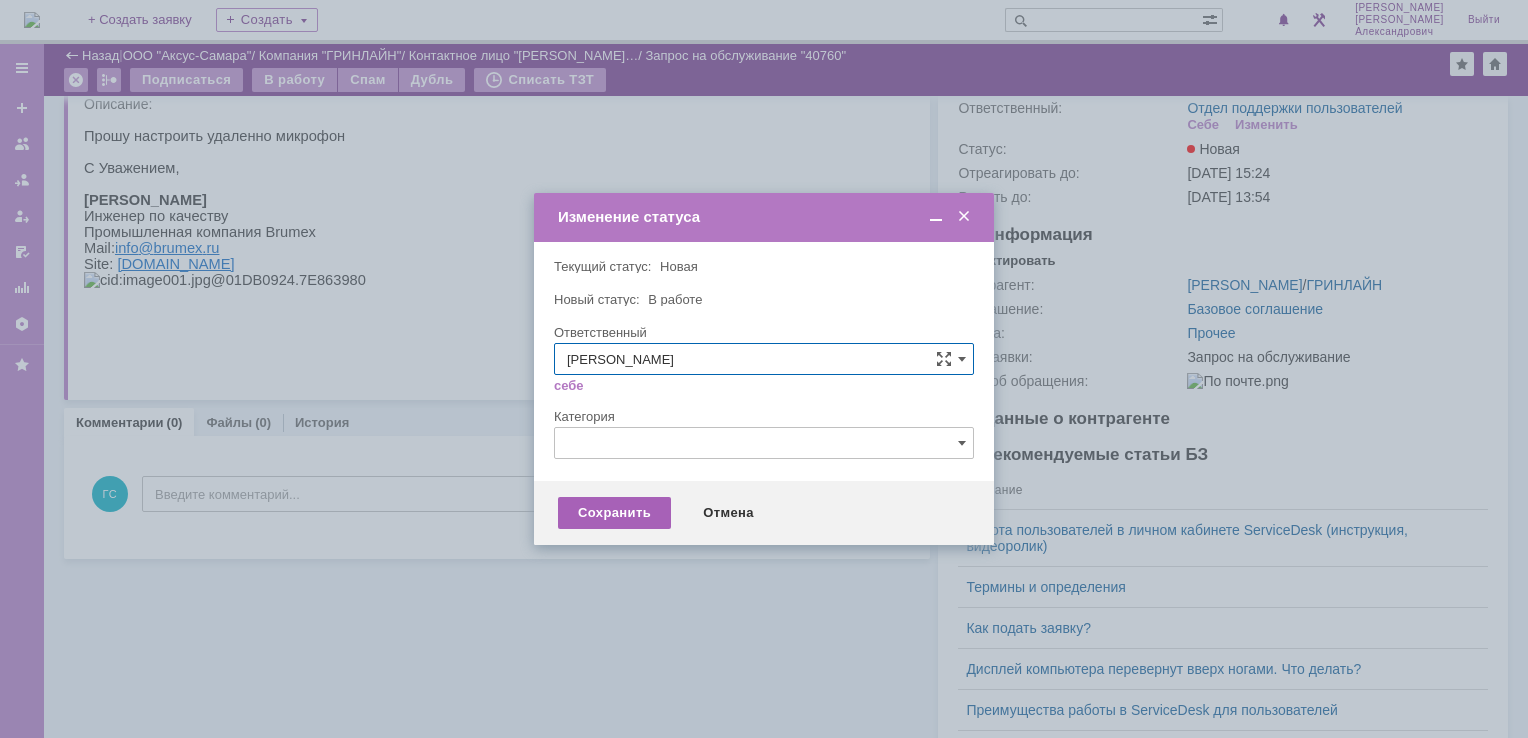 click on "Сохранить" at bounding box center [614, 513] 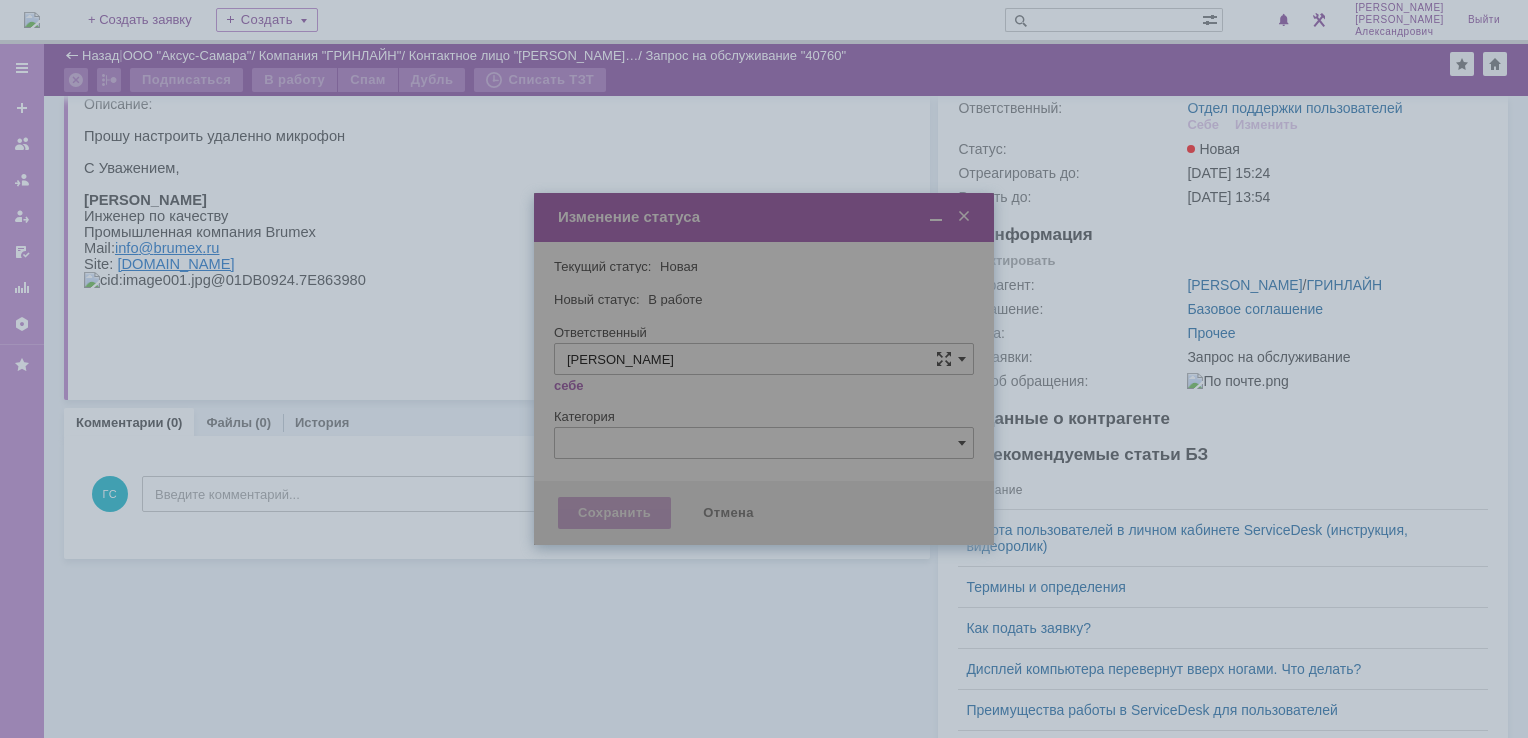 scroll, scrollTop: 84, scrollLeft: 0, axis: vertical 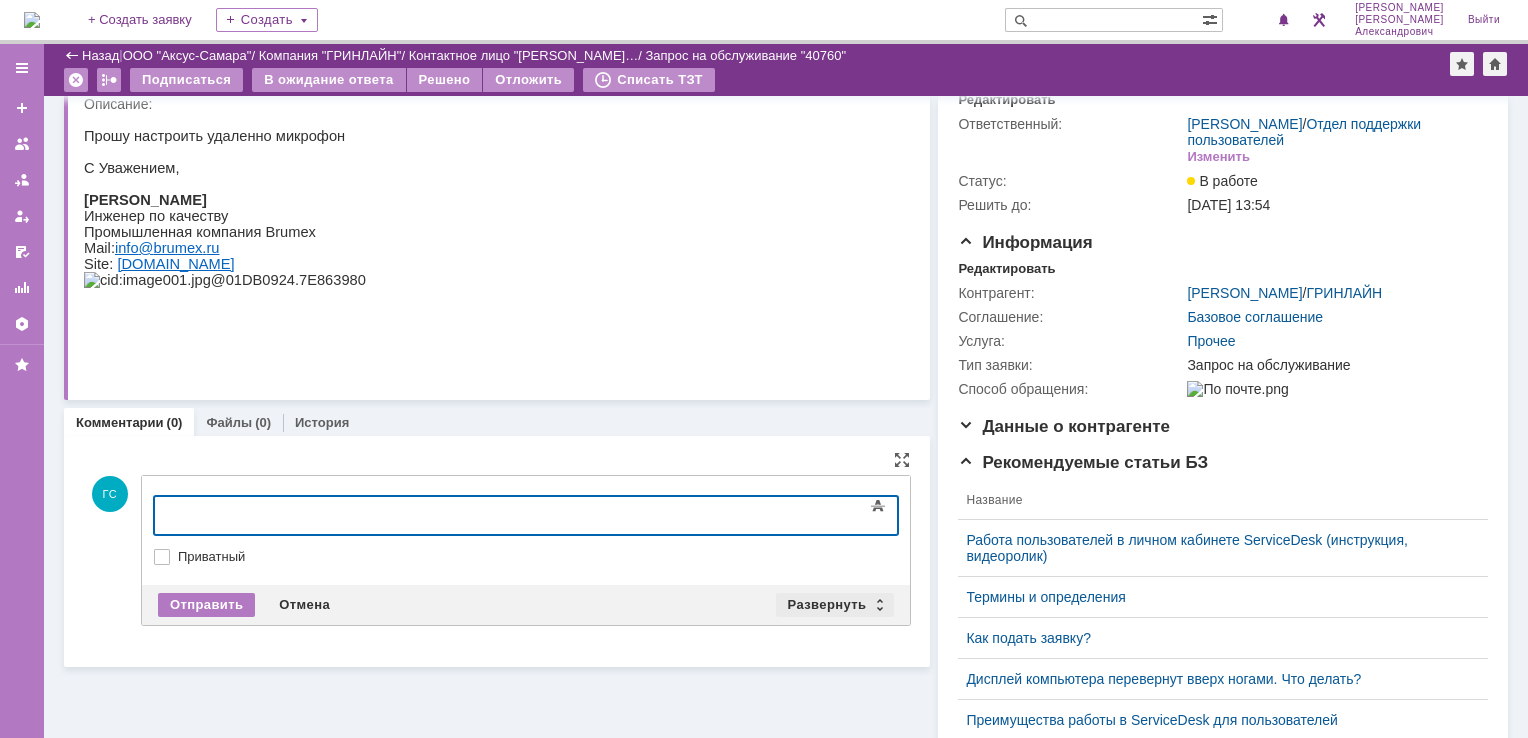 click on "Развернуть" at bounding box center [835, 605] 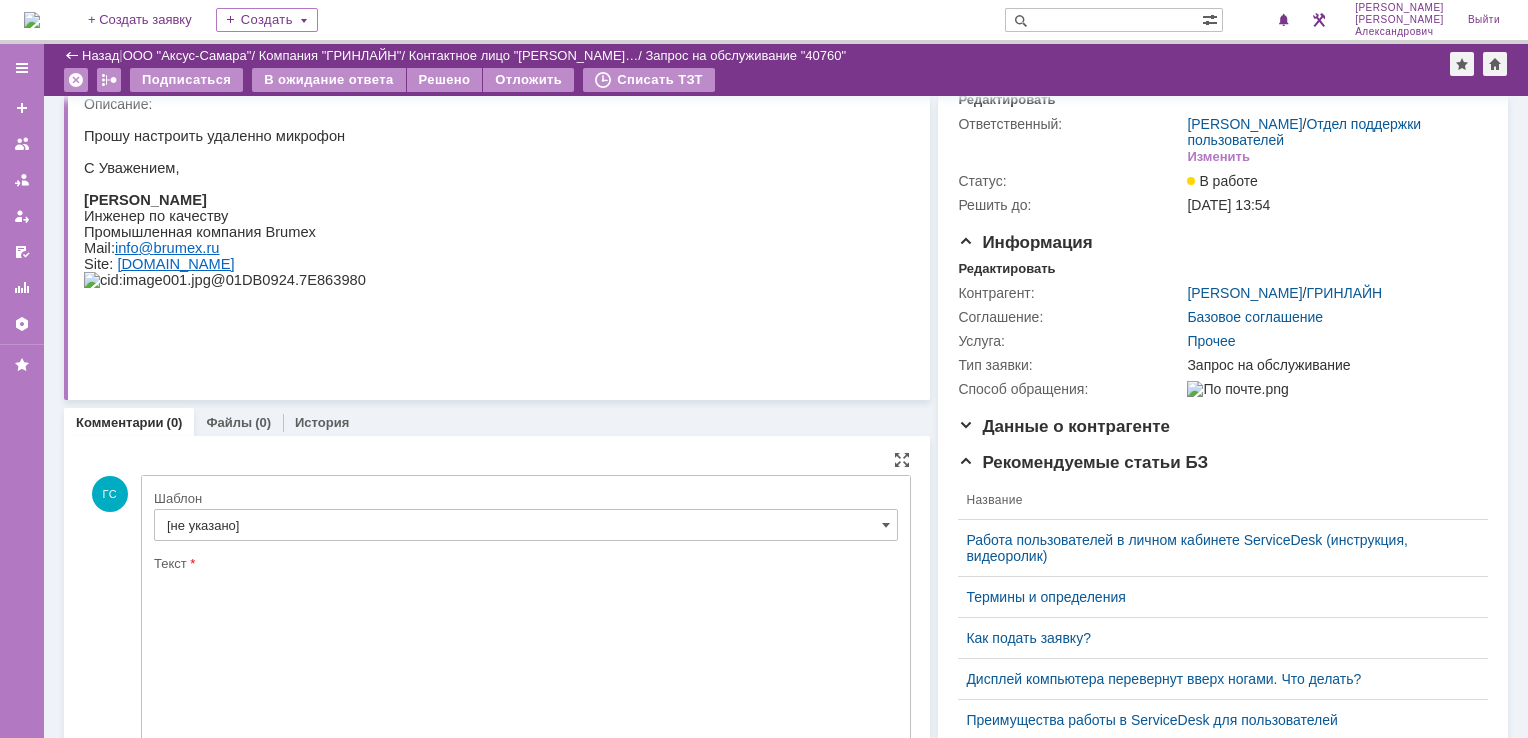 scroll, scrollTop: 0, scrollLeft: 0, axis: both 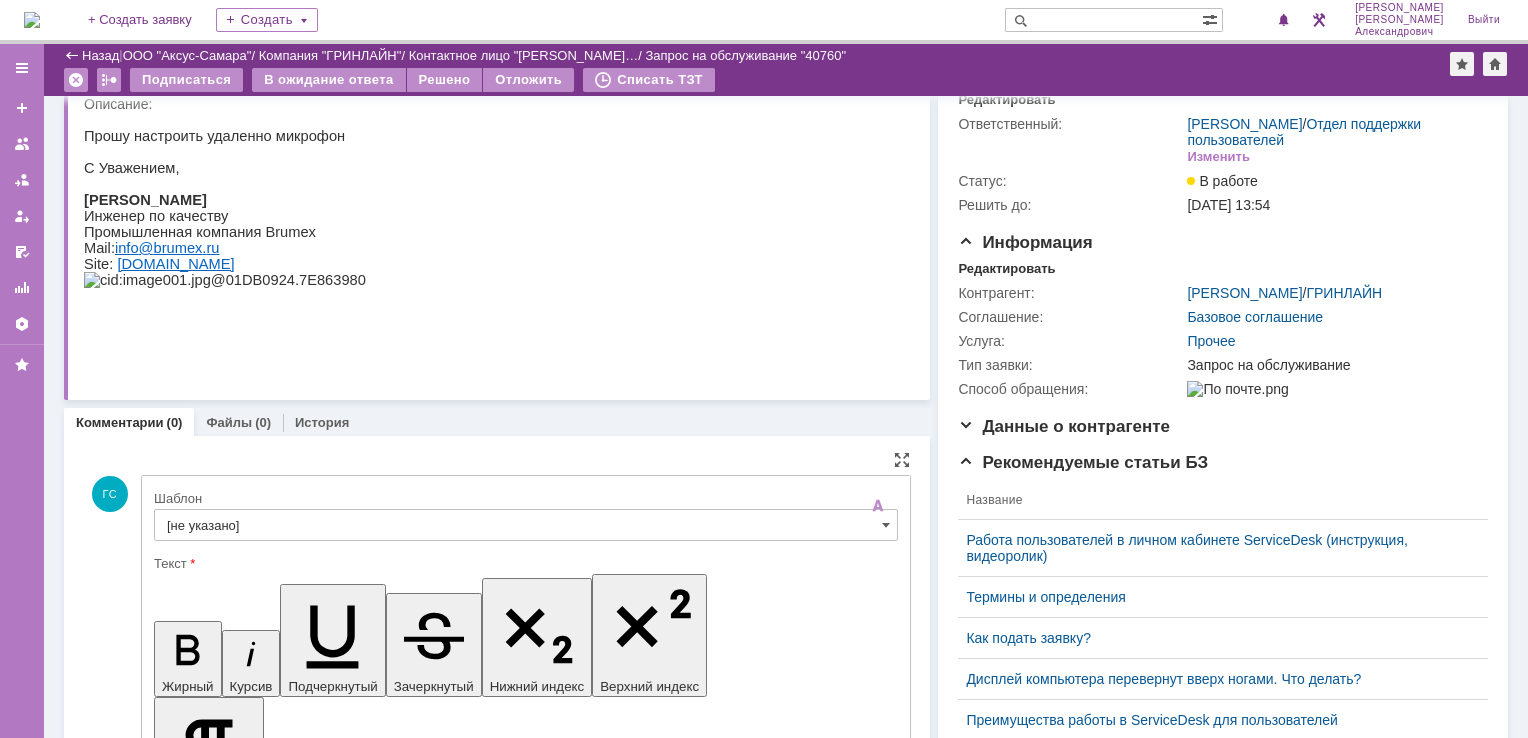 click on "[не указано]" at bounding box center (526, 525) 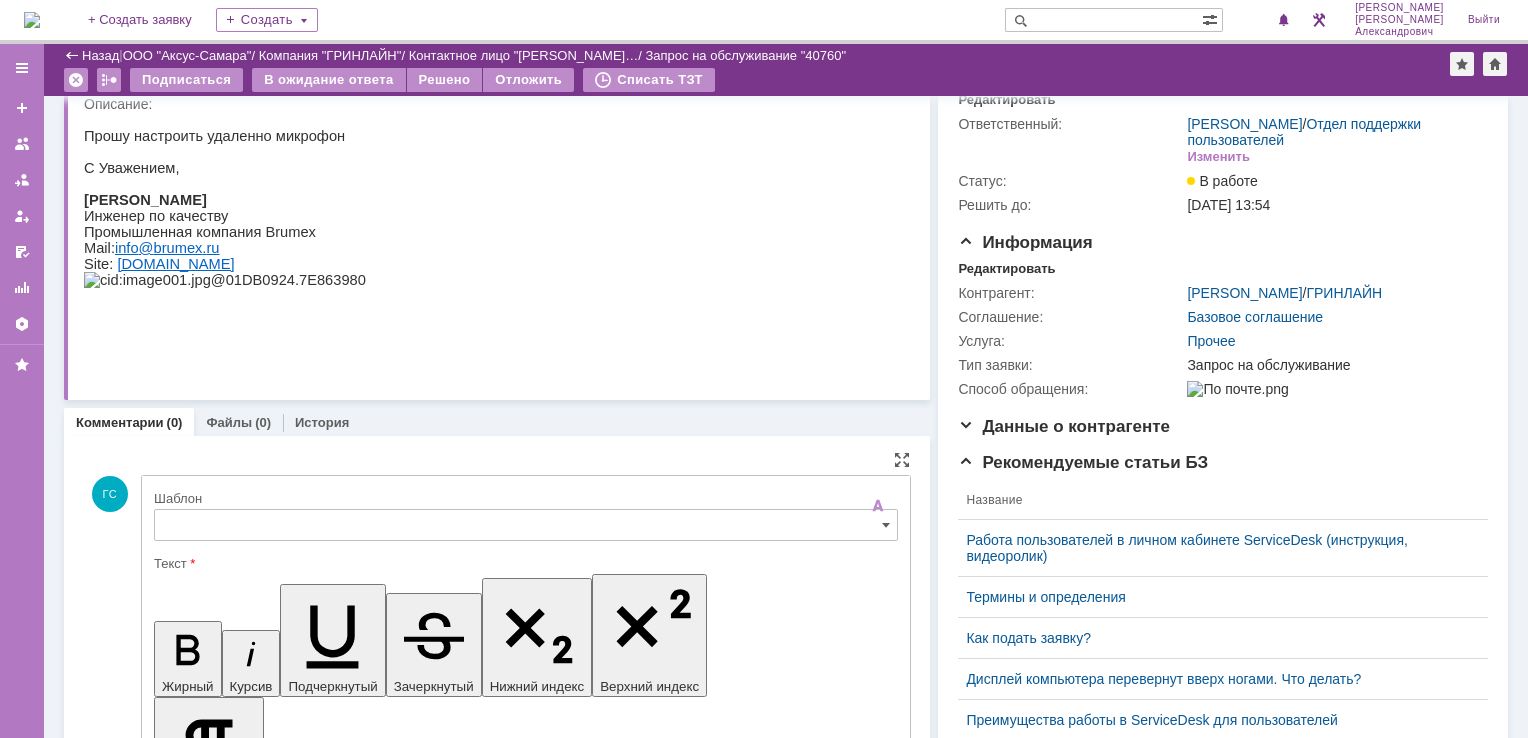 scroll, scrollTop: 178, scrollLeft: 0, axis: vertical 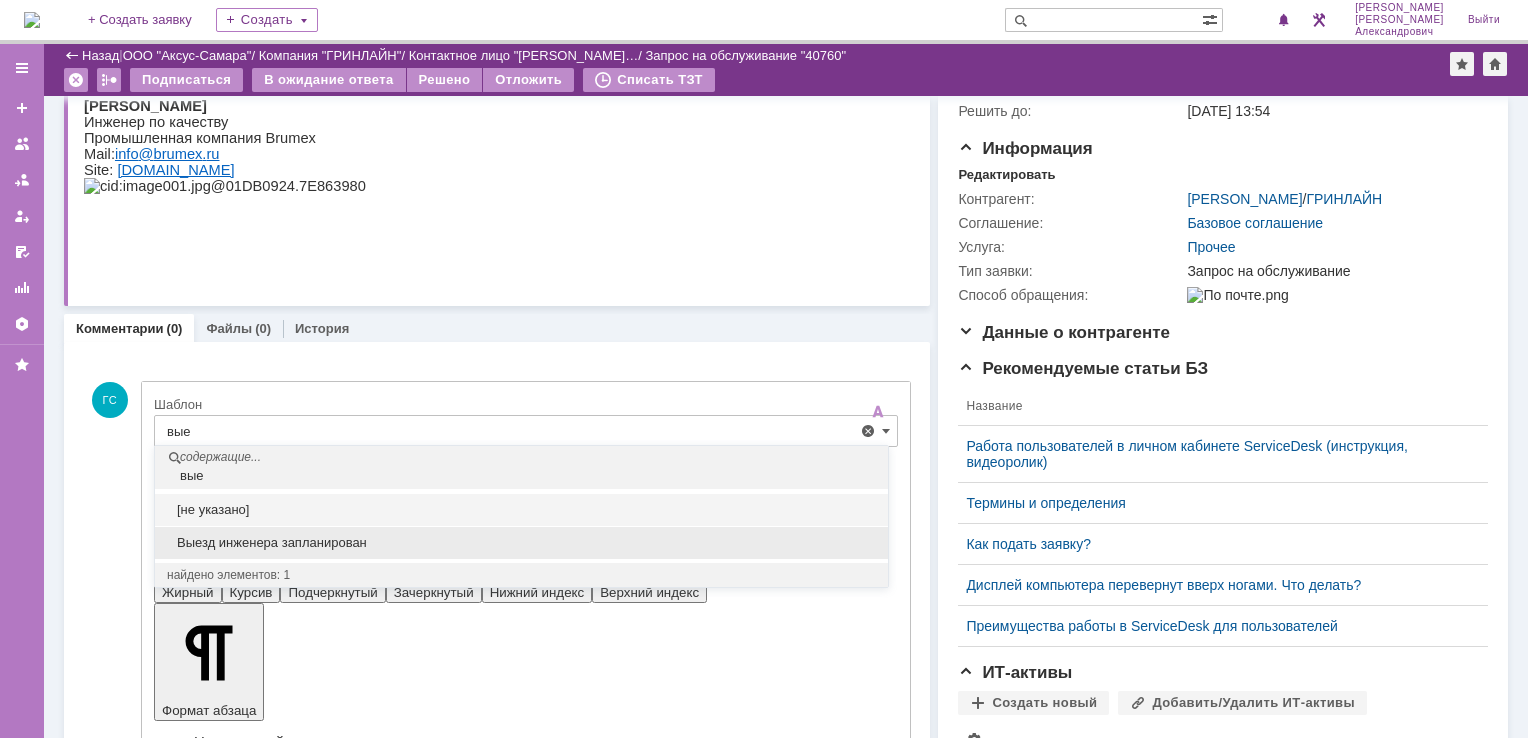 click on "Выезд инженера запланирован" at bounding box center (521, 543) 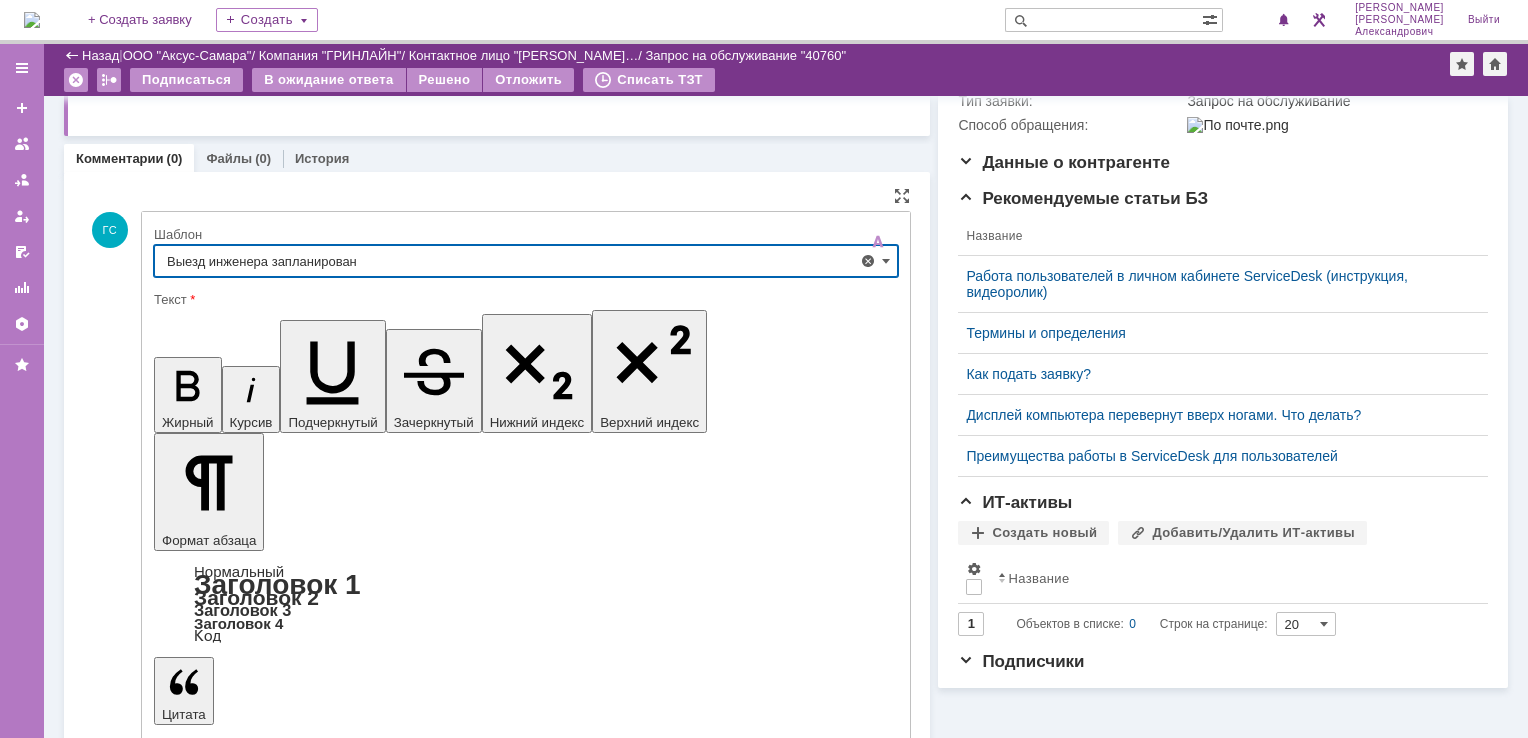 type on "Выезд инженера запланирован" 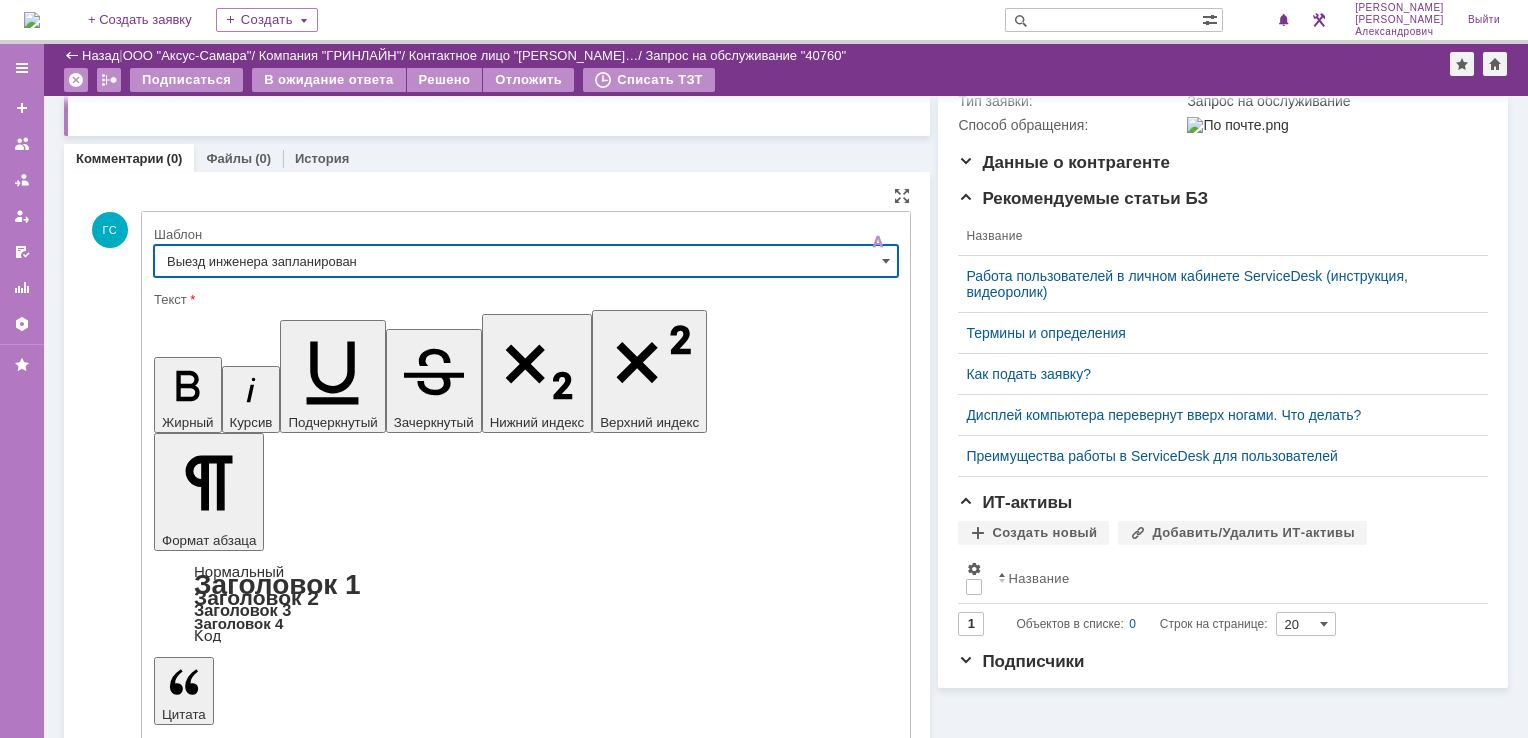 click on "Отправить" at bounding box center [206, 5411] 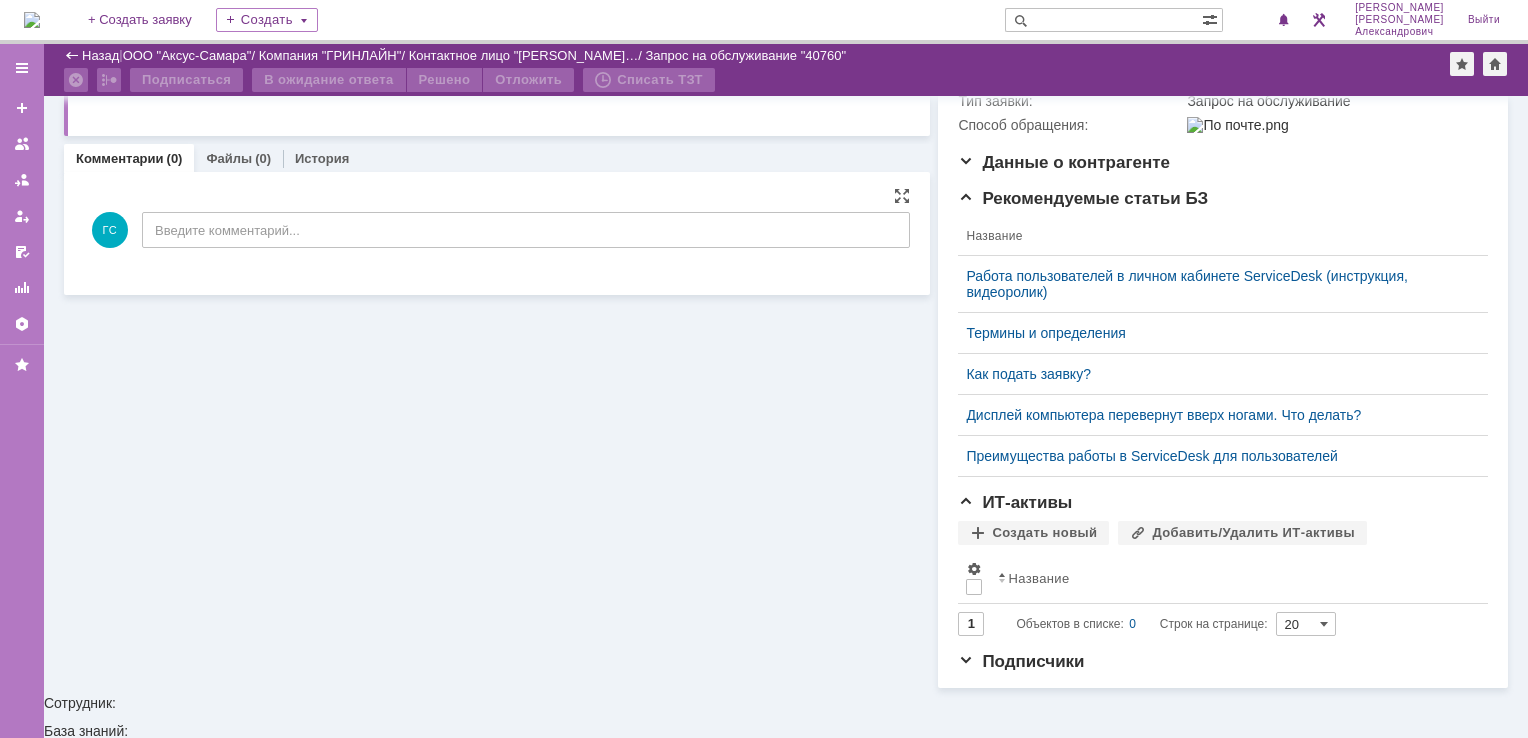 scroll, scrollTop: 318, scrollLeft: 0, axis: vertical 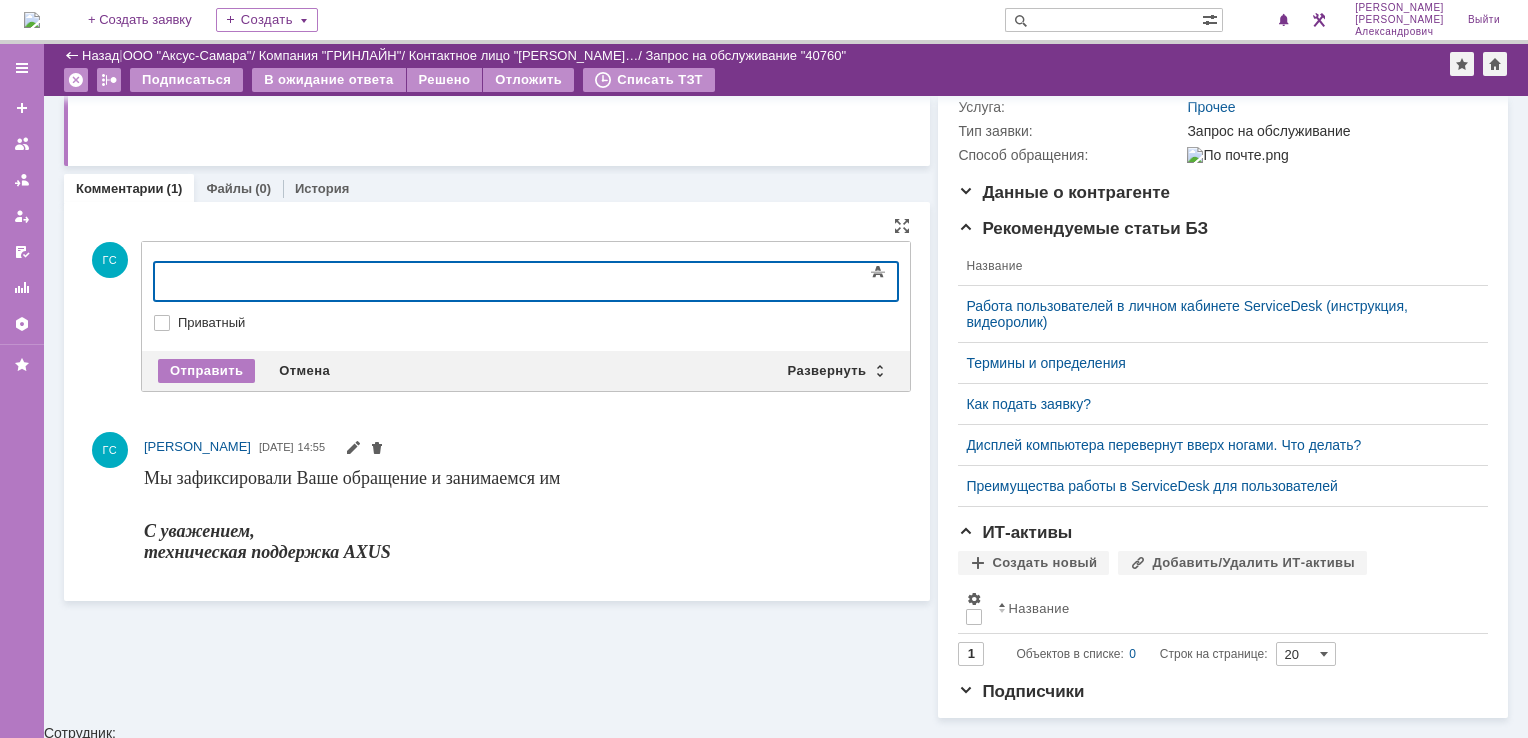 type 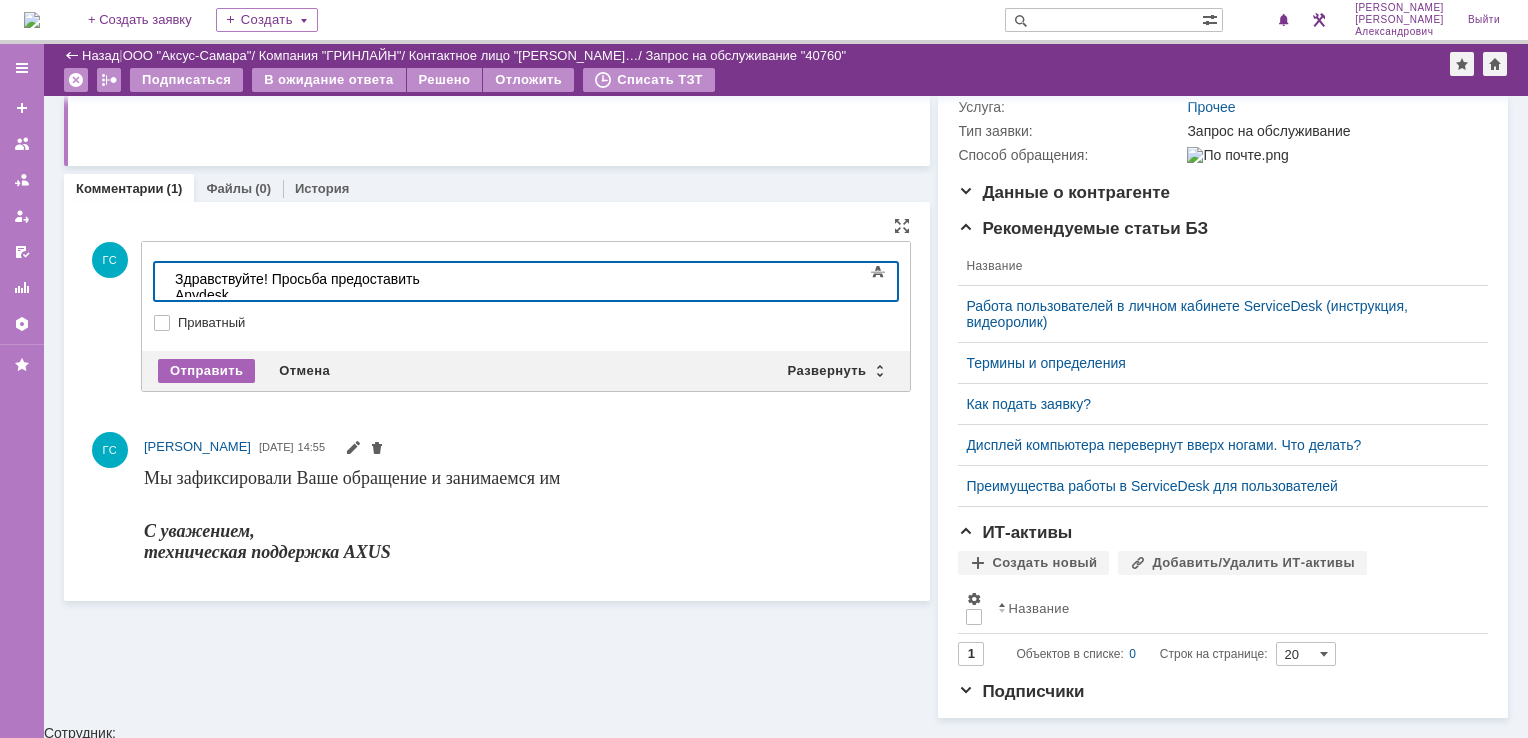 click on "Отправить" at bounding box center [206, 371] 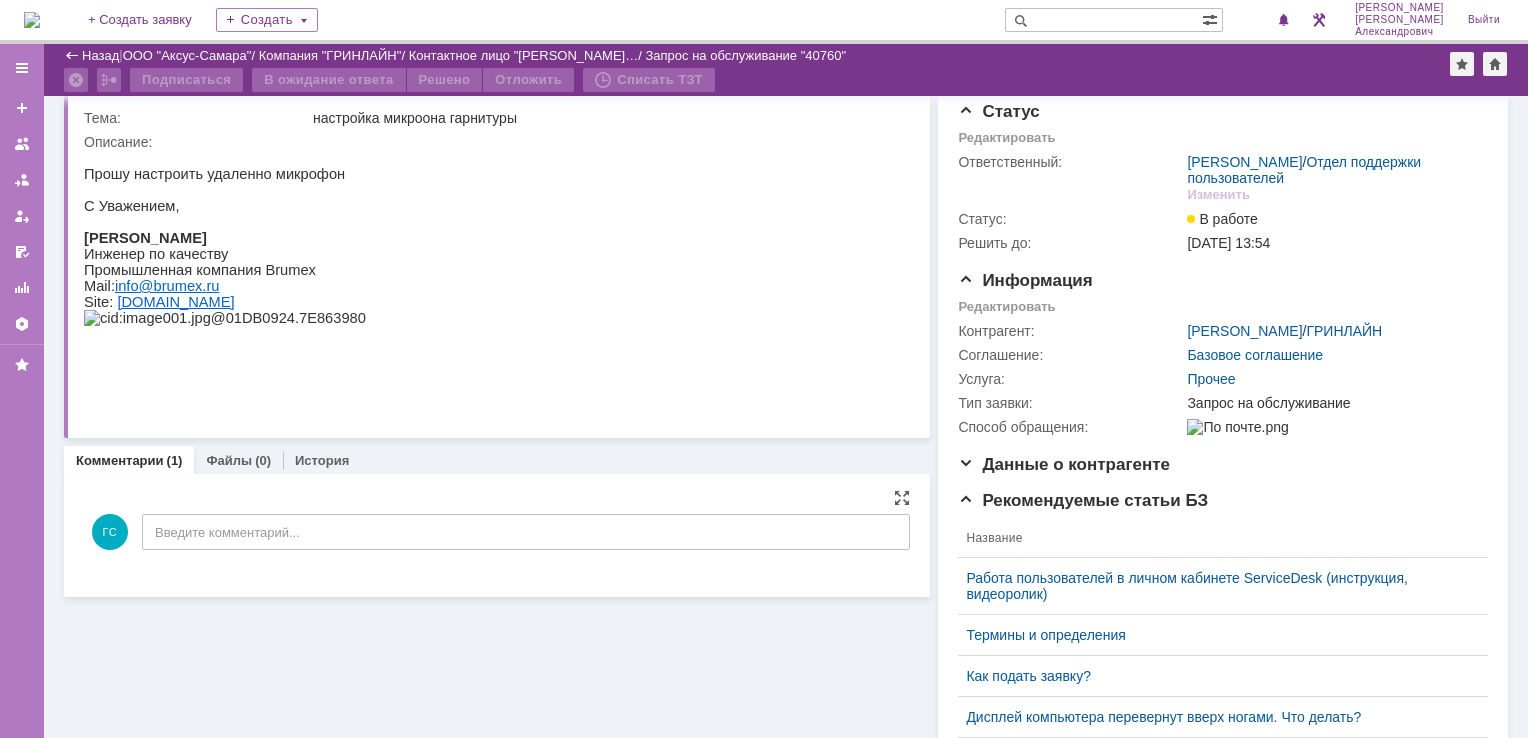 scroll, scrollTop: 0, scrollLeft: 0, axis: both 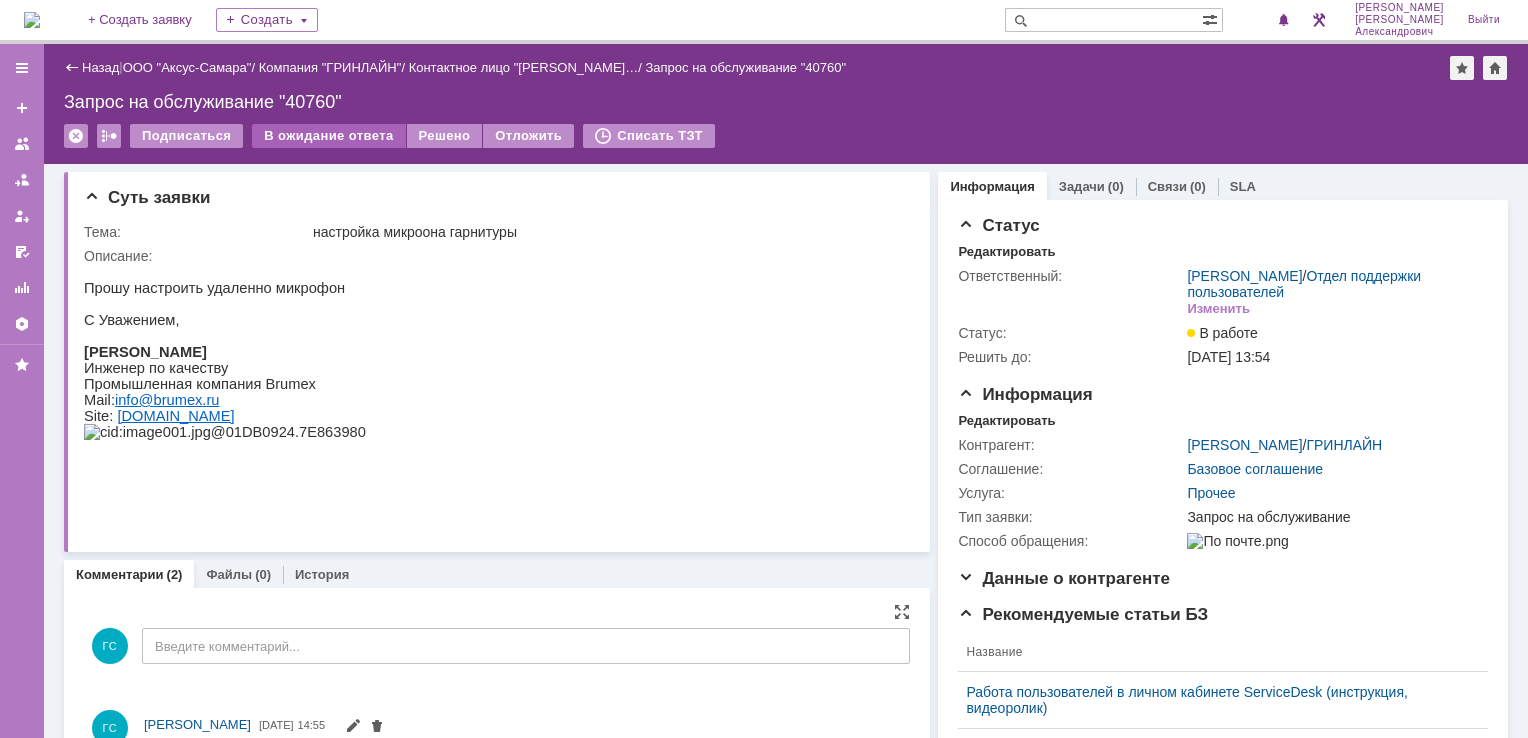 click on "В ожидание ответа" at bounding box center [328, 136] 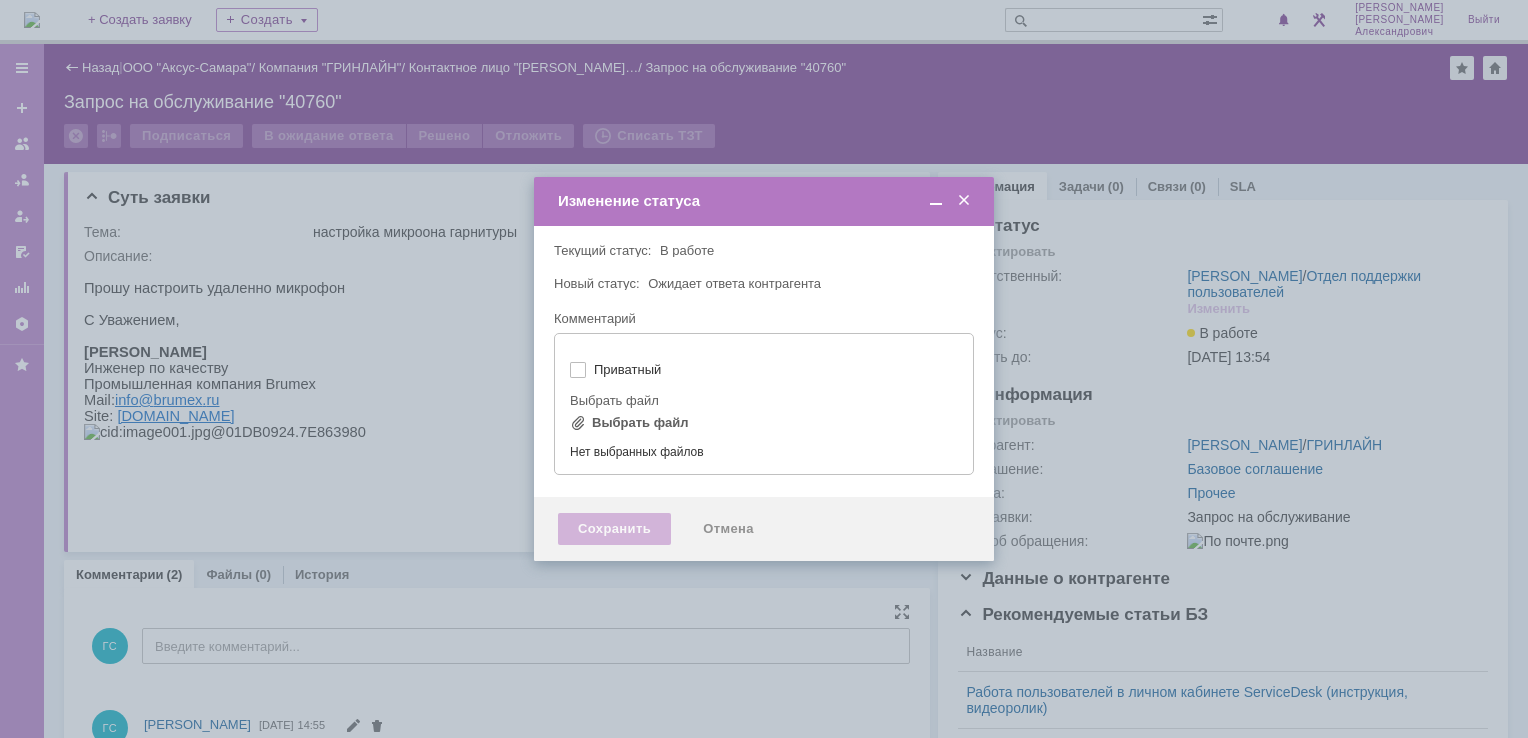 type on "[не указано]" 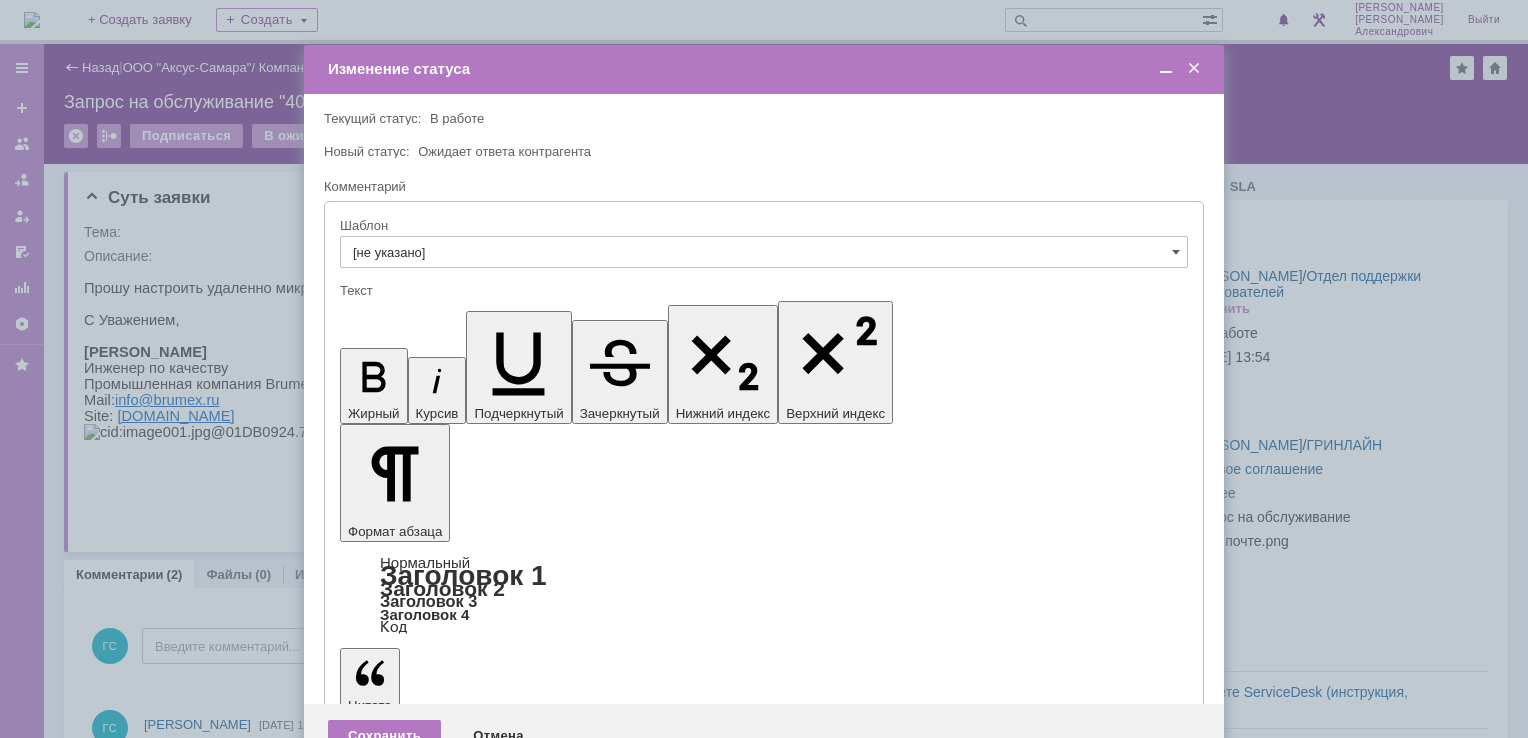scroll, scrollTop: 0, scrollLeft: 0, axis: both 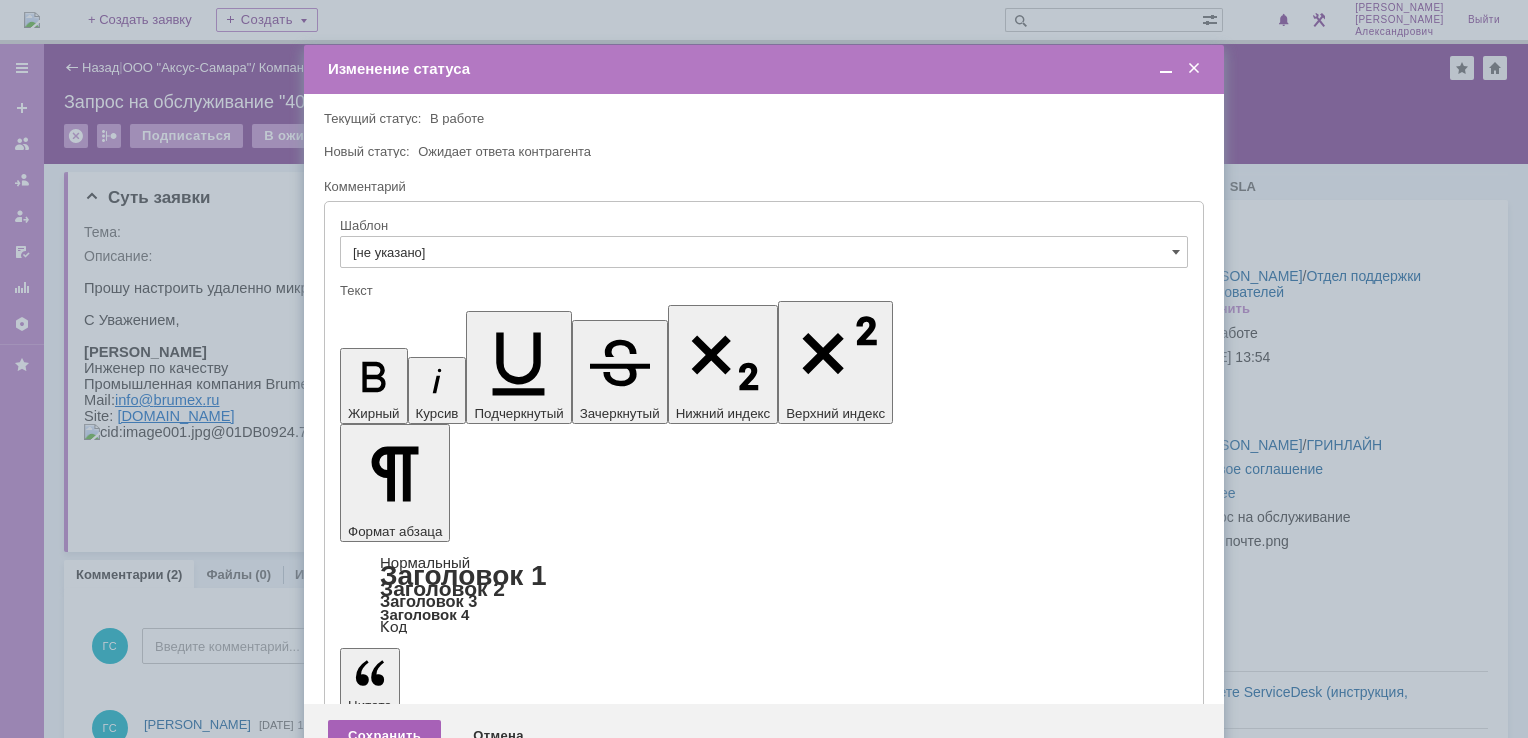click on "Сохранить" at bounding box center [384, 736] 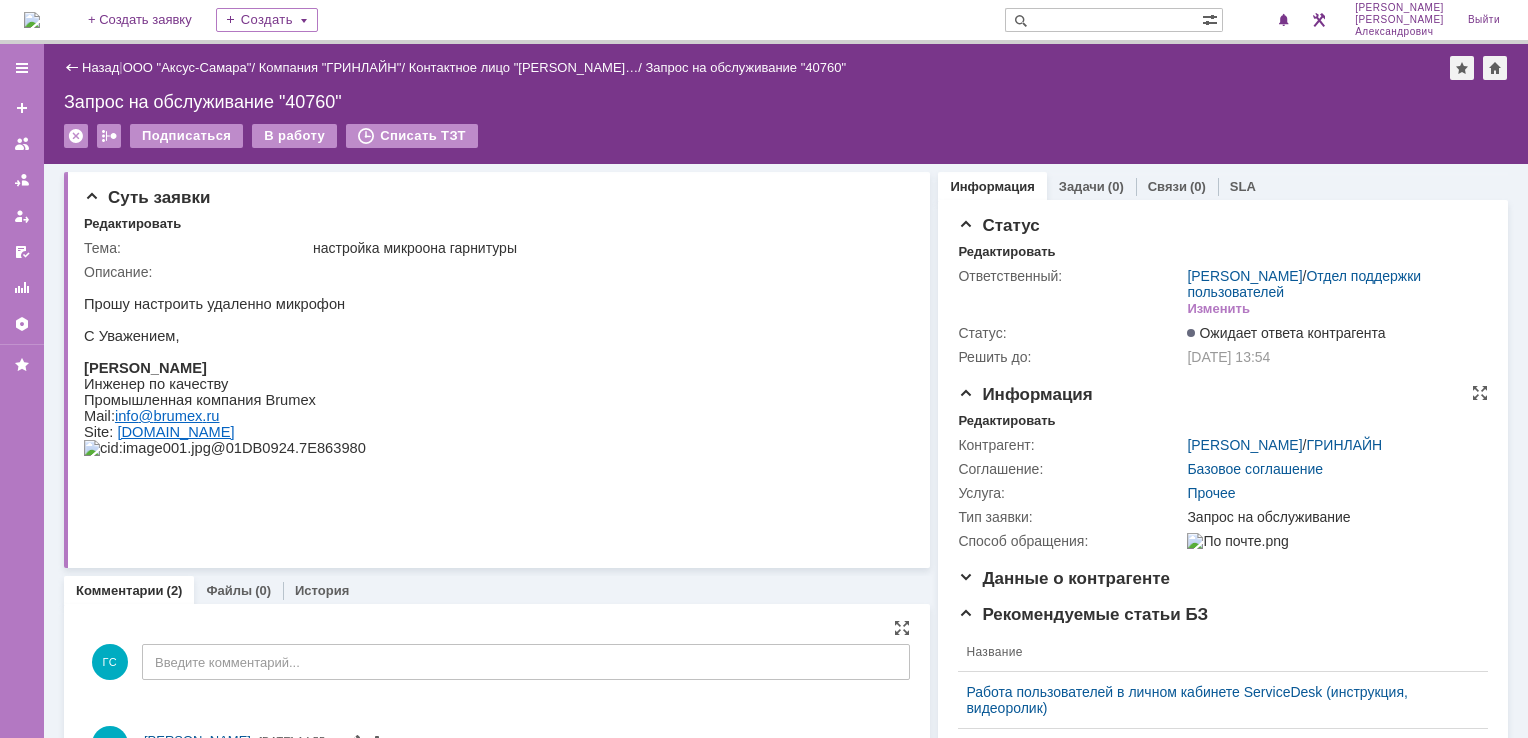 scroll, scrollTop: 0, scrollLeft: 0, axis: both 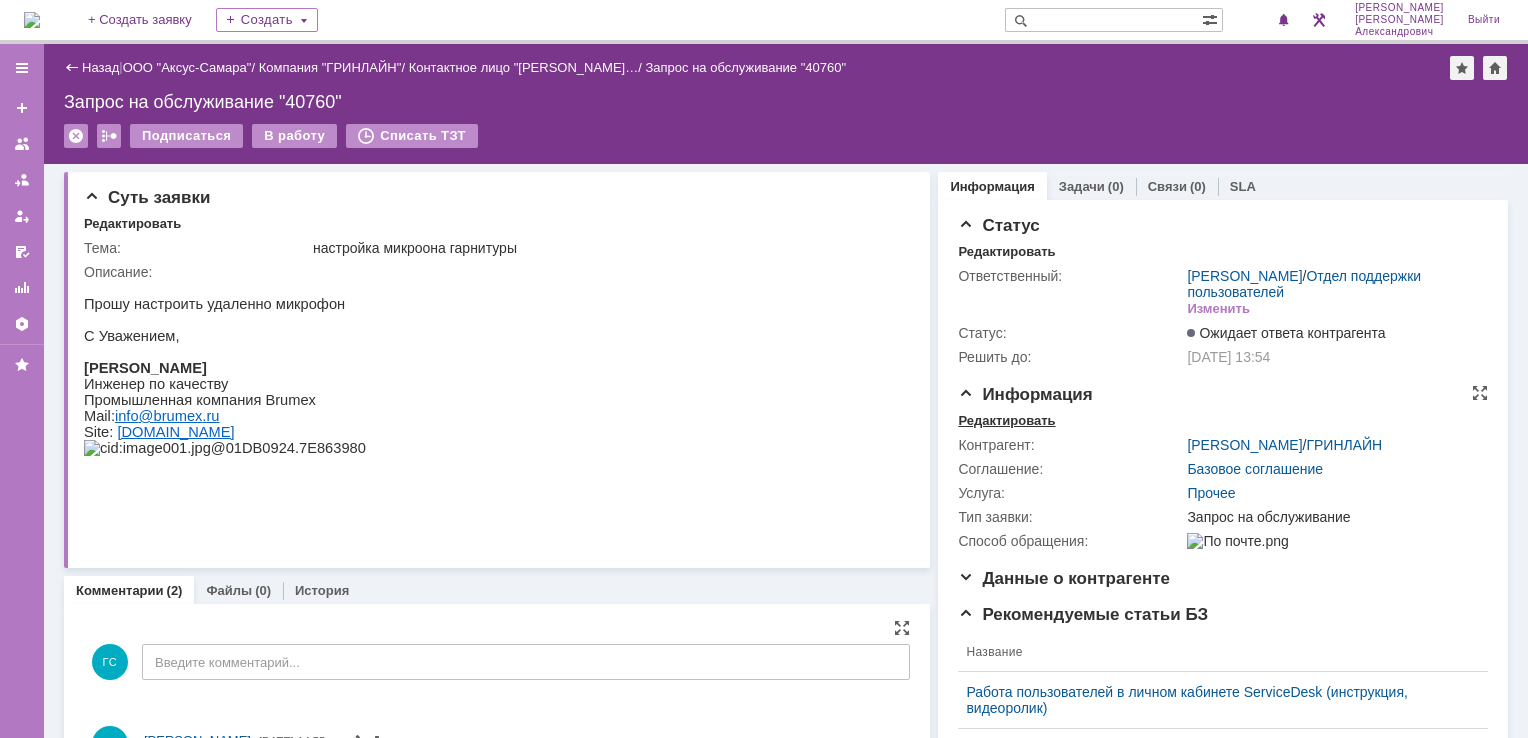 click on "Редактировать" at bounding box center [1006, 421] 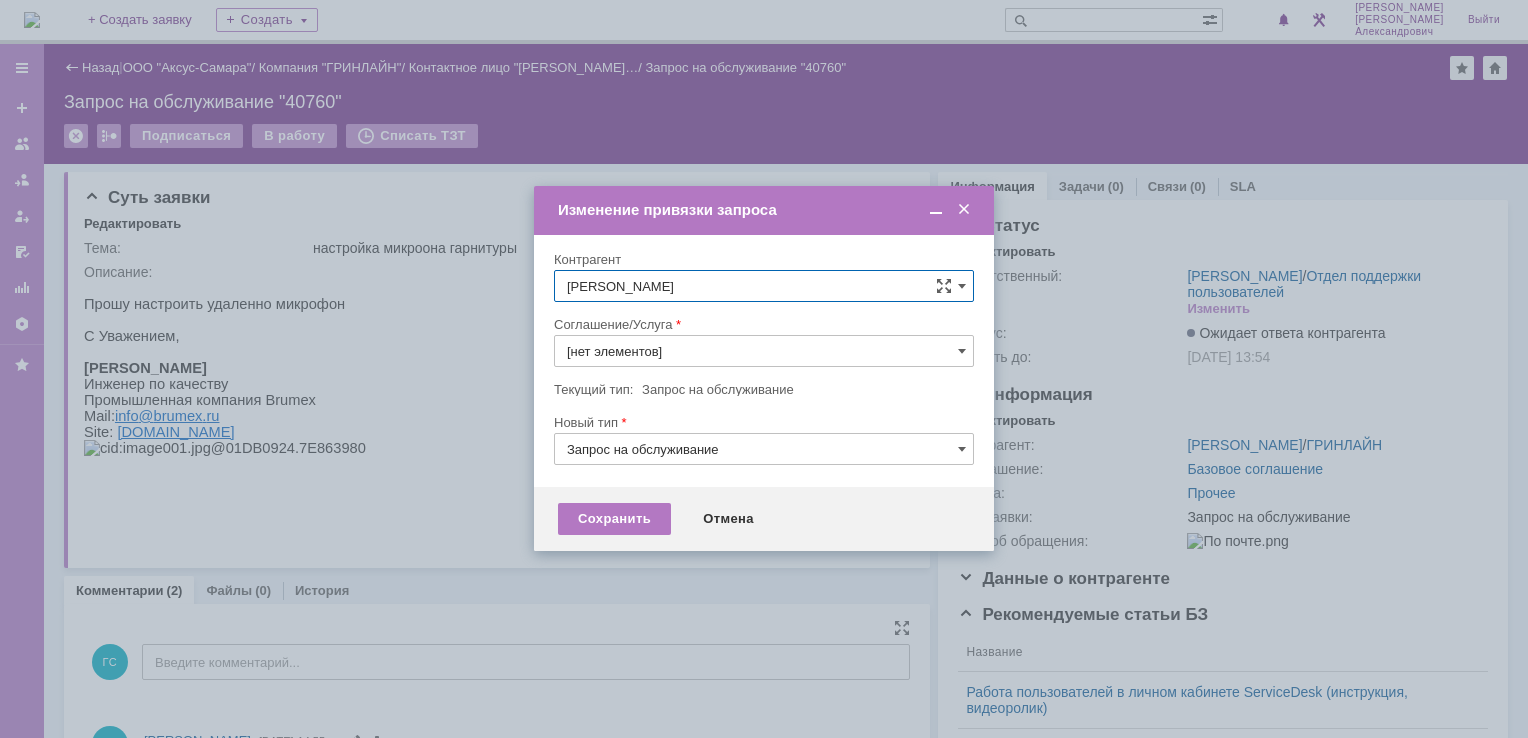 type on "Прочее" 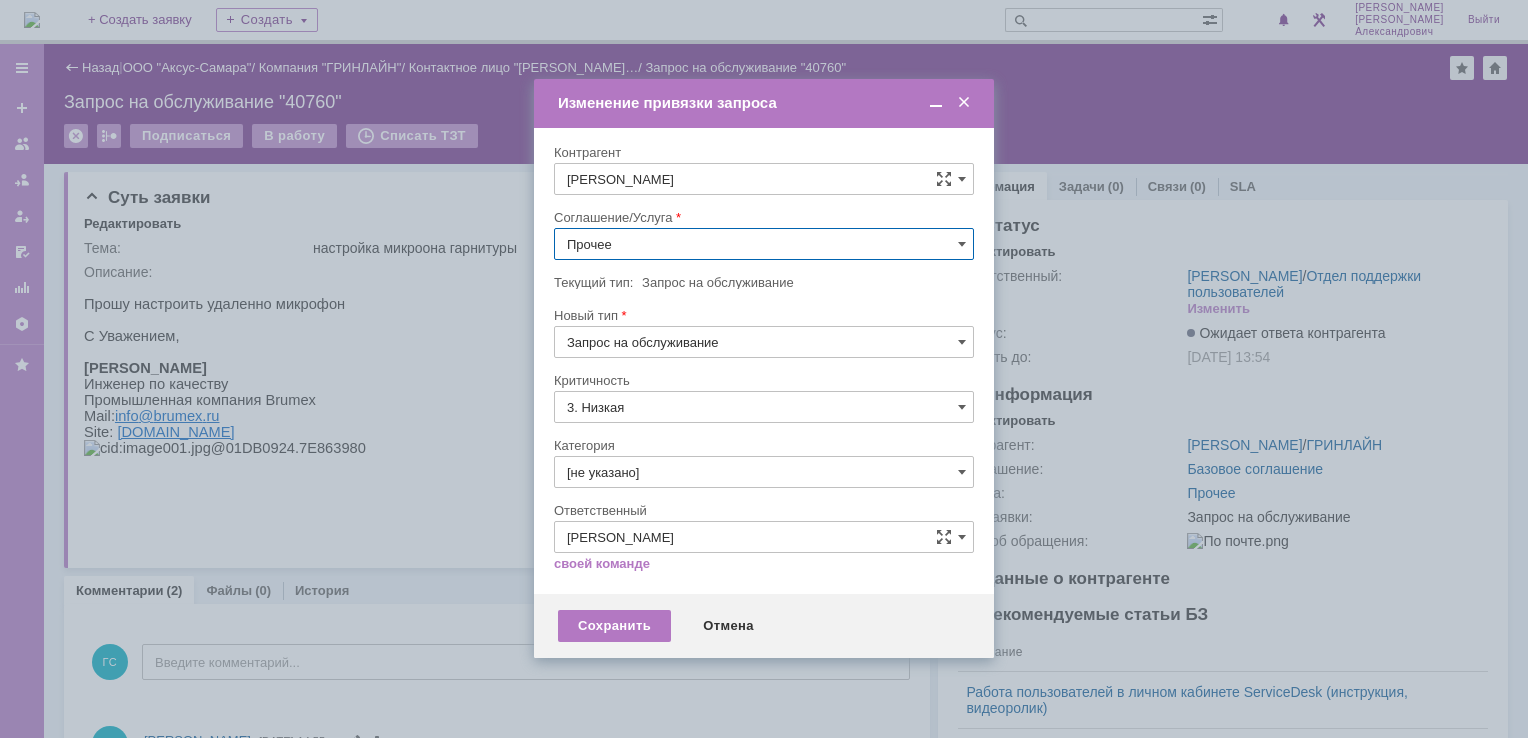 click on "Прочее" at bounding box center (764, 244) 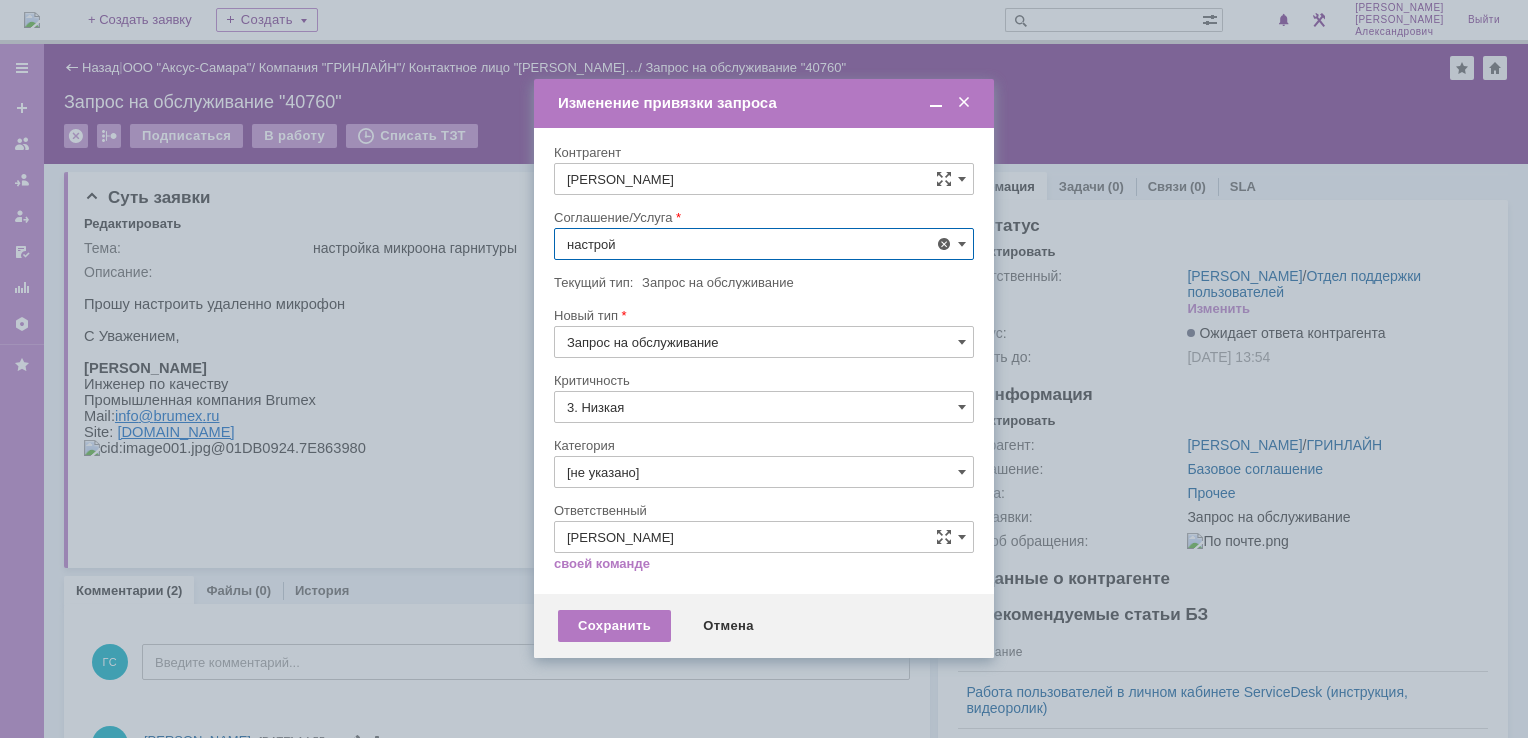 scroll, scrollTop: 130, scrollLeft: 0, axis: vertical 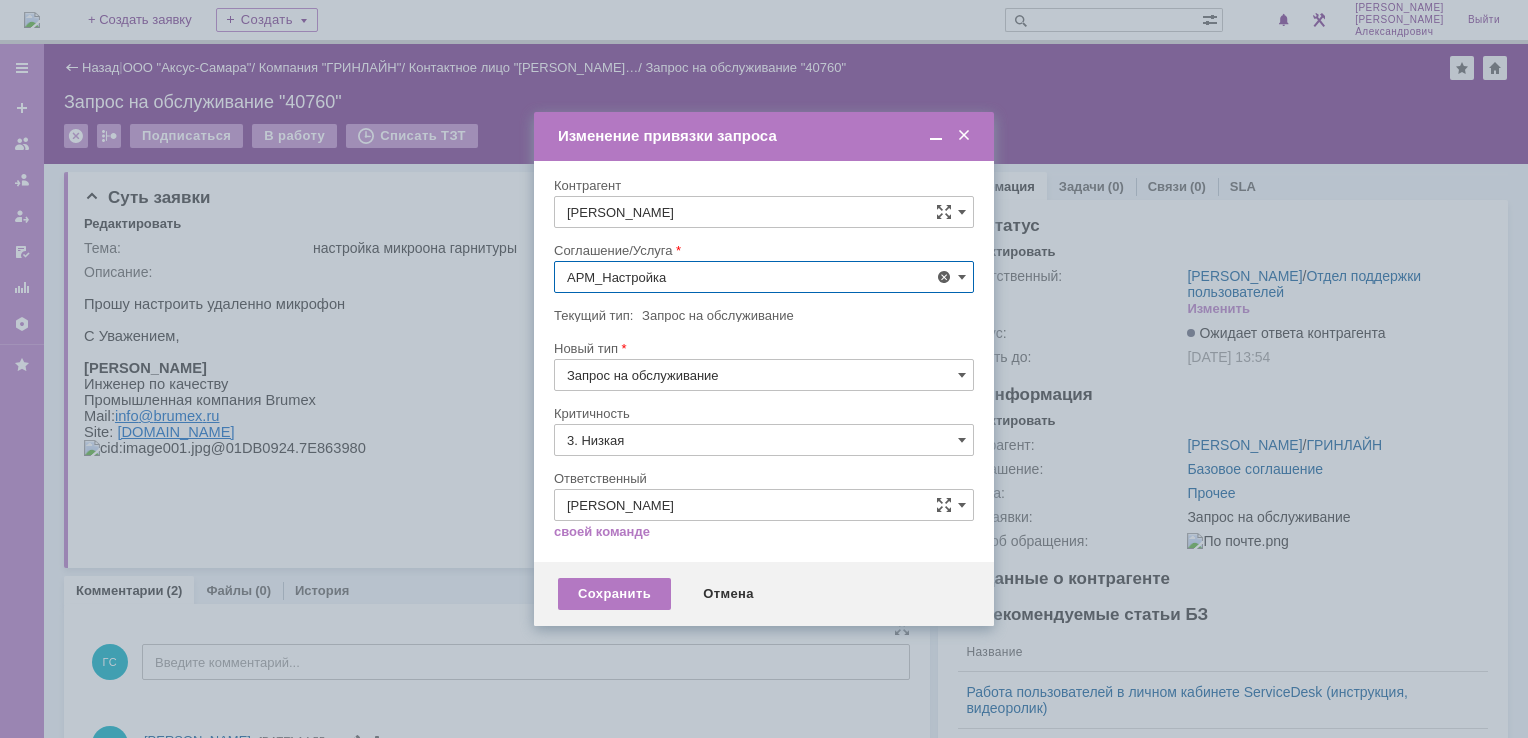 type on "АРМ_Настройка" 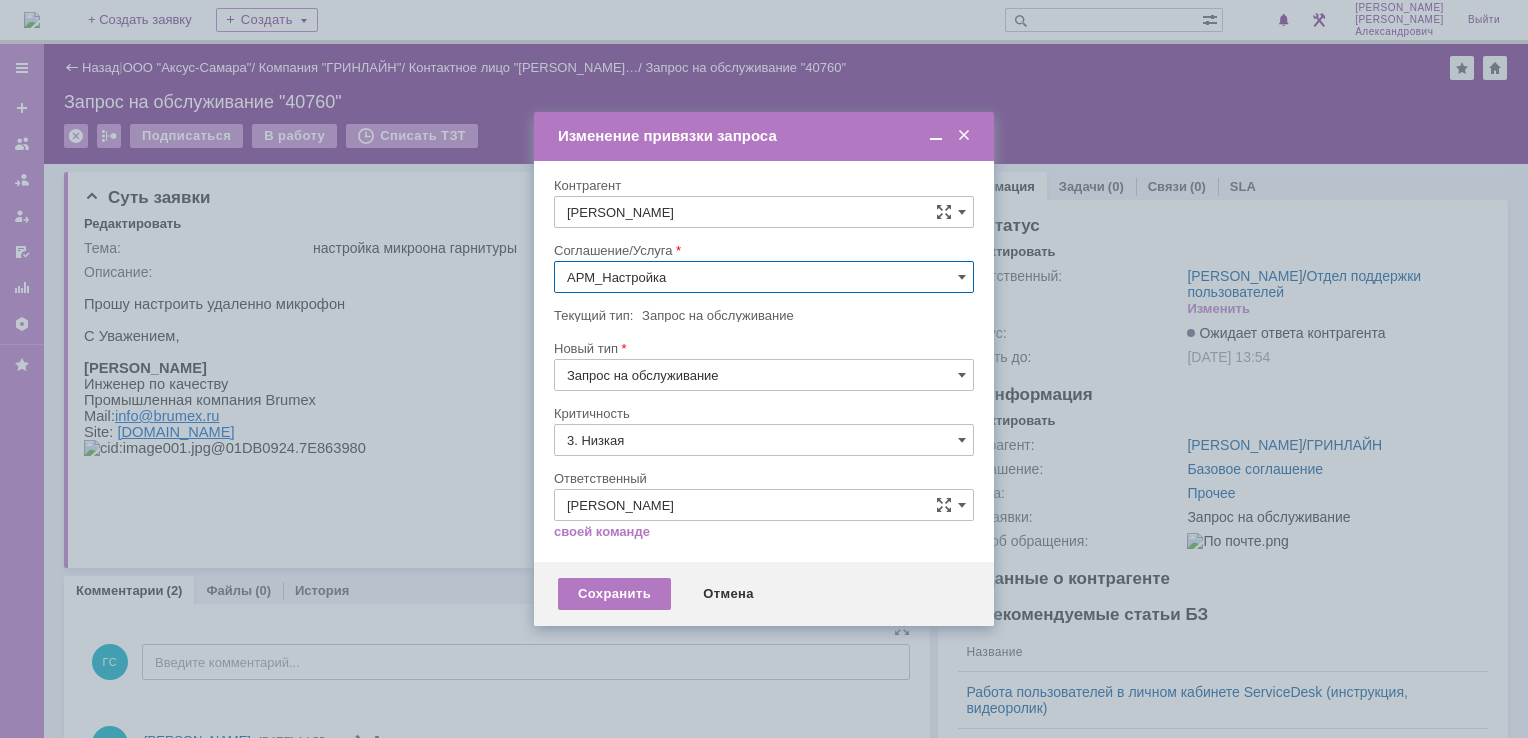 click on "3. Низкая" at bounding box center (764, 440) 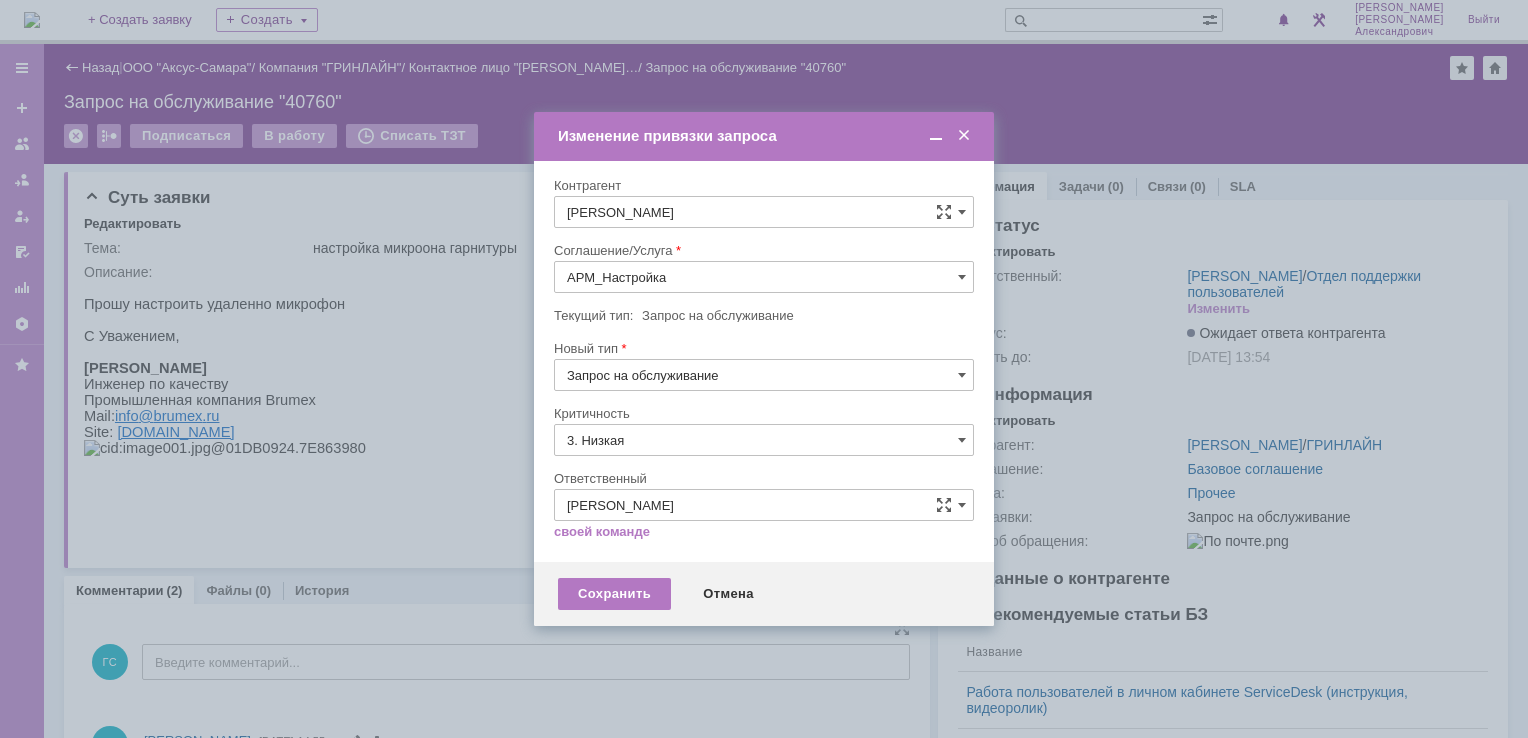click on "[не указано]" at bounding box center [764, 477] 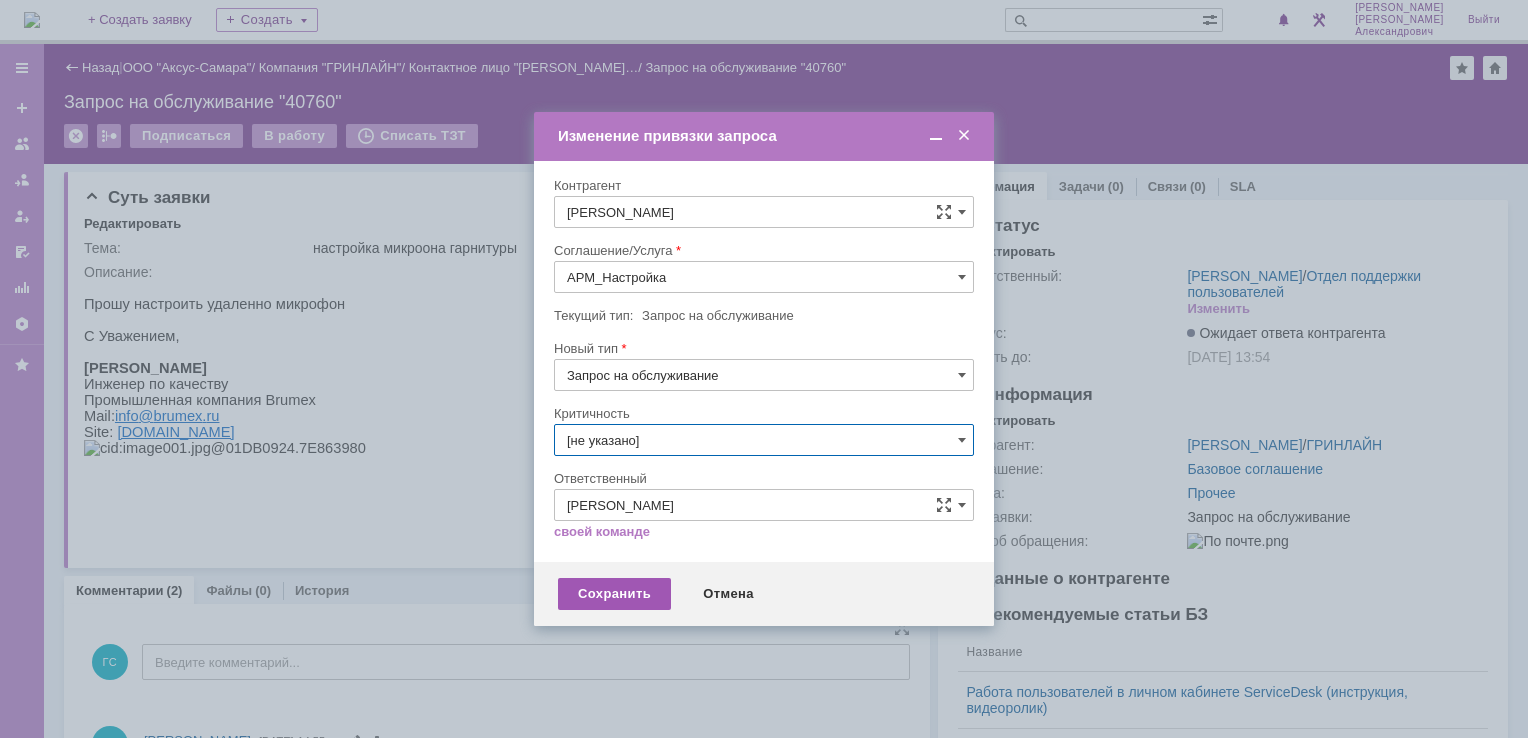 type on "[не указано]" 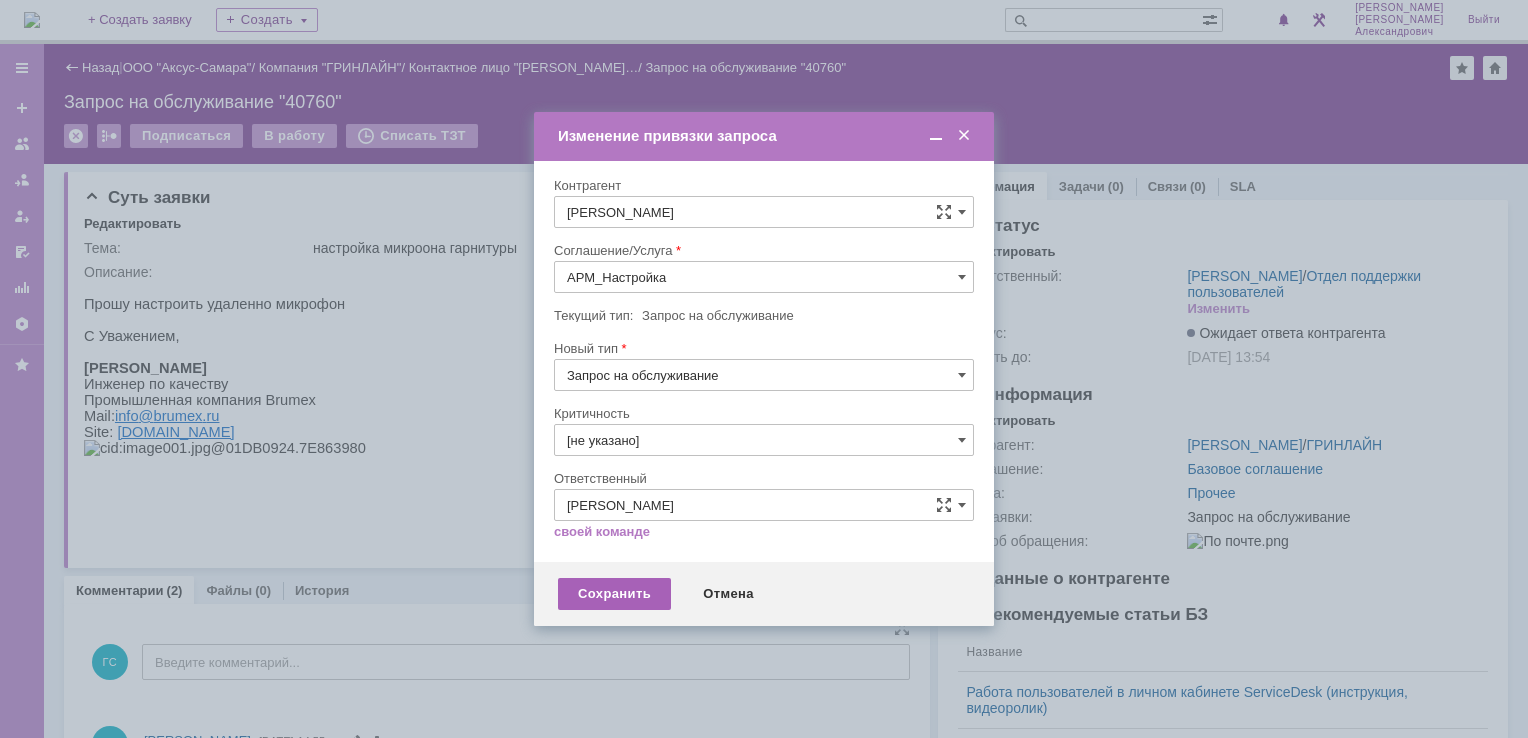 click on "Сохранить" at bounding box center (614, 594) 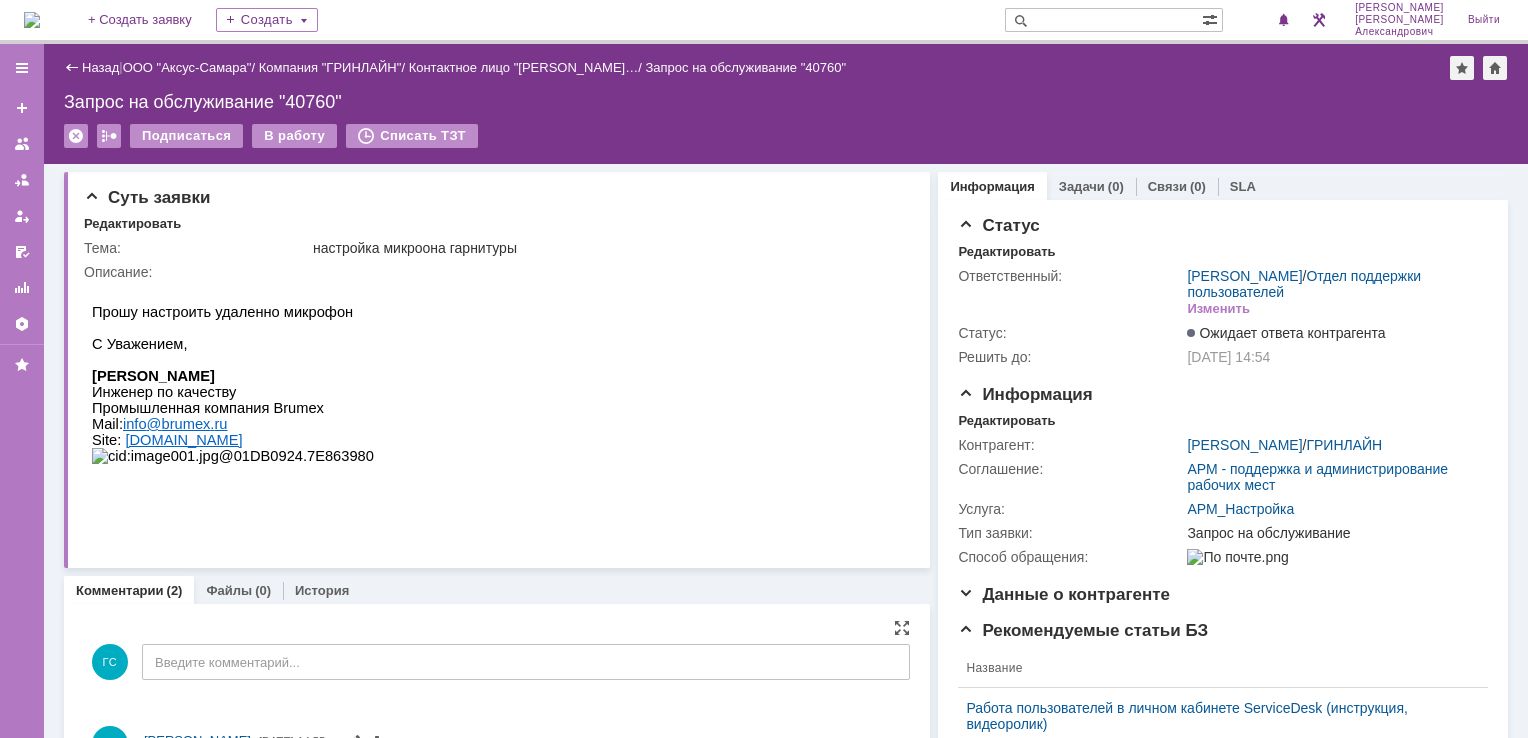 scroll, scrollTop: 0, scrollLeft: 0, axis: both 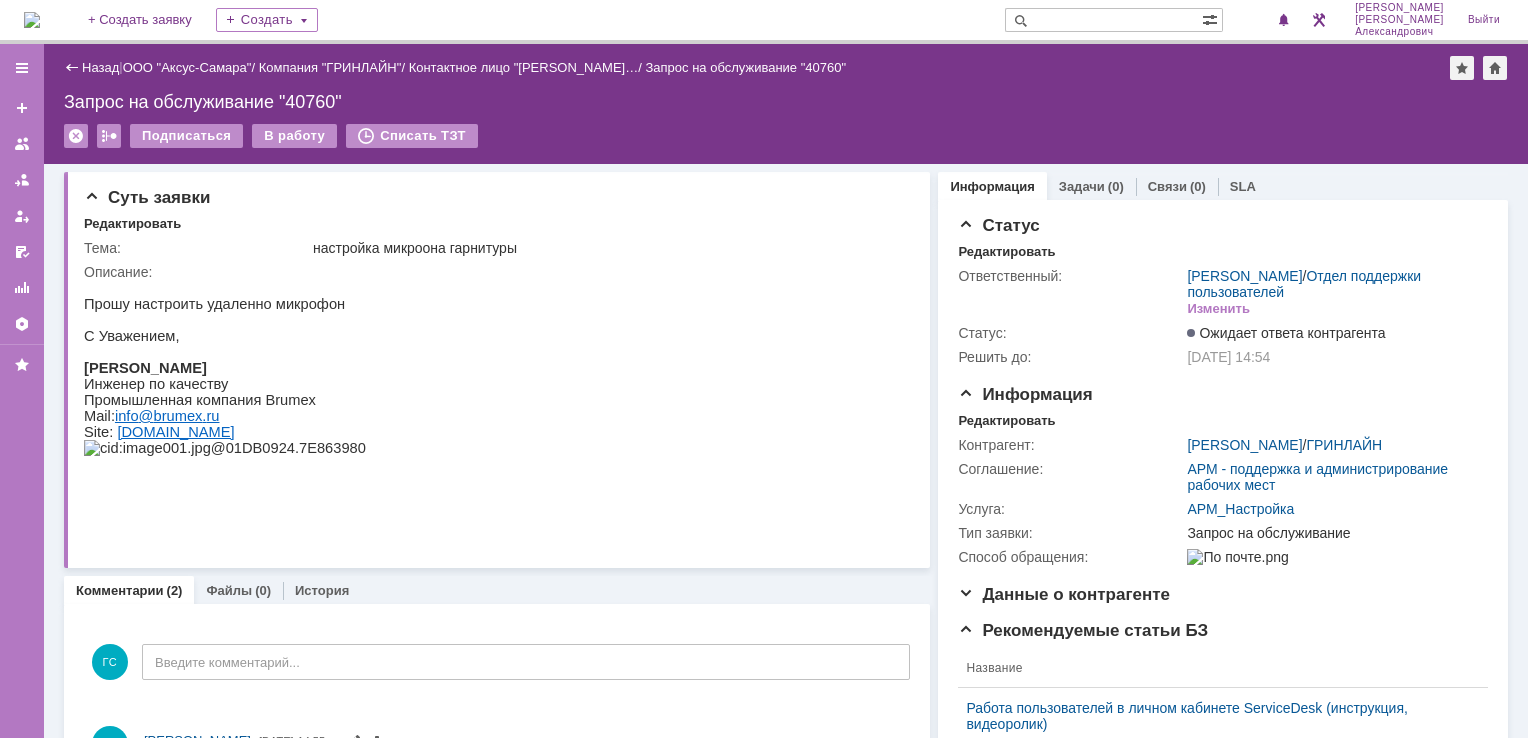 click at bounding box center (32, 20) 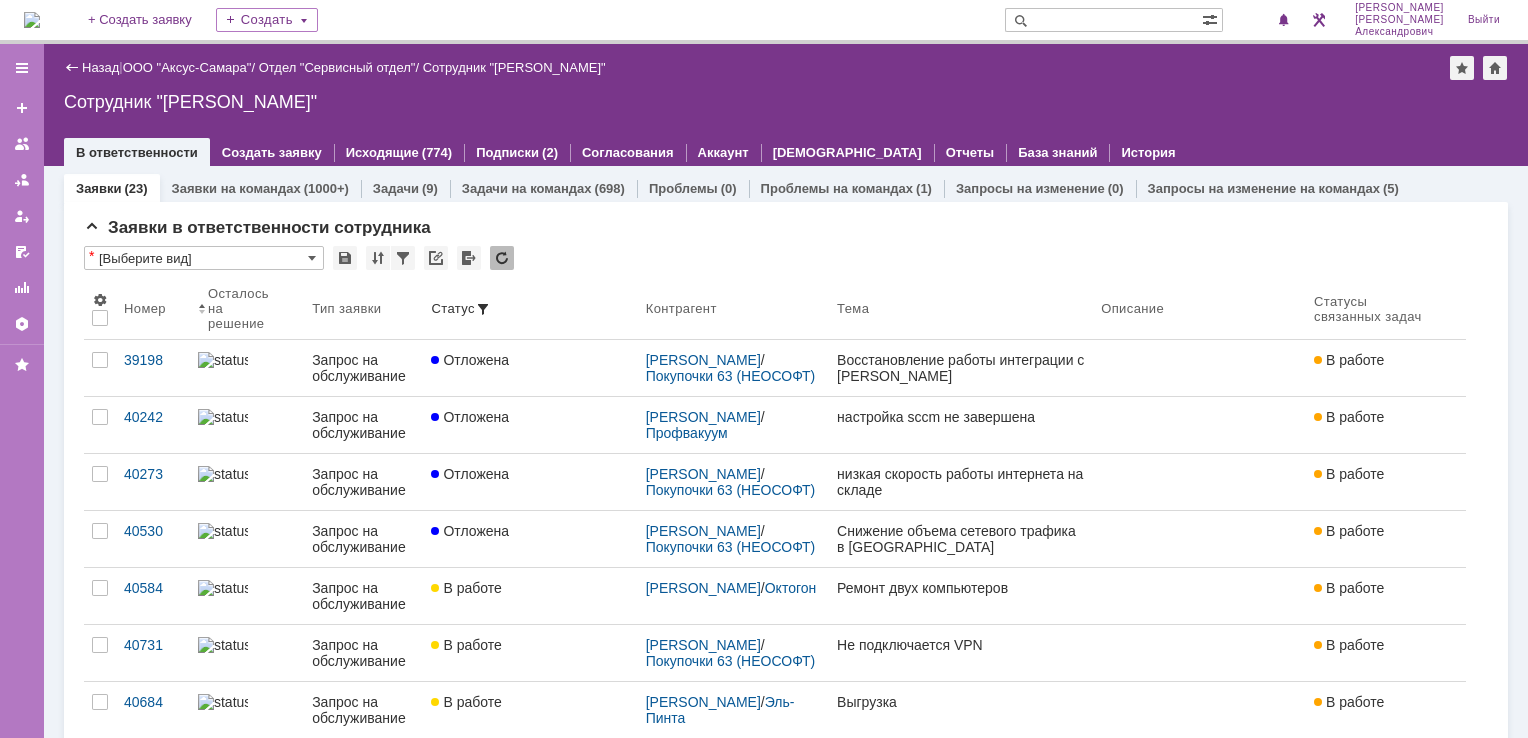 scroll, scrollTop: 0, scrollLeft: 0, axis: both 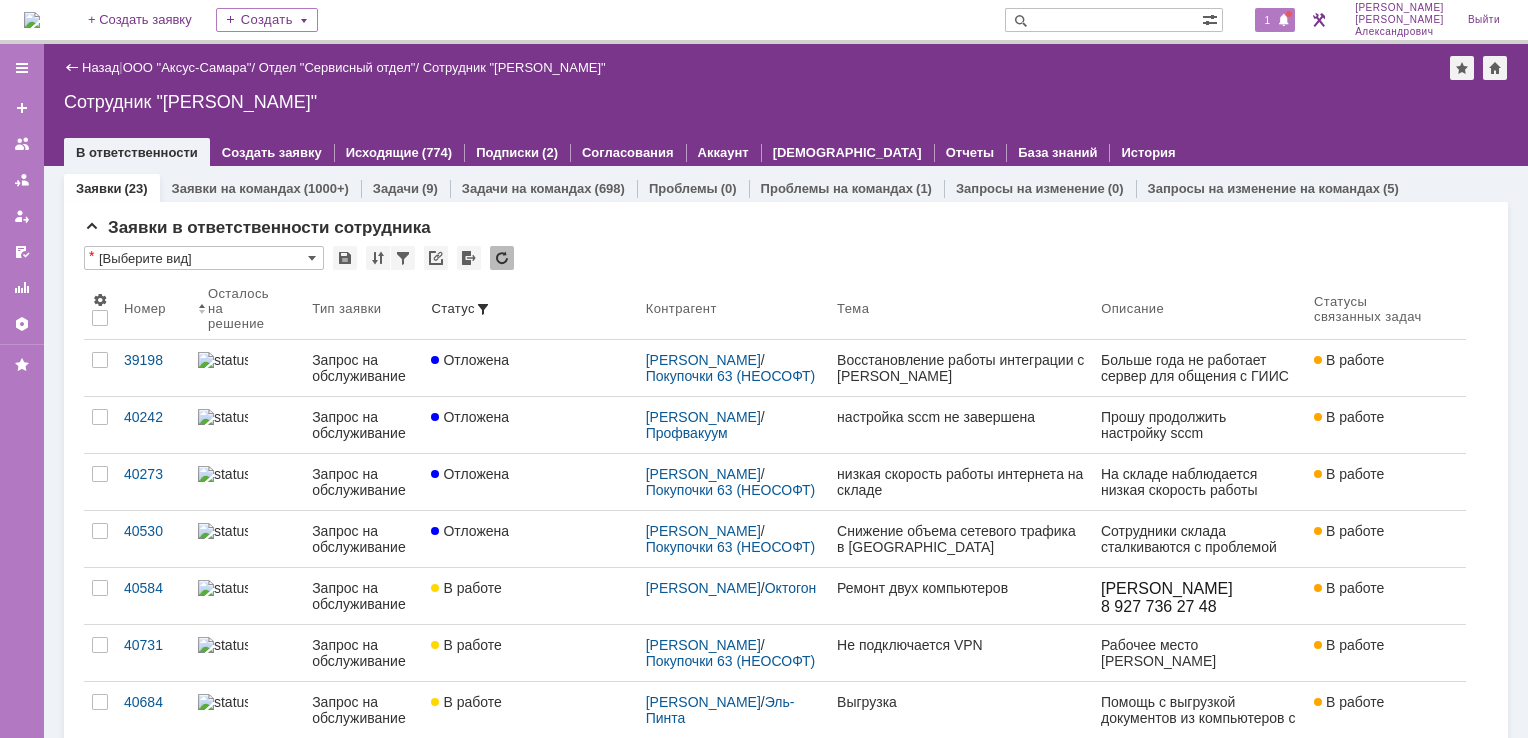 click on "1" at bounding box center (1268, 20) 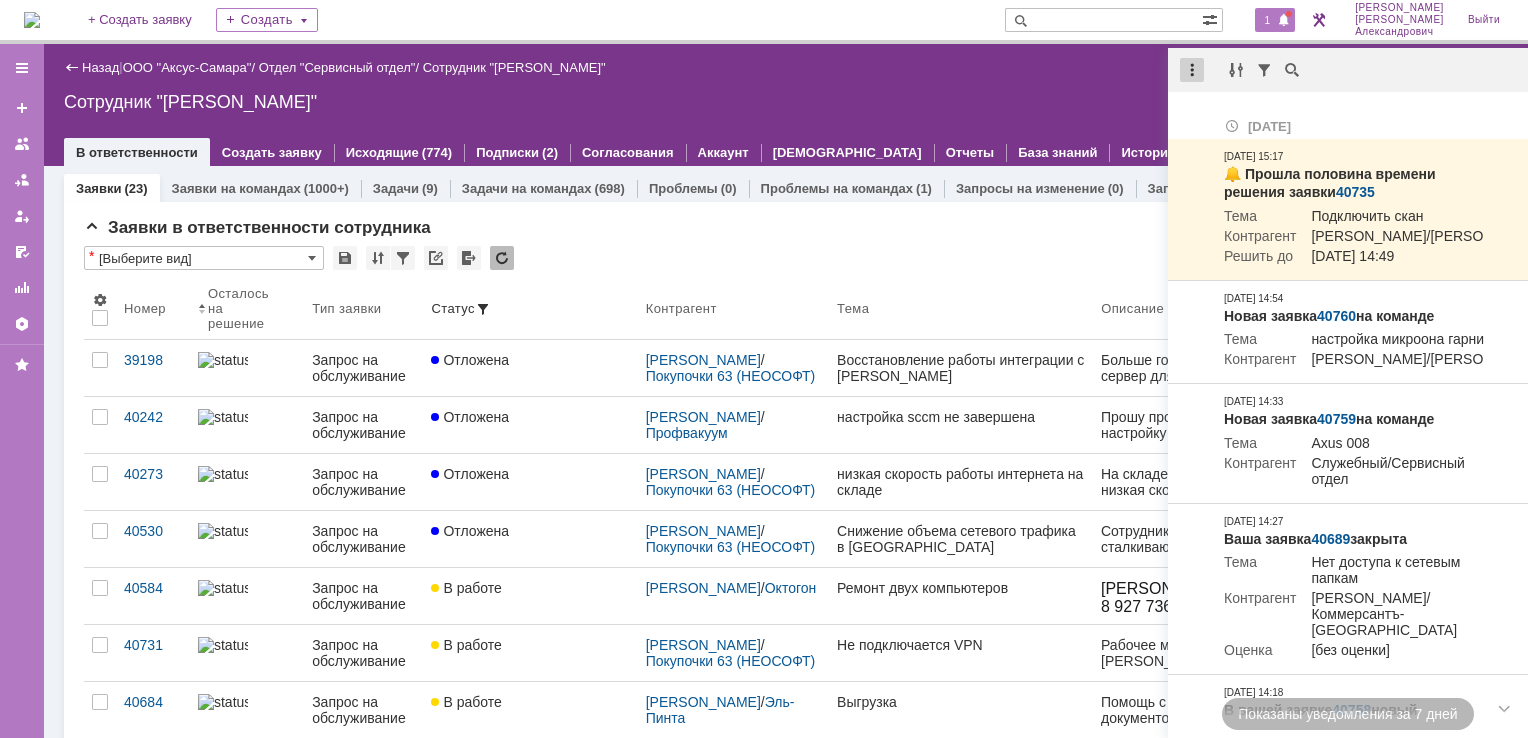 click at bounding box center (1192, 70) 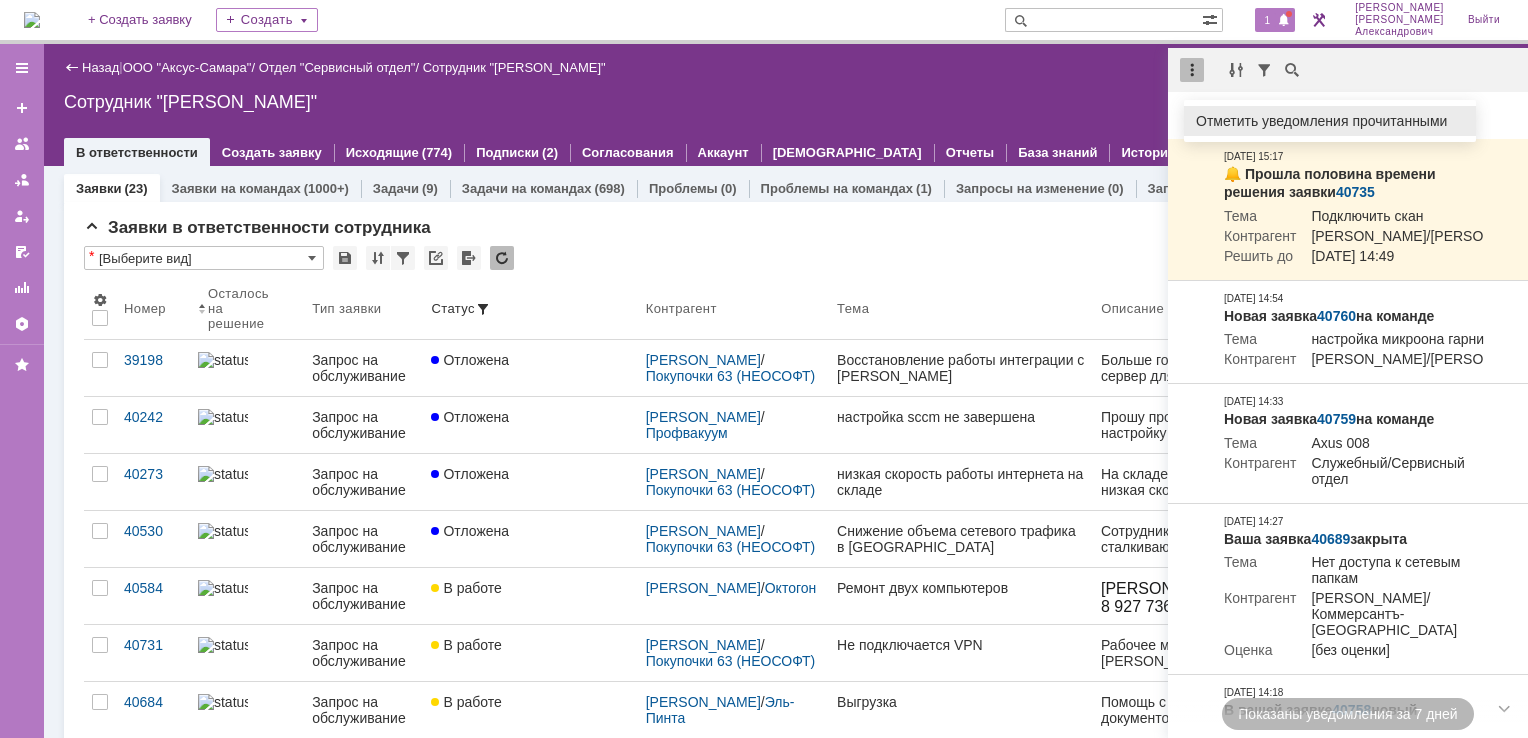 click on "Отметить уведомления прочитанными" at bounding box center [1330, 121] 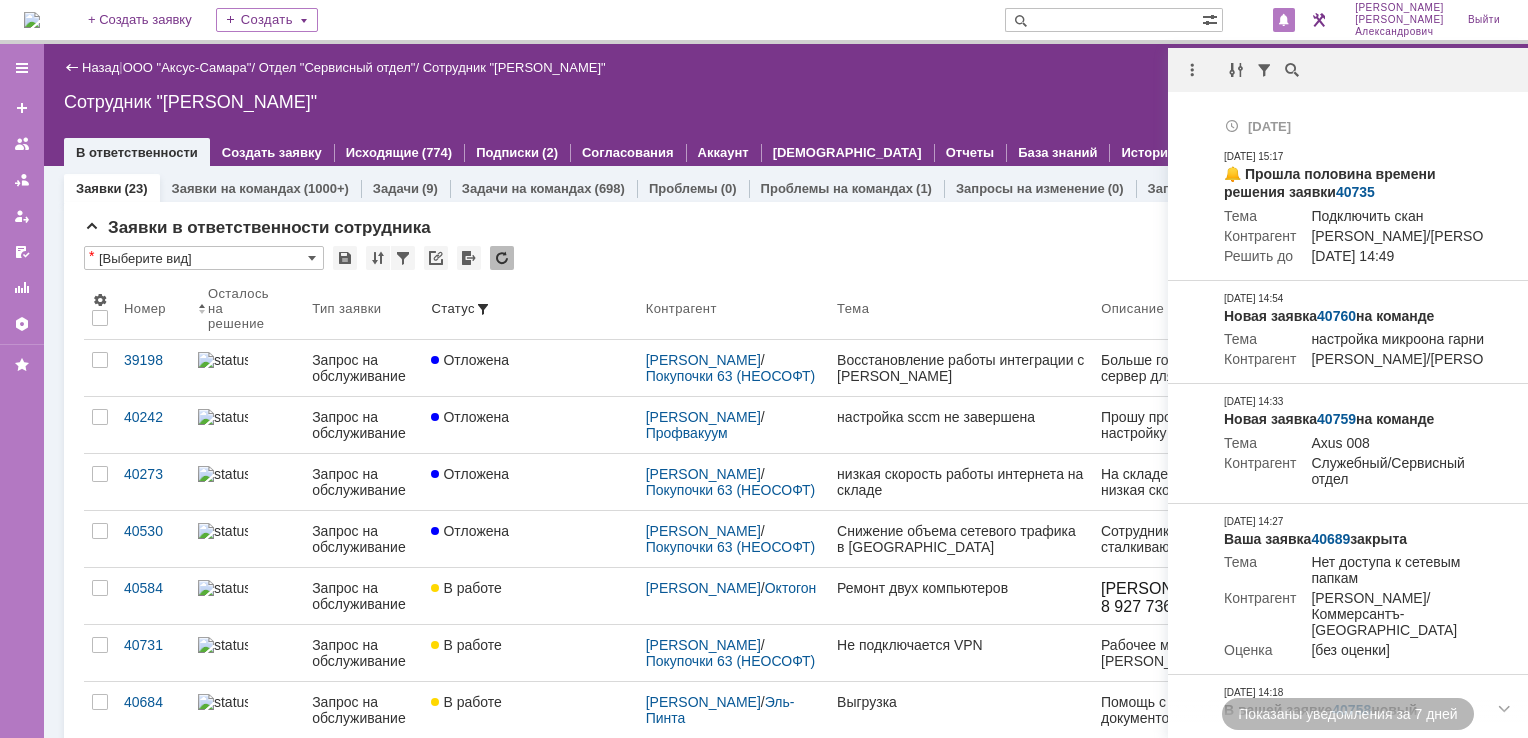 click on "Сотрудник "[PERSON_NAME]"" at bounding box center [786, 102] 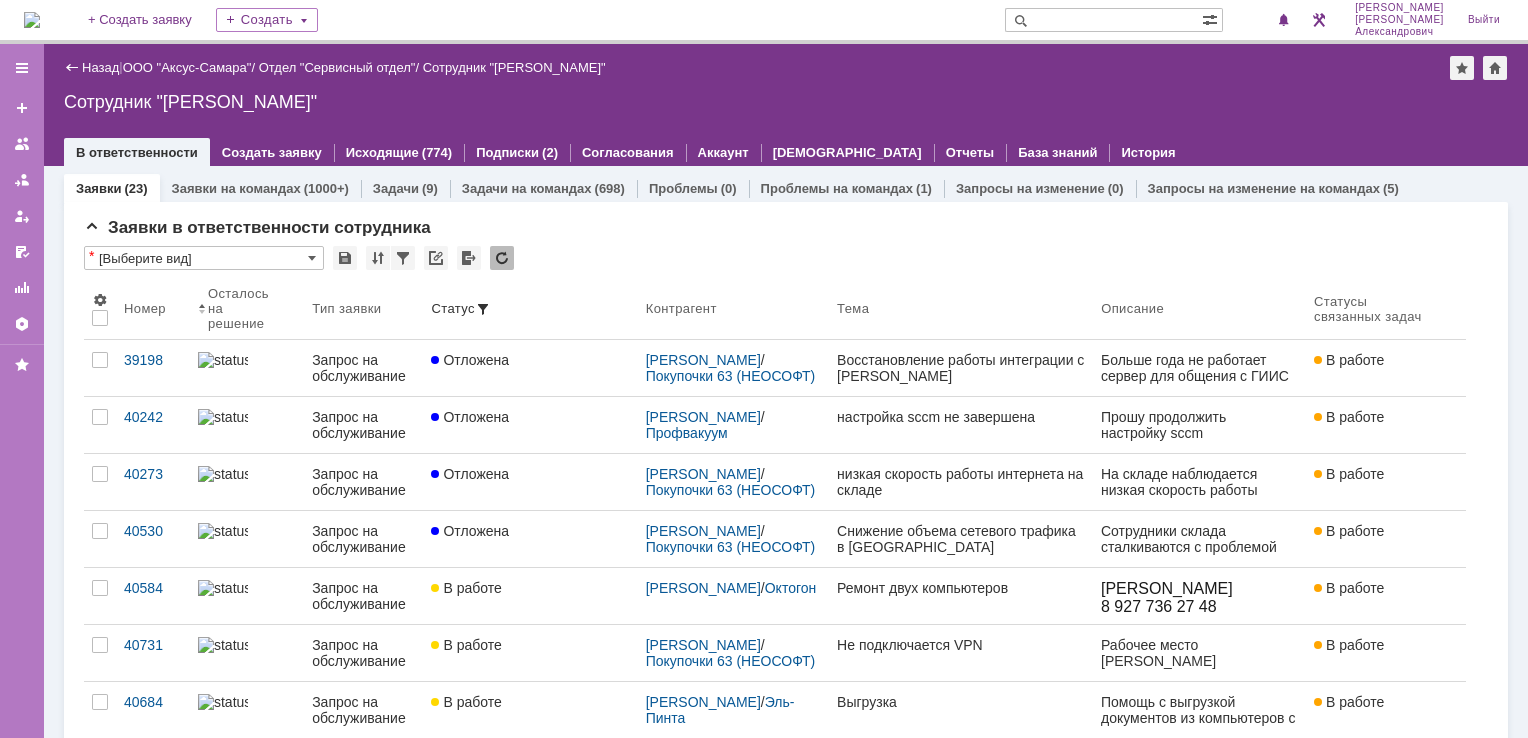 click at bounding box center [32, 20] 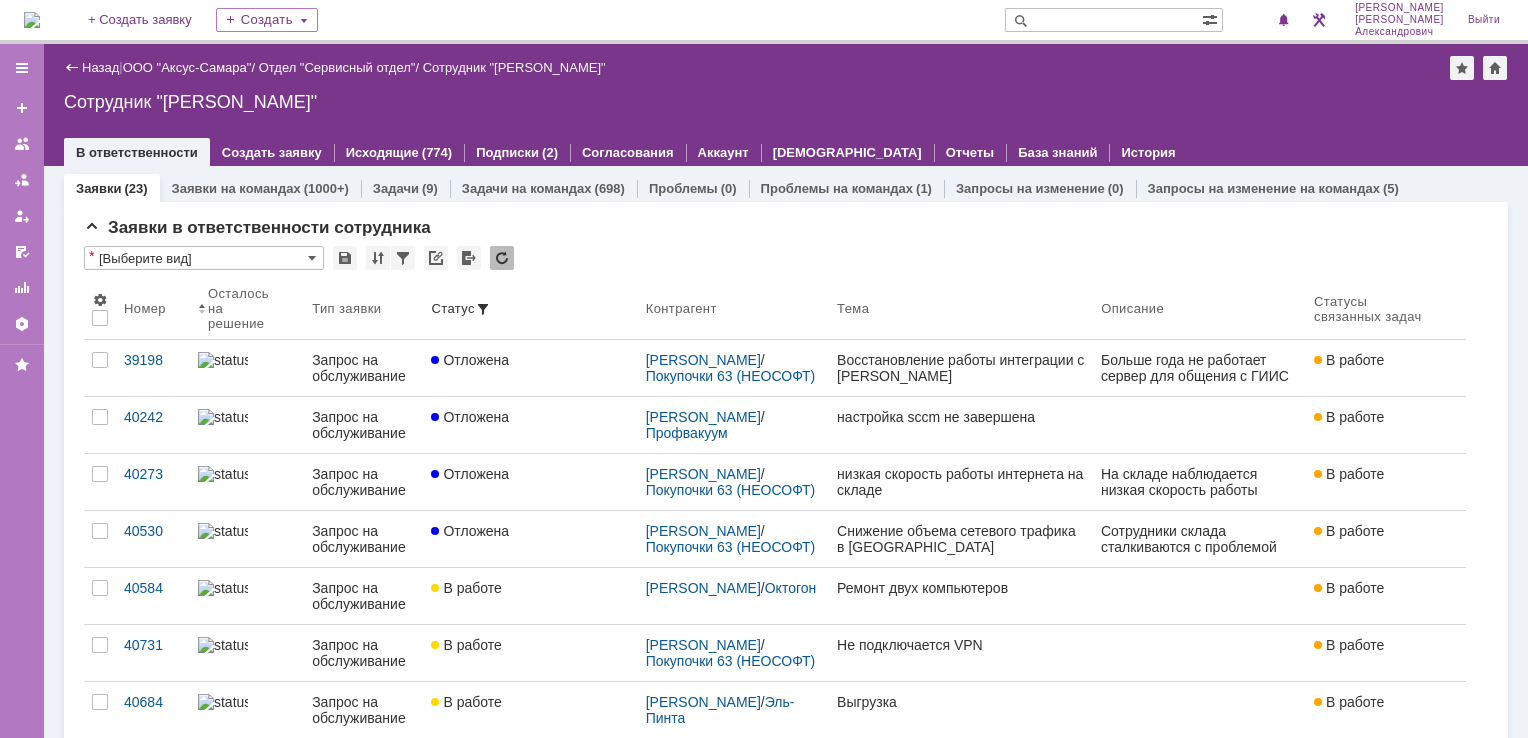 scroll, scrollTop: 0, scrollLeft: 0, axis: both 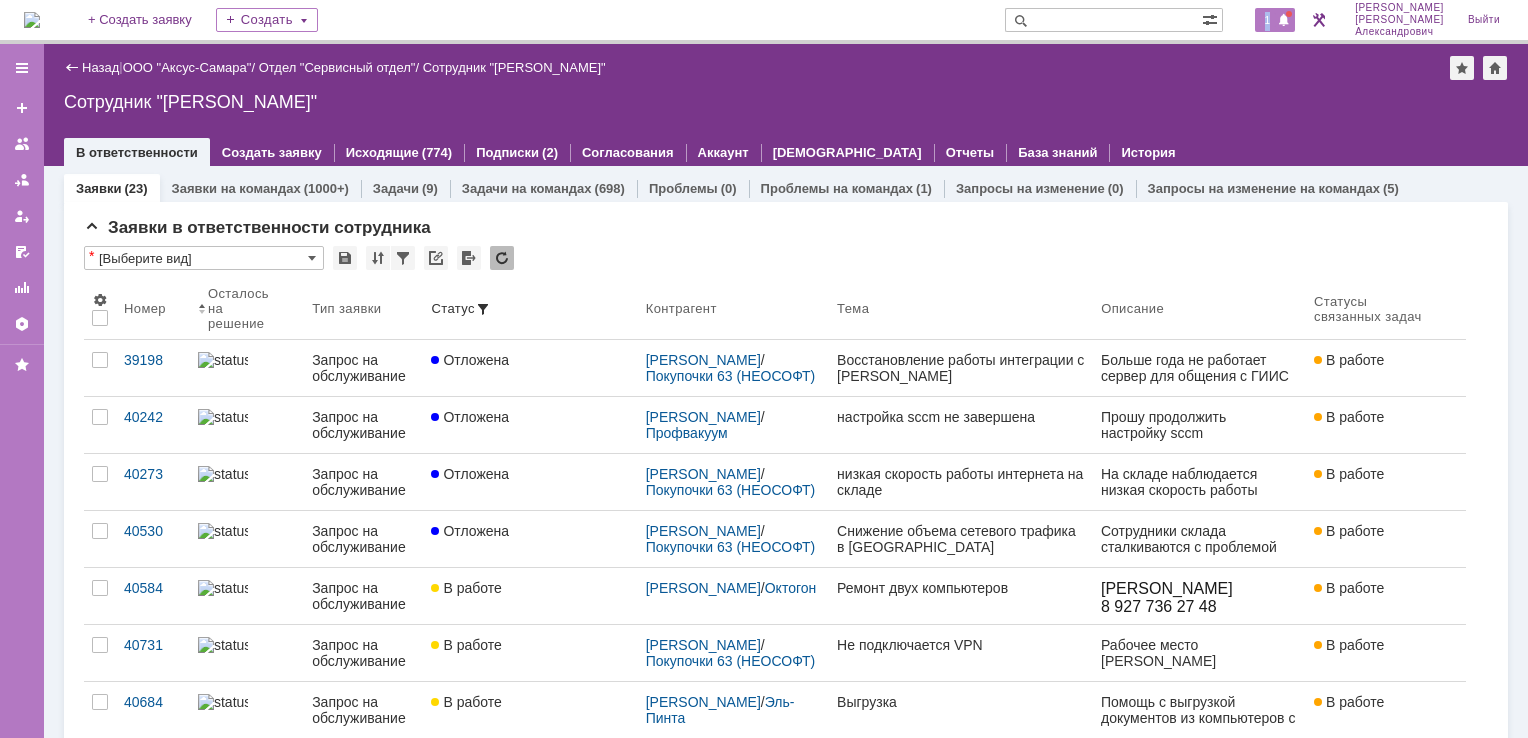 drag, startPoint x: 1288, startPoint y: 6, endPoint x: 1289, endPoint y: 20, distance: 14.035668 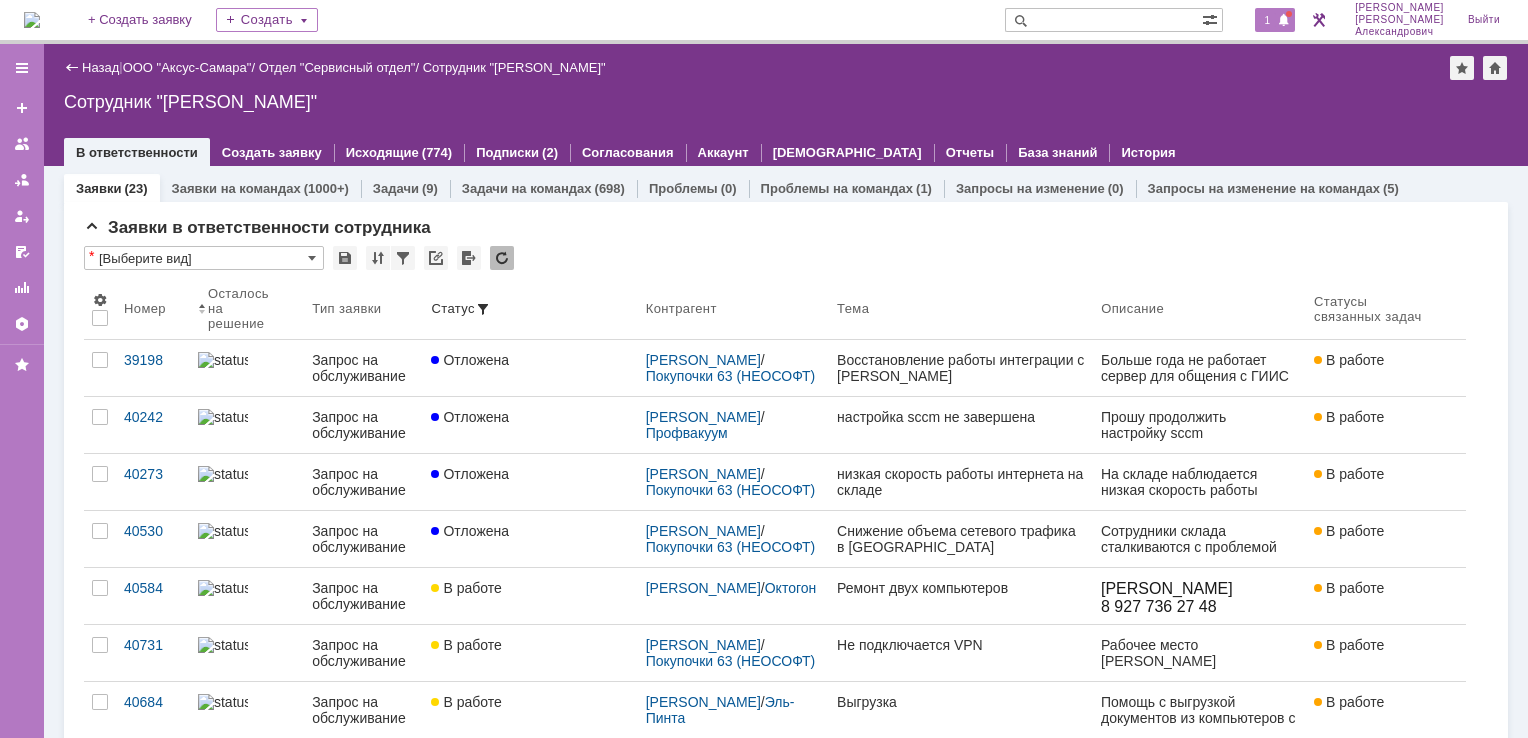click at bounding box center (1284, 21) 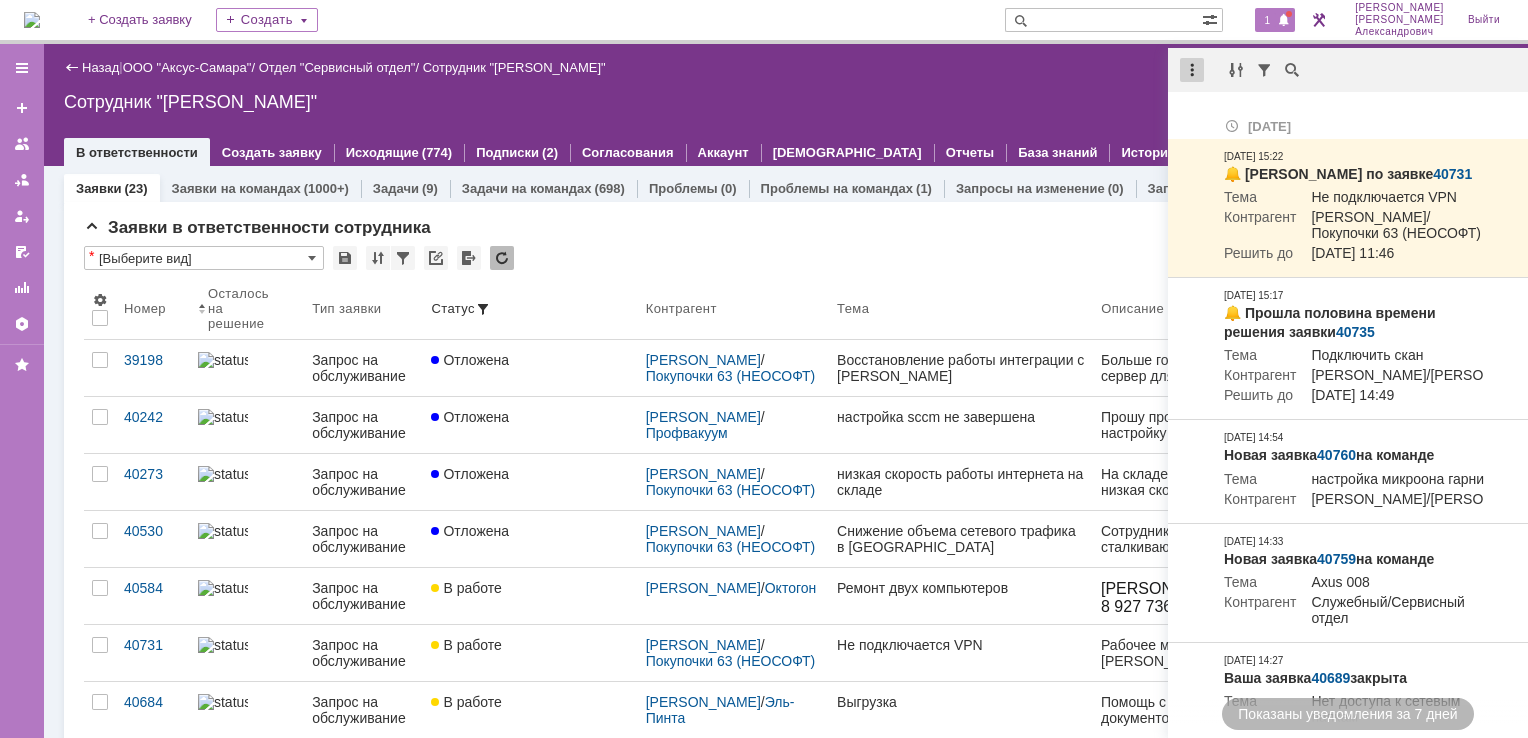 click at bounding box center (1192, 70) 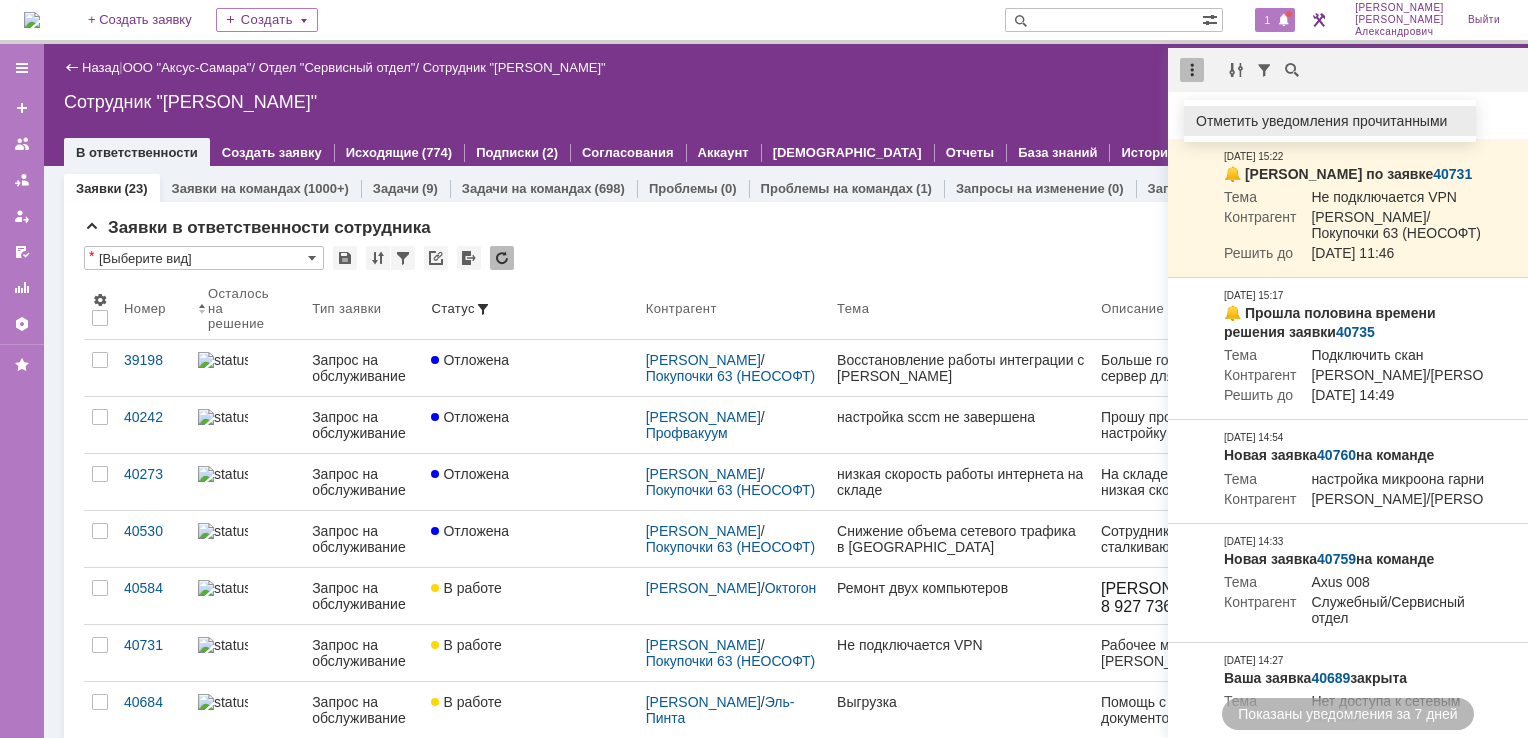 click on "Отметить уведомления прочитанными" at bounding box center (1330, 121) 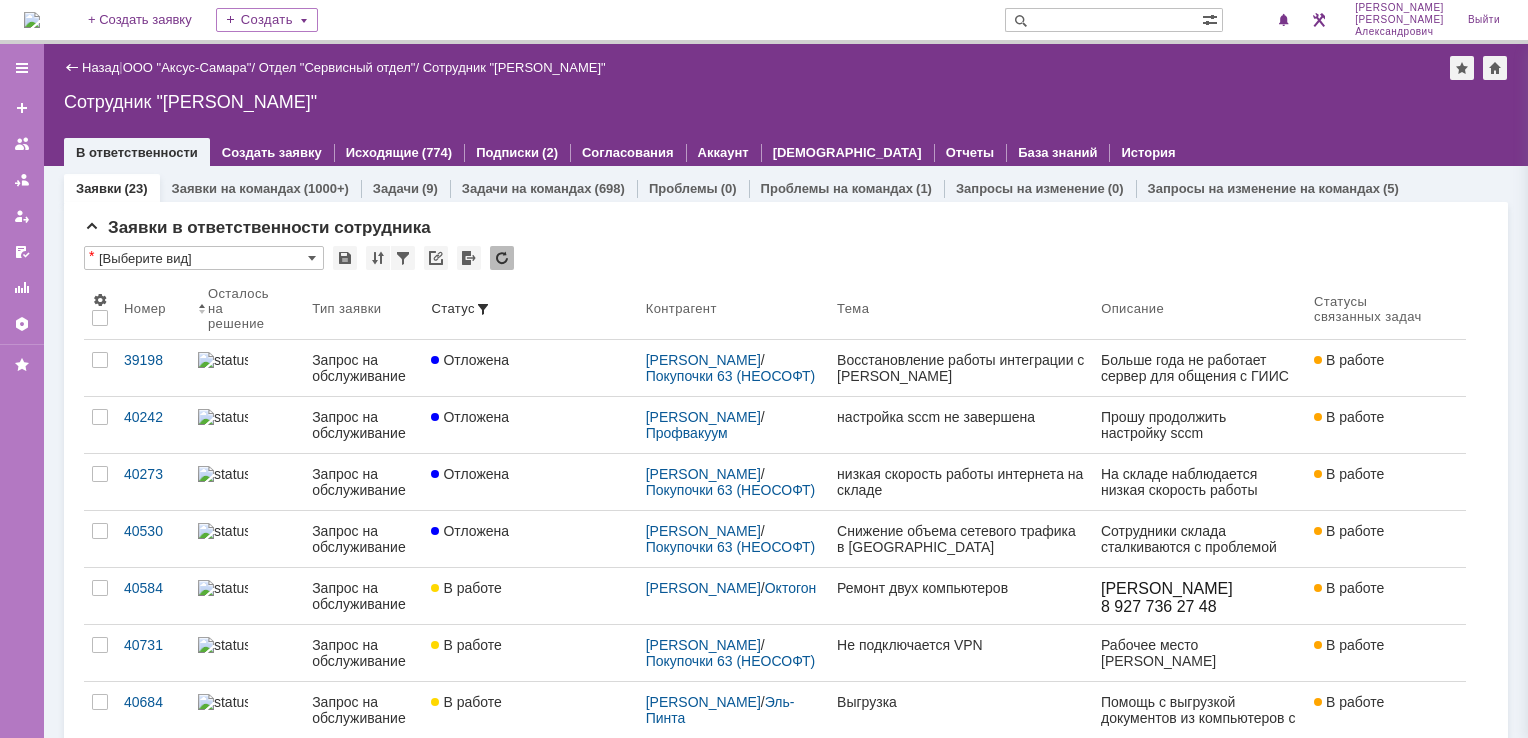 click on "Сотрудник "[PERSON_NAME]"" at bounding box center [786, 102] 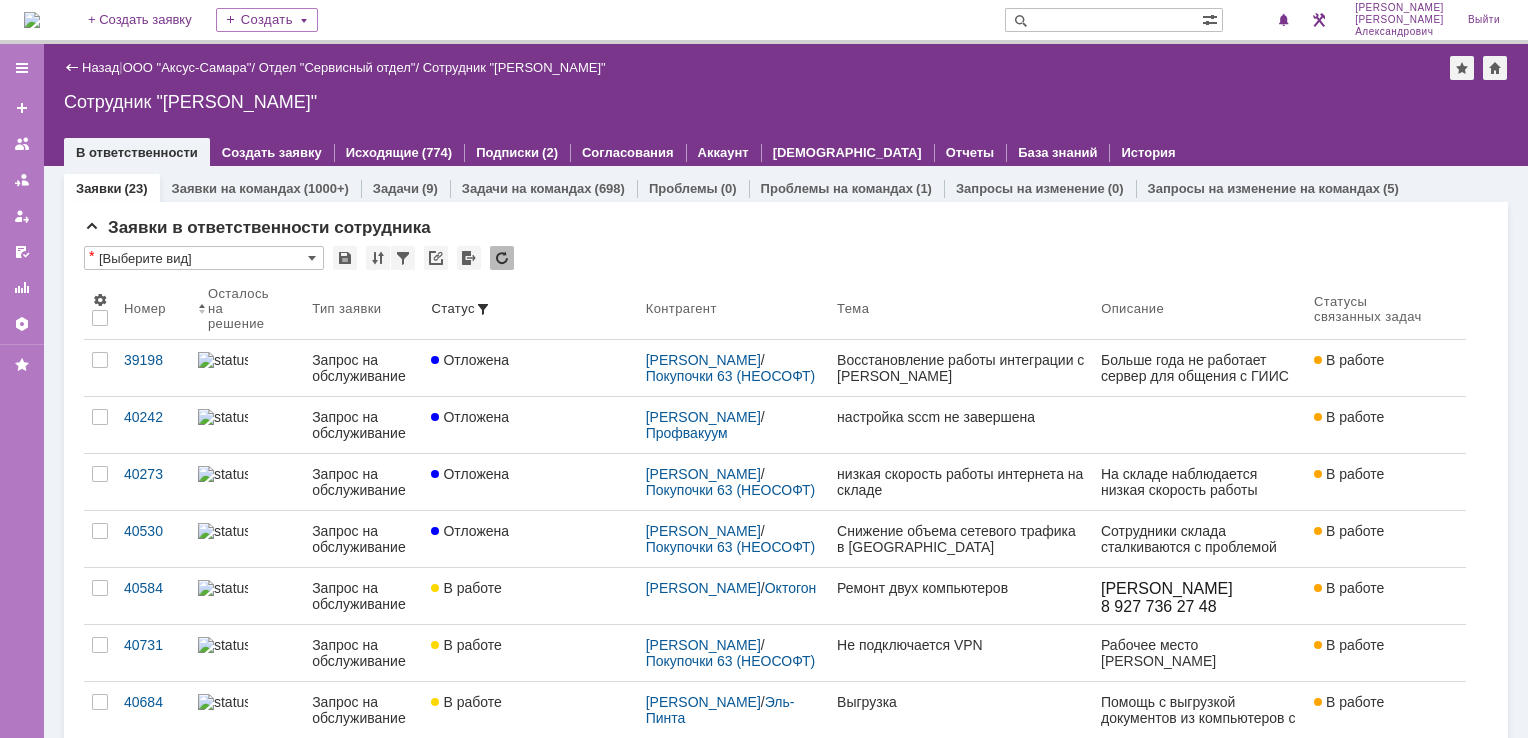 scroll, scrollTop: 0, scrollLeft: 0, axis: both 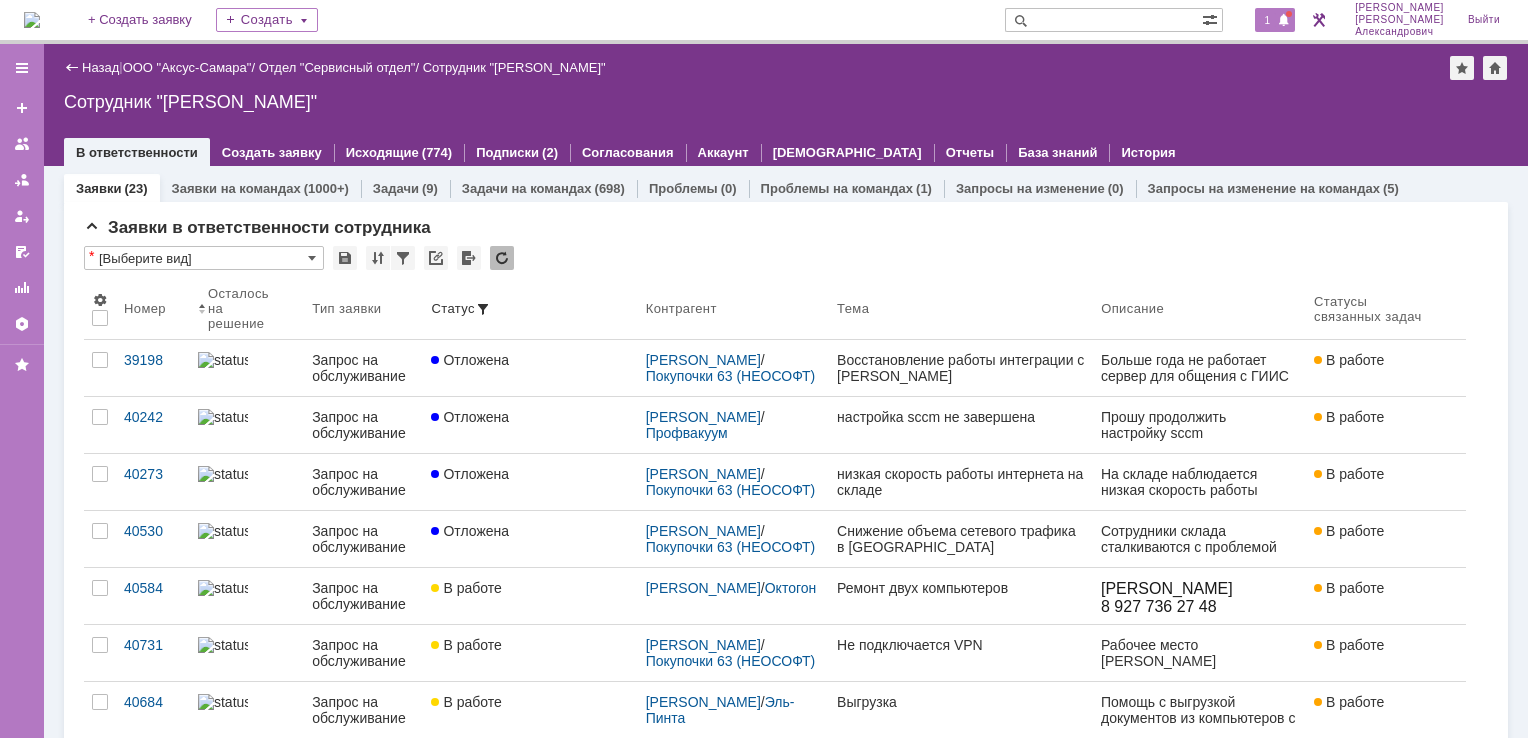 click at bounding box center [1284, 21] 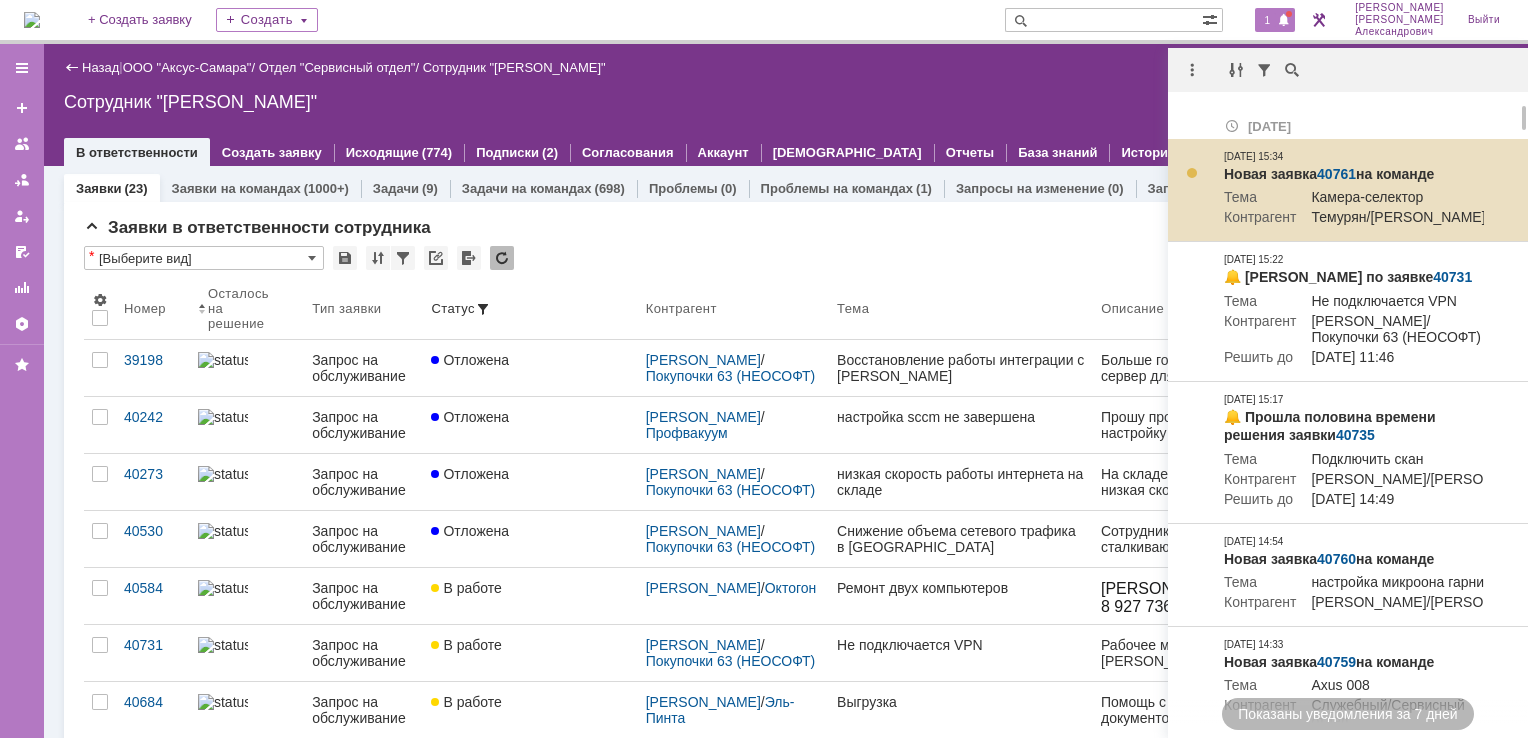 click on "40761" at bounding box center [1336, 174] 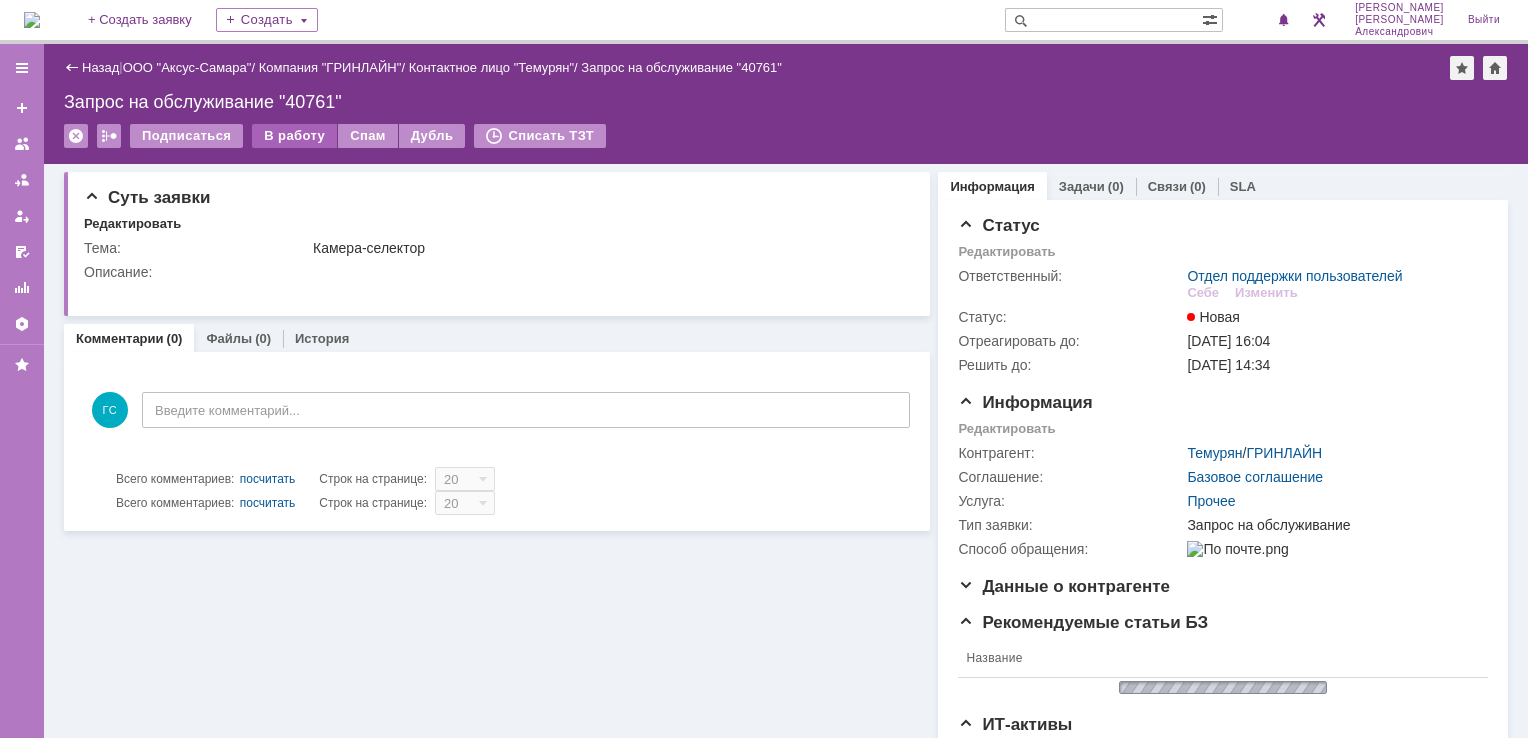 scroll, scrollTop: 0, scrollLeft: 0, axis: both 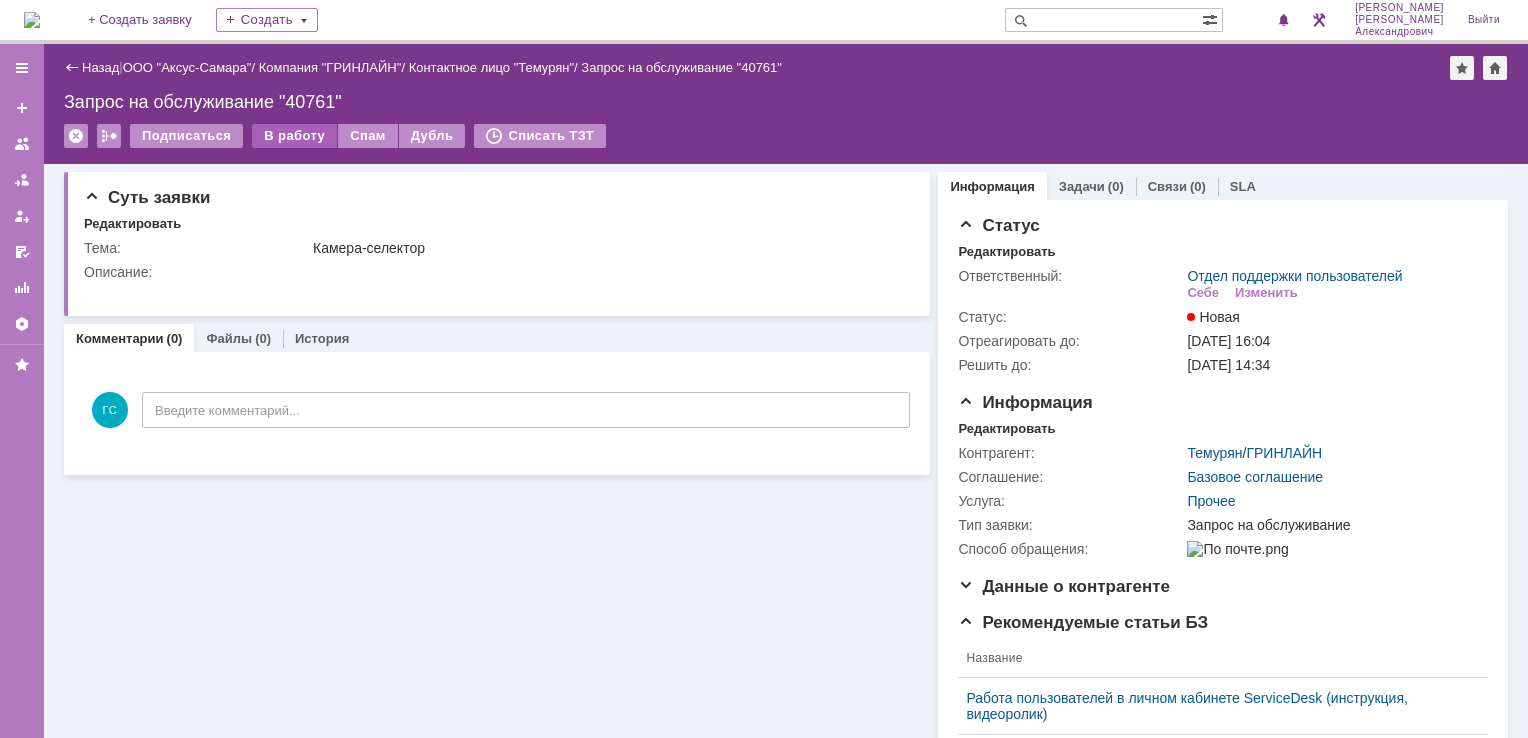 click on "В работу" at bounding box center [294, 136] 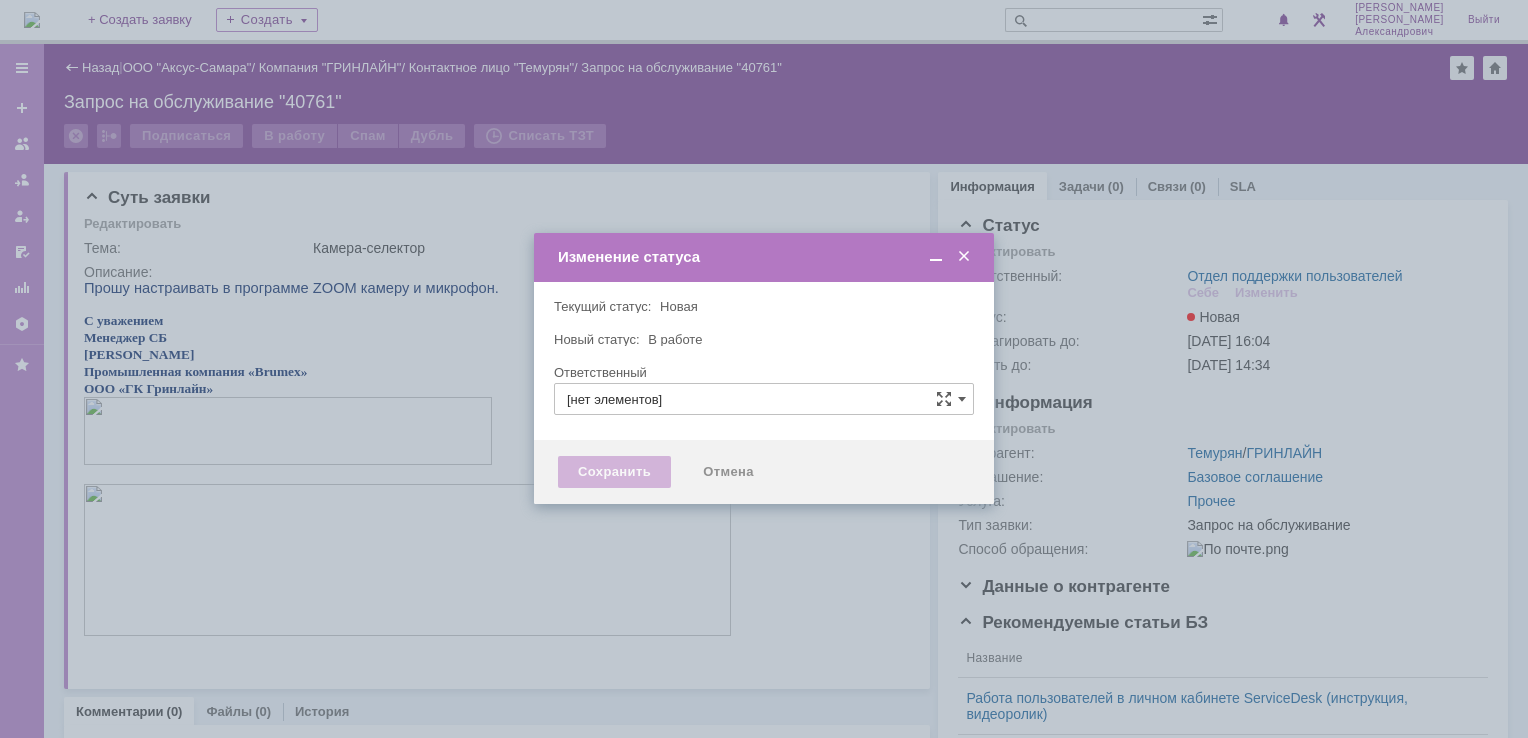 type on "Отдел поддержки пользователей" 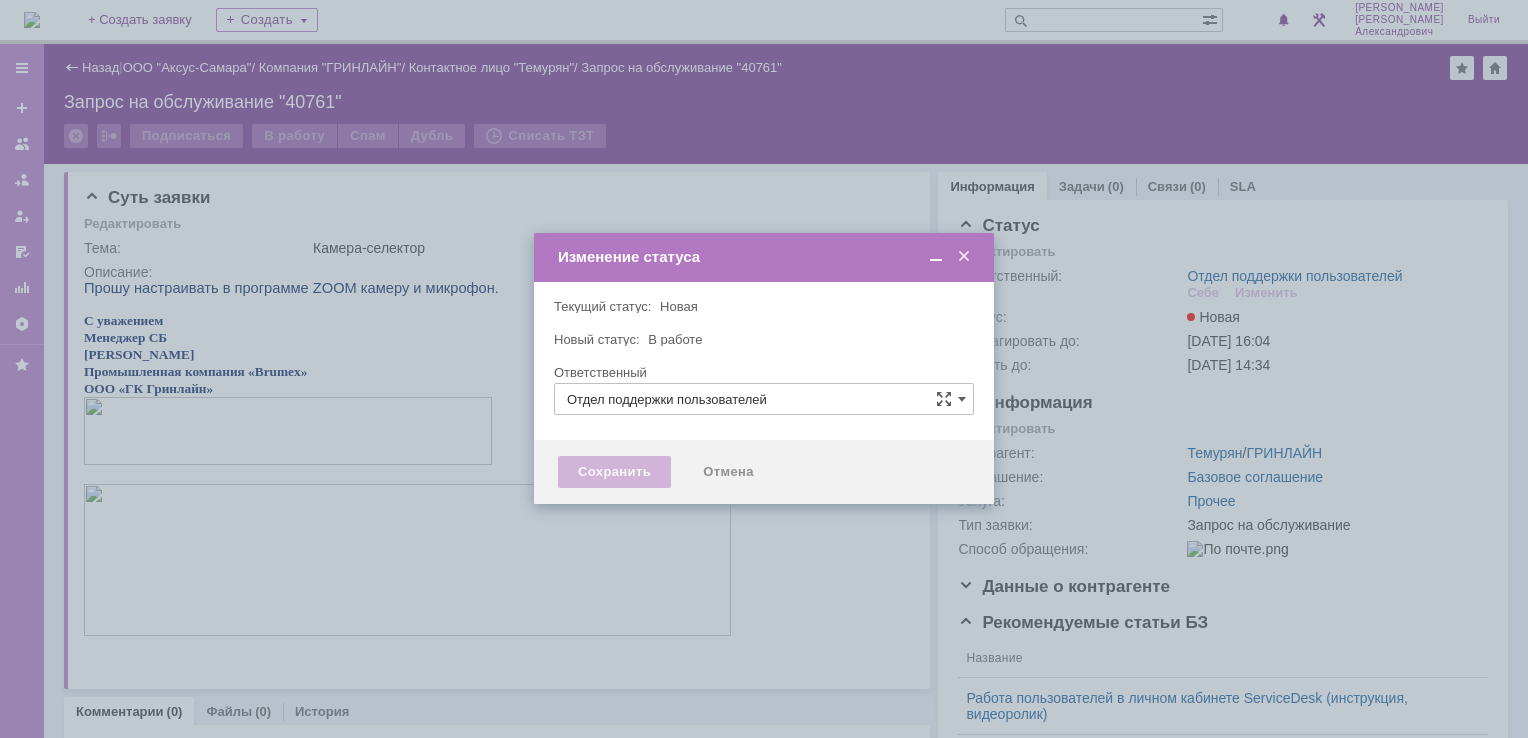 type on "[PERSON_NAME]" 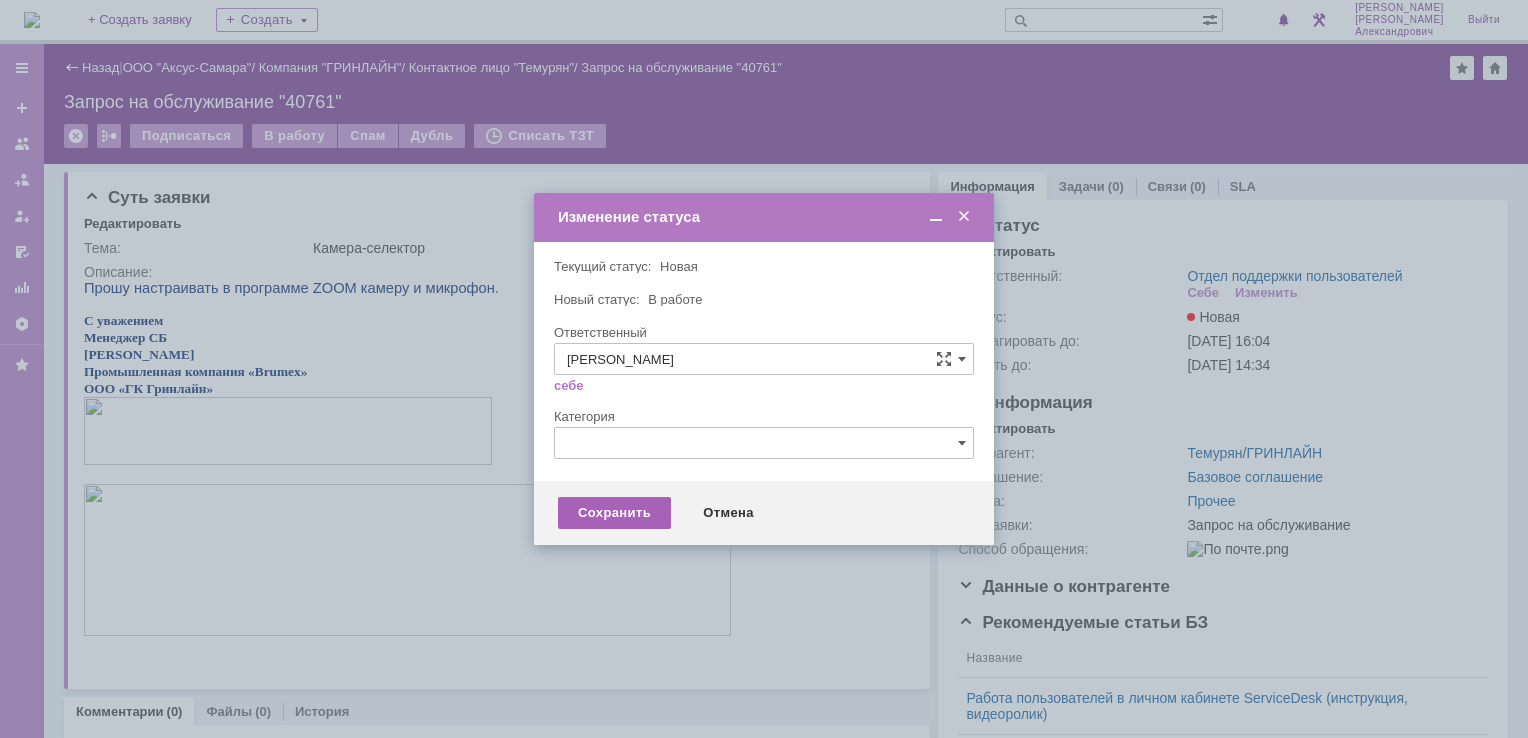 click on "Сохранить" at bounding box center [614, 513] 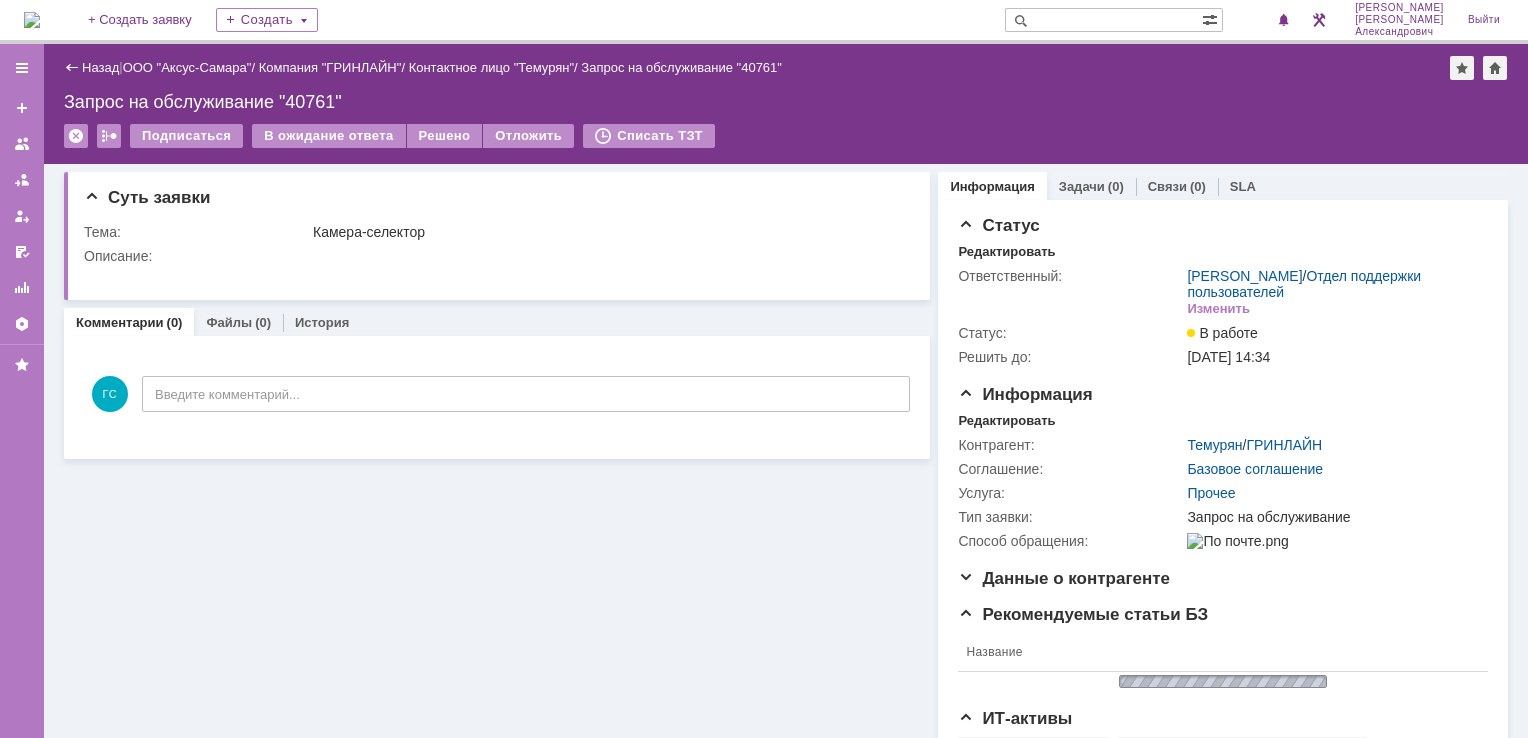 scroll, scrollTop: 0, scrollLeft: 0, axis: both 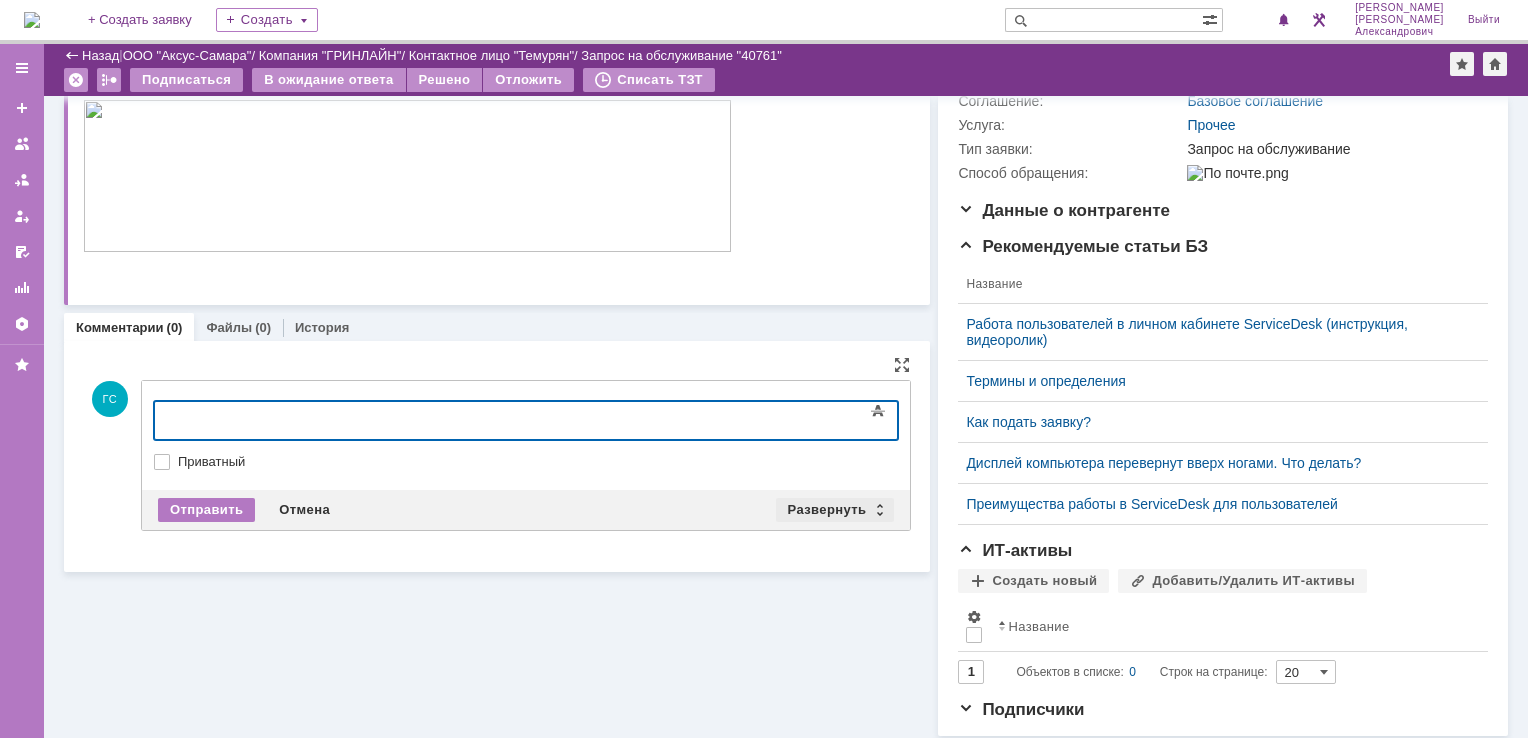 click on "Развернуть" at bounding box center (835, 510) 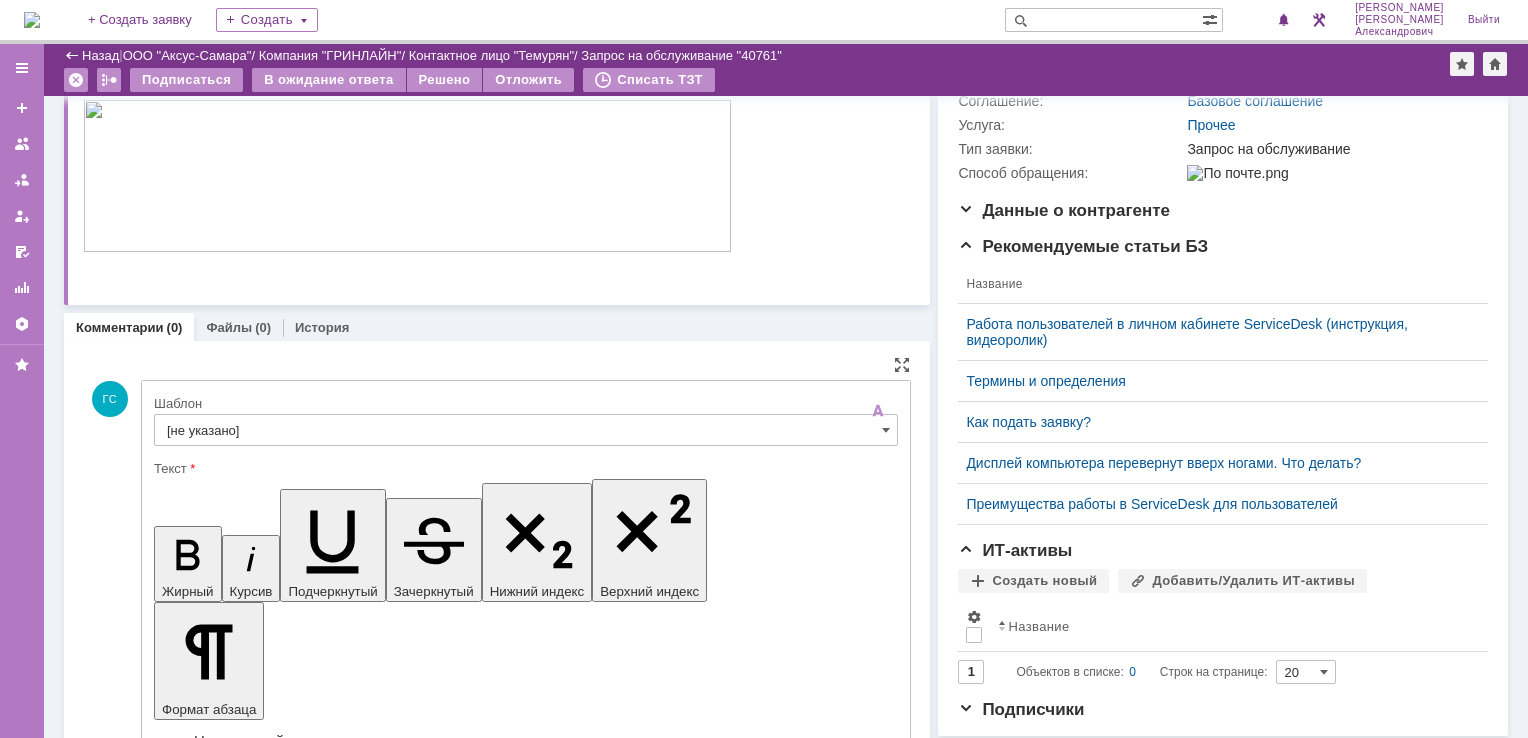 scroll, scrollTop: 0, scrollLeft: 0, axis: both 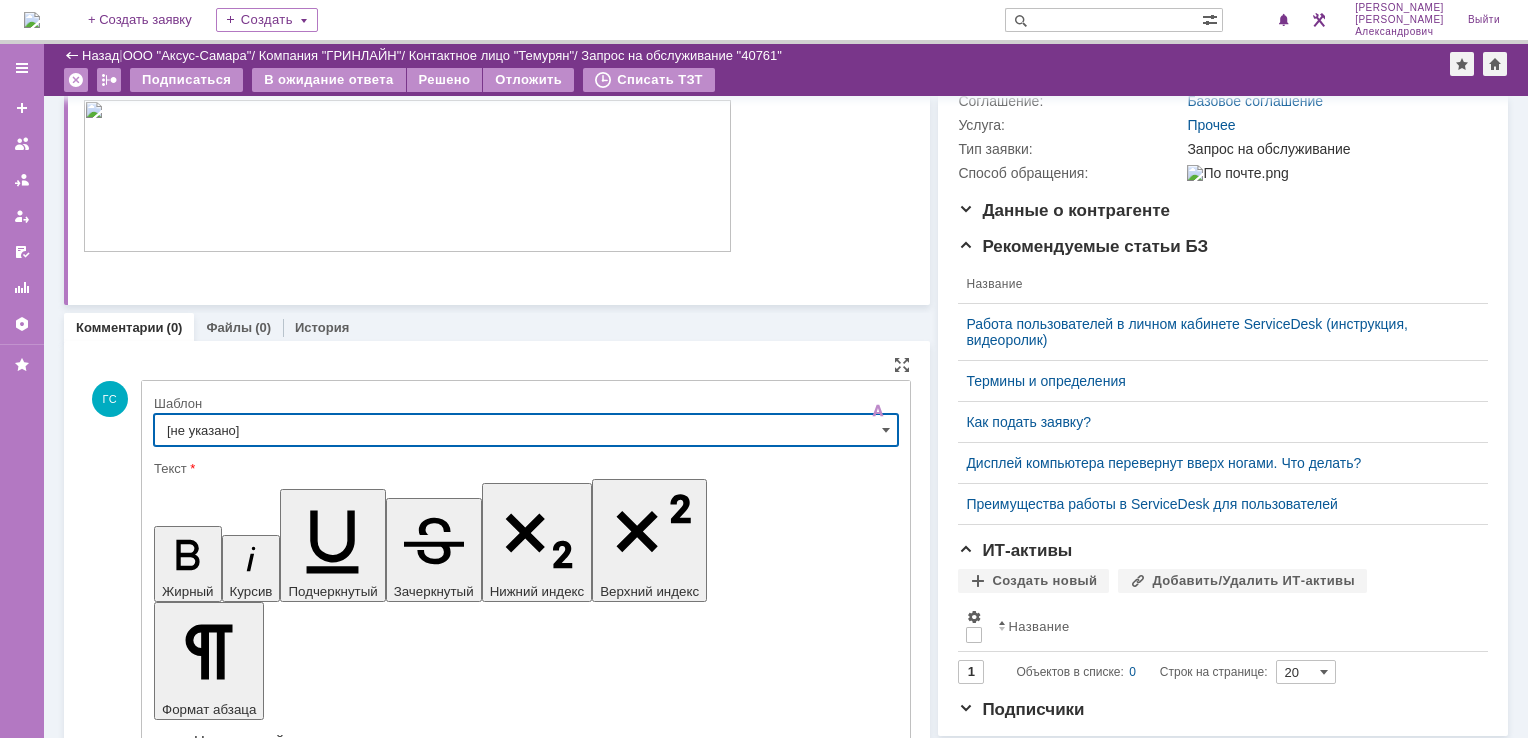 click on "[не указано]" at bounding box center [526, 430] 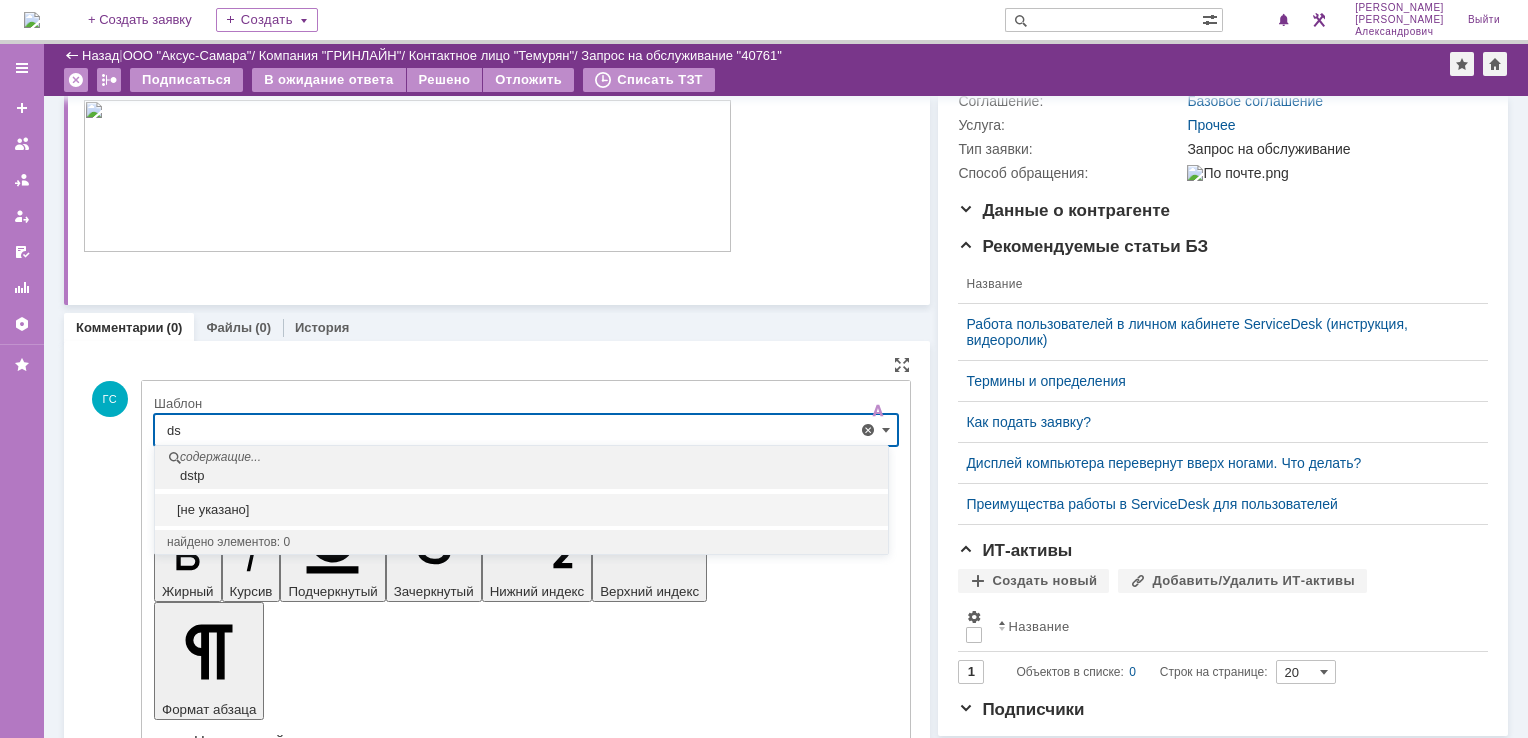 type on "d" 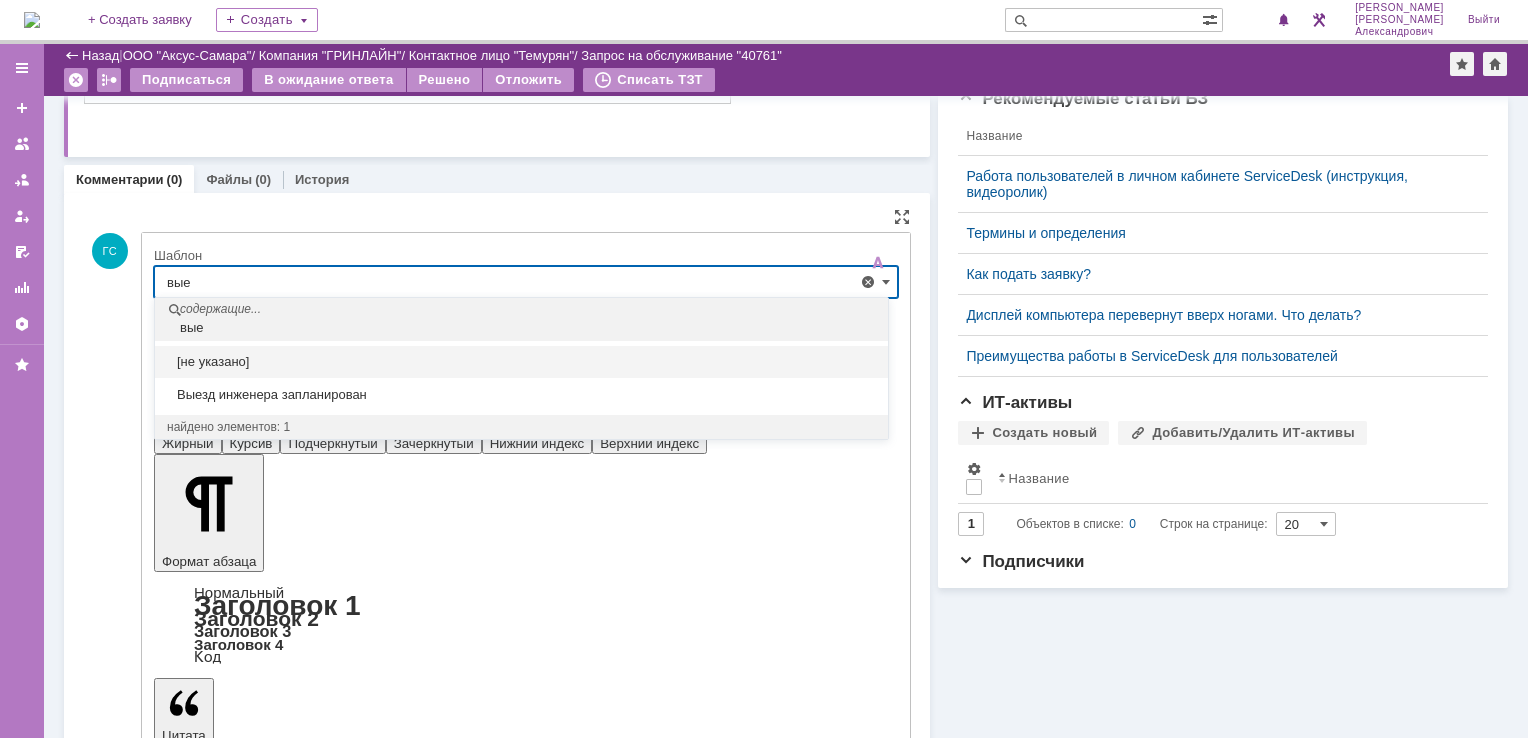 scroll, scrollTop: 469, scrollLeft: 0, axis: vertical 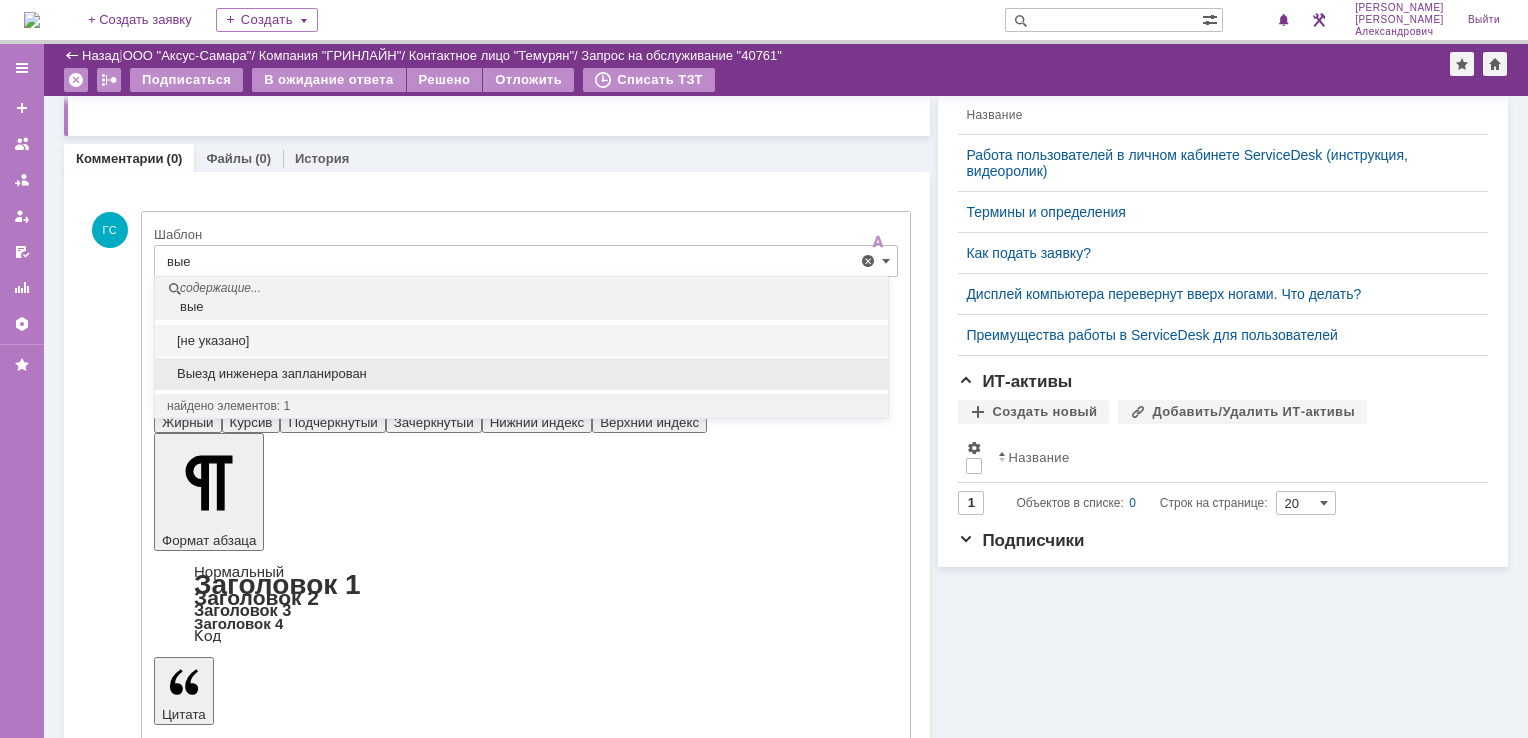 click on "Выезд инженера запланирован" at bounding box center [521, 374] 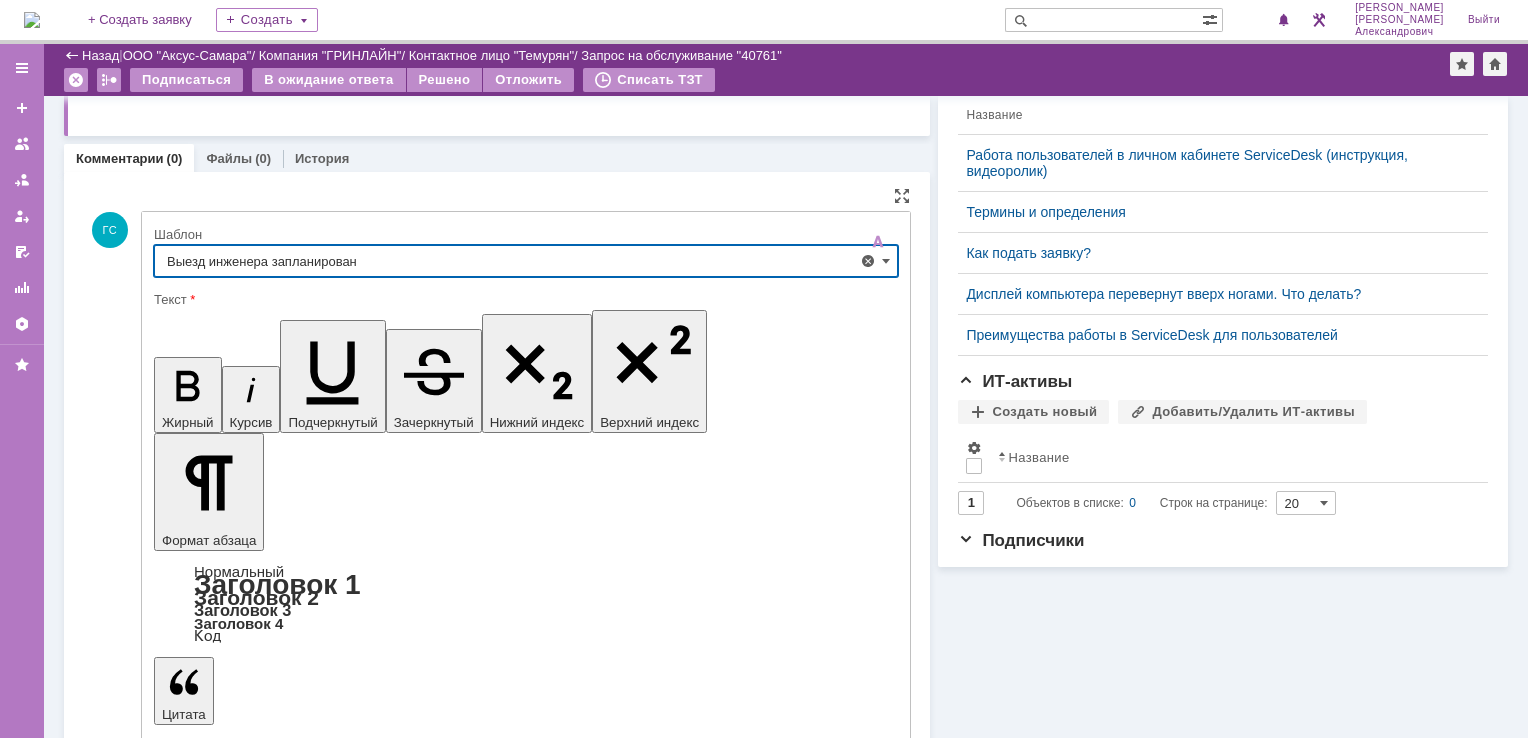 type on "Выезд инженера запланирован" 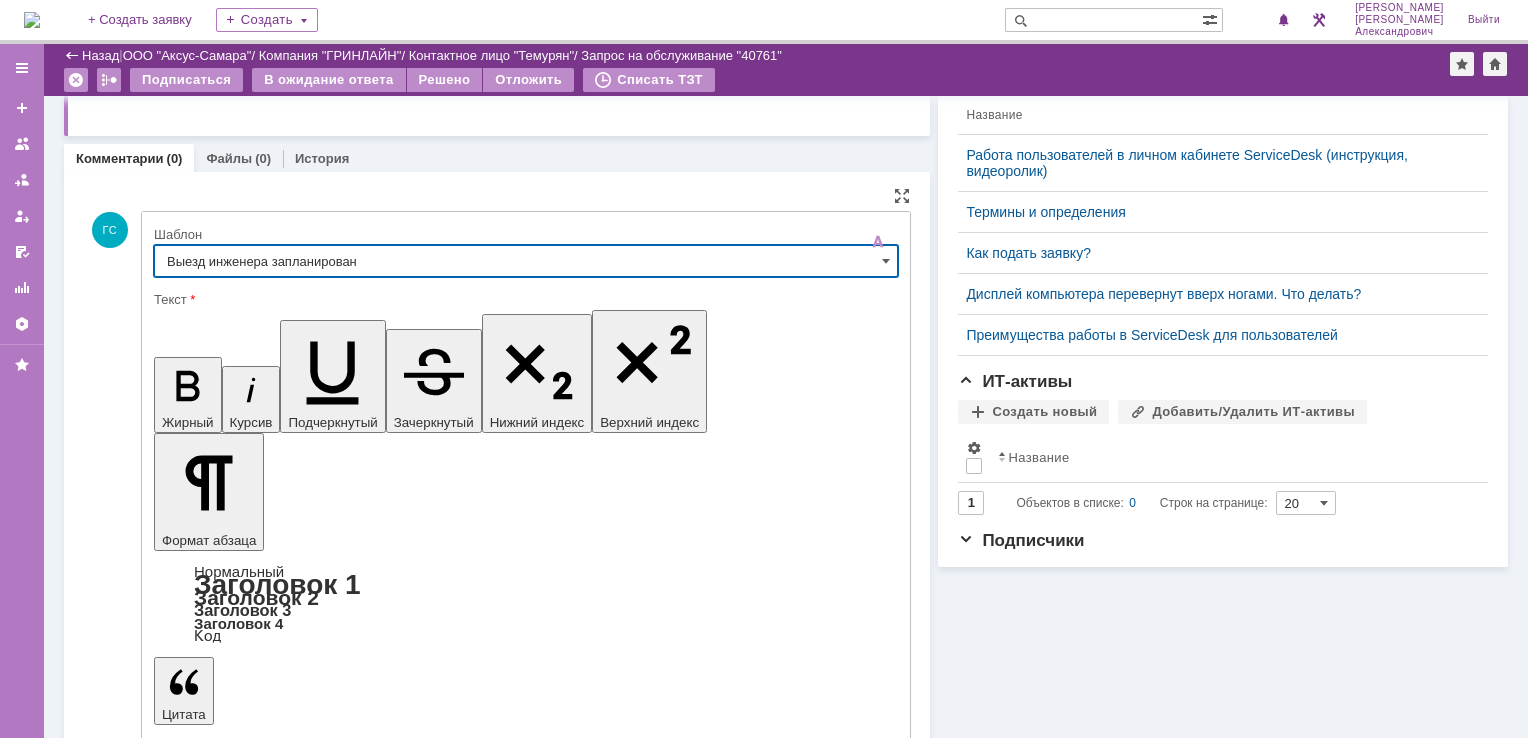 click on "Отправить" at bounding box center [206, 5411] 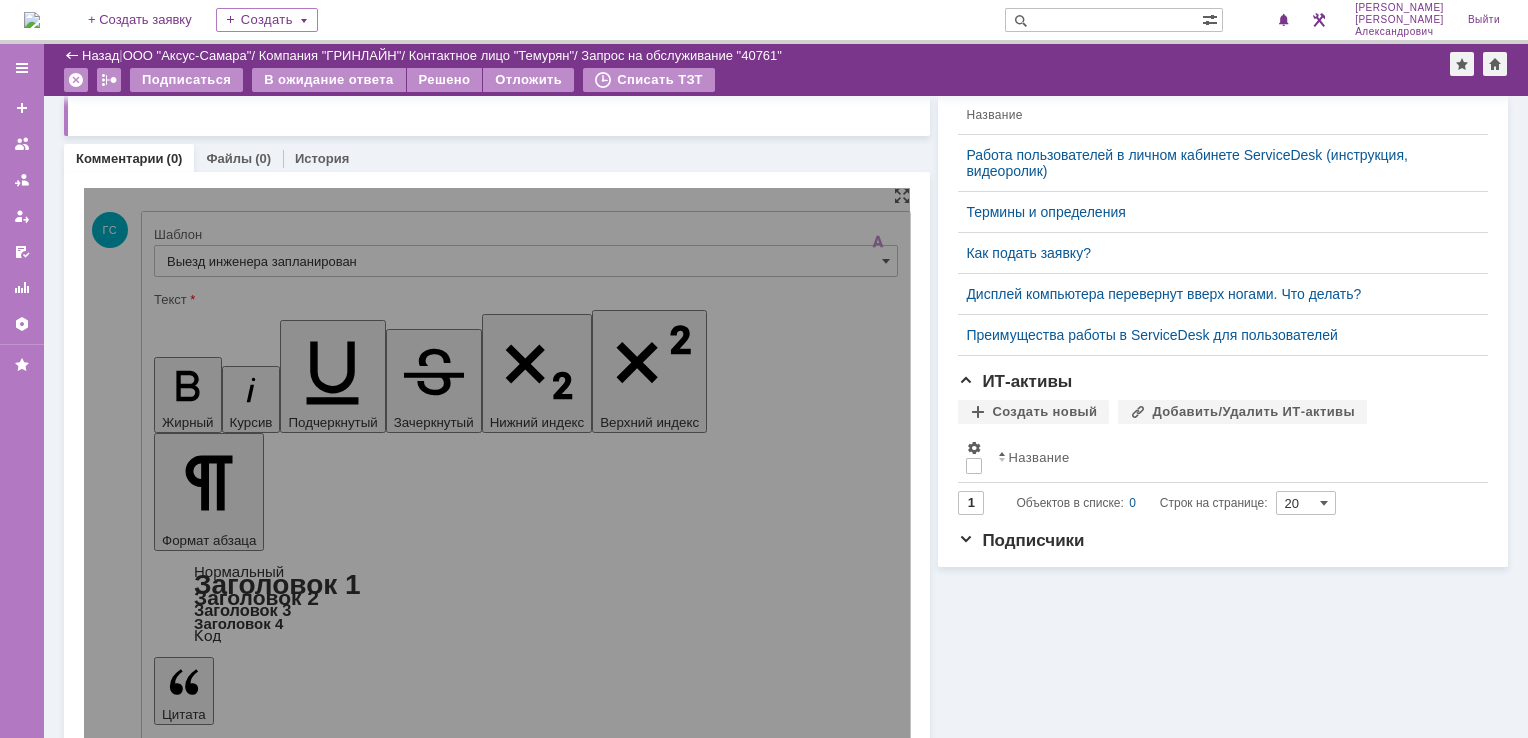 scroll, scrollTop: 318, scrollLeft: 0, axis: vertical 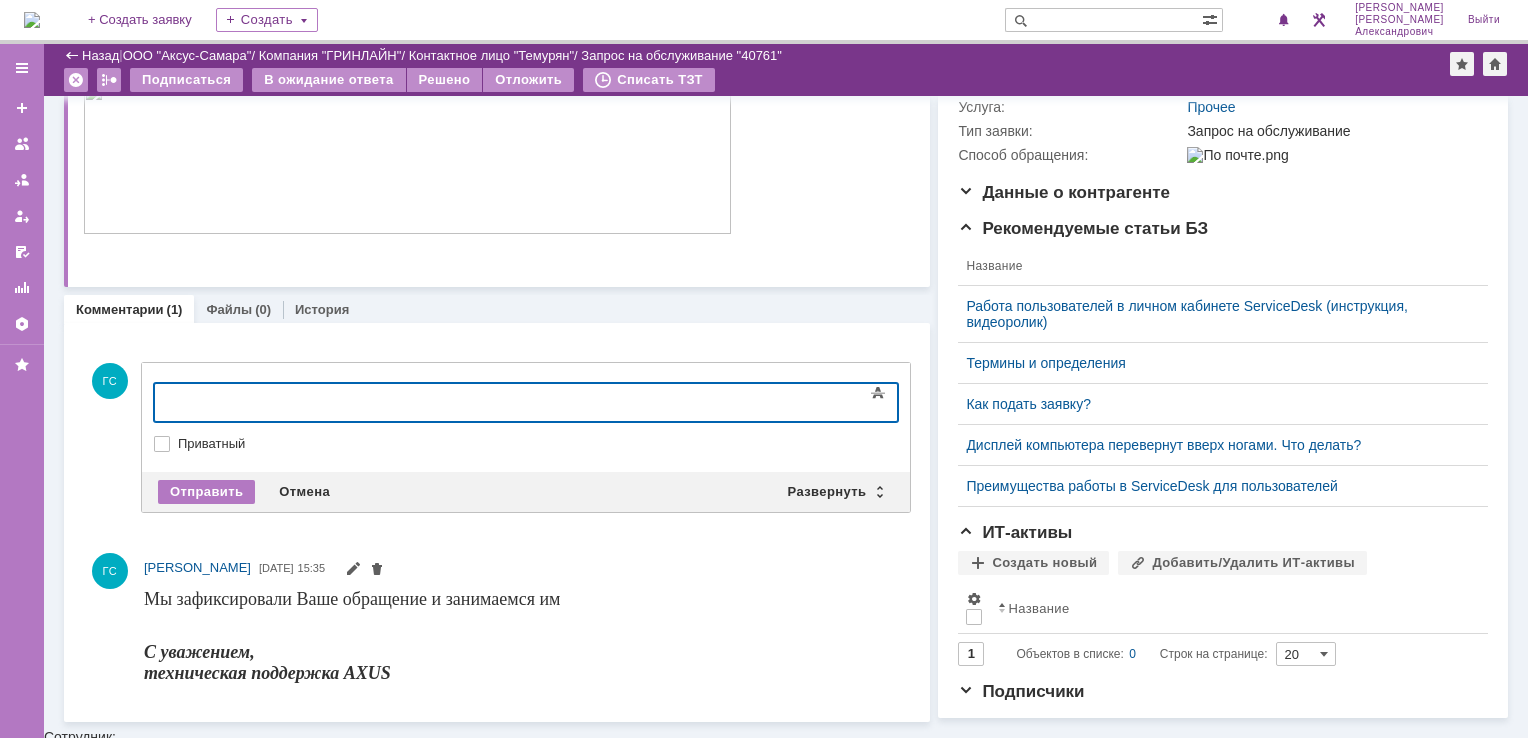 type 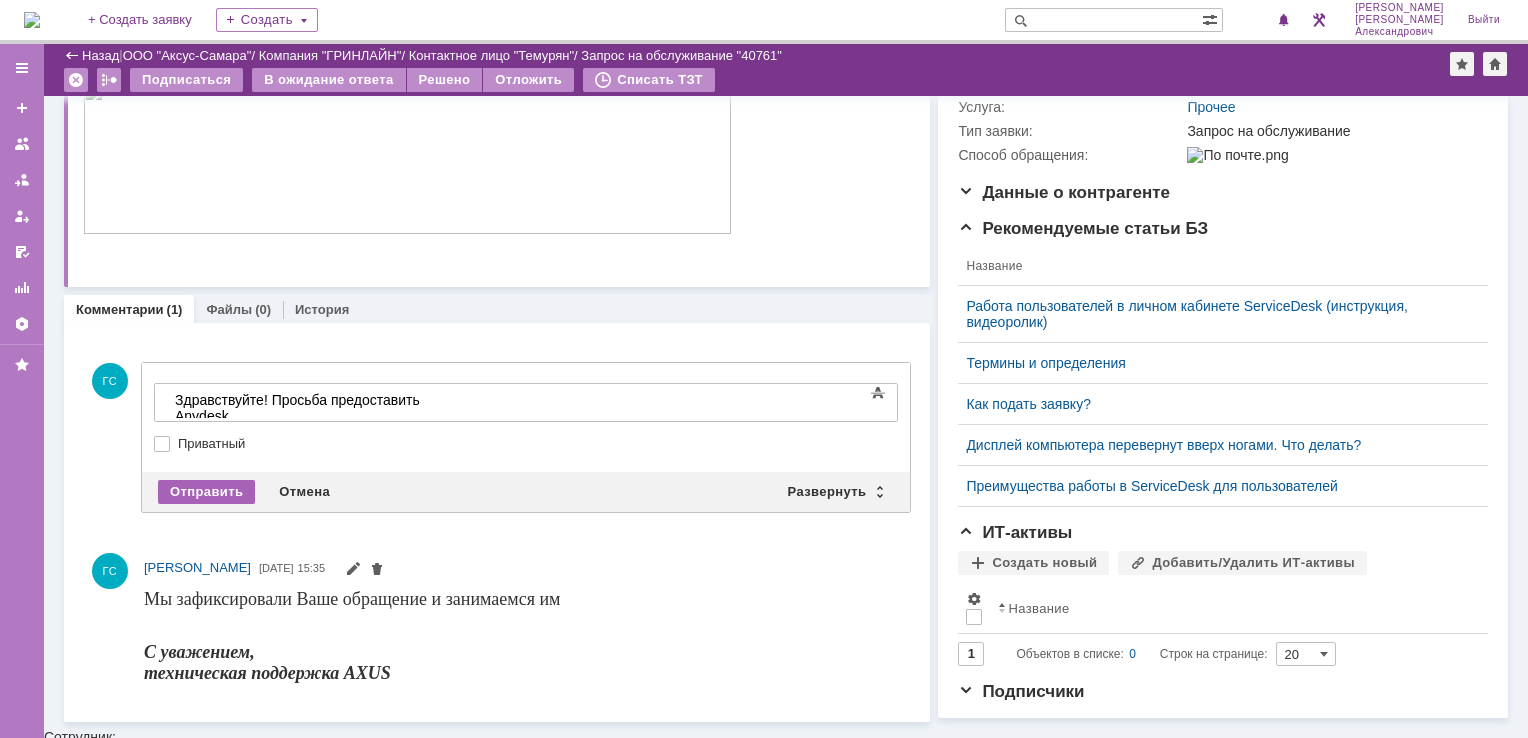 click on "Отправить" at bounding box center [206, 492] 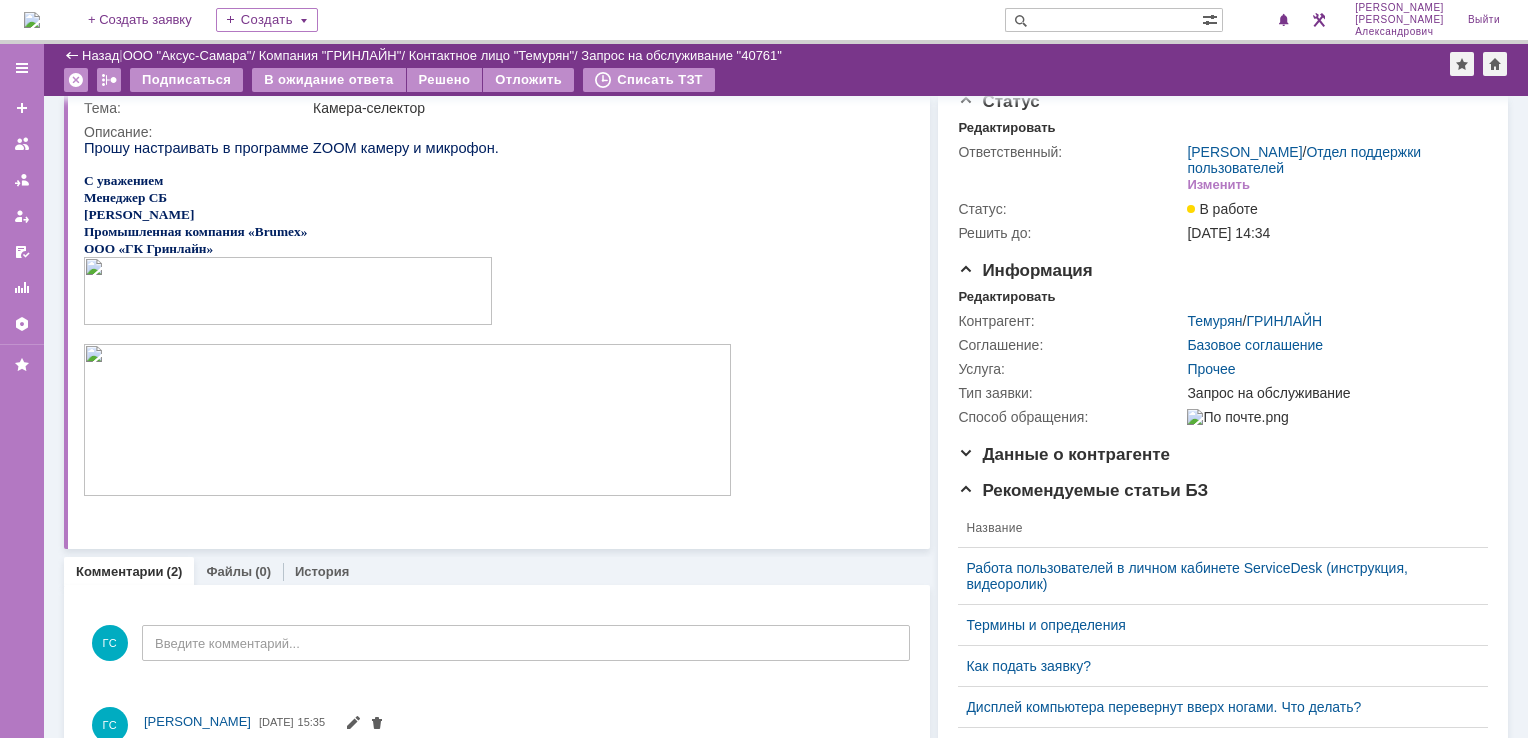scroll, scrollTop: 0, scrollLeft: 0, axis: both 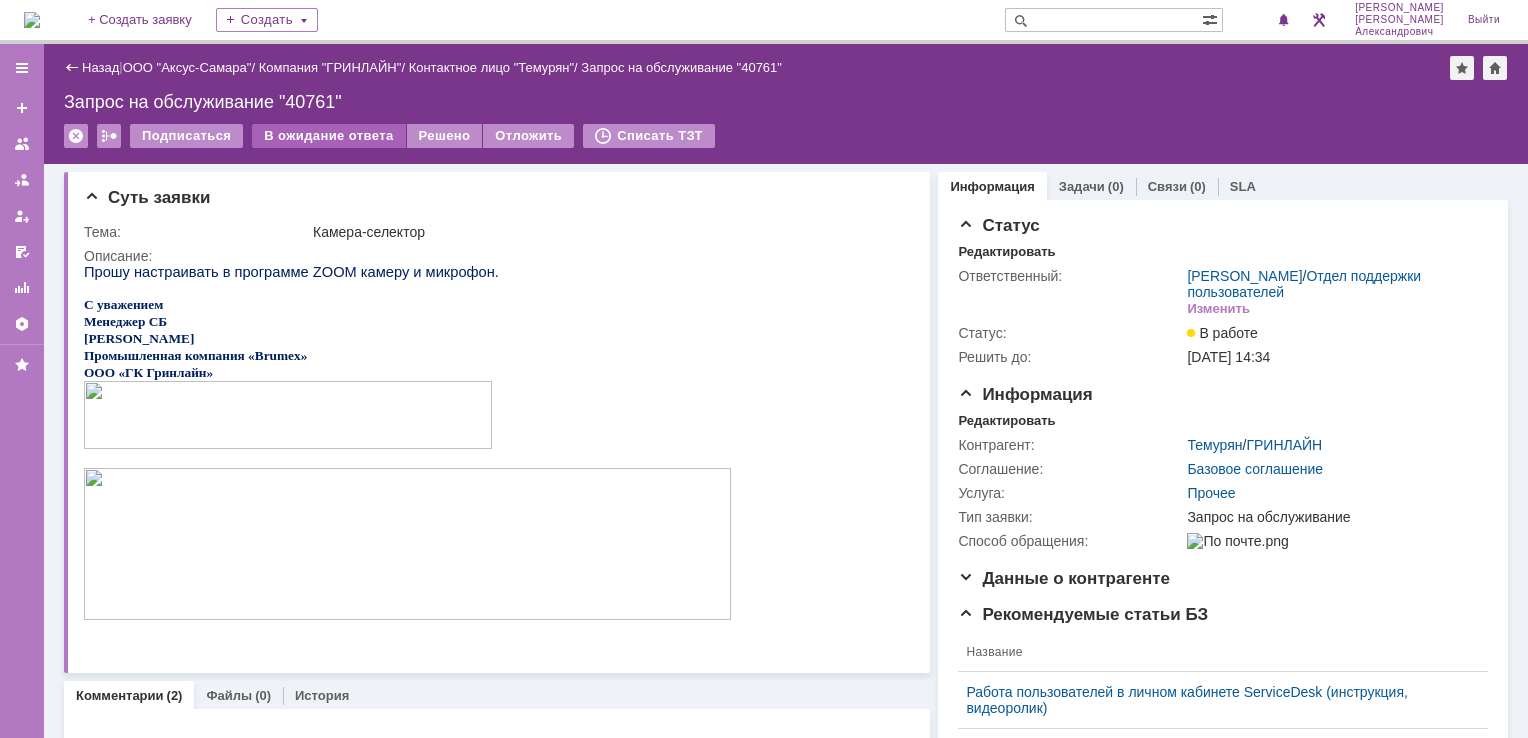 click on "В ожидание ответа" at bounding box center (328, 136) 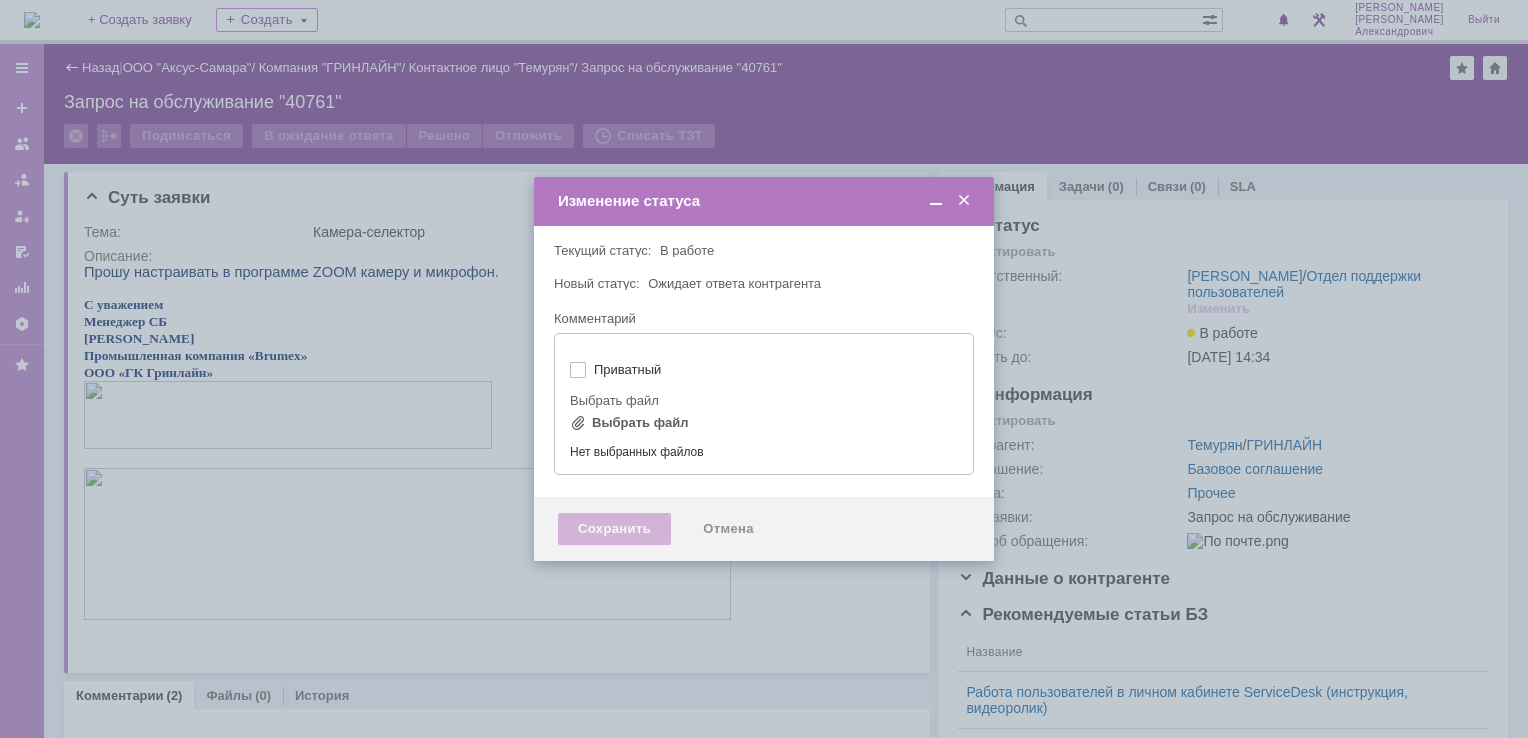 type on "[не указано]" 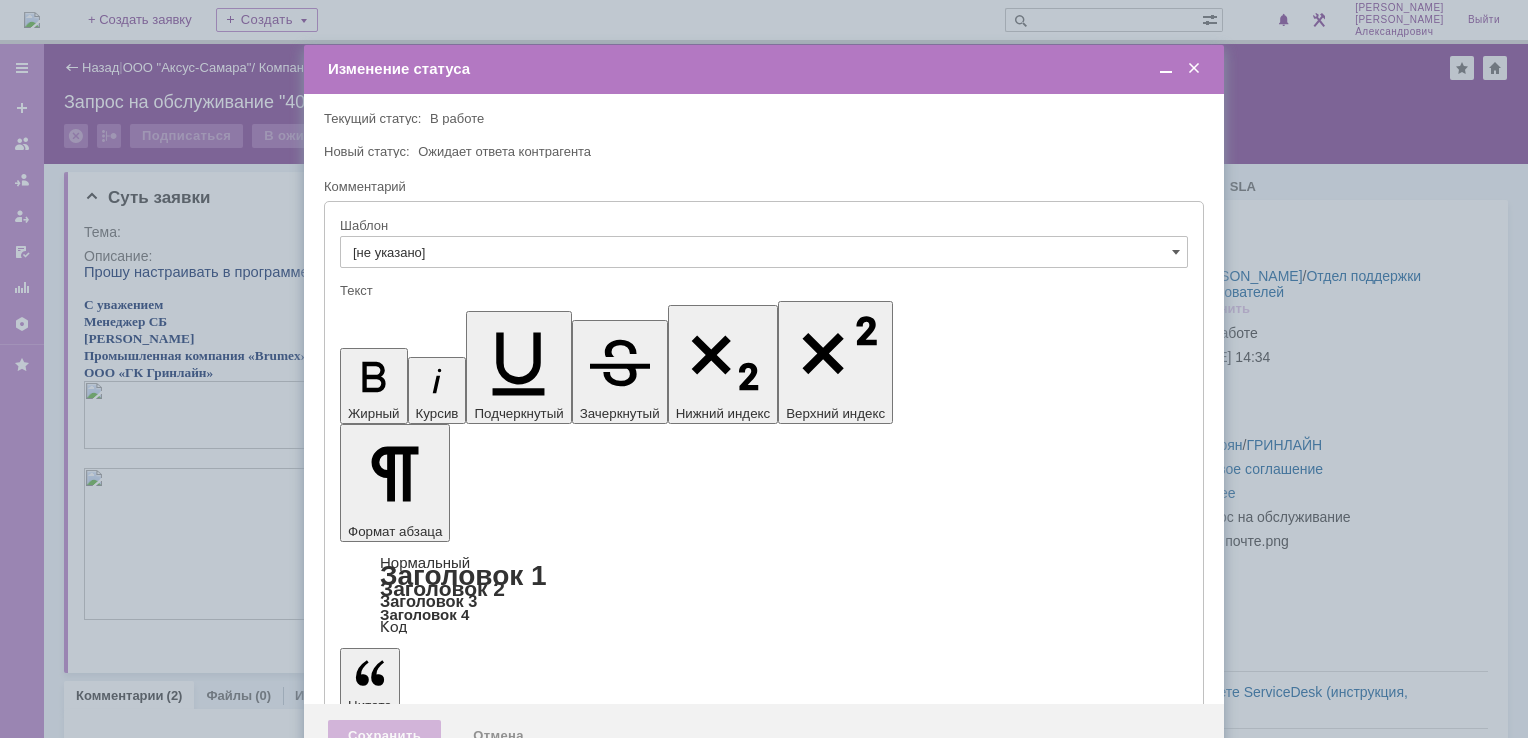 scroll, scrollTop: 0, scrollLeft: 0, axis: both 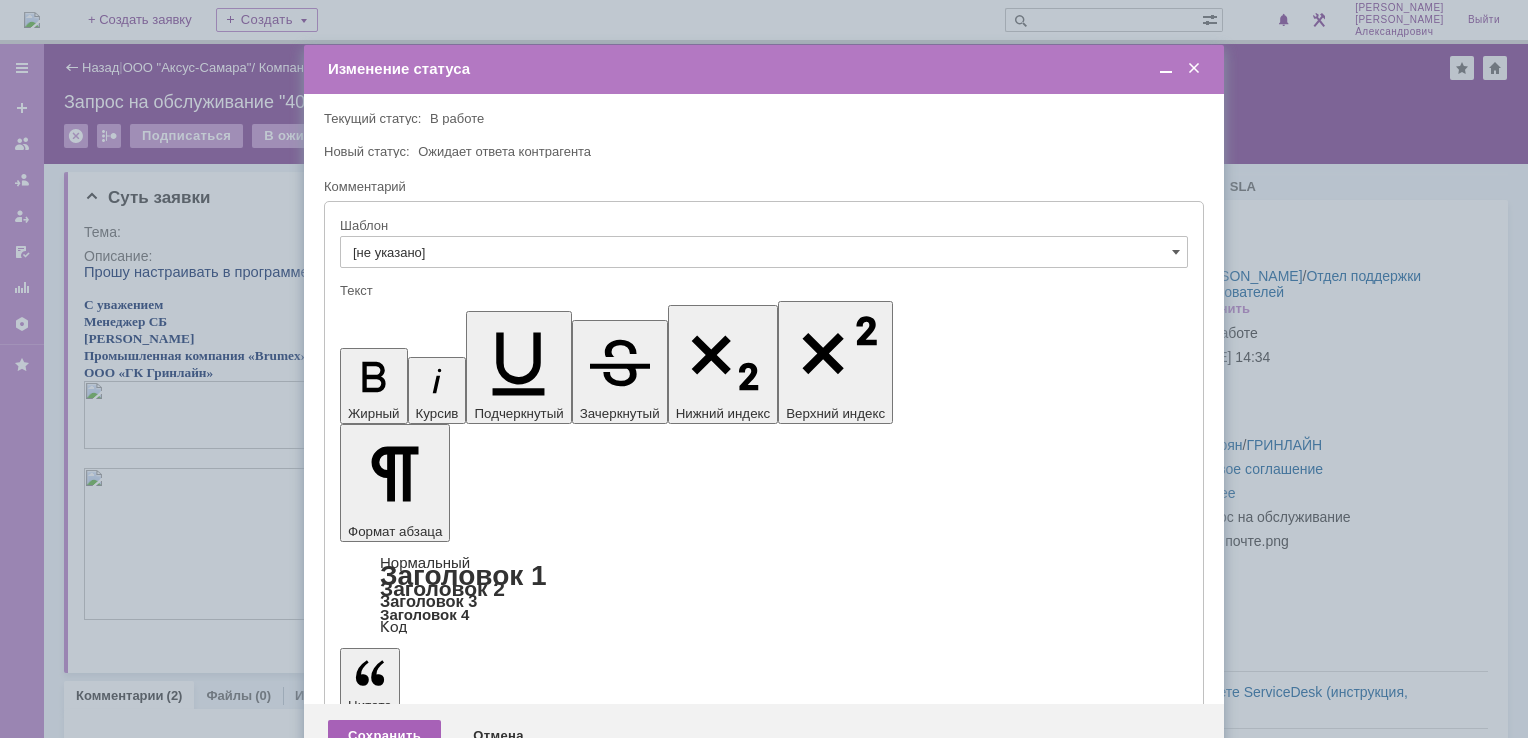 click on "Сохранить" at bounding box center (384, 736) 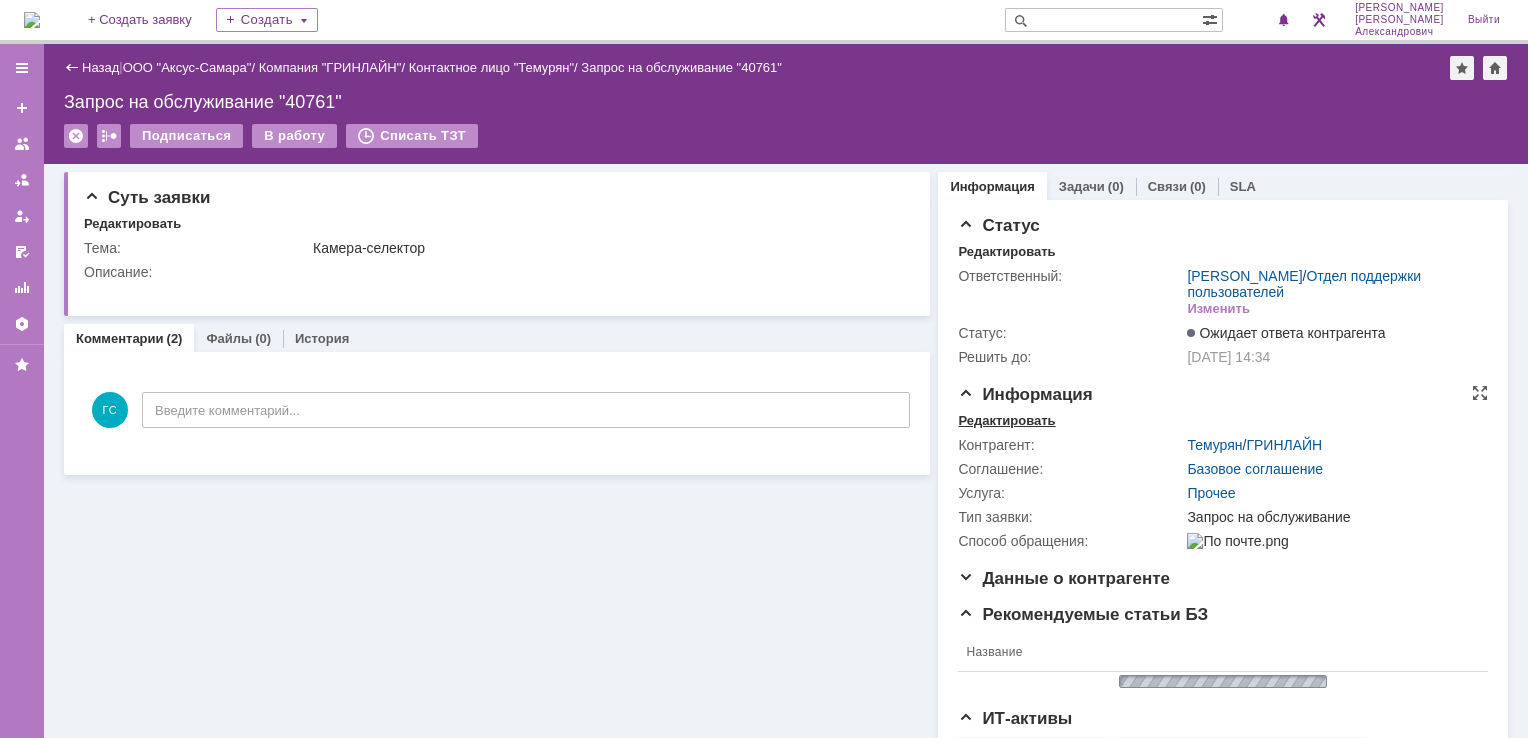 click on "Редактировать" at bounding box center (1006, 421) 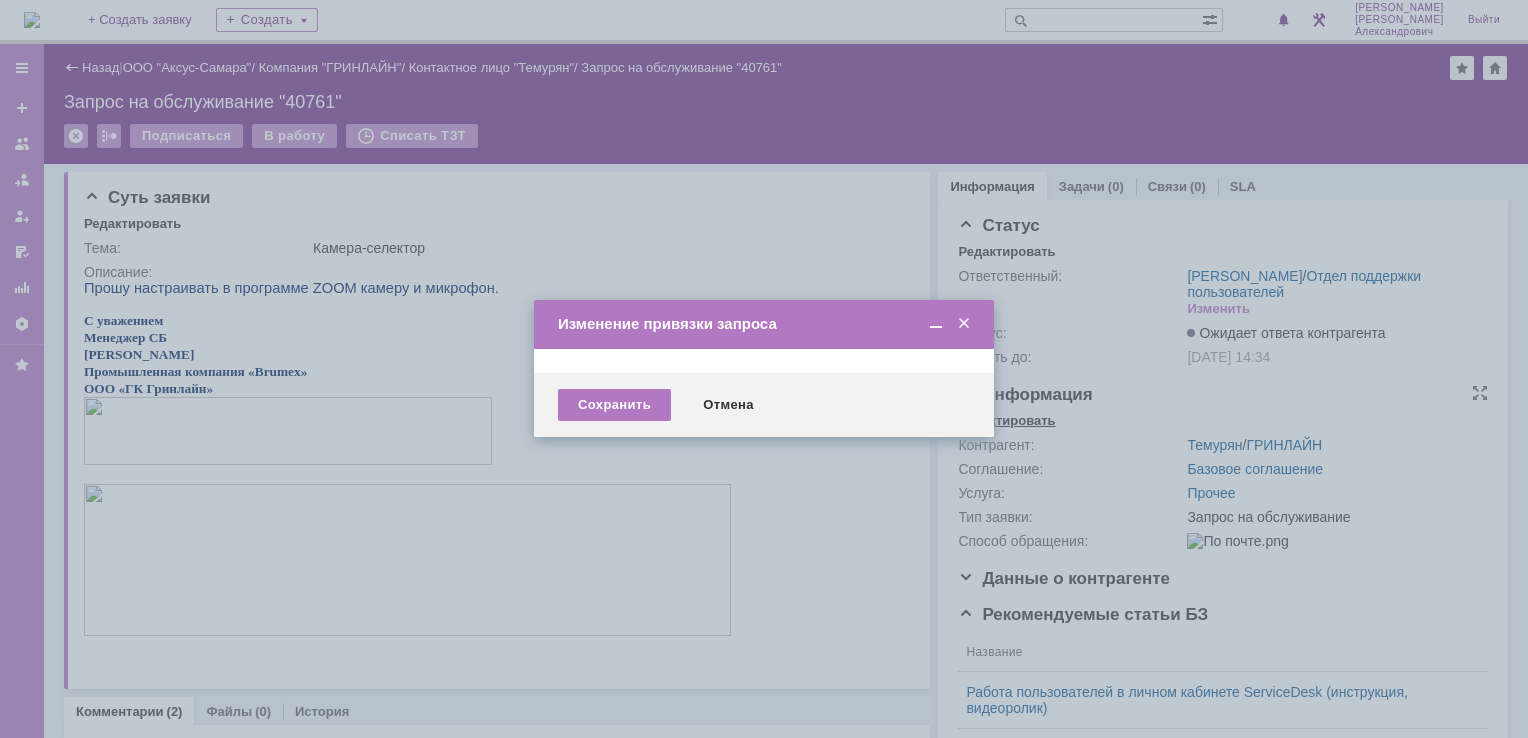 scroll, scrollTop: 0, scrollLeft: 0, axis: both 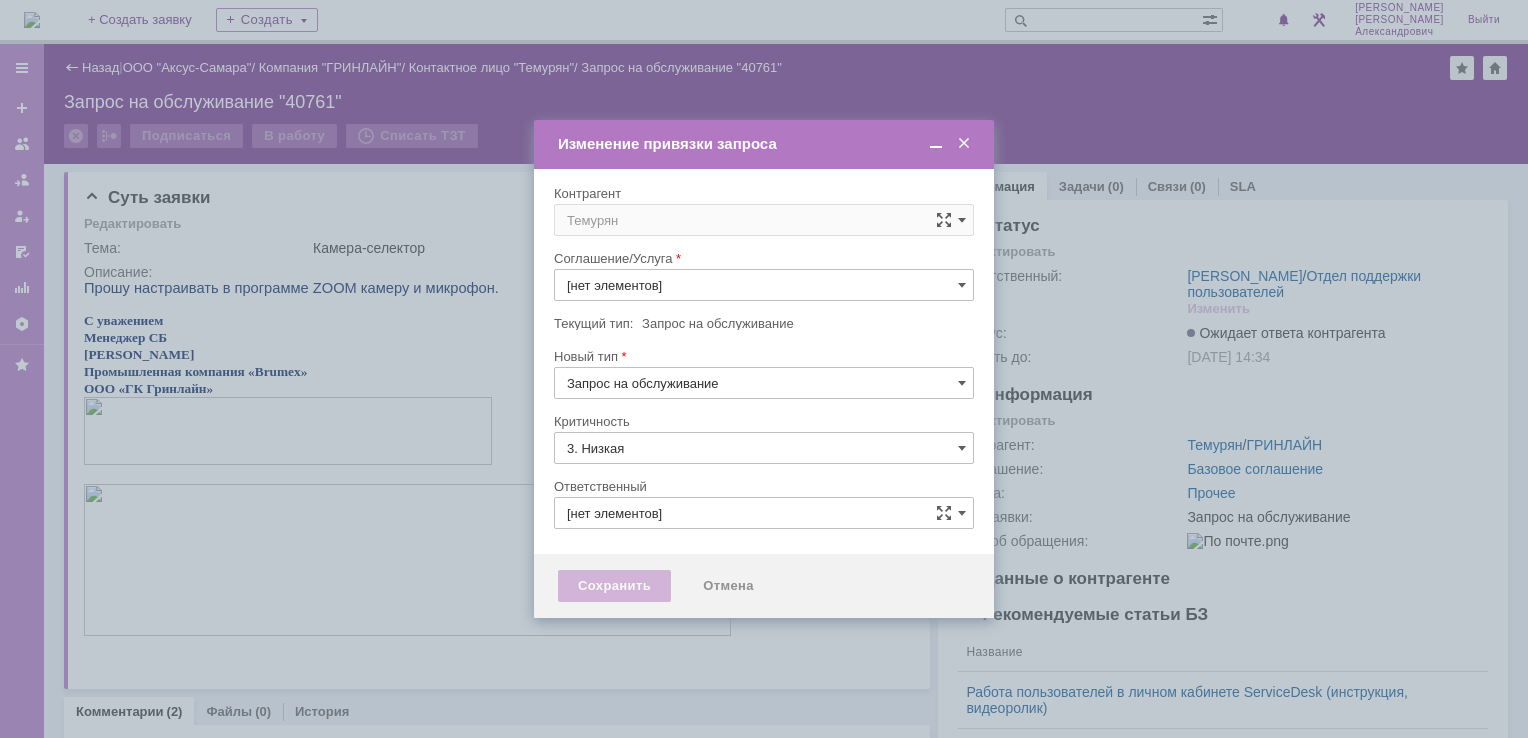 type on "[не указано]" 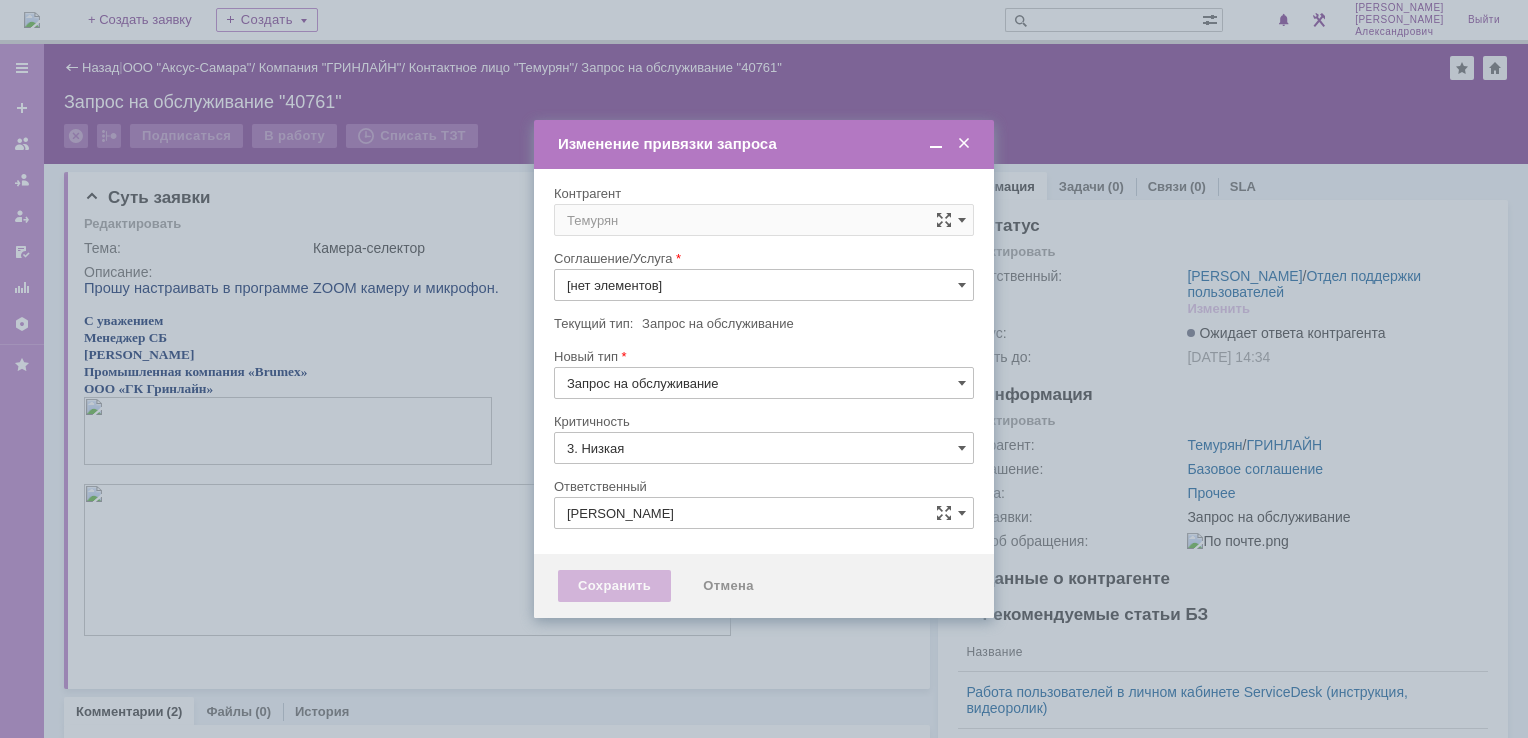 type on "Прочее" 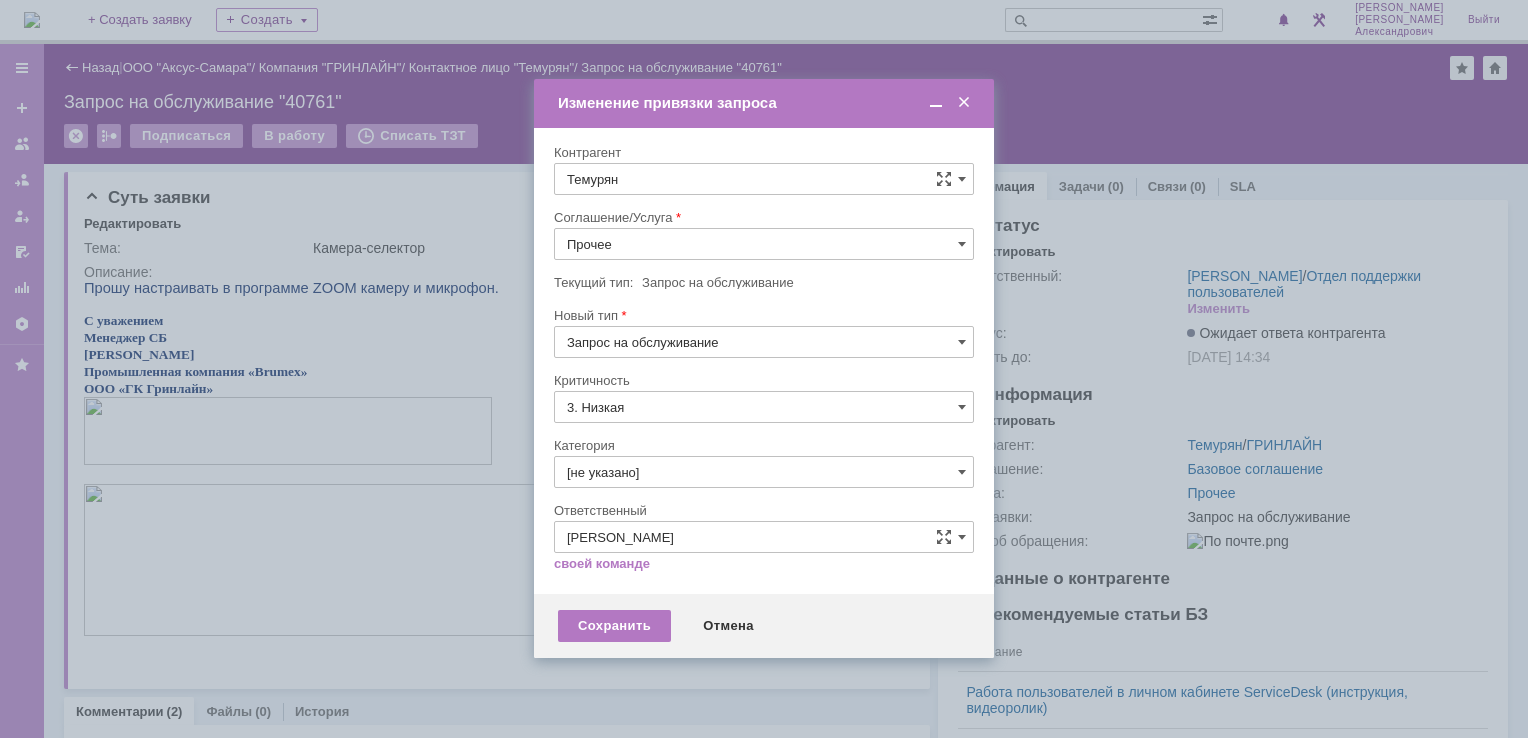 click on "Прочее" at bounding box center (764, 244) 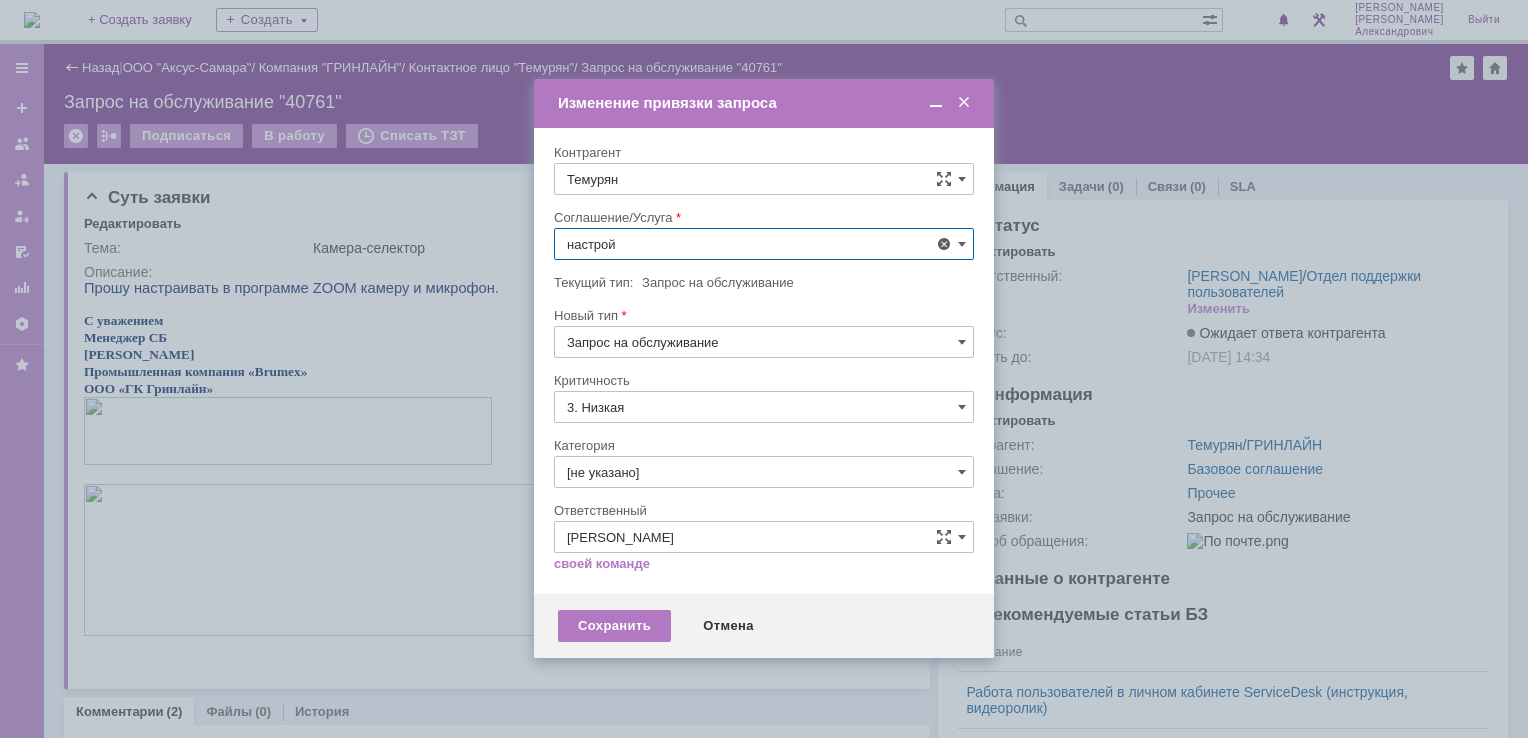 scroll, scrollTop: 130, scrollLeft: 0, axis: vertical 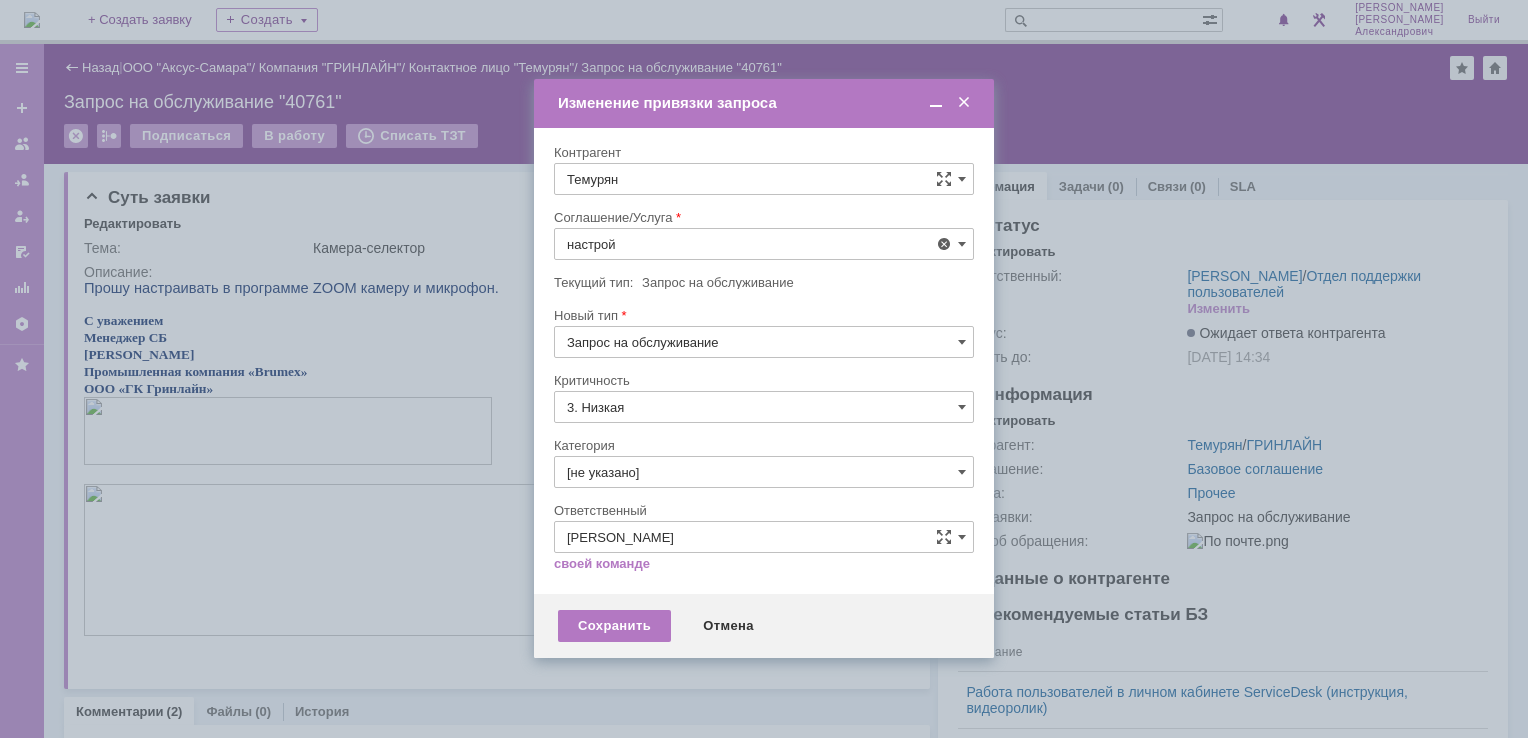 click on "АРМ_Настройка" at bounding box center [764, 486] 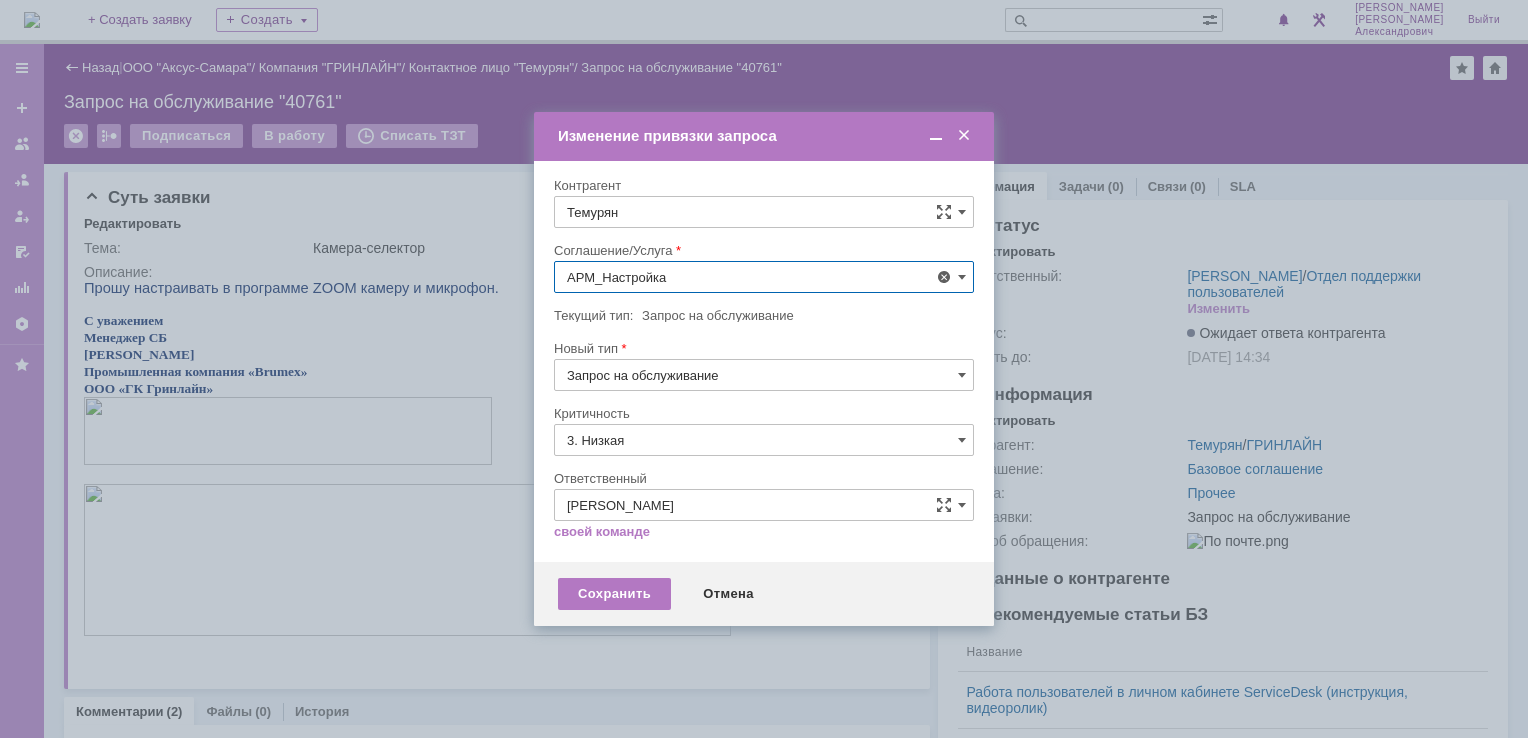 type on "АРМ_Настройка" 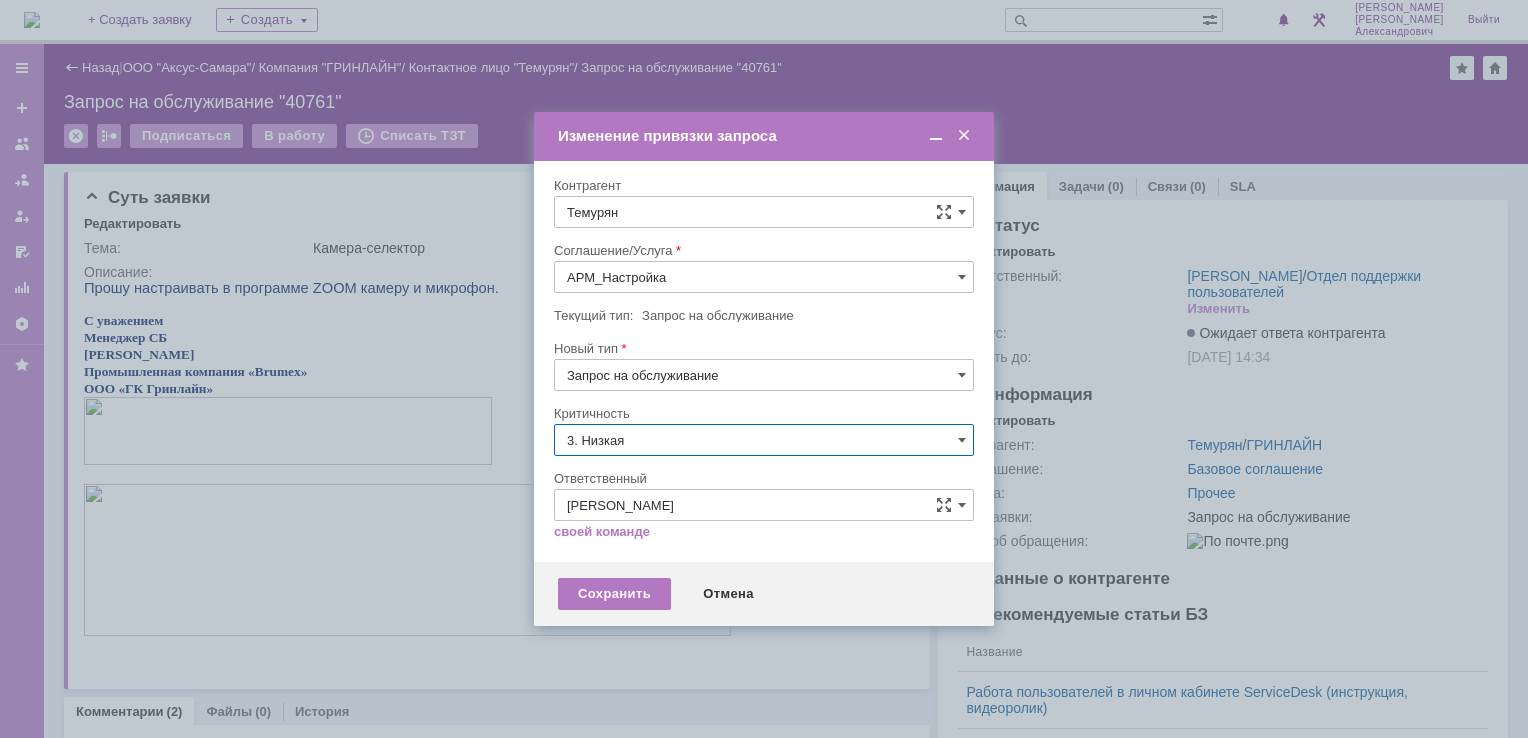 click on "3. Низкая" at bounding box center [764, 440] 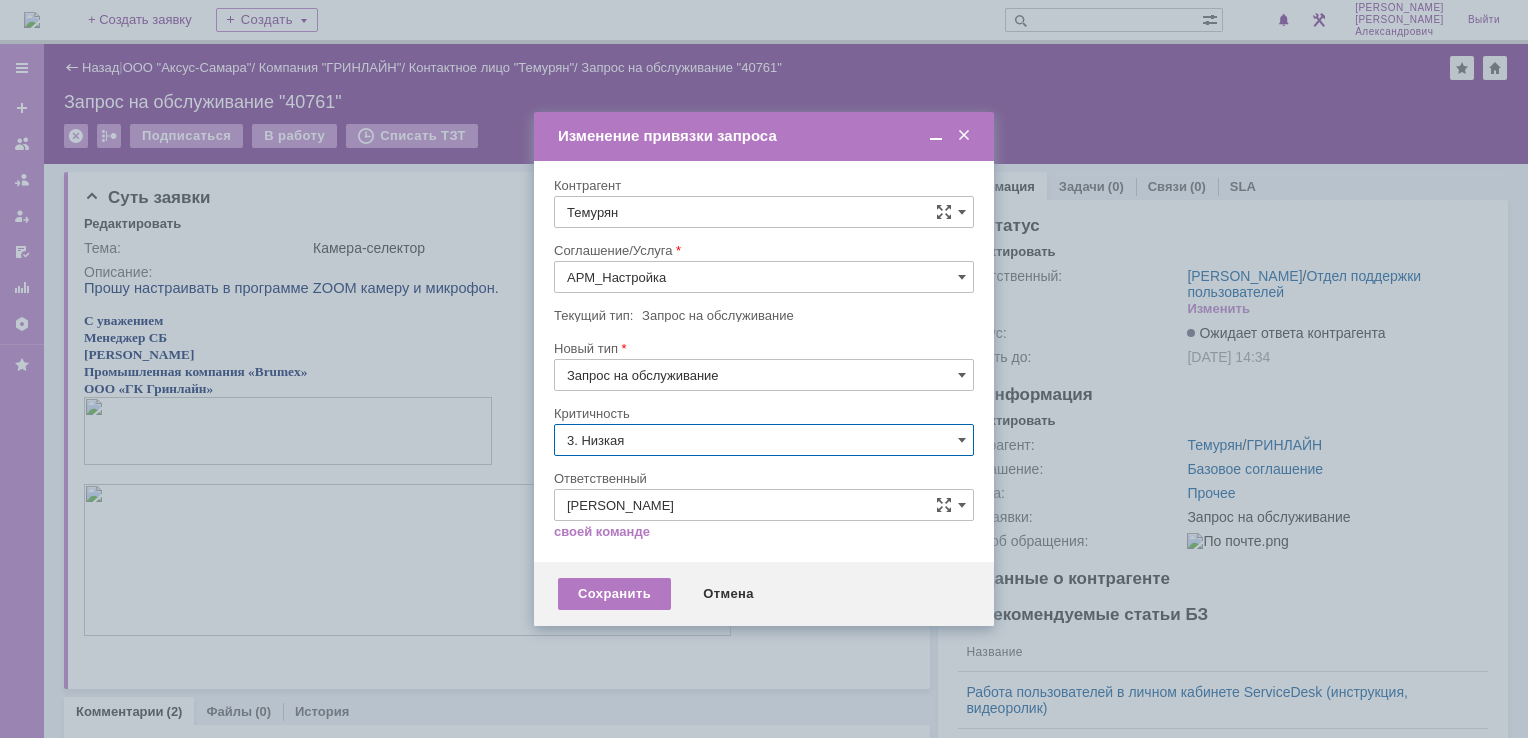 click on "[не указано]" at bounding box center [764, 477] 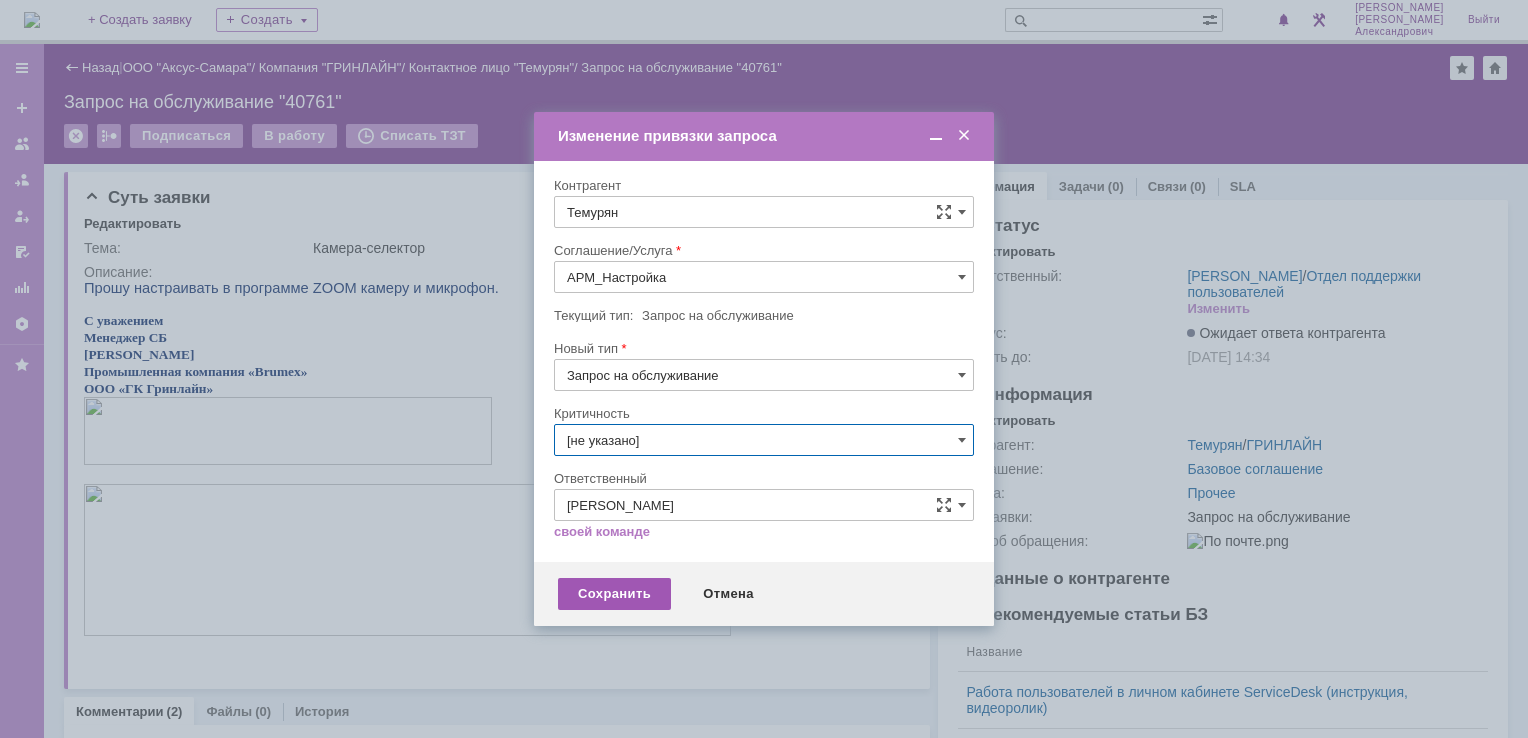 type on "[не указано]" 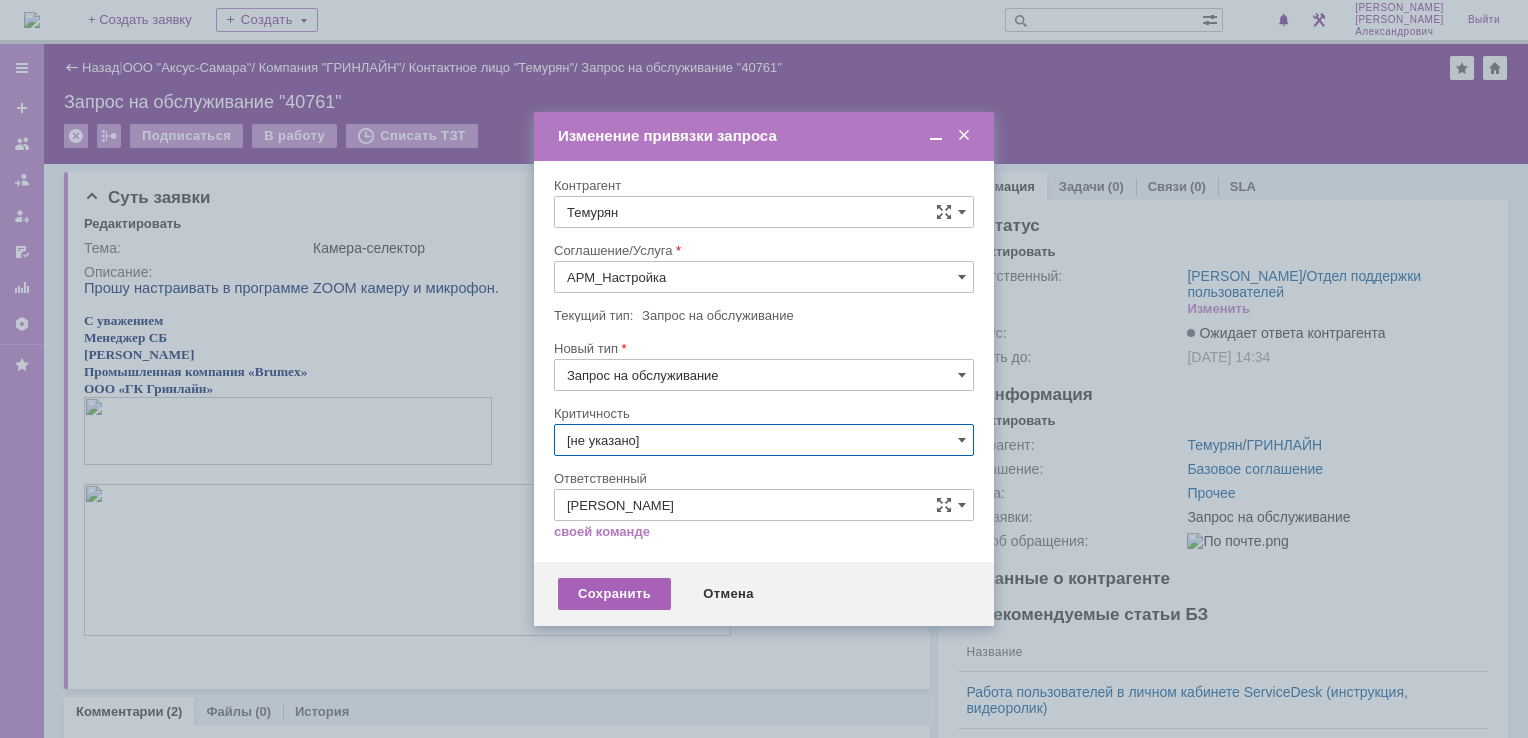click on "Сохранить" at bounding box center [614, 594] 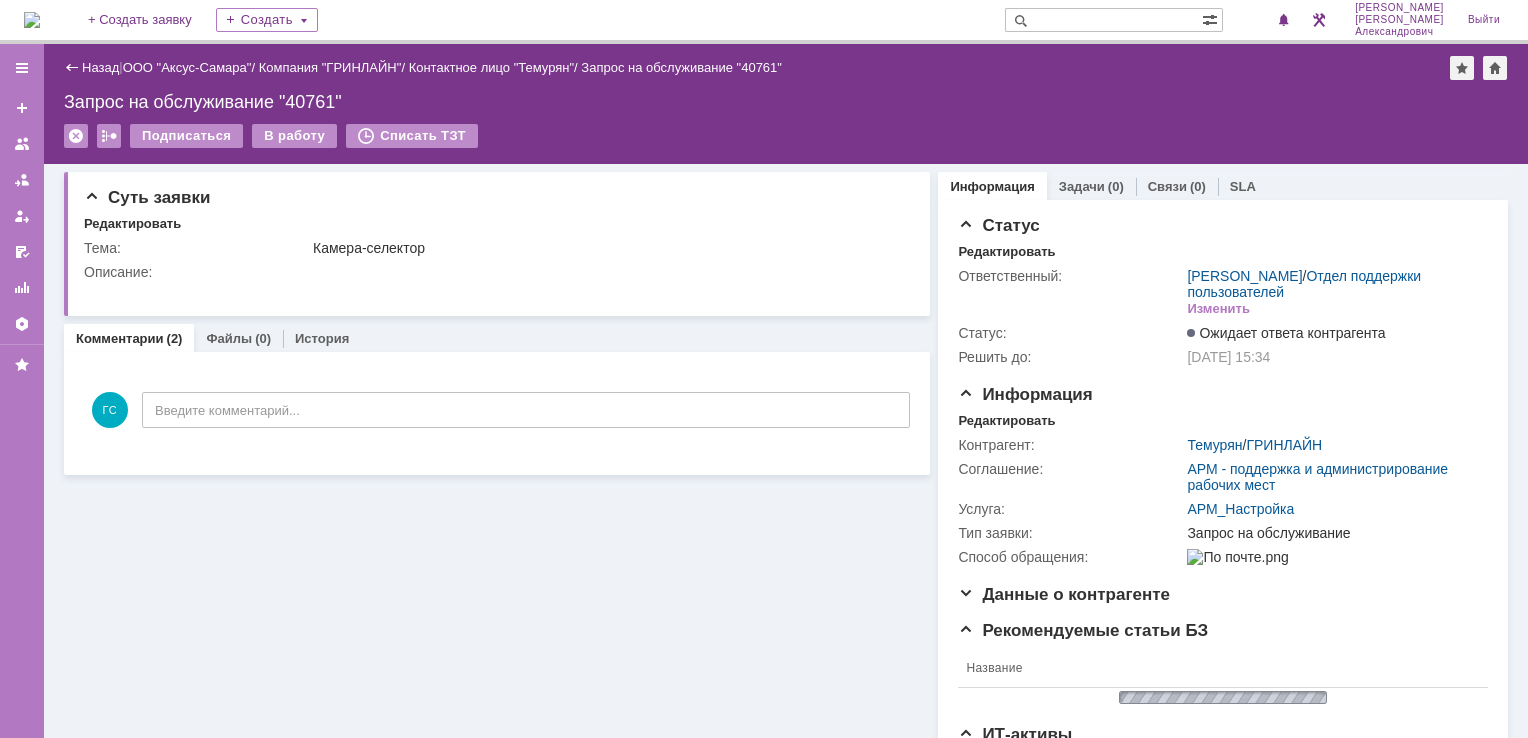 click at bounding box center [32, 20] 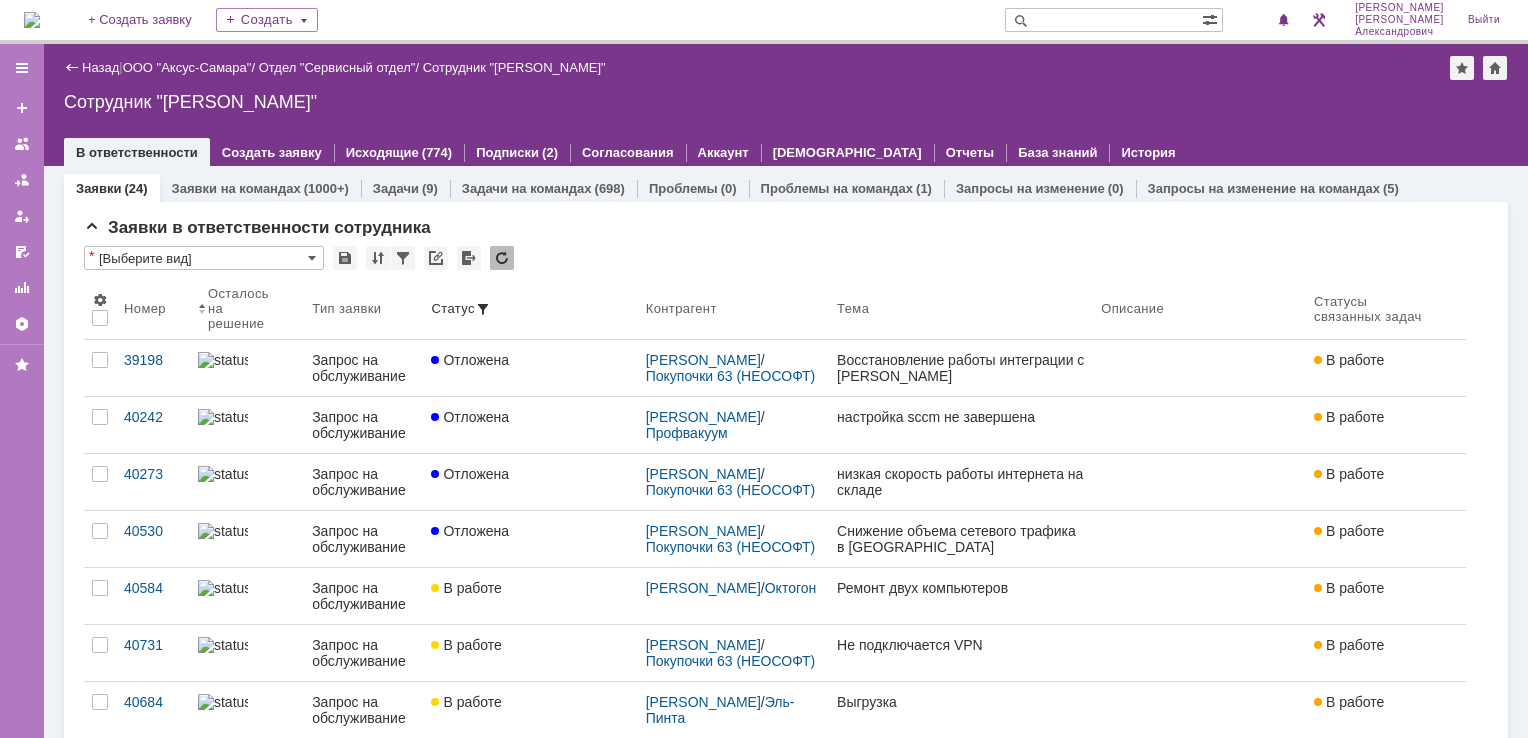 scroll, scrollTop: 0, scrollLeft: 0, axis: both 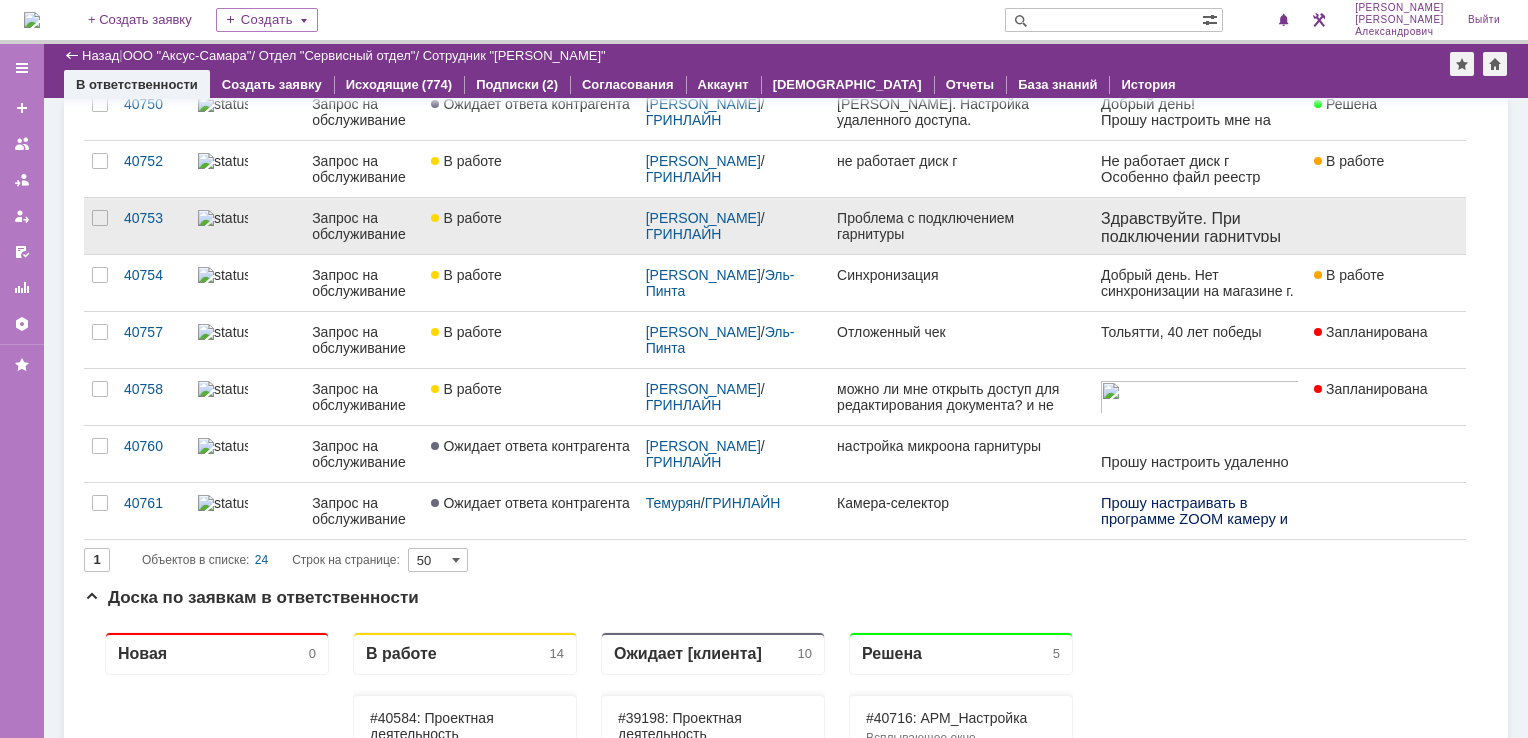 click on "Проблема с подключением гарнитуры" at bounding box center [961, 226] 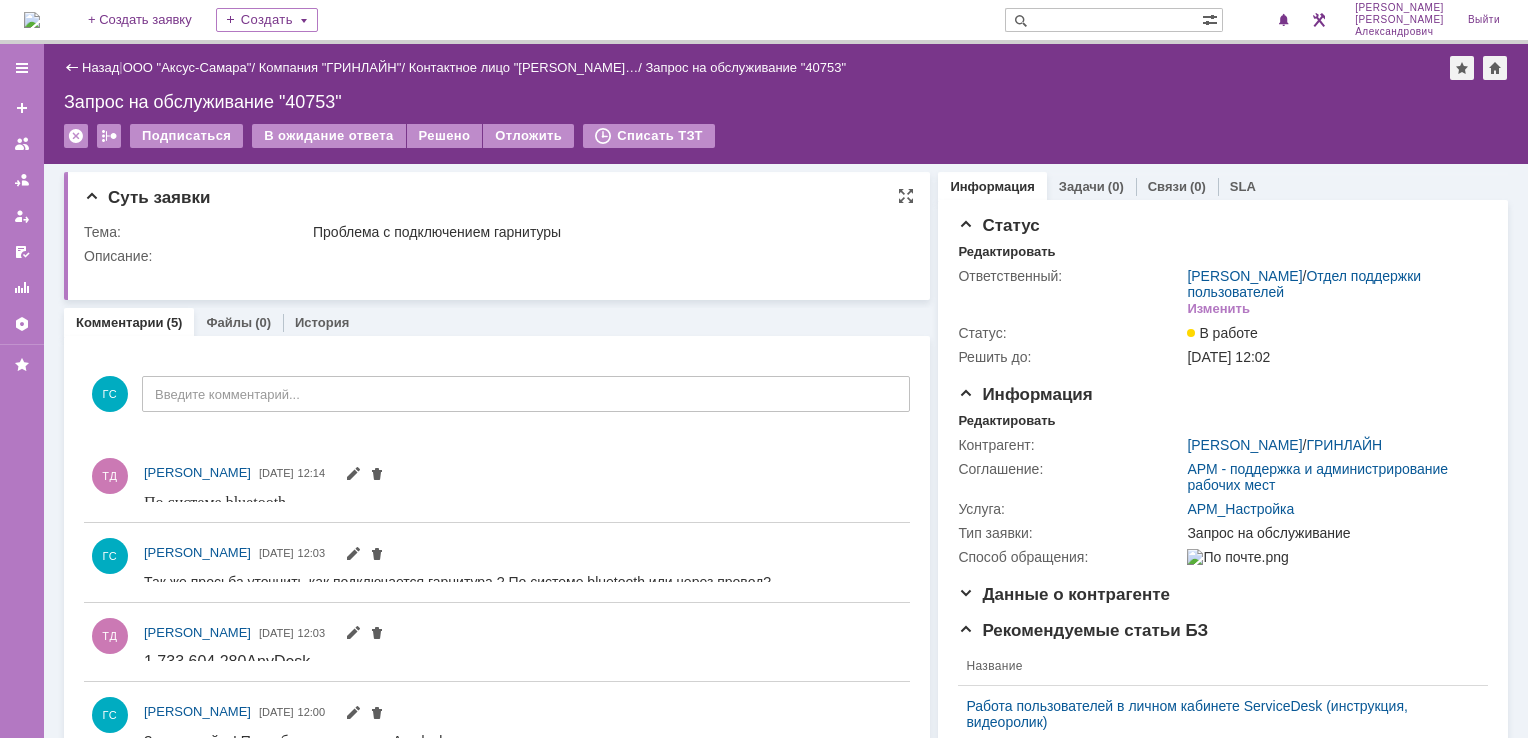 scroll, scrollTop: 0, scrollLeft: 0, axis: both 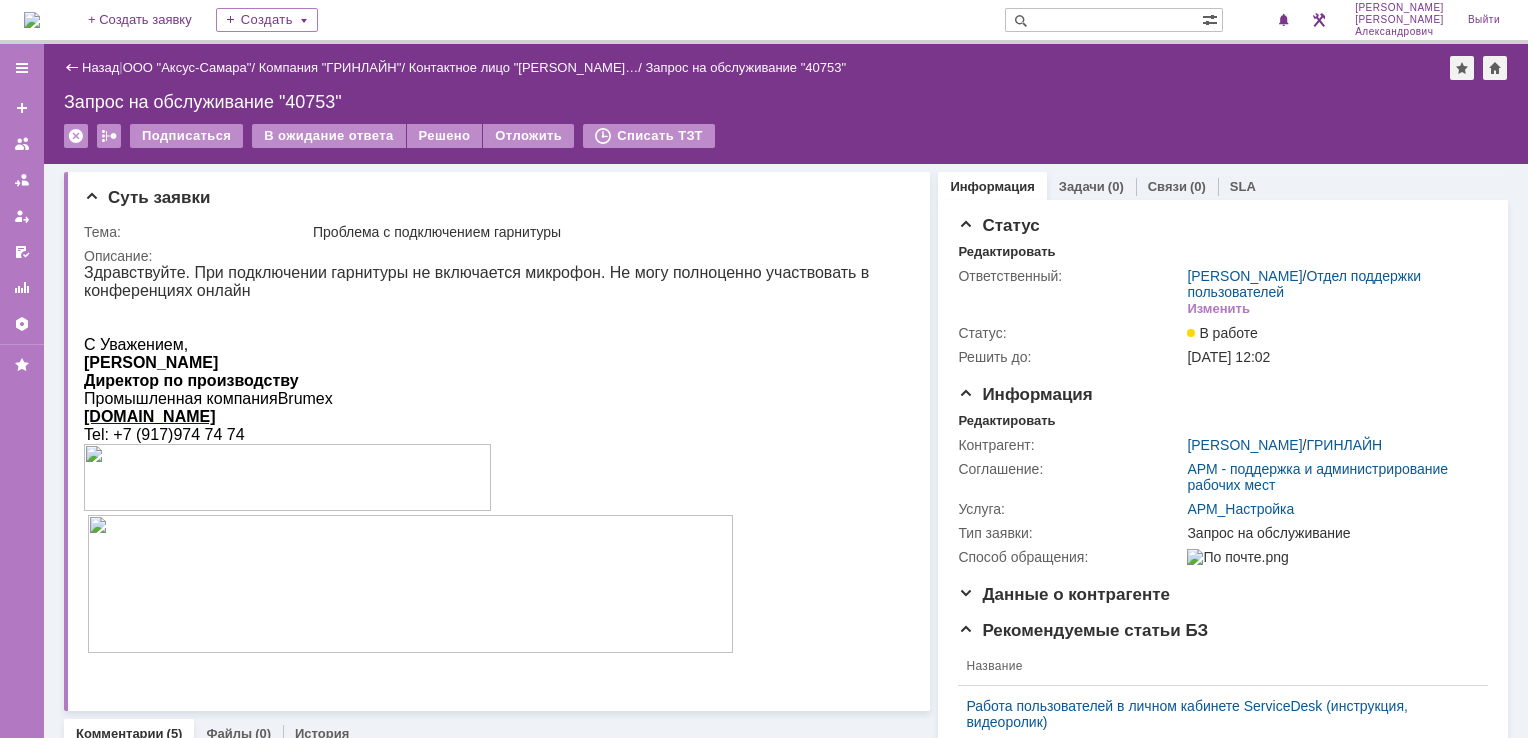 click at bounding box center (32, 20) 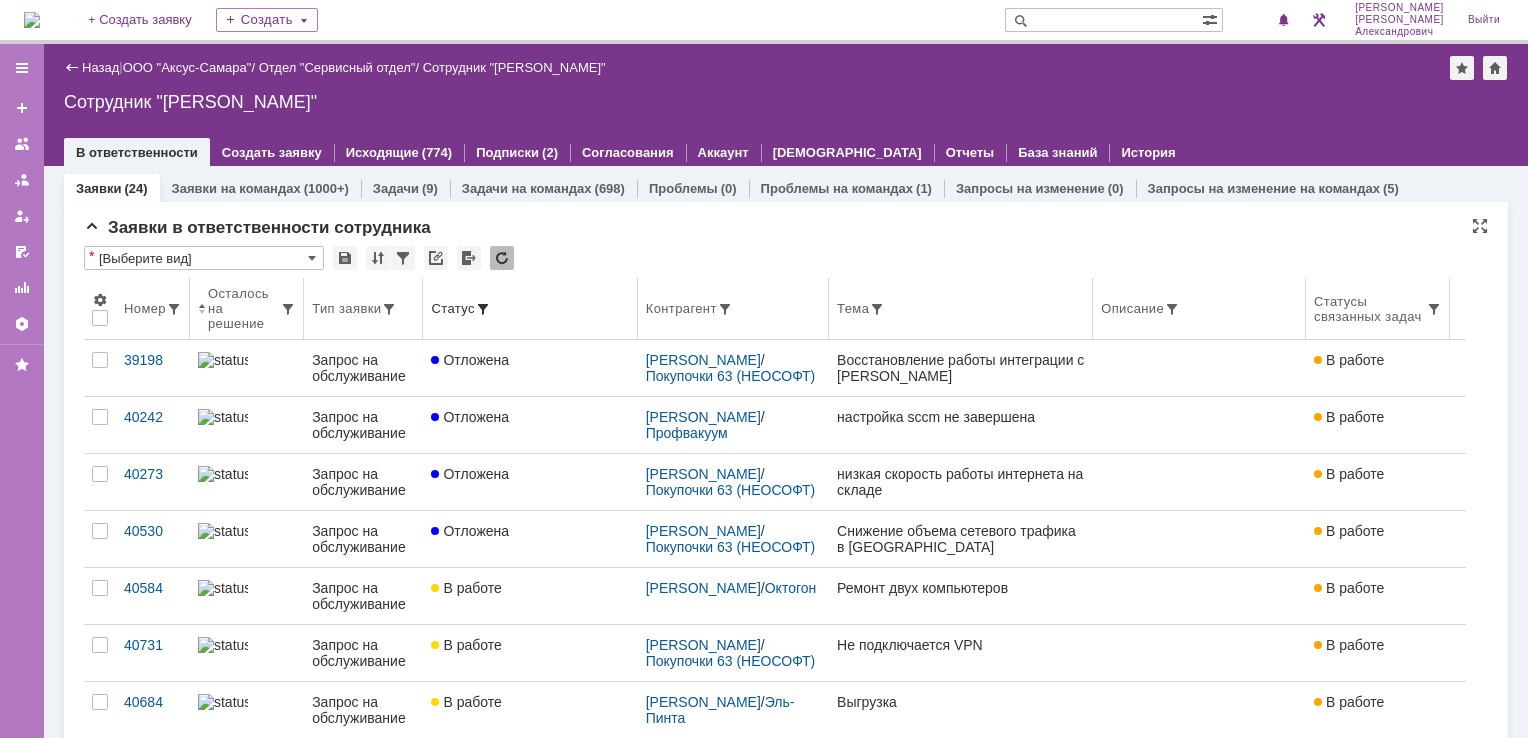 scroll, scrollTop: 0, scrollLeft: 0, axis: both 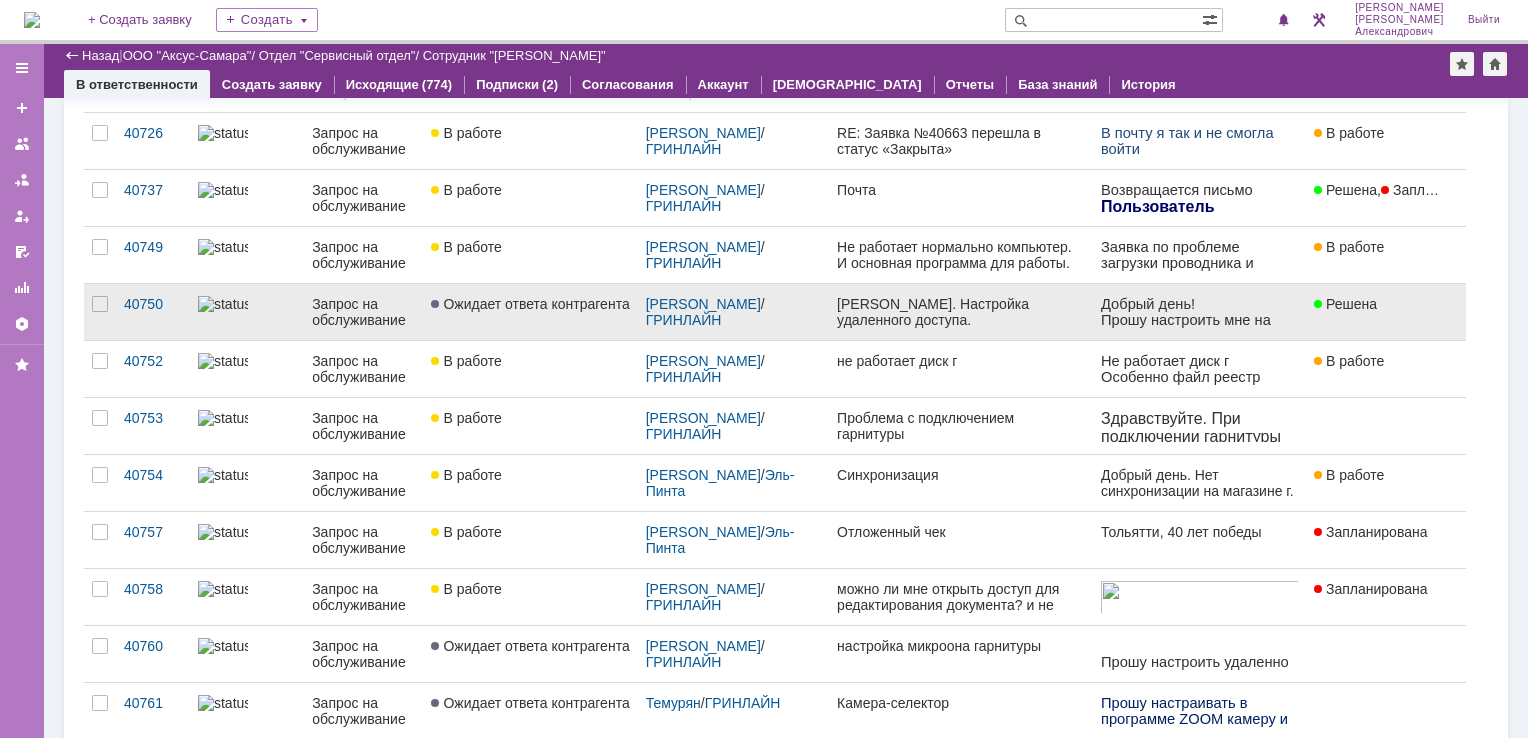 click on "[PERSON_NAME]. Настройка удаленного доступа." at bounding box center [961, 312] 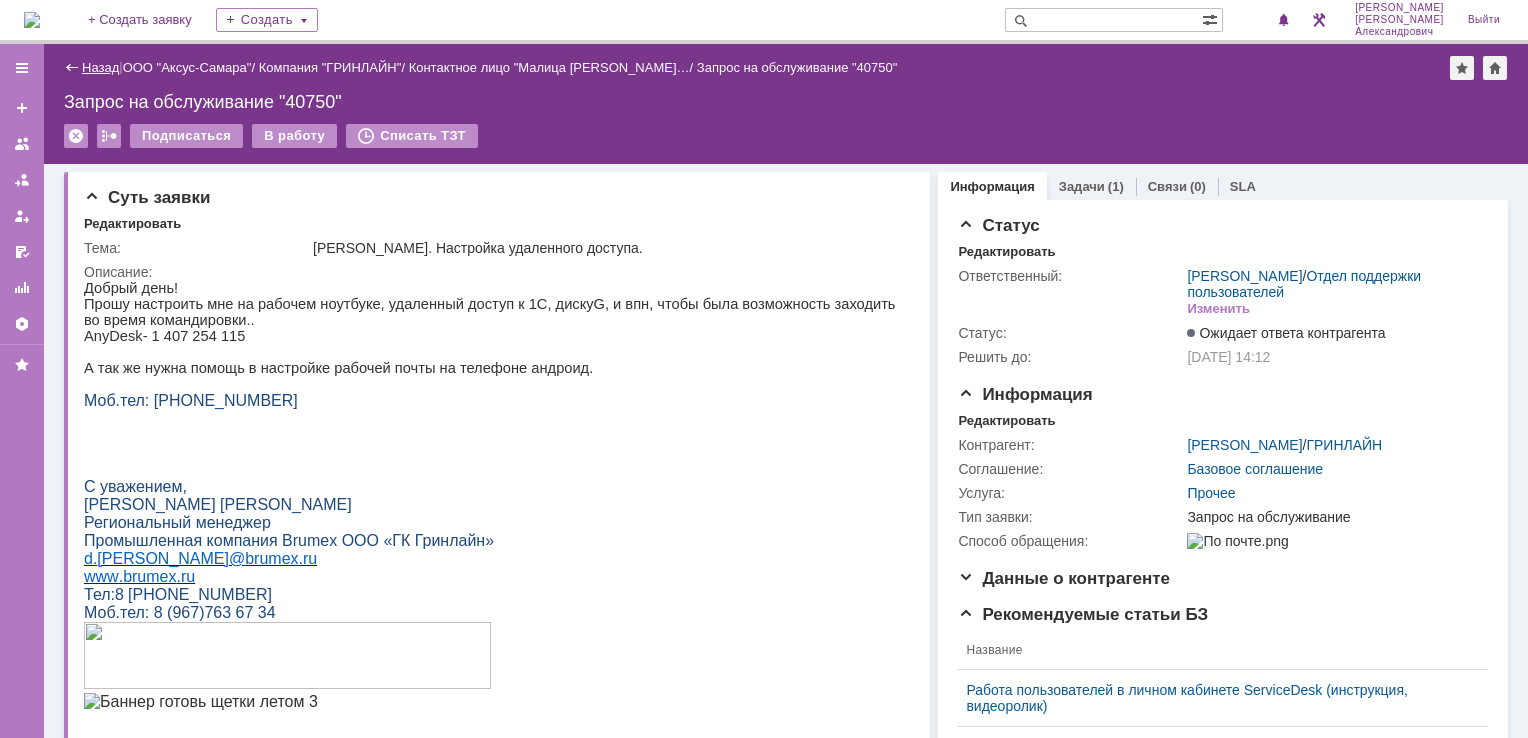 click on "Назад" at bounding box center [100, 67] 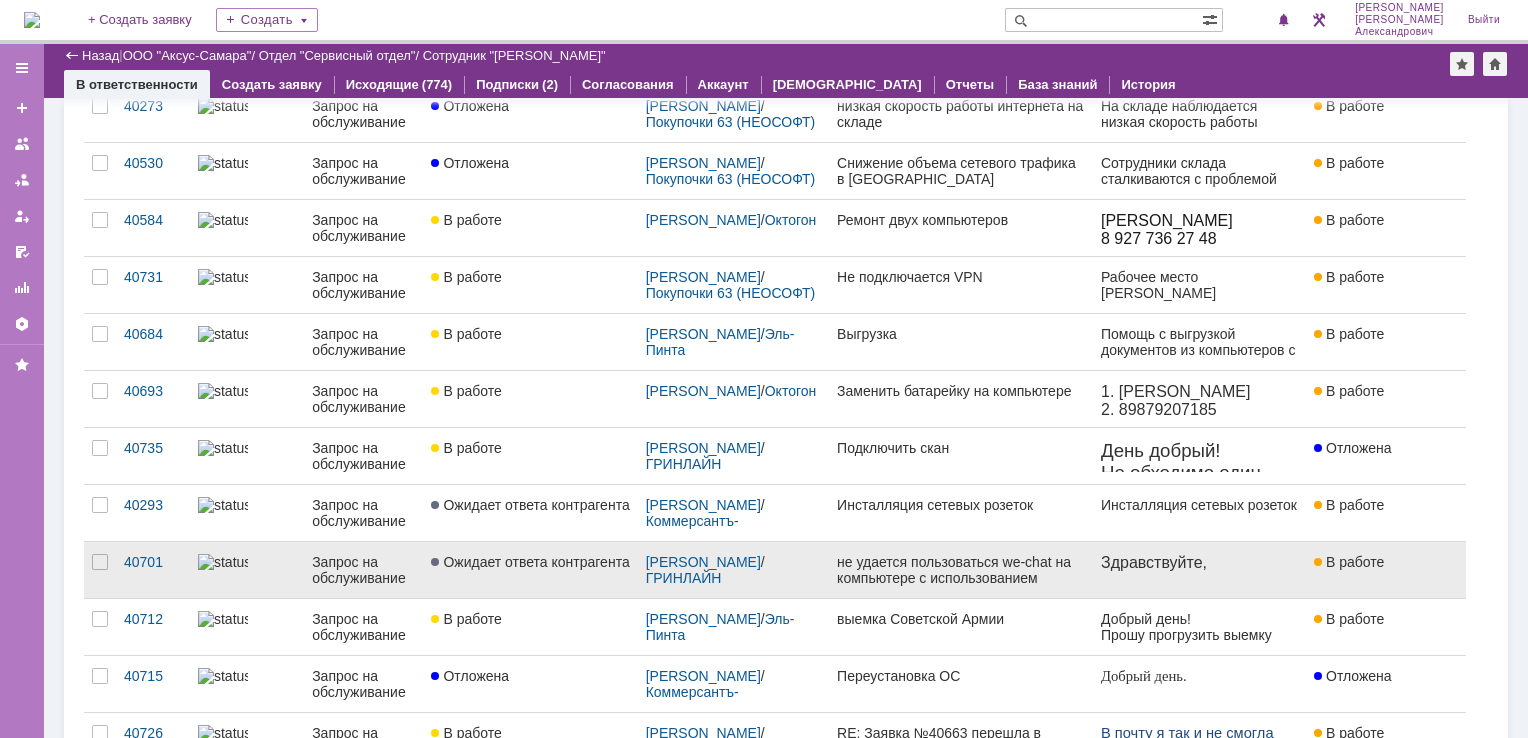 click on "не удается пользоваться we-chat на компьютере с использованием корпоративного номера" at bounding box center [961, 570] 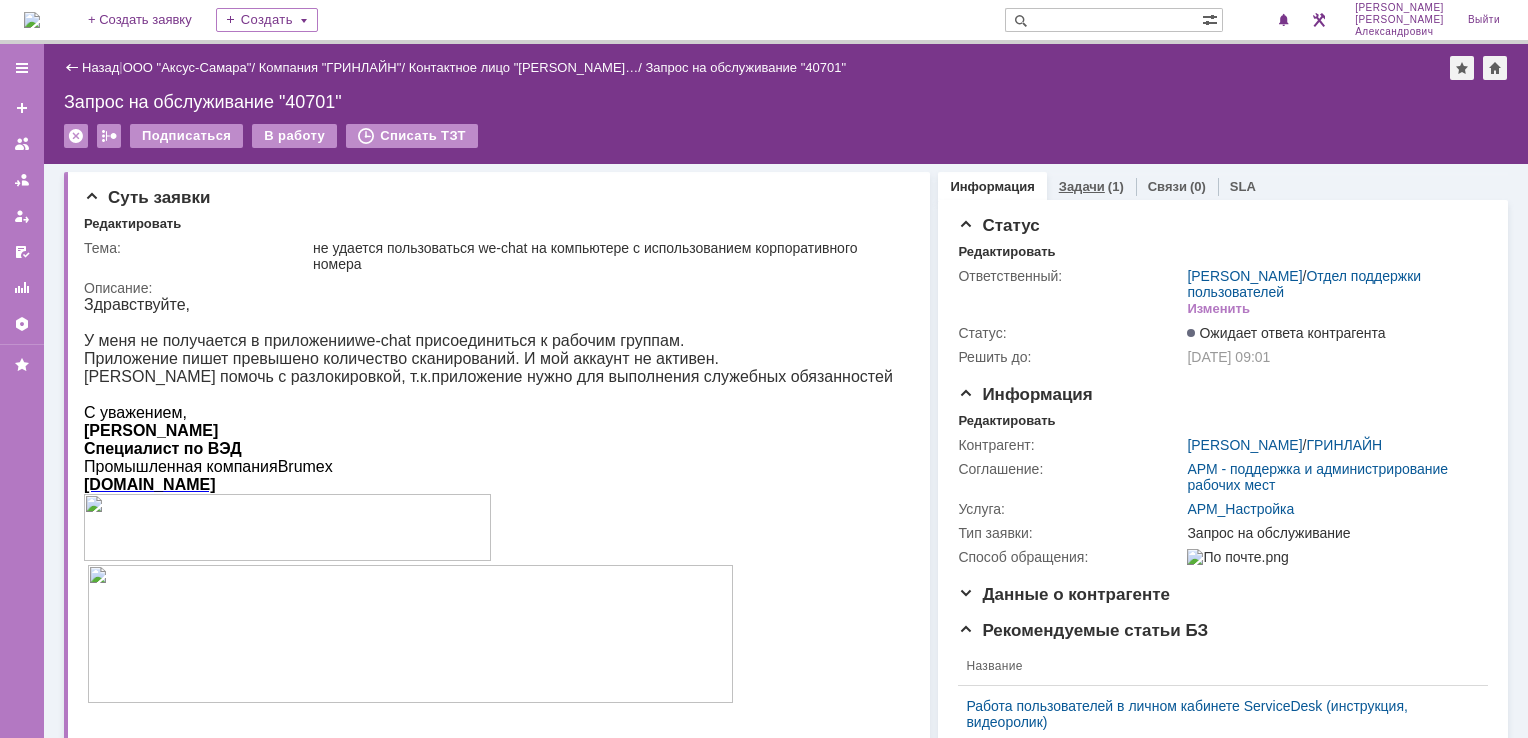 click on "Задачи (1)" at bounding box center (1091, 186) 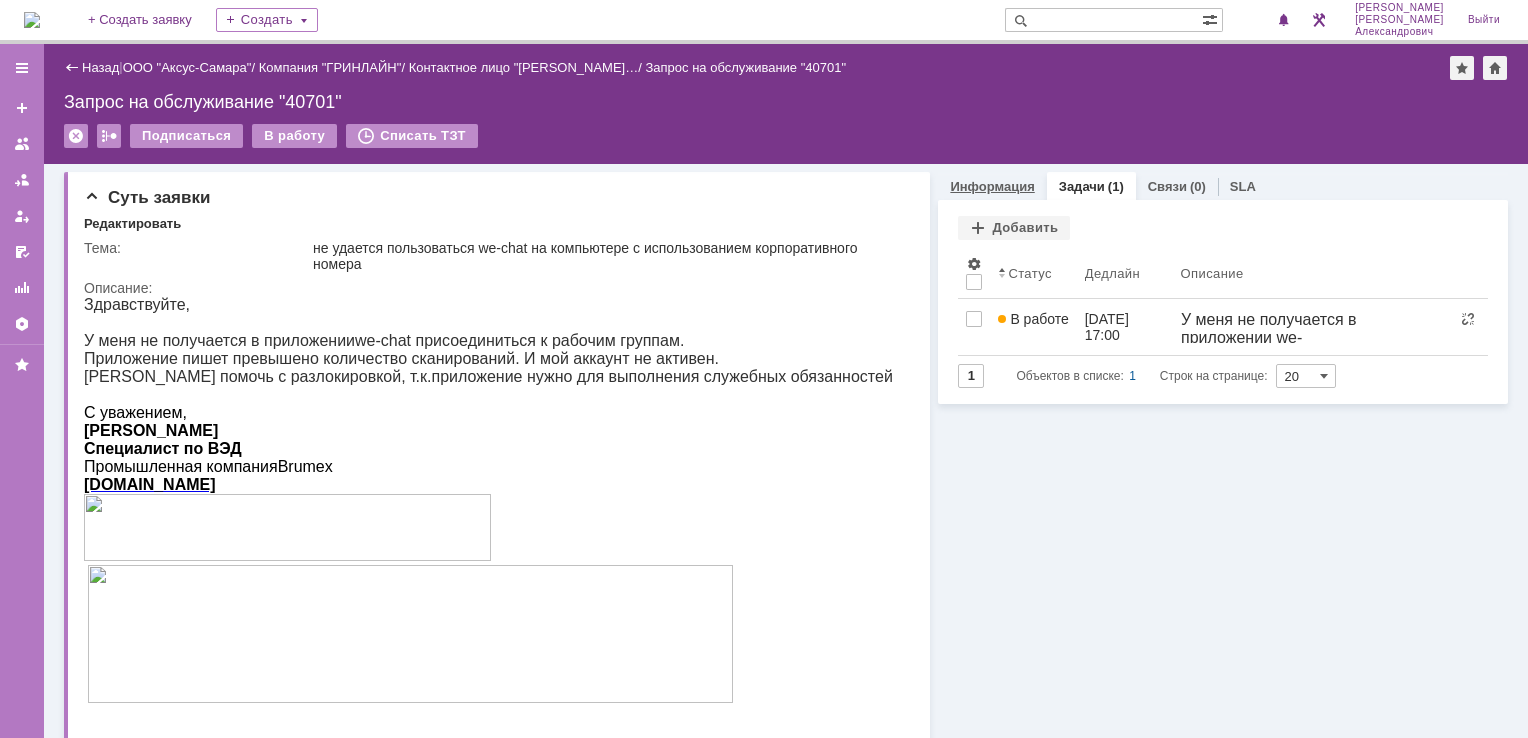 click on "Информация" at bounding box center [992, 186] 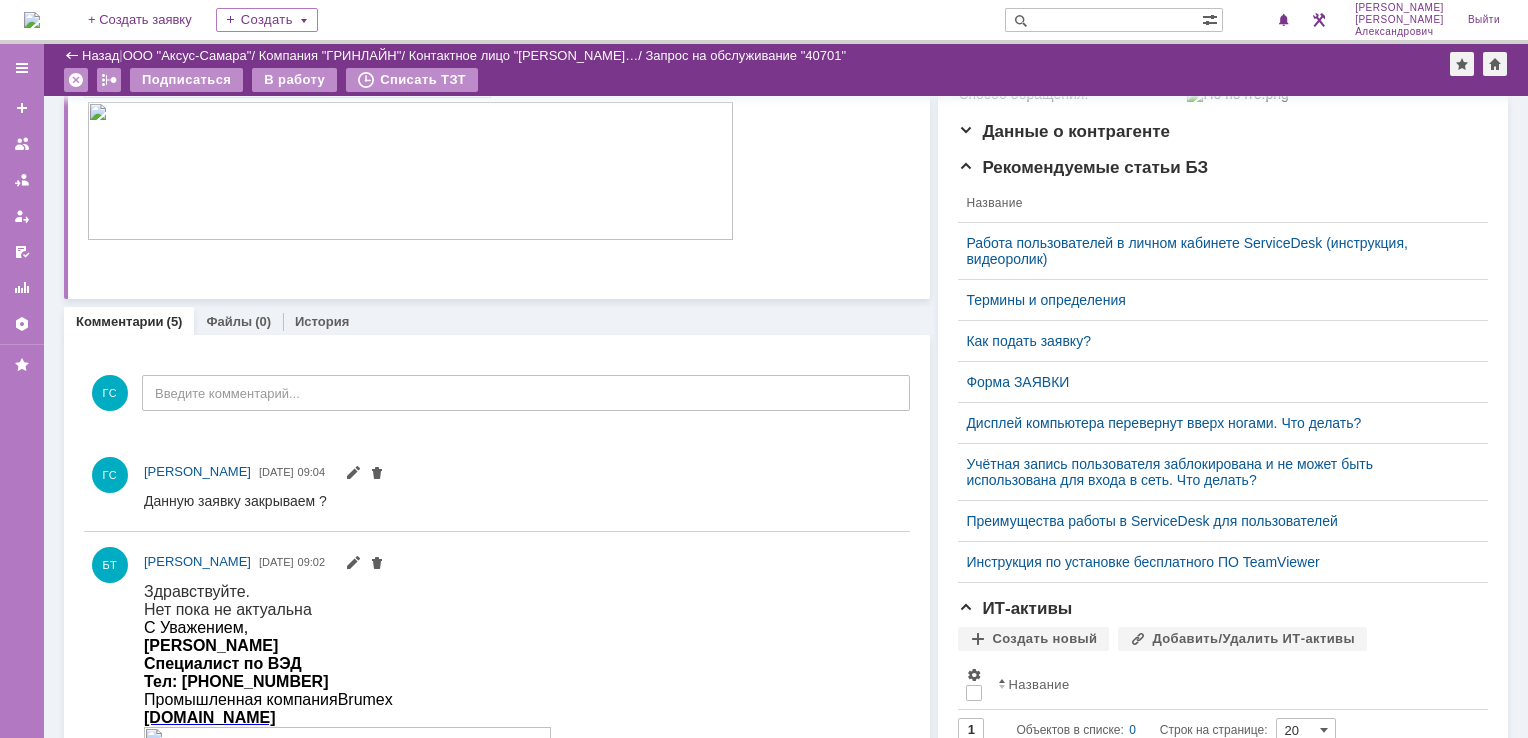 scroll, scrollTop: 400, scrollLeft: 0, axis: vertical 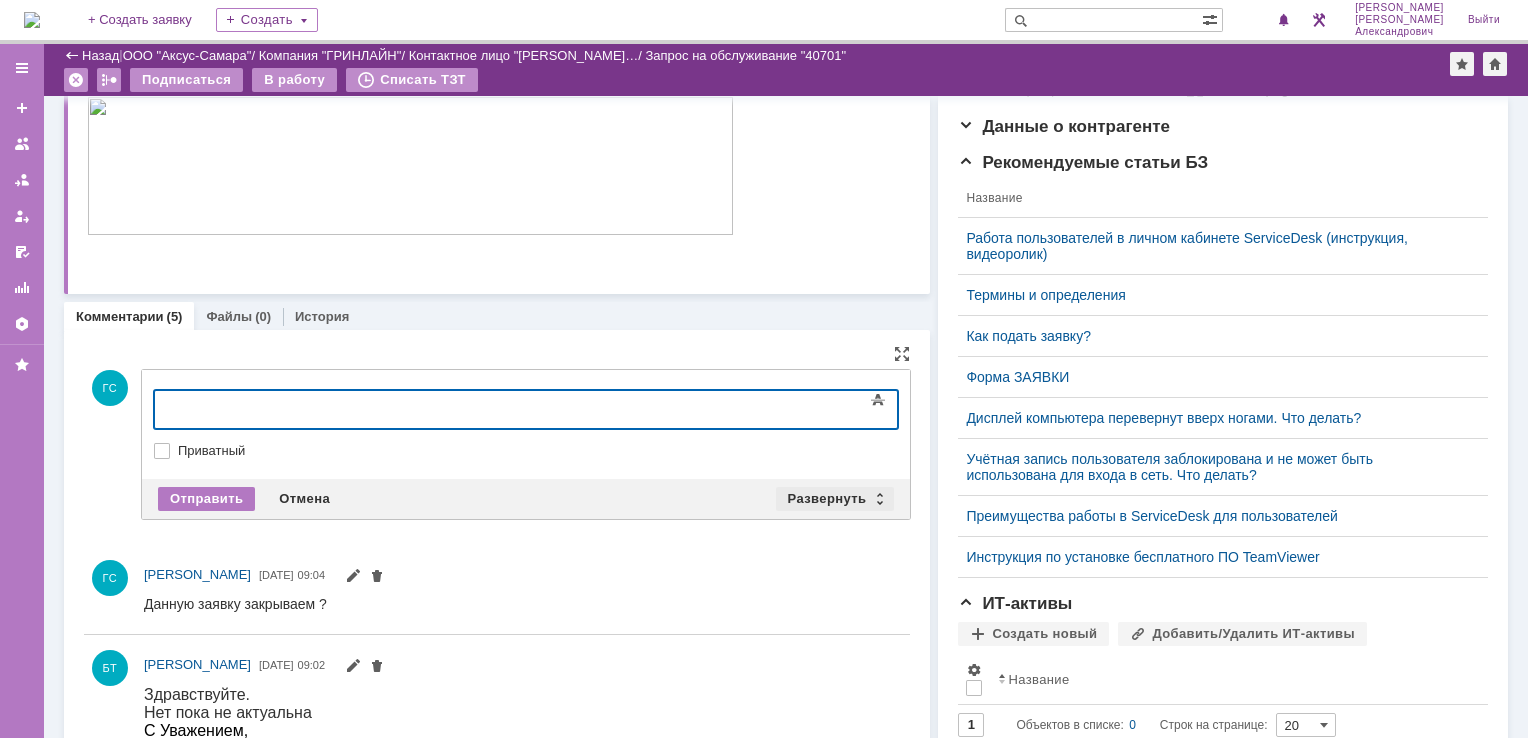 click on "Развернуть" at bounding box center [835, 499] 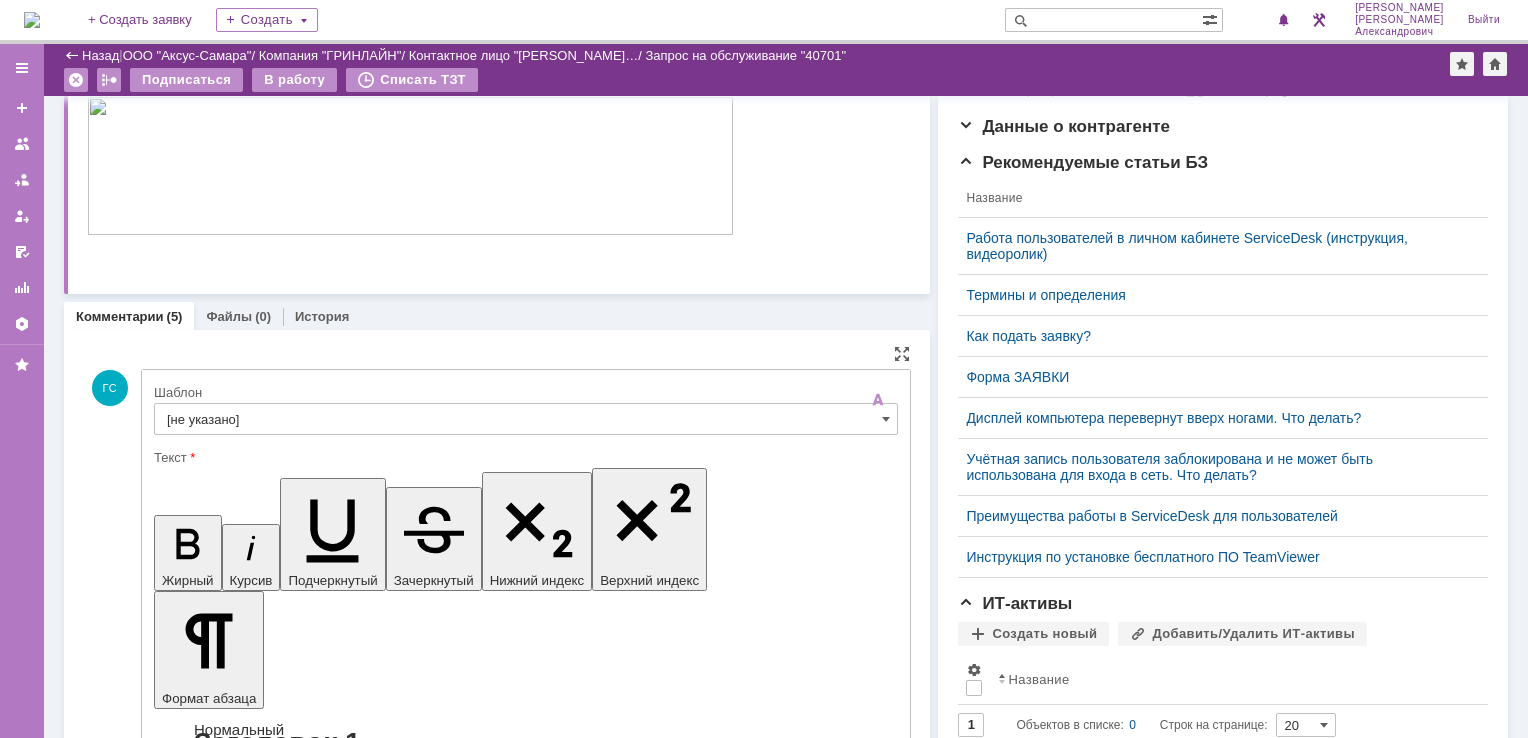 scroll, scrollTop: 0, scrollLeft: 0, axis: both 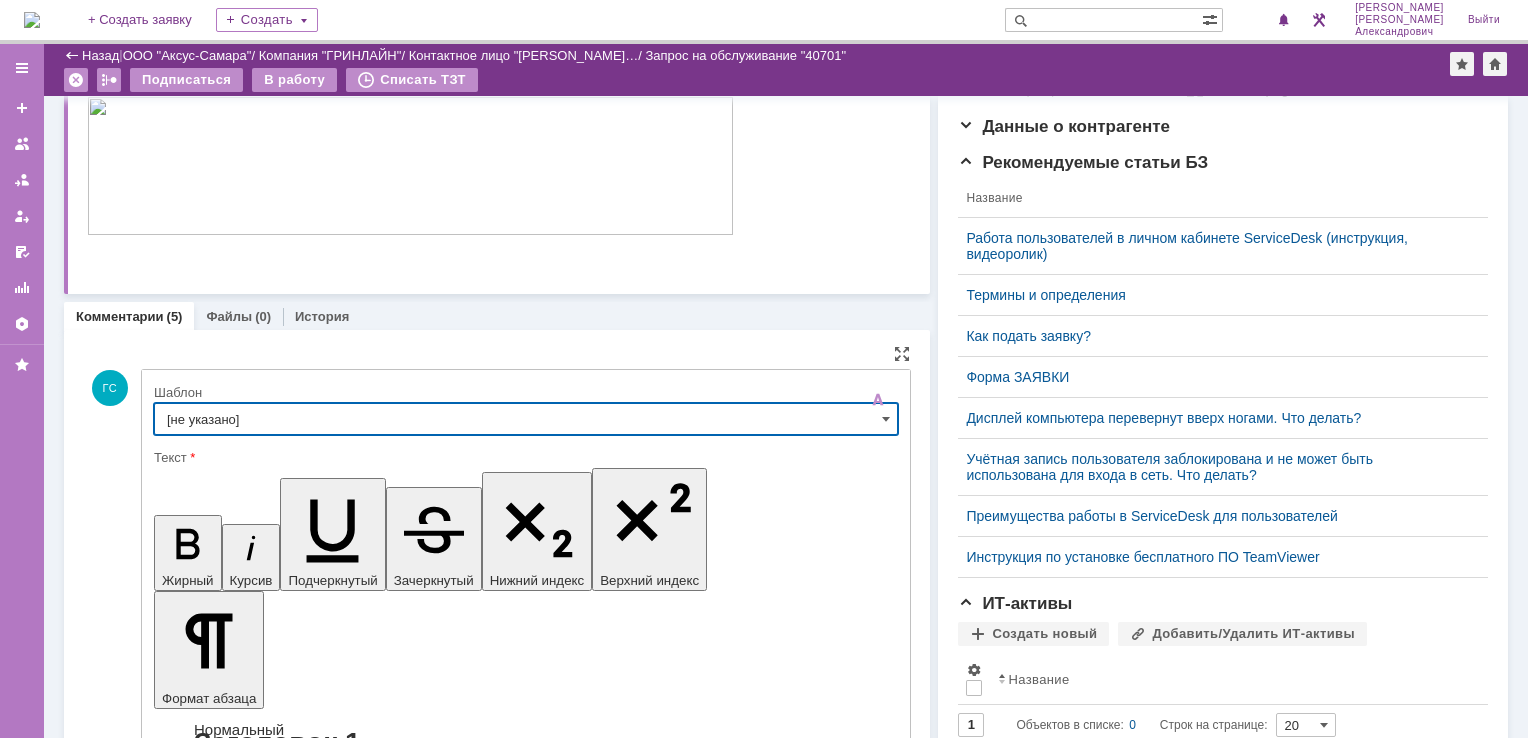 click on "[не указано]" at bounding box center [526, 419] 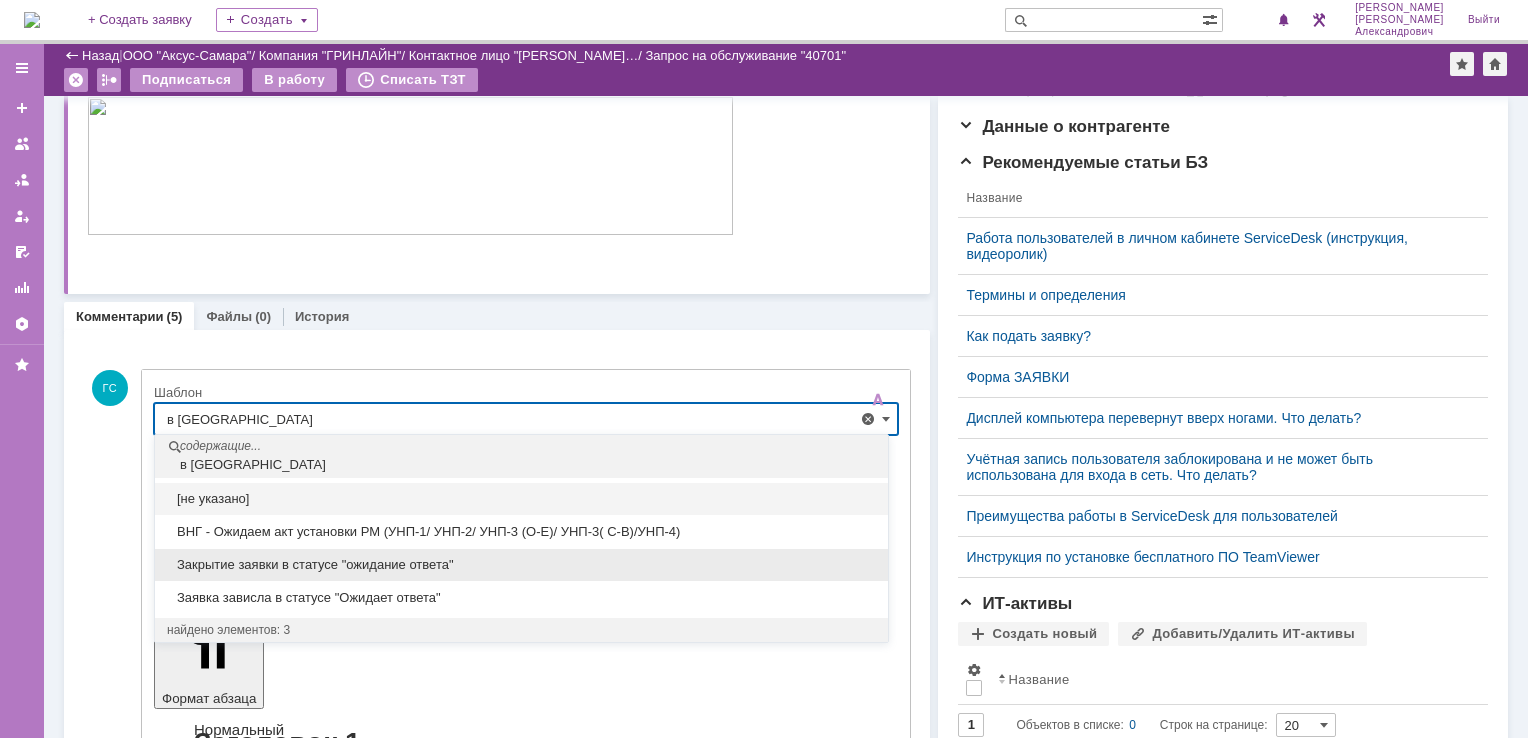 click on "Закрытие заявки в статусе "ожидание ответа"" at bounding box center [521, 565] 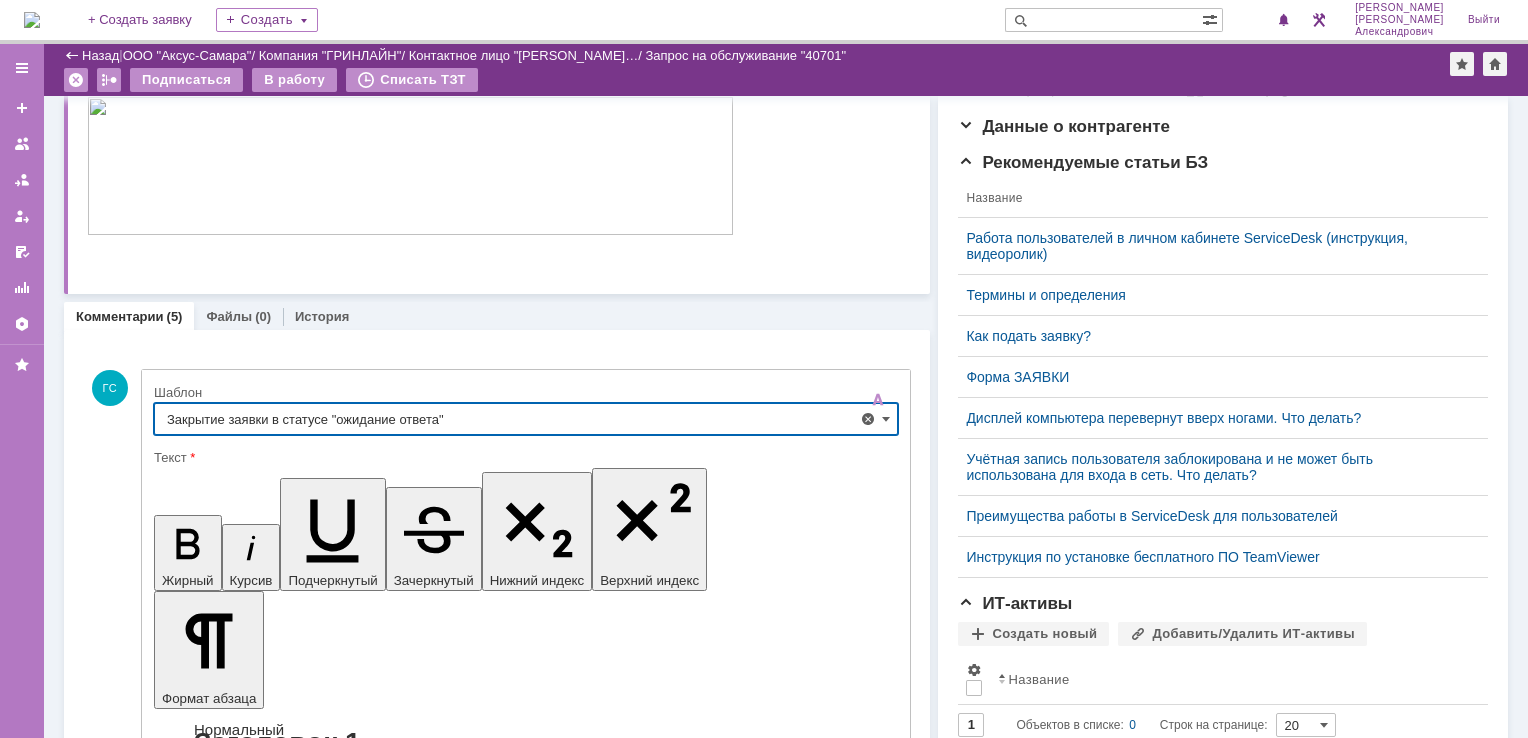 type on "Закрытие заявки в статусе "ожидание ответа"" 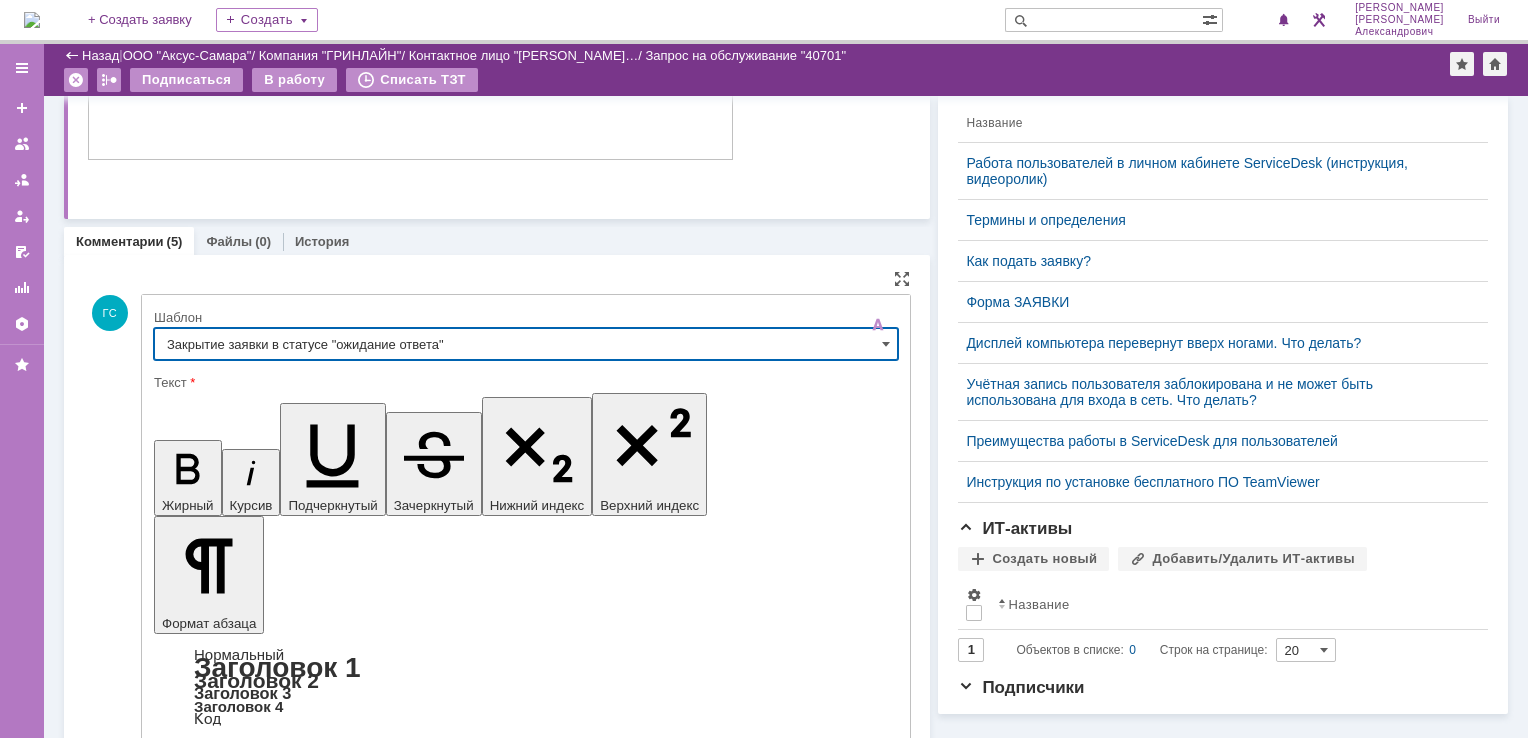 scroll, scrollTop: 600, scrollLeft: 0, axis: vertical 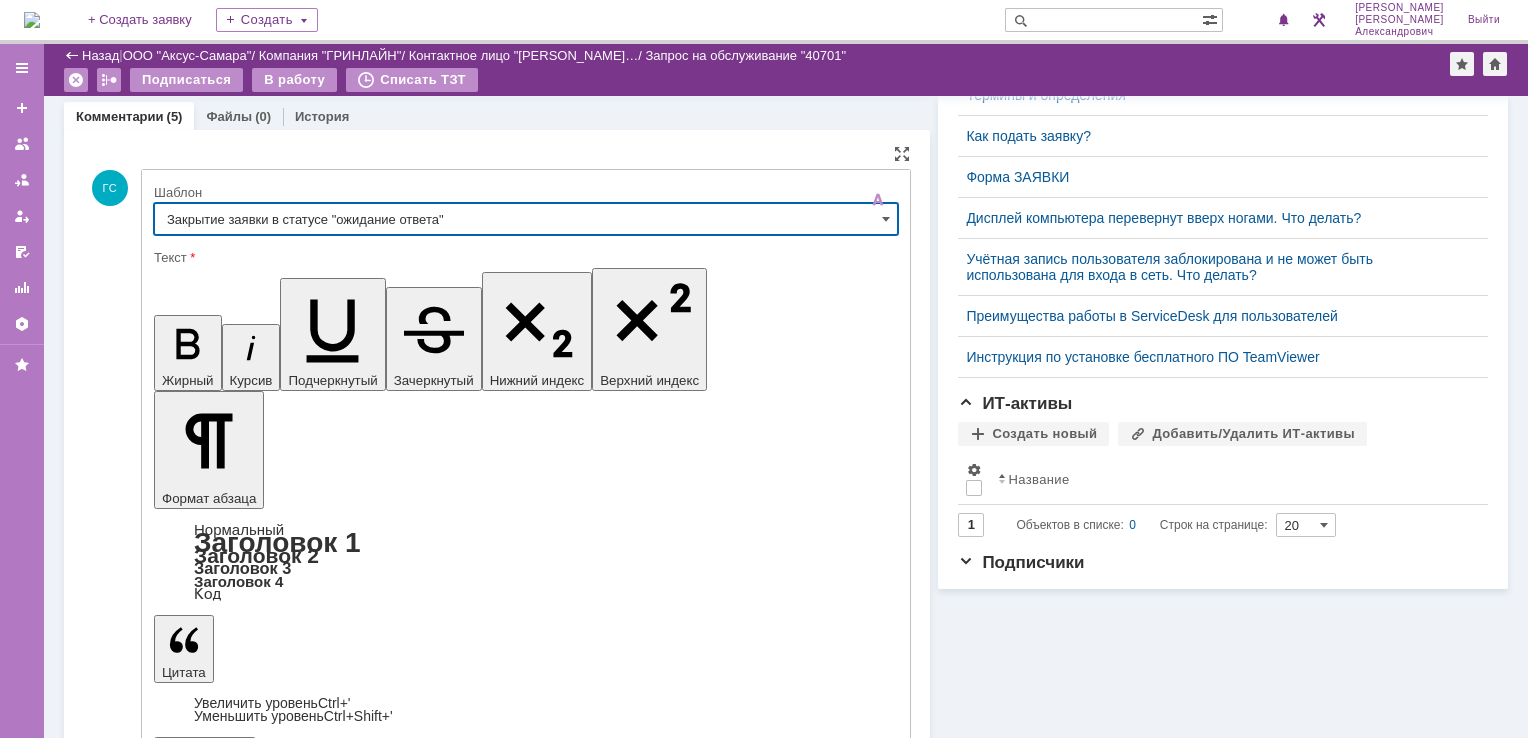 click on "Отправить" at bounding box center (206, 5426) 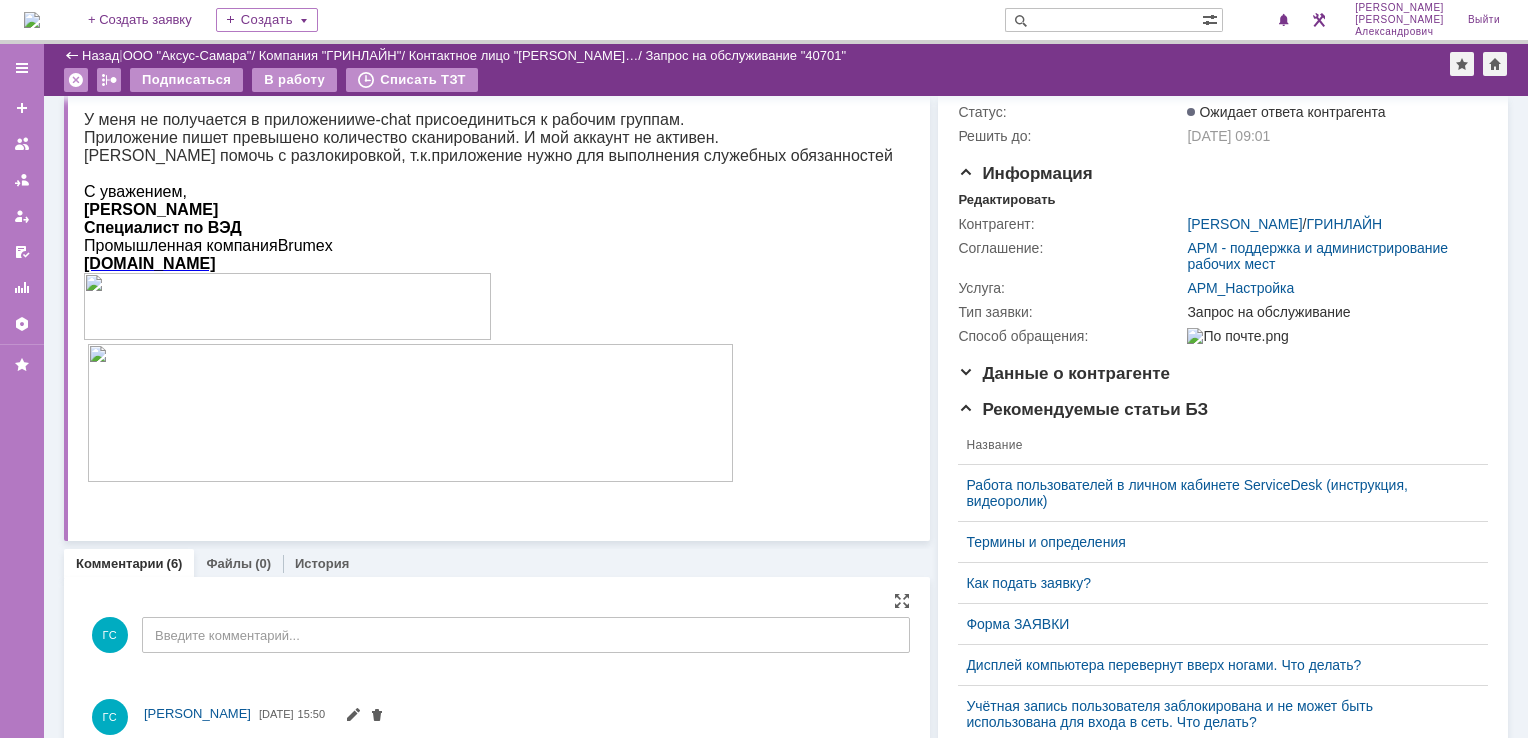 scroll, scrollTop: 98, scrollLeft: 0, axis: vertical 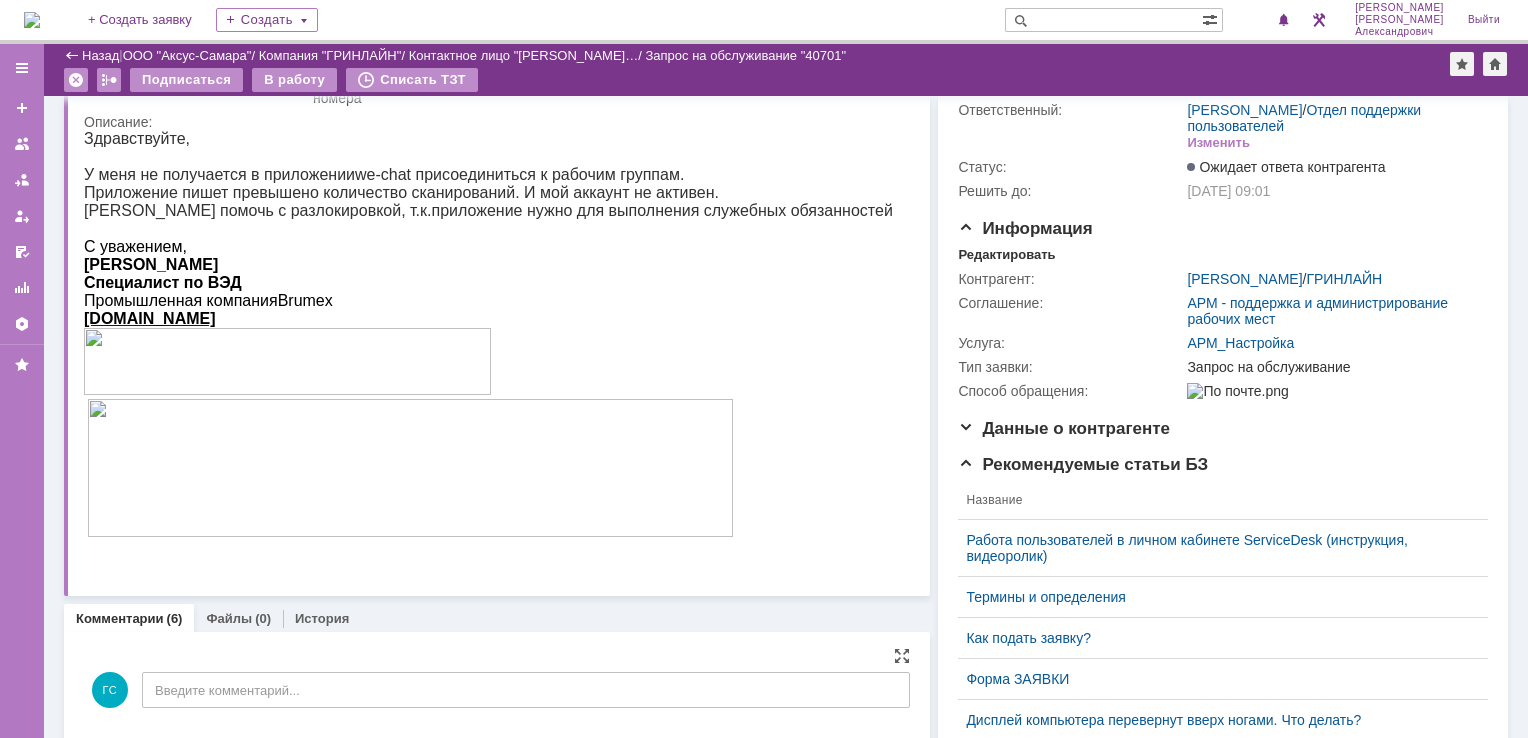 click on "Назад   |   ООО "Аксус-Самара"  /   Компания "ГРИНЛАЙН"  /   Контактное лицо "Белкина Татья…  /   Запрос на обслуживание "40701"" at bounding box center (786, 56) 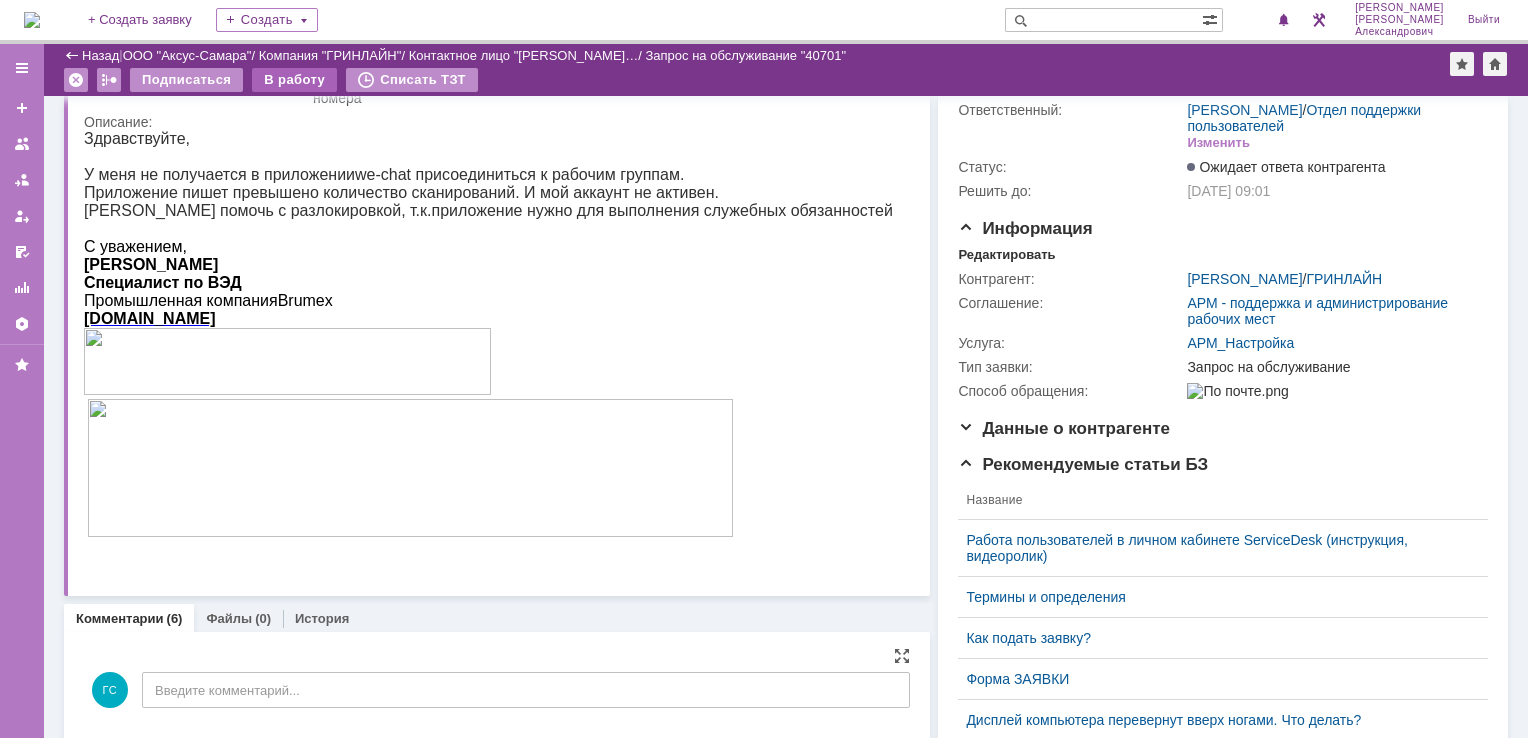 click on "В работу" at bounding box center (294, 80) 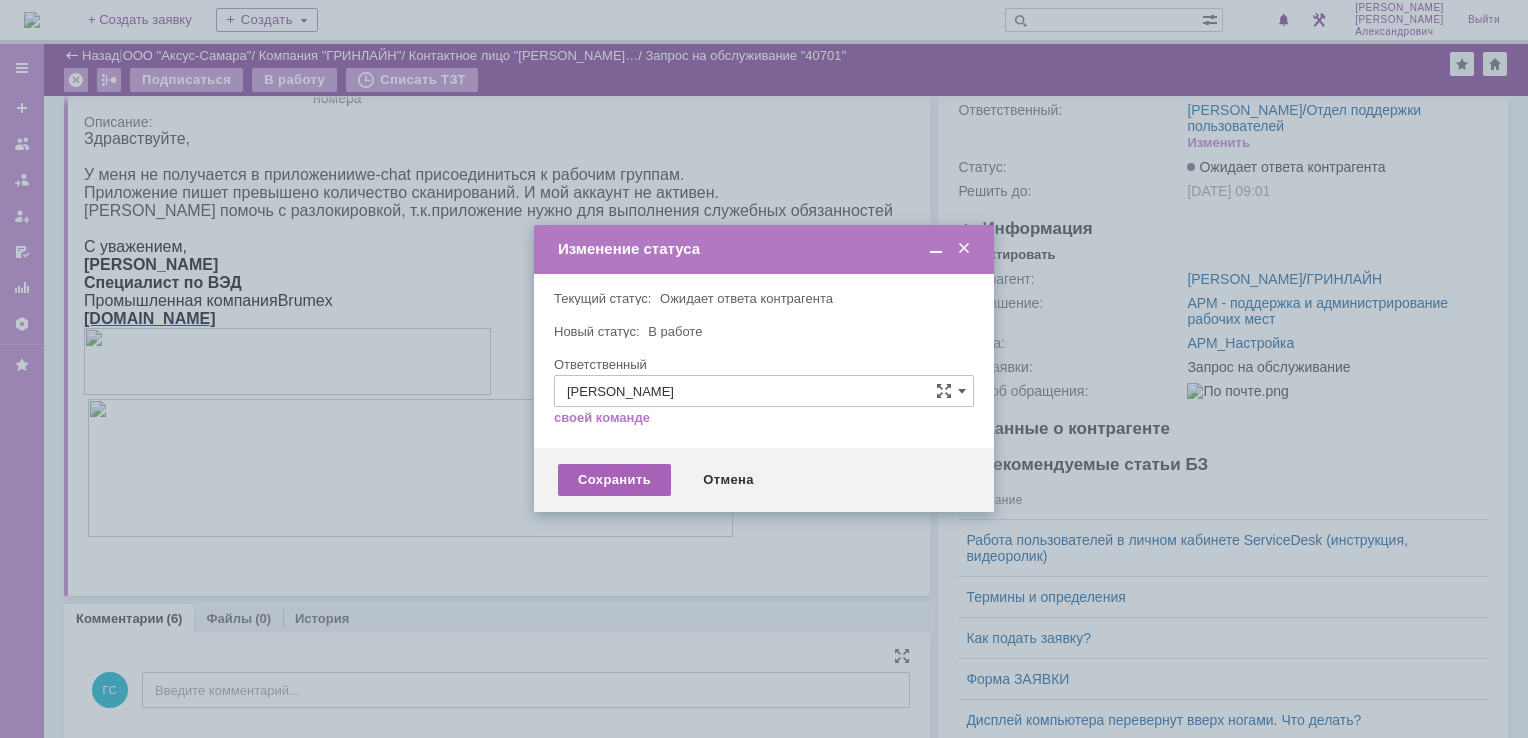 click on "Сохранить" at bounding box center (614, 480) 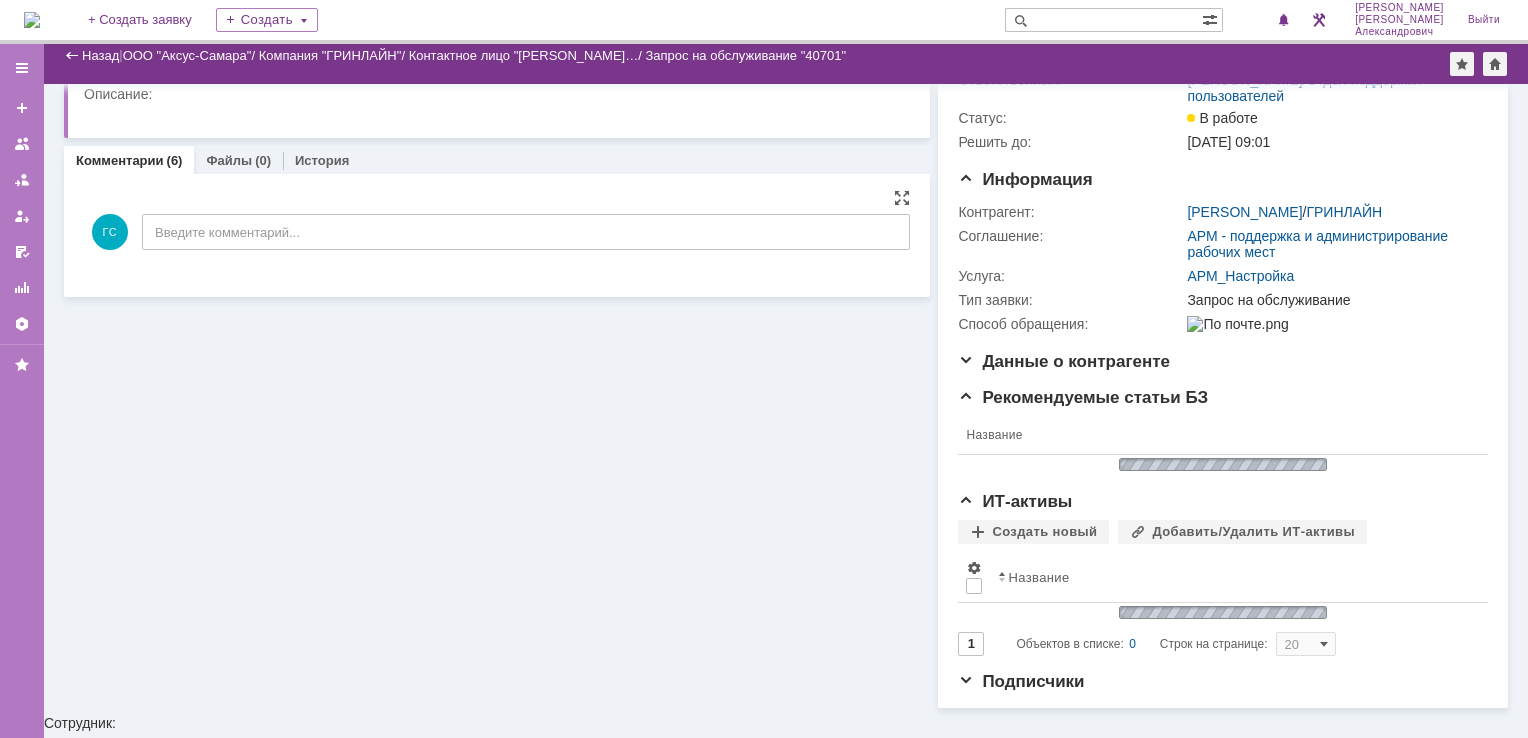 scroll, scrollTop: 82, scrollLeft: 0, axis: vertical 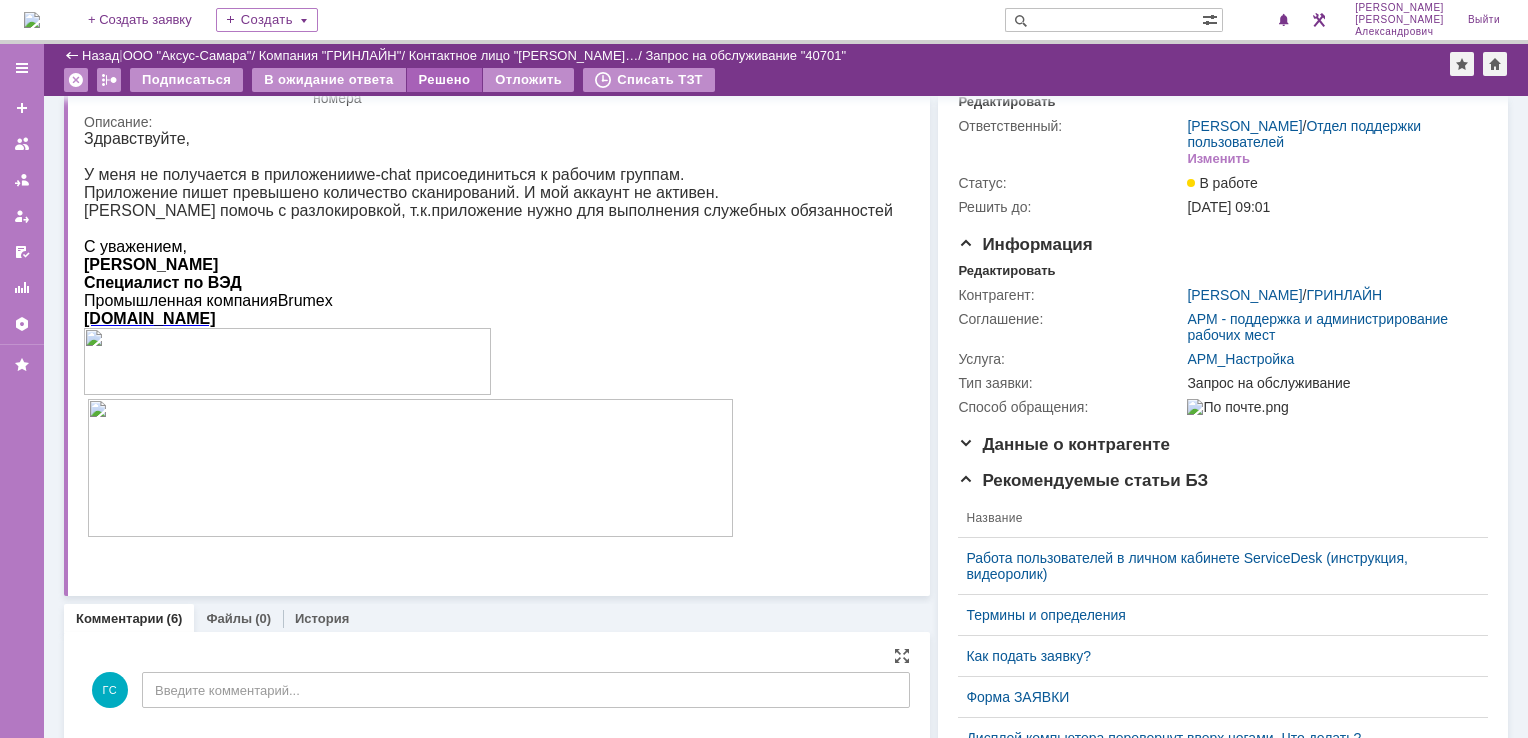 click on "Решено" at bounding box center (445, 80) 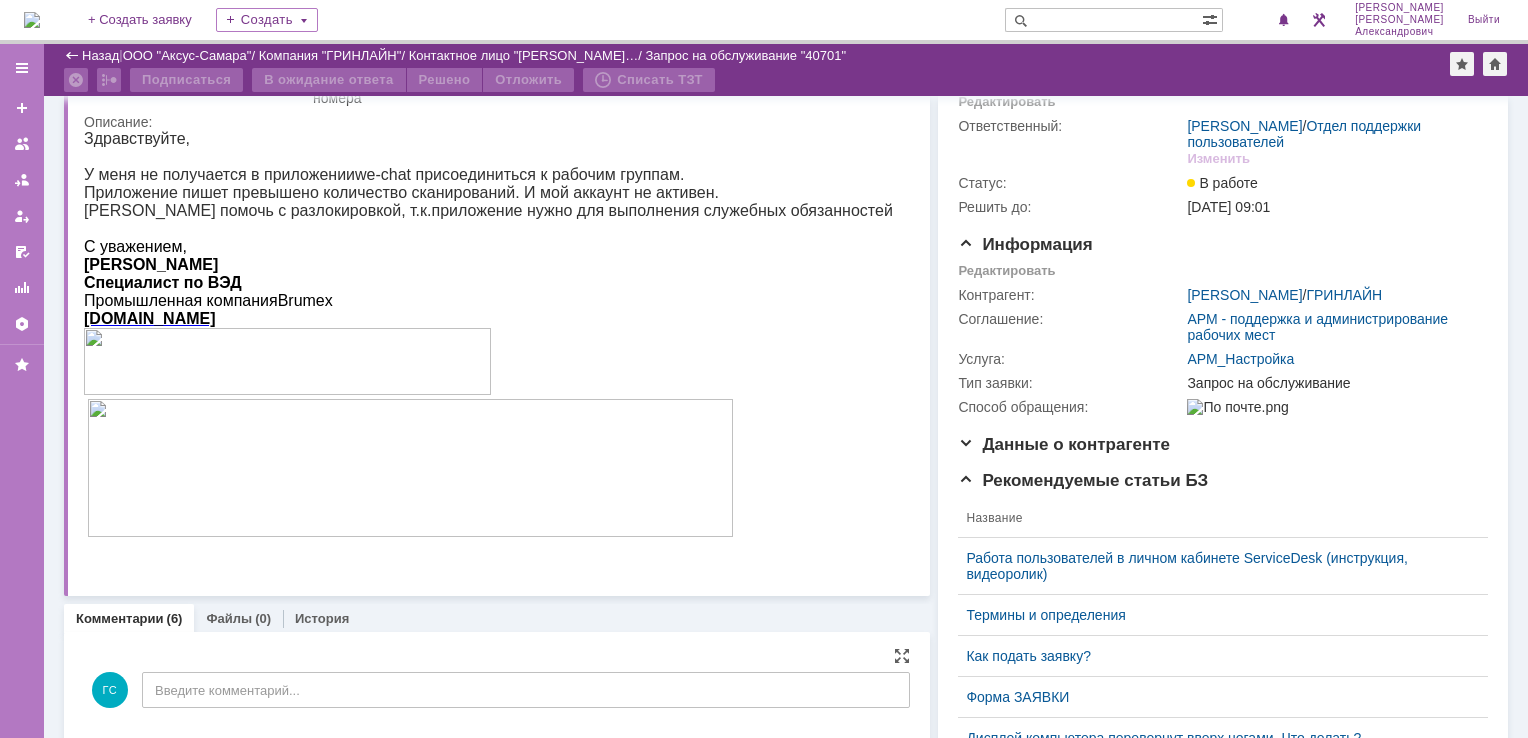 scroll, scrollTop: 0, scrollLeft: 0, axis: both 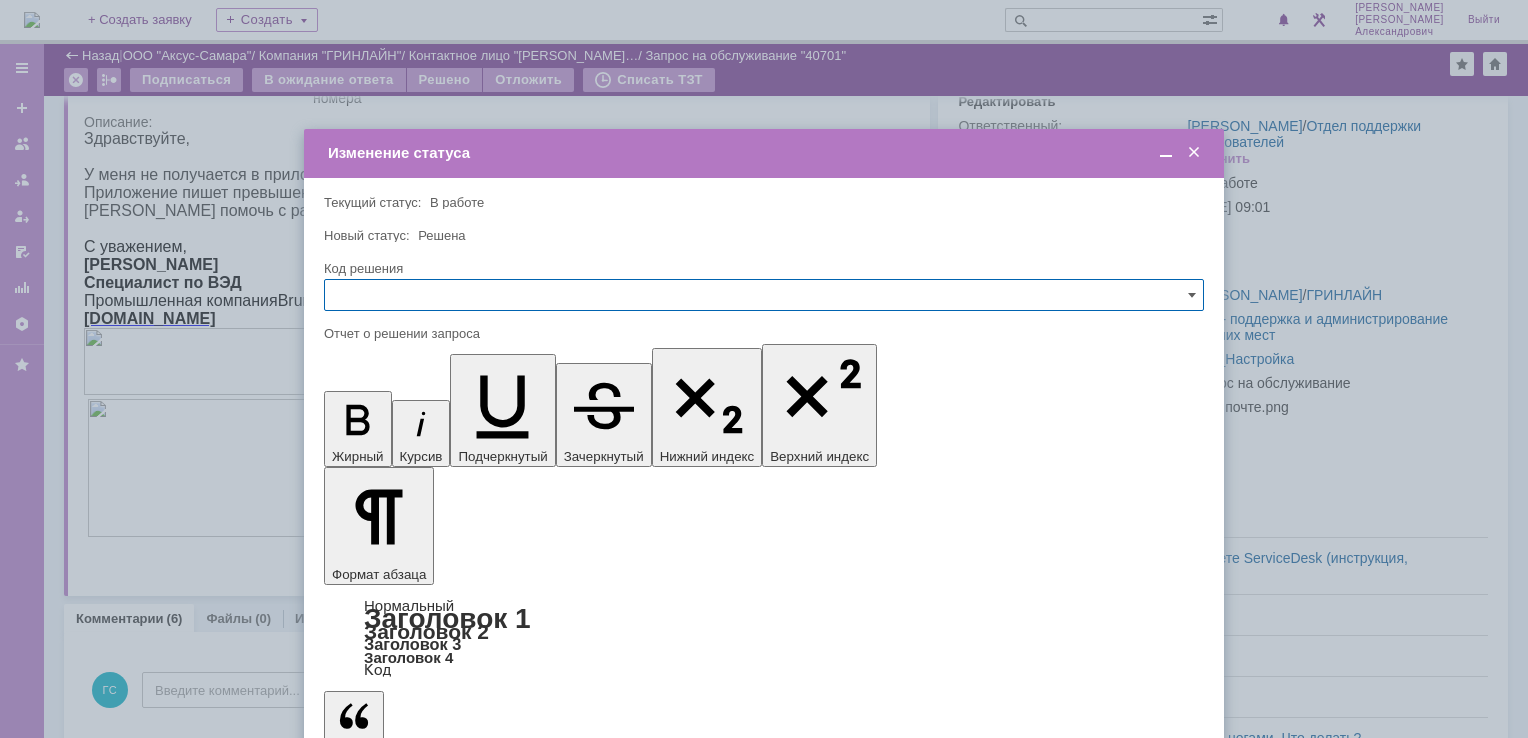 click on "Сохранить" at bounding box center (384, 820) 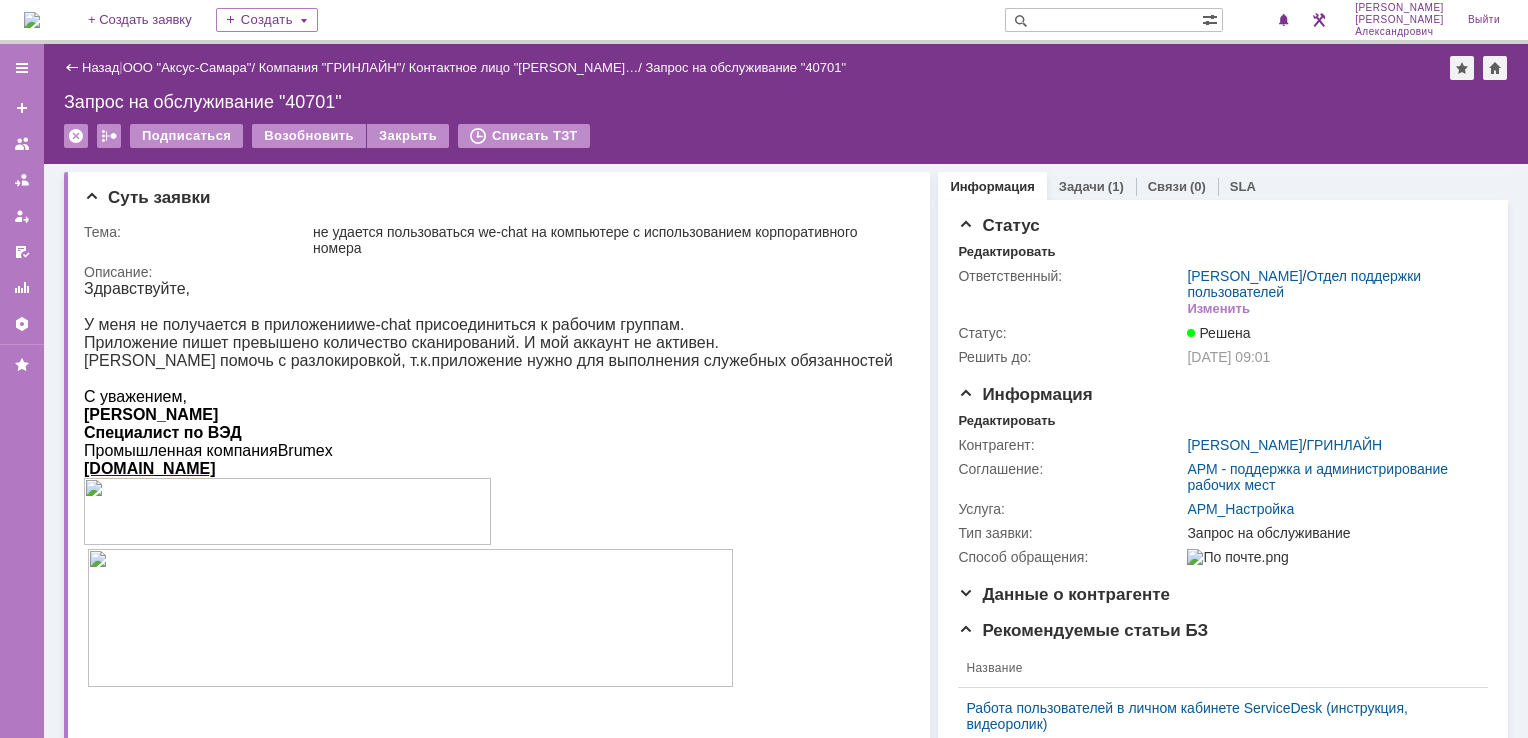 click at bounding box center (32, 20) 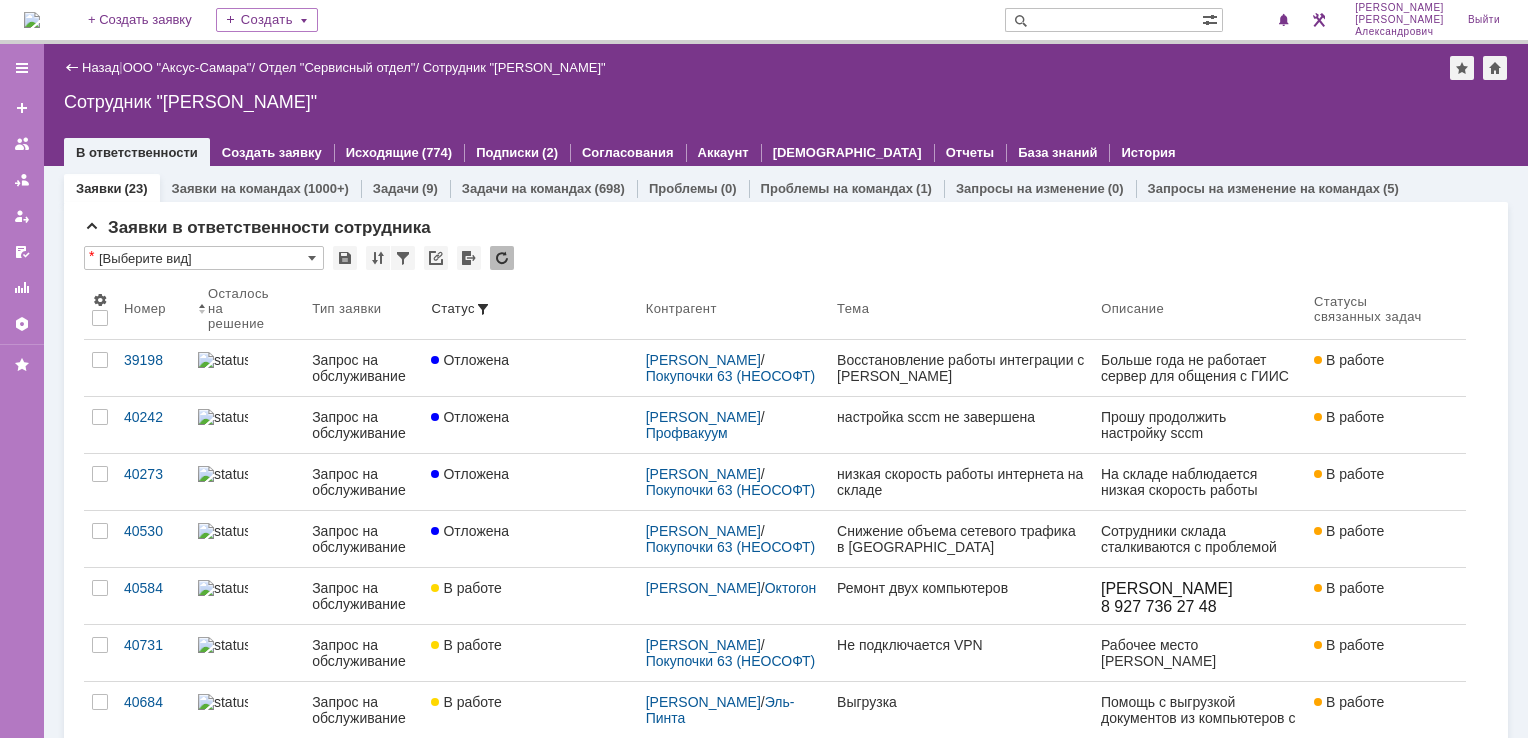 scroll, scrollTop: 0, scrollLeft: 0, axis: both 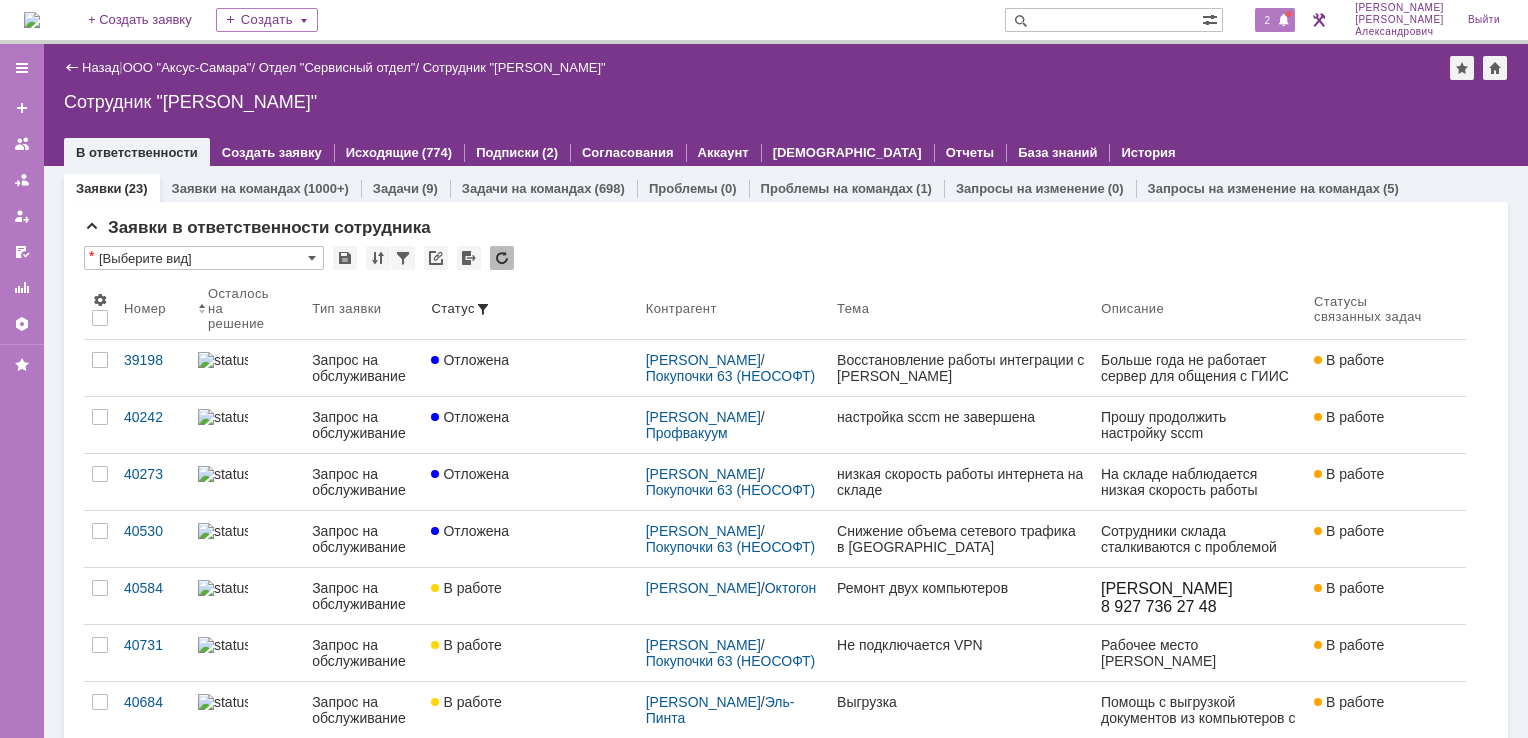 click on "2" at bounding box center [1268, 20] 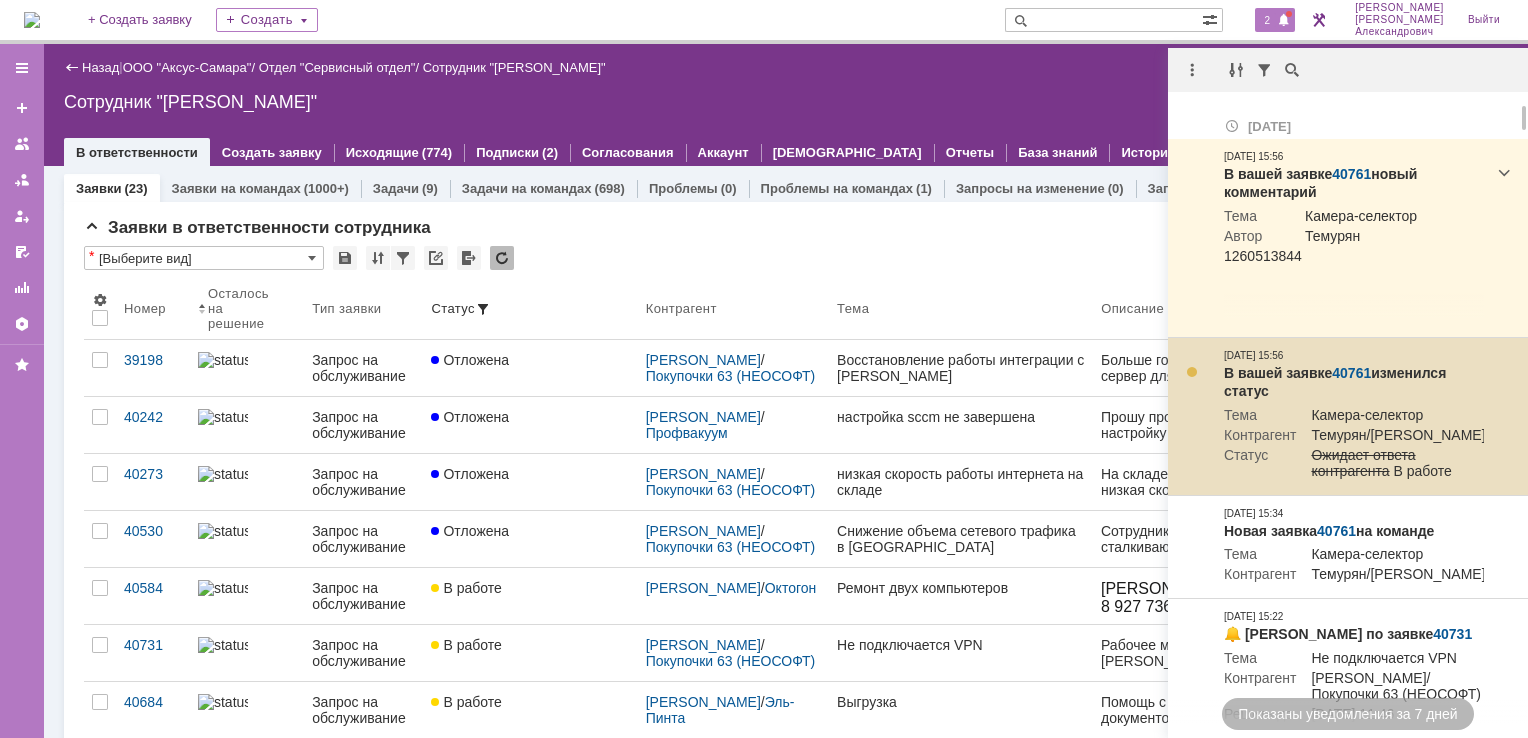 click on "40761" at bounding box center [1351, 373] 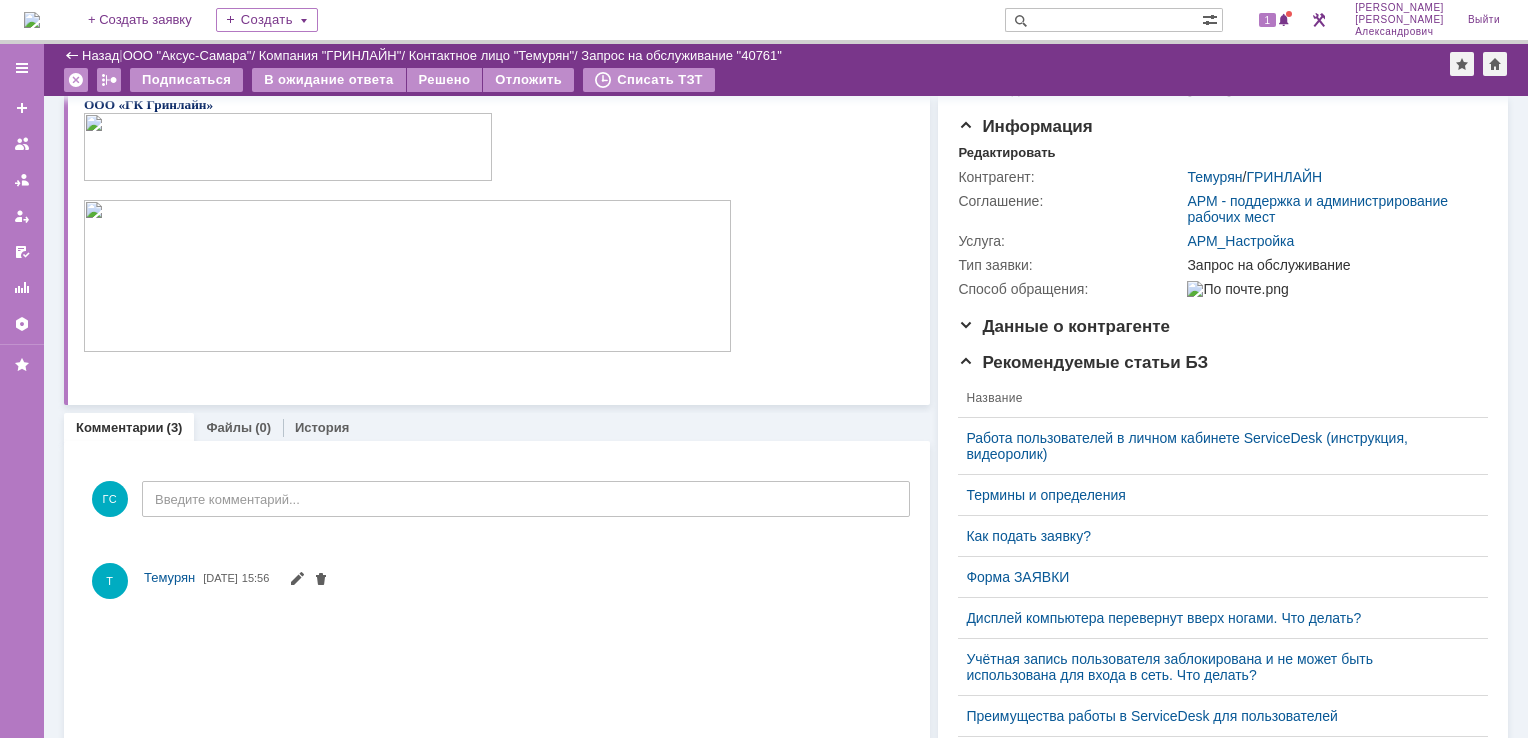 scroll, scrollTop: 0, scrollLeft: 0, axis: both 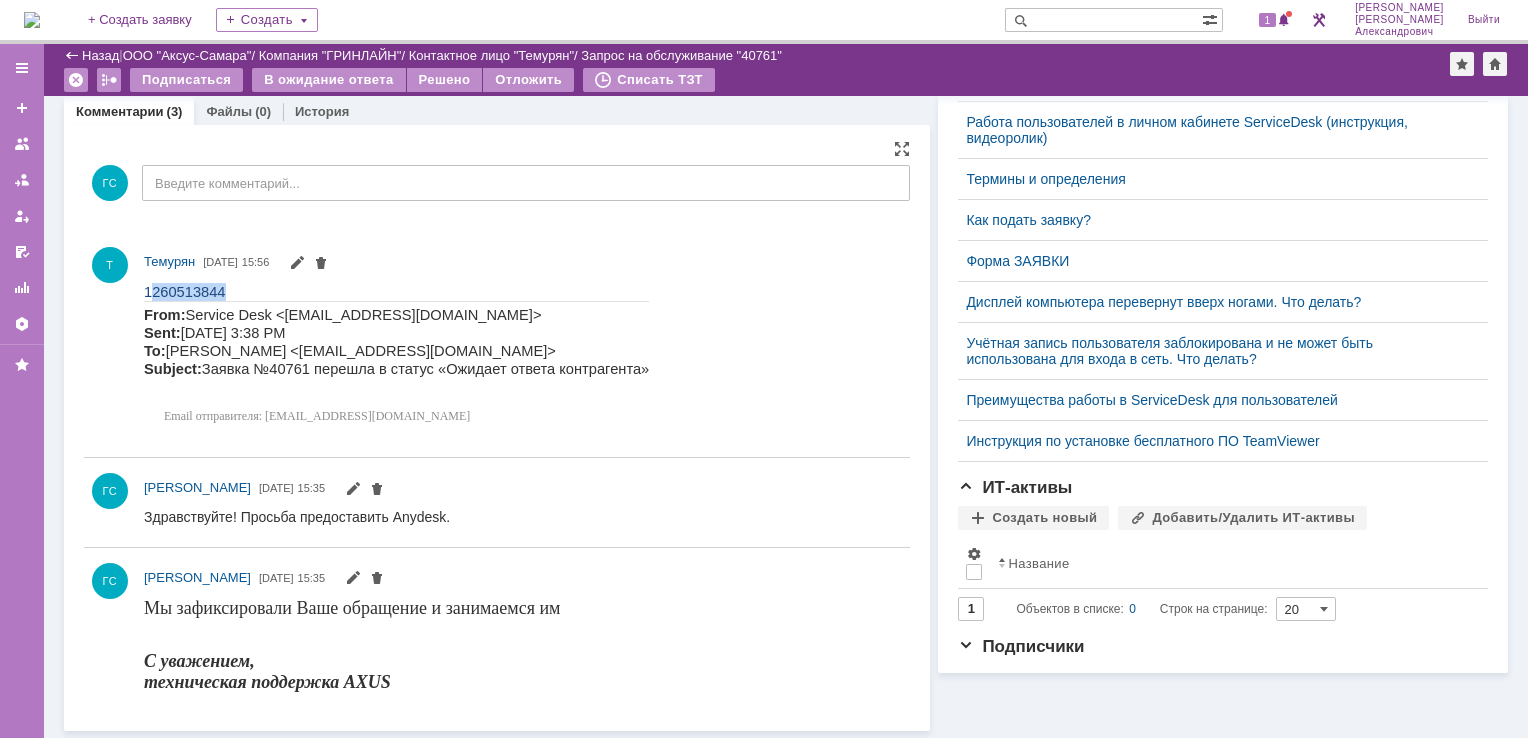 drag, startPoint x: 148, startPoint y: 290, endPoint x: 227, endPoint y: 294, distance: 79.101204 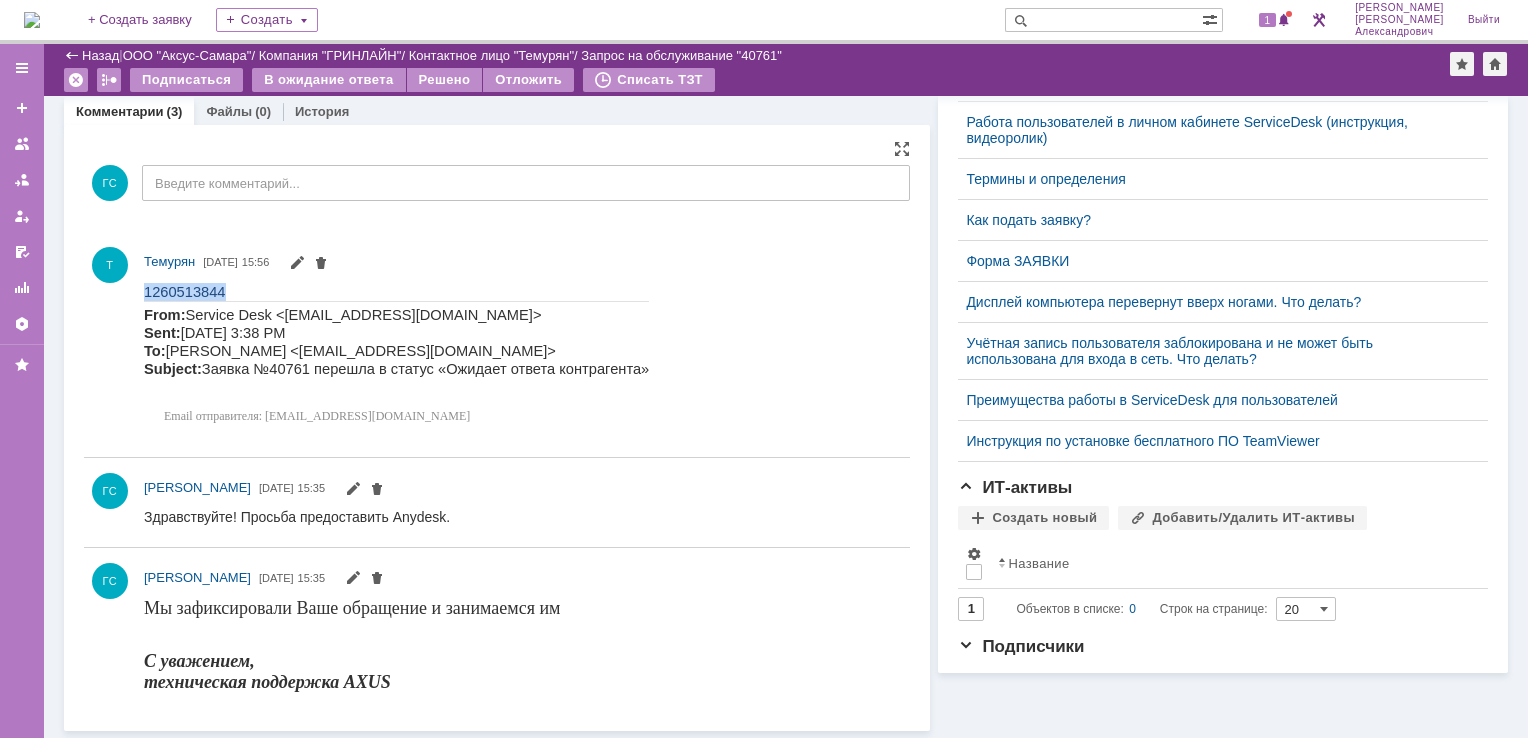 drag, startPoint x: 232, startPoint y: 286, endPoint x: 127, endPoint y: 291, distance: 105.11898 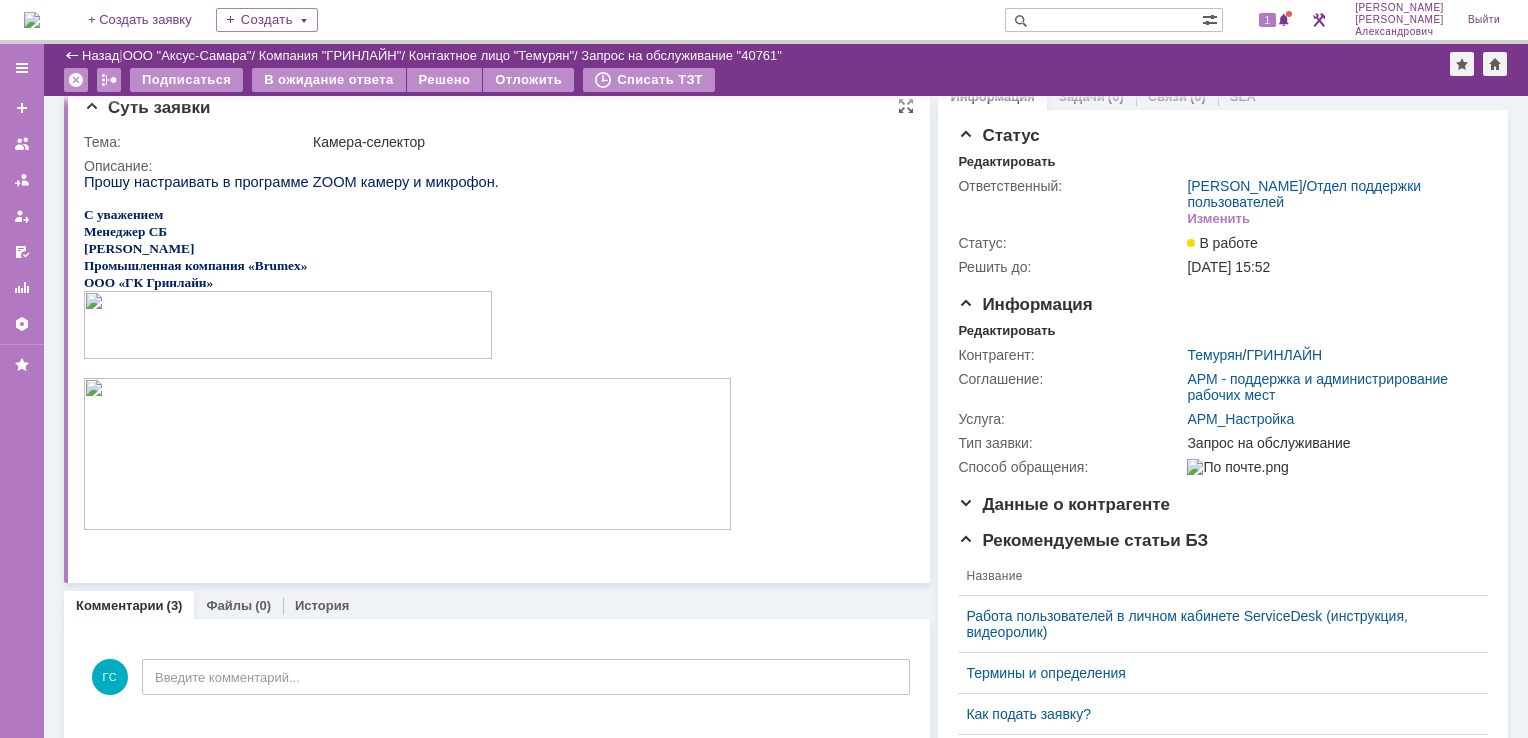scroll, scrollTop: 0, scrollLeft: 0, axis: both 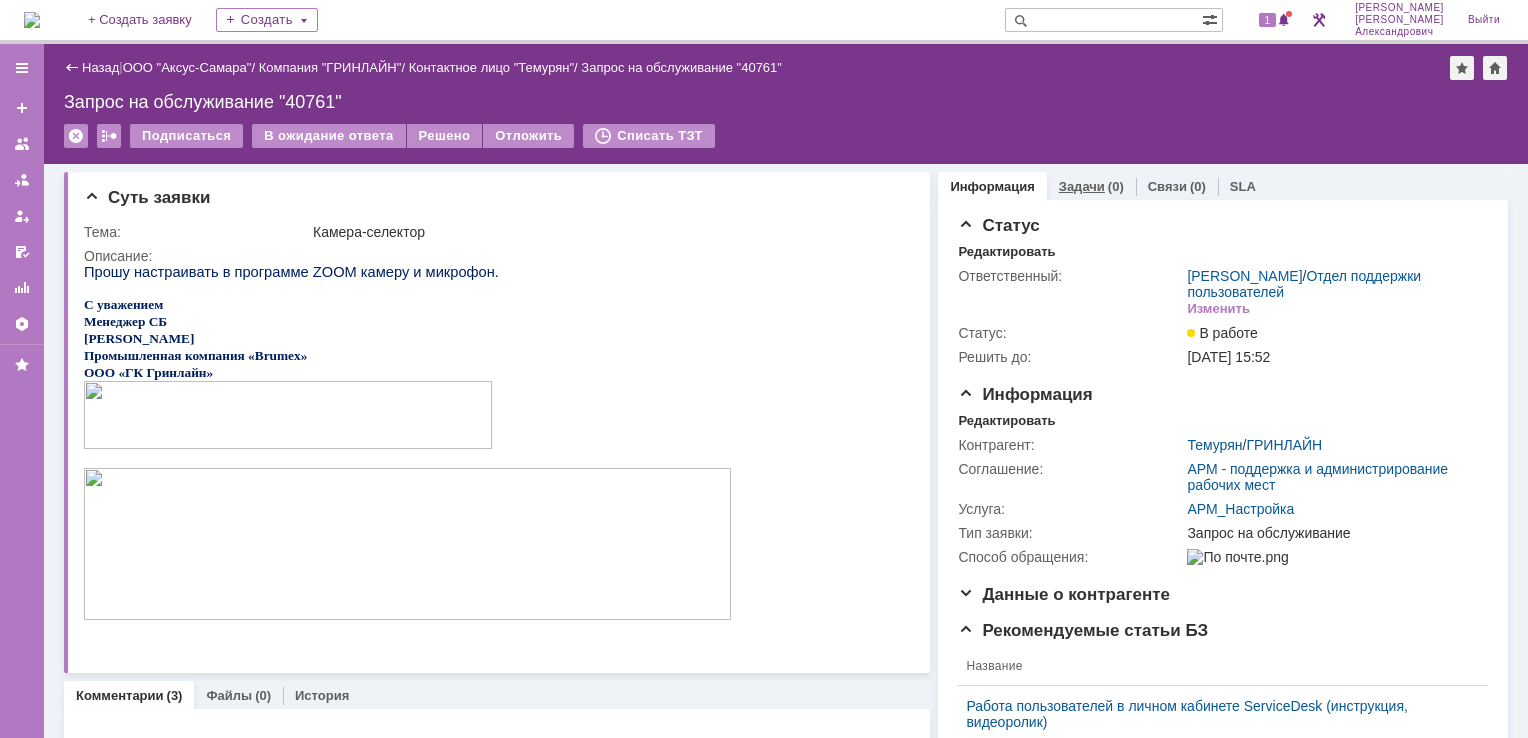 click on "Задачи" at bounding box center (1082, 186) 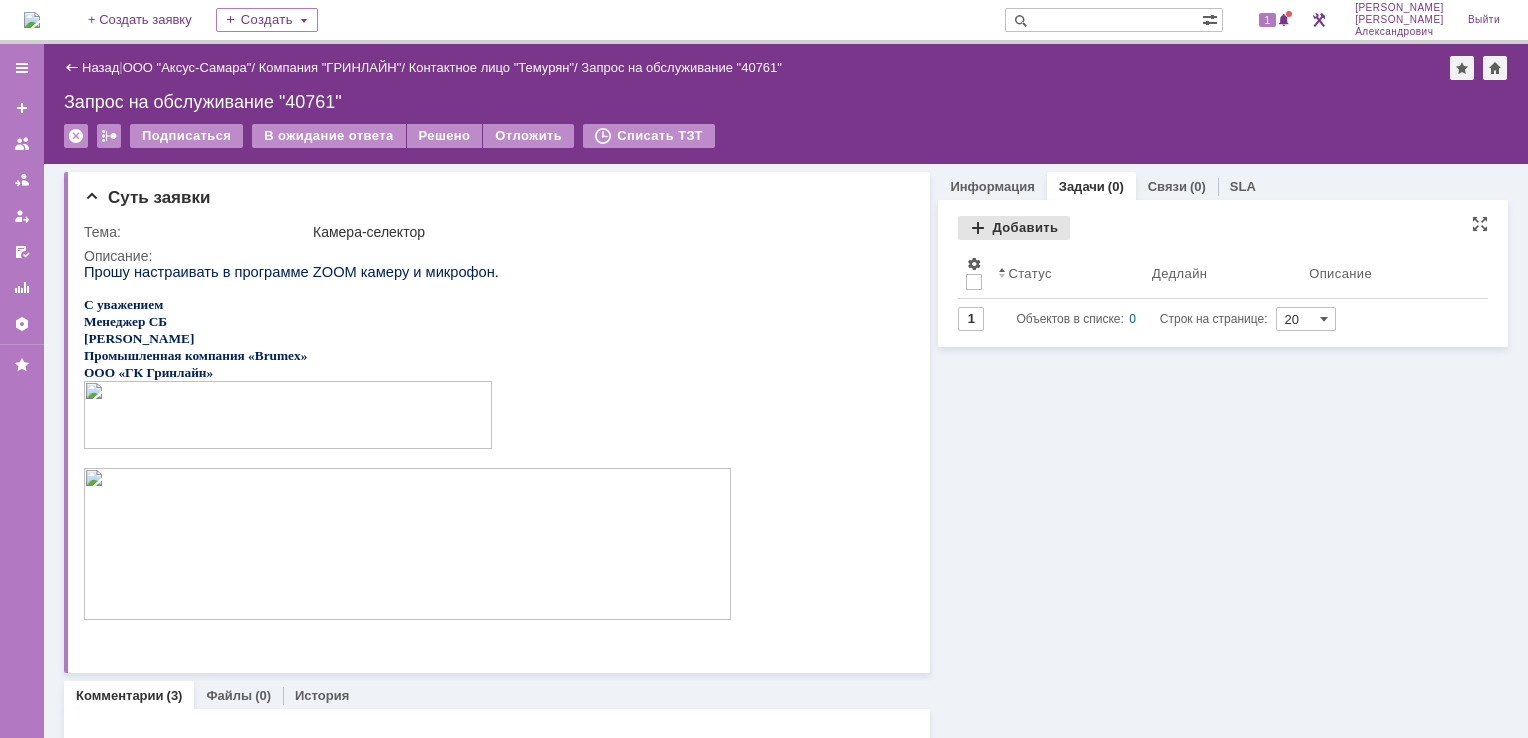click on "Добавить" at bounding box center [1014, 228] 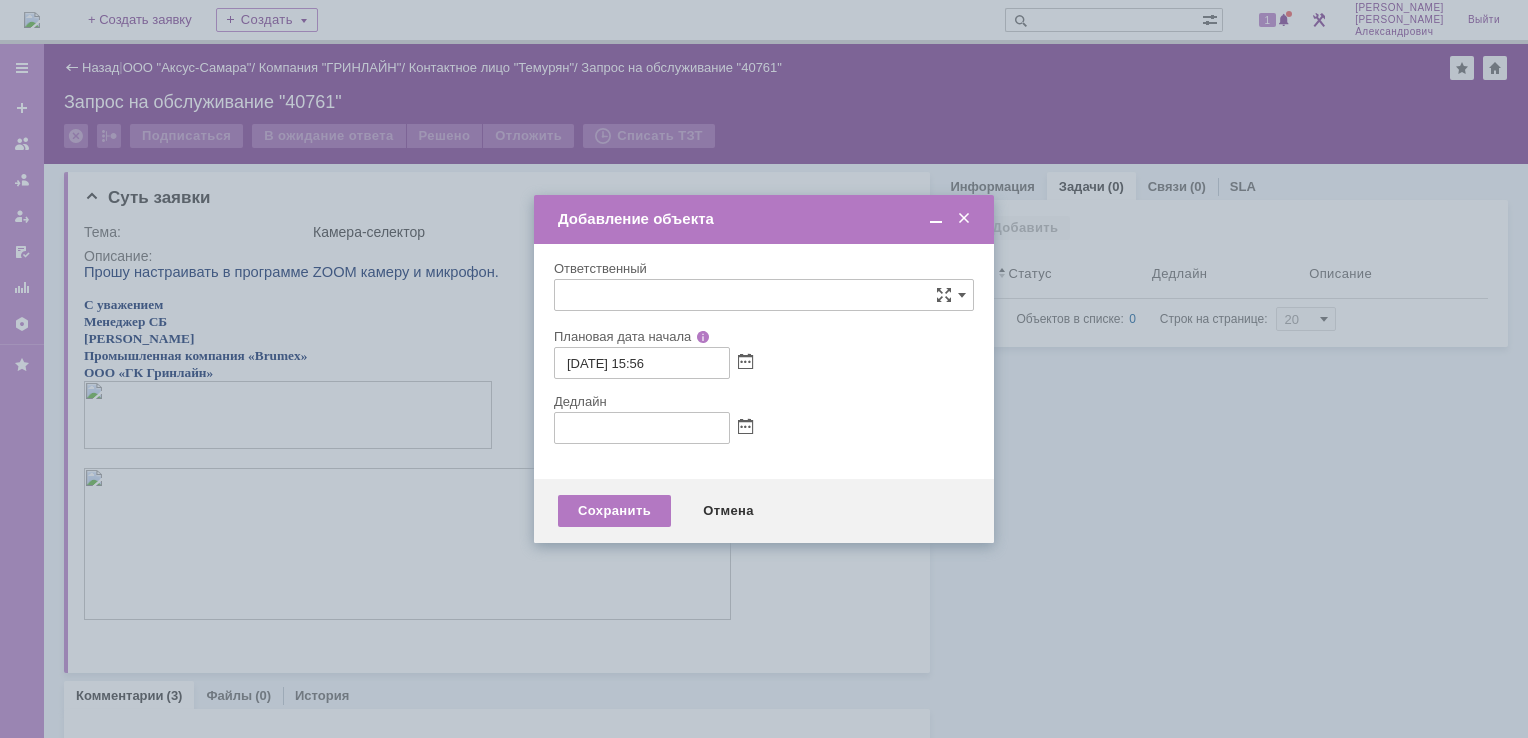 type on "[не указано]" 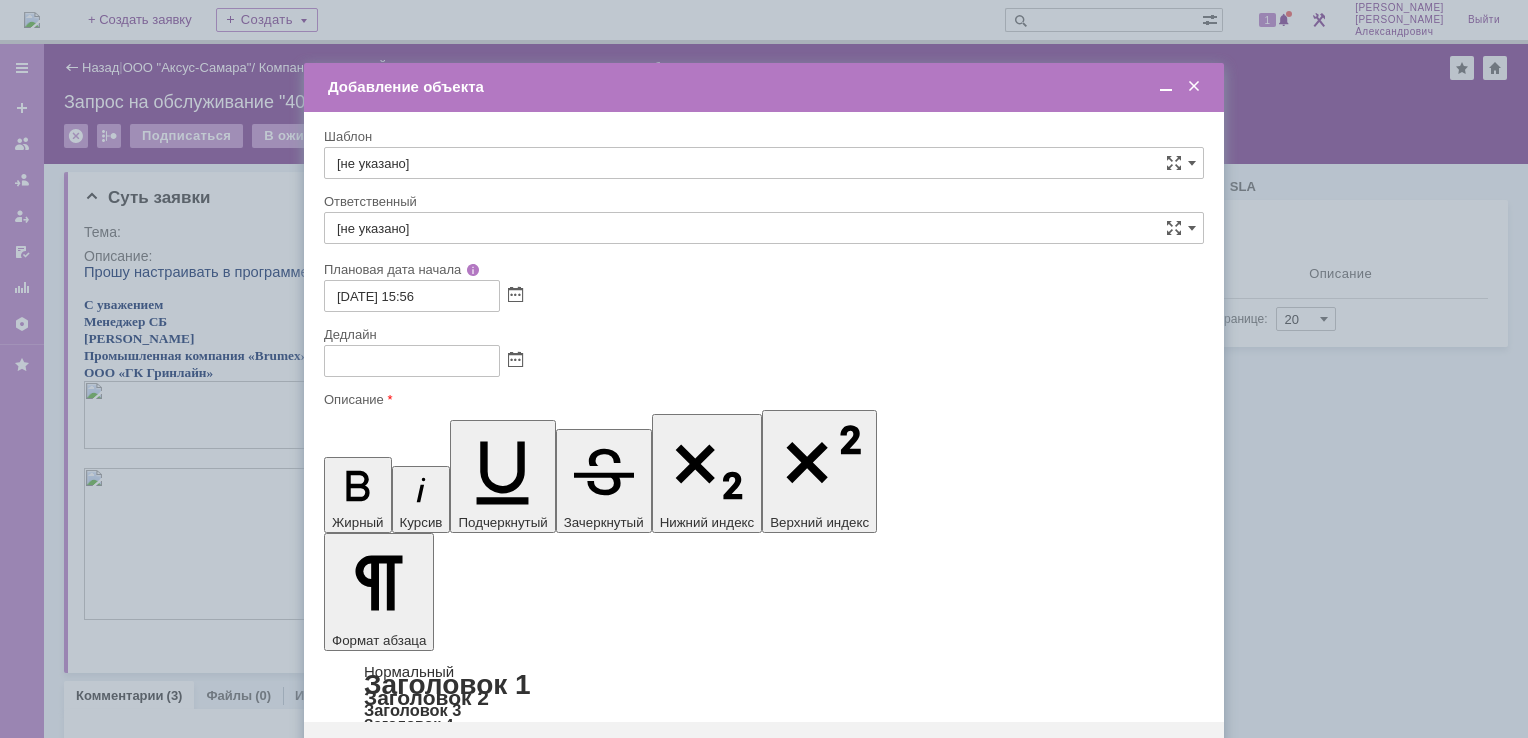 scroll, scrollTop: 0, scrollLeft: 0, axis: both 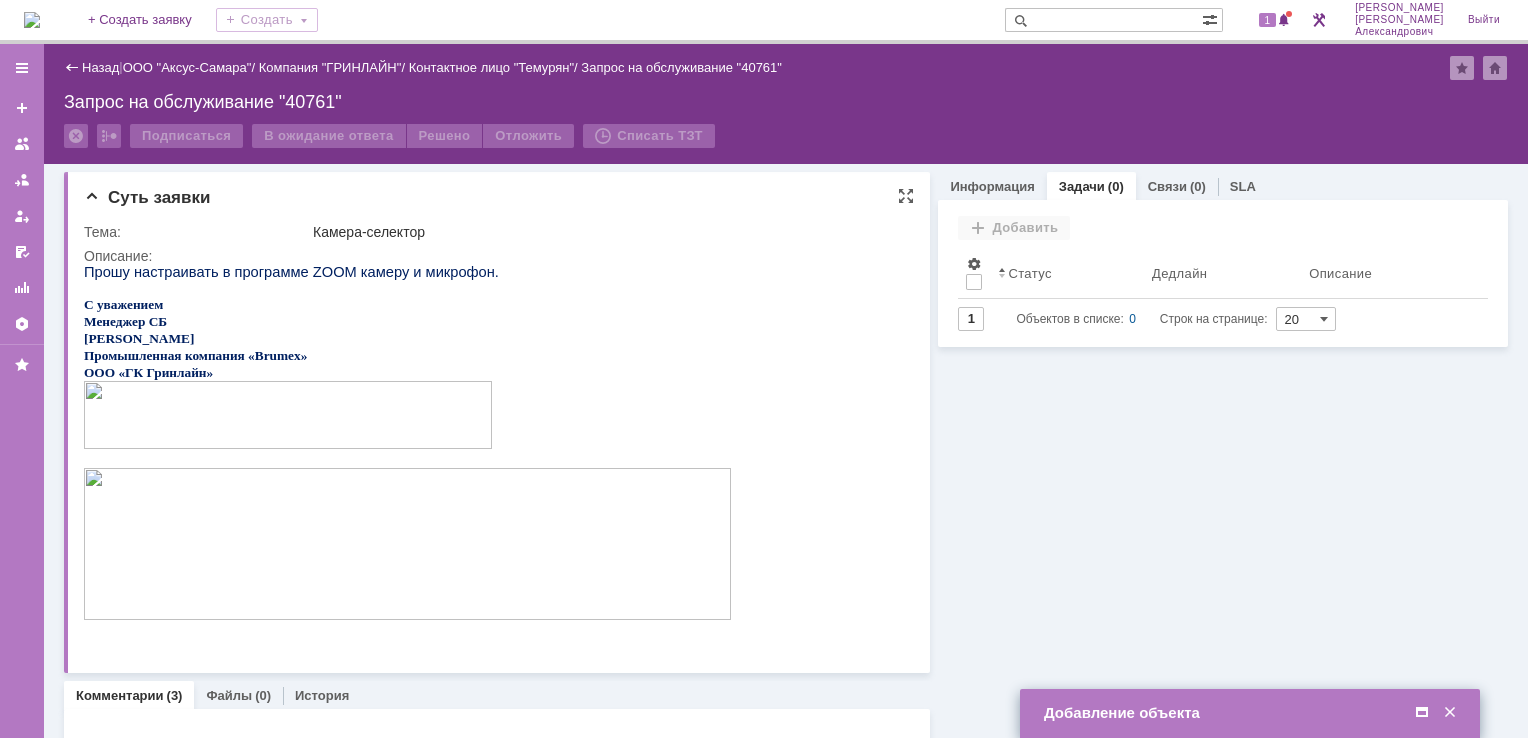 drag, startPoint x: 87, startPoint y: 276, endPoint x: 480, endPoint y: 278, distance: 393.0051 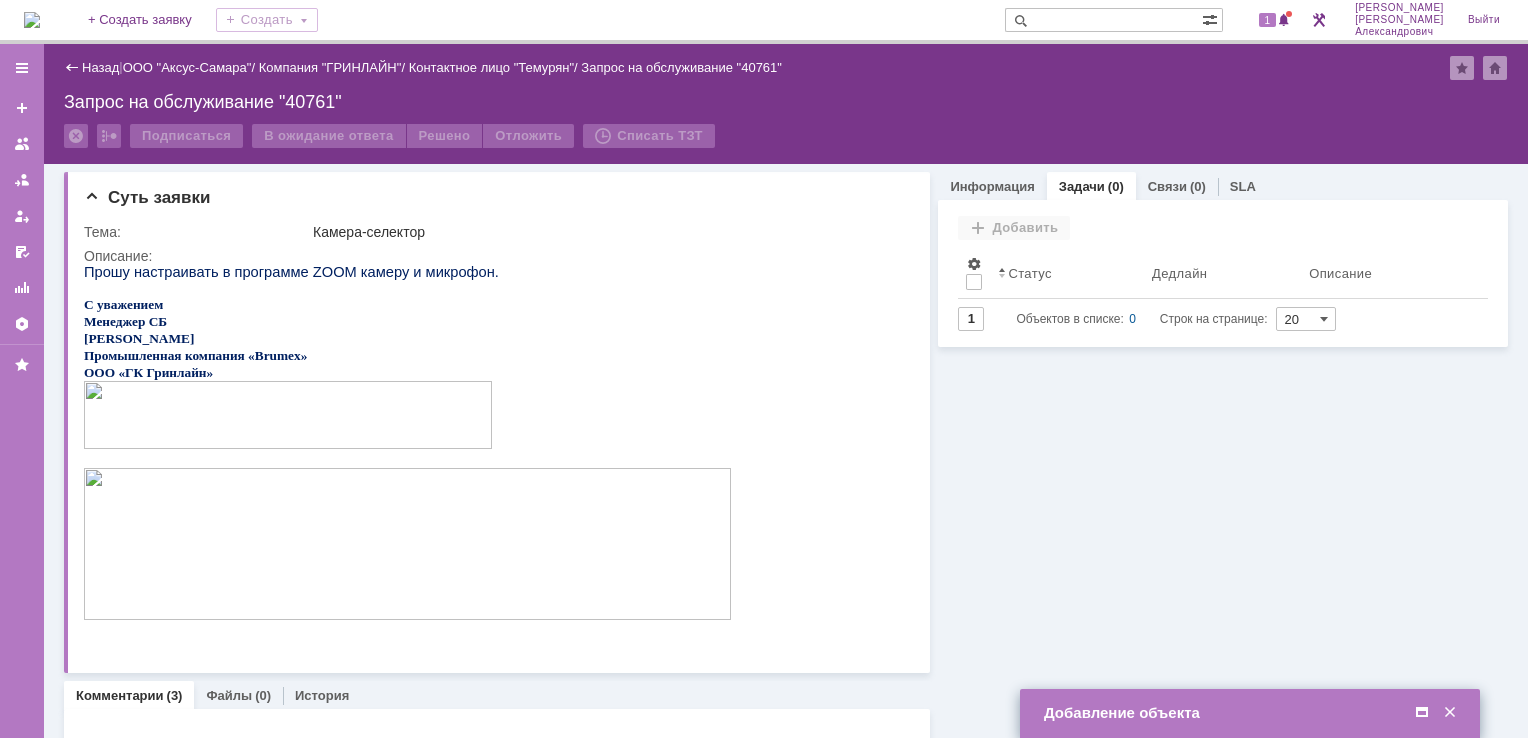 click at bounding box center (1422, 713) 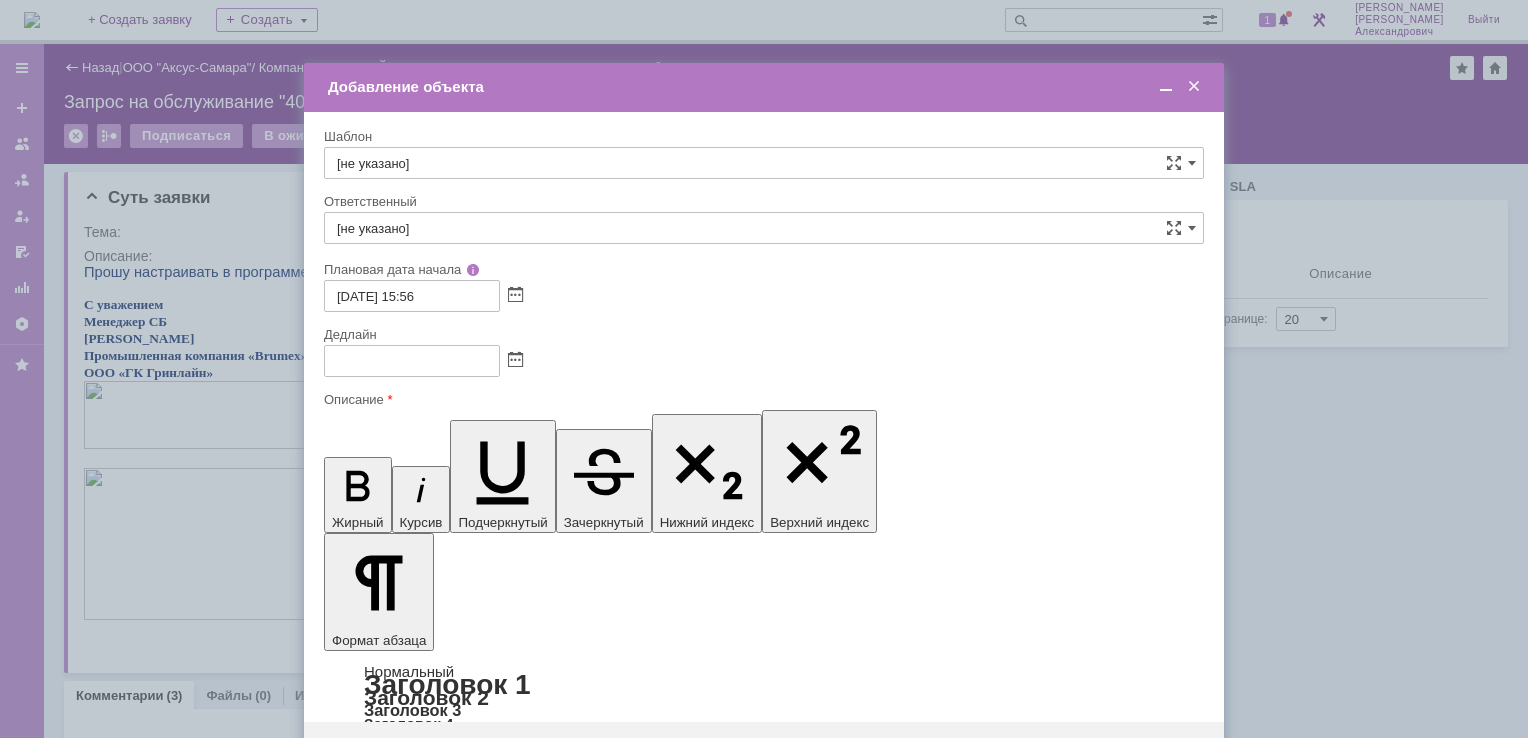 click on "1260513844" at bounding box center (487, 5824) 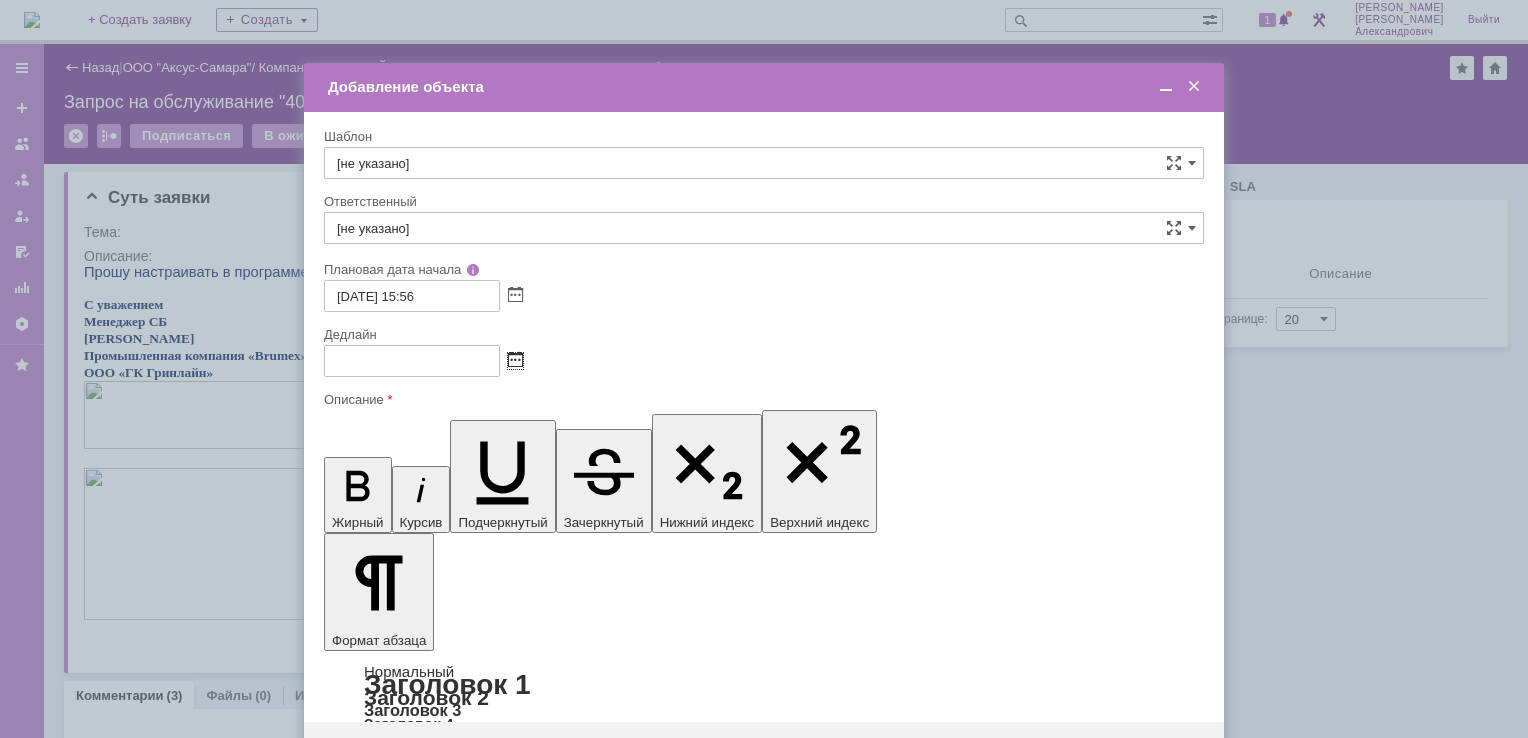 click at bounding box center (515, 361) 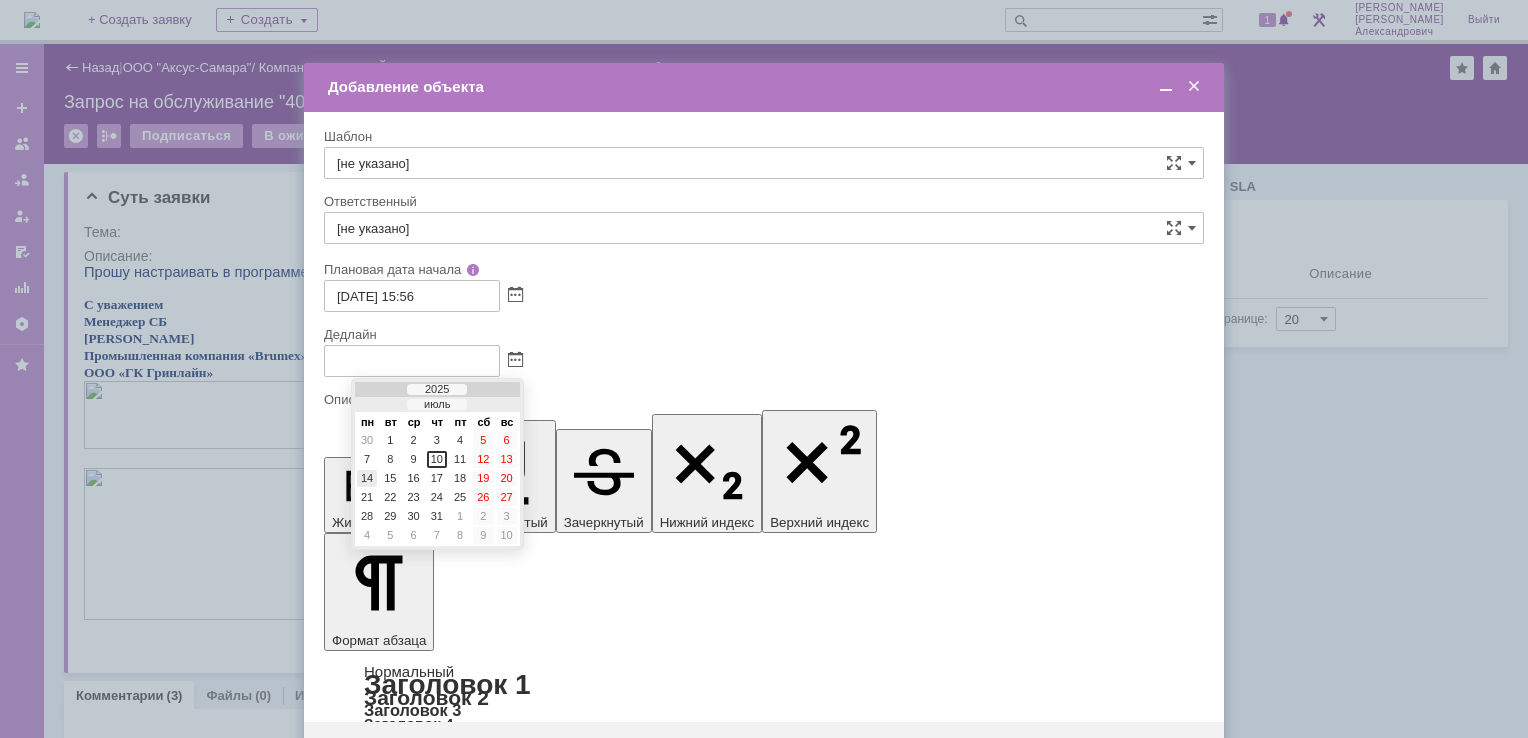 click on "14" at bounding box center [367, 478] 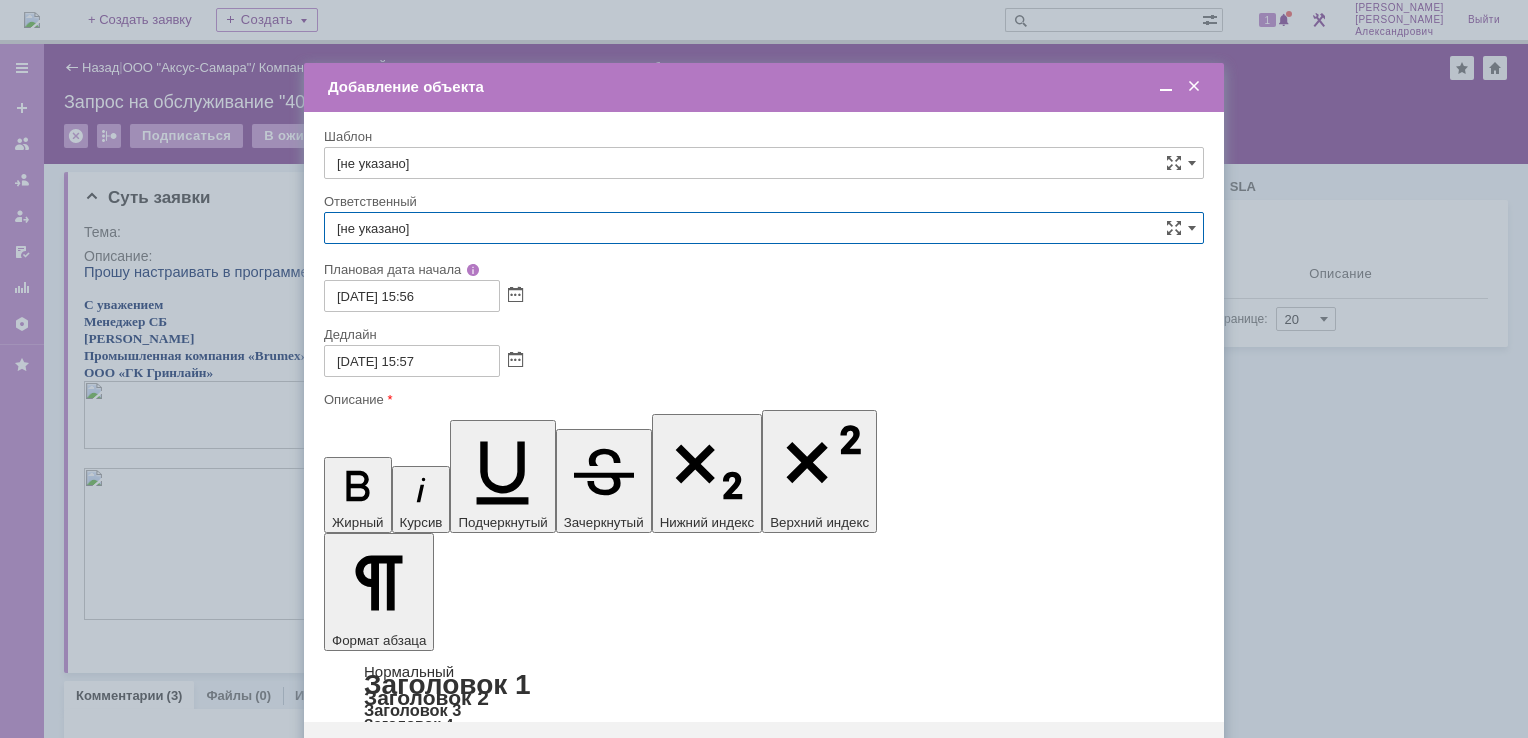 click on "[не указано]" at bounding box center (764, 228) 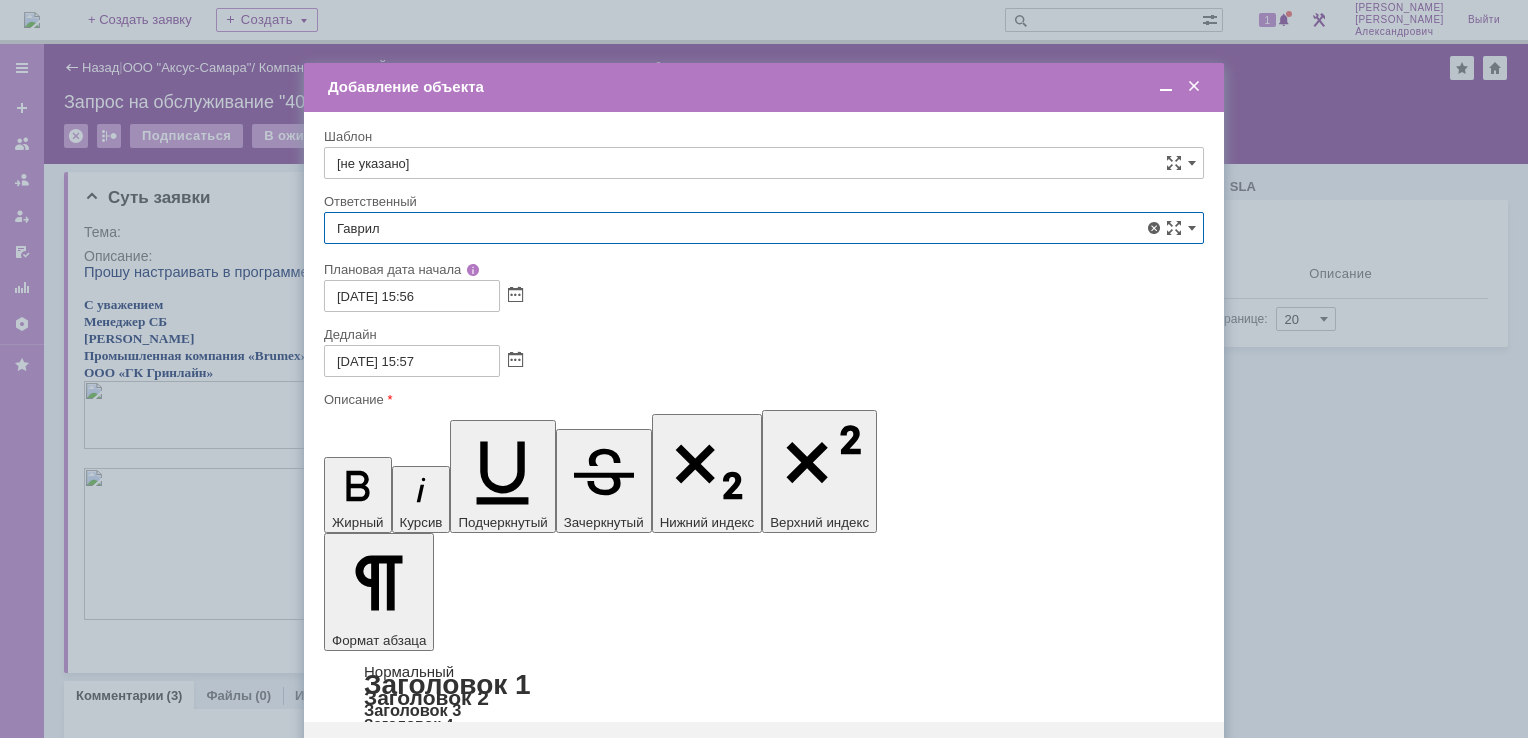 click on "[PERSON_NAME]" at bounding box center (764, 440) 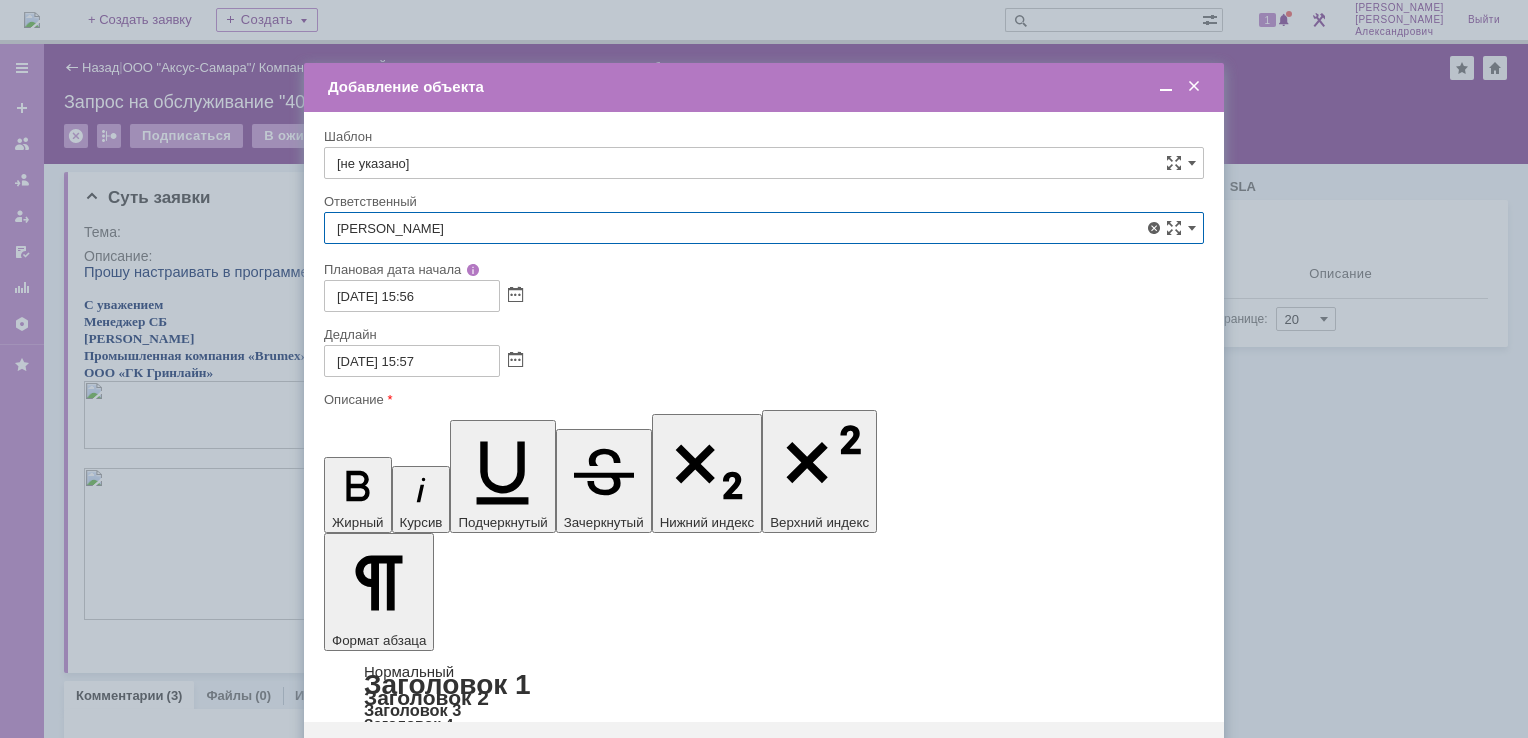 type on "[PERSON_NAME]" 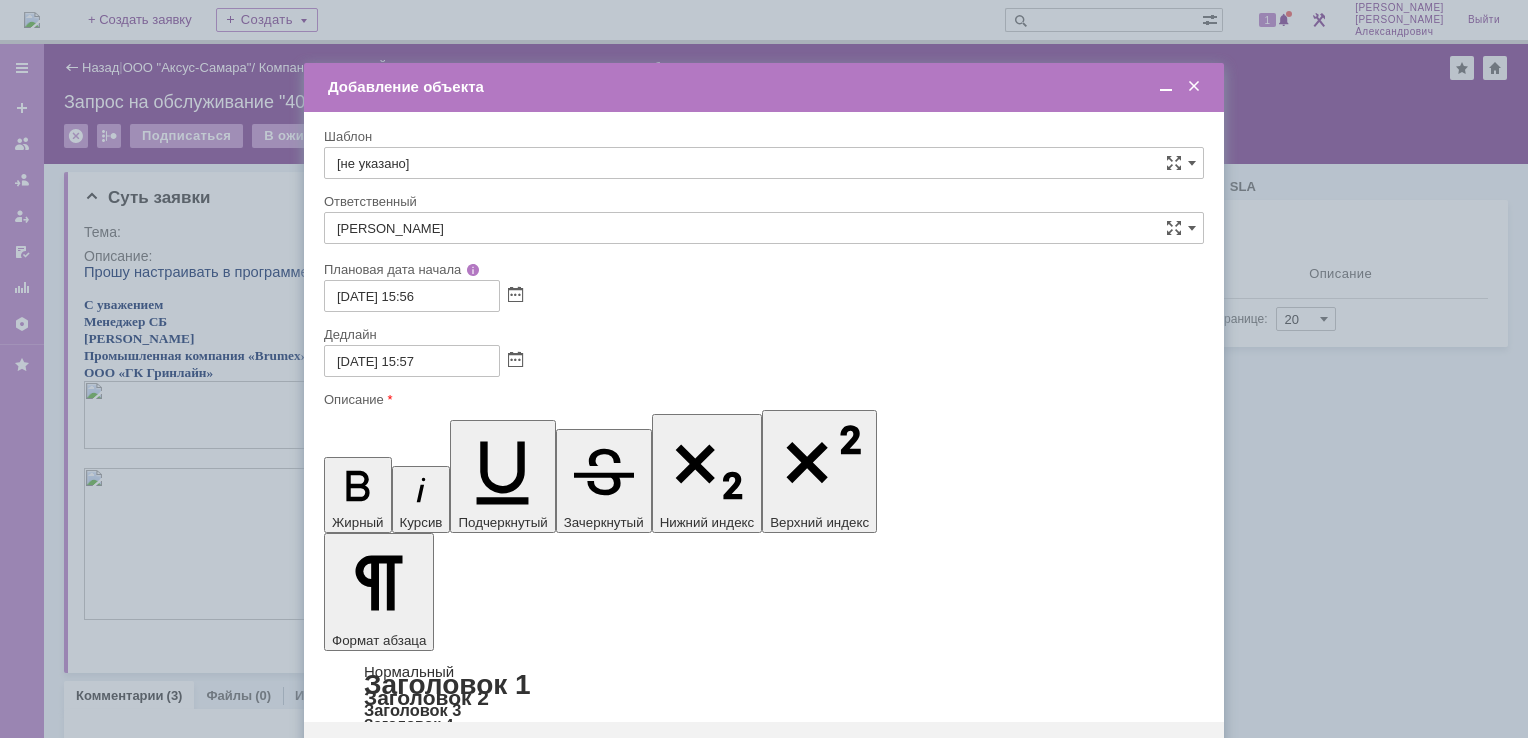 click on "Сохранить" at bounding box center [384, 754] 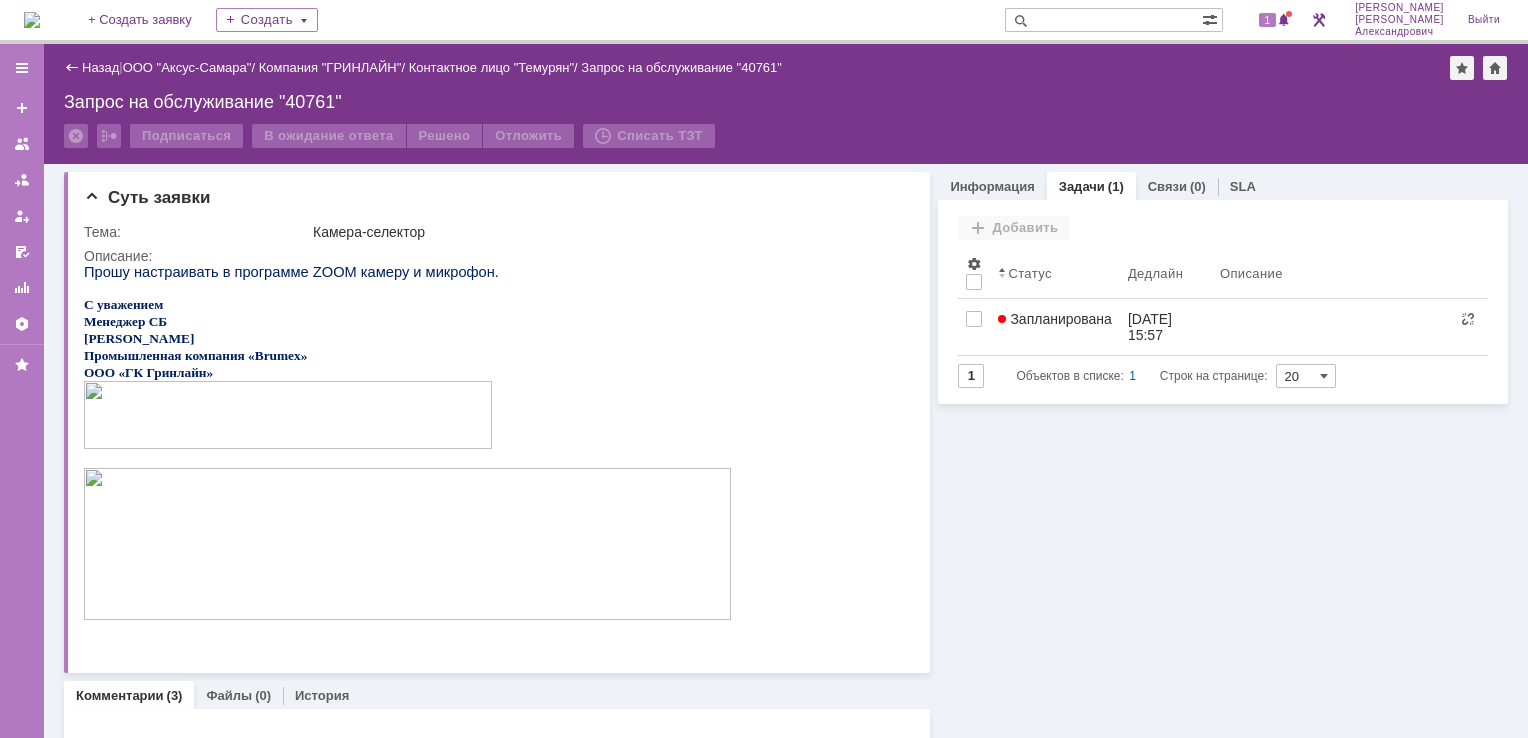 scroll, scrollTop: 0, scrollLeft: 0, axis: both 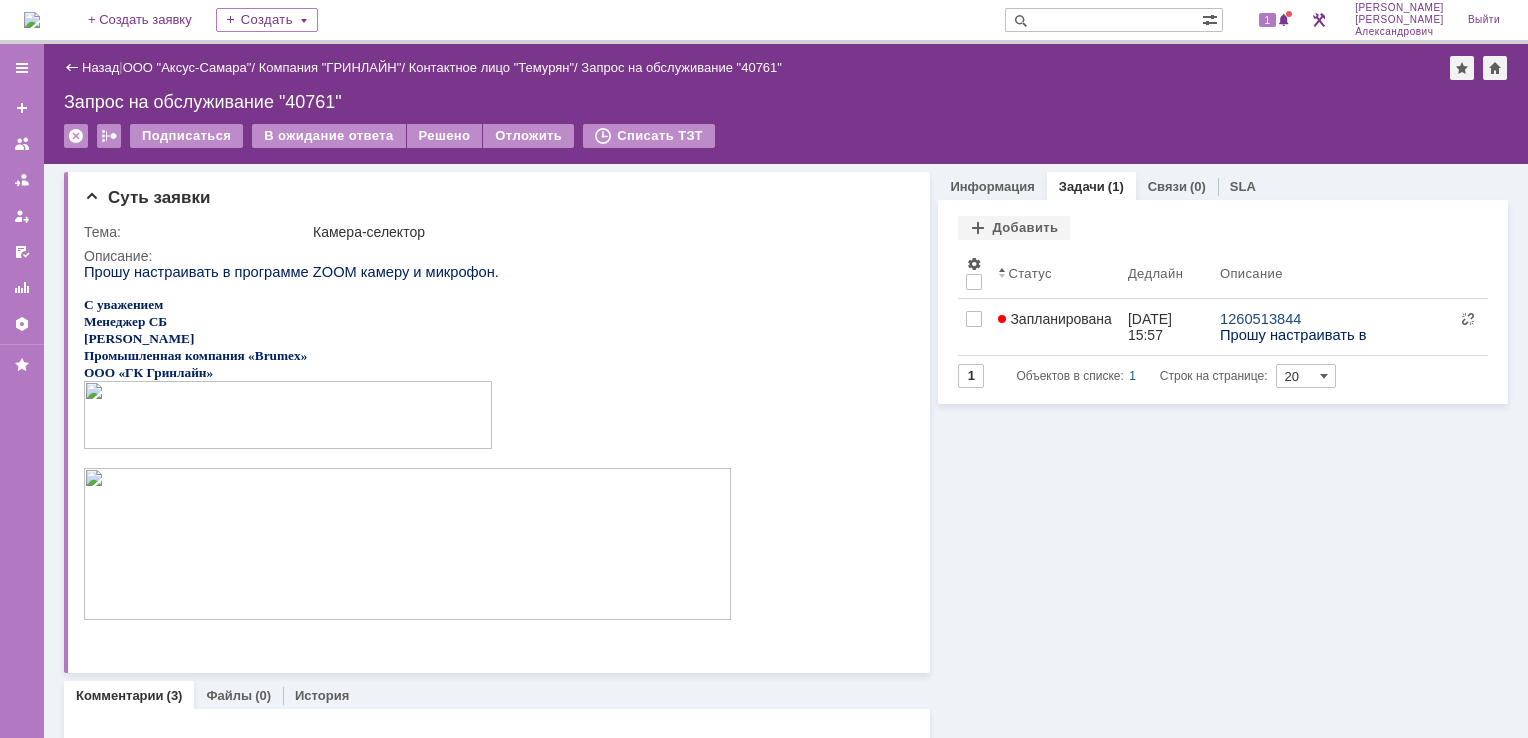 click at bounding box center [32, 20] 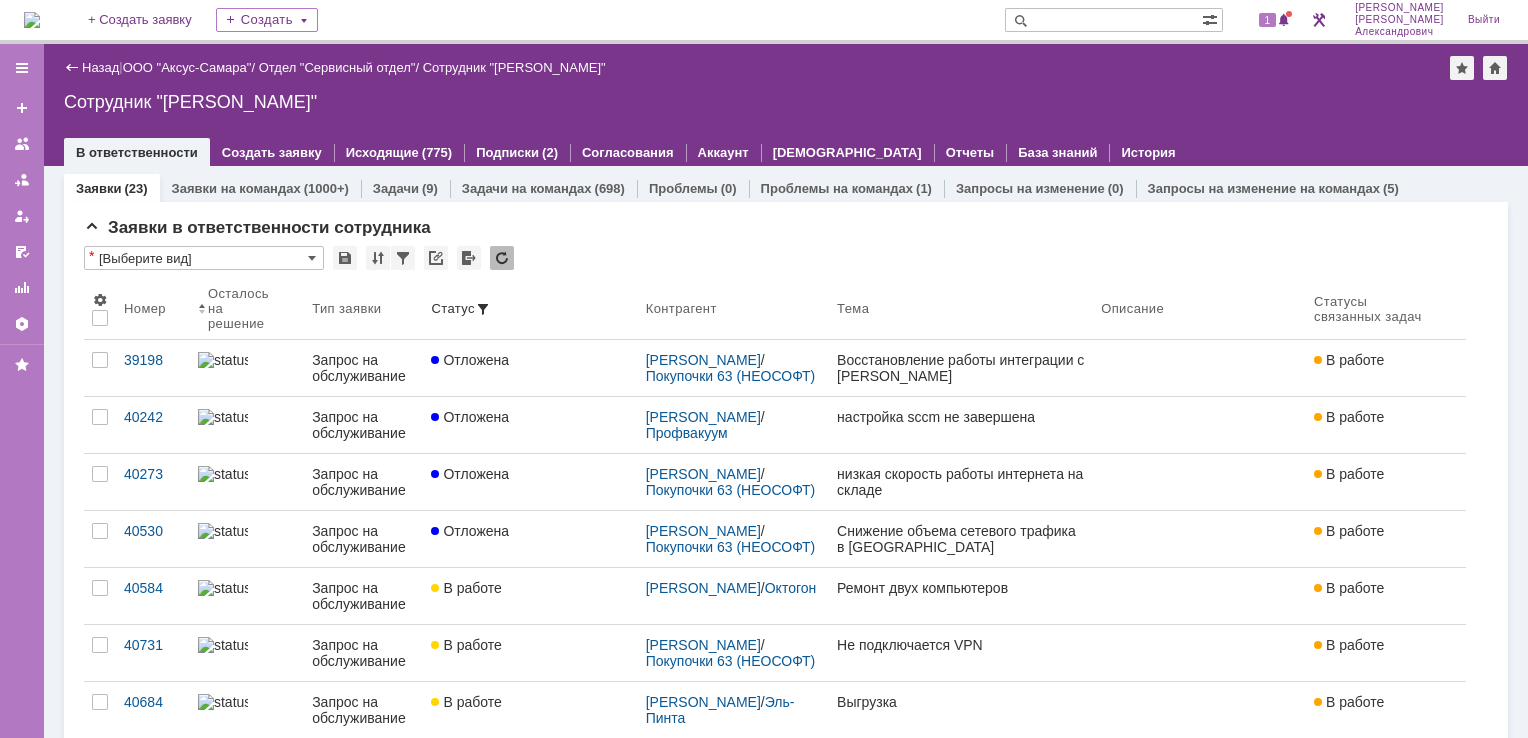 scroll, scrollTop: 0, scrollLeft: 0, axis: both 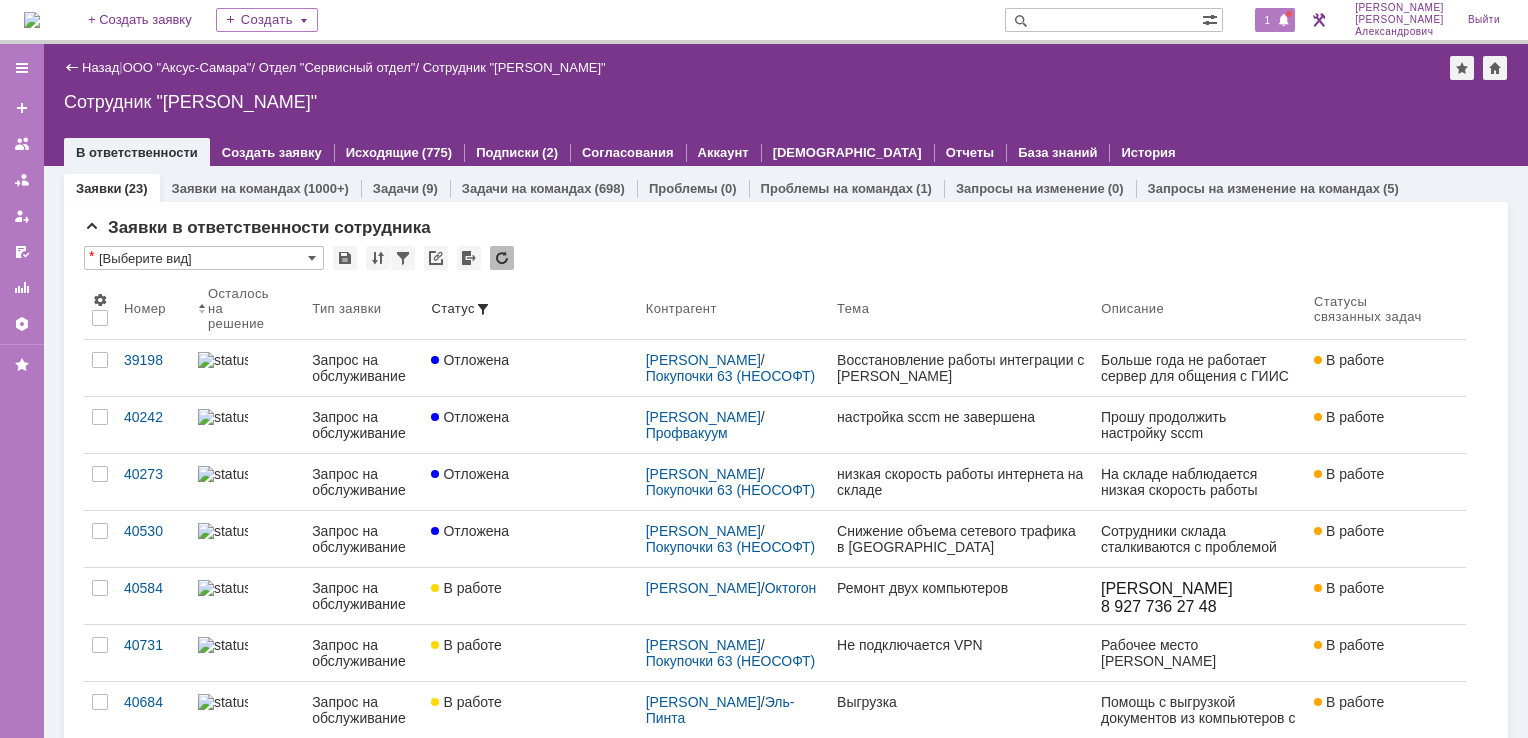click at bounding box center (1289, 14) 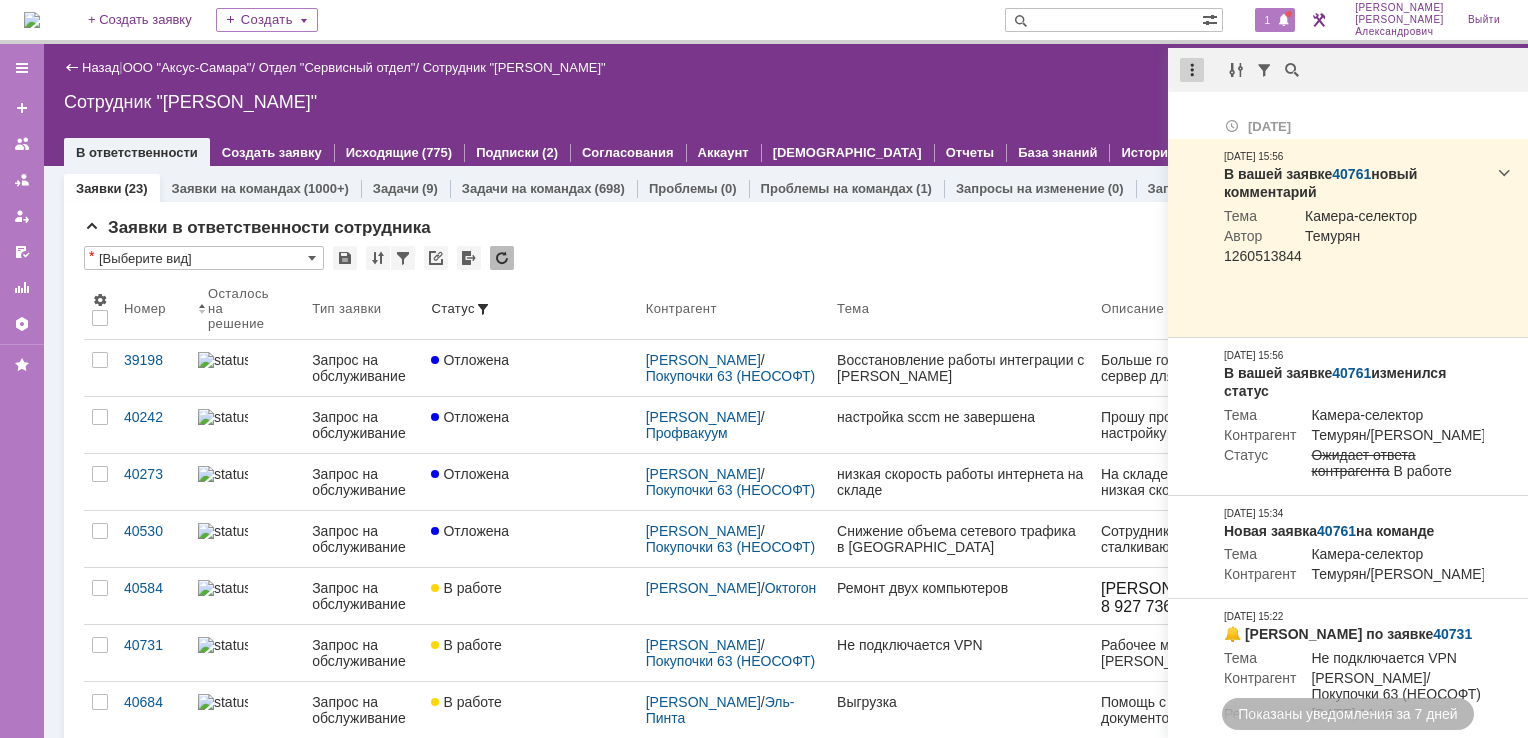click at bounding box center [1192, 70] 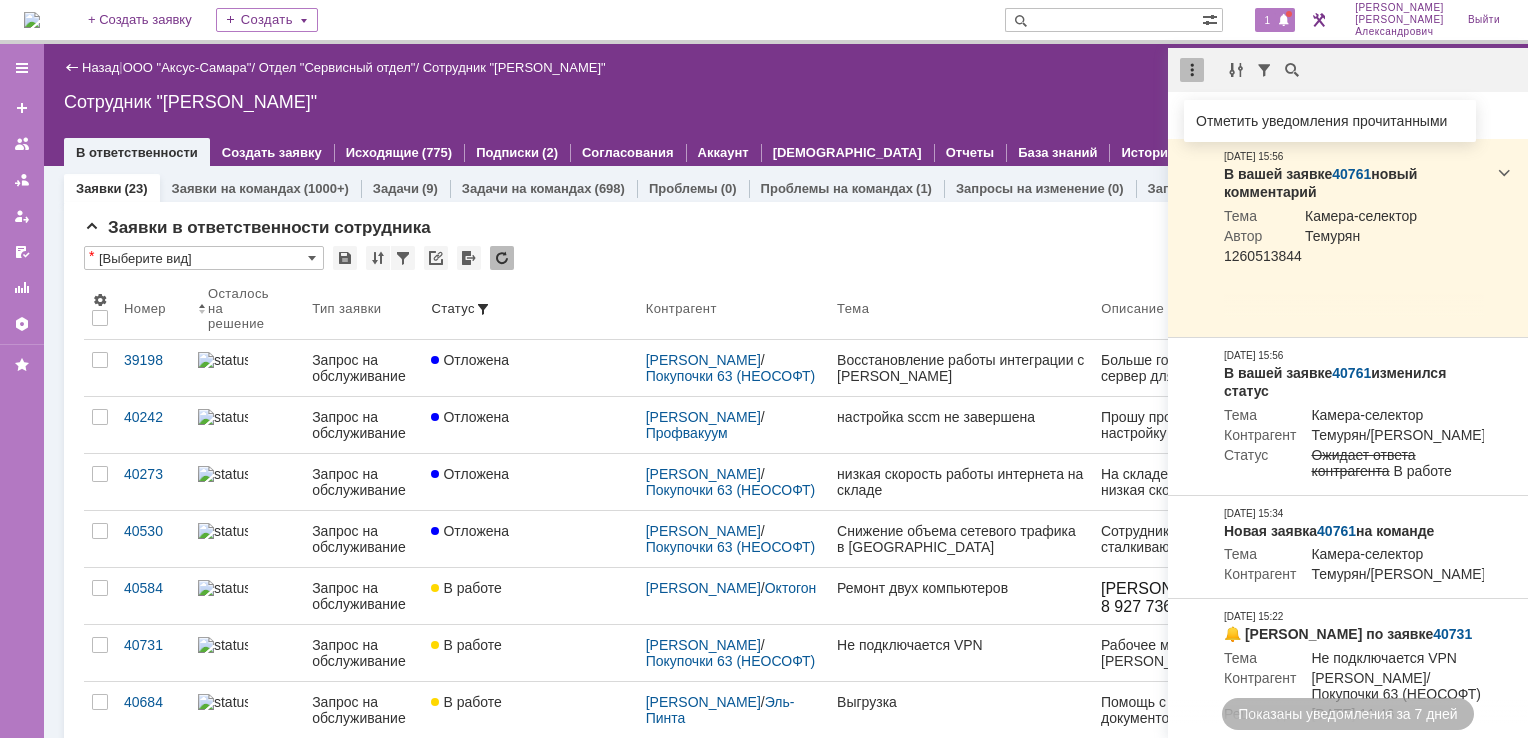 click on "Отметить уведомления прочитанными" at bounding box center [1330, 121] 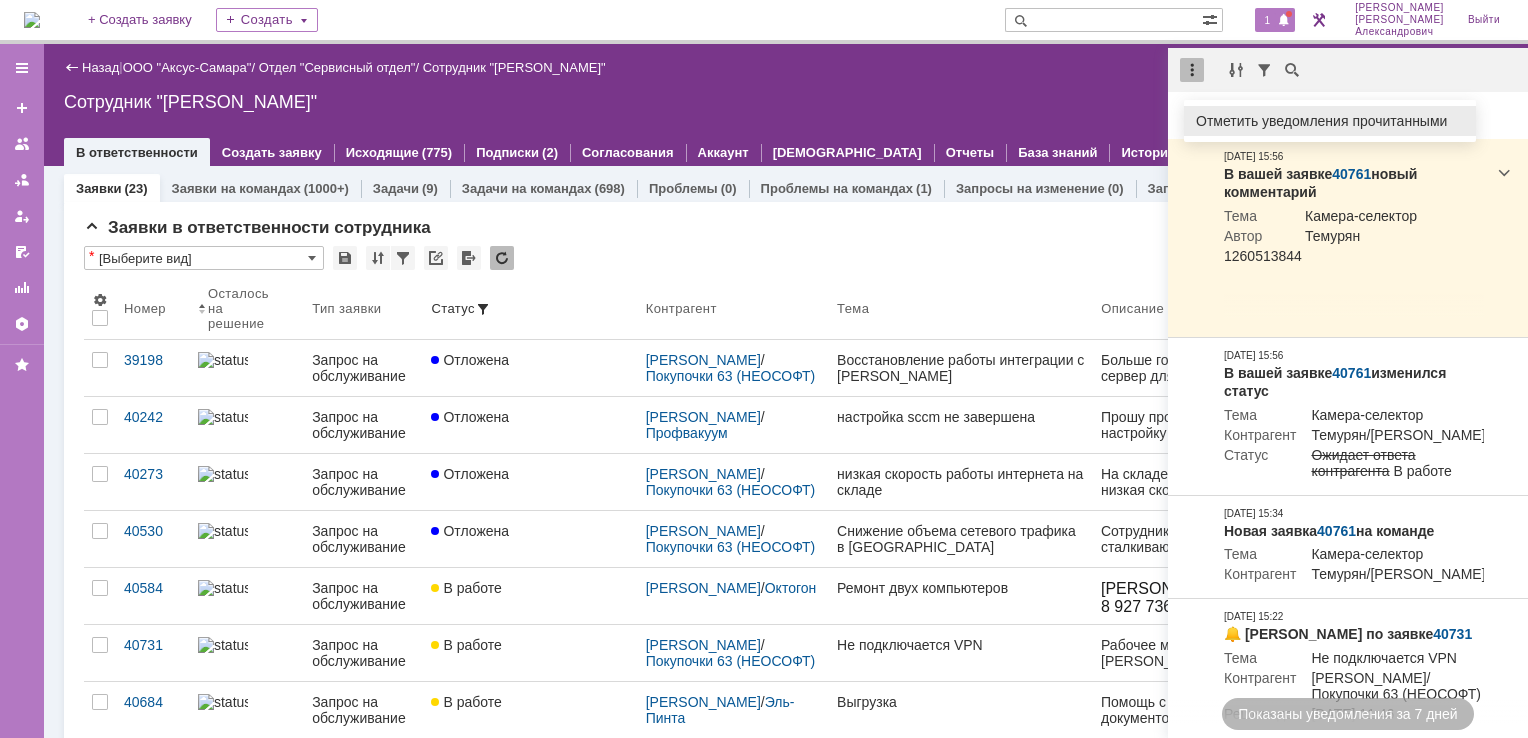click on "Отметить уведомления прочитанными" at bounding box center (1330, 121) 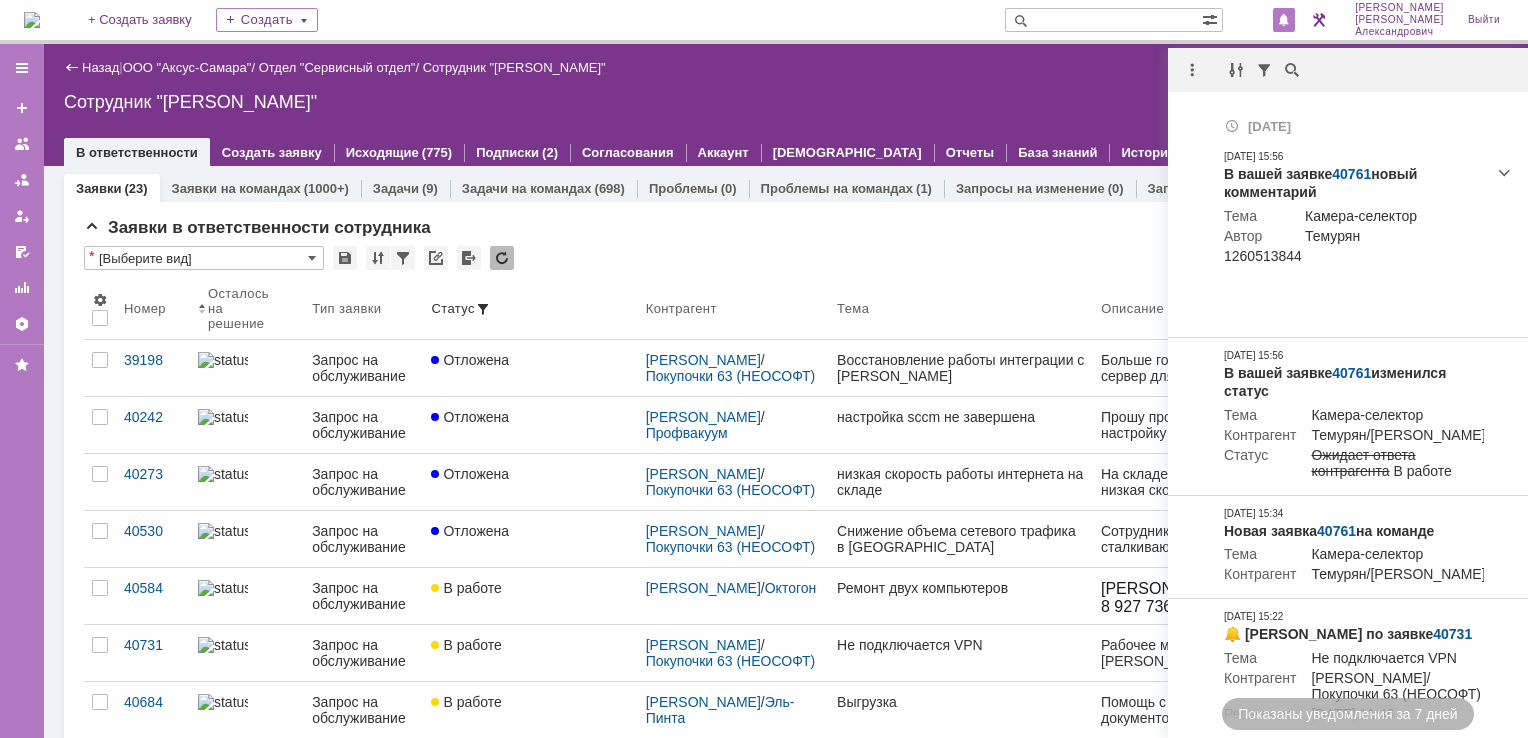 click on "Сотрудник "[PERSON_NAME]"" at bounding box center [786, 102] 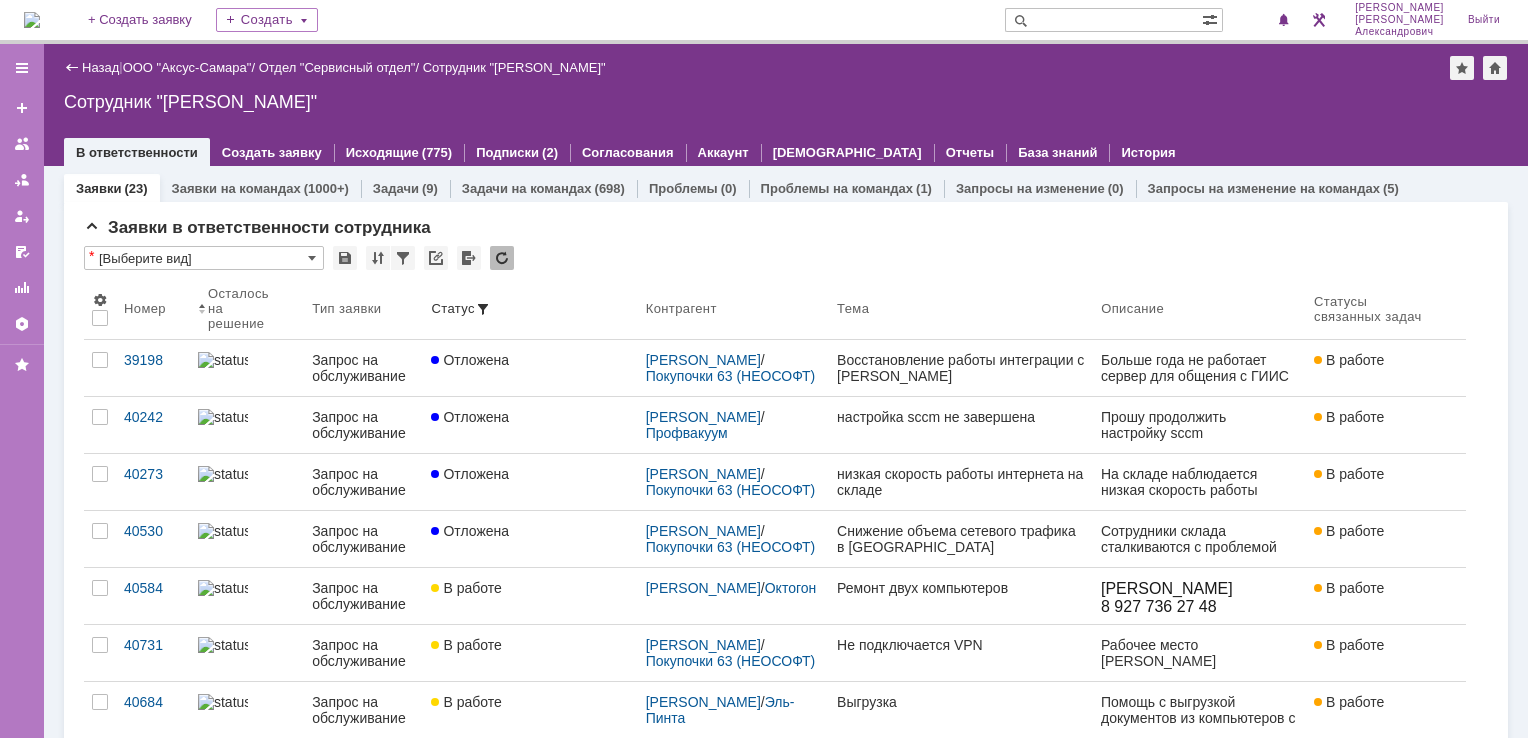 click at bounding box center [32, 20] 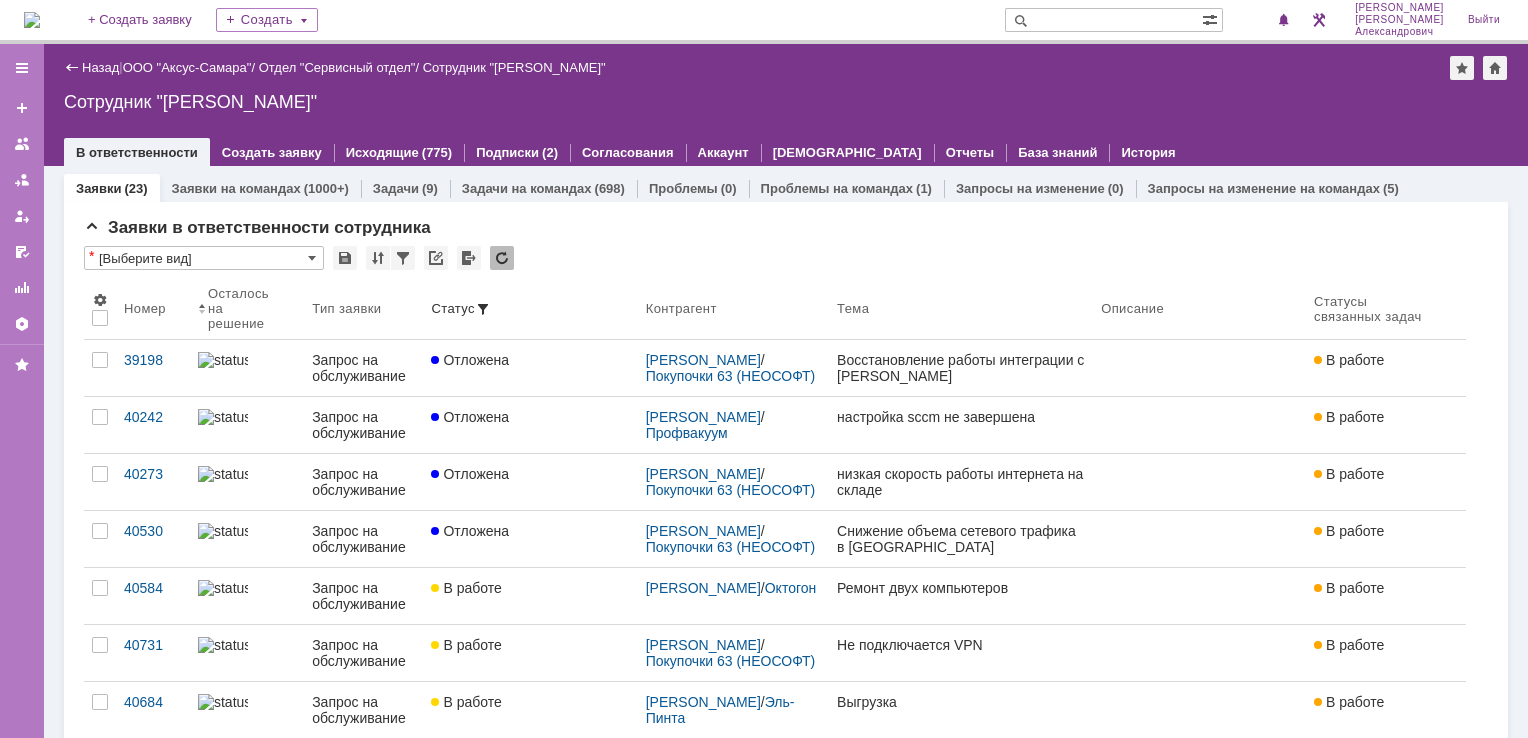scroll, scrollTop: 0, scrollLeft: 0, axis: both 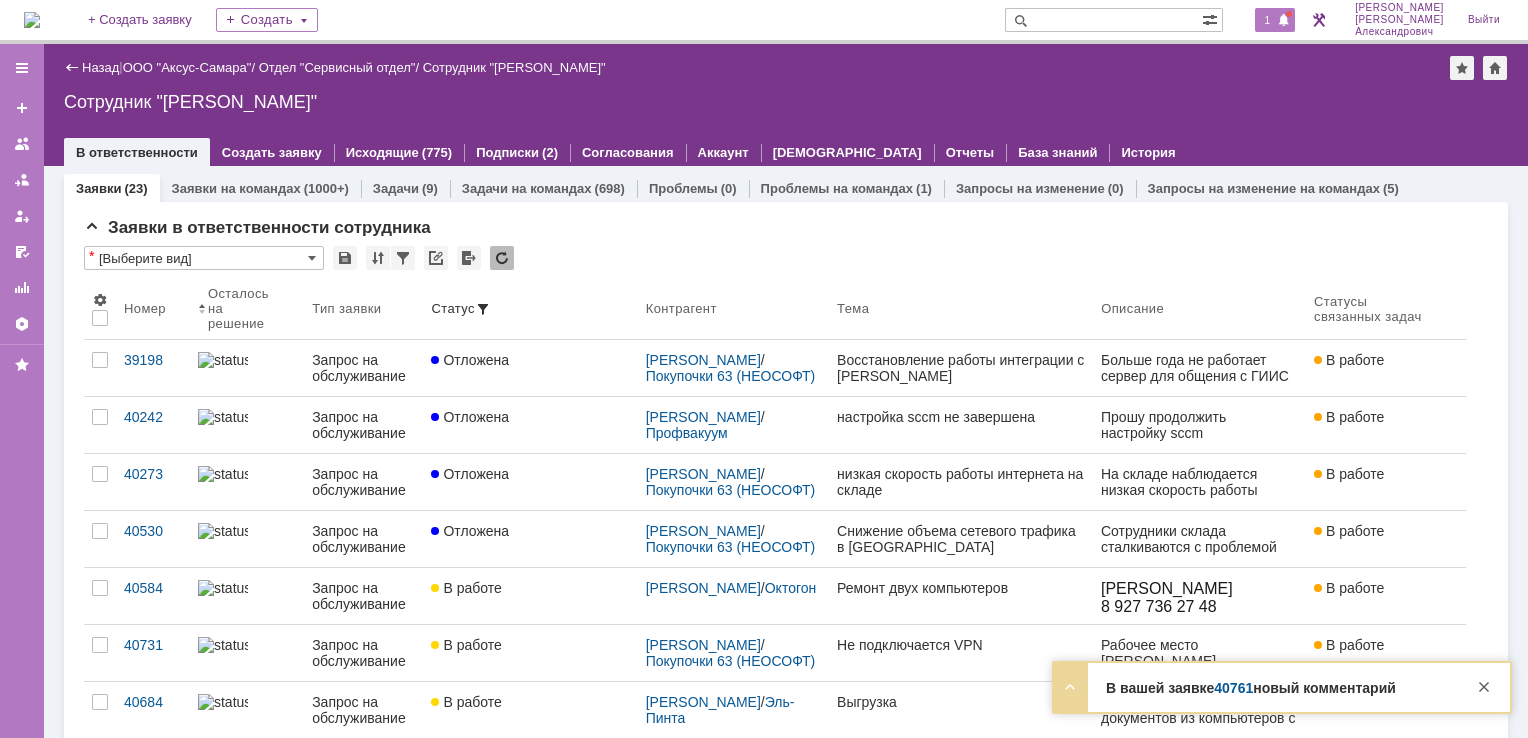 click on "1" at bounding box center [1268, 20] 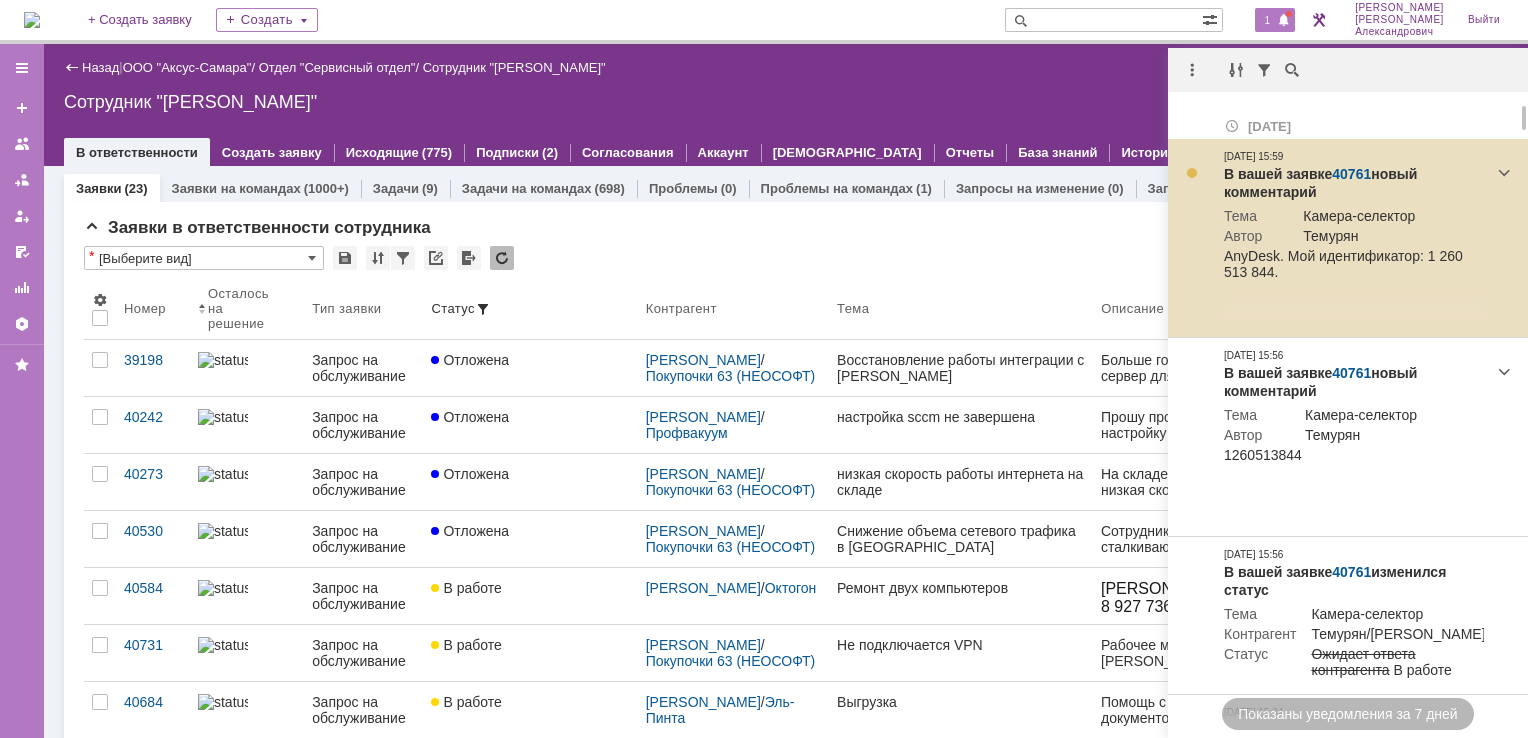 click on "40761" at bounding box center [1351, 174] 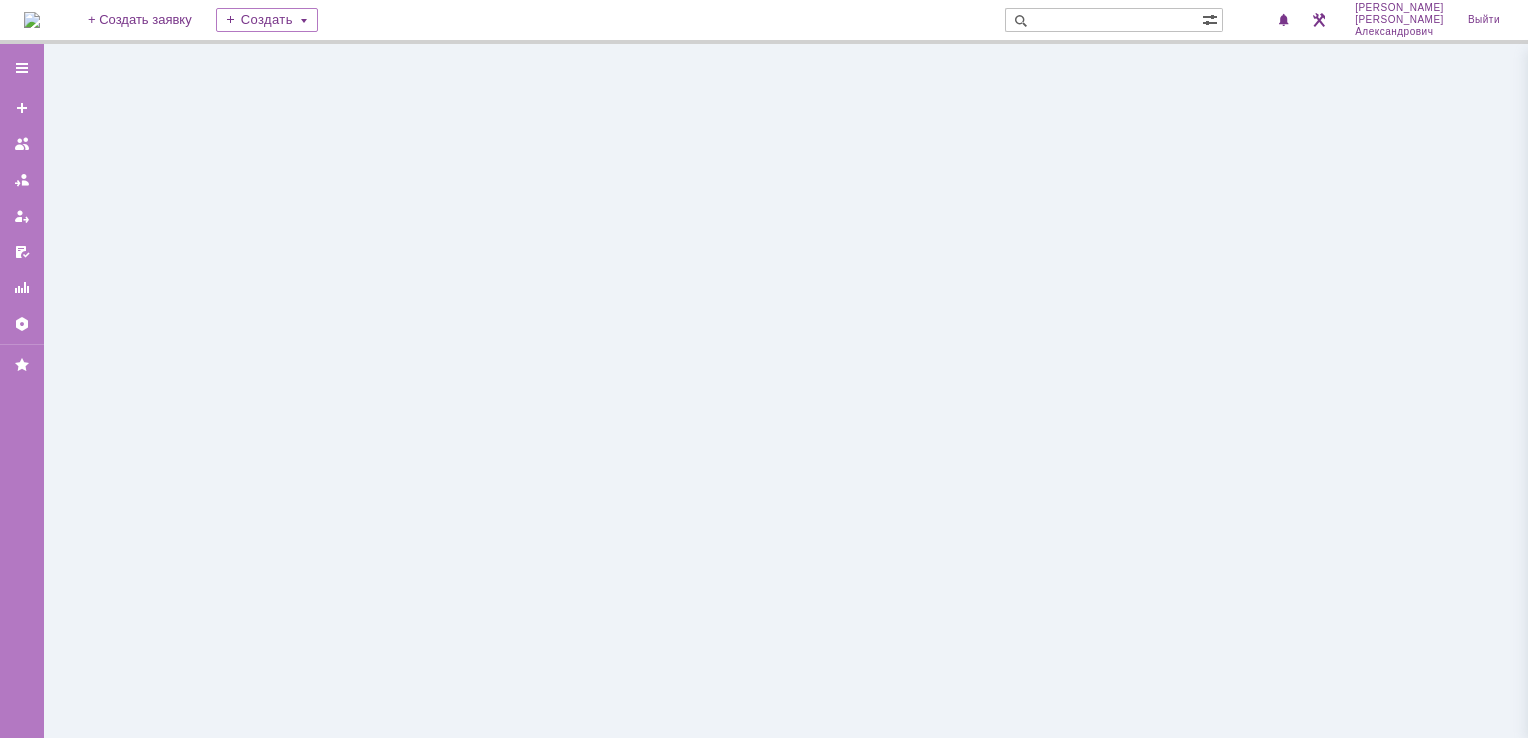 scroll, scrollTop: 0, scrollLeft: 0, axis: both 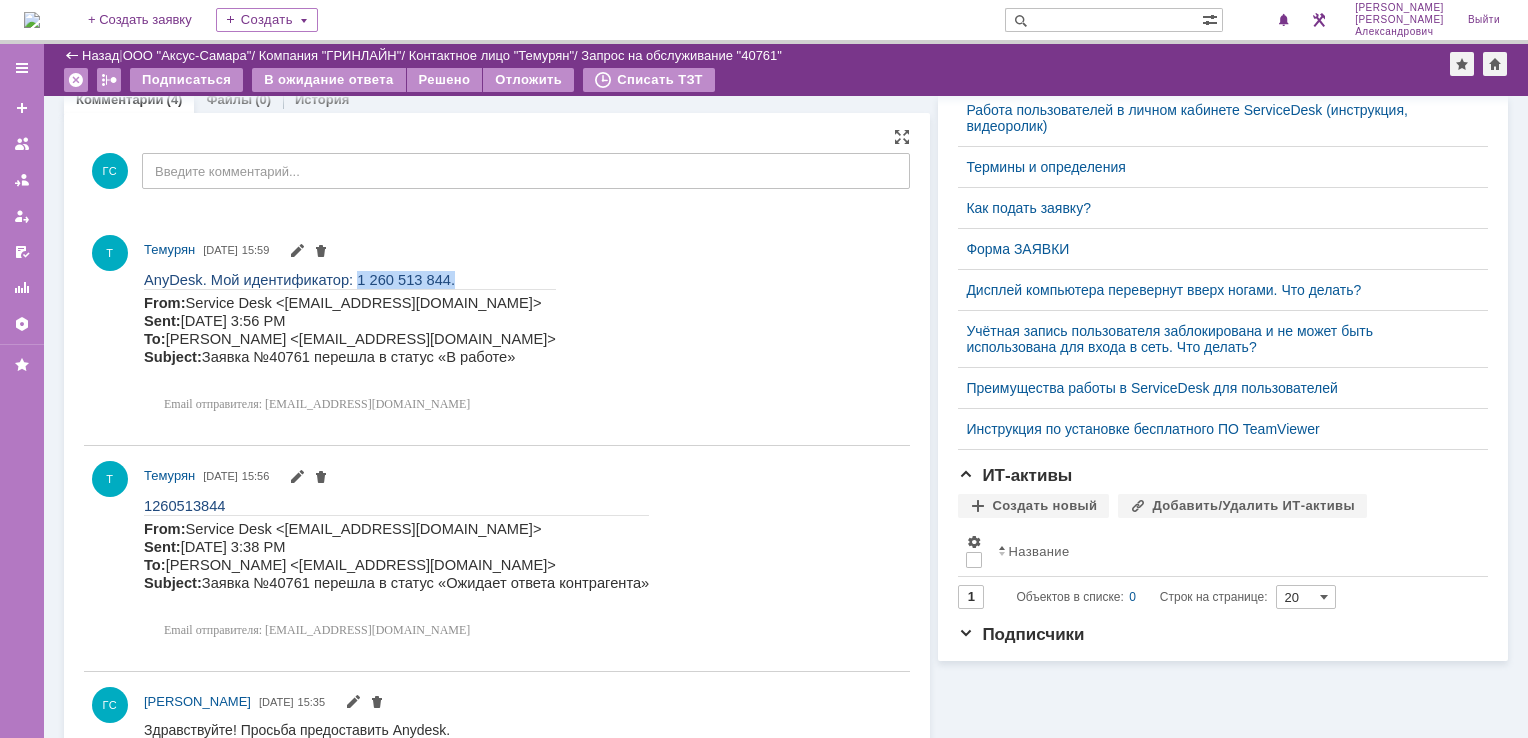 drag, startPoint x: 336, startPoint y: 282, endPoint x: 446, endPoint y: 281, distance: 110.00455 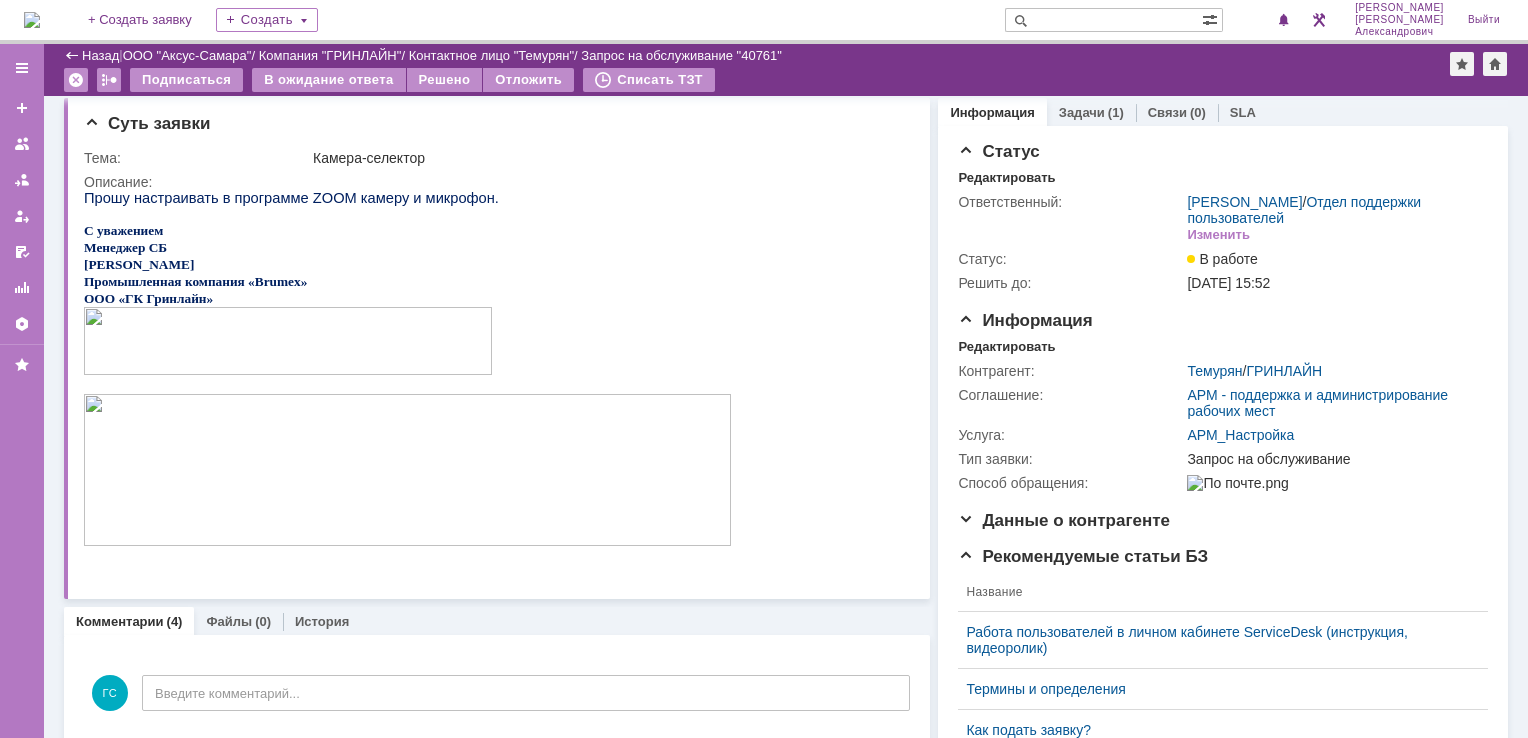 scroll, scrollTop: 0, scrollLeft: 0, axis: both 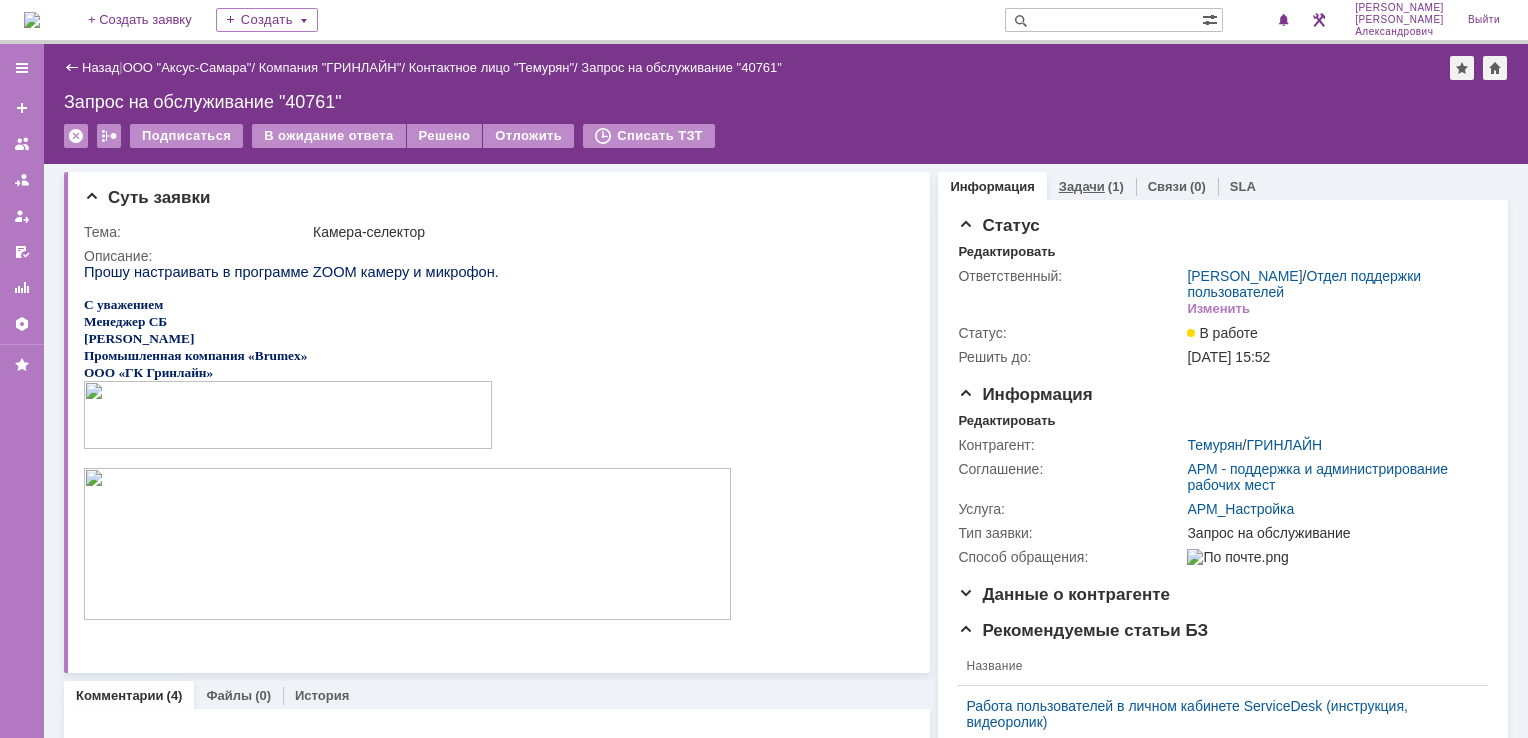 click on "Задачи (1)" at bounding box center (1091, 186) 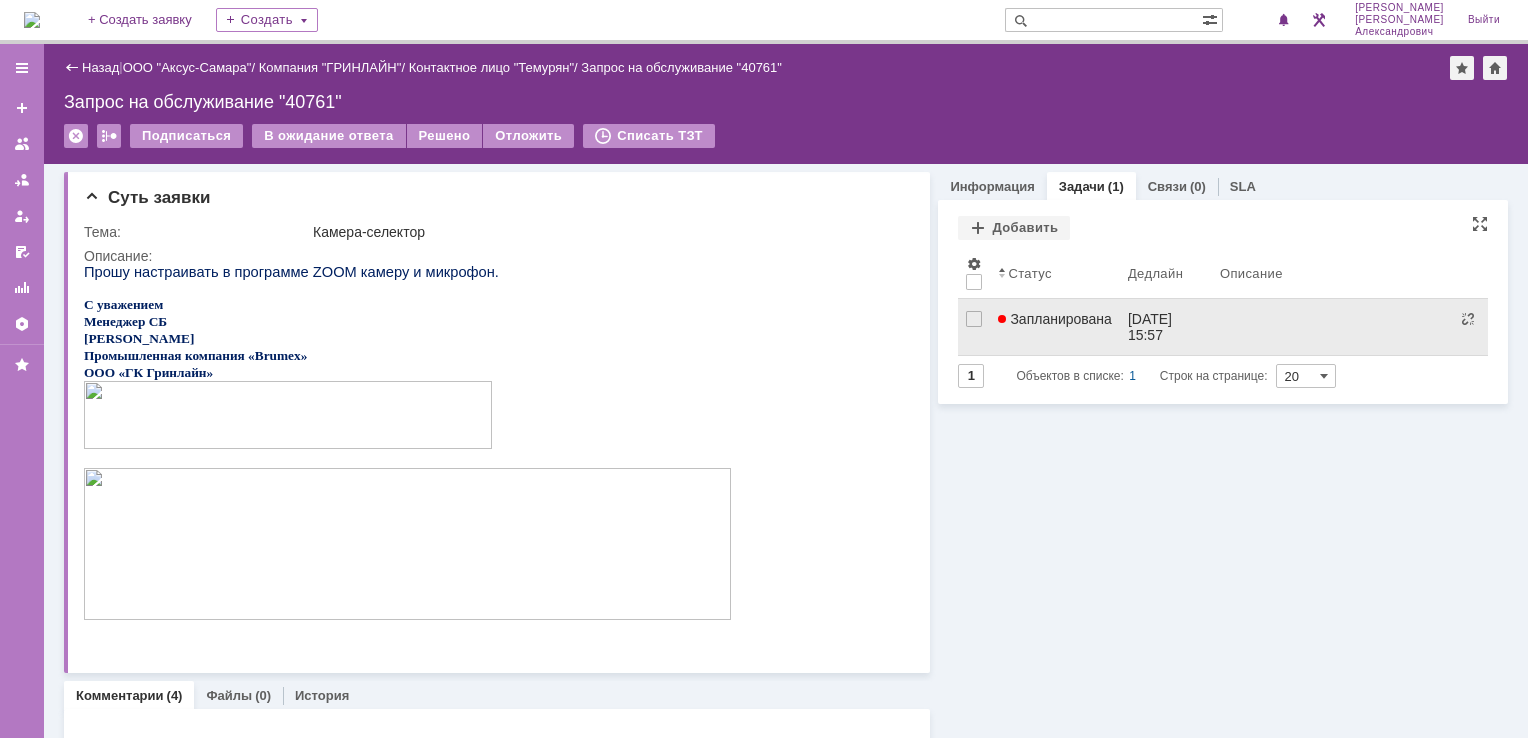 scroll, scrollTop: 0, scrollLeft: 0, axis: both 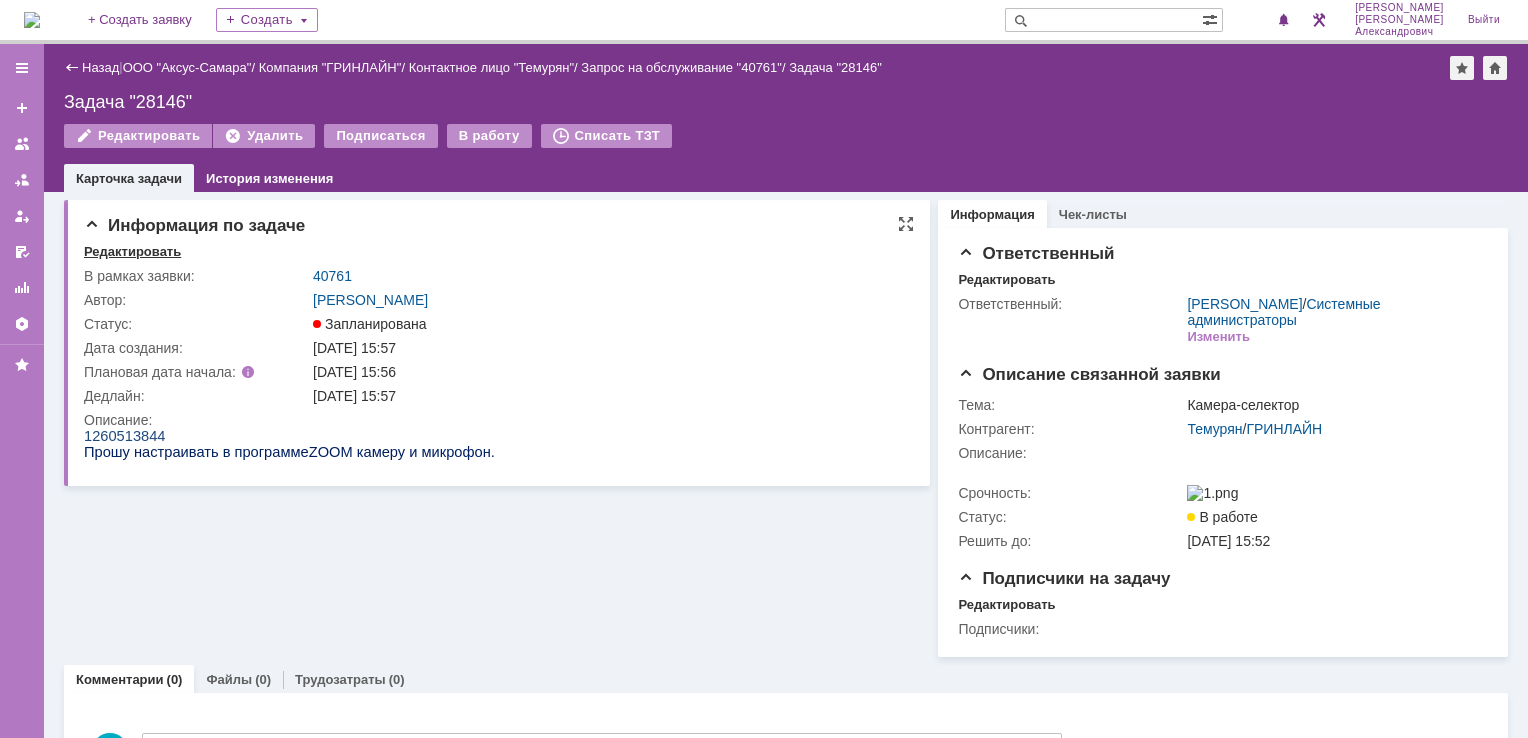 click on "Редактировать" at bounding box center [132, 252] 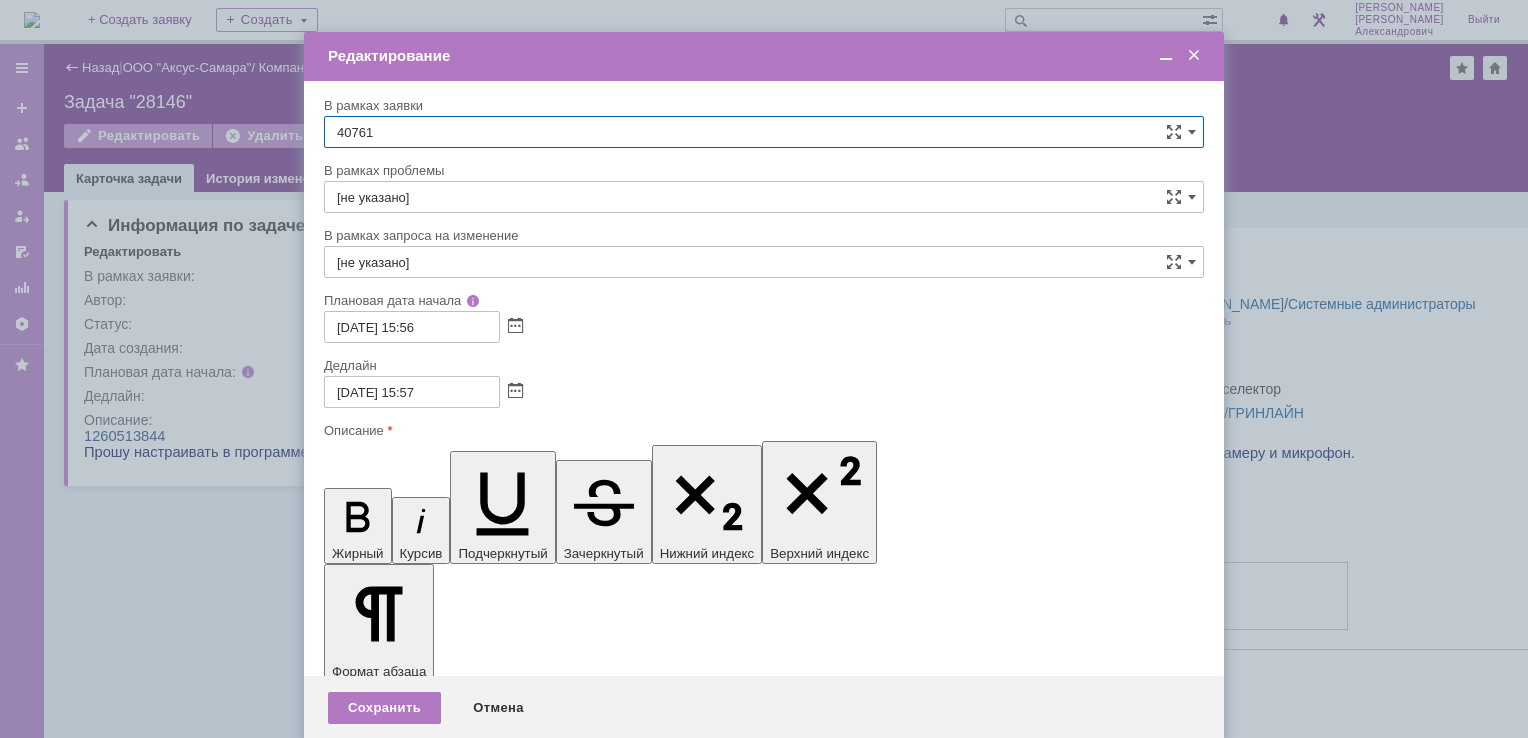 scroll, scrollTop: 0, scrollLeft: 0, axis: both 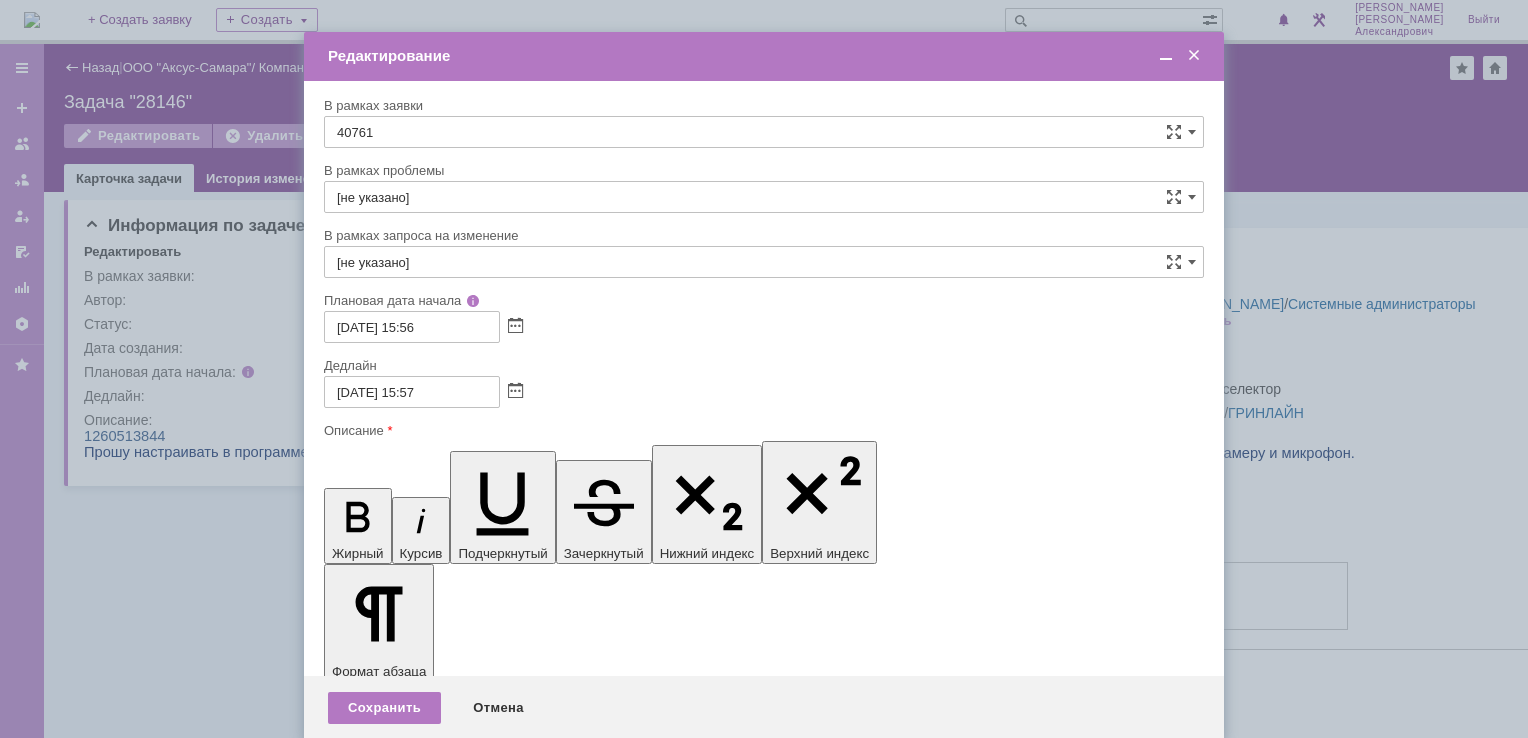 drag, startPoint x: 431, startPoint y: 5804, endPoint x: 654, endPoint y: 6263, distance: 510.30383 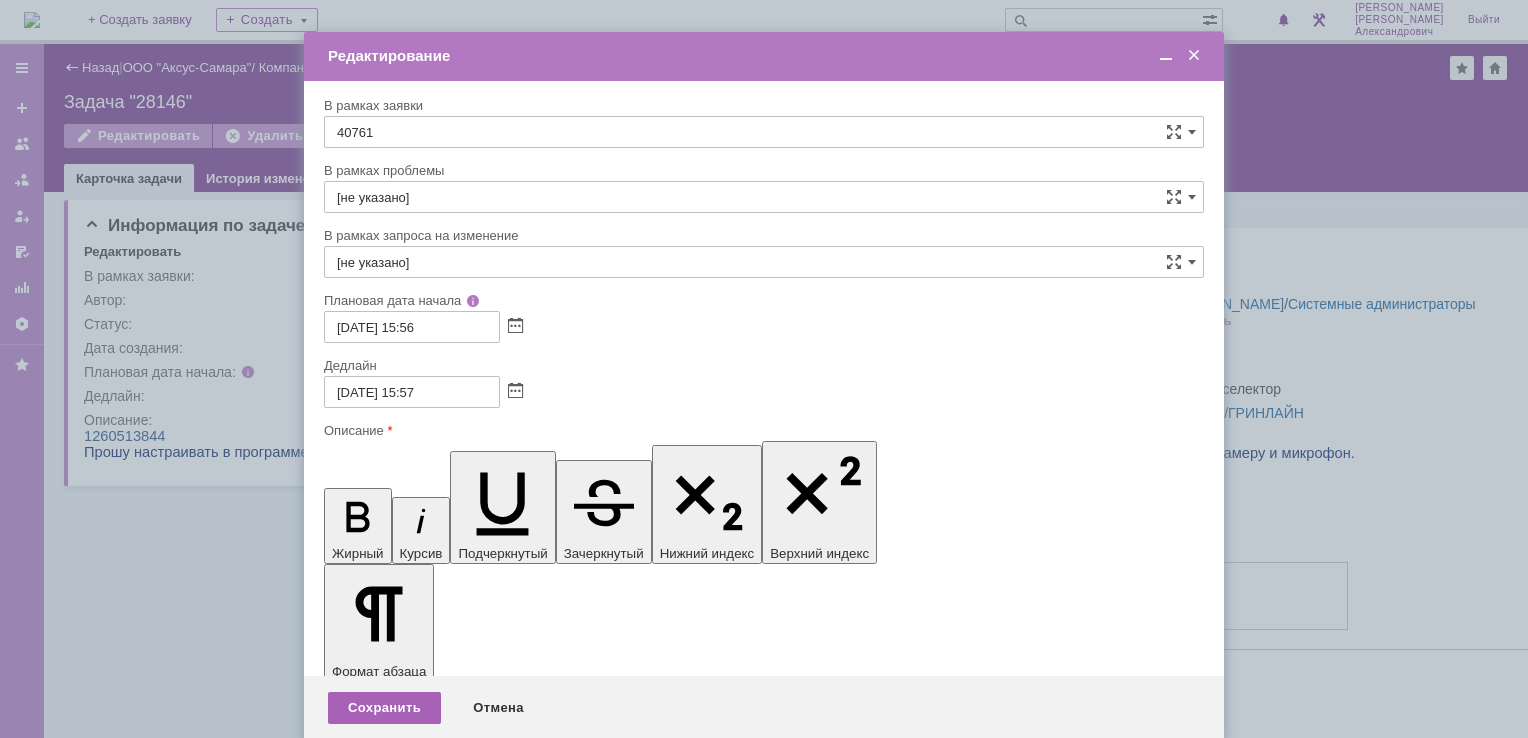 click on "Сохранить" at bounding box center [384, 708] 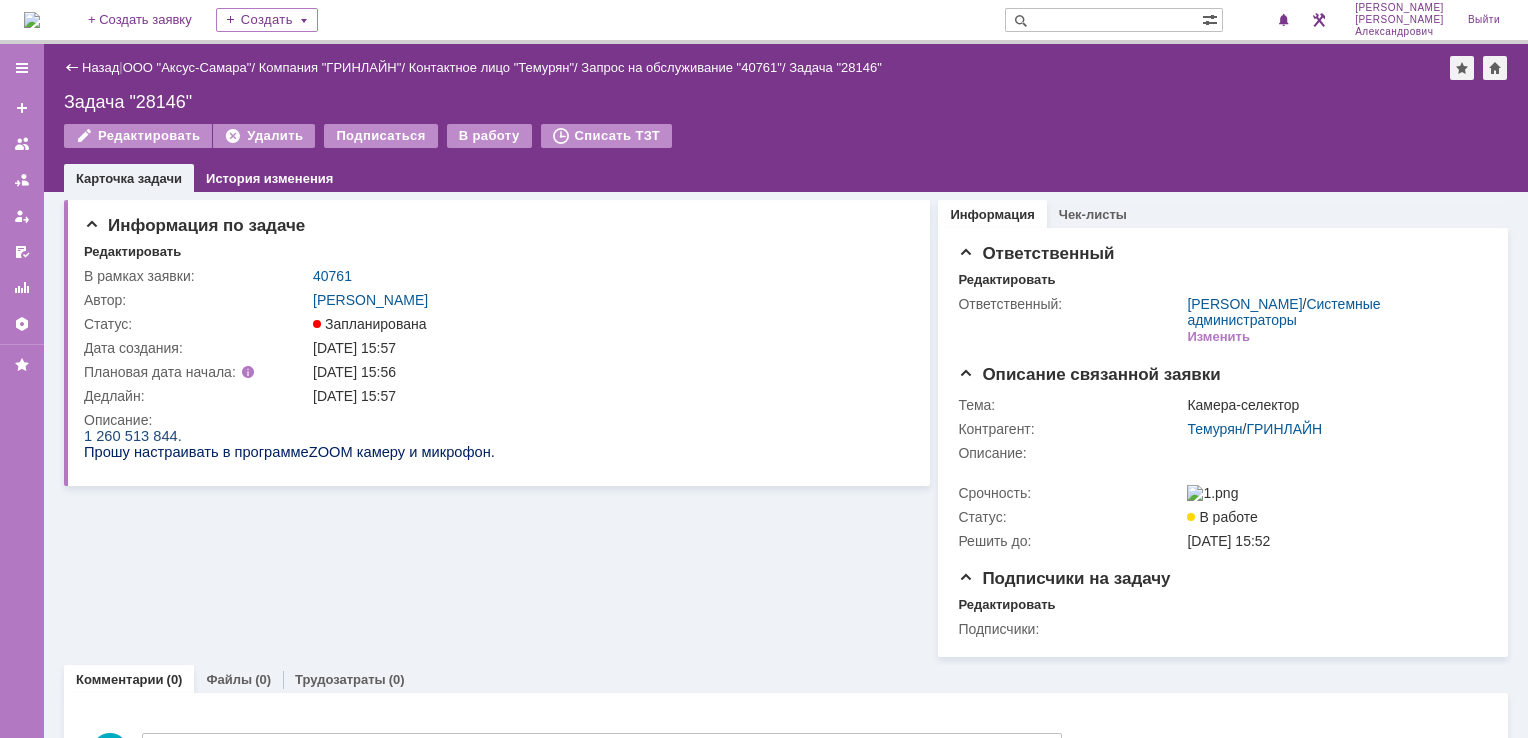 scroll, scrollTop: 0, scrollLeft: 0, axis: both 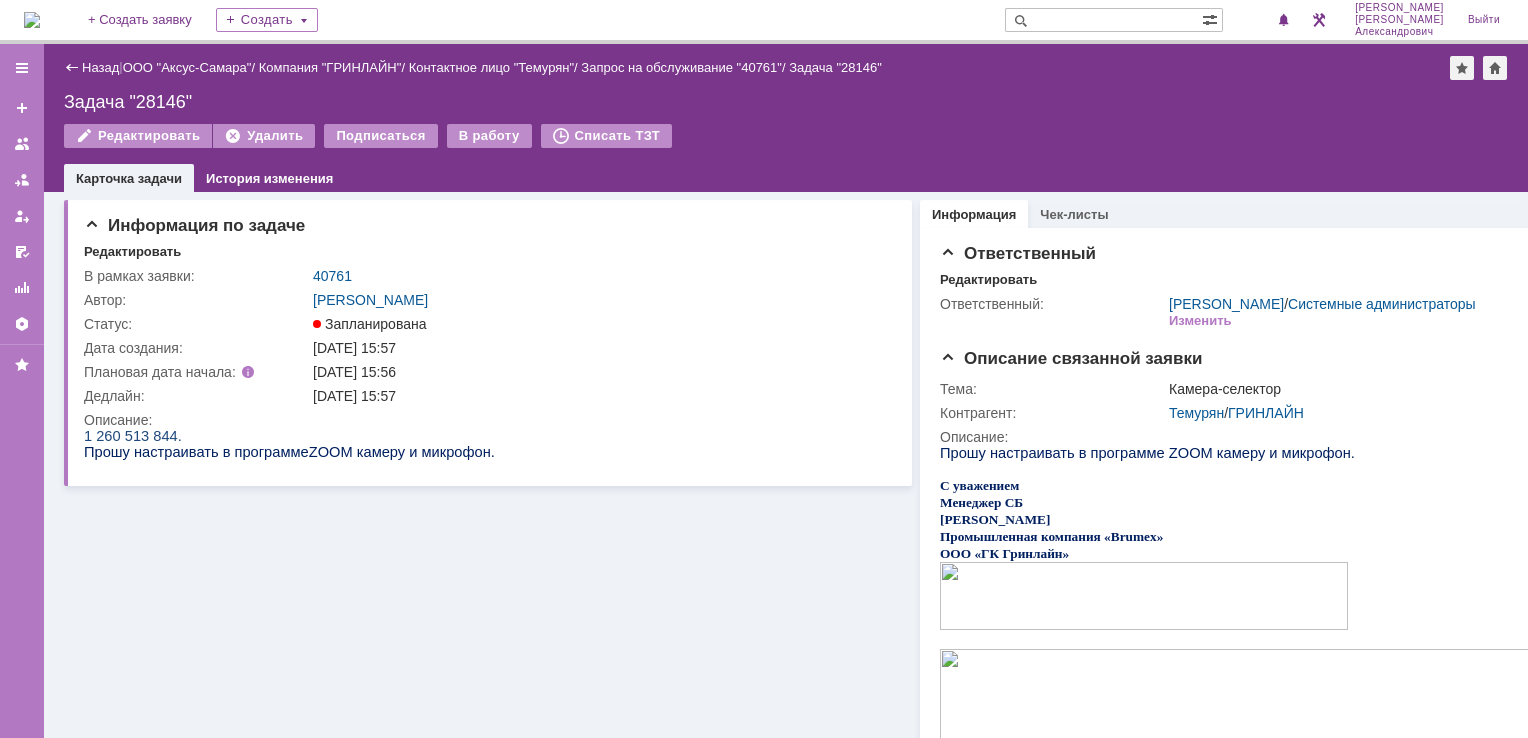 click on "Редактировать
Удалить Подписаться В работу Списать ТЗТ" at bounding box center (786, 145) 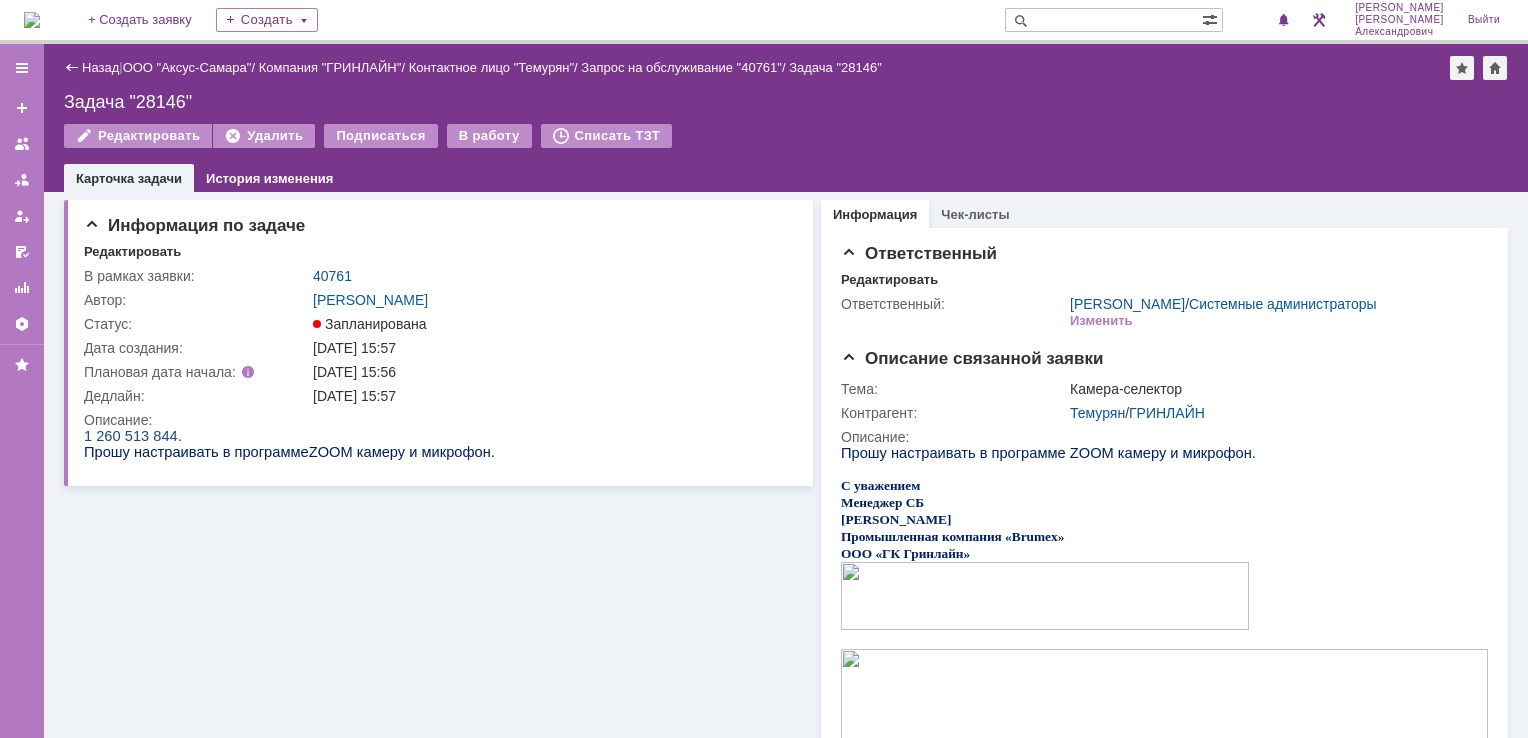 click at bounding box center [32, 20] 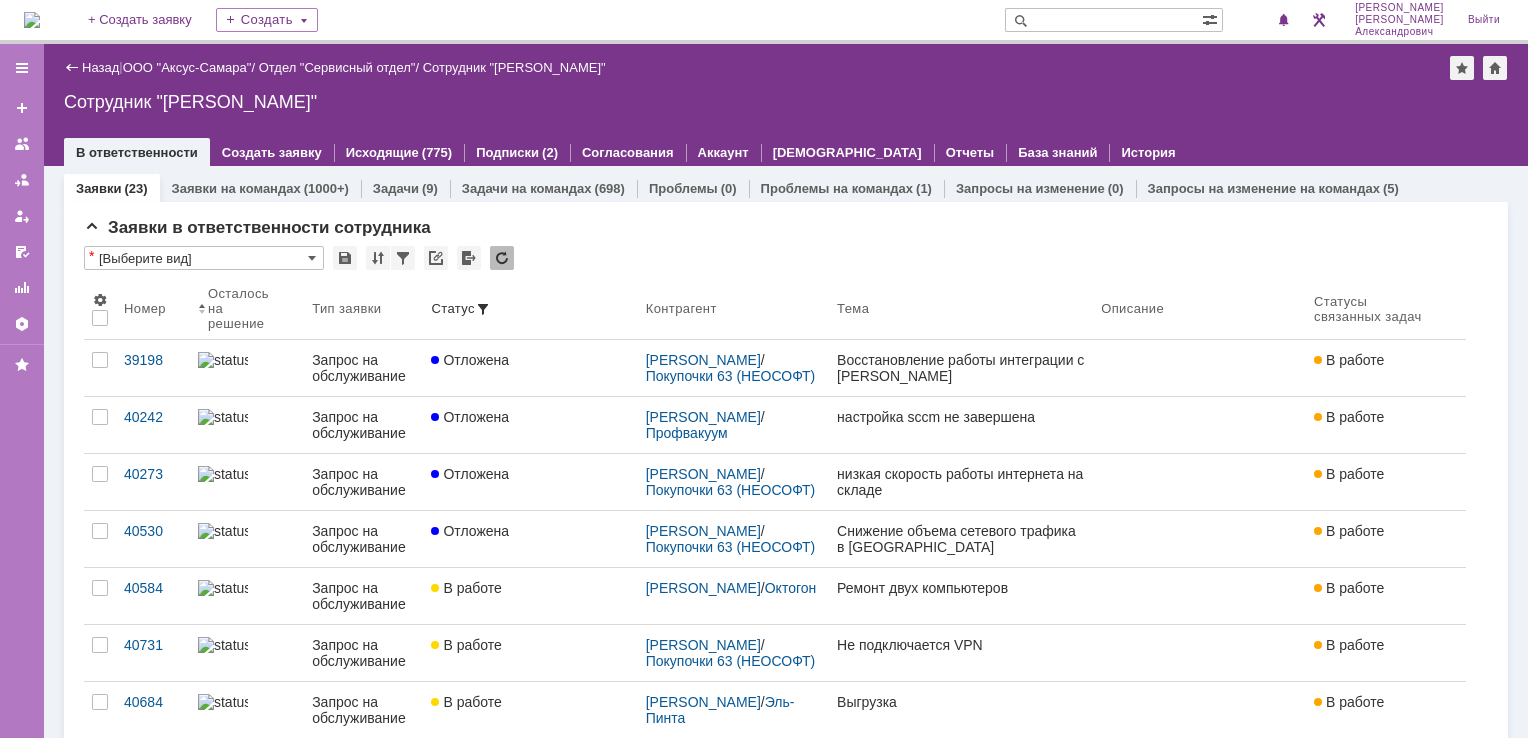 scroll, scrollTop: 0, scrollLeft: 0, axis: both 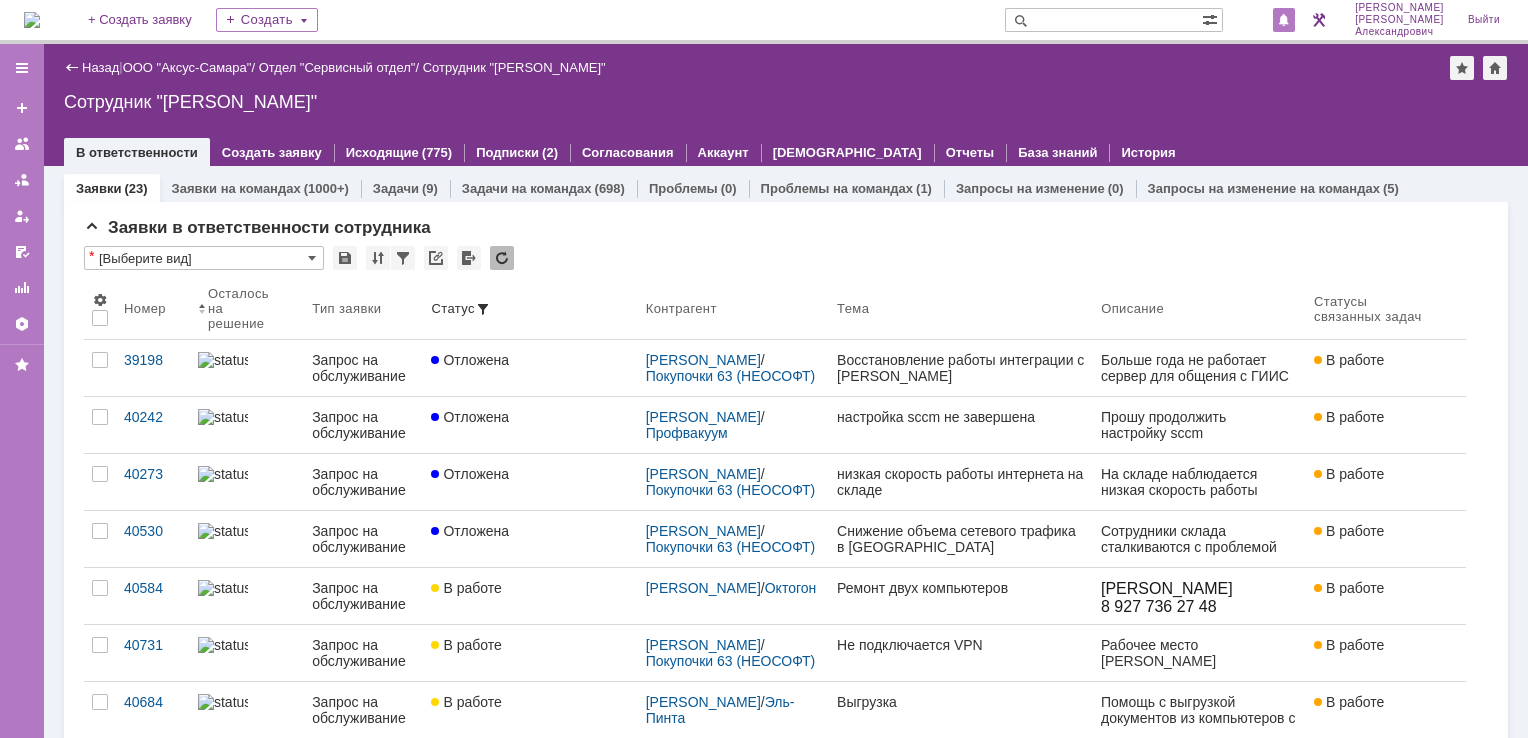 click at bounding box center [1284, 21] 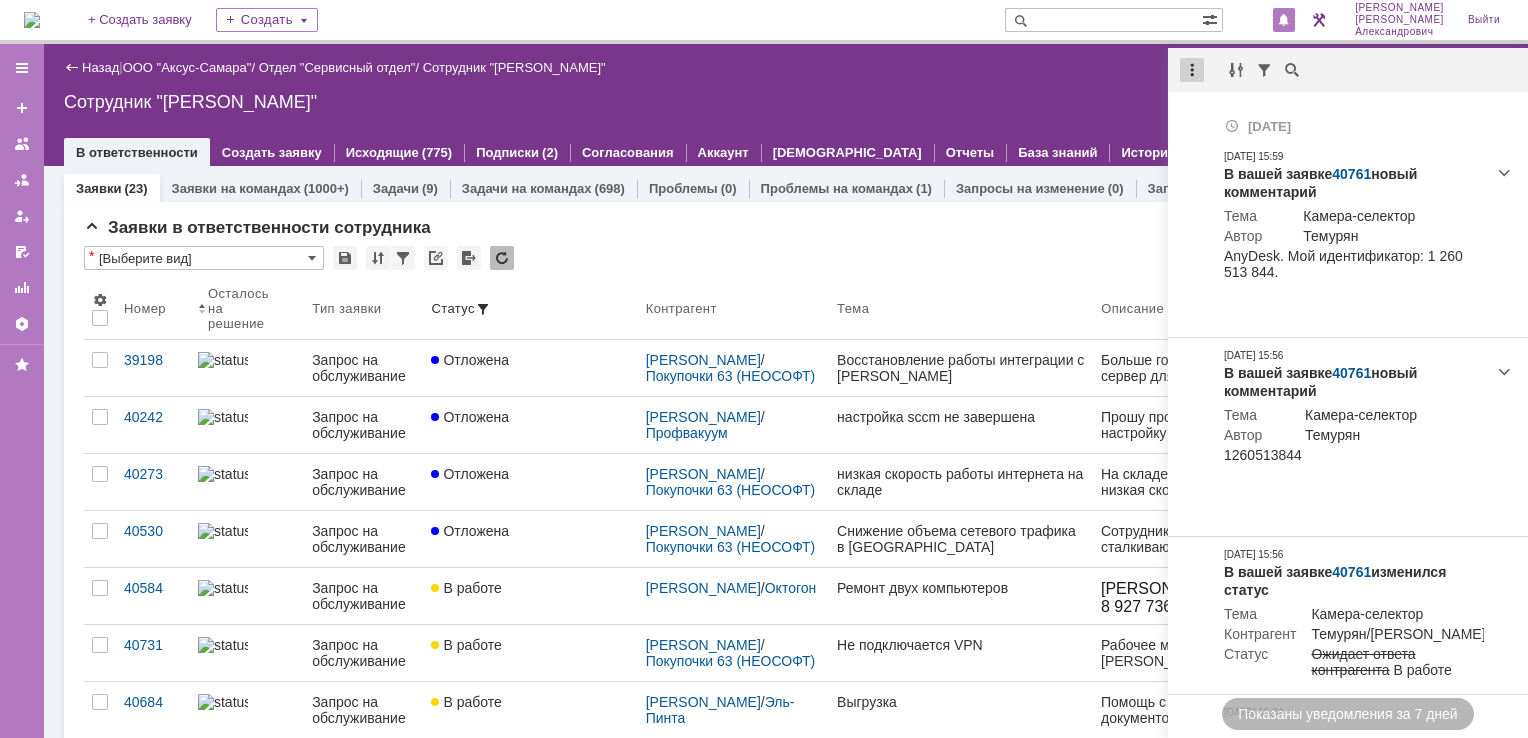 click at bounding box center [1192, 70] 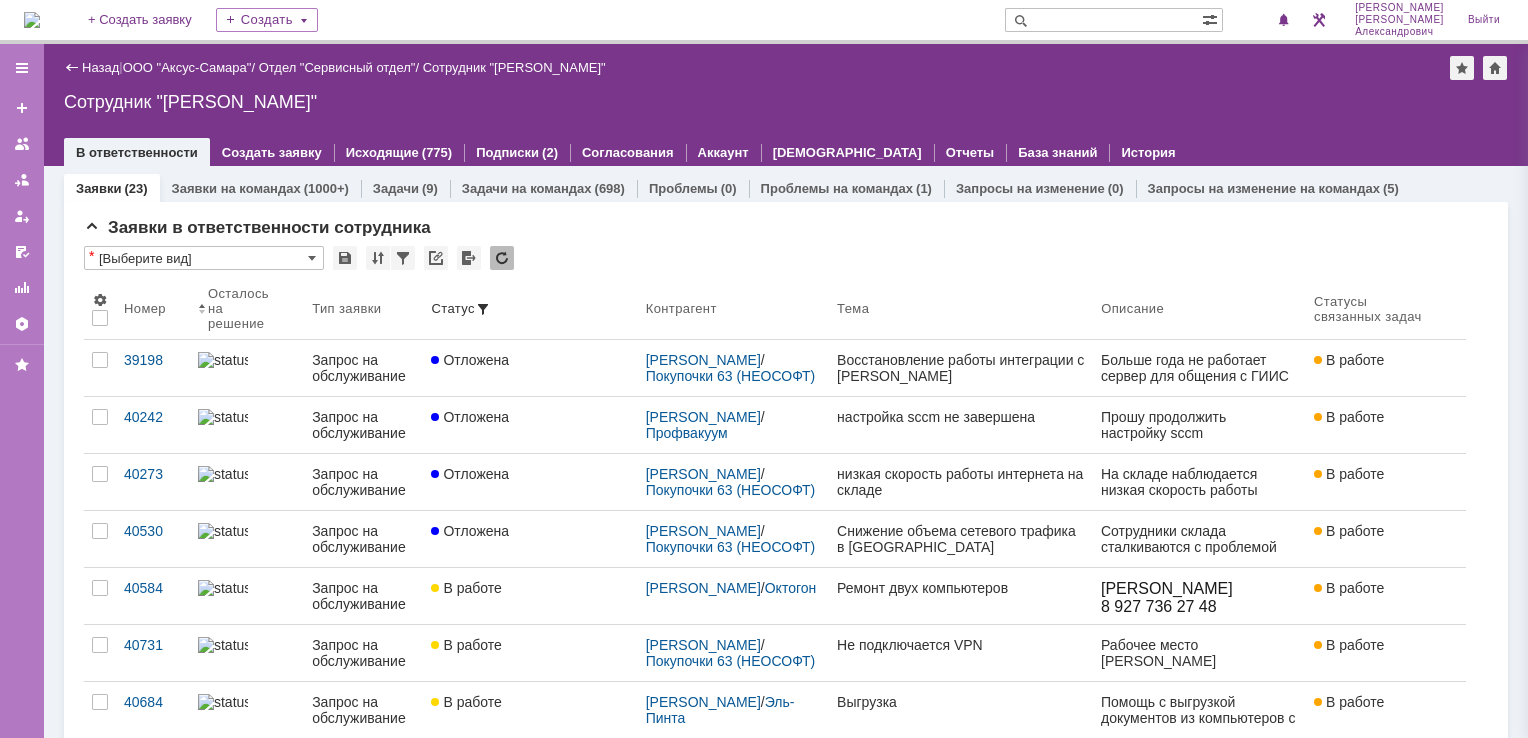 click on "Назад   |   ООО "Аксус-Самара"  /   Отдел "Сервисный отдел"  /   Сотрудник "[PERSON_NAME]" Сотрудник "[PERSON_NAME]" employee$43271409 В ответственности Создать заявку Исходящие (775) Подписки (2) Согласования Аккаунт Дашборды Отчеты База знаний История" at bounding box center (786, 105) 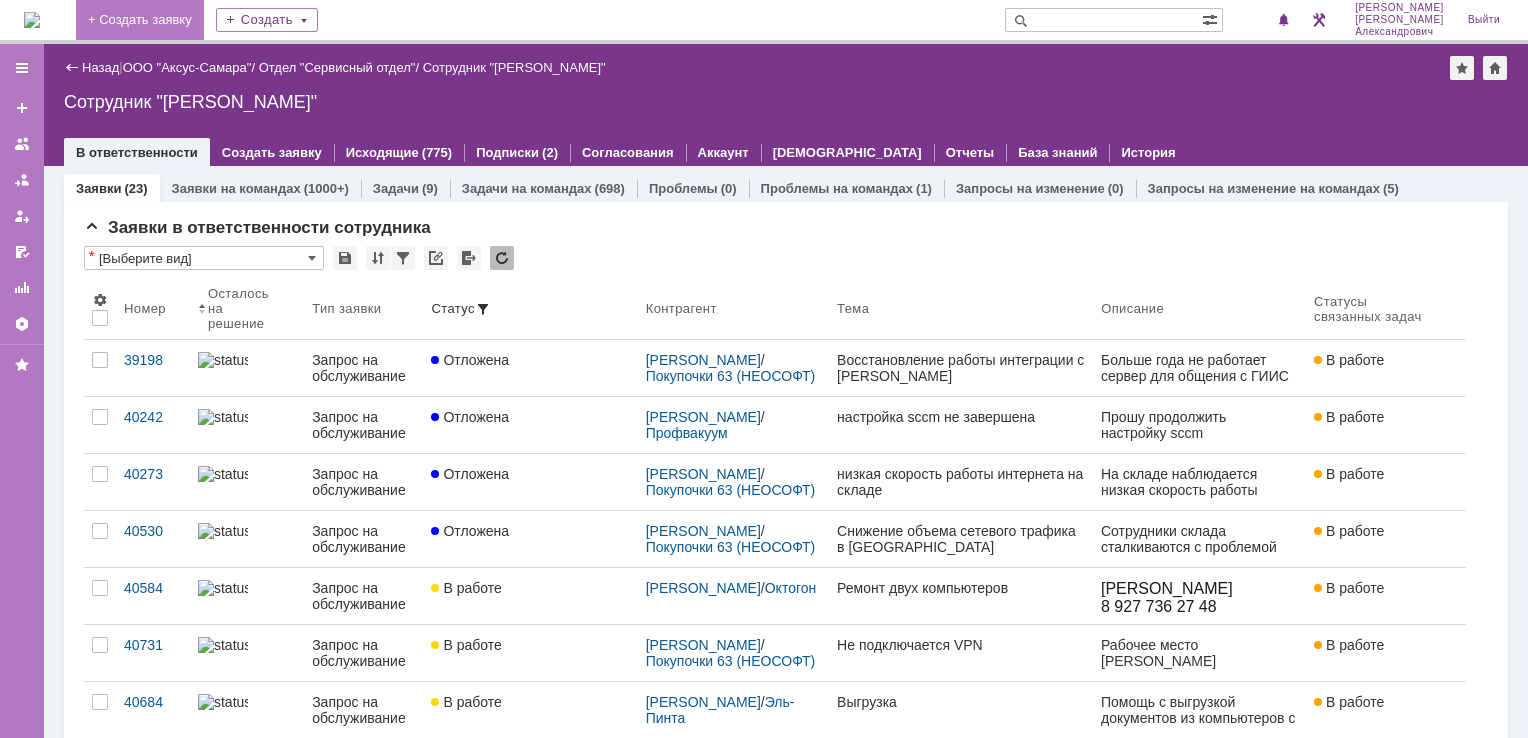 click on "+ Создать заявку" at bounding box center [140, 20] 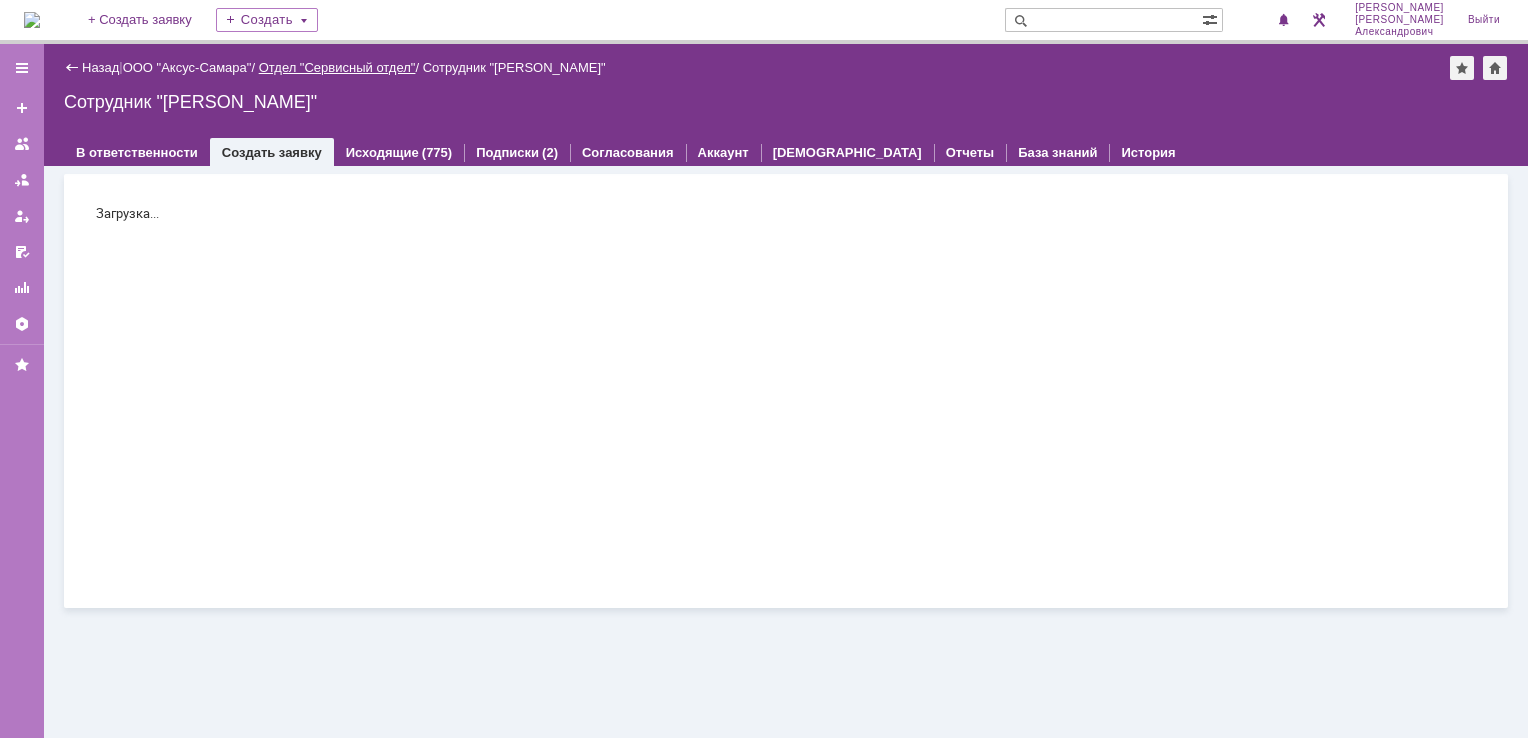 scroll, scrollTop: 0, scrollLeft: 0, axis: both 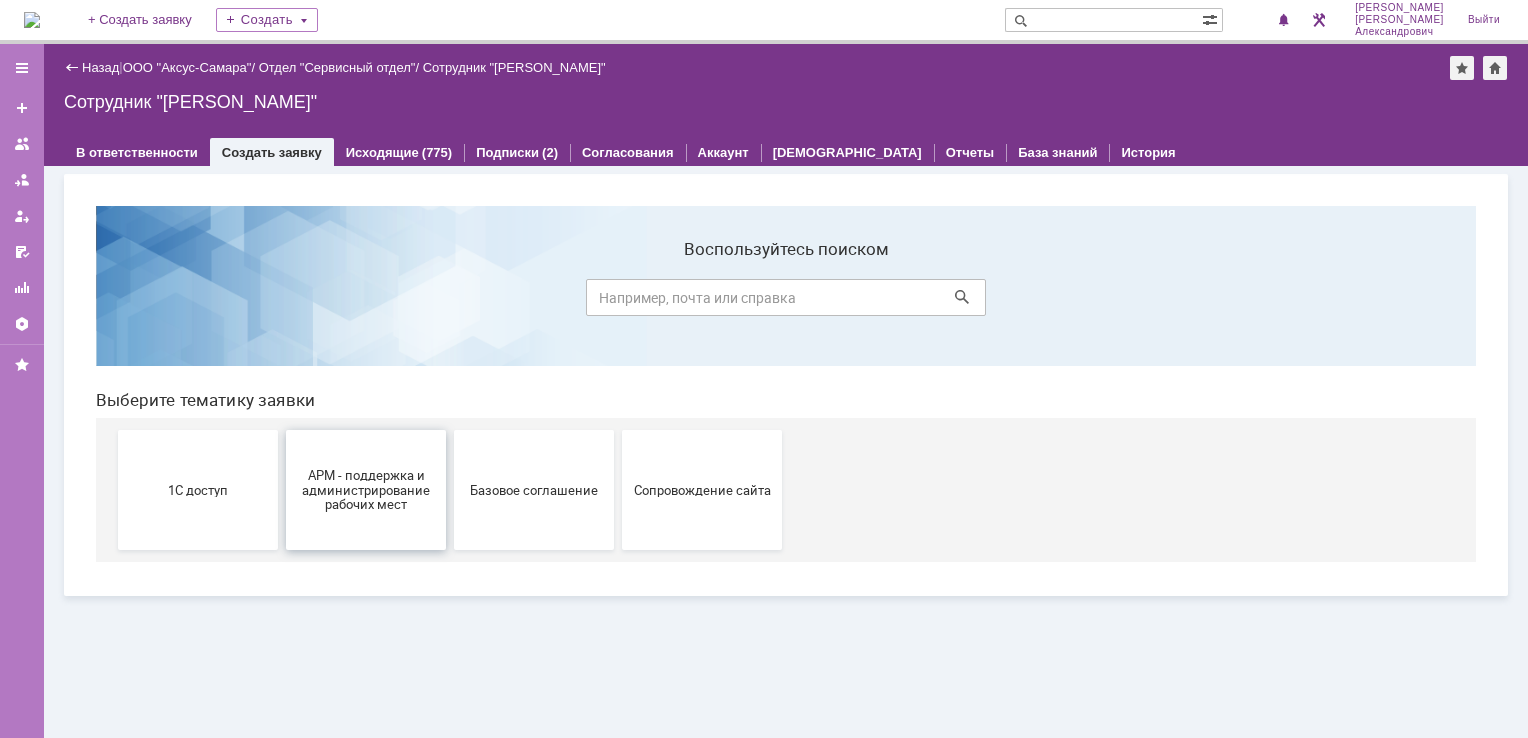 click on "АРМ - поддержка и администрирование рабочих мест" at bounding box center [366, 489] 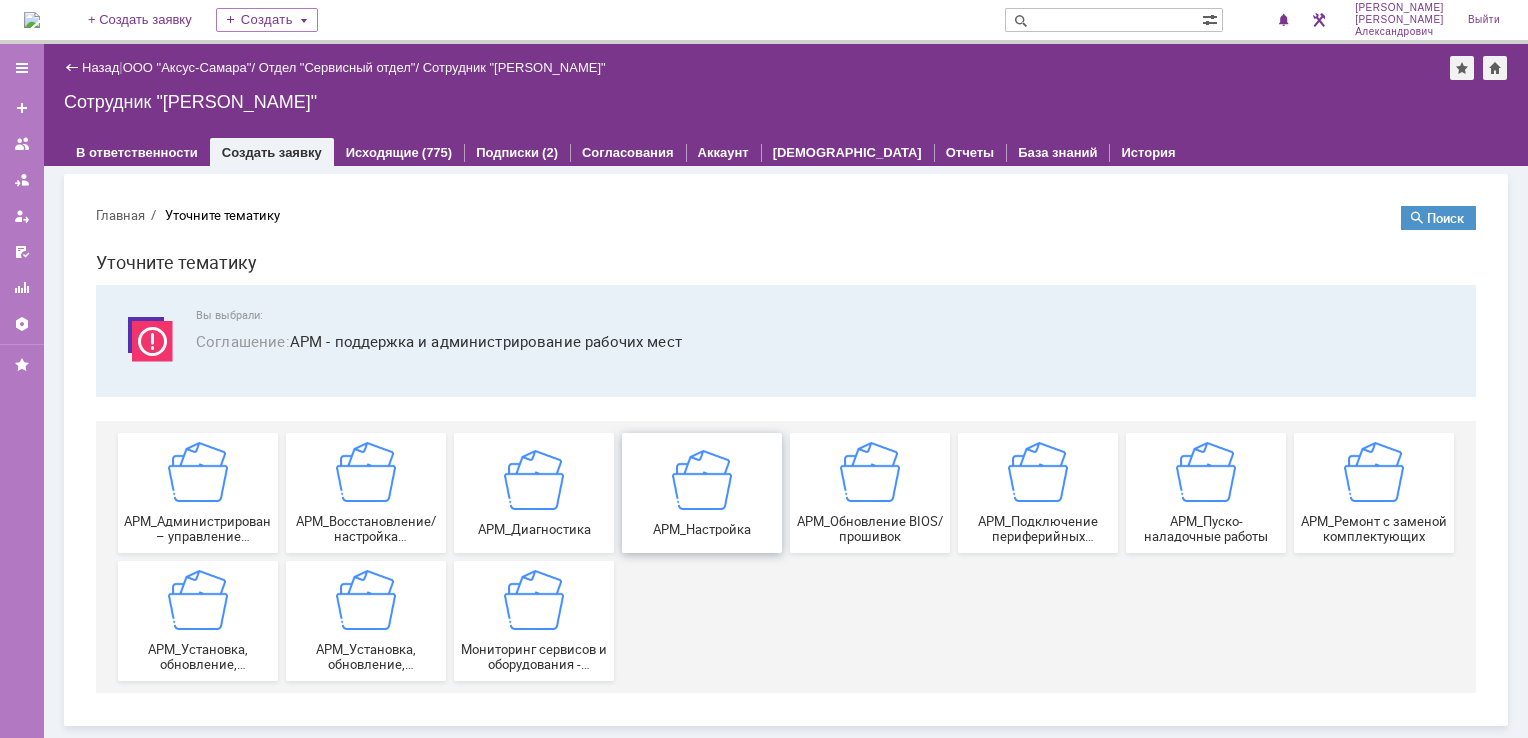 click on "АРМ_Настройка" at bounding box center (702, 492) 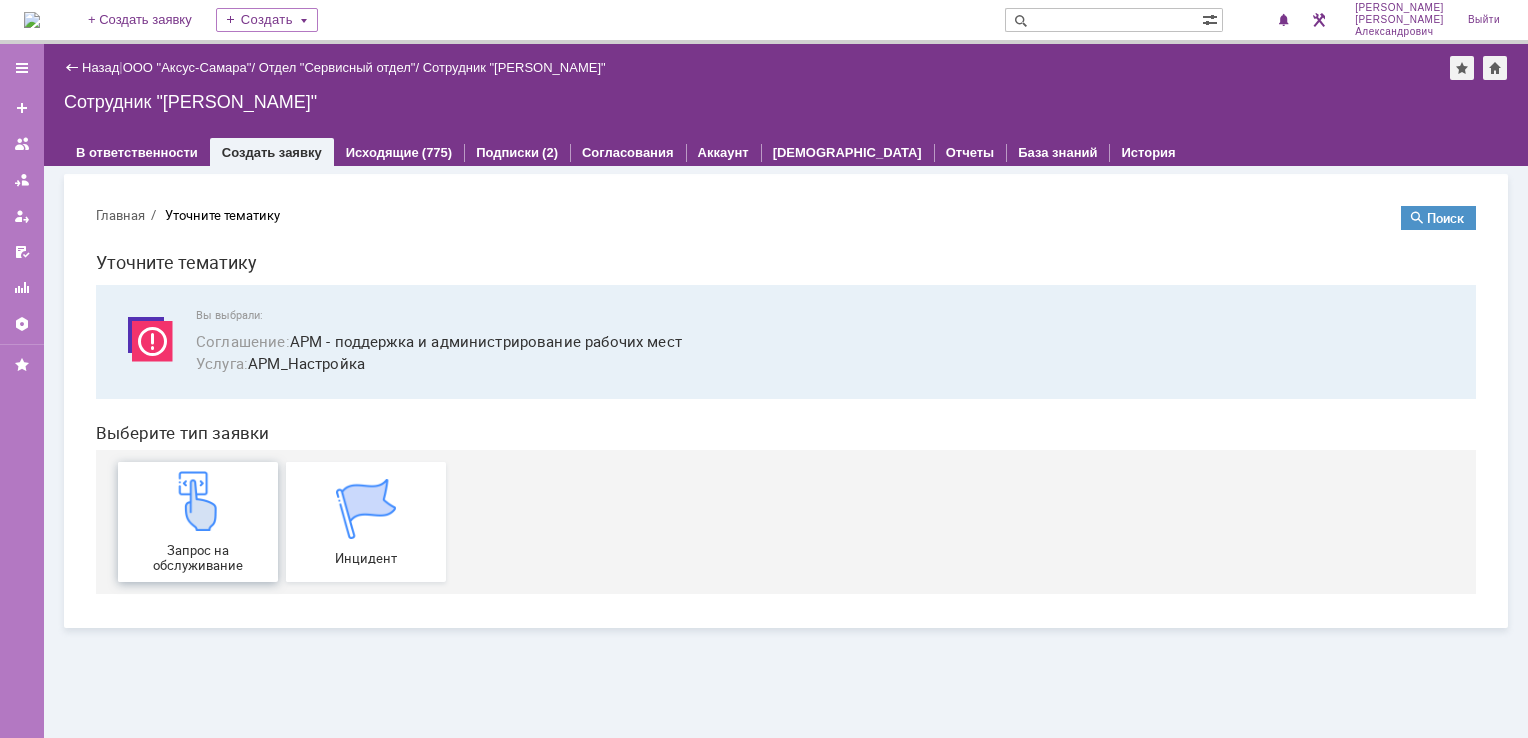 click at bounding box center (198, 501) 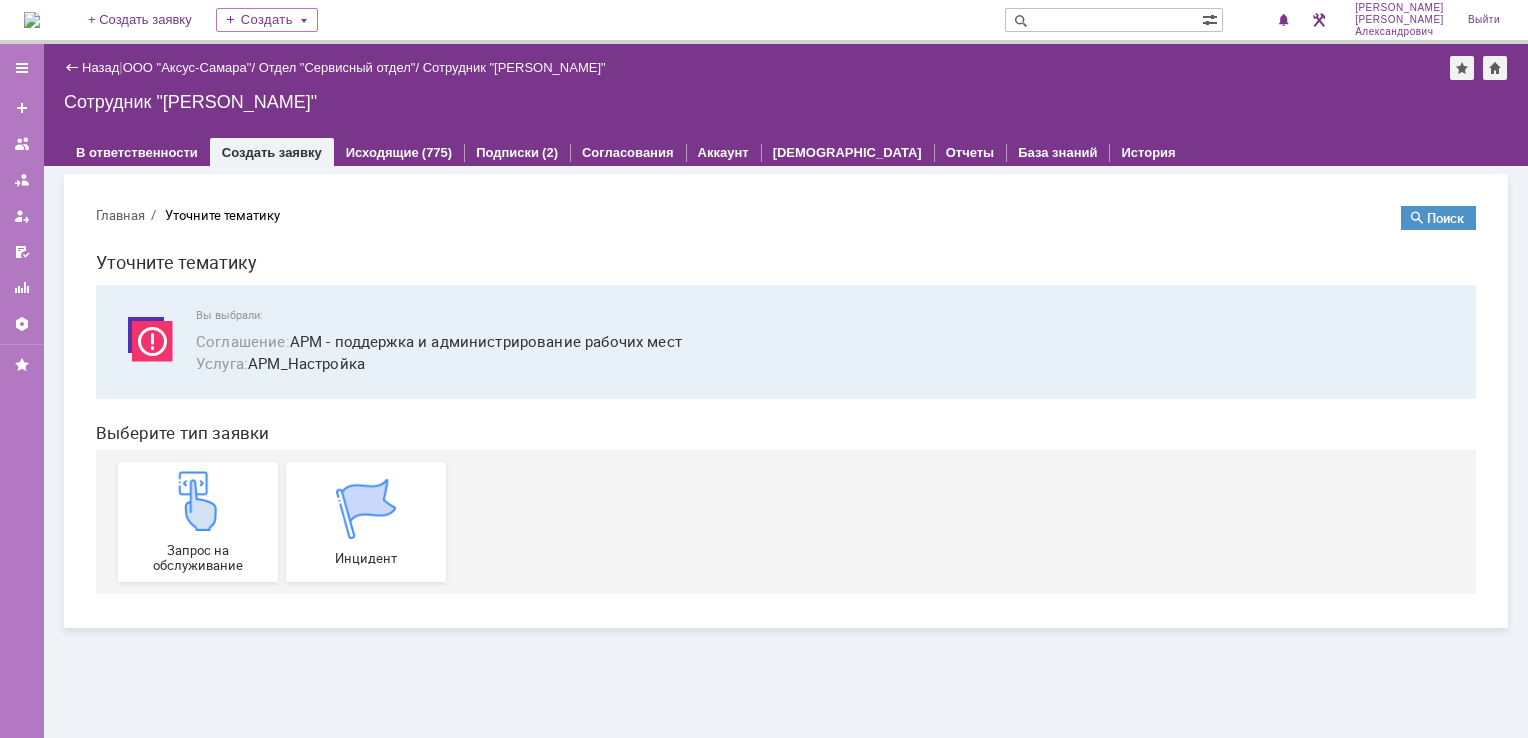 click at bounding box center [32, 20] 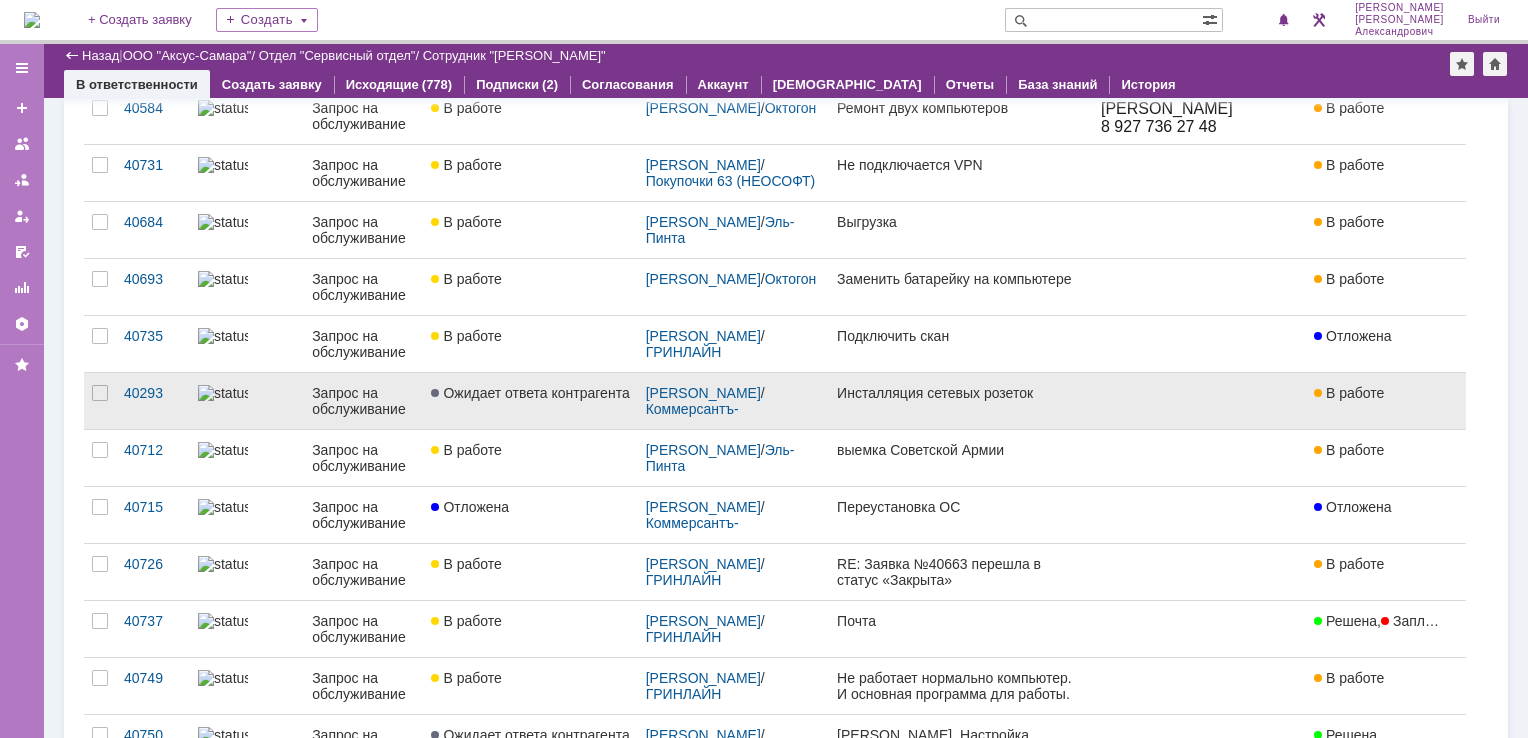 scroll, scrollTop: 0, scrollLeft: 0, axis: both 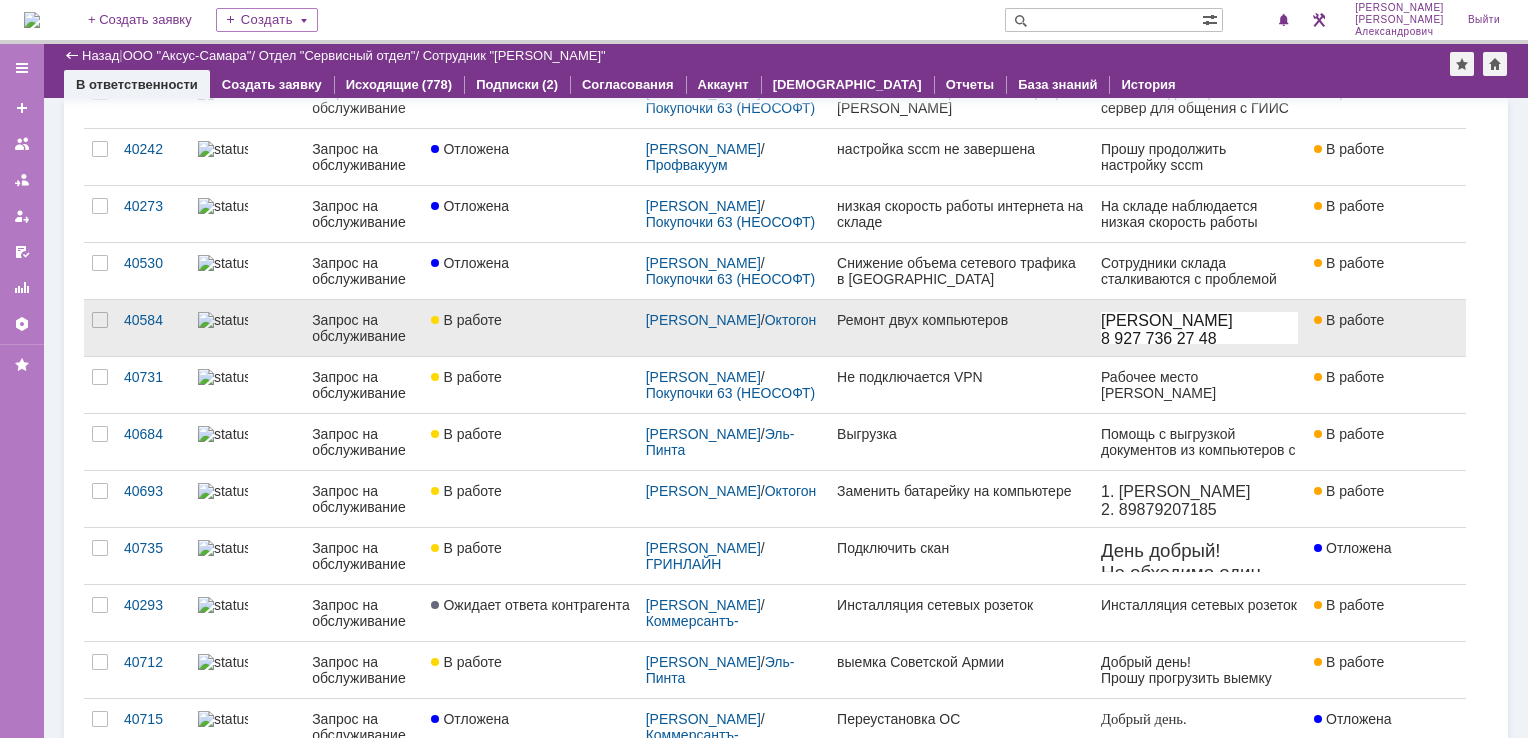 click on "Ремонт двух компьютеров" at bounding box center [961, 328] 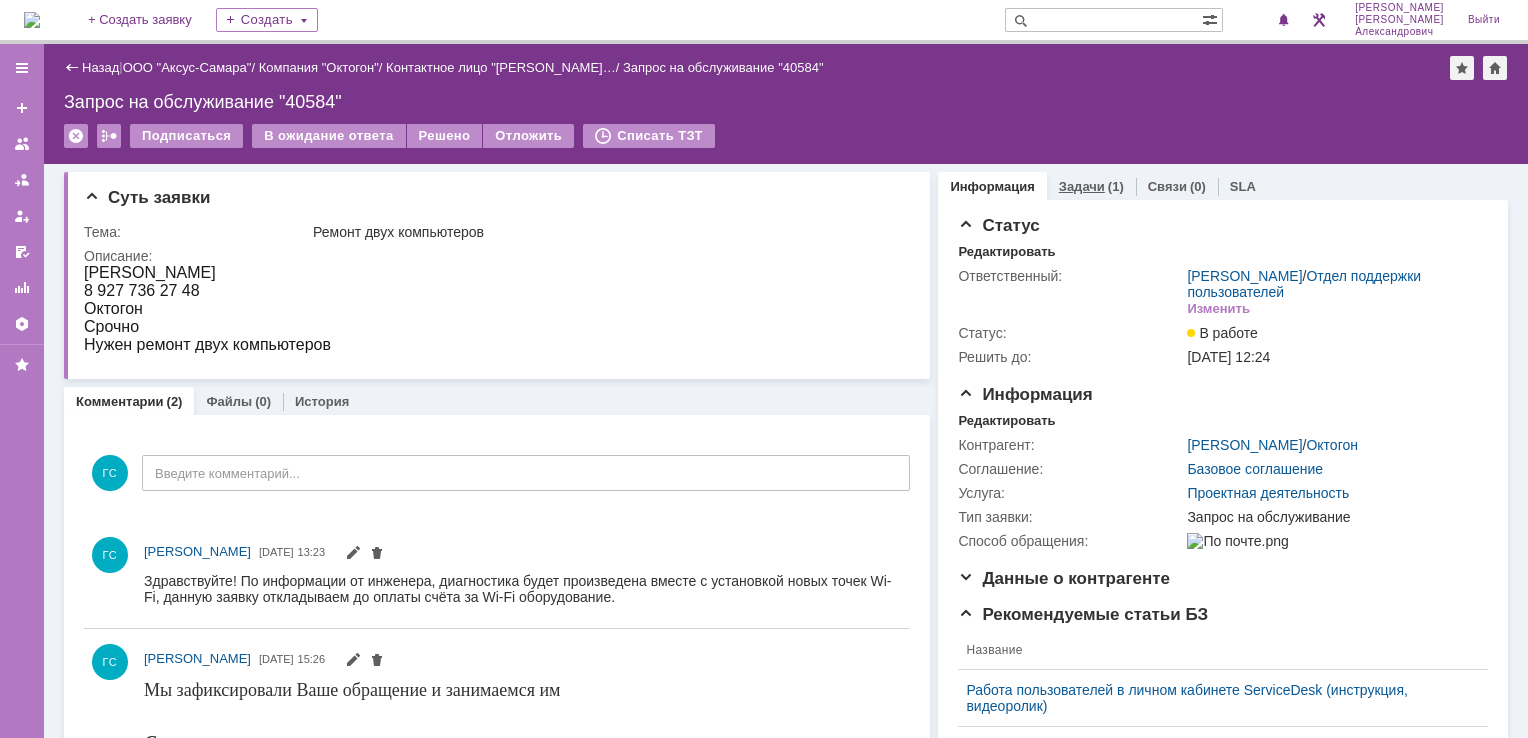 click on "Задачи" at bounding box center (1082, 186) 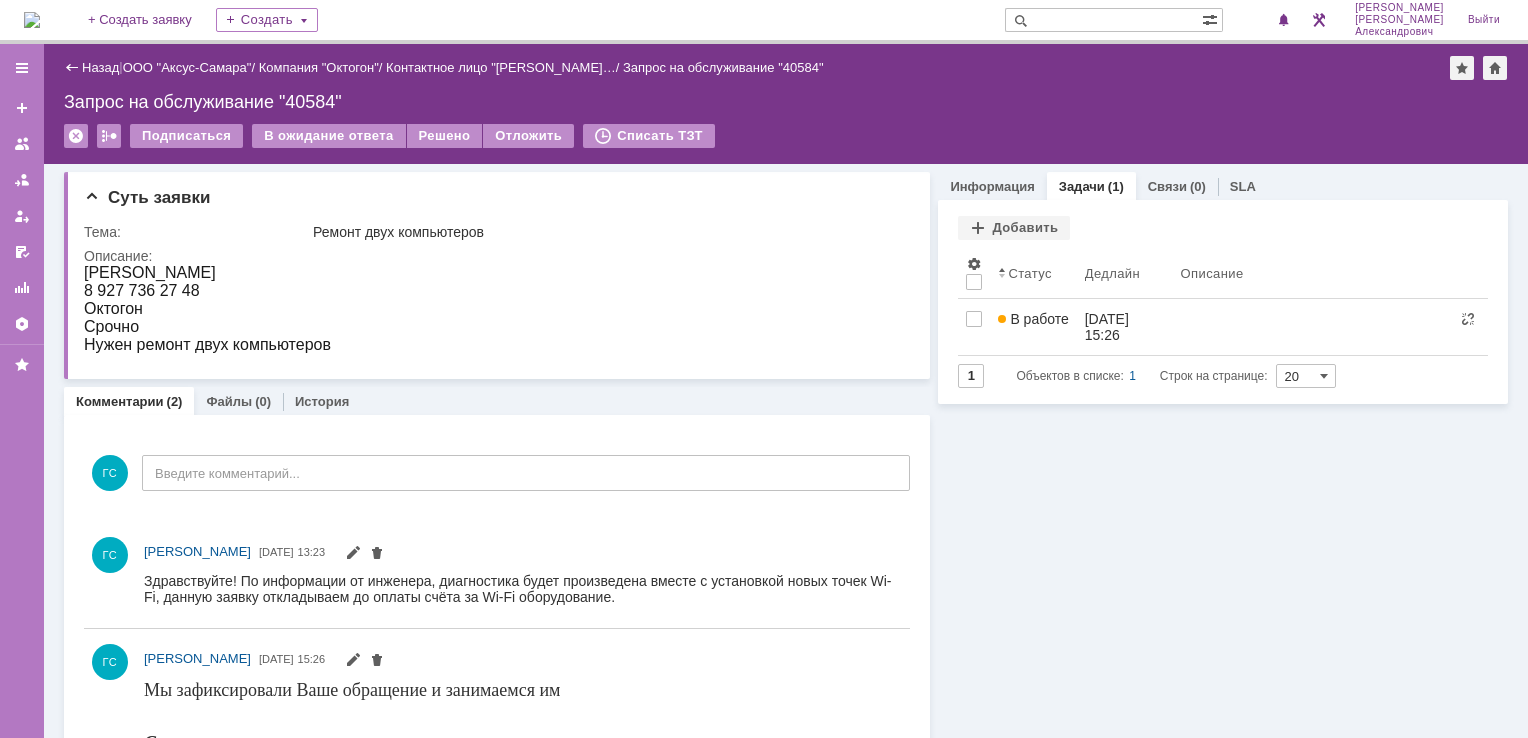 click on "В работе" at bounding box center [1033, 327] 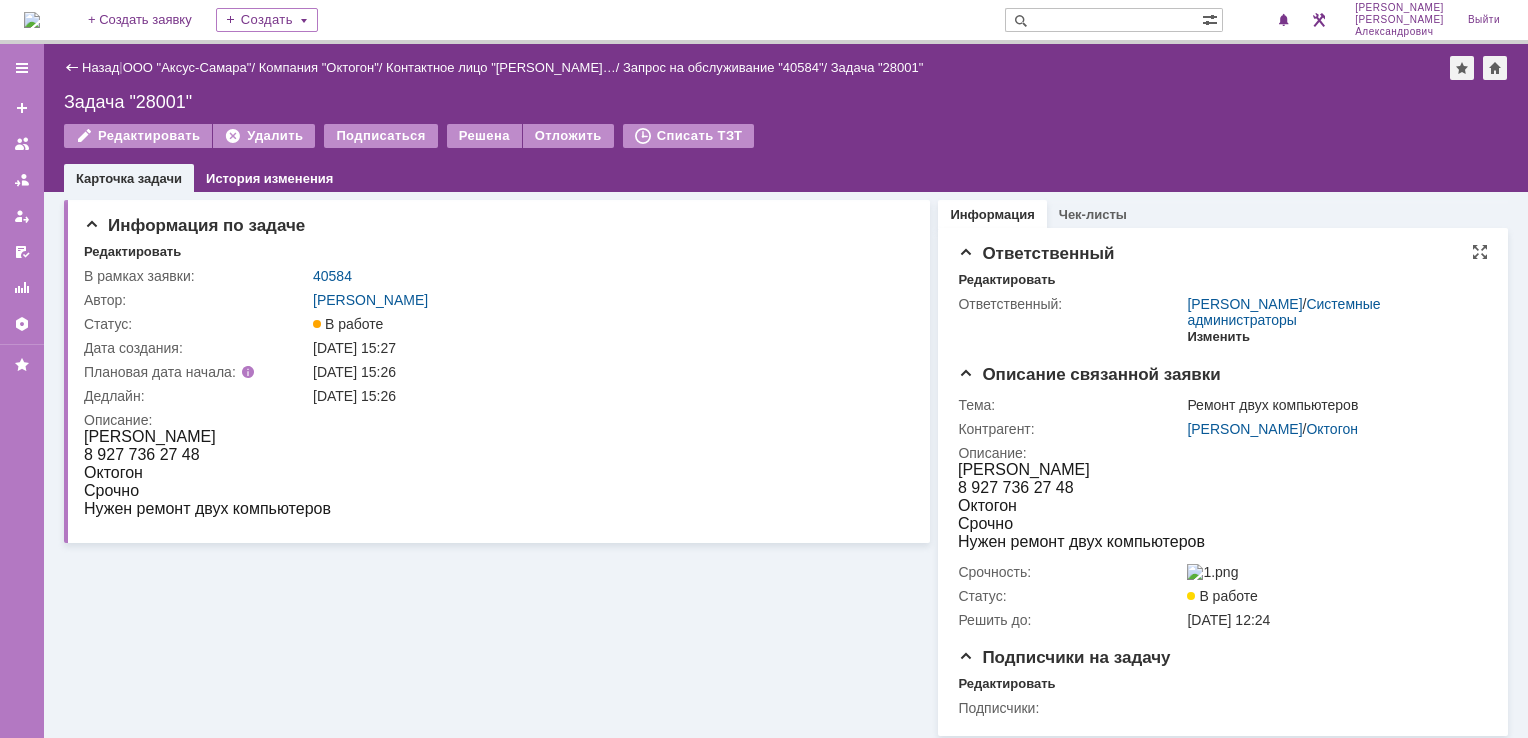 click on "Изменить" at bounding box center [1218, 337] 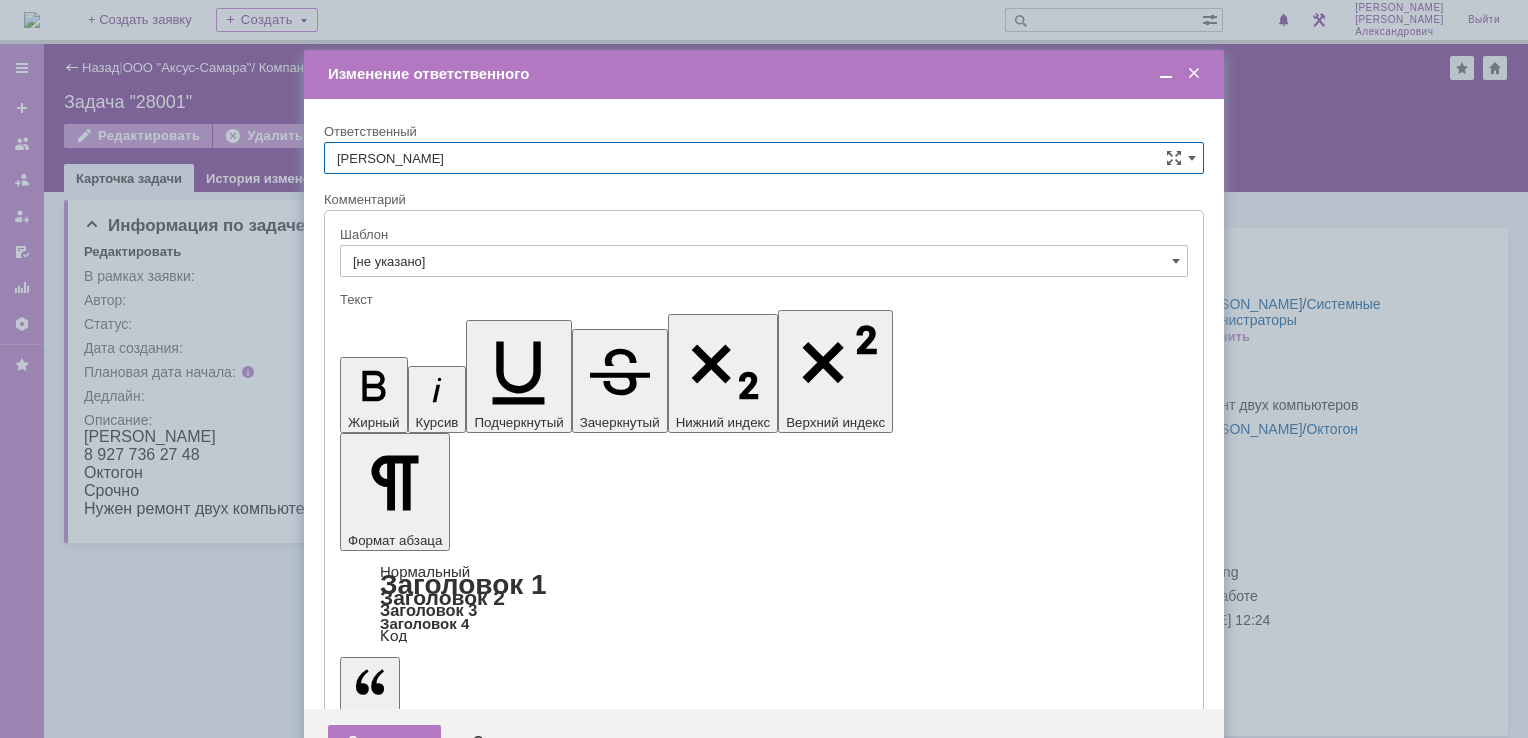 click at bounding box center (1194, 74) 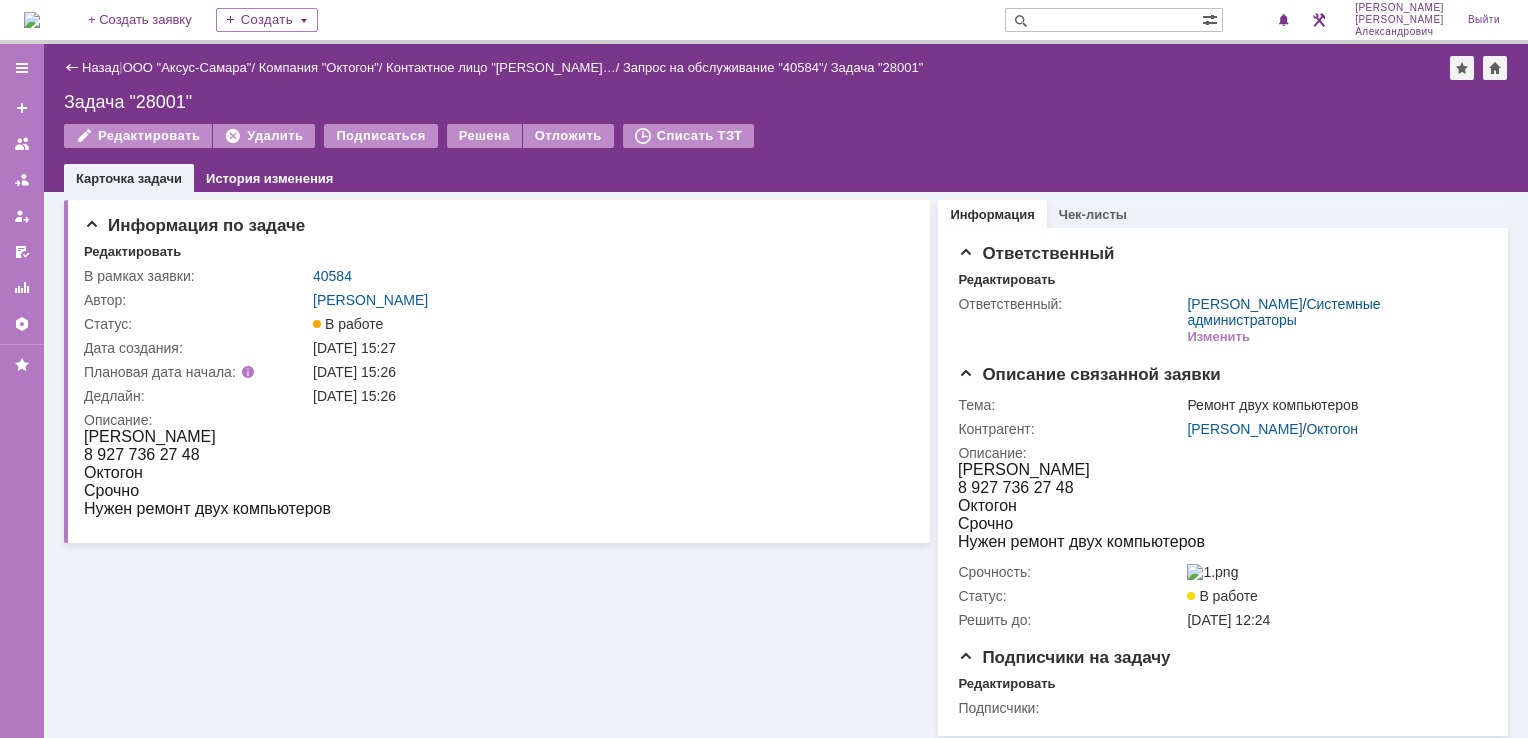click at bounding box center [32, 20] 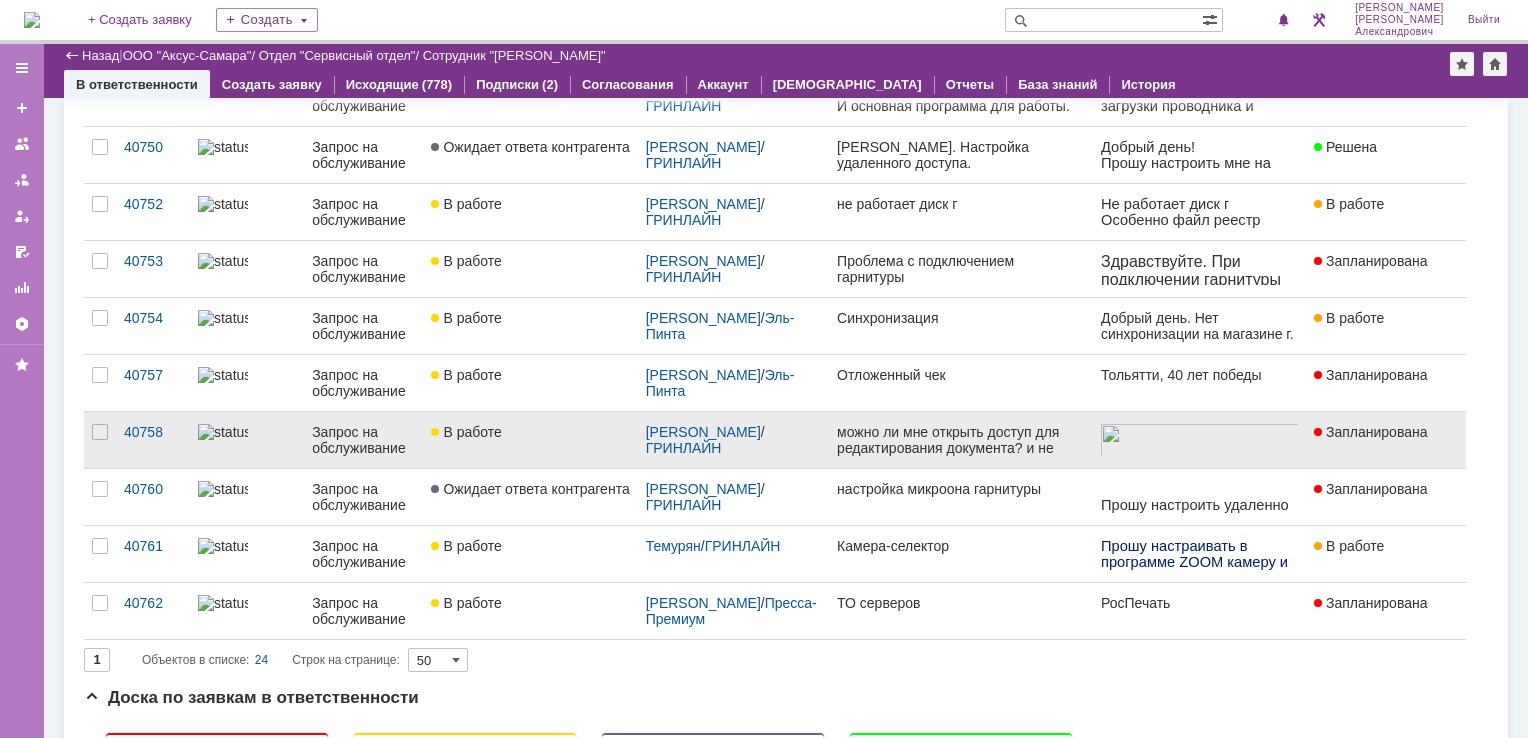 click on "можно ли мне открыть доступ для редактирования документа? и не могу прикреплять готовые подписанные договора к контрагентам." at bounding box center (961, 440) 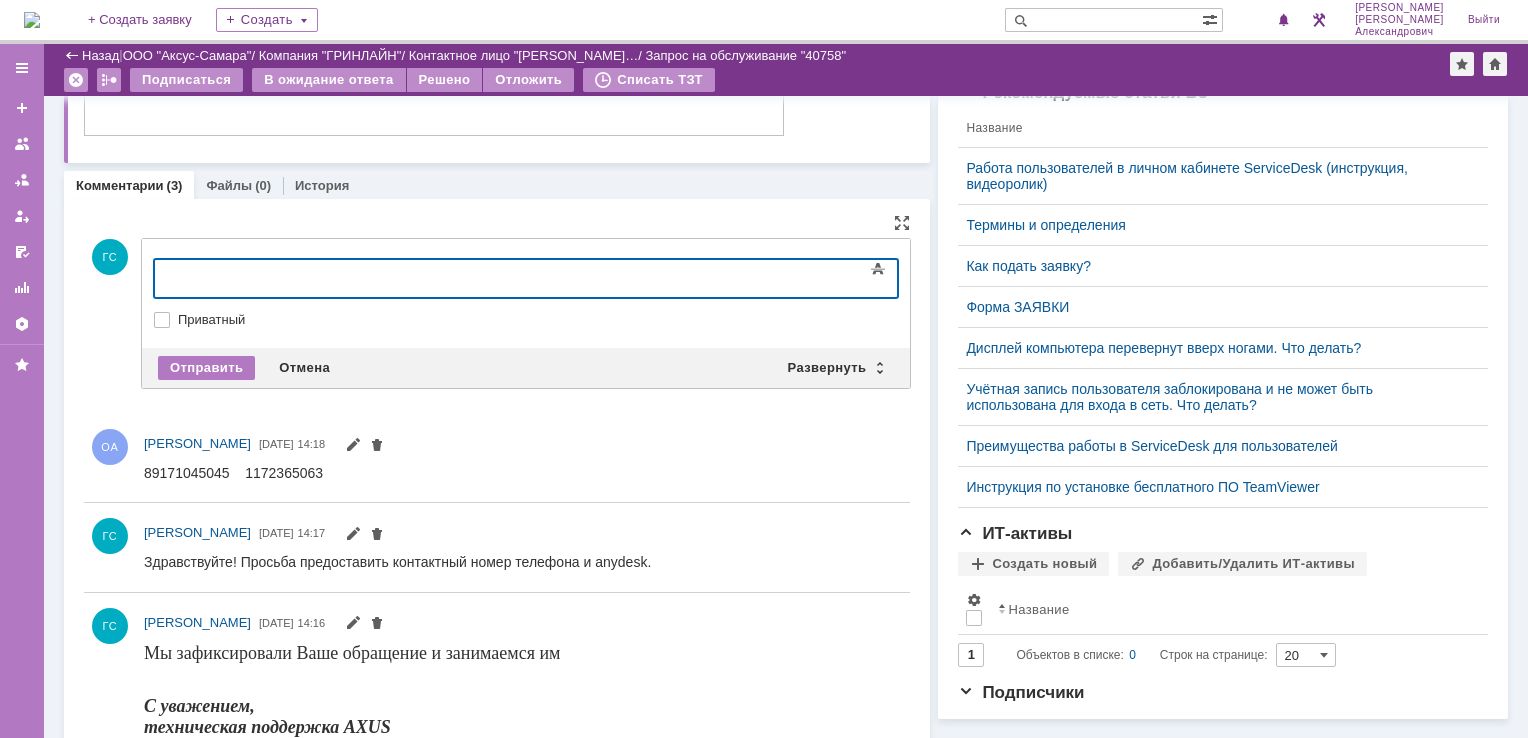 type 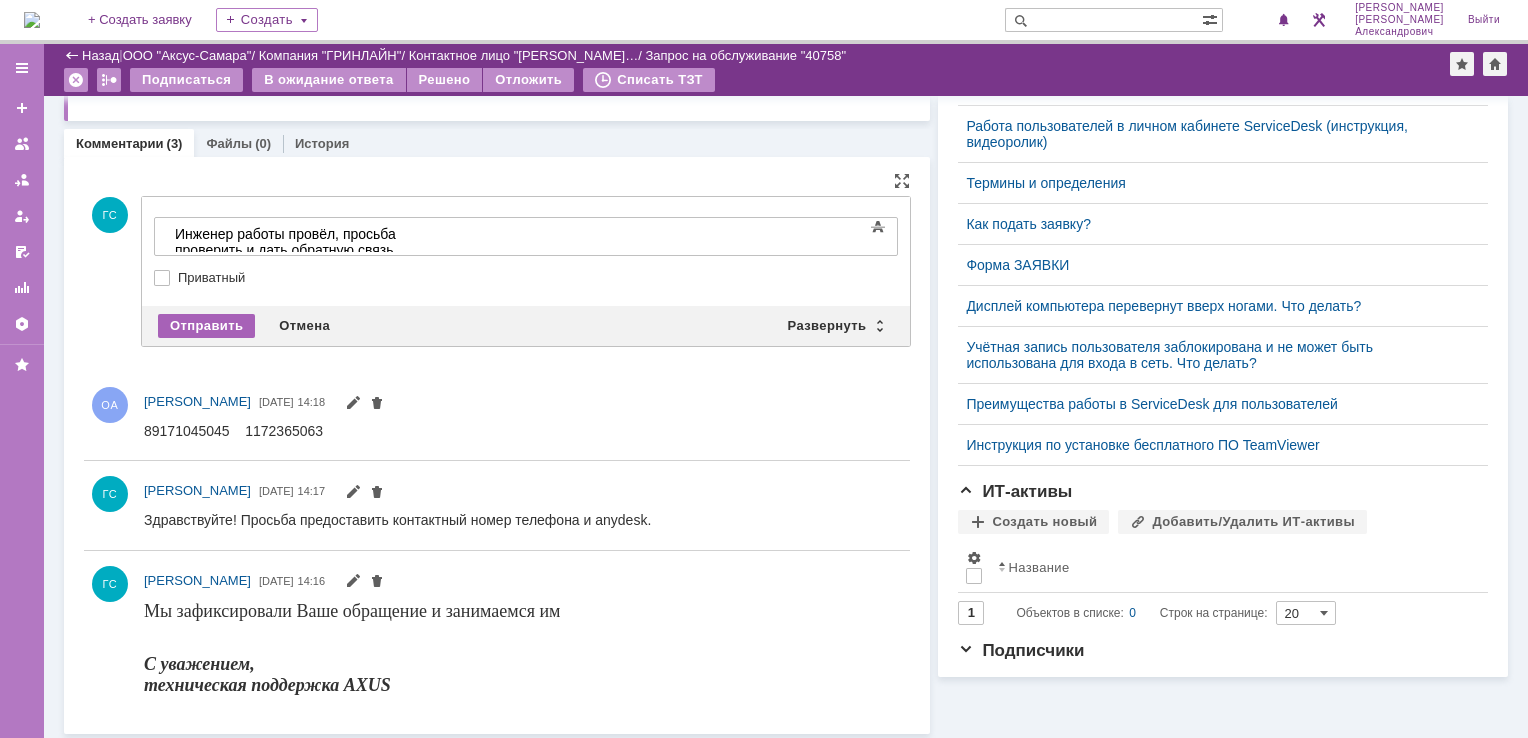 click on "Отправить" at bounding box center (206, 326) 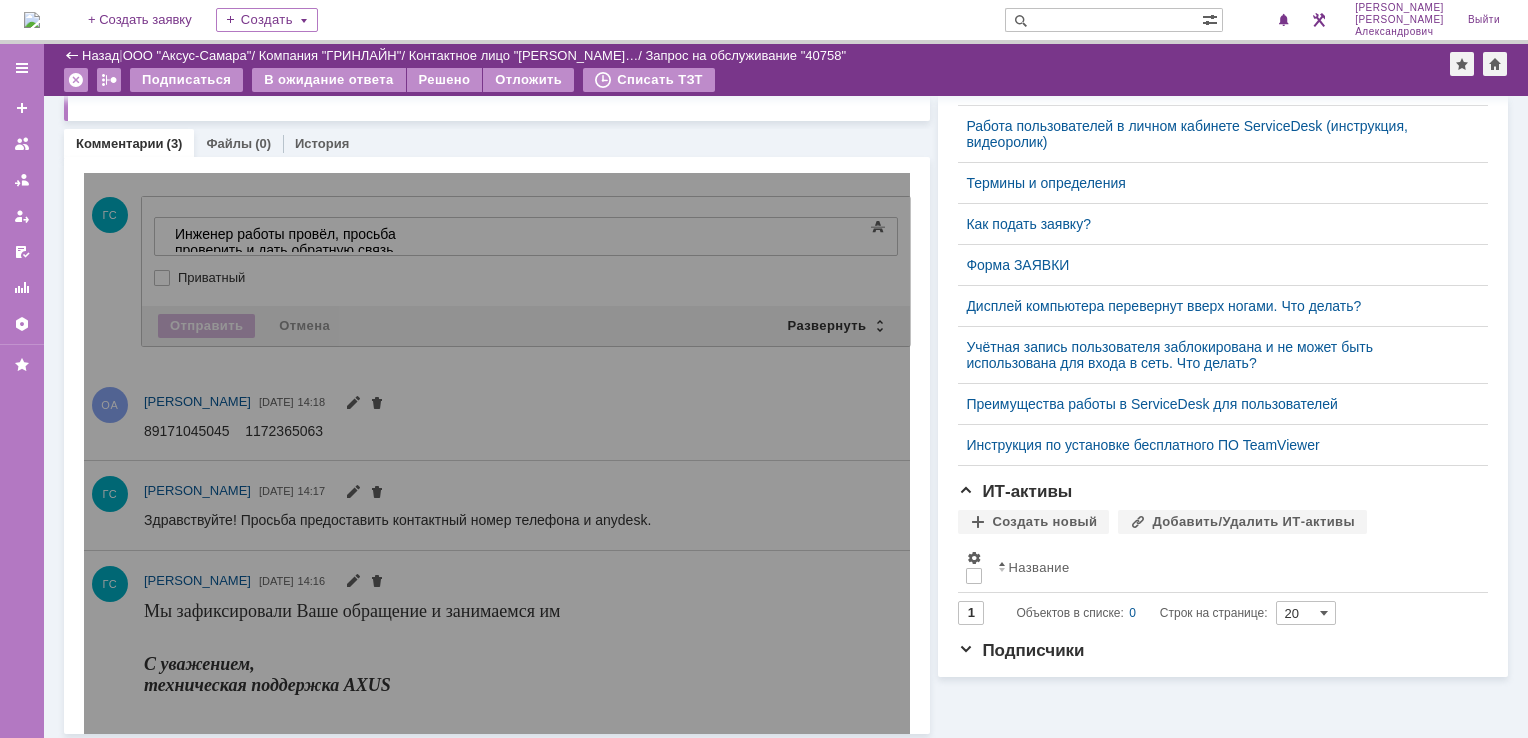 scroll, scrollTop: 470, scrollLeft: 0, axis: vertical 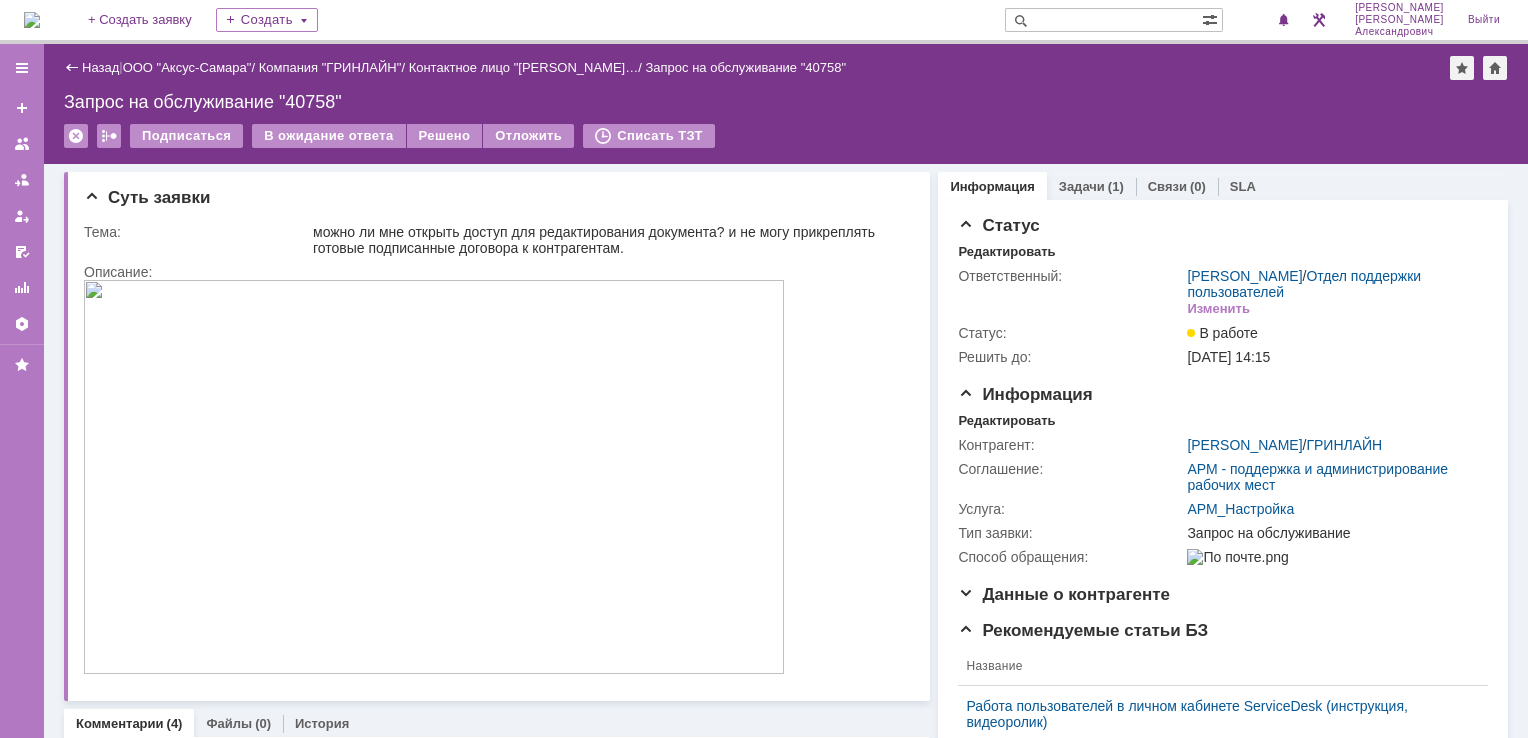 click on "В ожидание ответа" at bounding box center (329, 137) 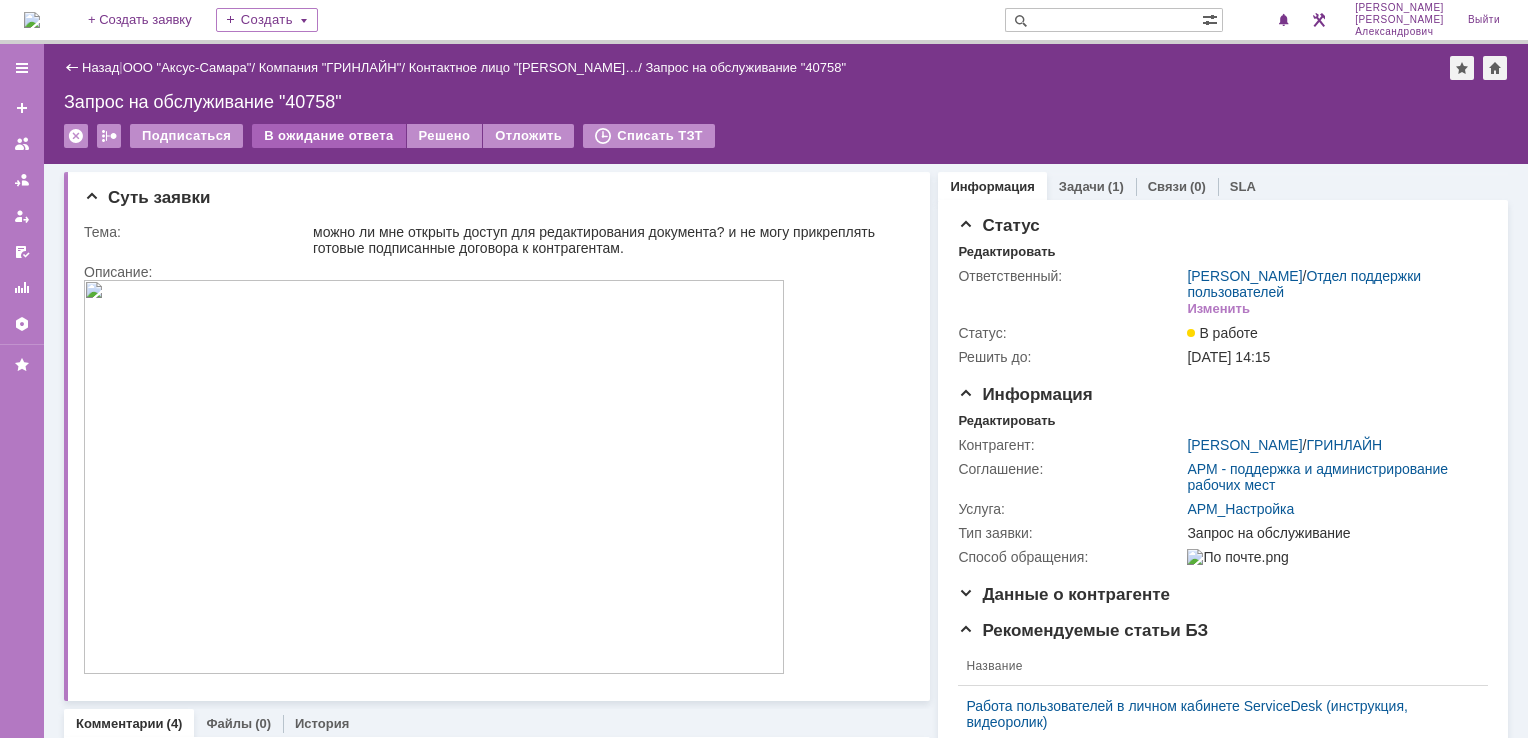 click on "В ожидание ответа" at bounding box center (328, 136) 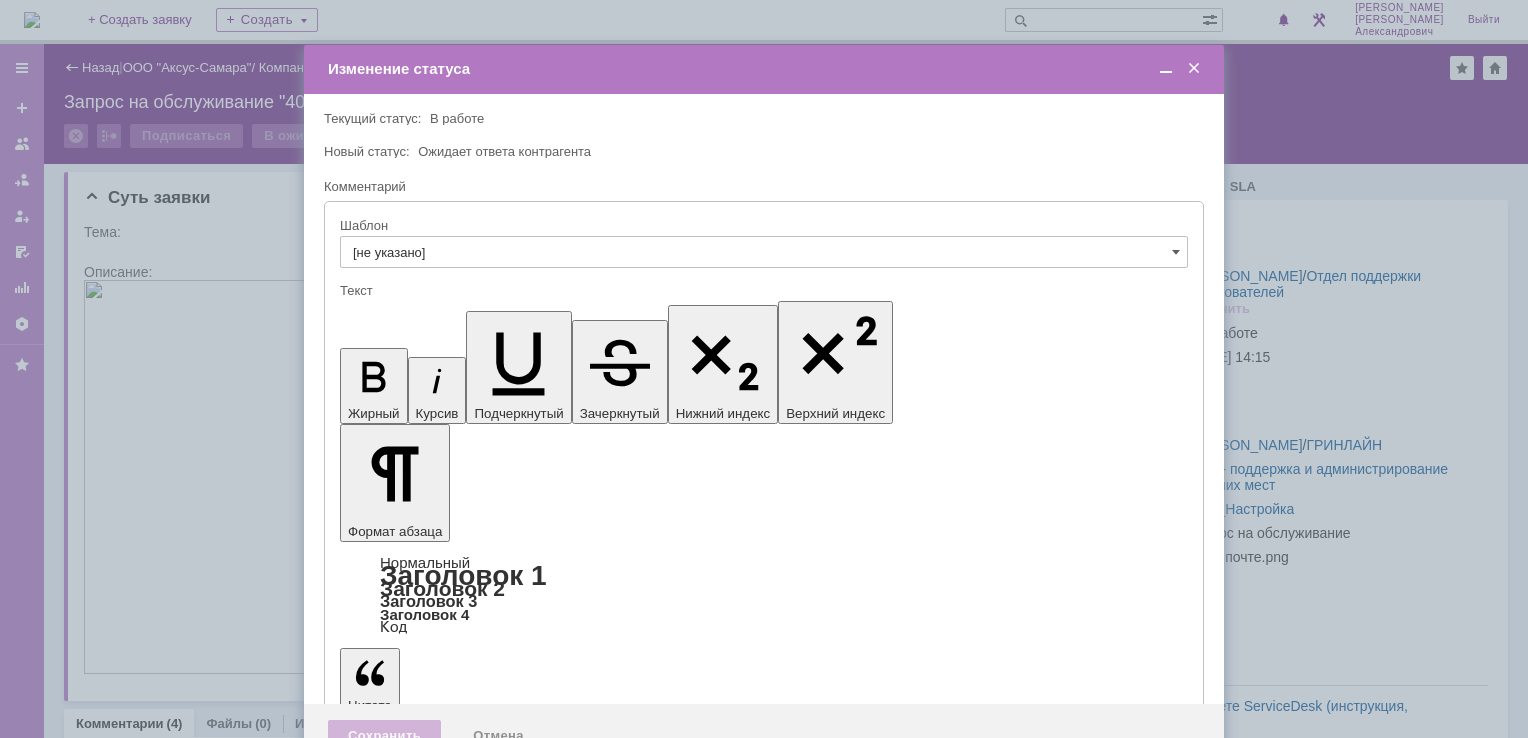 scroll, scrollTop: 0, scrollLeft: 0, axis: both 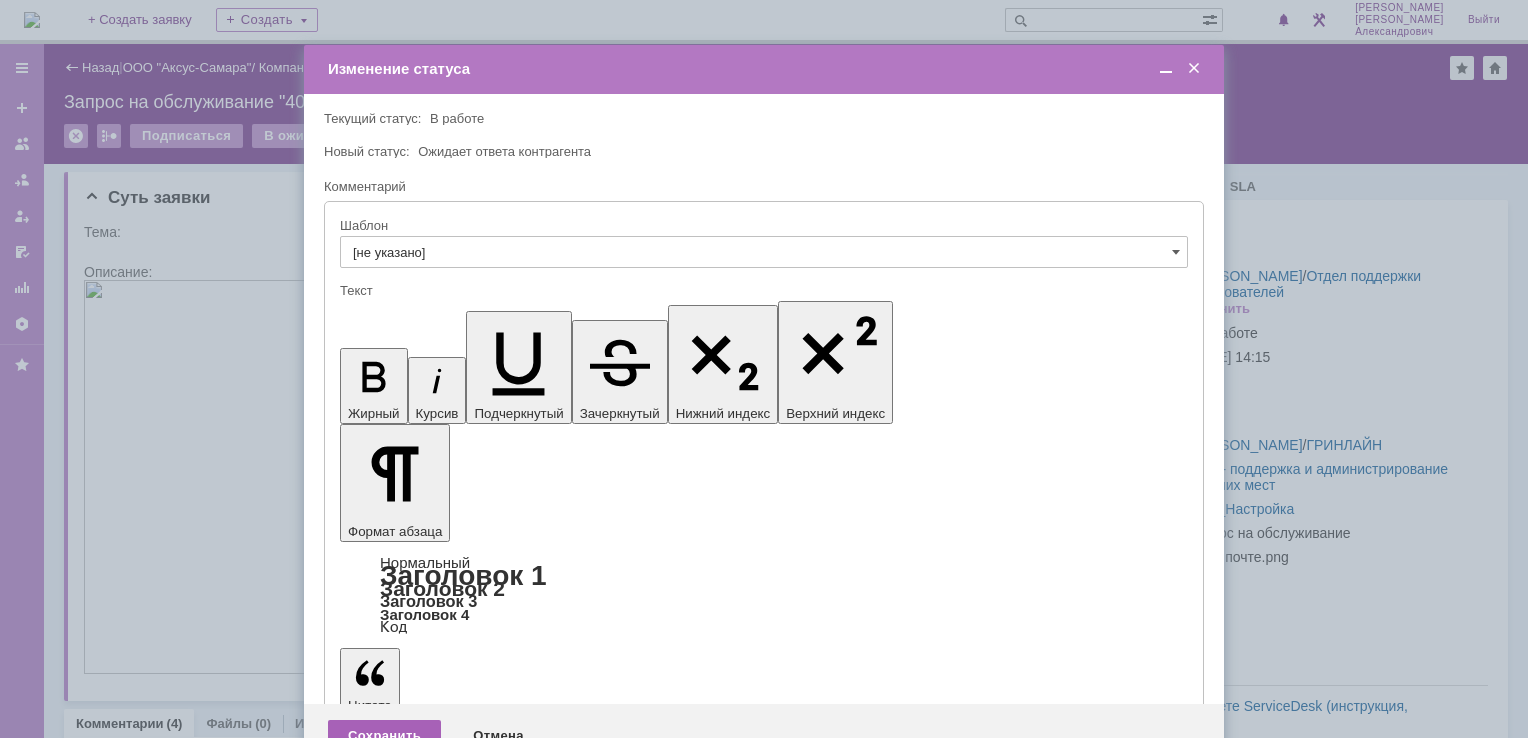 click on "Сохранить" at bounding box center (384, 736) 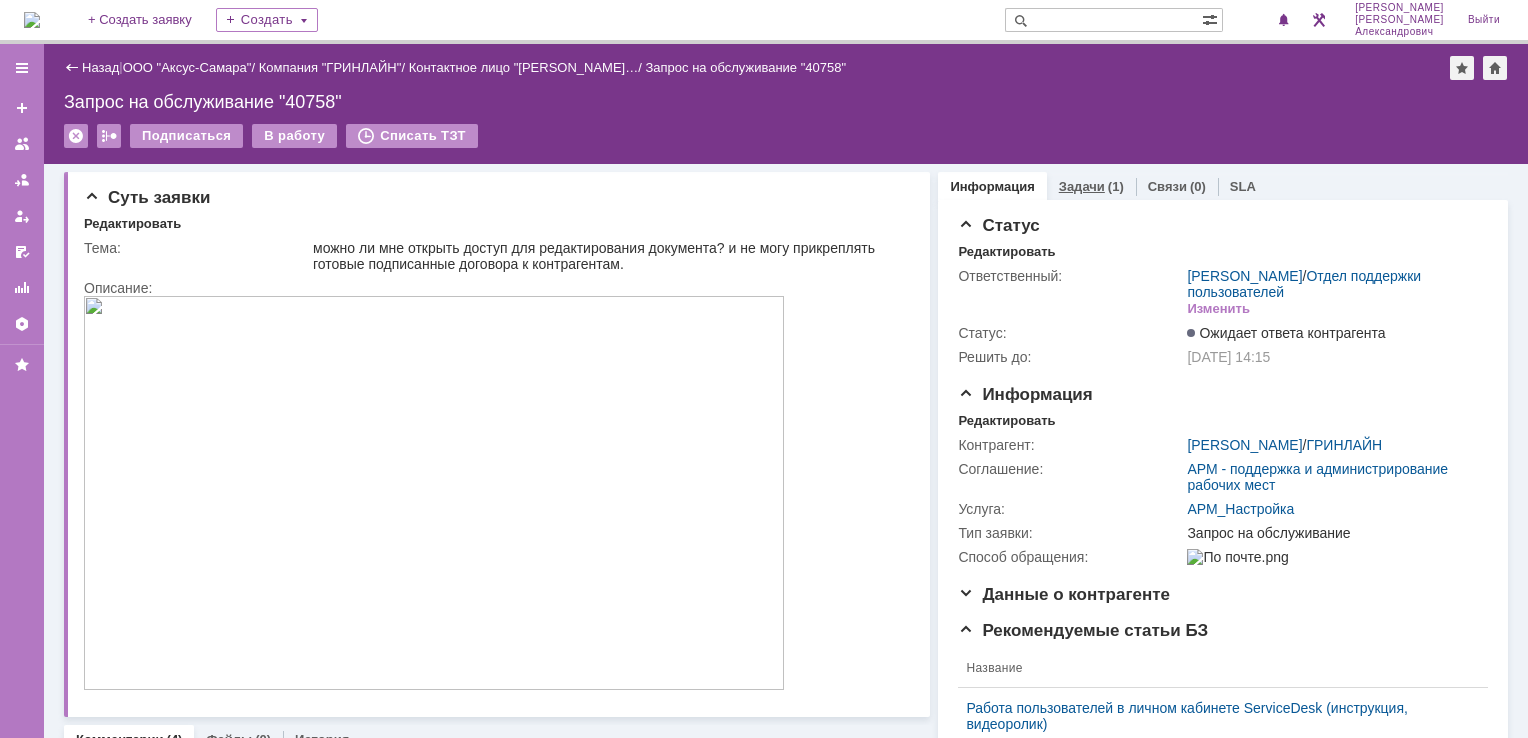scroll, scrollTop: 0, scrollLeft: 0, axis: both 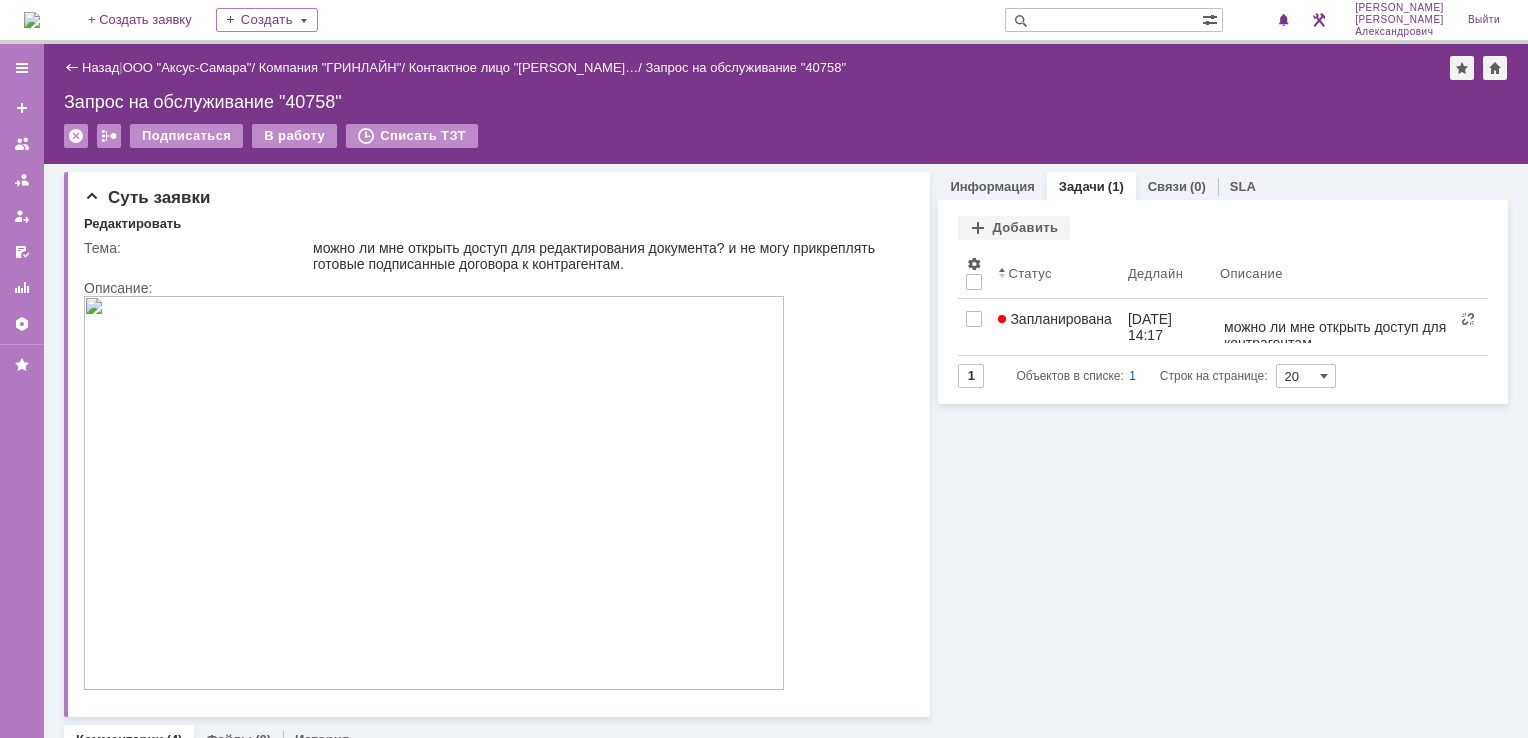 click at bounding box center [32, 20] 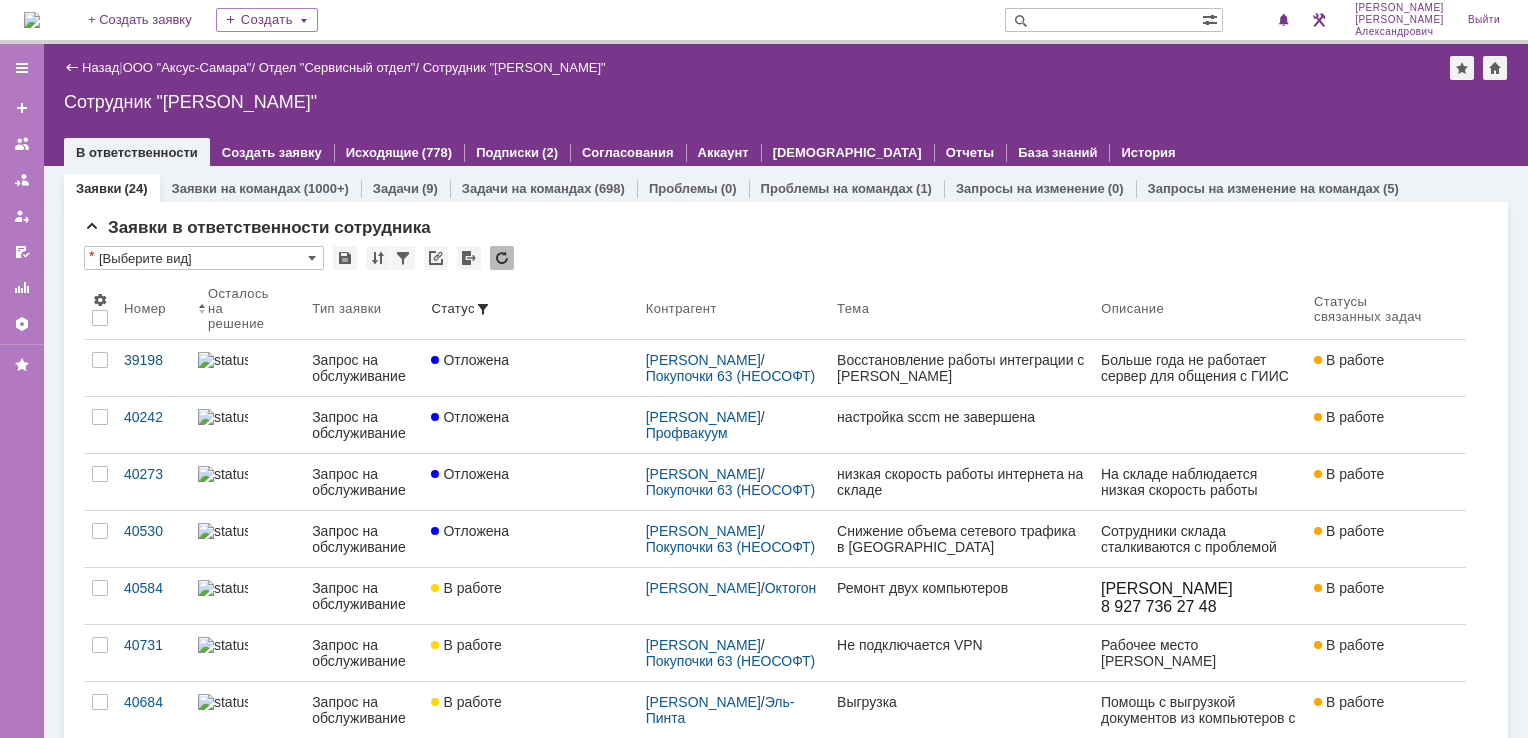 scroll, scrollTop: 0, scrollLeft: 0, axis: both 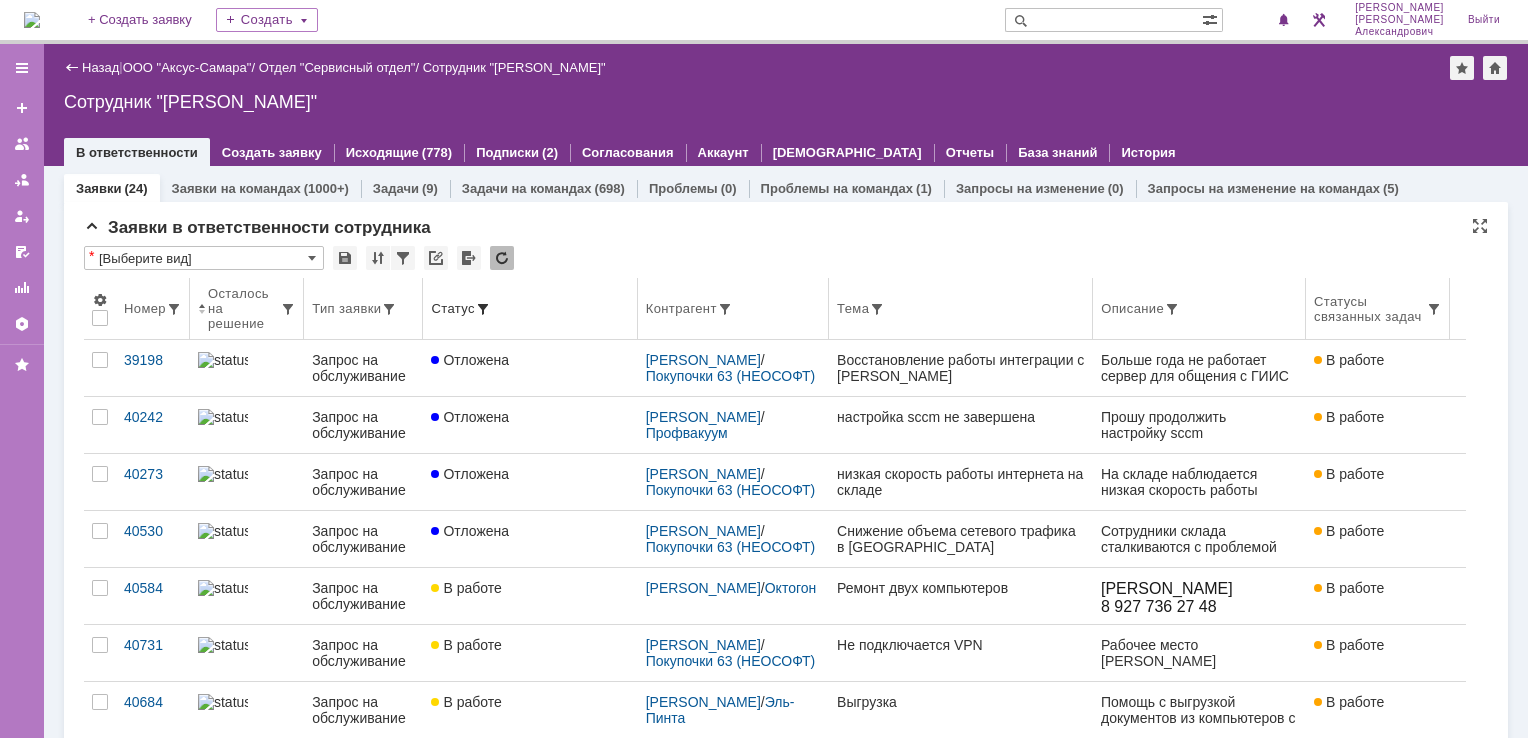 click on "Контрагент" at bounding box center (733, 309) 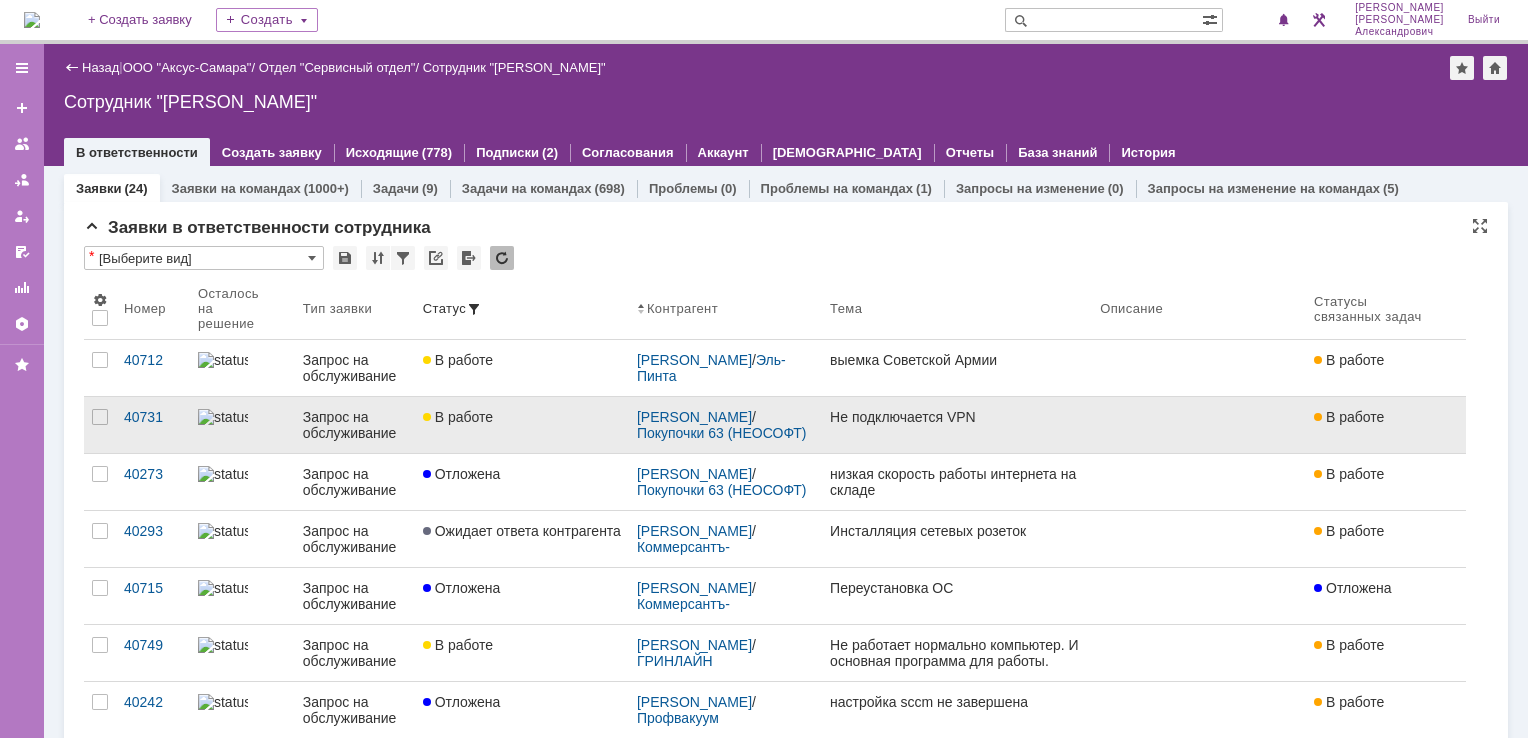 scroll, scrollTop: 0, scrollLeft: 0, axis: both 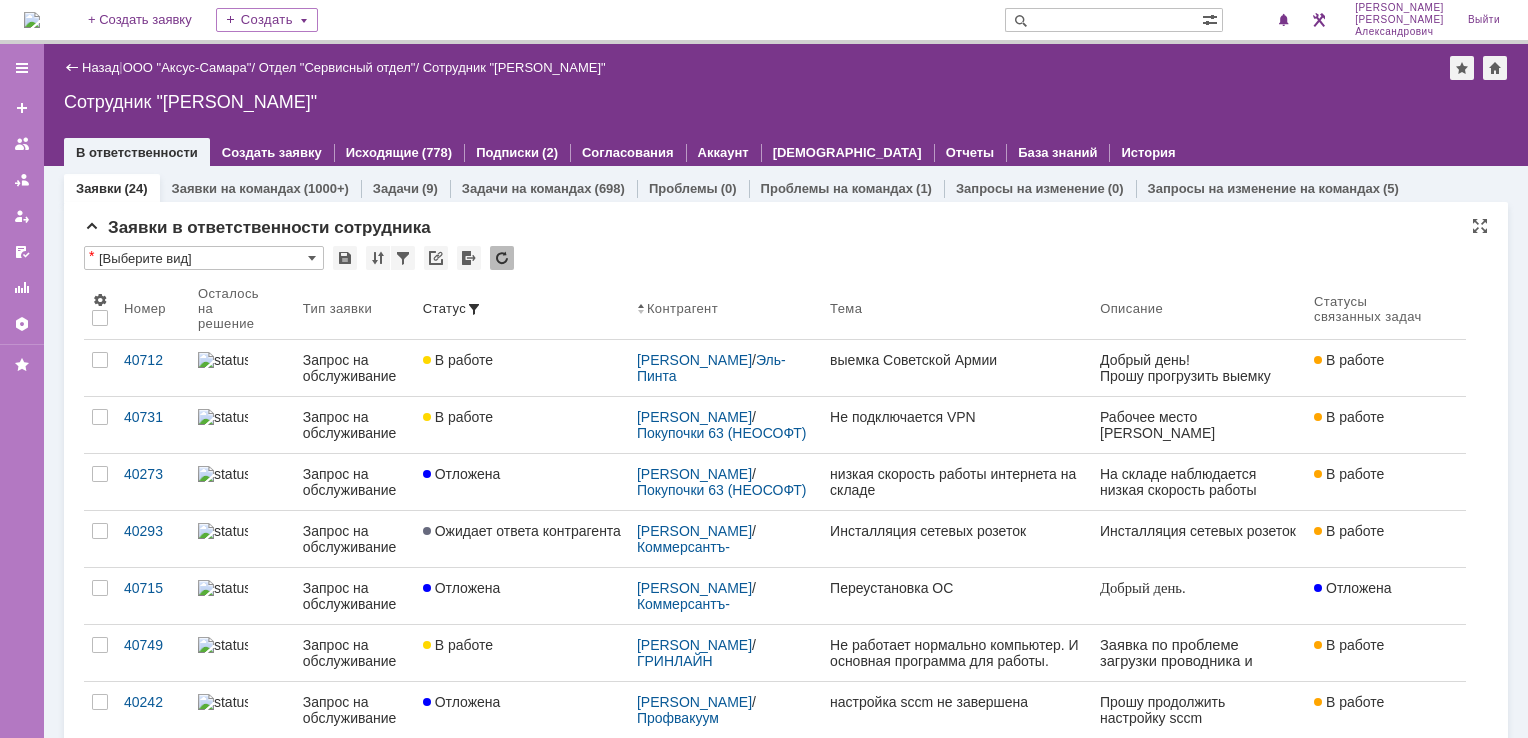 click at bounding box center (32, 20) 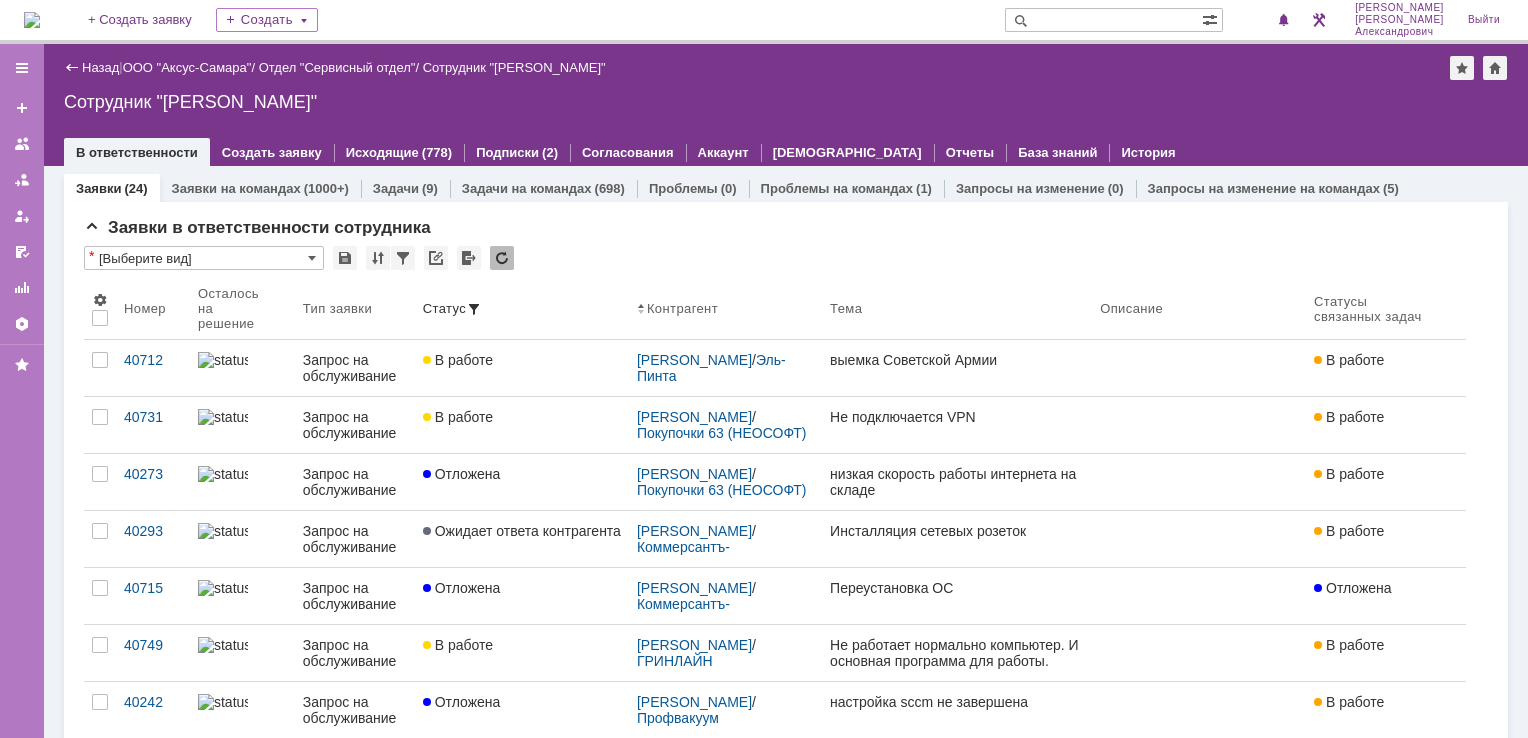 scroll, scrollTop: 0, scrollLeft: 0, axis: both 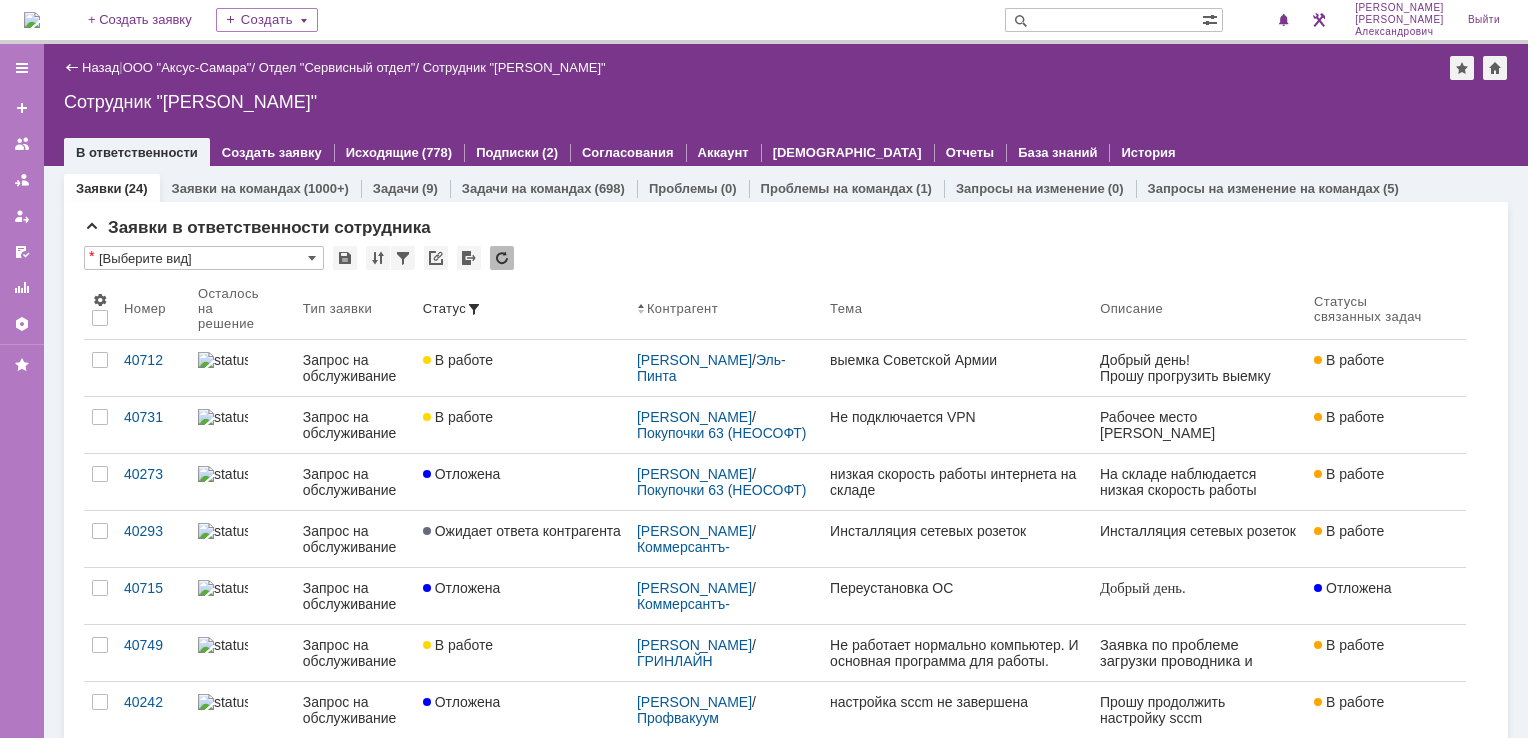click at bounding box center (32, 20) 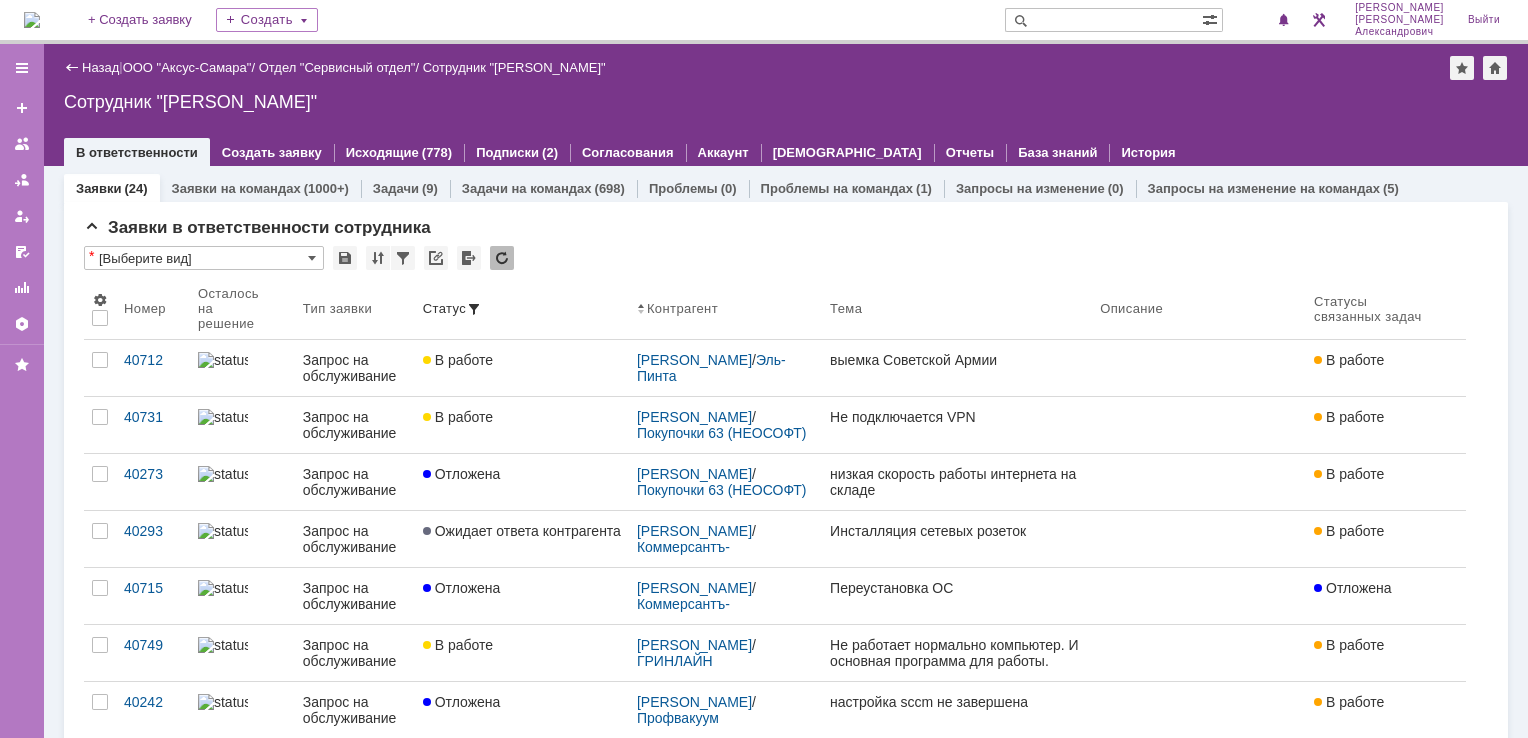 scroll, scrollTop: 0, scrollLeft: 0, axis: both 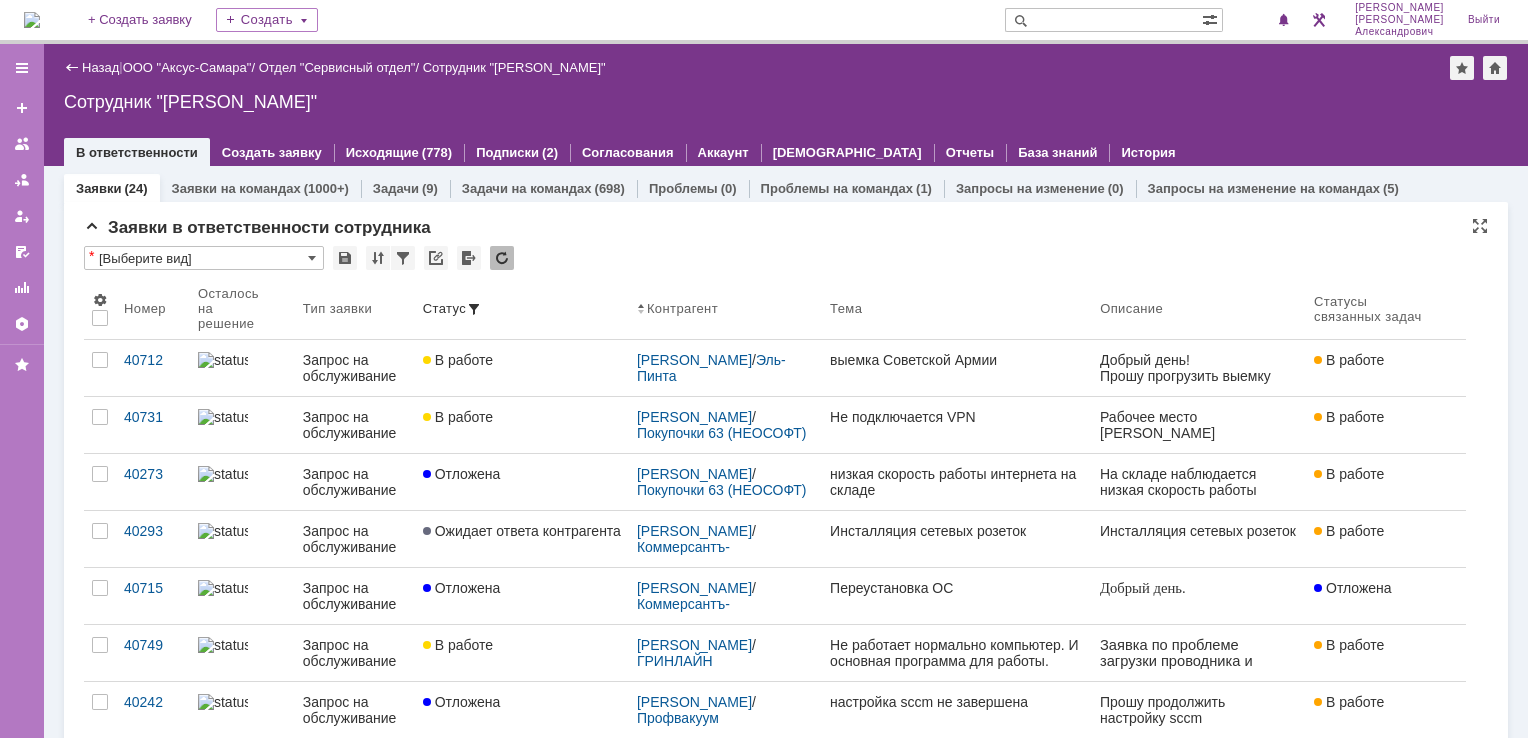 click at bounding box center (1103, 20) 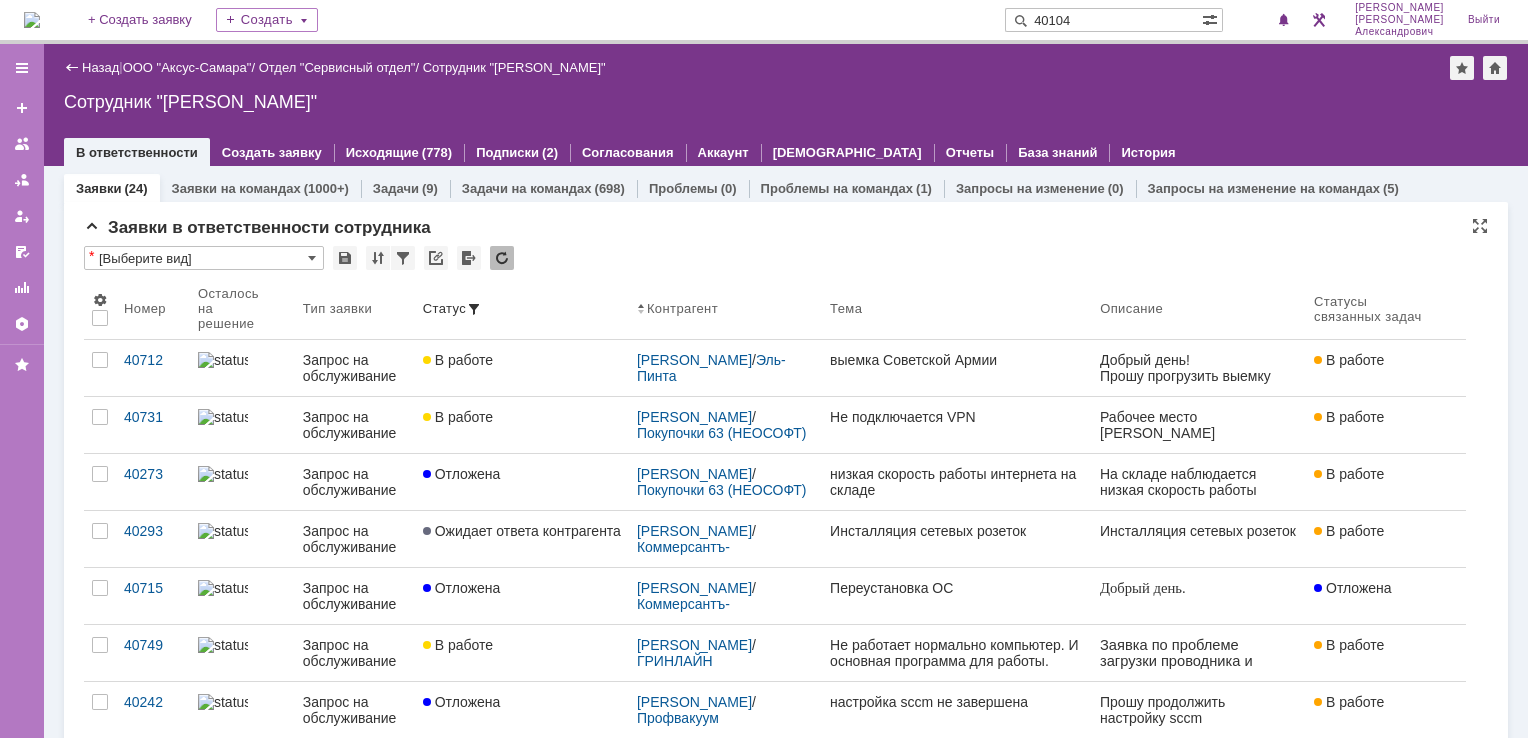 type on "40104" 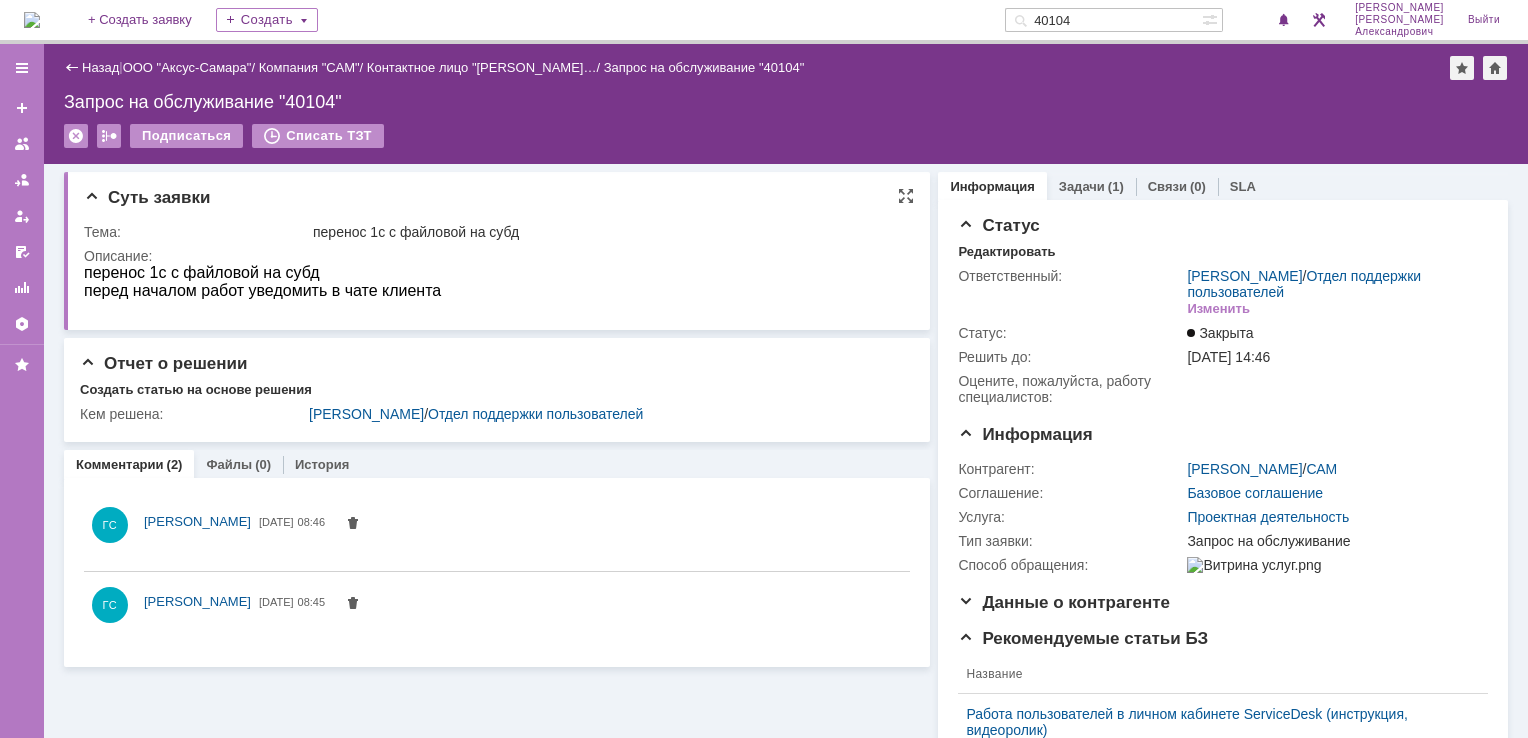 scroll, scrollTop: 0, scrollLeft: 0, axis: both 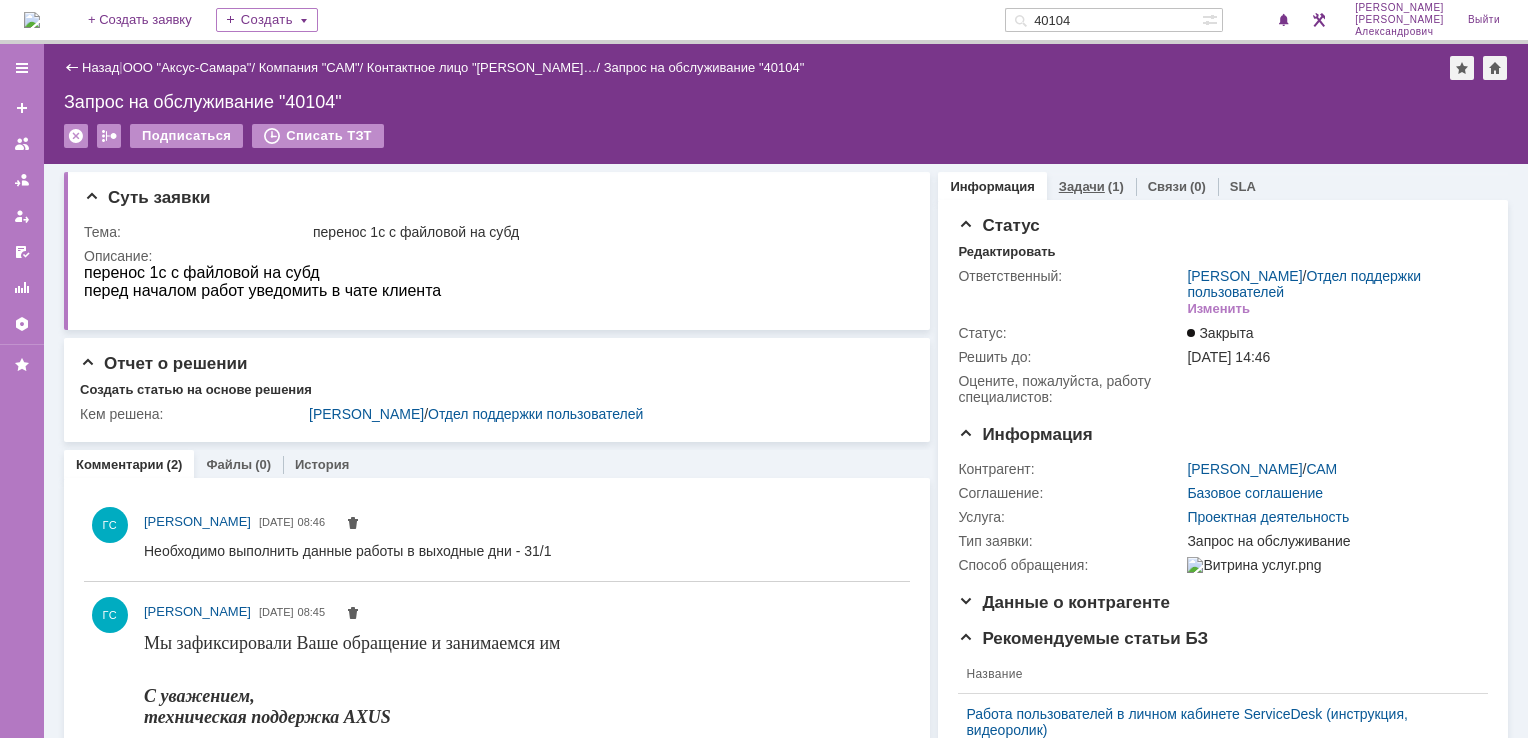 click on "(1)" at bounding box center (1116, 186) 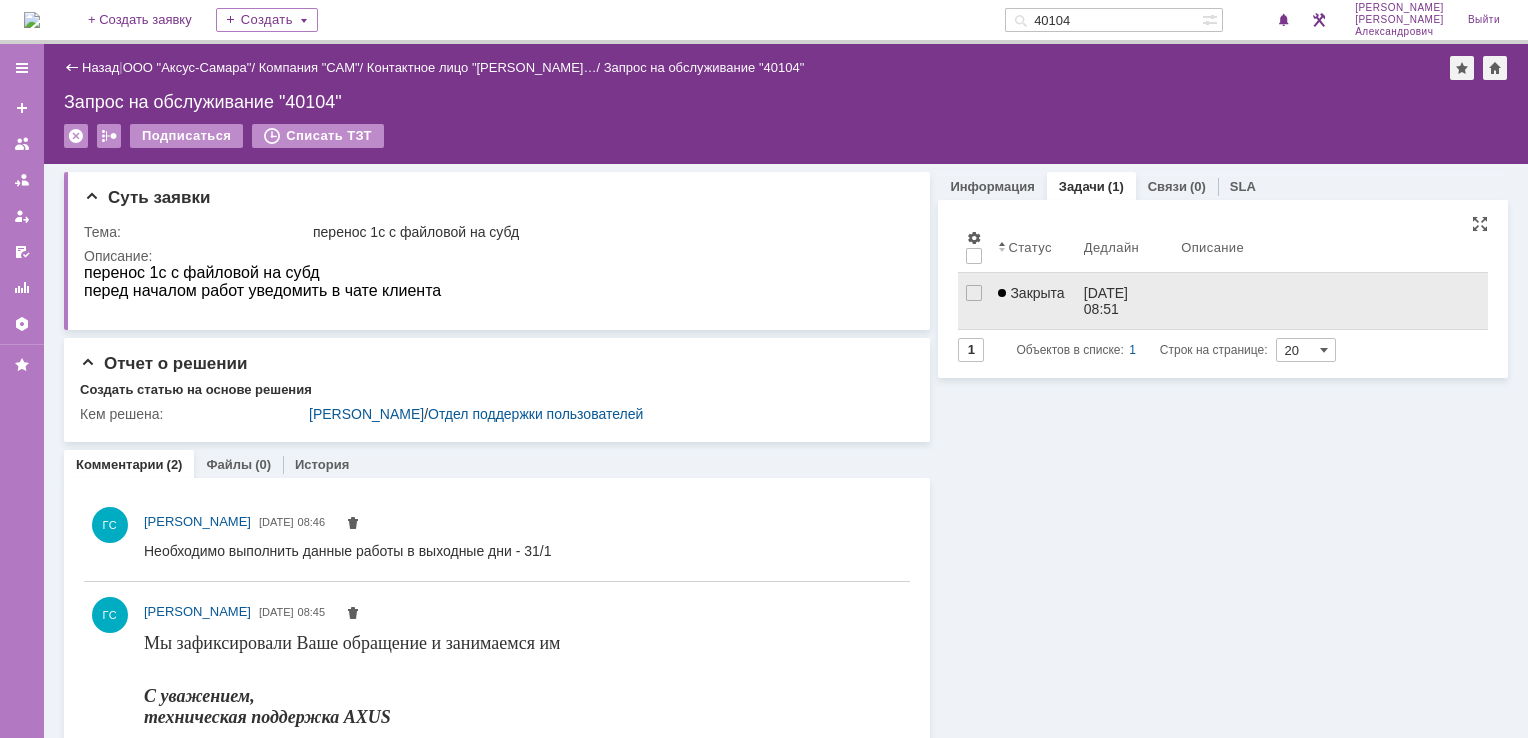 scroll, scrollTop: 0, scrollLeft: 0, axis: both 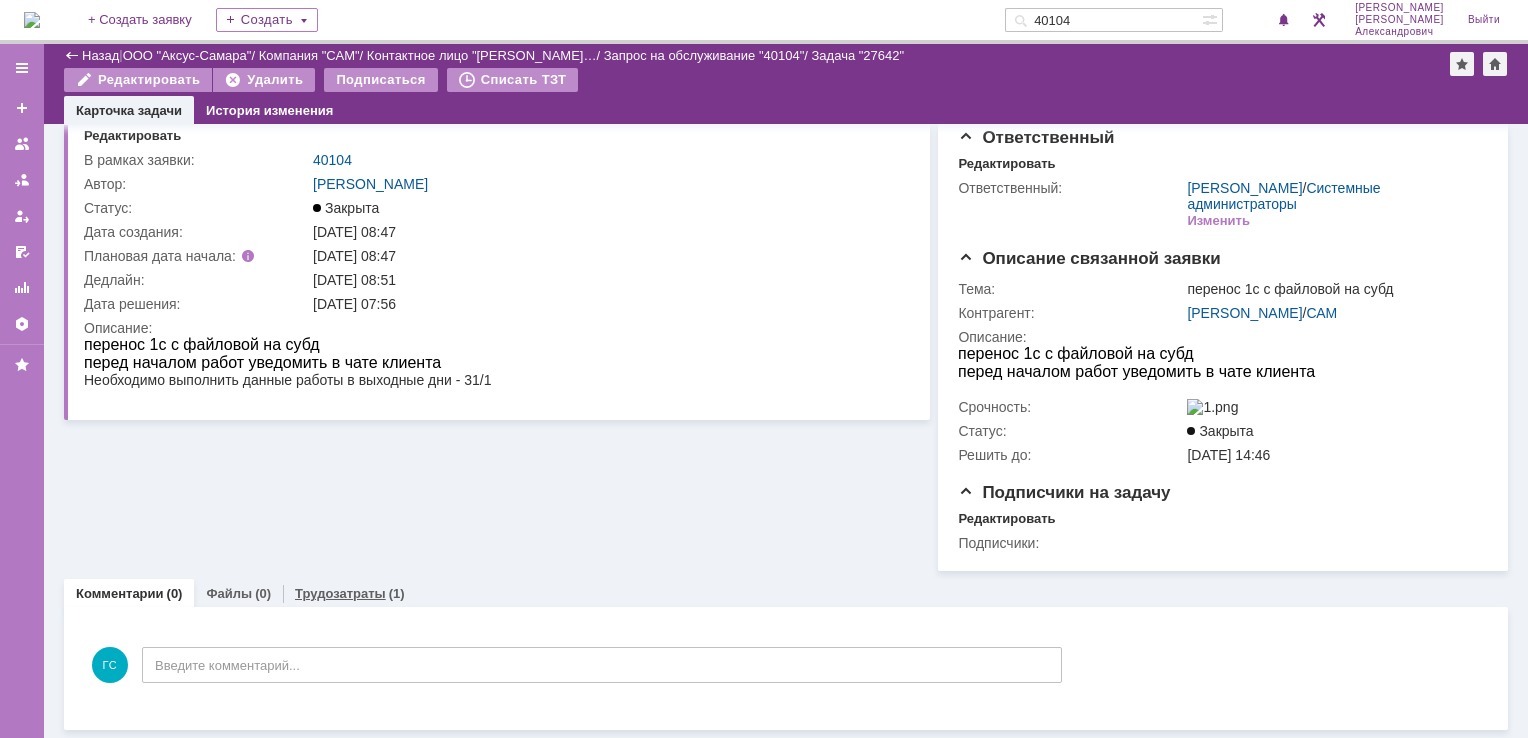 click on "Трудозатраты (1)" at bounding box center (350, 593) 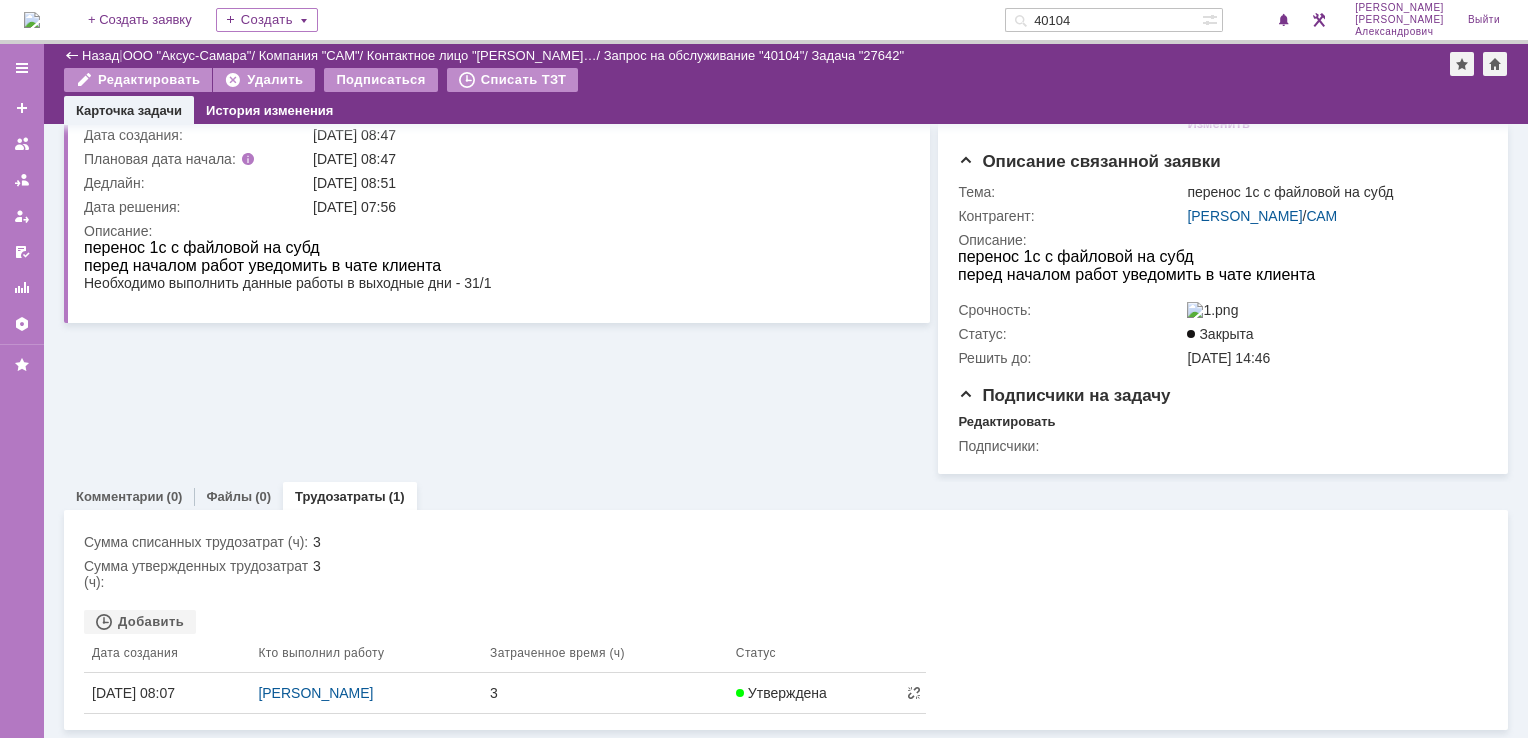 scroll, scrollTop: 168, scrollLeft: 0, axis: vertical 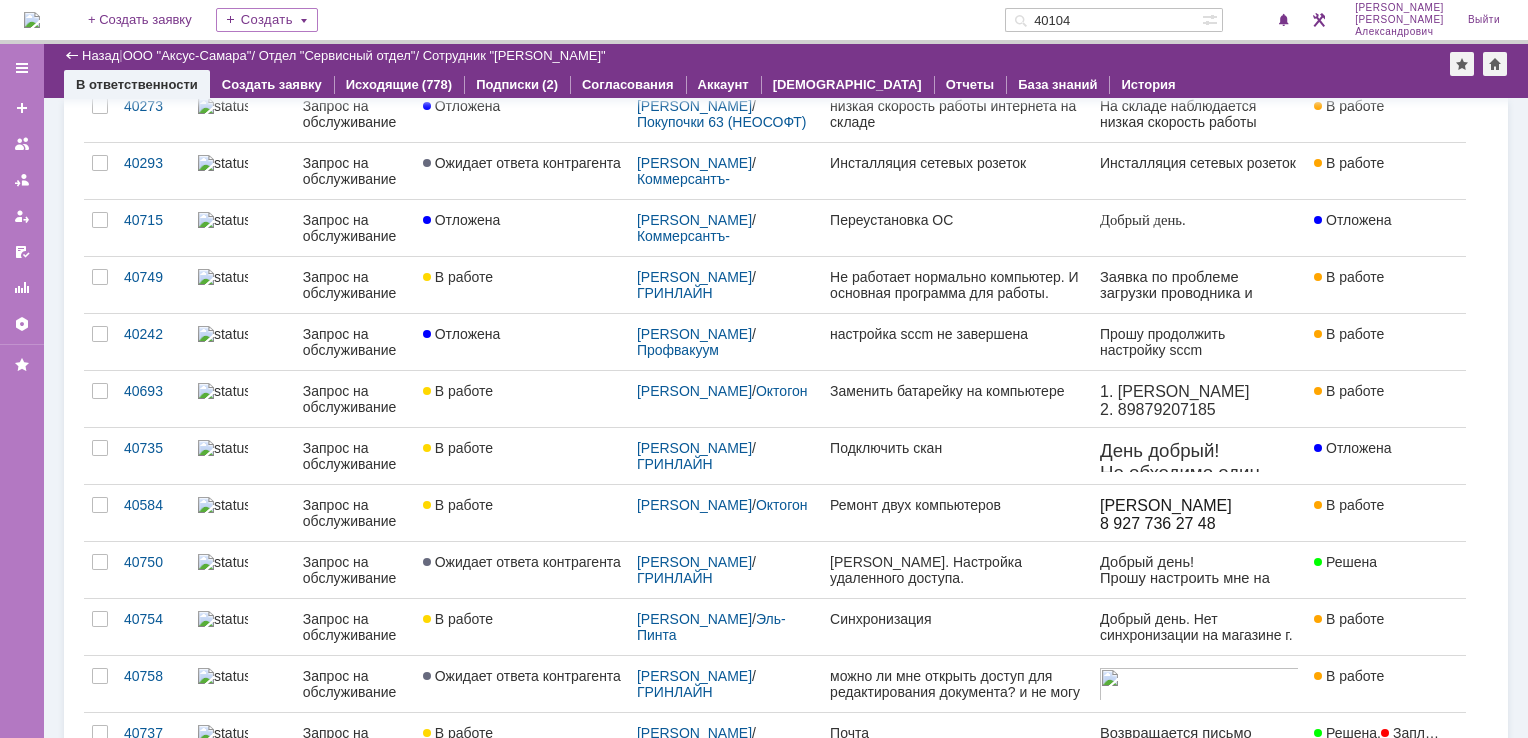 click at bounding box center [32, 20] 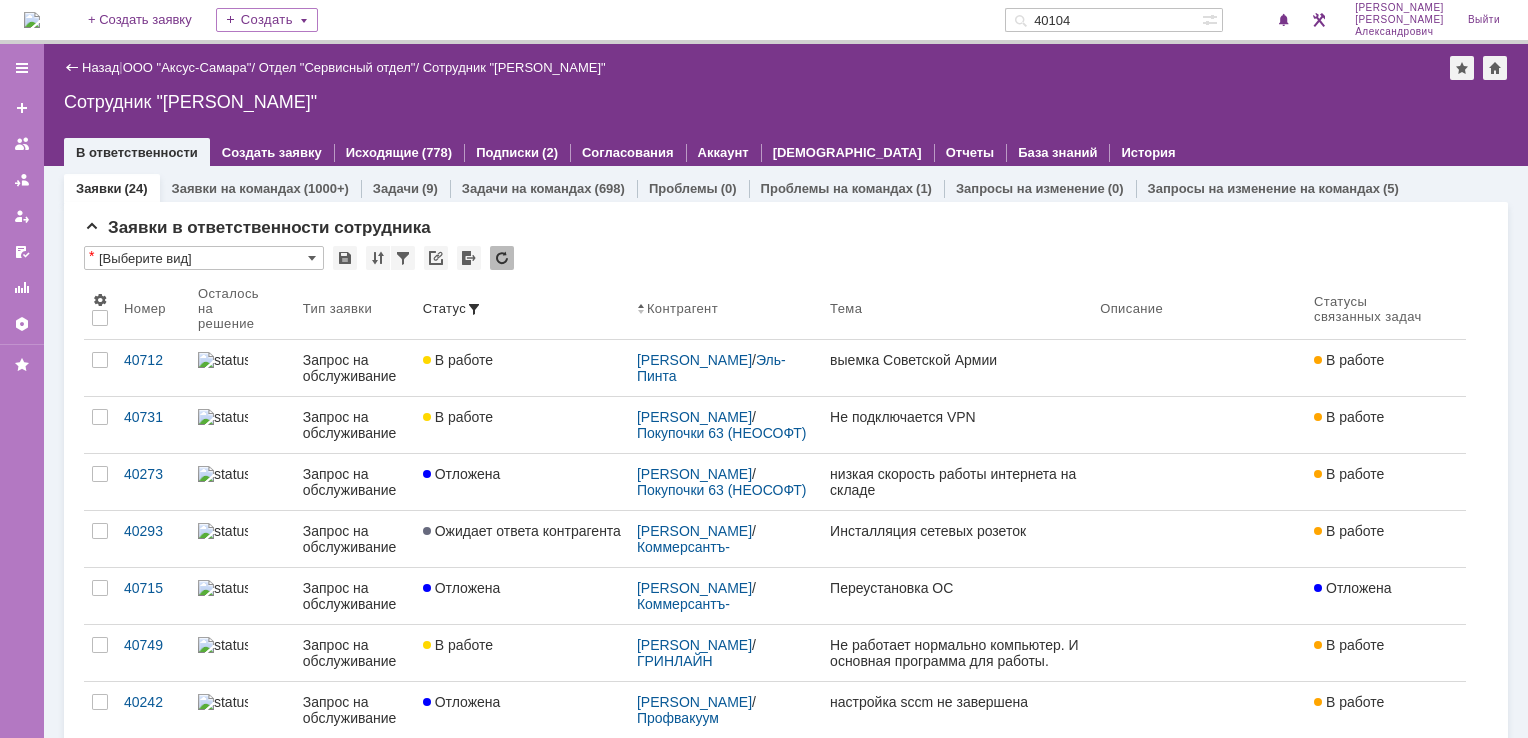 scroll, scrollTop: 0, scrollLeft: 0, axis: both 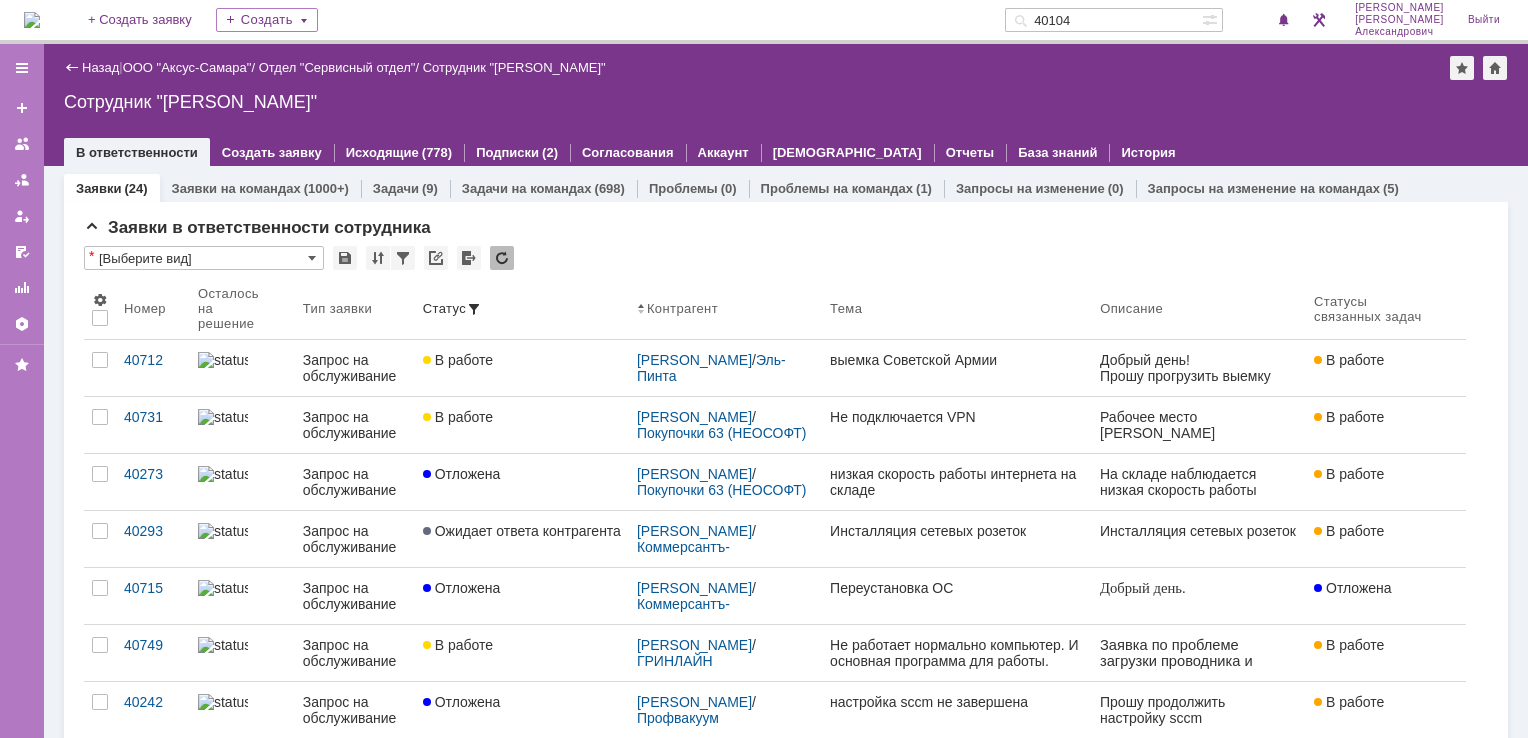 click at bounding box center [32, 20] 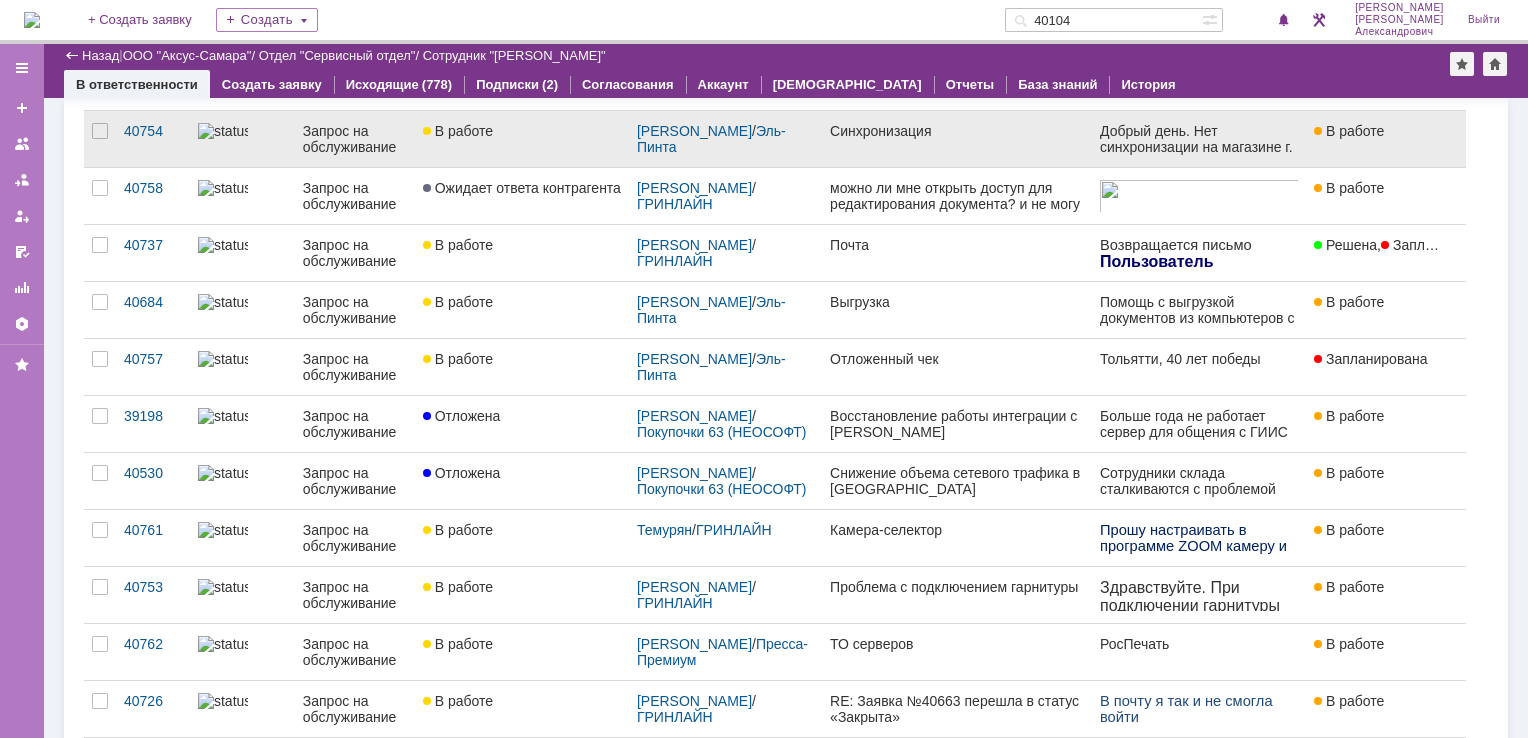 scroll, scrollTop: 800, scrollLeft: 0, axis: vertical 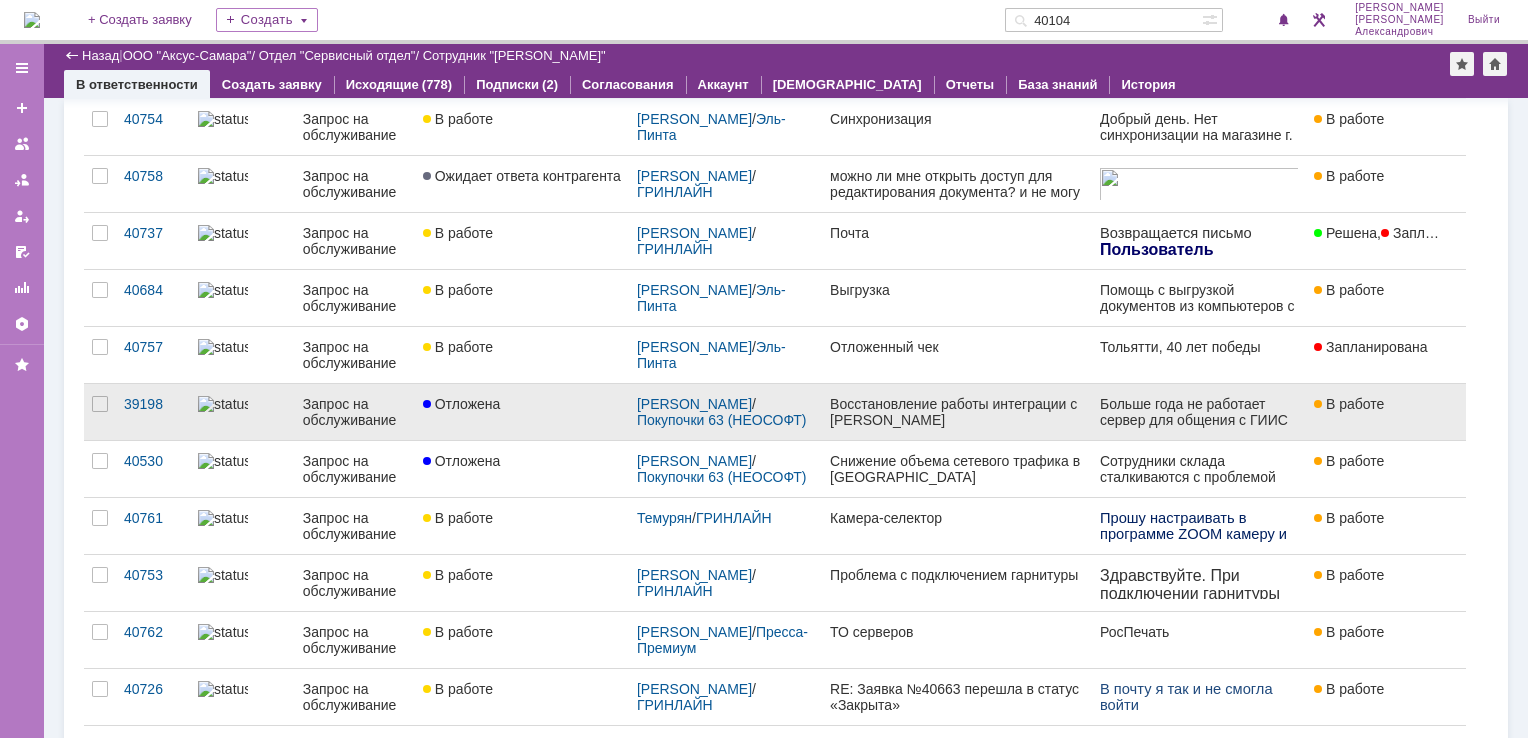 click on "Восстановление работы интеграции с [PERSON_NAME]" at bounding box center [957, 412] 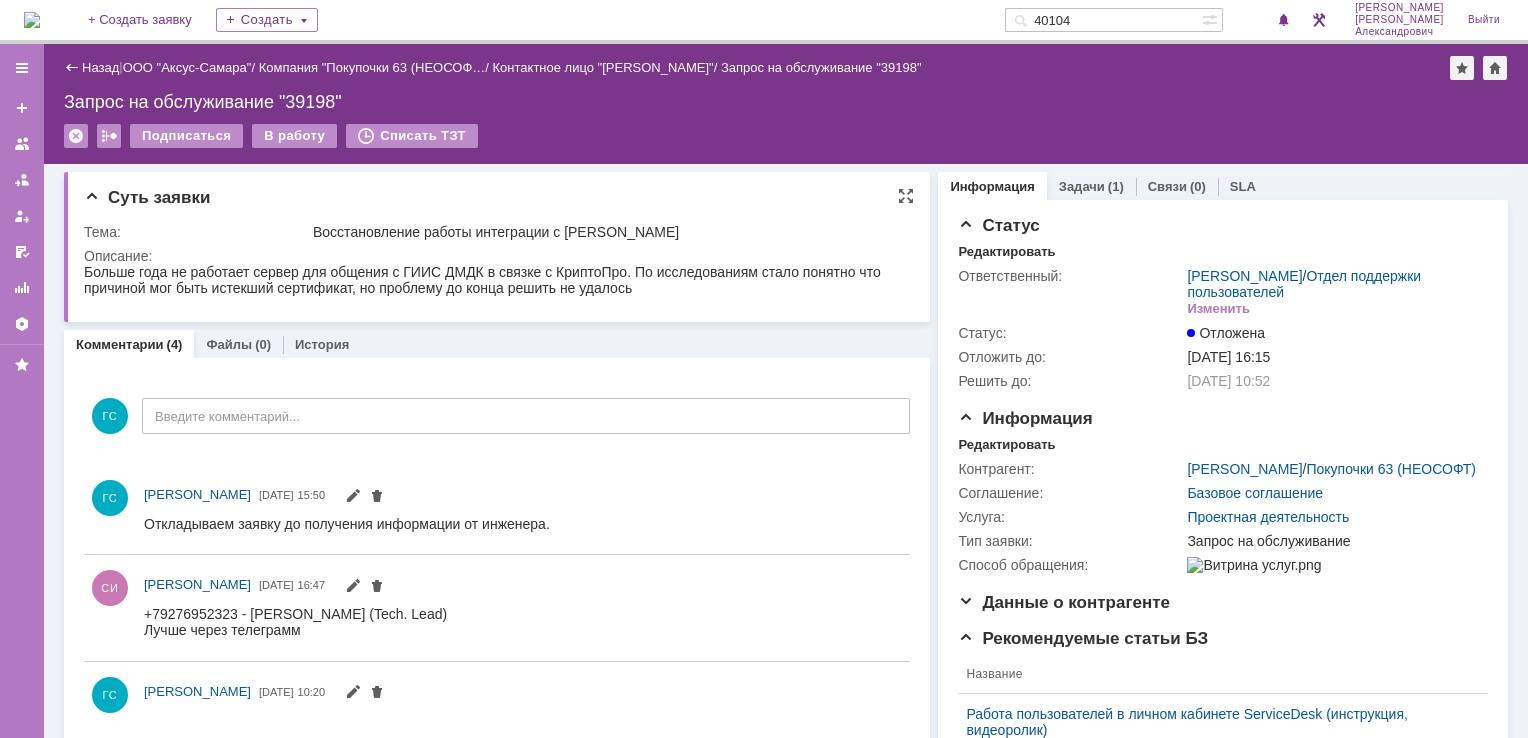 scroll, scrollTop: 0, scrollLeft: 0, axis: both 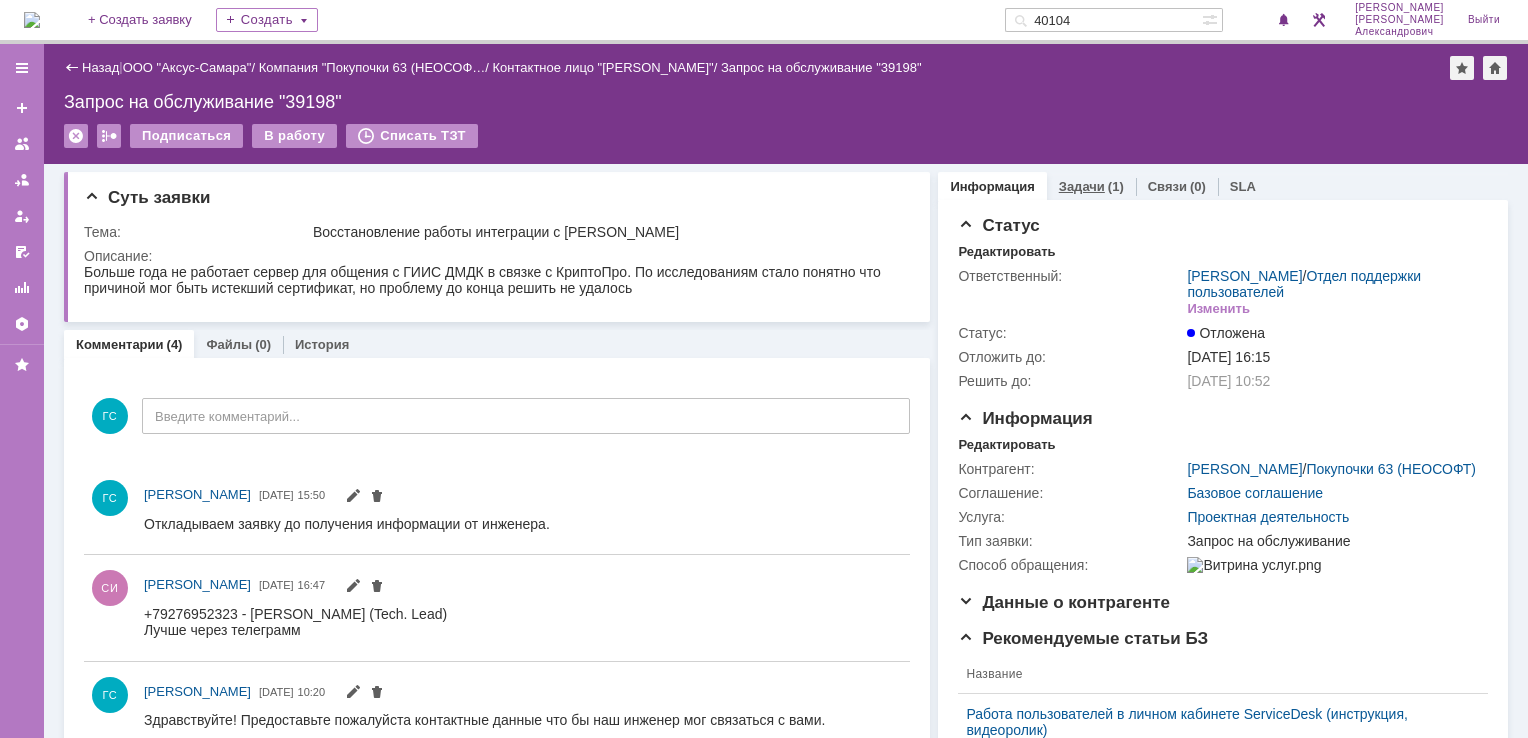 click on "Задачи (1)" at bounding box center [1091, 186] 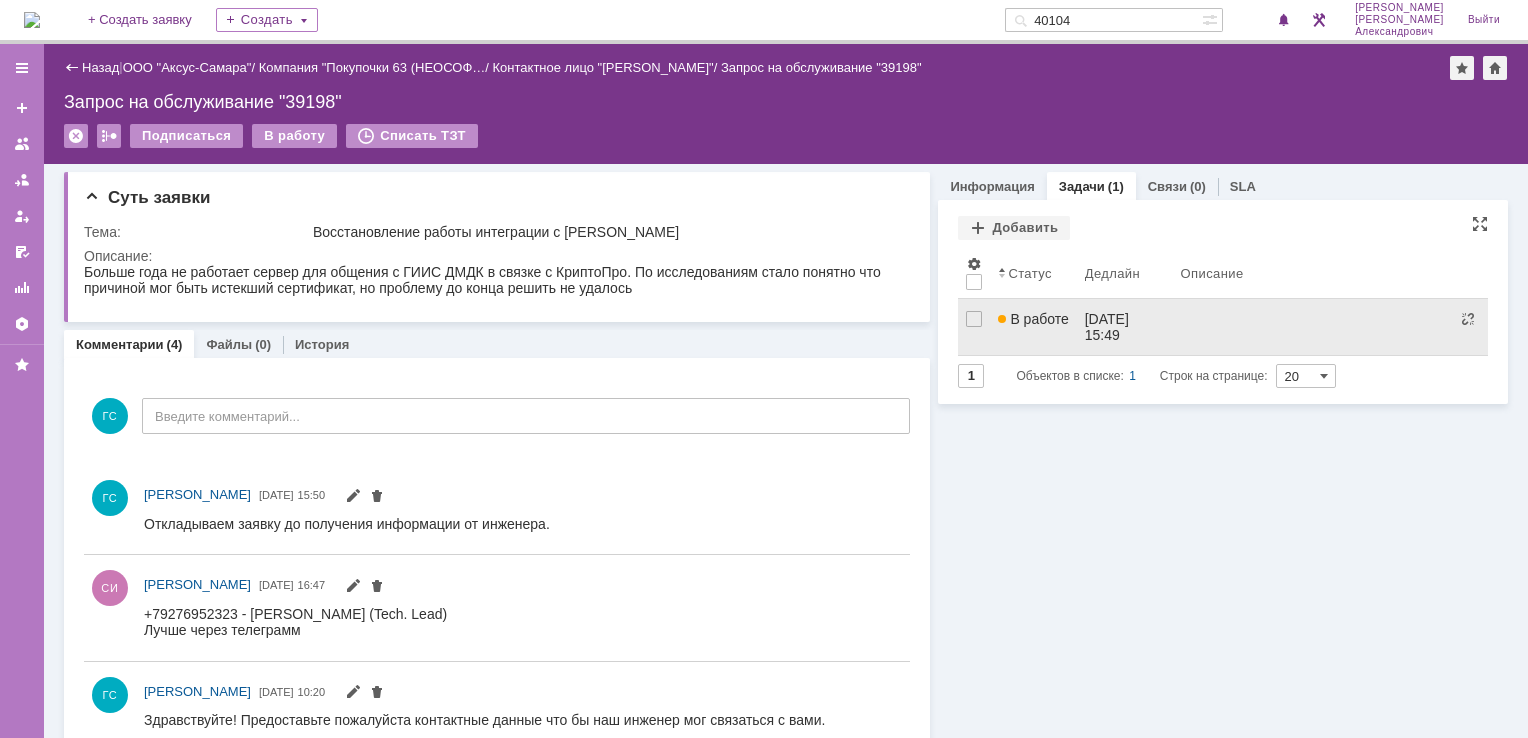 scroll, scrollTop: 0, scrollLeft: 0, axis: both 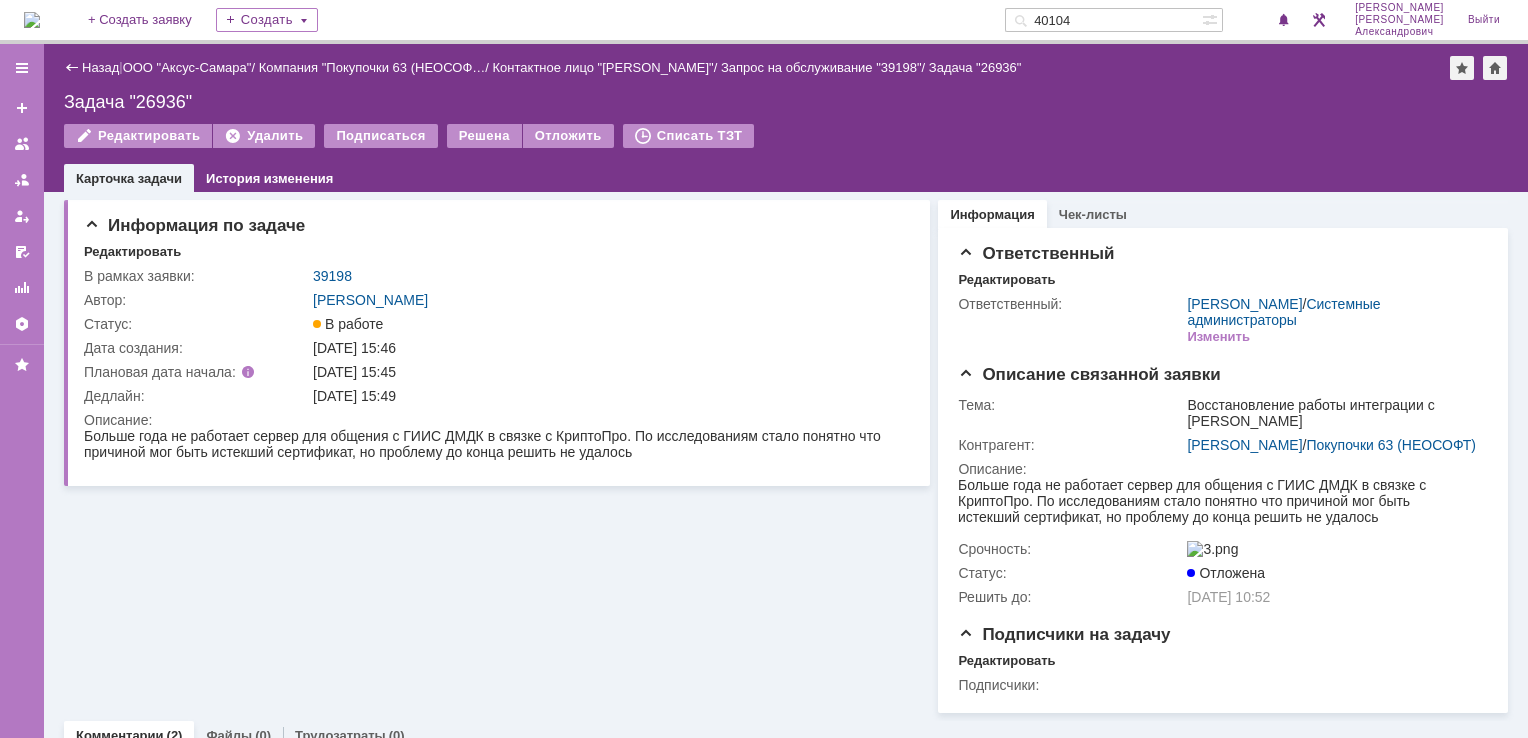click at bounding box center [32, 20] 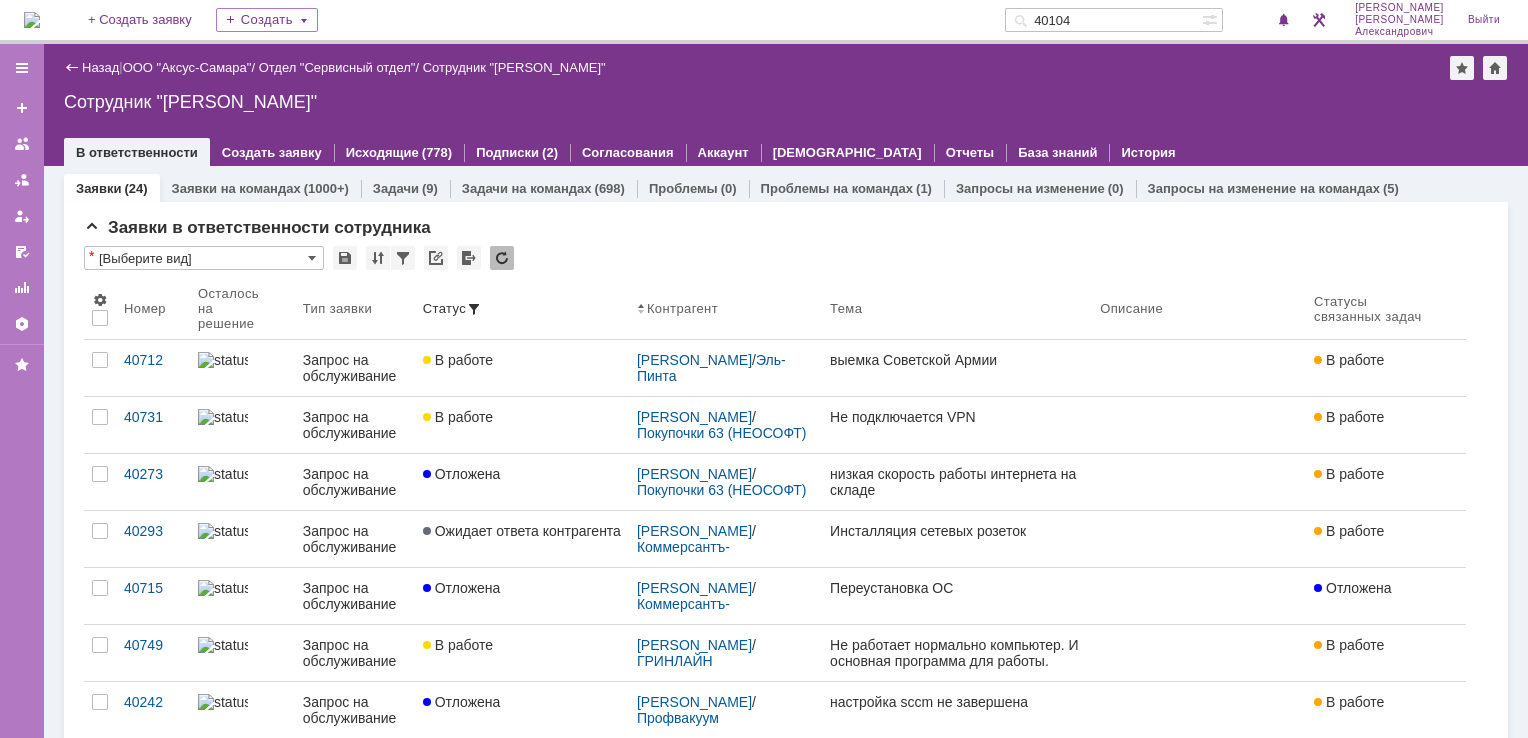 scroll, scrollTop: 0, scrollLeft: 0, axis: both 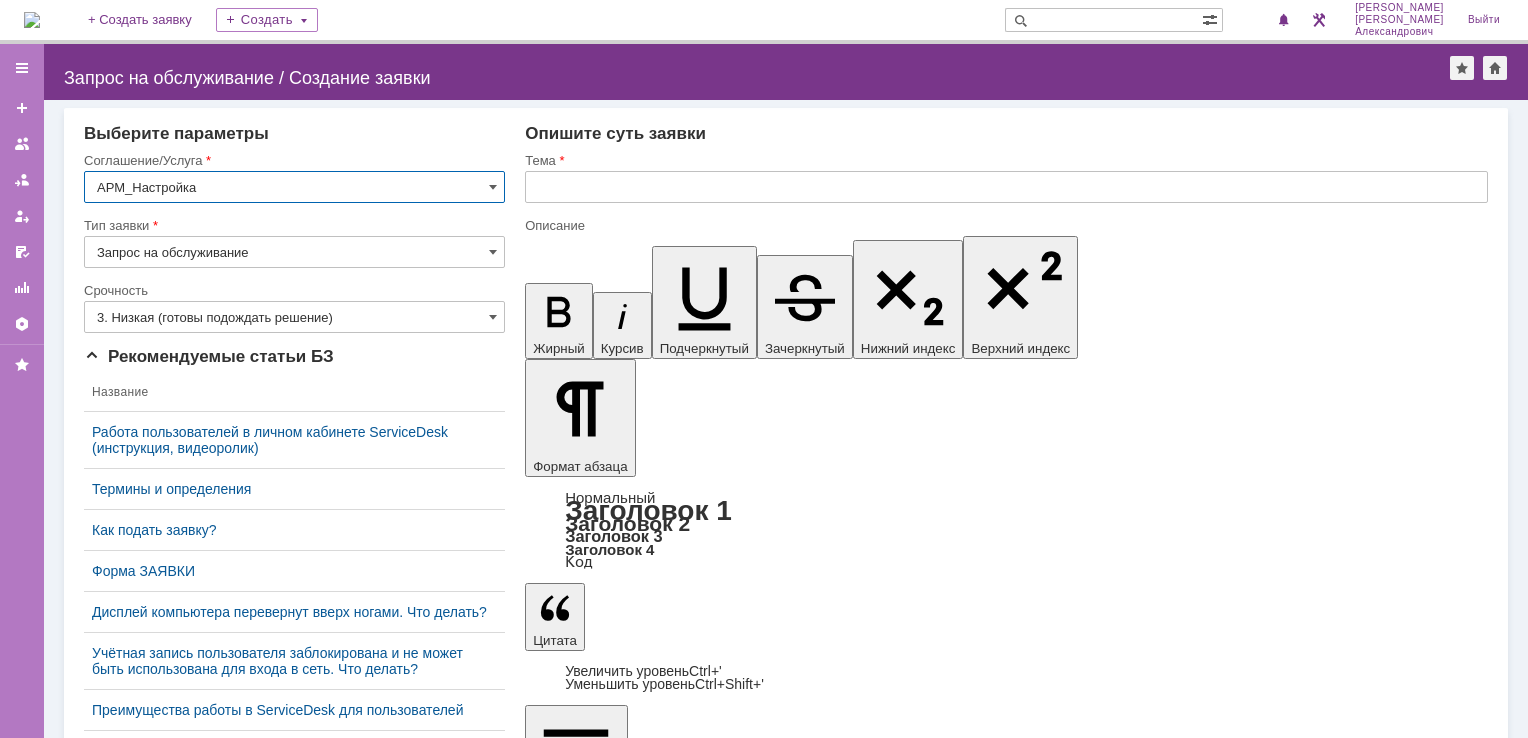 click at bounding box center [1006, 187] 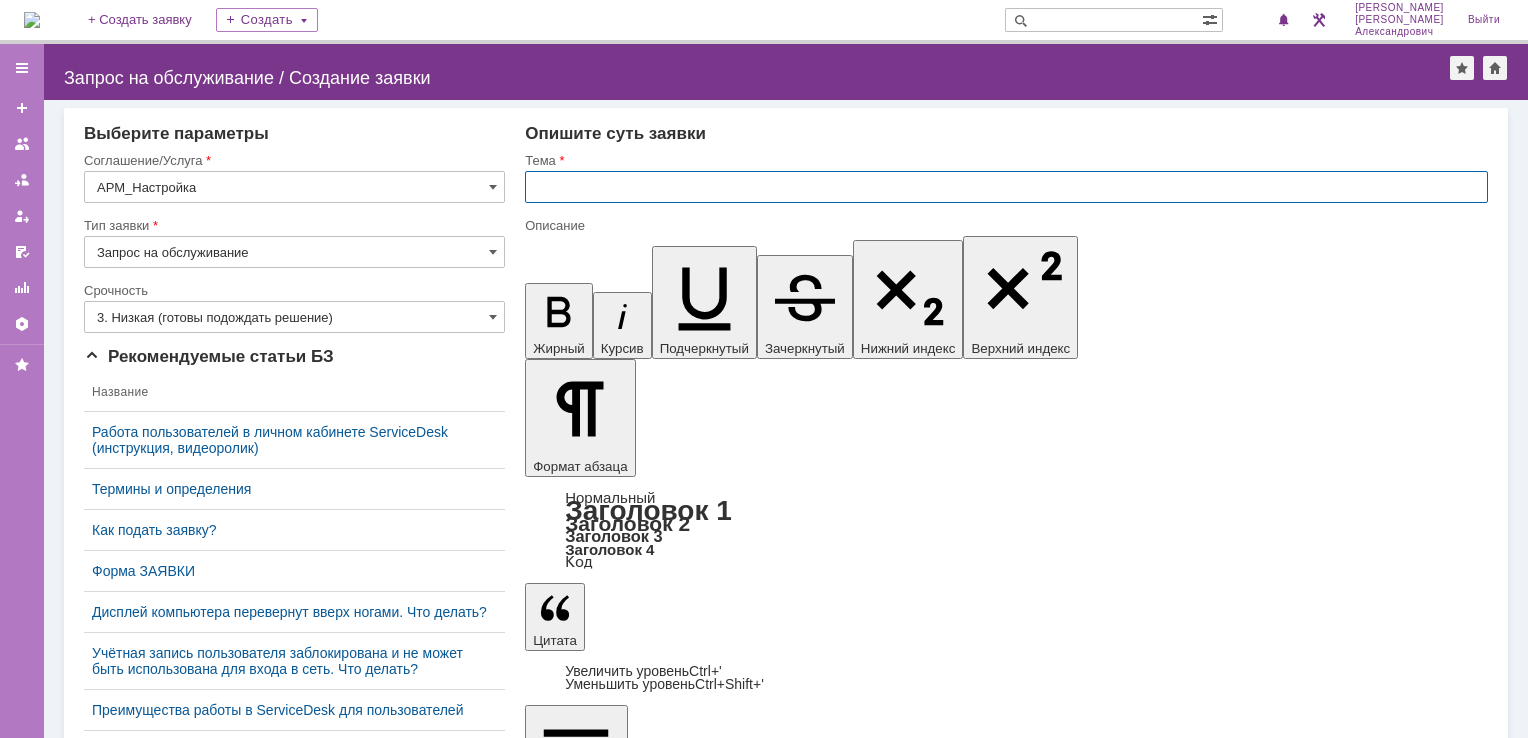 type on "H" 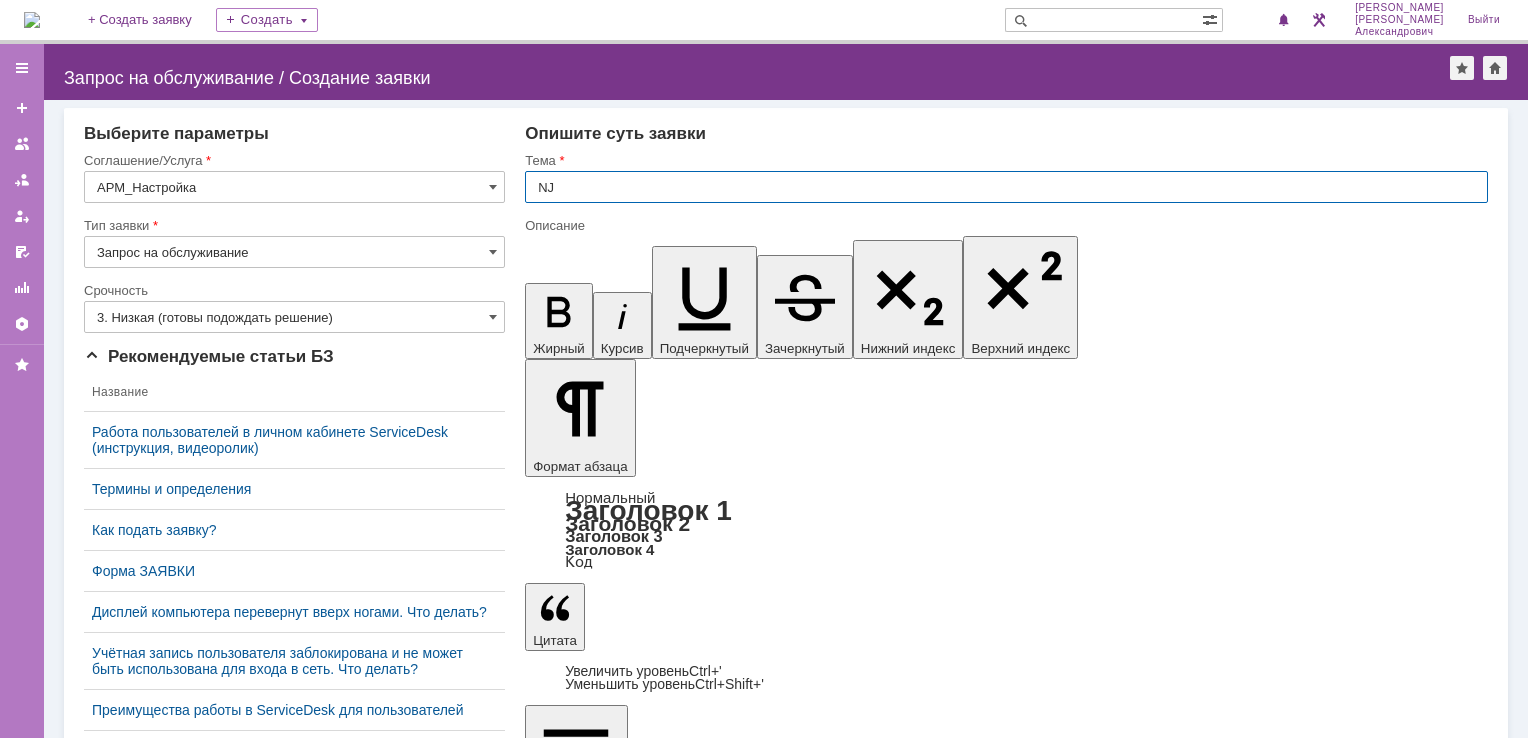 type on "N" 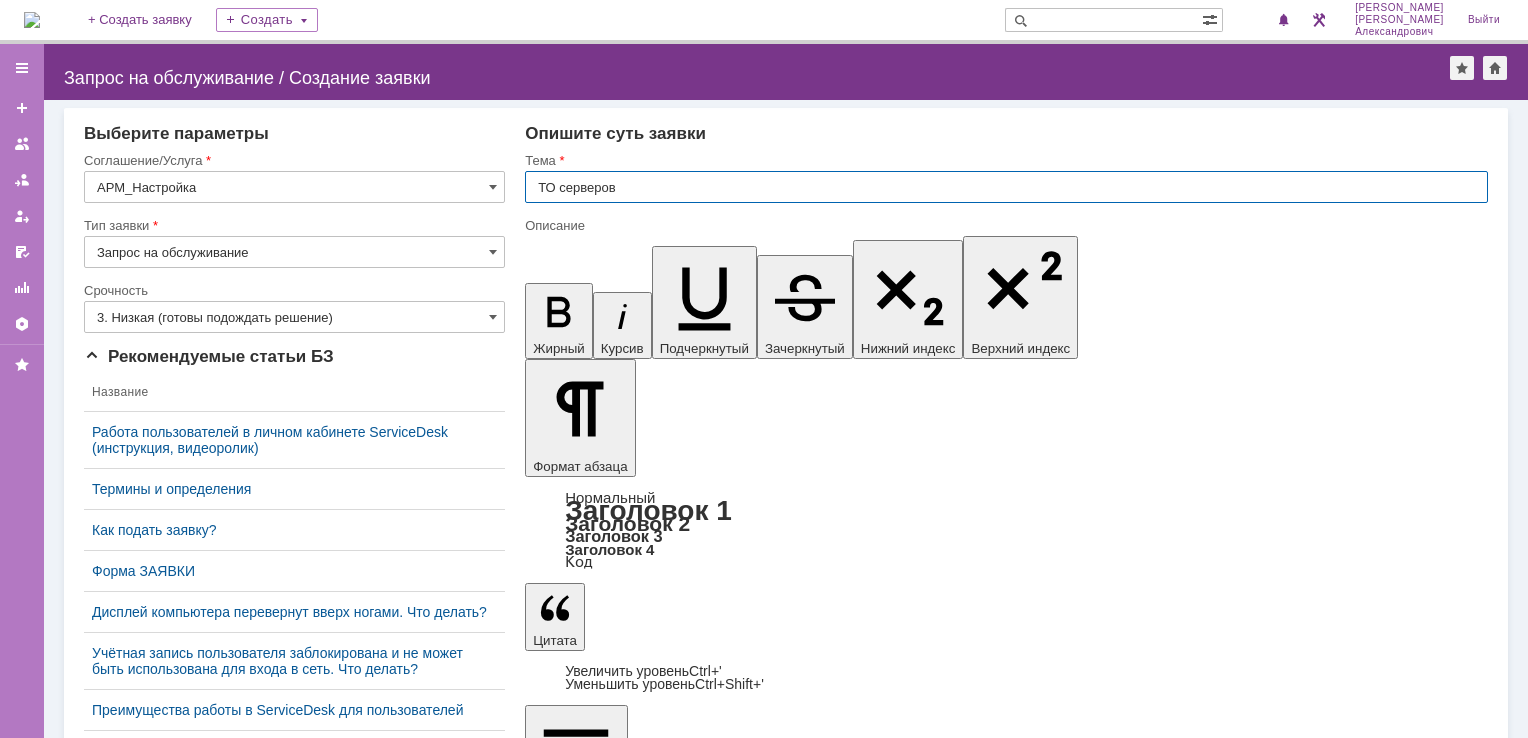 type on "ТО серверов" 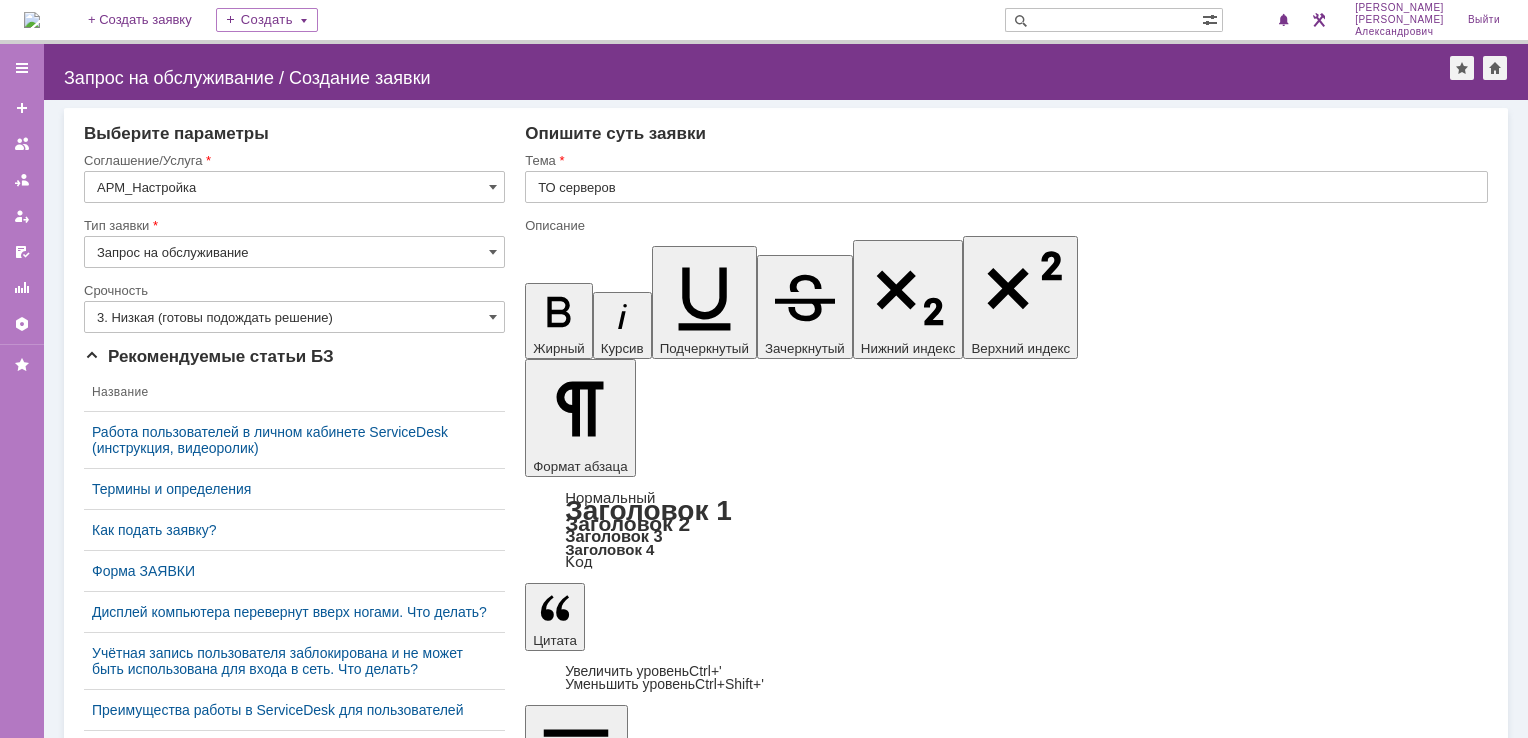 type 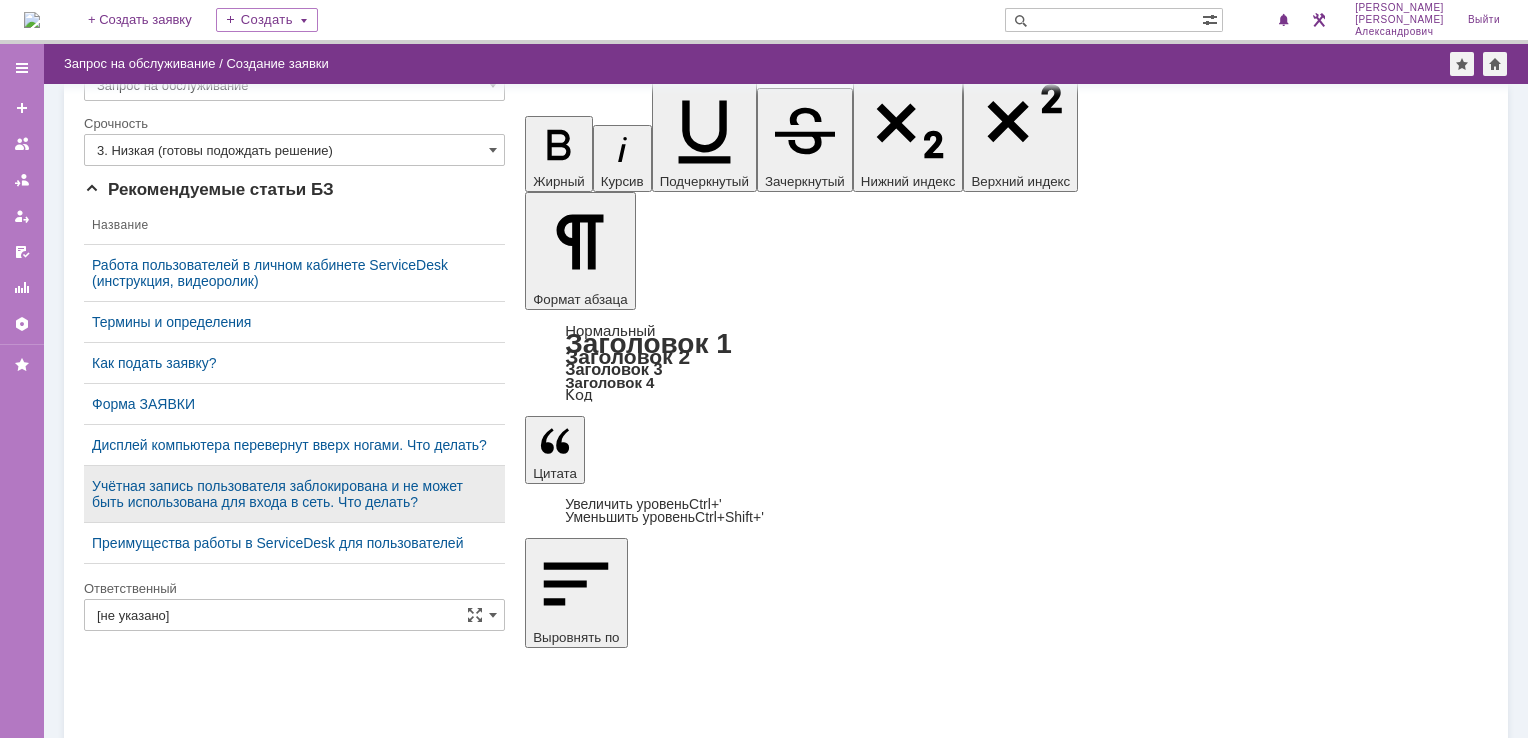 scroll, scrollTop: 147, scrollLeft: 0, axis: vertical 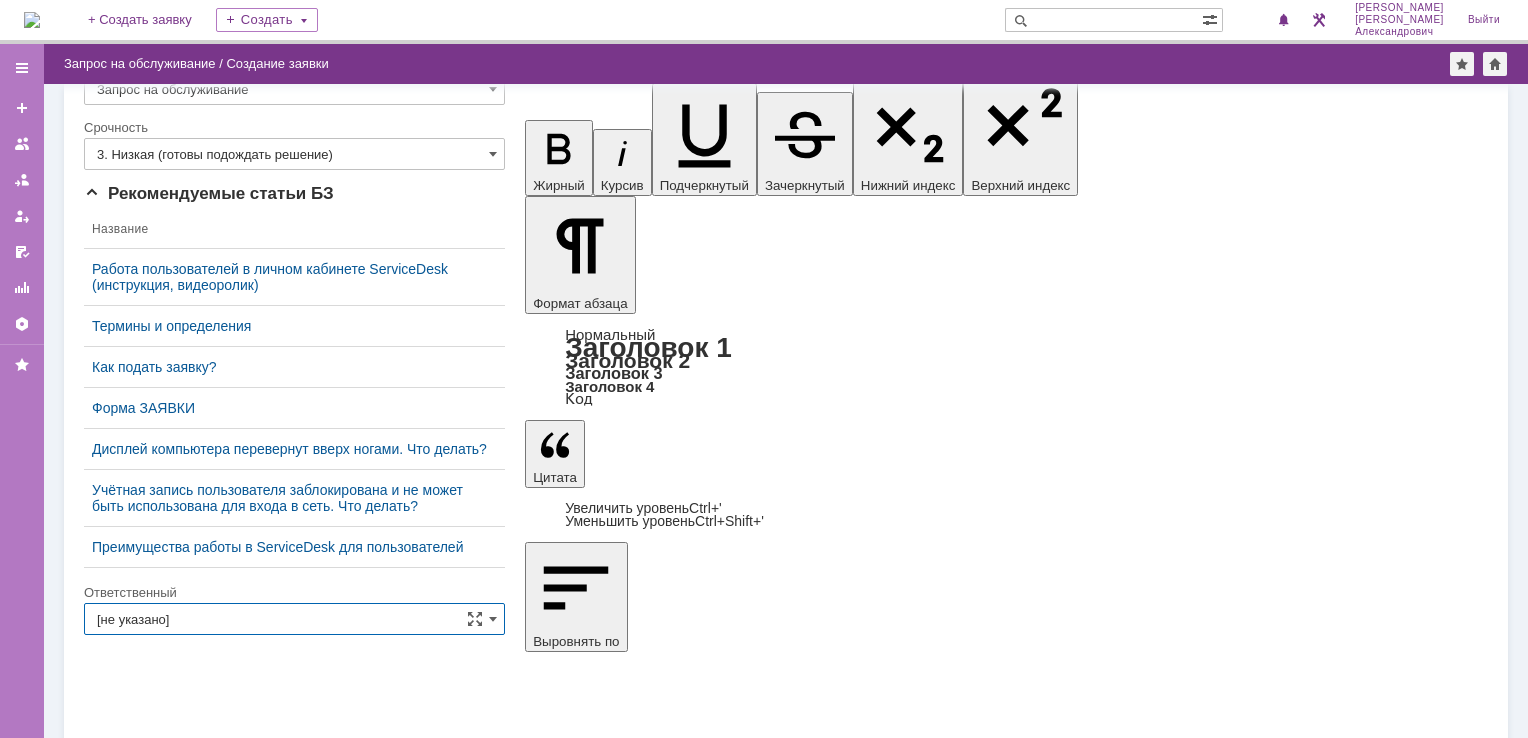 click on "[не указано]" at bounding box center [294, 619] 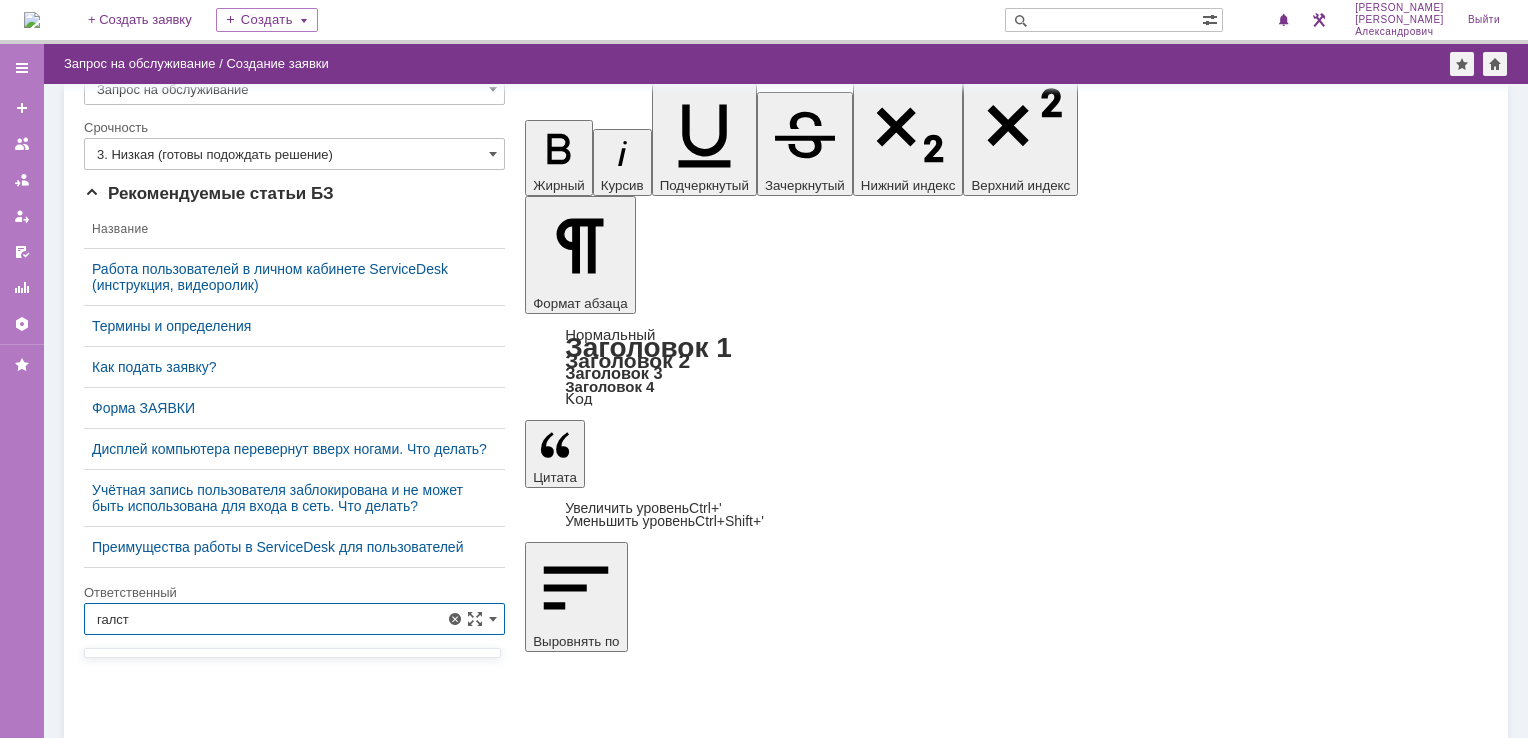 scroll, scrollTop: 232, scrollLeft: 0, axis: vertical 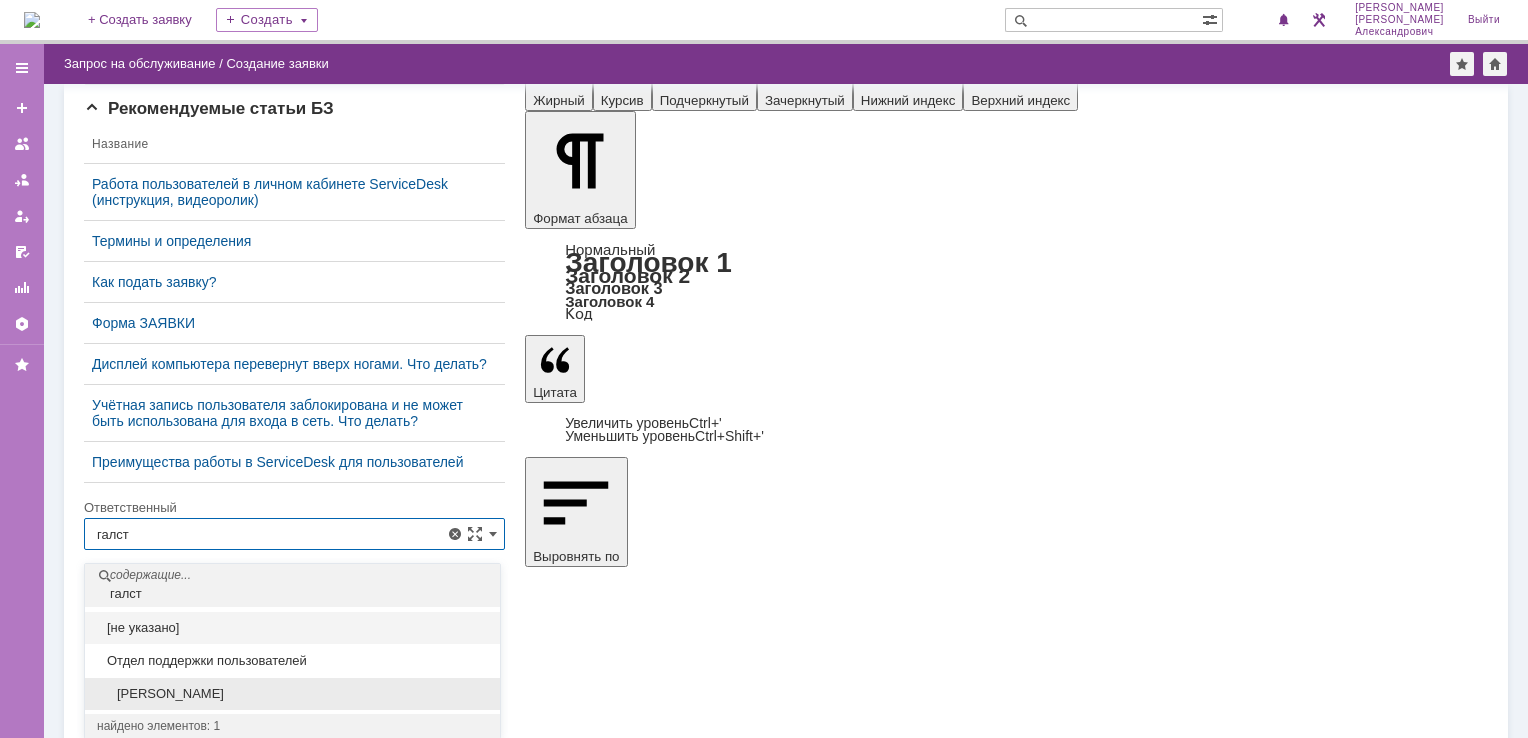 click on "[PERSON_NAME]" at bounding box center [292, 694] 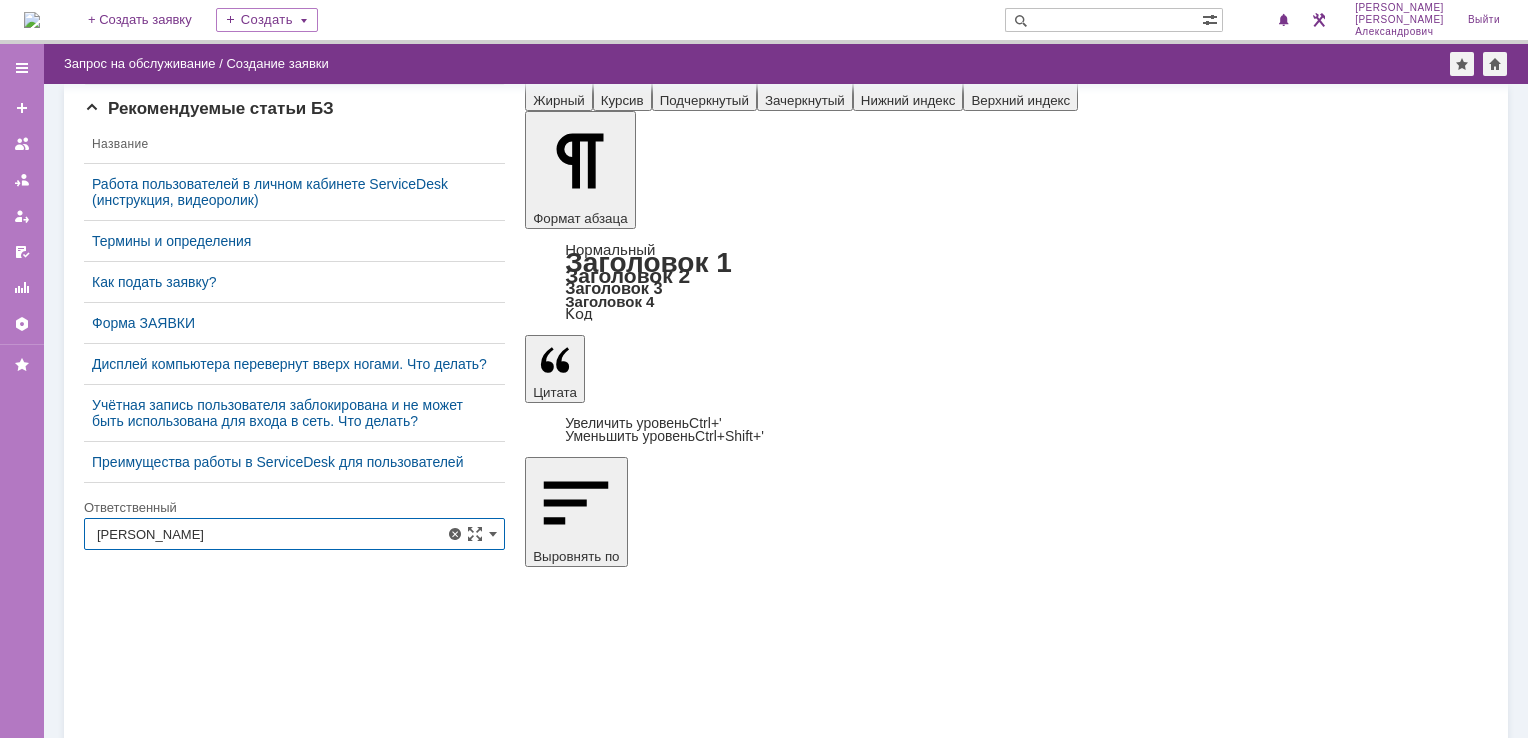 scroll, scrollTop: 147, scrollLeft: 0, axis: vertical 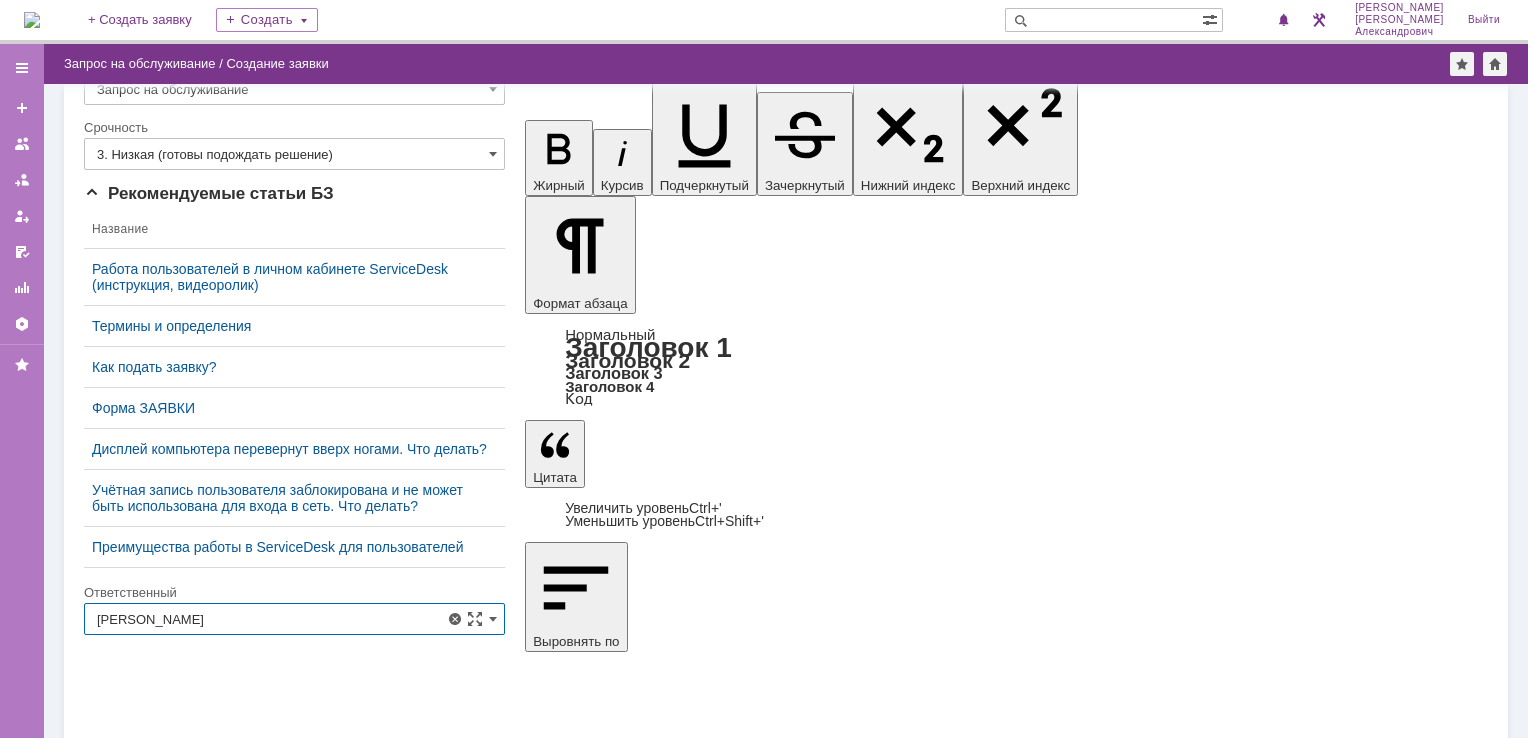 type on "[PERSON_NAME]" 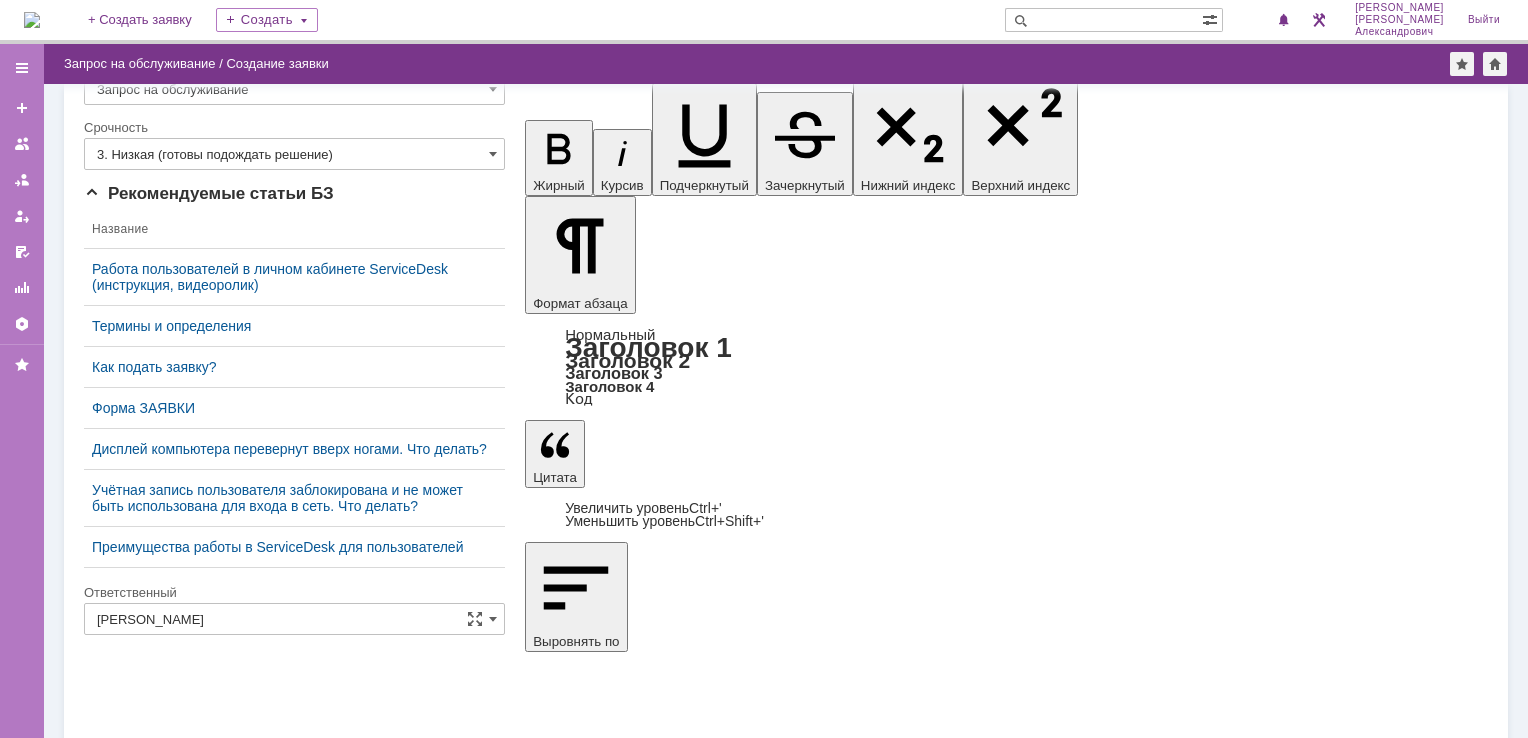 click on "Сохранить" at bounding box center (144, 6049) 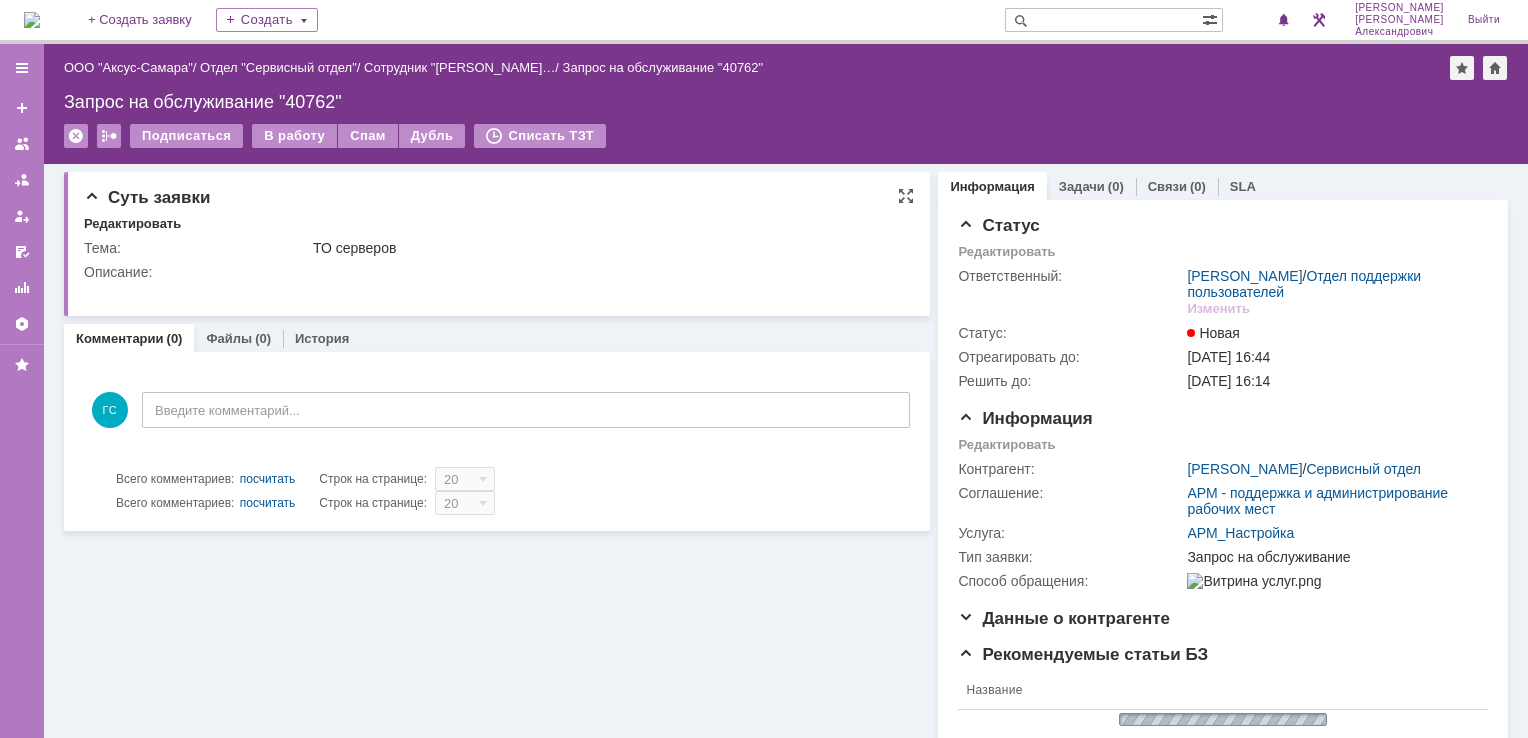 scroll, scrollTop: 0, scrollLeft: 0, axis: both 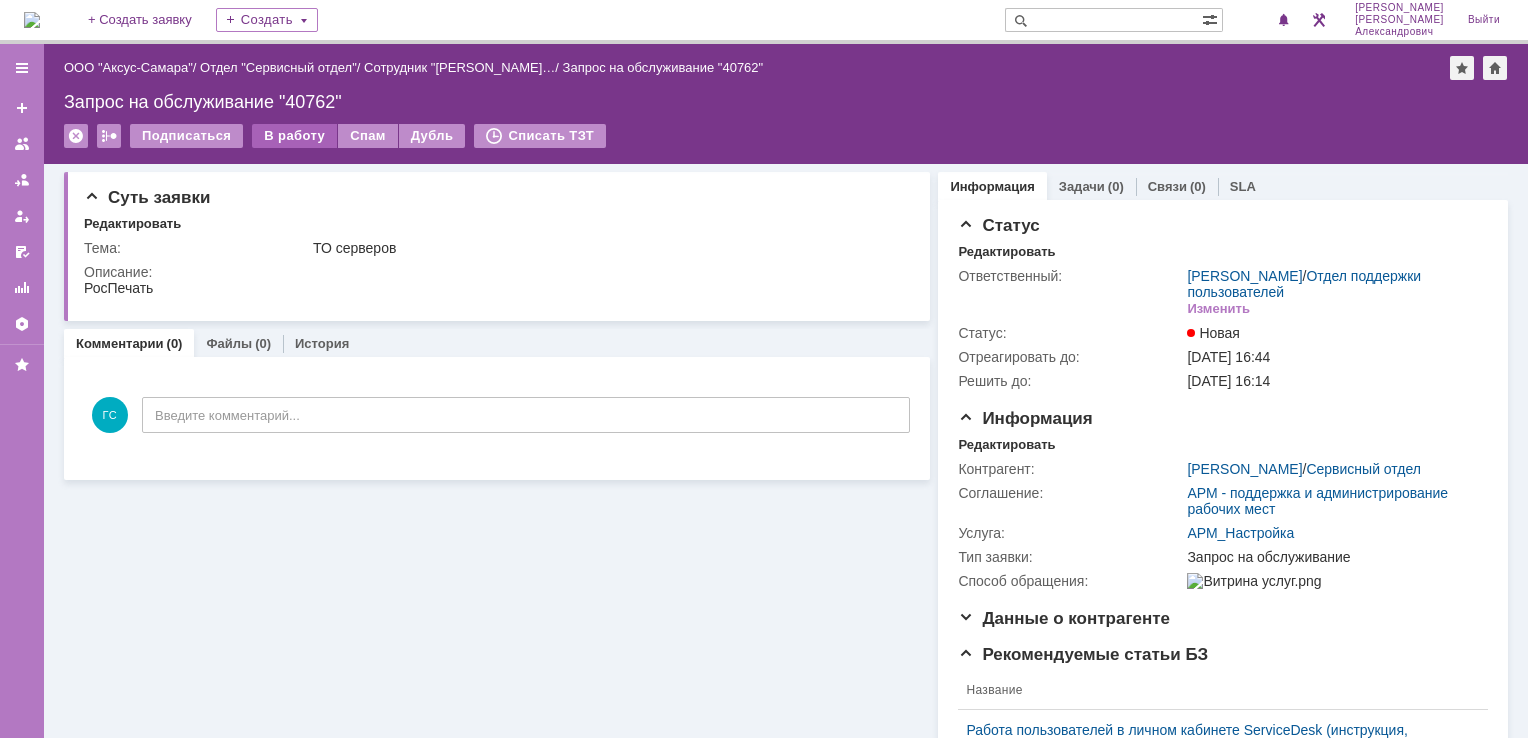 click on "В работу" at bounding box center (294, 136) 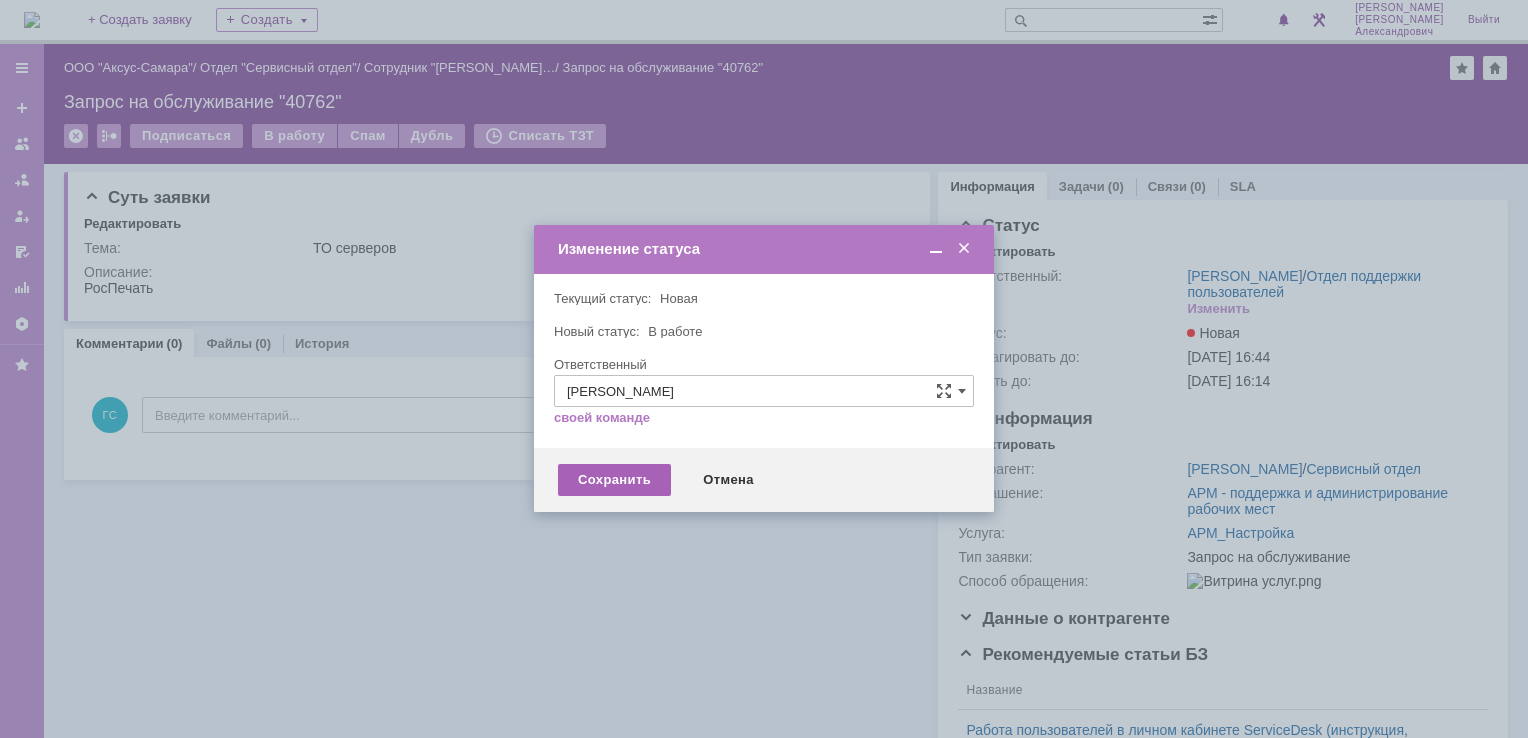 click on "Сохранить" at bounding box center [614, 480] 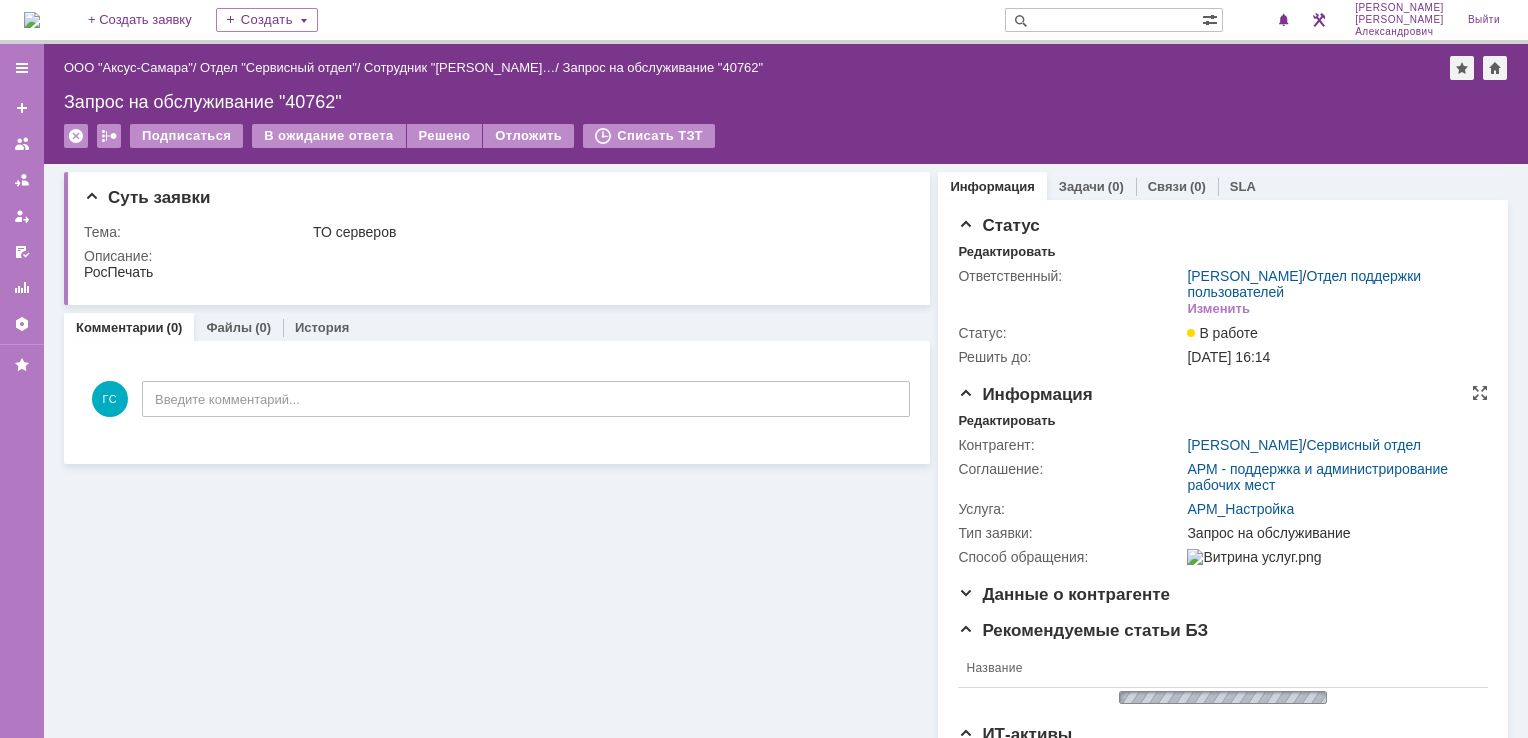 scroll, scrollTop: 0, scrollLeft: 0, axis: both 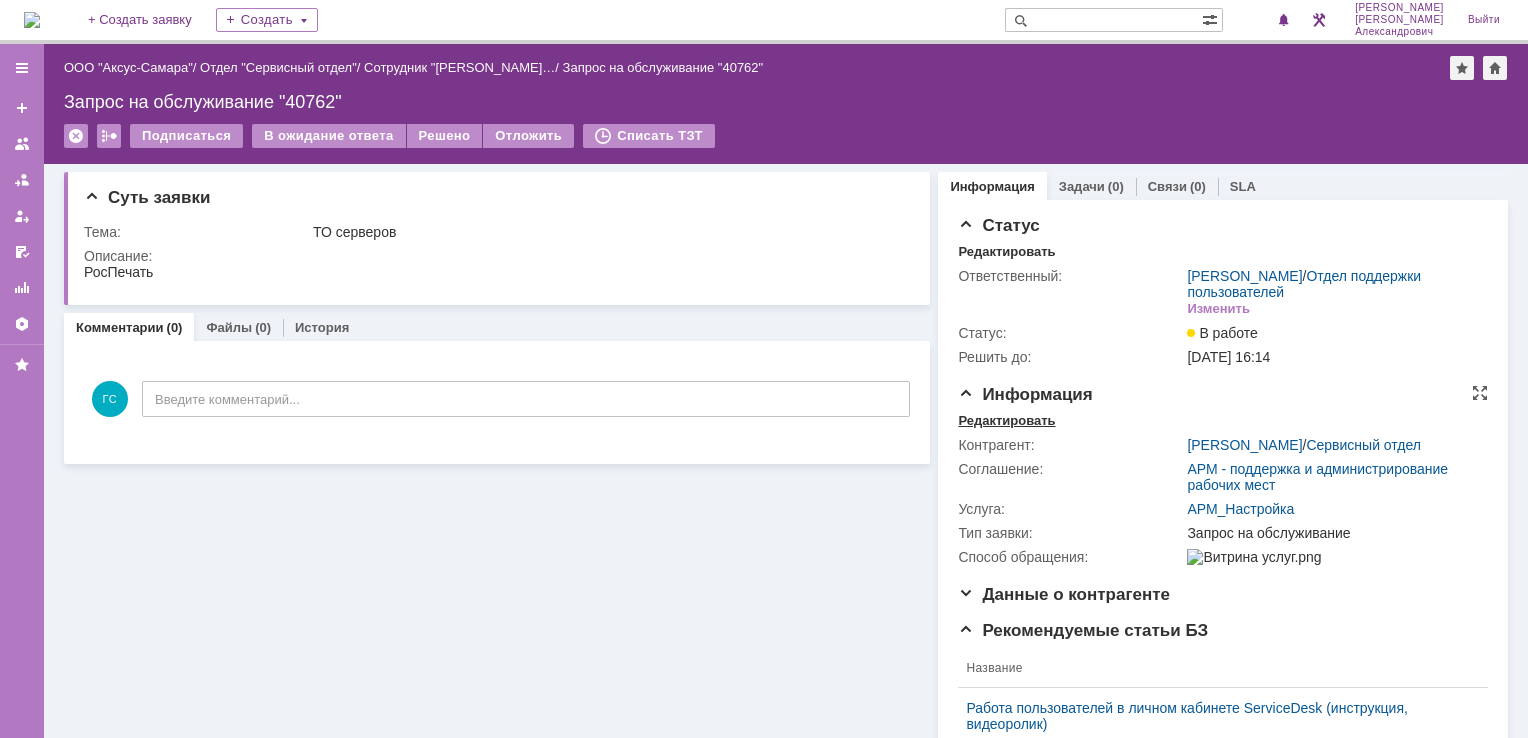 click on "Редактировать" at bounding box center [1006, 421] 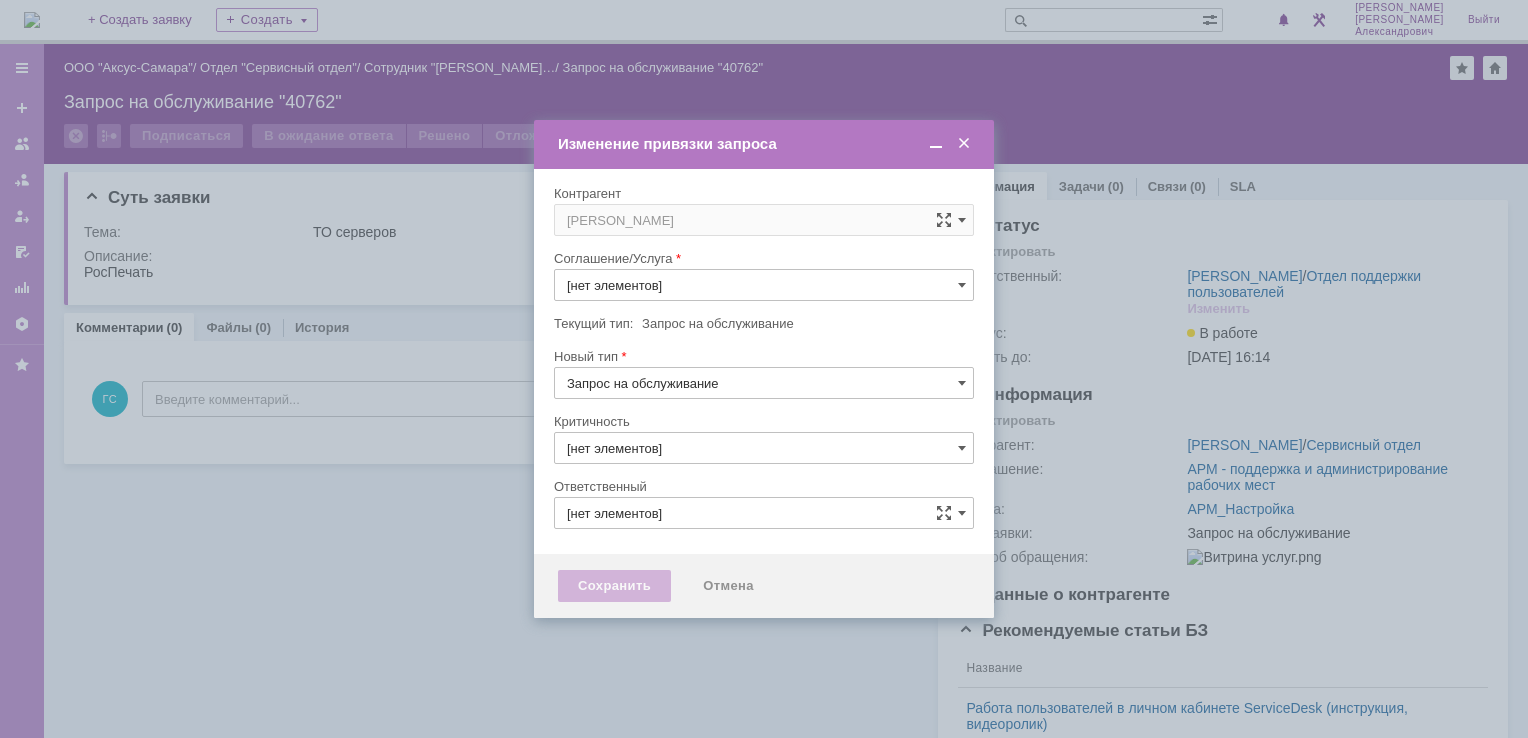 type on "3. Низкая" 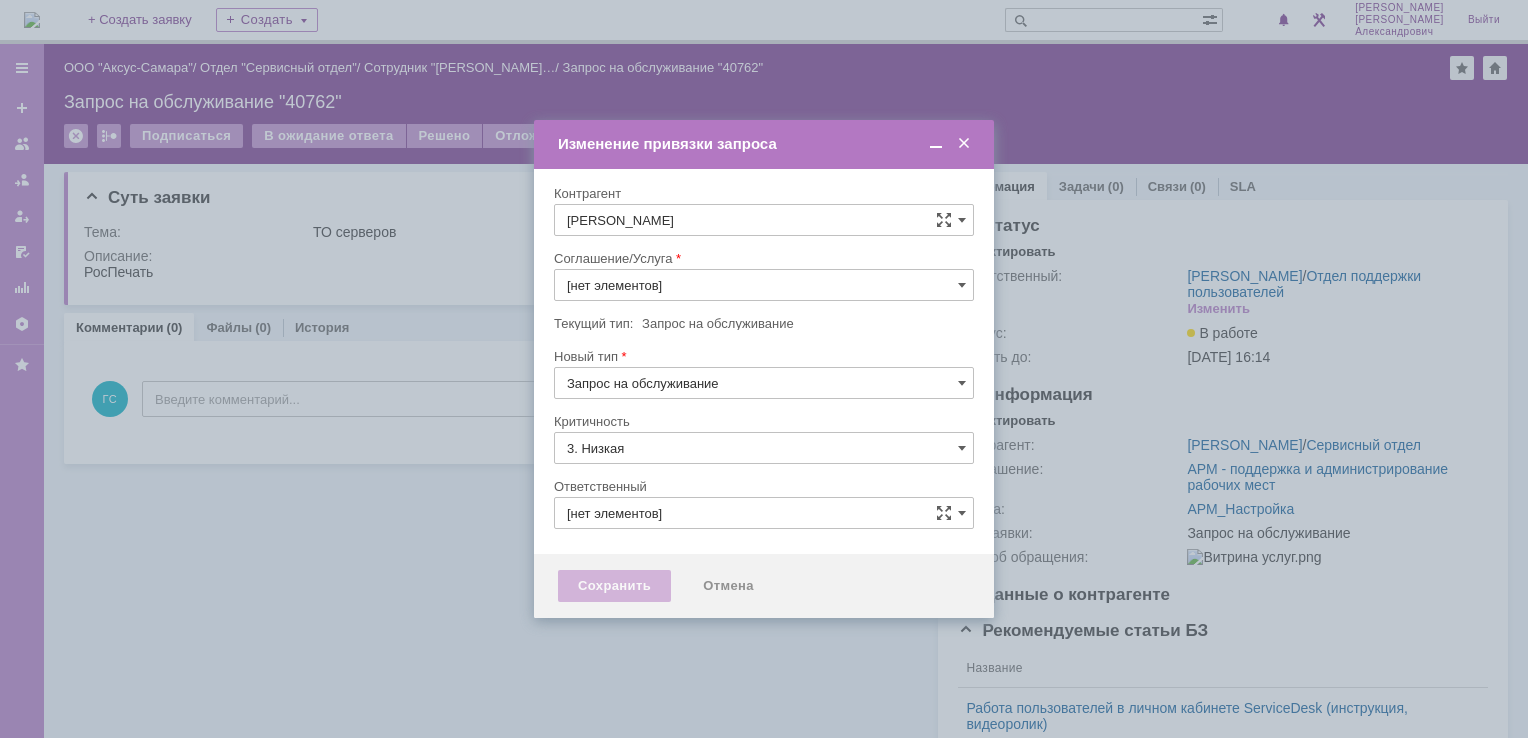 type on "АРМ_Настройка" 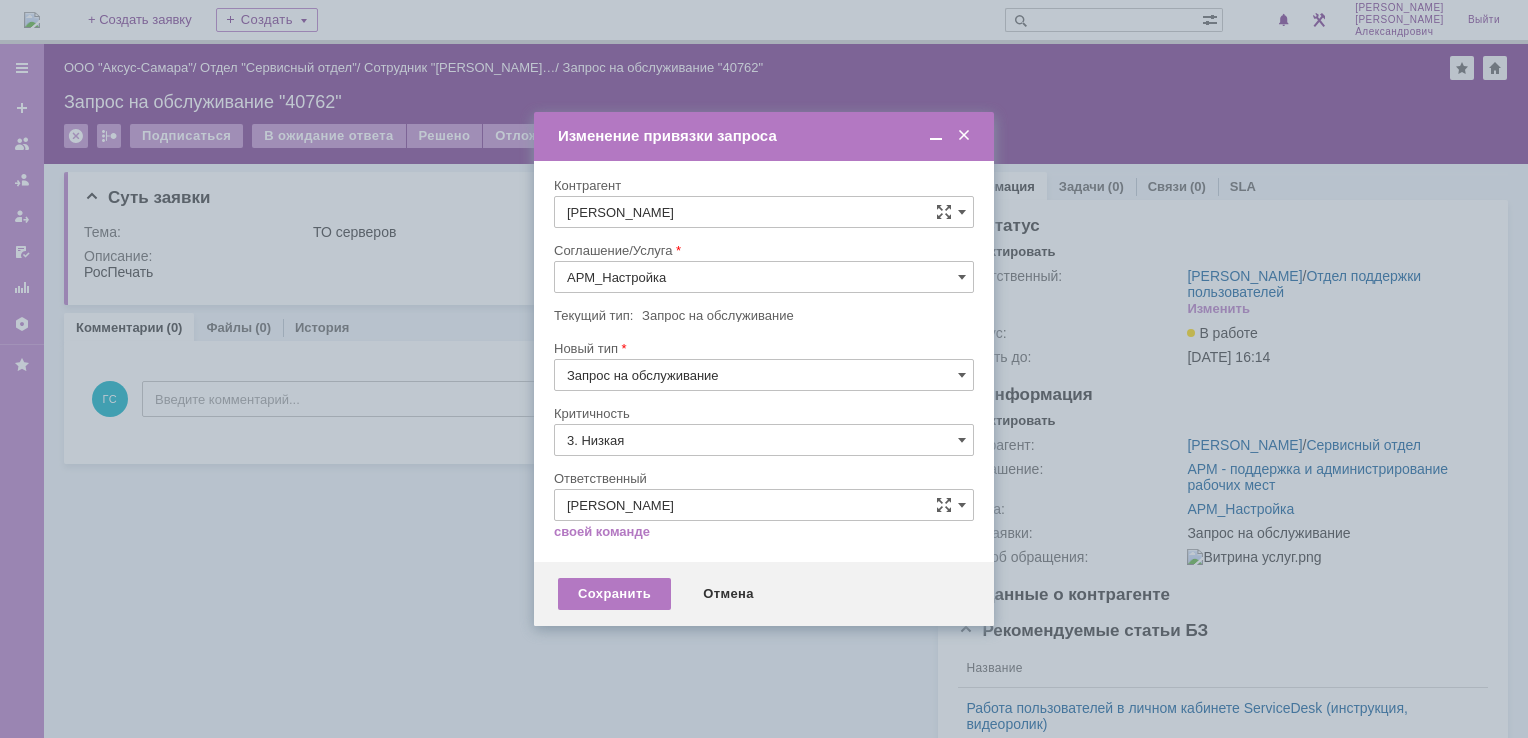 click on "[PERSON_NAME]" at bounding box center (764, 212) 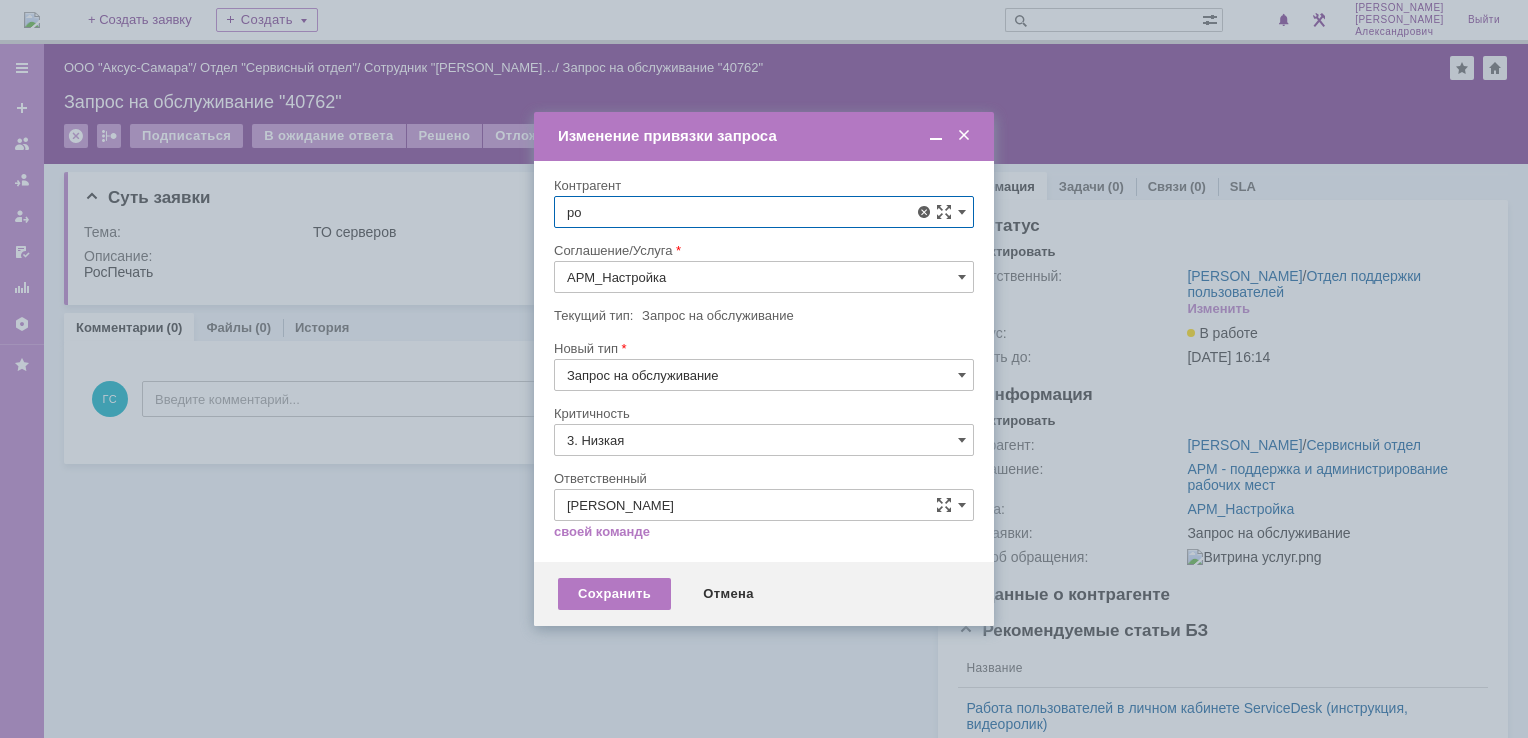 type on "р" 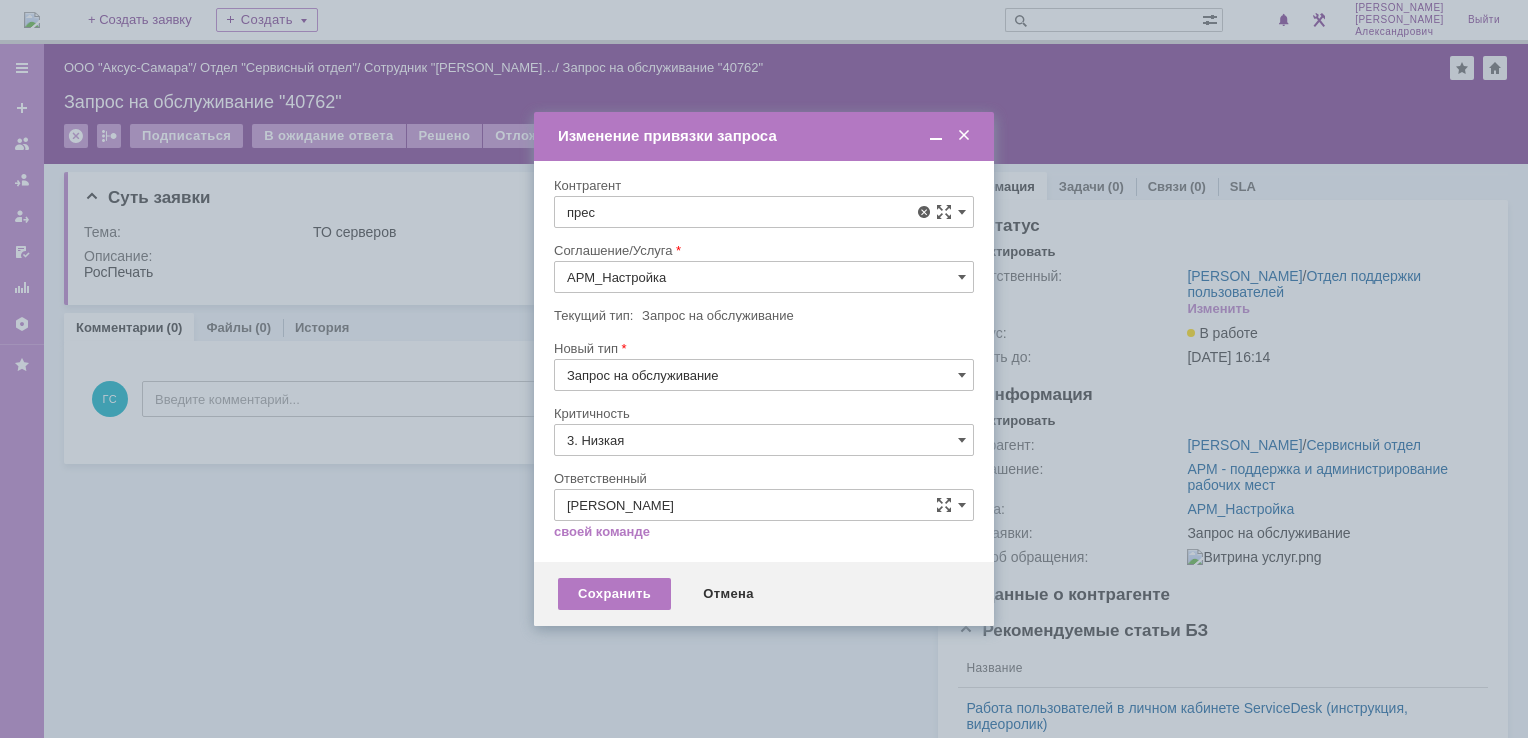 click on "[PERSON_NAME]" at bounding box center (788, 394) 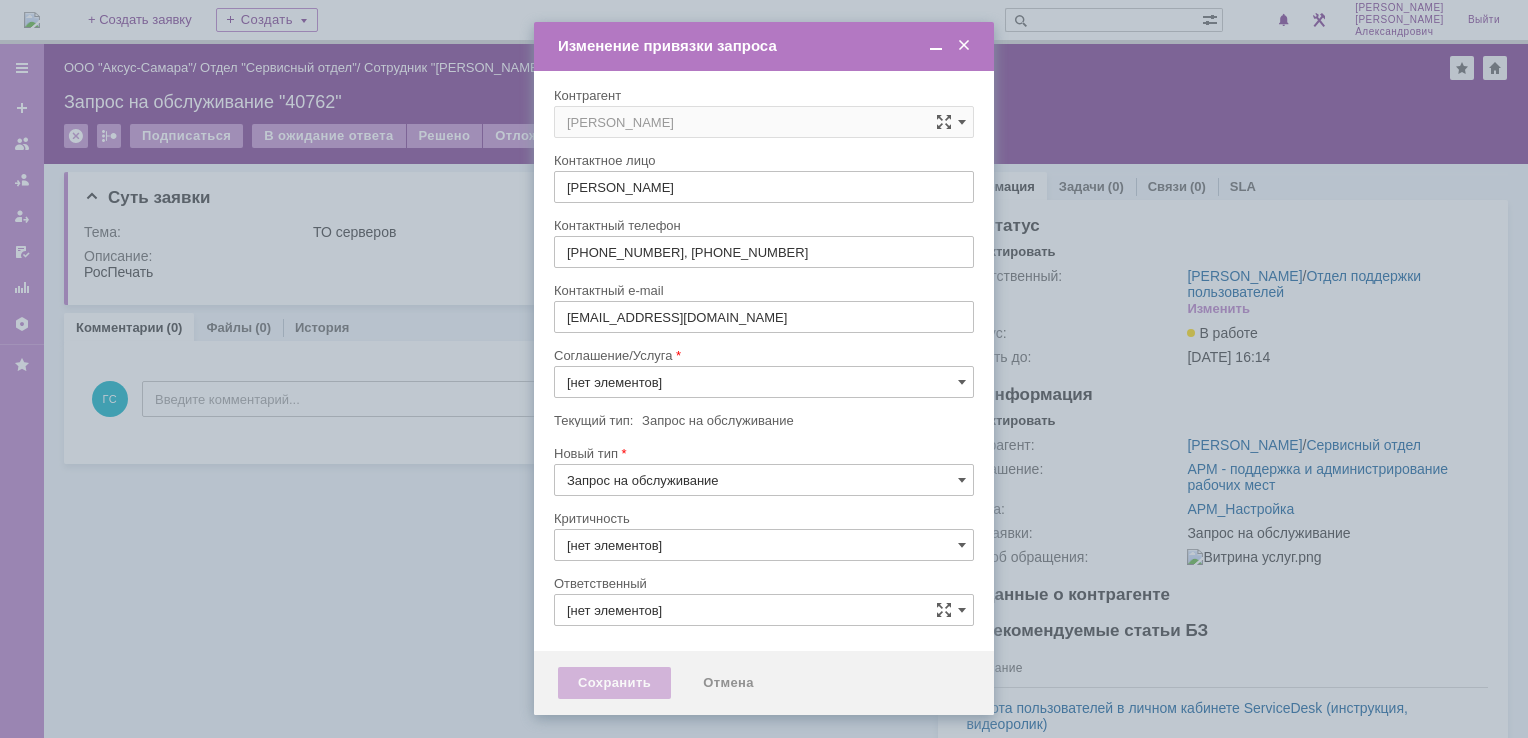 type on "3. Низкая" 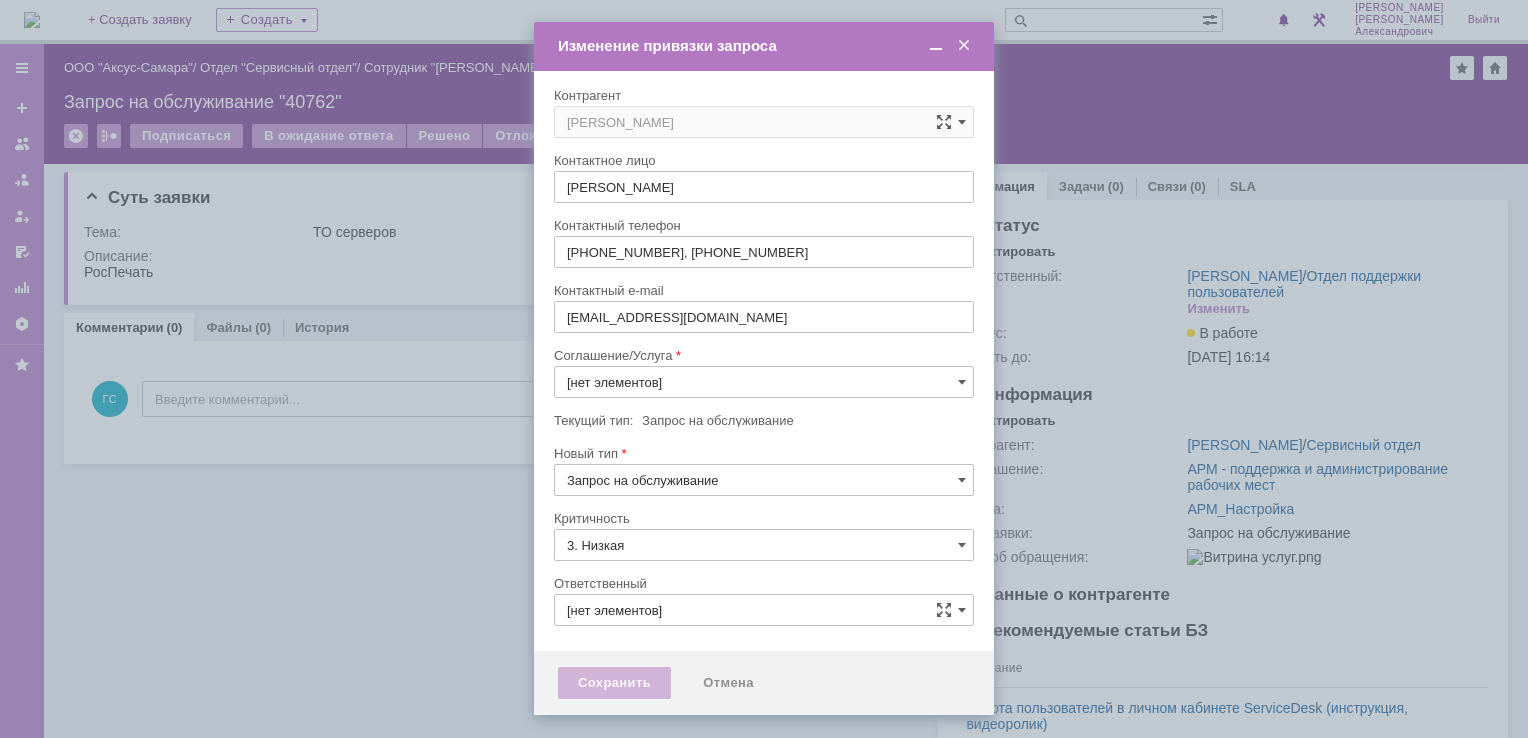 type on "АРМ_Настройка" 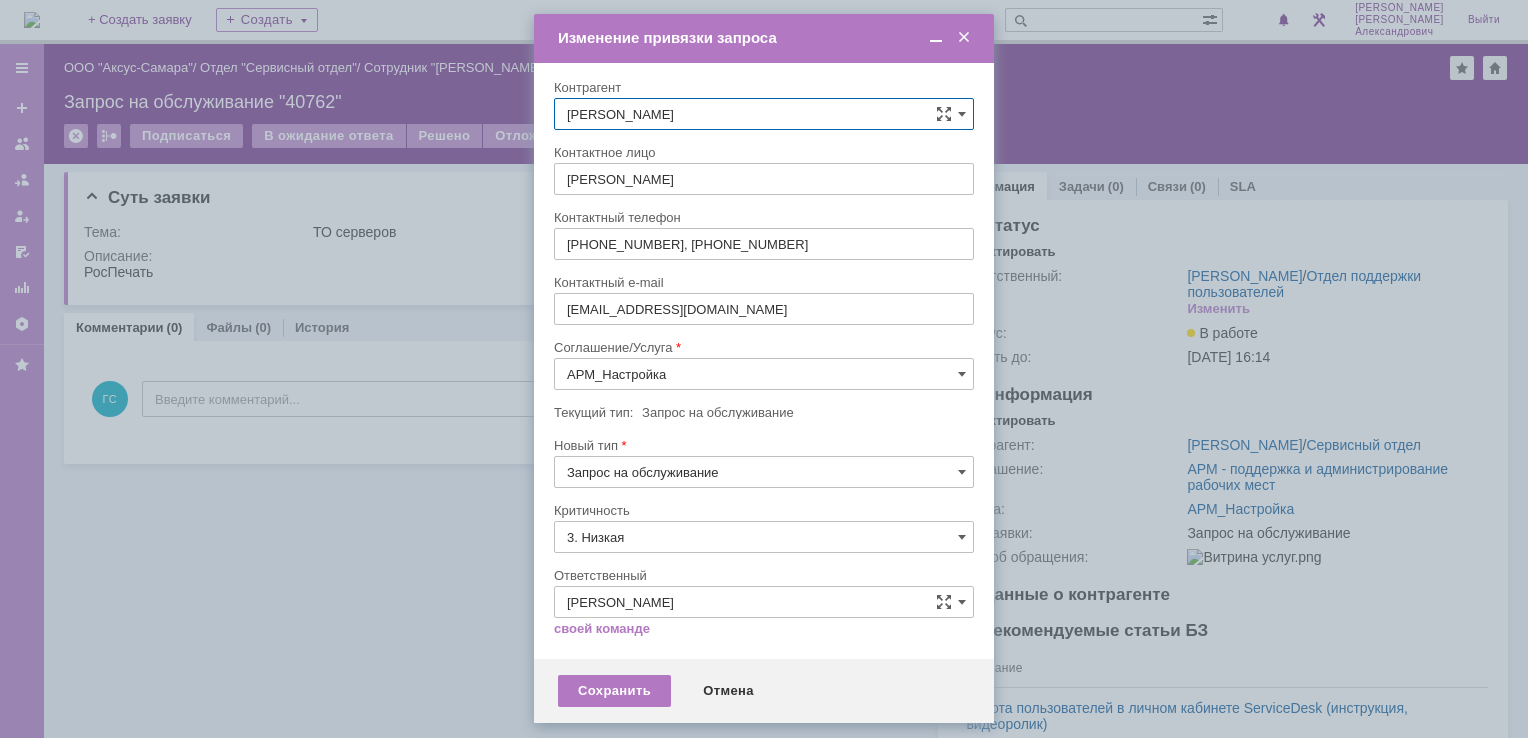 click on "Соглашение/Услуга" at bounding box center (764, 88) 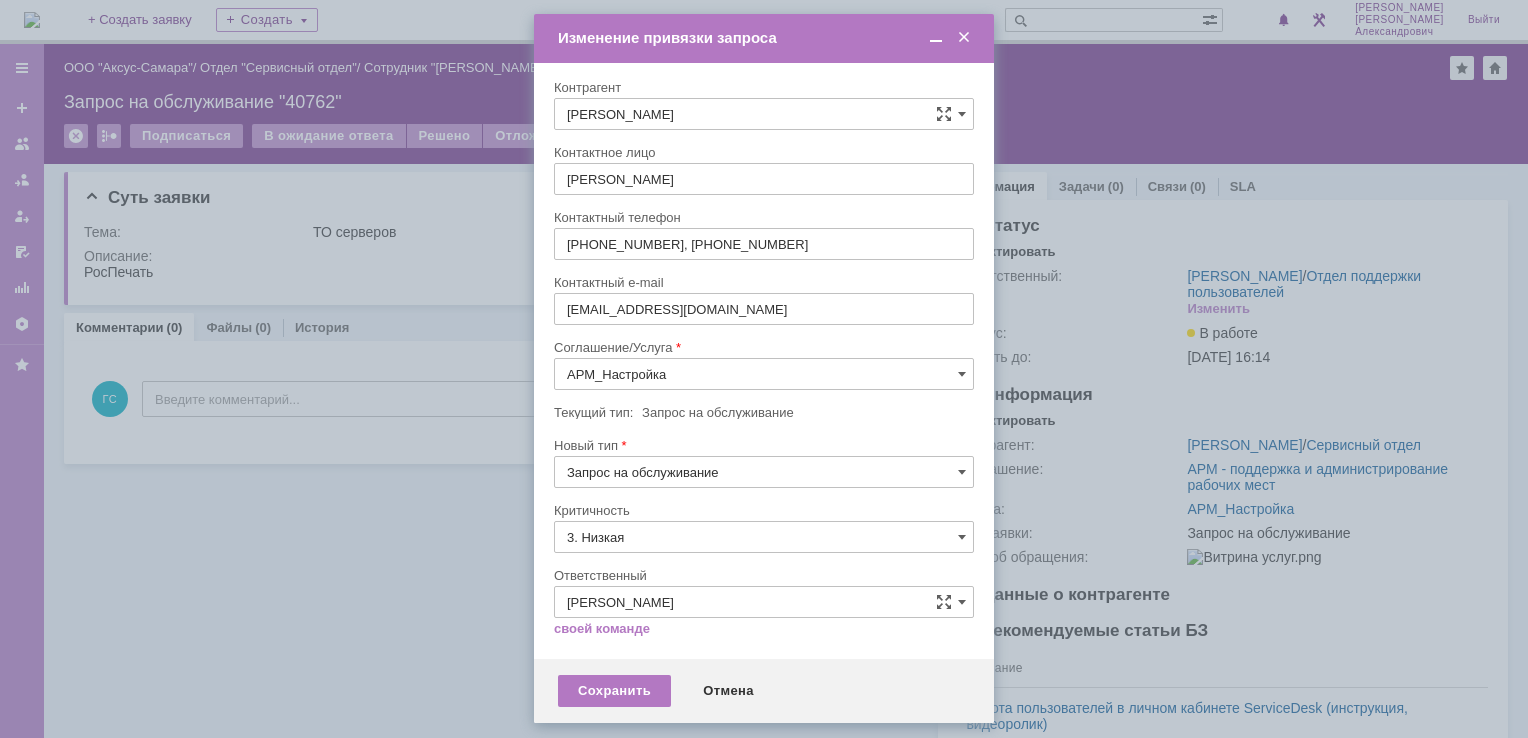 click on "АРМ_Настройка" at bounding box center (764, 374) 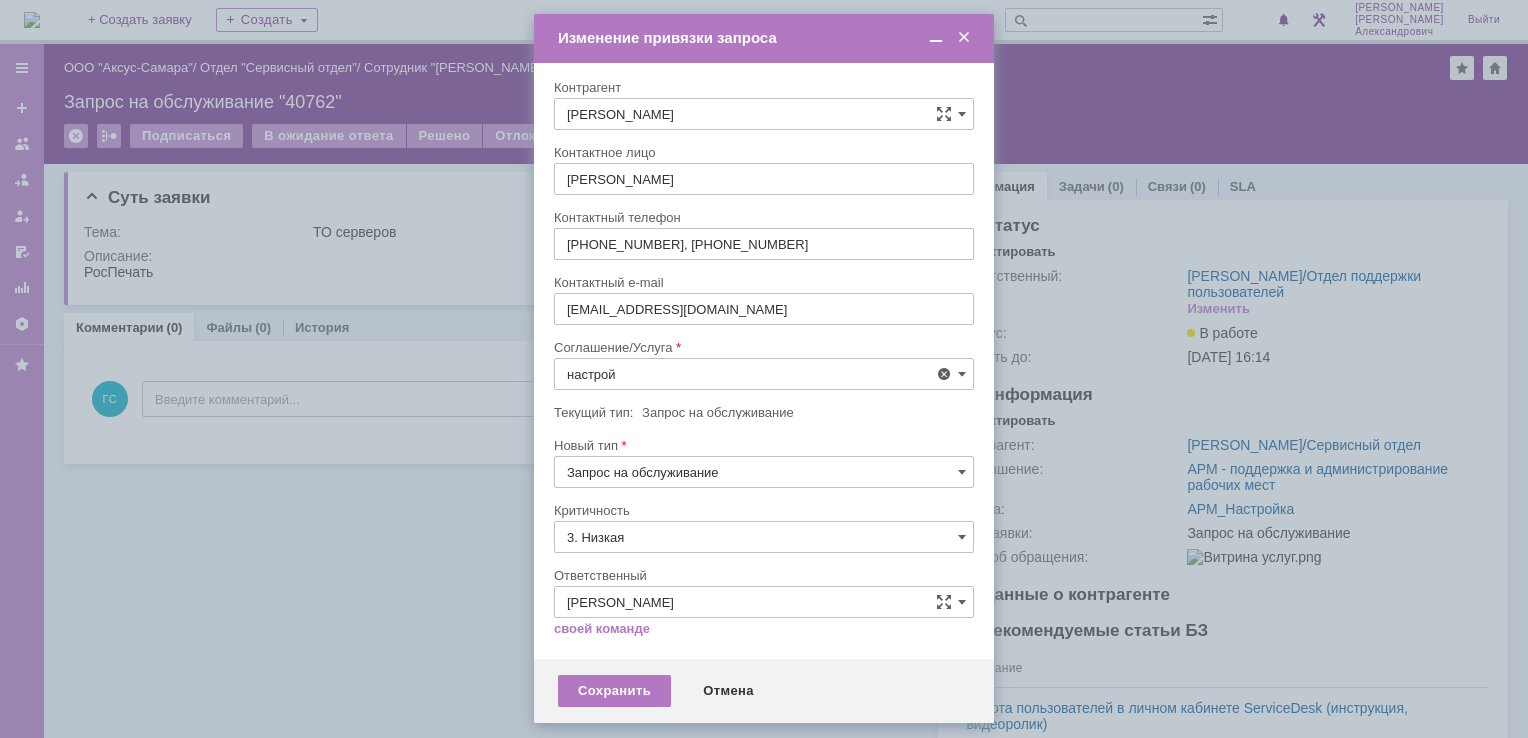 click on "АРМ_Настройка" at bounding box center [764, 569] 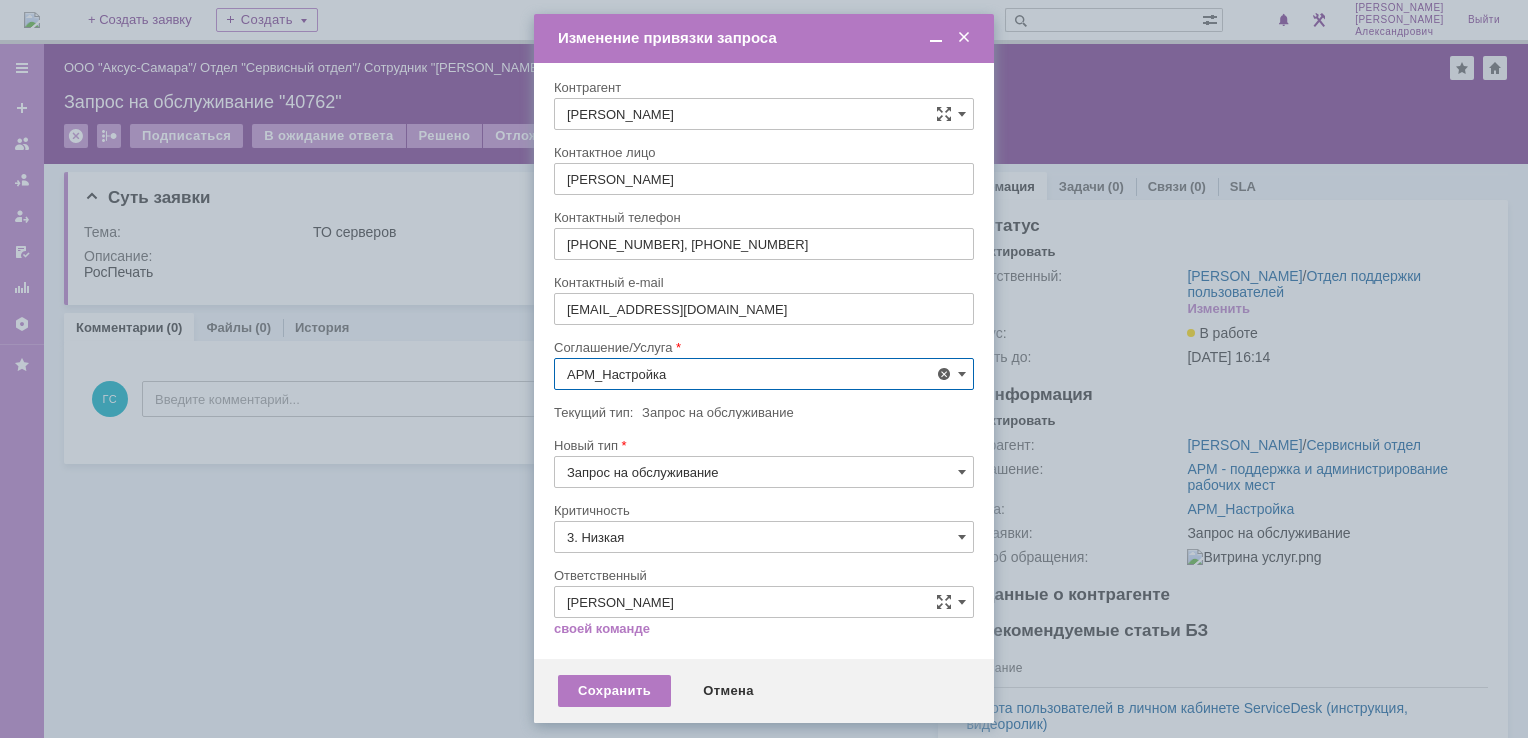 type on "АРМ_Настройка" 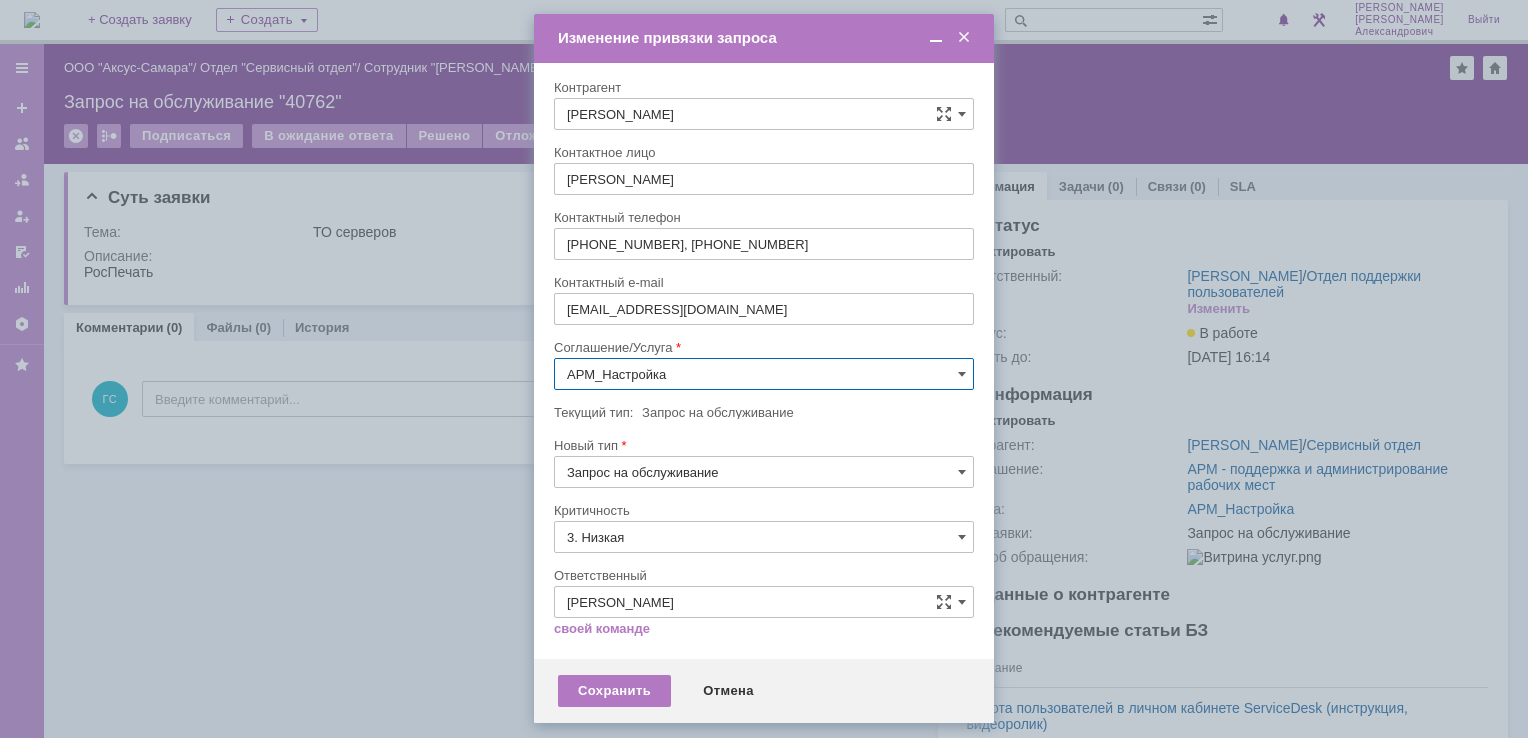 click on "3. Низкая" at bounding box center (764, 537) 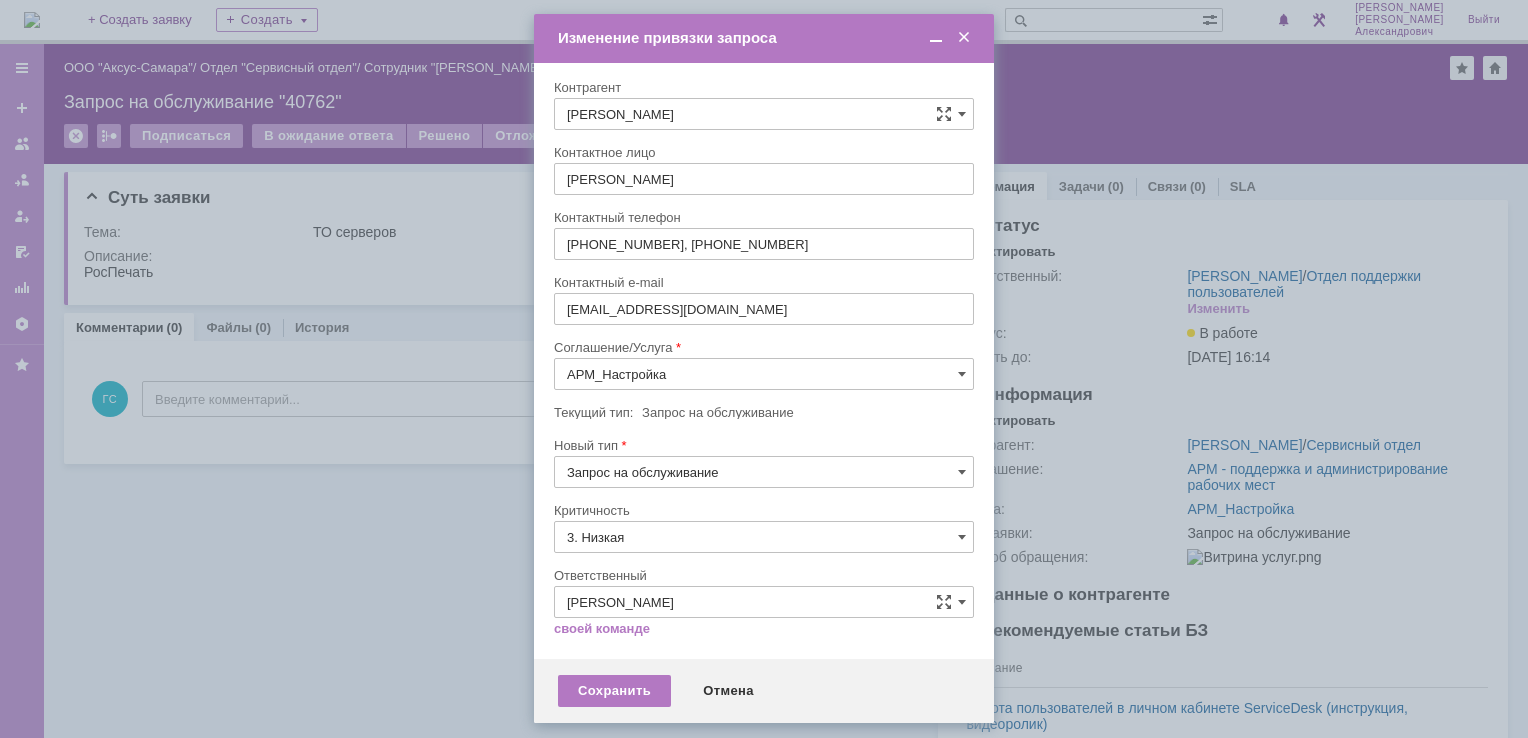 click on "[не указано]" at bounding box center [764, 574] 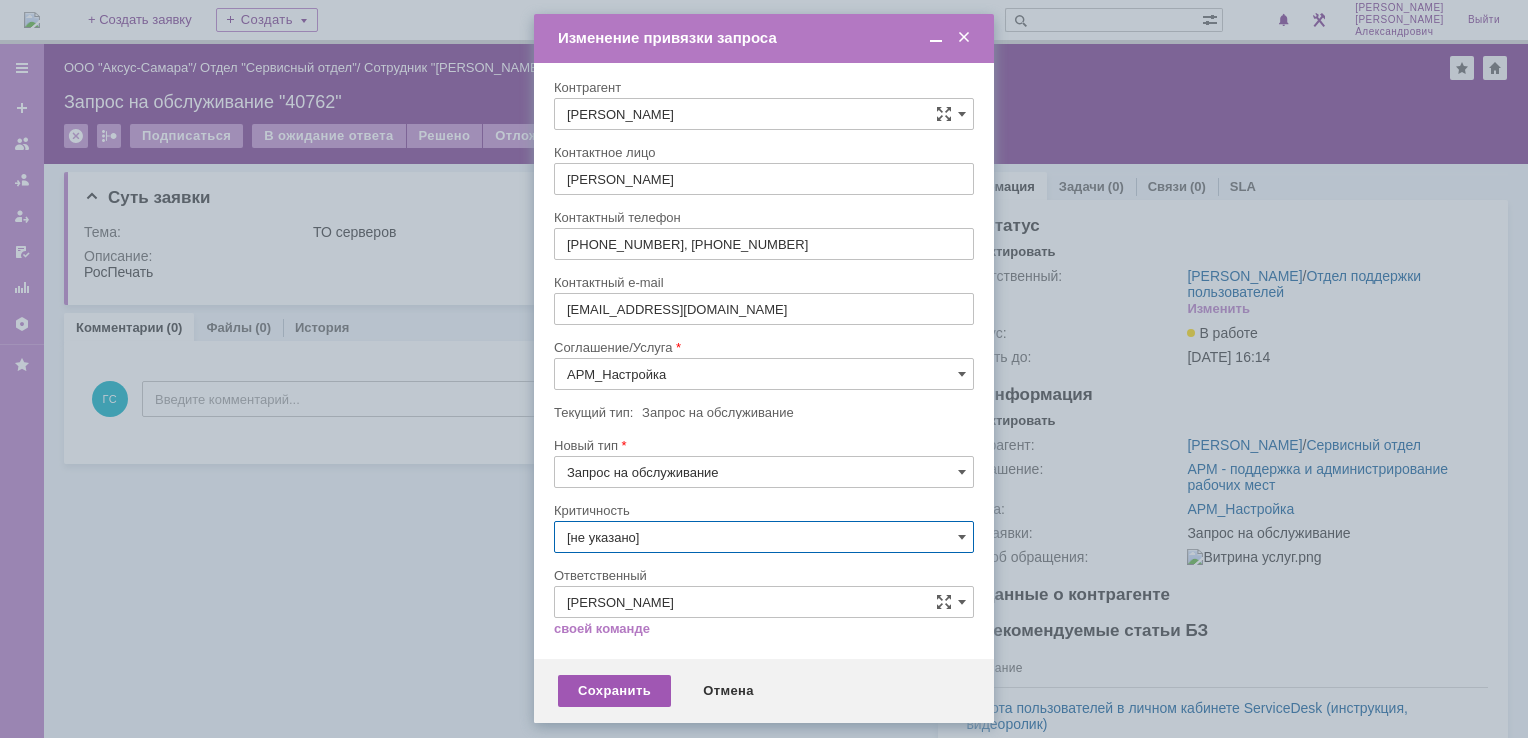 type on "[не указано]" 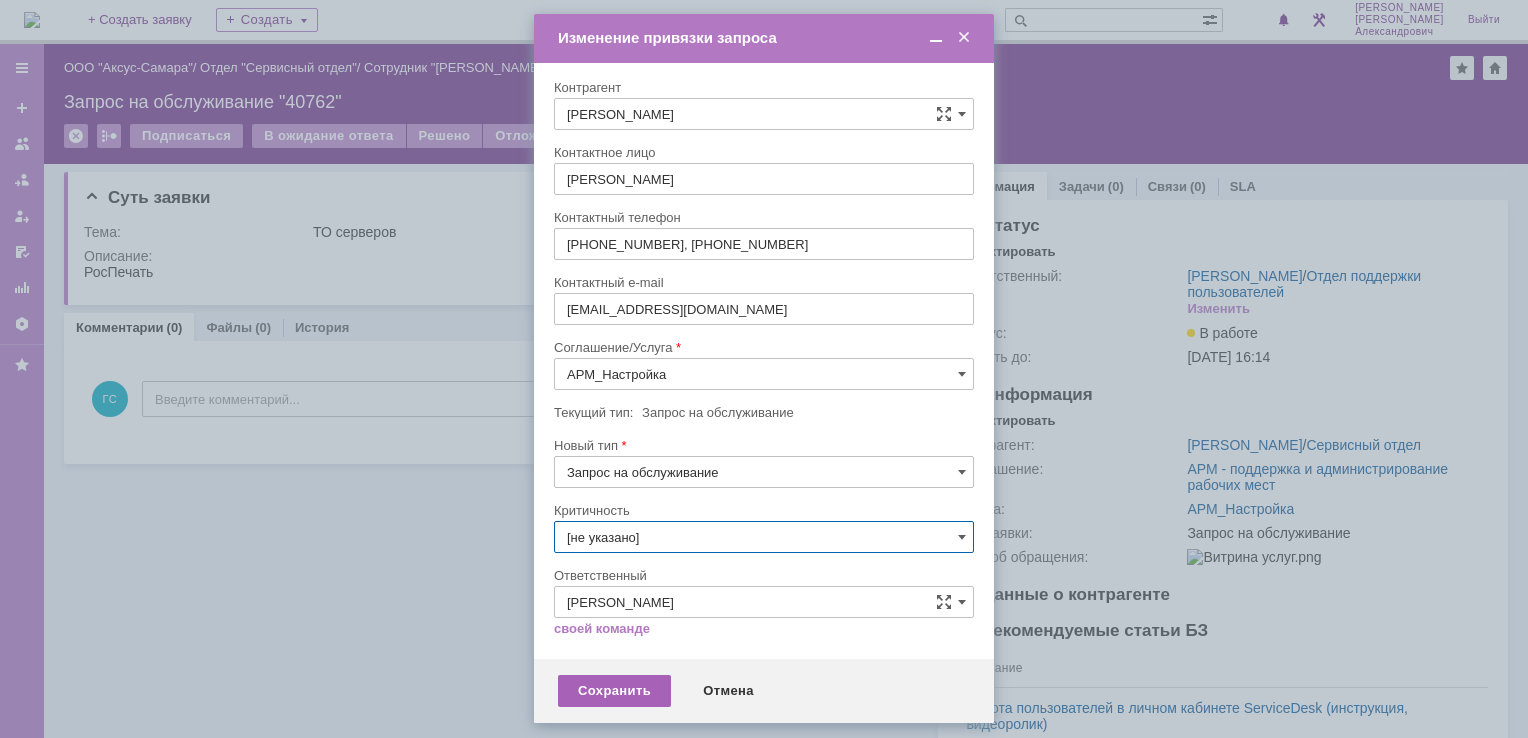 click on "Сохранить" at bounding box center (614, 691) 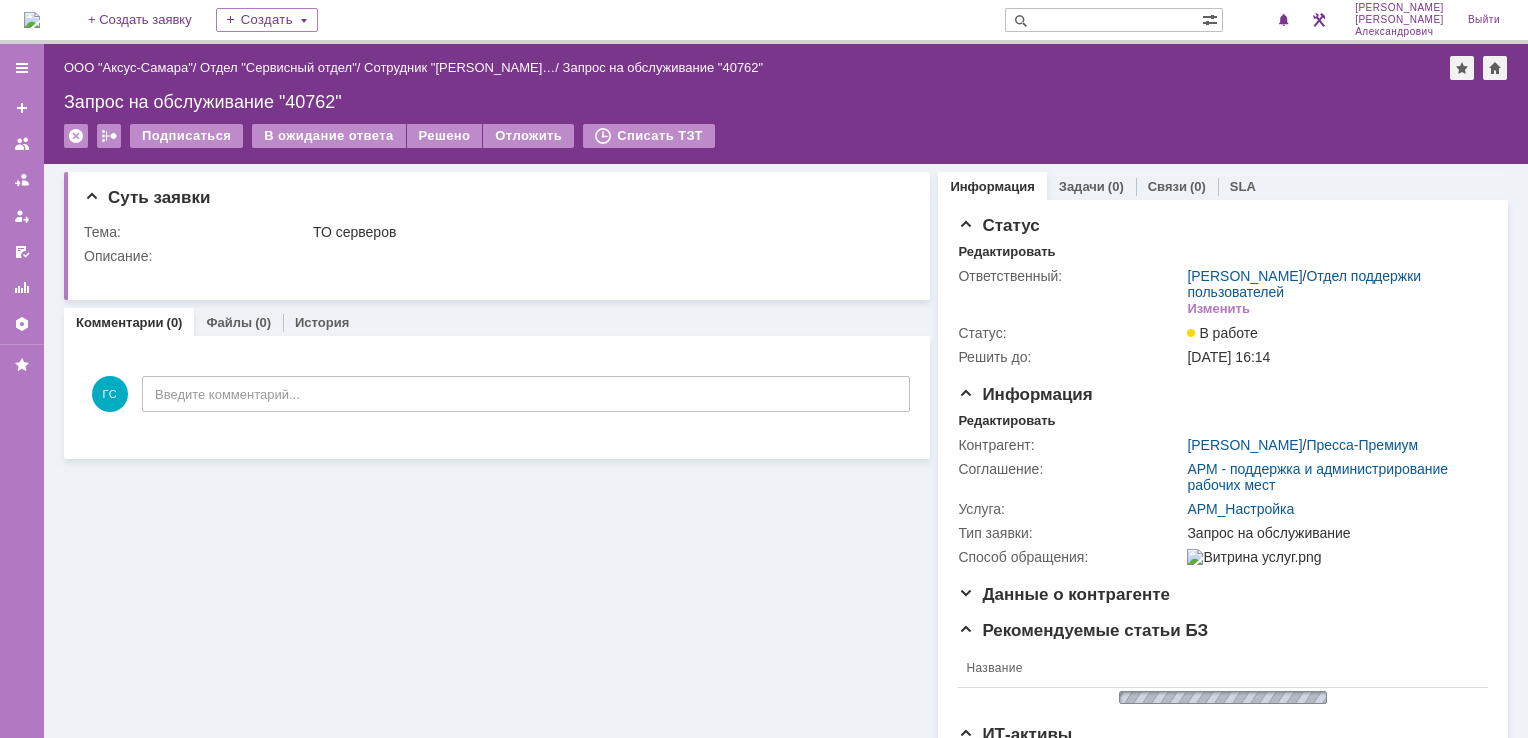 scroll, scrollTop: 0, scrollLeft: 0, axis: both 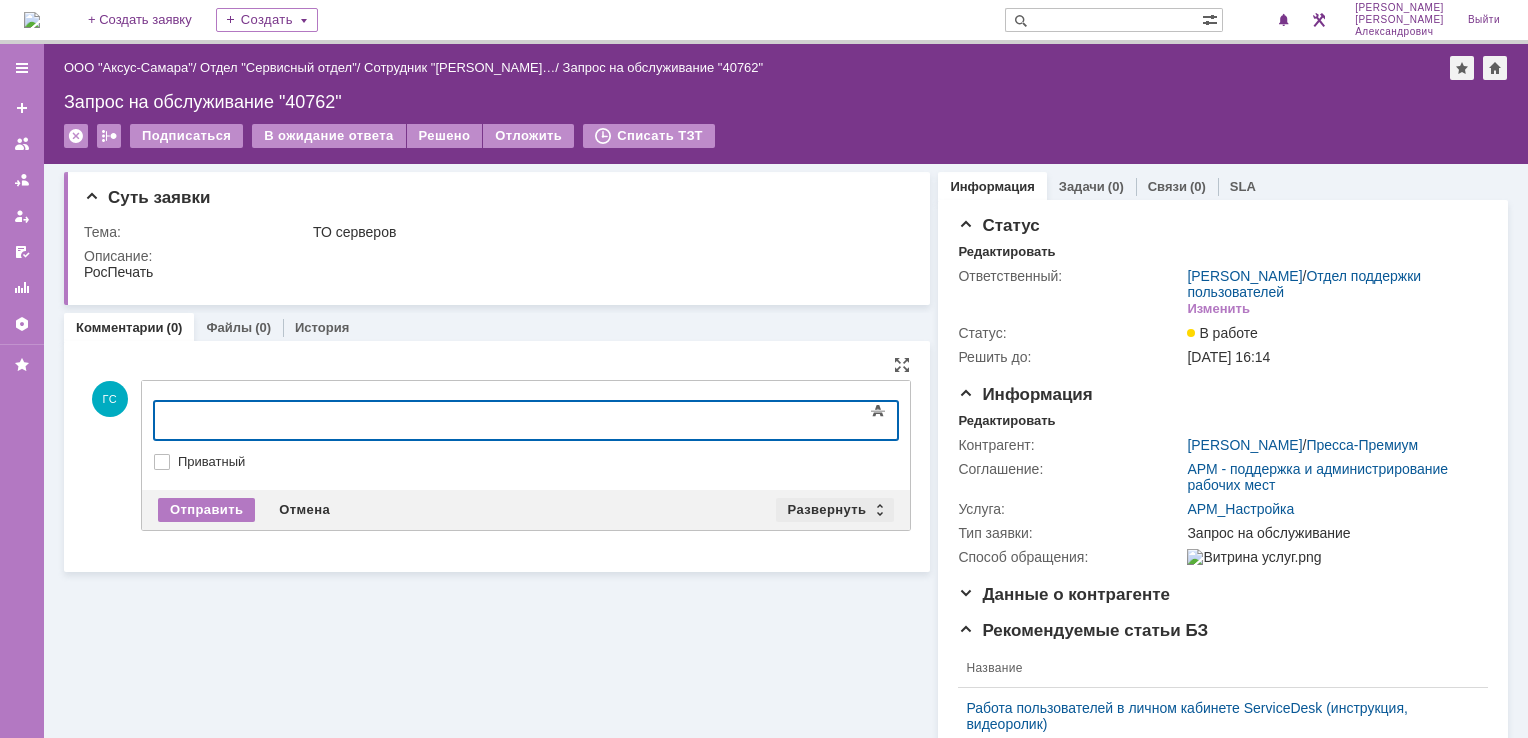 click on "Развернуть" at bounding box center [835, 510] 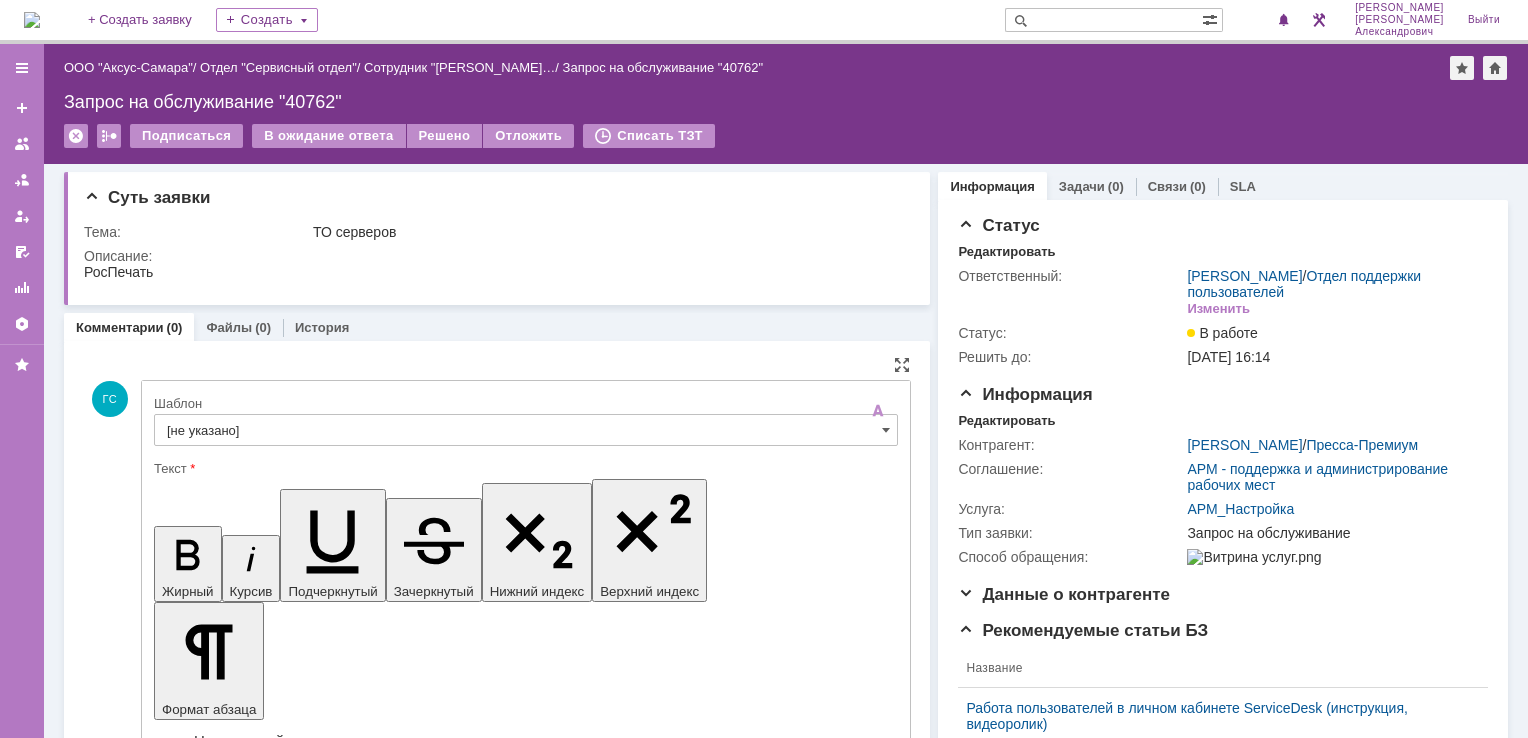 scroll, scrollTop: 0, scrollLeft: 0, axis: both 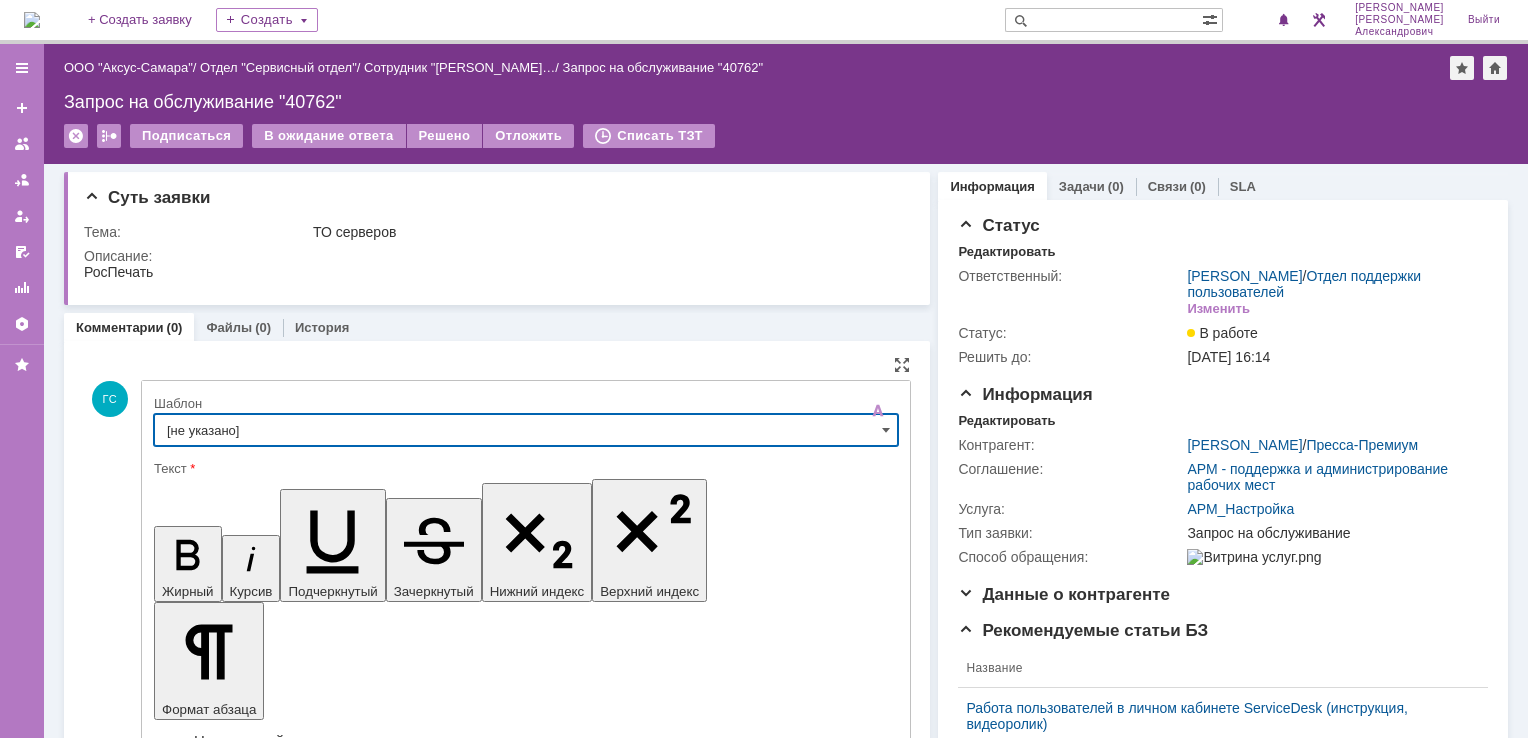click on "[не указано]" at bounding box center (526, 430) 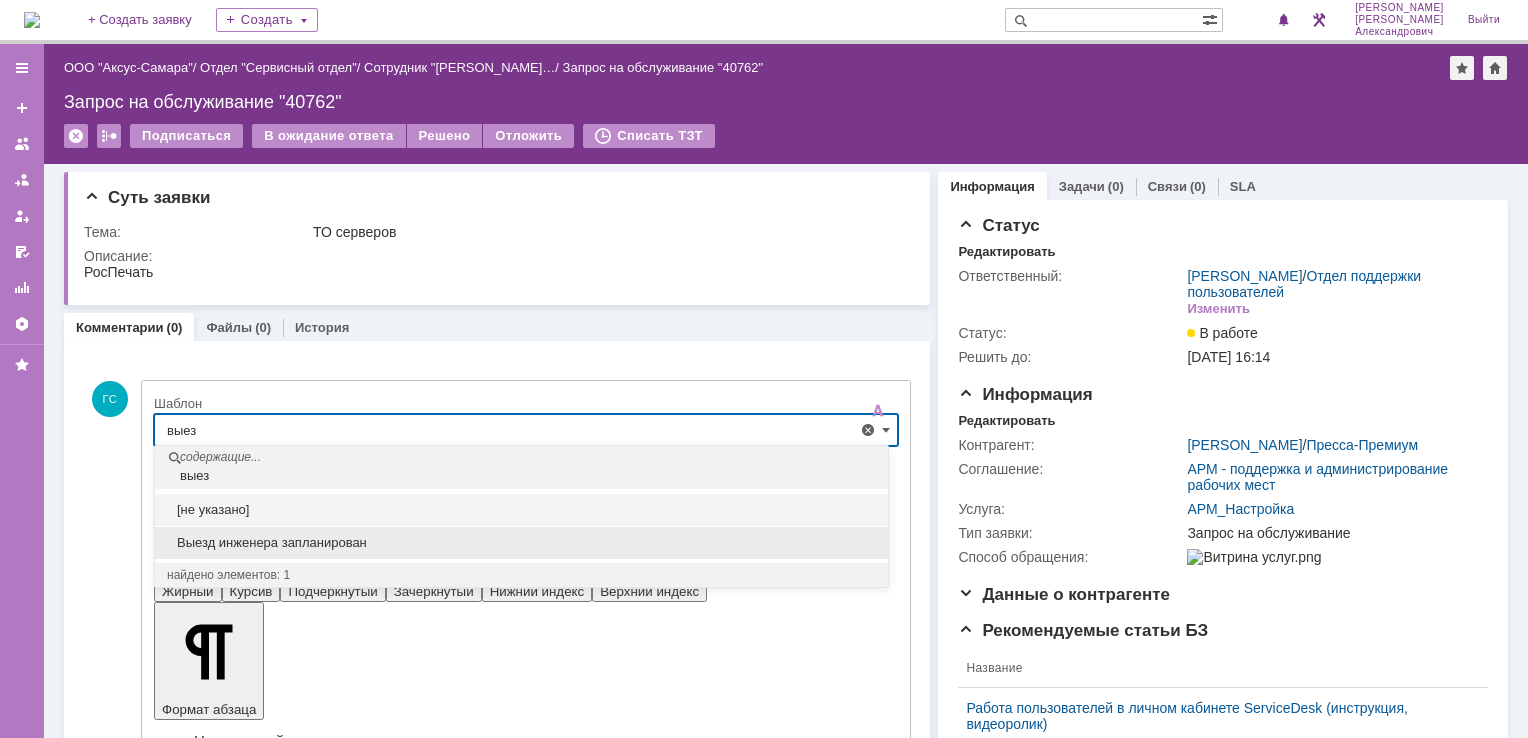 click on "Выезд инженера запланирован" at bounding box center [521, 543] 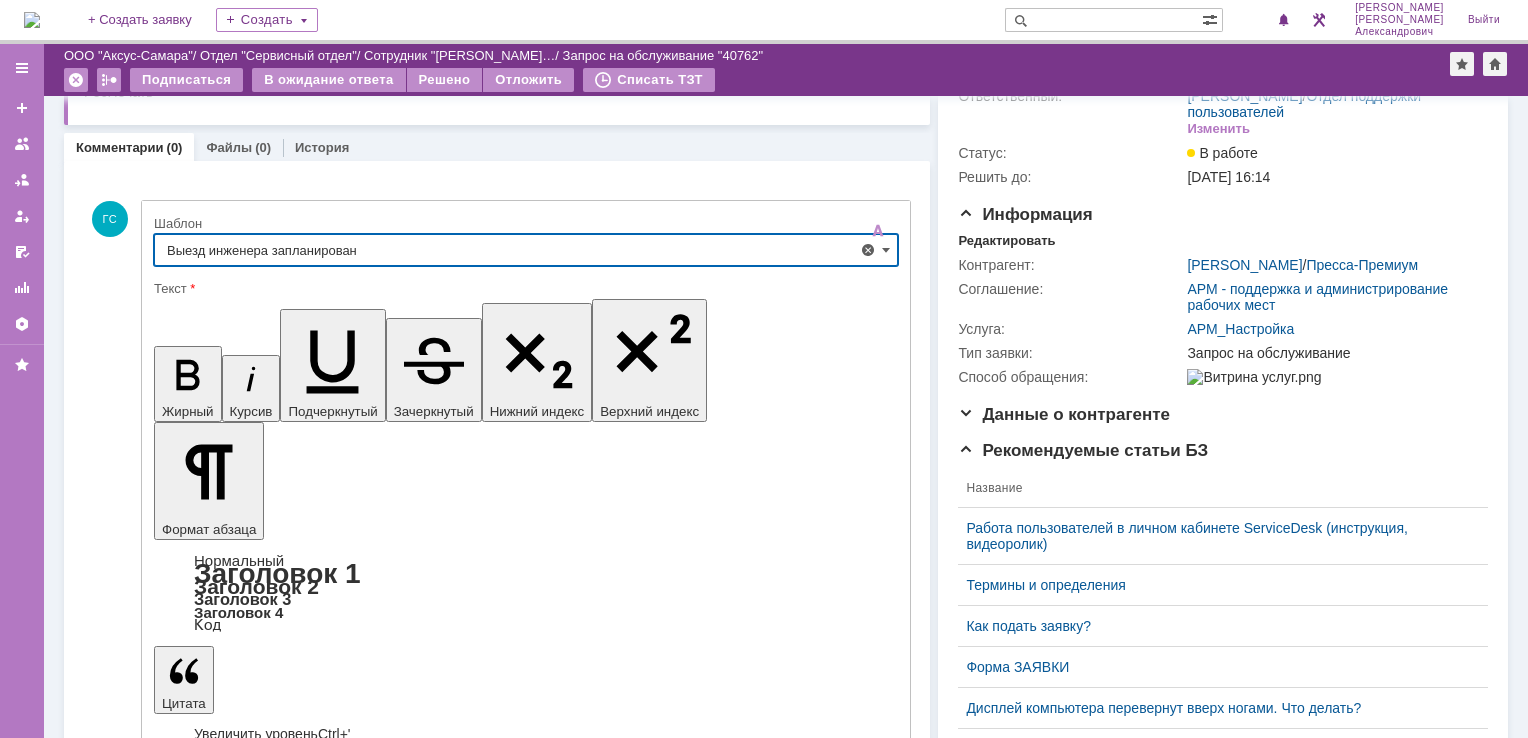 scroll, scrollTop: 400, scrollLeft: 0, axis: vertical 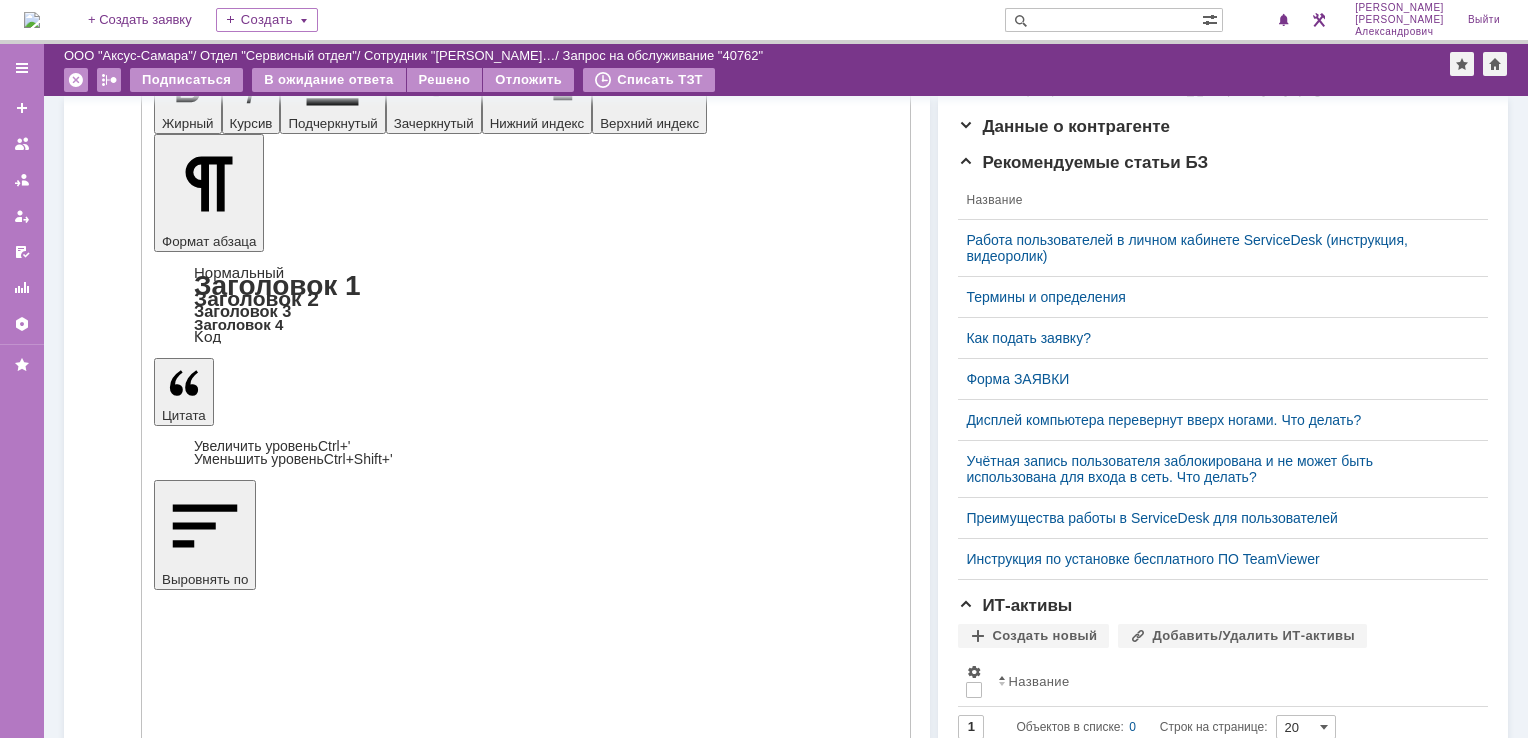 type on "Выезд инженера запланирован" 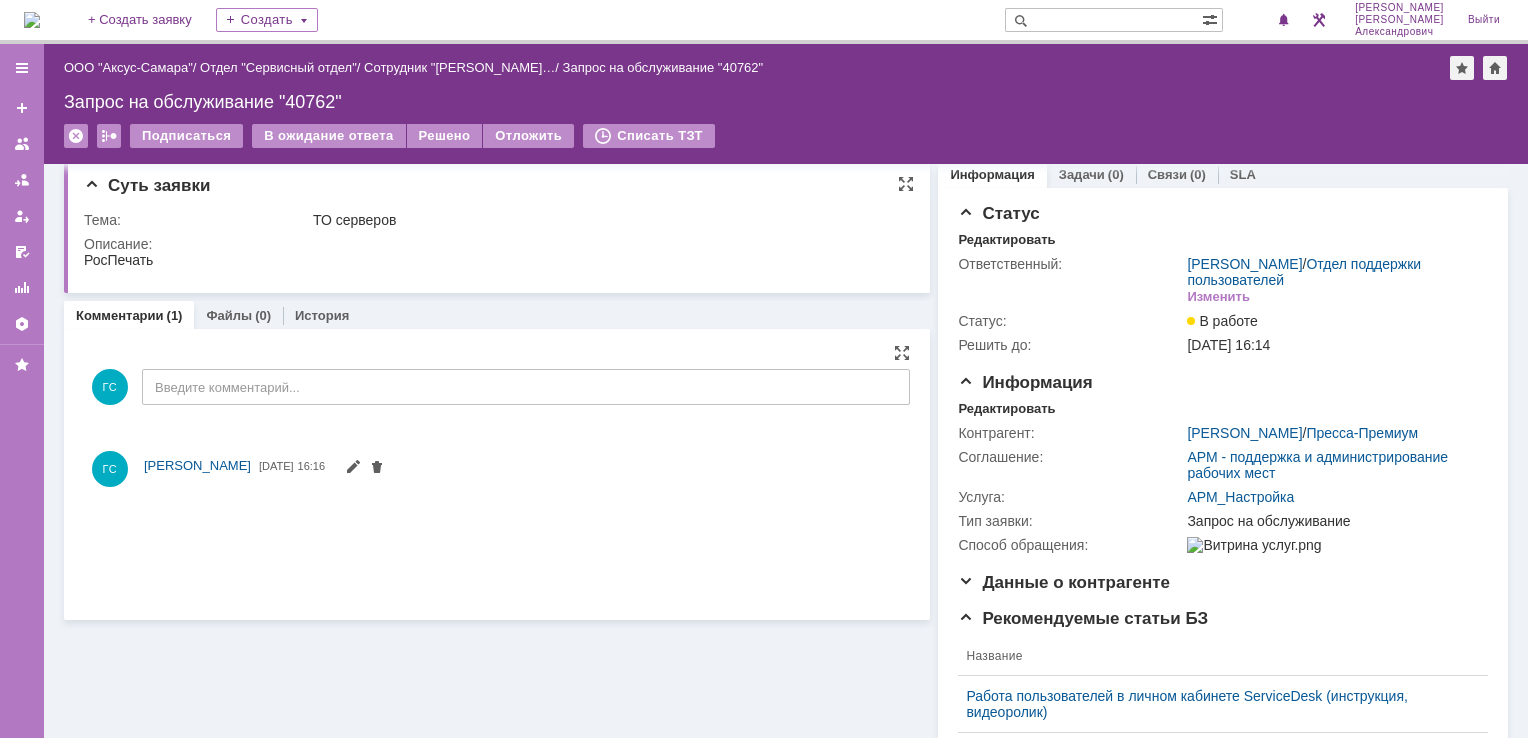 scroll, scrollTop: 0, scrollLeft: 0, axis: both 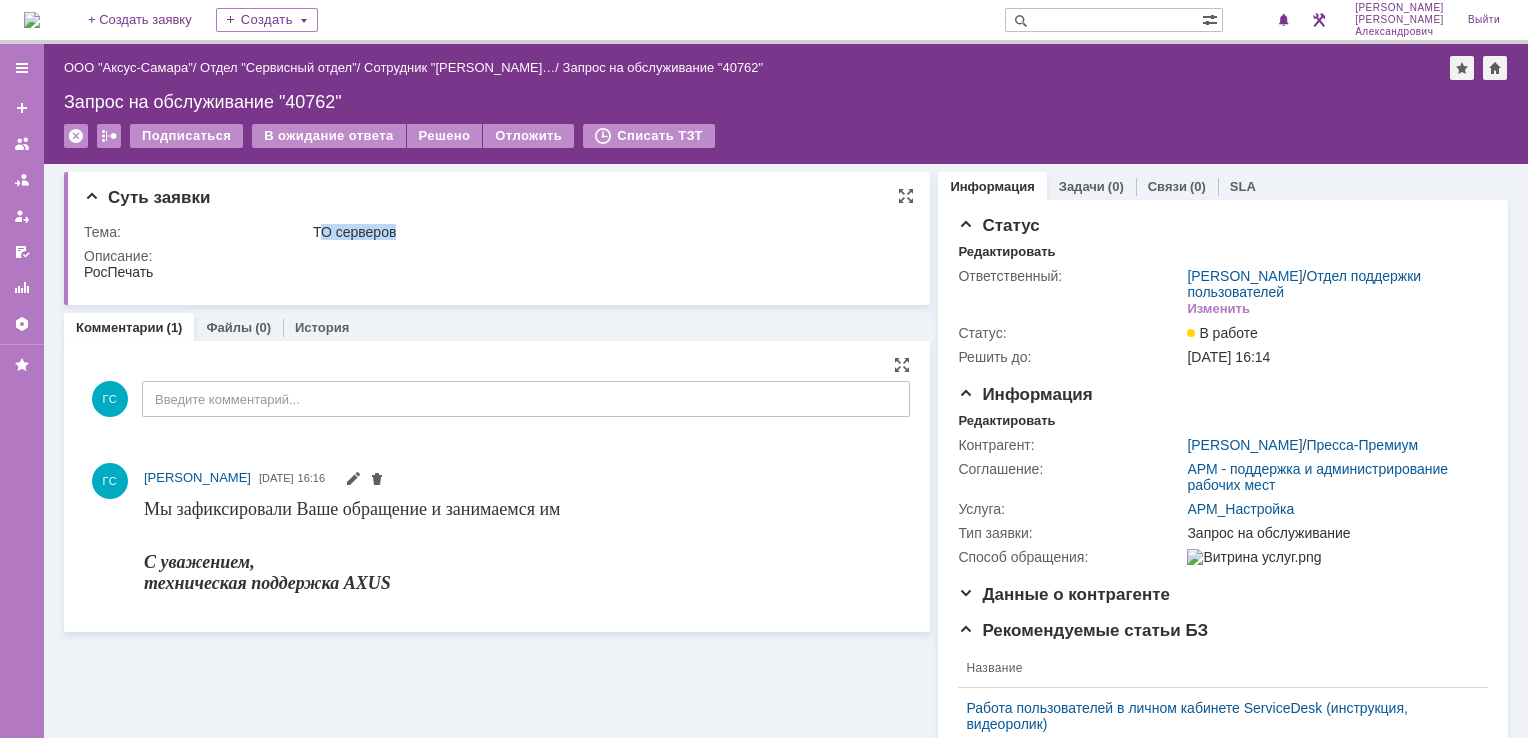 drag, startPoint x: 317, startPoint y: 227, endPoint x: 393, endPoint y: 227, distance: 76 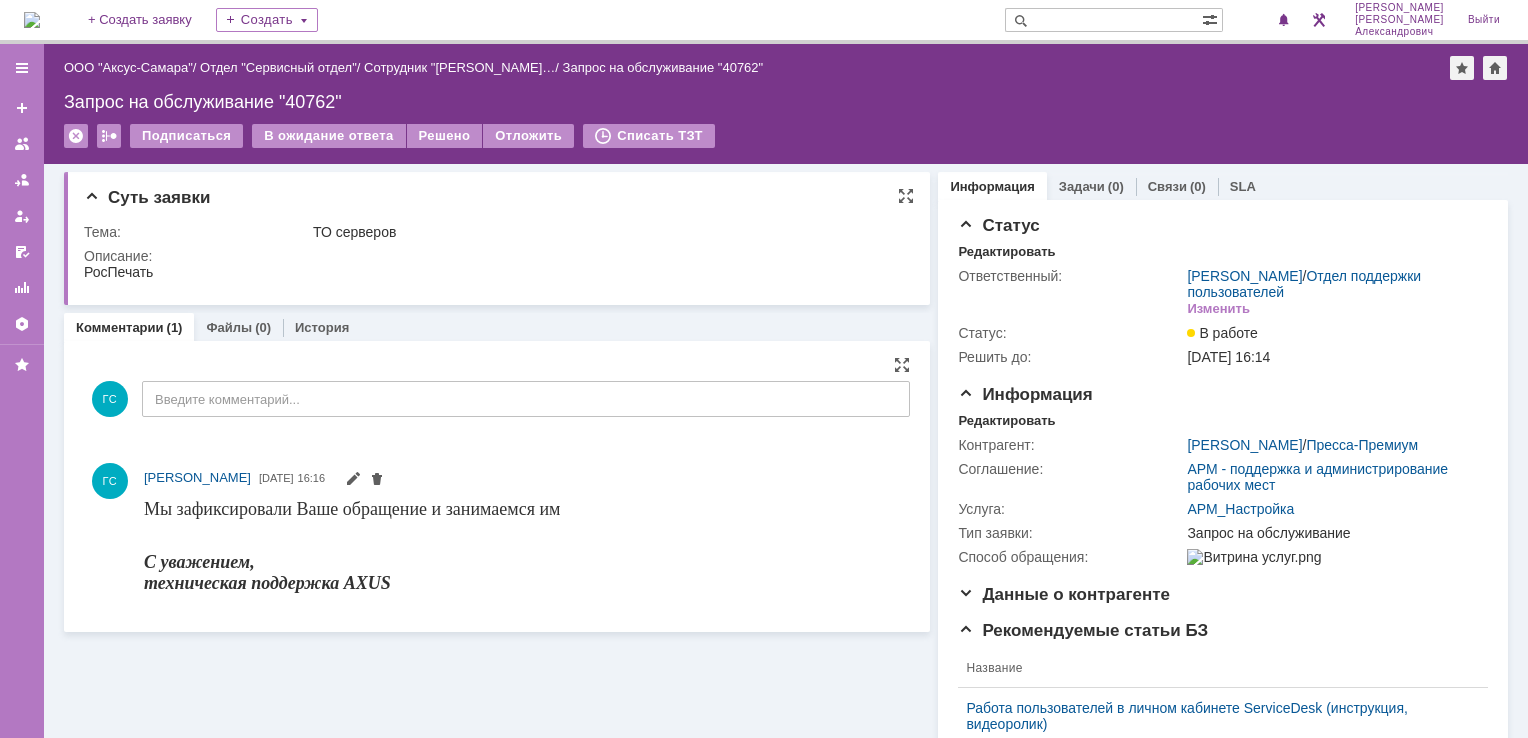 drag, startPoint x: 393, startPoint y: 227, endPoint x: 313, endPoint y: 227, distance: 80 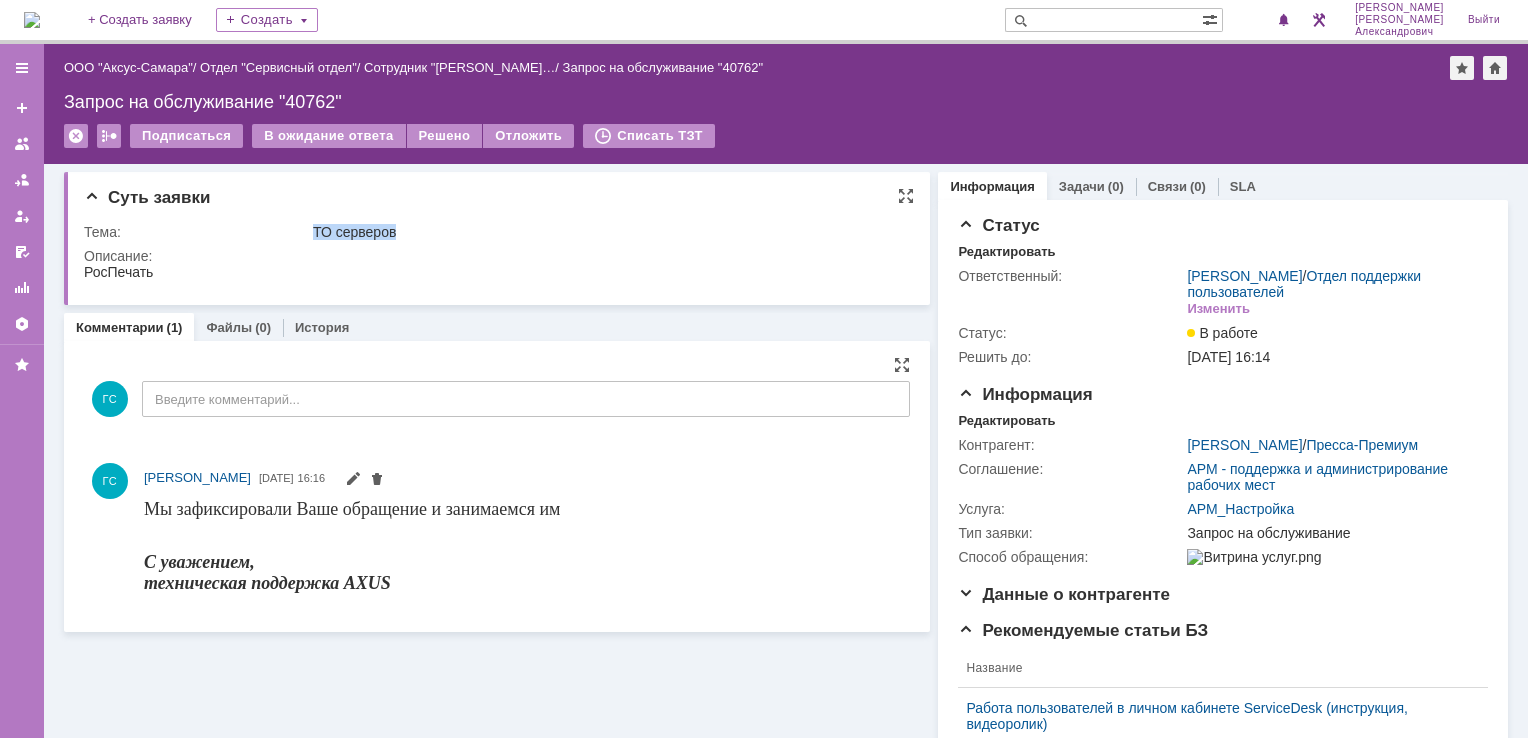 drag, startPoint x: 313, startPoint y: 227, endPoint x: 415, endPoint y: 229, distance: 102.01961 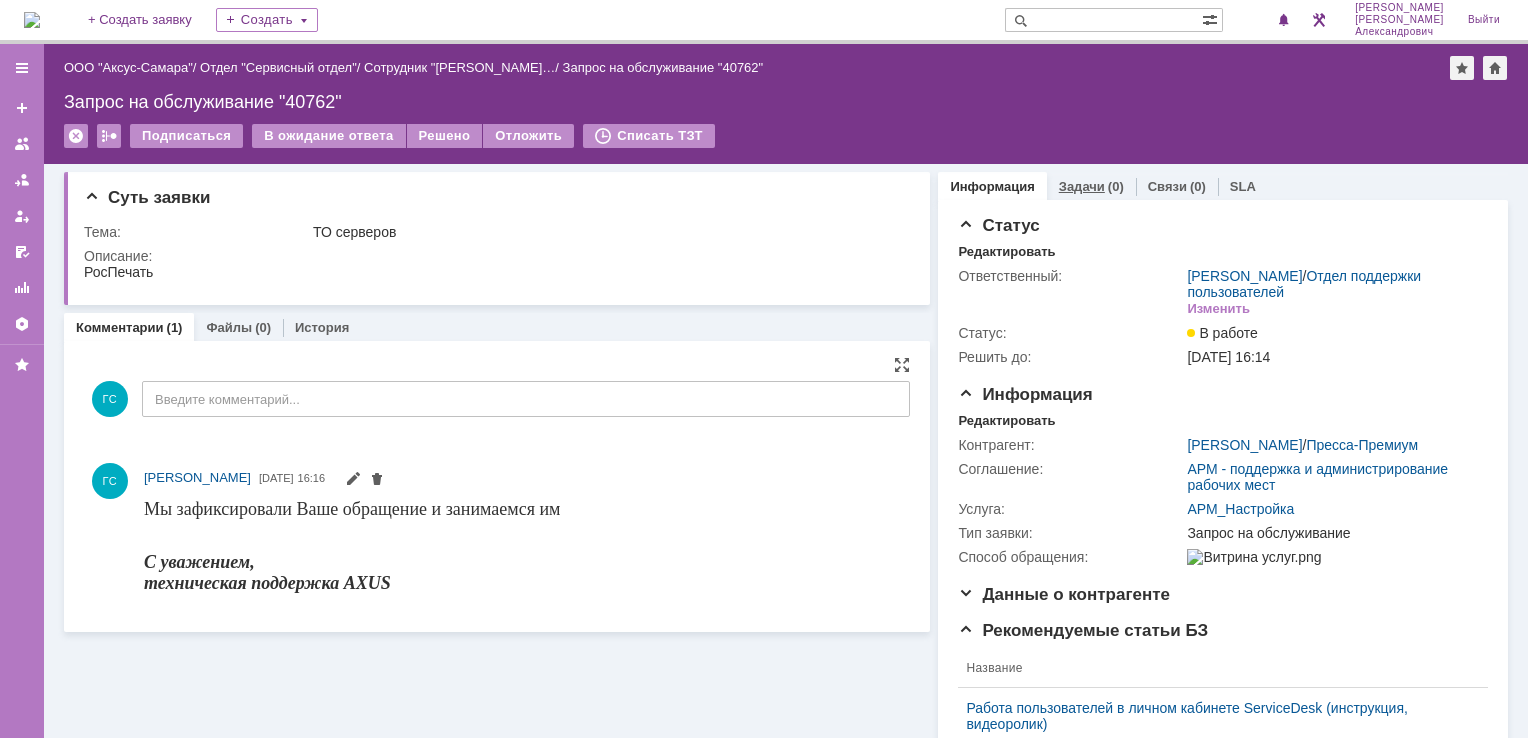 click on "(0)" at bounding box center (1116, 186) 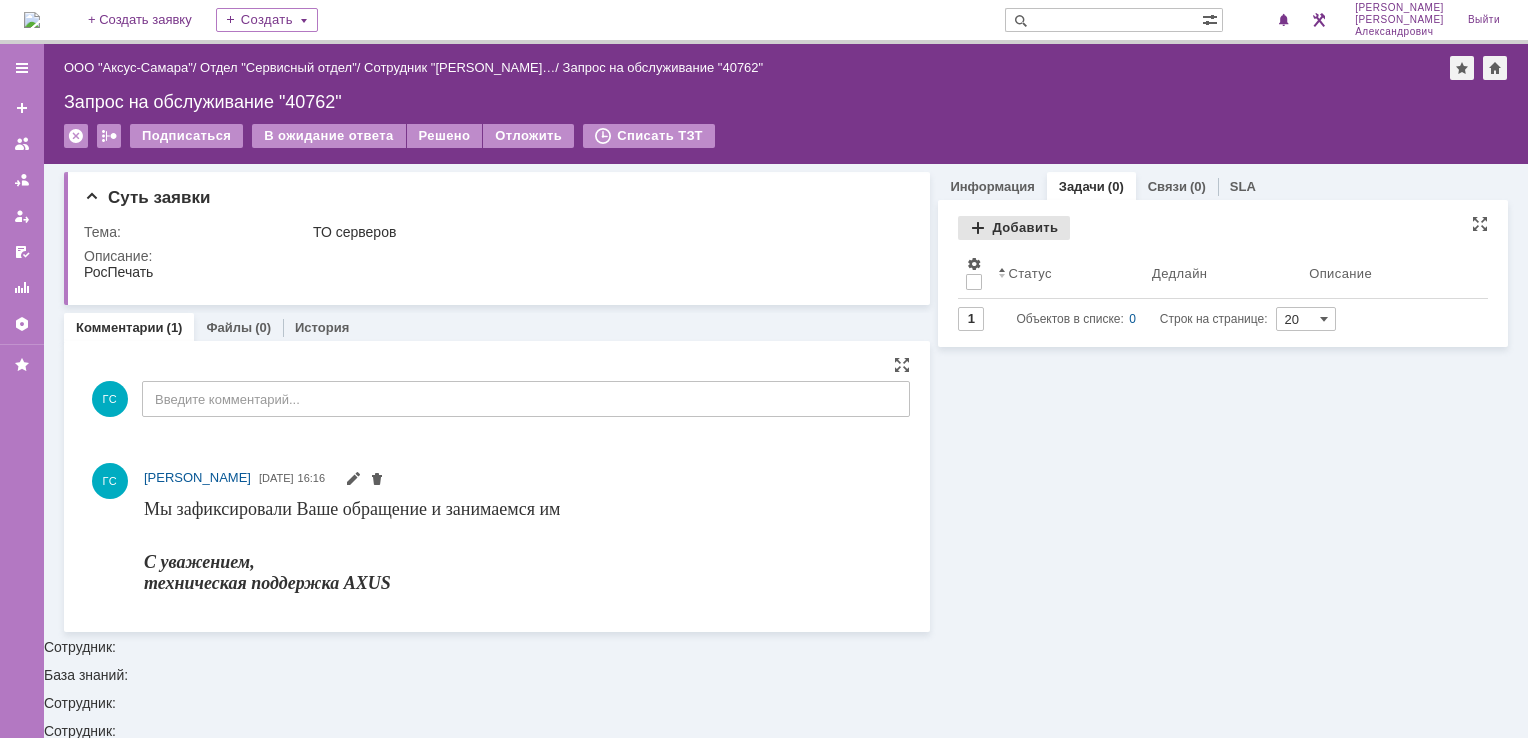 click on "Добавить" at bounding box center (1014, 228) 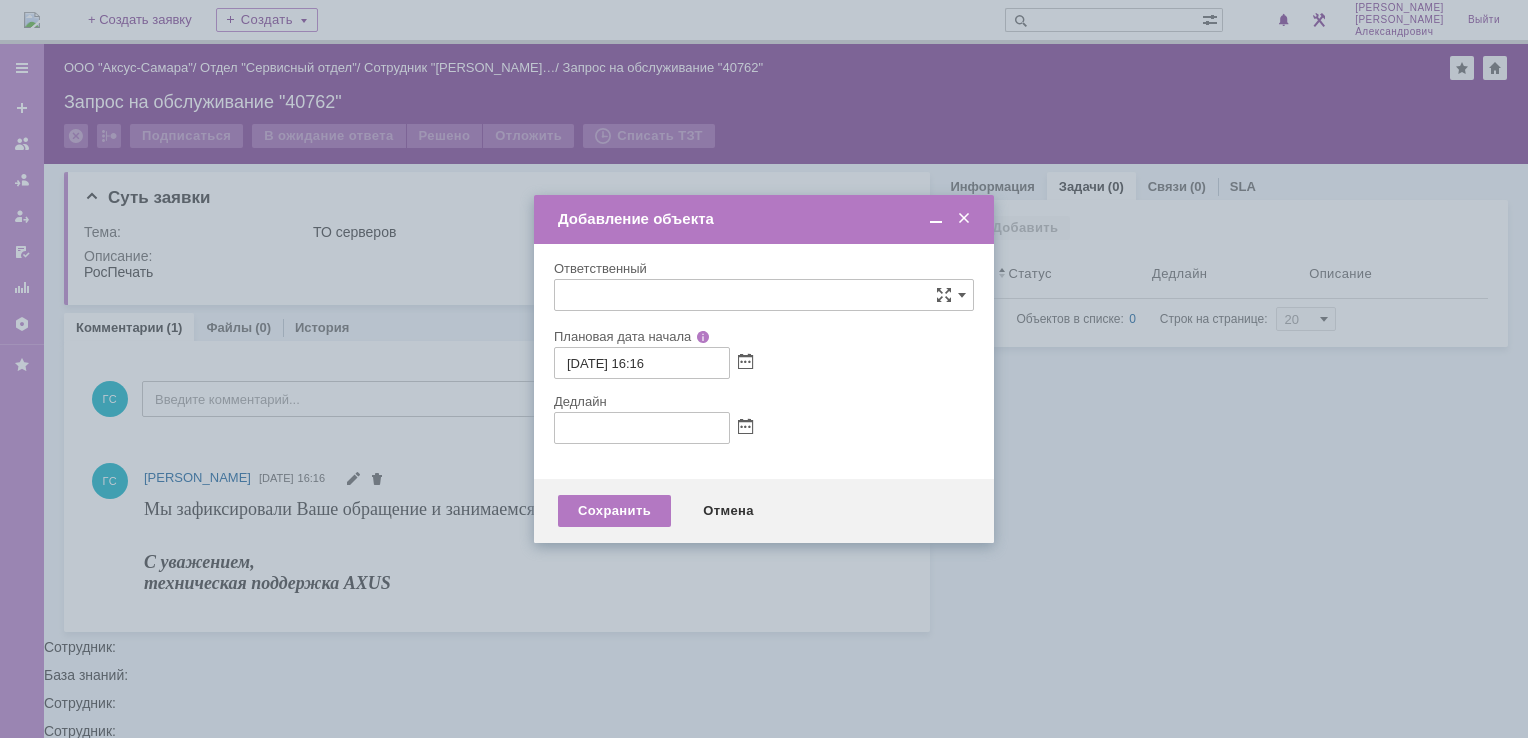 type on "[не указано]" 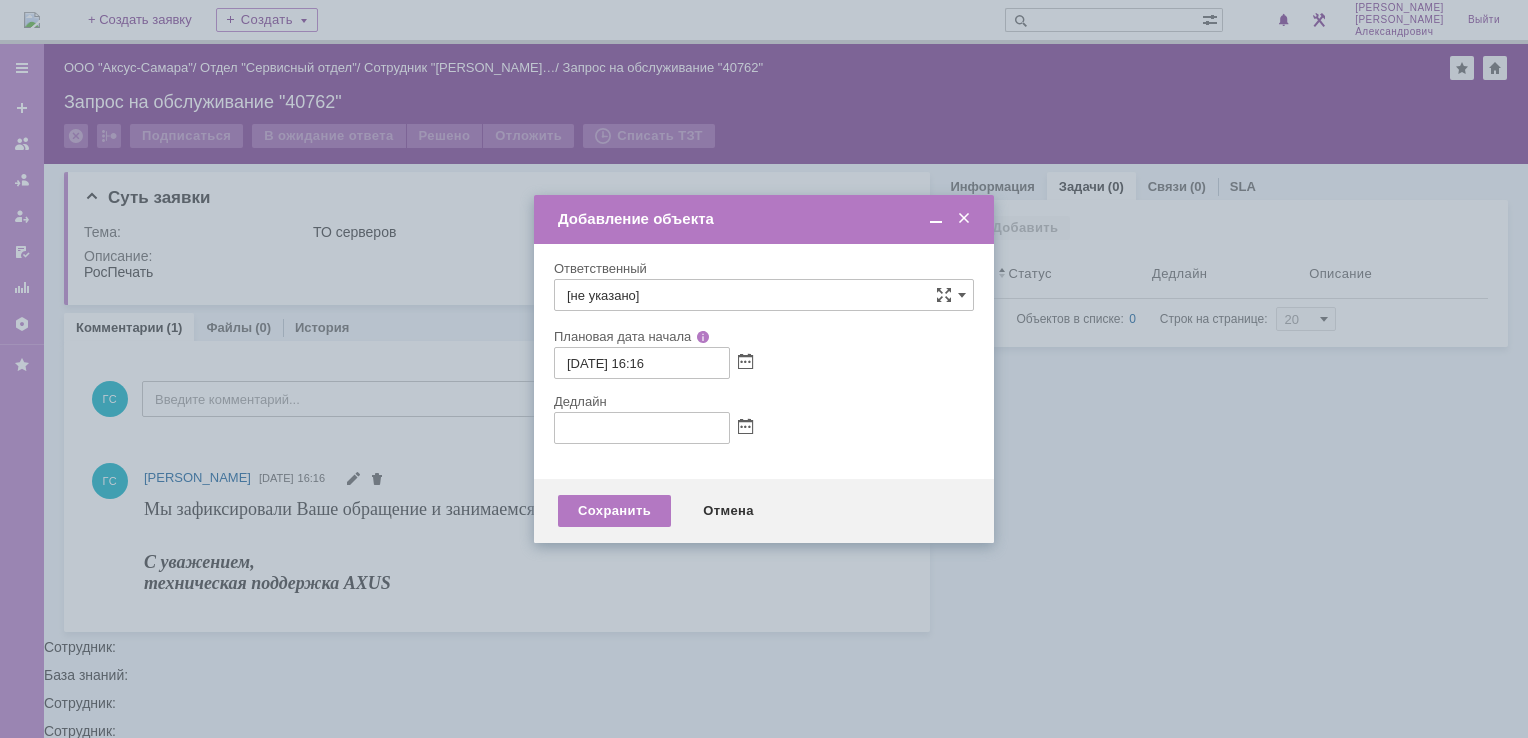 type on "[не указано]" 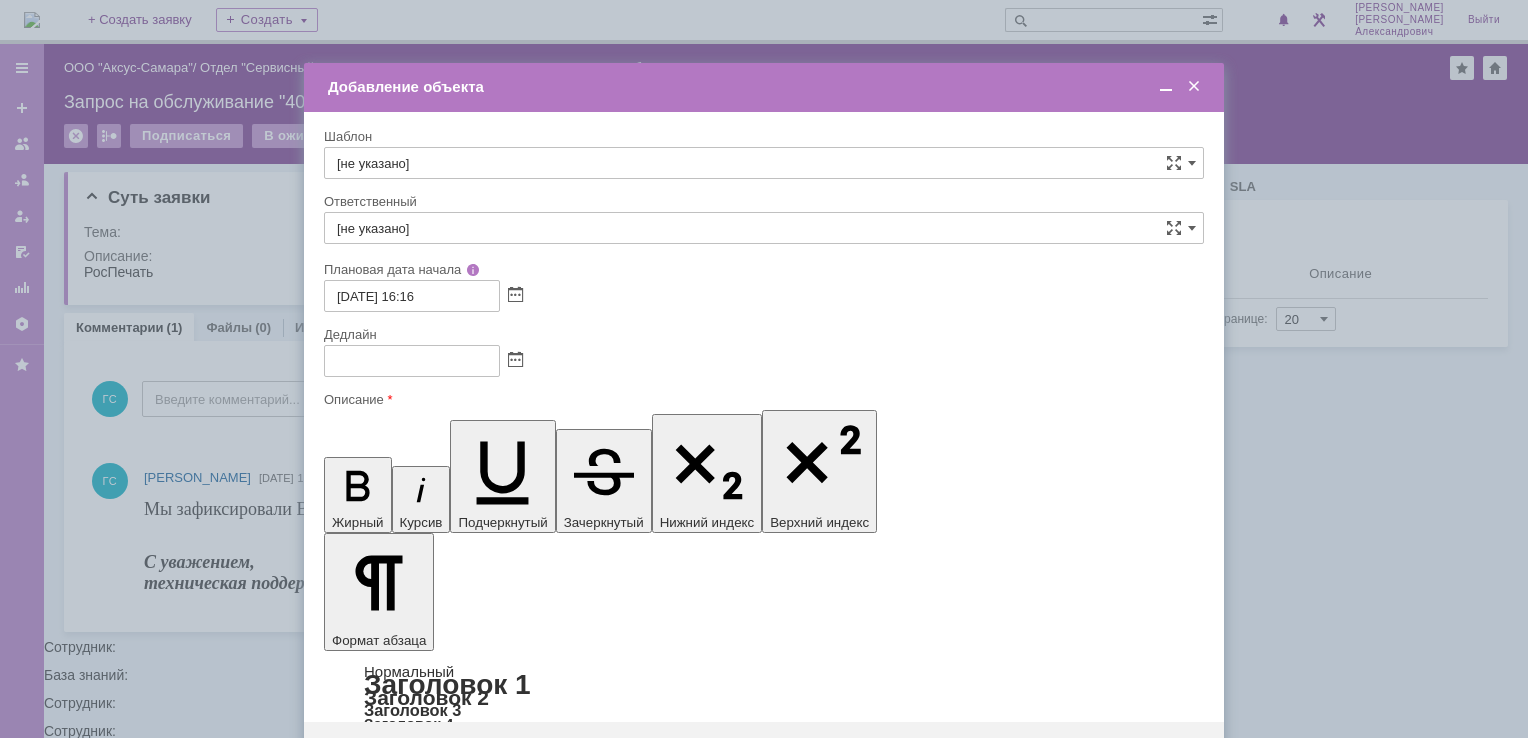scroll, scrollTop: 0, scrollLeft: 0, axis: both 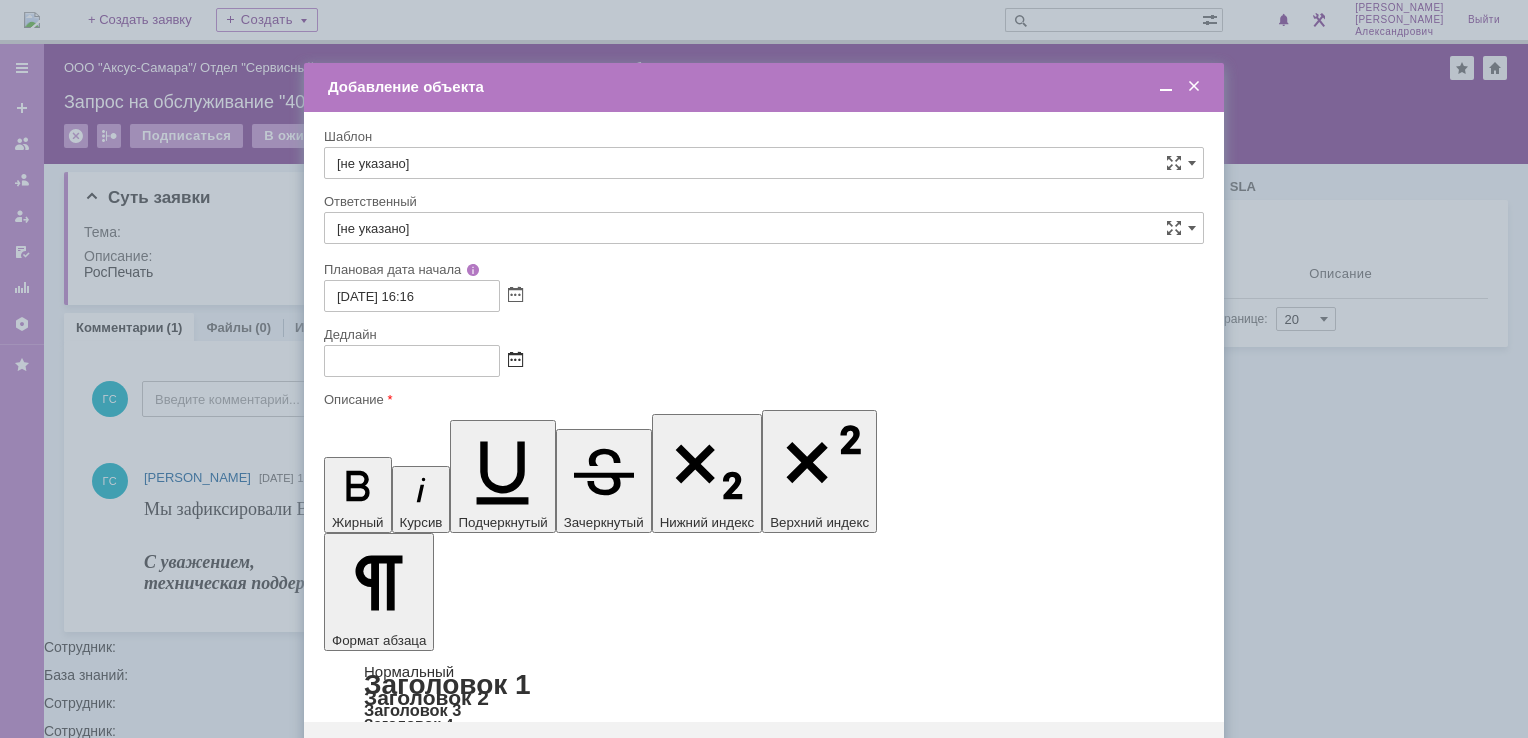 click at bounding box center (515, 361) 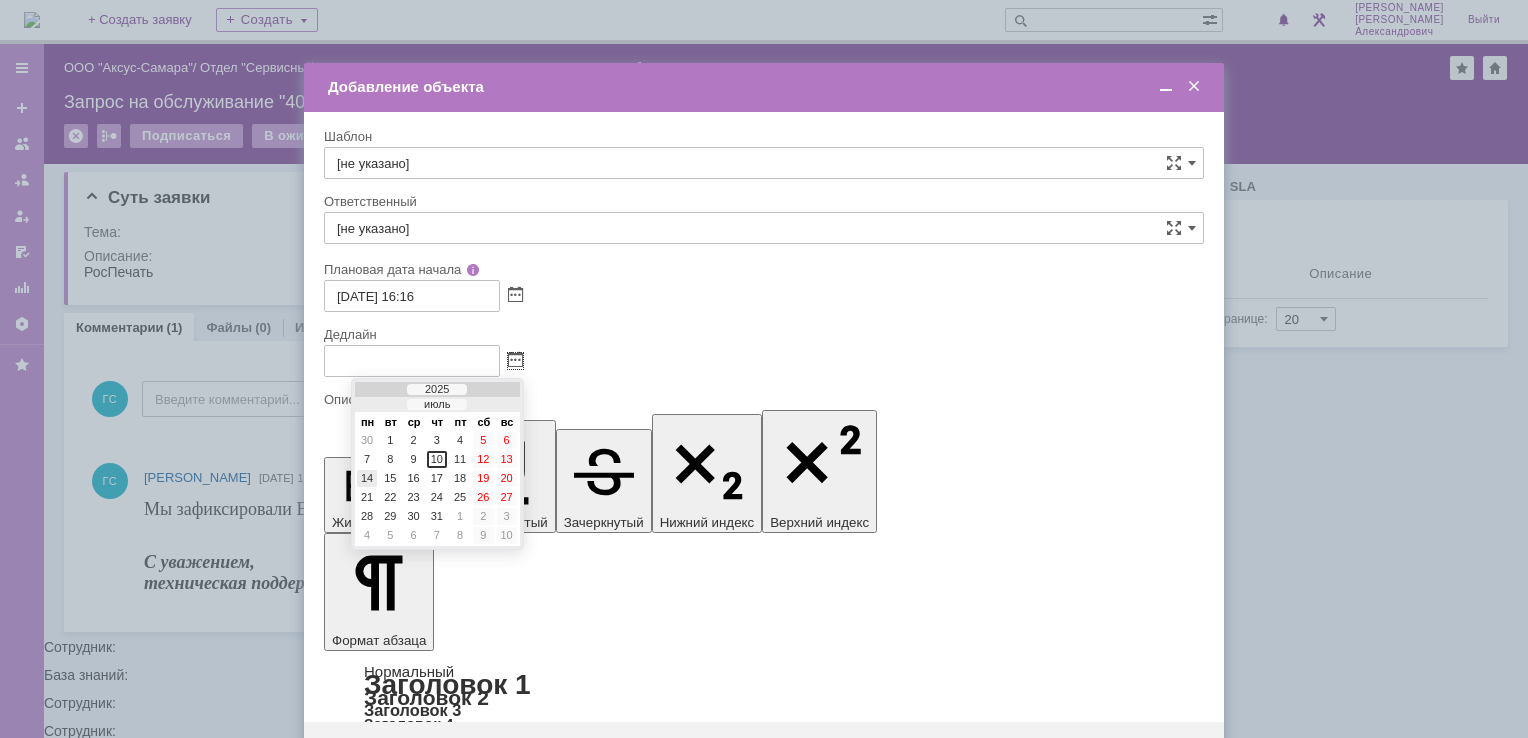 click on "14" at bounding box center (367, 478) 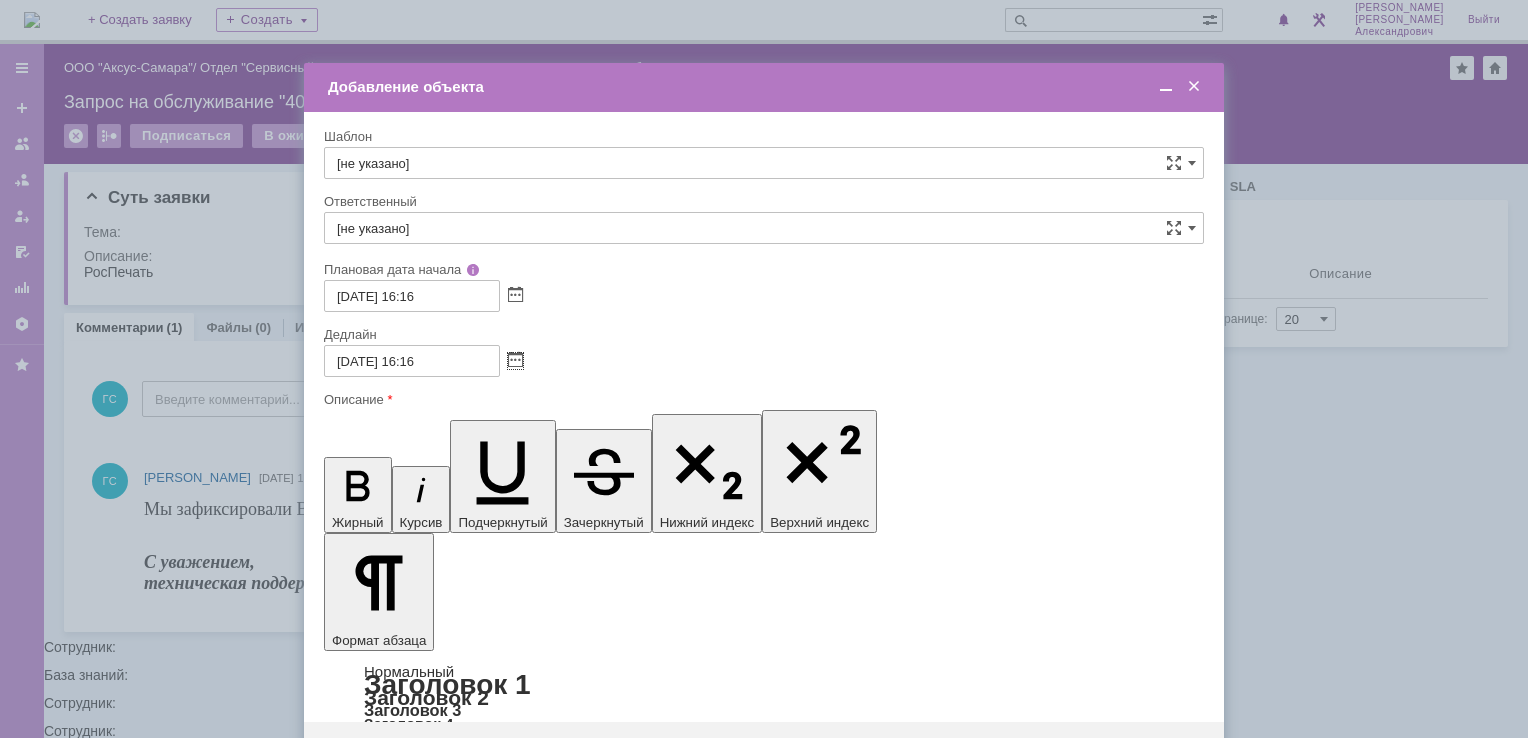 click on "[не указано]" at bounding box center (764, 228) 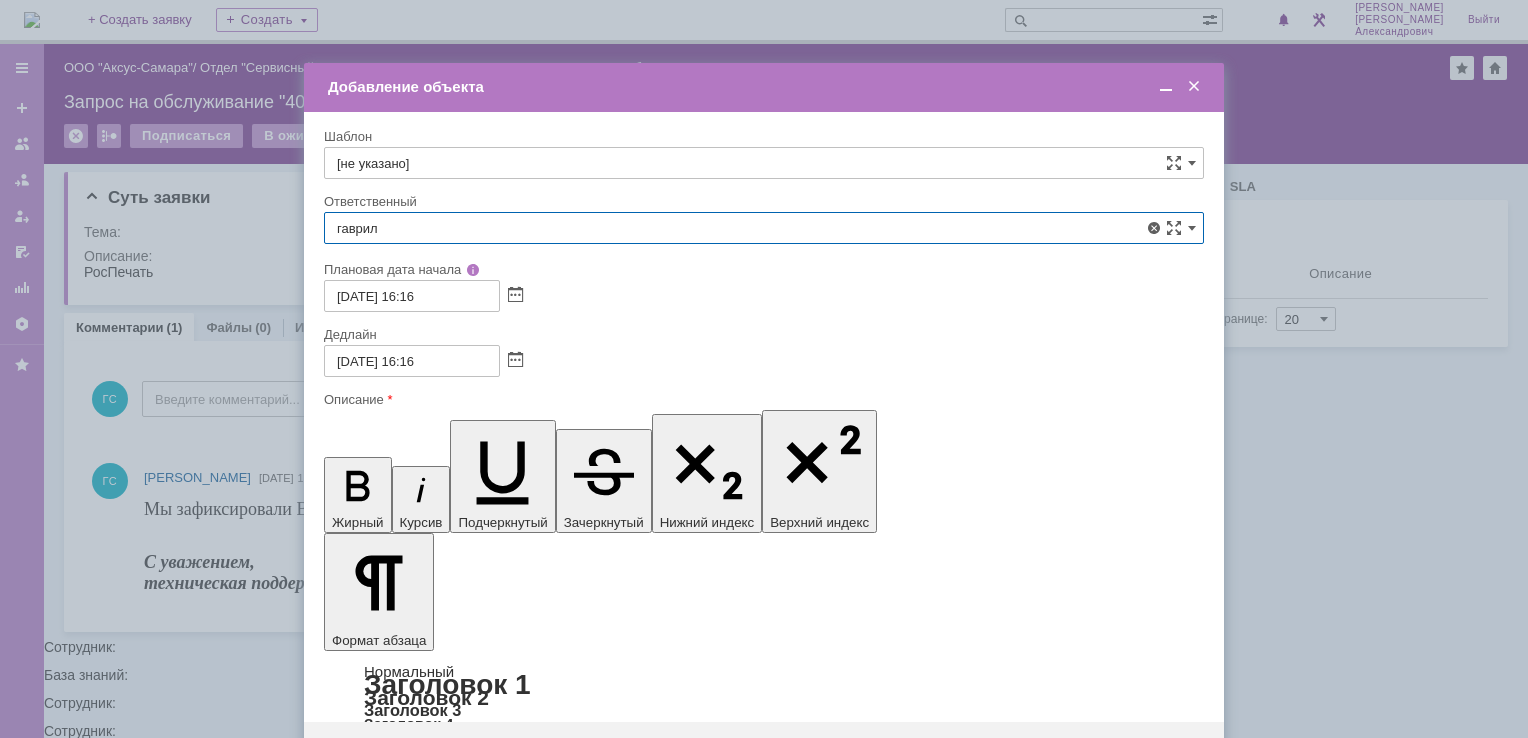 click on "[PERSON_NAME]" at bounding box center [764, 440] 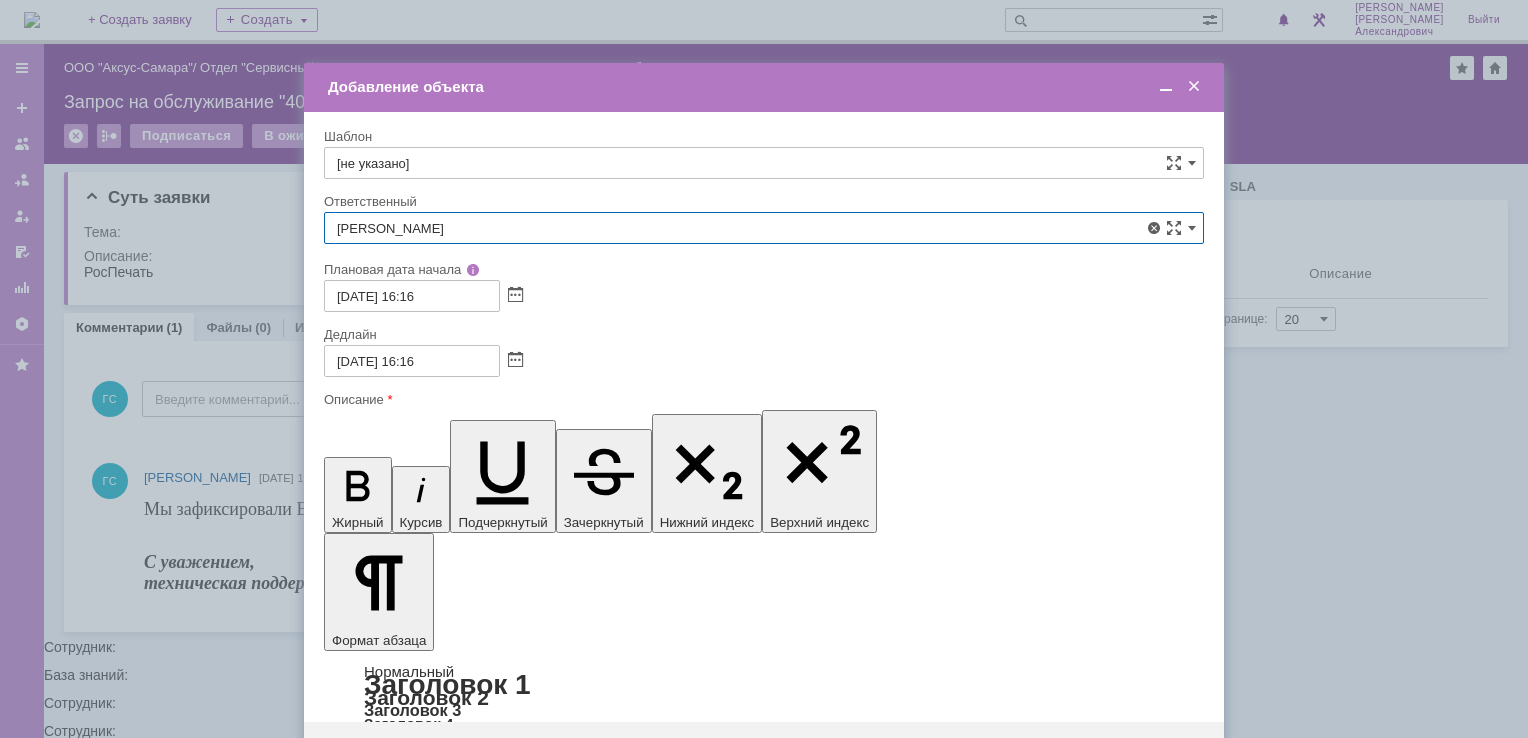 type on "[PERSON_NAME]" 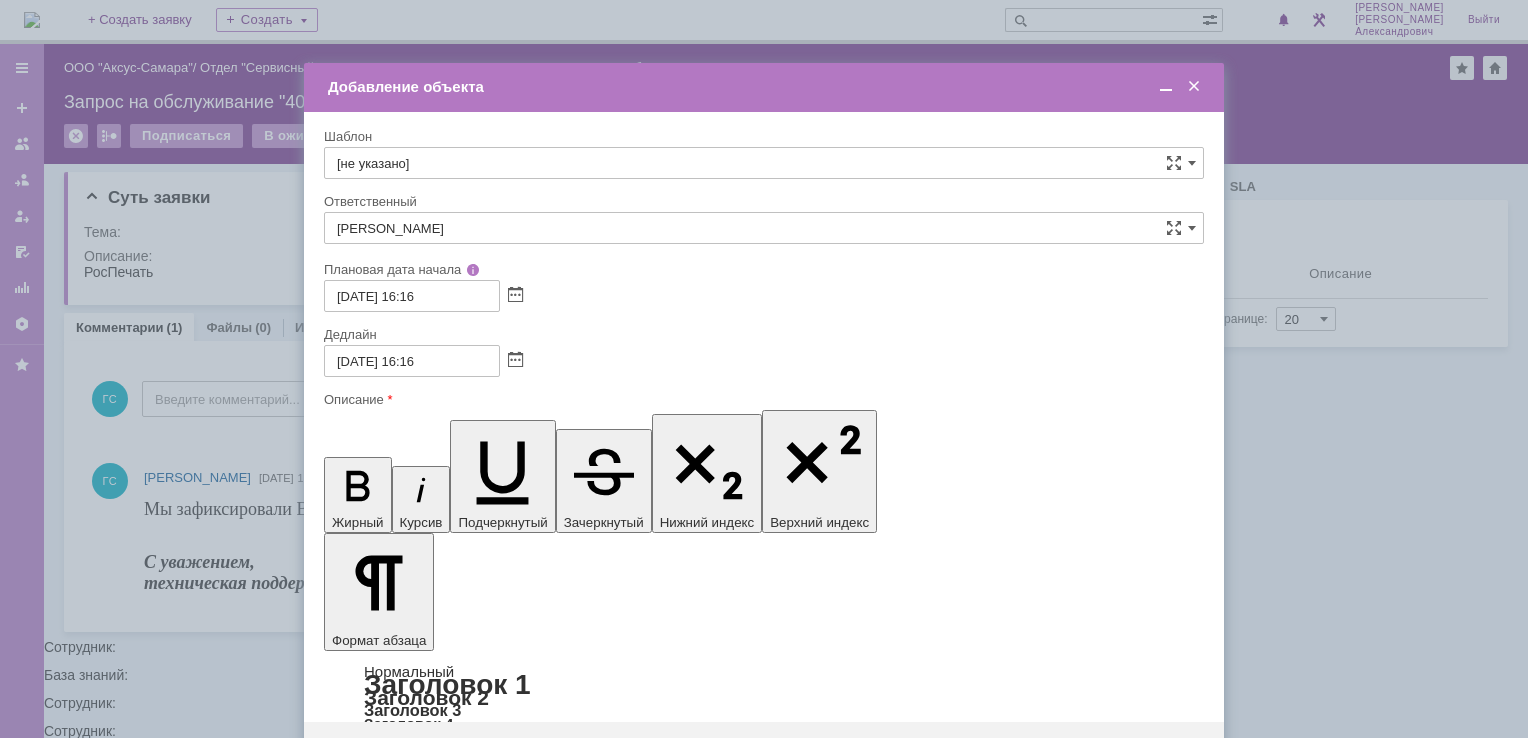 click on "Сохранить" at bounding box center (384, 754) 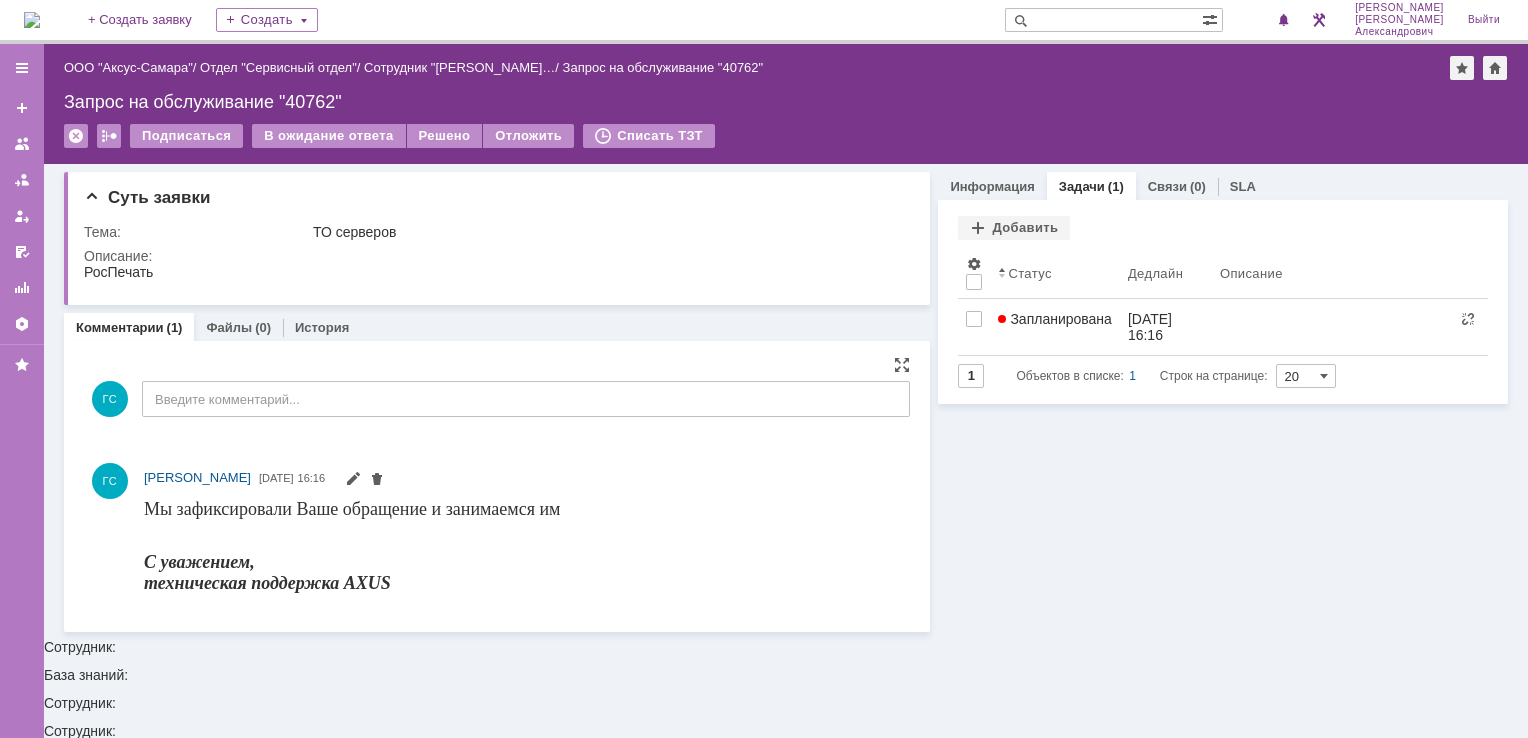 scroll, scrollTop: 0, scrollLeft: 0, axis: both 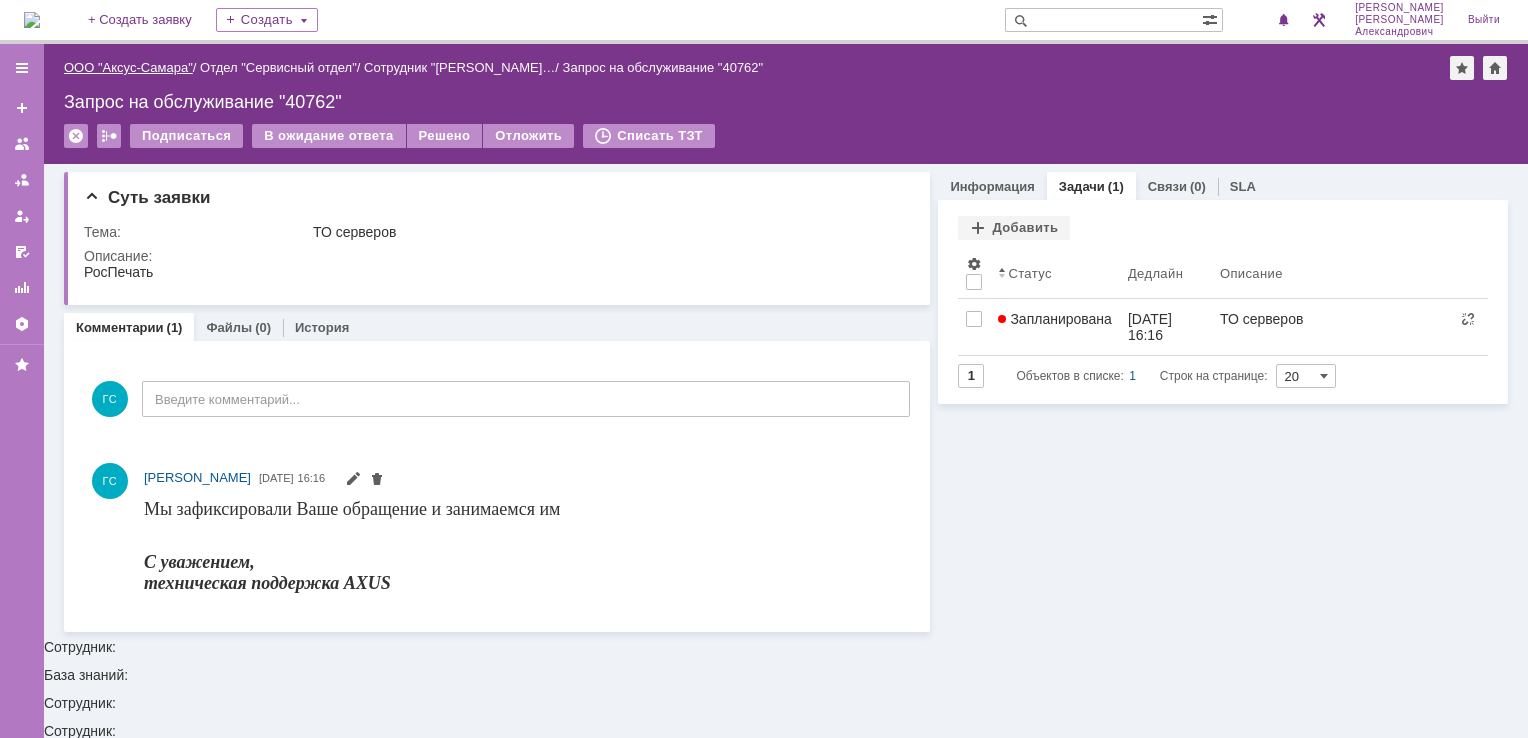 click on "ООО "Аксус-Самара"" at bounding box center (128, 67) 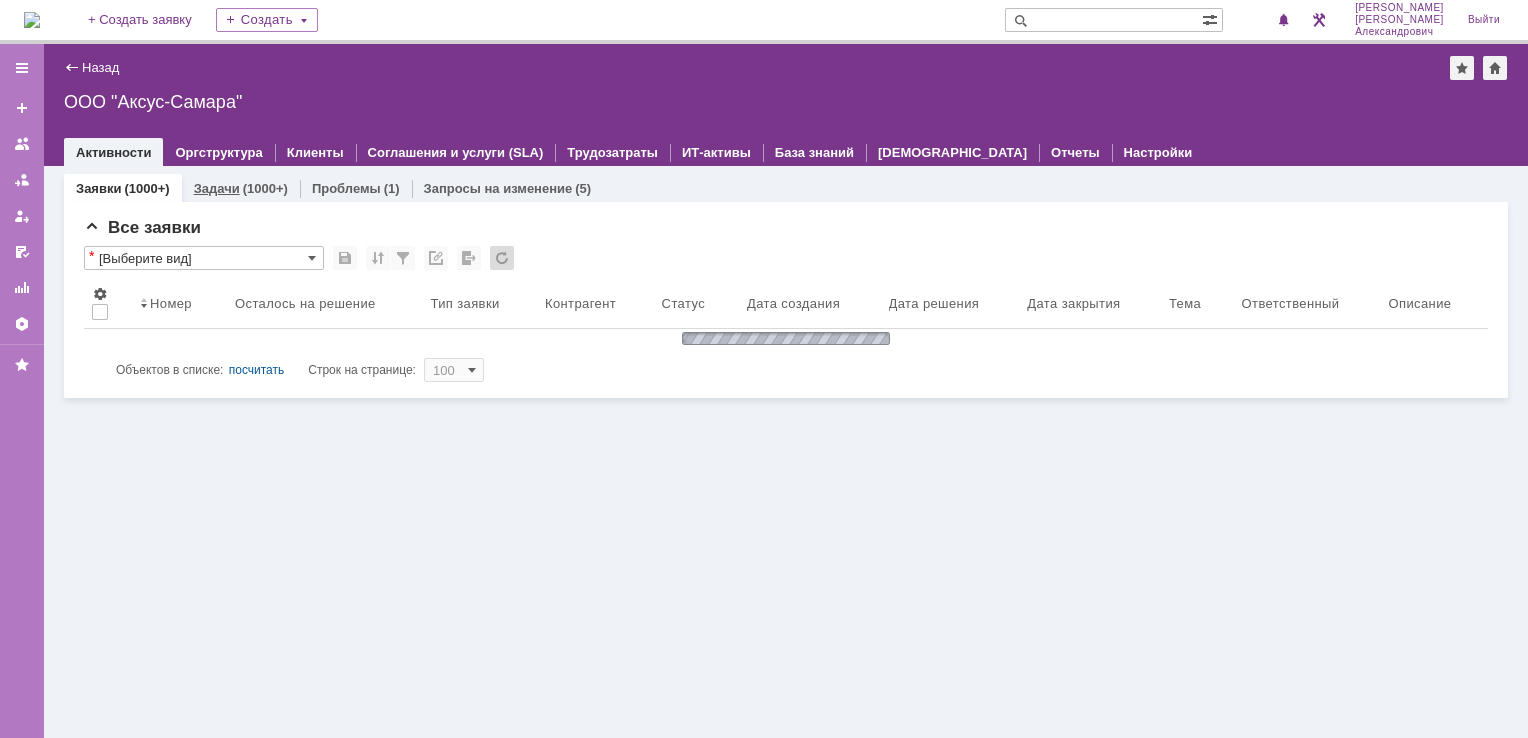 click on "Задачи" at bounding box center (217, 188) 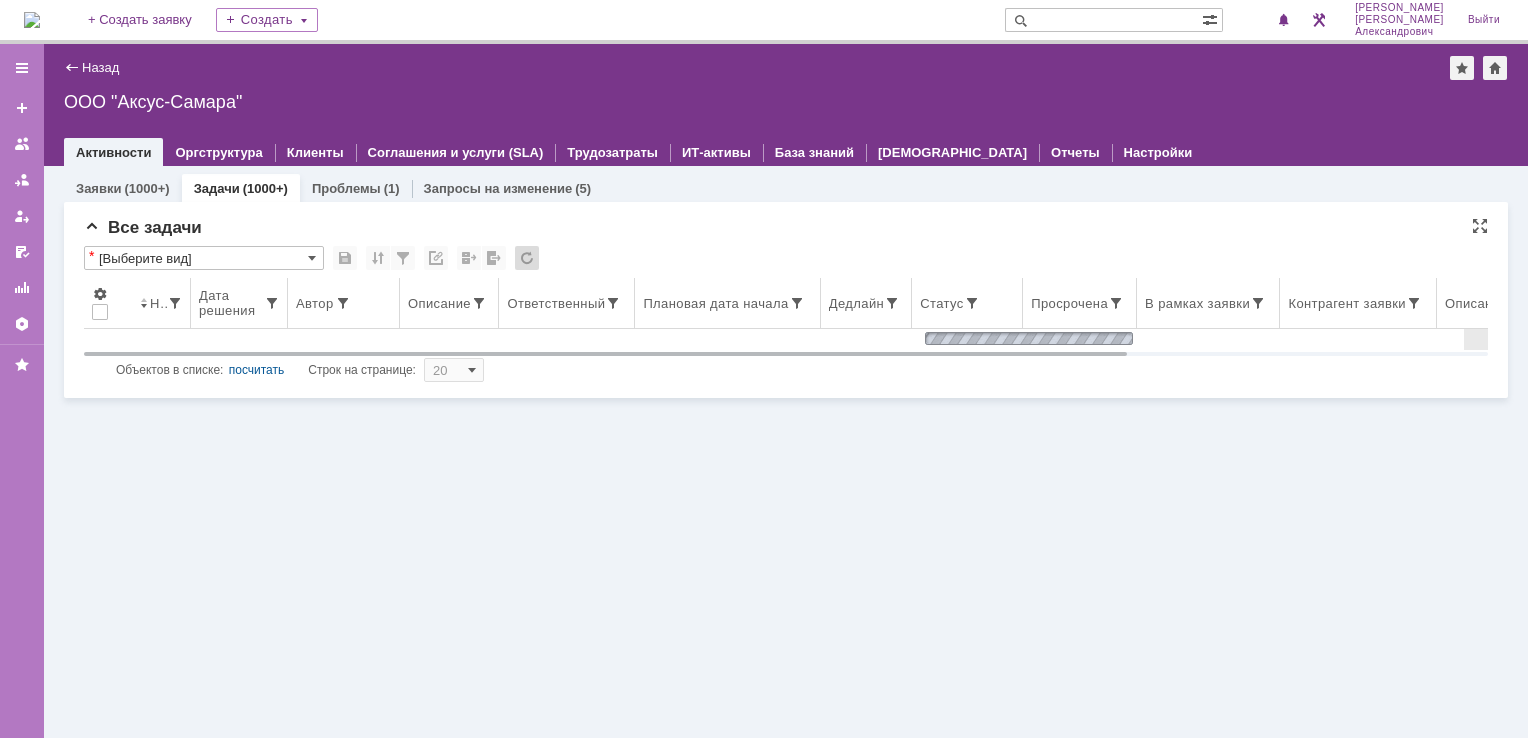 scroll, scrollTop: 0, scrollLeft: 0, axis: both 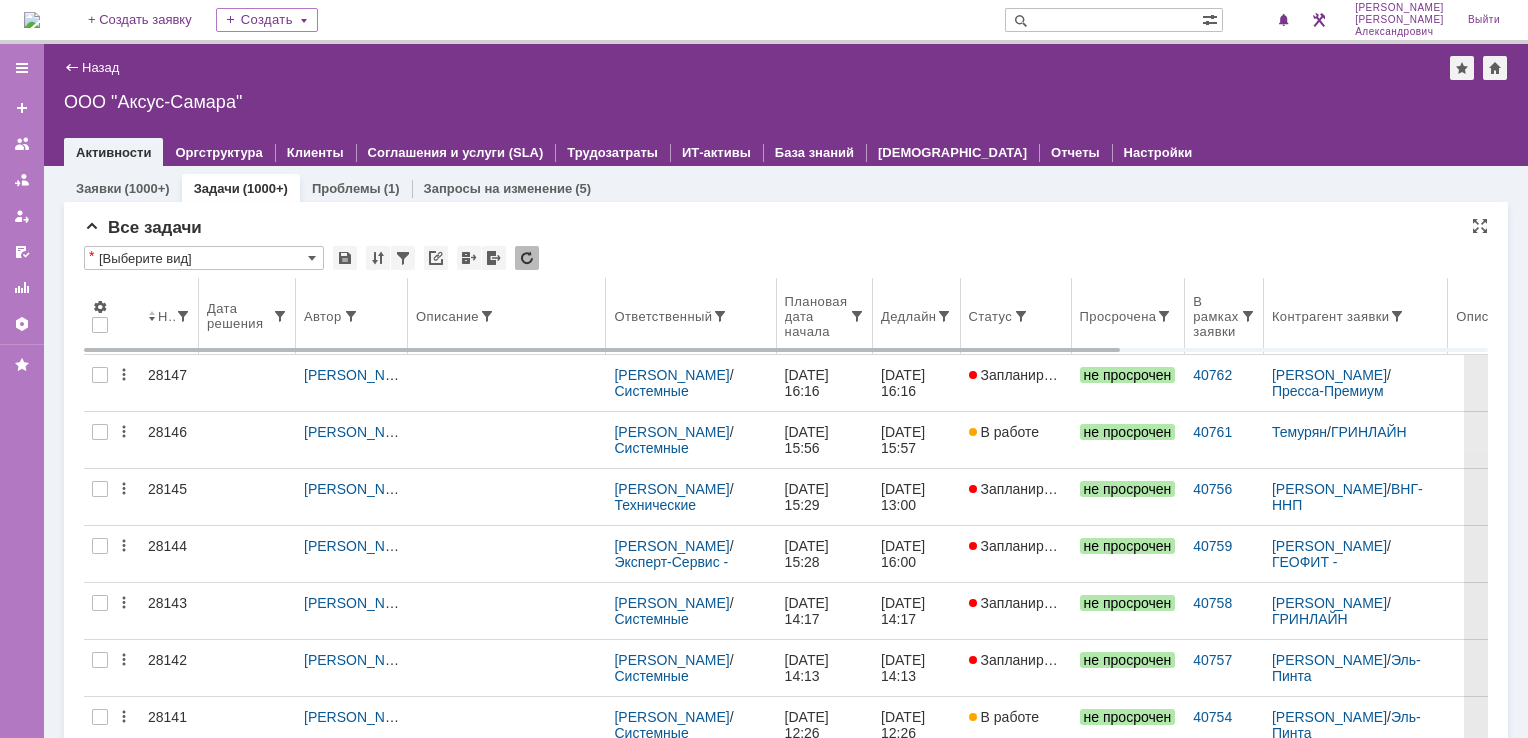 click on "Ответственный" at bounding box center [663, 316] 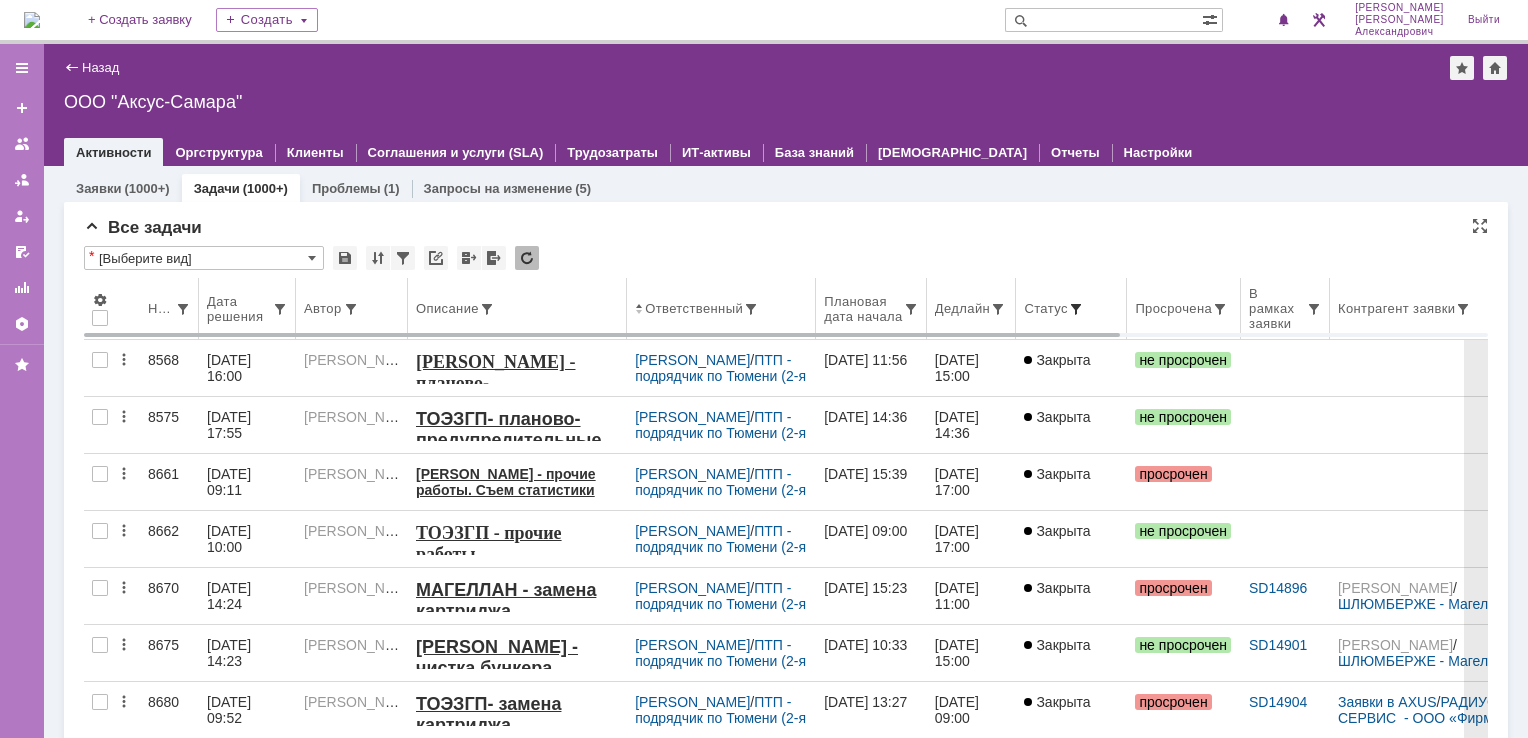 click at bounding box center [1076, 309] 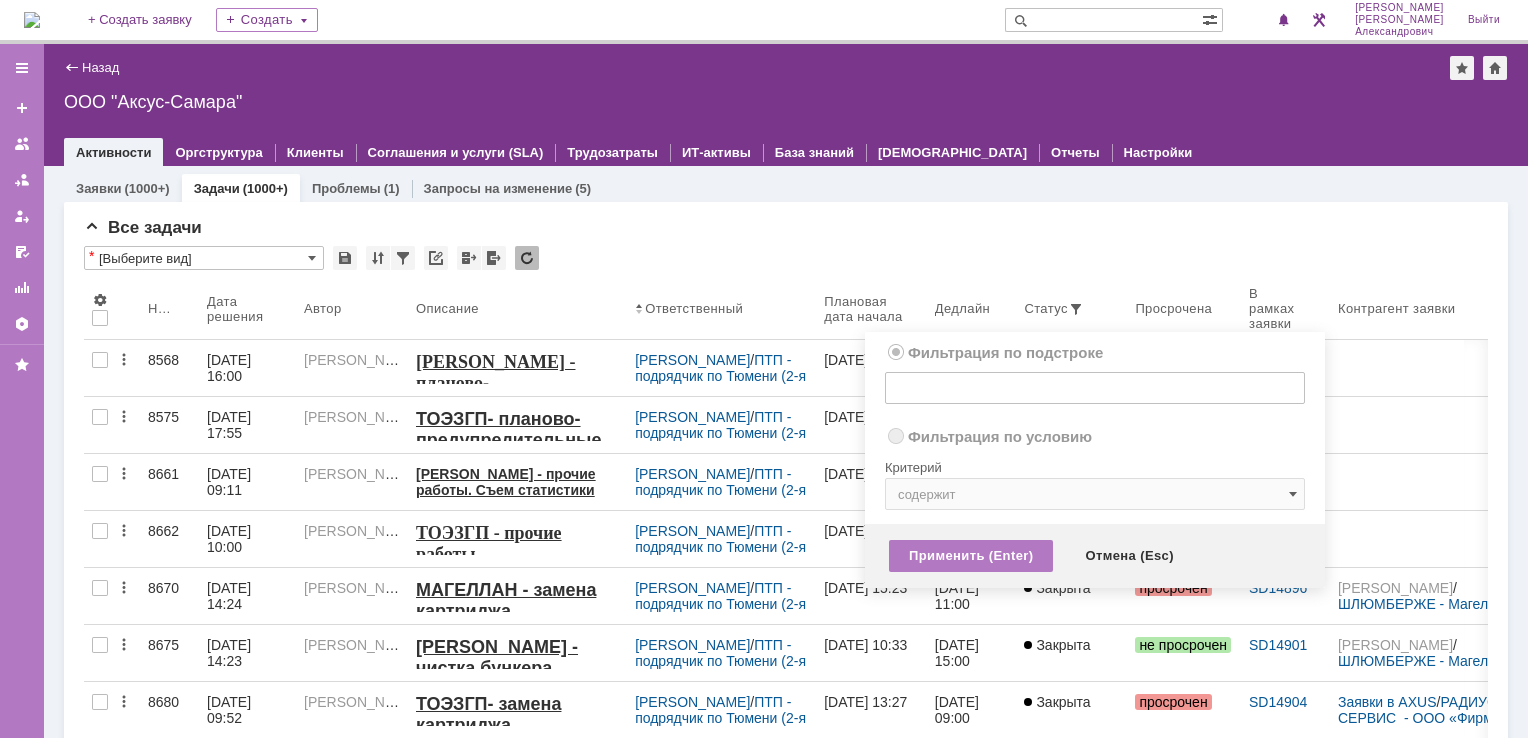 radio on "false" 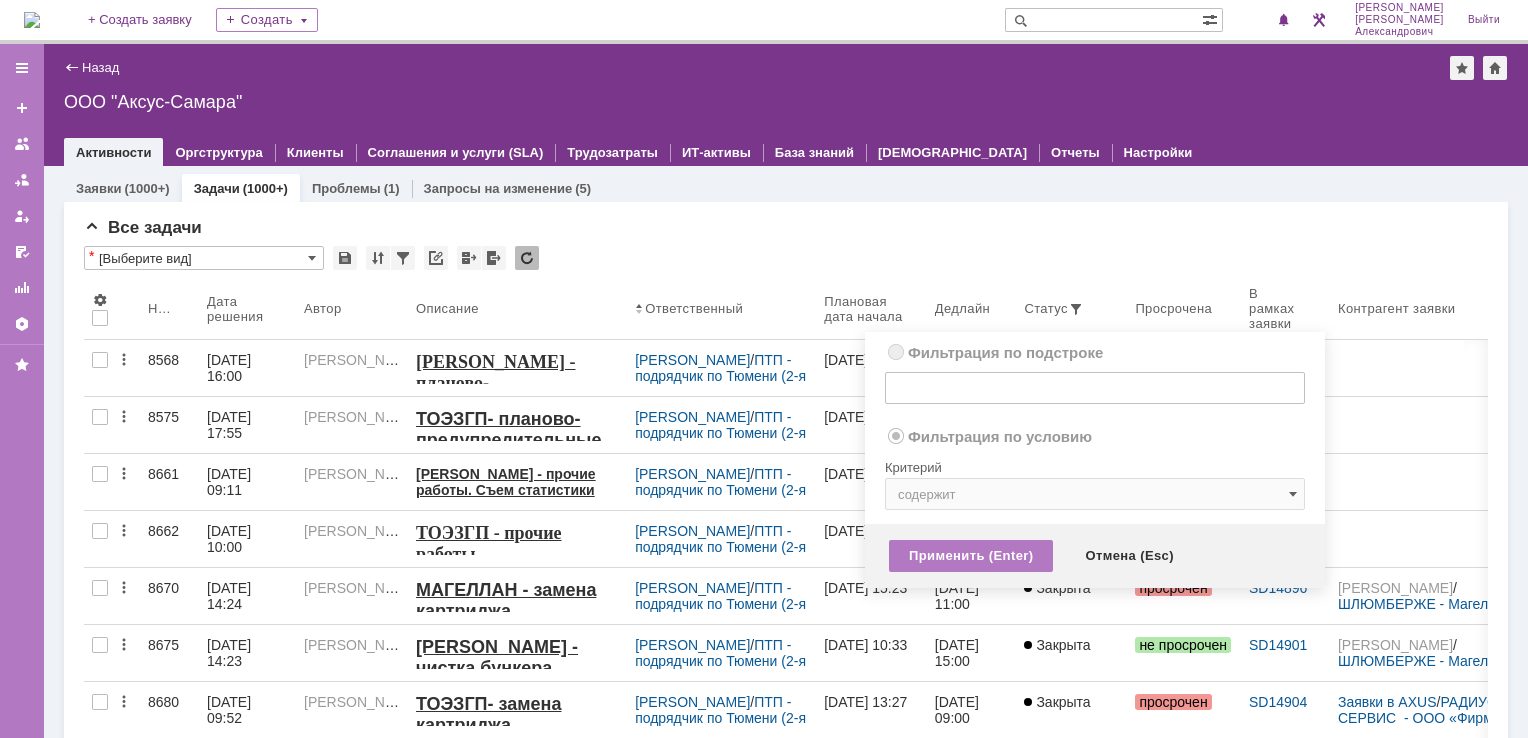 click on "содержит" at bounding box center [1095, 494] 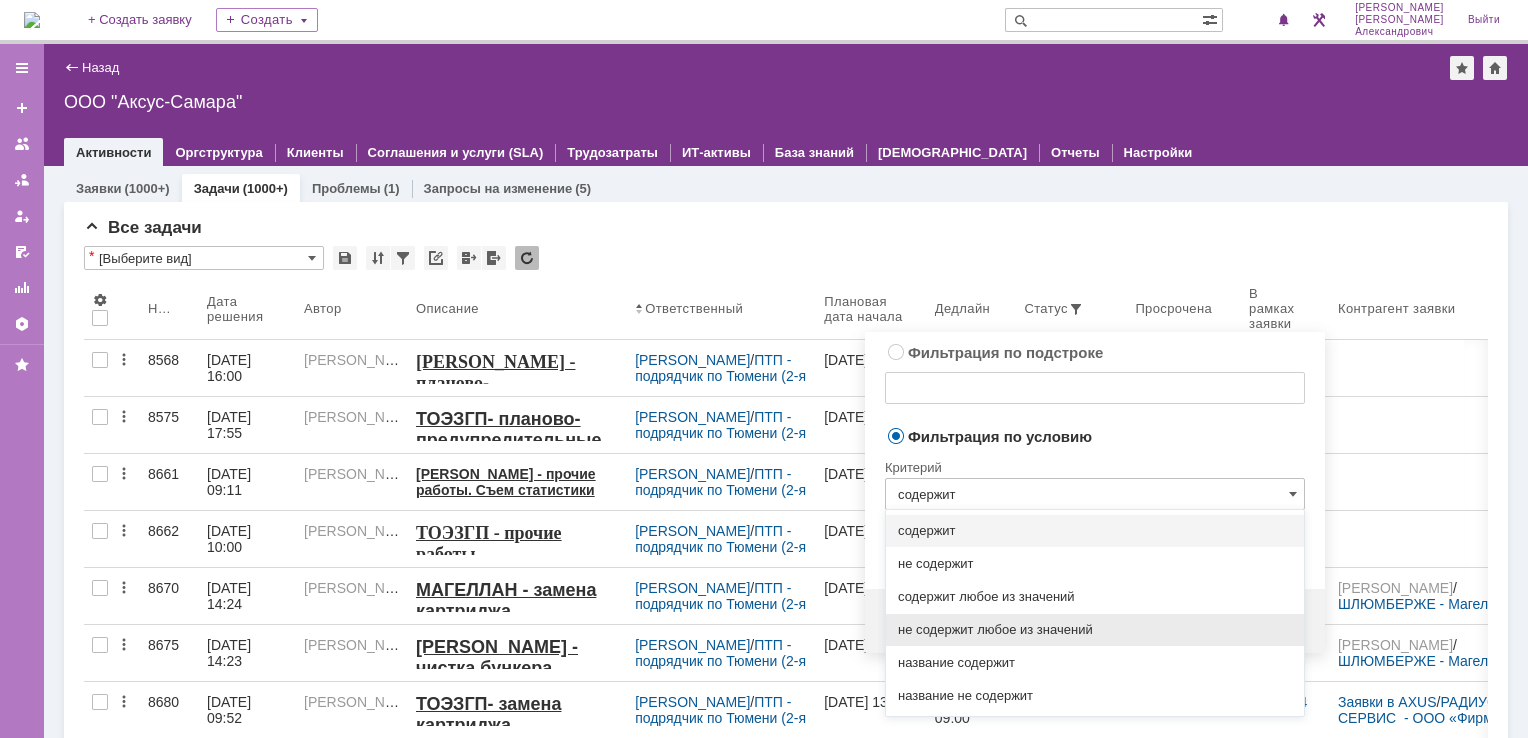 click on "не содержит любое из значений" at bounding box center [1095, 630] 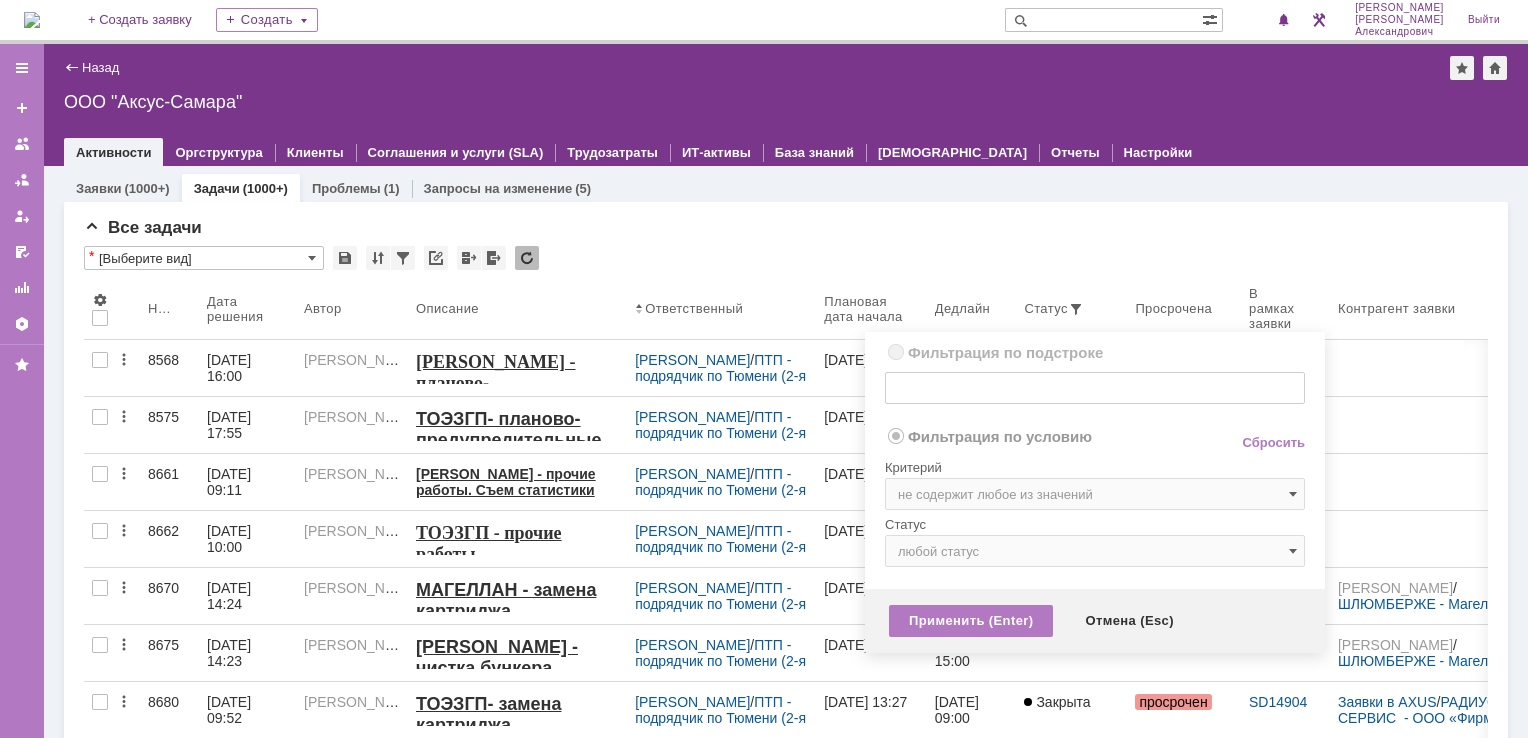 type on "не содержит любое из значений" 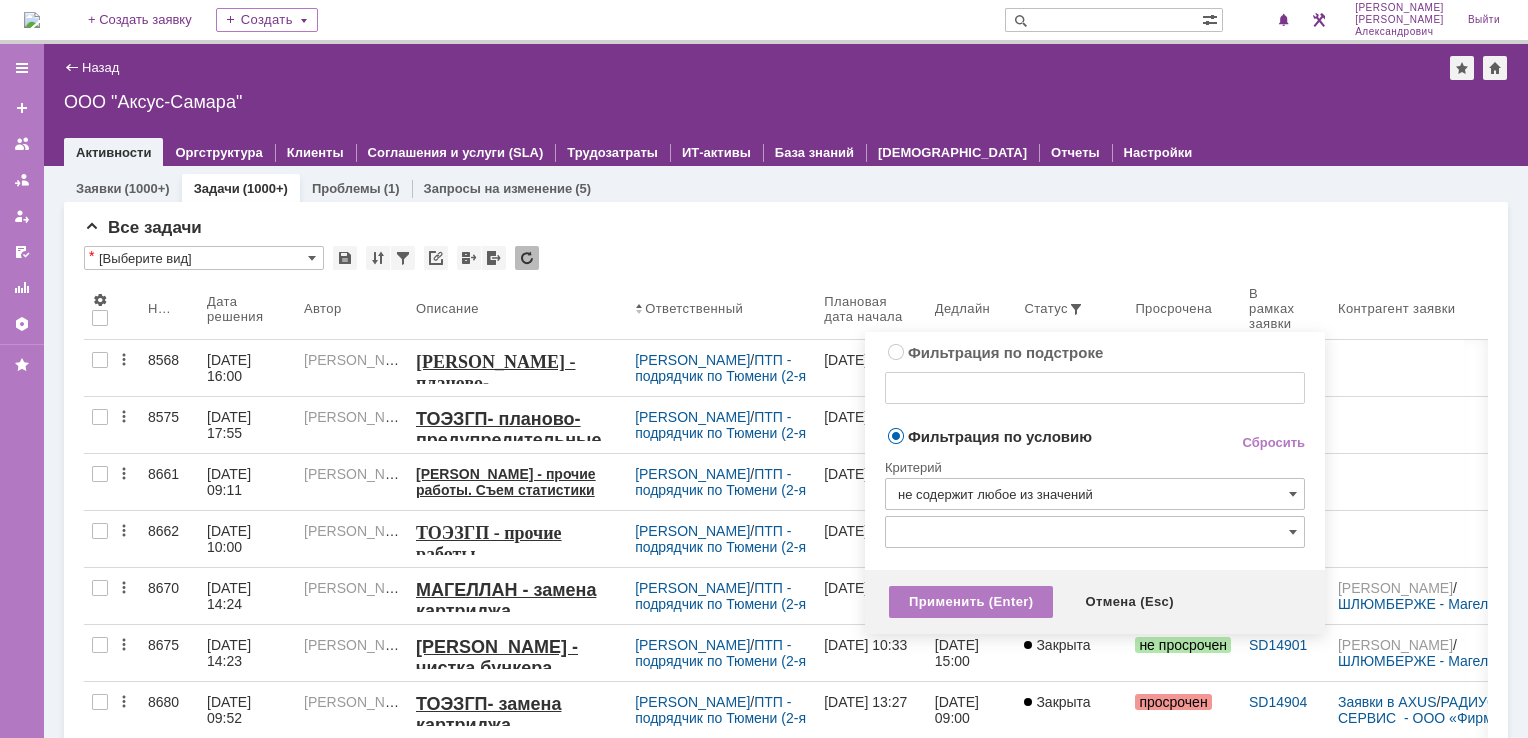 click at bounding box center (1095, 532) 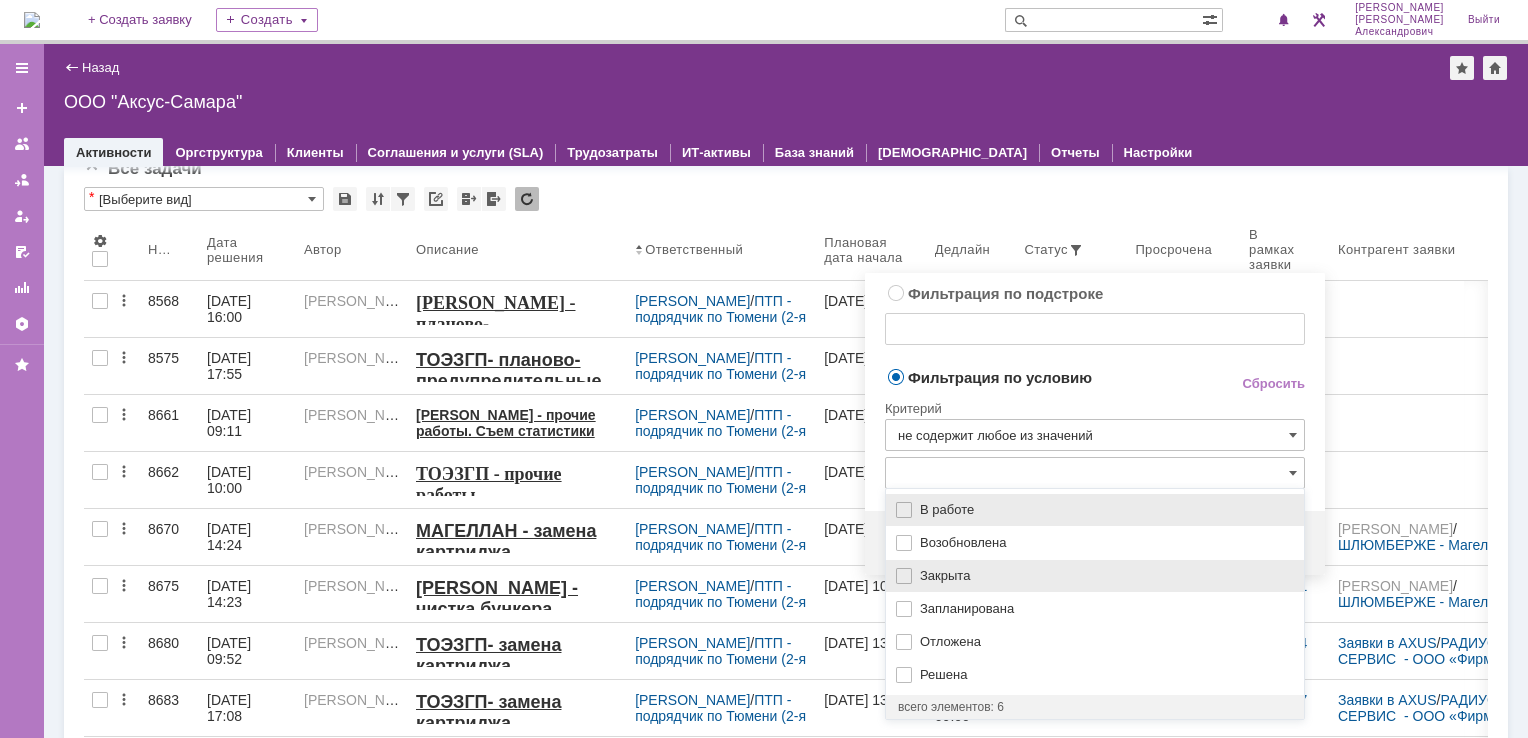 click on "Закрыта" at bounding box center [1106, 576] 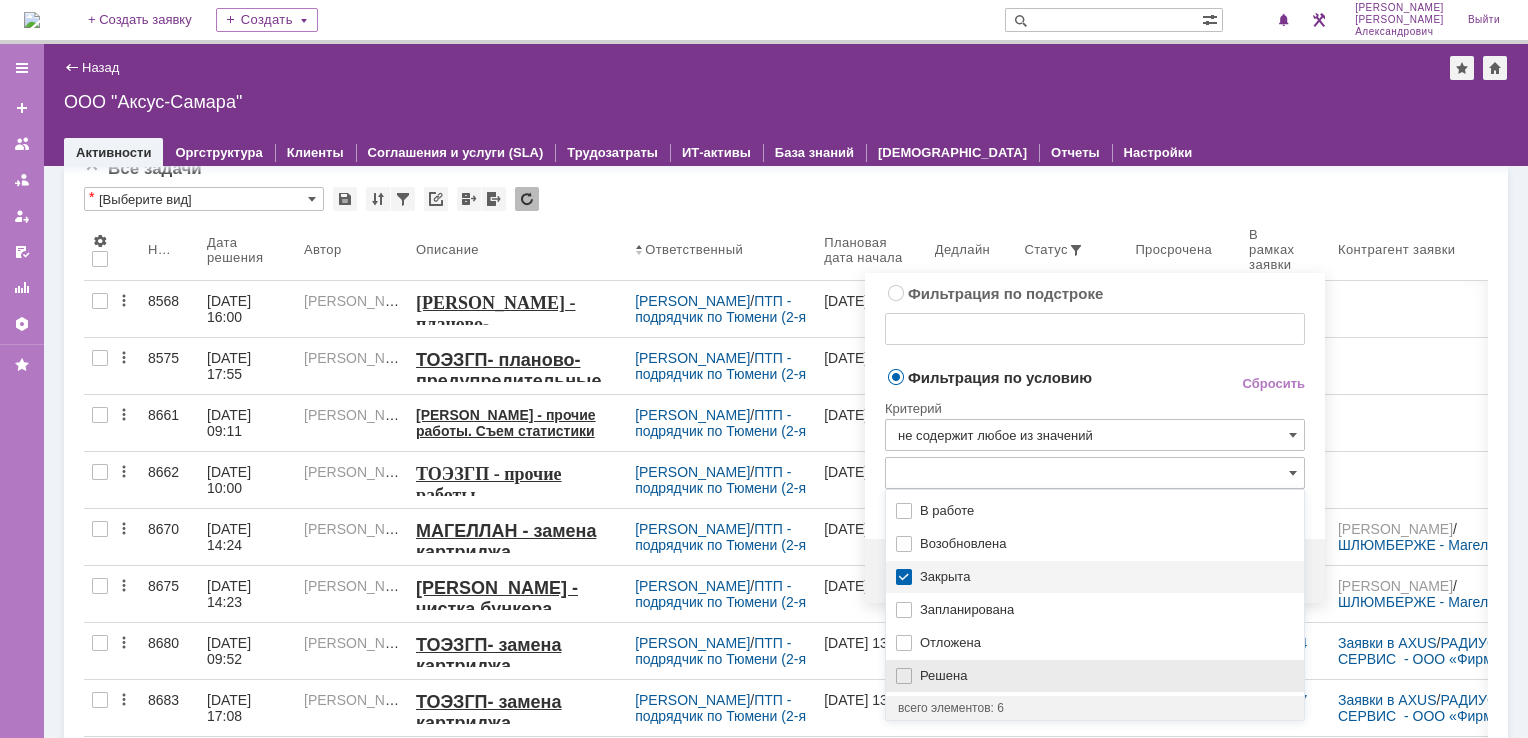 click on "Решена" at bounding box center [1106, 676] 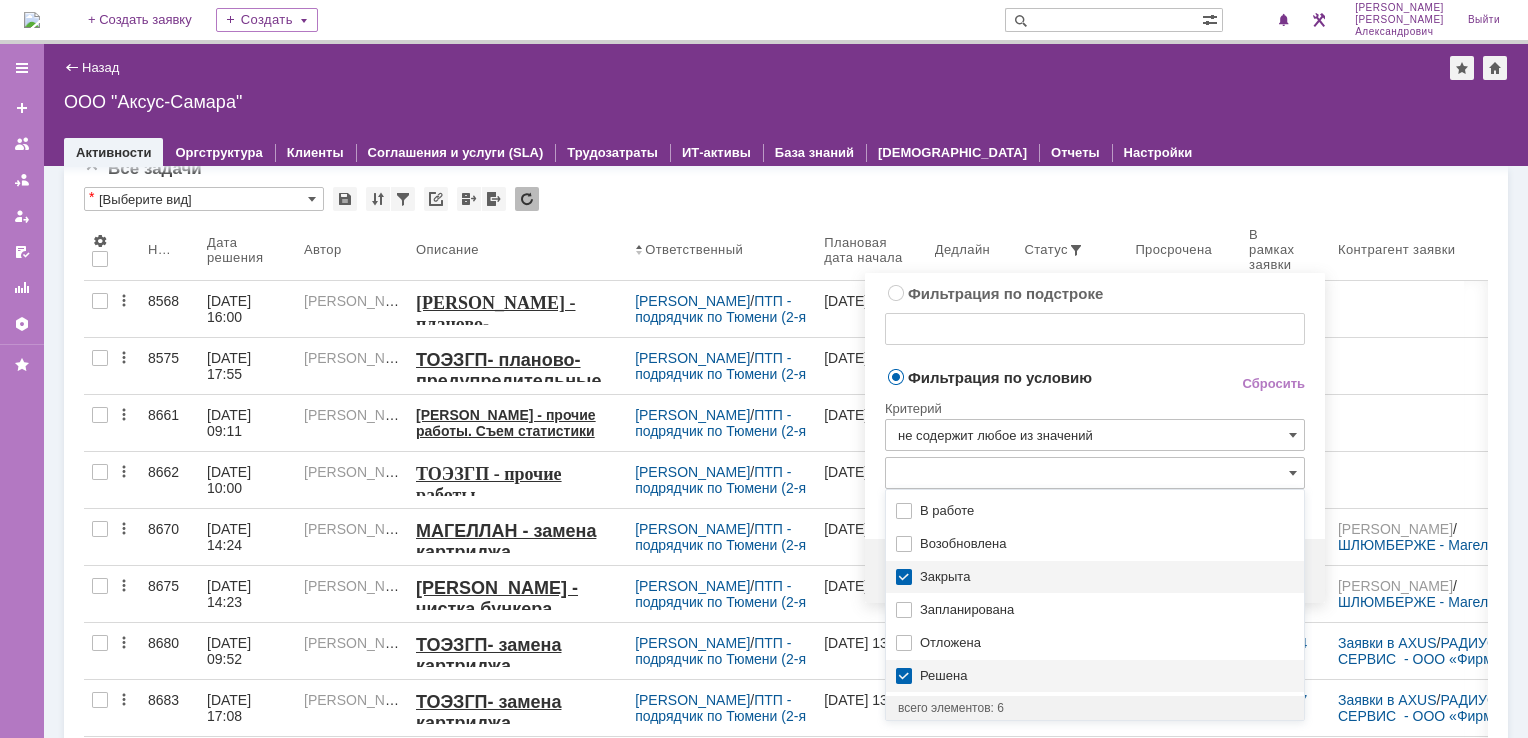 click on "Критерий" at bounding box center (1095, 405) 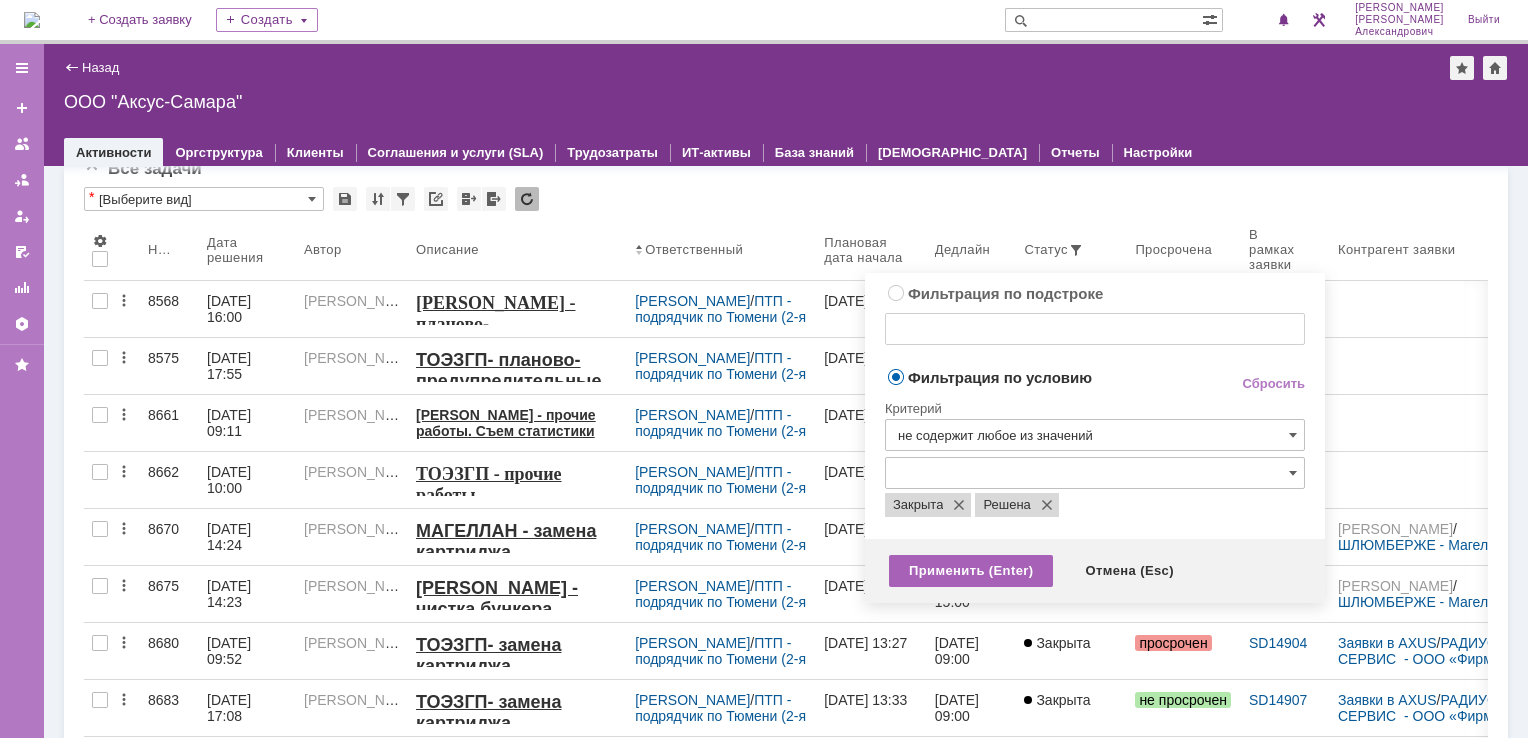 click on "Применить (Enter)" at bounding box center (971, 571) 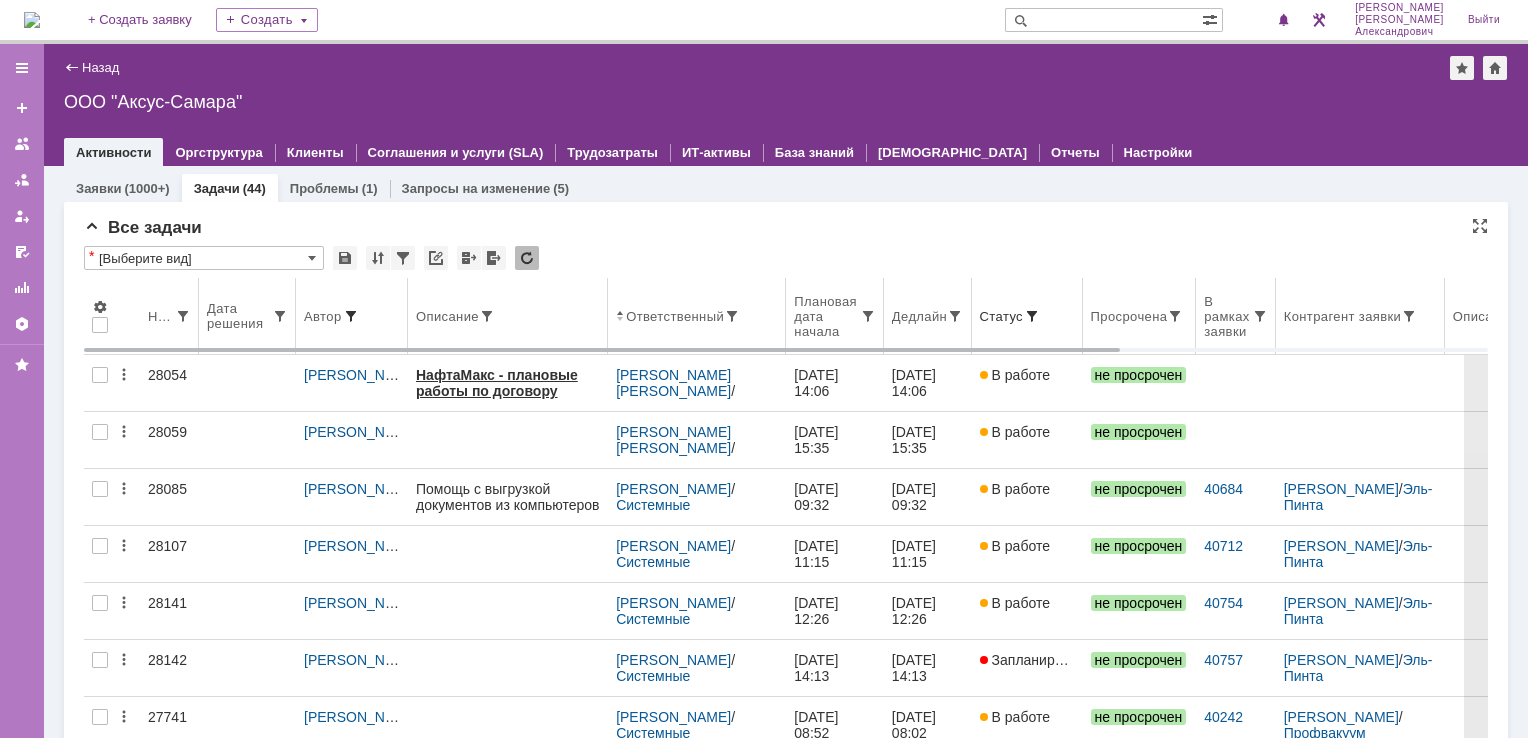 click at bounding box center (351, 316) 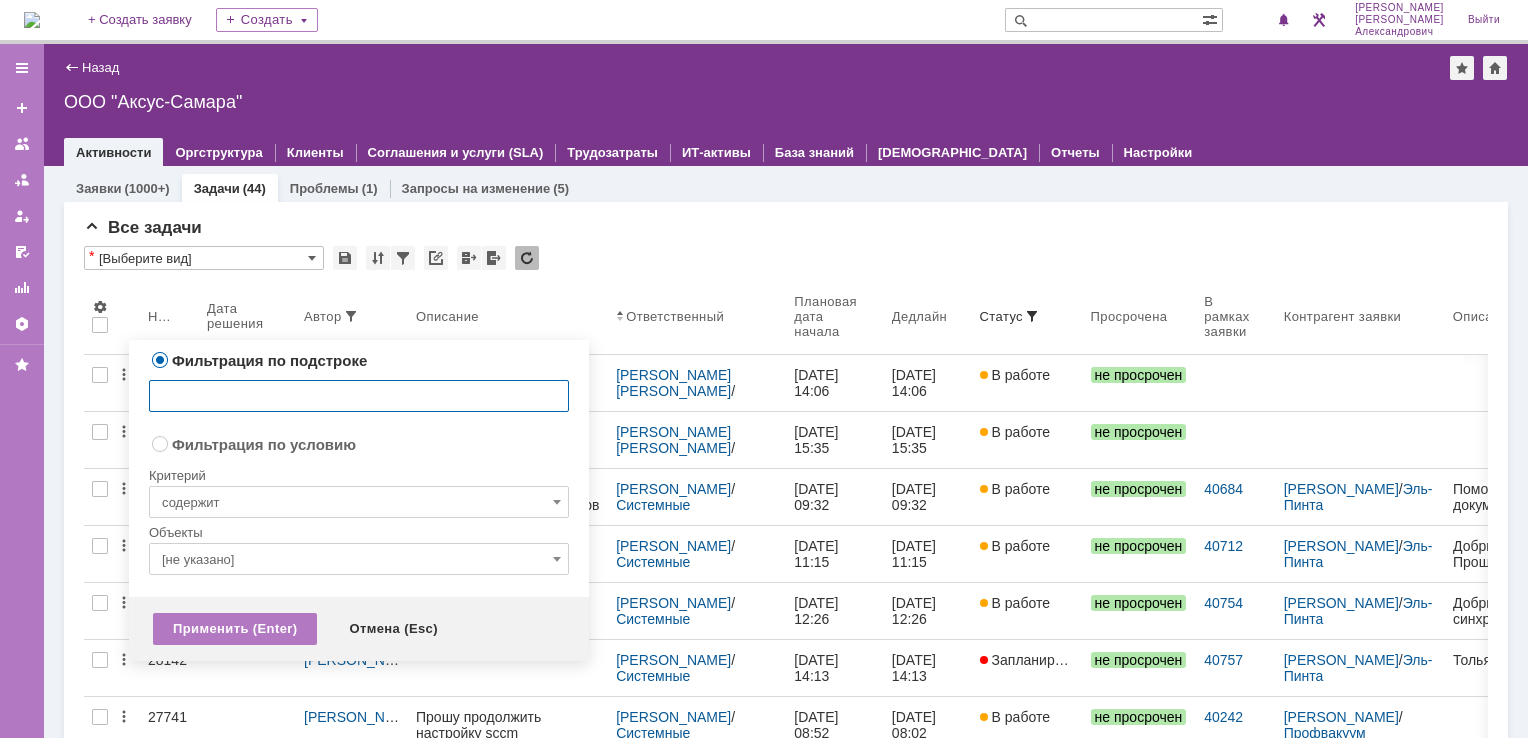 radio on "false" 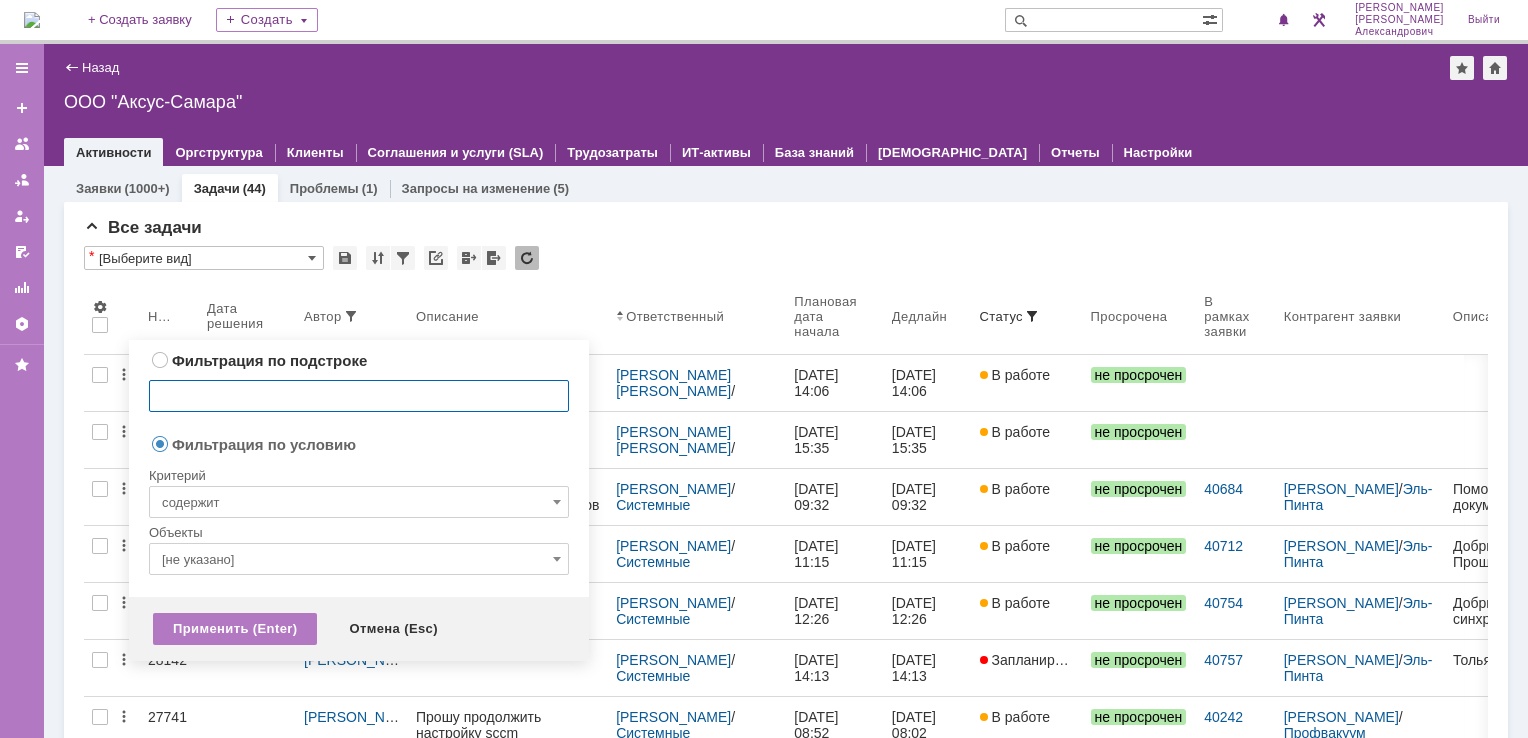 click on "[не указано]" at bounding box center (359, 559) 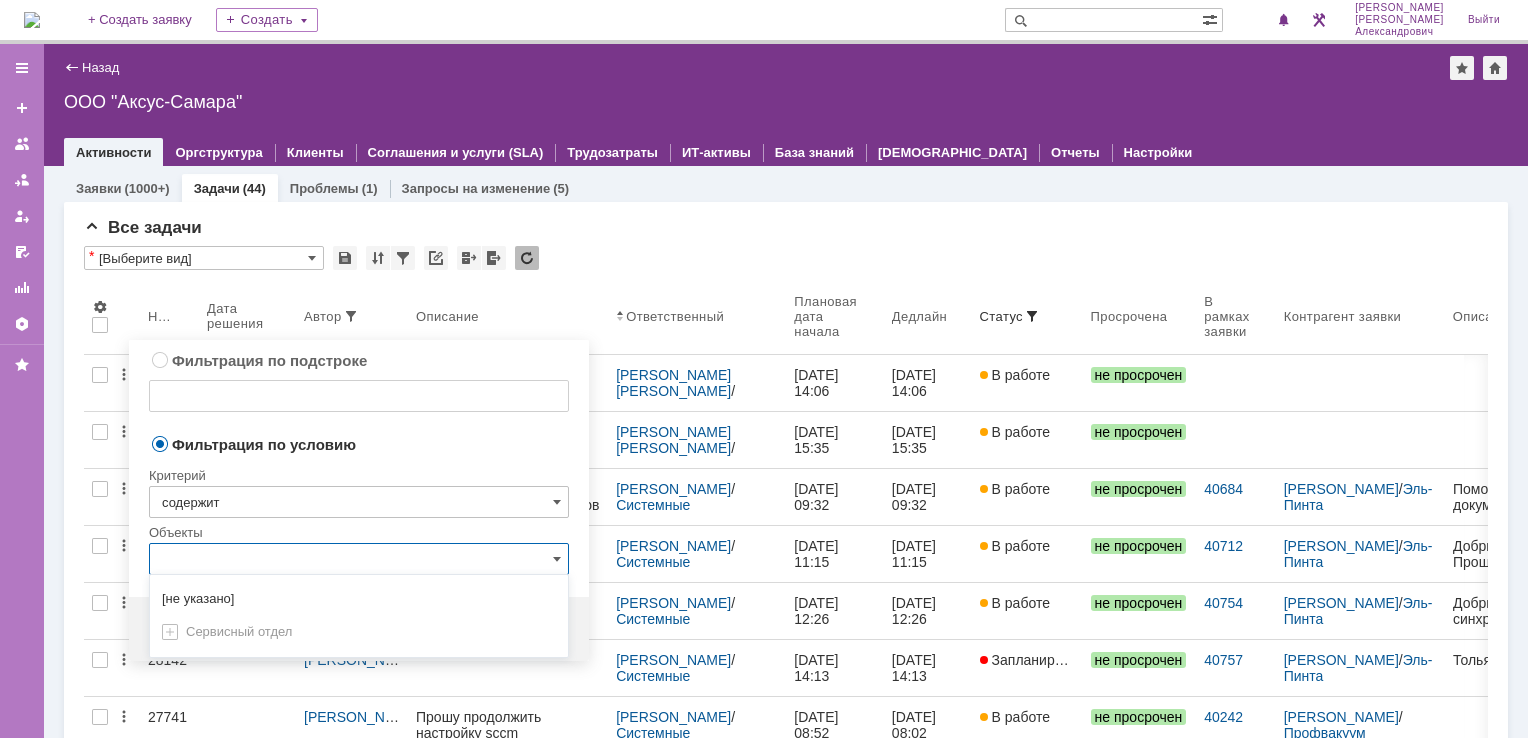 click on "содержит" at bounding box center (359, 502) 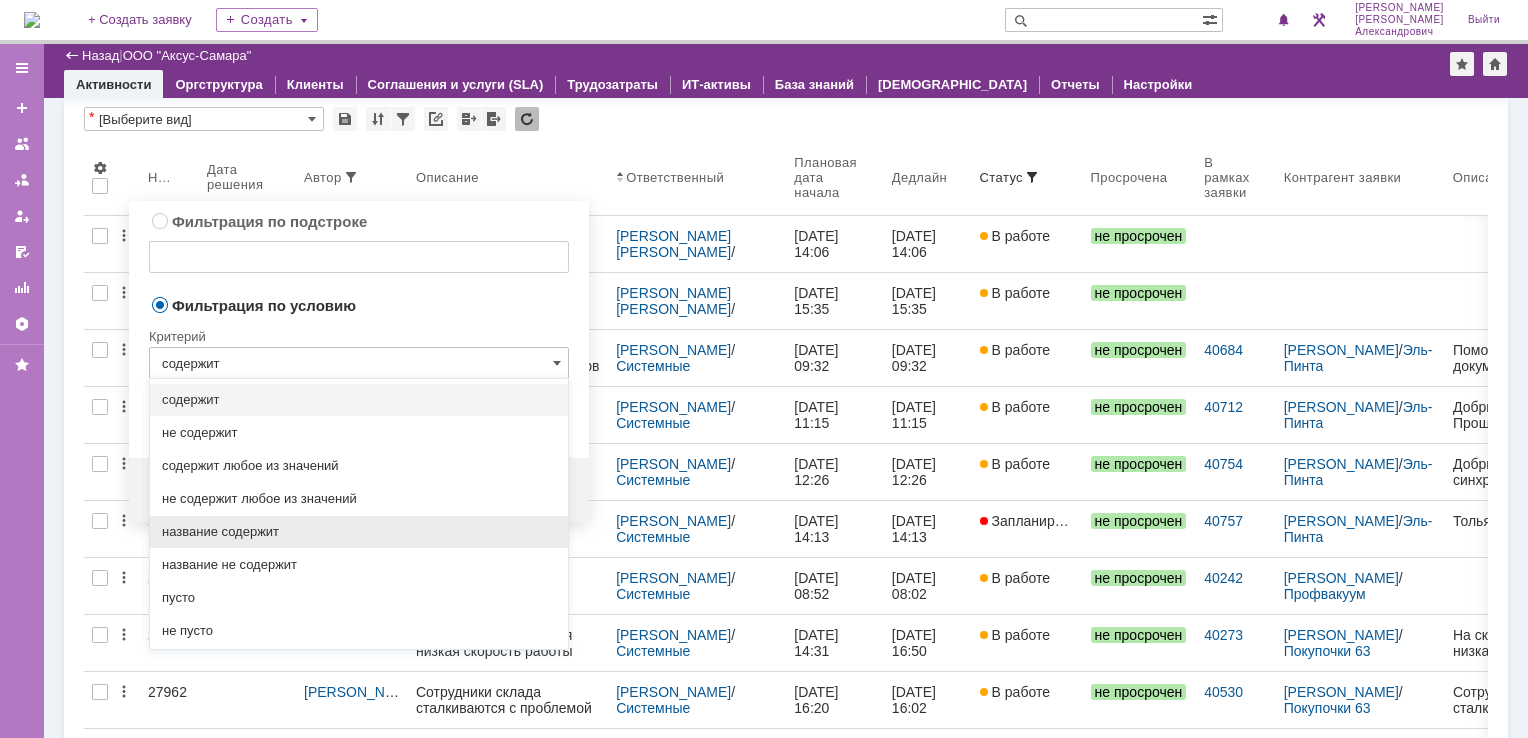 type on "[не указано]" 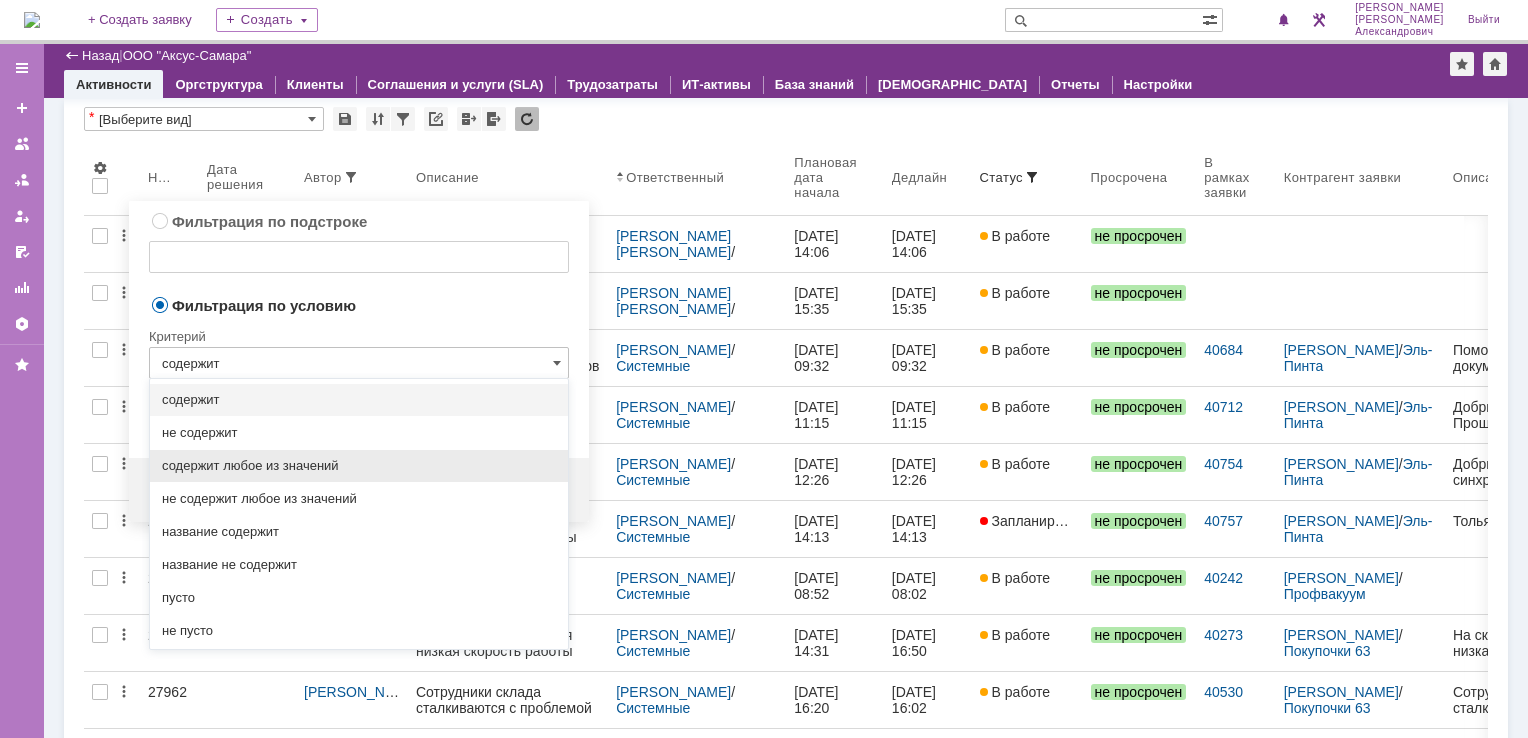 click on "содержит любое из значений" at bounding box center (359, 466) 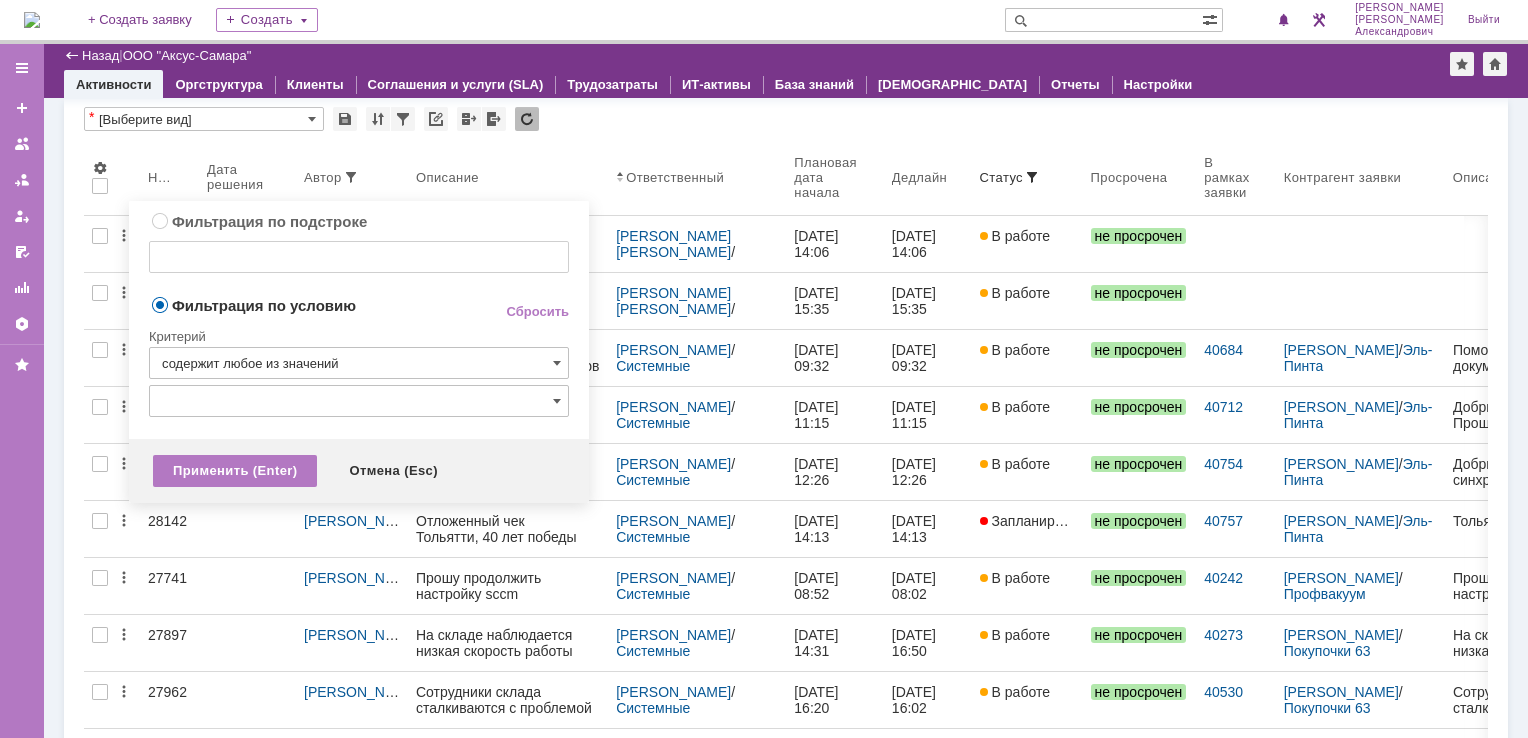 type on "содержит любое из значений" 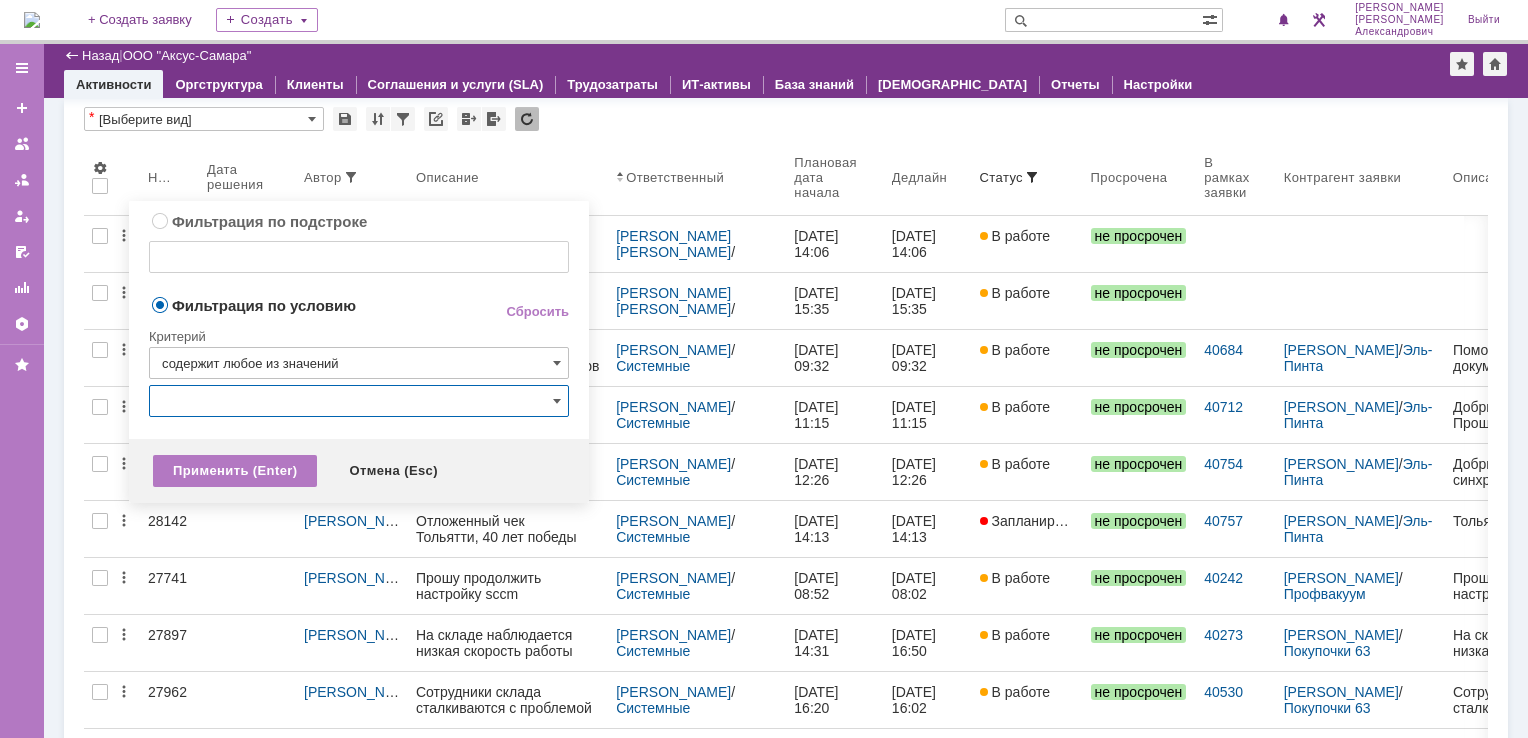 click at bounding box center (359, 401) 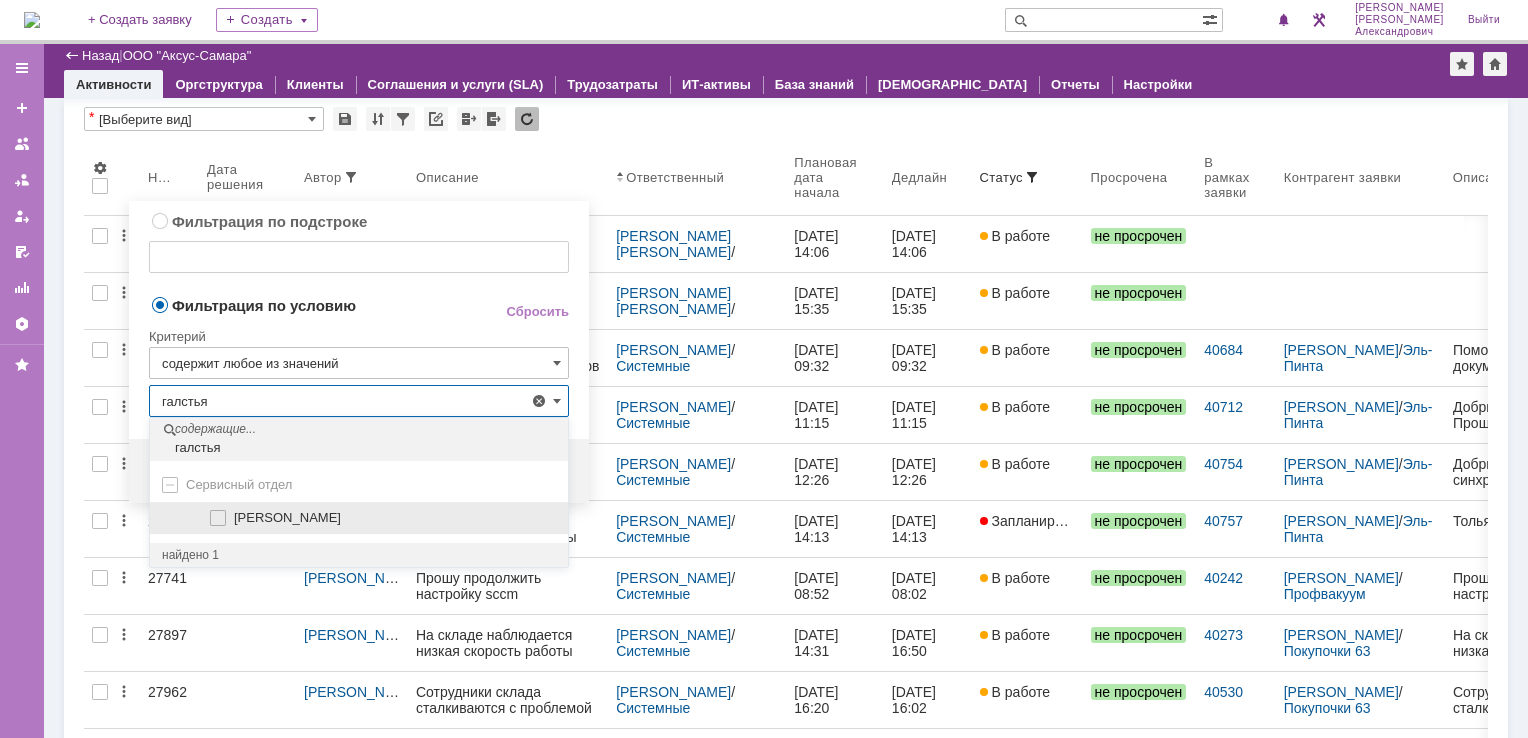 click on "[PERSON_NAME]" at bounding box center [287, 517] 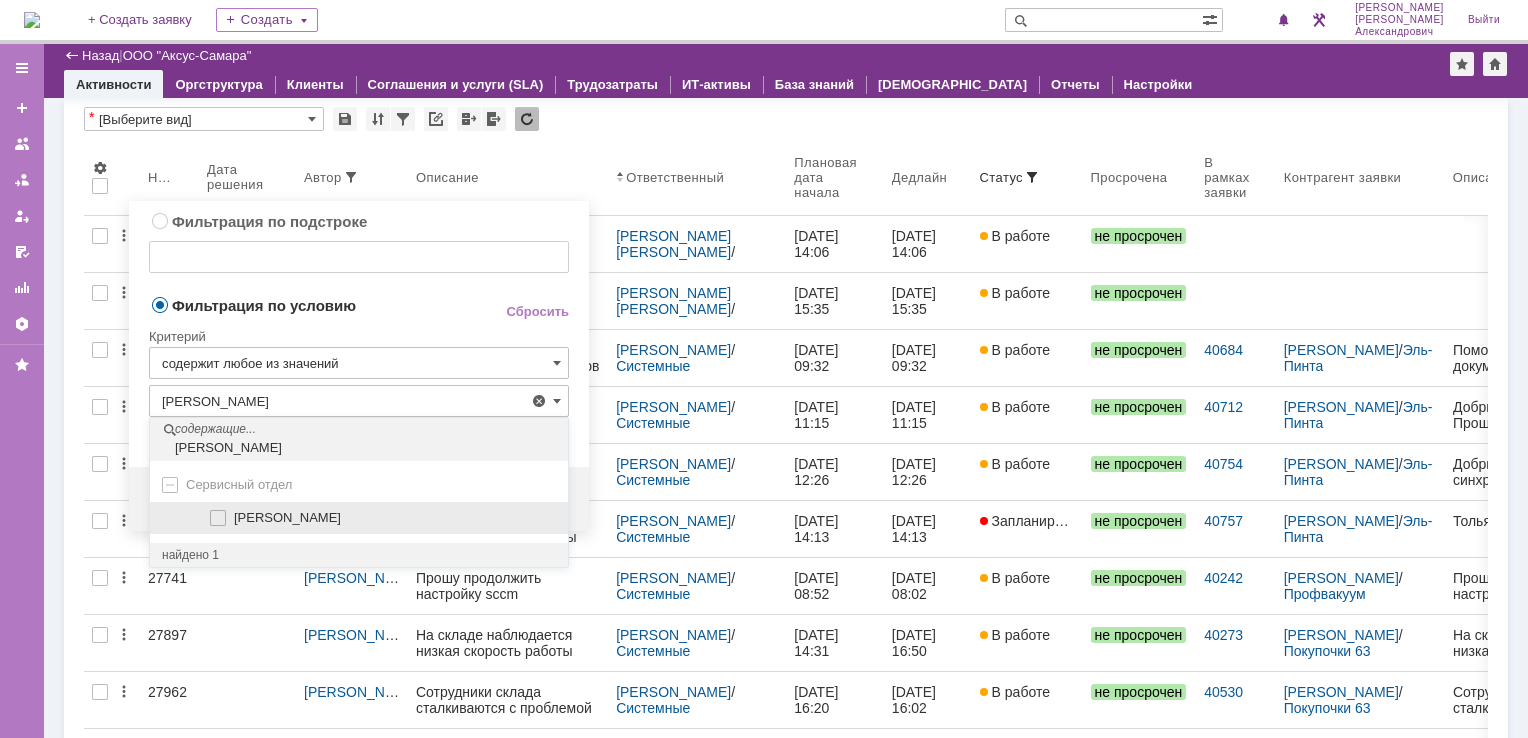 click on "[PERSON_NAME]" at bounding box center (287, 517) 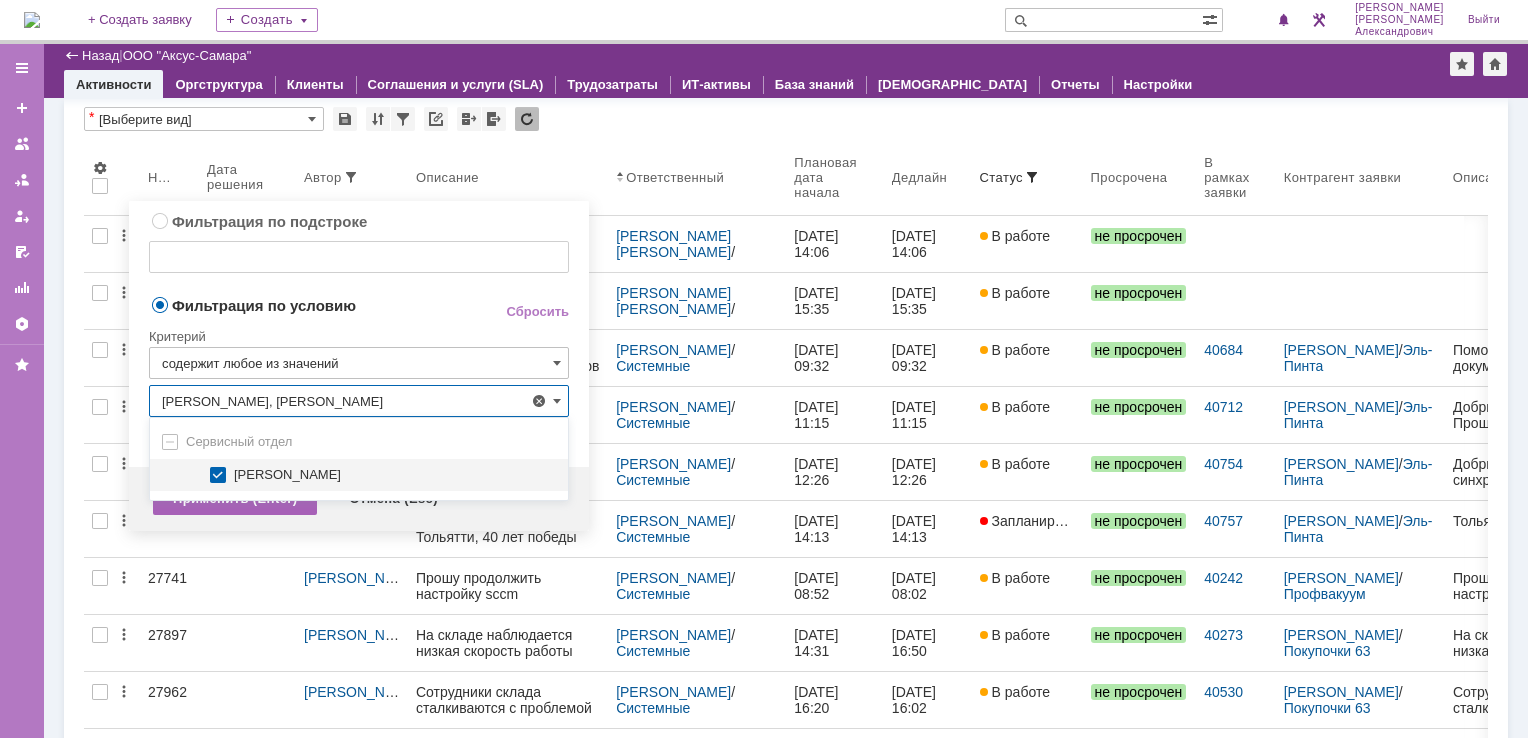 click on "Применить (Enter)" at bounding box center [235, 499] 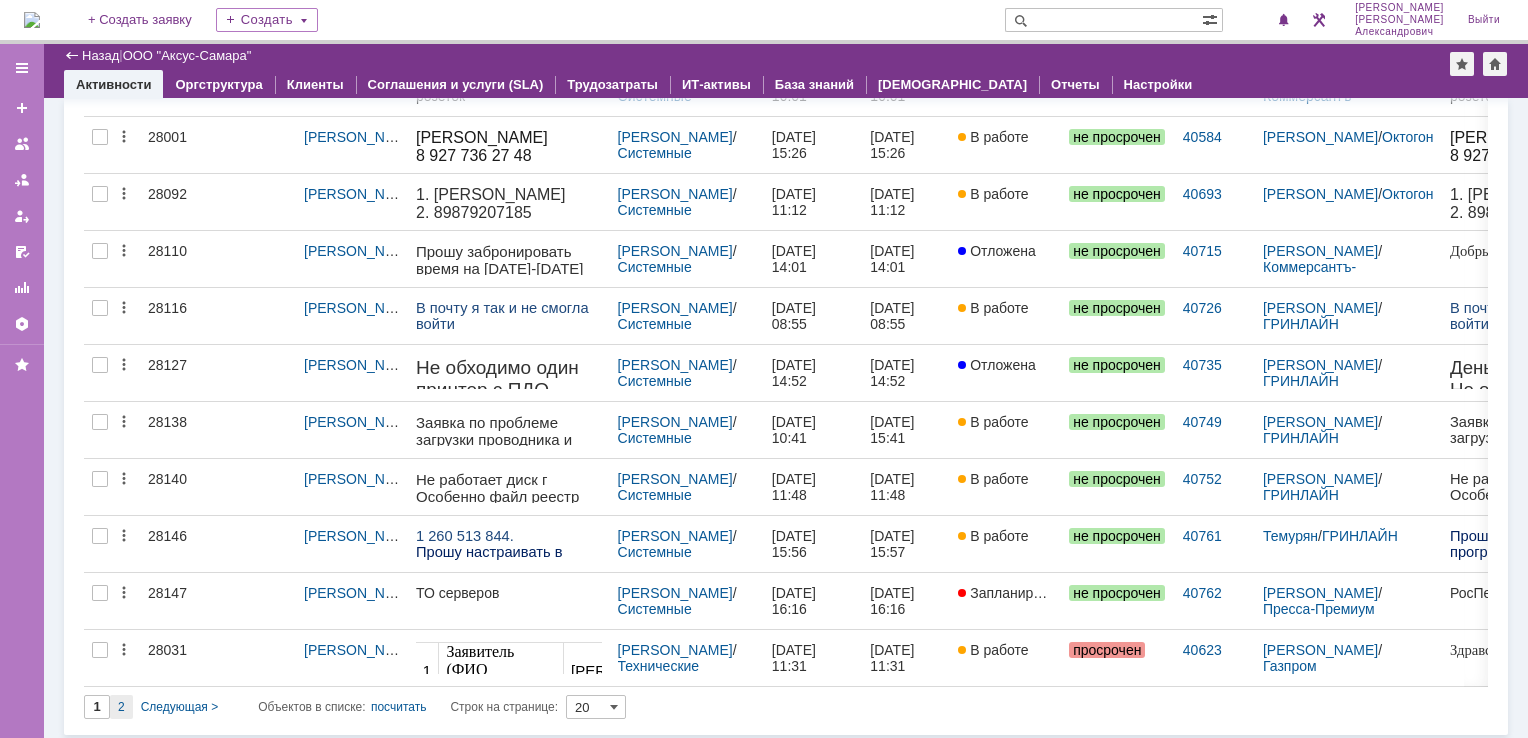 click on "2" at bounding box center (121, 707) 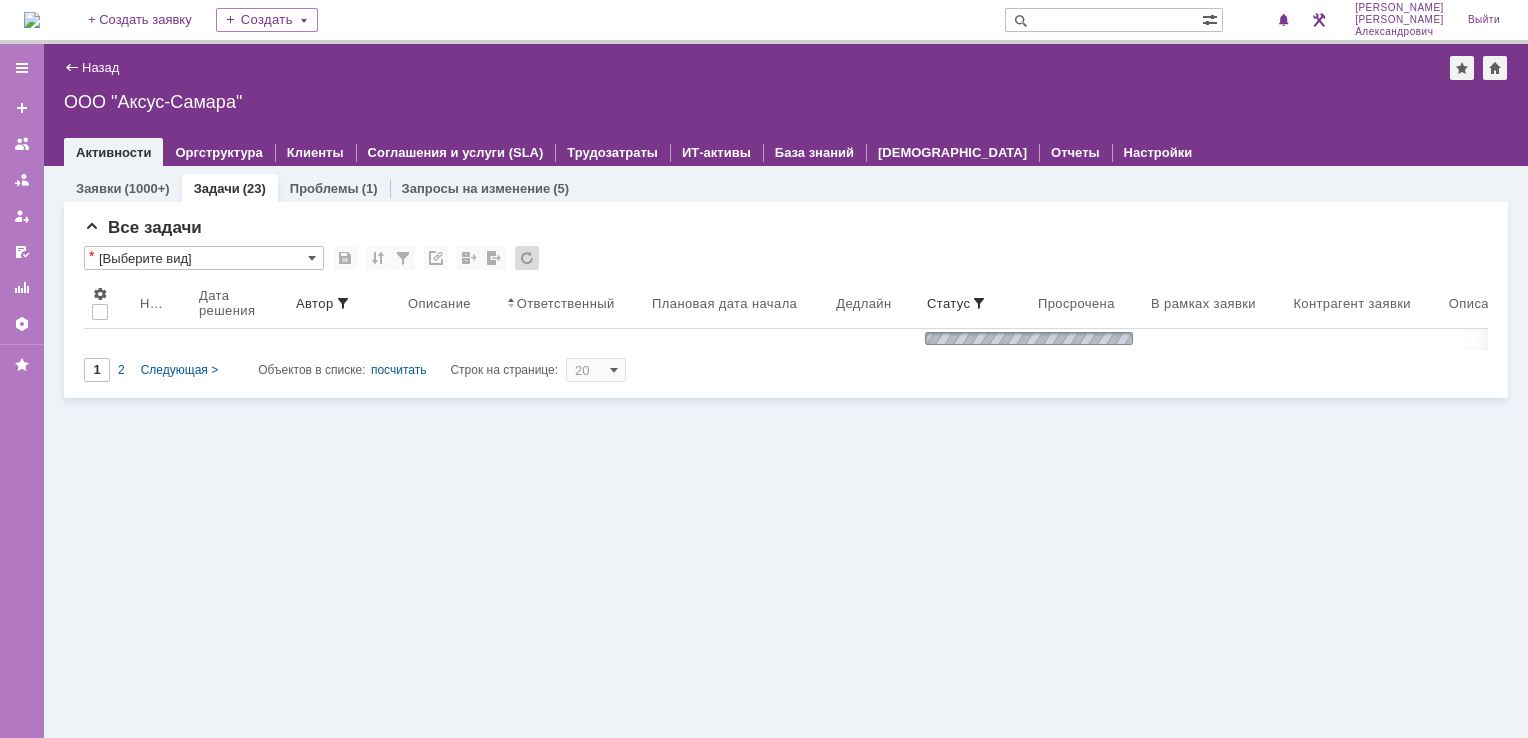type on "2" 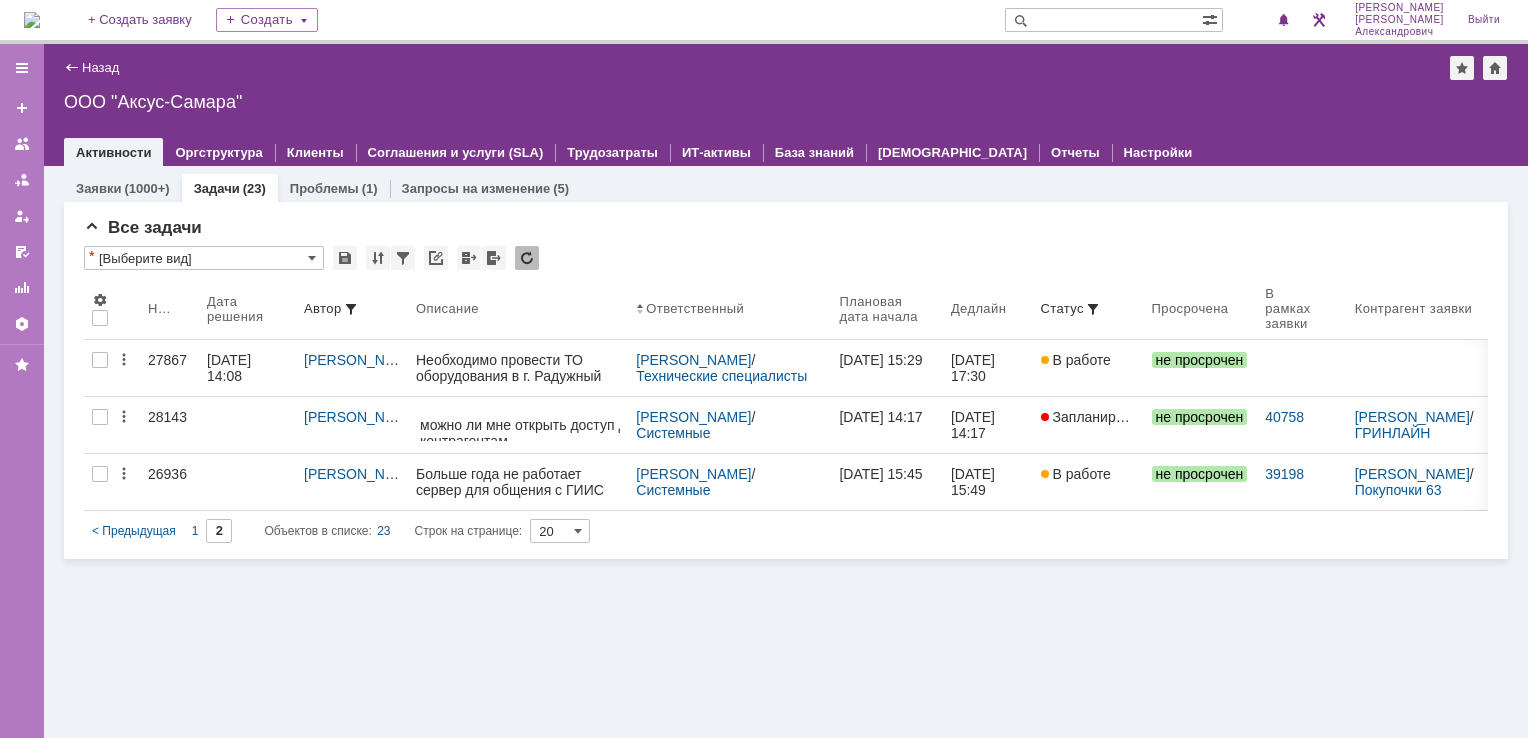 click at bounding box center (32, 20) 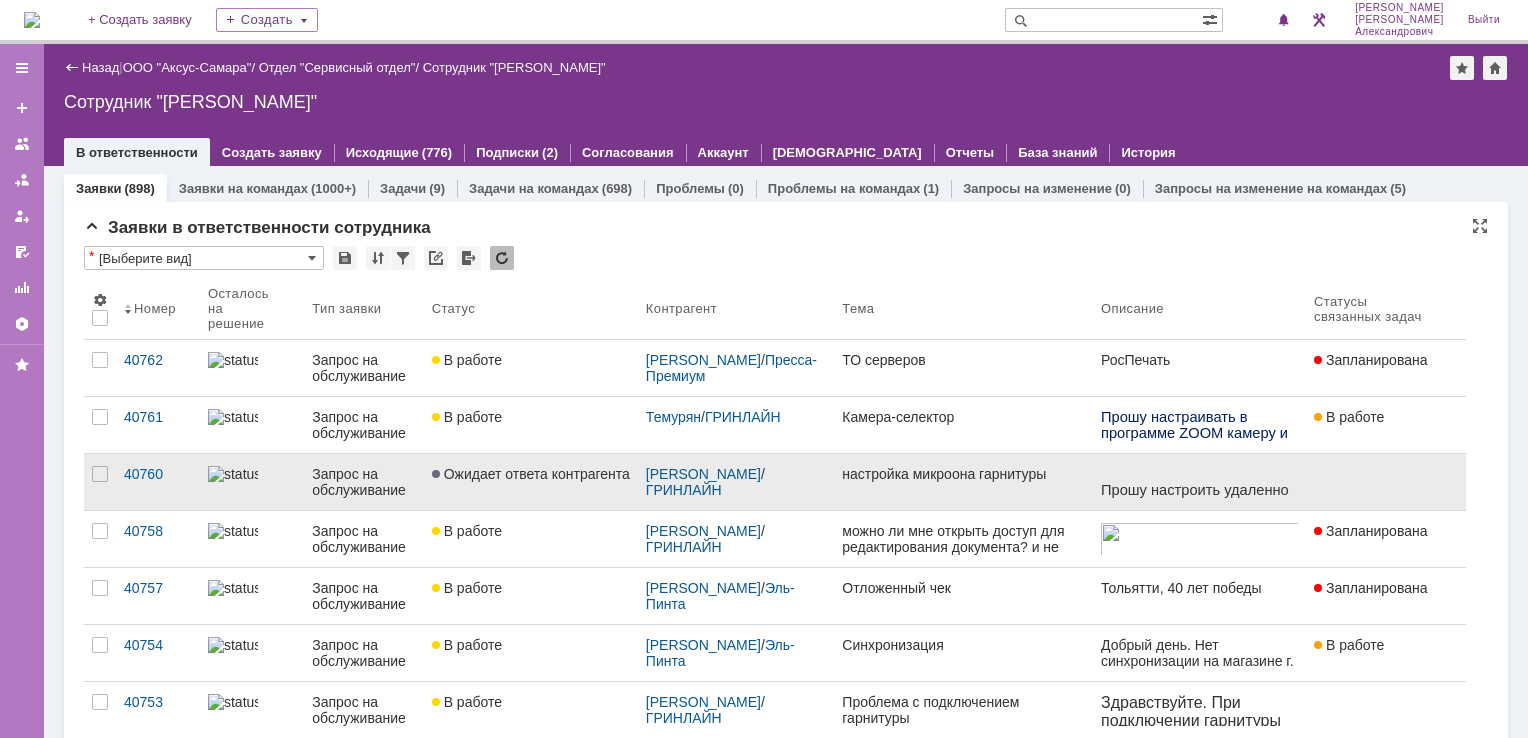 click on "настройка микроона гарнитуры" at bounding box center (963, 482) 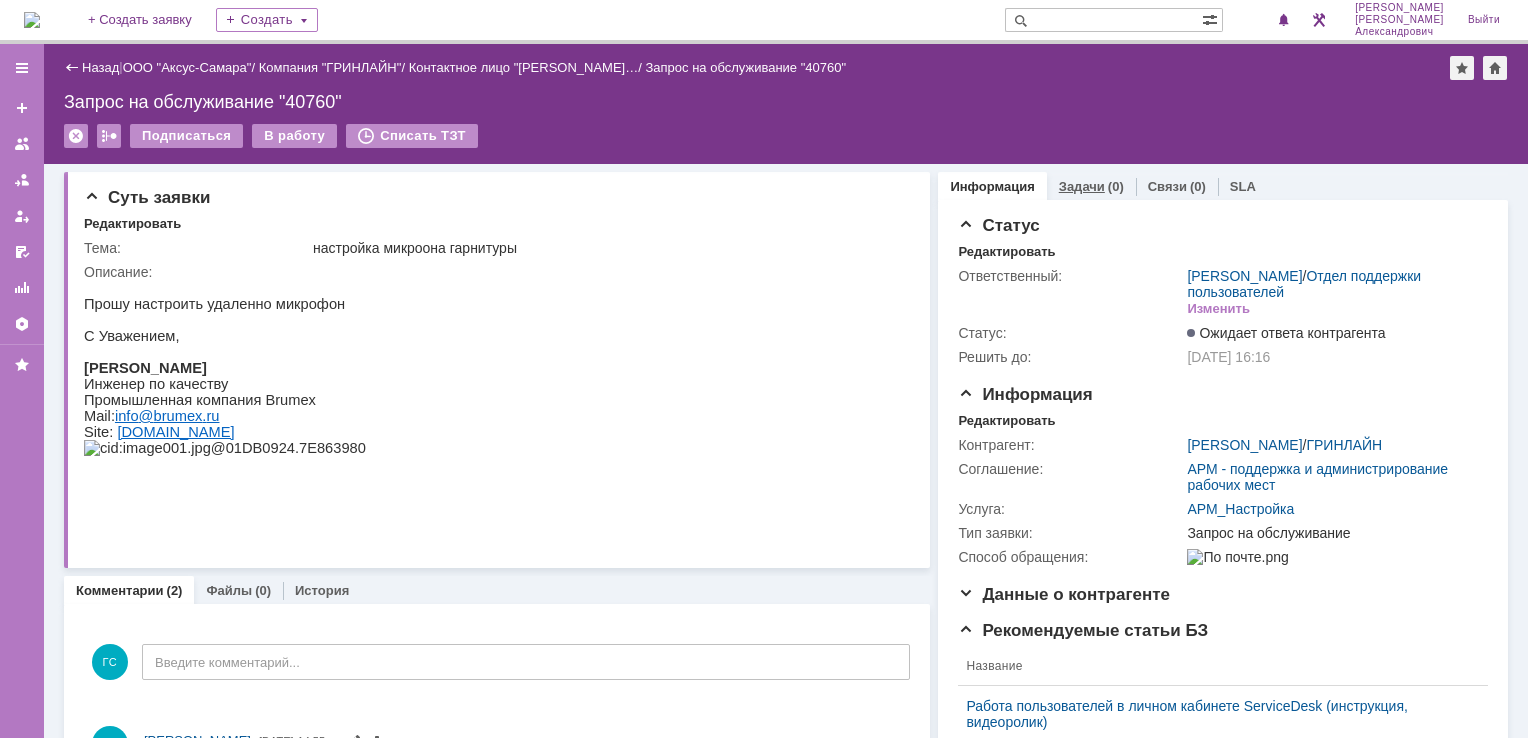 click on "Задачи" at bounding box center [1082, 186] 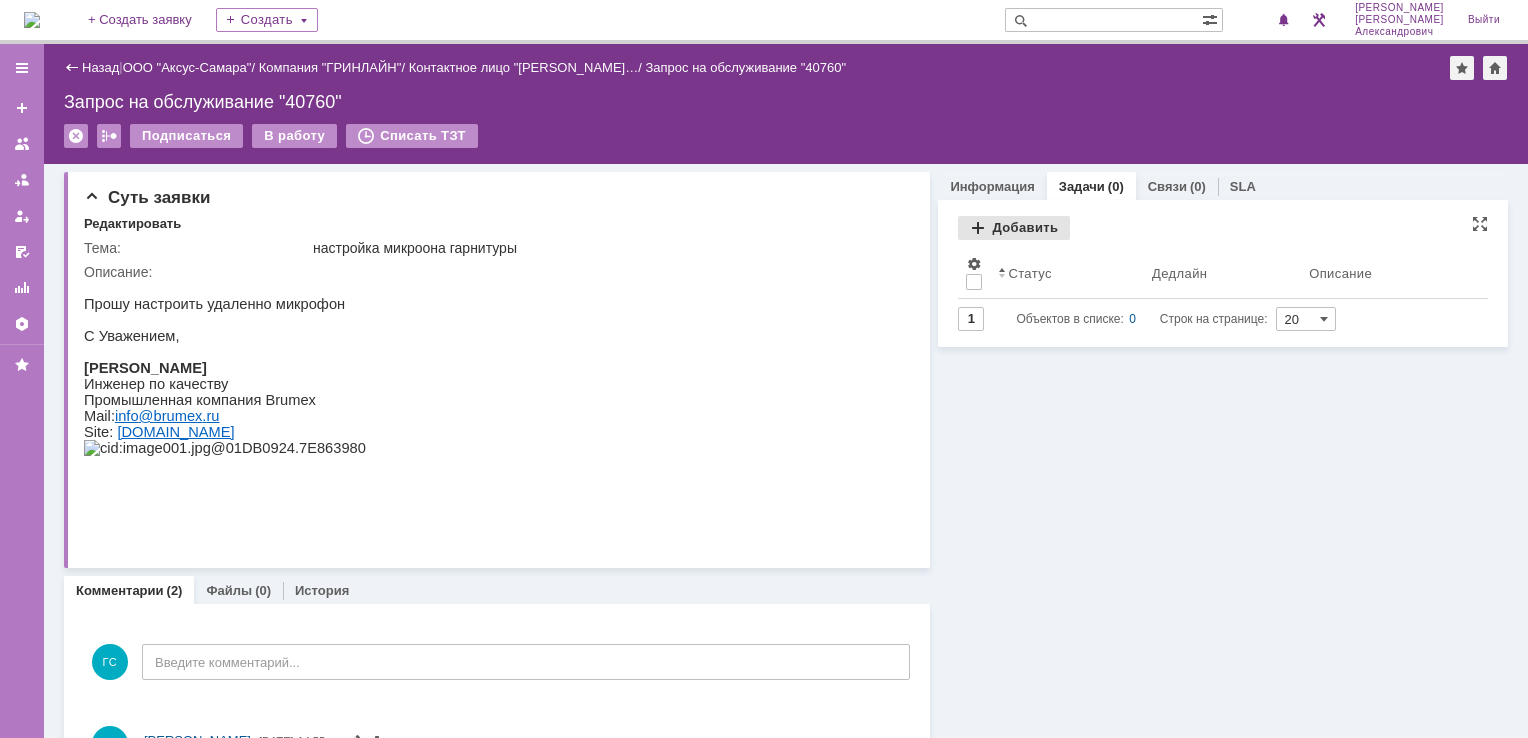 click on "Добавить" at bounding box center (1014, 228) 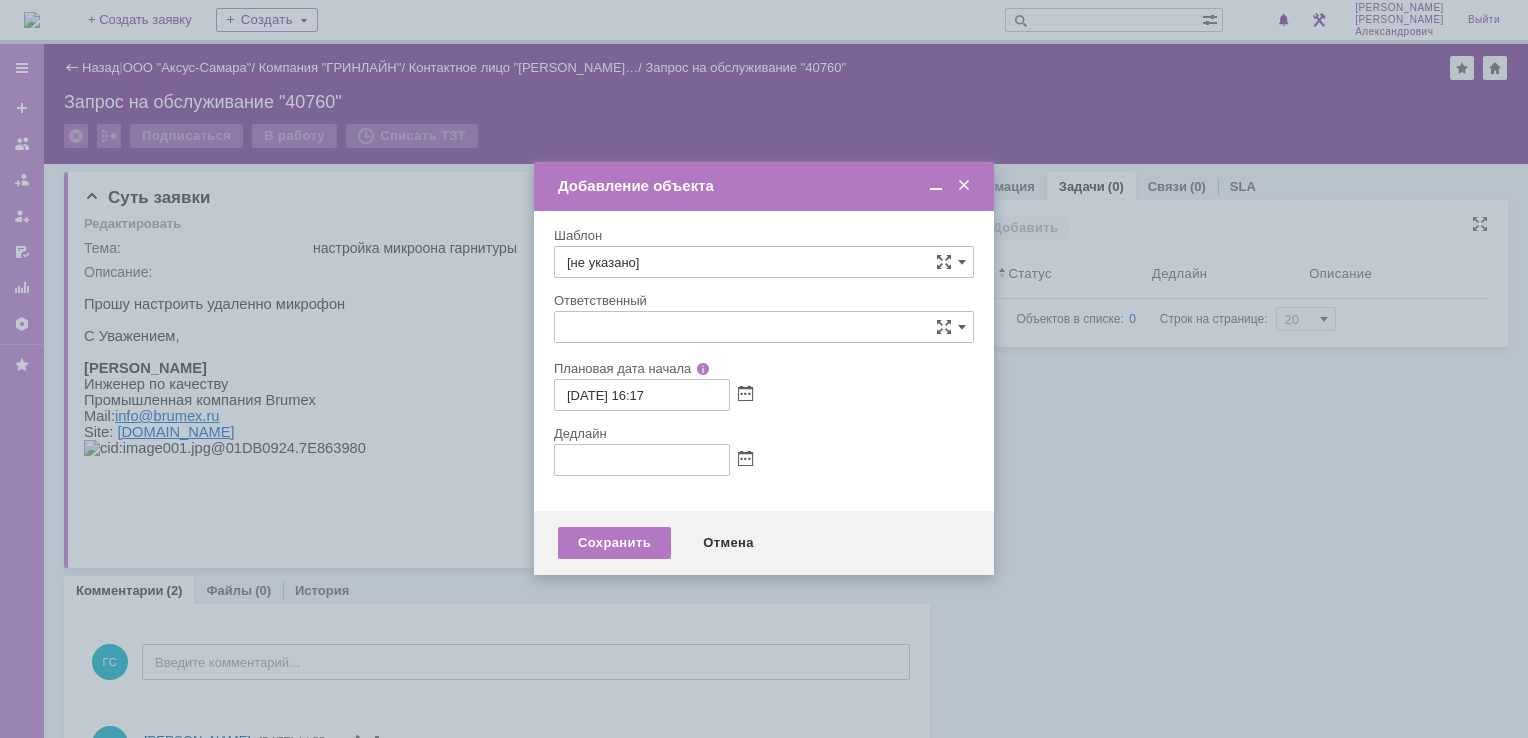 type on "[не указано]" 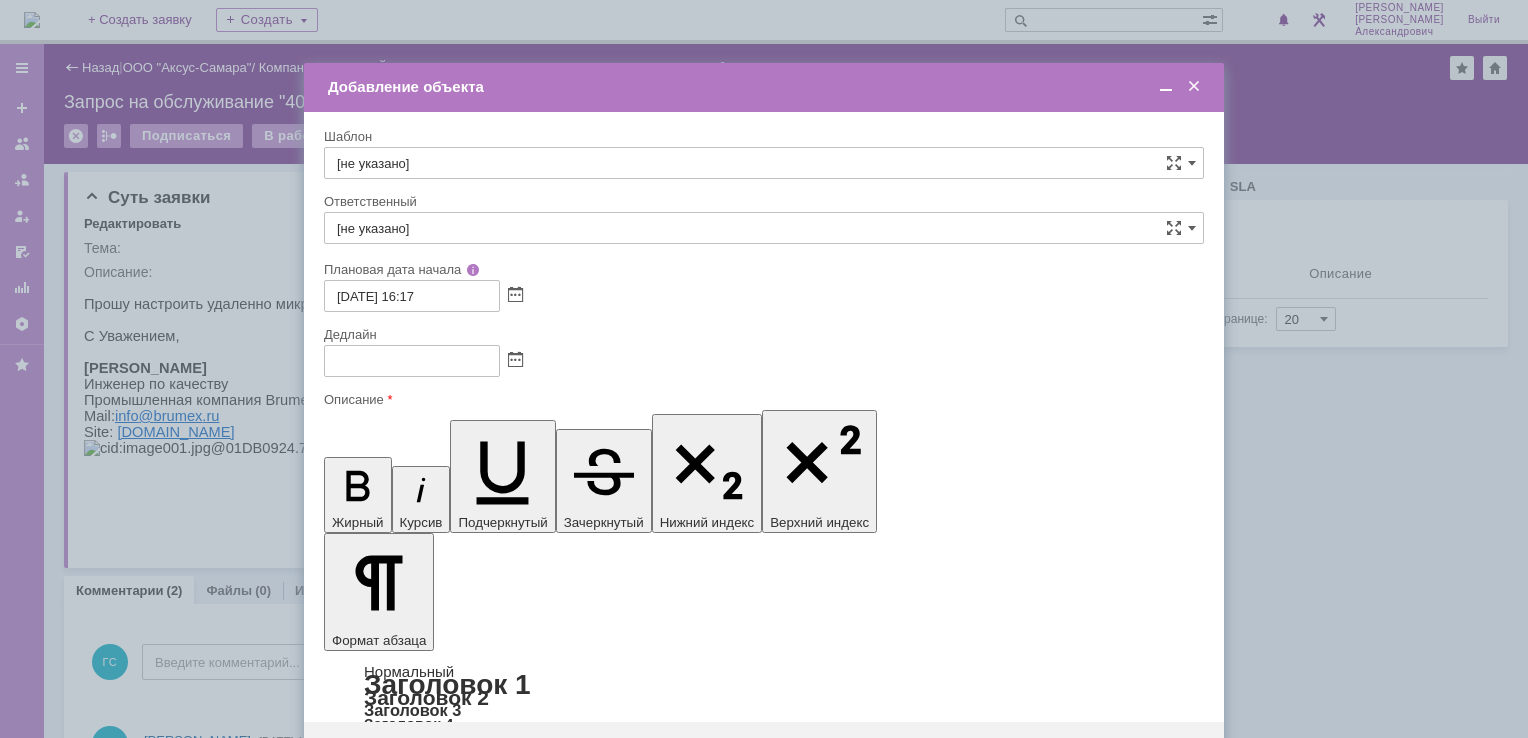 click on "[не указано]" at bounding box center [764, 228] 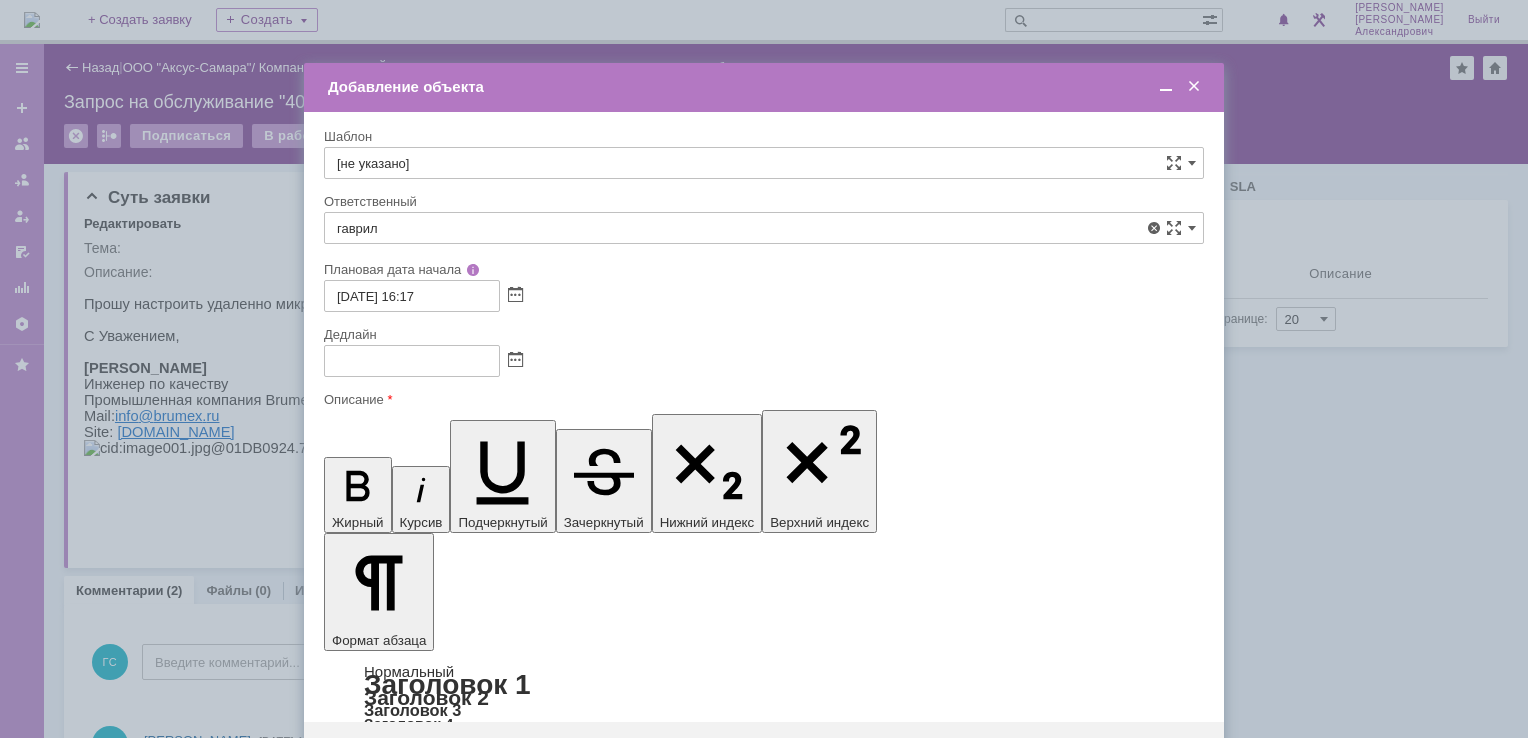 click on "[PERSON_NAME]" at bounding box center [764, 440] 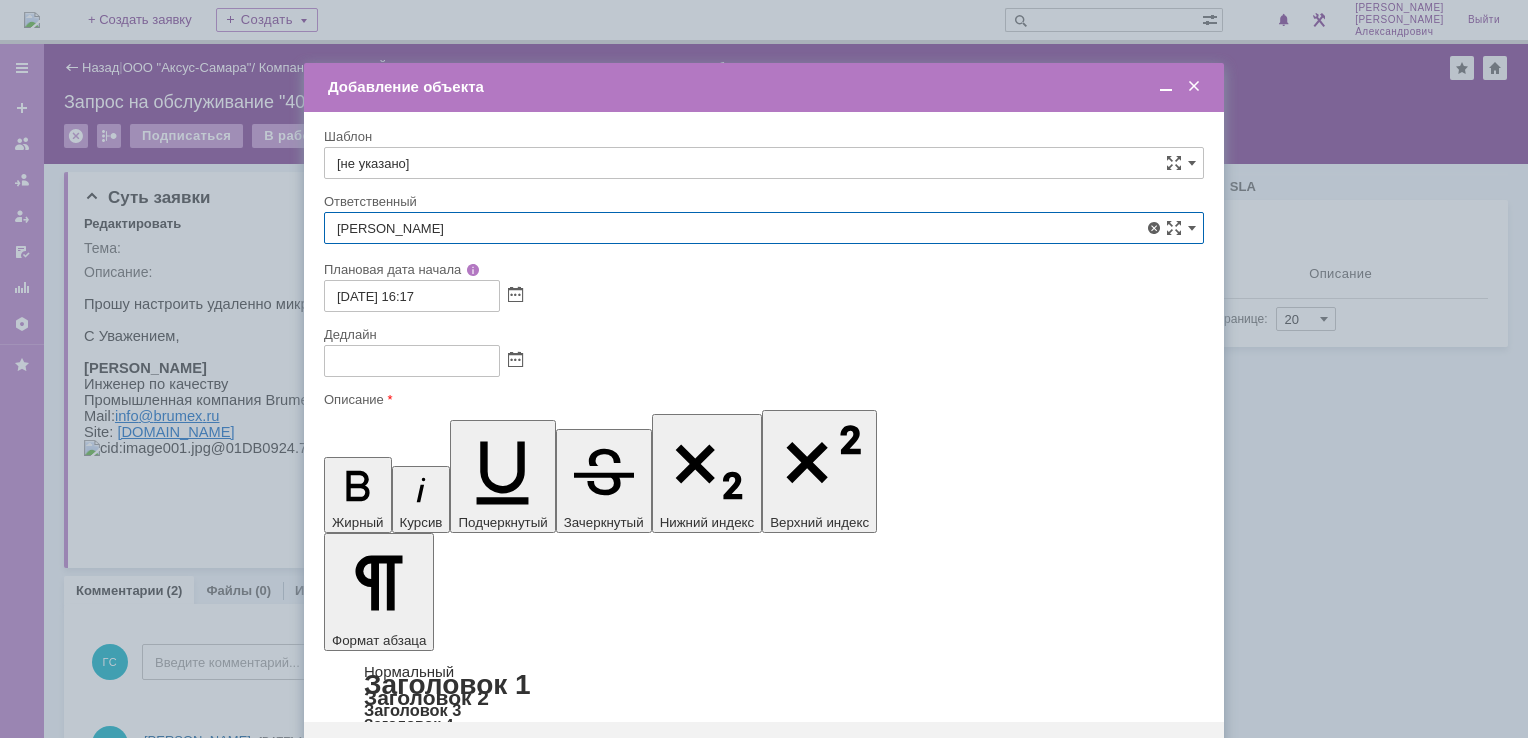 type on "[PERSON_NAME]" 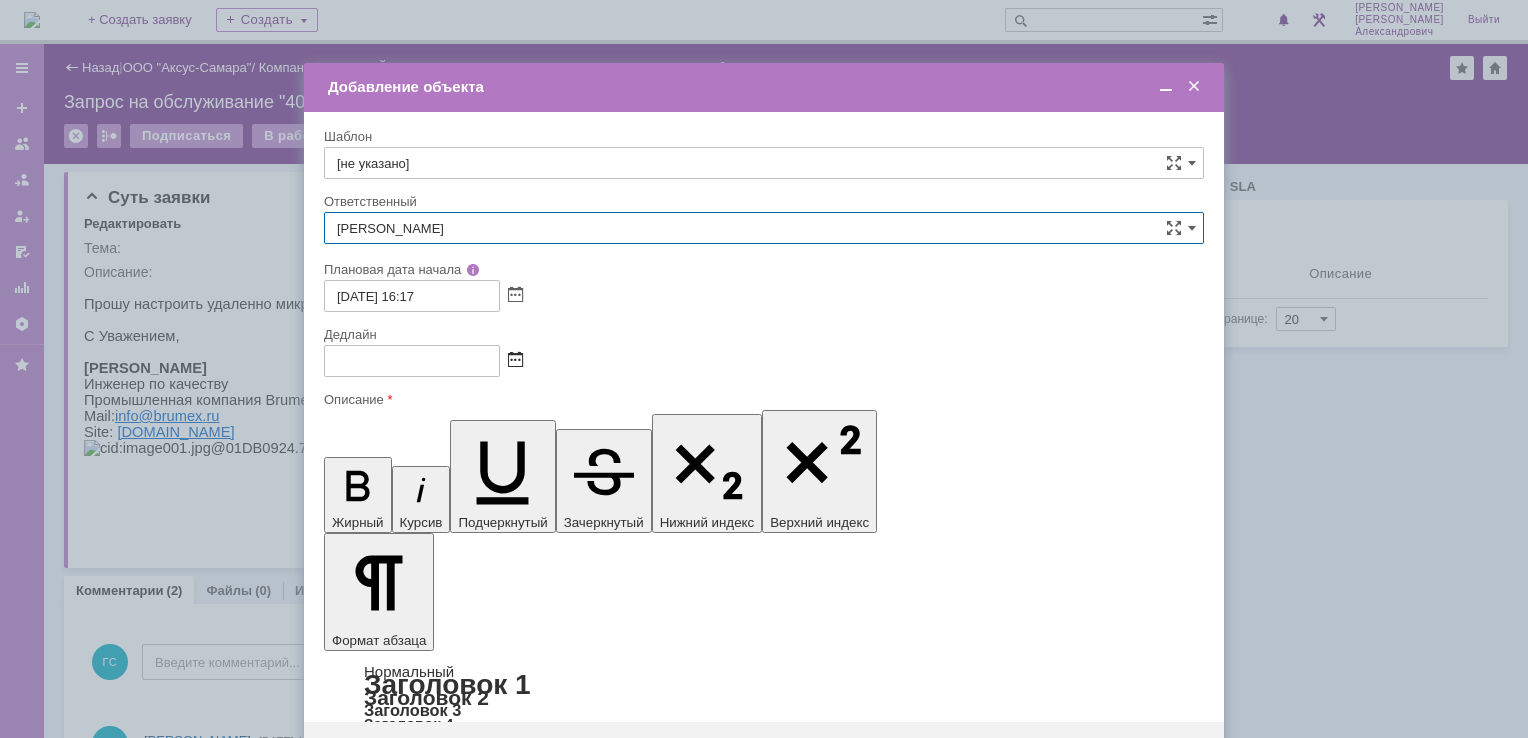 click at bounding box center (515, 361) 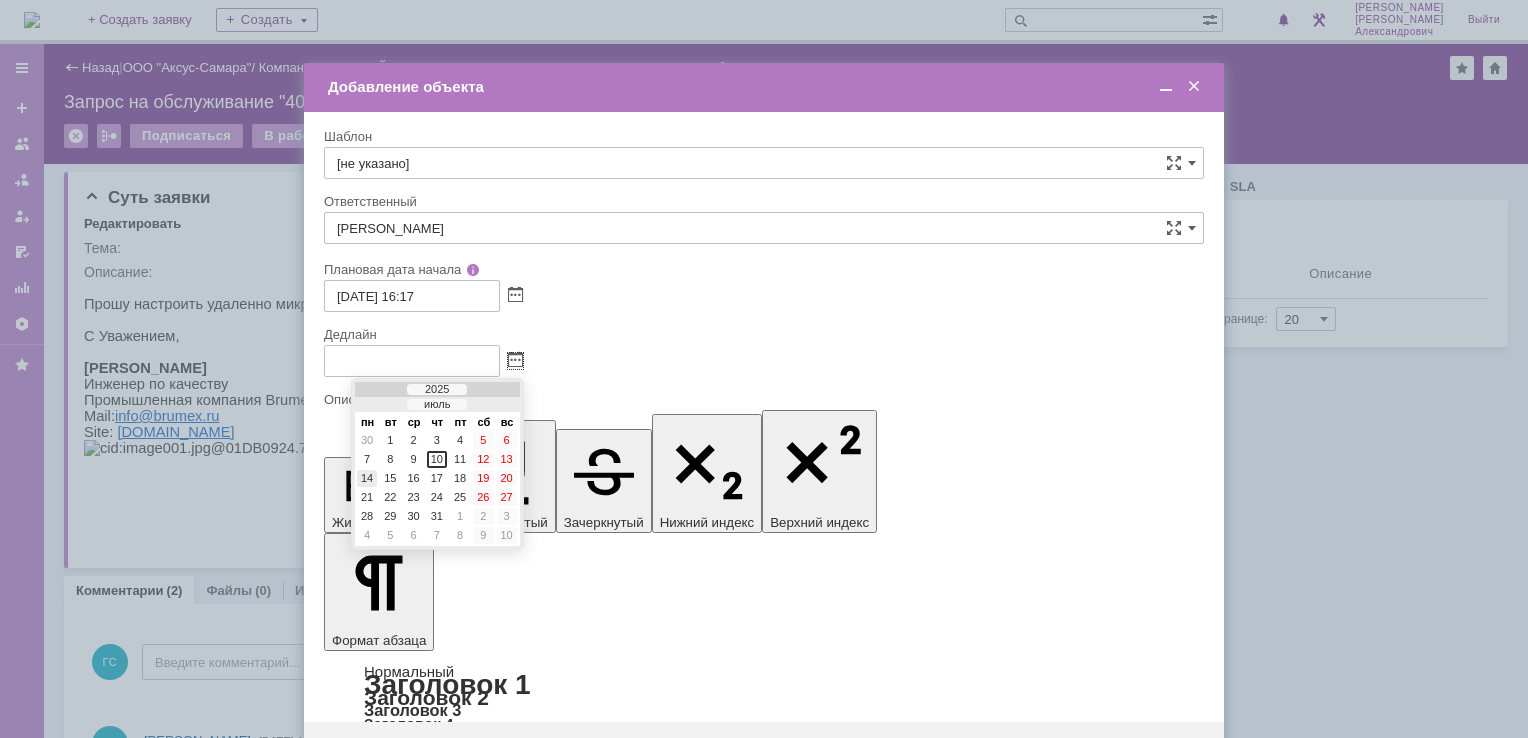 click on "14" at bounding box center (367, 478) 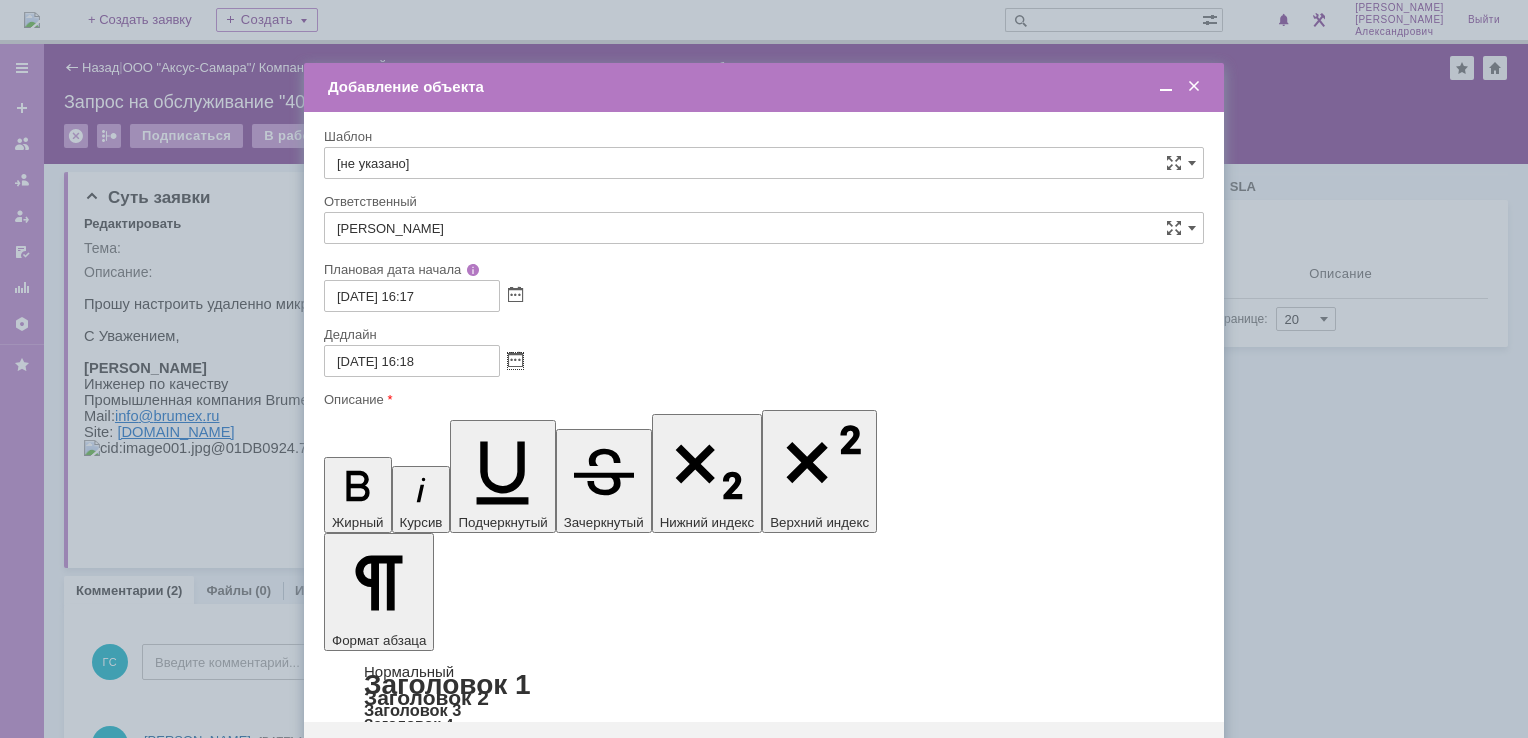 click at bounding box center [1166, 87] 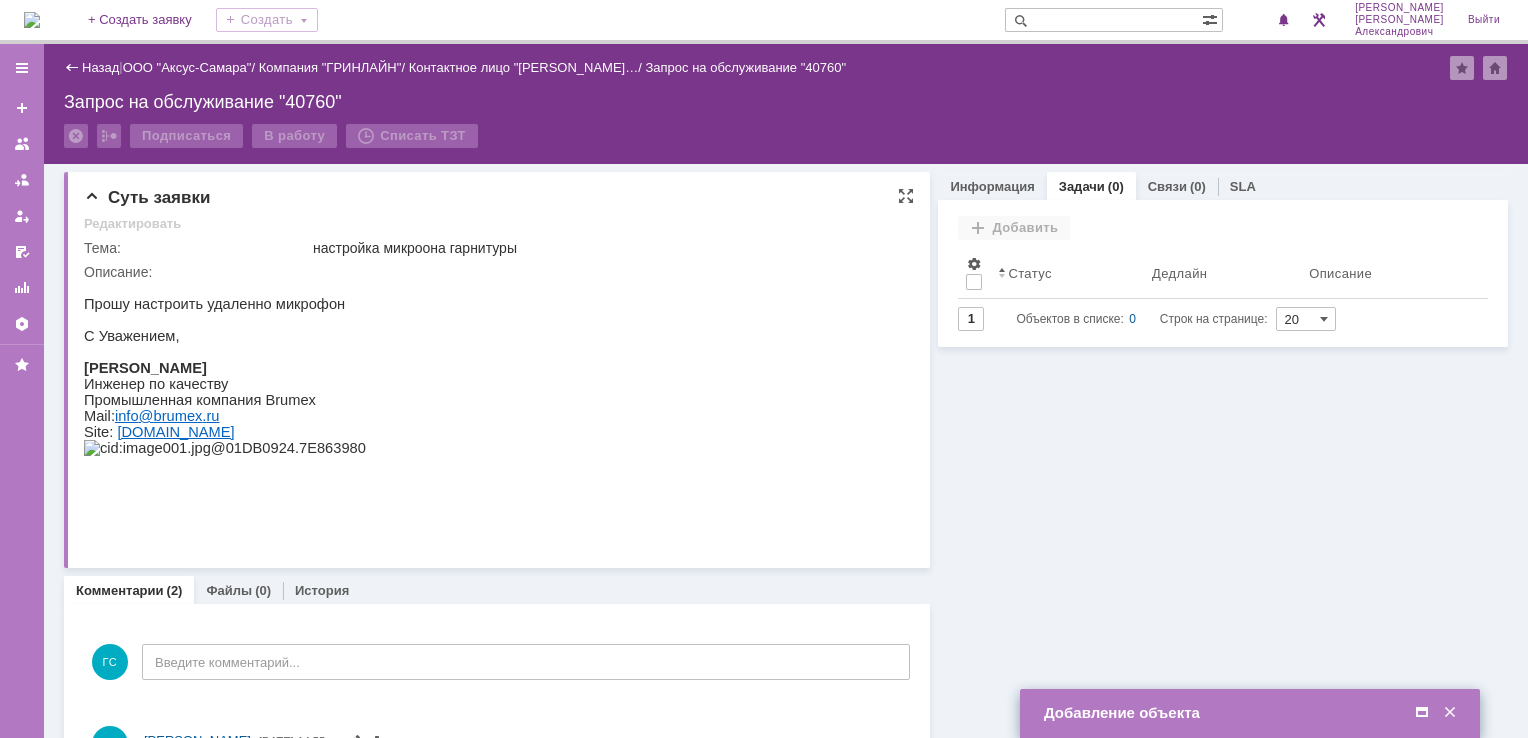 drag, startPoint x: 167, startPoint y: 577, endPoint x: 309, endPoint y: 321, distance: 292.74564 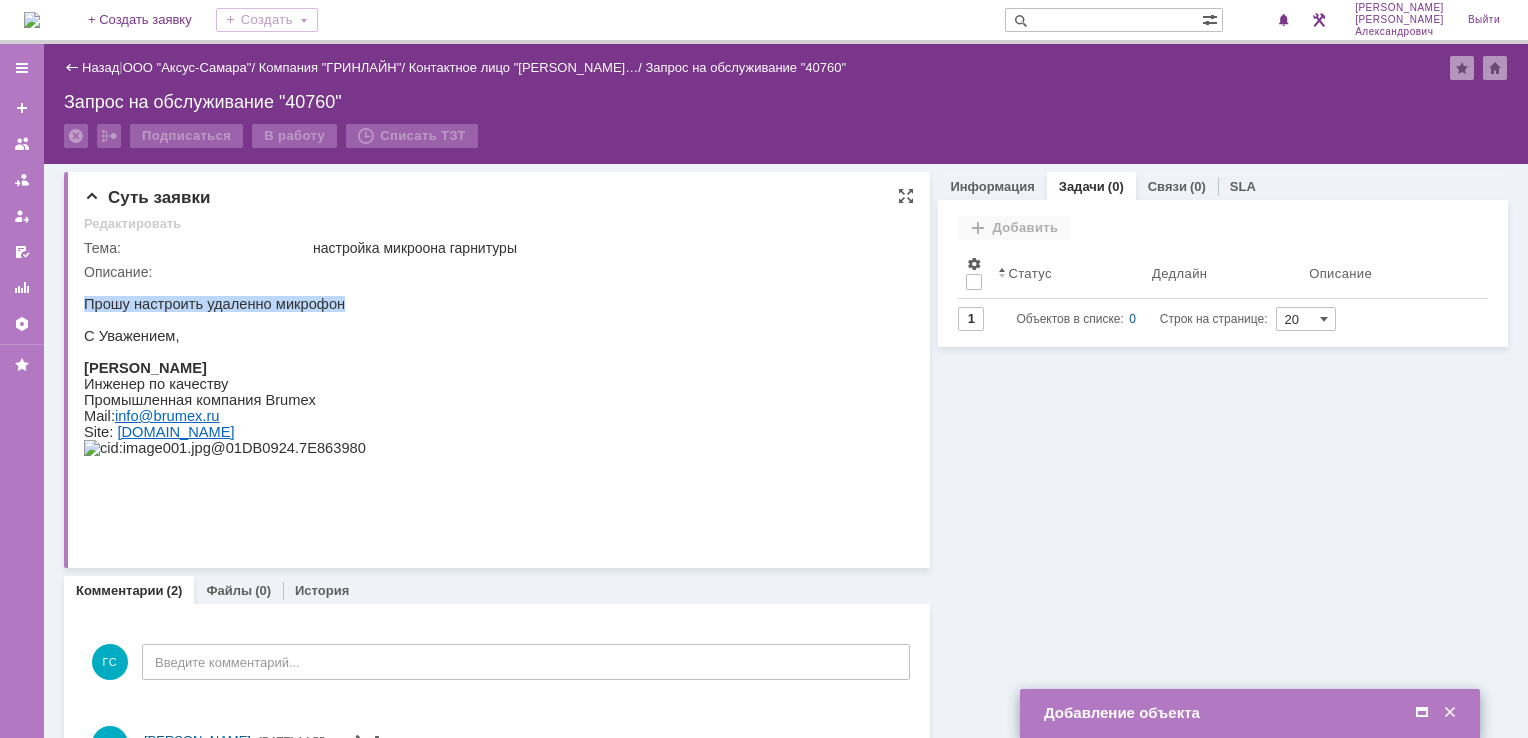 drag, startPoint x: 88, startPoint y: 303, endPoint x: 328, endPoint y: 313, distance: 240.20824 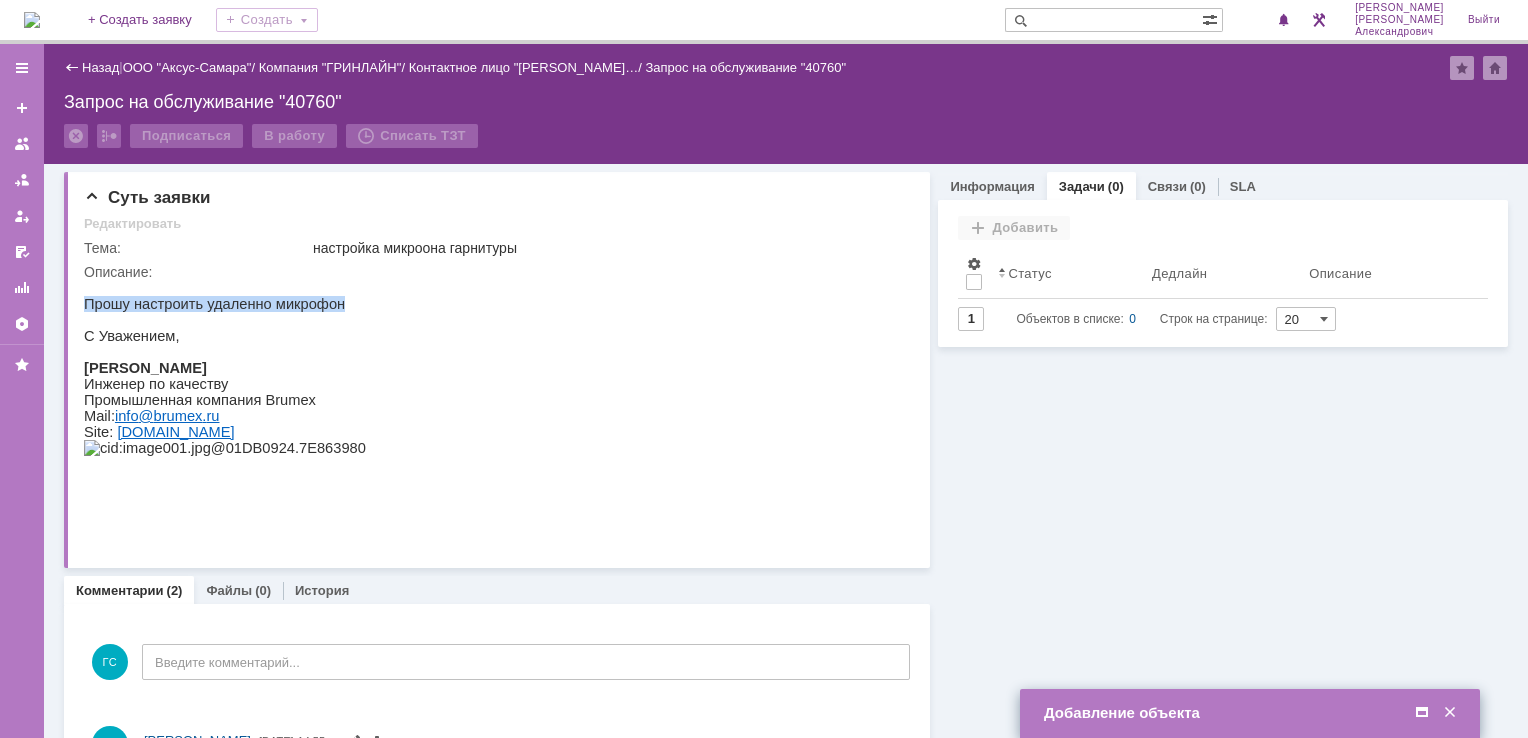 drag, startPoint x: 1422, startPoint y: 712, endPoint x: 1414, endPoint y: 696, distance: 17.888544 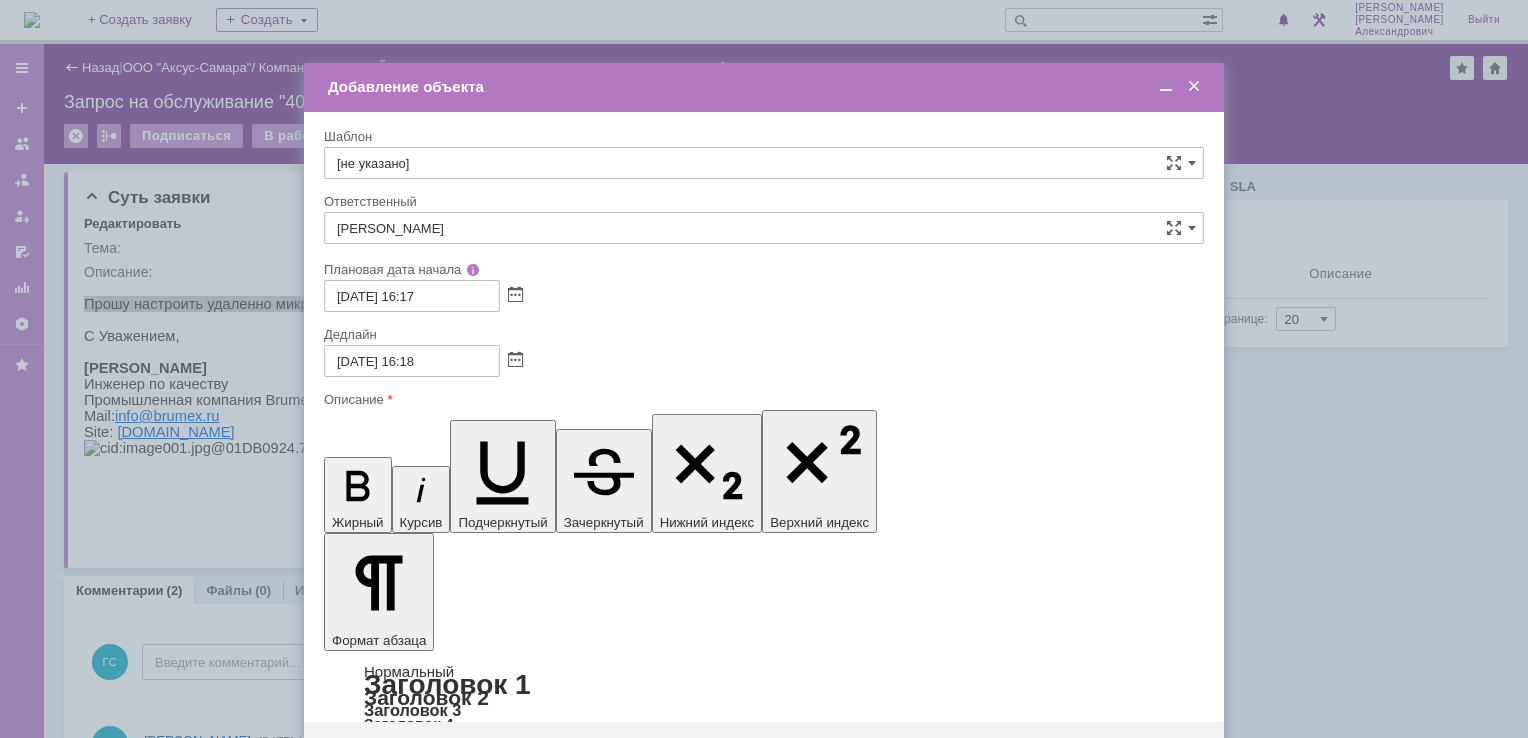click at bounding box center [487, 5767] 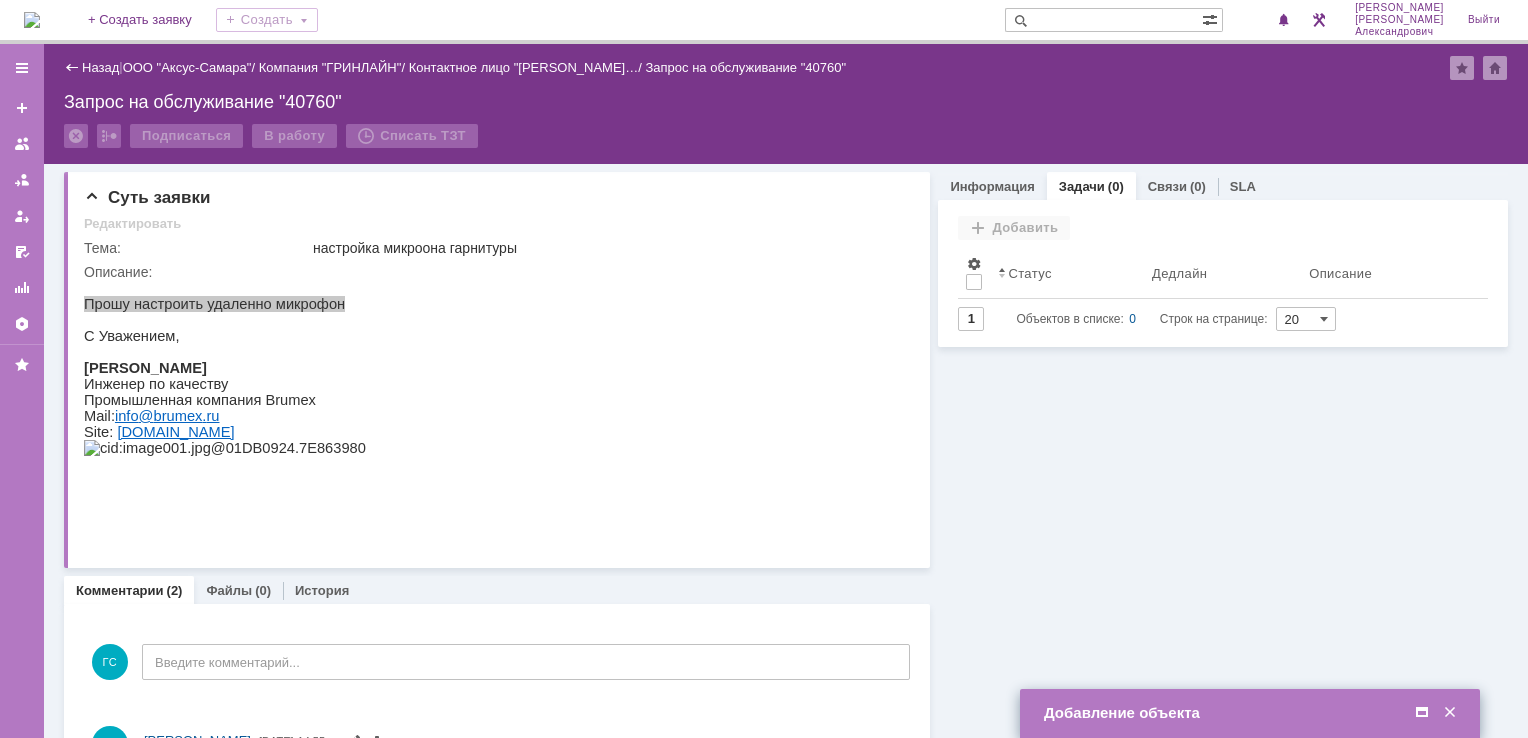 click at bounding box center [1422, 713] 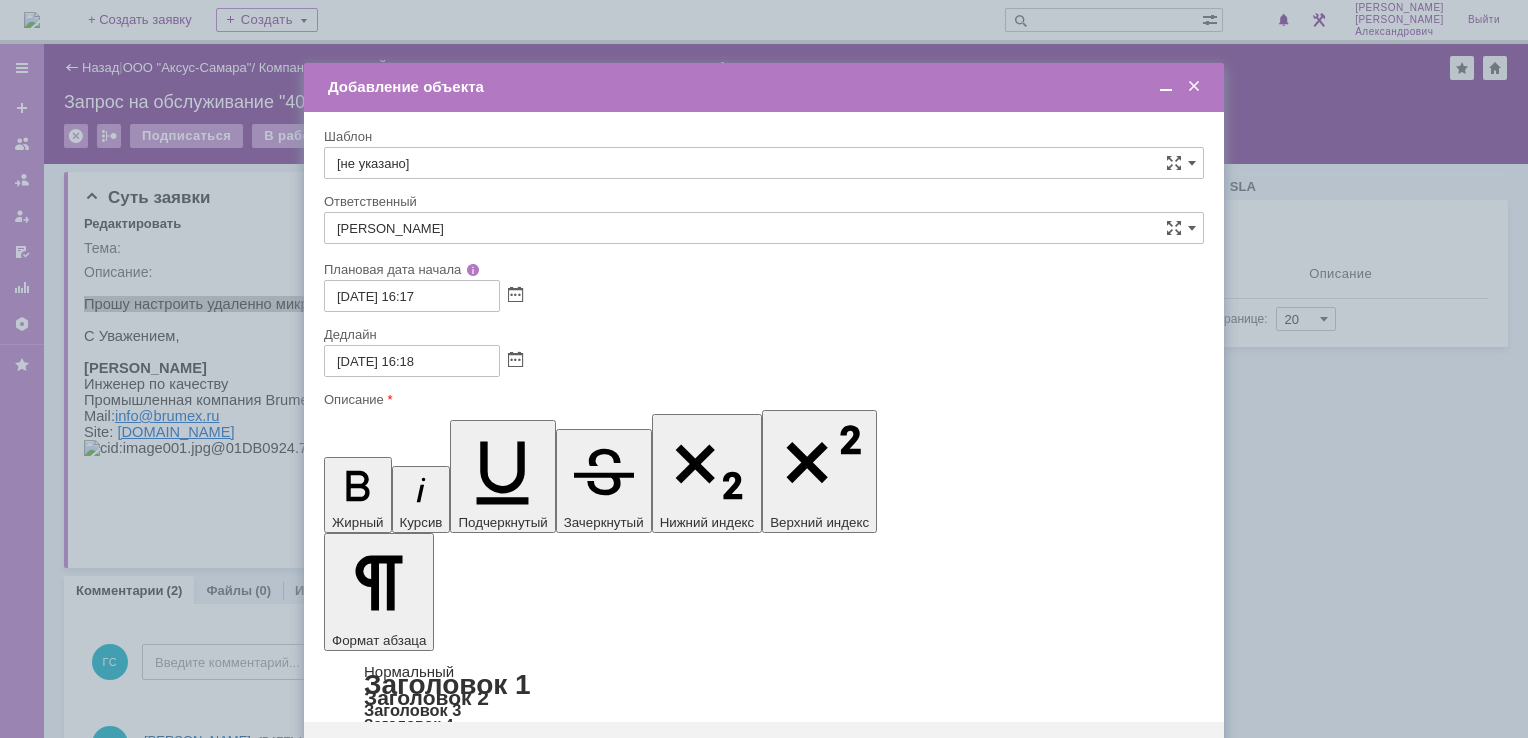click on "Сохранить" at bounding box center (384, 754) 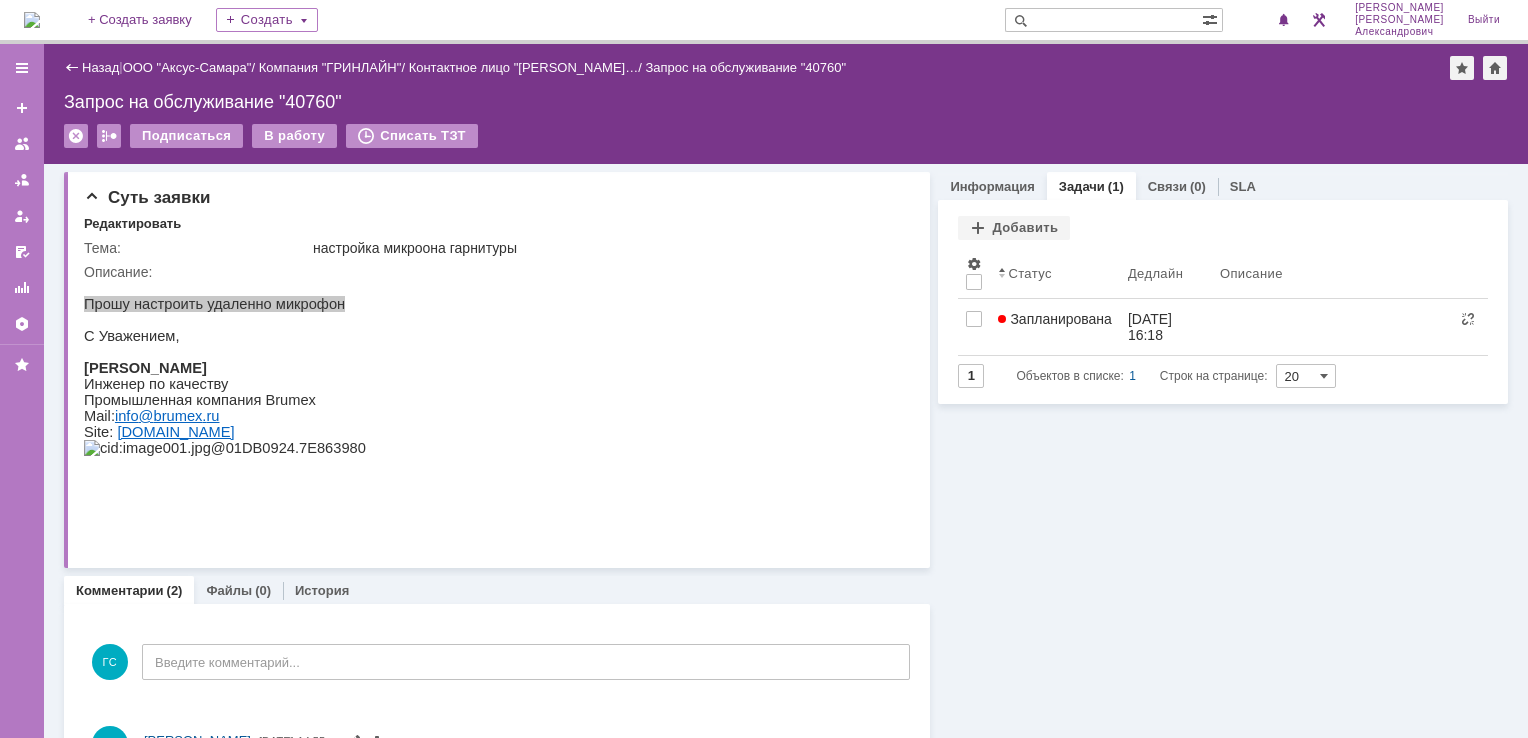 click at bounding box center (32, 20) 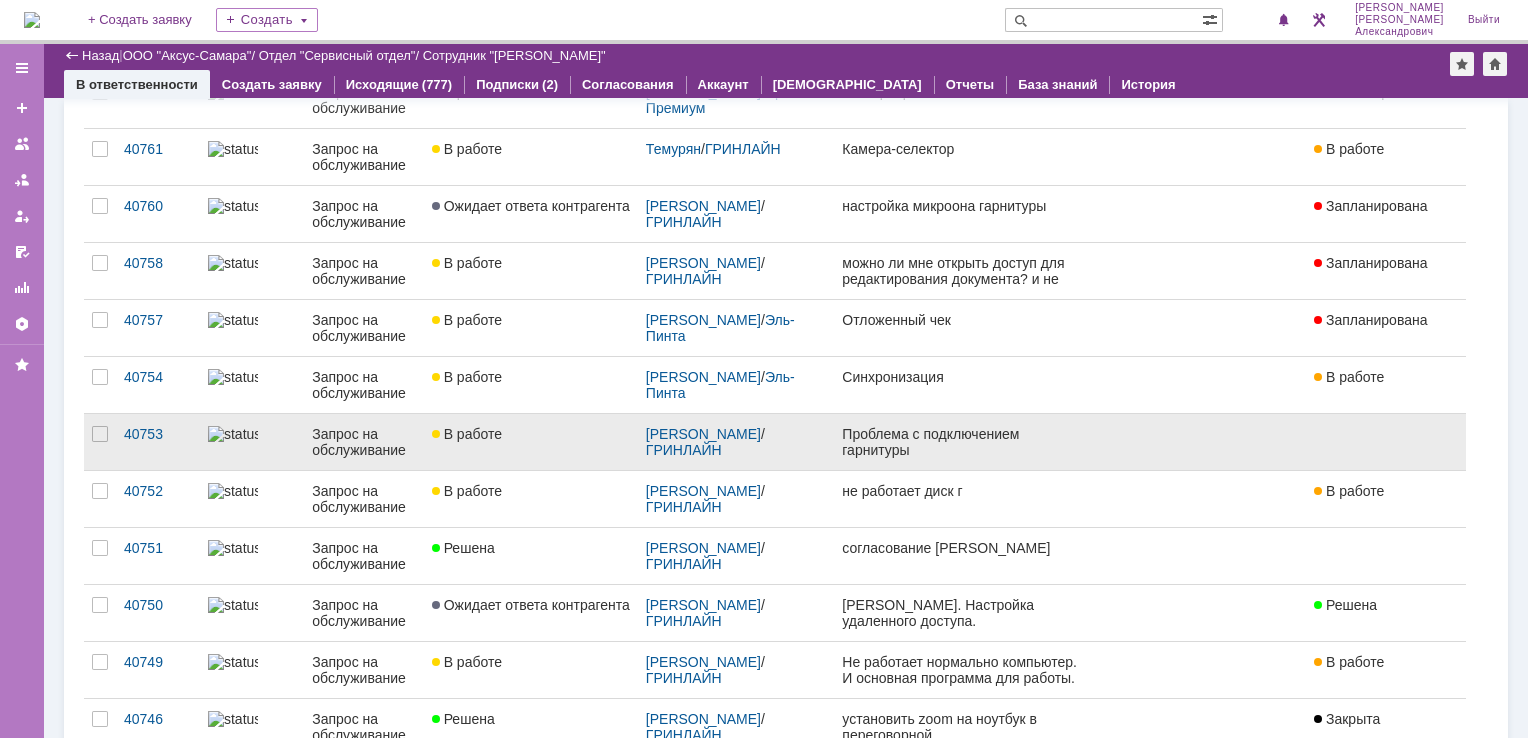click on "Проблема с подключением гарнитуры" at bounding box center (963, 442) 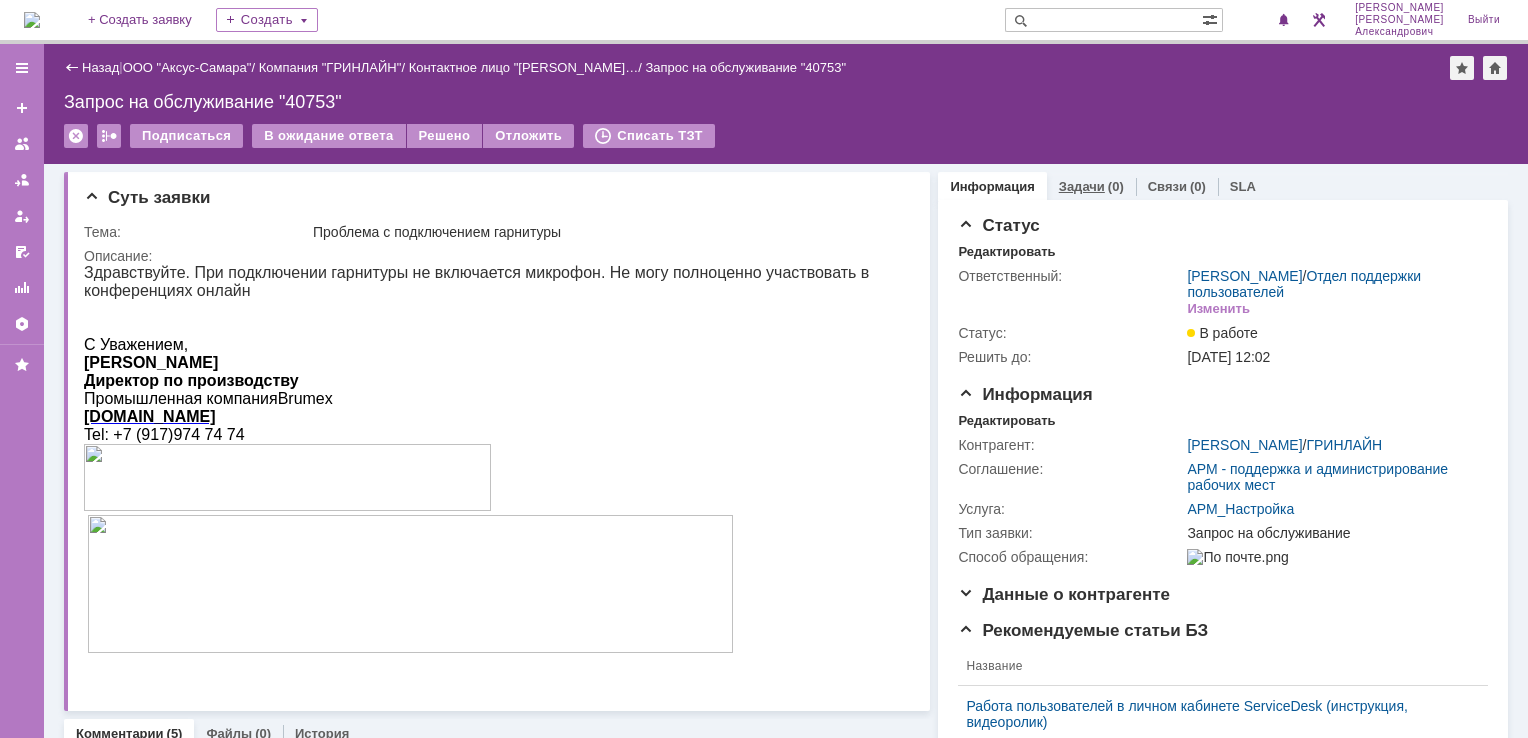 click on "Задачи" at bounding box center [1082, 186] 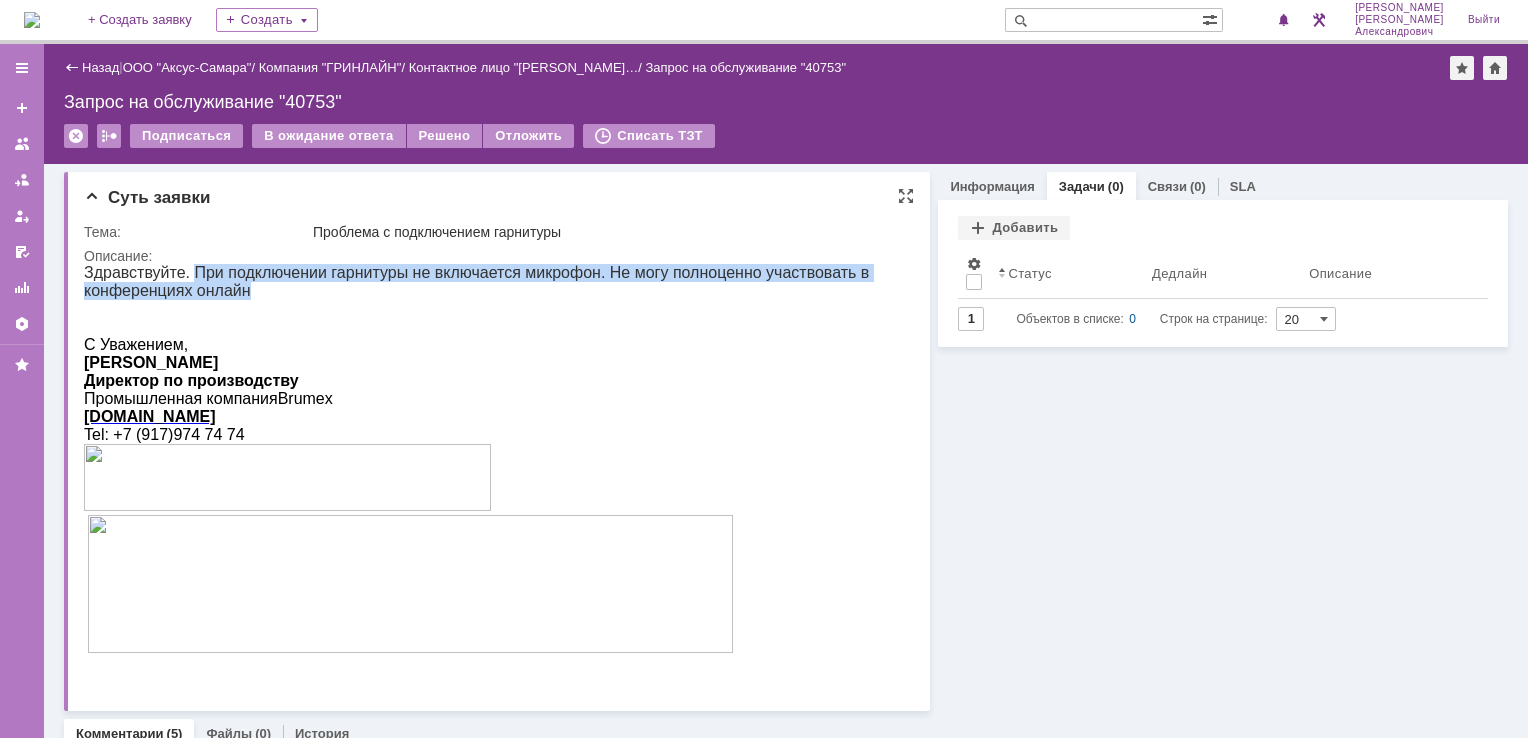 drag, startPoint x: 181, startPoint y: 272, endPoint x: 298, endPoint y: 293, distance: 118.869675 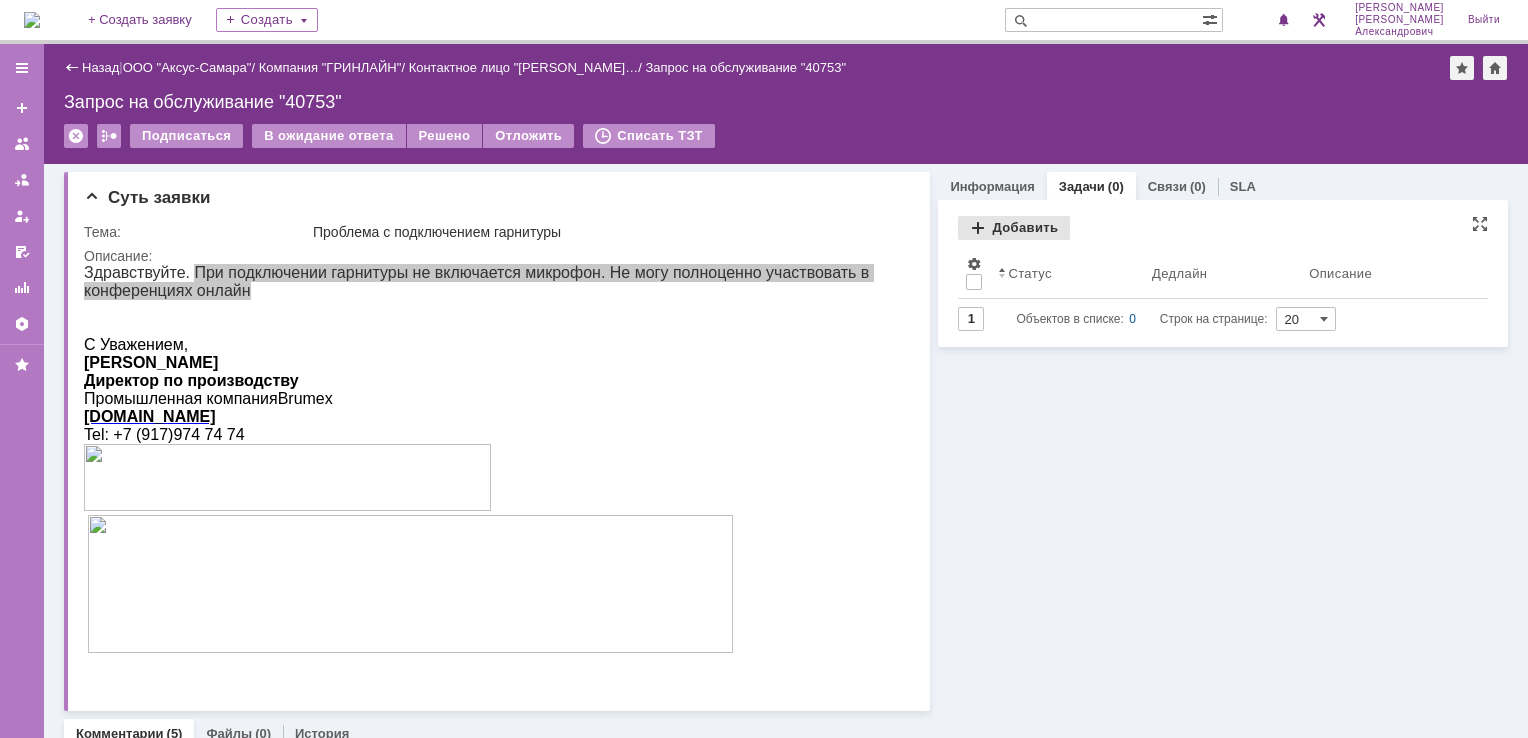 click on "Добавить" at bounding box center [1014, 228] 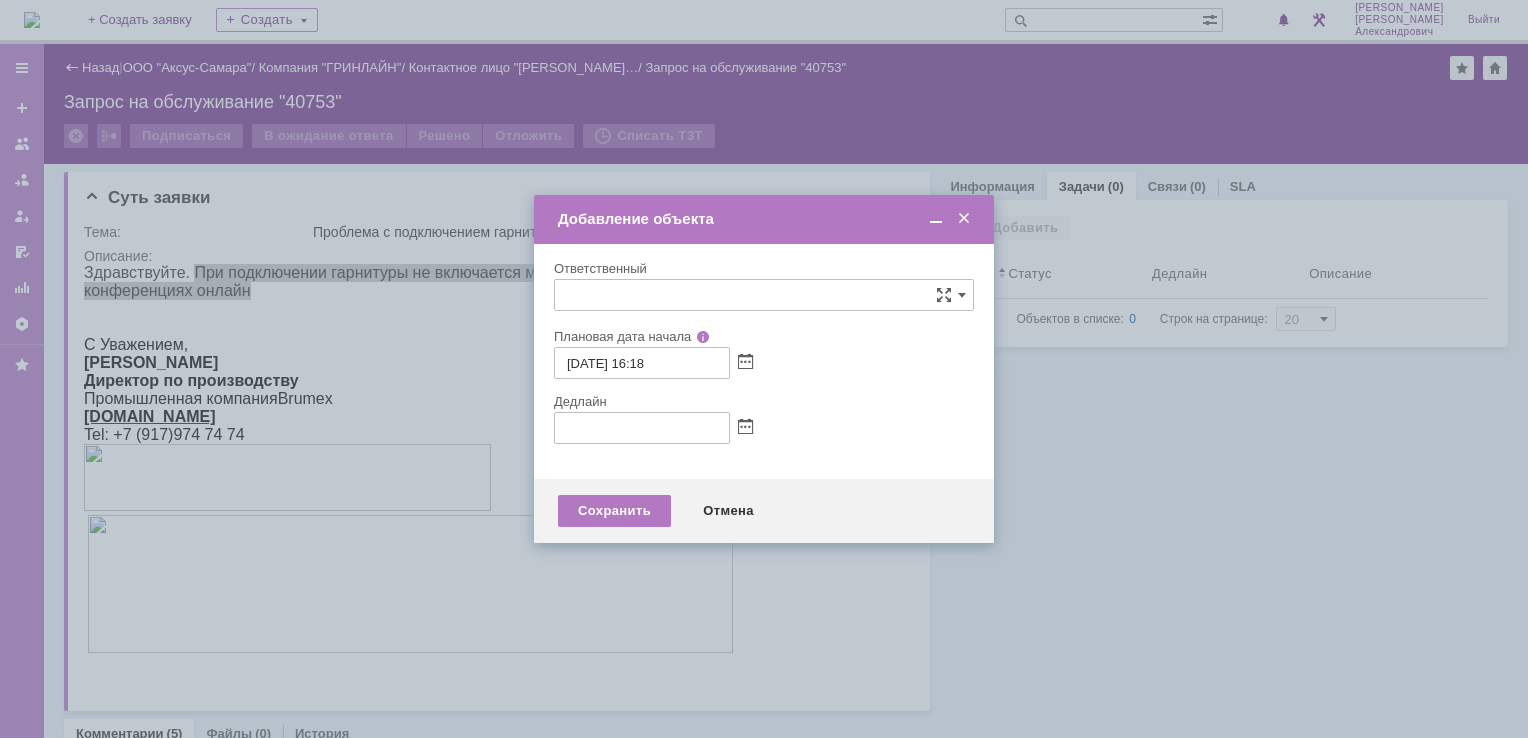 type on "[не указано]" 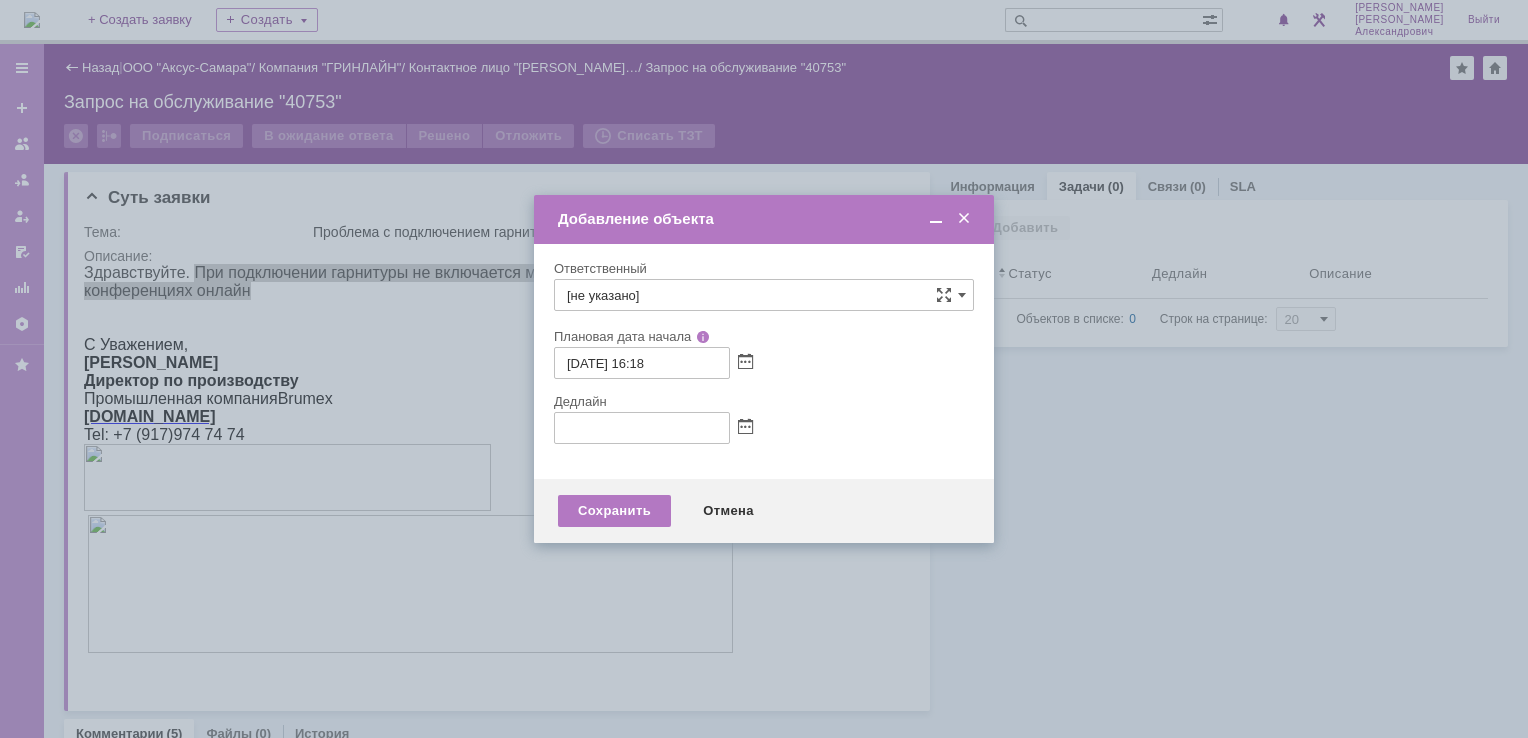 type on "[не указано]" 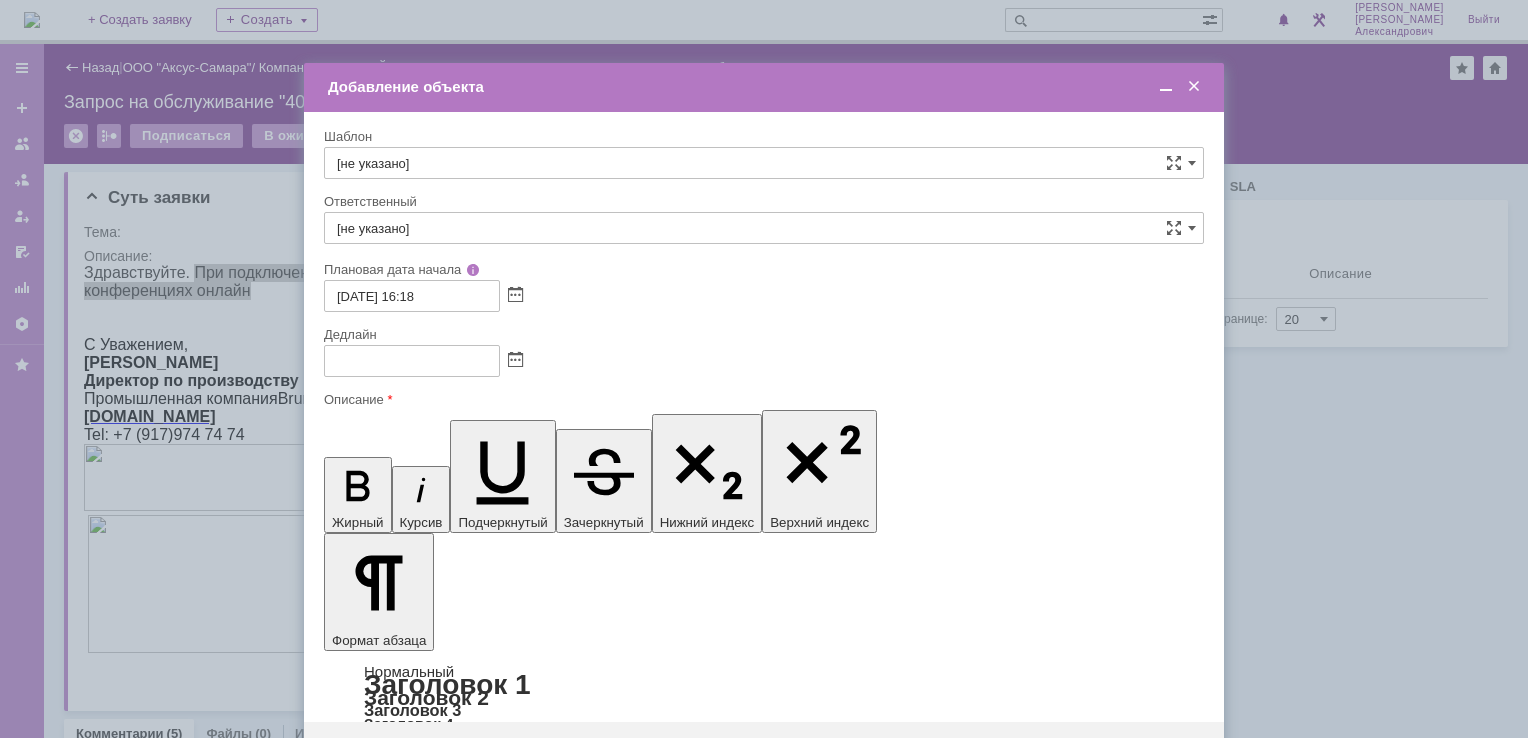 click at bounding box center (487, 5767) 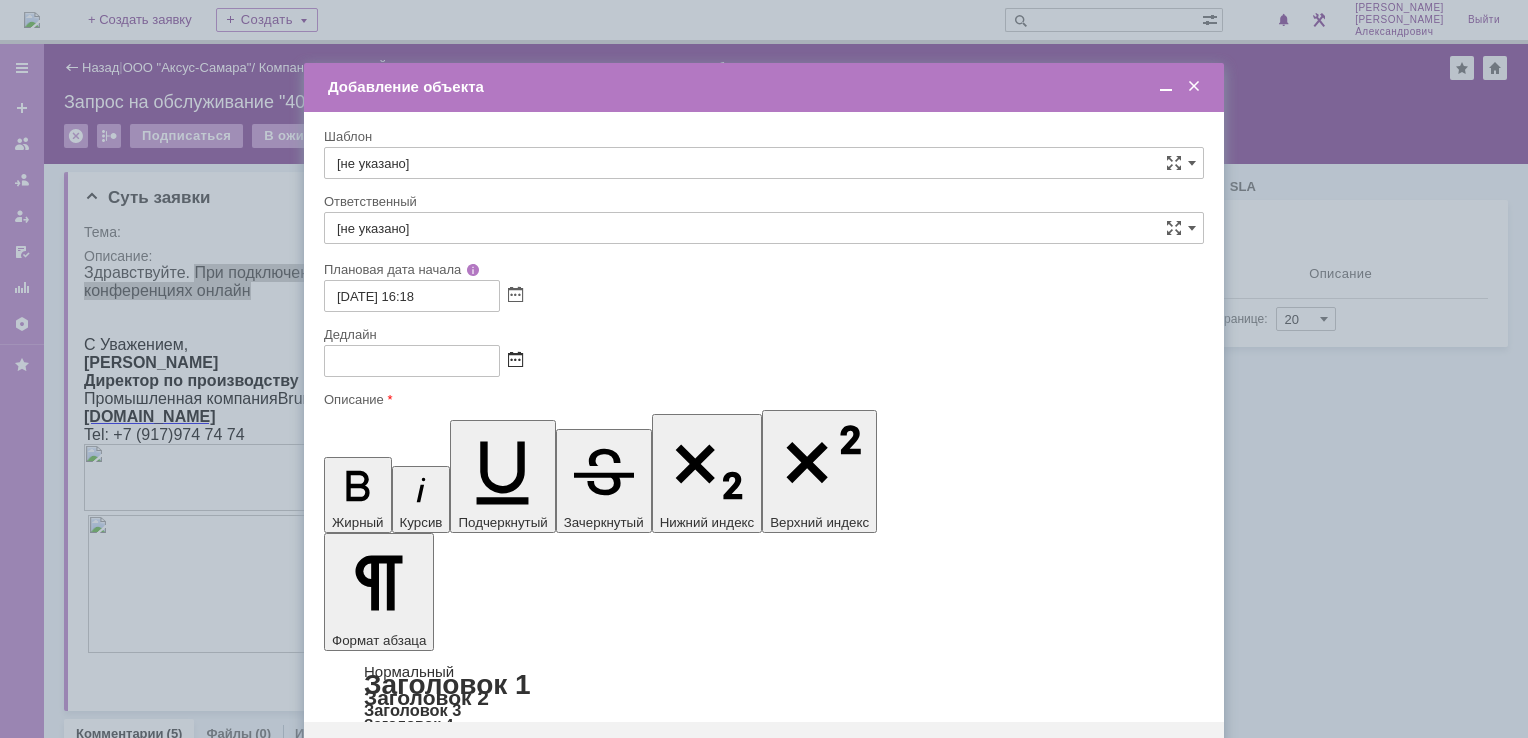 click at bounding box center (515, 361) 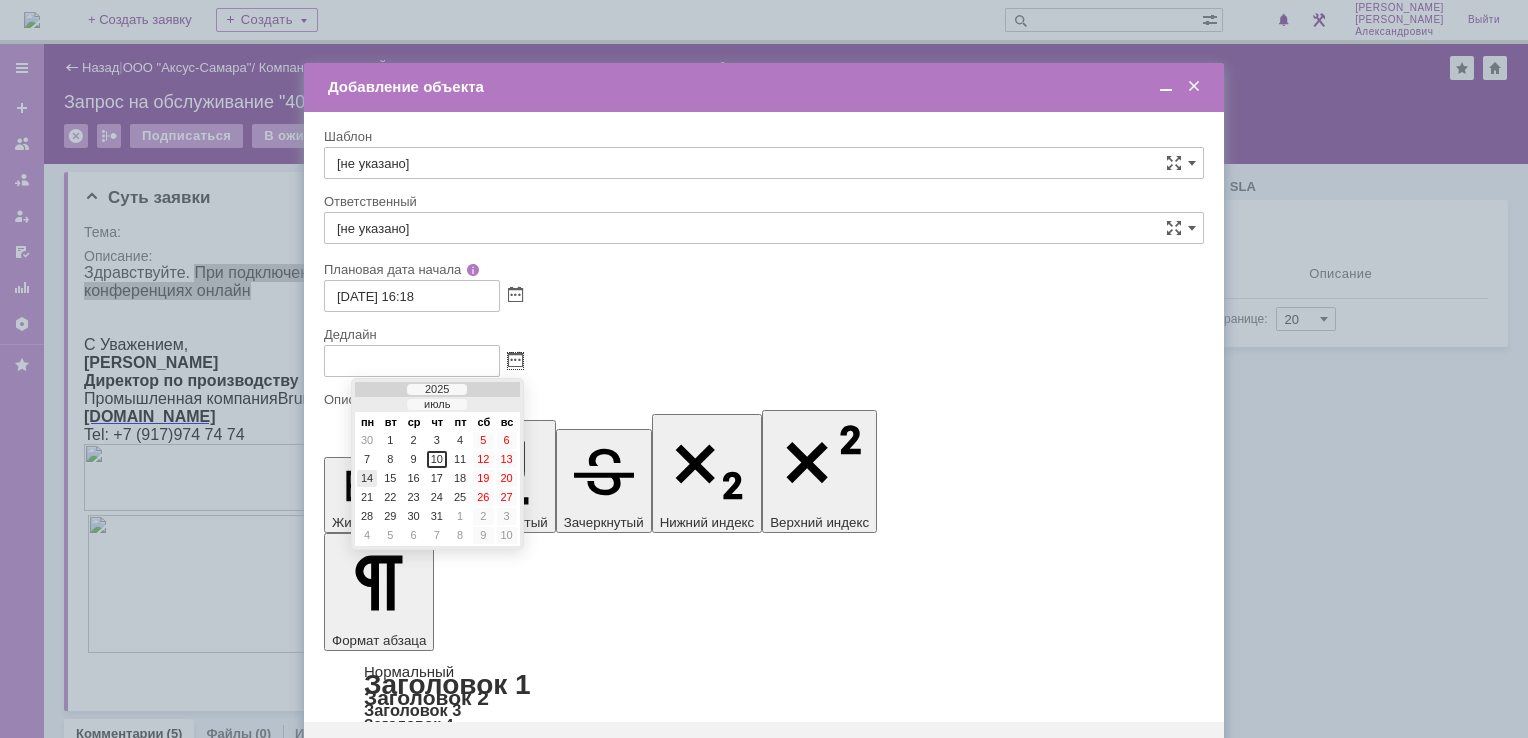 click on "14" at bounding box center [367, 478] 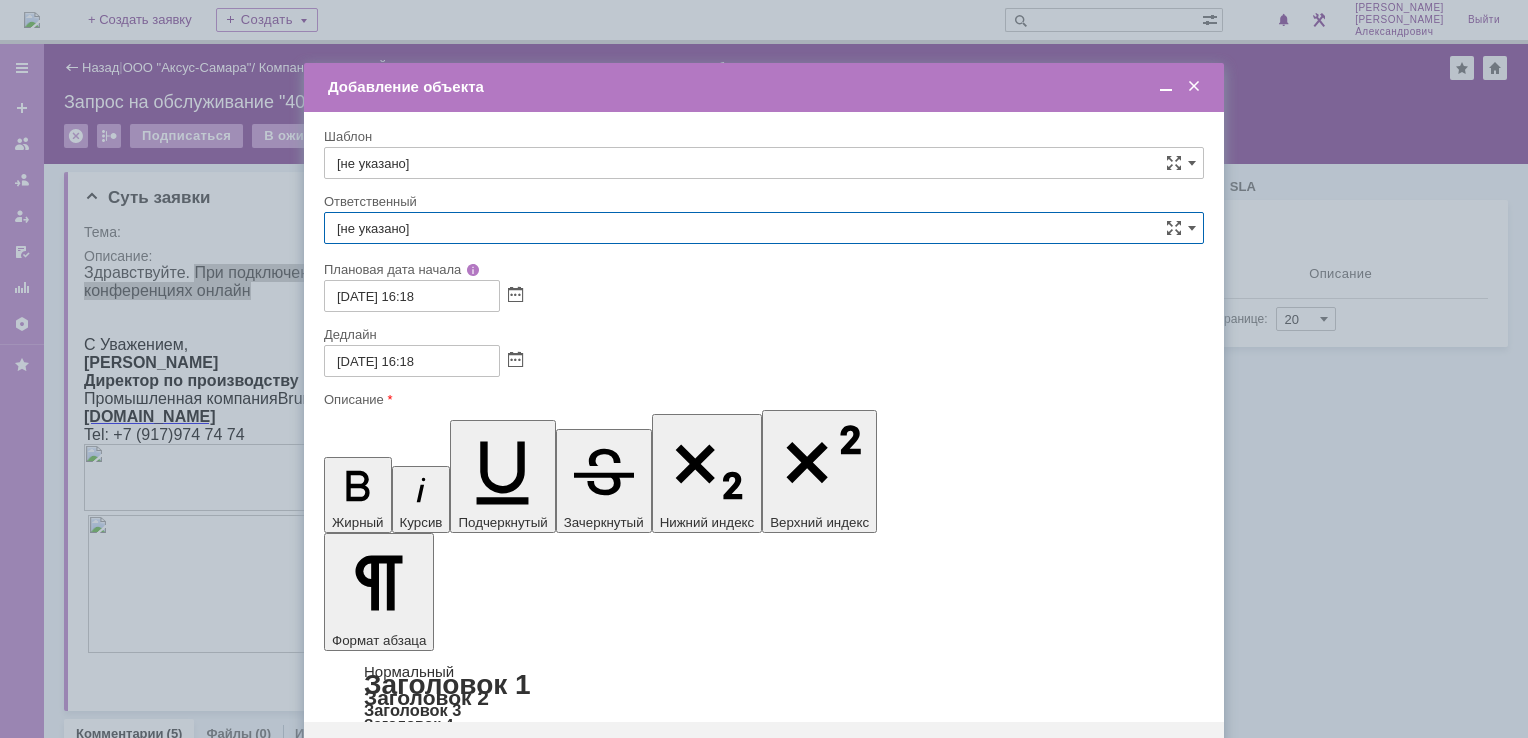 click on "[не указано]" at bounding box center [764, 228] 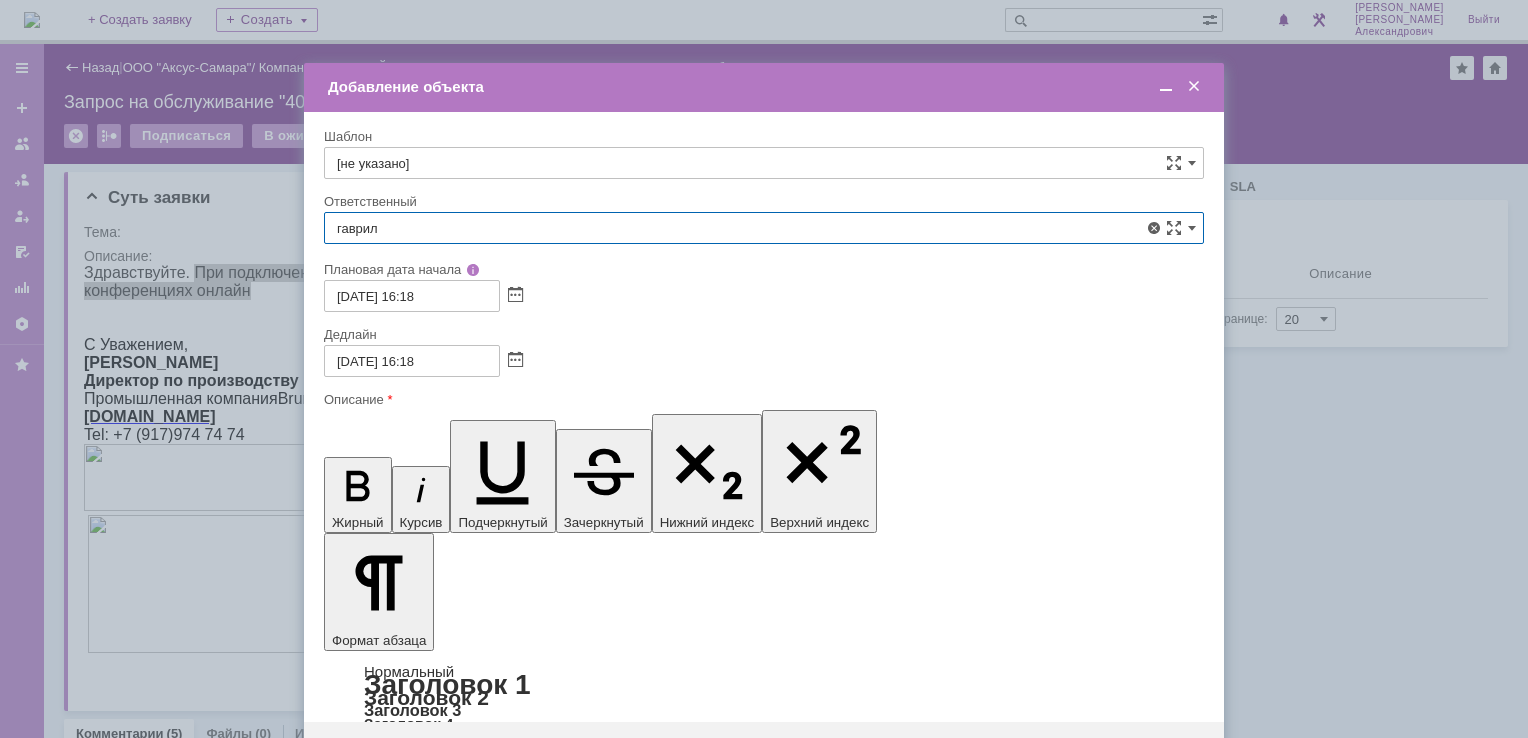 click on "[PERSON_NAME]" at bounding box center [764, 440] 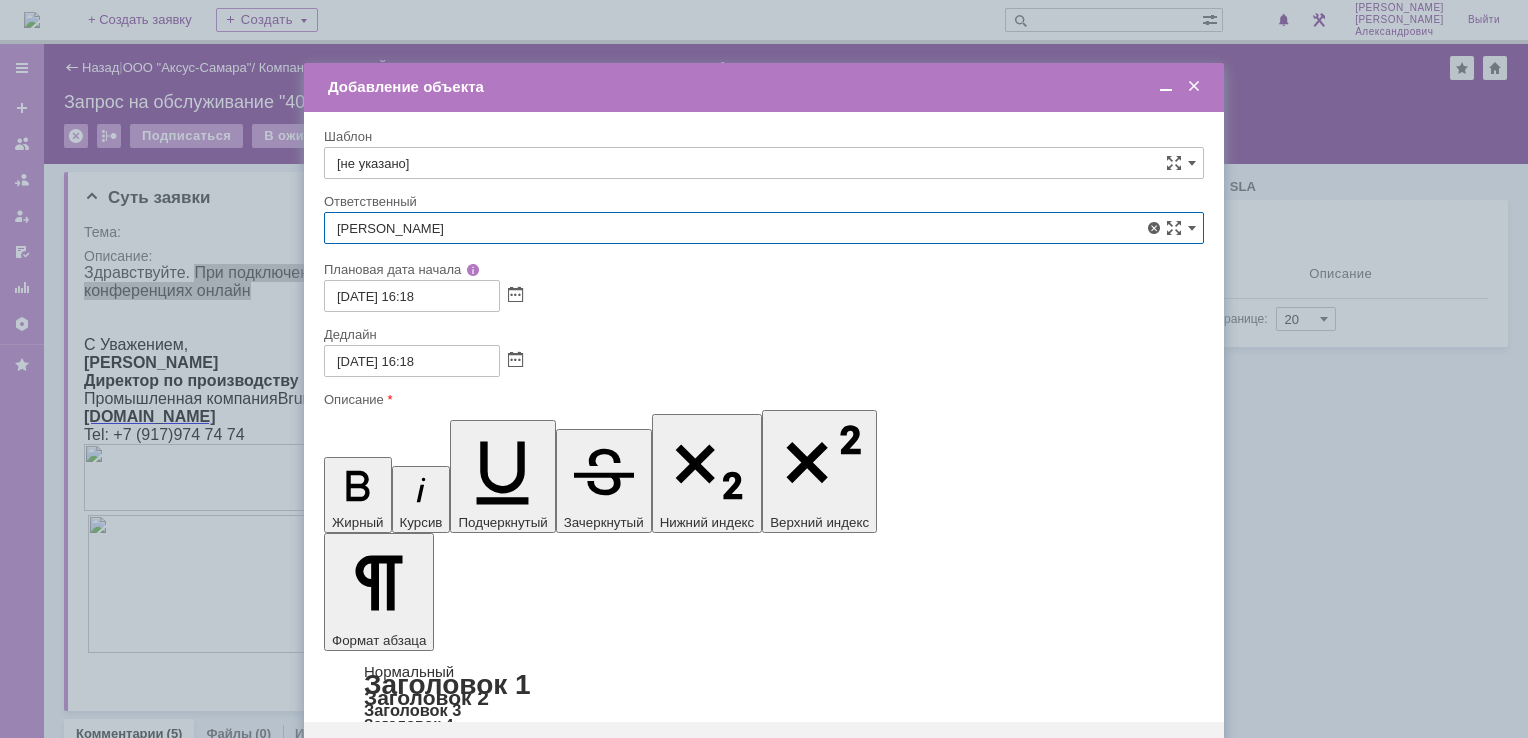 type on "[PERSON_NAME]" 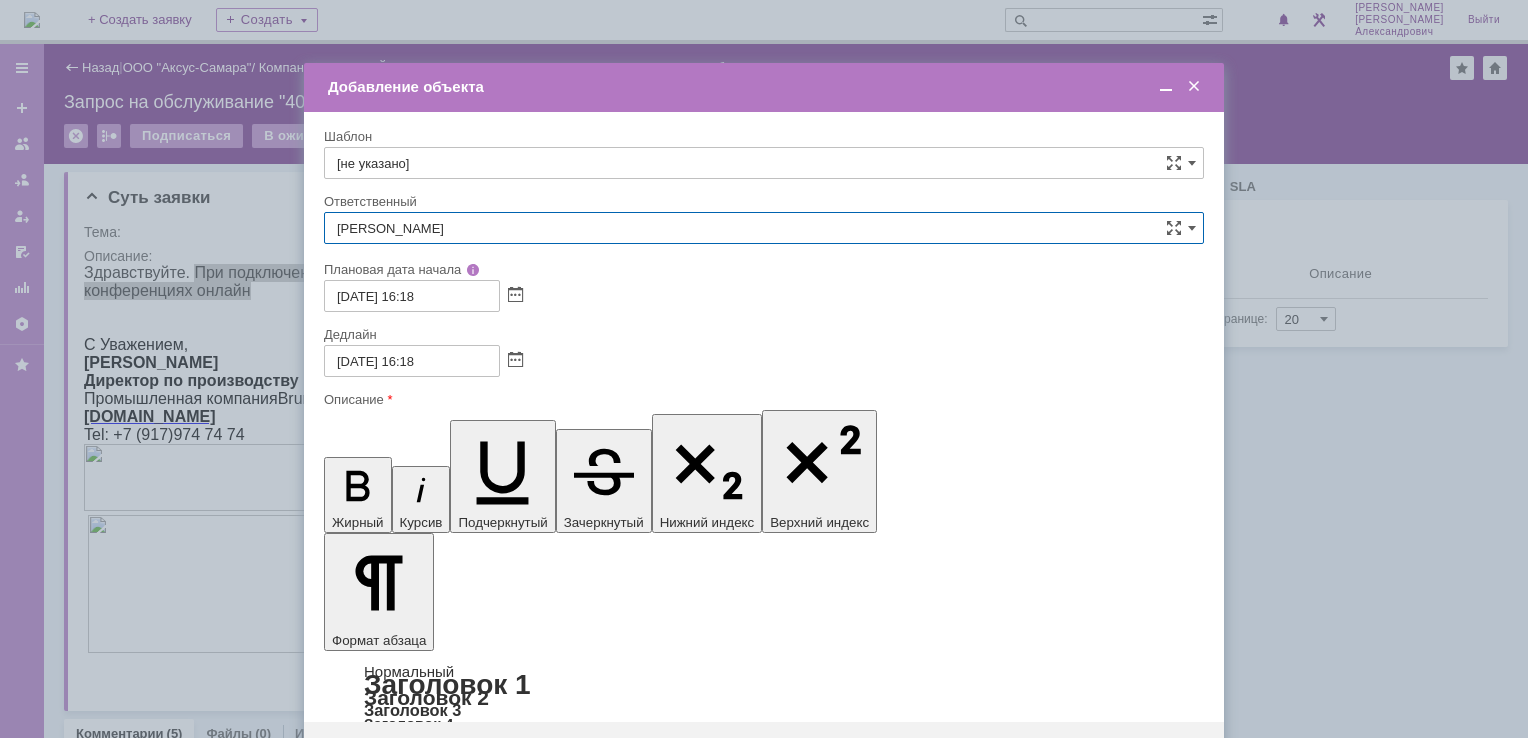 click on "Сохранить" at bounding box center [384, 754] 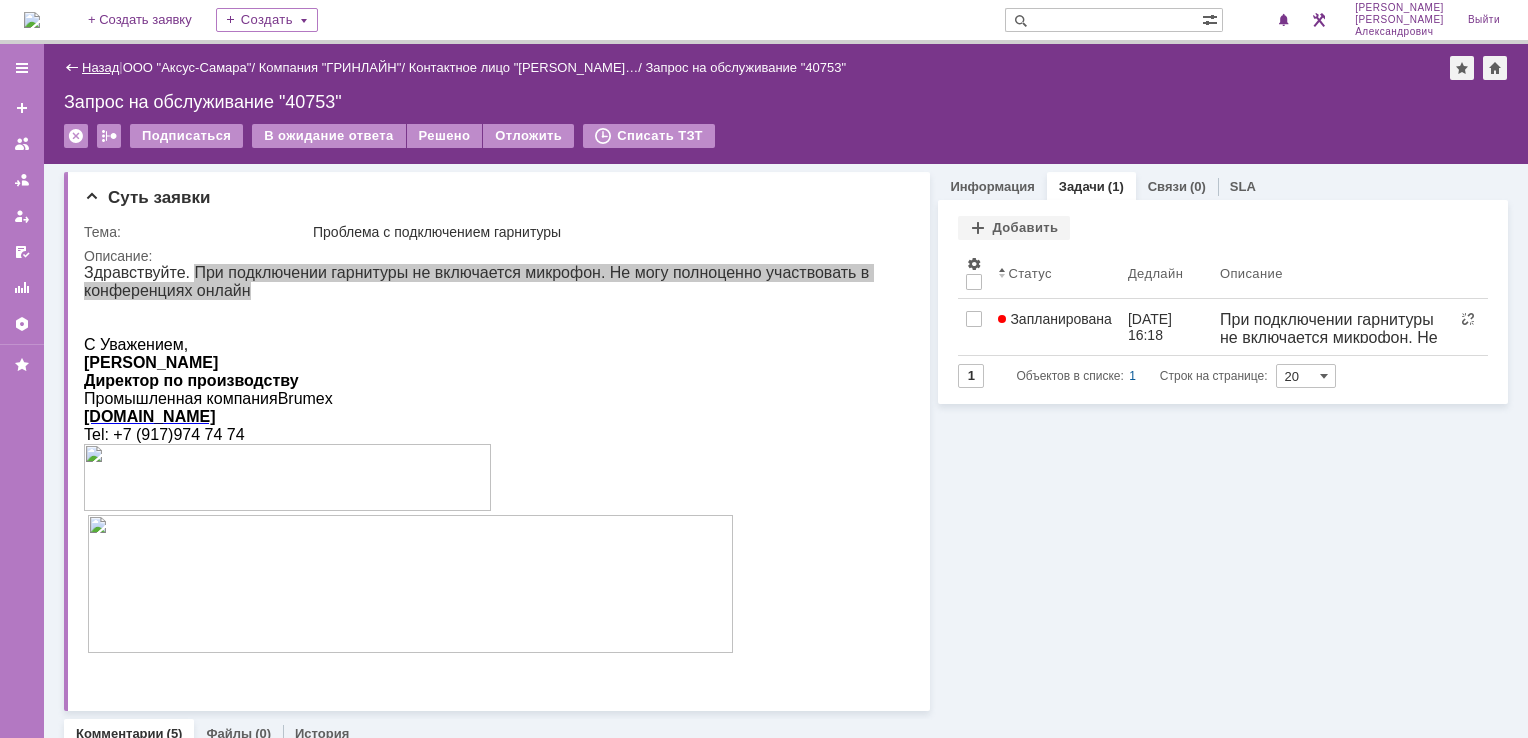 click on "Назад" at bounding box center [100, 67] 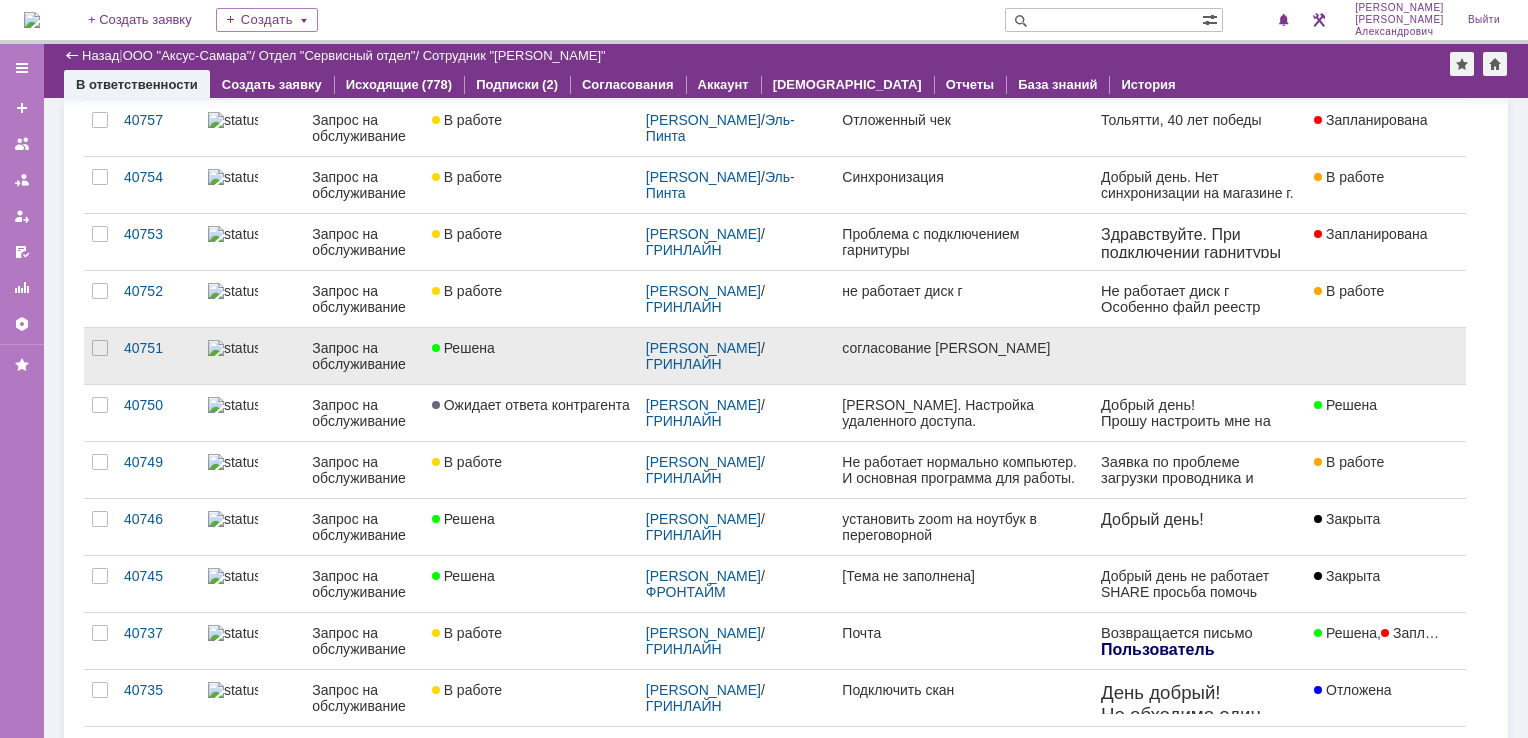 click on "согласование [PERSON_NAME]" at bounding box center (963, 356) 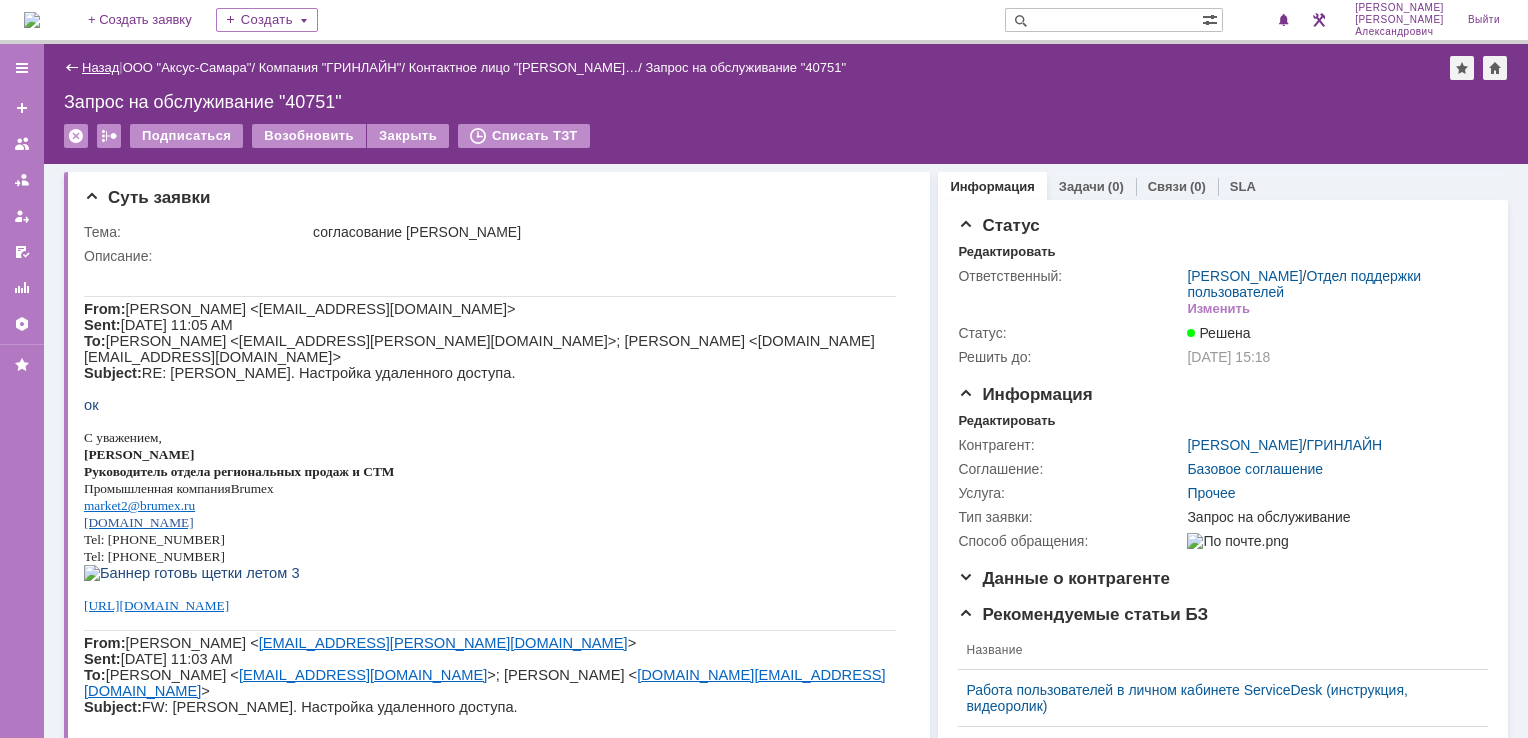 click on "Назад" at bounding box center (100, 67) 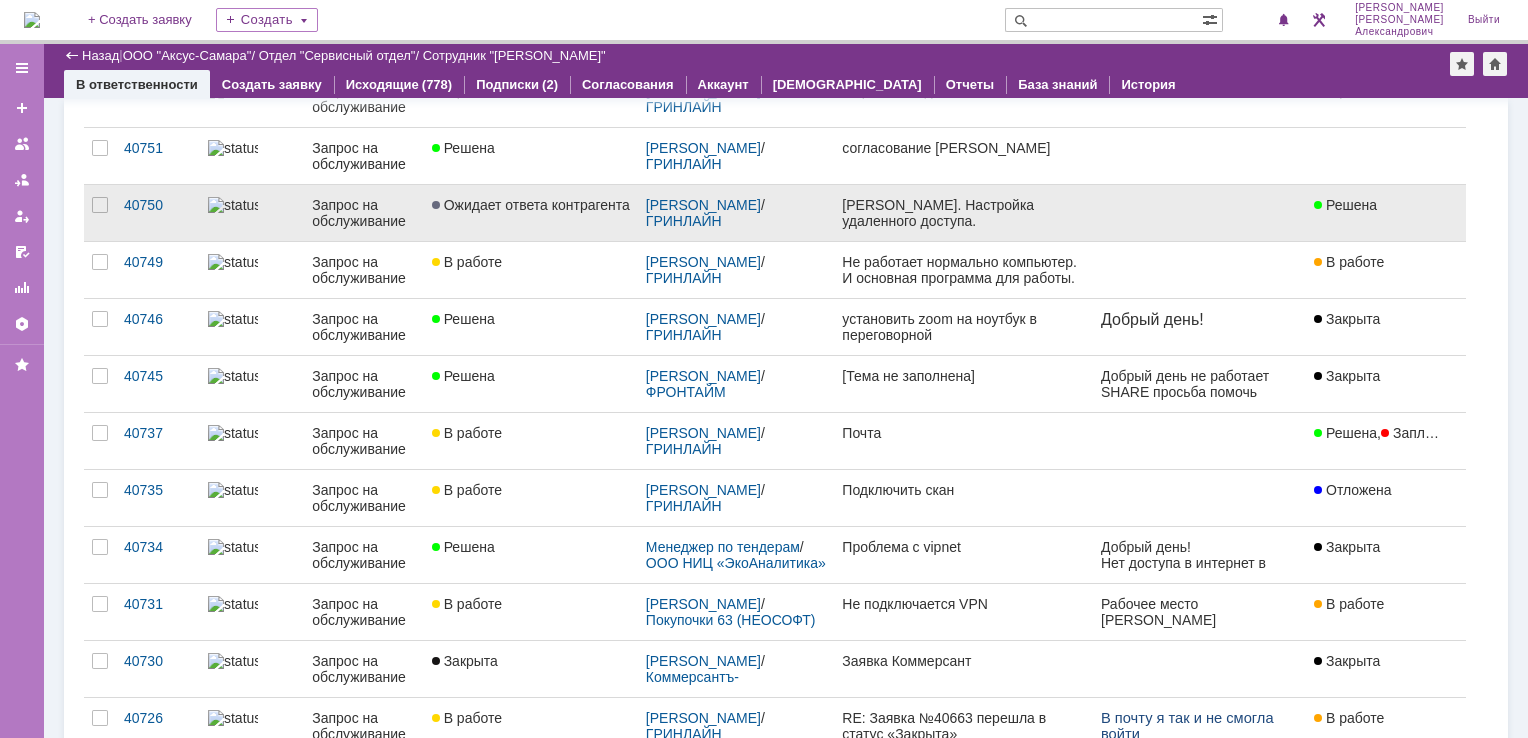 click on "[PERSON_NAME]. Настройка удаленного доступа." at bounding box center [963, 213] 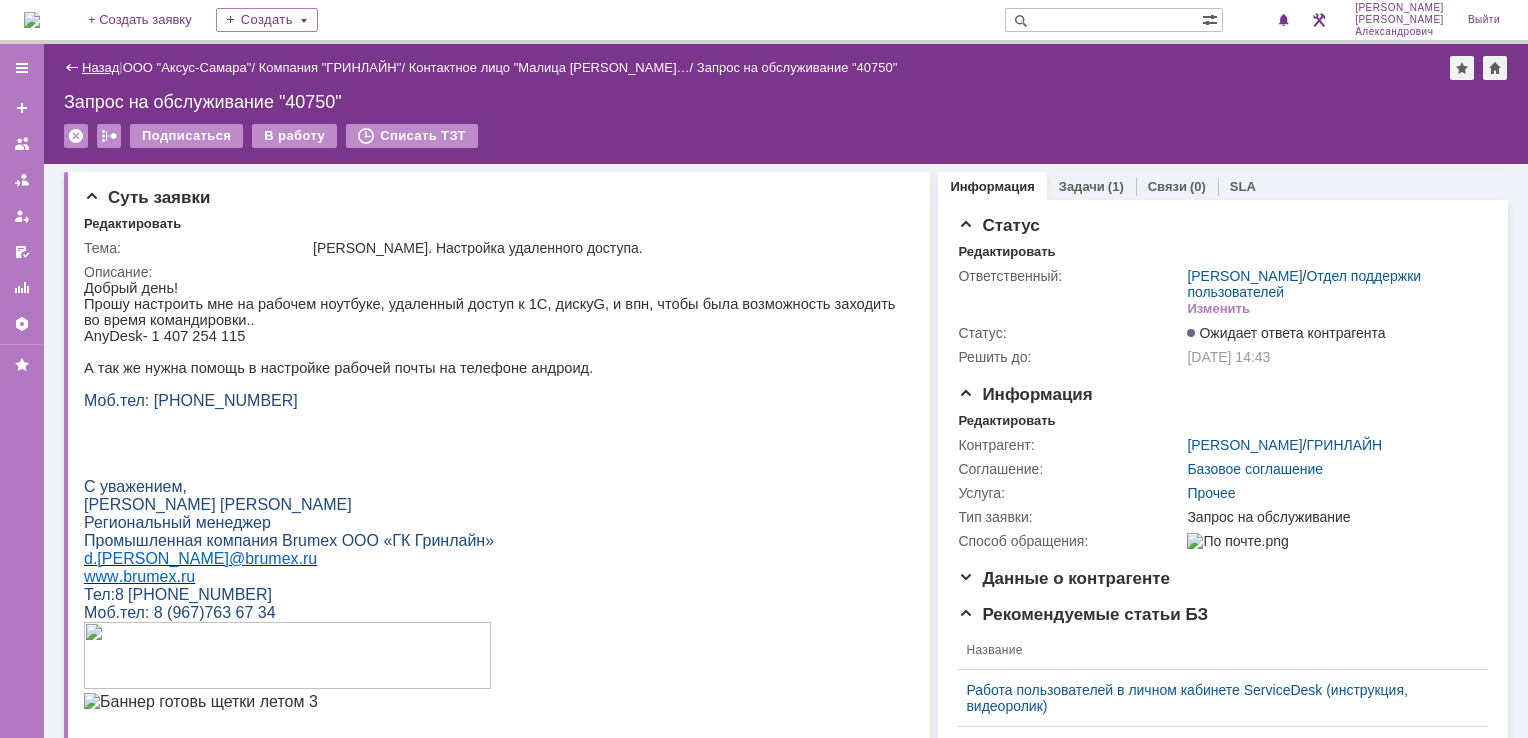 click on "Назад" at bounding box center [100, 67] 